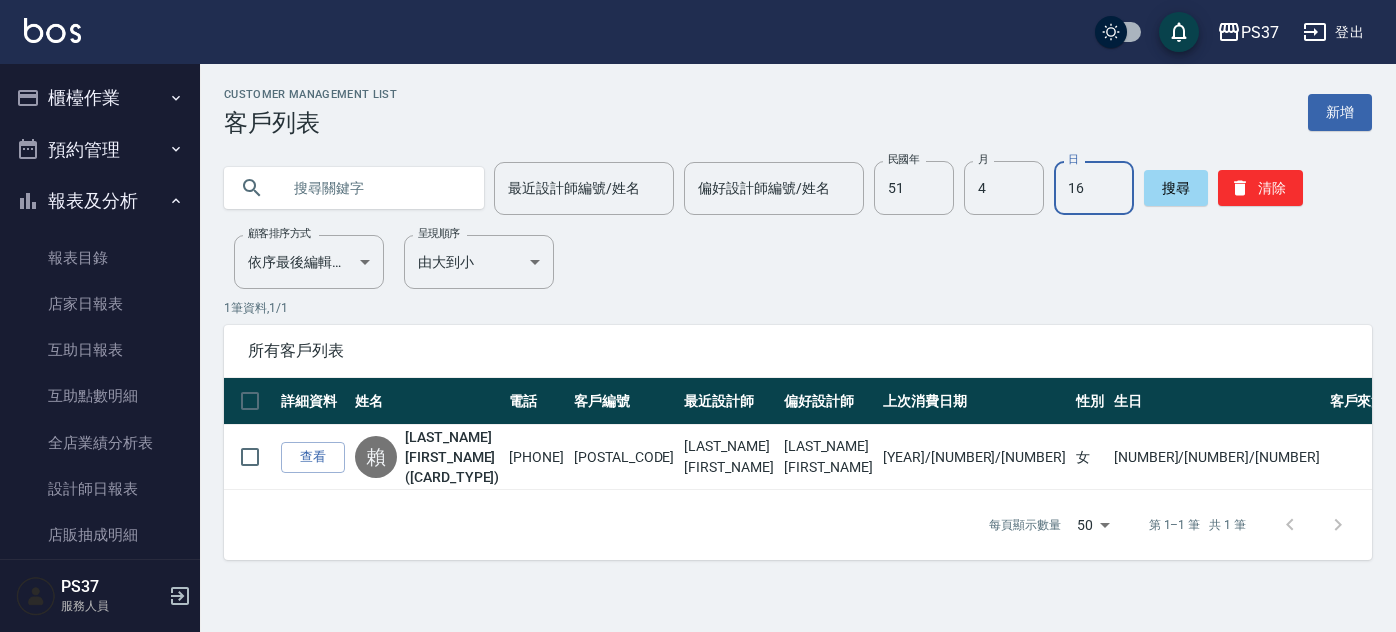 scroll, scrollTop: 0, scrollLeft: 0, axis: both 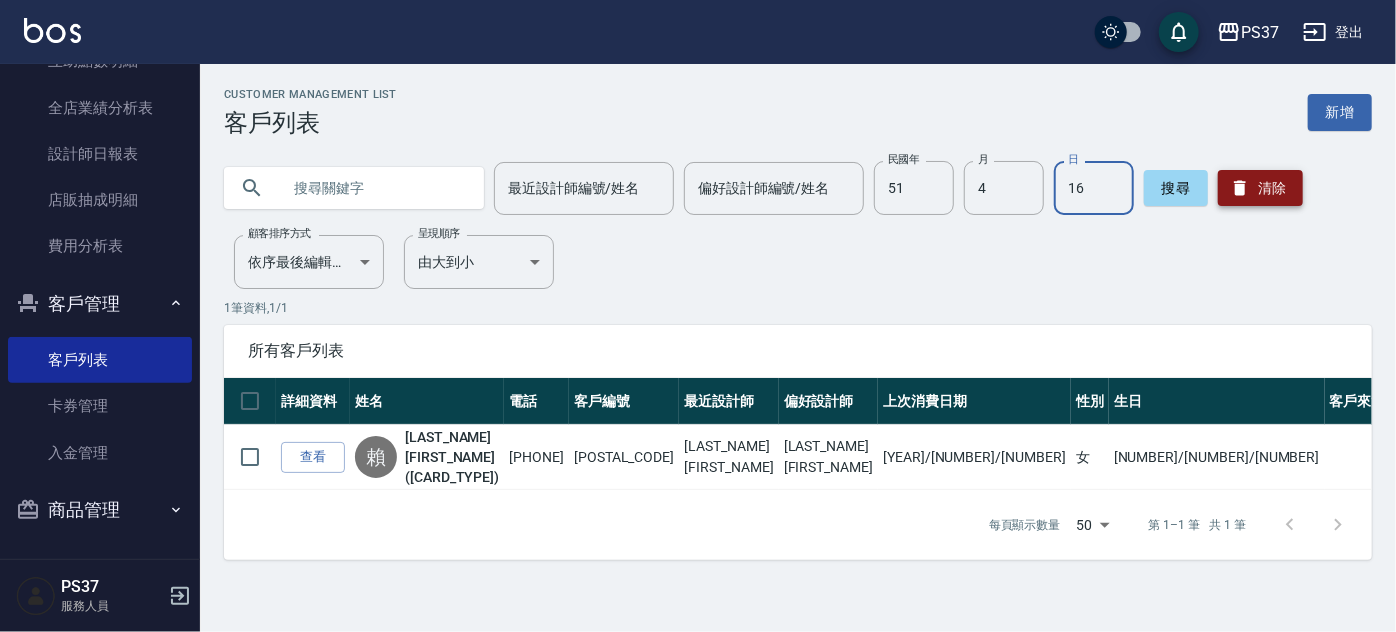 click on "清除" at bounding box center (1260, 188) 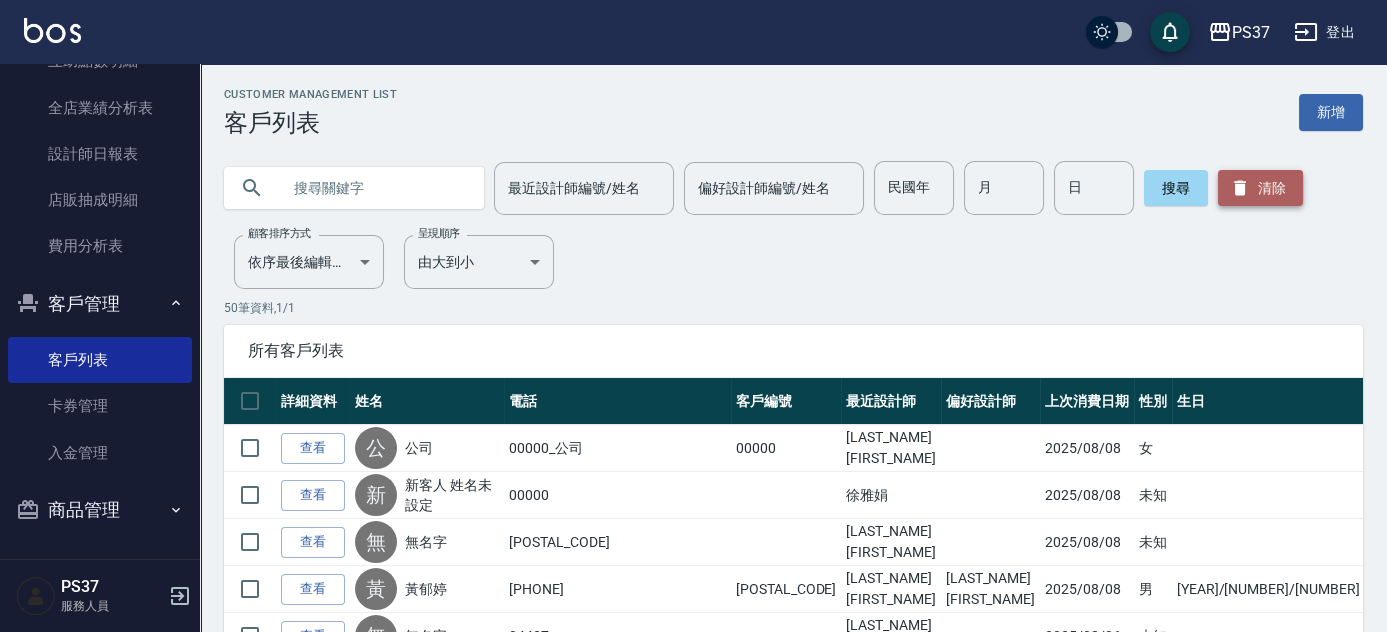 click on "清除" at bounding box center [1260, 188] 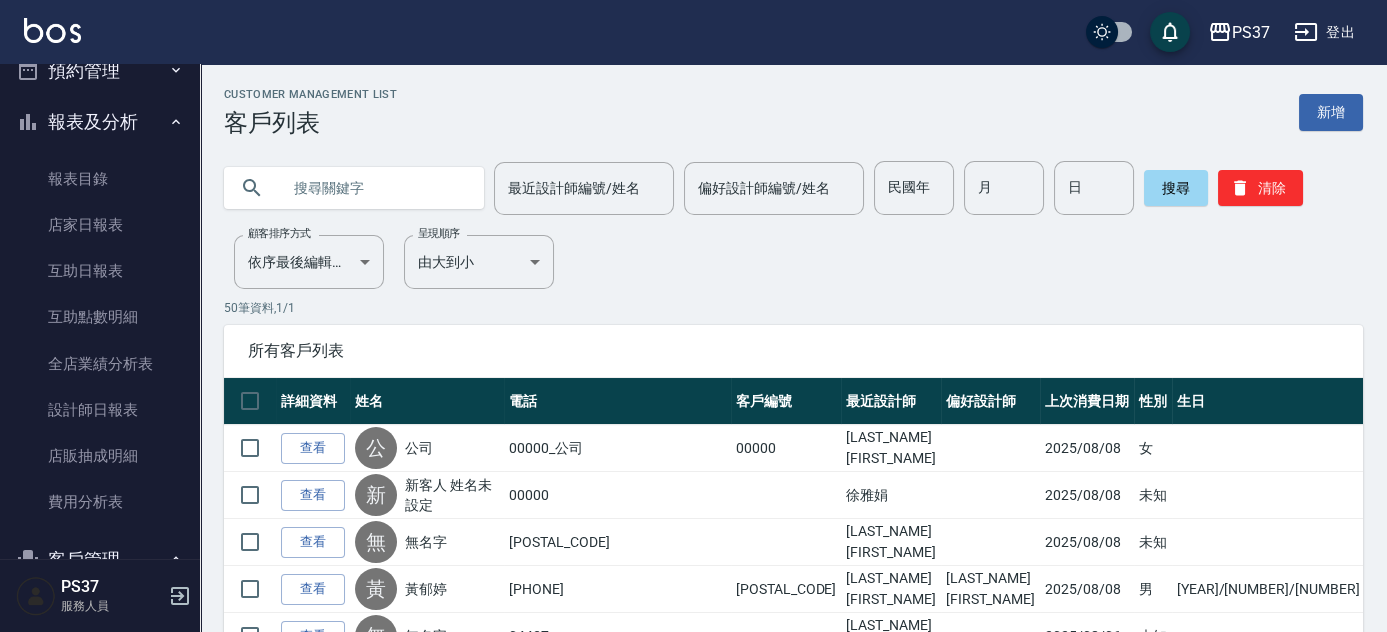 scroll, scrollTop: 0, scrollLeft: 0, axis: both 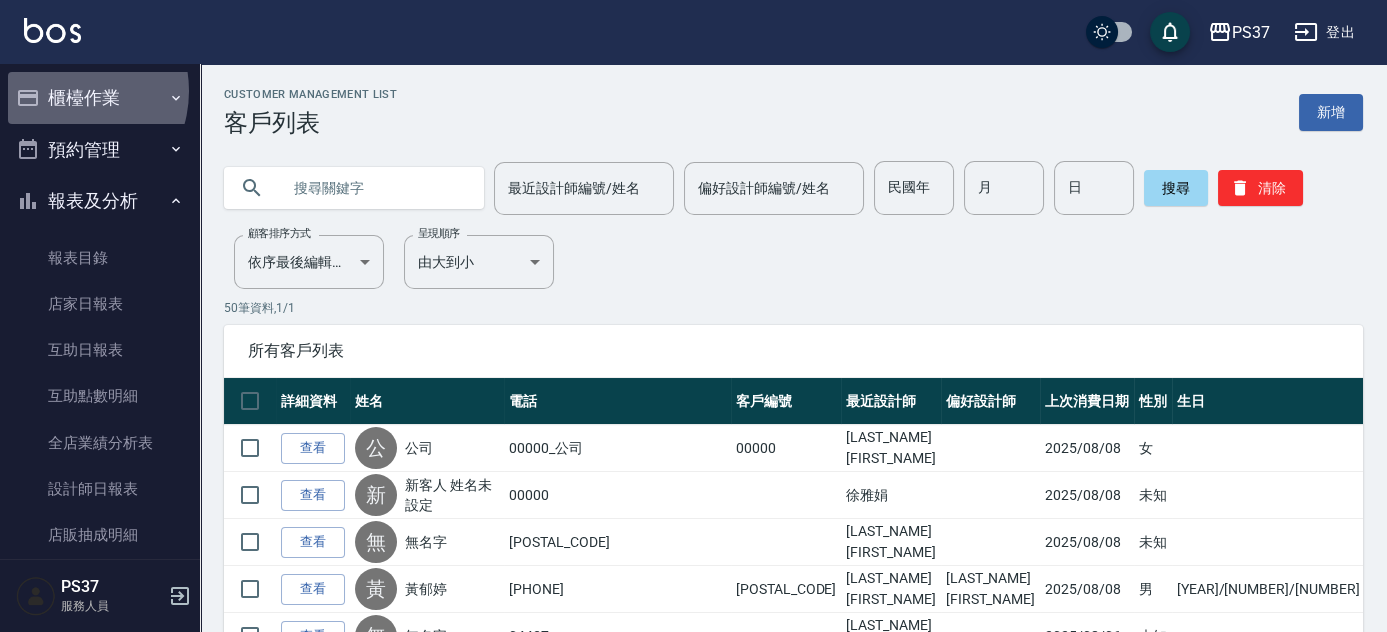 click on "櫃檯作業" at bounding box center [100, 98] 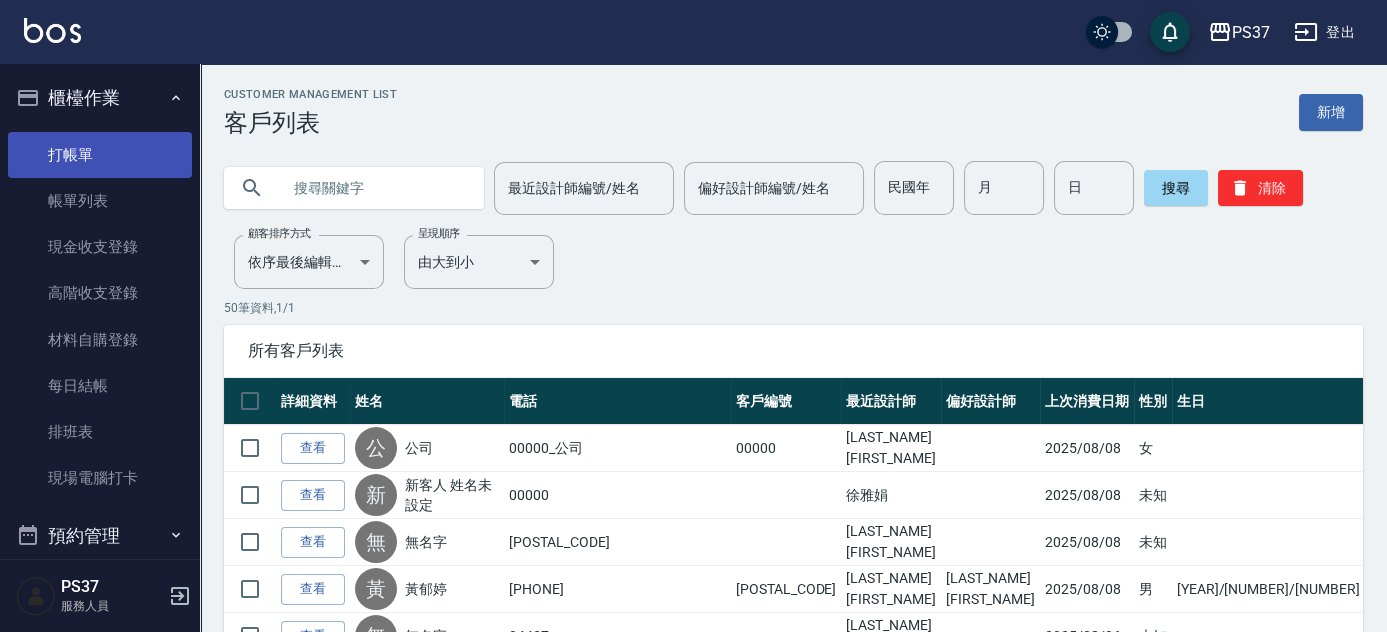 click on "打帳單" at bounding box center (100, 155) 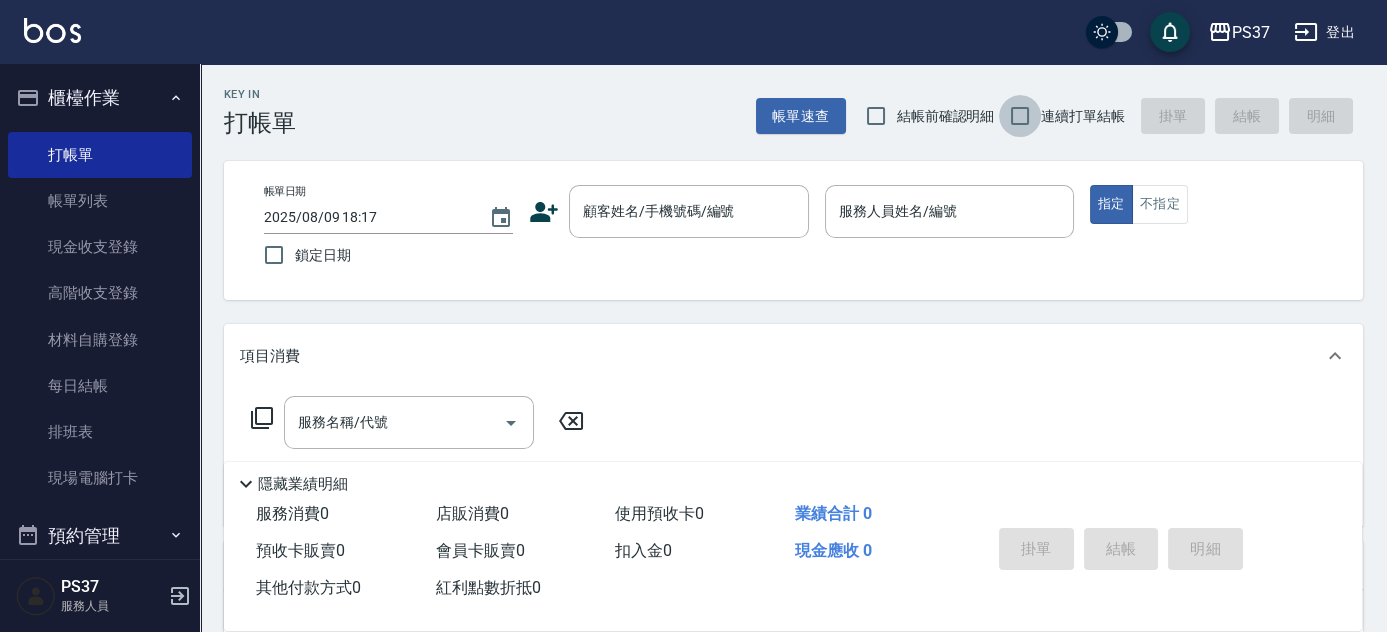 click on "連續打單結帳" at bounding box center (1020, 116) 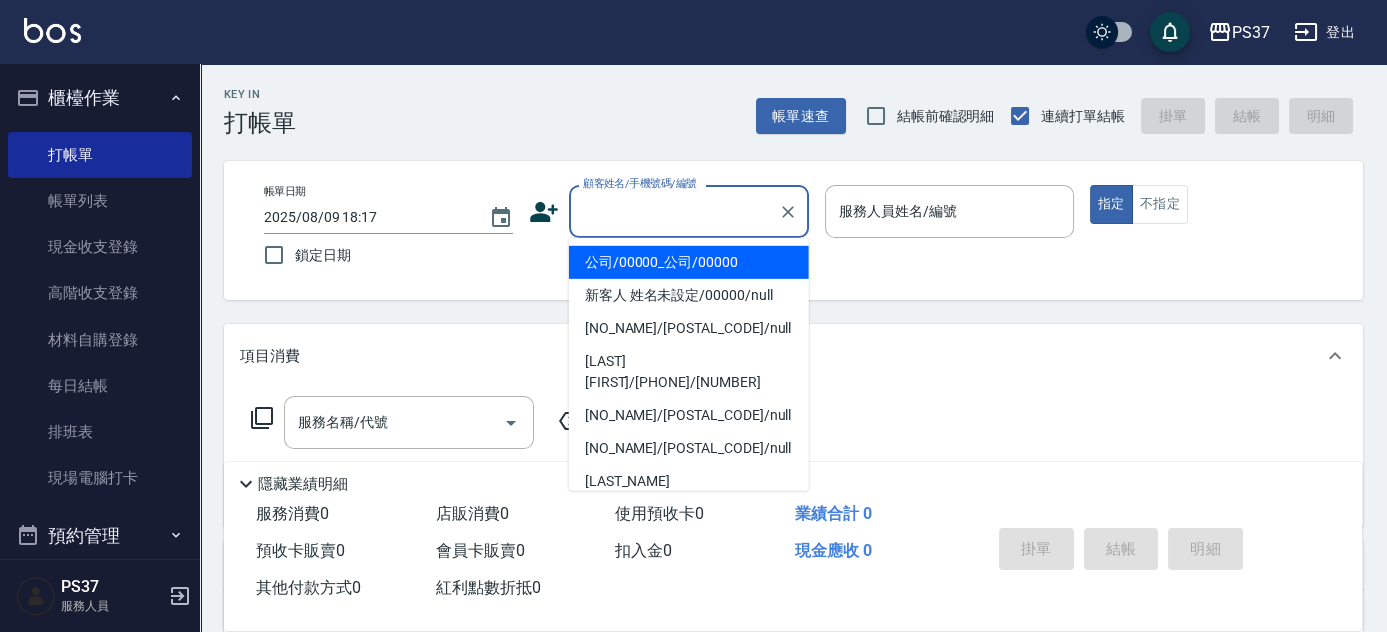 click on "顧客姓名/手機號碼/編號" at bounding box center [674, 211] 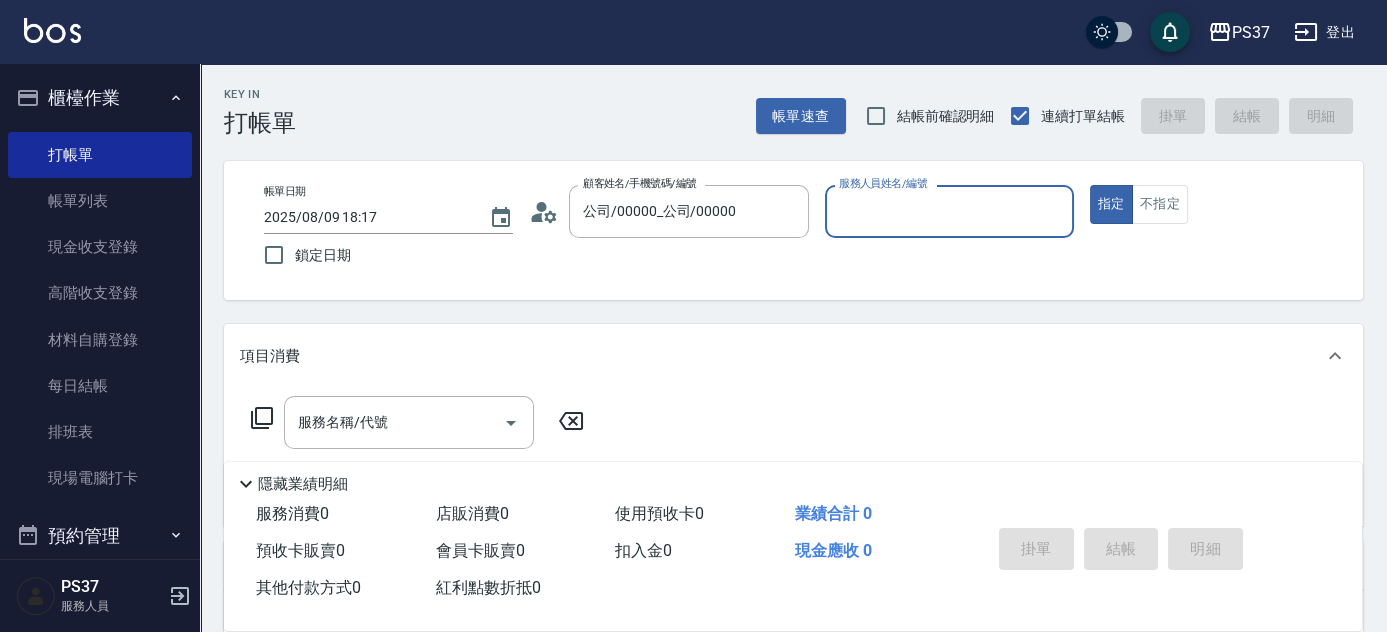 click on "服務人員姓名/編號" at bounding box center [949, 211] 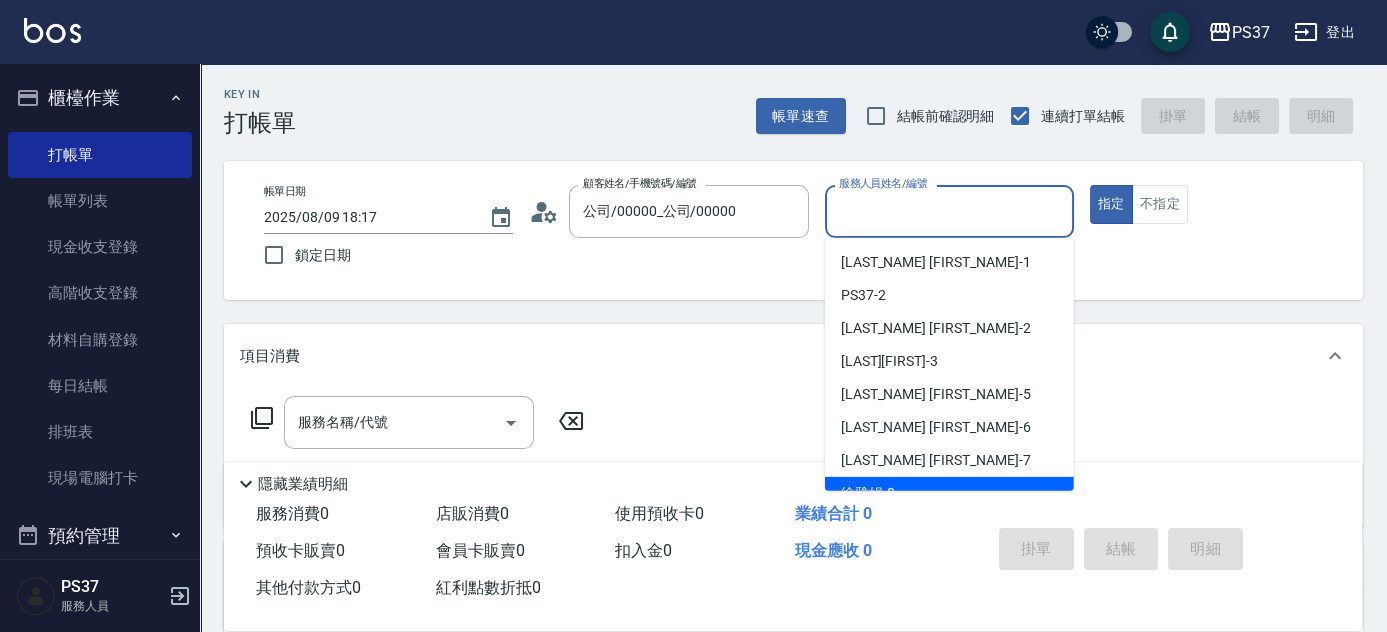 click on "[LAST_NAME] [FIRST_NAME] -8" at bounding box center [949, 493] 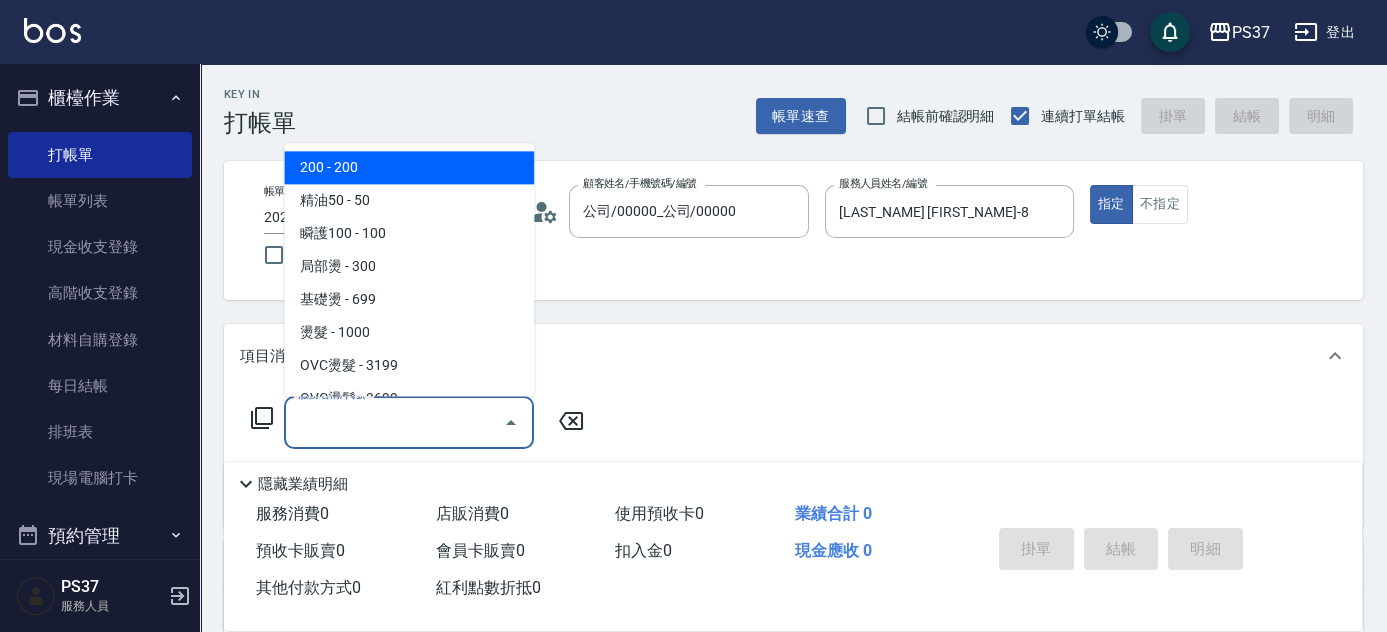 click on "服務名稱/代號 服務名稱/代號" at bounding box center (409, 422) 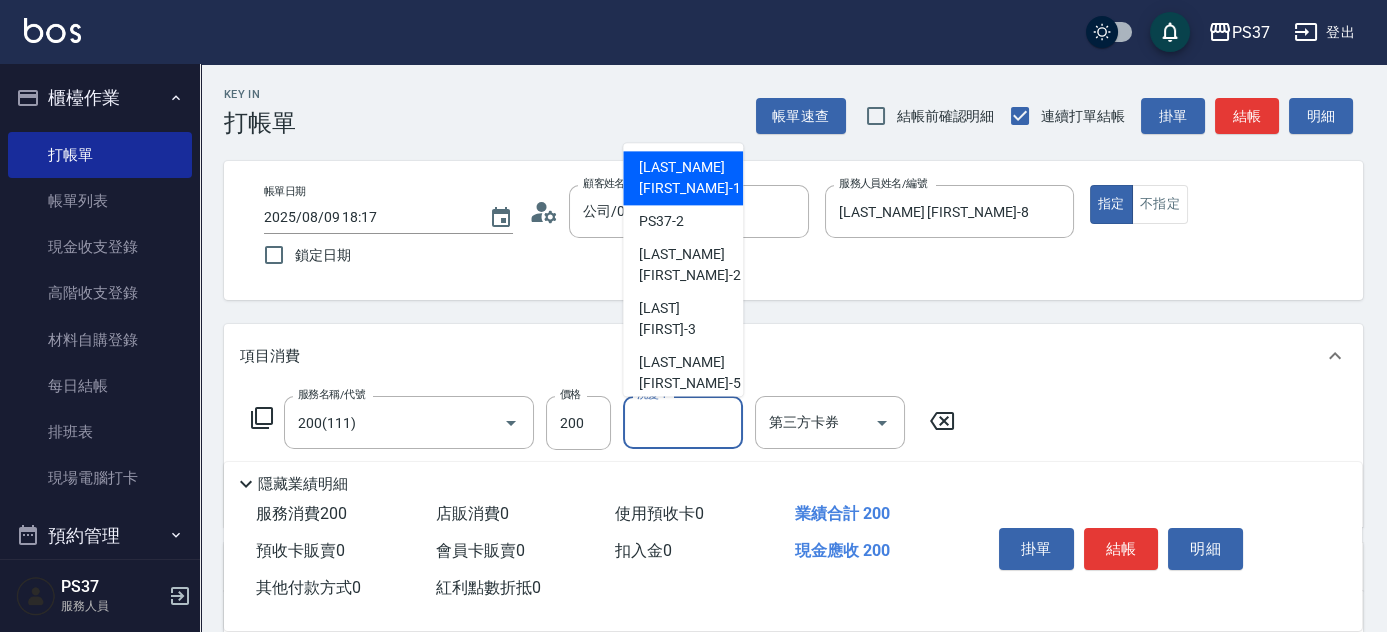 click on "洗髮-1" at bounding box center (683, 422) 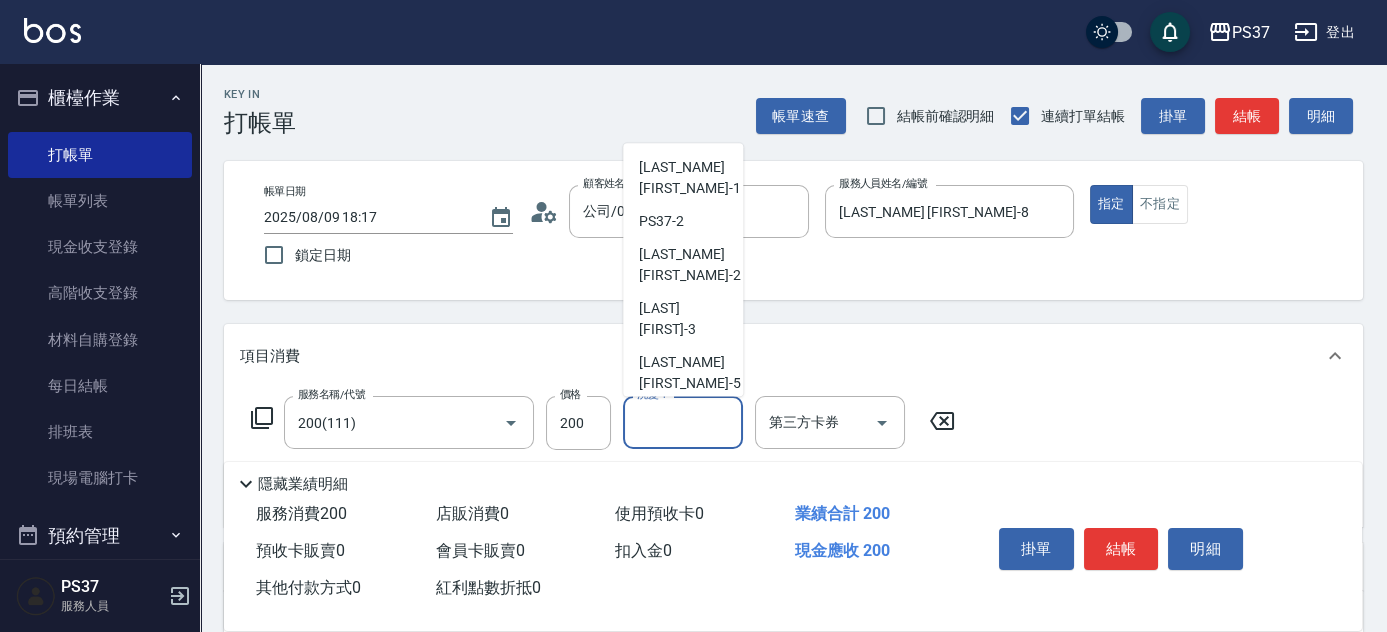click on "[LAST_NAME] [FIRST_NAME] -8" at bounding box center [666, 525] 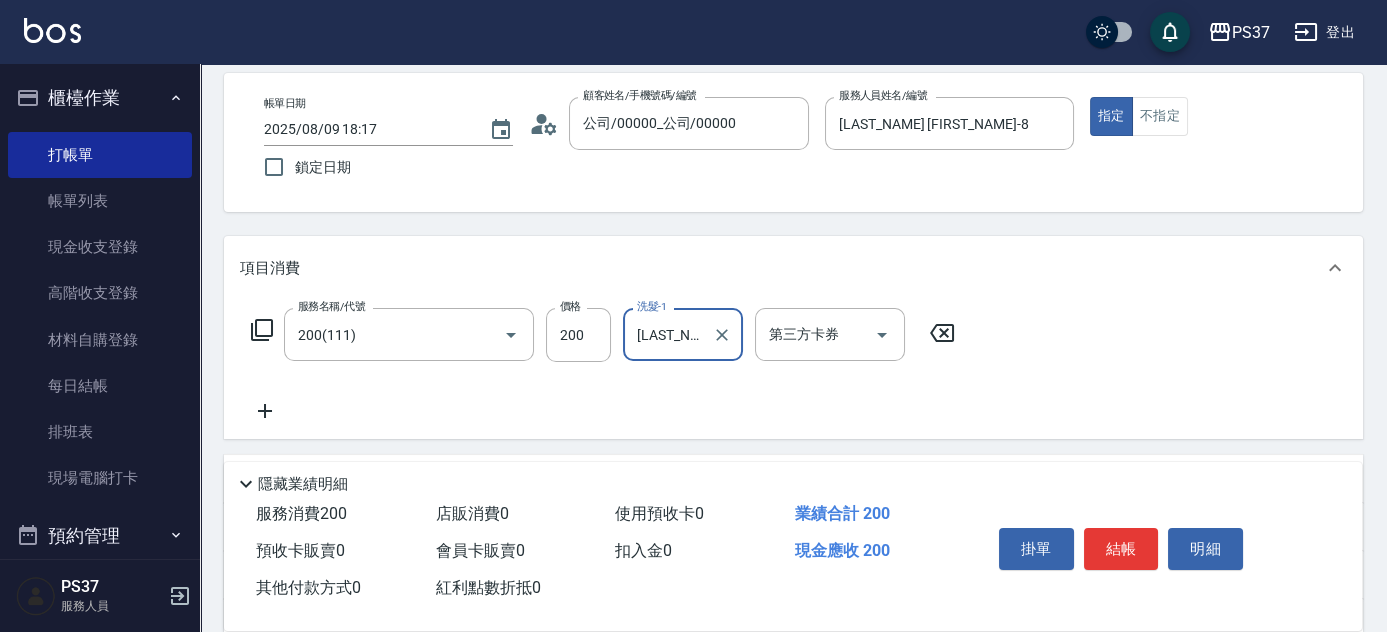 scroll, scrollTop: 181, scrollLeft: 0, axis: vertical 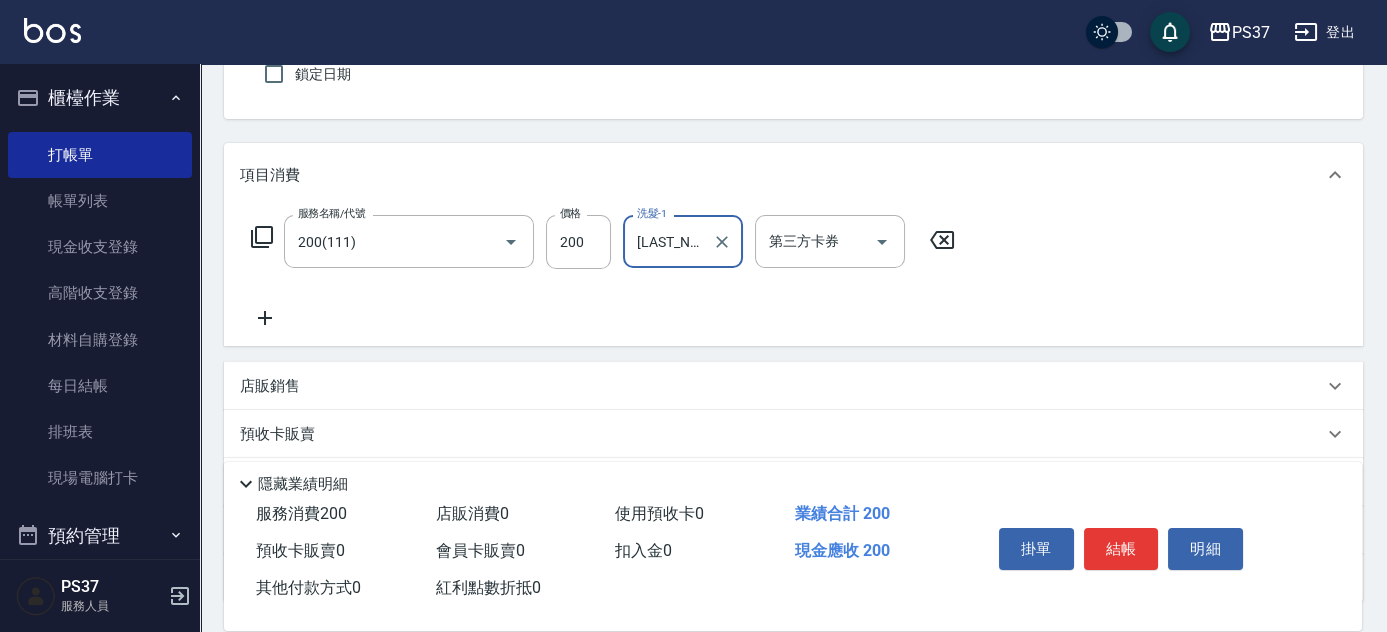 click 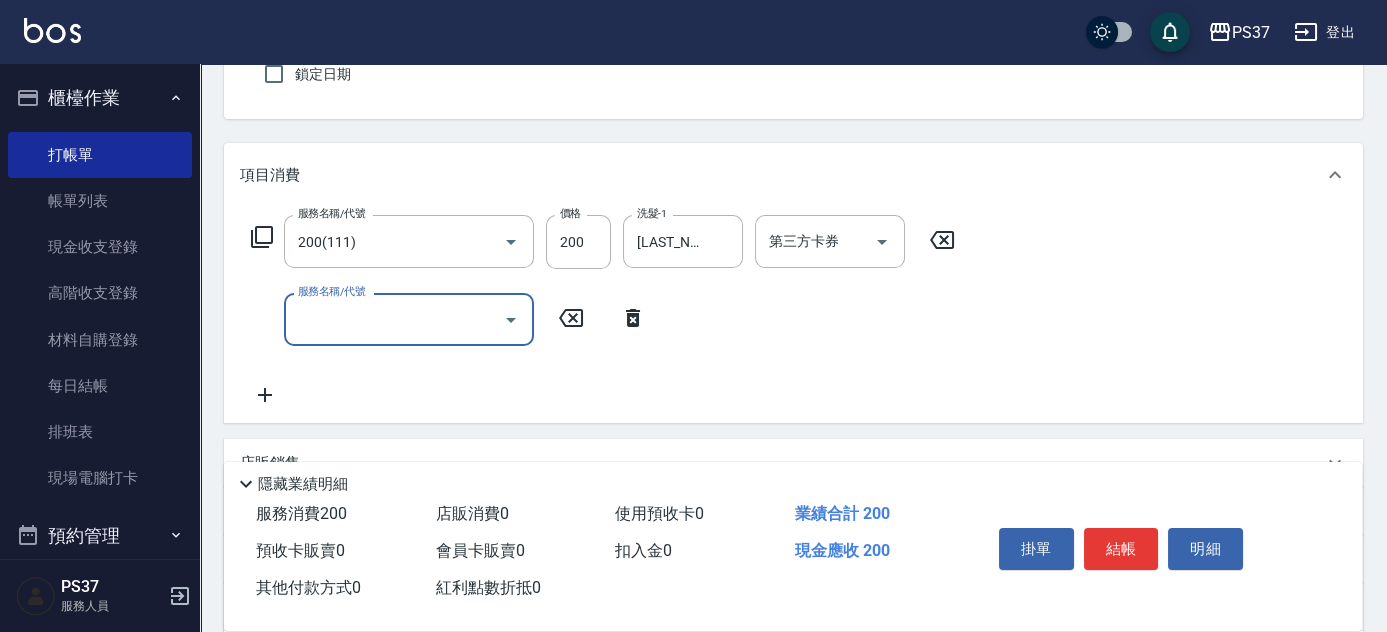 click on "服務名稱/代號" at bounding box center [394, 319] 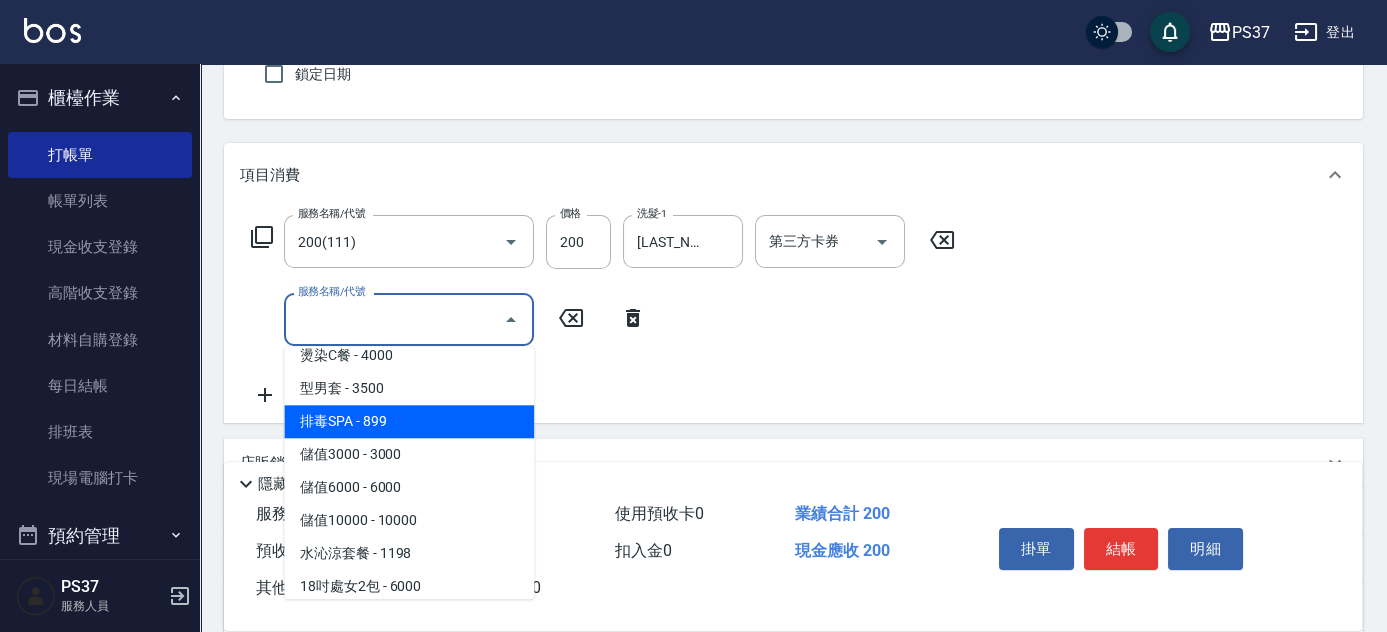 scroll, scrollTop: 2181, scrollLeft: 0, axis: vertical 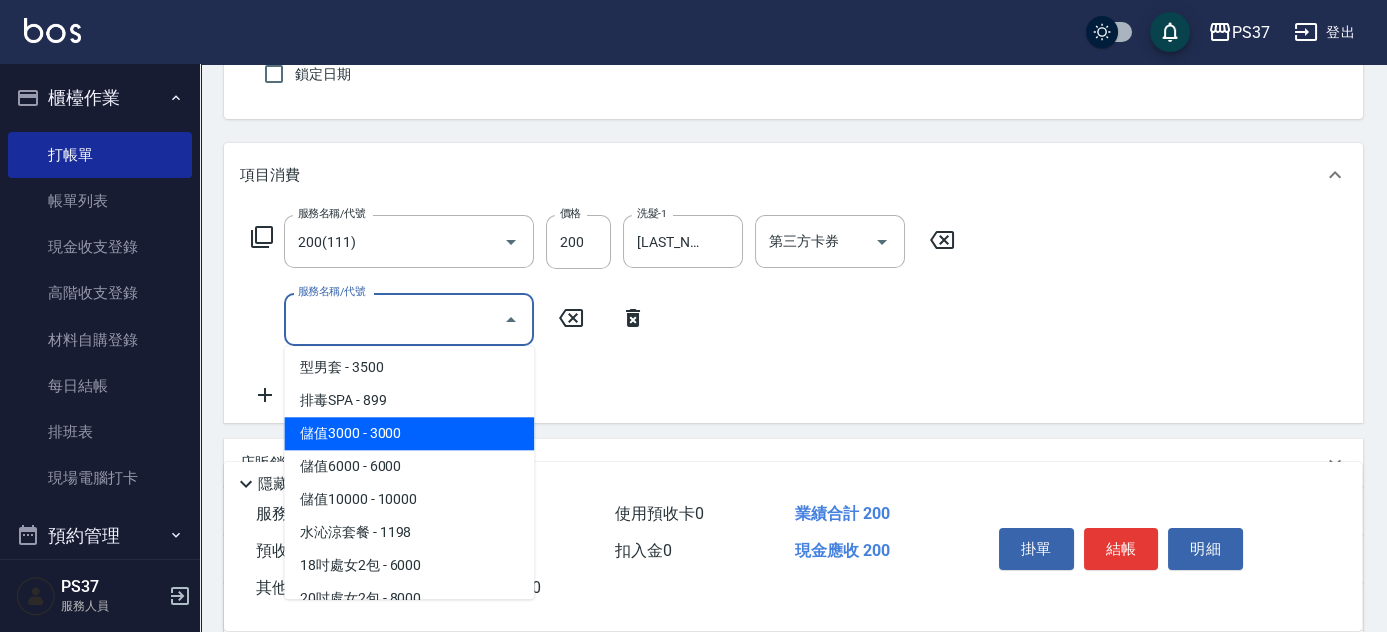 click on "儲值3000 - 3000" at bounding box center (409, 433) 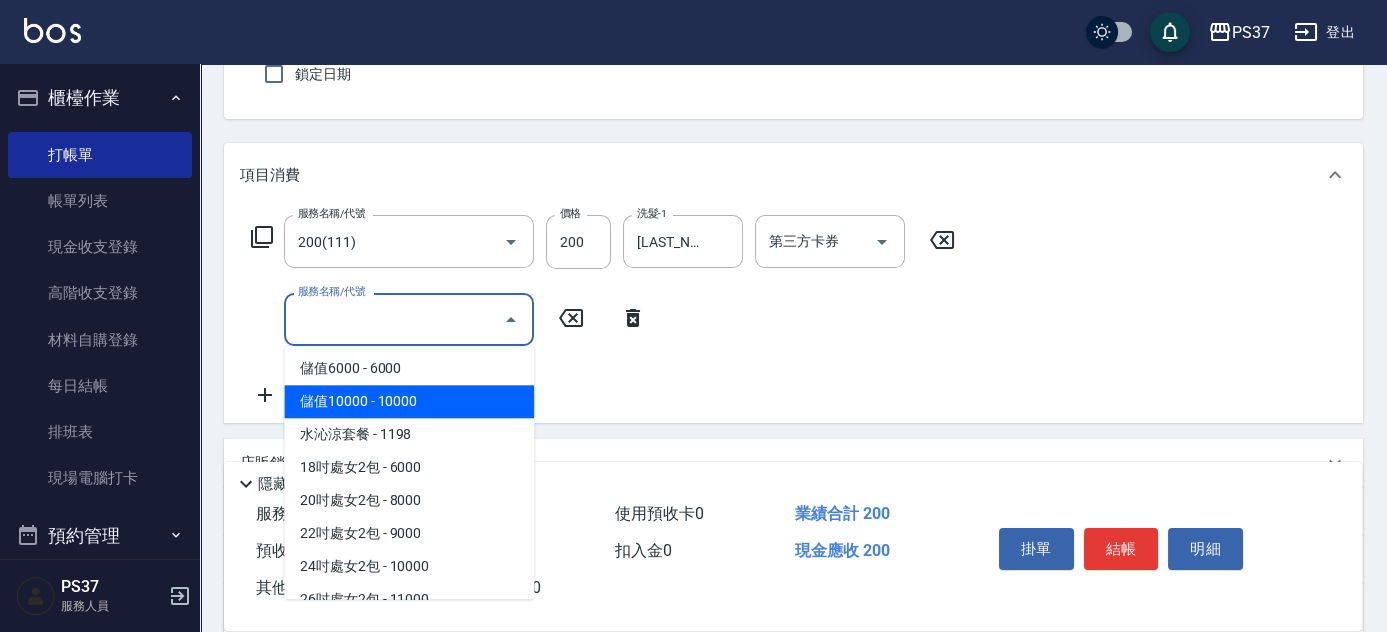 scroll, scrollTop: 2097, scrollLeft: 0, axis: vertical 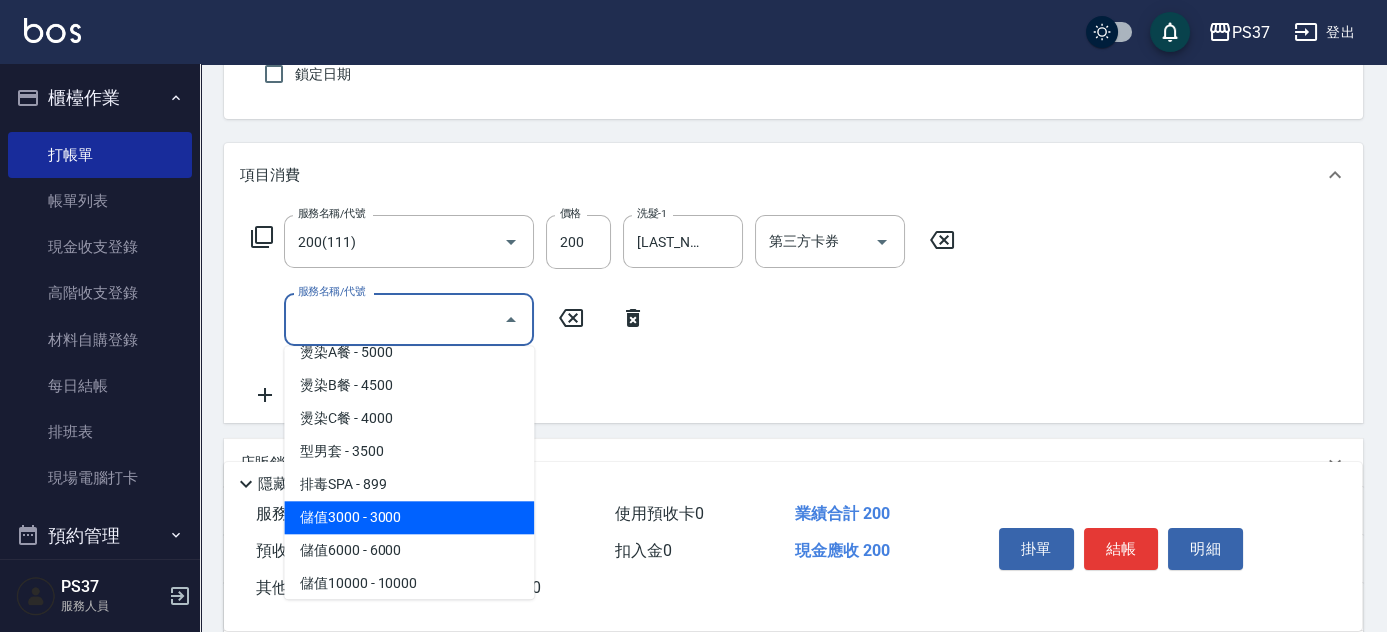 click on "儲值3000 - 3000" at bounding box center [409, 517] 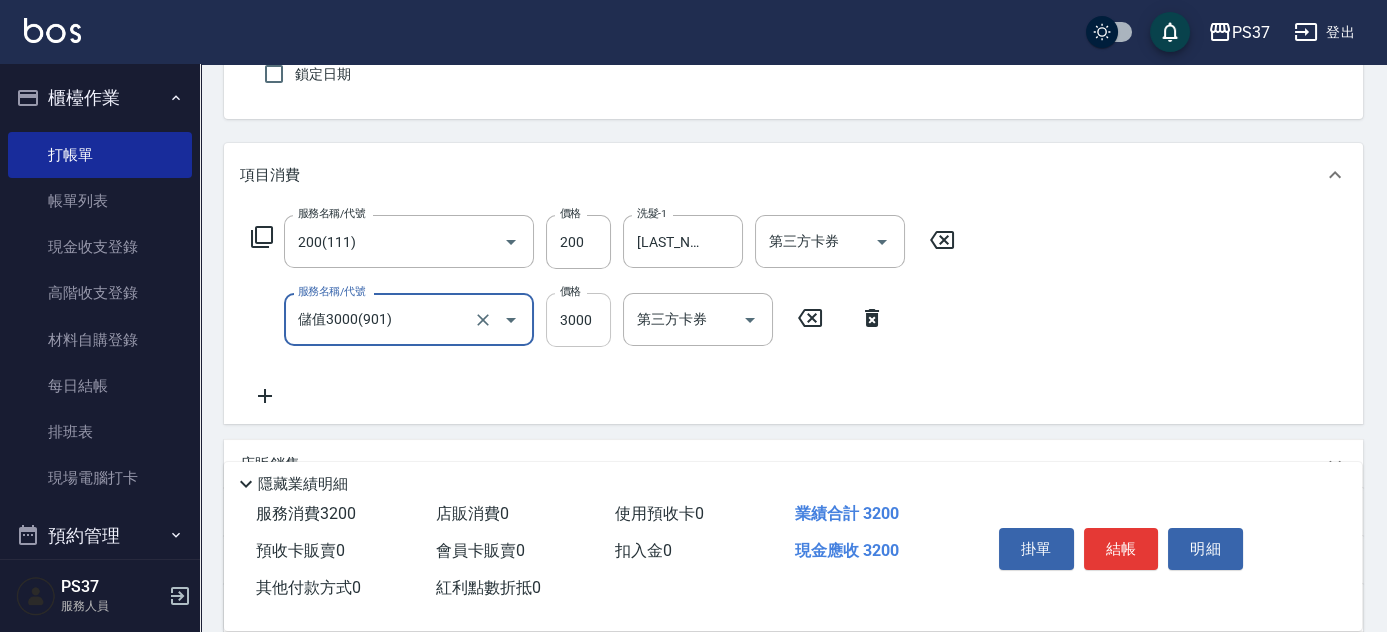 click on "3000" at bounding box center (578, 320) 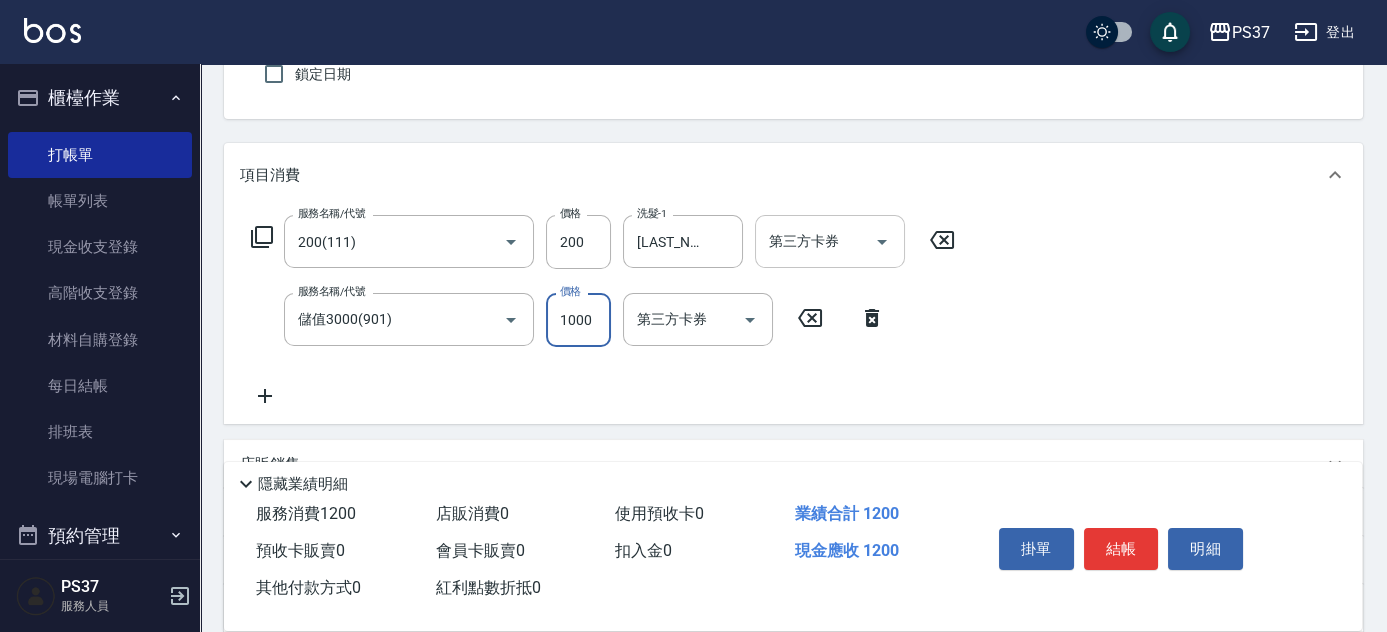 click 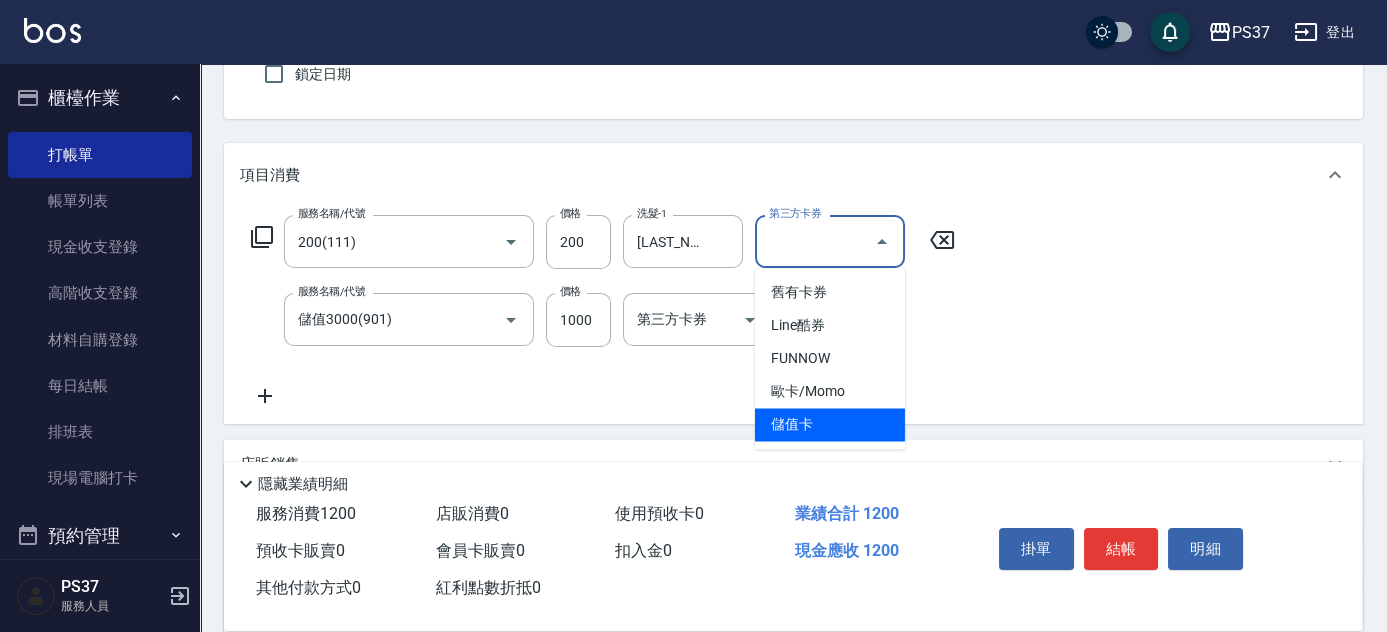 click on "儲值卡" at bounding box center (830, 424) 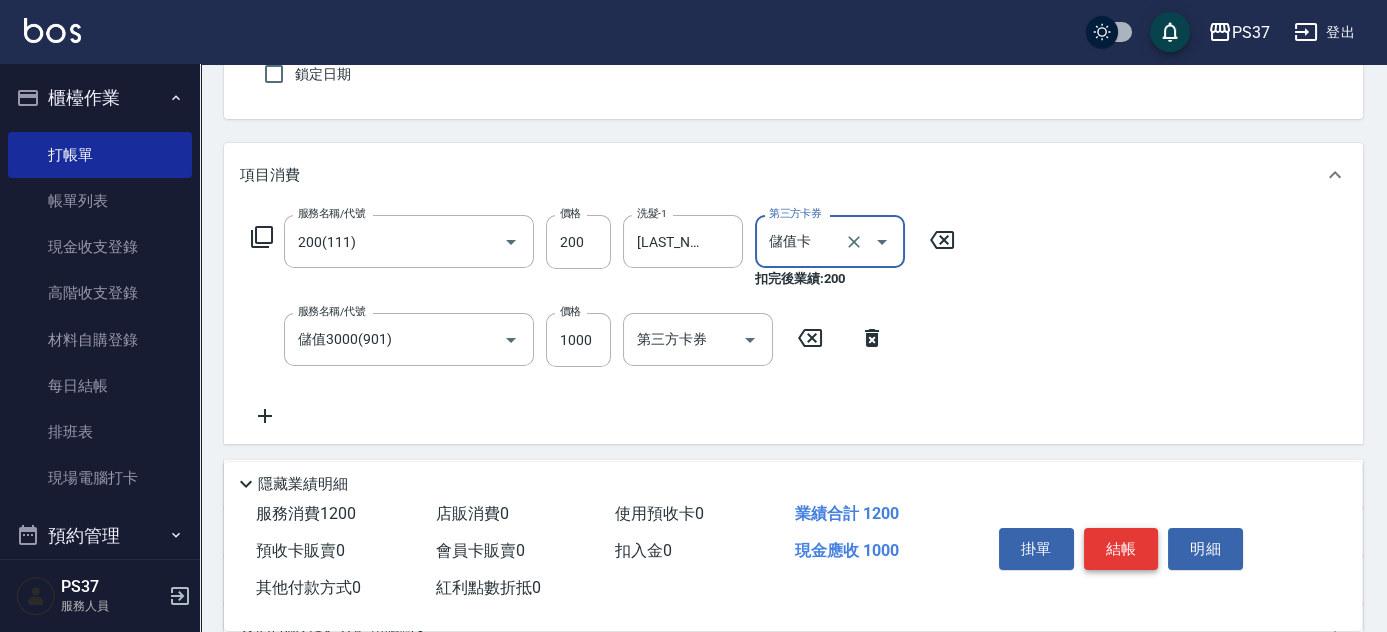 click on "結帳" at bounding box center (1121, 549) 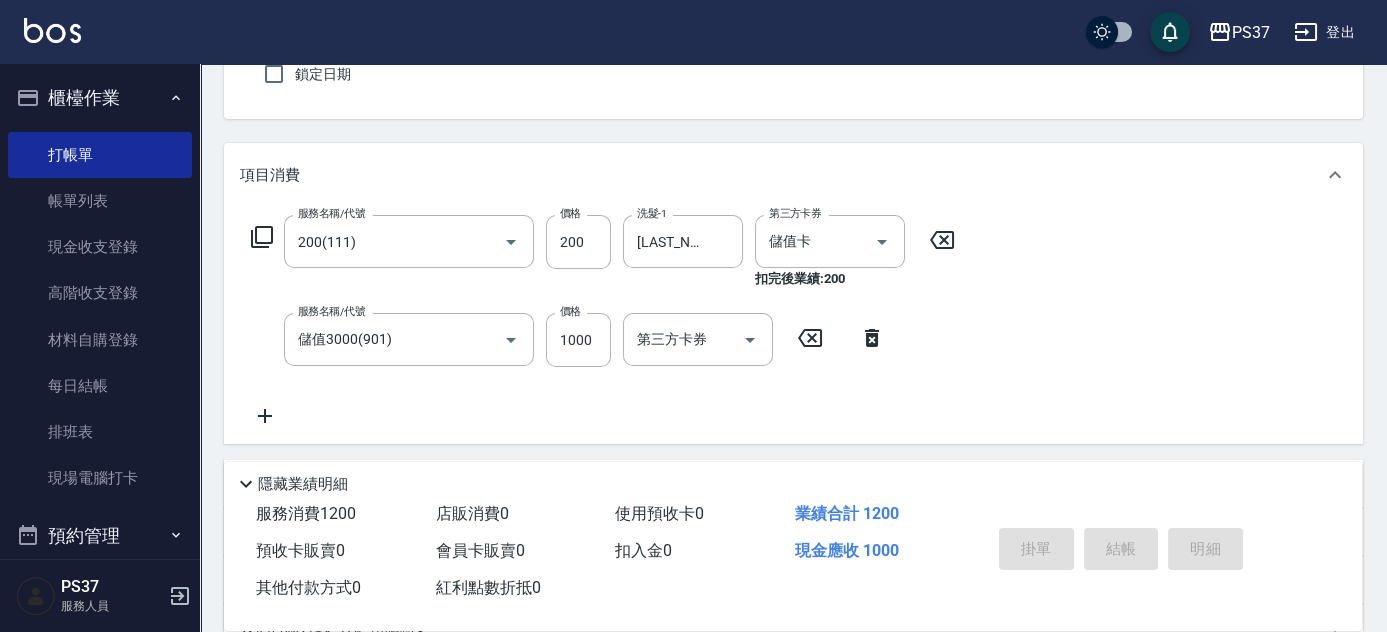 type on "2025/08/09 18:18" 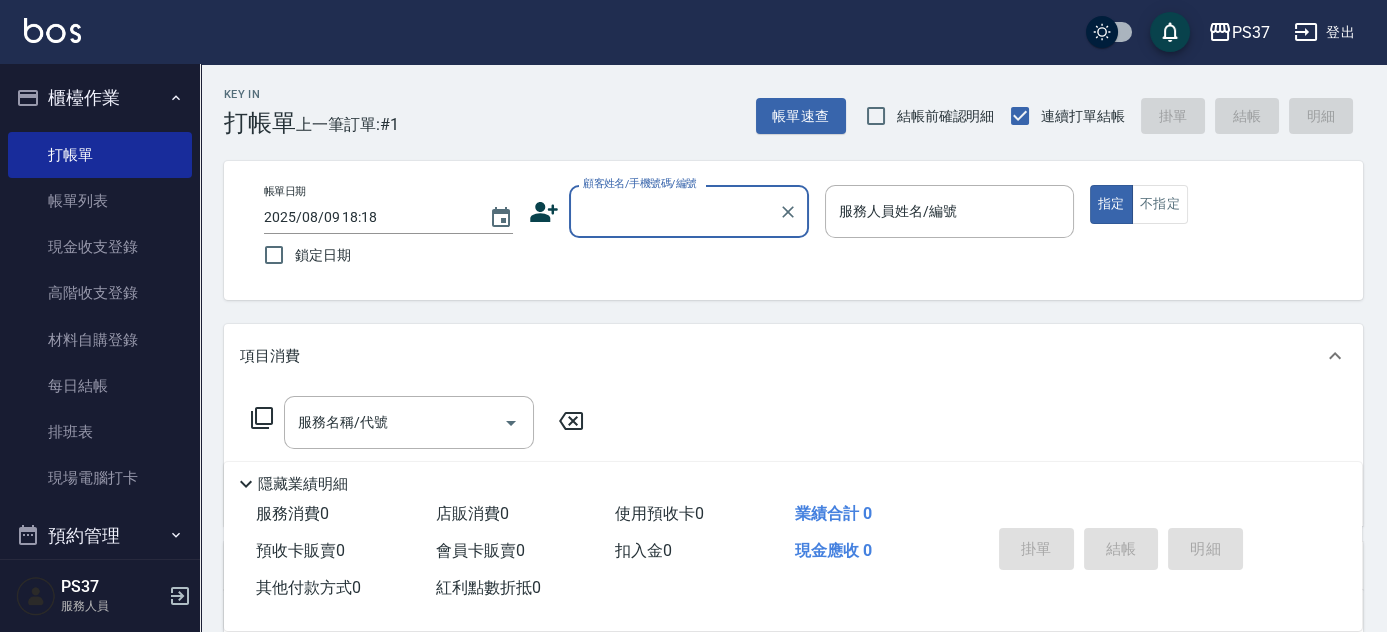 scroll, scrollTop: 0, scrollLeft: 0, axis: both 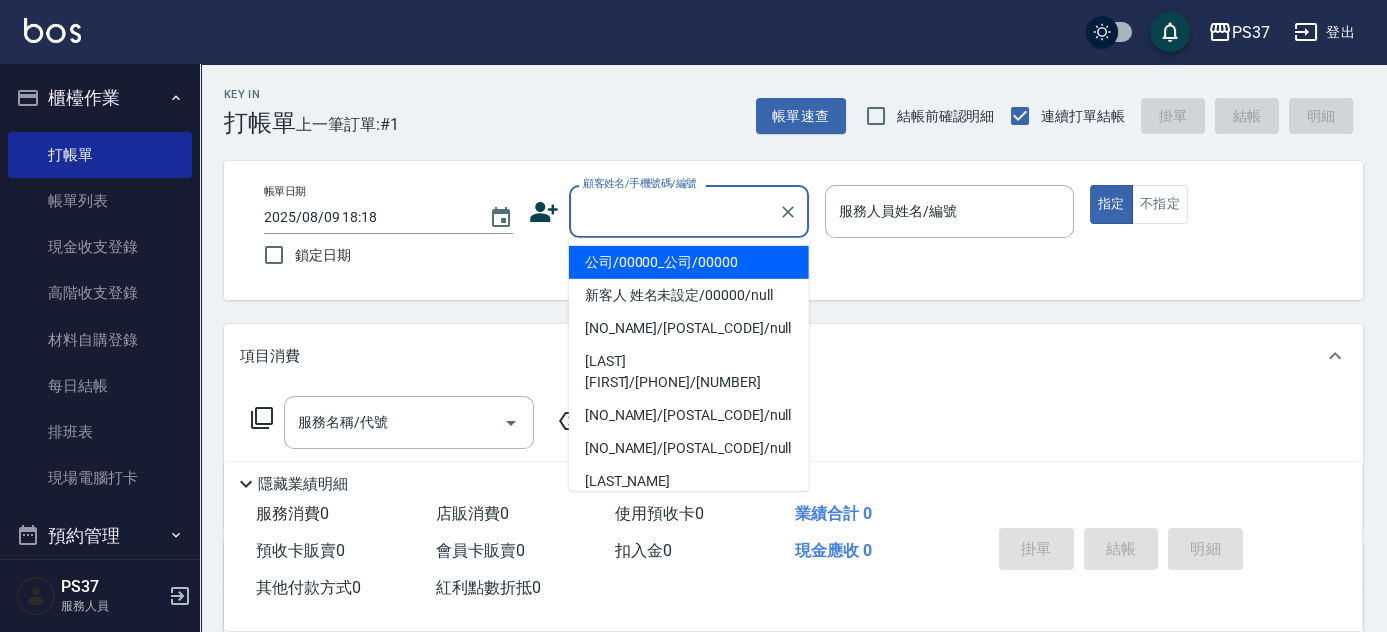 click on "公司/00000_公司/00000" at bounding box center [689, 262] 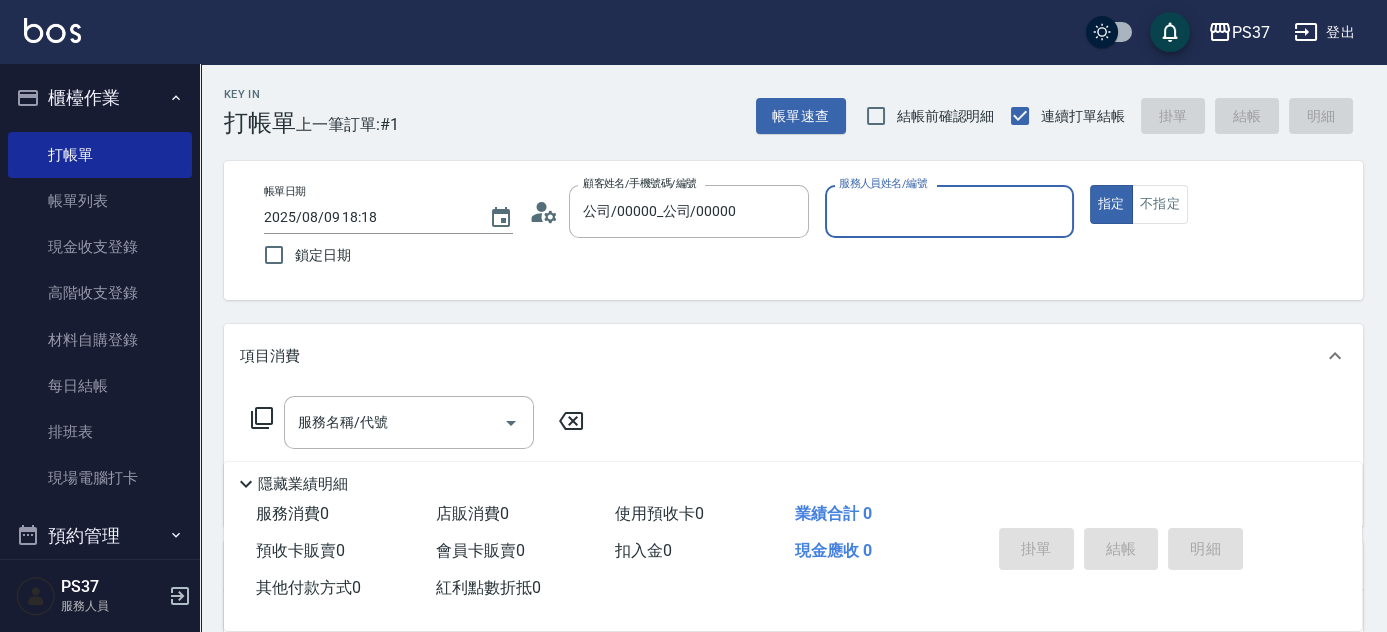 click on "服務人員姓名/編號" at bounding box center [949, 211] 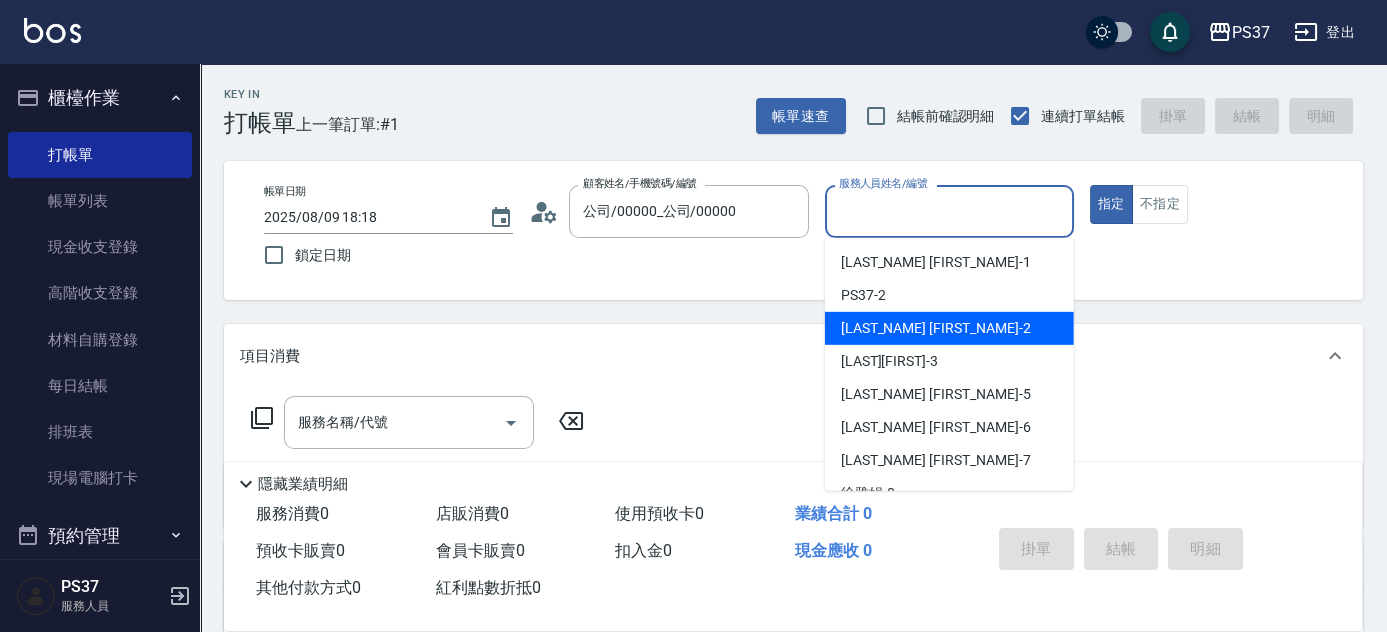 click on "劉晨志 -2" at bounding box center [949, 328] 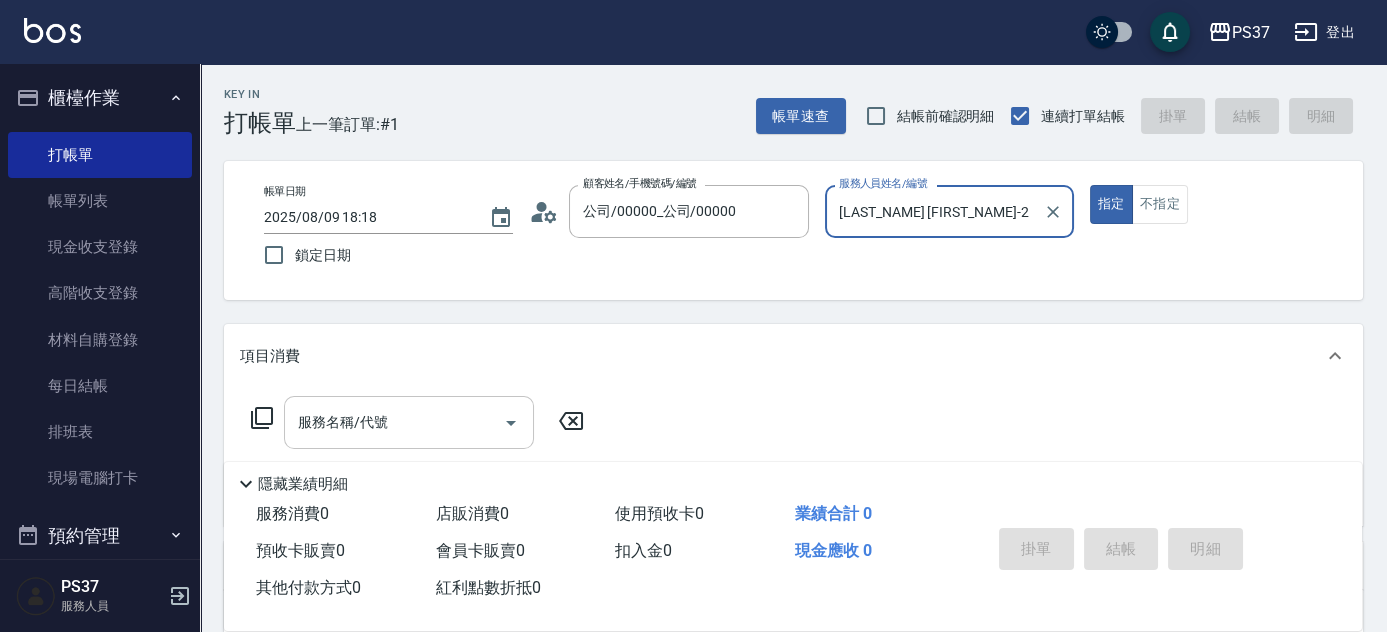 drag, startPoint x: 432, startPoint y: 424, endPoint x: 436, endPoint y: 413, distance: 11.7046995 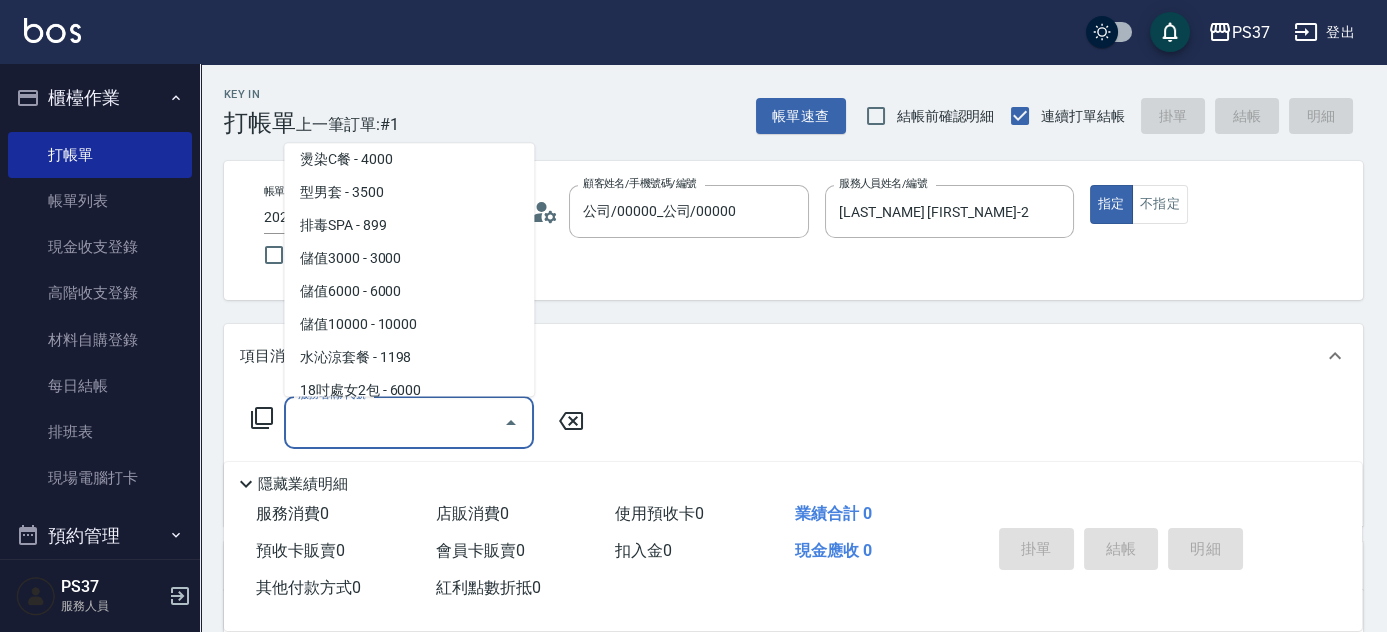 scroll, scrollTop: 2181, scrollLeft: 0, axis: vertical 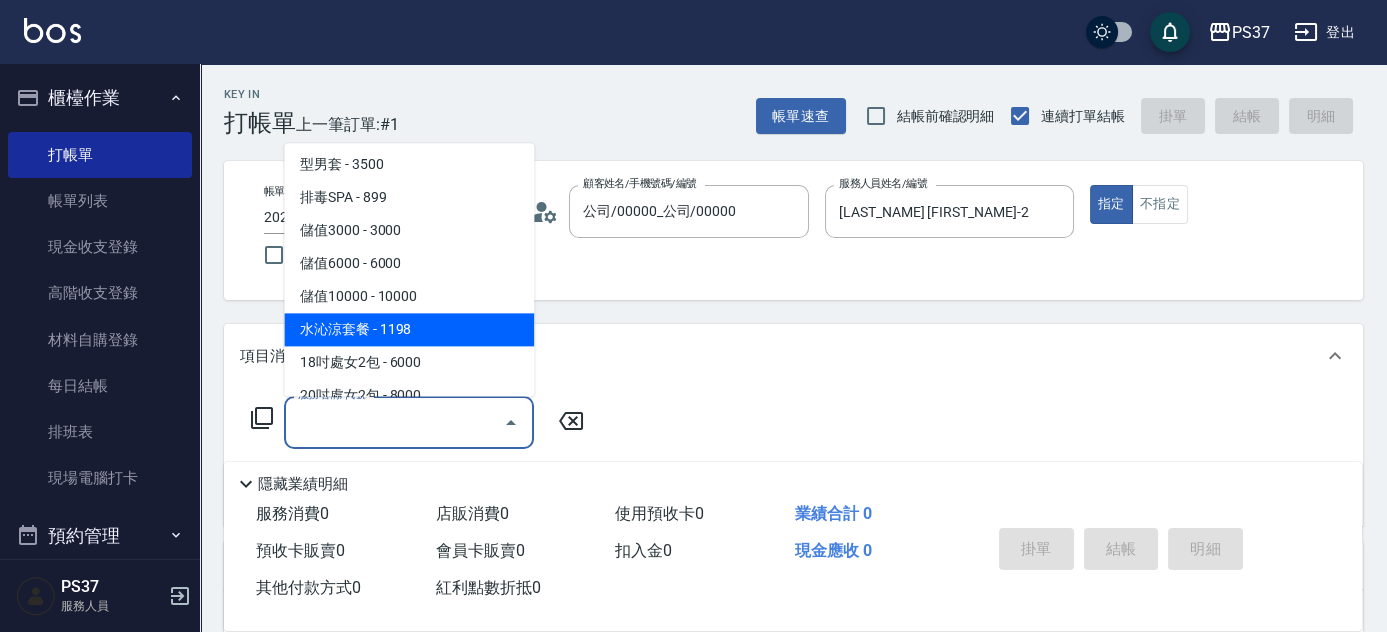 click on "水沁涼套餐 - 1198" at bounding box center [409, 330] 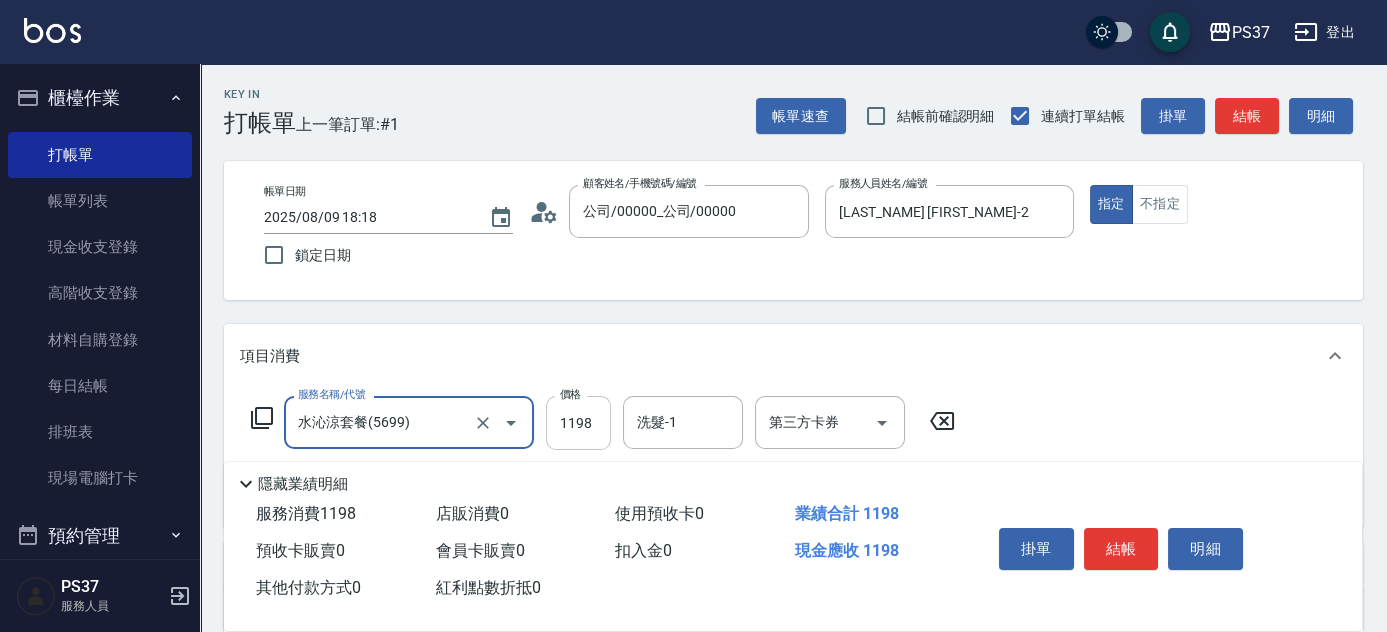 click on "1198" at bounding box center [578, 423] 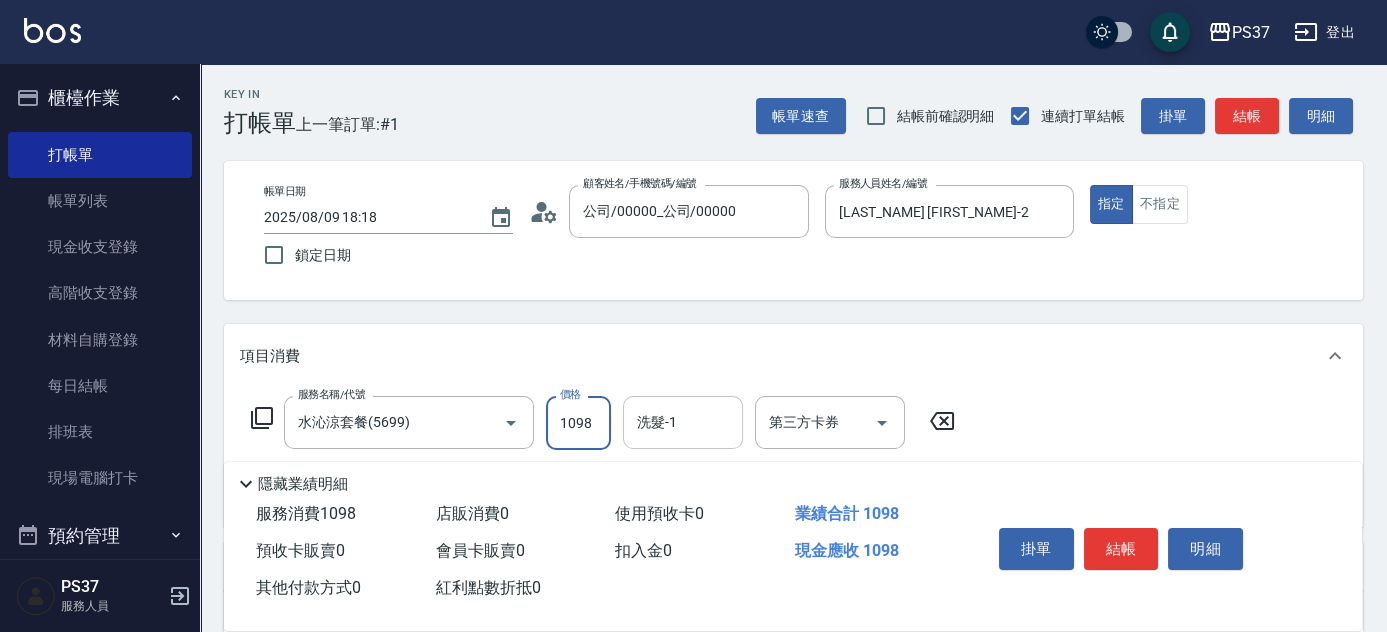 type on "1098" 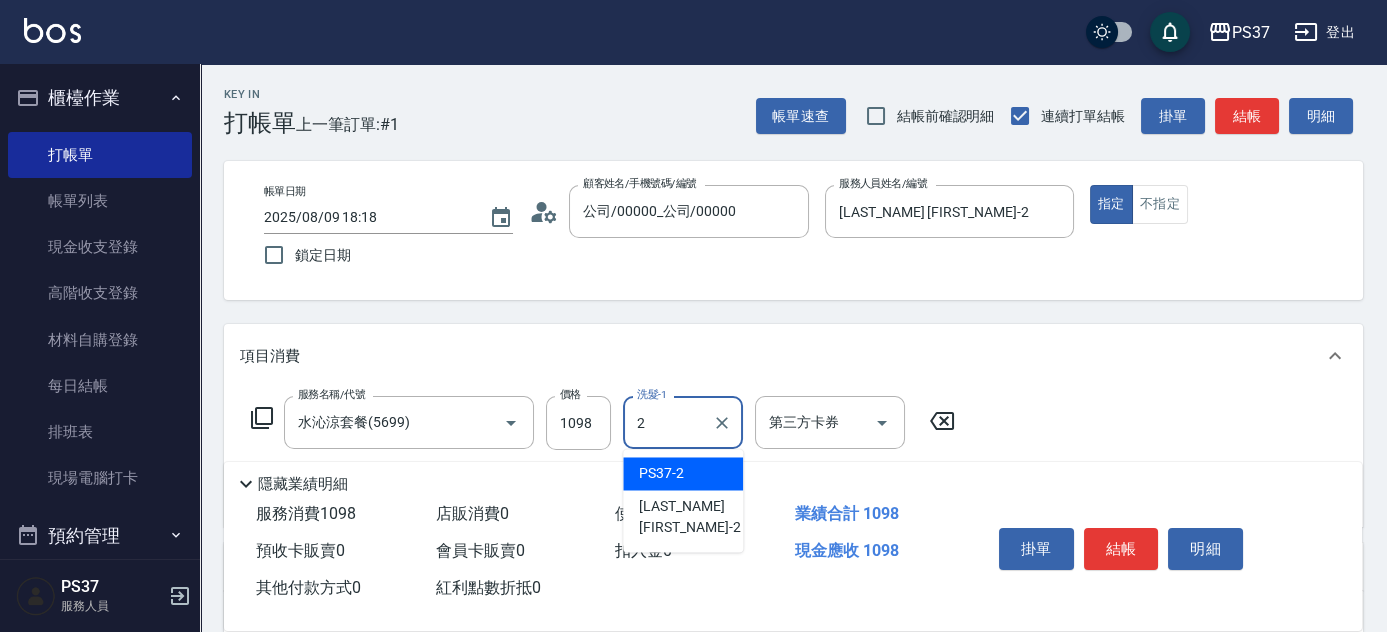 type on "PS37-2" 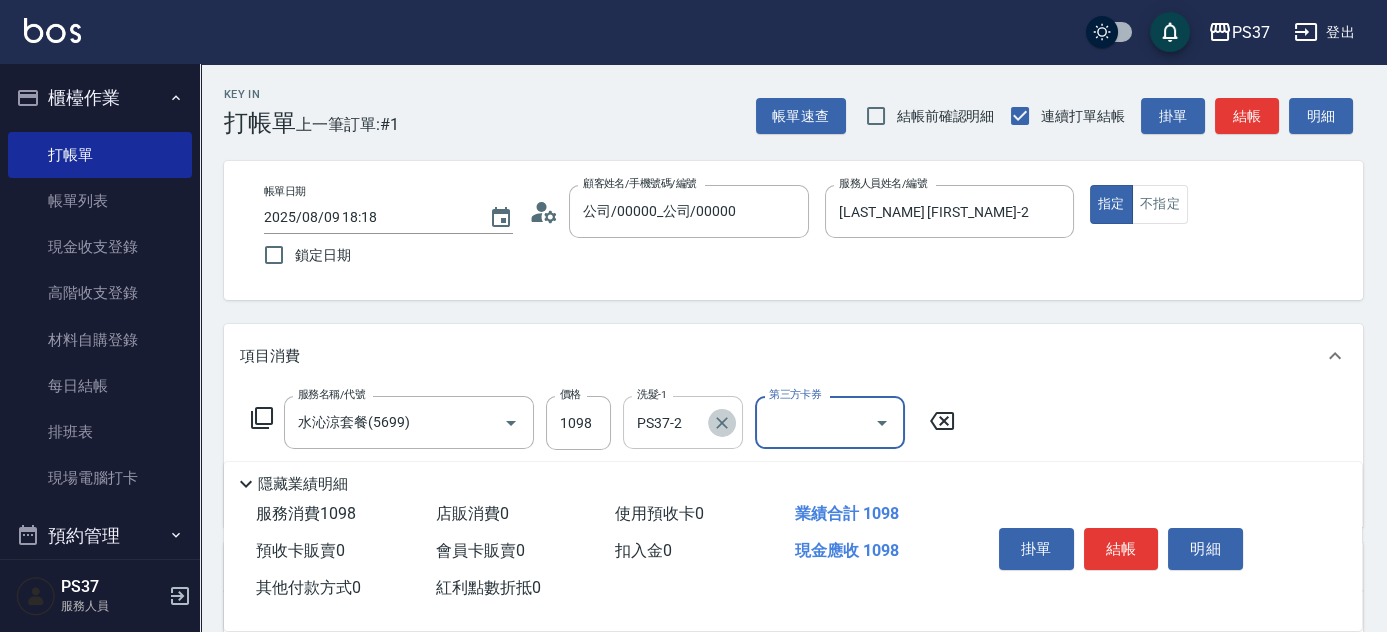 click 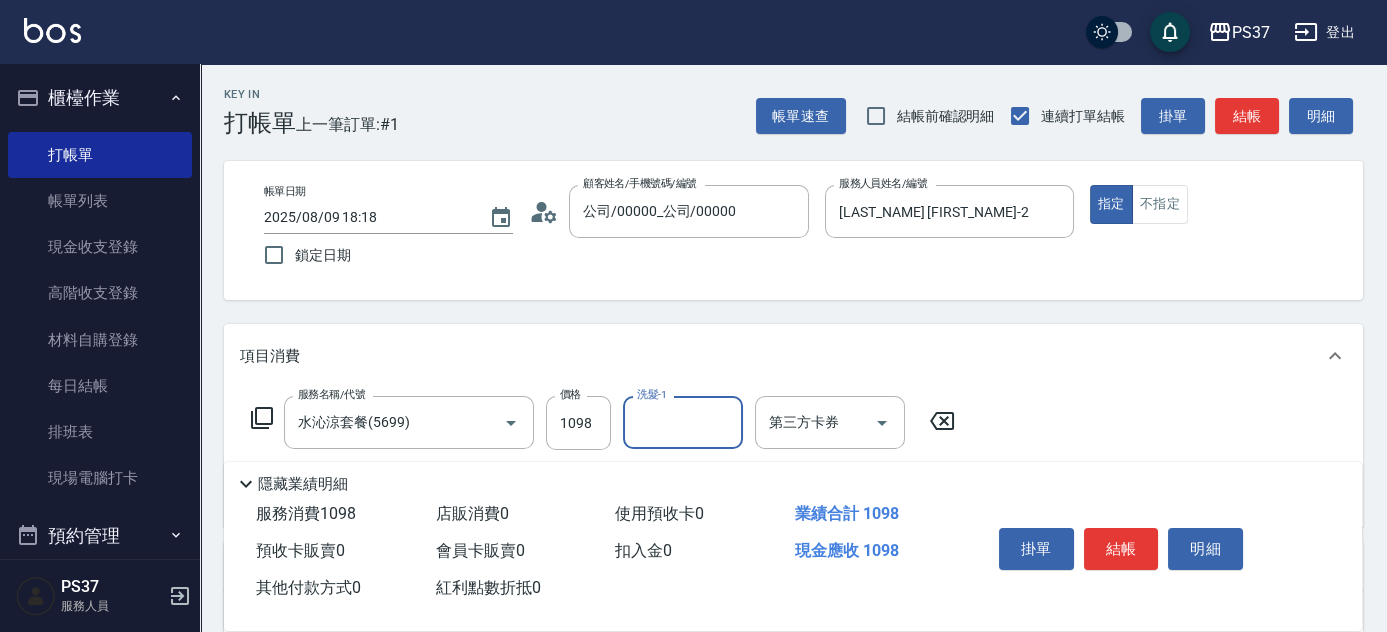 click on "洗髮-1" at bounding box center (683, 422) 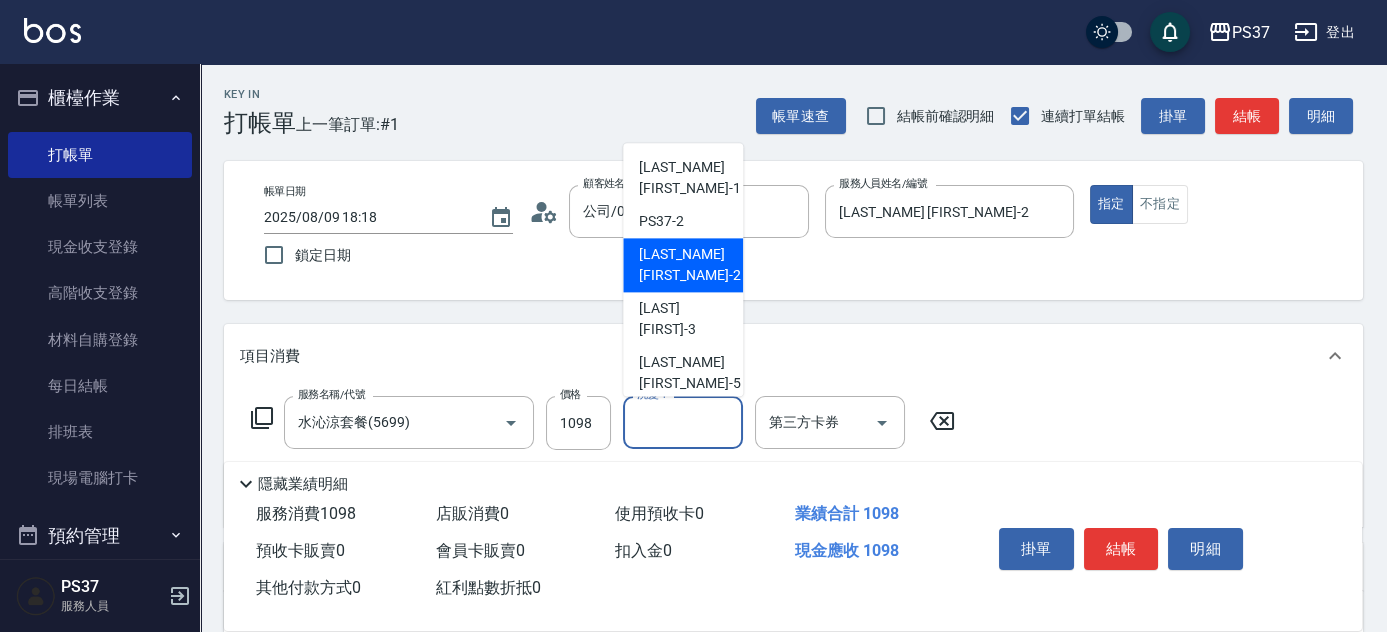 click on "劉晨志 -2" at bounding box center (683, 266) 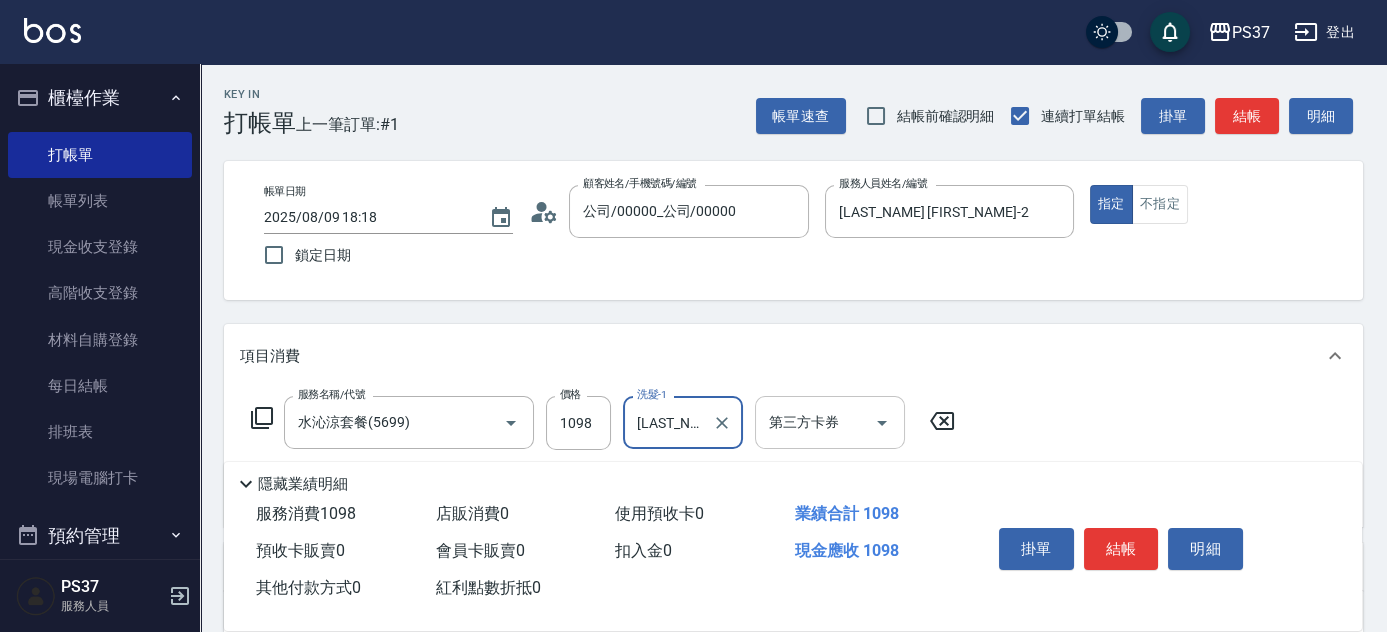 click 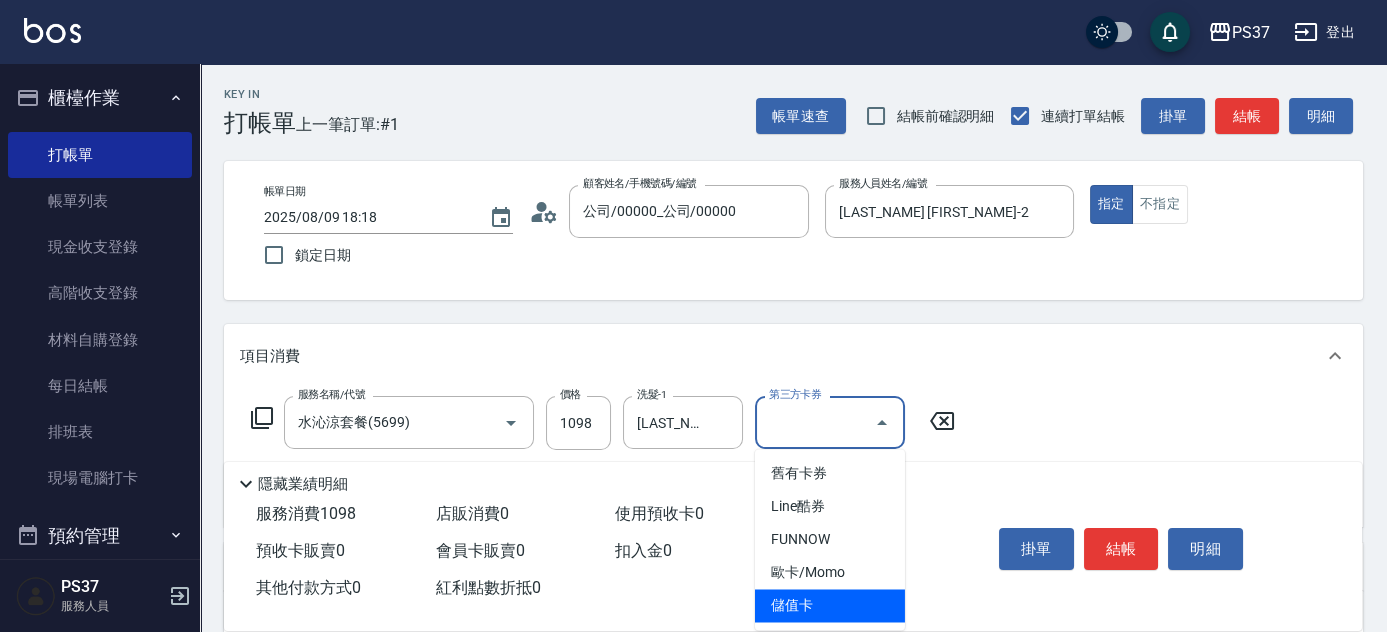 click on "儲值卡" at bounding box center (830, 605) 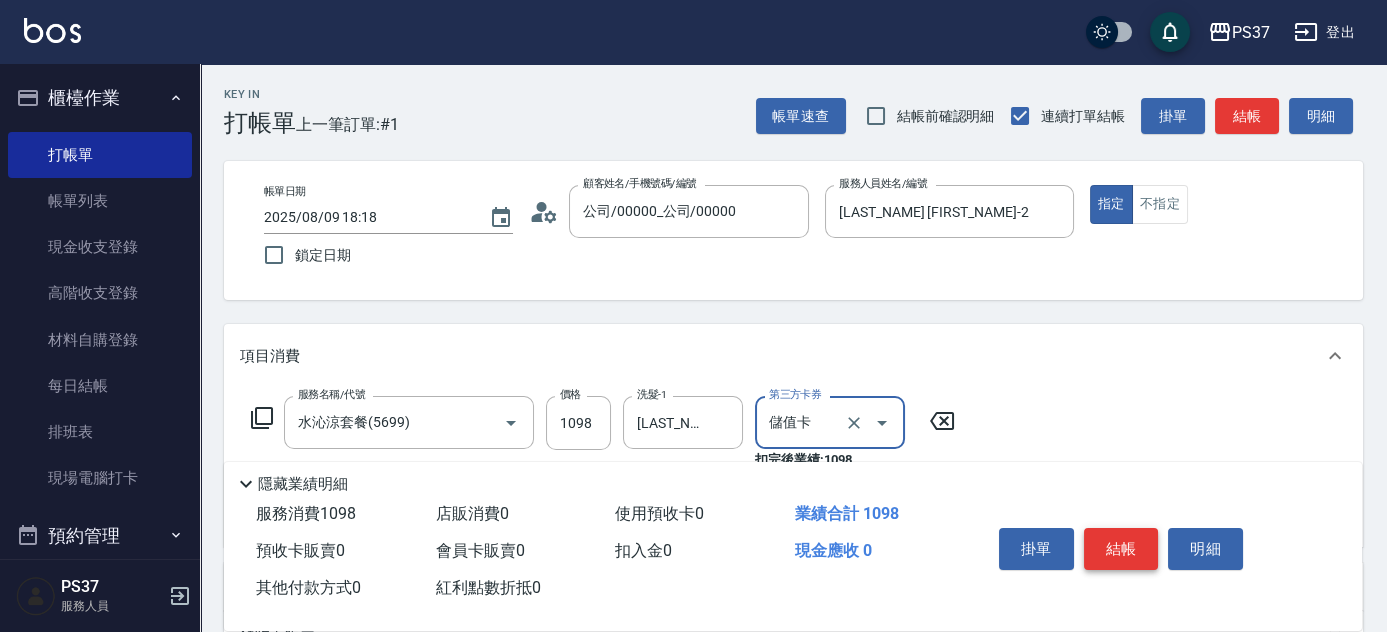 click on "結帳" at bounding box center [1121, 549] 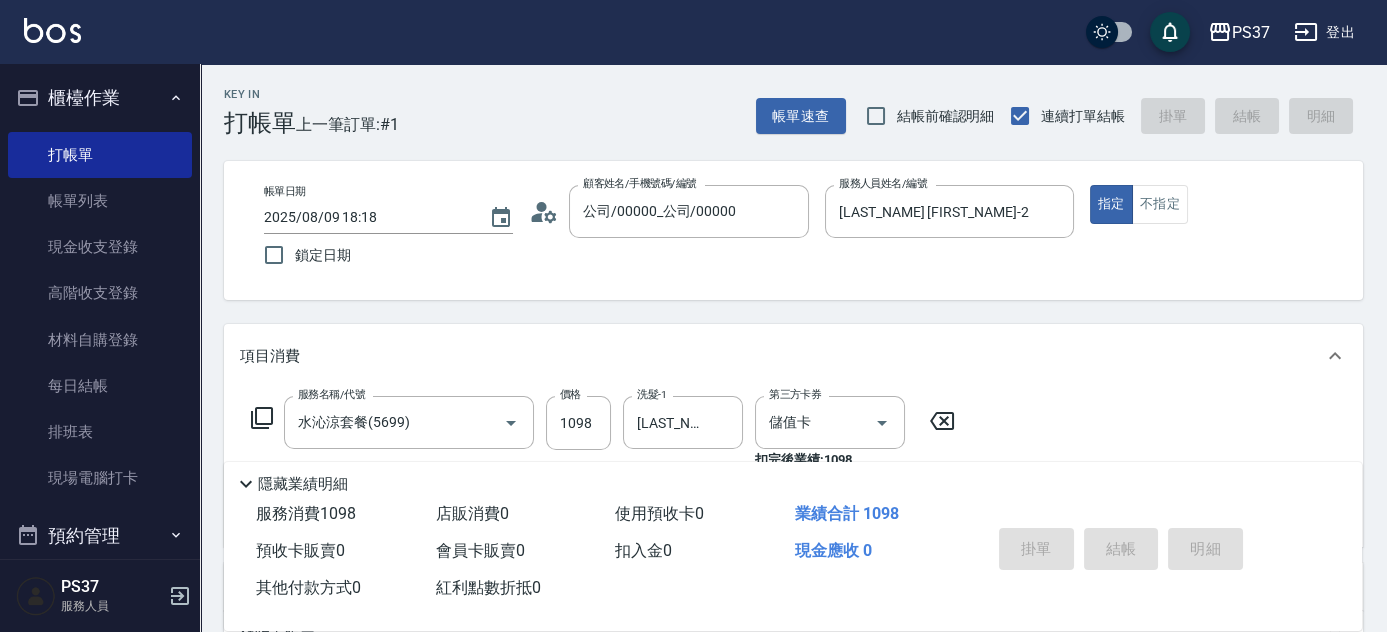type on "2025/08/09 18:20" 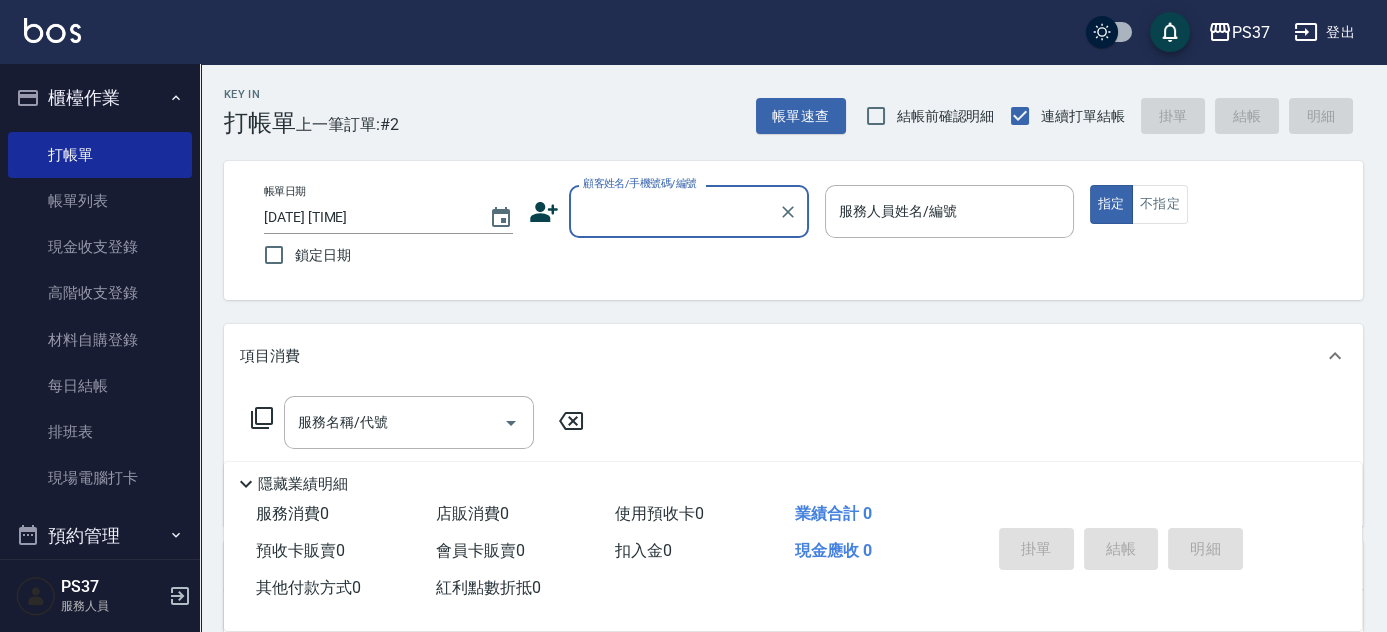 click on "顧客姓名/手機號碼/編號" at bounding box center (674, 211) 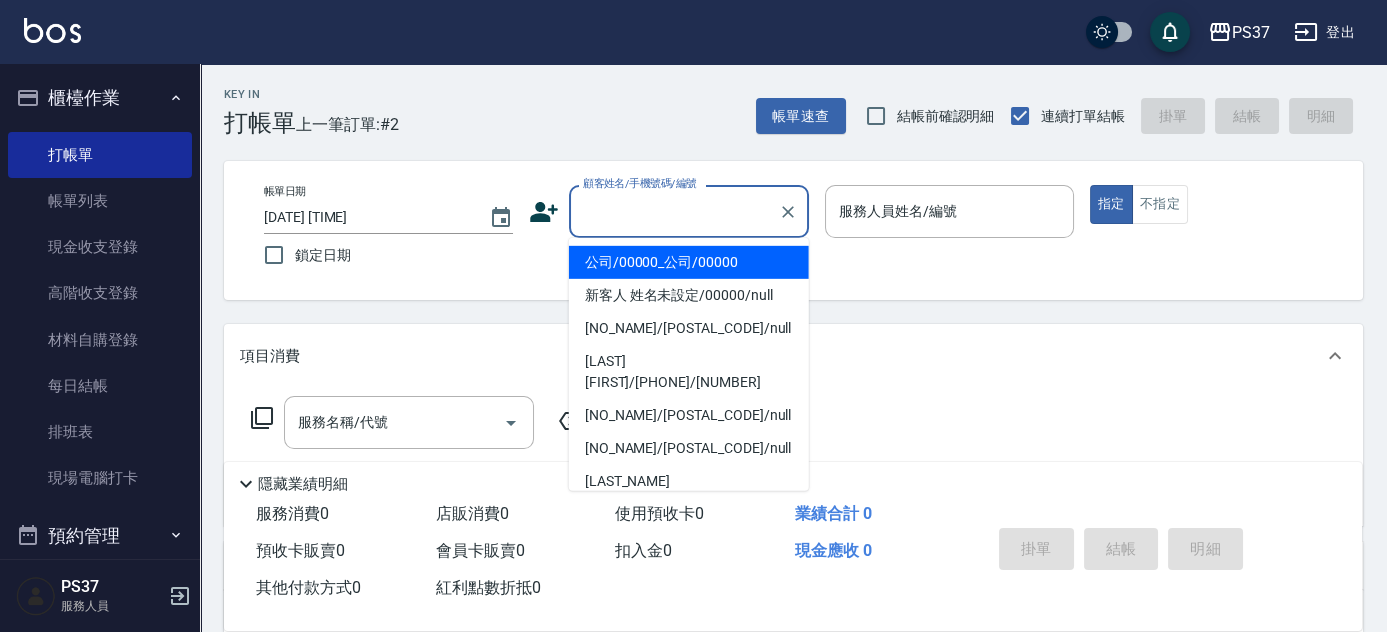 click on "公司/00000_公司/00000" at bounding box center [689, 262] 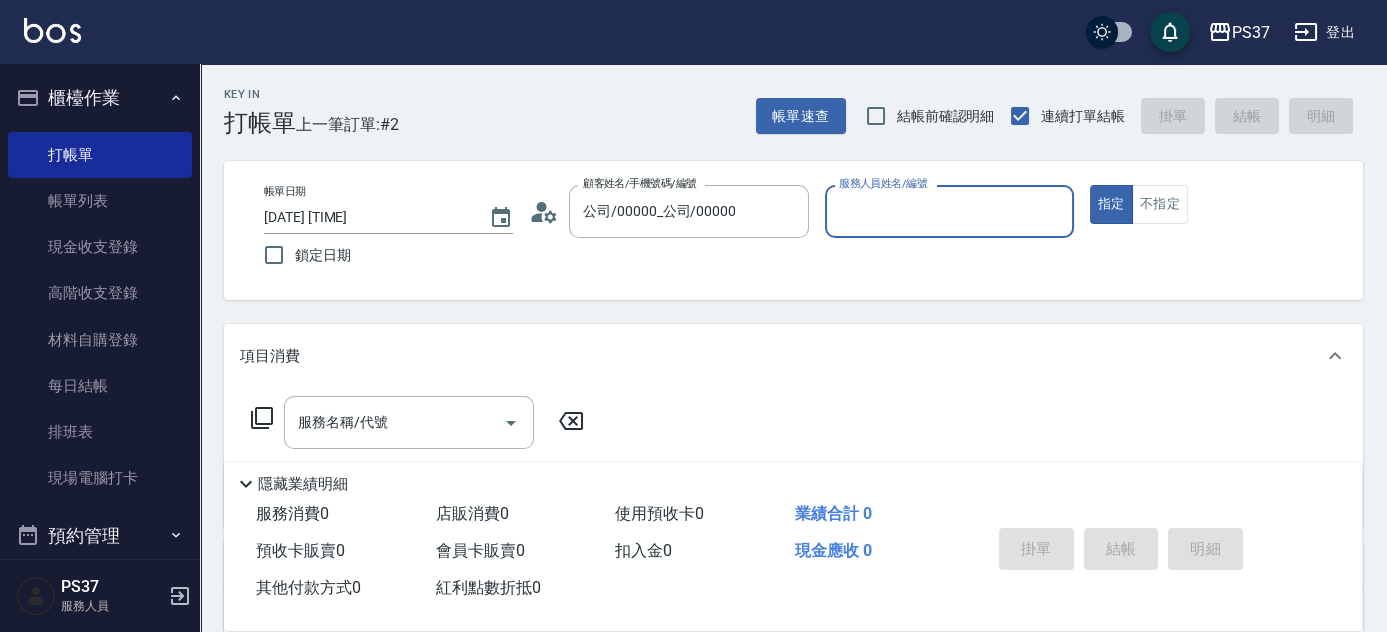 click on "服務人員姓名/編號" at bounding box center (949, 211) 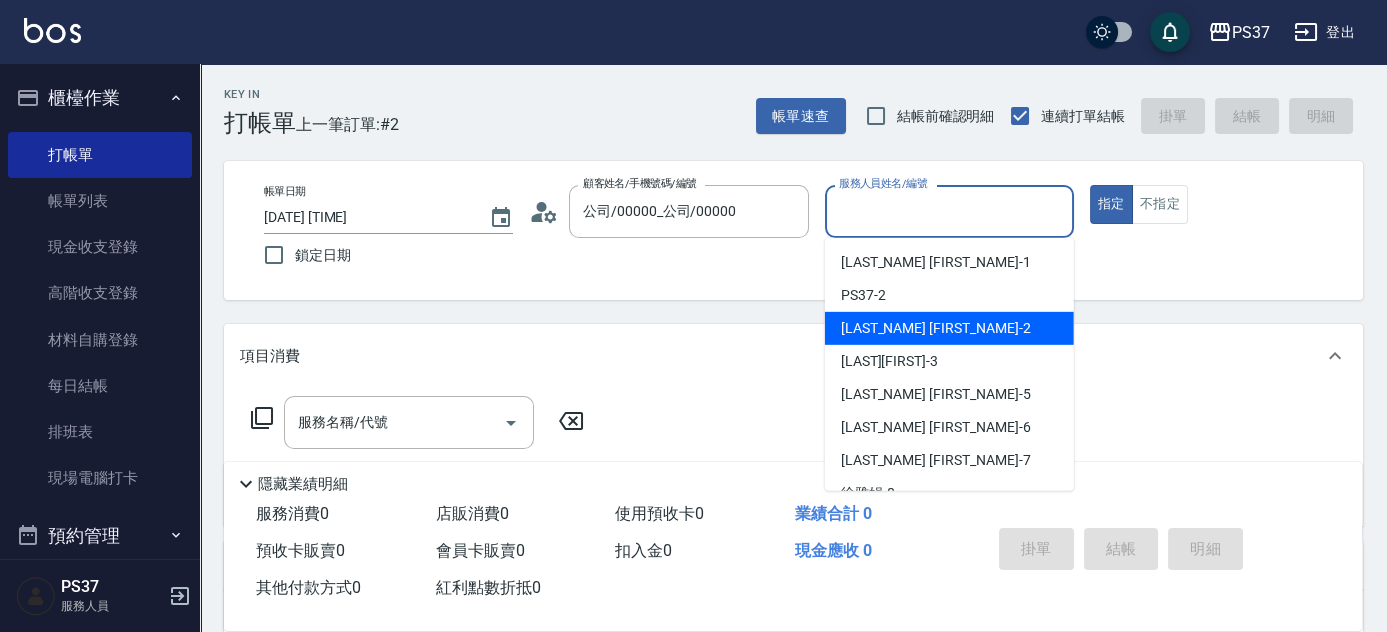 click on "劉晨志 -2" at bounding box center [949, 328] 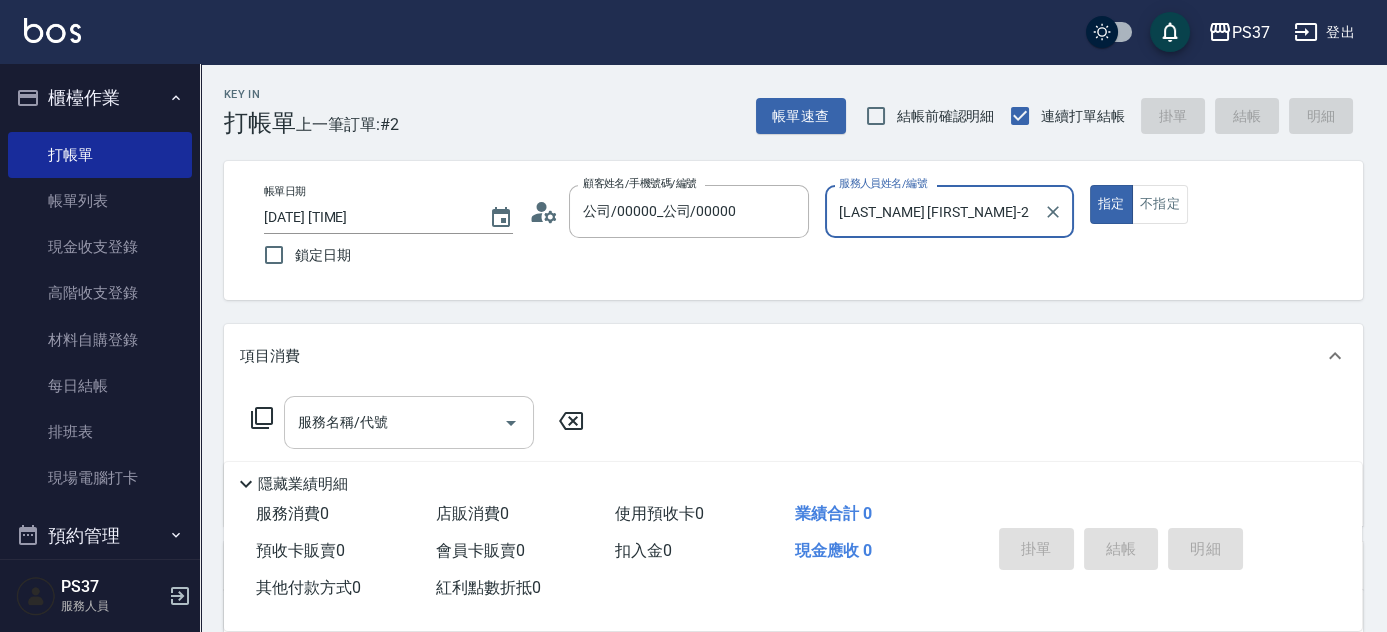 click on "服務名稱/代號" at bounding box center [409, 422] 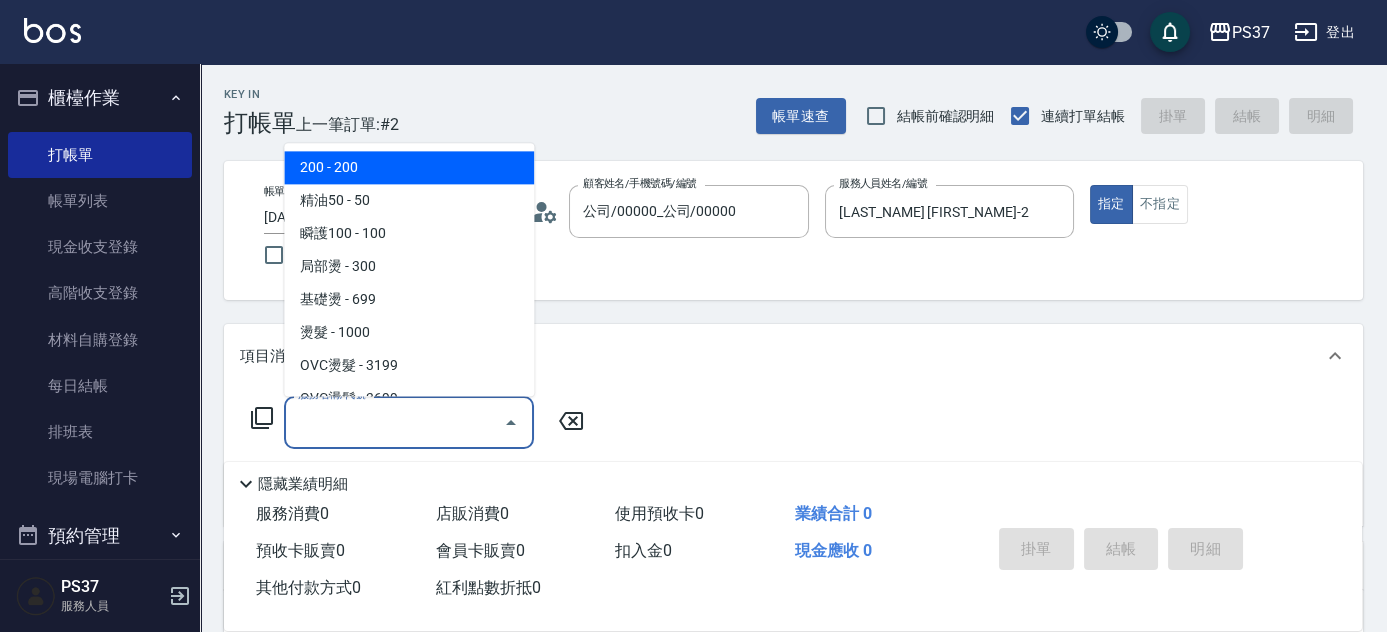 click on "200 - 200" at bounding box center (409, 168) 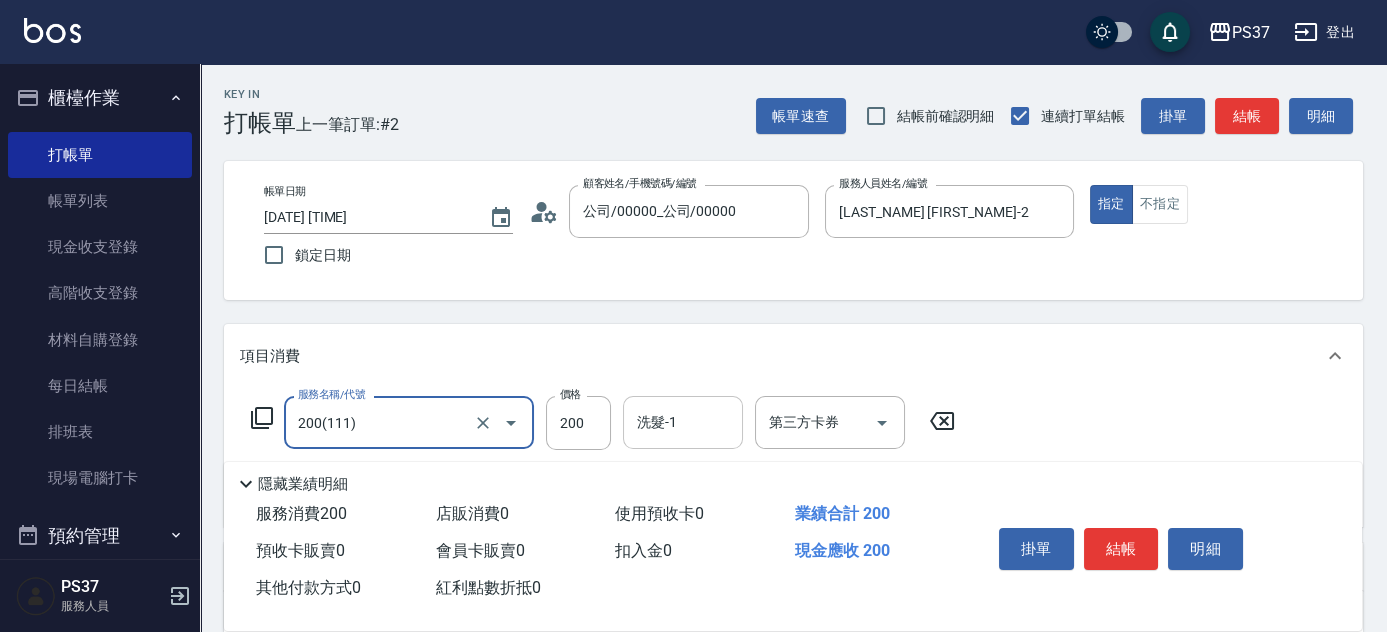 click on "洗髮-1" at bounding box center [683, 422] 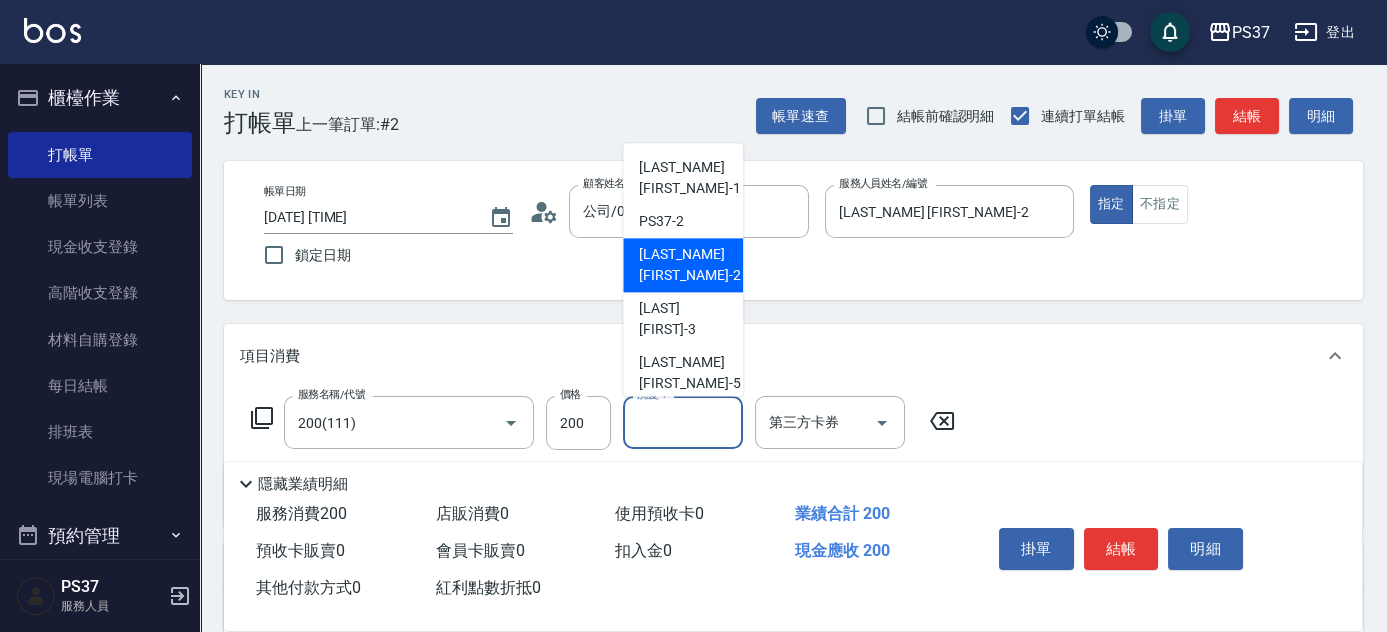 click on "劉晨志 -2" at bounding box center (683, 266) 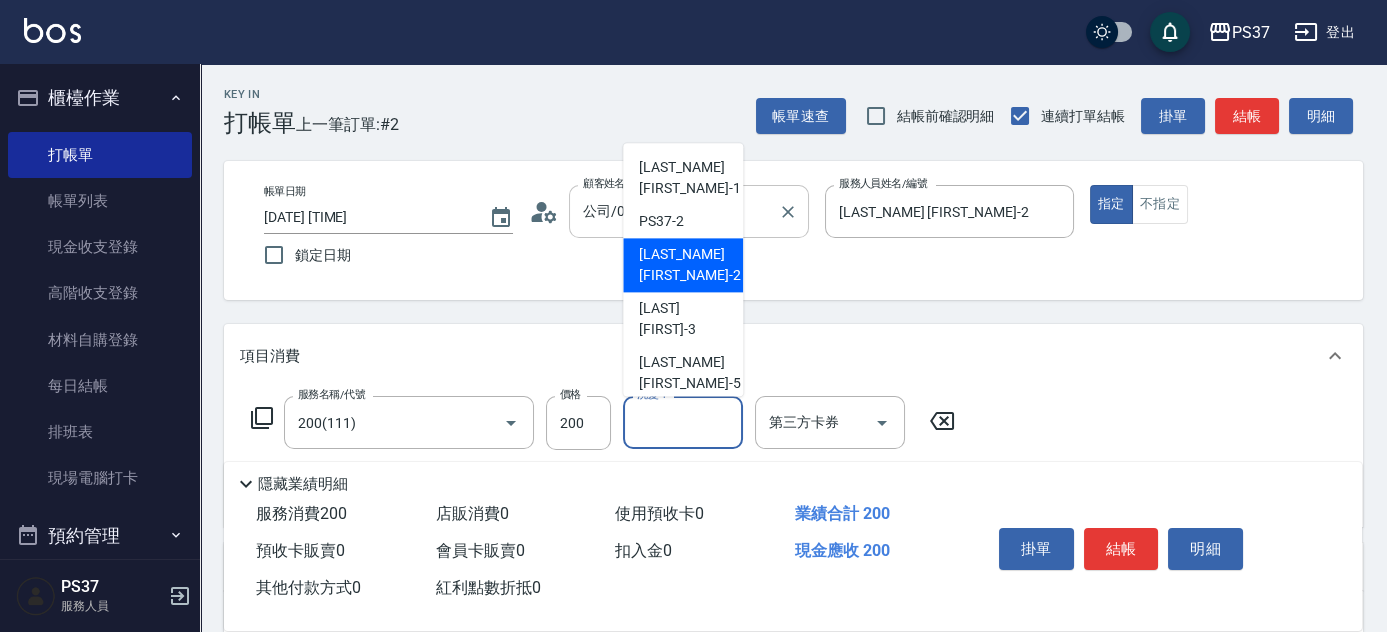 type on "劉晨志-2" 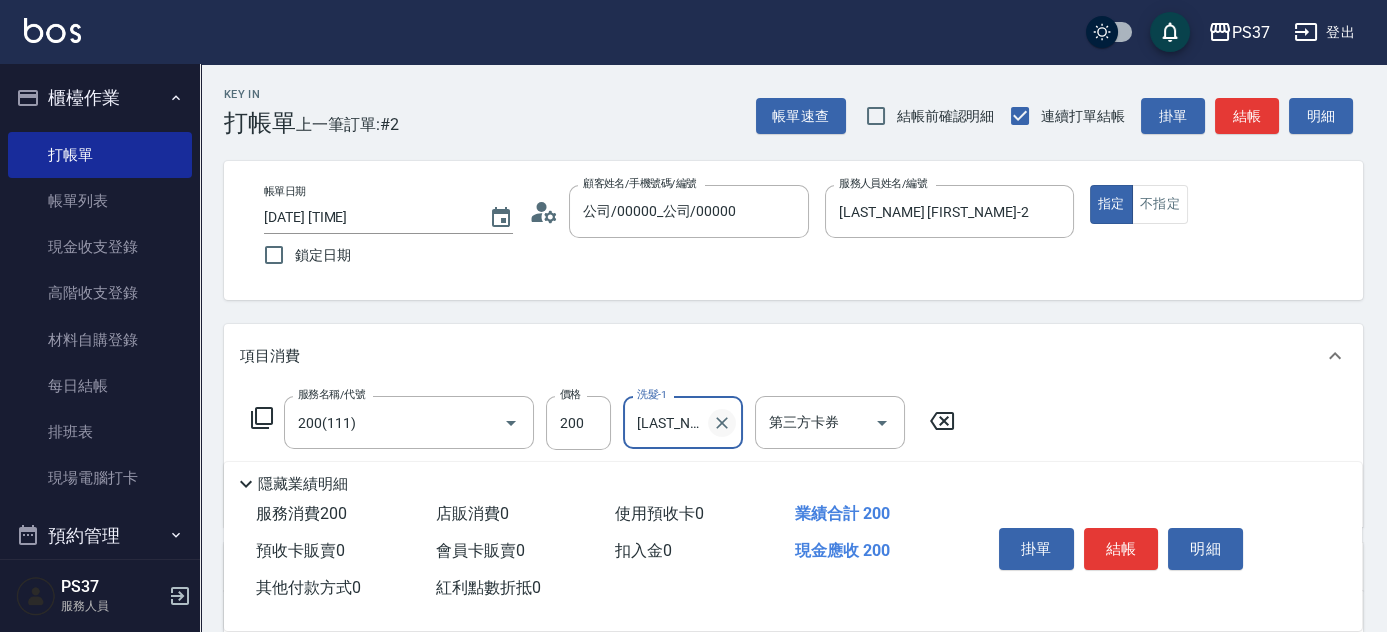 click 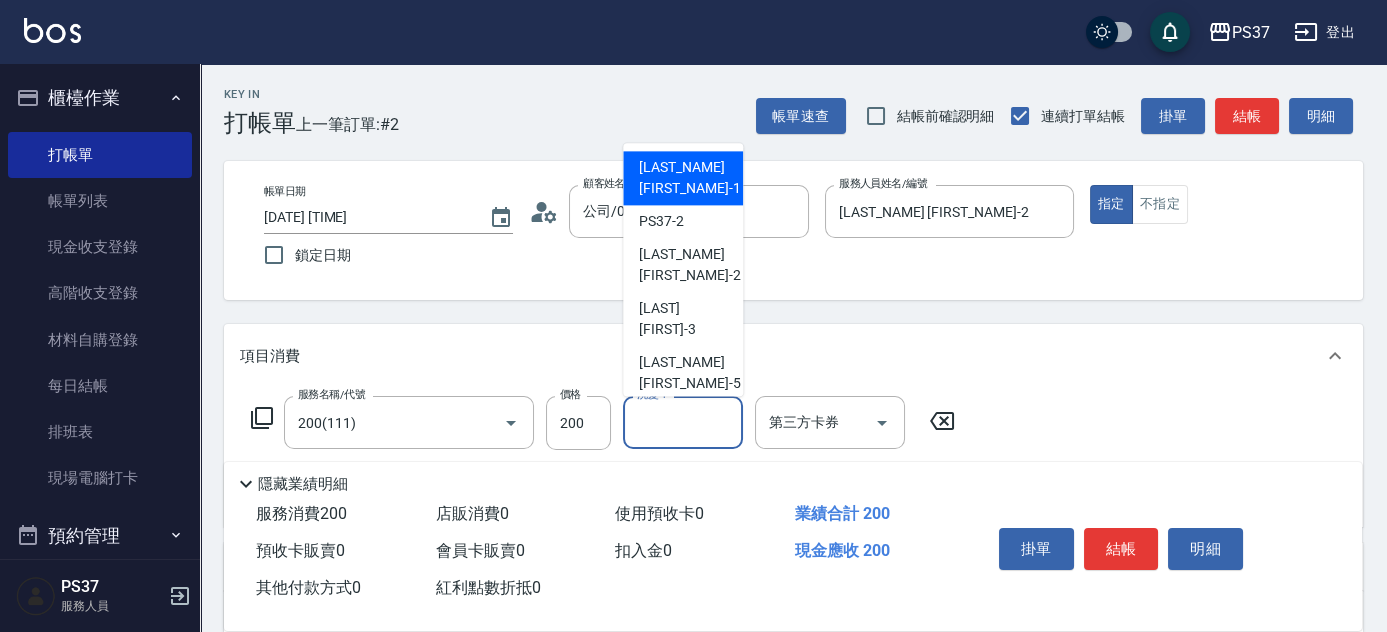 click on "洗髮-1" at bounding box center [683, 422] 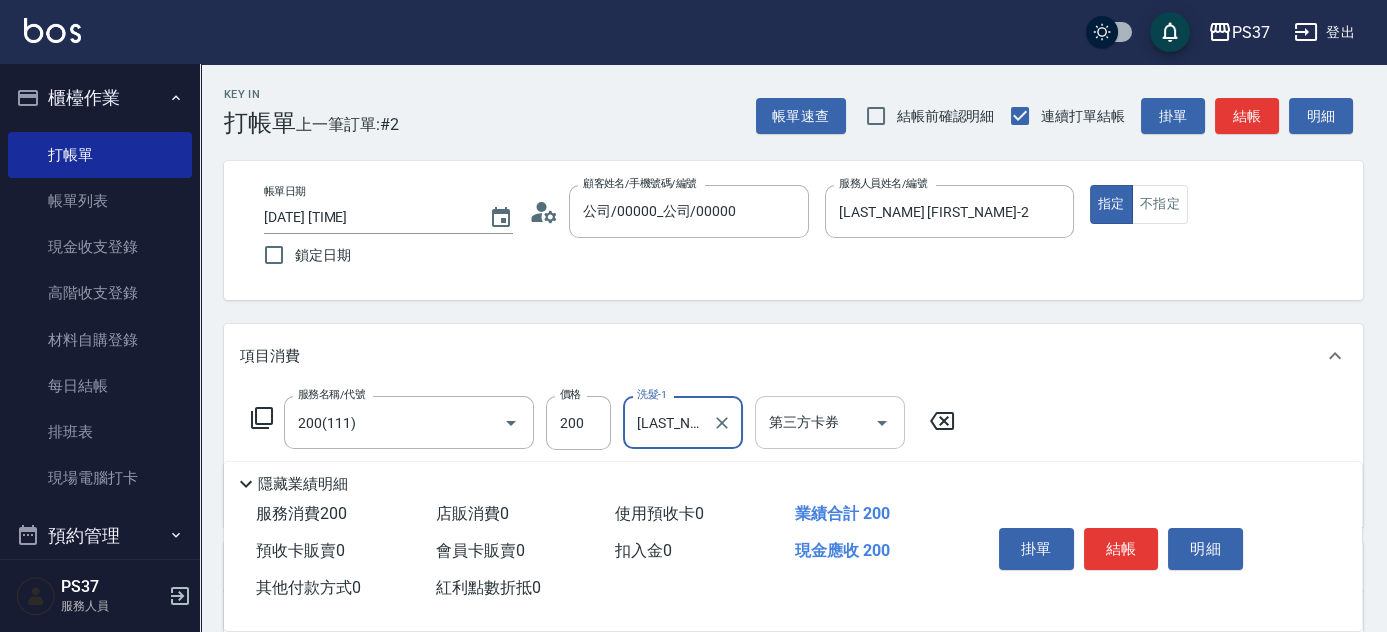 click 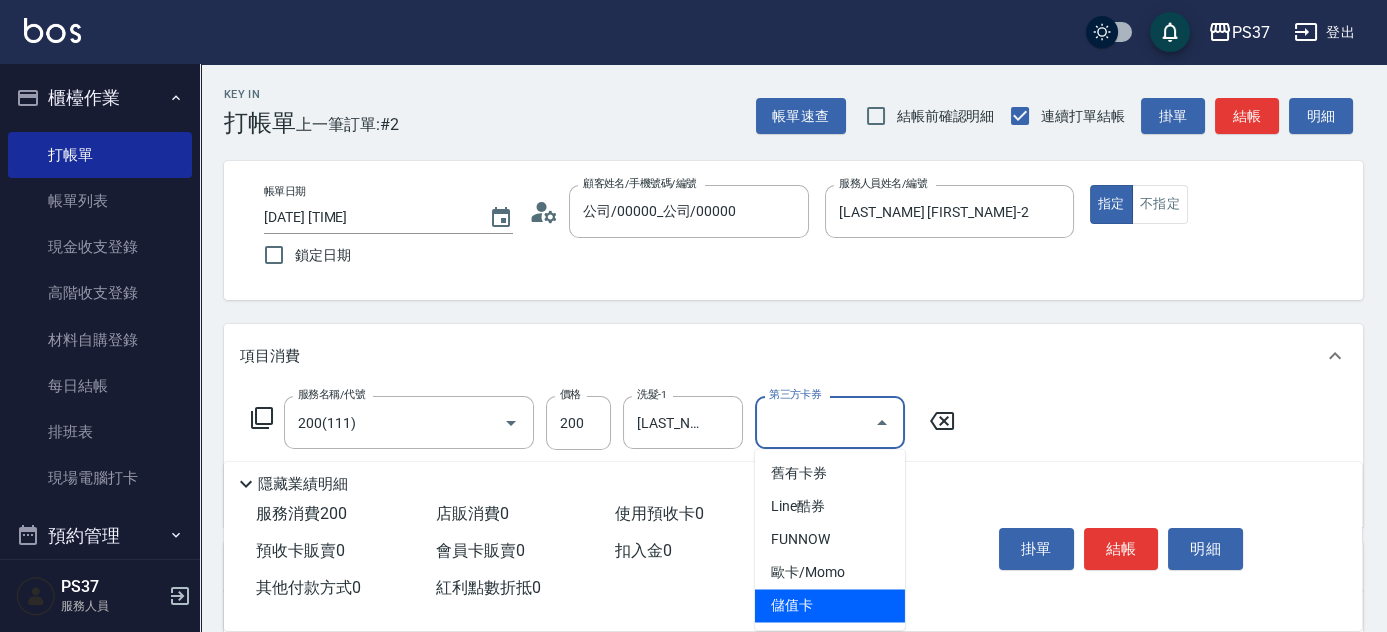 click on "儲值卡" at bounding box center (830, 605) 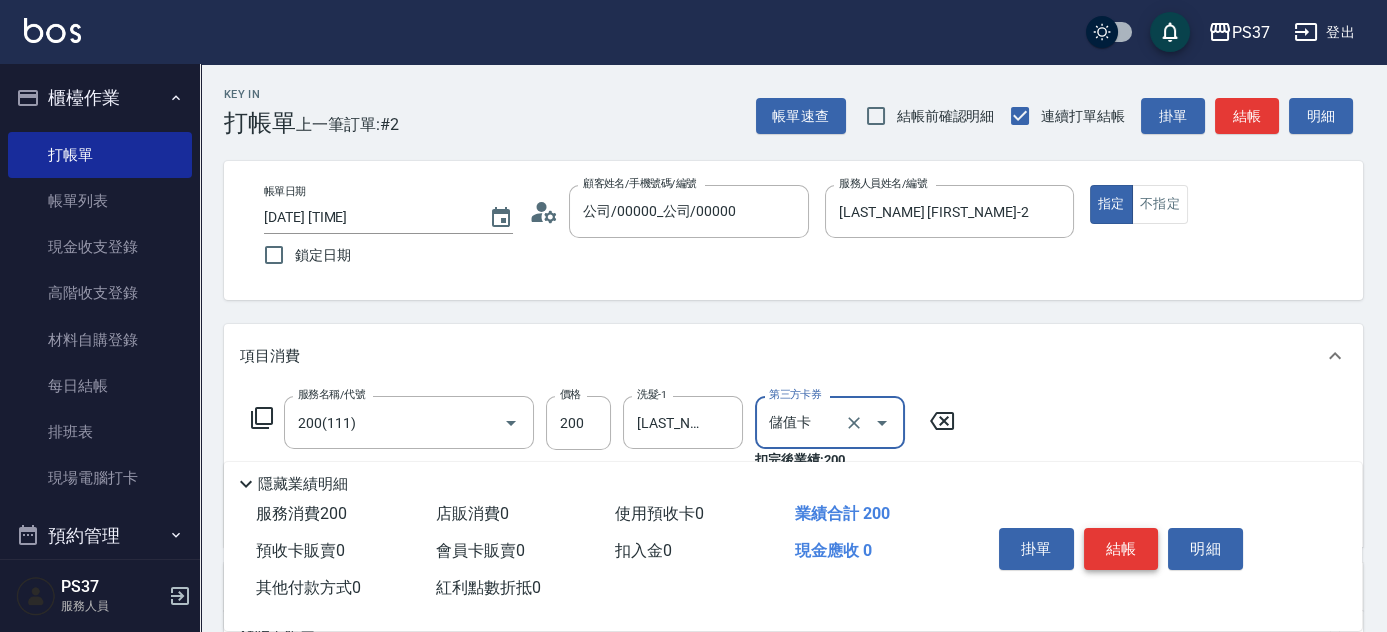 click on "結帳" at bounding box center [1121, 549] 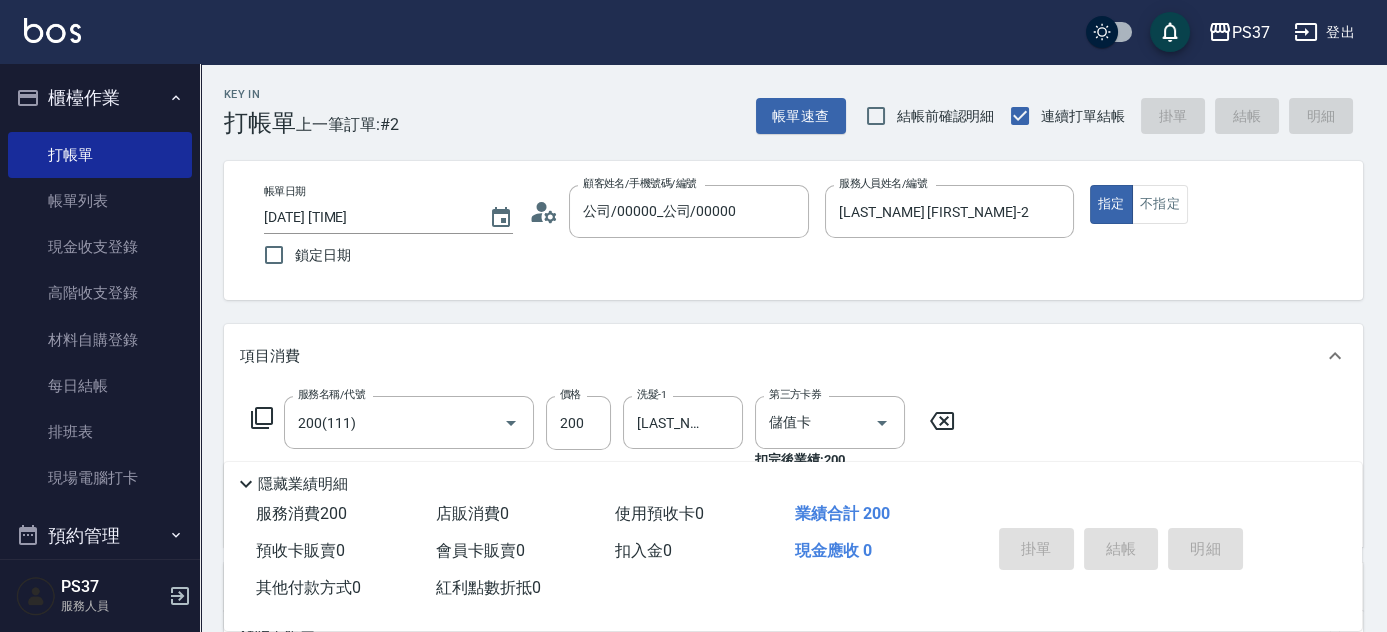 type 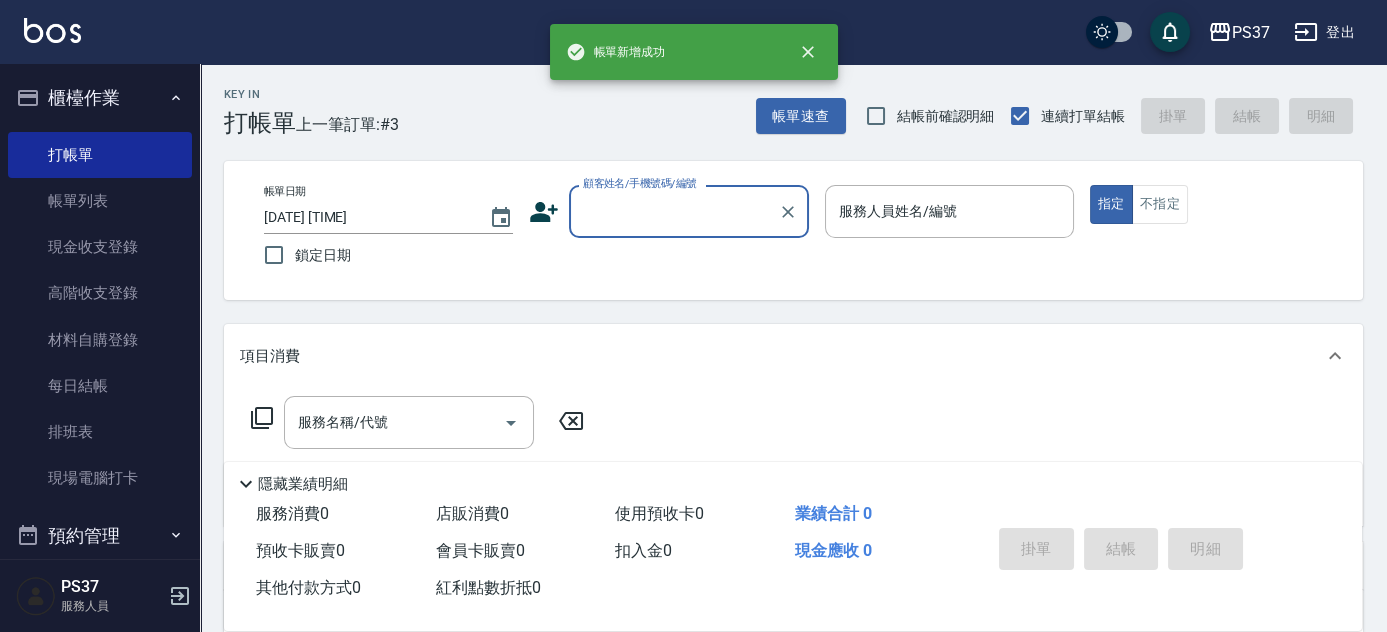 click on "顧客姓名/手機號碼/編號" at bounding box center (640, 183) 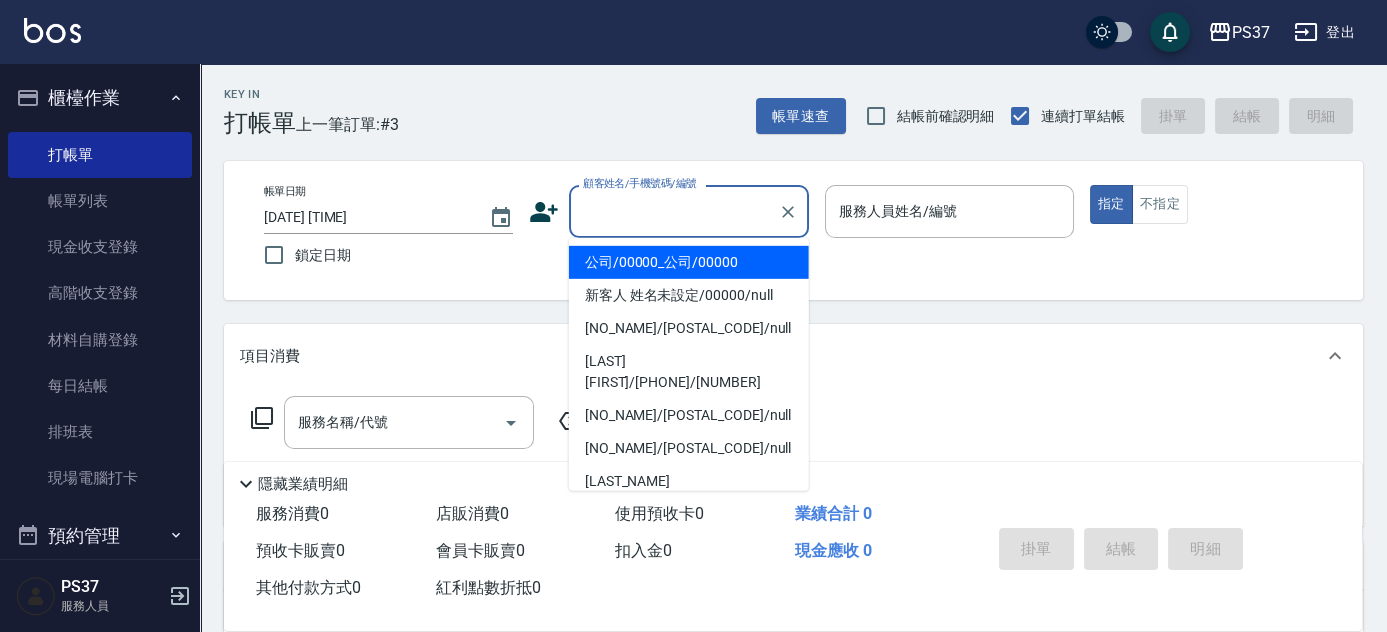 click on "顧客姓名/手機號碼/編號" at bounding box center [674, 211] 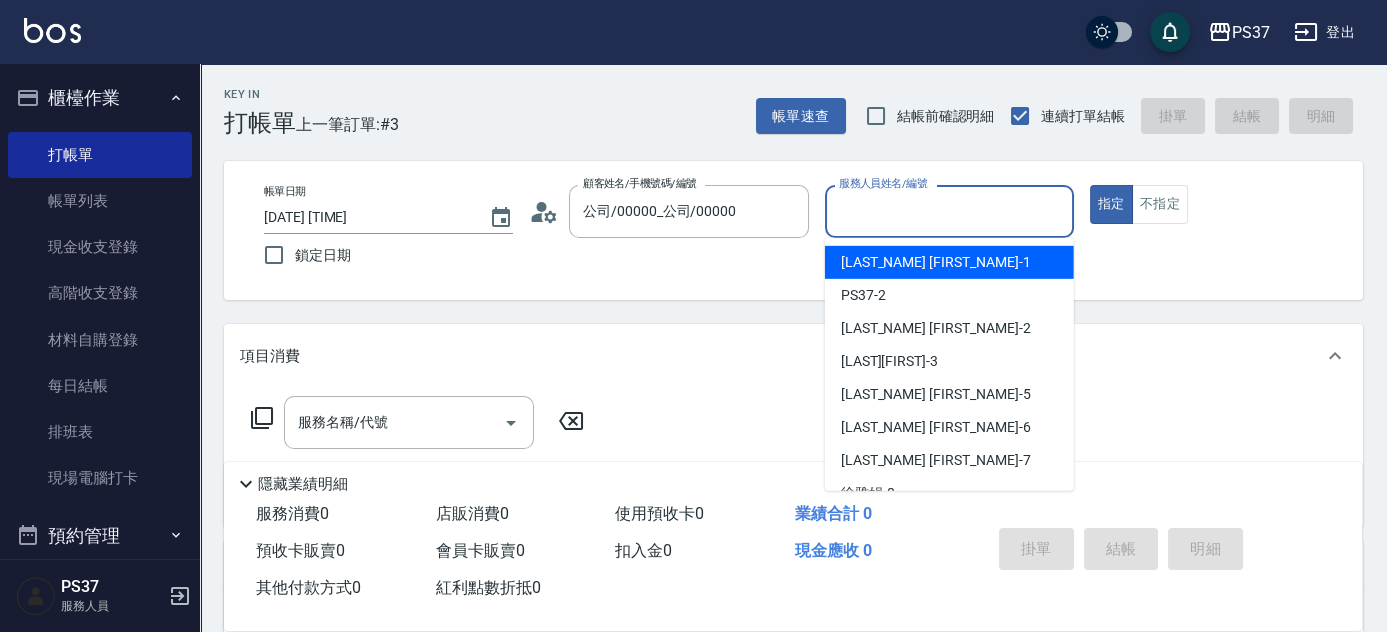 click on "服務人員姓名/編號" at bounding box center (949, 211) 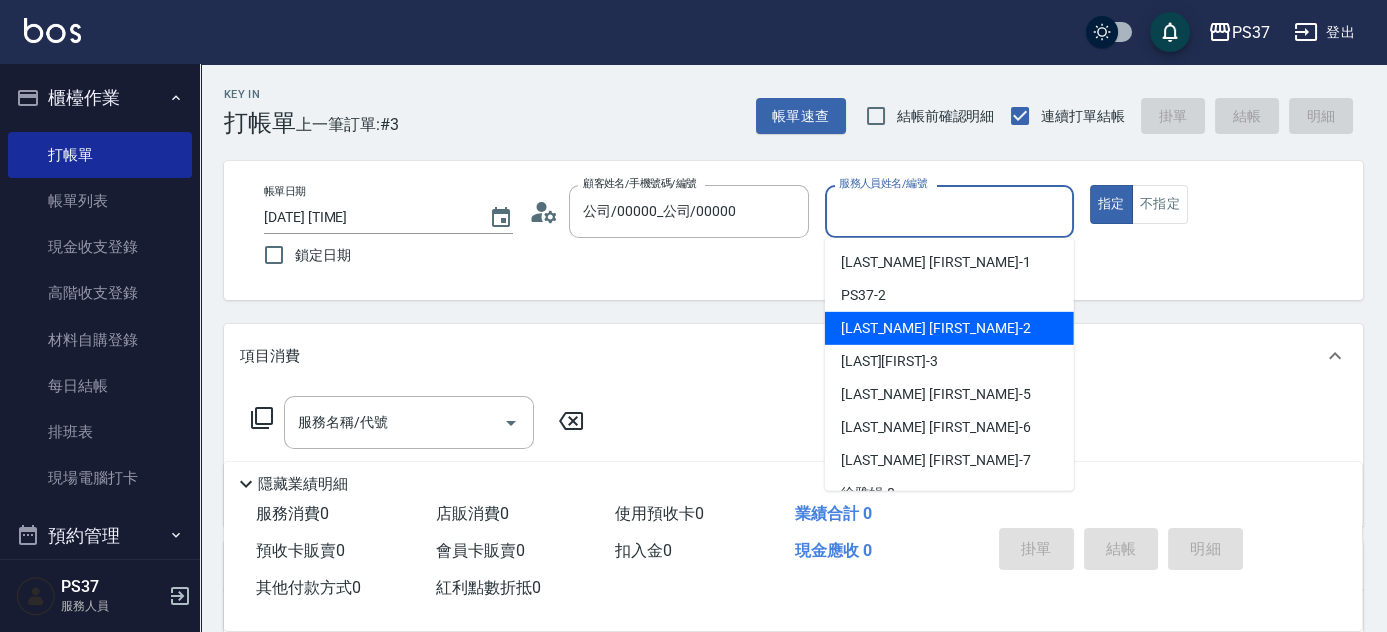 click on "劉晨志 -2" at bounding box center (949, 328) 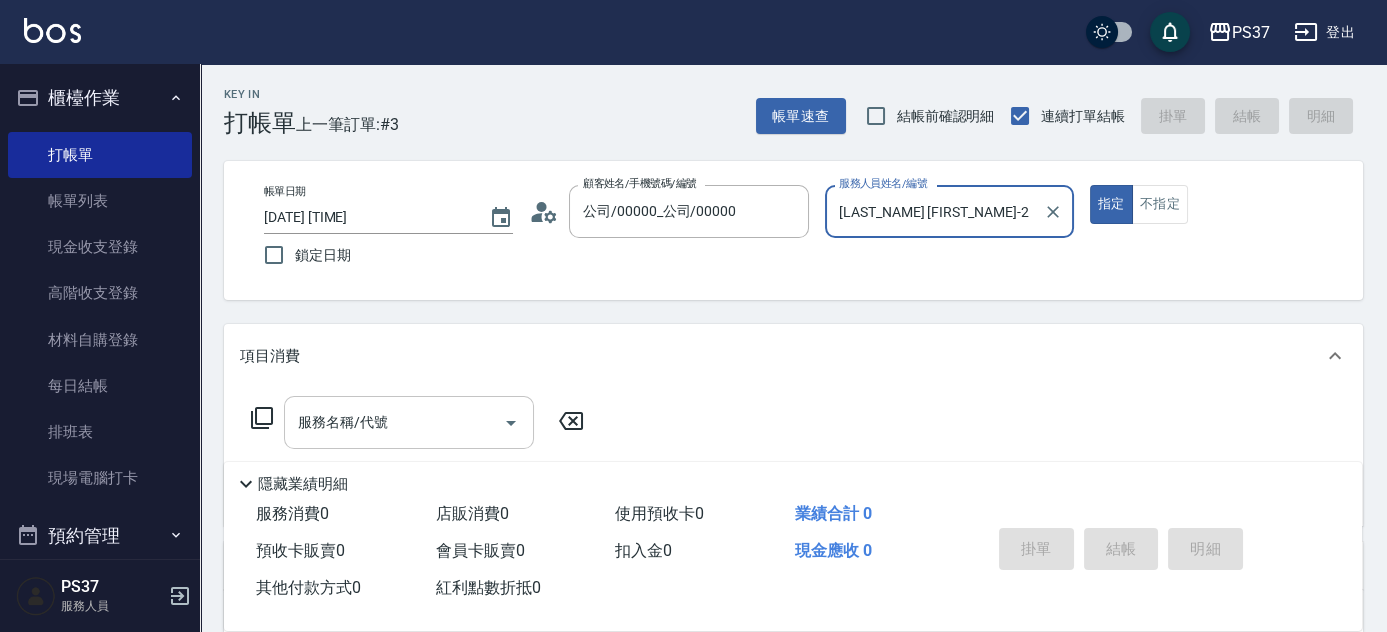 click on "服務名稱/代號" at bounding box center [394, 422] 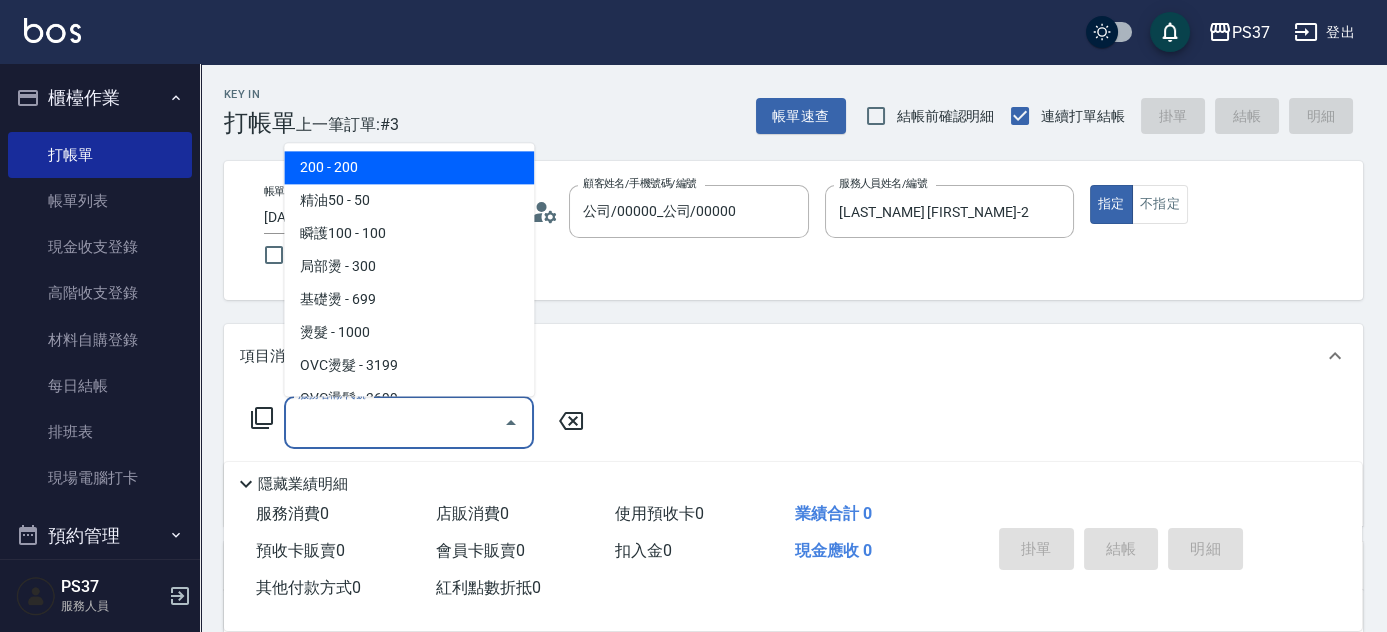 click on "200 - 200" at bounding box center [409, 168] 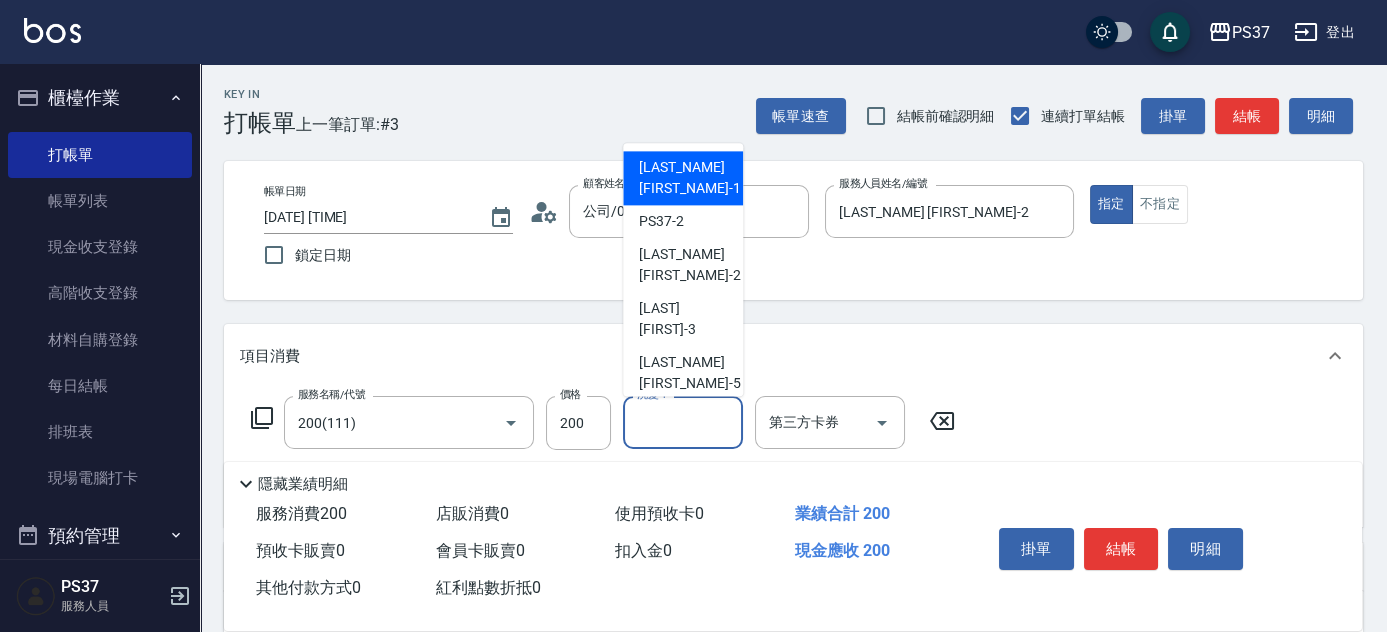 click on "洗髮-1" at bounding box center [683, 422] 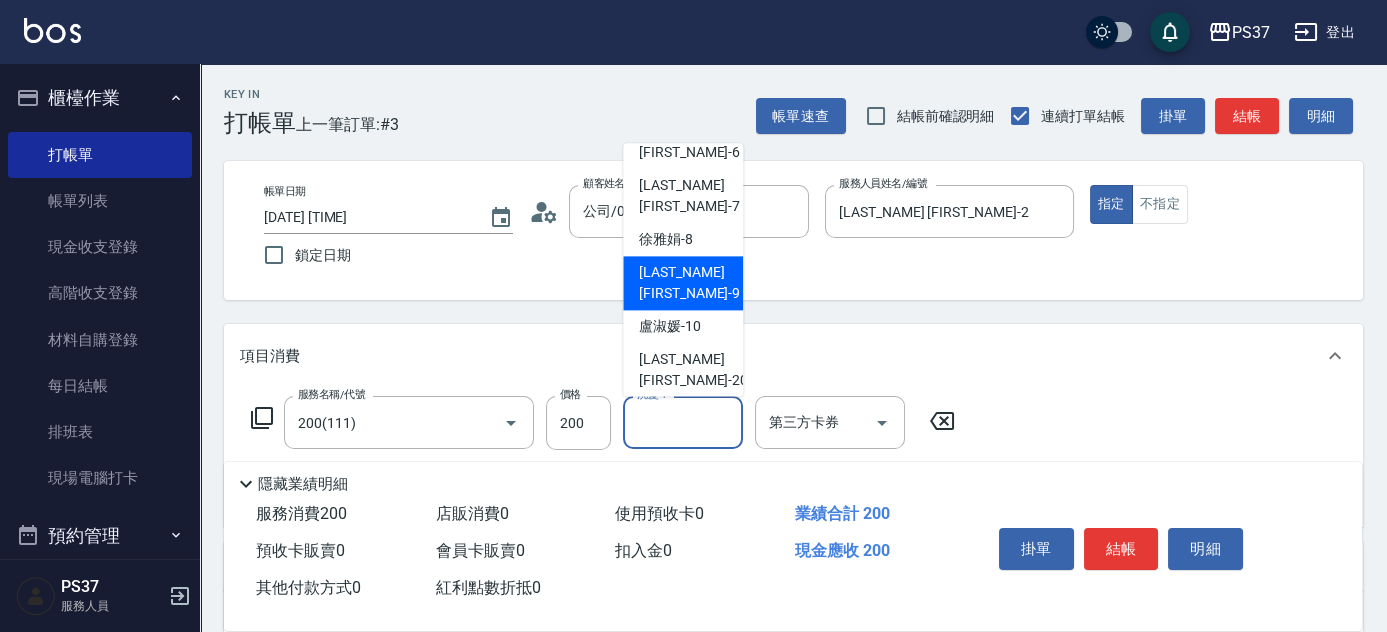 scroll, scrollTop: 323, scrollLeft: 0, axis: vertical 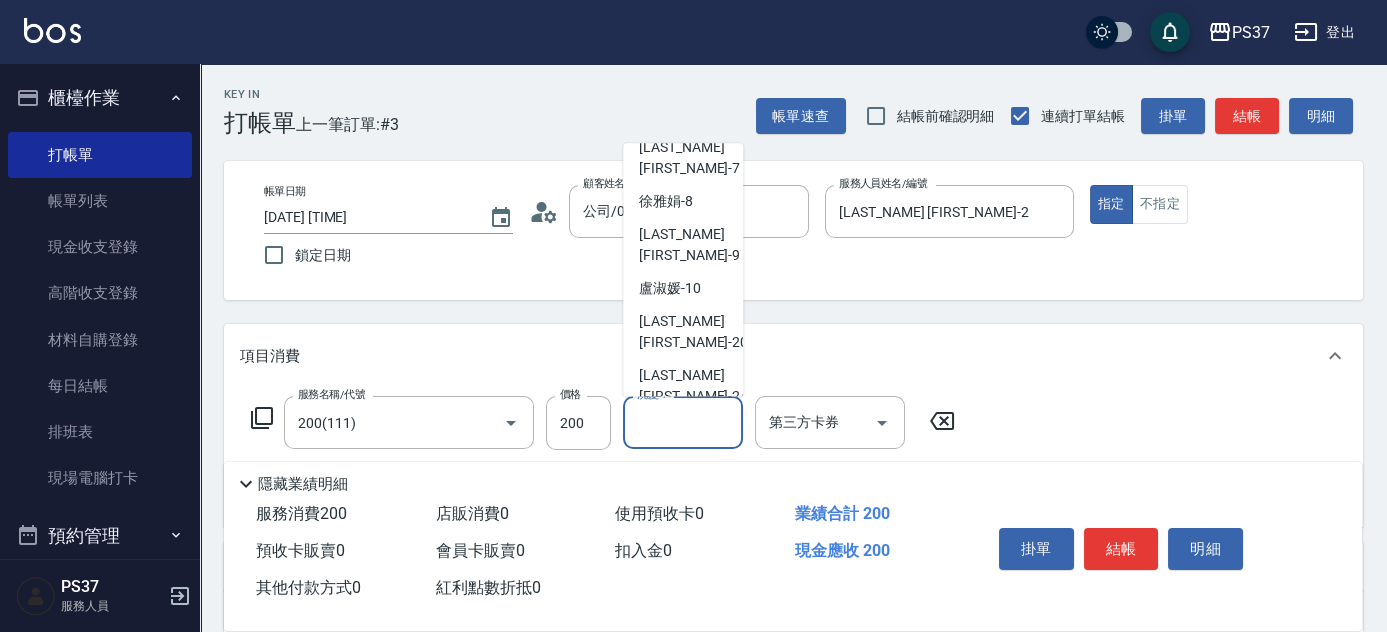 click on "林琇琪 -29" at bounding box center (693, 507) 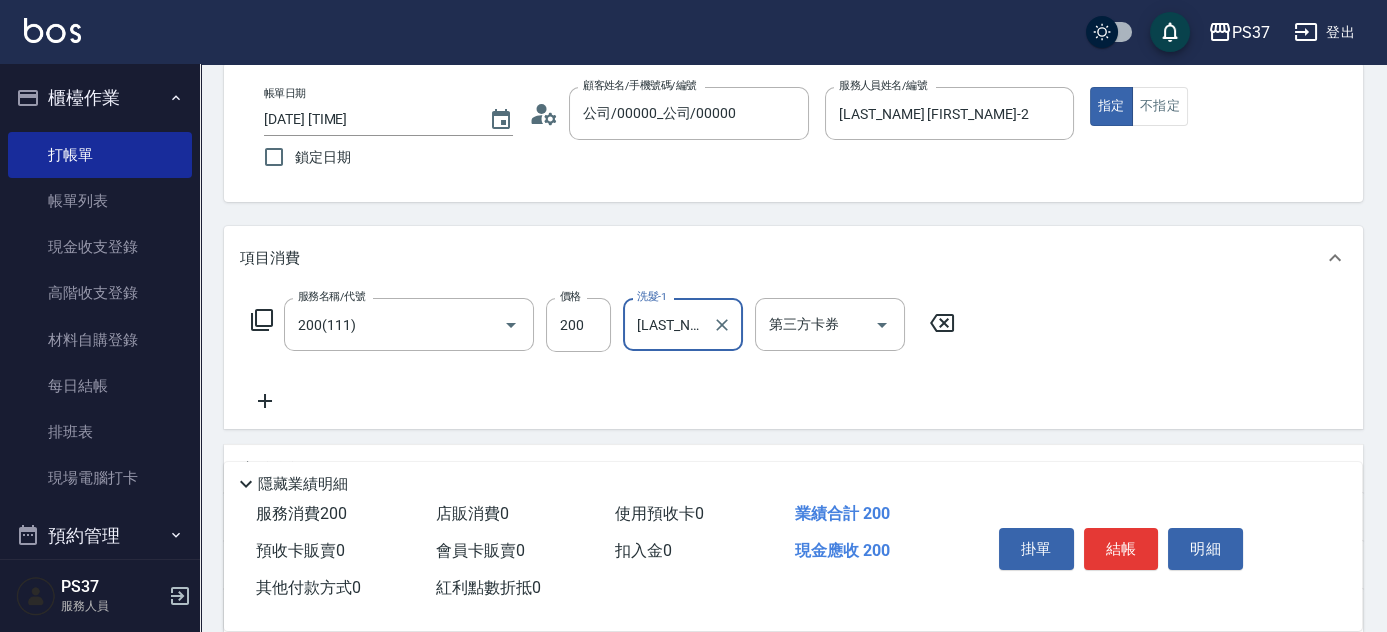 scroll, scrollTop: 181, scrollLeft: 0, axis: vertical 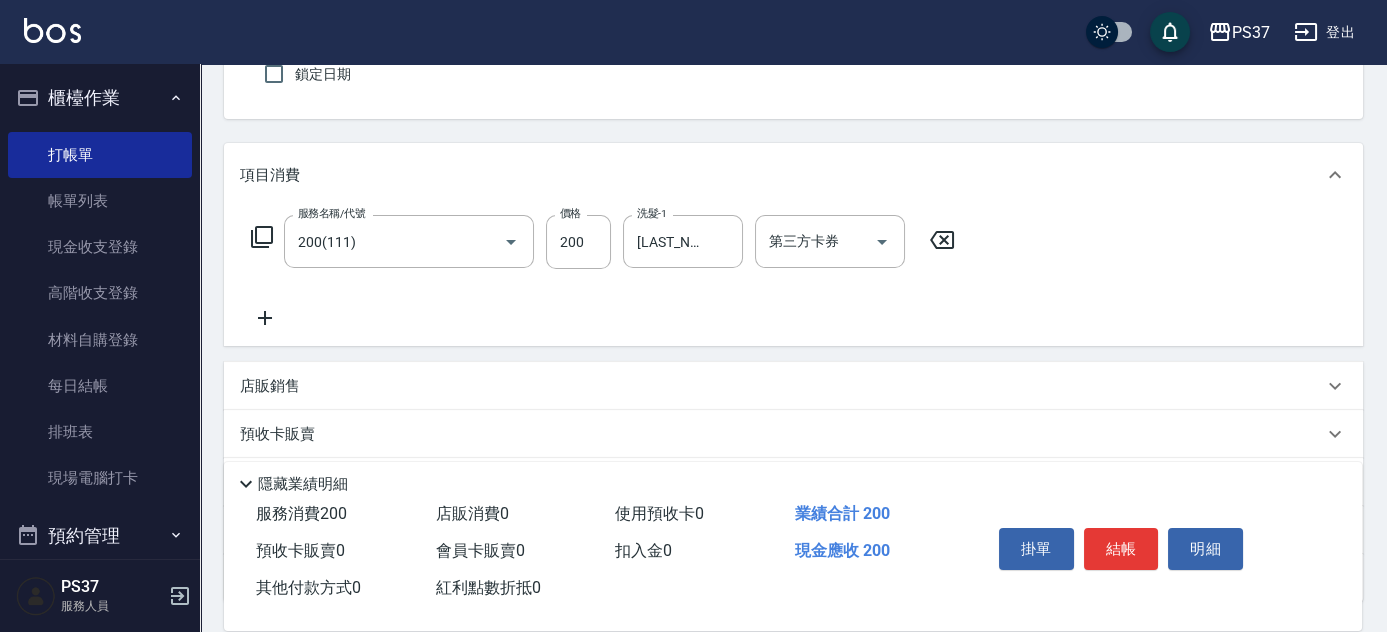 click 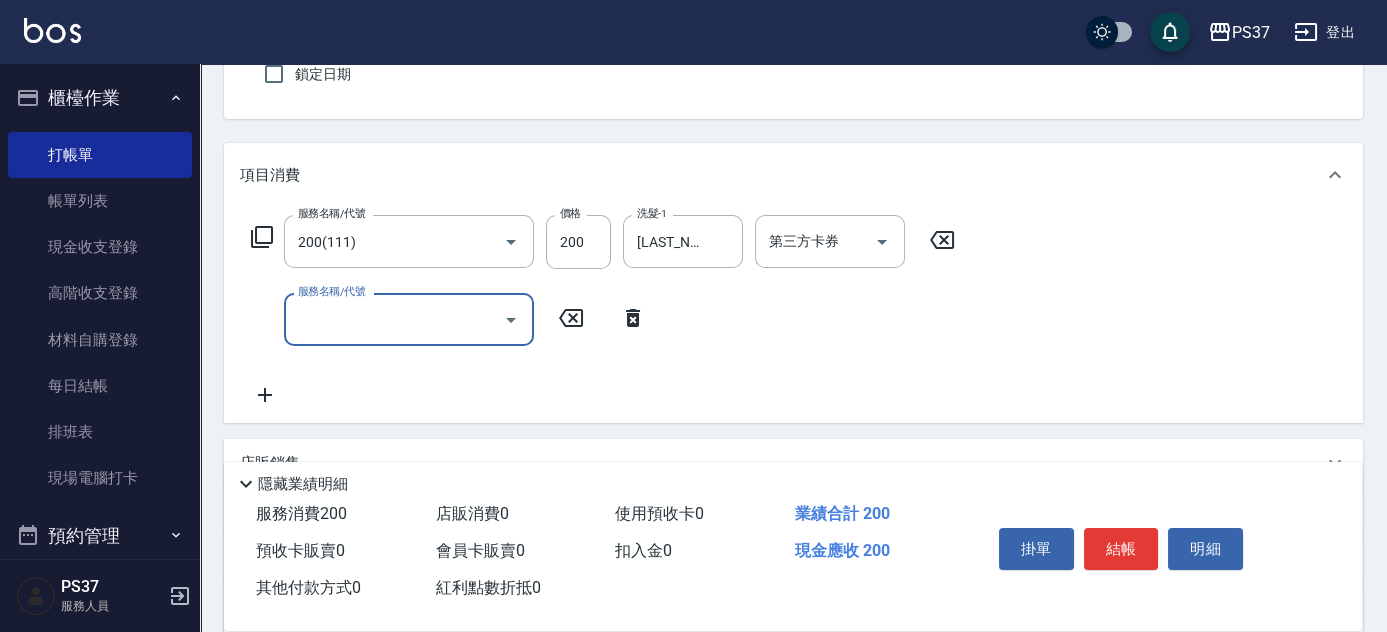 click on "服務名稱/代號" at bounding box center [394, 319] 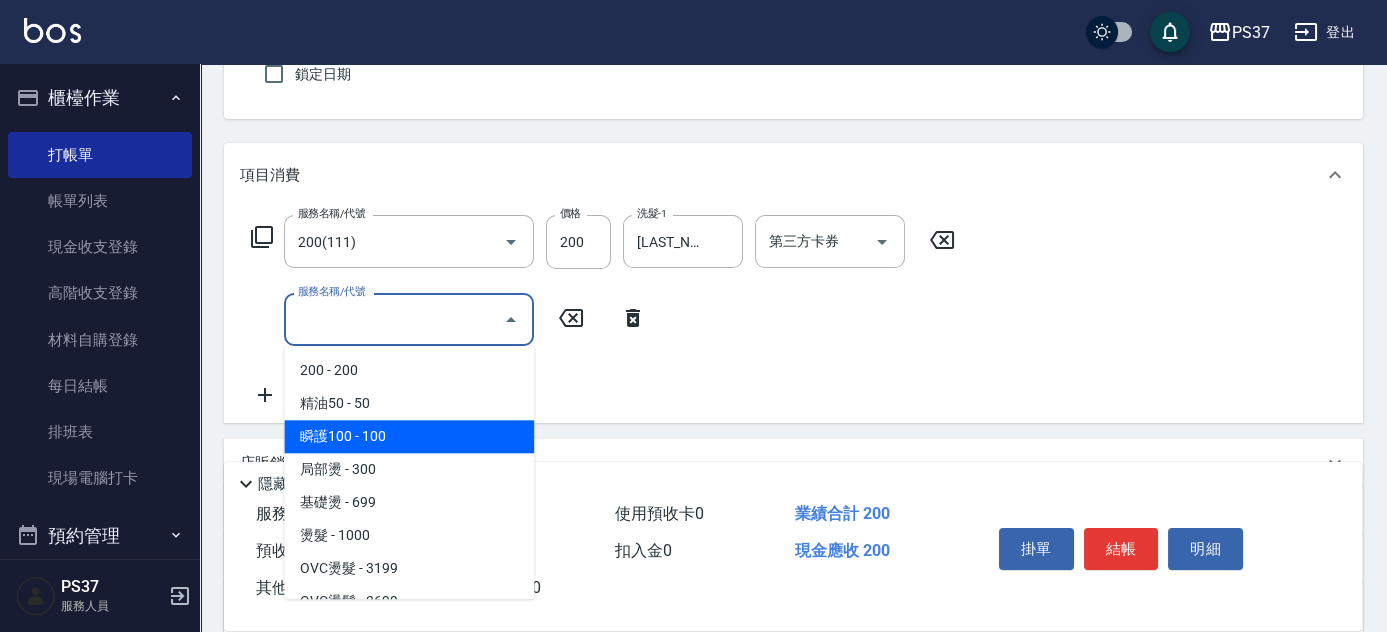click on "瞬護100 - 100" at bounding box center (409, 436) 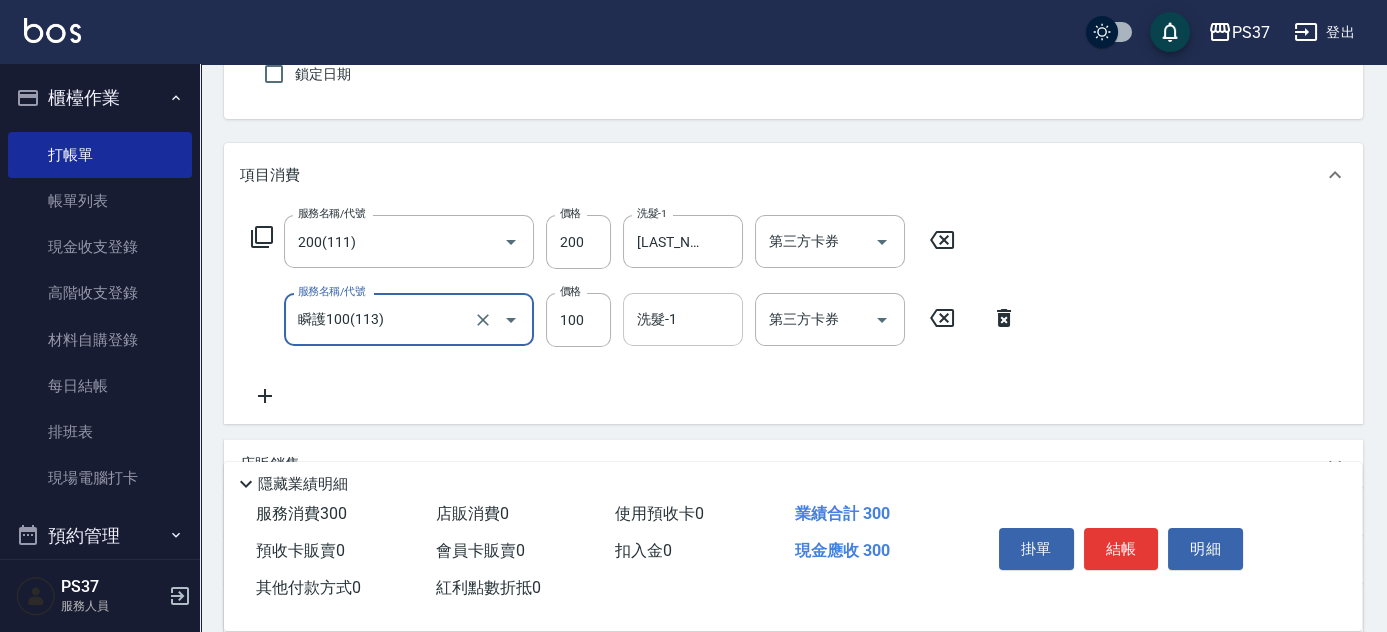 click on "洗髮-1" at bounding box center (683, 319) 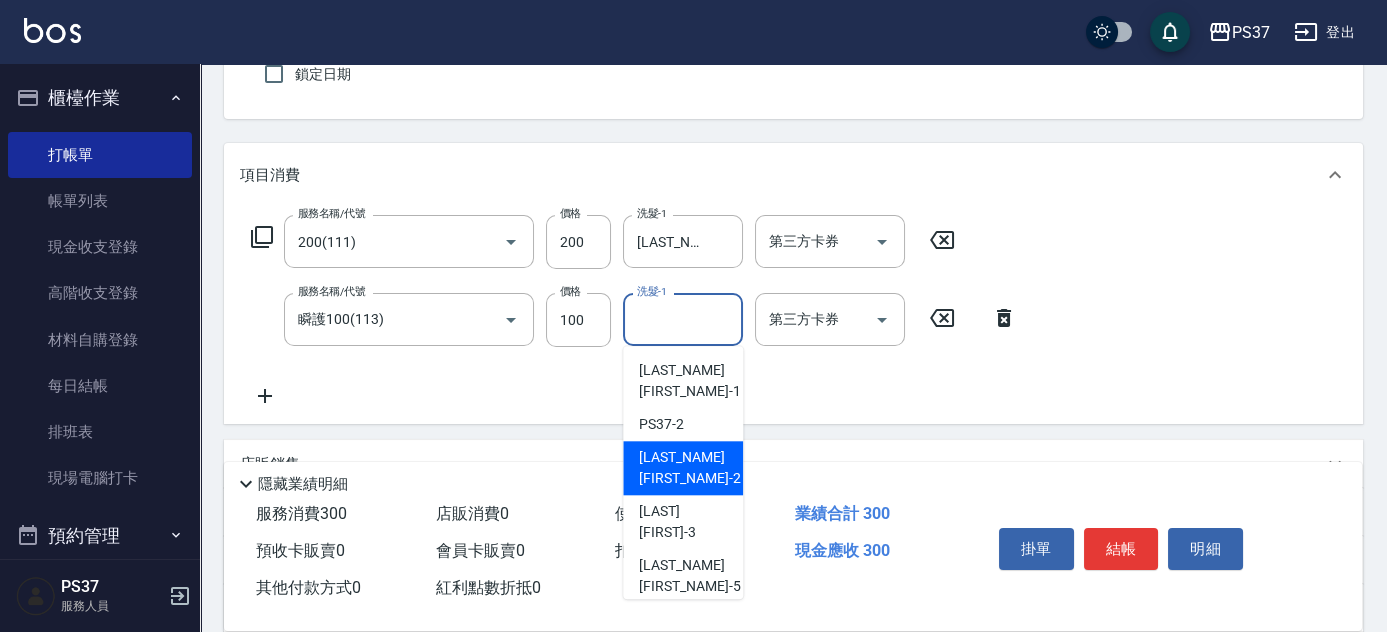 click on "劉晨志 -2" at bounding box center [683, 468] 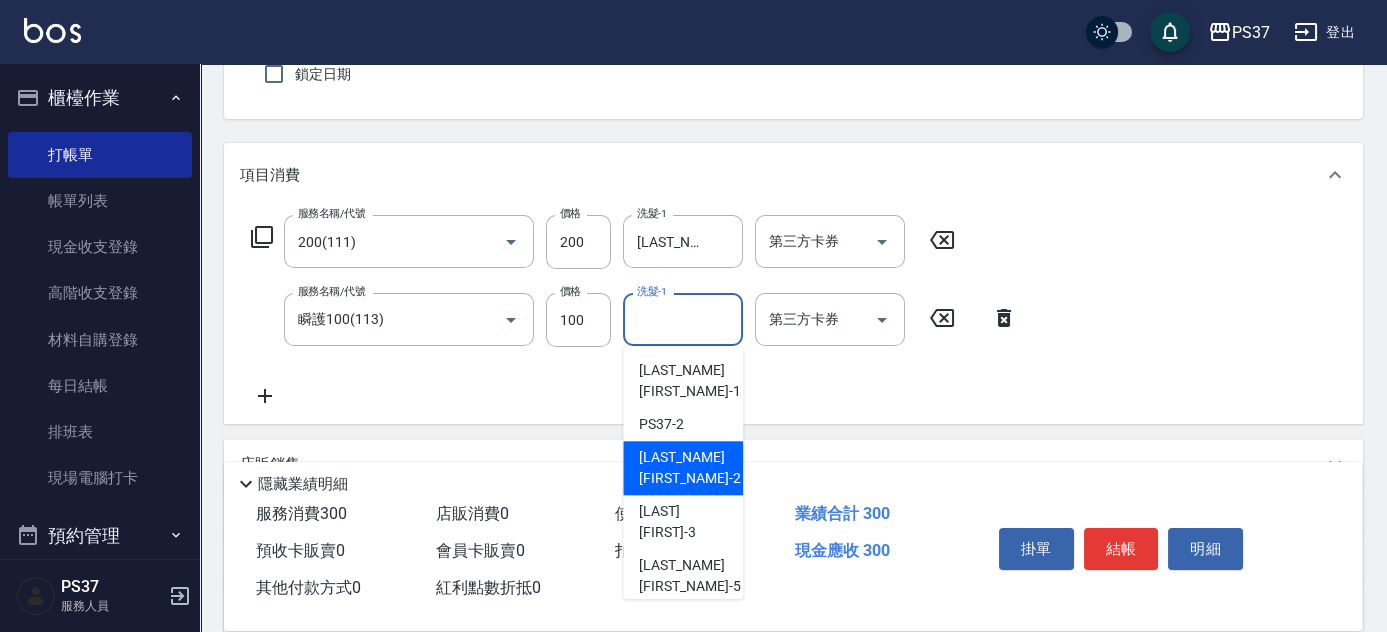 type on "劉晨志-2" 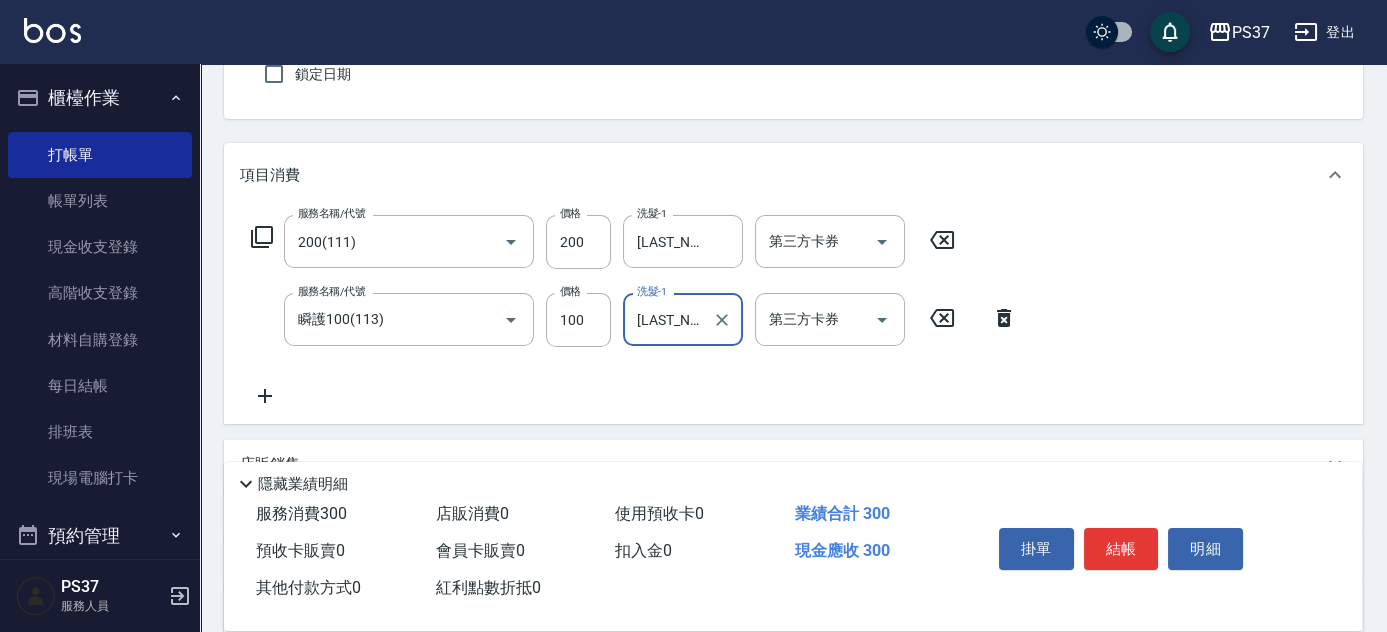 click 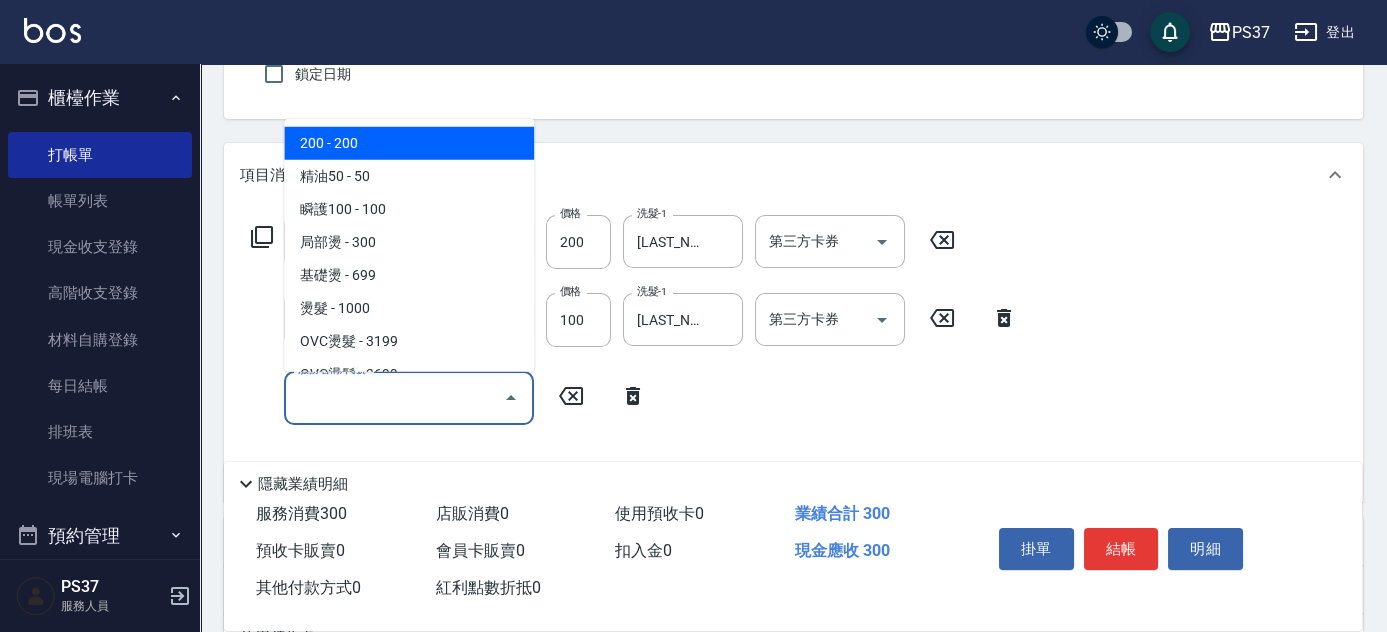 click on "服務名稱/代號" at bounding box center [394, 397] 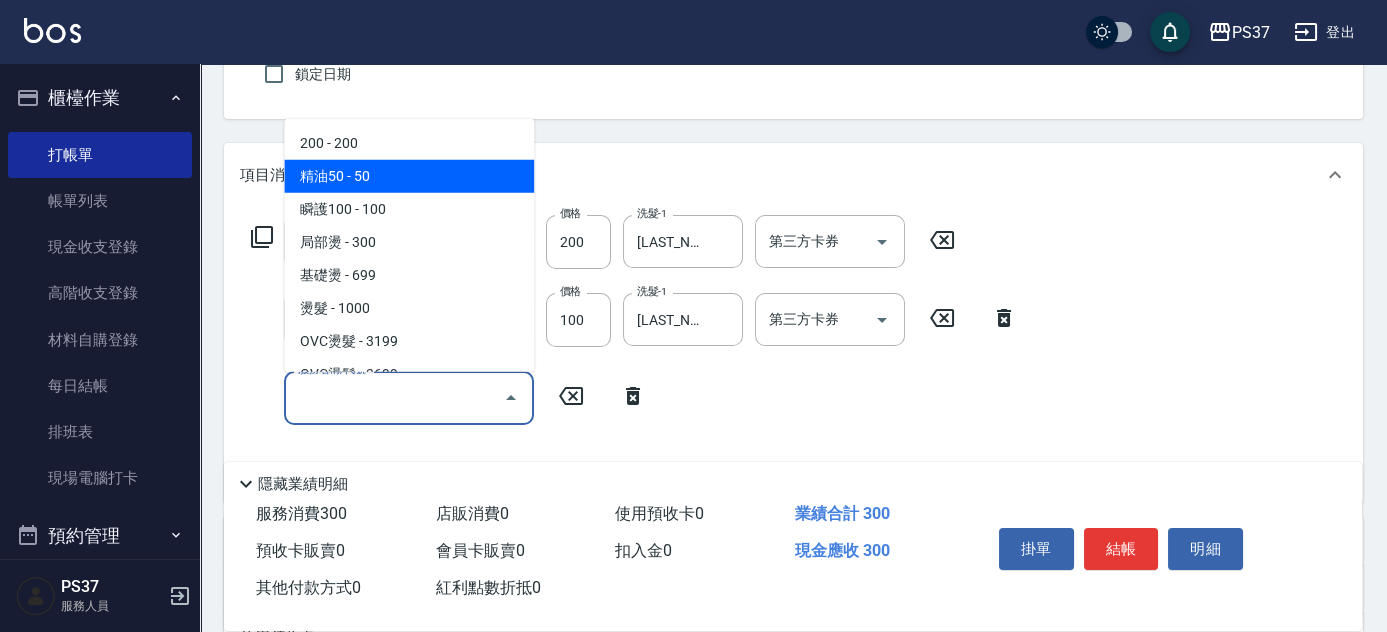 drag, startPoint x: 412, startPoint y: 190, endPoint x: 424, endPoint y: 194, distance: 12.649111 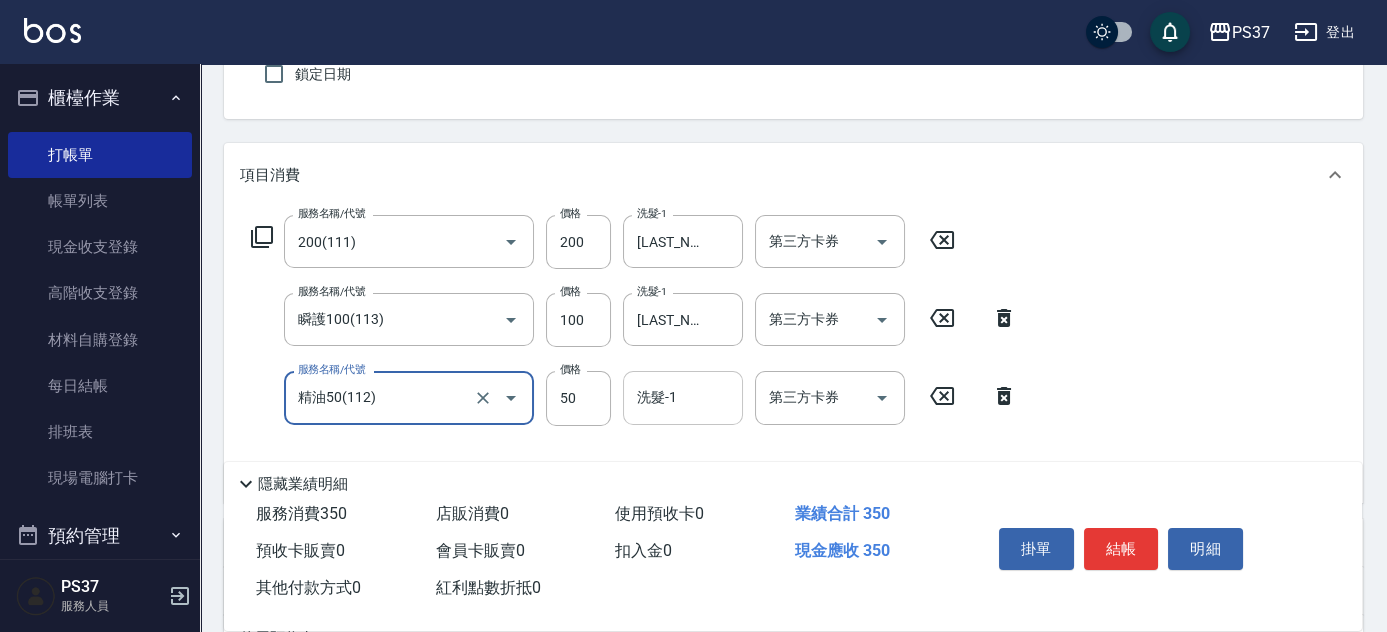 click on "洗髮-1" at bounding box center [683, 397] 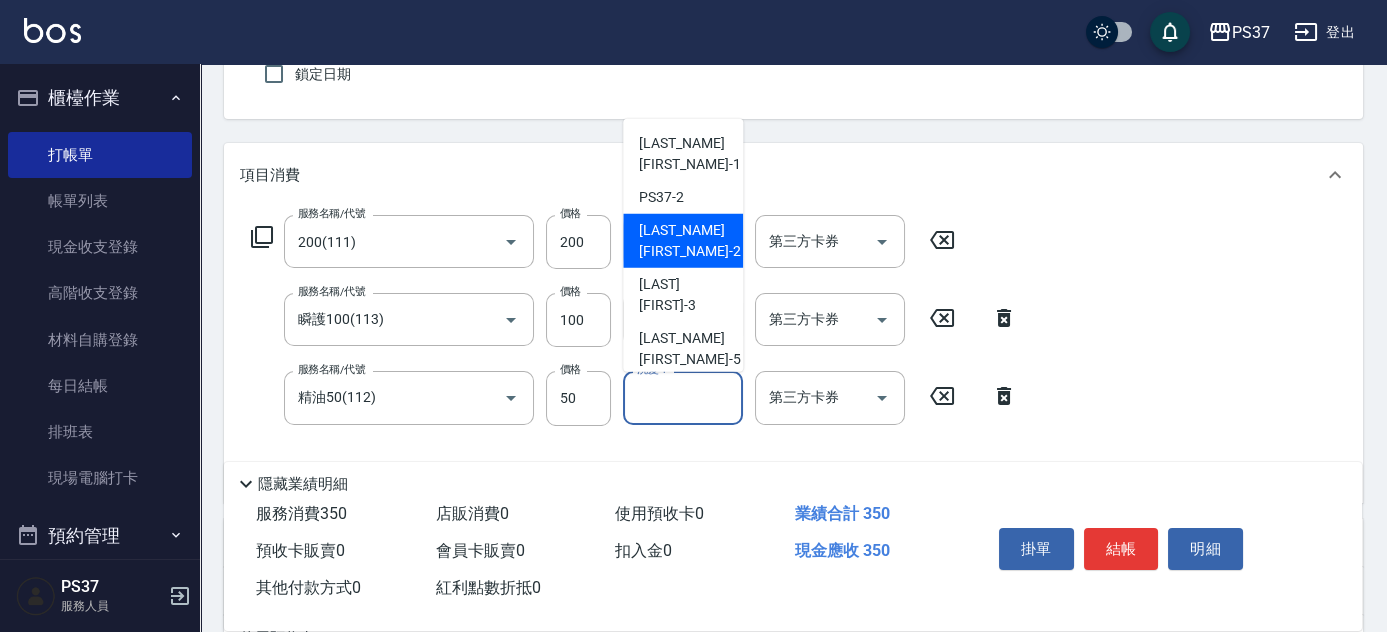 click on "劉晨志 -2" at bounding box center [689, 241] 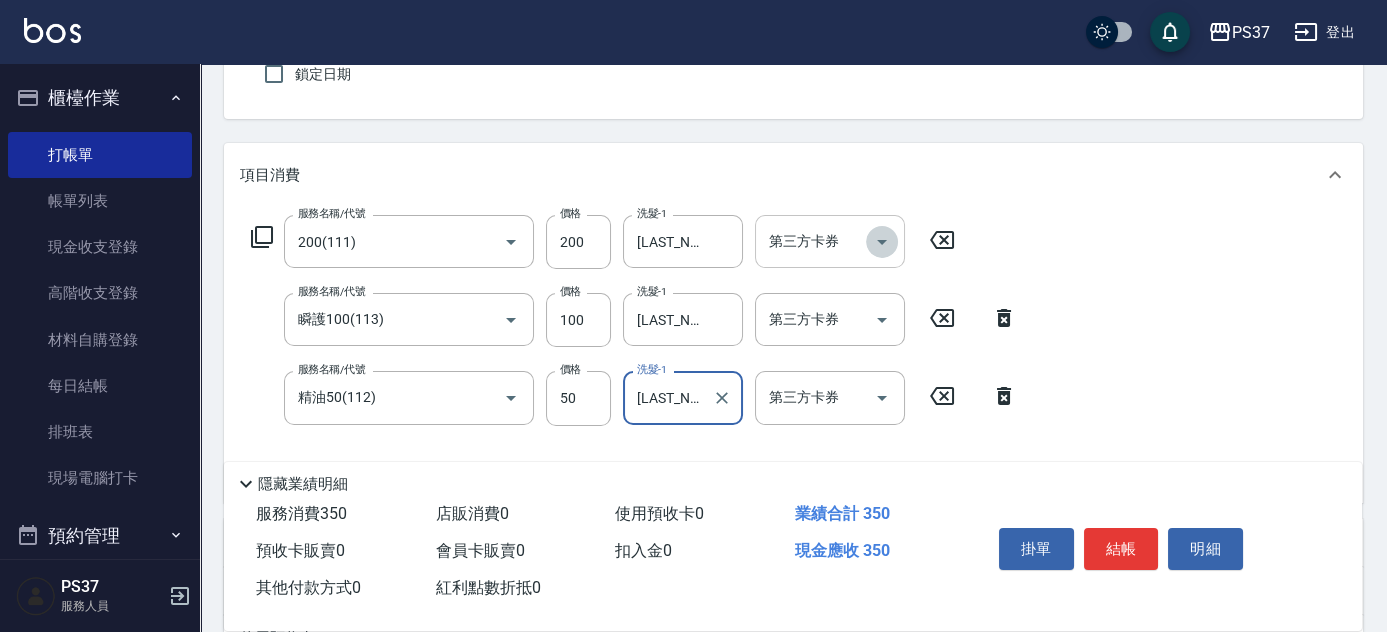 click 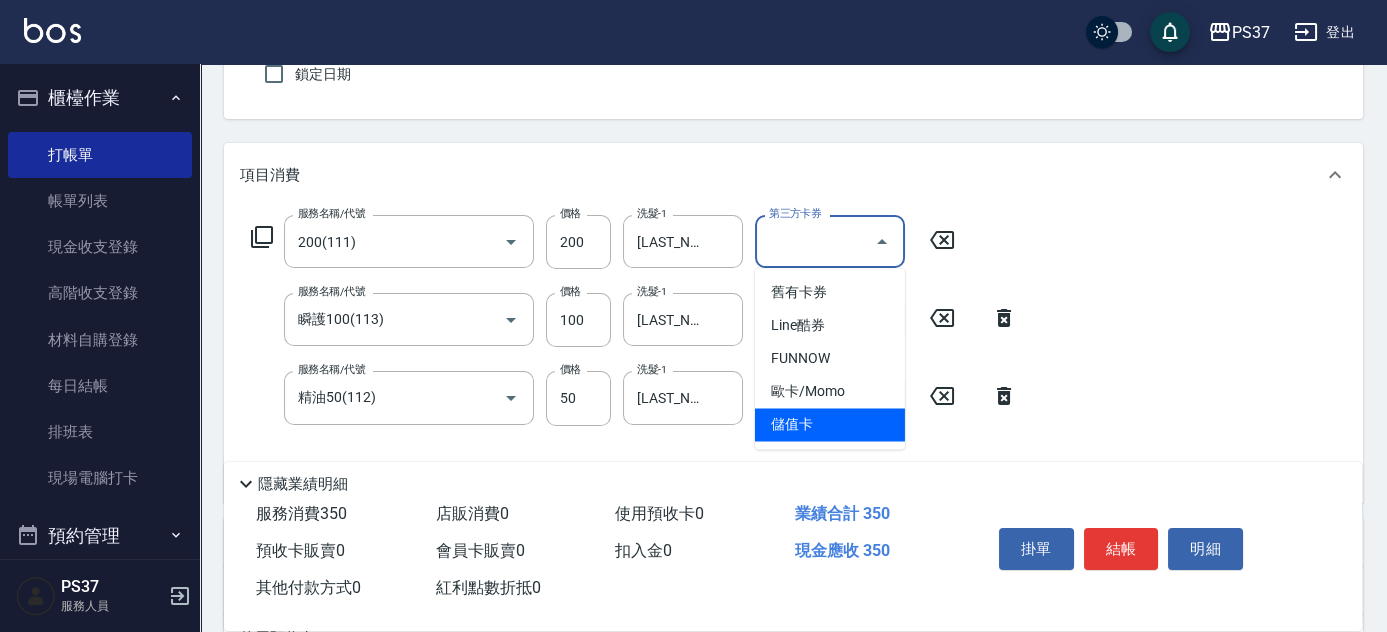 click on "儲值卡" at bounding box center [830, 424] 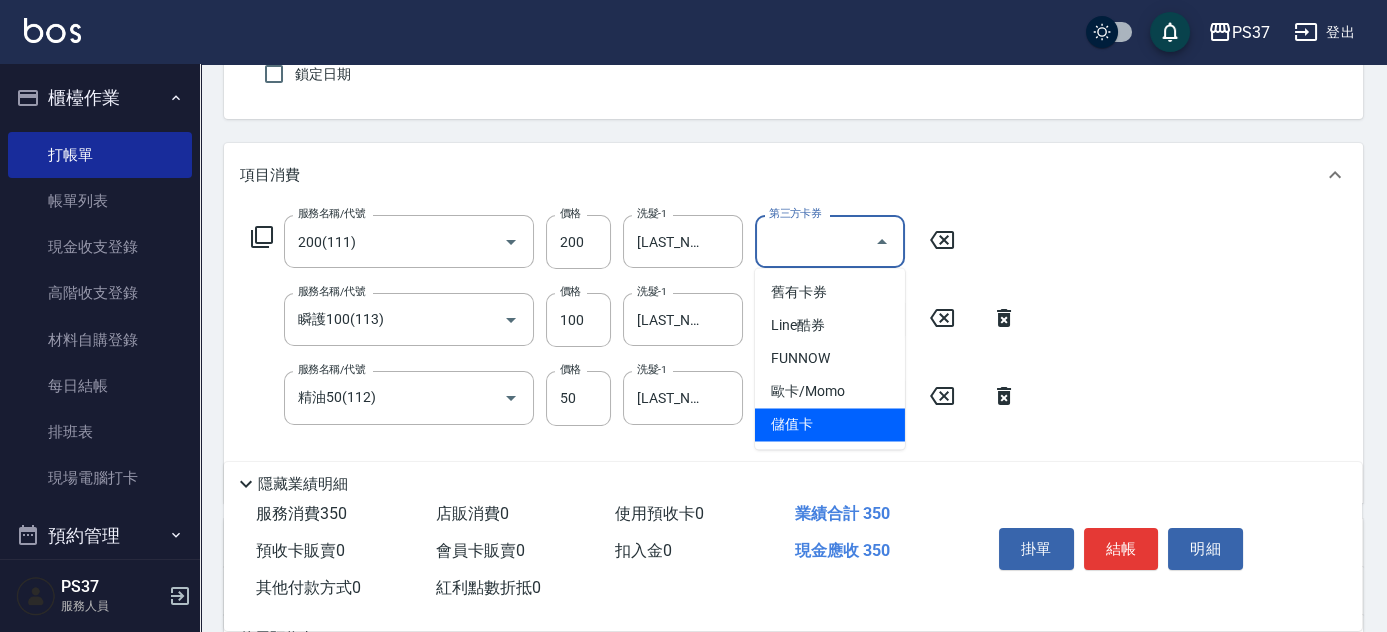 type on "儲值卡" 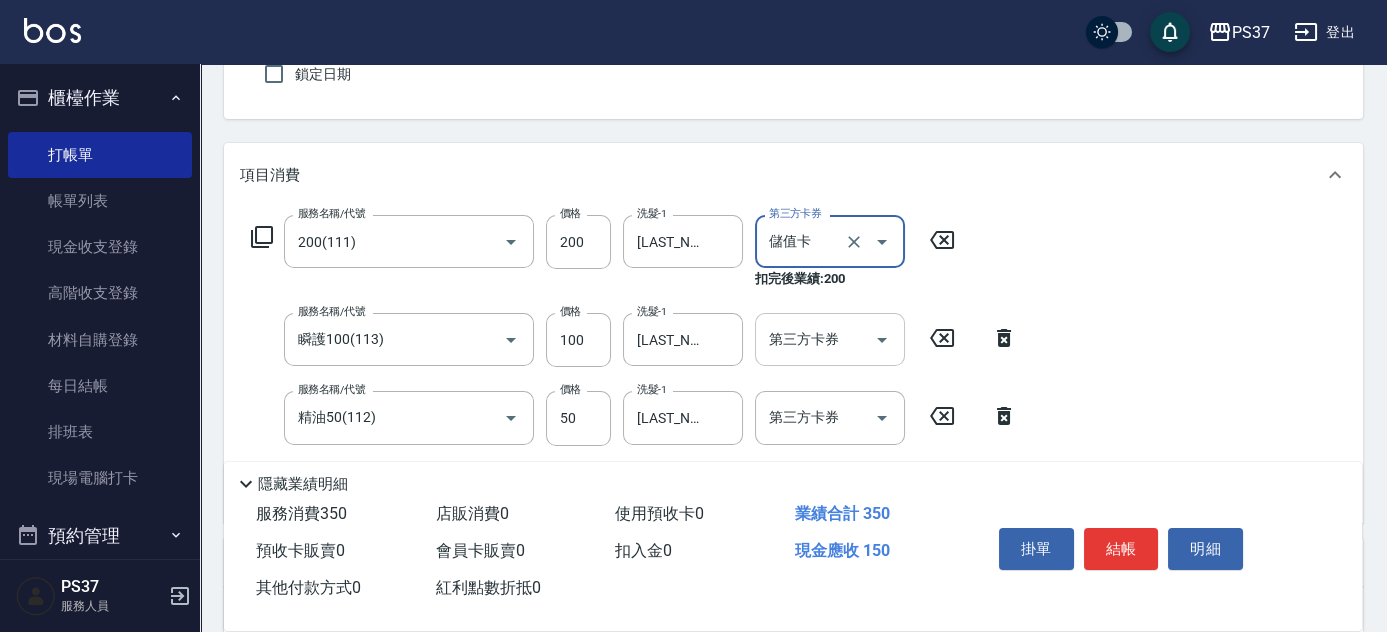 click 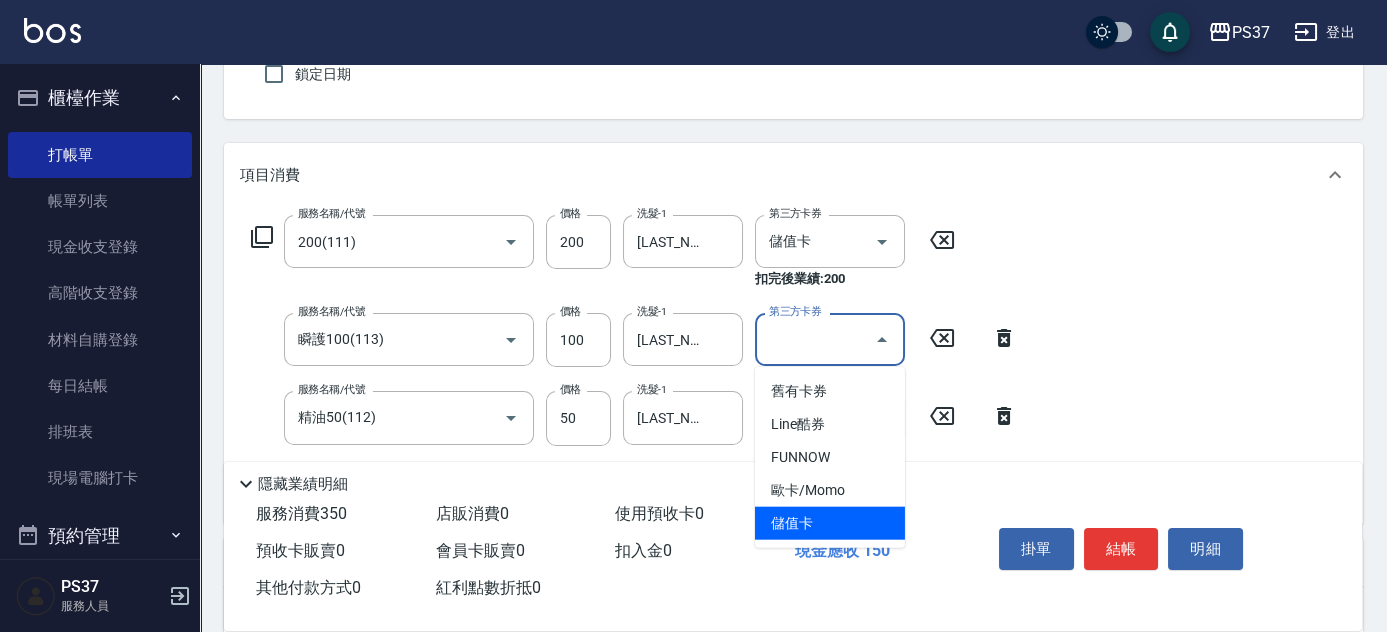 click on "儲值卡" at bounding box center [830, 523] 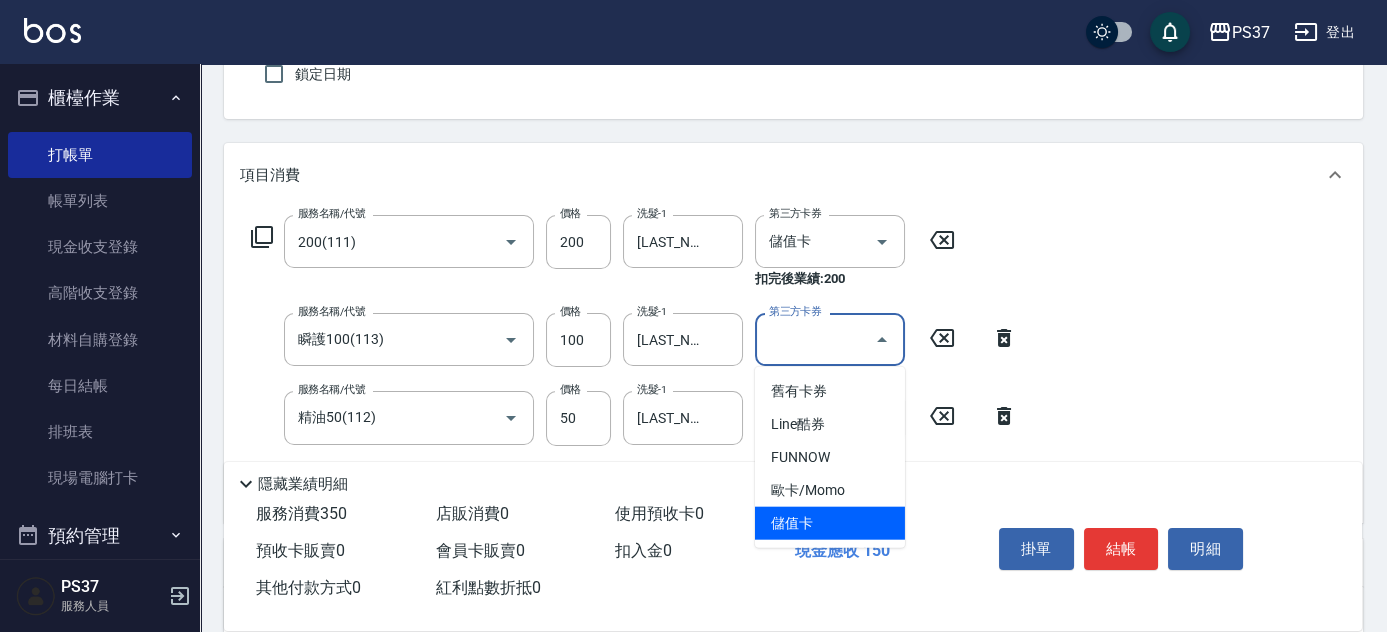 type on "儲值卡" 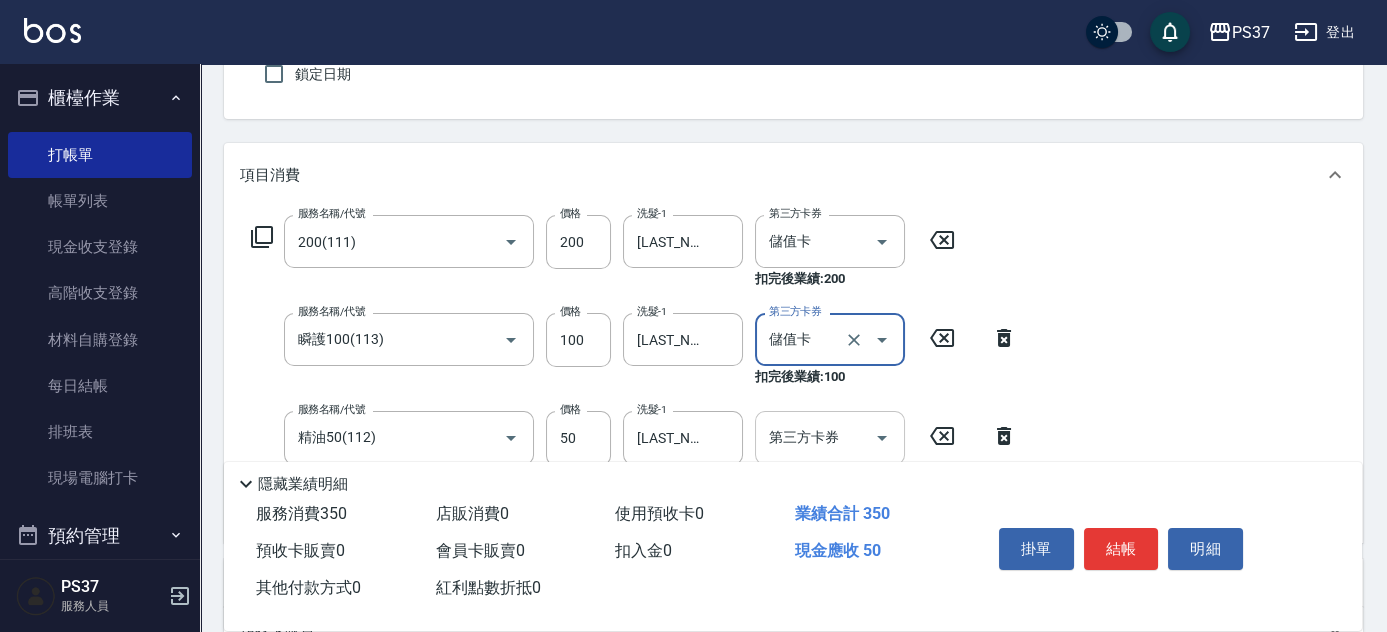 click 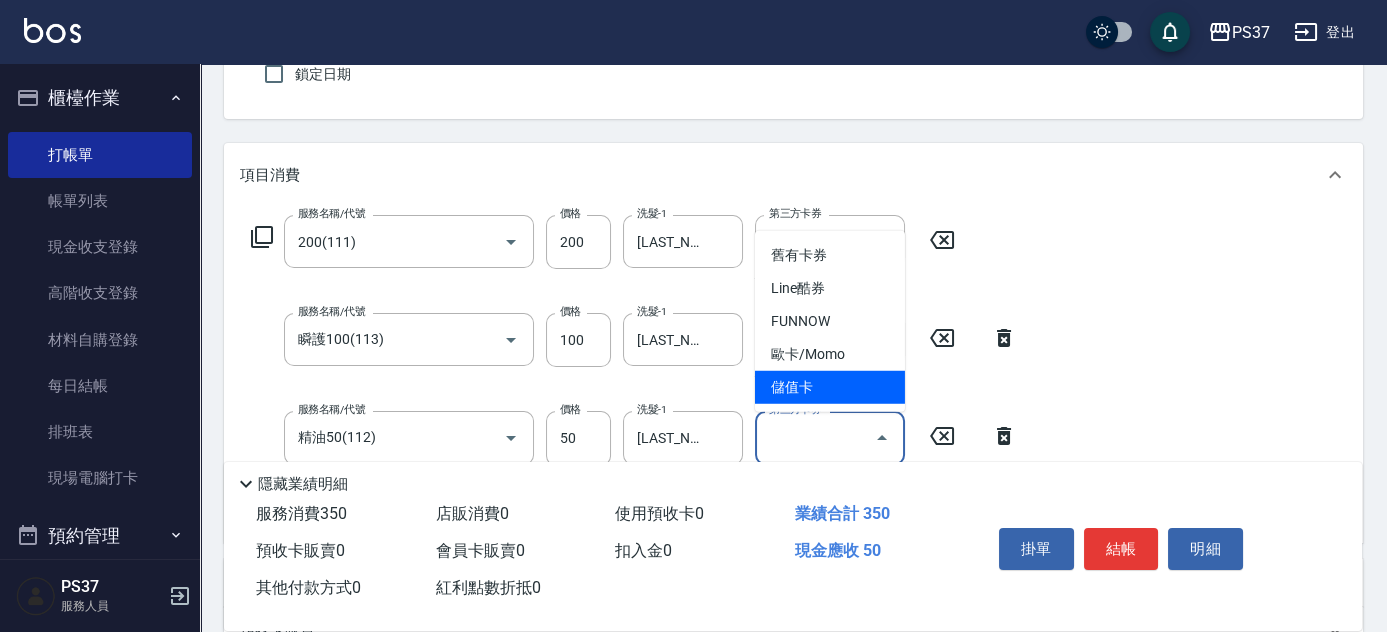 click on "儲值卡" at bounding box center [830, 387] 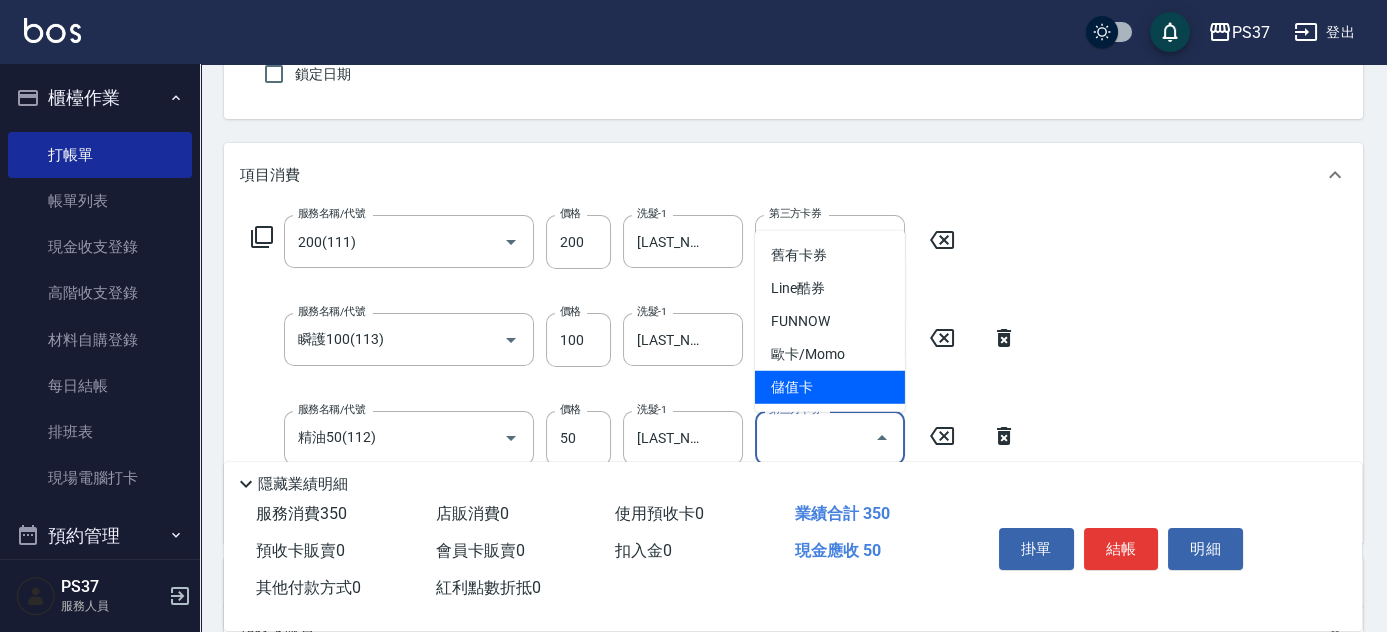 type on "儲值卡" 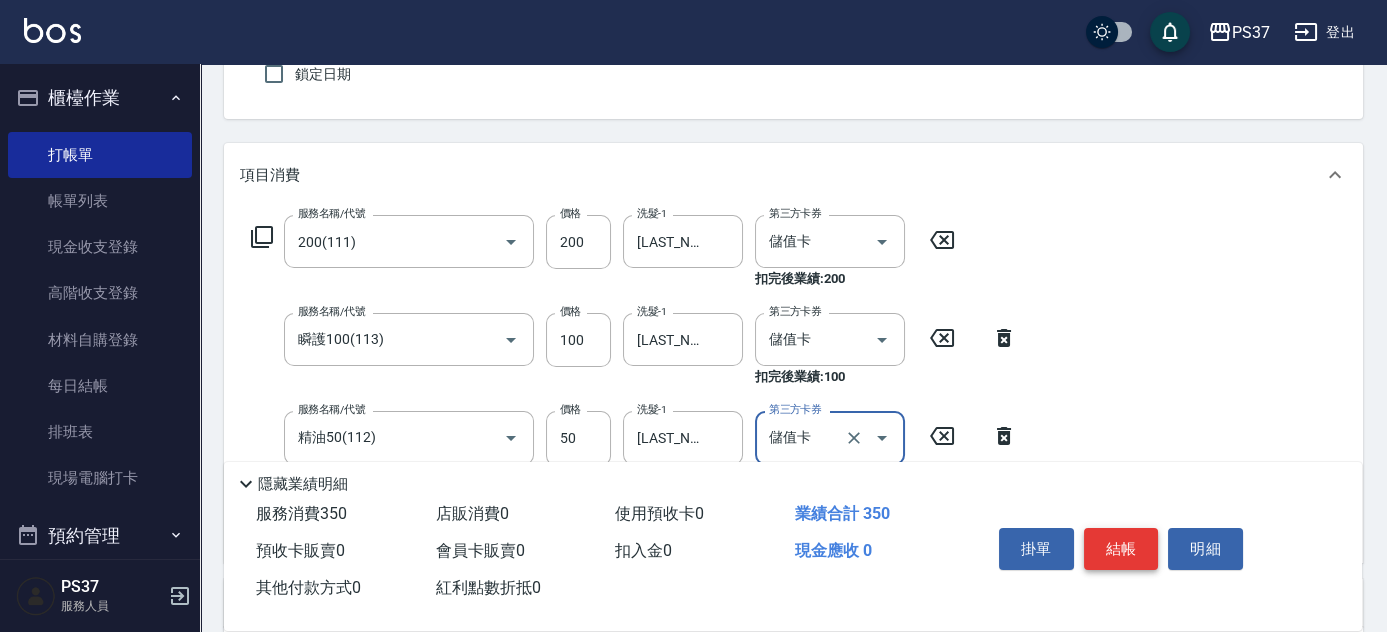click on "結帳" at bounding box center (1121, 549) 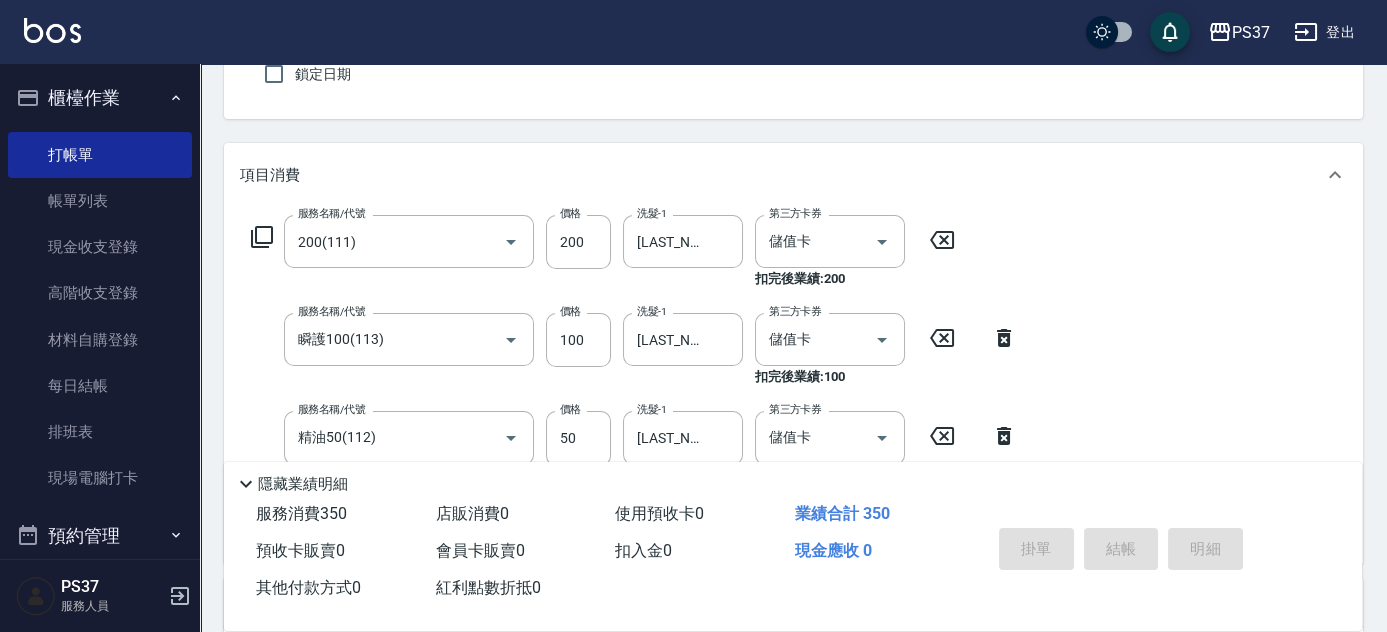 type on "2025/08/09 18:21" 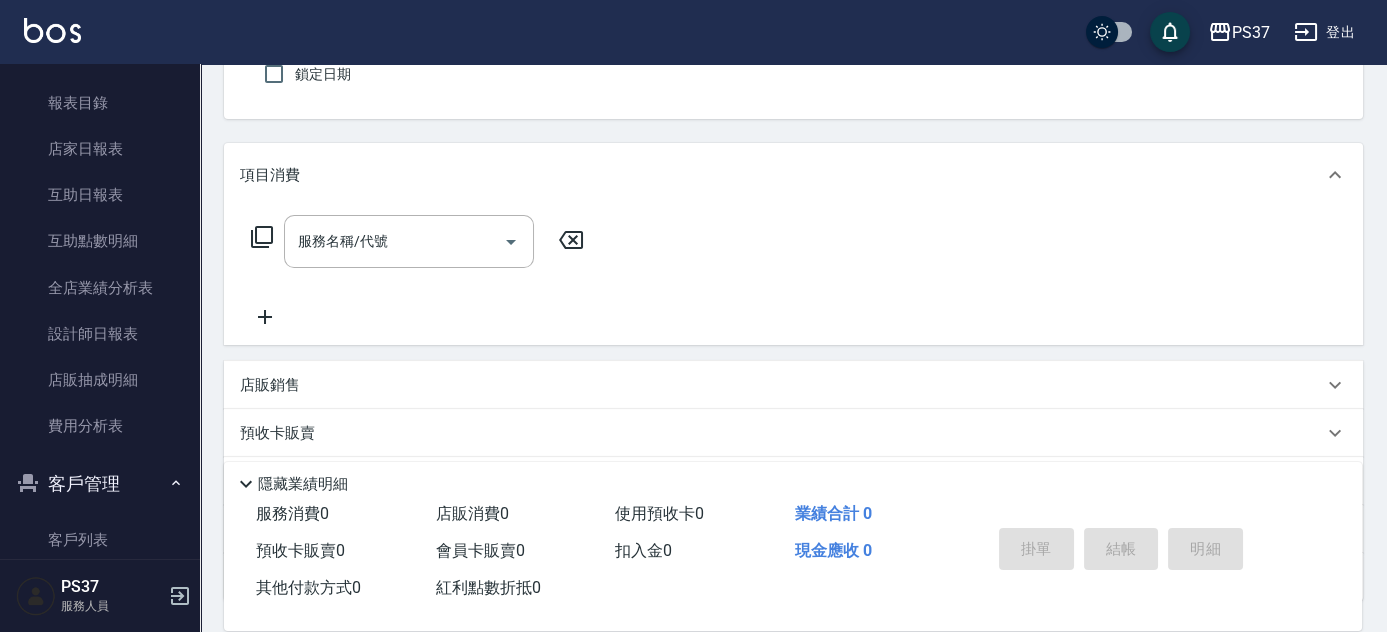 scroll, scrollTop: 545, scrollLeft: 0, axis: vertical 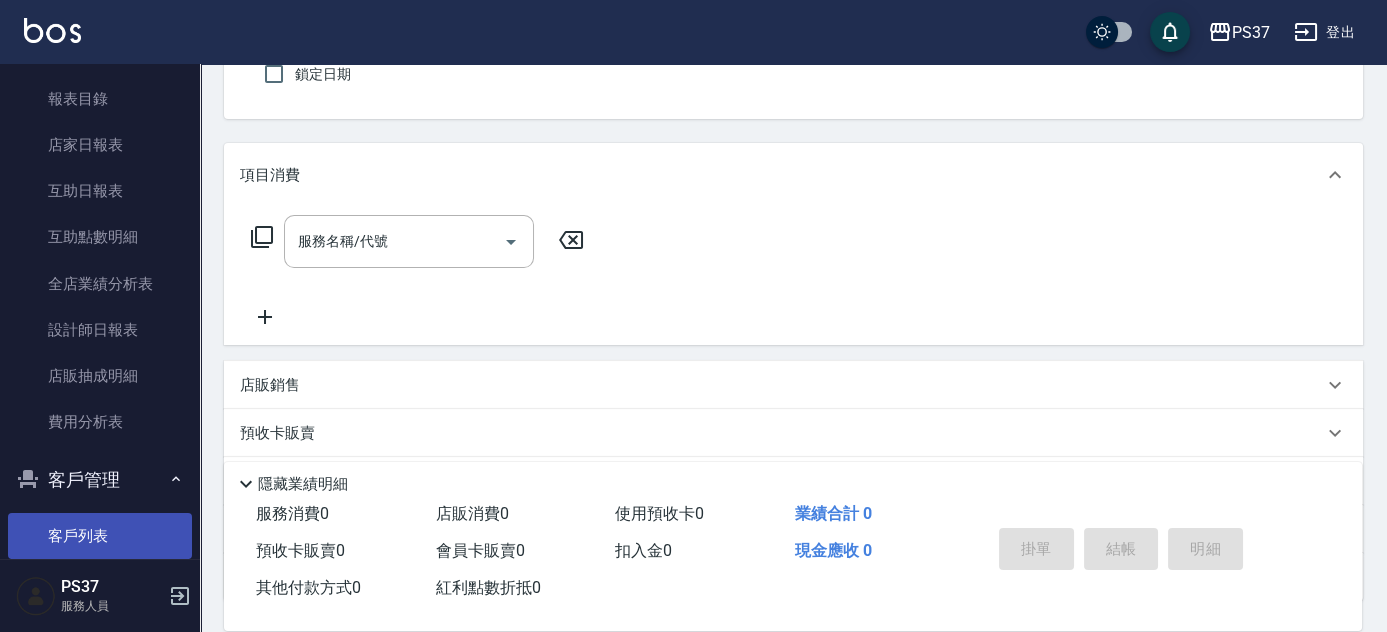 click on "客戶列表" at bounding box center (100, 536) 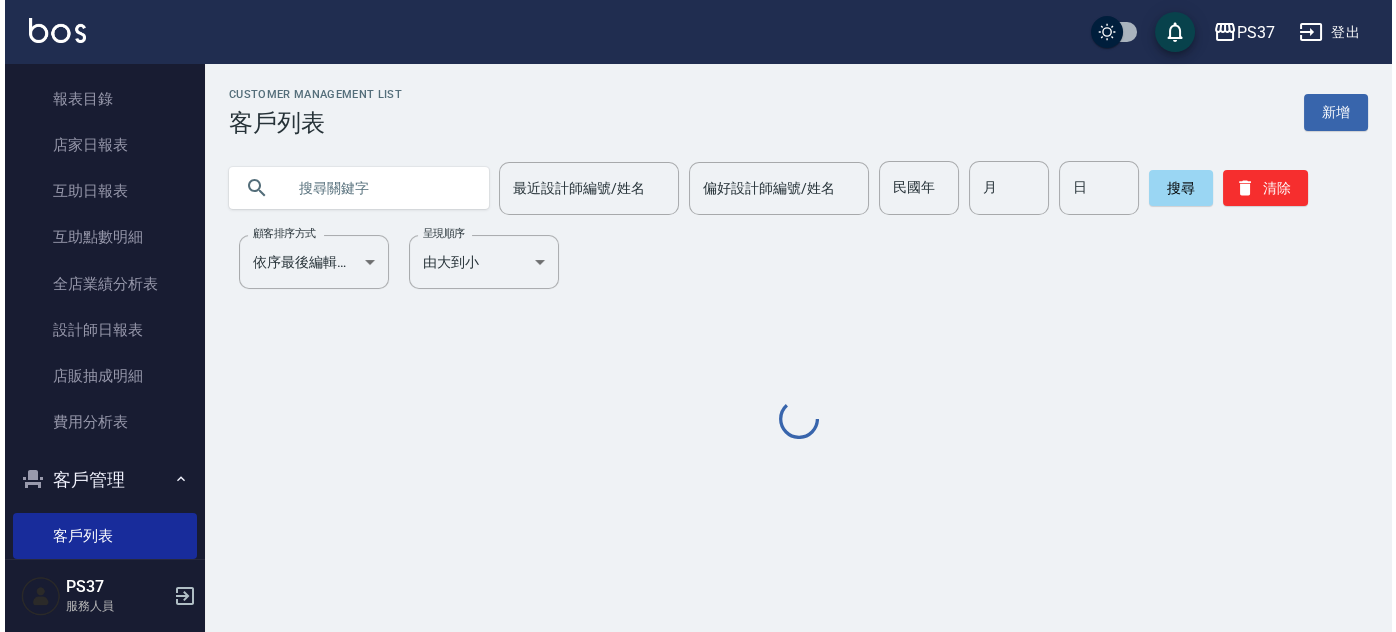 scroll, scrollTop: 0, scrollLeft: 0, axis: both 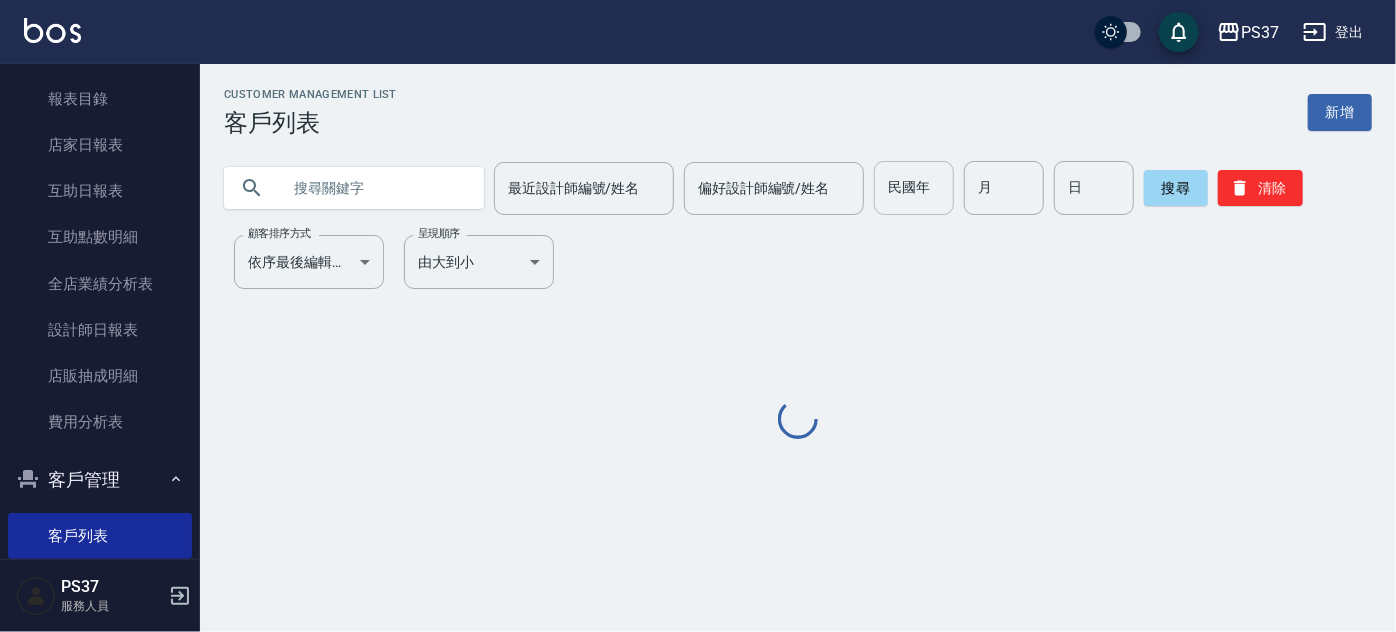 click on "民國年" at bounding box center (914, 188) 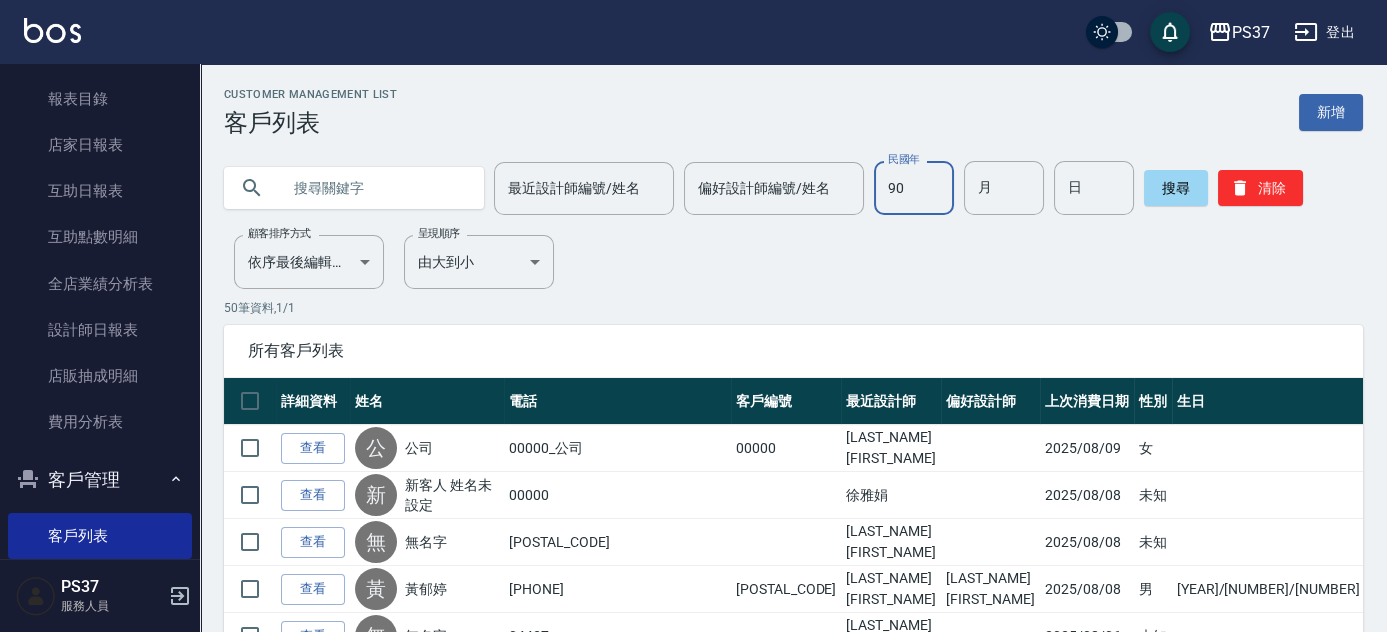 type on "90" 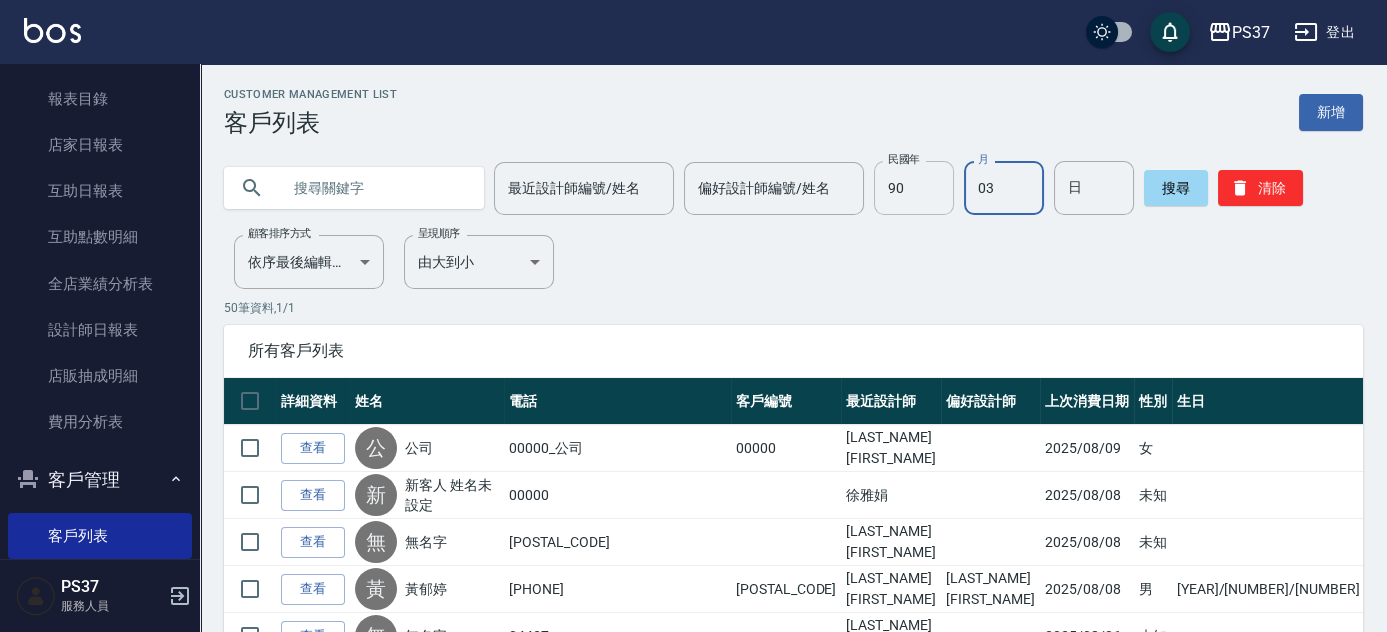 type on "03" 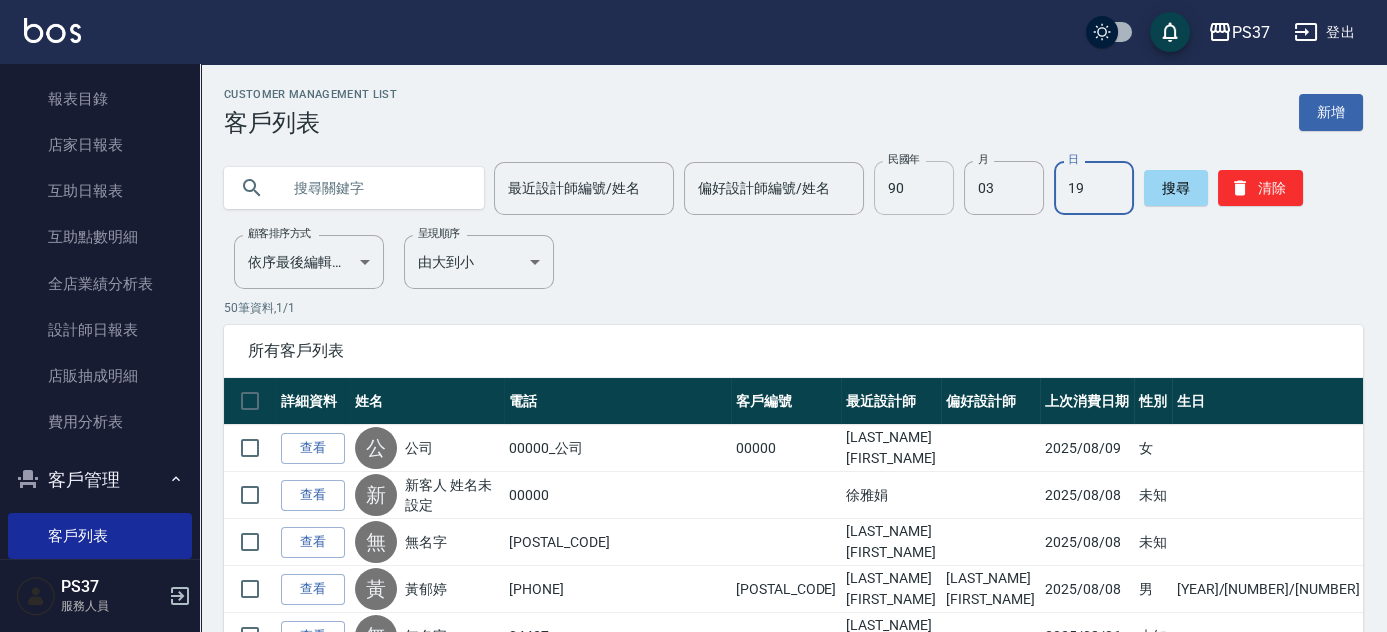 type on "19" 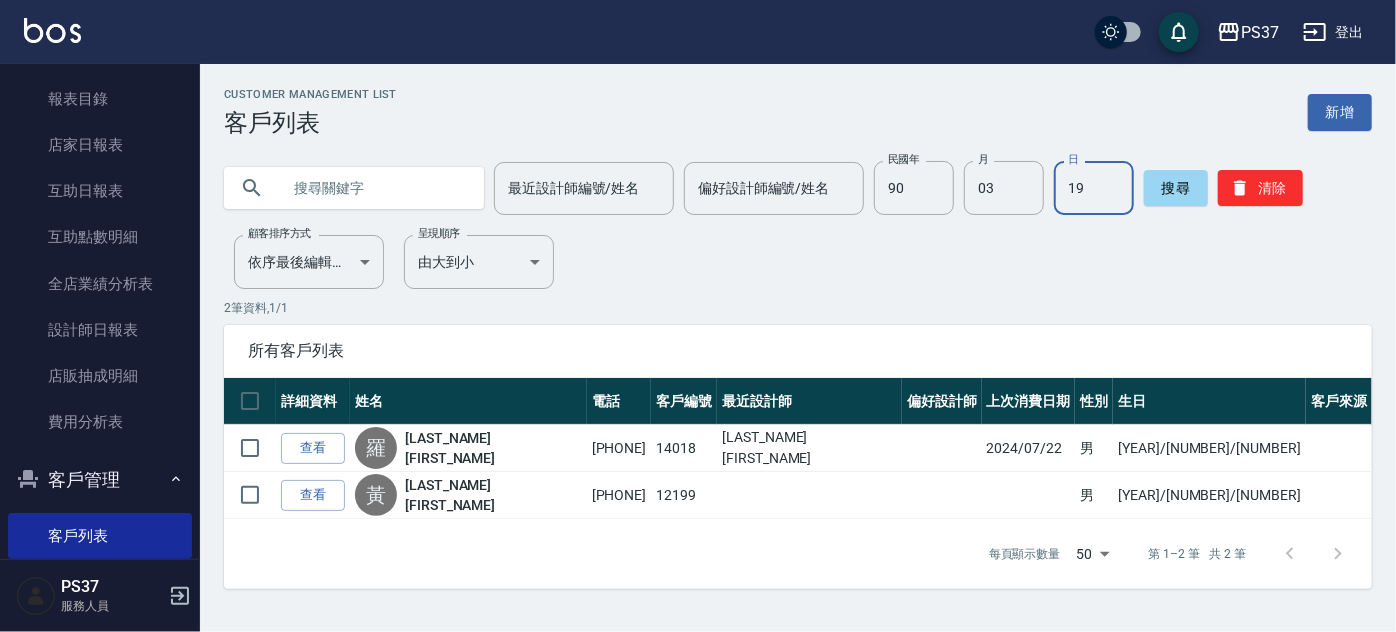 drag, startPoint x: 457, startPoint y: 304, endPoint x: 506, endPoint y: 313, distance: 49.819675 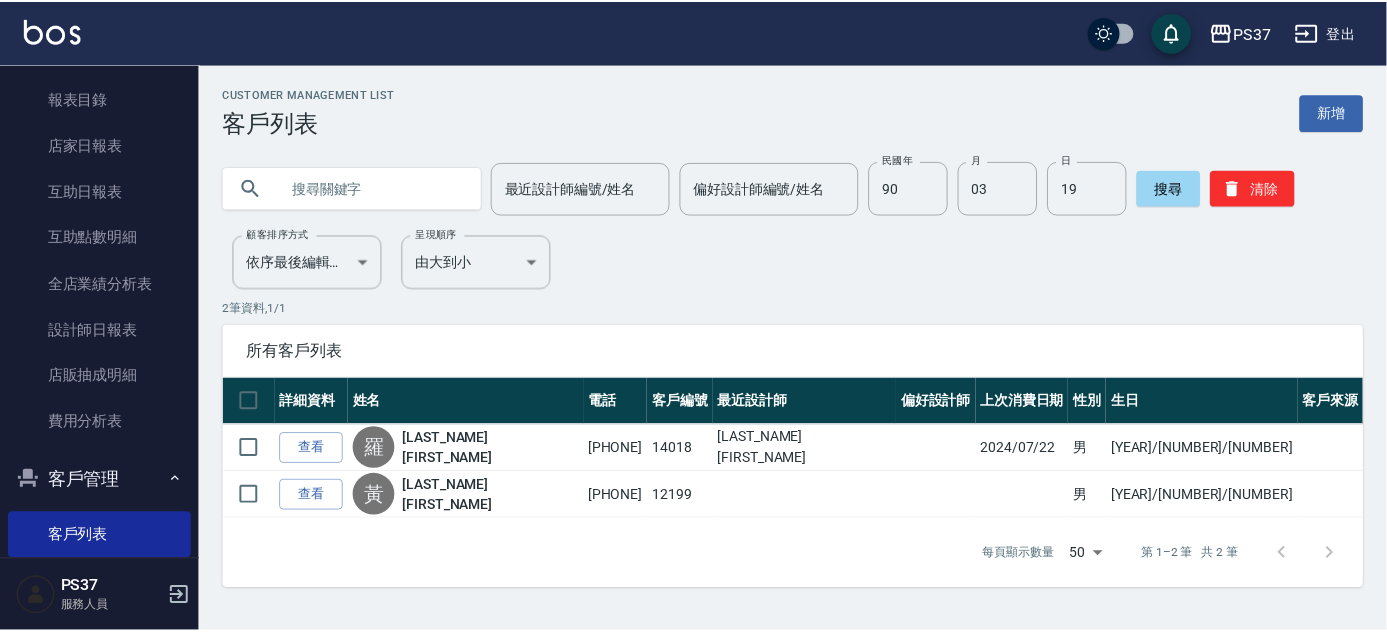 scroll, scrollTop: 0, scrollLeft: 0, axis: both 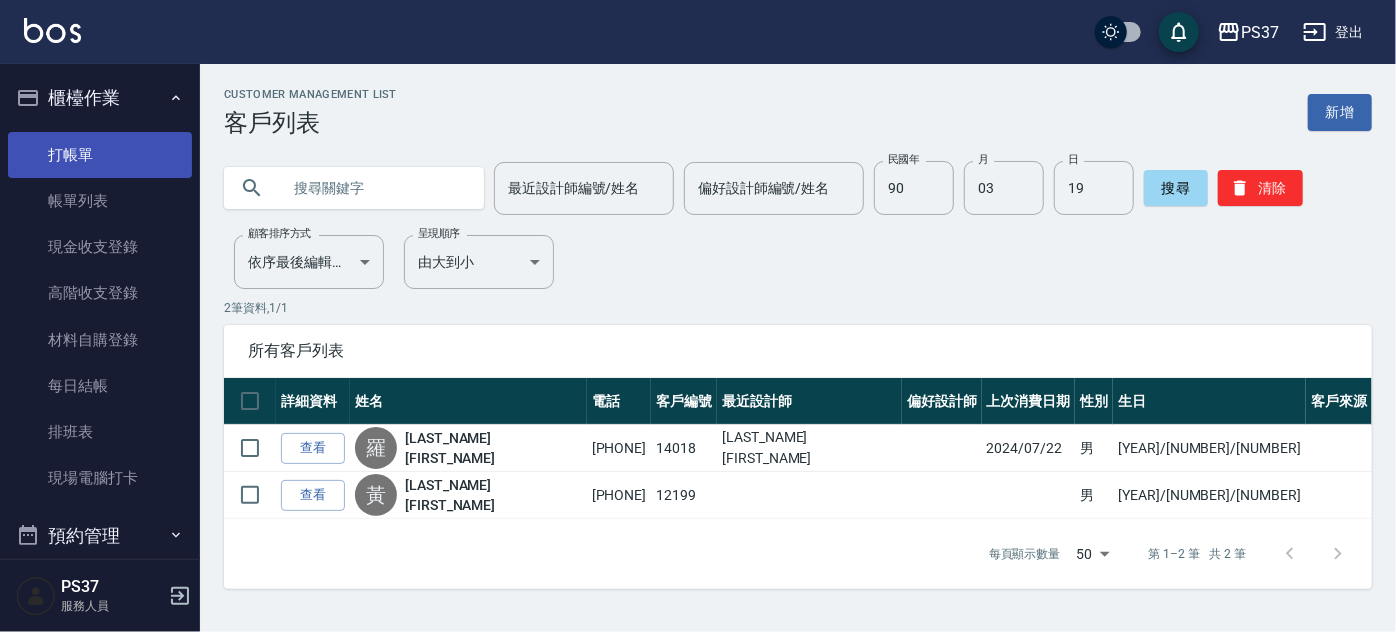 click on "打帳單" at bounding box center (100, 155) 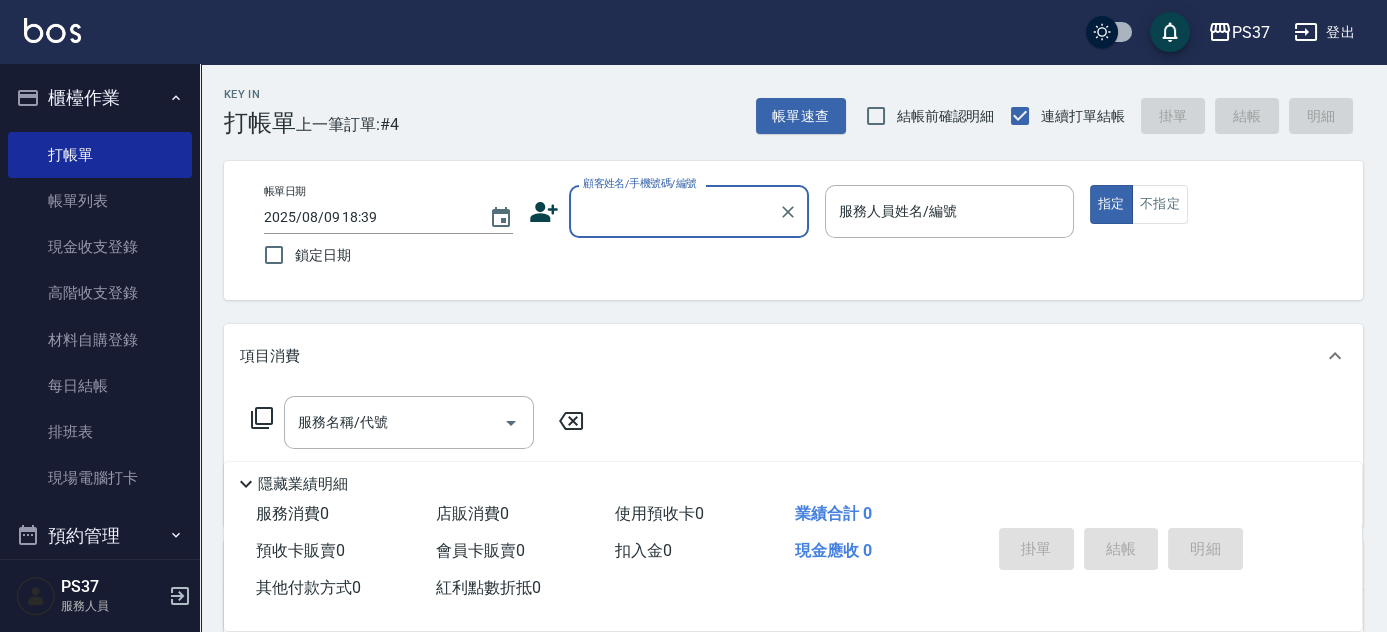 click on "顧客姓名/手機號碼/編號" at bounding box center (674, 211) 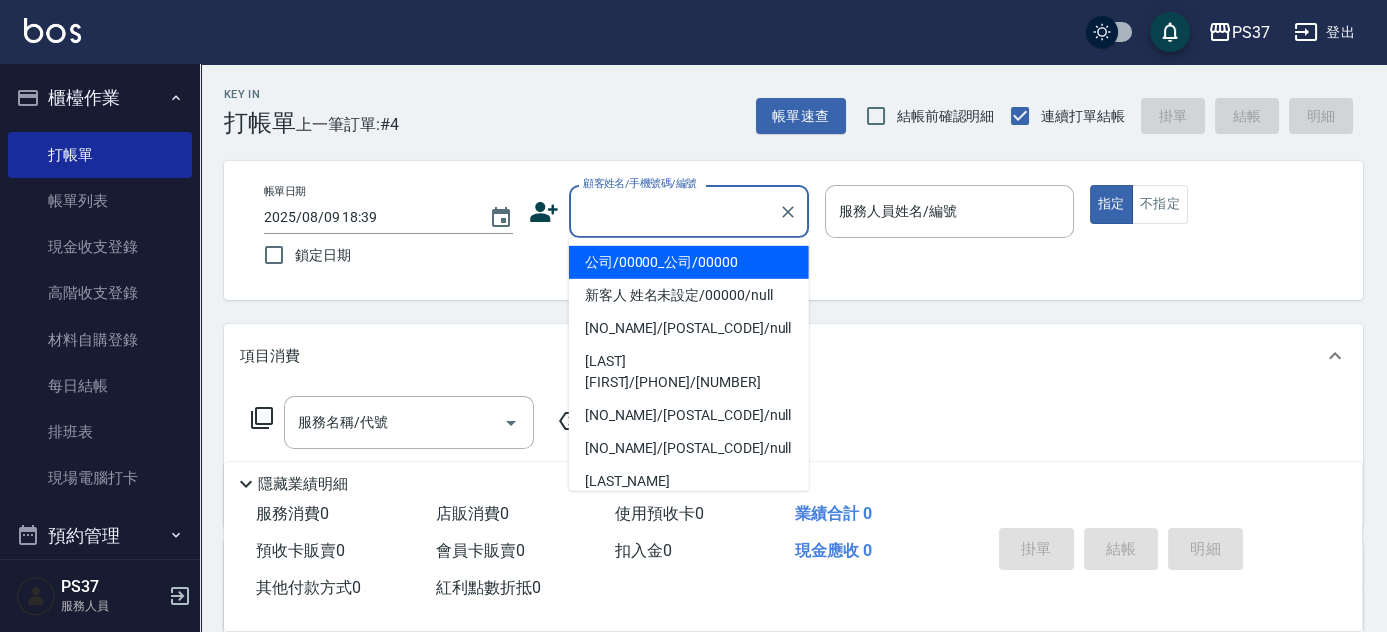 click on "公司/00000_公司/00000" at bounding box center (689, 262) 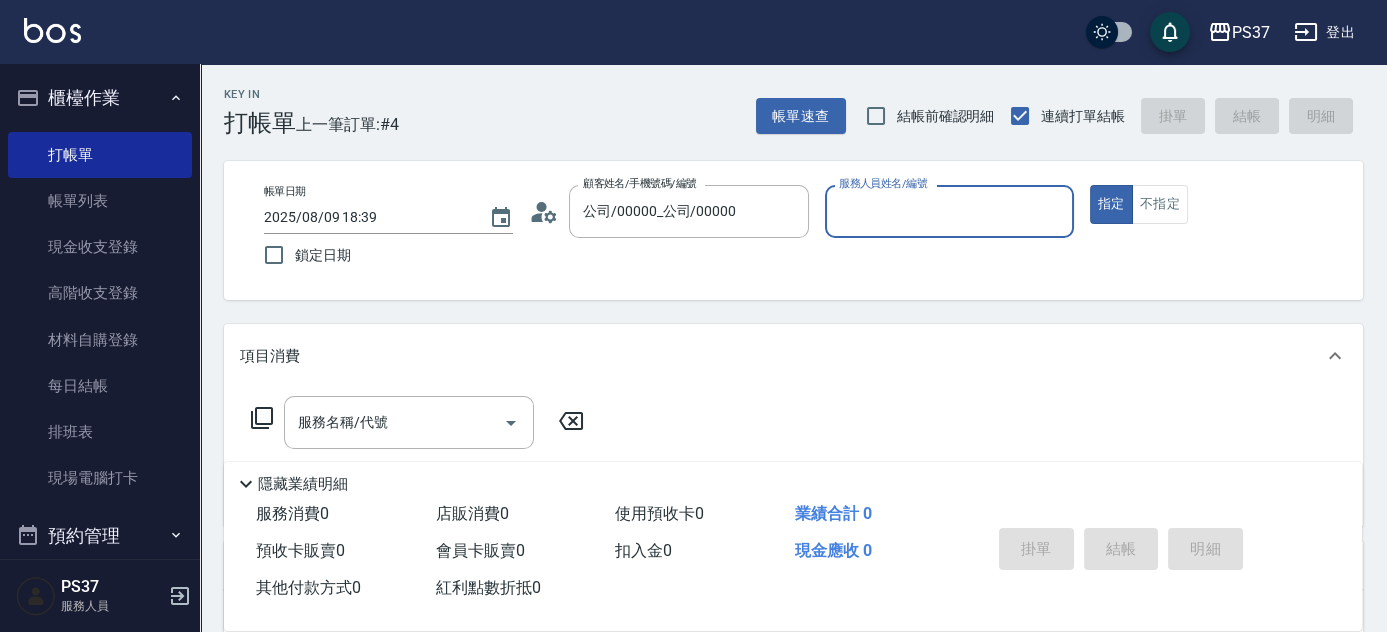 click on "服務人員姓名/編號" at bounding box center (949, 211) 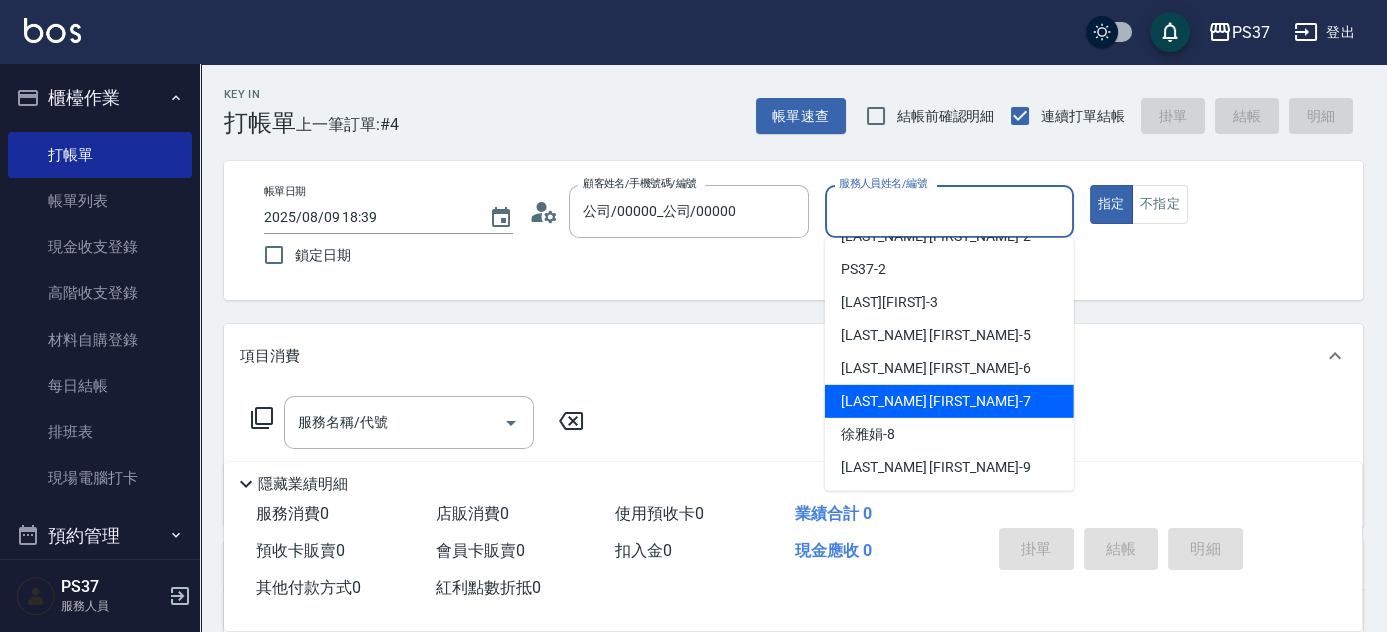 scroll, scrollTop: 90, scrollLeft: 0, axis: vertical 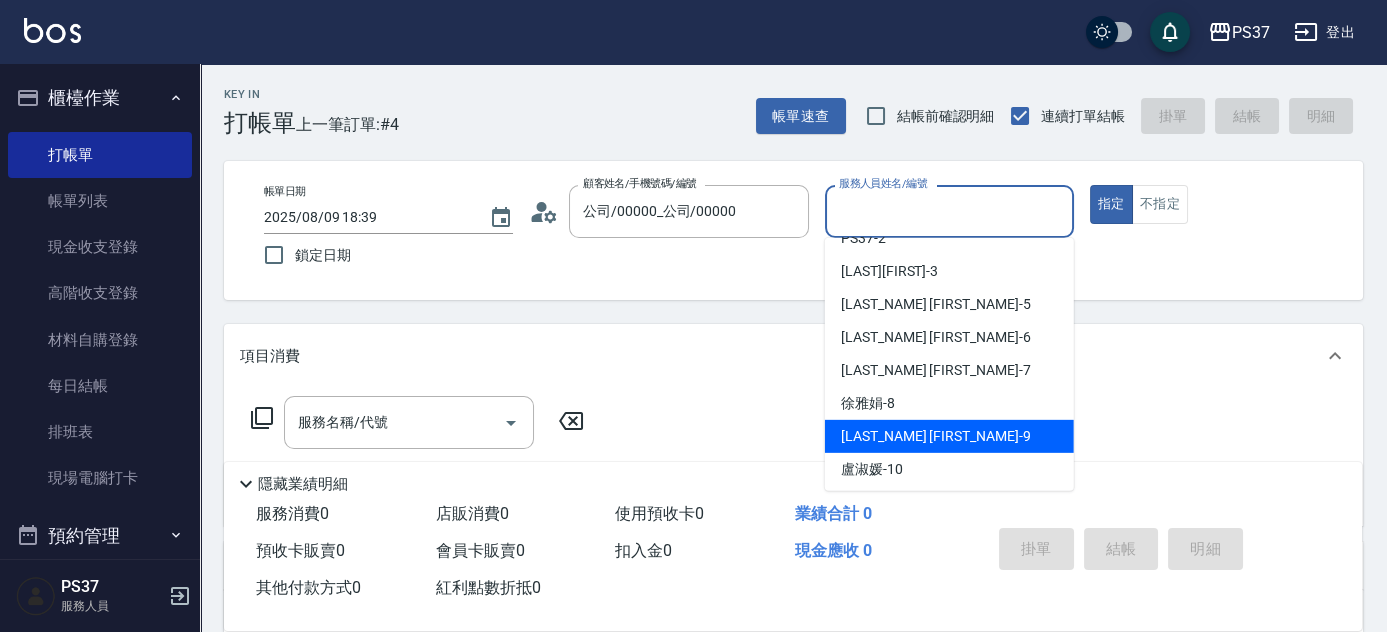 click on "[FIRST] -9" at bounding box center [949, 436] 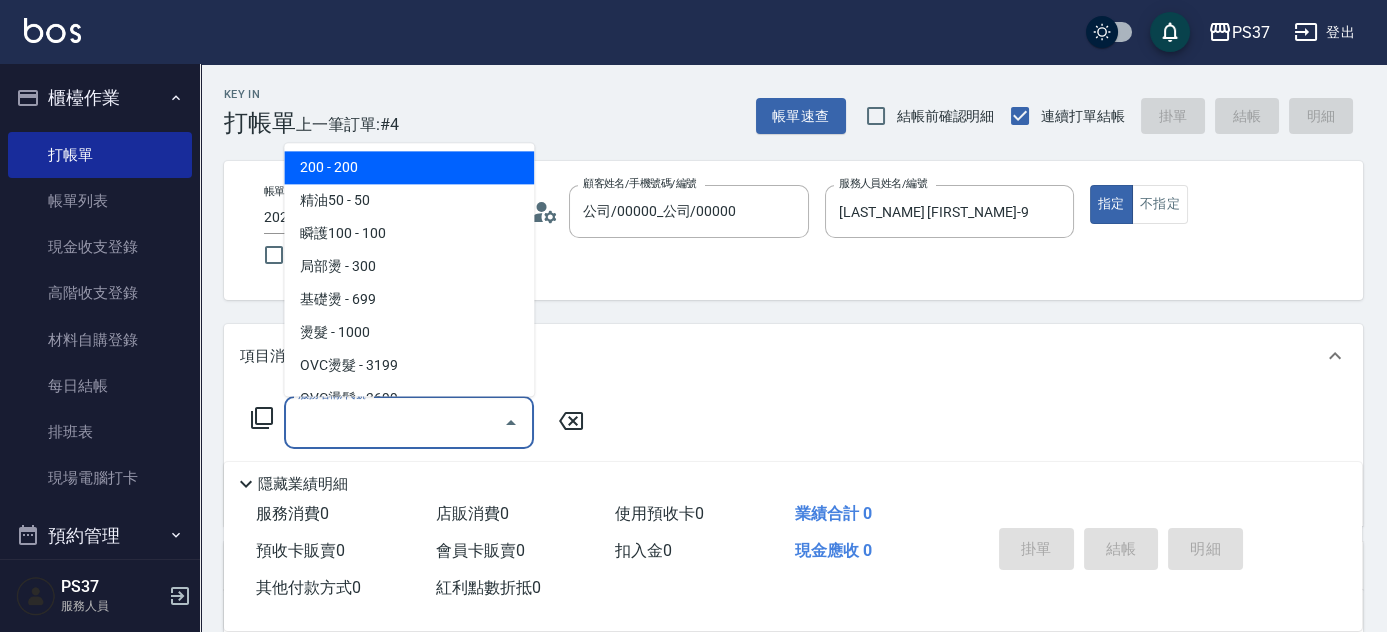 click on "服務名稱/代號" at bounding box center [394, 422] 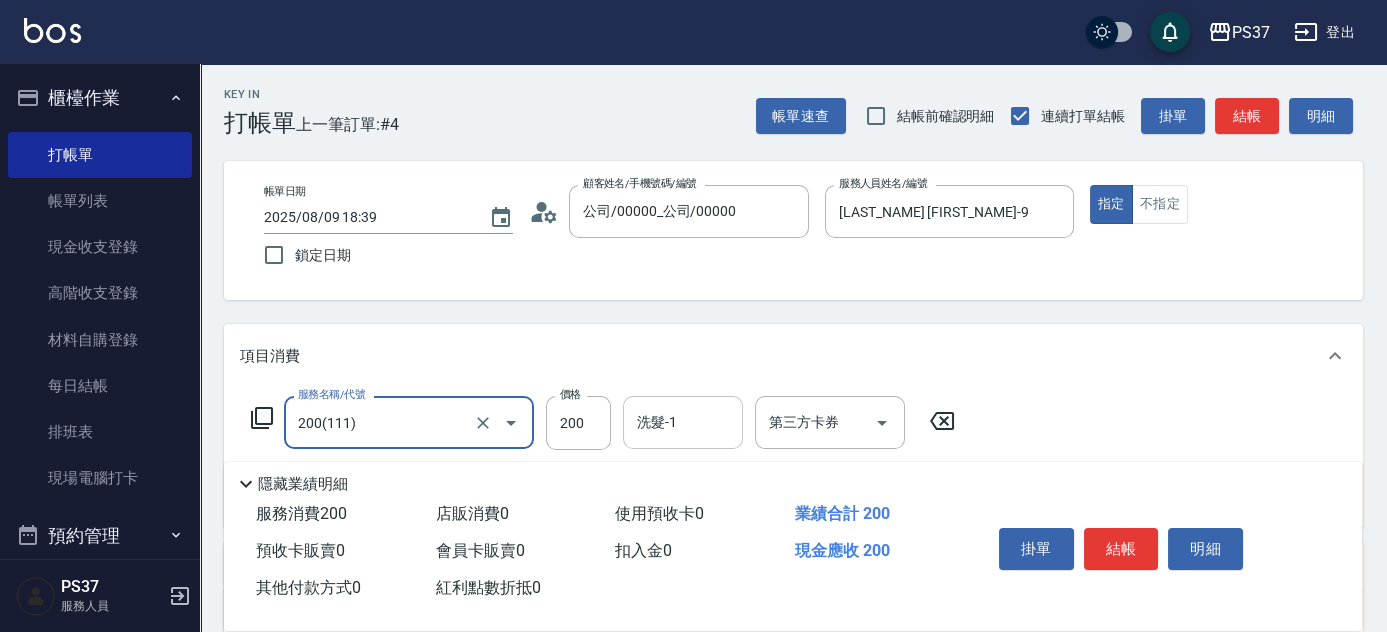 click on "洗髮-1" at bounding box center [683, 422] 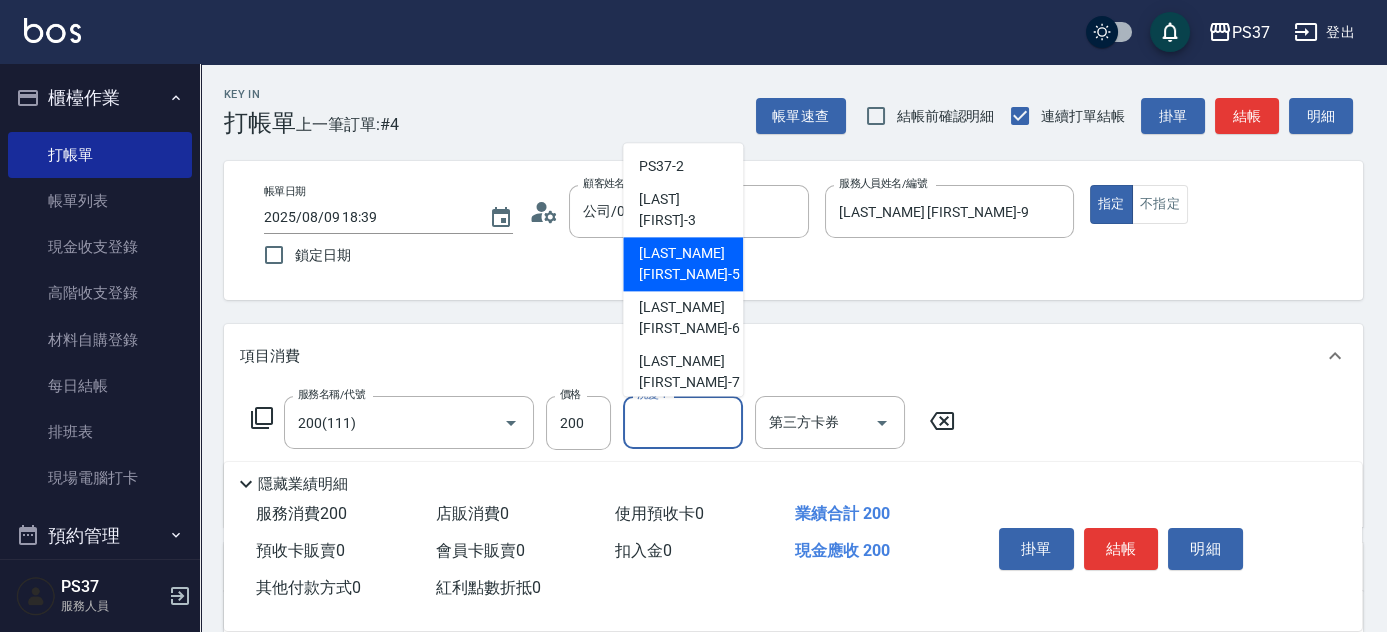 scroll, scrollTop: 181, scrollLeft: 0, axis: vertical 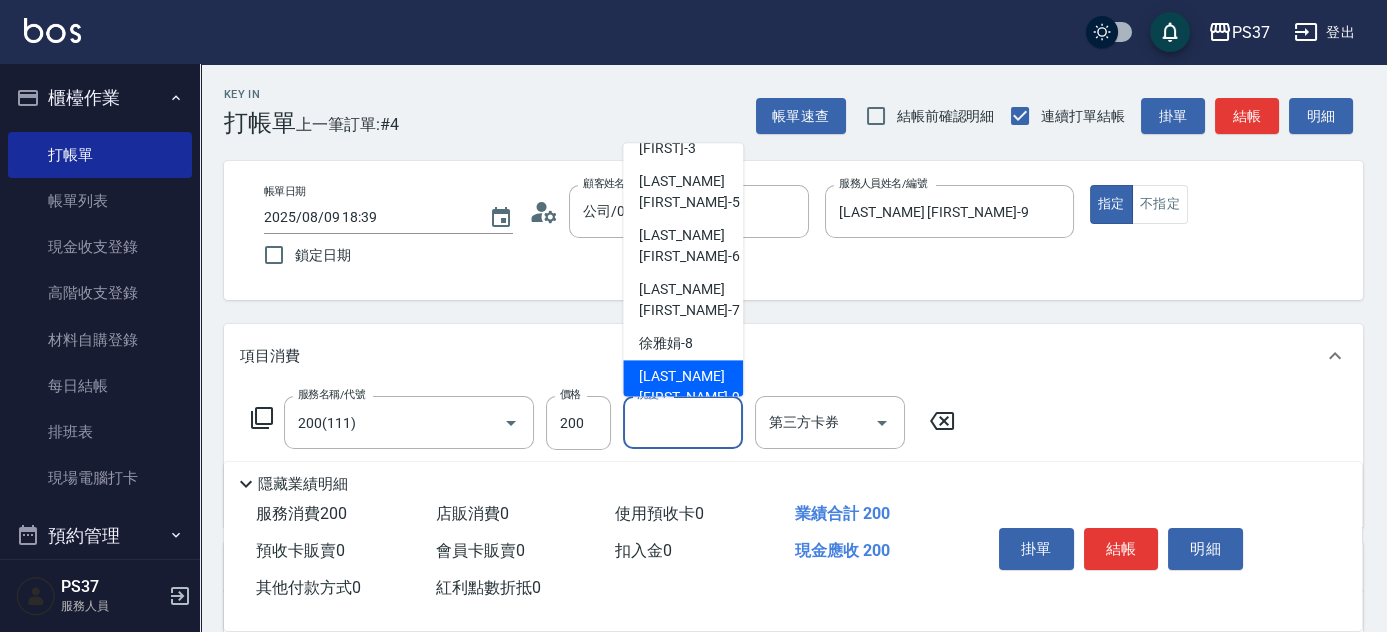 click on "[FIRST] -9" at bounding box center [683, 388] 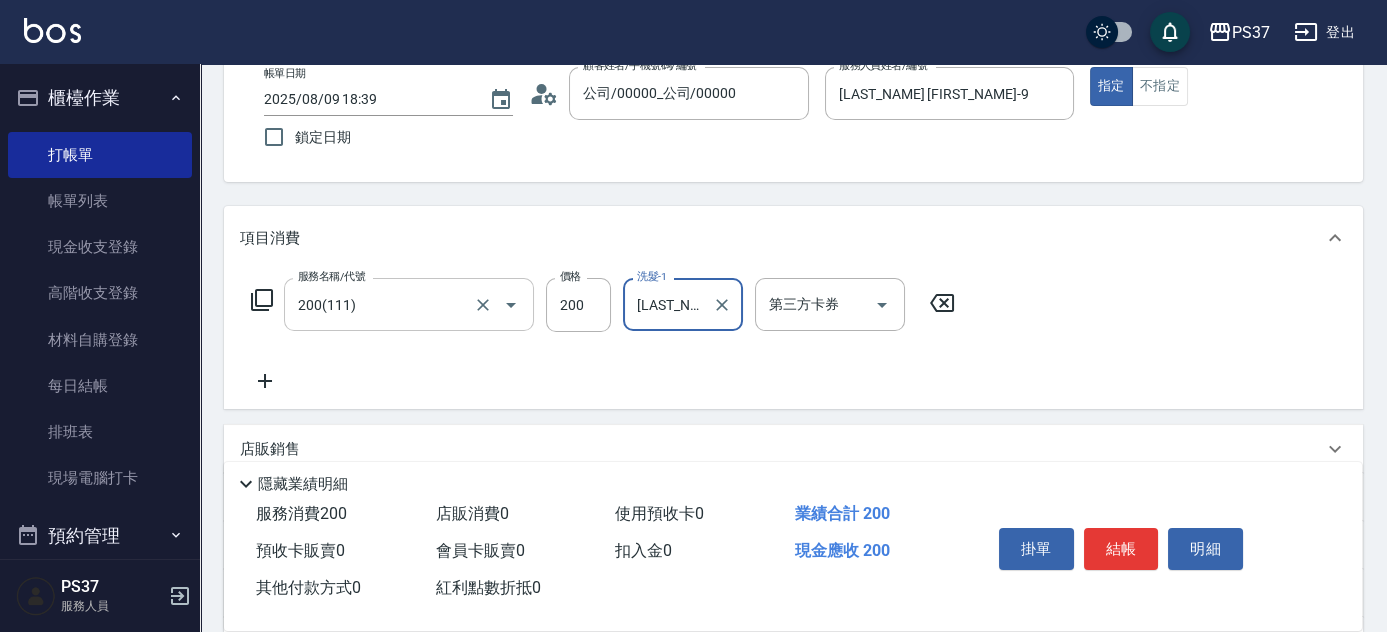 scroll, scrollTop: 181, scrollLeft: 0, axis: vertical 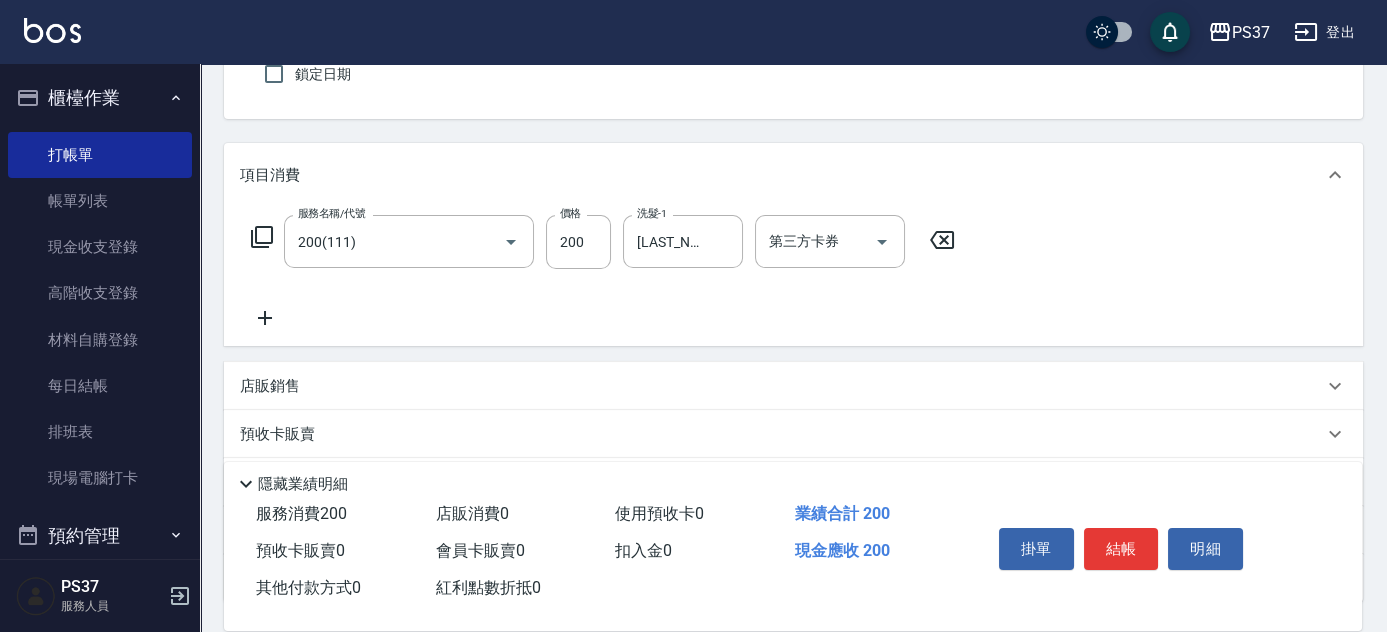 click 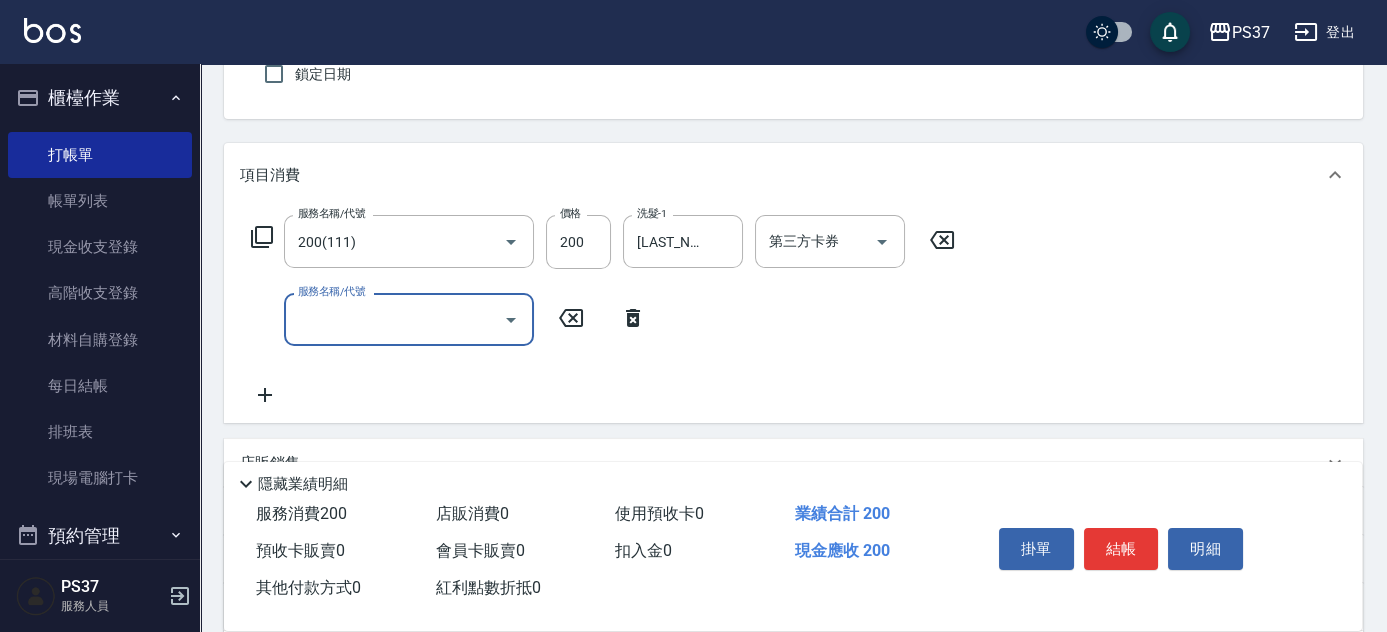 click on "服務名稱/代號" at bounding box center [394, 319] 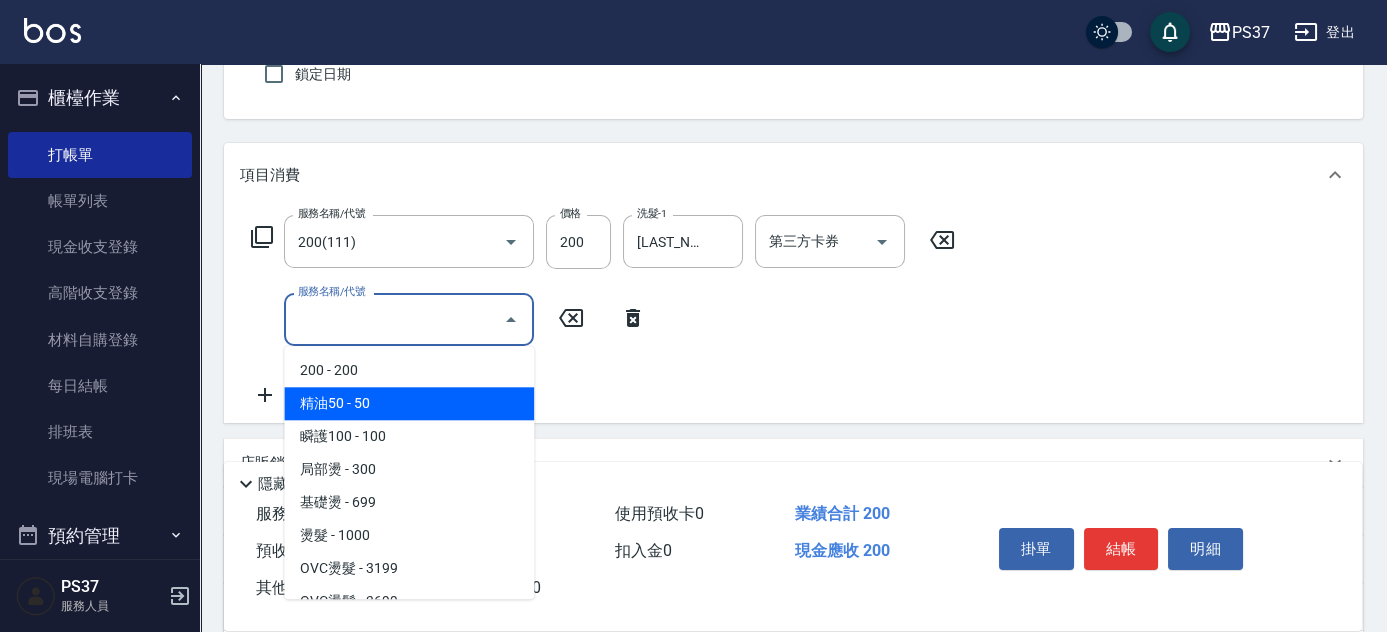 click on "精油50 - 50" at bounding box center [409, 403] 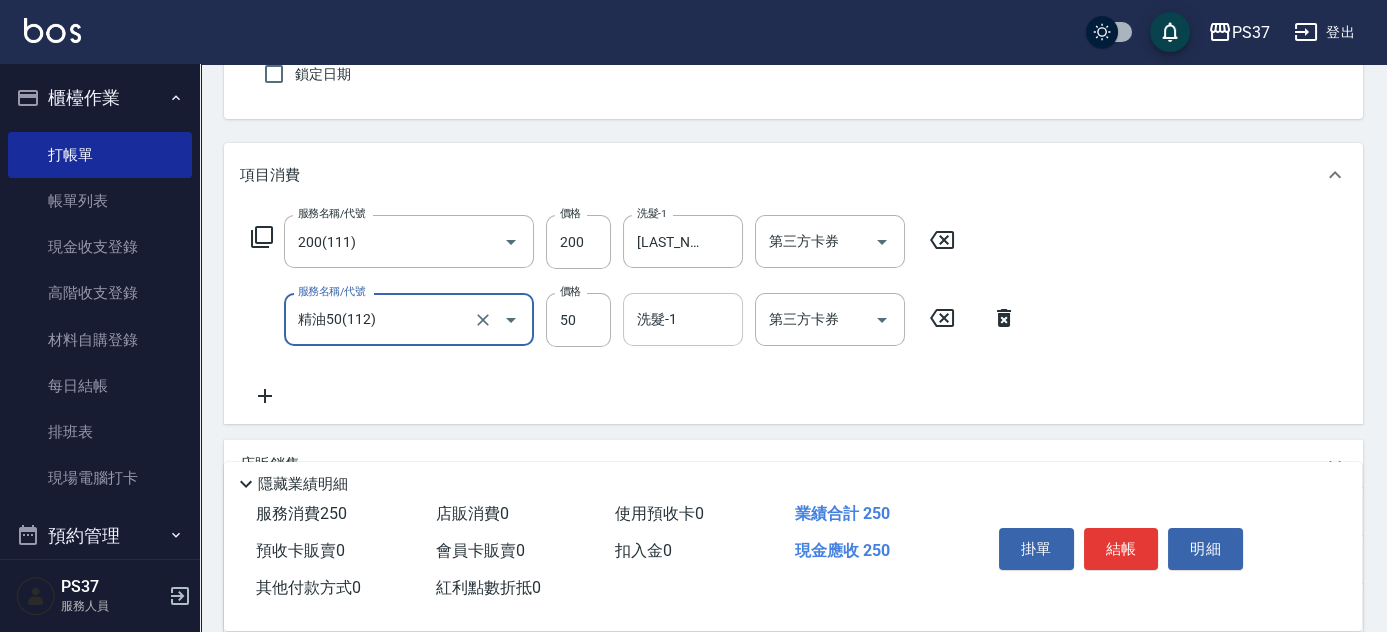 click on "洗髮-1 洗髮-1" at bounding box center (683, 319) 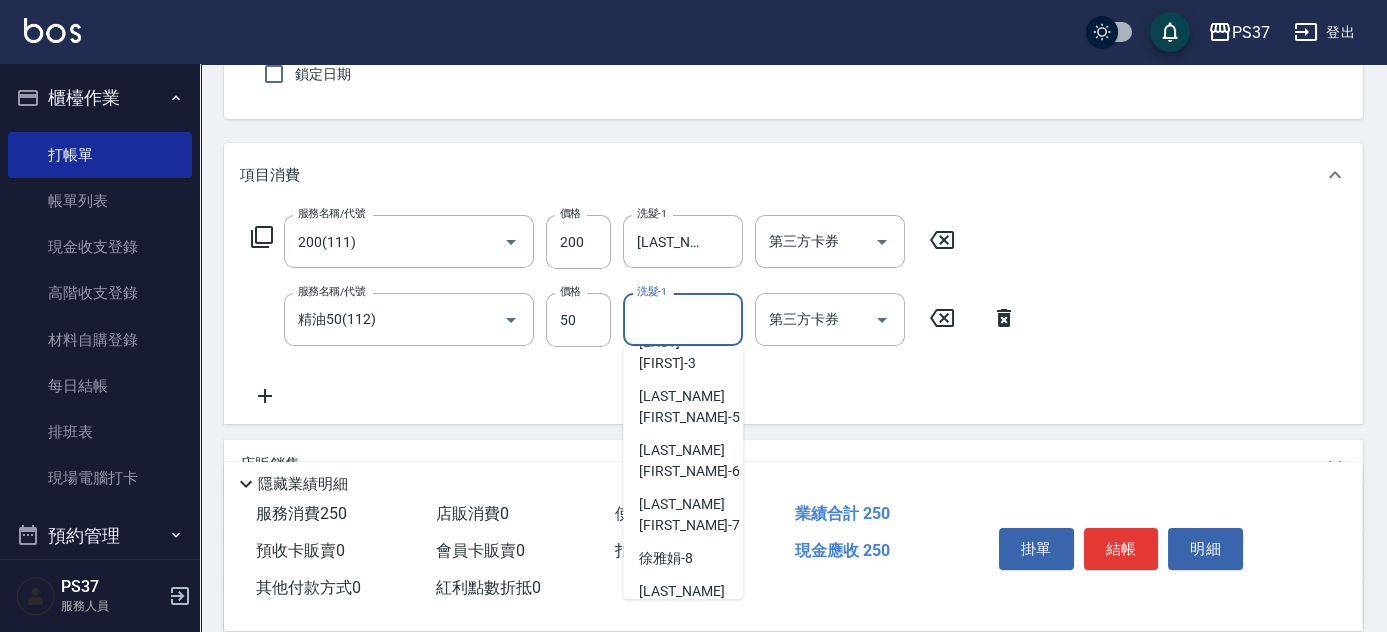 scroll, scrollTop: 272, scrollLeft: 0, axis: vertical 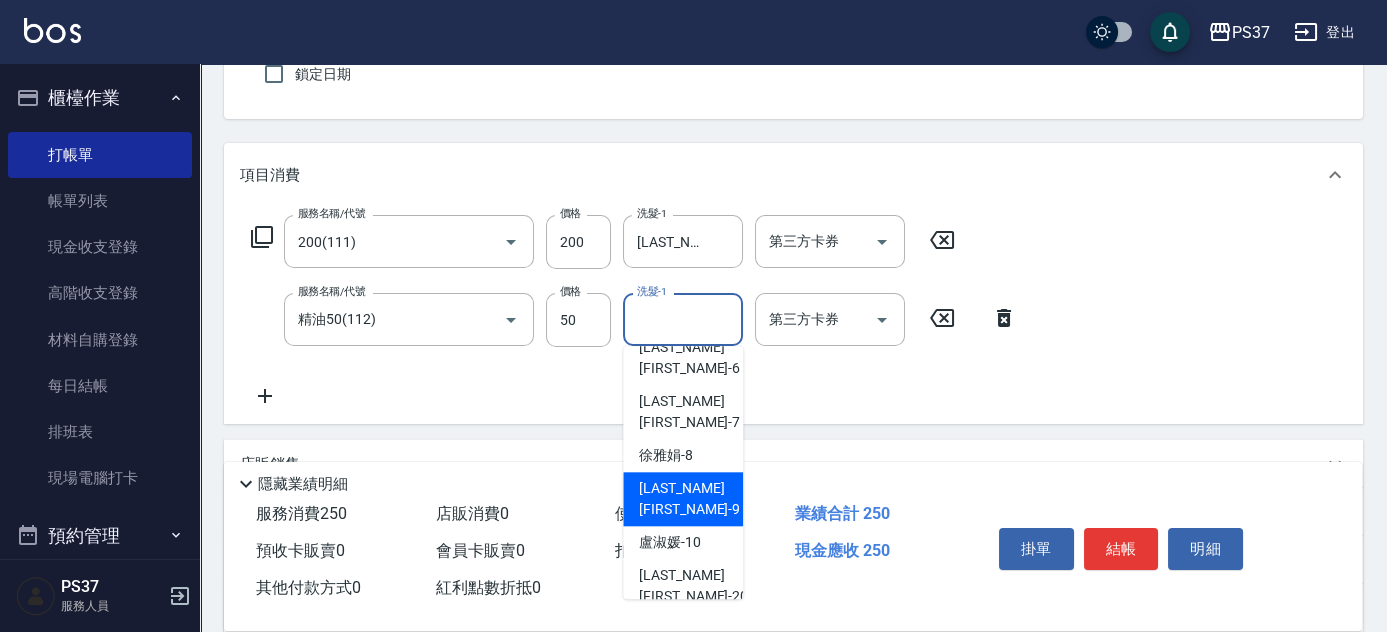 click on "[FIRST] -9" at bounding box center [683, 499] 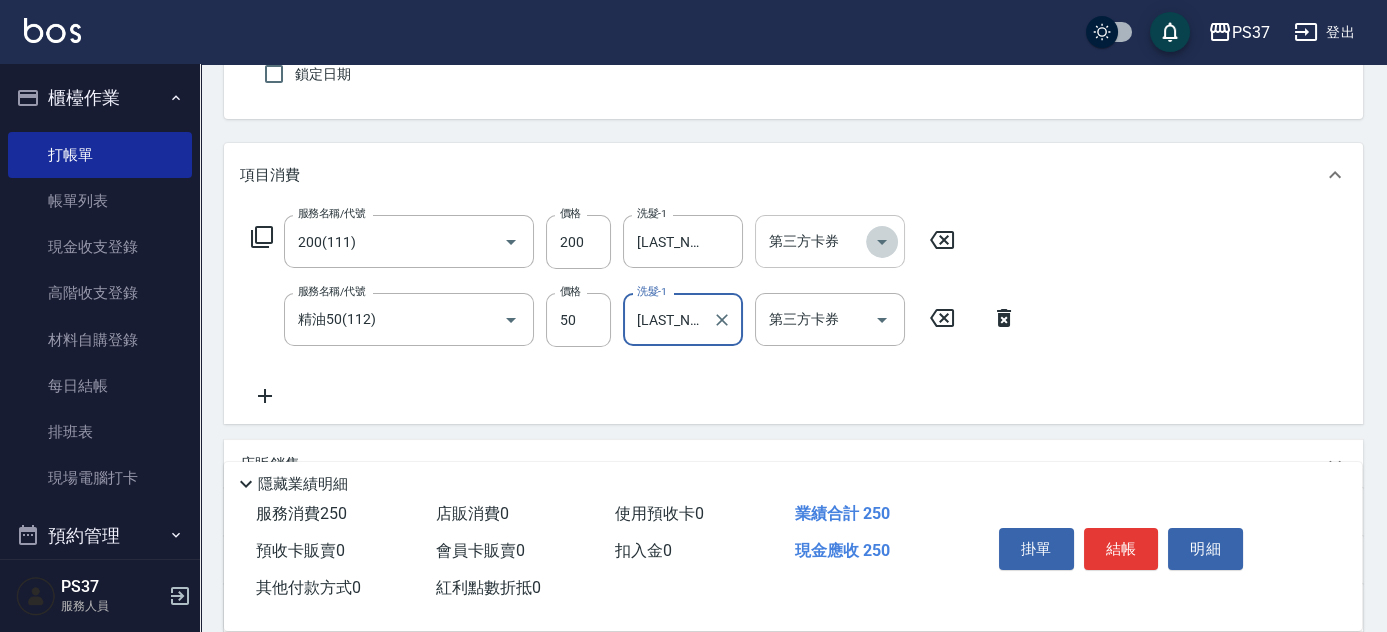 click at bounding box center (882, 242) 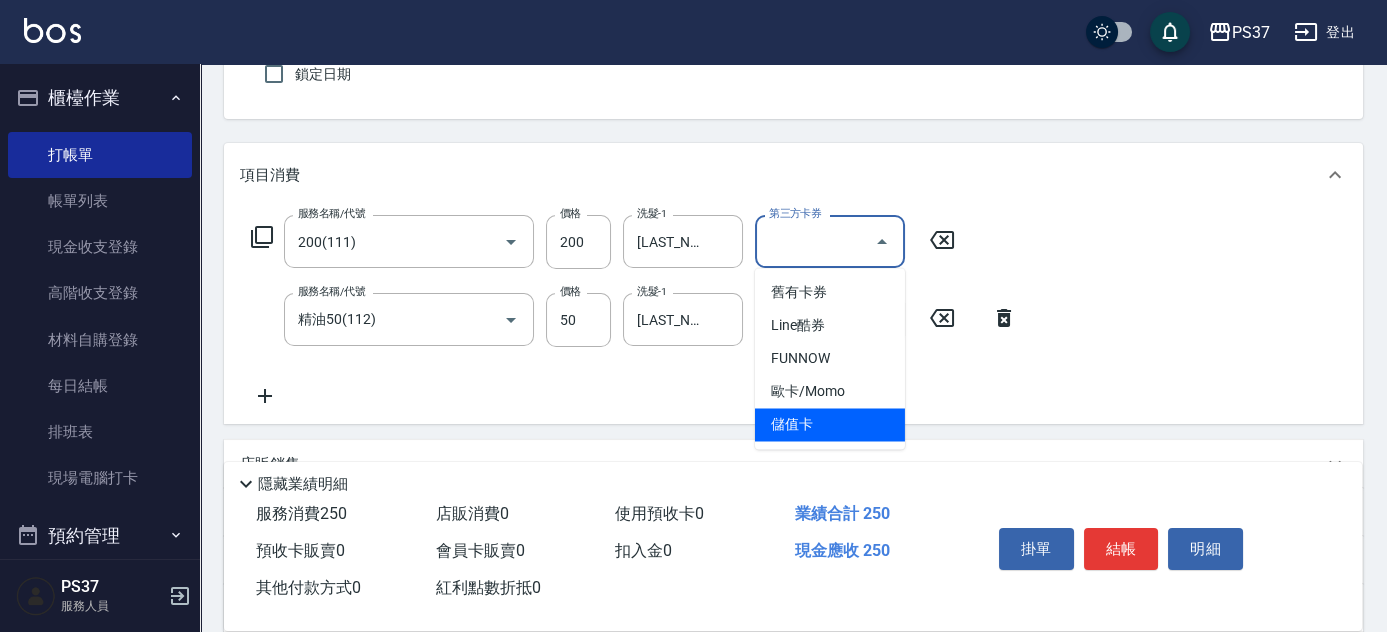 click on "儲值卡" at bounding box center [830, 424] 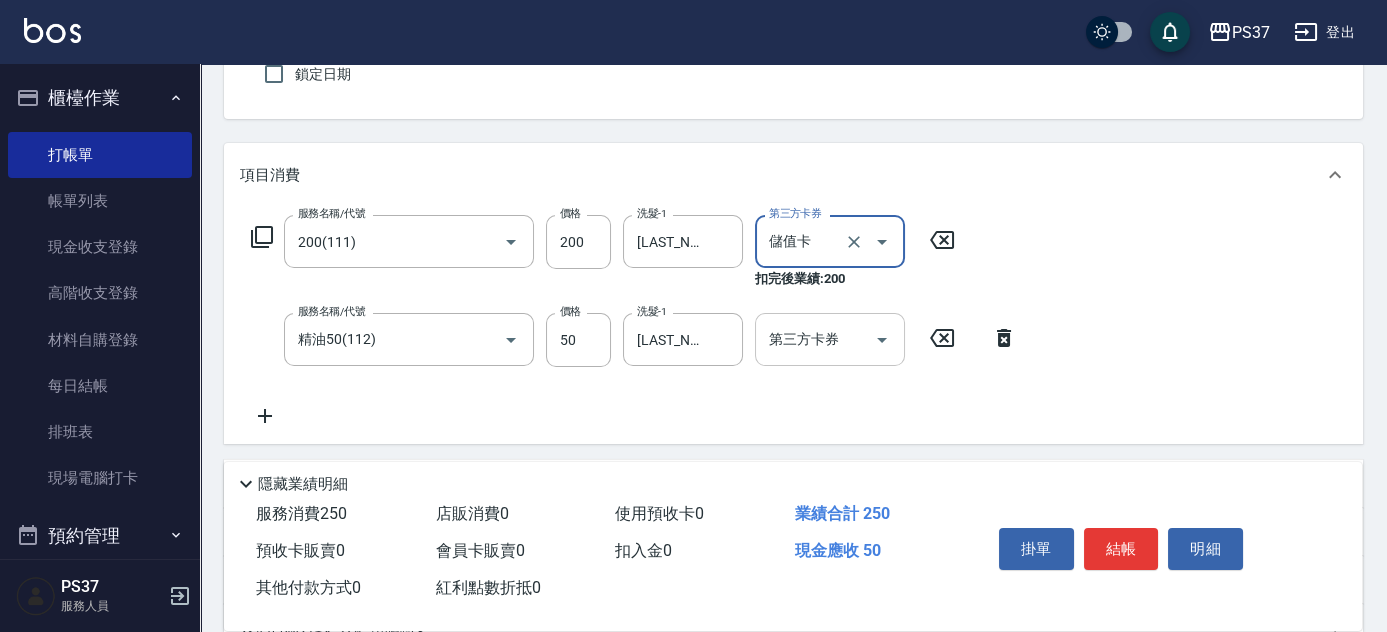 click 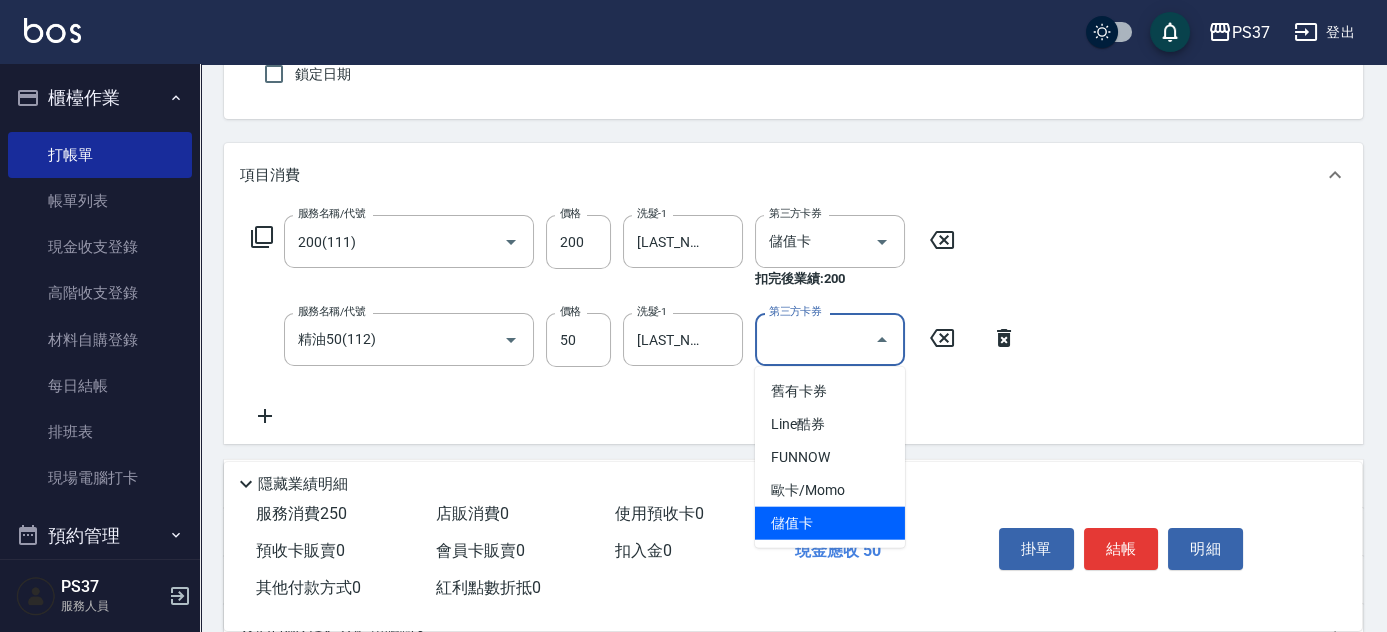 click on "儲值卡" at bounding box center (830, 523) 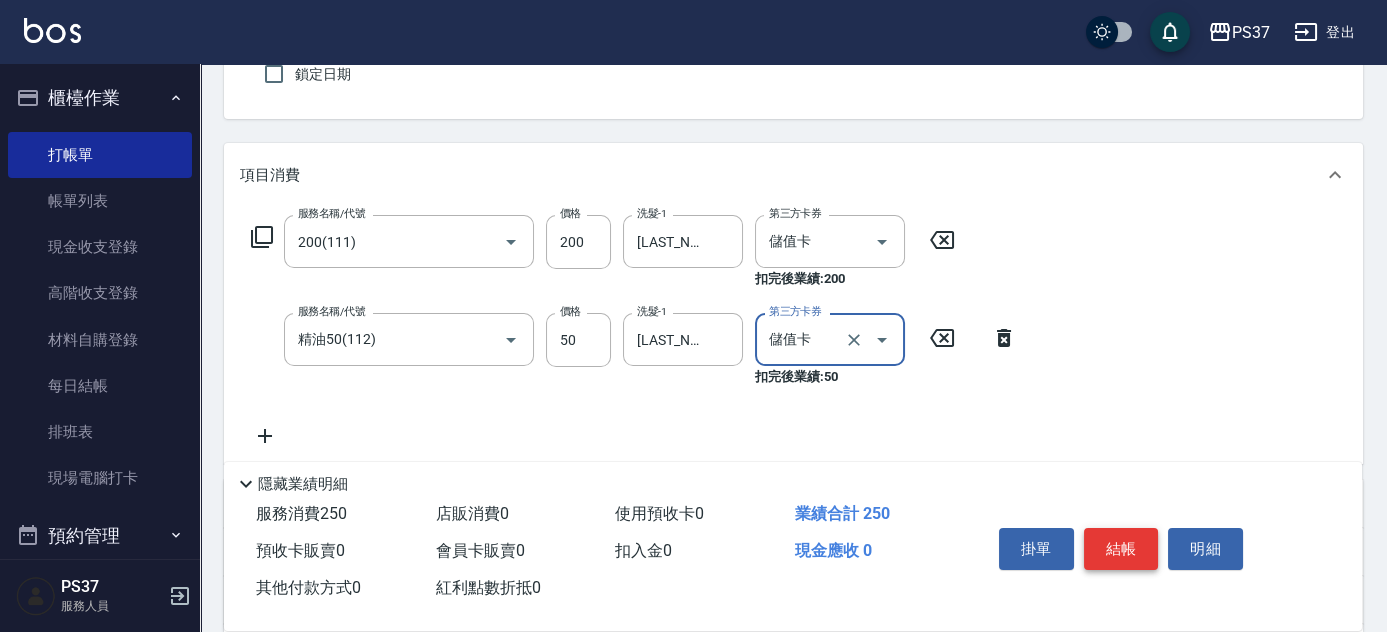 click on "結帳" at bounding box center (1121, 549) 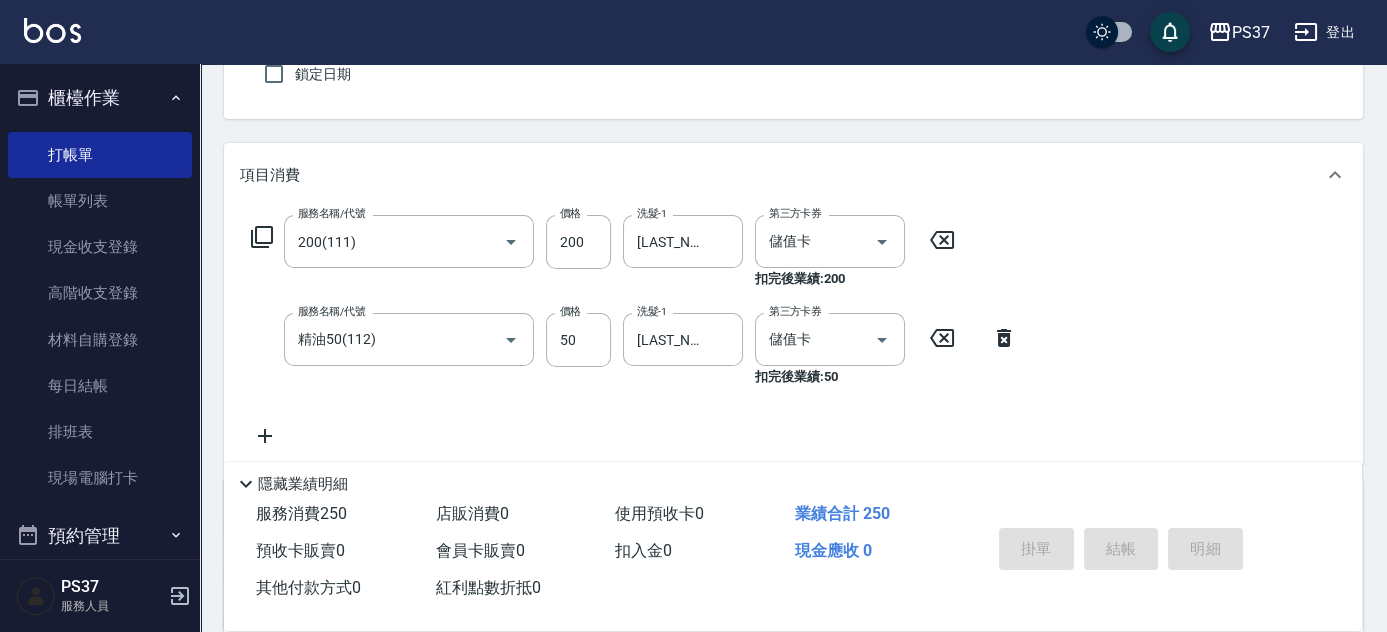 type on "2025/08/09 18:41" 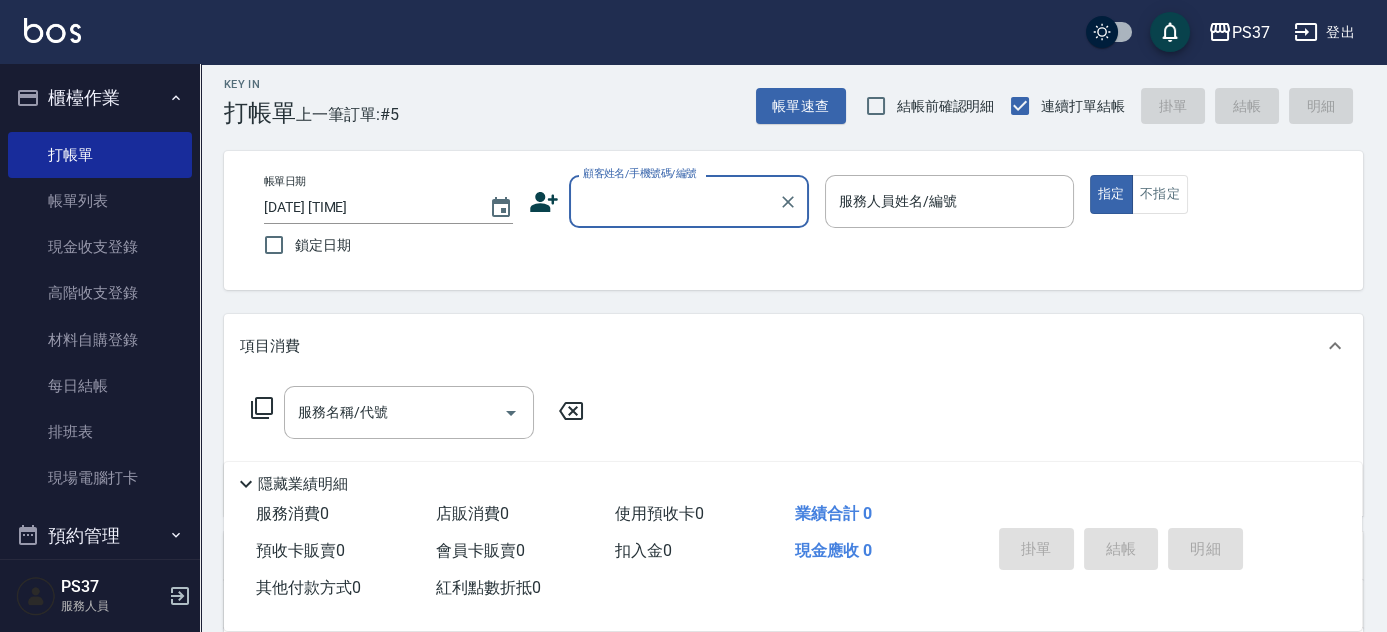 scroll, scrollTop: 0, scrollLeft: 0, axis: both 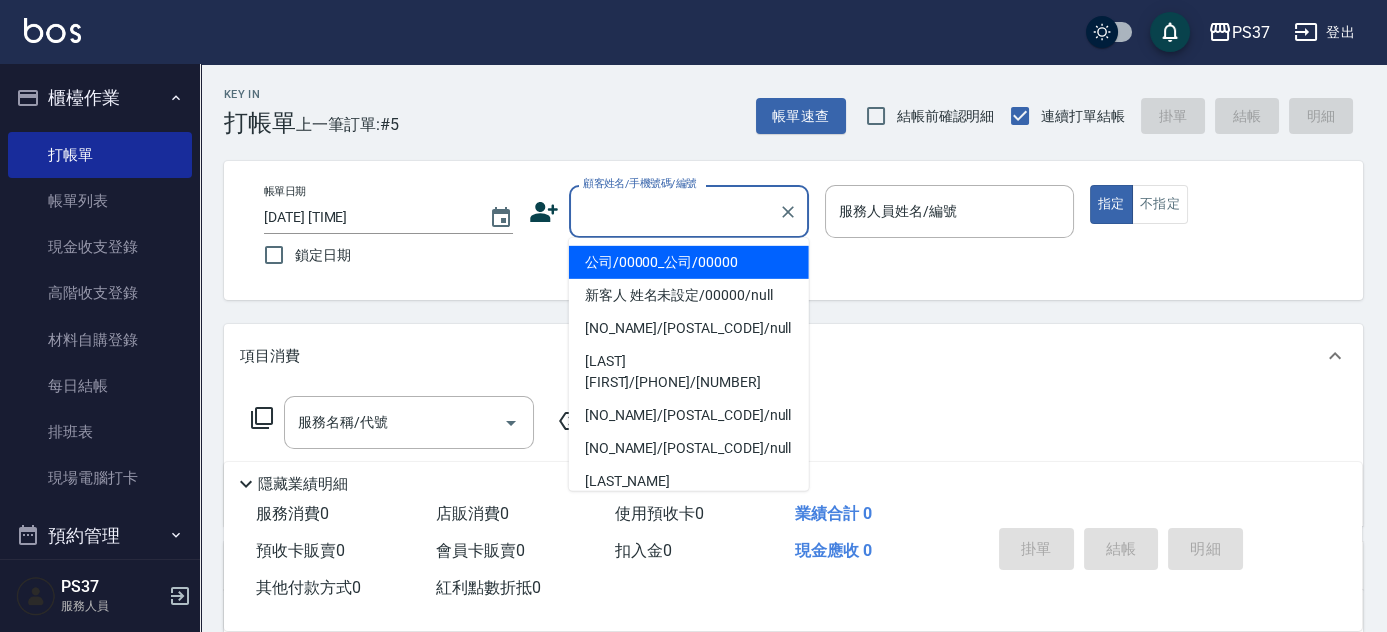 click on "顧客姓名/手機號碼/編號" at bounding box center (674, 211) 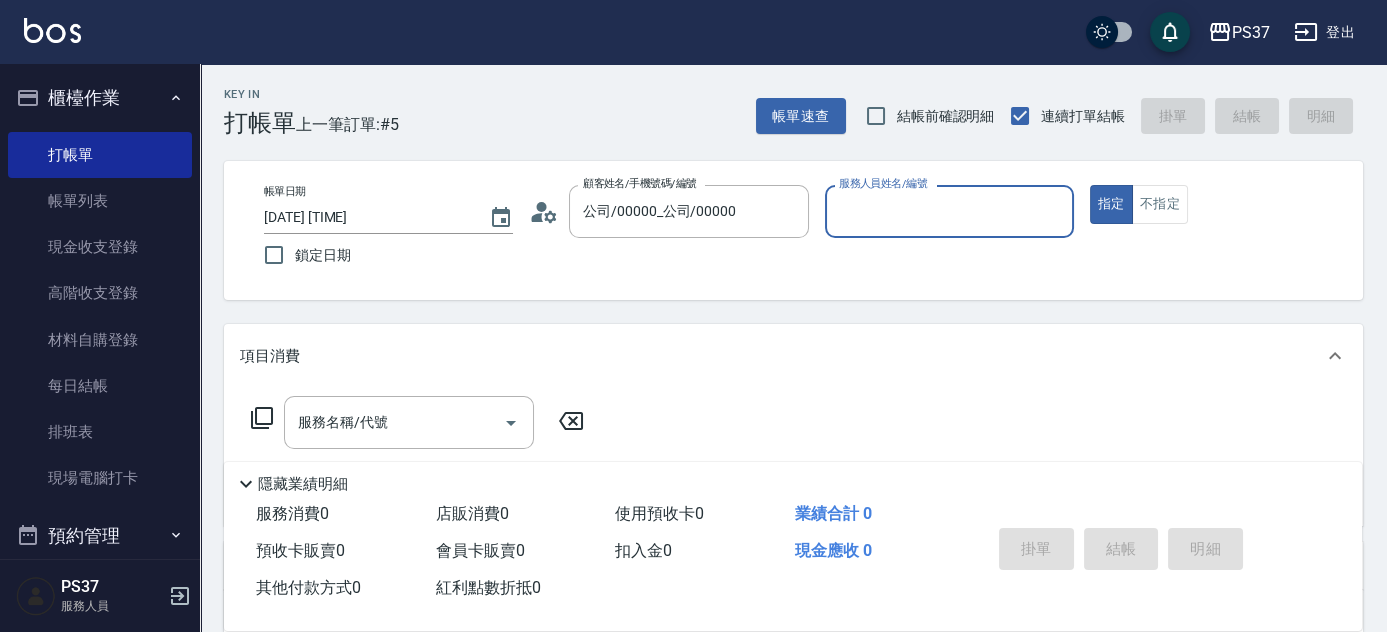 click on "服務人員姓名/編號" at bounding box center (949, 211) 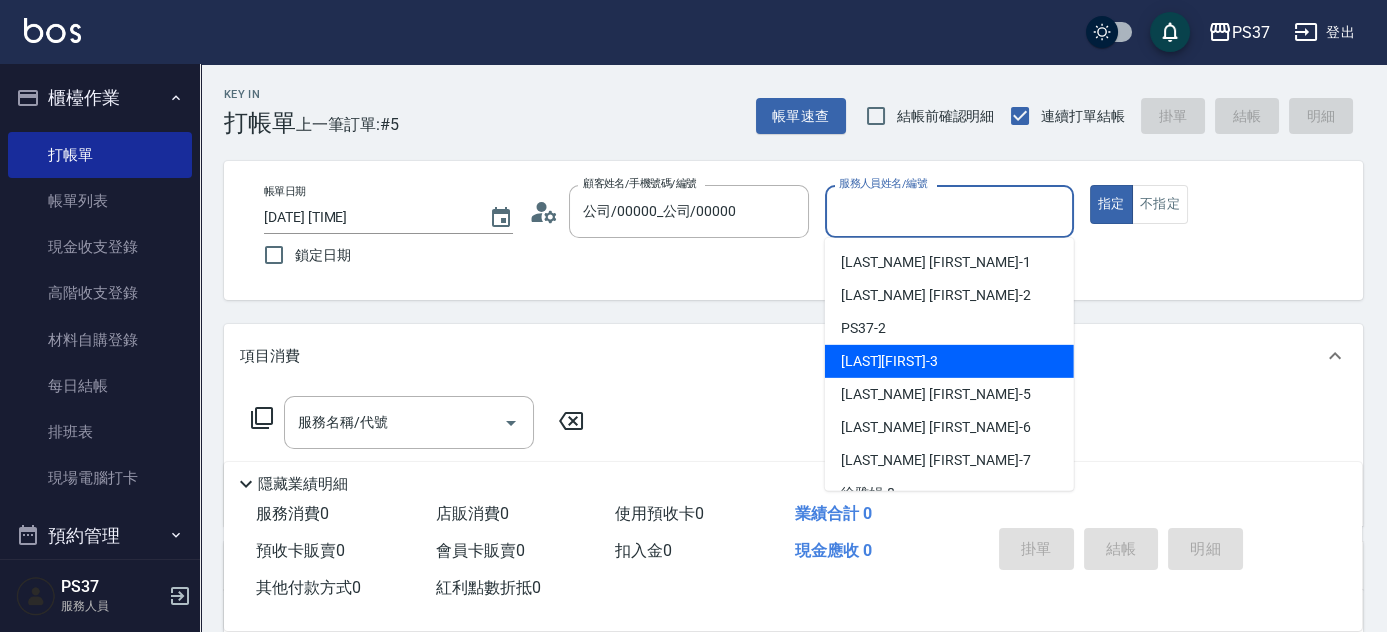 scroll, scrollTop: 90, scrollLeft: 0, axis: vertical 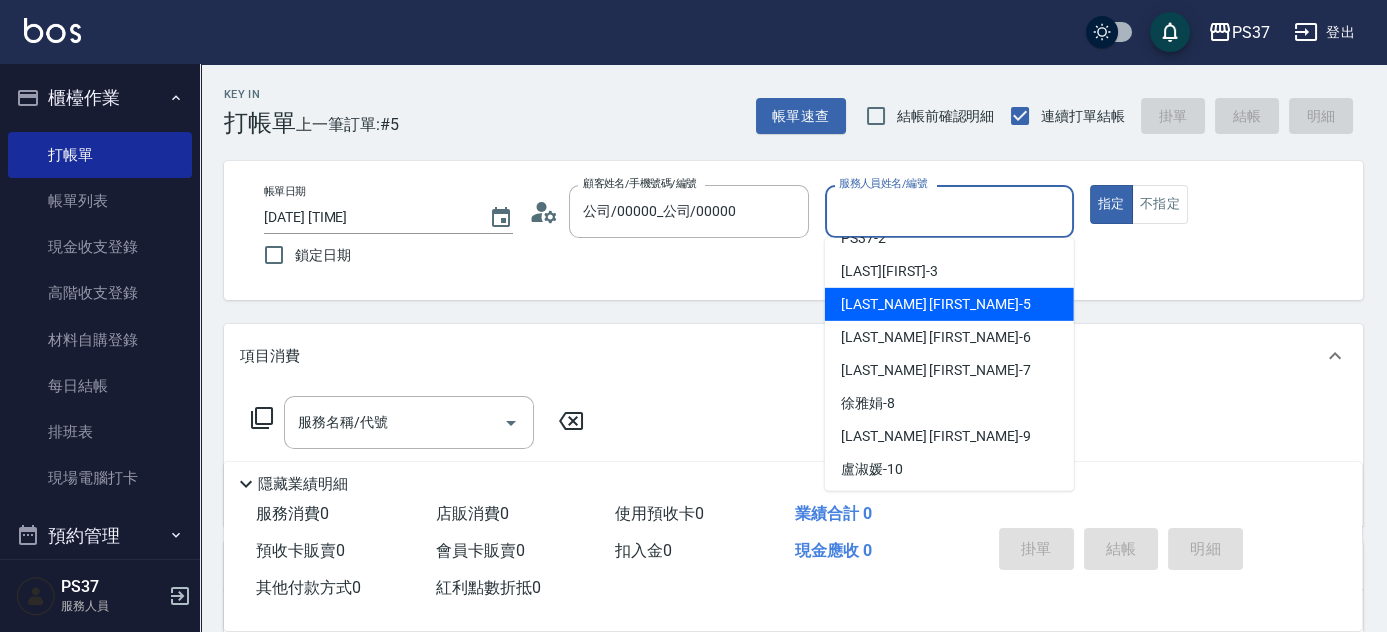 click on "鄧卉芸 -5" at bounding box center [949, 304] 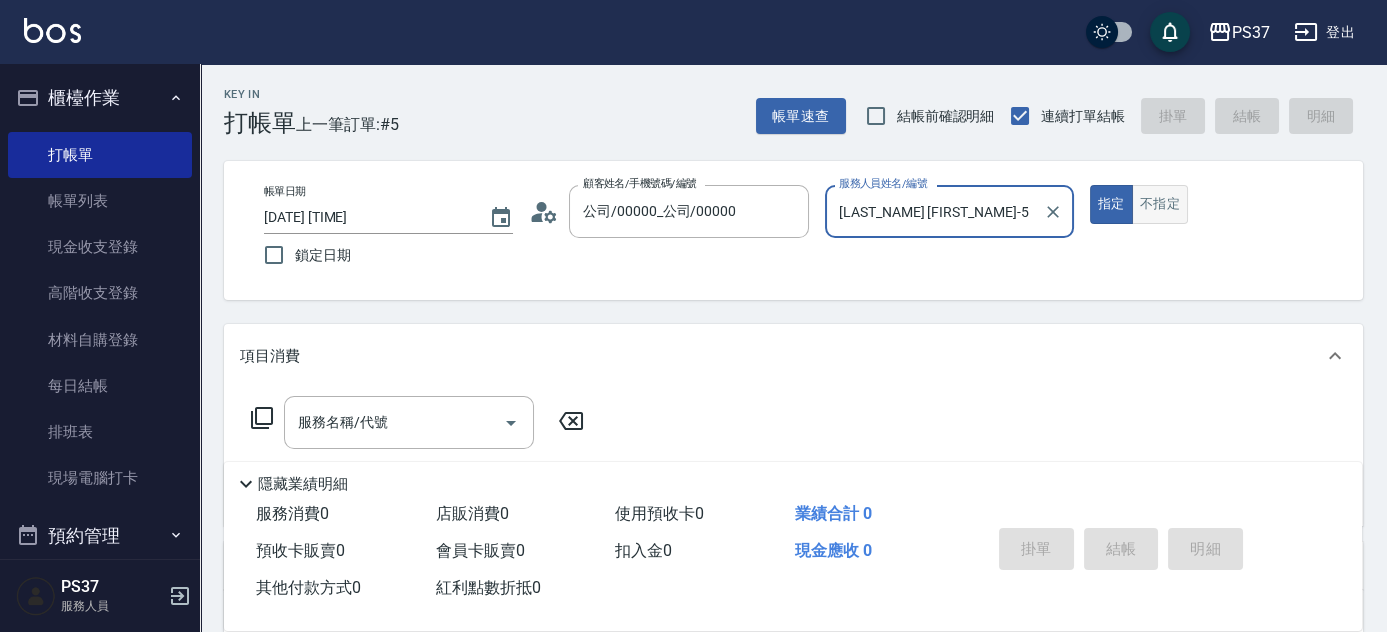 click on "不指定" at bounding box center (1160, 204) 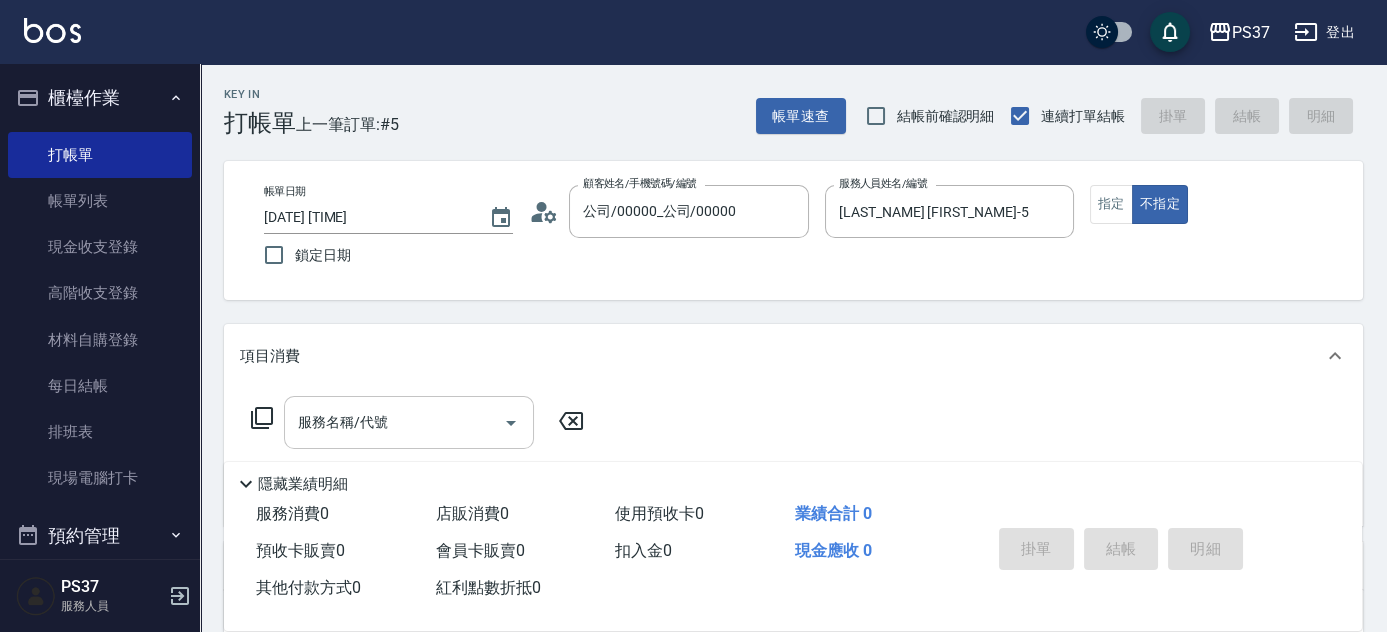 click on "服務名稱/代號" at bounding box center [394, 422] 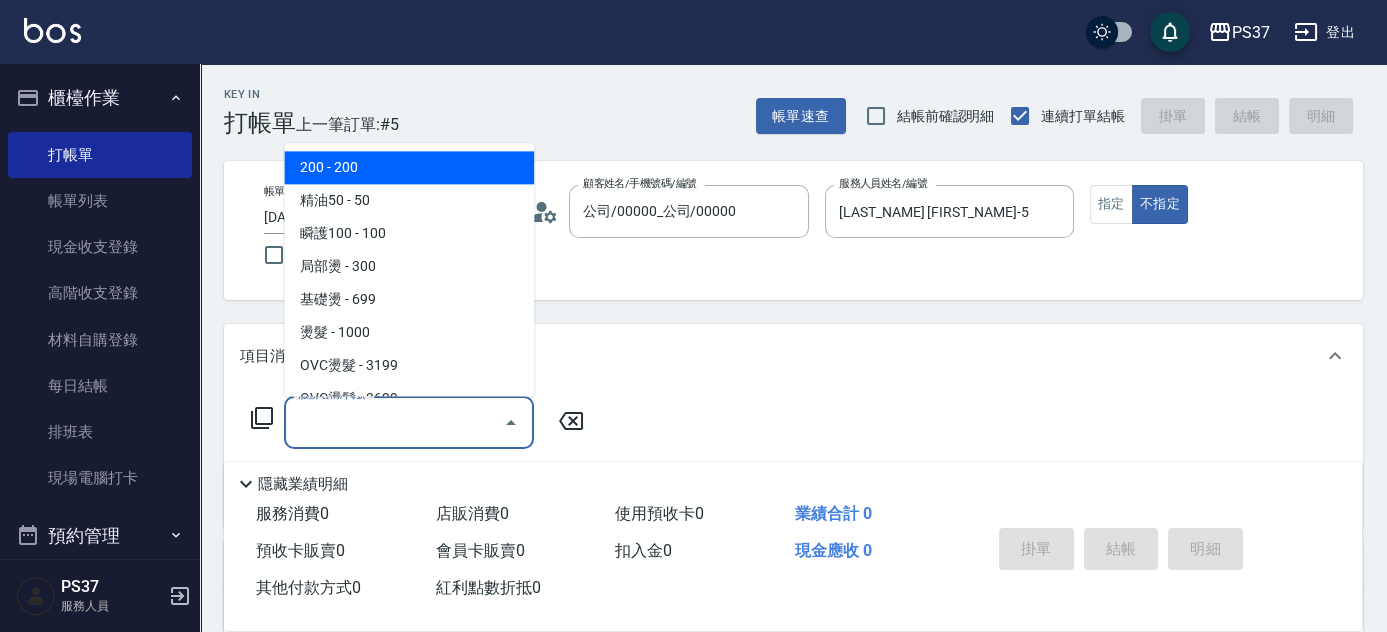 click on "200 - 200" at bounding box center (409, 168) 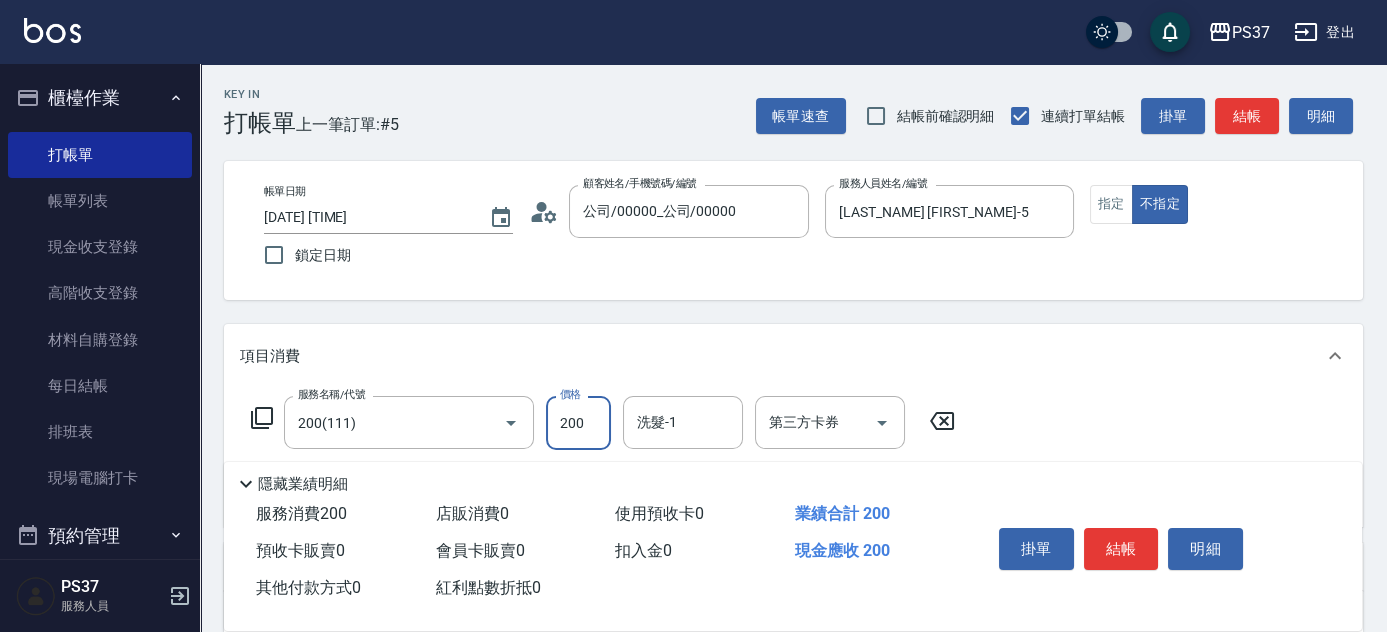 click on "200" at bounding box center (578, 423) 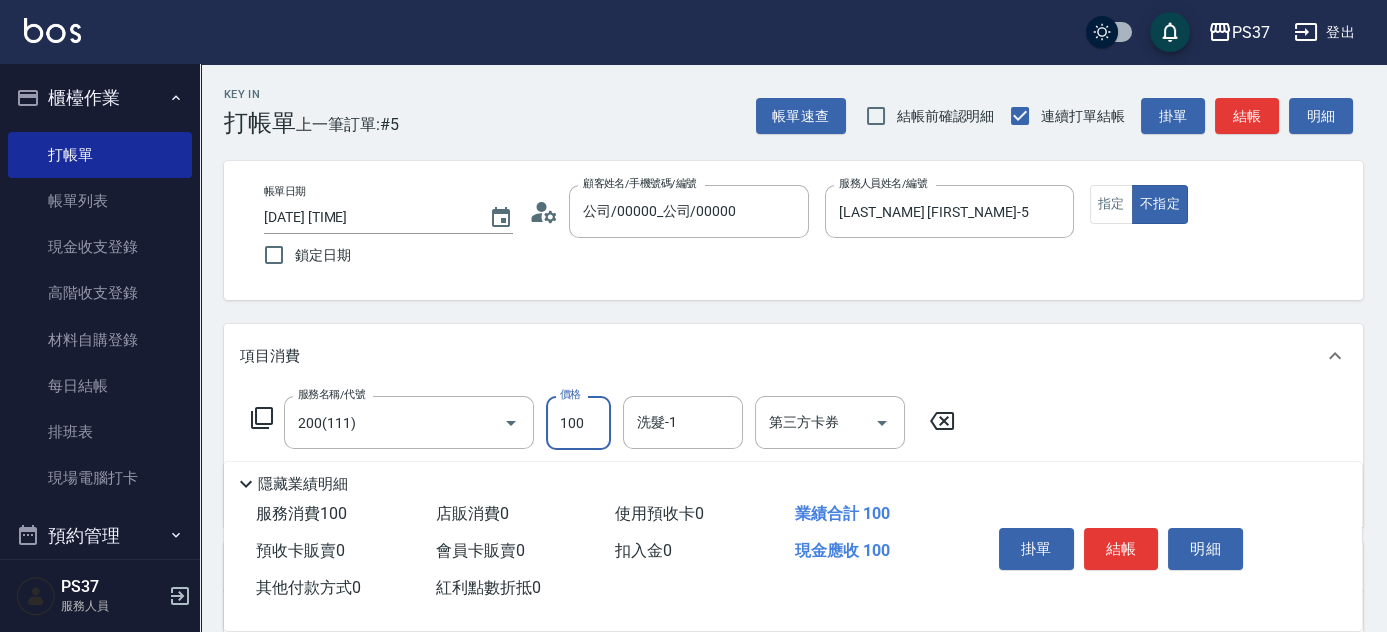 type on "100" 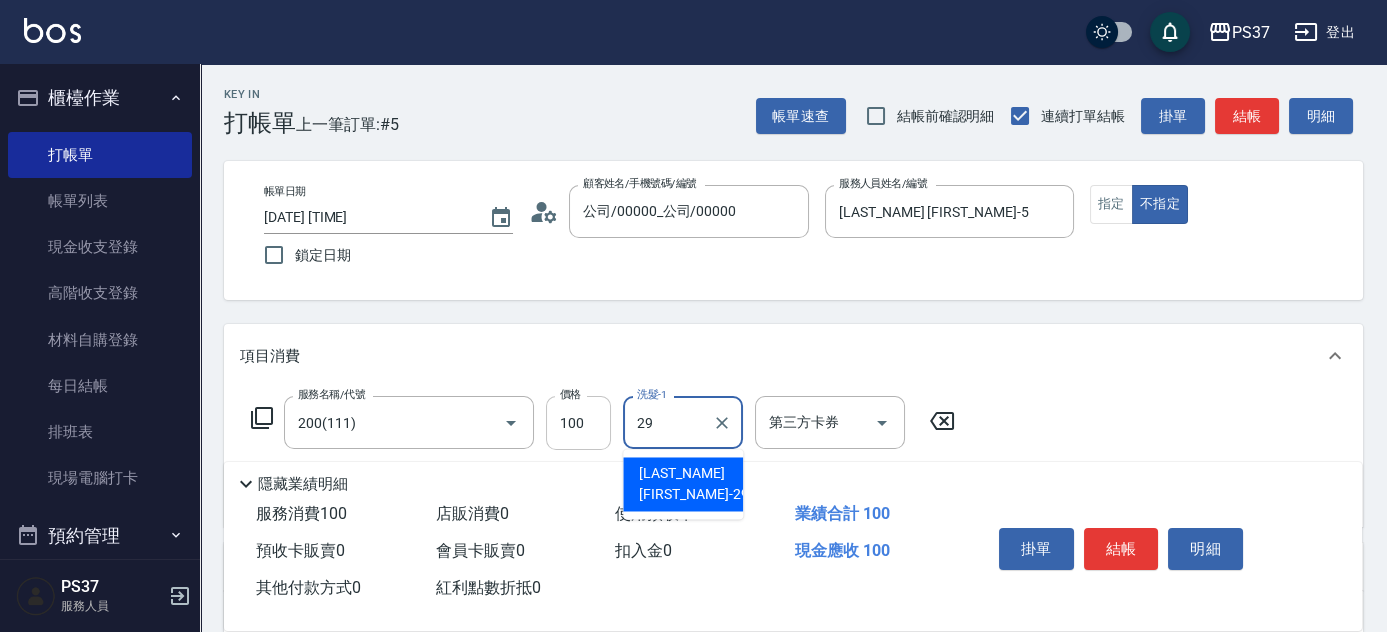 type on "林琇琪-29" 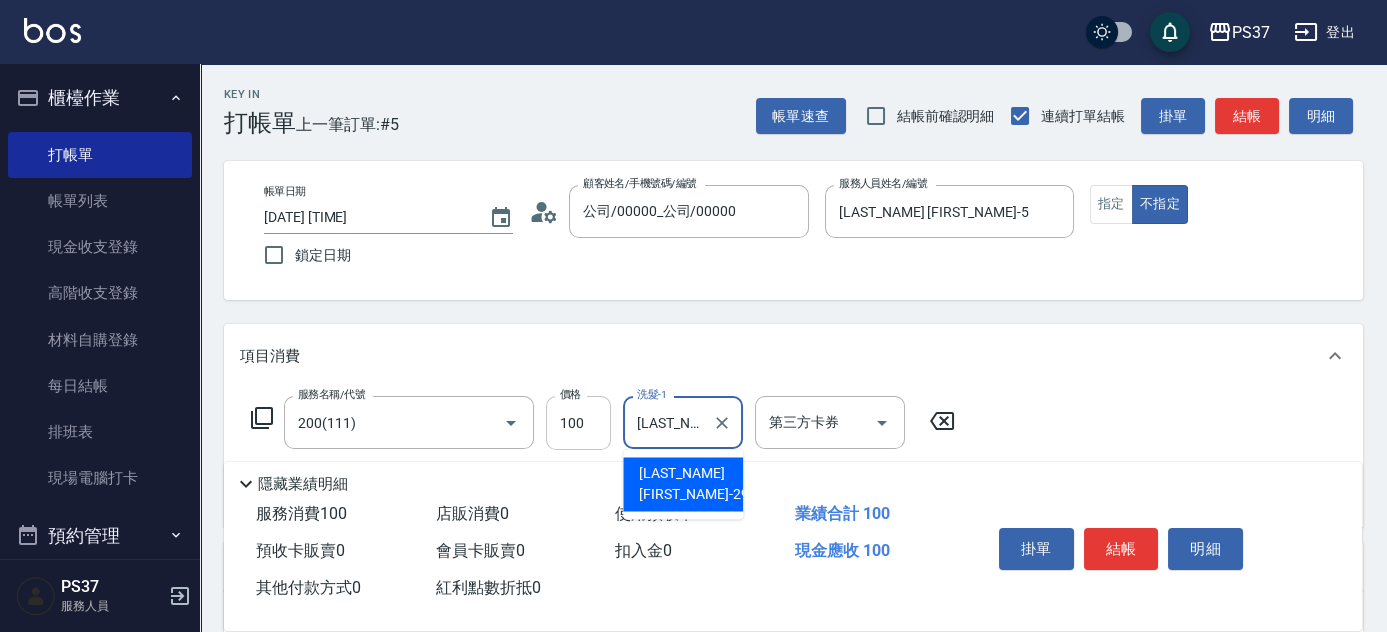 scroll, scrollTop: 90, scrollLeft: 0, axis: vertical 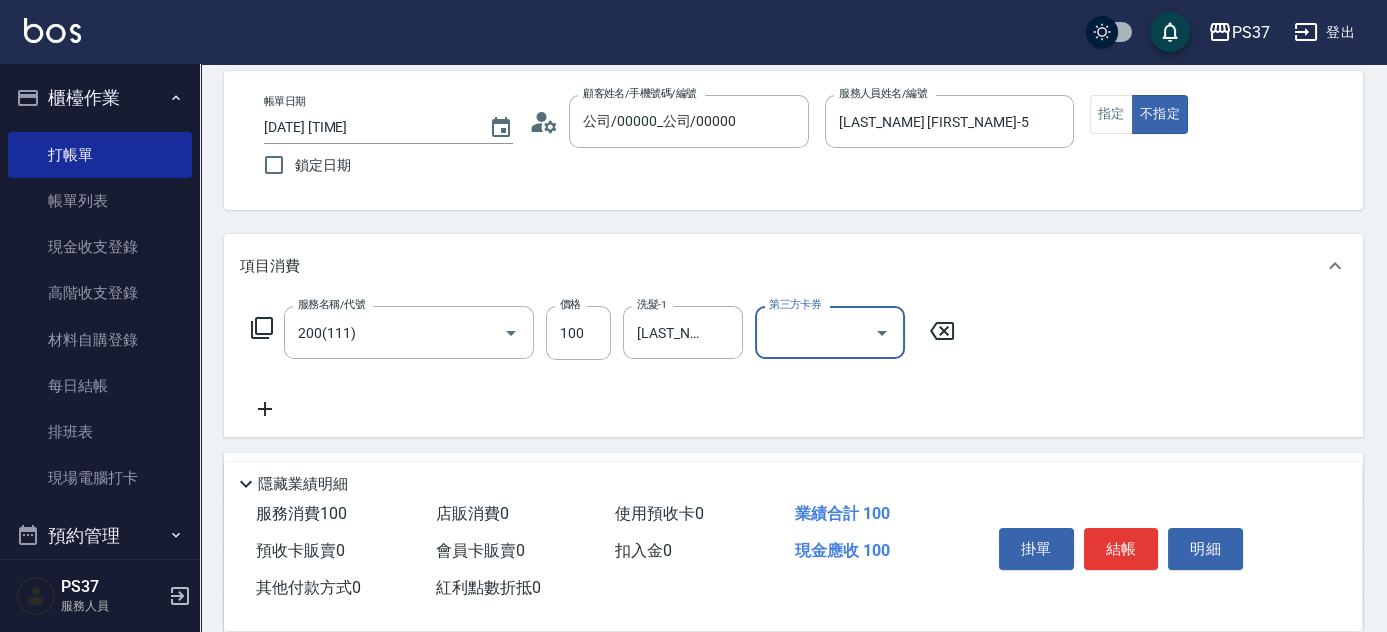 click 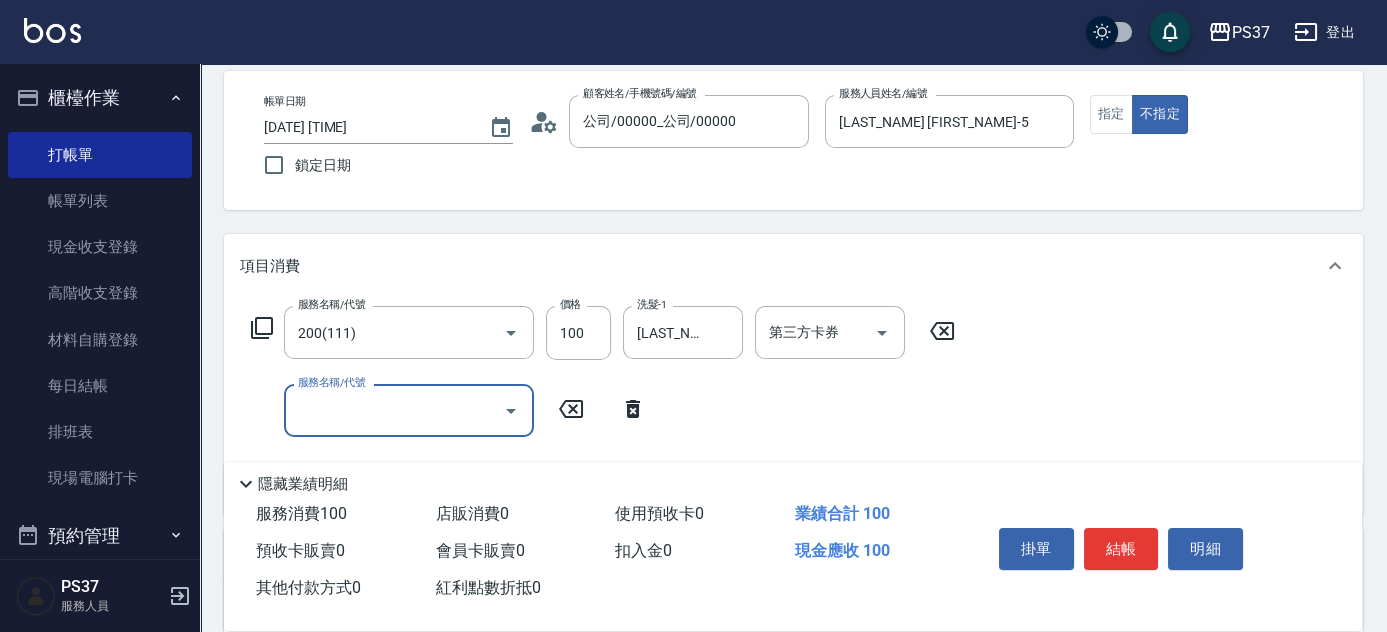click on "服務名稱/代號" at bounding box center [394, 410] 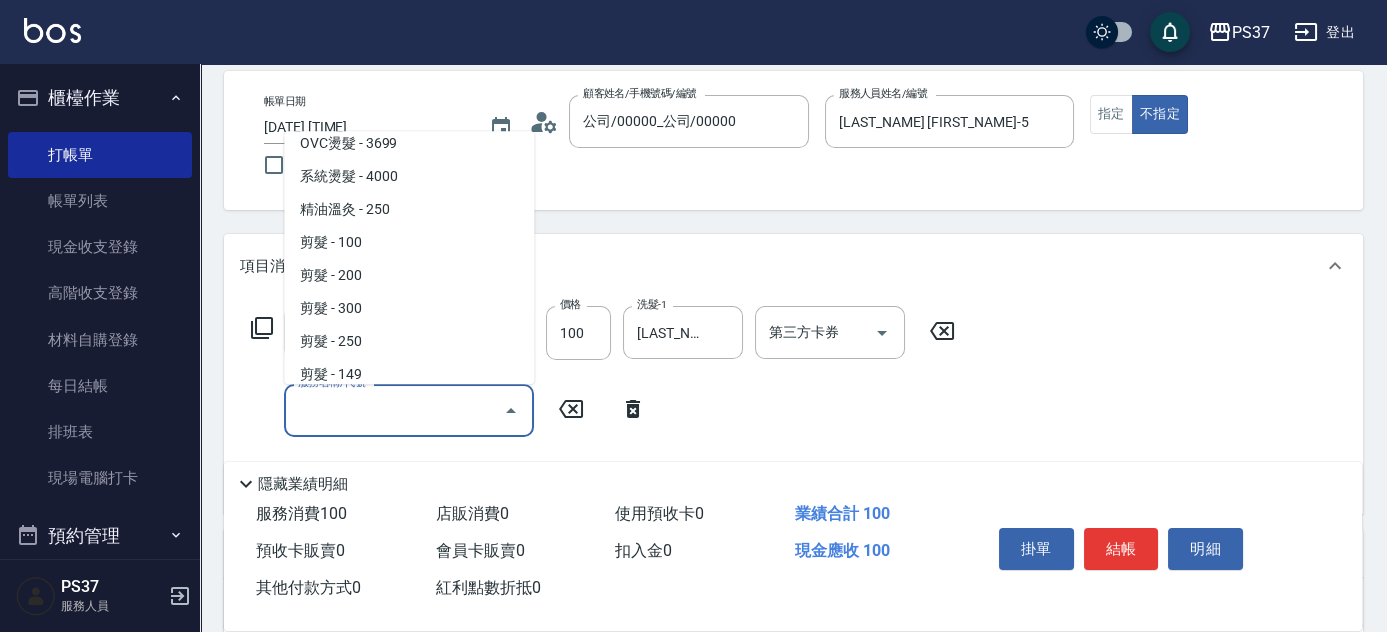 scroll, scrollTop: 454, scrollLeft: 0, axis: vertical 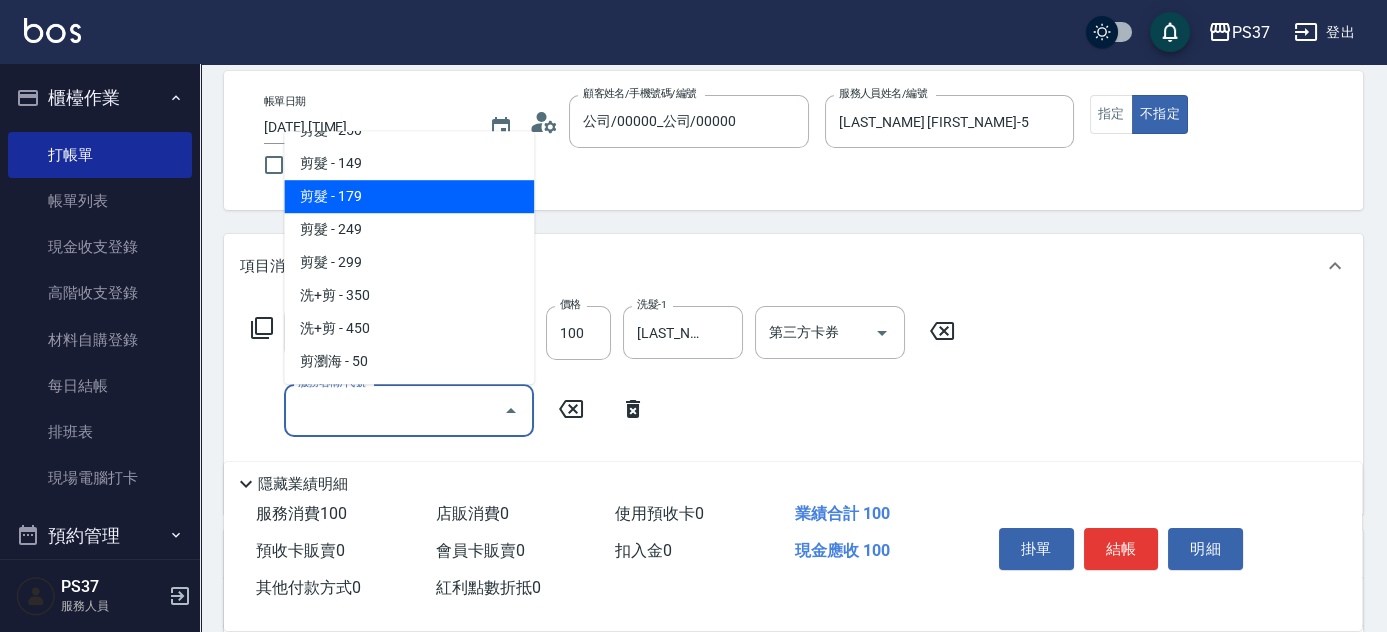 click on "剪髮 - 179" at bounding box center [409, 196] 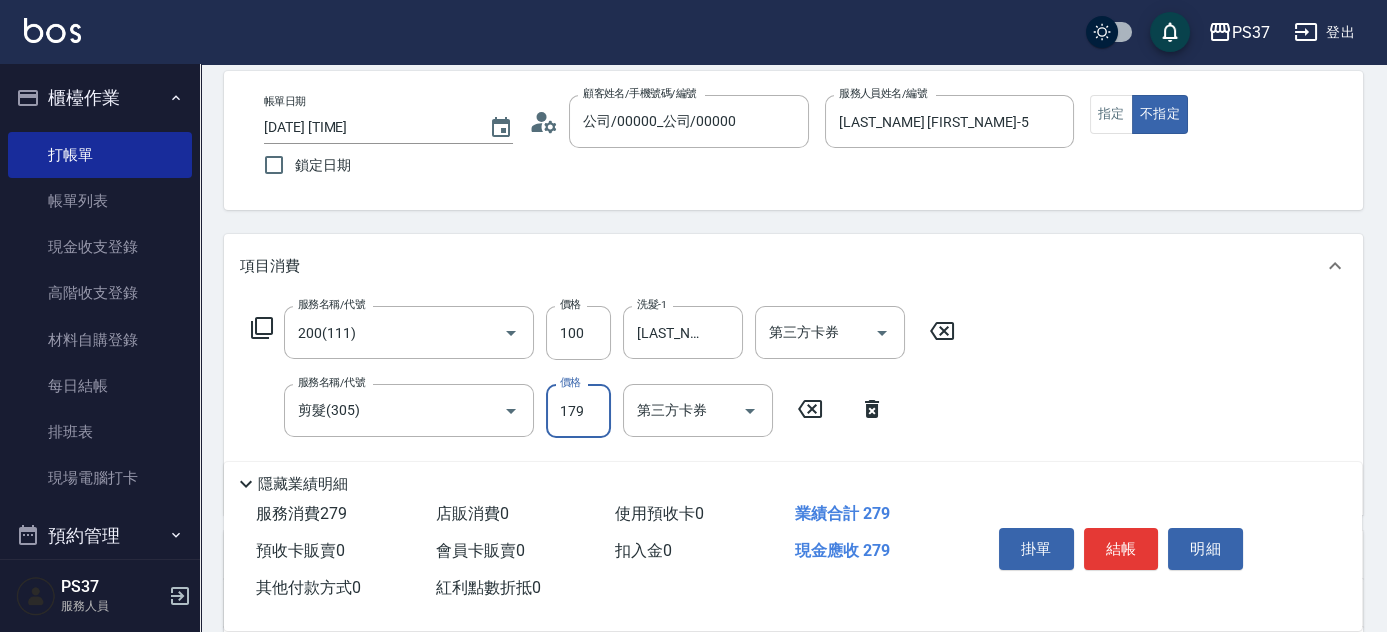 click on "179" at bounding box center (578, 411) 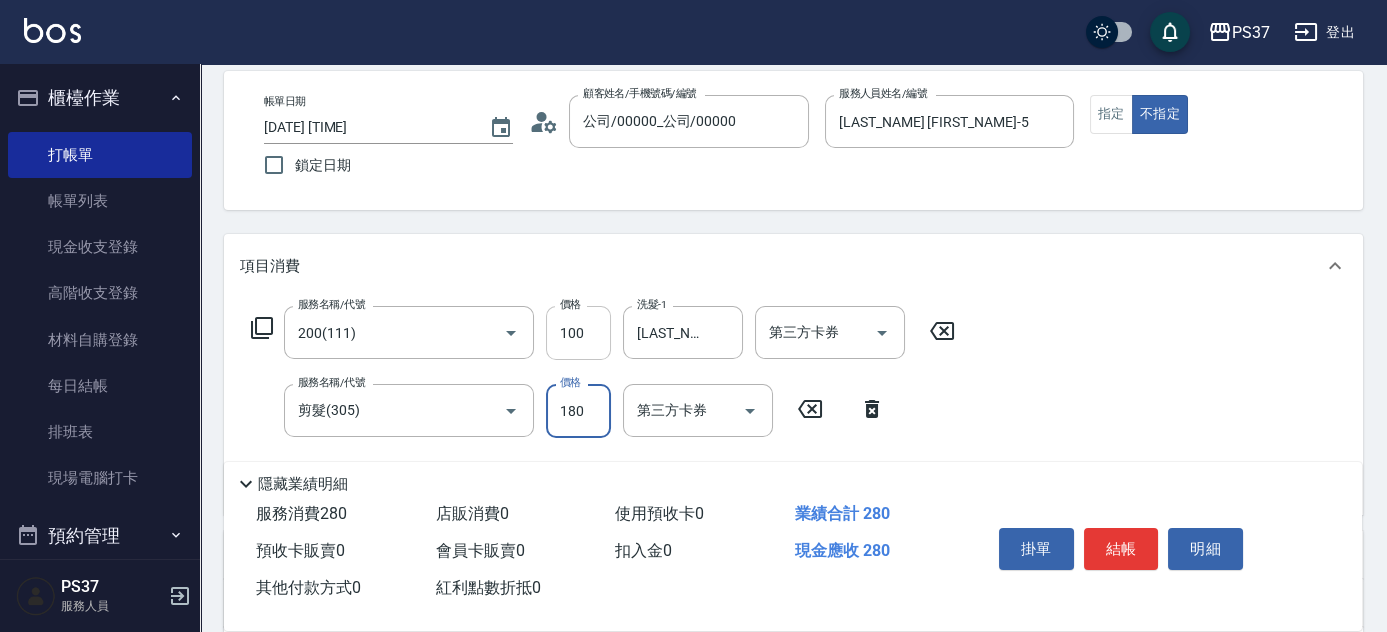 type on "180" 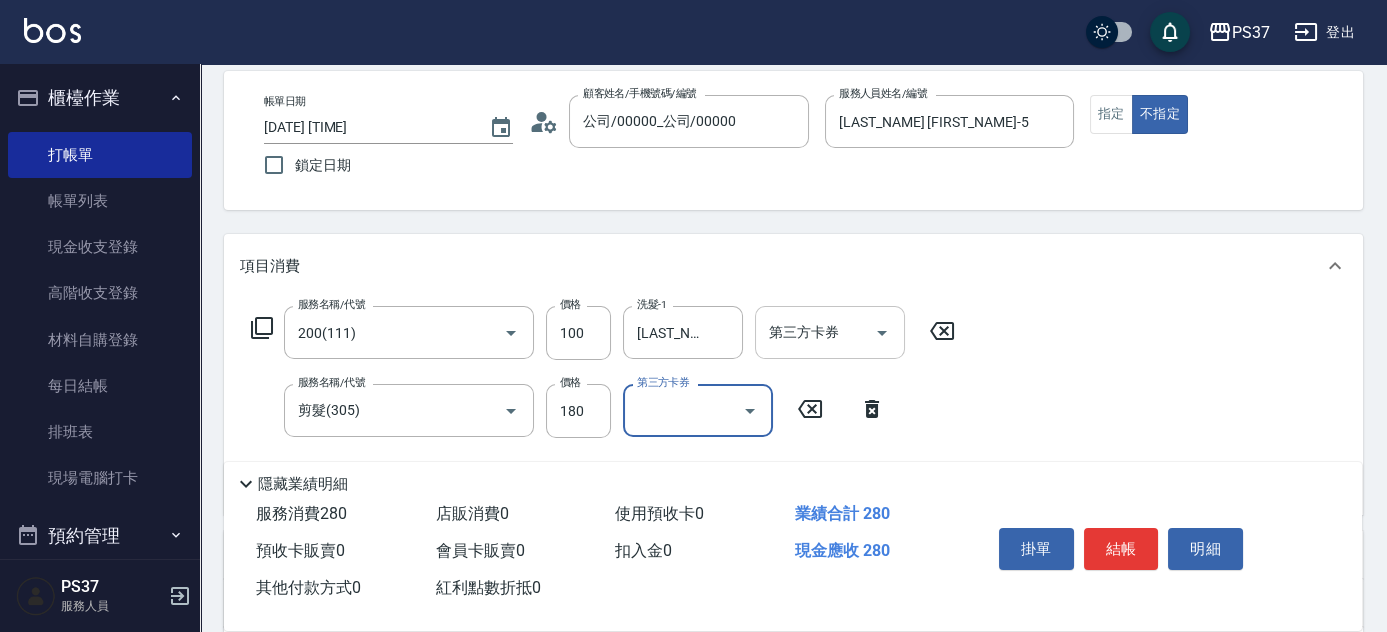 click 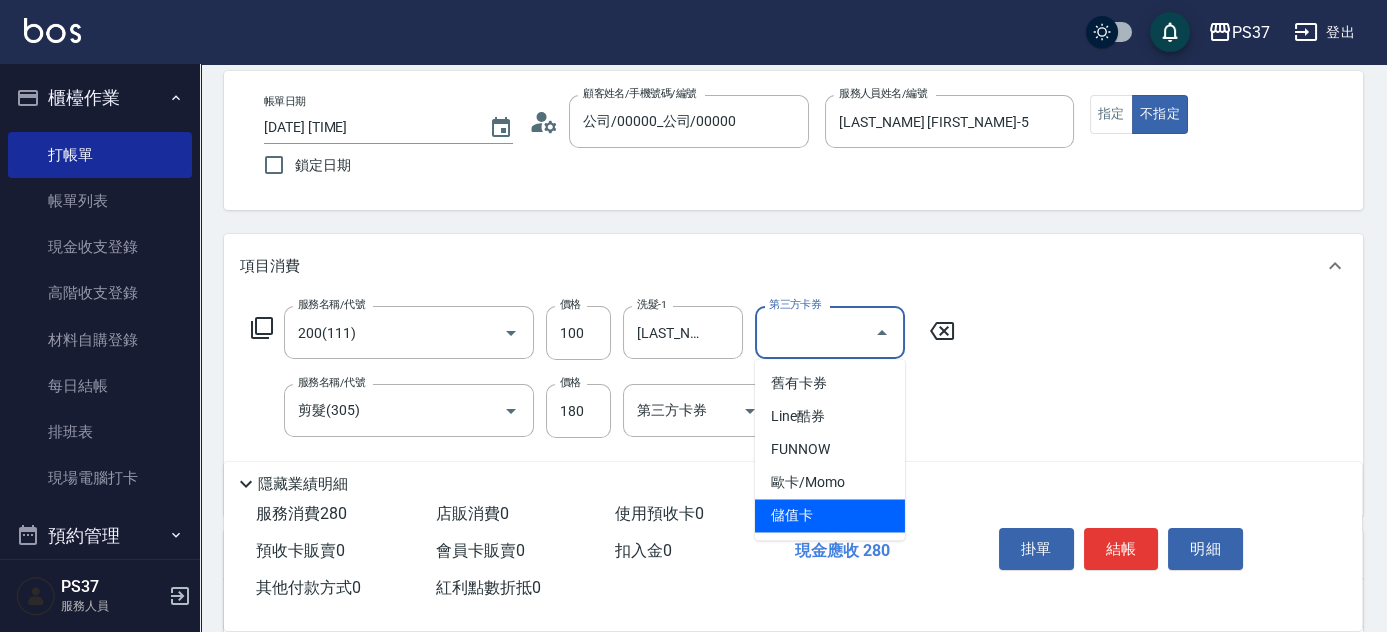 click on "儲值卡" at bounding box center [830, 515] 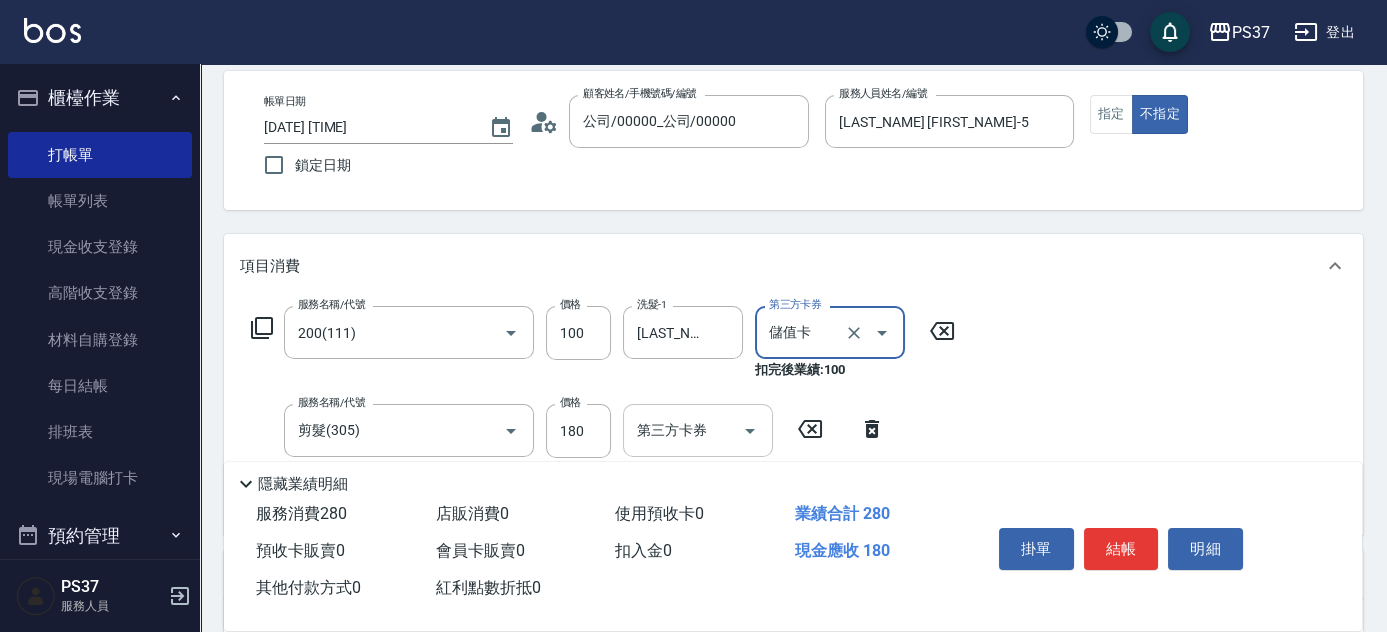 click 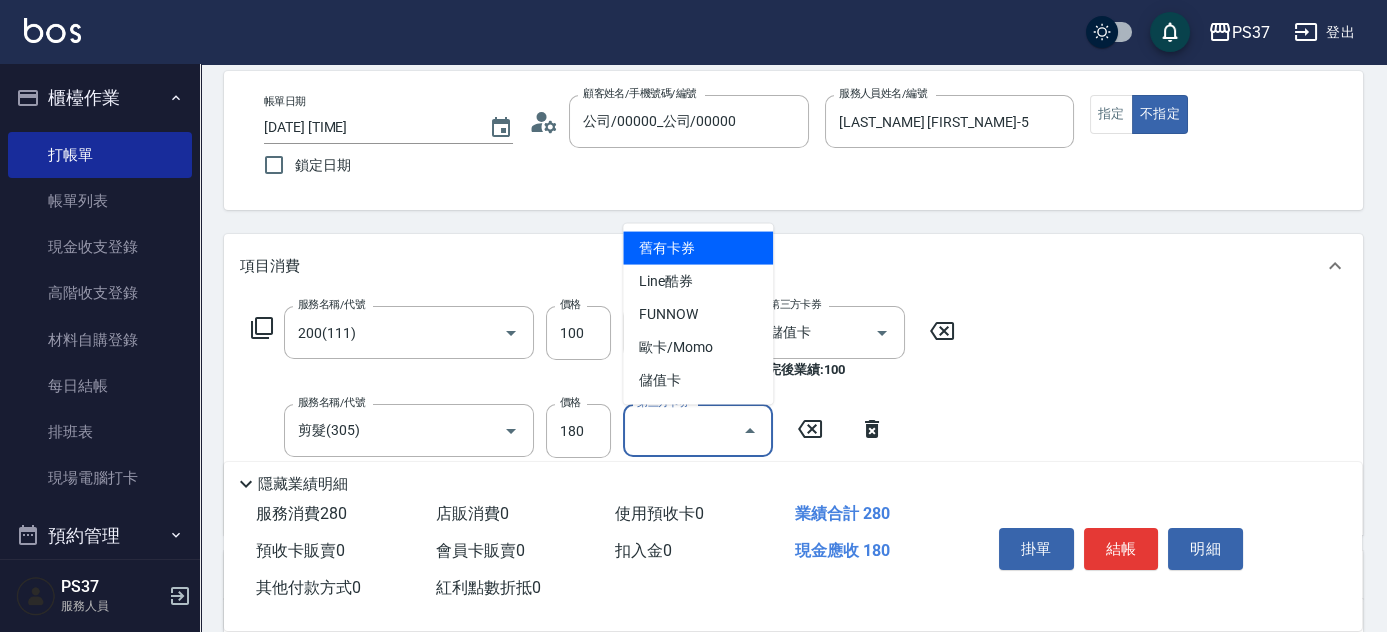 click on "儲值卡" at bounding box center (698, 380) 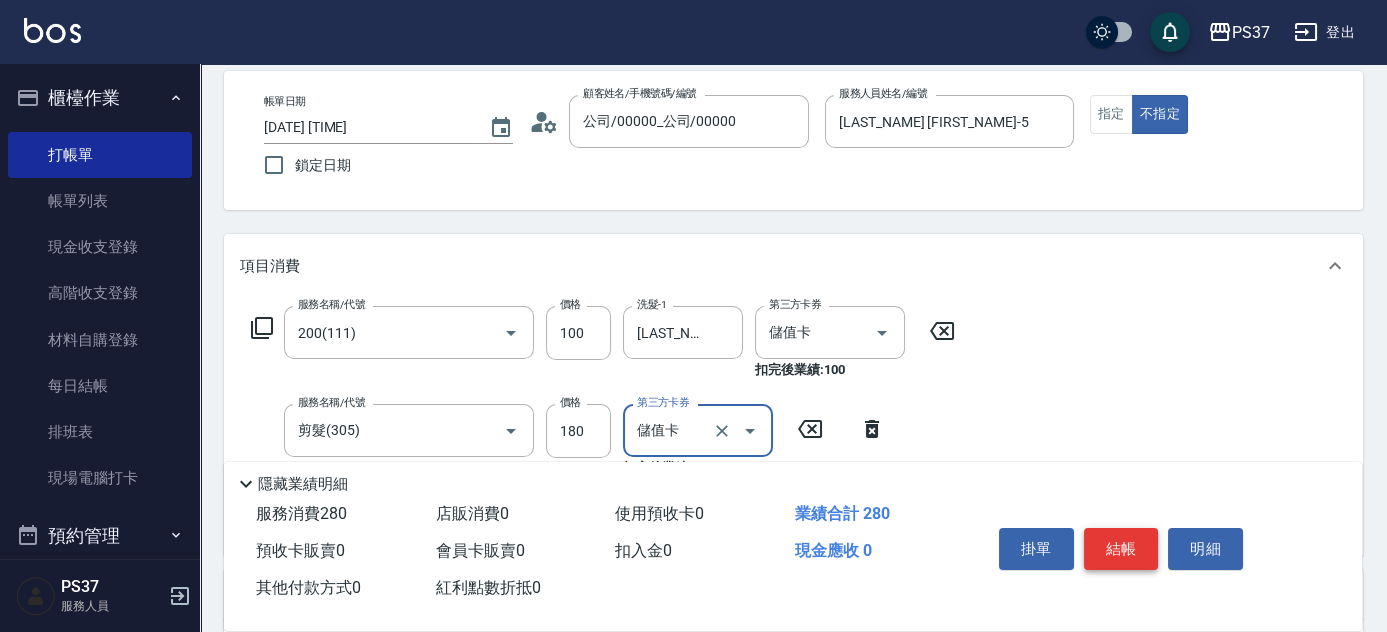 click on "結帳" at bounding box center [1121, 549] 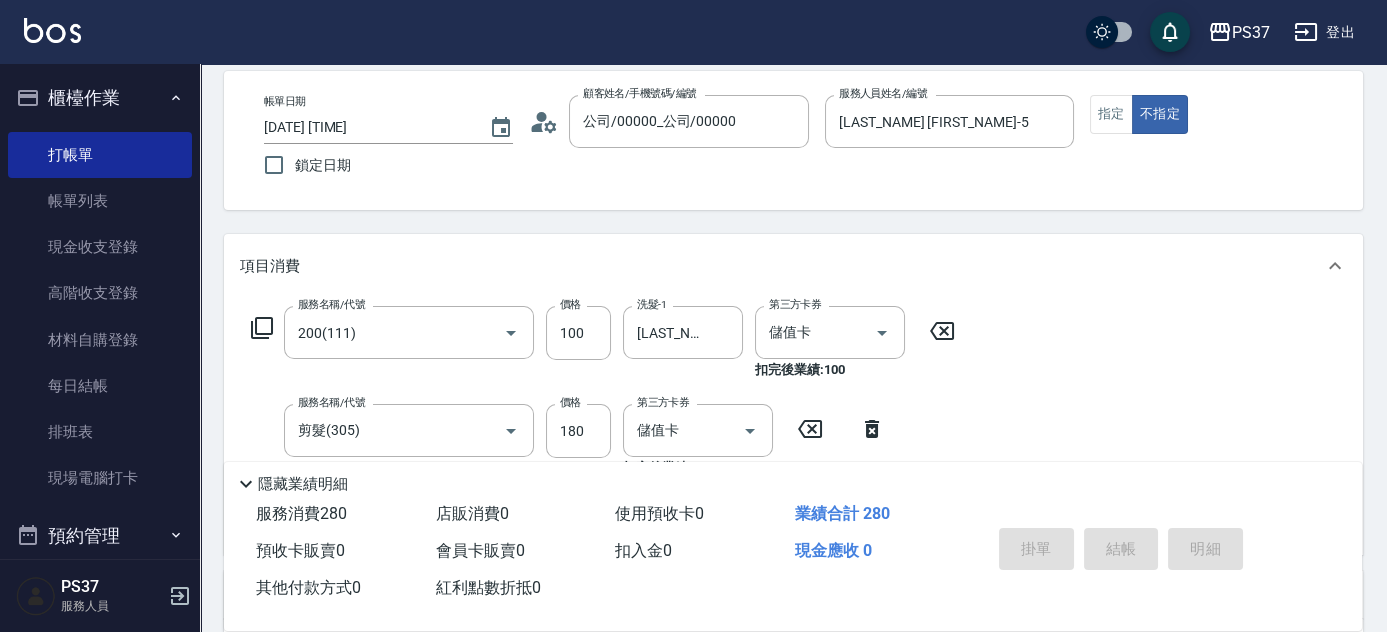 type 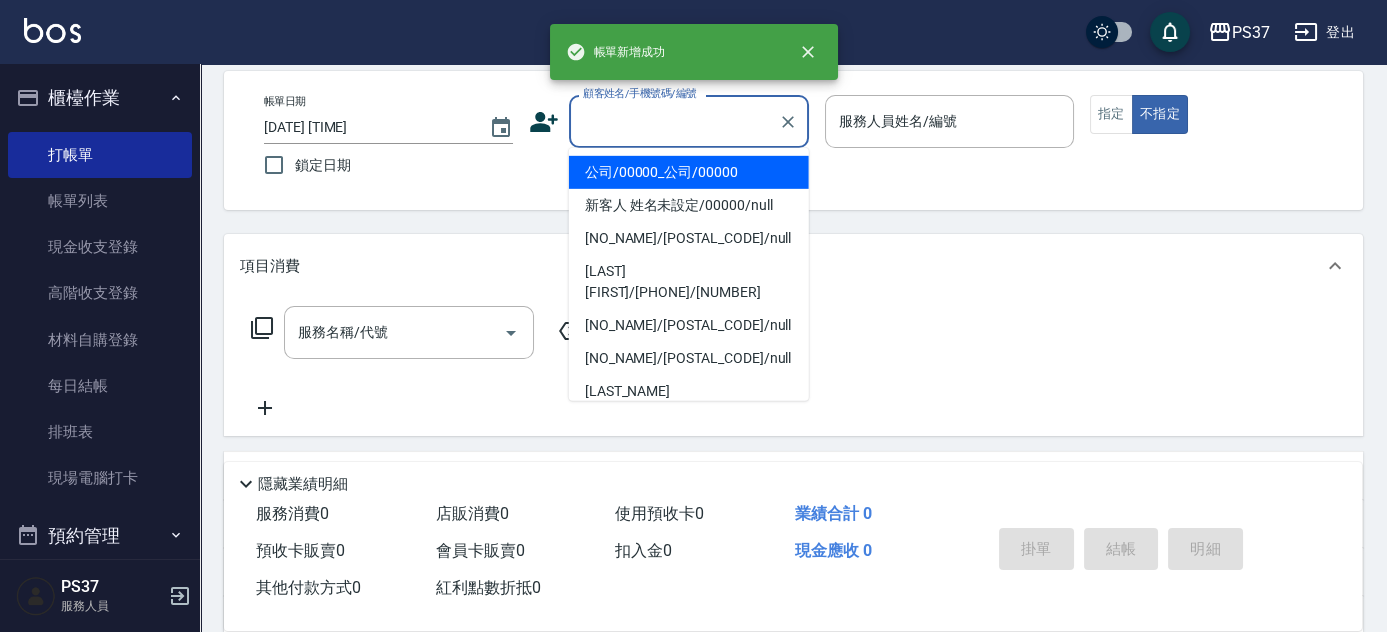 click on "顧客姓名/手機號碼/編號" at bounding box center [674, 121] 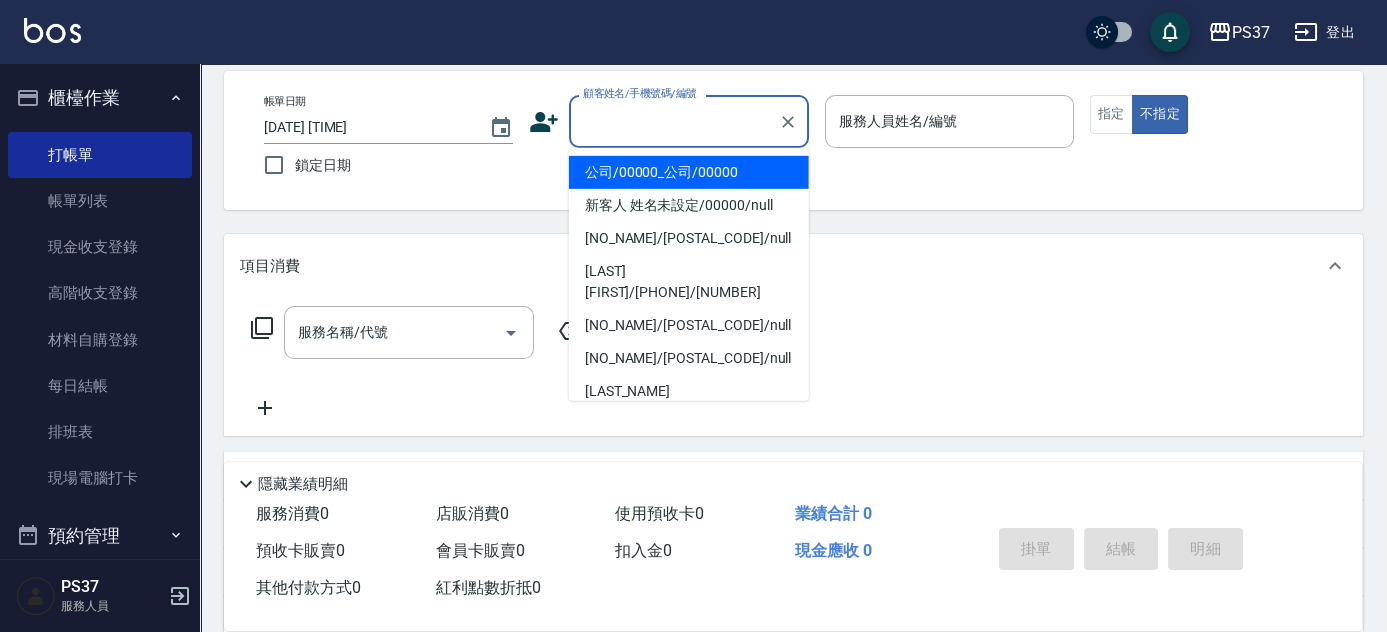 click on "公司/00000_公司/00000" at bounding box center (689, 172) 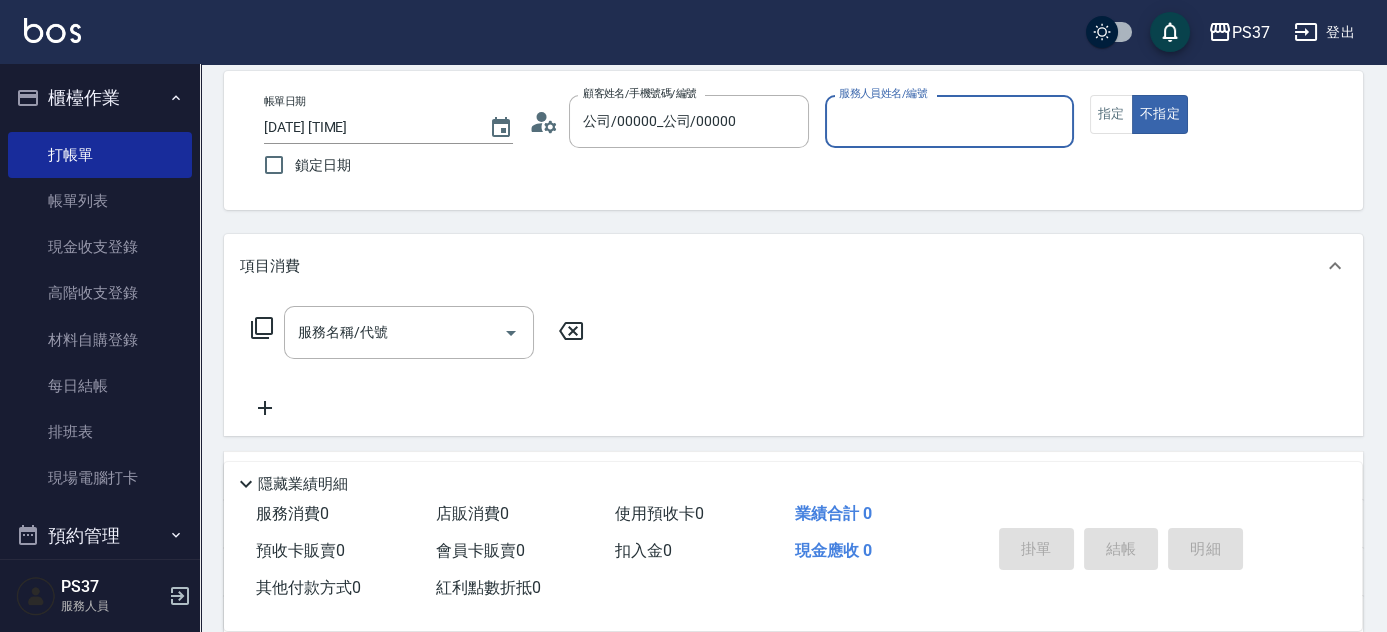 click on "服務人員姓名/編號" at bounding box center [949, 121] 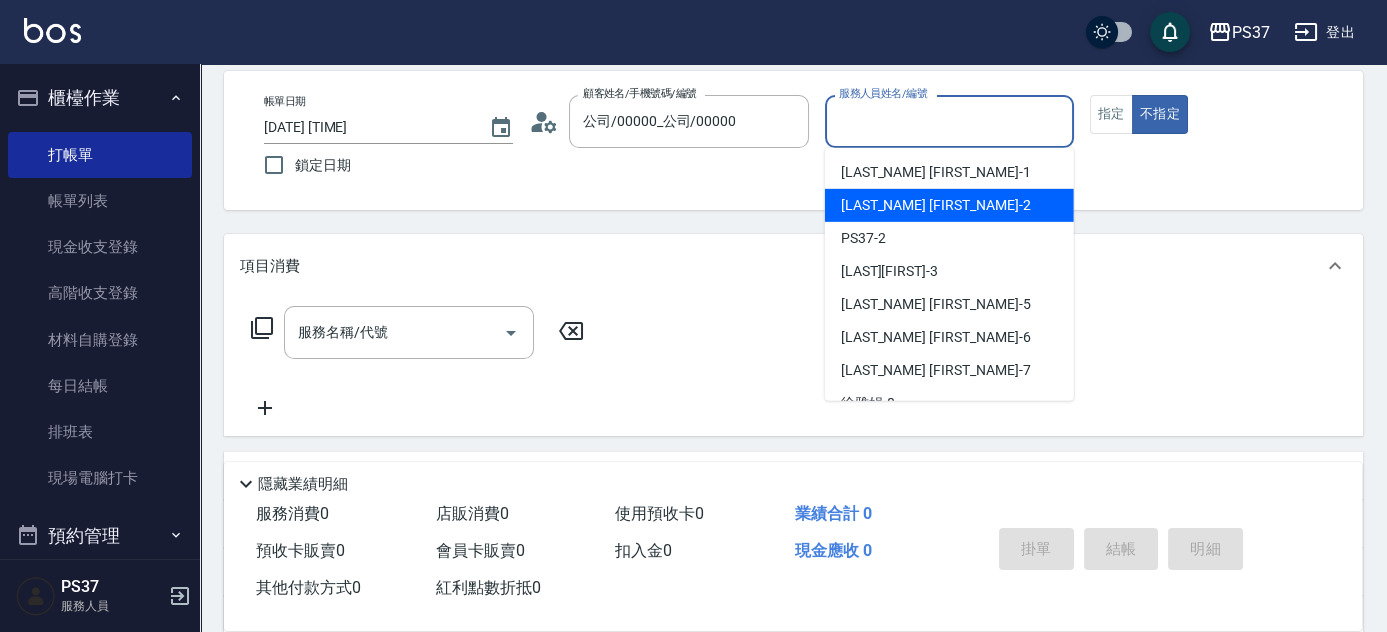 click on "劉晨志 -2" at bounding box center (949, 205) 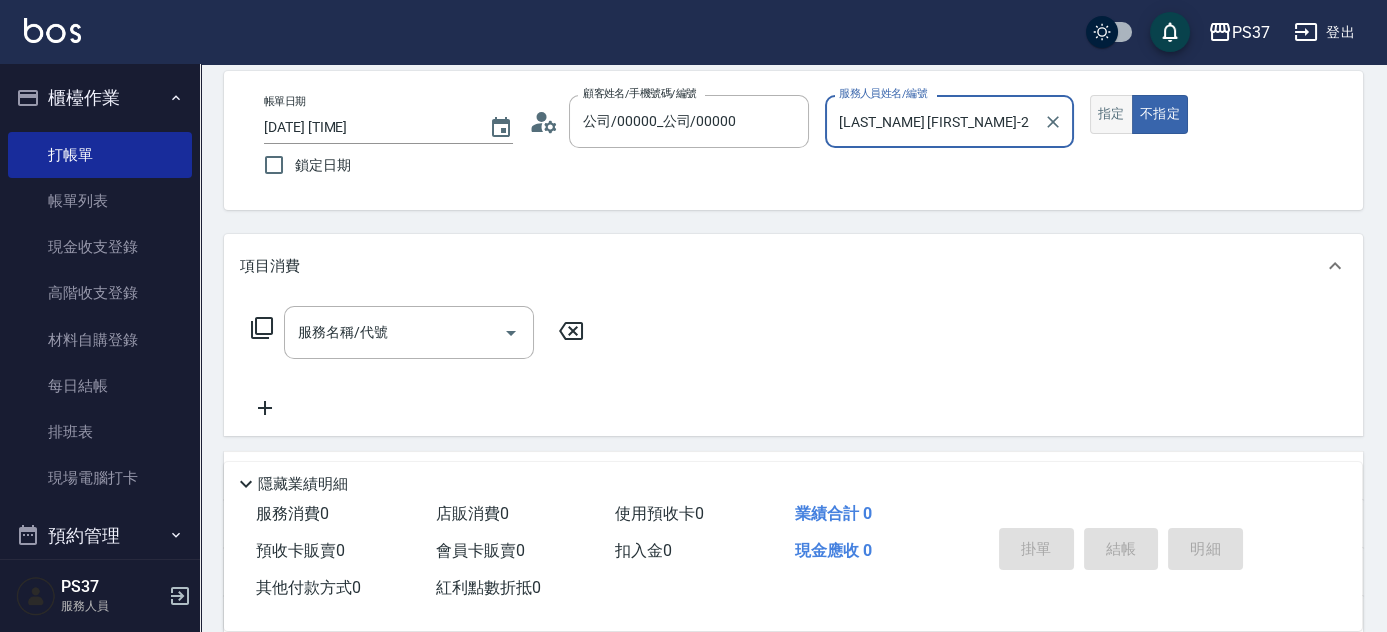 click on "指定" at bounding box center [1111, 114] 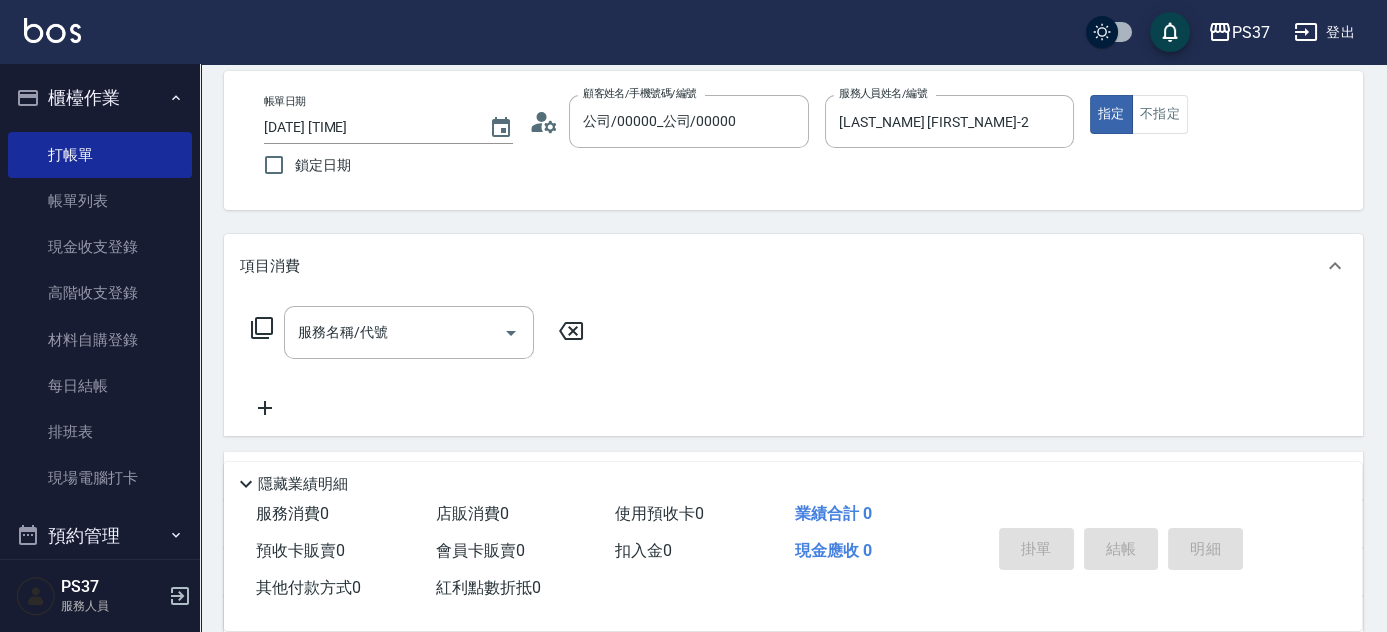 drag, startPoint x: 398, startPoint y: 326, endPoint x: 397, endPoint y: 280, distance: 46.010868 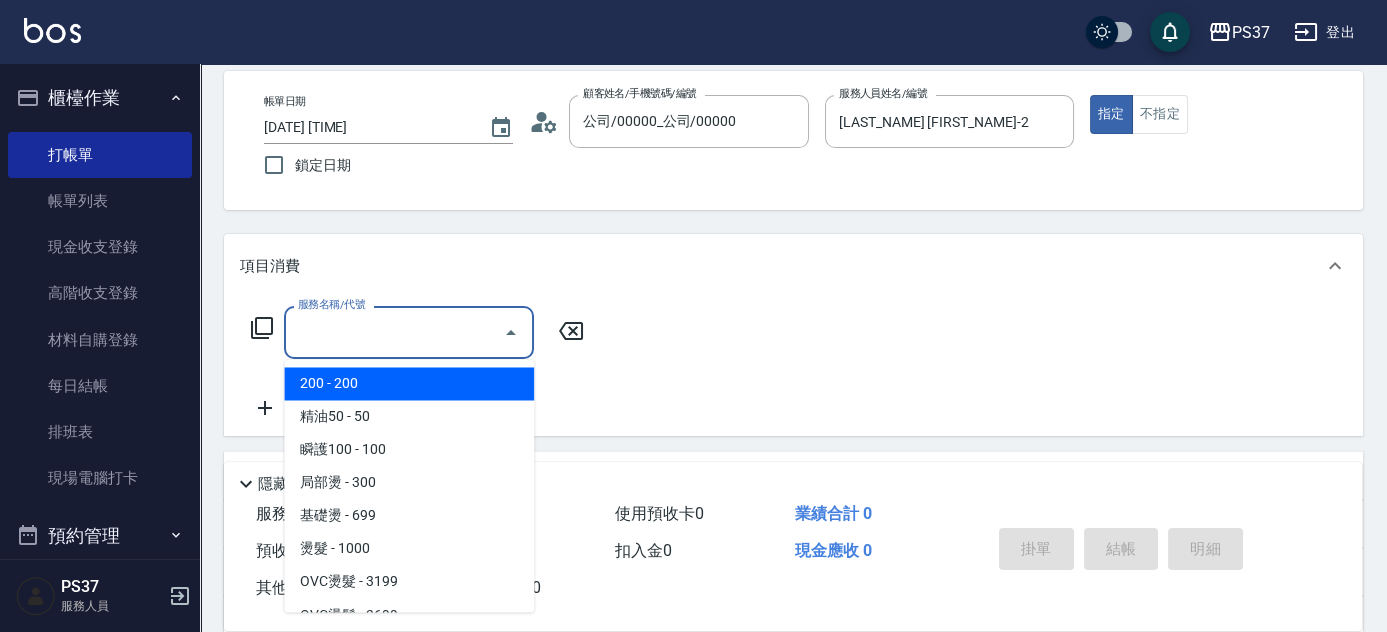 click on "200 - 200" at bounding box center [409, 383] 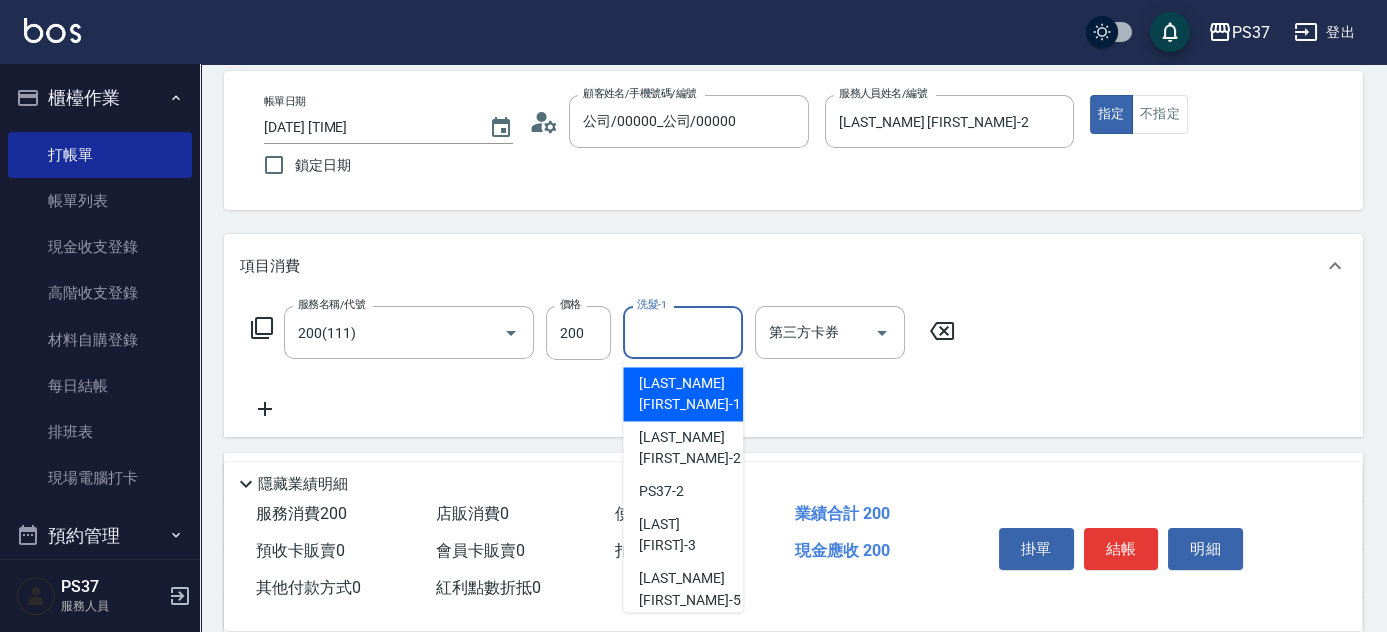 click on "洗髮-1" at bounding box center [683, 332] 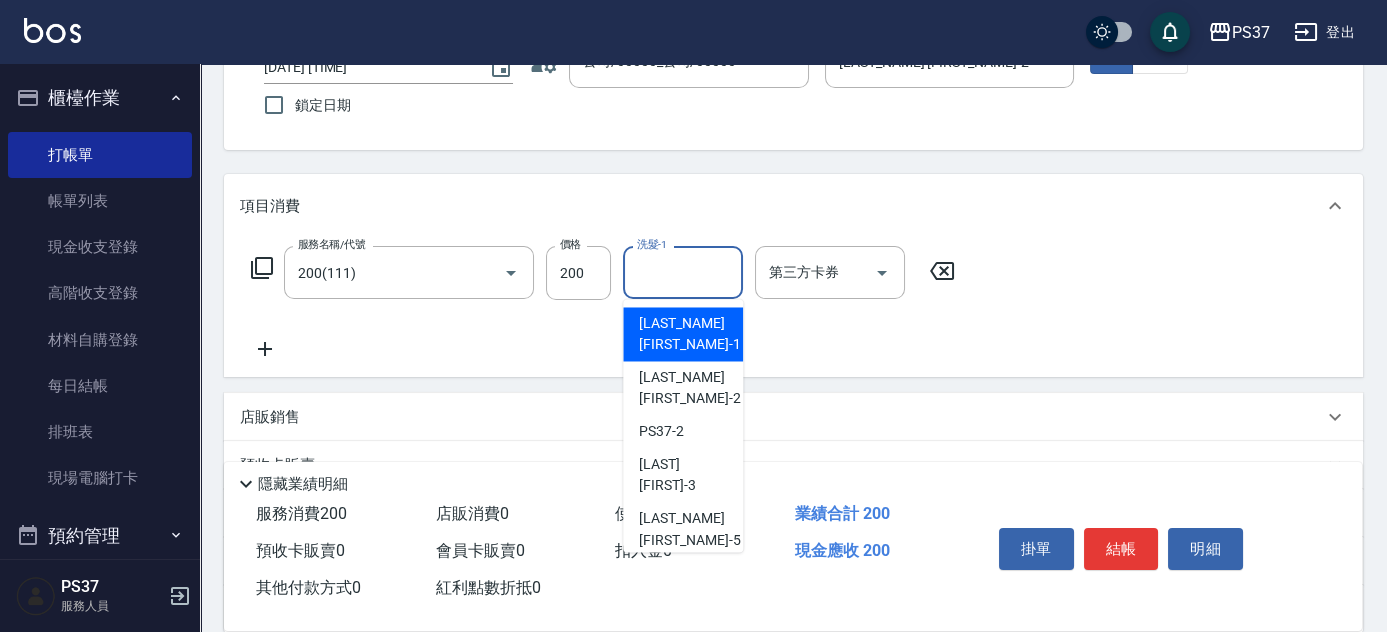 scroll, scrollTop: 181, scrollLeft: 0, axis: vertical 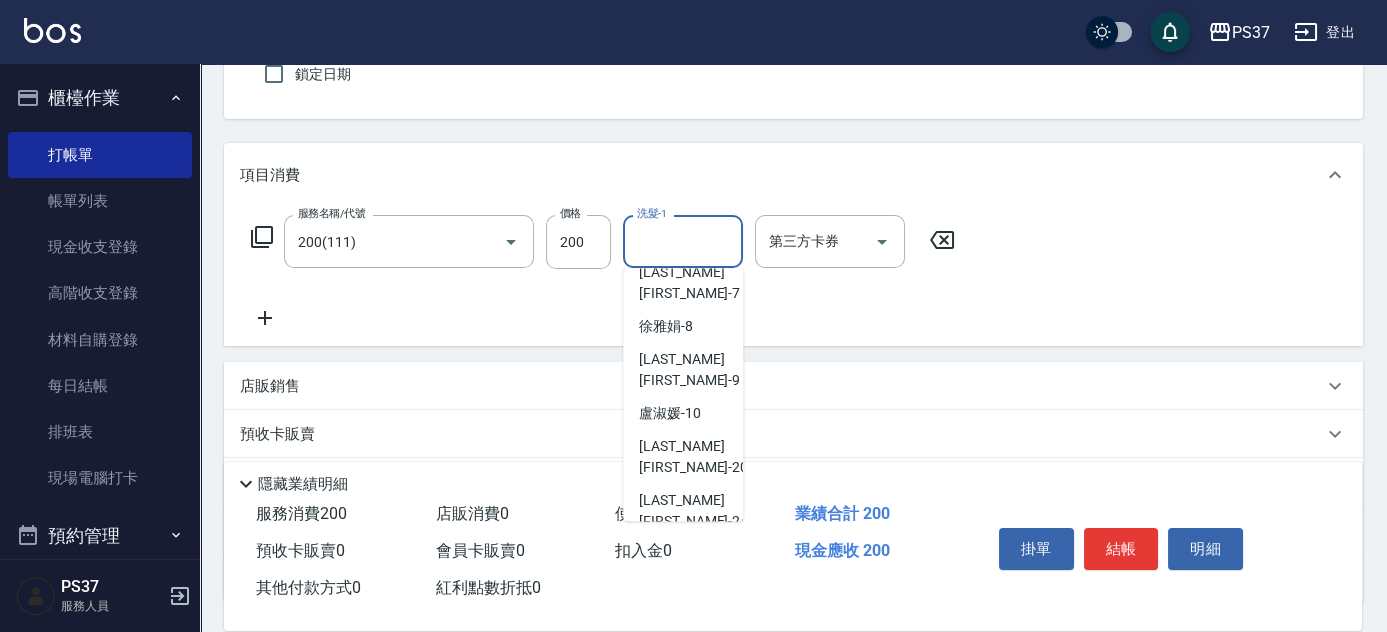 click on "林琇琪 -29" at bounding box center [693, 631] 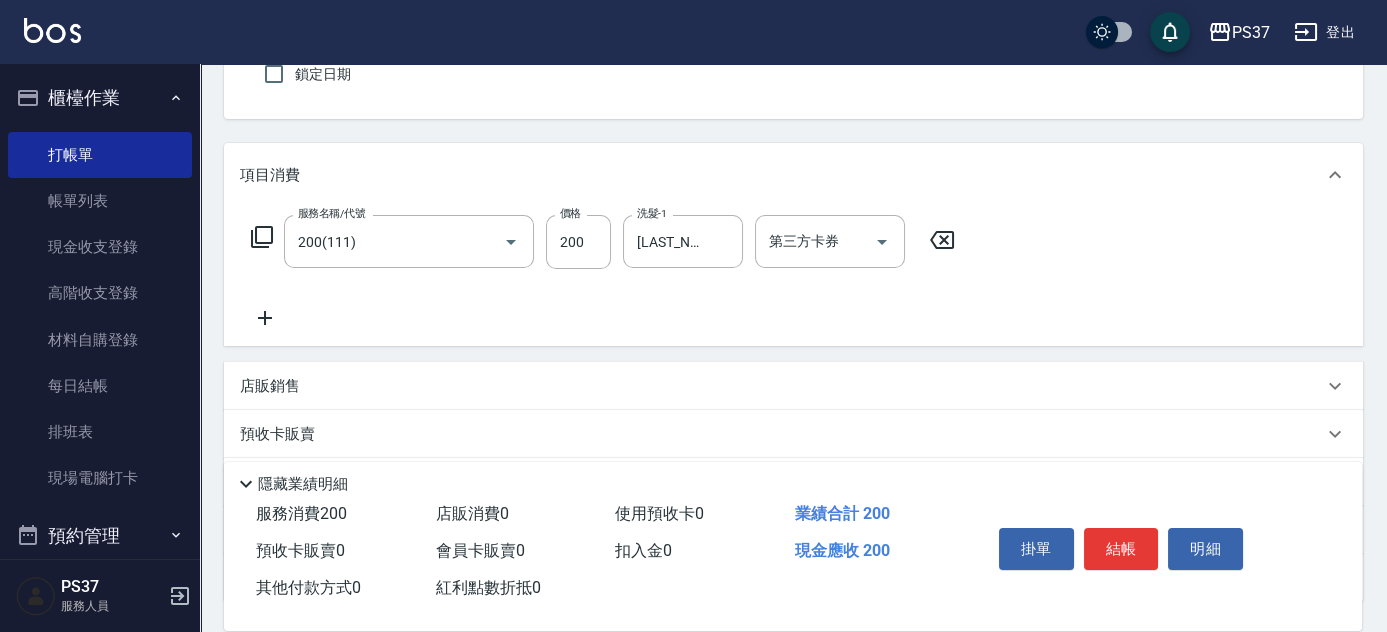 click 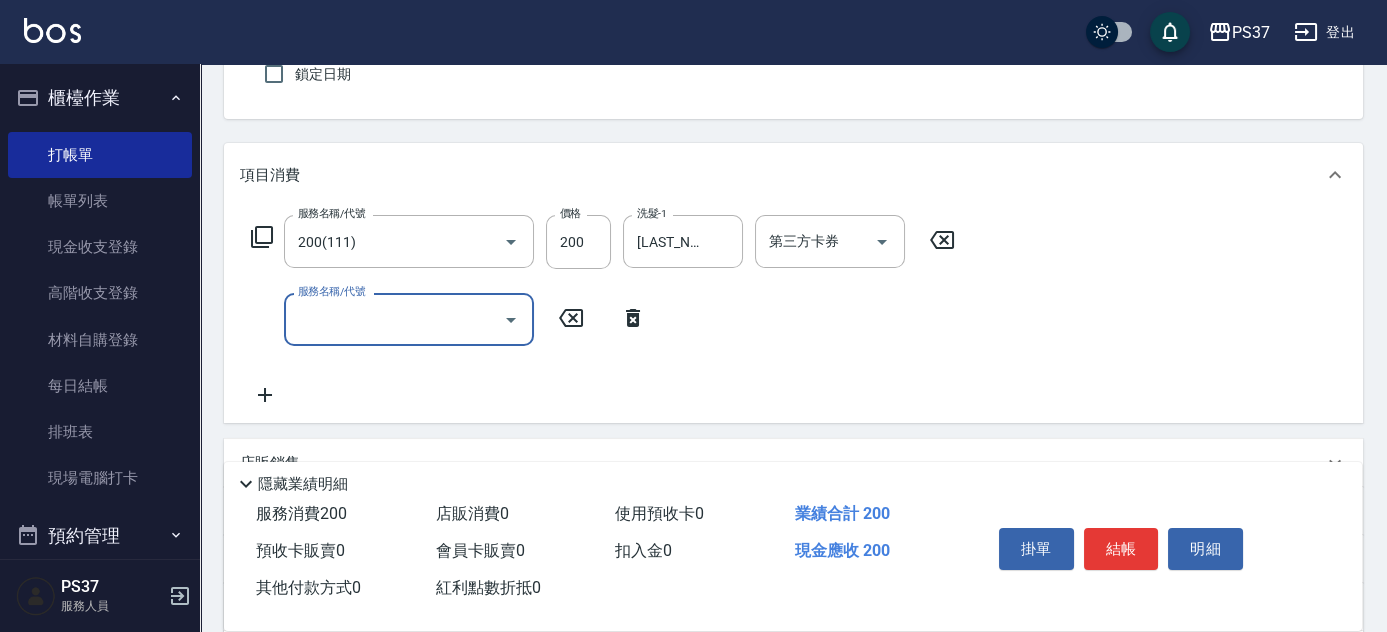 click on "服務名稱/代號" at bounding box center [394, 319] 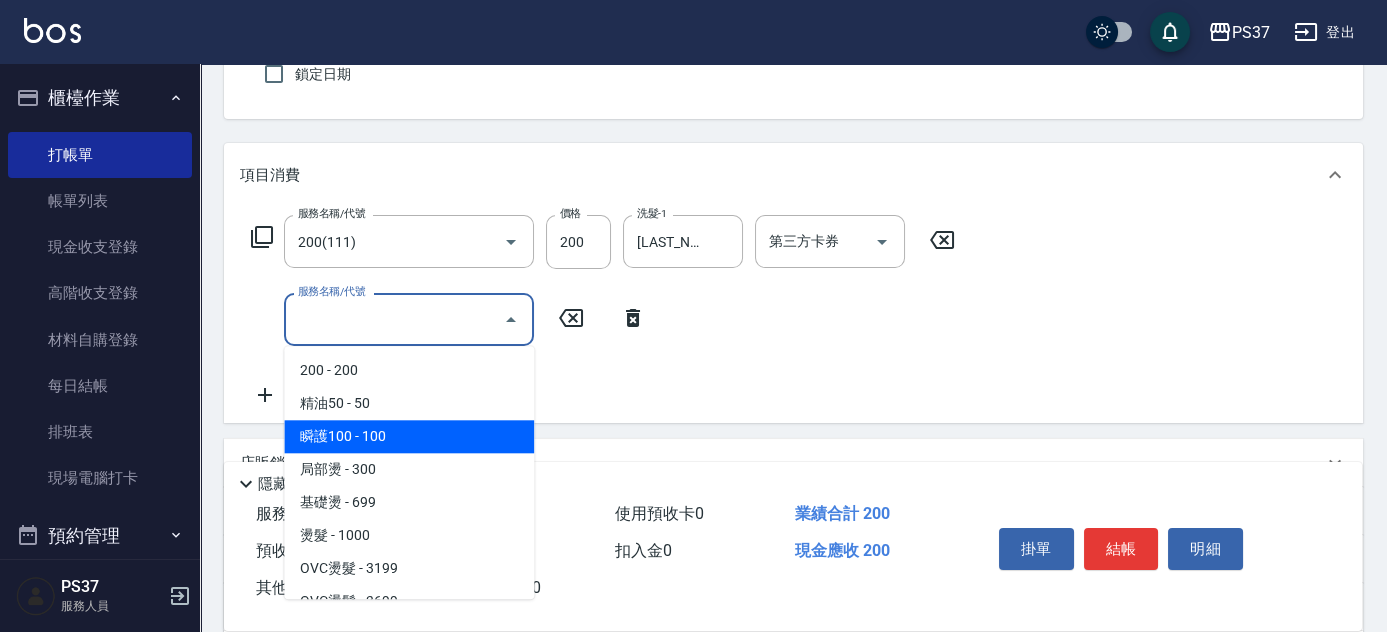 click on "瞬護100 - 100" at bounding box center [409, 436] 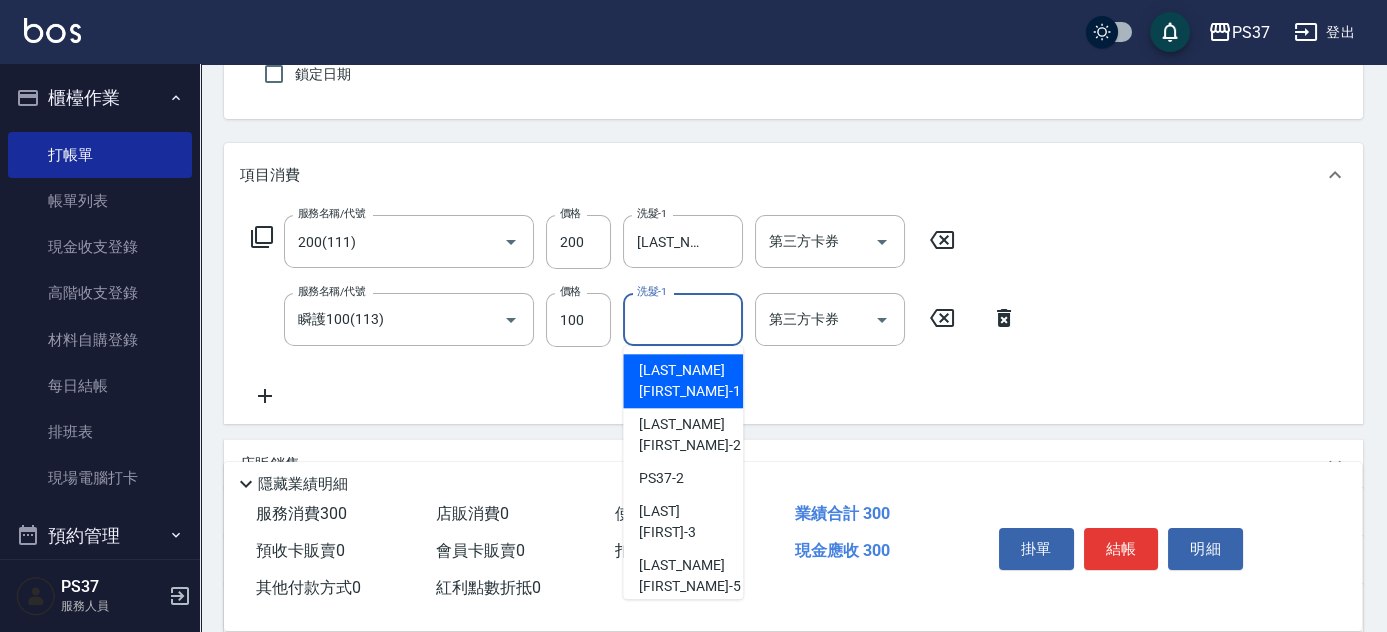 click on "洗髮-1" at bounding box center [683, 319] 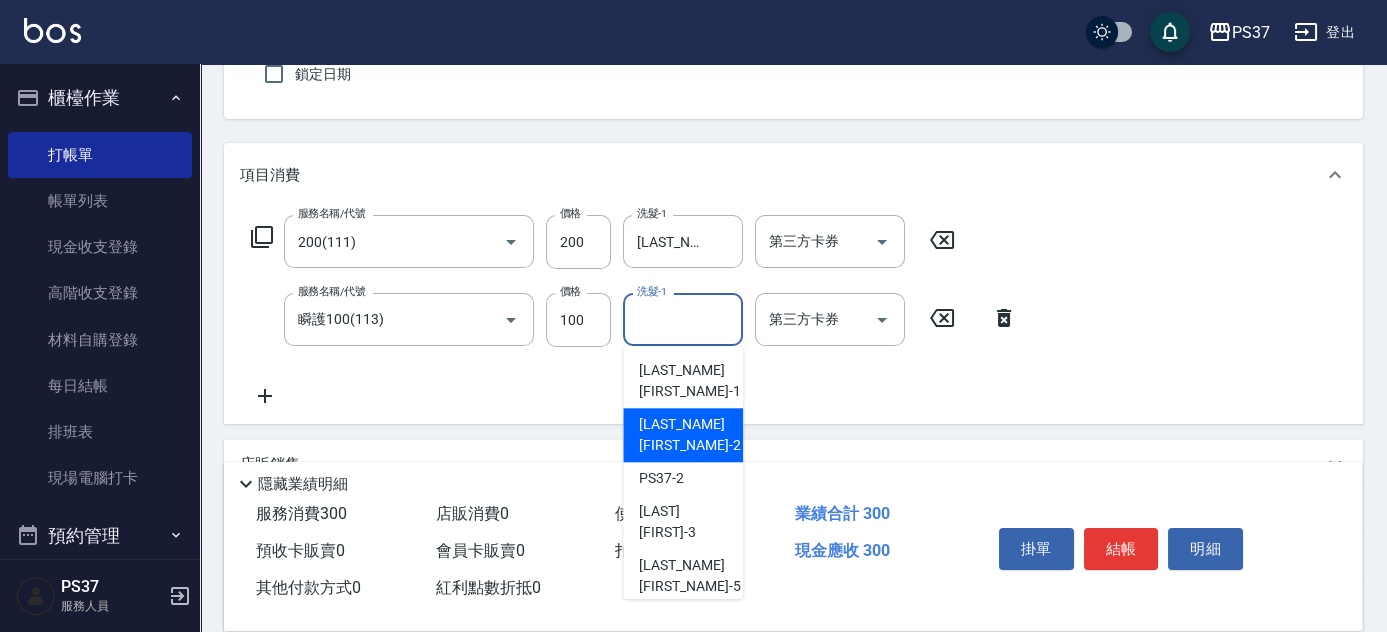 click on "劉晨志 -2" at bounding box center (683, 435) 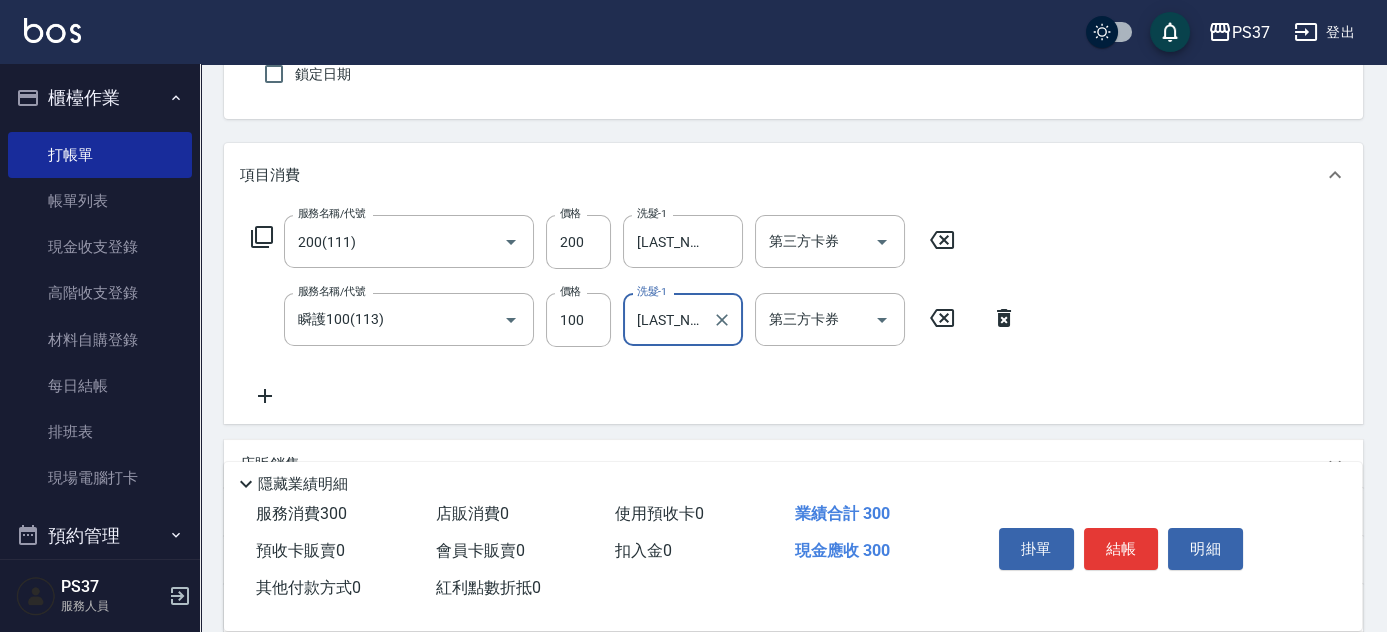 click 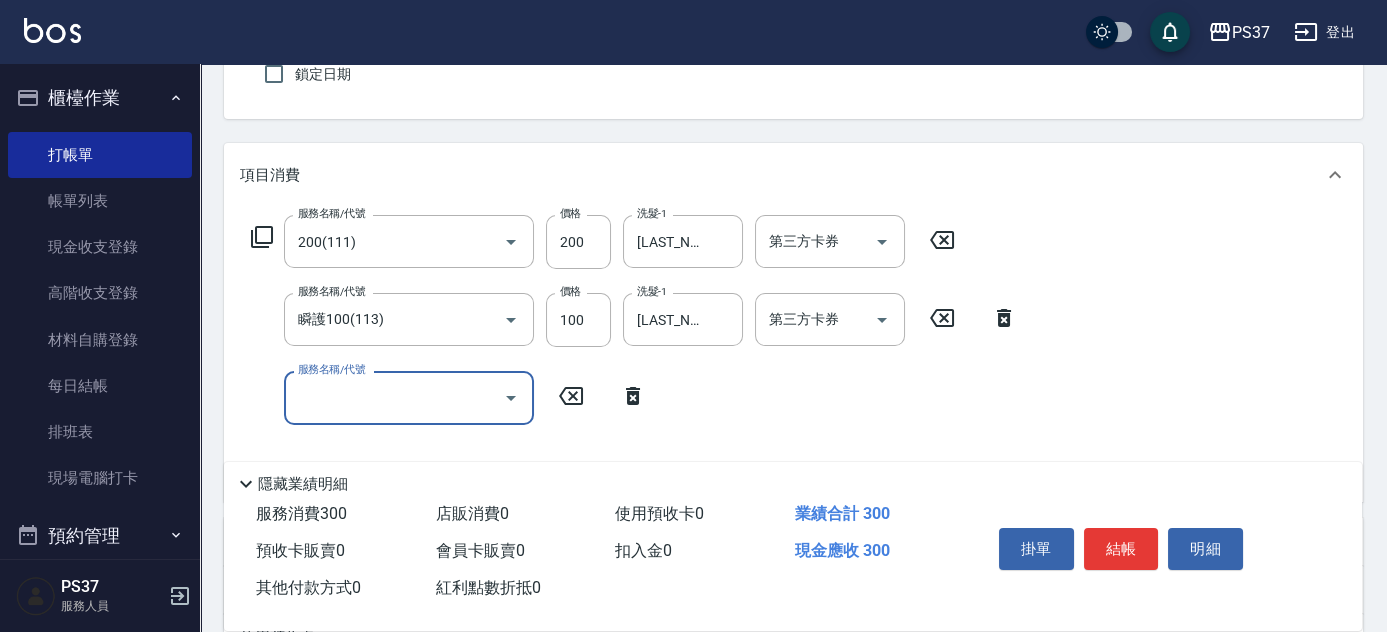 click on "服務名稱/代號" at bounding box center [394, 397] 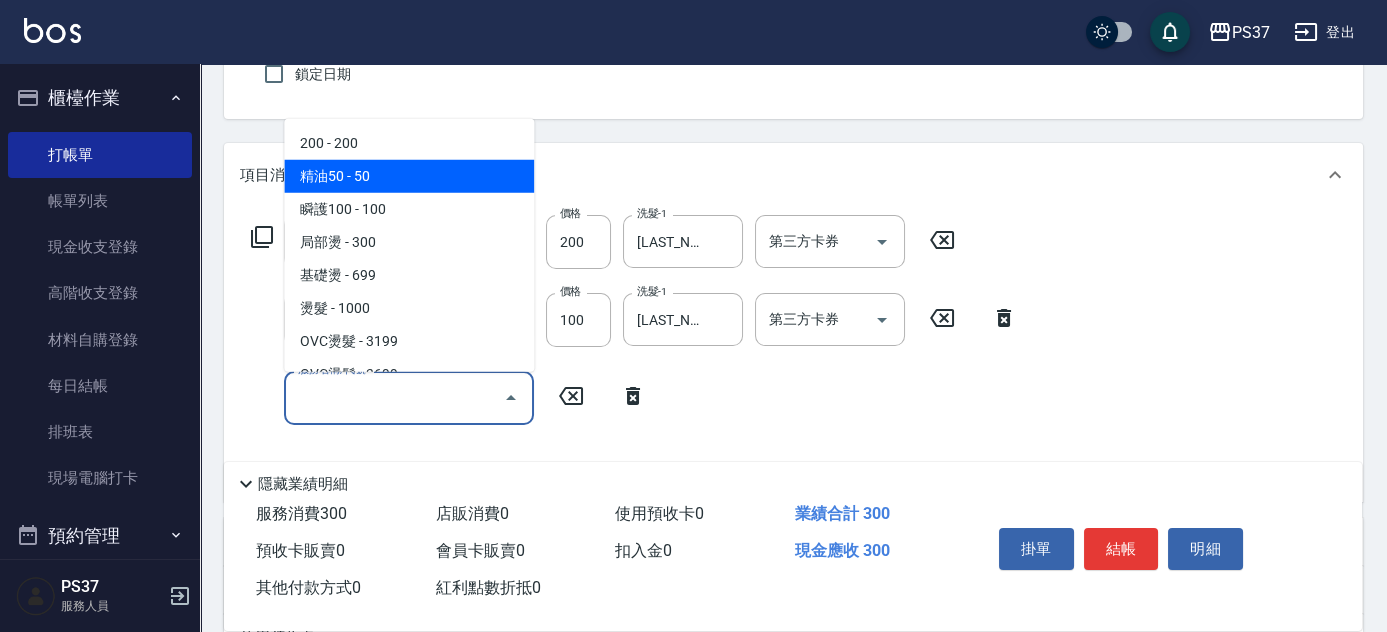 click on "精油50 - 50" at bounding box center (409, 176) 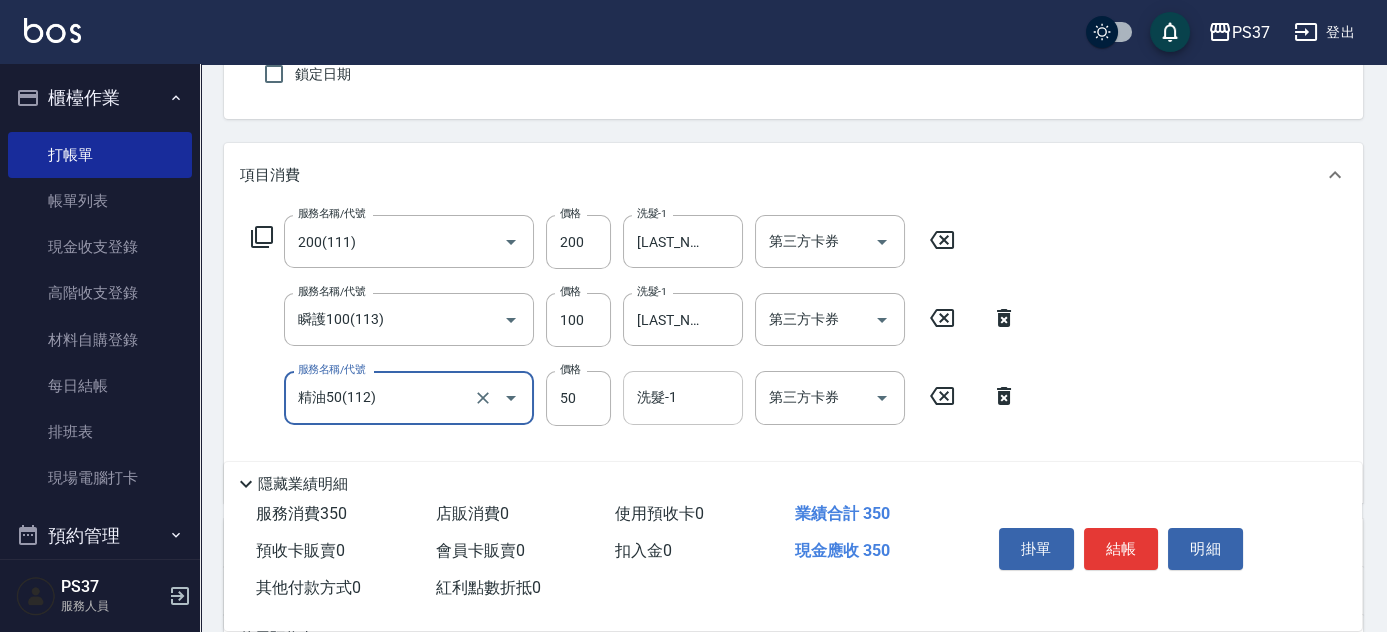 click on "洗髮-1" at bounding box center [683, 397] 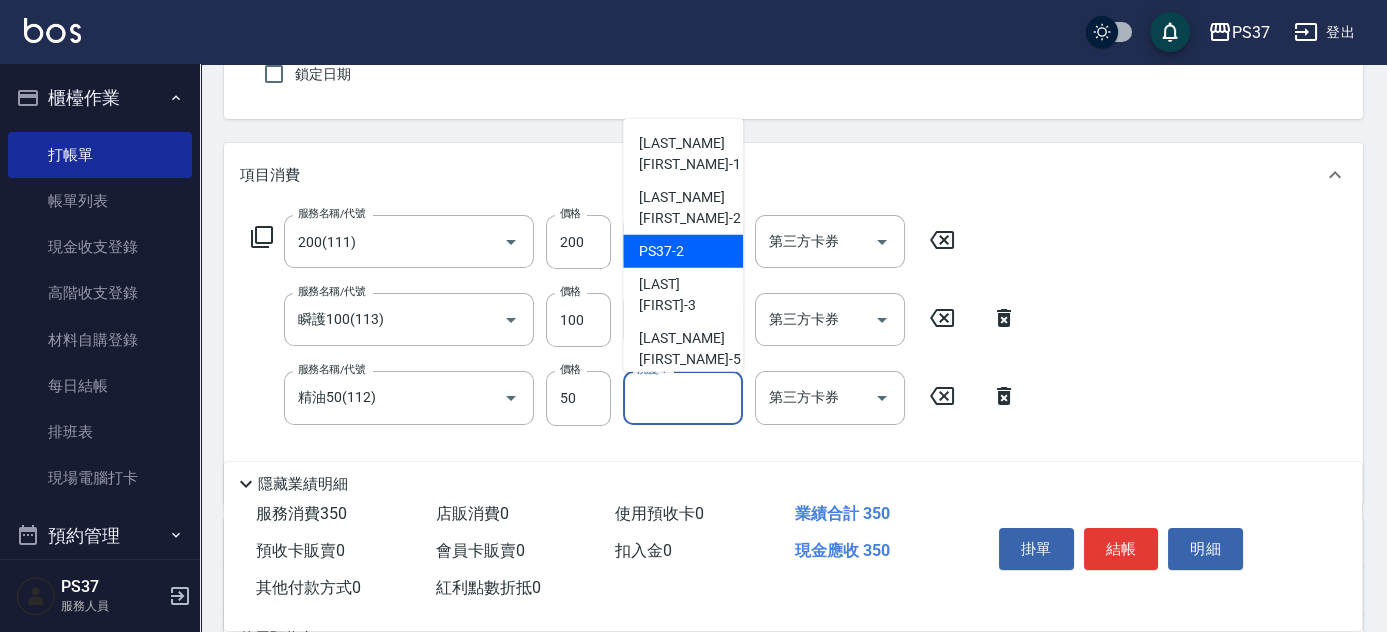 click on "劉晨志 -2" at bounding box center (689, 208) 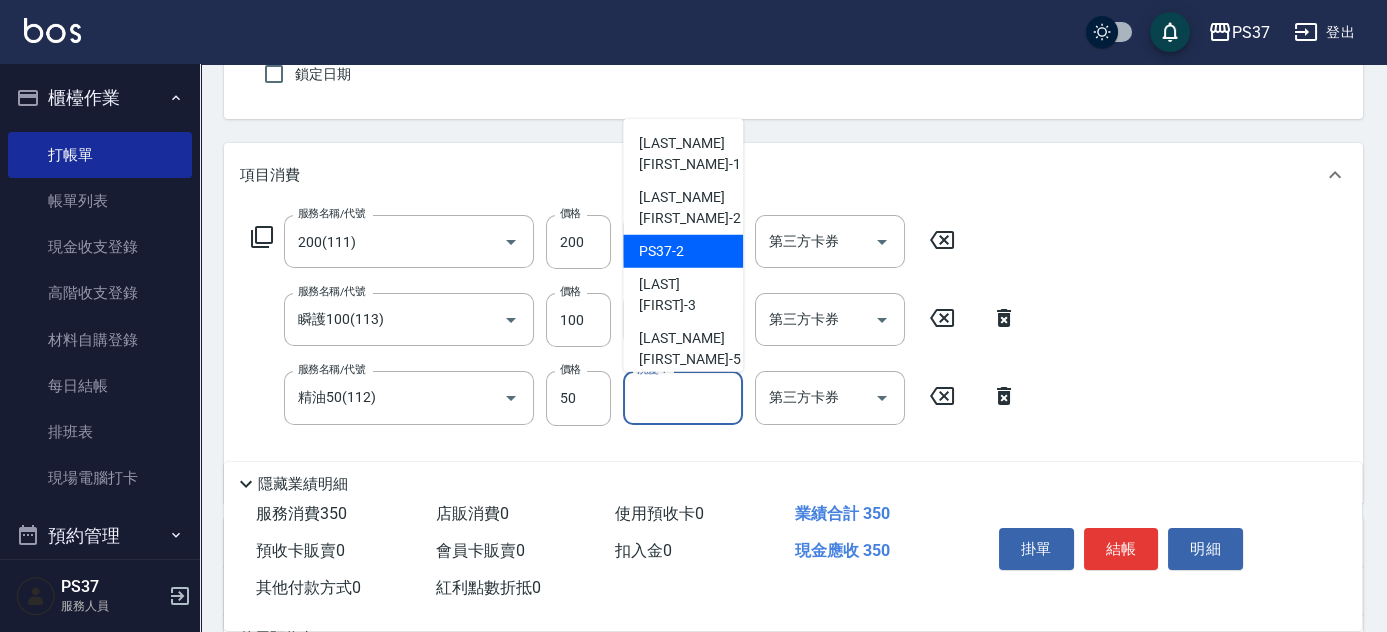 type on "劉晨志-2" 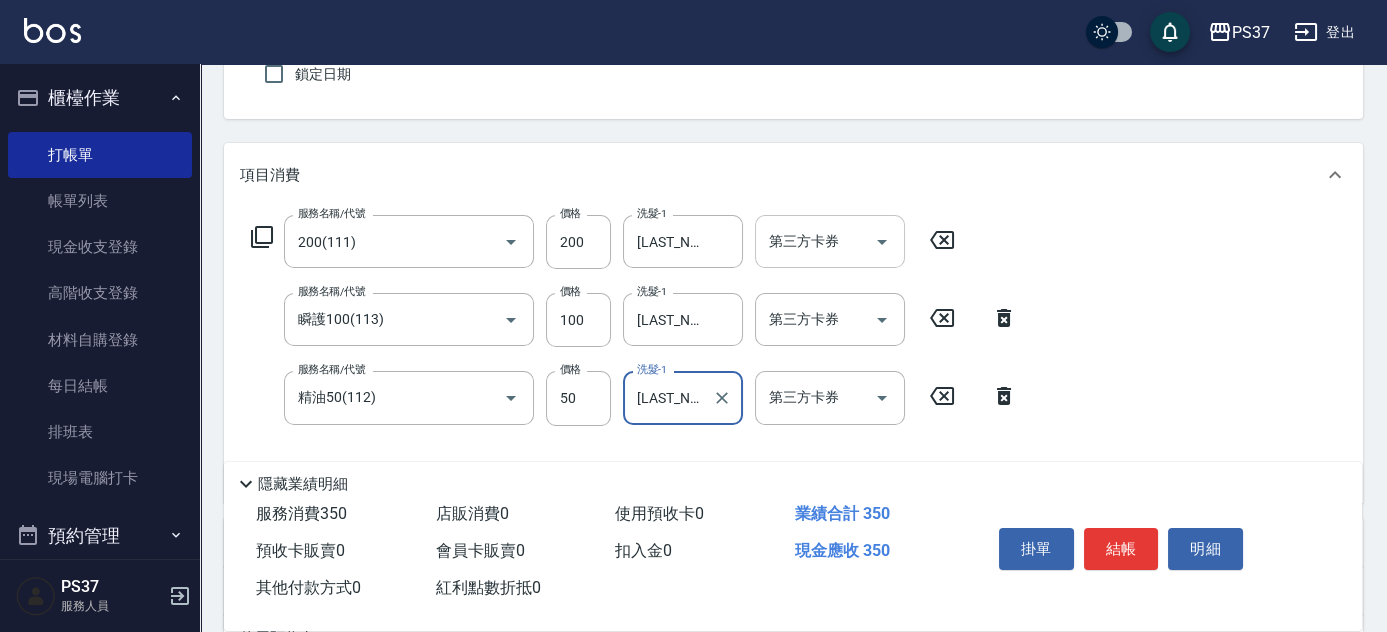 click 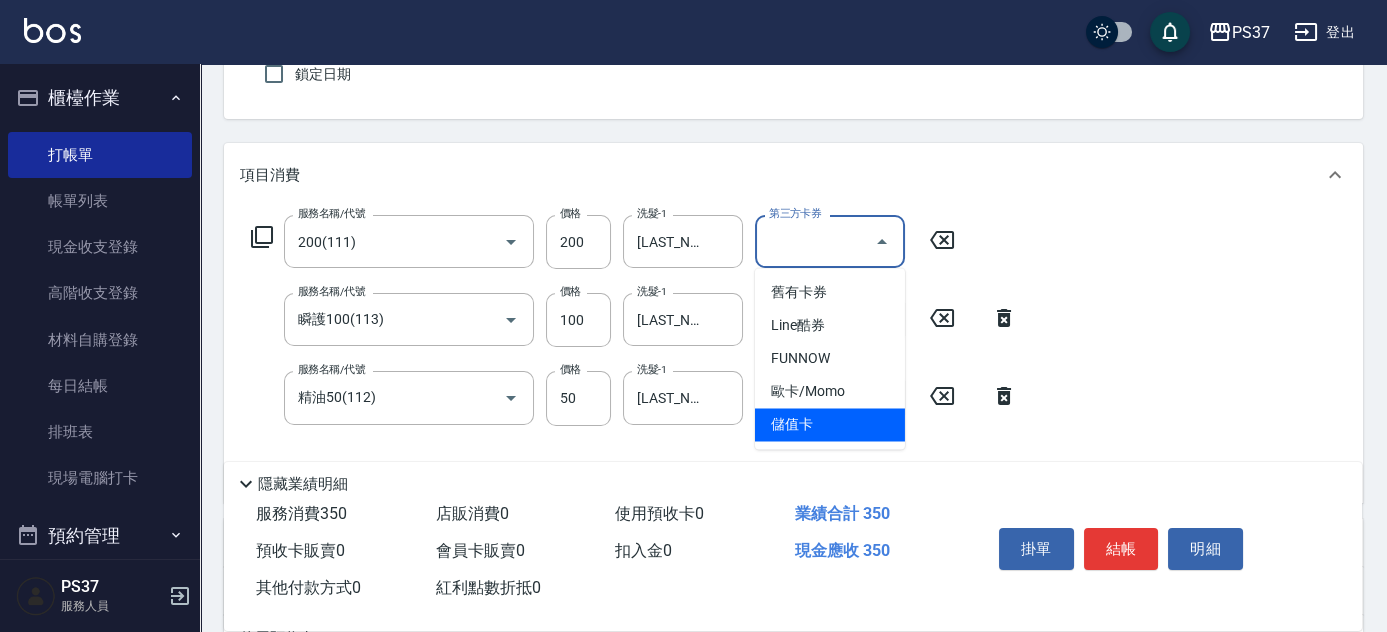 click on "儲值卡" at bounding box center (830, 424) 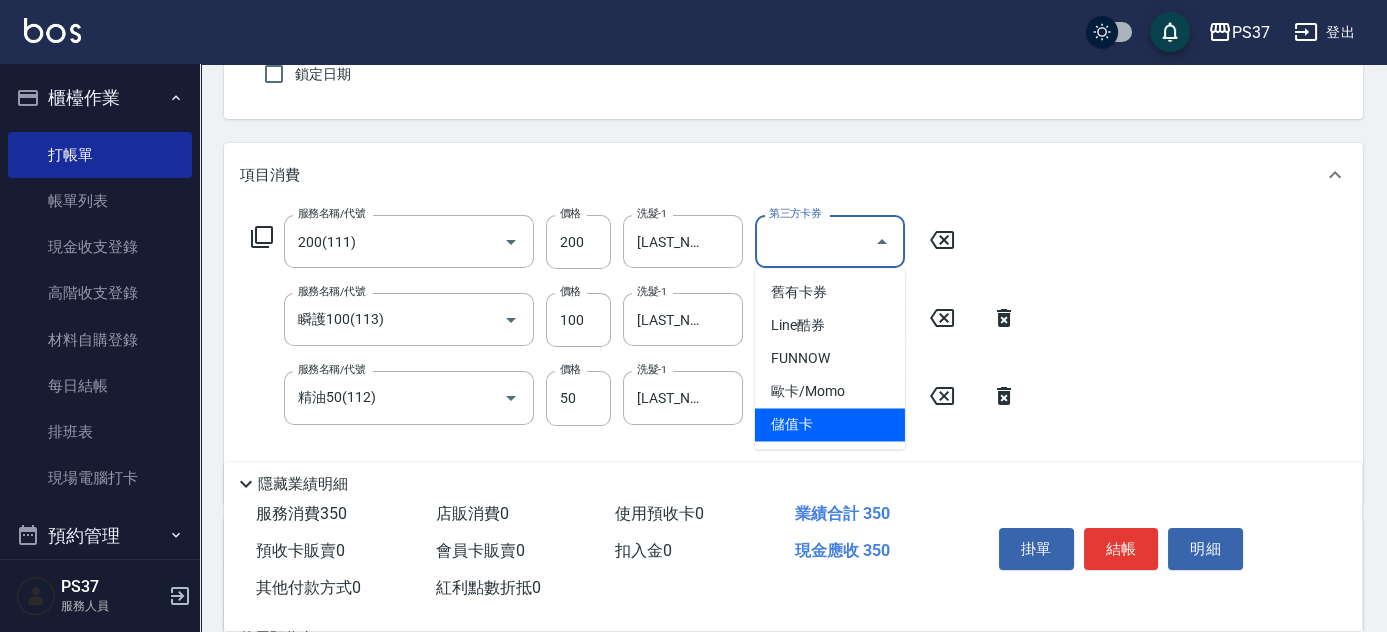 type on "儲值卡" 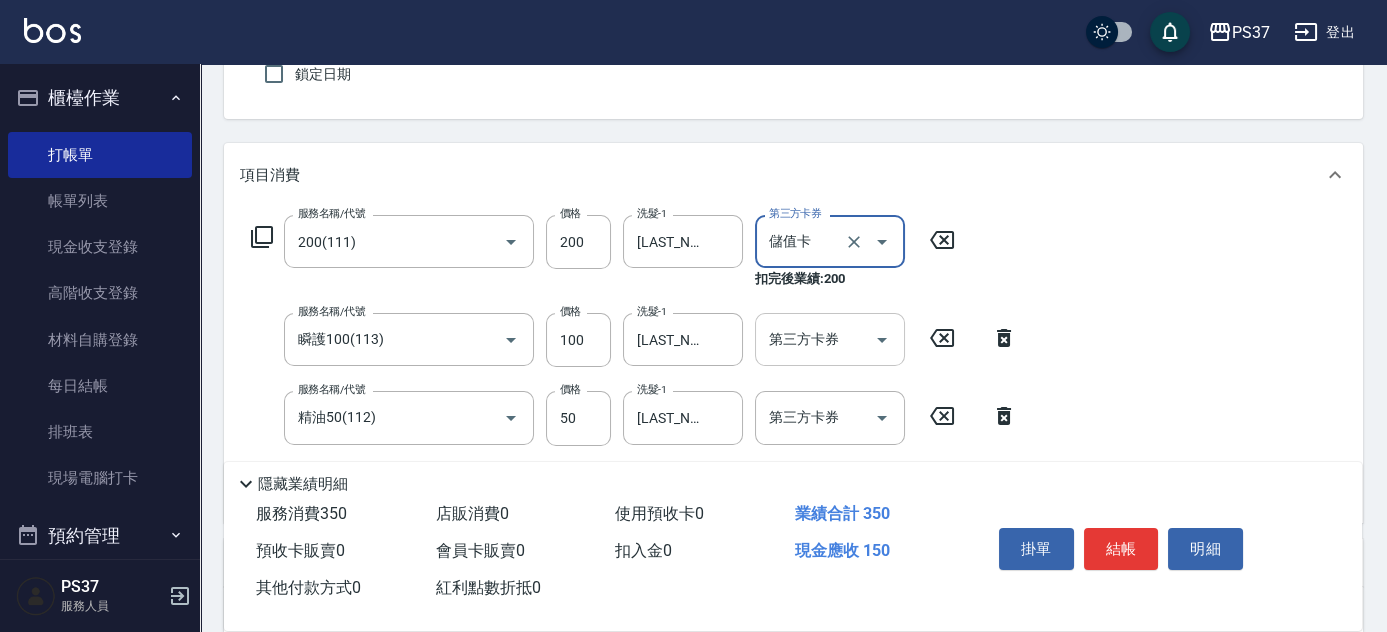 click 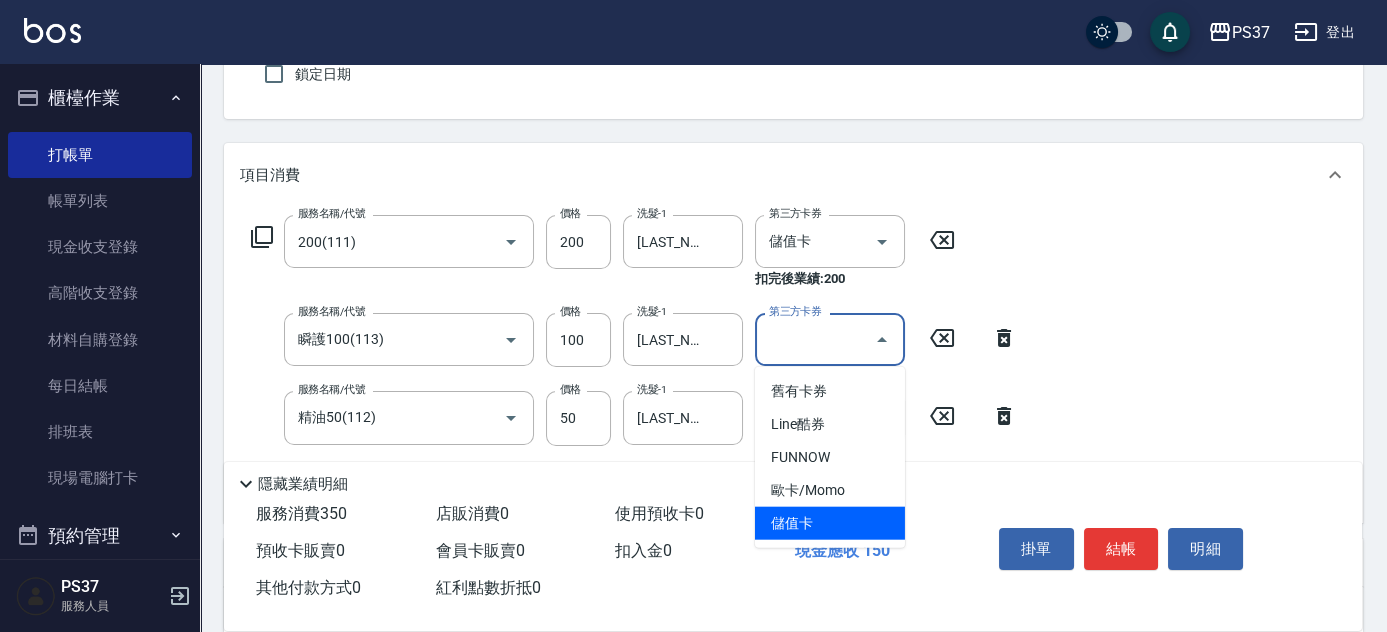 click on "儲值卡" at bounding box center [830, 523] 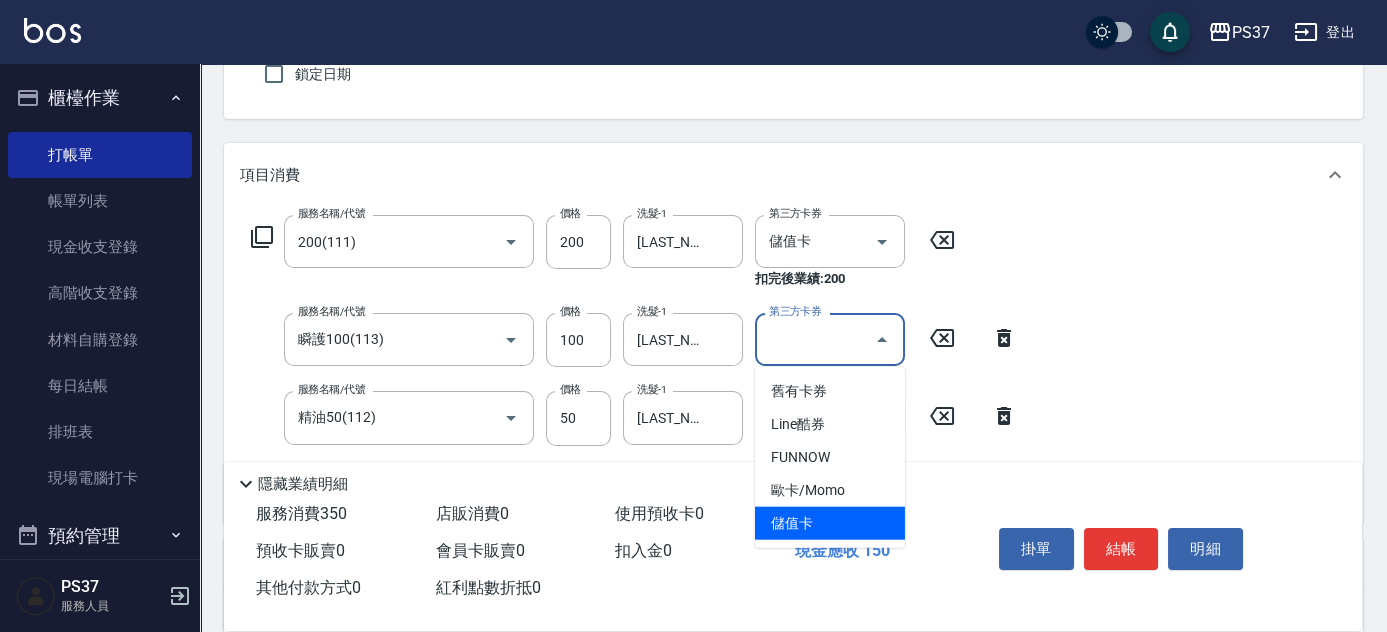 type on "儲值卡" 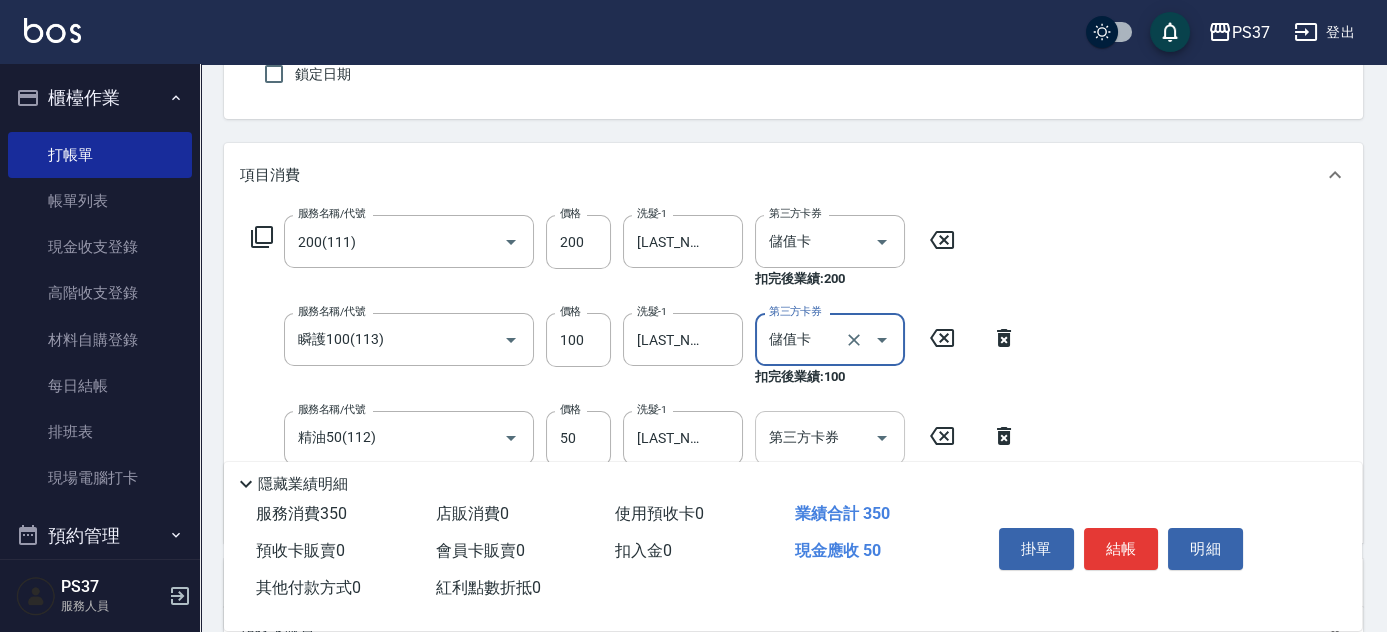 click 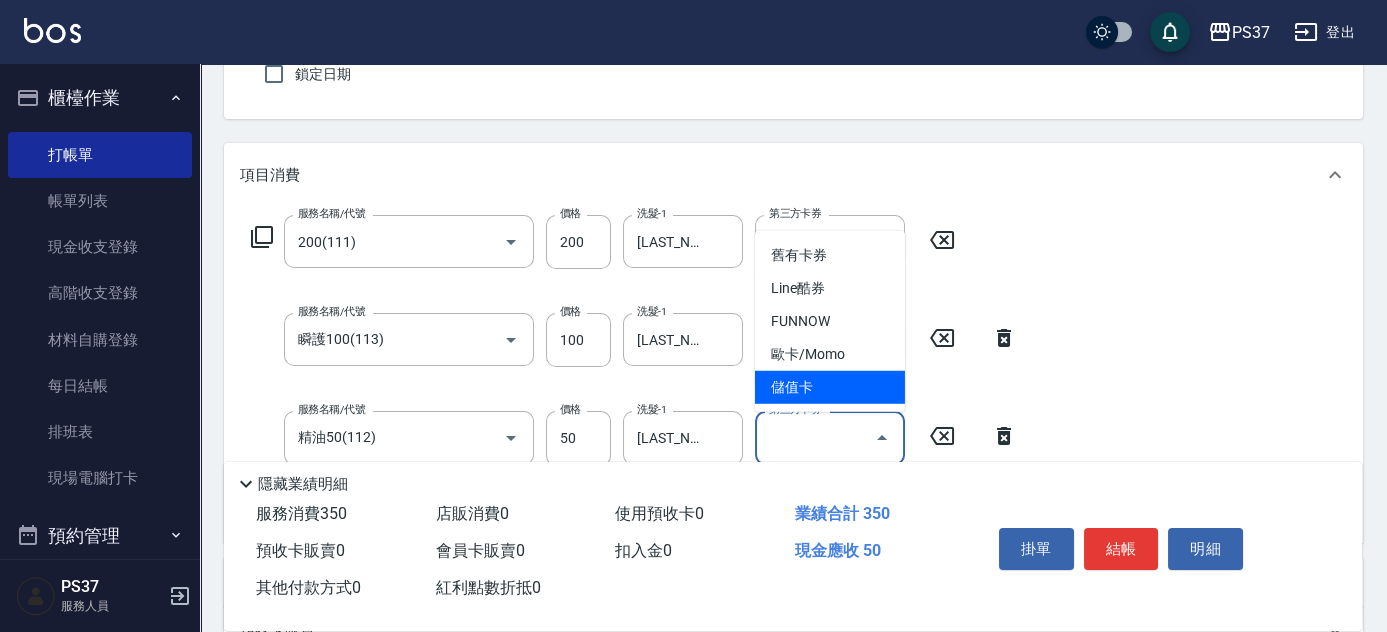 click on "儲值卡" at bounding box center [830, 387] 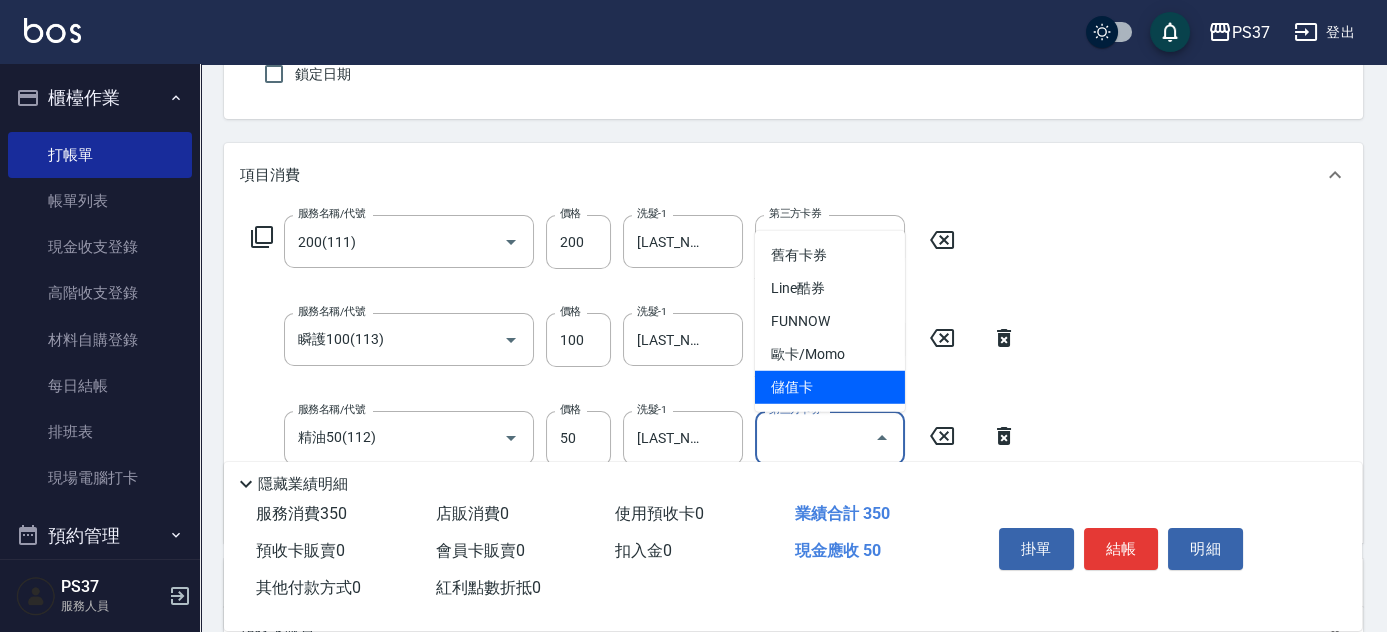 type on "儲值卡" 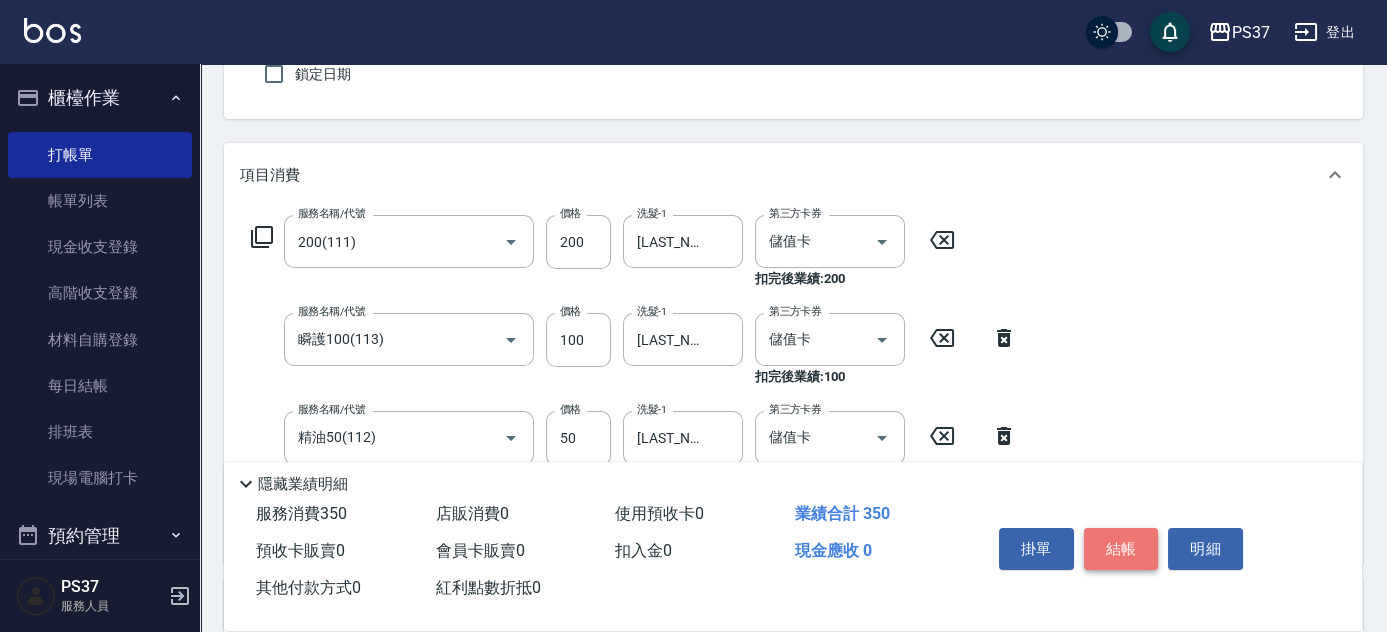 click on "結帳" at bounding box center [1121, 549] 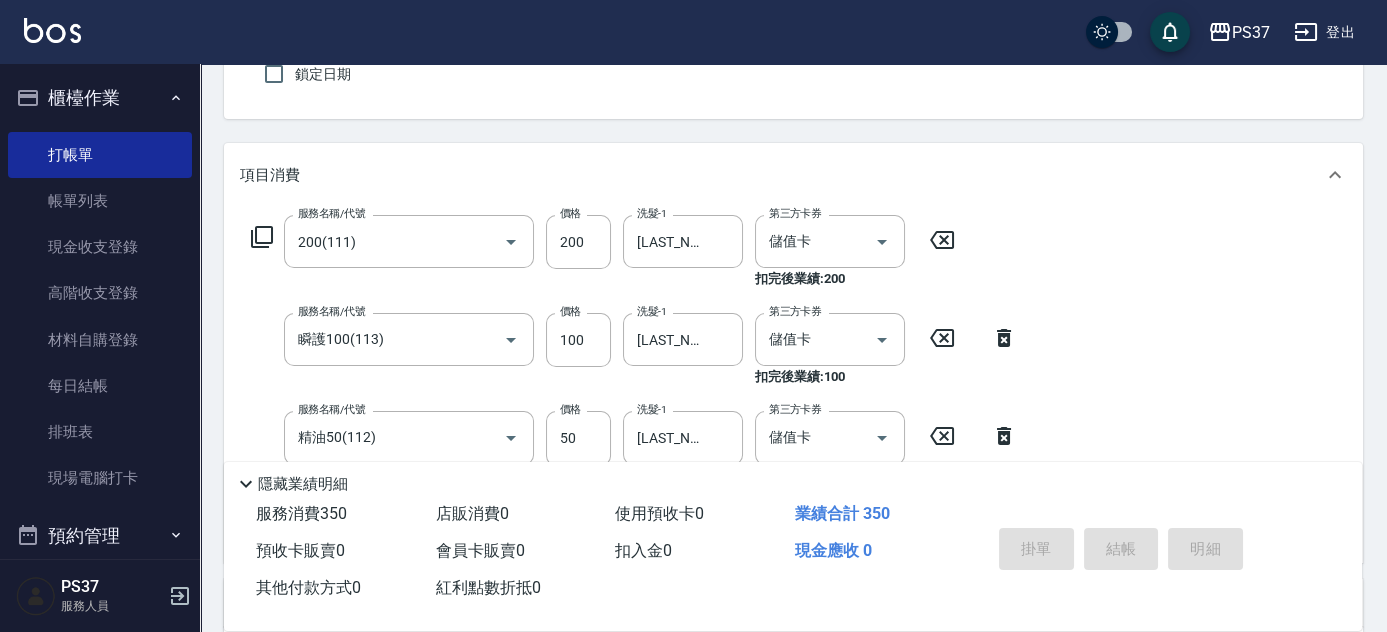 type on "2025/08/09 18:42" 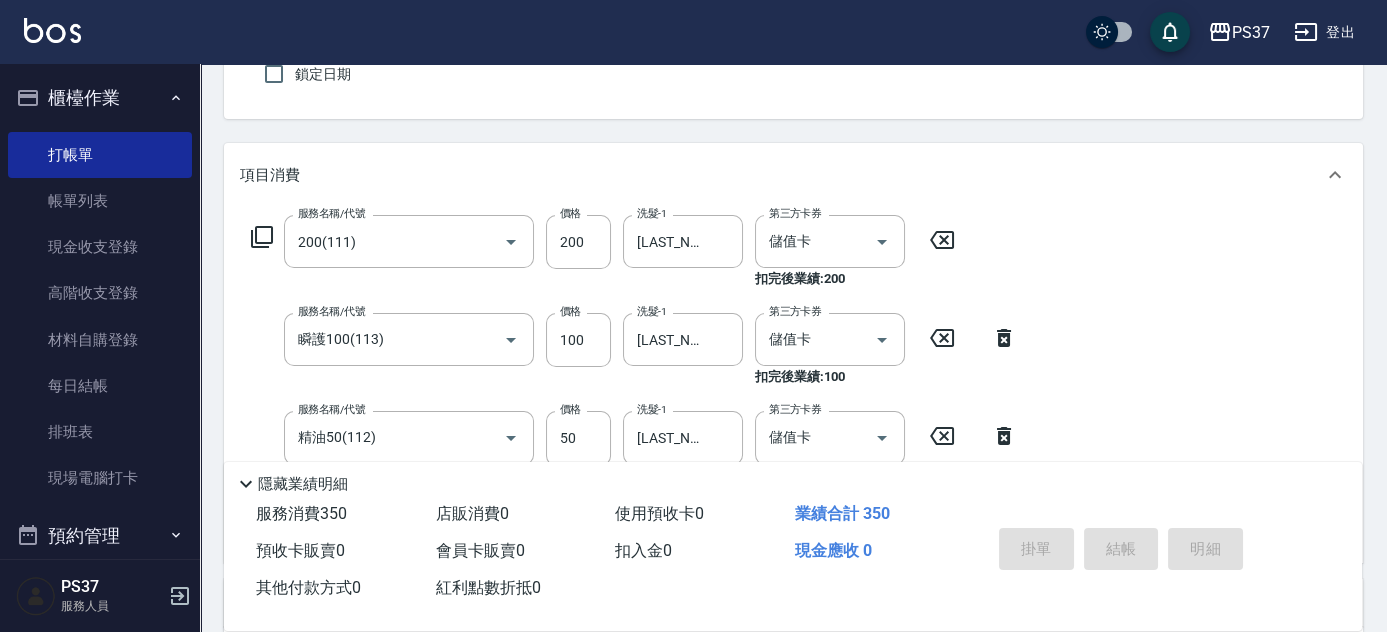 type 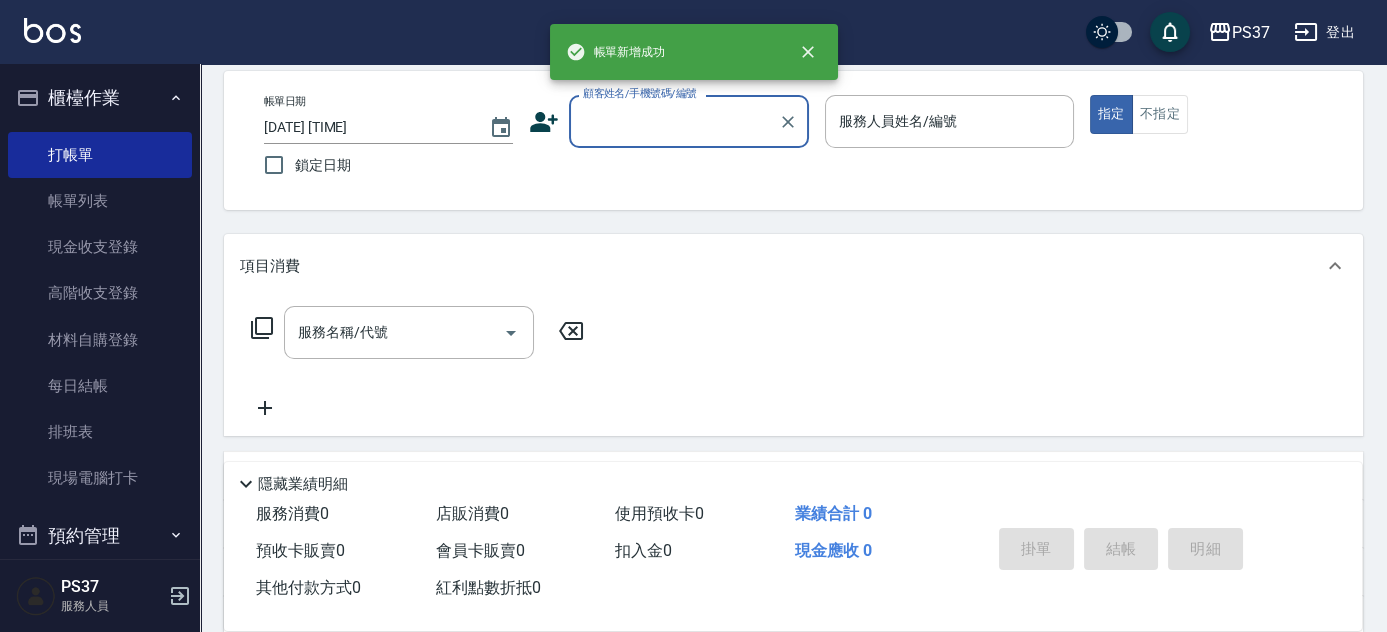 scroll, scrollTop: 0, scrollLeft: 0, axis: both 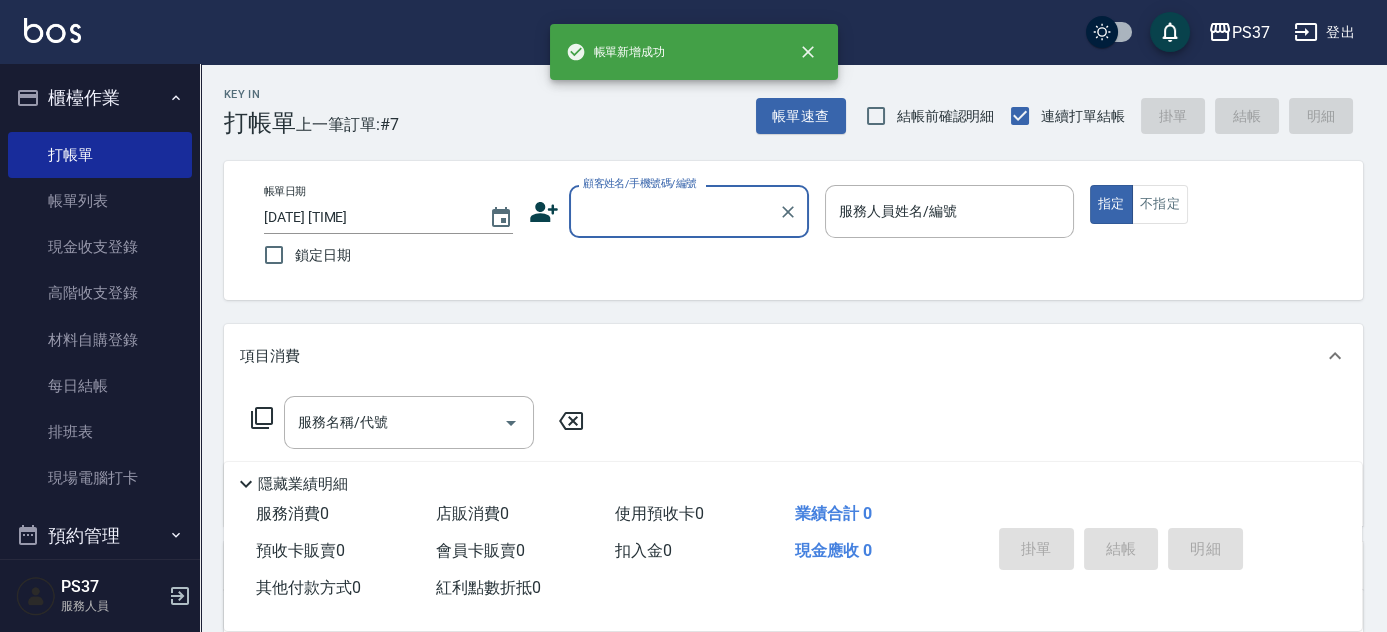 click on "顧客姓名/手機號碼/編號" at bounding box center (674, 211) 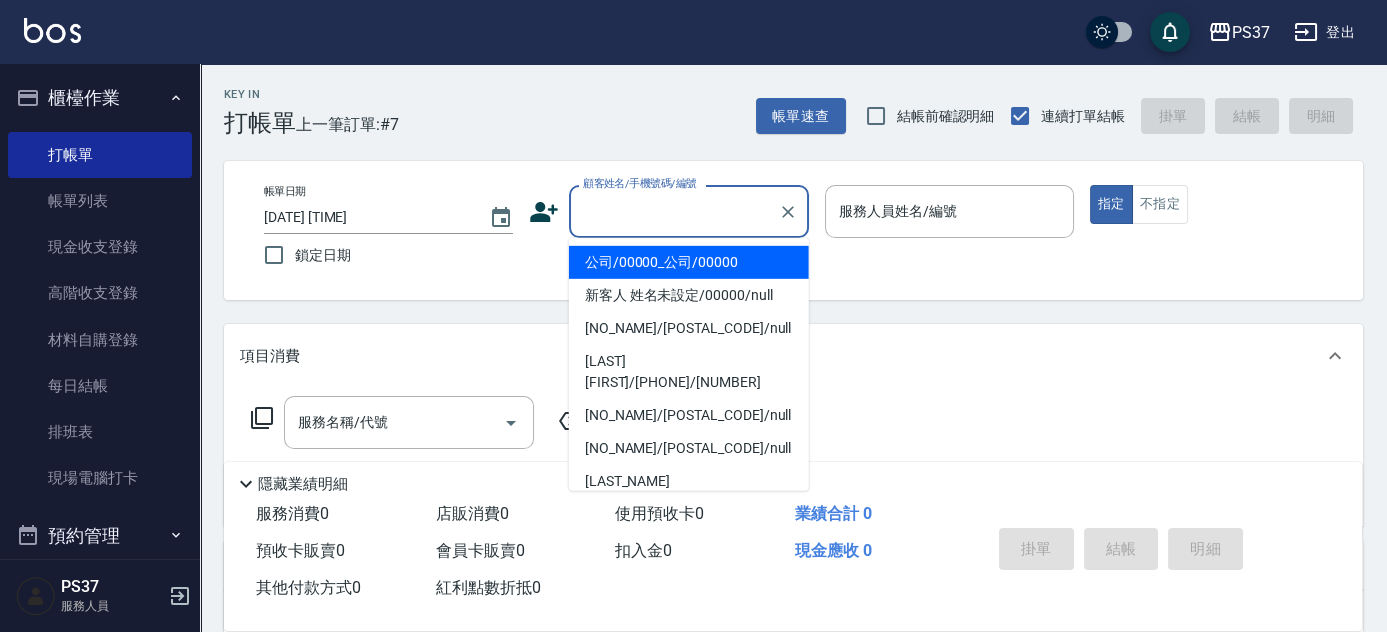 click on "公司/00000_公司/00000" at bounding box center [689, 262] 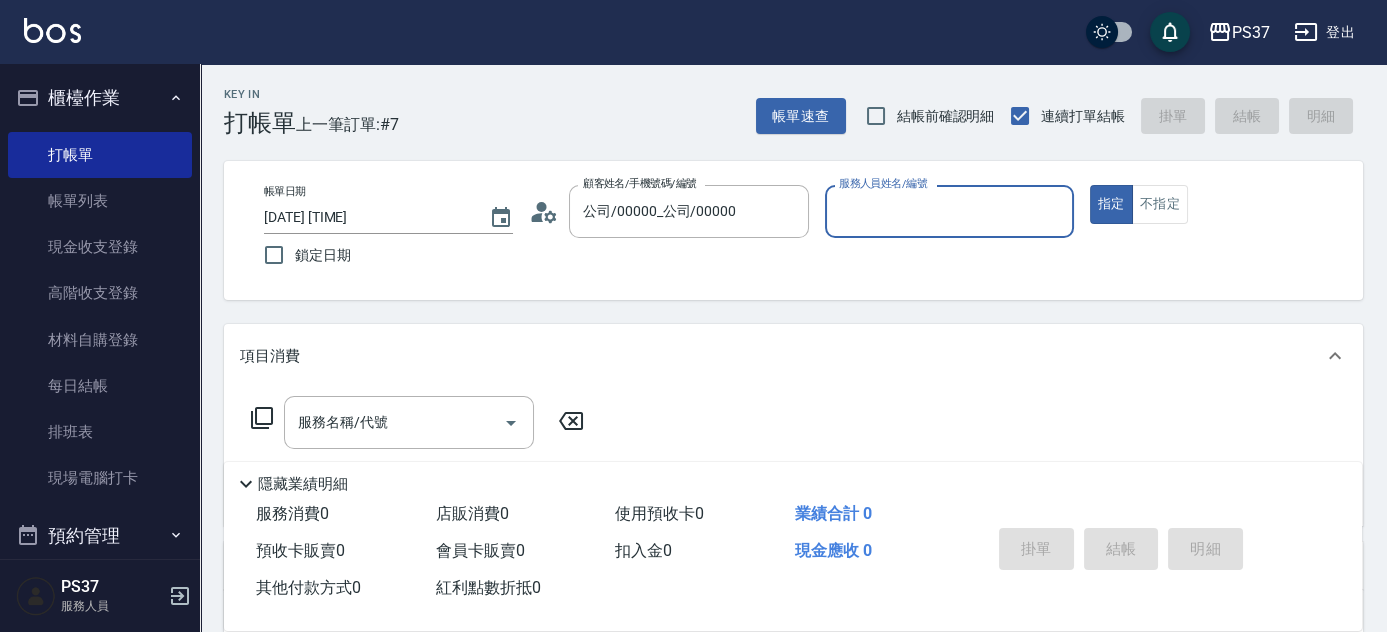click on "服務人員姓名/編號" at bounding box center (949, 211) 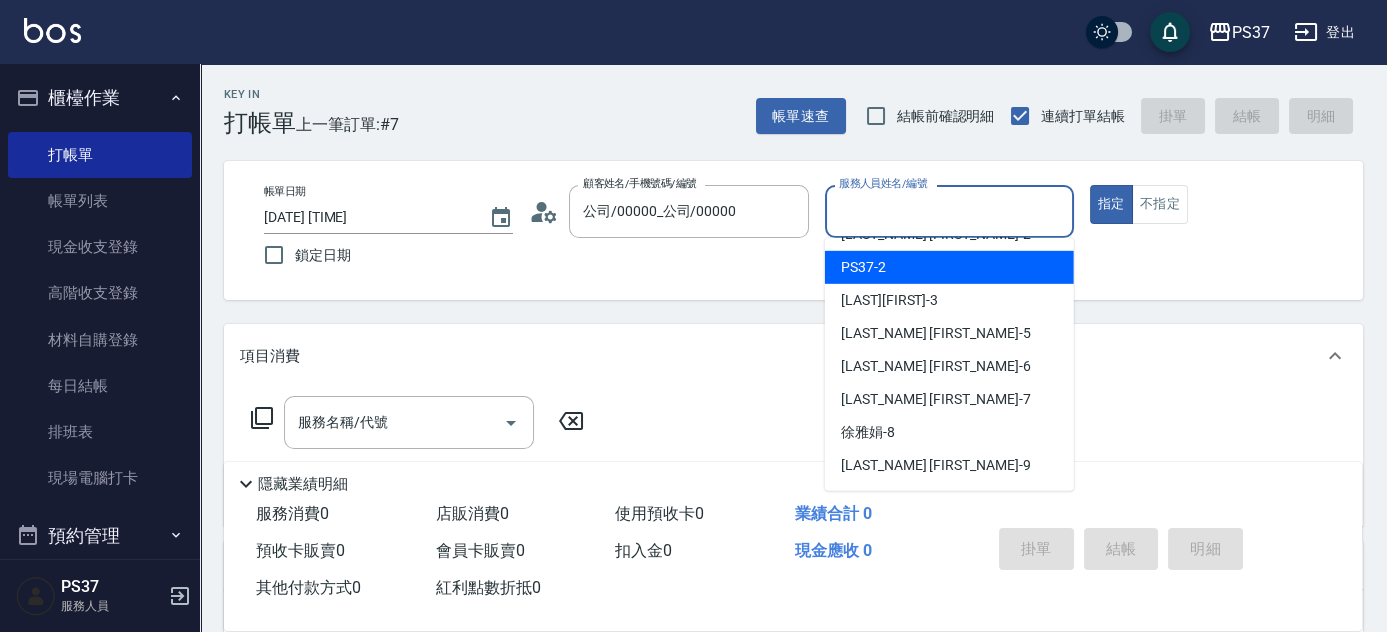 scroll, scrollTop: 90, scrollLeft: 0, axis: vertical 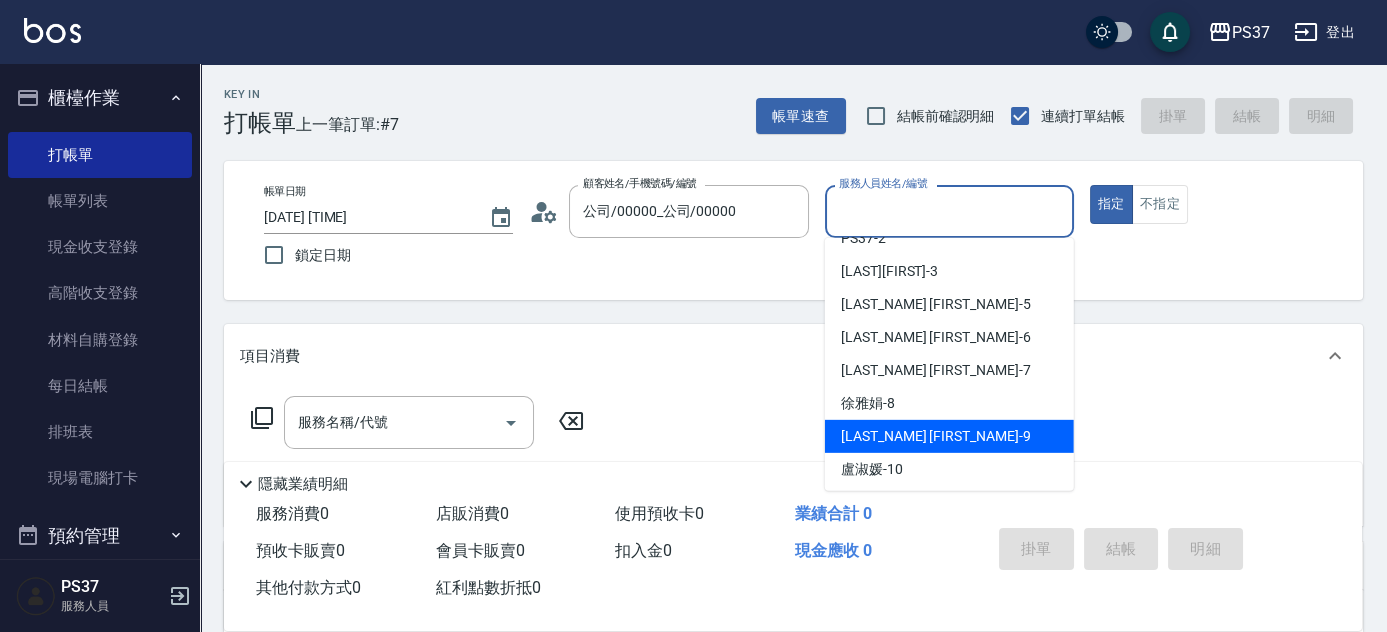 click on "[FIRST] -9" at bounding box center [949, 436] 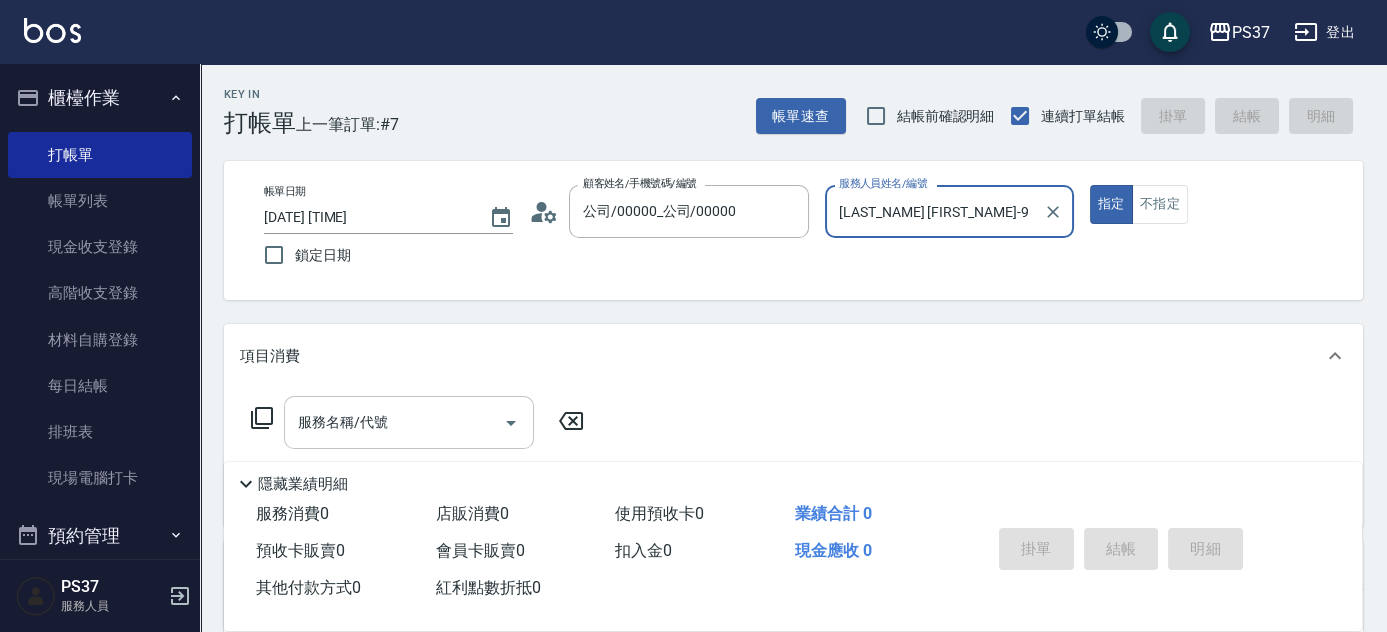 click on "服務名稱/代號" at bounding box center (394, 422) 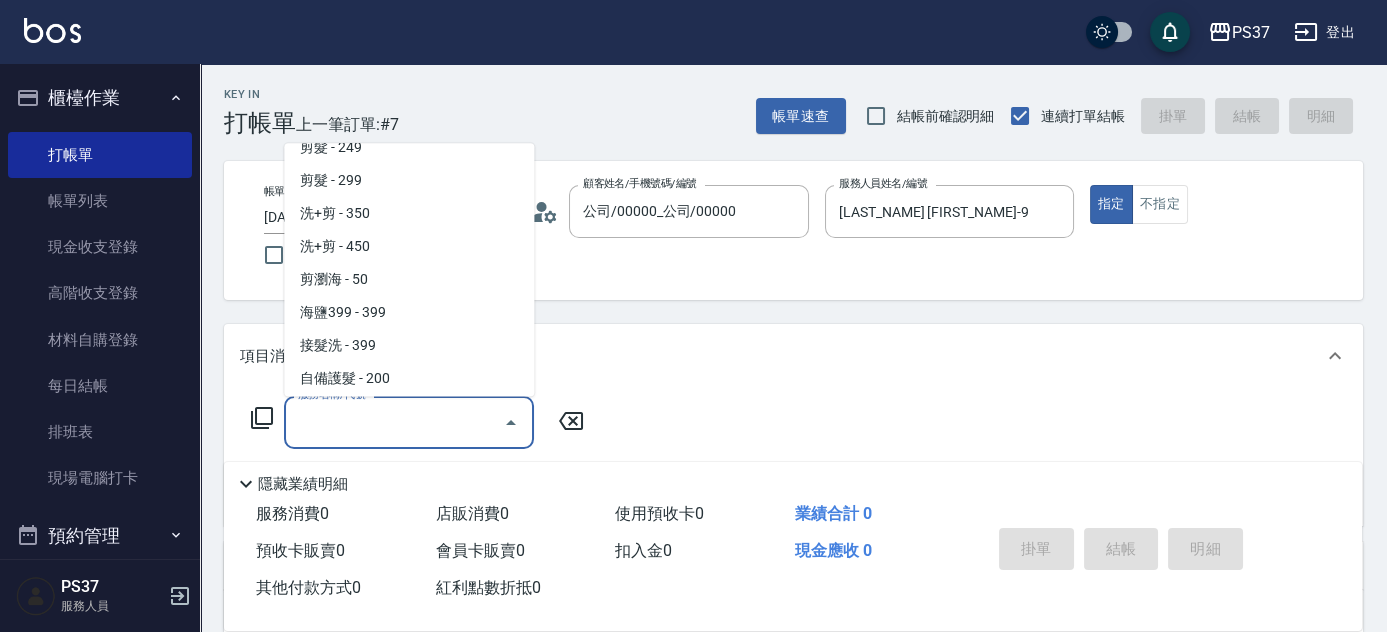 scroll, scrollTop: 545, scrollLeft: 0, axis: vertical 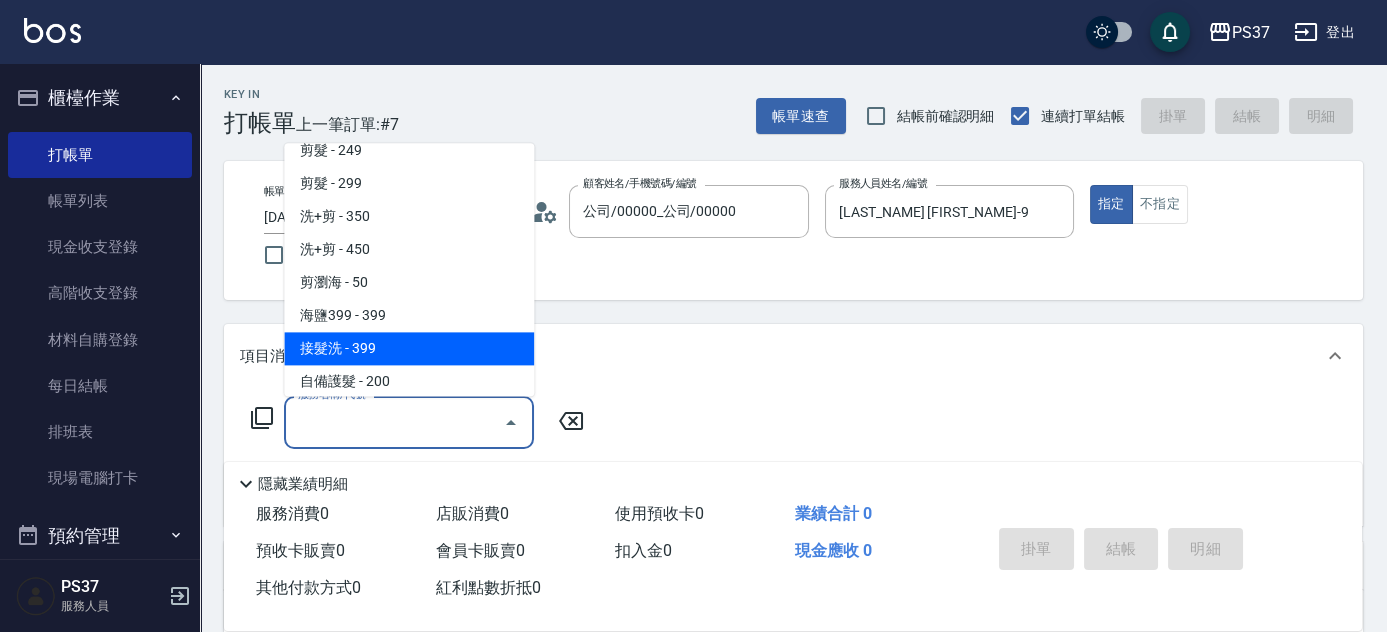 click on "接髮洗 - 399" at bounding box center [409, 349] 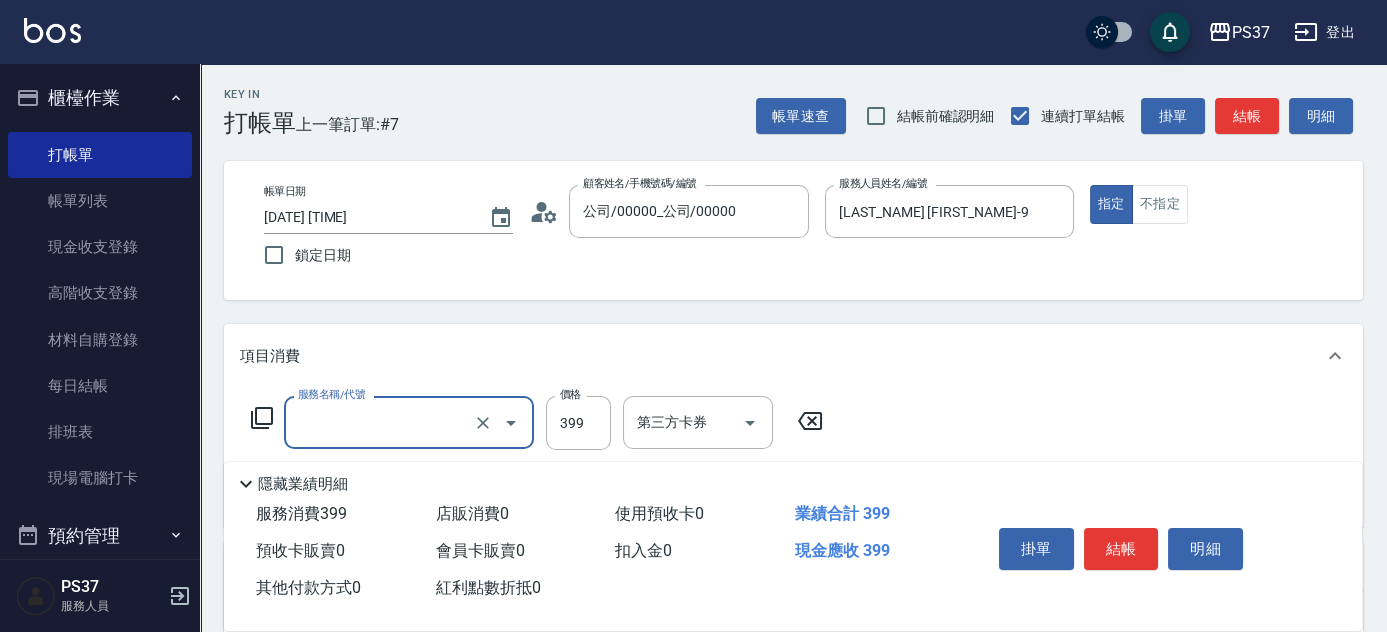 type on "接髮洗(399)" 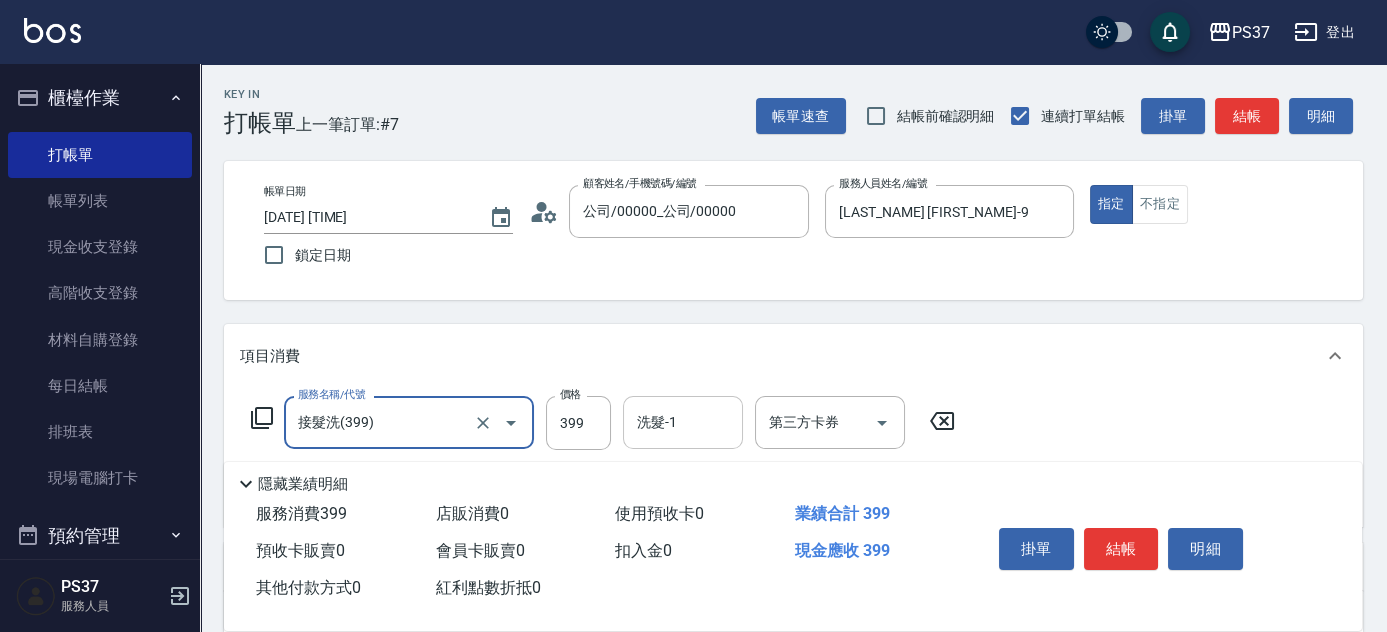 click on "洗髮-1" at bounding box center (683, 422) 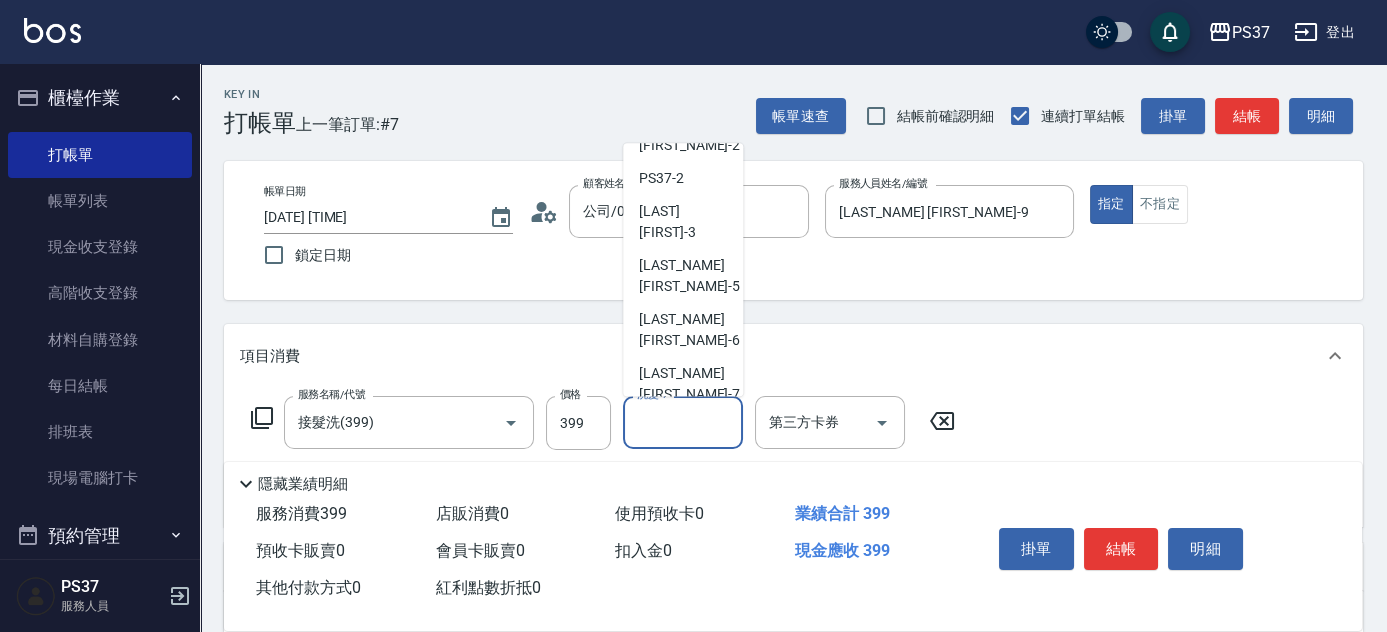 scroll, scrollTop: 272, scrollLeft: 0, axis: vertical 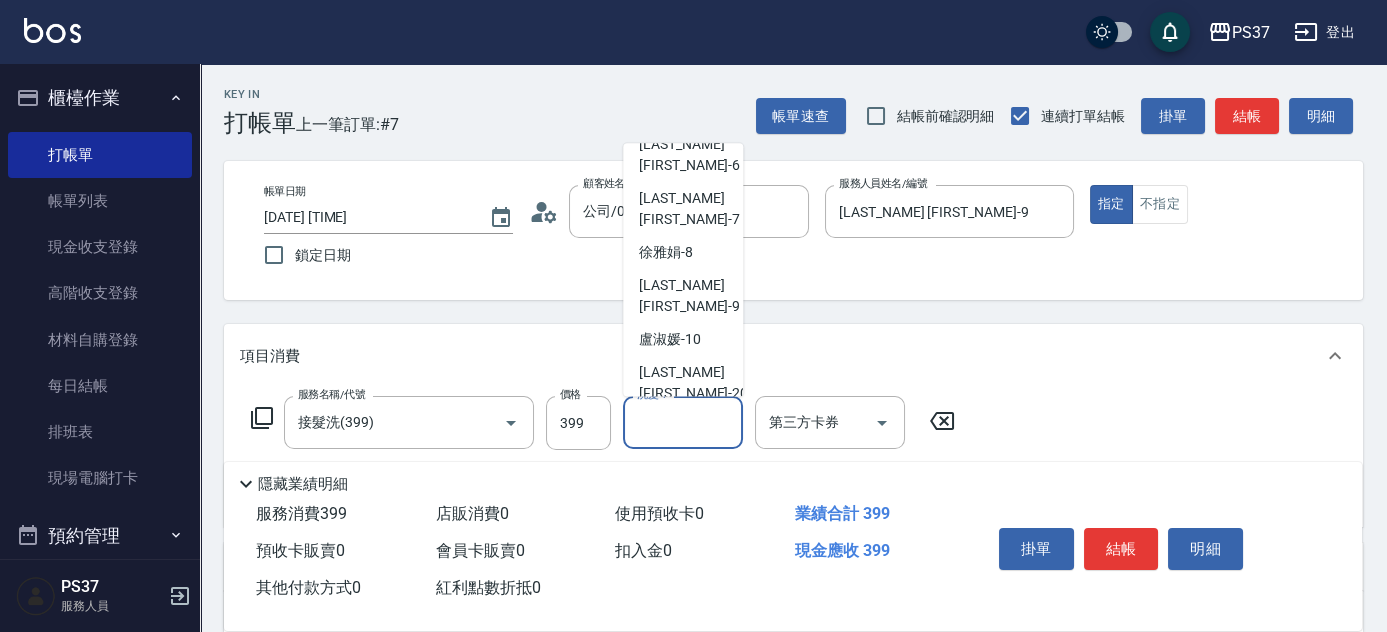 click on "林琇琪 -29" at bounding box center (693, 558) 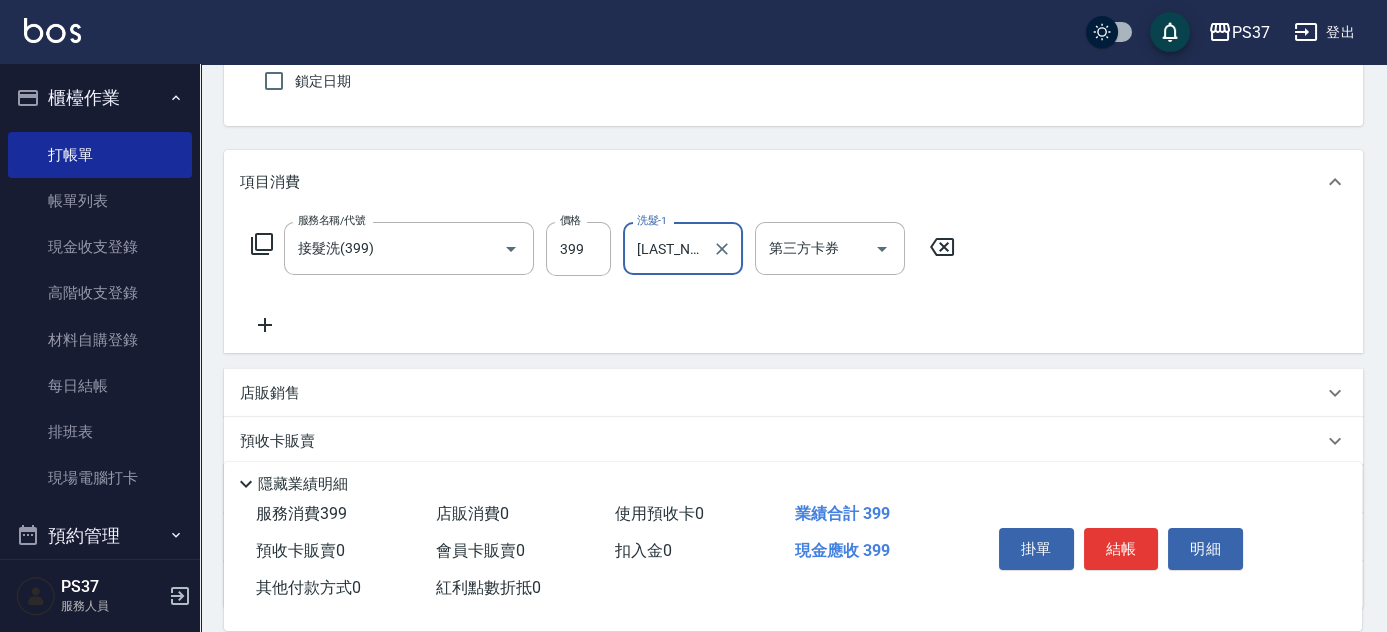 scroll, scrollTop: 181, scrollLeft: 0, axis: vertical 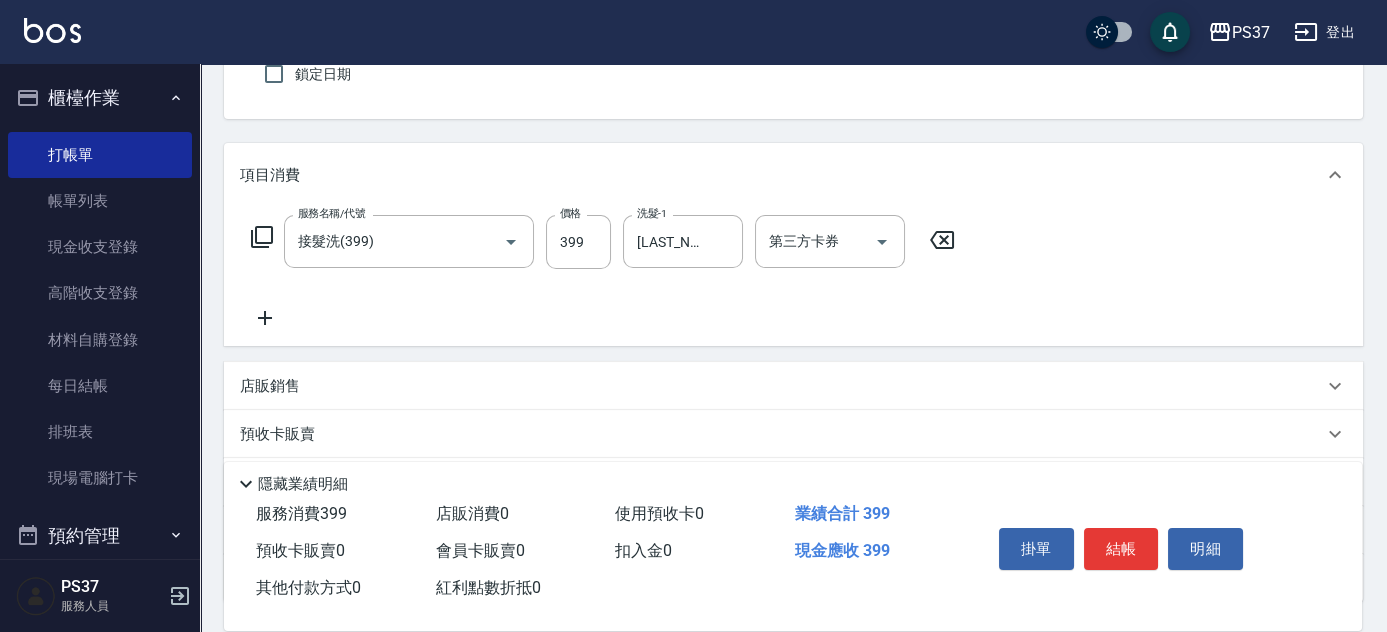 click 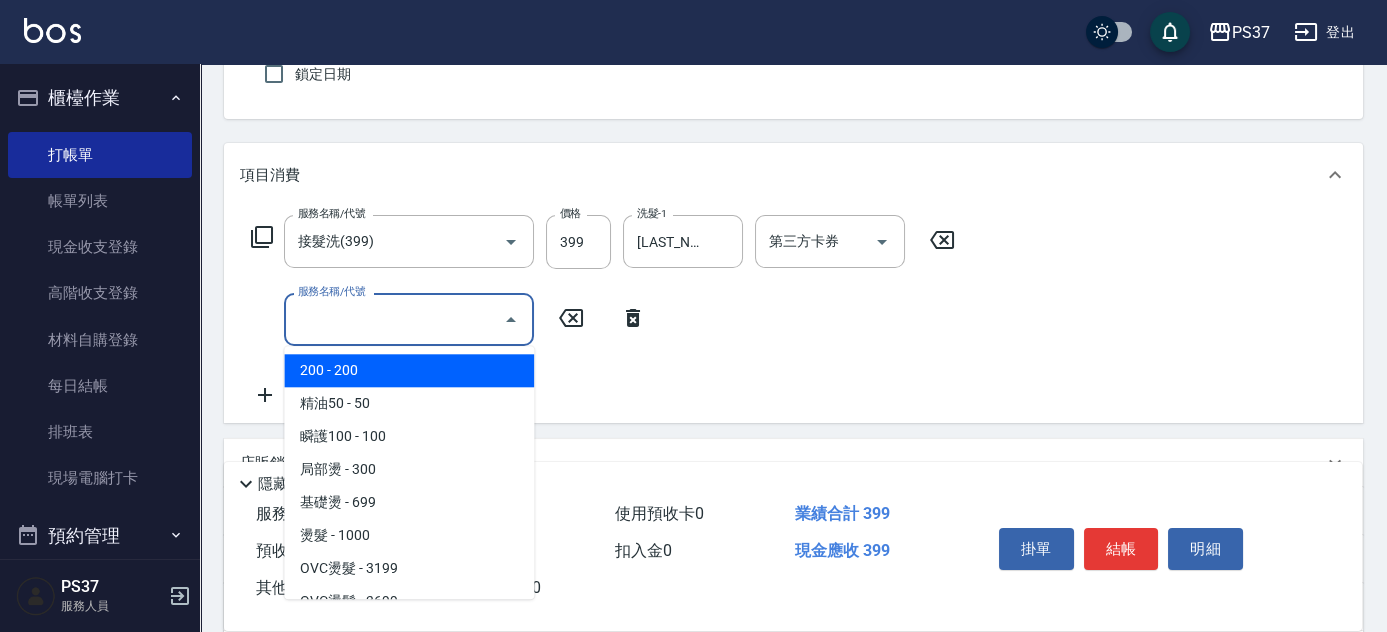click on "服務名稱/代號" at bounding box center [394, 319] 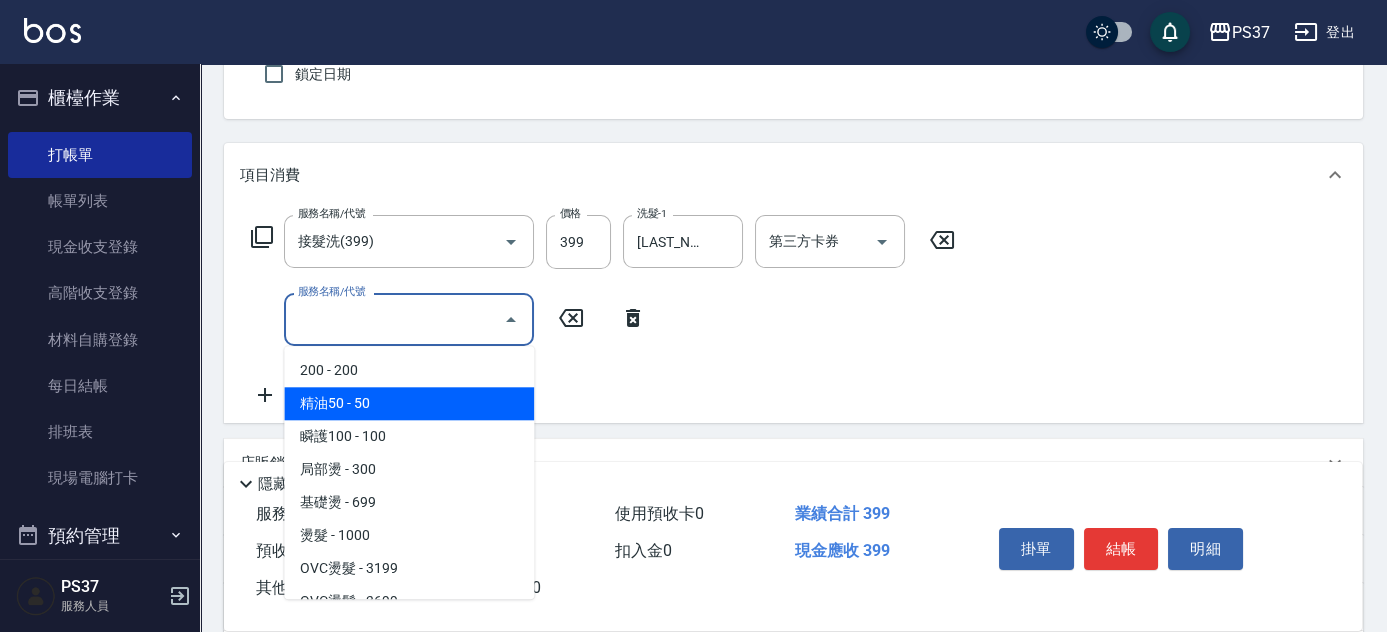drag, startPoint x: 400, startPoint y: 409, endPoint x: 493, endPoint y: 373, distance: 99.724625 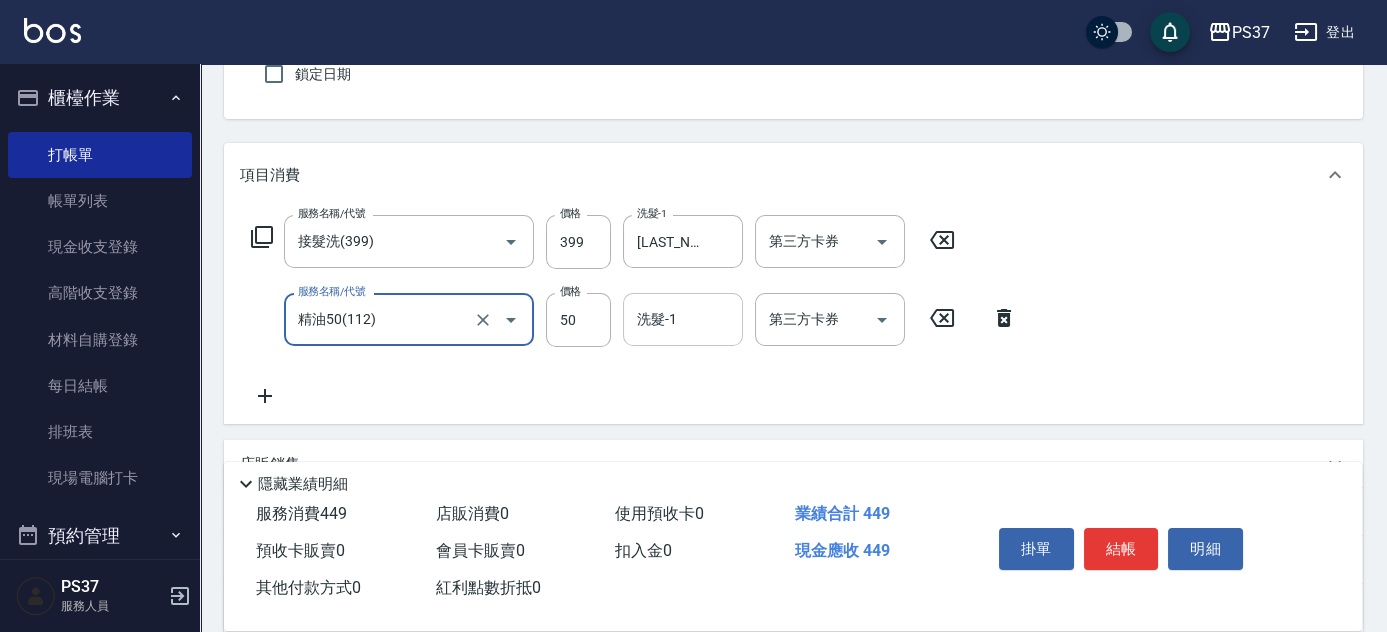 click on "洗髮-1" at bounding box center (683, 319) 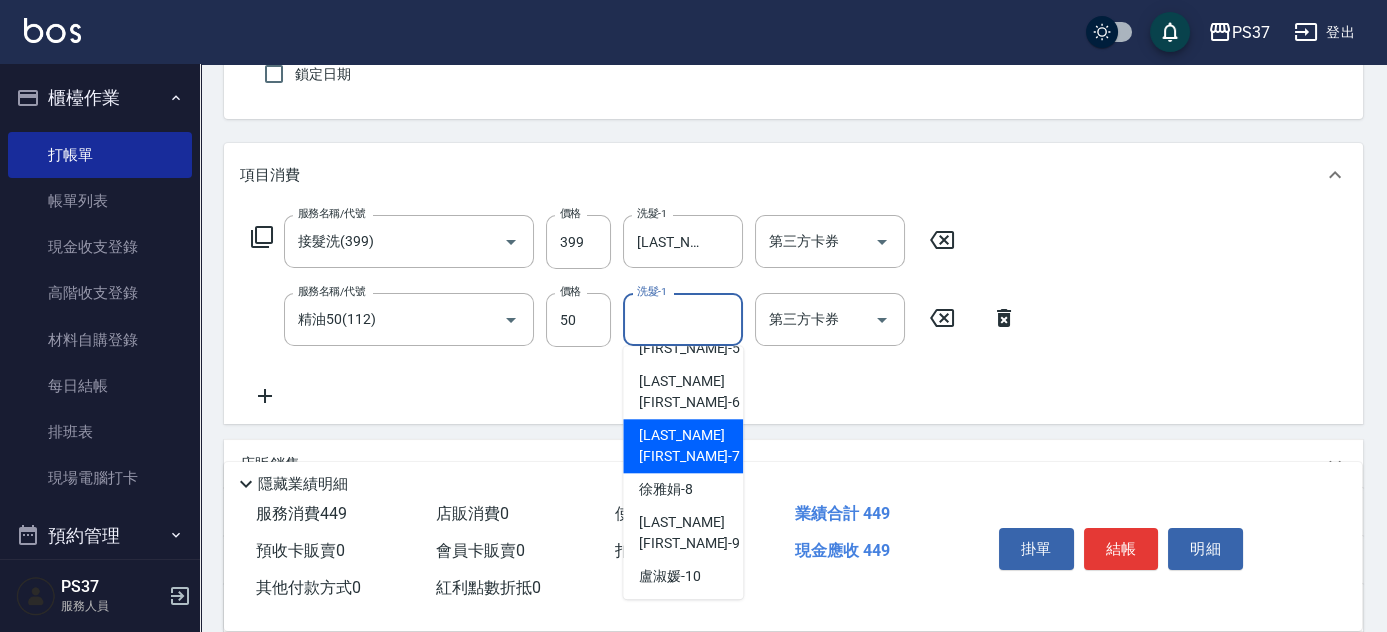 scroll, scrollTop: 323, scrollLeft: 0, axis: vertical 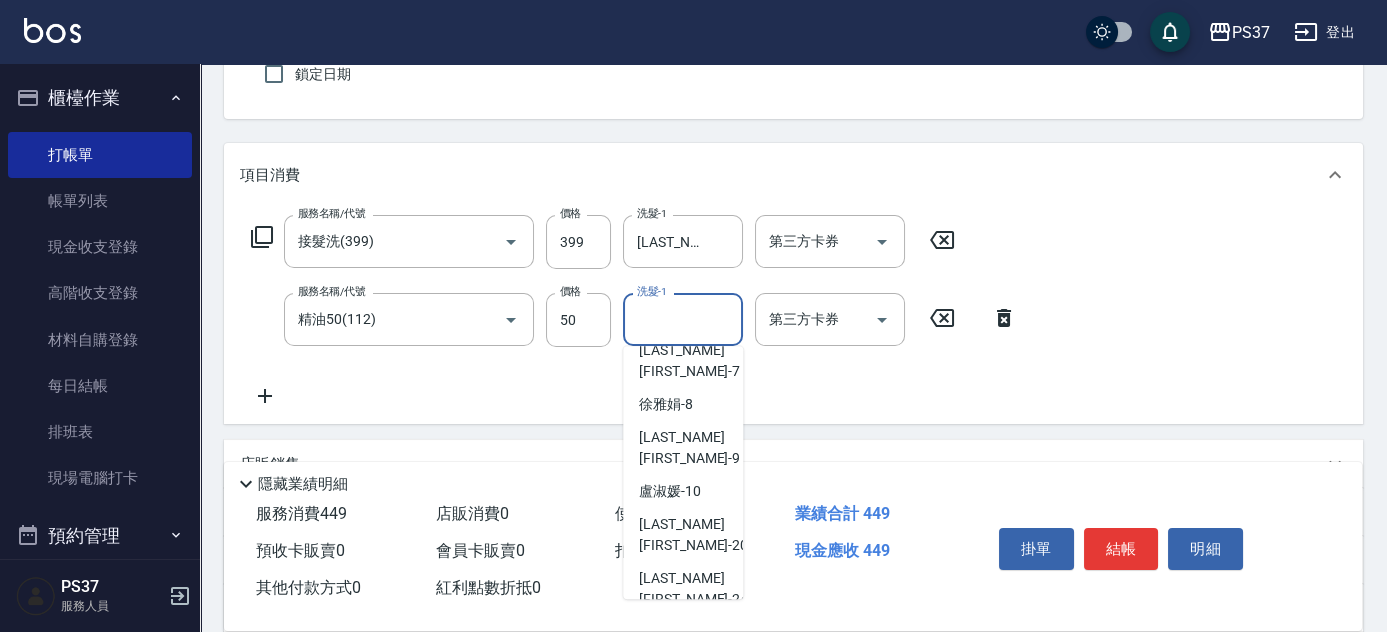 click on "林琇琪 -29" at bounding box center [693, 709] 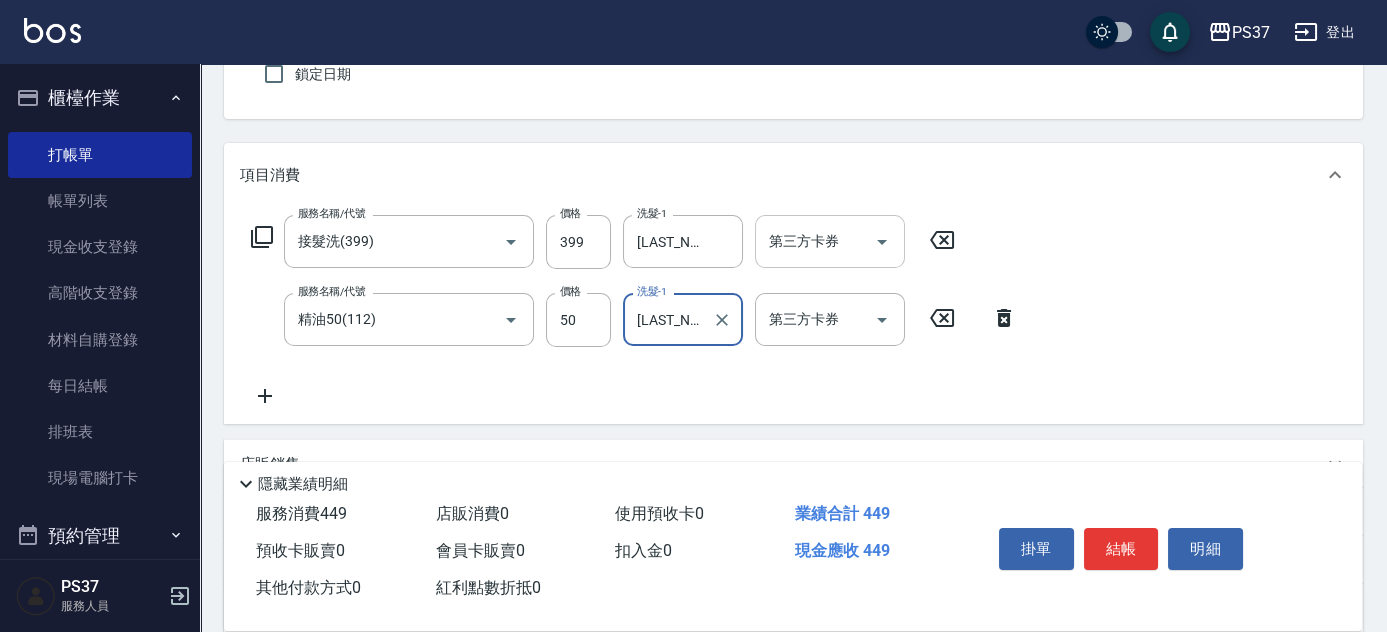 click 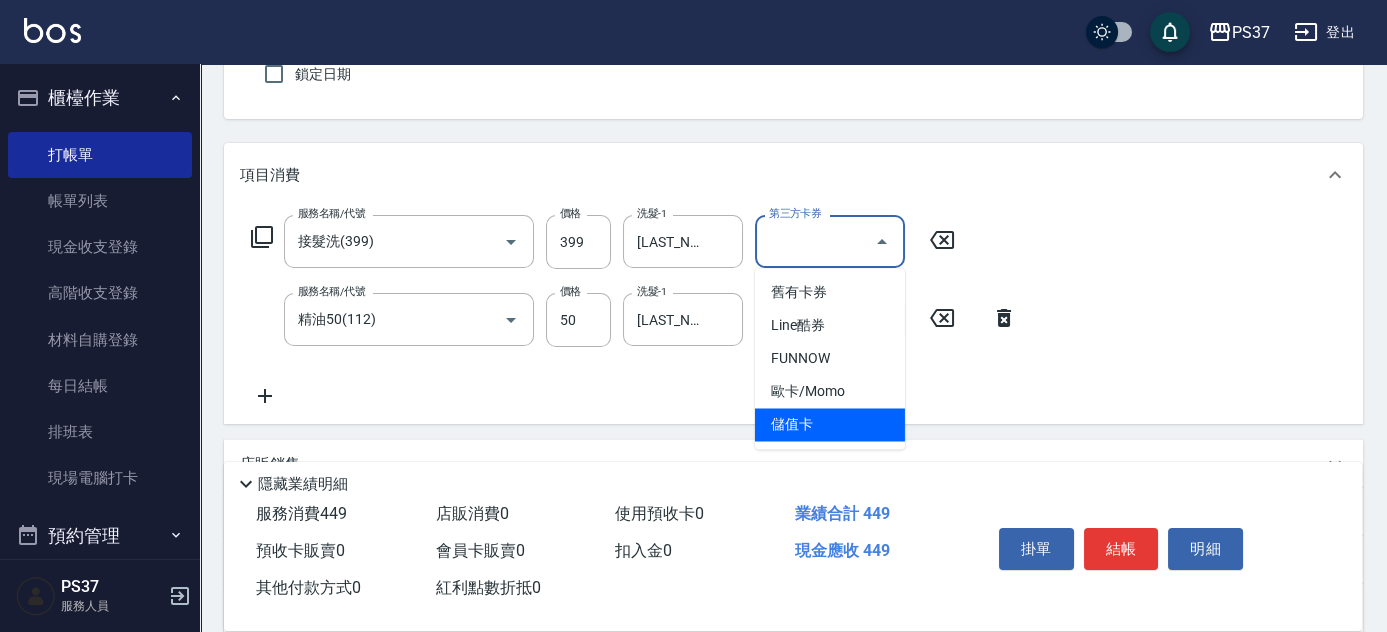 click on "儲值卡" at bounding box center [830, 424] 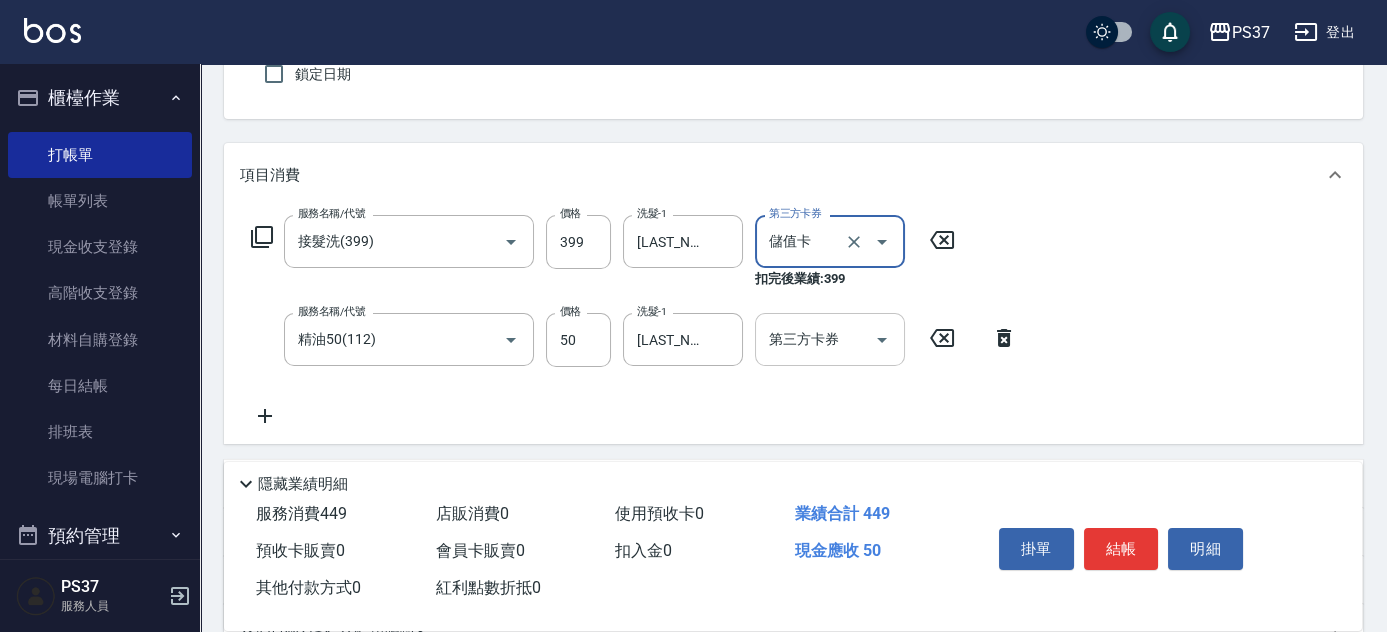 click 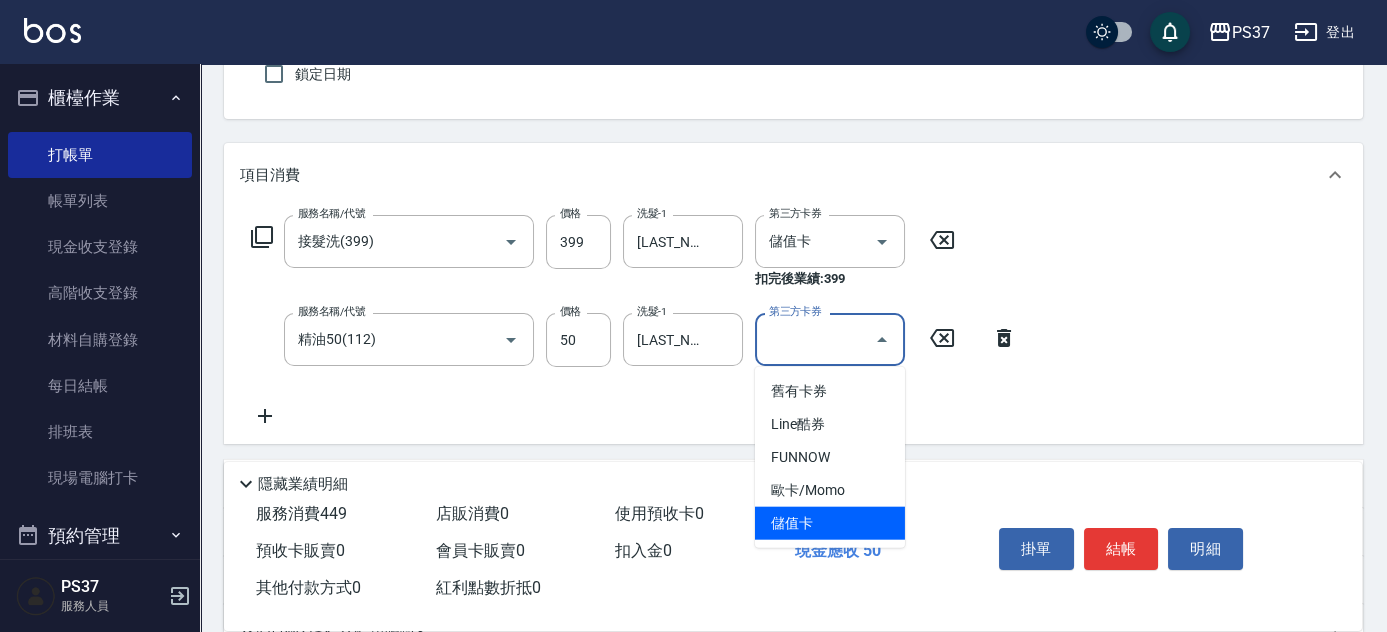 click on "儲值卡" at bounding box center (830, 523) 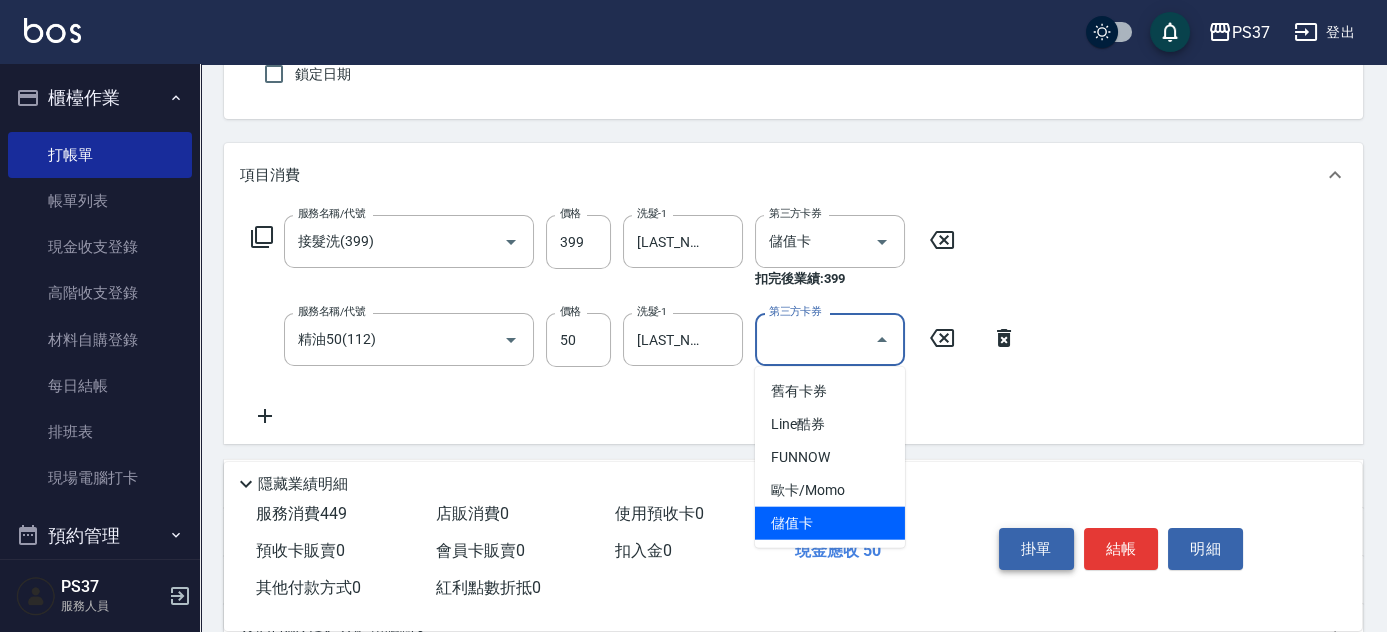 type on "儲值卡" 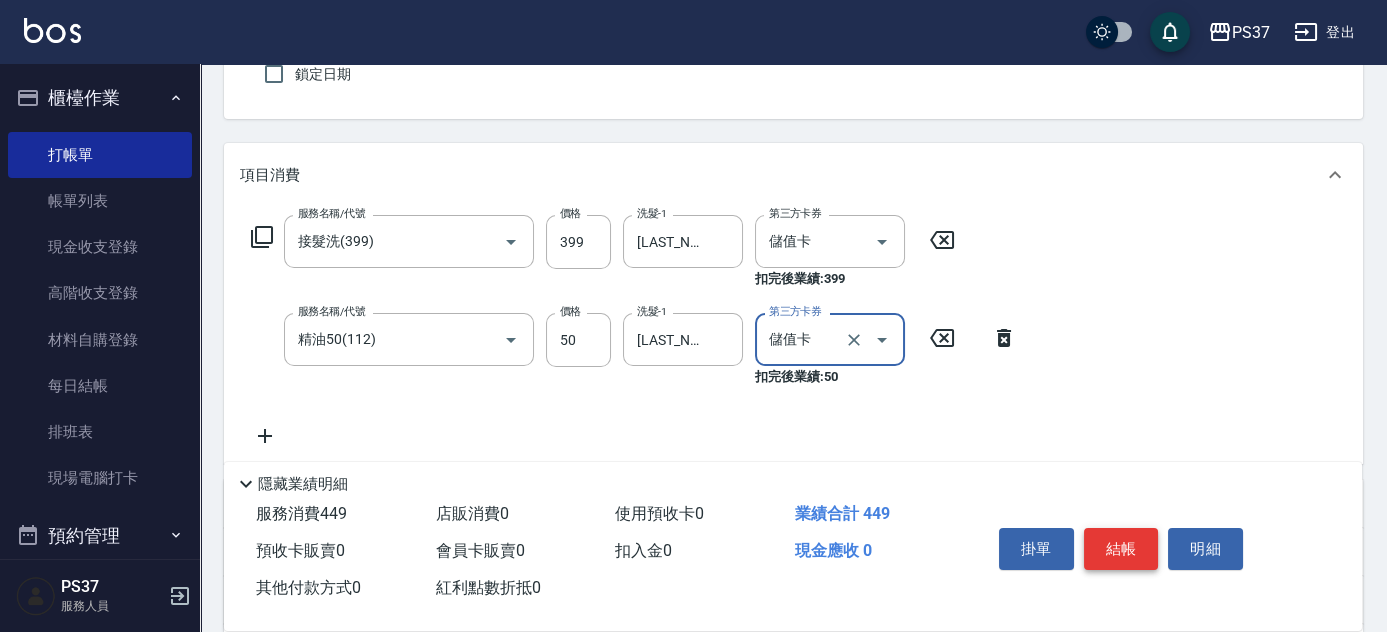 click on "結帳" at bounding box center [1121, 549] 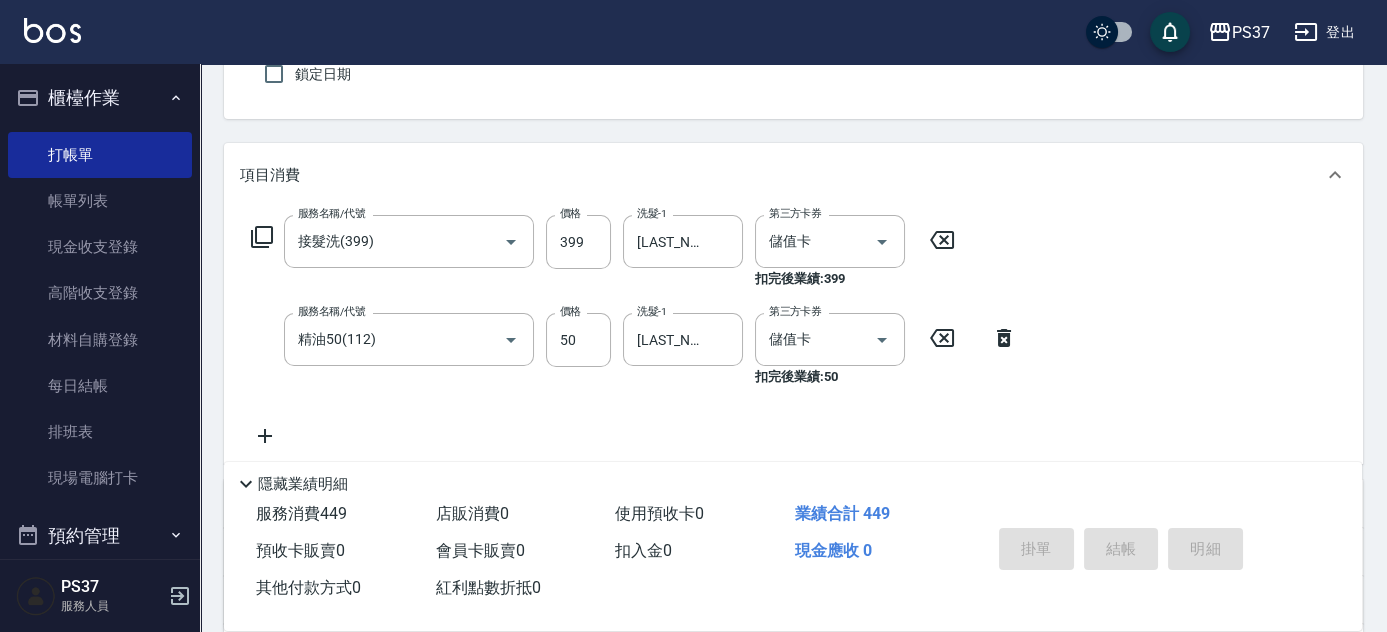 type 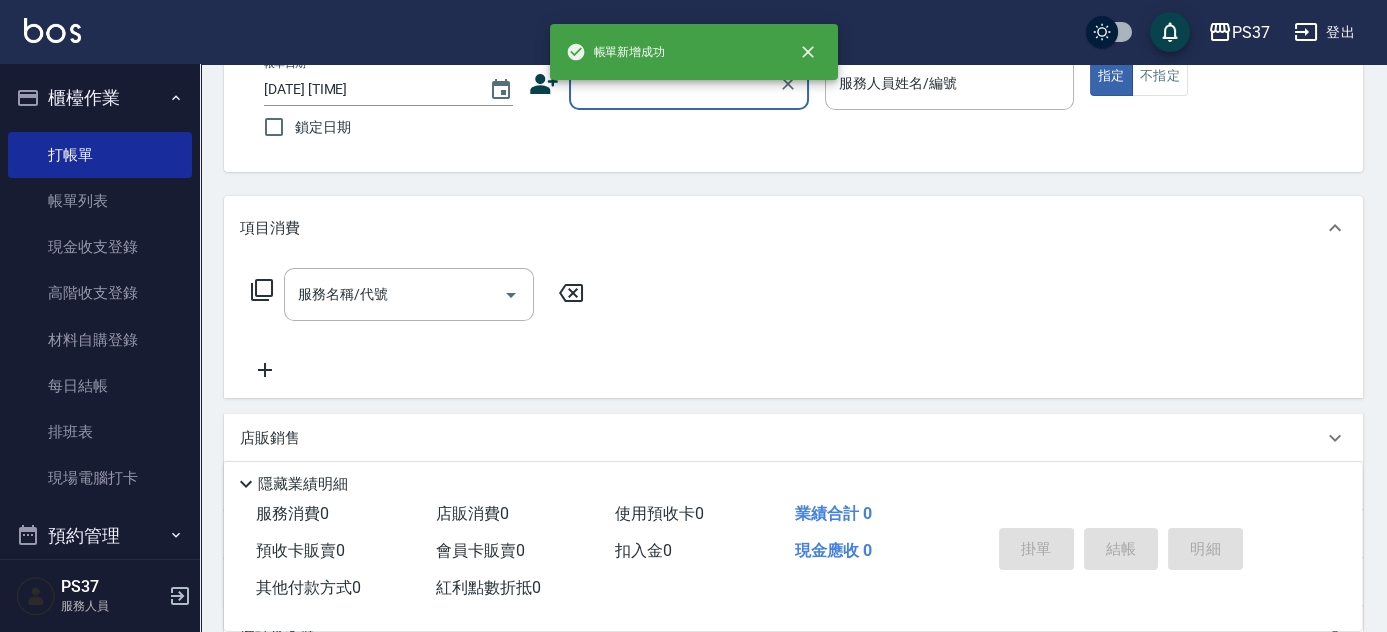 scroll, scrollTop: 0, scrollLeft: 0, axis: both 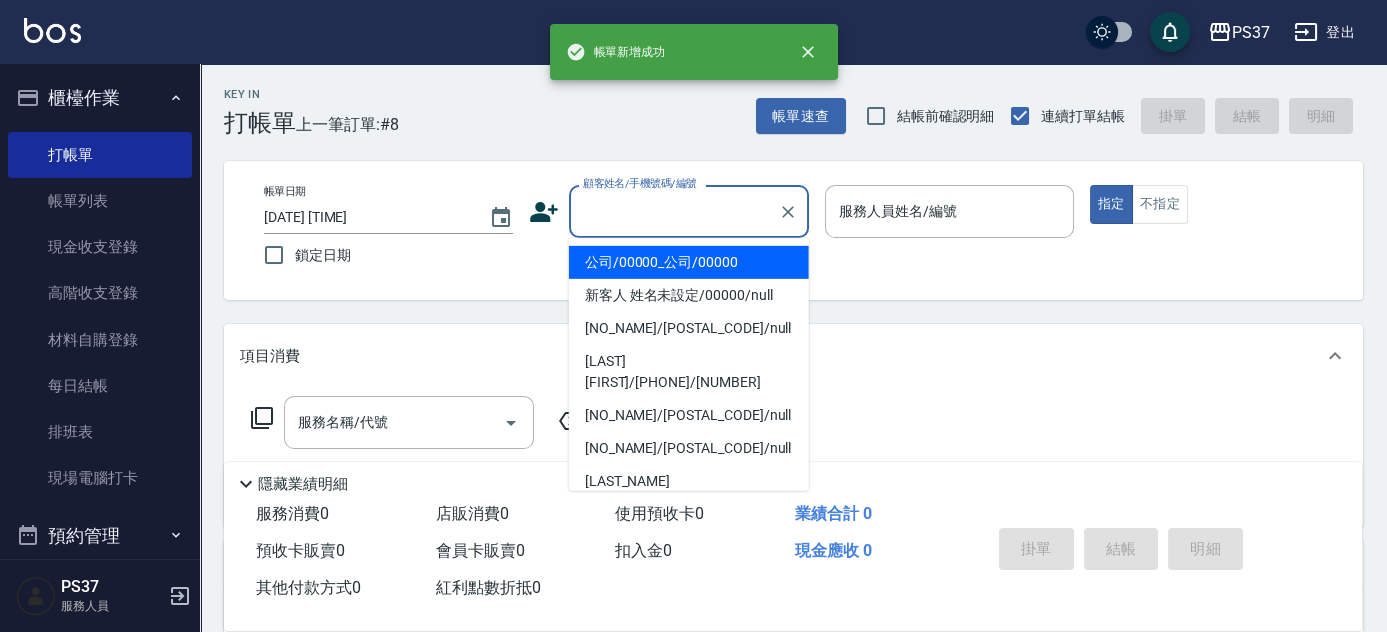 click on "顧客姓名/手機號碼/編號" at bounding box center (674, 211) 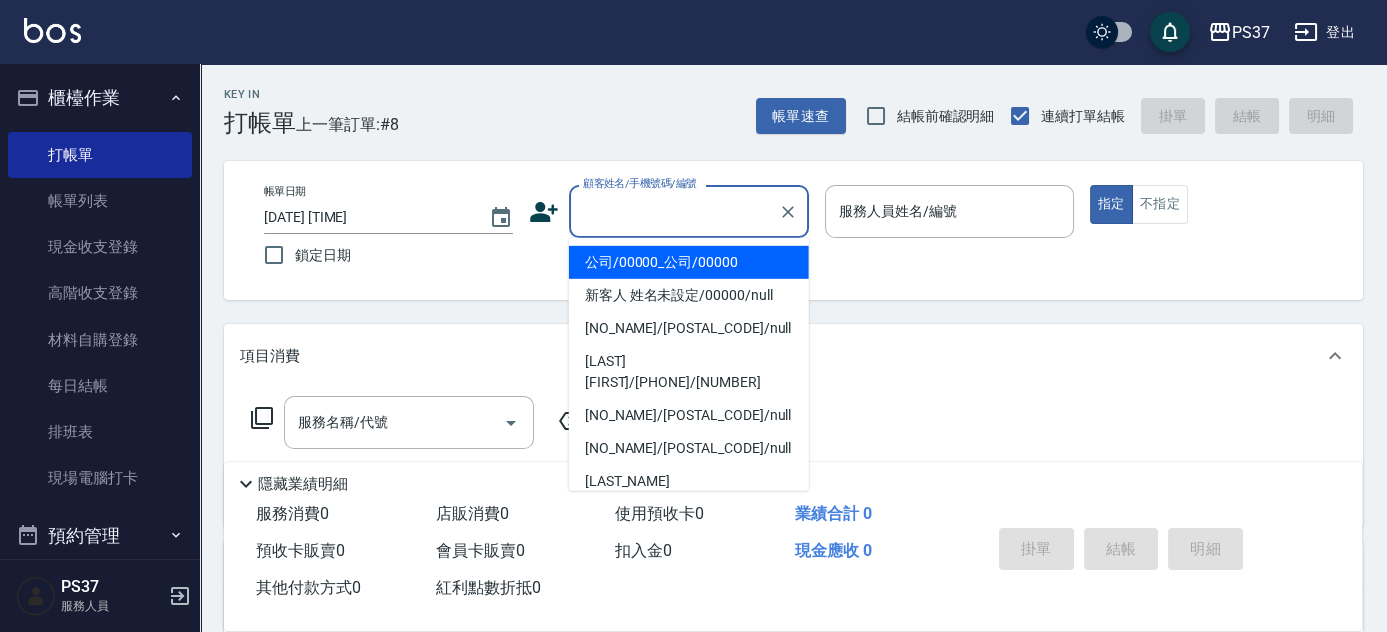 click on "公司/00000_公司/00000" at bounding box center [689, 262] 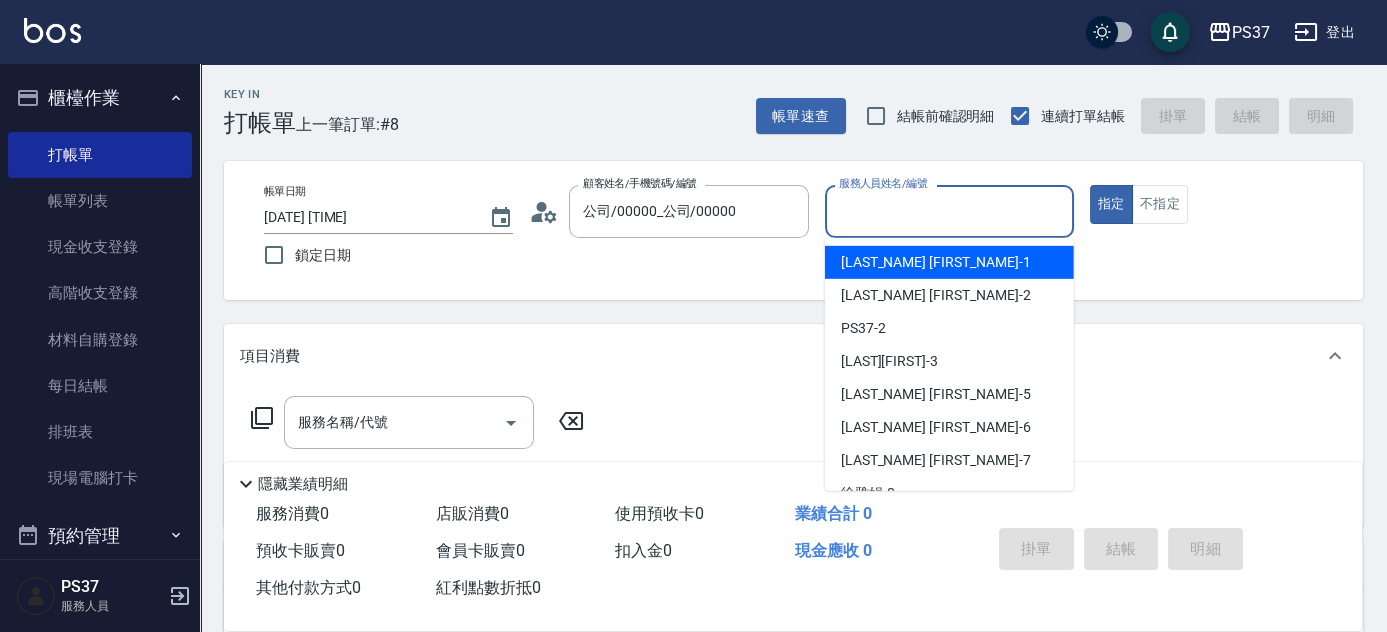 click on "服務人員姓名/編號" at bounding box center (949, 211) 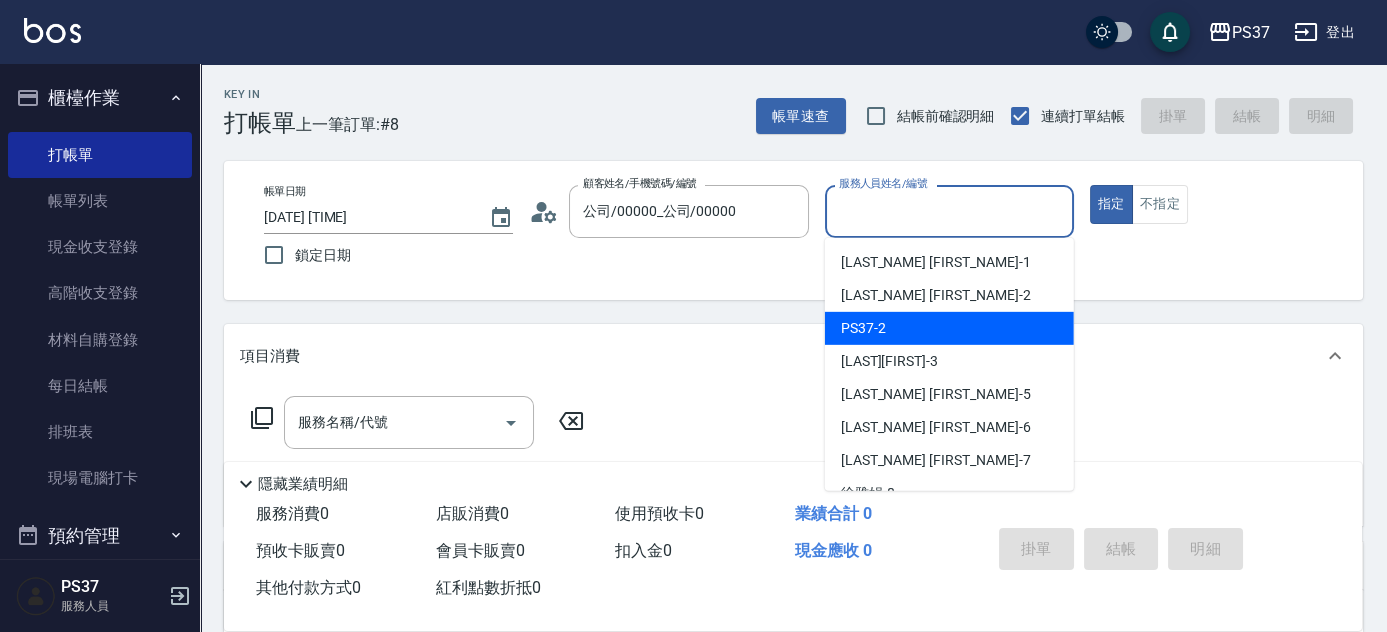 scroll, scrollTop: 90, scrollLeft: 0, axis: vertical 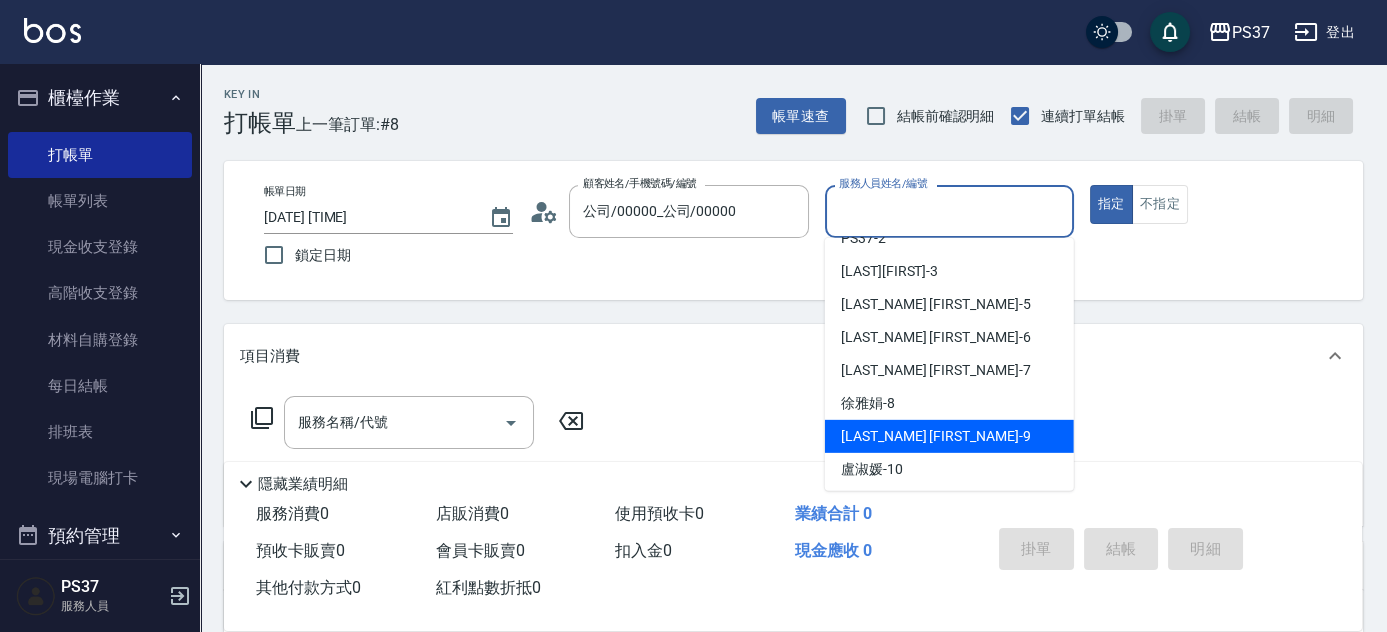 click on "[FIRST] -9" at bounding box center [949, 436] 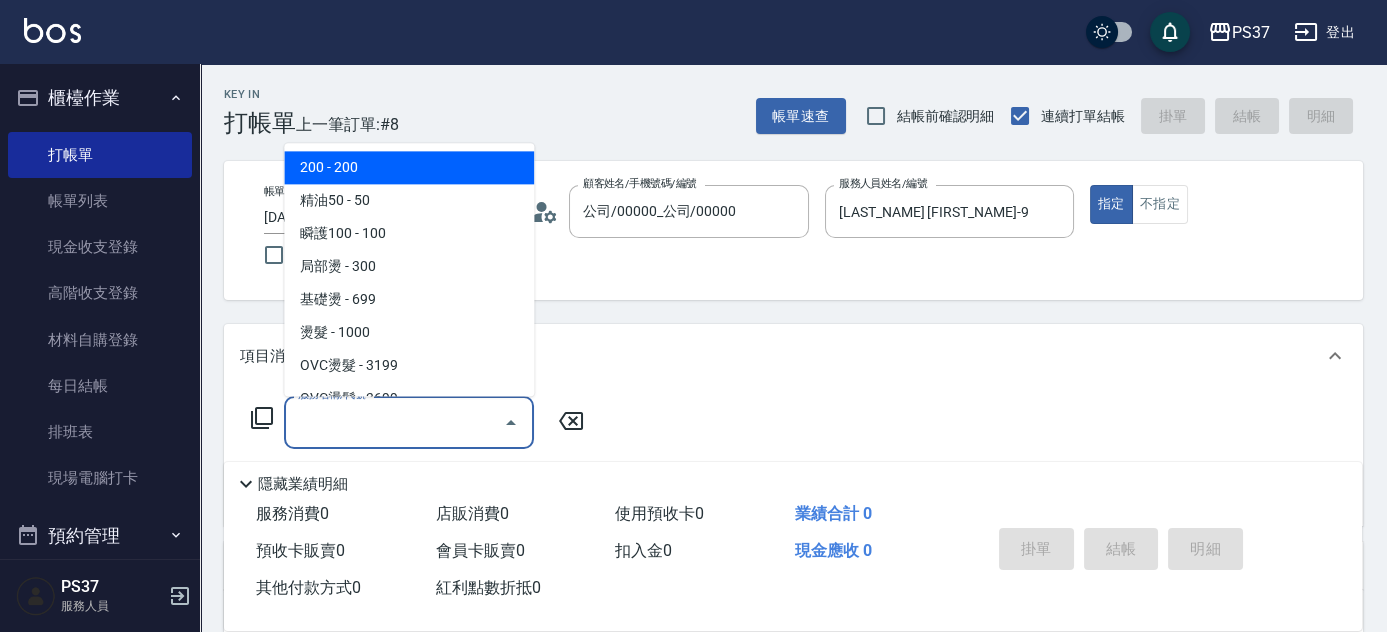 drag, startPoint x: 417, startPoint y: 439, endPoint x: 423, endPoint y: 428, distance: 12.529964 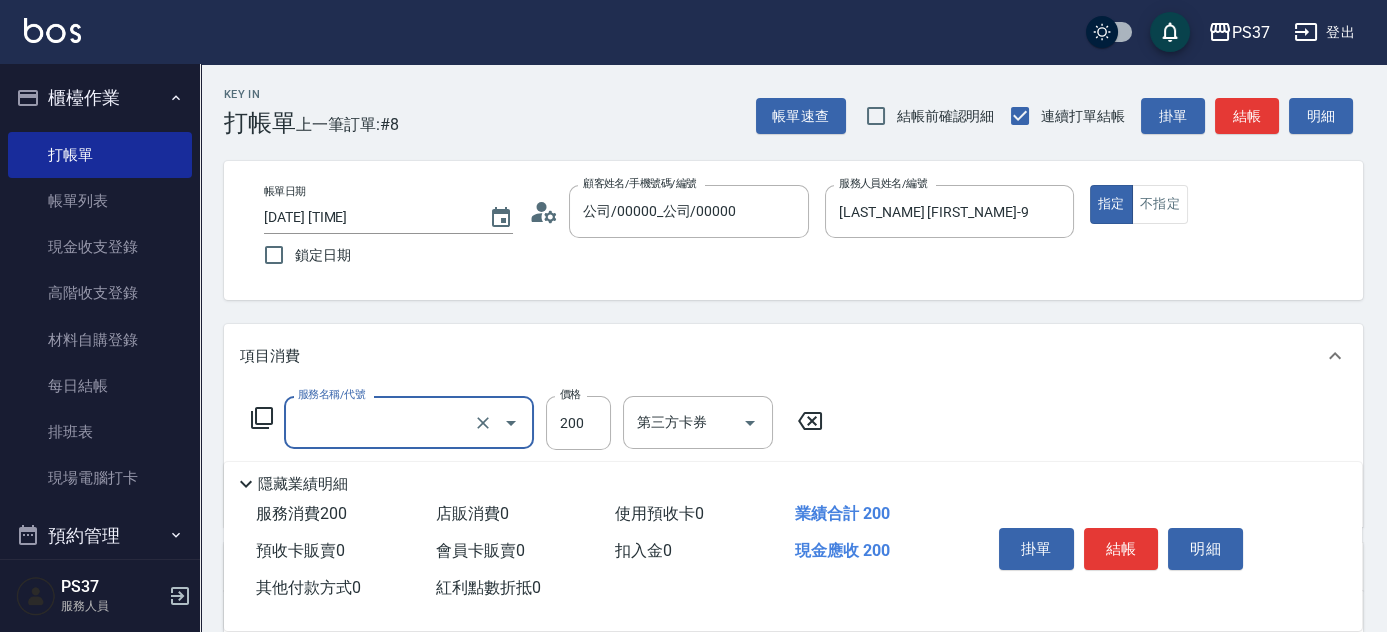 type on "200(111)" 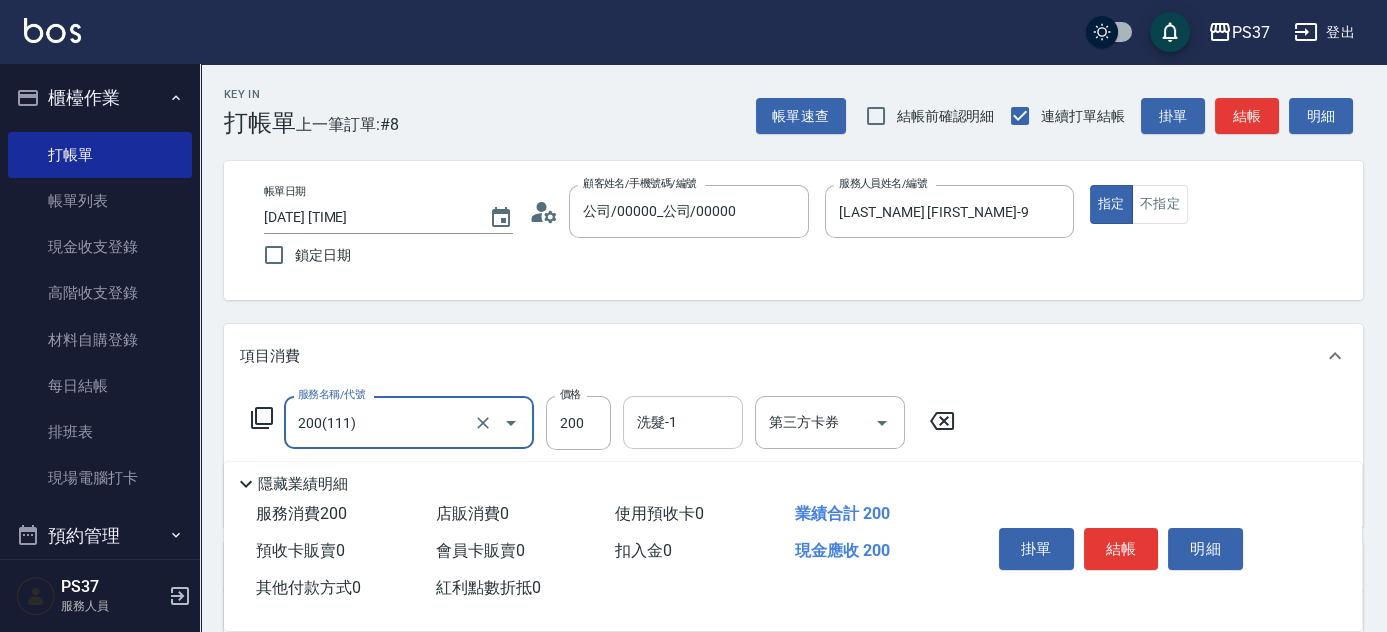 click on "洗髮-1" at bounding box center [683, 422] 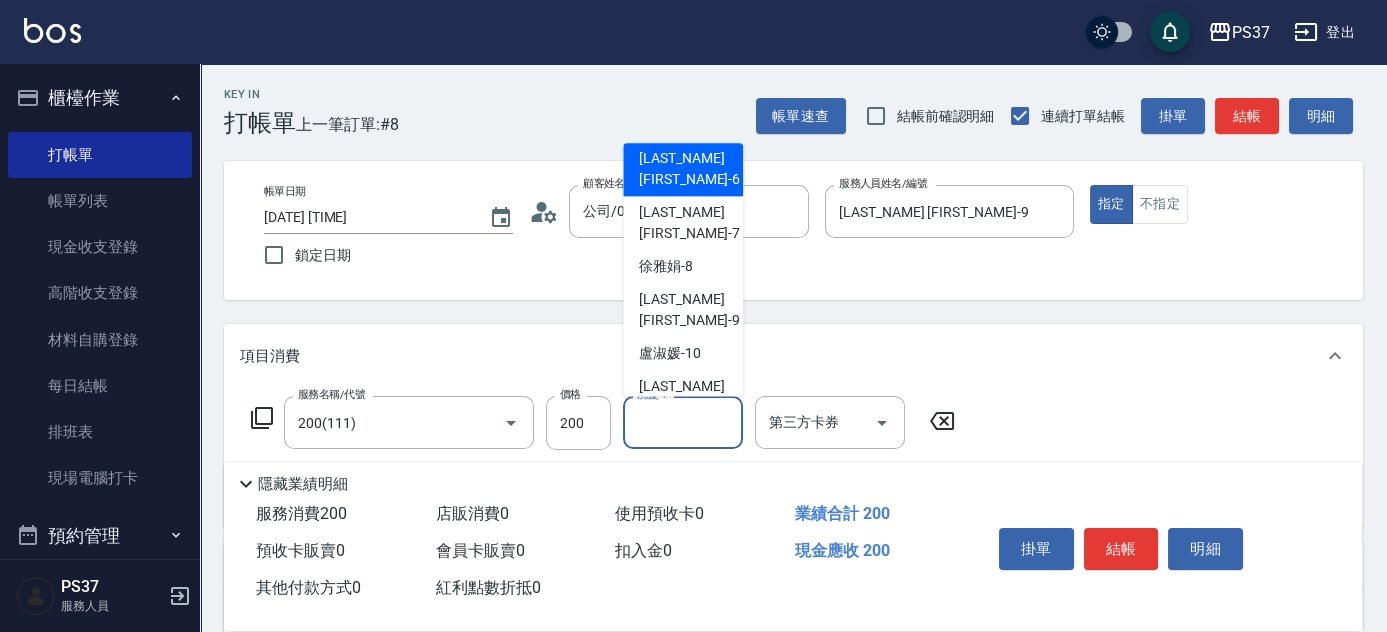 scroll, scrollTop: 272, scrollLeft: 0, axis: vertical 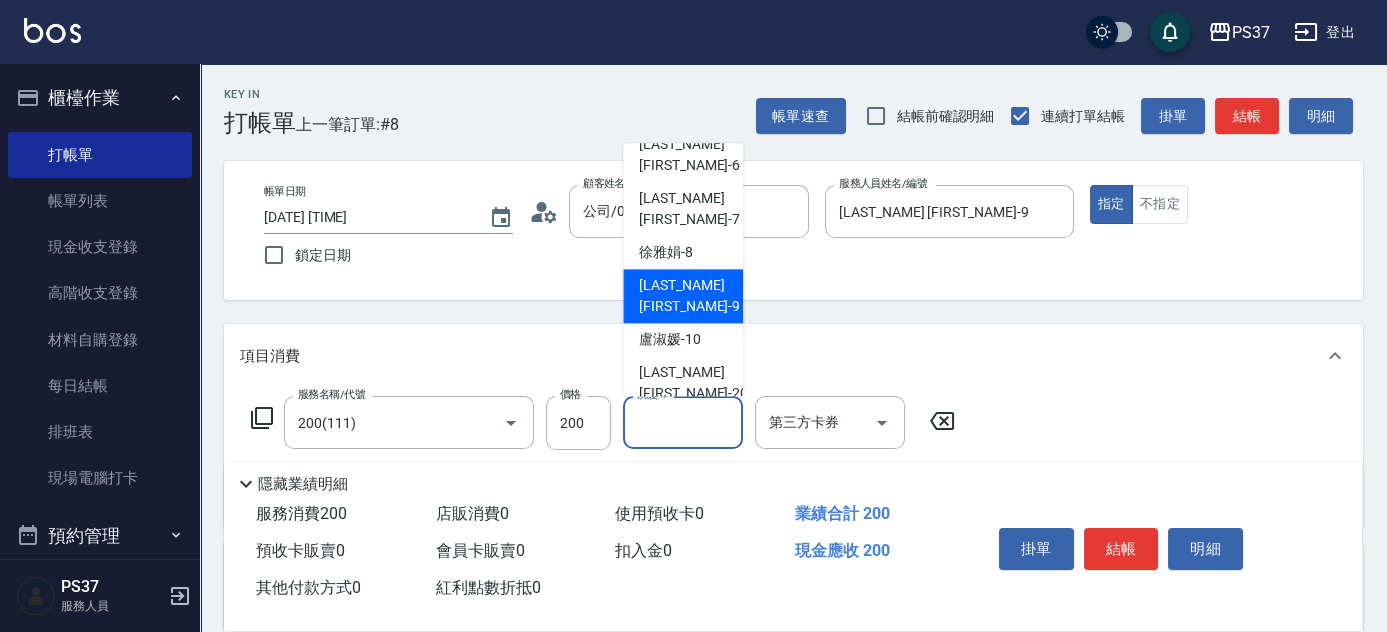 click on "[FIRST] -9" at bounding box center (683, 297) 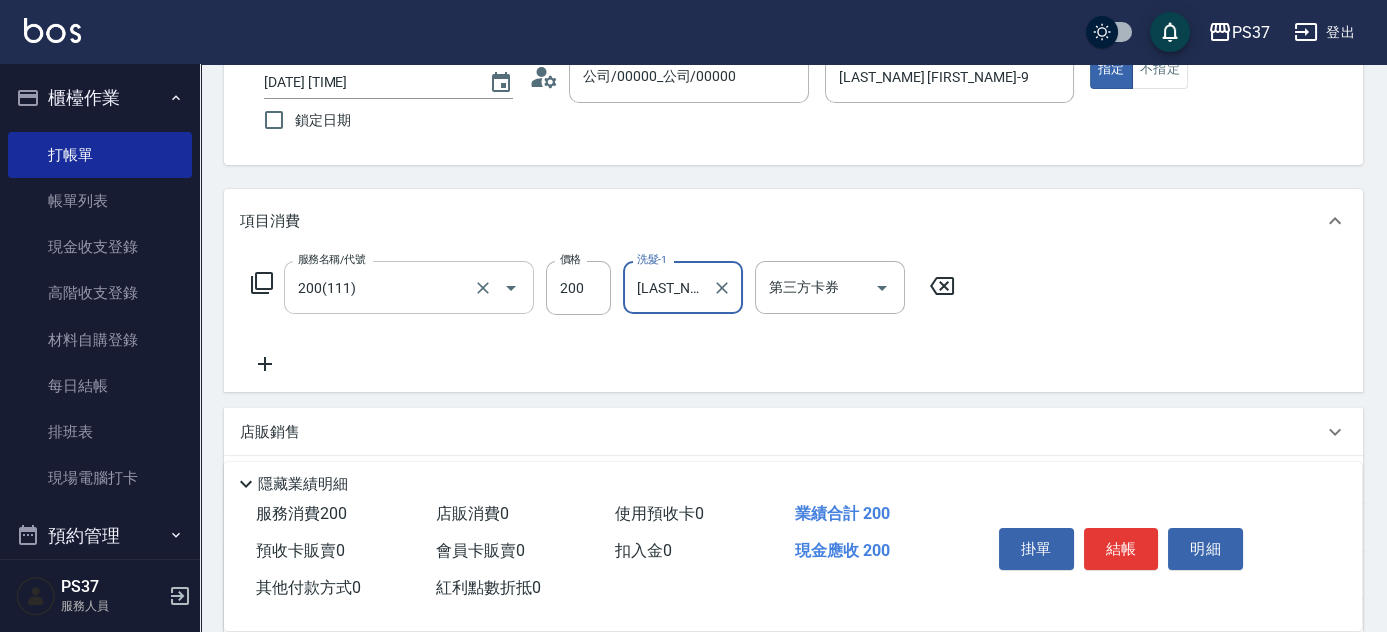 scroll, scrollTop: 181, scrollLeft: 0, axis: vertical 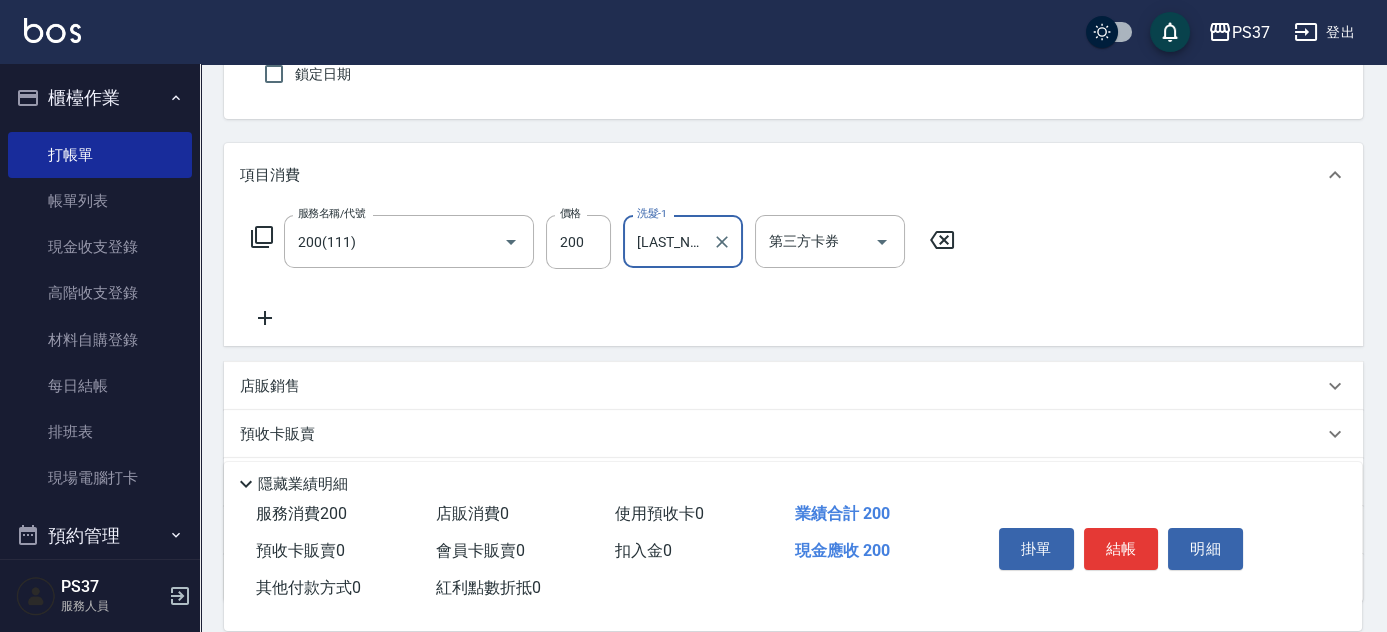 click 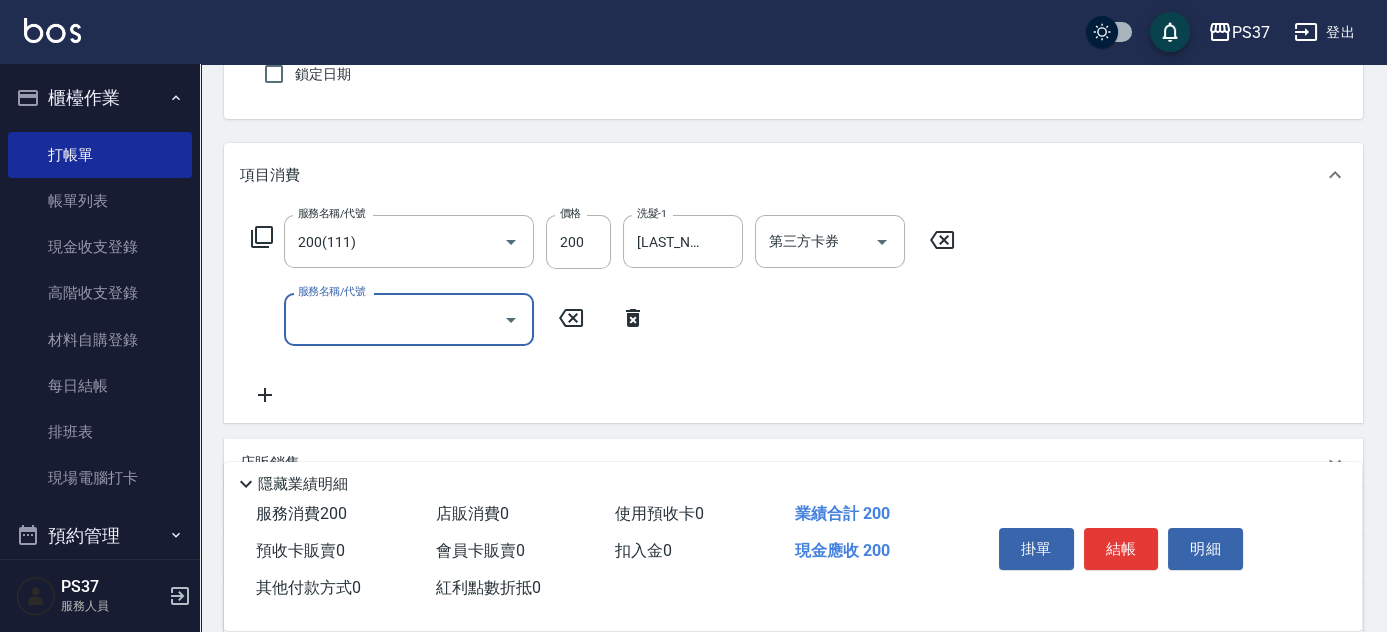 click on "服務名稱/代號" at bounding box center (394, 319) 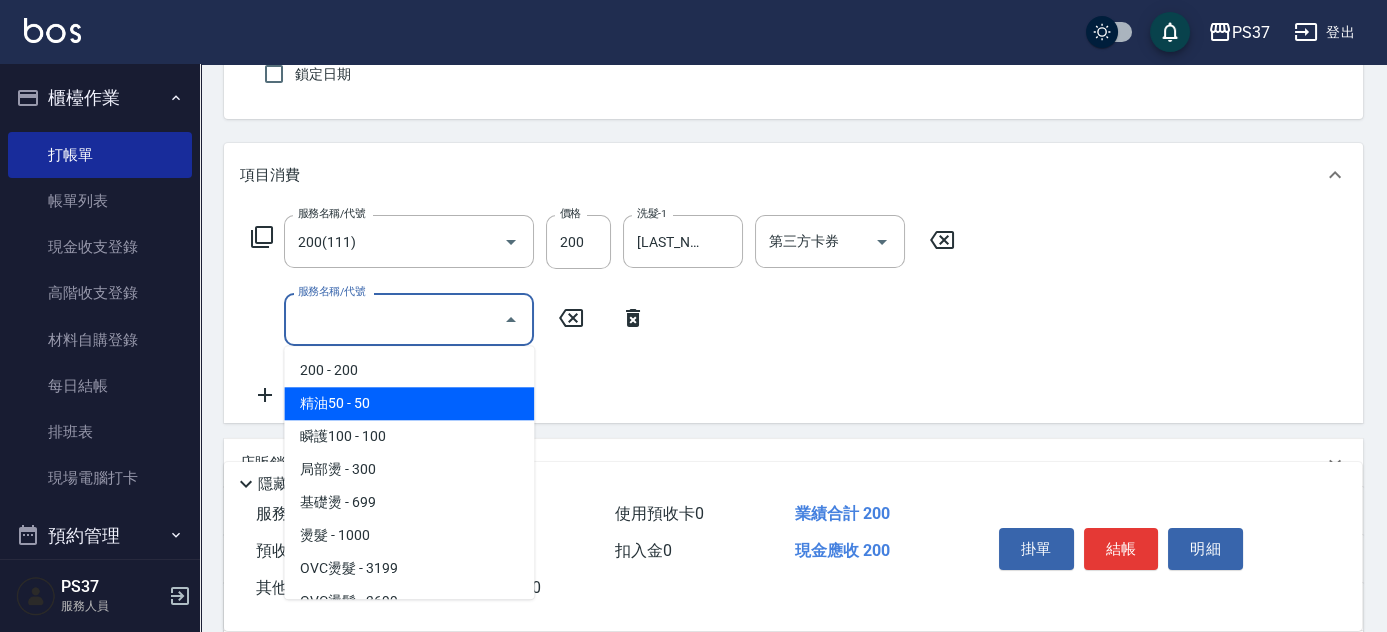 click on "精油50 - 50" at bounding box center [409, 403] 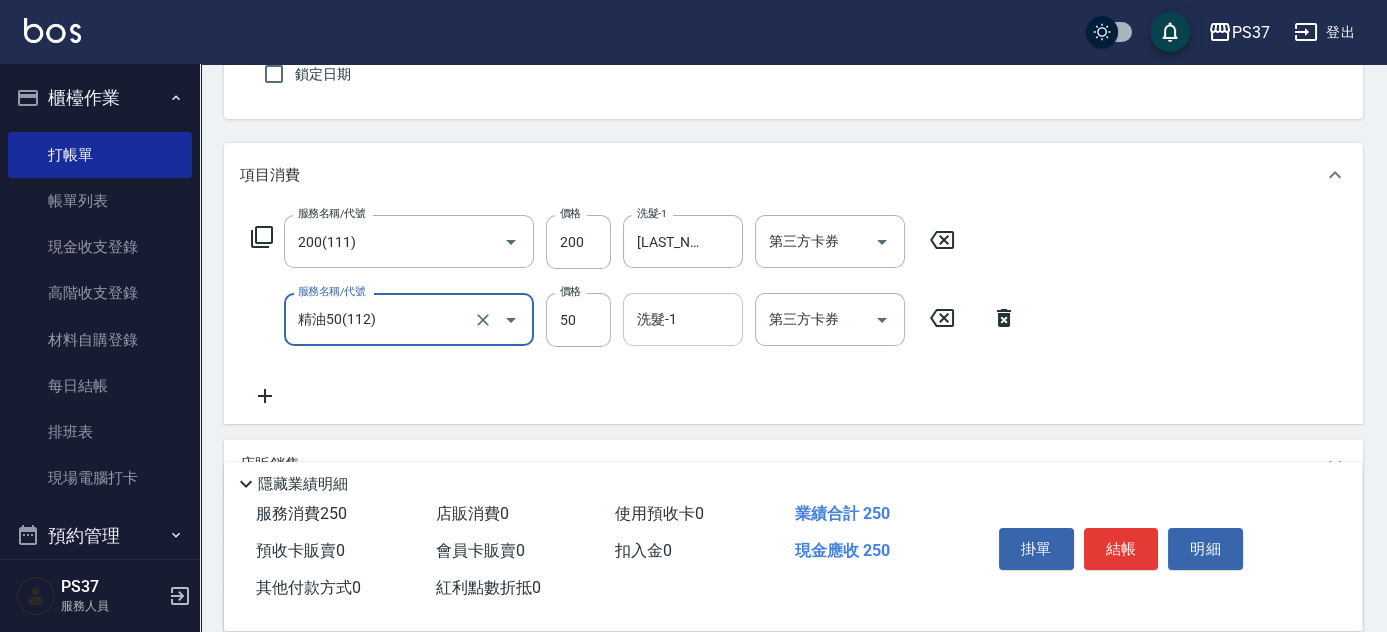 click on "洗髮-1" at bounding box center [683, 319] 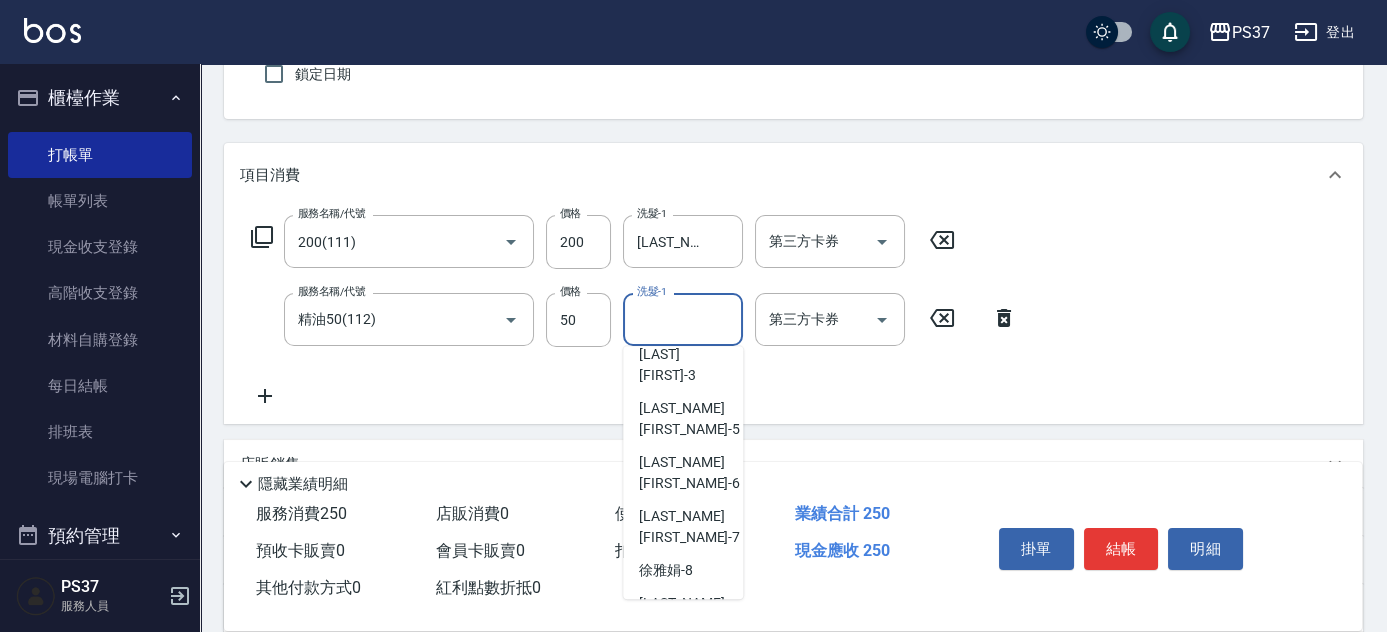 scroll, scrollTop: 272, scrollLeft: 0, axis: vertical 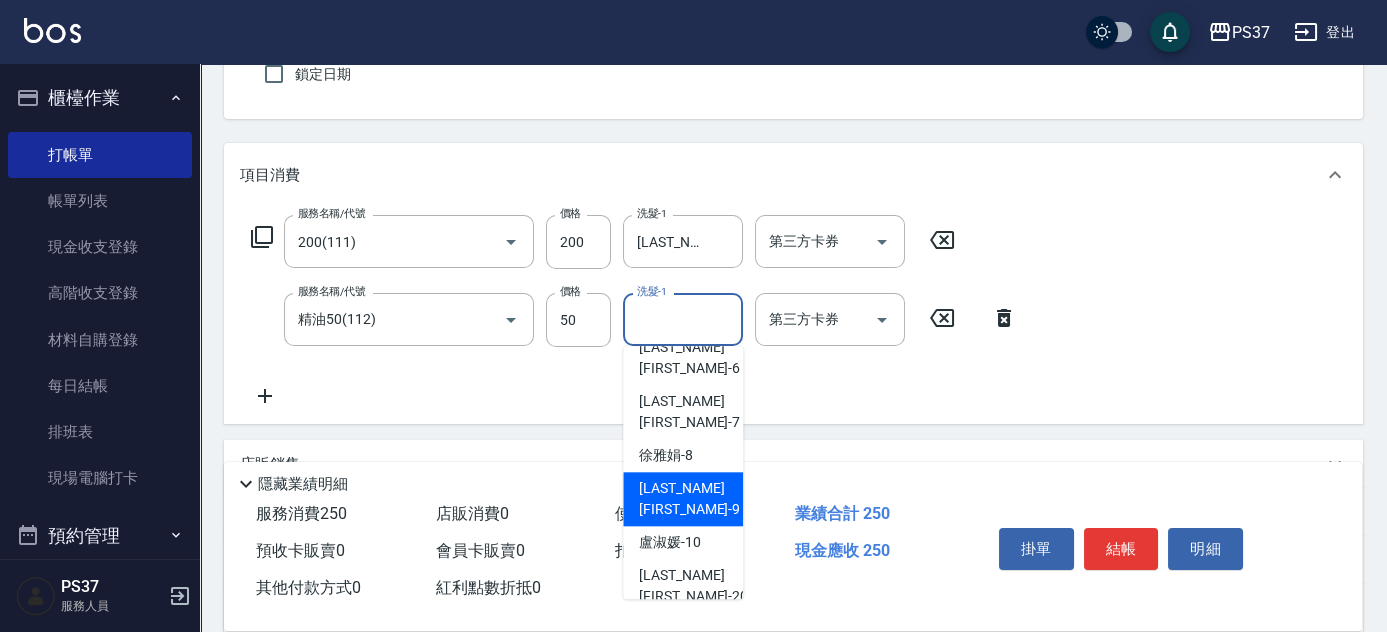 click on "[FIRST] -9" at bounding box center [689, 499] 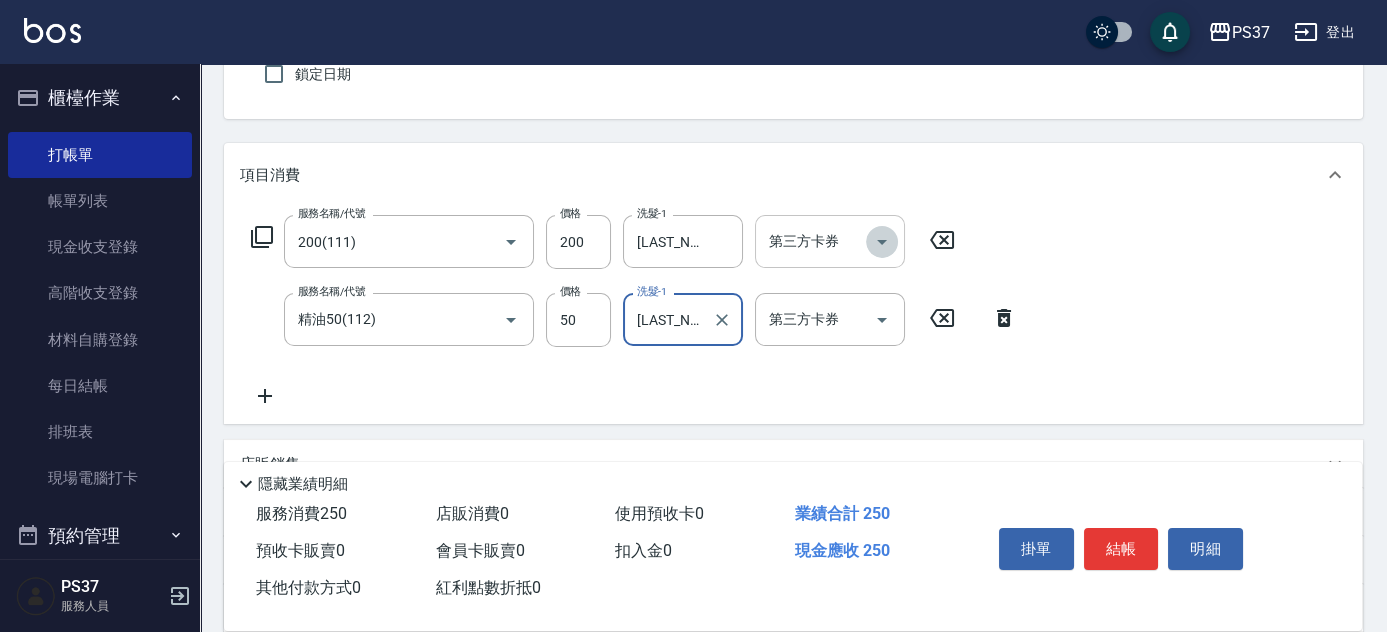 click 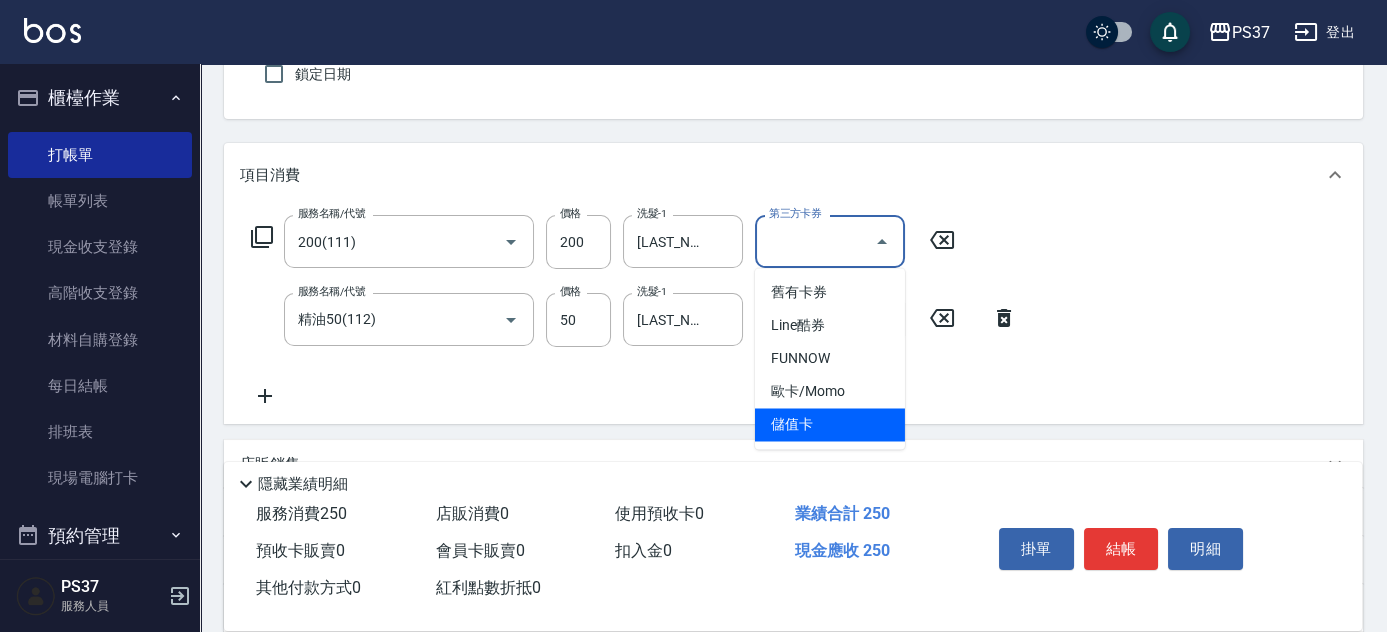 click on "儲值卡" at bounding box center (830, 424) 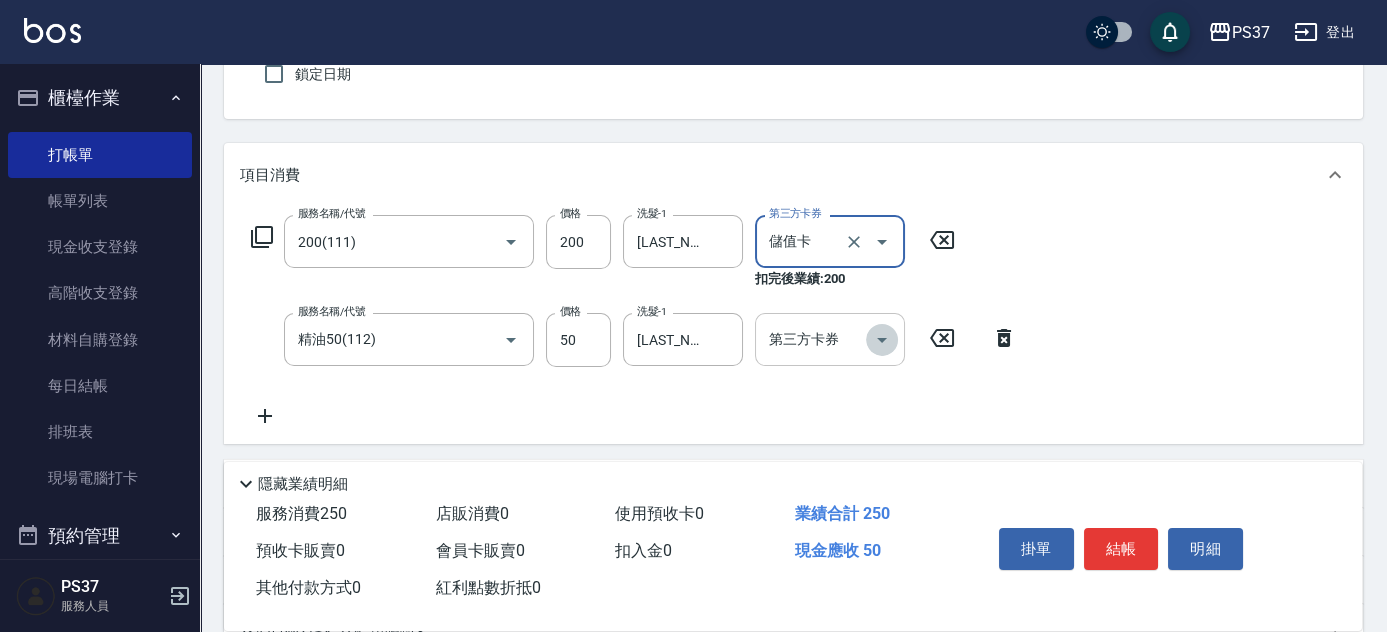 click 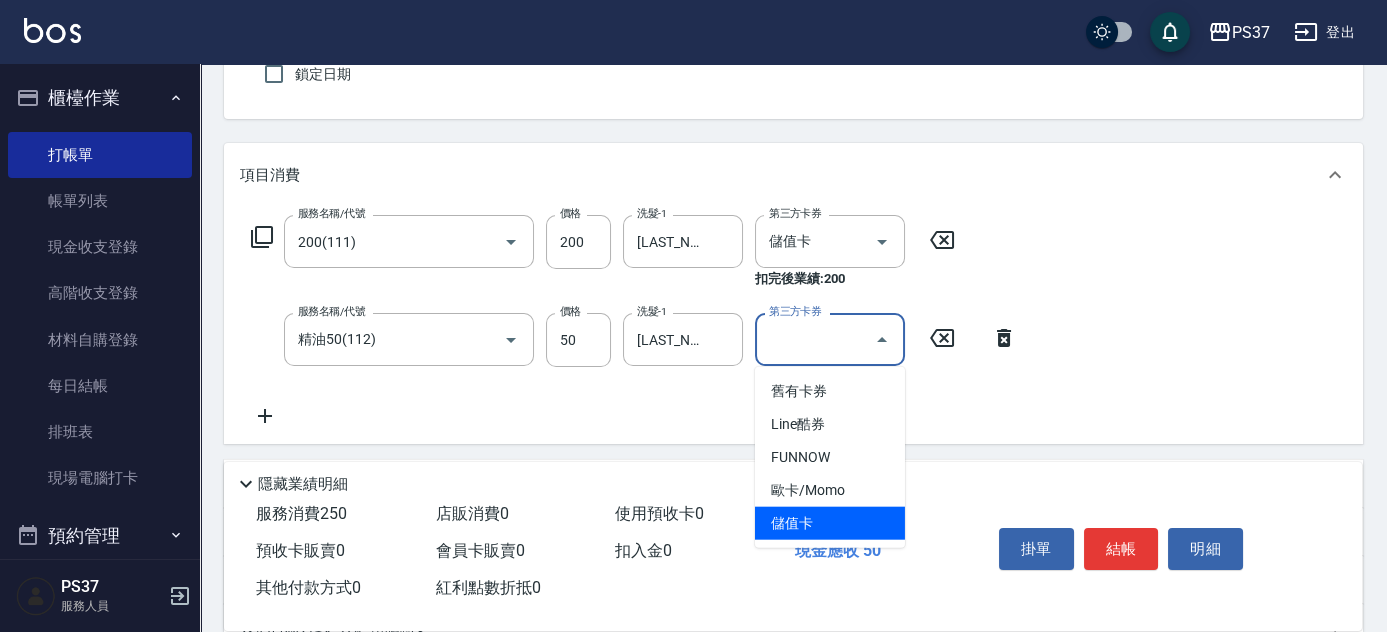 click on "儲值卡" at bounding box center [830, 523] 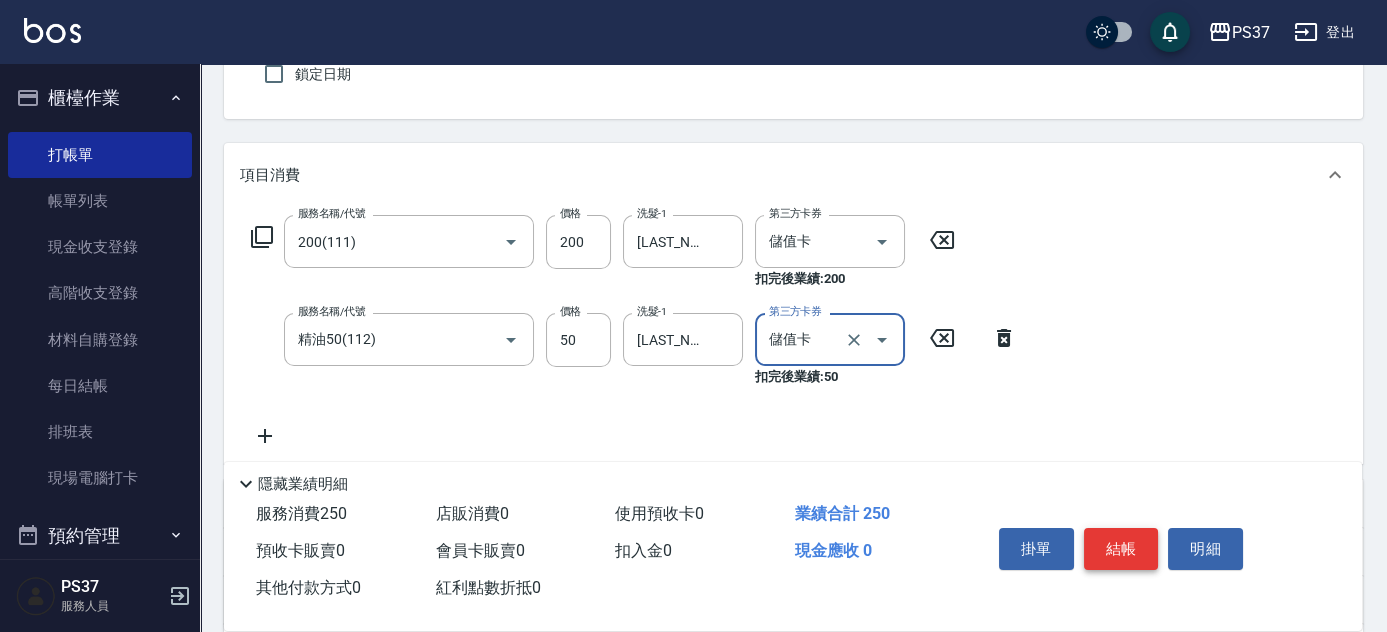 click on "結帳" at bounding box center [1121, 549] 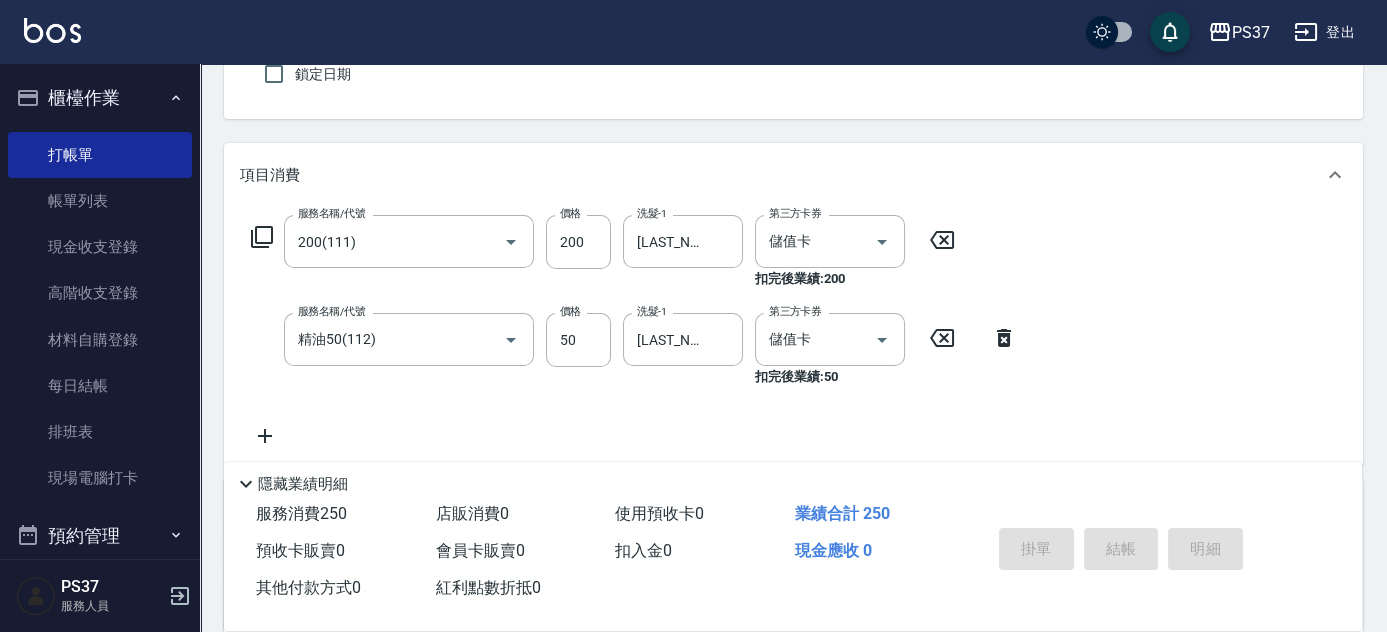 type 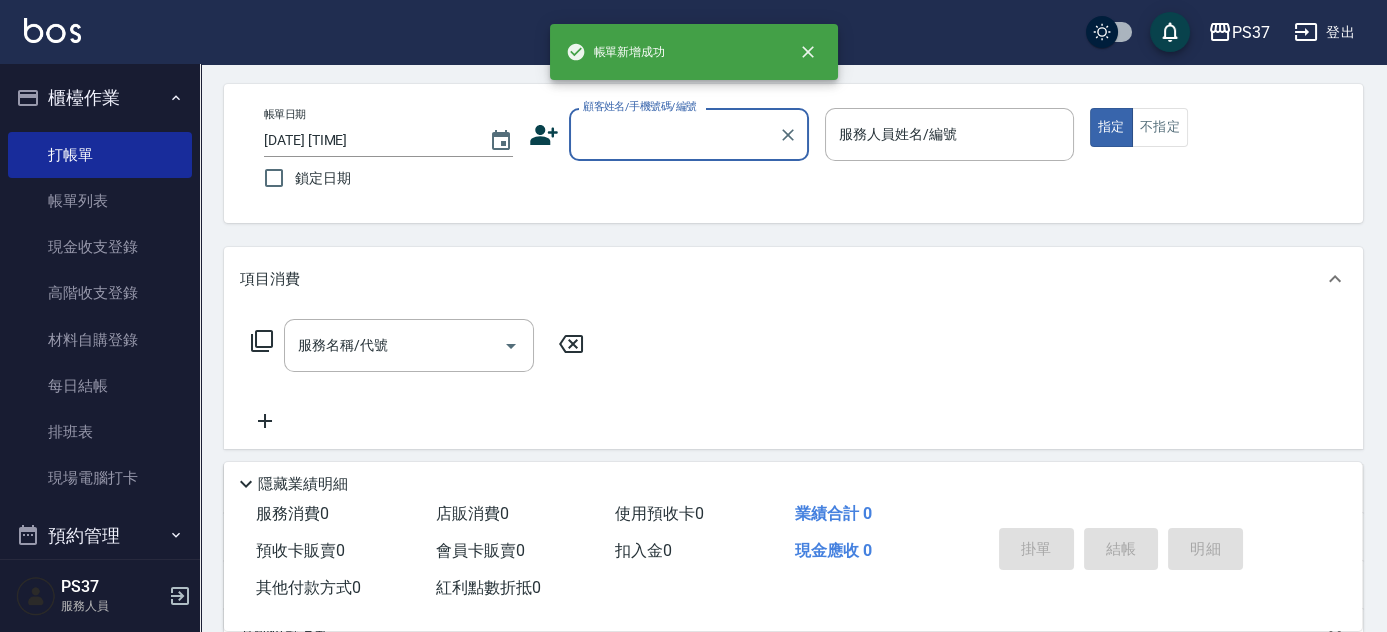 scroll, scrollTop: 0, scrollLeft: 0, axis: both 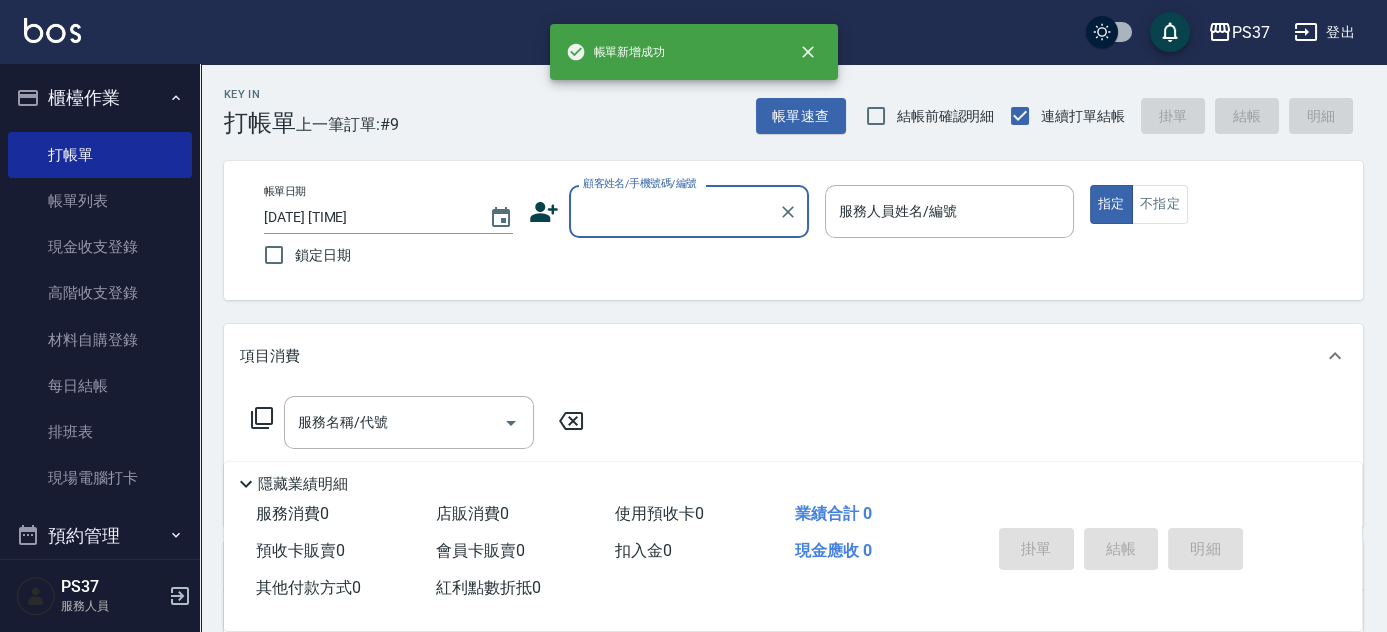 click on "顧客姓名/手機號碼/編號" at bounding box center (674, 211) 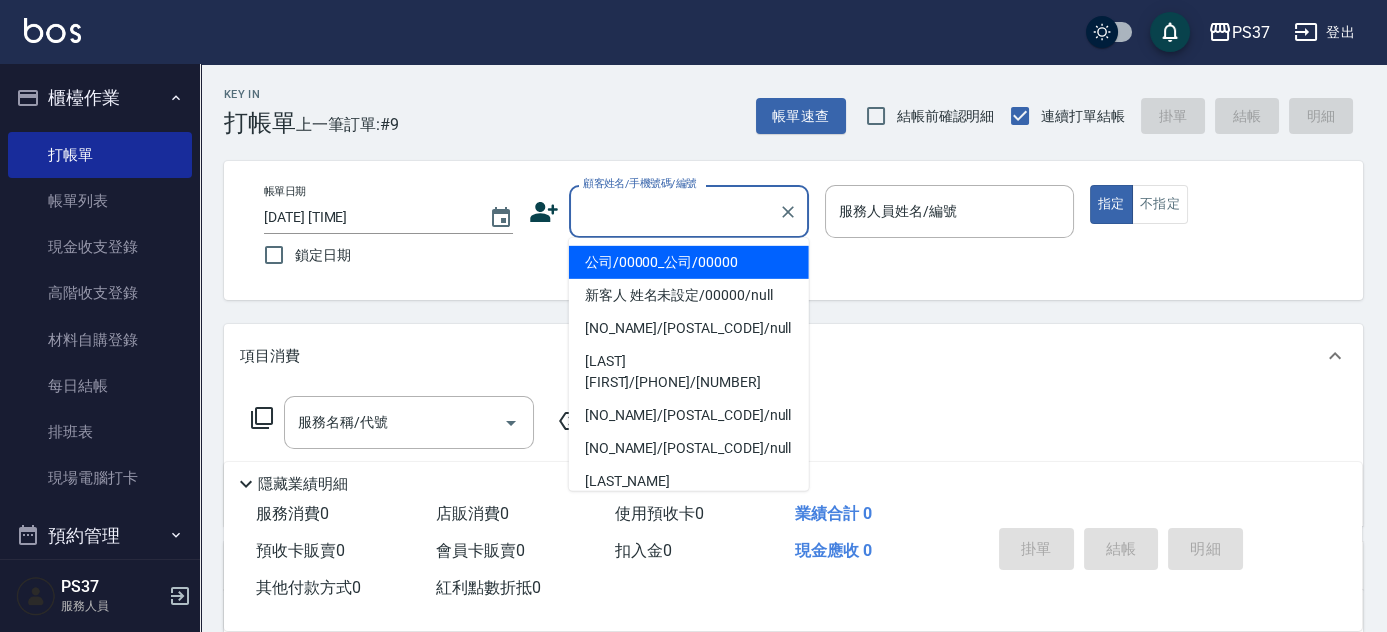drag, startPoint x: 685, startPoint y: 254, endPoint x: 717, endPoint y: 255, distance: 32.01562 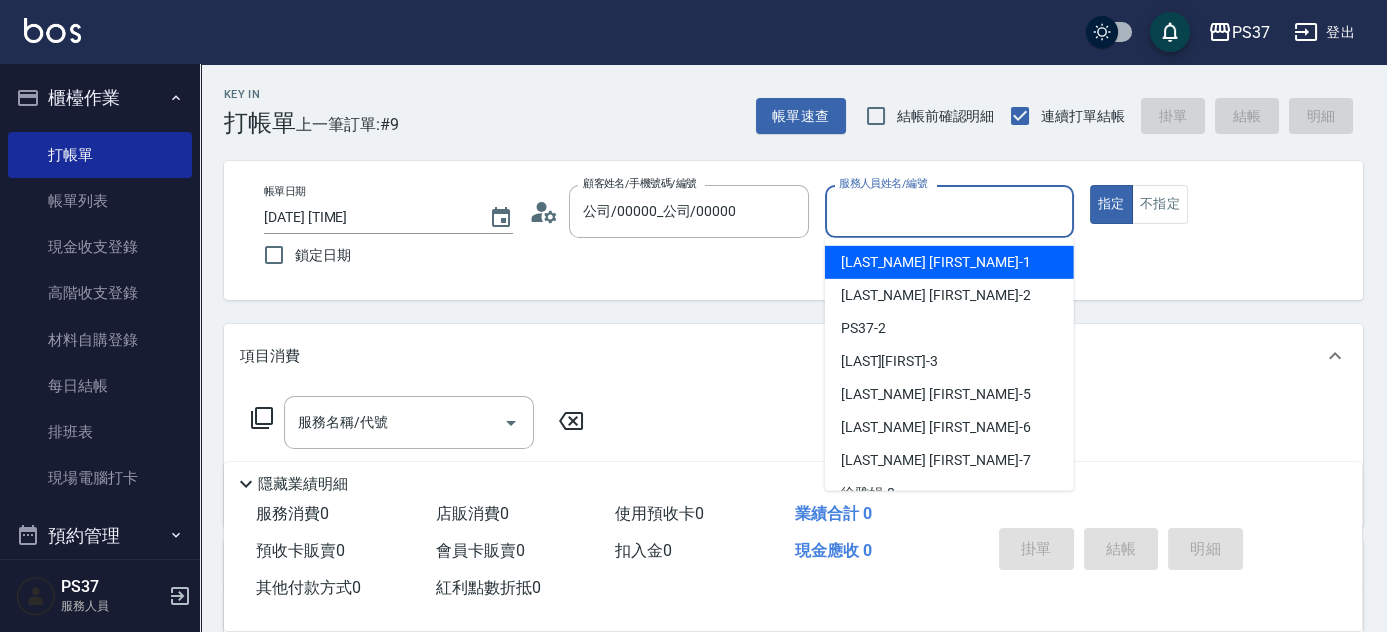 click on "服務人員姓名/編號" at bounding box center (949, 211) 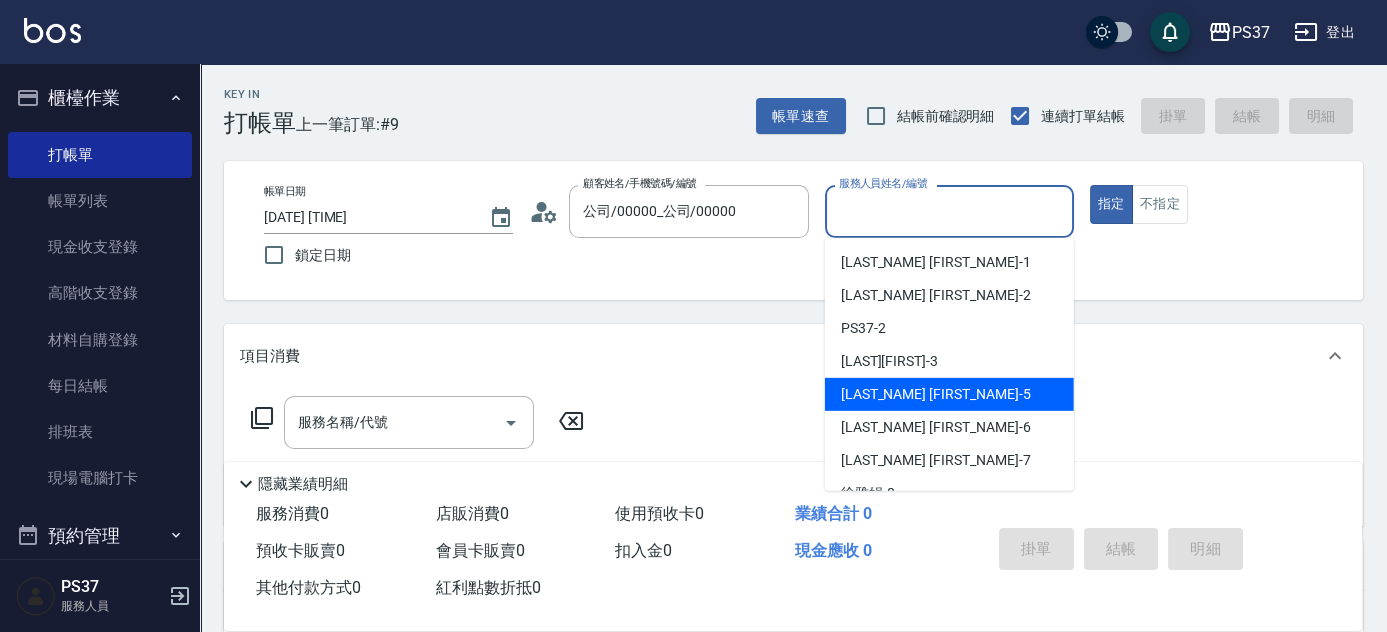 click on "鄧卉芸 -5" at bounding box center (949, 394) 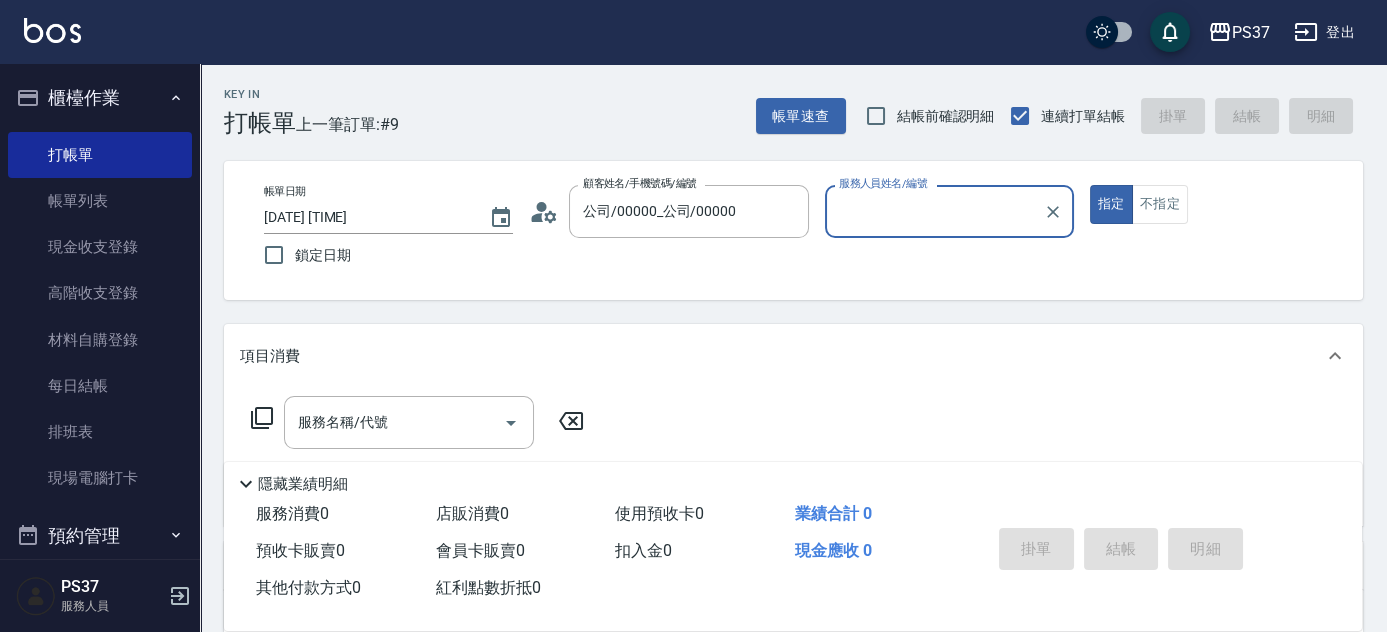 type on "鄧卉芸-5" 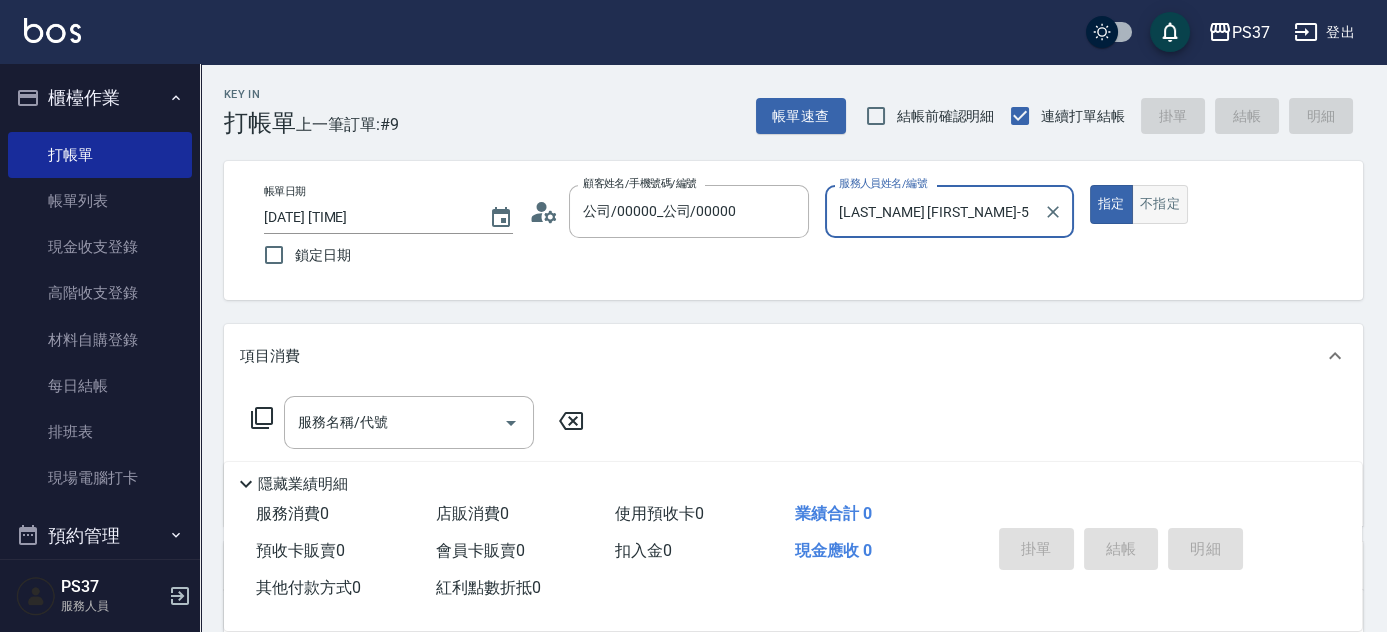 click on "不指定" at bounding box center (1160, 204) 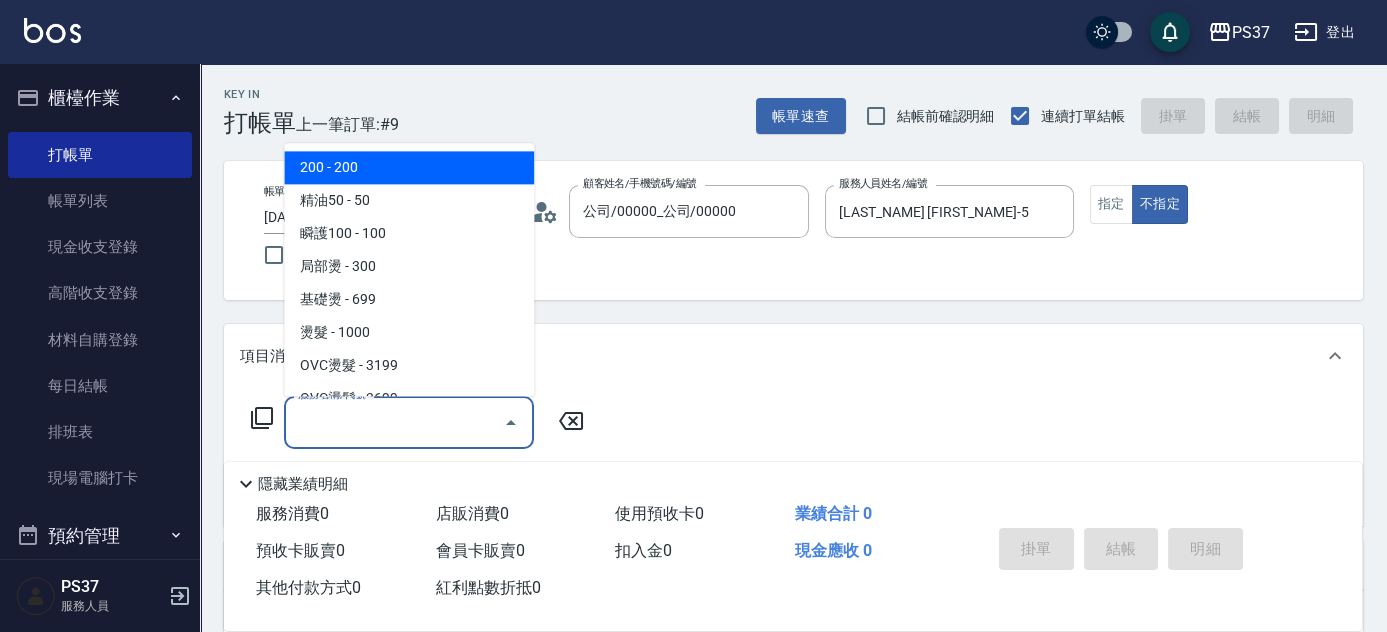 click on "服務名稱/代號" at bounding box center (394, 422) 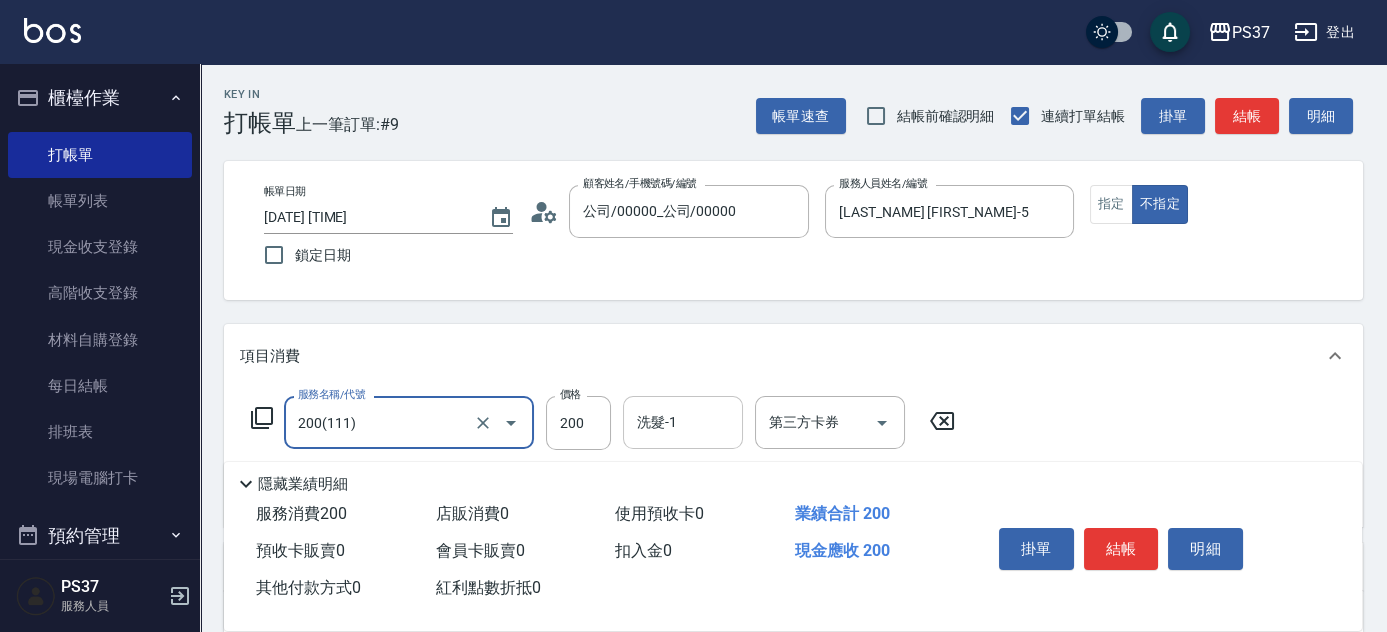 click on "洗髮-1" at bounding box center [683, 422] 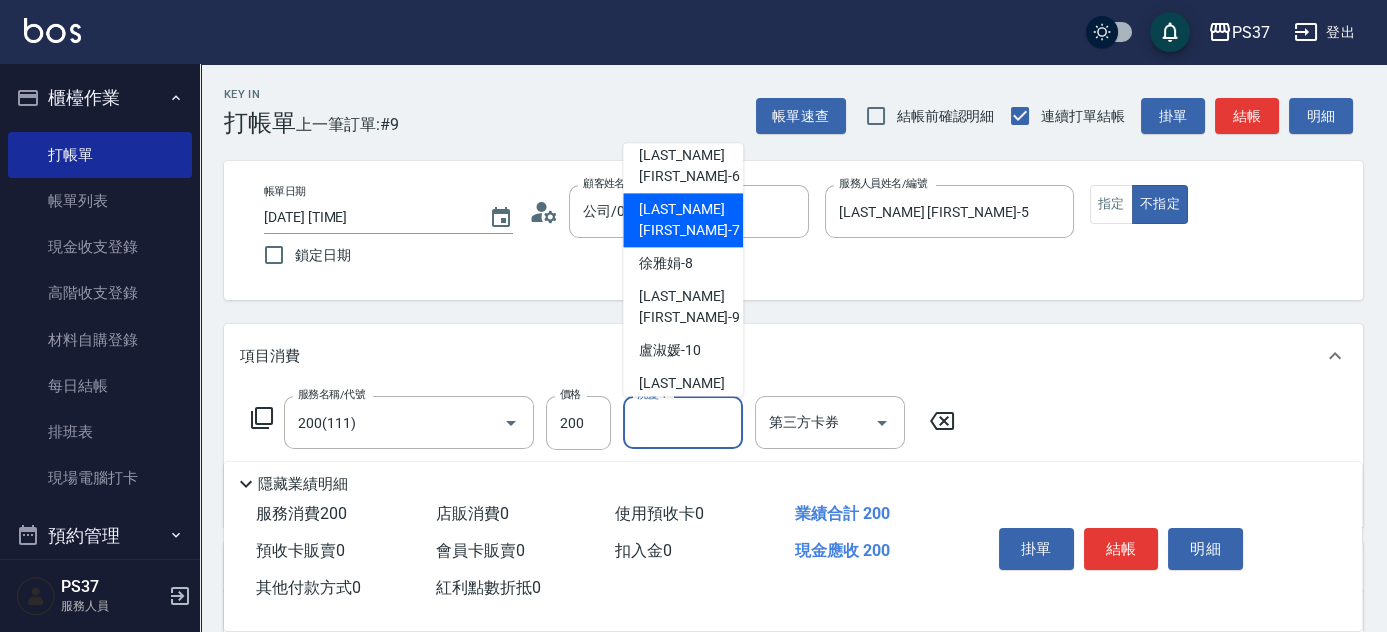 scroll, scrollTop: 323, scrollLeft: 0, axis: vertical 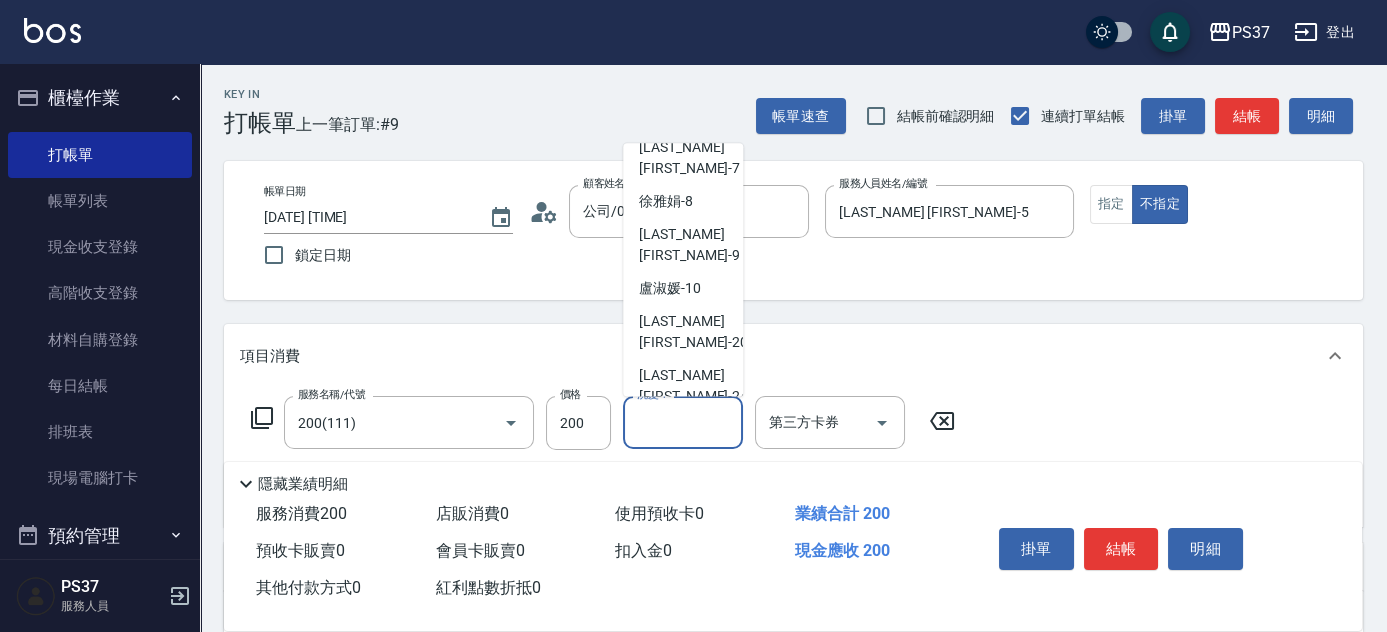 click on "林琇琪 -29" at bounding box center (693, 507) 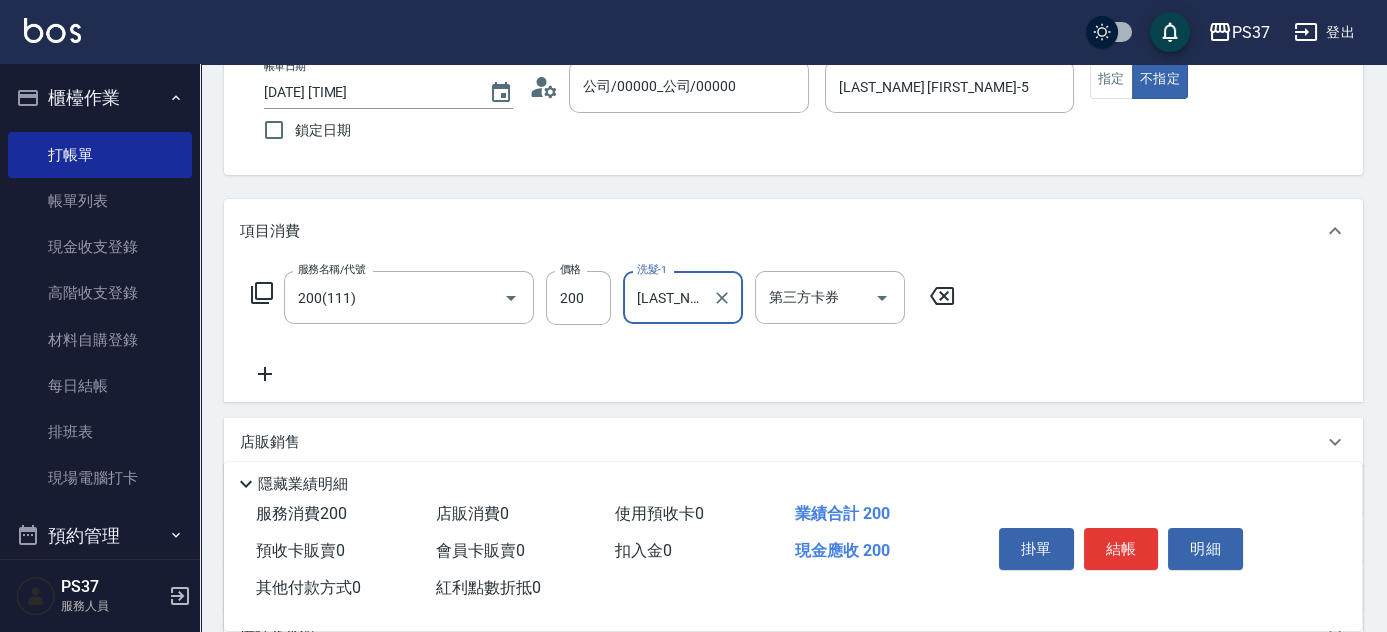 scroll, scrollTop: 181, scrollLeft: 0, axis: vertical 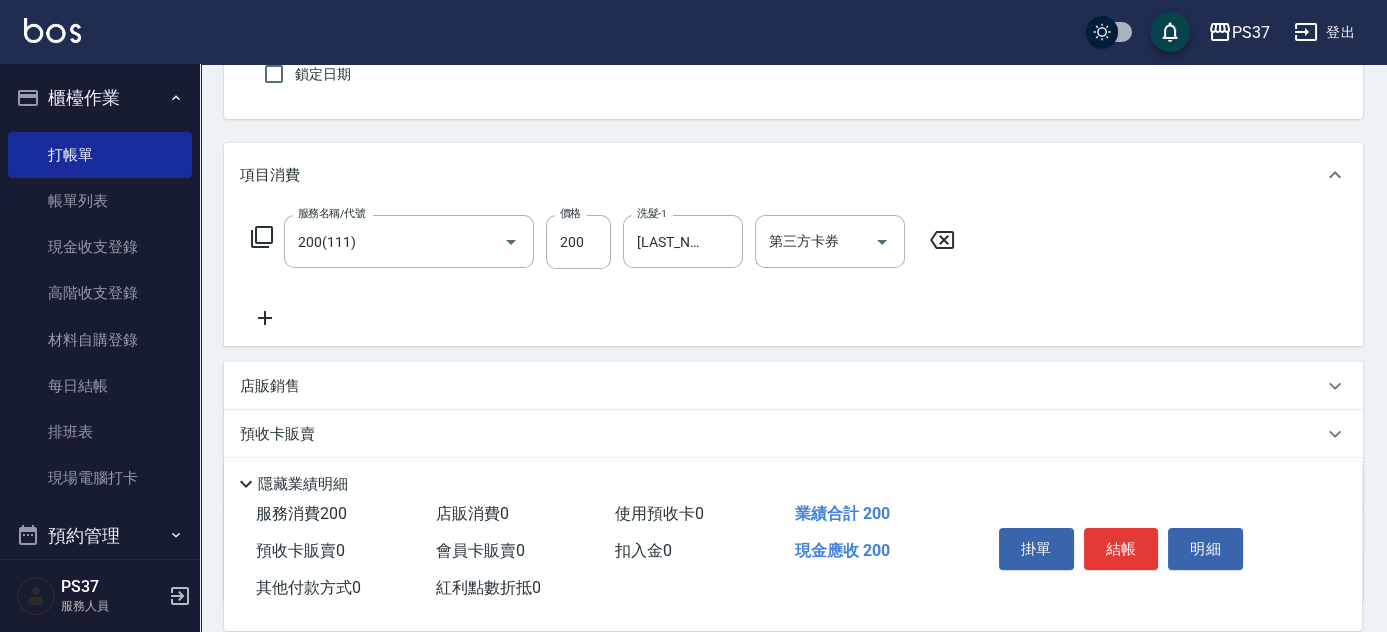 click 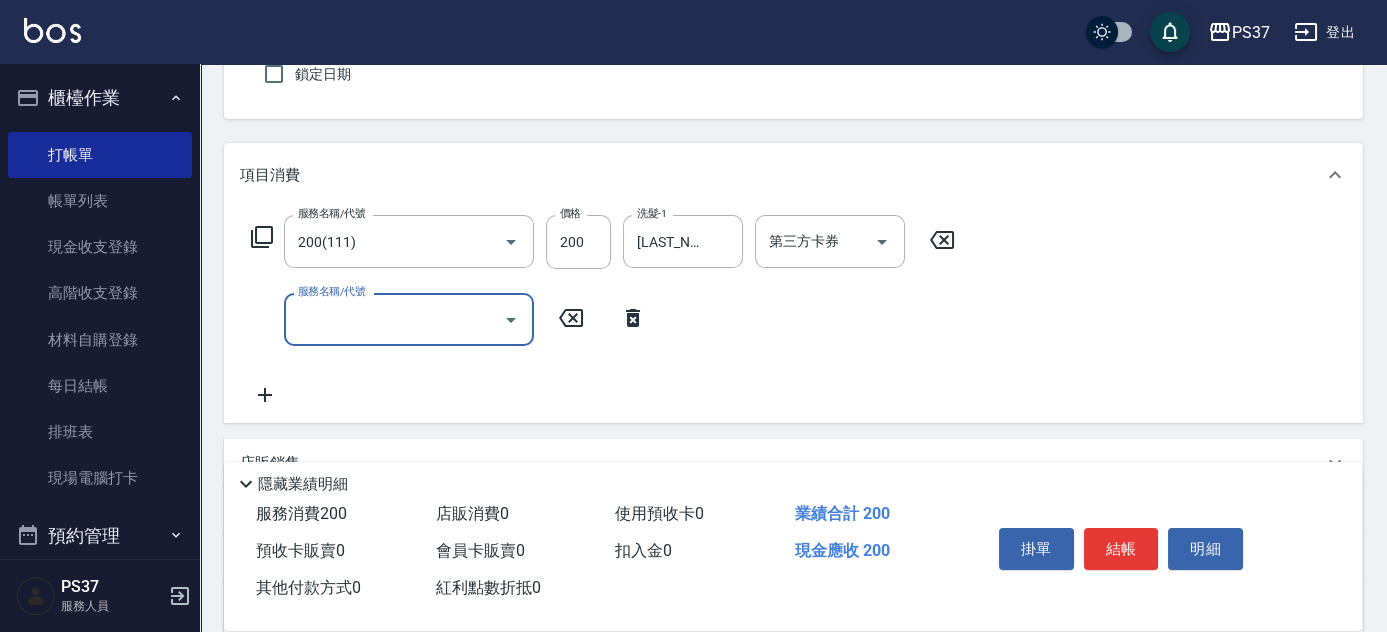 click on "服務名稱/代號" at bounding box center [394, 319] 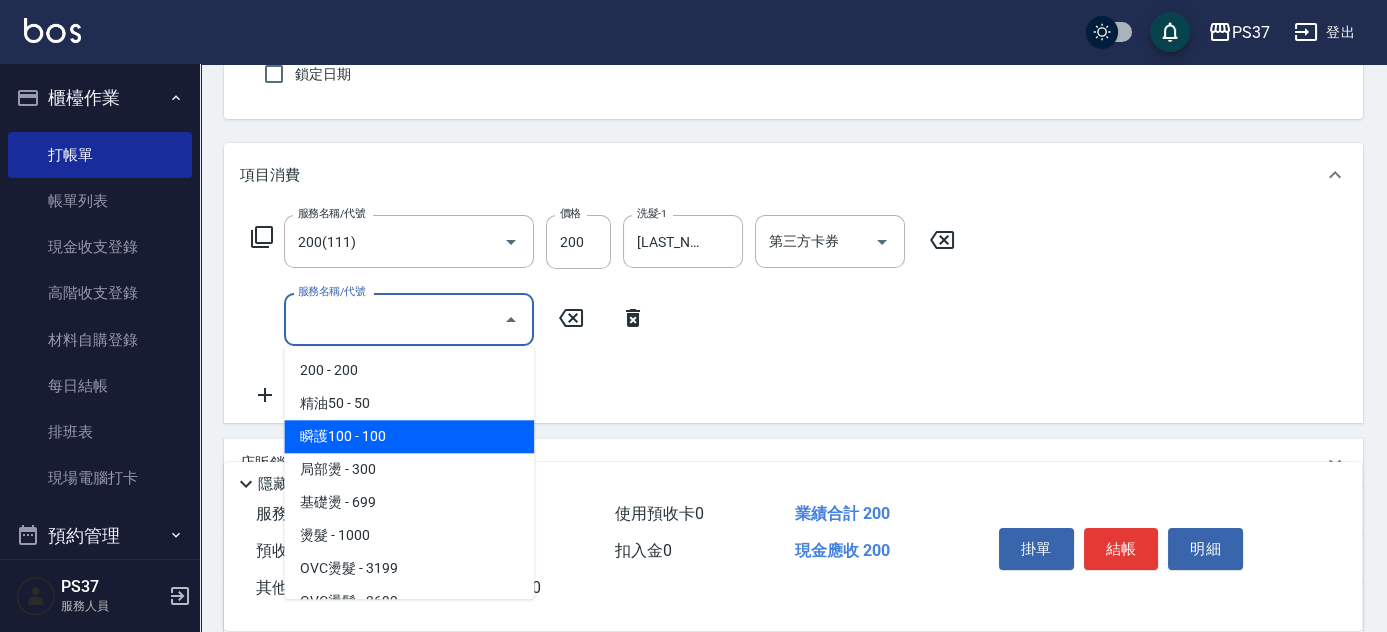 click on "瞬護100 - 100" at bounding box center (409, 436) 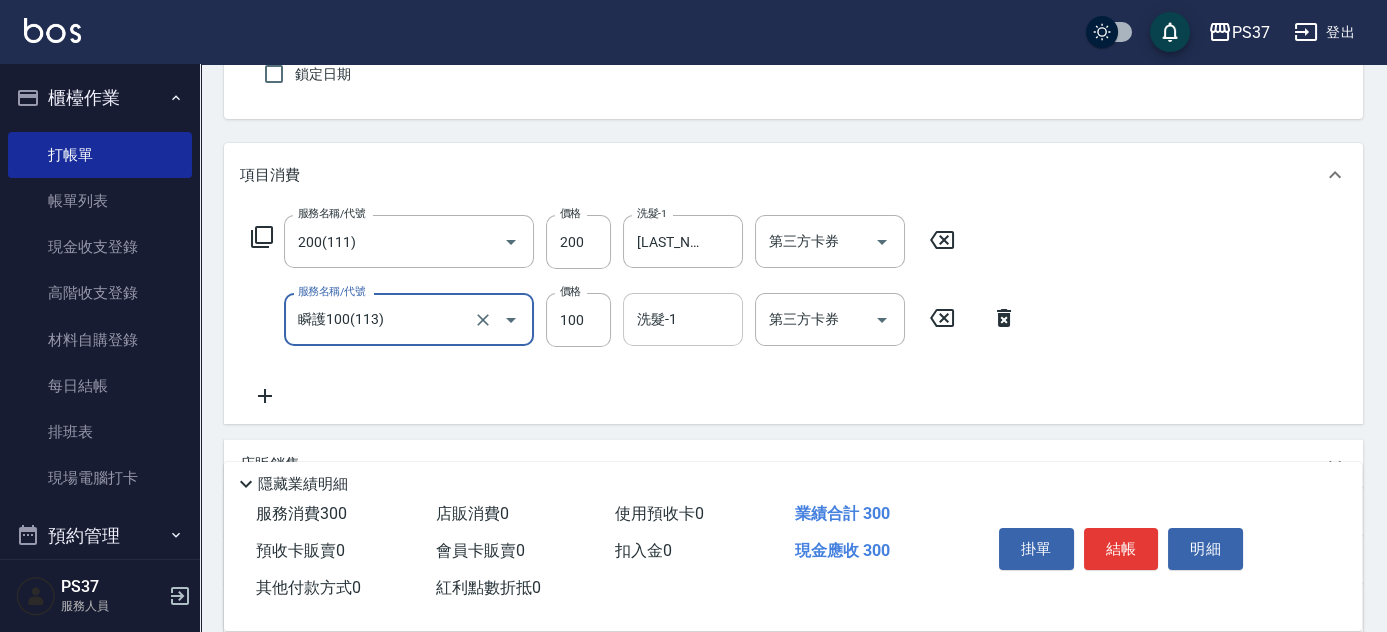 click on "洗髮-1" at bounding box center [683, 319] 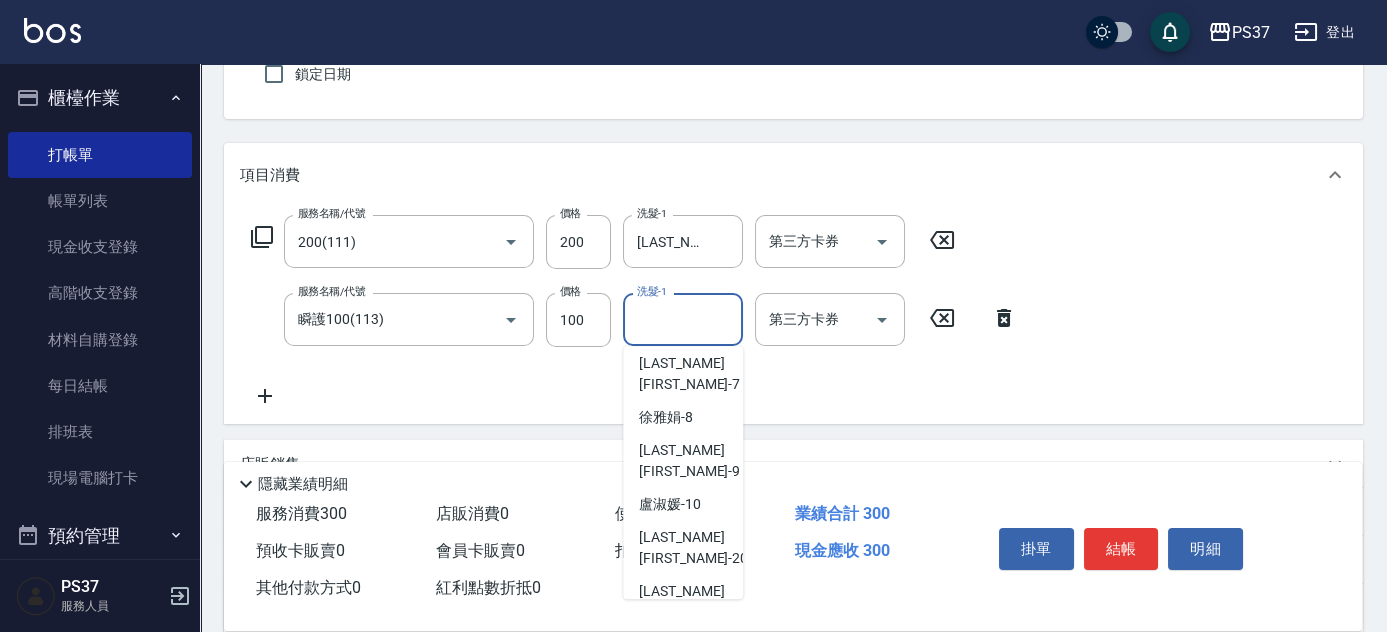 scroll, scrollTop: 323, scrollLeft: 0, axis: vertical 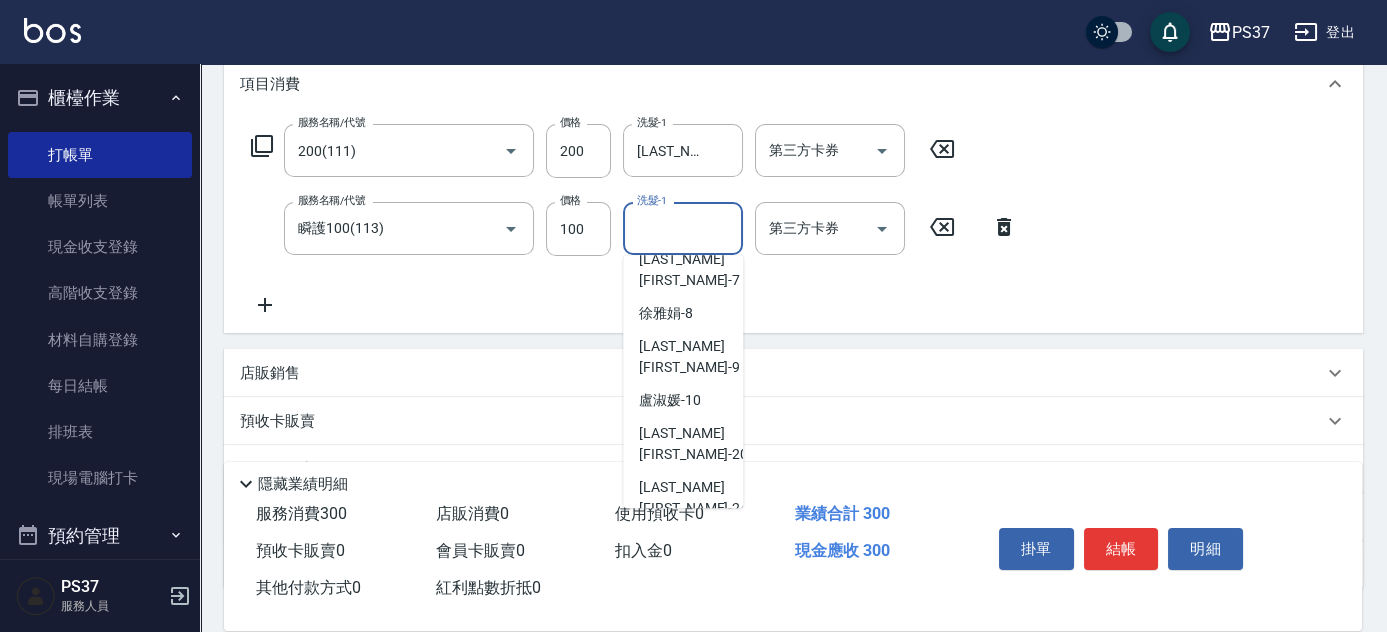 click on "林琇琪 -29" at bounding box center (693, 618) 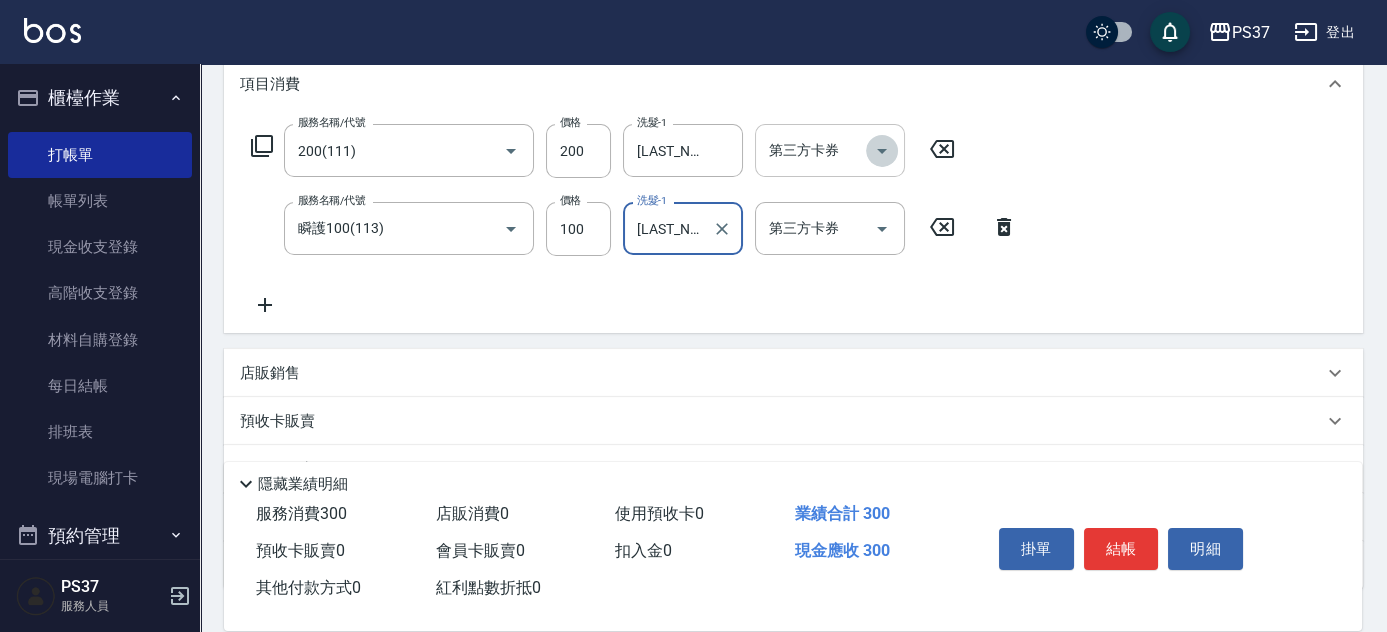 click 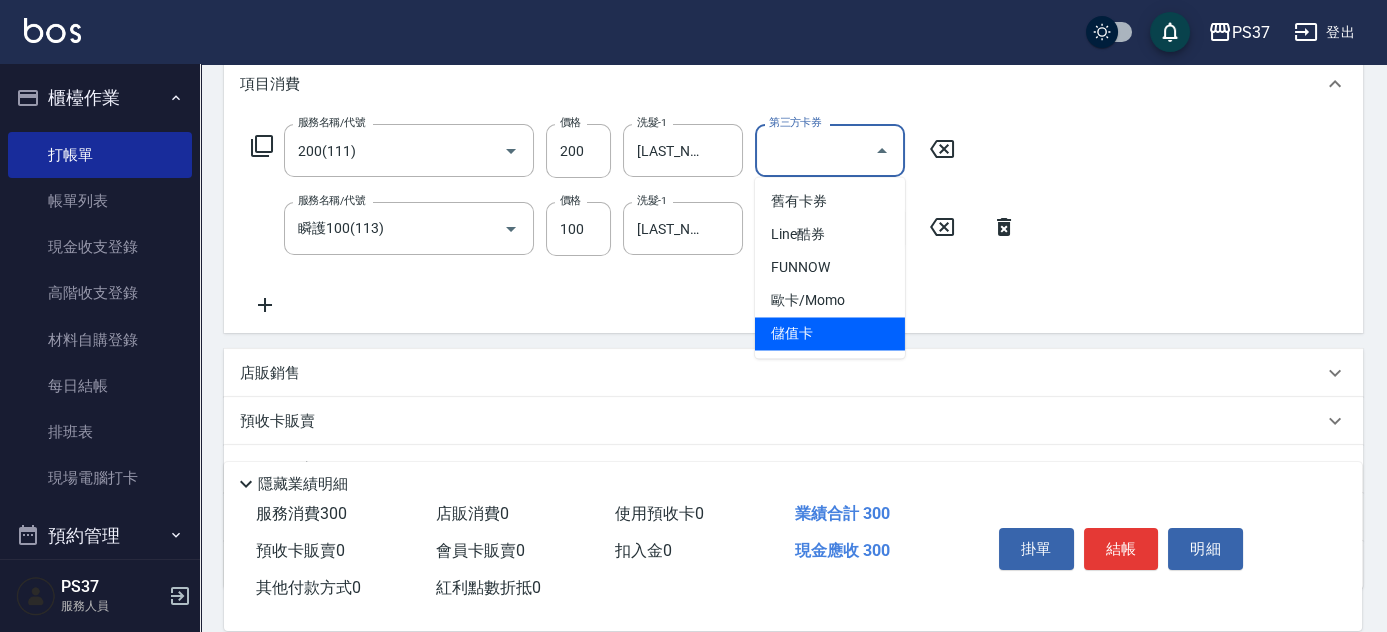 click on "儲值卡" at bounding box center (830, 333) 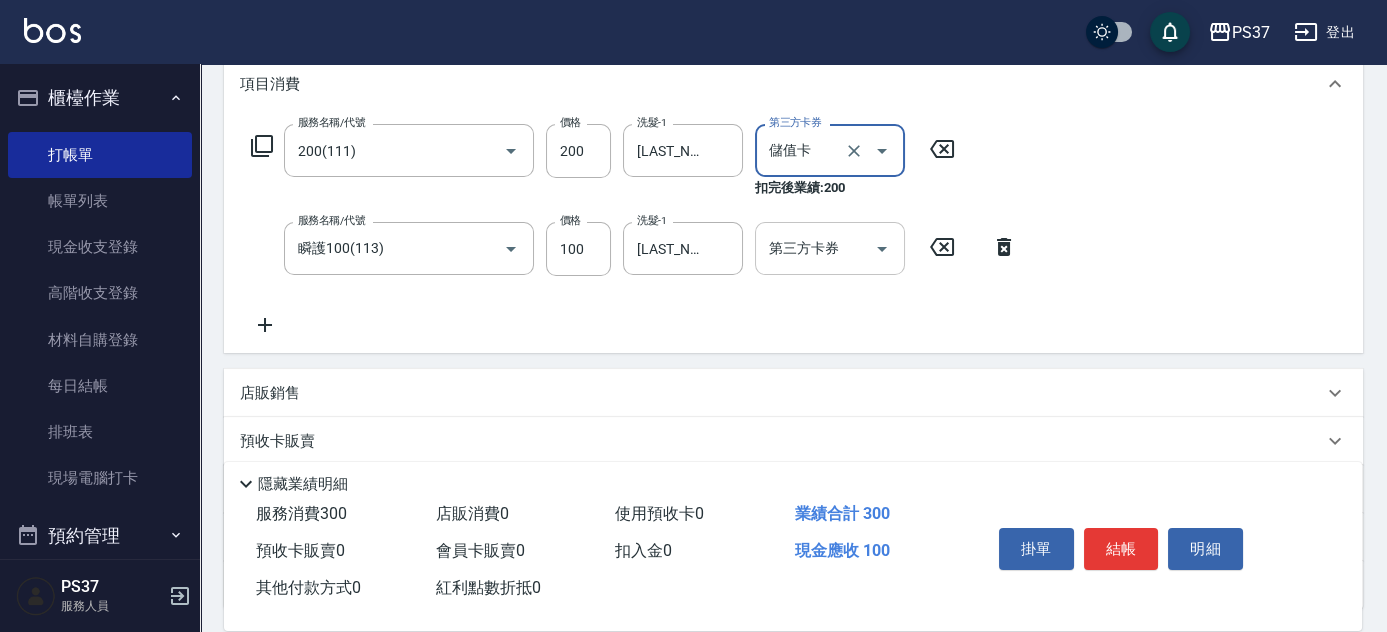 click at bounding box center [882, 249] 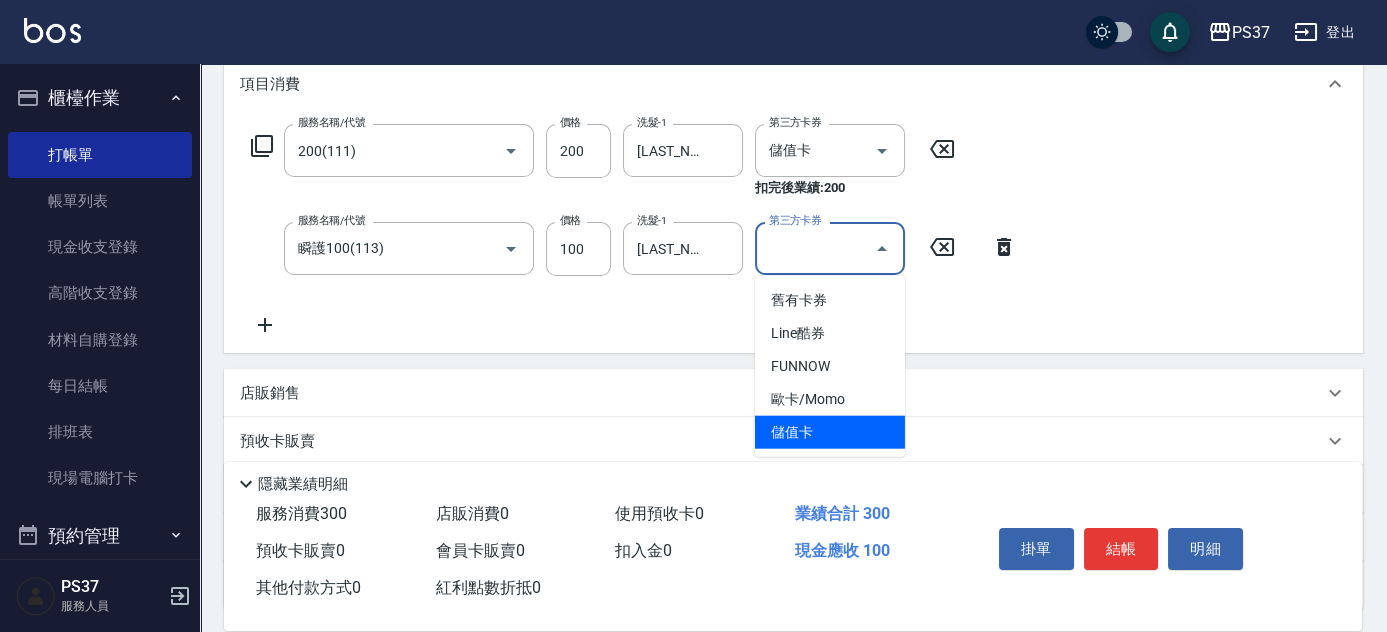 drag, startPoint x: 848, startPoint y: 426, endPoint x: 870, endPoint y: 426, distance: 22 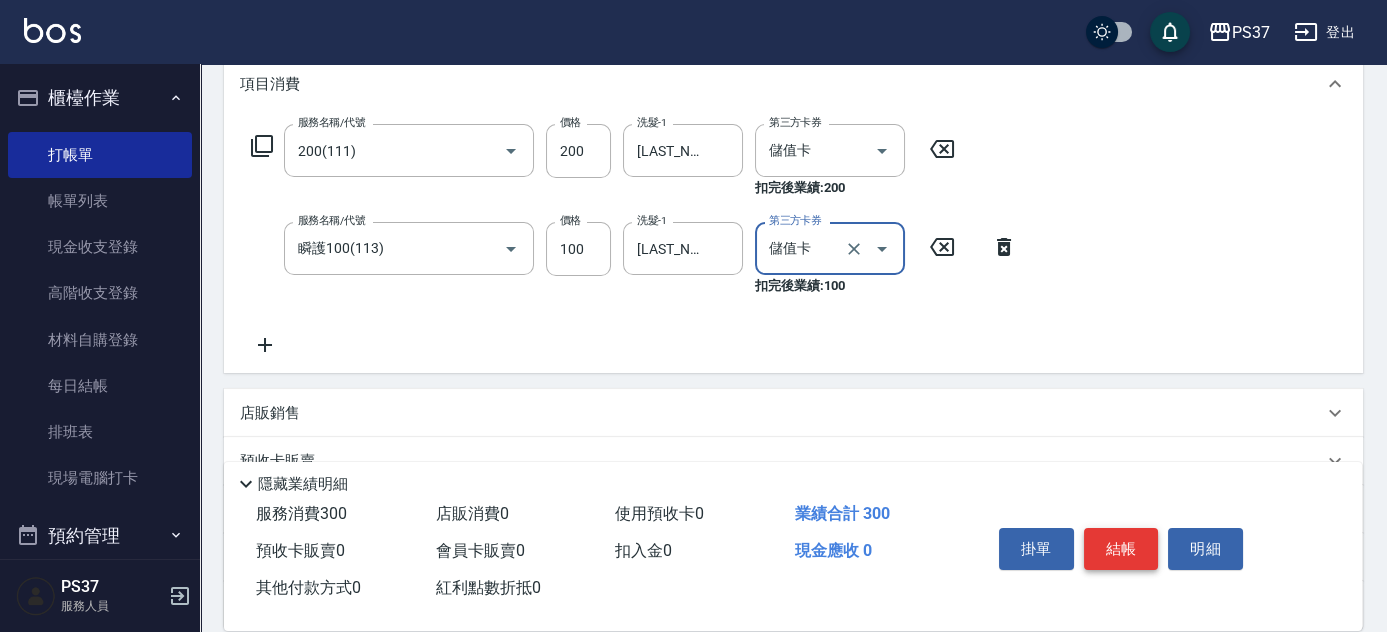 click on "結帳" at bounding box center [1121, 549] 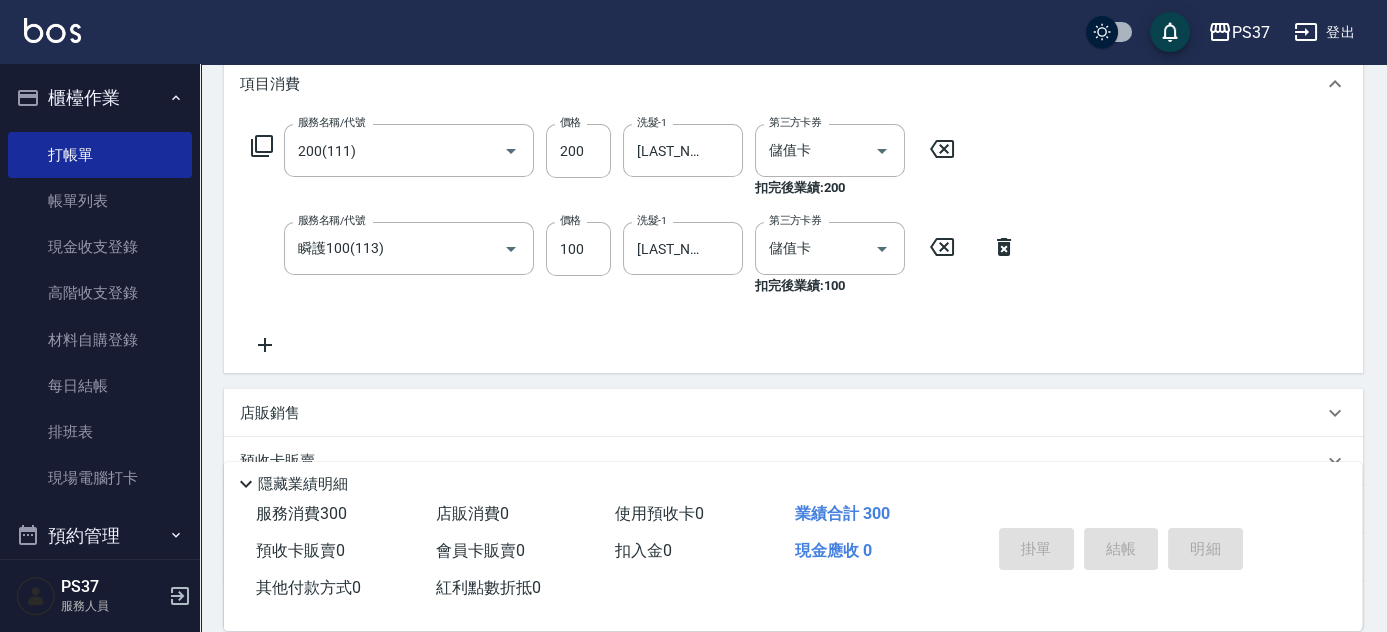 type on "2025/08/09 18:43" 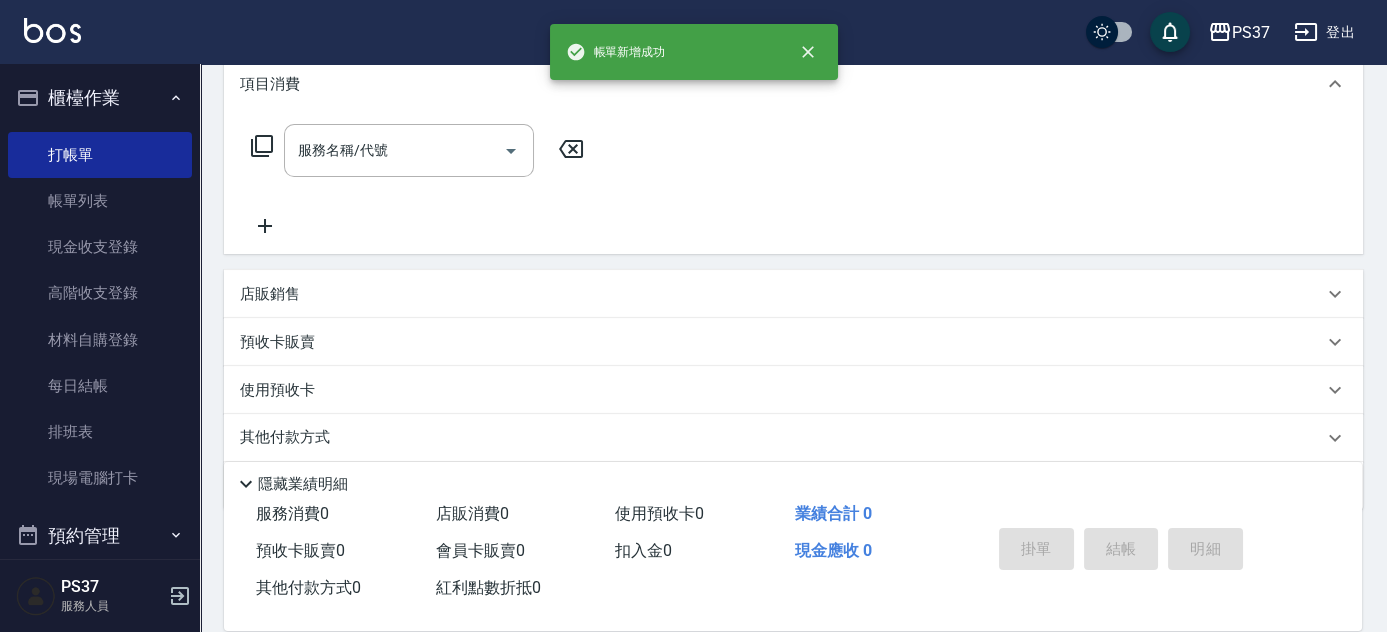 scroll, scrollTop: 0, scrollLeft: 0, axis: both 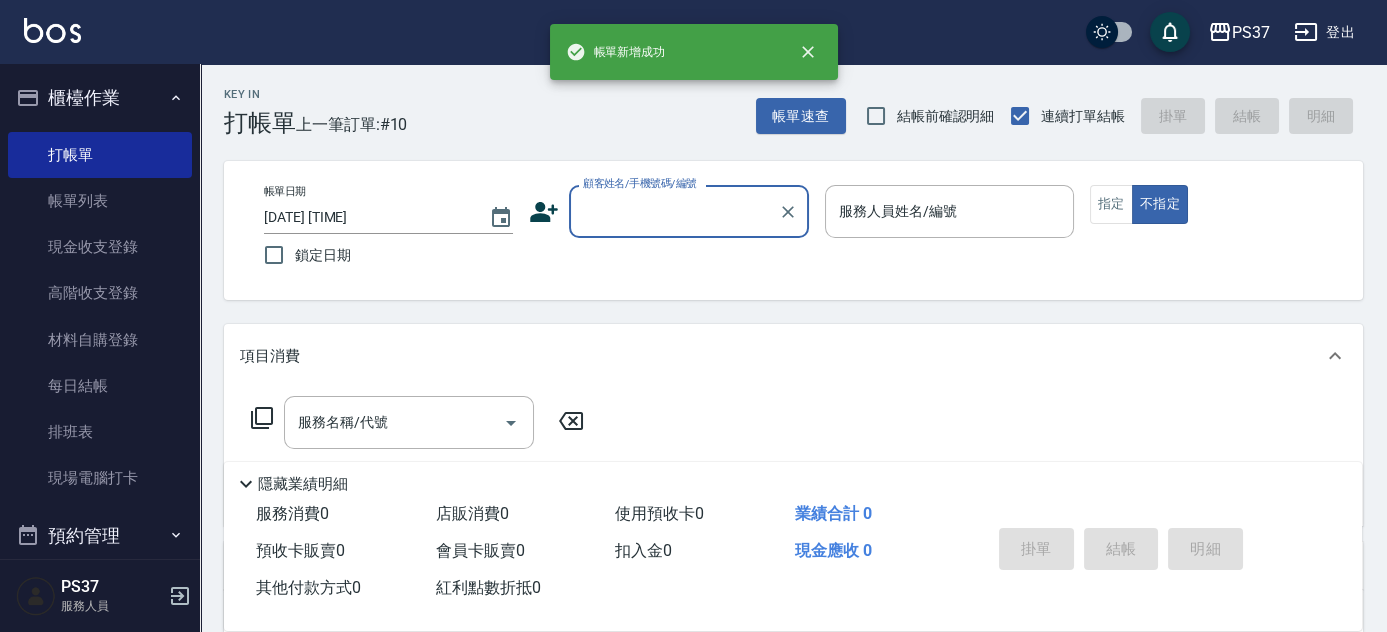 click on "顧客姓名/手機號碼/編號" at bounding box center (674, 211) 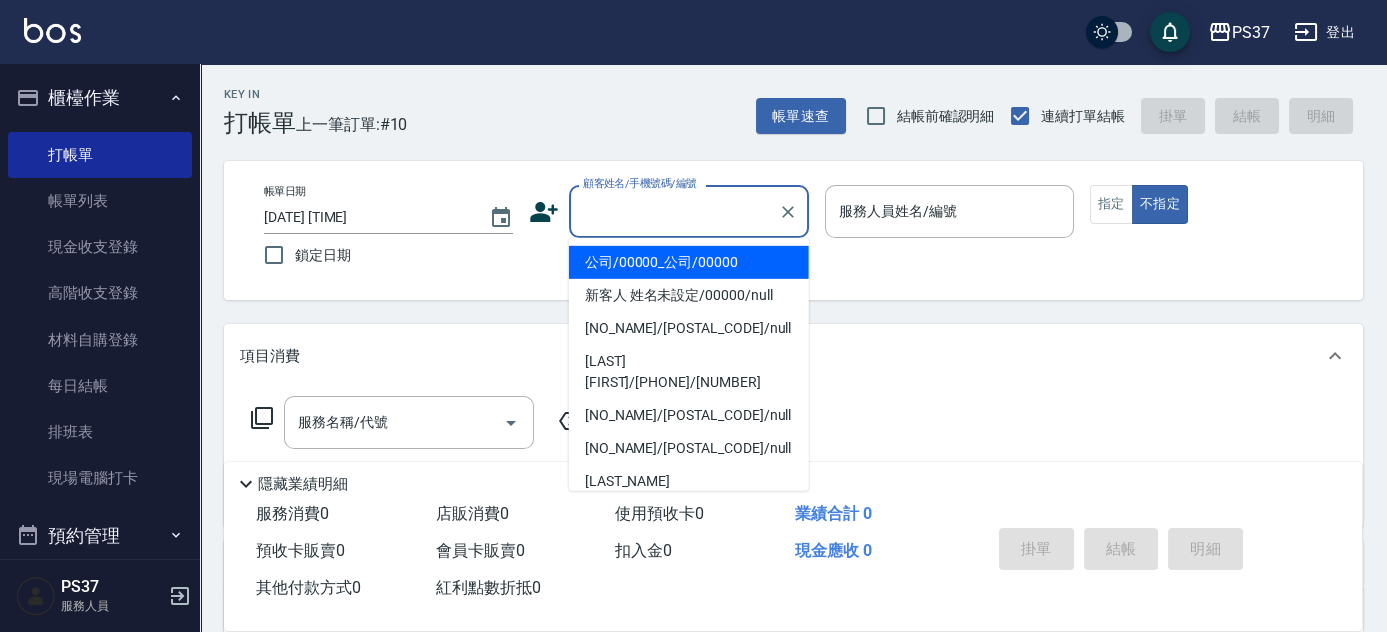 click on "公司/00000_公司/00000" at bounding box center [689, 262] 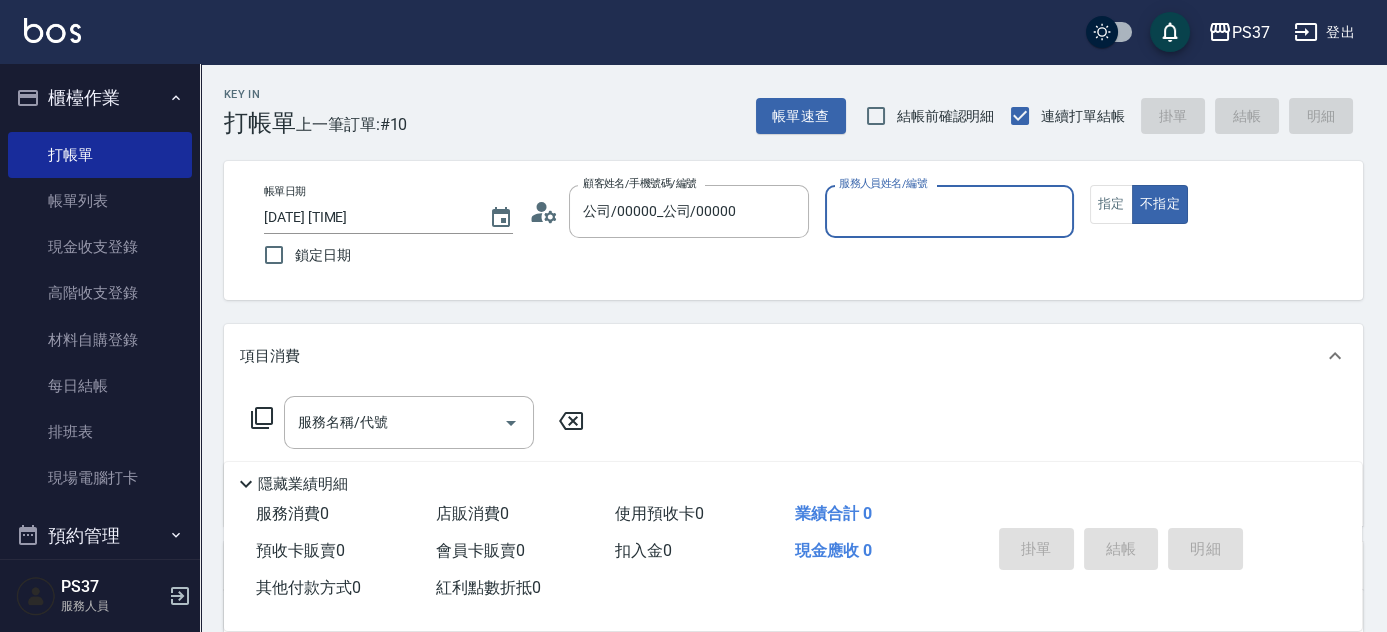 click on "服務人員姓名/編號" at bounding box center [949, 211] 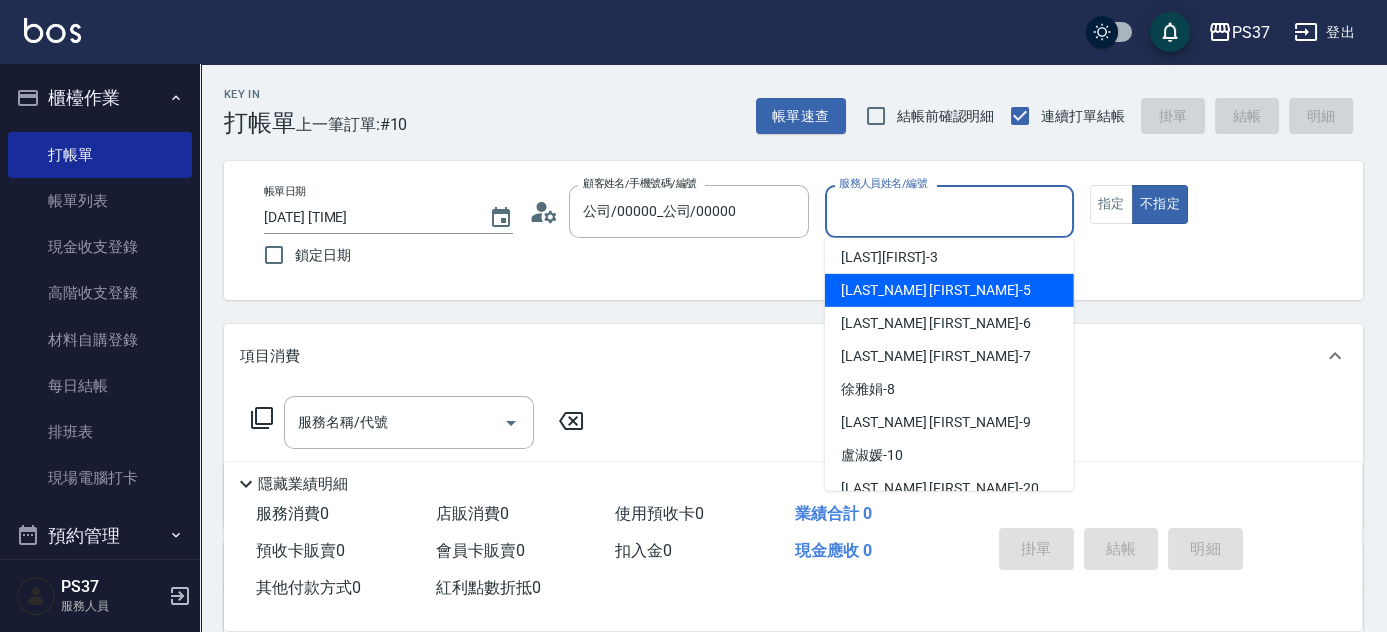 scroll, scrollTop: 181, scrollLeft: 0, axis: vertical 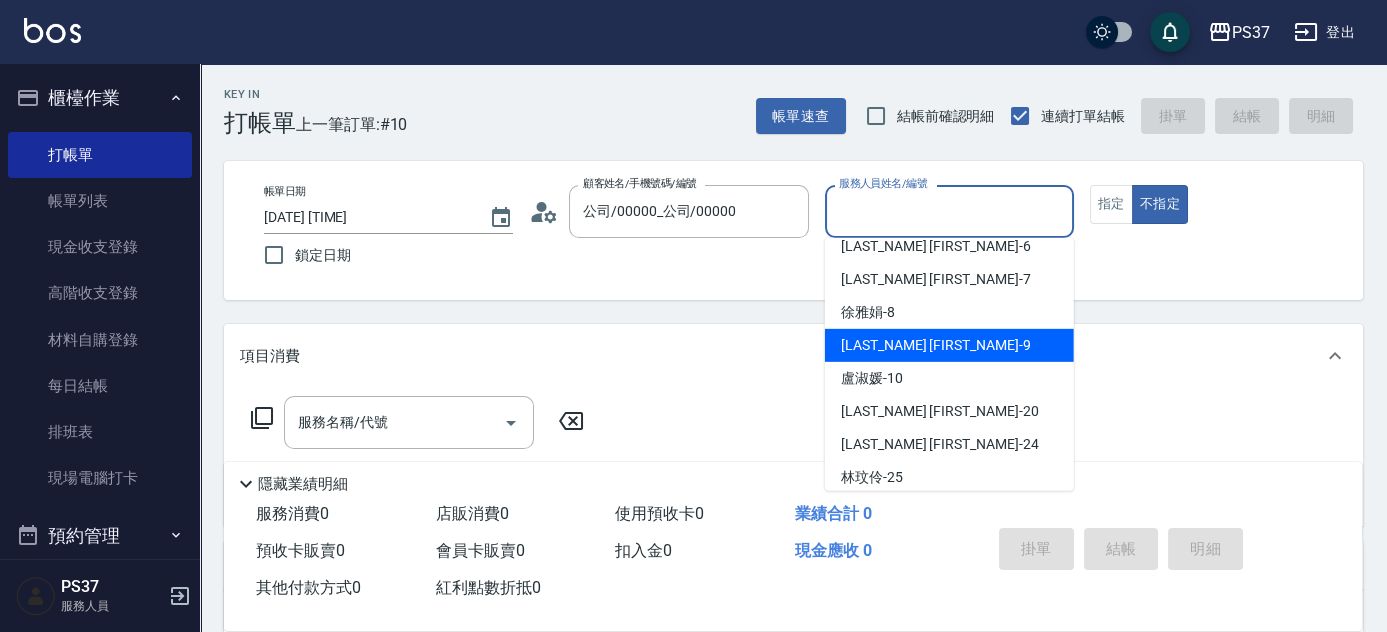 click on "[FIRST] -9" at bounding box center (949, 345) 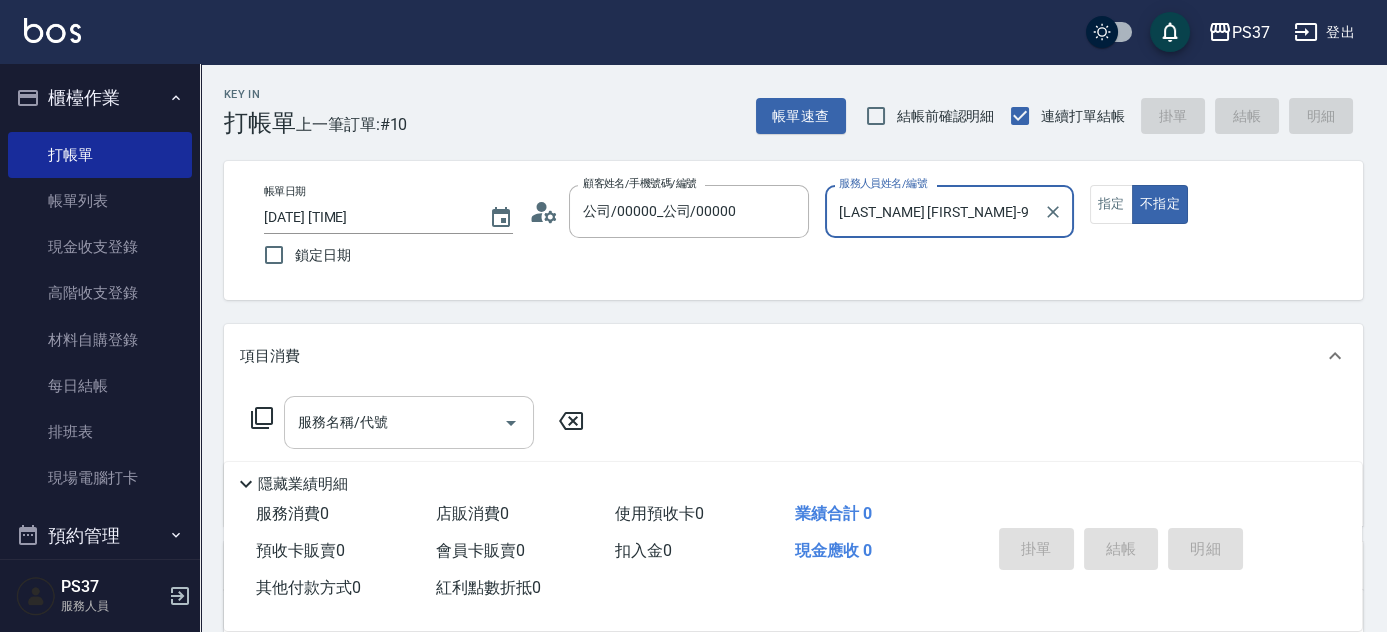 click on "服務名稱/代號" at bounding box center [394, 422] 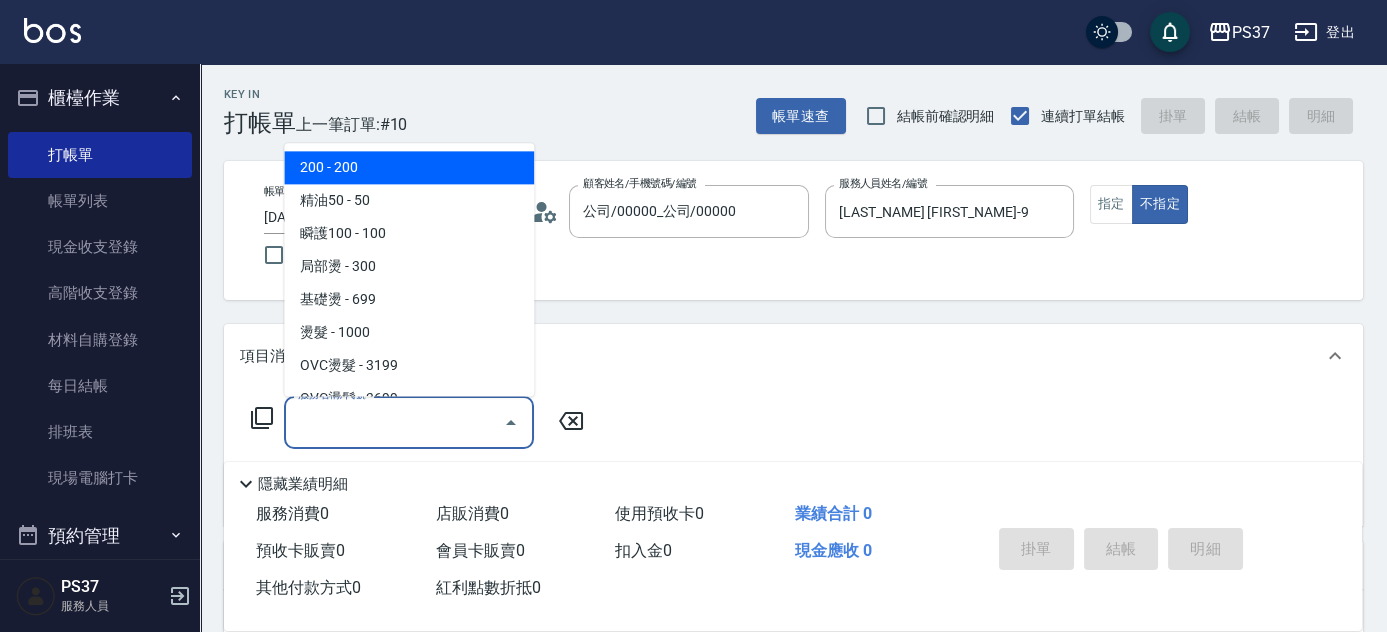 drag, startPoint x: 425, startPoint y: 164, endPoint x: 445, endPoint y: 187, distance: 30.479502 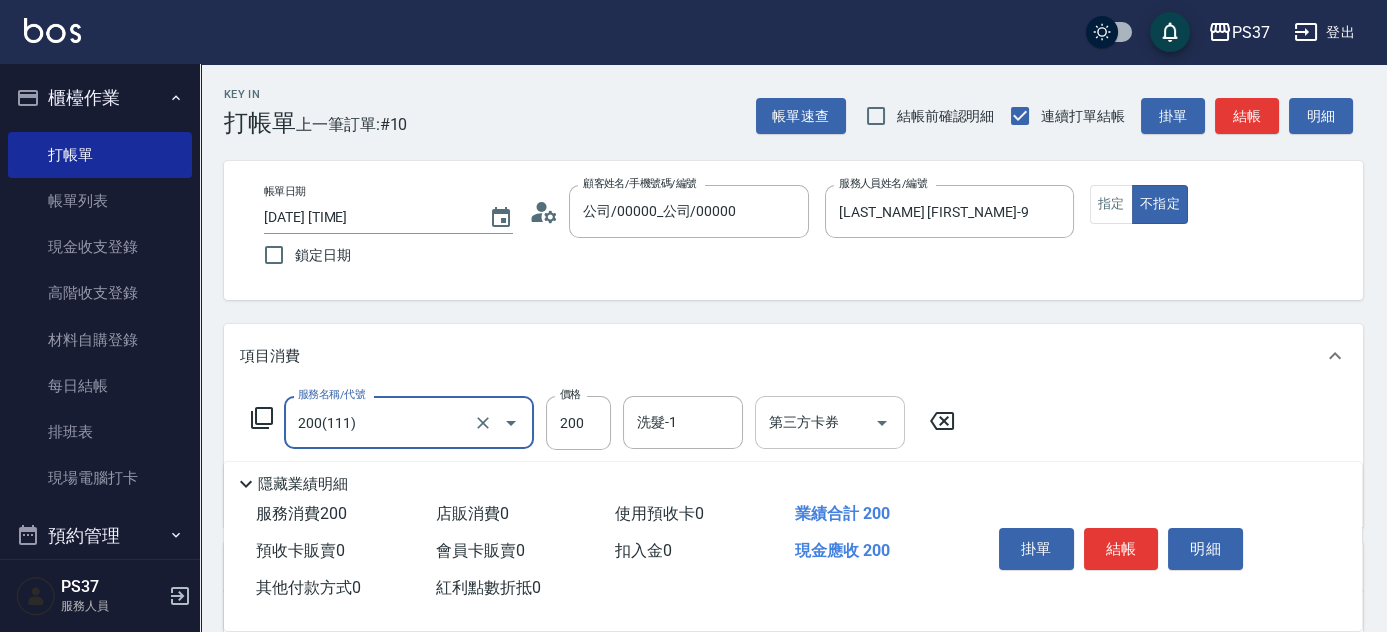 click on "洗髮-1" at bounding box center (683, 422) 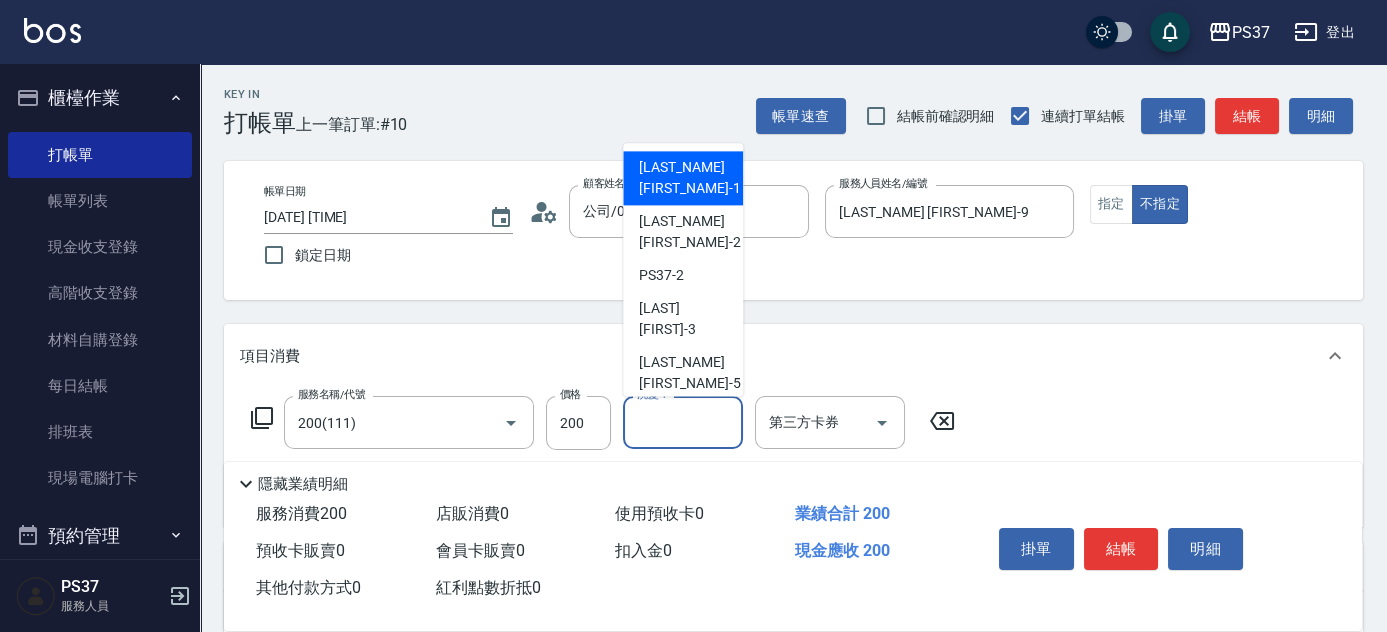 click on "[FIRST] -1" at bounding box center [689, 179] 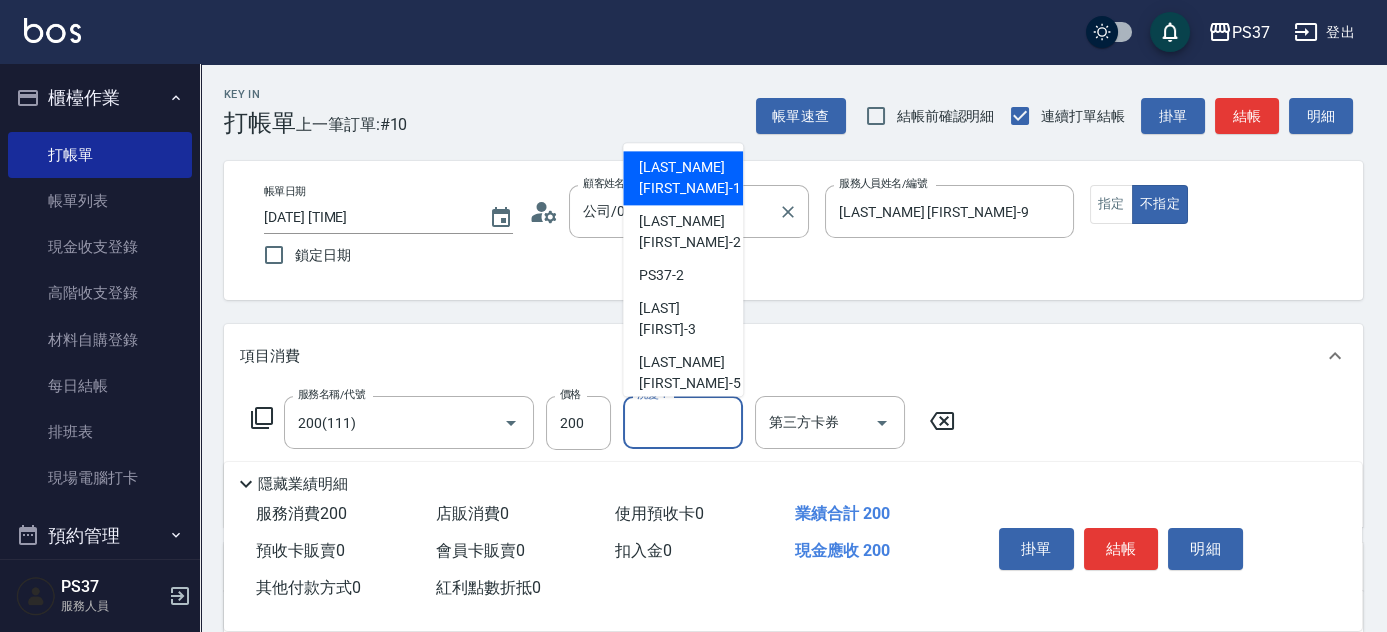 type on "[LAST]" 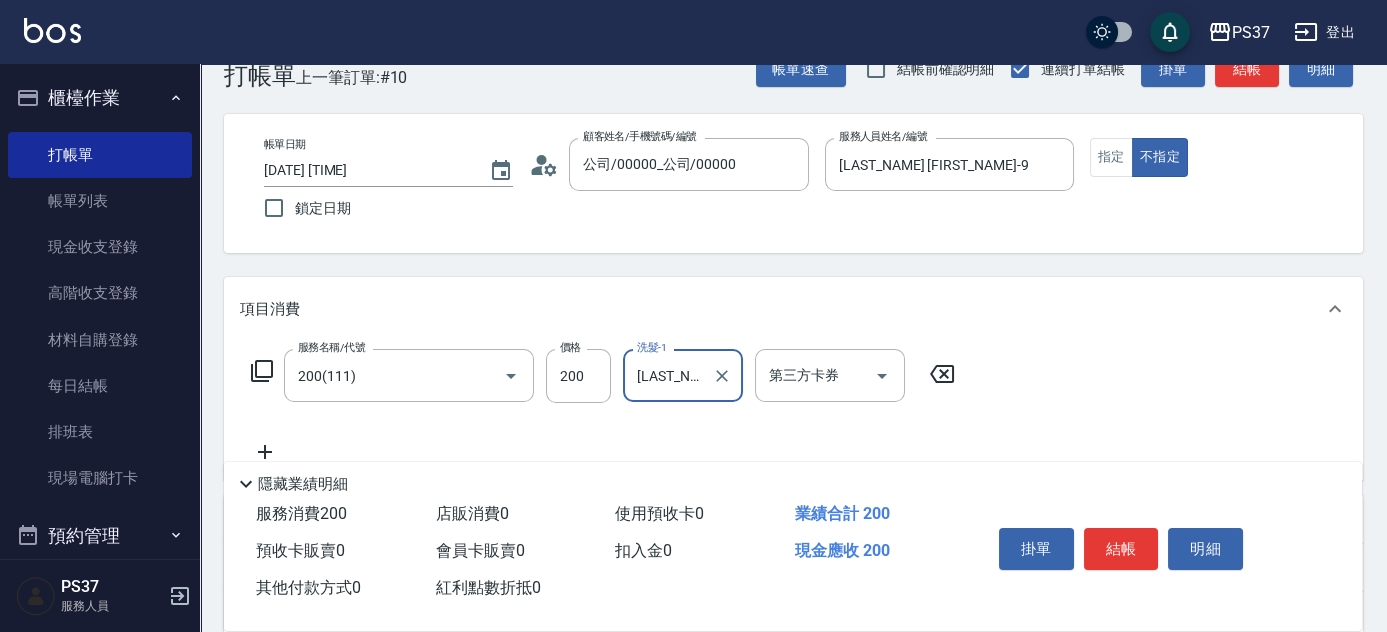 scroll, scrollTop: 90, scrollLeft: 0, axis: vertical 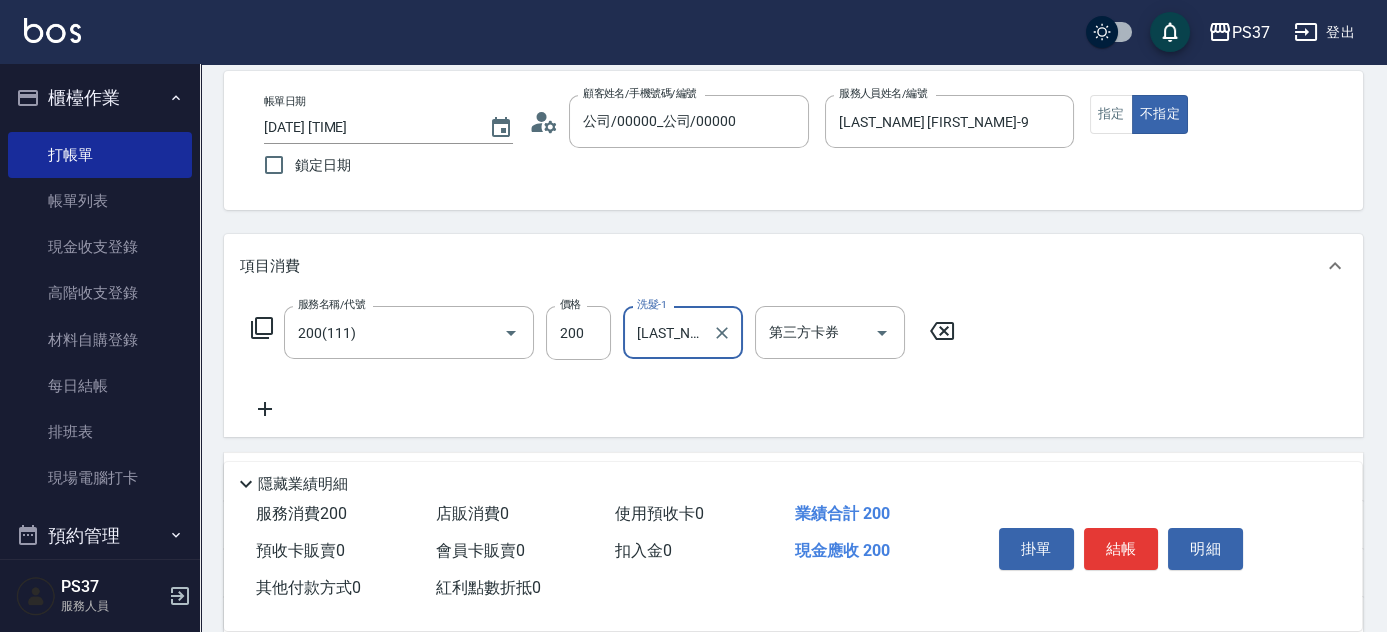 click 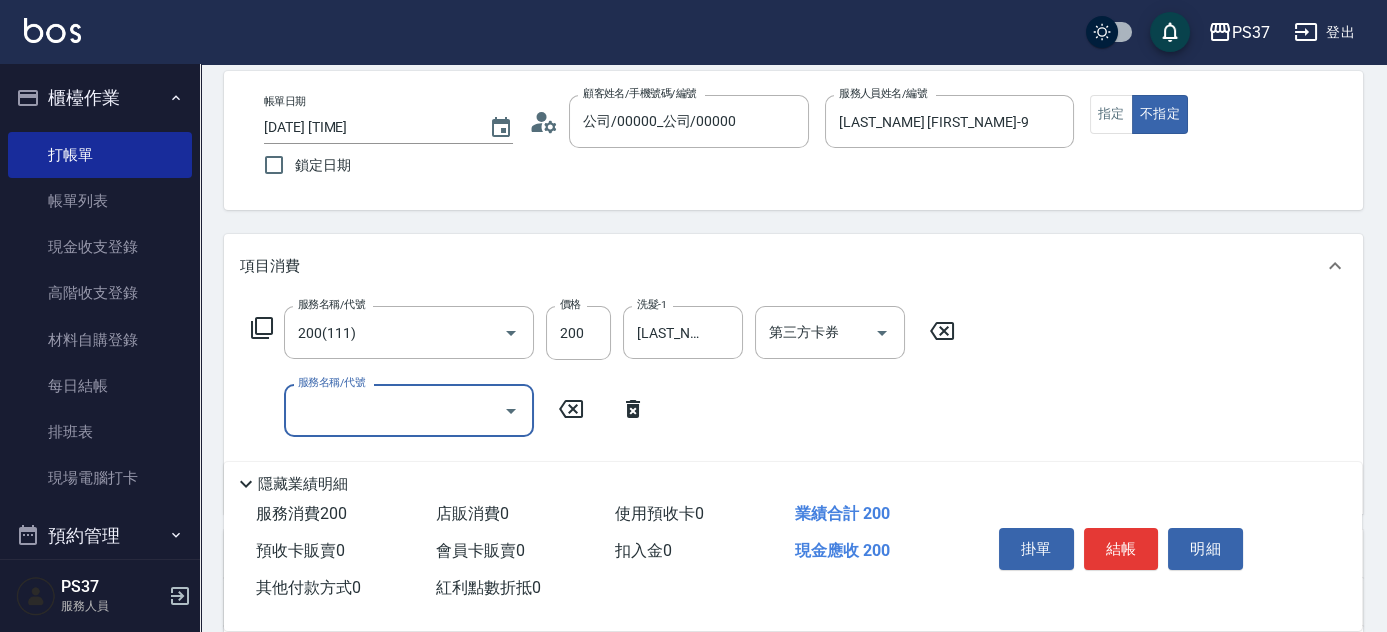 click on "服務名稱/代號" at bounding box center [394, 410] 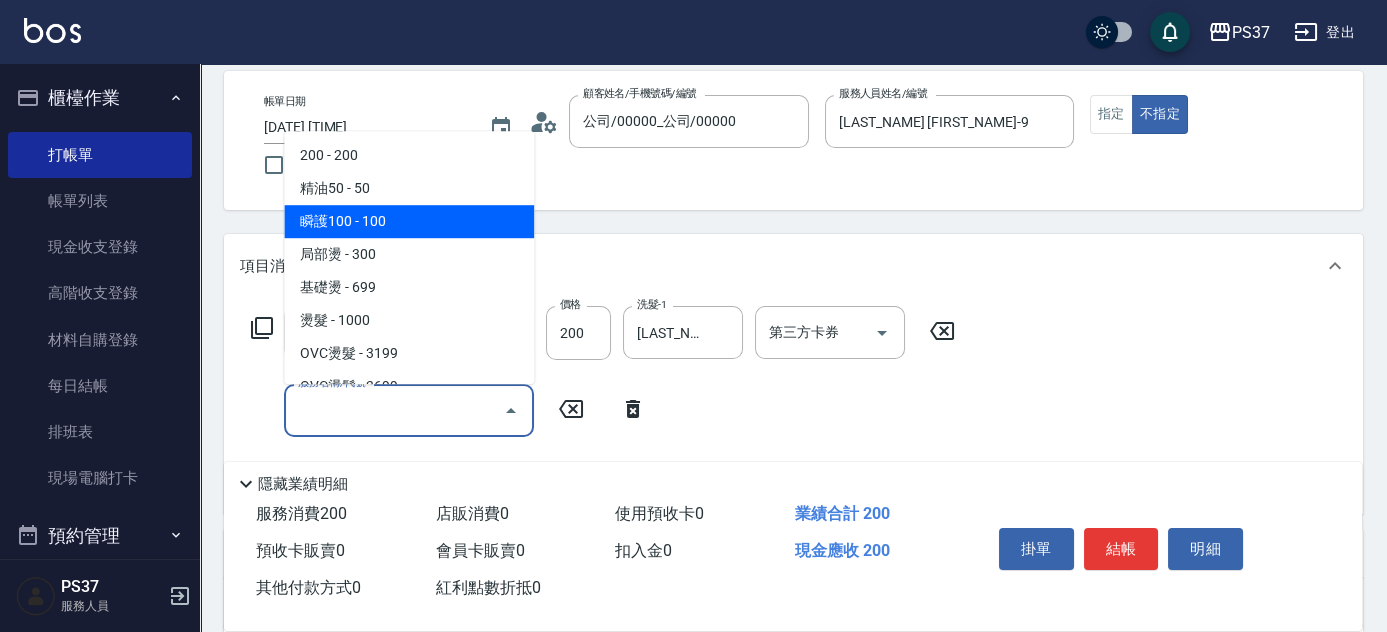 click on "瞬護100 - 100" at bounding box center [409, 221] 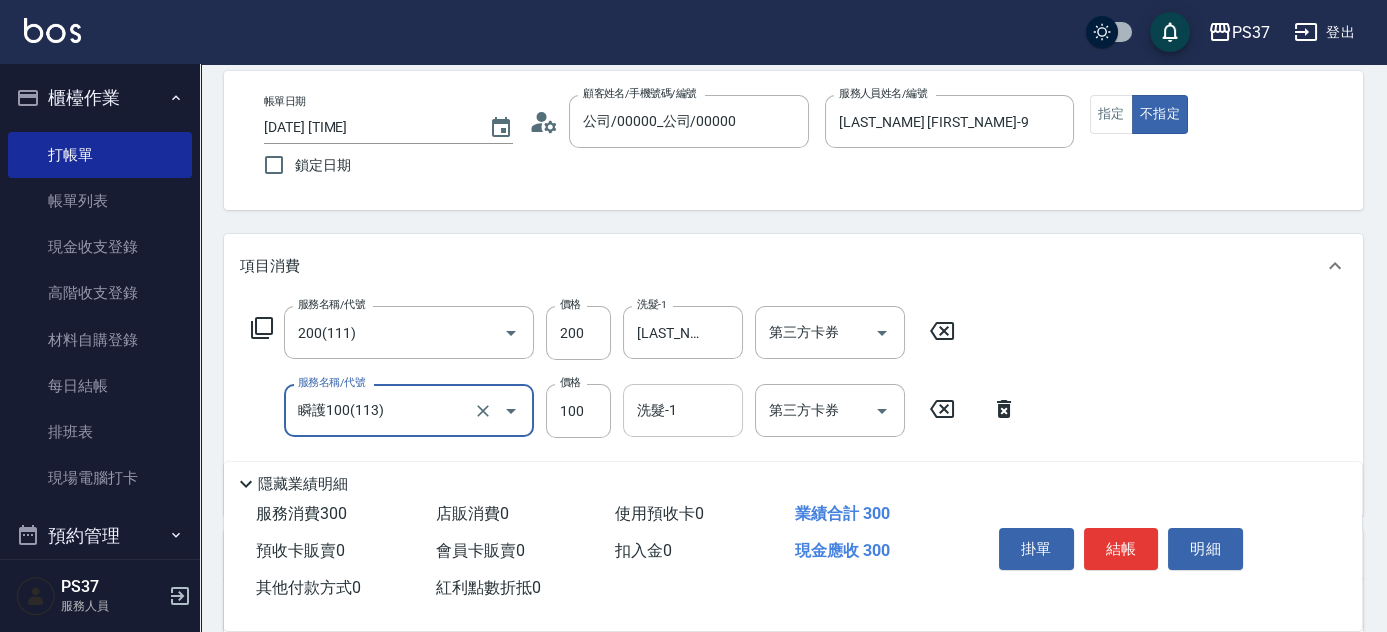 click on "洗髮-1" at bounding box center [683, 410] 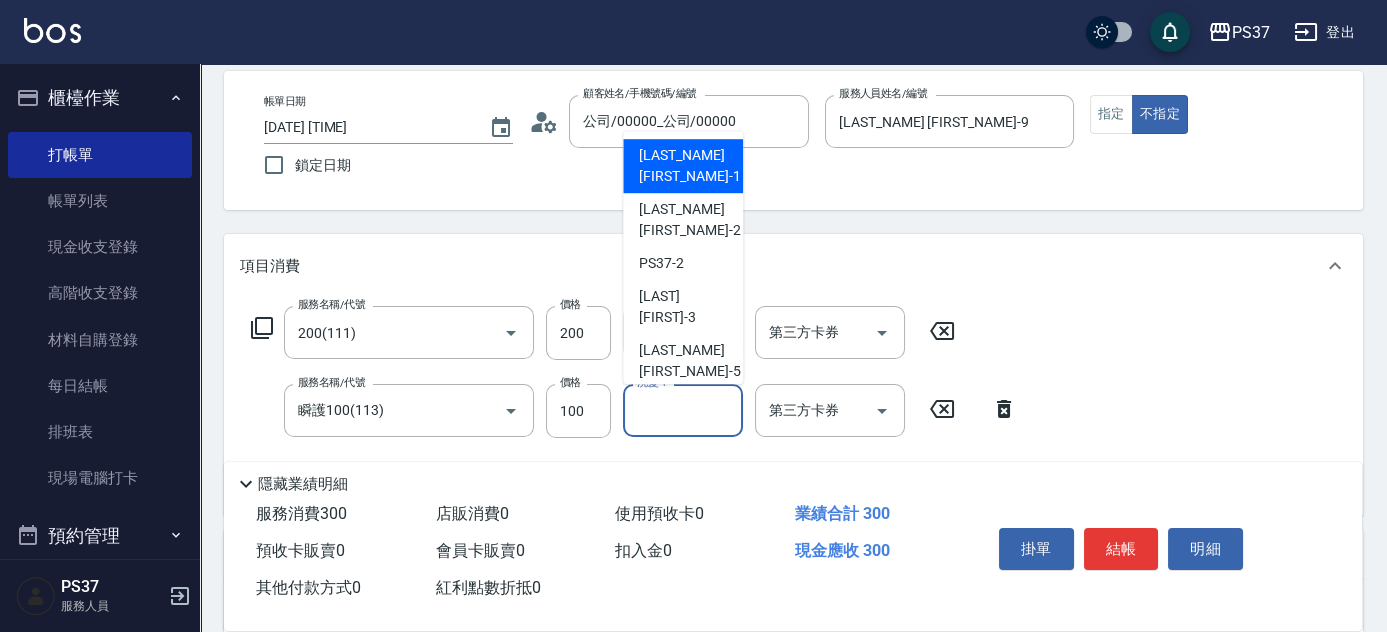 click on "[FIRST] -1" at bounding box center (689, 166) 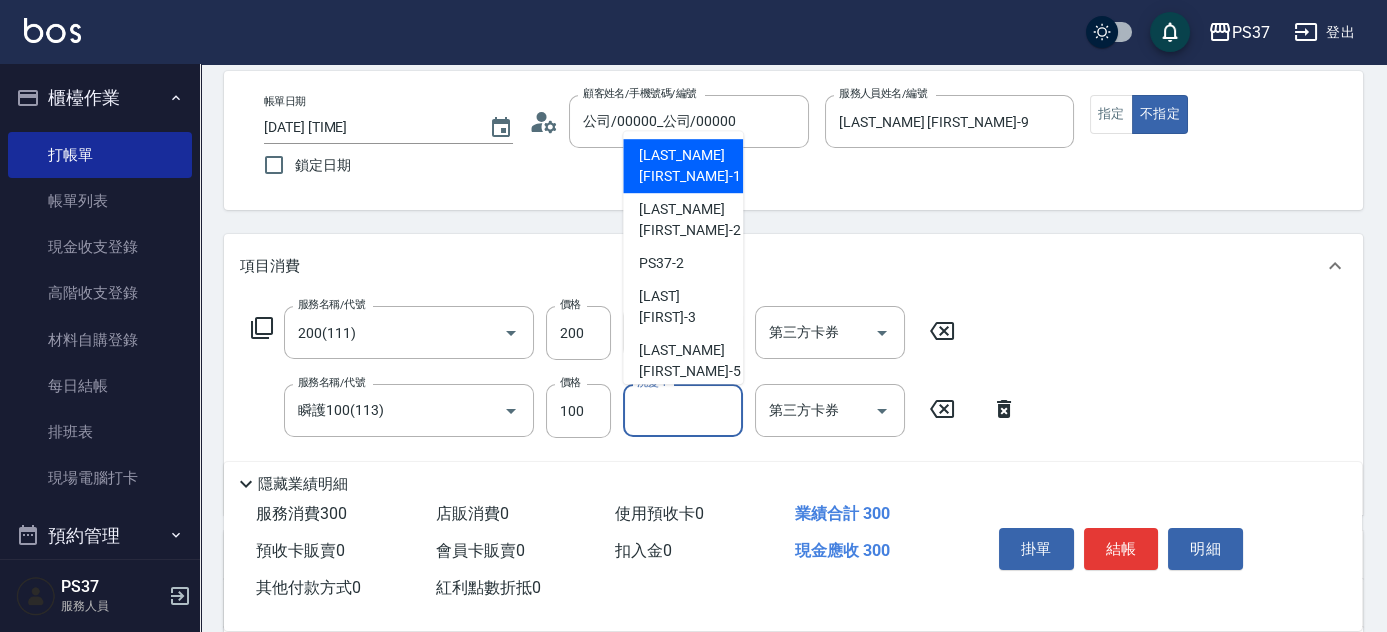 type on "[LAST]" 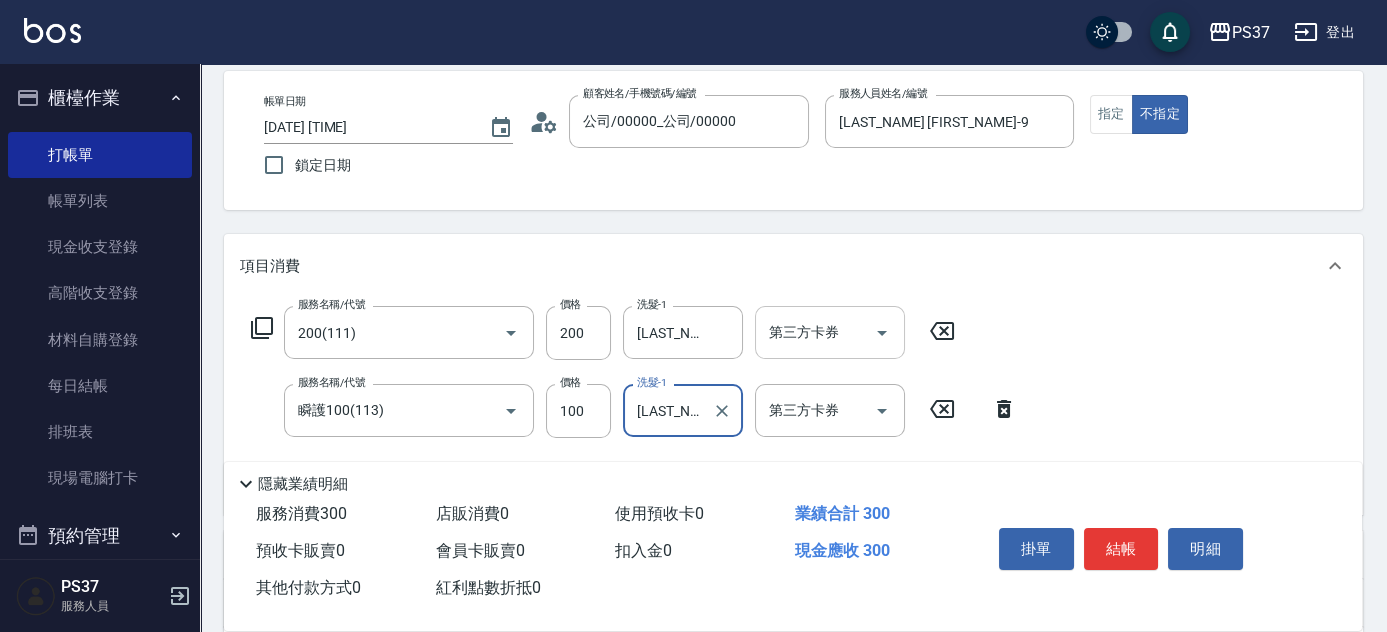 click 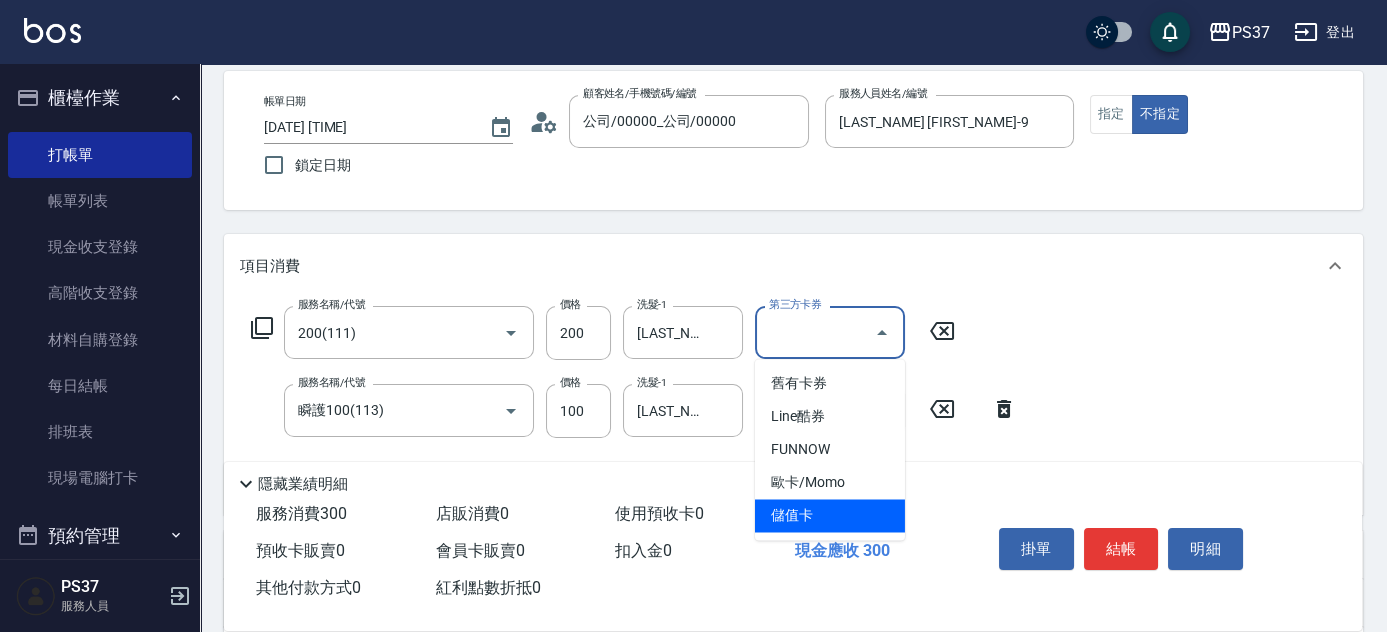 click on "儲值卡" at bounding box center (830, 515) 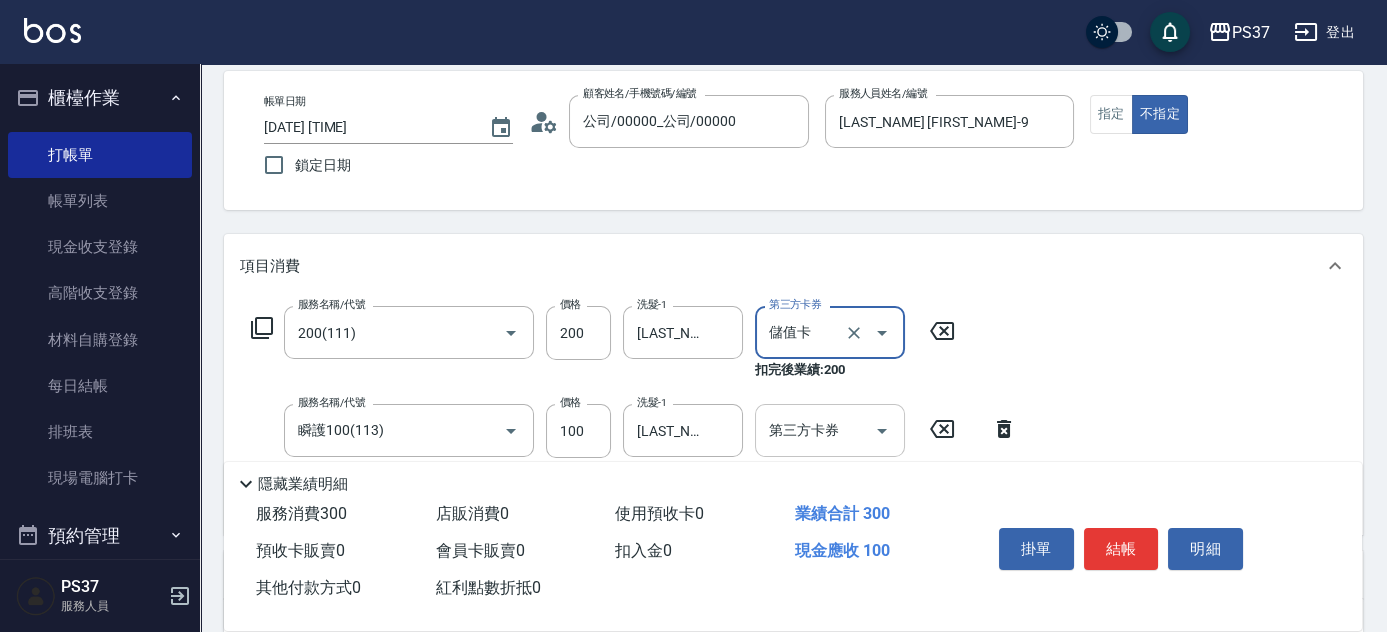 click at bounding box center [881, 430] 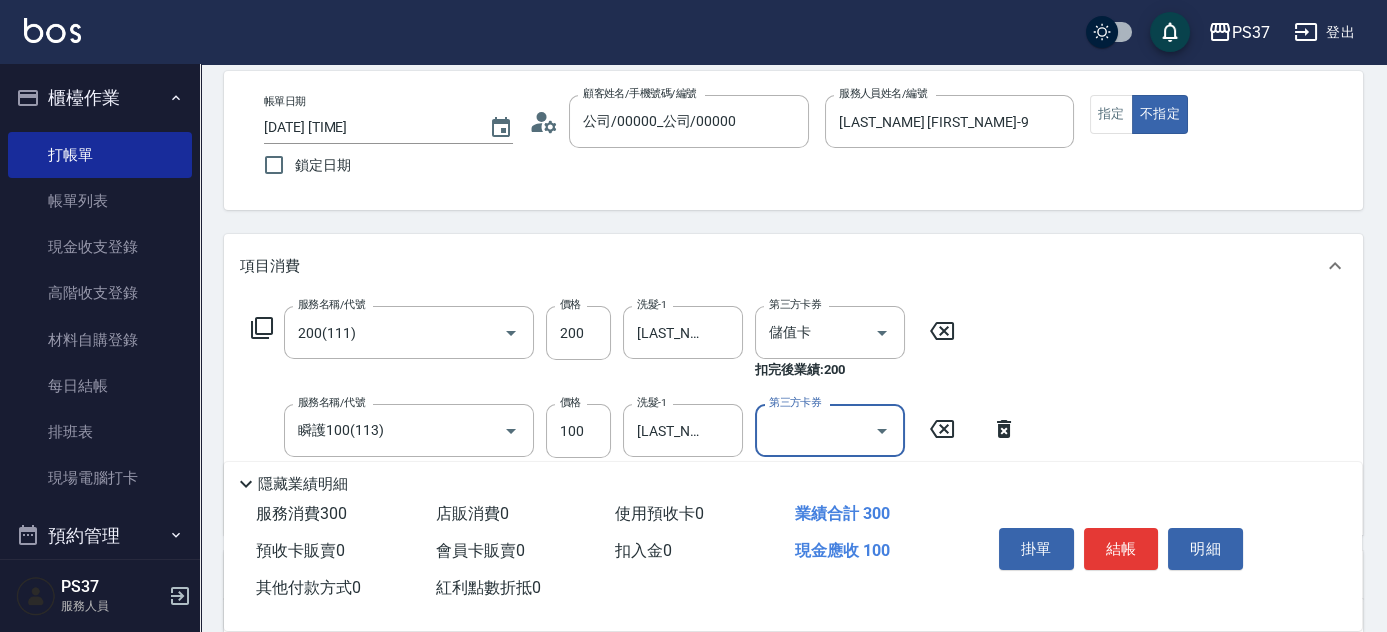 click 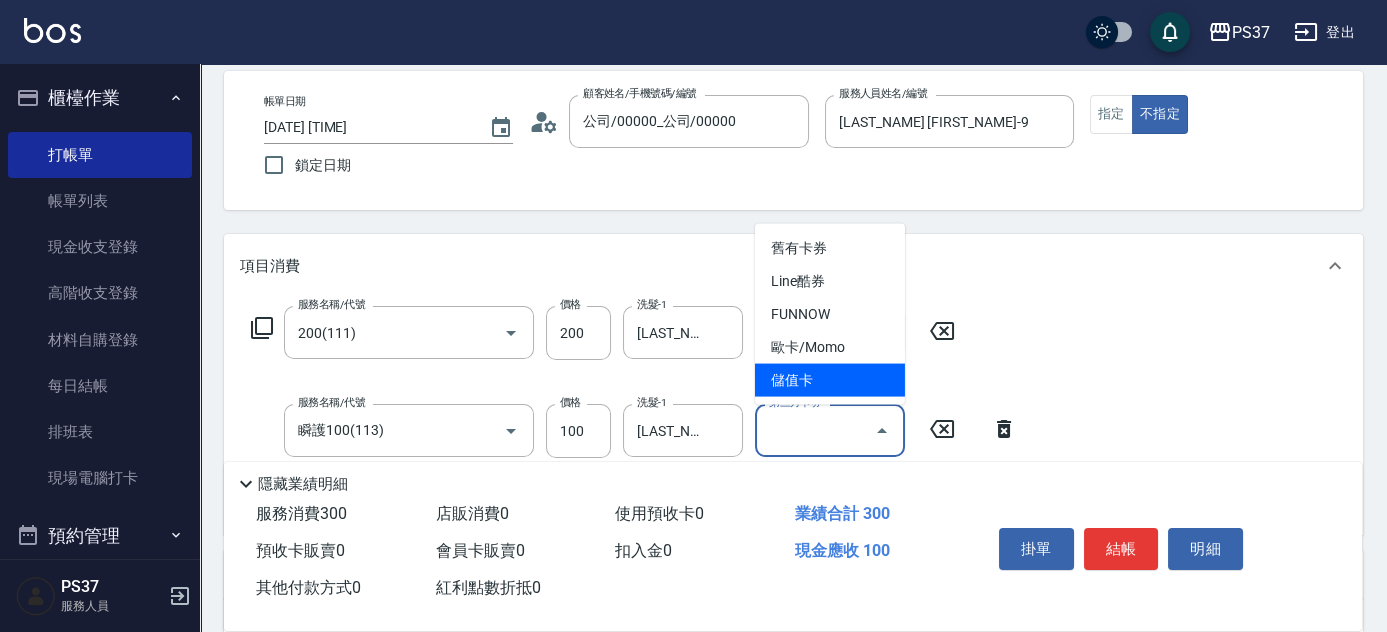click on "儲值卡" at bounding box center (830, 380) 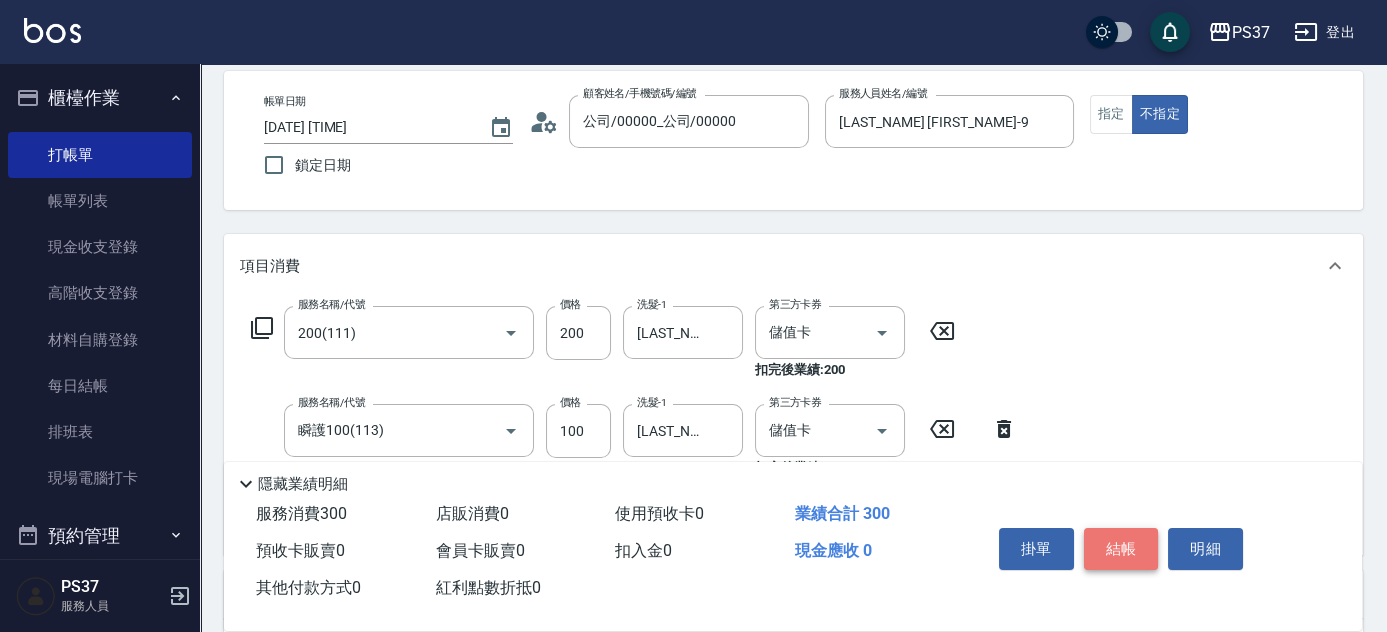 click on "結帳" at bounding box center [1121, 549] 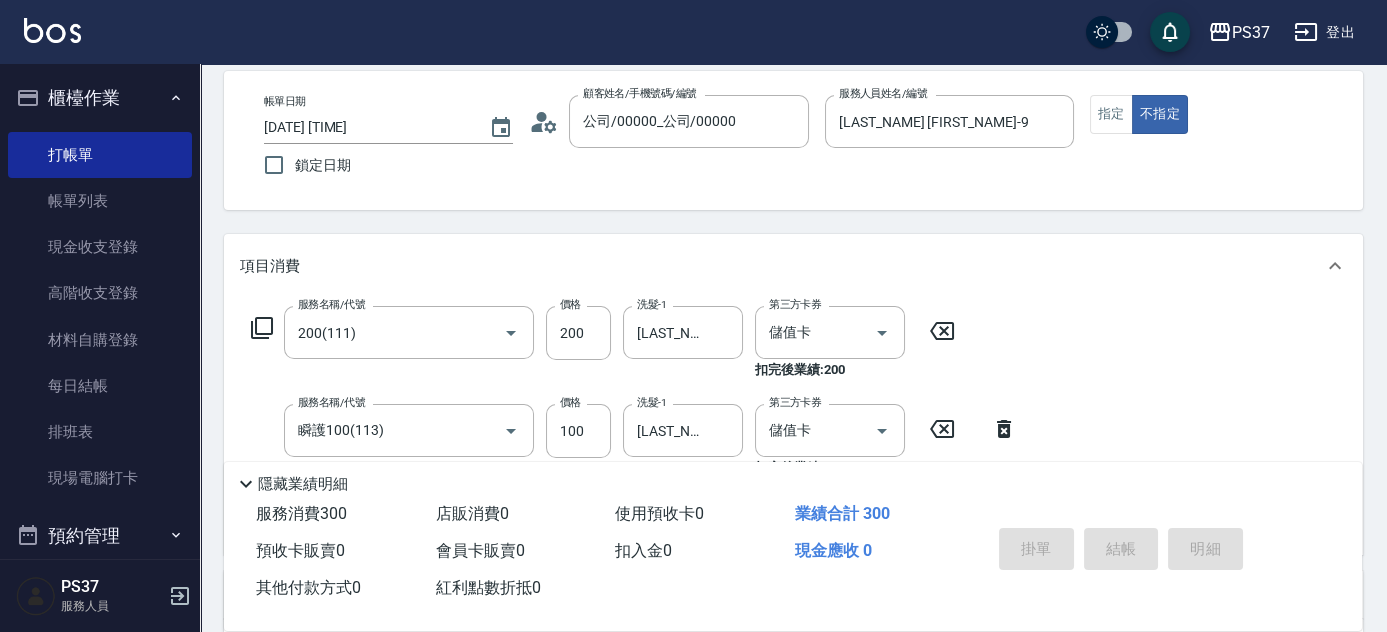 type 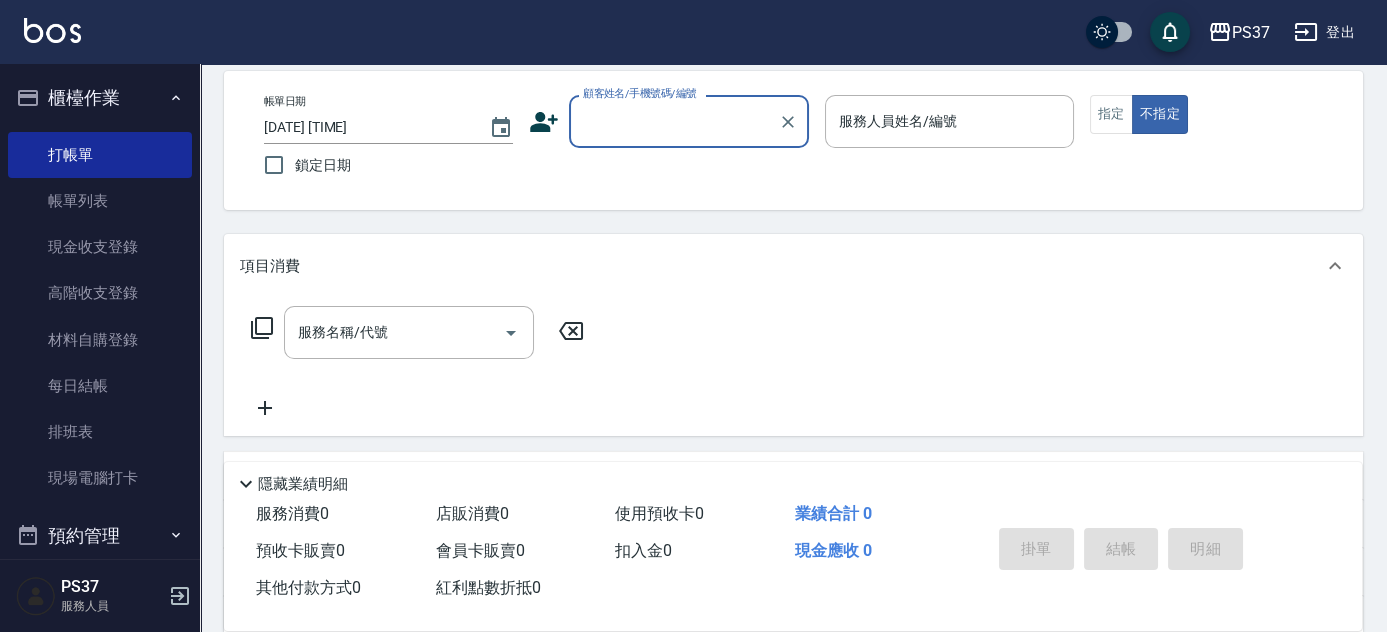 click on "顧客姓名/手機號碼/編號" at bounding box center (674, 121) 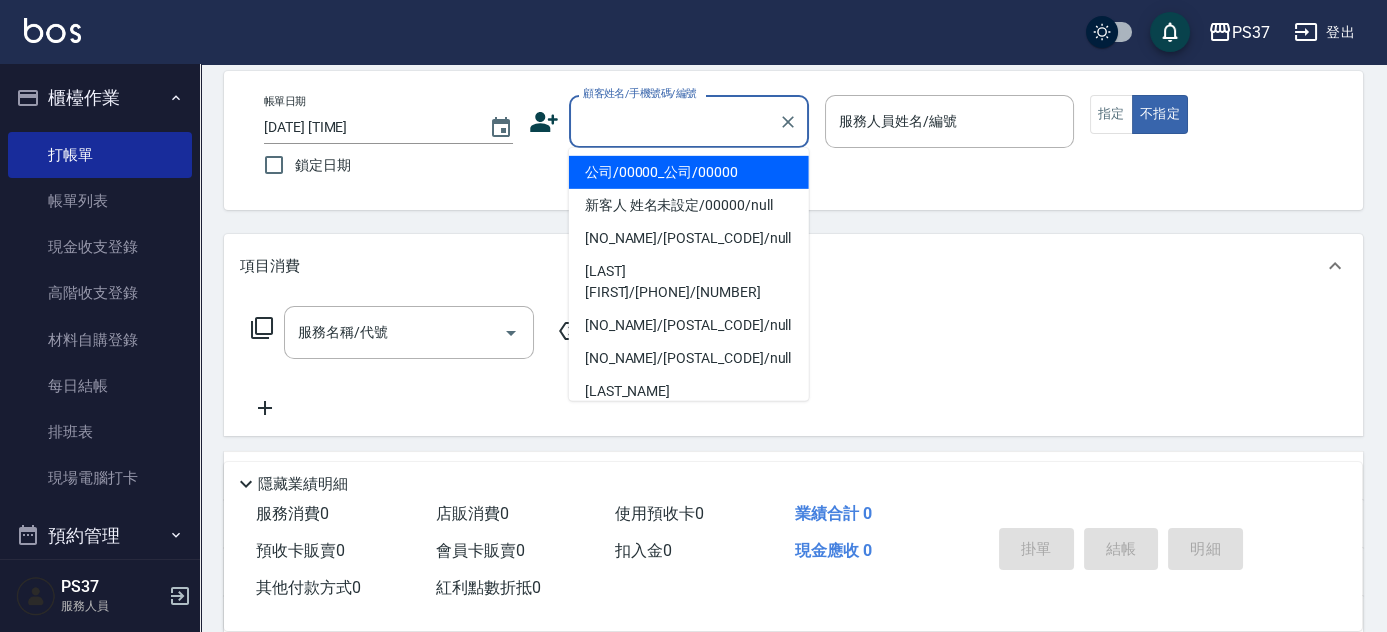 click on "公司/00000_公司/00000" at bounding box center [689, 172] 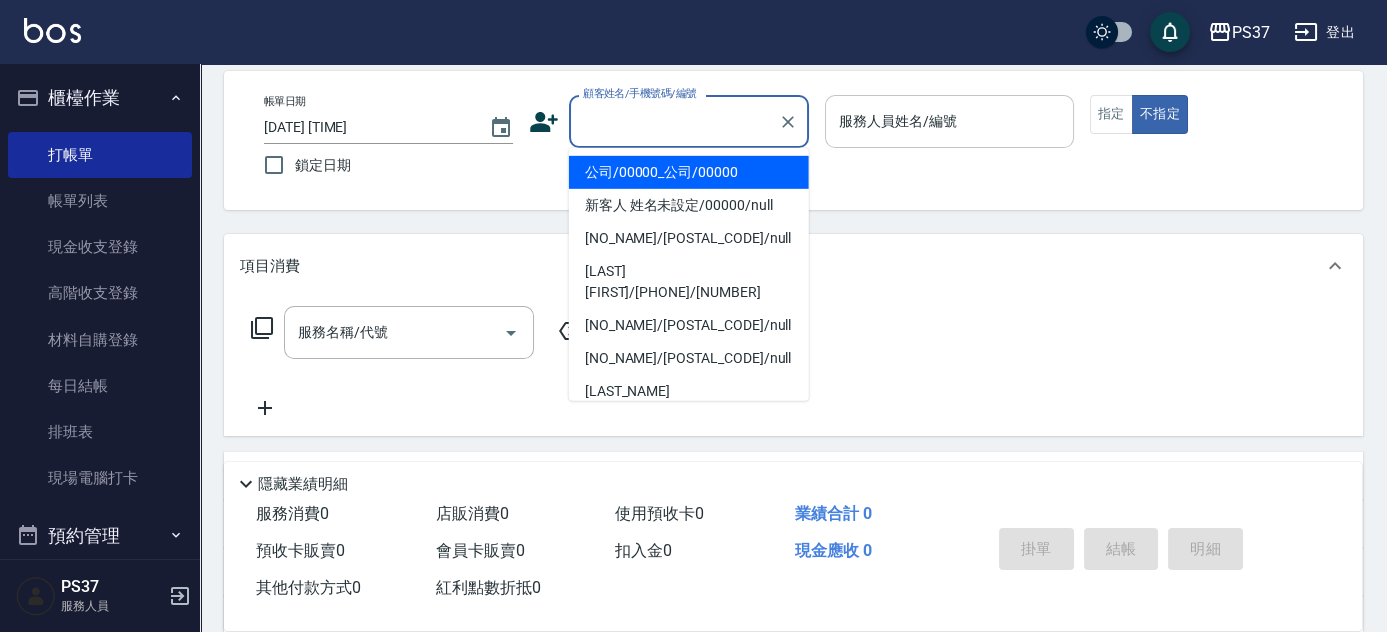 type on "公司/00000_公司/00000" 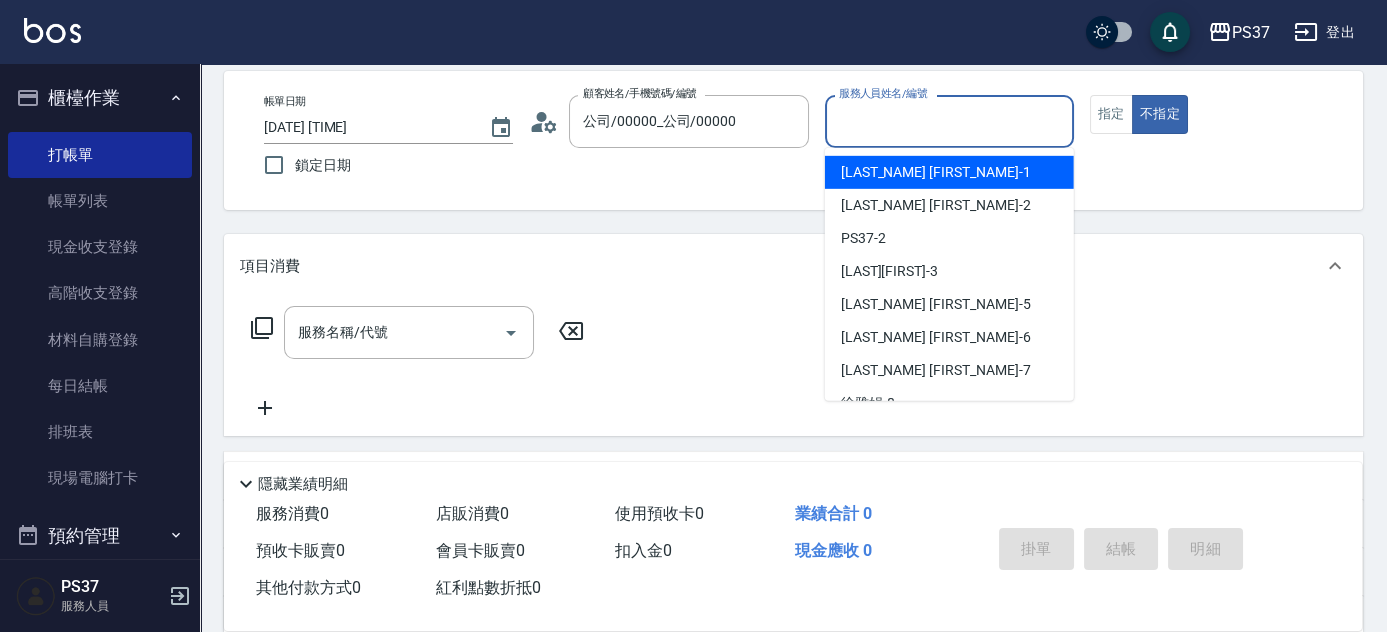click on "服務人員姓名/編號" at bounding box center [949, 121] 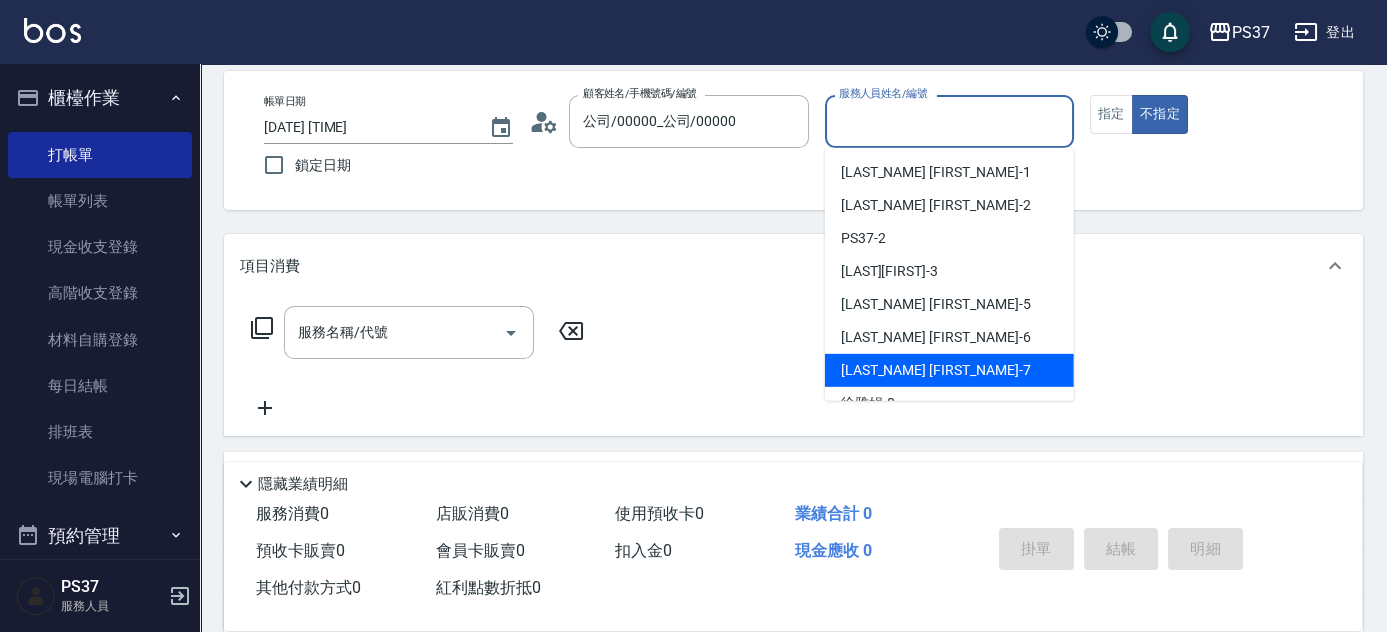 click on "黎氏萍 -7" at bounding box center [949, 370] 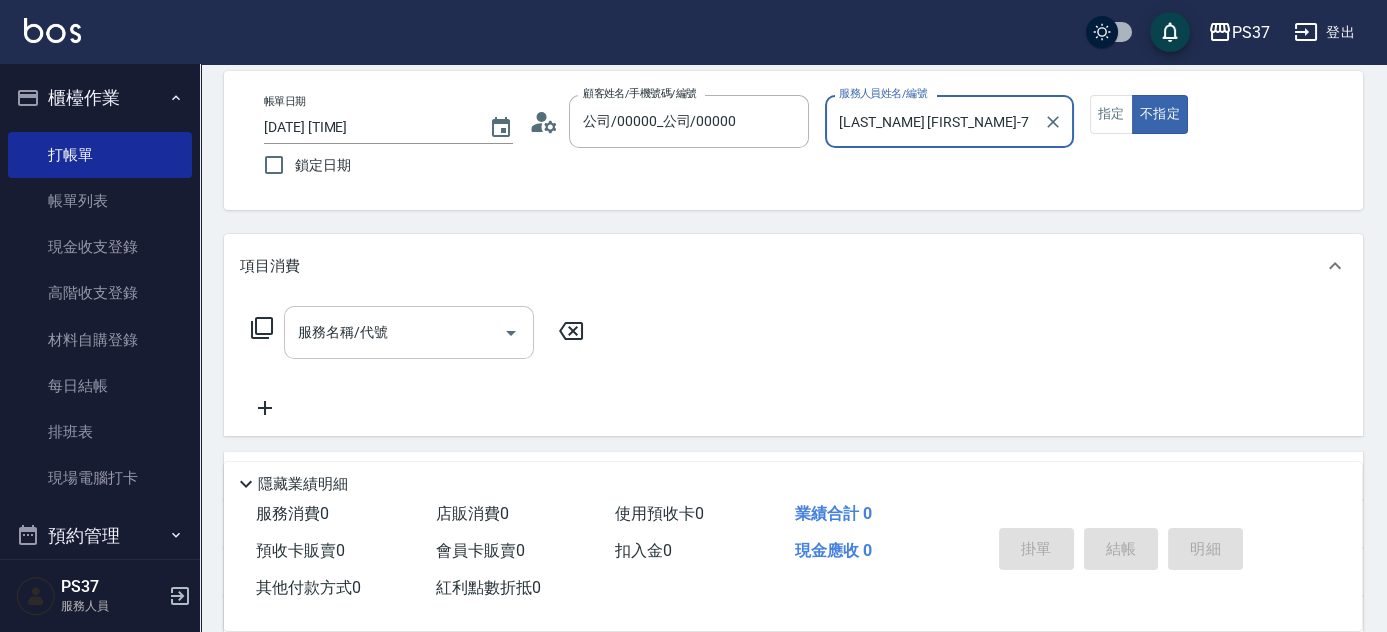 click on "服務名稱/代號" at bounding box center (394, 332) 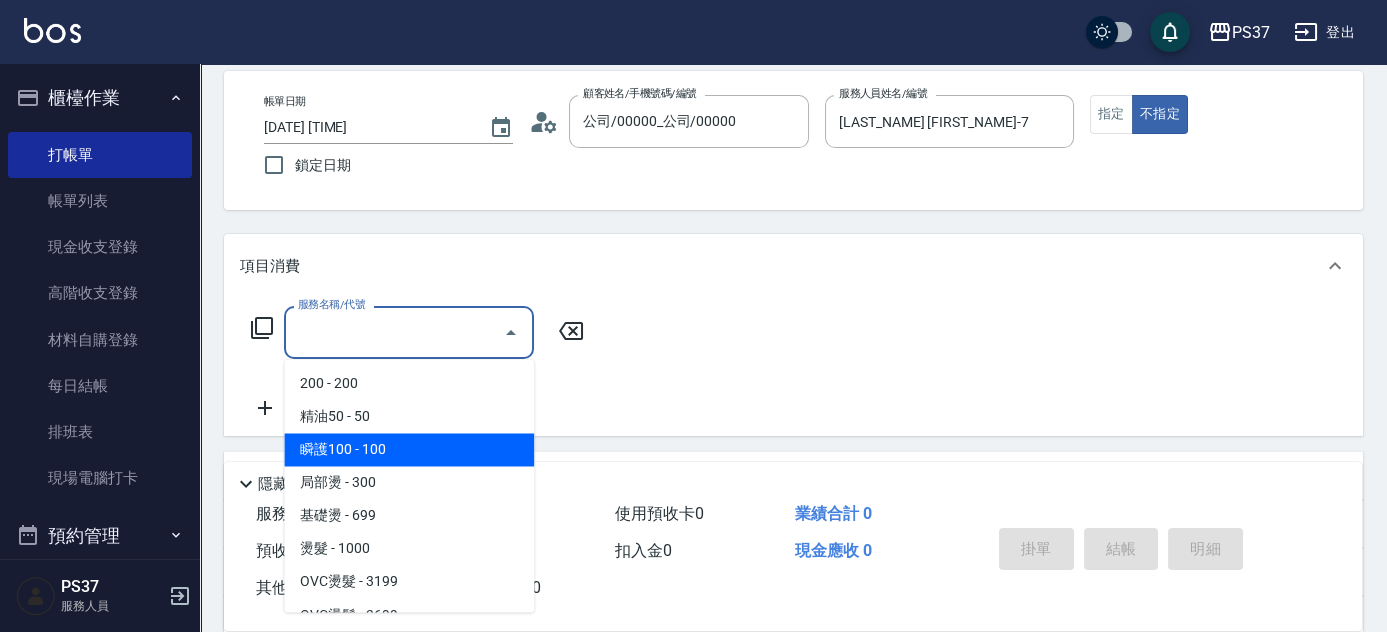 click on "瞬護100 - 100" at bounding box center [409, 449] 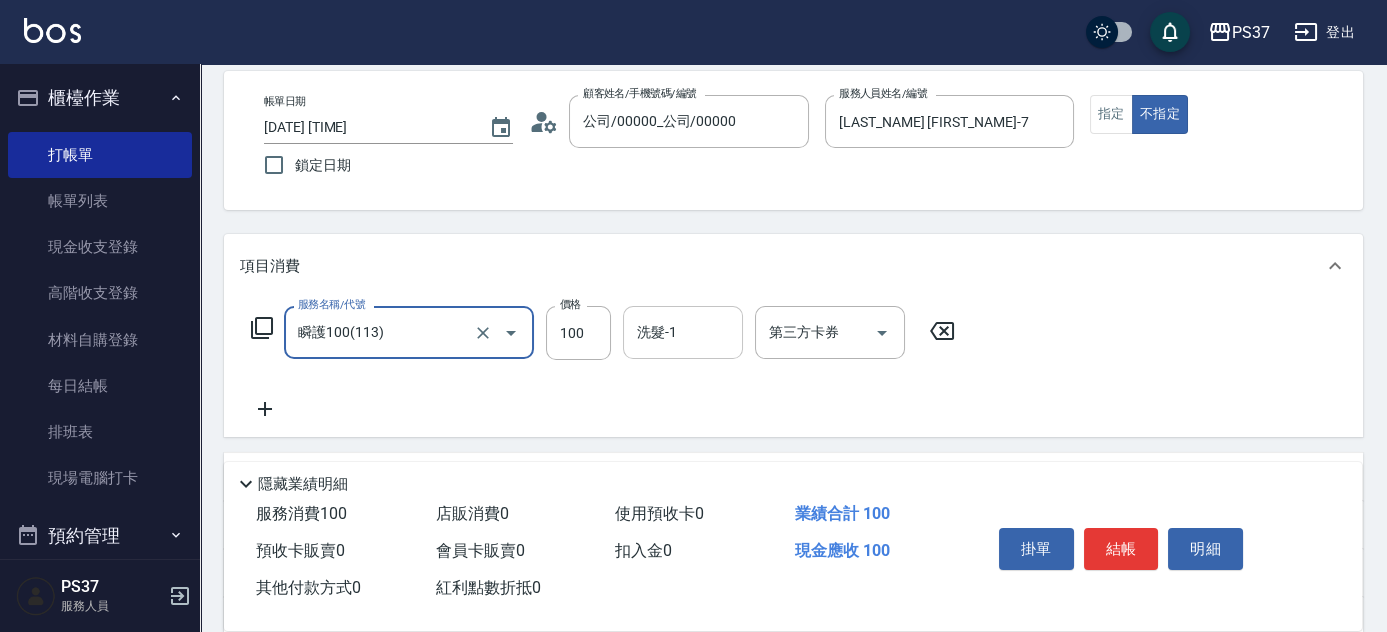 click on "洗髮-1" at bounding box center [683, 332] 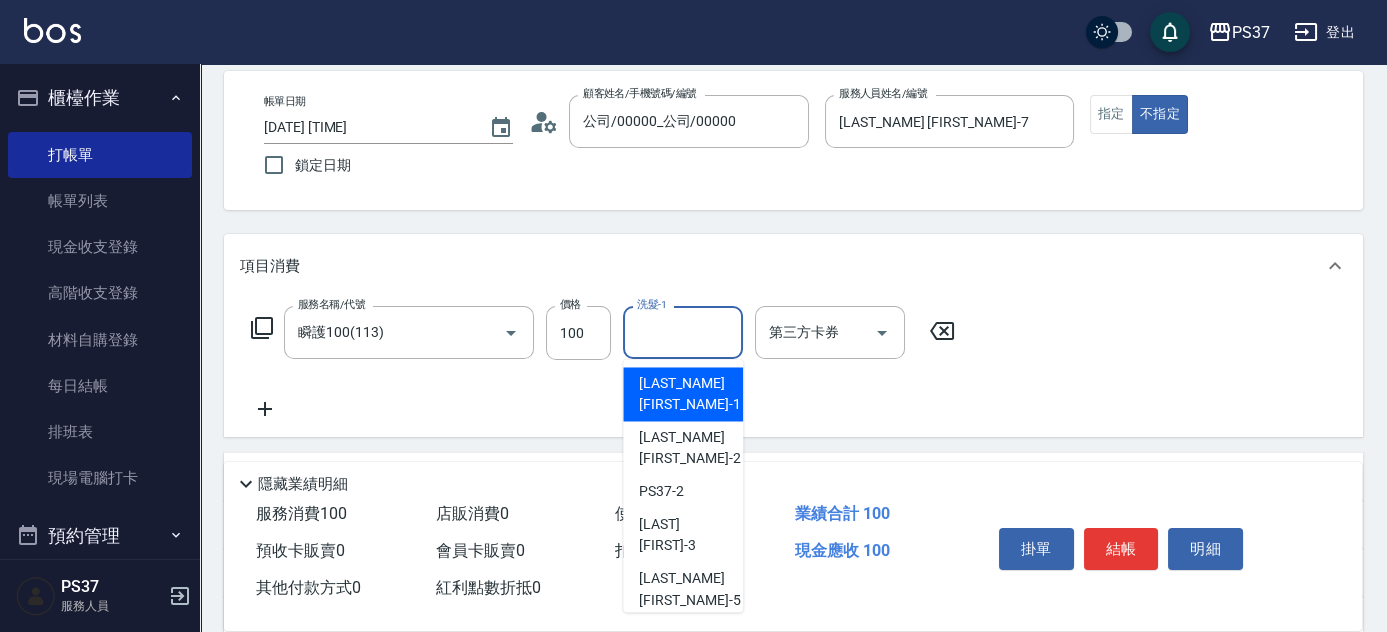 click on "[FIRST] -1" at bounding box center (689, 394) 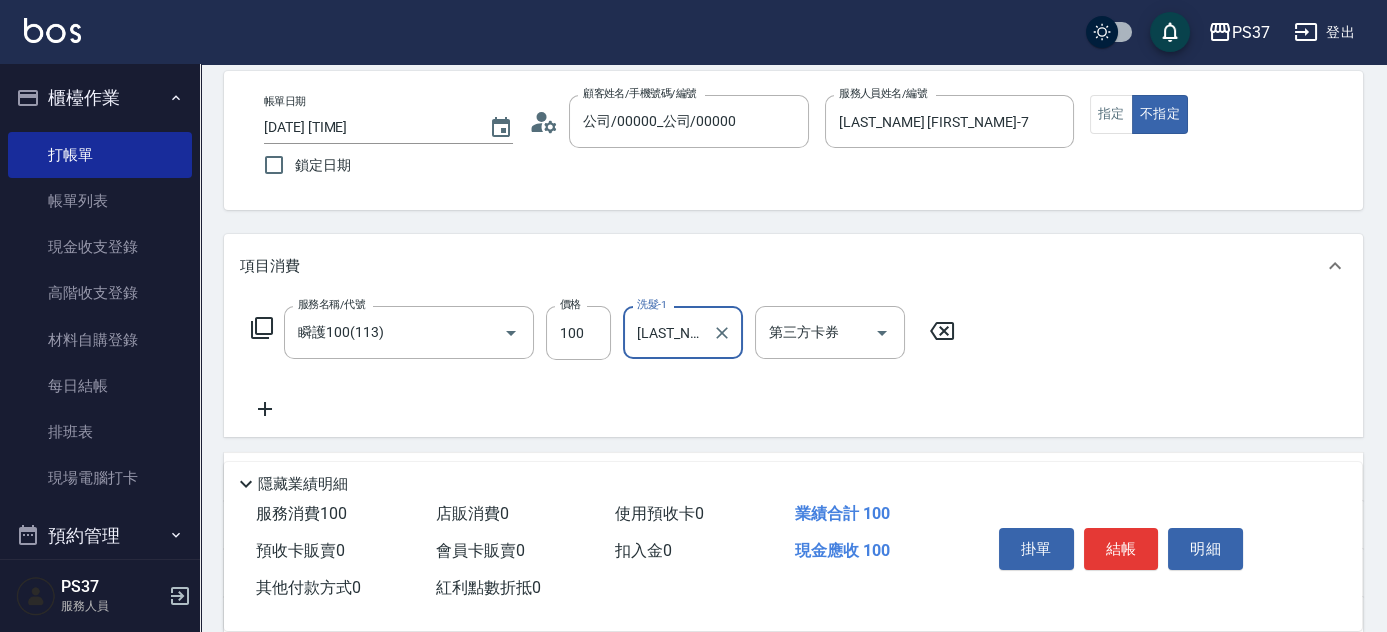 click 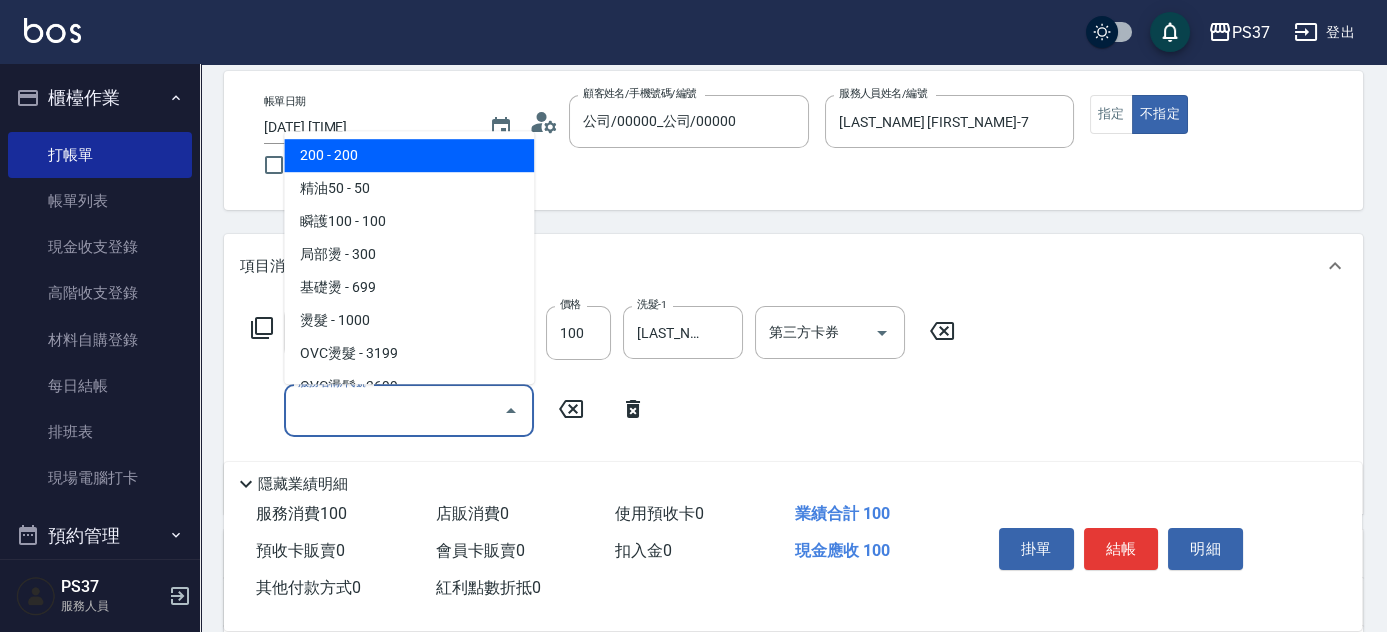 click on "服務名稱/代號" at bounding box center [394, 410] 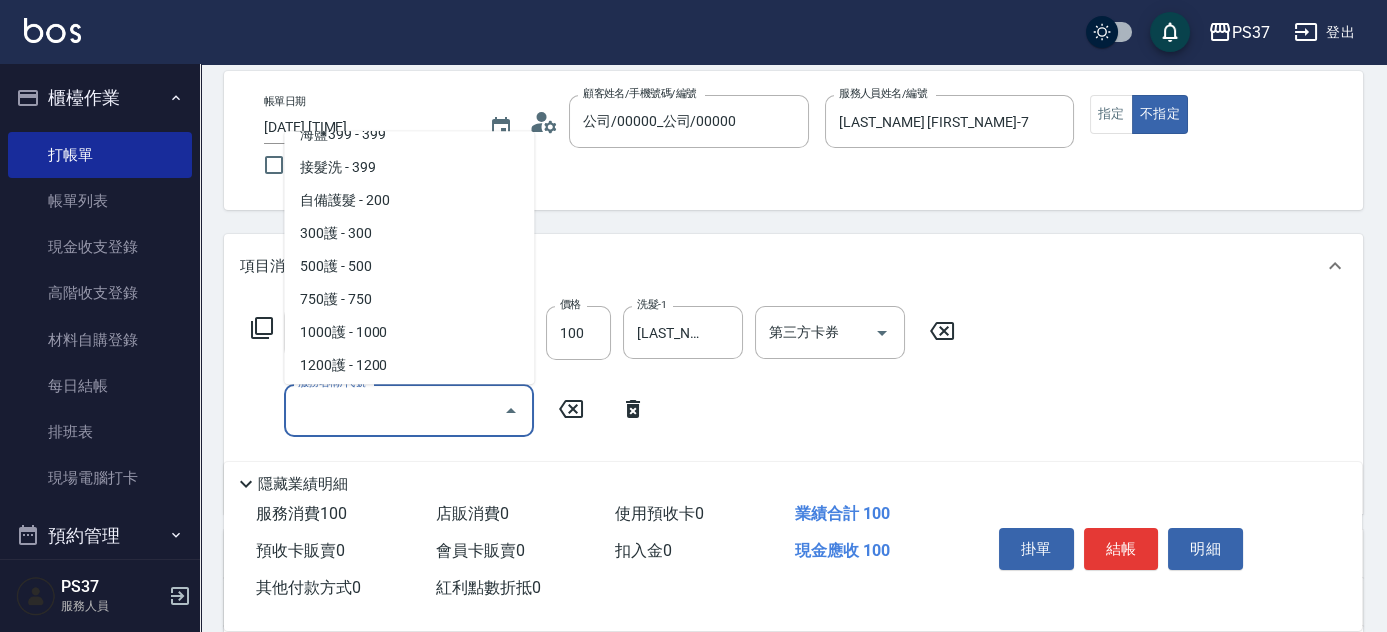 scroll, scrollTop: 909, scrollLeft: 0, axis: vertical 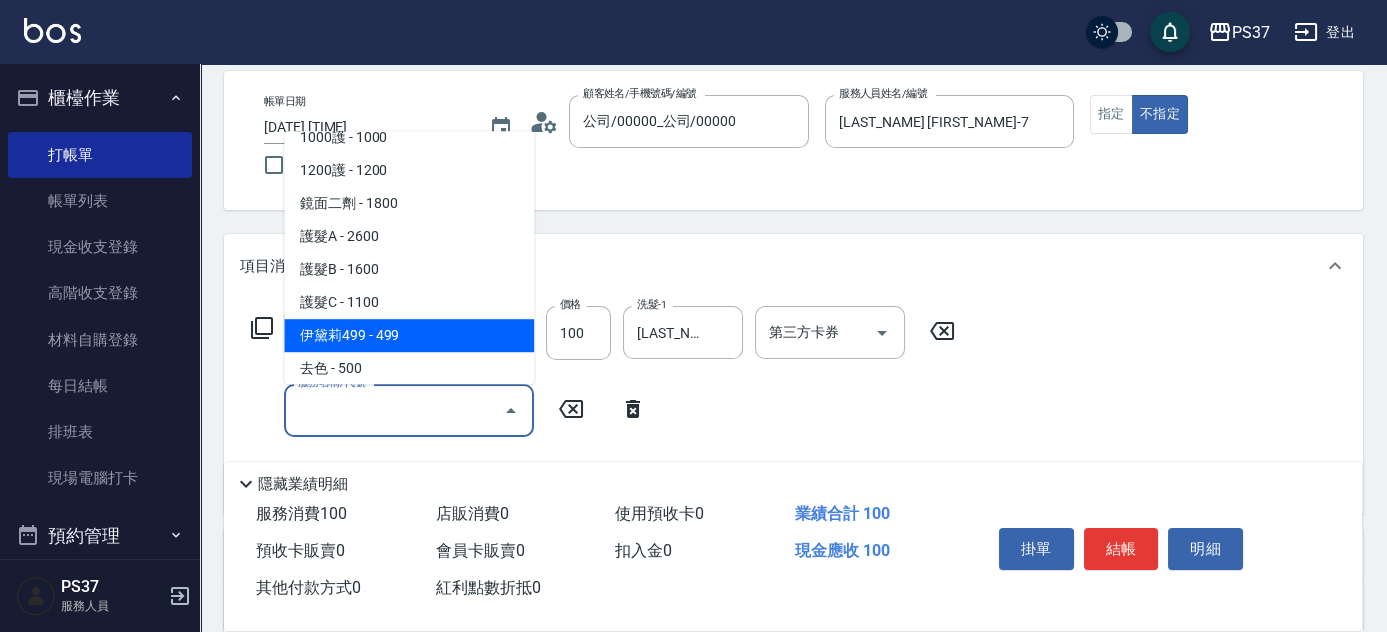 click on "伊黛莉499 - 499" at bounding box center (409, 335) 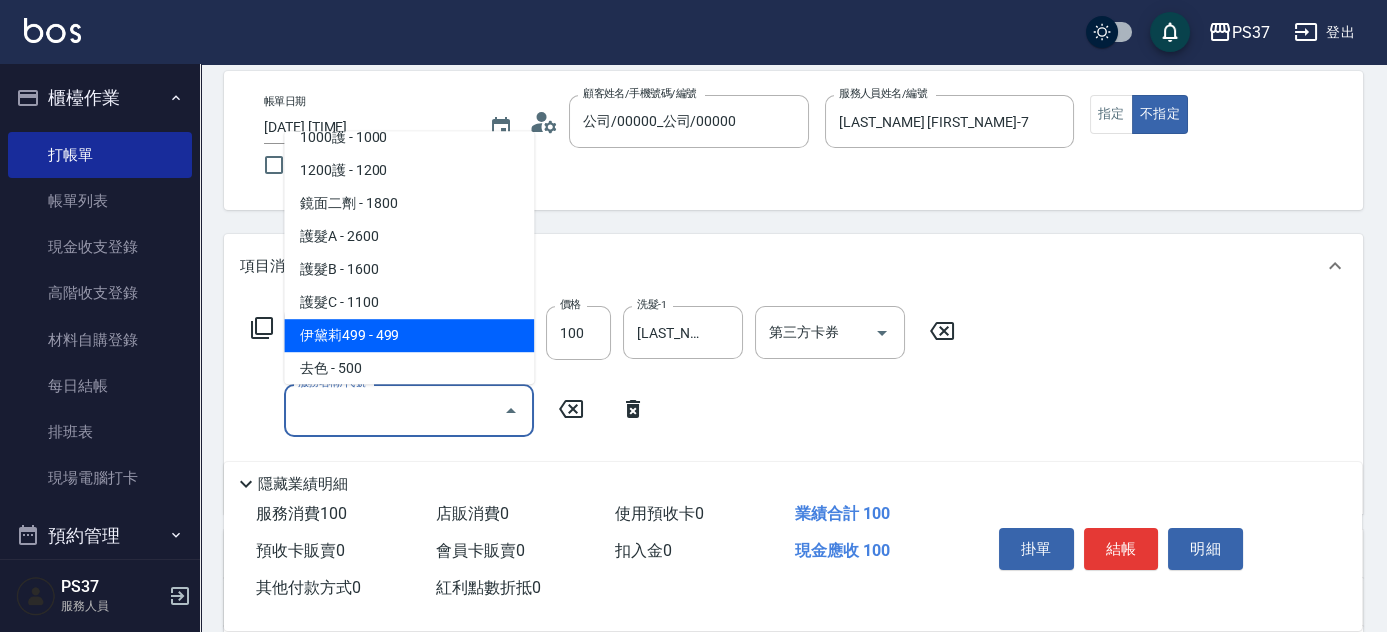 type on "伊黛莉499(0499)" 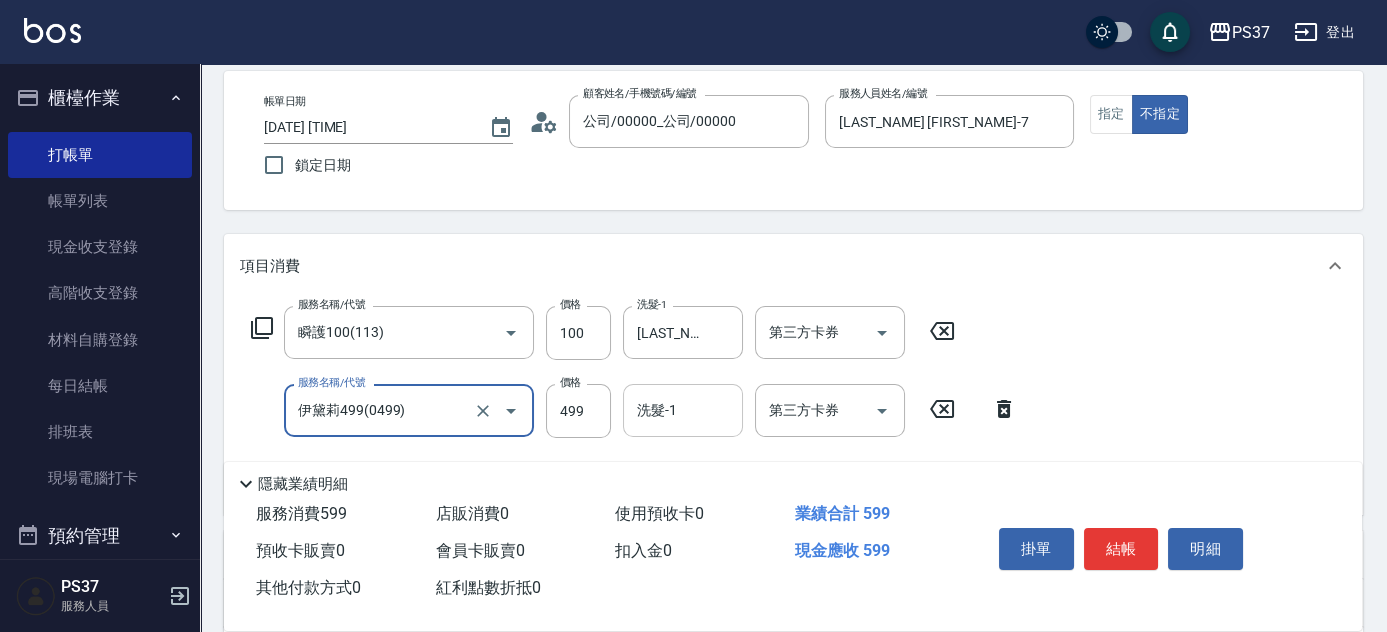 click on "洗髮-1" at bounding box center (683, 410) 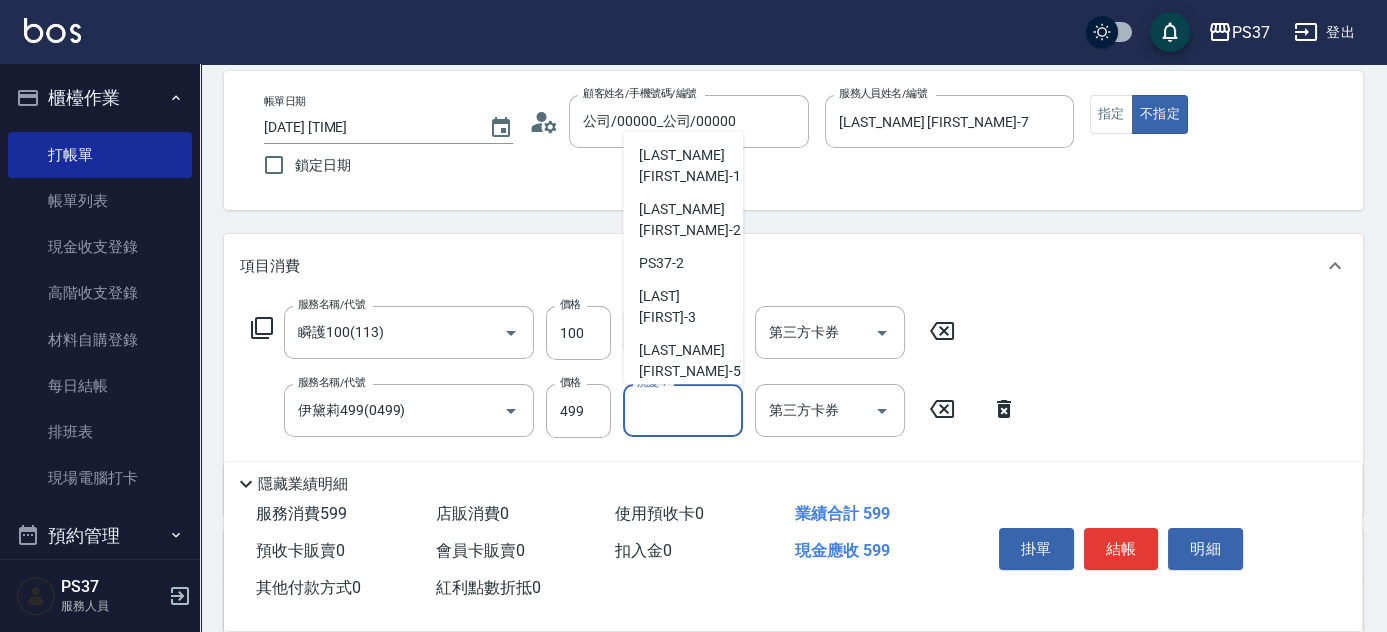 click on "黎氏萍 -7" at bounding box center (689, 469) 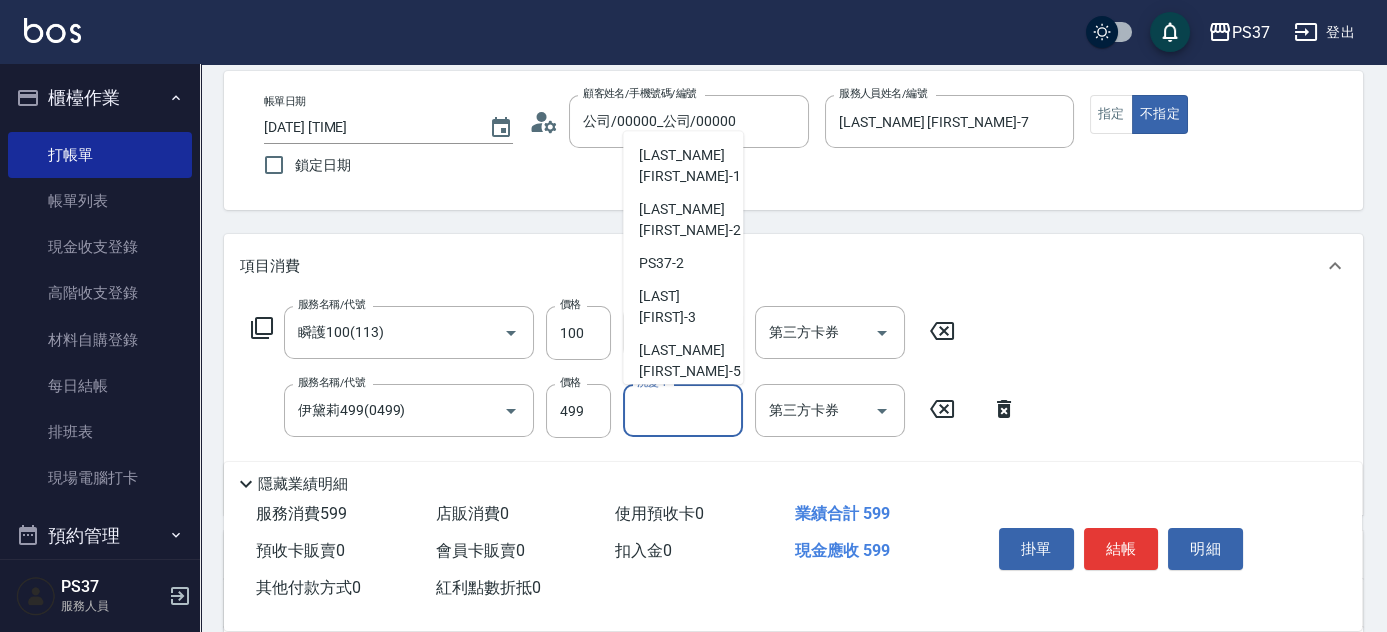 type on "黎氏萍-7" 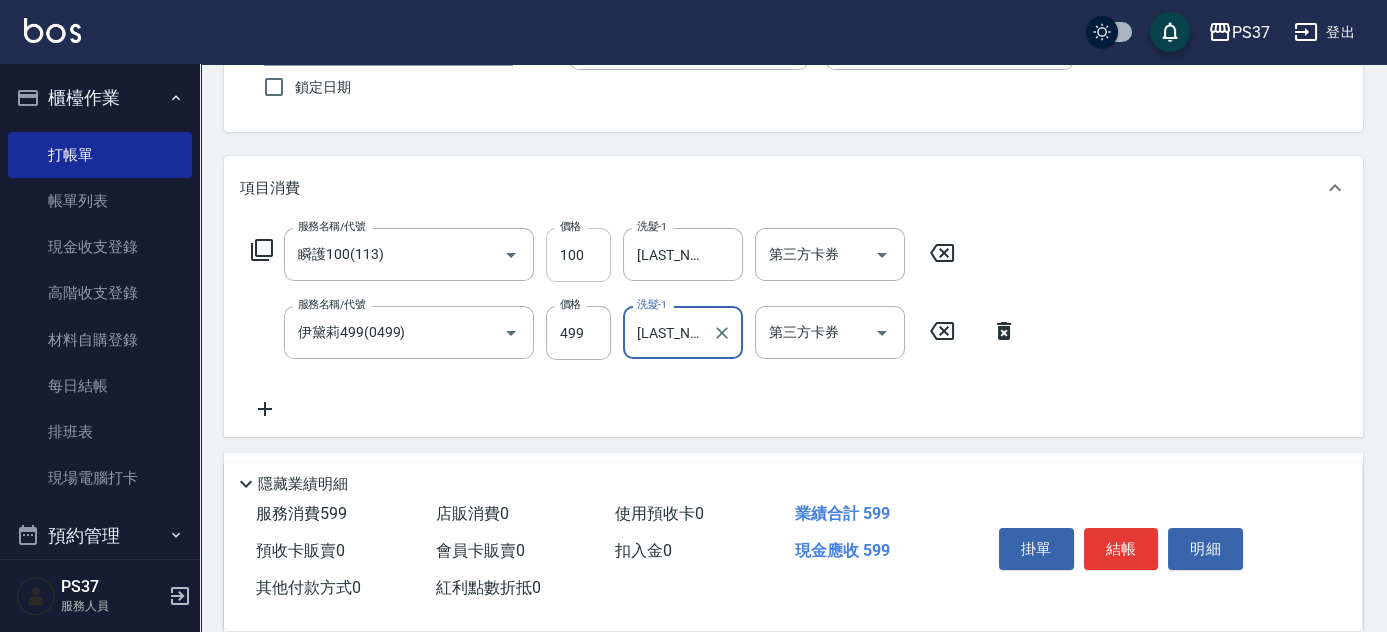 scroll, scrollTop: 272, scrollLeft: 0, axis: vertical 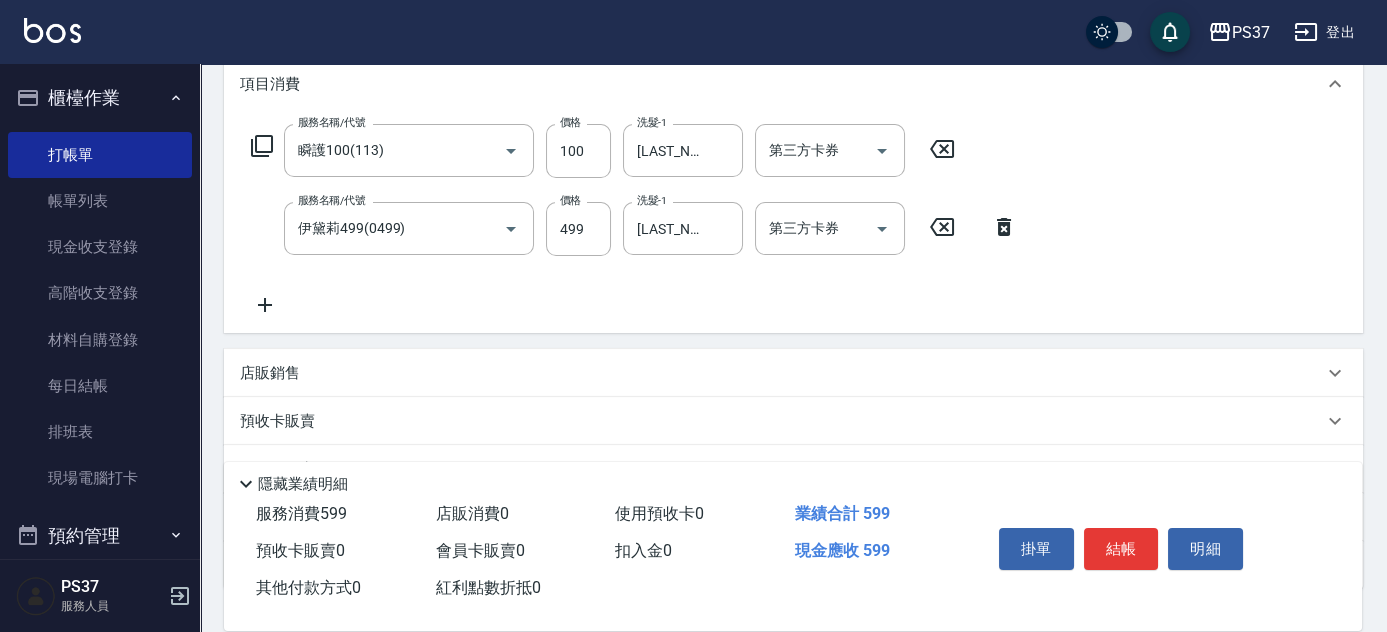 click 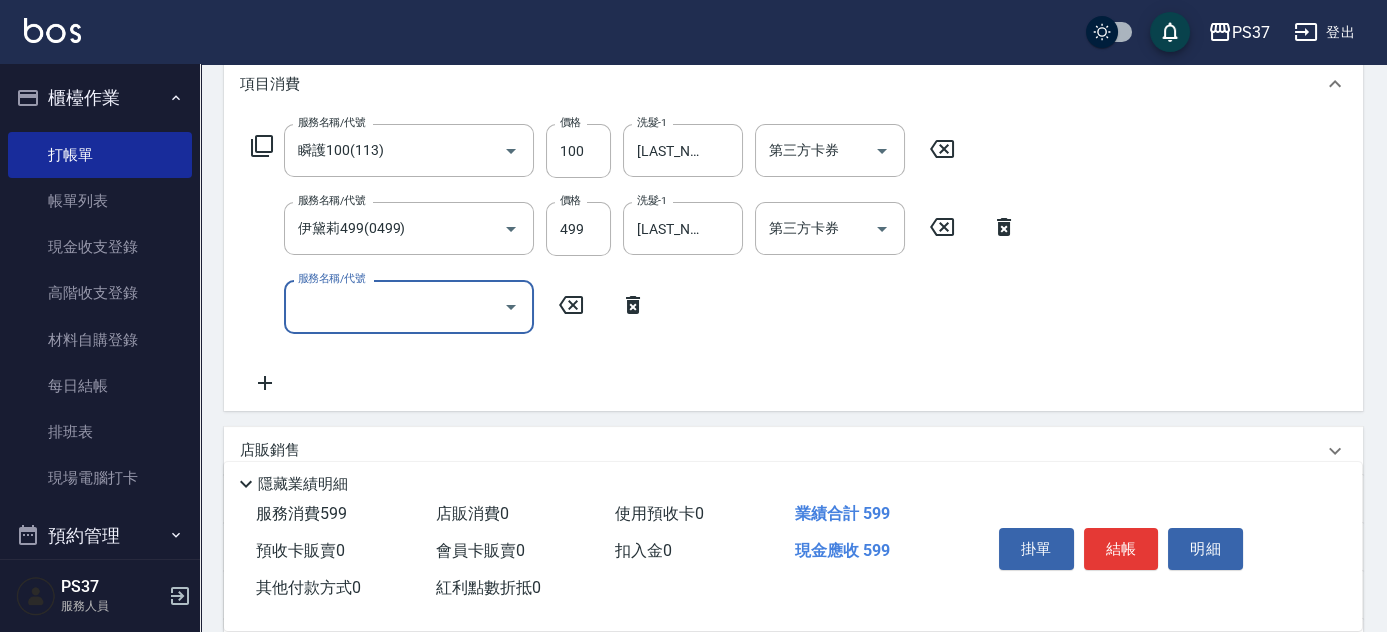 click on "服務名稱/代號" at bounding box center [409, 306] 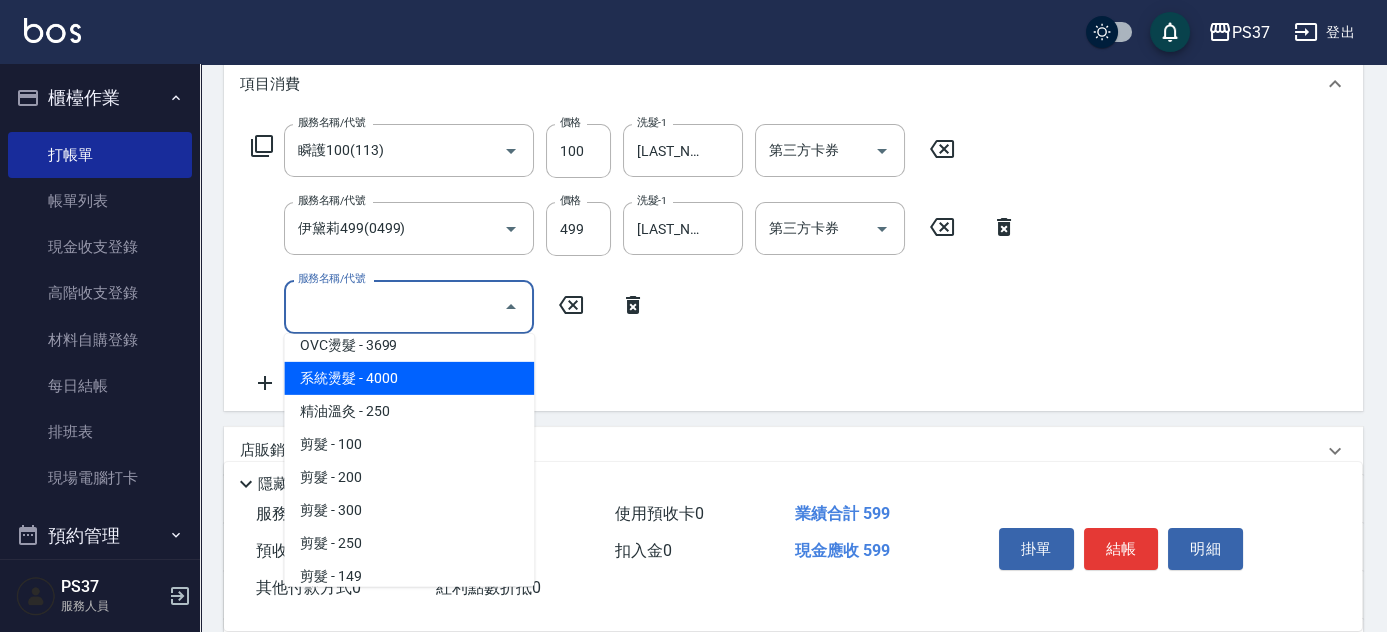 scroll, scrollTop: 272, scrollLeft: 0, axis: vertical 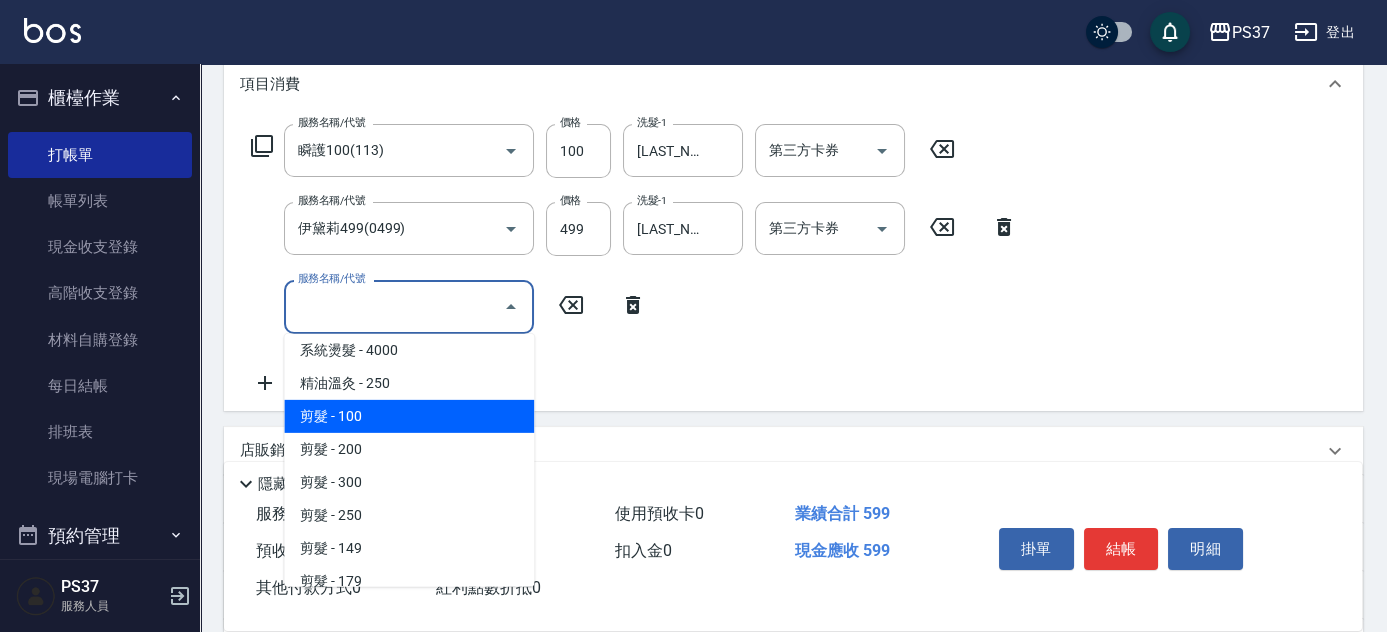 click on "剪髮 - 100" at bounding box center [409, 416] 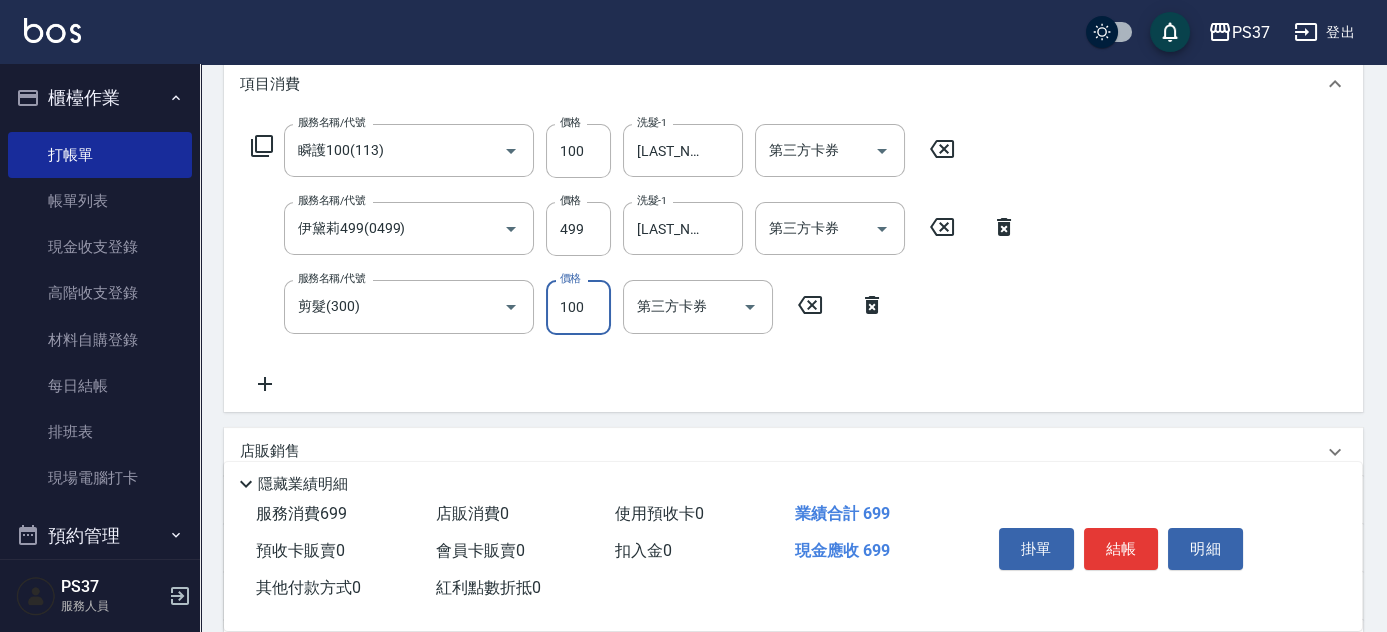 click on "100" at bounding box center (578, 307) 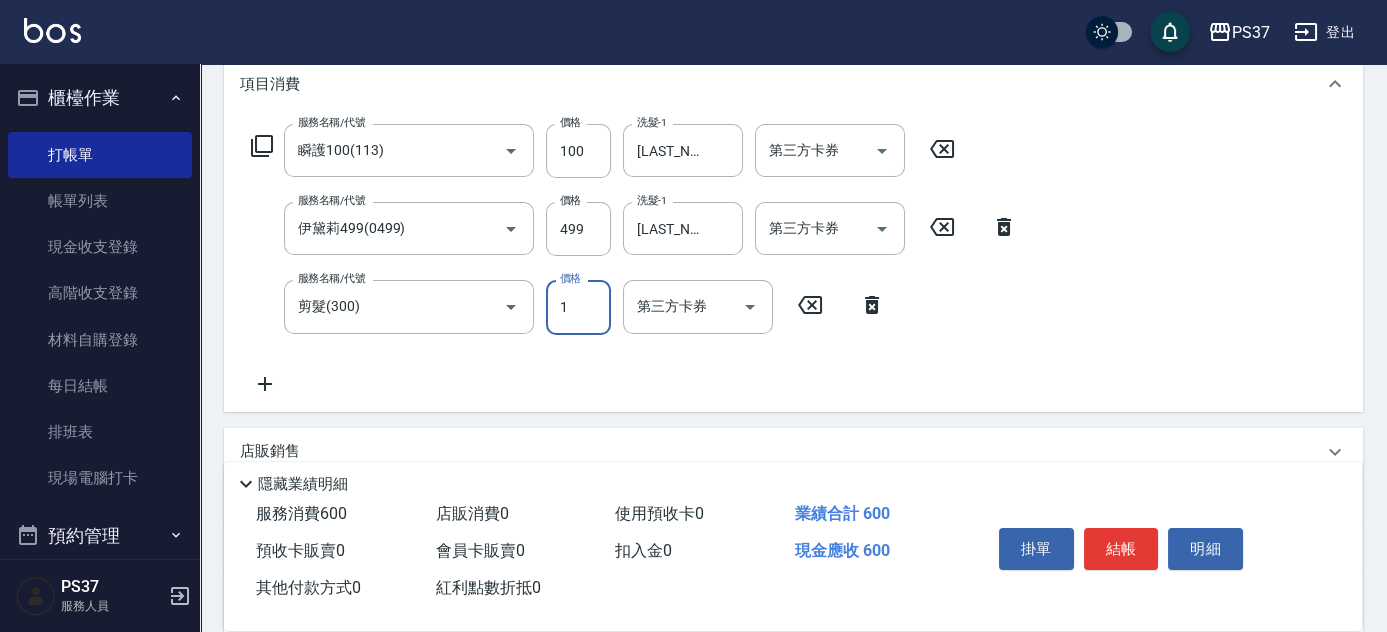 type on "1" 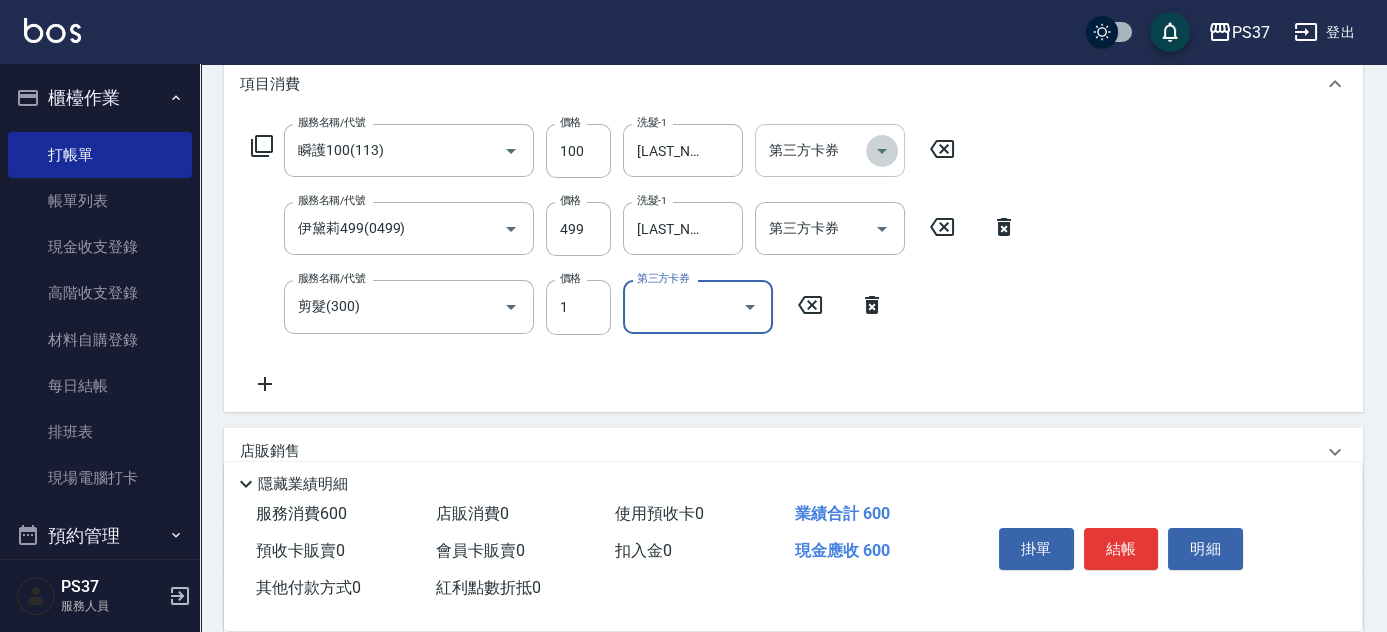 click 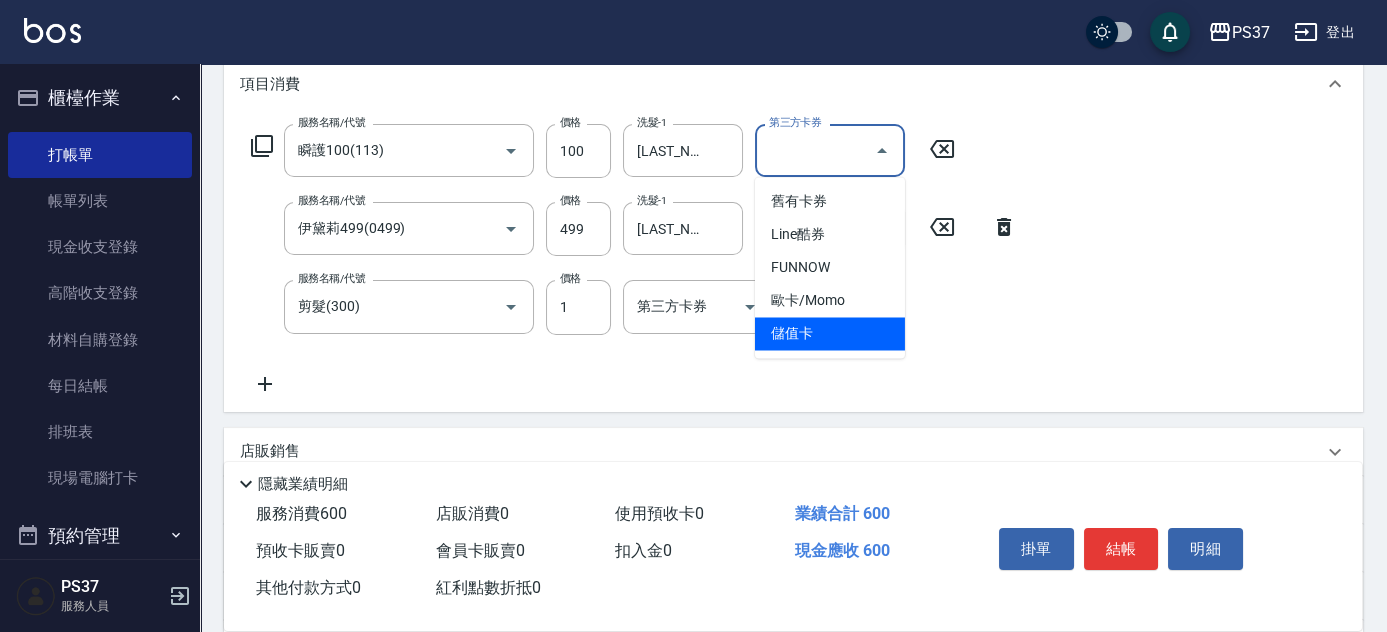 click on "儲值卡" at bounding box center [830, 333] 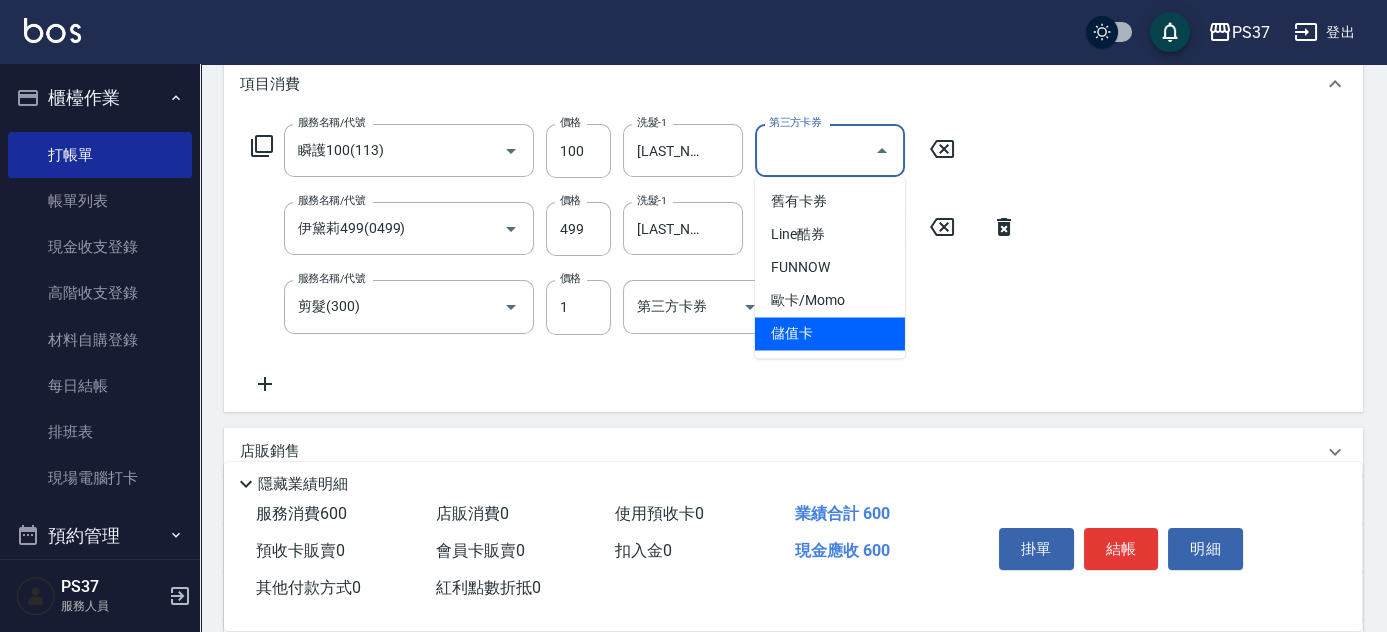 type on "儲值卡" 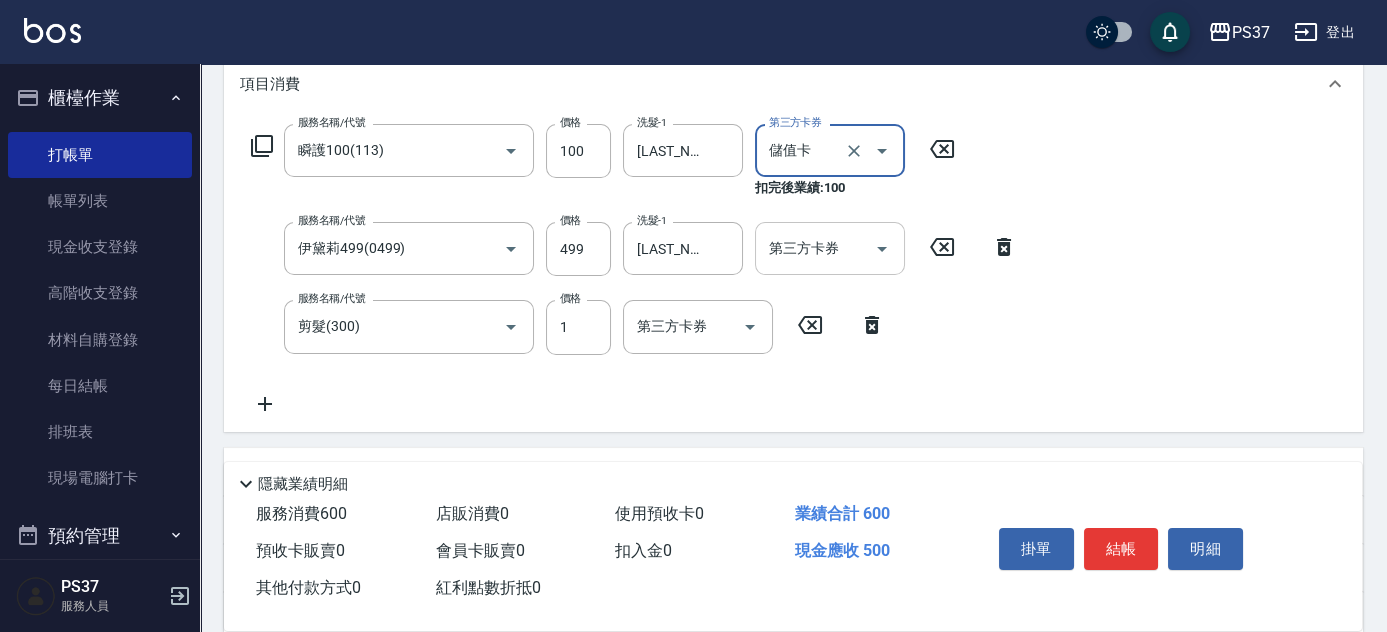 click 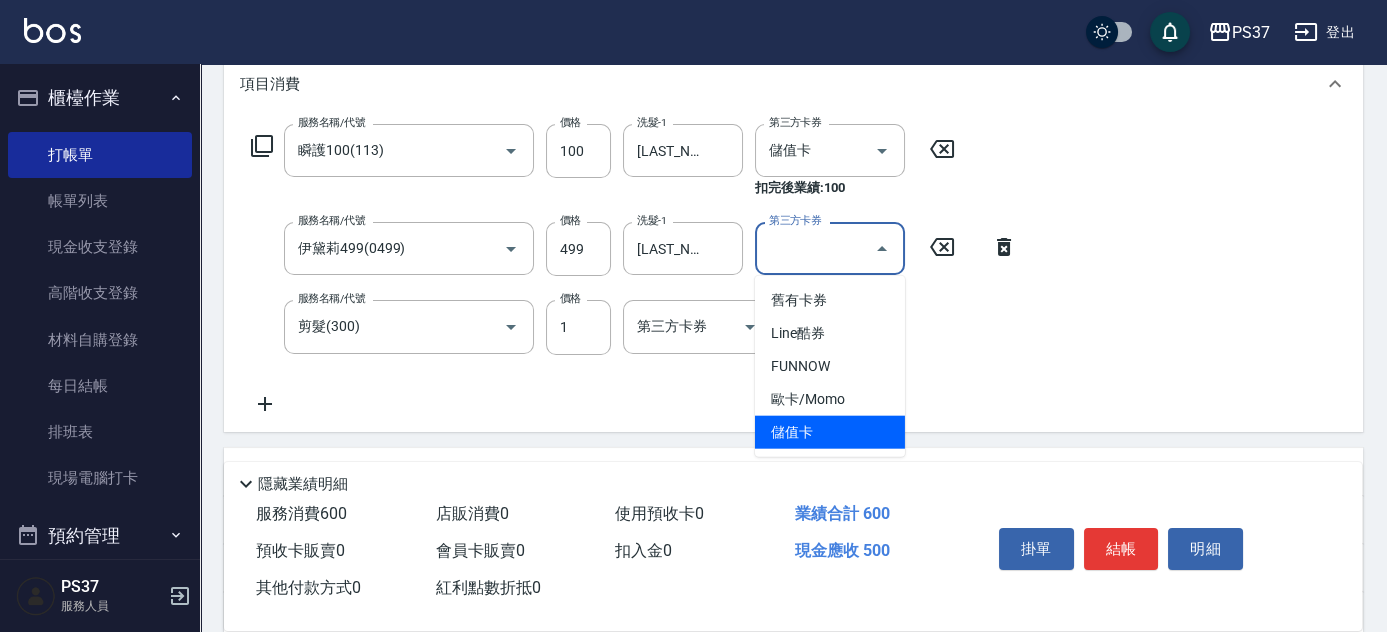 click on "儲值卡" at bounding box center [830, 432] 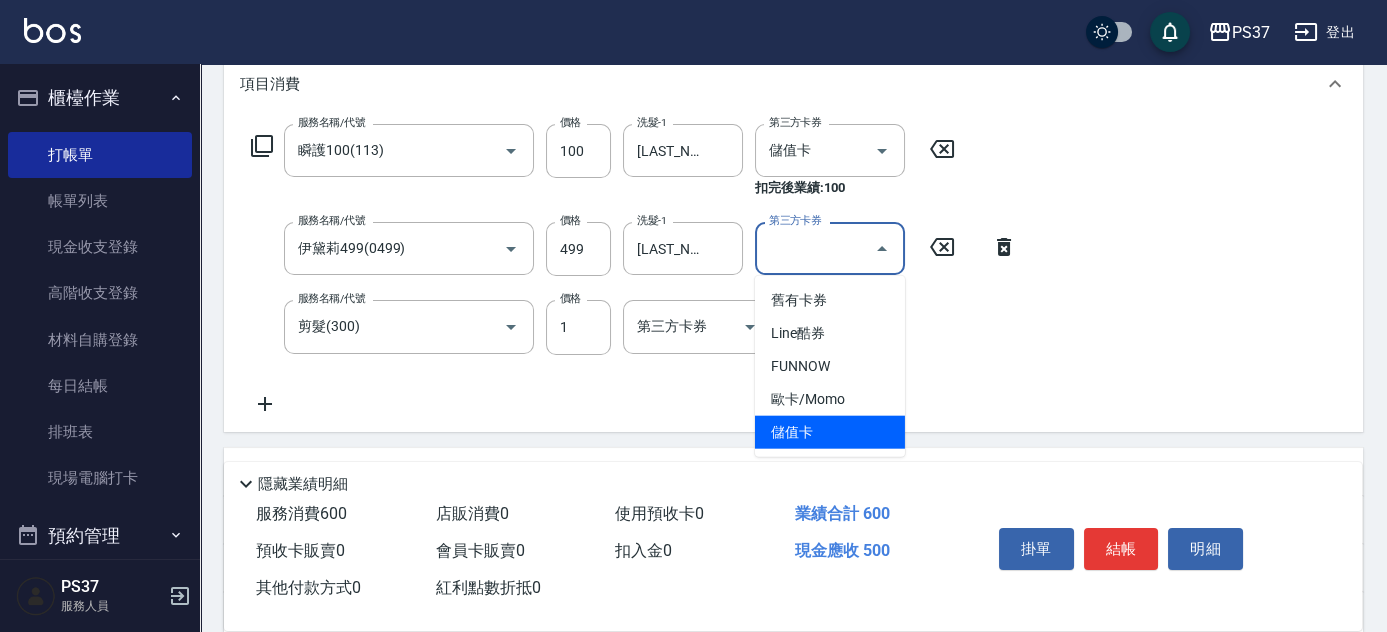type on "儲值卡" 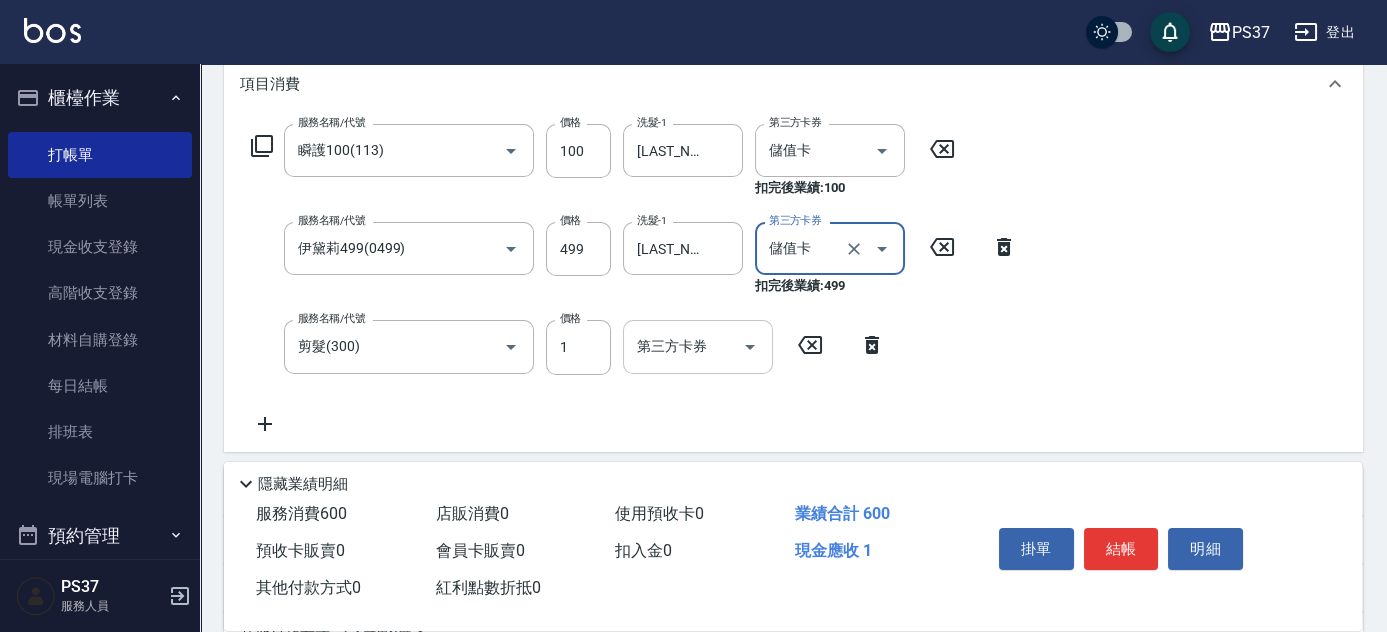 click on "第三方卡券" at bounding box center (698, 346) 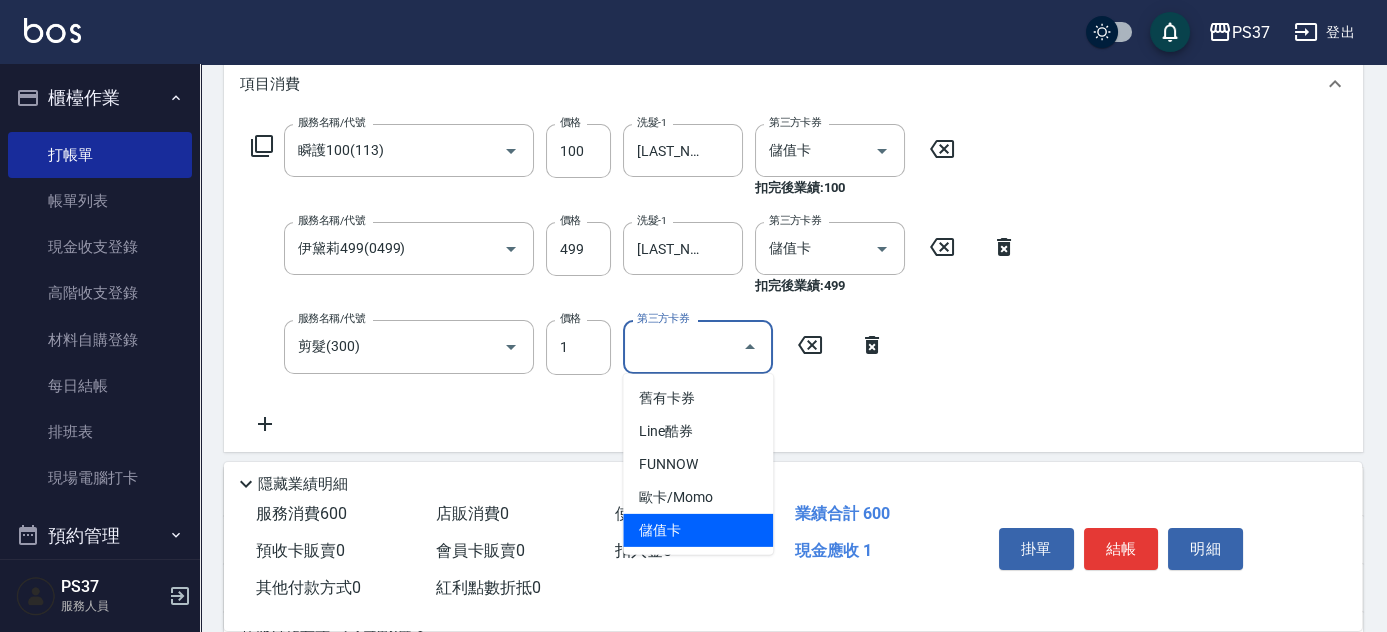click on "儲值卡" at bounding box center (698, 530) 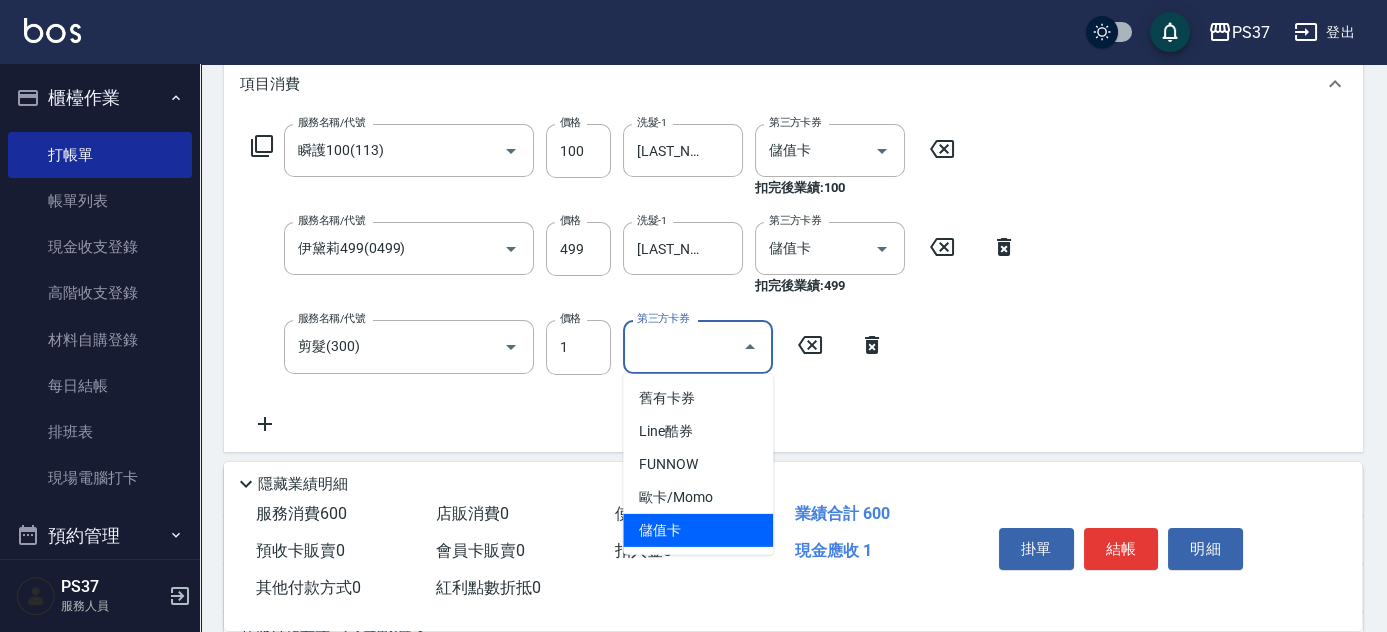 type on "儲值卡" 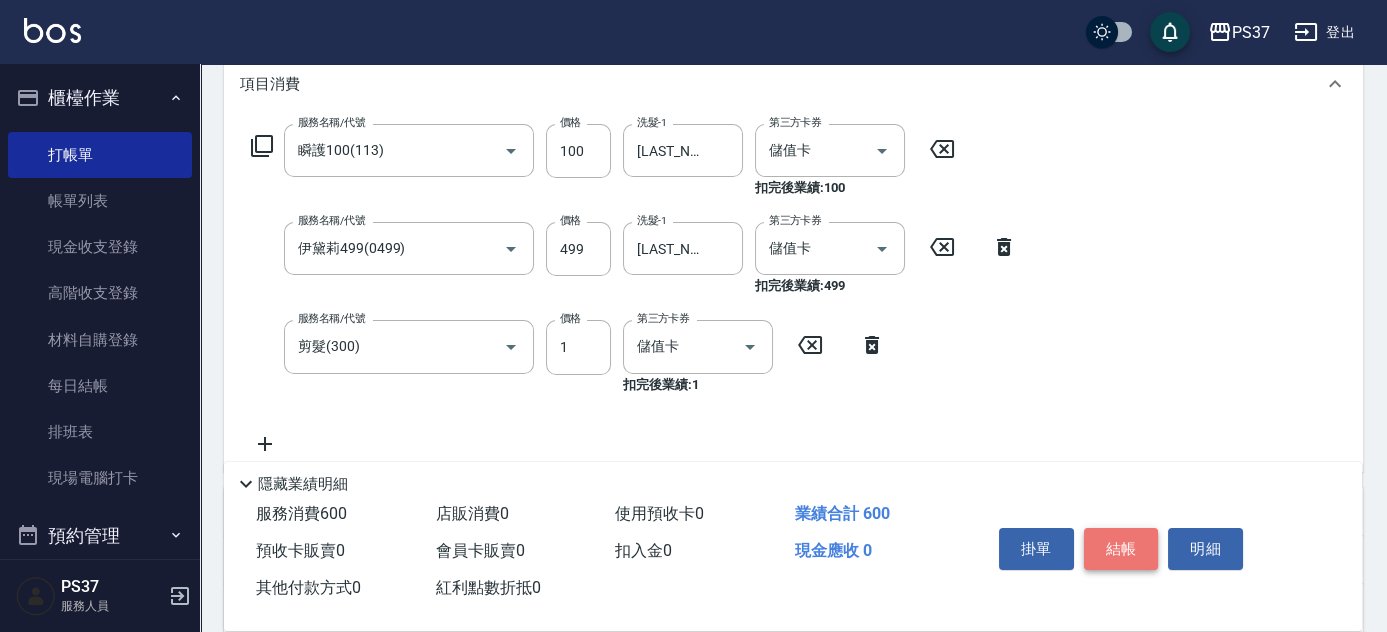 click on "結帳" at bounding box center (1121, 549) 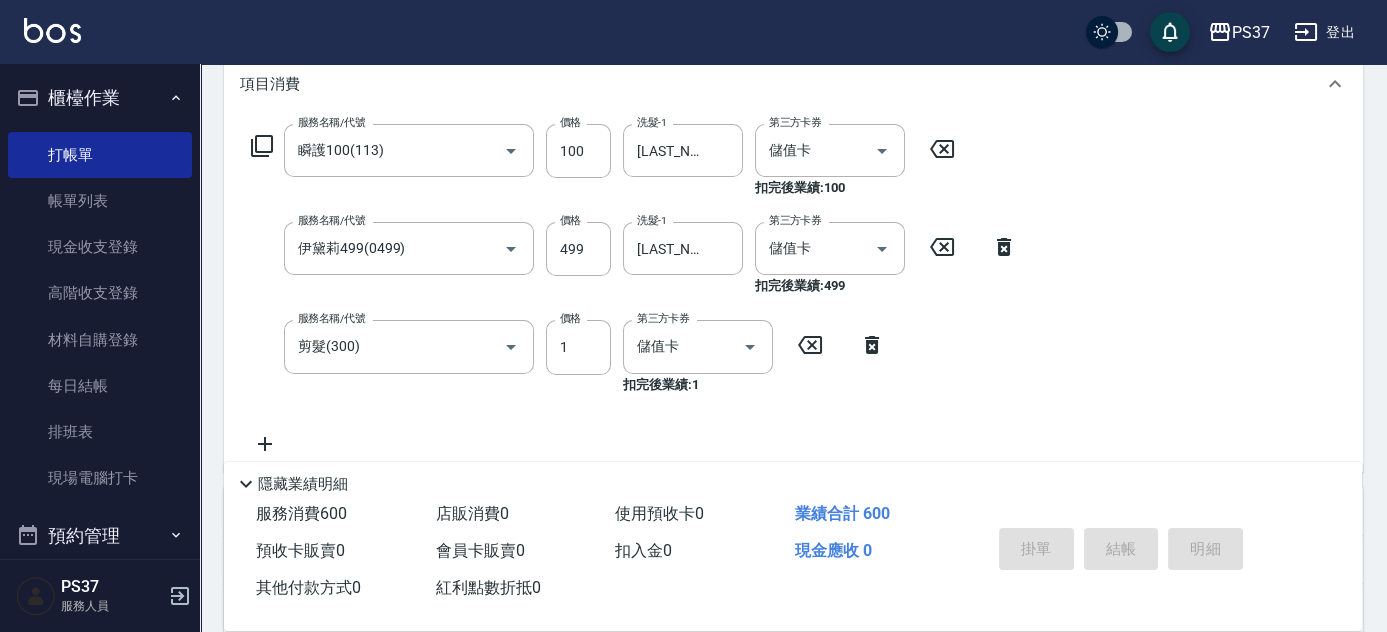 type on "2025/08/09 18:44" 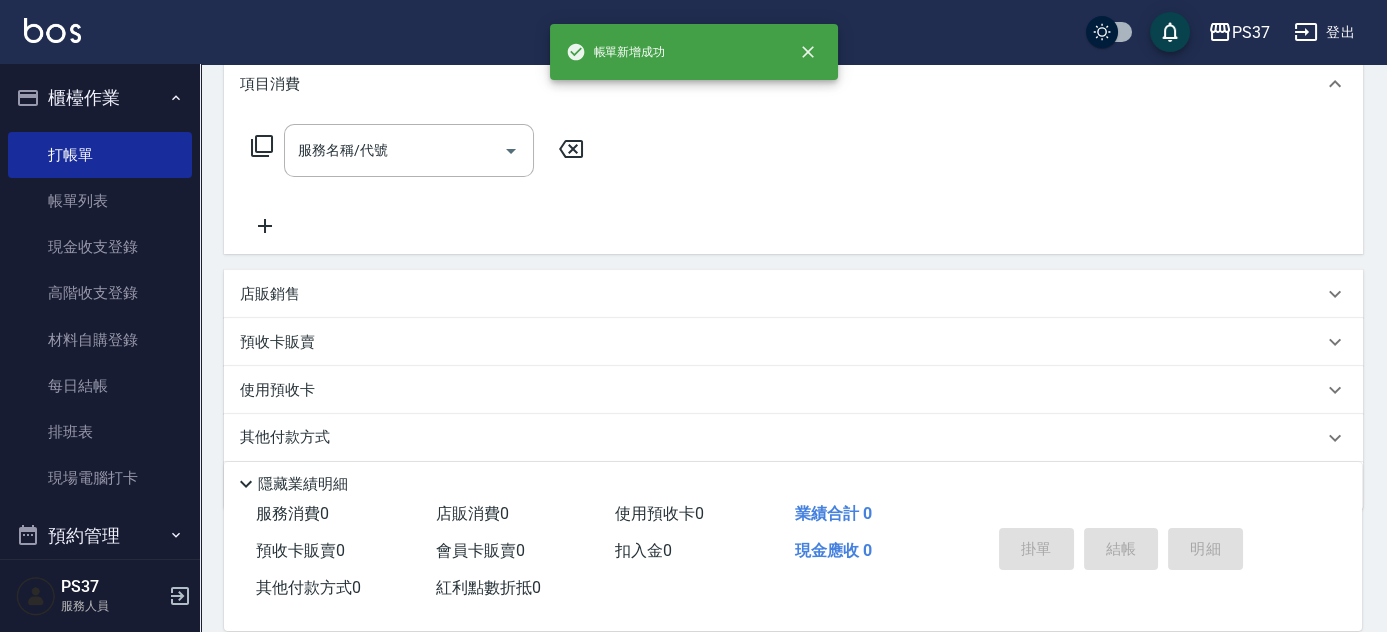 scroll, scrollTop: 0, scrollLeft: 0, axis: both 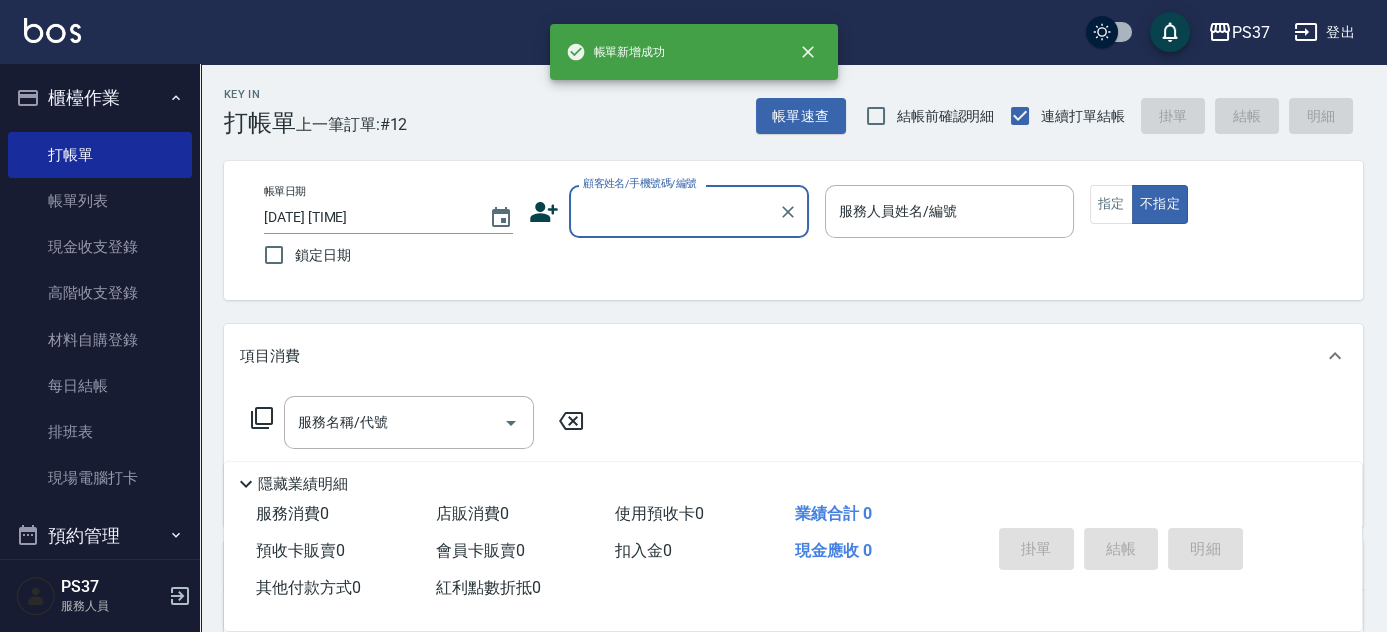 click on "顧客姓名/手機號碼/編號" at bounding box center [689, 211] 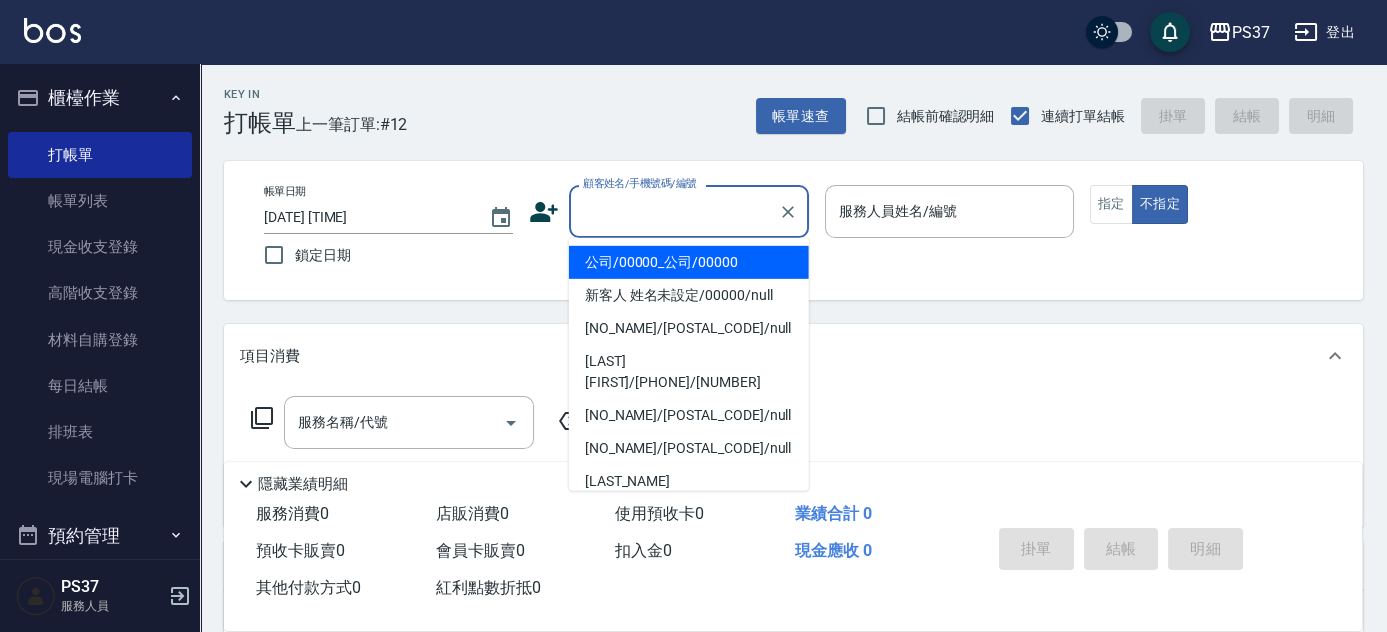 click on "公司/00000_公司/00000" at bounding box center (689, 262) 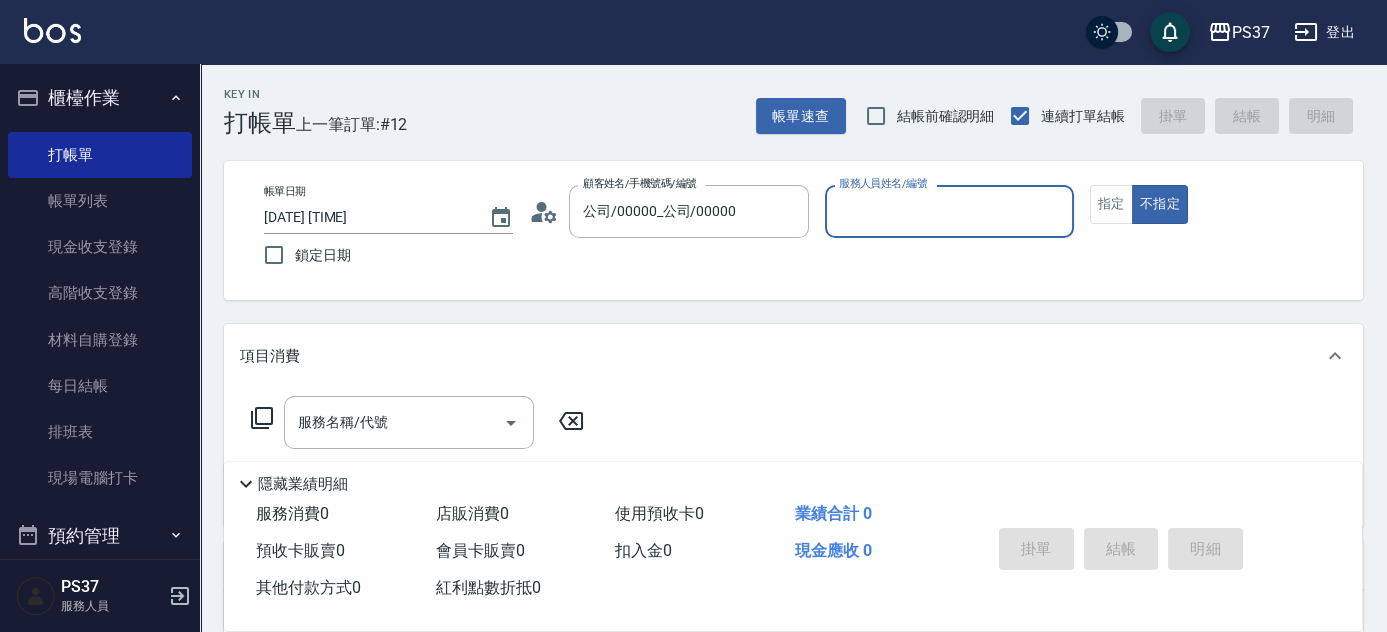 click on "服務人員姓名/編號" at bounding box center (949, 211) 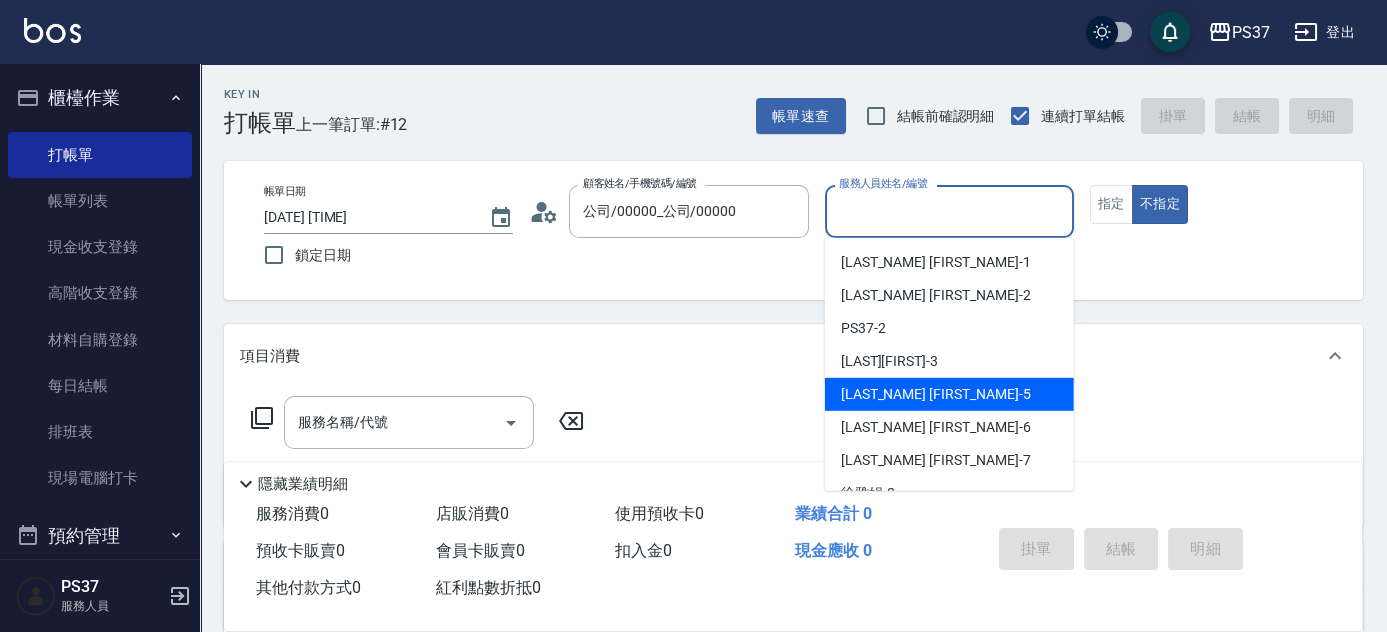 click on "鄧卉芸 -5" at bounding box center [949, 394] 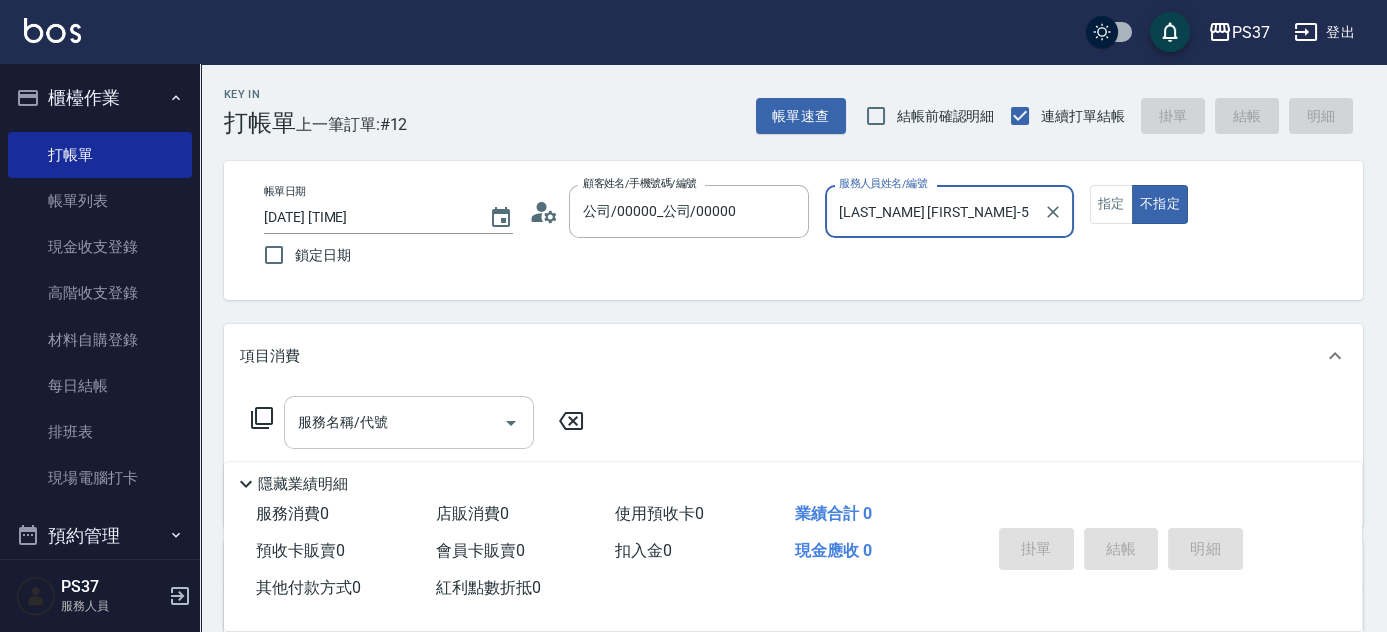 click on "服務名稱/代號" at bounding box center [409, 422] 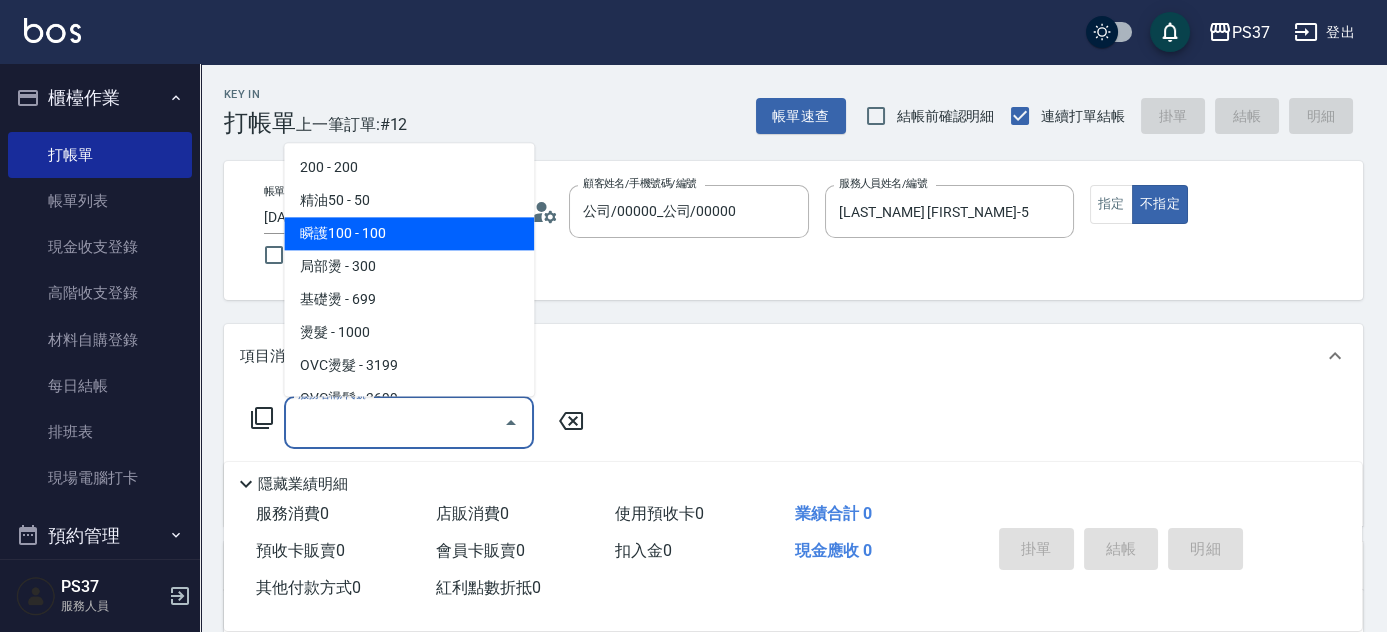 click on "瞬護100 - 100" at bounding box center [409, 234] 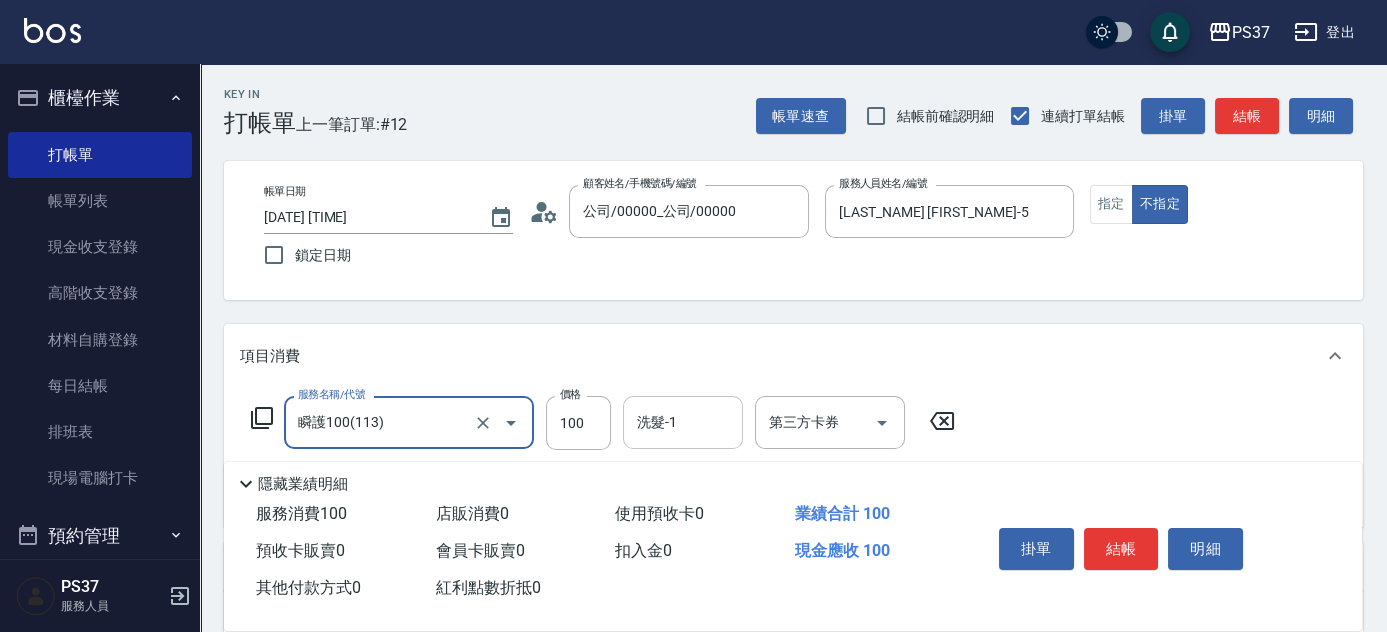 click on "洗髮-1" at bounding box center (683, 422) 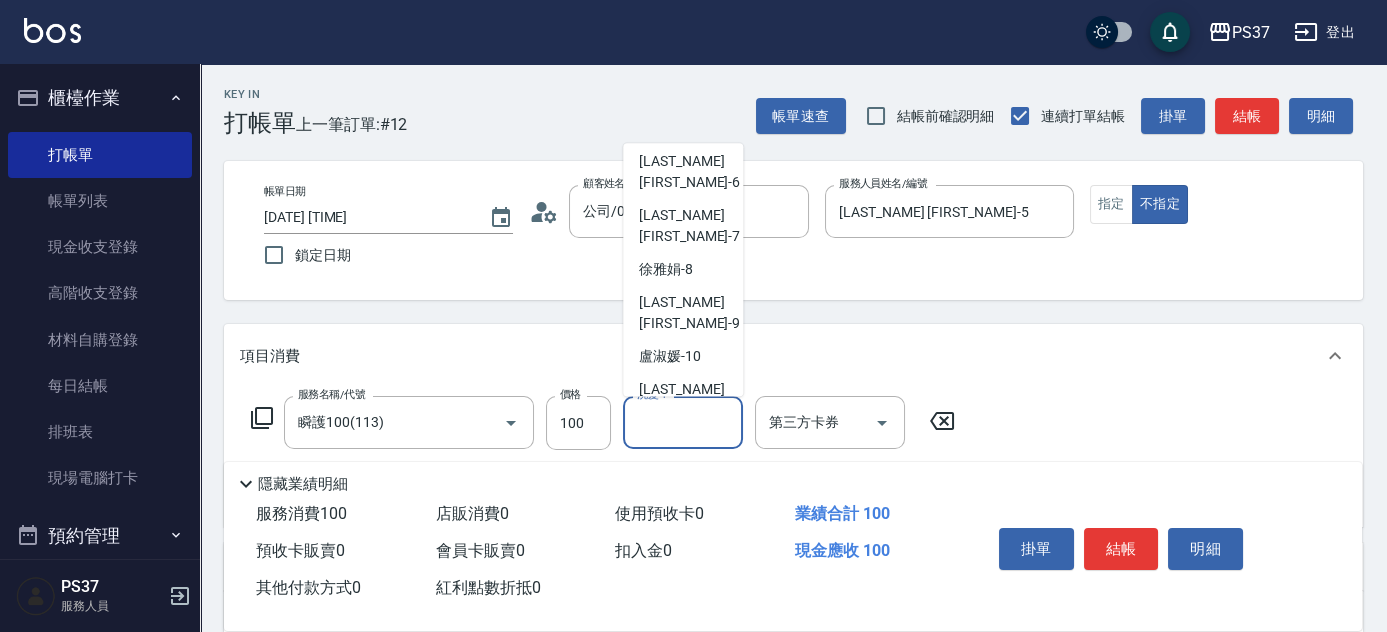 scroll, scrollTop: 323, scrollLeft: 0, axis: vertical 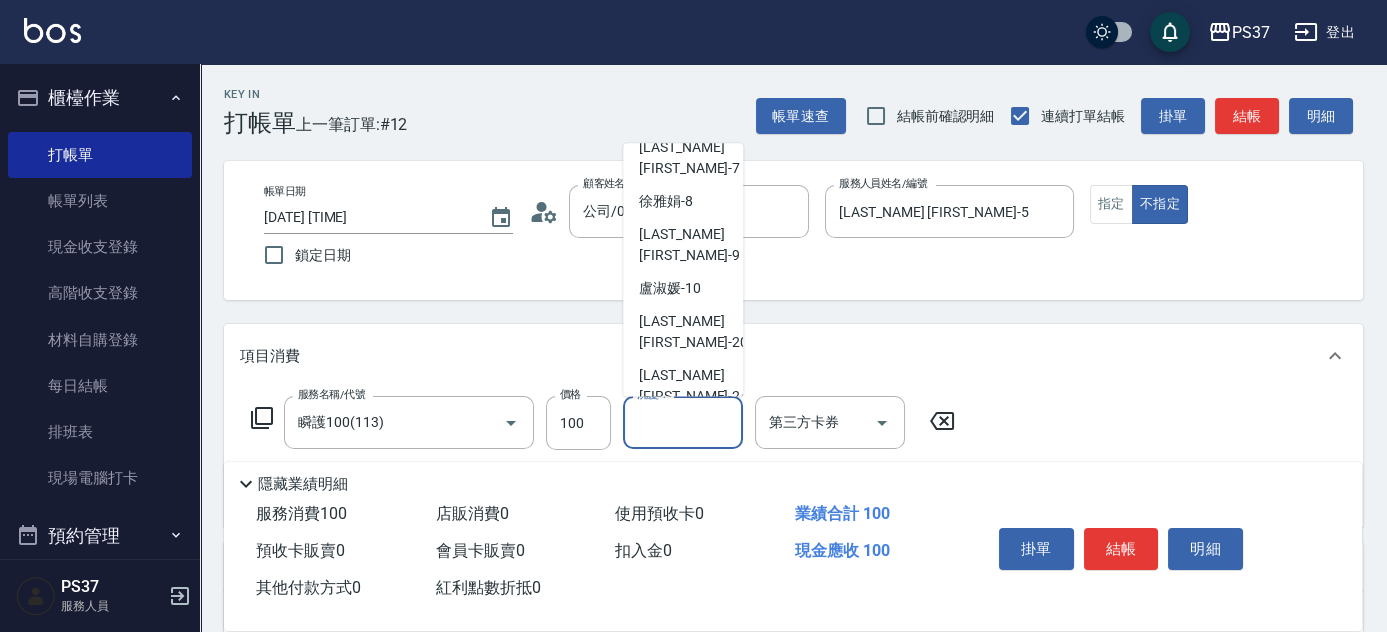 click on "林琇琪 -29" at bounding box center (693, 507) 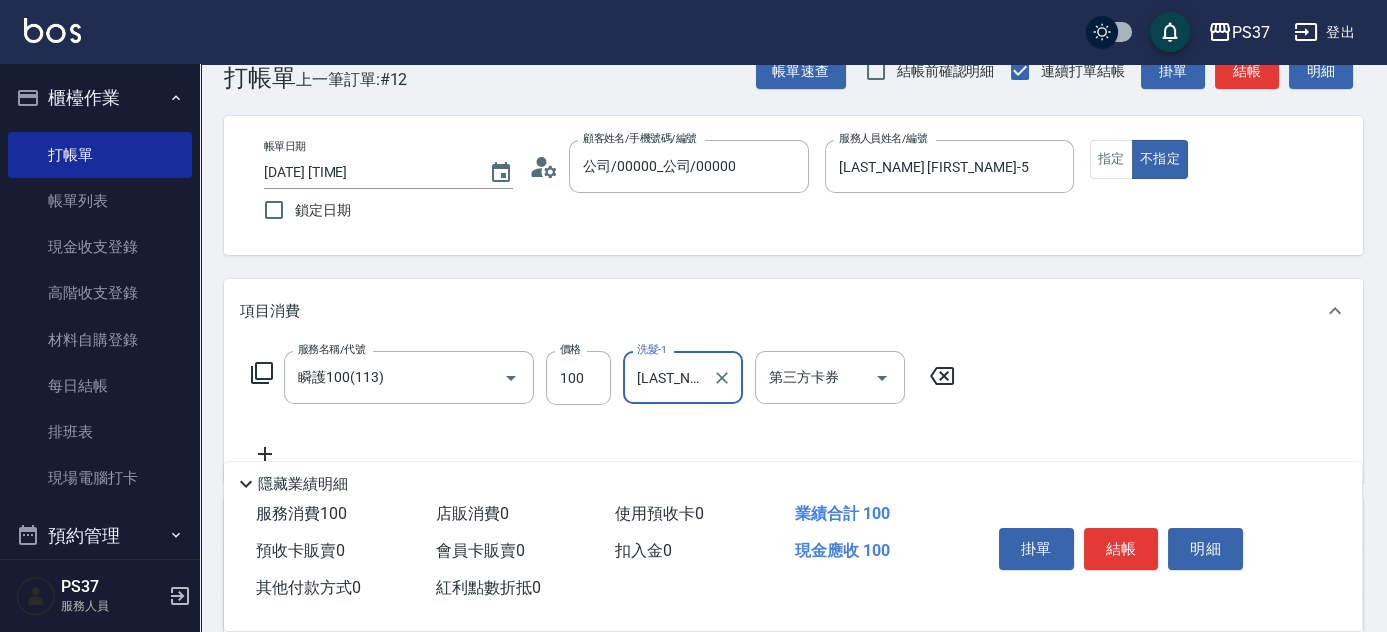 scroll, scrollTop: 272, scrollLeft: 0, axis: vertical 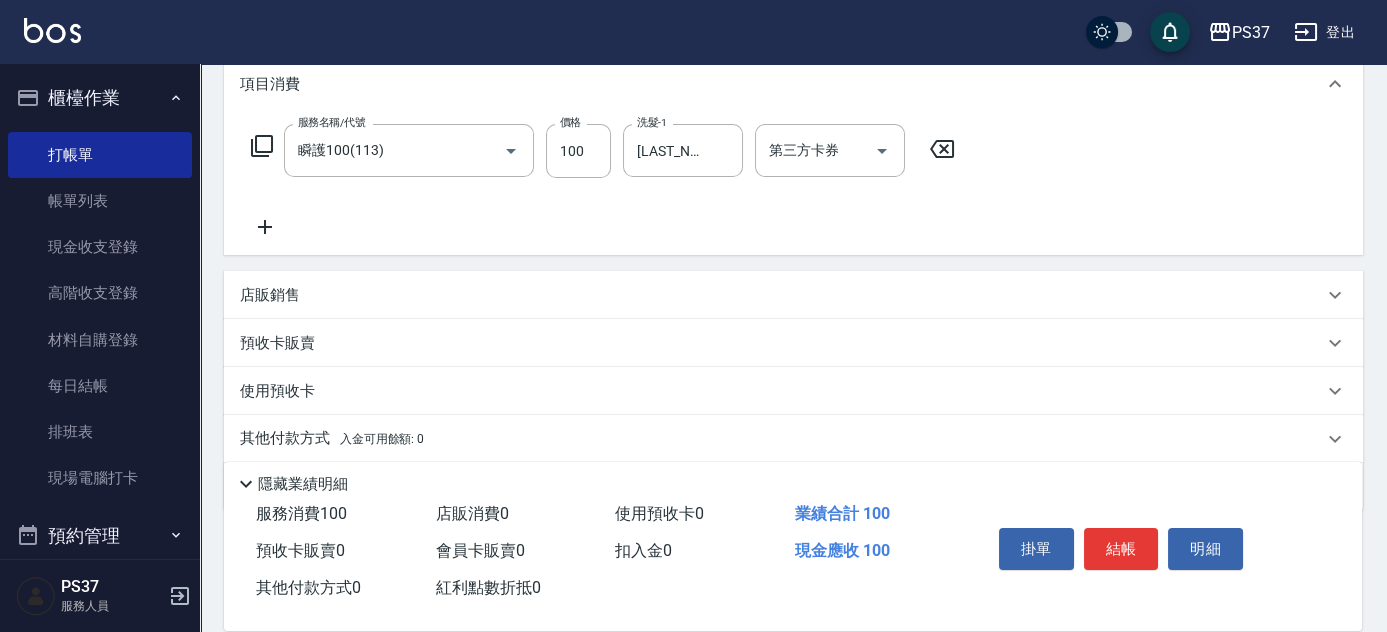 click 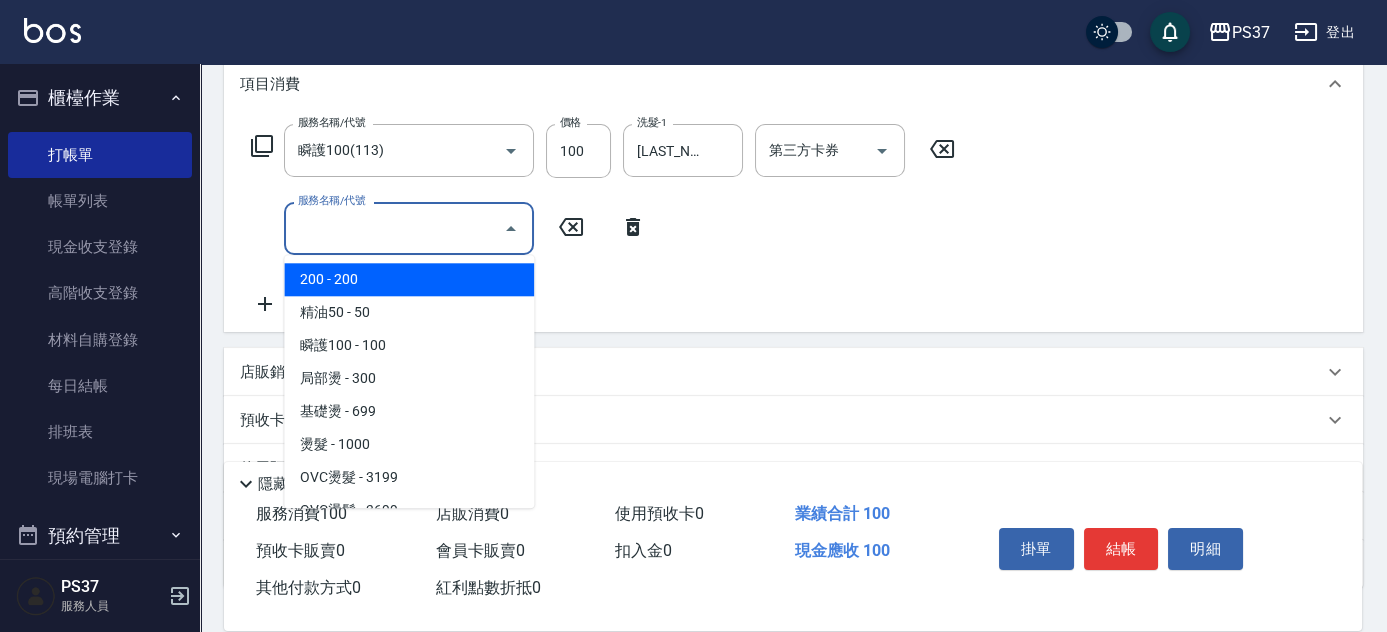 click on "服務名稱/代號" at bounding box center [394, 228] 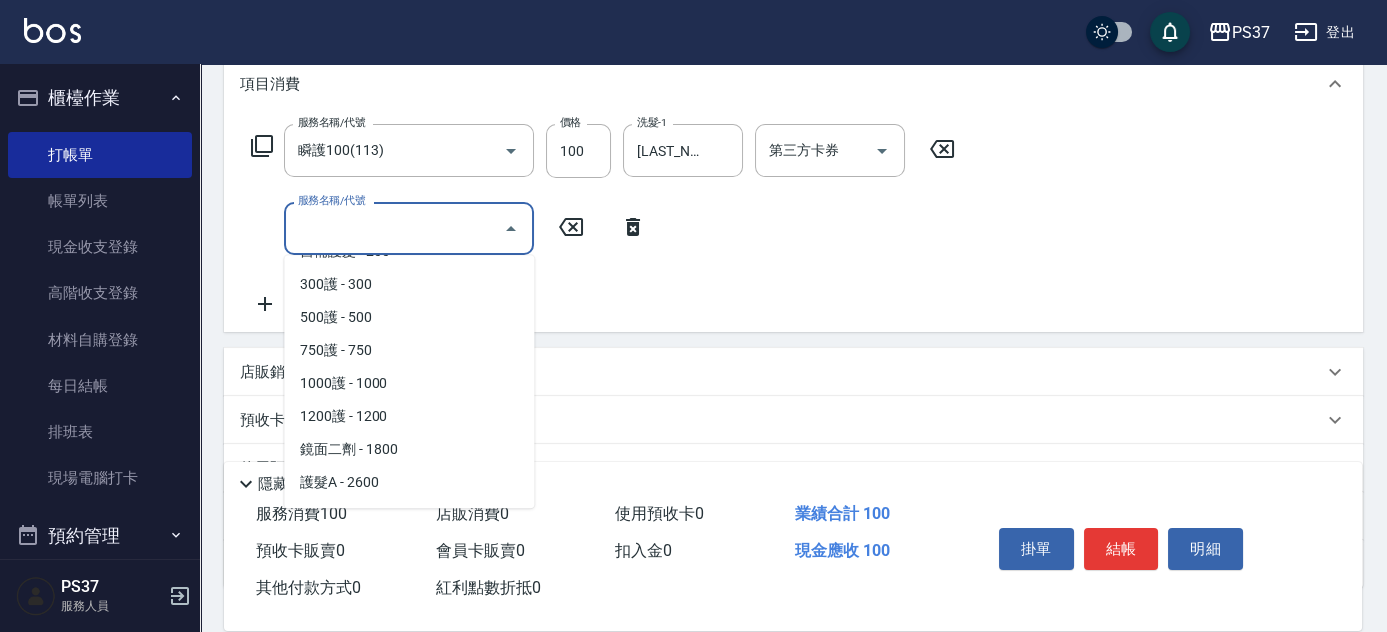 scroll, scrollTop: 909, scrollLeft: 0, axis: vertical 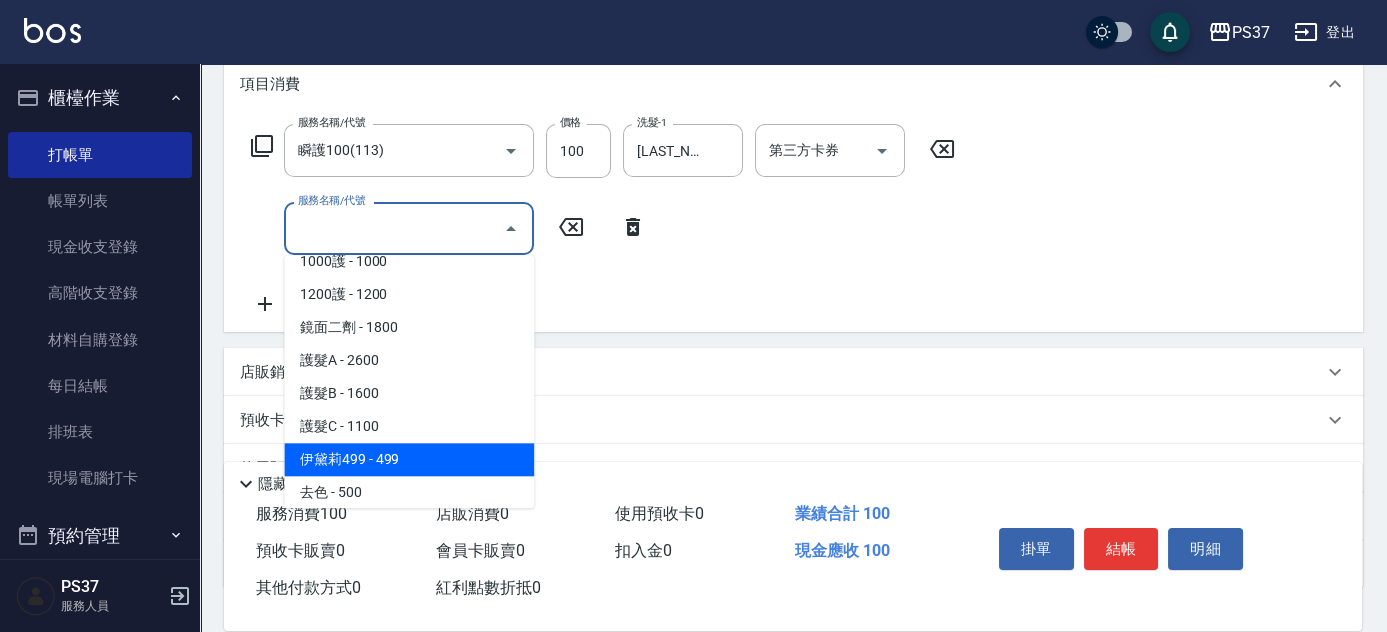 click on "伊黛莉499 - 499" at bounding box center [409, 459] 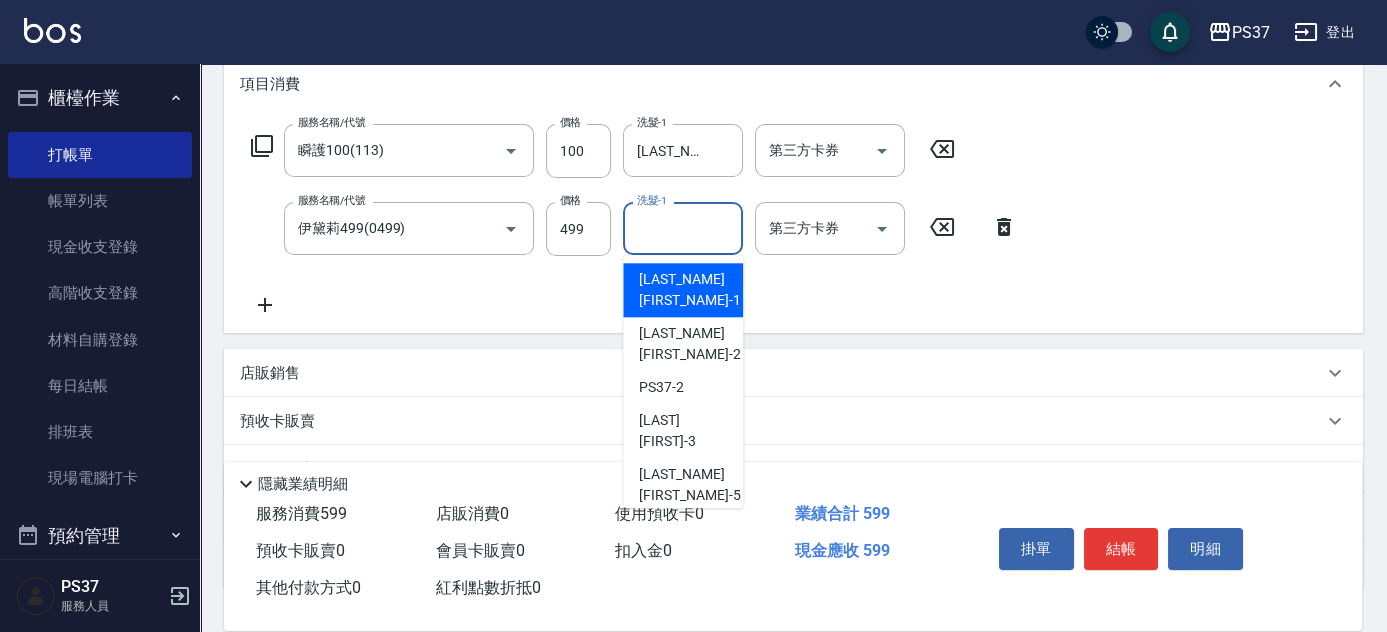 click on "洗髮-1" at bounding box center [683, 228] 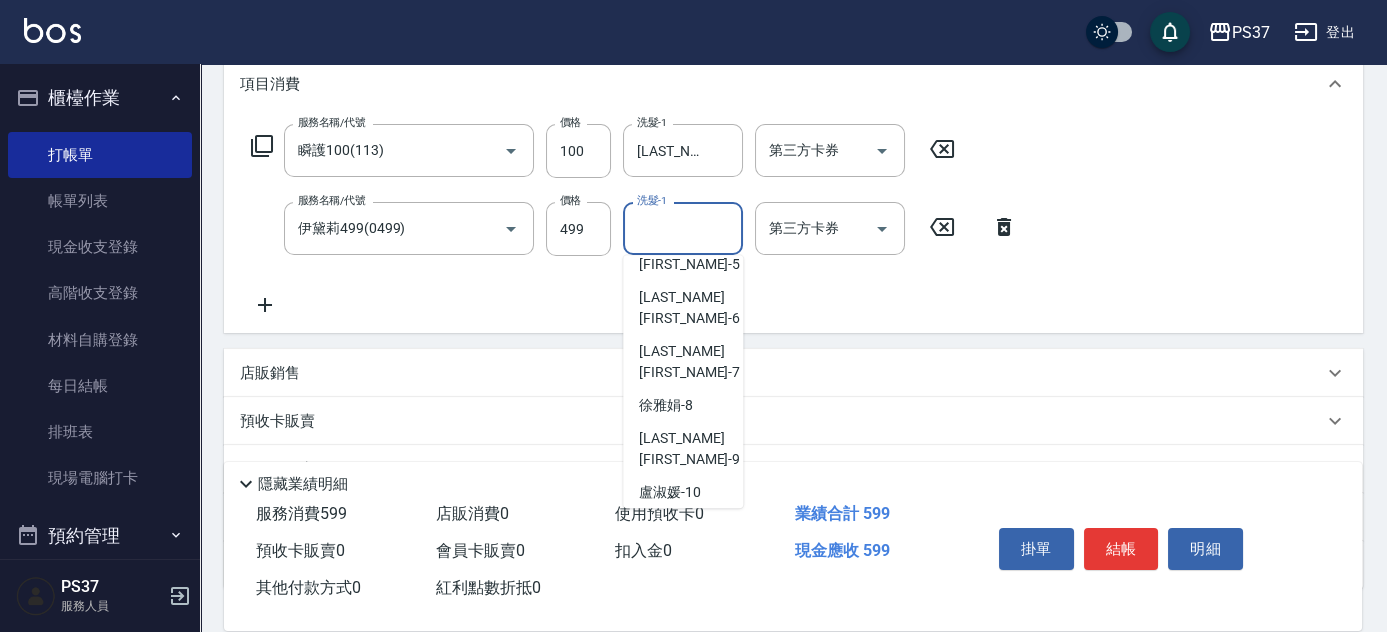 scroll, scrollTop: 323, scrollLeft: 0, axis: vertical 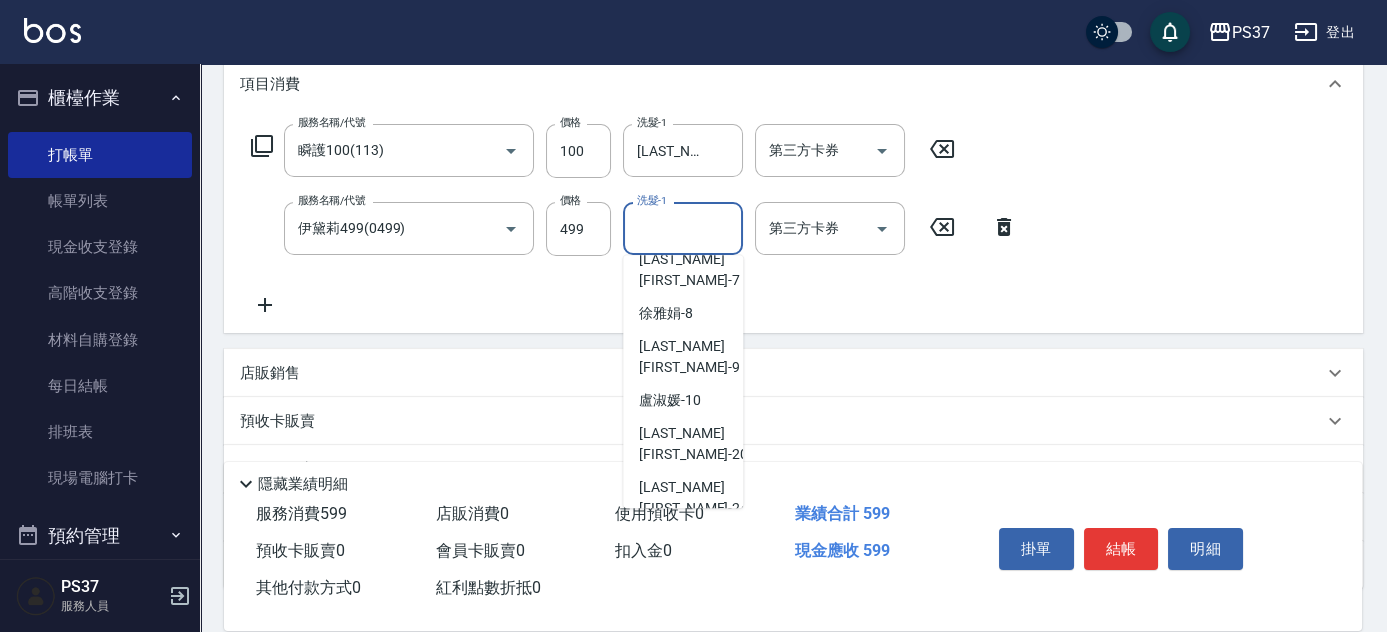 click on "林琇琪 -29" at bounding box center (693, 618) 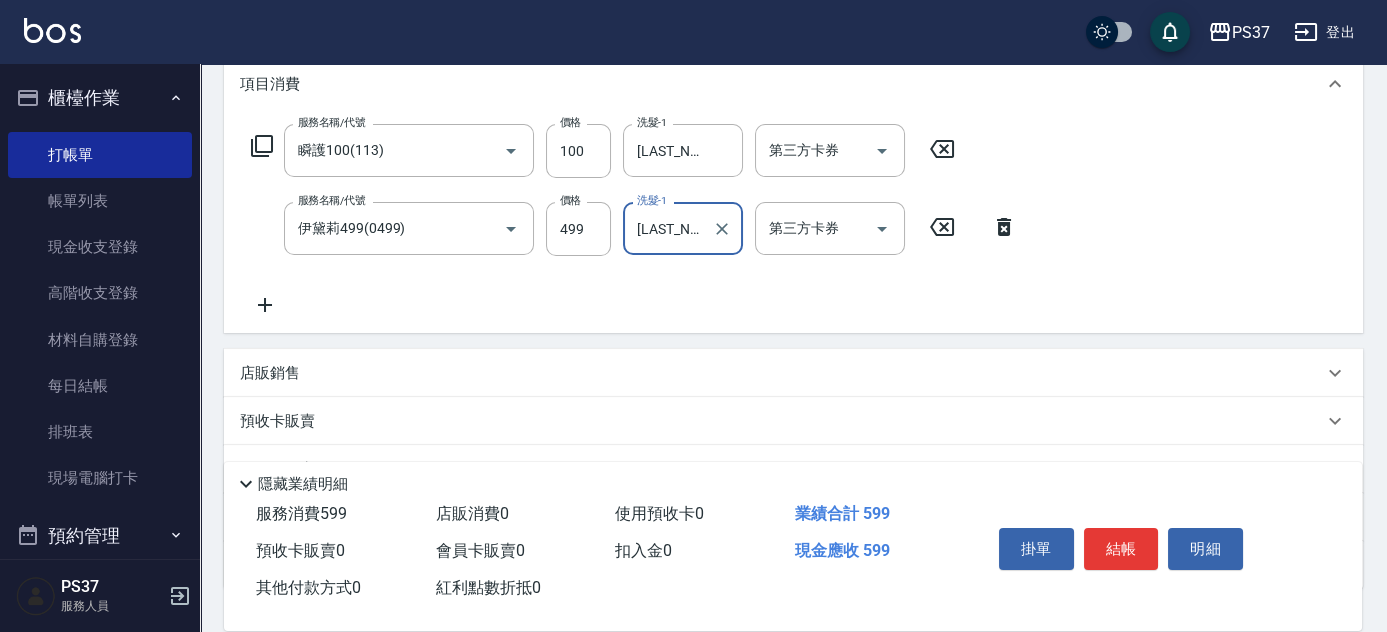 click 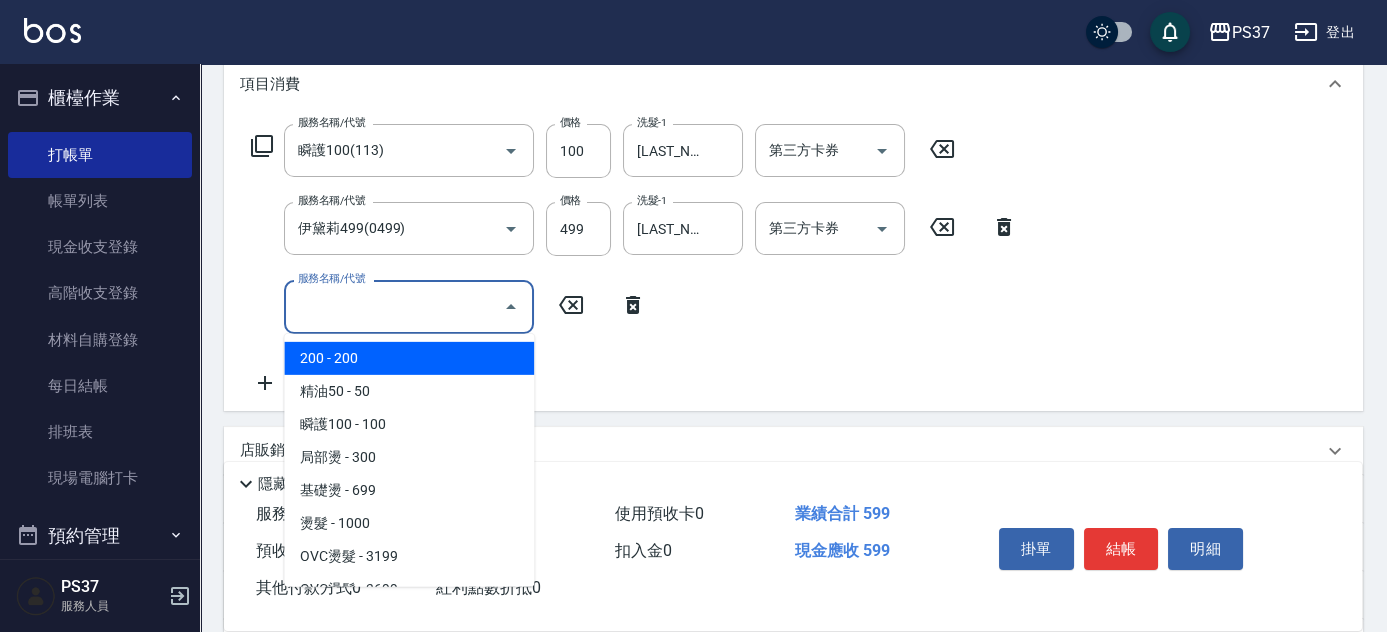 click on "服務名稱/代號" at bounding box center [394, 306] 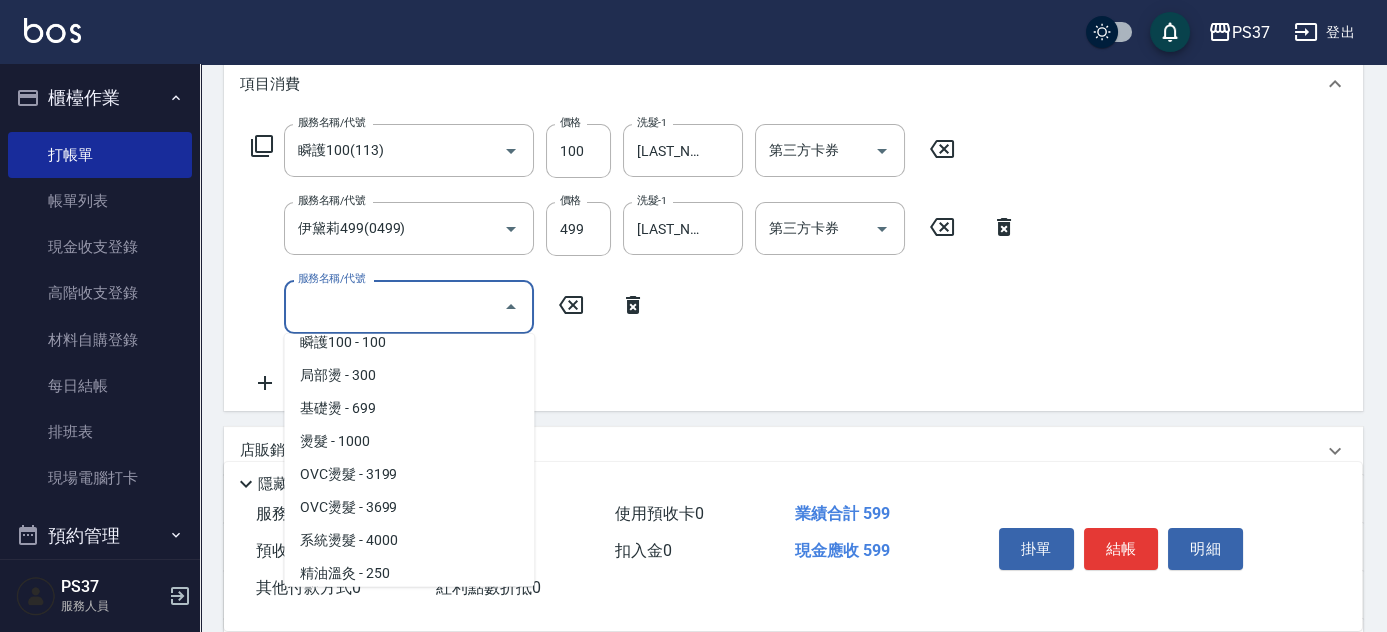 scroll, scrollTop: 181, scrollLeft: 0, axis: vertical 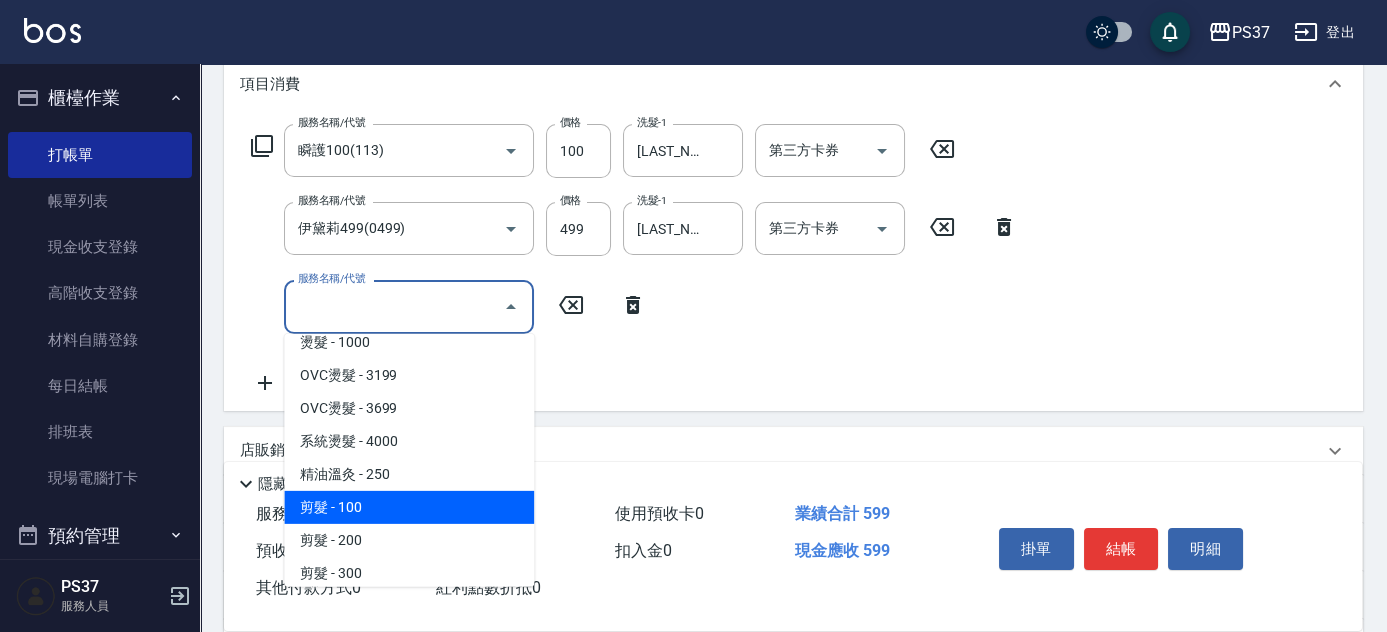 click on "剪髮 - 100" at bounding box center (409, 507) 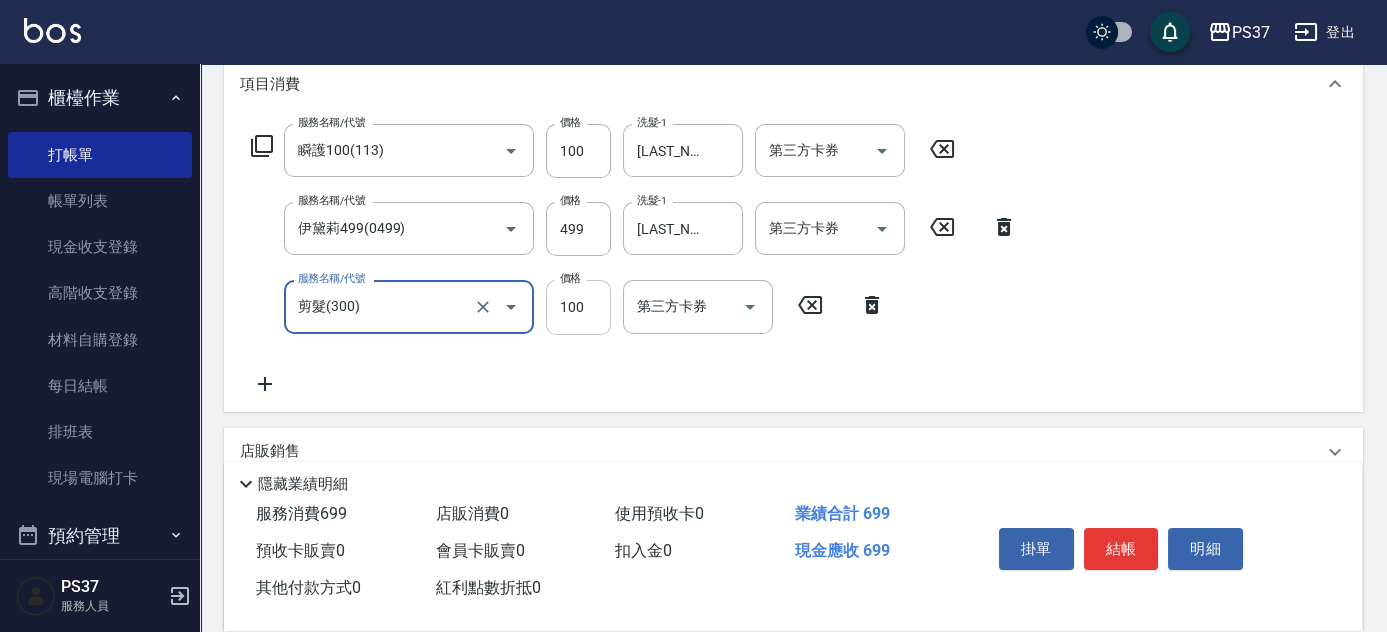 click on "100" at bounding box center [578, 307] 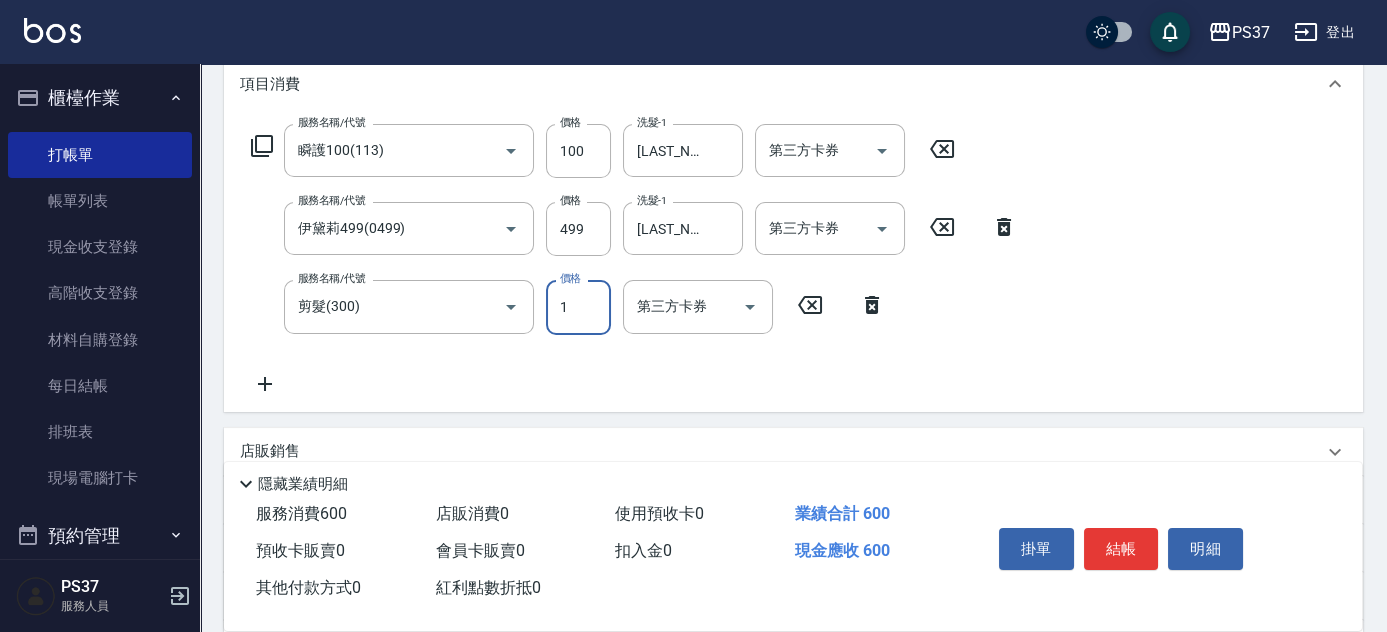 type on "1" 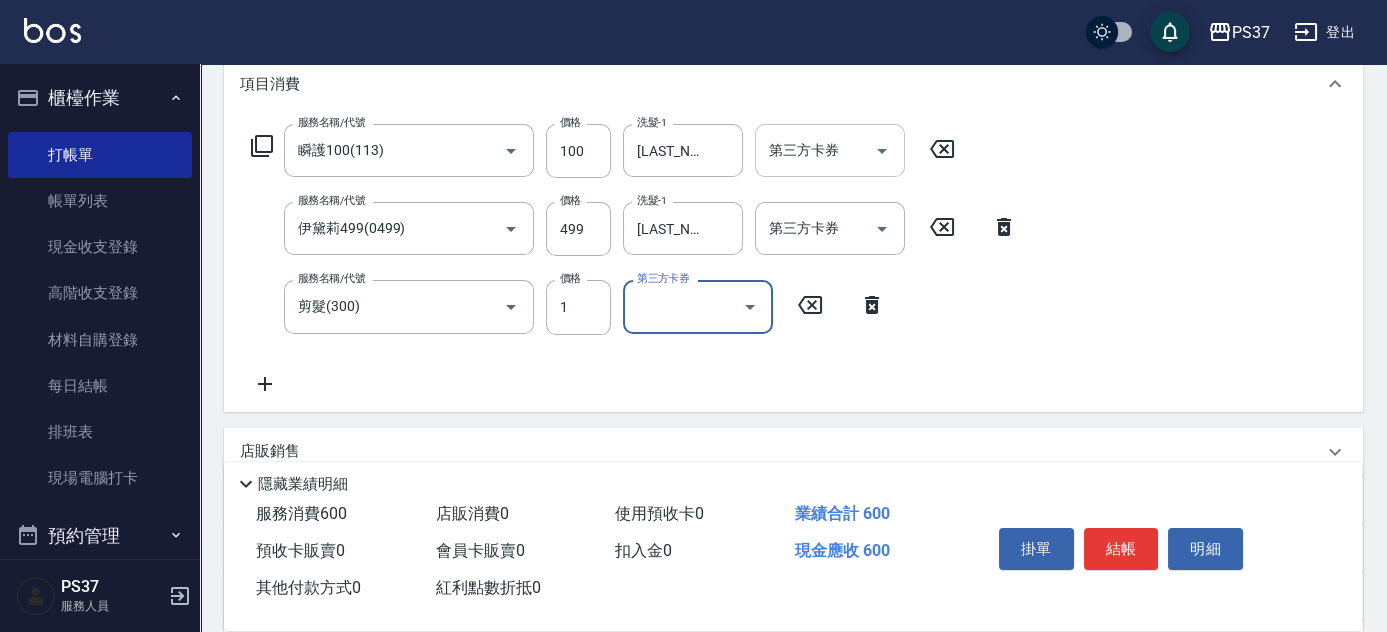 click 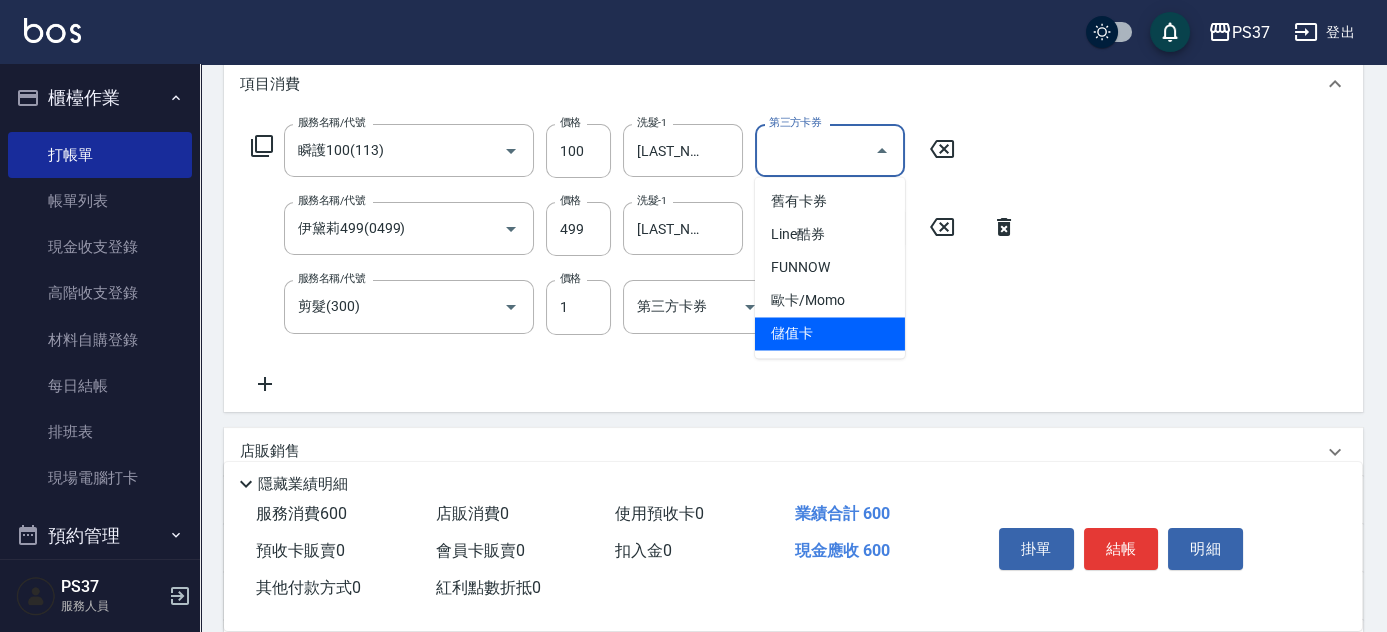 click on "儲值卡" at bounding box center (830, 333) 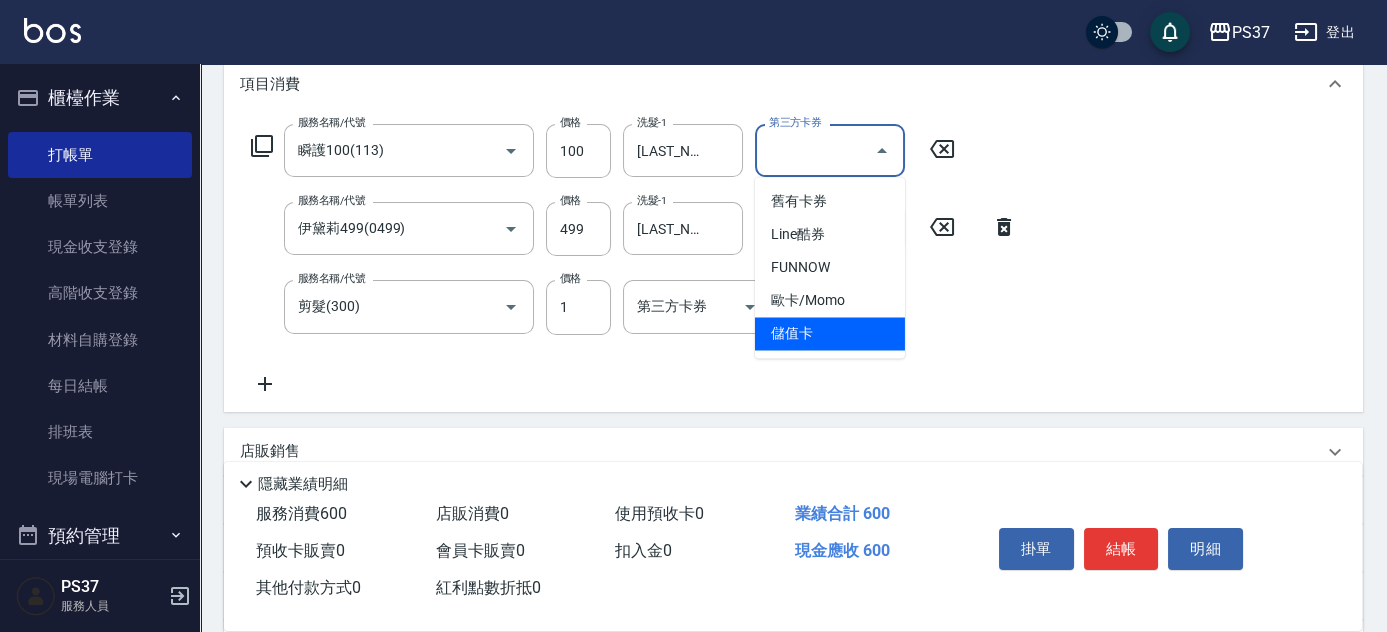 type on "儲值卡" 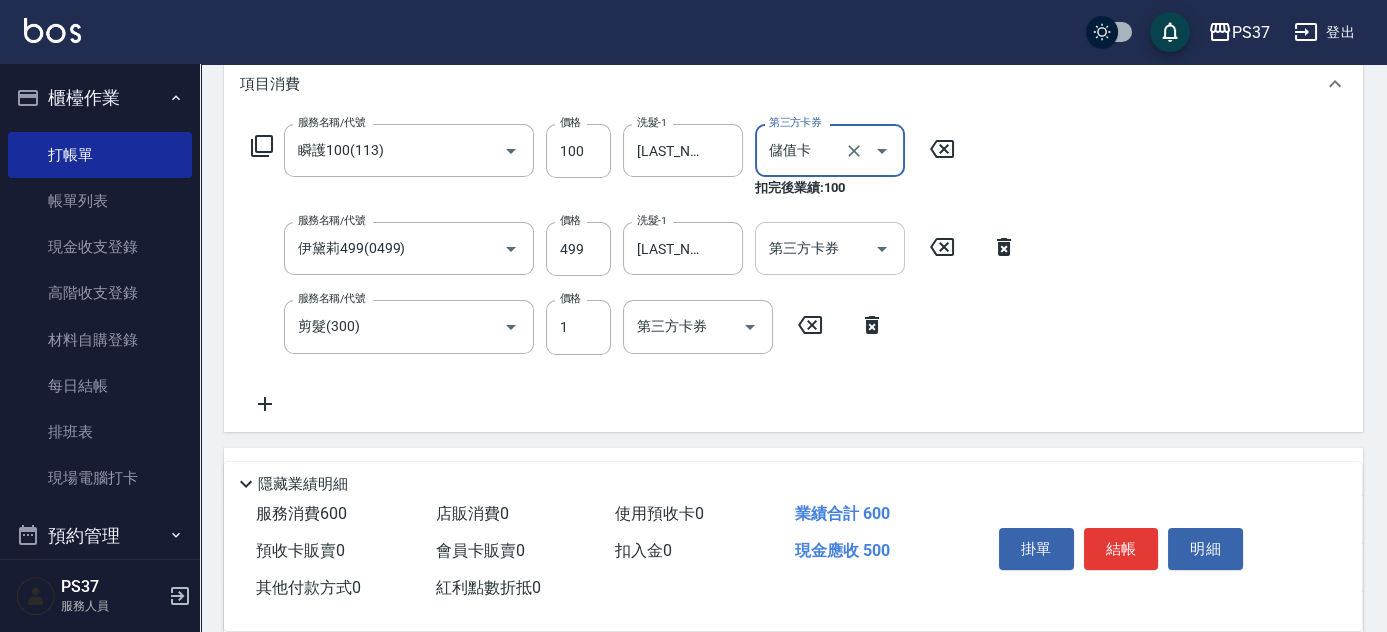 click 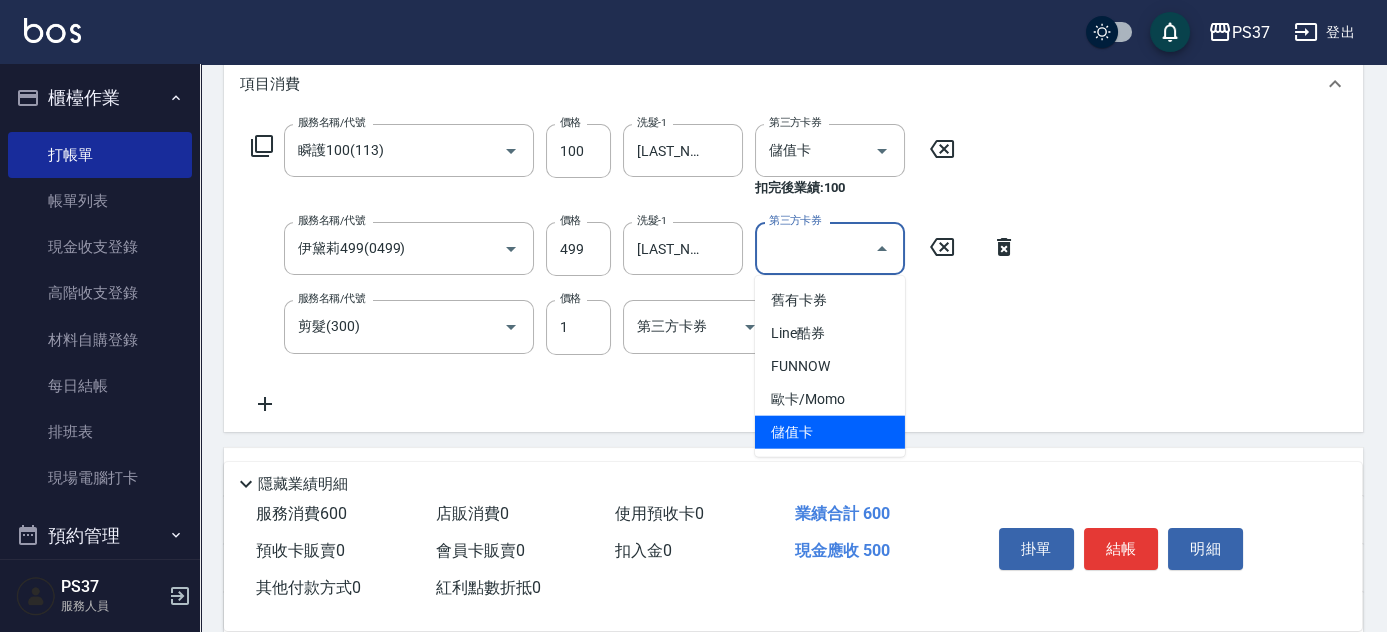 click on "儲值卡" at bounding box center [830, 432] 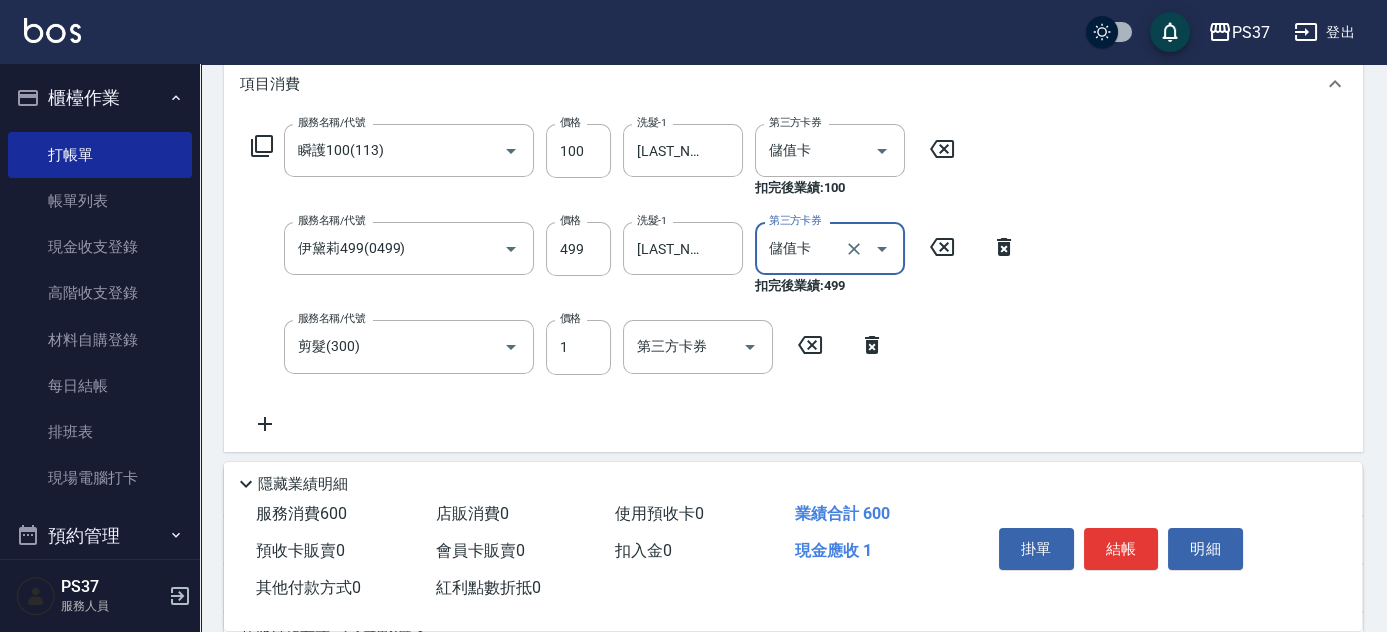 type on "儲值卡" 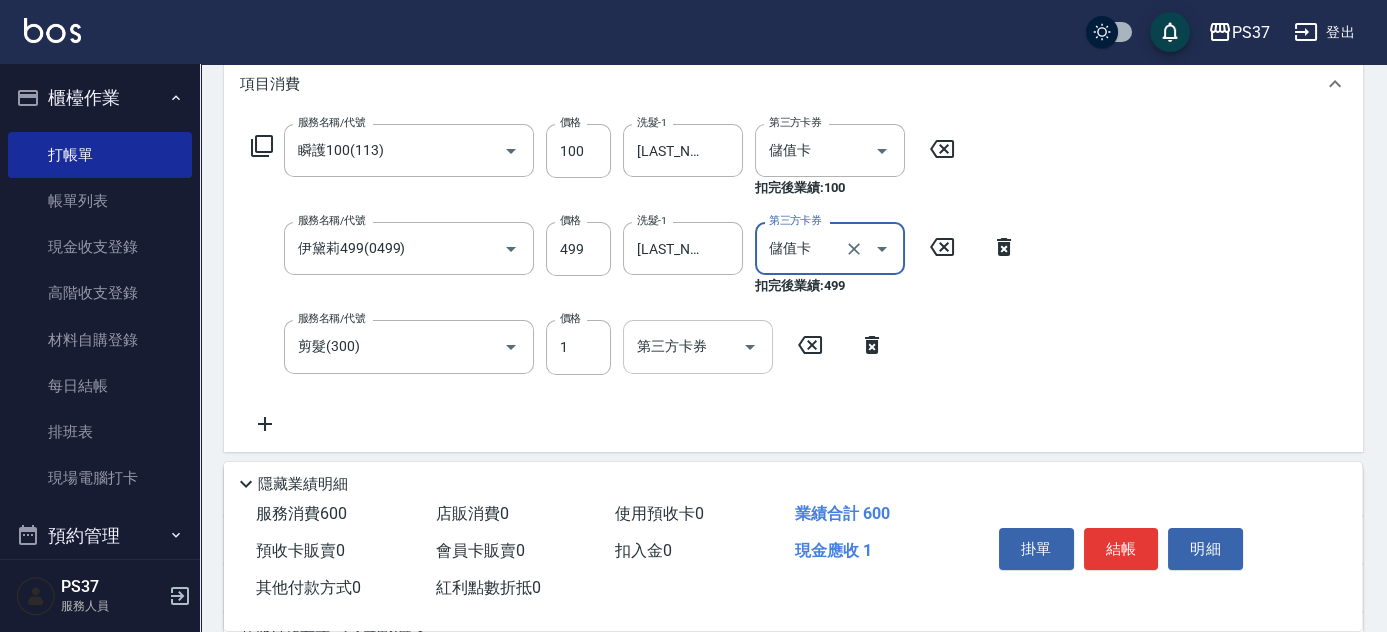 click 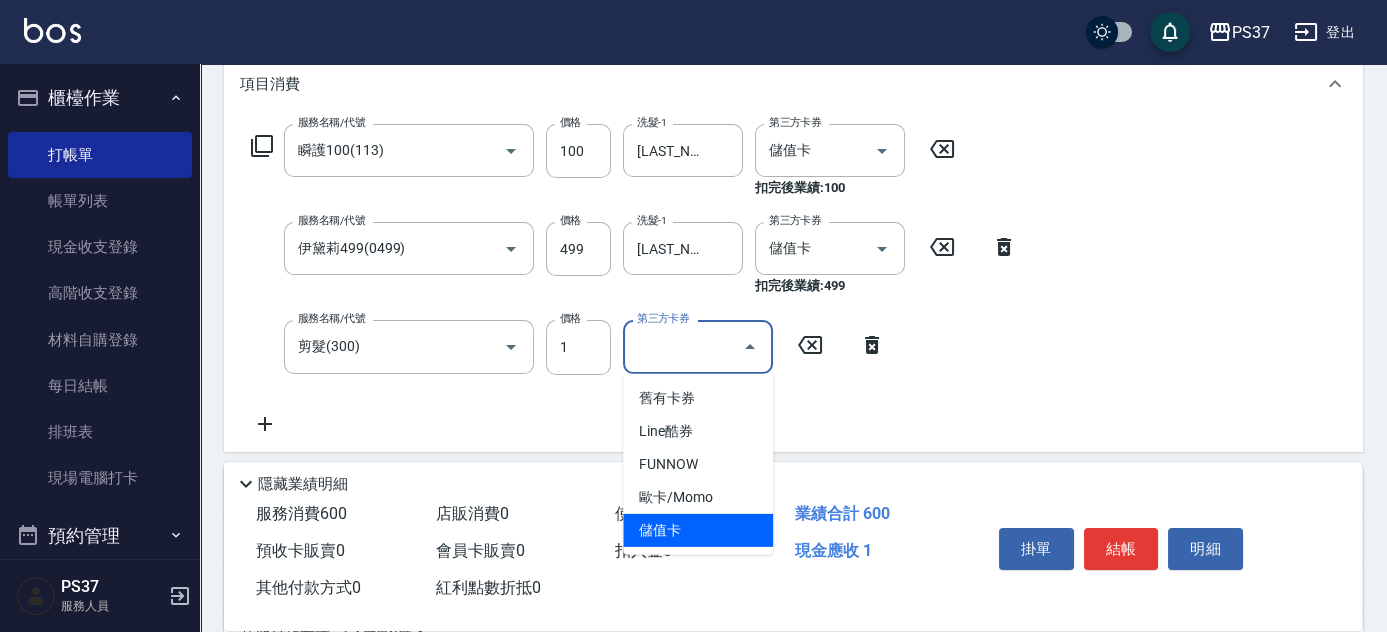 click on "儲值卡" at bounding box center (698, 530) 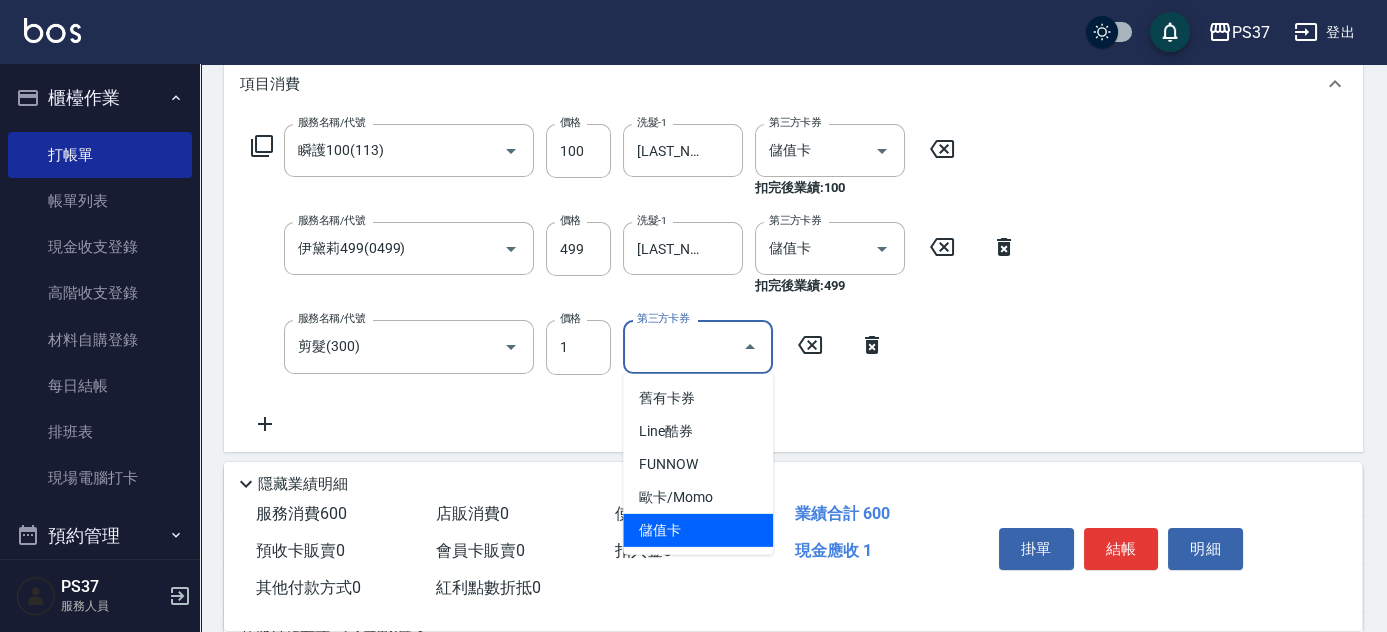type on "儲值卡" 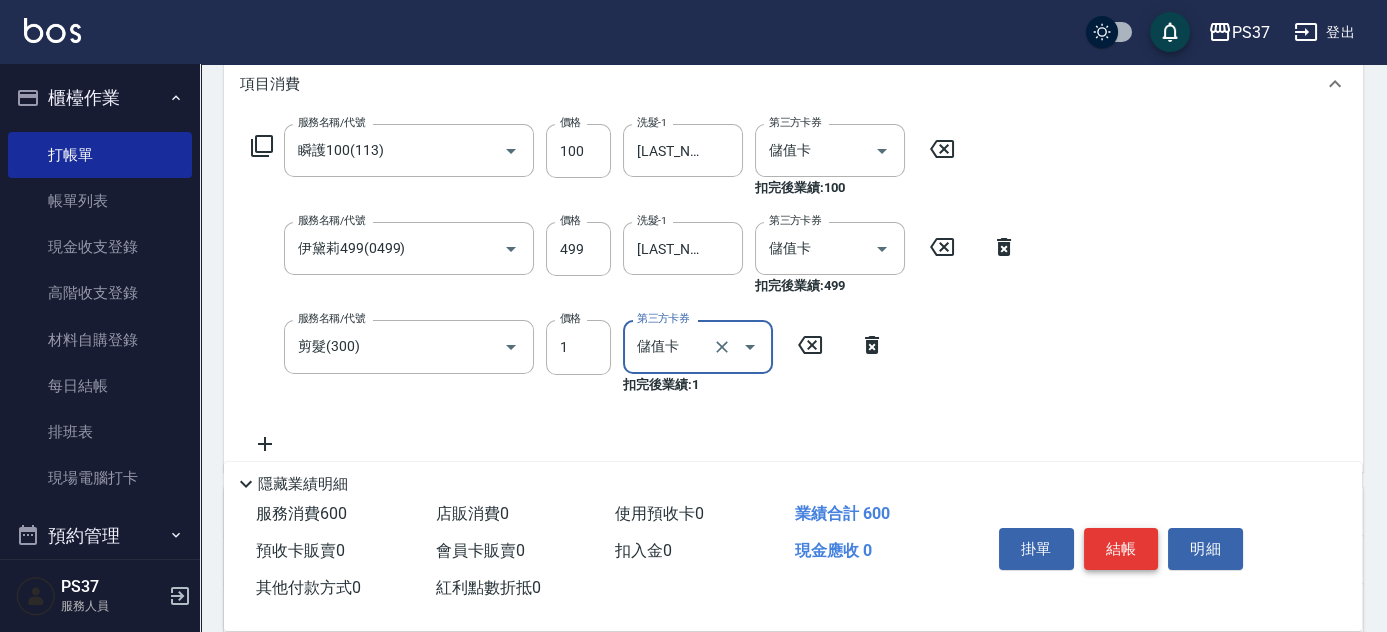 click on "結帳" at bounding box center (1121, 549) 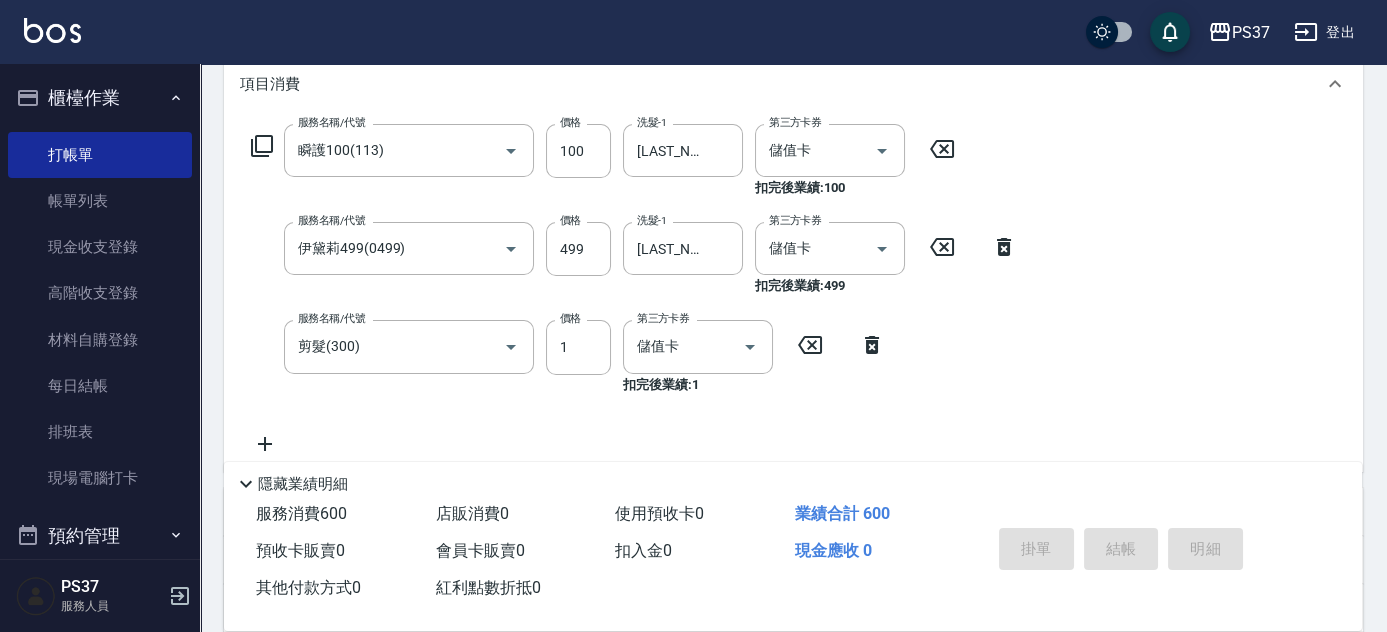 type 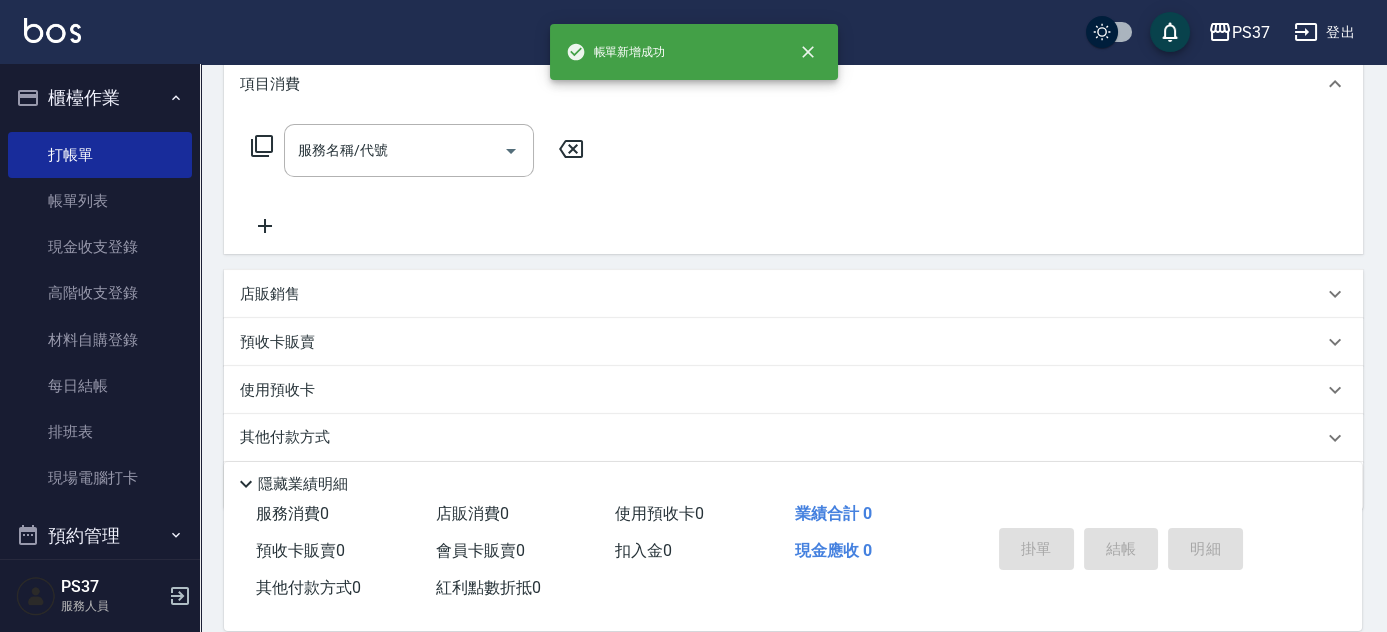scroll, scrollTop: 0, scrollLeft: 0, axis: both 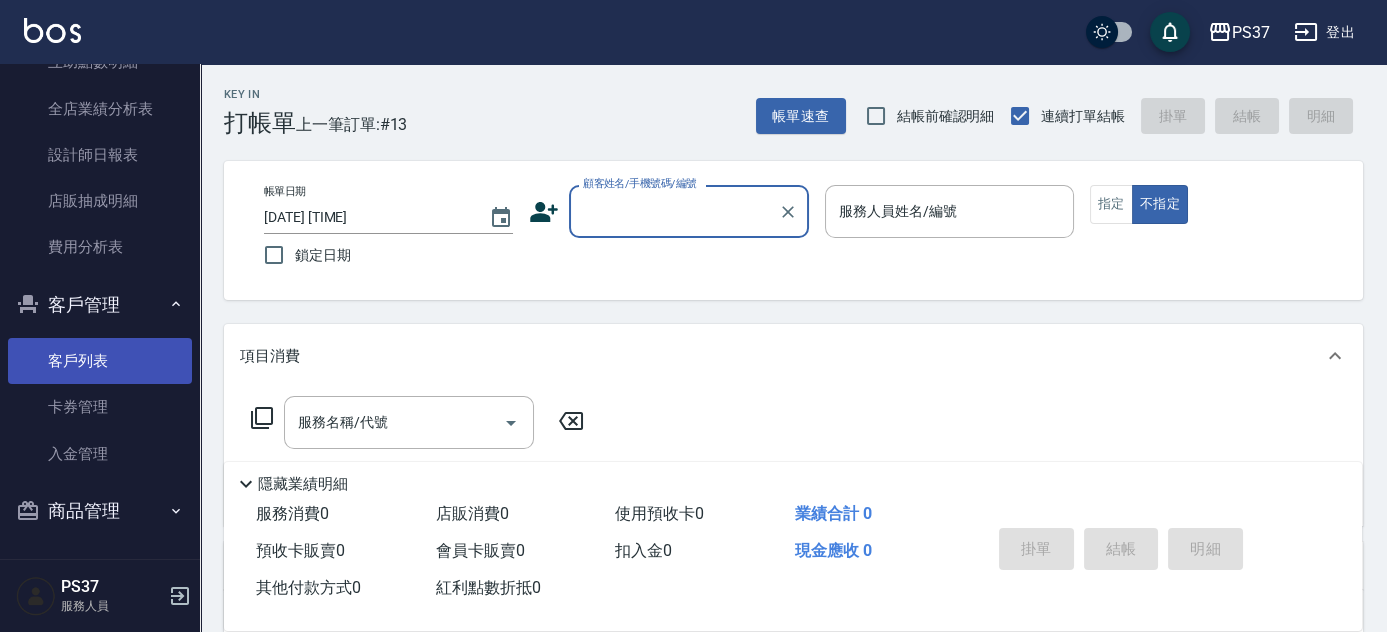 click on "客戶列表" at bounding box center [100, 361] 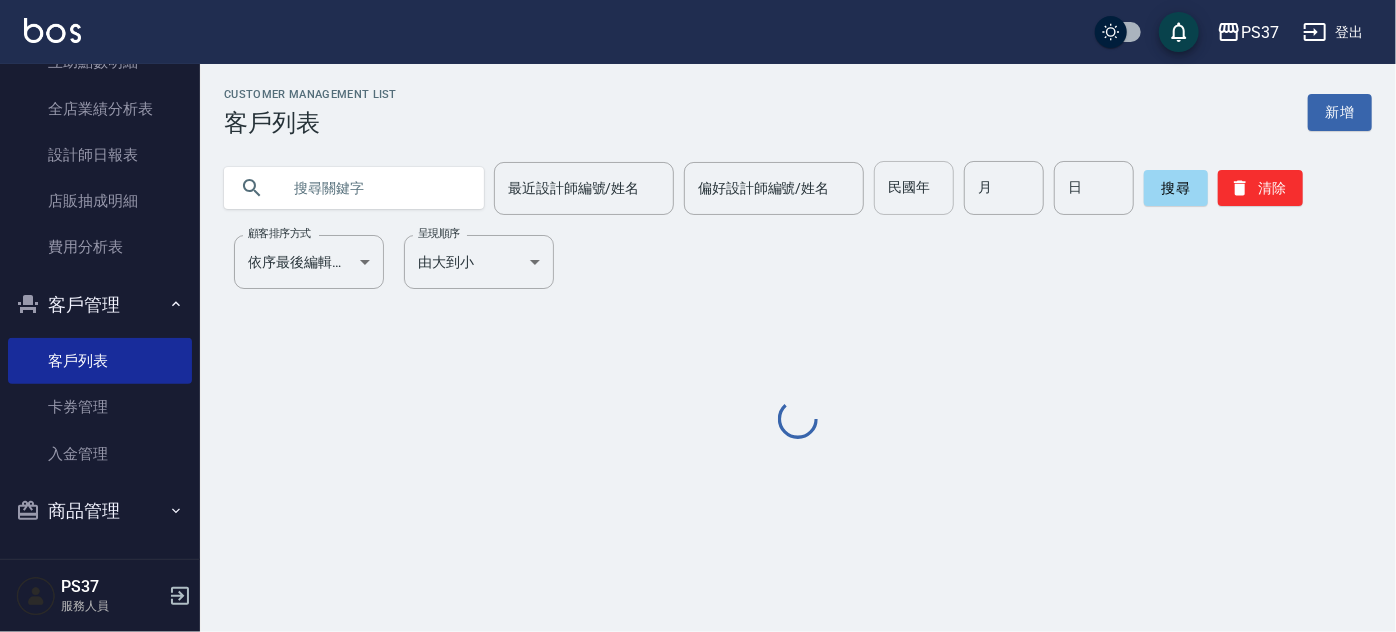 click on "民國年" at bounding box center (914, 188) 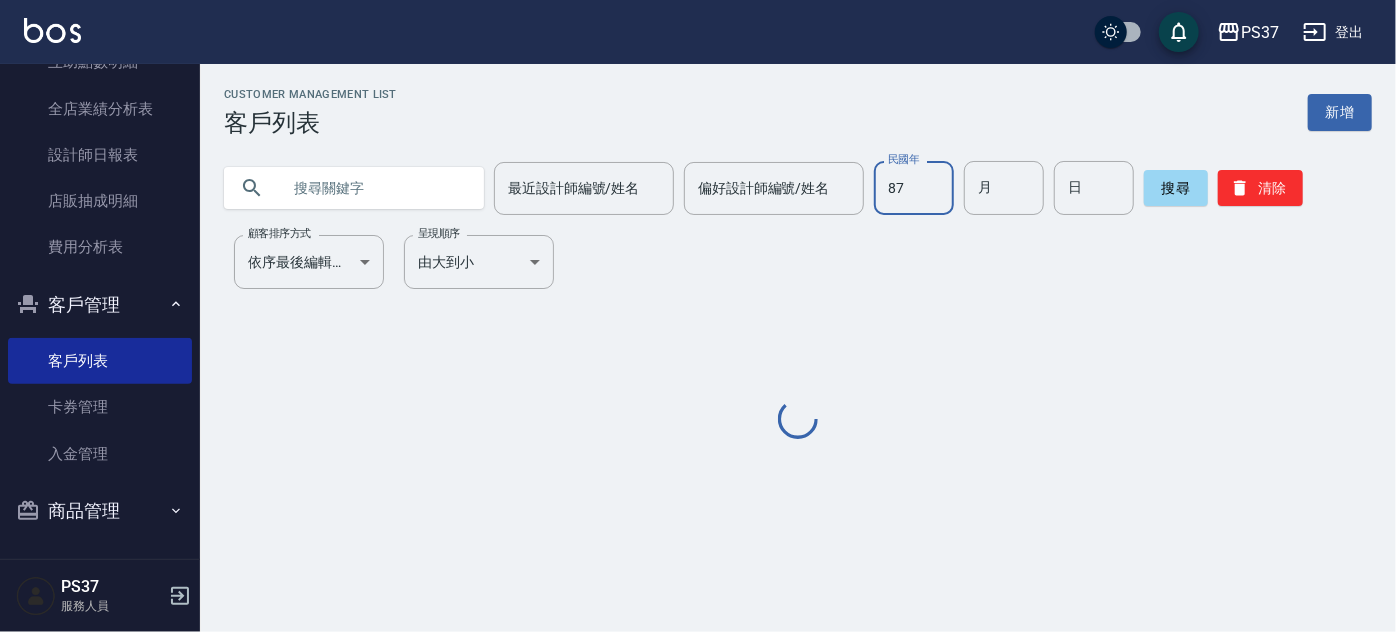 type on "87" 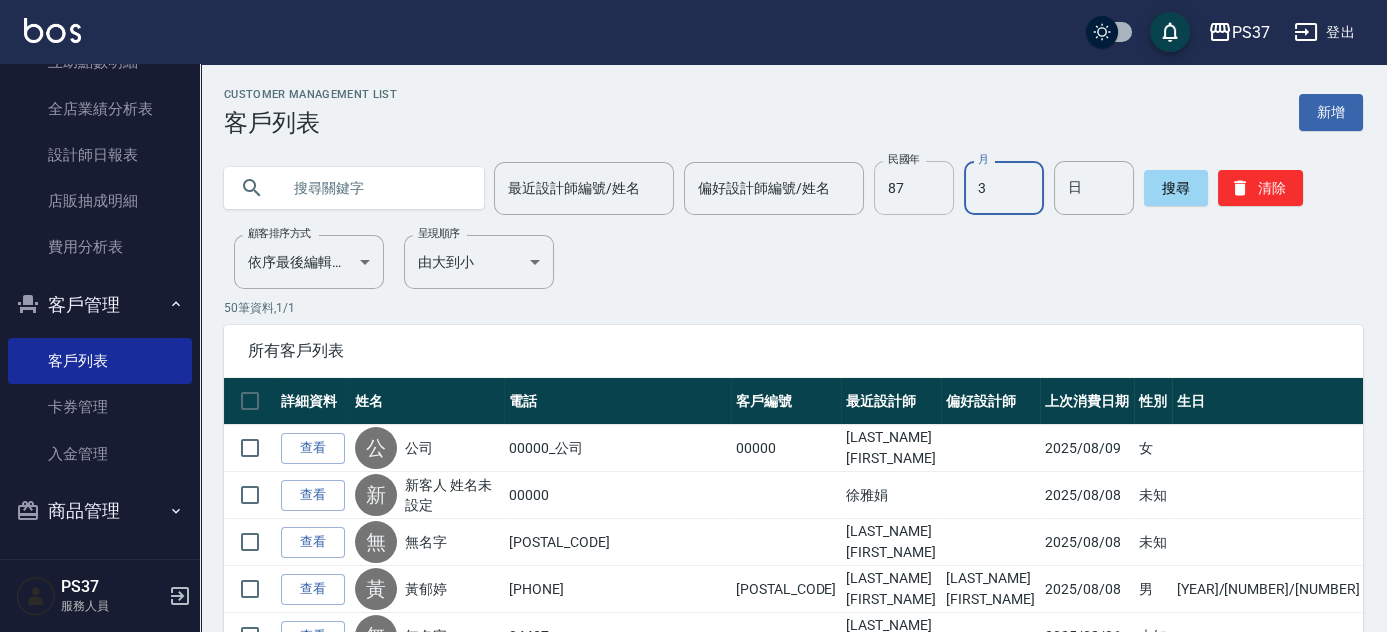 type on "3" 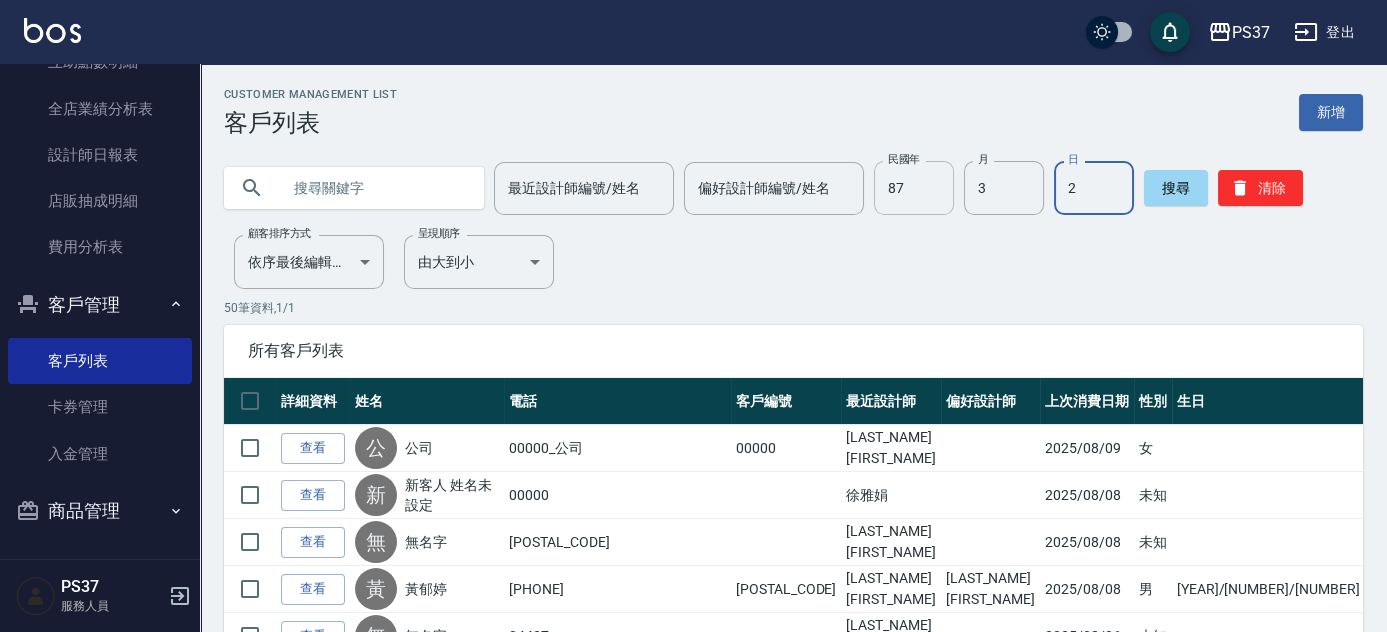 type on "2" 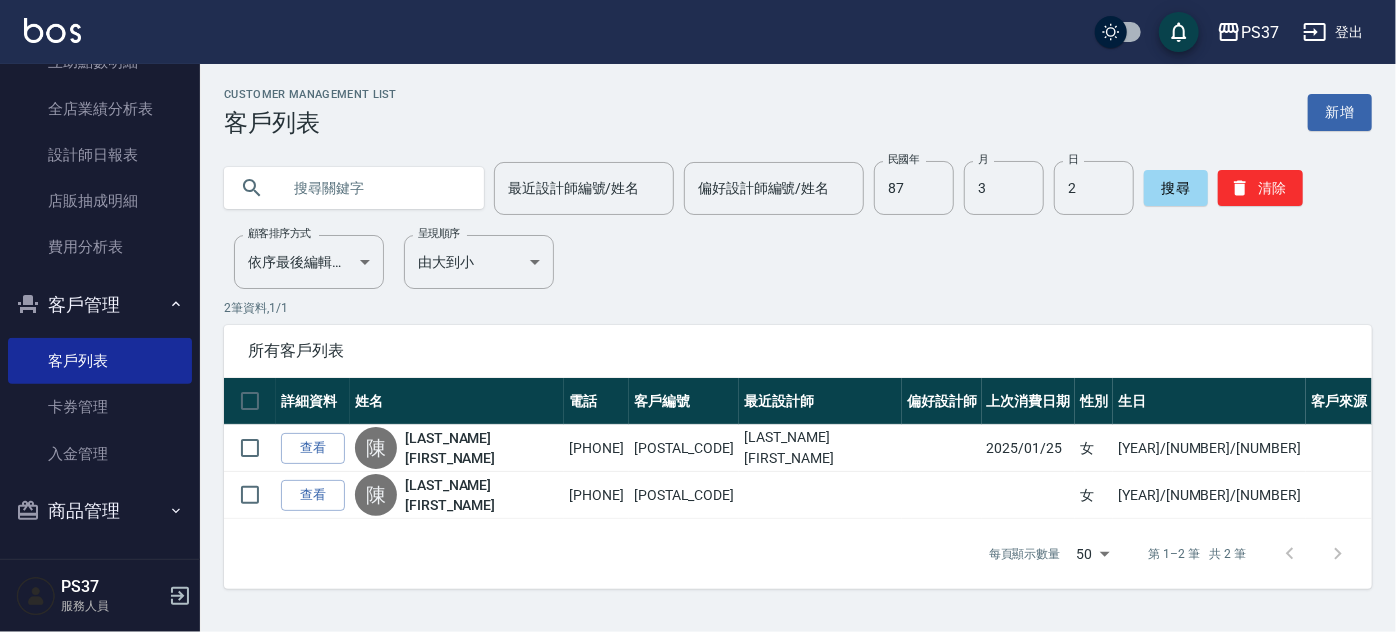 click on "Customer Management List 客戶列表 新增 最近設計師編號/姓名 最近設計師編號/姓名 偏好設計師編號/姓名 偏好設計師編號/姓名 民國年 87 民國年 月 3 月 日 2 日 搜尋 清除 顧客排序方式 依序最後編輯時間 UPDATEDAT 顧客排序方式 呈現順序 由大到小 DESC 呈現順序 2  筆資料,  1 / 1 所有客戶列表 詳細資料 姓名 電話 客戶編號 最近設計師 偏好設計師 上次消費日期 性別 生日 客戶來源 查看 陳 陳昱凱 0903931505 06126 溫惠婷 2025/01/25 女 87/3/2 查看 陳 陳俊嘉 0900030617 04877 女 87/3/2 每頁顯示數量 50 50 第 1–2 筆   共 2 筆 0  selected 刪除客人" at bounding box center [798, 338] 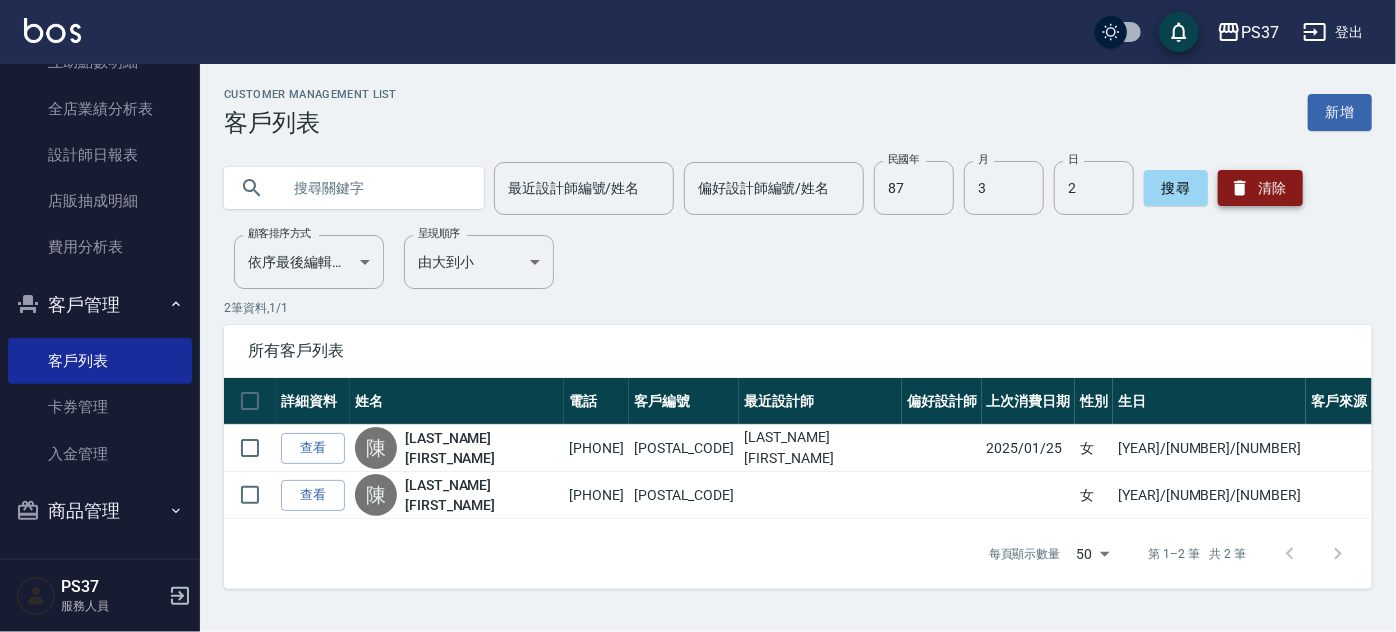 click on "清除" at bounding box center [1260, 188] 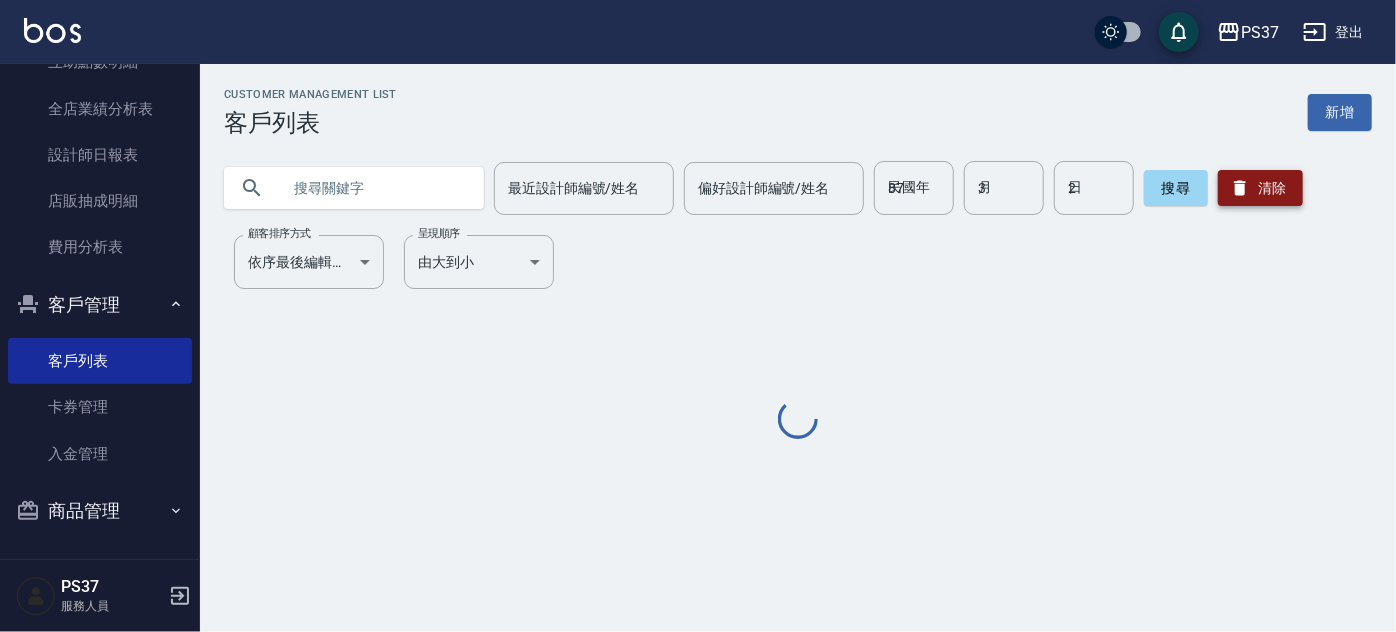 type 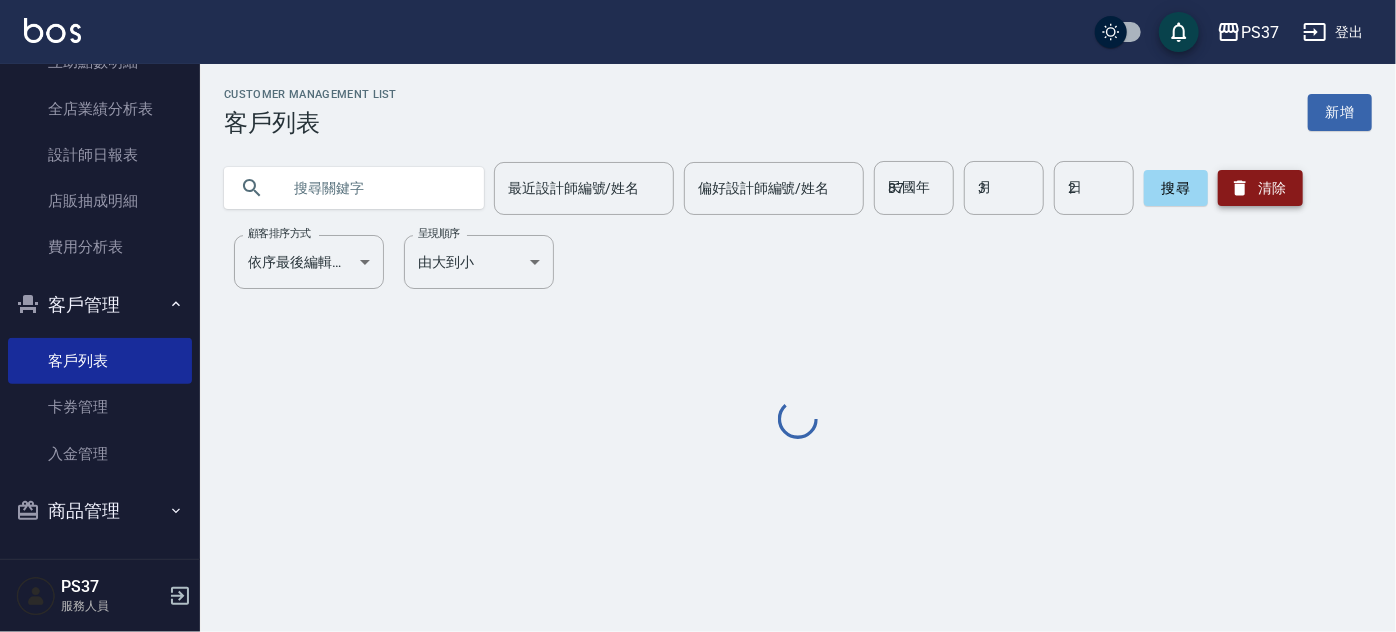 type 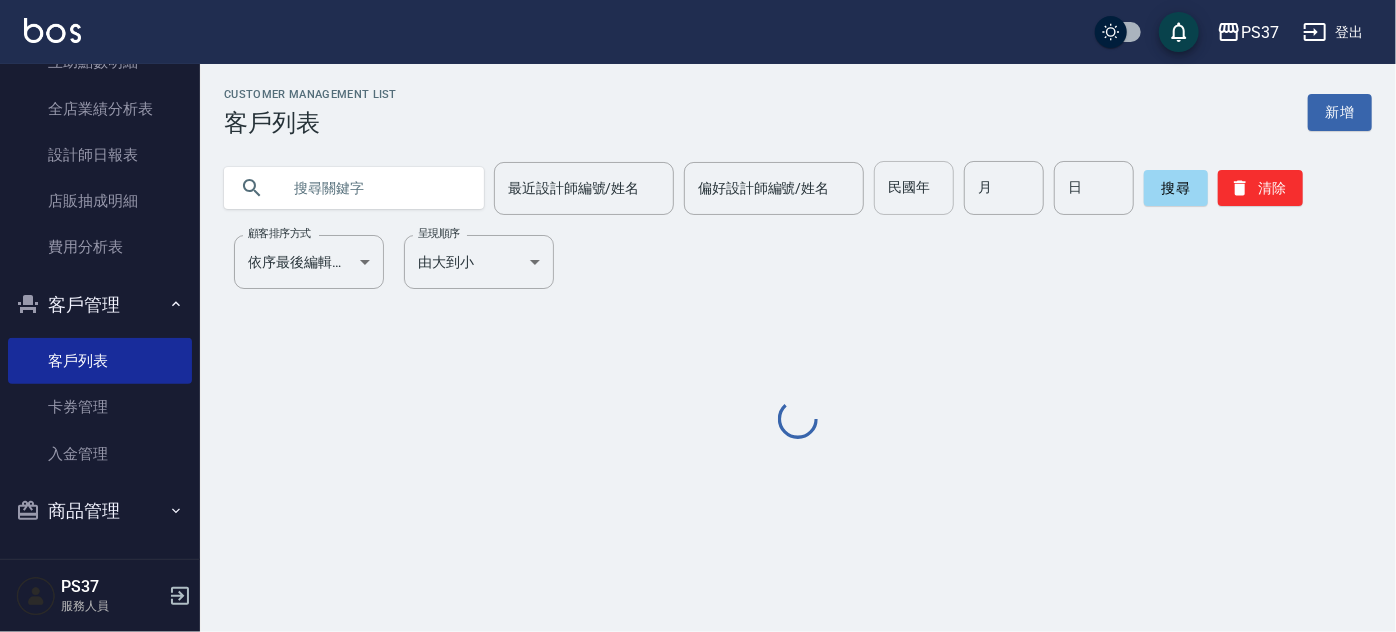 click on "民國年" at bounding box center (914, 188) 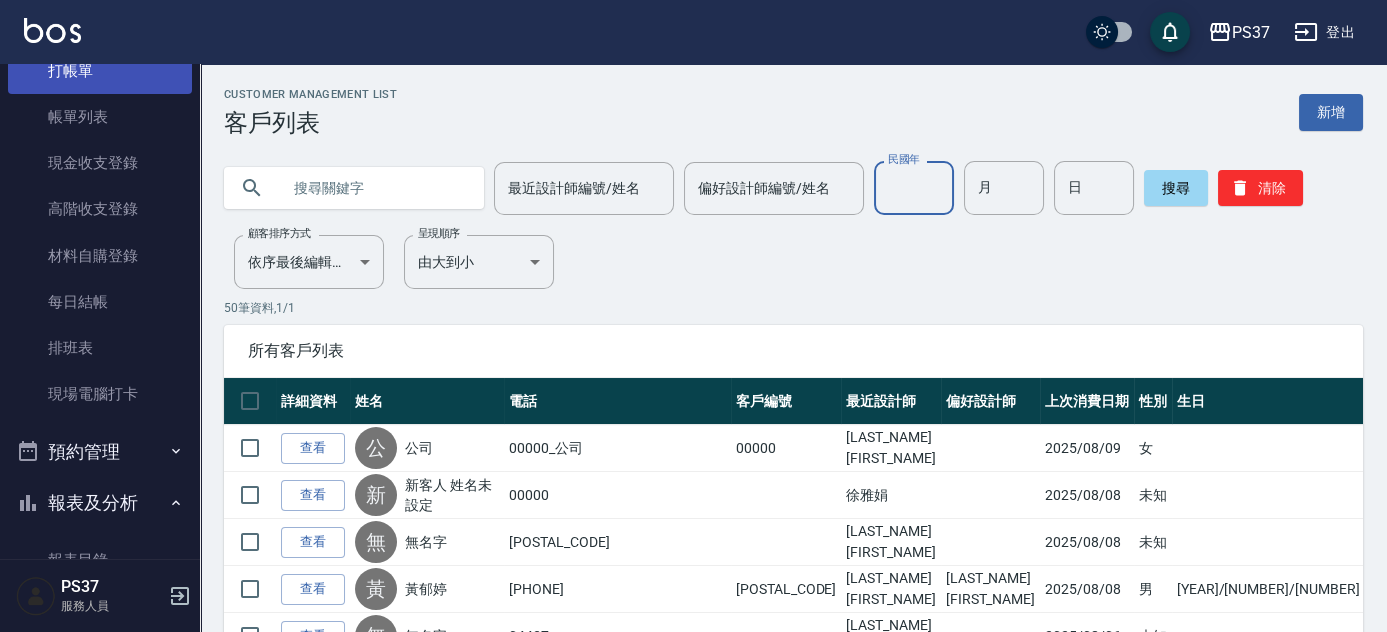 scroll, scrollTop: 0, scrollLeft: 0, axis: both 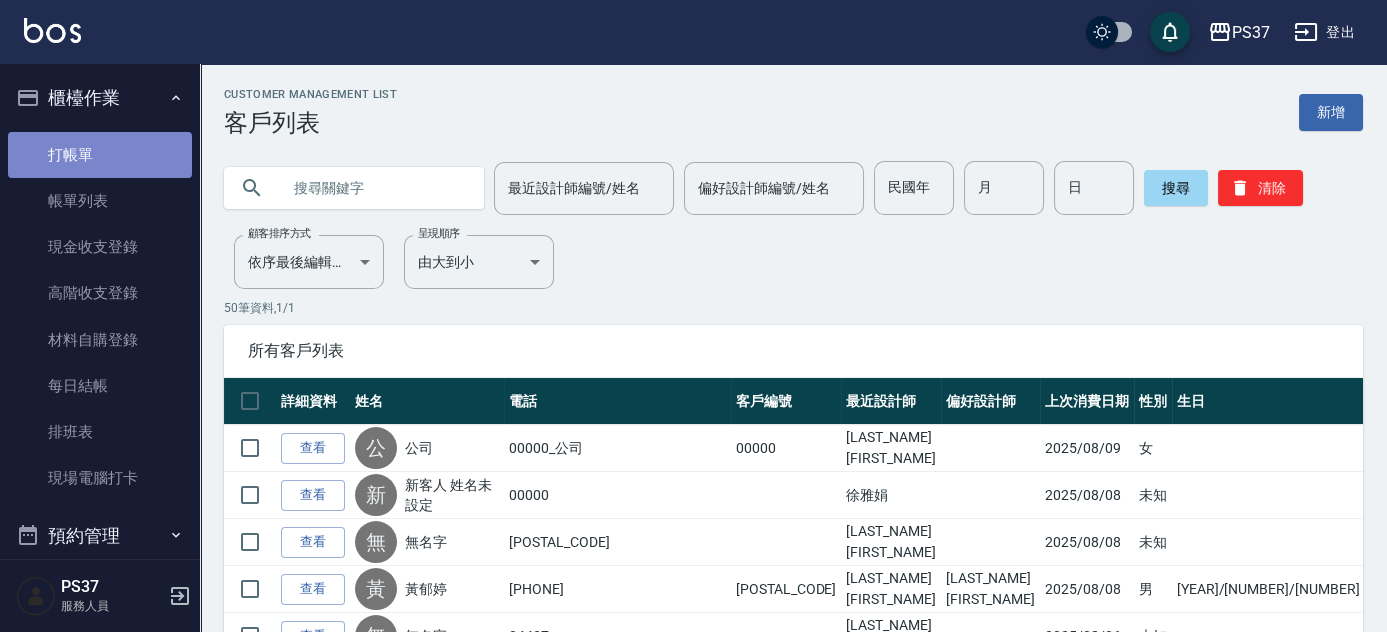click on "打帳單" at bounding box center [100, 155] 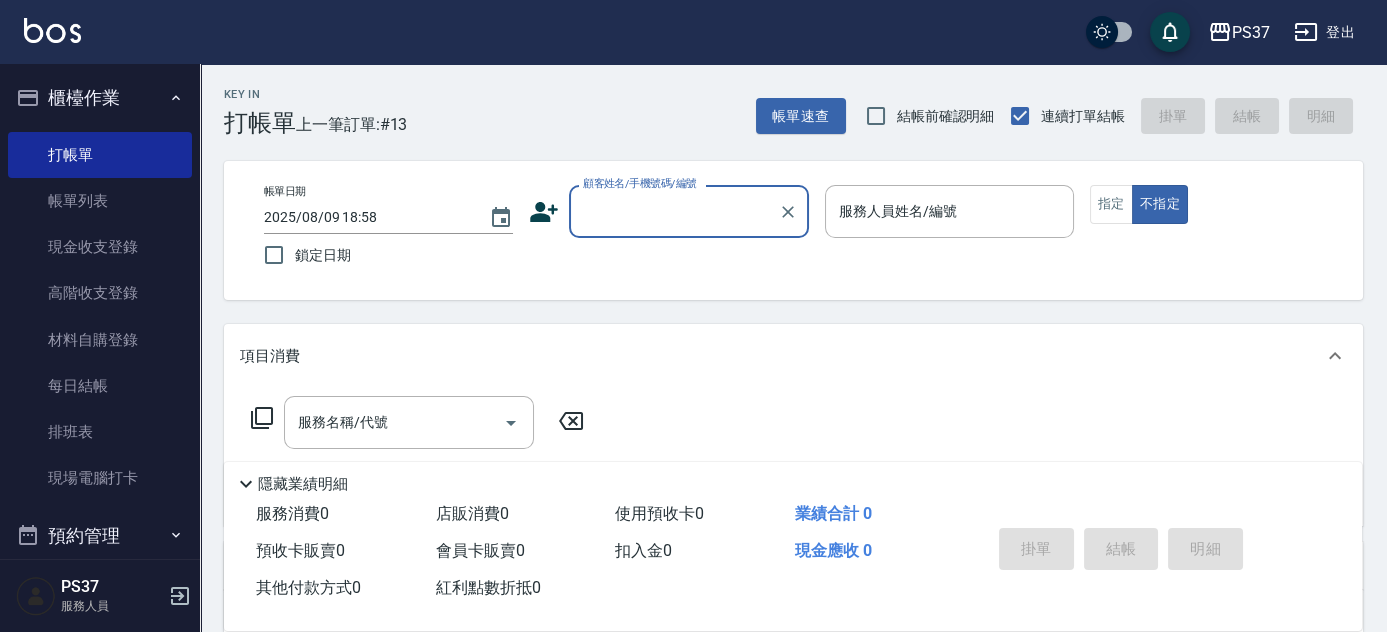 drag, startPoint x: 698, startPoint y: 204, endPoint x: 701, endPoint y: 227, distance: 23.194826 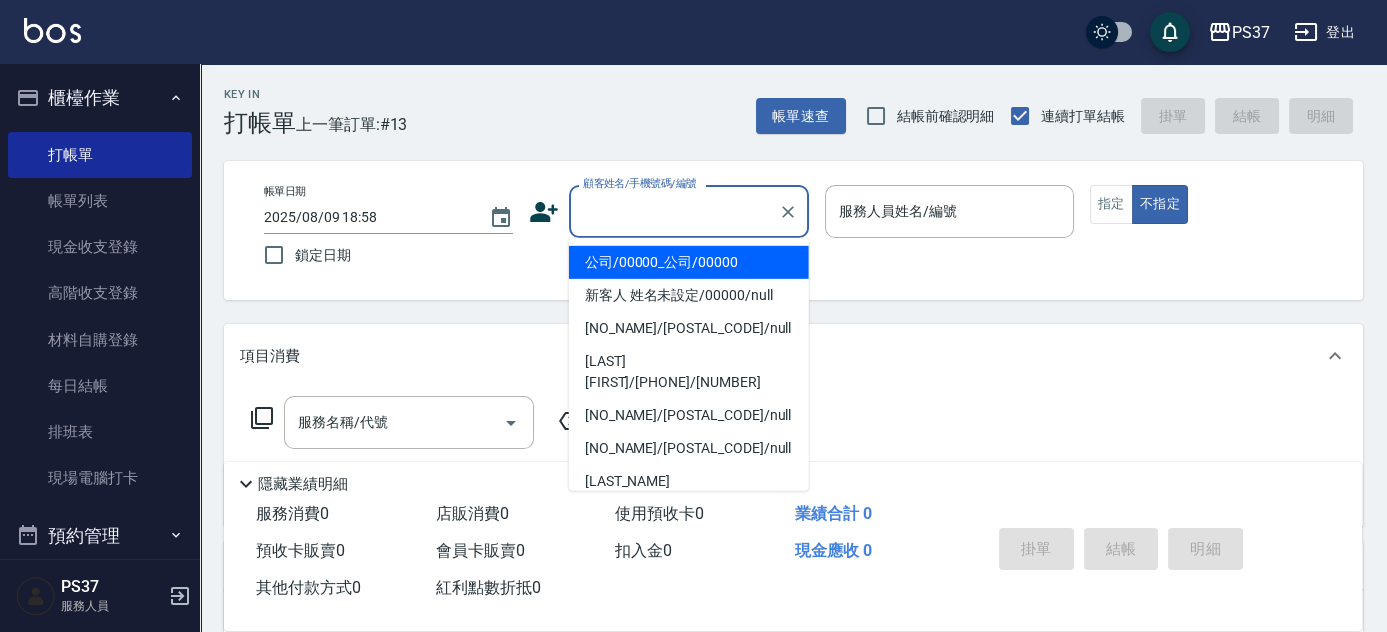 click on "公司/00000_公司/00000" at bounding box center [689, 262] 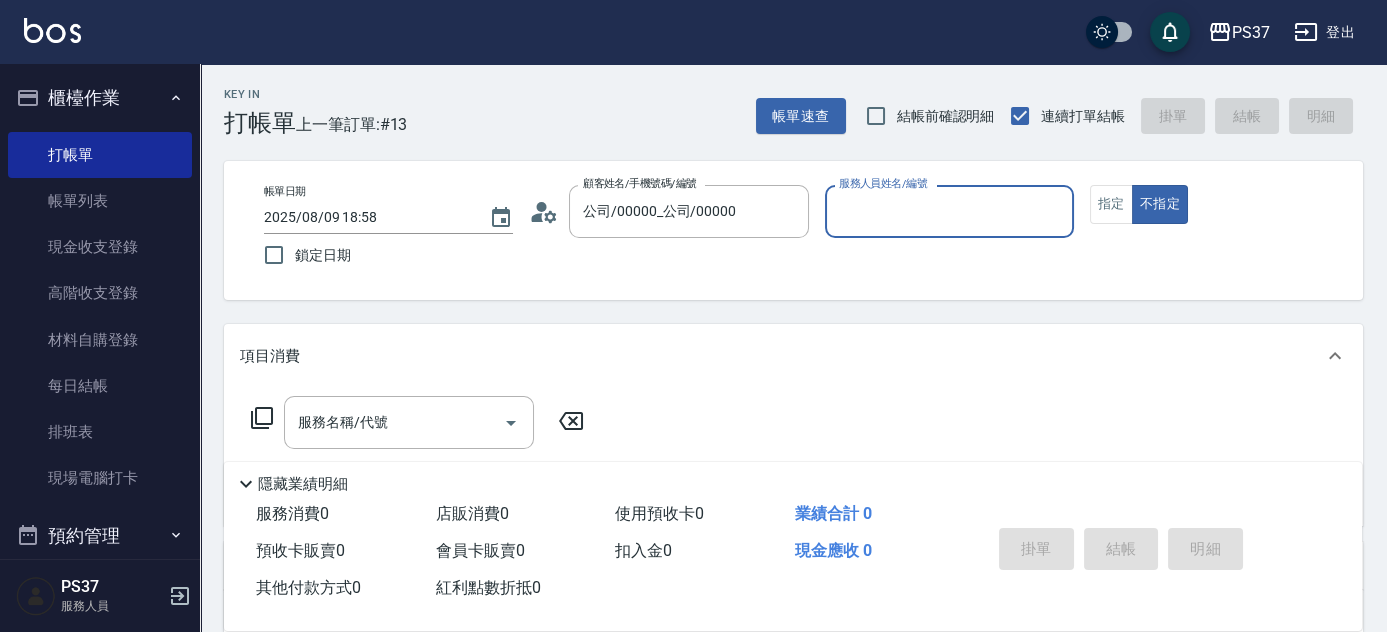 click on "服務人員姓名/編號" at bounding box center (949, 211) 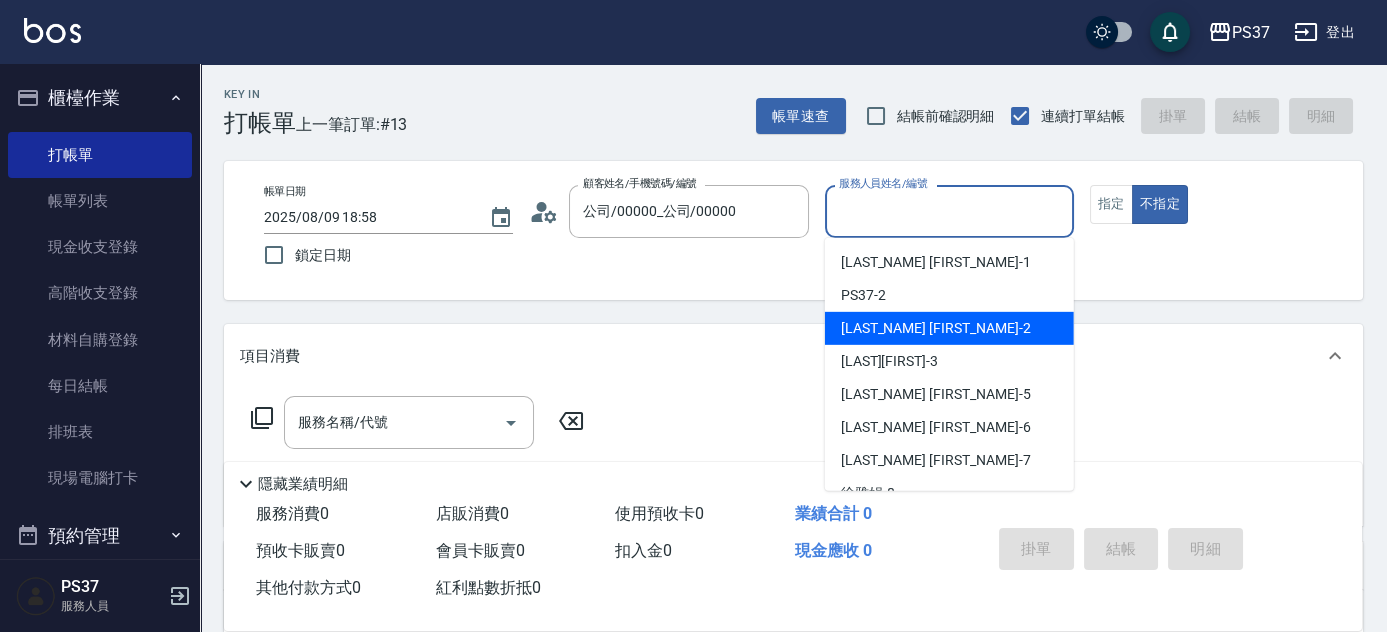 click on "劉晨志 -2" at bounding box center (949, 328) 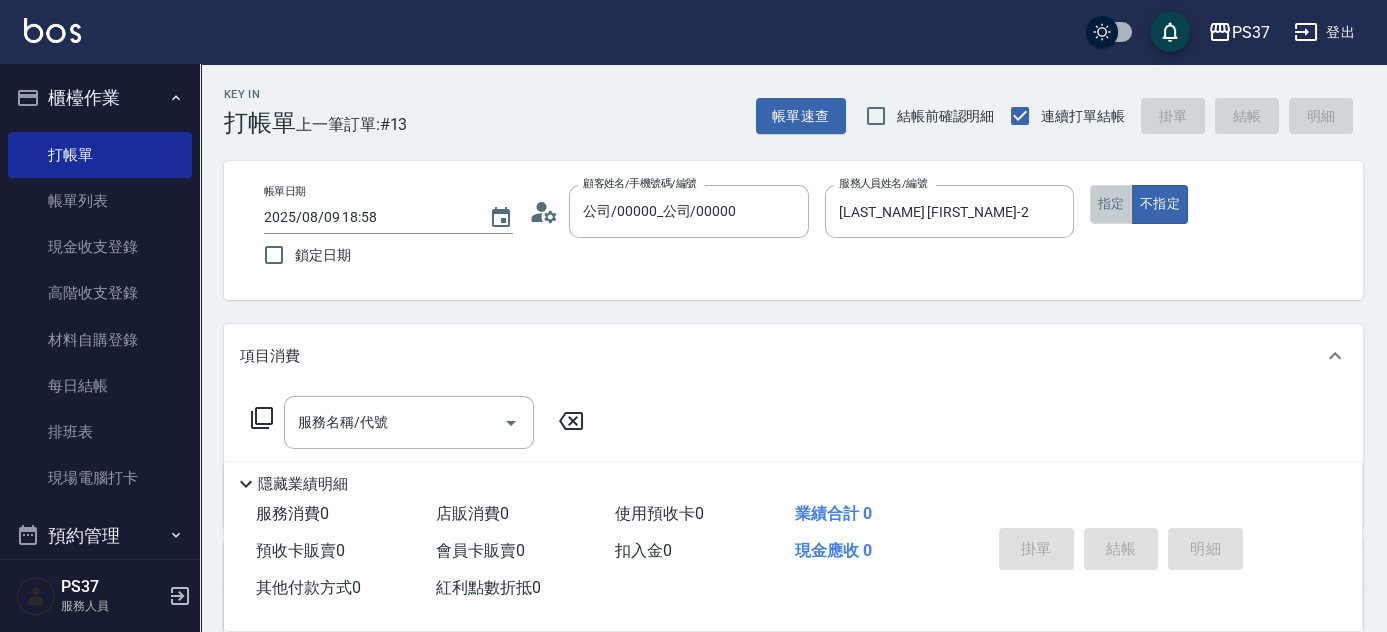 click on "指定" at bounding box center [1111, 204] 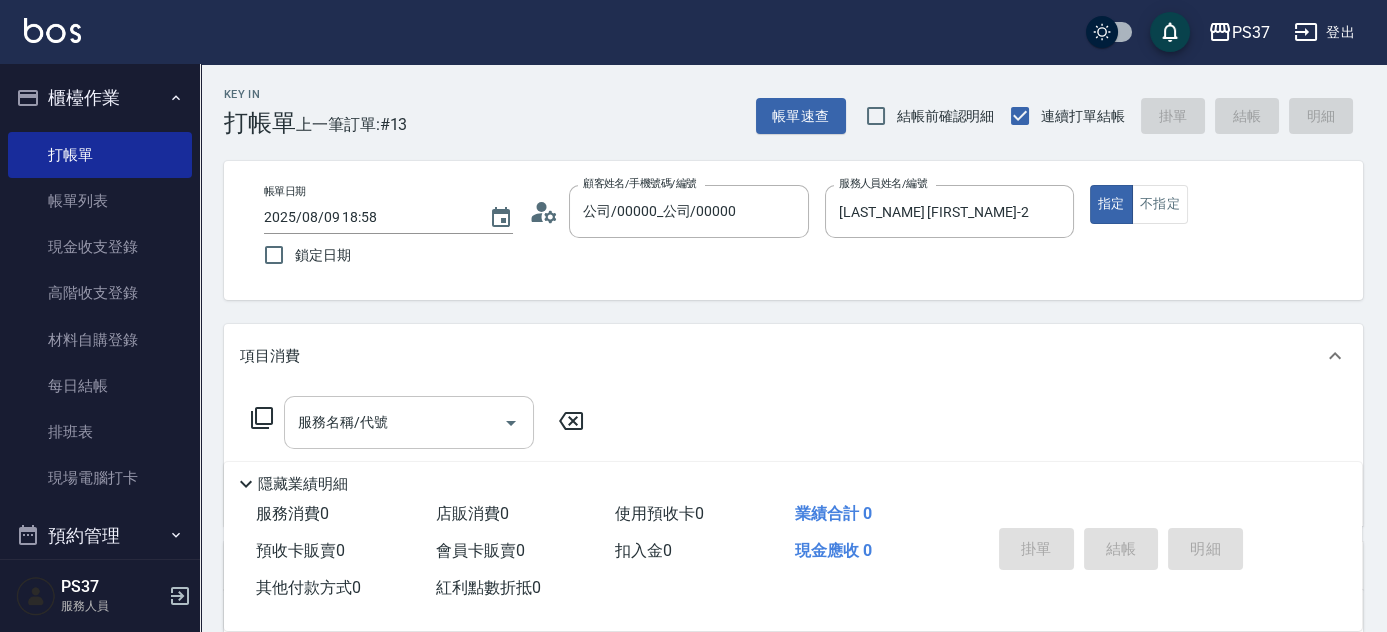 click on "服務名稱/代號" at bounding box center [394, 422] 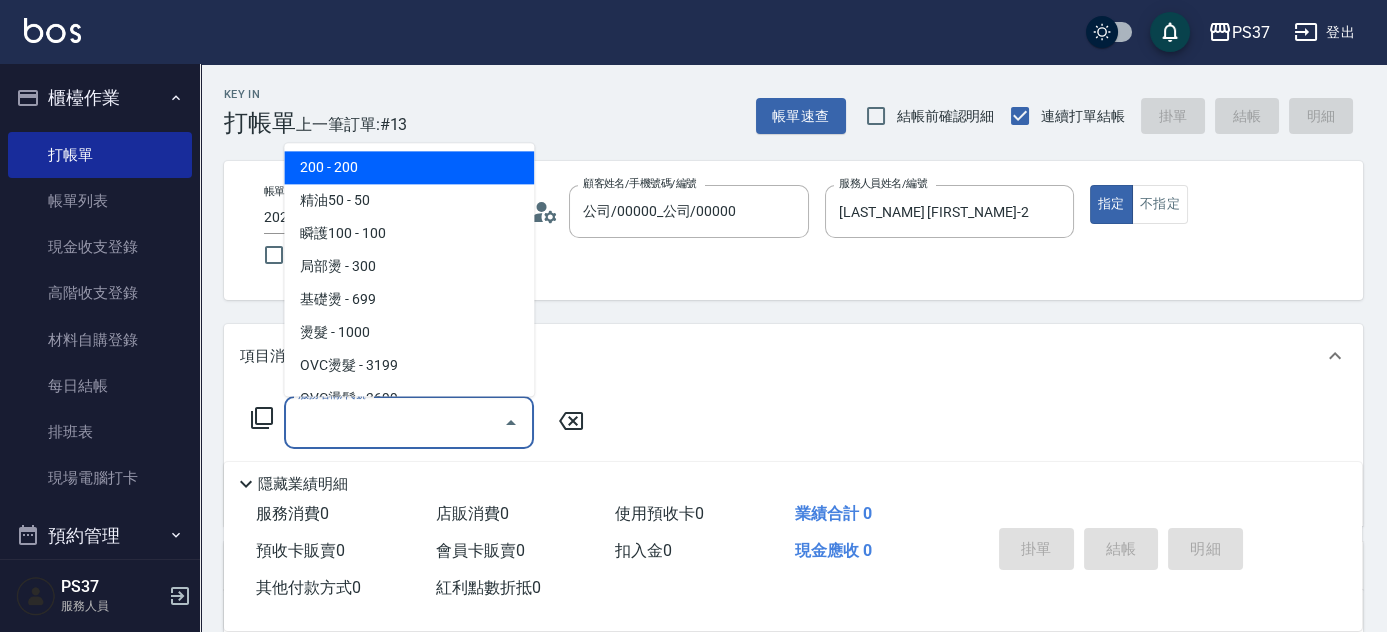 click on "200 - 200" at bounding box center (409, 168) 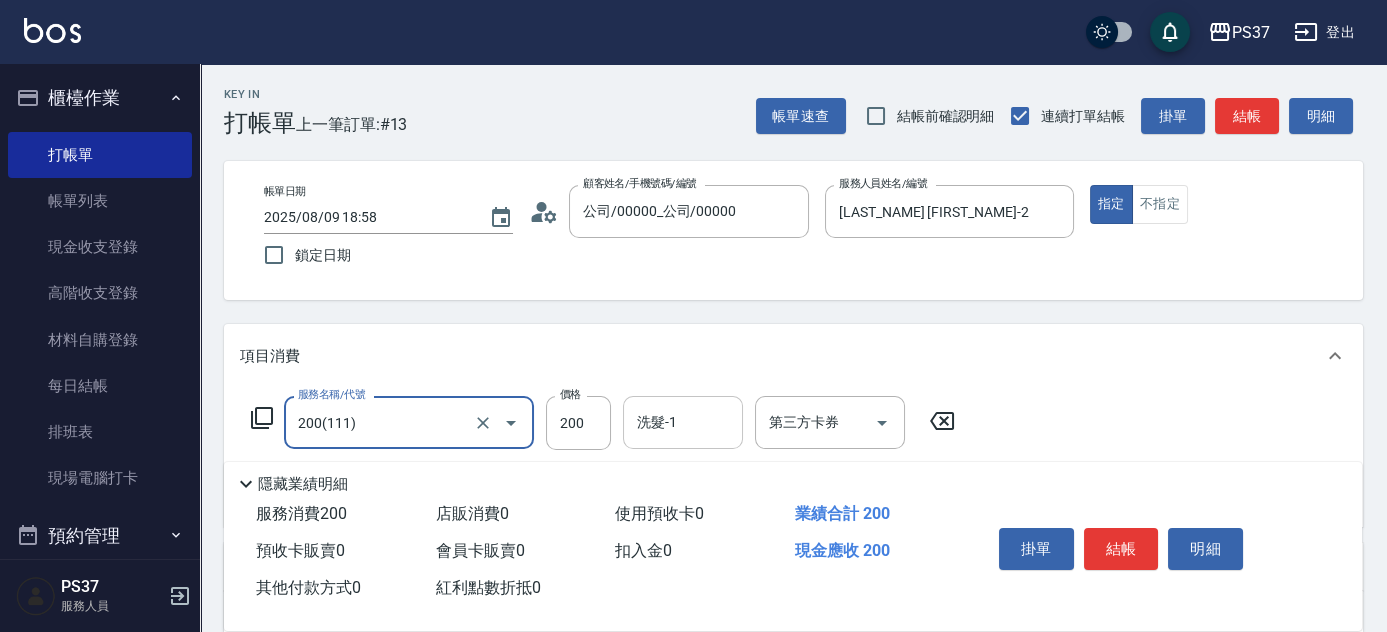 click on "洗髮-1" at bounding box center (683, 422) 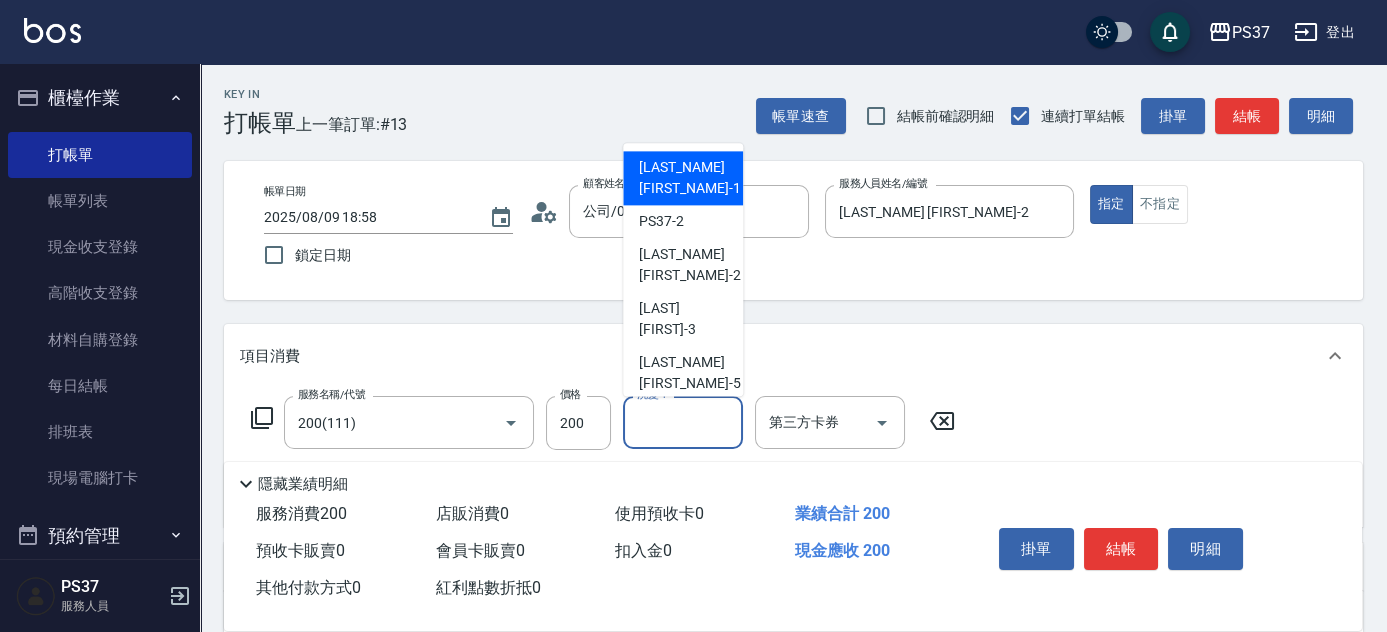 click on "[FIRST] -1" at bounding box center (683, 179) 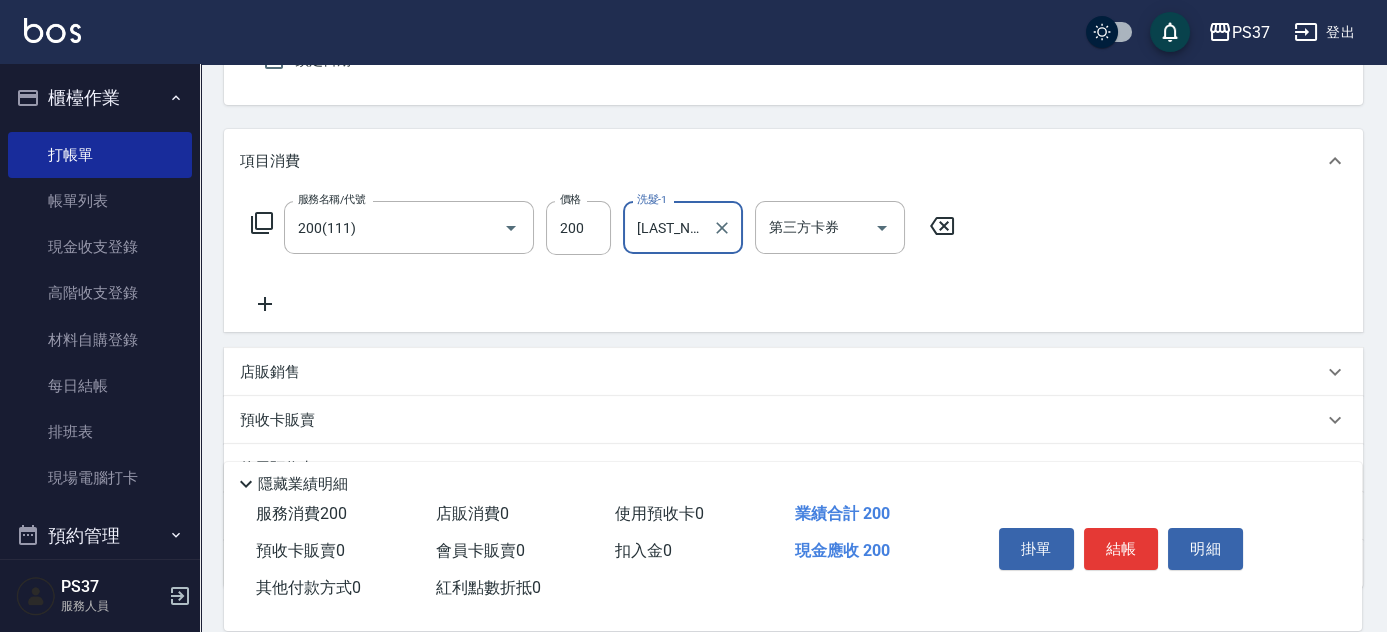scroll, scrollTop: 272, scrollLeft: 0, axis: vertical 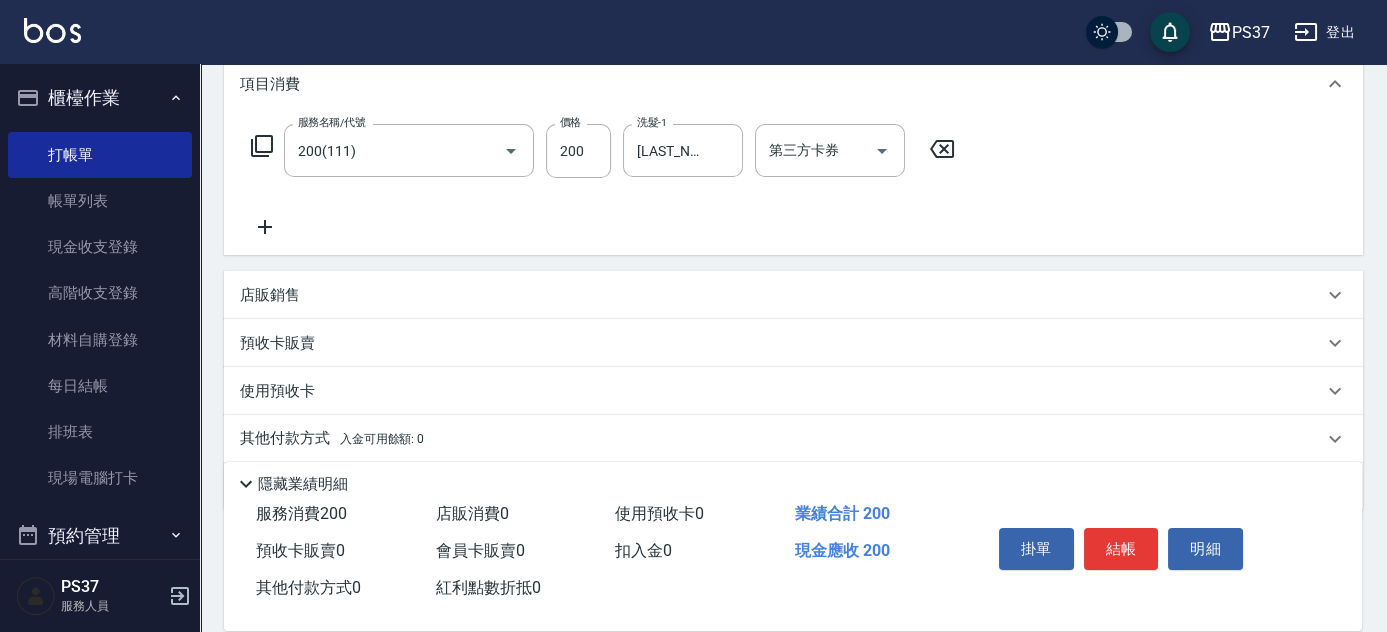 click 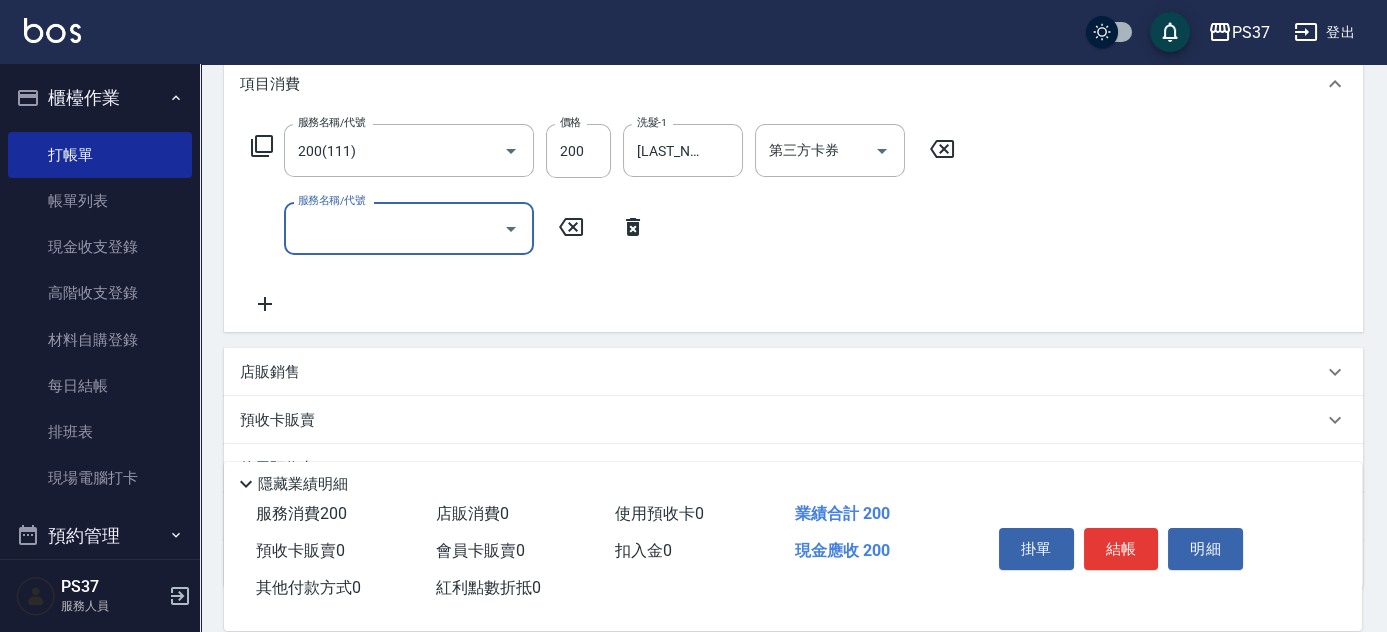 click on "服務名稱/代號" at bounding box center (394, 228) 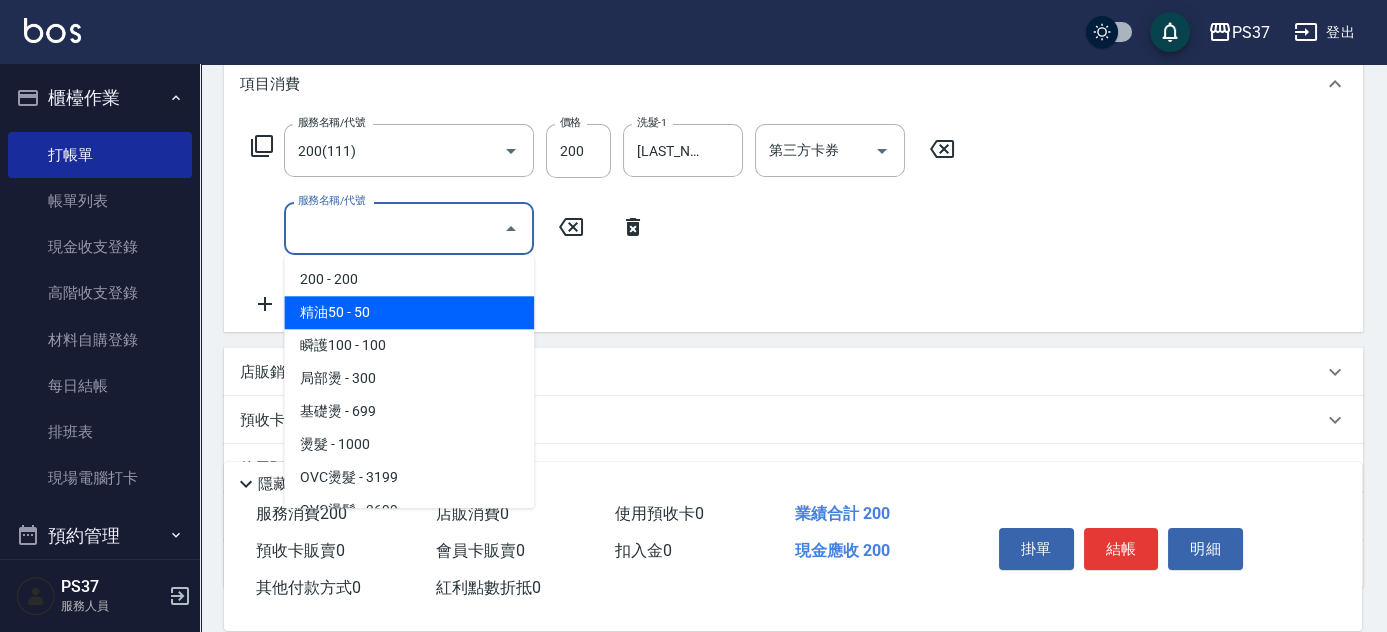 drag, startPoint x: 396, startPoint y: 340, endPoint x: 460, endPoint y: 335, distance: 64.195015 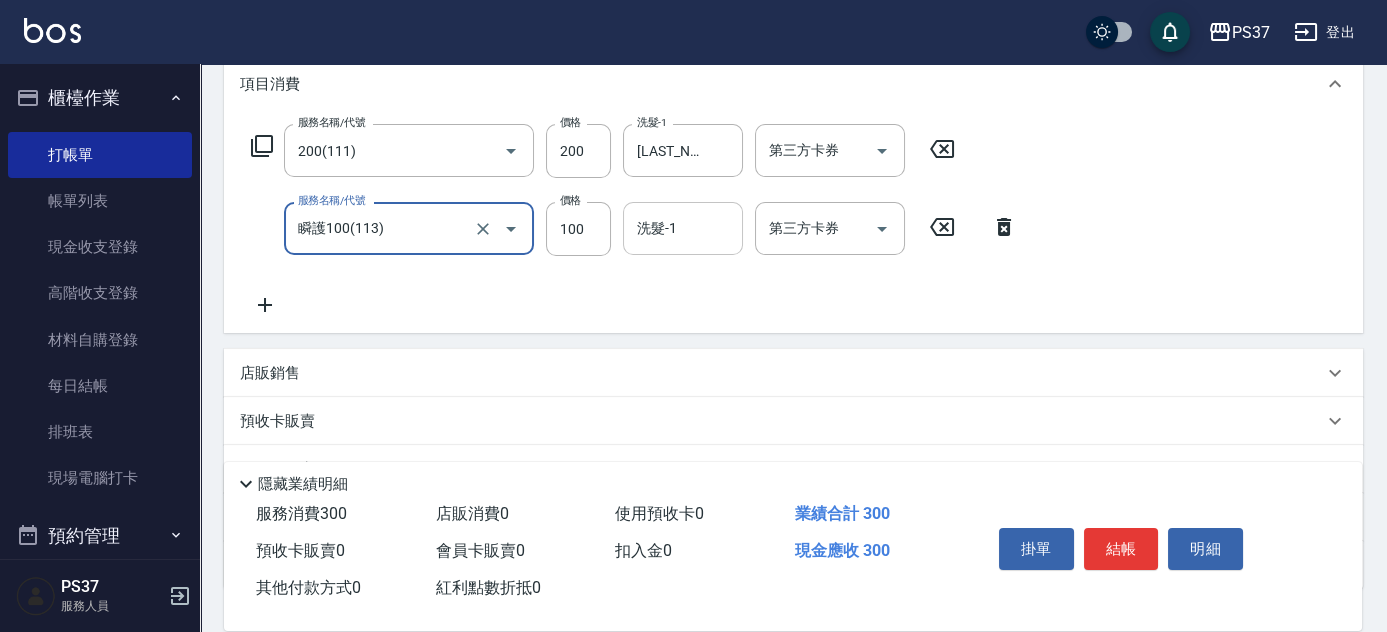 click on "洗髮-1" at bounding box center (683, 228) 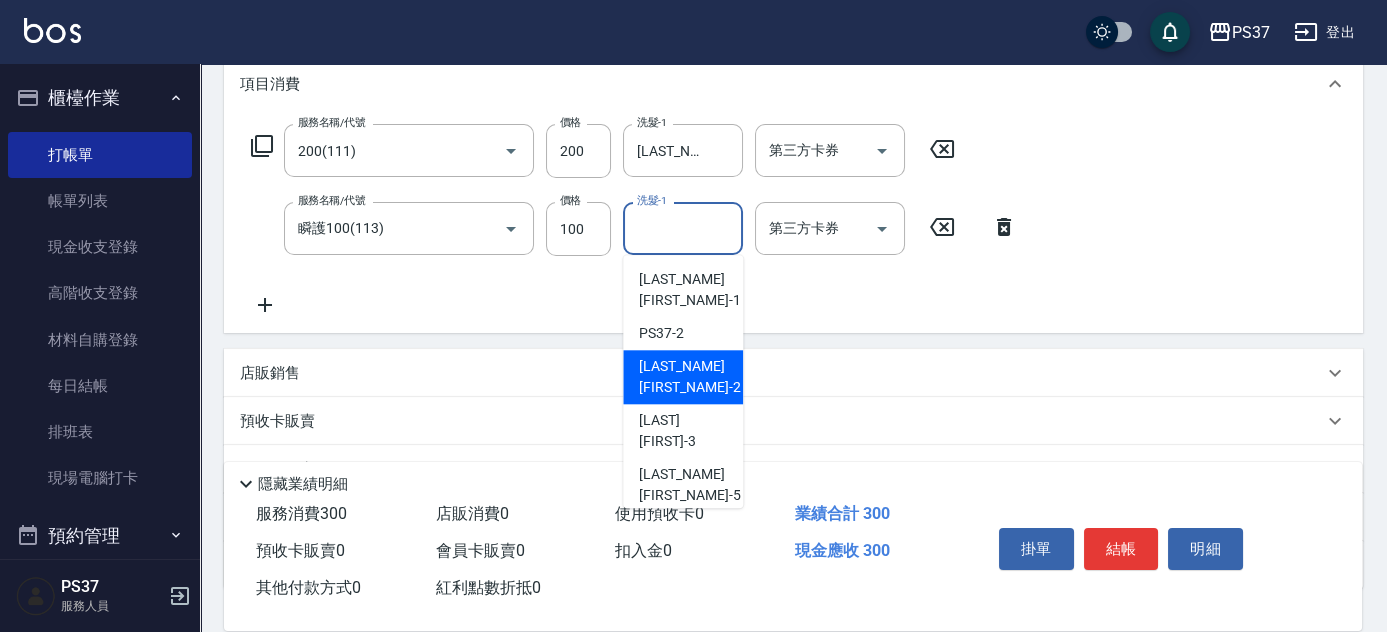 click on "劉晨志 -2" at bounding box center (689, 377) 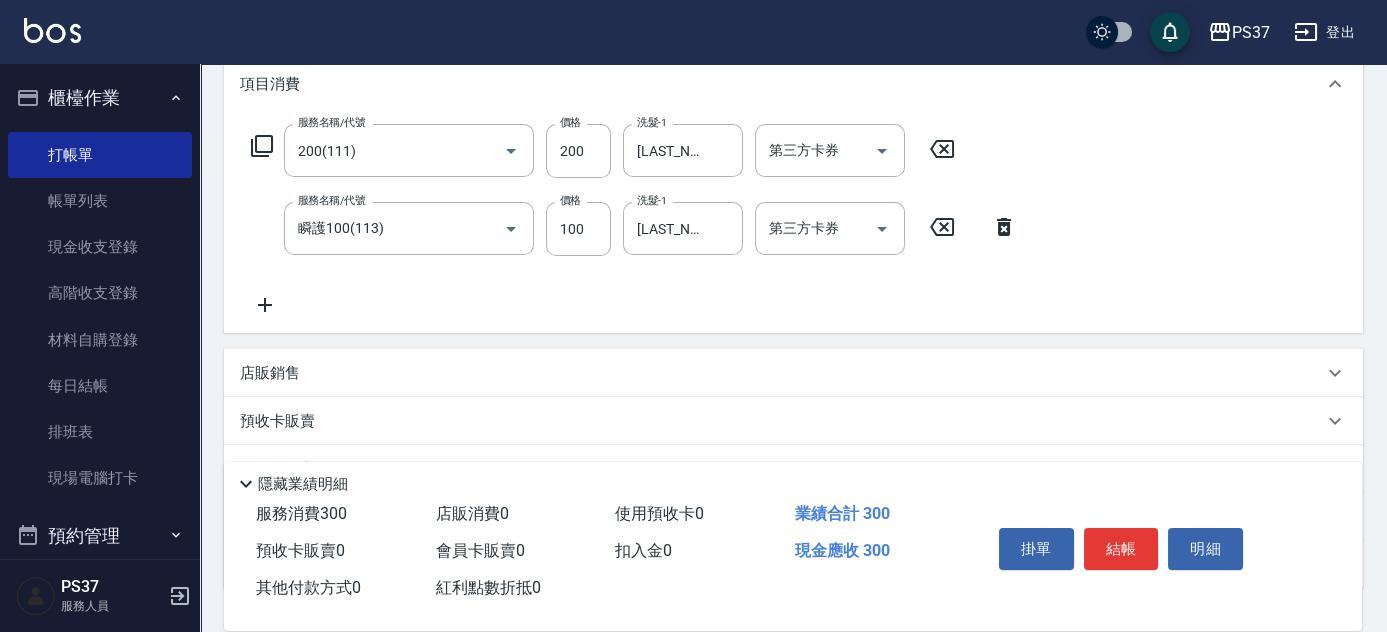 click on "服務名稱/代號 200(111) 服務名稱/代號 價格 200 價格 洗髮-1 林書羽-1 洗髮-1 第三方卡券 第三方卡券 服務名稱/代號 瞬護100(113) 服務名稱/代號 價格 100 價格 洗髮-1 劉晨志-2 洗髮-1 第三方卡券 第三方卡券" at bounding box center (793, 224) 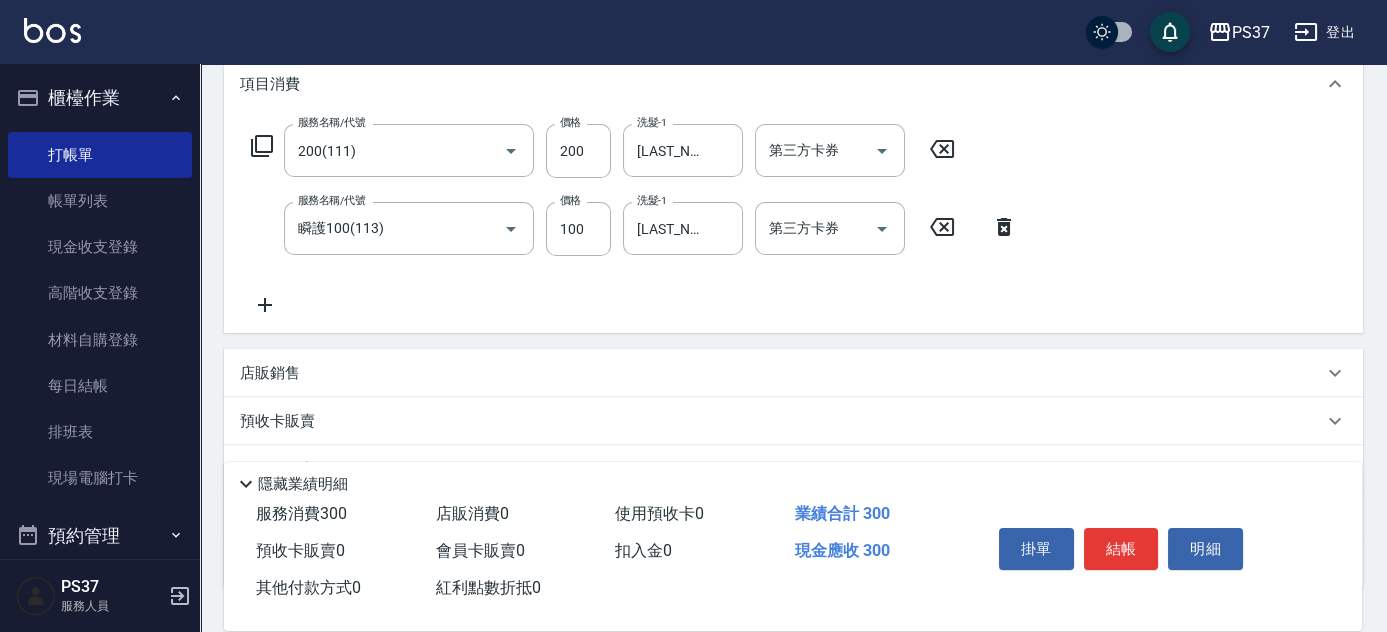 click 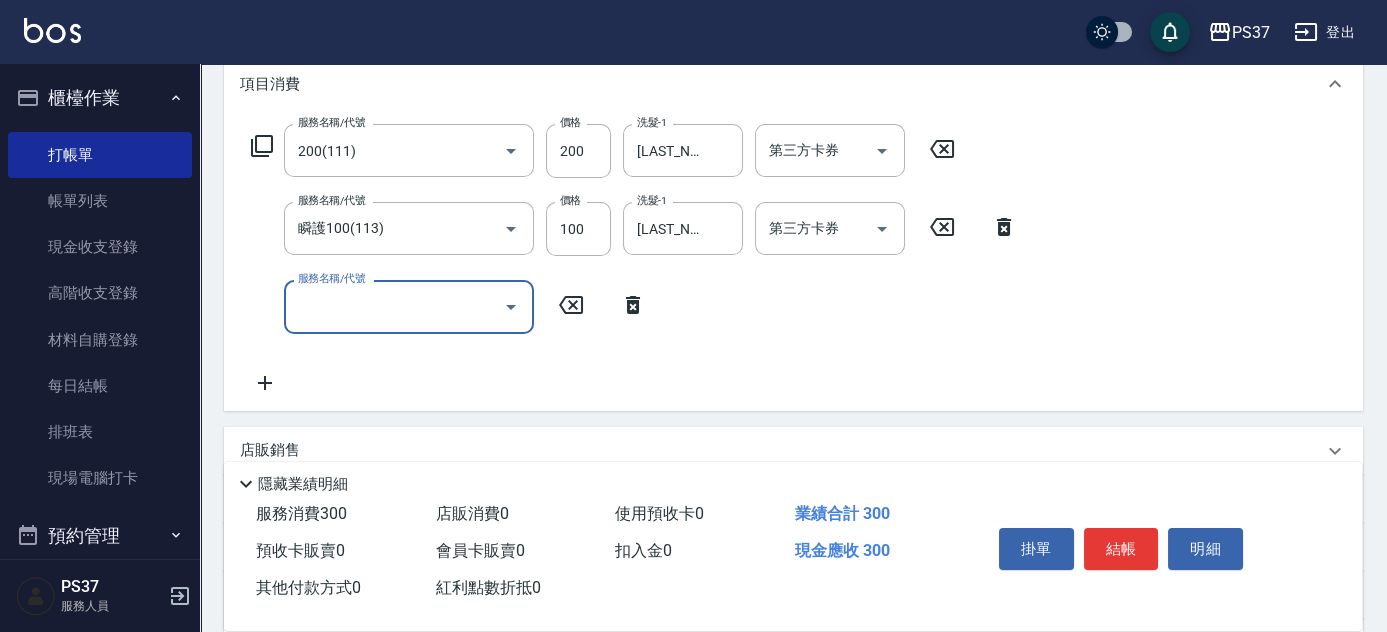 drag, startPoint x: 319, startPoint y: 315, endPoint x: 345, endPoint y: 327, distance: 28.635643 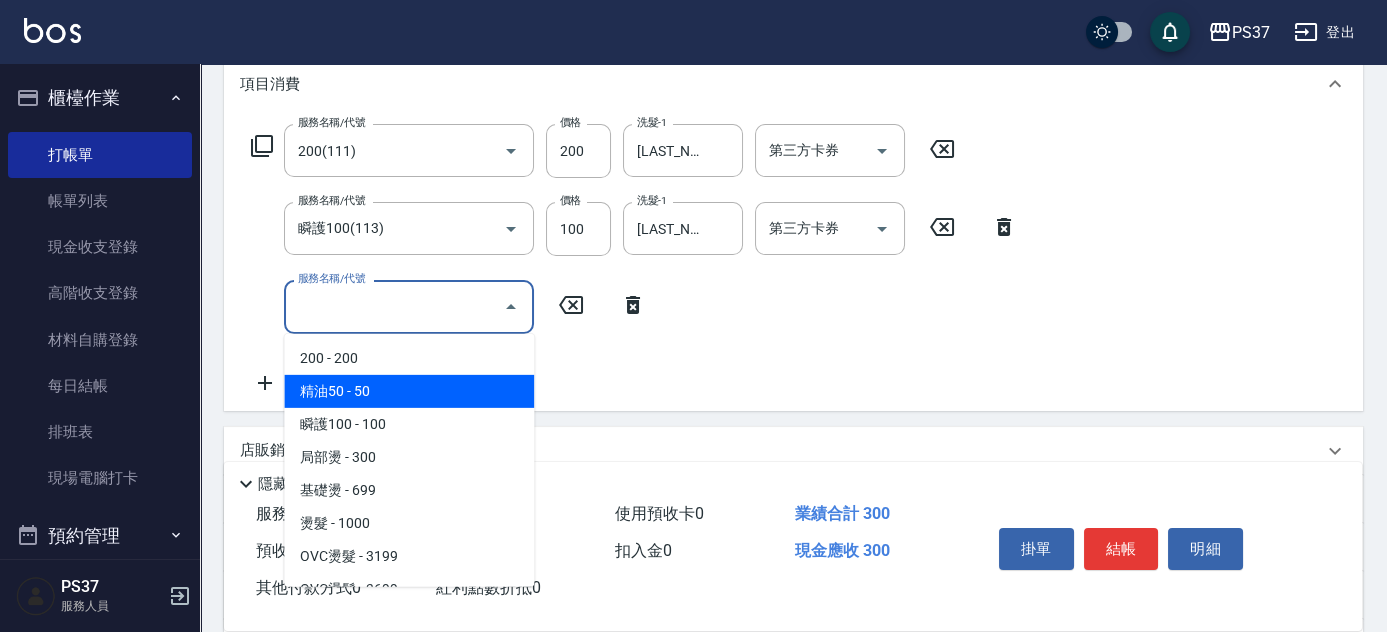 click on "精油50 - 50" at bounding box center (409, 391) 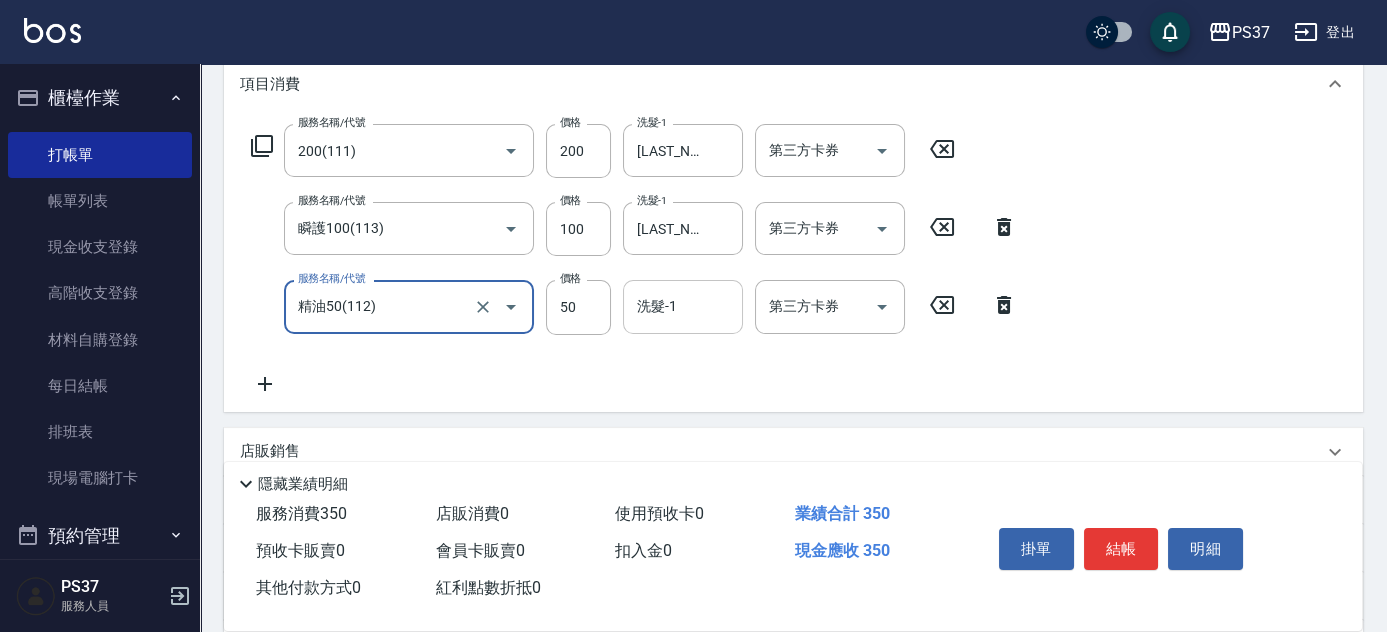 click on "洗髮-1" at bounding box center (683, 306) 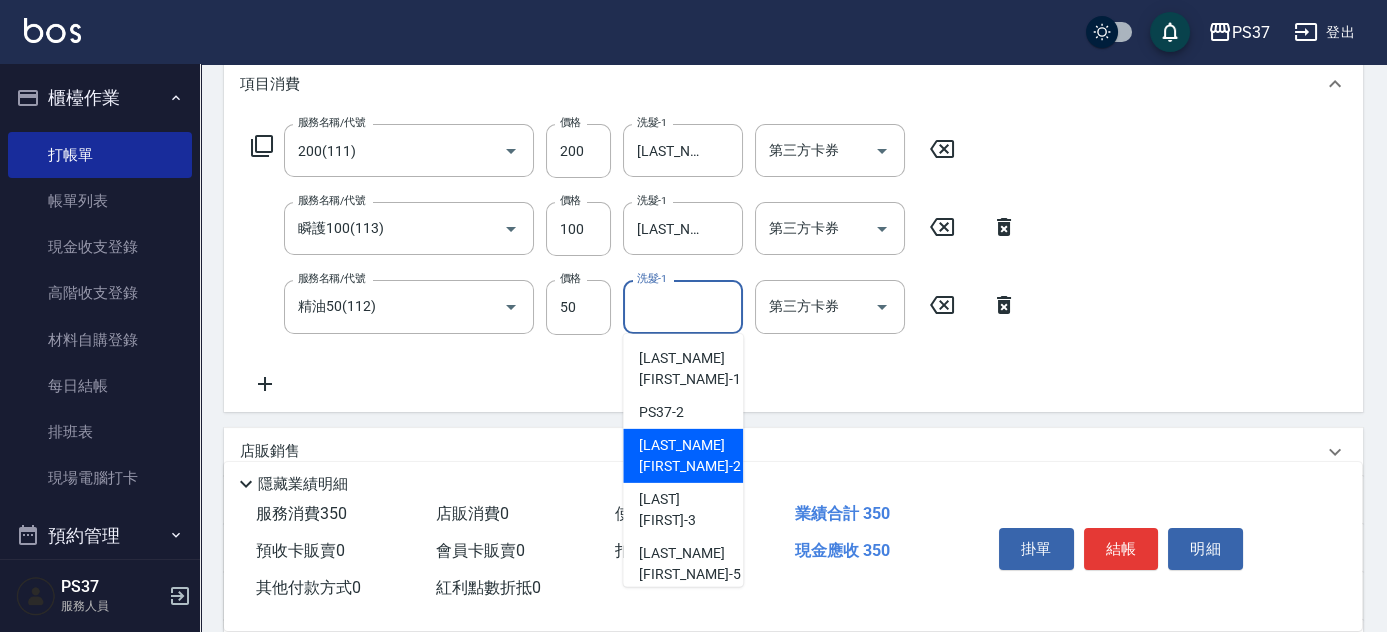 drag, startPoint x: 681, startPoint y: 423, endPoint x: 724, endPoint y: 377, distance: 62.968246 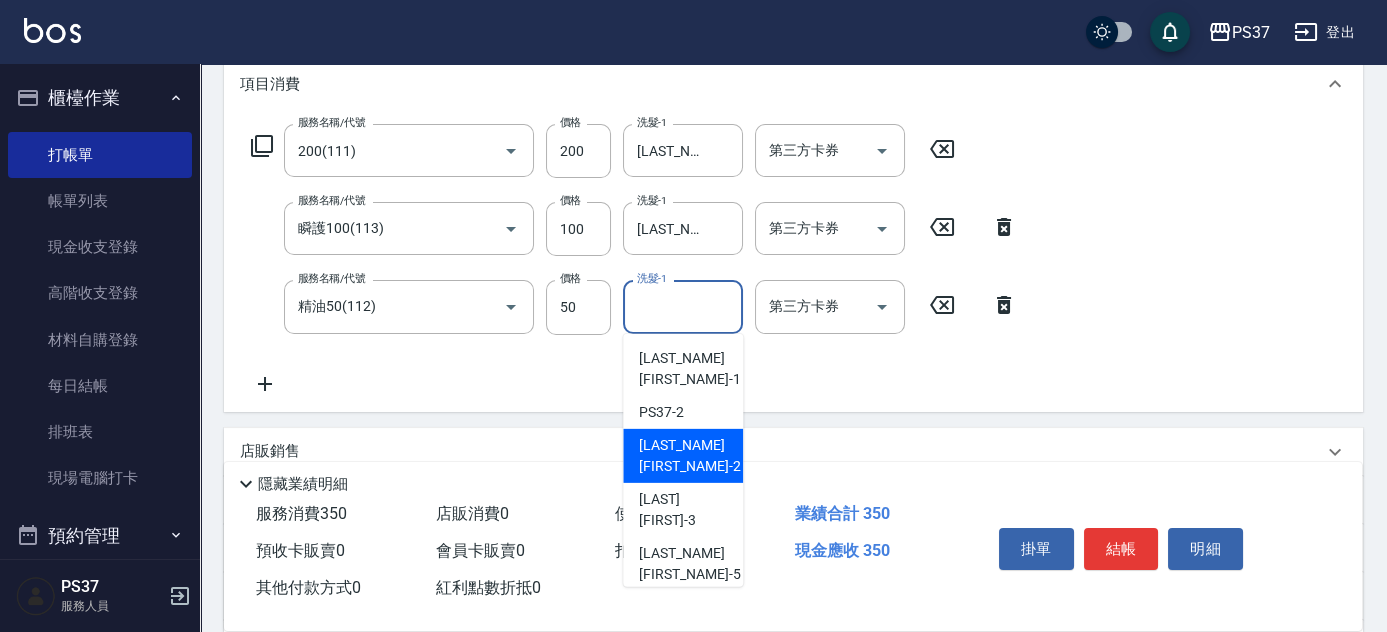 click on "劉晨志 -2" at bounding box center [689, 456] 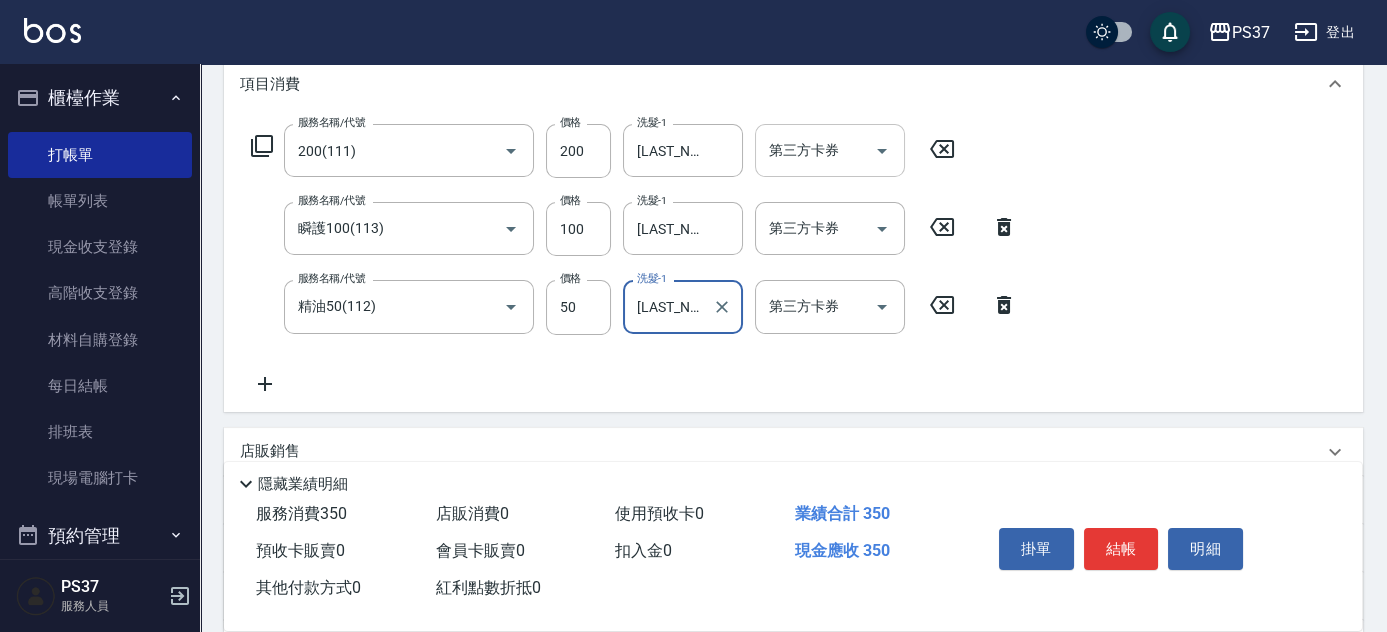 click 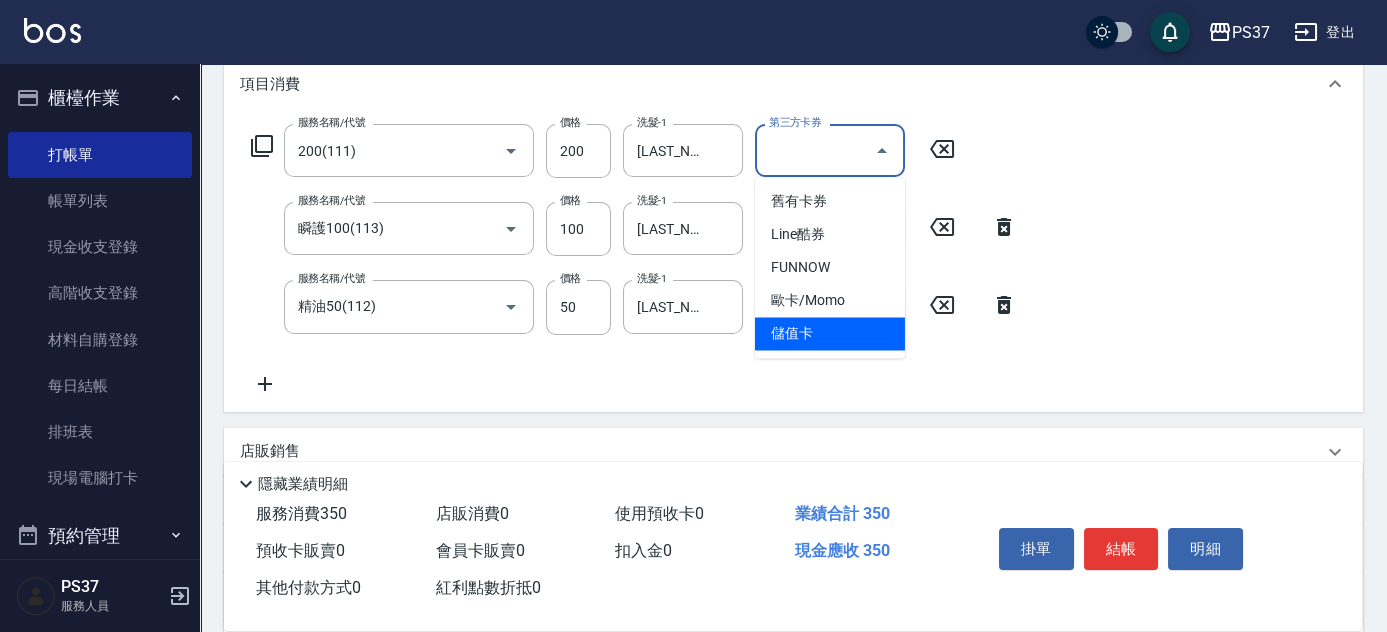 click on "儲值卡" at bounding box center [830, 333] 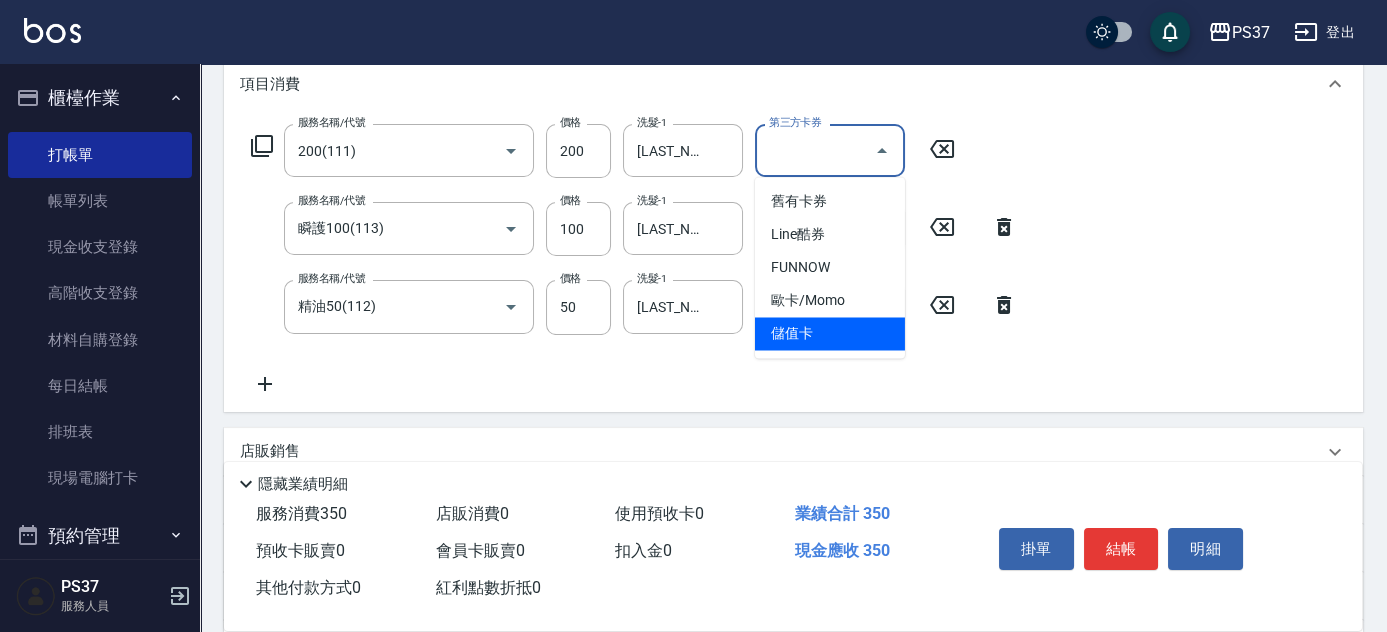 type on "儲值卡" 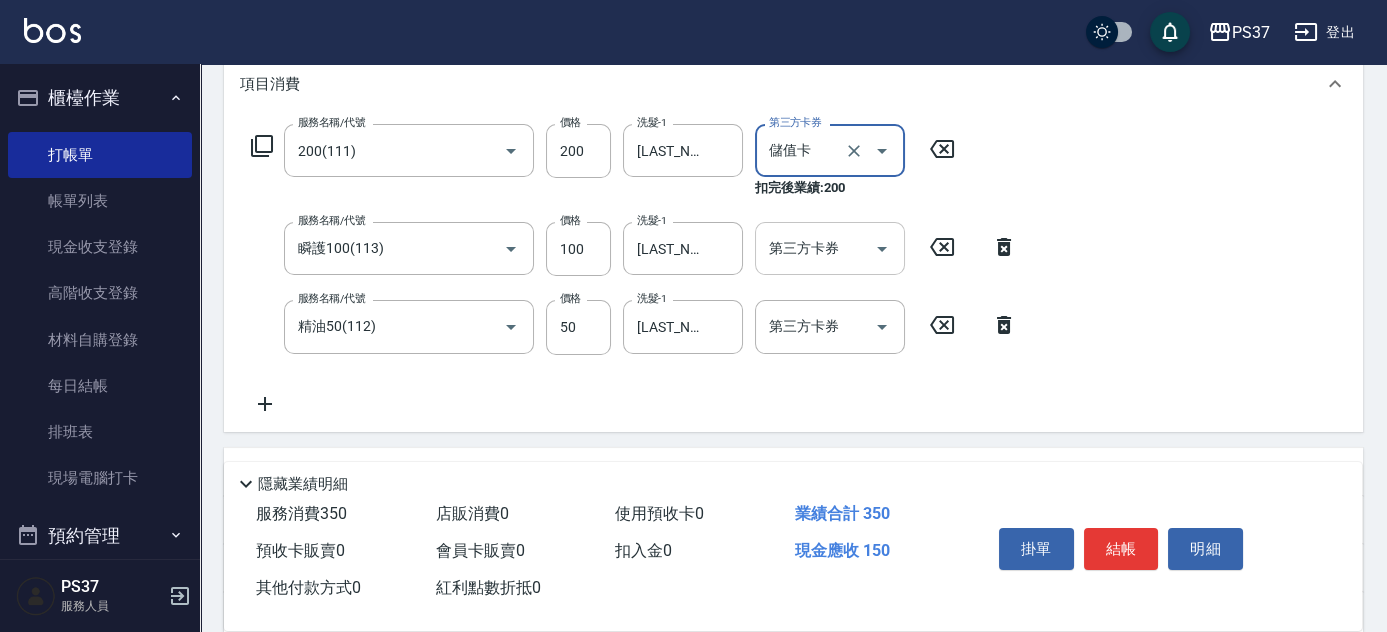 click 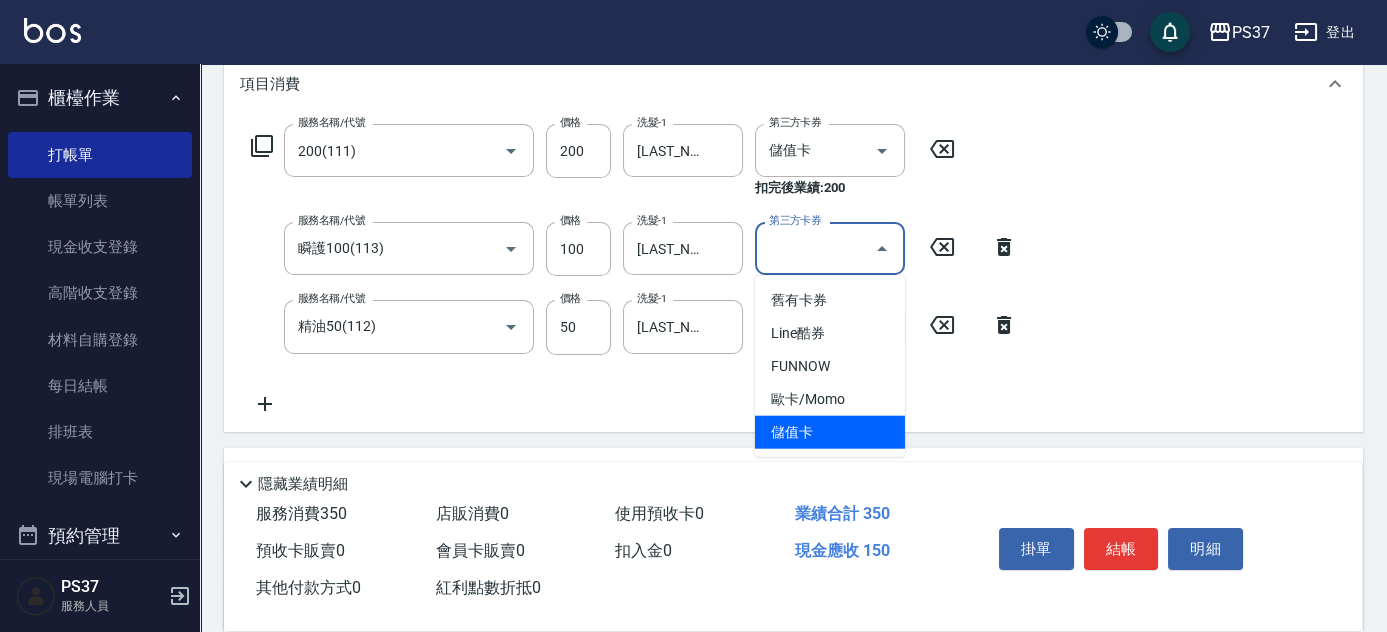 click on "儲值卡" at bounding box center [830, 432] 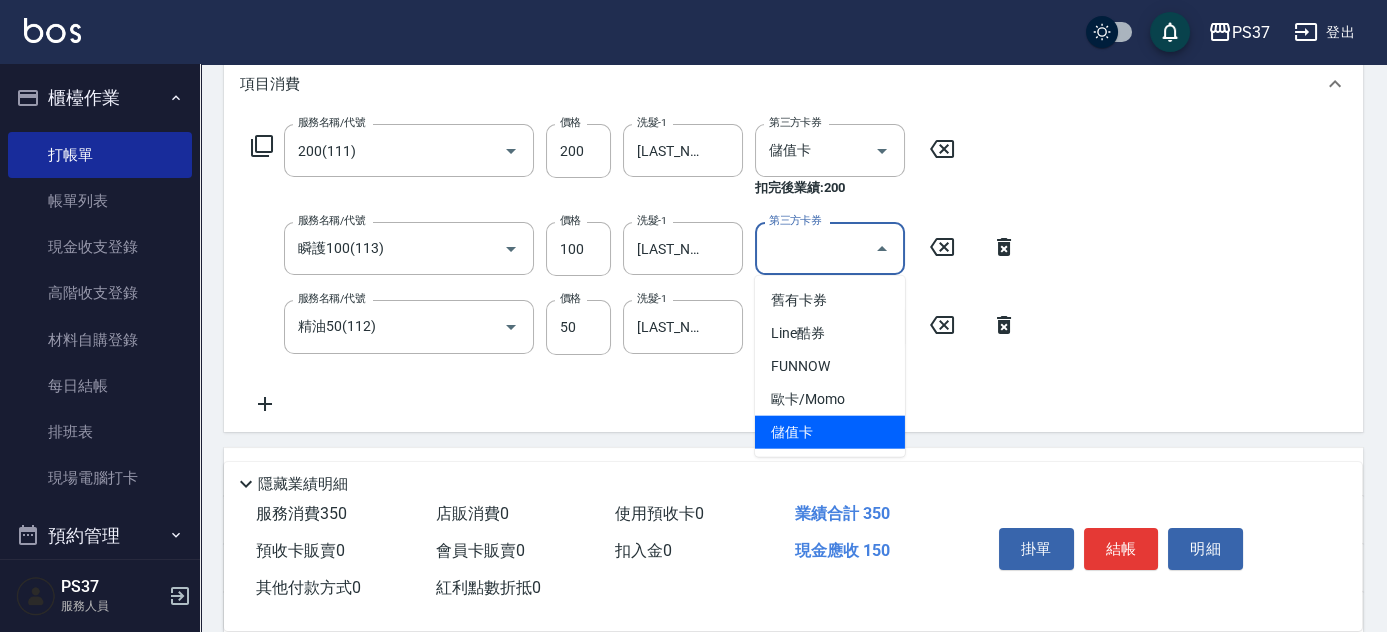 type on "儲值卡" 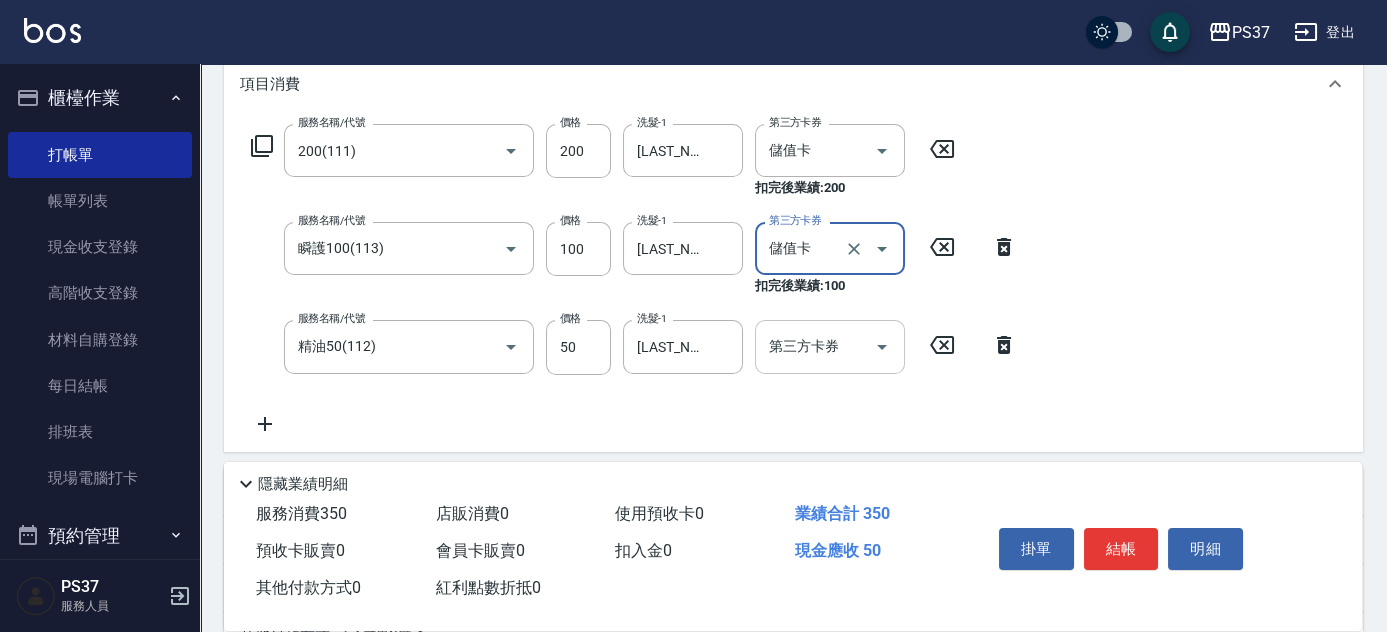 click 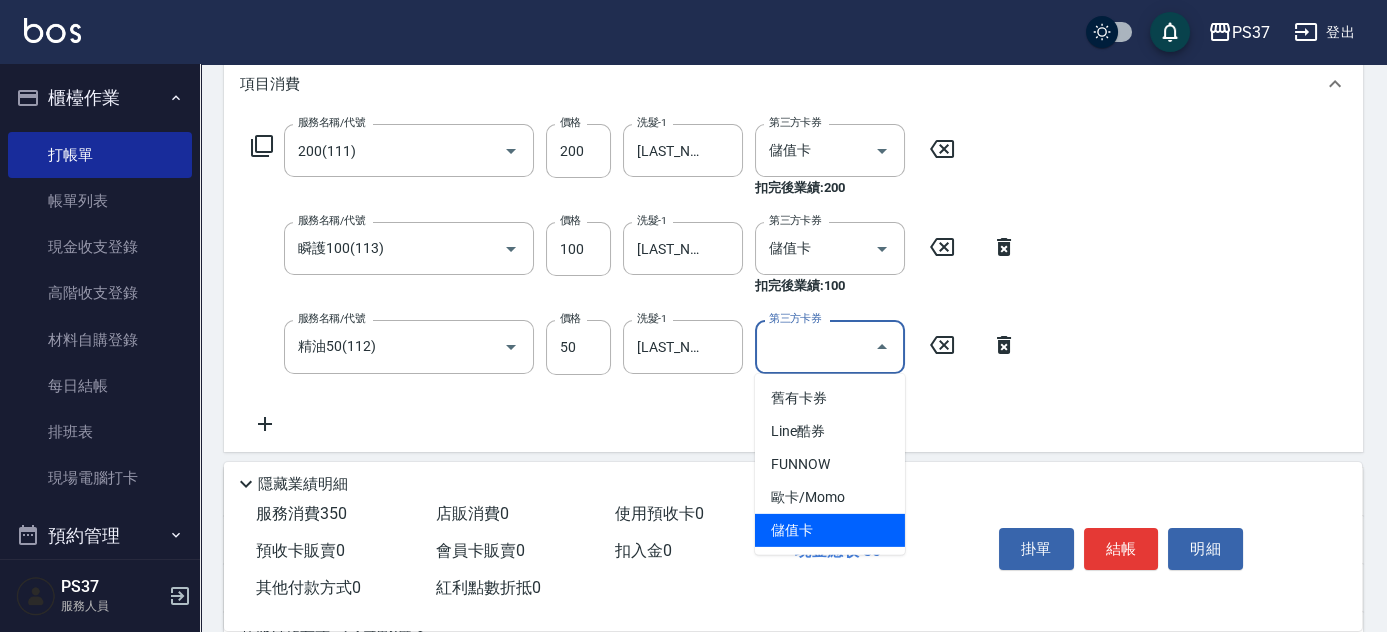 click on "儲值卡" at bounding box center (830, 530) 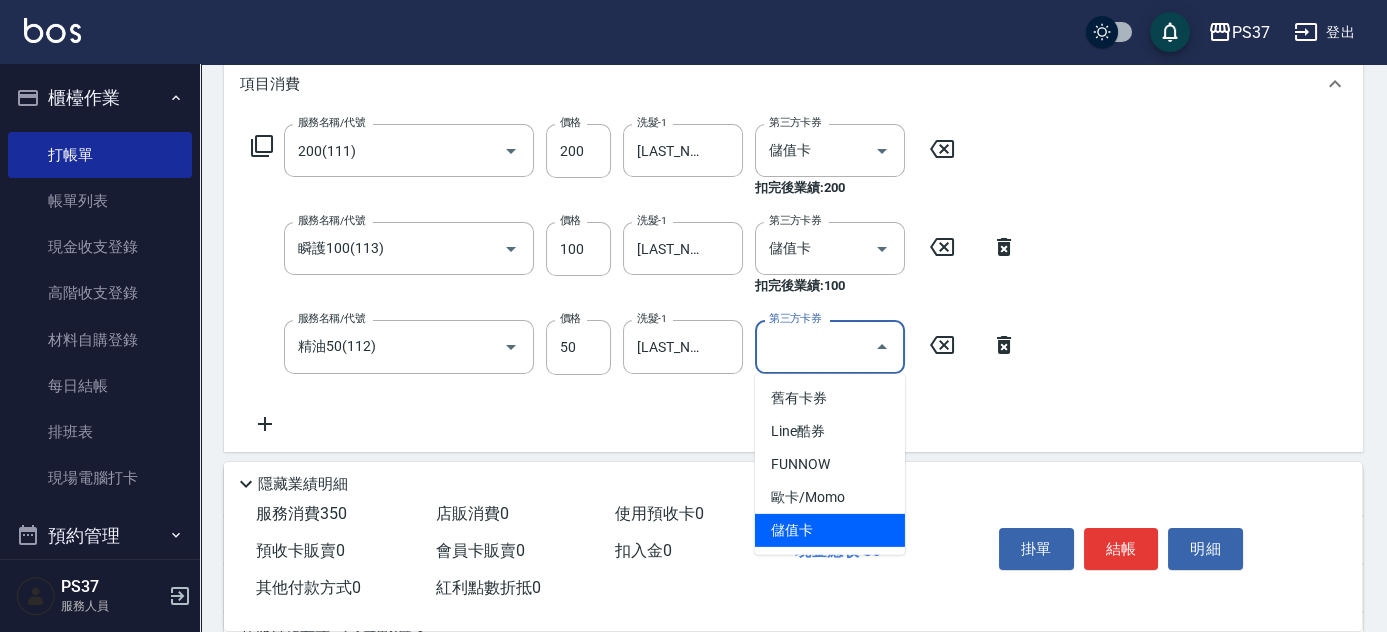 type on "儲值卡" 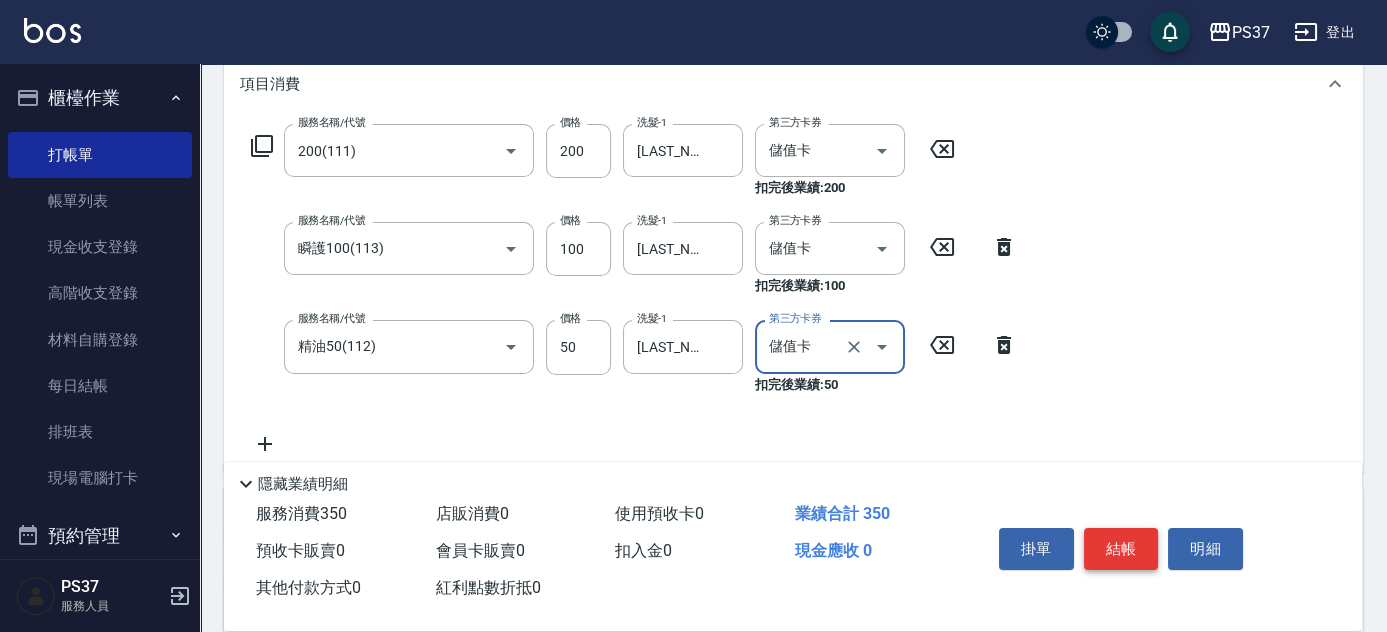 click on "結帳" at bounding box center [1121, 549] 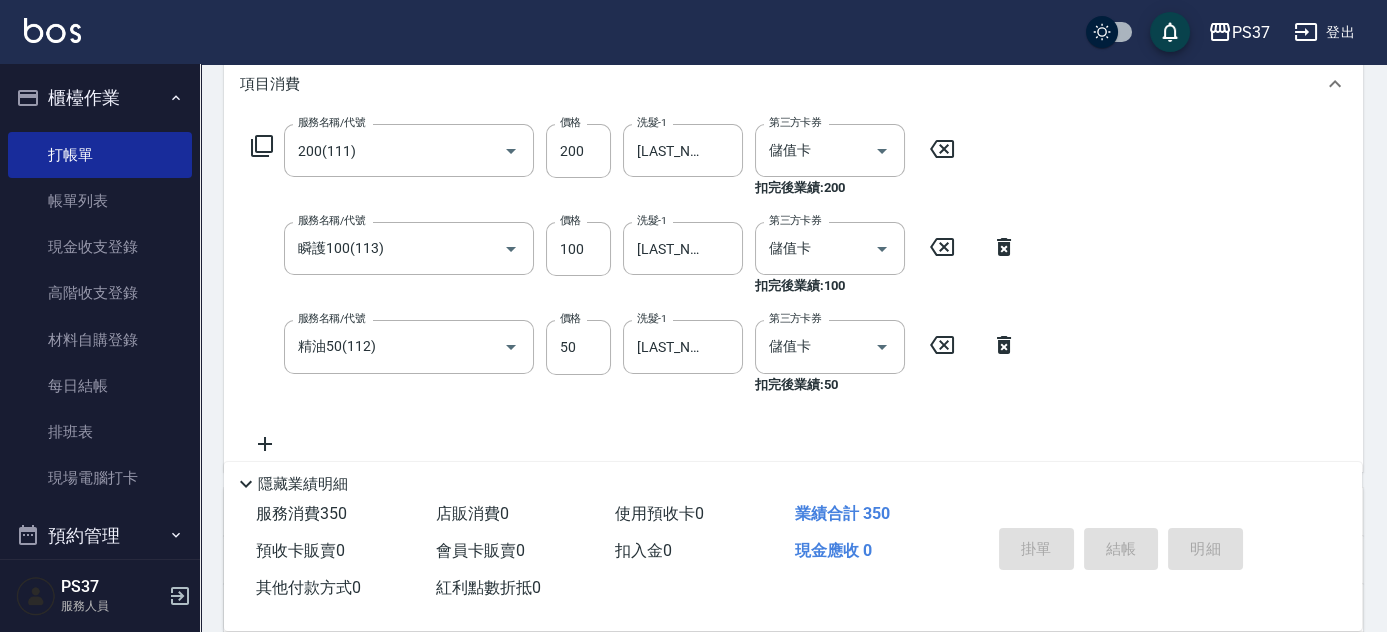 type 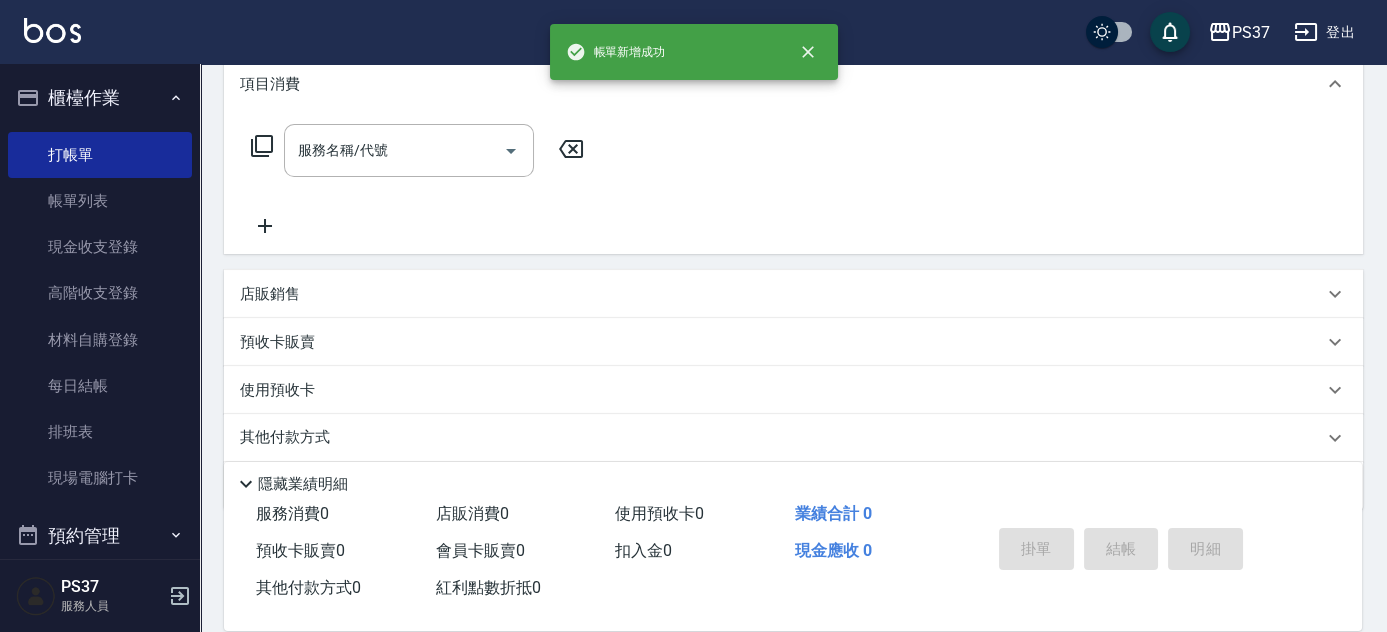 scroll, scrollTop: 0, scrollLeft: 0, axis: both 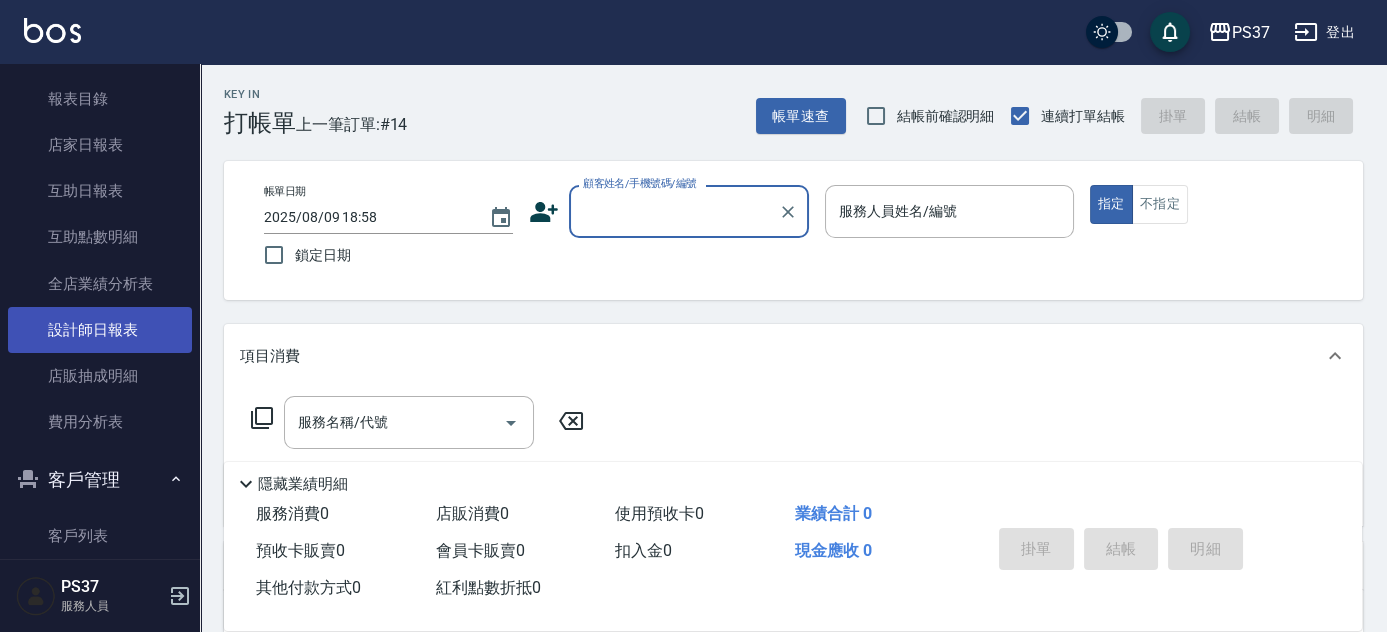 click on "設計師日報表" at bounding box center [100, 330] 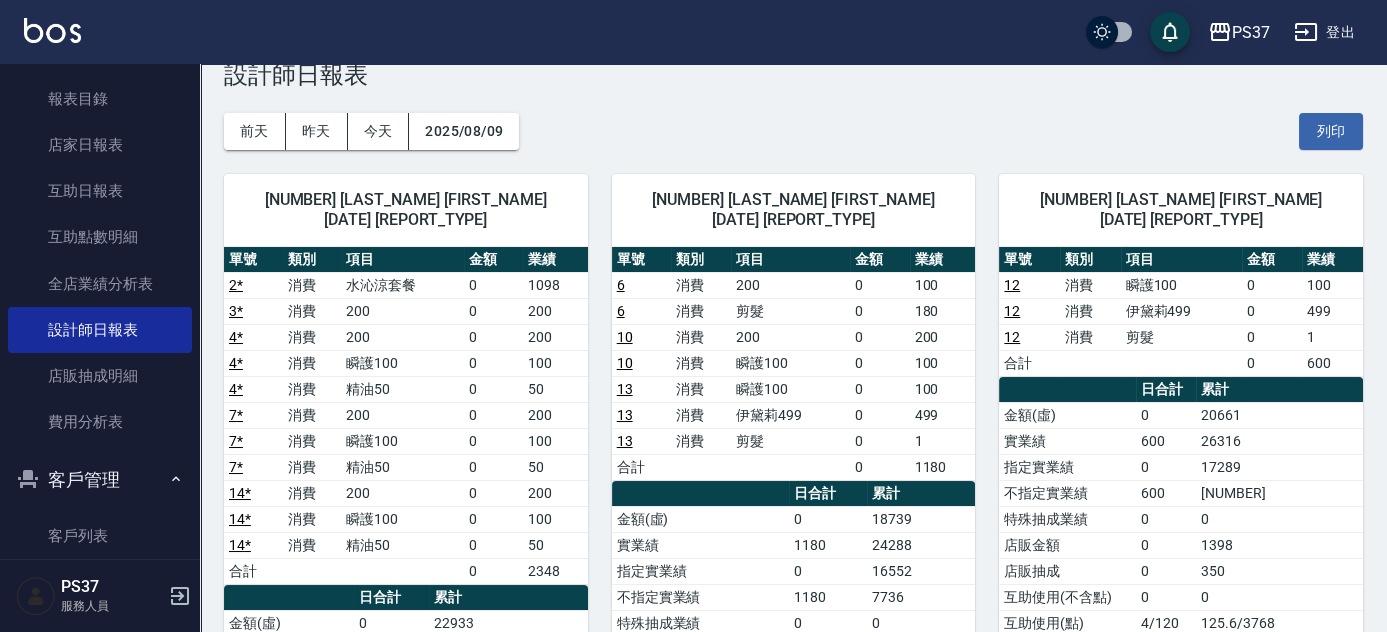scroll, scrollTop: 90, scrollLeft: 0, axis: vertical 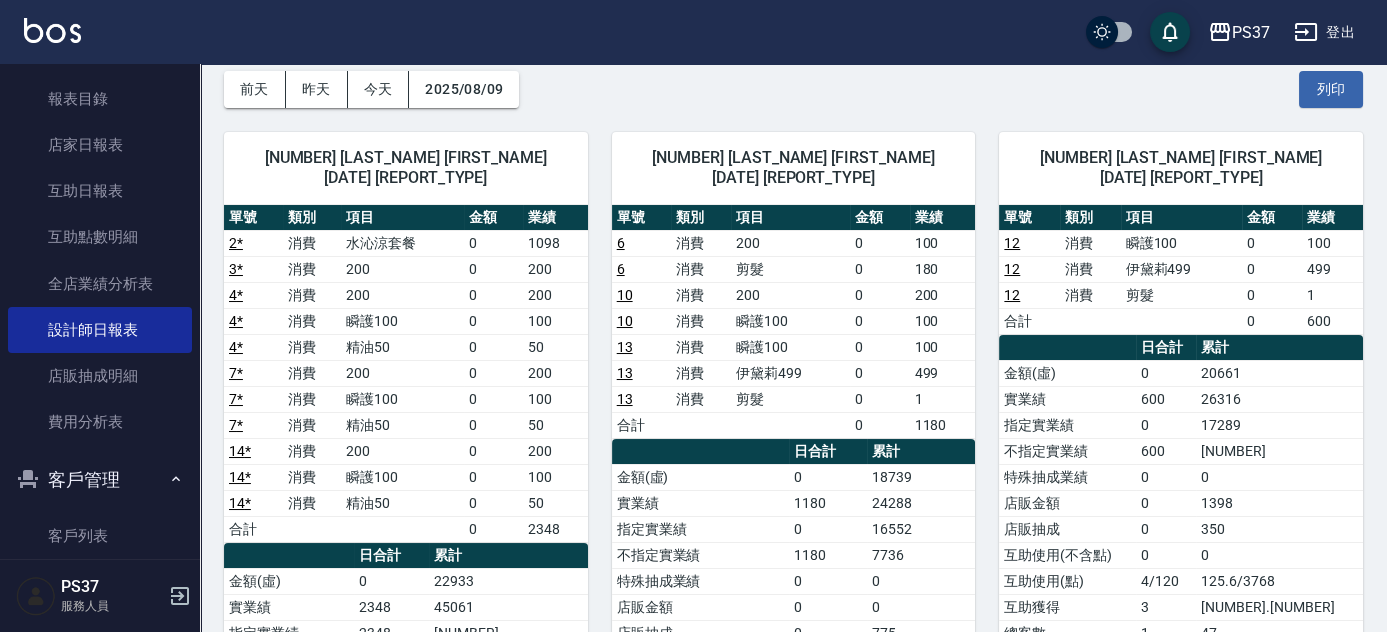 click on "5  鄧卉芸 08/09/2025 日報表  單號 類別 項目 金額 業績 6 消費 200 0 100 6 消費 剪髮 0 180 10 消費 200 0 200 10 消費 瞬護100 0 100 13 消費 瞬護100 0 100 13 消費 伊黛莉499 0 499 13 消費 剪髮 0 1 合計 0 1180 日合計 累計 金額(虛) 0 18739 實業績 1180 24288 指定實業績 0 16552 不指定實業績 1180 7736 特殊抽成業績 0 0 店販金額 0 0 店販抽成 0 775 互助使用(不含點) 0 0 互助使用(點) 8/240 117/3510 互助獲得 0 37.3 總客數 3 45 指定客 0 27 不指定客 3 18 客單價 0 416.4 客項次(服務) 7 84 平均項次單價 0 223.1" at bounding box center [782, 558] 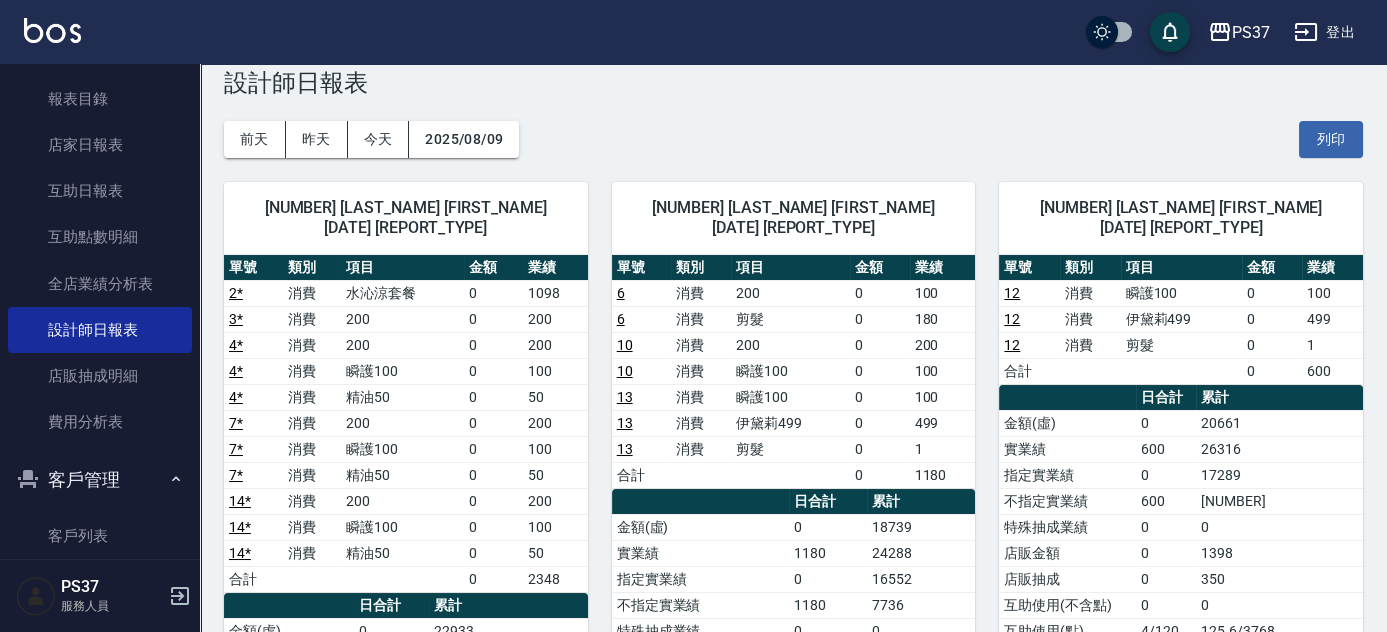 scroll, scrollTop: 0, scrollLeft: 0, axis: both 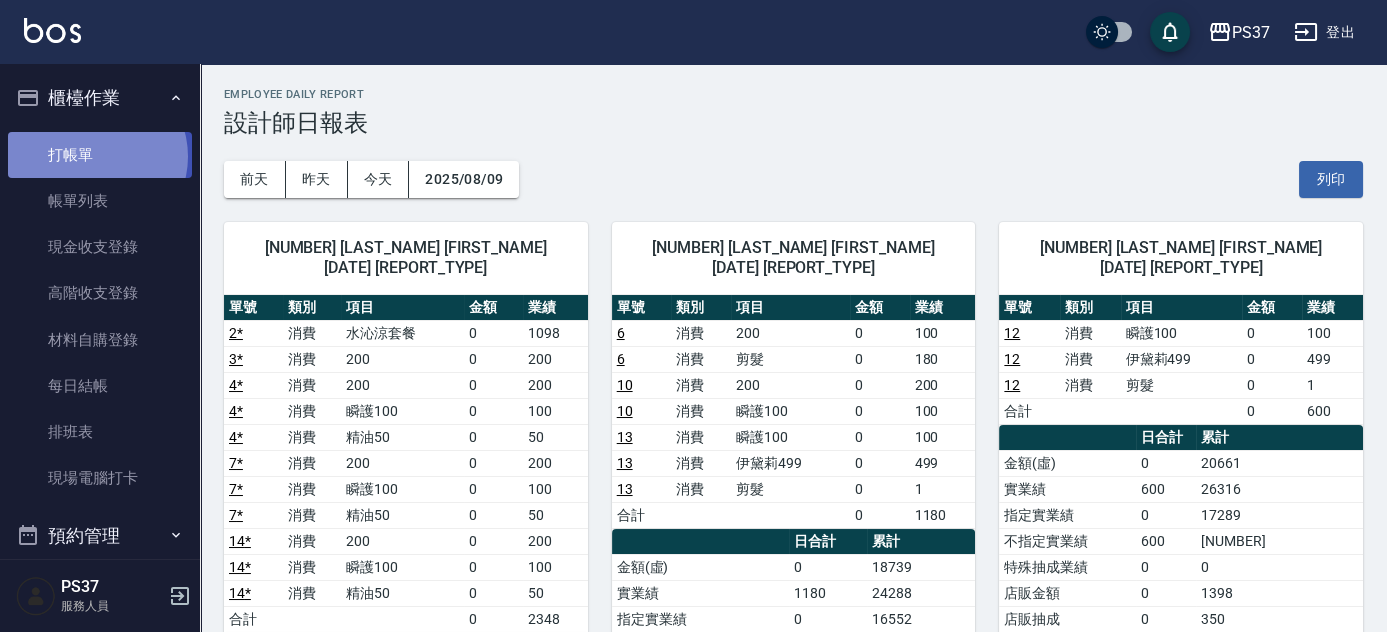 click on "打帳單" at bounding box center (100, 155) 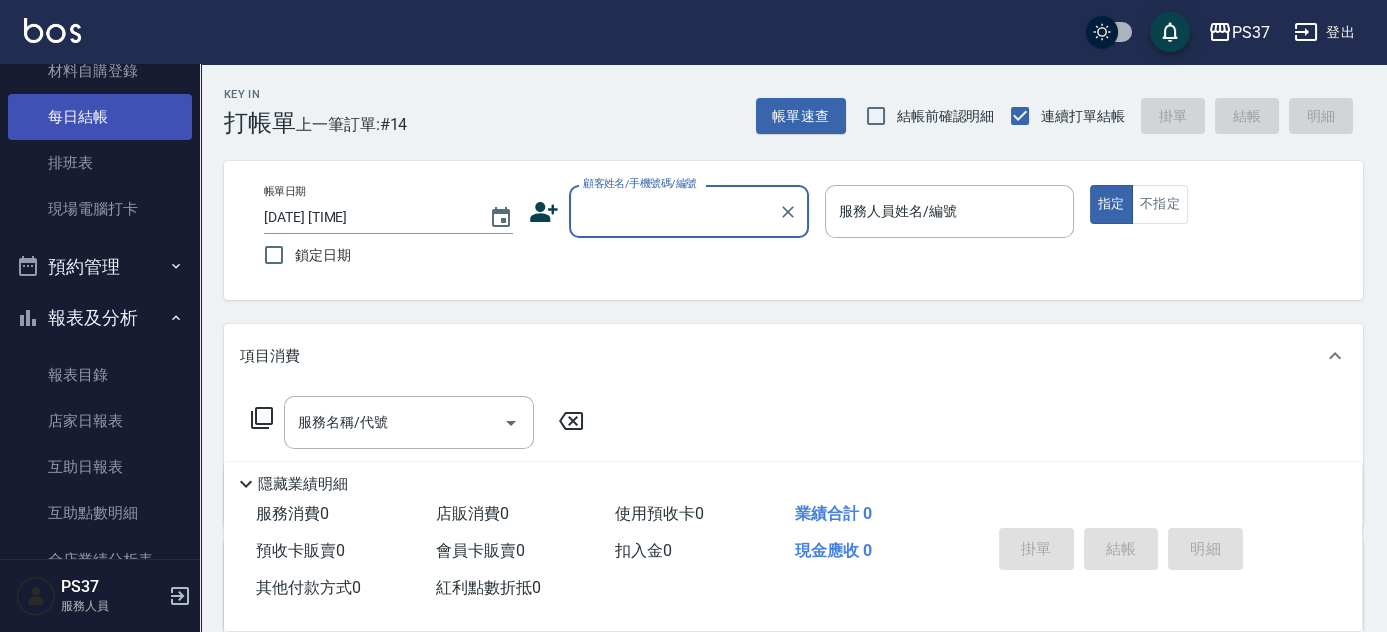 scroll, scrollTop: 363, scrollLeft: 0, axis: vertical 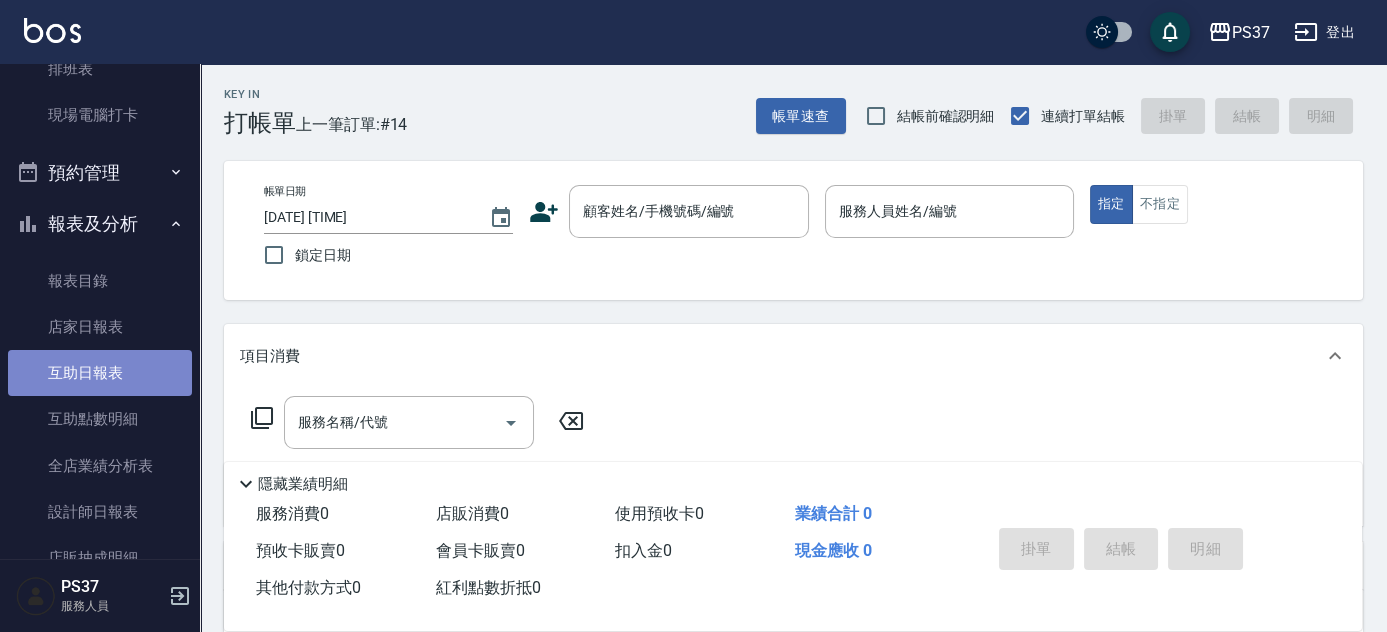 click on "互助日報表" at bounding box center (100, 373) 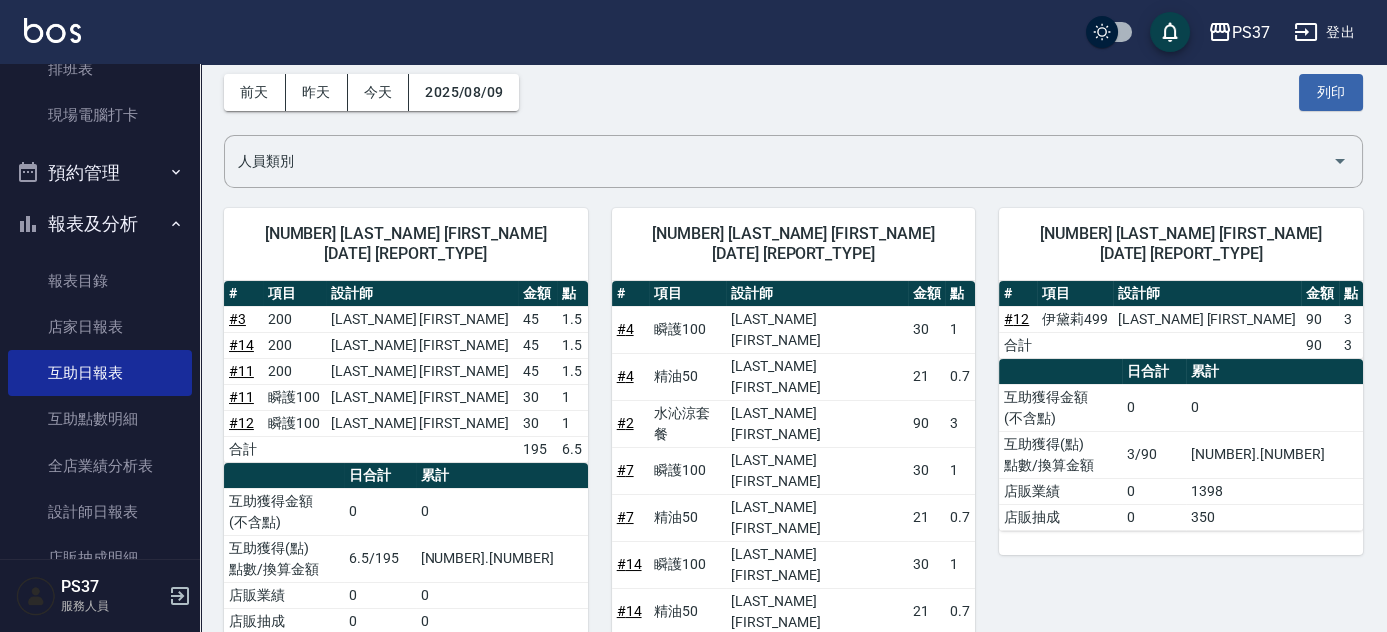 scroll, scrollTop: 0, scrollLeft: 0, axis: both 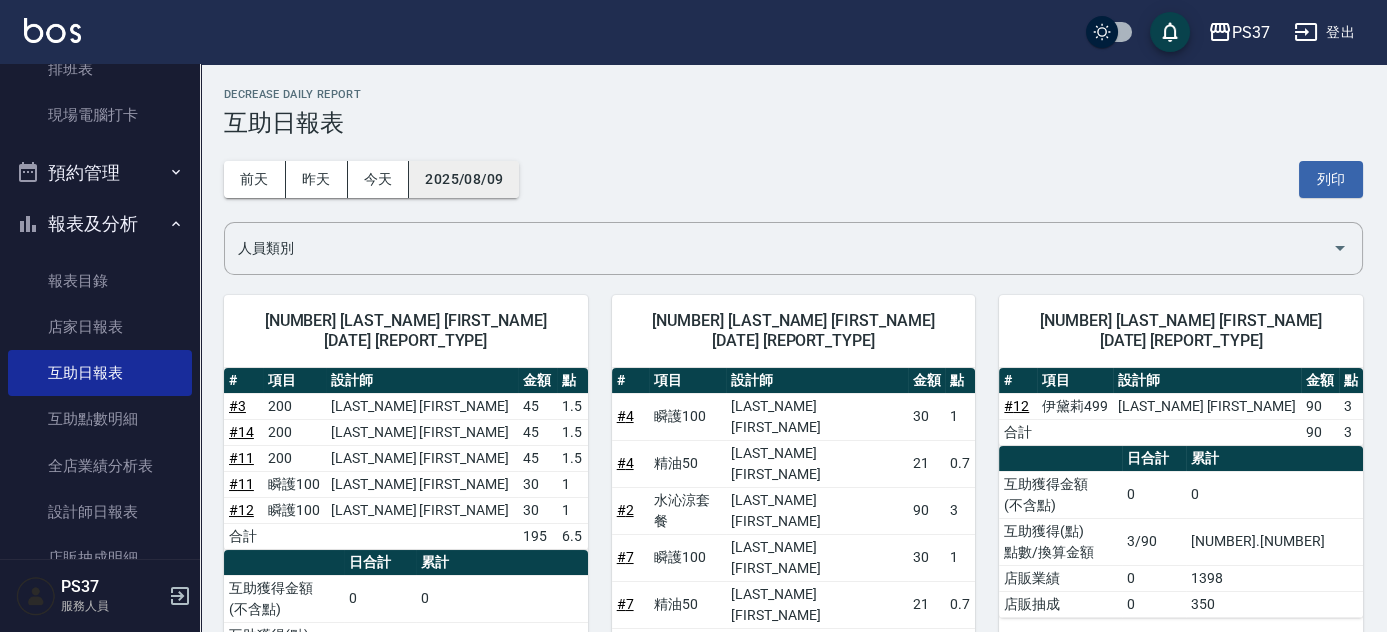 click on "2025/08/09" at bounding box center (464, 179) 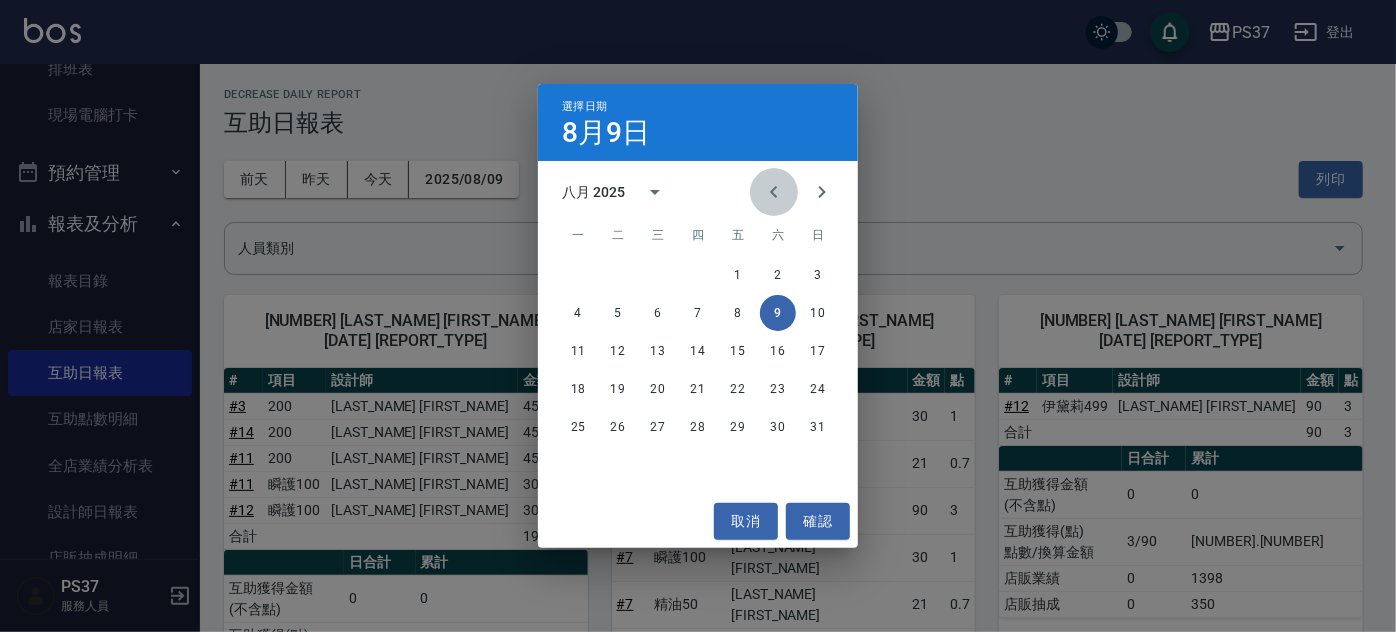 click 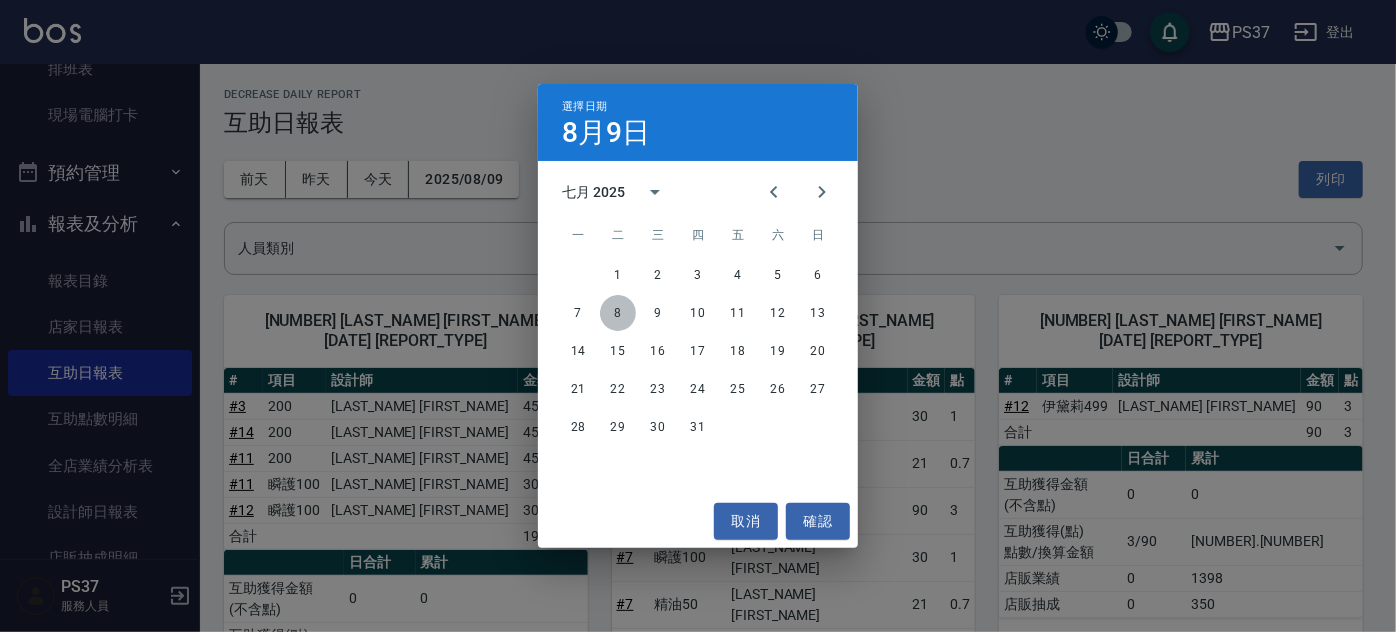 click on "8" at bounding box center (618, 313) 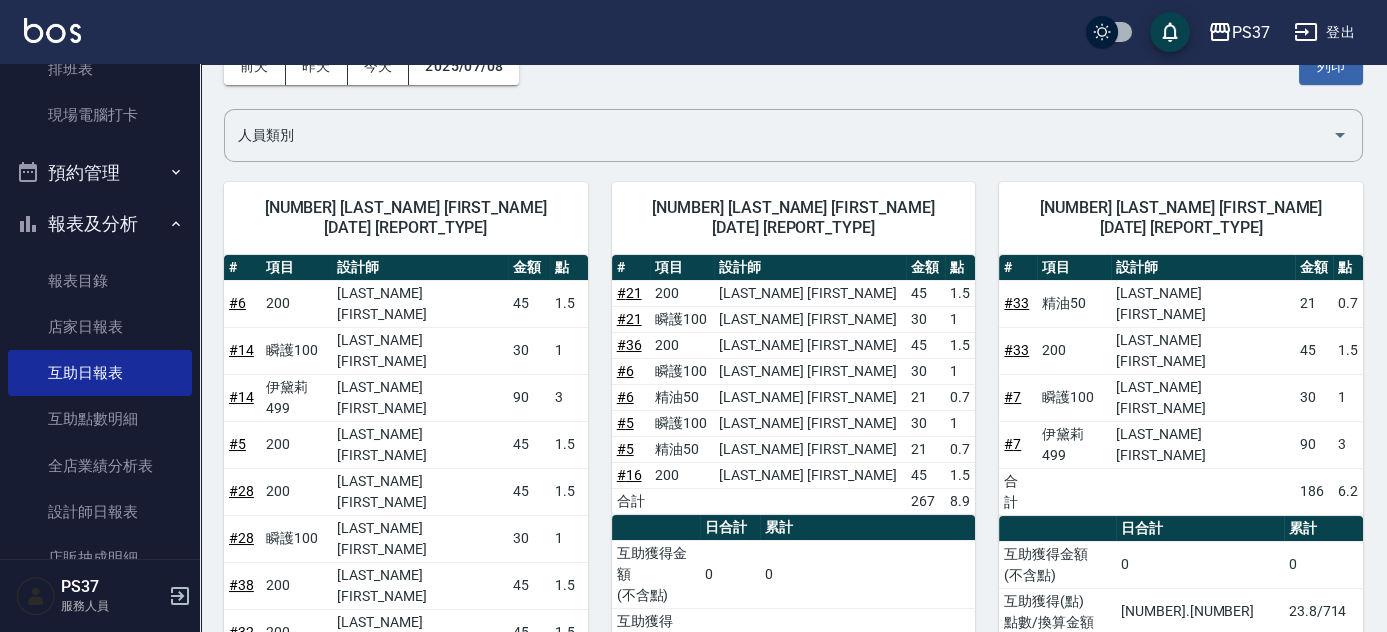 scroll, scrollTop: 0, scrollLeft: 0, axis: both 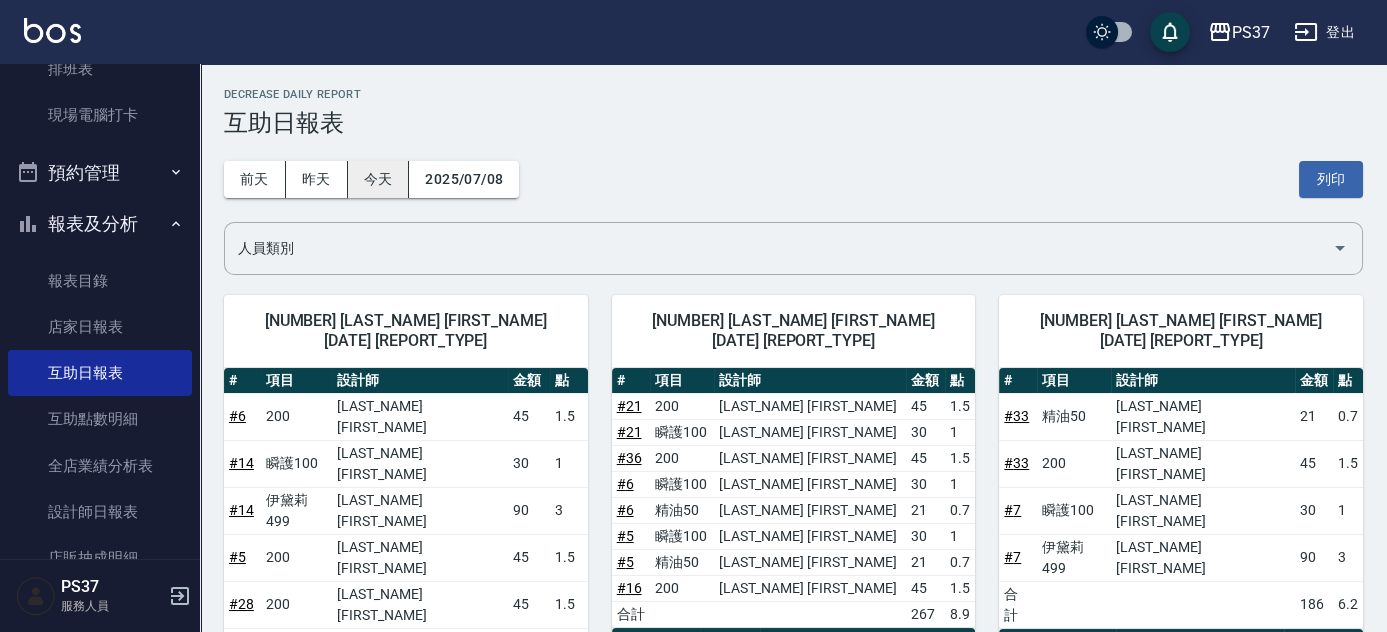 click on "今天" at bounding box center (379, 179) 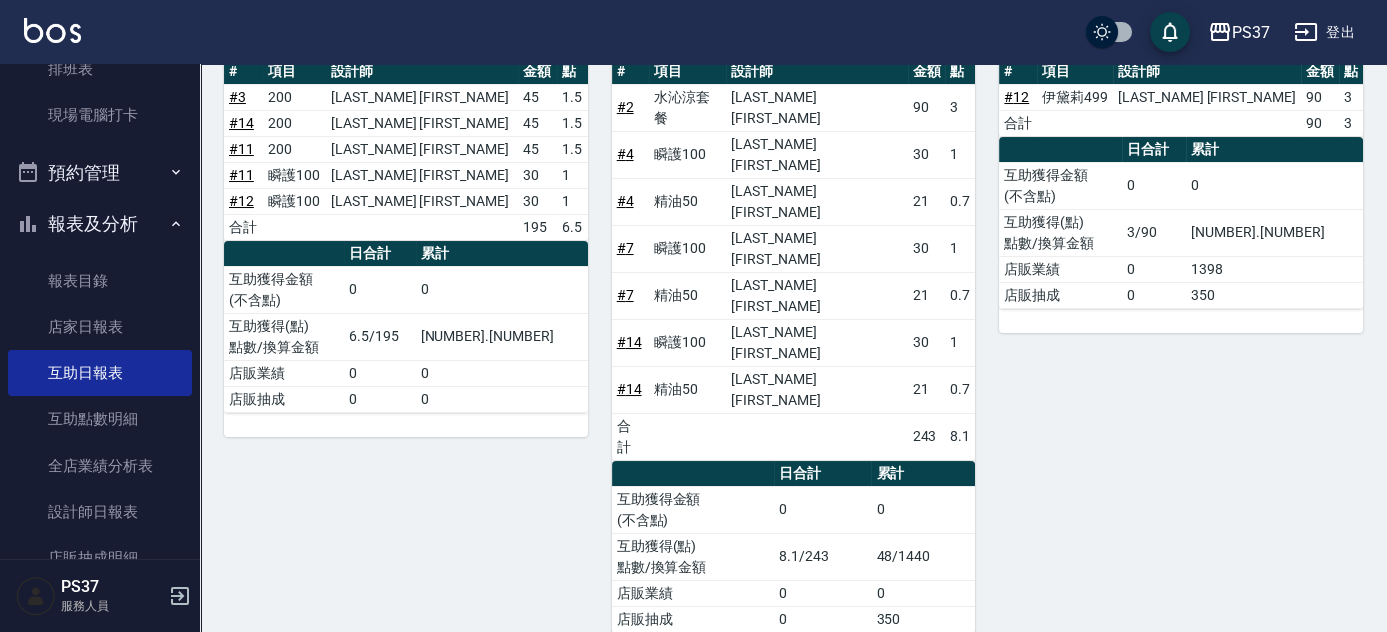 scroll, scrollTop: 83, scrollLeft: 0, axis: vertical 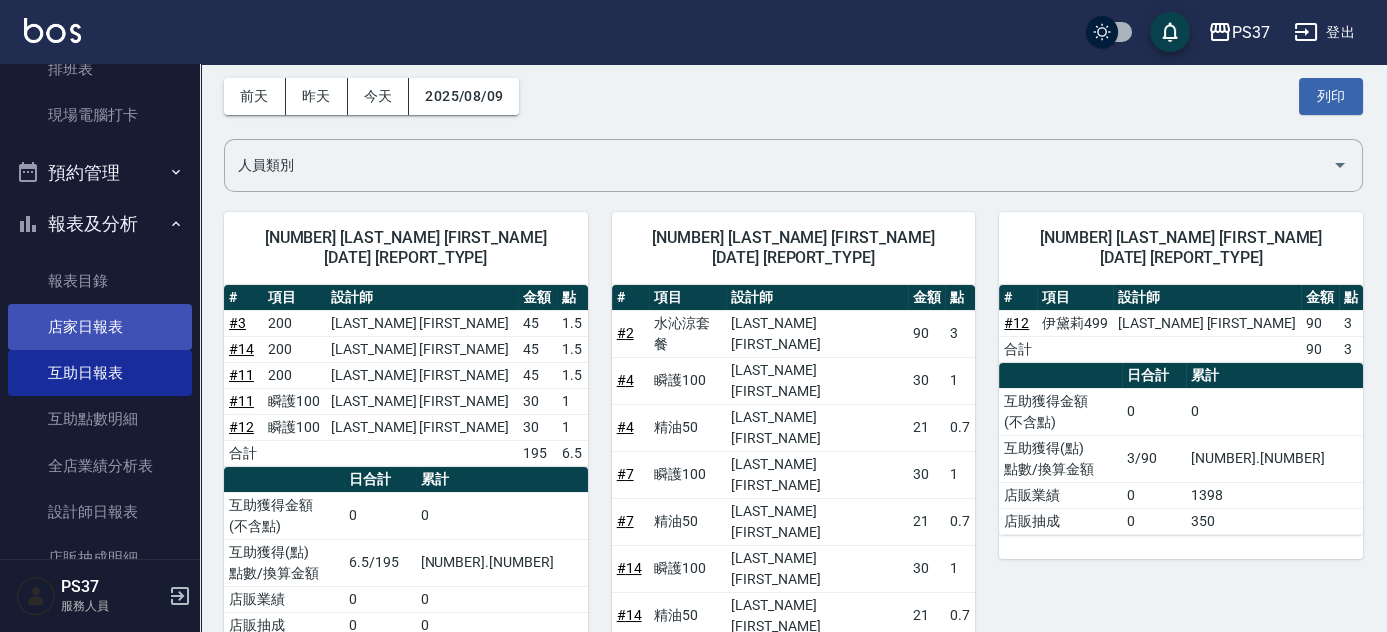 click on "店家日報表" at bounding box center (100, 327) 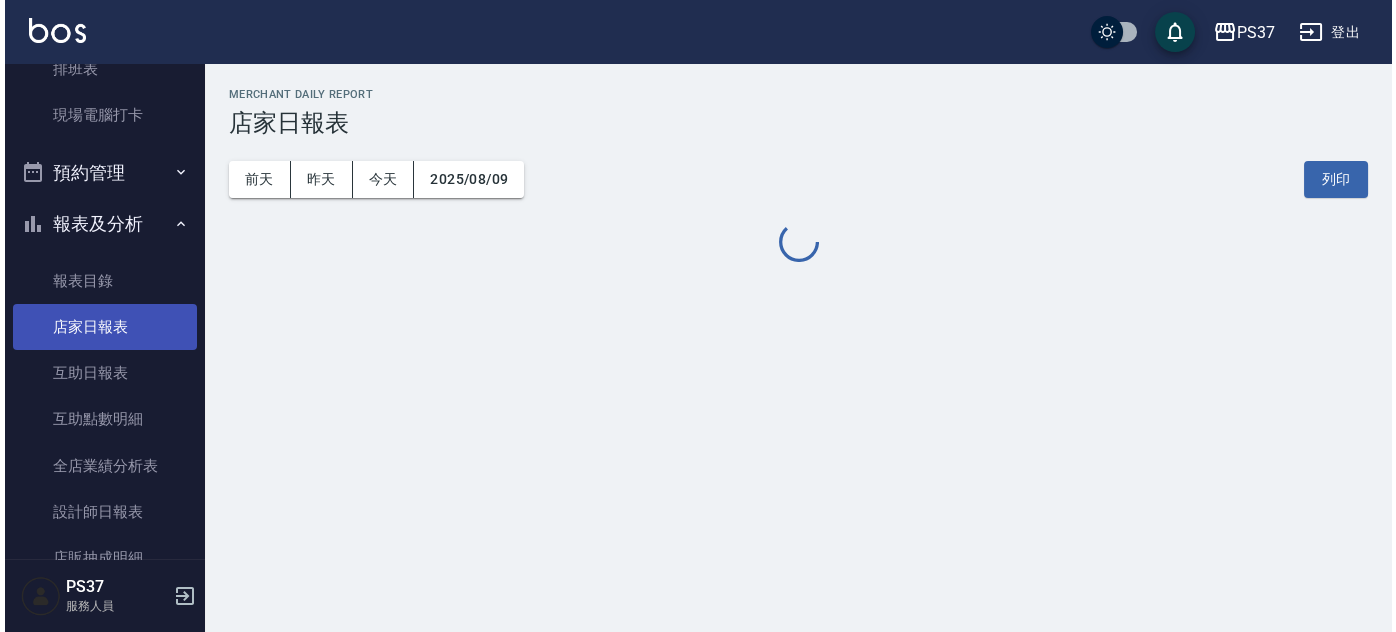 scroll, scrollTop: 0, scrollLeft: 0, axis: both 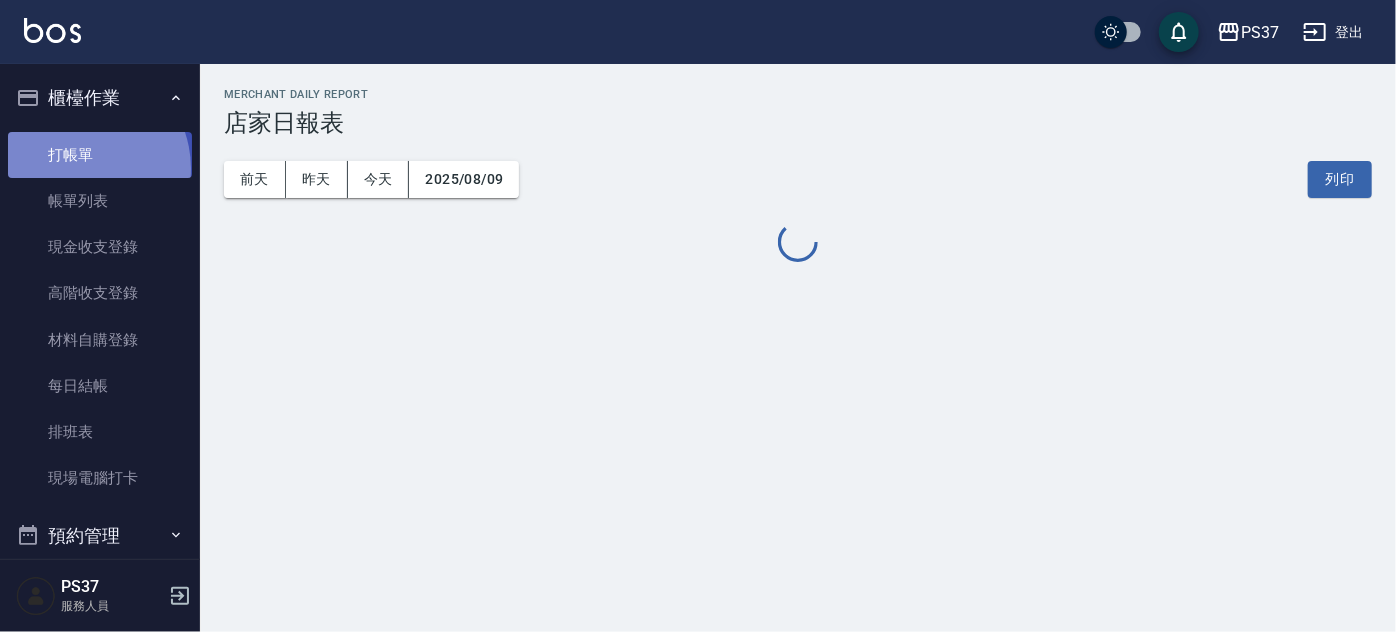 click on "打帳單" at bounding box center [100, 155] 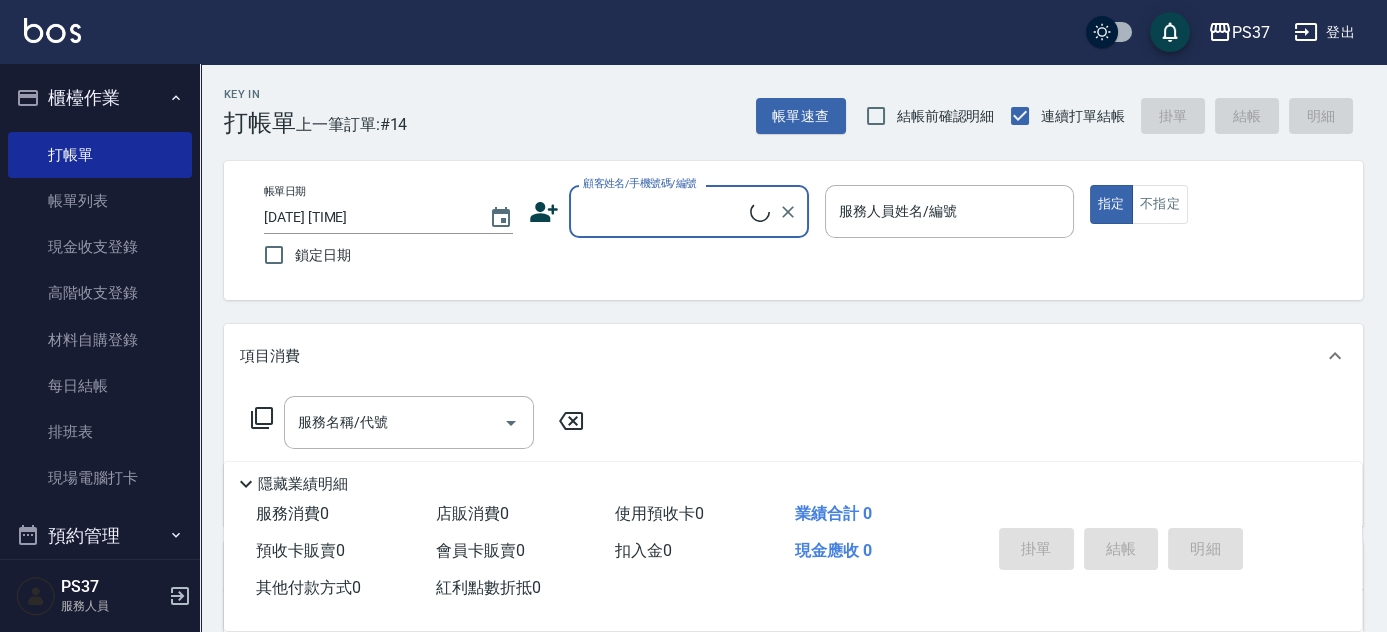 click on "顧客姓名/手機號碼/編號" at bounding box center [664, 211] 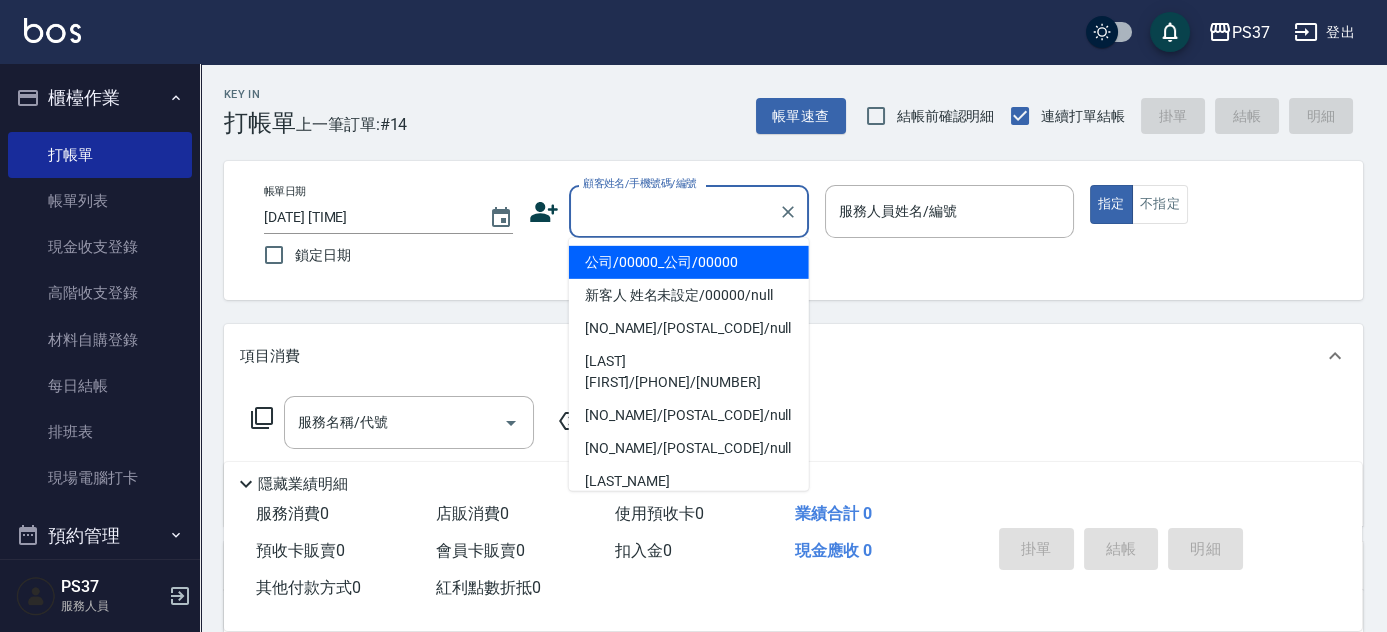 click on "公司/00000_公司/00000" at bounding box center (689, 262) 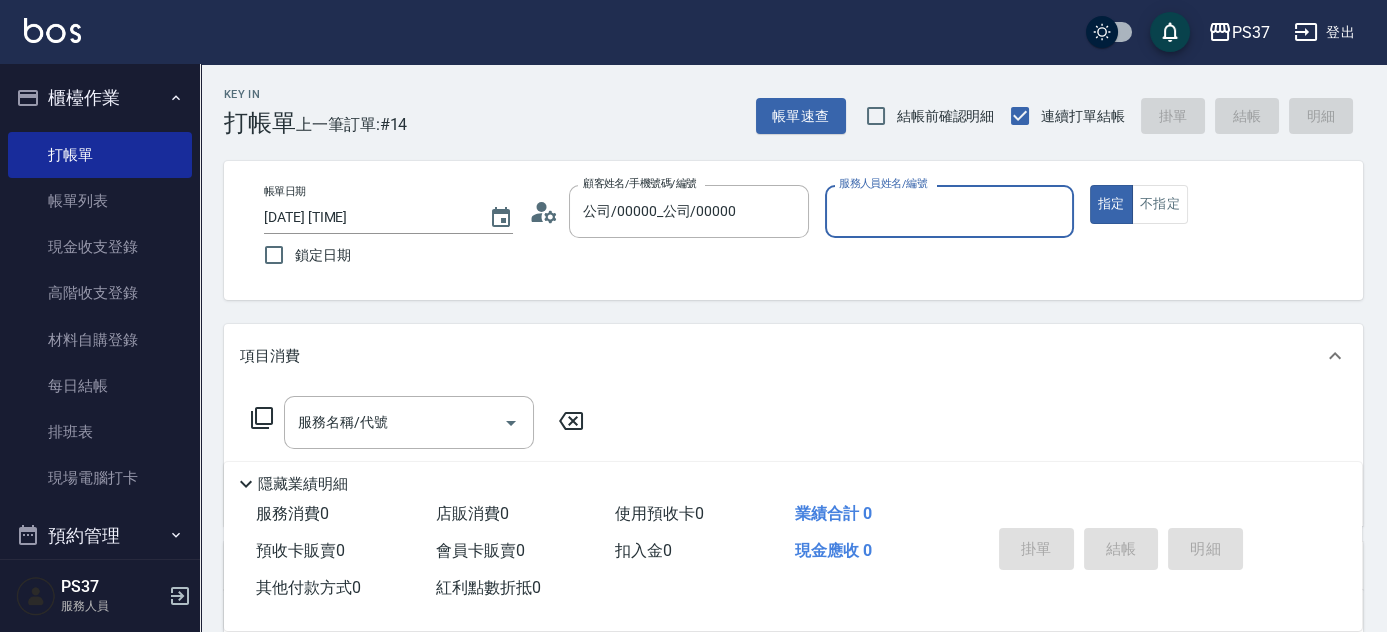 click on "服務人員姓名/編號" at bounding box center (949, 211) 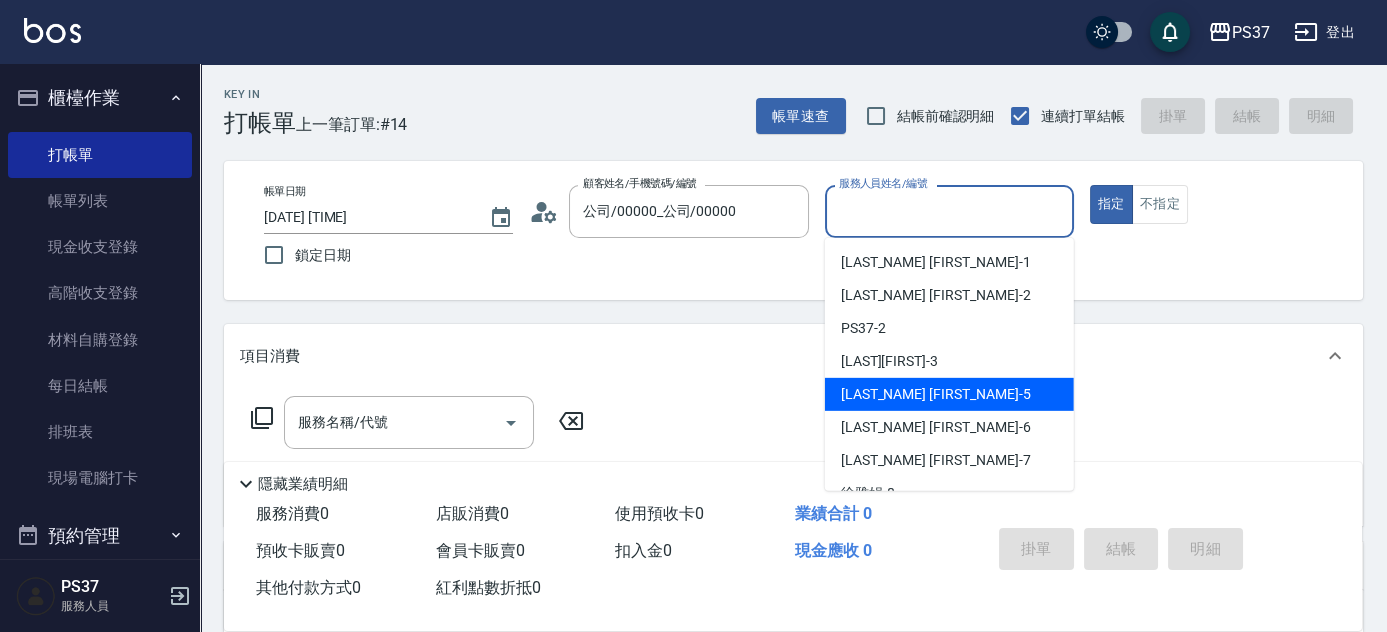 click on "鄧卉芸 -5" at bounding box center [949, 394] 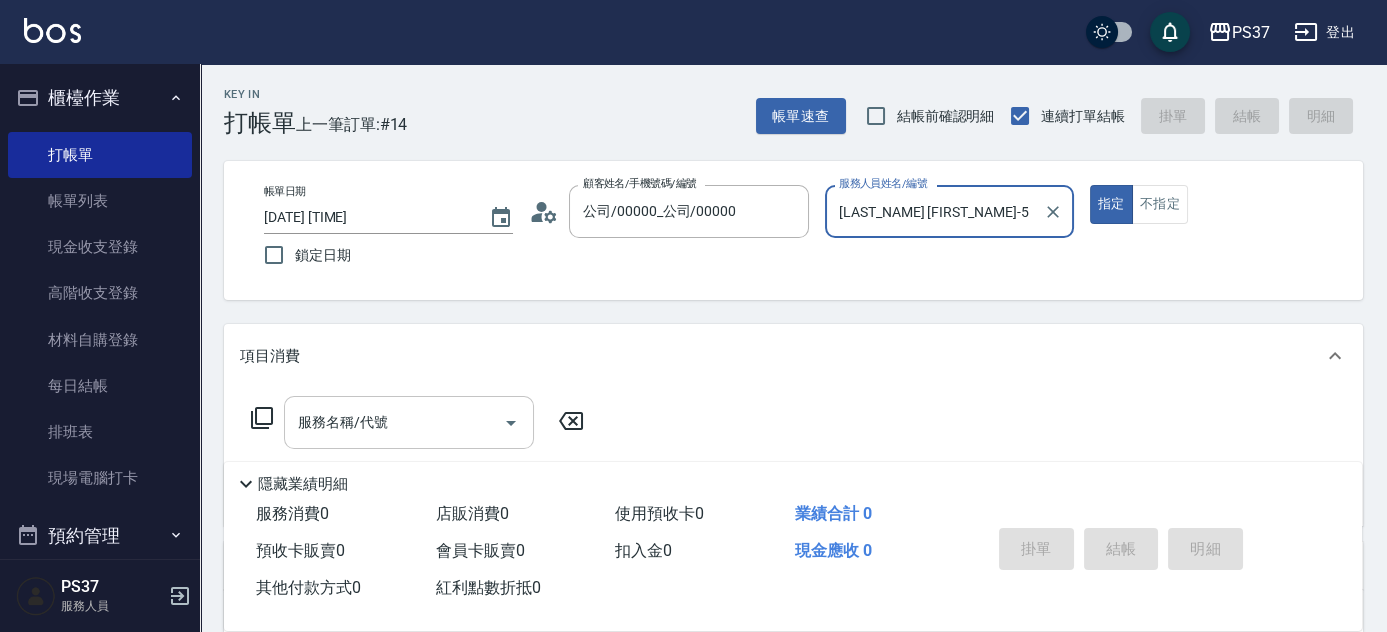 click on "服務名稱/代號" at bounding box center (394, 422) 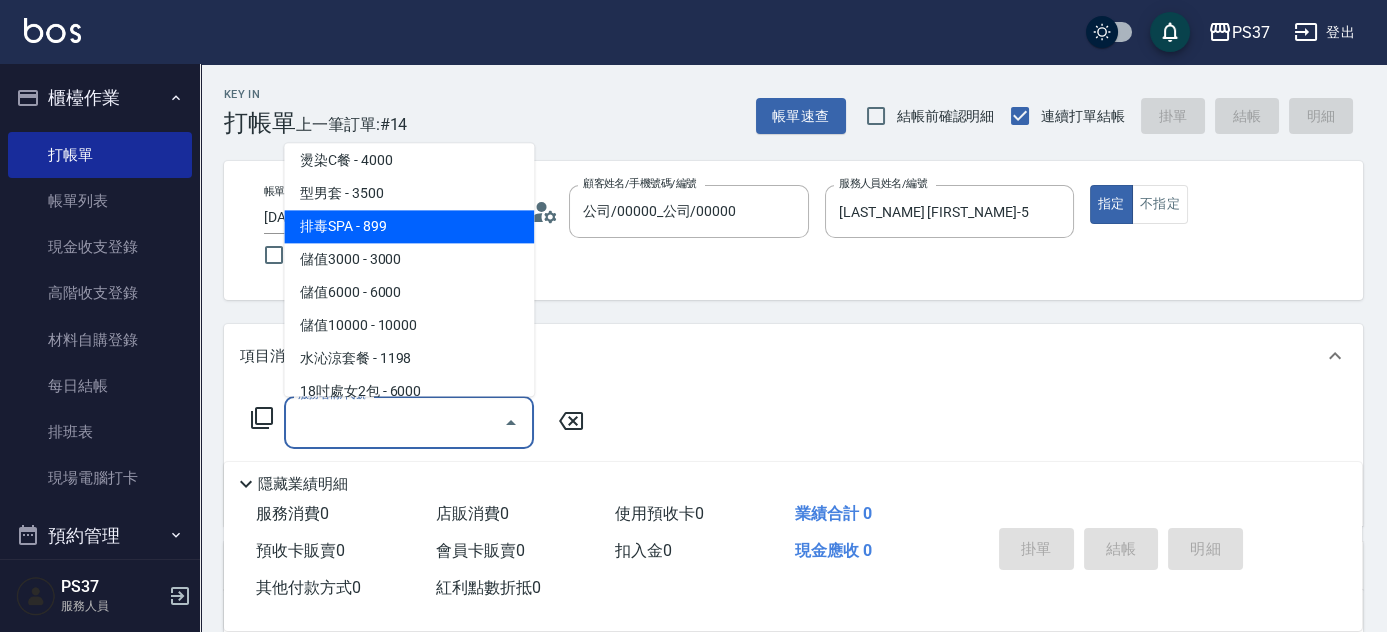 scroll, scrollTop: 2272, scrollLeft: 0, axis: vertical 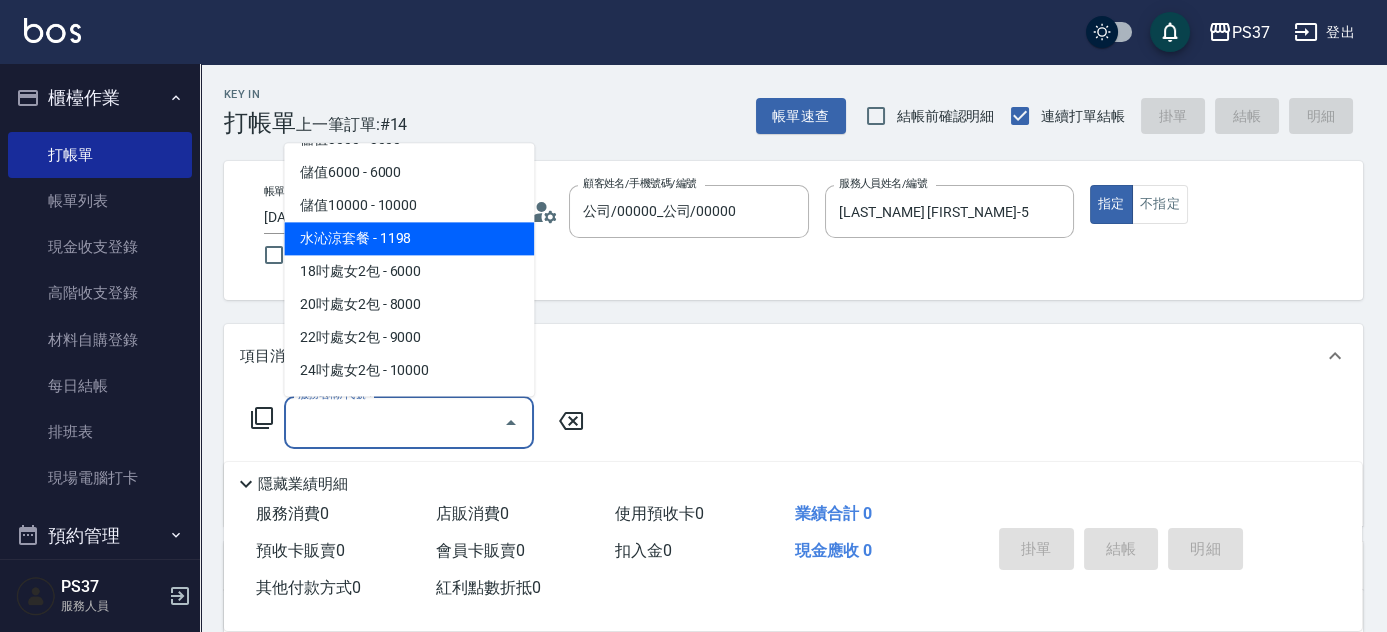 click on "水沁涼套餐 - 1198" at bounding box center (409, 239) 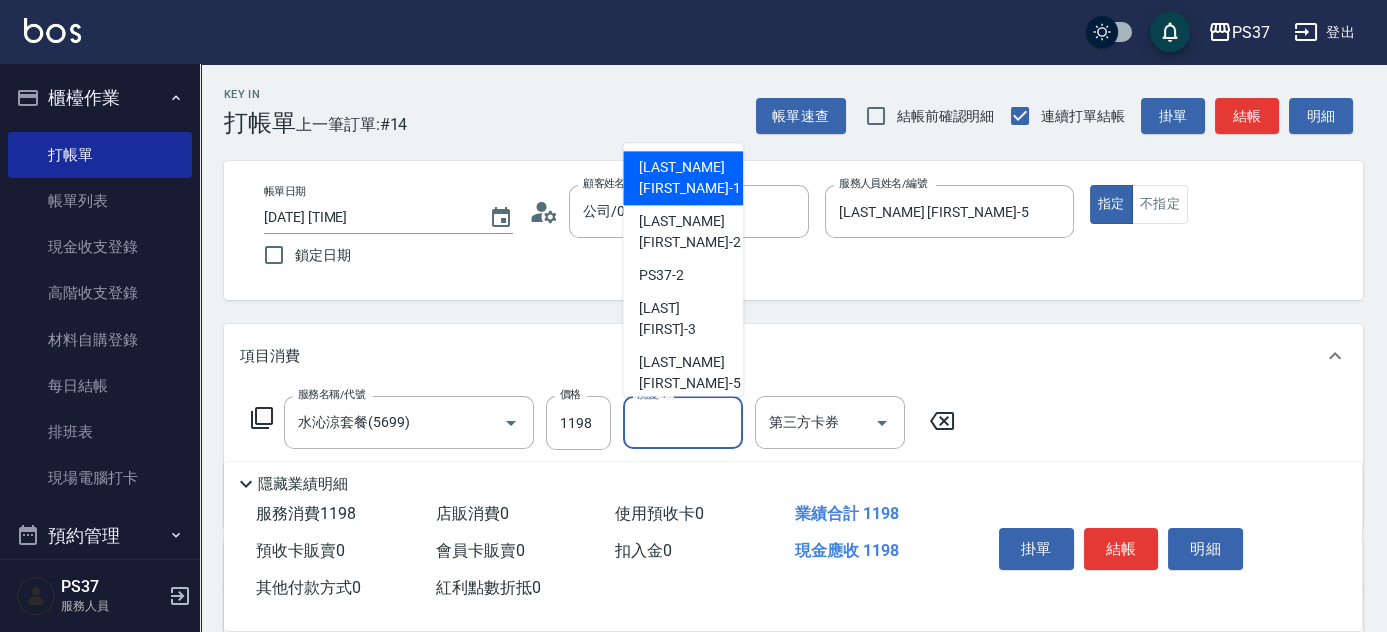 click on "洗髮-1" at bounding box center [683, 422] 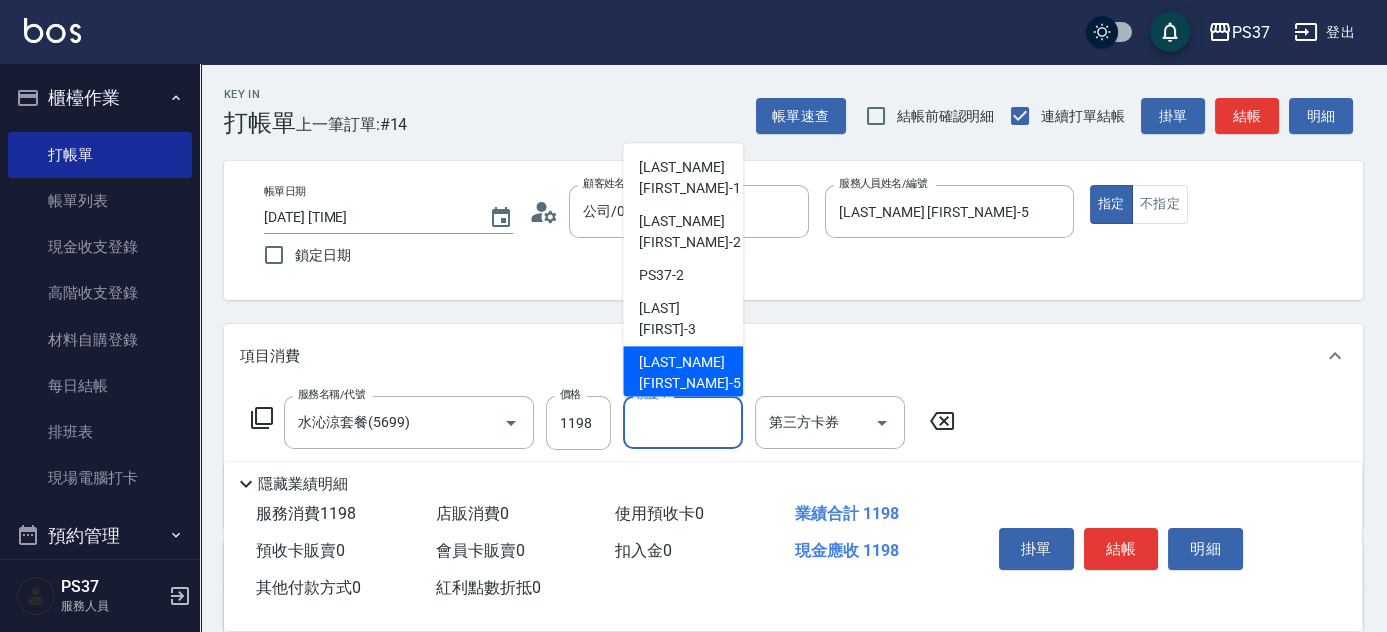 click on "鄧卉芸 -5" at bounding box center (689, 374) 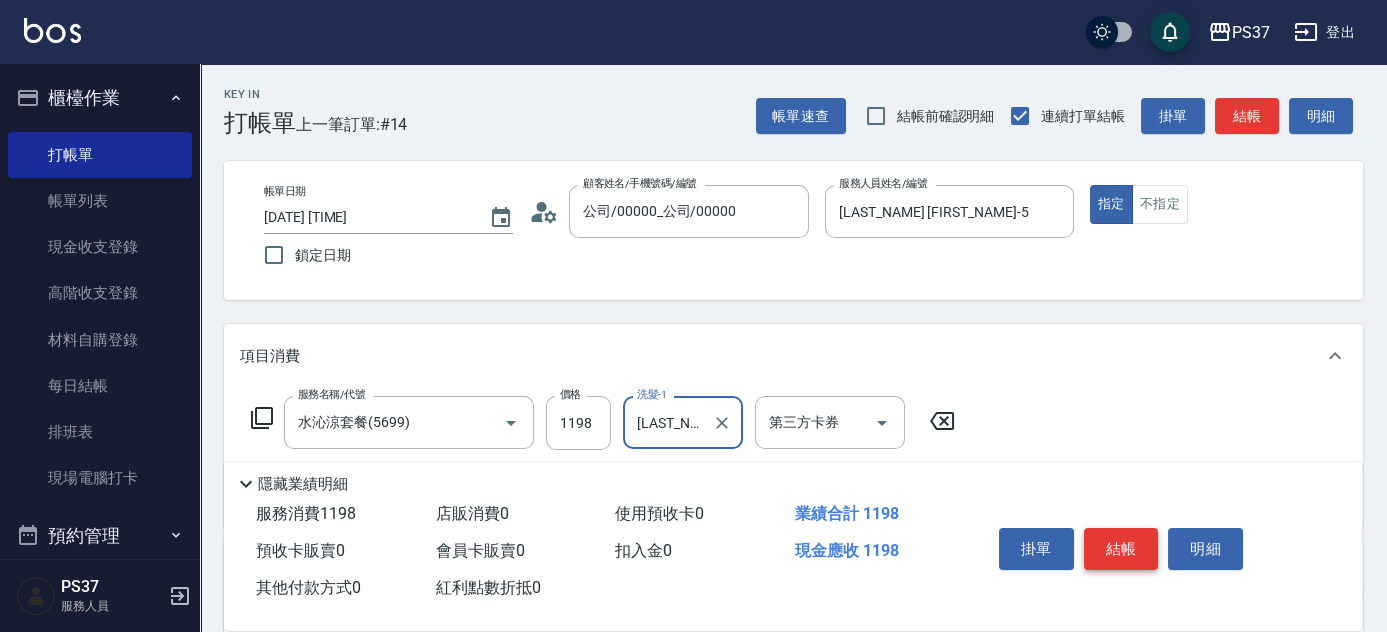 click on "結帳" at bounding box center [1121, 549] 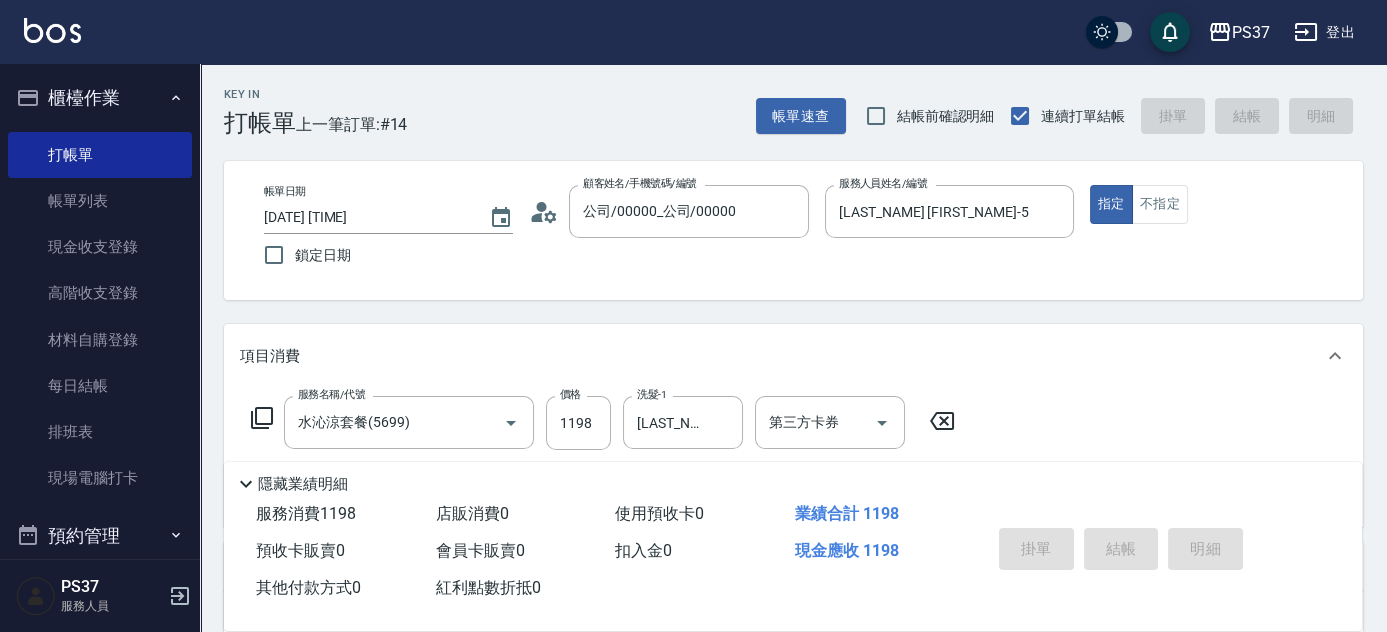 type on "2025/08/09 19:04" 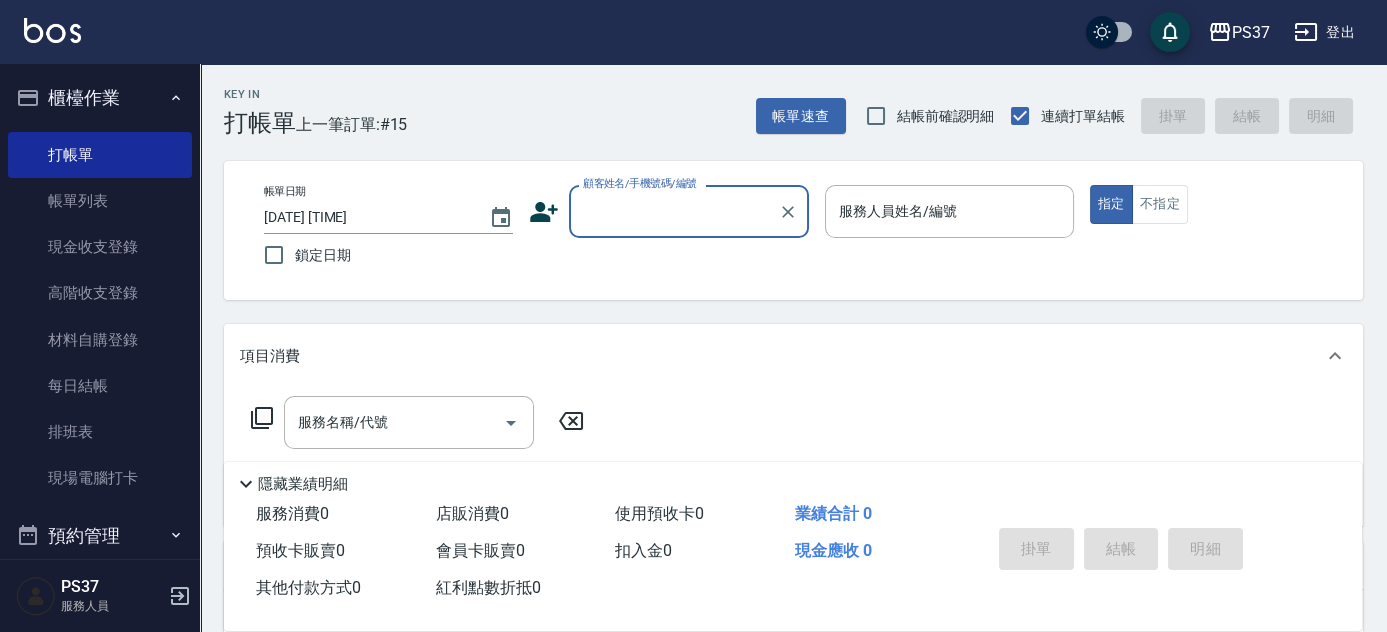 click on "顧客姓名/手機號碼/編號" at bounding box center (674, 211) 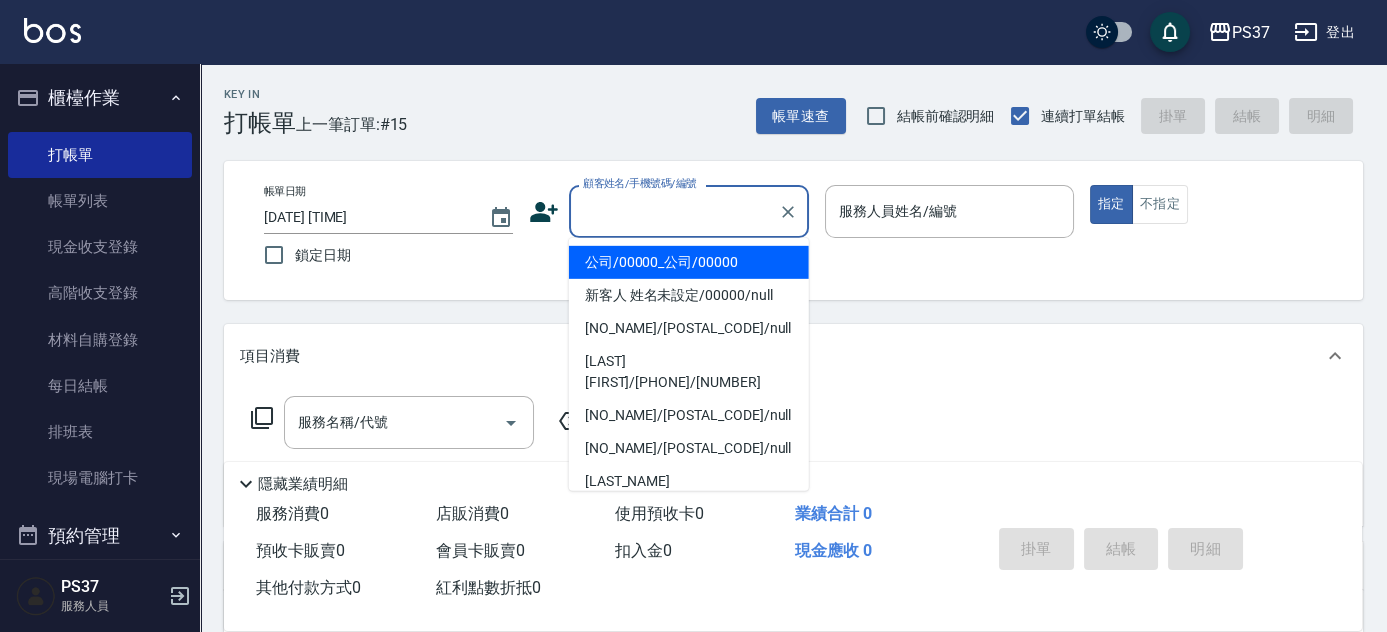click on "公司/00000_公司/00000" at bounding box center (689, 262) 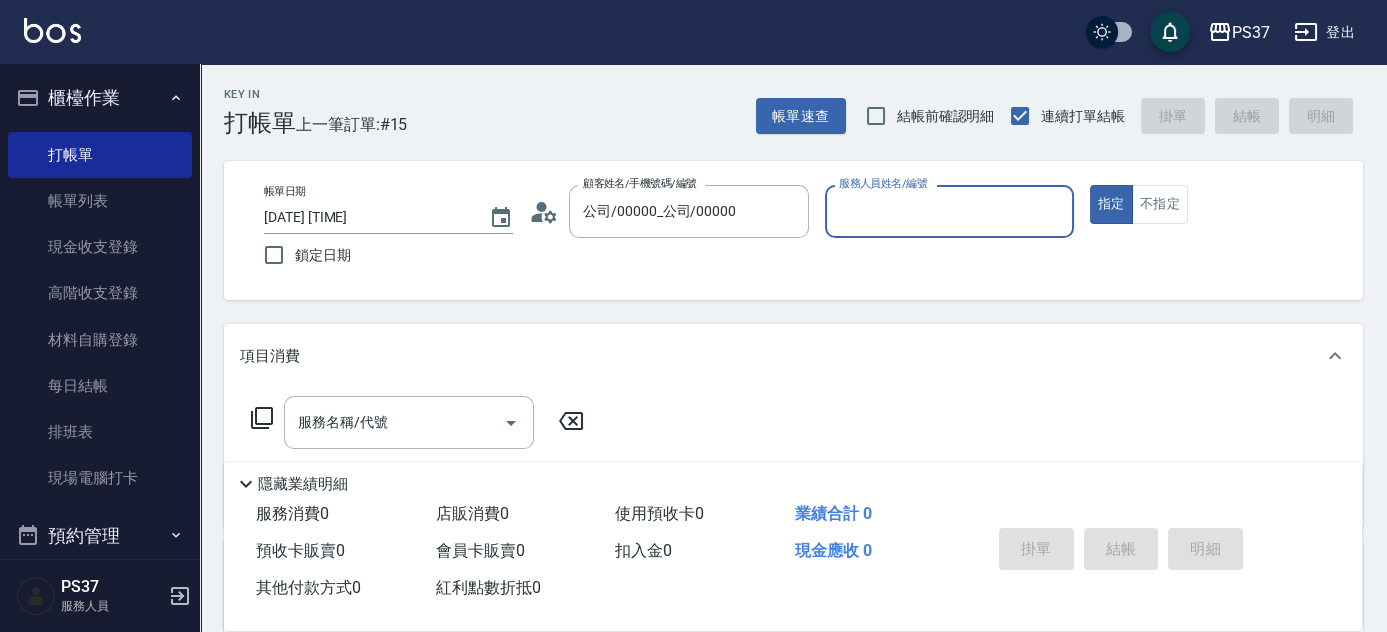 click on "服務人員姓名/編號" at bounding box center [949, 211] 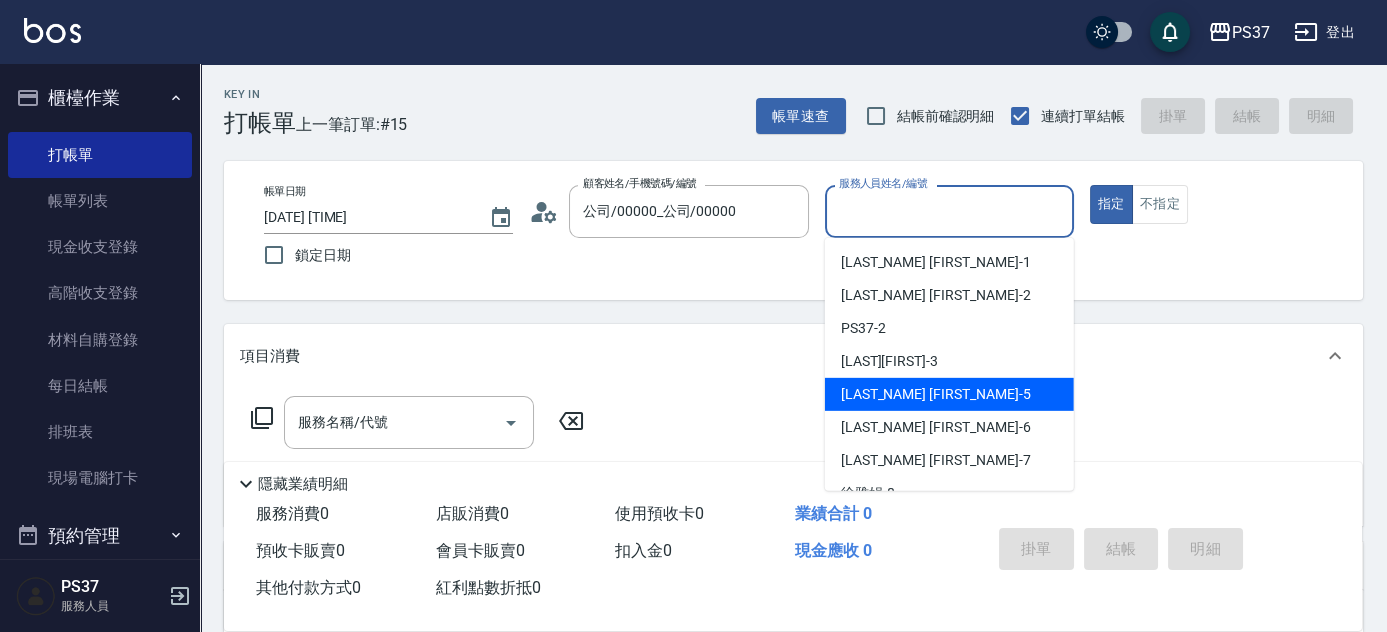 click on "鄧卉芸 -5" at bounding box center (949, 394) 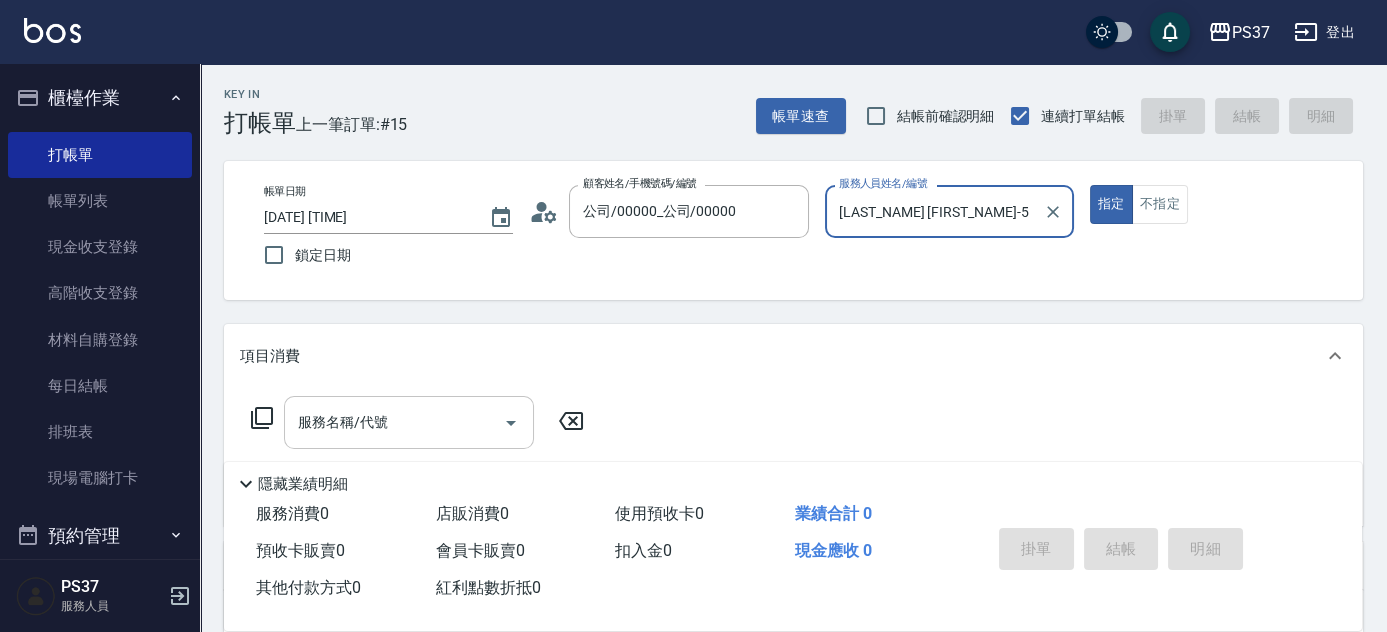 click on "服務名稱/代號" at bounding box center (394, 422) 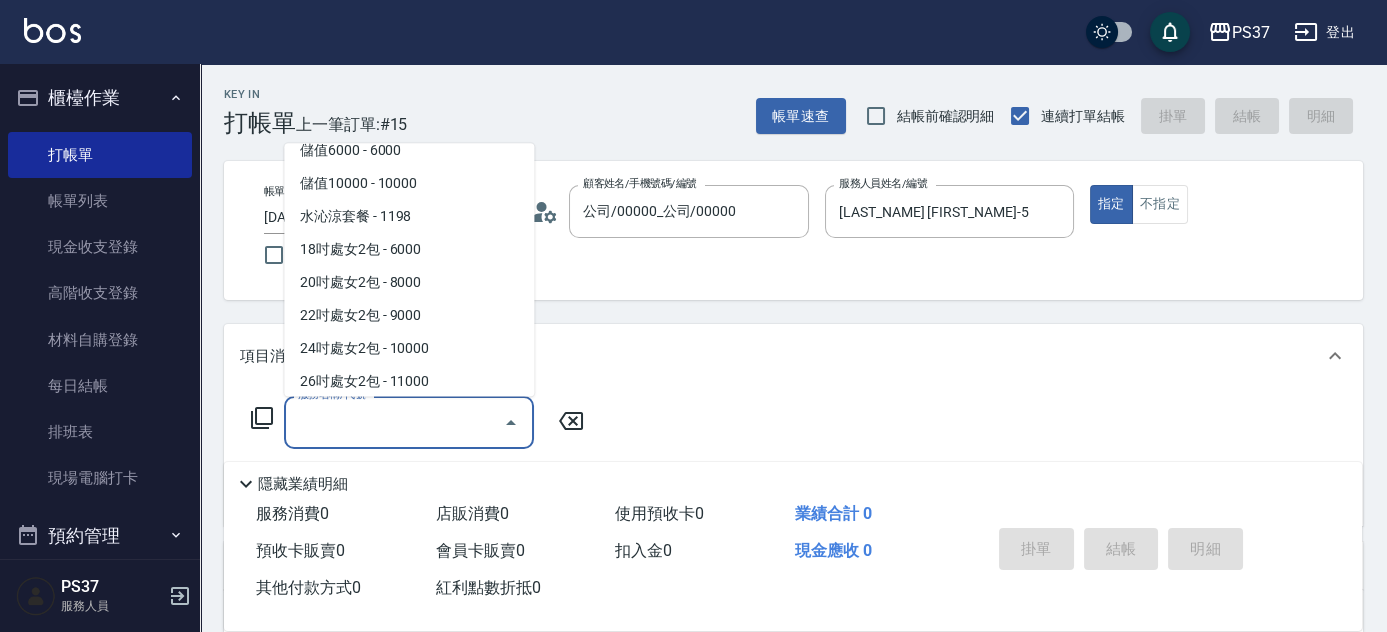 scroll, scrollTop: 2188, scrollLeft: 0, axis: vertical 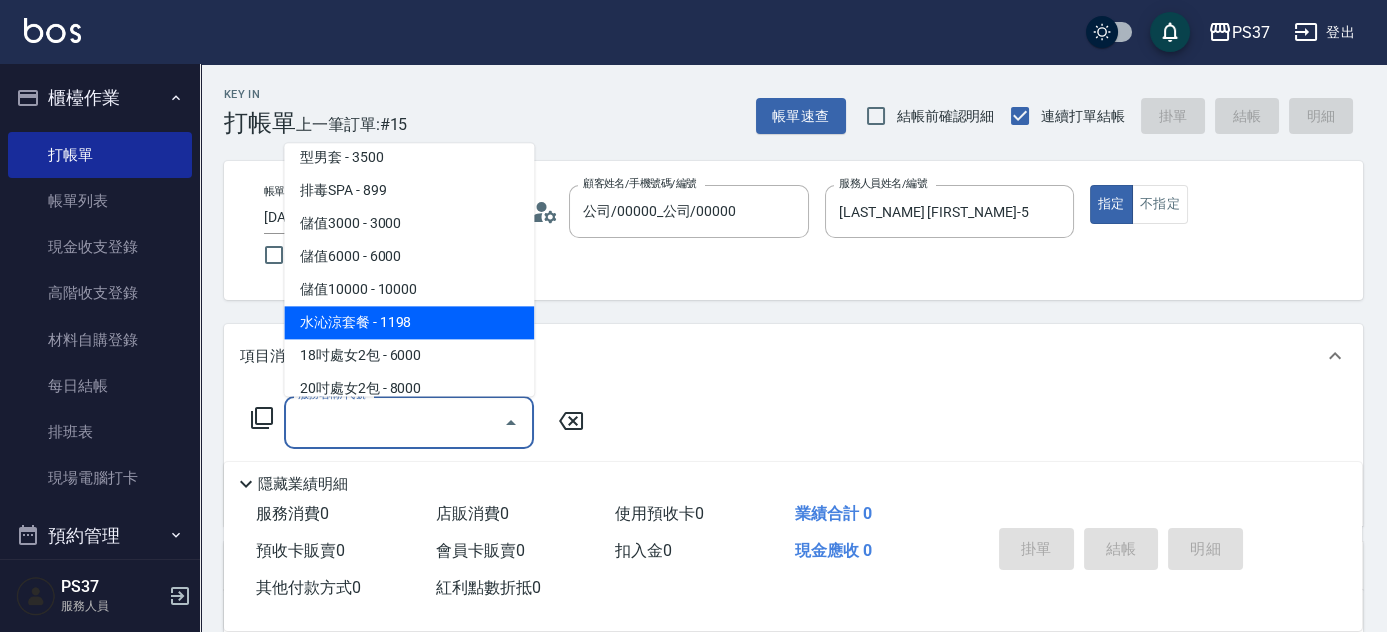 click on "水沁涼套餐 - 1198" at bounding box center [409, 323] 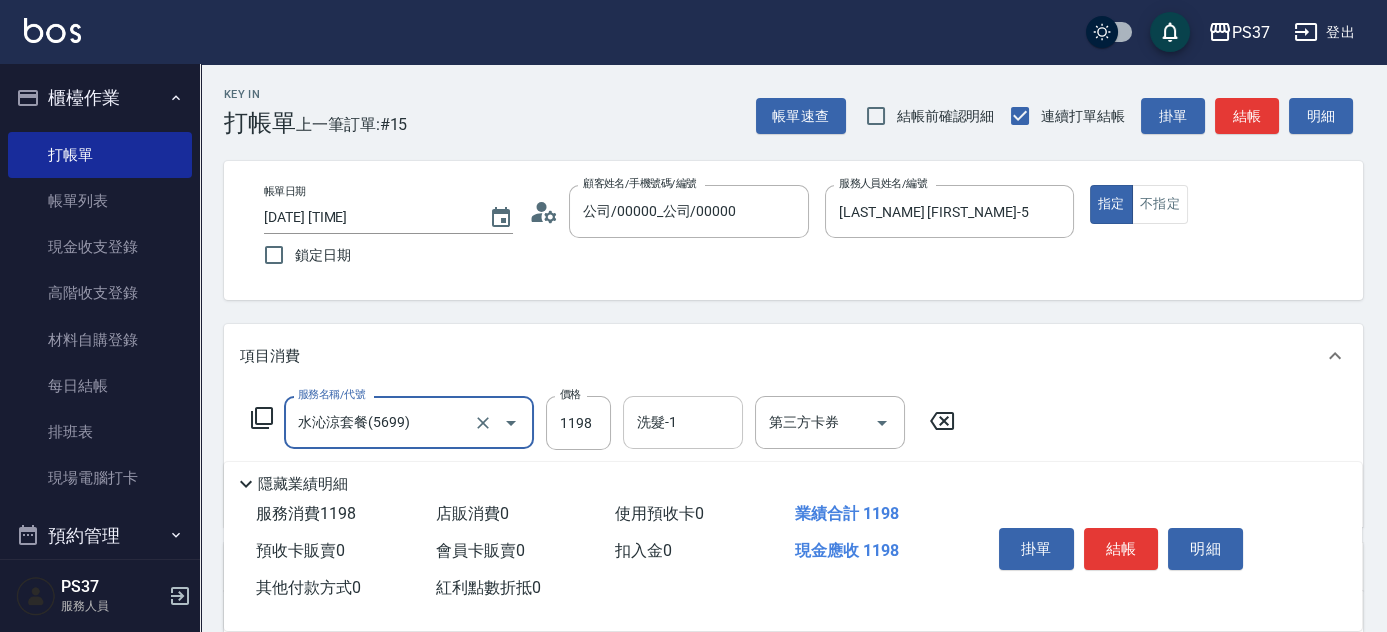 click on "洗髮-1" at bounding box center [683, 422] 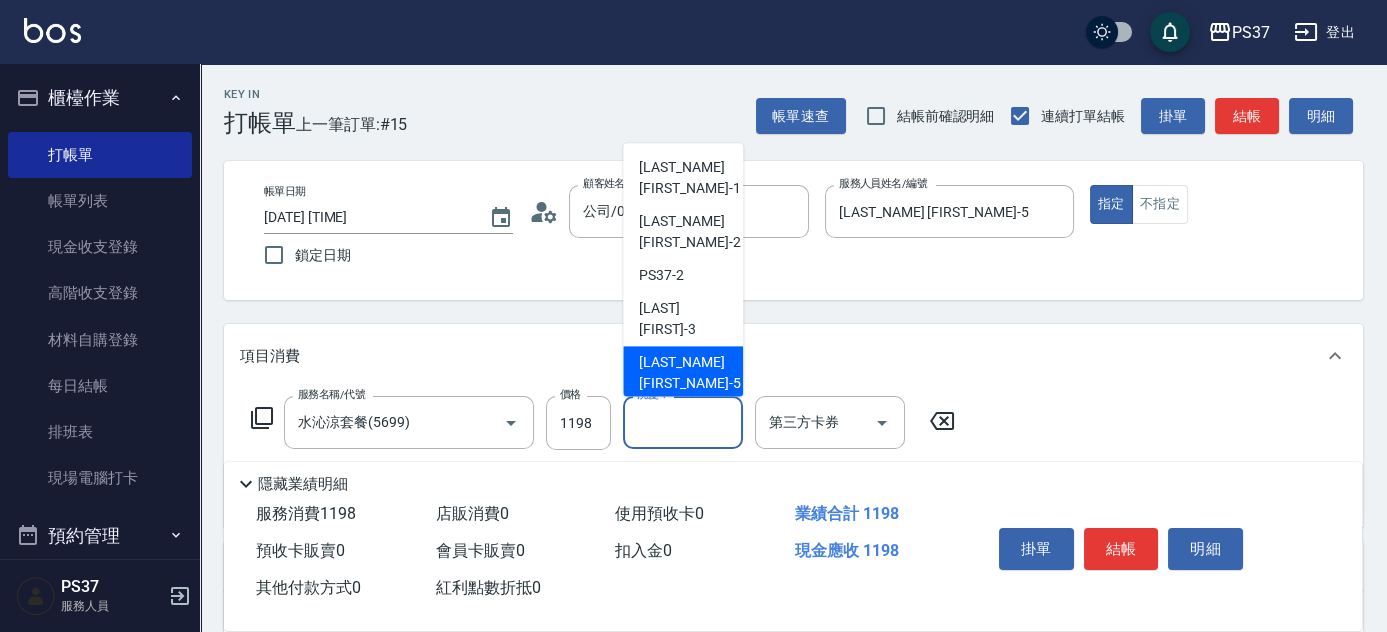 click on "鄧卉芸 -5" at bounding box center [689, 374] 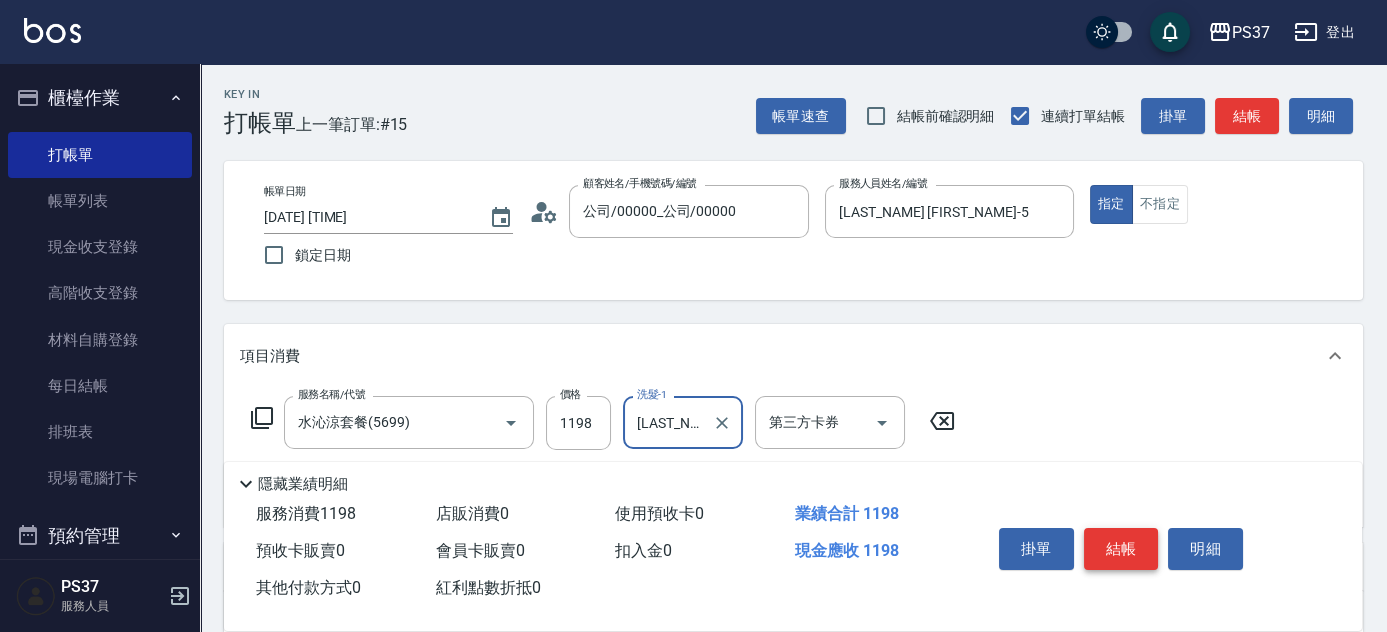 click on "結帳" at bounding box center [1121, 549] 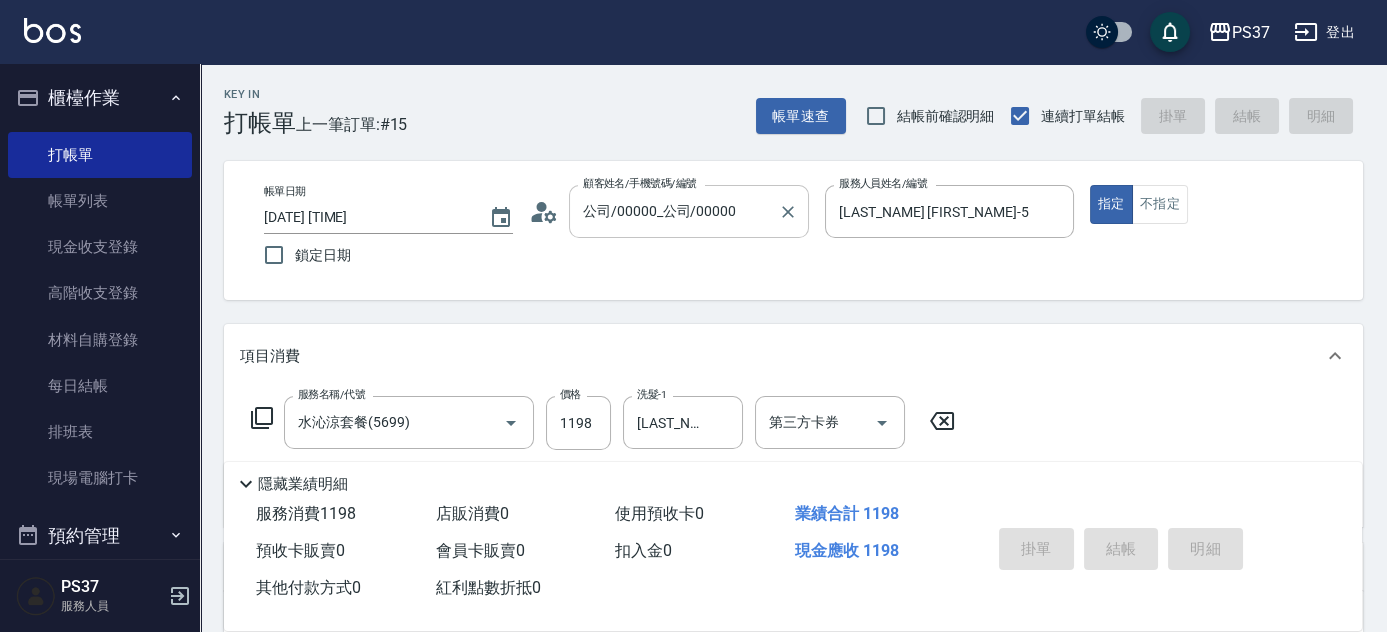 type 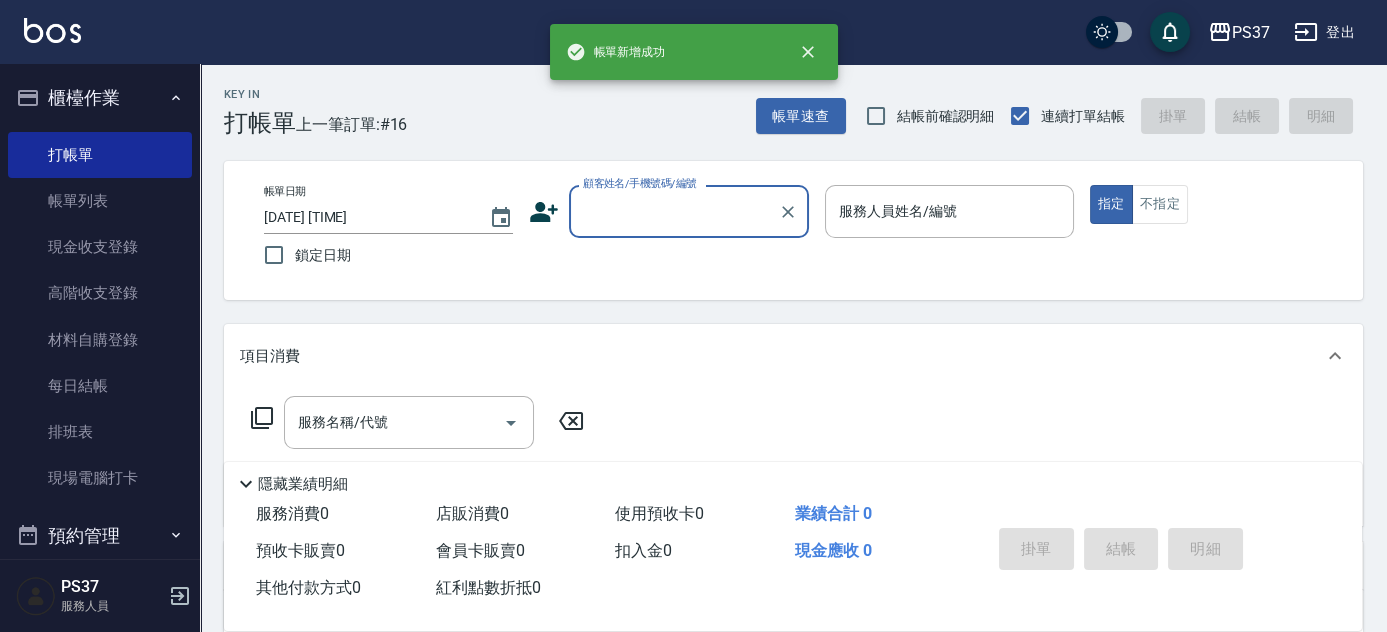 click on "顧客姓名/手機號碼/編號" at bounding box center (674, 211) 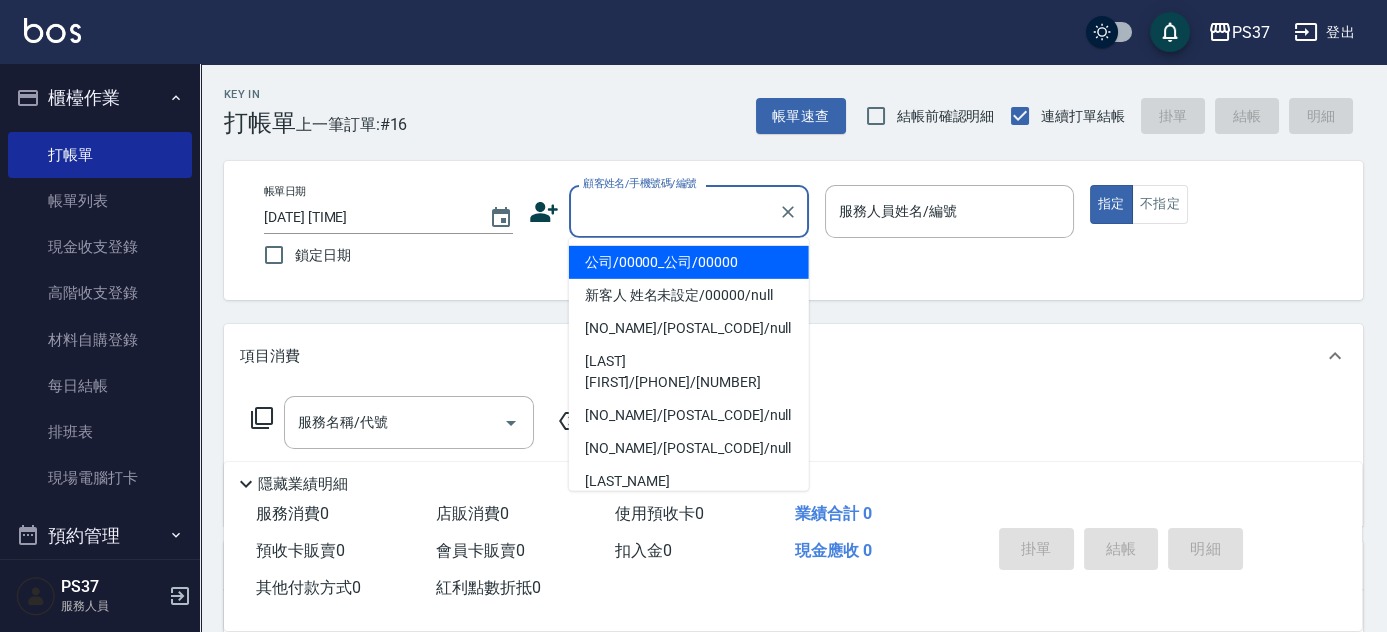 click on "公司/00000_公司/00000" at bounding box center [689, 262] 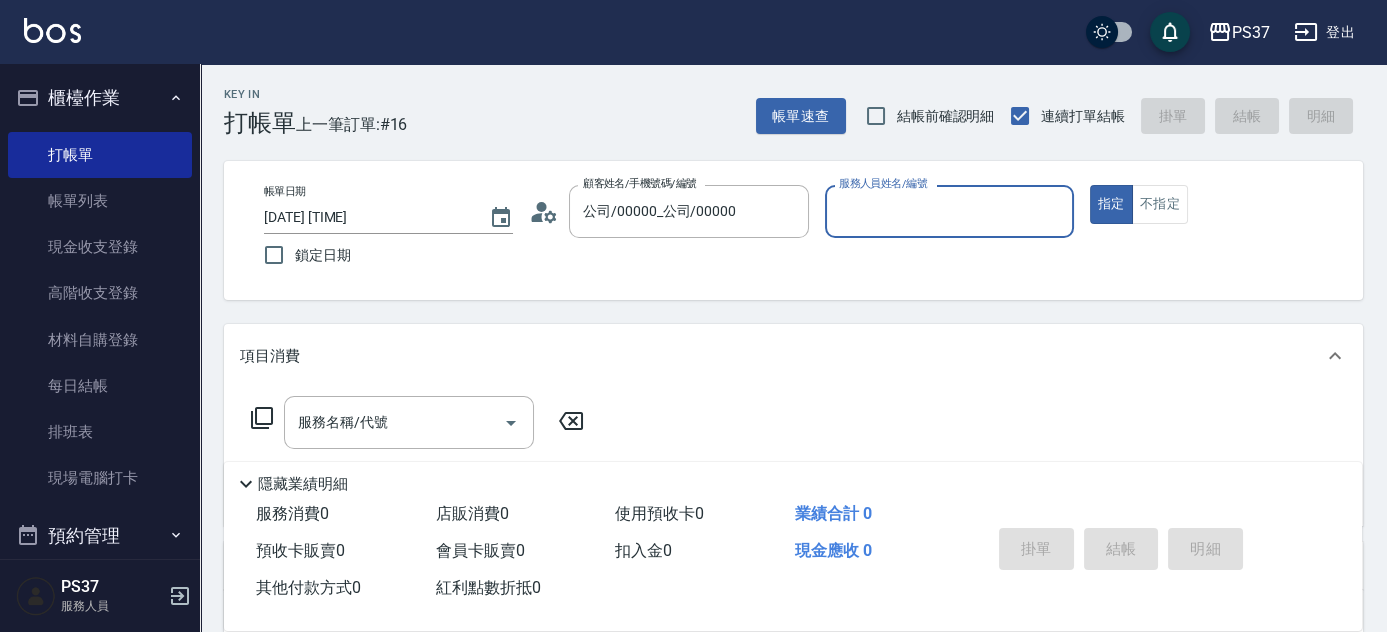 click on "服務人員姓名/編號" at bounding box center [949, 211] 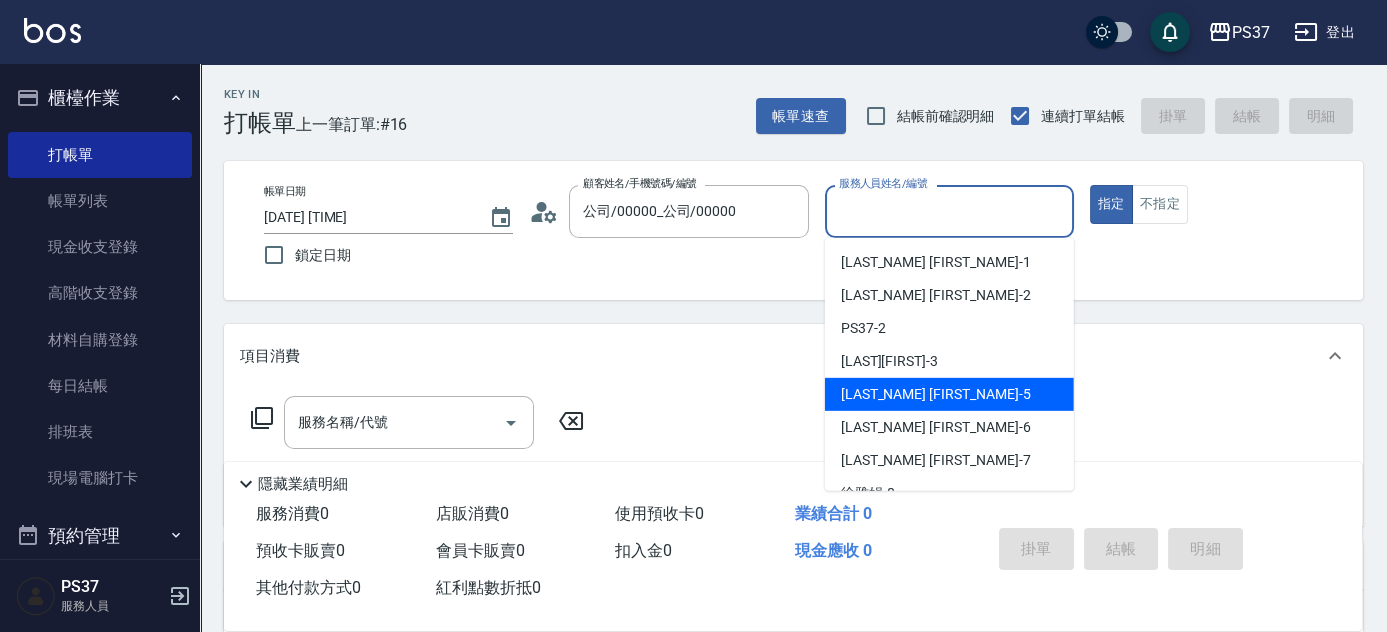click on "鄧卉芸 -5" at bounding box center (949, 394) 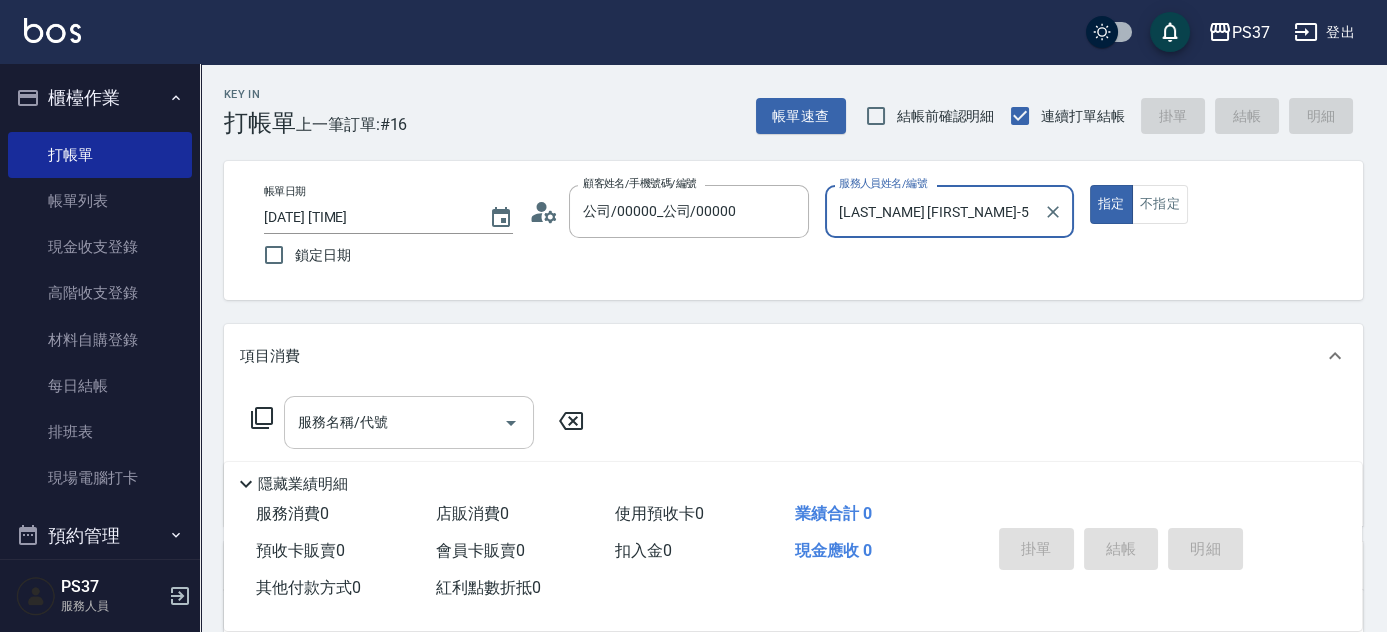 click on "服務名稱/代號" at bounding box center [394, 422] 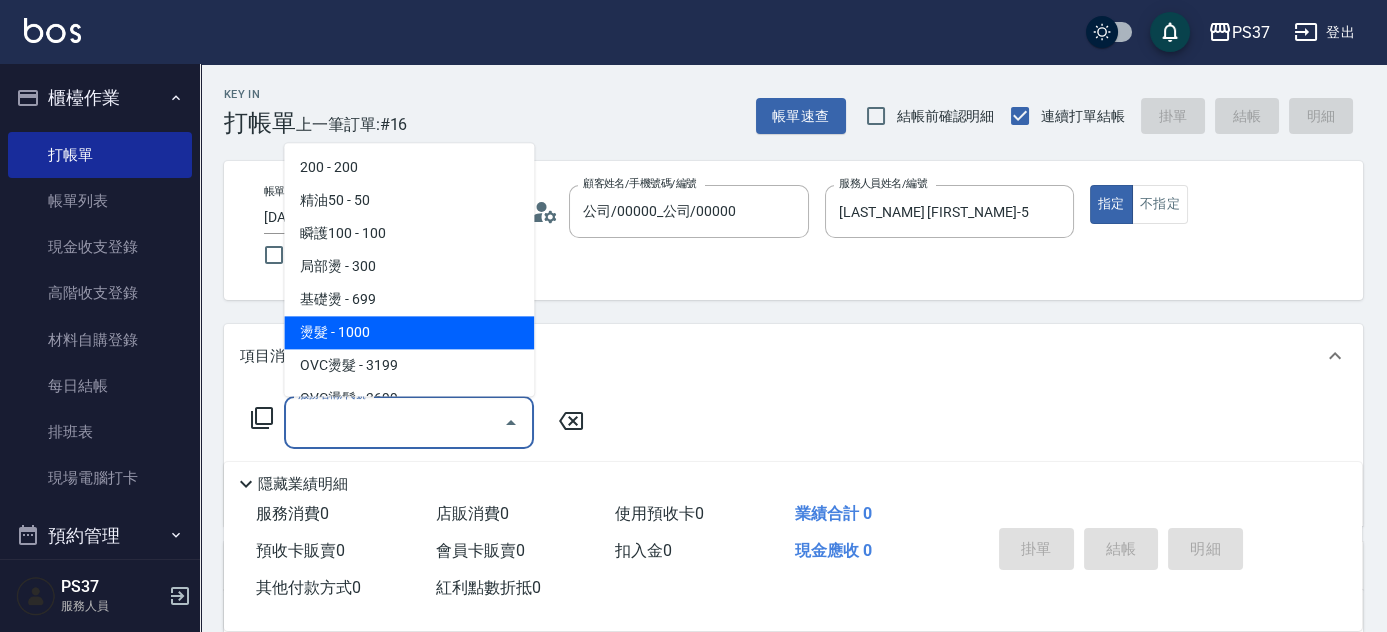 click on "燙髮 - 1000" at bounding box center [409, 333] 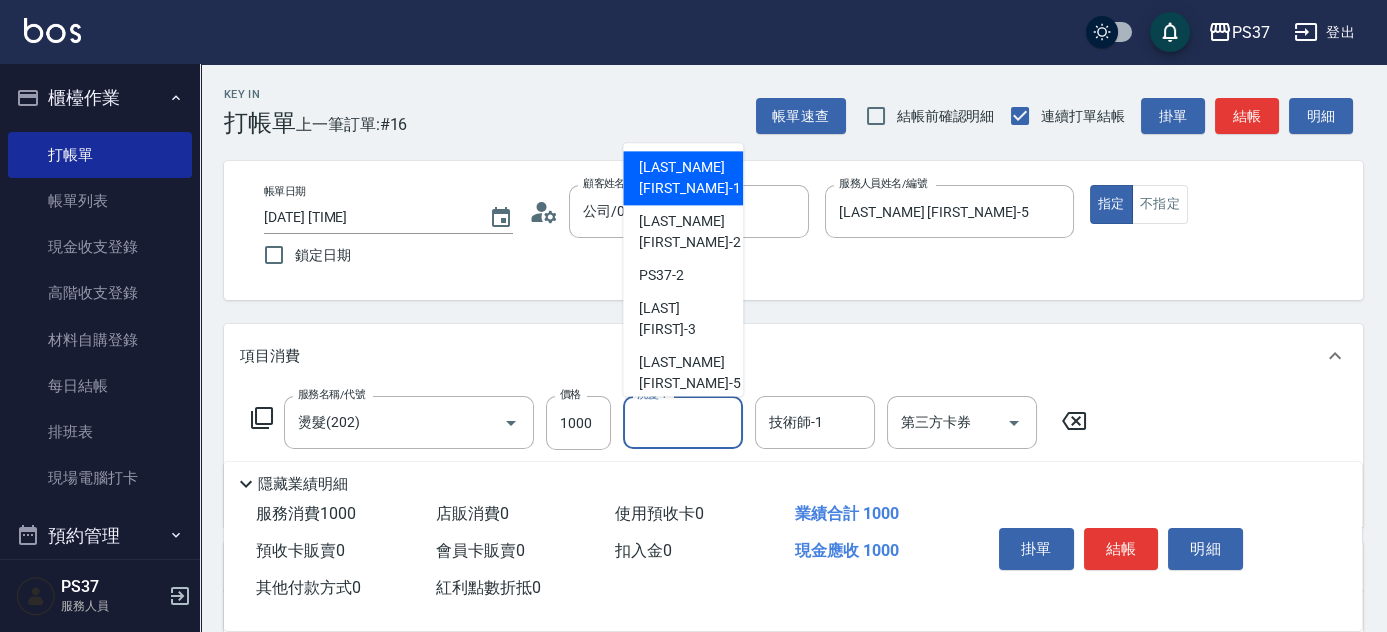 click on "洗髮-1" at bounding box center [683, 422] 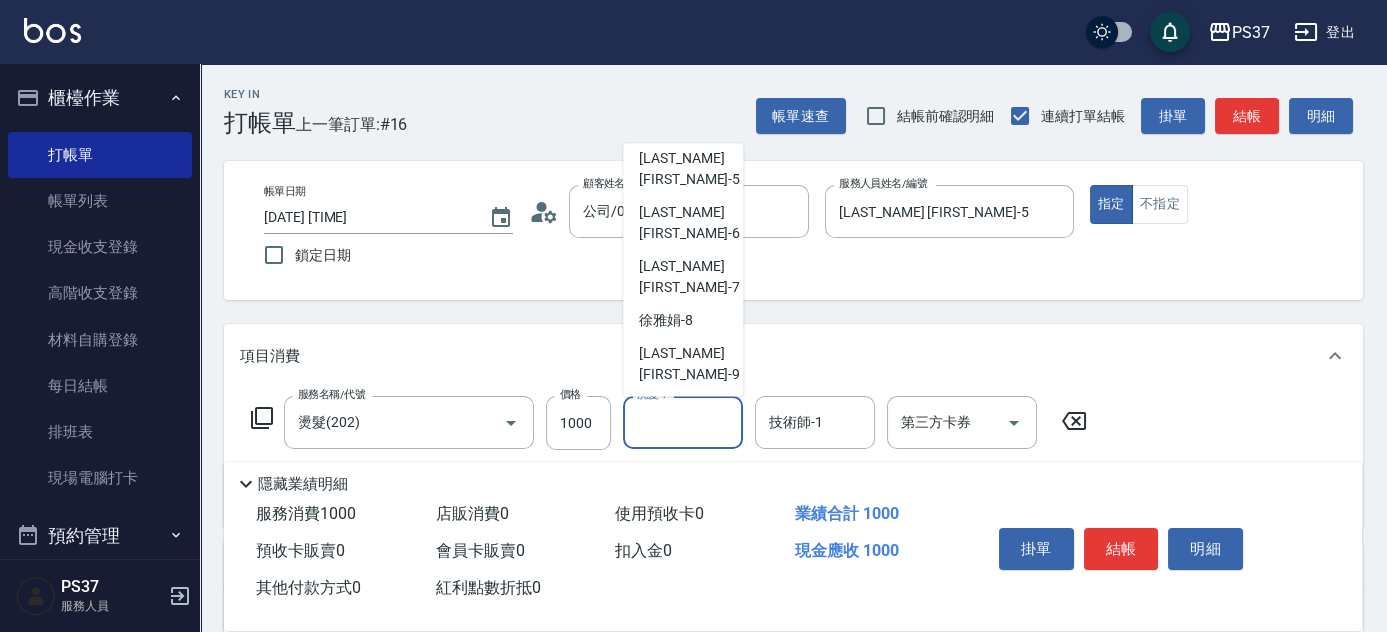 scroll, scrollTop: 323, scrollLeft: 0, axis: vertical 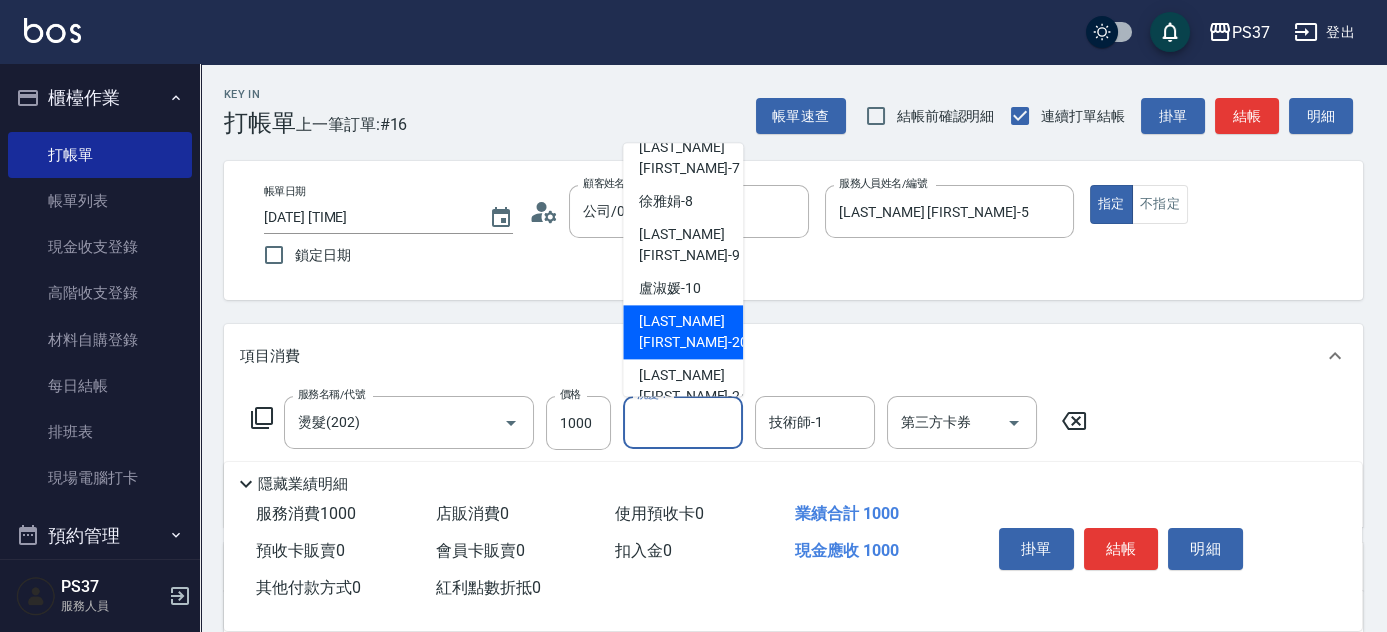click on "林琇琪 -29" at bounding box center (693, 507) 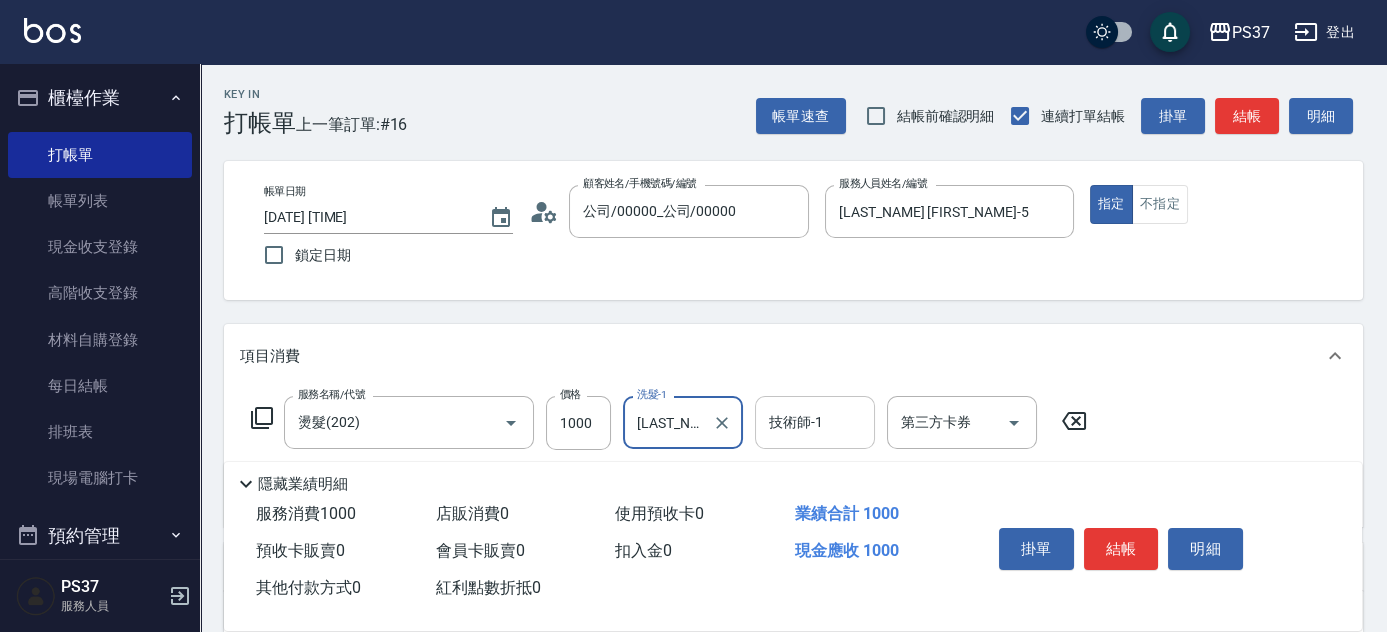 click on "技術師-1" at bounding box center [815, 422] 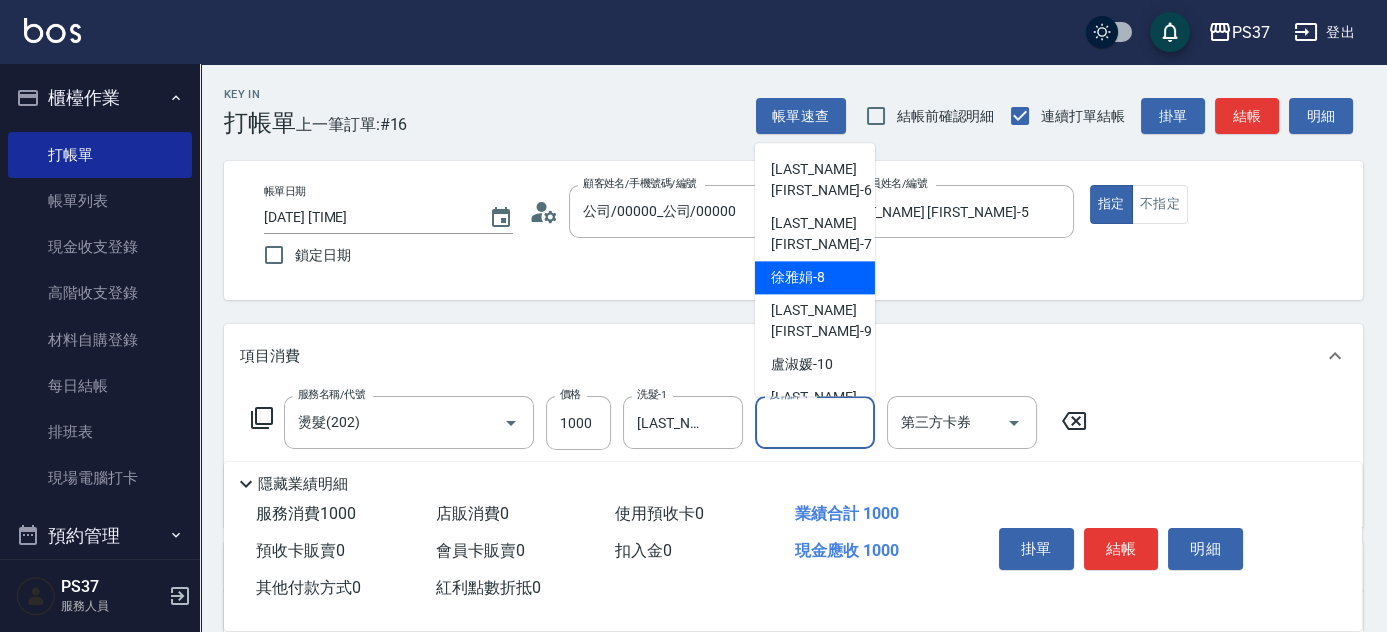 scroll, scrollTop: 323, scrollLeft: 0, axis: vertical 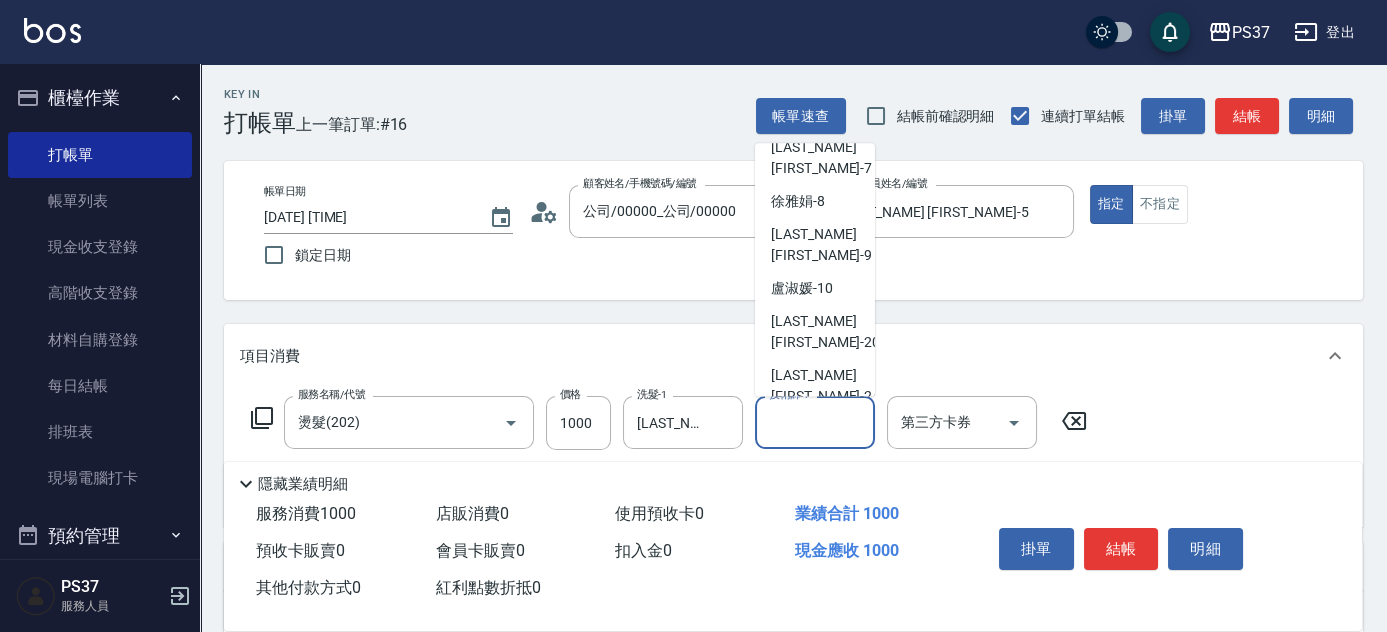 click on "林琇琪 -29" at bounding box center (825, 507) 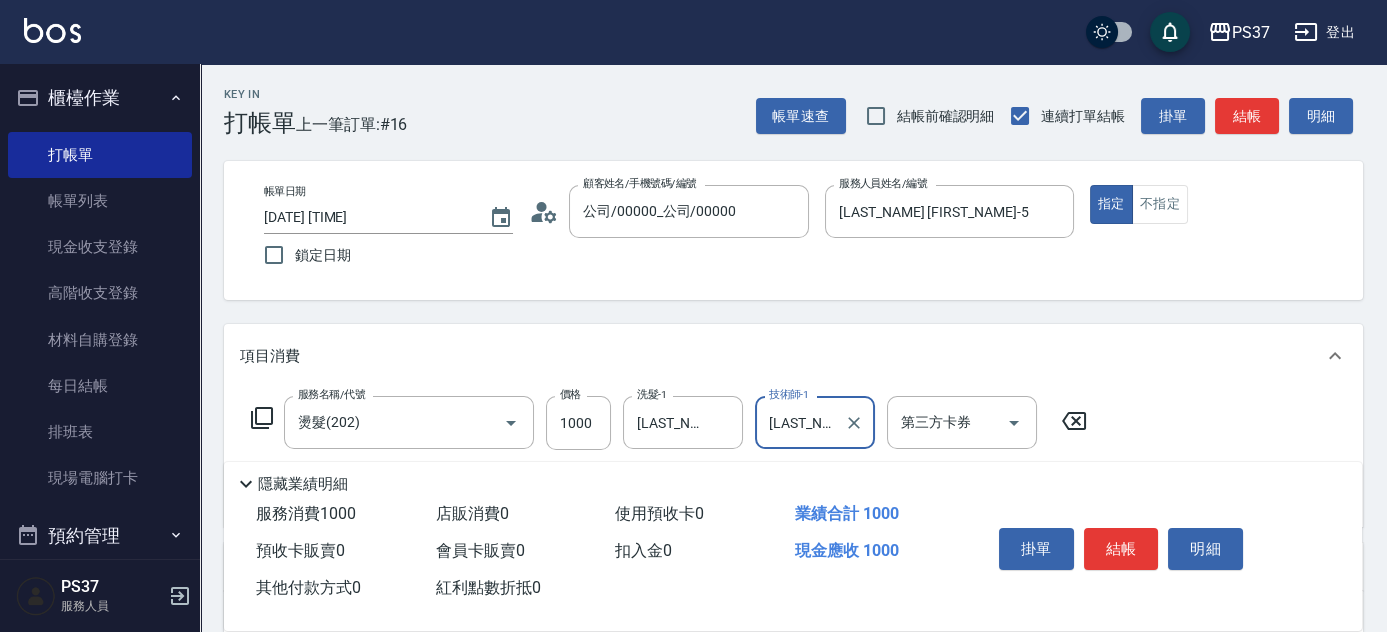 scroll, scrollTop: 272, scrollLeft: 0, axis: vertical 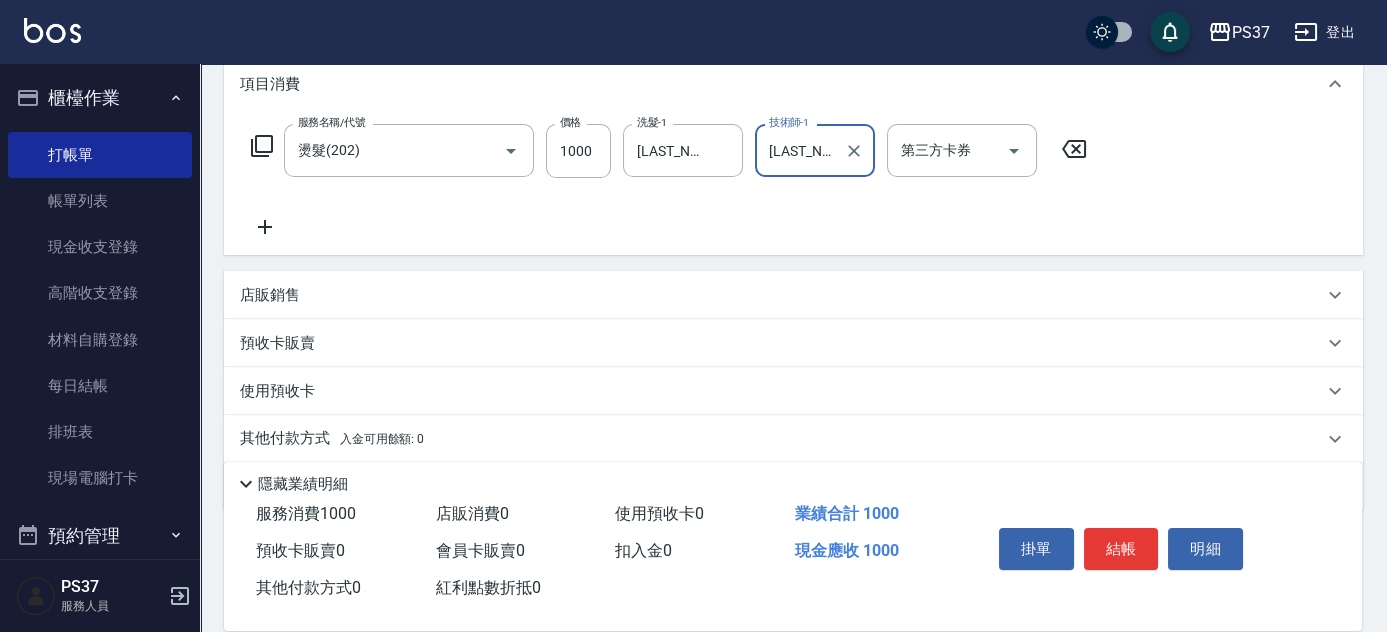 click 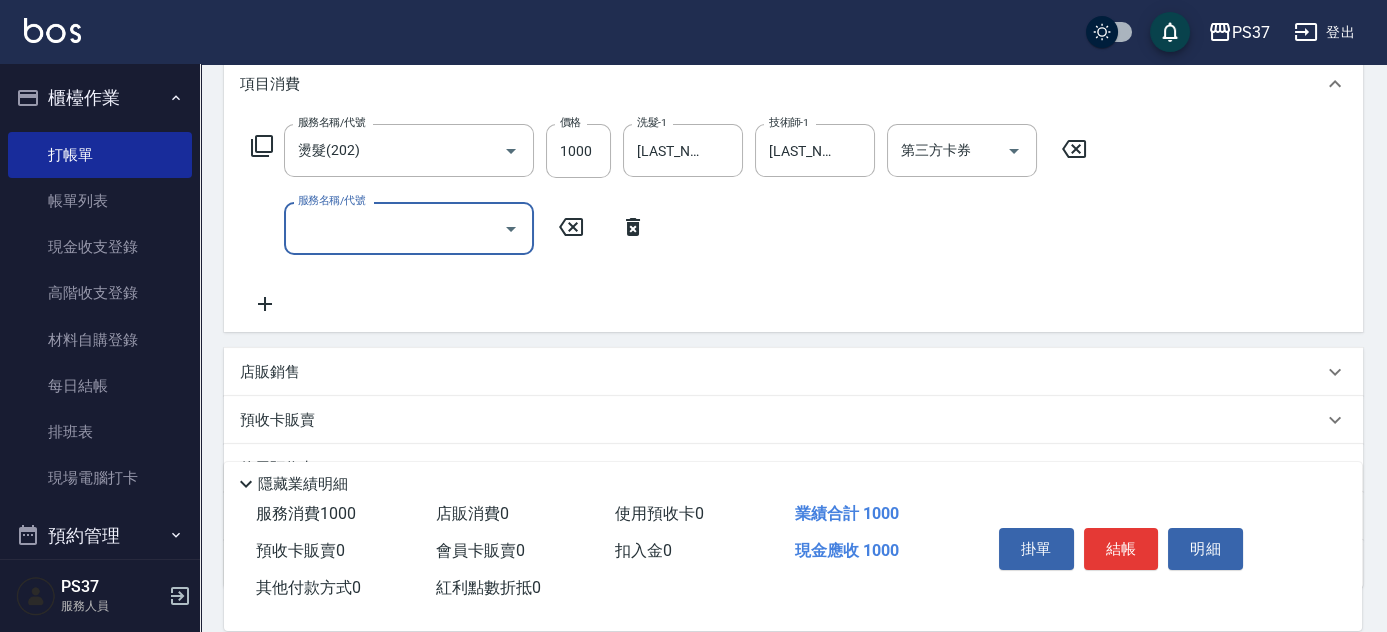 click on "服務名稱/代號" at bounding box center [409, 228] 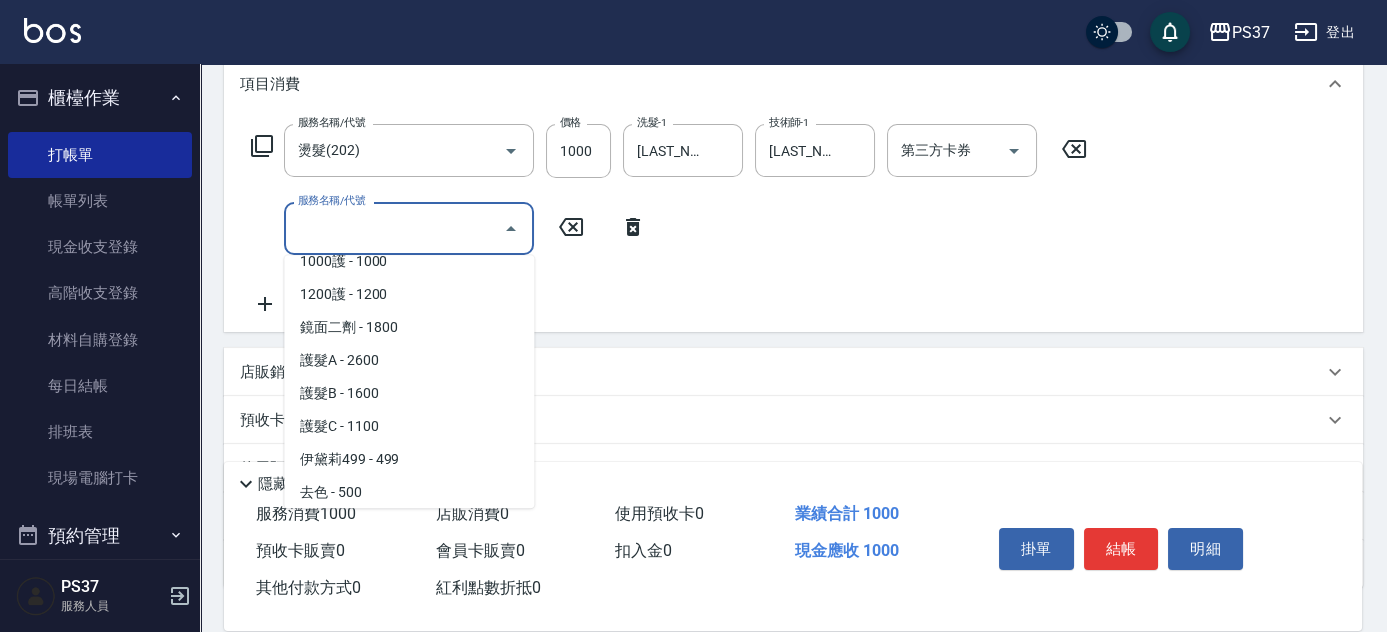 scroll, scrollTop: 1000, scrollLeft: 0, axis: vertical 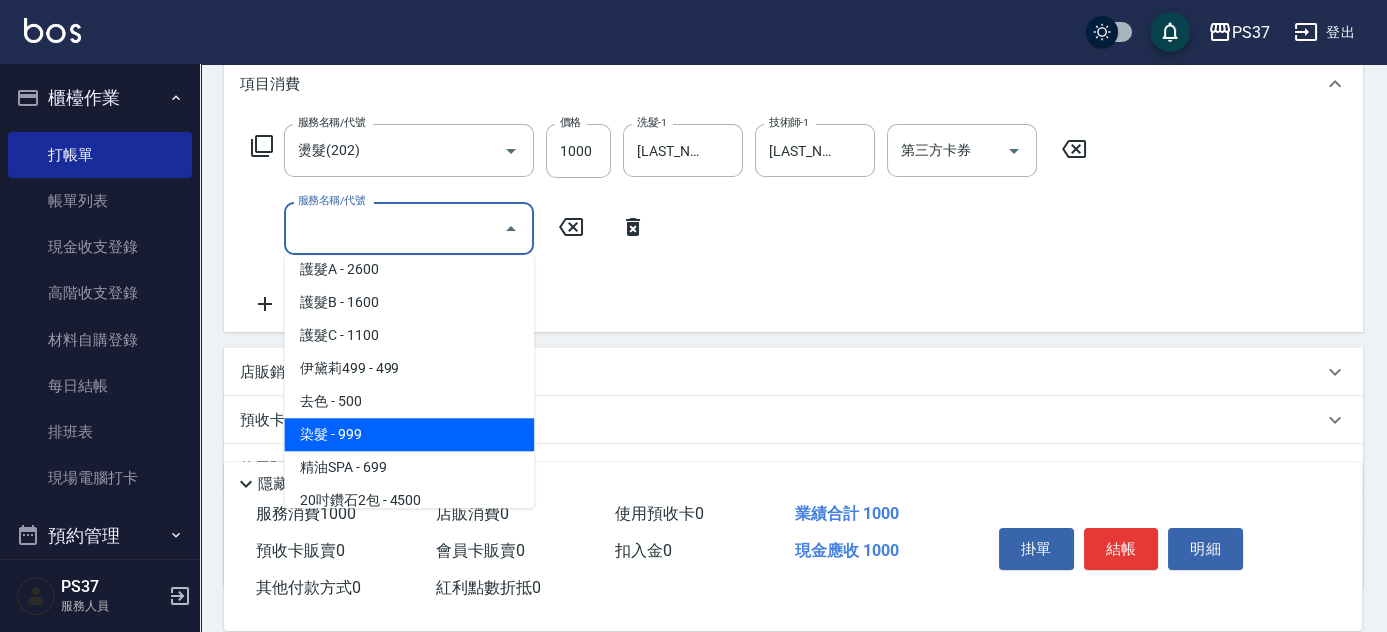 click on "染髮 - 999" at bounding box center (409, 434) 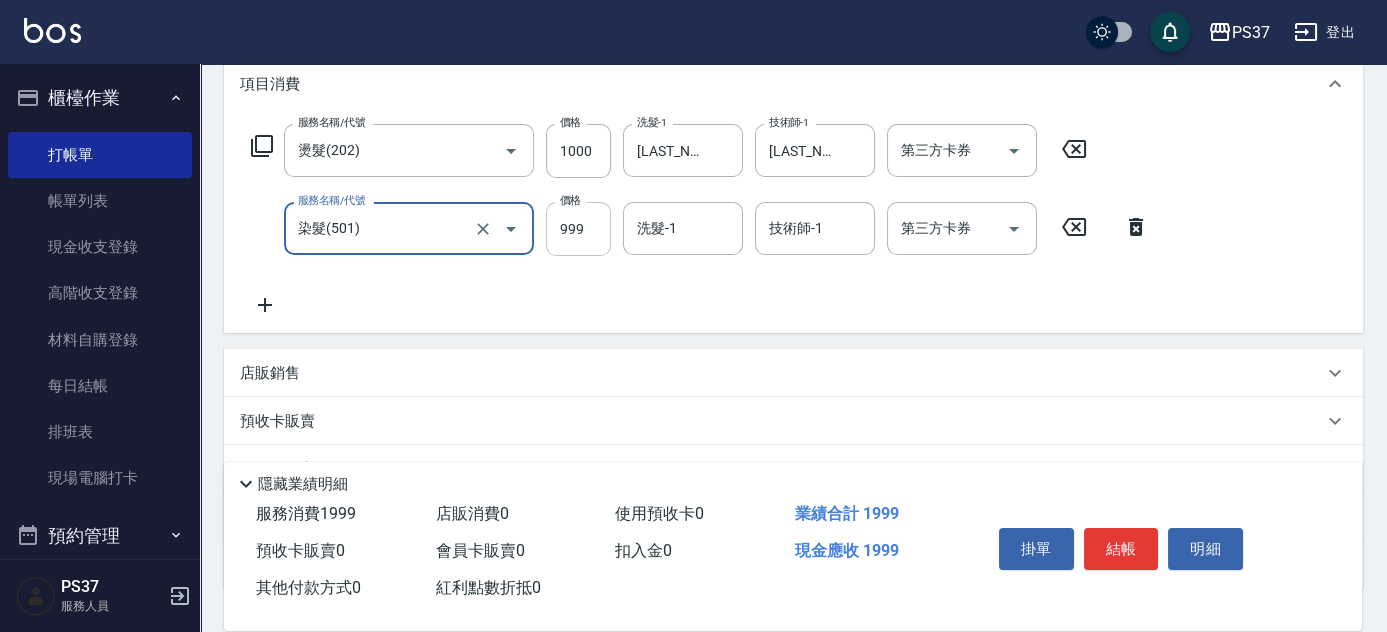 click on "999" at bounding box center [578, 229] 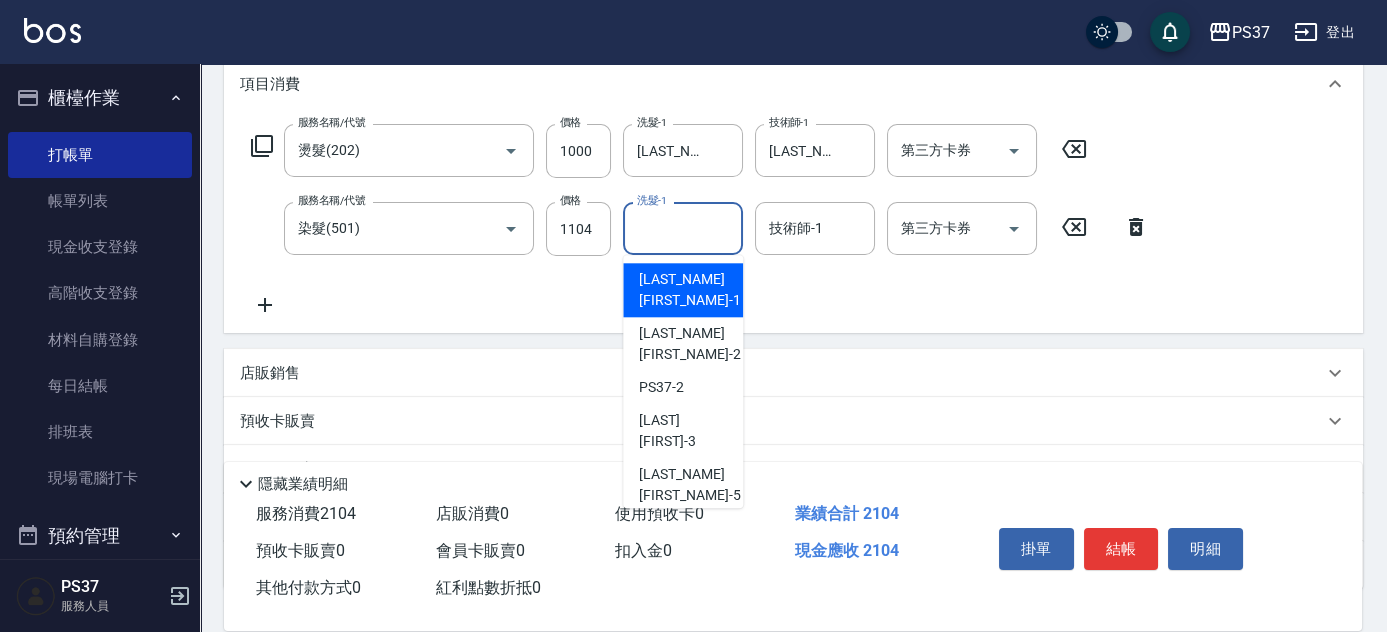 click on "洗髮-1" at bounding box center [683, 228] 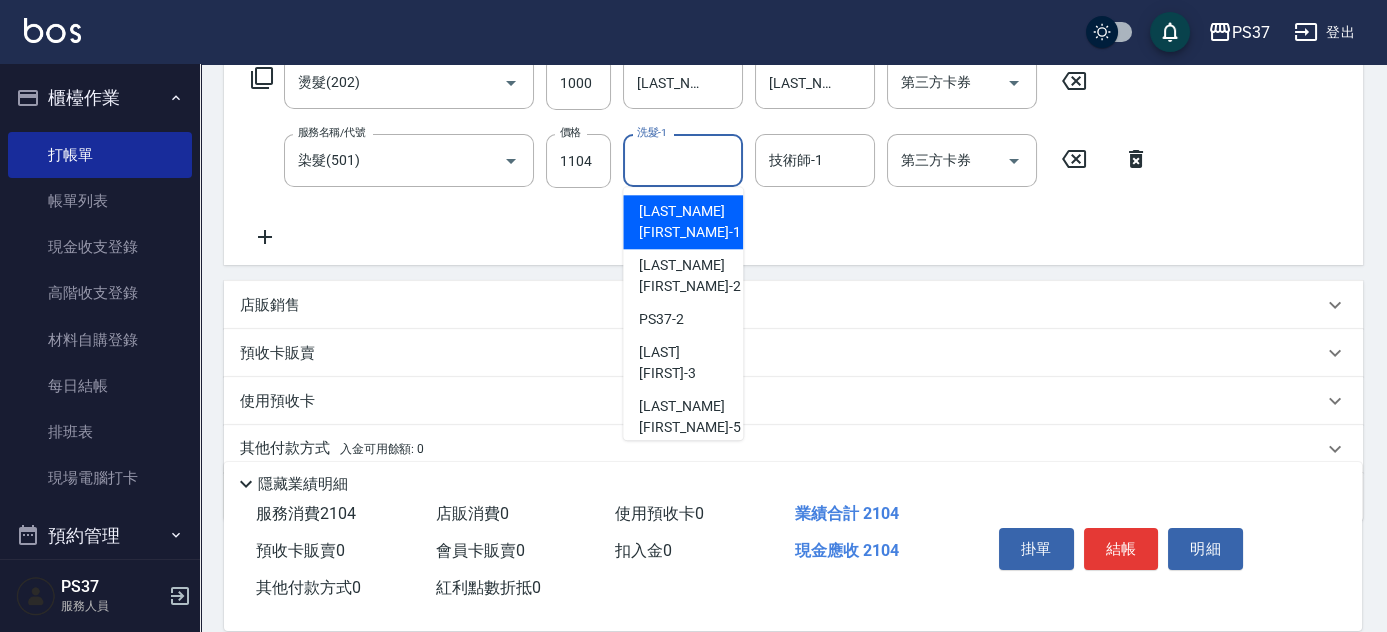 scroll, scrollTop: 419, scrollLeft: 0, axis: vertical 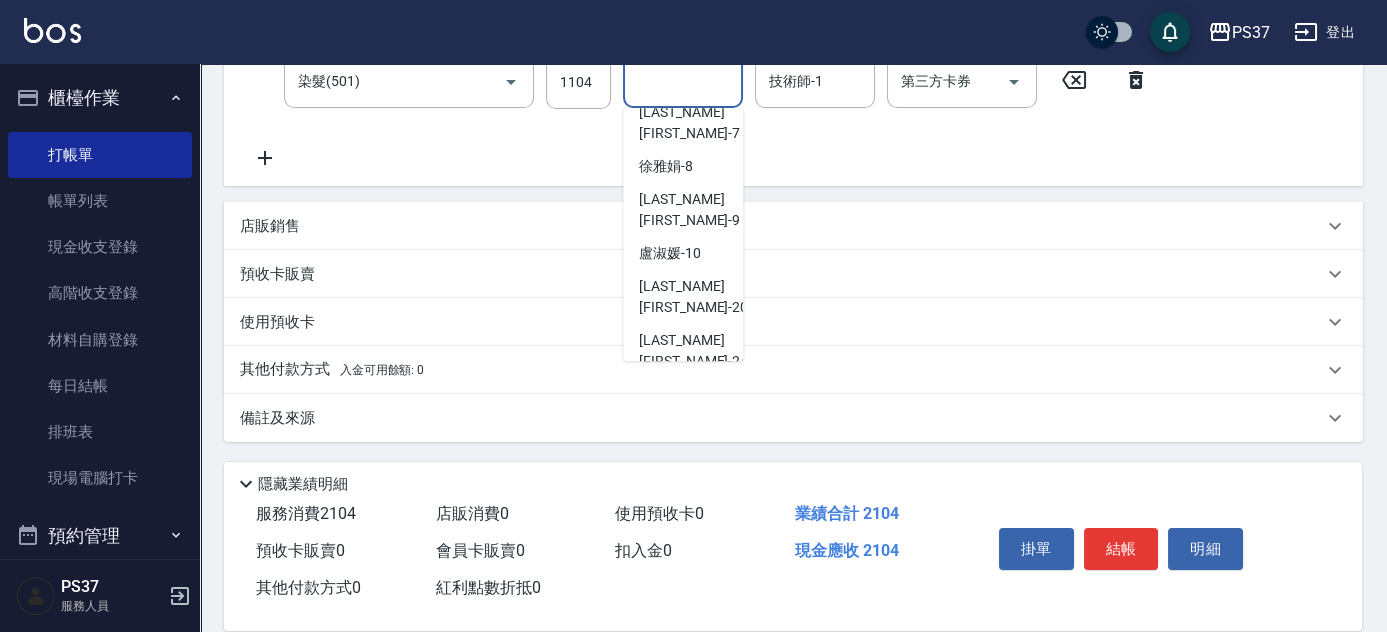 click on "林琇琪 -29" at bounding box center (693, 471) 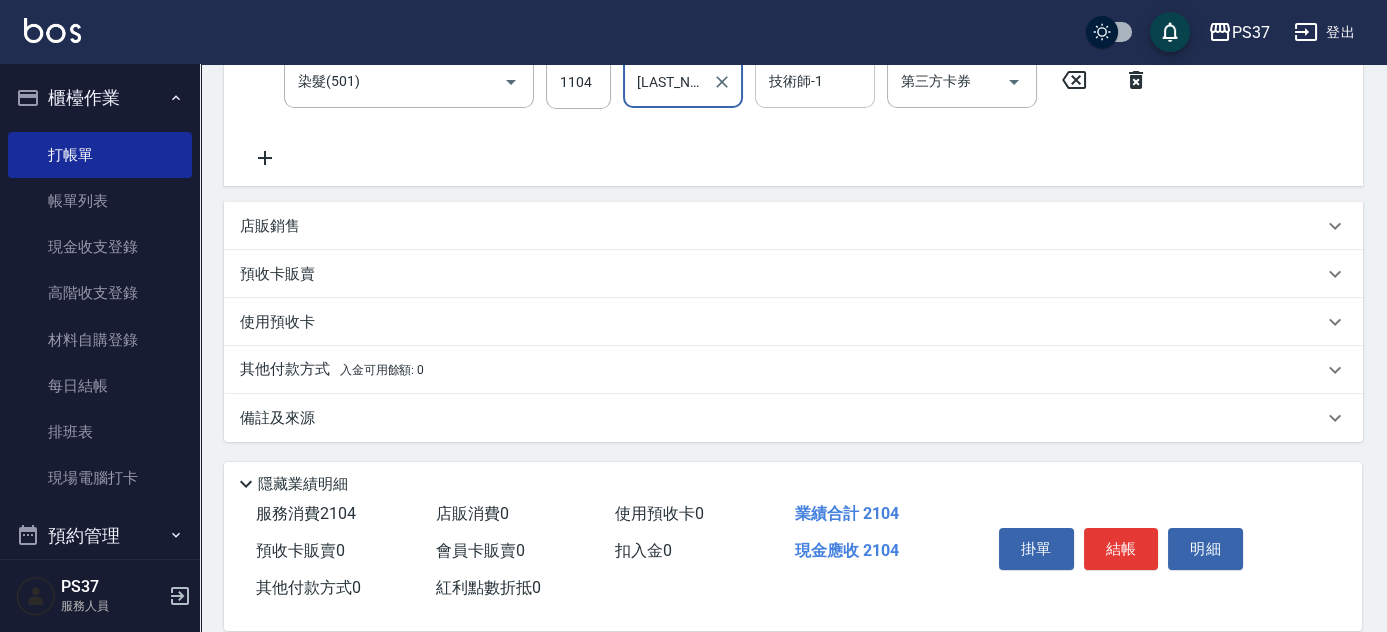 click on "技術師-1" at bounding box center (815, 81) 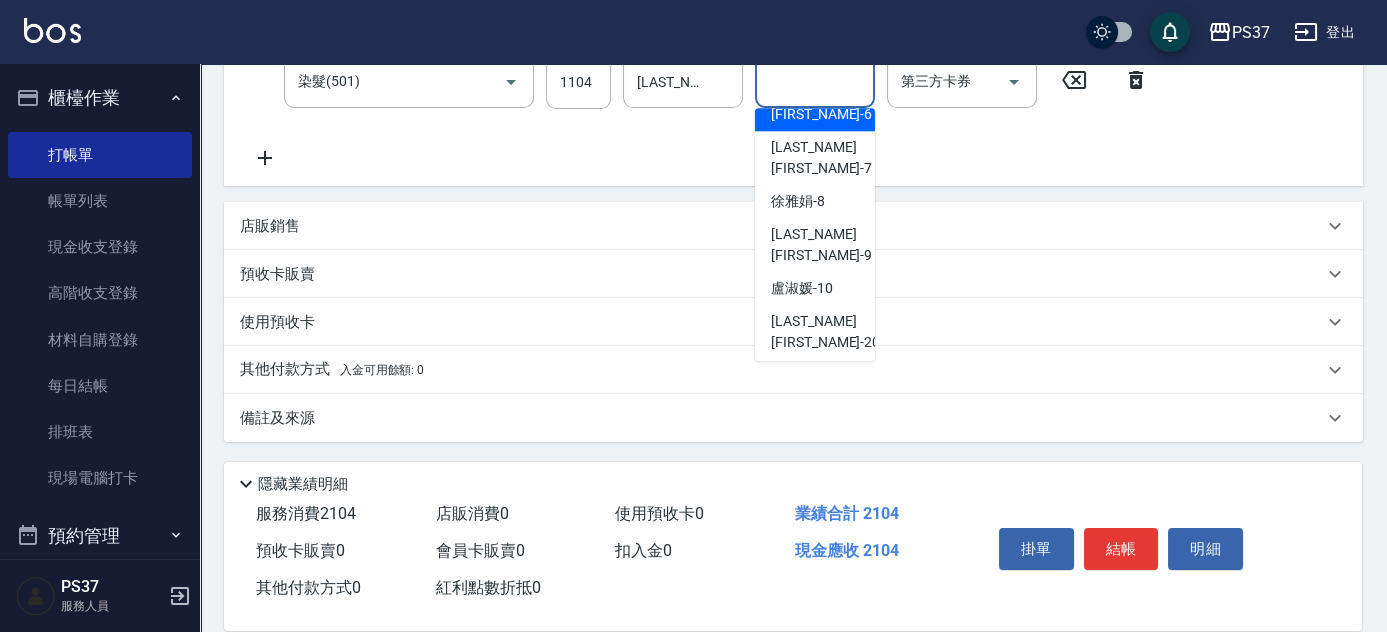 scroll, scrollTop: 323, scrollLeft: 0, axis: vertical 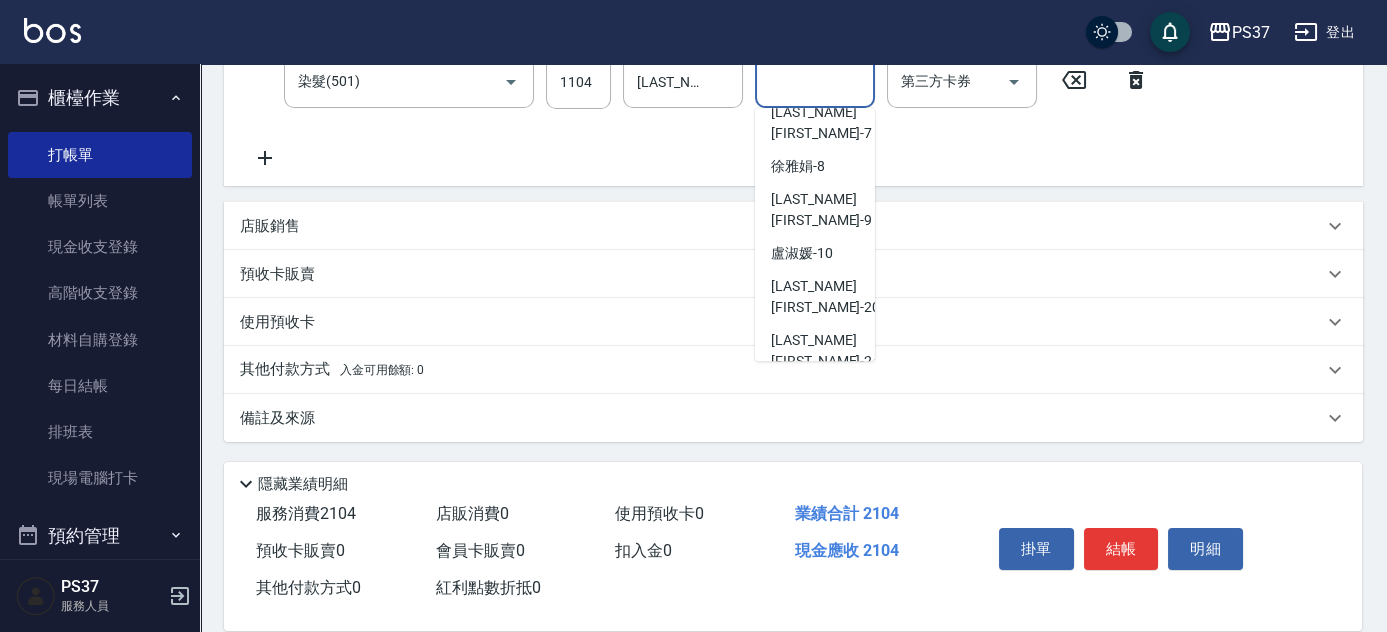 click on "林琇琪 -29" at bounding box center (825, 471) 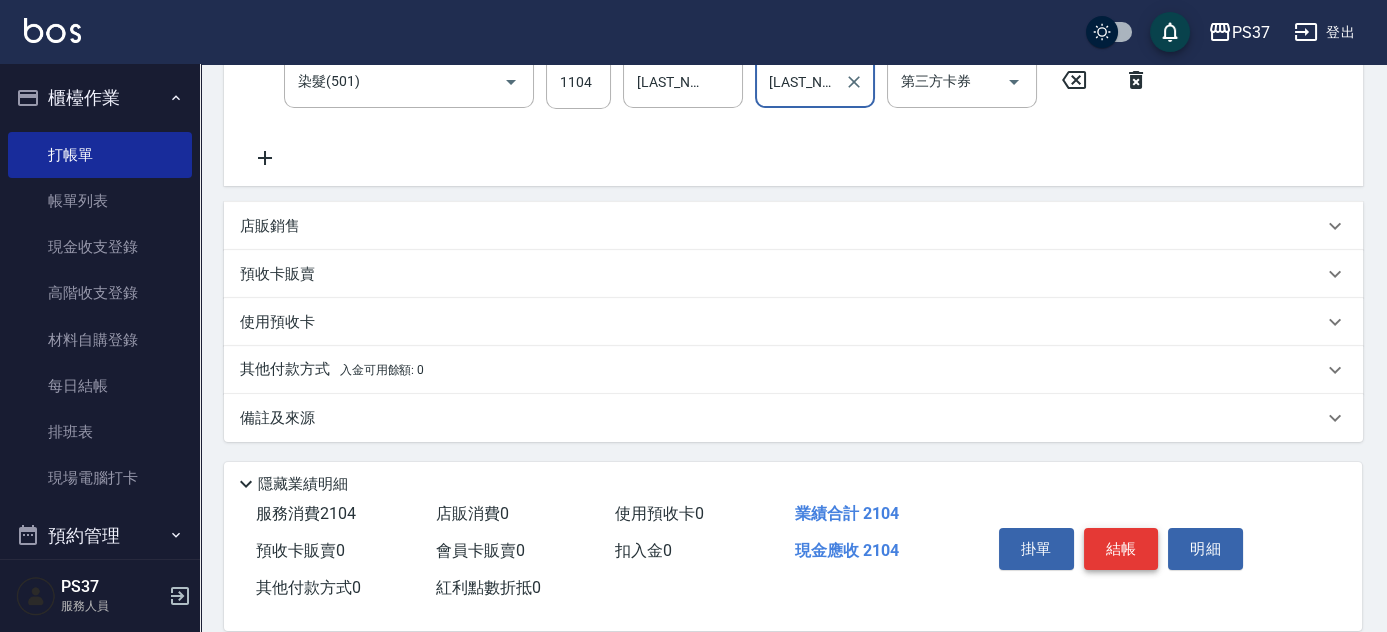 click on "結帳" at bounding box center (1121, 549) 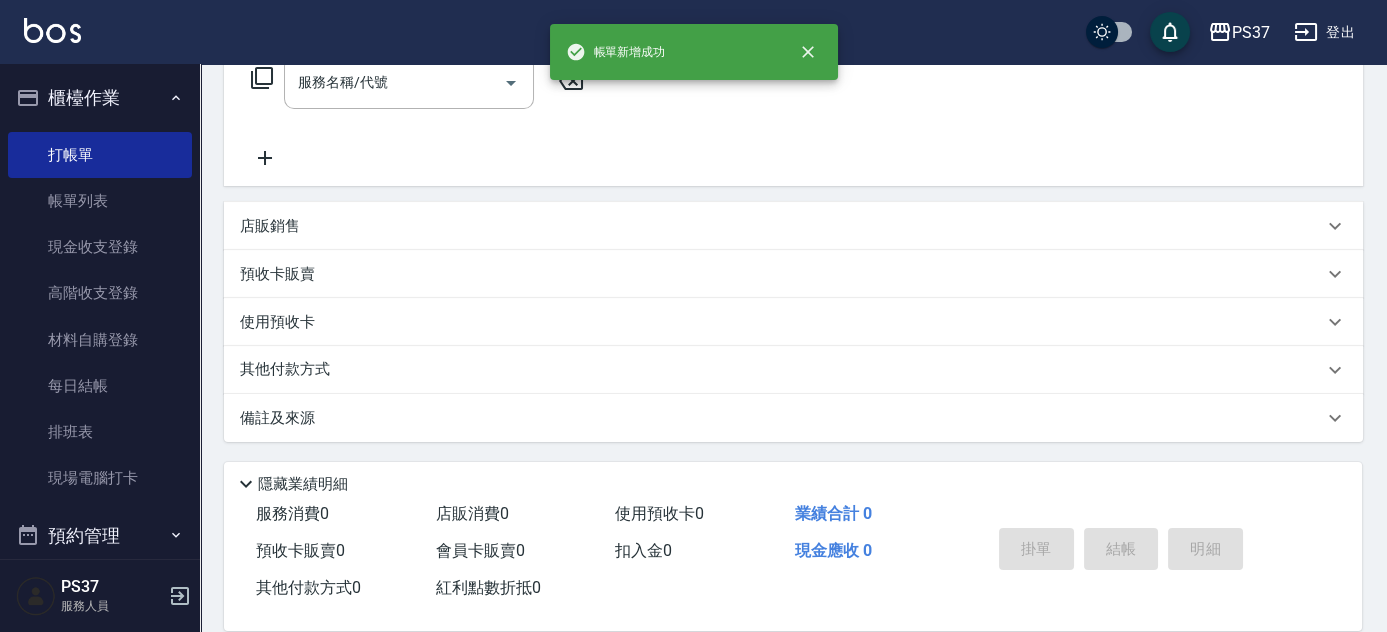 scroll, scrollTop: 0, scrollLeft: 0, axis: both 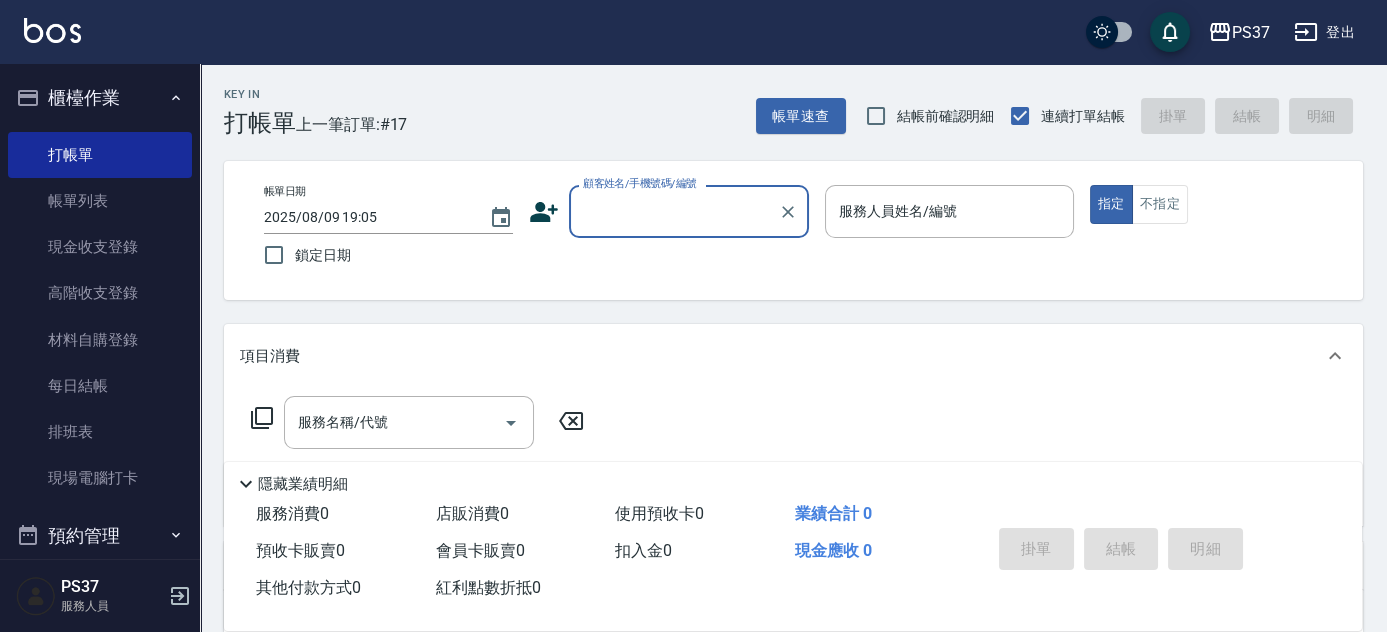 click on "顧客姓名/手機號碼/編號" at bounding box center [674, 211] 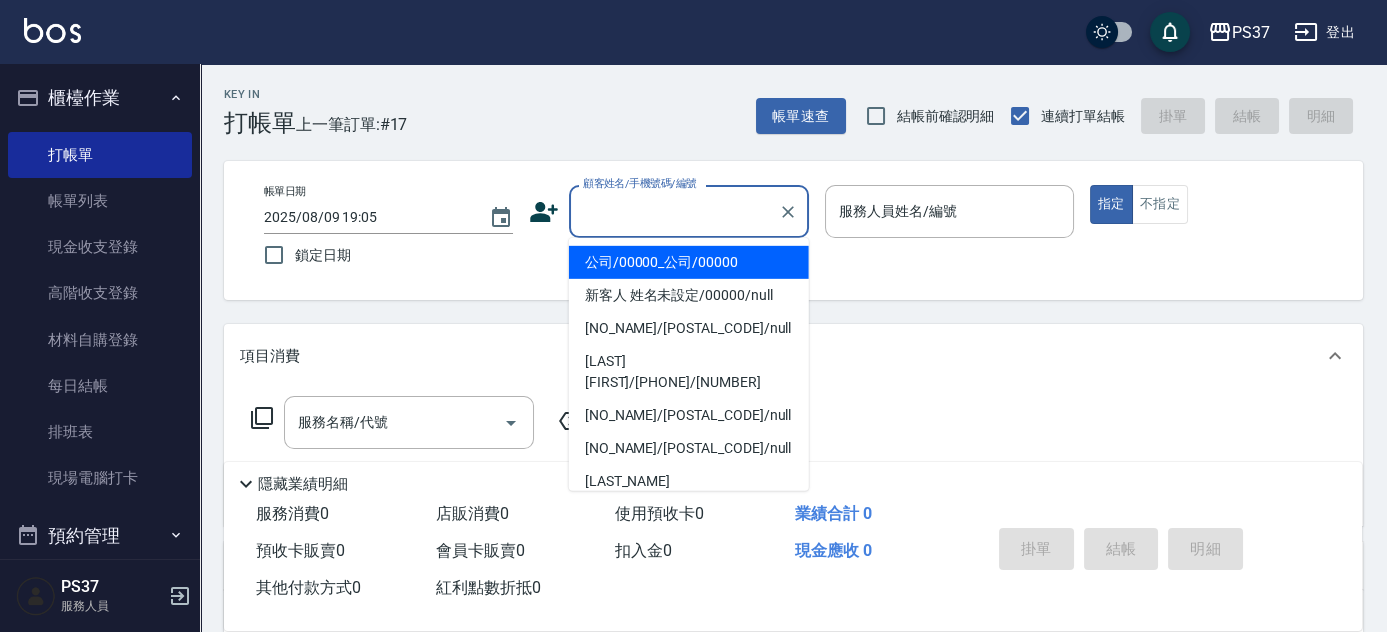 click on "公司/00000_公司/00000" at bounding box center (689, 262) 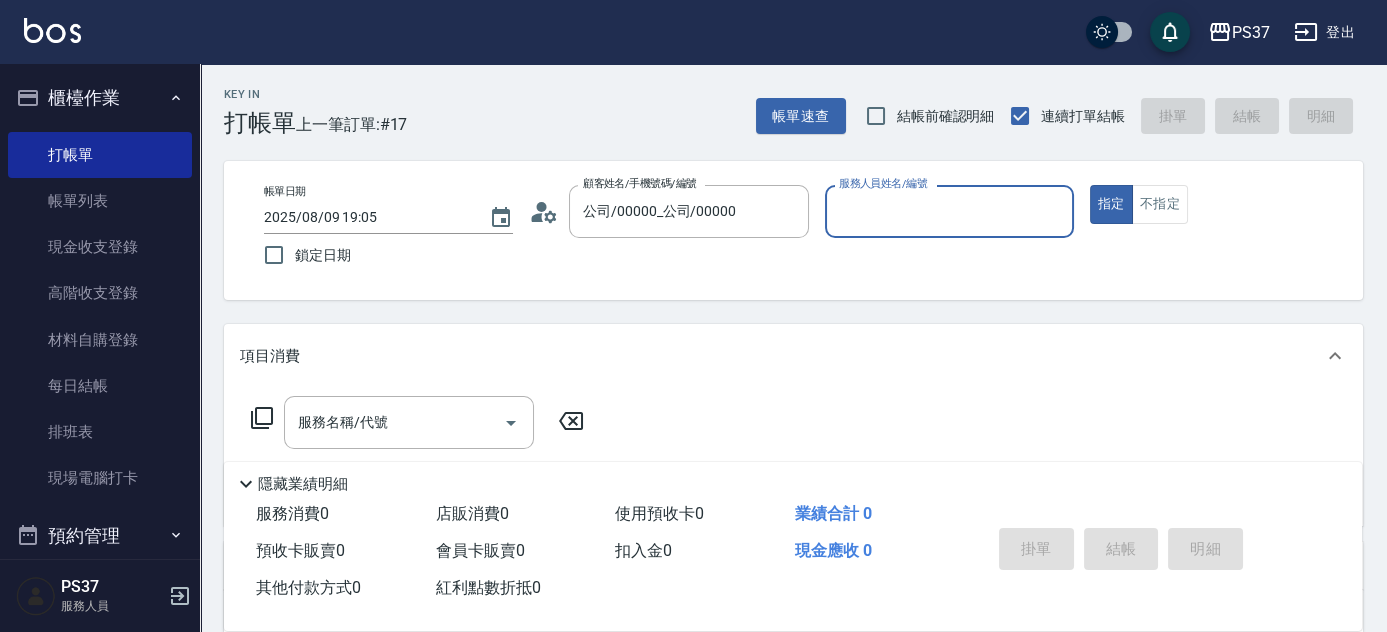 click on "服務人員姓名/編號" at bounding box center [949, 211] 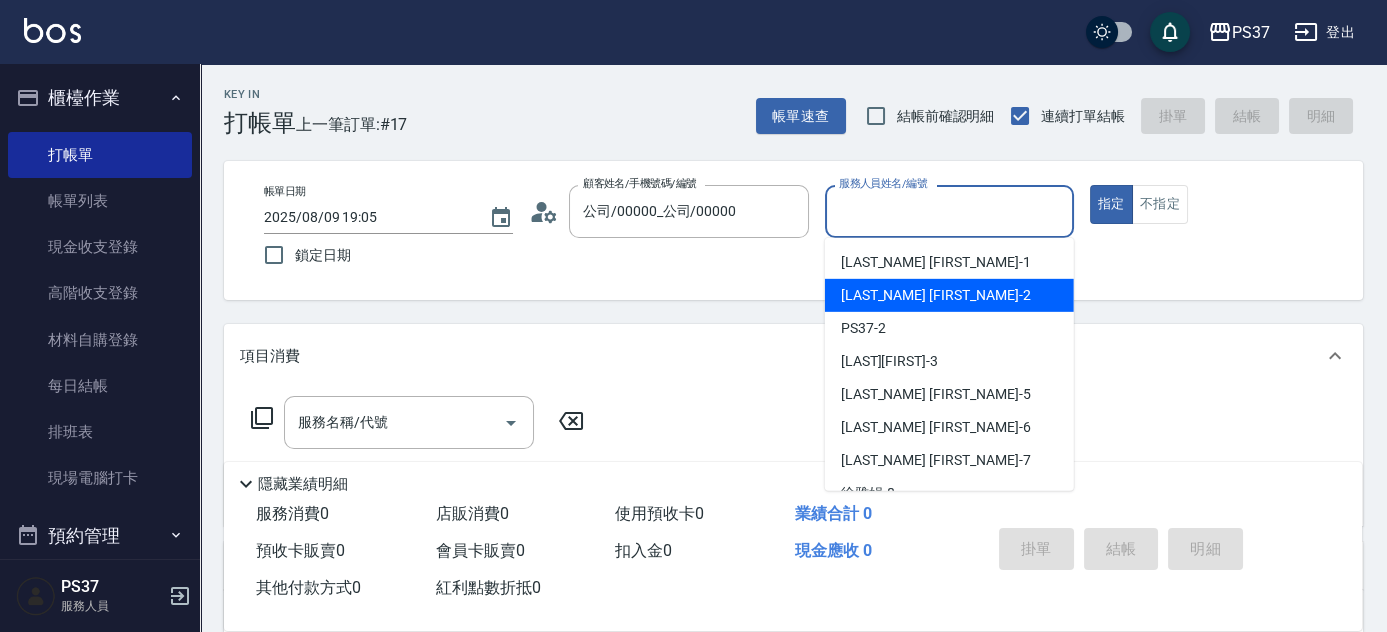 click on "劉晨志 -2" at bounding box center [949, 295] 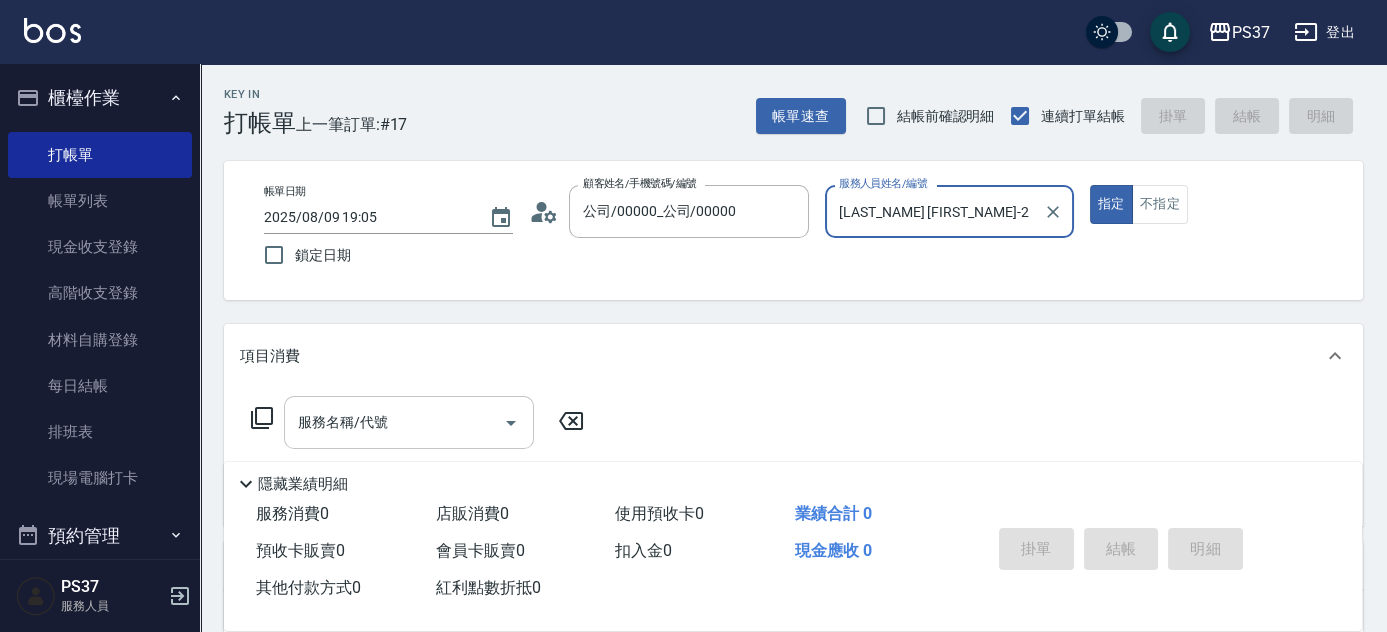 click on "服務名稱/代號" at bounding box center (394, 422) 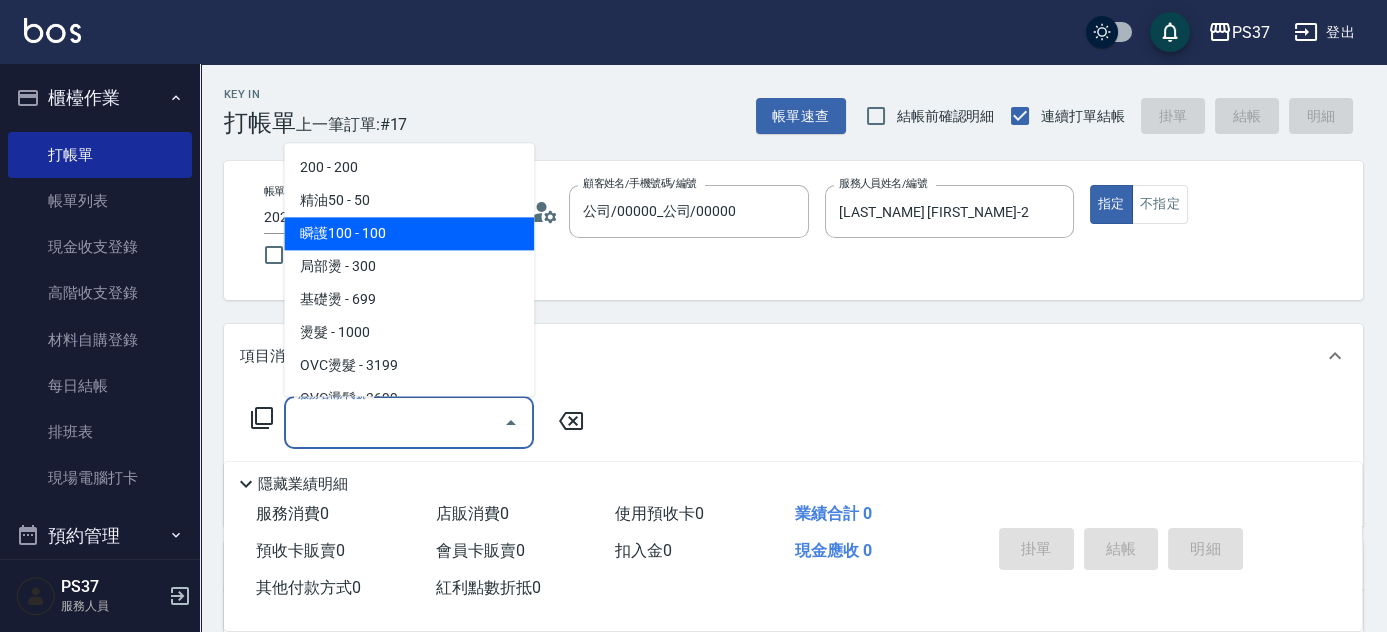 click on "瞬護100 - 100" at bounding box center [409, 234] 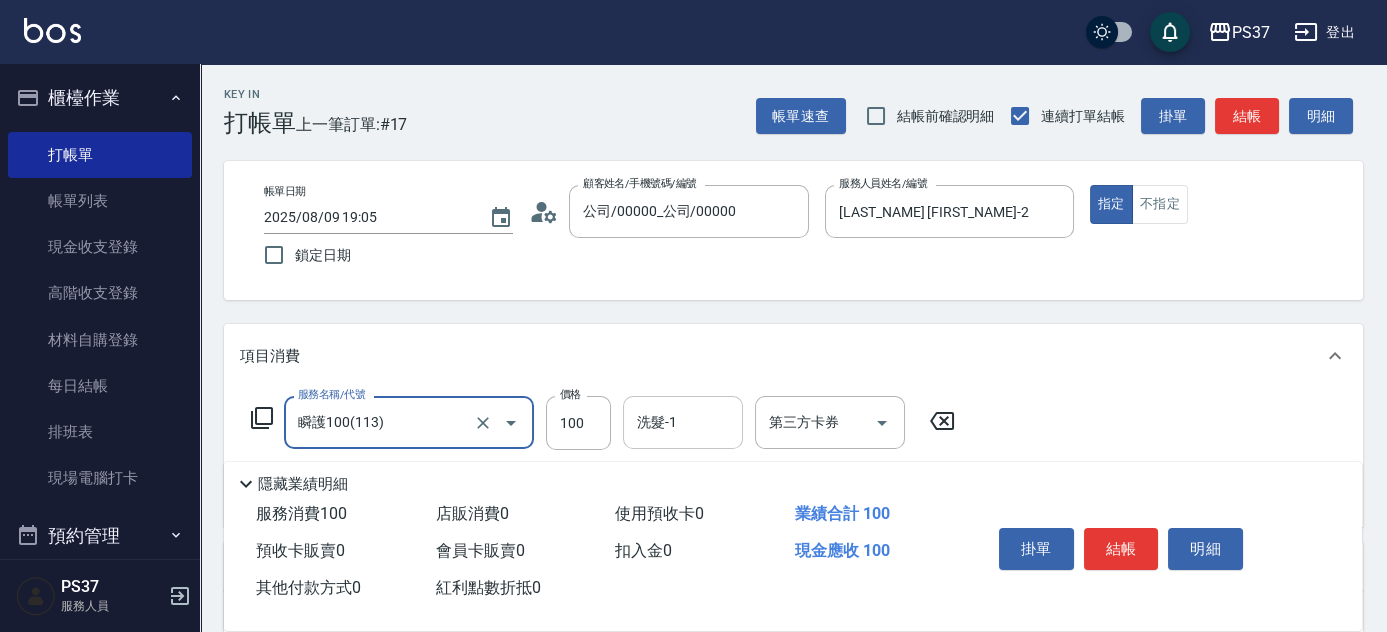 click on "洗髮-1" at bounding box center (683, 422) 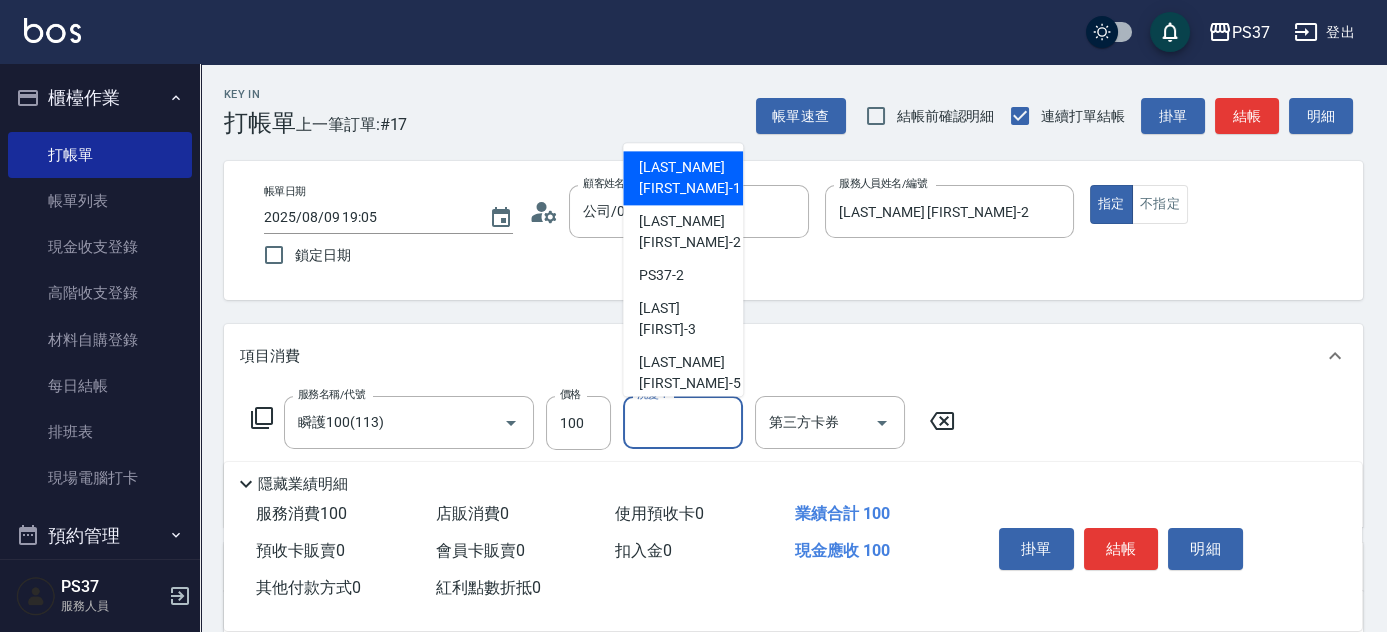 click on "[FIRST] -1" at bounding box center (689, 179) 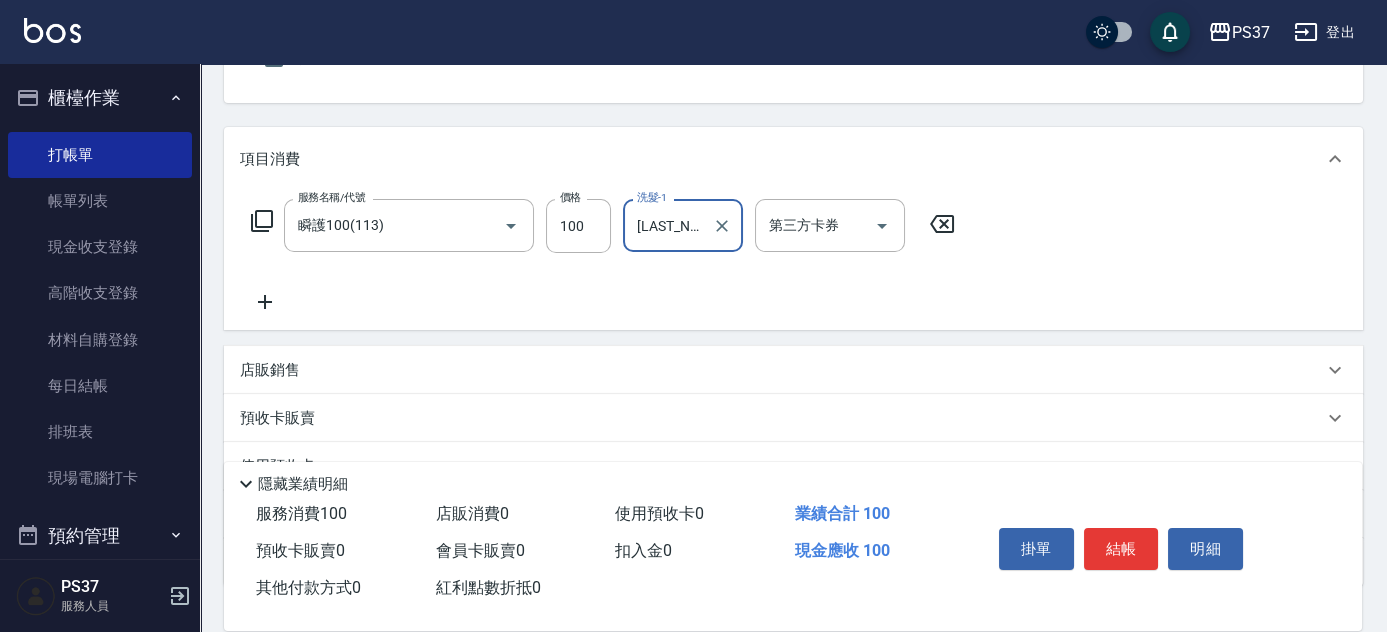scroll, scrollTop: 341, scrollLeft: 0, axis: vertical 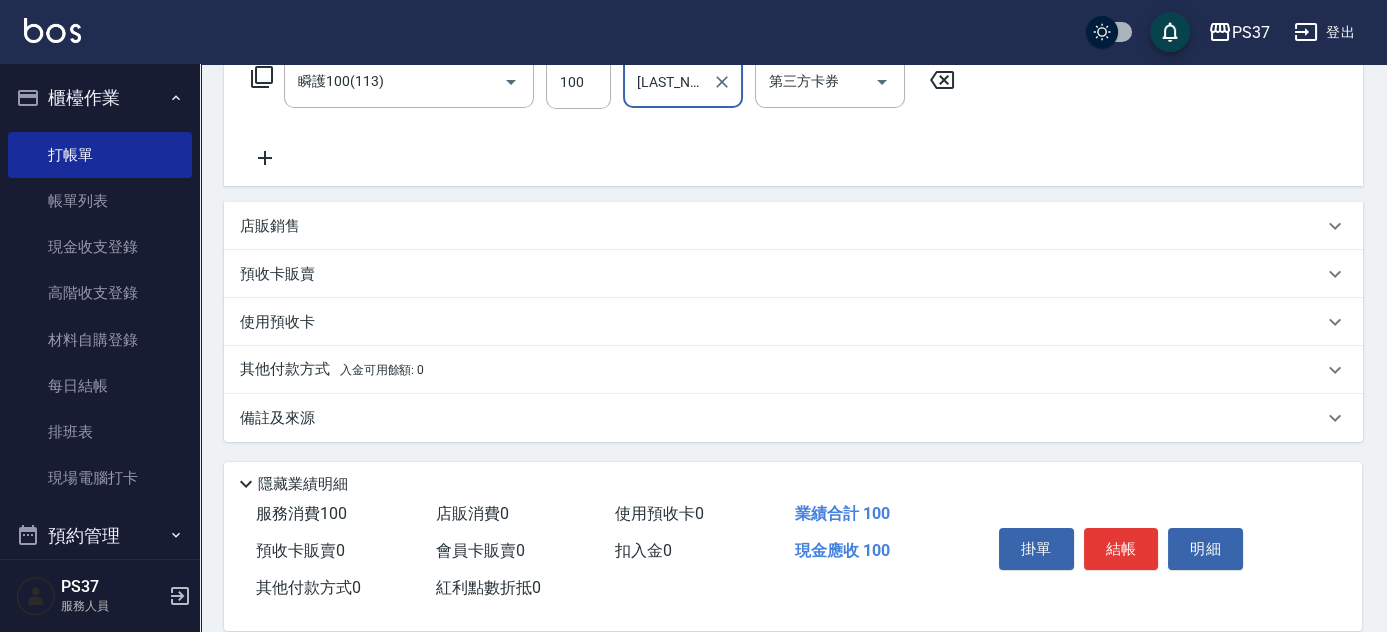 click 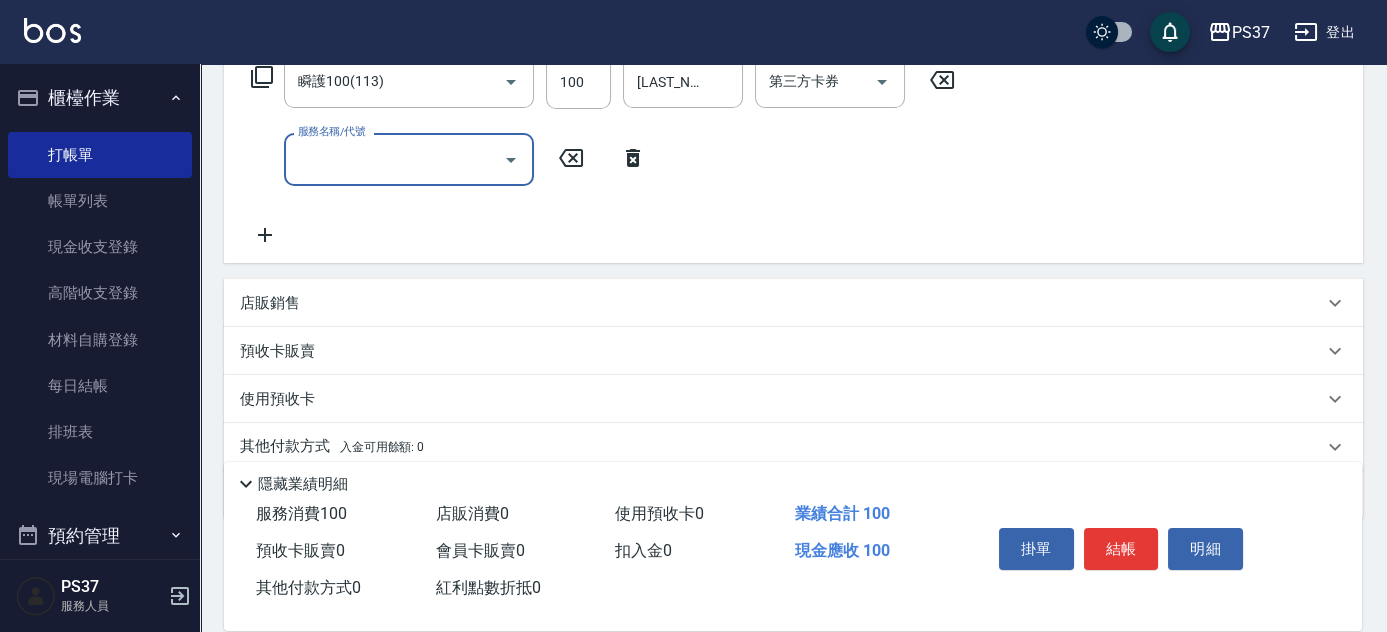 click on "服務名稱/代號" at bounding box center [409, 159] 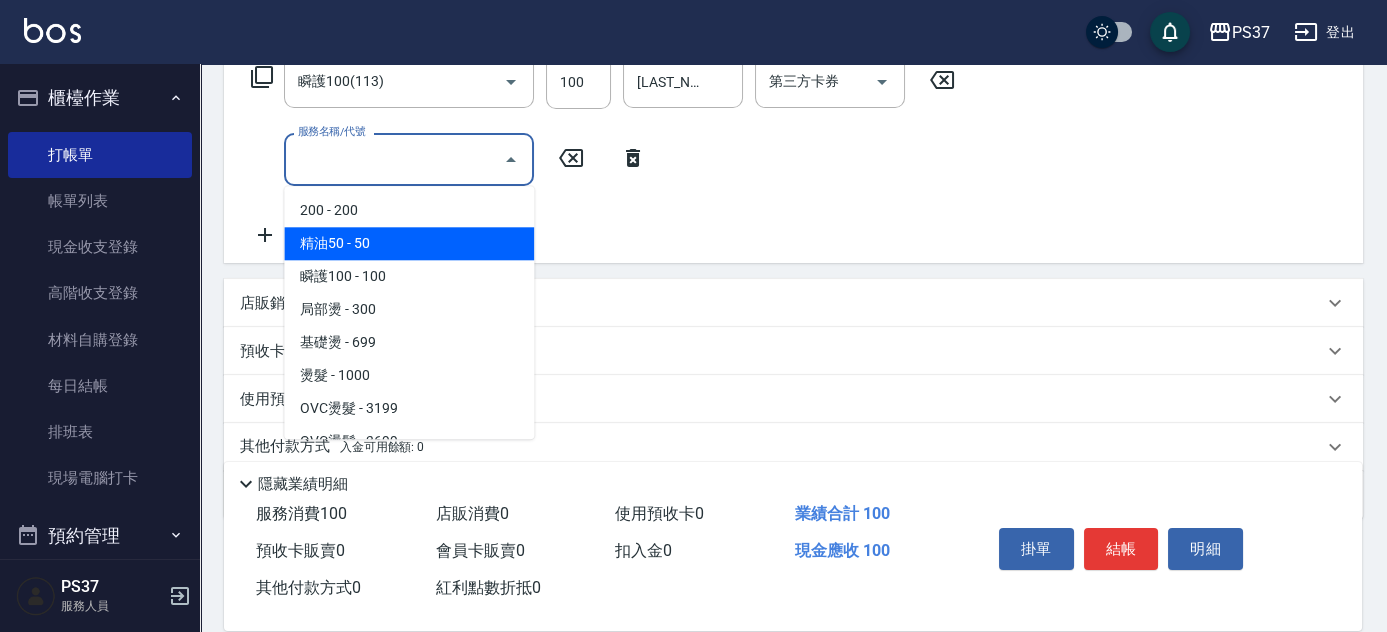 click on "精油50 - 50" at bounding box center (409, 243) 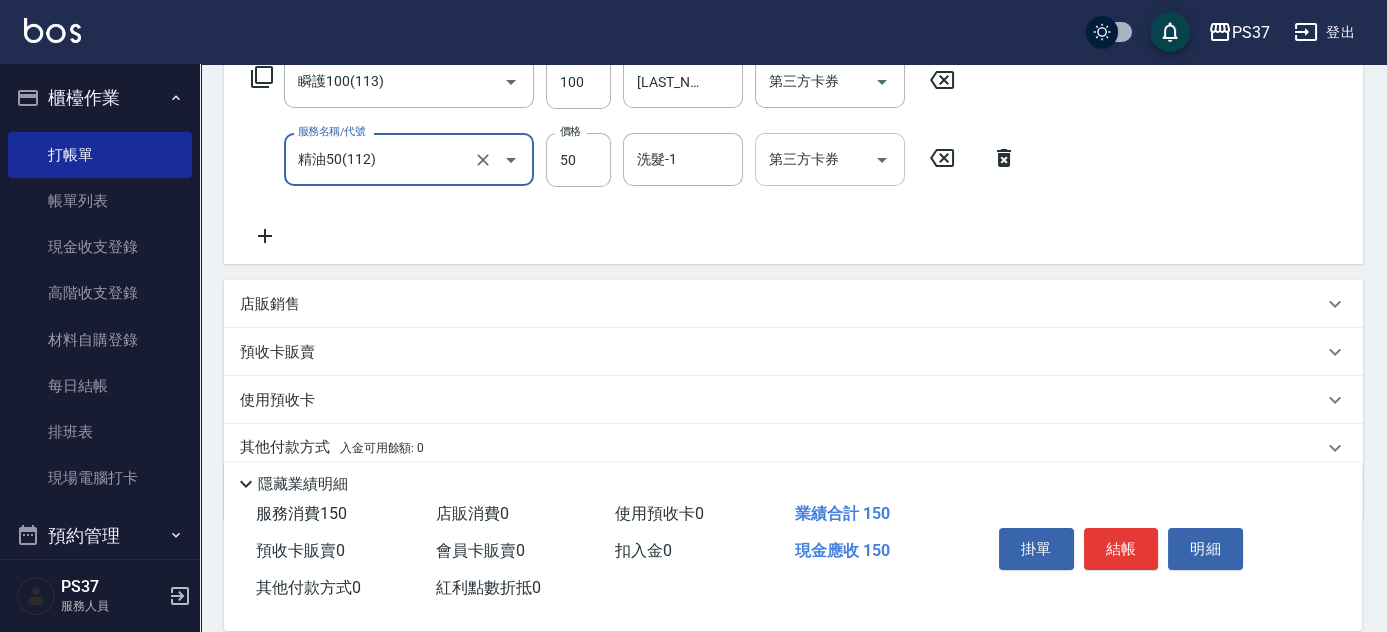 click on "洗髮-1" at bounding box center (683, 159) 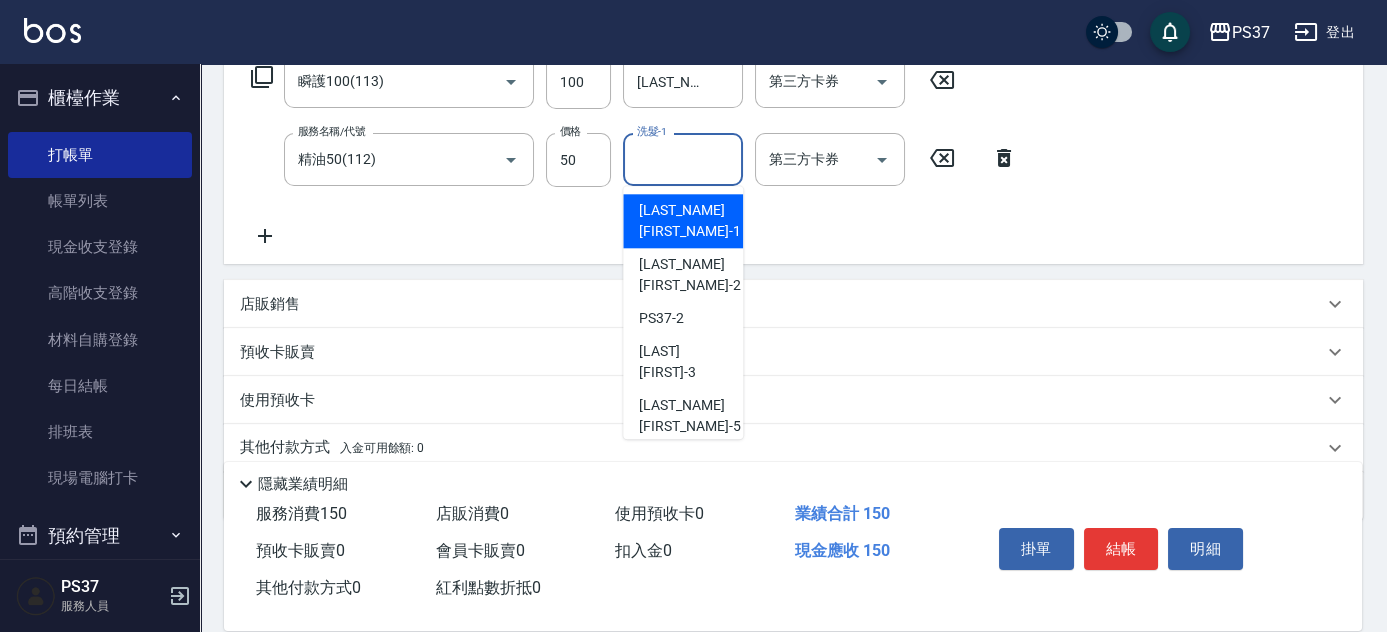 click on "[FIRST] -1" at bounding box center (689, 221) 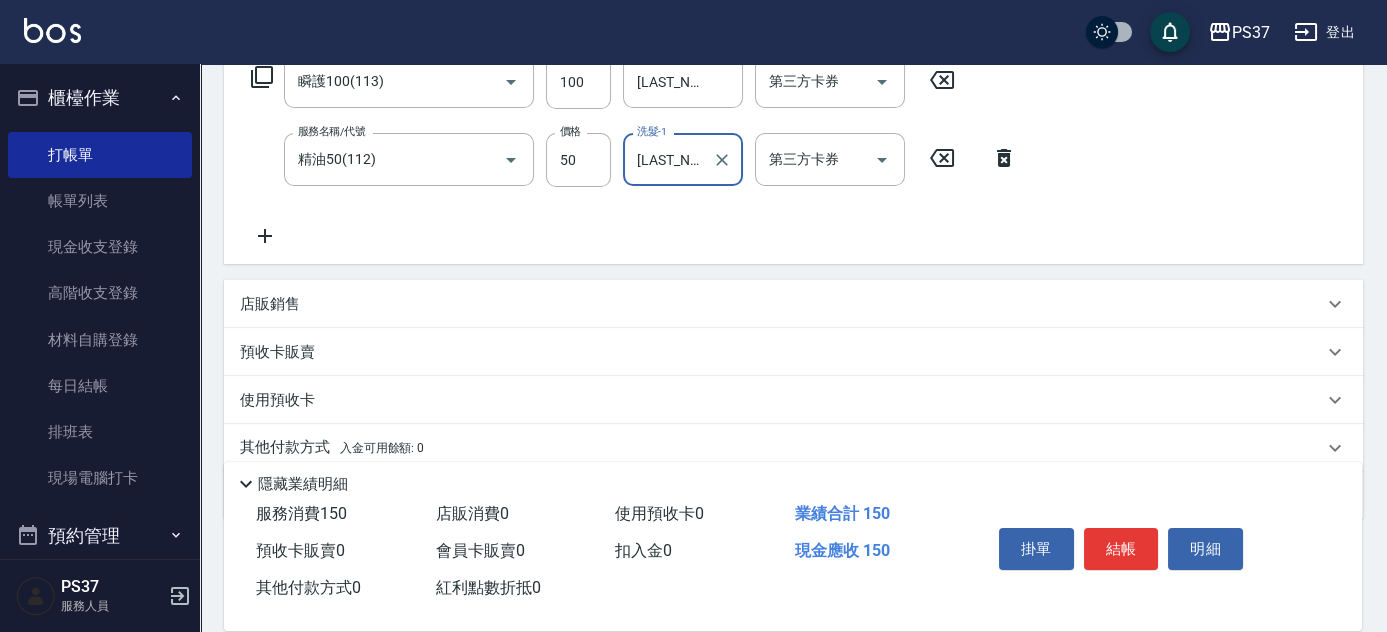 click 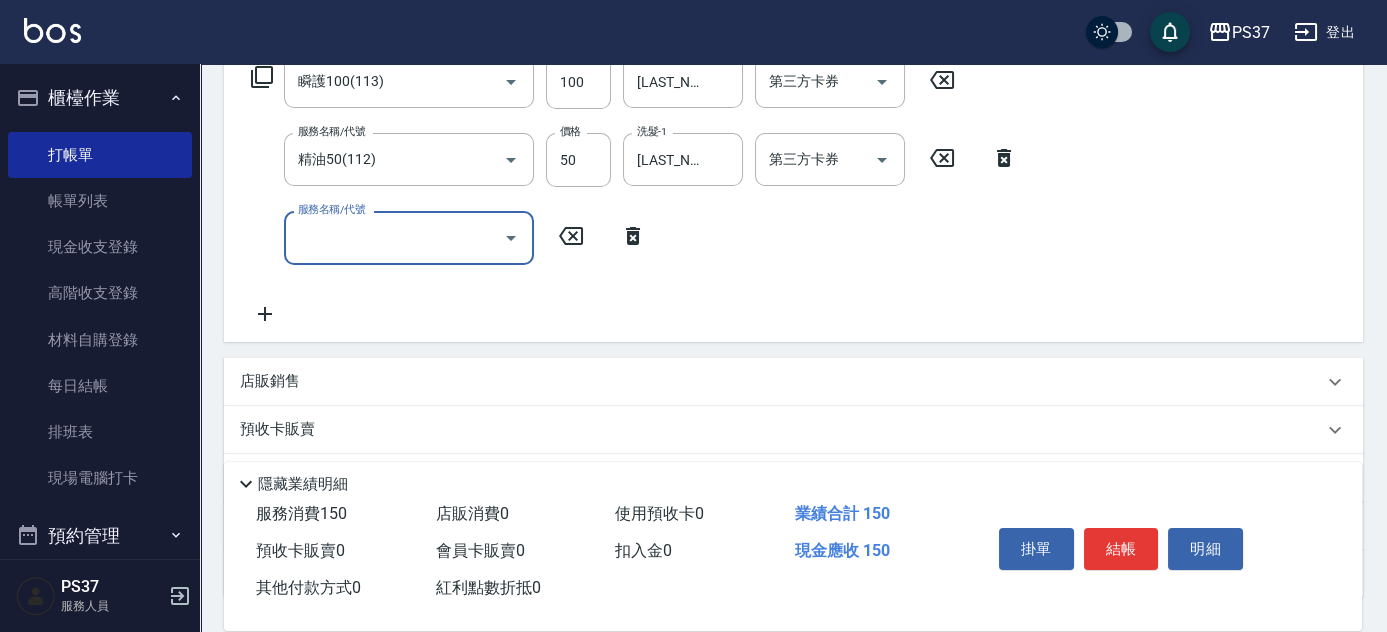 click on "服務名稱/代號" at bounding box center [394, 237] 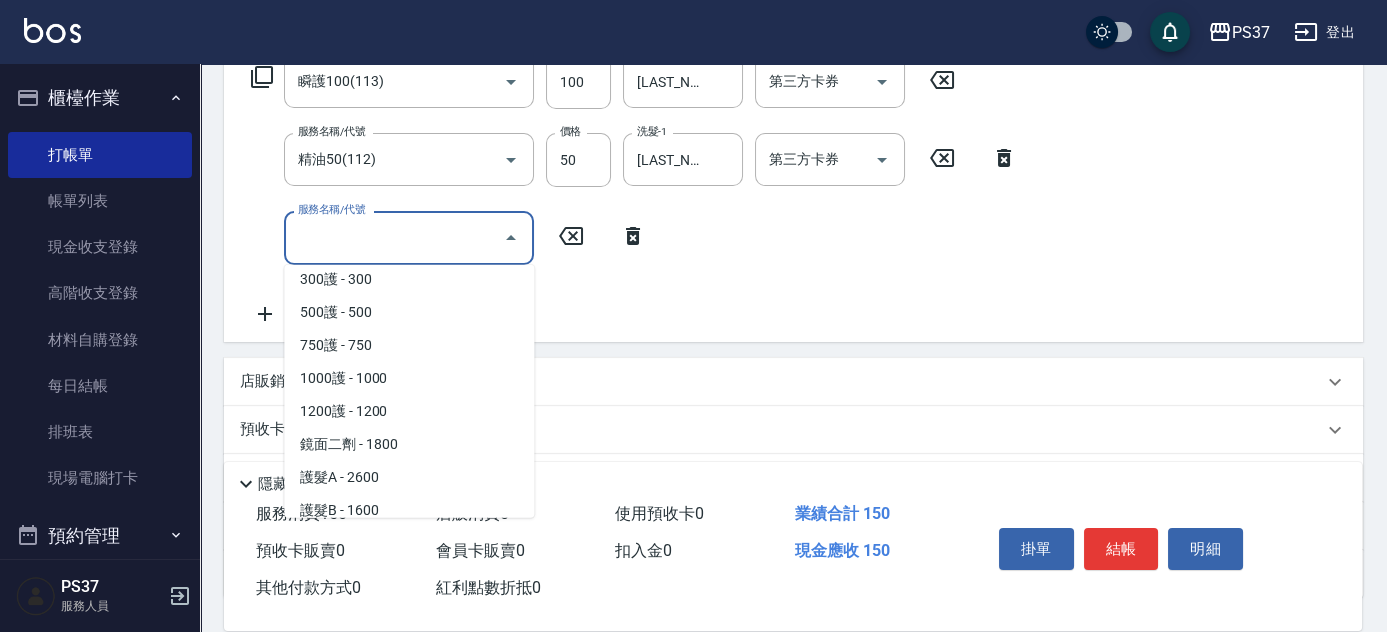 scroll, scrollTop: 909, scrollLeft: 0, axis: vertical 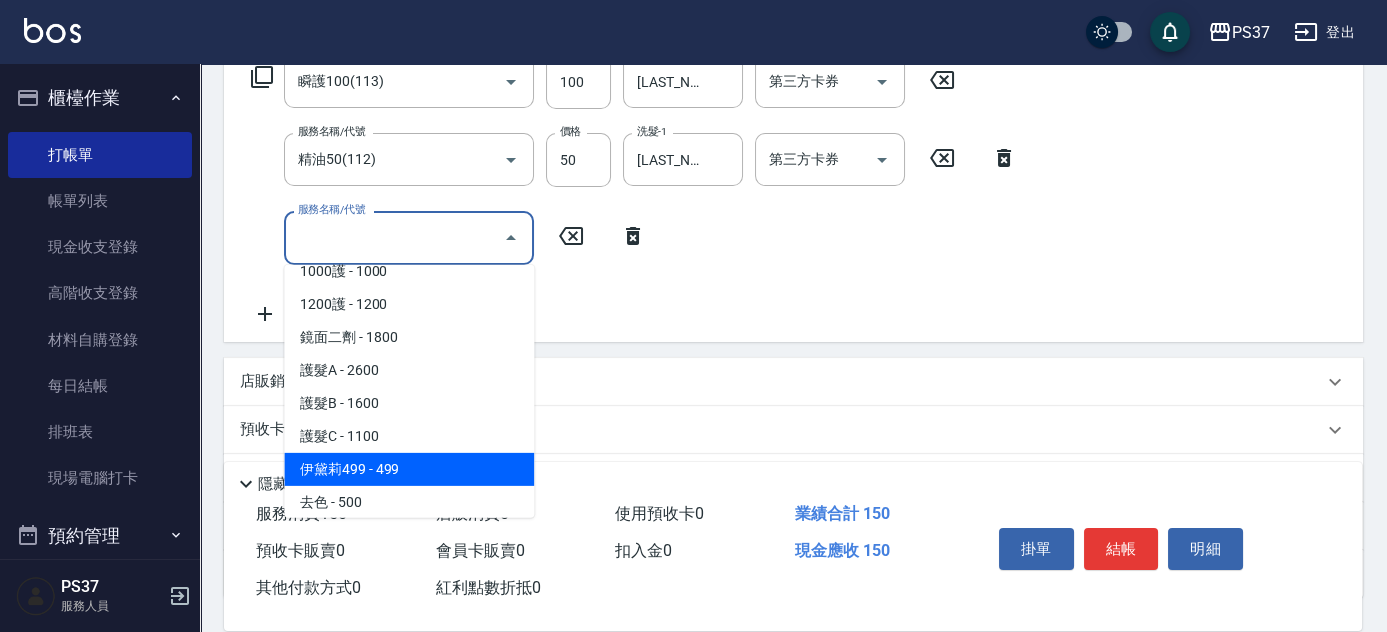 click on "伊黛莉499 - 499" at bounding box center (409, 469) 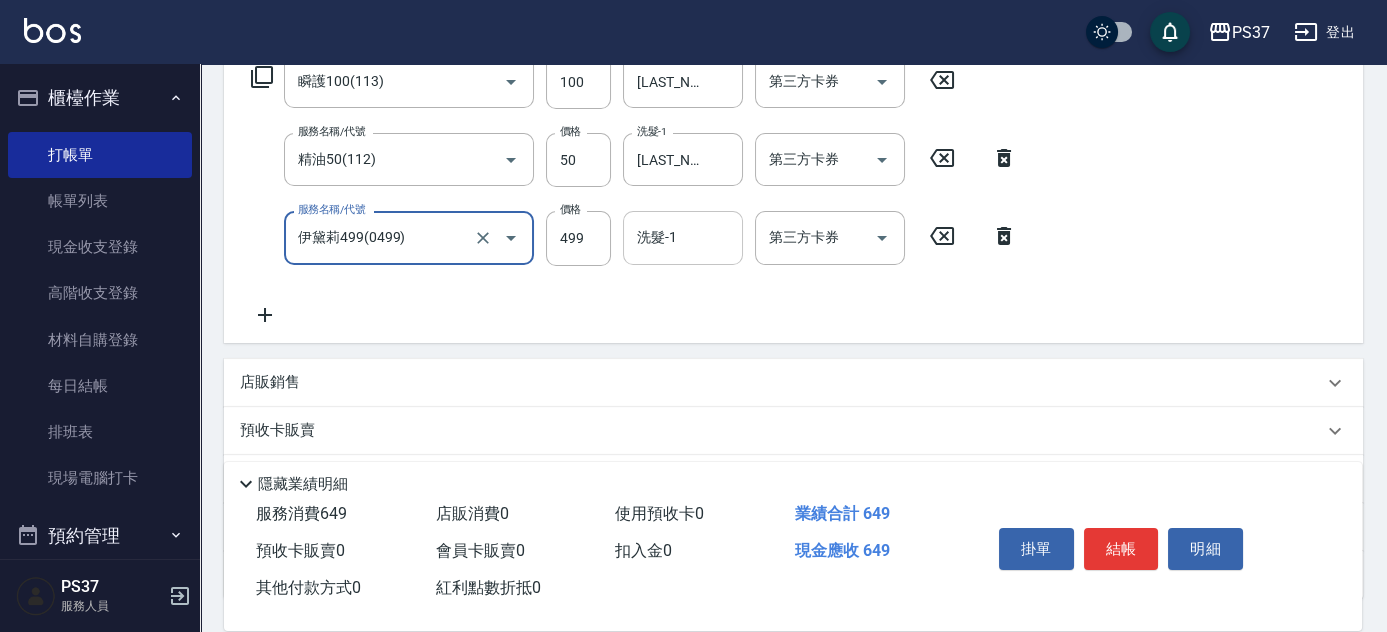 click on "洗髮-1" at bounding box center (683, 237) 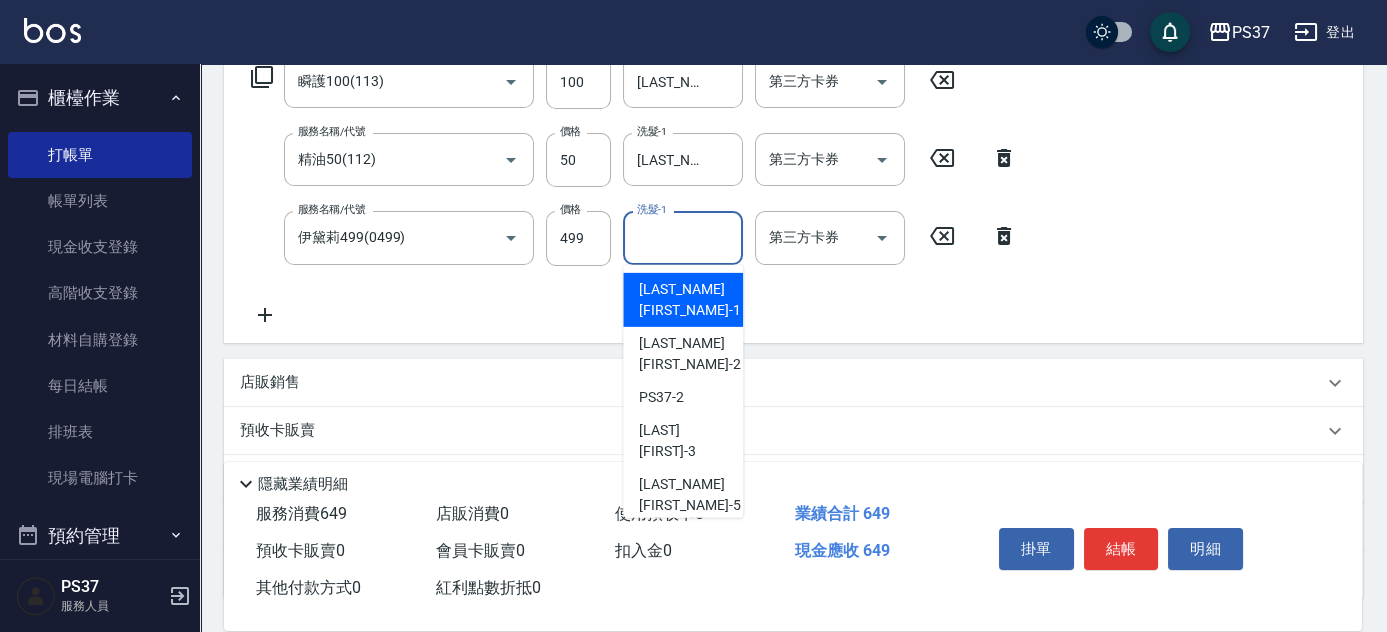 click on "[FIRST] -1" at bounding box center [689, 300] 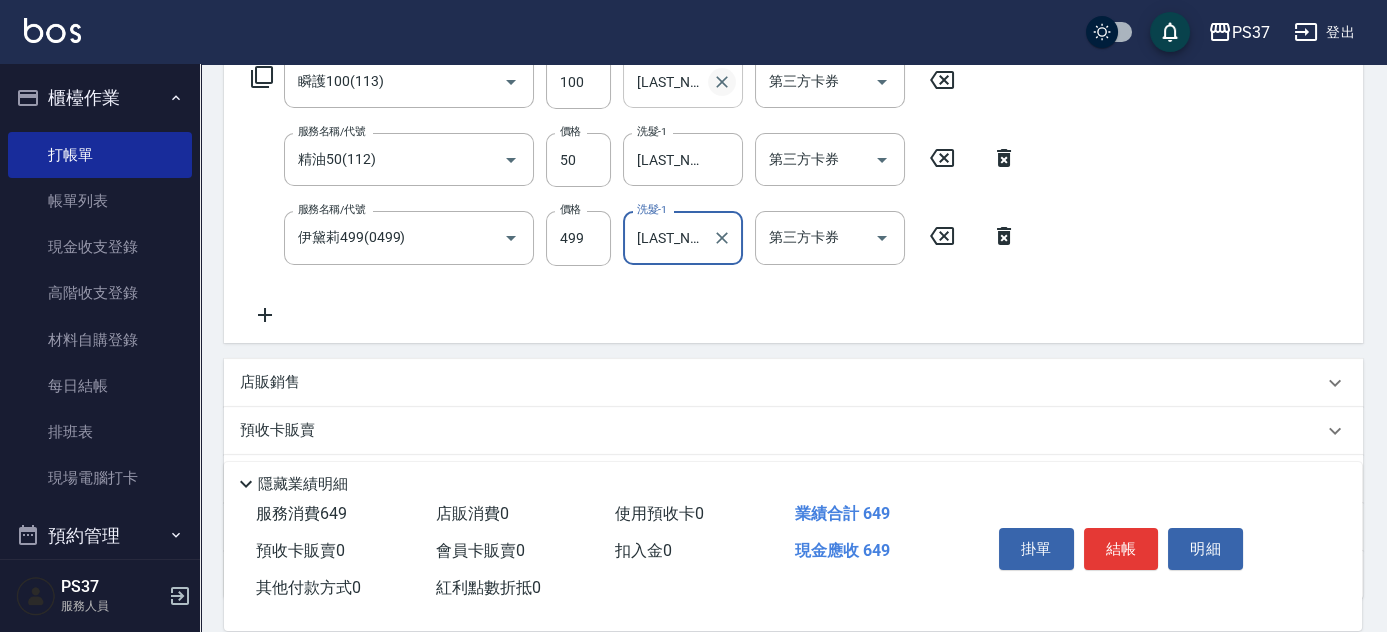 click 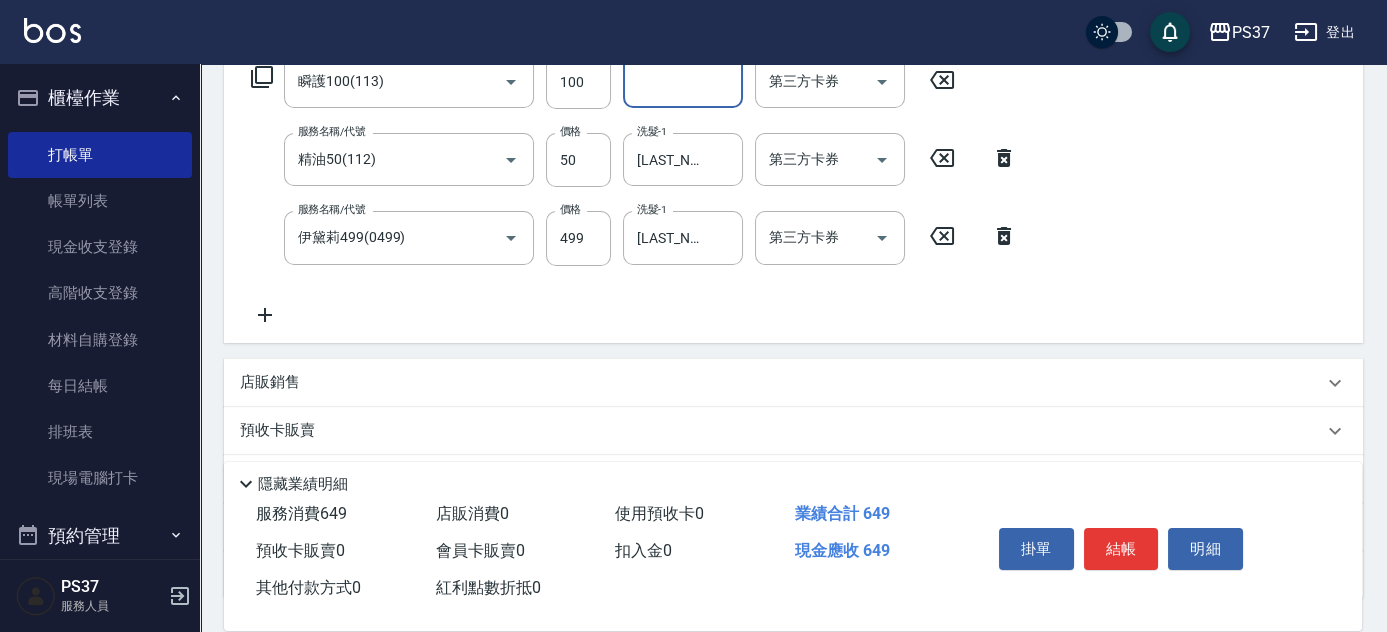 click on "洗髮-1" at bounding box center [683, 81] 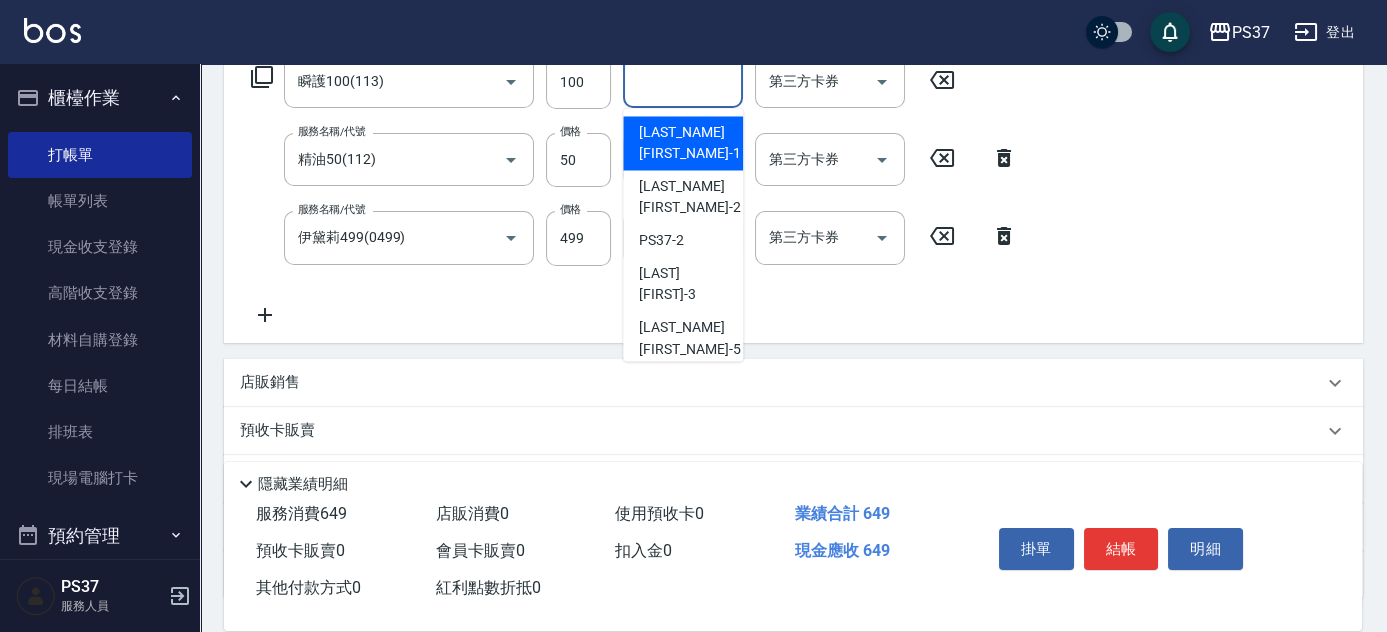 click on "[FIRST] -1" at bounding box center [689, 143] 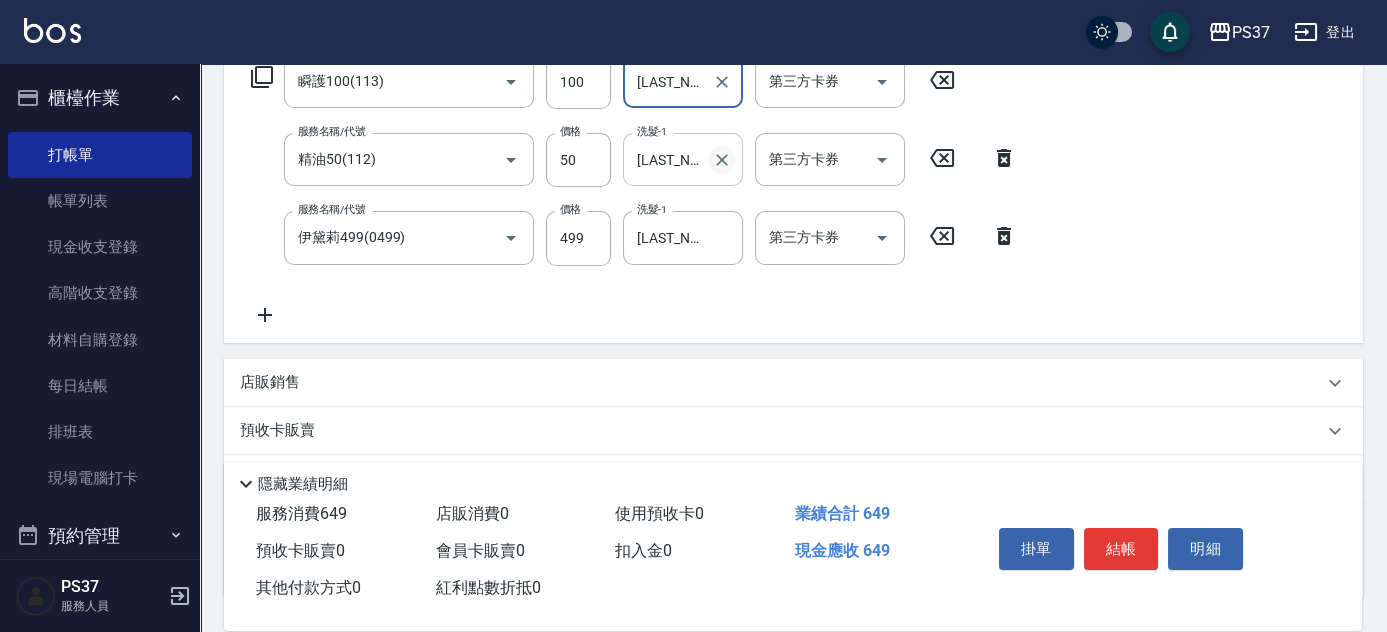 click 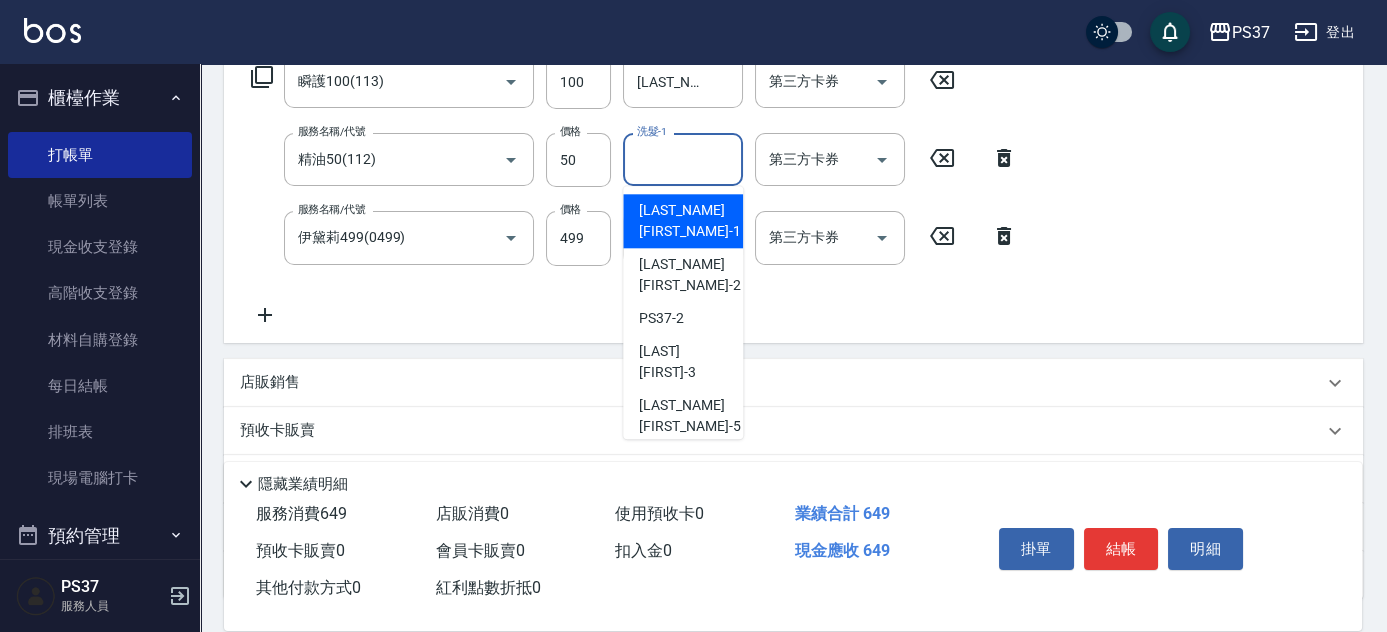 click on "洗髮-1" at bounding box center [683, 159] 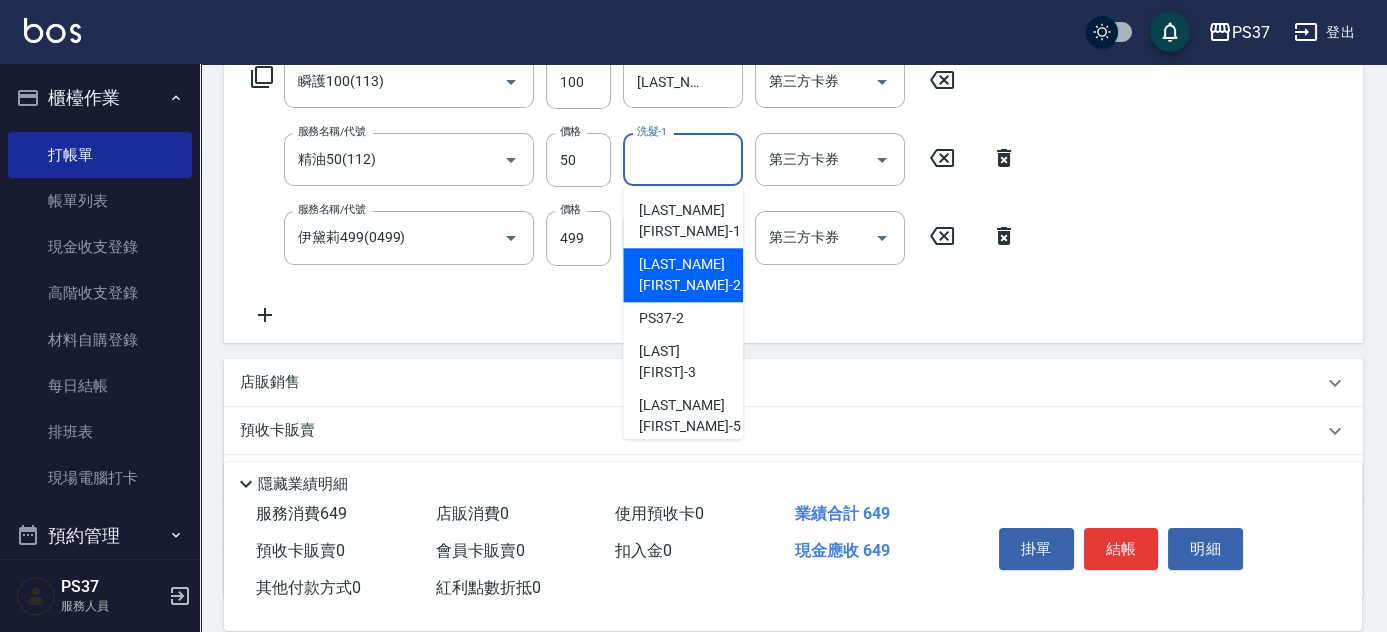 click on "劉晨志 -2" at bounding box center [689, 275] 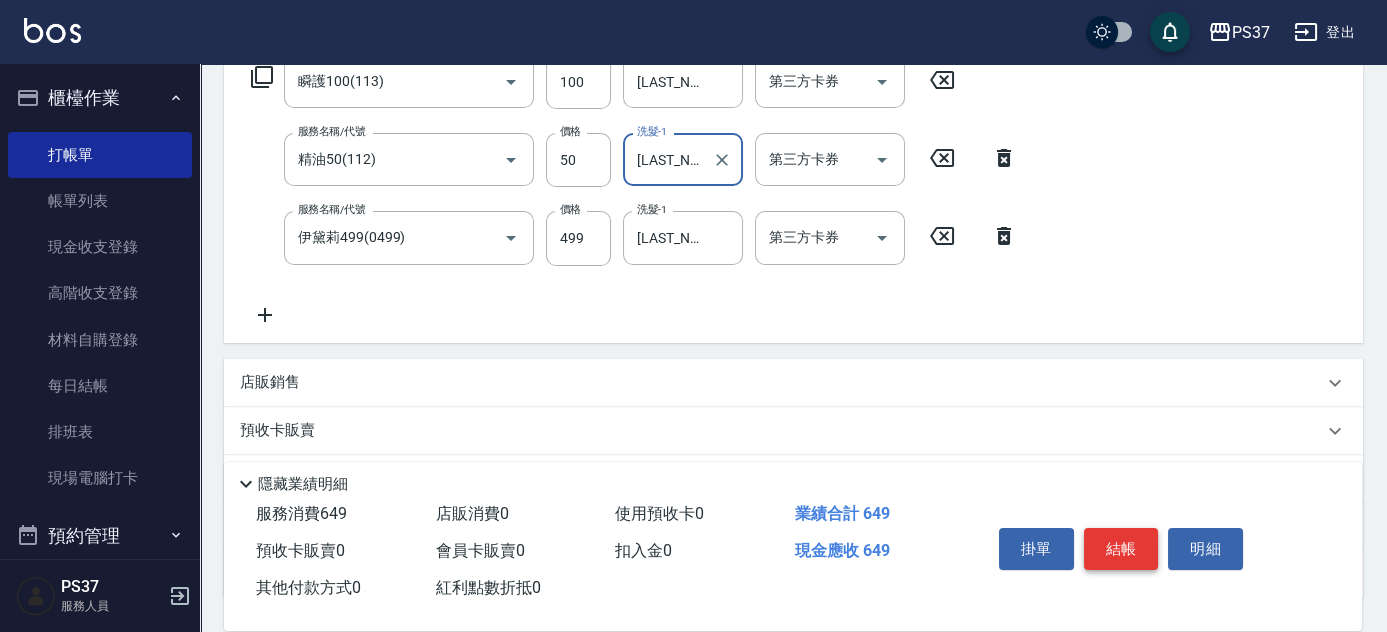 click on "結帳" at bounding box center [1121, 549] 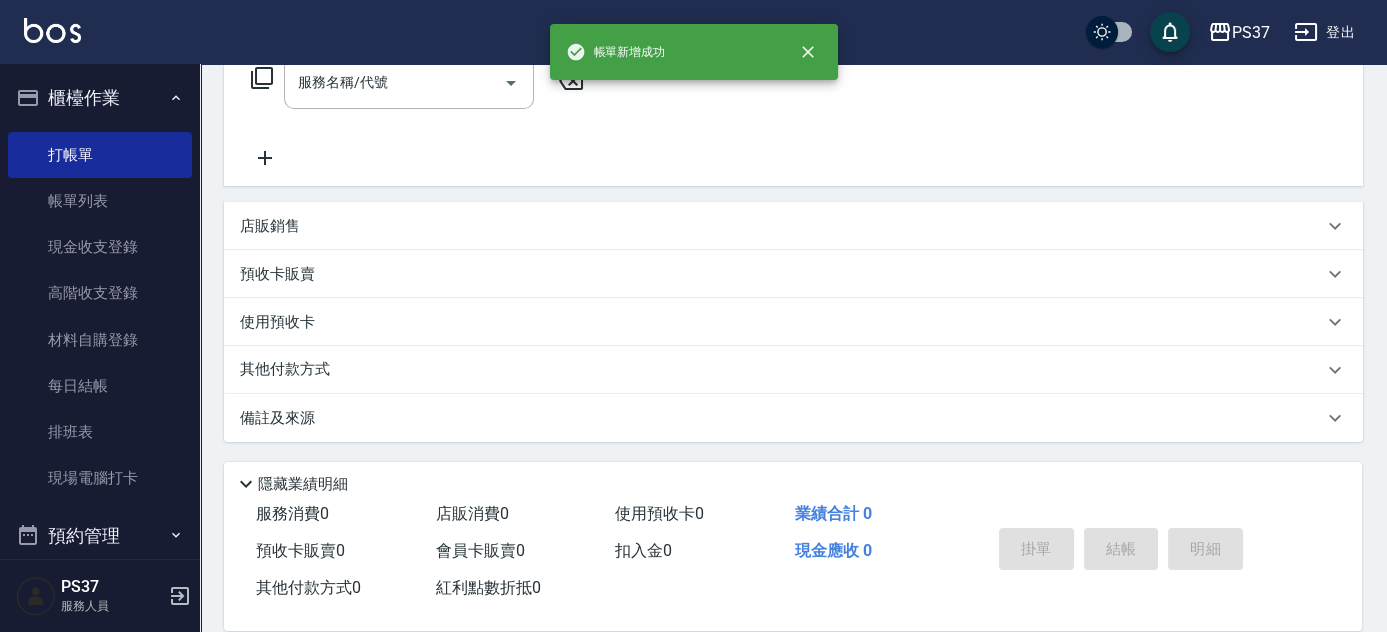 scroll, scrollTop: 0, scrollLeft: 0, axis: both 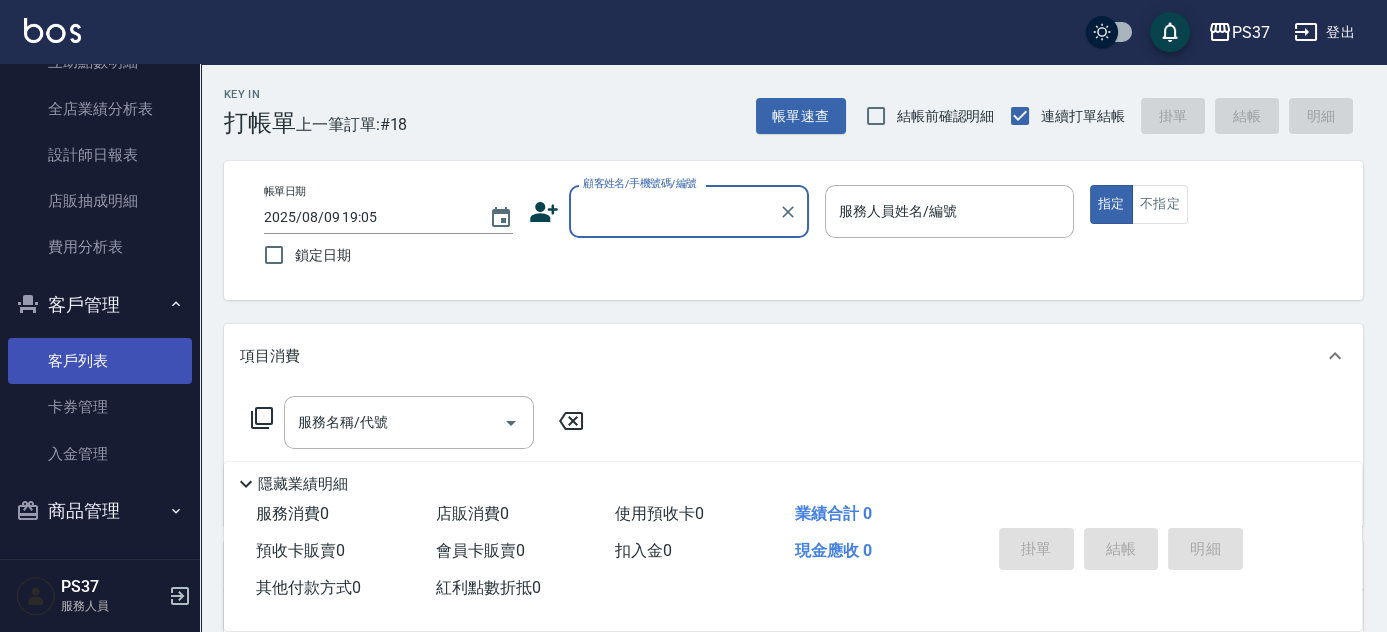click on "客戶列表" at bounding box center (100, 361) 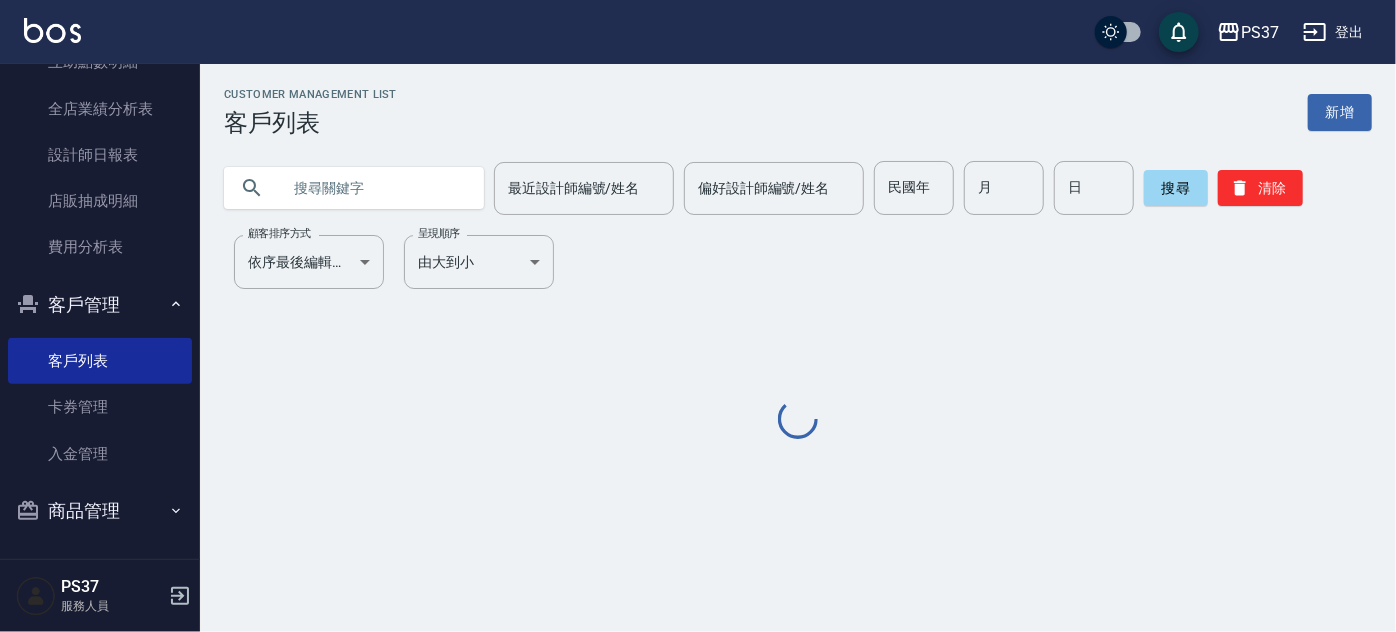 click on "民國年" at bounding box center [914, 188] 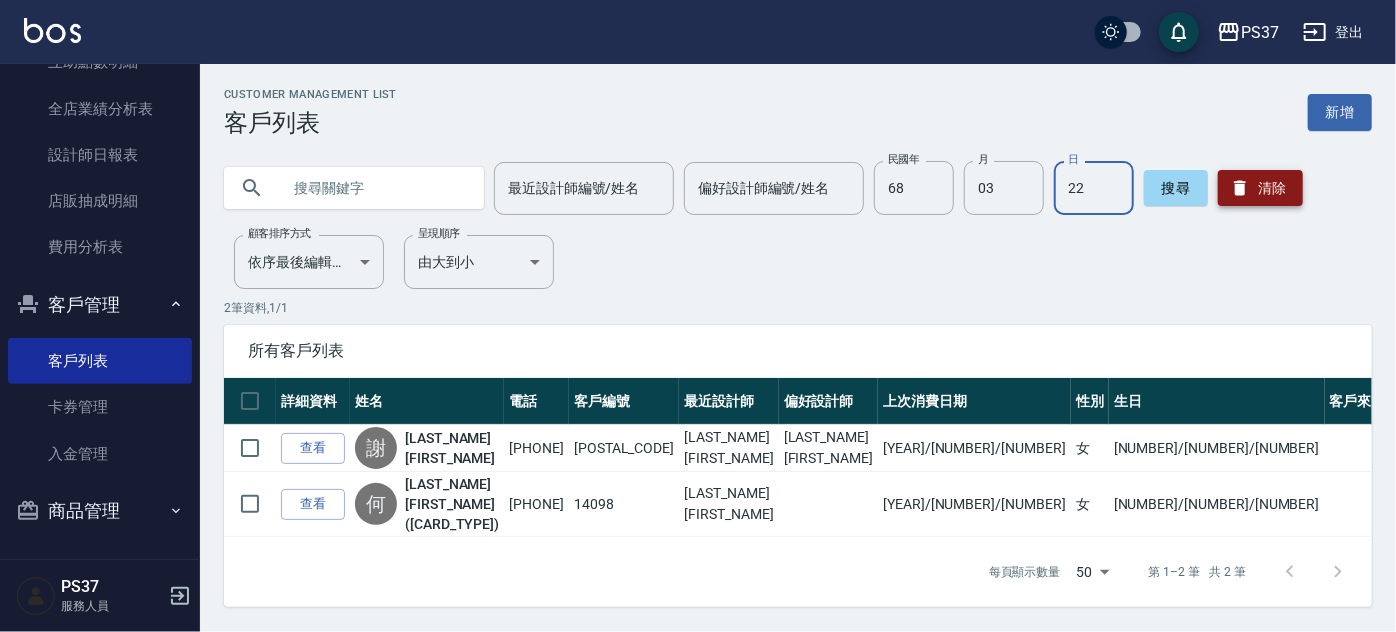 click on "清除" at bounding box center (1260, 188) 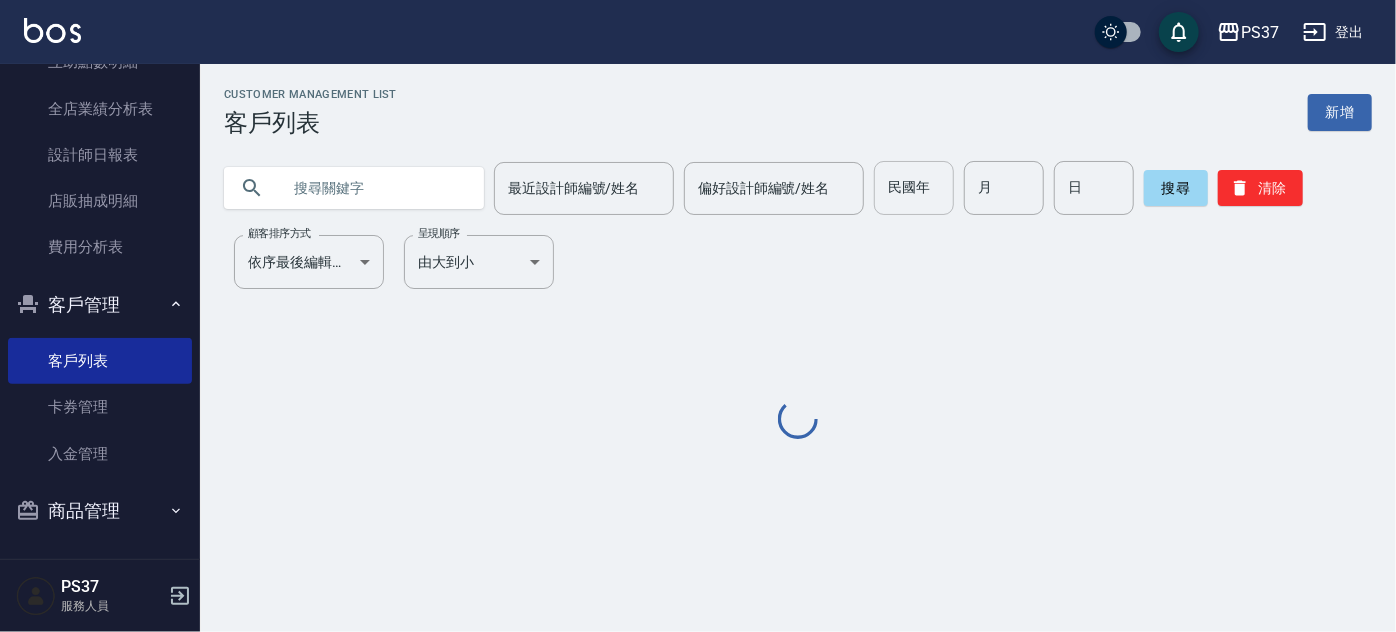 click on "民國年" at bounding box center (914, 188) 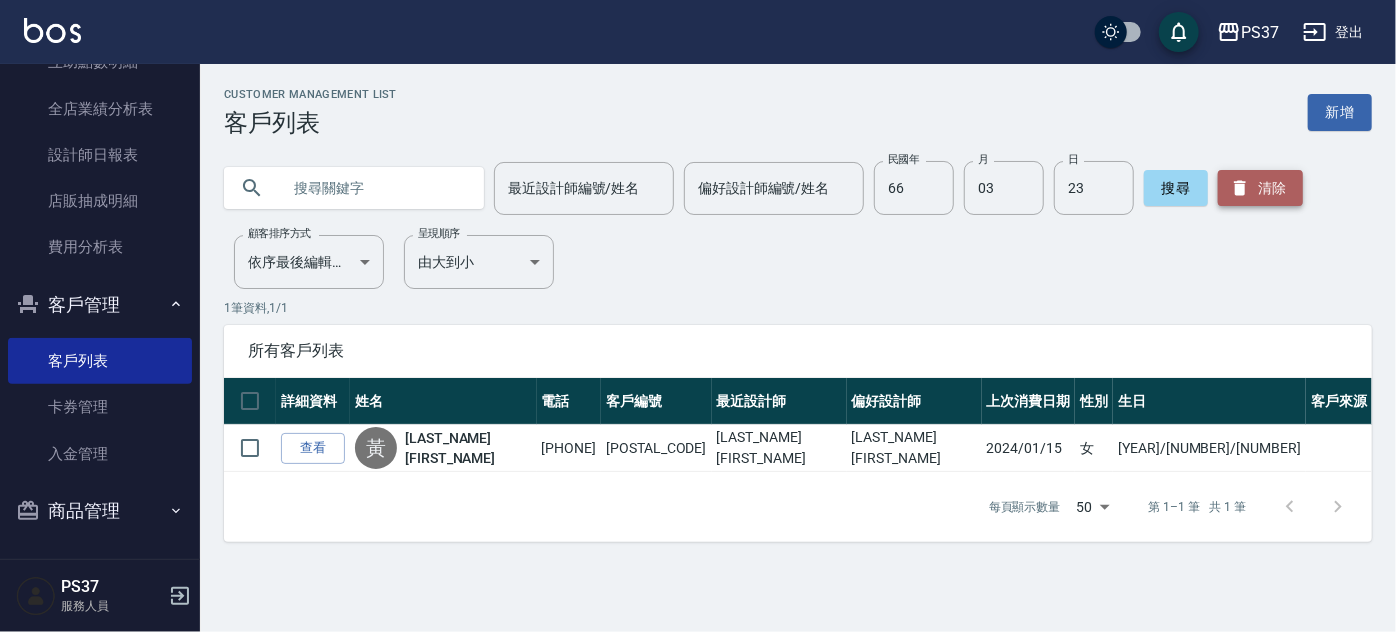 click on "清除" at bounding box center [1260, 188] 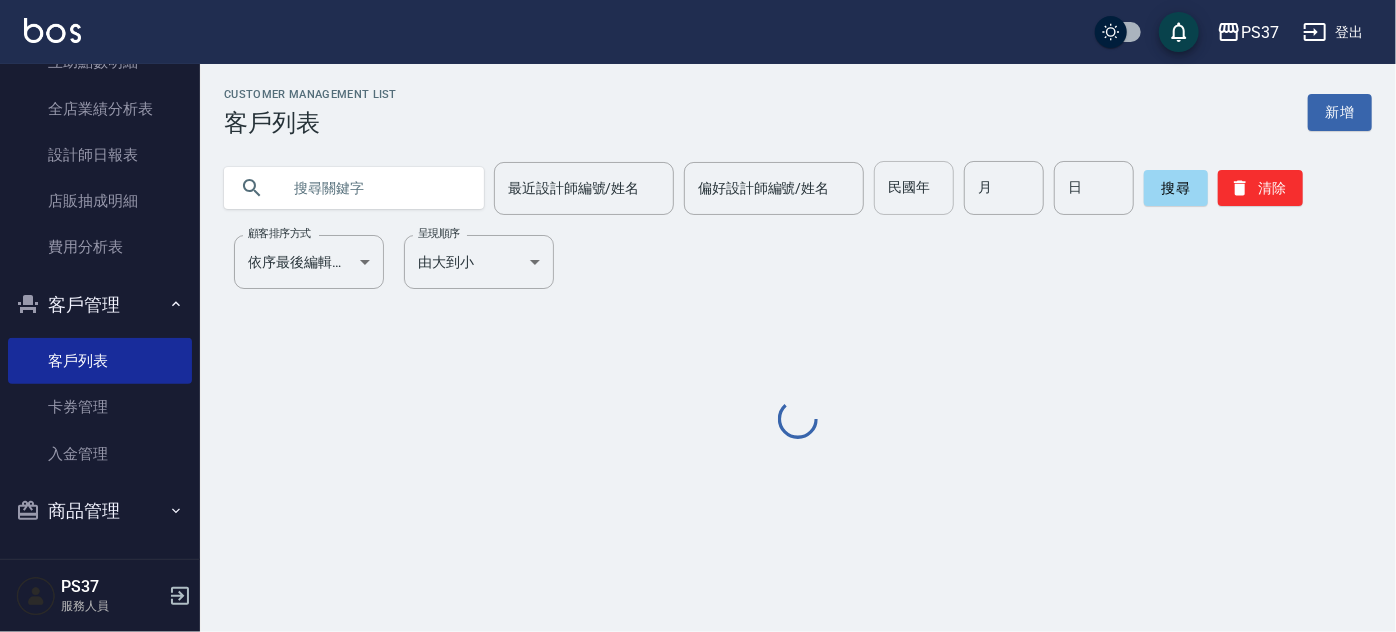 click on "民國年" at bounding box center (914, 188) 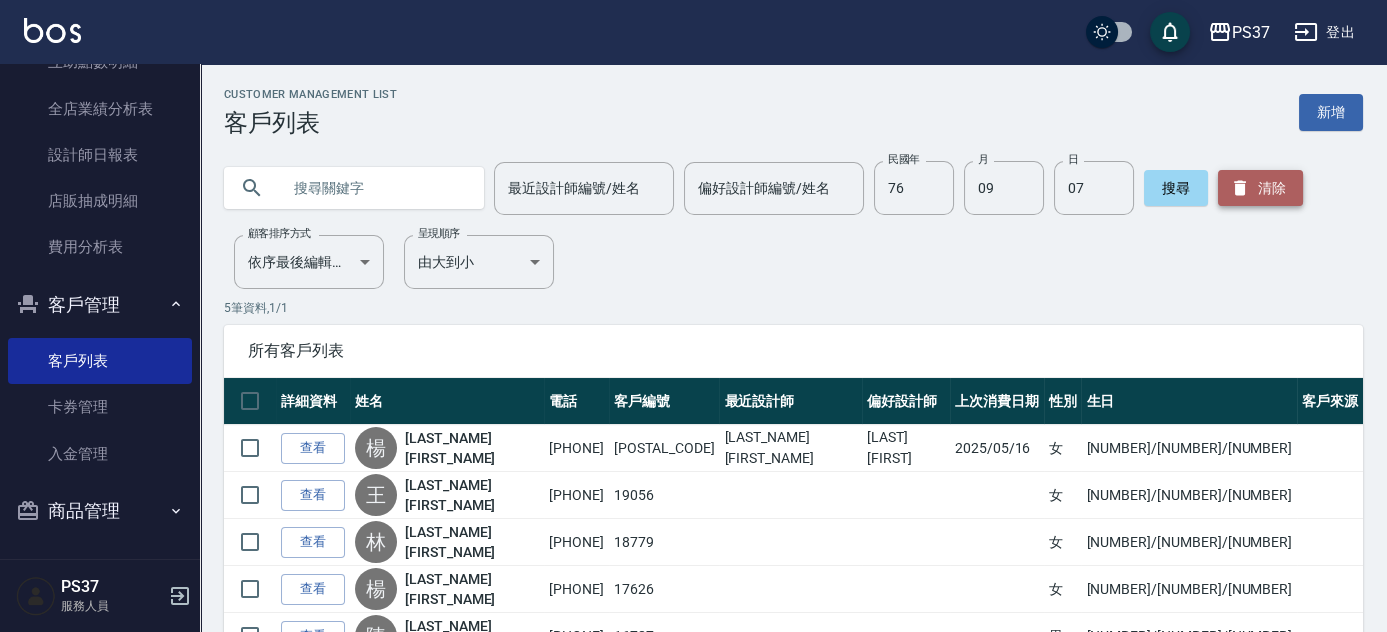 click on "清除" at bounding box center [1260, 188] 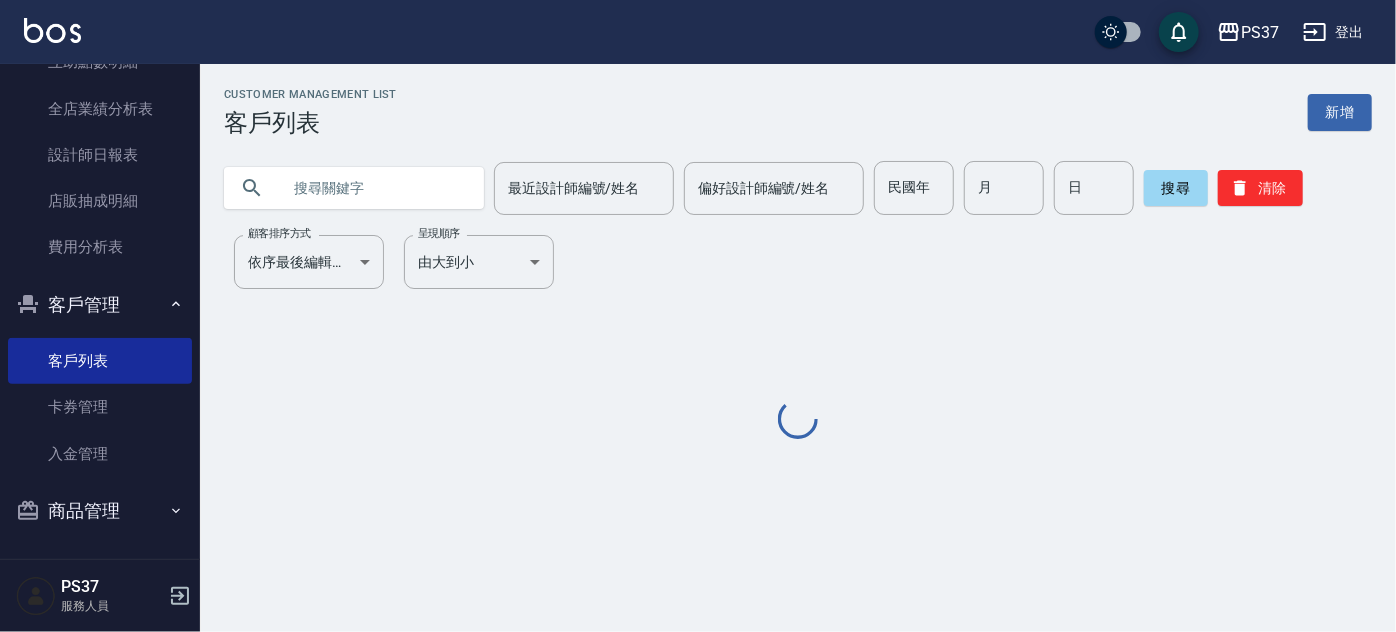 click on "Customer Management List 客戶列表 新增 最近設計師編號/姓名 最近設計師編號/姓名 偏好設計師編號/姓名 偏好設計師編號/姓名 民國年 民國年 月 月 日 日 搜尋 清除 顧客排序方式 依序最後編輯時間 UPDATEDAT 顧客排序方式 呈現順序 由大到小 DESC 呈現順序" at bounding box center [798, 265] 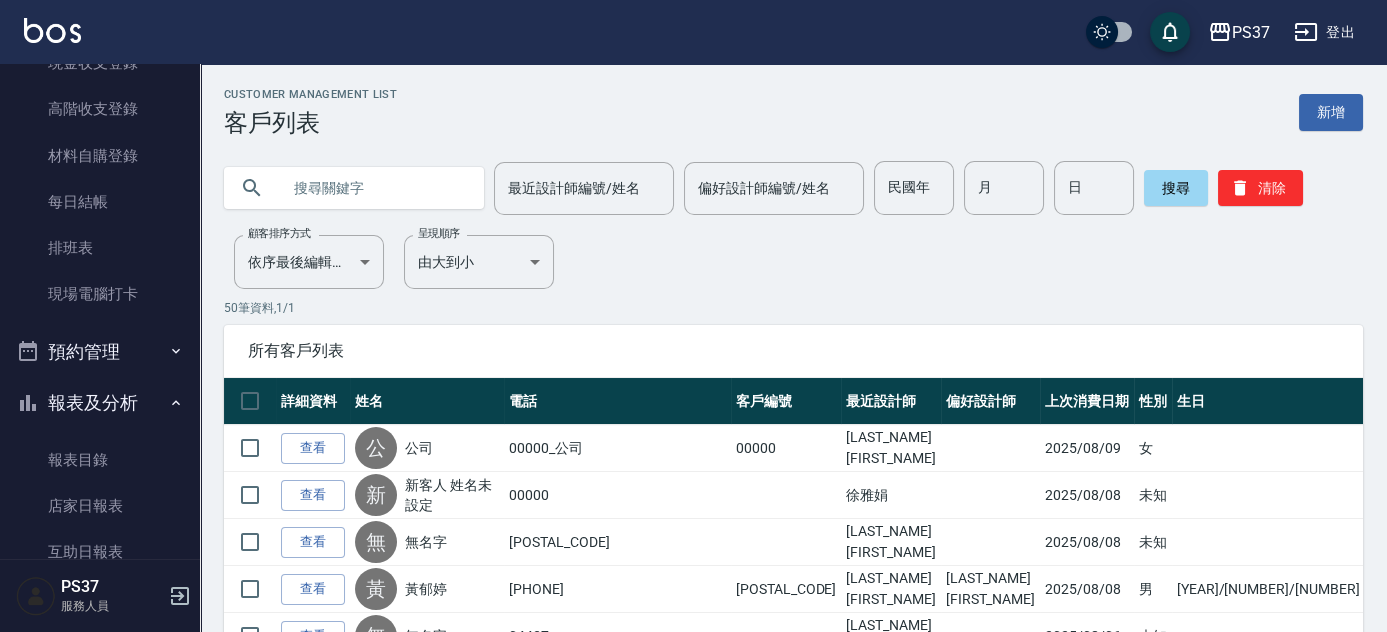 scroll, scrollTop: 0, scrollLeft: 0, axis: both 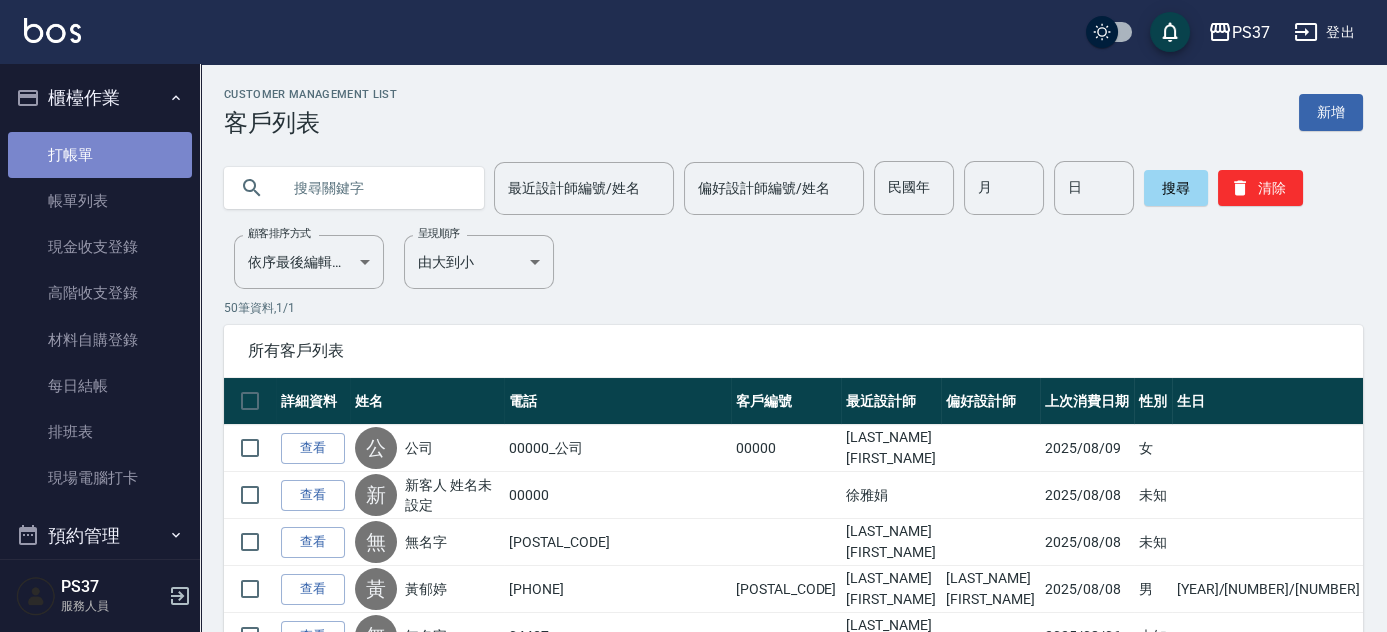 click on "打帳單" at bounding box center (100, 155) 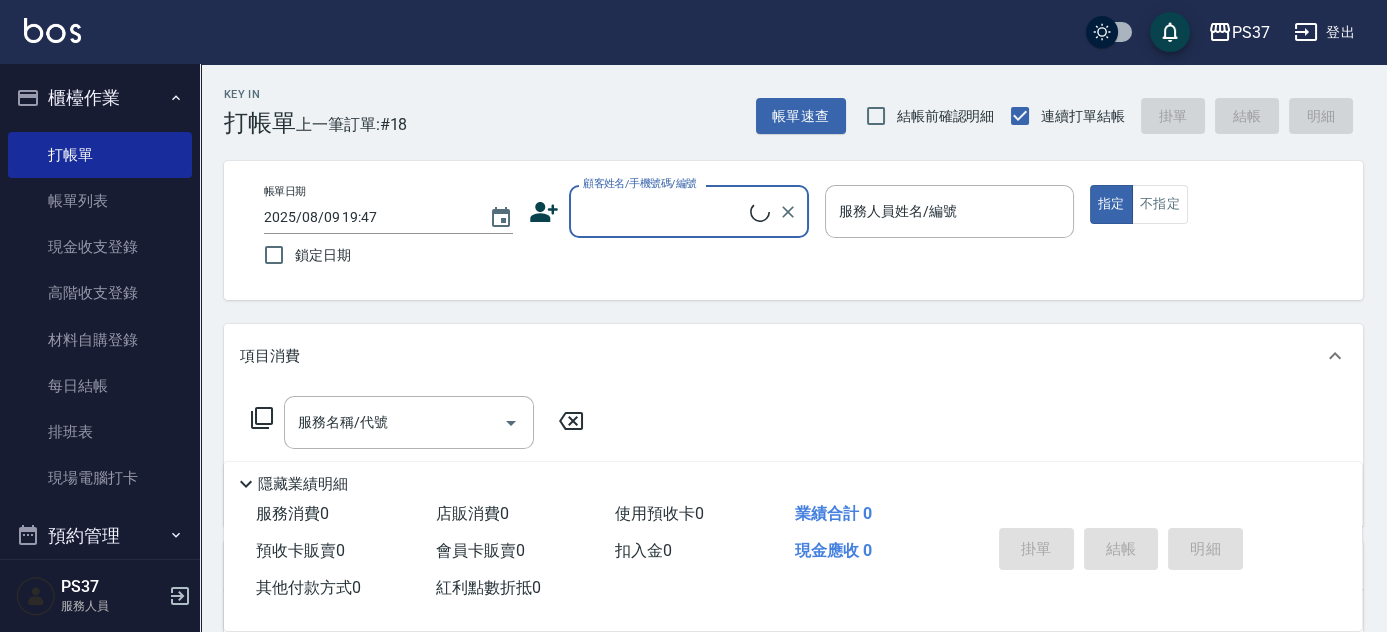 click on "顧客姓名/手機號碼/編號" at bounding box center (689, 211) 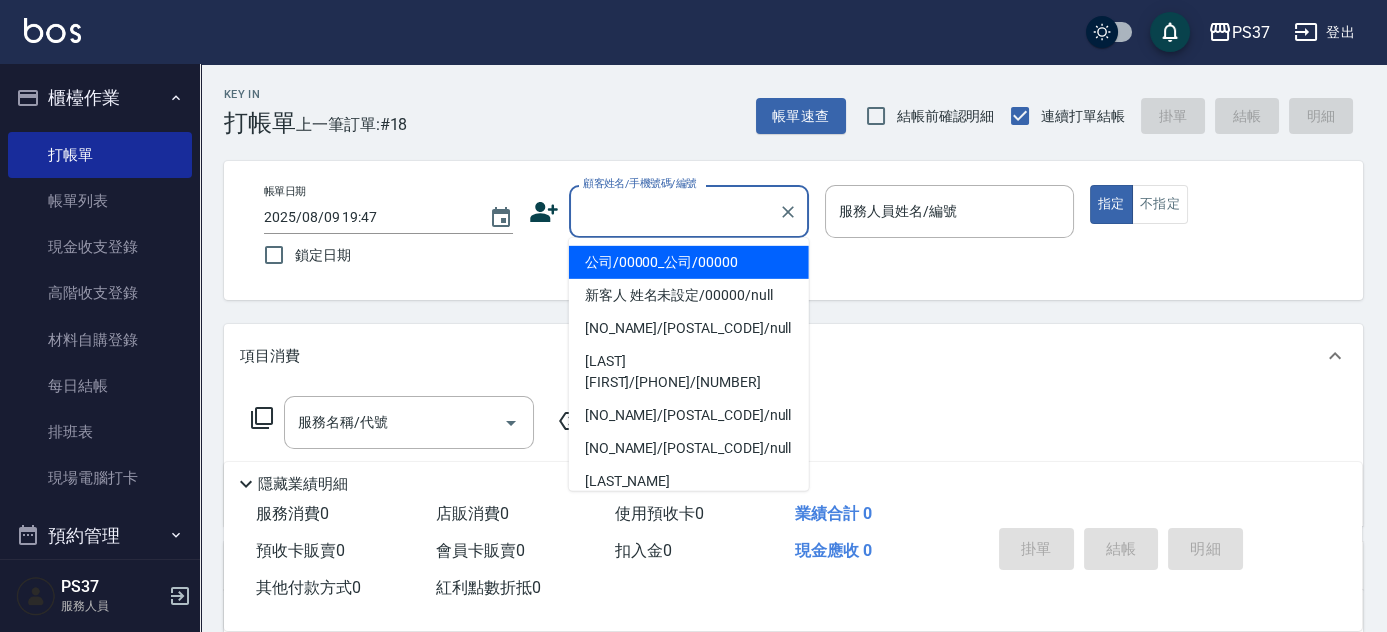 click on "公司/00000_公司/00000" at bounding box center (689, 262) 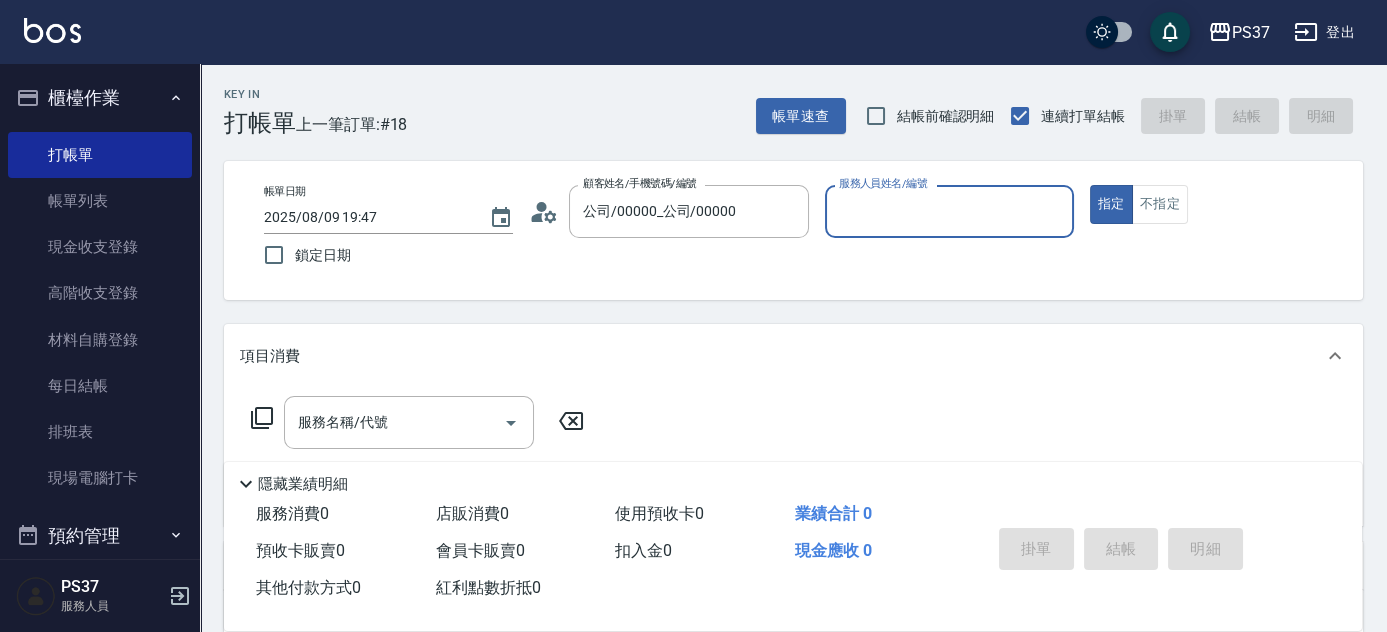 click on "服務人員姓名/編號" at bounding box center (949, 211) 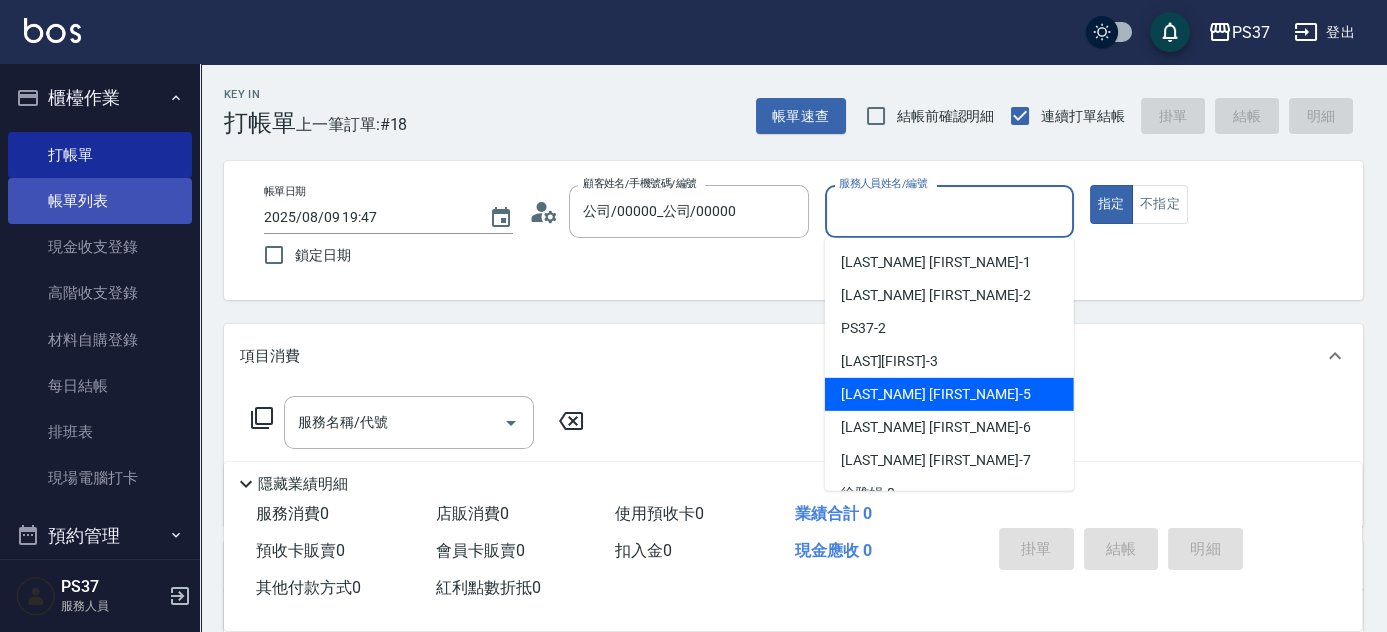 click on "帳單列表" at bounding box center (100, 201) 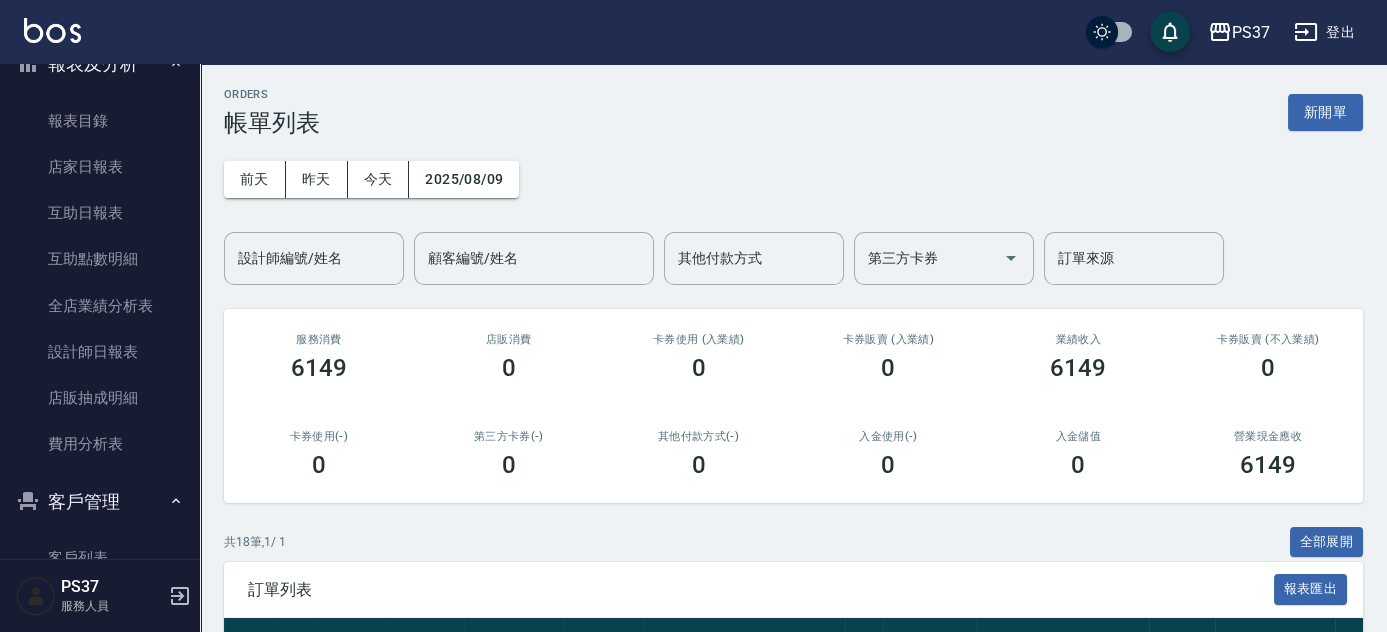 scroll, scrollTop: 545, scrollLeft: 0, axis: vertical 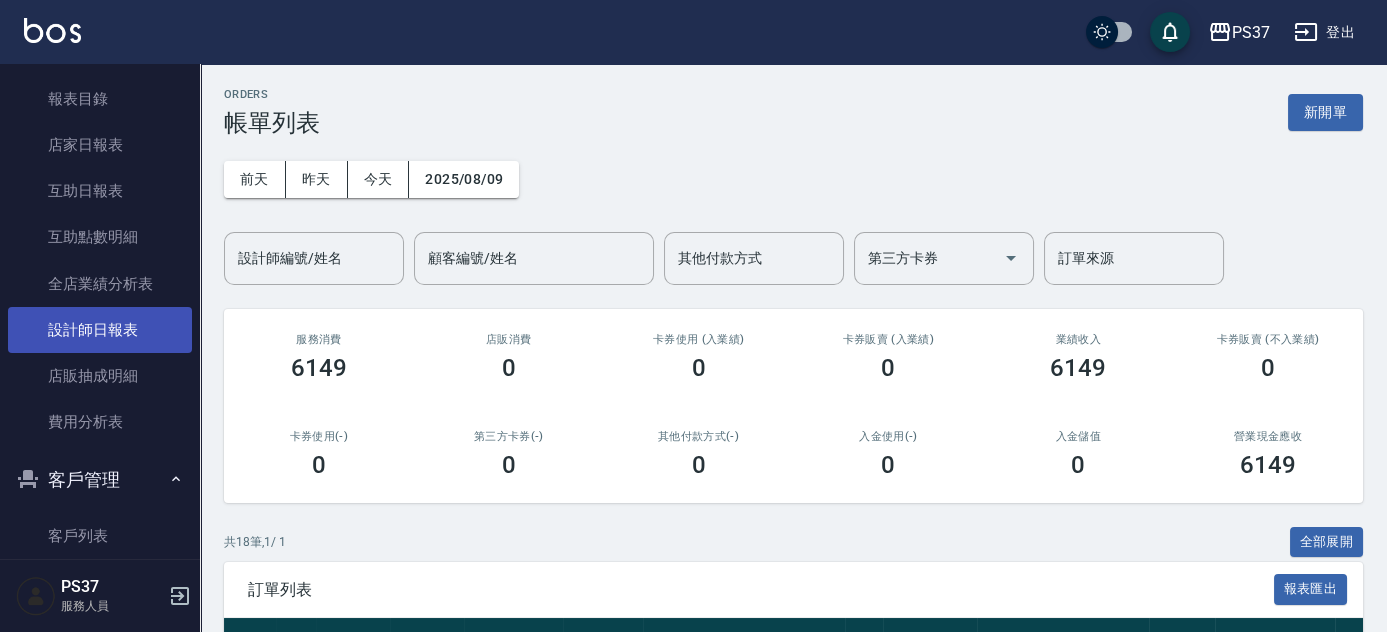 click on "設計師日報表" at bounding box center (100, 330) 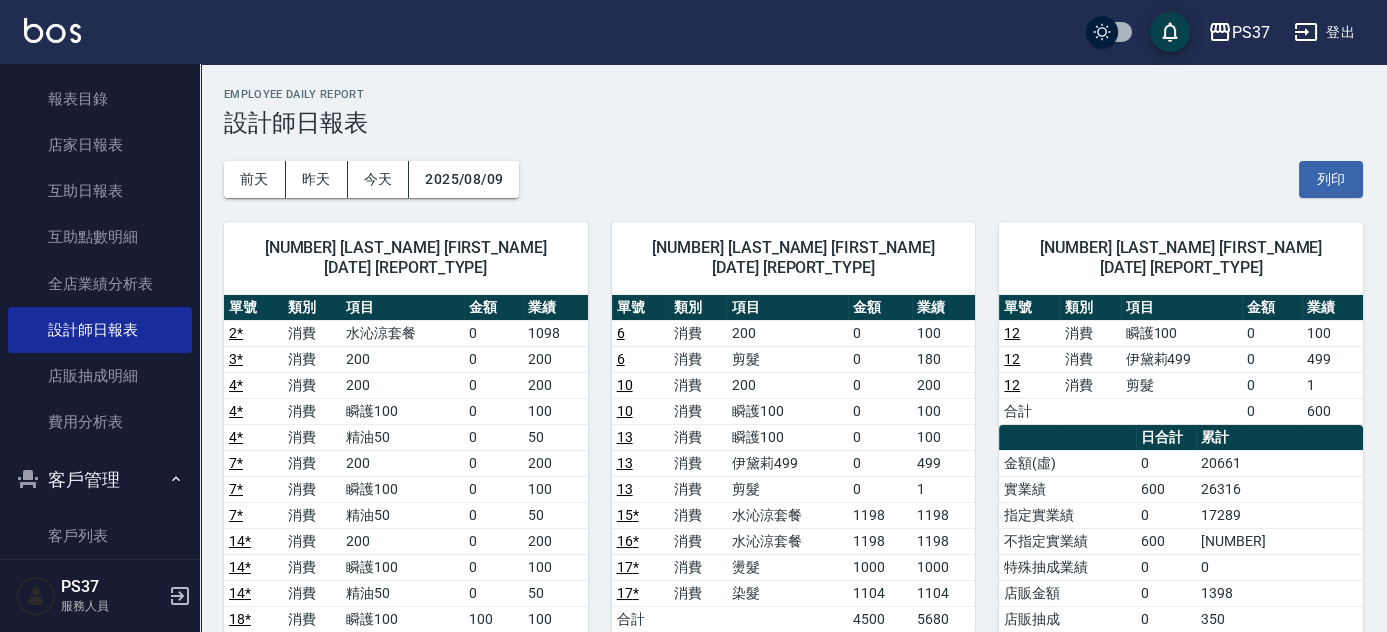 click on "17 *" at bounding box center (628, 593) 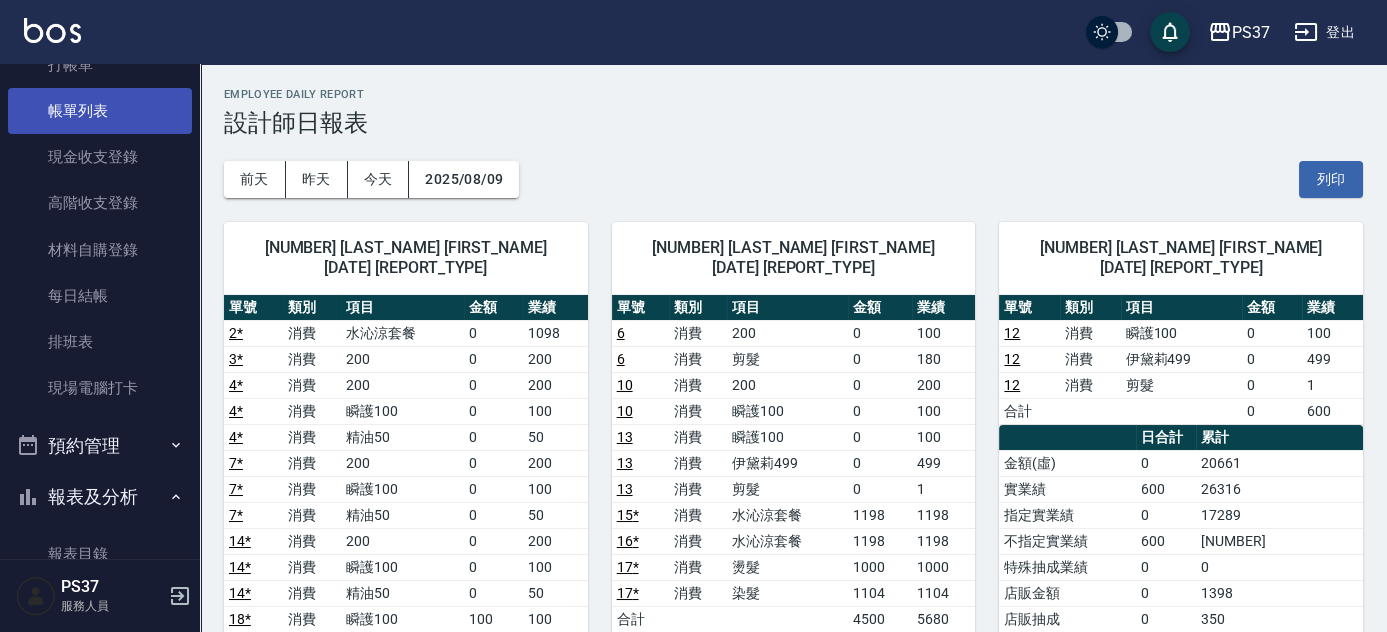 scroll, scrollTop: 0, scrollLeft: 0, axis: both 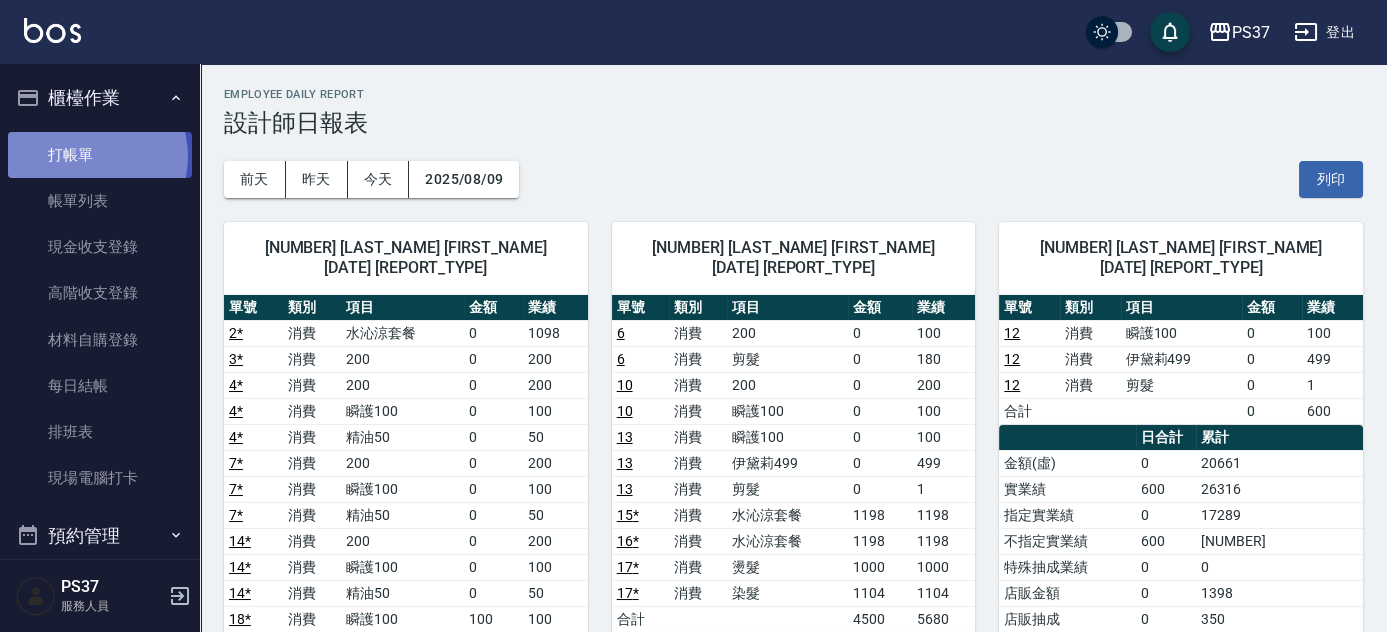 click on "打帳單" at bounding box center (100, 155) 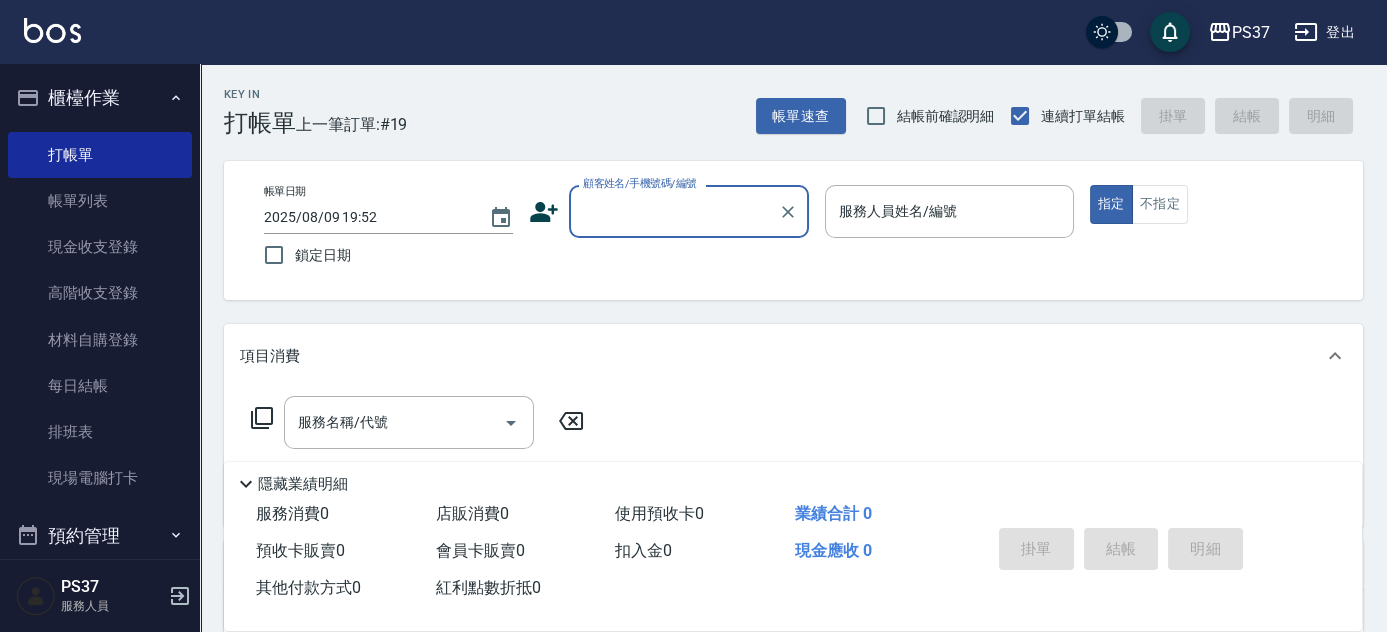 click on "顧客姓名/手機號碼/編號" at bounding box center [674, 211] 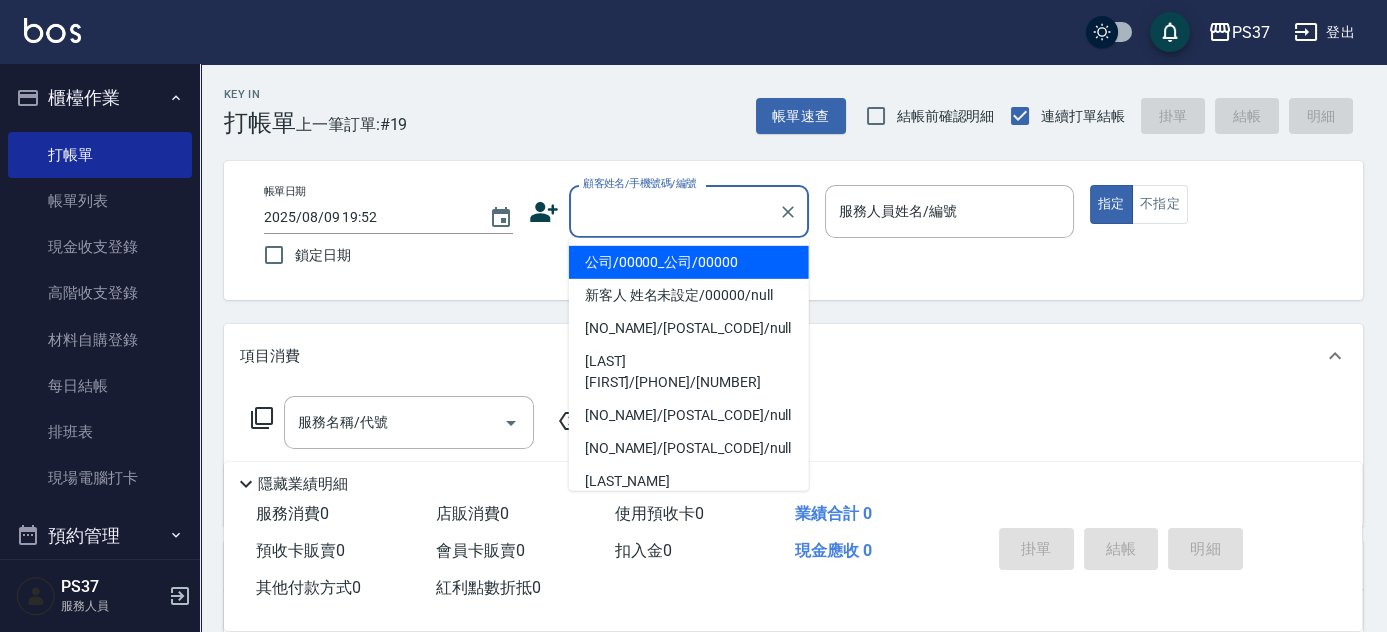 click on "公司/00000_公司/00000" at bounding box center (689, 262) 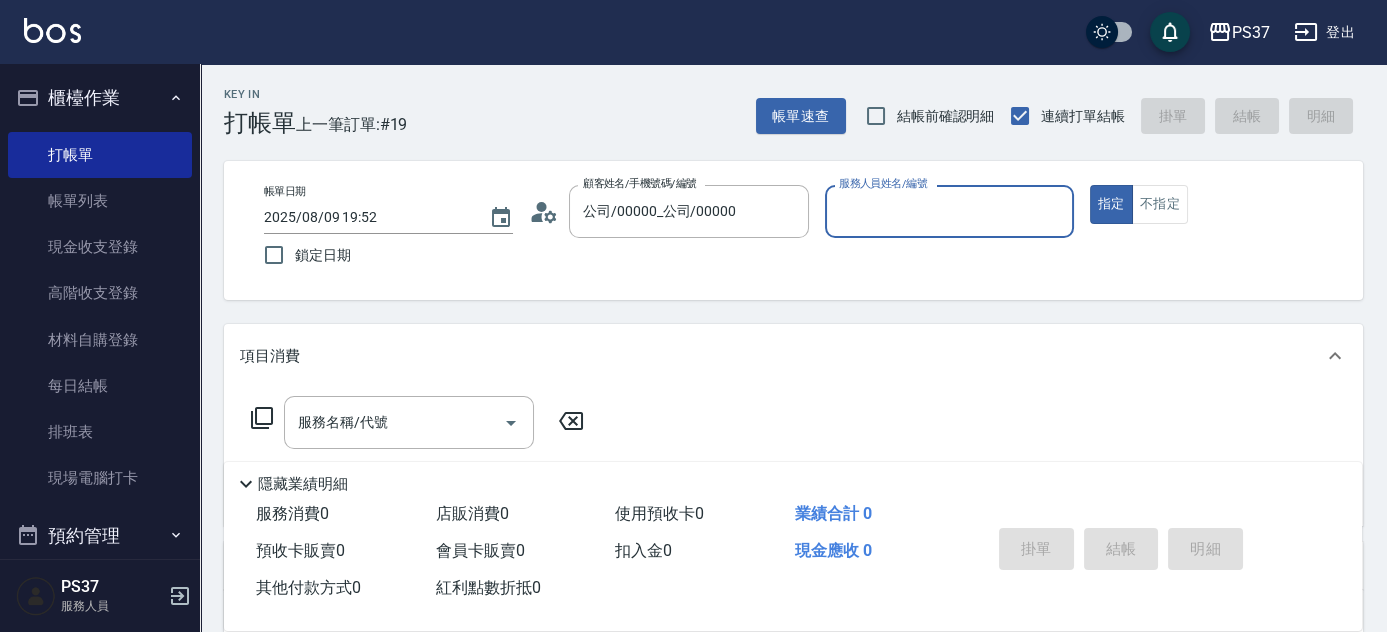 click on "服務人員姓名/編號" at bounding box center (949, 211) 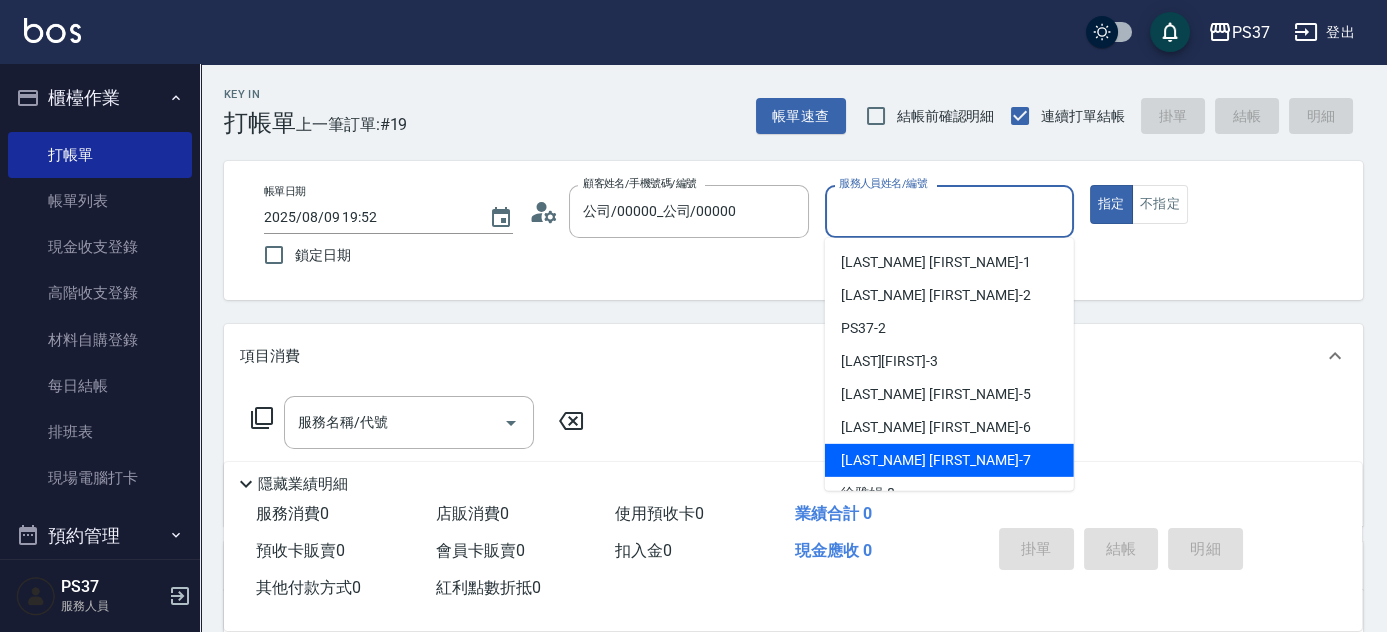 click on "黎氏萍 -7" at bounding box center (949, 460) 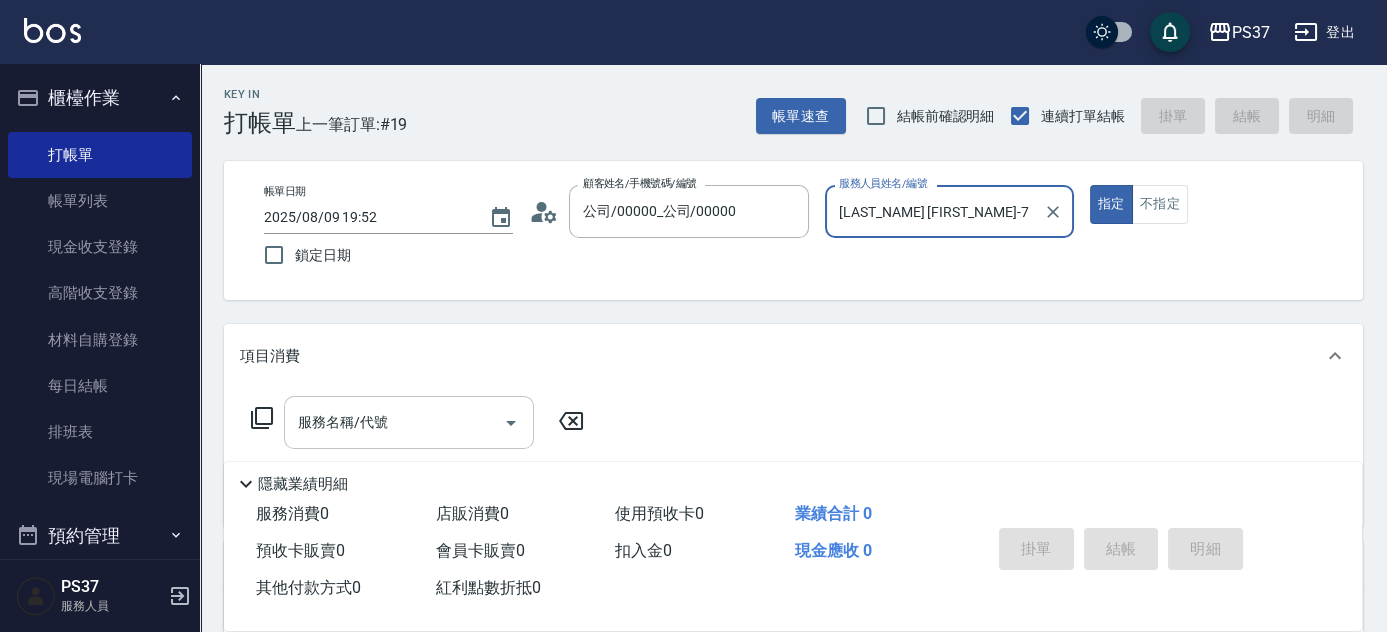 click on "服務名稱/代號" at bounding box center [394, 422] 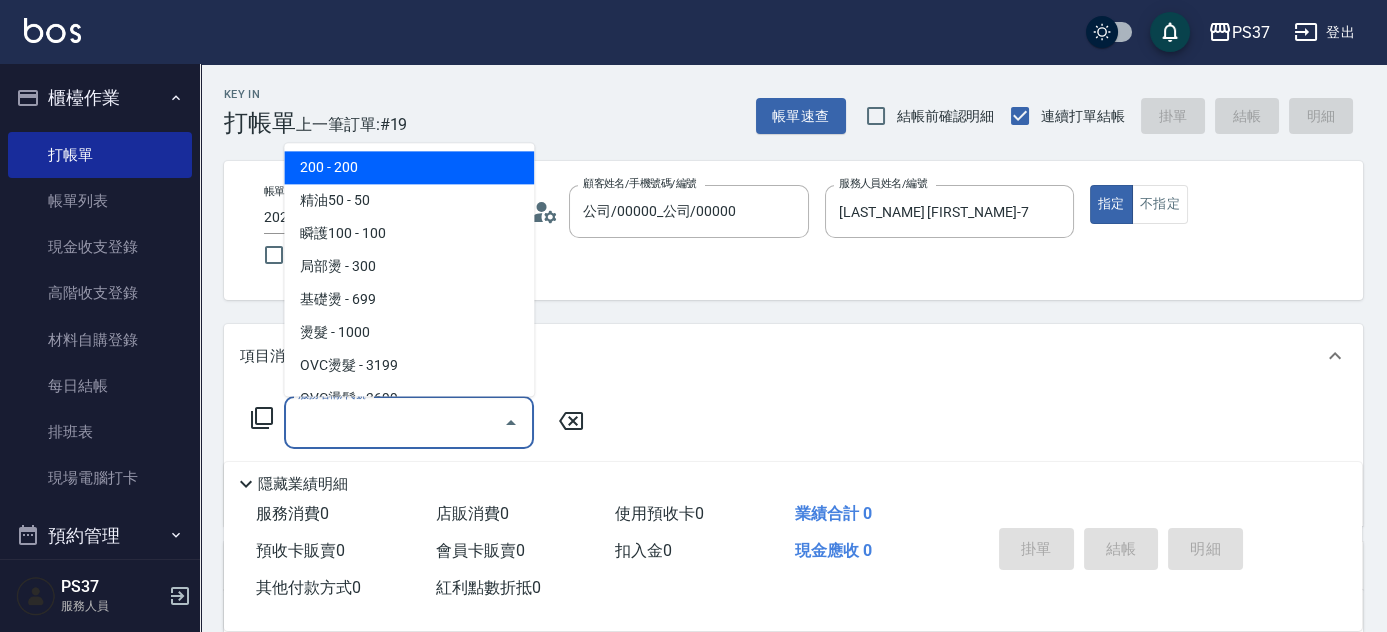 click on "200 - 200" at bounding box center [409, 168] 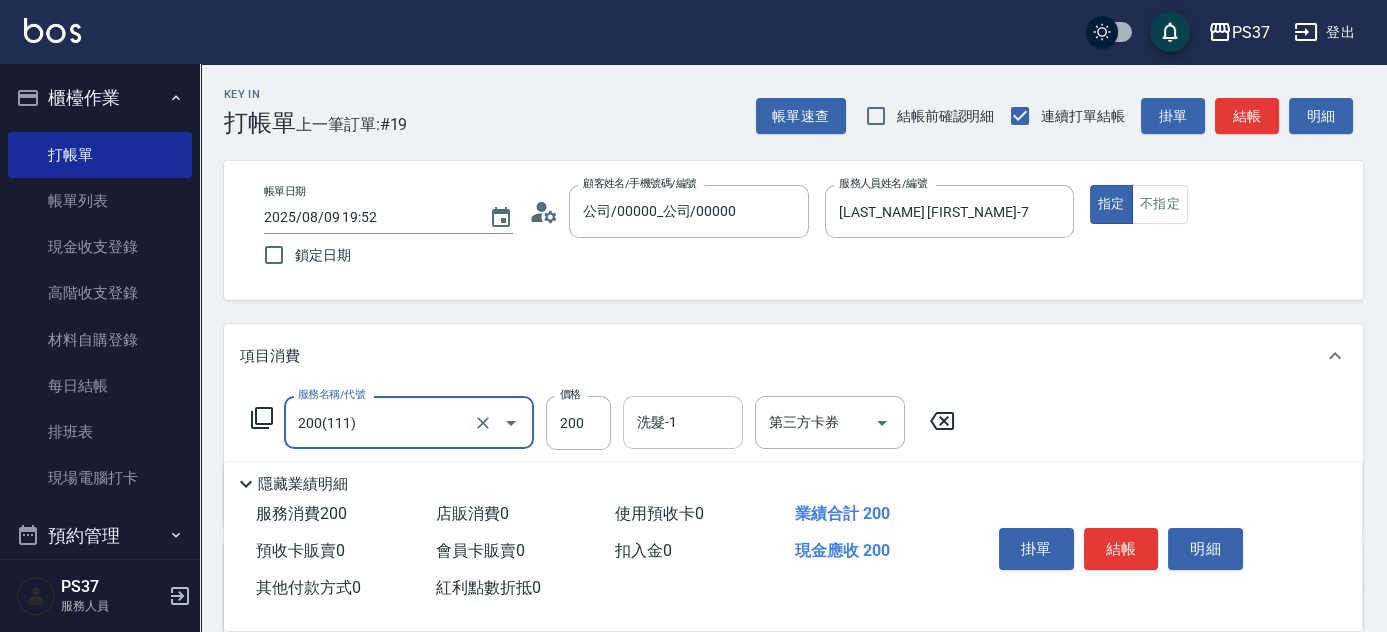 click on "洗髮-1" at bounding box center (683, 422) 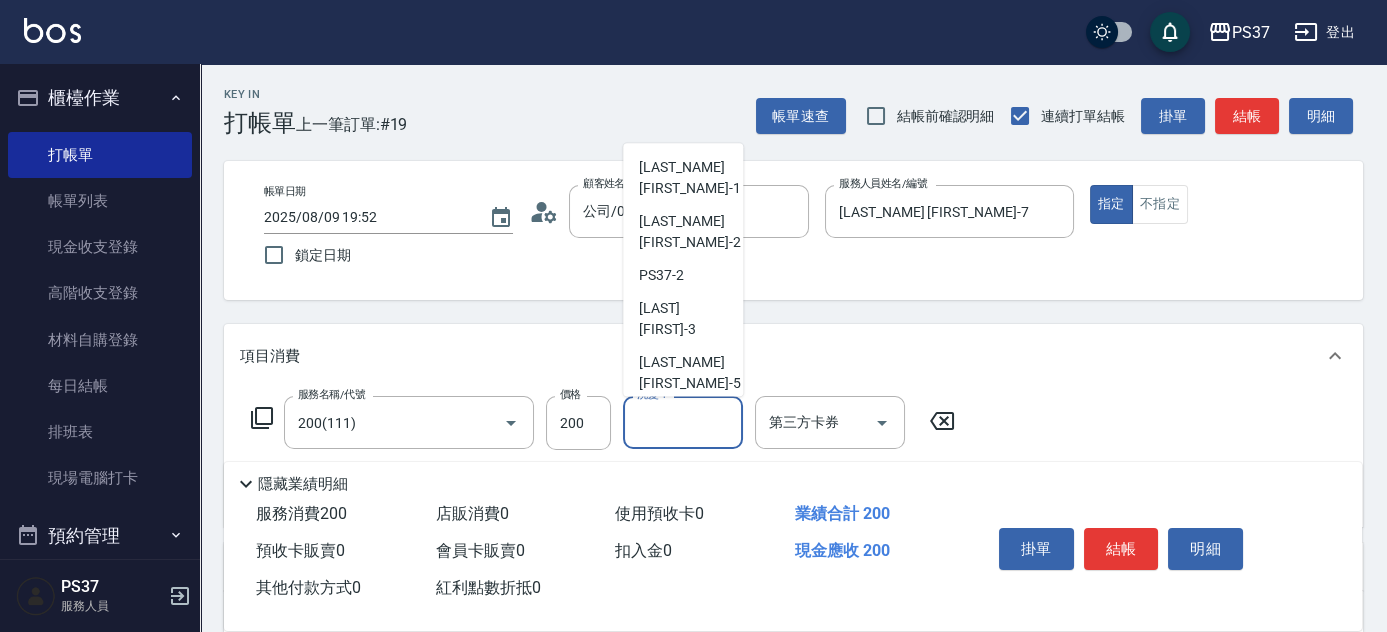 click on "黎氏萍 -7" at bounding box center (683, 482) 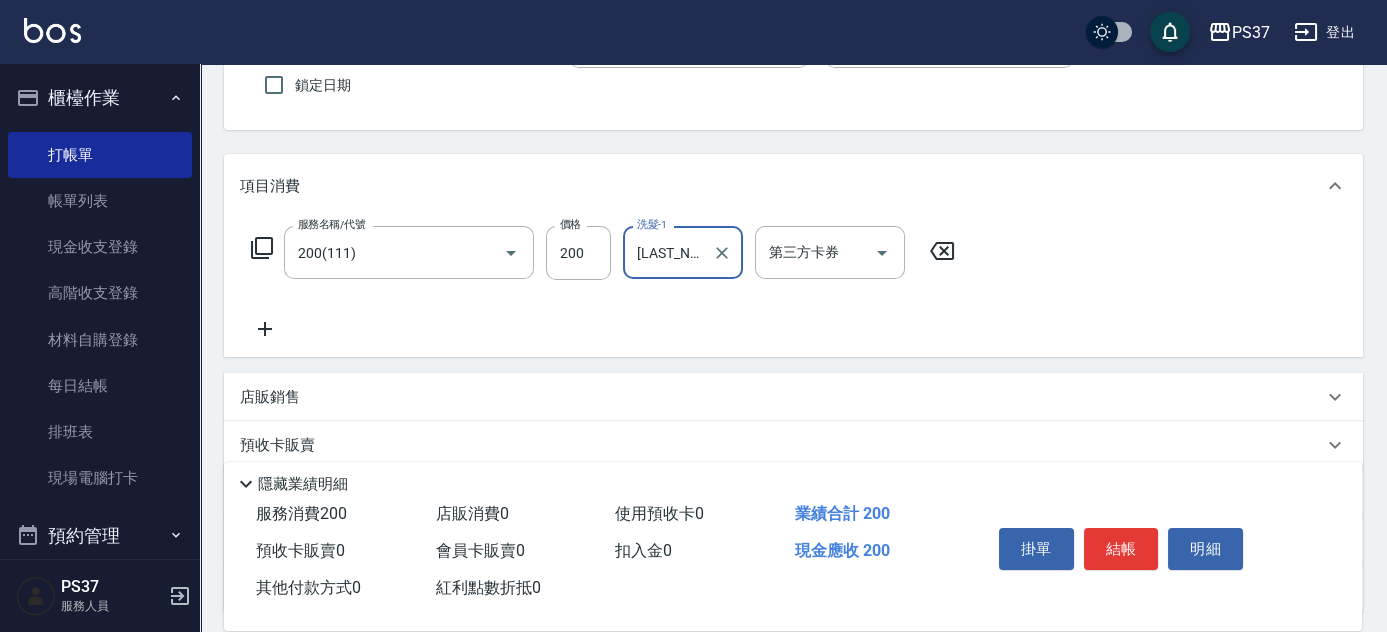 scroll, scrollTop: 181, scrollLeft: 0, axis: vertical 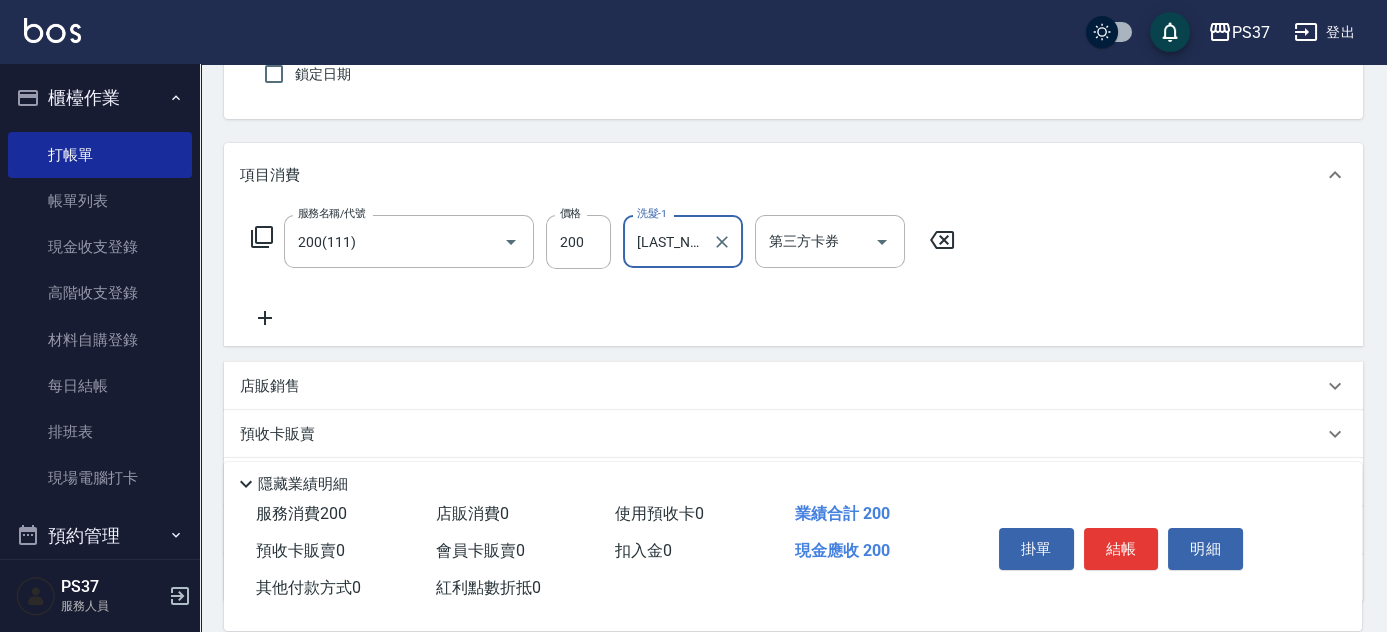 click 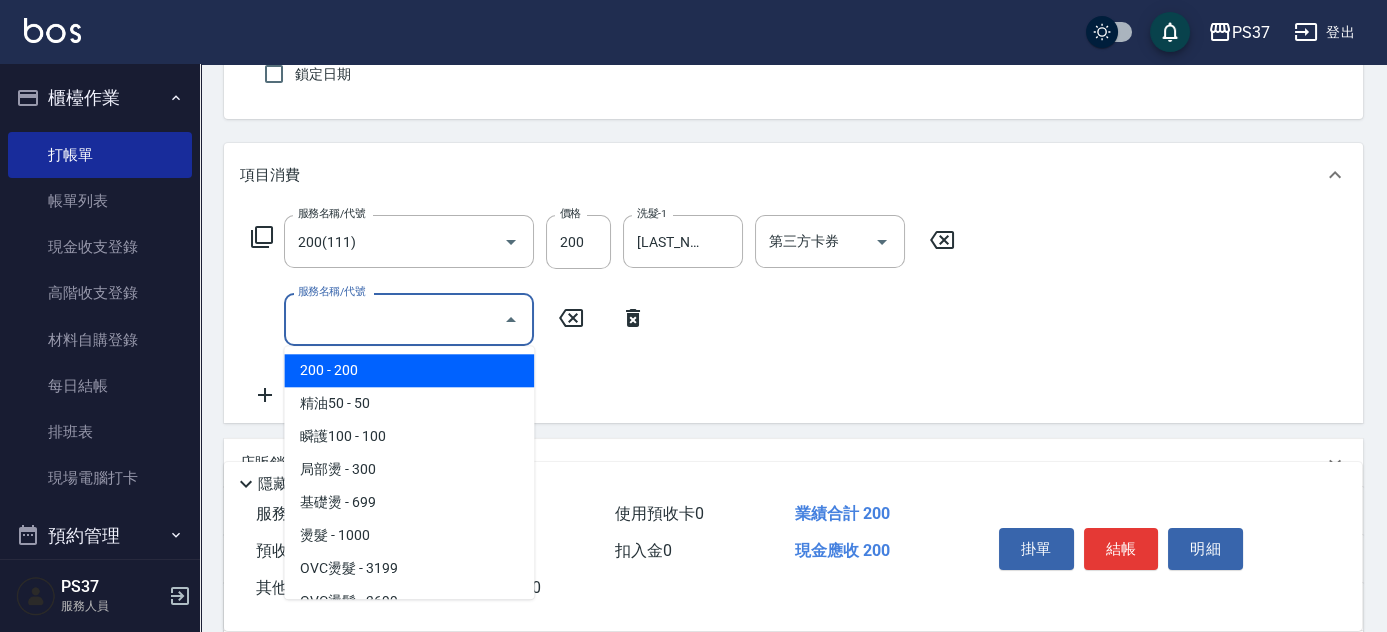 click on "服務名稱/代號" at bounding box center (394, 319) 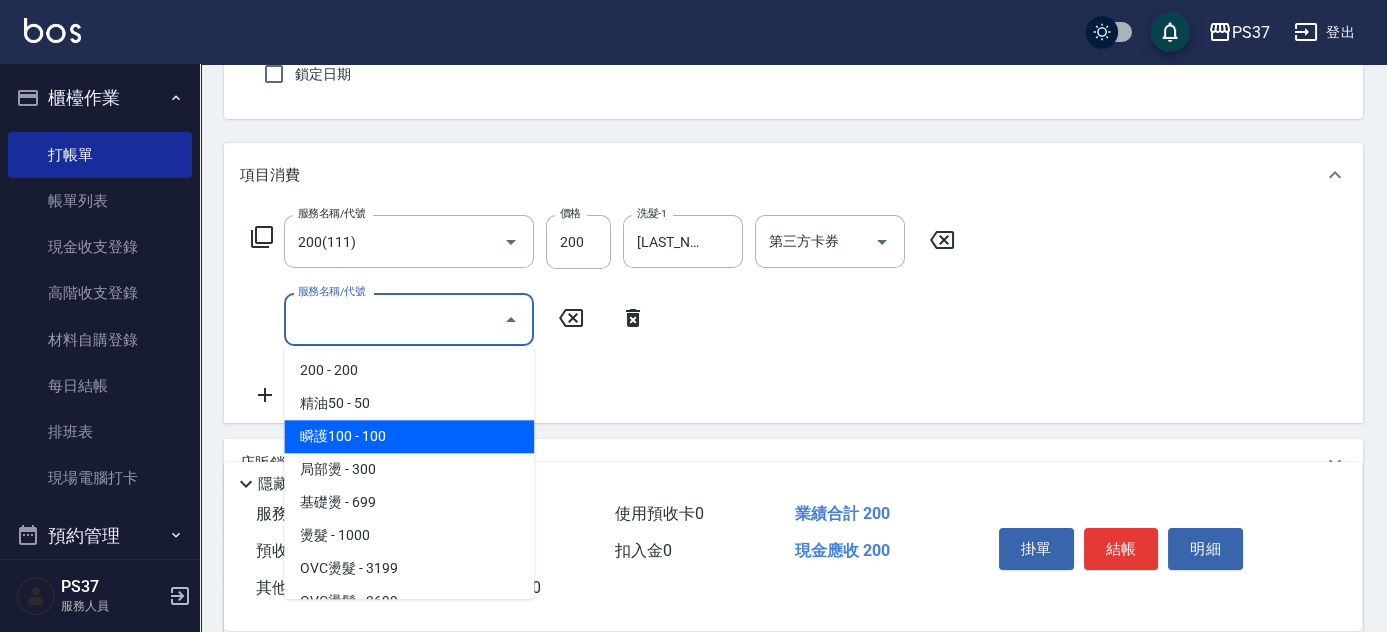 click on "瞬護100 - 100" at bounding box center (409, 436) 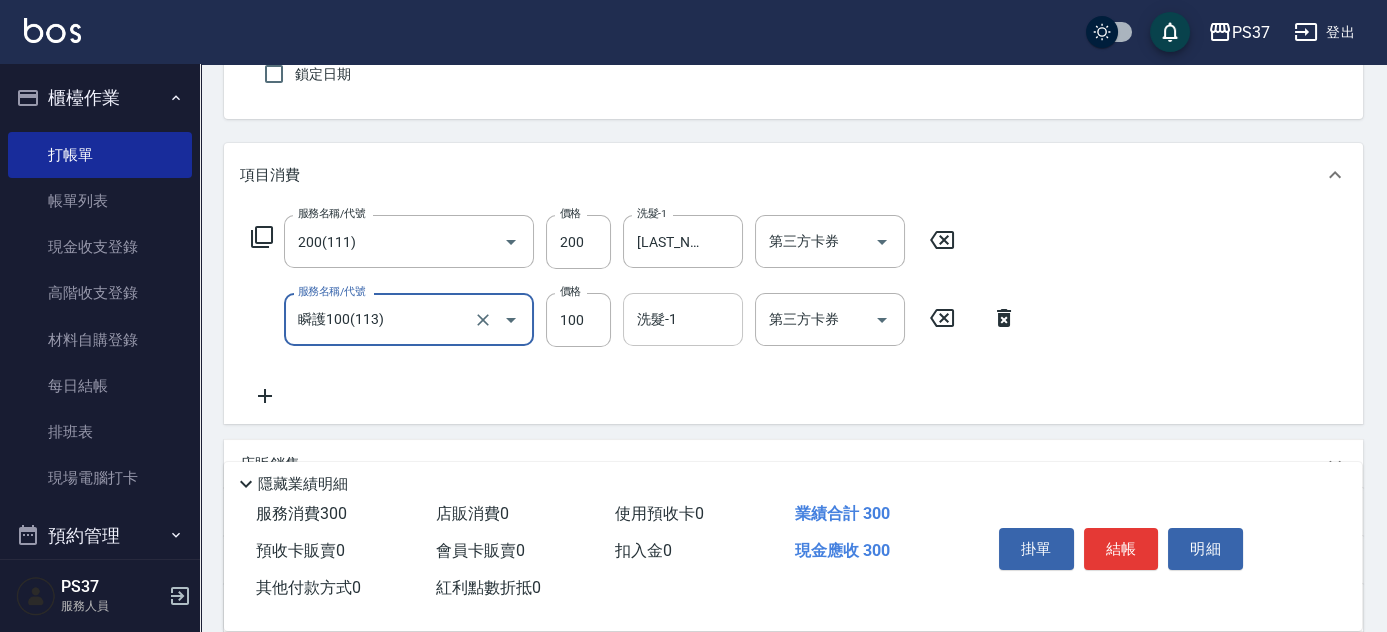 click on "洗髮-1" at bounding box center (683, 319) 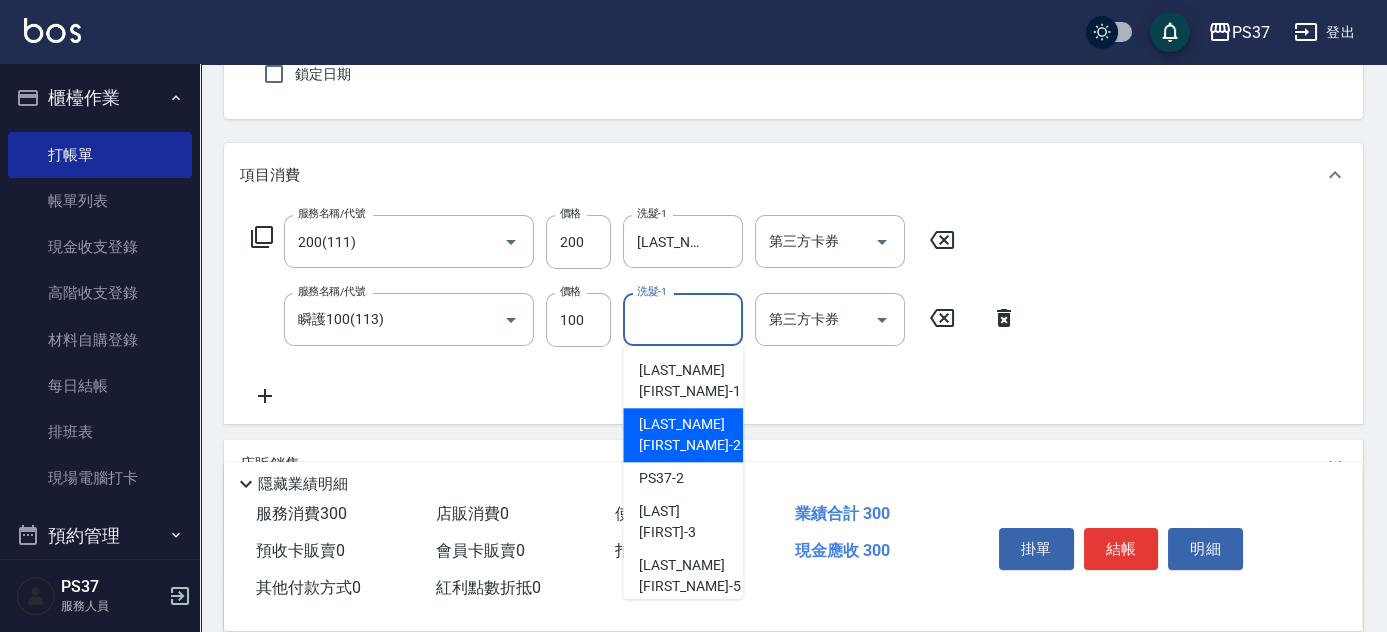 click on "[FIRST] -1" at bounding box center (689, 381) 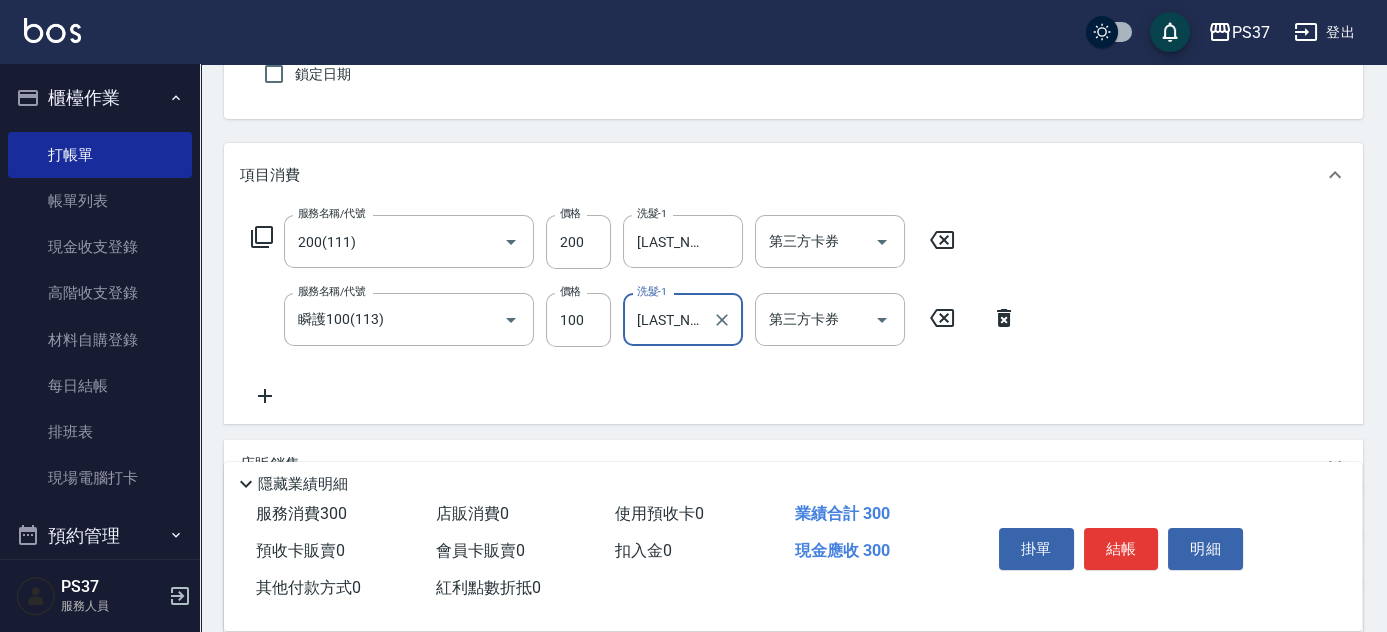 click 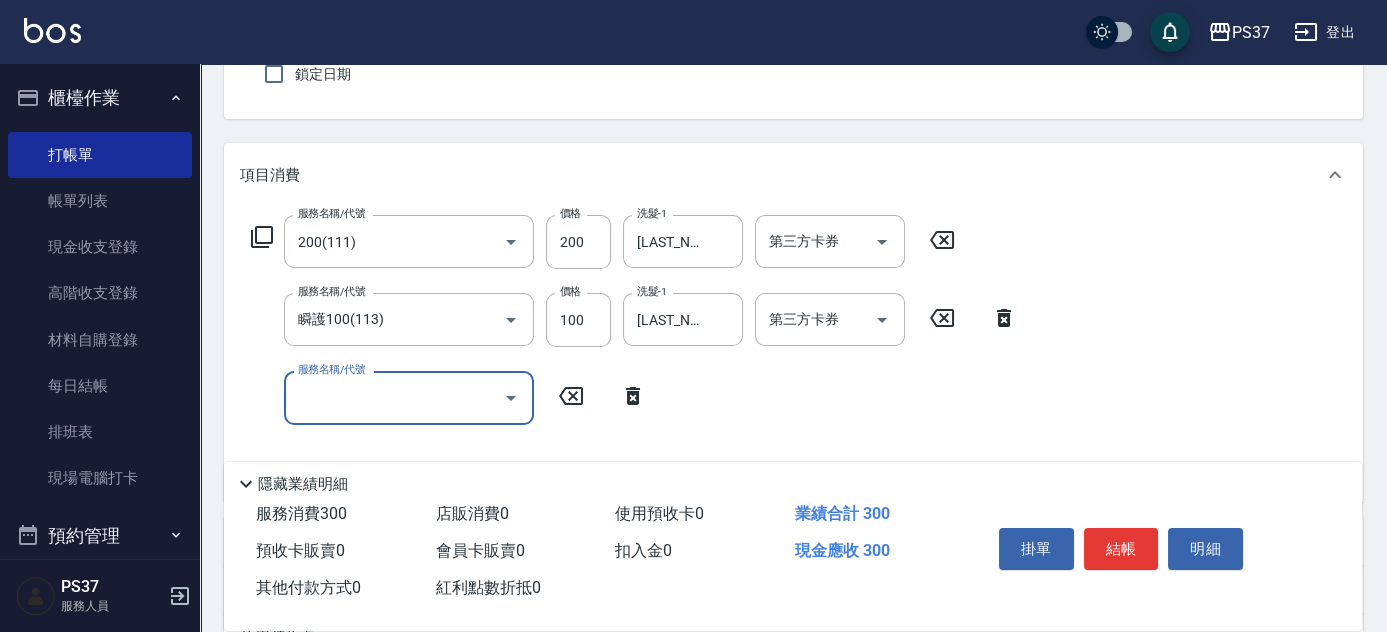 click on "服務名稱/代號" at bounding box center (394, 397) 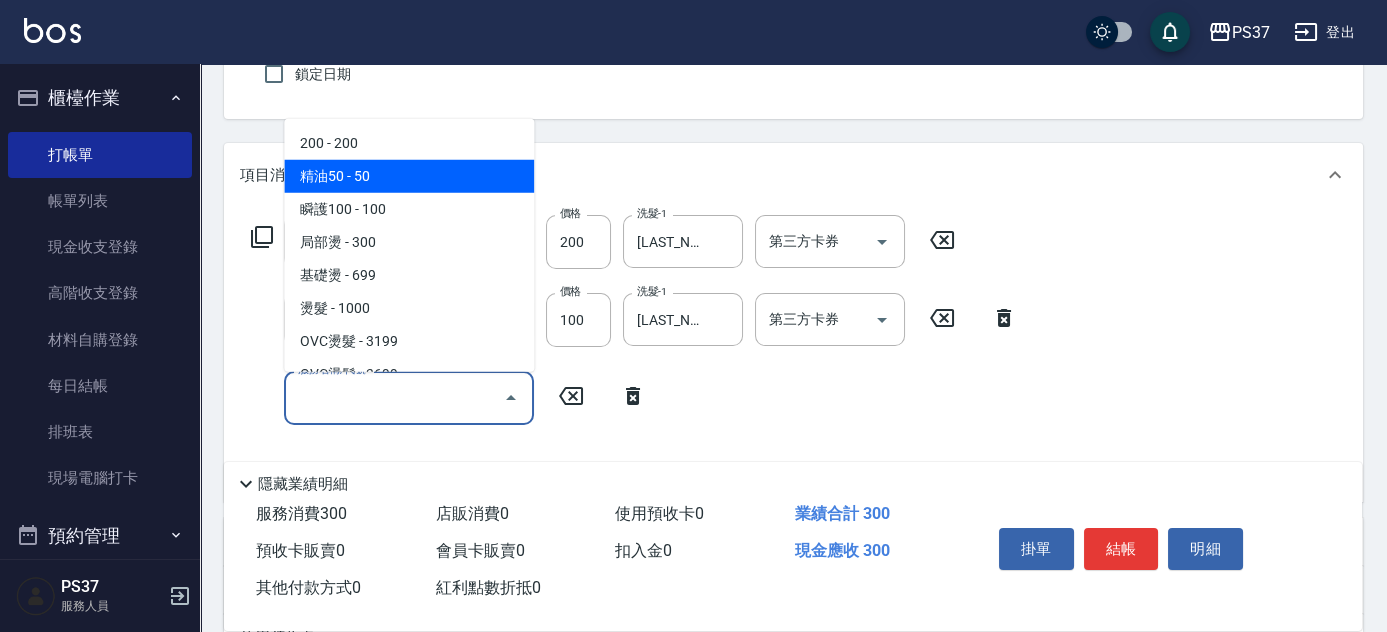 click on "精油50 - 50" at bounding box center (409, 176) 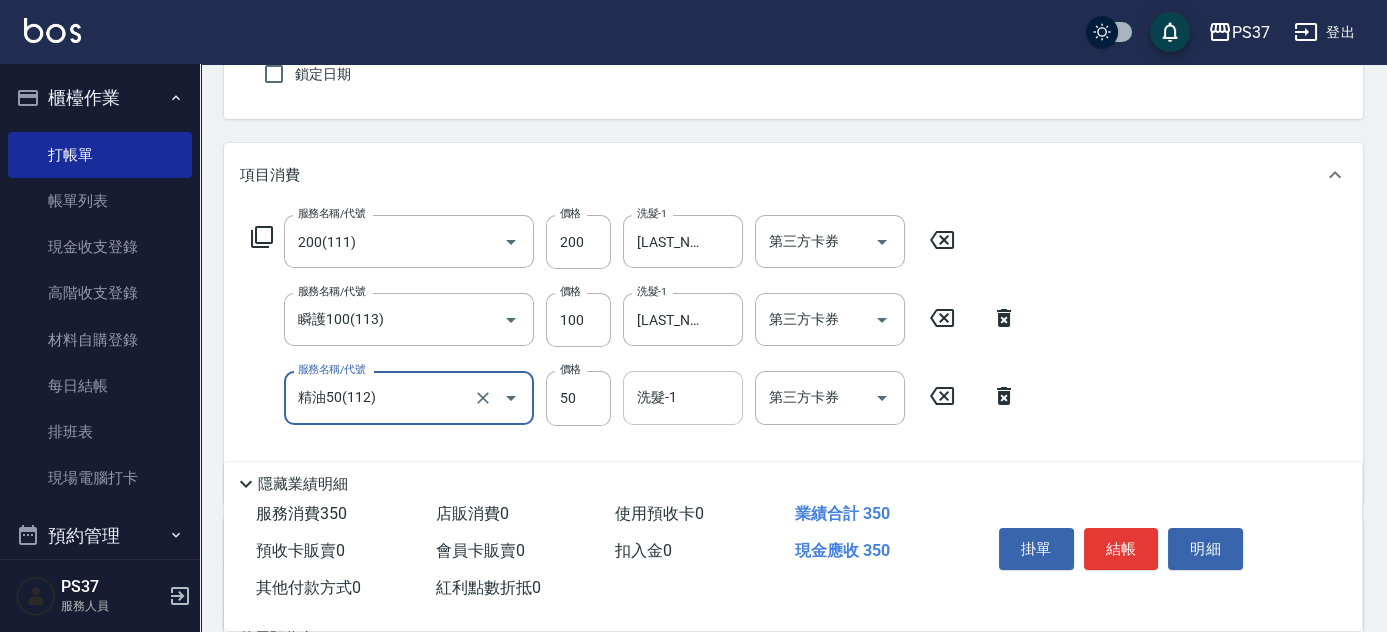 click on "洗髮-1" at bounding box center [683, 397] 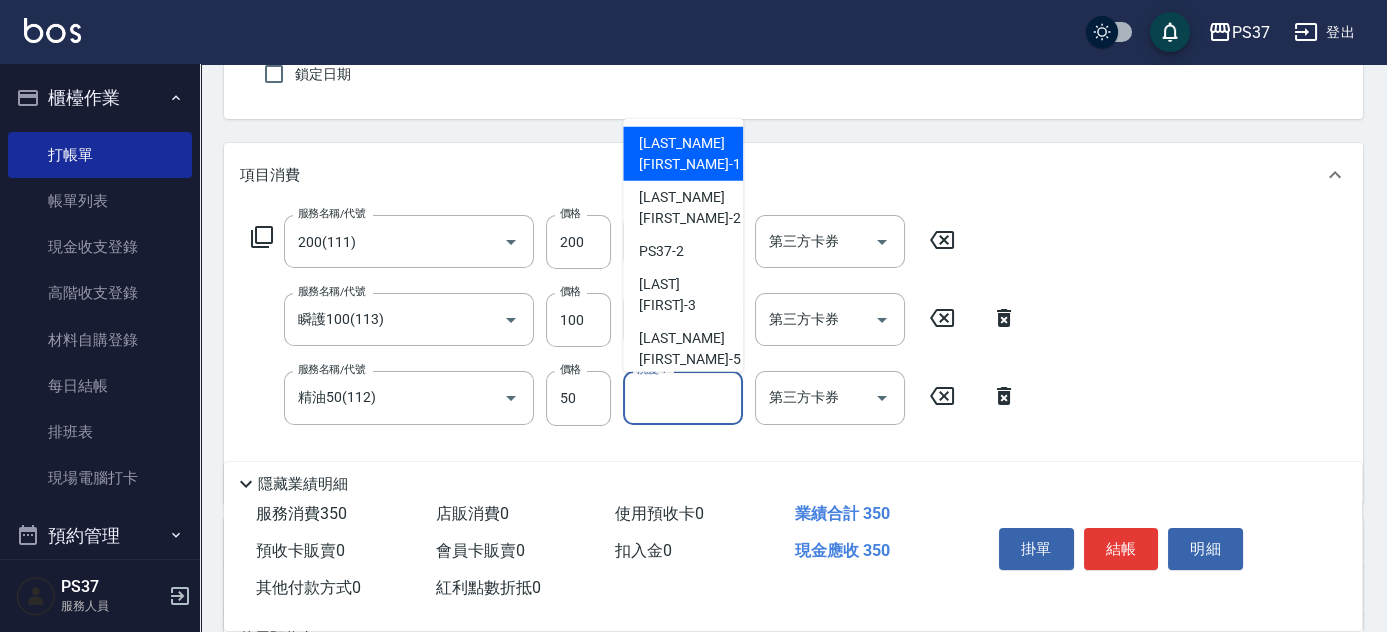 click on "[FIRST] -1" at bounding box center (683, 154) 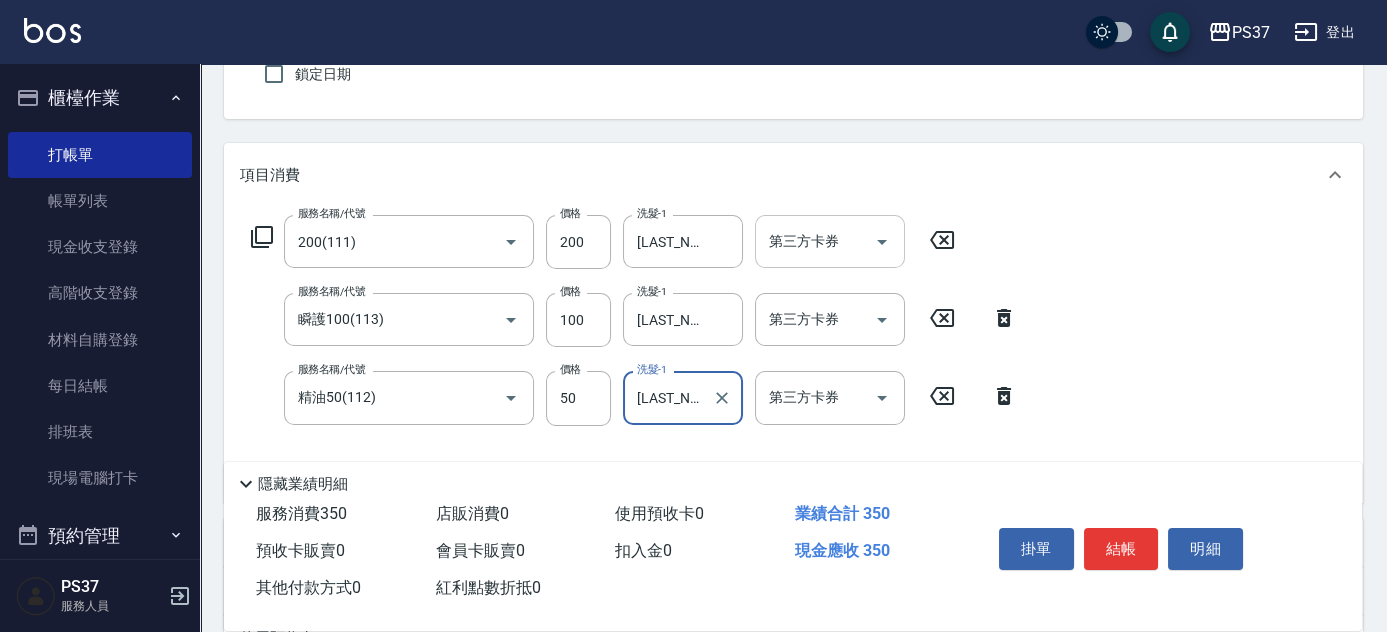 click 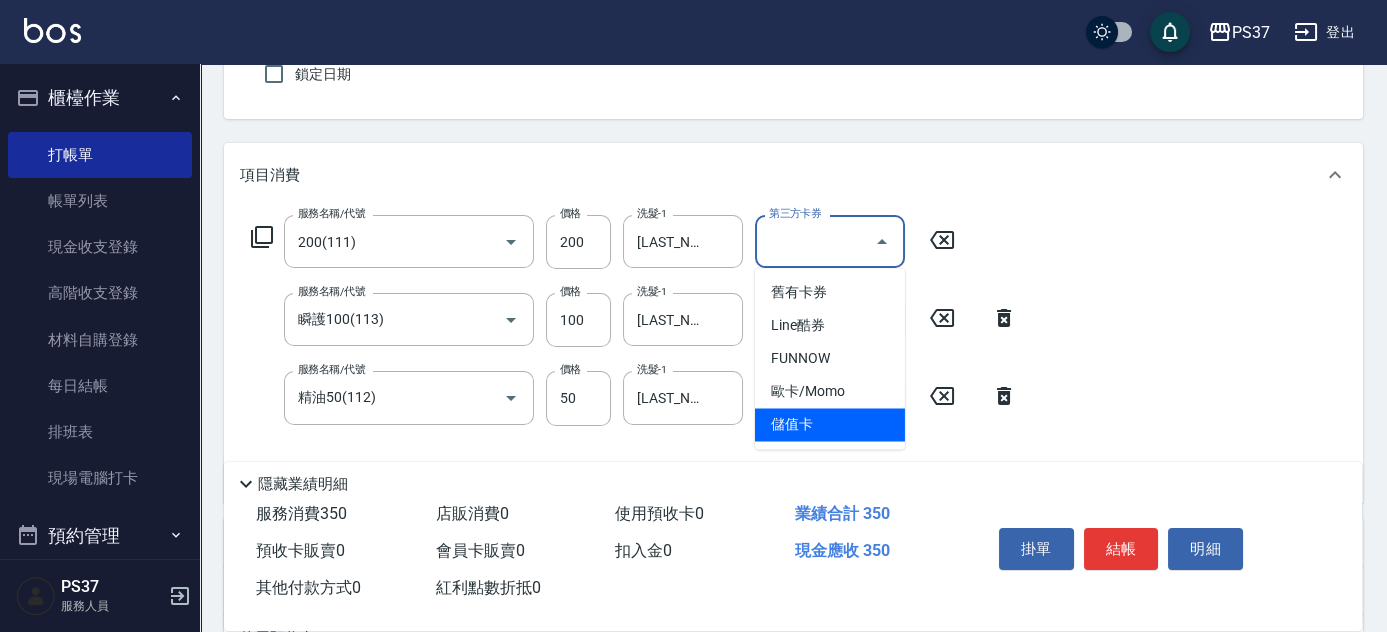 click on "儲值卡" at bounding box center [830, 424] 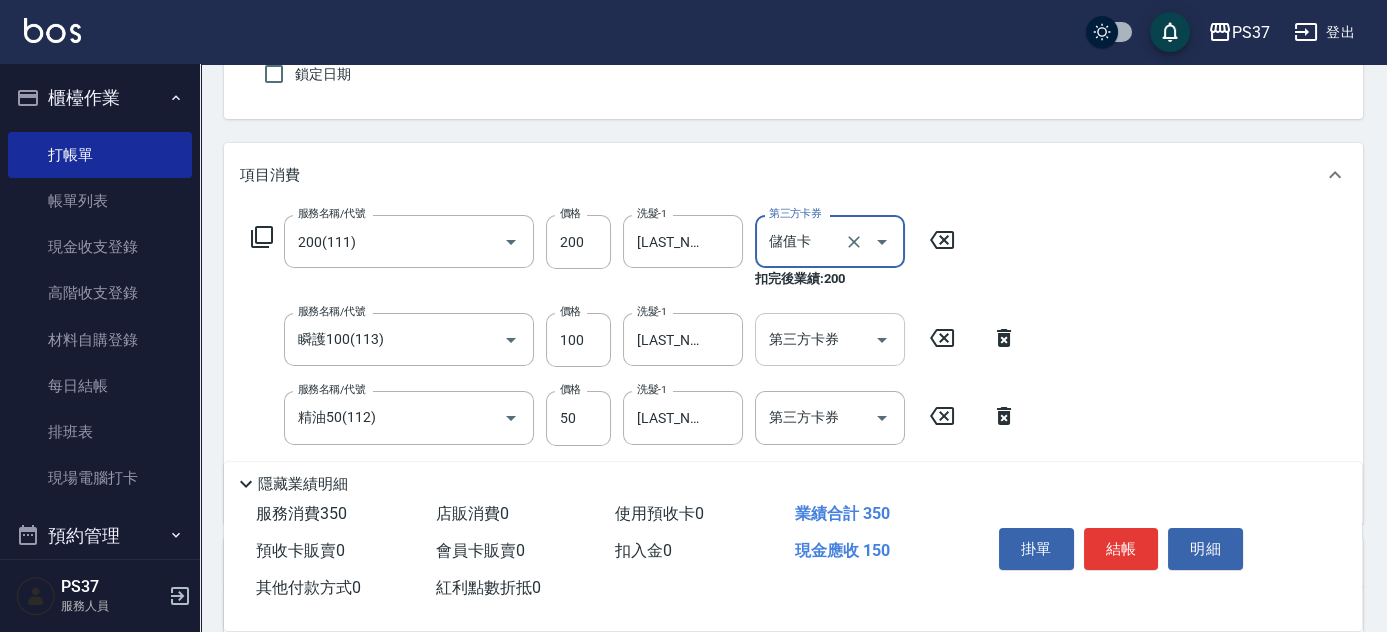 click 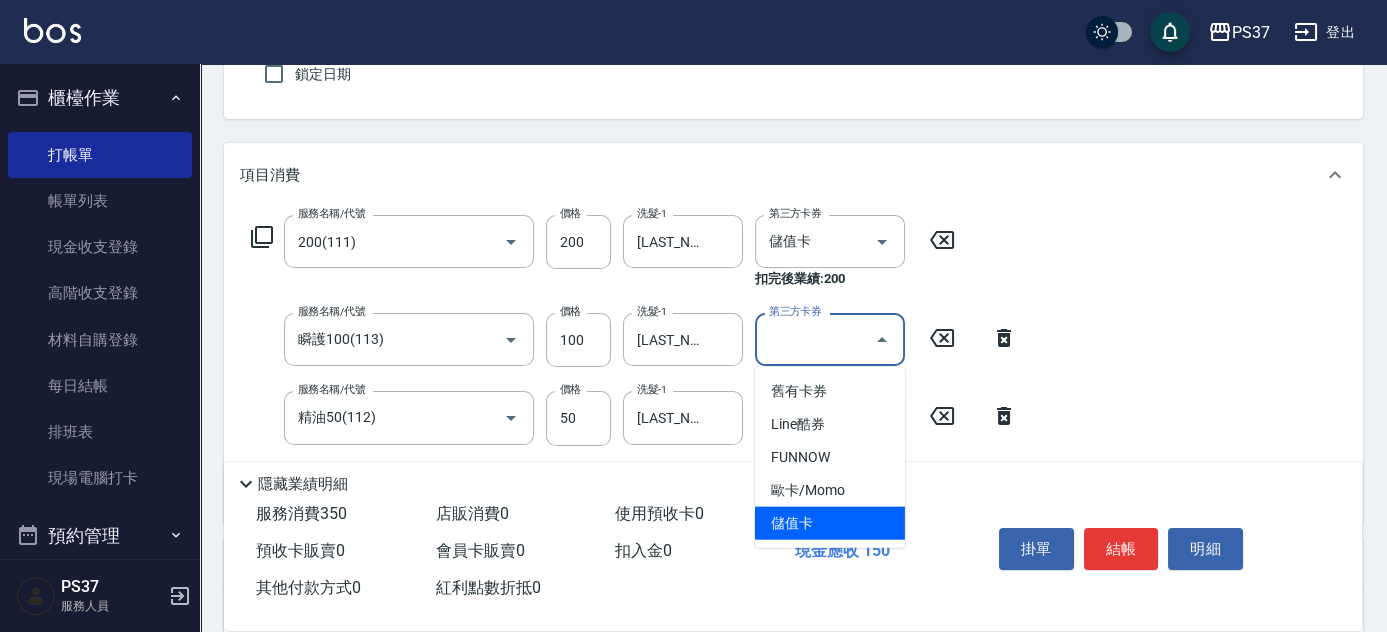 click on "儲值卡" at bounding box center (830, 523) 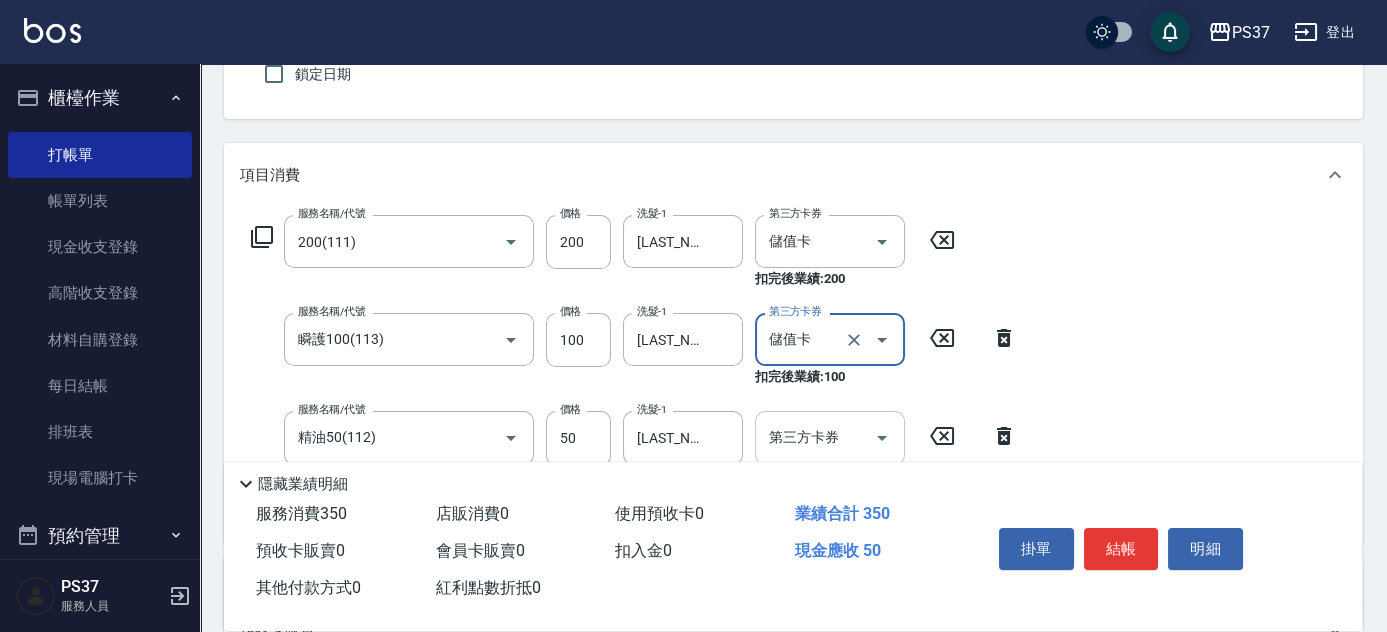 click 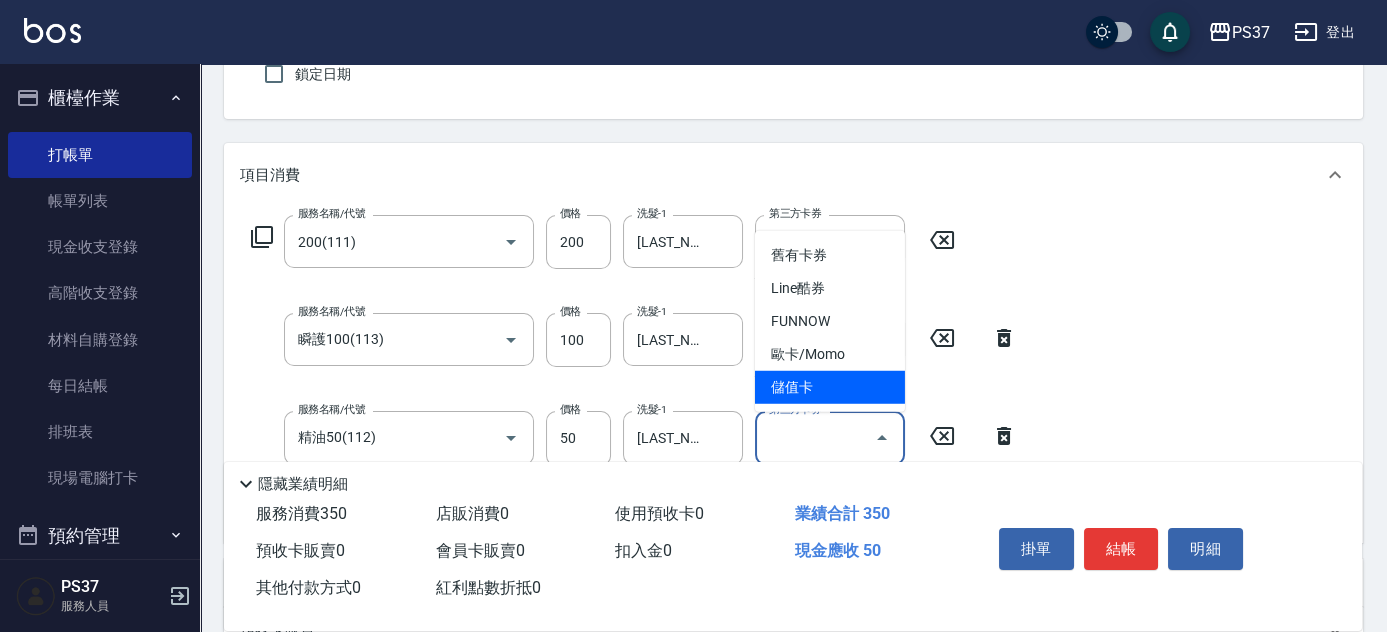 click on "儲值卡" at bounding box center [830, 387] 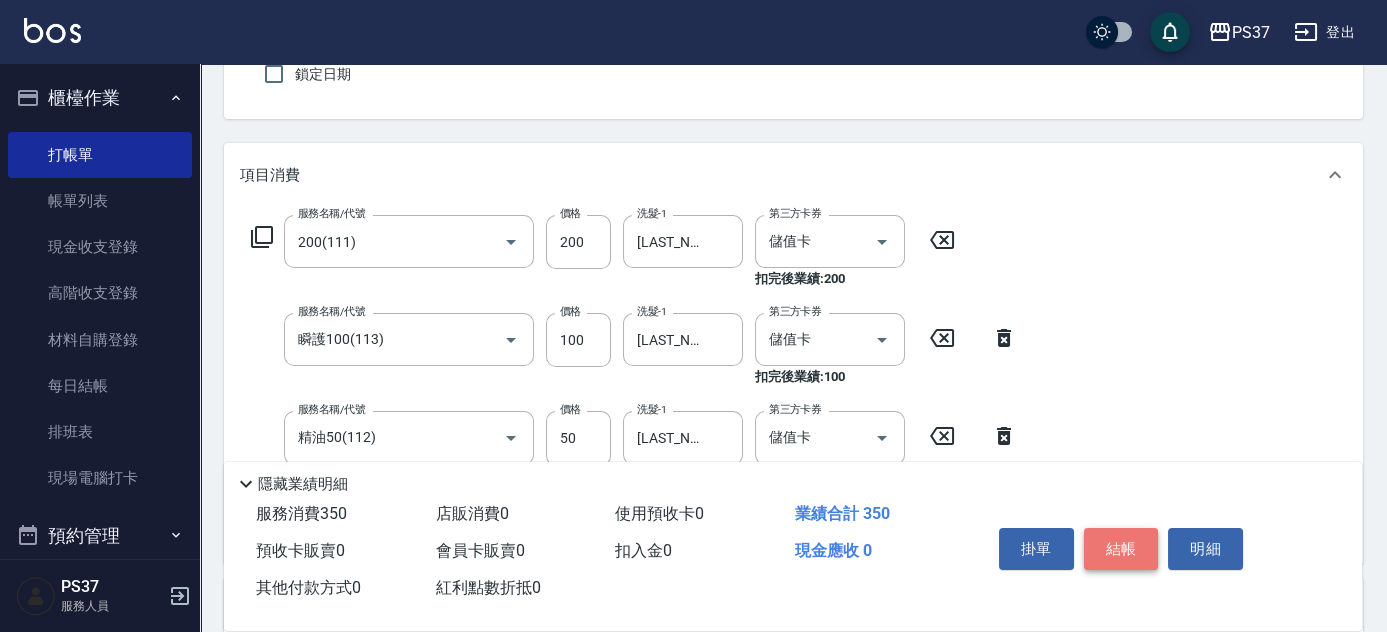 click on "結帳" at bounding box center (1121, 549) 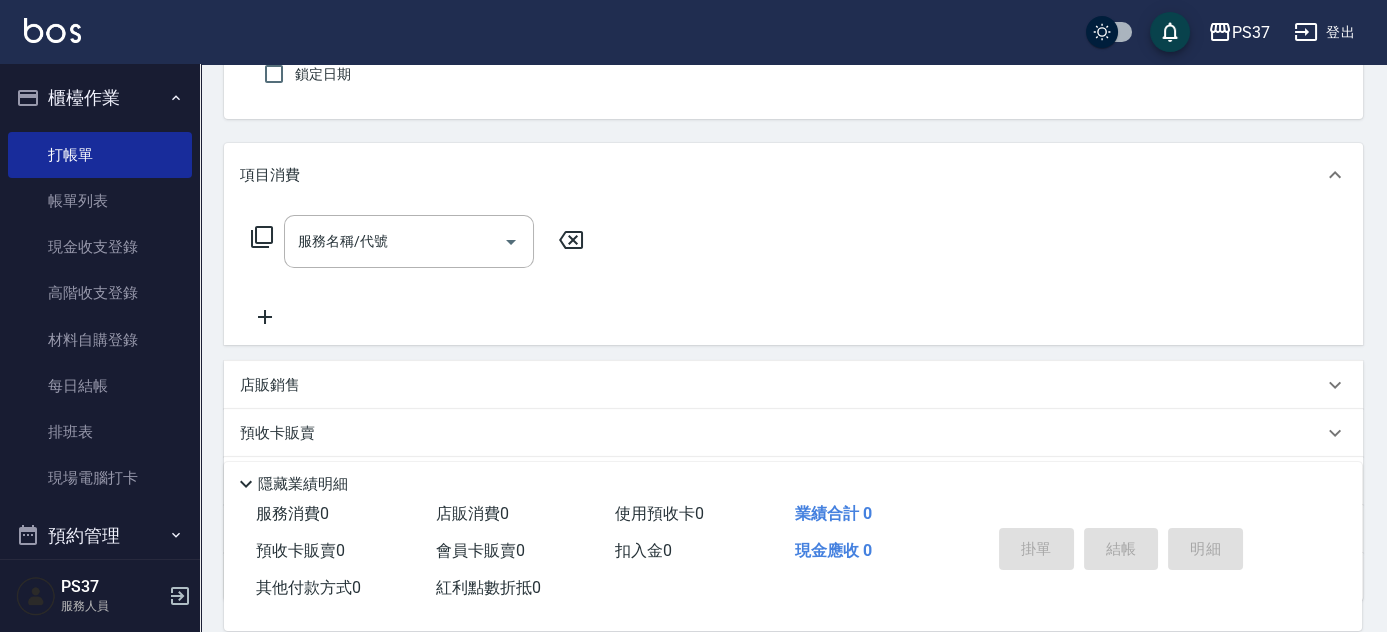 scroll, scrollTop: 0, scrollLeft: 0, axis: both 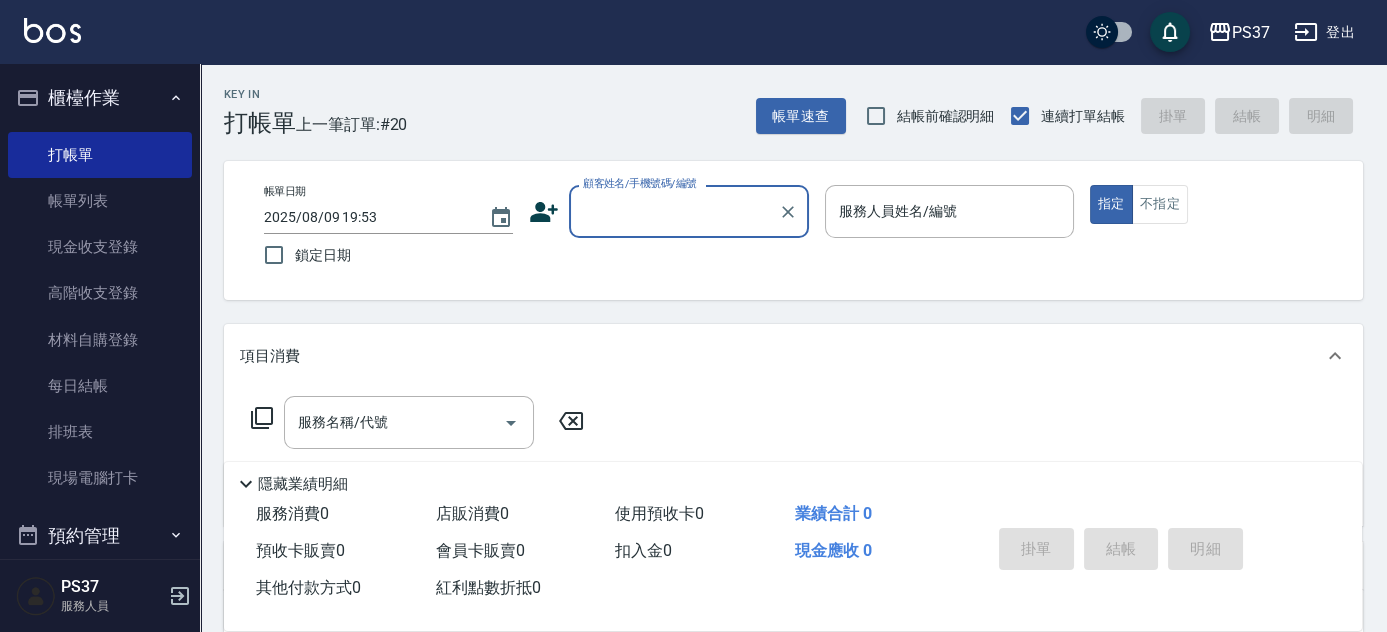 click on "顧客姓名/手機號碼/編號" at bounding box center [674, 211] 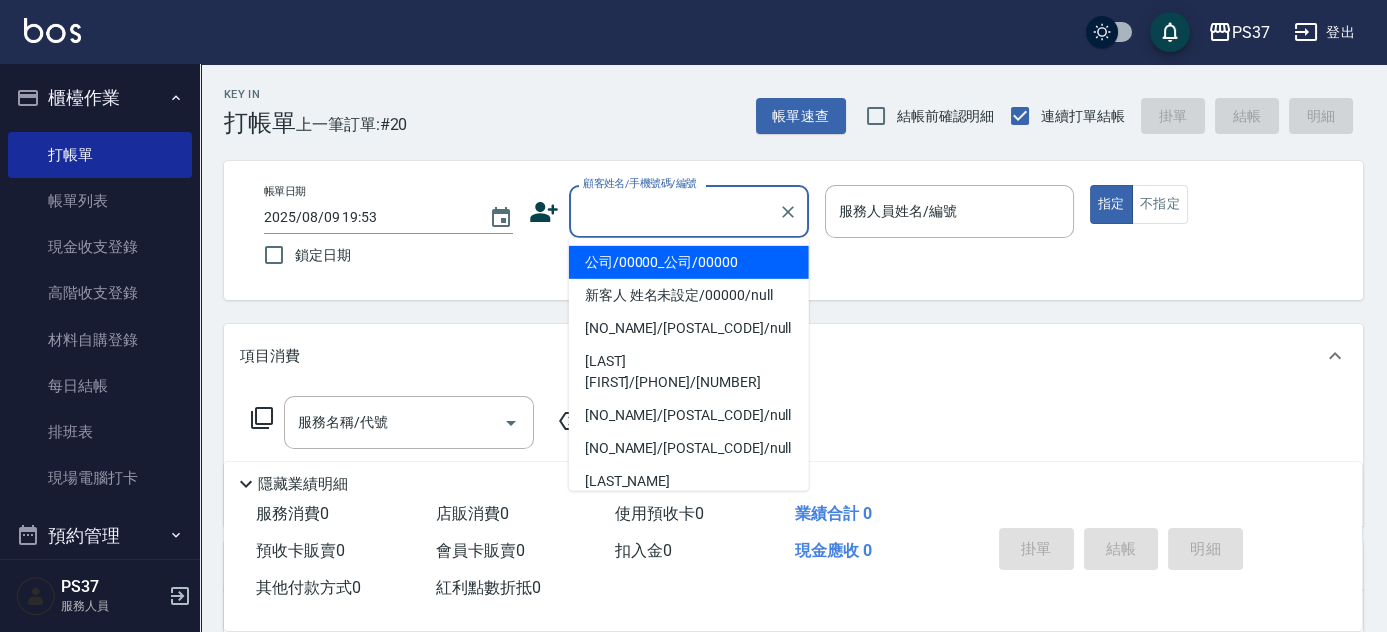 click on "公司/00000_公司/00000" at bounding box center (689, 262) 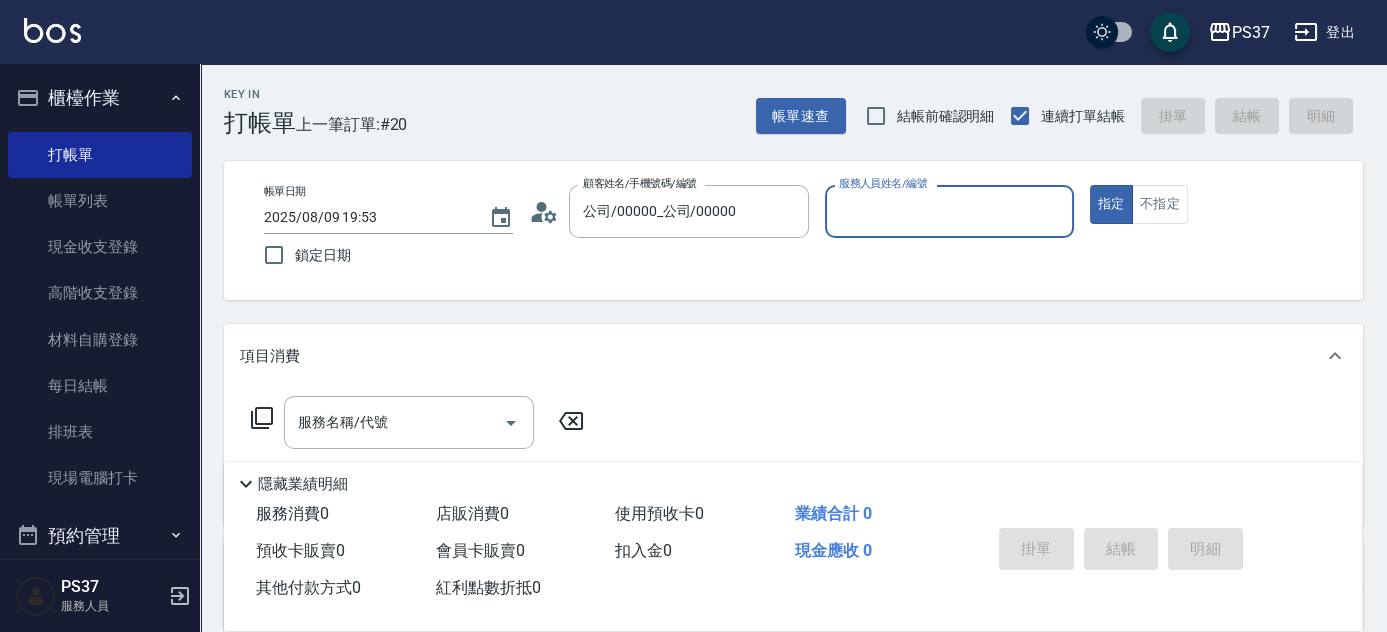 click on "服務人員姓名/編號" at bounding box center [949, 211] 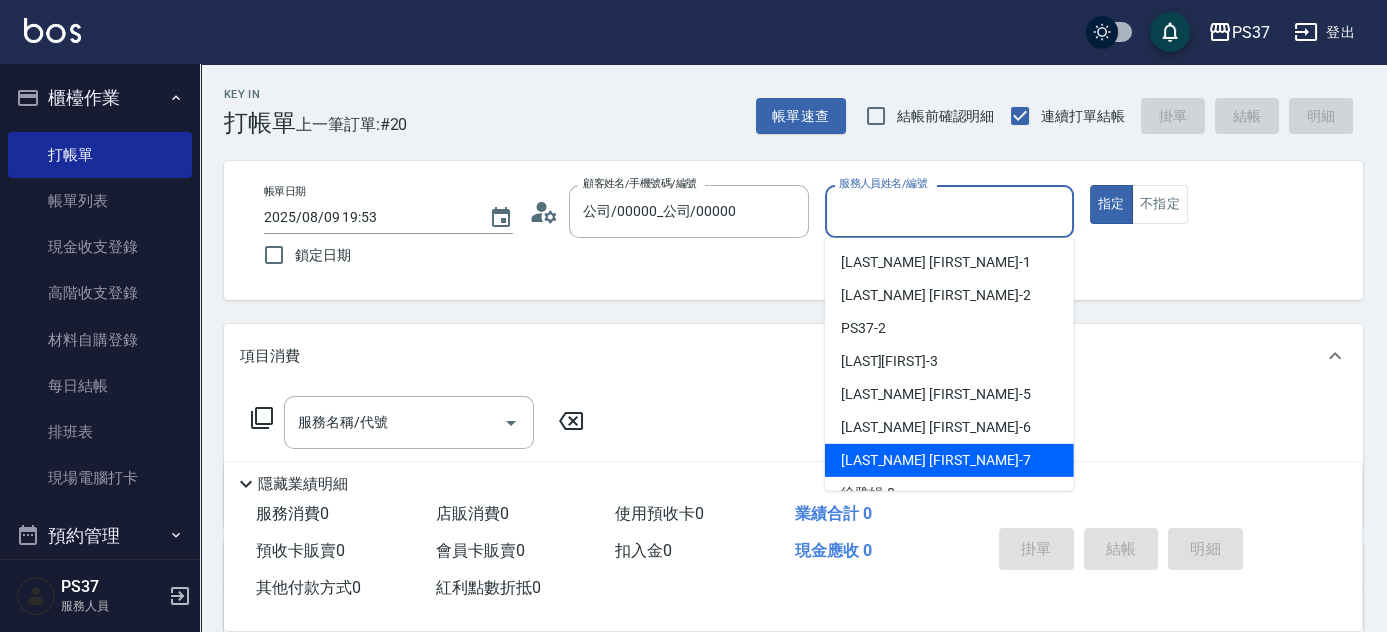 click on "黎氏萍 -7" at bounding box center [949, 460] 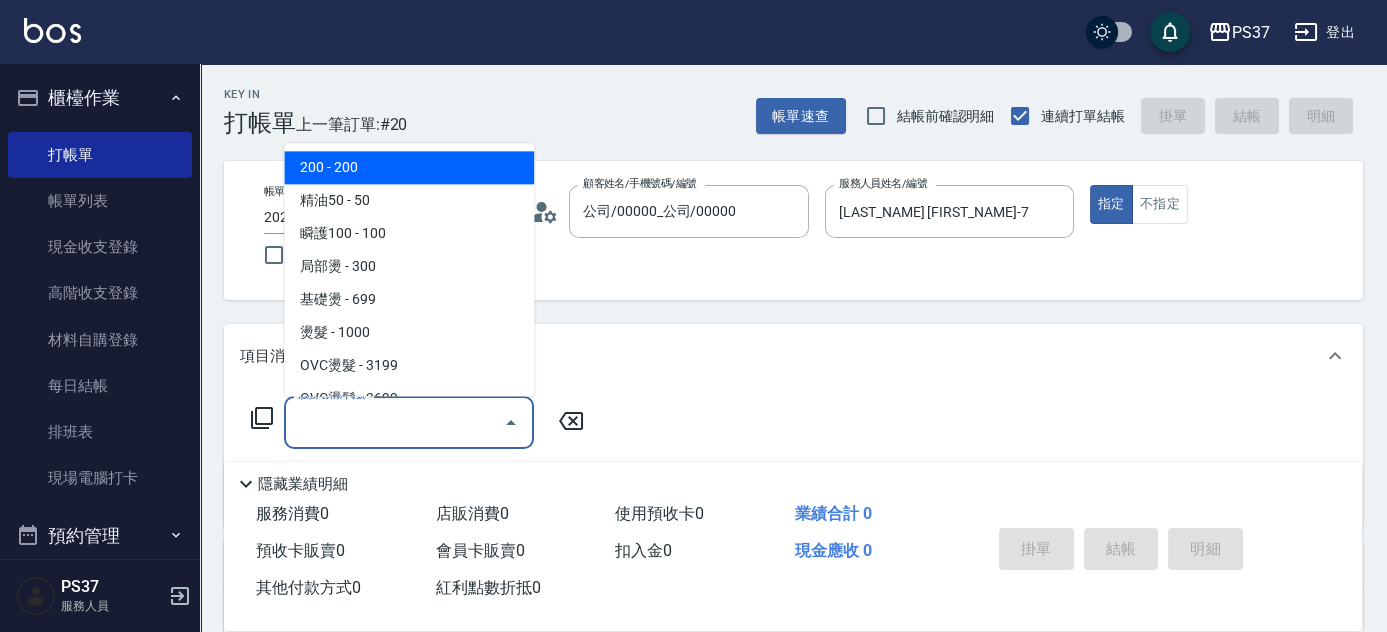 click on "服務名稱/代號" at bounding box center [394, 422] 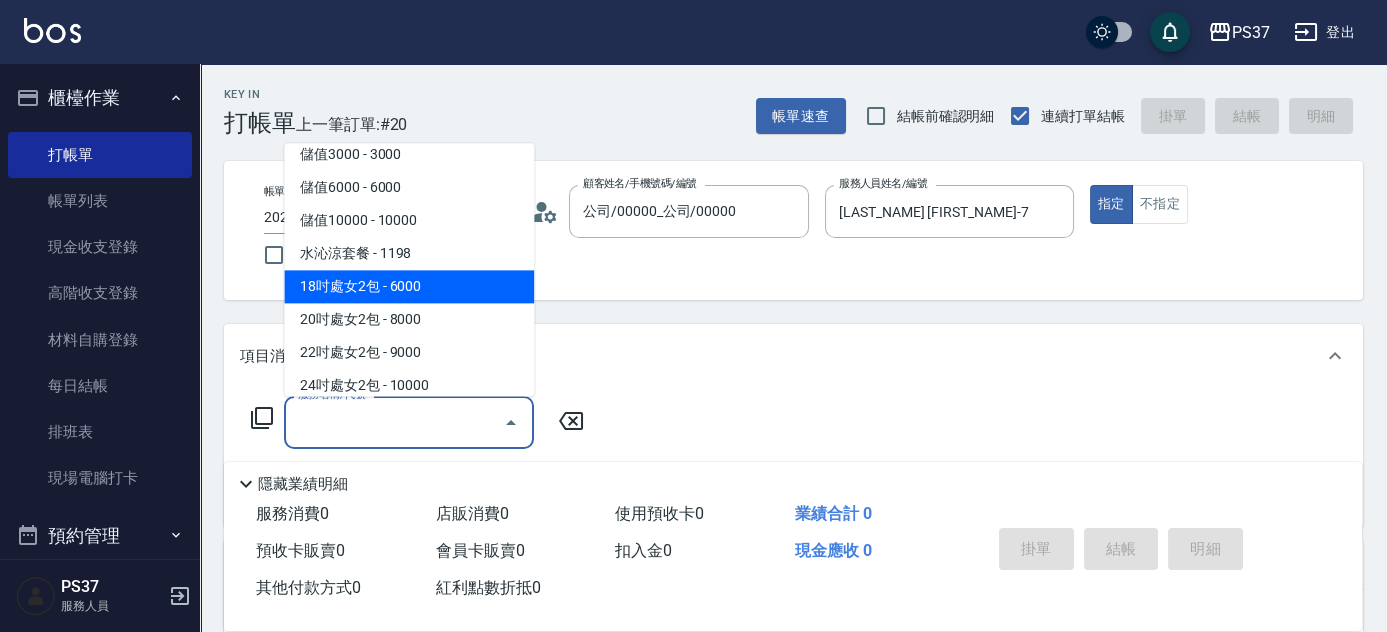 scroll, scrollTop: 2272, scrollLeft: 0, axis: vertical 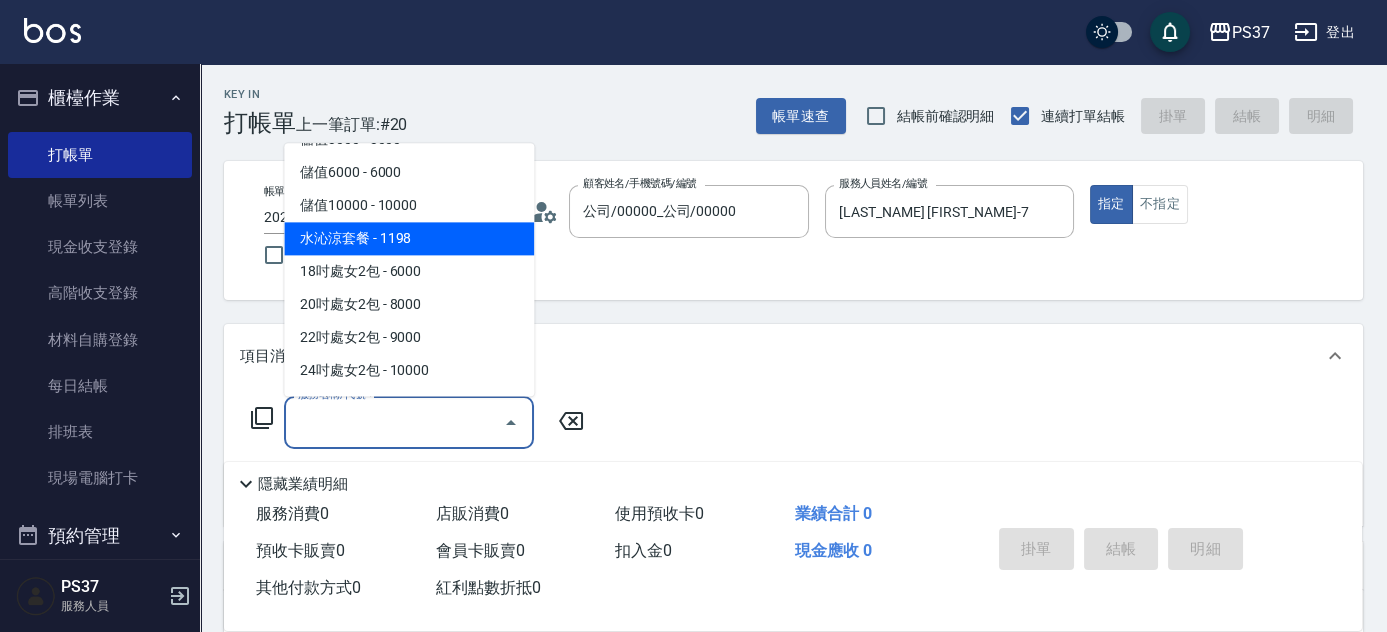 click on "水沁涼套餐 - 1198" at bounding box center [409, 239] 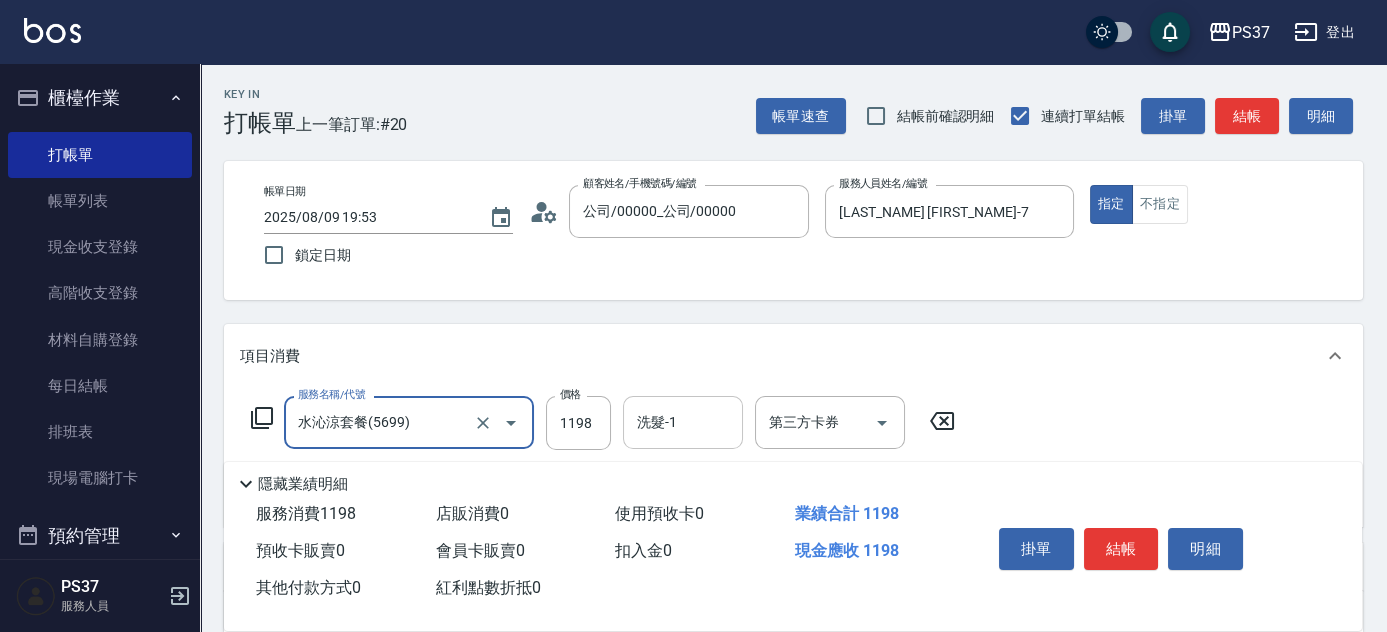 click on "洗髮-1" at bounding box center [683, 422] 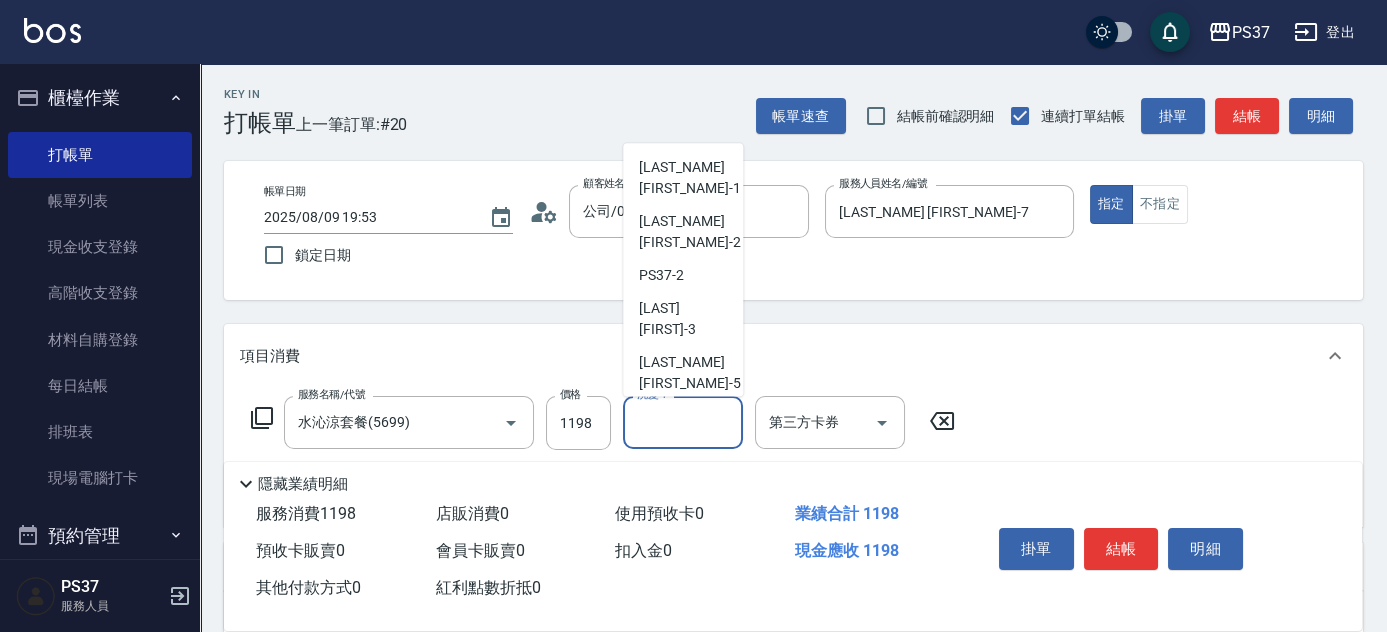 click on "黎氏萍 -7" at bounding box center [689, 482] 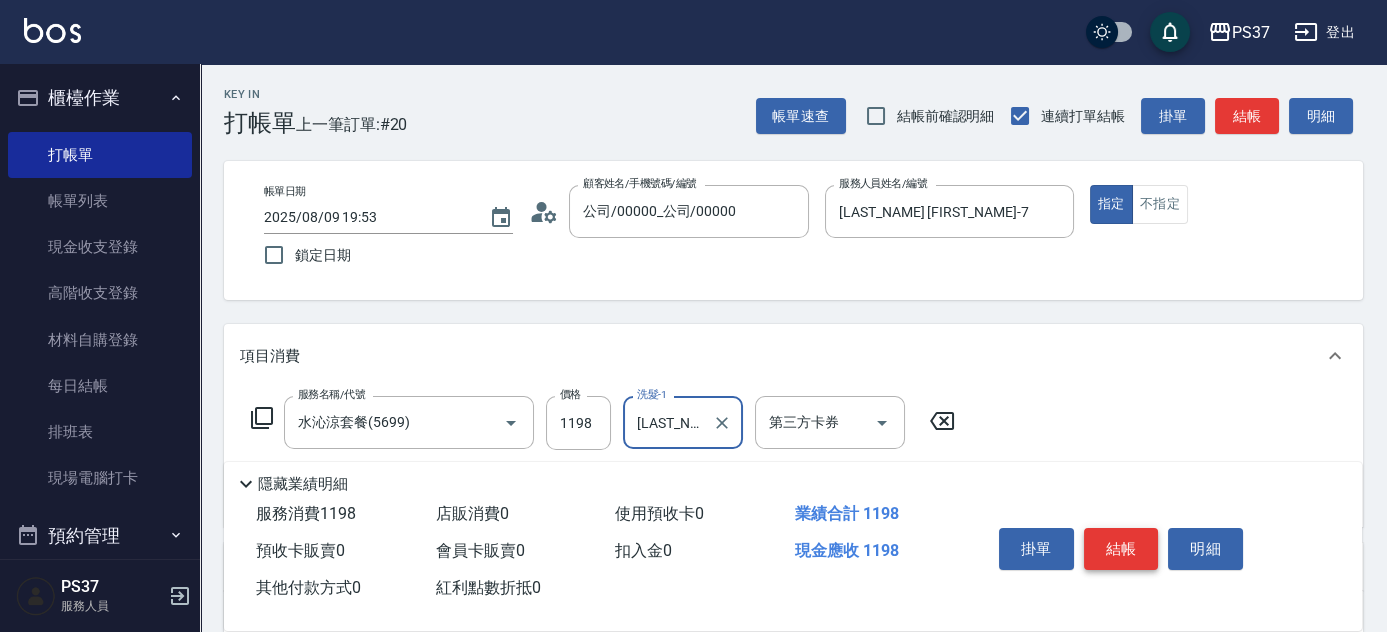 click on "結帳" at bounding box center [1121, 549] 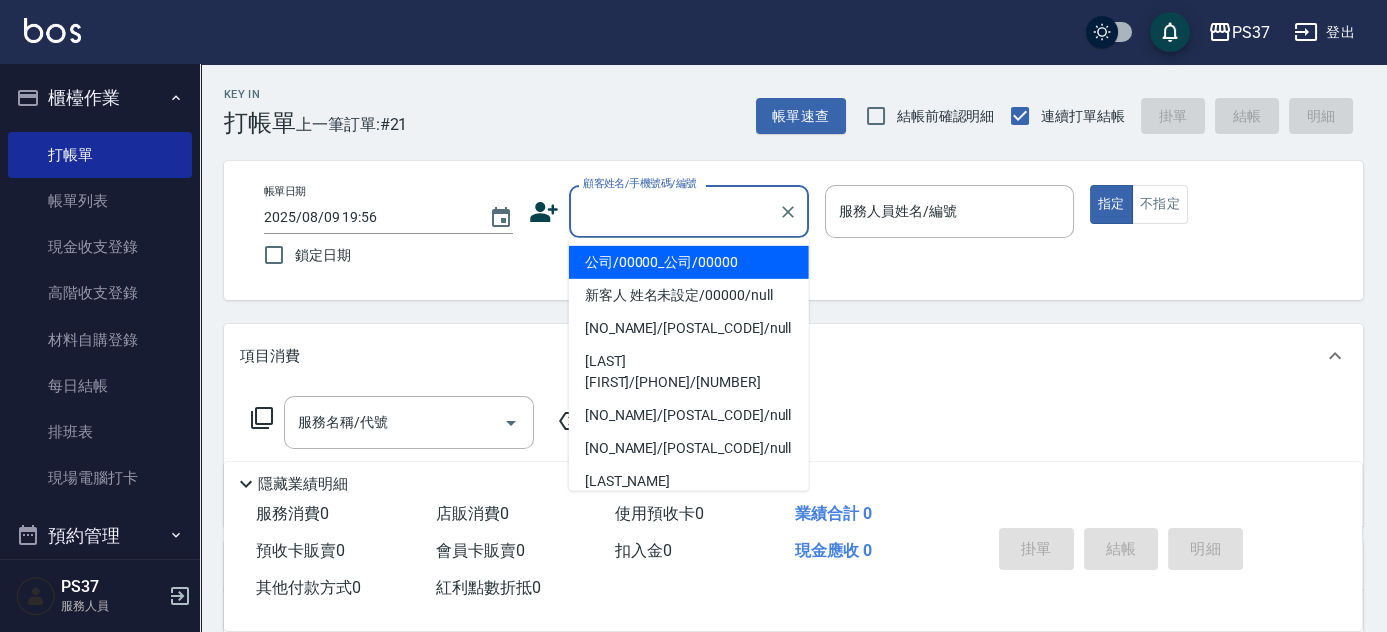 click on "顧客姓名/手機號碼/編號" at bounding box center (674, 211) 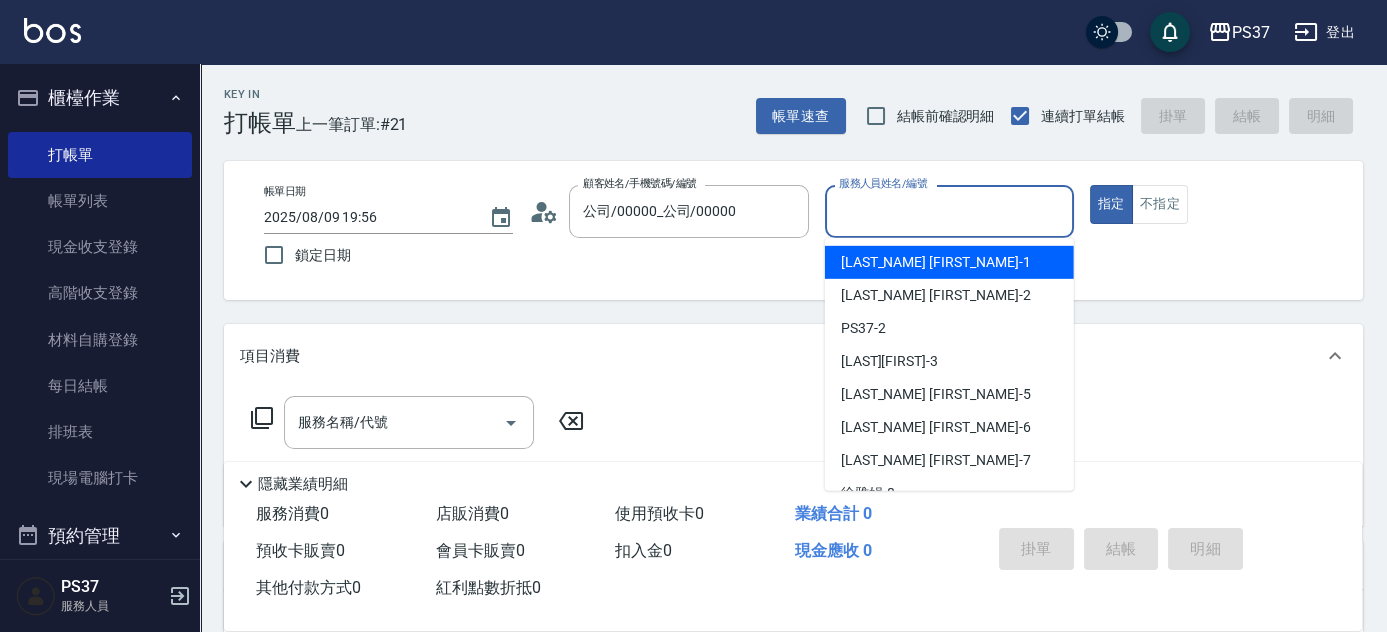click on "服務人員姓名/編號" at bounding box center (949, 211) 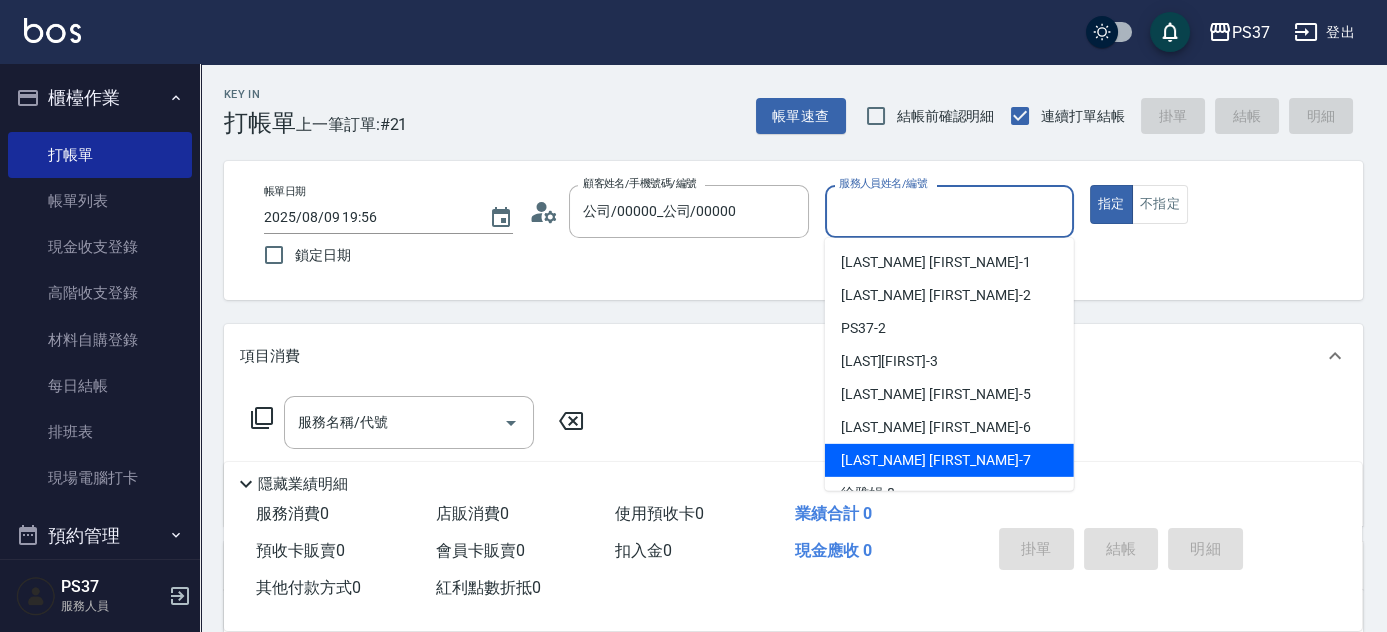 click on "黎氏萍 -7" at bounding box center [949, 460] 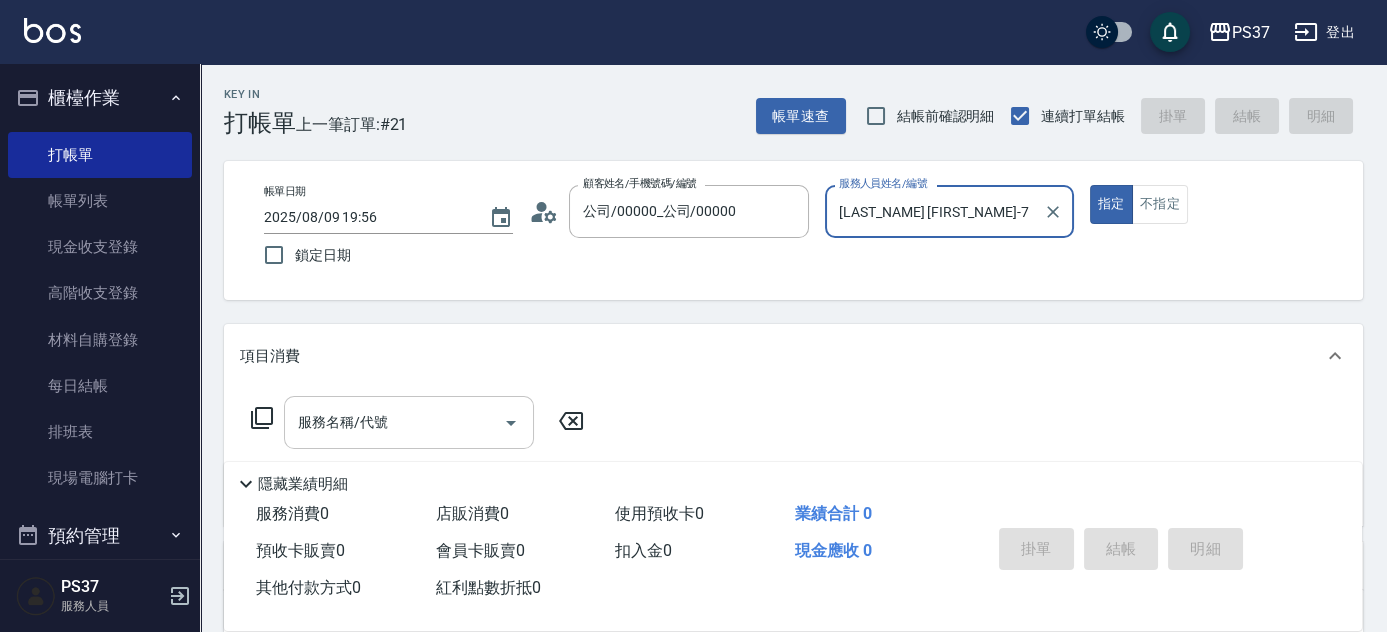 click on "服務名稱/代號" at bounding box center (394, 422) 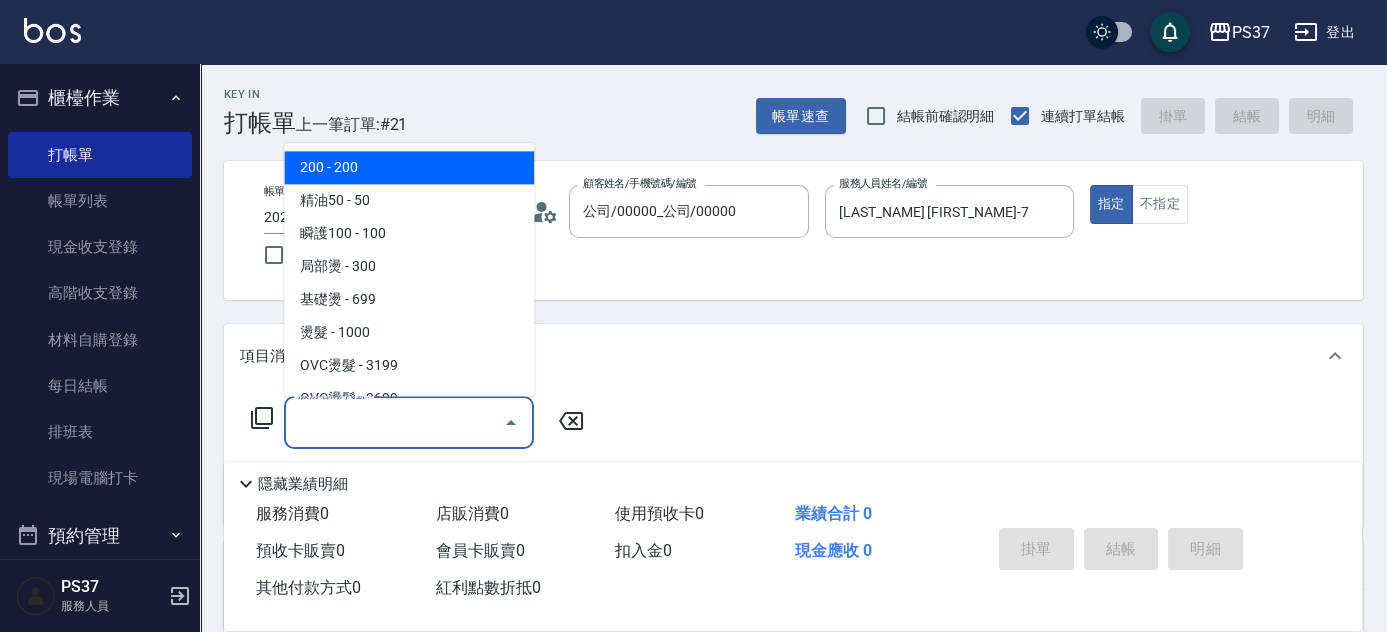 click on "200 - 200" at bounding box center [409, 168] 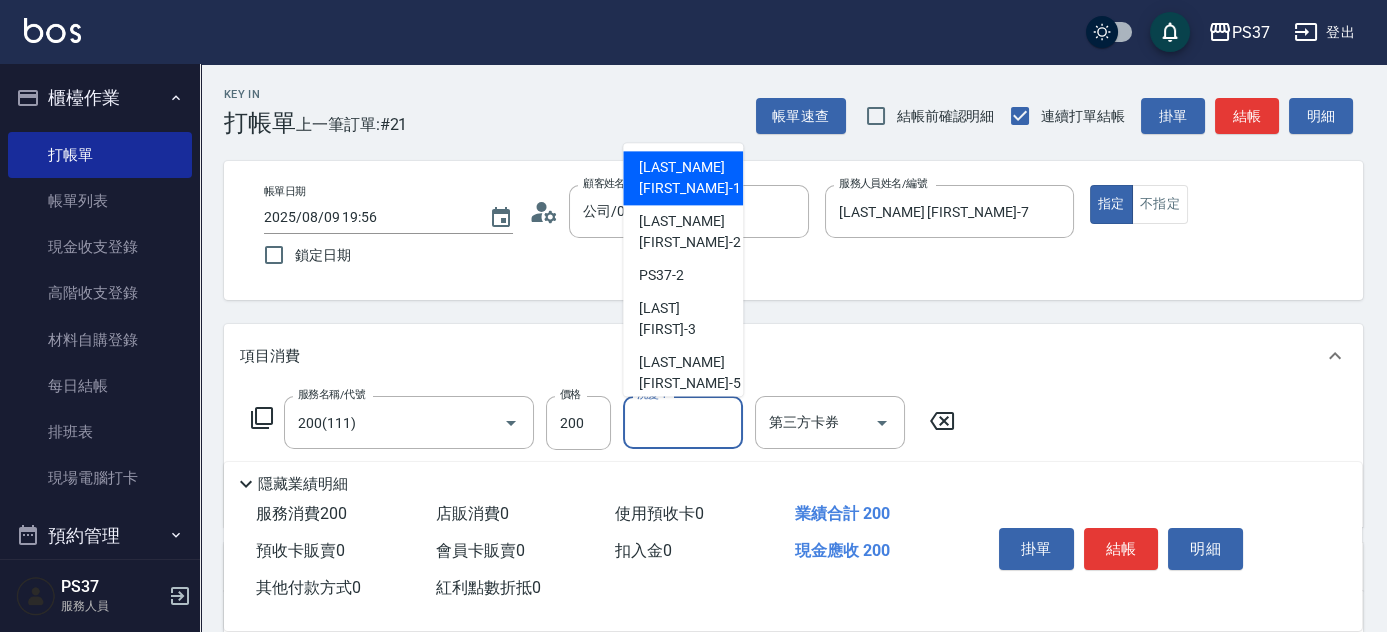 click on "洗髮-1" at bounding box center [683, 422] 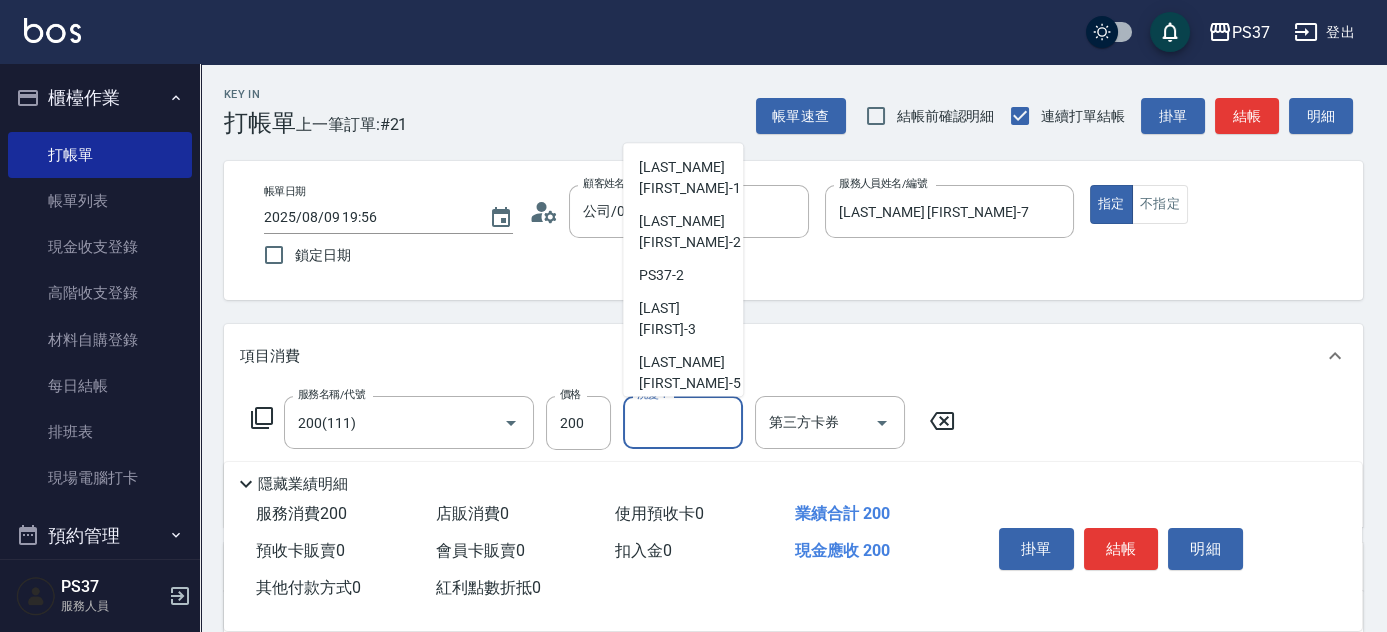 click on "黎氏萍 -7" at bounding box center [689, 482] 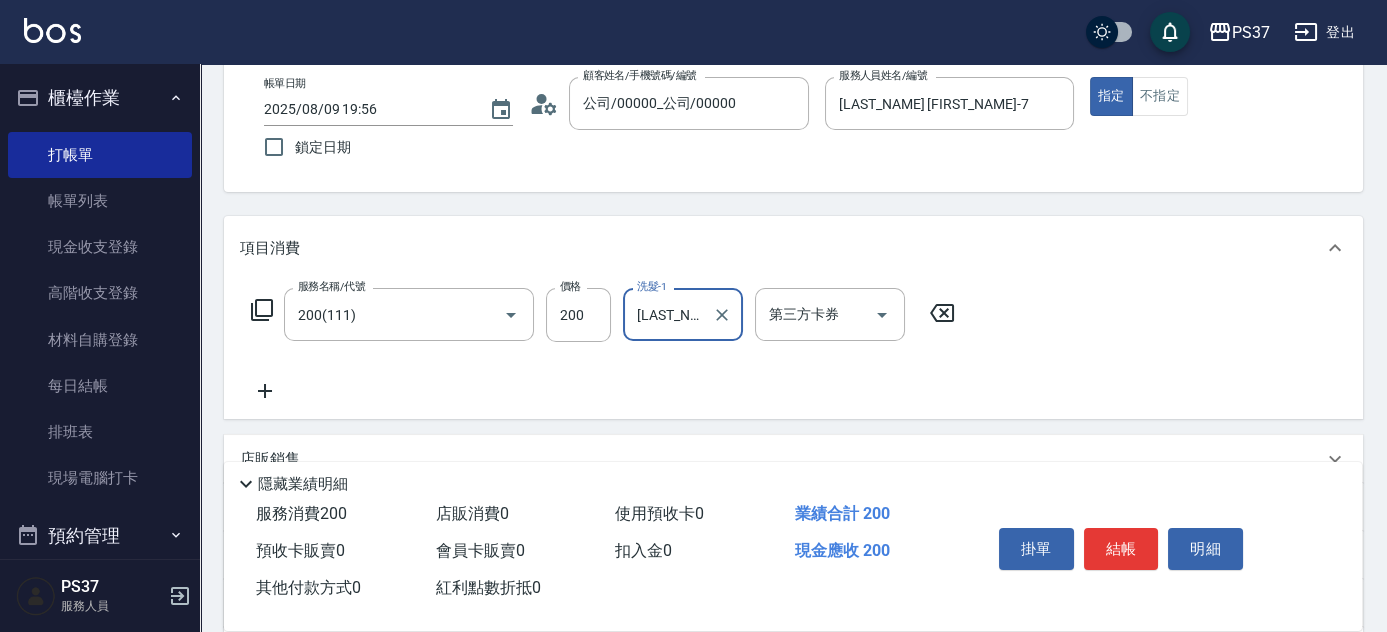 scroll, scrollTop: 181, scrollLeft: 0, axis: vertical 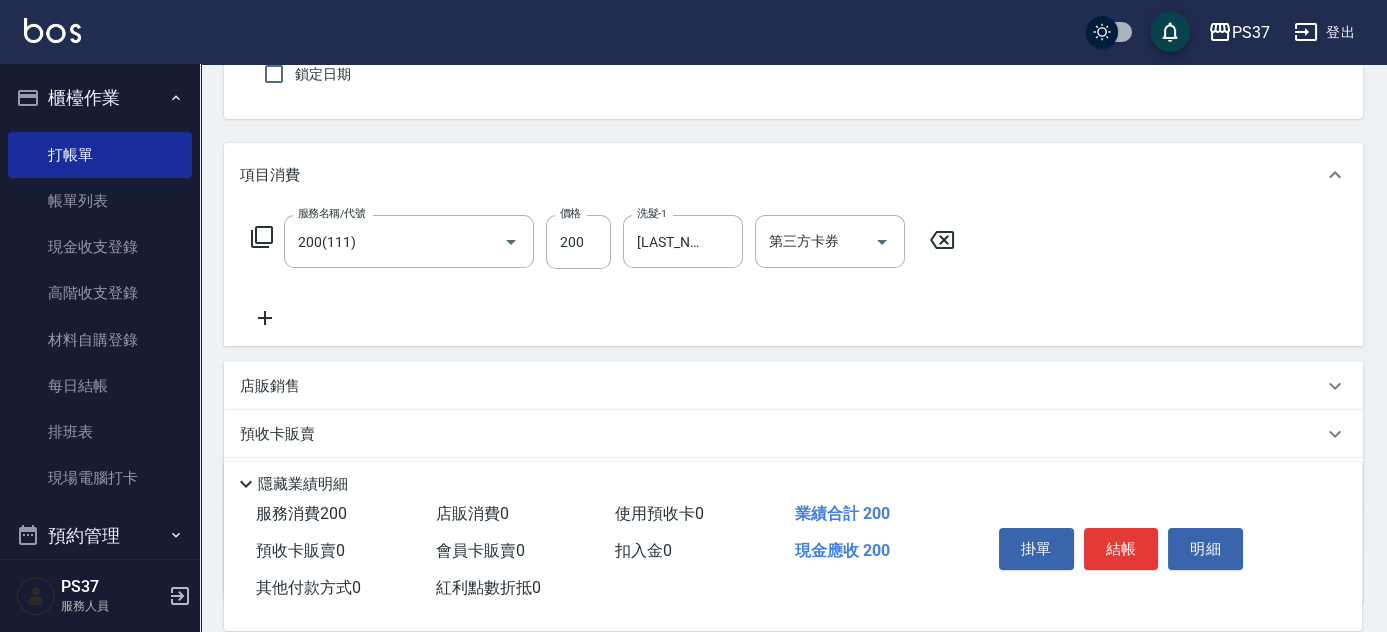 click 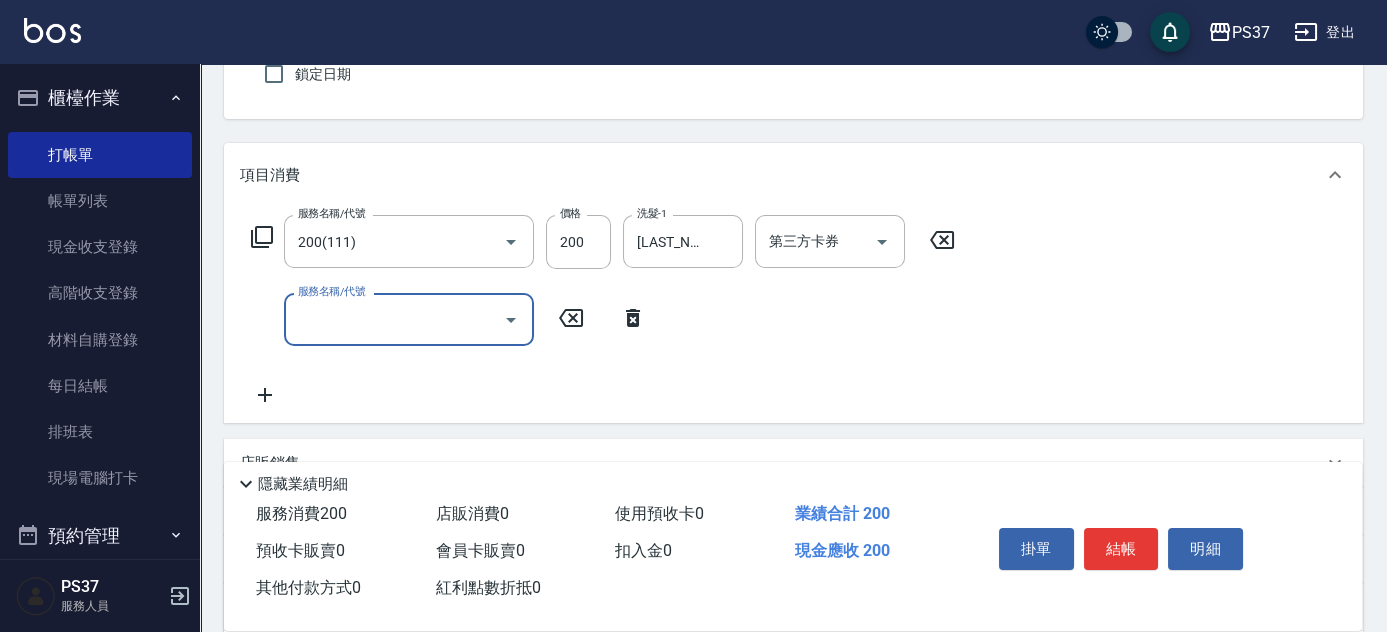 click on "服務名稱/代號" at bounding box center (394, 319) 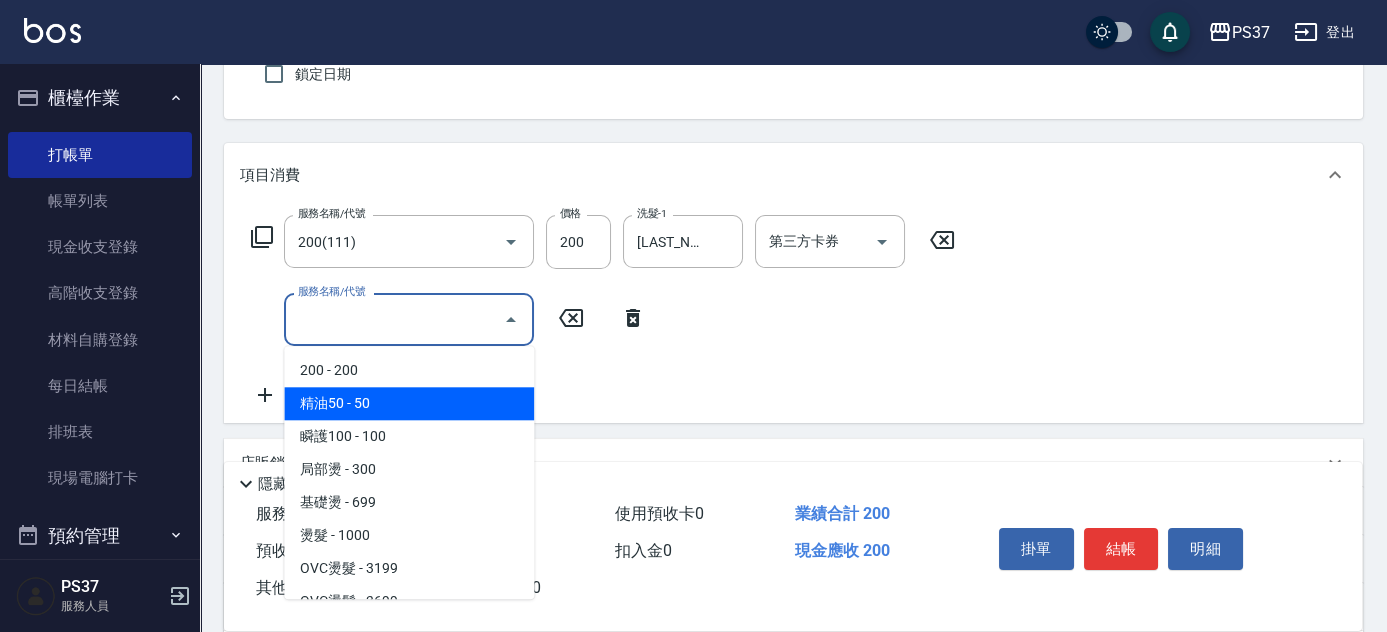 click on "精油50 - 50" at bounding box center [409, 403] 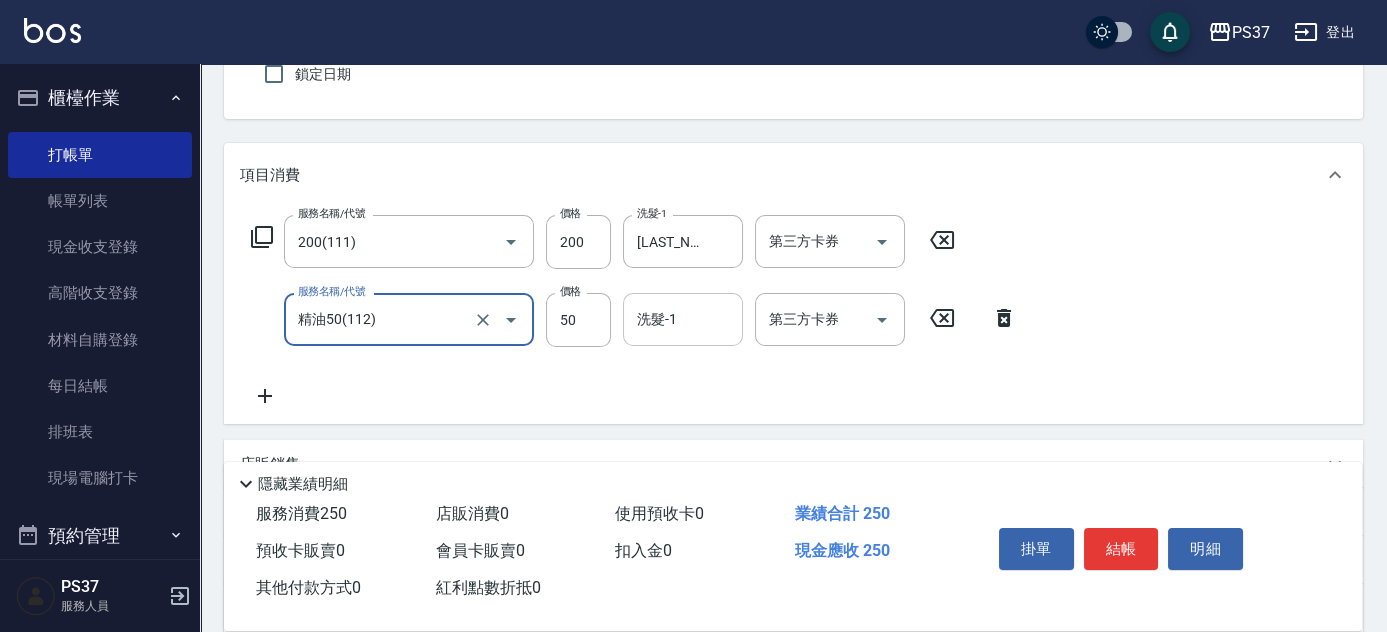 click on "洗髮-1" at bounding box center [683, 319] 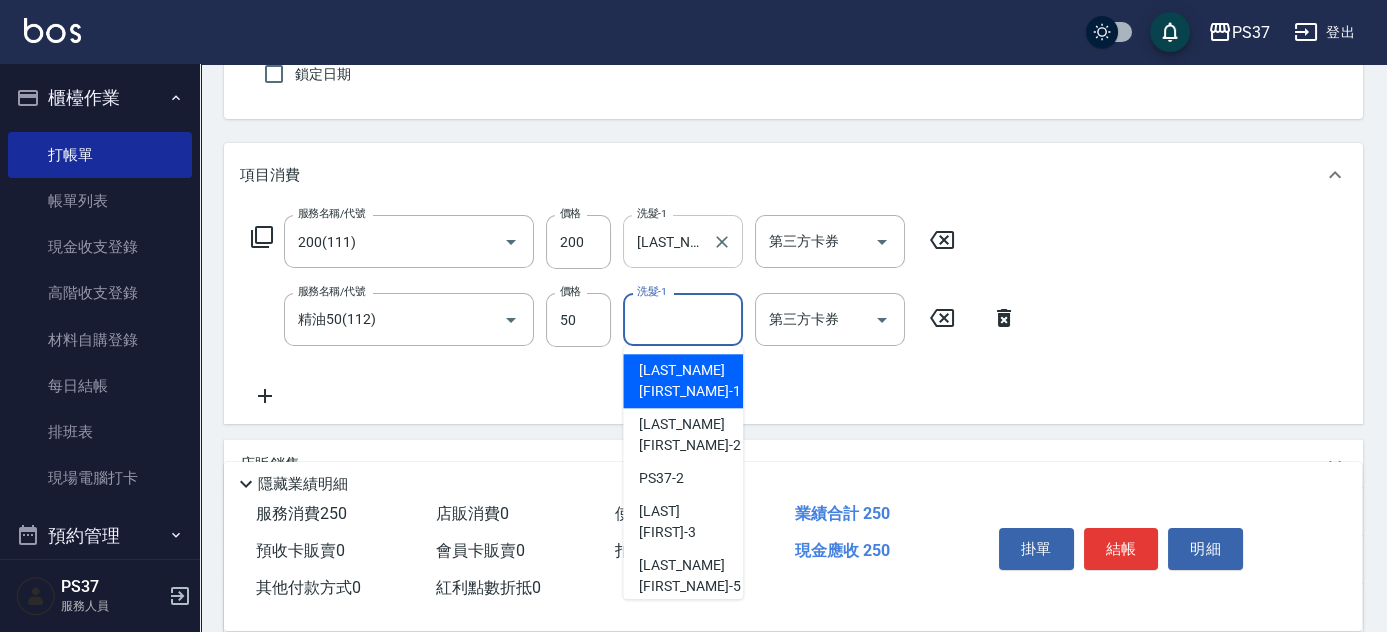 click at bounding box center (722, 242) 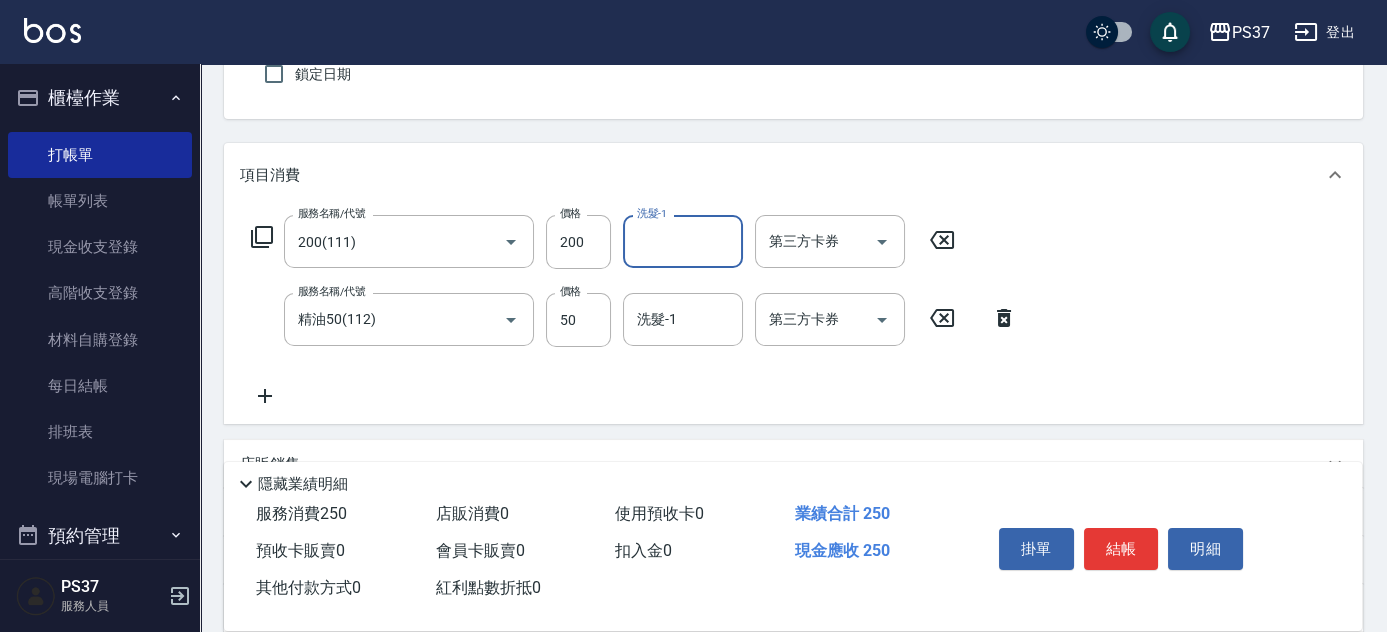 click on "洗髮-1" at bounding box center [683, 241] 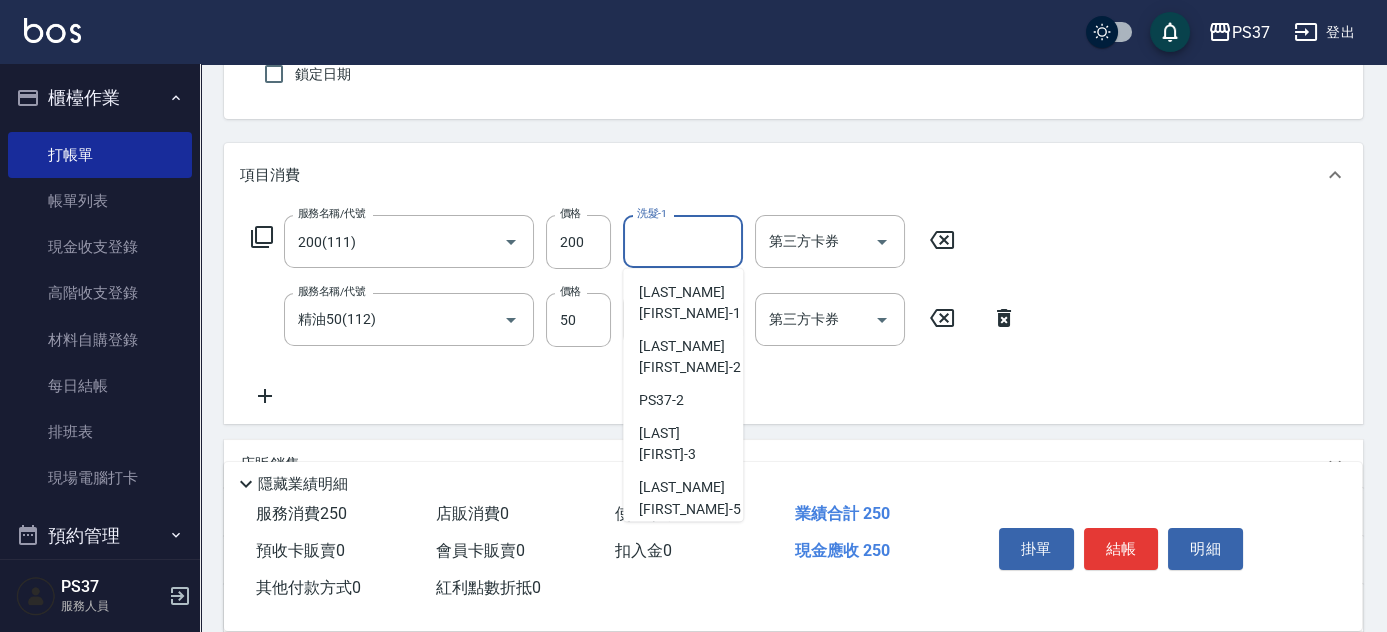 click on "徐雅娟 -8" at bounding box center (683, 649) 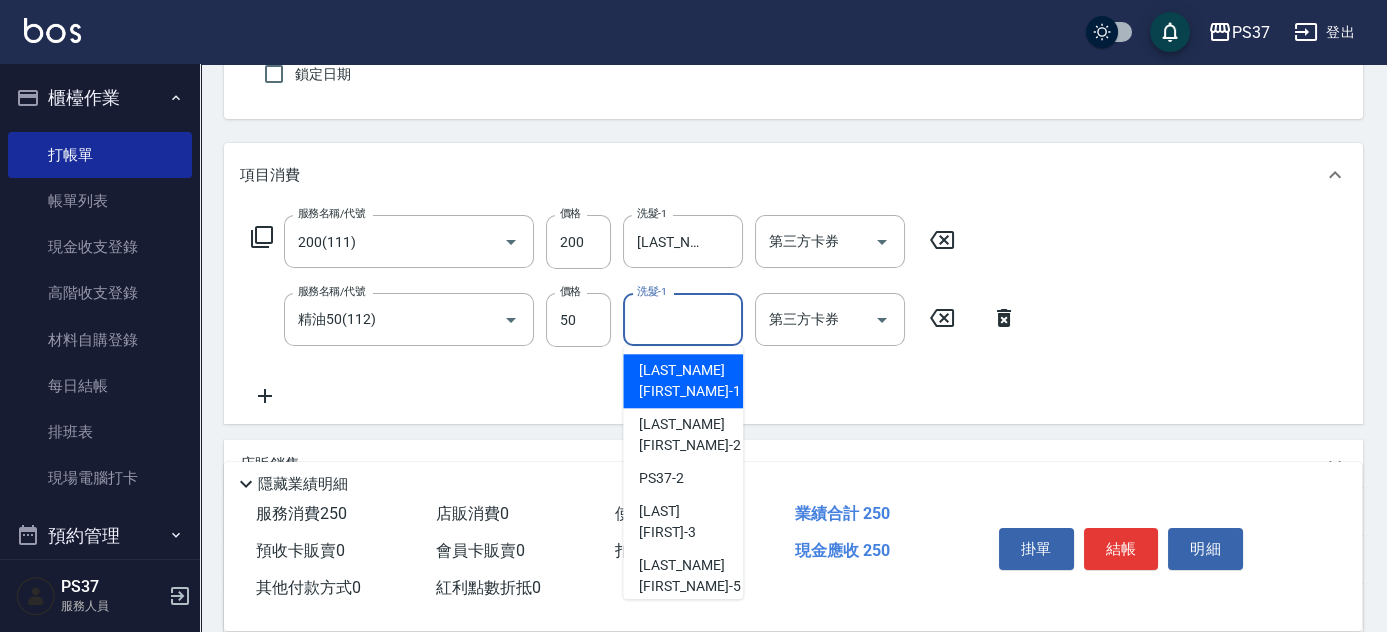 click on "洗髮-1" at bounding box center [683, 319] 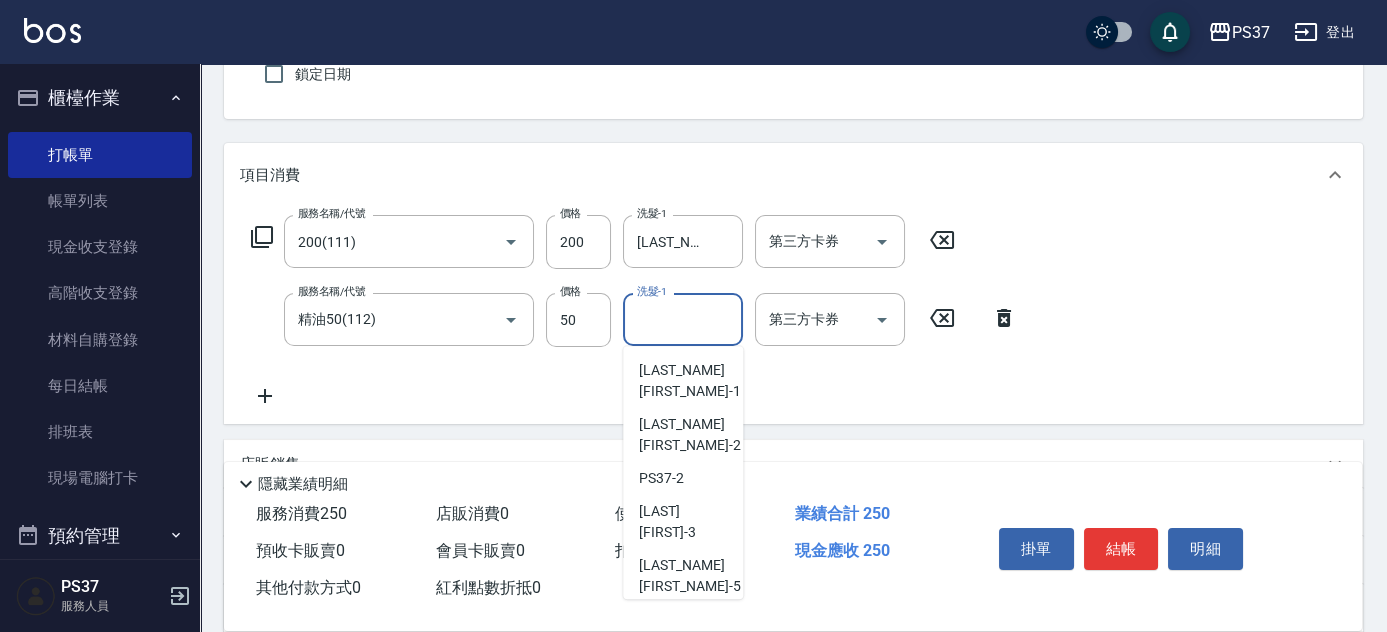 click on "徐雅娟 -8" at bounding box center [666, 727] 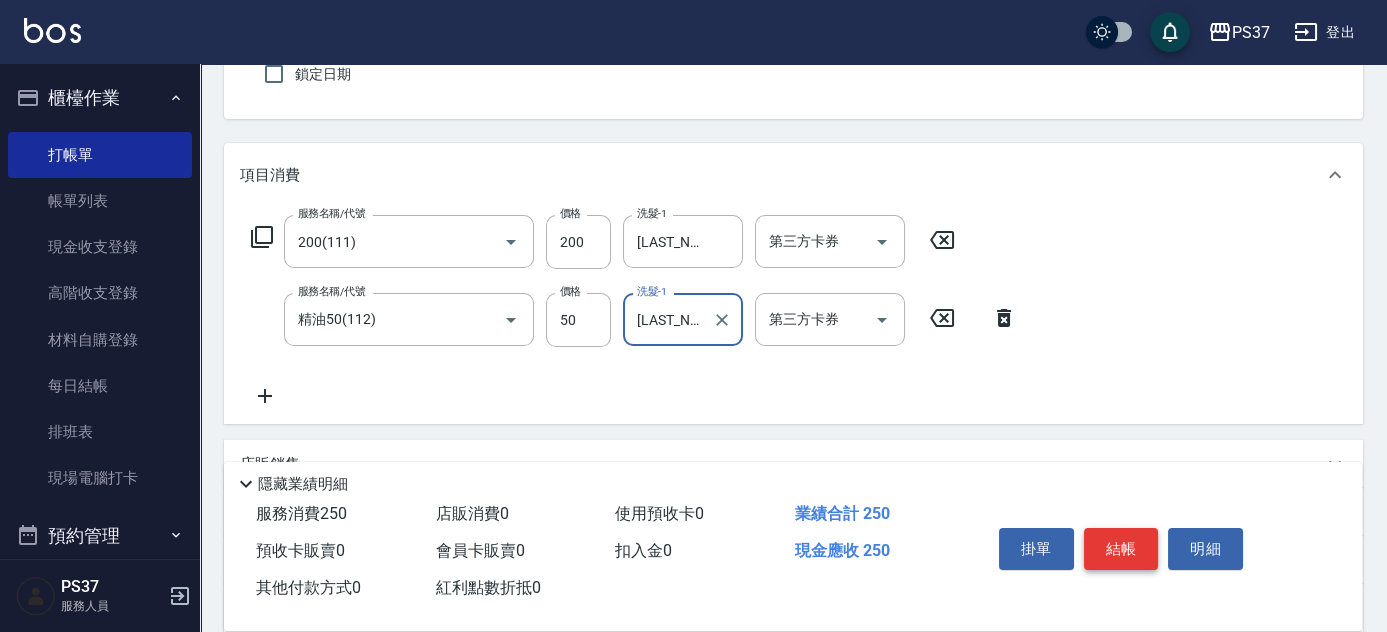 click on "結帳" at bounding box center [1121, 549] 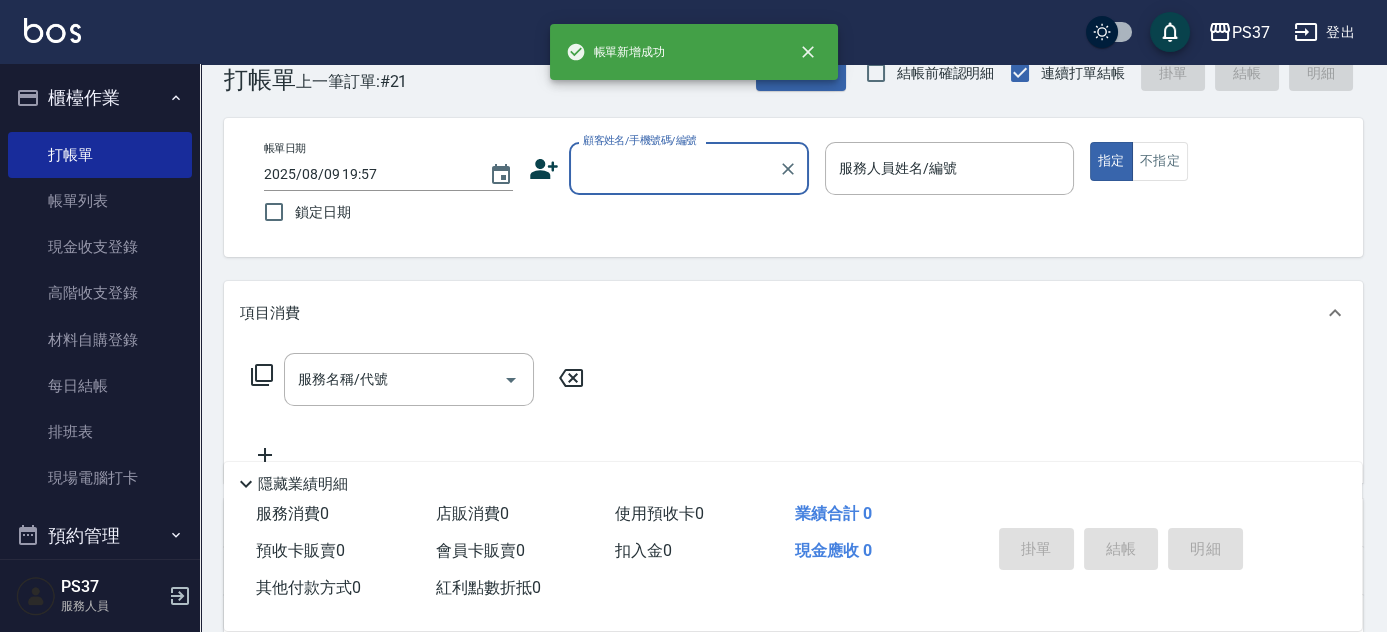 scroll, scrollTop: 0, scrollLeft: 0, axis: both 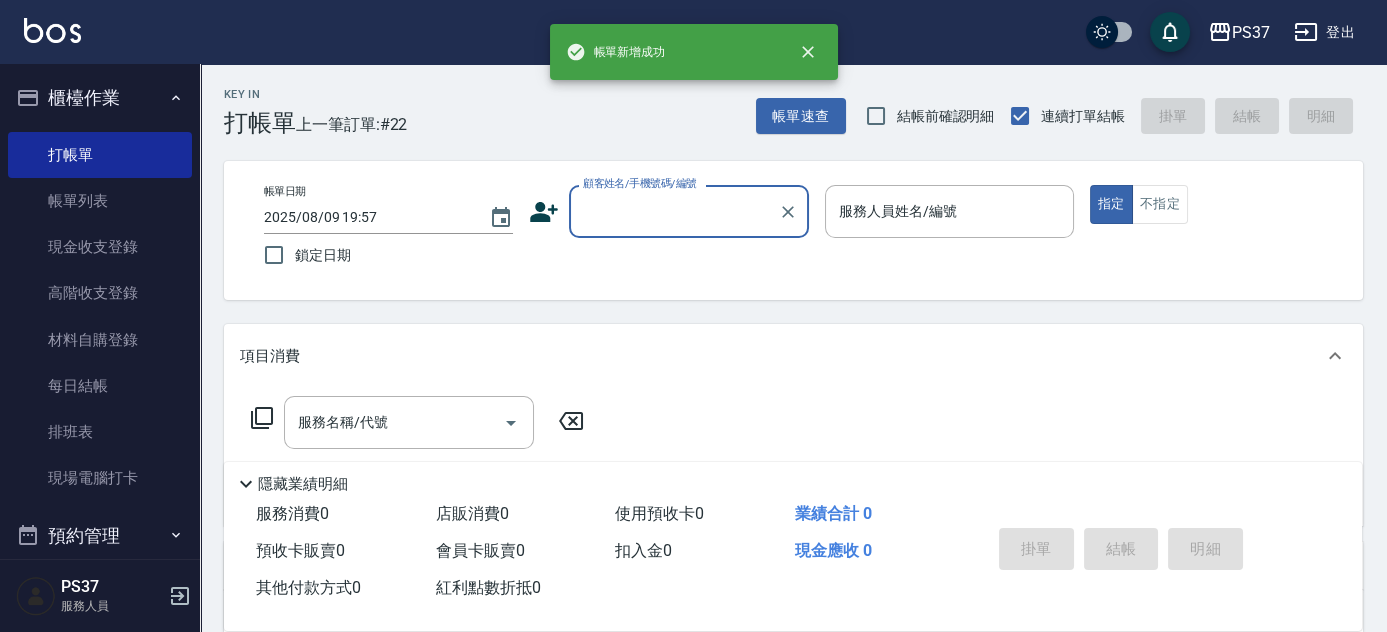 click on "顧客姓名/手機號碼/編號" at bounding box center [674, 211] 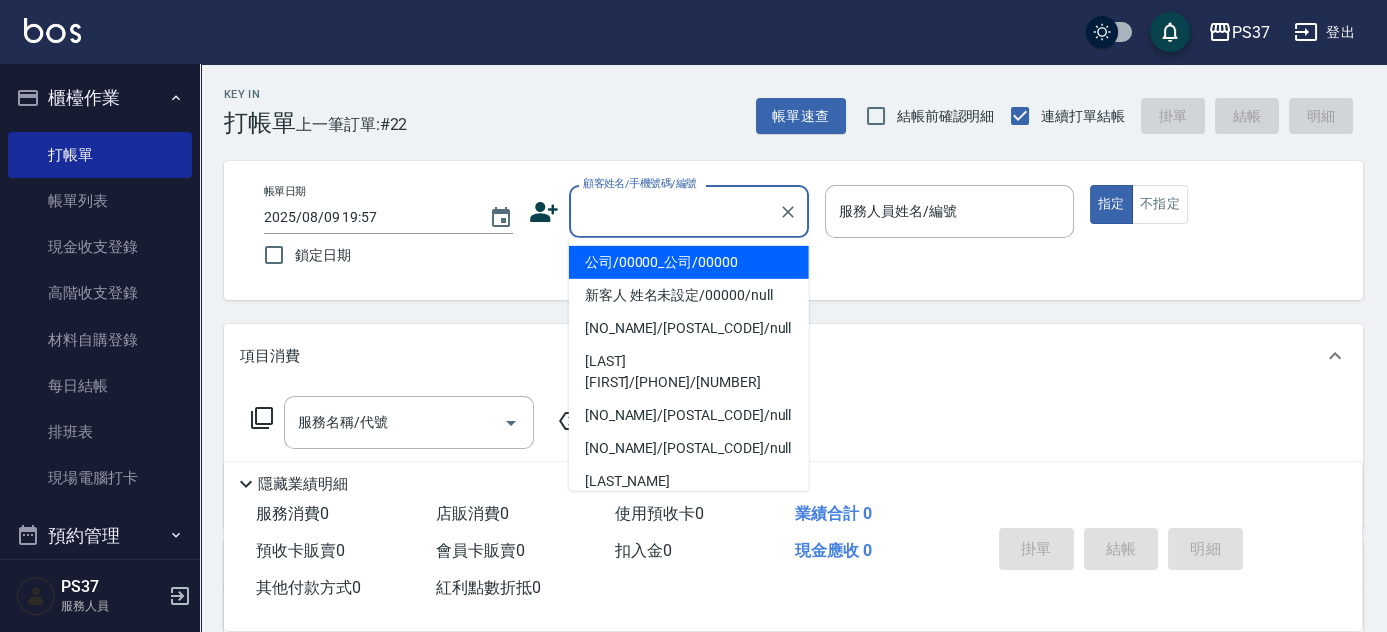 click on "公司/00000_公司/00000" at bounding box center (689, 262) 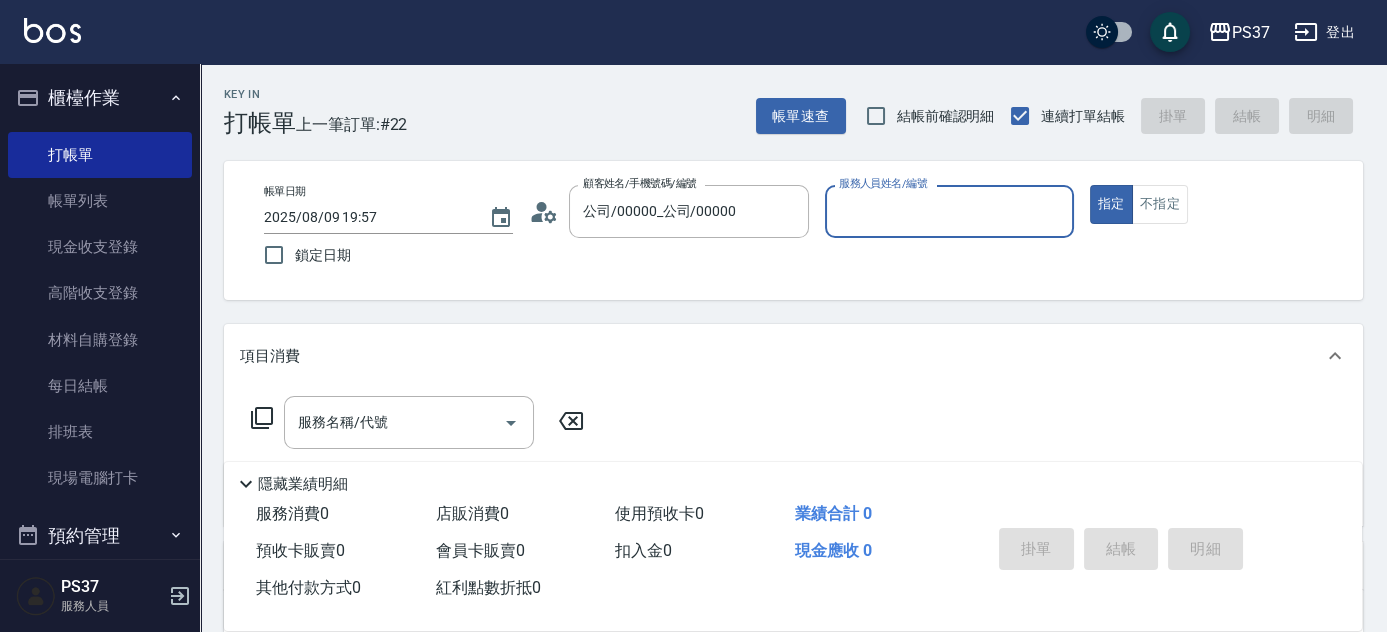 click on "服務人員姓名/編號" at bounding box center (949, 211) 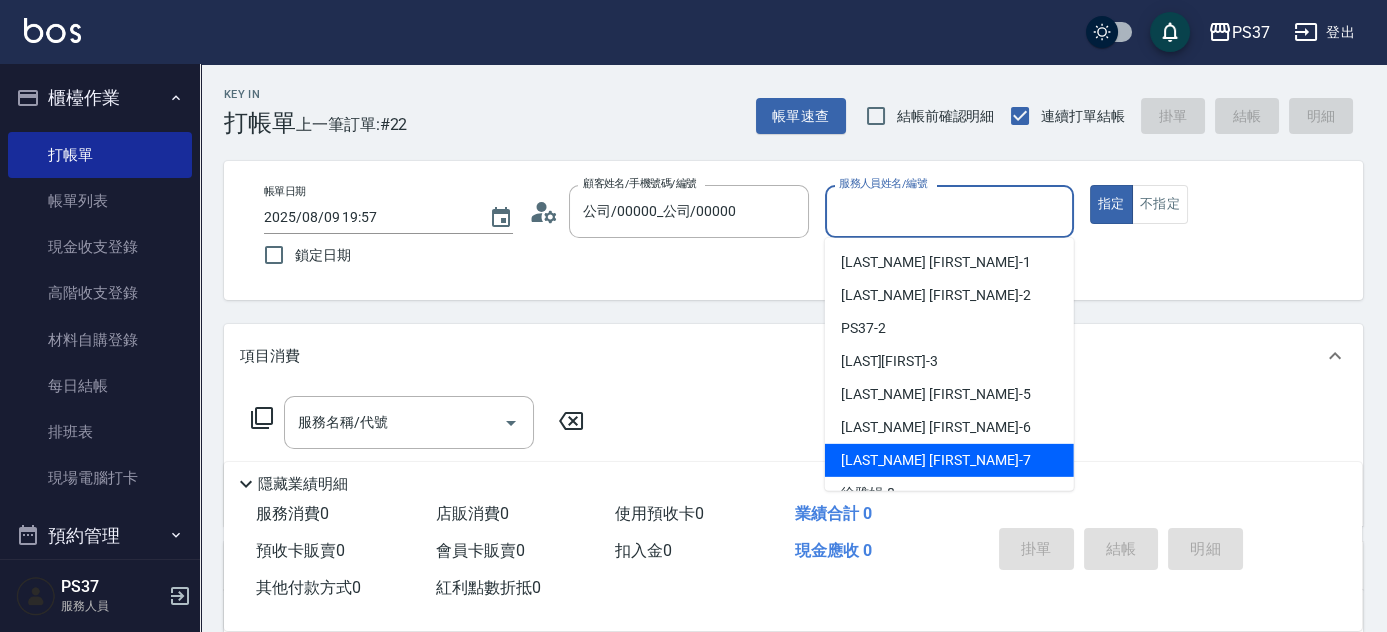 click on "黎氏萍 -7" at bounding box center [949, 460] 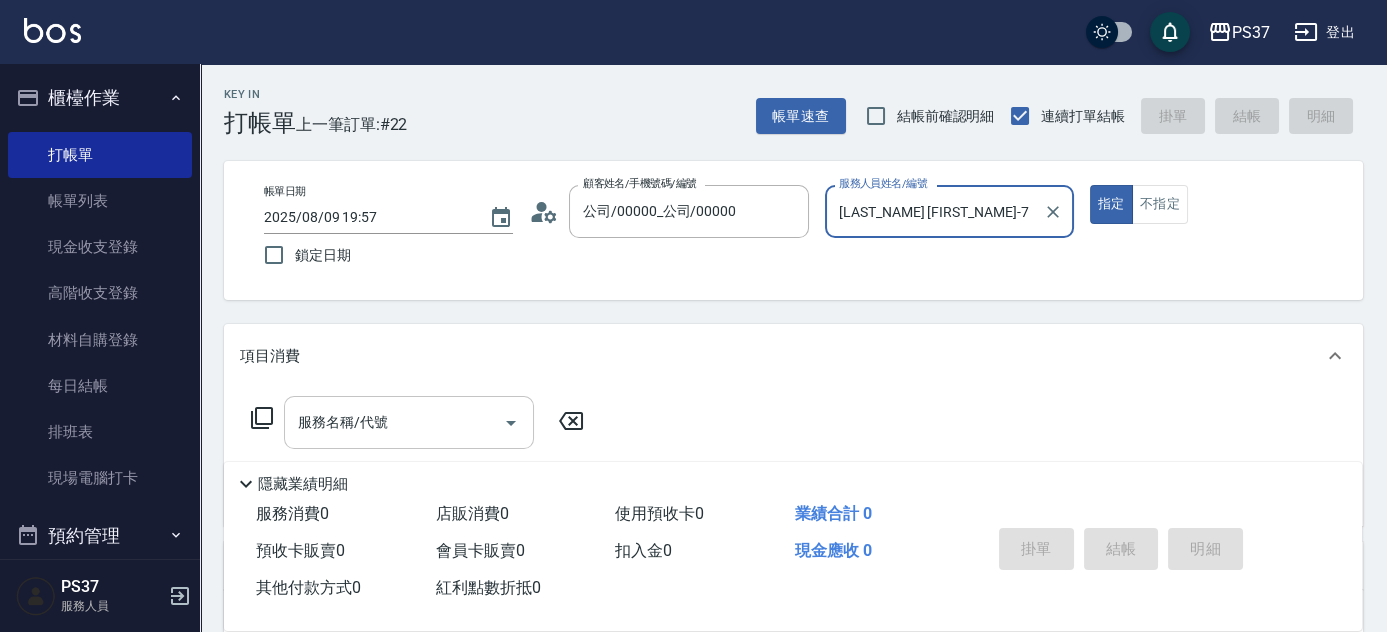 click on "服務名稱/代號" at bounding box center [409, 422] 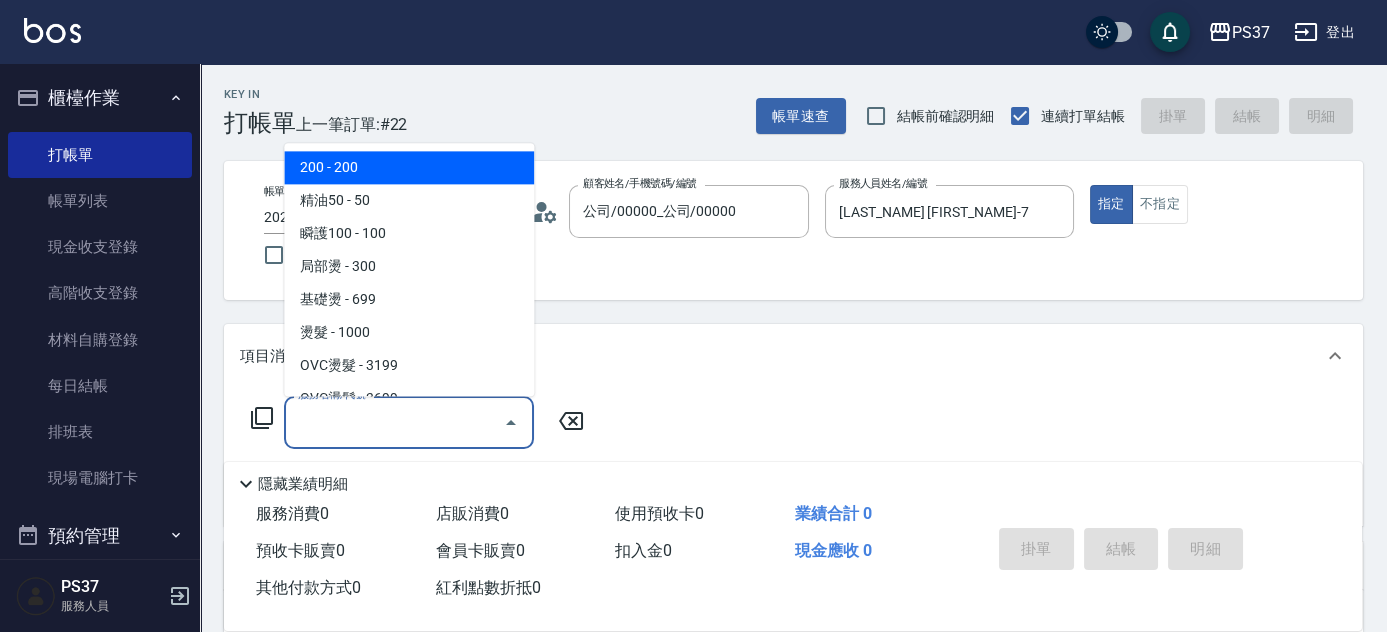 click on "200 - 200" at bounding box center (409, 168) 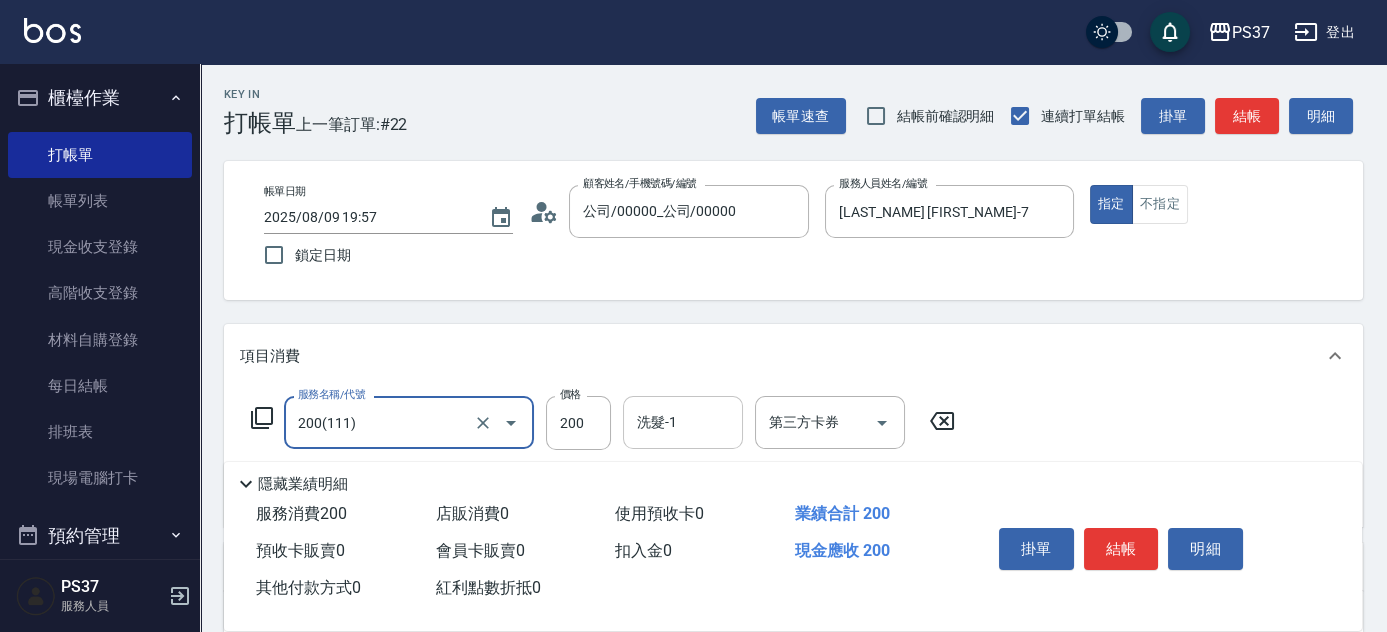 click on "洗髮-1" at bounding box center (683, 422) 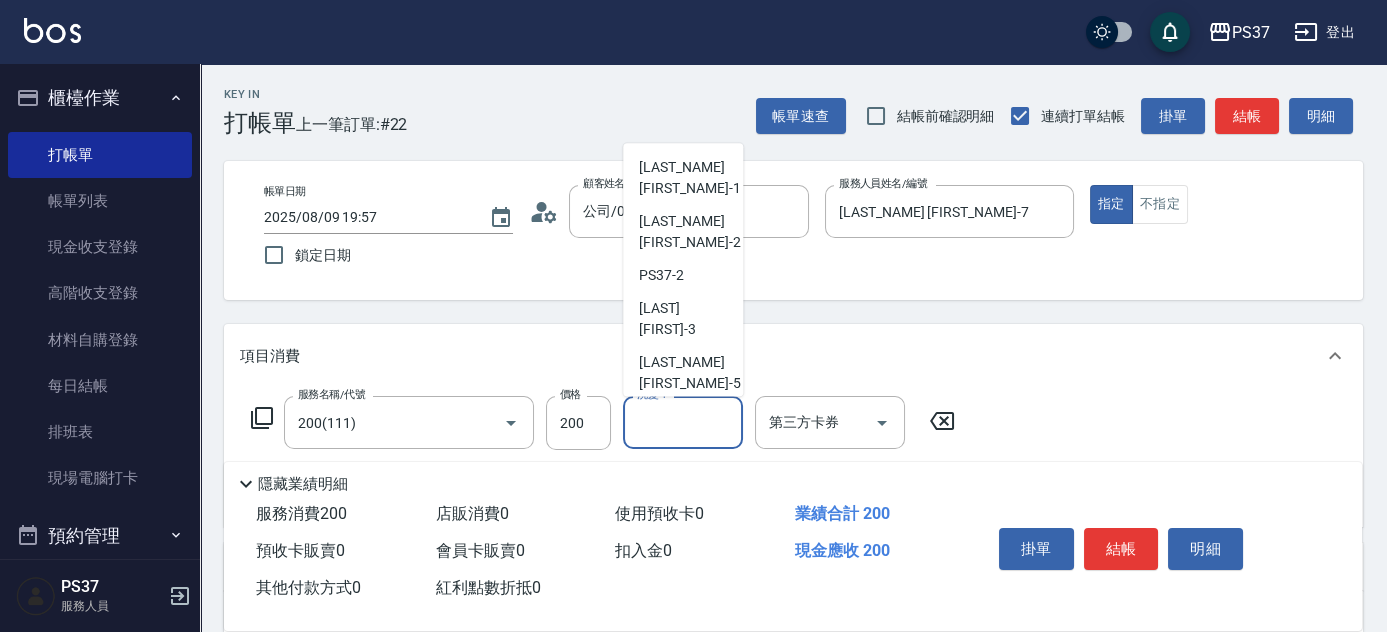 click on "黎氏萍 -7" at bounding box center [683, 482] 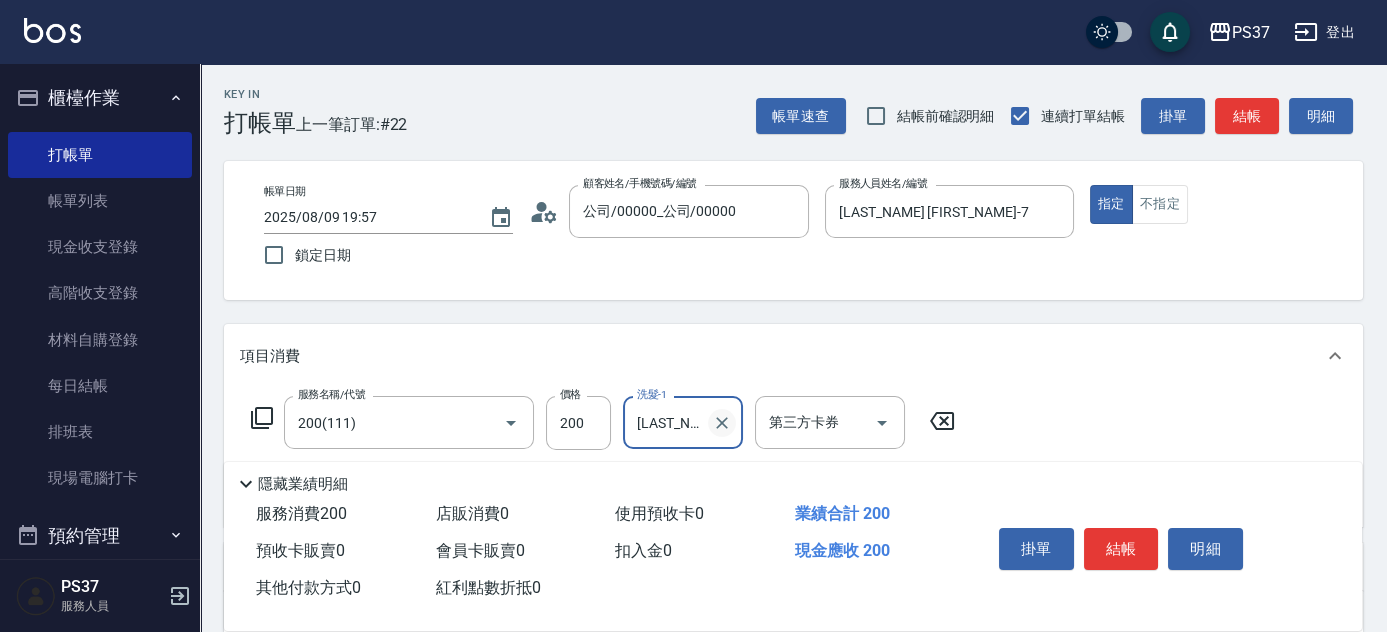 click 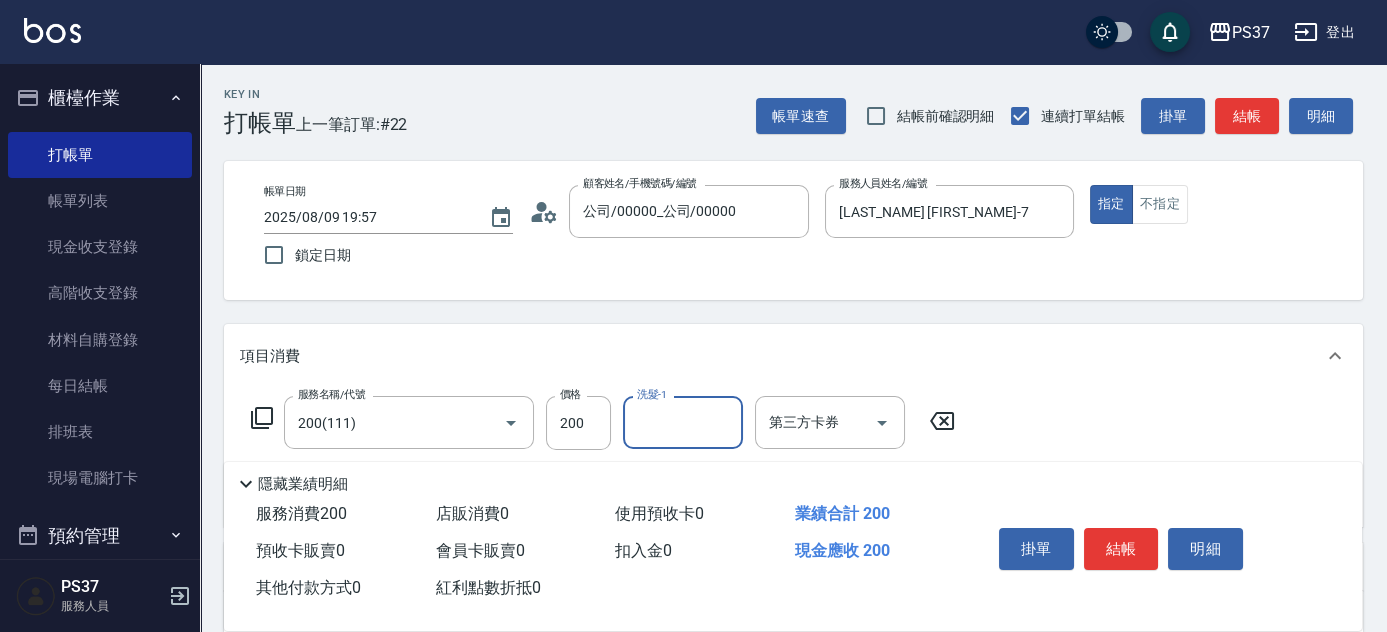click on "洗髮-1" at bounding box center [683, 422] 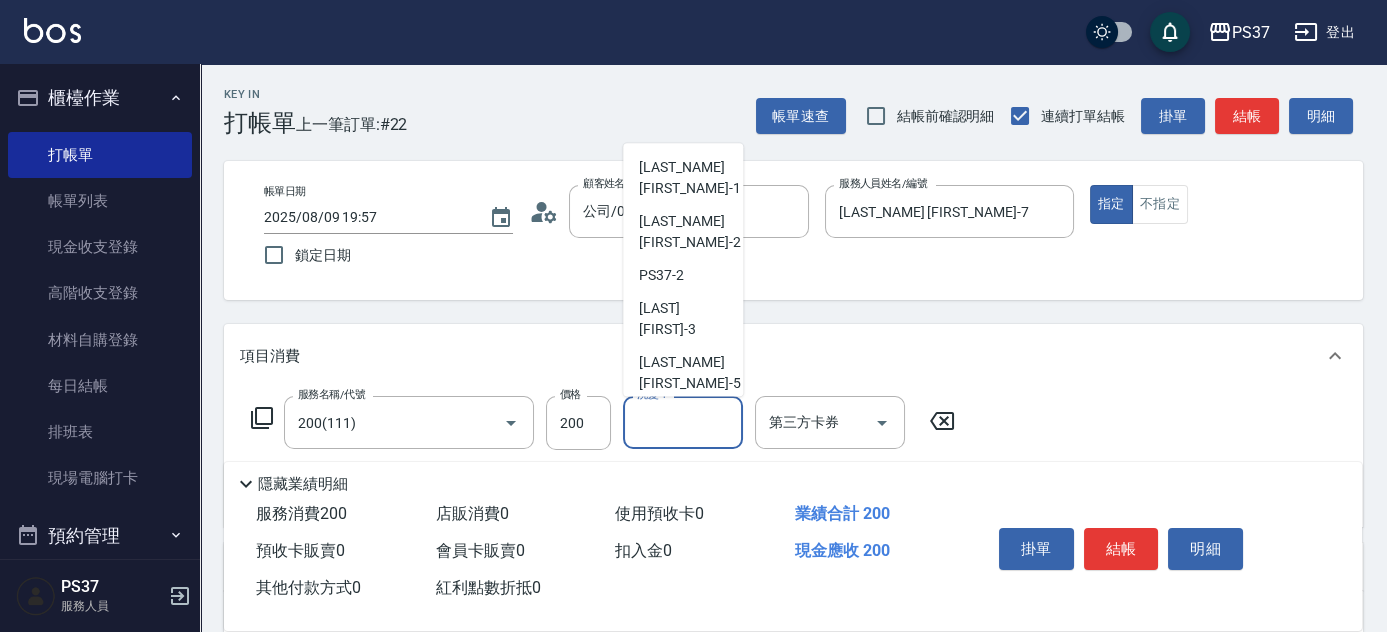 click on "徐雅娟 -8" at bounding box center (683, 525) 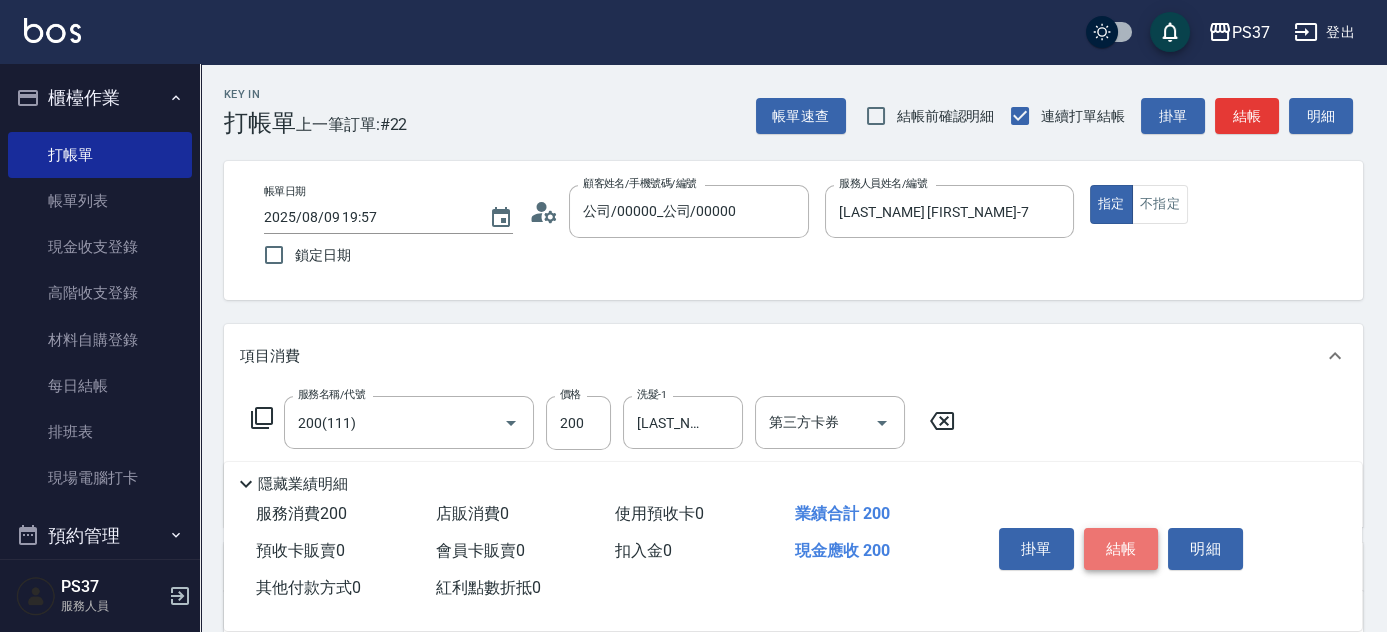 click on "結帳" at bounding box center (1121, 549) 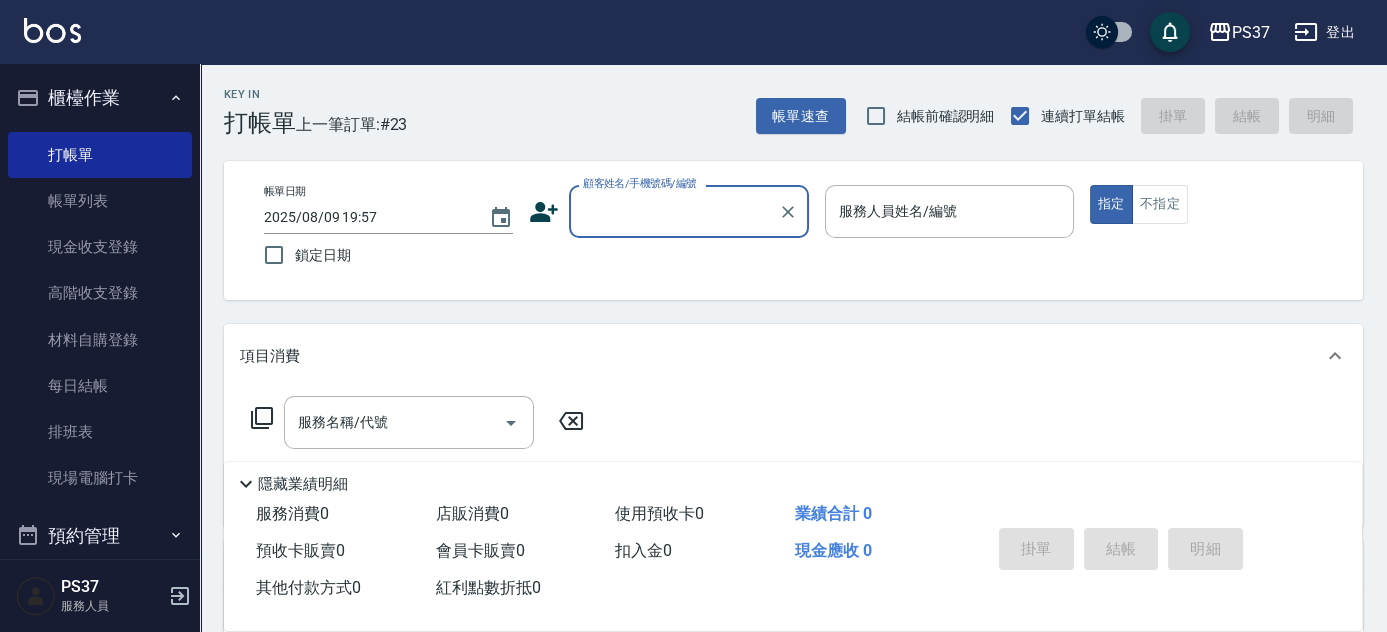 click on "顧客姓名/手機號碼/編號" at bounding box center [674, 211] 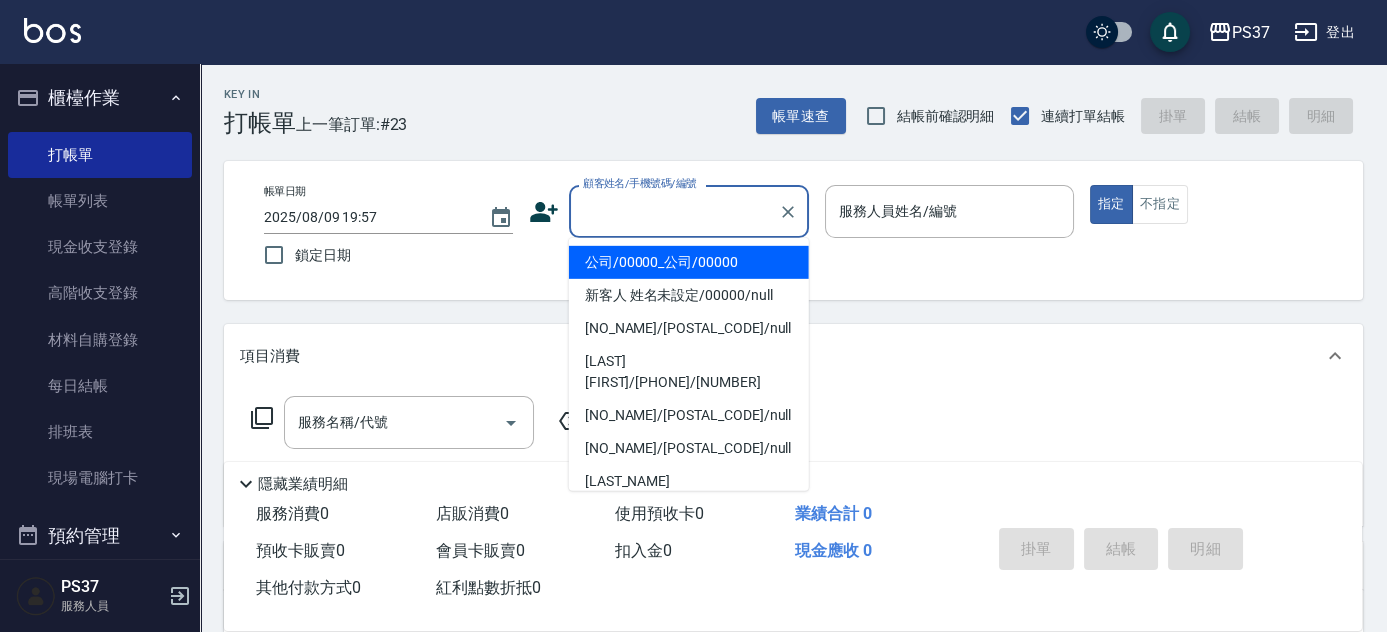 click on "公司/00000_公司/00000" at bounding box center (689, 262) 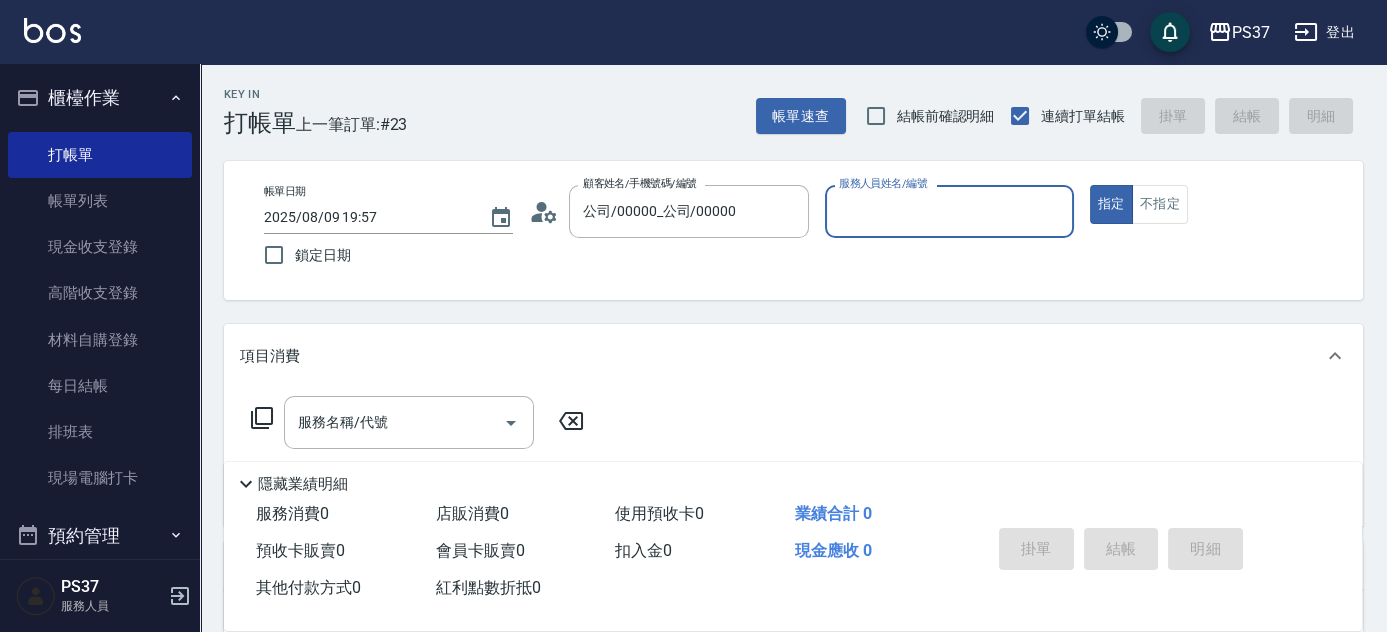 click on "服務人員姓名/編號" at bounding box center (949, 211) 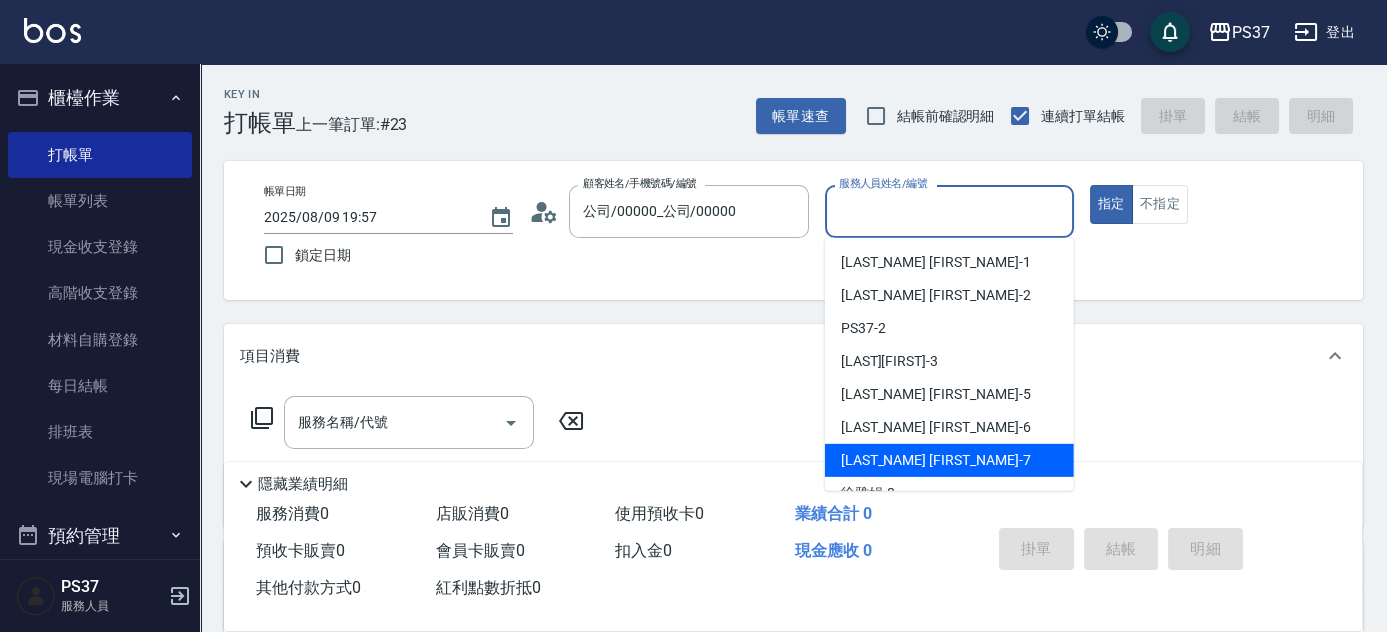 click on "黎氏萍 -7" at bounding box center (949, 460) 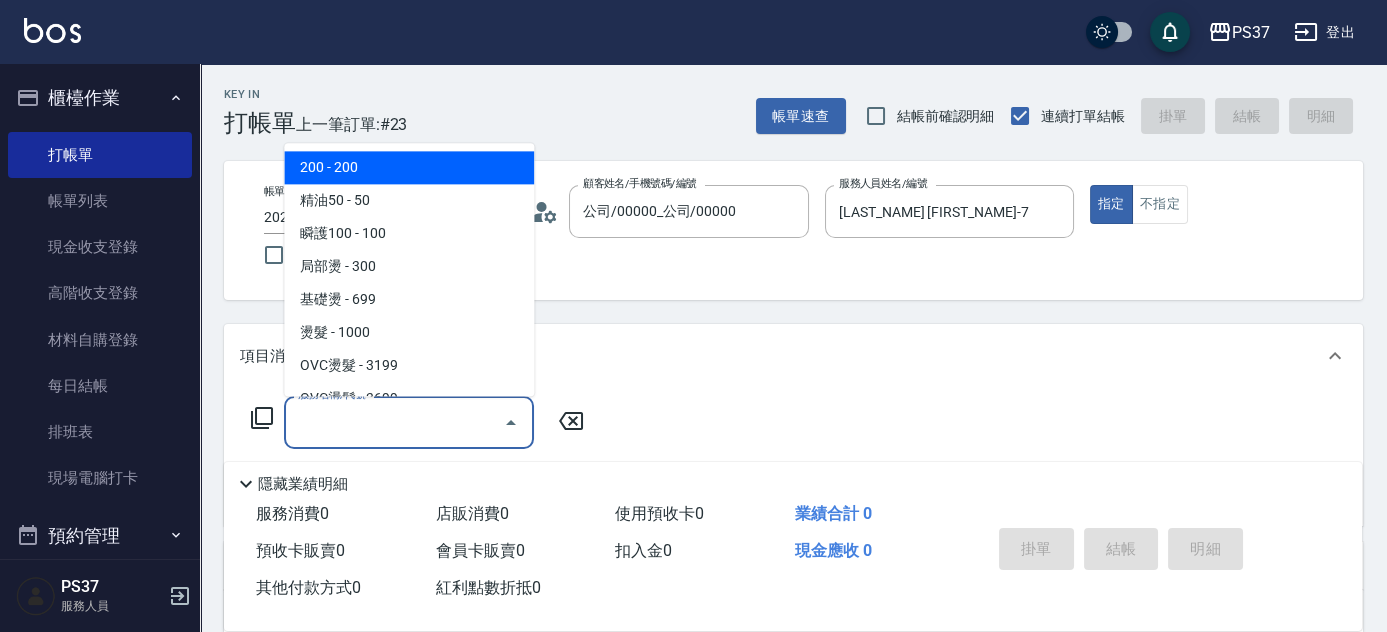 click on "服務名稱/代號" at bounding box center [394, 422] 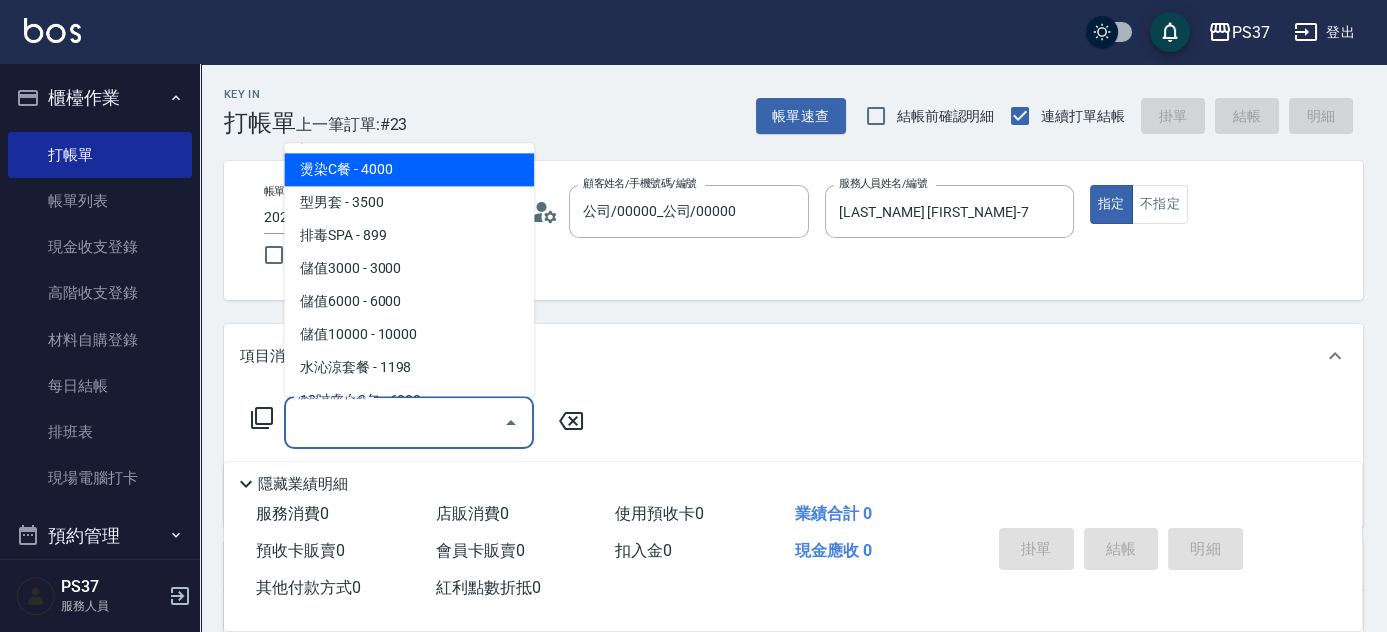scroll, scrollTop: 2272, scrollLeft: 0, axis: vertical 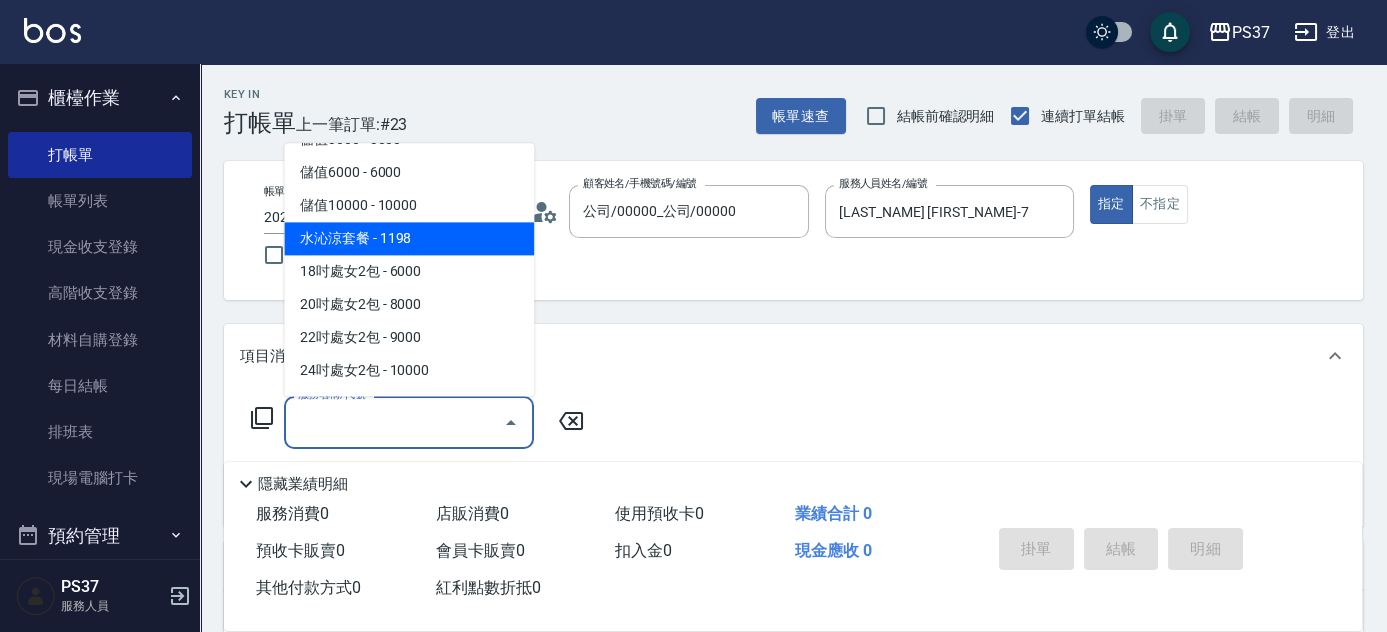 click on "水沁涼套餐 - 1198" at bounding box center (409, 239) 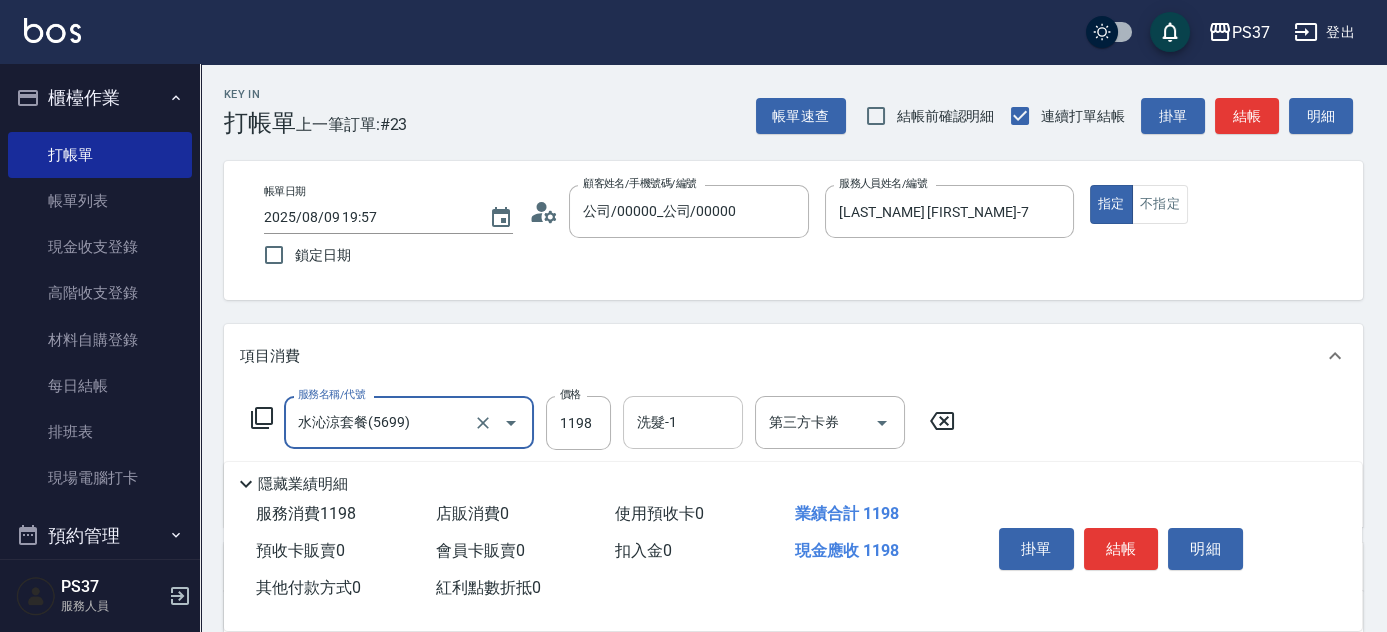 click on "洗髮-1" at bounding box center (683, 422) 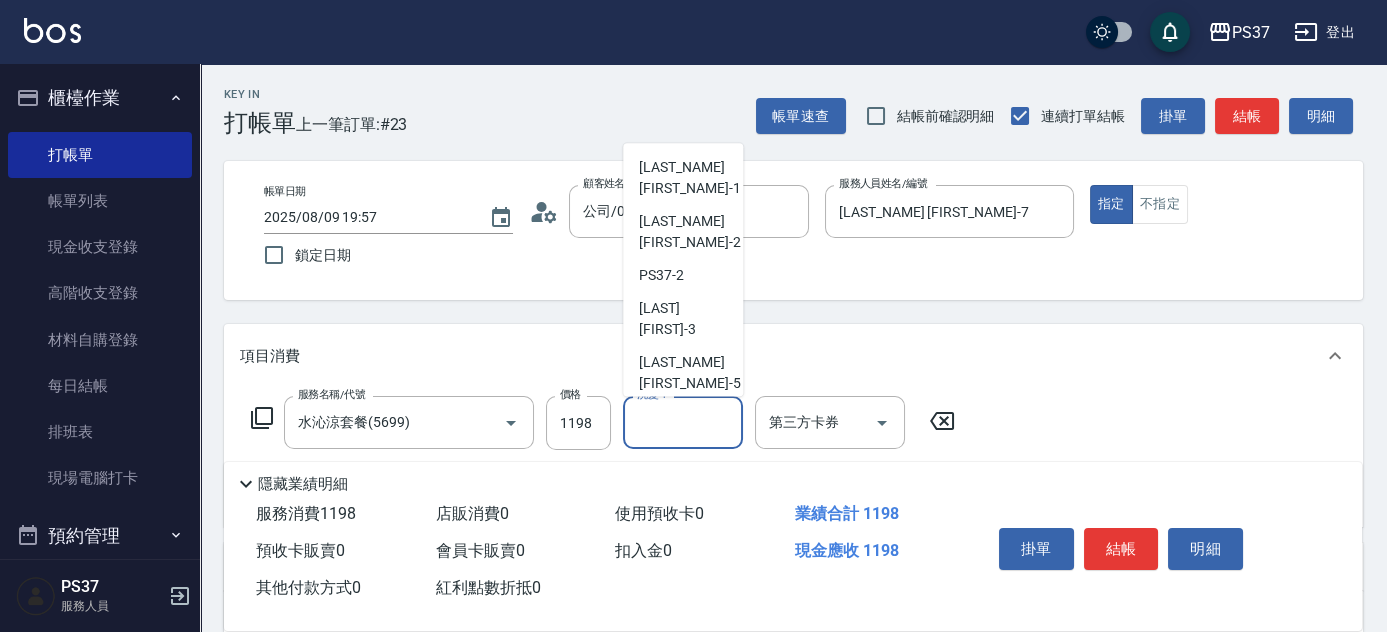 click on "黎氏萍 -7" at bounding box center [683, 482] 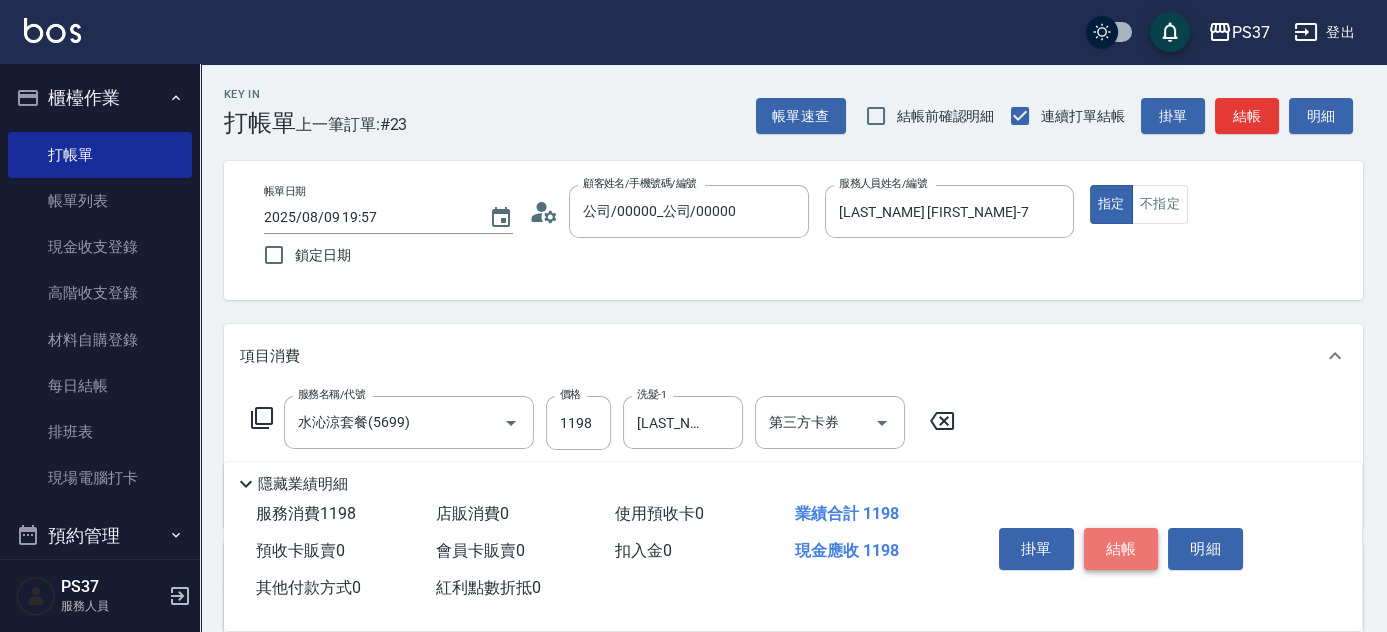 click on "結帳" at bounding box center [1121, 549] 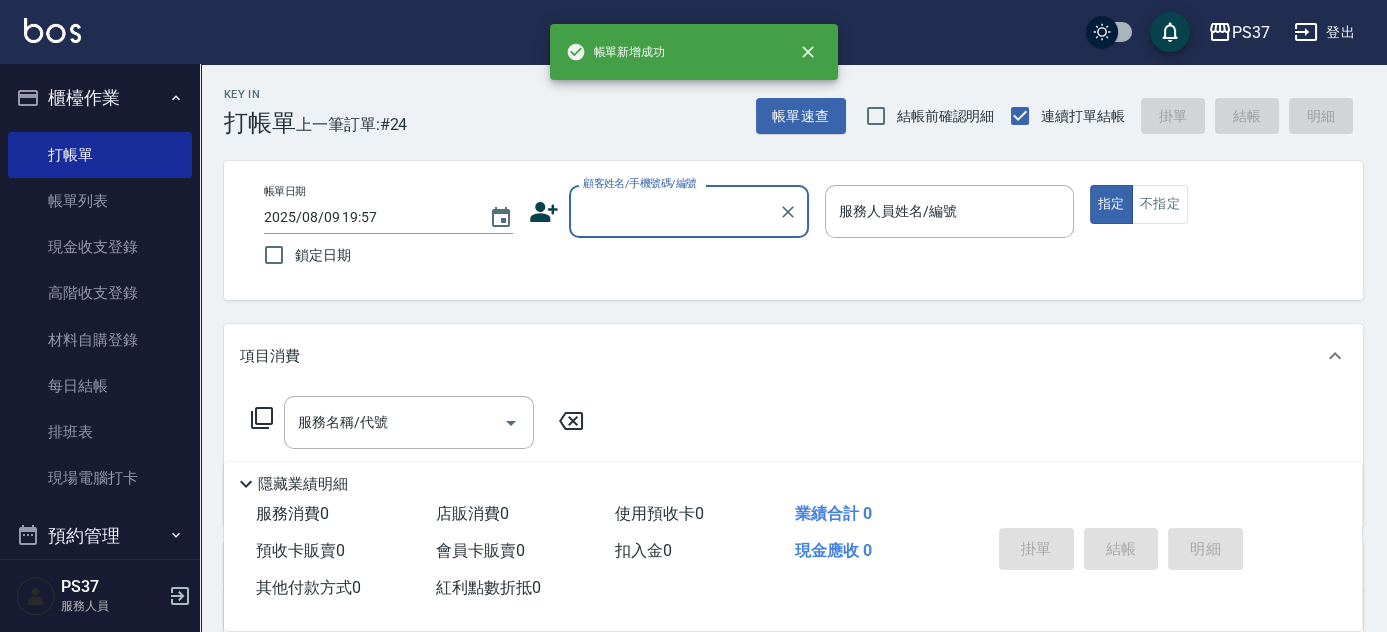 click on "顧客姓名/手機號碼/編號" at bounding box center [674, 211] 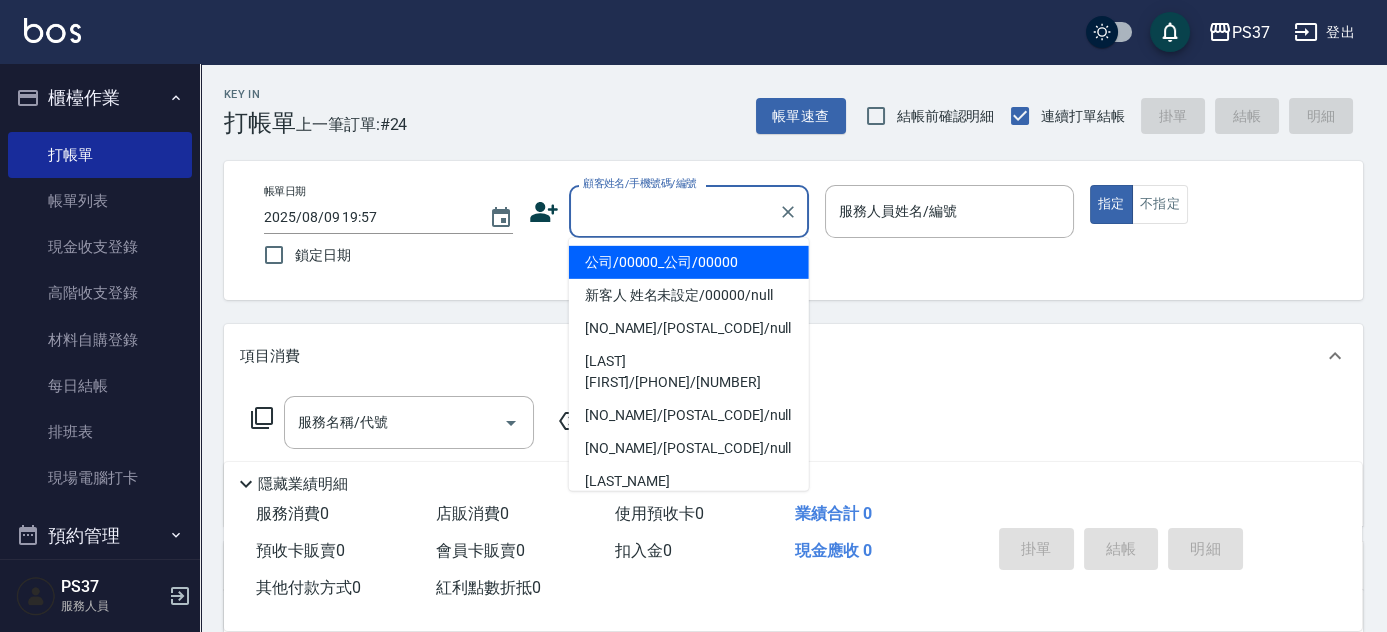 click on "公司/00000_公司/00000" at bounding box center [689, 262] 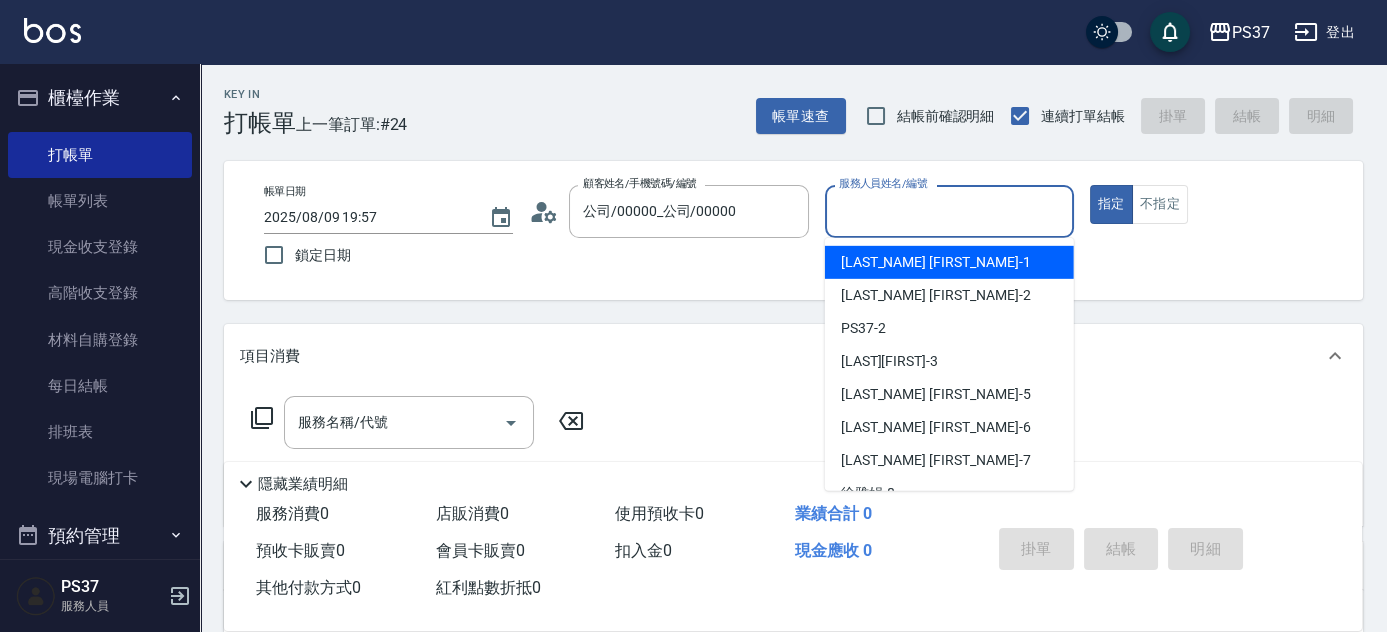 click on "服務人員姓名/編號" at bounding box center (949, 211) 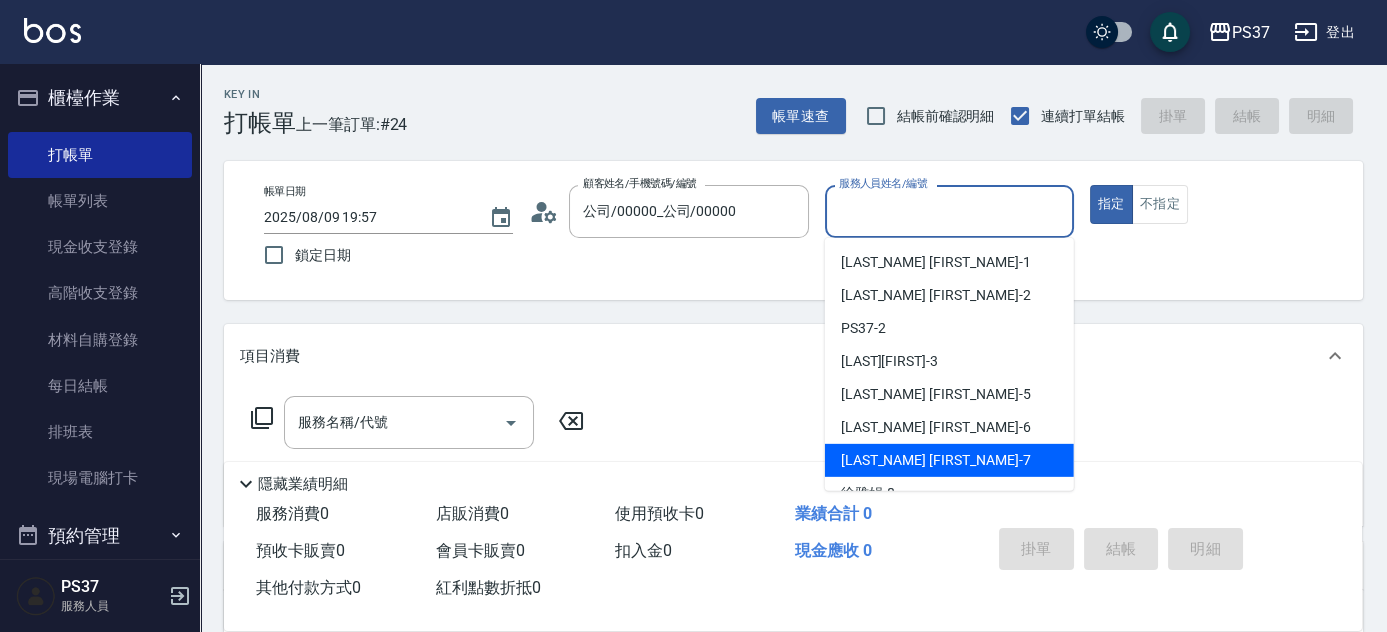 click on "黎氏萍 -7" at bounding box center (949, 460) 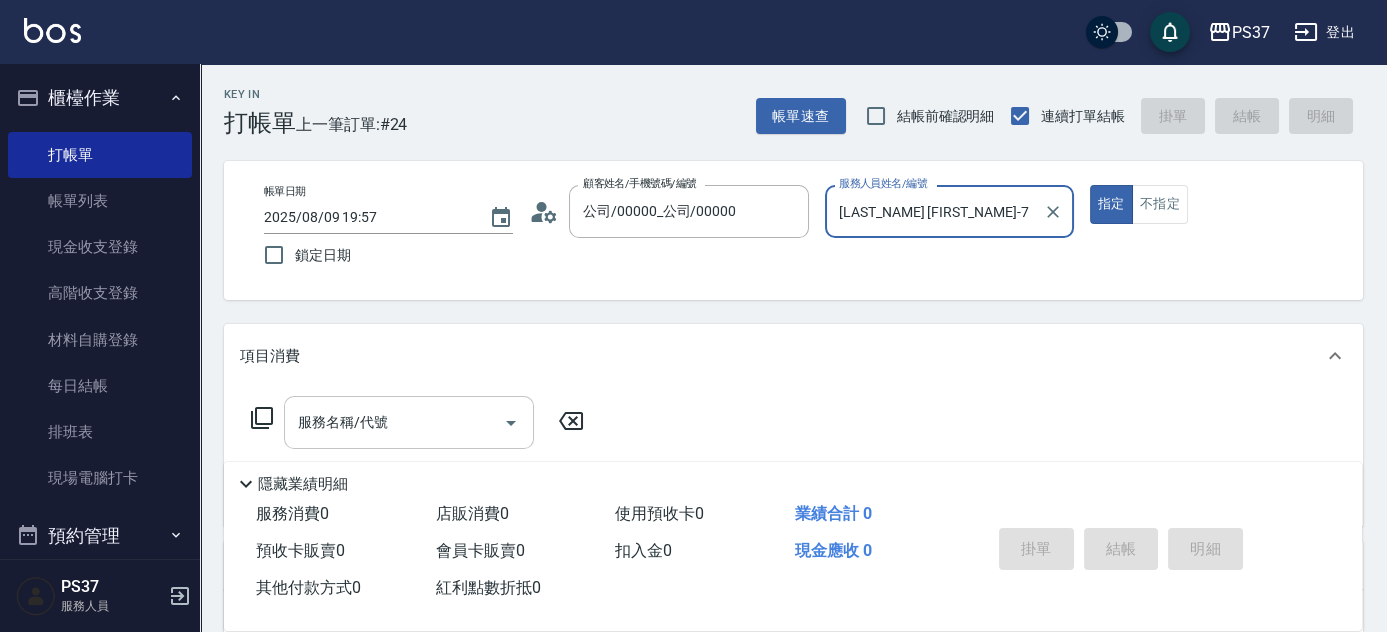 click on "服務名稱/代號" at bounding box center [394, 422] 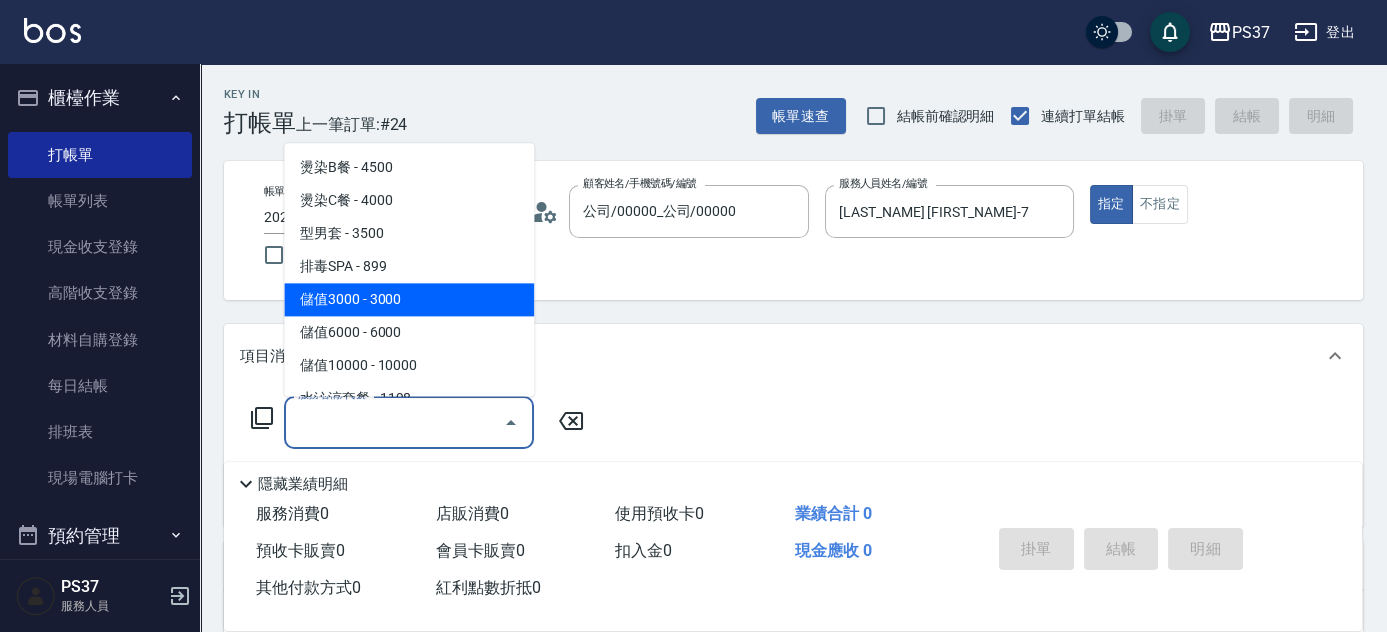 scroll, scrollTop: 2097, scrollLeft: 0, axis: vertical 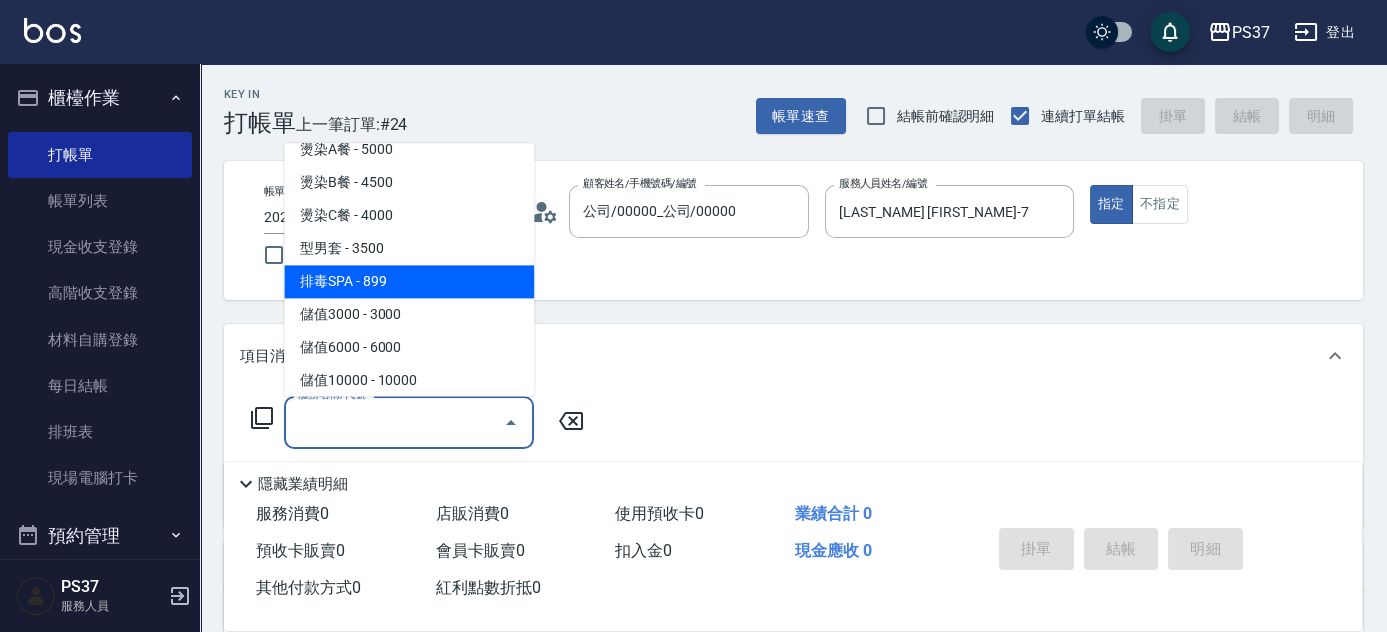 click on "排毒SPA - 899" at bounding box center (409, 282) 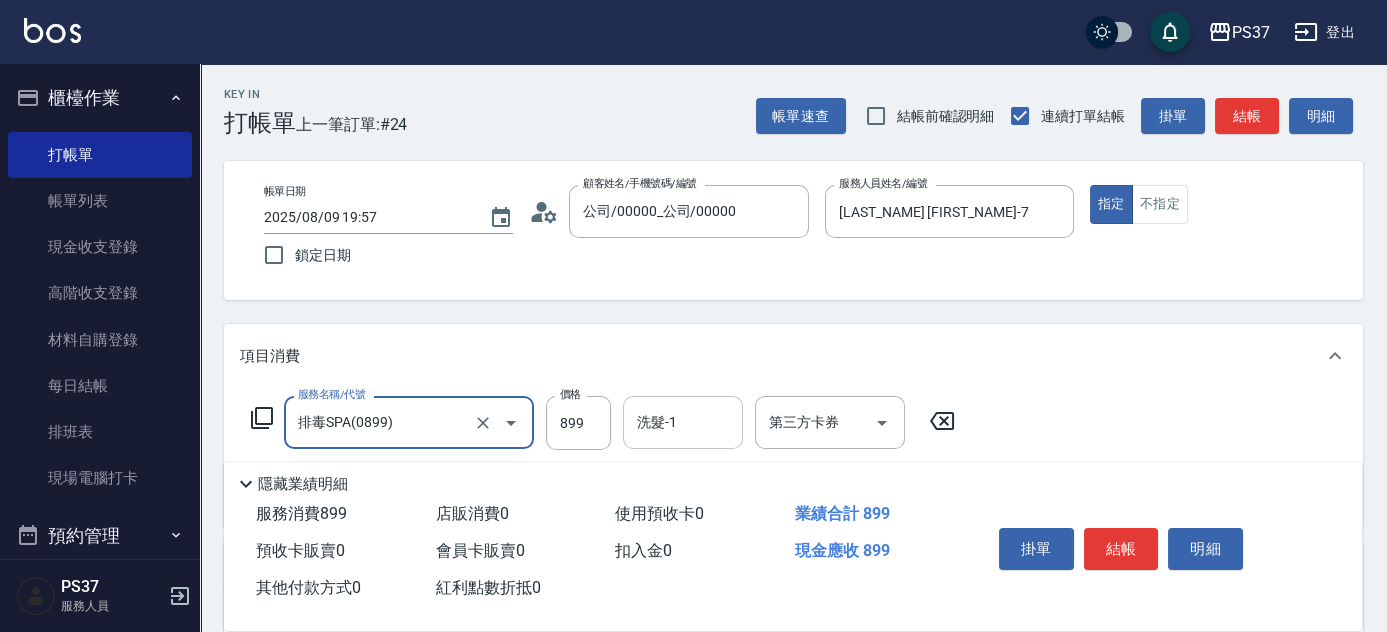 click on "洗髮-1" at bounding box center (683, 422) 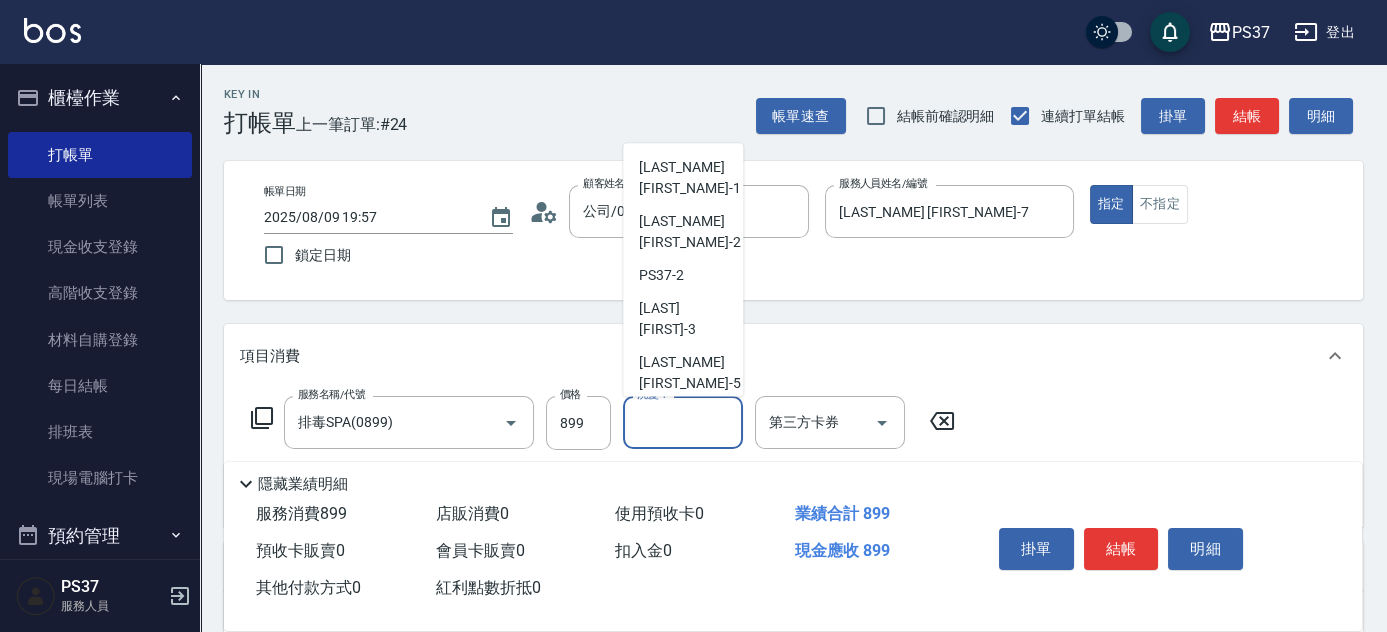 click on "黎氏萍 -7" at bounding box center (683, 482) 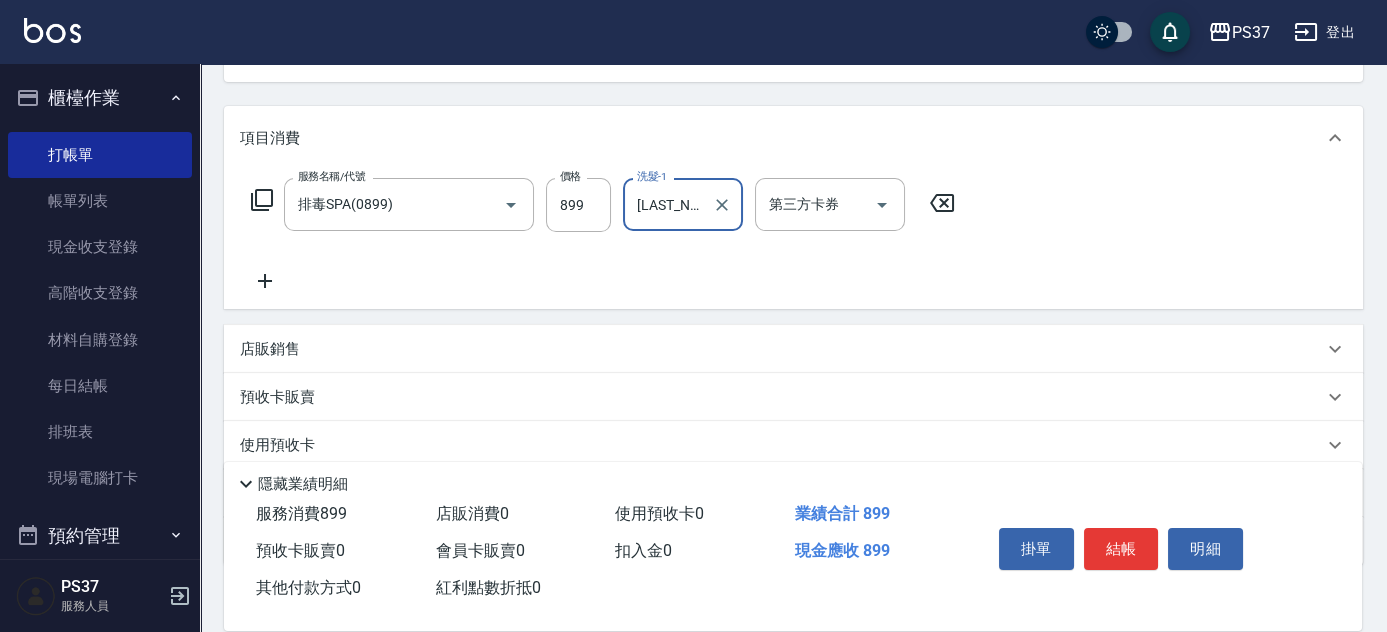 scroll, scrollTop: 272, scrollLeft: 0, axis: vertical 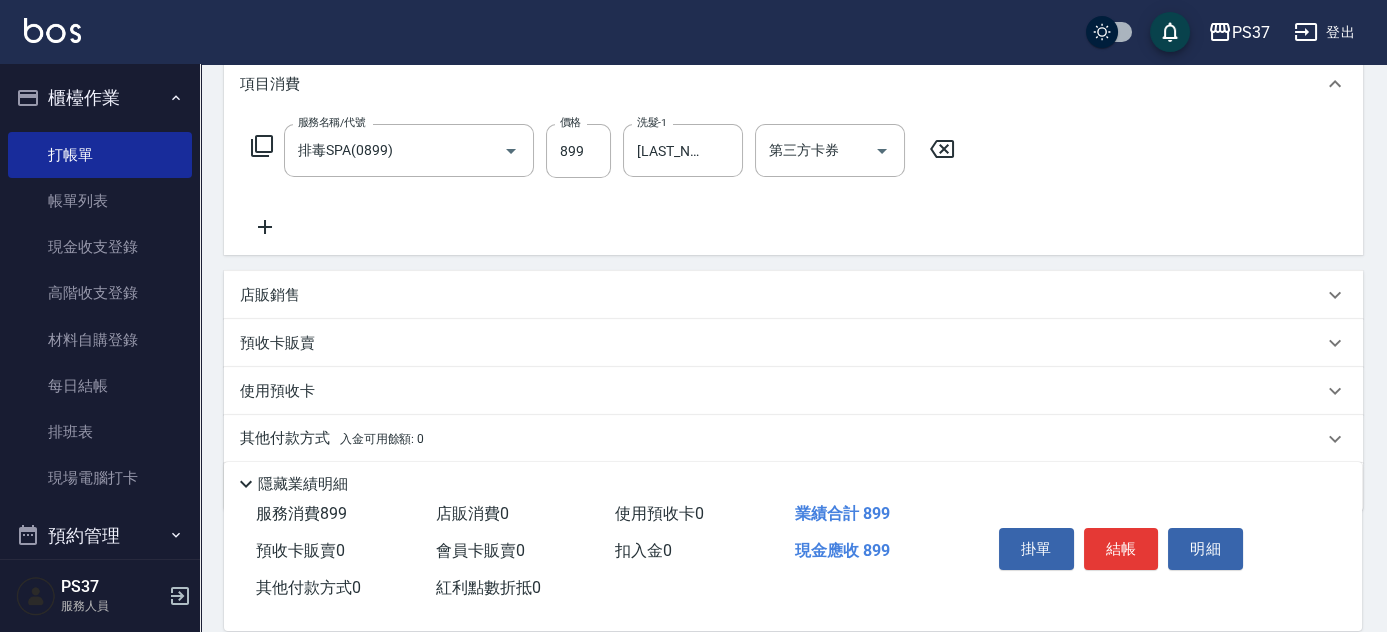 click 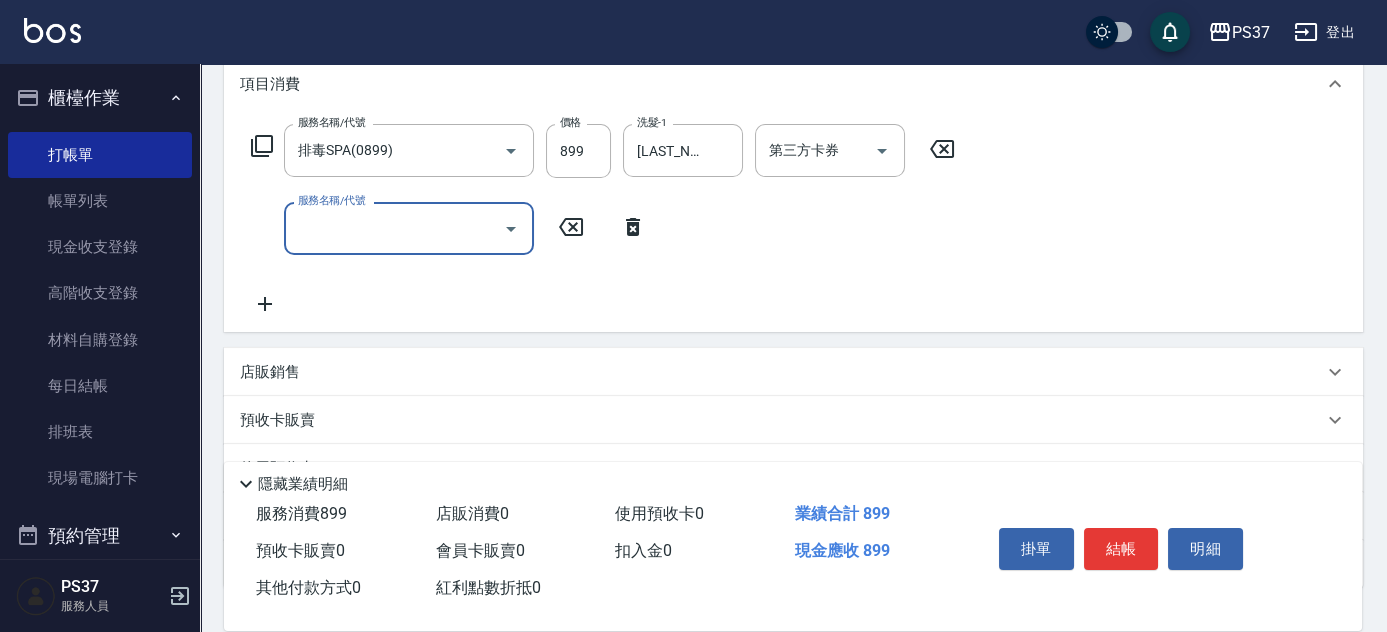 click on "服務名稱/代號" at bounding box center [409, 228] 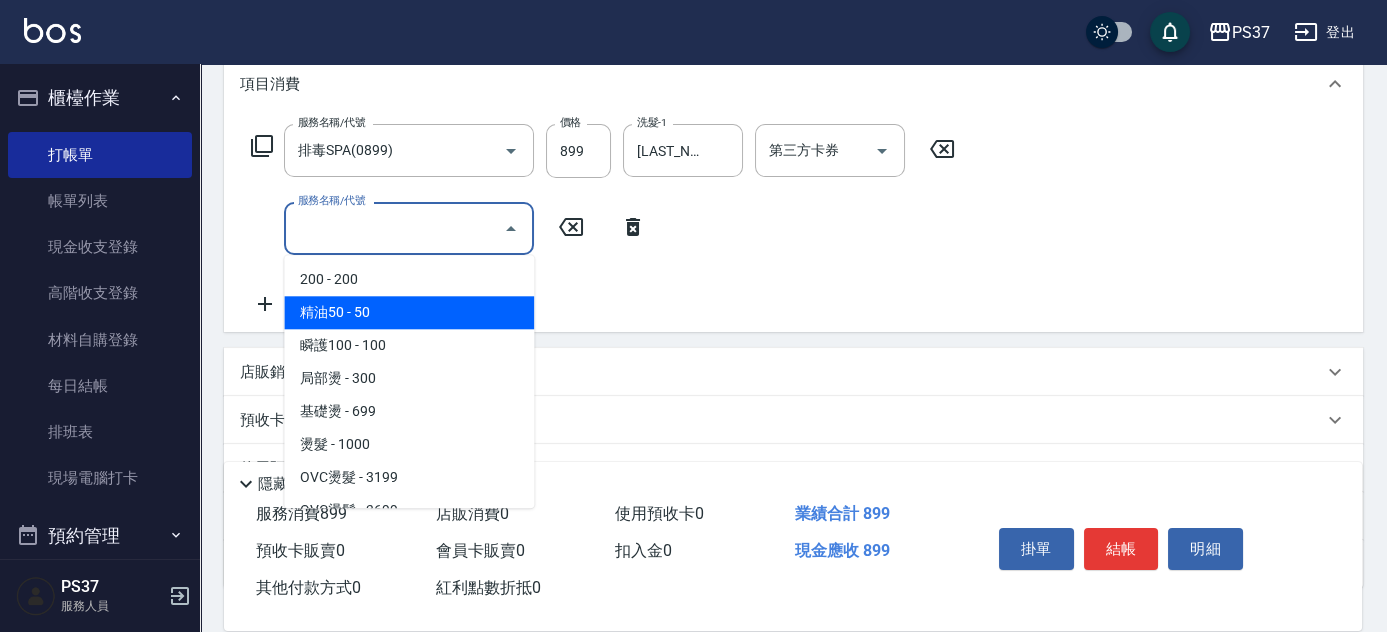 click on "精油50 - 50" at bounding box center (409, 312) 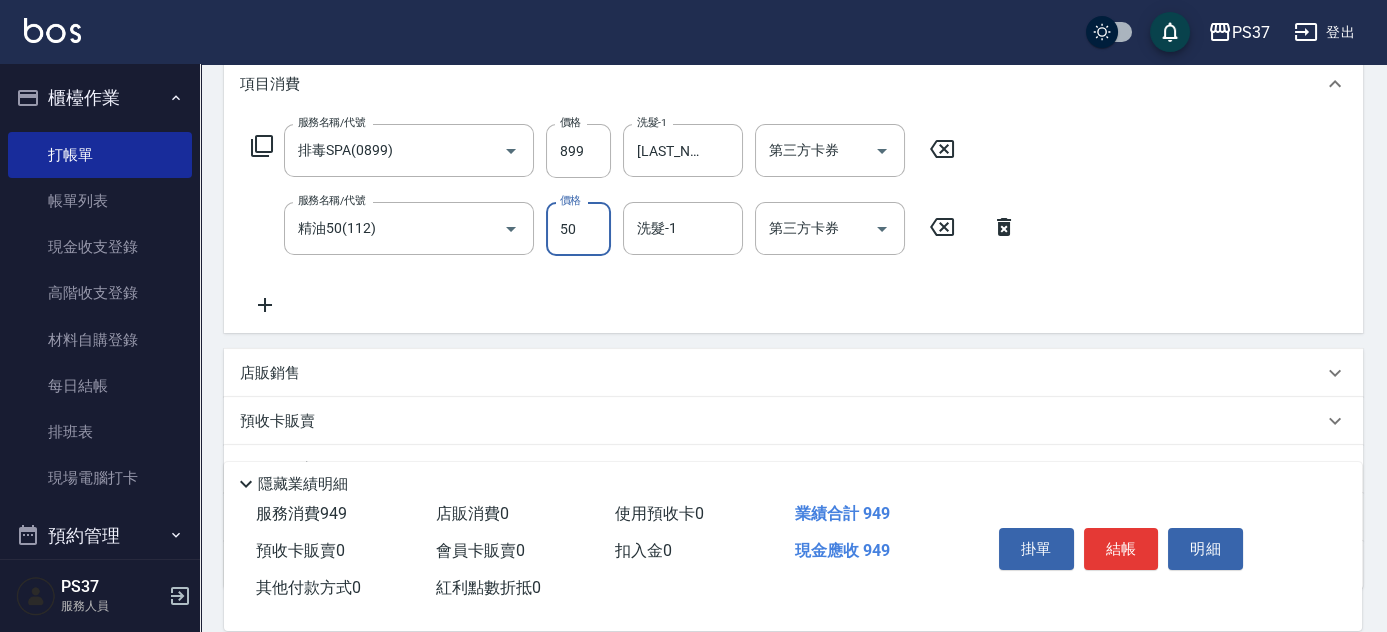 click on "50" at bounding box center [578, 229] 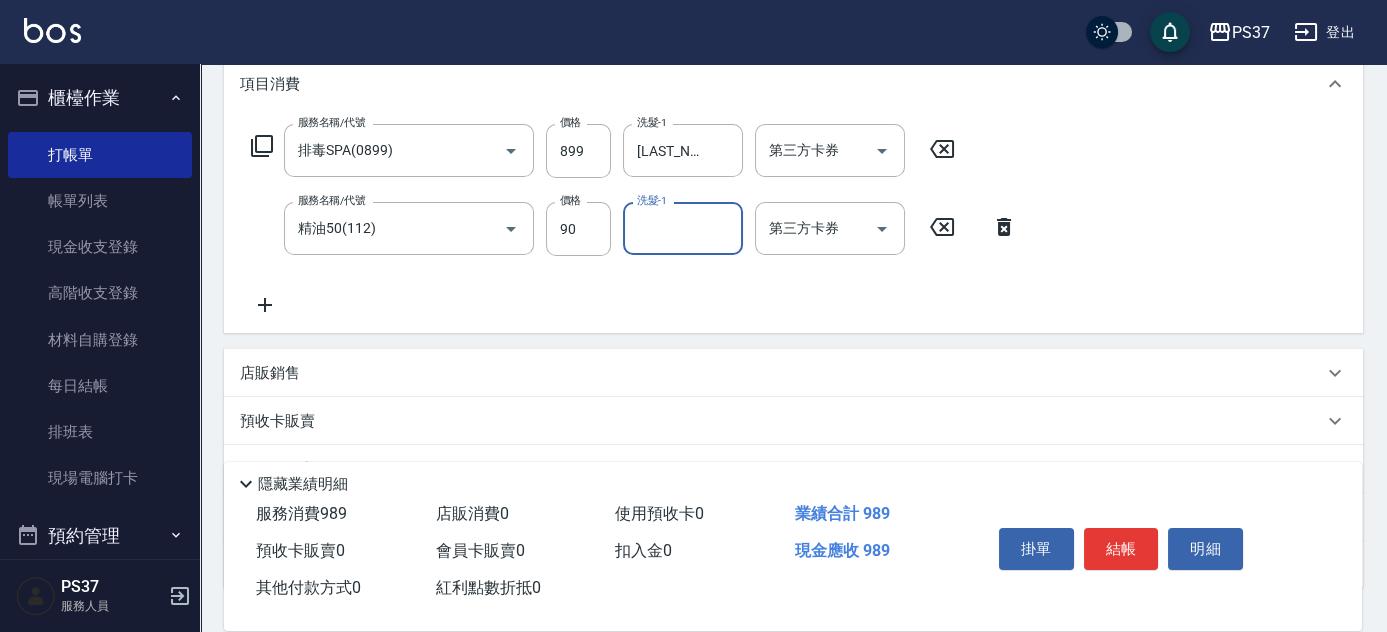 click on "洗髮-1" at bounding box center (683, 228) 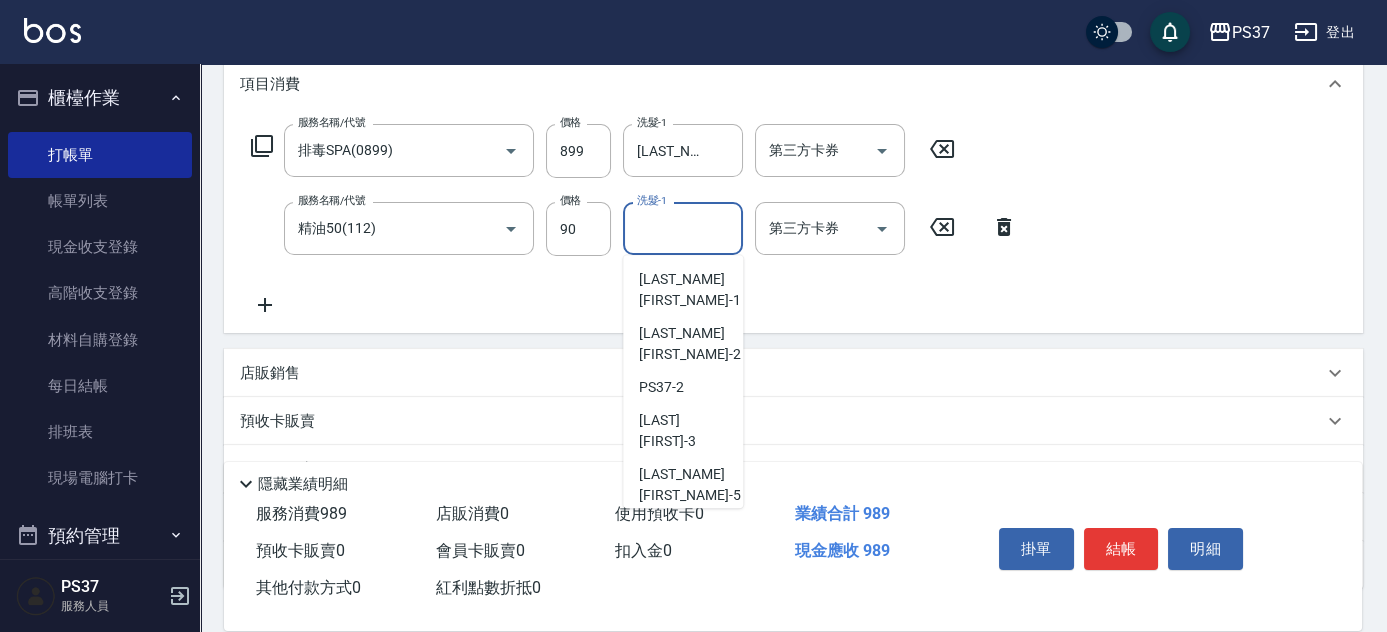 click on "黎氏萍 -7" at bounding box center (689, 593) 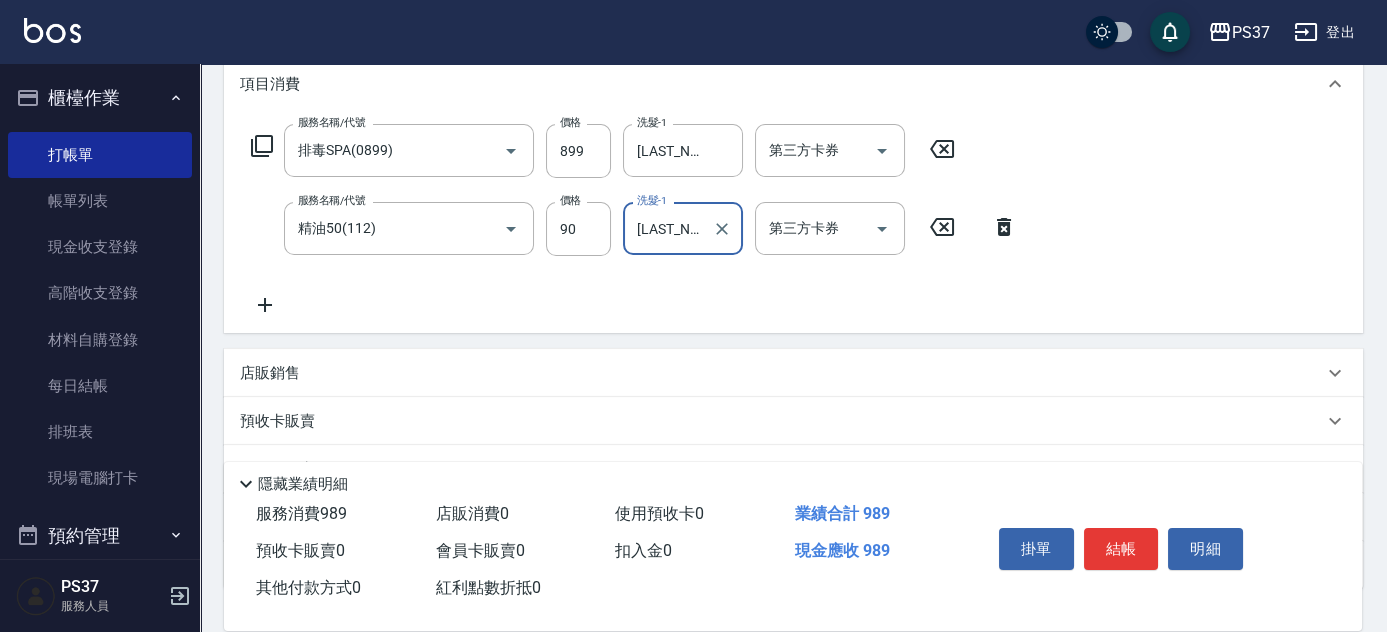 click 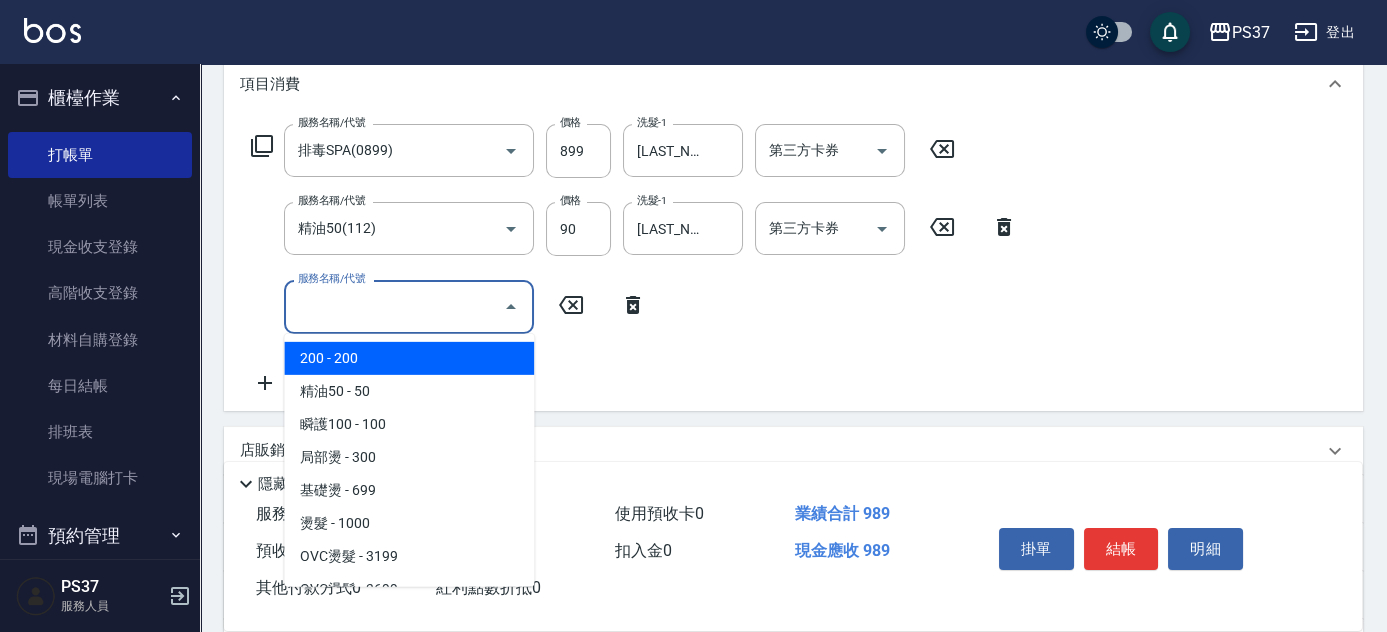click on "服務名稱/代號" at bounding box center [394, 306] 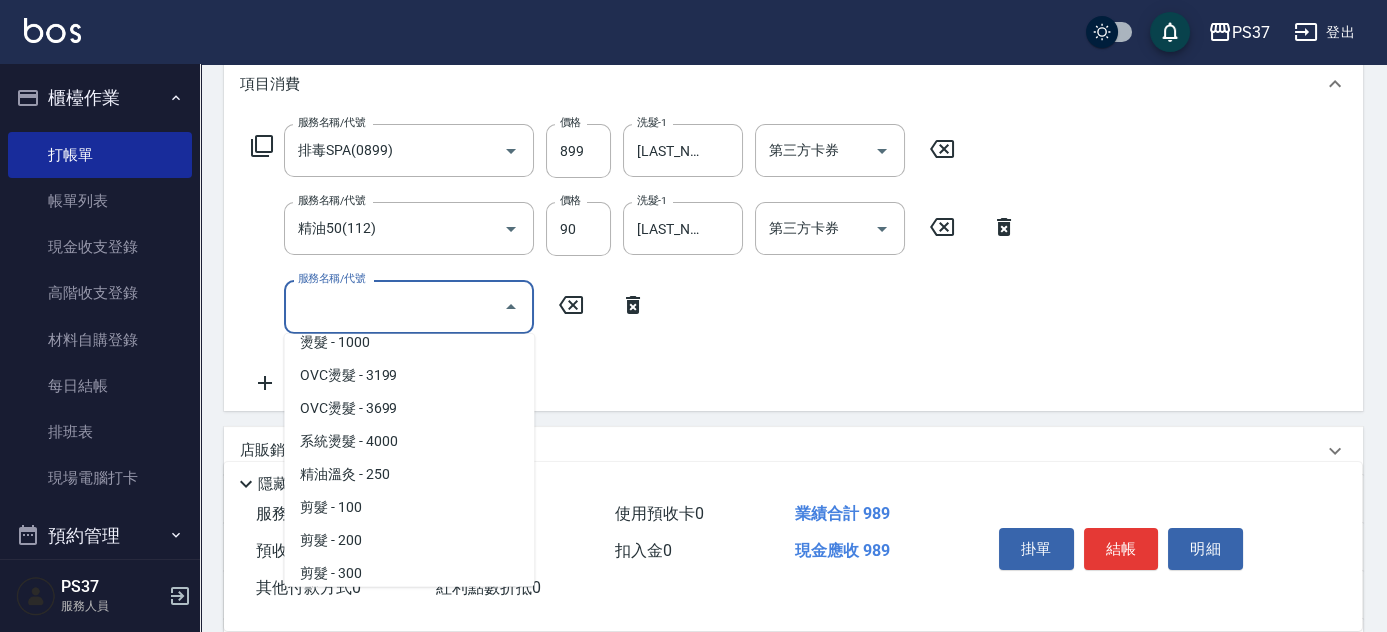 scroll, scrollTop: 272, scrollLeft: 0, axis: vertical 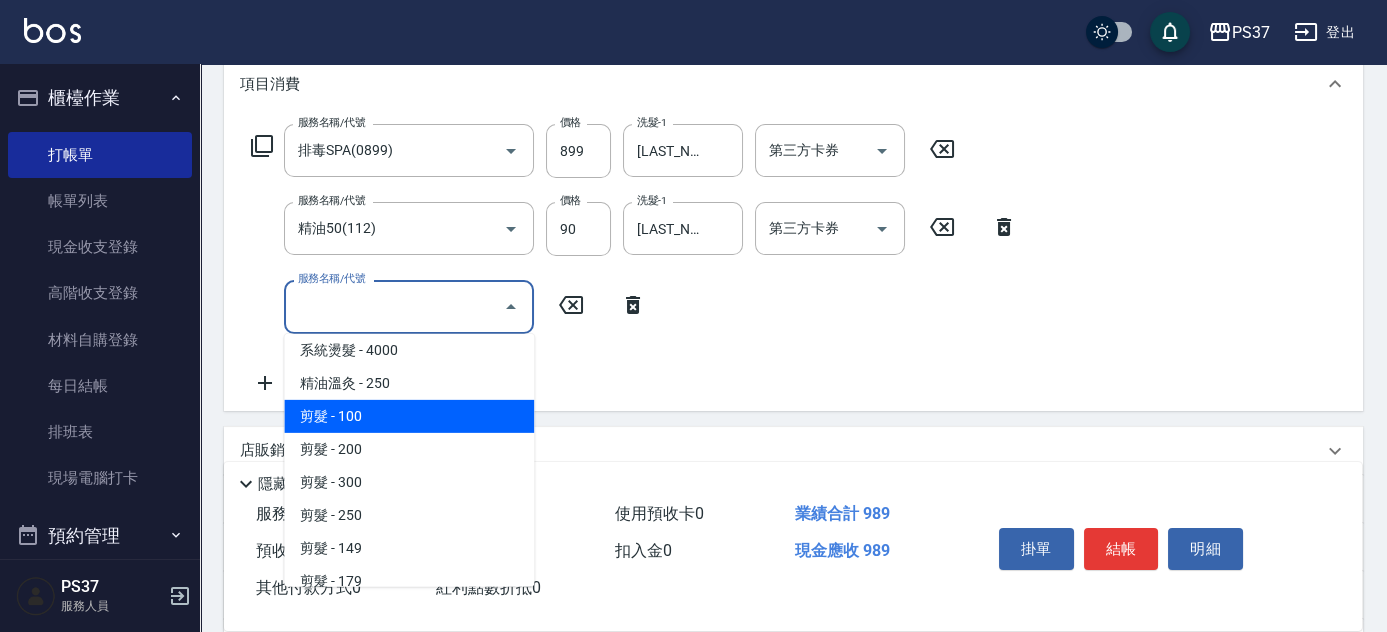 click on "剪髮 - 100" at bounding box center [409, 416] 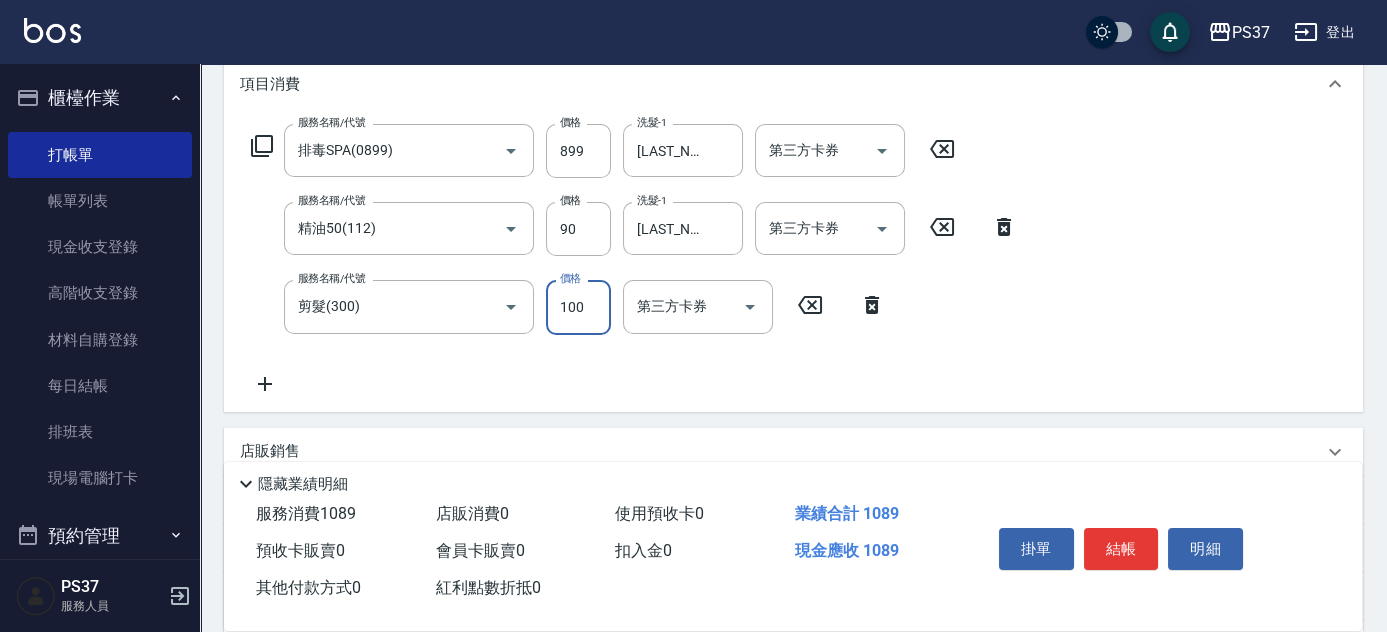 drag, startPoint x: 583, startPoint y: 302, endPoint x: 586, endPoint y: 292, distance: 10.440307 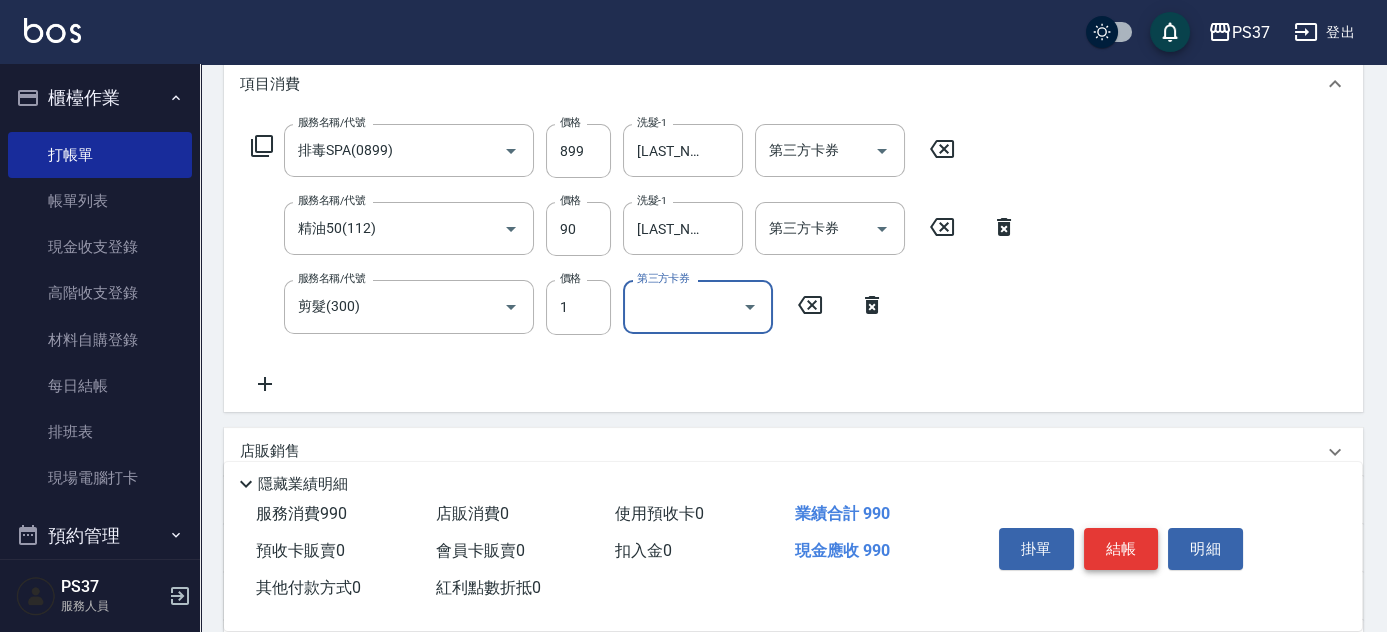click on "結帳" at bounding box center (1121, 549) 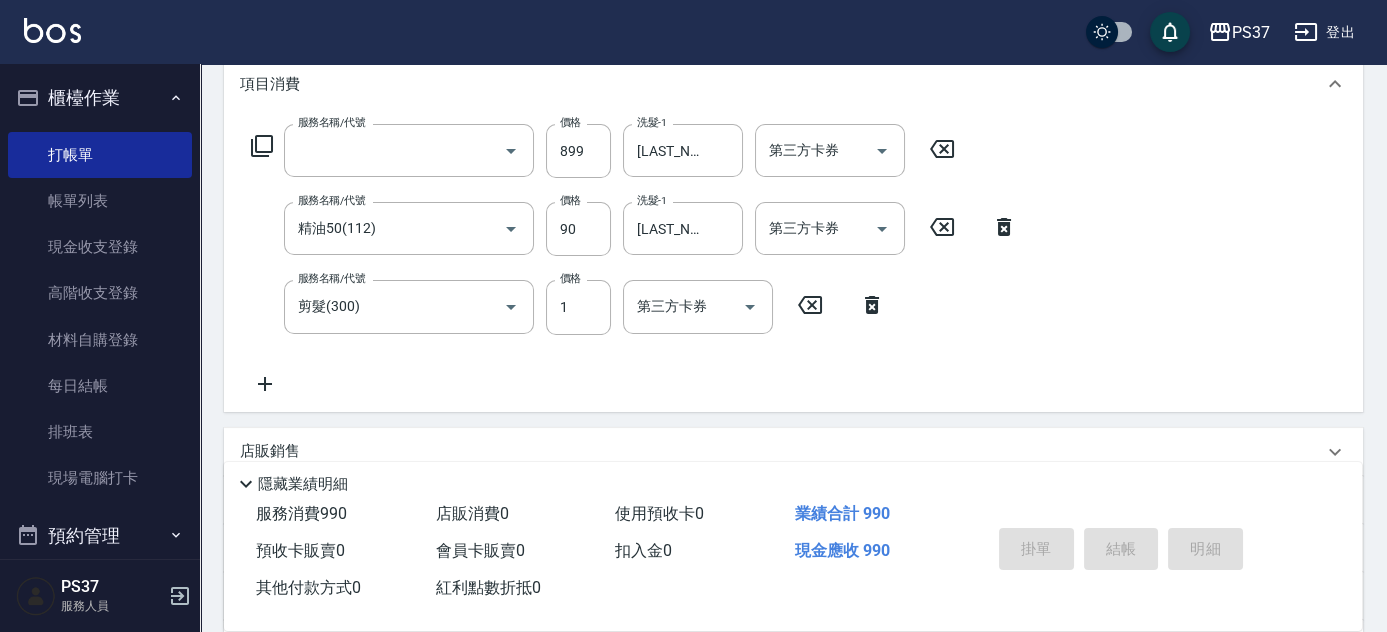 scroll, scrollTop: 0, scrollLeft: 0, axis: both 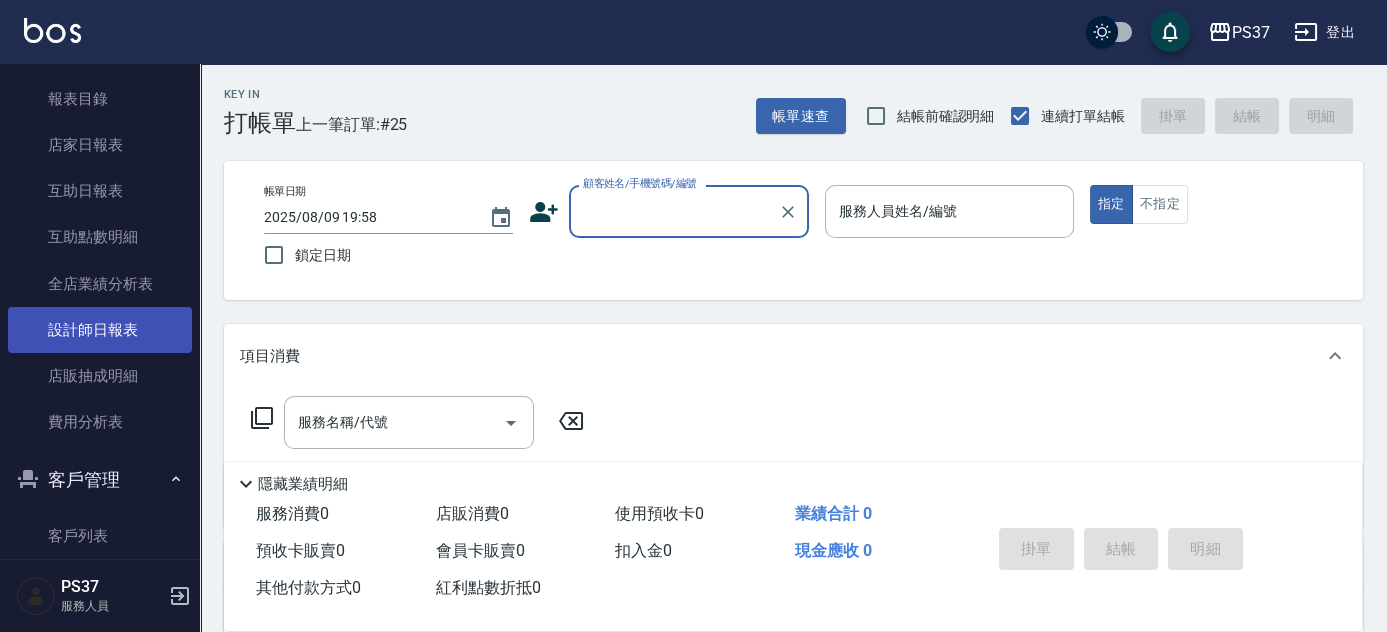 click on "設計師日報表" at bounding box center [100, 330] 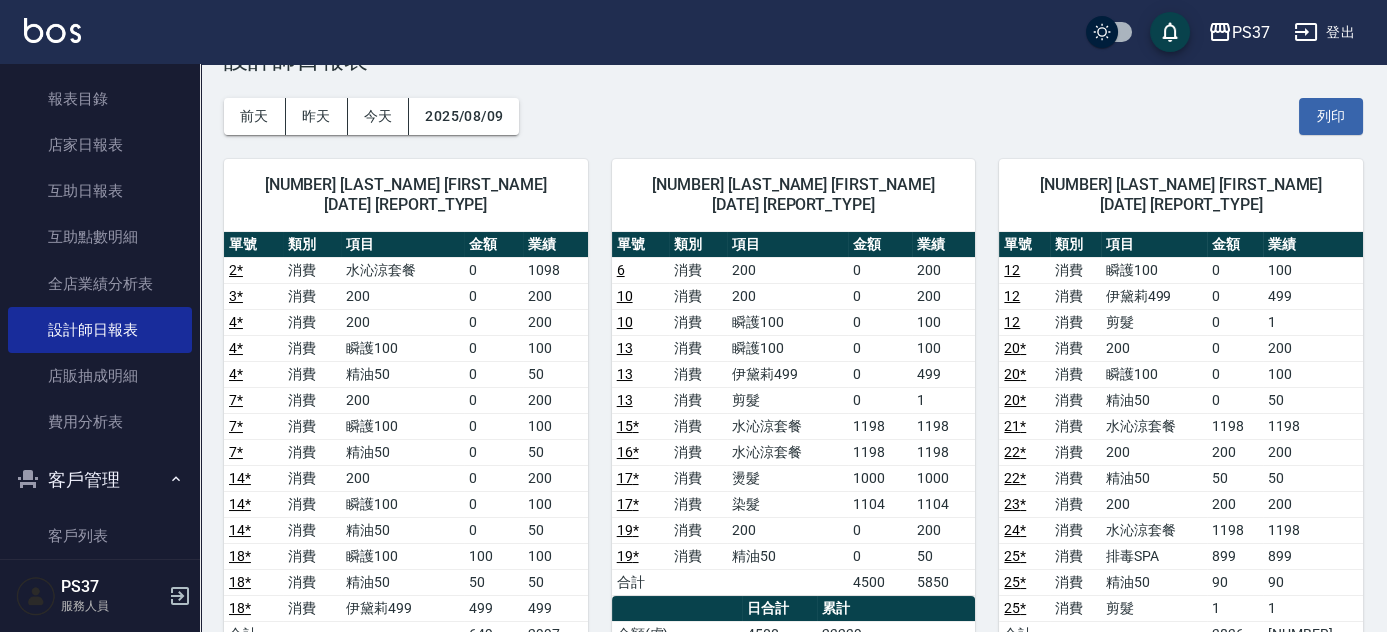 scroll, scrollTop: 90, scrollLeft: 0, axis: vertical 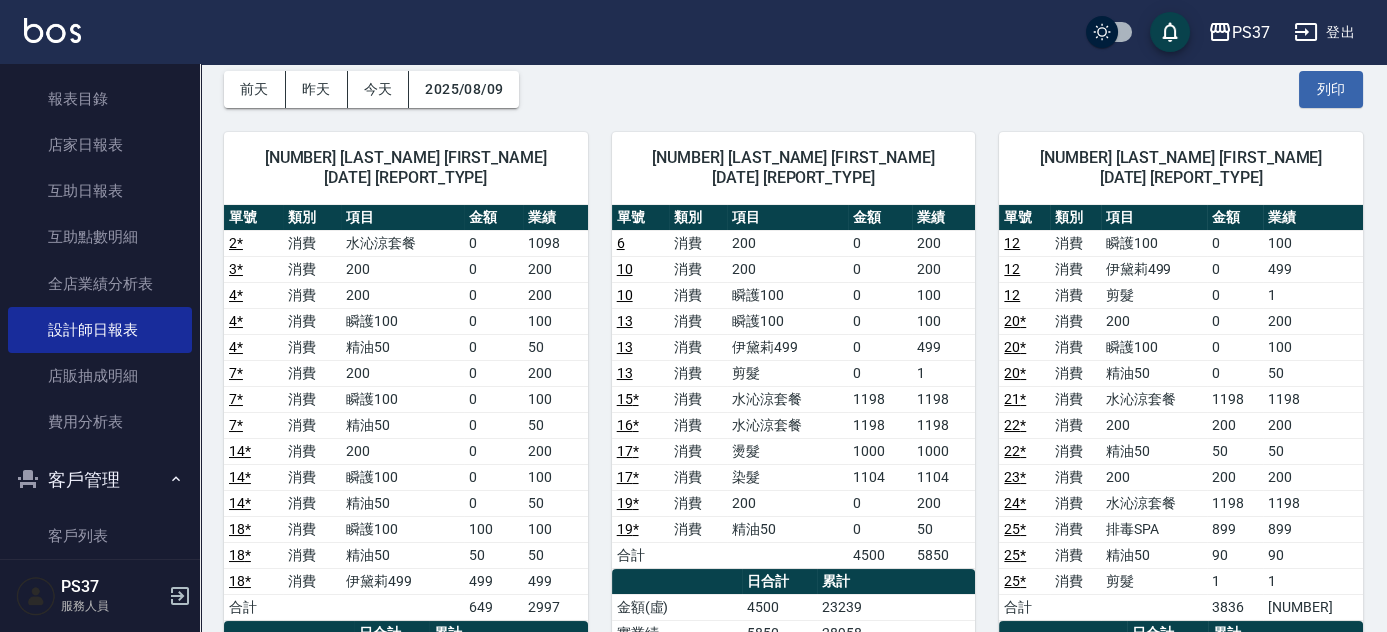 click on "7  黎氏萍 08/09/2025 日報表  單號 類別 項目 金額 業績 12 消費 瞬護100 0 100 12 消費 伊黛莉499 0 499 12 消費 剪髮 0 1 20 * 消費 200 0 200 20 * 消費 瞬護100 0 100 20 * 消費 精油50 0 50 21 * 消費 水沁涼套餐 1198 1198 22 * 消費 200 200 200 22 * 消費 精油50 50 50 23 * 消費 200 200 200 24 * 消費 水沁涼套餐 1198 1198 25 * 消費 排毒SPA 899 899 25 * 消費 精油50 90 90 25 * 消費 剪髮 1 1 合計 3836 4786 日合計 累計 金額(虛) 3836 24497 實業績 4786 30502 指定實業績 4186 21475 不指定實業績 600 9027 特殊抽成業績 0 0 店販金額 0 1398 店販抽成 0 350 互助使用(不含點) 0 0 互助使用(點) 22.1/663 143.7/4311 互助獲得 15.7 76.8 總客數 7 53 指定客 6 29 不指定客 1 24 客單價 548 462.2 客項次(服務) 14 106 平均項次單價 274 231.1" at bounding box center [1169, 597] 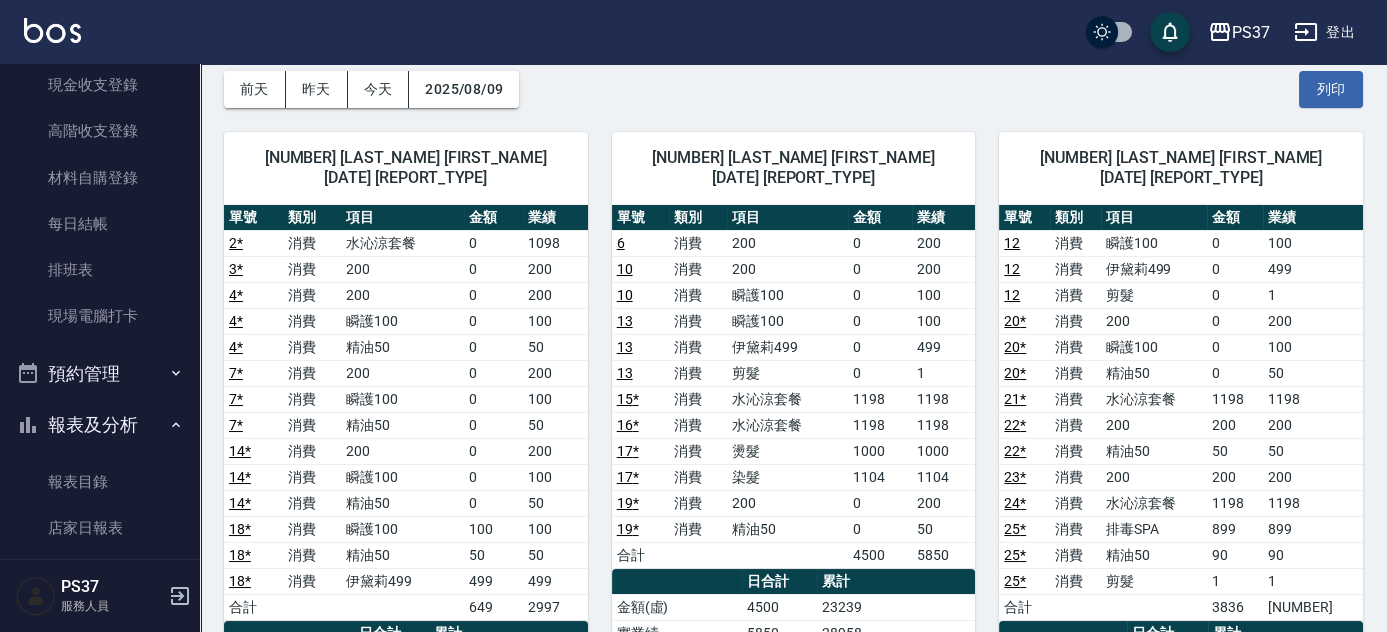 scroll, scrollTop: 0, scrollLeft: 0, axis: both 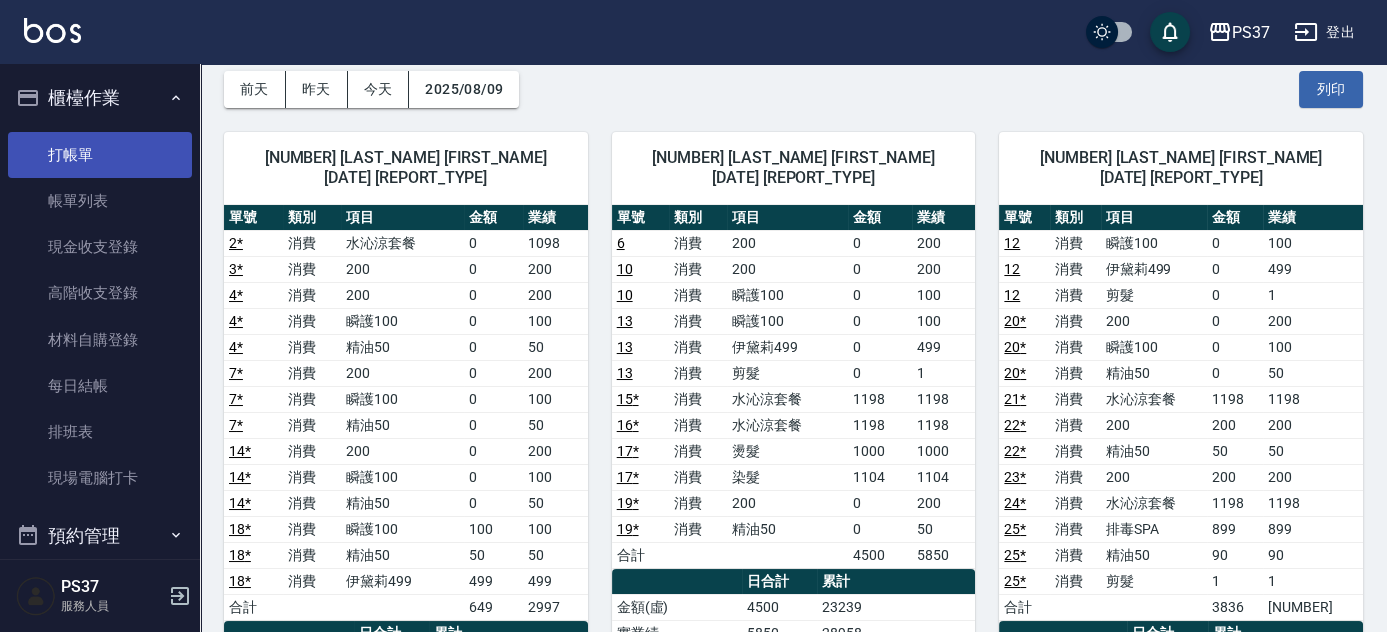 click on "打帳單" at bounding box center (100, 155) 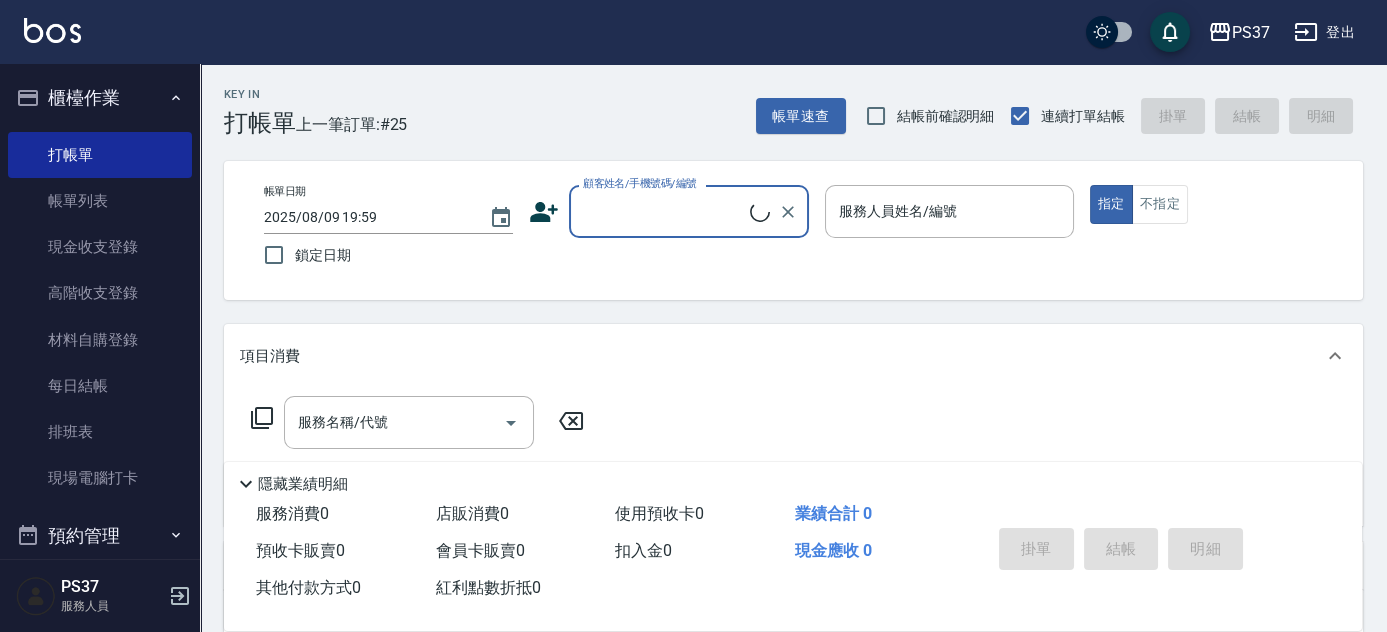 click on "顧客姓名/手機號碼/編號" at bounding box center [664, 211] 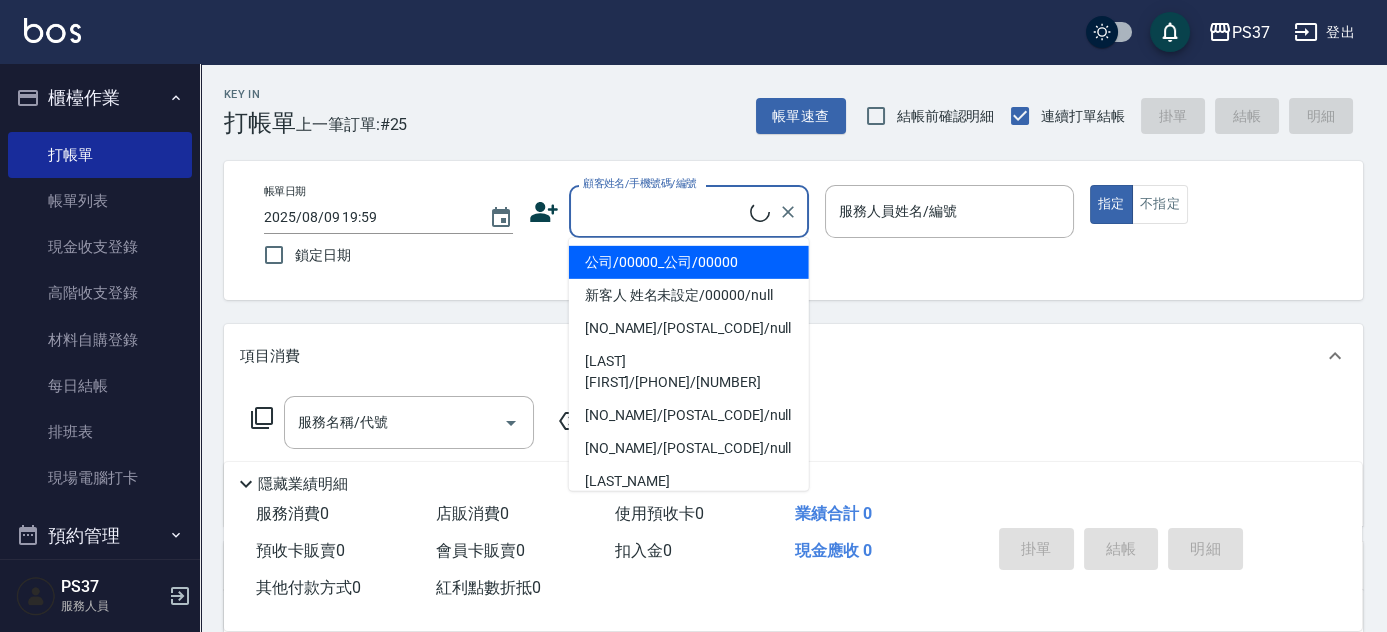 click on "公司/00000_公司/00000" at bounding box center [689, 262] 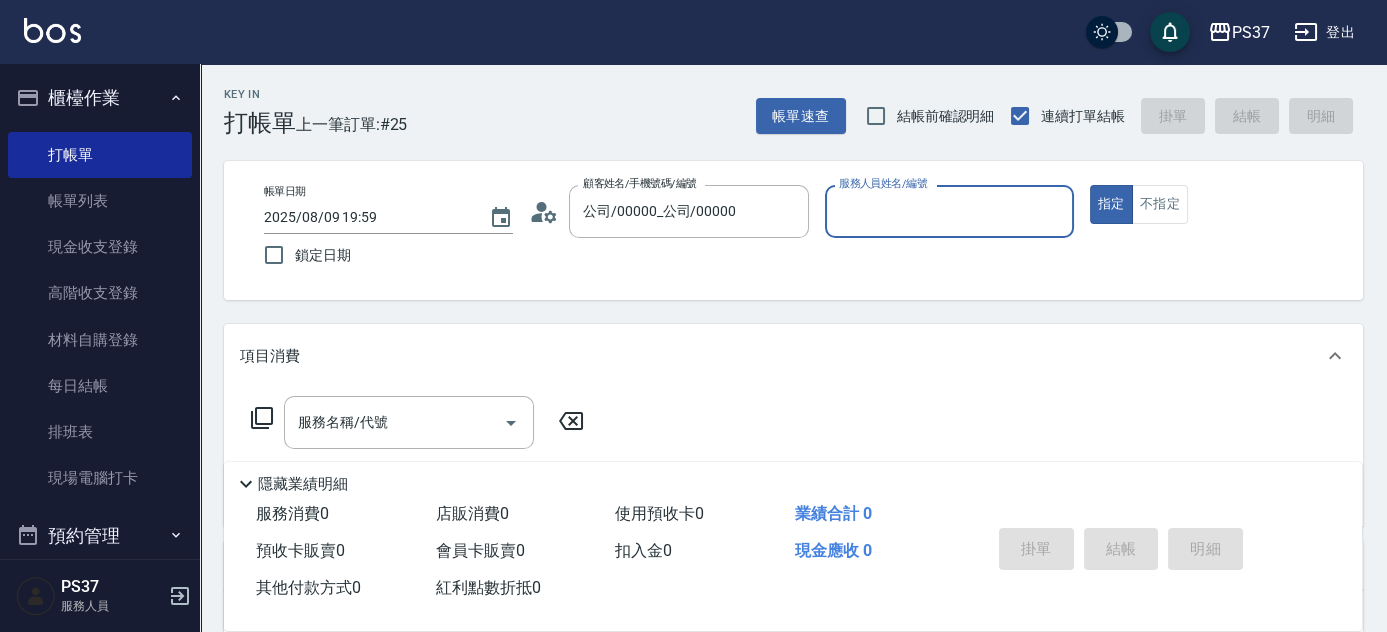 click on "服務人員姓名/編號" at bounding box center [949, 211] 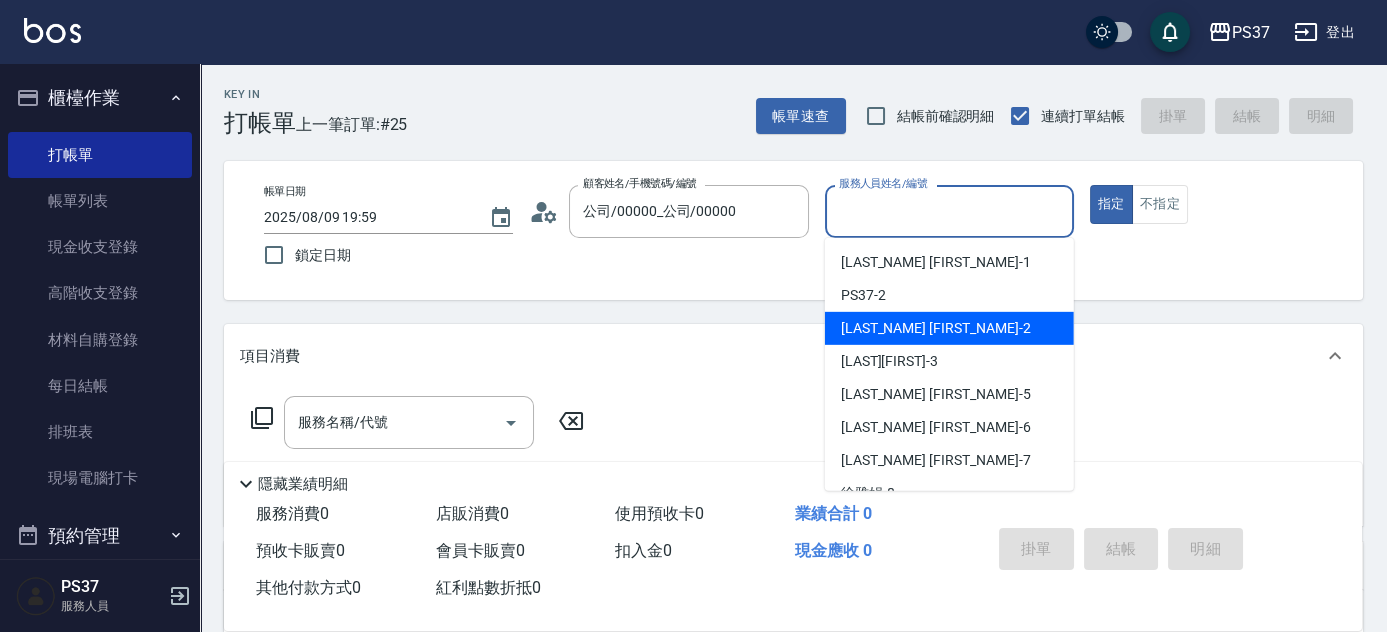 click on "劉晨志 -2" at bounding box center (949, 328) 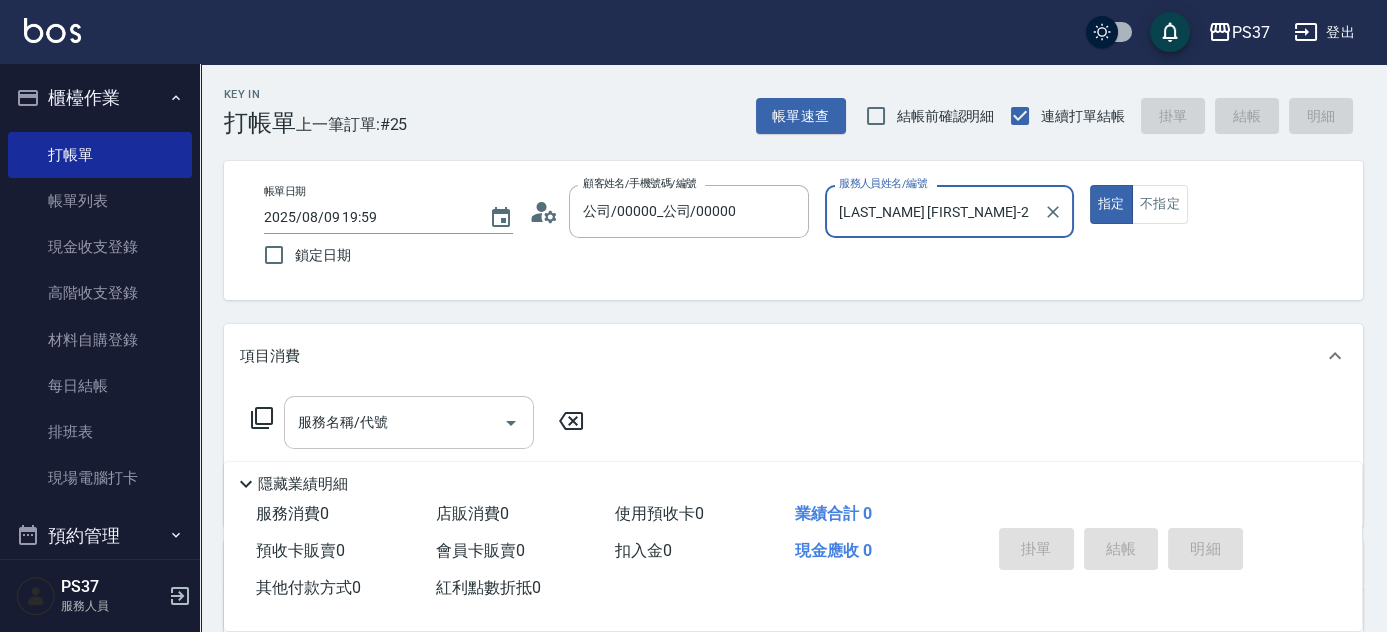 click on "服務名稱/代號" at bounding box center [394, 422] 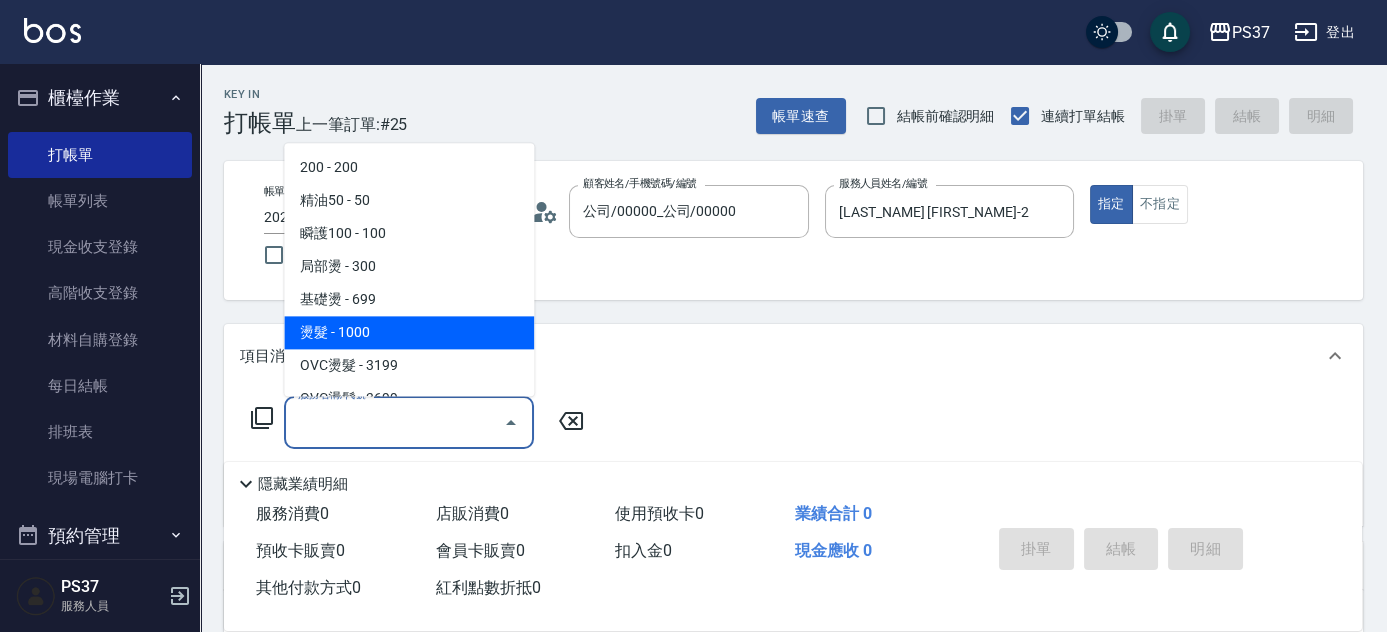 click on "燙髮 - 1000" at bounding box center [409, 333] 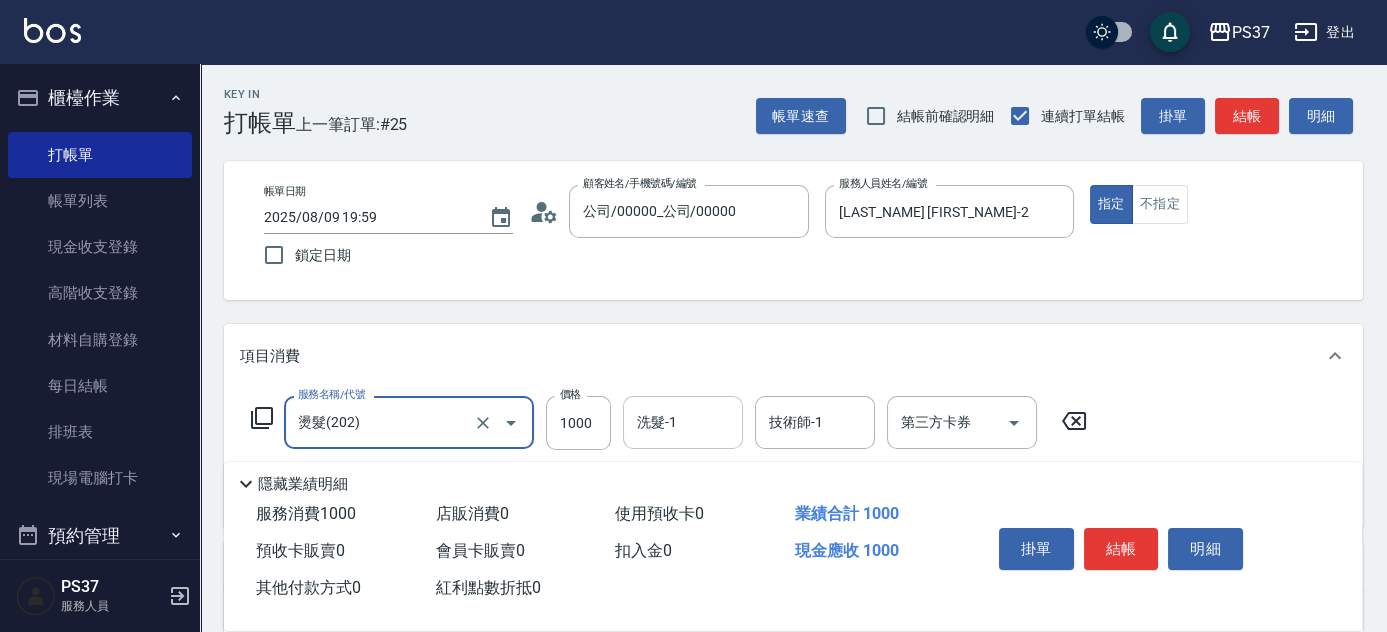 click on "洗髮-1" at bounding box center (683, 422) 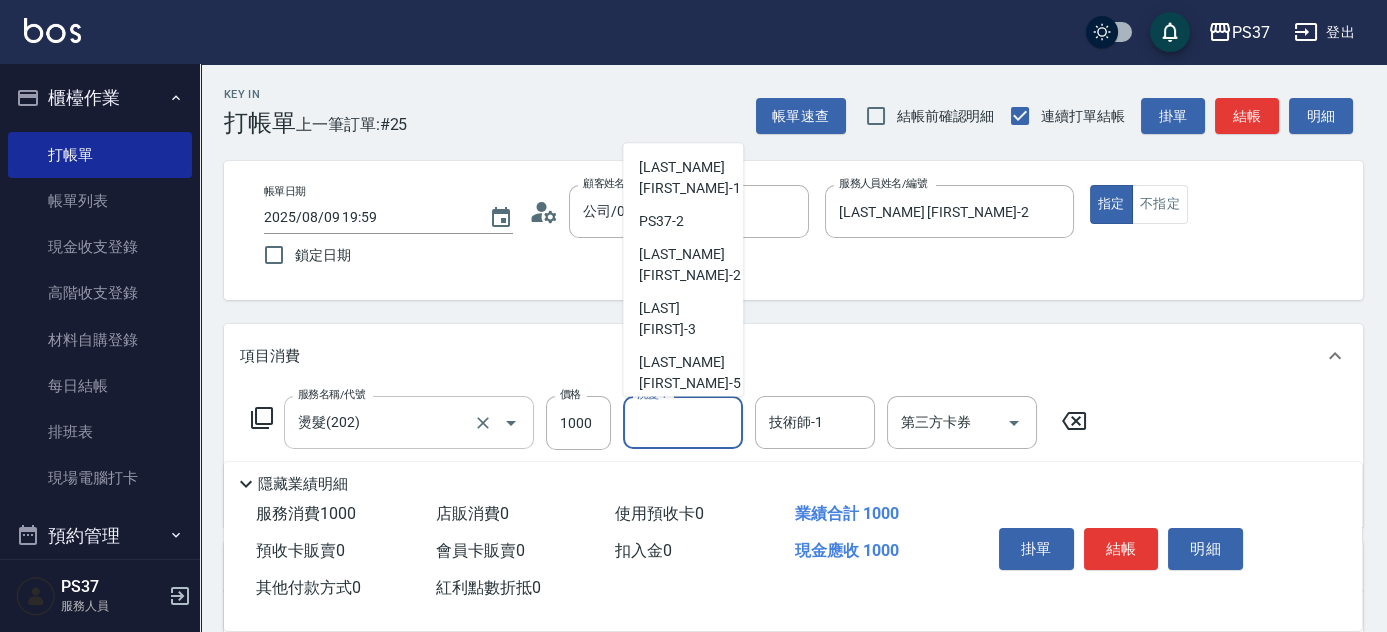 click on "燙髮(202)" at bounding box center [381, 422] 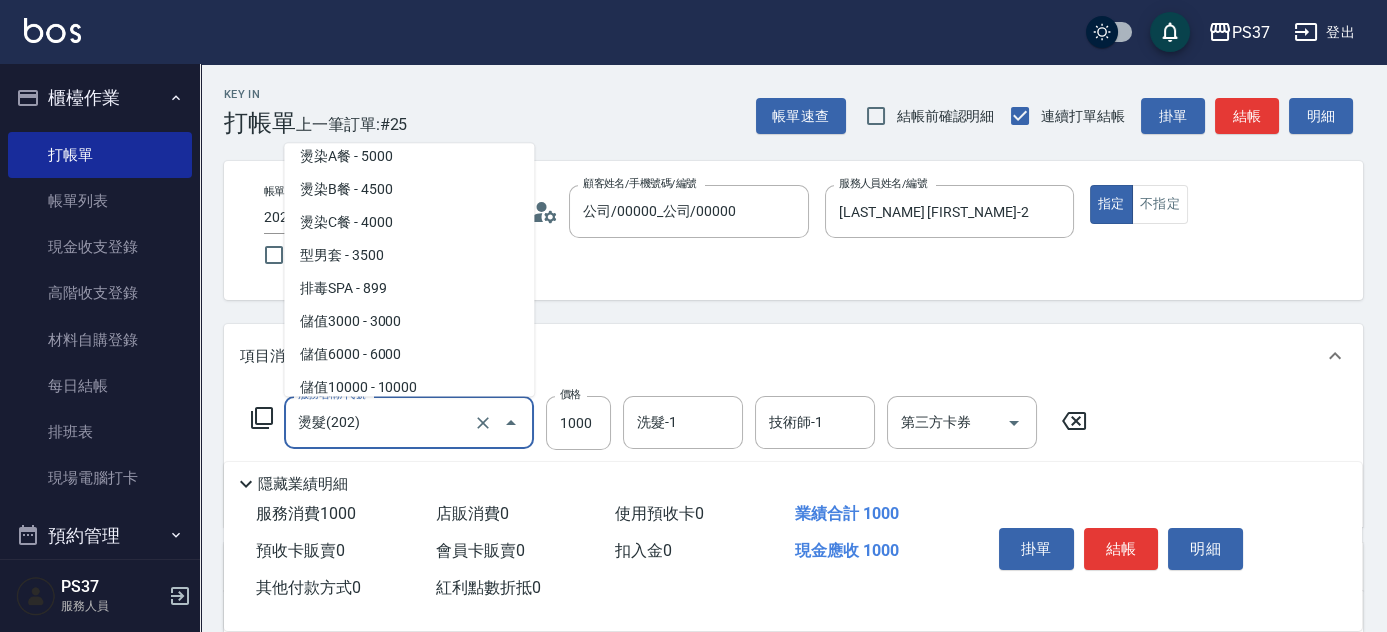 scroll, scrollTop: 2272, scrollLeft: 0, axis: vertical 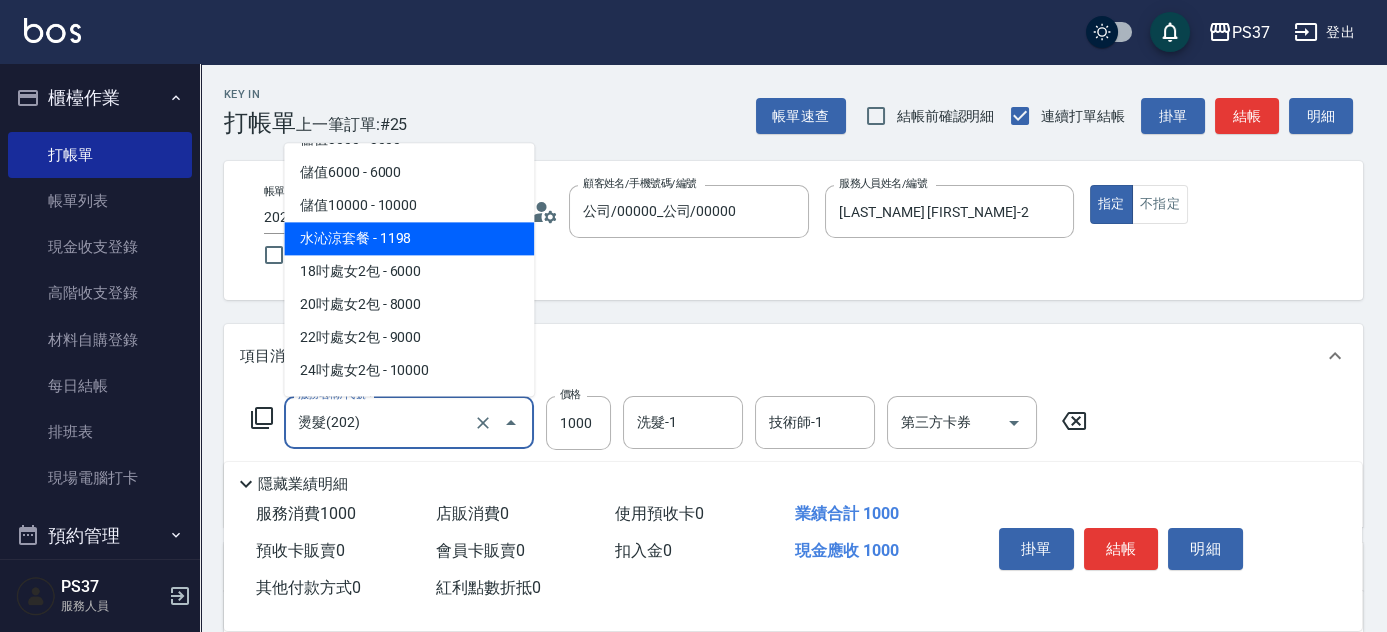 click on "水沁涼套餐 - 1198" at bounding box center (409, 239) 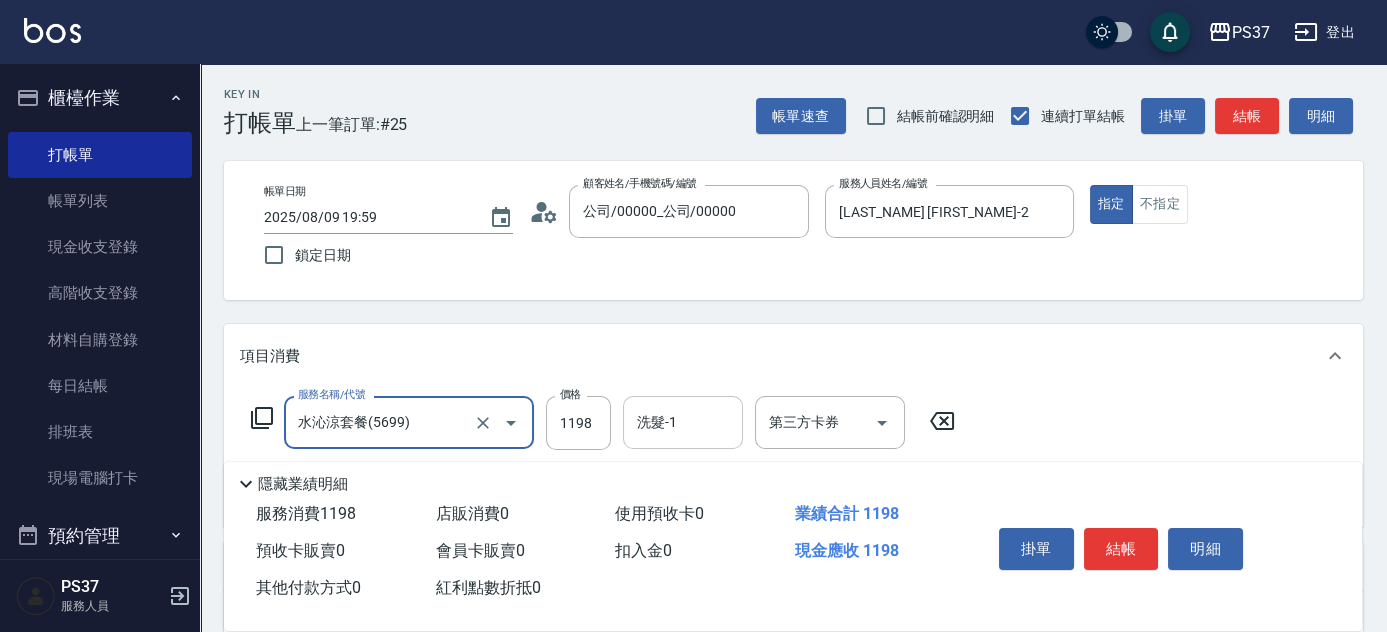 click on "洗髮-1" at bounding box center (683, 422) 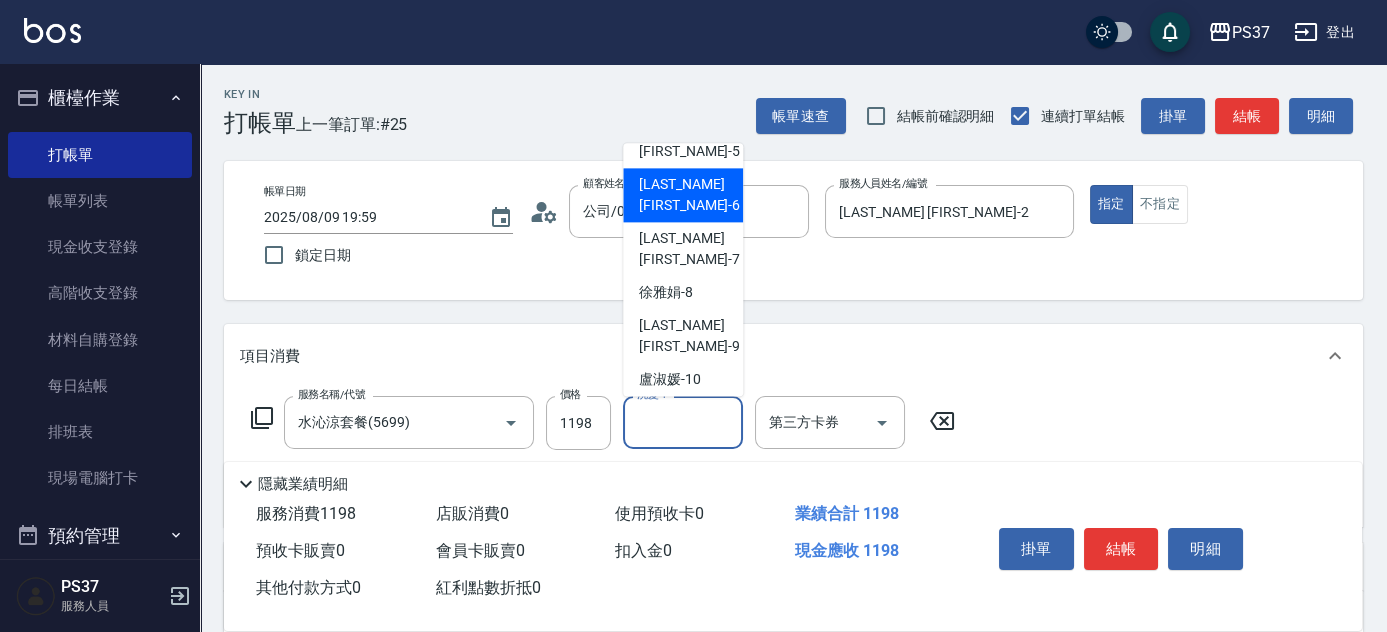 scroll, scrollTop: 323, scrollLeft: 0, axis: vertical 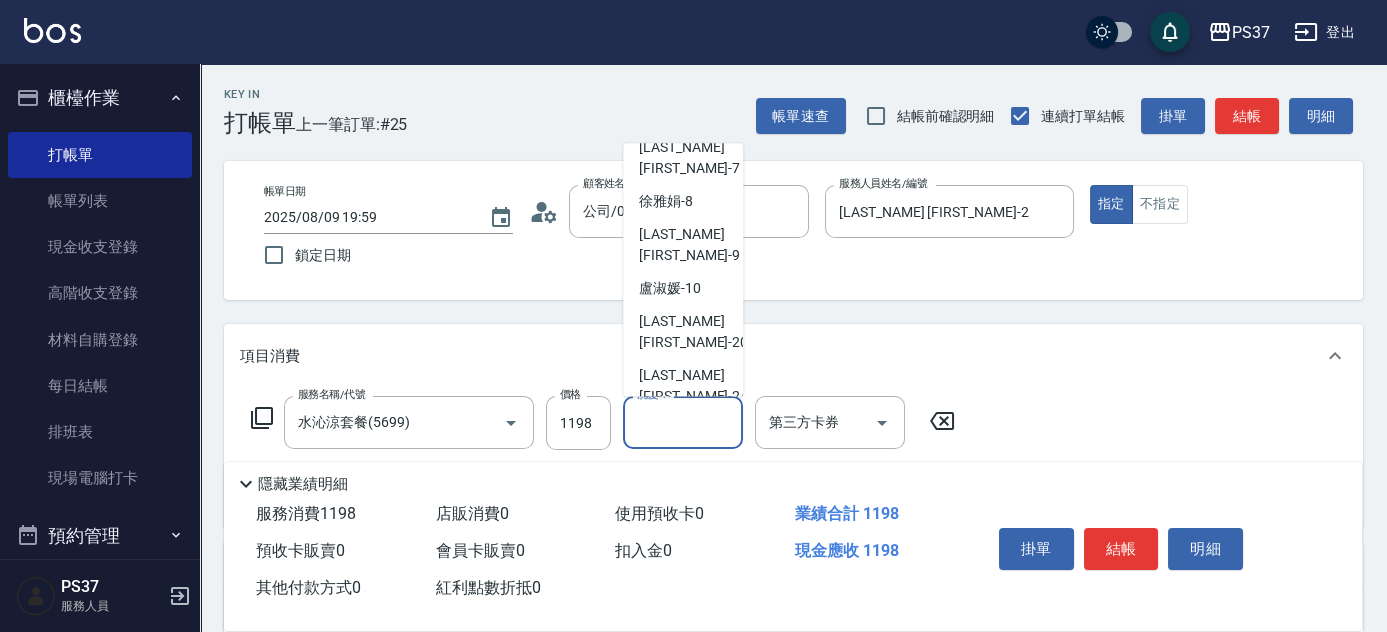 click on "林琇琪 -29" at bounding box center (693, 507) 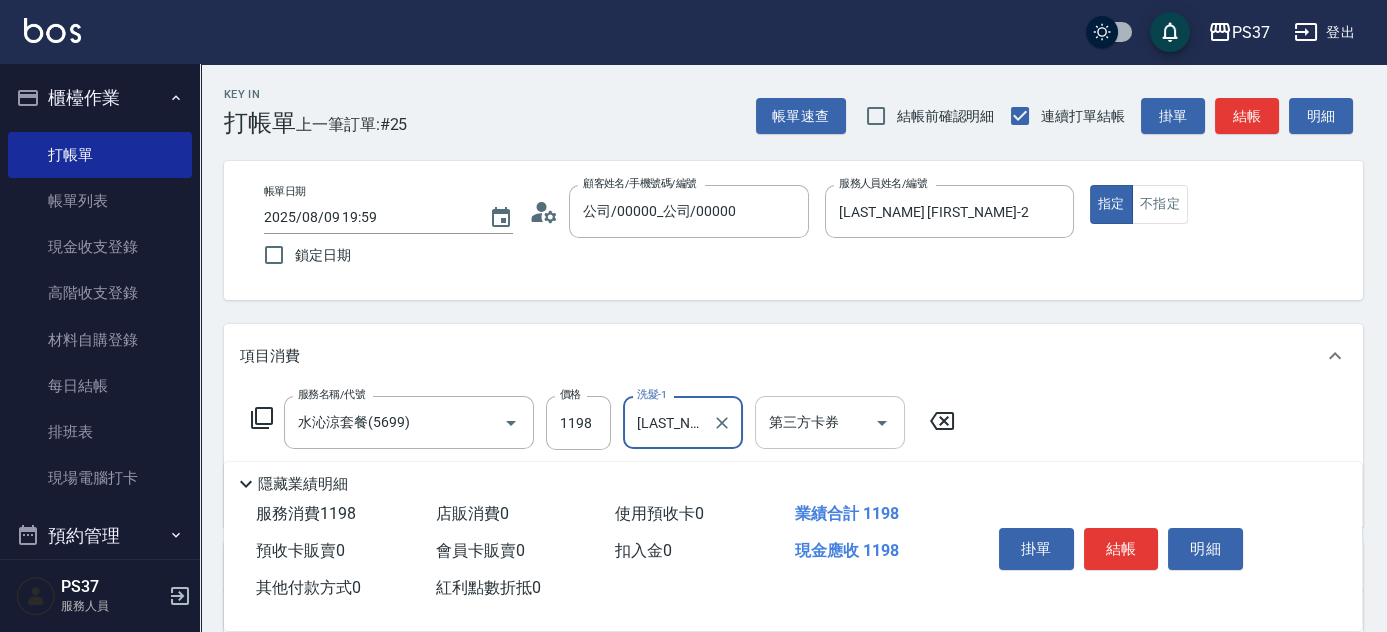 click 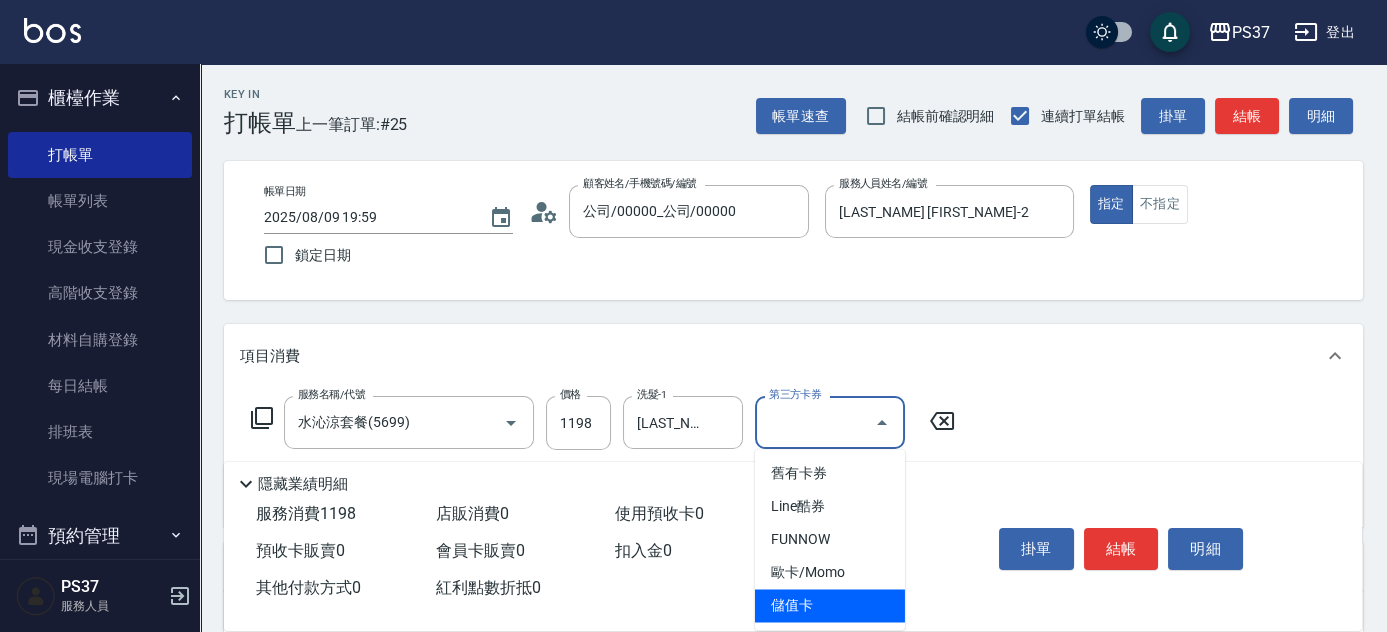 click on "儲值卡" at bounding box center [830, 605] 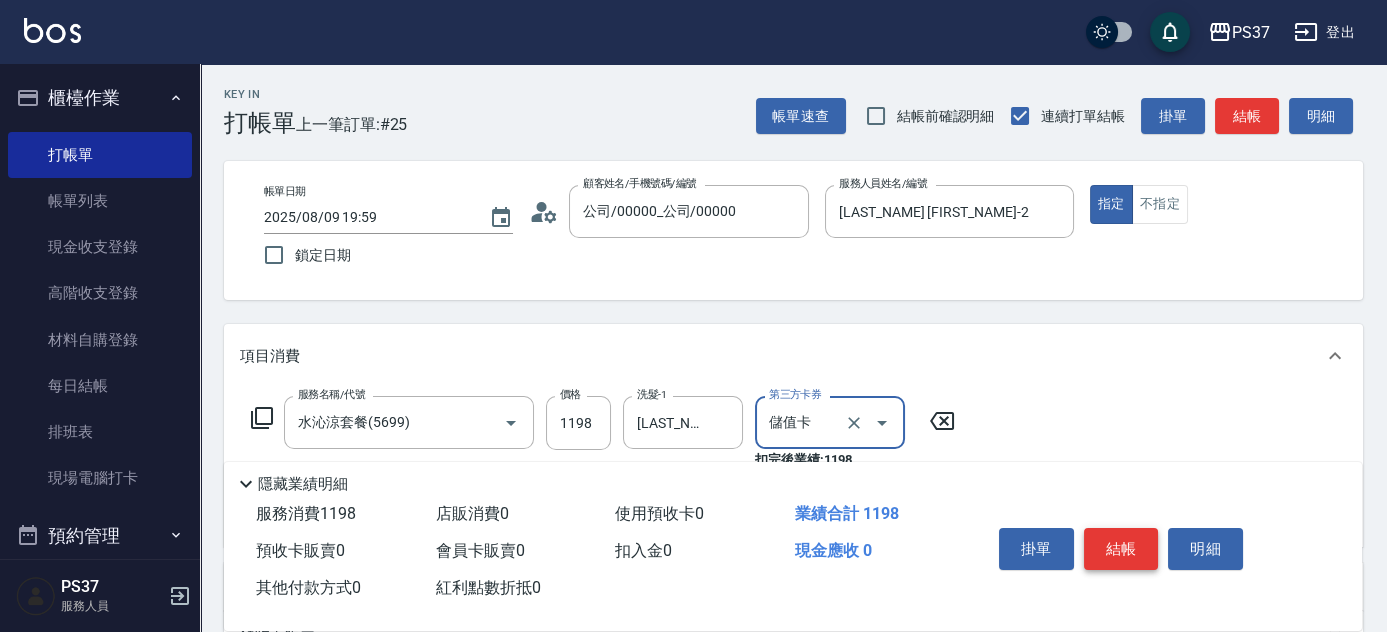 click on "結帳" at bounding box center (1121, 549) 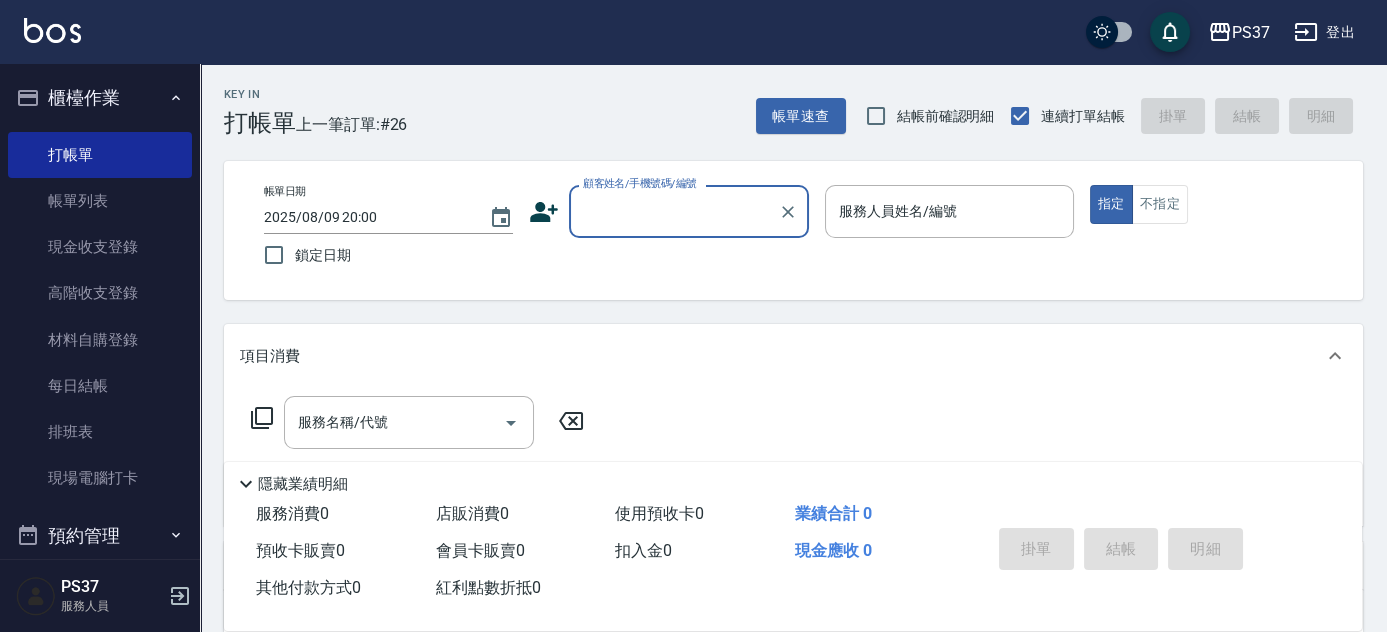 click on "顧客姓名/手機號碼/編號" at bounding box center (674, 211) 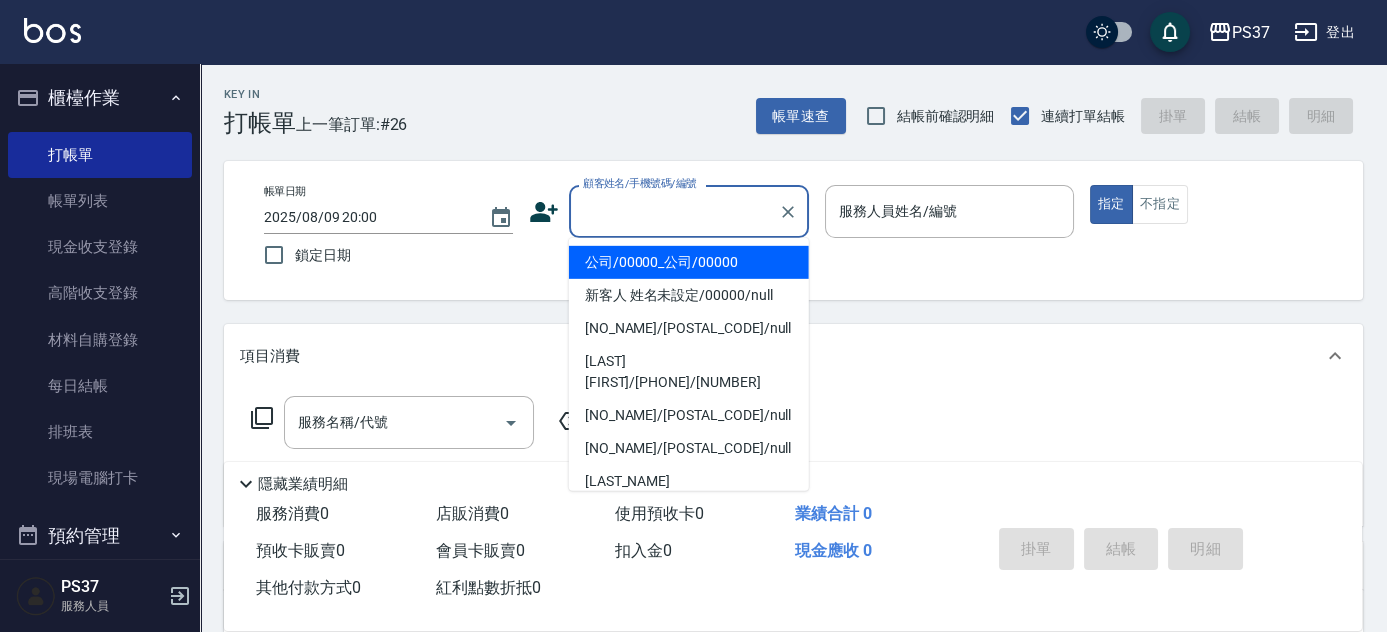 click on "公司/00000_公司/00000" at bounding box center [689, 262] 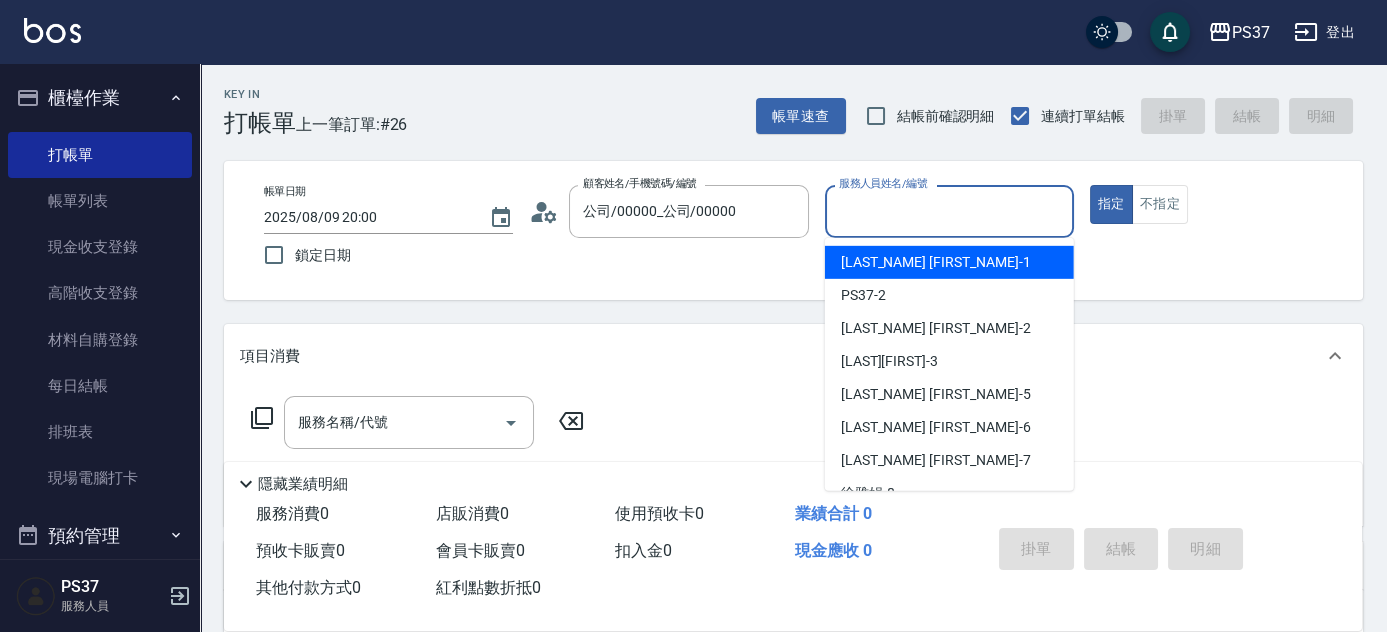 click on "服務人員姓名/編號" at bounding box center [949, 211] 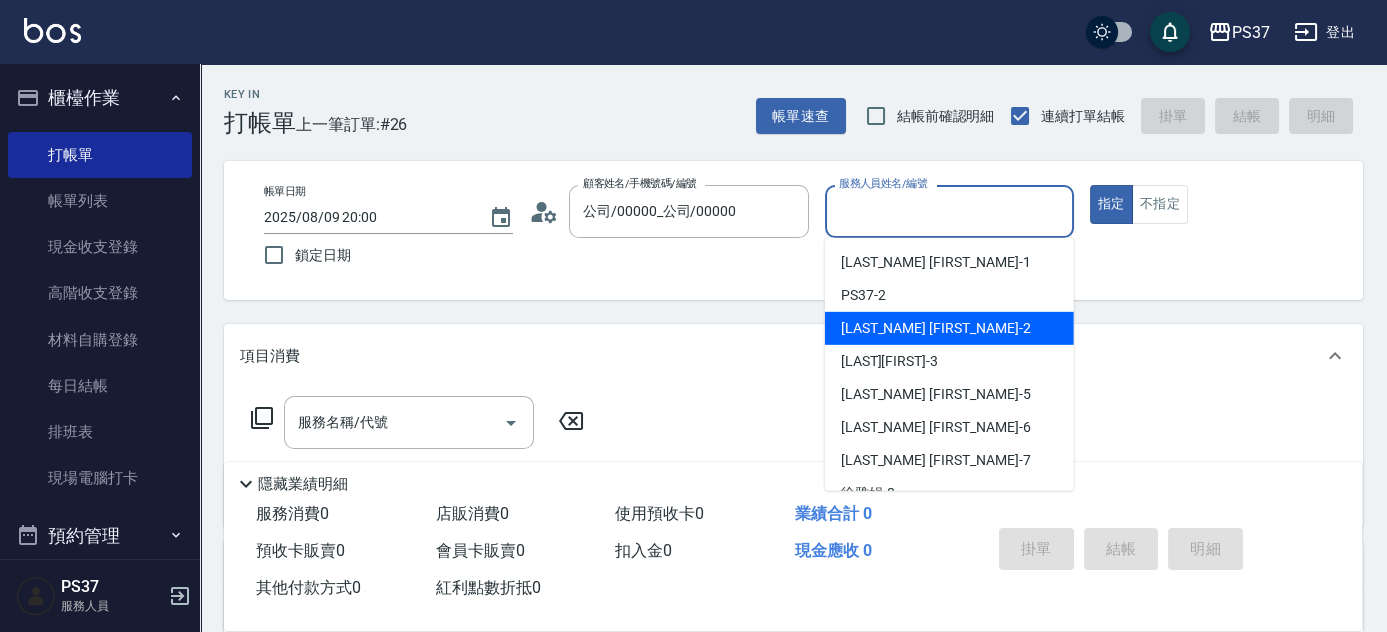 click on "劉晨志 -2" at bounding box center (949, 328) 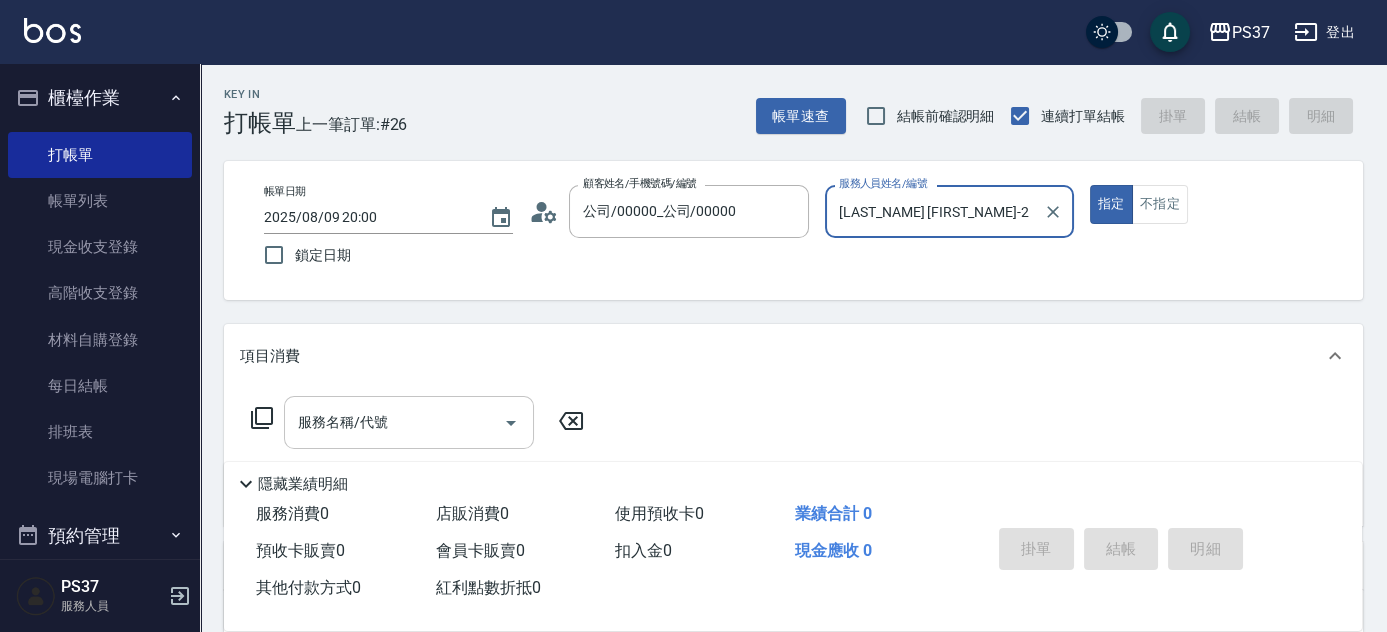 click on "服務名稱/代號" at bounding box center (394, 422) 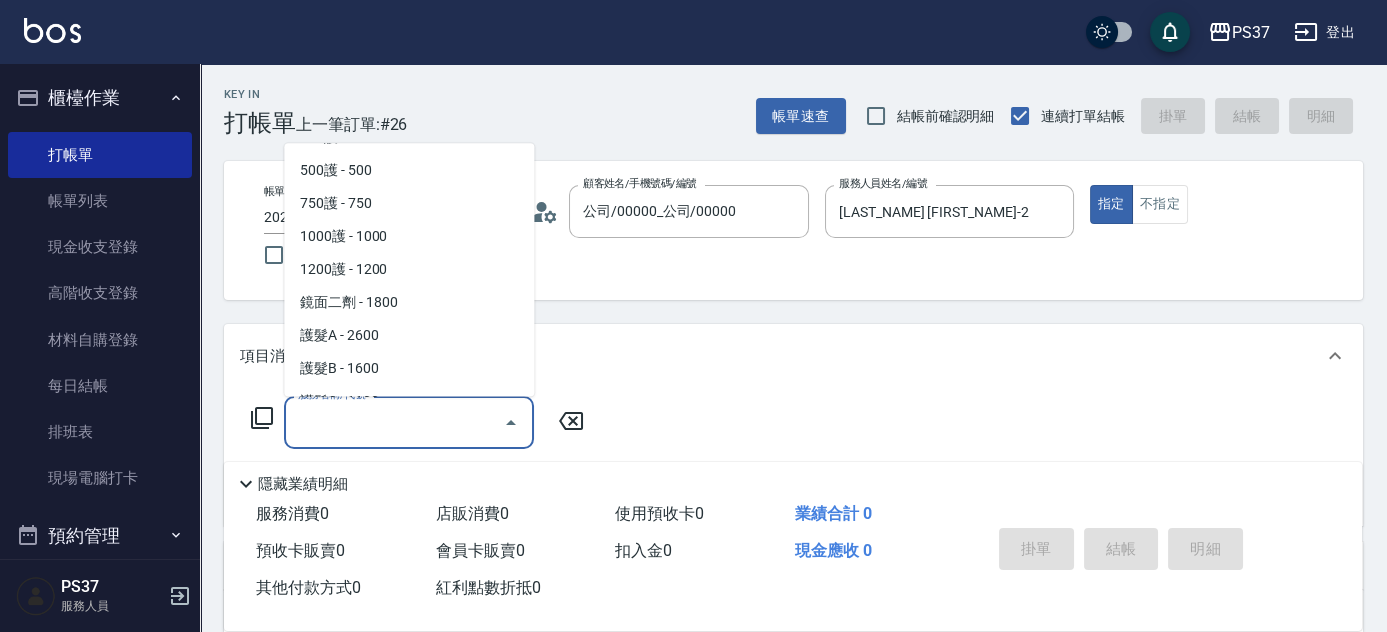 scroll, scrollTop: 909, scrollLeft: 0, axis: vertical 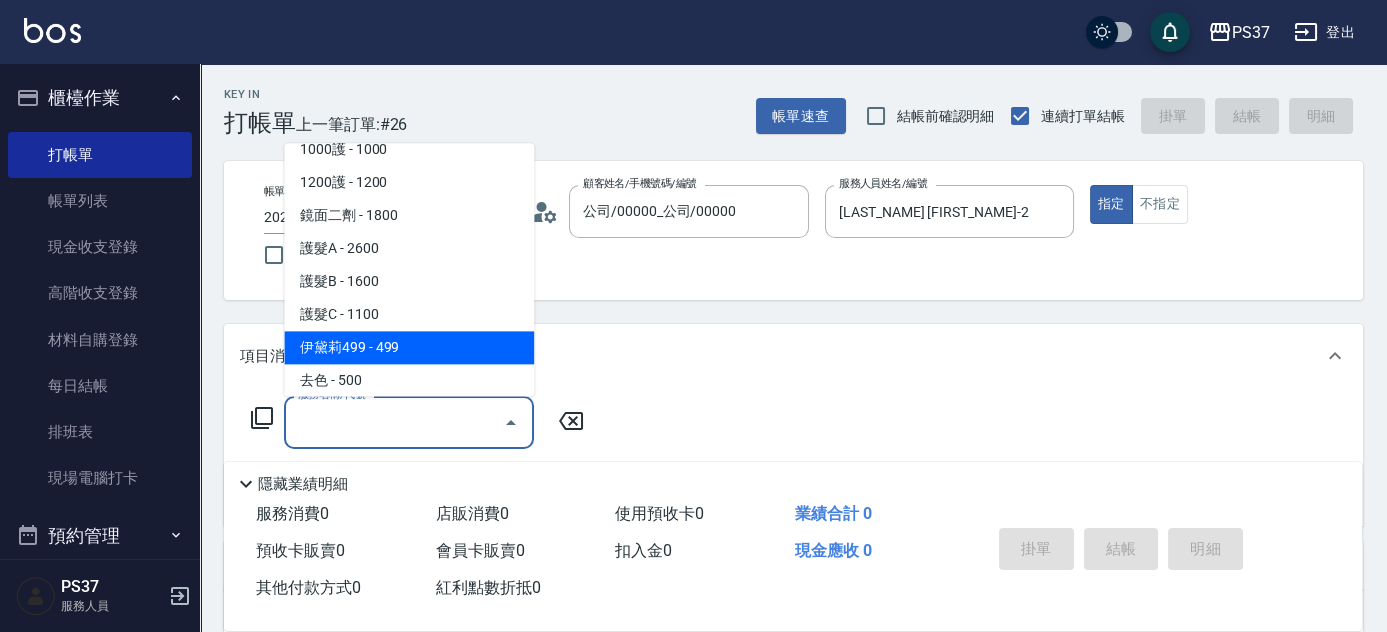 click on "伊黛莉499 - 499" at bounding box center [409, 348] 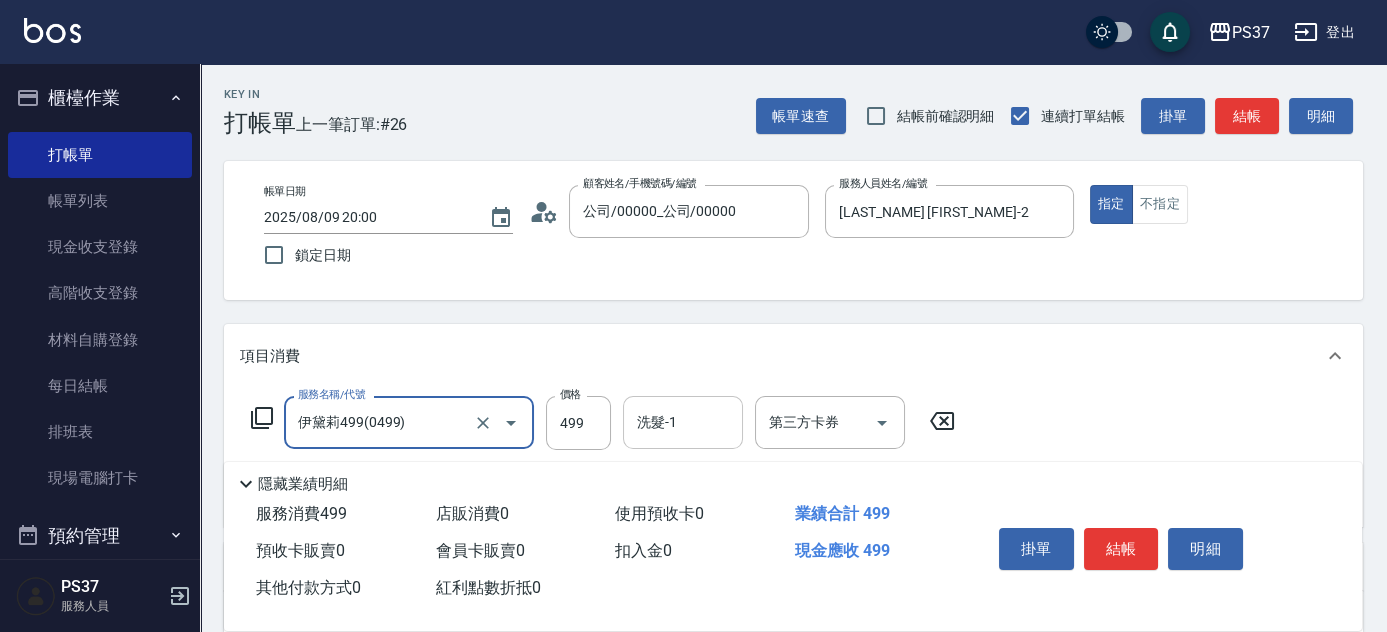 click on "洗髮-1" at bounding box center [683, 422] 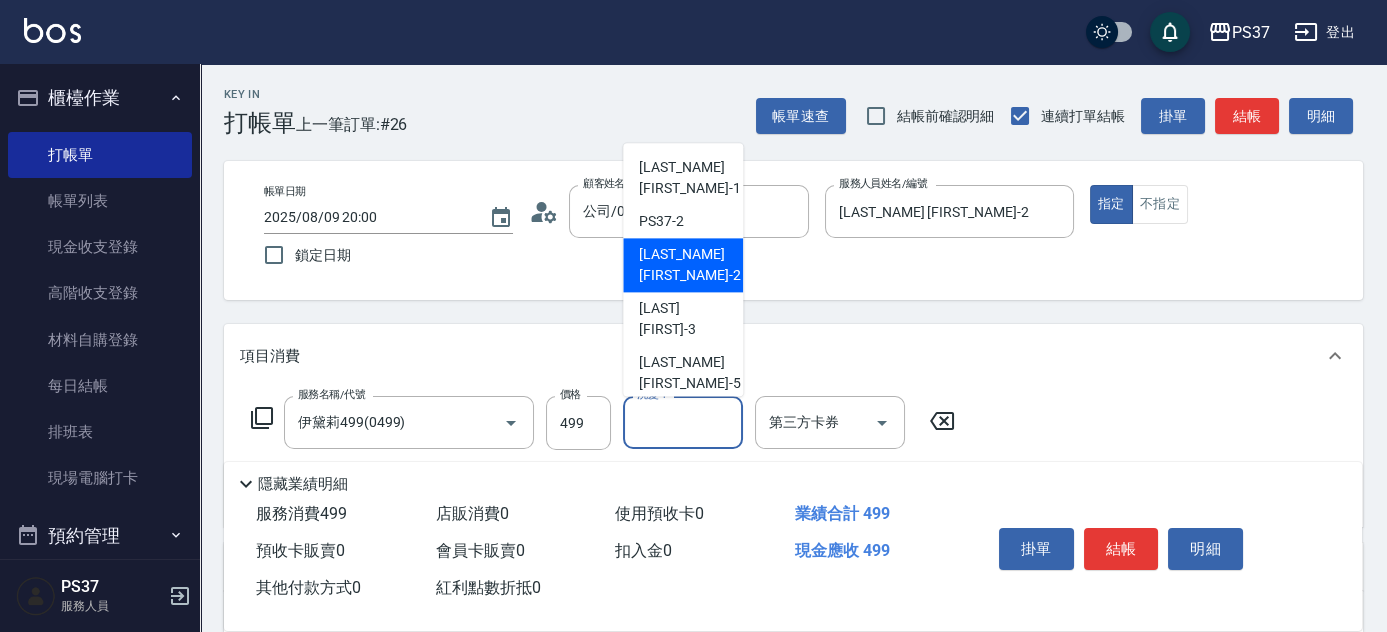 click on "劉晨志 -2" at bounding box center [689, 266] 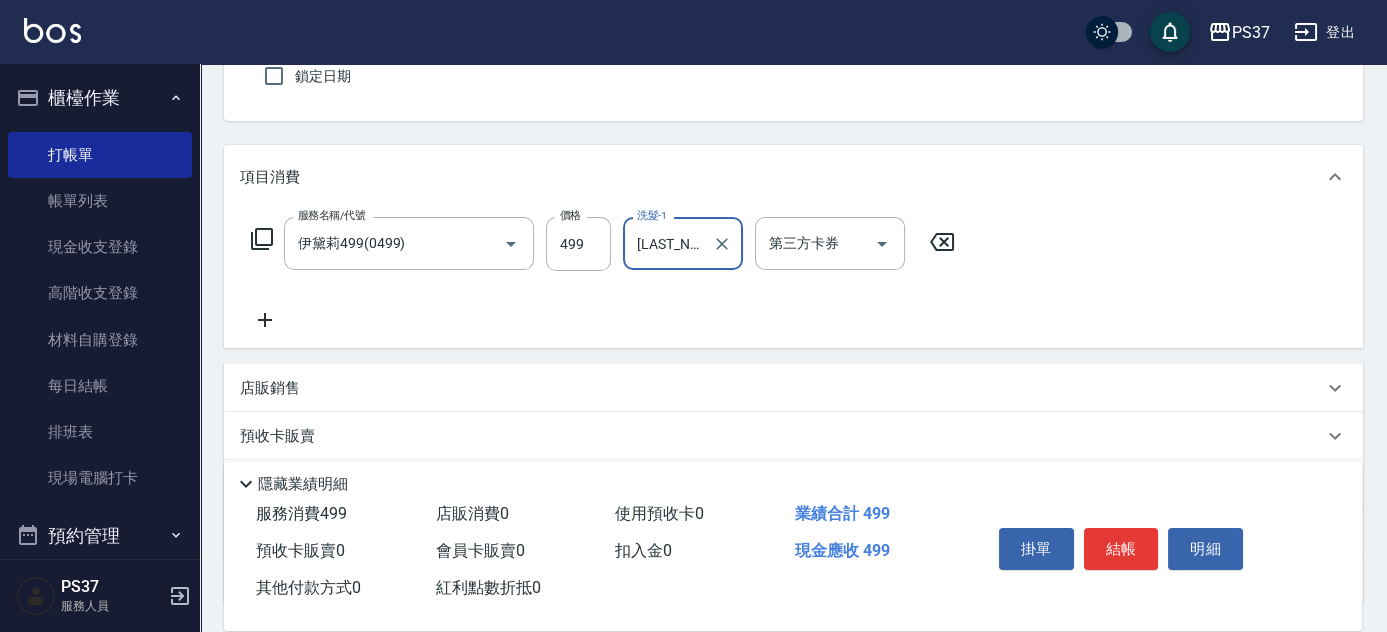 scroll, scrollTop: 272, scrollLeft: 0, axis: vertical 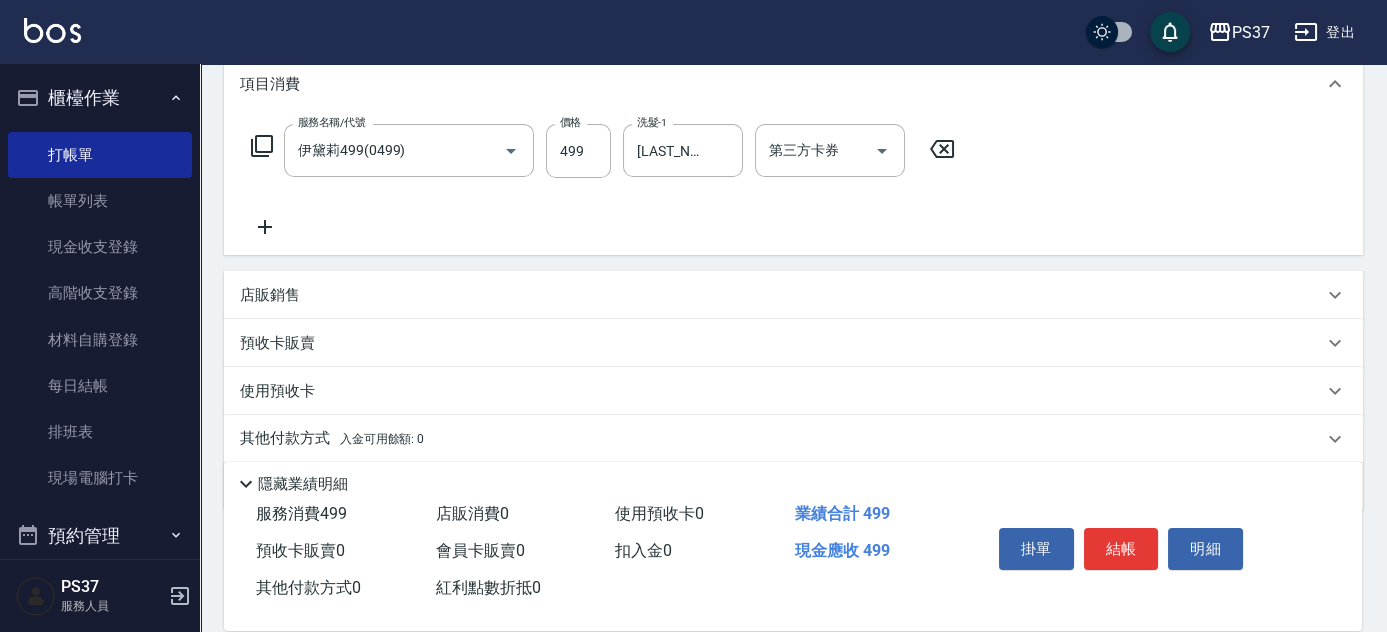click 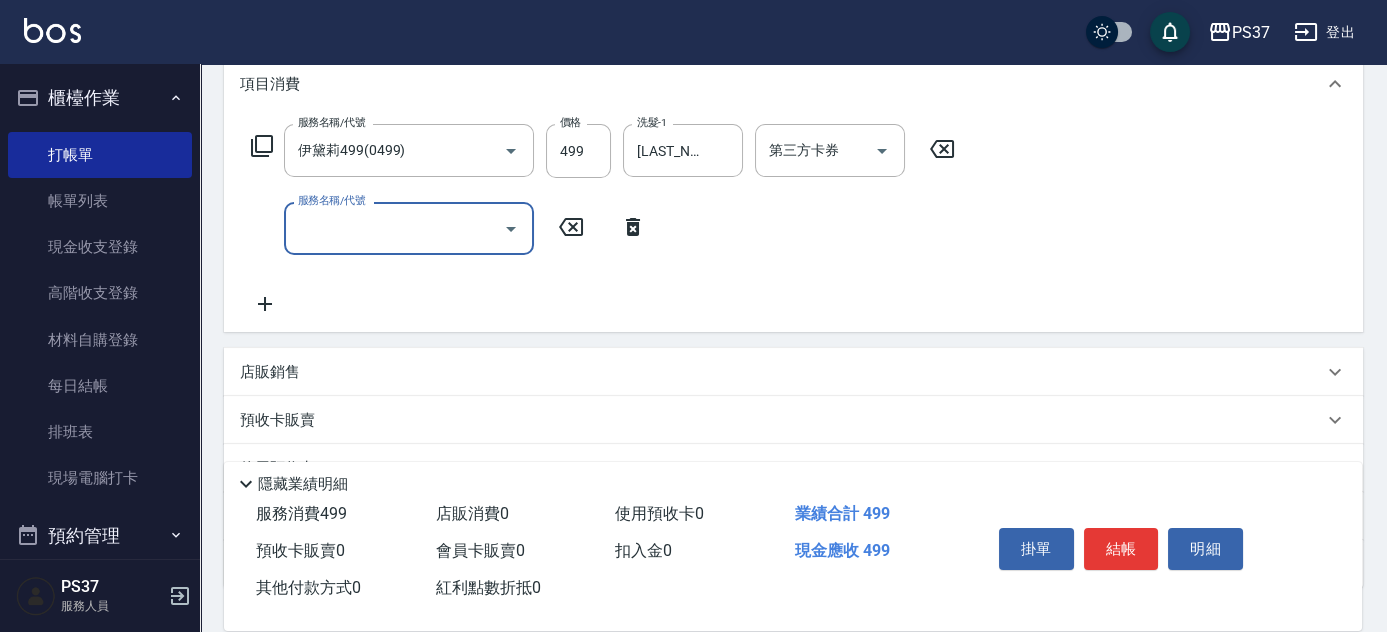 click on "服務名稱/代號" at bounding box center [394, 228] 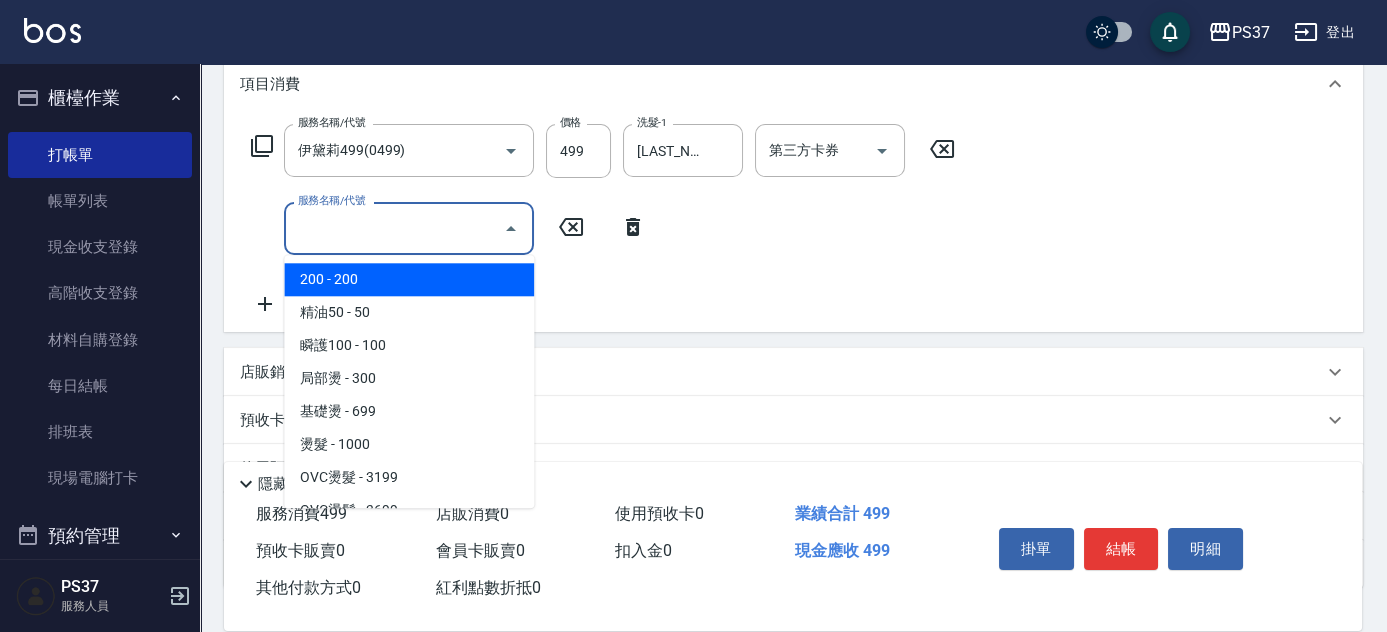 click 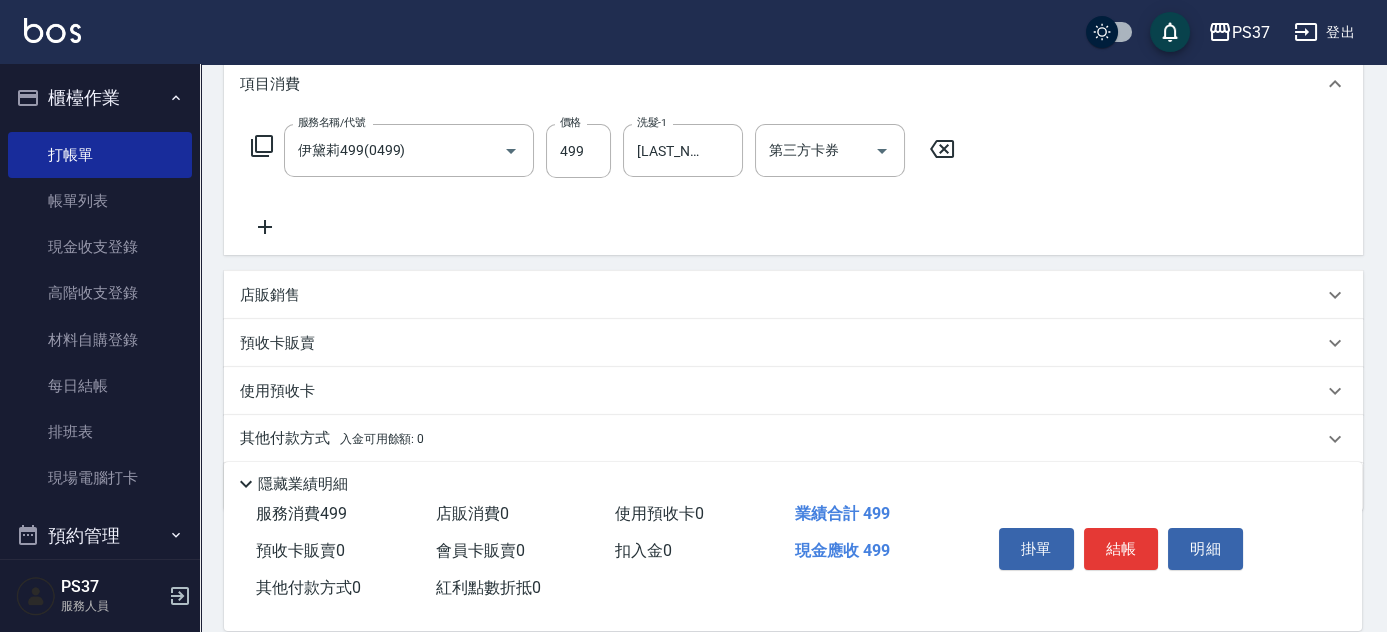 click on "結帳" at bounding box center (1121, 549) 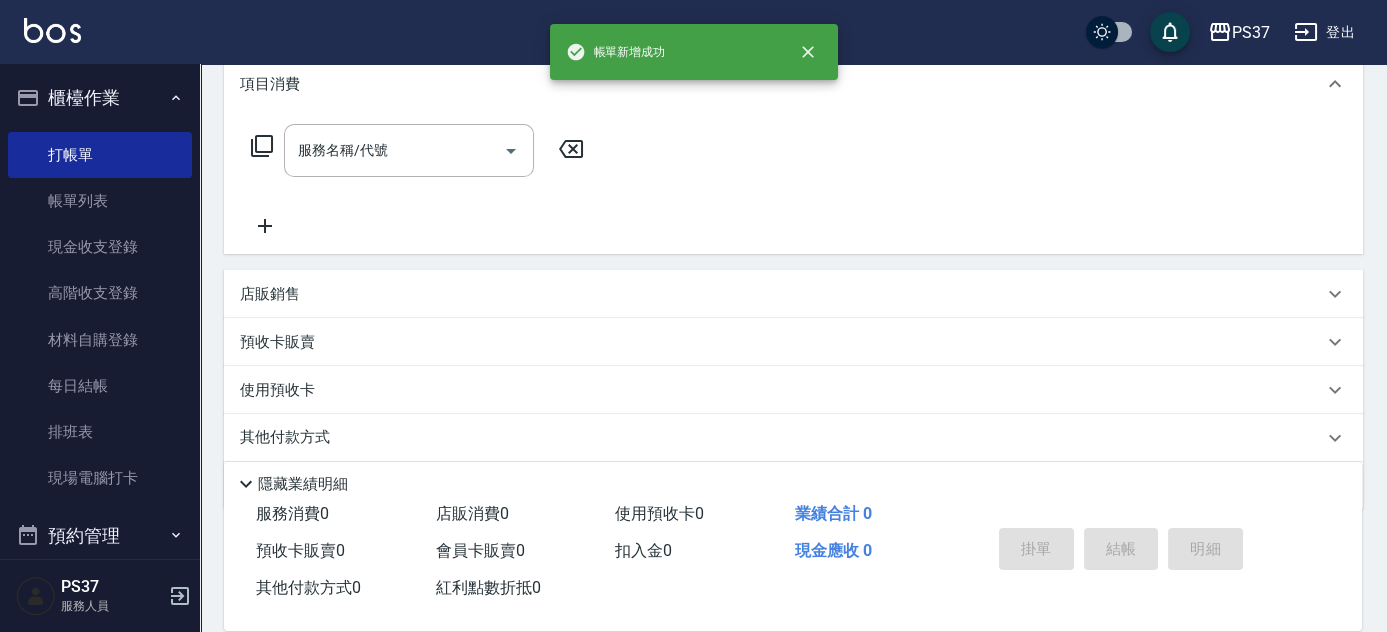 scroll, scrollTop: 0, scrollLeft: 0, axis: both 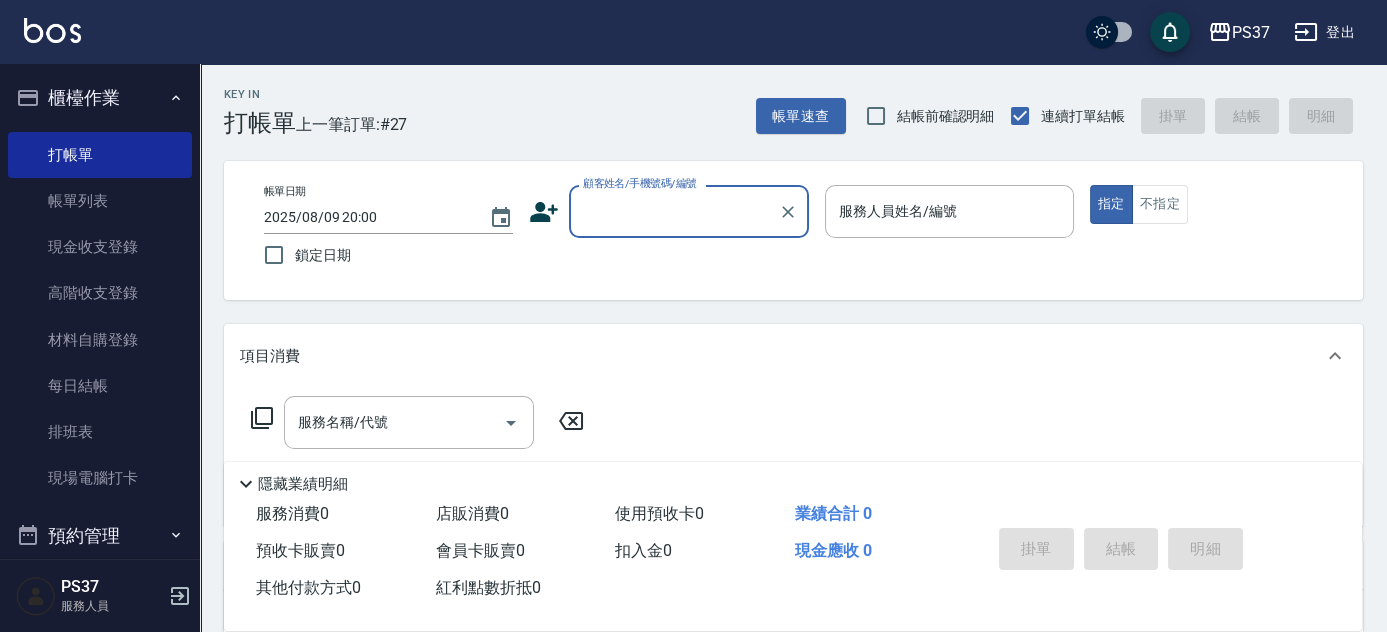 click on "顧客姓名/手機號碼/編號" at bounding box center (674, 211) 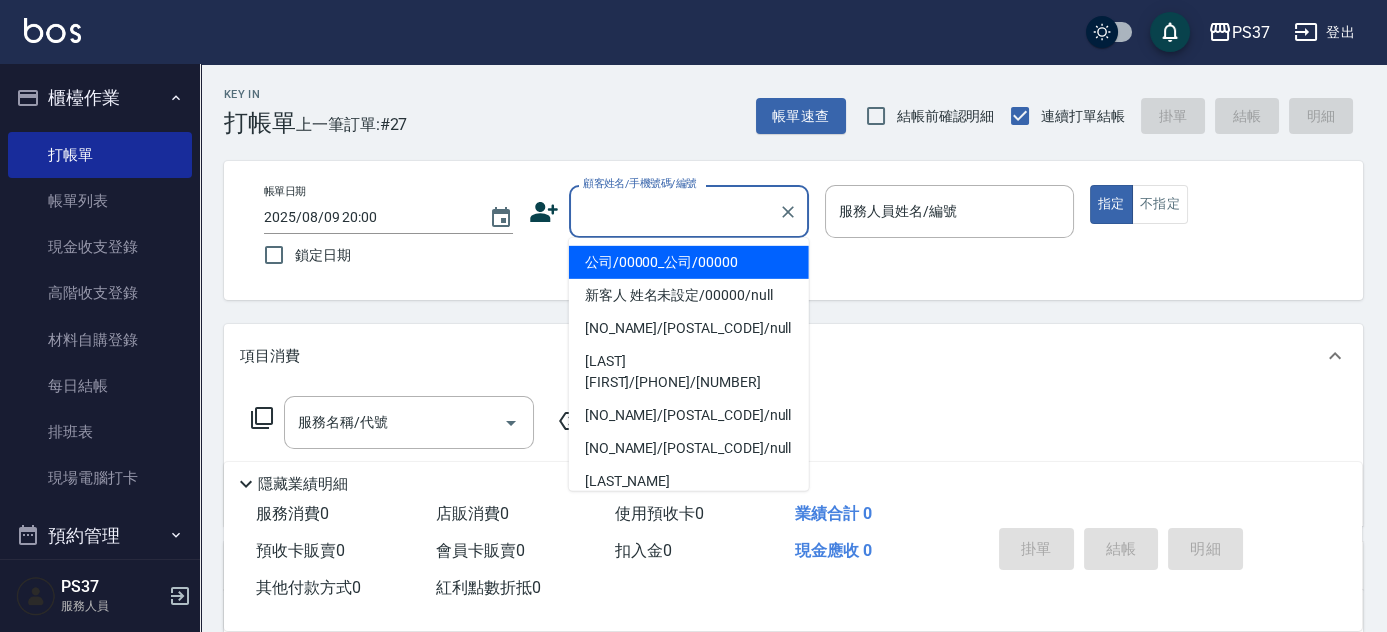 click on "公司/00000_公司/00000" at bounding box center [689, 262] 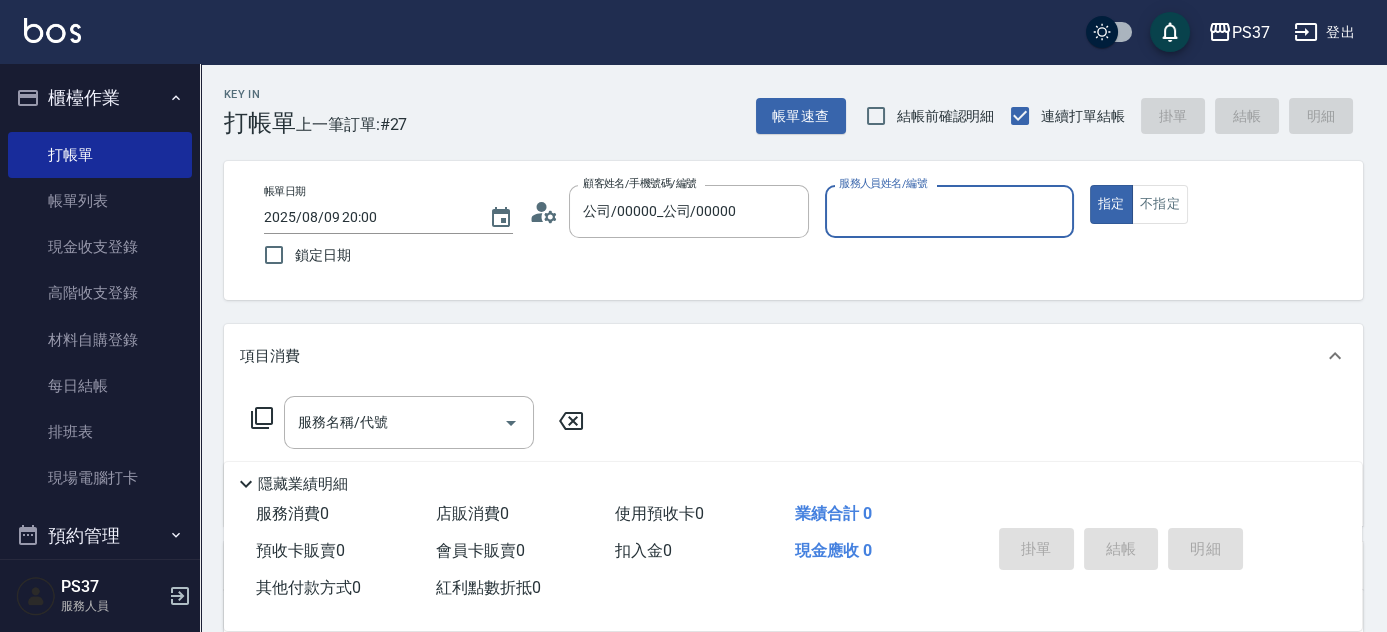 click on "服務人員姓名/編號" at bounding box center (949, 211) 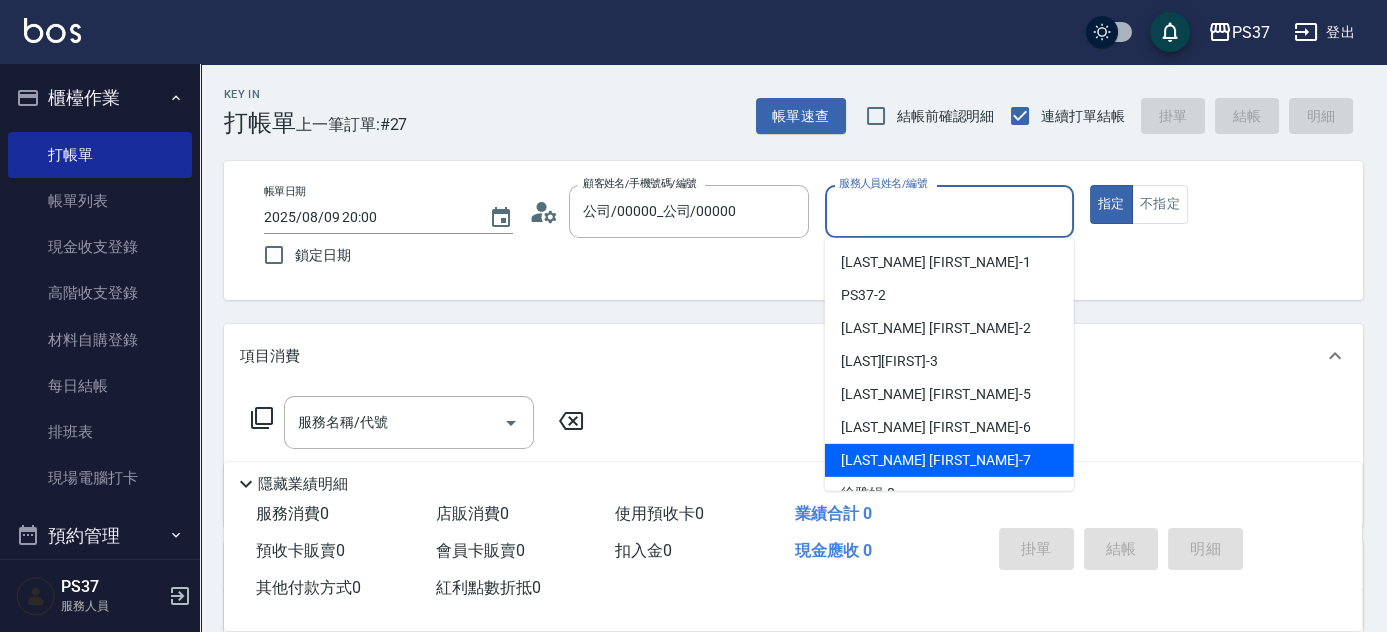 click on "黎氏萍 -7" at bounding box center (949, 460) 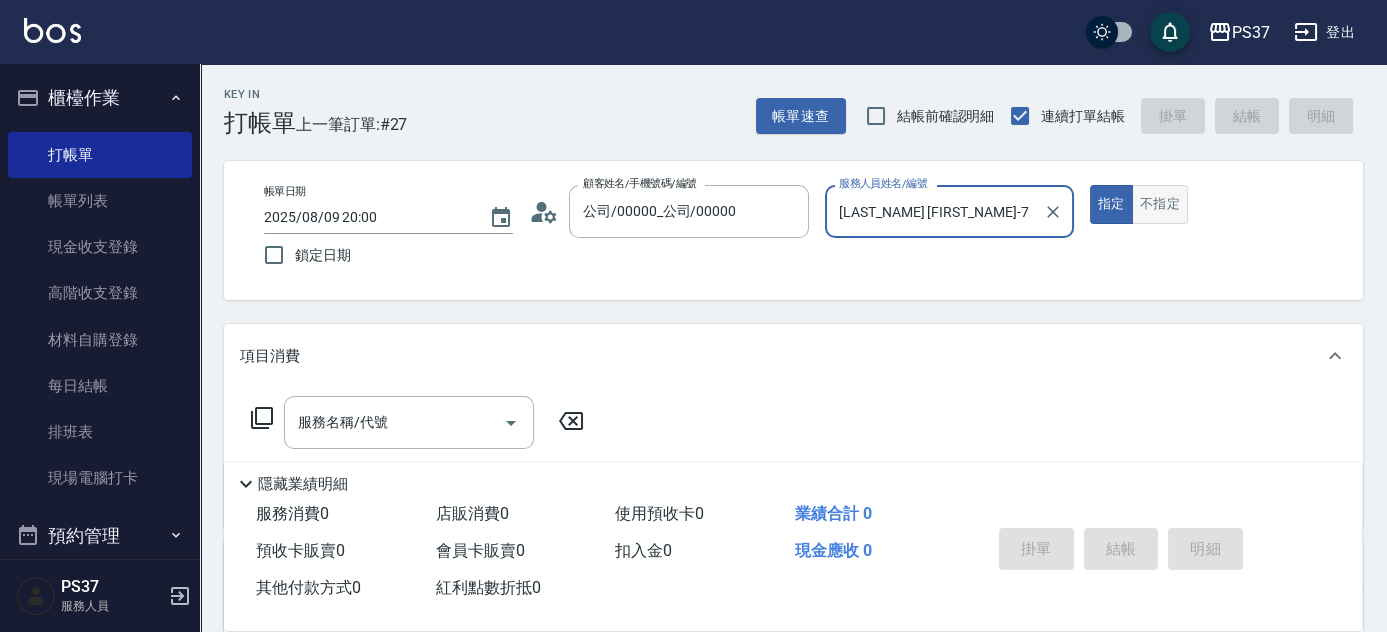 click on "不指定" at bounding box center [1160, 204] 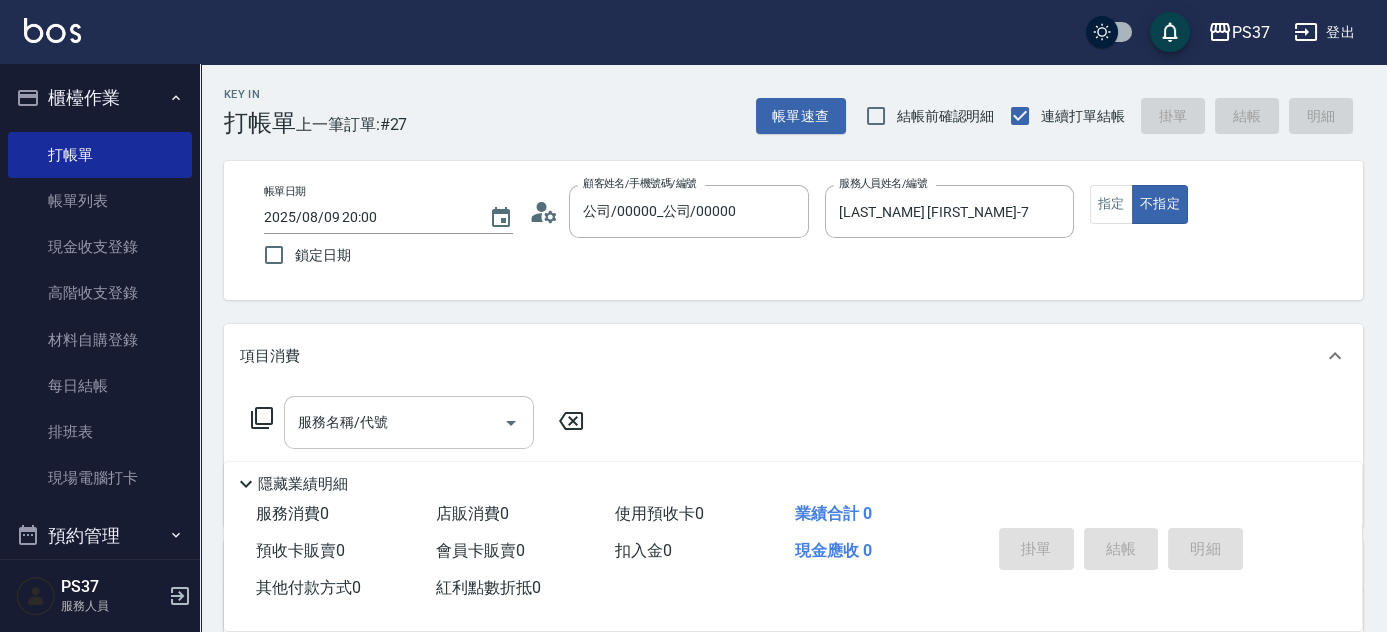 click on "服務名稱/代號" at bounding box center [394, 422] 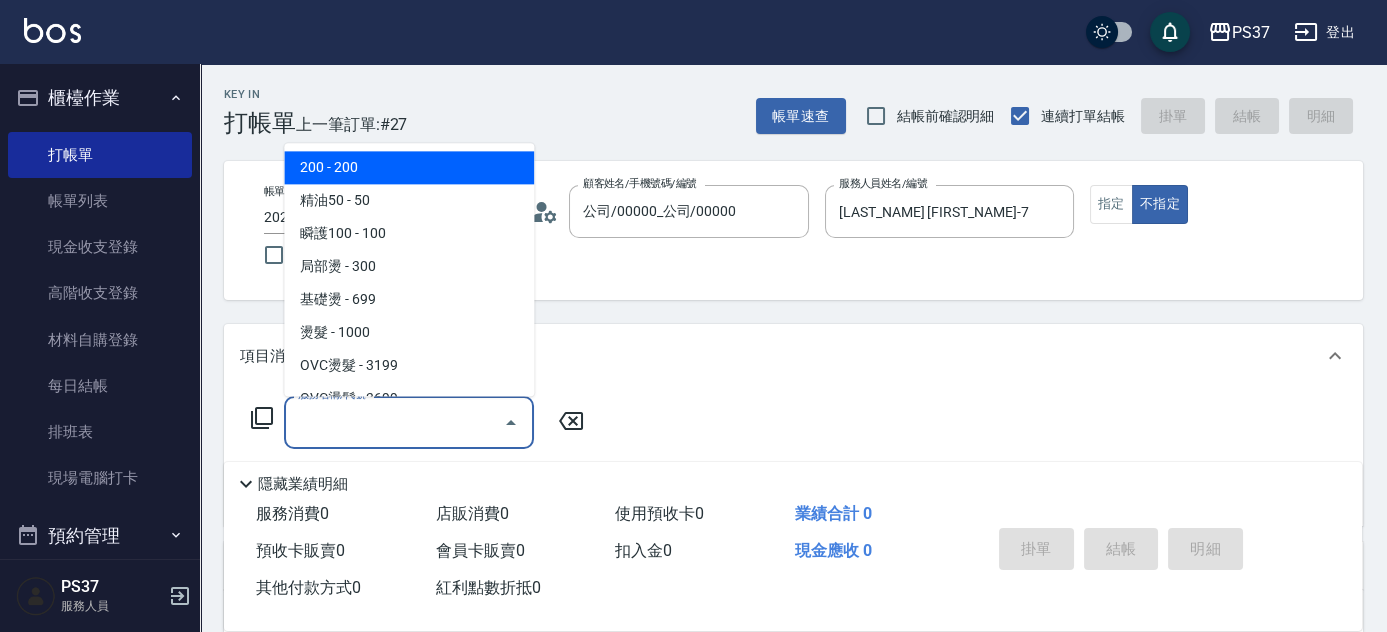 click on "200 - 200" at bounding box center [409, 168] 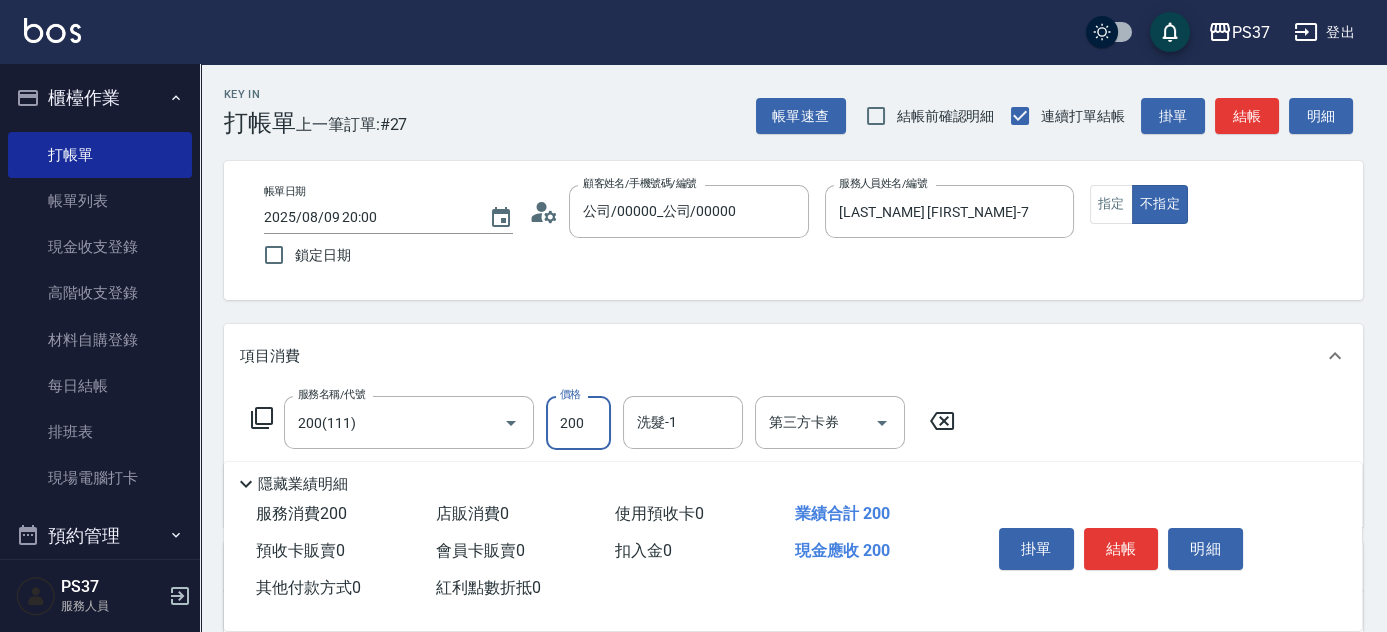 click on "200" at bounding box center [578, 423] 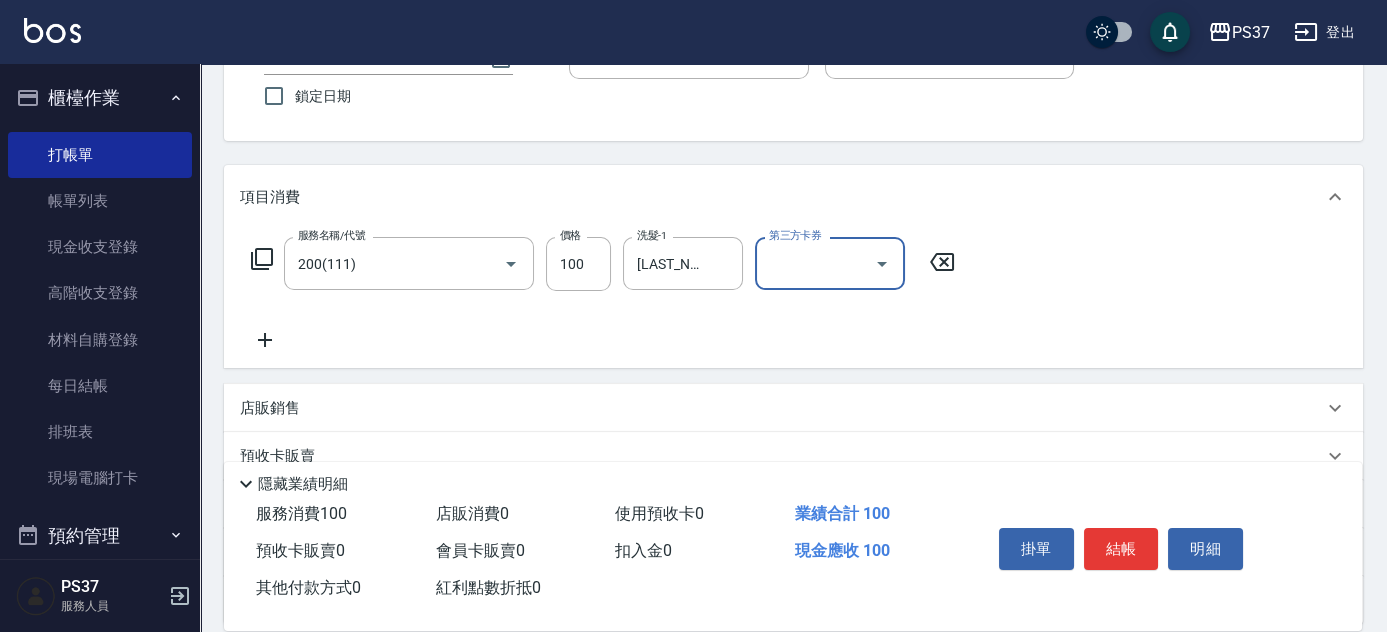 scroll, scrollTop: 272, scrollLeft: 0, axis: vertical 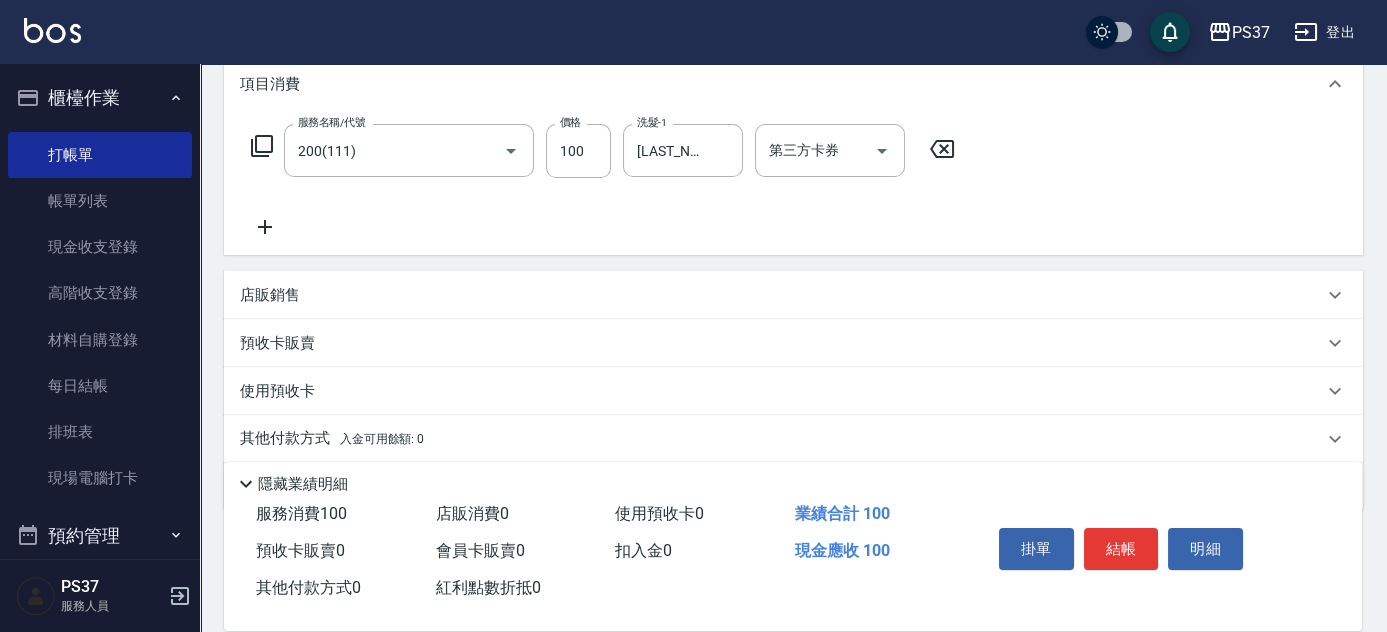 click 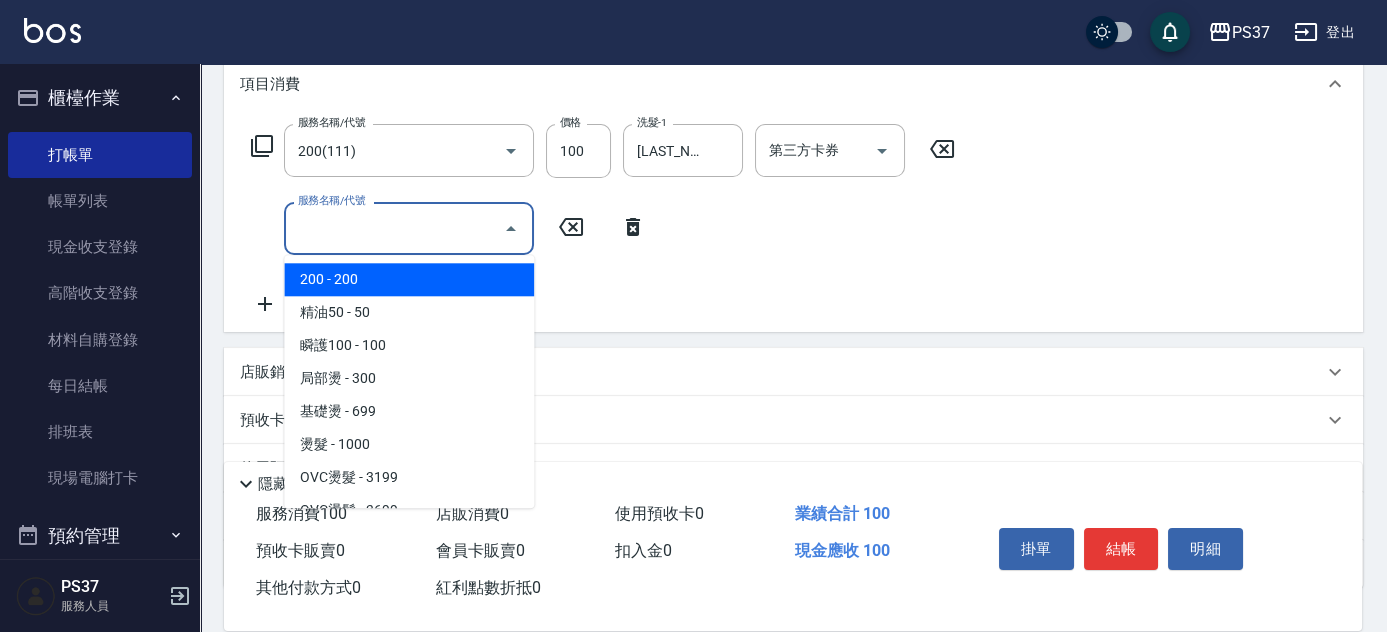 click on "服務名稱/代號" at bounding box center (394, 228) 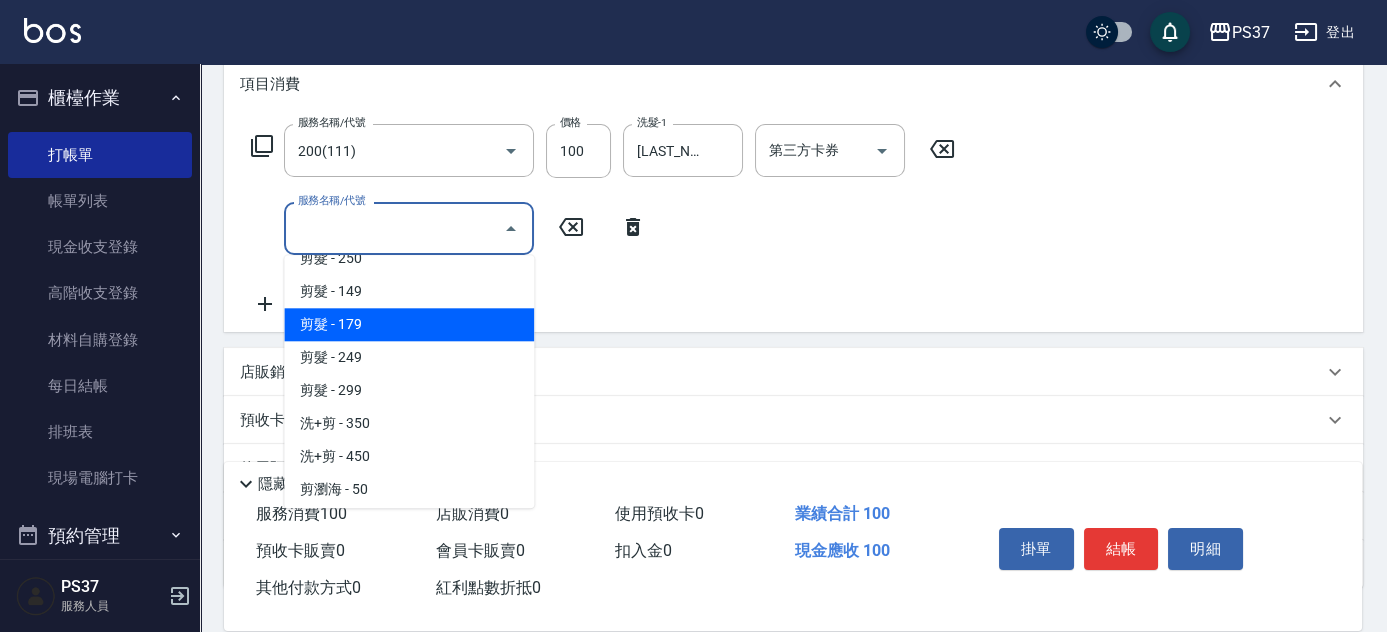 scroll, scrollTop: 454, scrollLeft: 0, axis: vertical 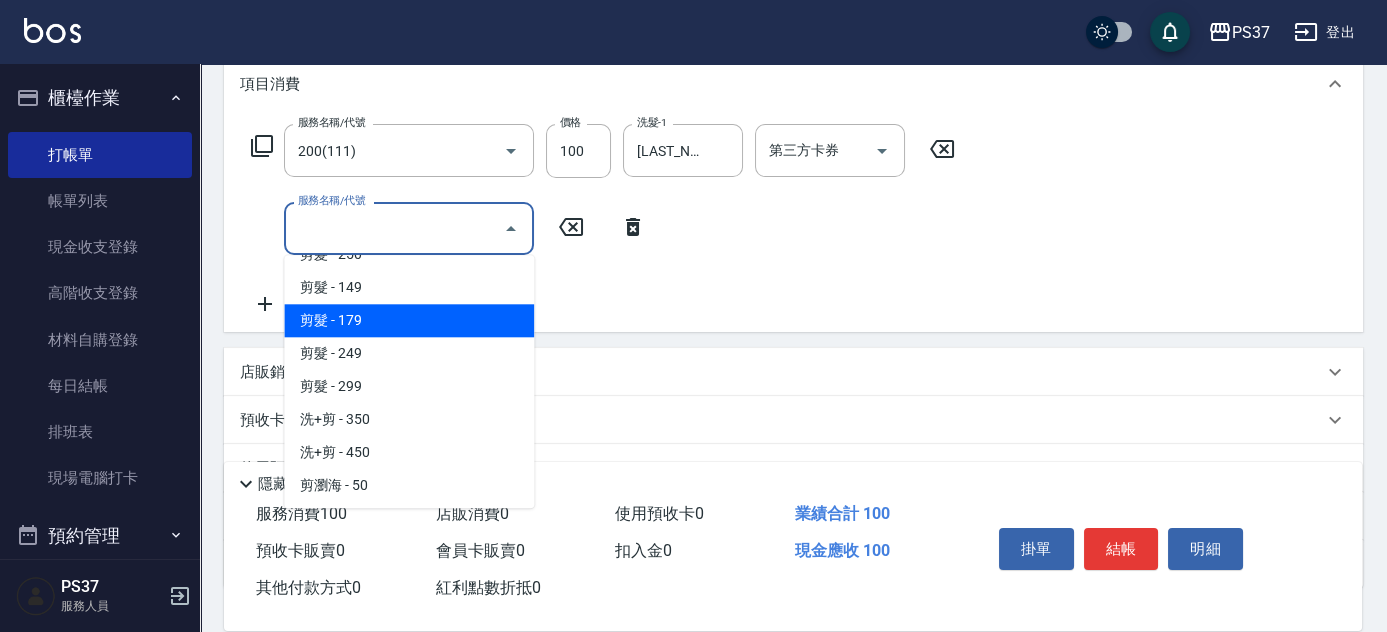 click on "剪髮 - 179" at bounding box center (409, 320) 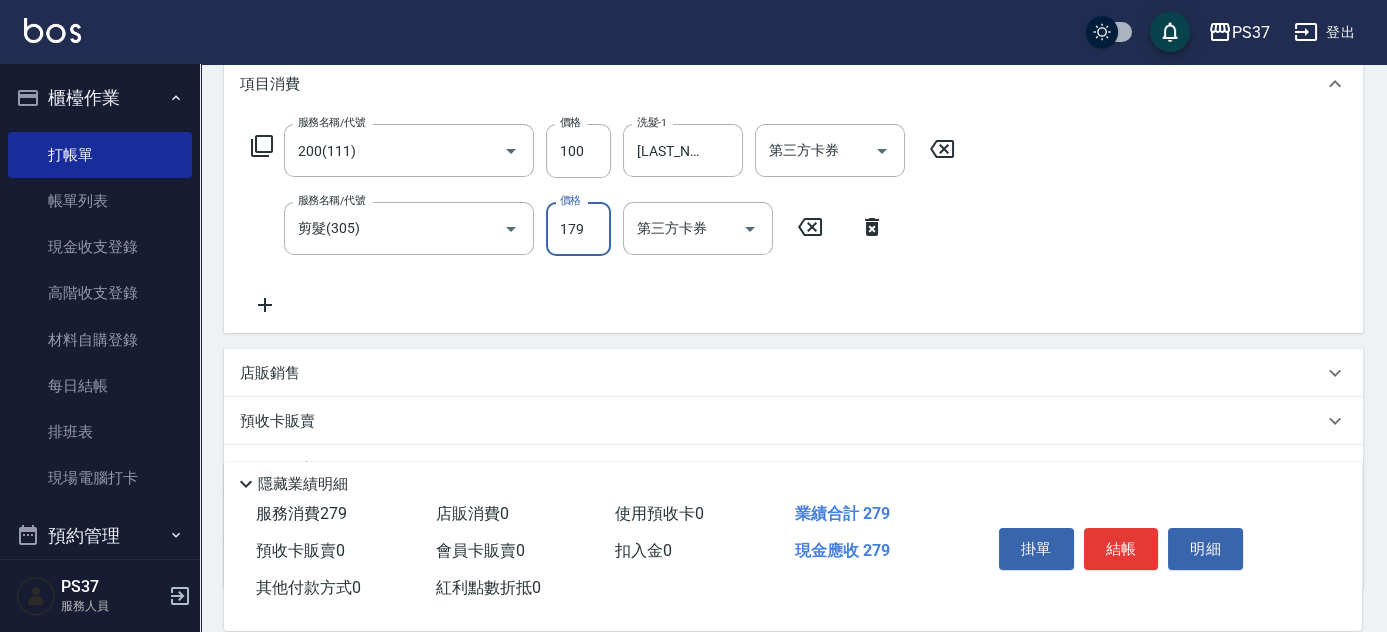 click on "179" at bounding box center [578, 229] 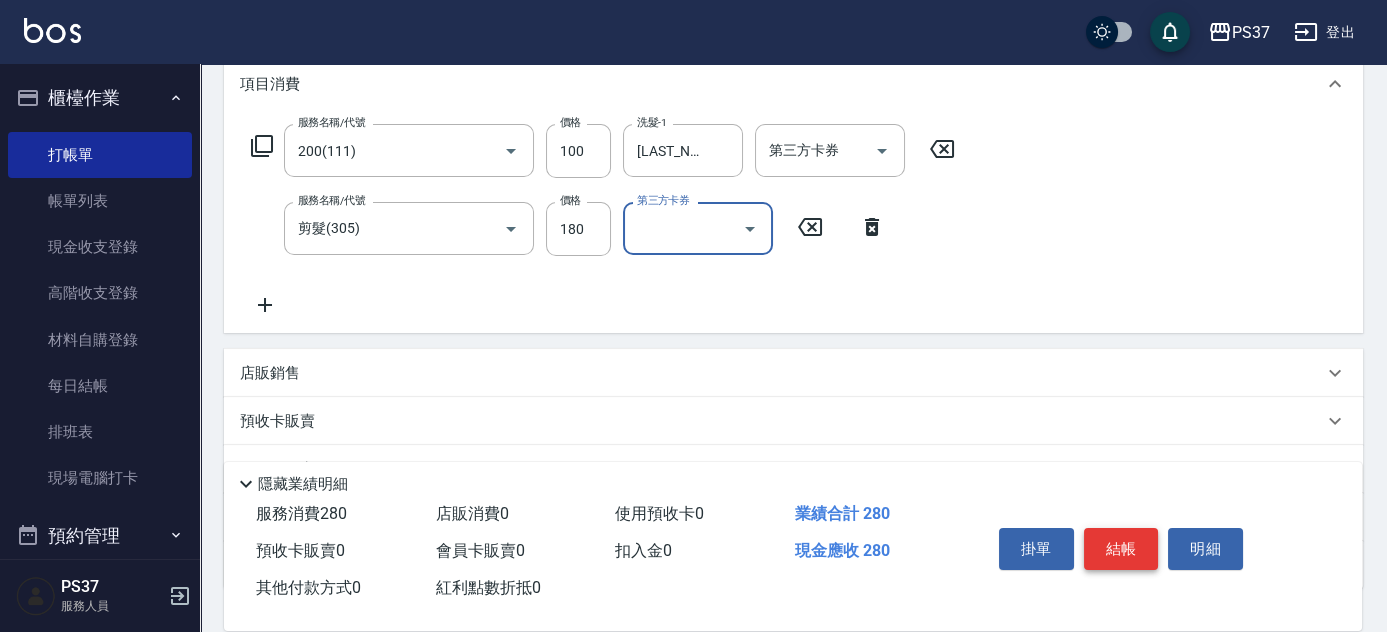 click on "結帳" at bounding box center [1121, 549] 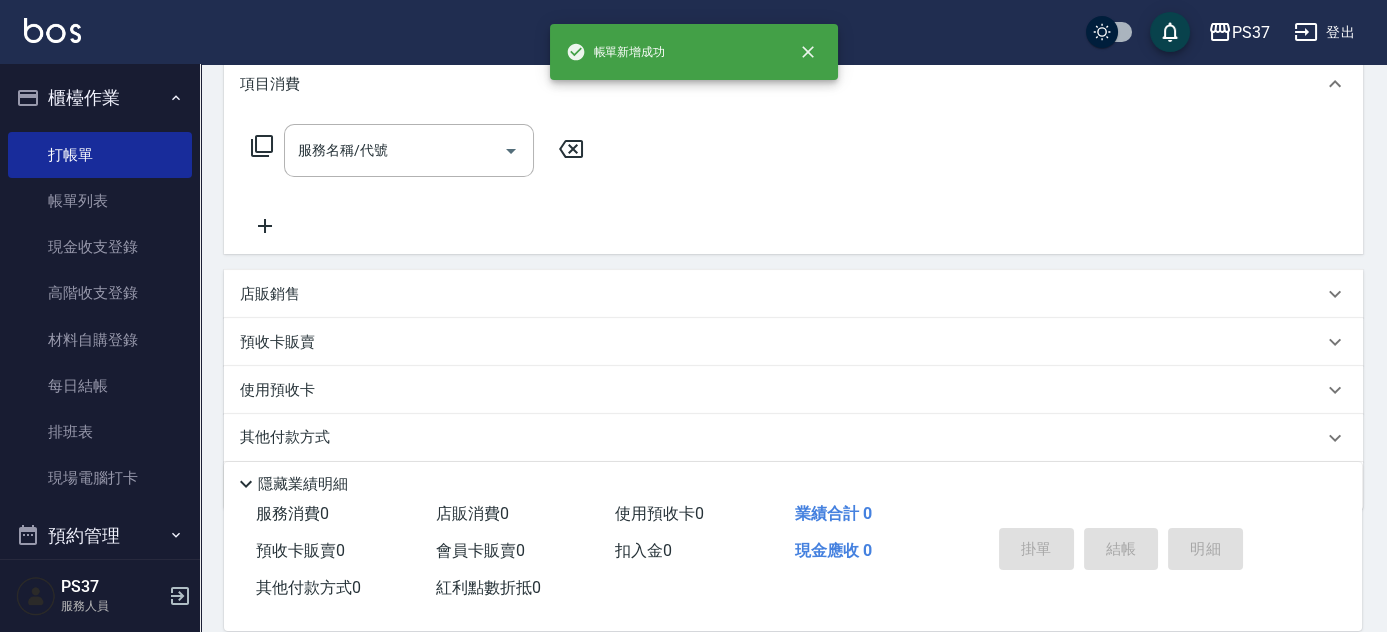 scroll, scrollTop: 0, scrollLeft: 0, axis: both 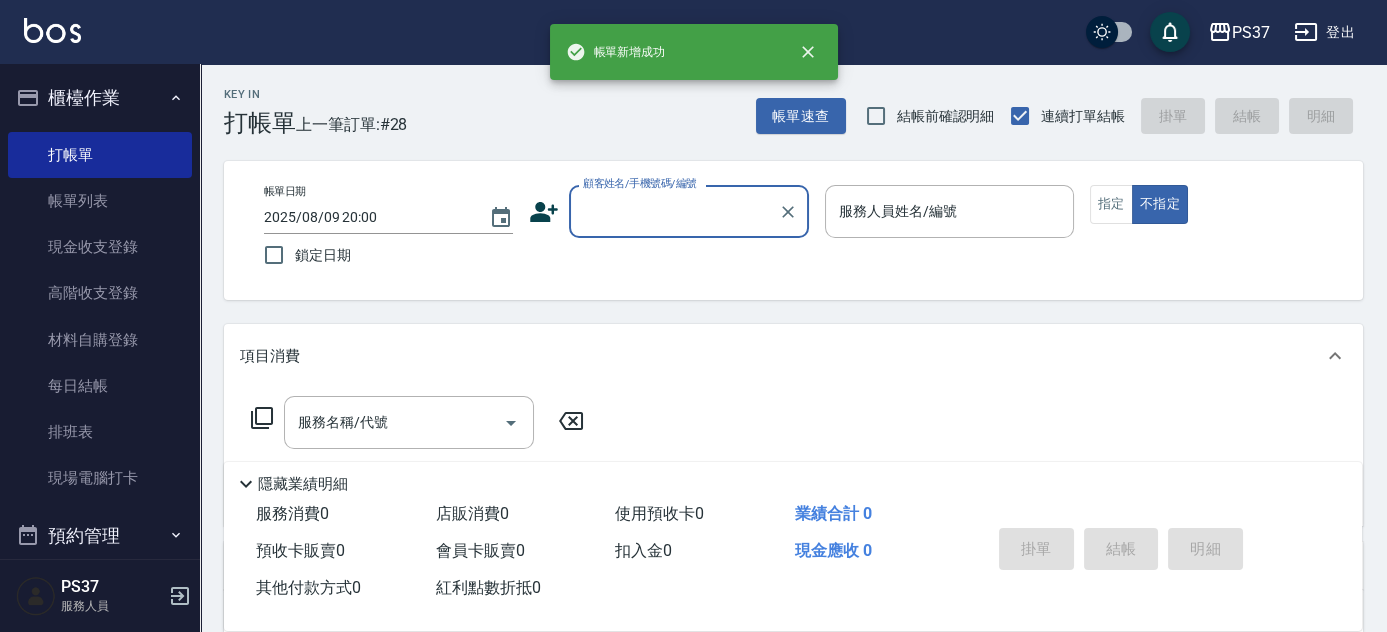 click on "顧客姓名/手機號碼/編號" at bounding box center [674, 211] 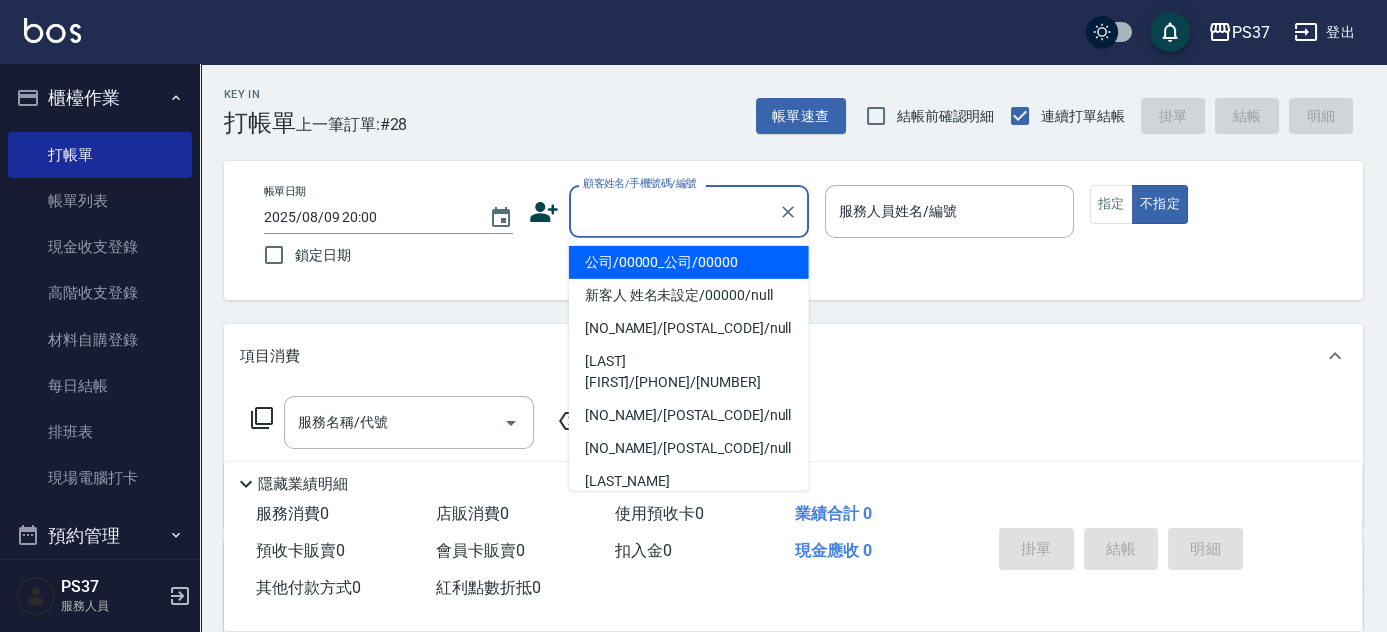 click on "公司/00000_公司/00000" at bounding box center (689, 262) 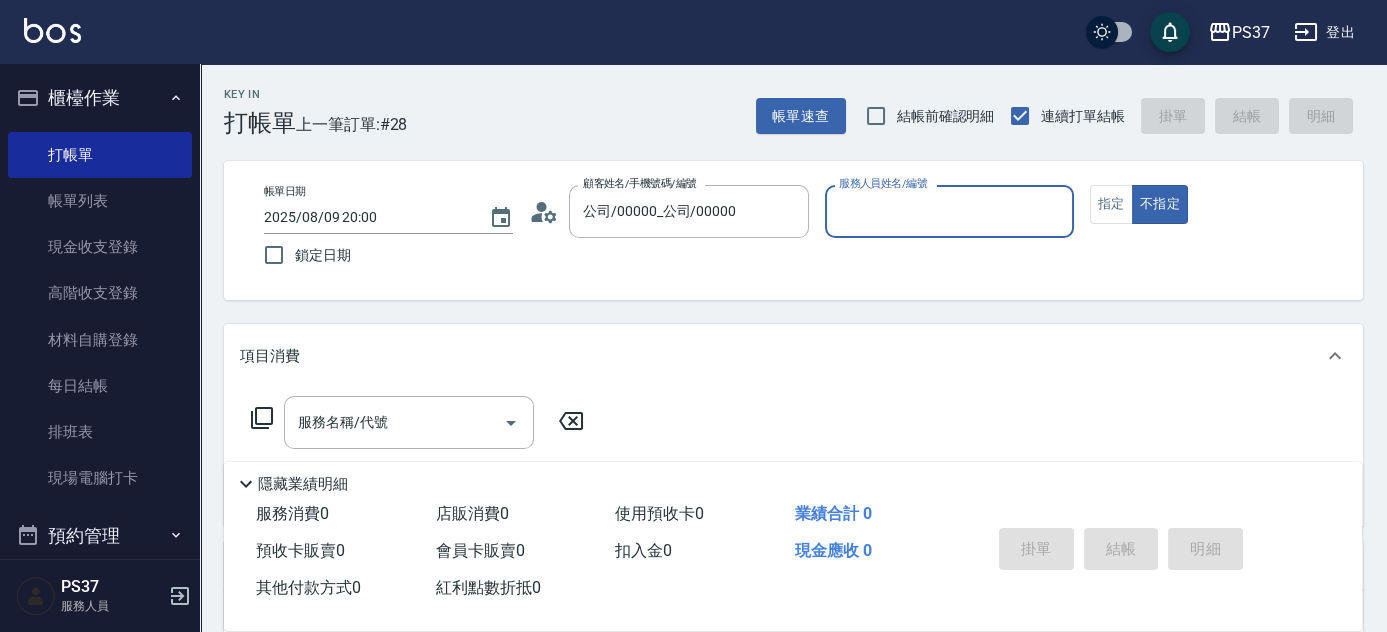 click on "服務人員姓名/編號" at bounding box center [949, 211] 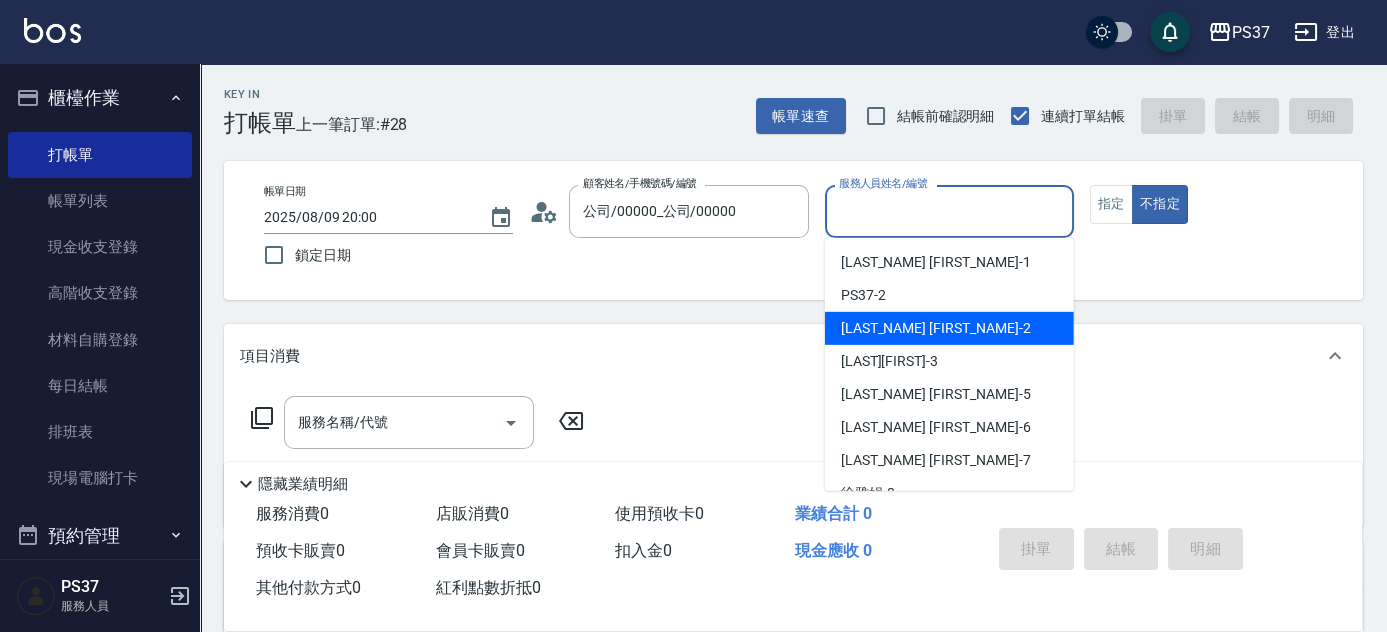 click on "劉晨志 -2" at bounding box center [949, 328] 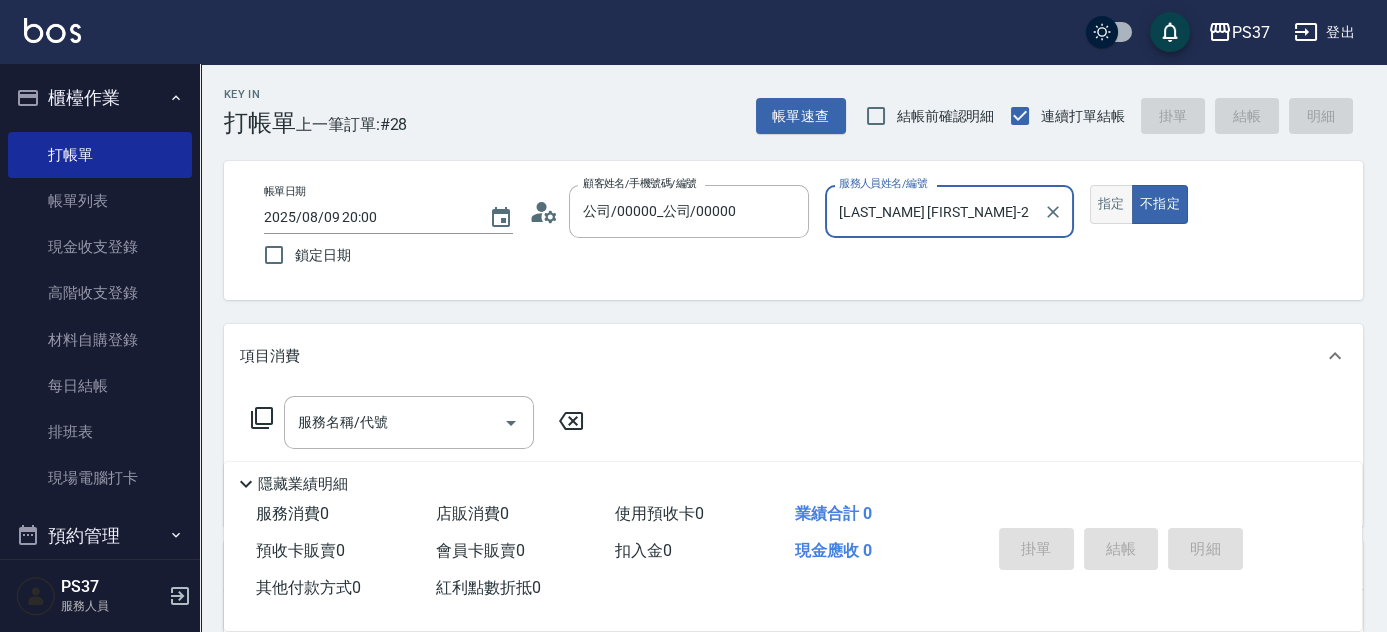 click on "指定" at bounding box center [1111, 204] 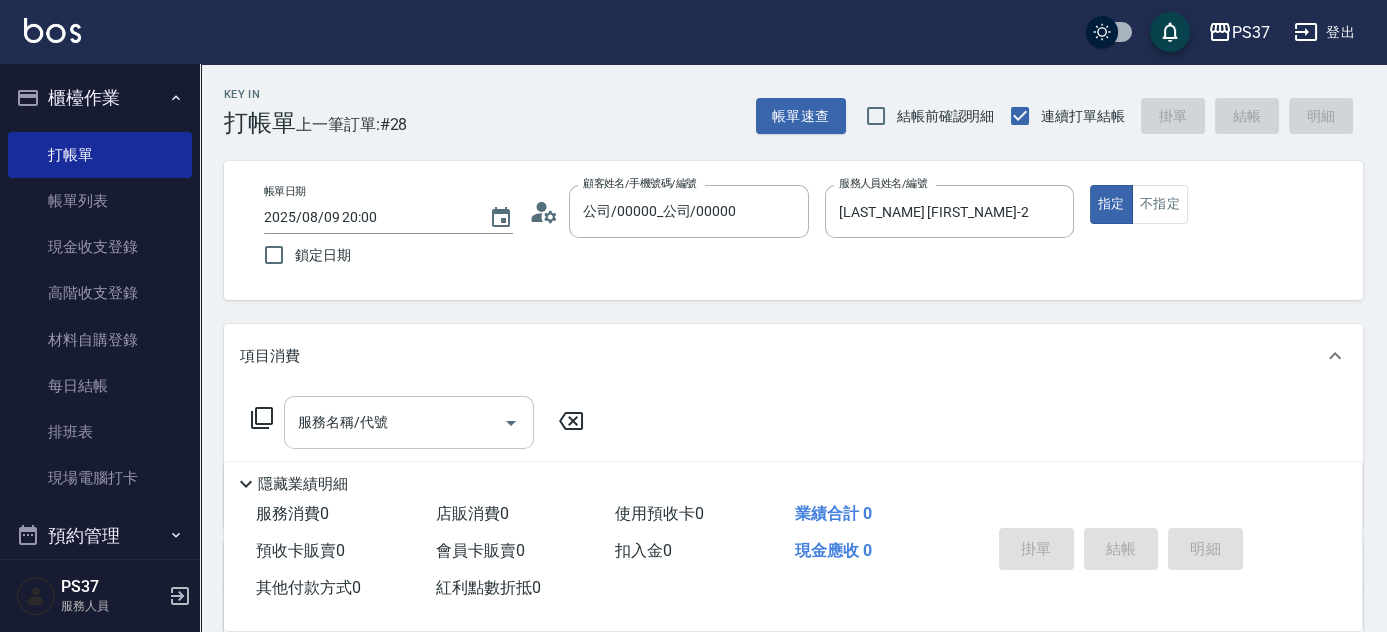 click on "服務名稱/代號" at bounding box center (409, 422) 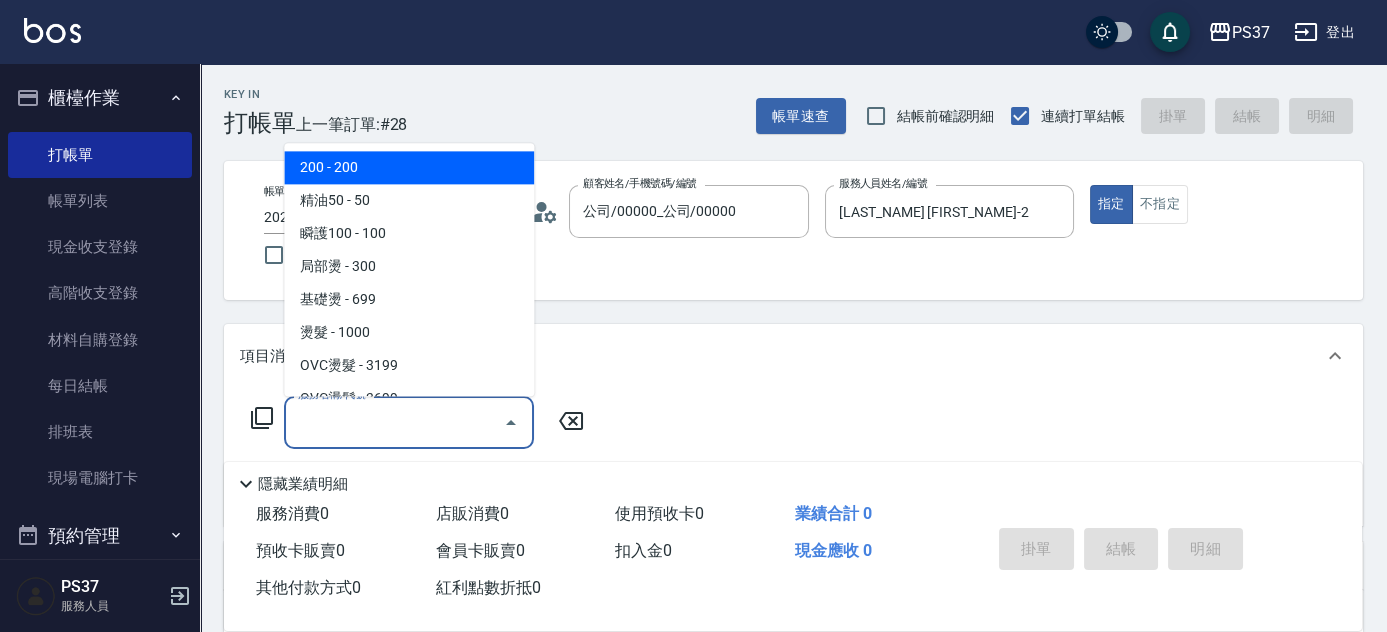 click on "200 - 200" at bounding box center [409, 168] 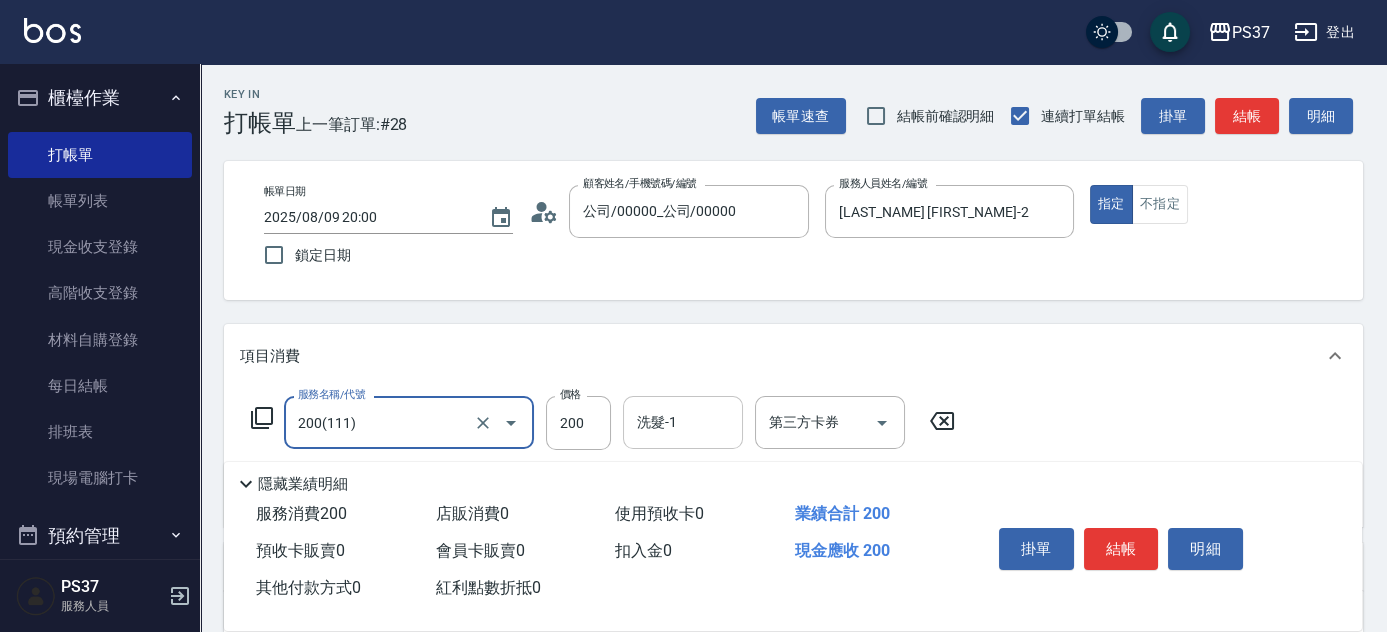 click on "洗髮-1" at bounding box center (683, 422) 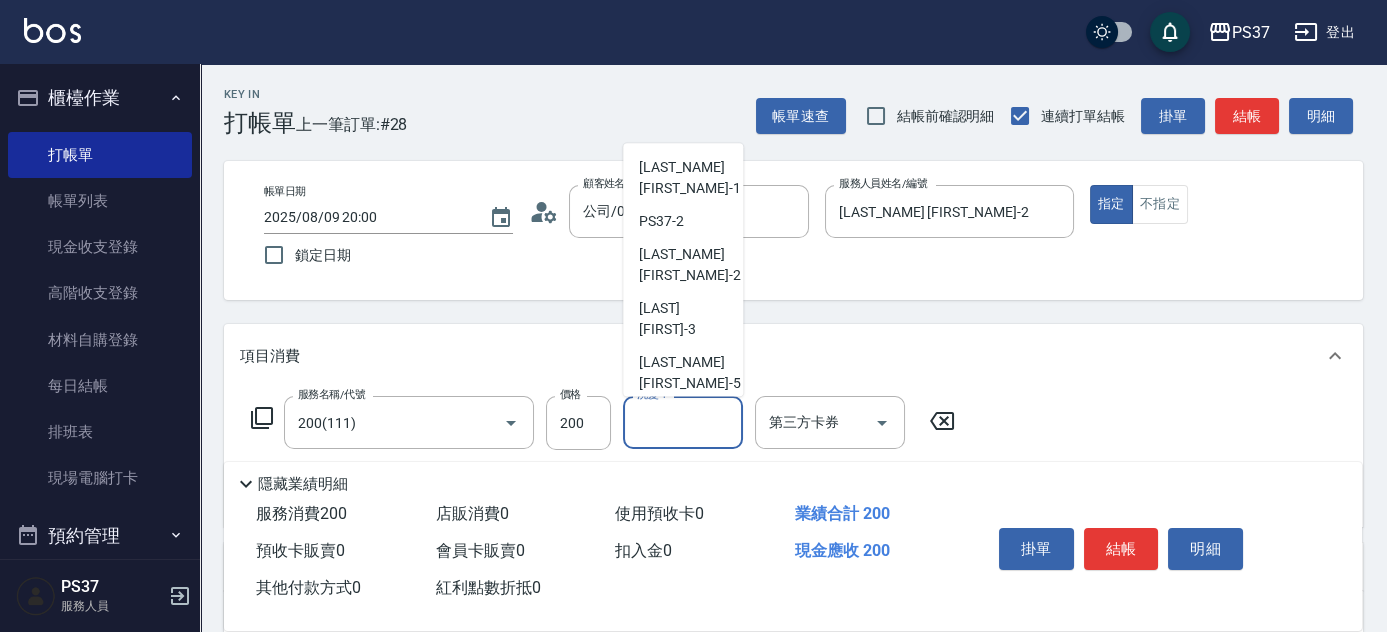 click on "林琇琪 -6" at bounding box center (683, 428) 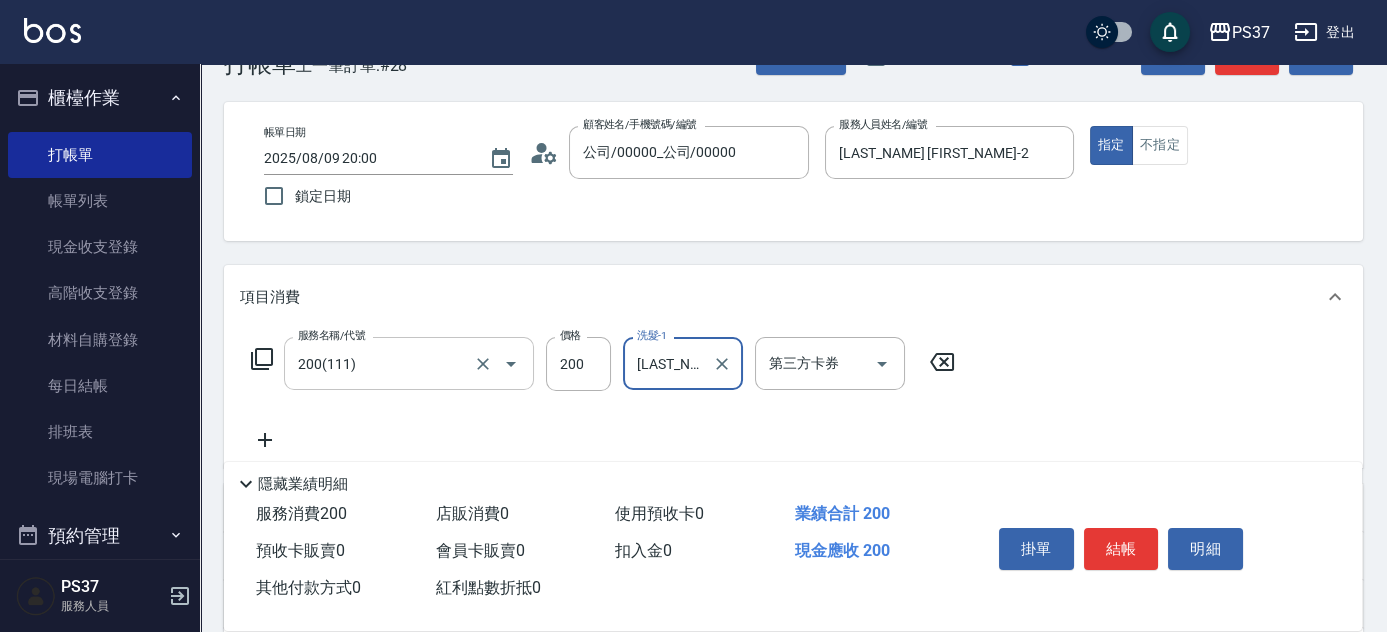scroll, scrollTop: 90, scrollLeft: 0, axis: vertical 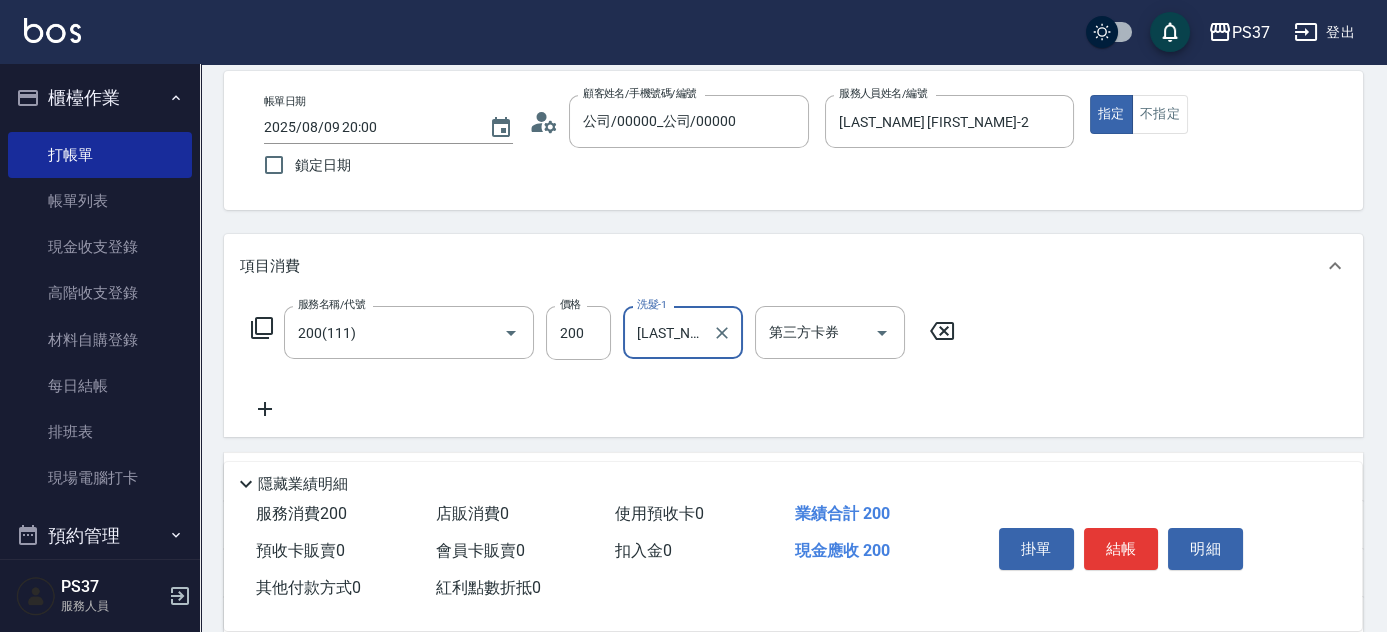 click 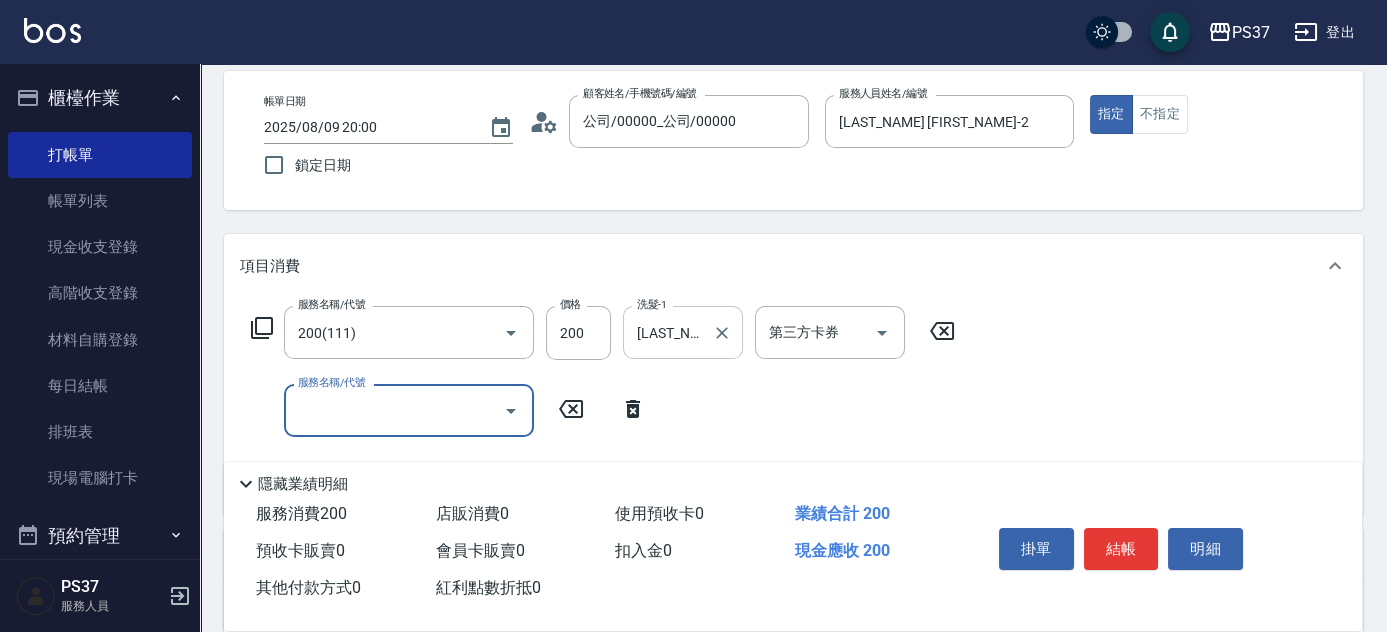 click on "林琇琪-6" at bounding box center (668, 332) 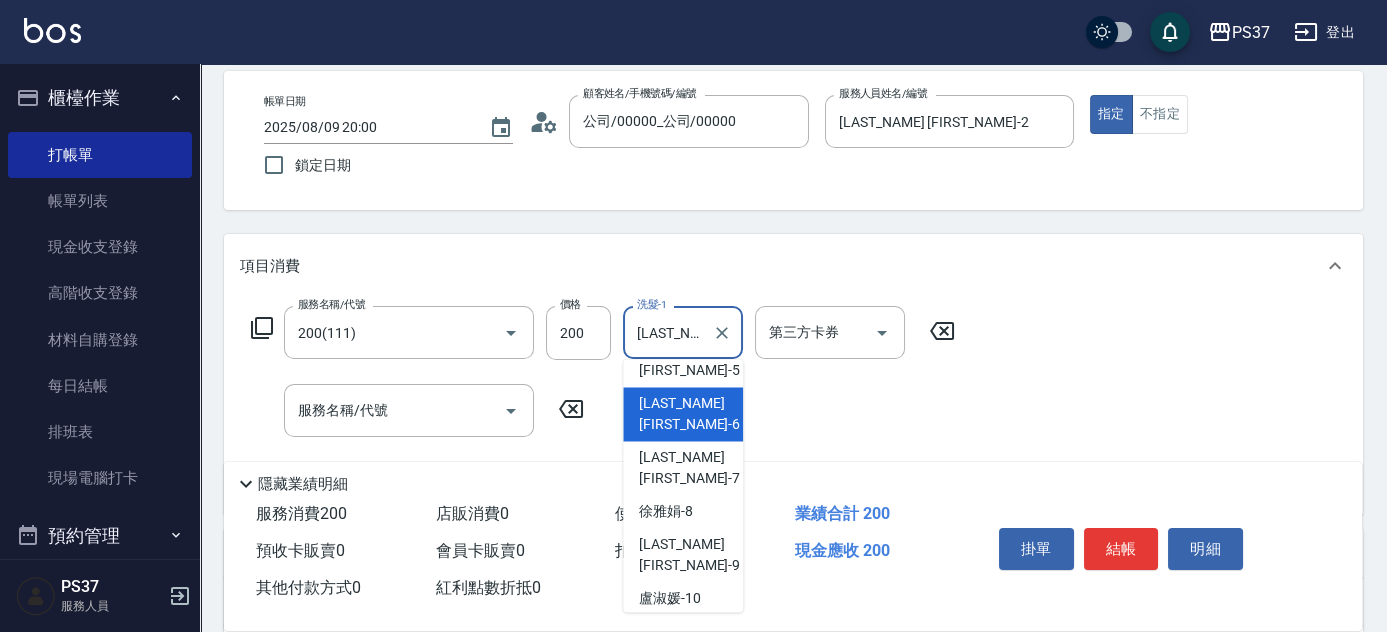 scroll, scrollTop: 323, scrollLeft: 0, axis: vertical 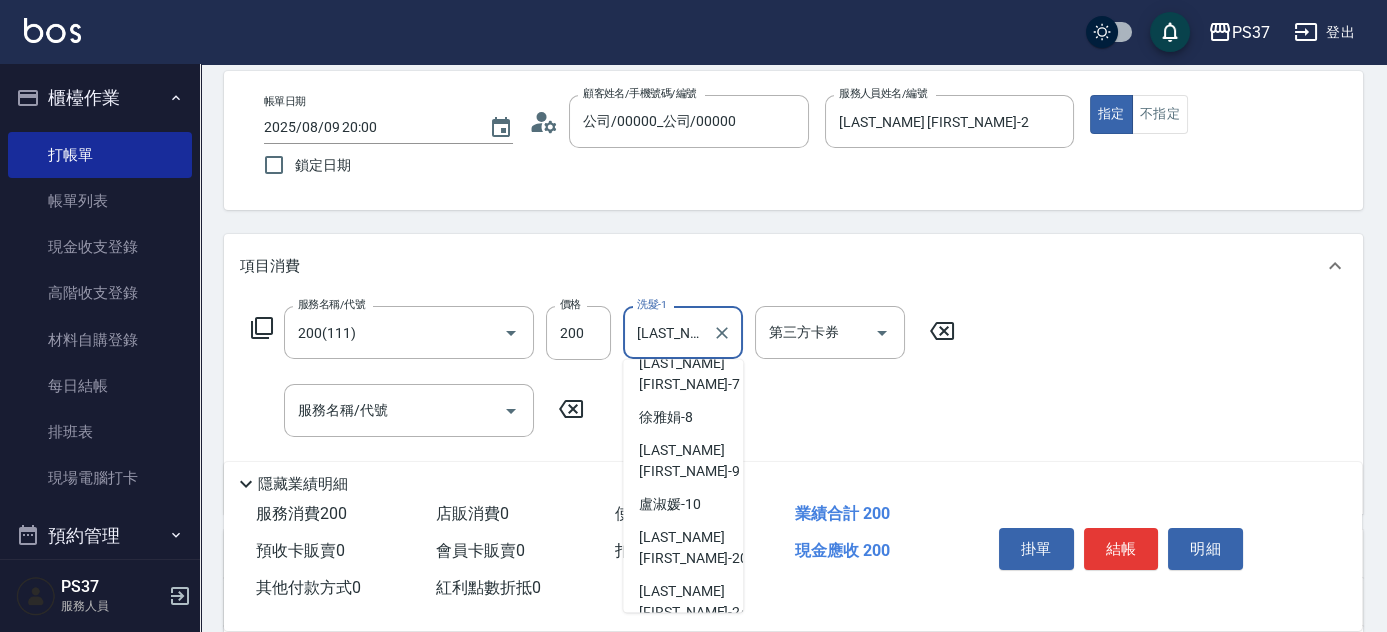 click on "林琇琪 -29" at bounding box center [683, 722] 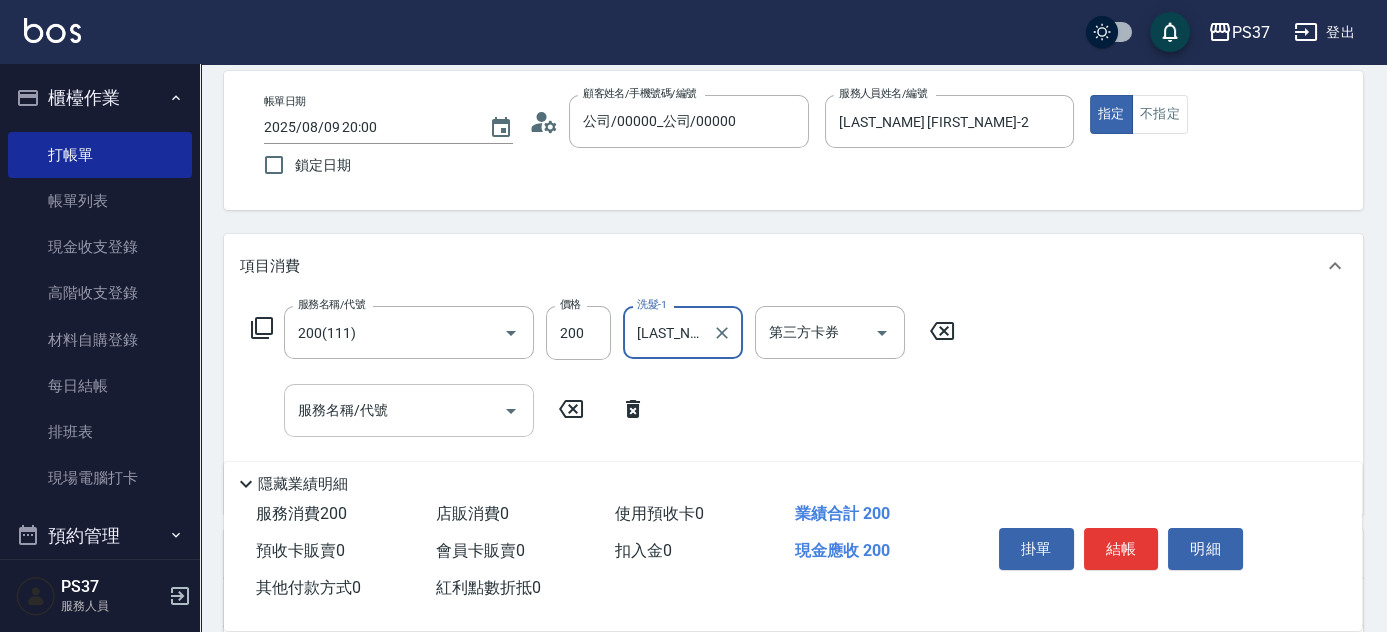 click on "服務名稱/代號" at bounding box center [394, 410] 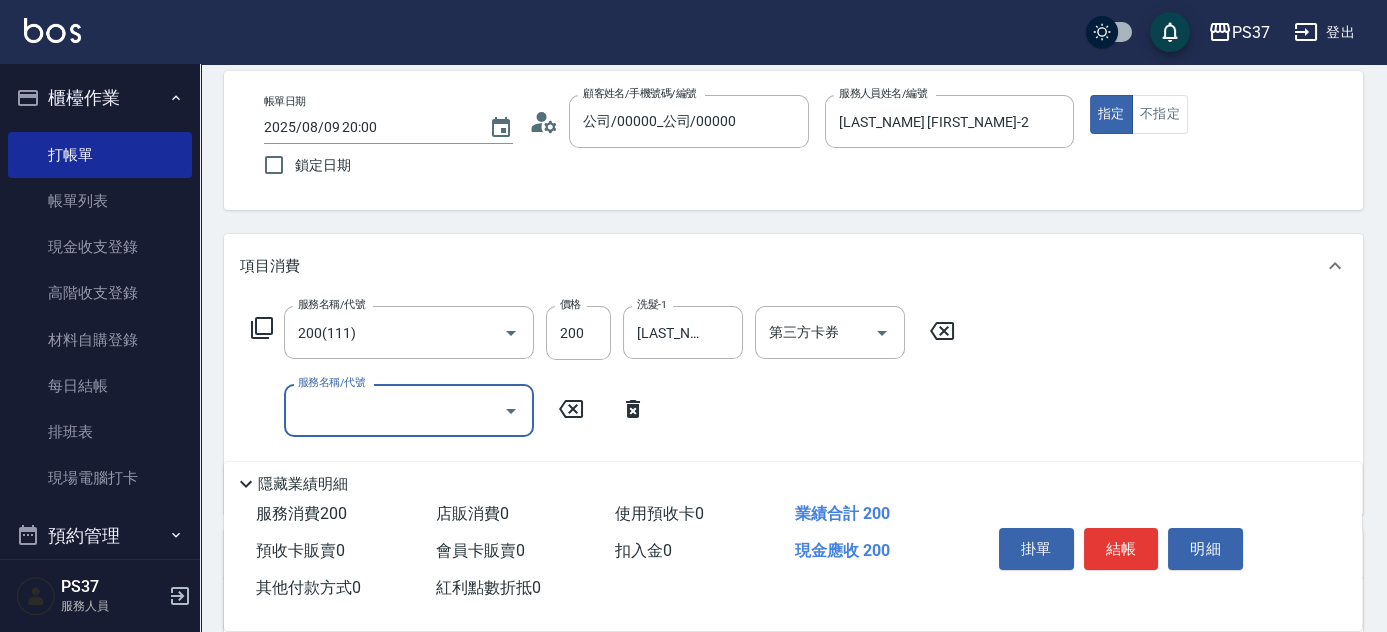 click on "服務名稱/代號" at bounding box center (394, 410) 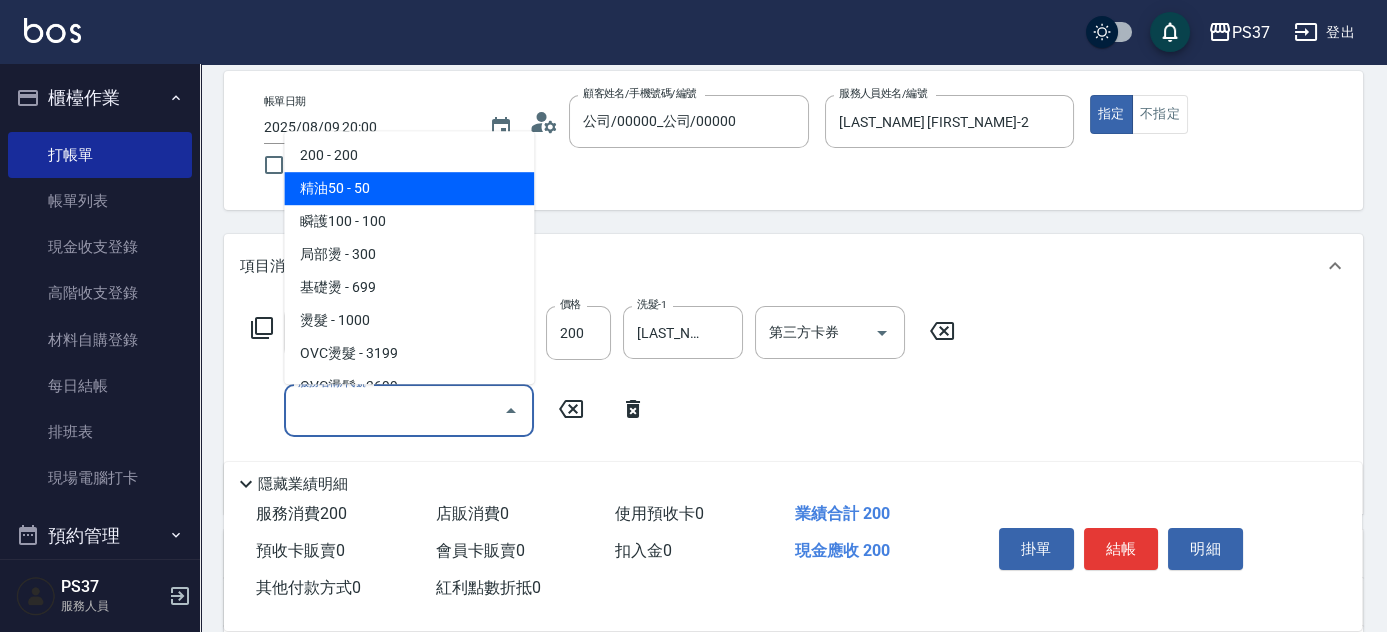 click on "精油50 - 50" at bounding box center [409, 188] 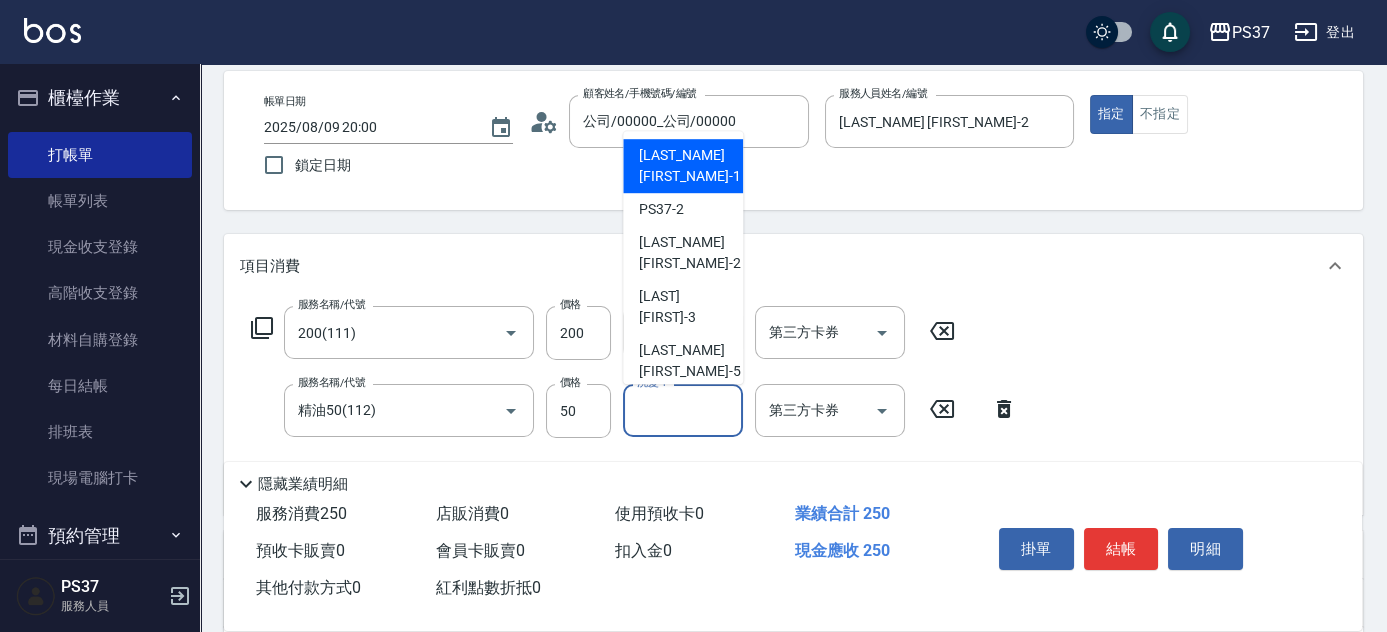 click on "洗髮-1" at bounding box center (683, 410) 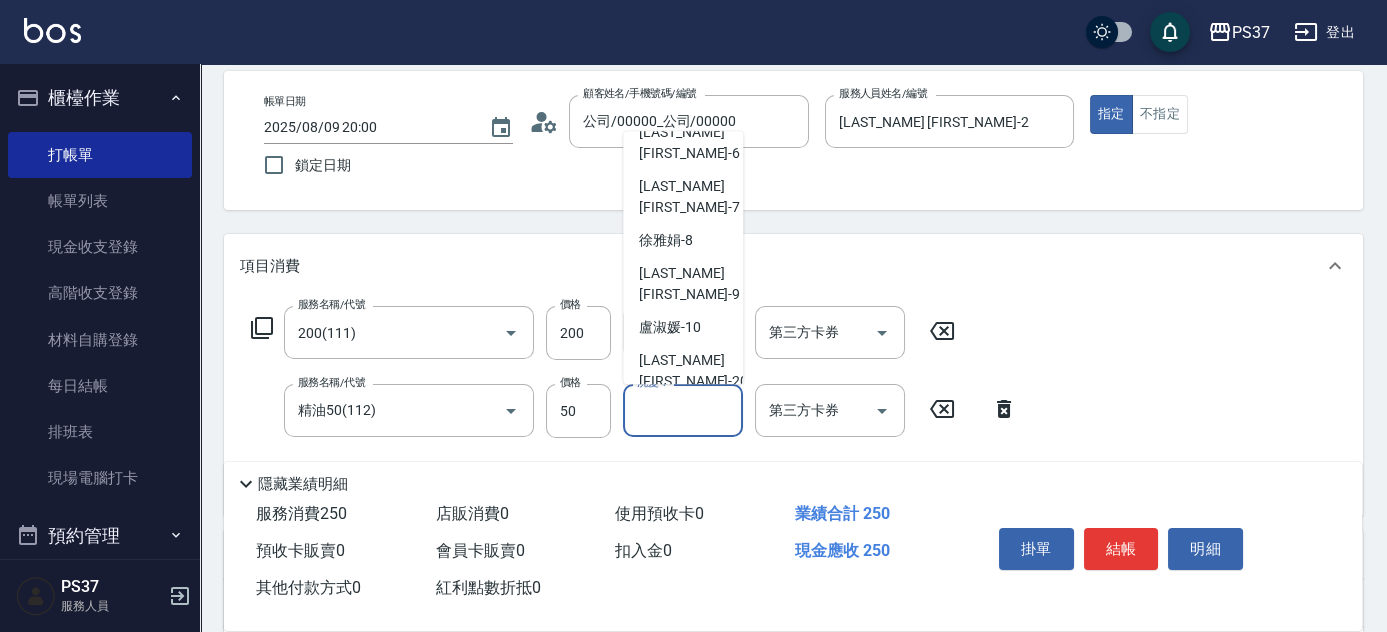 scroll, scrollTop: 323, scrollLeft: 0, axis: vertical 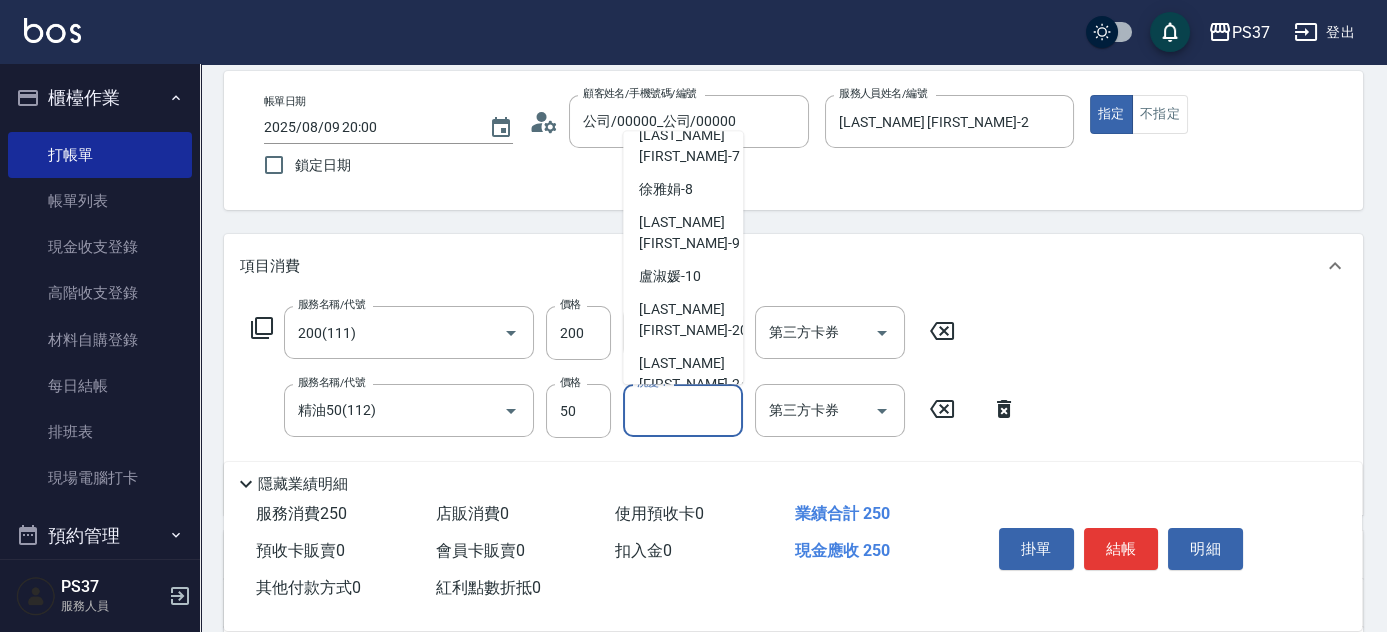 click on "林琇琪 -29" at bounding box center (693, 494) 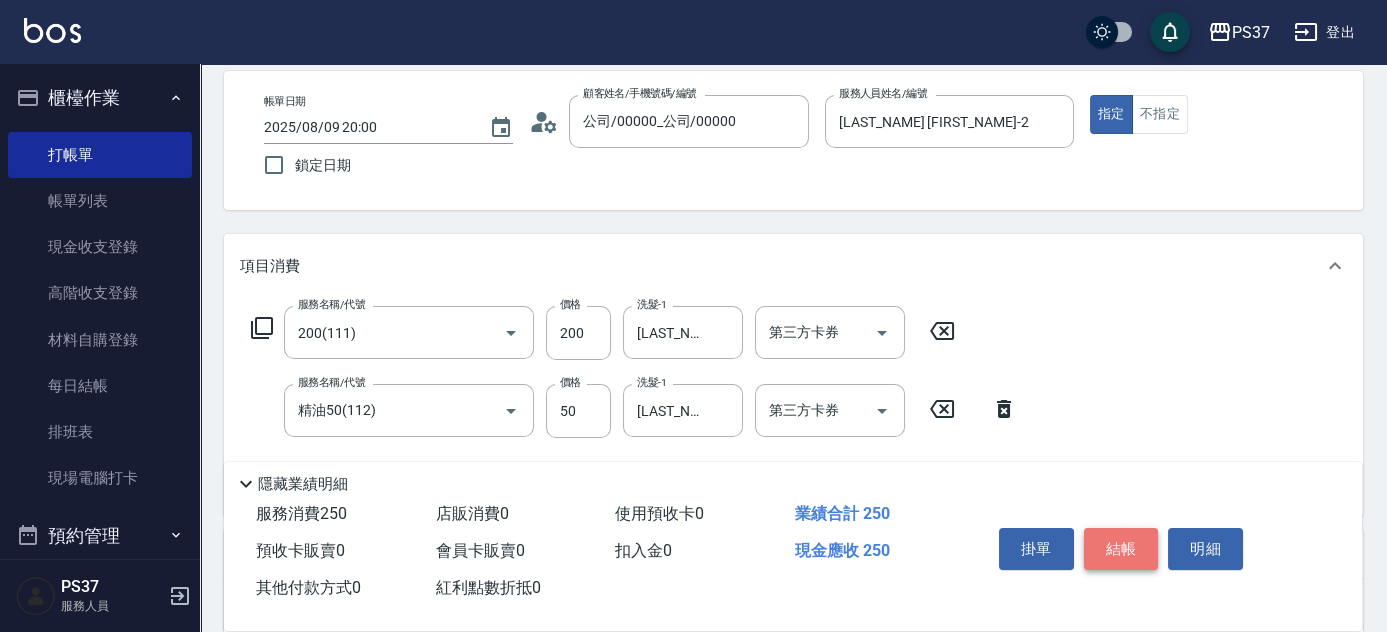 click on "結帳" at bounding box center [1121, 549] 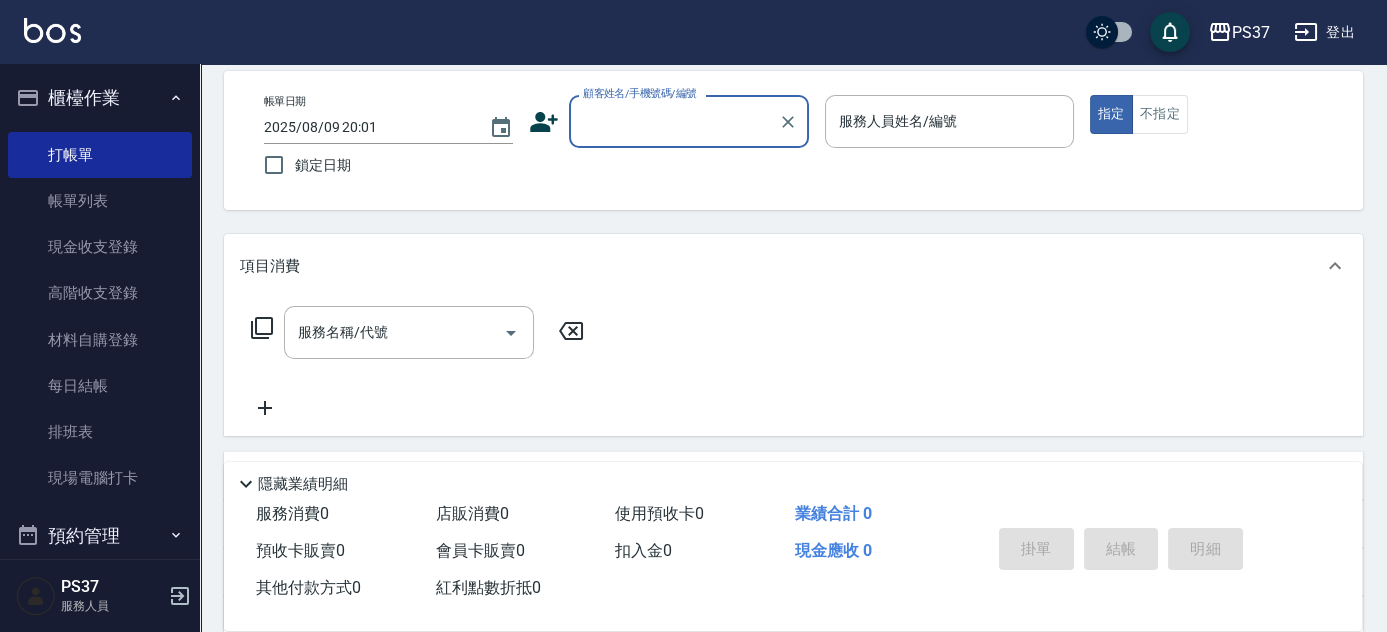 click on "顧客姓名/手機號碼/編號" at bounding box center (674, 121) 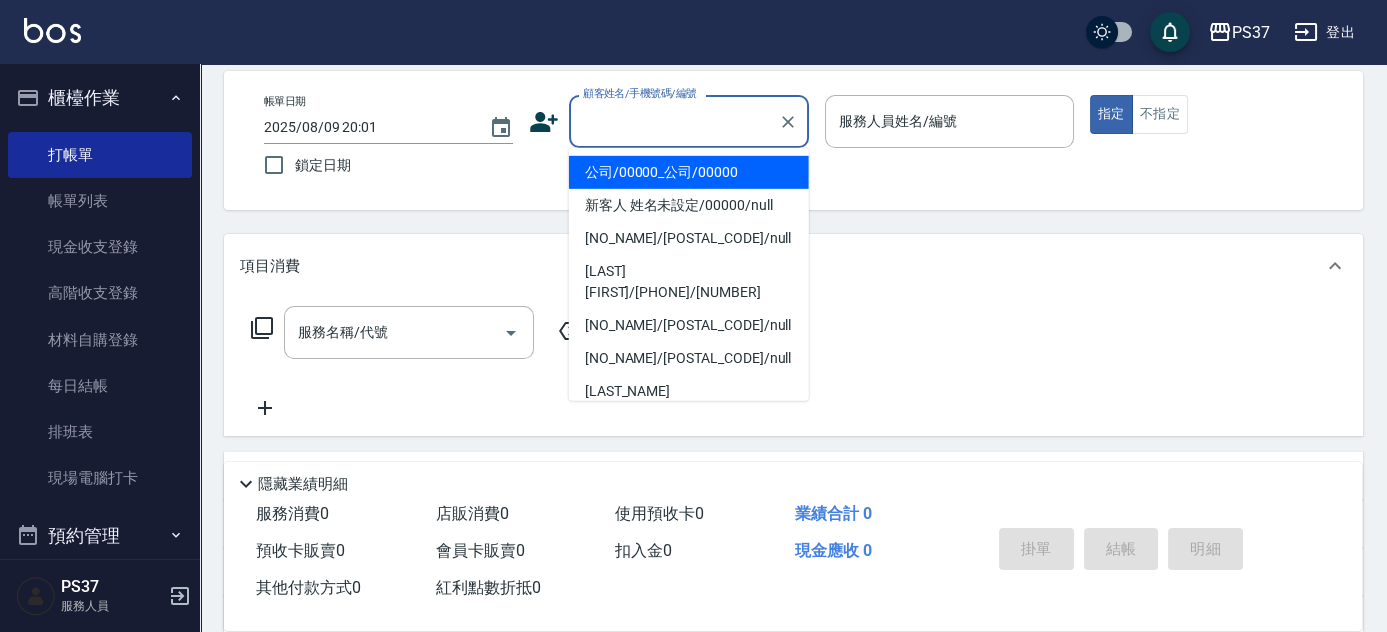 click on "公司/00000_公司/00000" at bounding box center (689, 172) 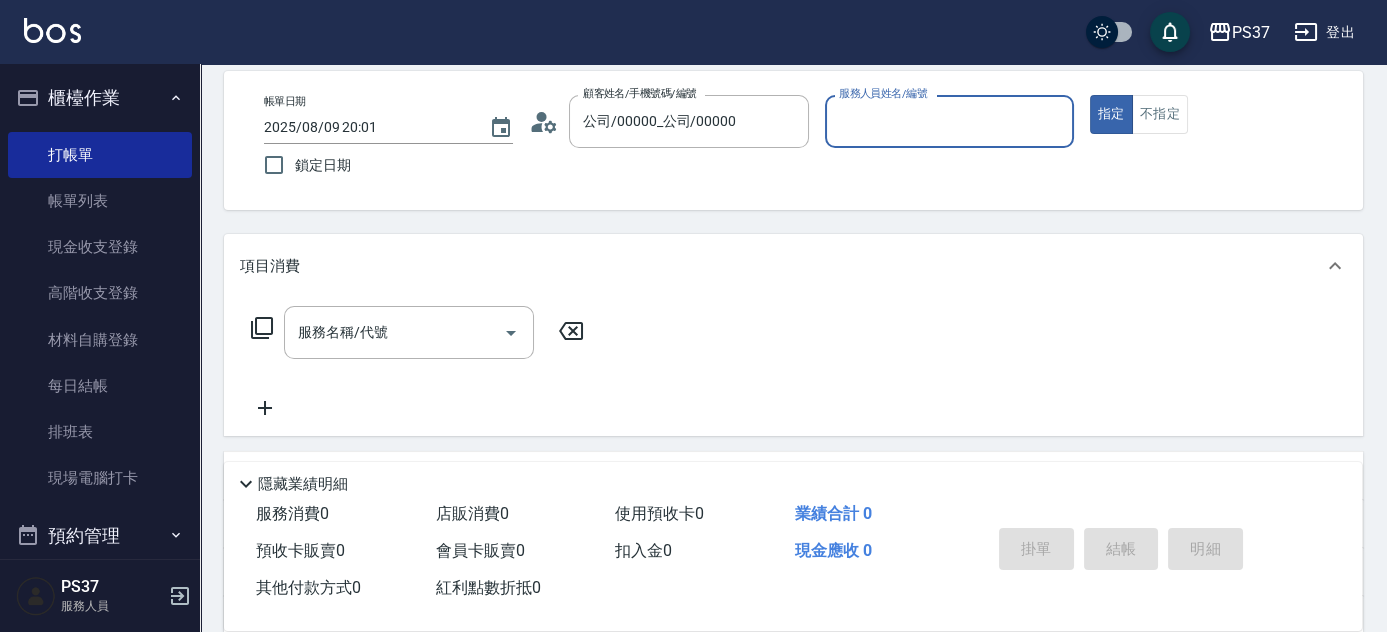click on "服務人員姓名/編號" at bounding box center [949, 121] 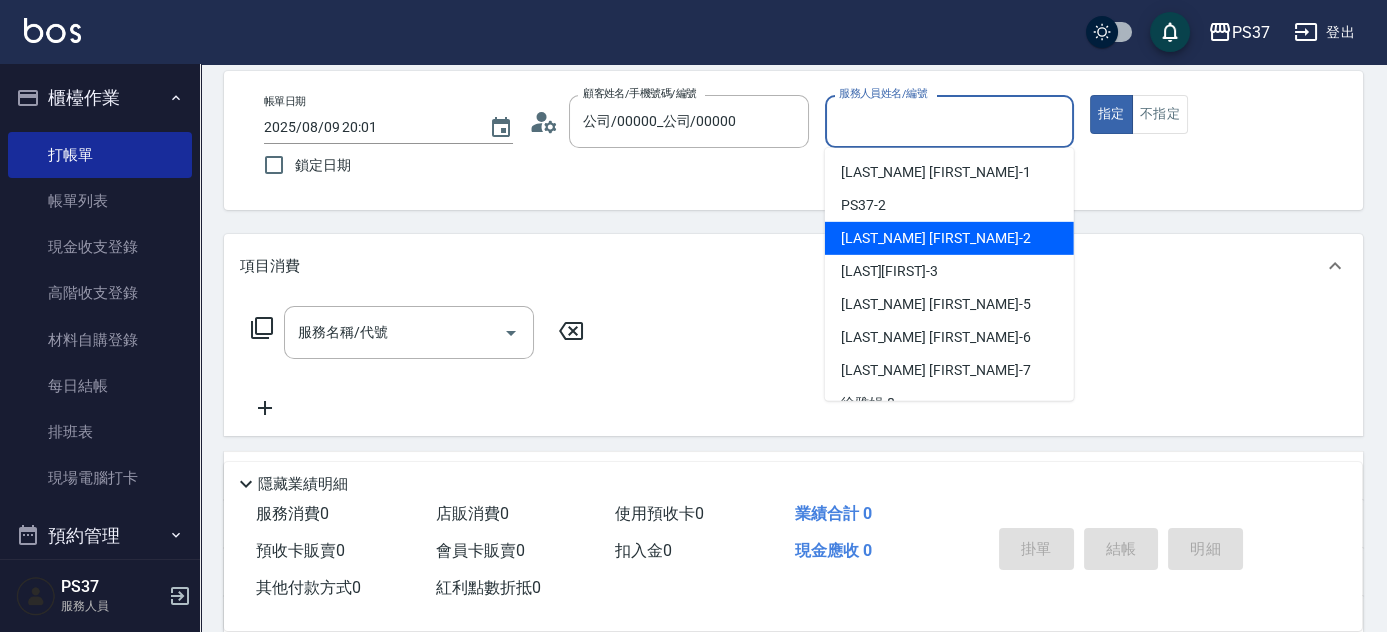 click on "劉晨志 -2" at bounding box center [949, 238] 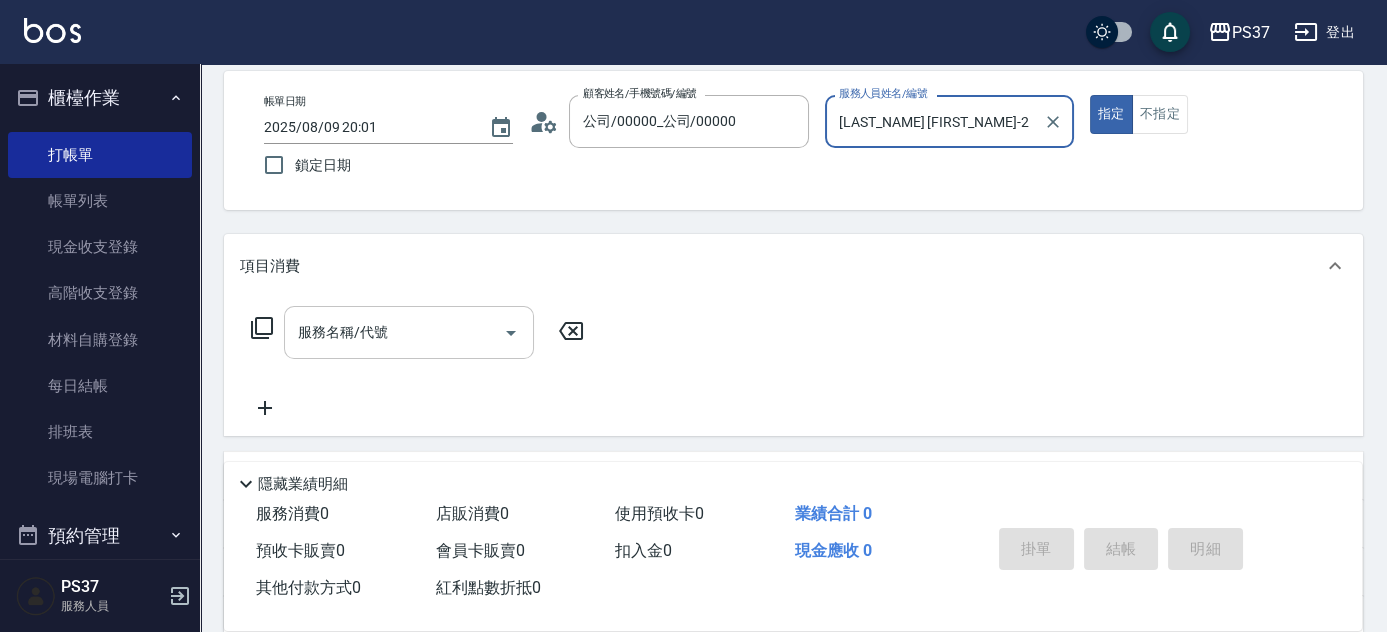click on "服務名稱/代號" at bounding box center [394, 332] 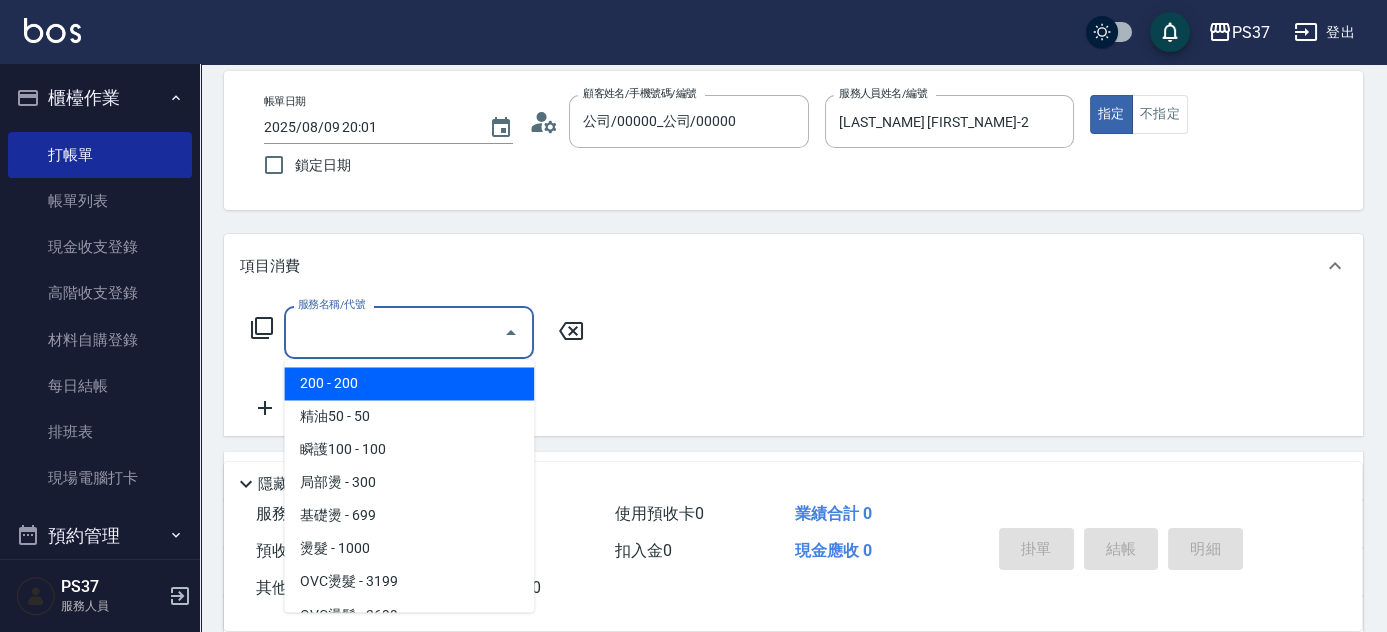 click on "200 - 200" at bounding box center [409, 383] 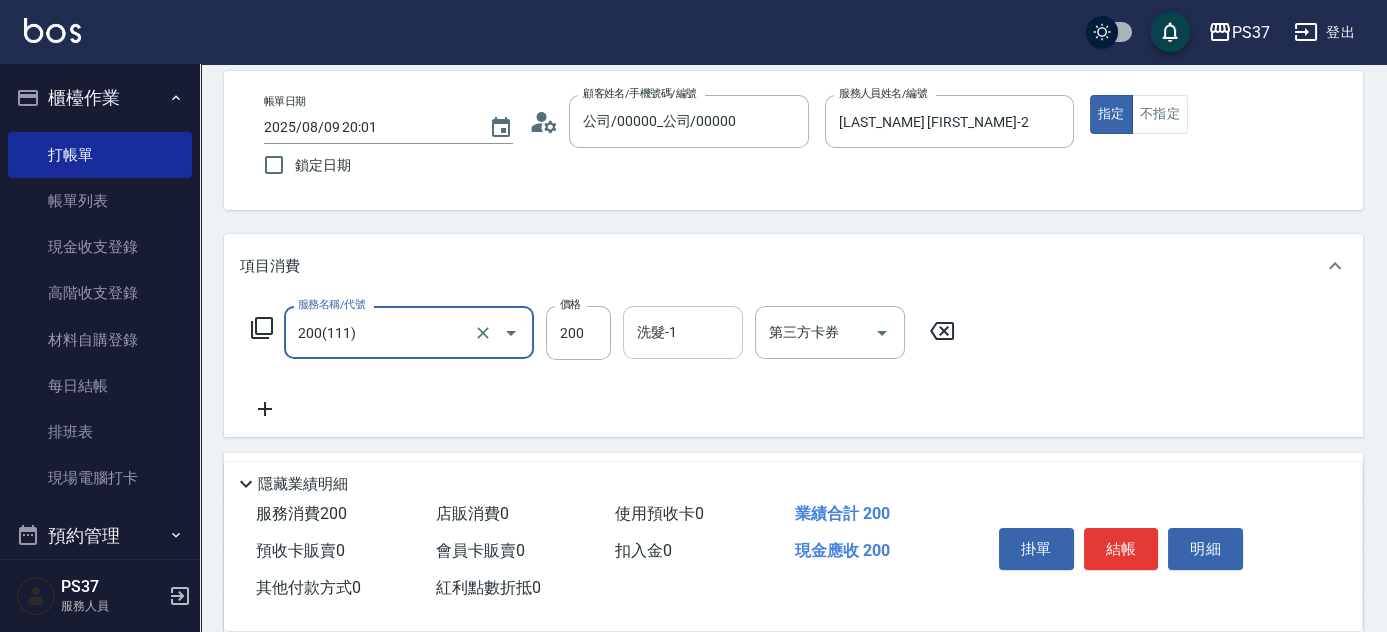click on "洗髮-1 洗髮-1" at bounding box center [683, 332] 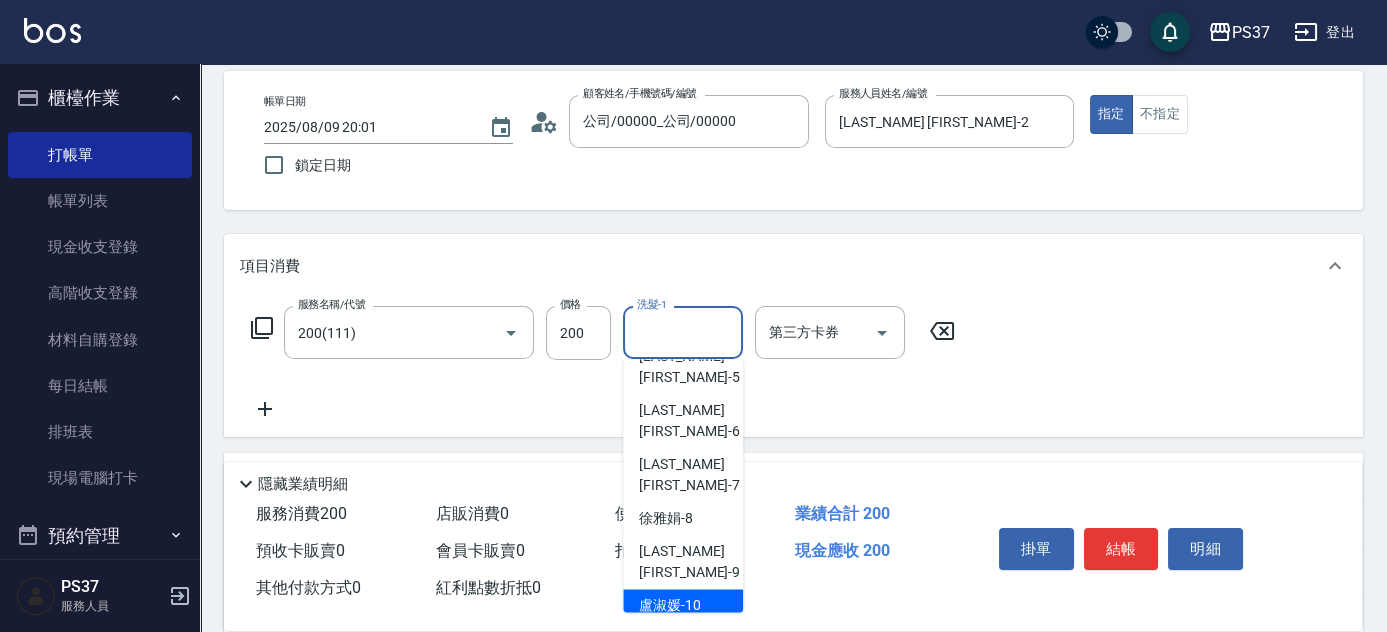 scroll, scrollTop: 323, scrollLeft: 0, axis: vertical 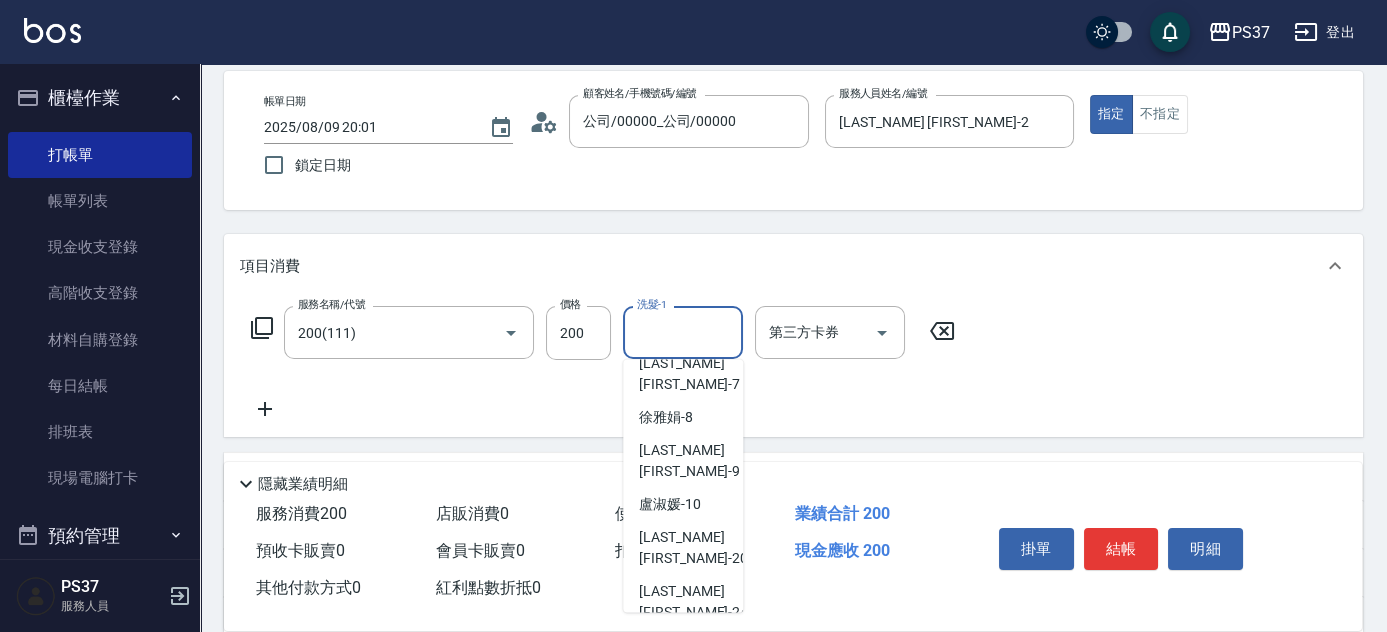 click on "林琇琪 -29" at bounding box center (693, 722) 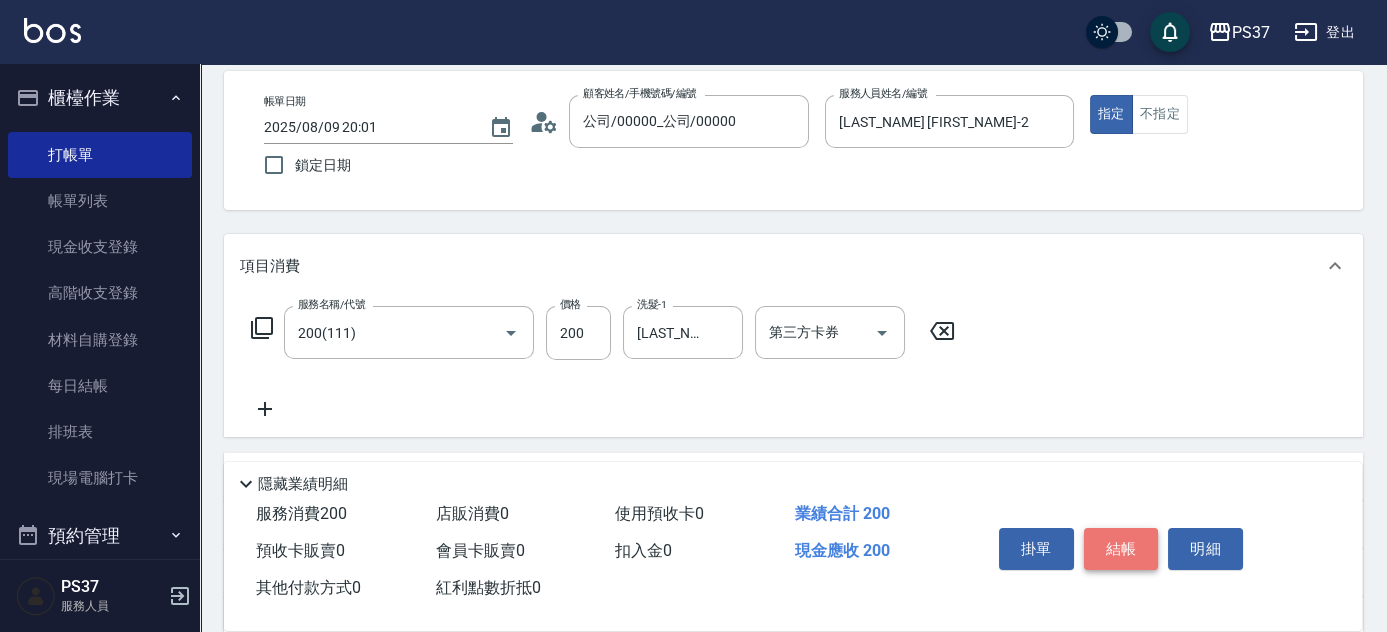 click on "結帳" at bounding box center (1121, 549) 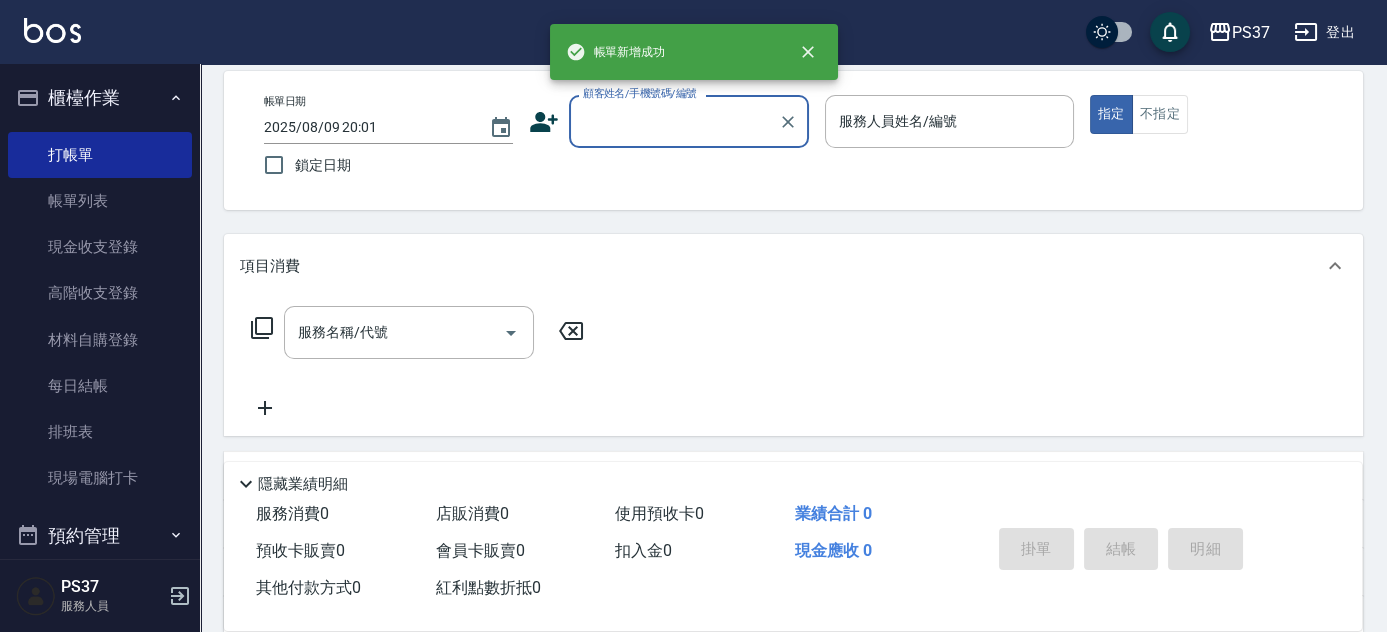 click on "顧客姓名/手機號碼/編號" at bounding box center [674, 121] 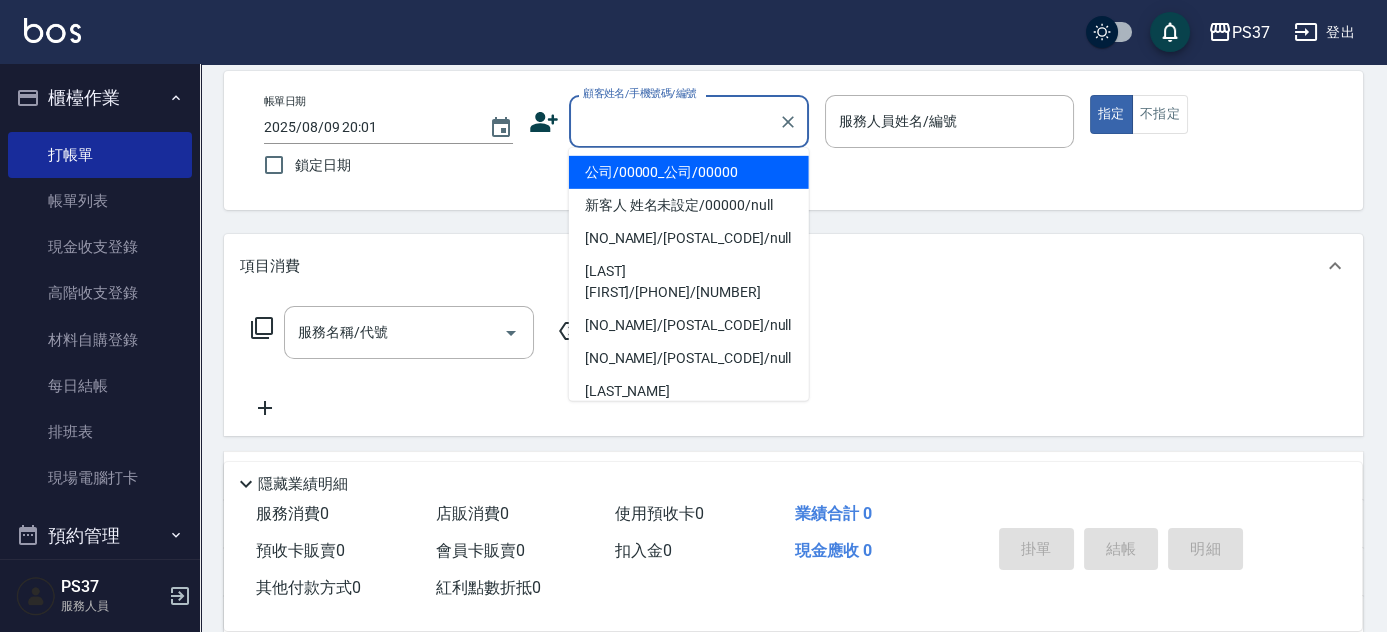 click on "公司/00000_公司/00000" at bounding box center (689, 172) 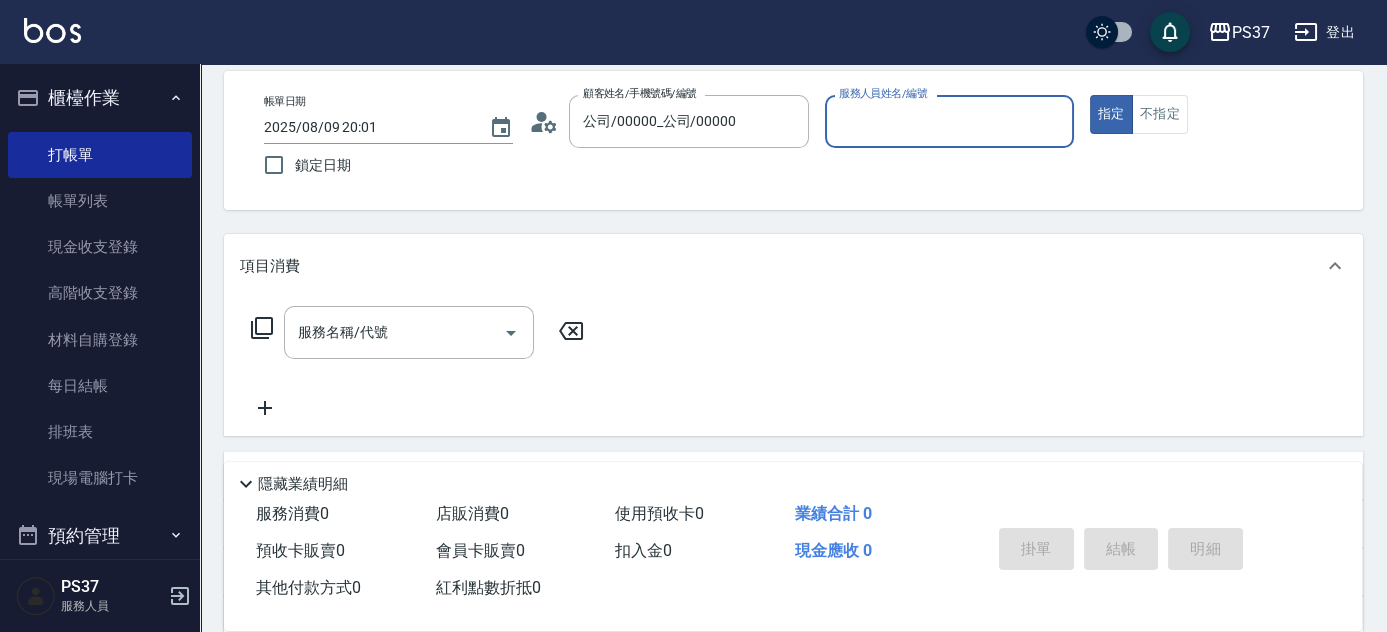 click on "服務人員姓名/編號" at bounding box center (949, 121) 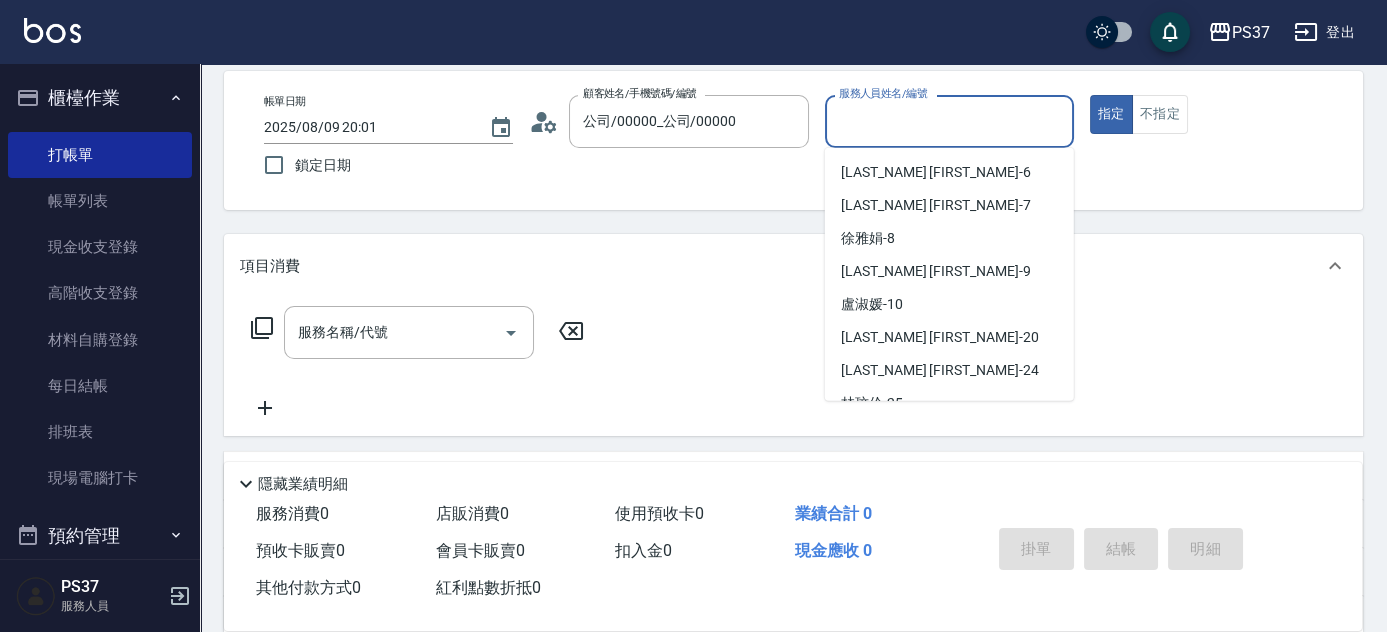 scroll, scrollTop: 181, scrollLeft: 0, axis: vertical 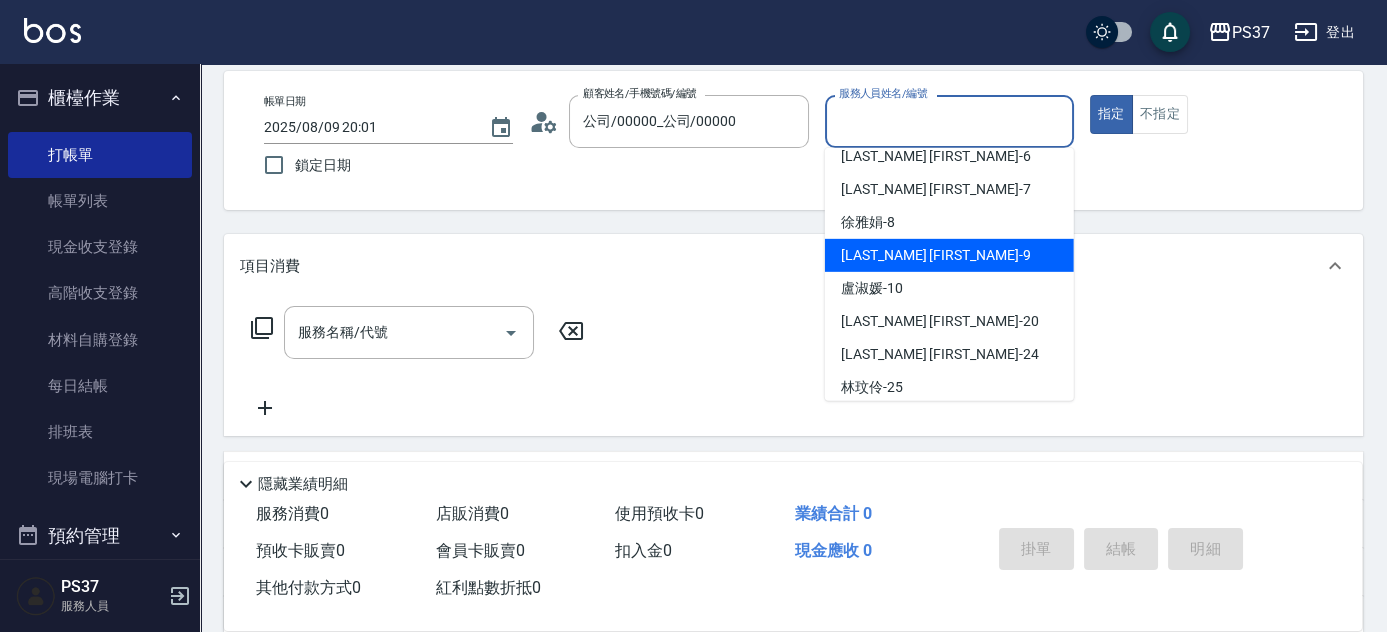 click on "[FIRST] -9" at bounding box center [936, 255] 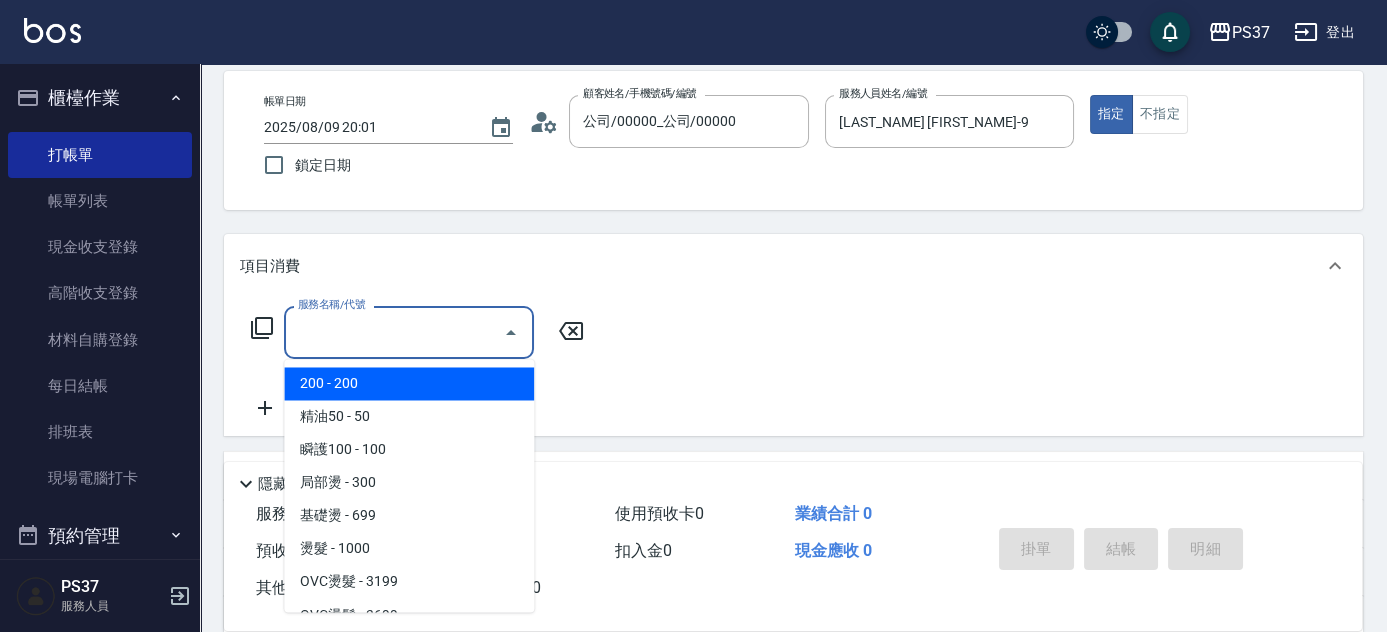click on "服務名稱/代號" at bounding box center (394, 332) 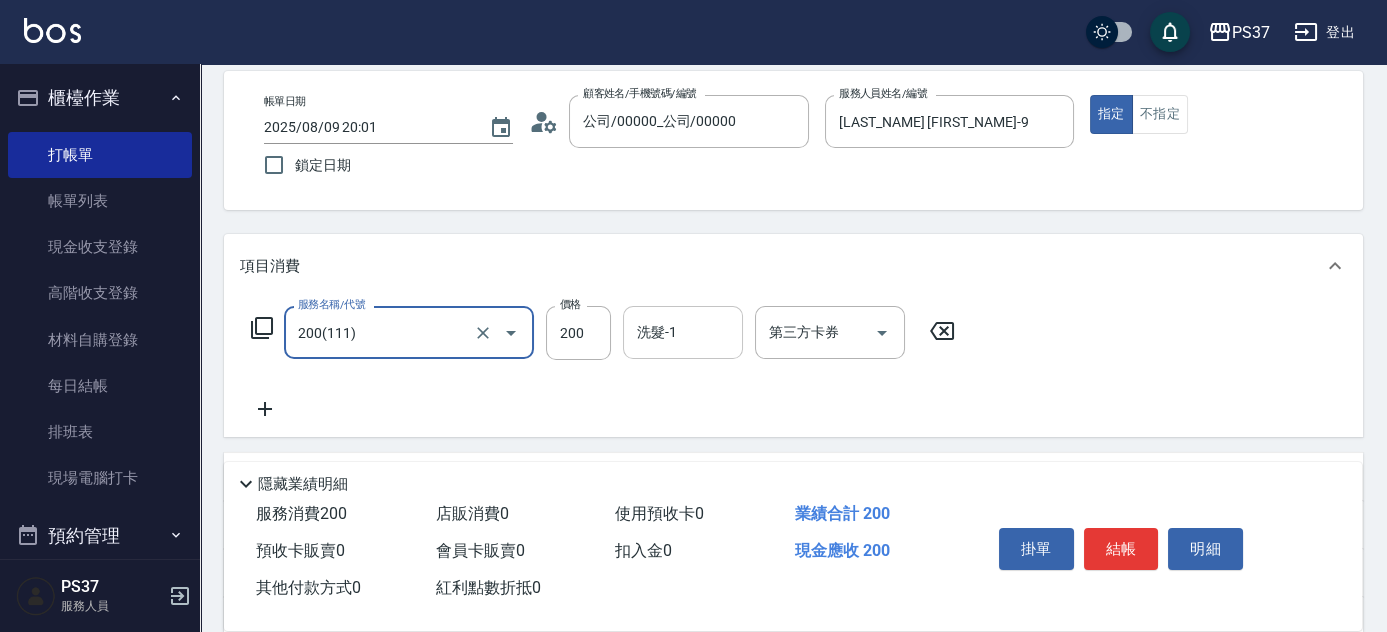 click on "洗髮-1" at bounding box center (683, 332) 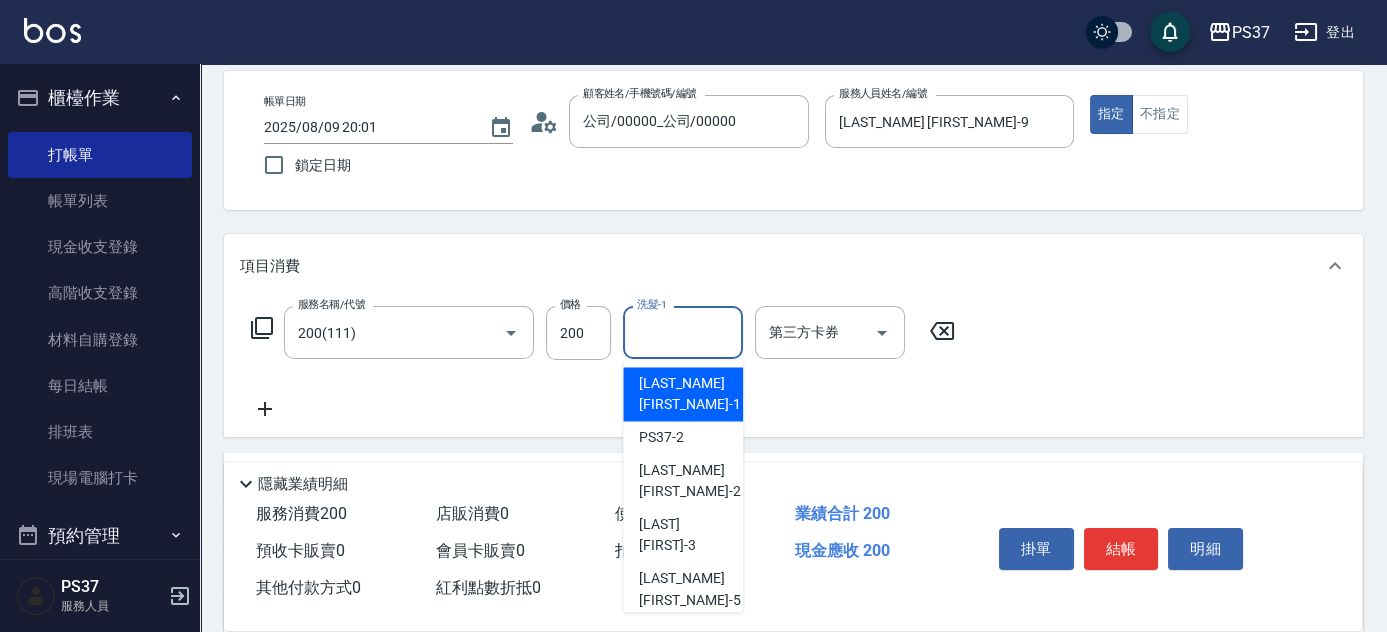 click on "[FIRST] -1" at bounding box center (689, 394) 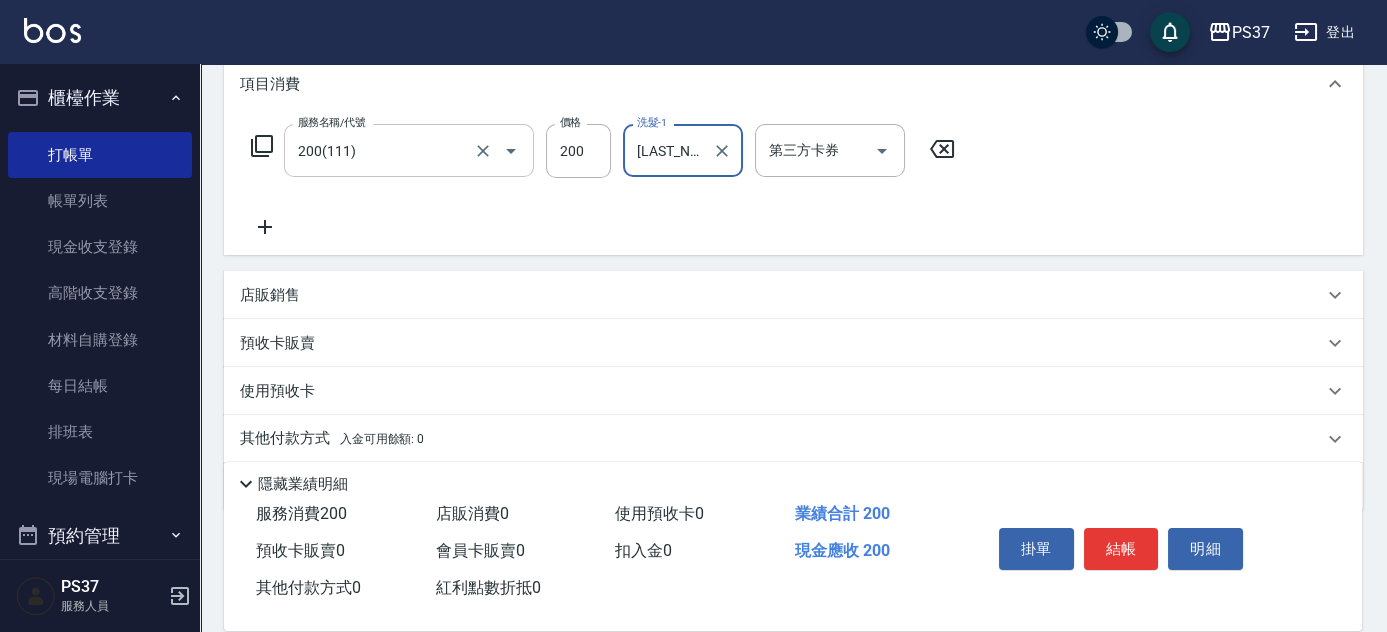 scroll, scrollTop: 272, scrollLeft: 0, axis: vertical 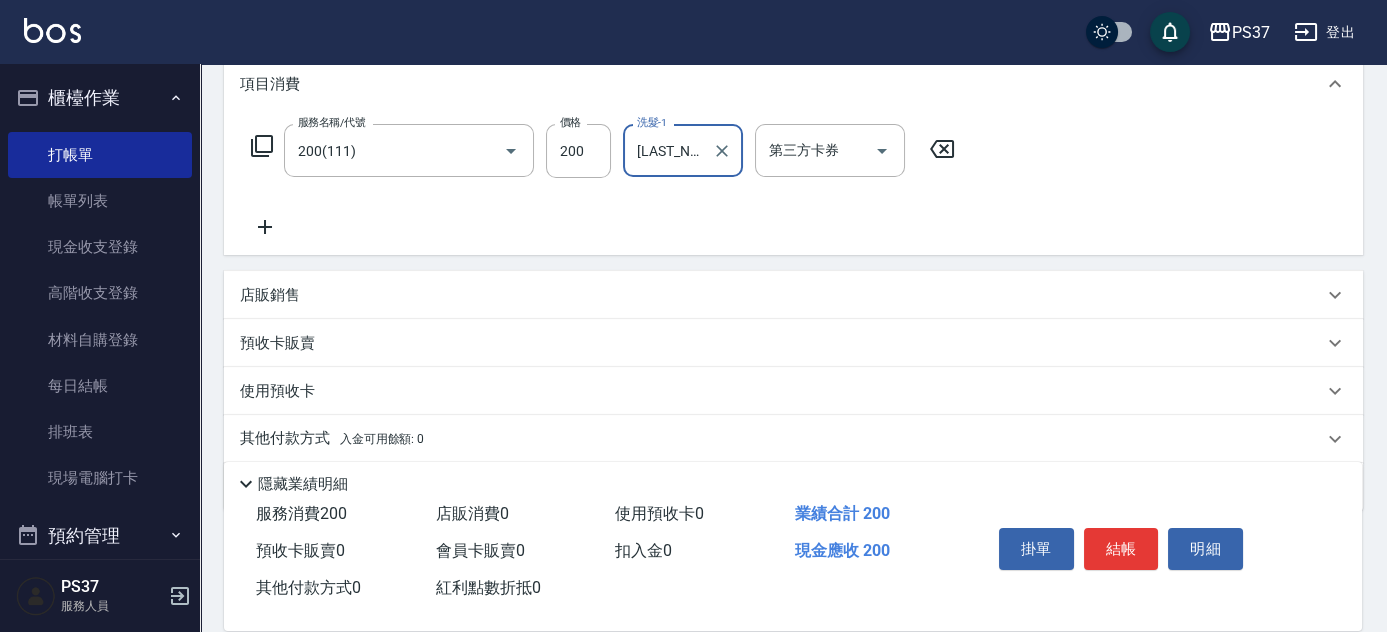 click on "店販銷售" at bounding box center [270, 295] 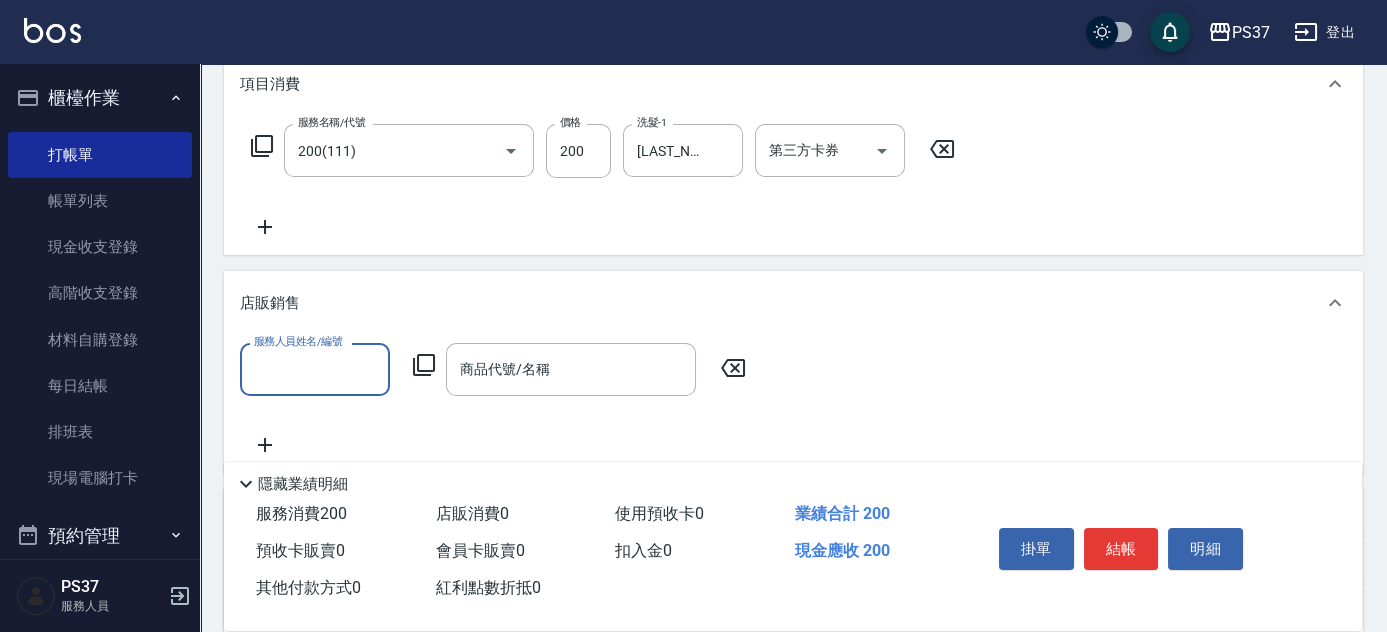 scroll, scrollTop: 0, scrollLeft: 0, axis: both 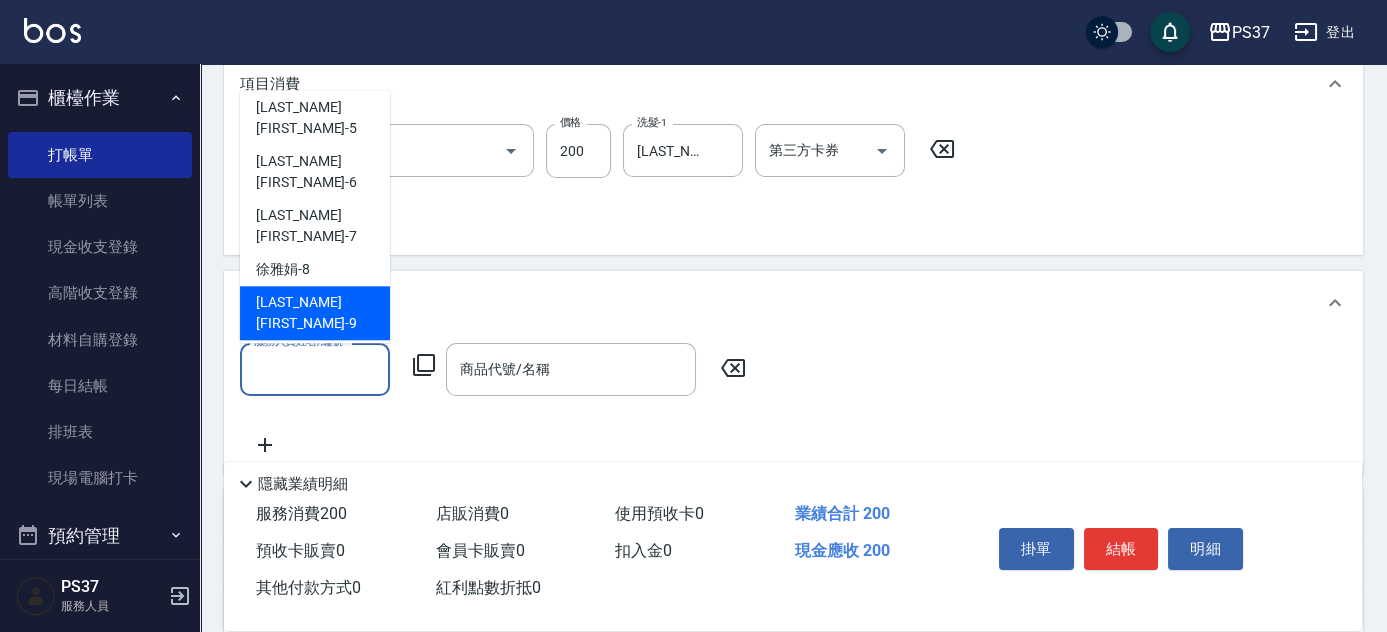 click on "[FIRST] -9" at bounding box center (315, 313) 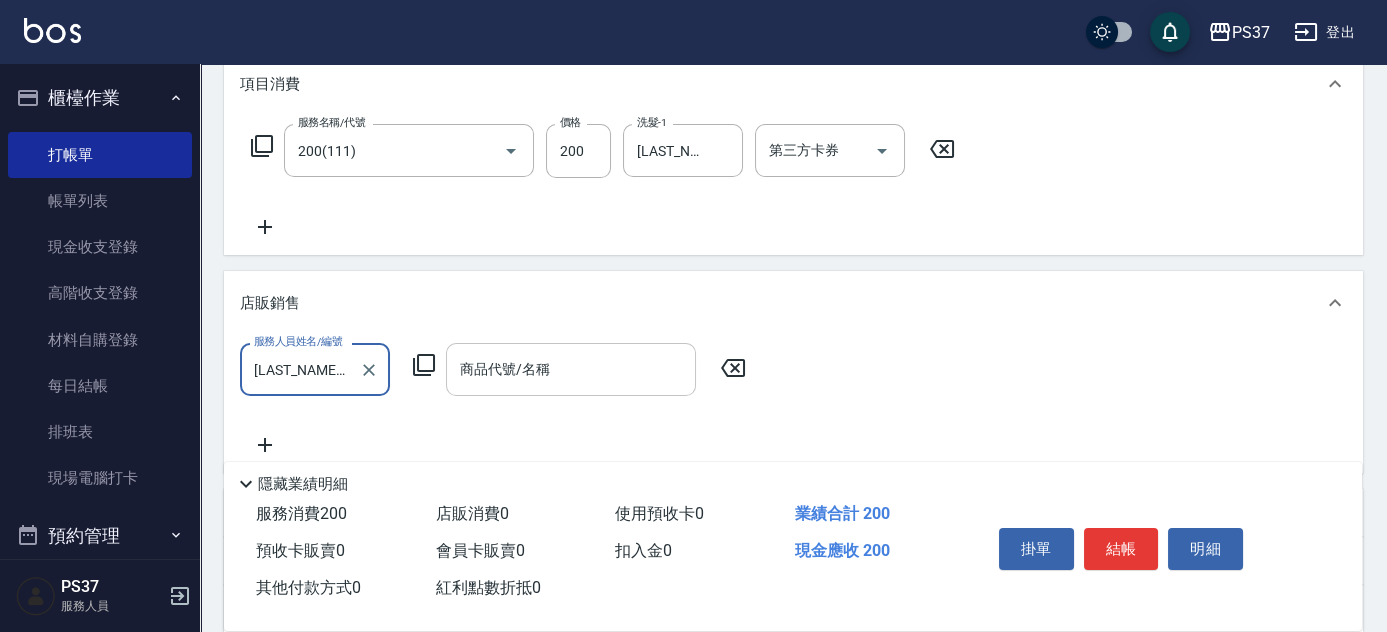 click on "商品代號/名稱" at bounding box center (571, 369) 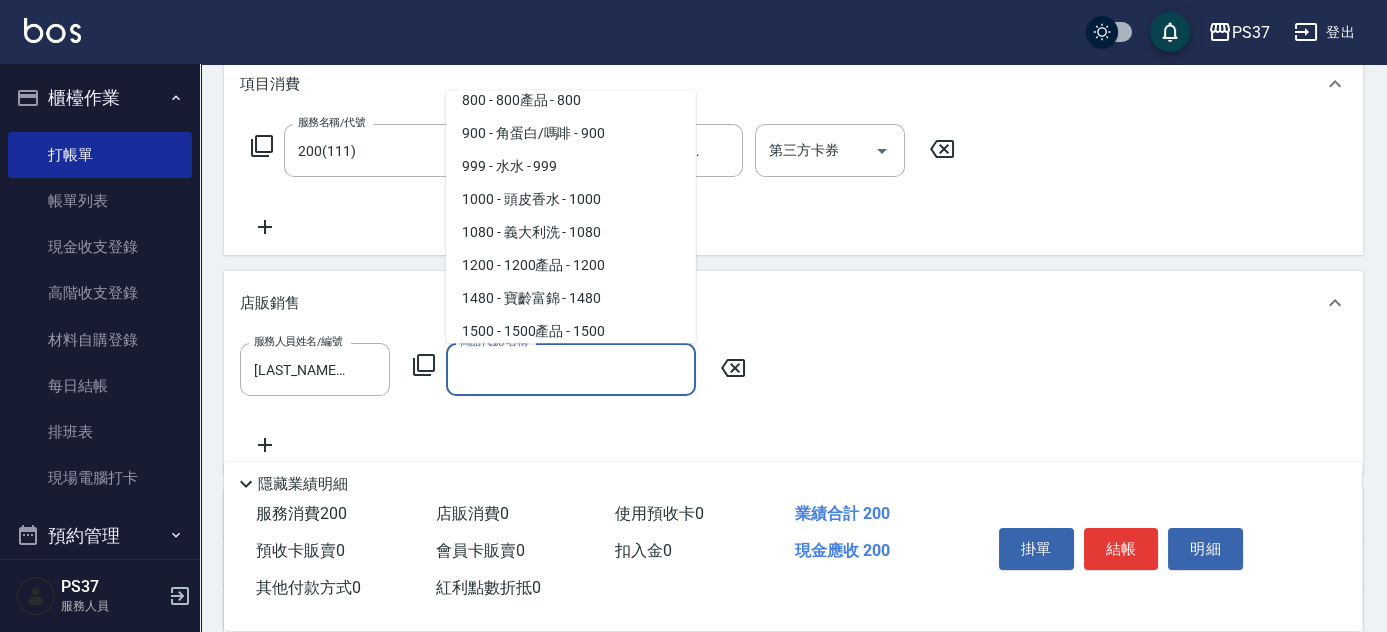 scroll, scrollTop: 636, scrollLeft: 0, axis: vertical 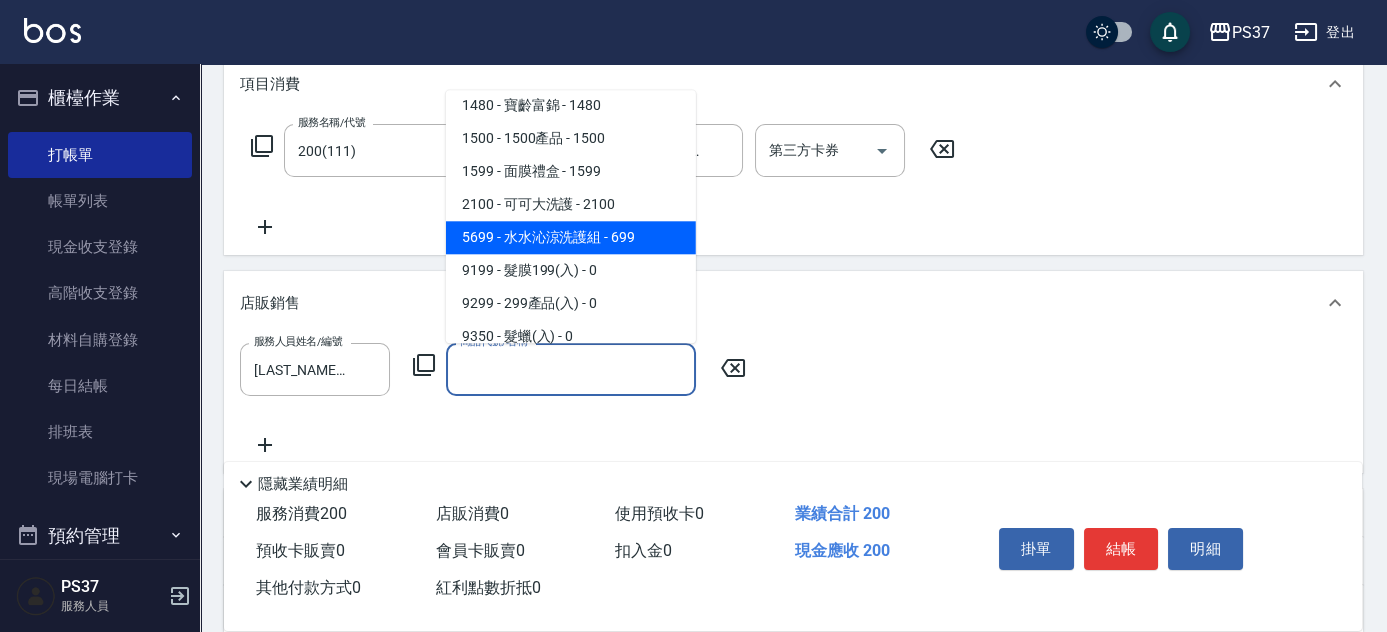 click on "5699 - 水水沁涼洗護組 - 699" at bounding box center [571, 237] 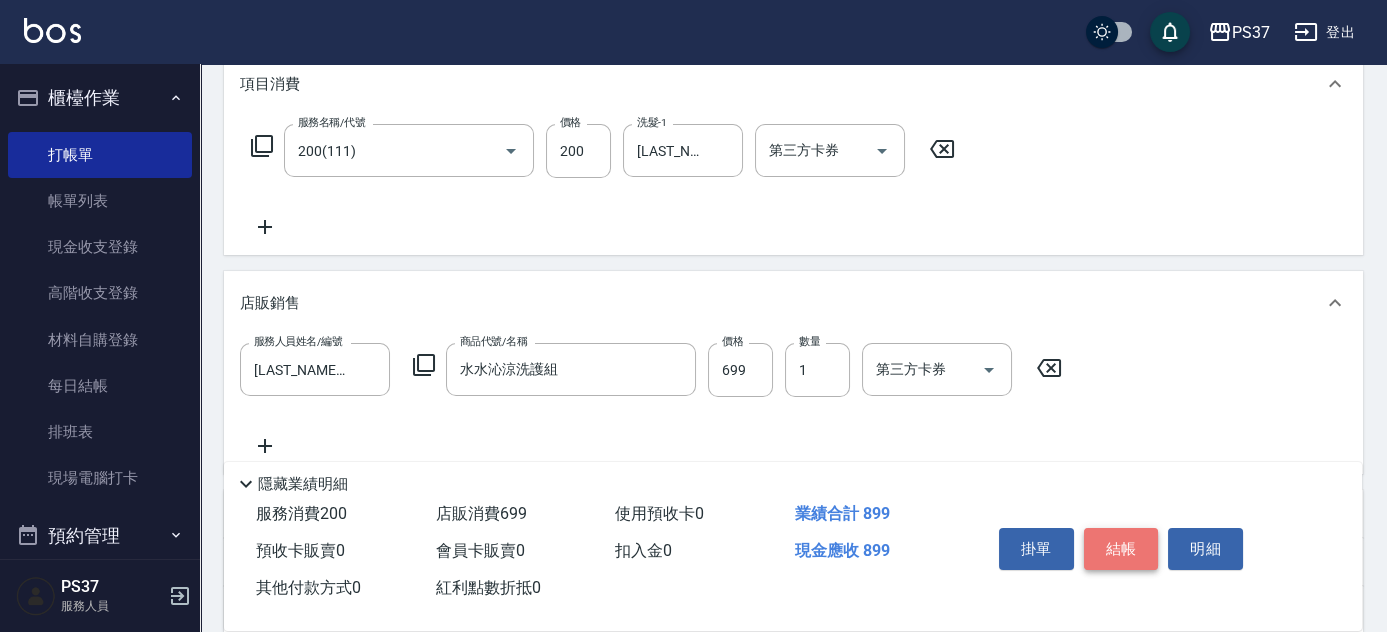 click on "結帳" at bounding box center [1121, 549] 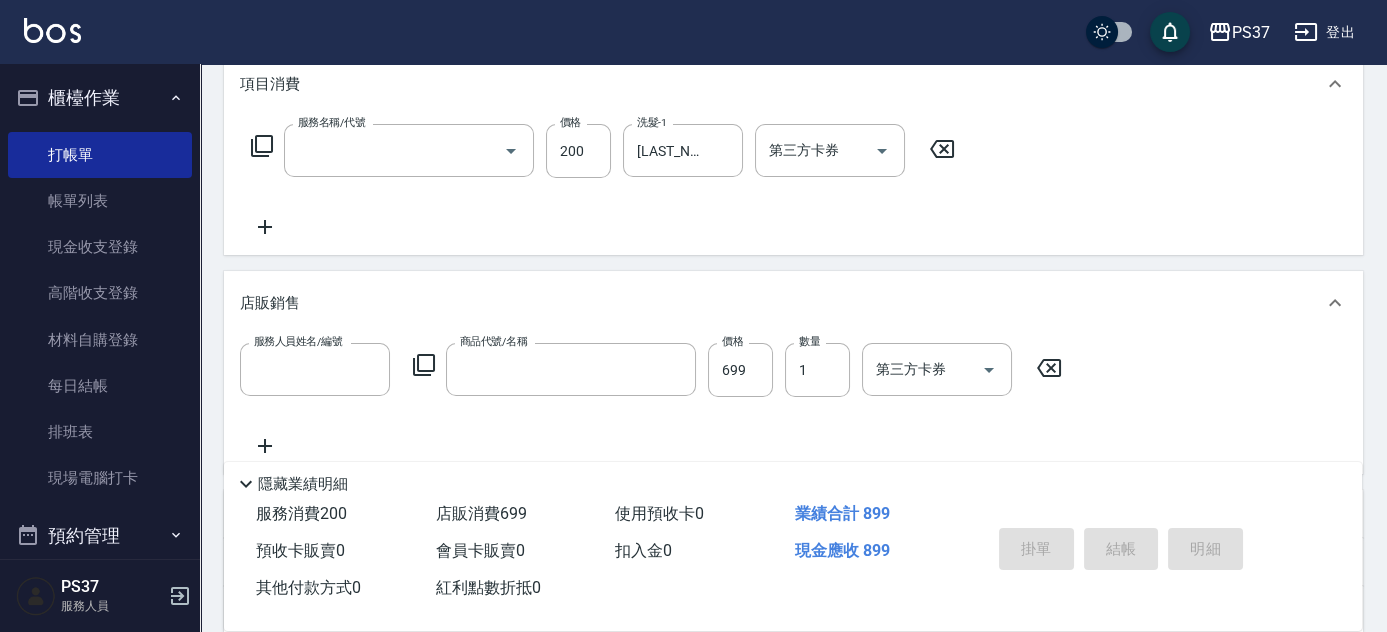 scroll, scrollTop: 0, scrollLeft: 0, axis: both 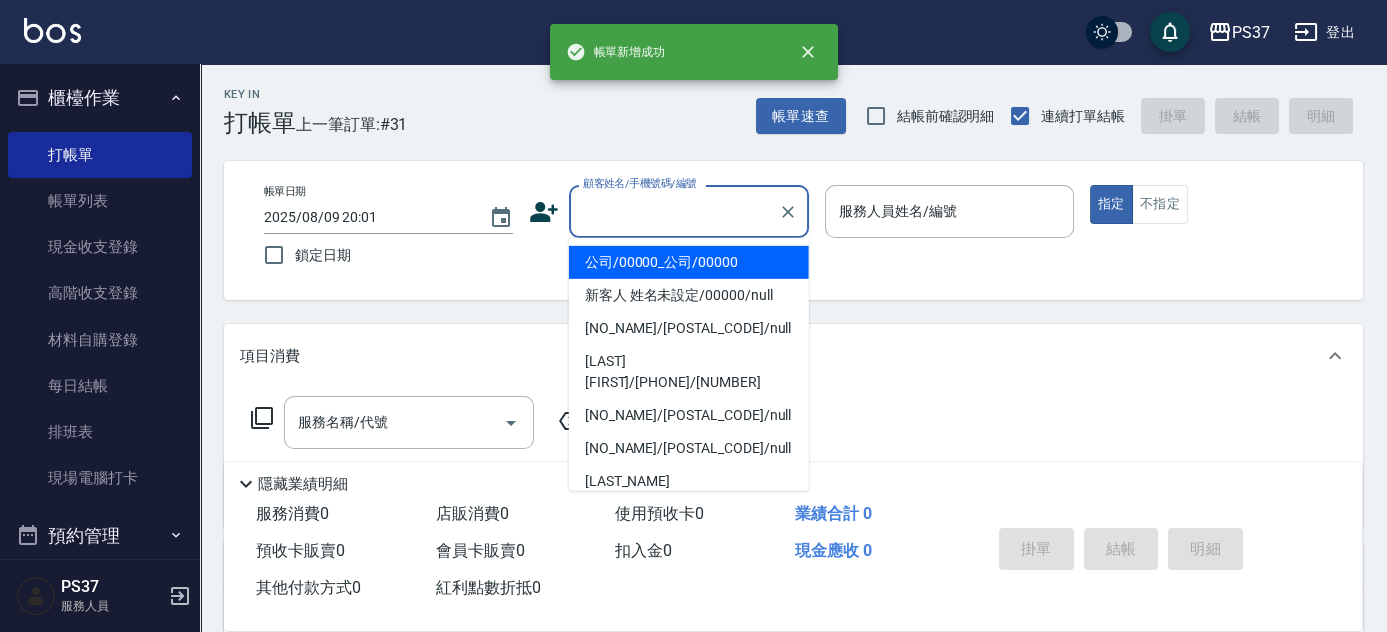 click on "顧客姓名/手機號碼/編號" at bounding box center [674, 211] 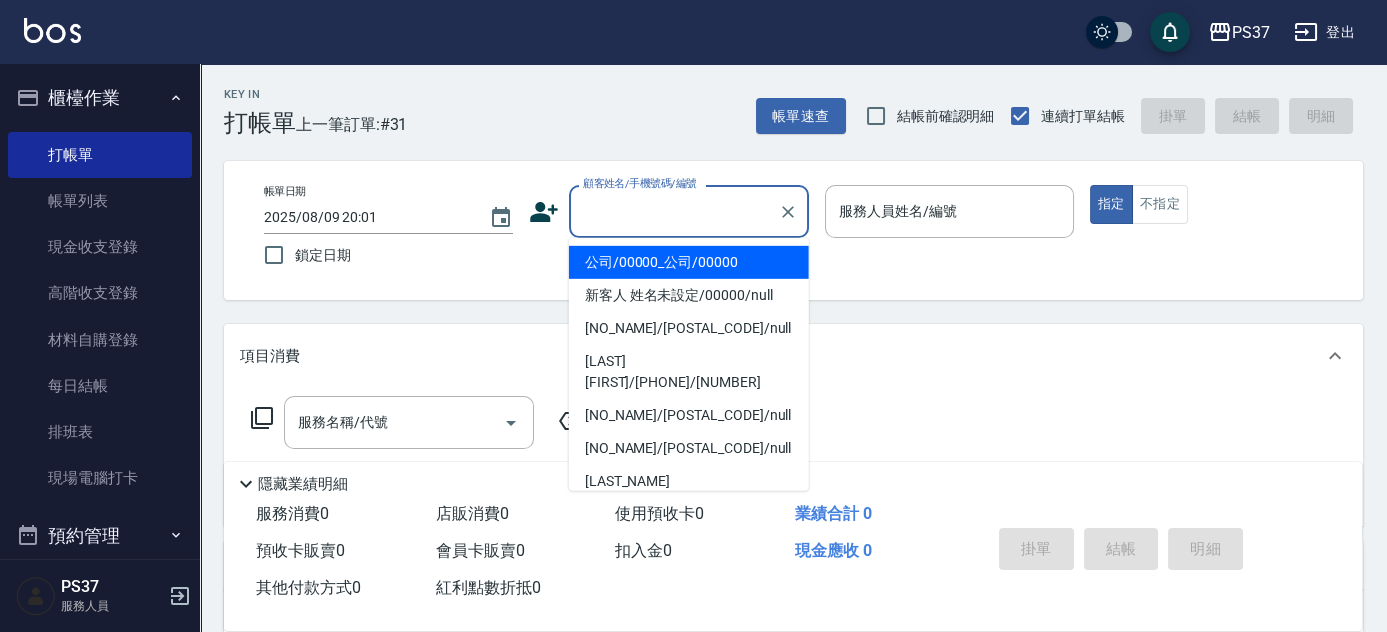 click on "公司/00000_公司/00000" at bounding box center [689, 262] 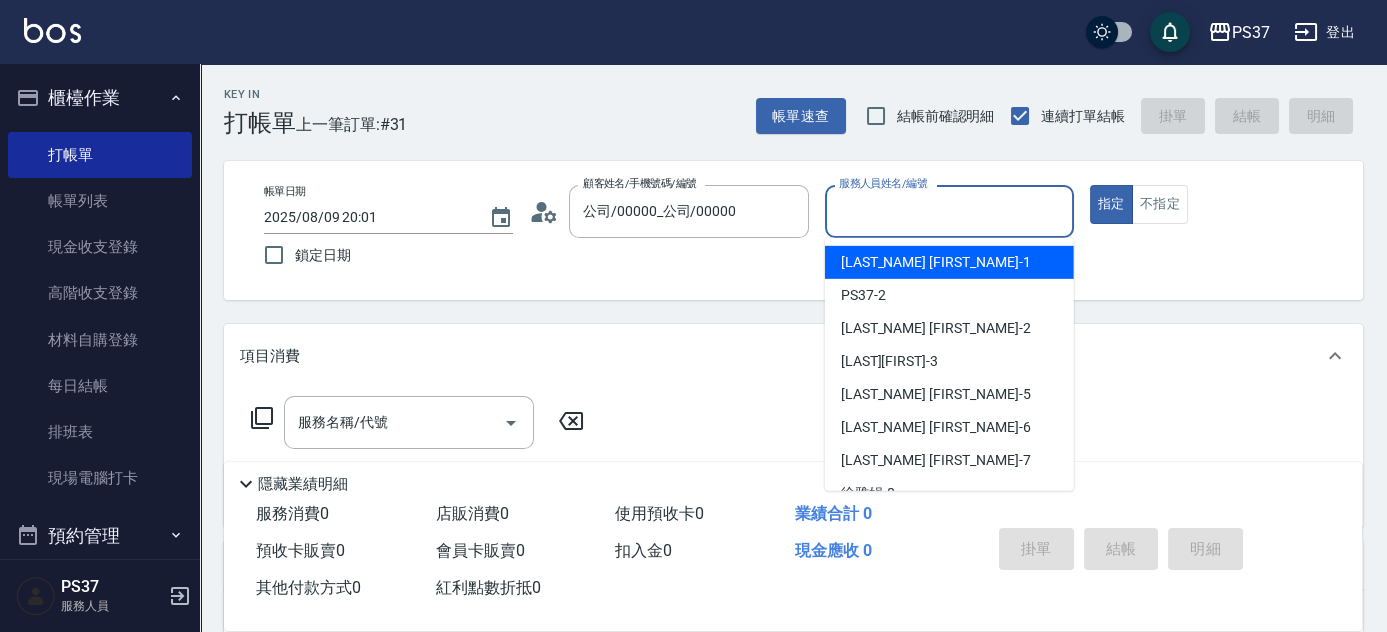click on "服務人員姓名/編號" at bounding box center (949, 211) 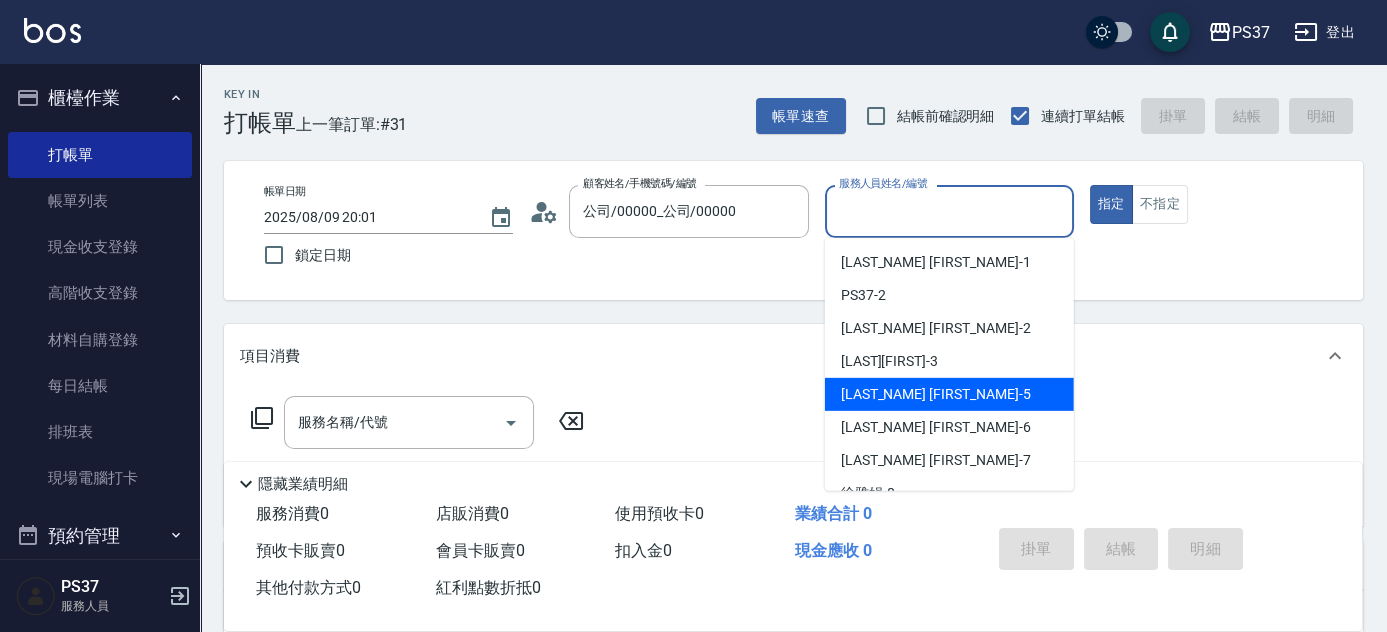 scroll, scrollTop: 90, scrollLeft: 0, axis: vertical 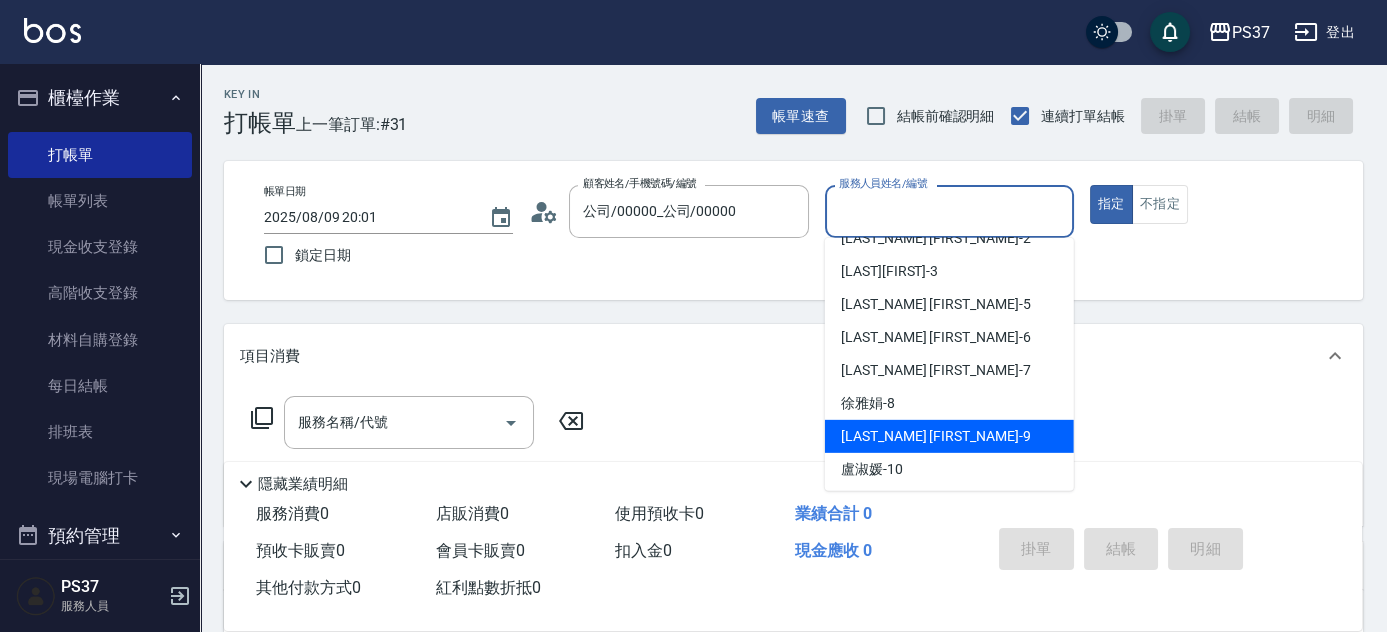 click on "[FIRST] -9" at bounding box center [949, 436] 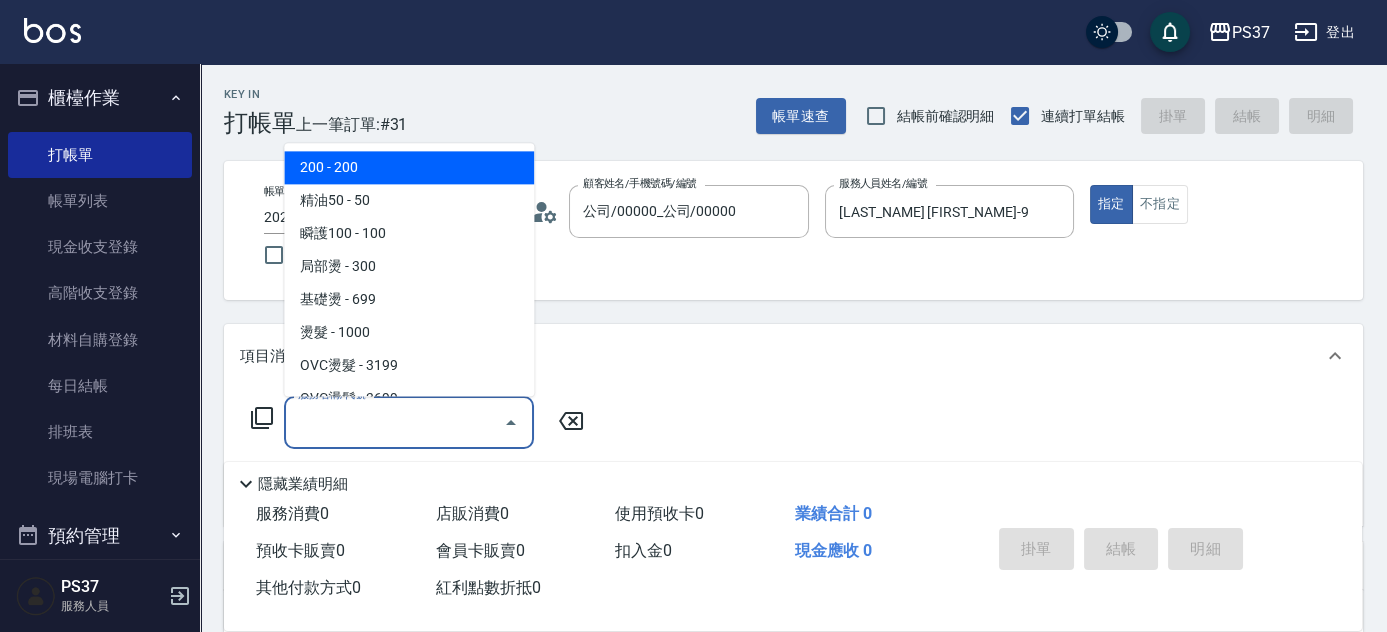 click on "服務名稱/代號" at bounding box center (394, 422) 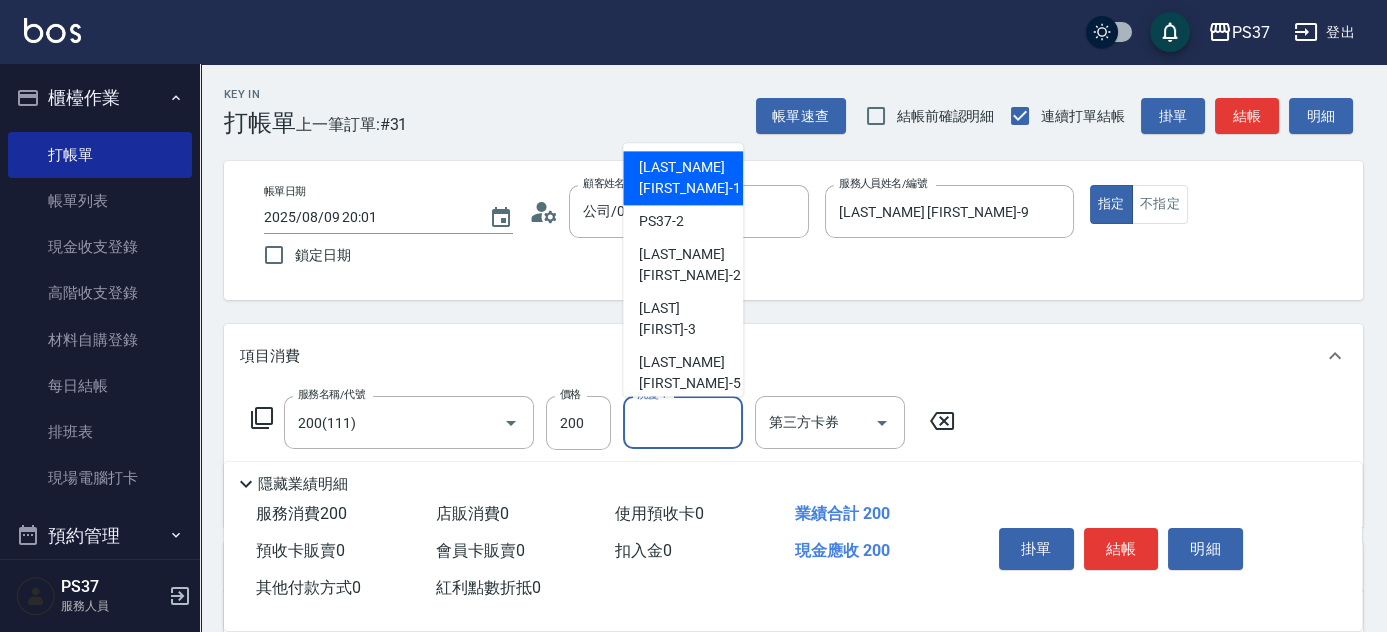 click on "洗髮-1" at bounding box center (683, 422) 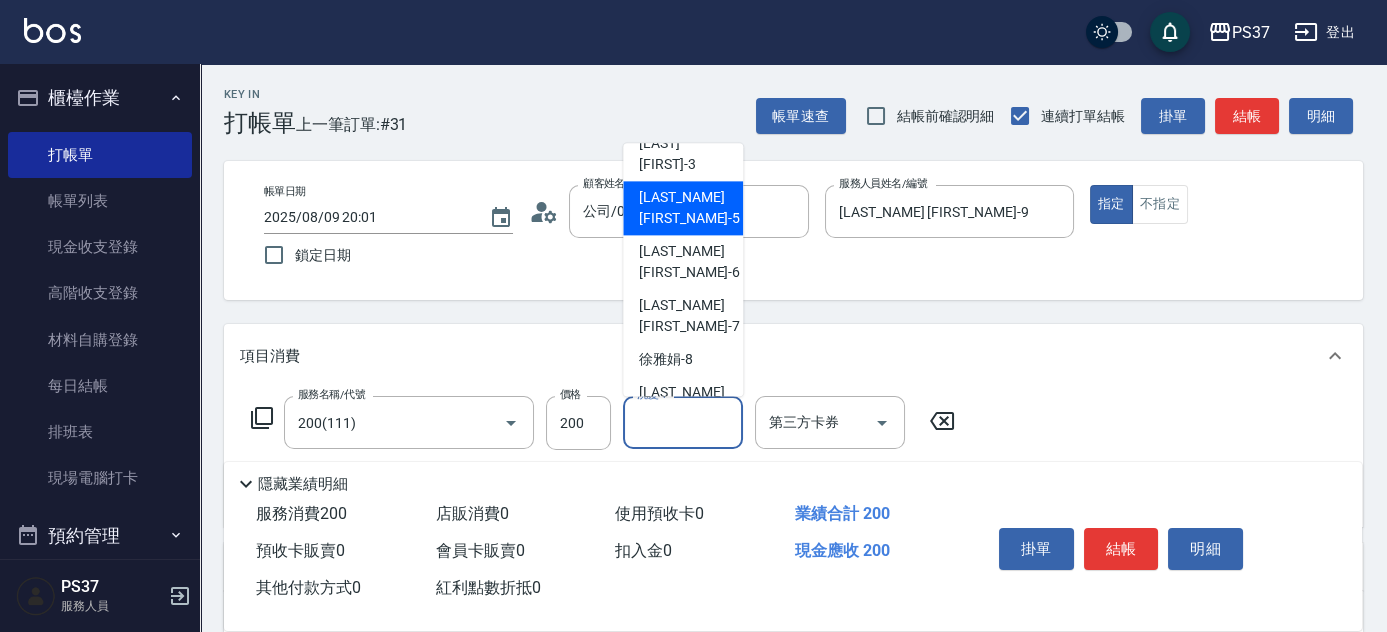 scroll, scrollTop: 181, scrollLeft: 0, axis: vertical 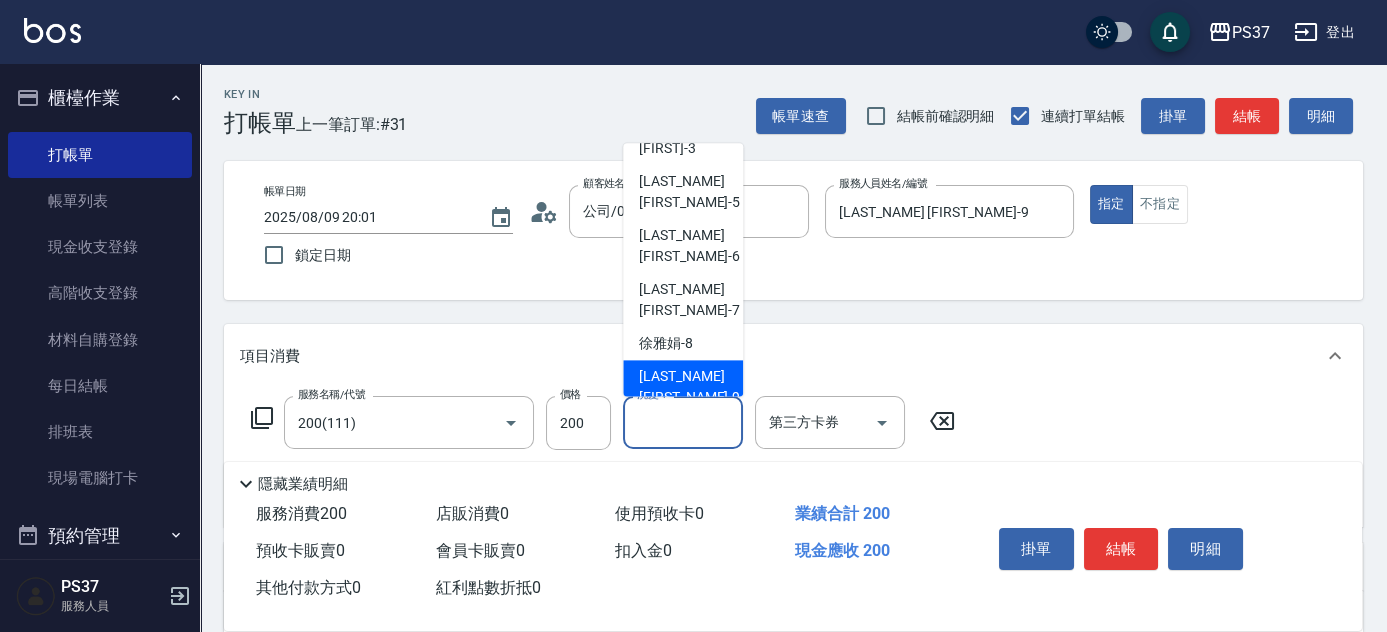 click on "[FIRST] -9" at bounding box center (689, 388) 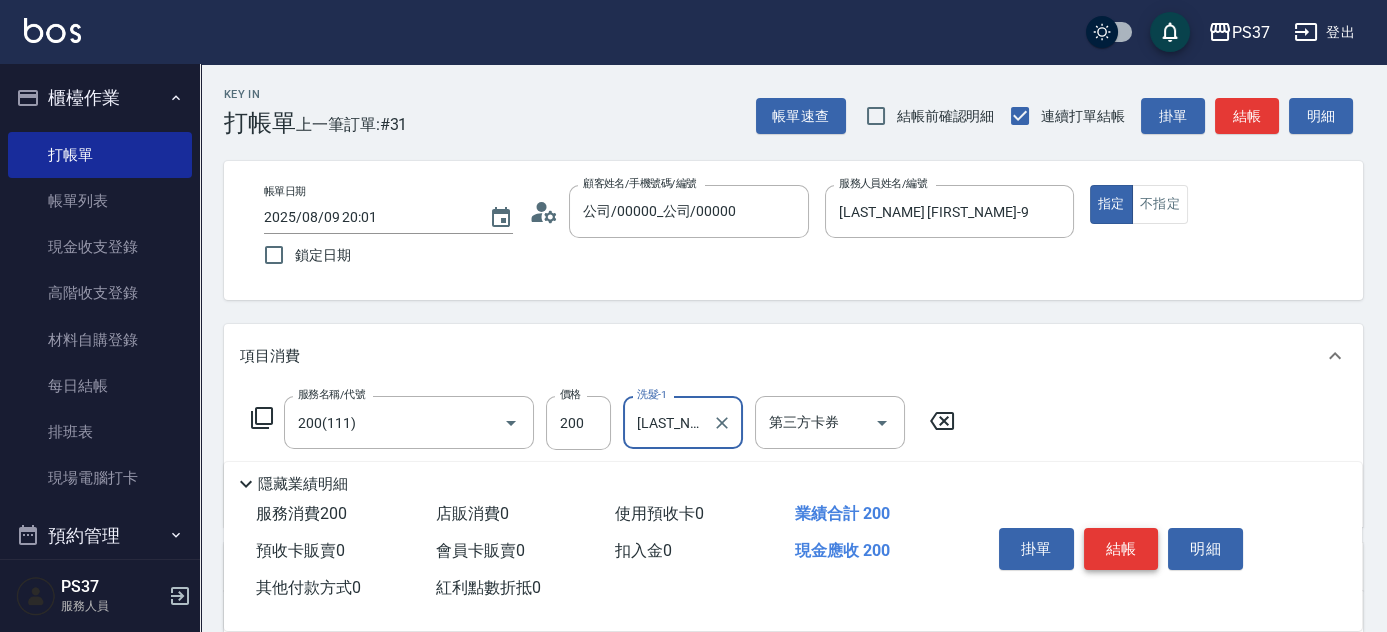 click on "結帳" at bounding box center [1121, 549] 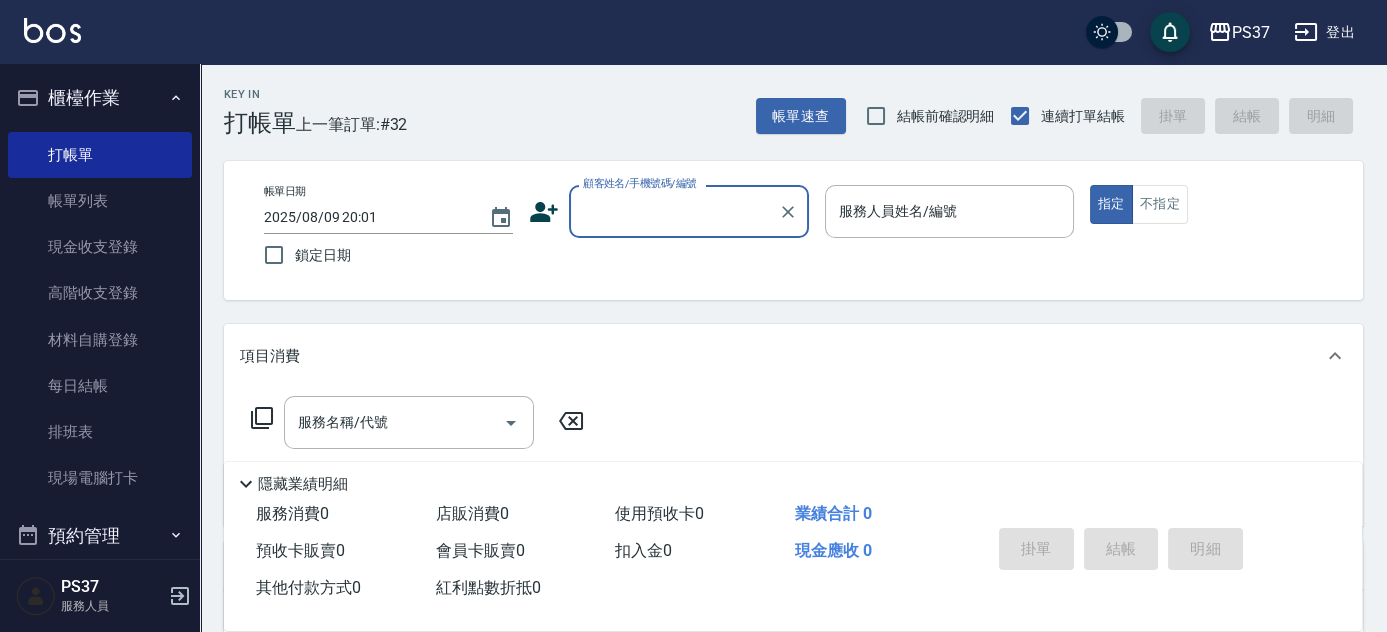 click on "顧客姓名/手機號碼/編號" at bounding box center [674, 211] 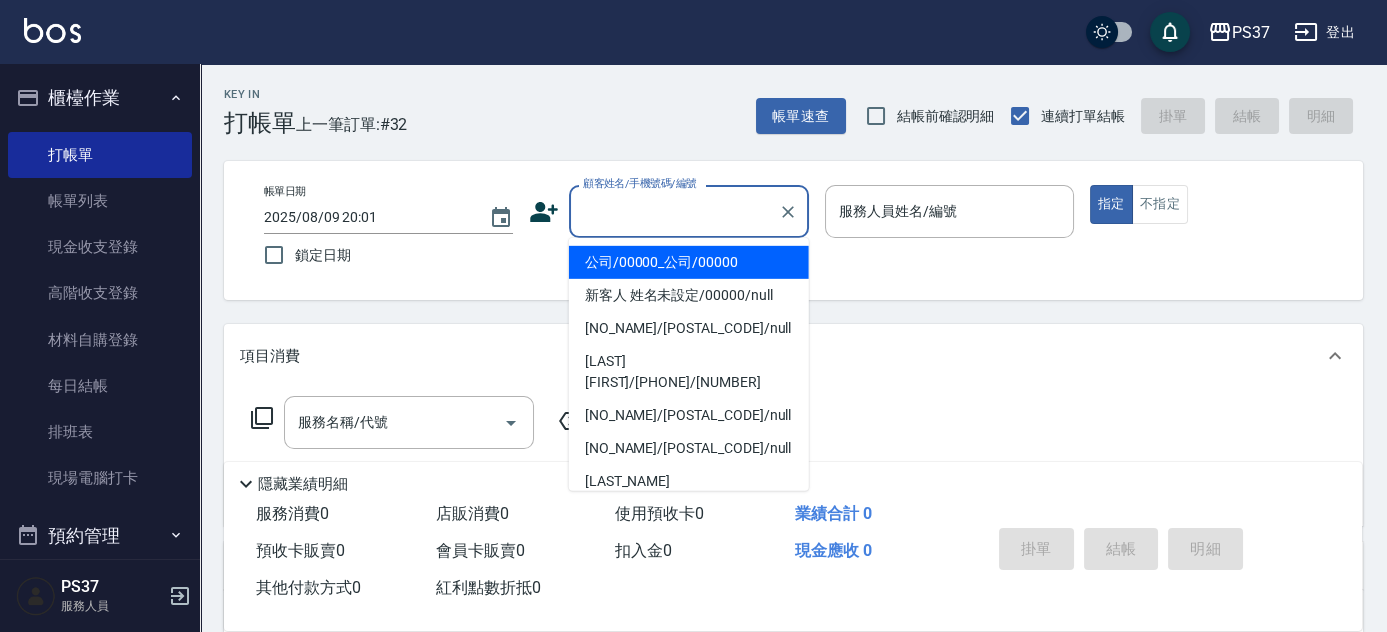 click on "公司/00000_公司/00000" at bounding box center (689, 262) 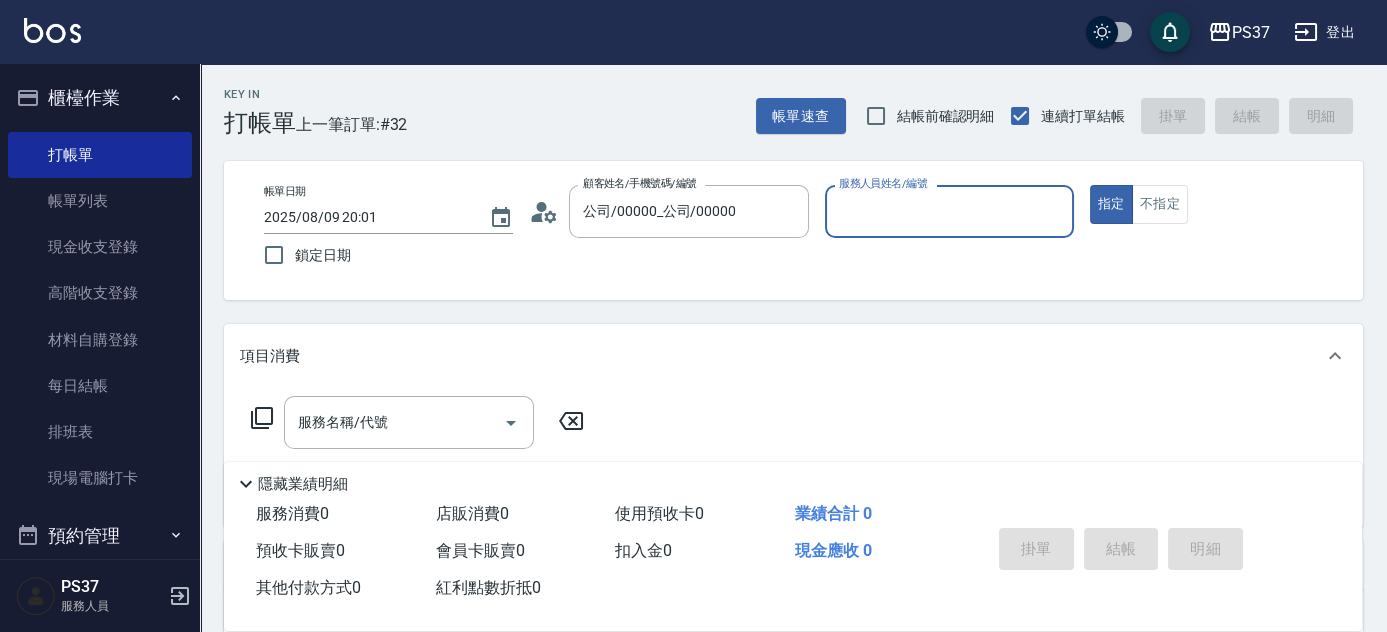 click on "服務人員姓名/編號" at bounding box center (949, 211) 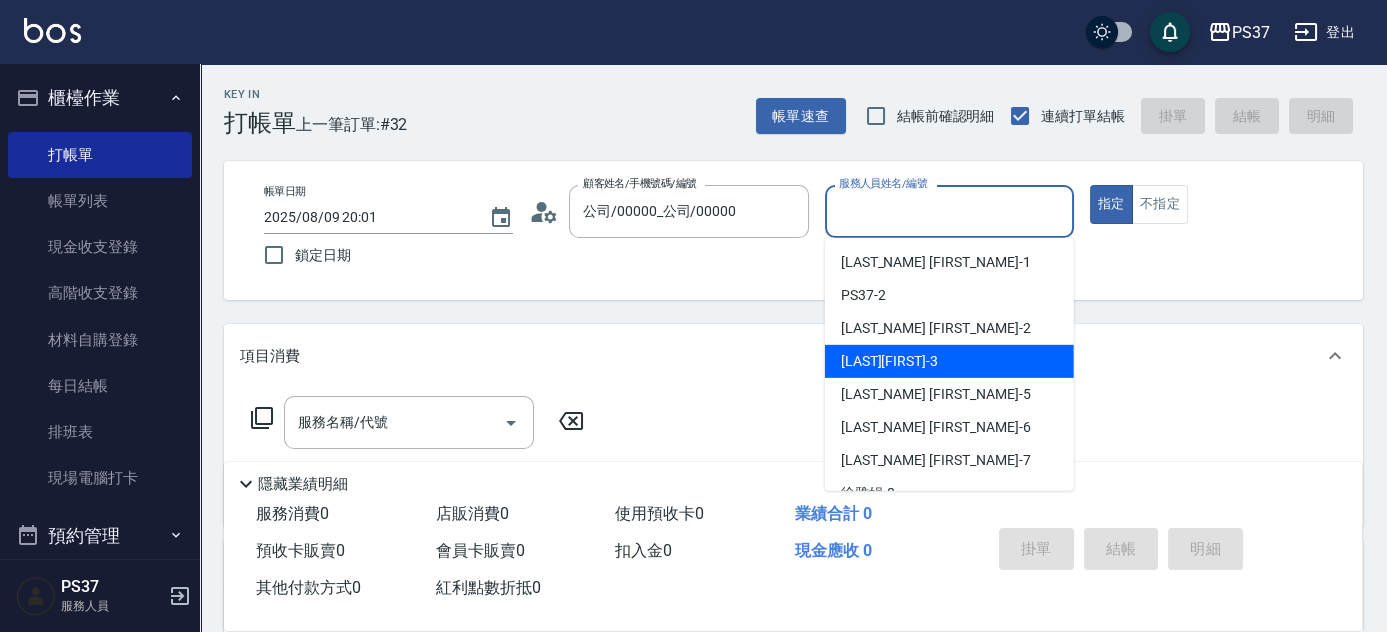 scroll, scrollTop: 181, scrollLeft: 0, axis: vertical 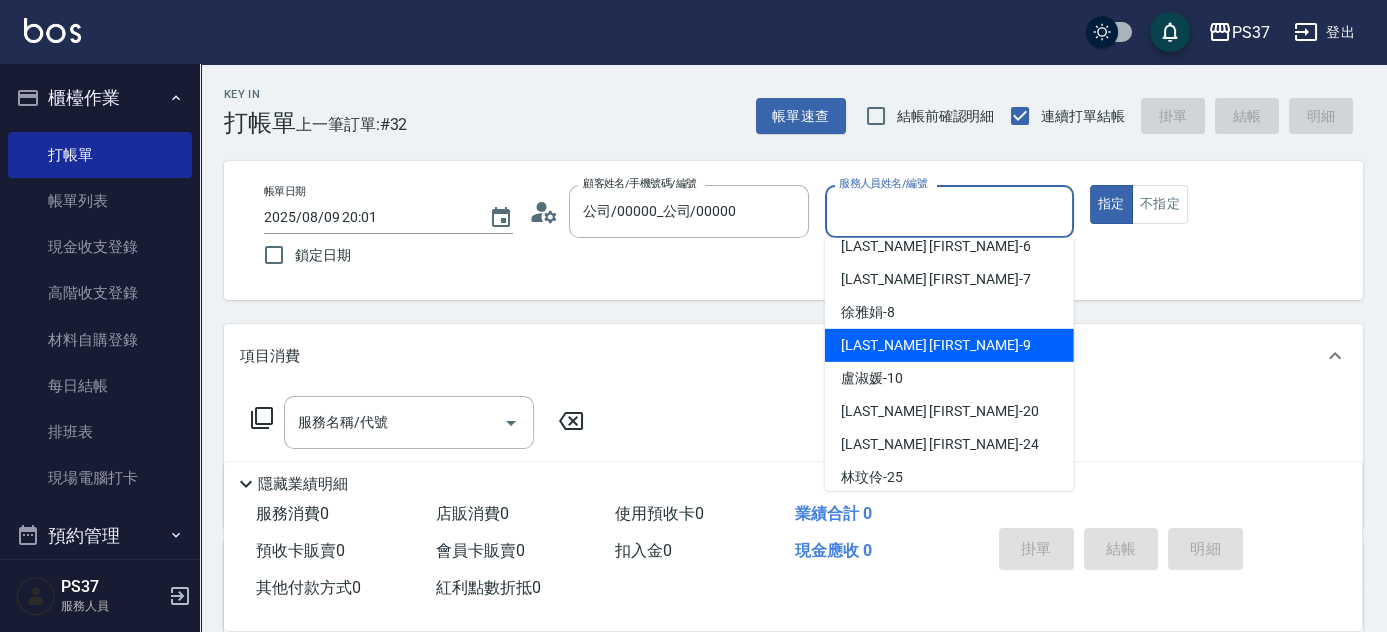 click on "[FIRST] -9" at bounding box center [949, 345] 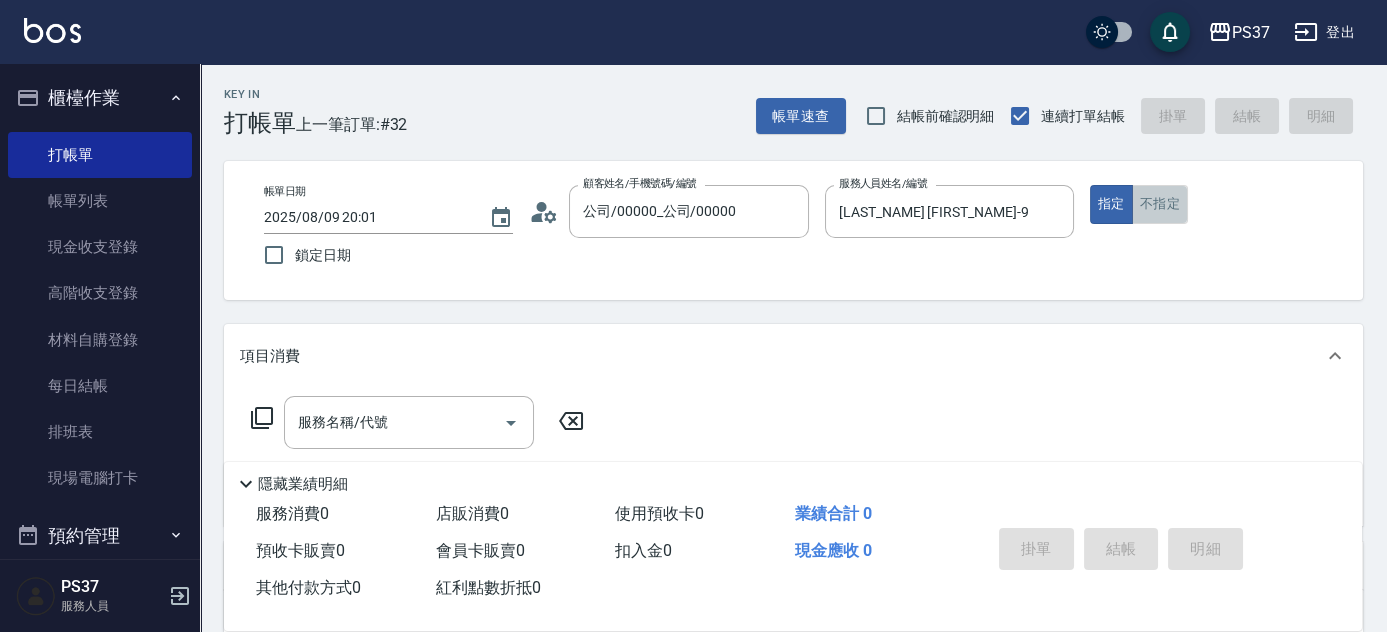 click on "不指定" at bounding box center (1160, 204) 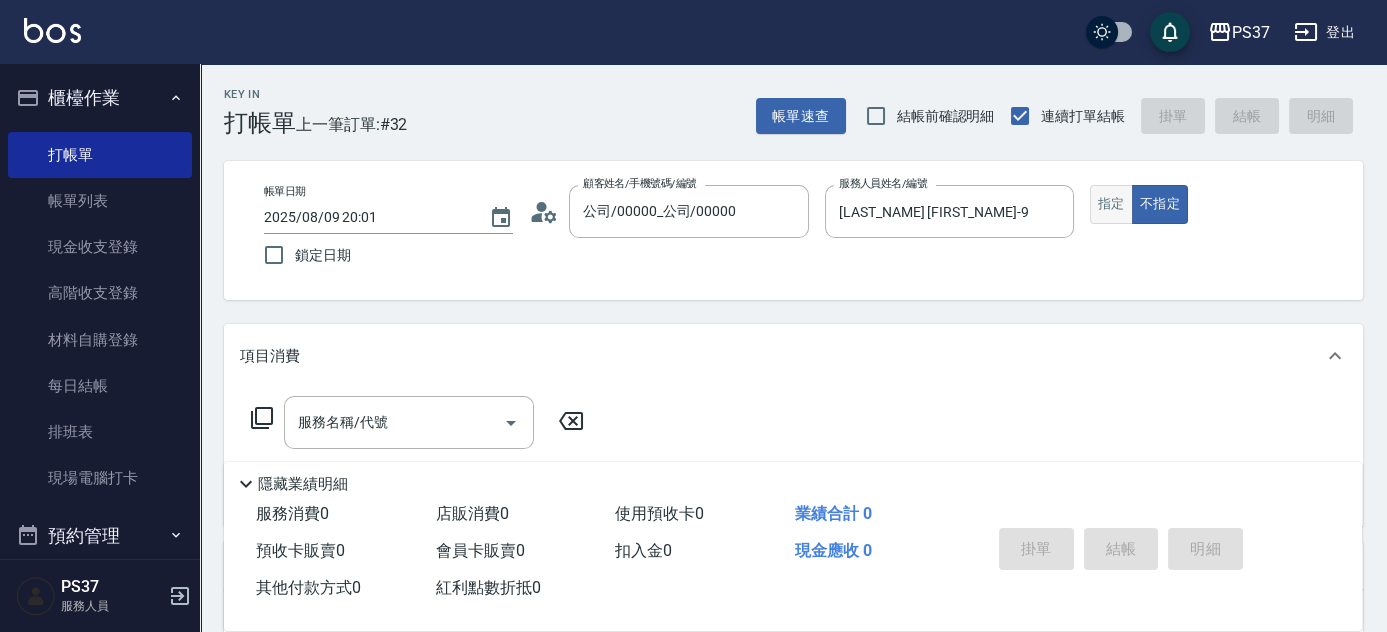 click on "指定" at bounding box center [1111, 204] 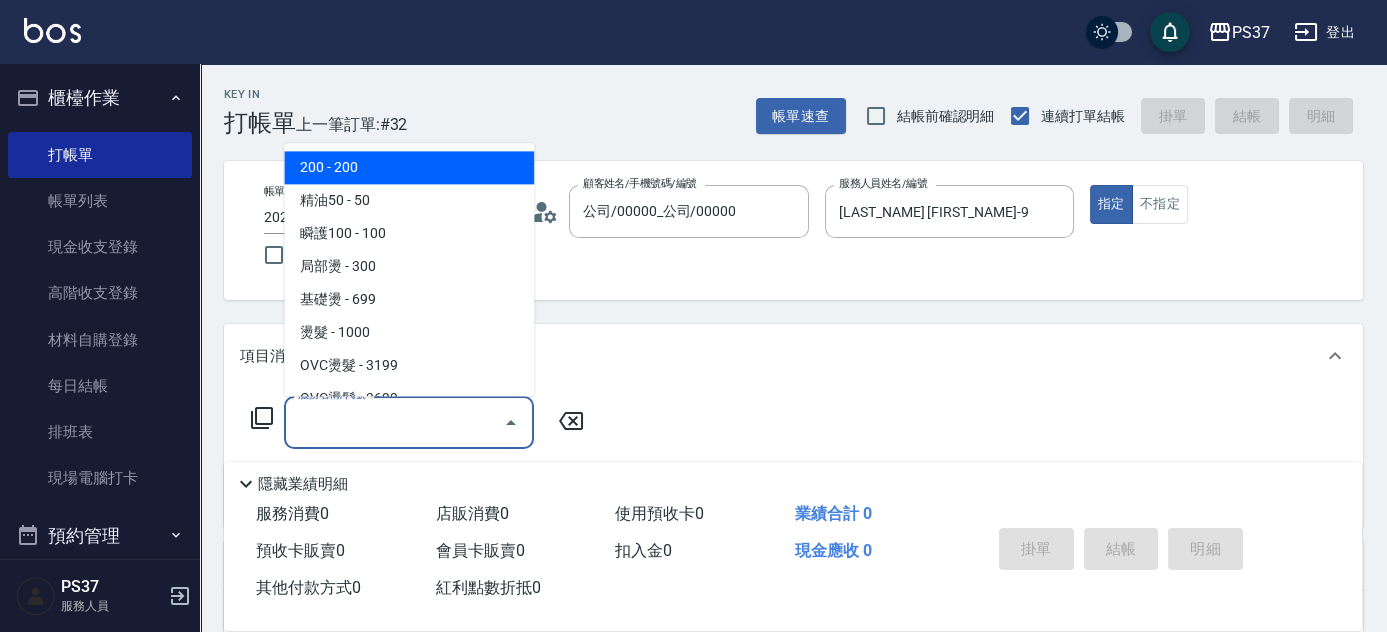 click on "服務名稱/代號" at bounding box center (394, 422) 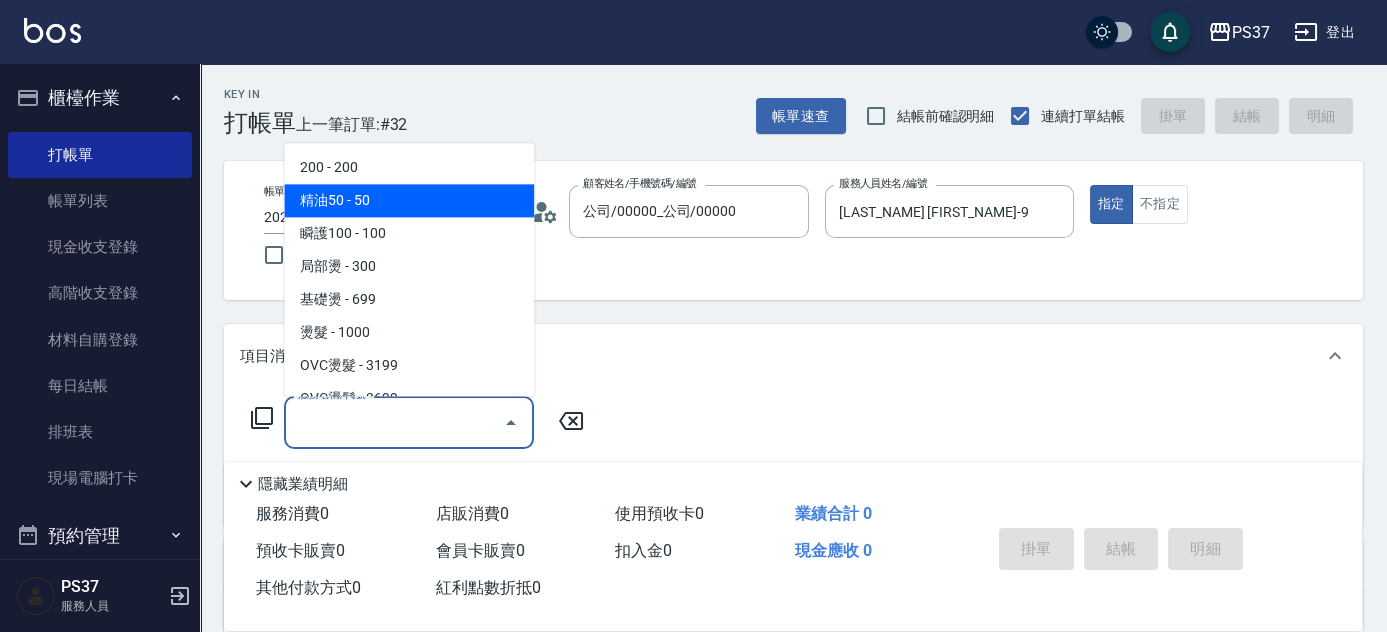 click on "200 - 200" at bounding box center (409, 168) 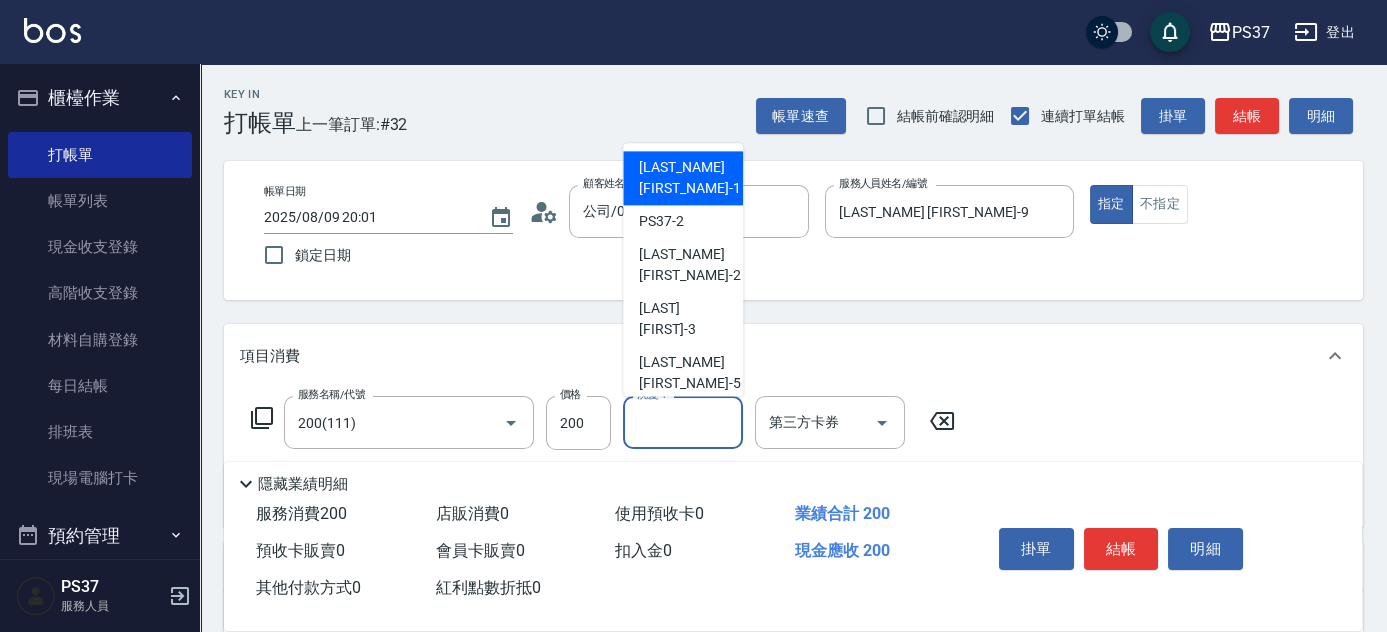 click on "洗髮-1" at bounding box center [683, 422] 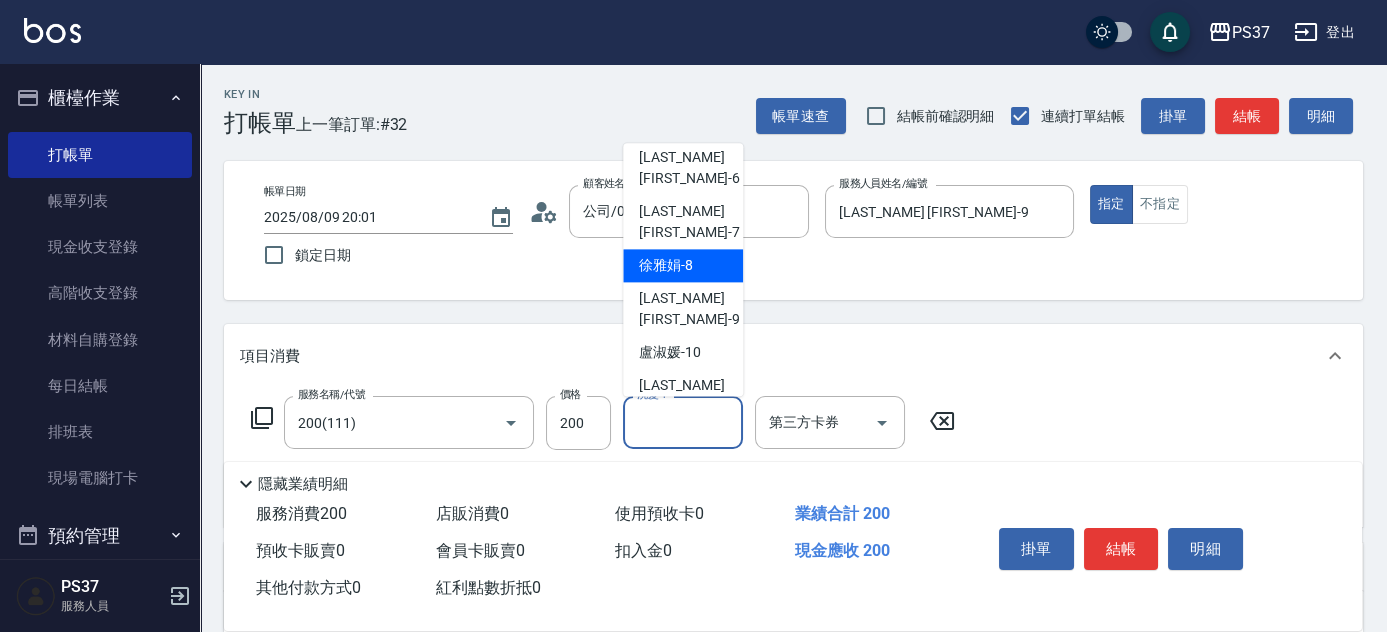 scroll, scrollTop: 323, scrollLeft: 0, axis: vertical 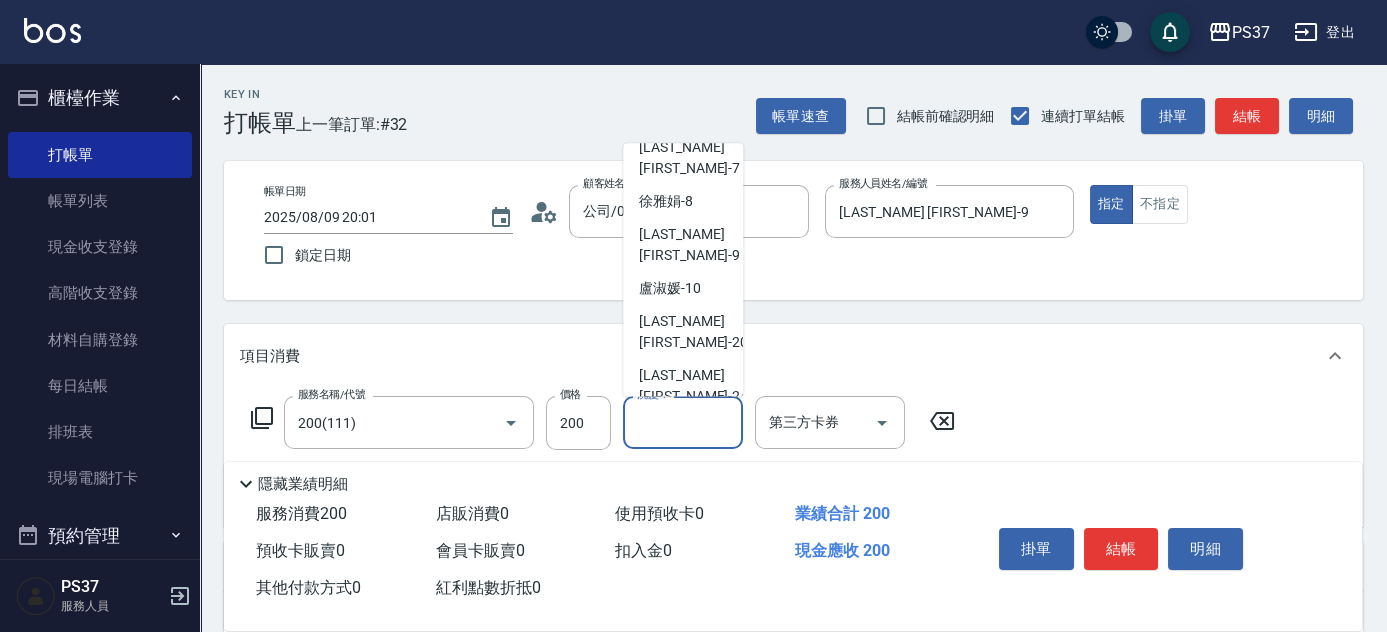 click on "林琇琪 -29" at bounding box center (693, 507) 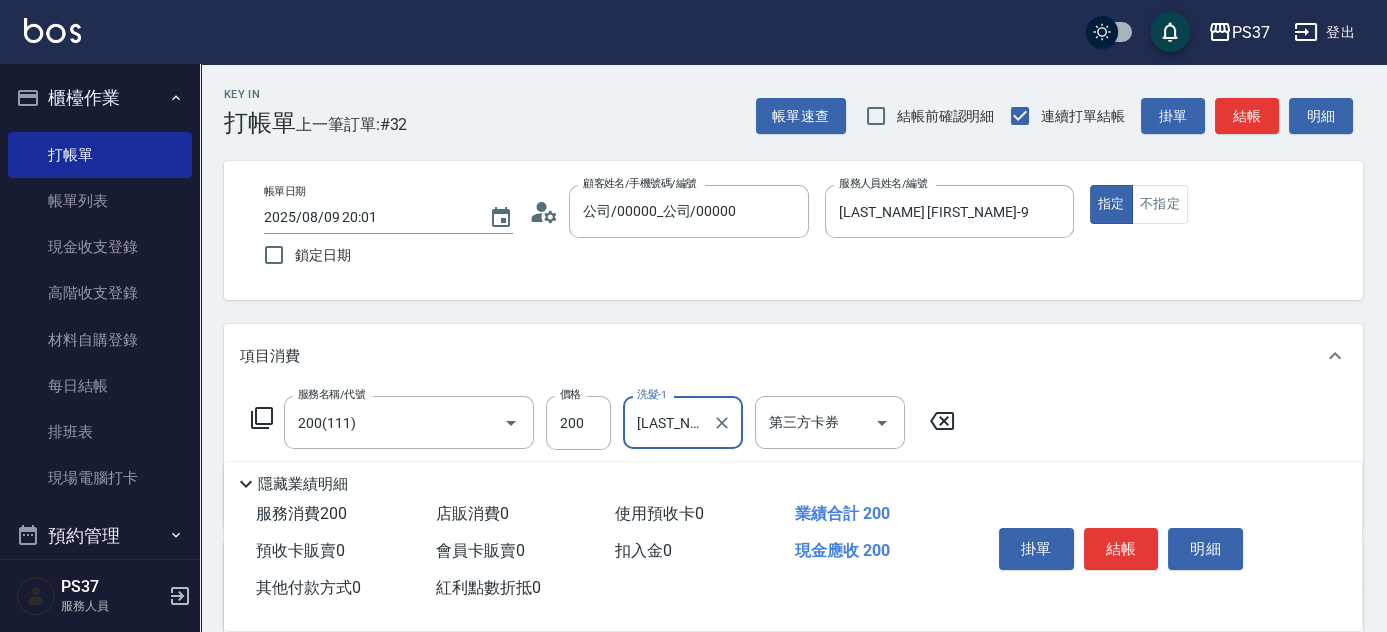 scroll, scrollTop: 181, scrollLeft: 0, axis: vertical 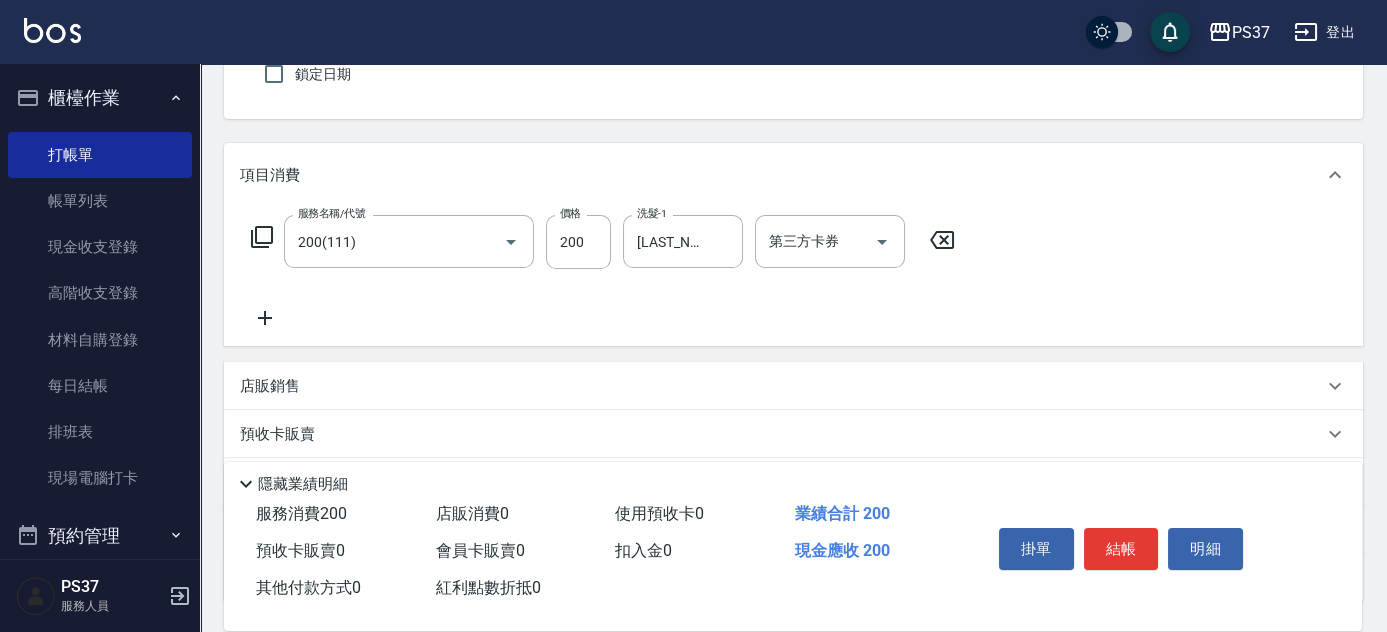 click 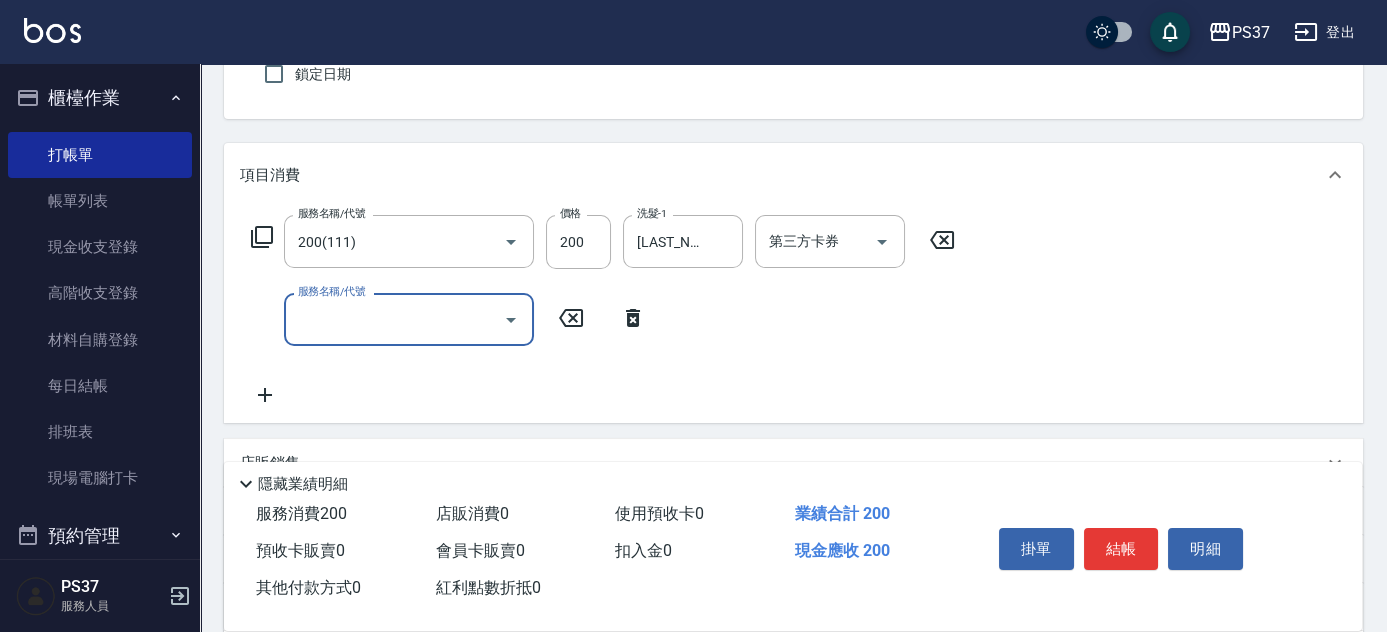 click on "服務名稱/代號" at bounding box center [409, 319] 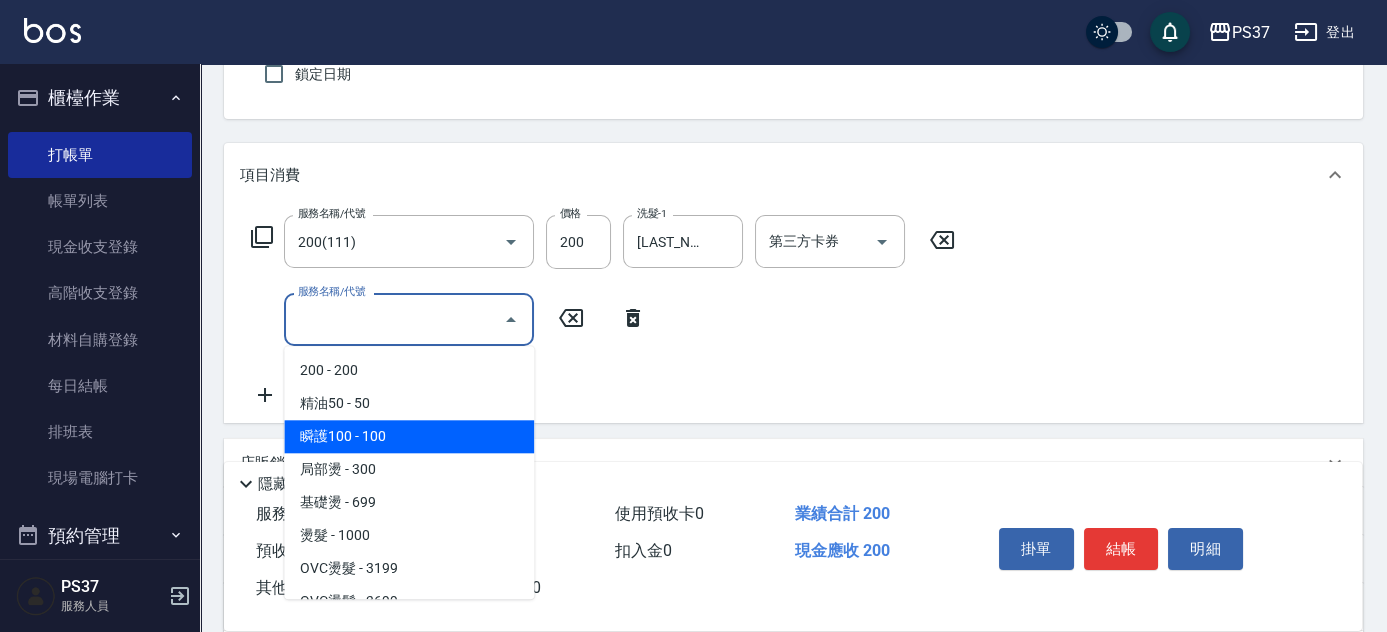 click on "瞬護100 - 100" at bounding box center (409, 436) 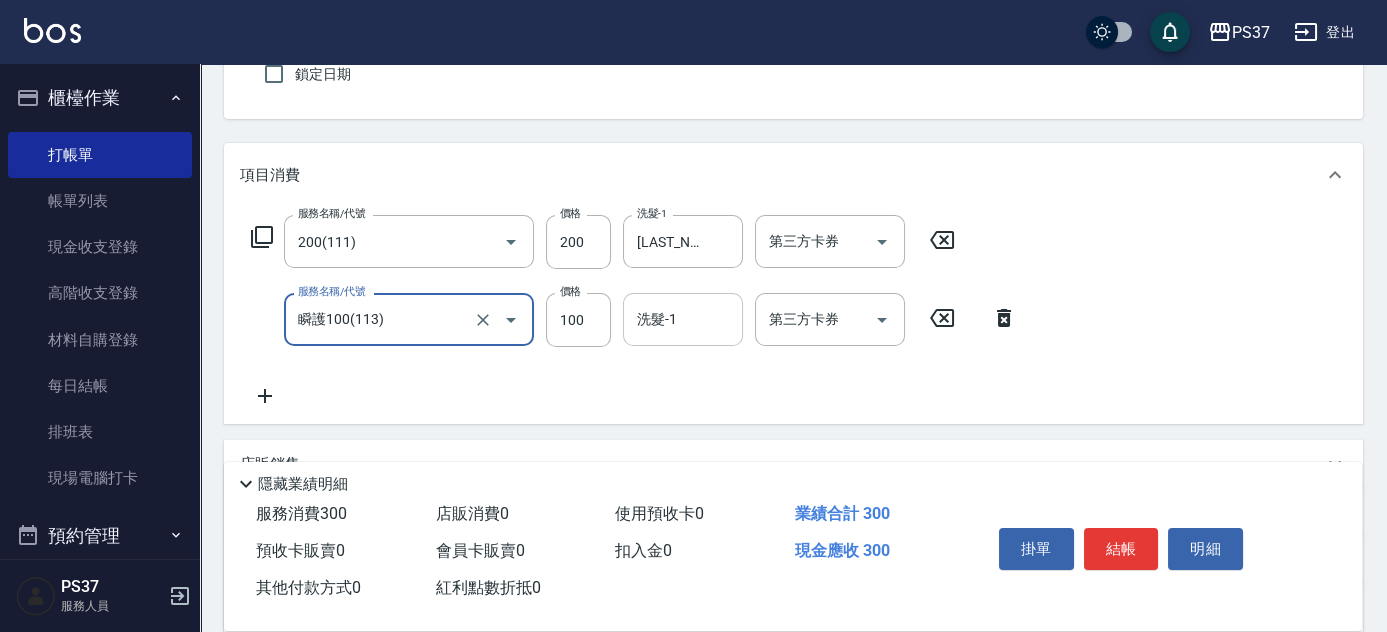 click on "洗髮-1" at bounding box center [683, 319] 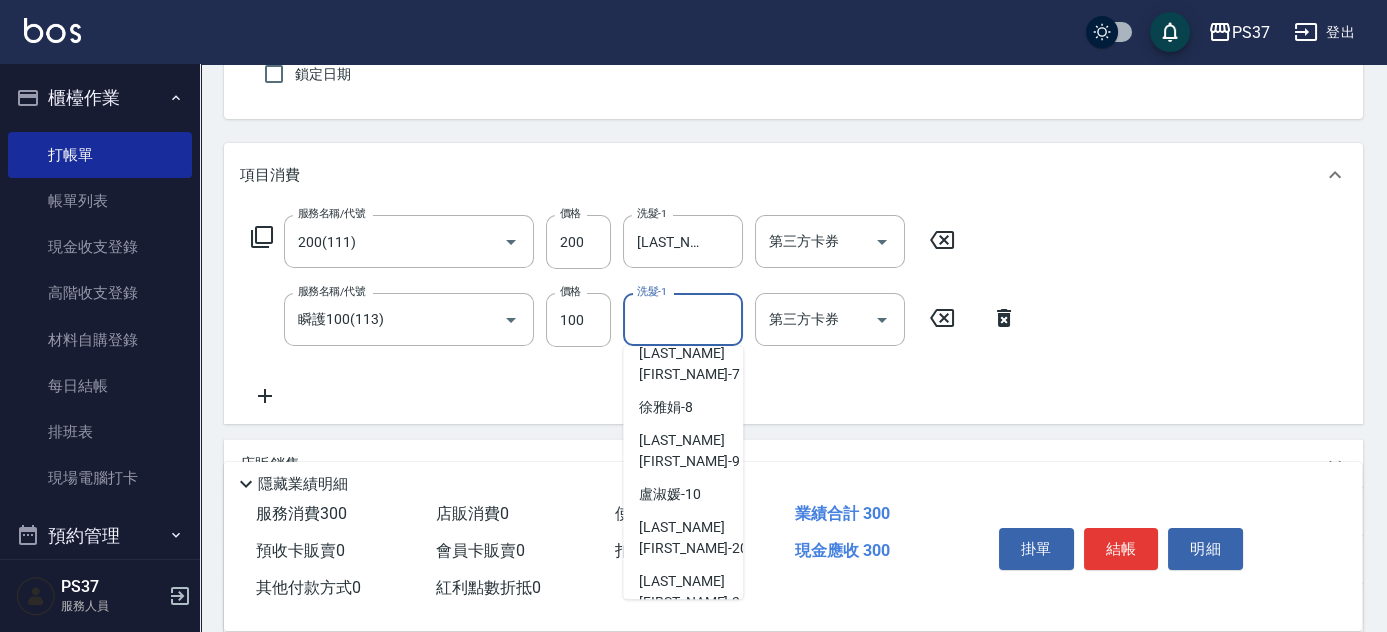 scroll, scrollTop: 323, scrollLeft: 0, axis: vertical 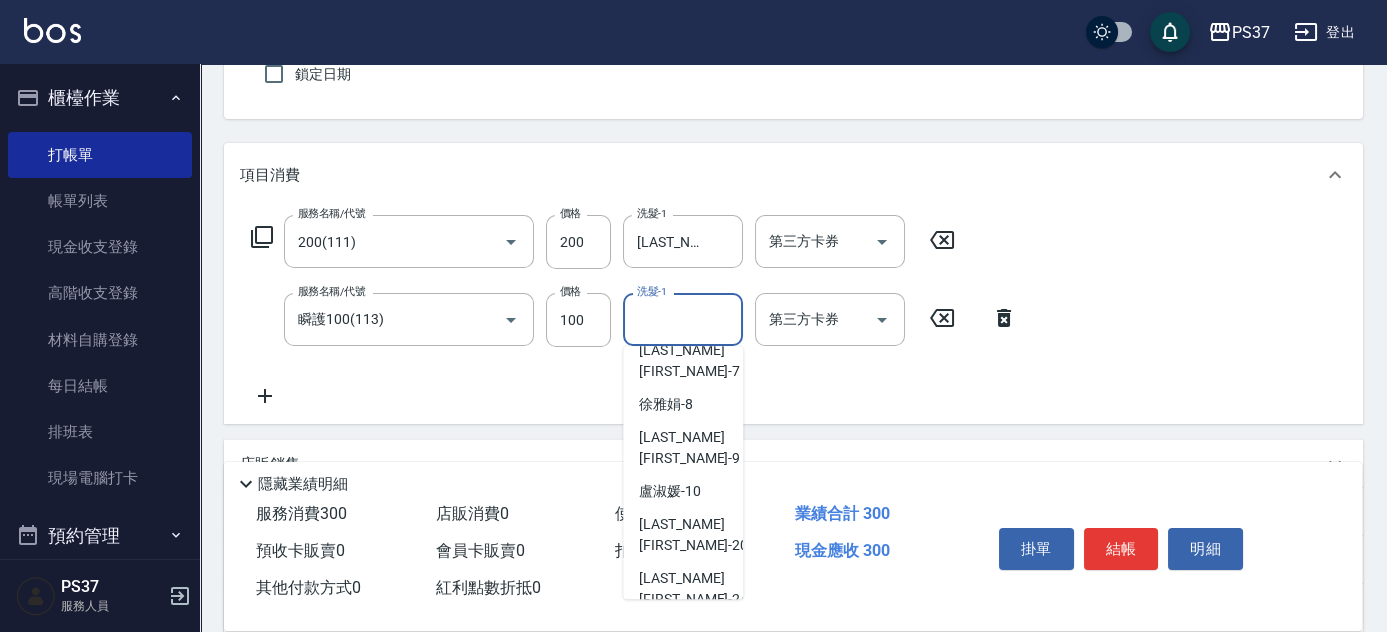 click on "林琇琪 -29" at bounding box center (693, 709) 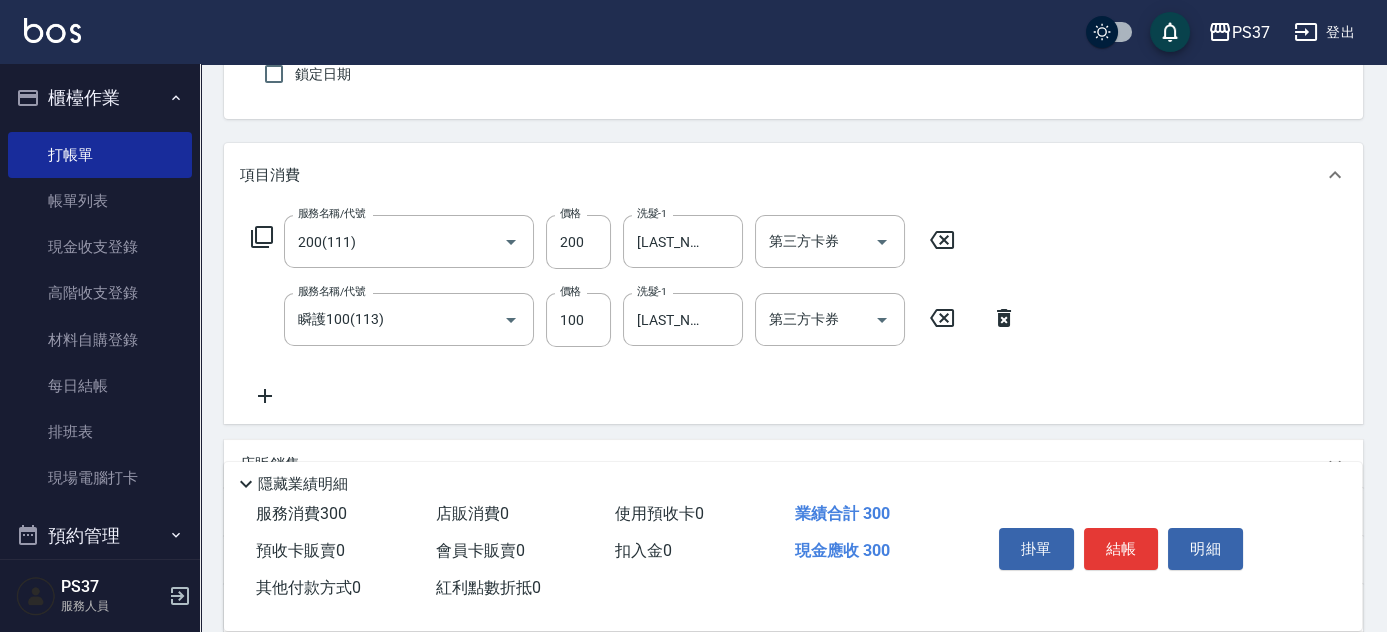 click 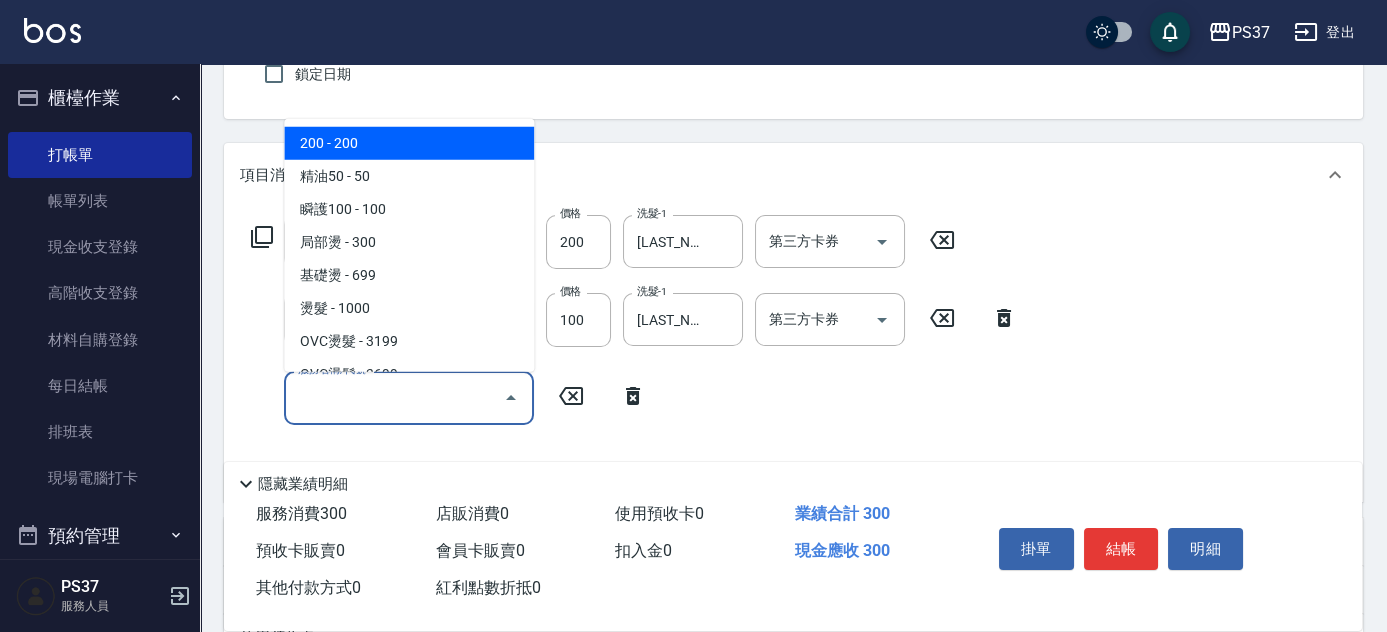 click on "服務名稱/代號" at bounding box center (394, 397) 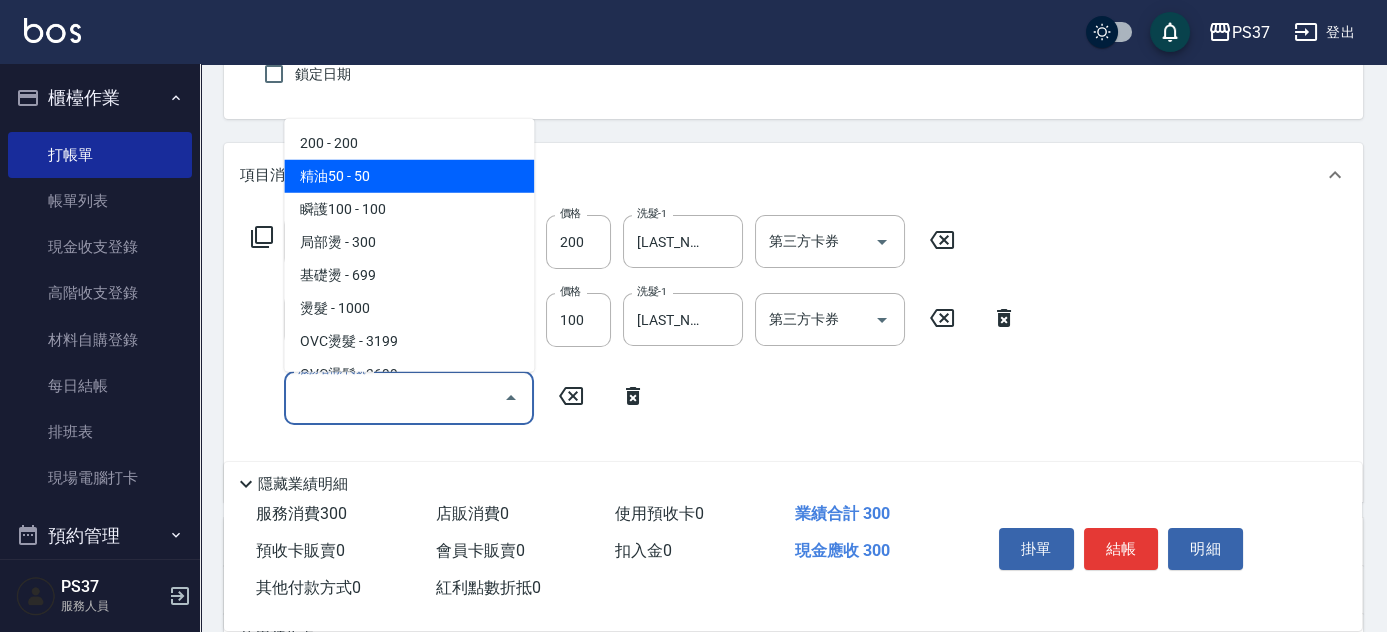 click on "精油50 - 50" at bounding box center (409, 176) 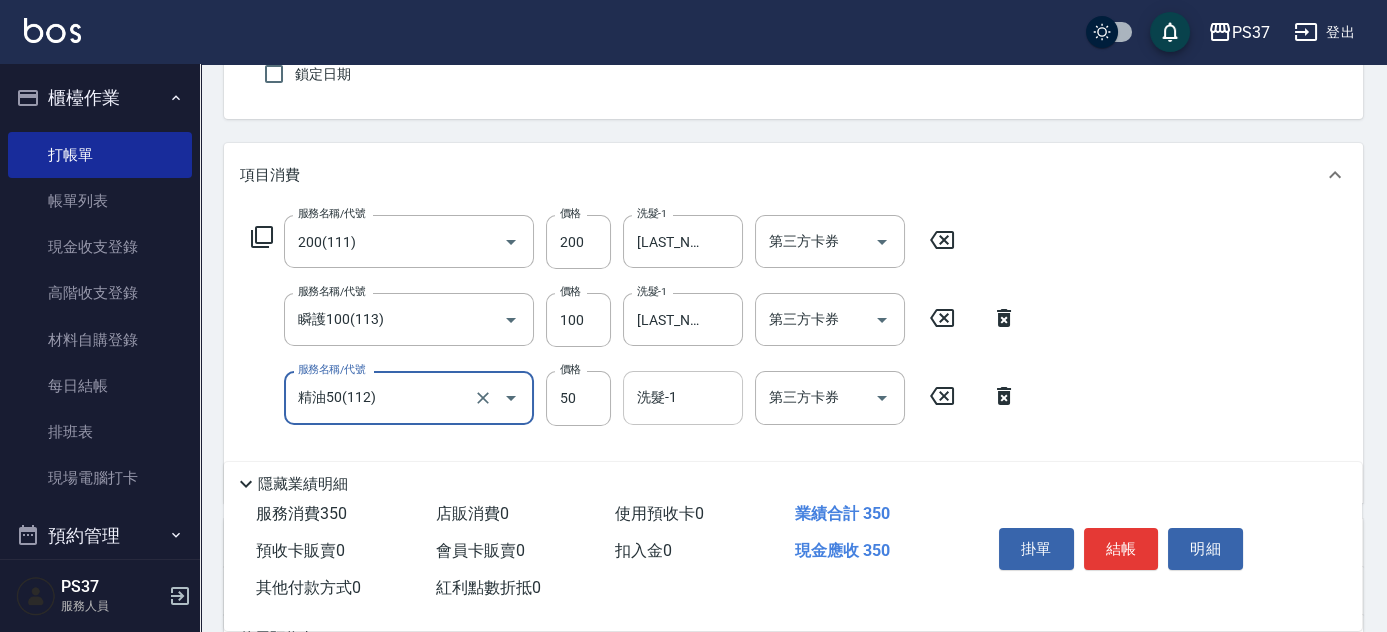 click on "洗髮-1" at bounding box center [683, 397] 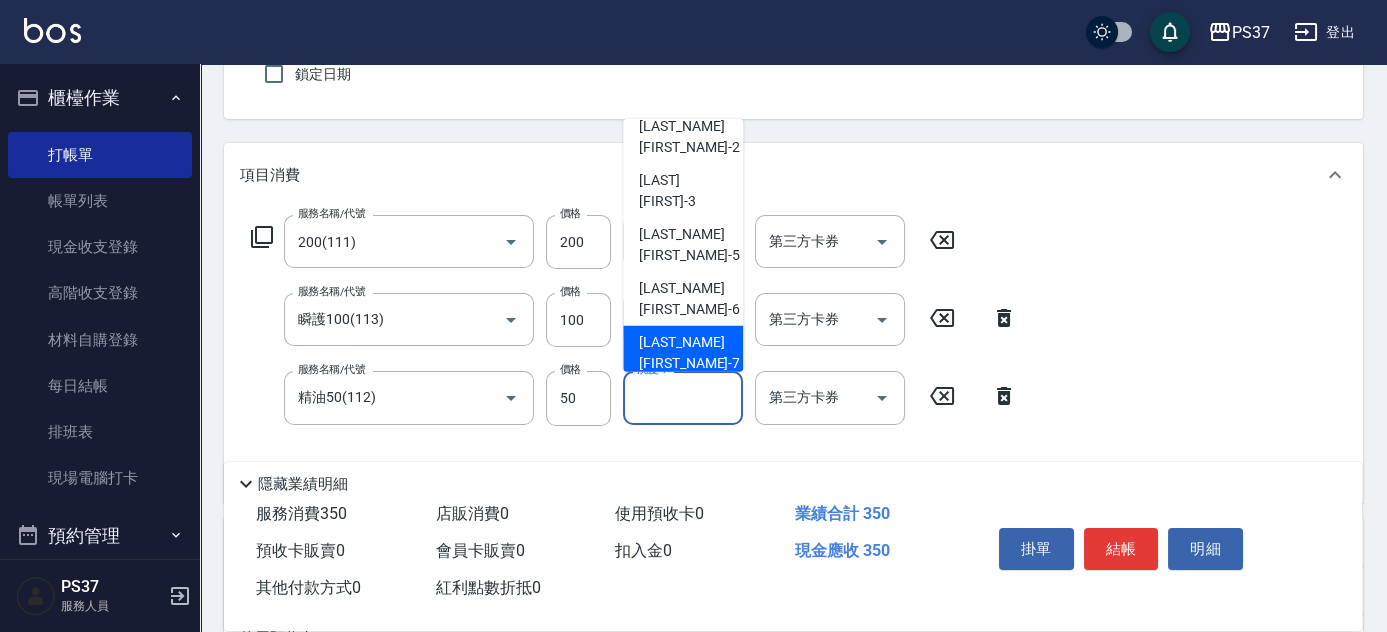 scroll, scrollTop: 181, scrollLeft: 0, axis: vertical 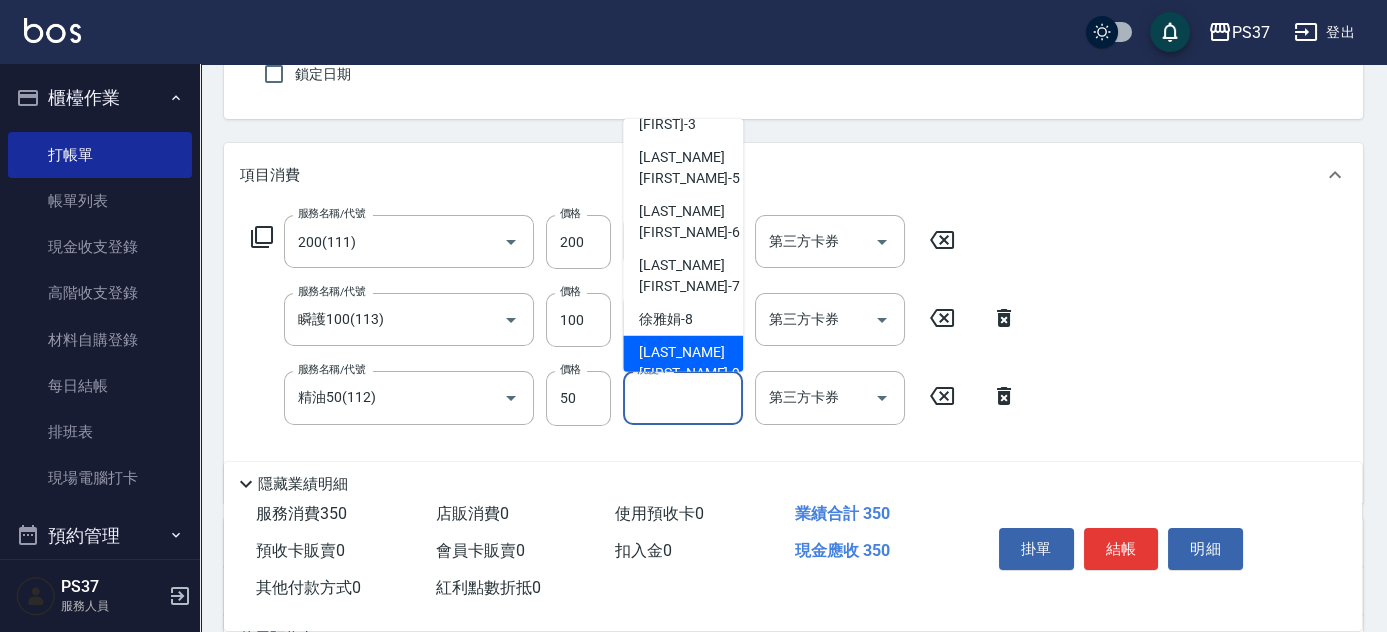click on "[FIRST] -9" at bounding box center [683, 363] 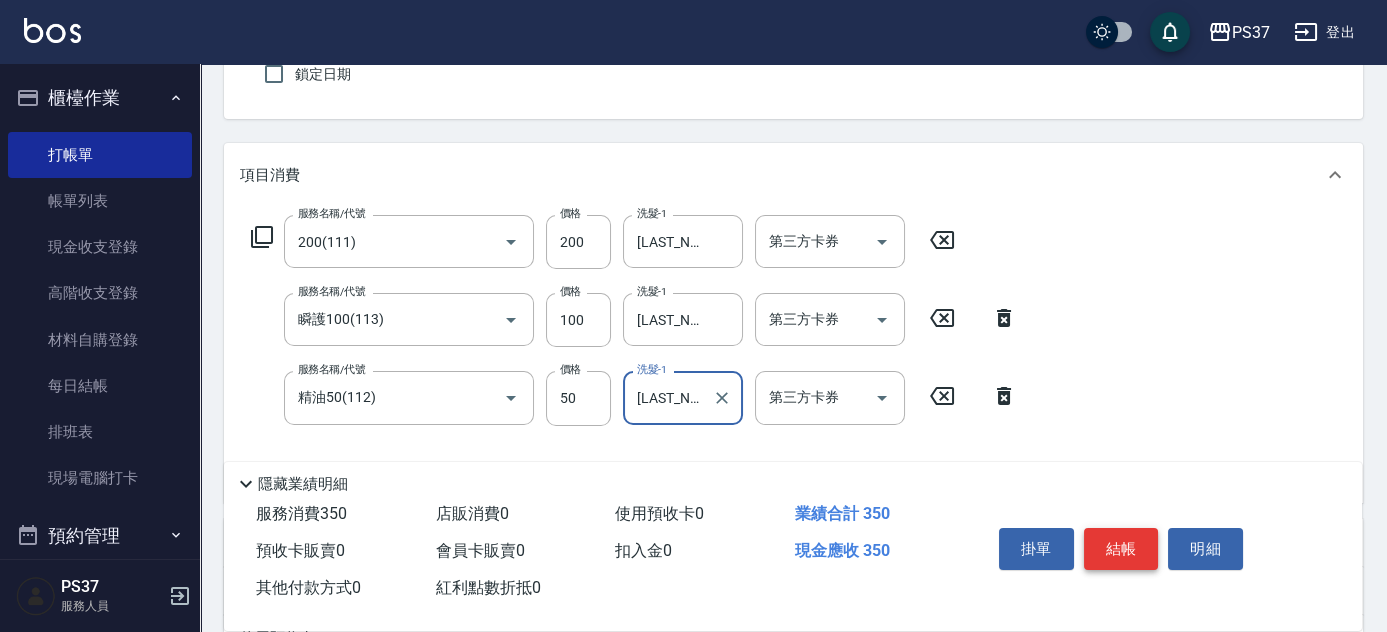 click on "結帳" at bounding box center (1121, 549) 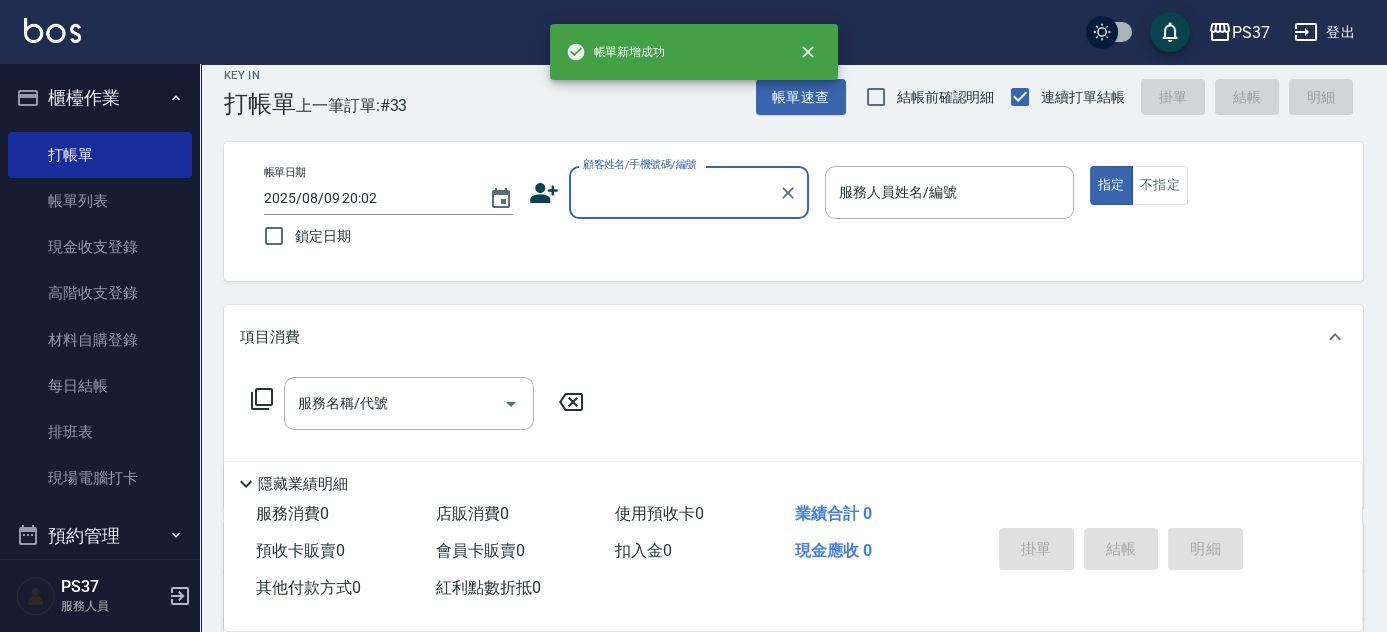 scroll, scrollTop: 0, scrollLeft: 0, axis: both 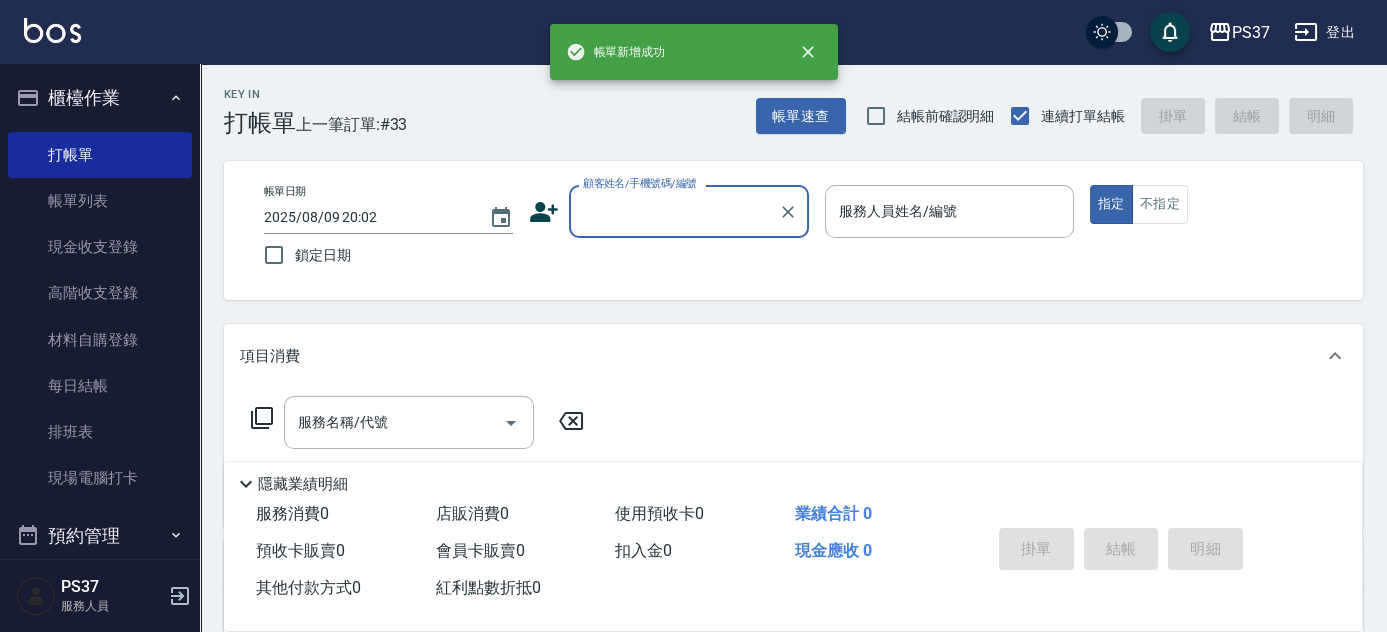 click on "顧客姓名/手機號碼/編號" at bounding box center (674, 211) 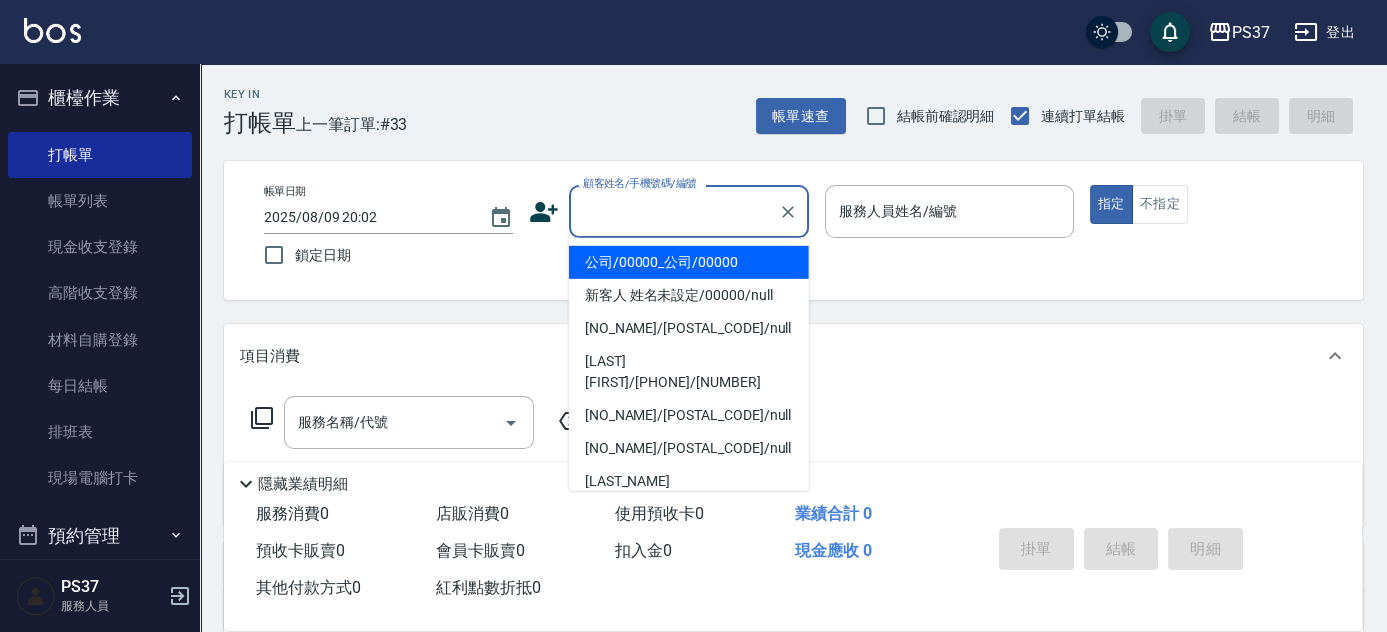 click on "公司/00000_公司/00000" at bounding box center [689, 262] 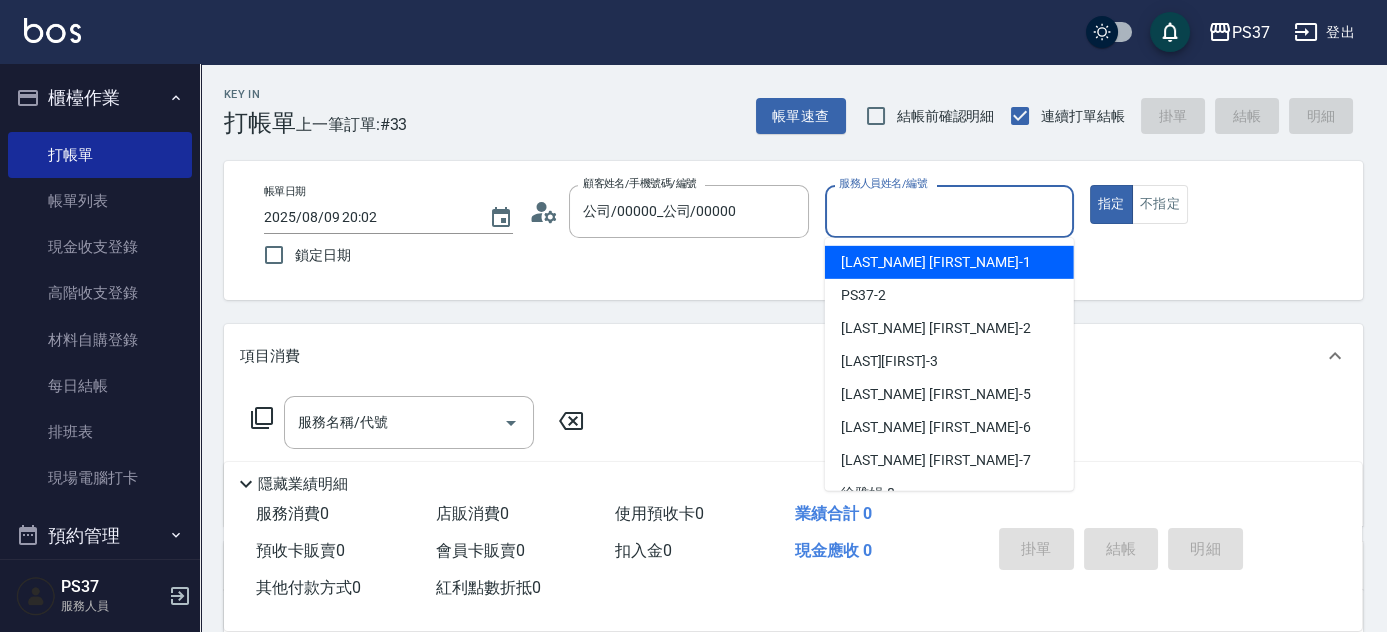 click on "服務人員姓名/編號" at bounding box center [949, 211] 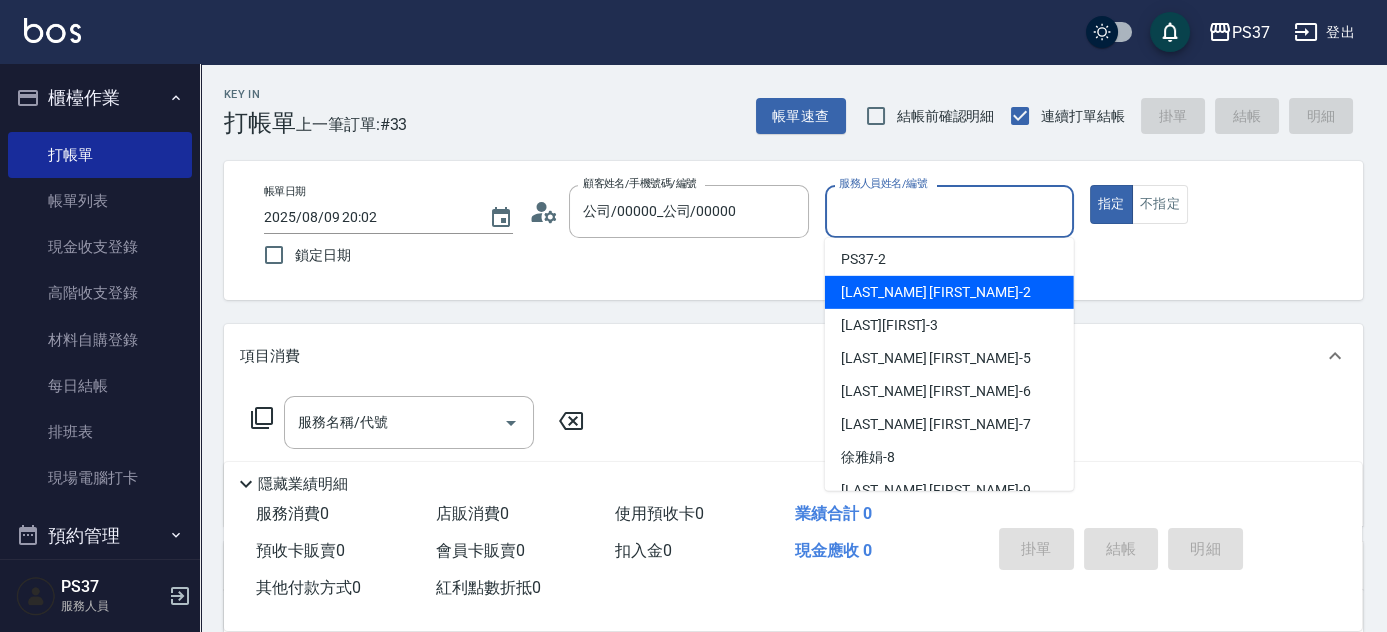 scroll, scrollTop: 90, scrollLeft: 0, axis: vertical 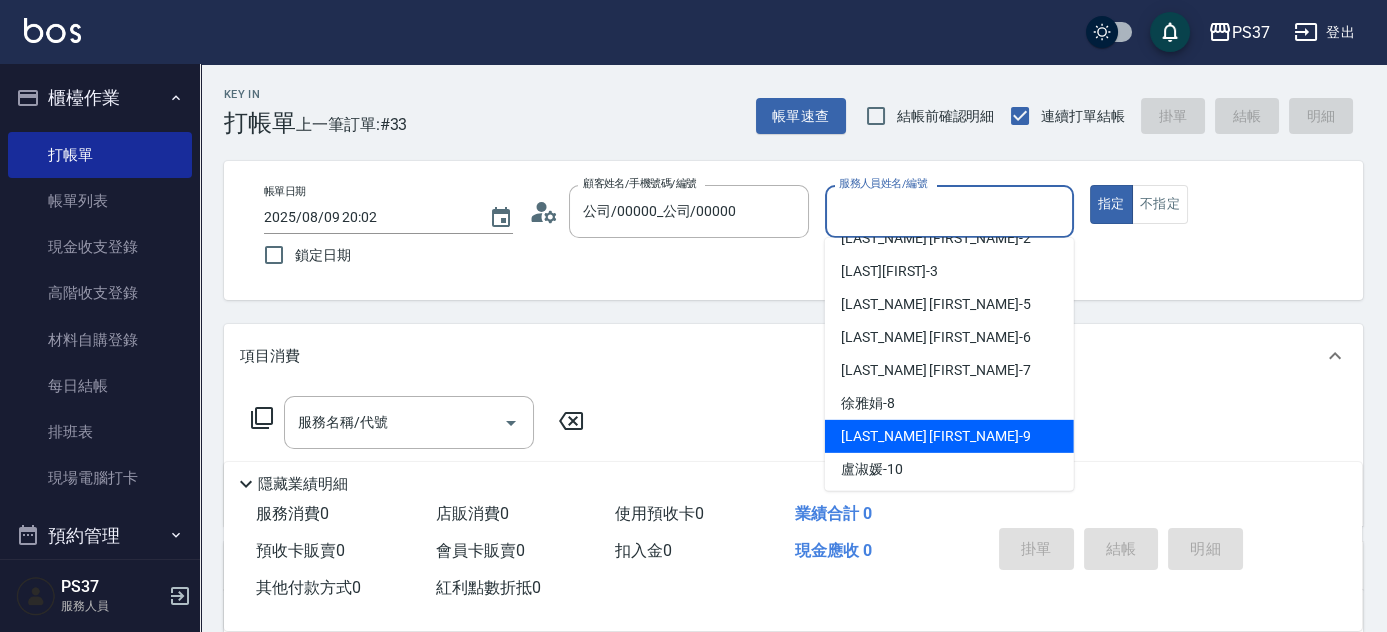 click on "[FIRST] -9" at bounding box center [949, 436] 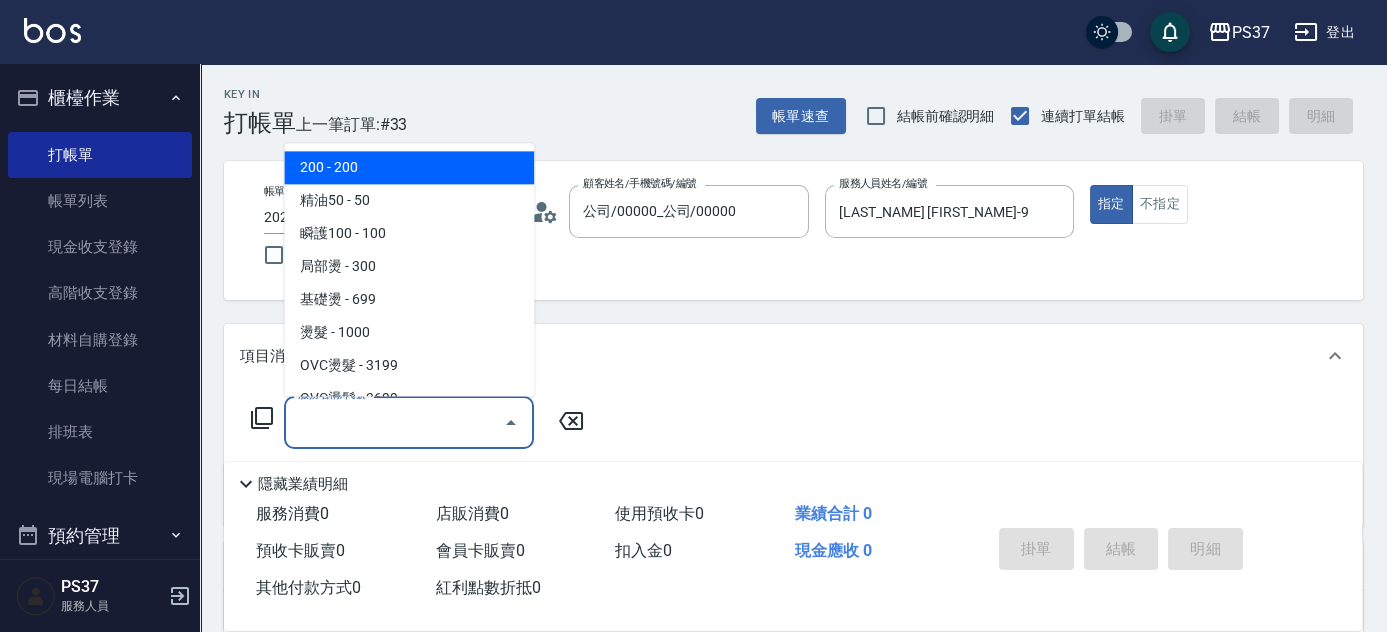 click on "服務名稱/代號" at bounding box center (394, 422) 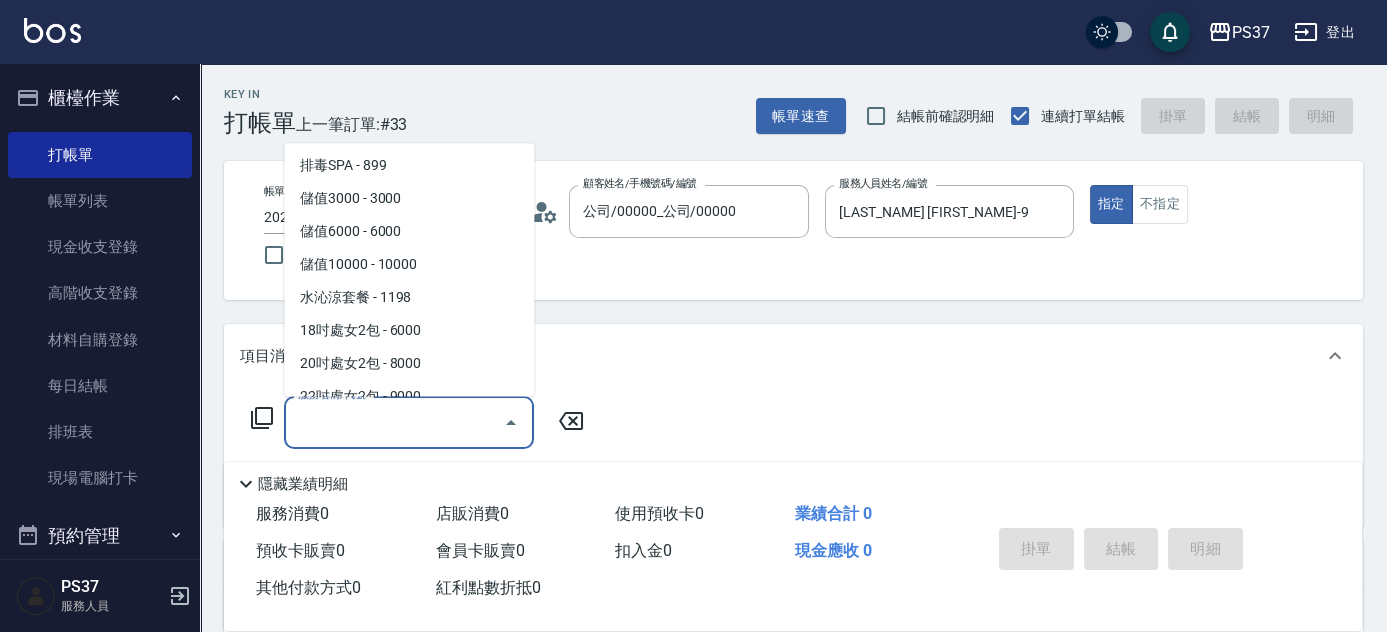 scroll, scrollTop: 2181, scrollLeft: 0, axis: vertical 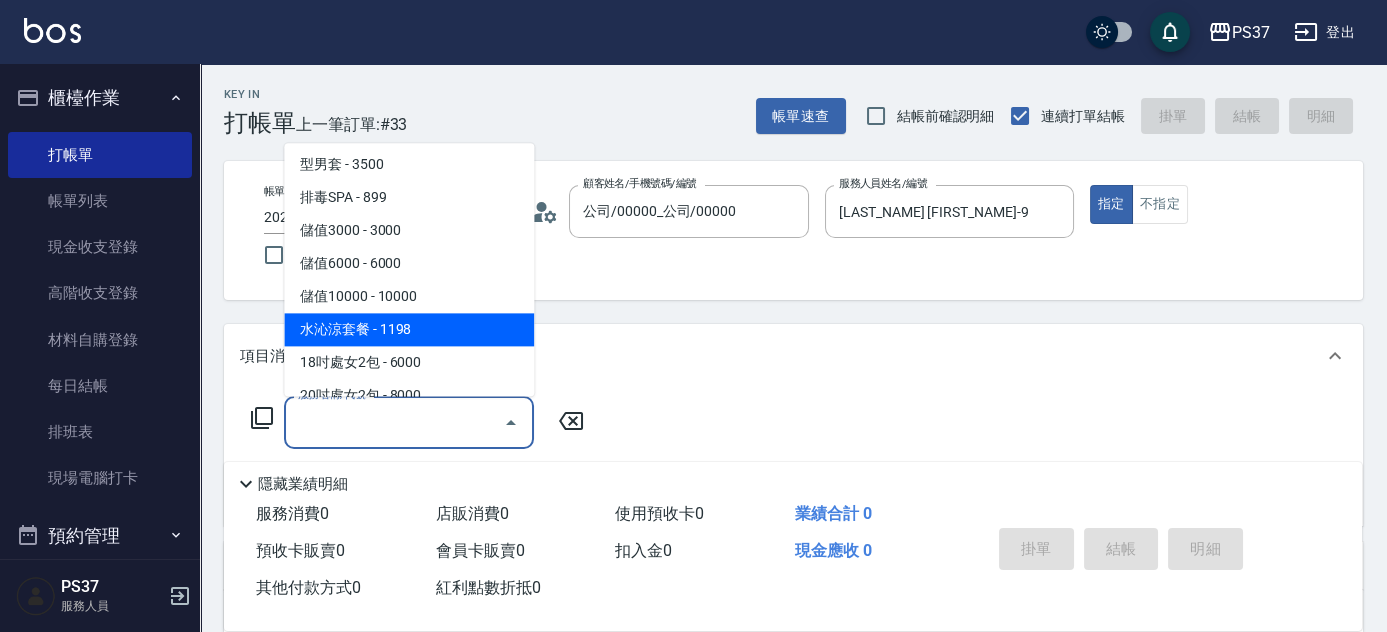 click on "水沁涼套餐 - 1198" at bounding box center (409, 330) 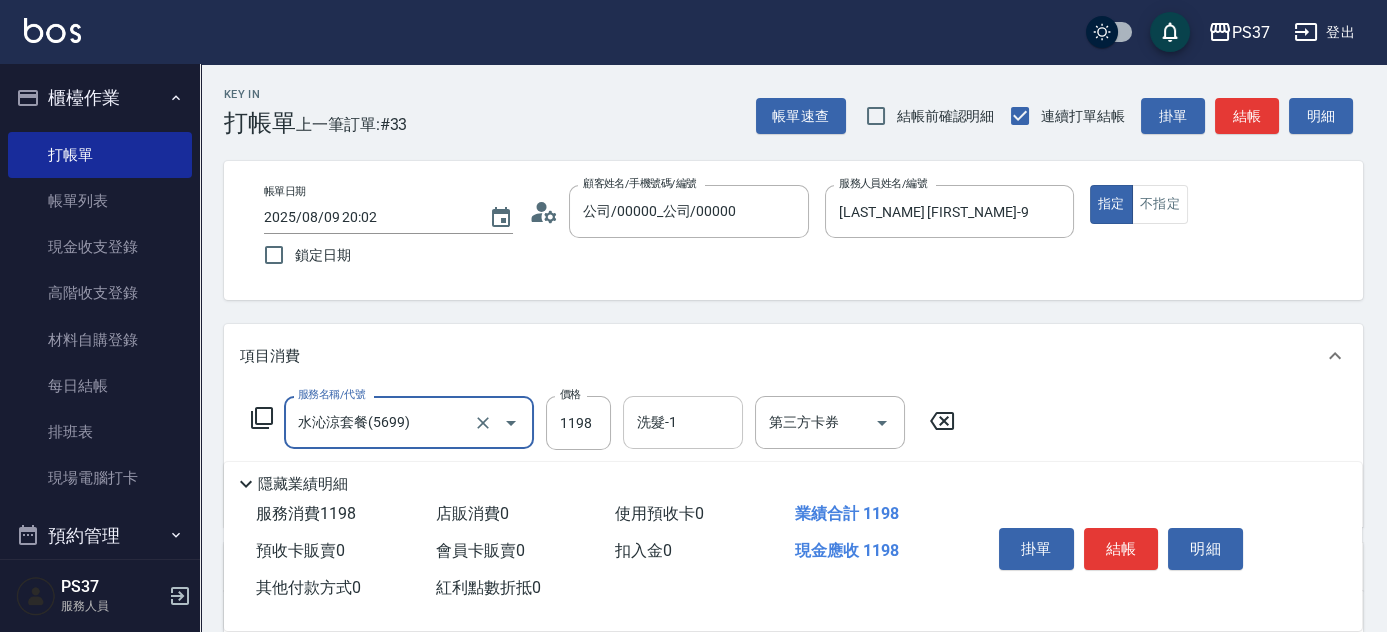 click on "洗髮-1" at bounding box center (683, 422) 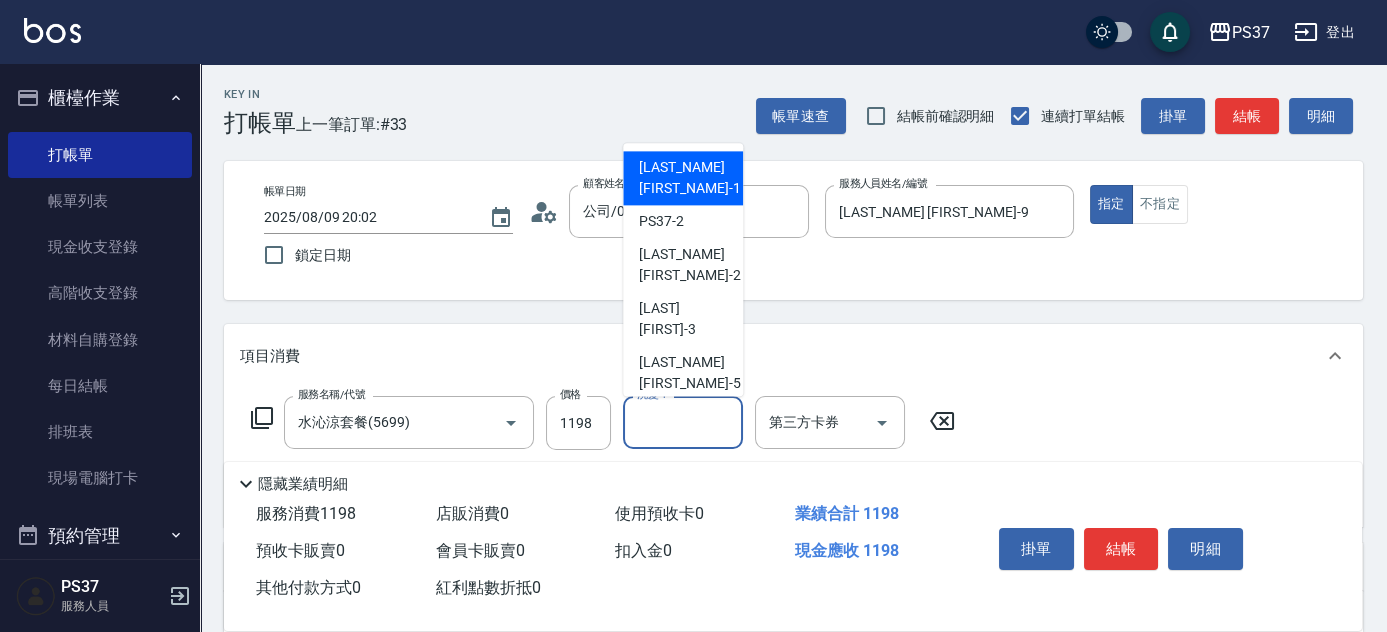 click on "[FIRST] -1" at bounding box center (683, 179) 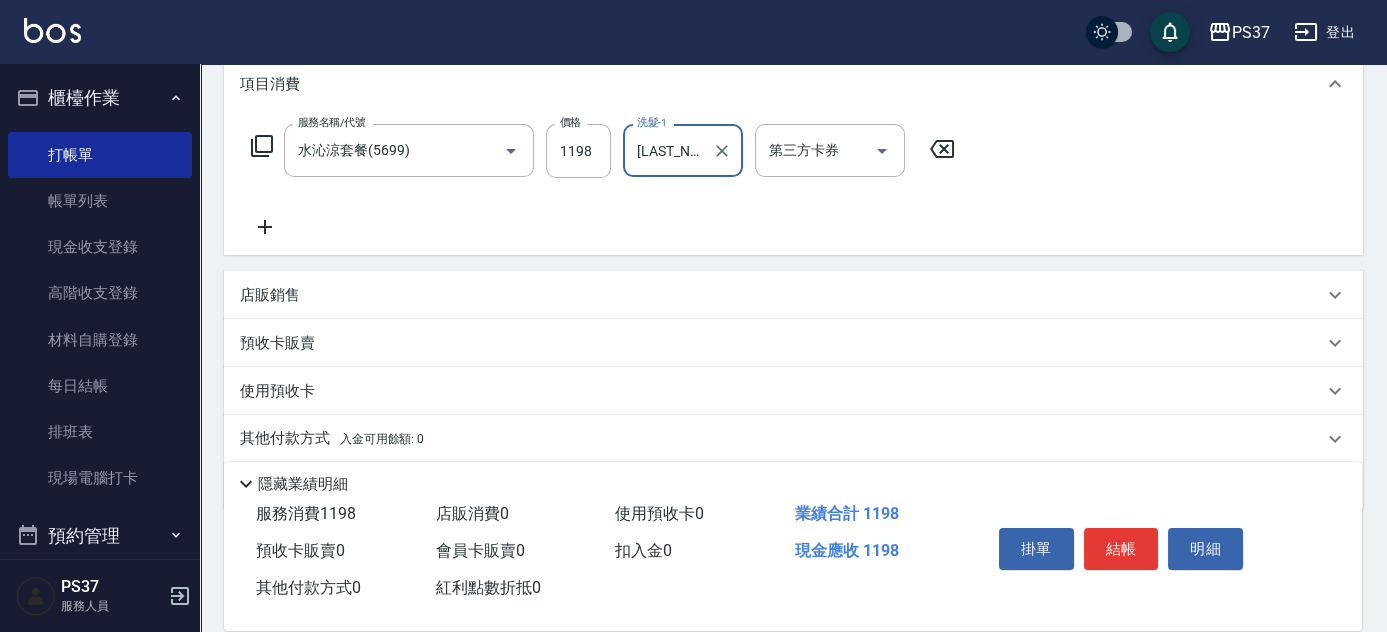 scroll, scrollTop: 272, scrollLeft: 0, axis: vertical 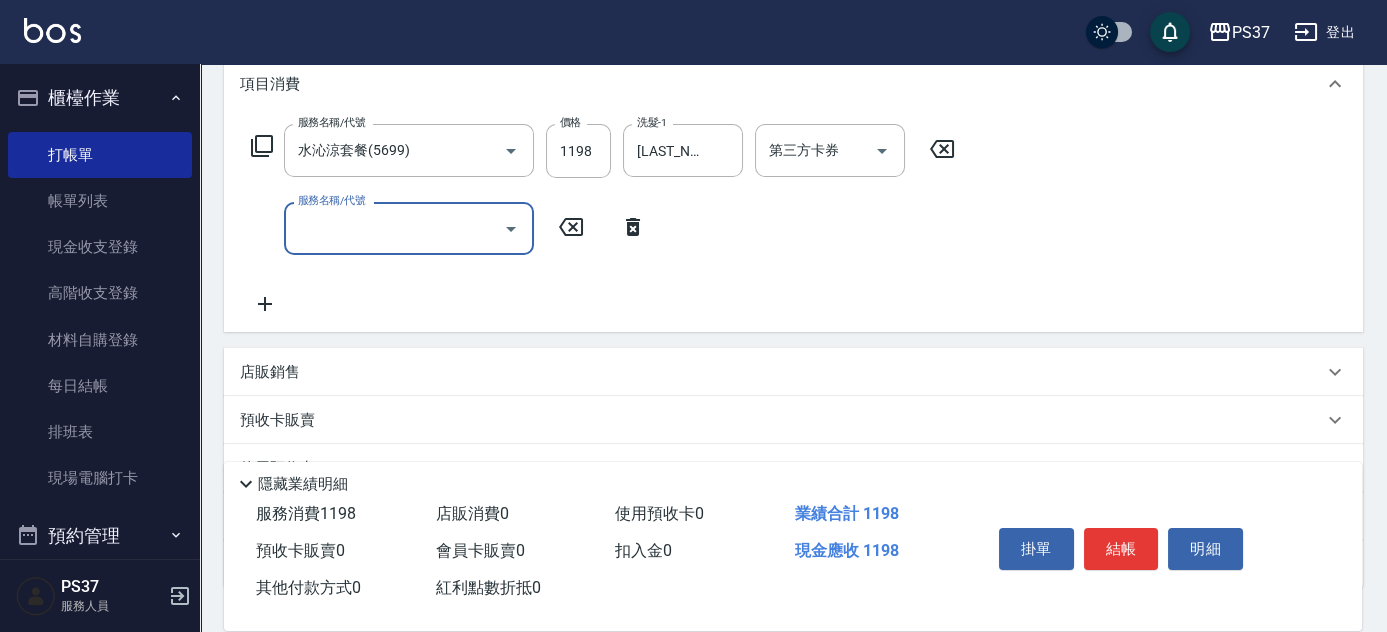 click on "服務名稱/代號" at bounding box center [394, 228] 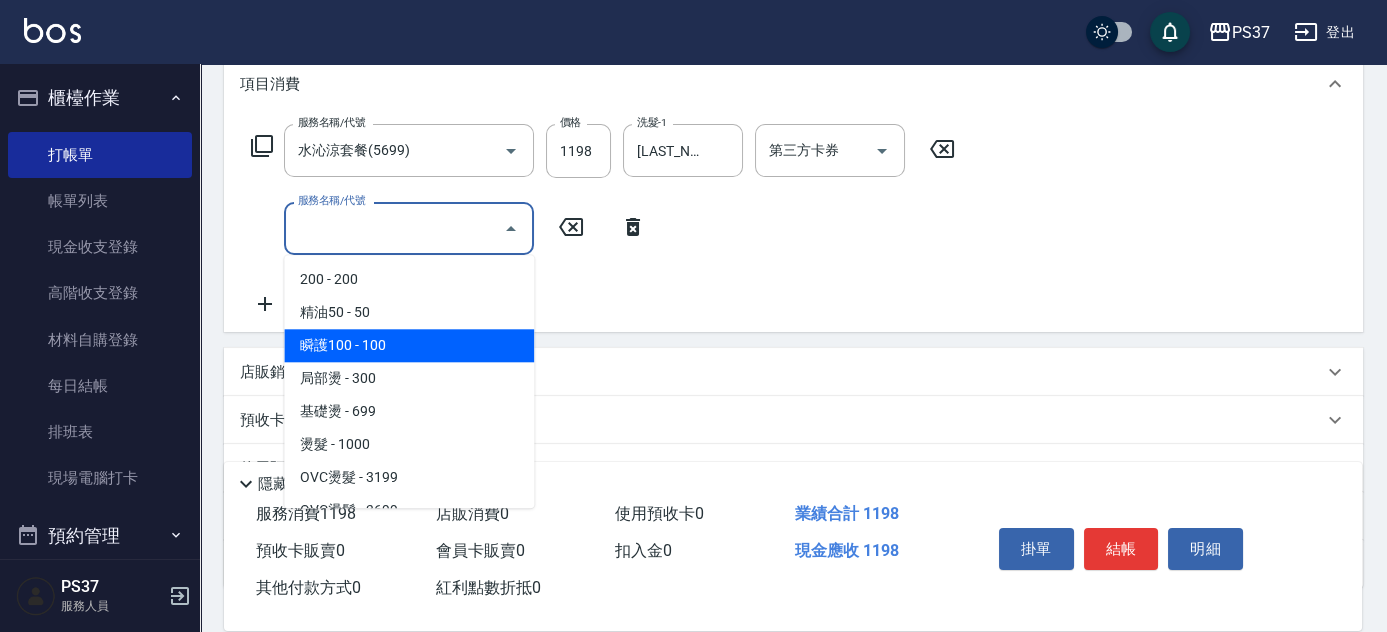 click on "瞬護100 - 100" at bounding box center [409, 345] 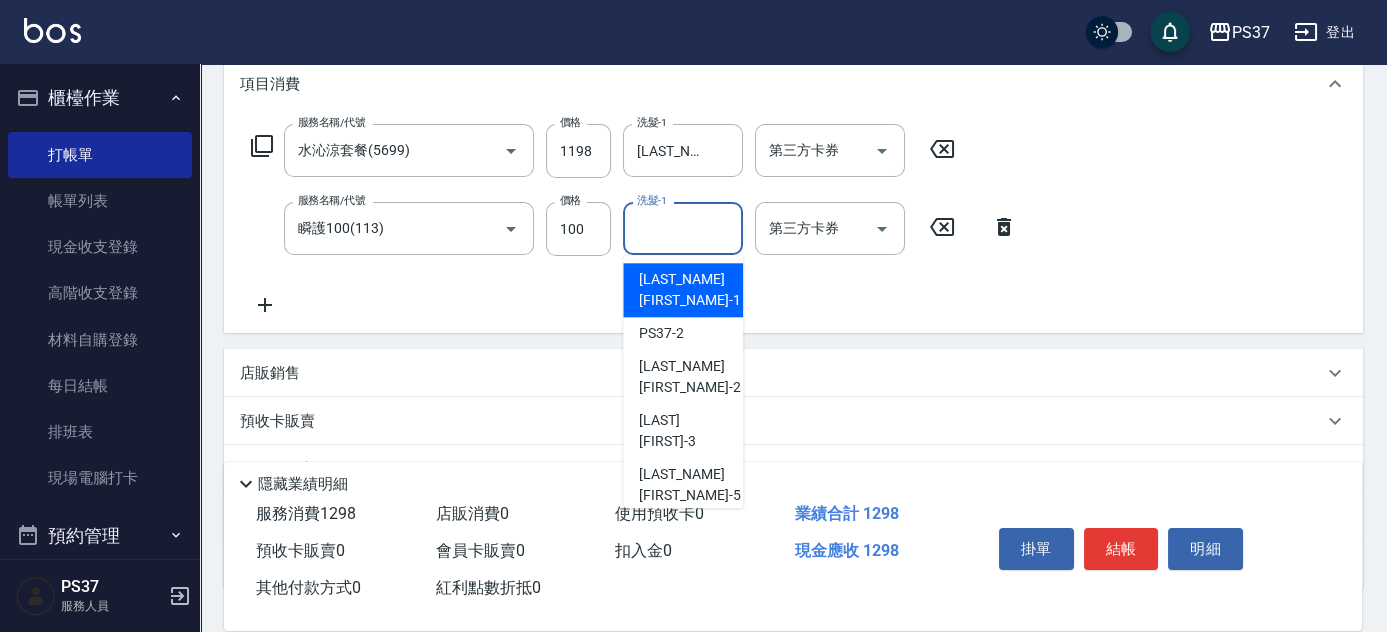 click on "洗髮-1" at bounding box center (683, 228) 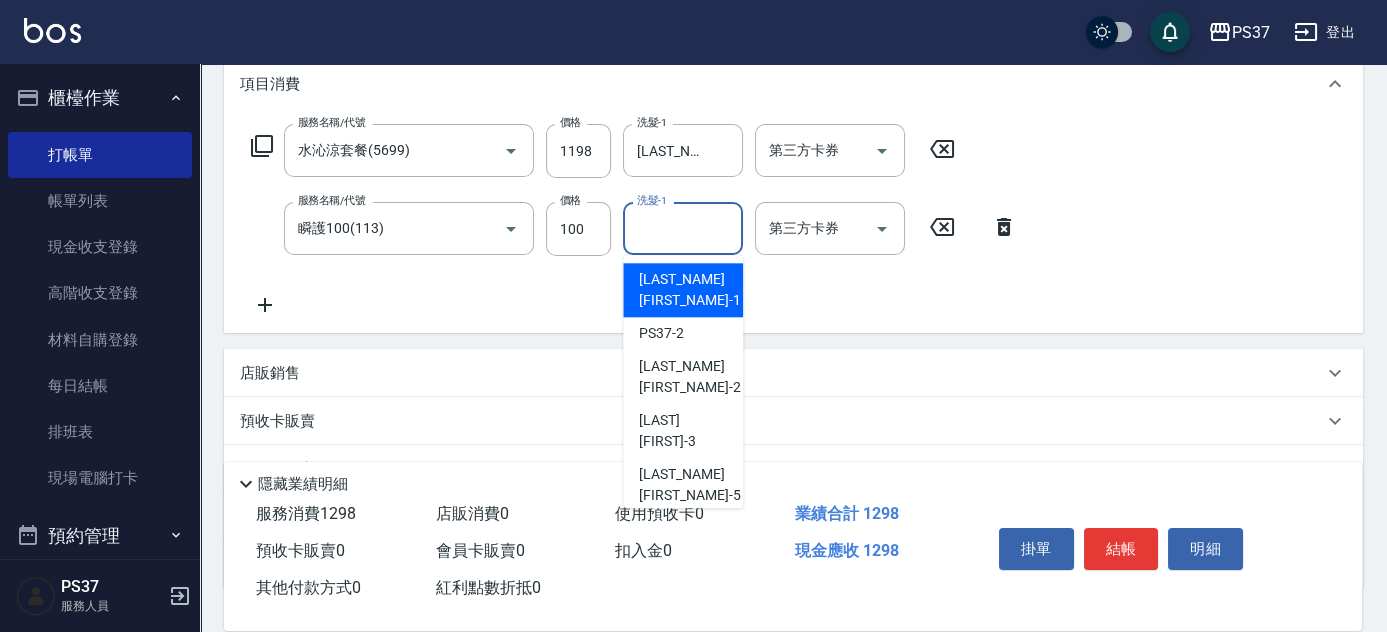 click on "[FIRST] -1" at bounding box center [683, 290] 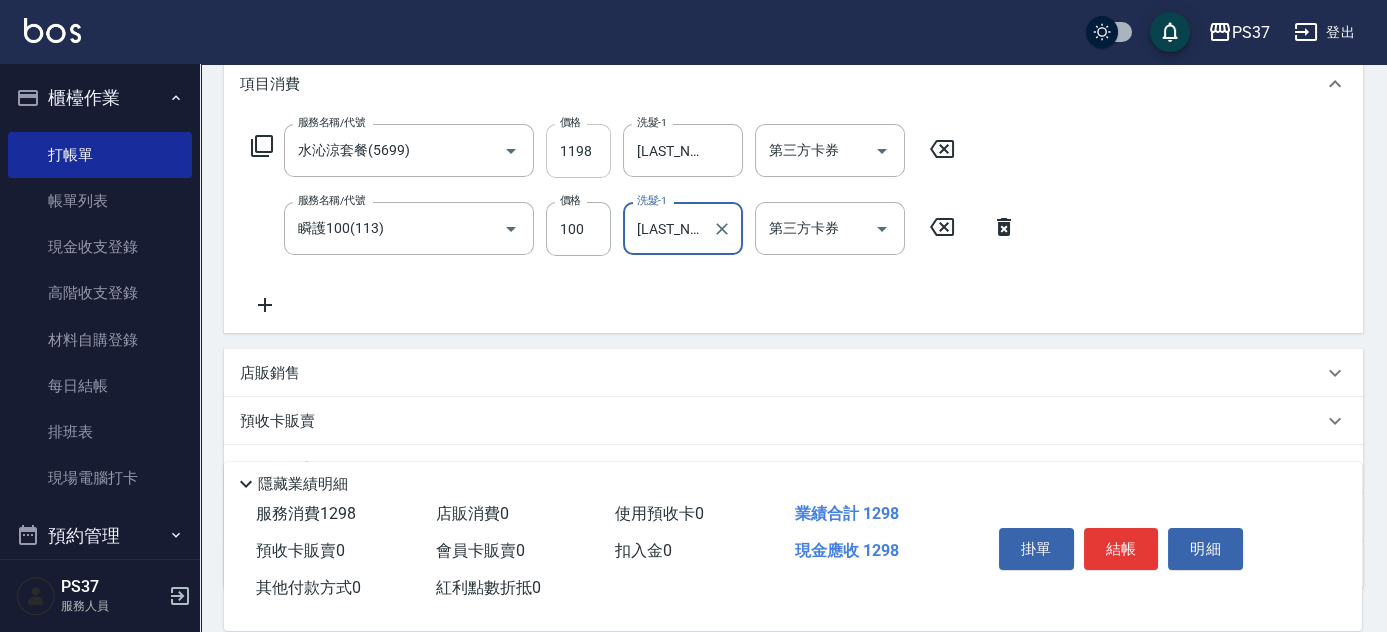 click on "1198" at bounding box center (578, 151) 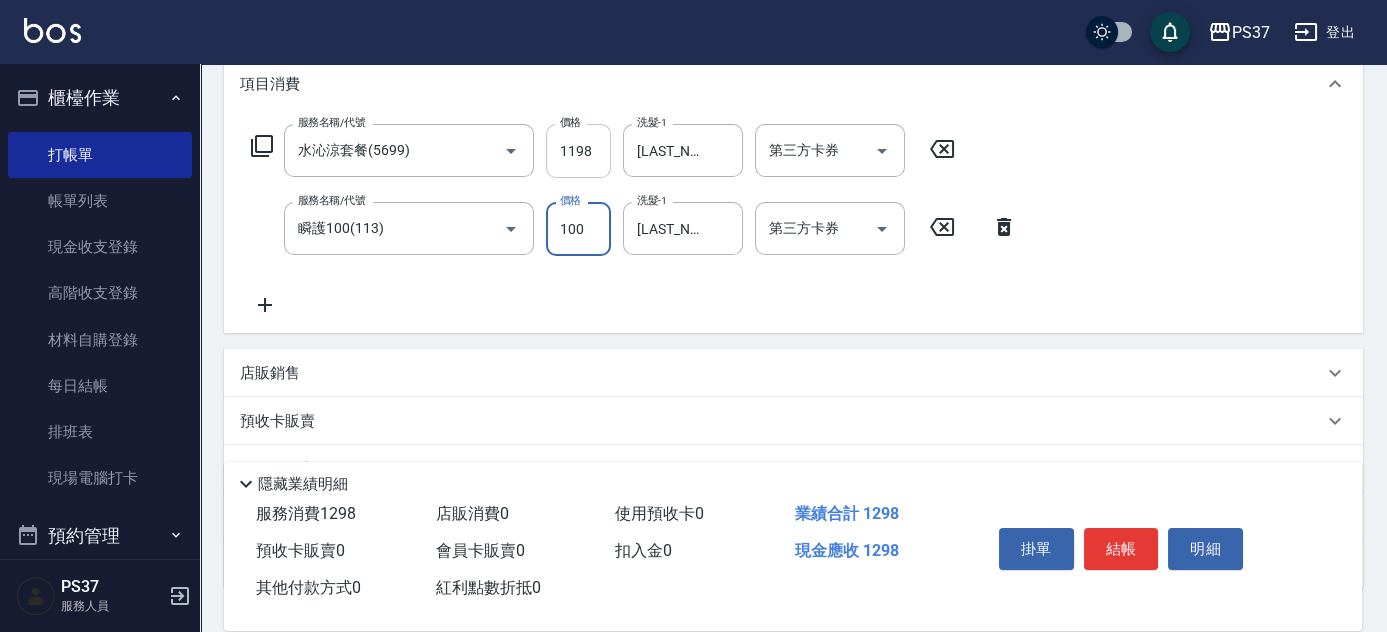 click on "1198" at bounding box center [578, 151] 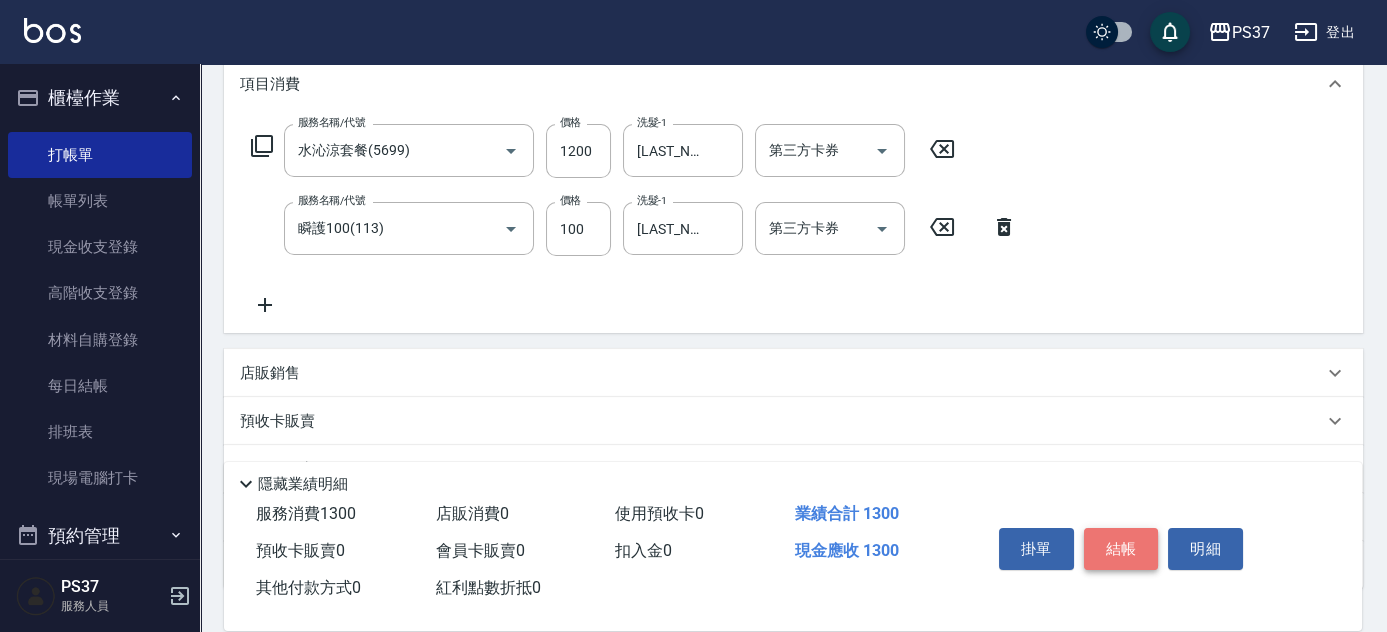 click on "結帳" at bounding box center (1121, 549) 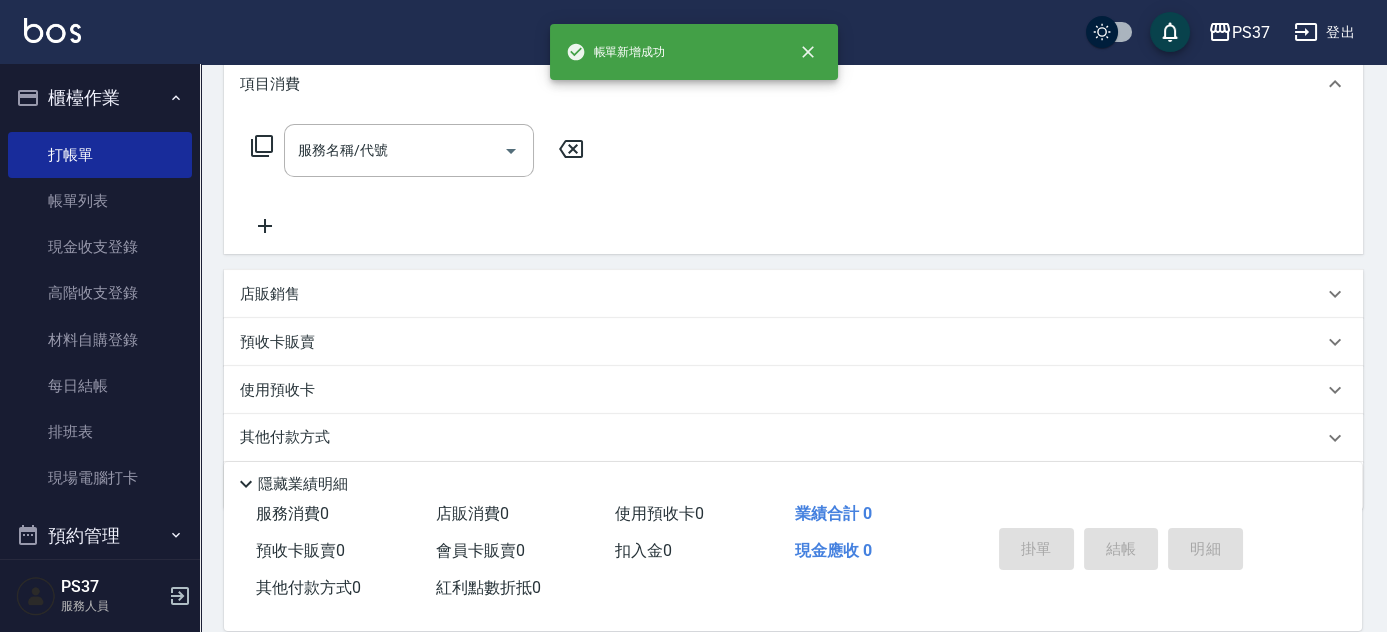 scroll, scrollTop: 0, scrollLeft: 0, axis: both 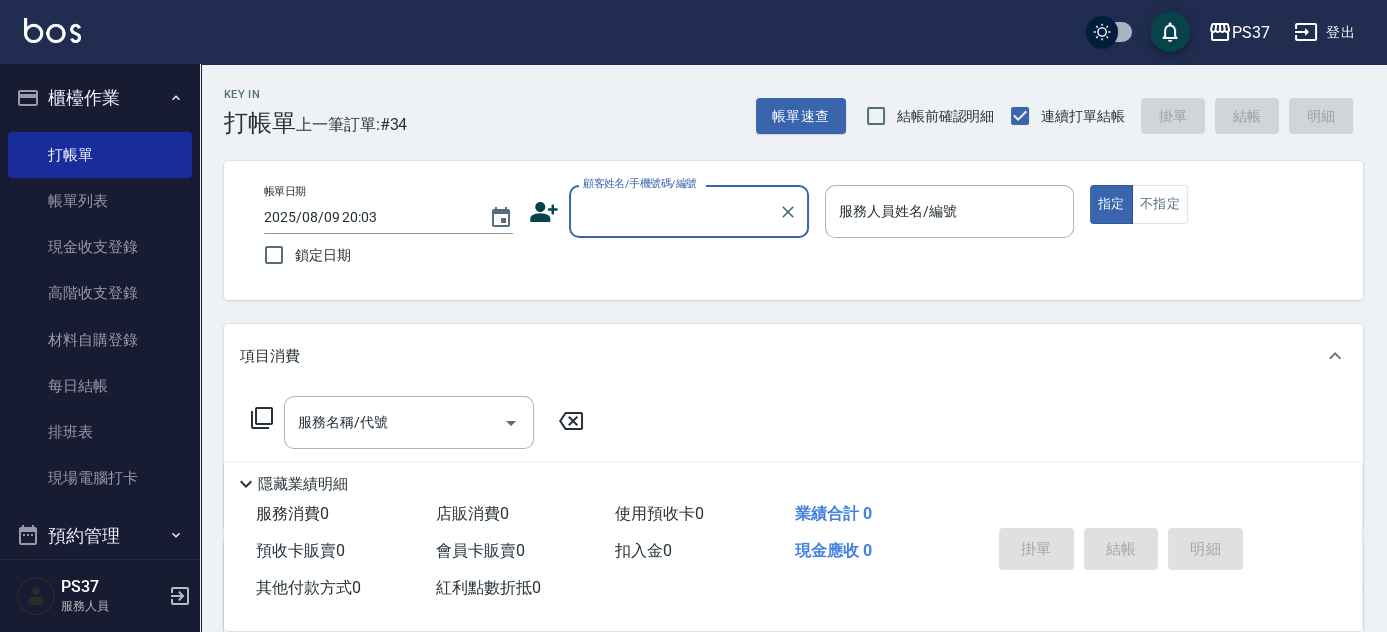 click on "顧客姓名/手機號碼/編號" at bounding box center (674, 211) 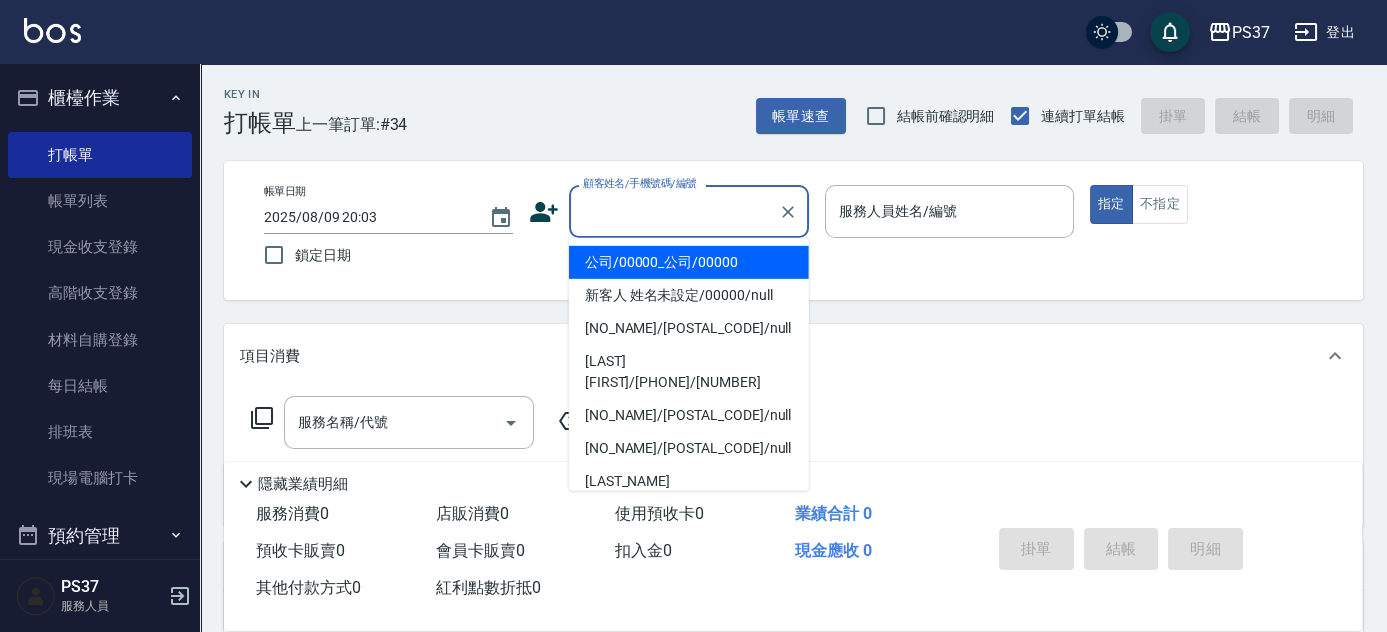click on "公司/00000_公司/00000" at bounding box center [689, 262] 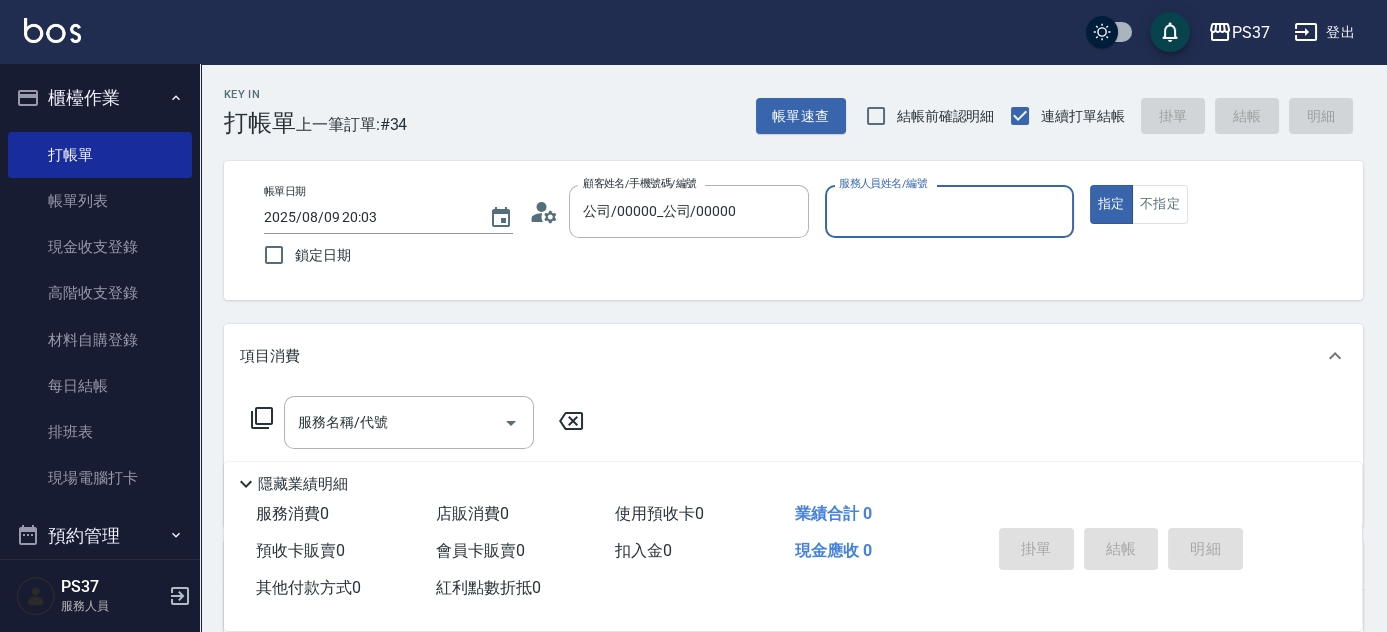 click on "服務人員姓名/編號" at bounding box center [949, 211] 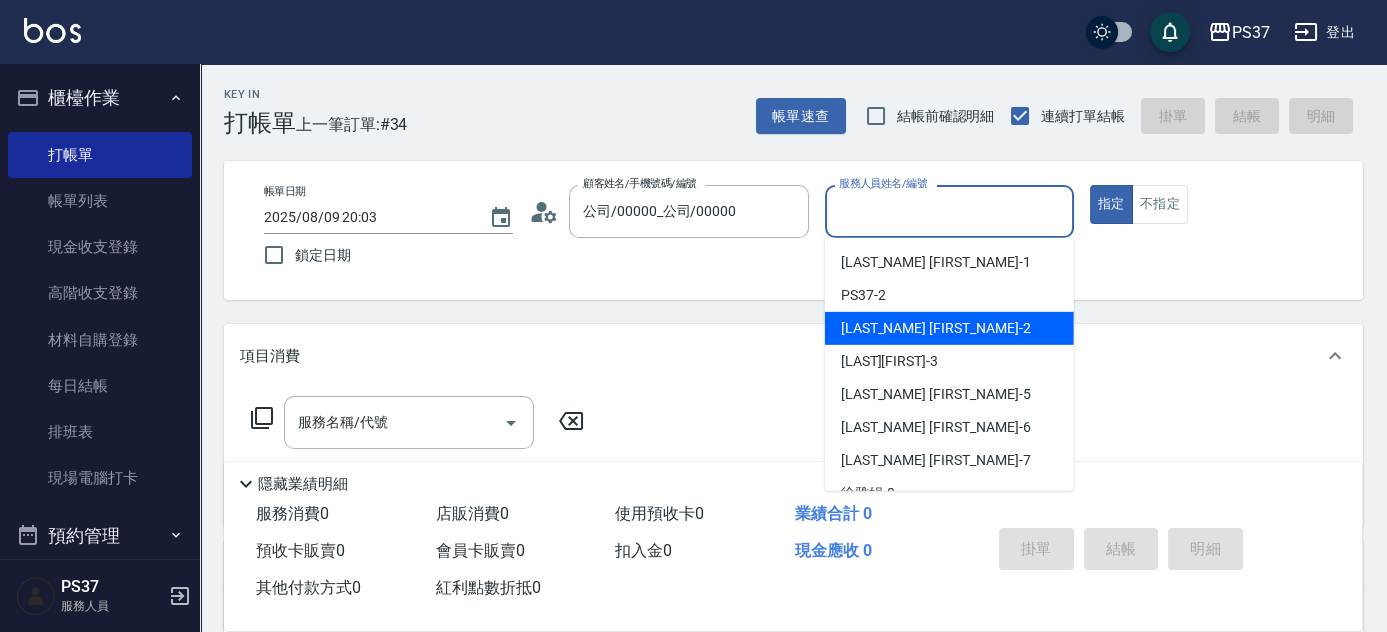 click on "劉晨志 -2" at bounding box center (949, 328) 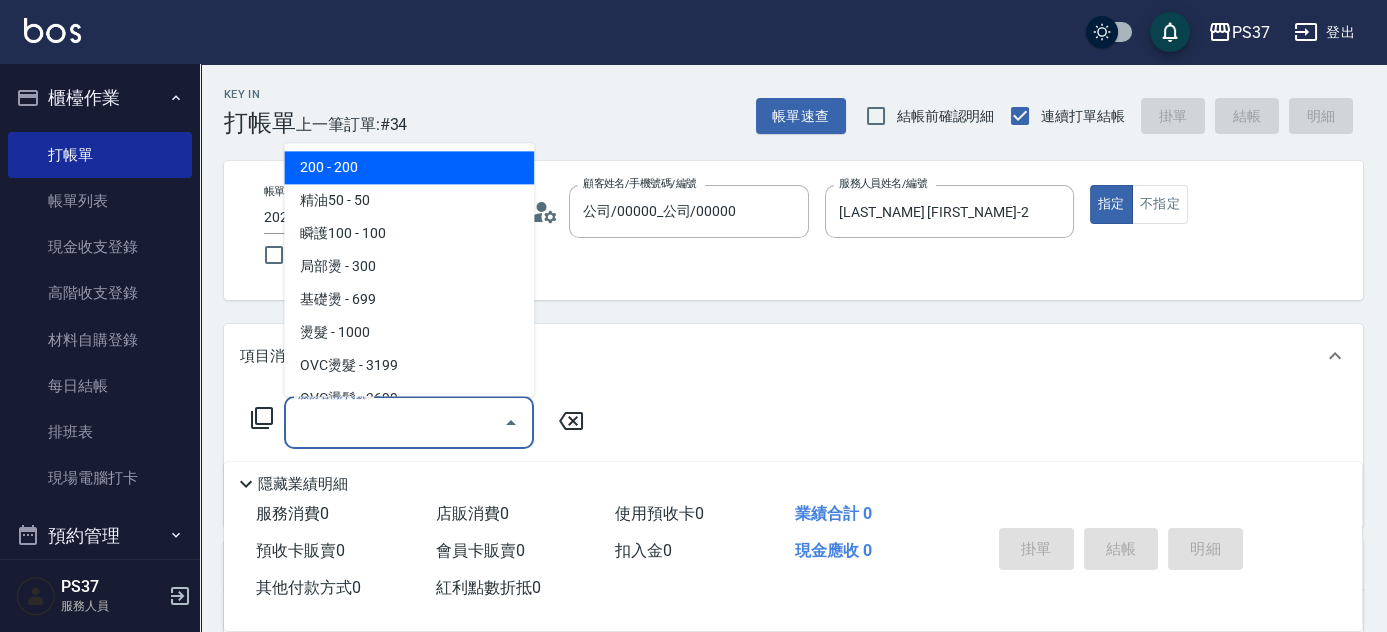 click on "服務名稱/代號" at bounding box center (394, 422) 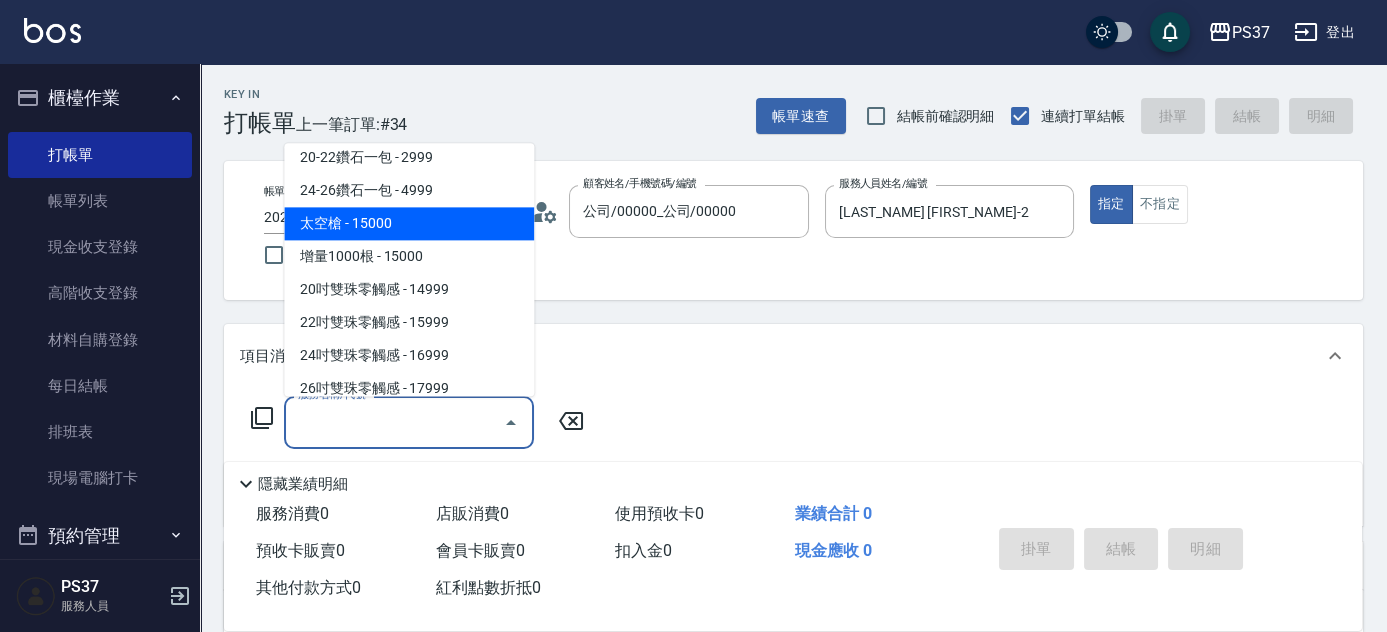 scroll, scrollTop: 1090, scrollLeft: 0, axis: vertical 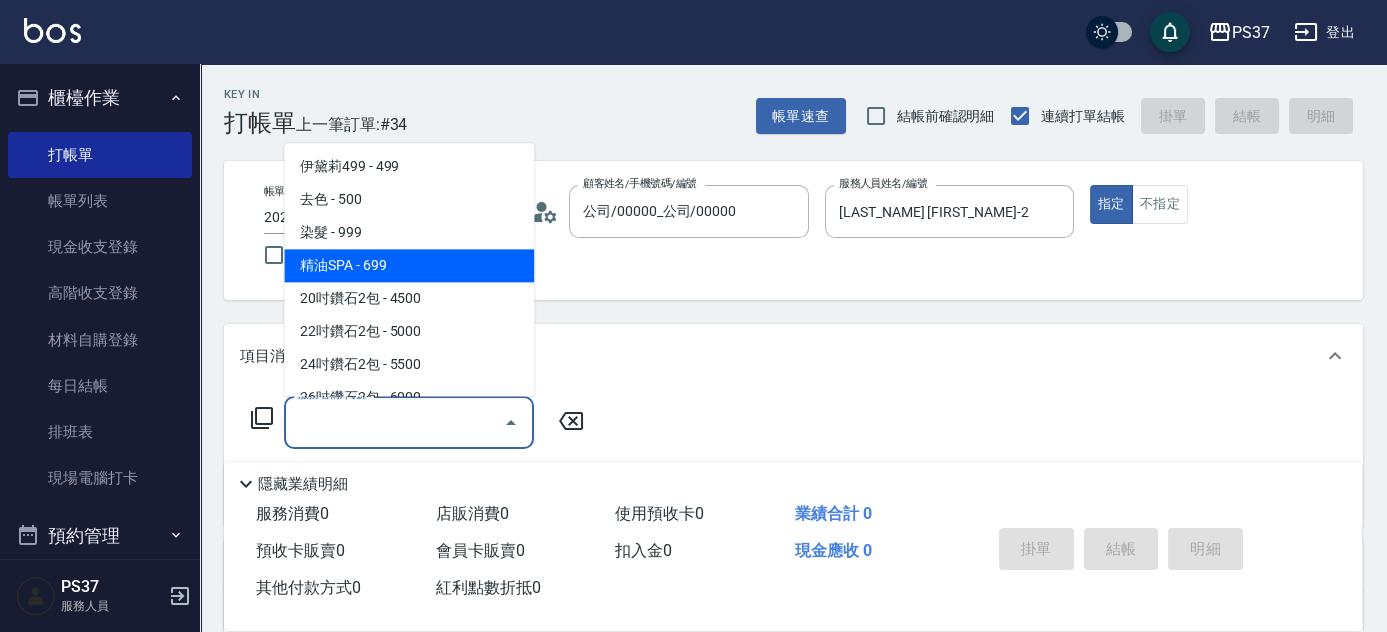 click on "精油SPA - 699" at bounding box center [409, 266] 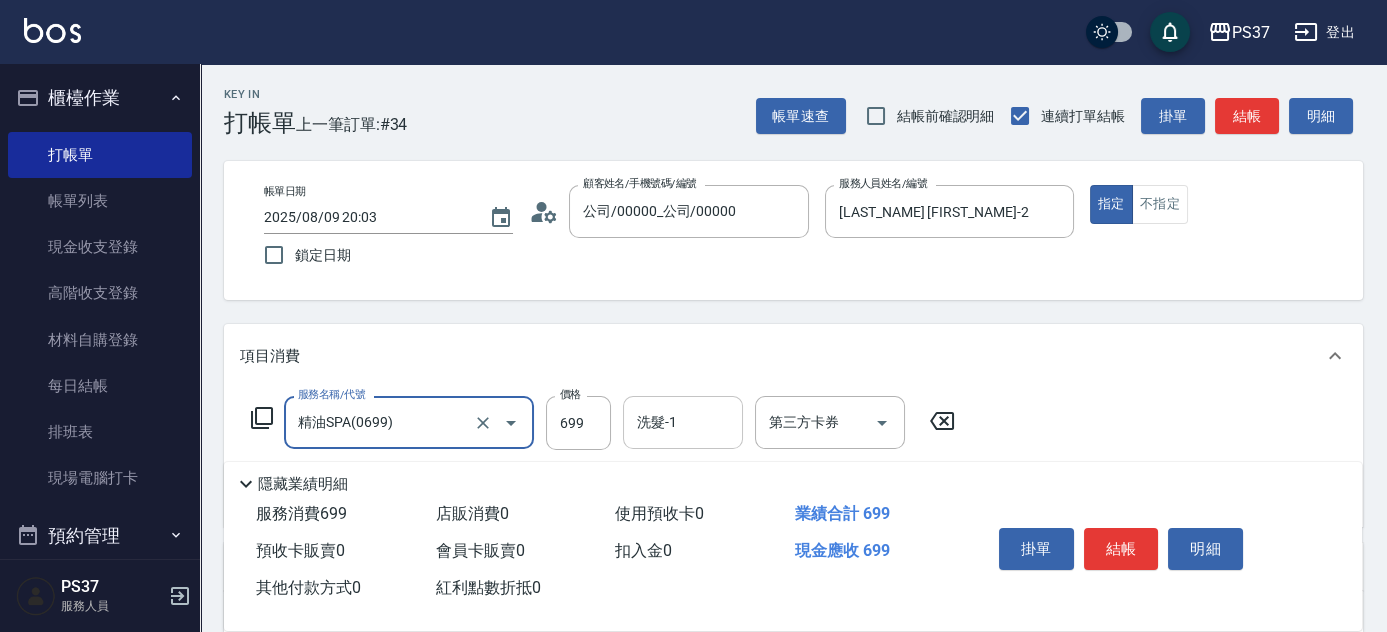 click on "洗髮-1" at bounding box center (683, 422) 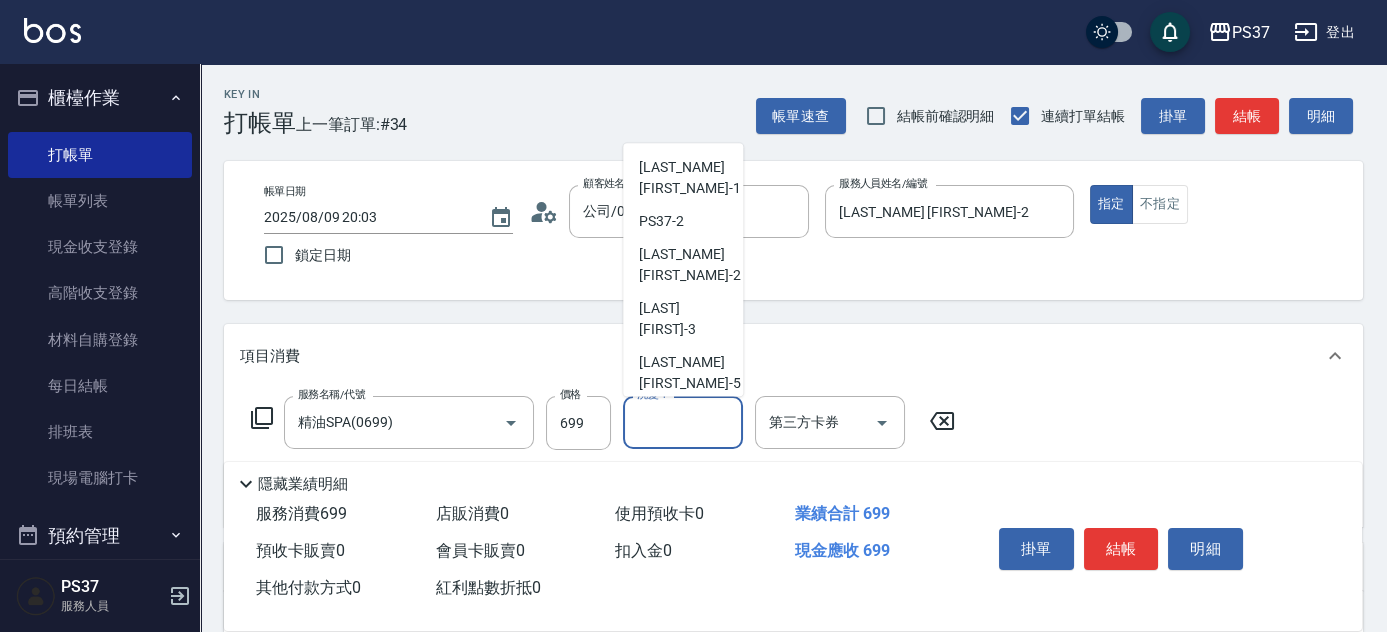 click on "徐雅娟 -8" at bounding box center (683, 525) 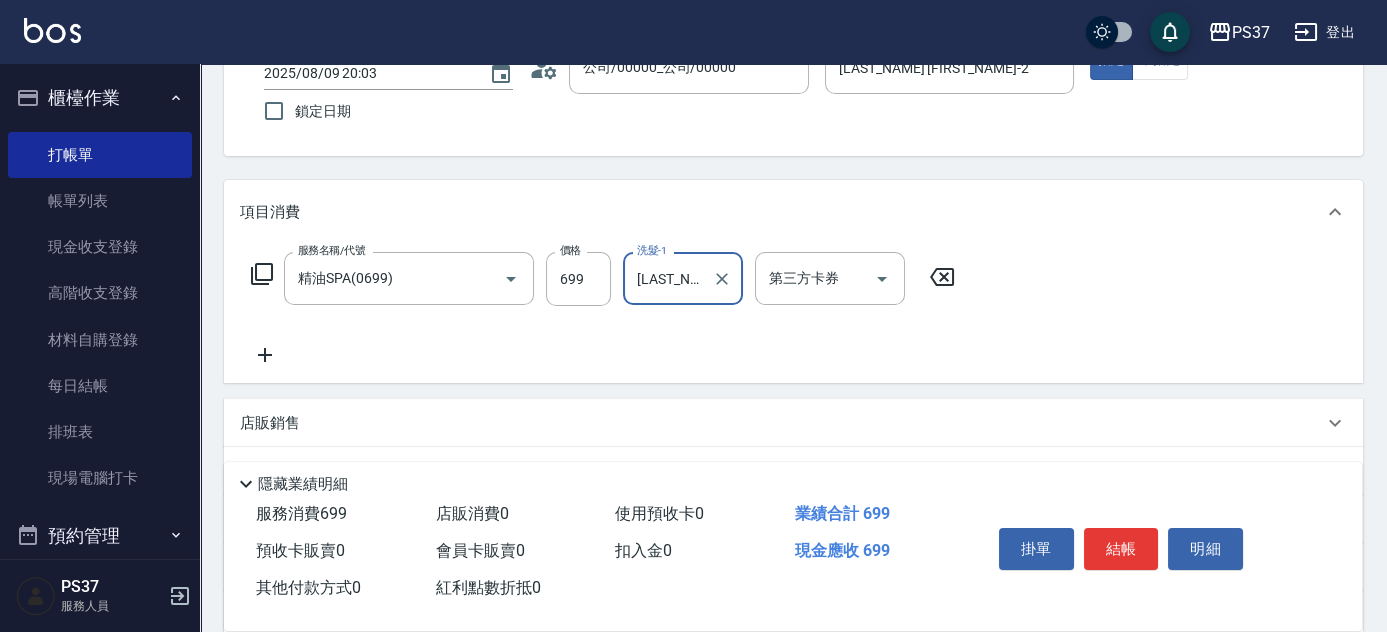 scroll, scrollTop: 181, scrollLeft: 0, axis: vertical 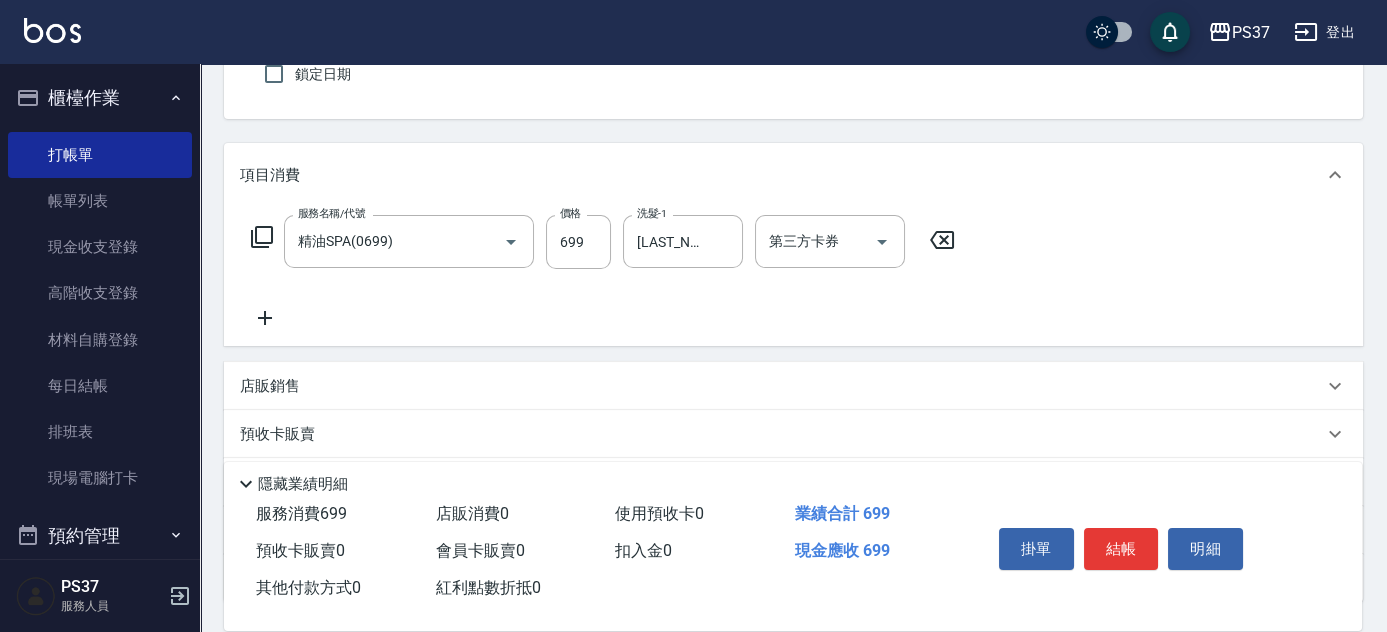 click 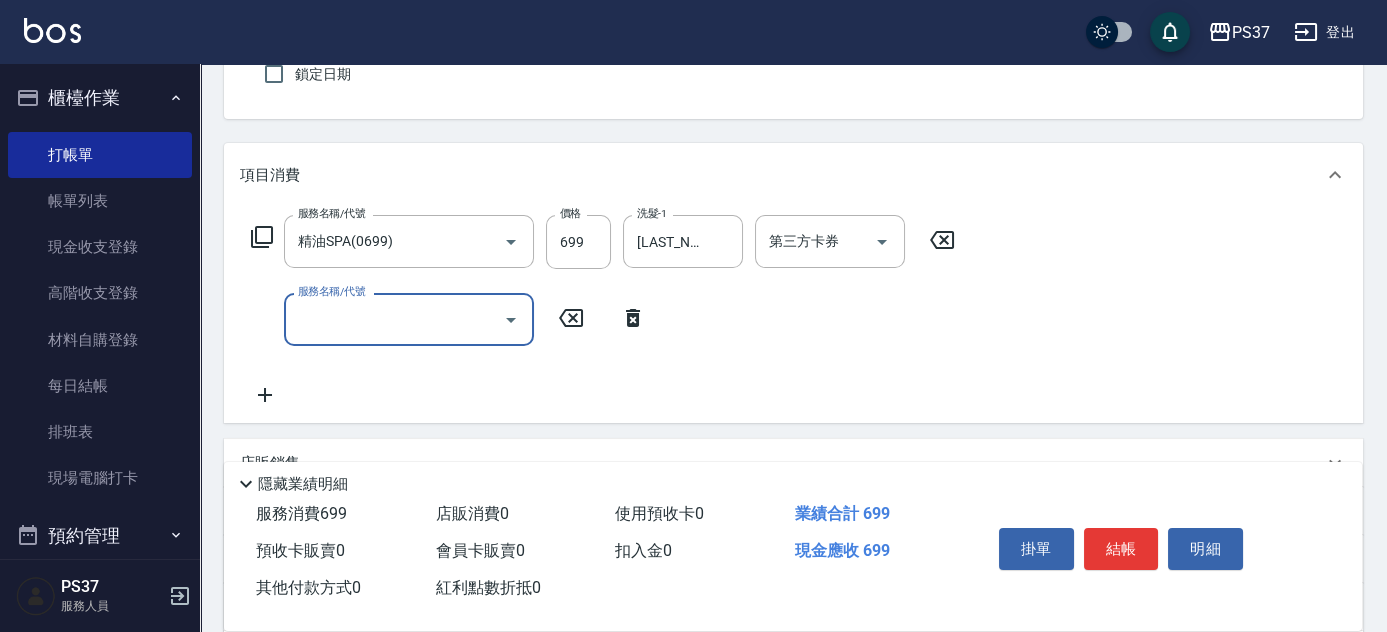 click on "服務名稱/代號" at bounding box center [394, 319] 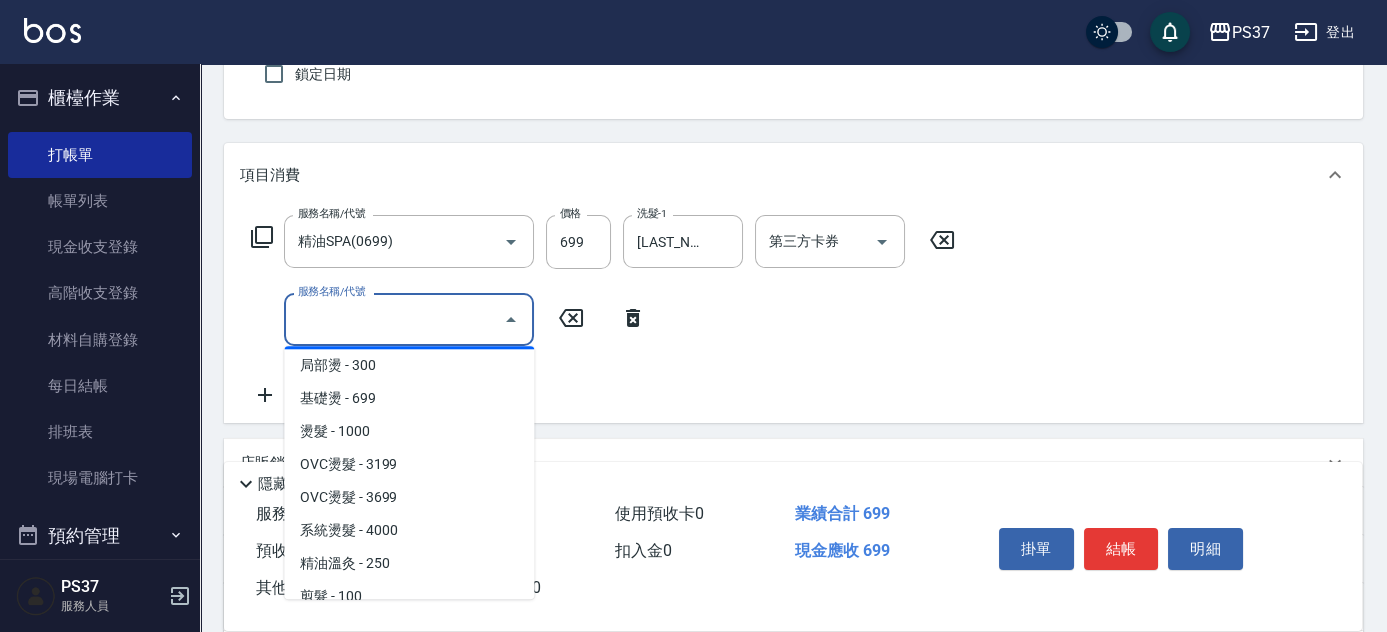 scroll, scrollTop: 181, scrollLeft: 0, axis: vertical 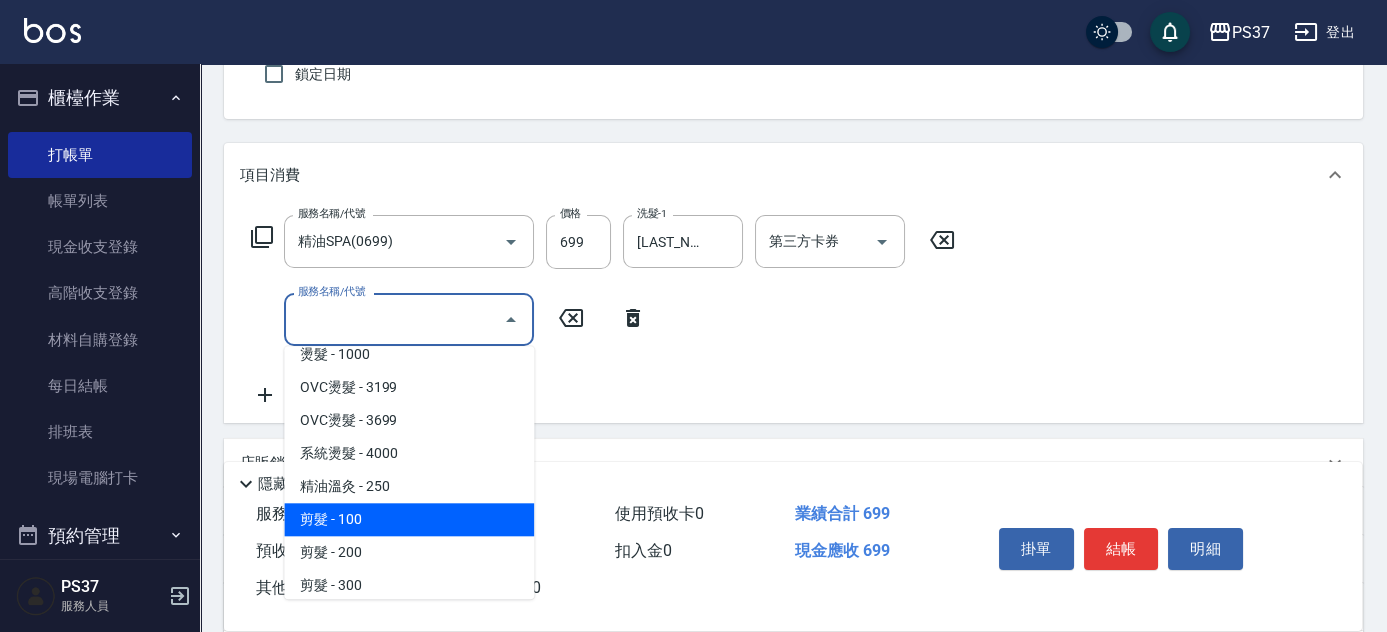 click on "剪髮 - 100" at bounding box center [409, 519] 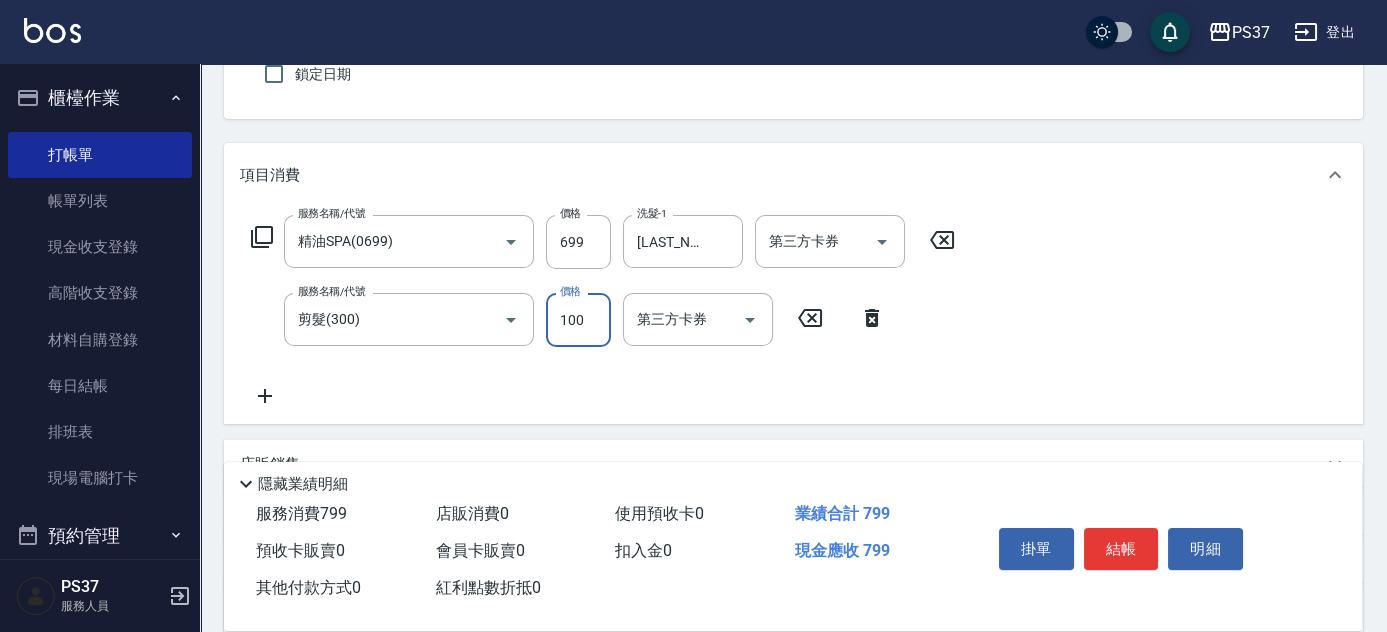 click on "100" at bounding box center [578, 320] 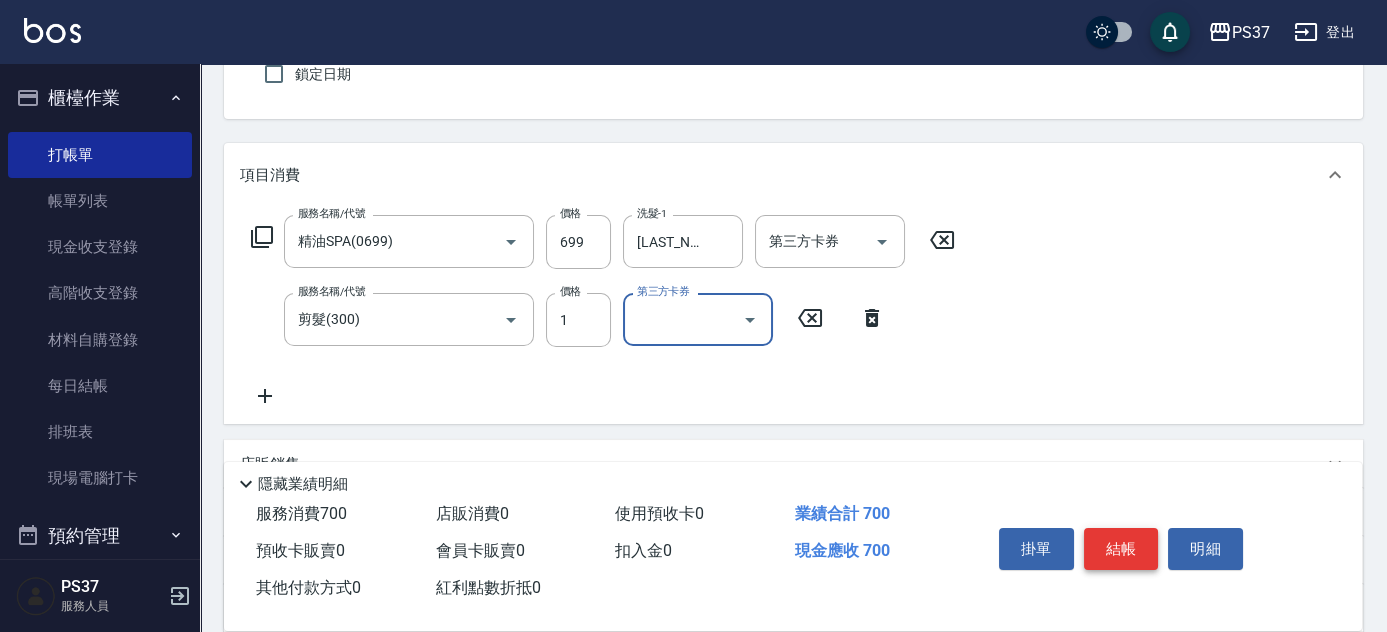 click on "結帳" at bounding box center [1121, 549] 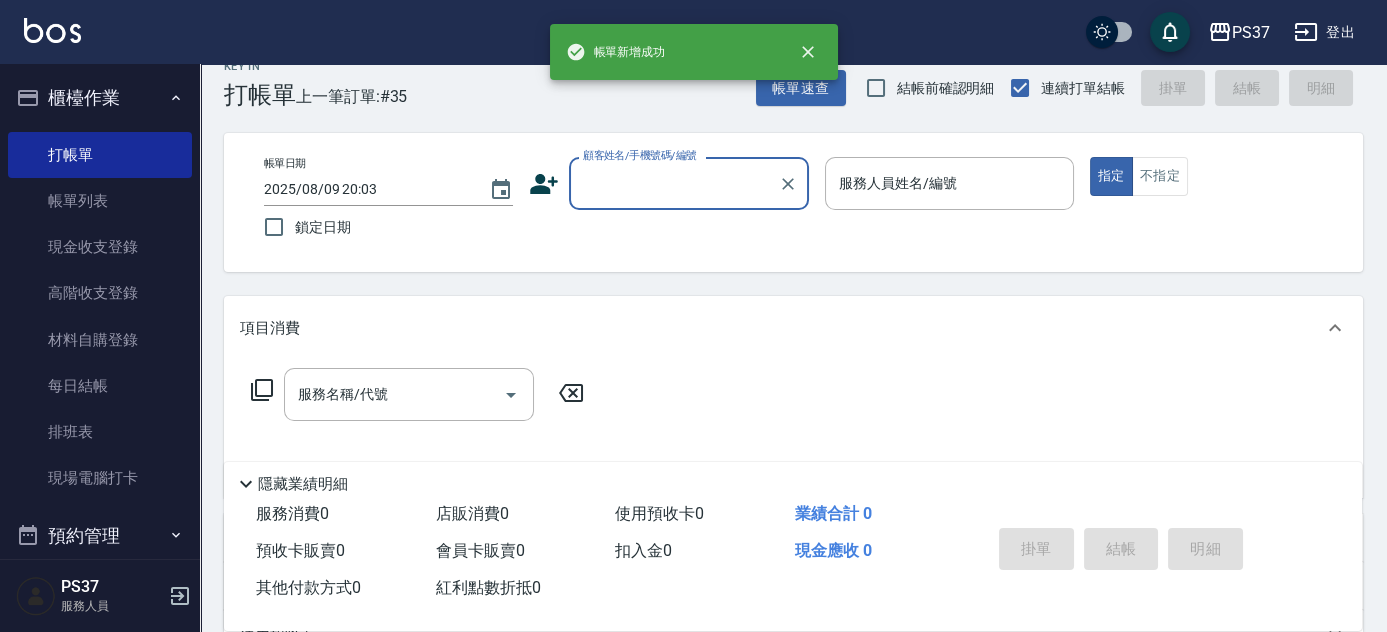 scroll, scrollTop: 0, scrollLeft: 0, axis: both 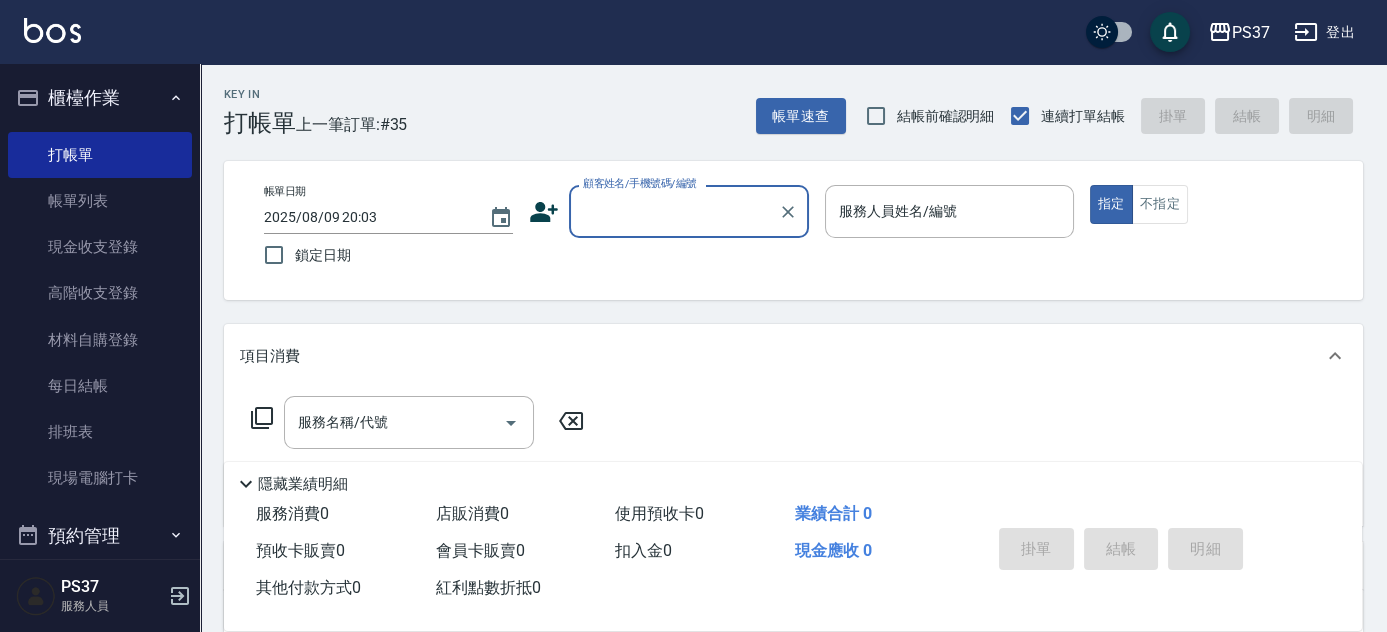 click on "顧客姓名/手機號碼/編號" at bounding box center (674, 211) 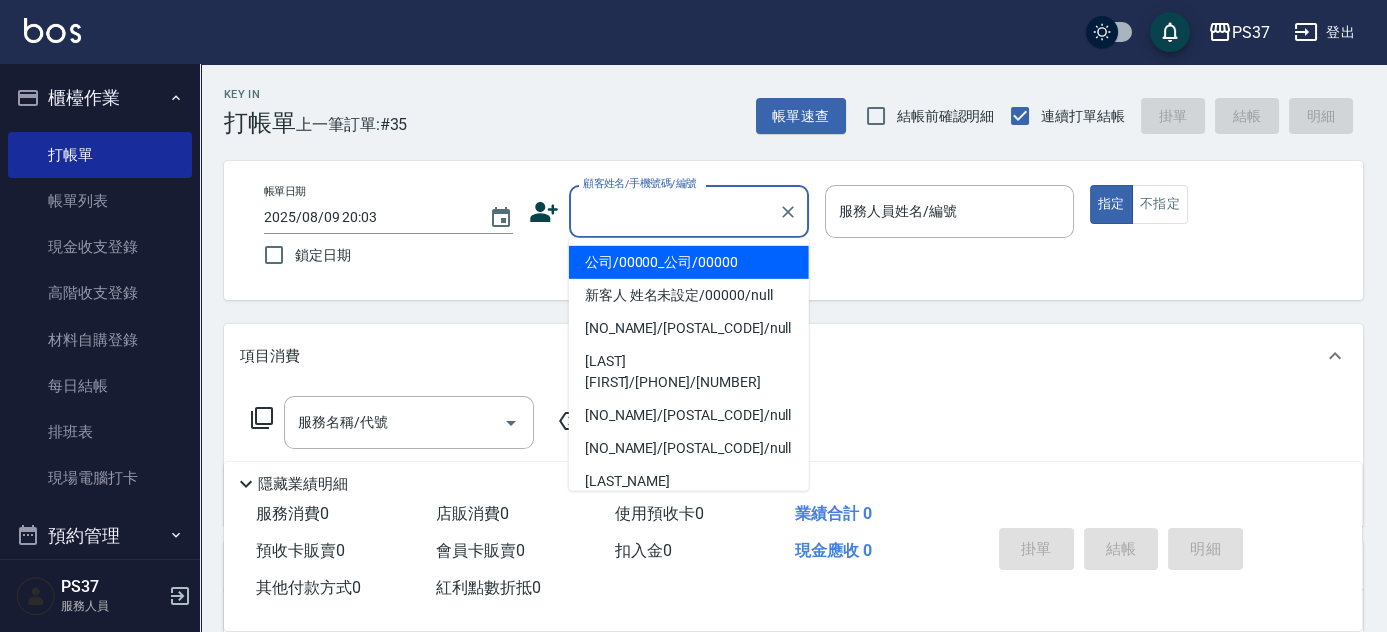 click on "公司/00000_公司/00000" at bounding box center (689, 262) 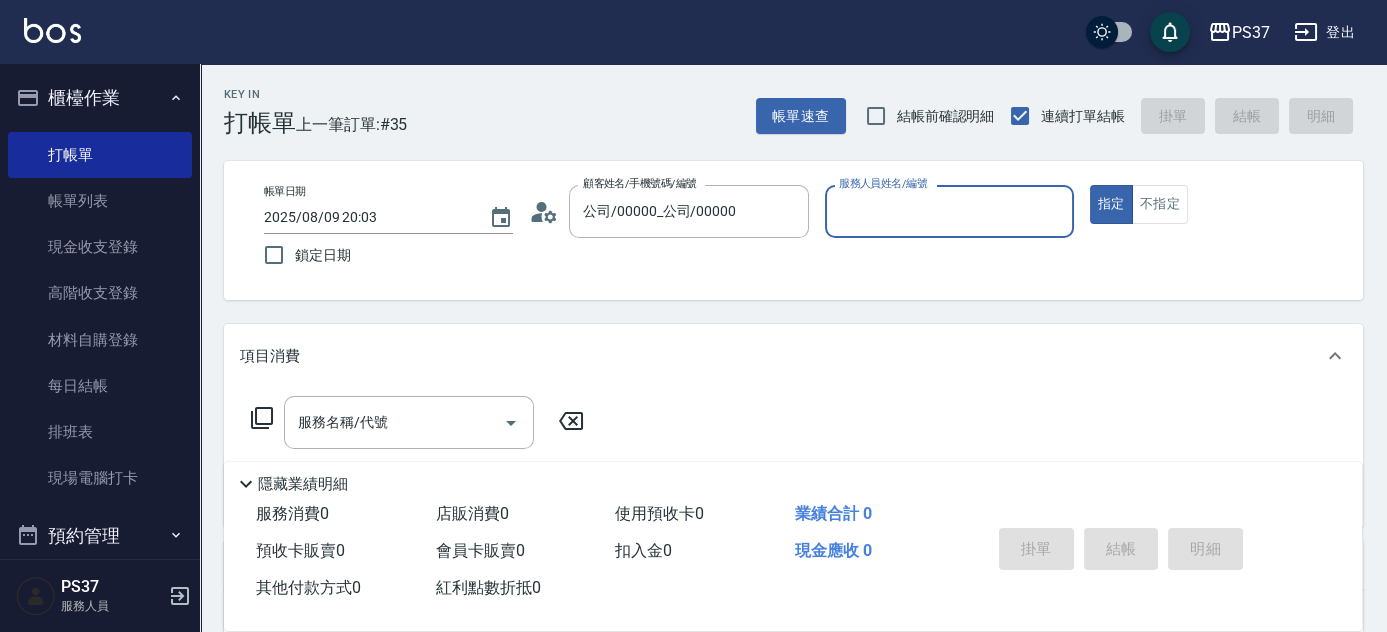click on "服務人員姓名/編號" at bounding box center (949, 211) 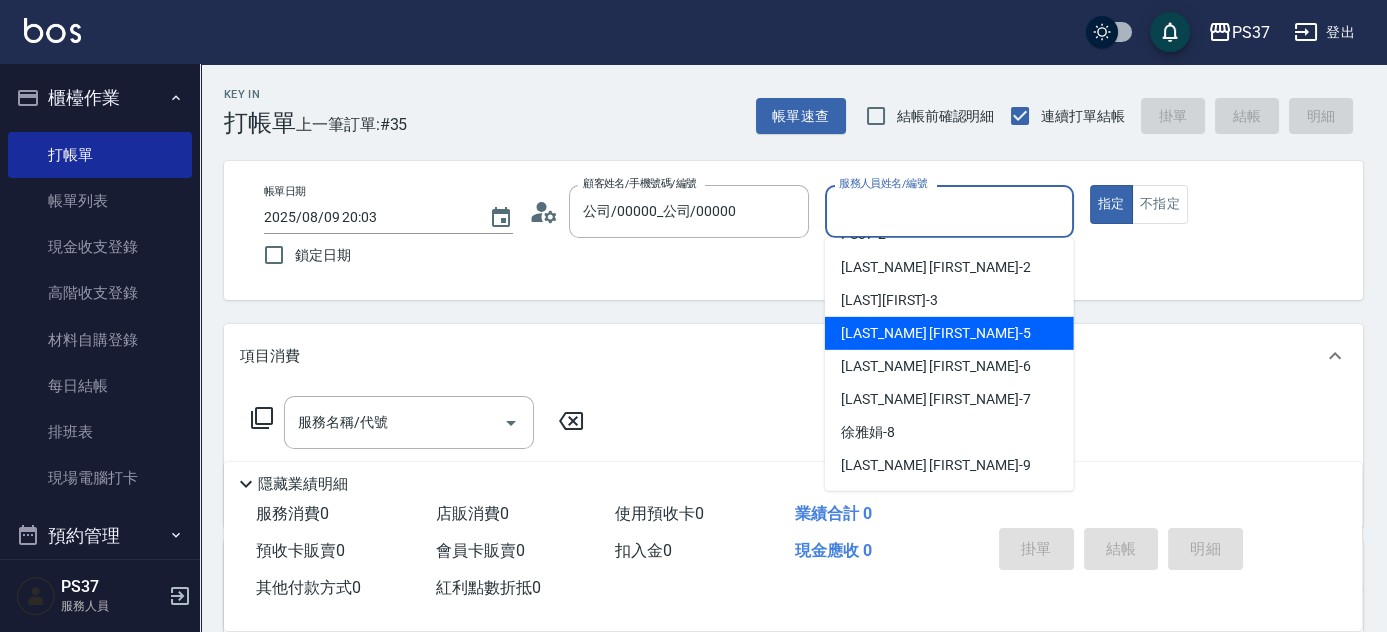 scroll, scrollTop: 90, scrollLeft: 0, axis: vertical 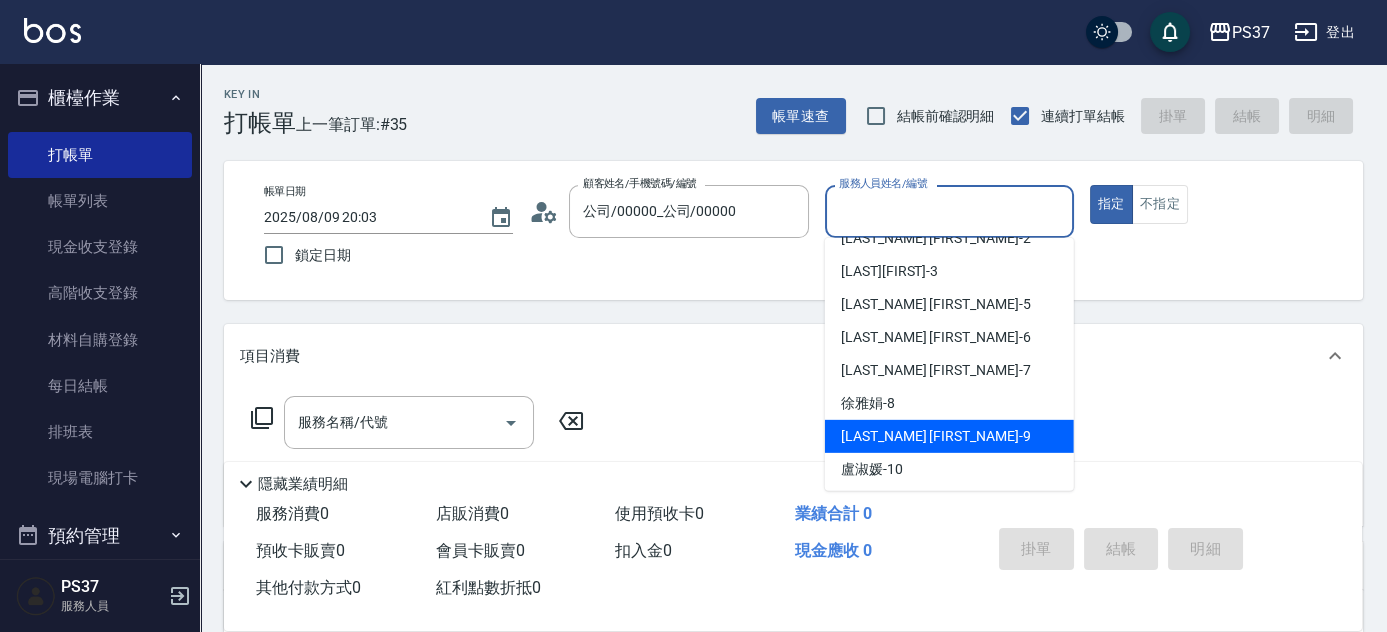 drag, startPoint x: 932, startPoint y: 422, endPoint x: 841, endPoint y: 434, distance: 91.787796 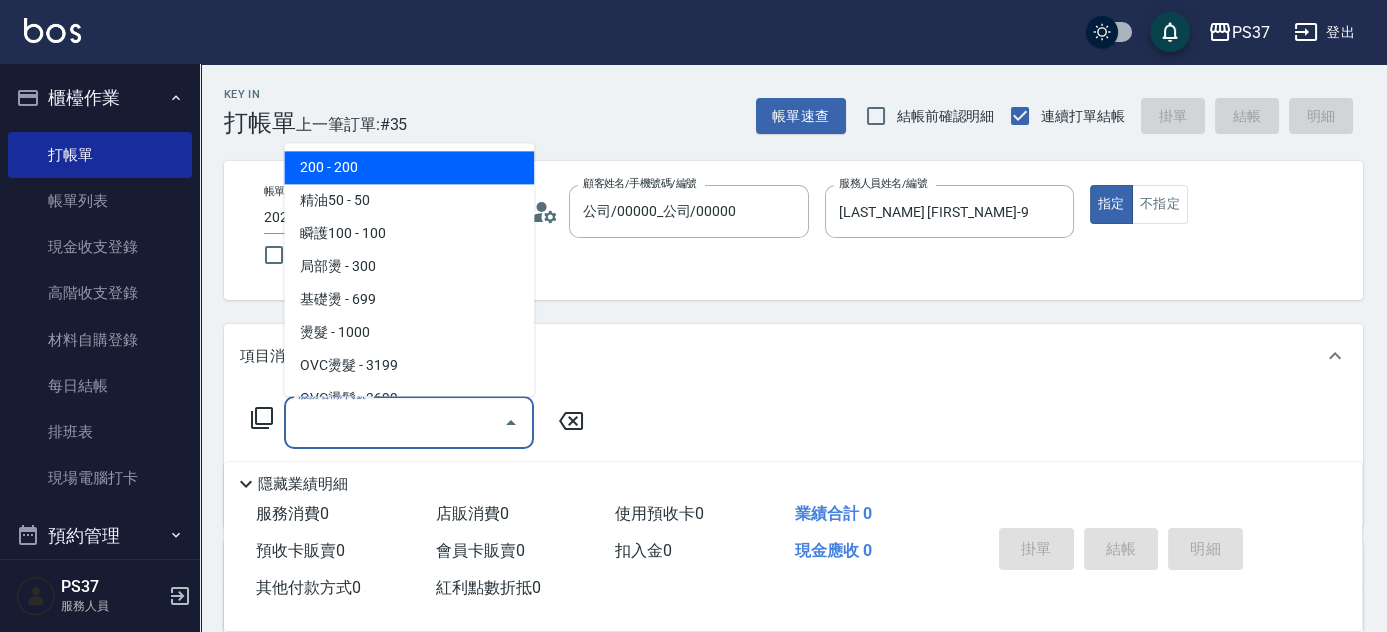 click on "服務名稱/代號" at bounding box center (394, 422) 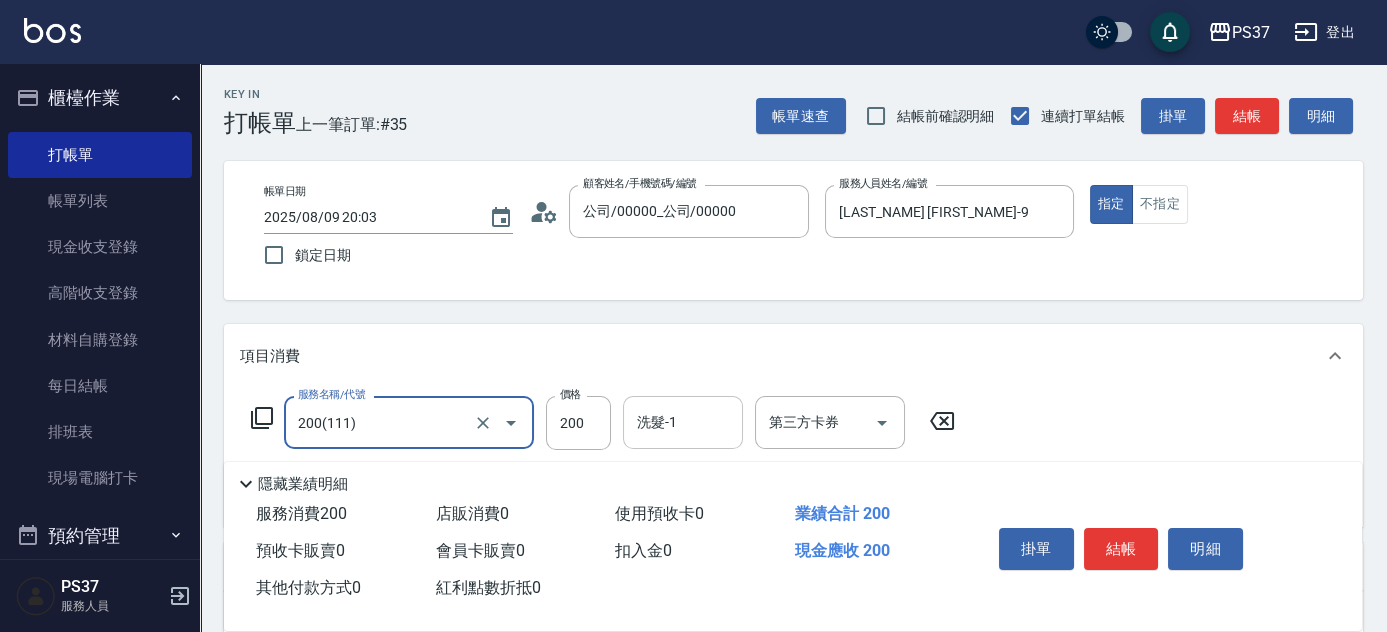 click on "洗髮-1" at bounding box center (683, 422) 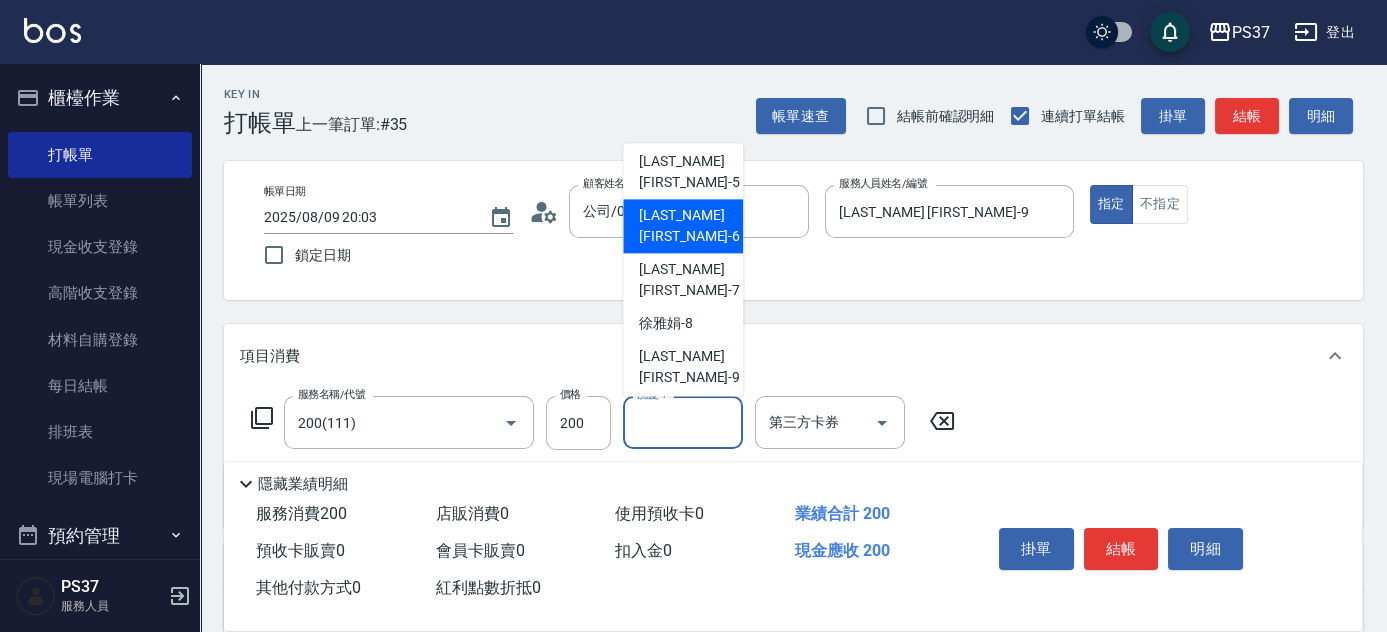 scroll, scrollTop: 323, scrollLeft: 0, axis: vertical 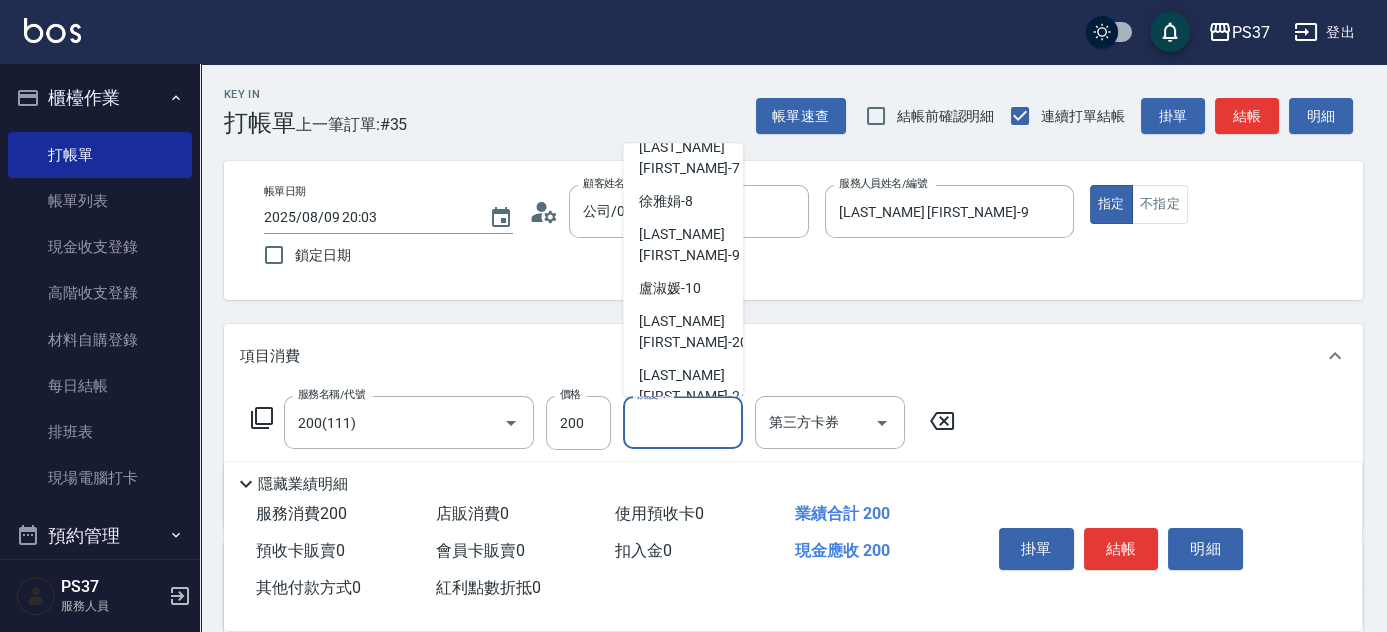 click on "林琇琪 -29" at bounding box center (693, 507) 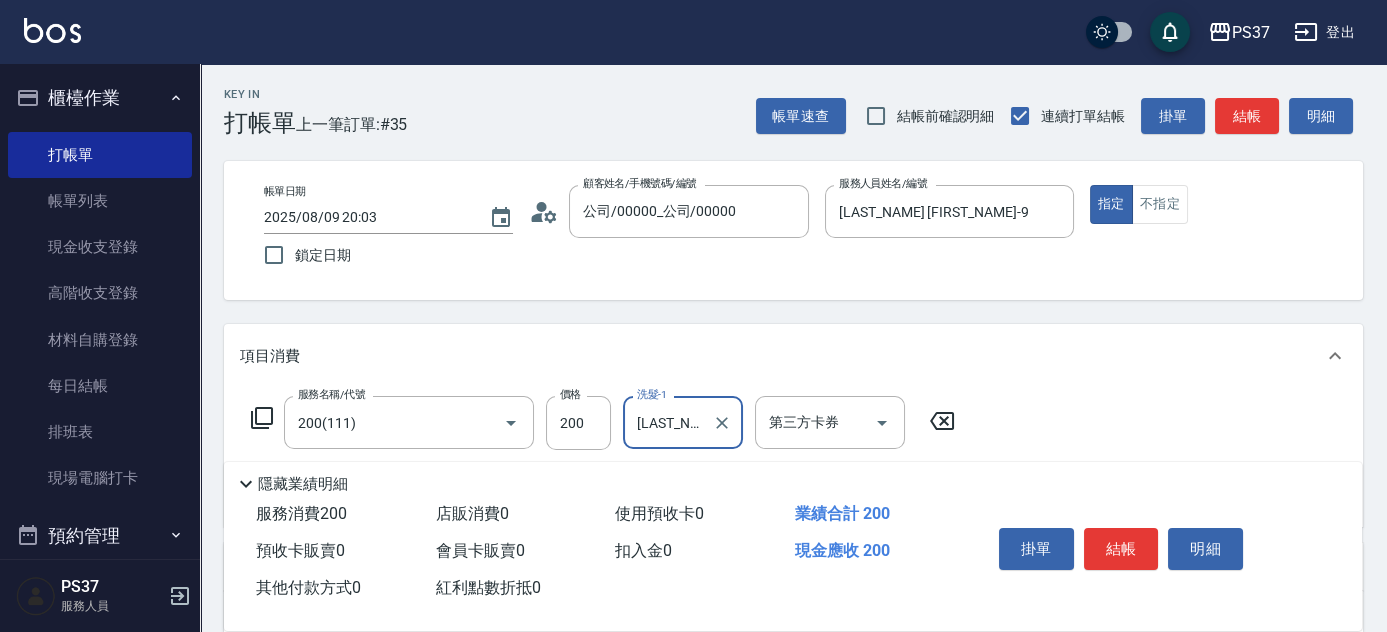 click on "結帳" at bounding box center [1121, 549] 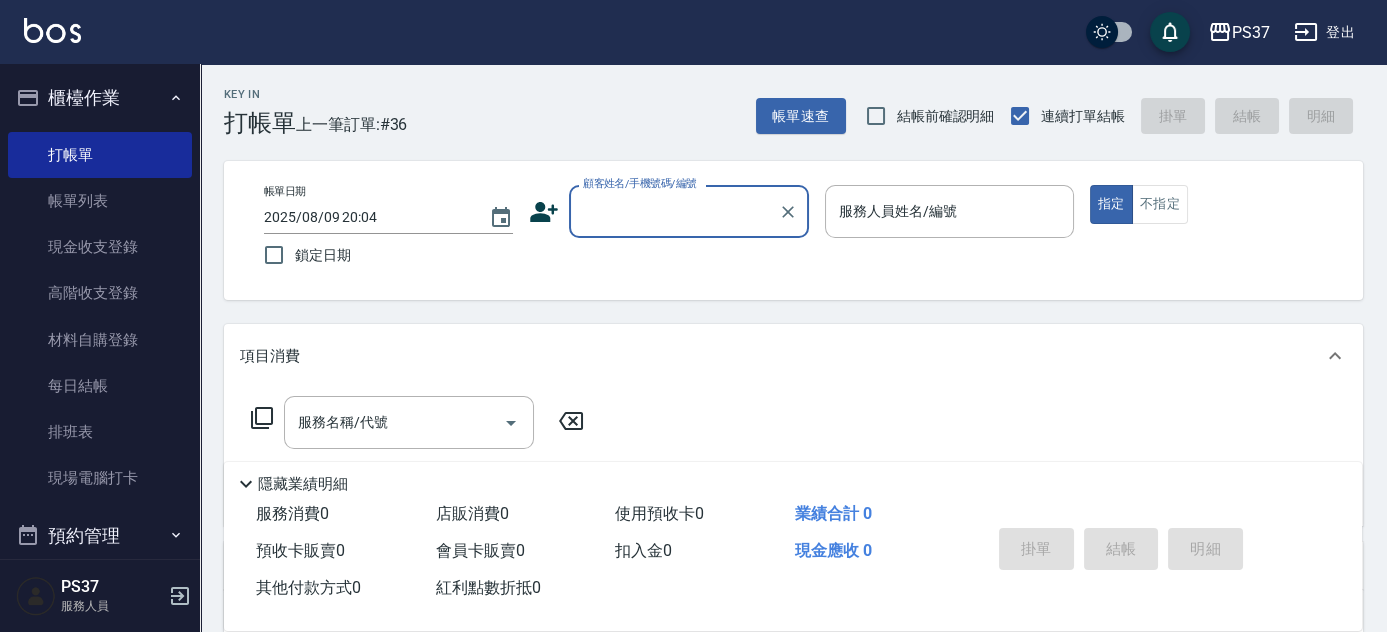 click on "顧客姓名/手機號碼/編號" at bounding box center (689, 211) 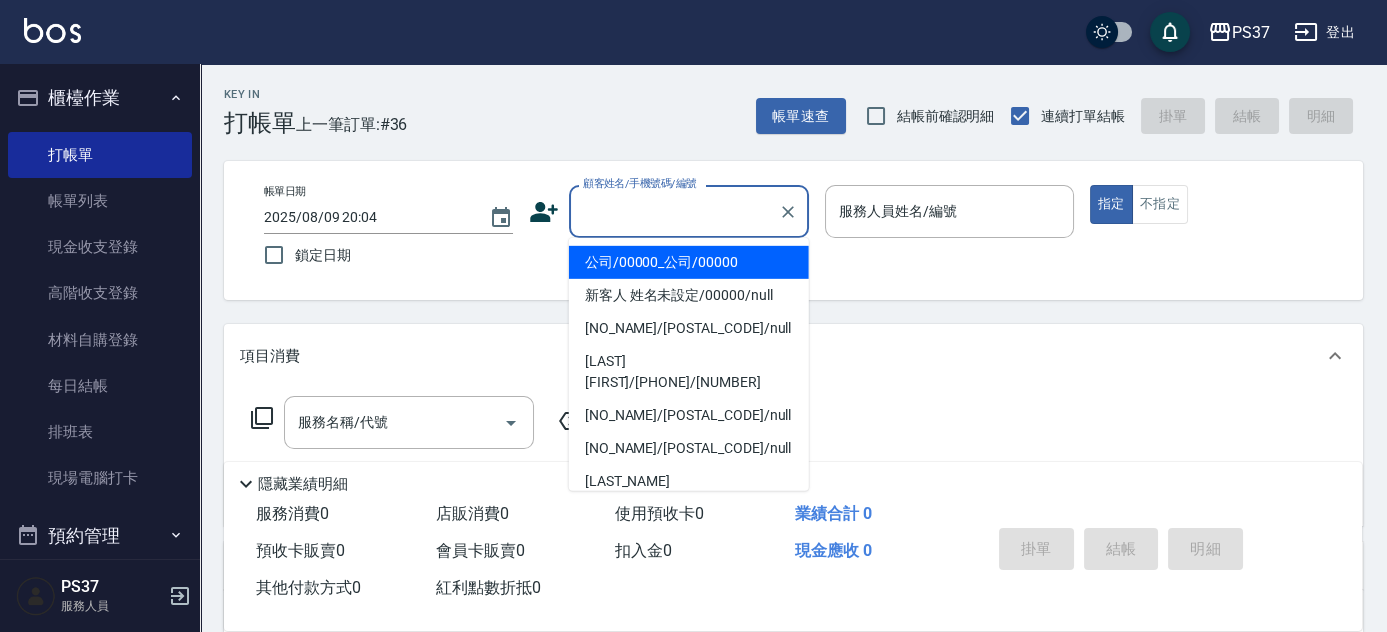 click on "公司/00000_公司/00000" at bounding box center [689, 262] 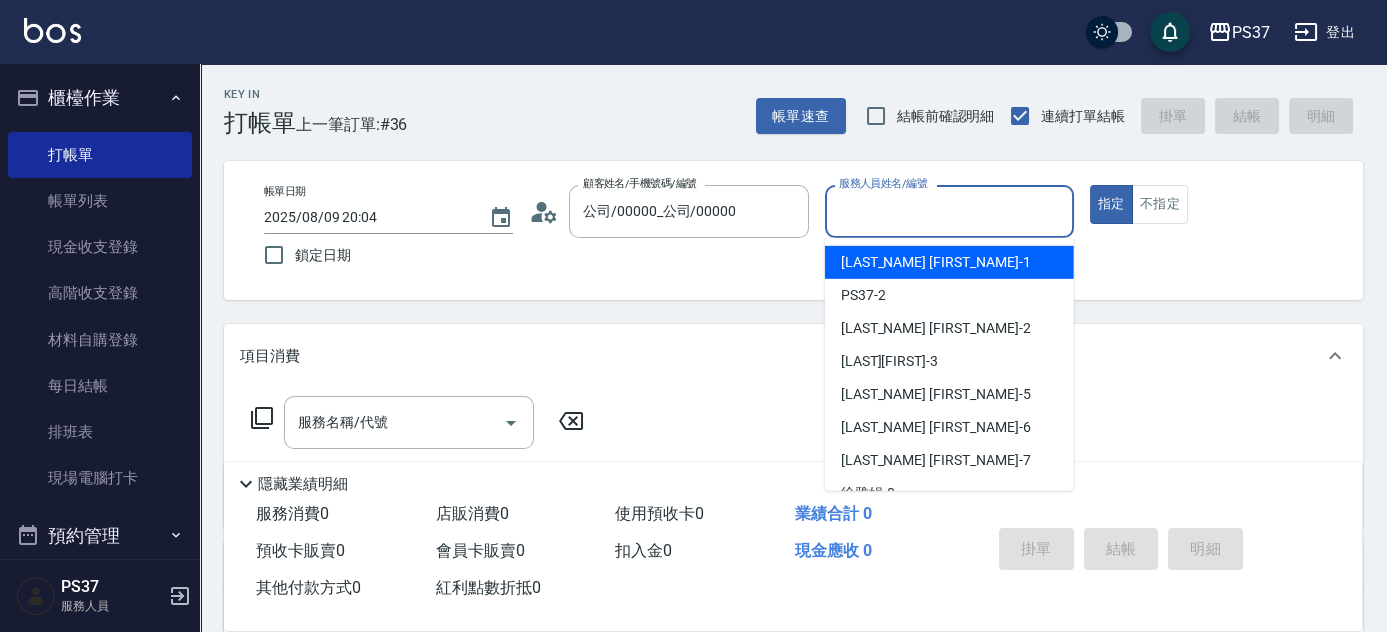 click on "服務人員姓名/編號" at bounding box center [949, 211] 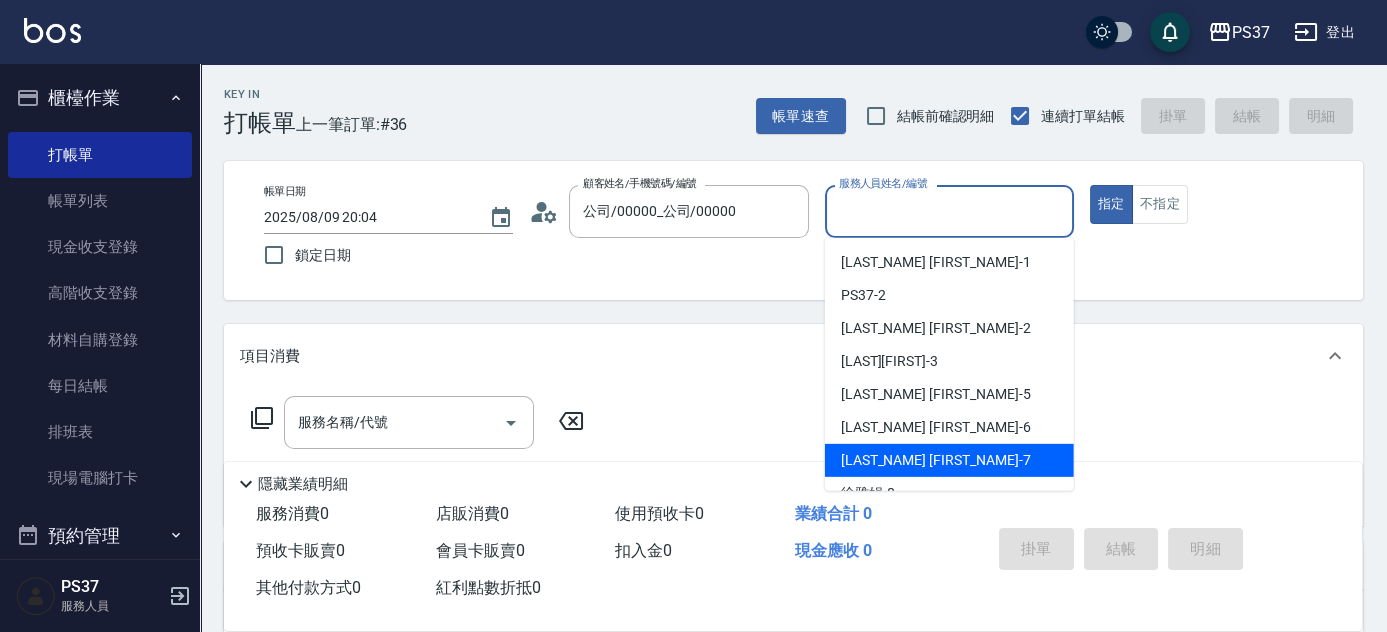 click on "黎氏萍 -7" at bounding box center [949, 460] 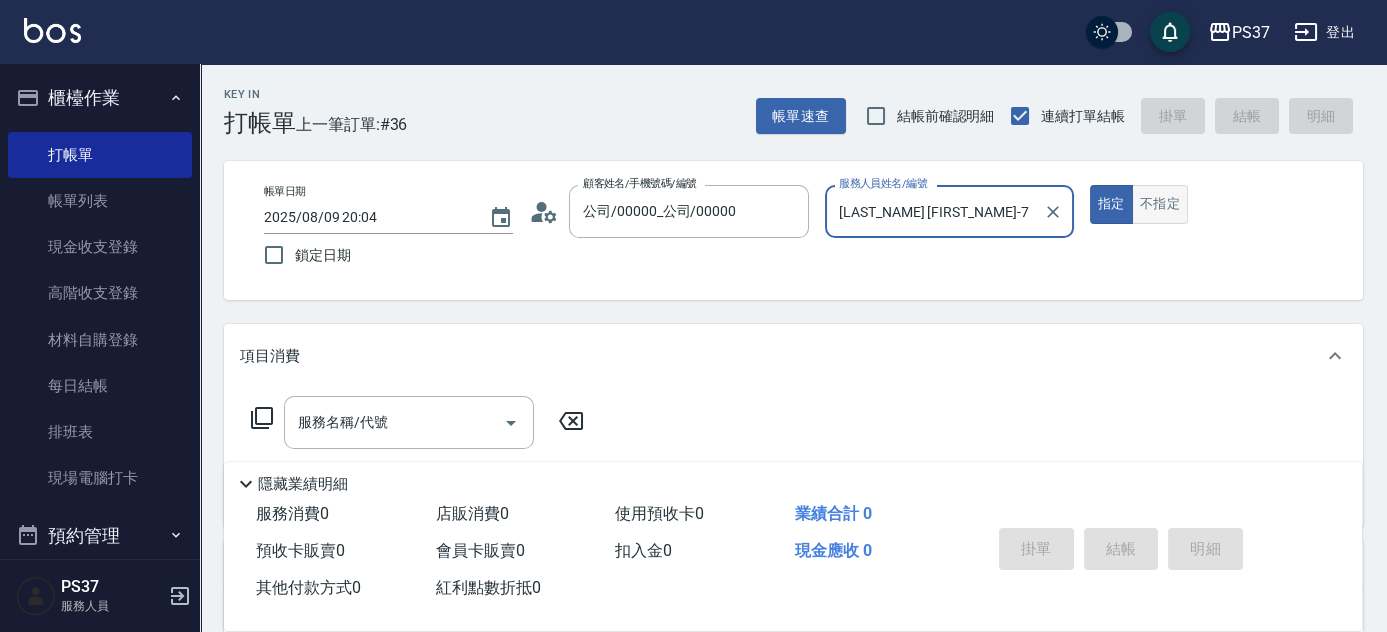 click on "不指定" at bounding box center [1160, 204] 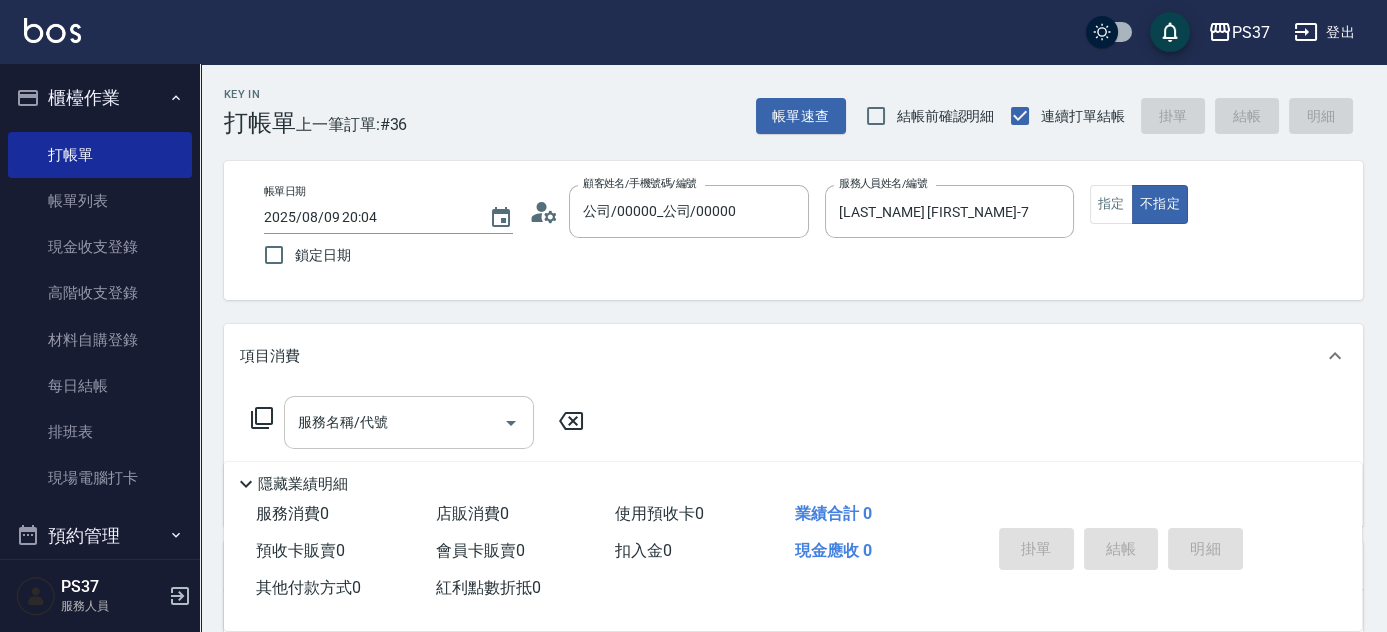 drag, startPoint x: 394, startPoint y: 434, endPoint x: 394, endPoint y: 401, distance: 33 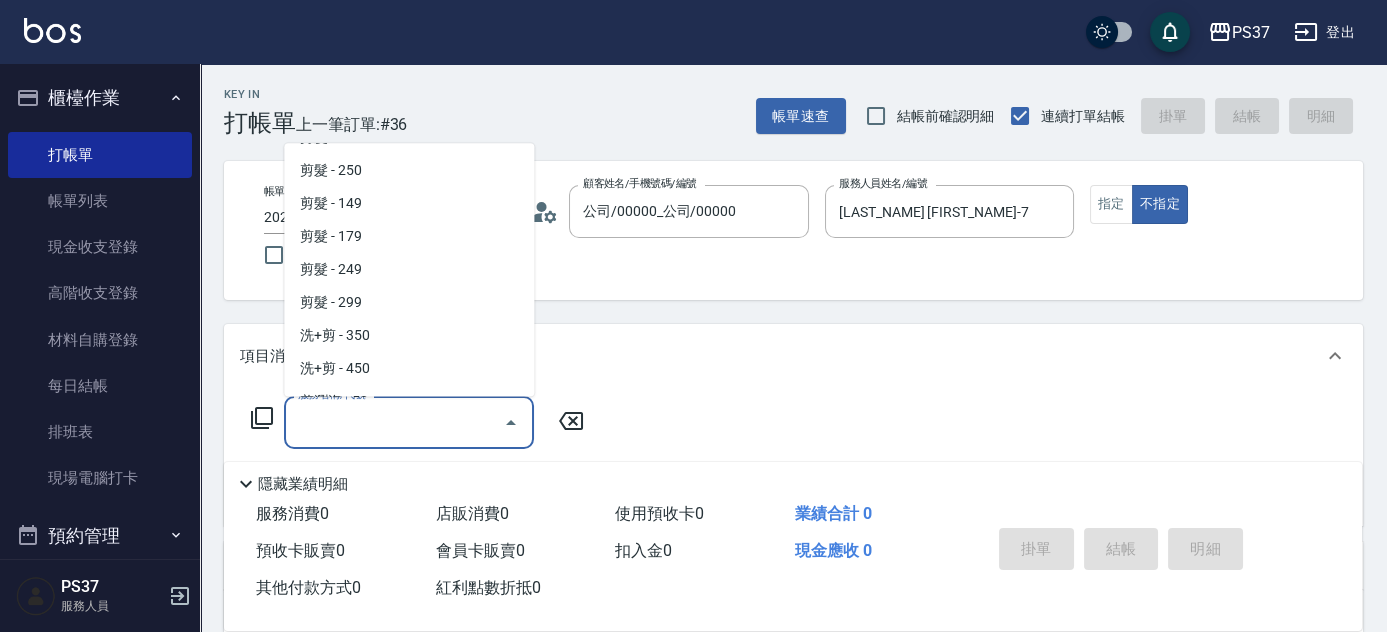 scroll, scrollTop: 454, scrollLeft: 0, axis: vertical 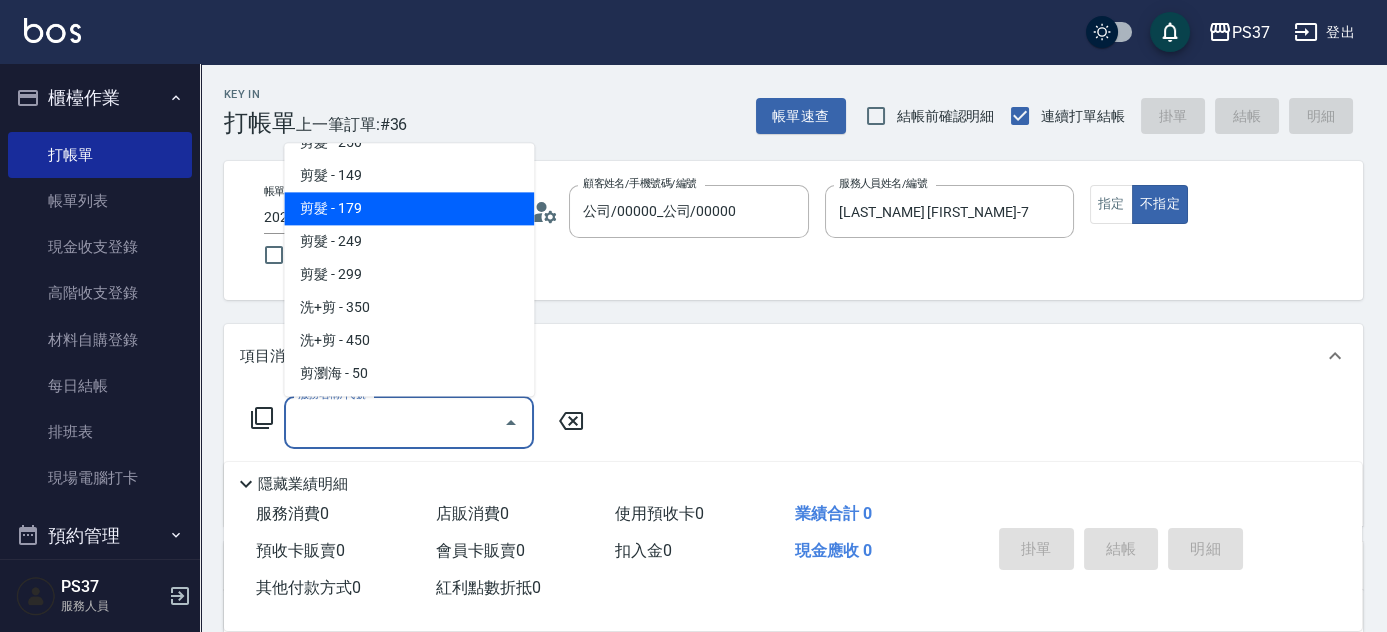 click on "剪髮 - 179" at bounding box center (409, 209) 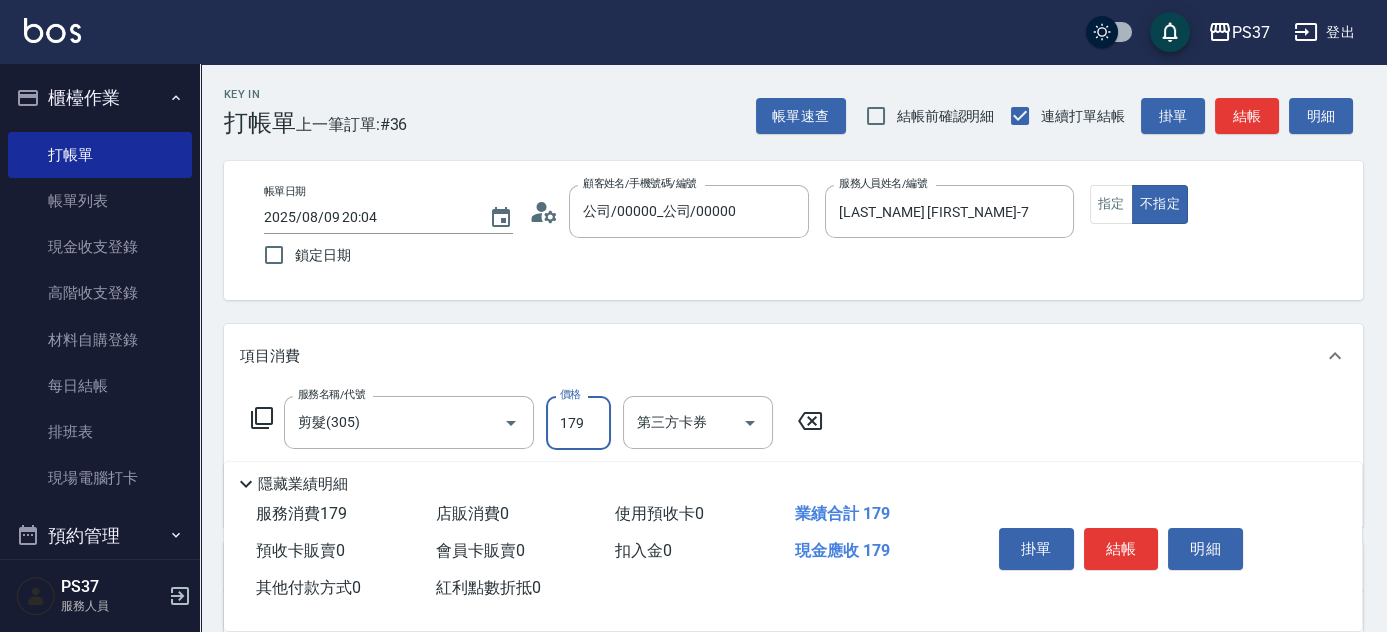 click on "179" at bounding box center [578, 423] 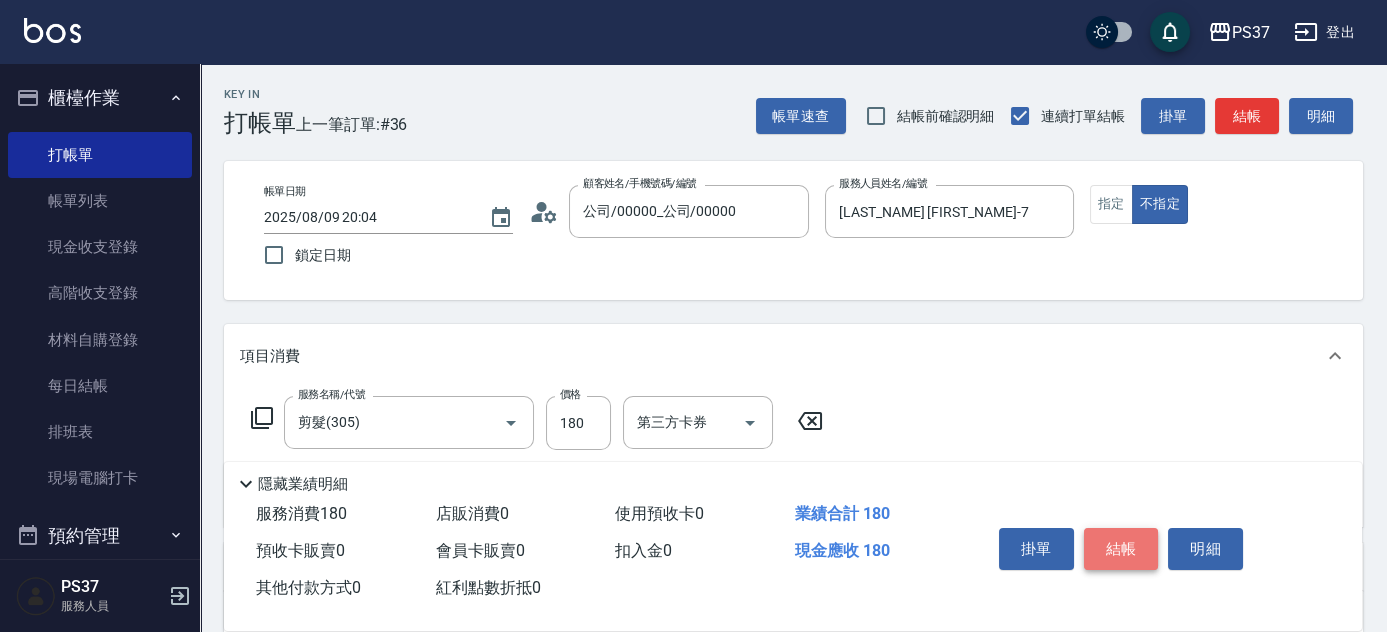 click on "結帳" at bounding box center (1121, 549) 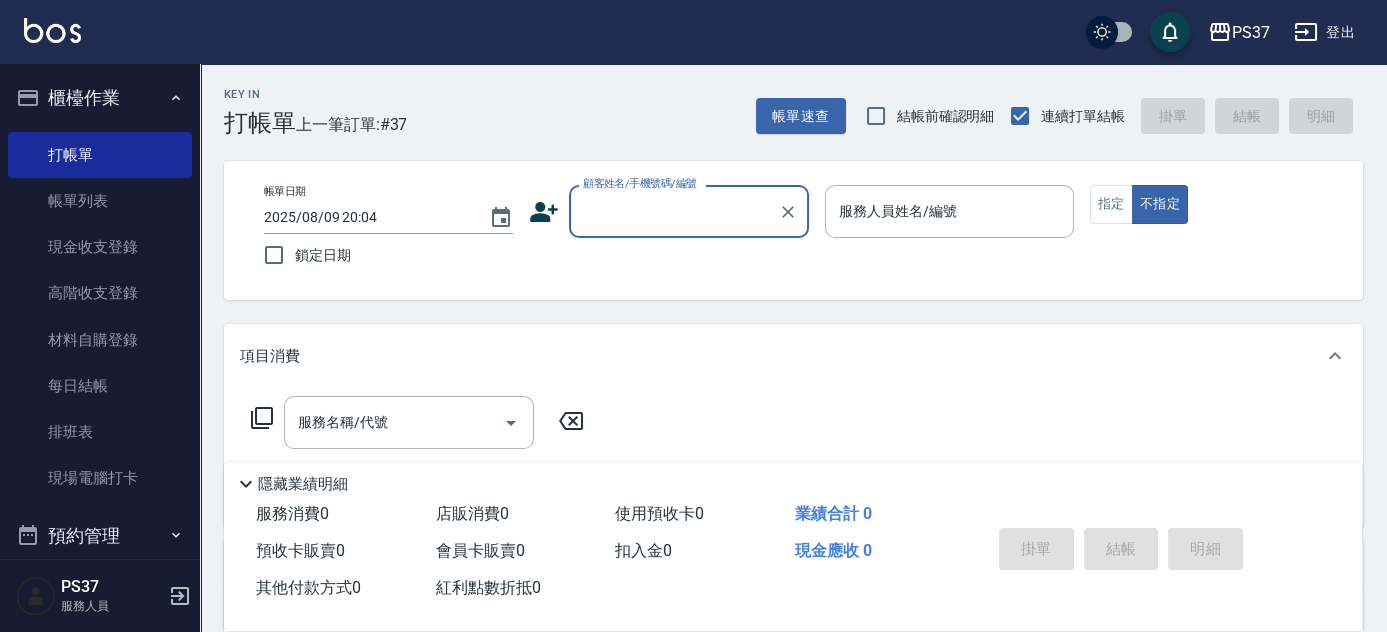 click on "顧客姓名/手機號碼/編號" at bounding box center (674, 211) 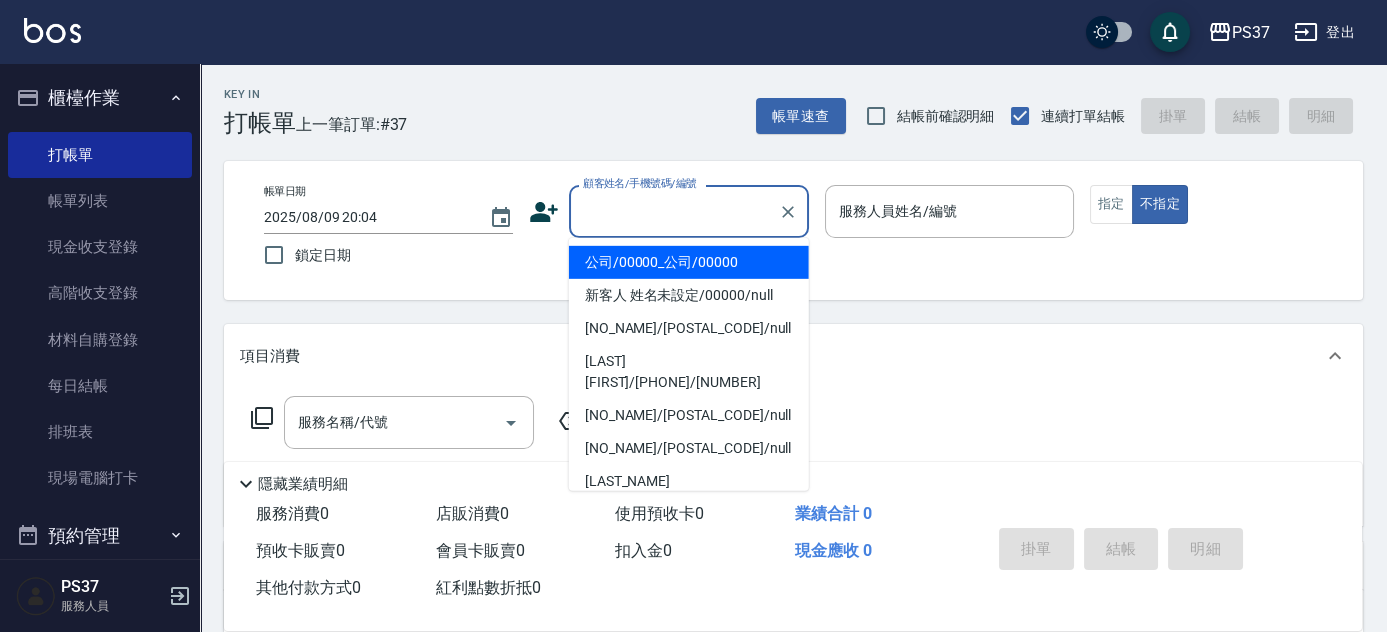 drag, startPoint x: 676, startPoint y: 256, endPoint x: 797, endPoint y: 253, distance: 121.037186 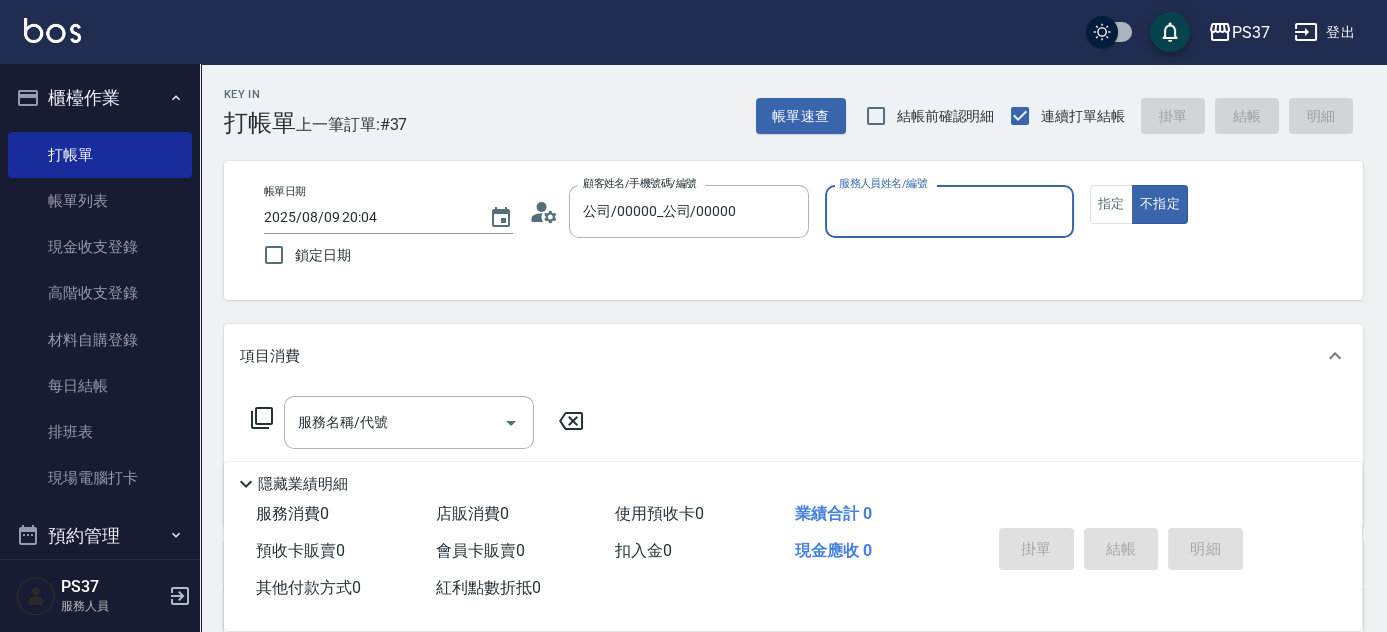 click on "服務人員姓名/編號" at bounding box center (949, 211) 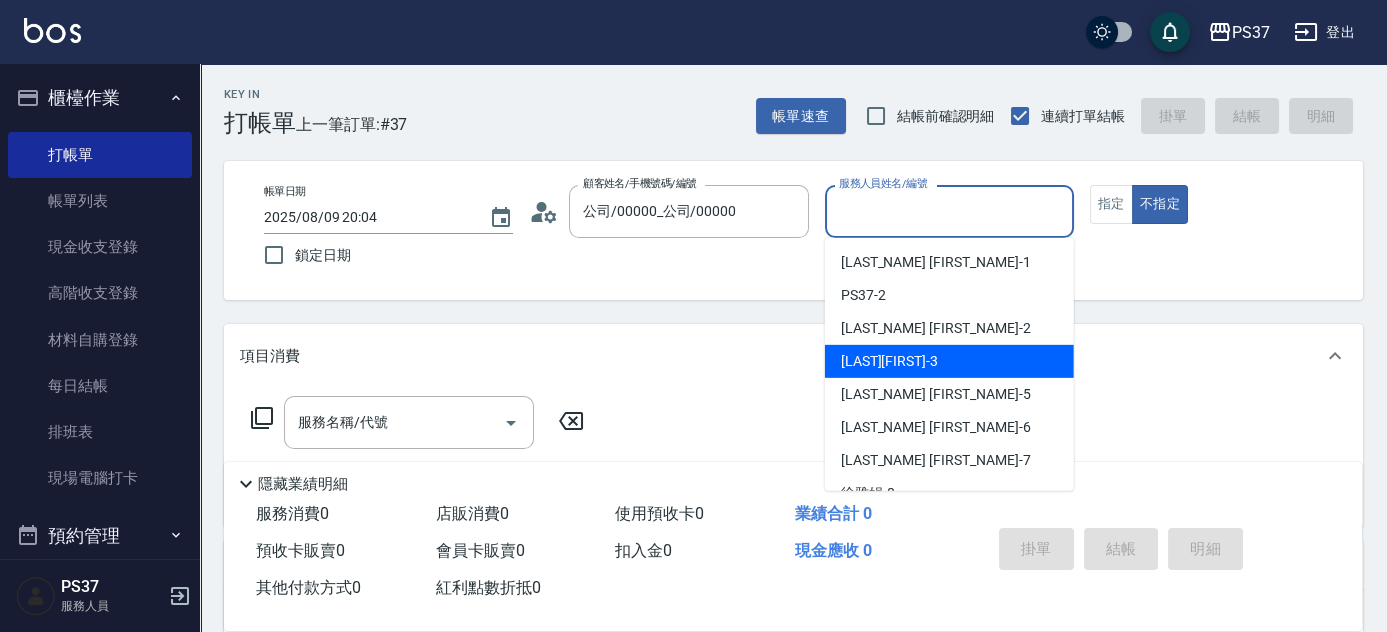 scroll, scrollTop: 181, scrollLeft: 0, axis: vertical 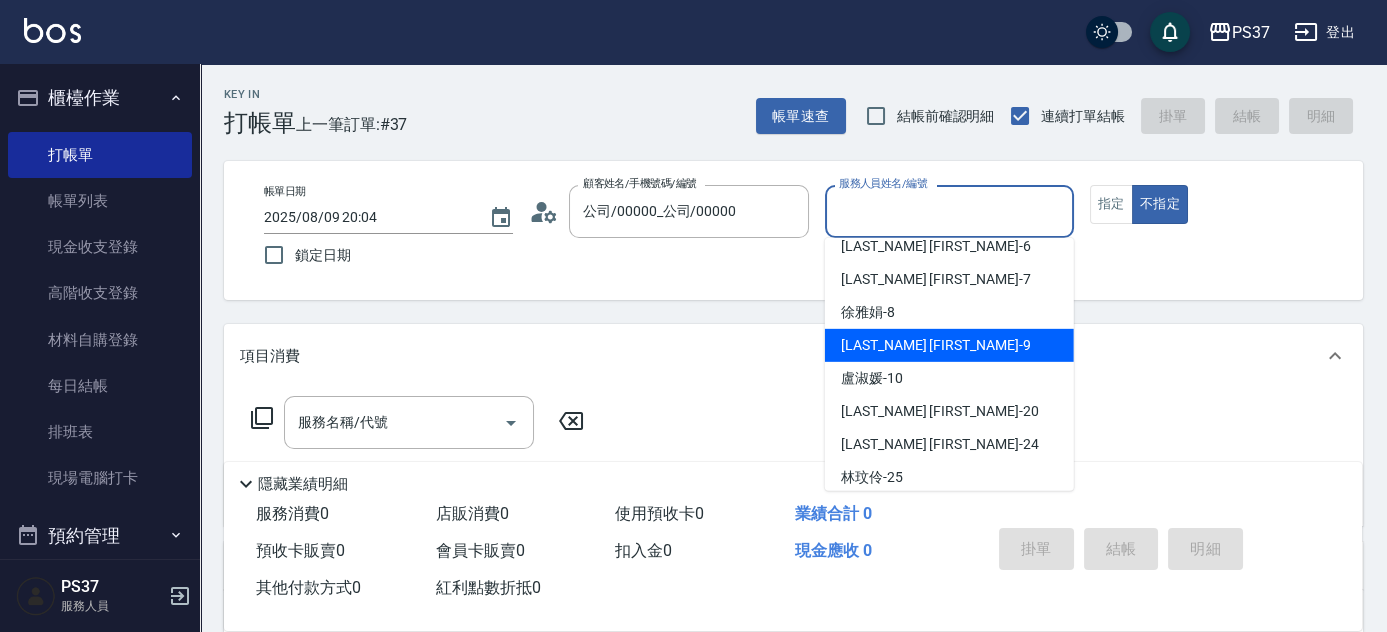 click on "[FIRST] -9" at bounding box center [949, 345] 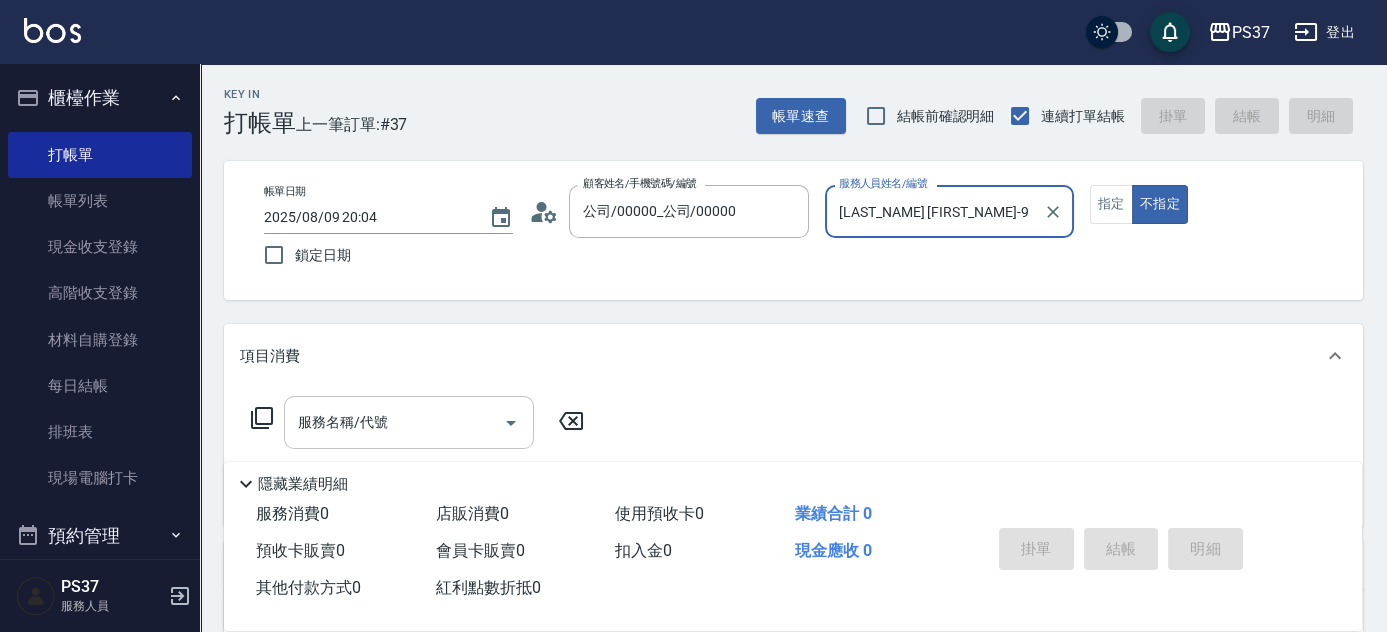 click on "服務名稱/代號" at bounding box center (394, 422) 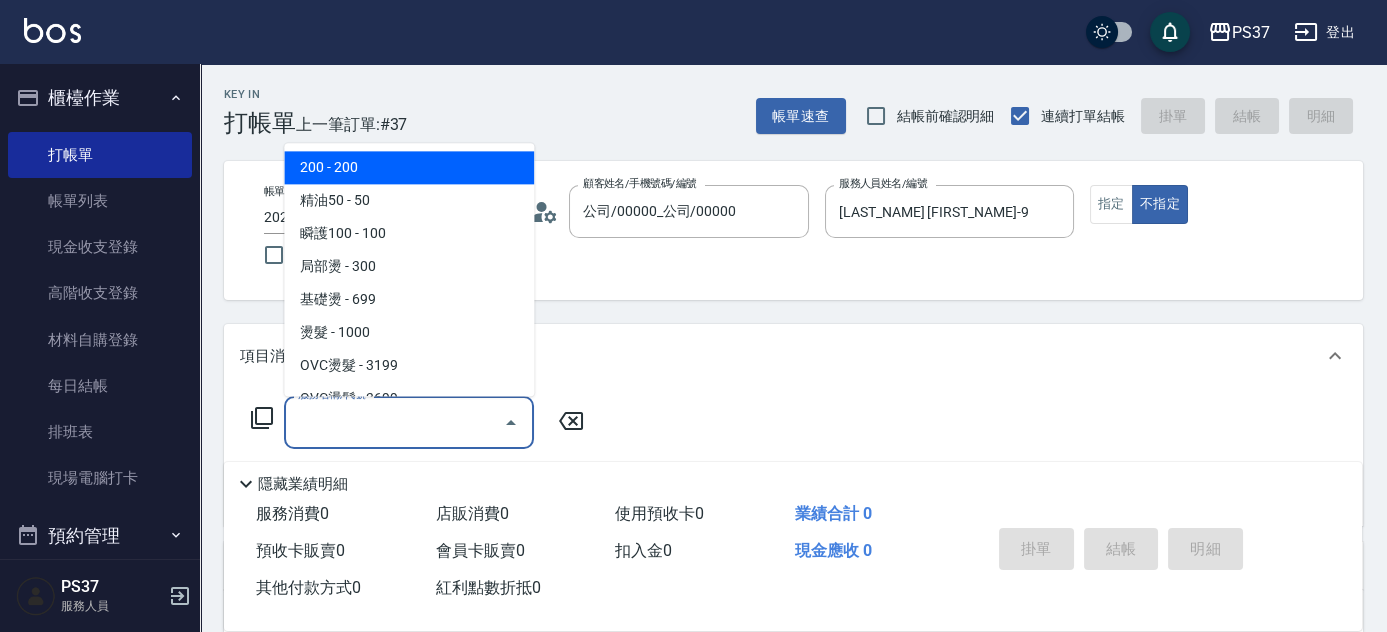 click on "200 - 200" at bounding box center (409, 168) 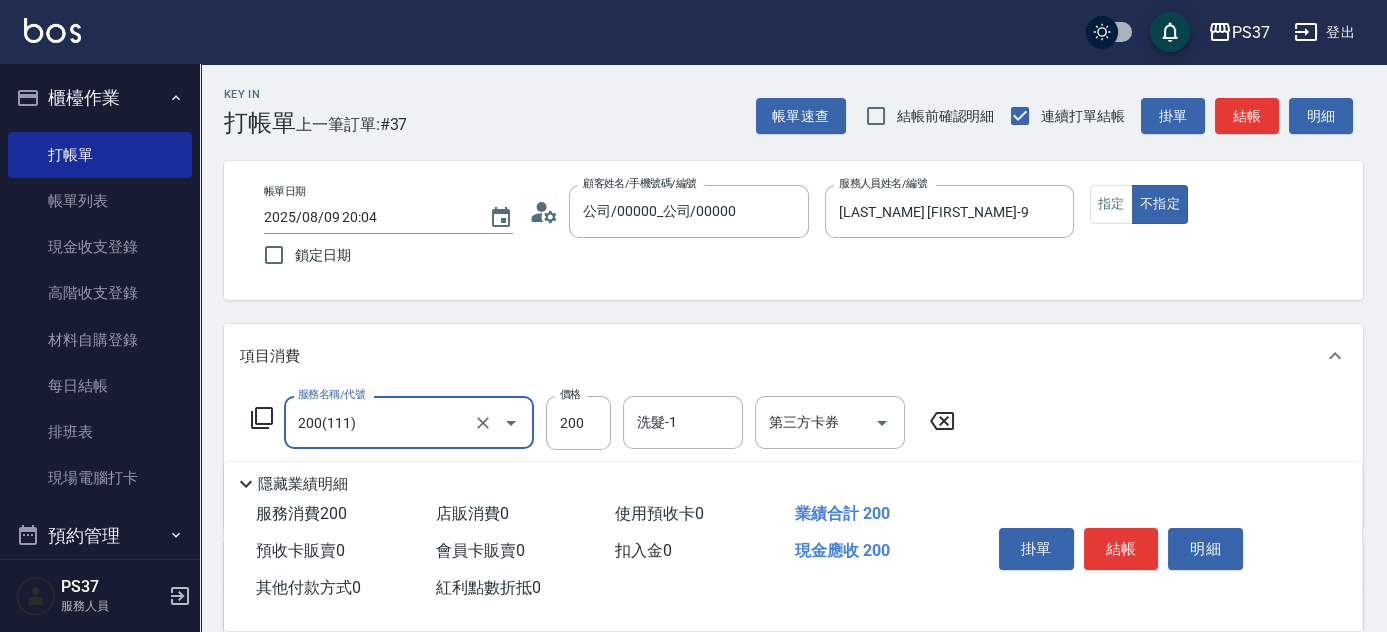 drag, startPoint x: 669, startPoint y: 434, endPoint x: 660, endPoint y: 405, distance: 30.364452 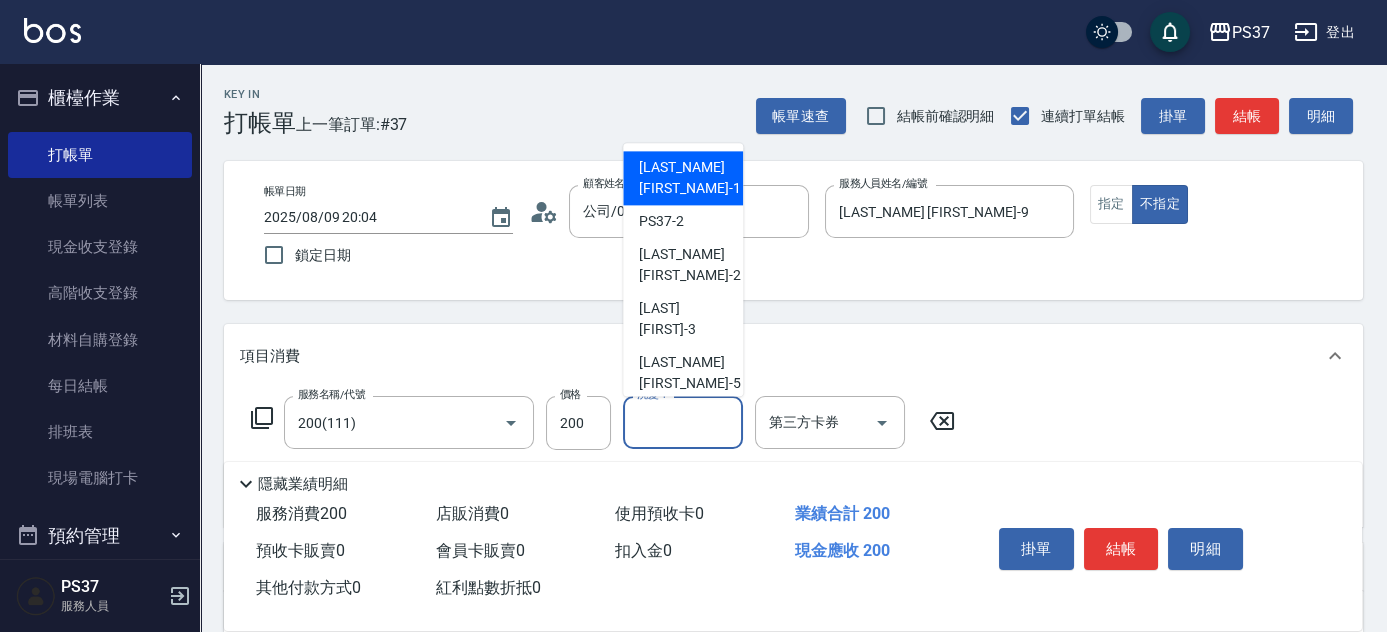 click on "[FIRST] -1" at bounding box center (689, 179) 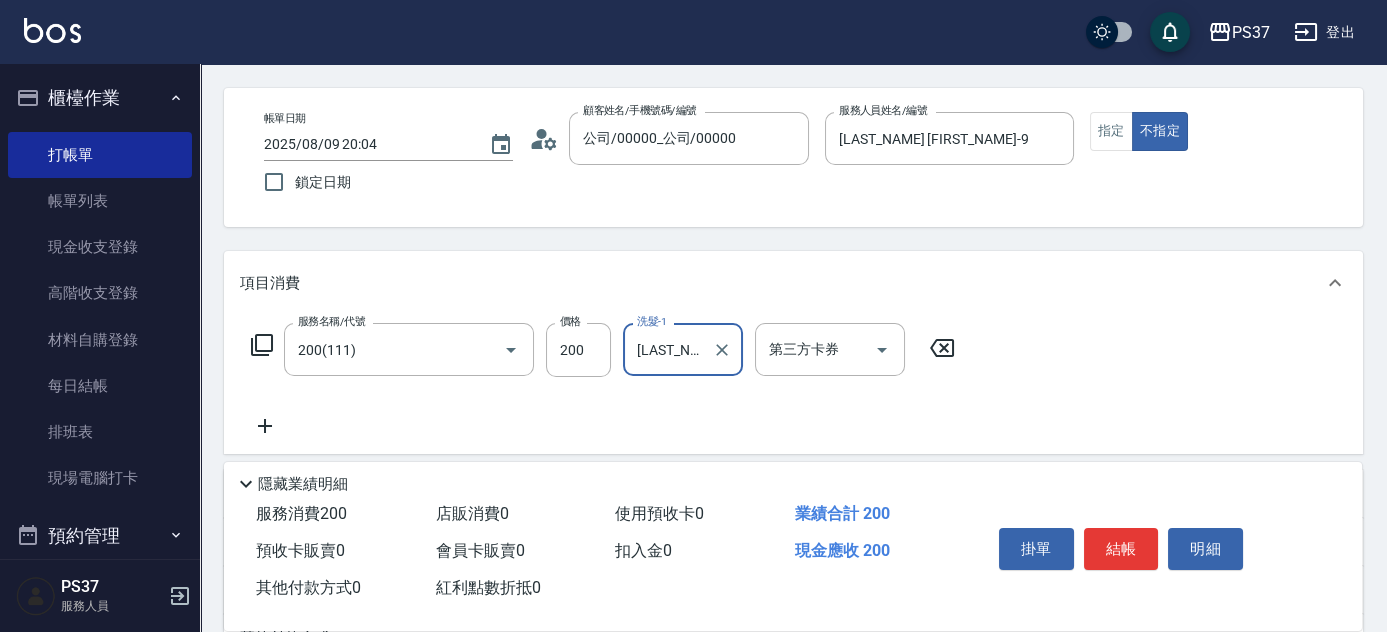 scroll, scrollTop: 181, scrollLeft: 0, axis: vertical 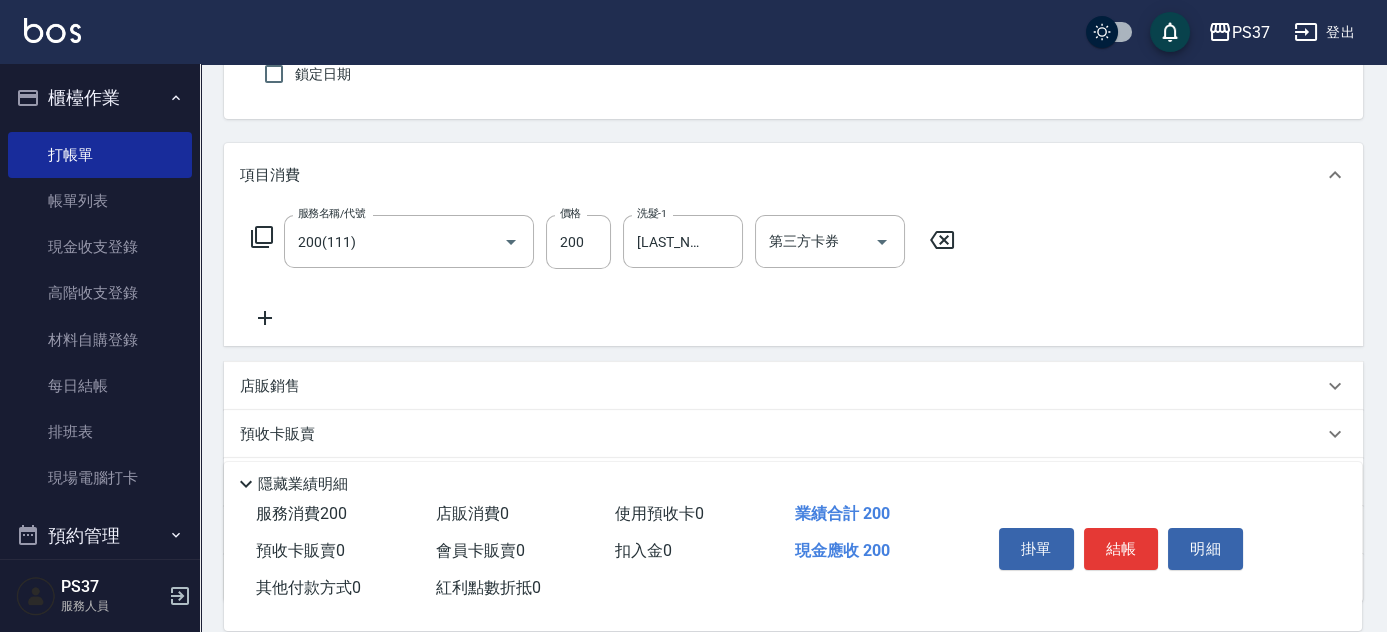 click 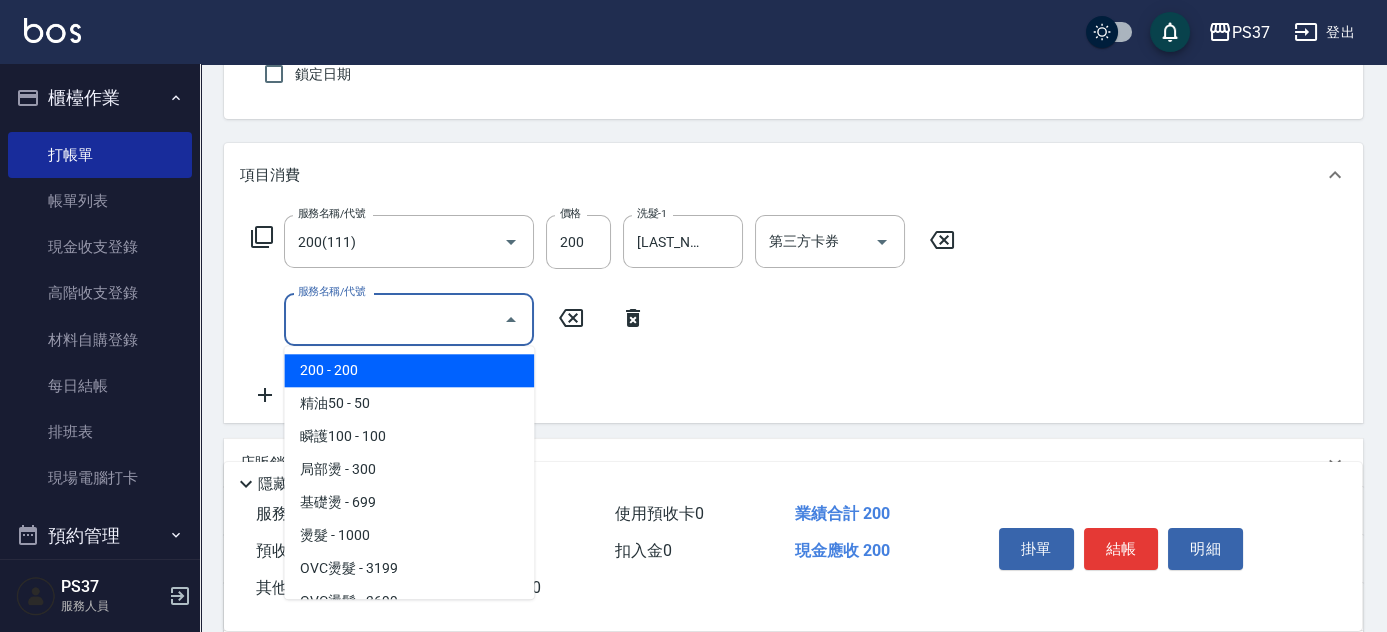 click on "服務名稱/代號" at bounding box center [394, 319] 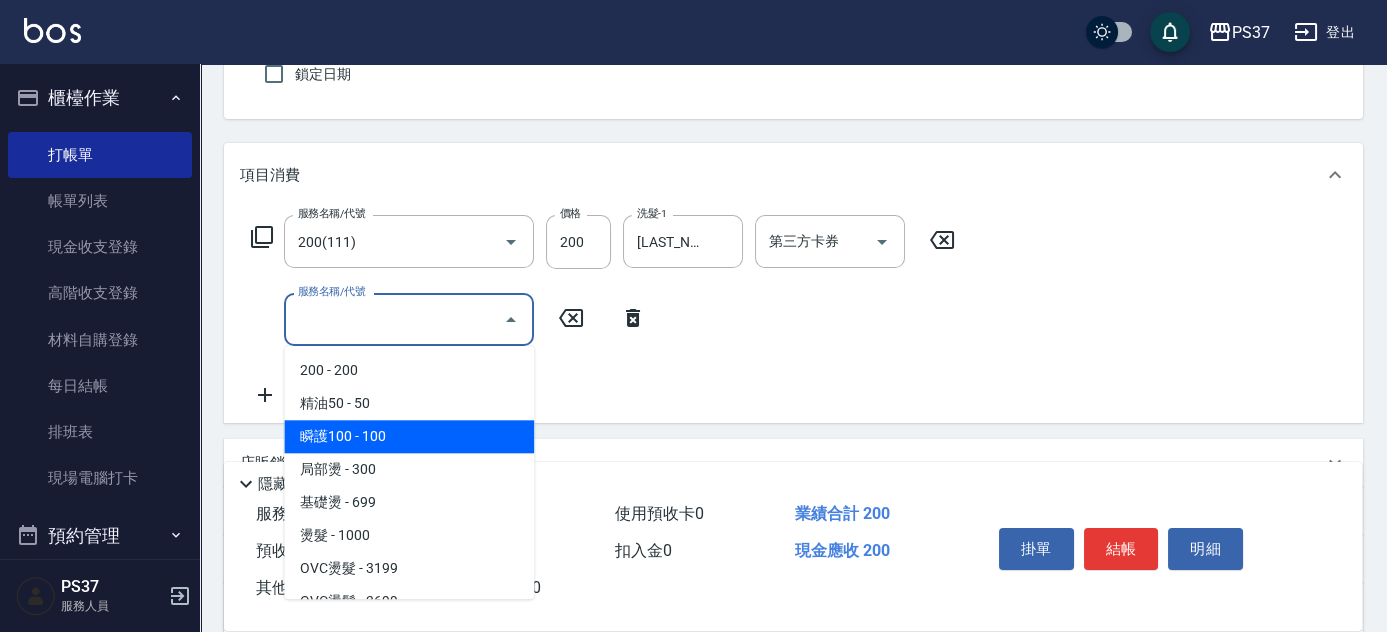 drag, startPoint x: 424, startPoint y: 437, endPoint x: 448, endPoint y: 434, distance: 24.186773 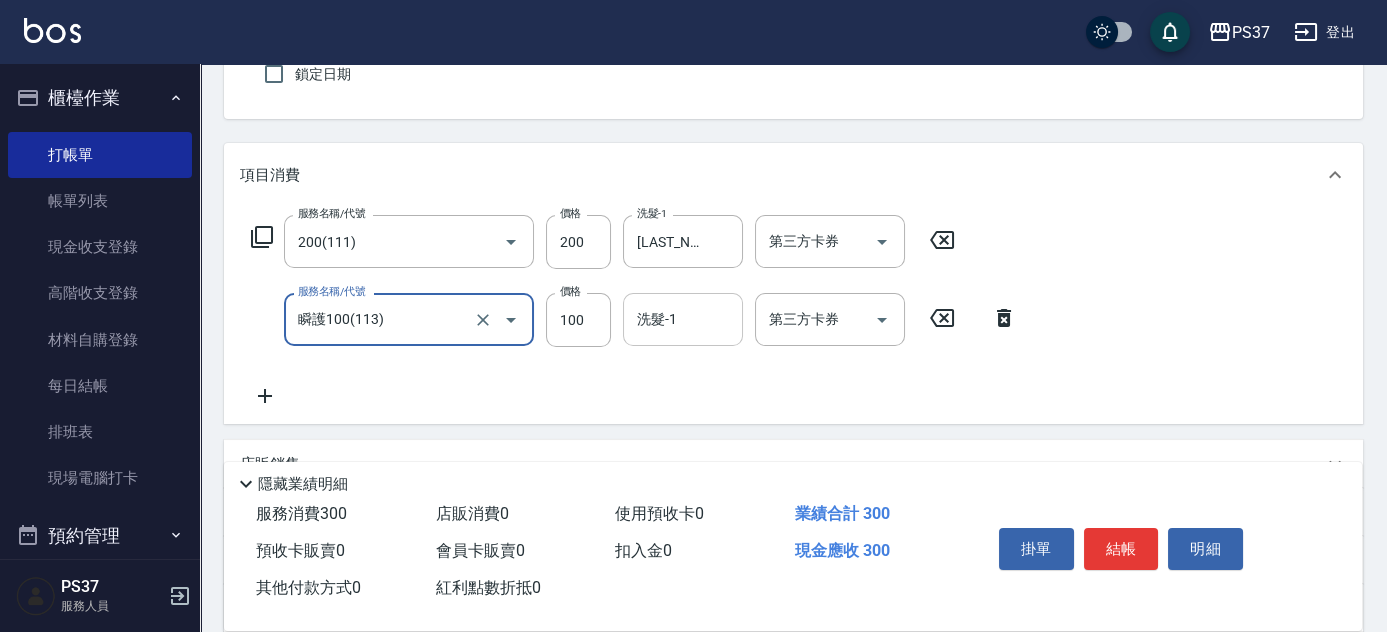 click on "洗髮-1" at bounding box center [683, 319] 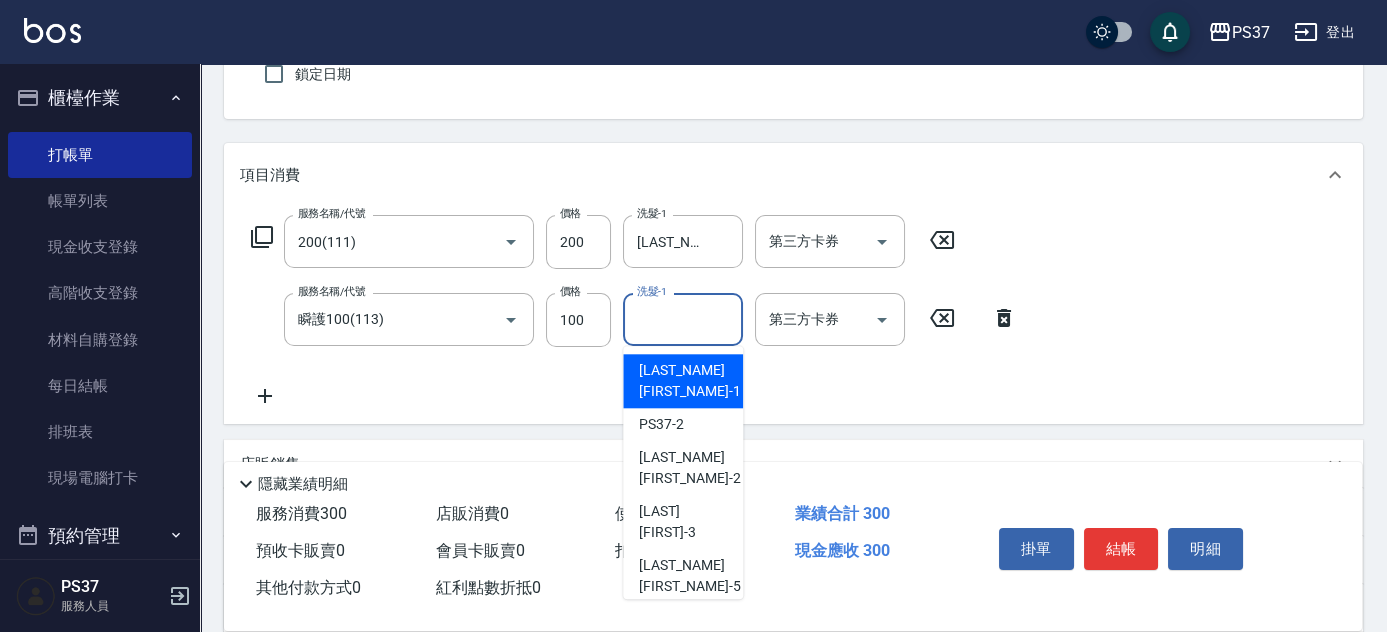 click on "[FIRST] -1" at bounding box center [689, 381] 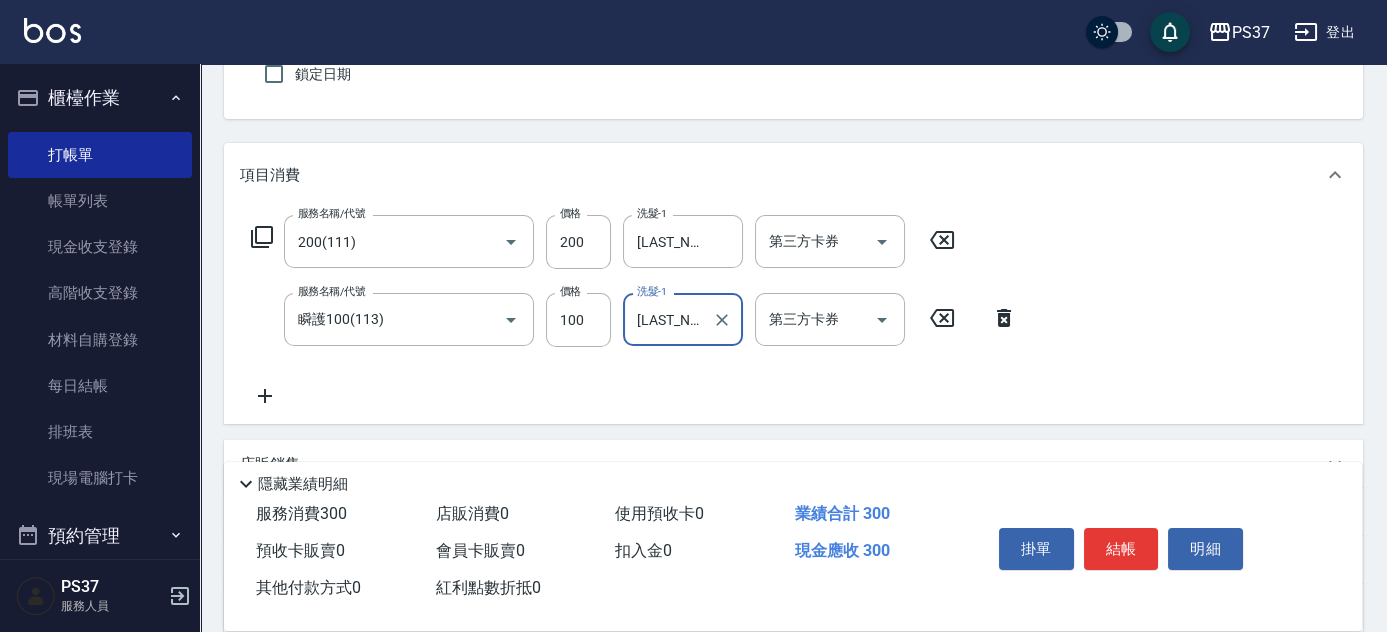 click 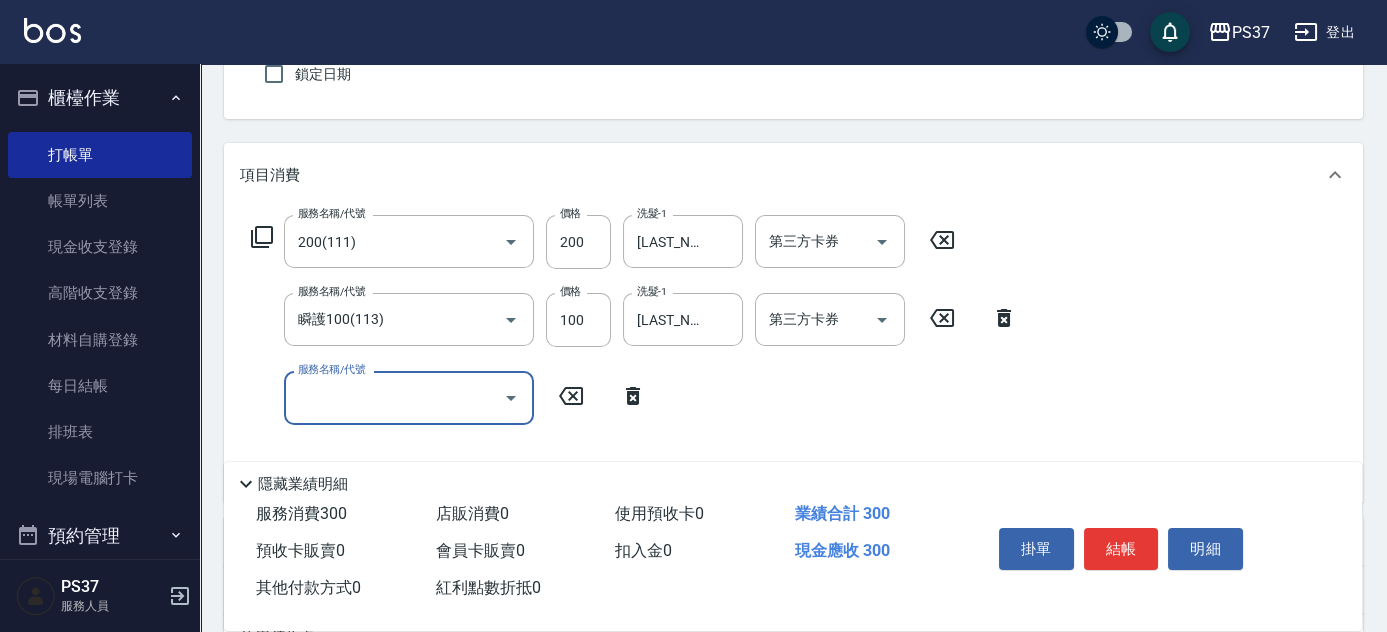 click on "服務名稱/代號" at bounding box center (394, 397) 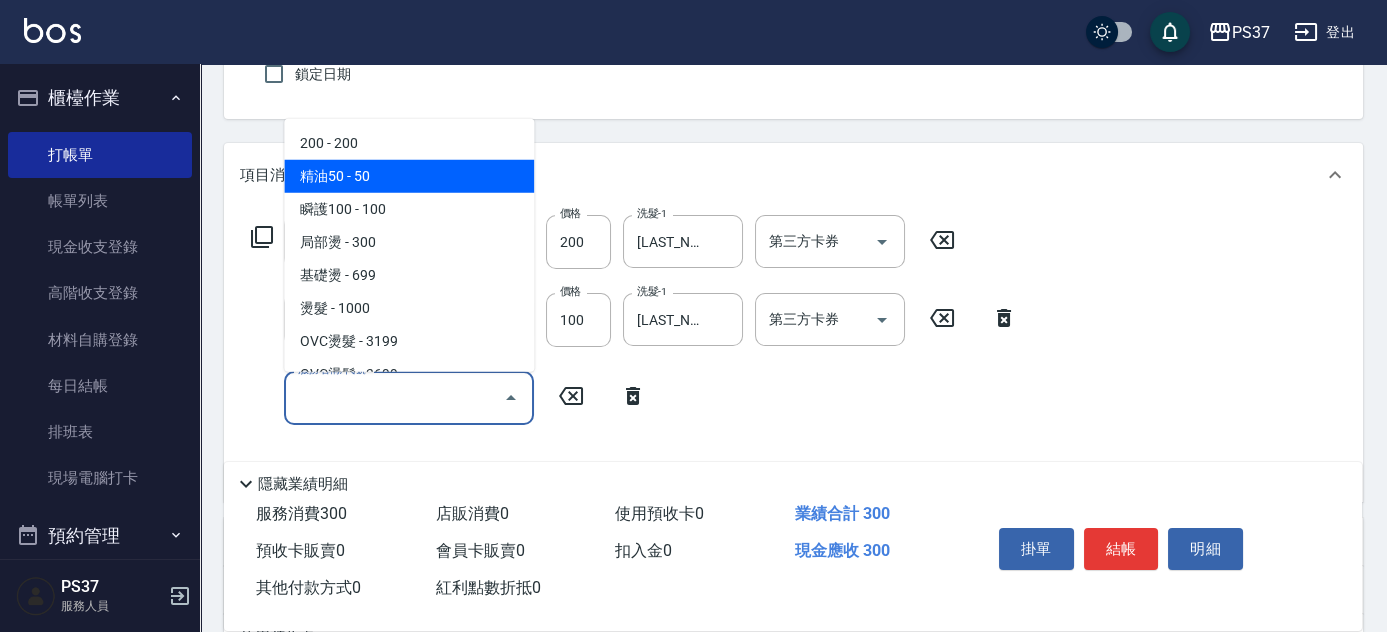 click on "精油50 - 50" at bounding box center (409, 176) 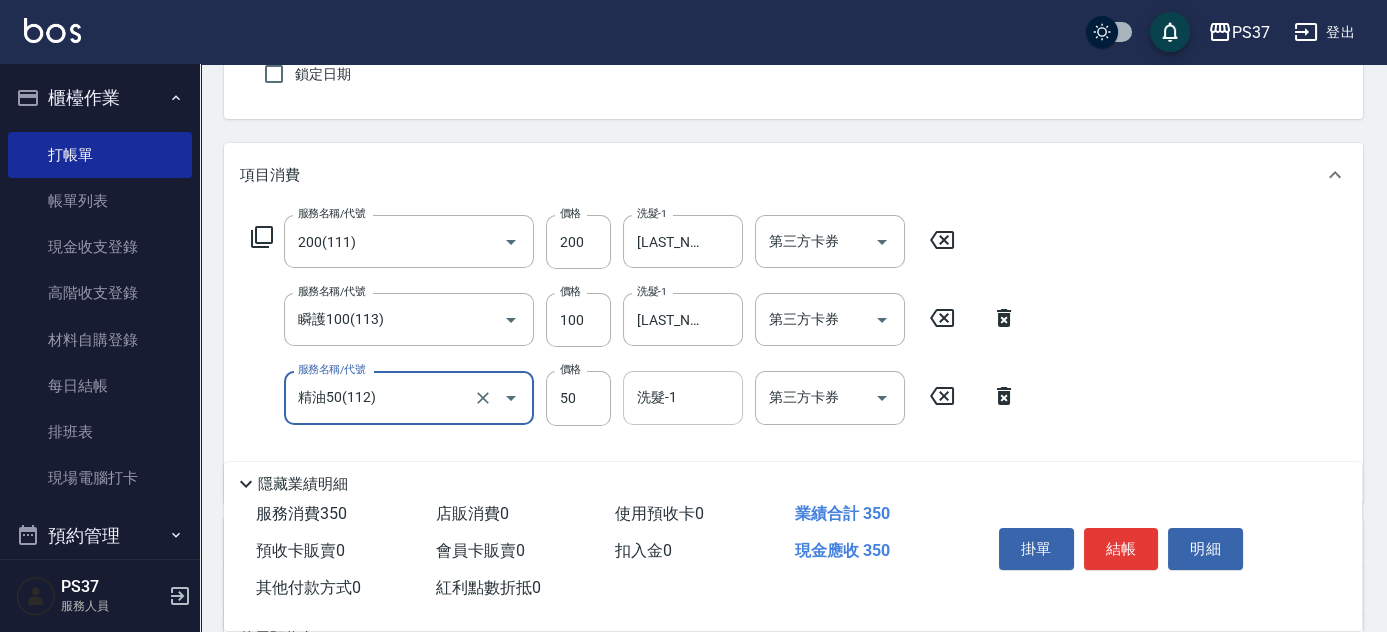 drag, startPoint x: 658, startPoint y: 408, endPoint x: 661, endPoint y: 390, distance: 18.248287 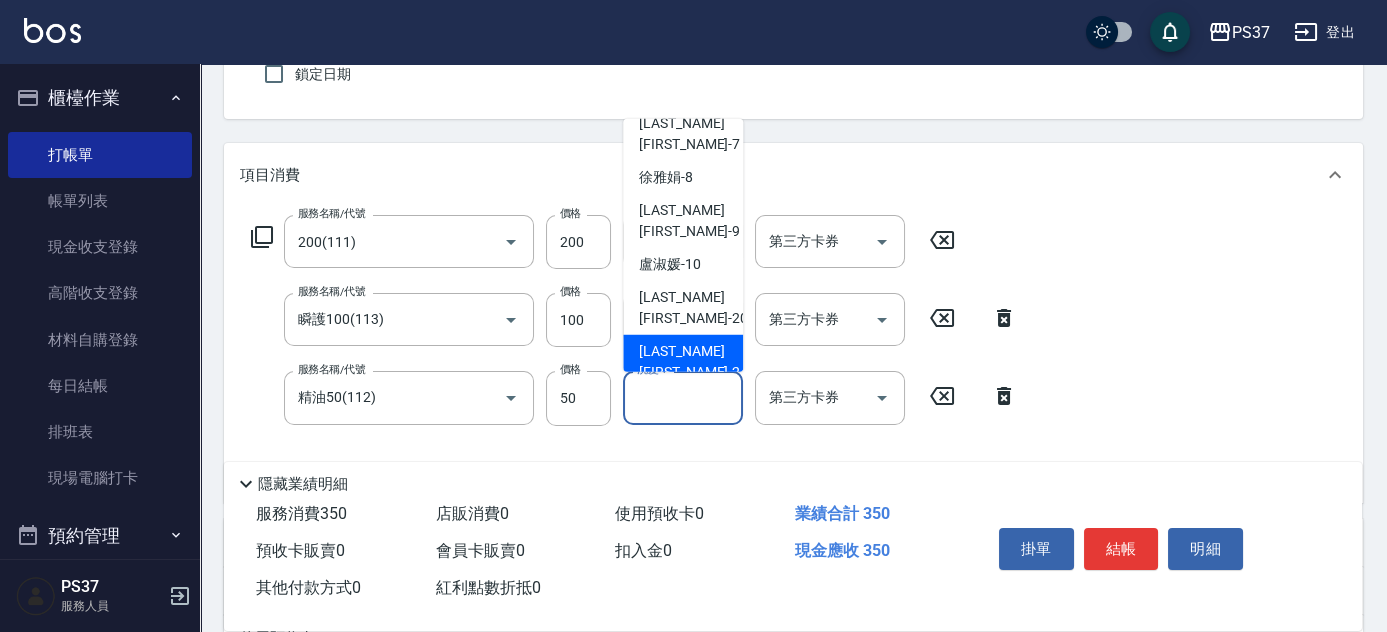 scroll, scrollTop: 141, scrollLeft: 0, axis: vertical 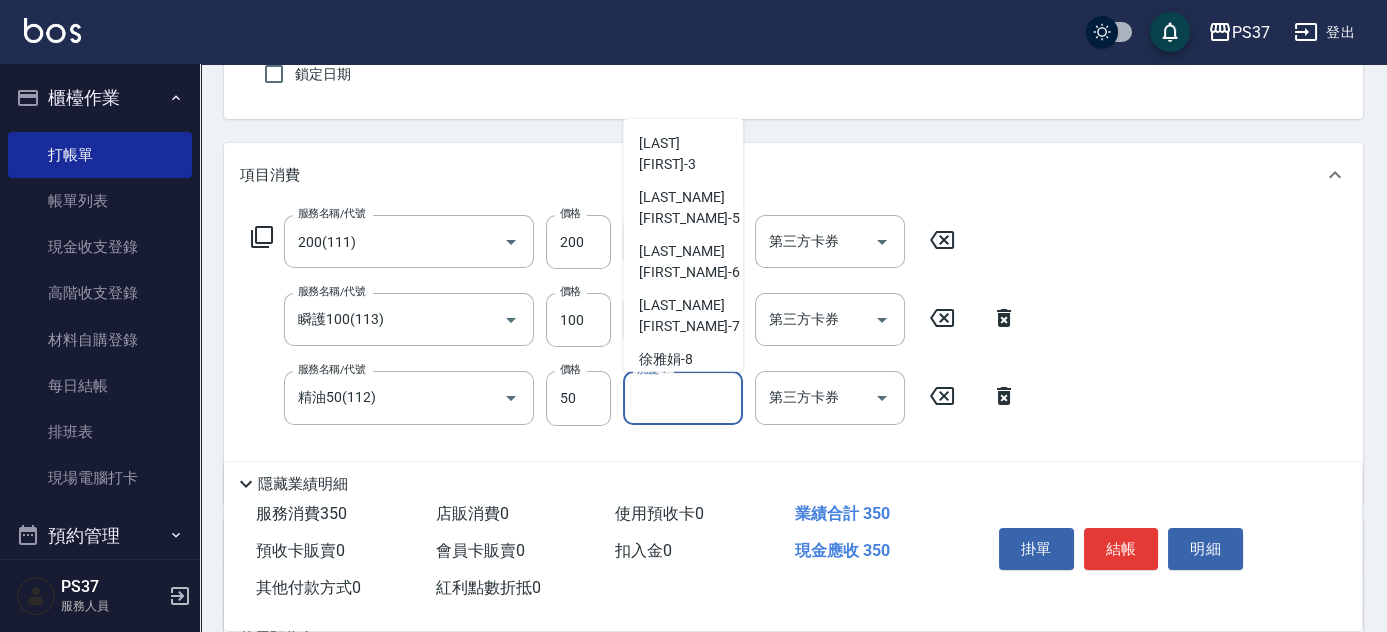 click on "[FIRST] -9" at bounding box center [689, 403] 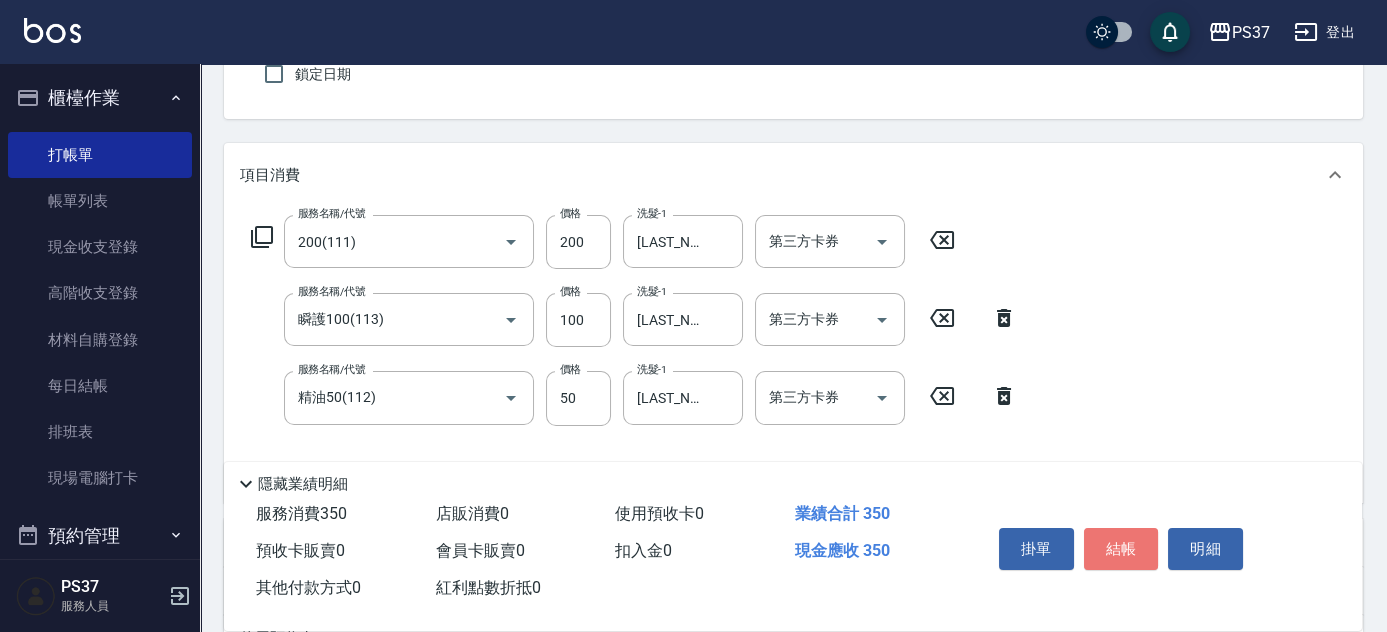 click on "結帳" at bounding box center (1121, 549) 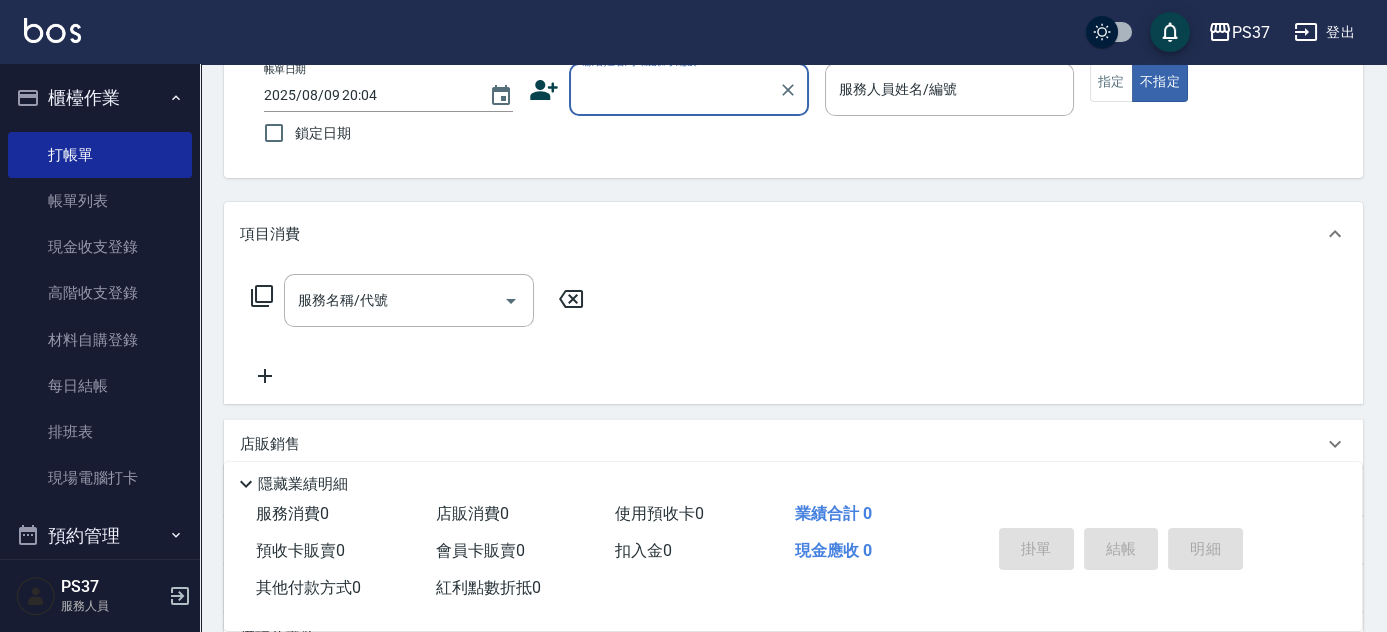 scroll, scrollTop: 90, scrollLeft: 0, axis: vertical 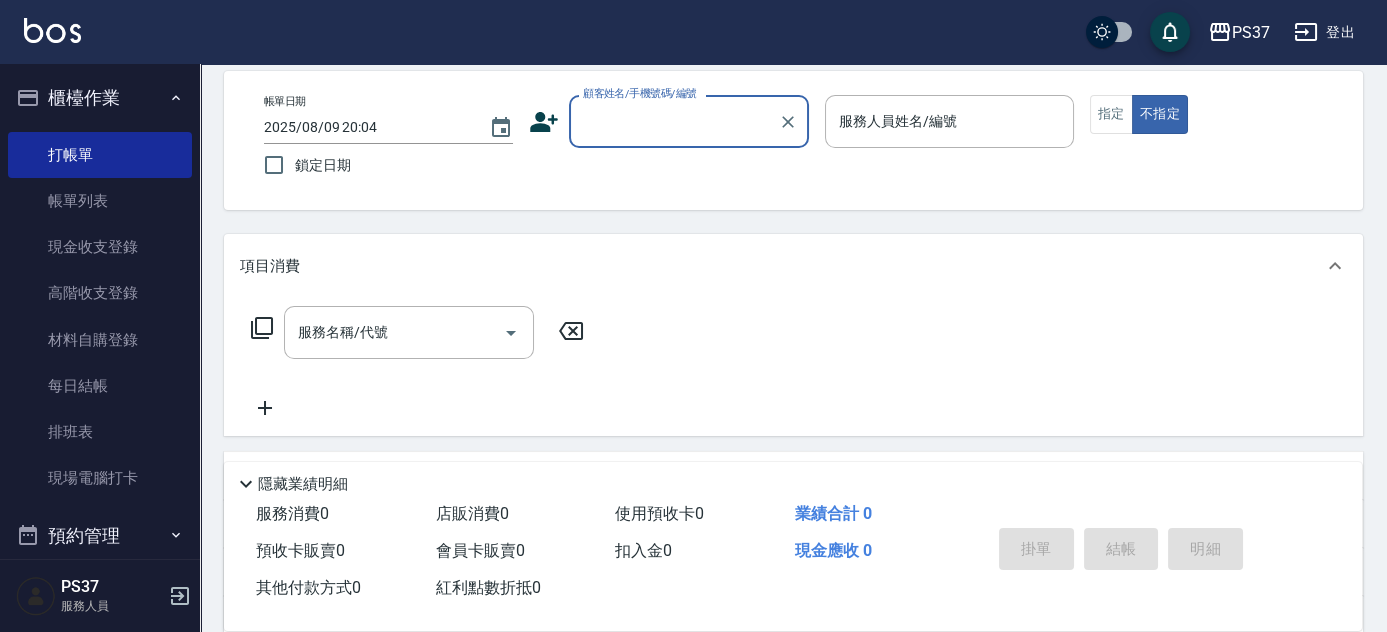 click on "顧客姓名/手機號碼/編號" at bounding box center (689, 121) 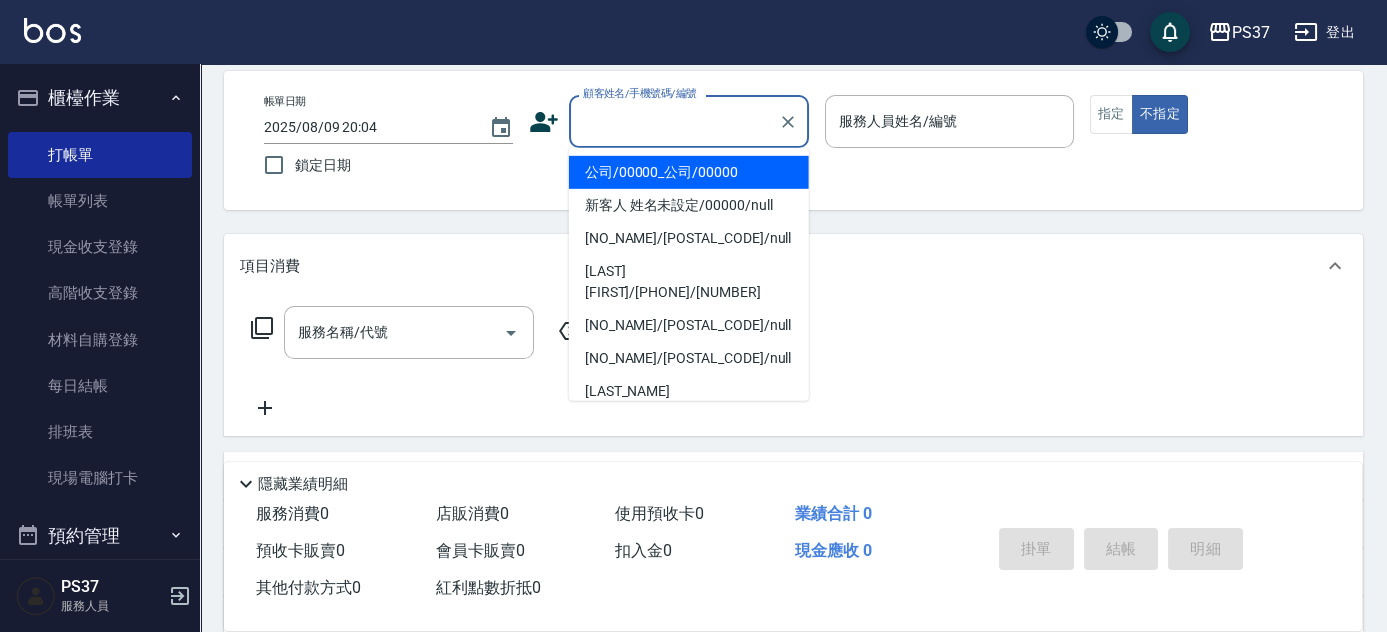 click on "公司/00000_公司/00000" at bounding box center [689, 172] 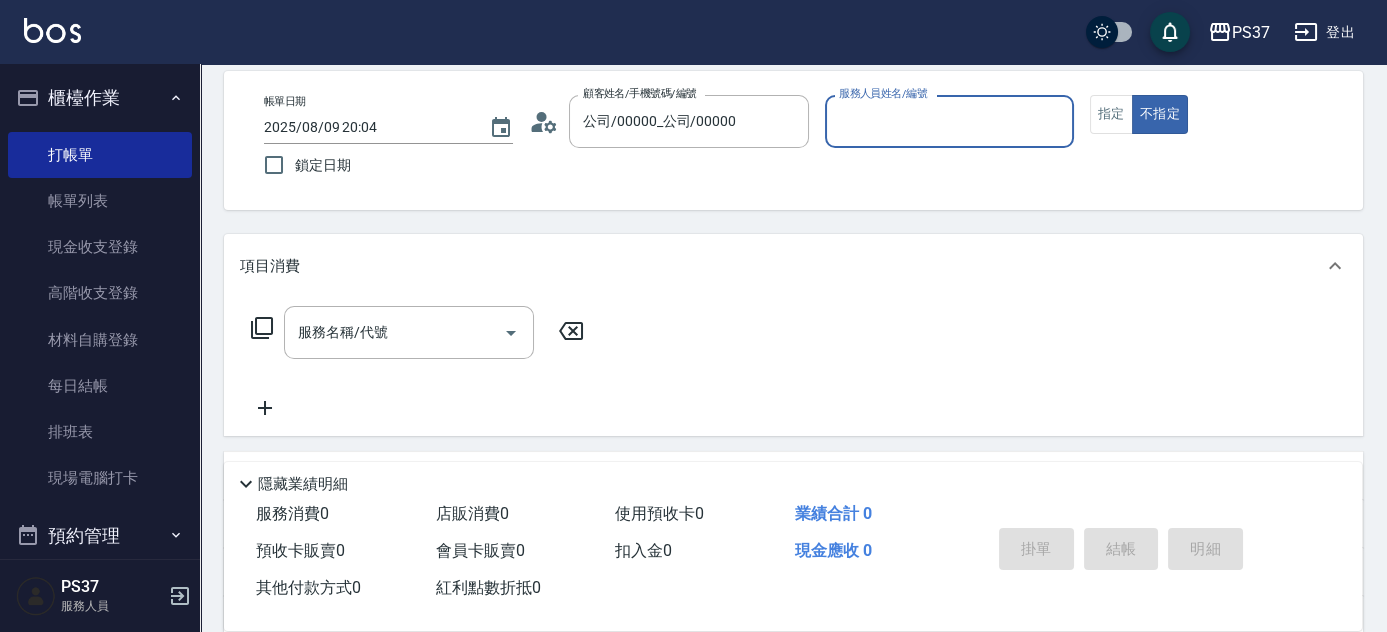 click on "服務人員姓名/編號" at bounding box center [949, 121] 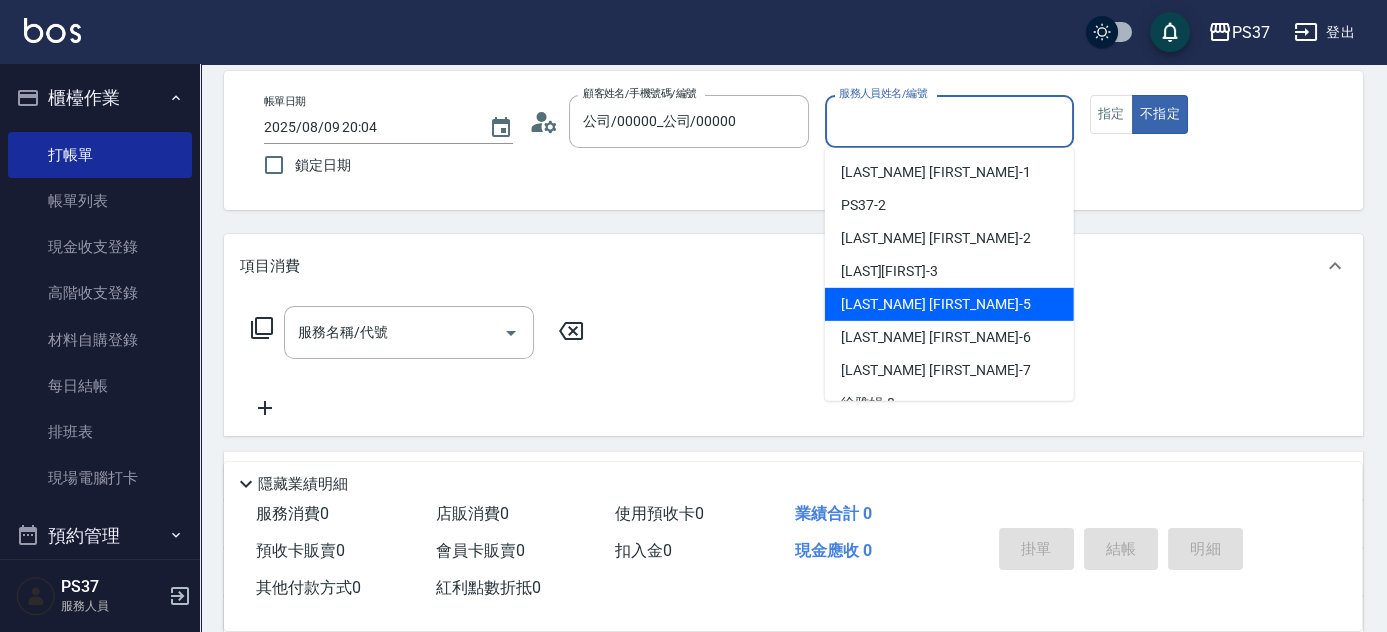 scroll, scrollTop: 90, scrollLeft: 0, axis: vertical 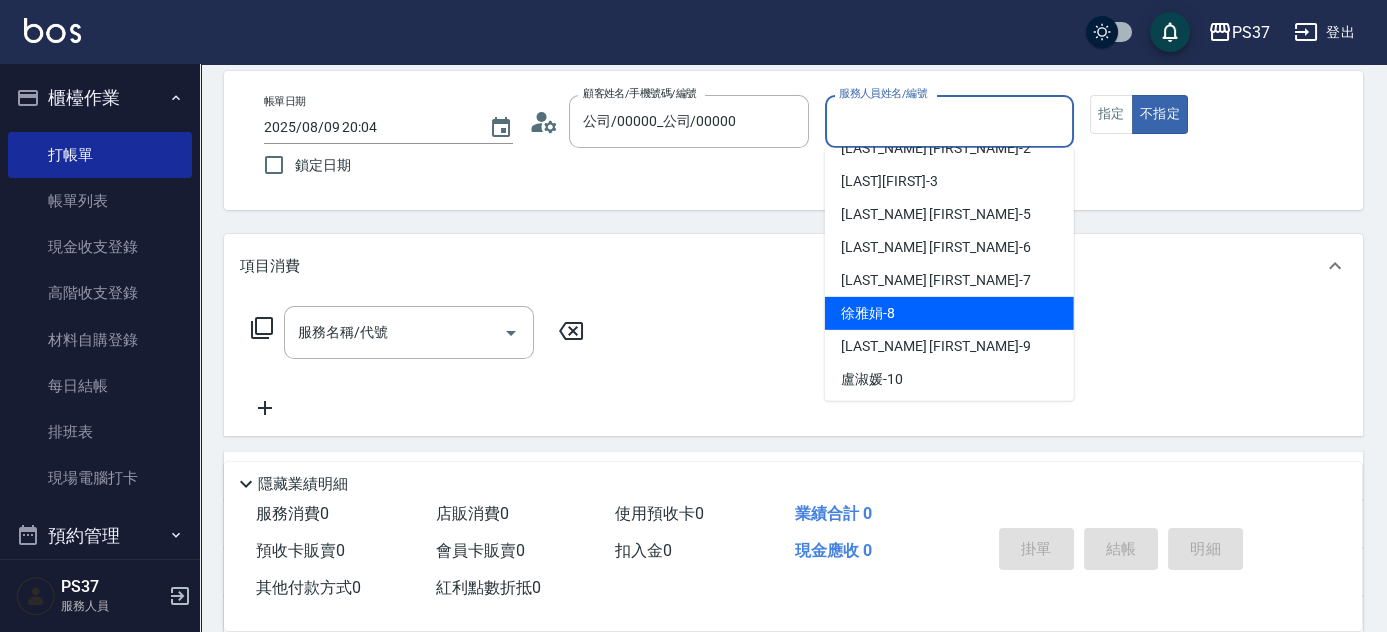 click on "徐雅娟 -8" at bounding box center [949, 313] 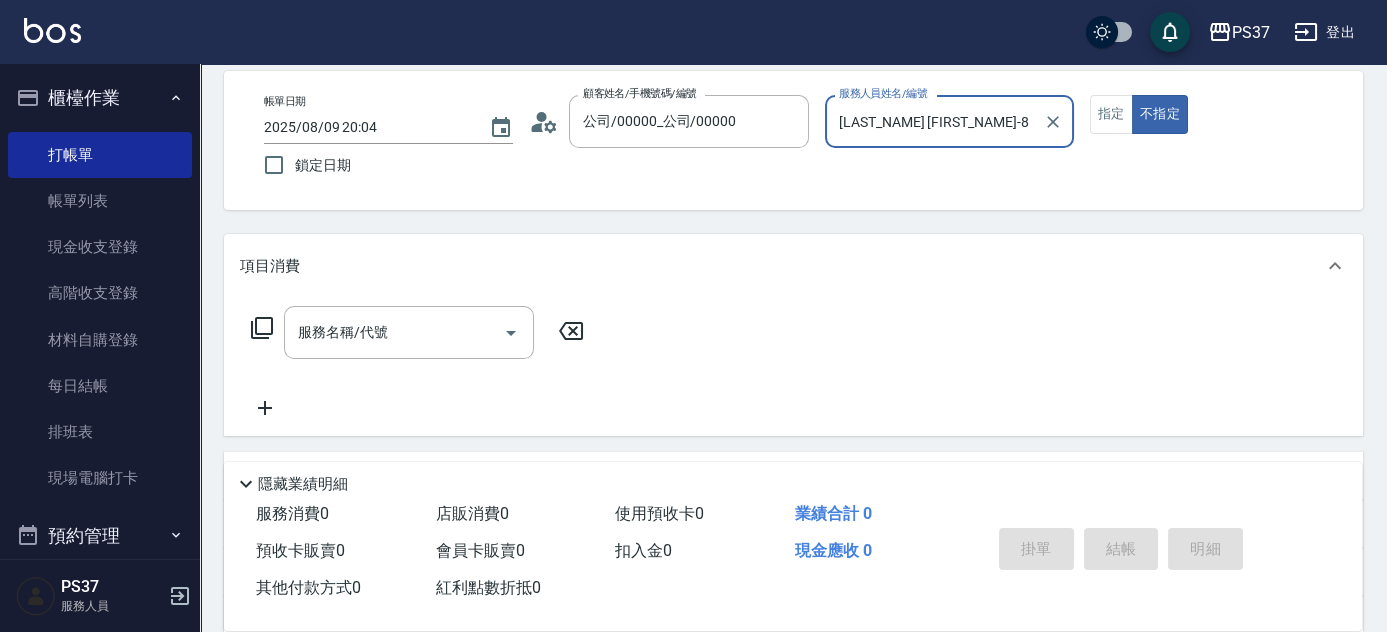 click on "徐雅娟-8" at bounding box center (934, 121) 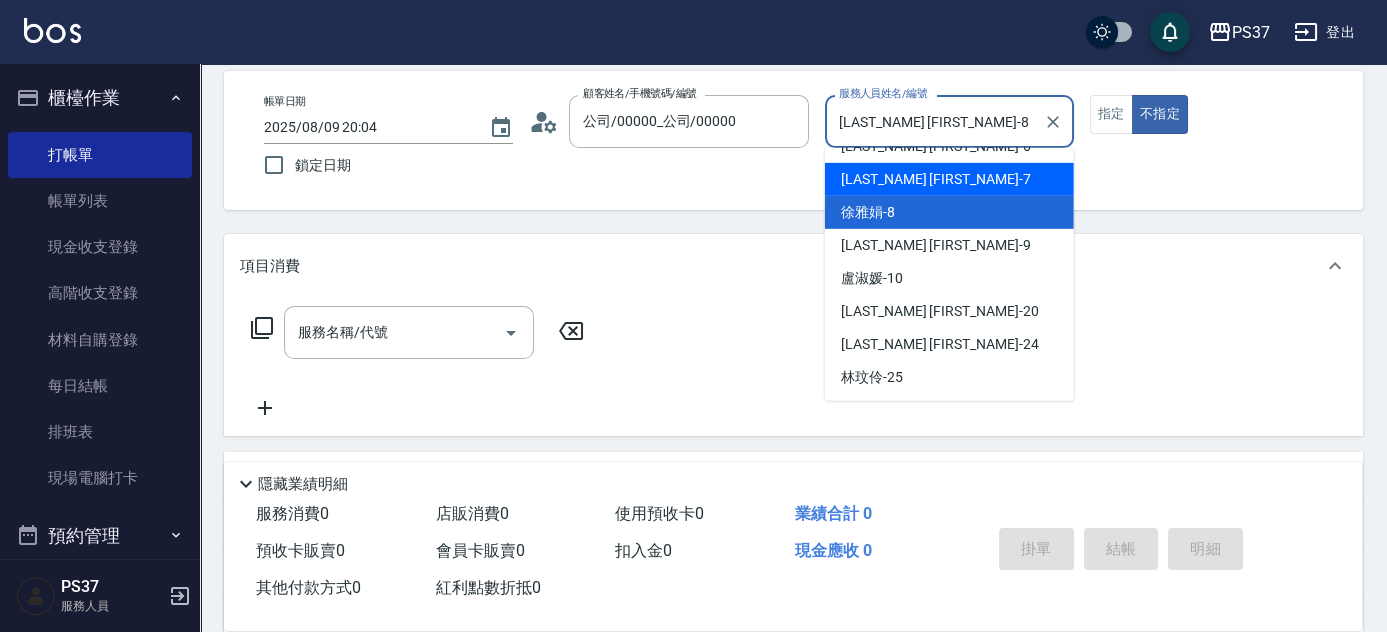 scroll, scrollTop: 200, scrollLeft: 0, axis: vertical 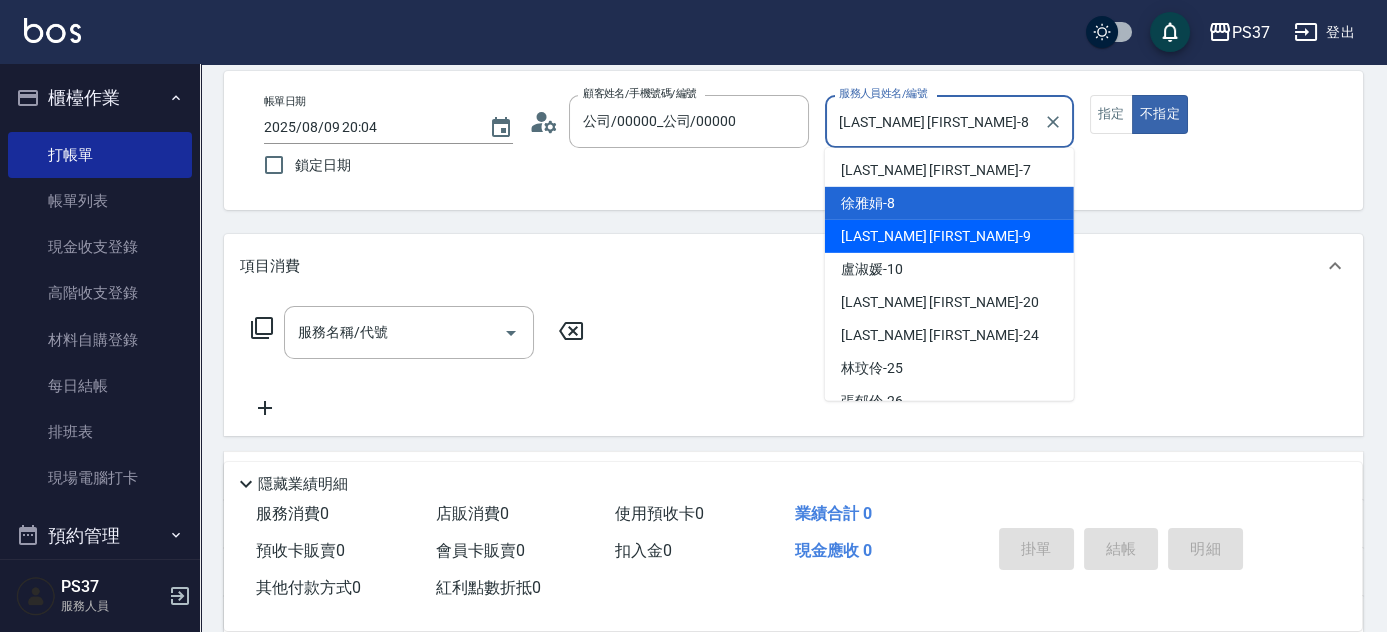 click on "[FIRST] -9" at bounding box center [949, 236] 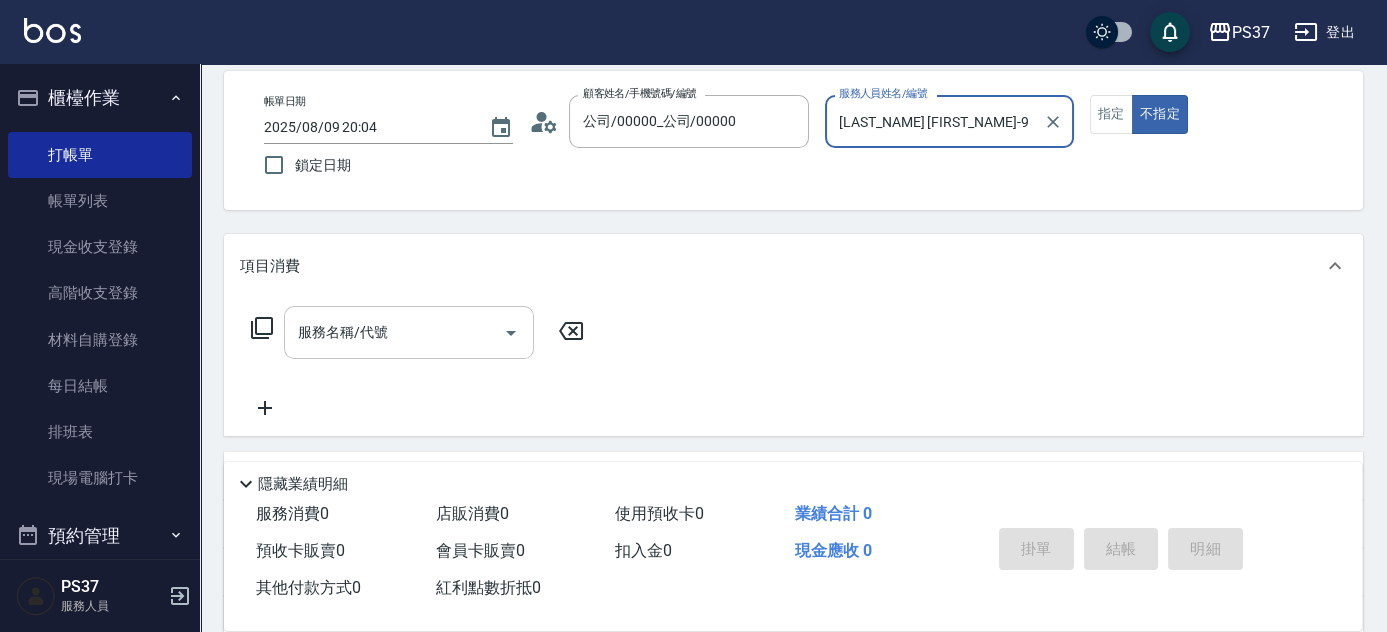 click on "服務名稱/代號" at bounding box center (394, 332) 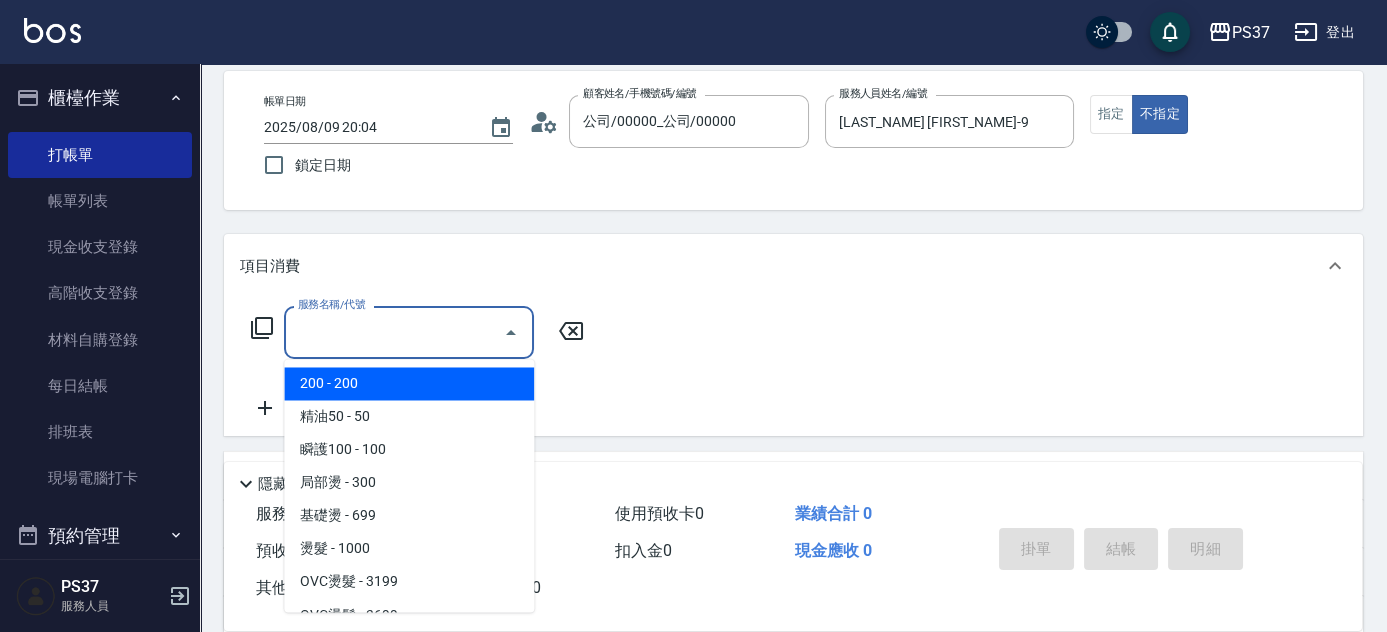 click on "200 - 200" at bounding box center [409, 383] 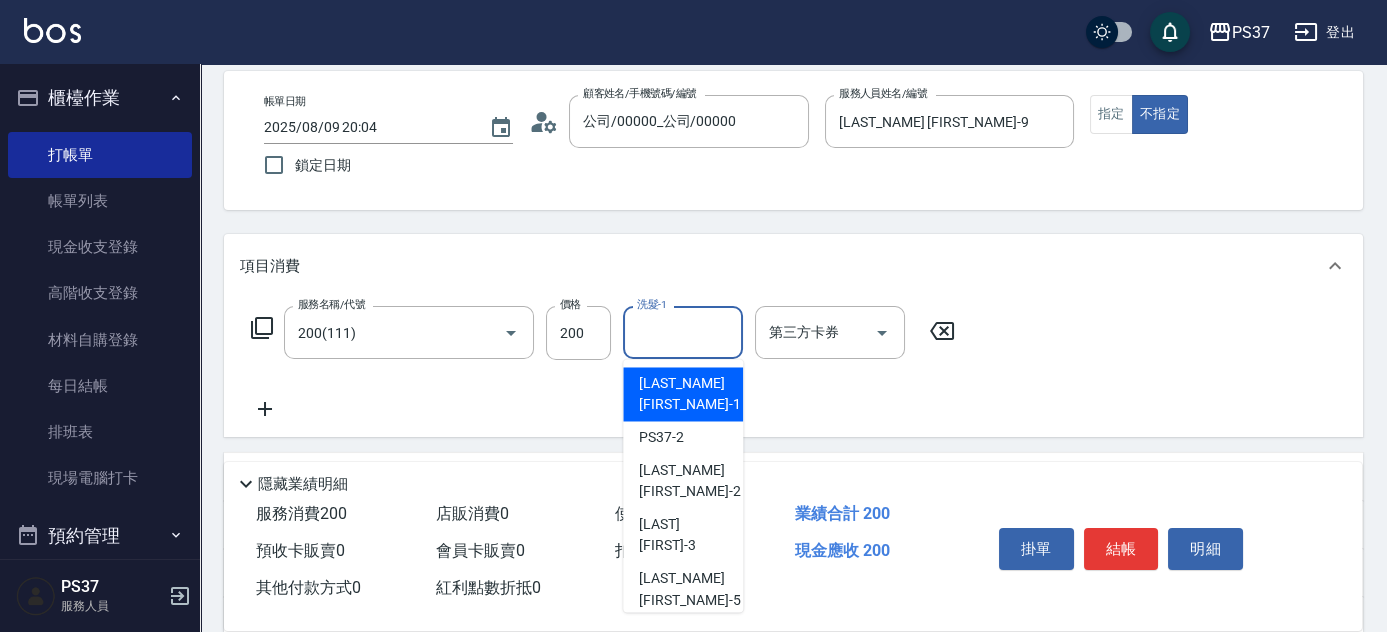 click on "洗髮-1" at bounding box center [683, 332] 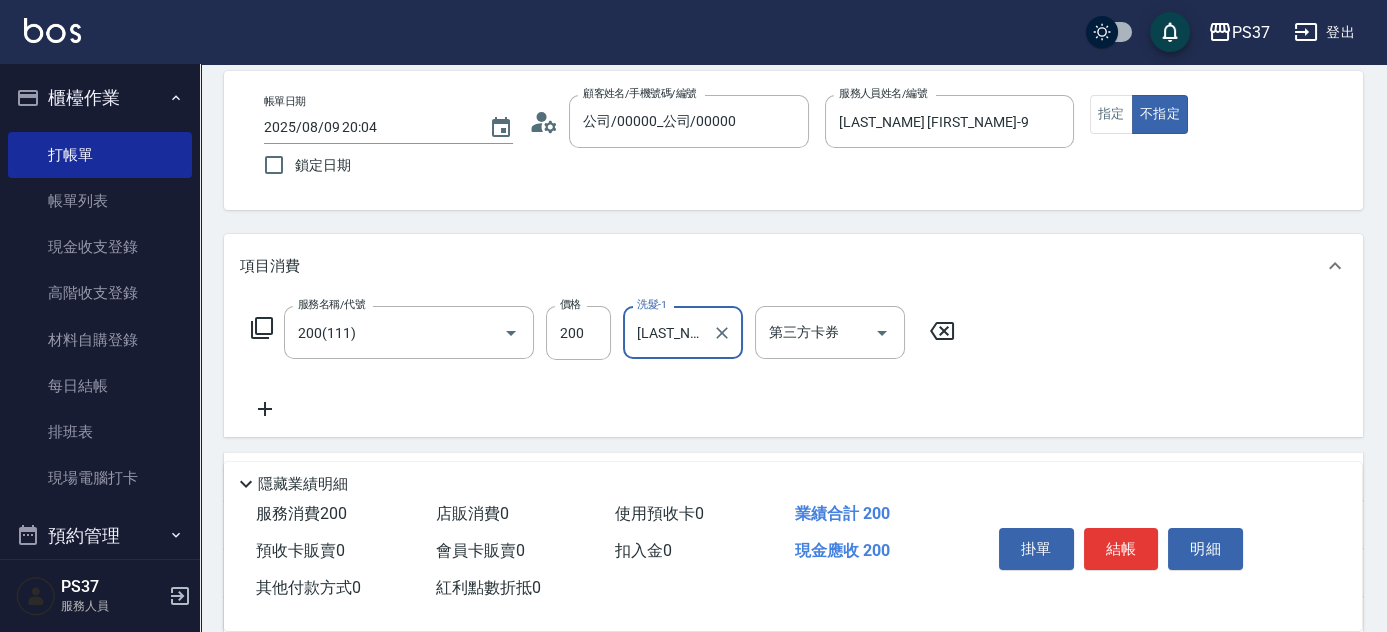 click 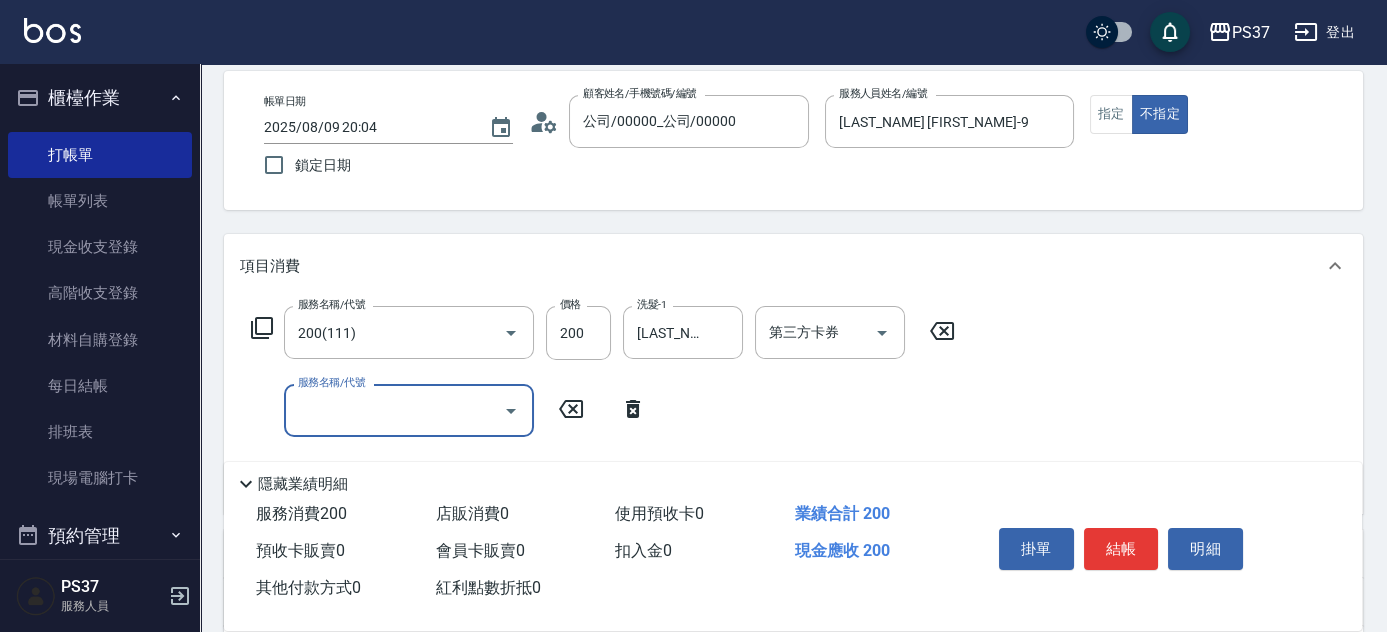 click on "服務名稱/代號" at bounding box center (394, 410) 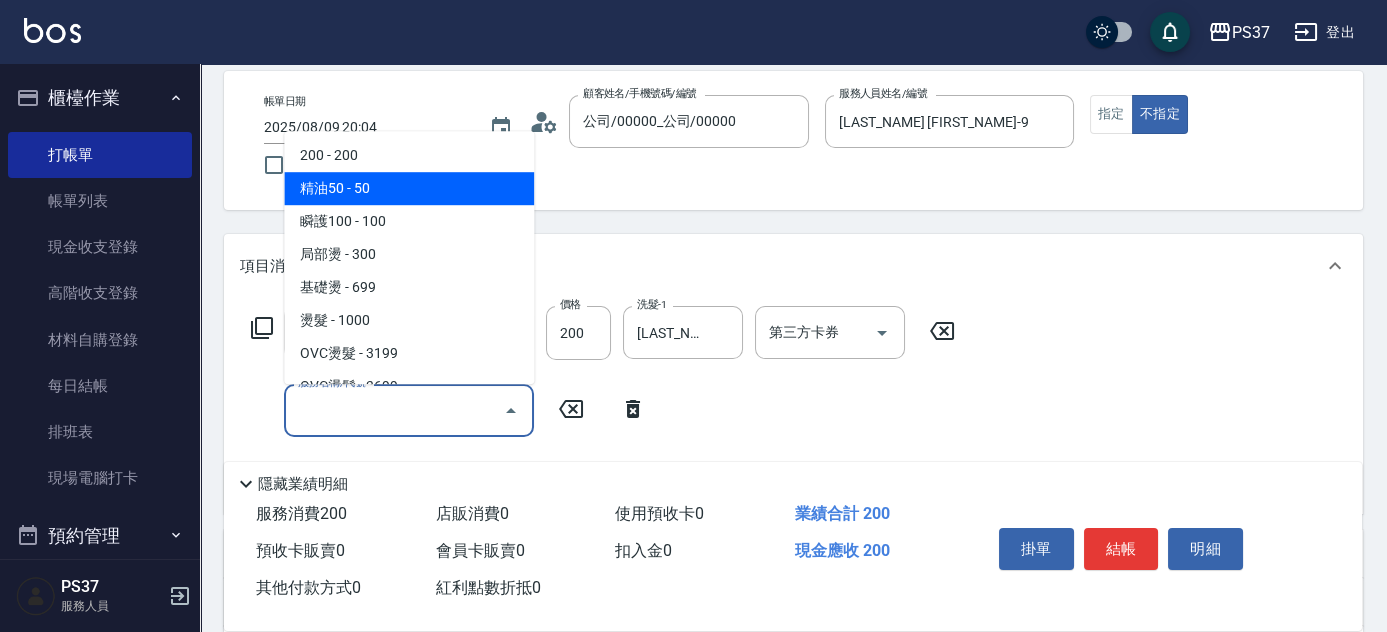 click on "精油50 - 50" at bounding box center (409, 188) 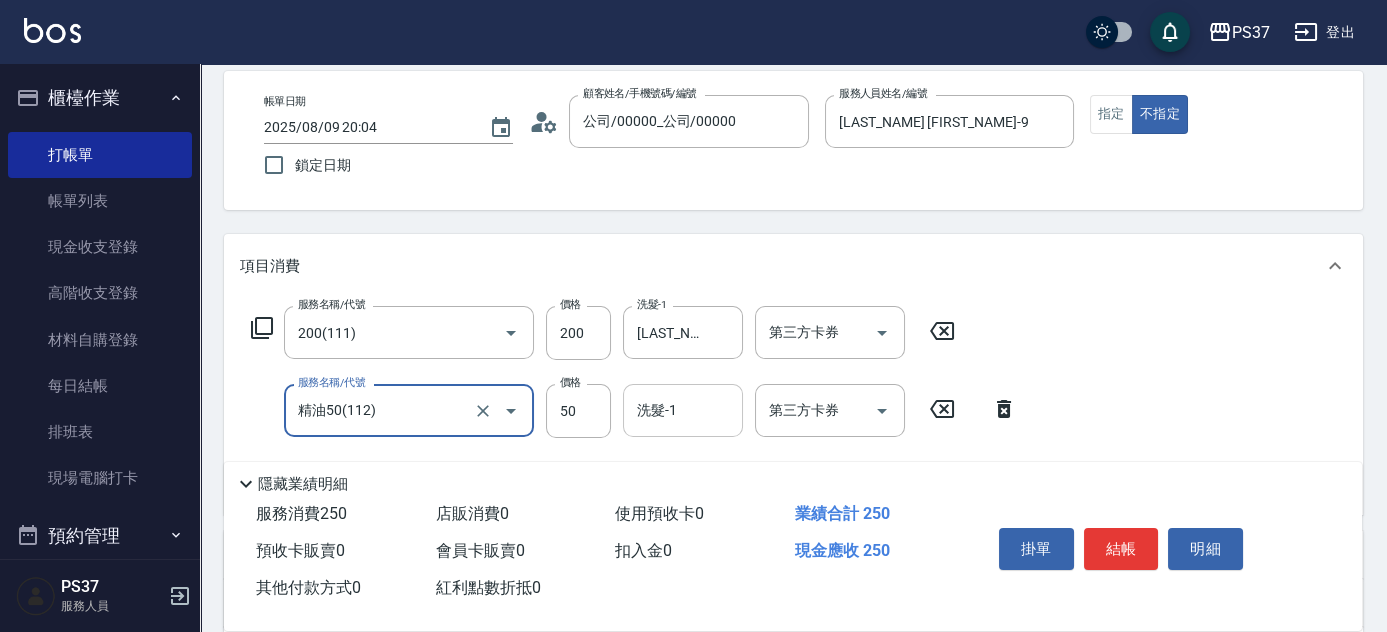 drag, startPoint x: 688, startPoint y: 404, endPoint x: 685, endPoint y: 388, distance: 16.27882 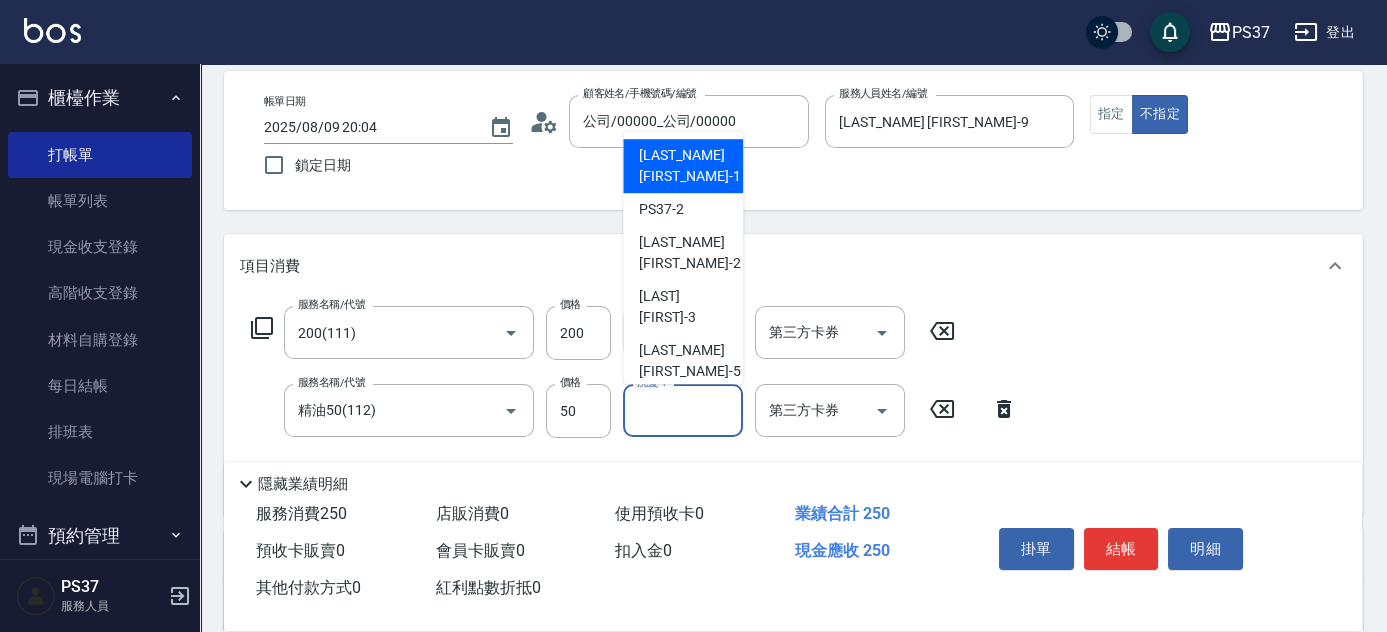 click on "[FIRST] -1" at bounding box center (689, 166) 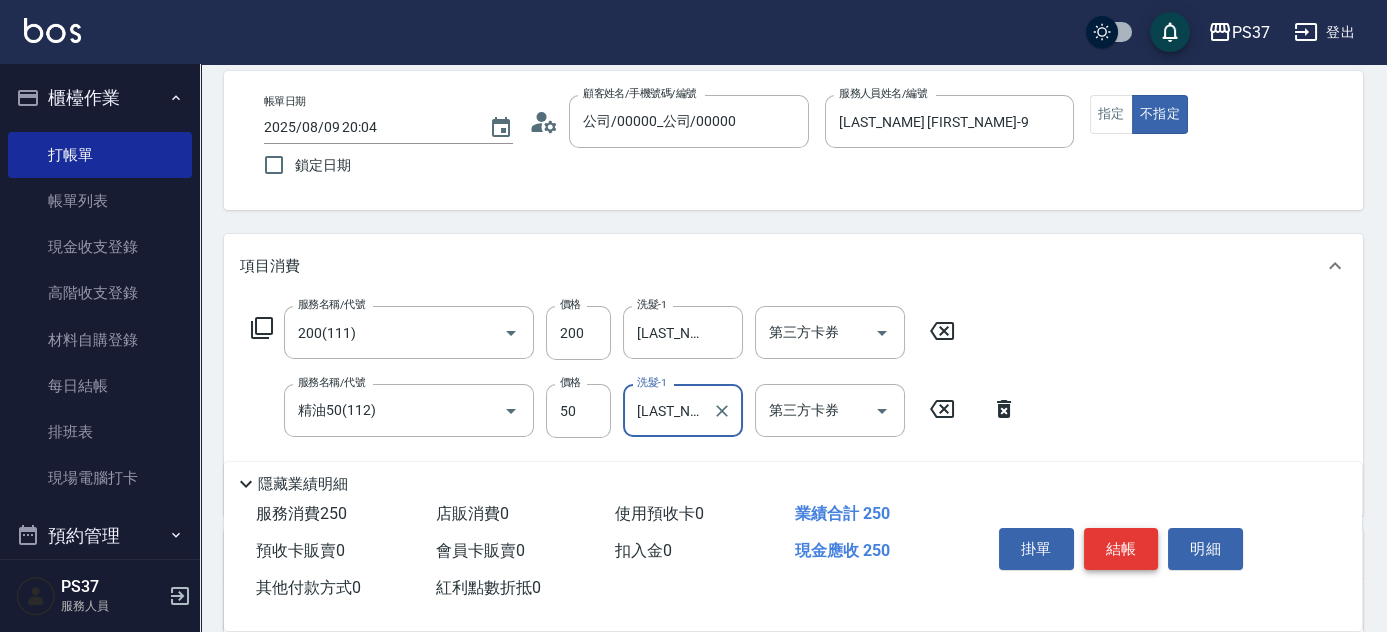 click on "結帳" at bounding box center (1121, 549) 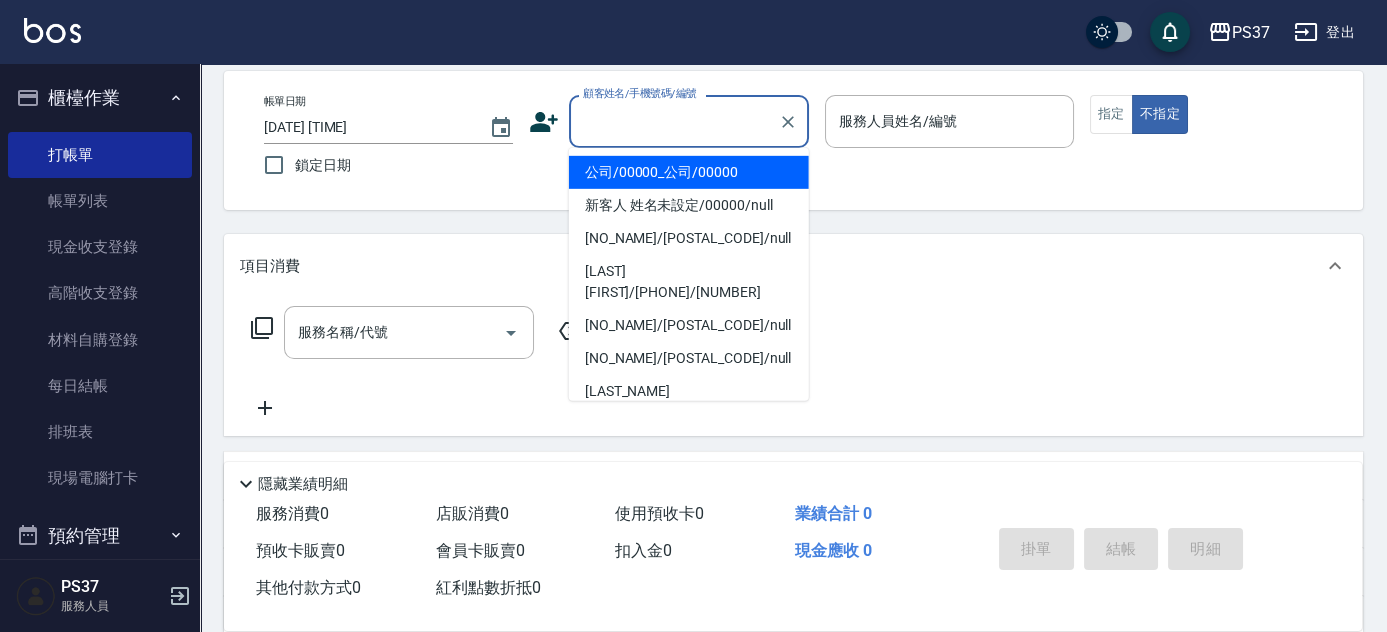 click on "顧客姓名/手機號碼/編號" at bounding box center [674, 121] 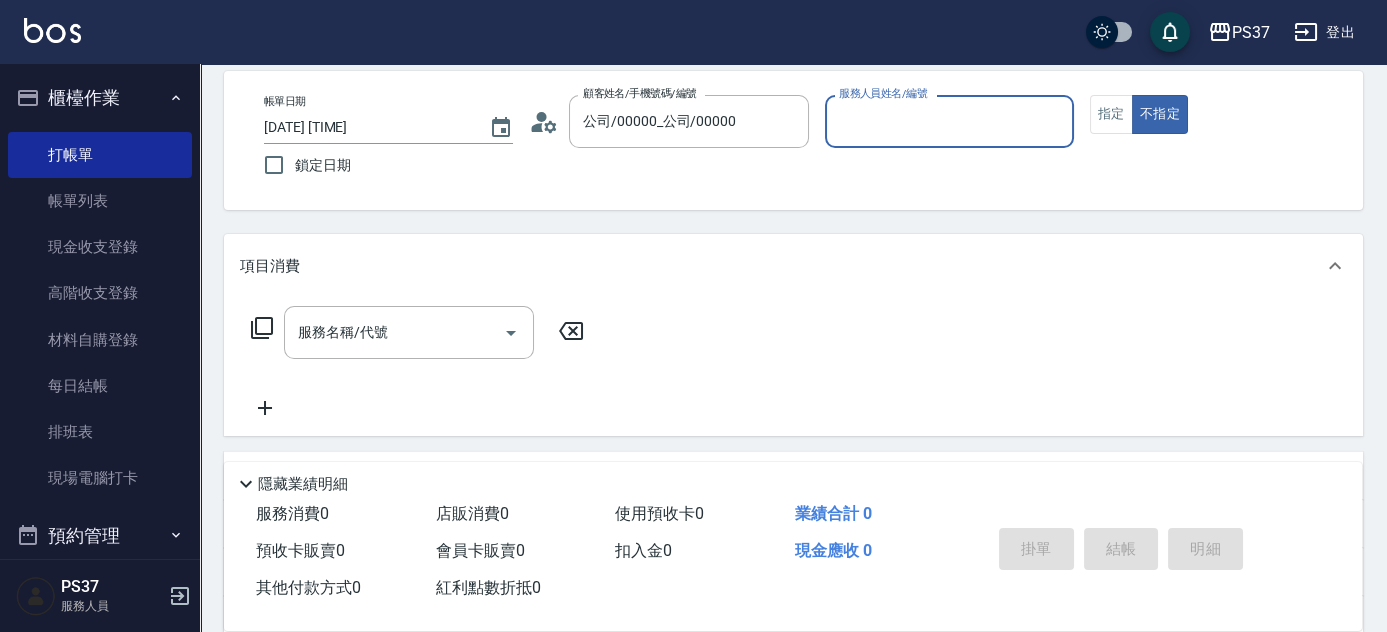 click on "服務人員姓名/編號" at bounding box center (949, 121) 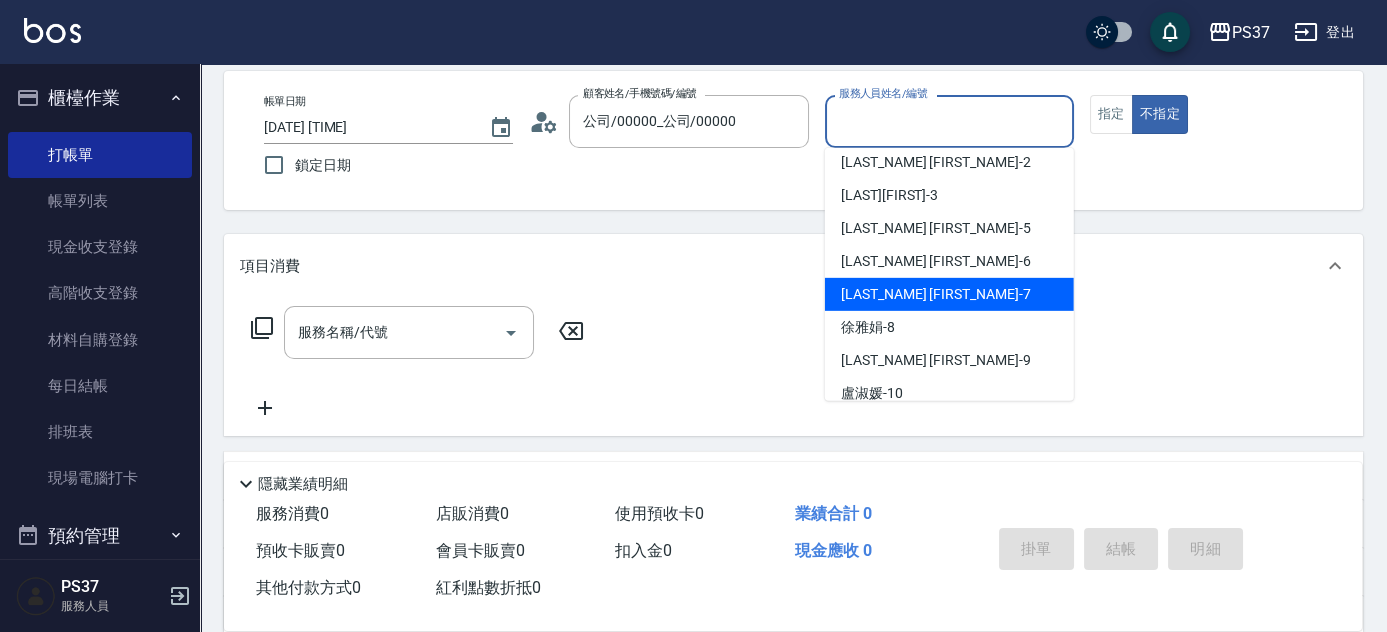 scroll, scrollTop: 181, scrollLeft: 0, axis: vertical 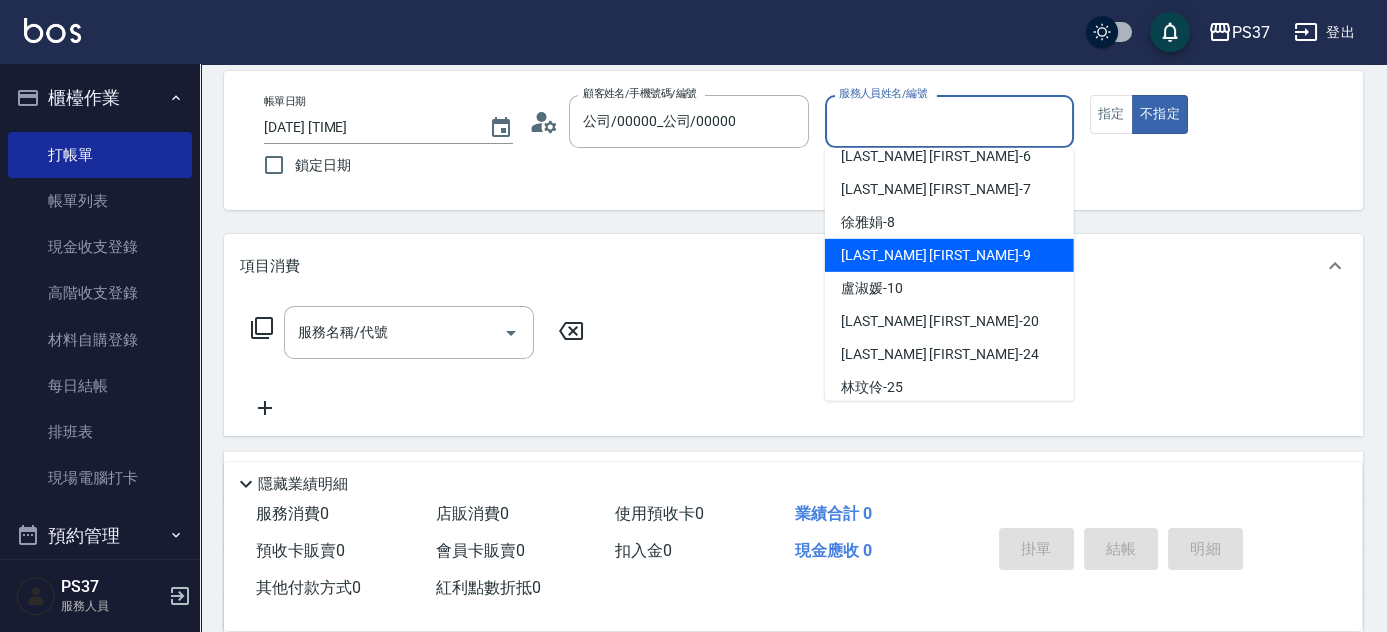 click on "[FIRST] -9" at bounding box center (949, 255) 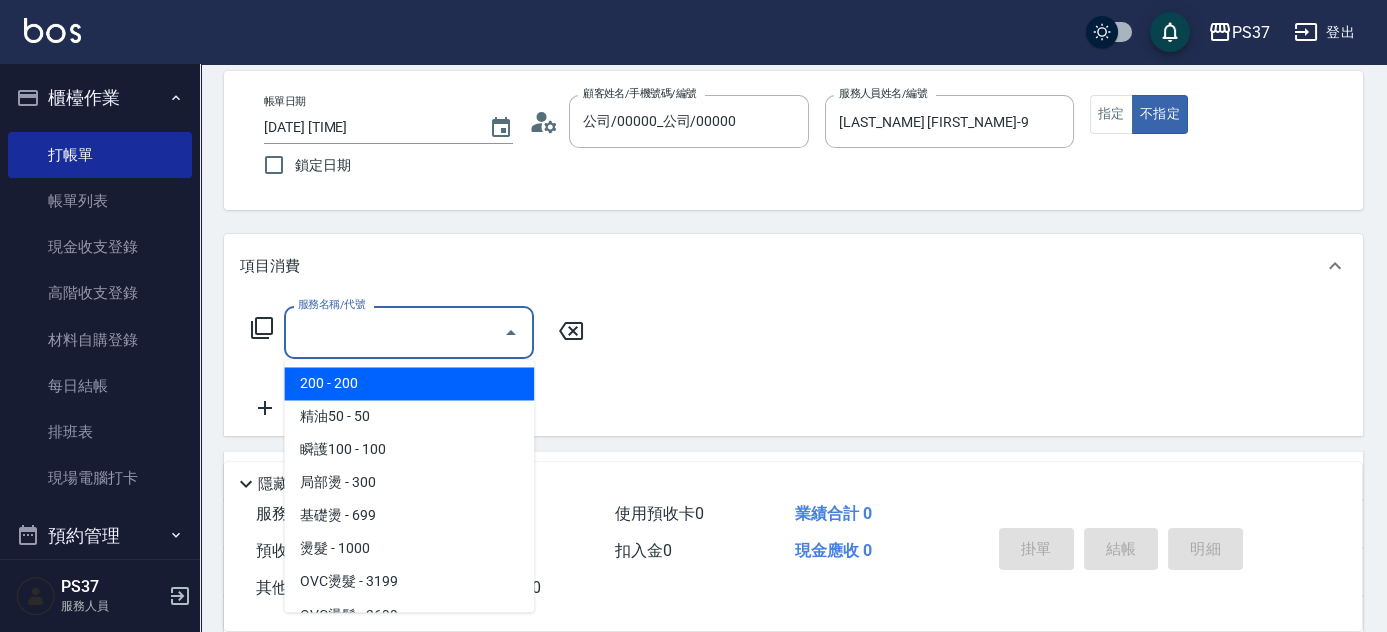 click on "服務名稱/代號" at bounding box center (394, 332) 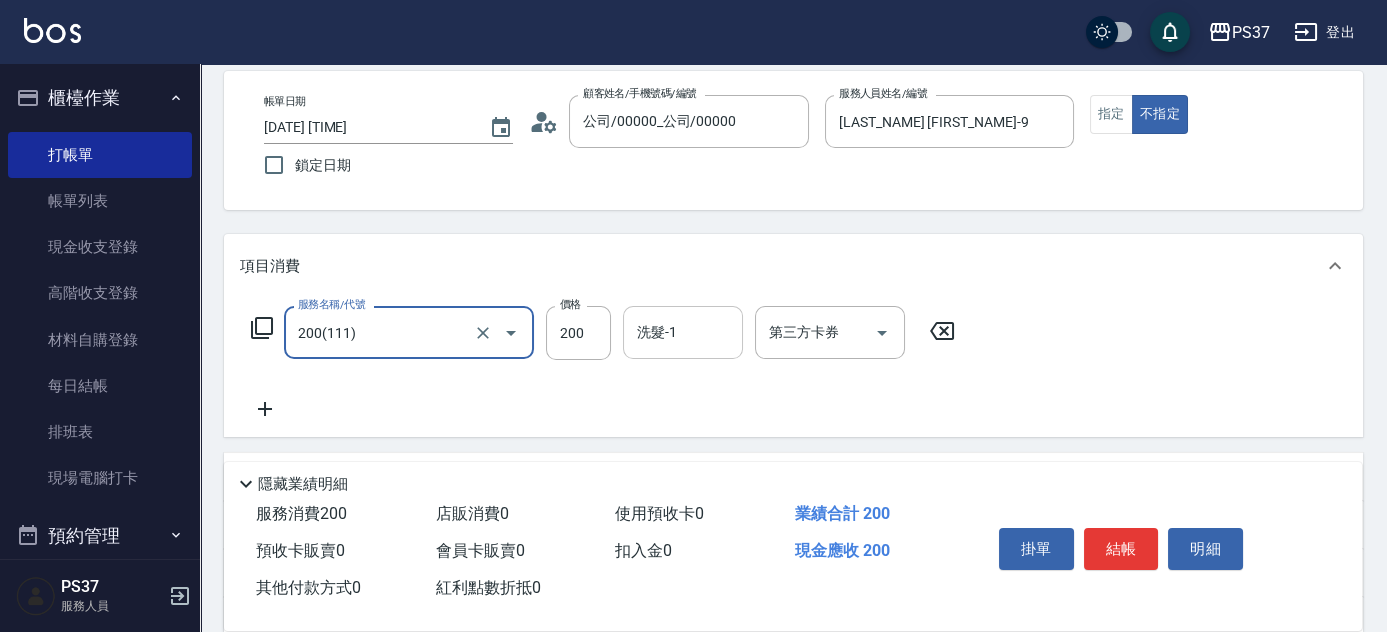 click on "洗髮-1 洗髮-1" at bounding box center [683, 332] 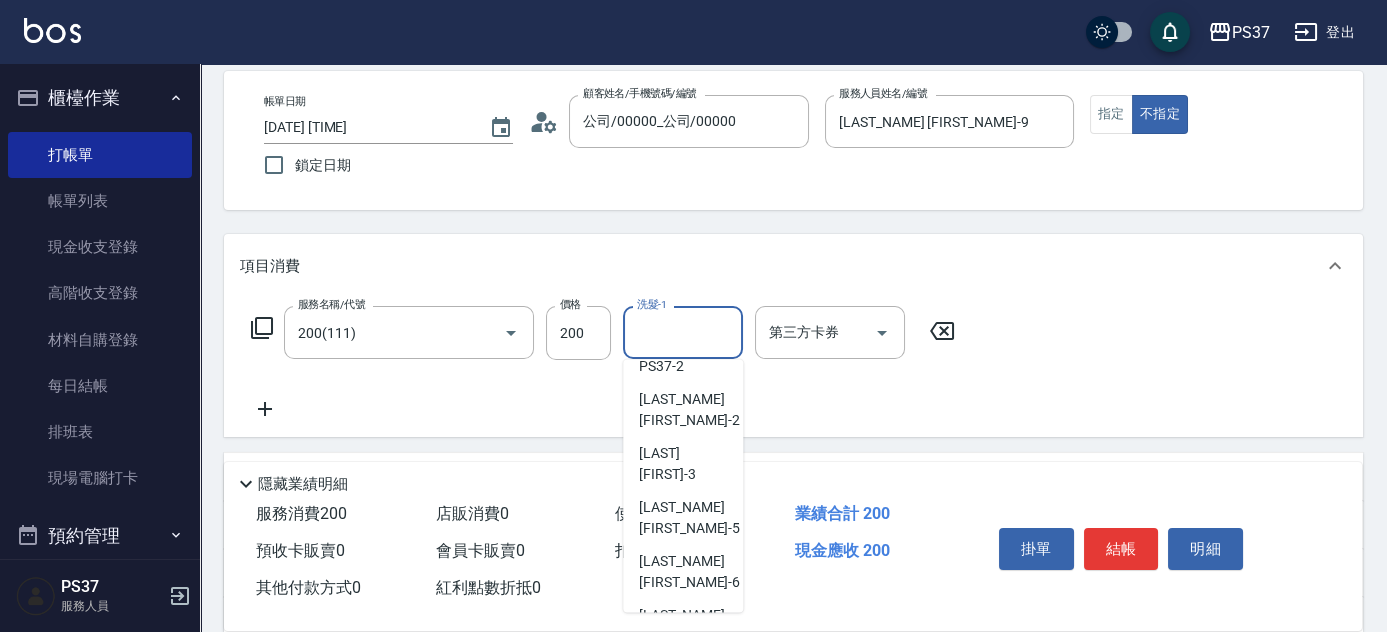 scroll, scrollTop: 181, scrollLeft: 0, axis: vertical 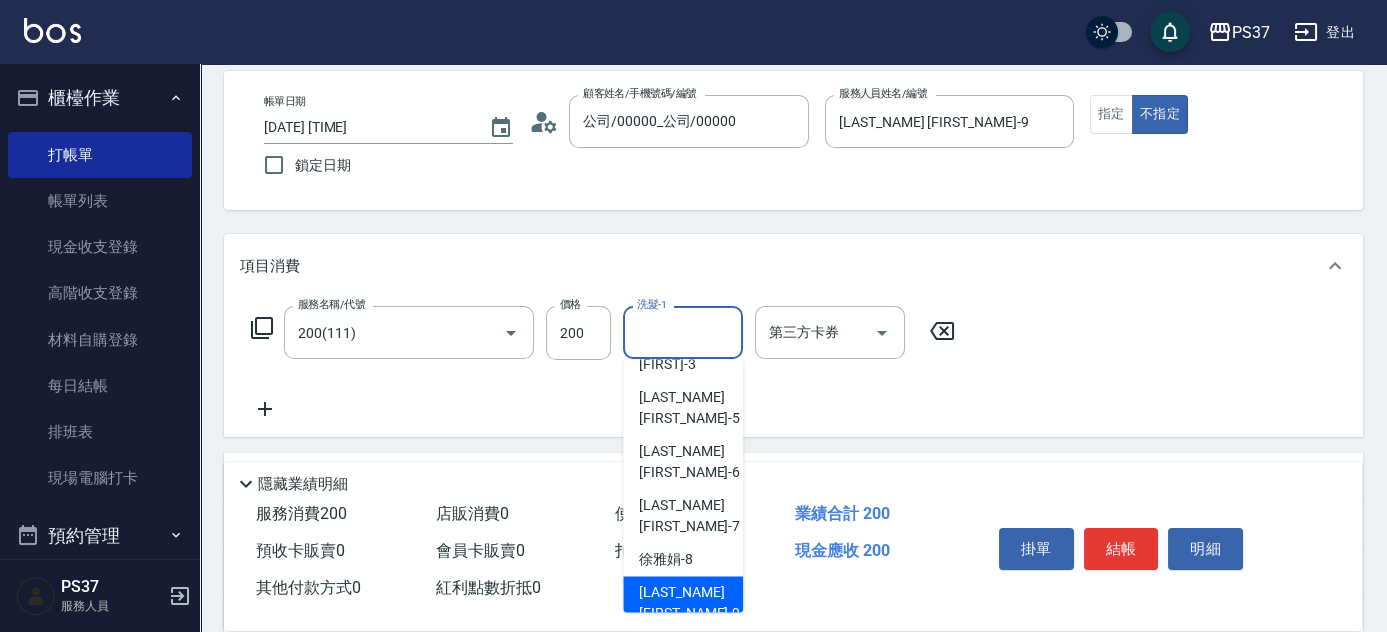 click on "[FIRST] -9" at bounding box center [689, 603] 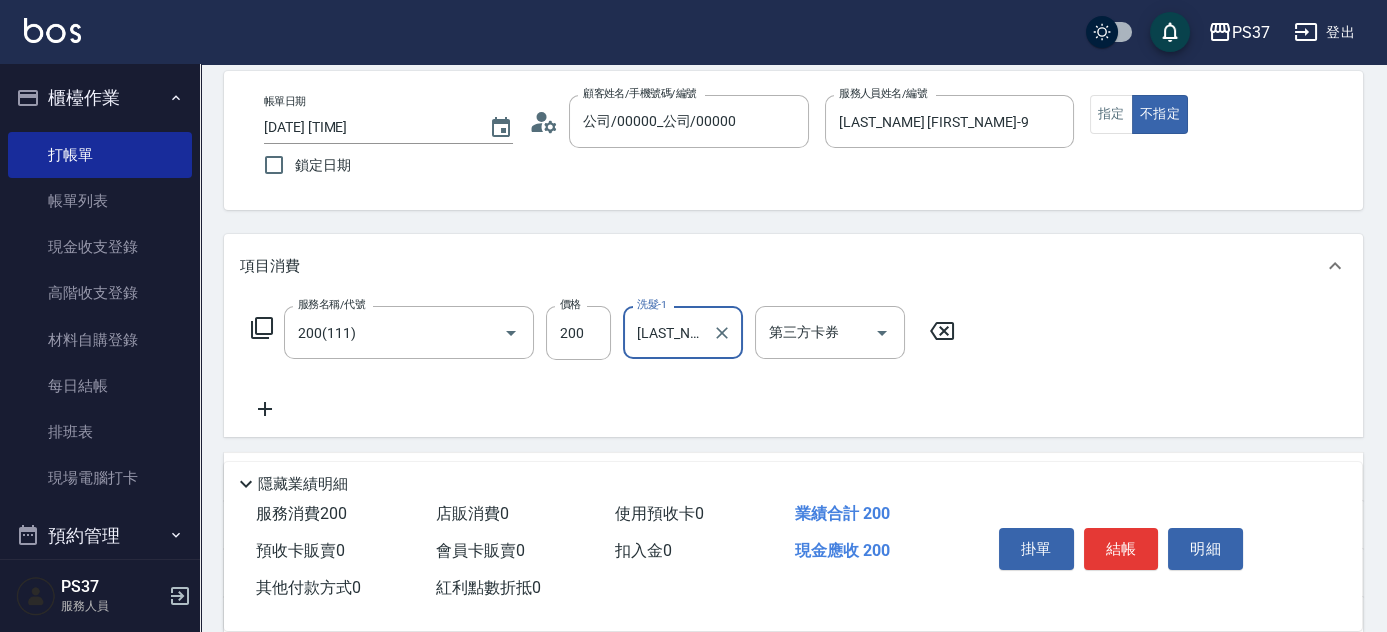 click 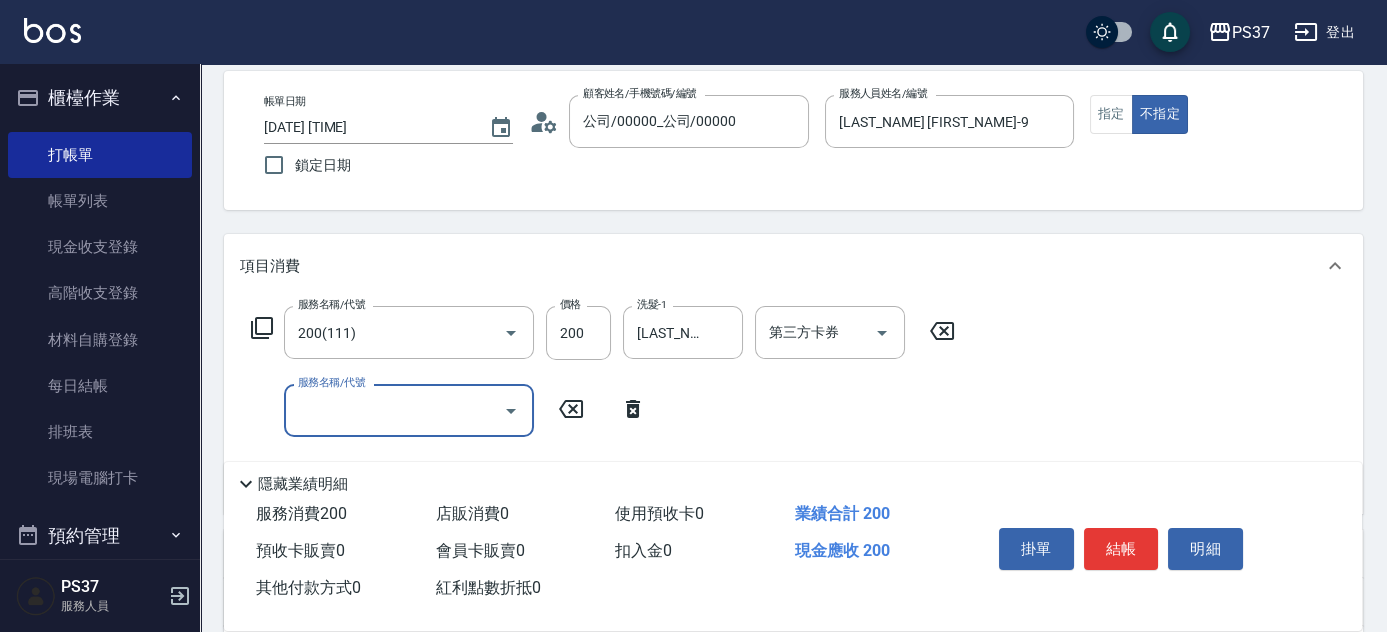 click on "服務名稱/代號" at bounding box center (409, 410) 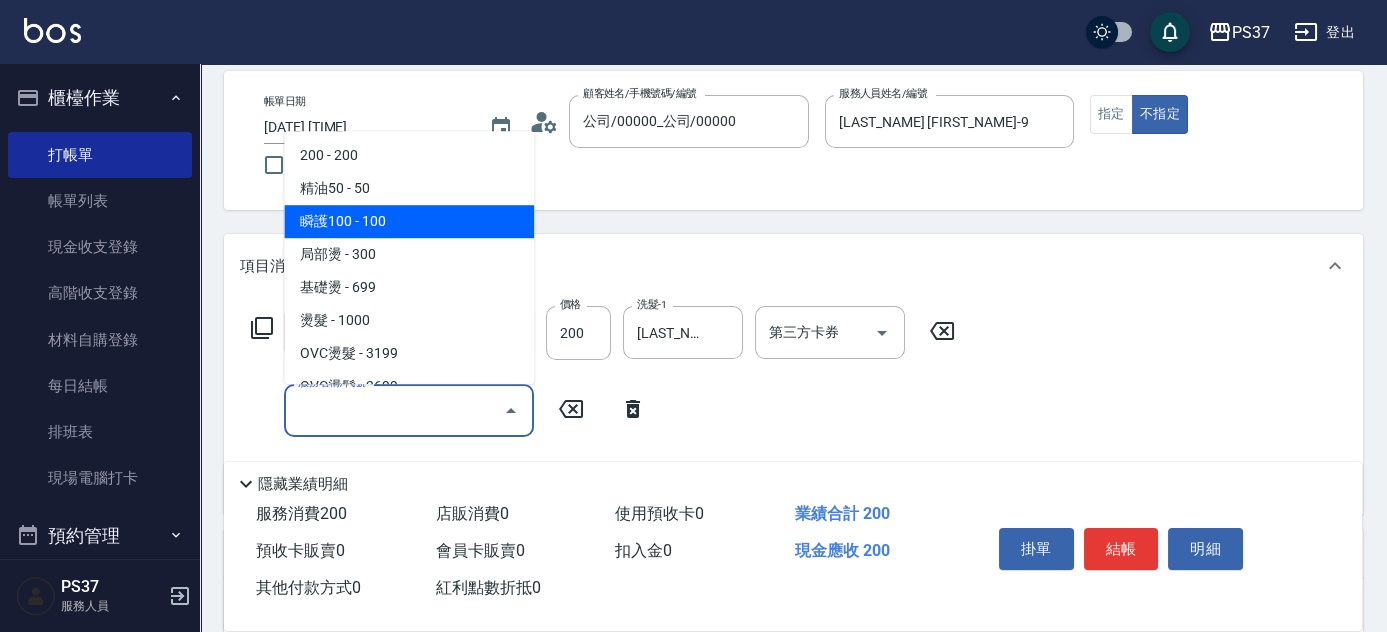 click on "瞬護100 - 100" at bounding box center [409, 221] 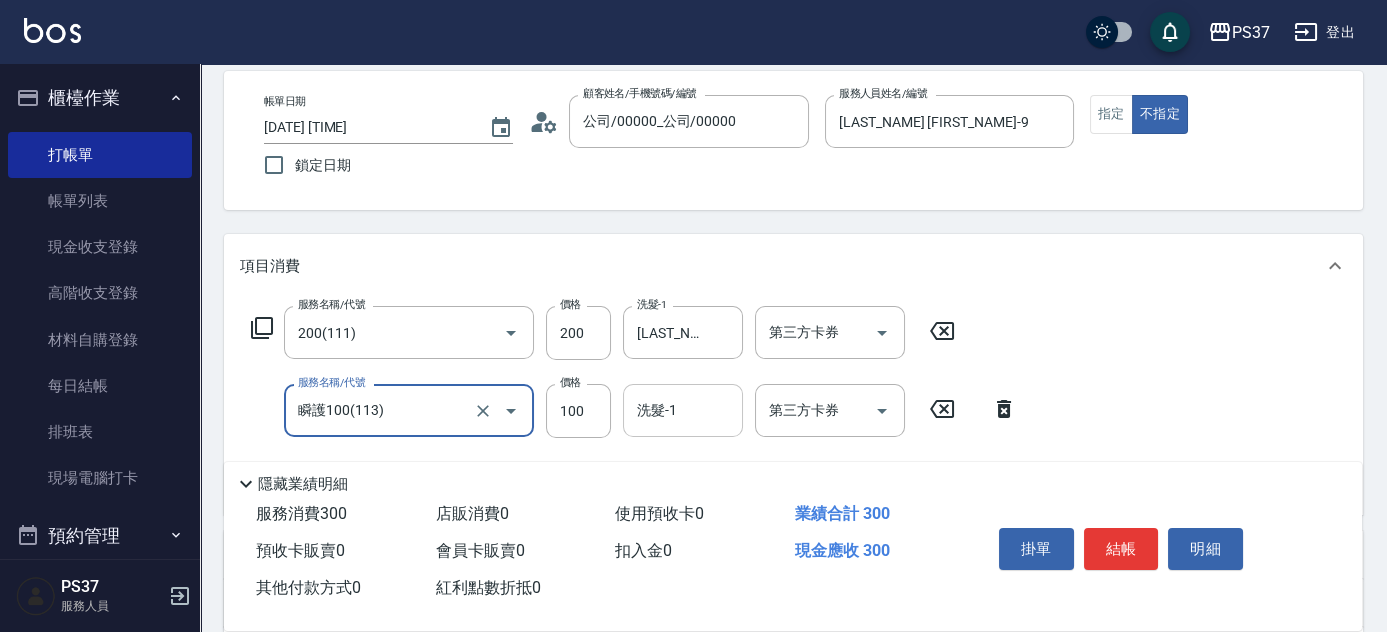 drag, startPoint x: 680, startPoint y: 415, endPoint x: 680, endPoint y: 401, distance: 14 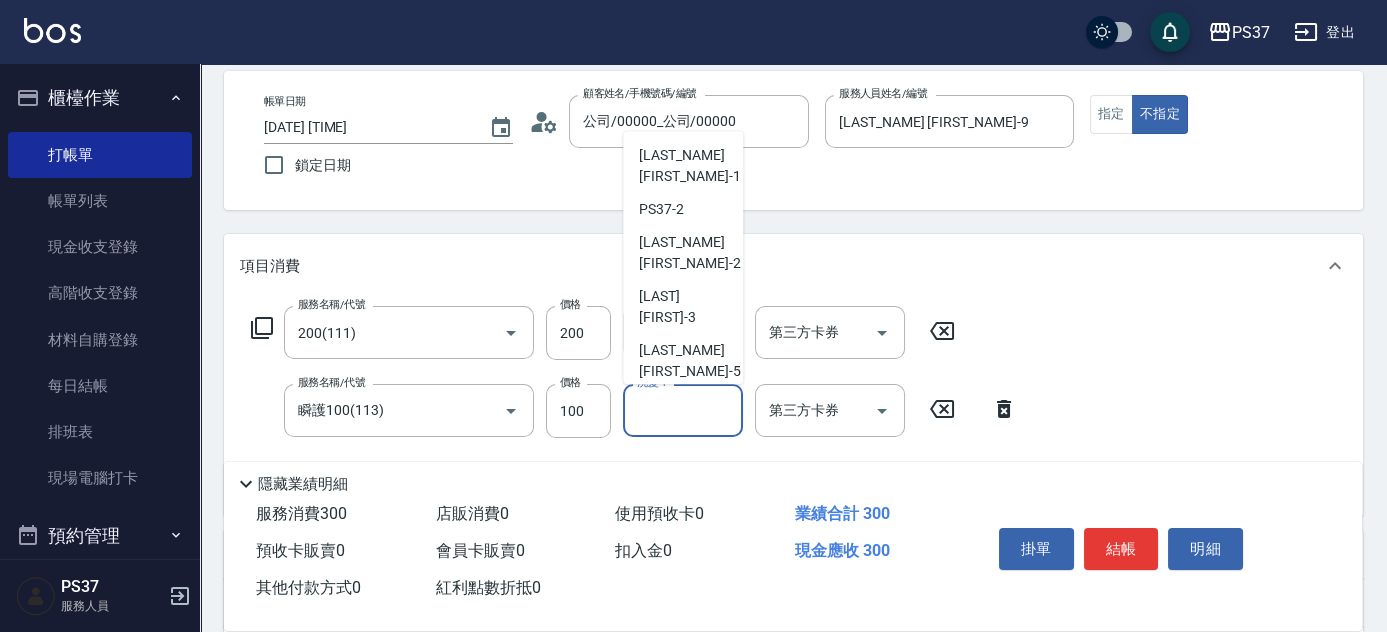 scroll, scrollTop: 90, scrollLeft: 0, axis: vertical 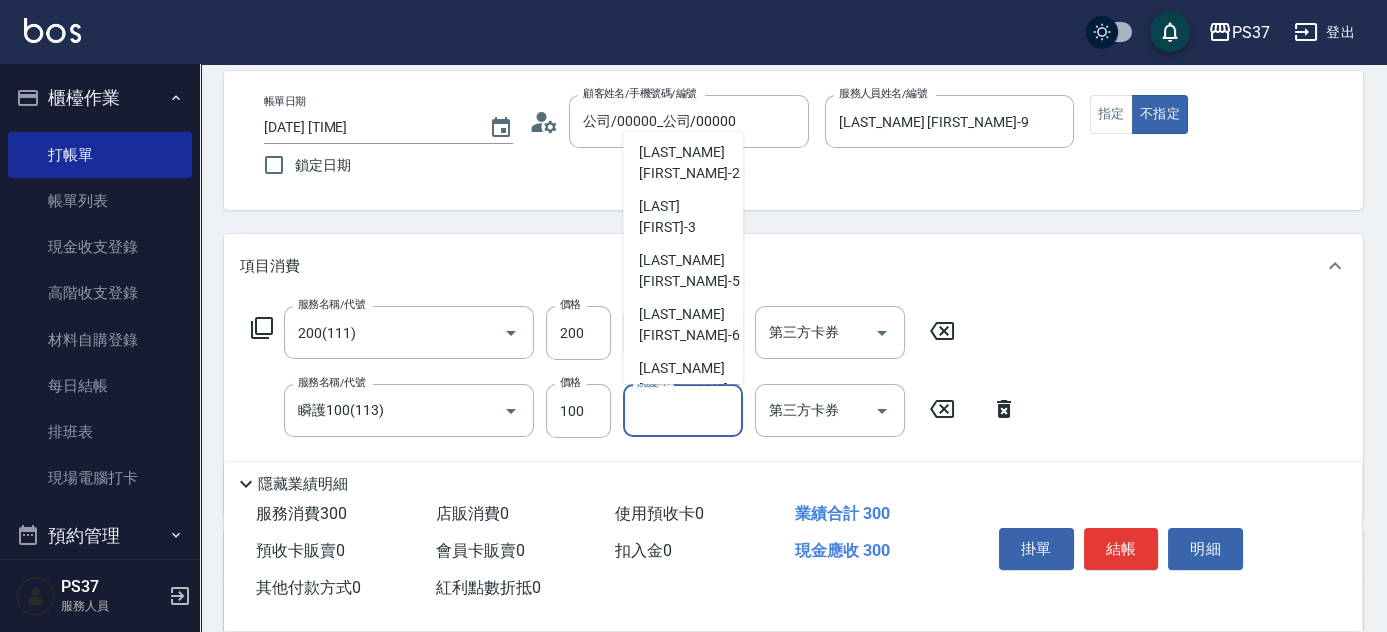 click on "[FIRST] -9" at bounding box center (689, 466) 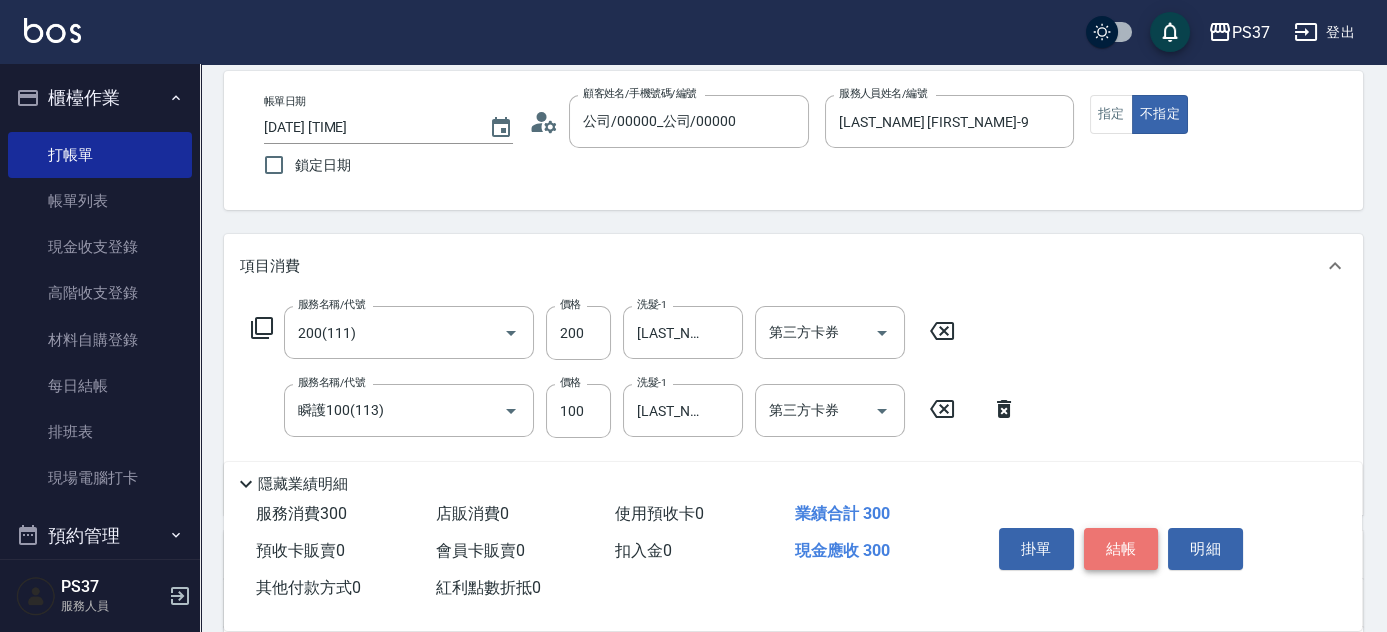 click on "結帳" at bounding box center (1121, 549) 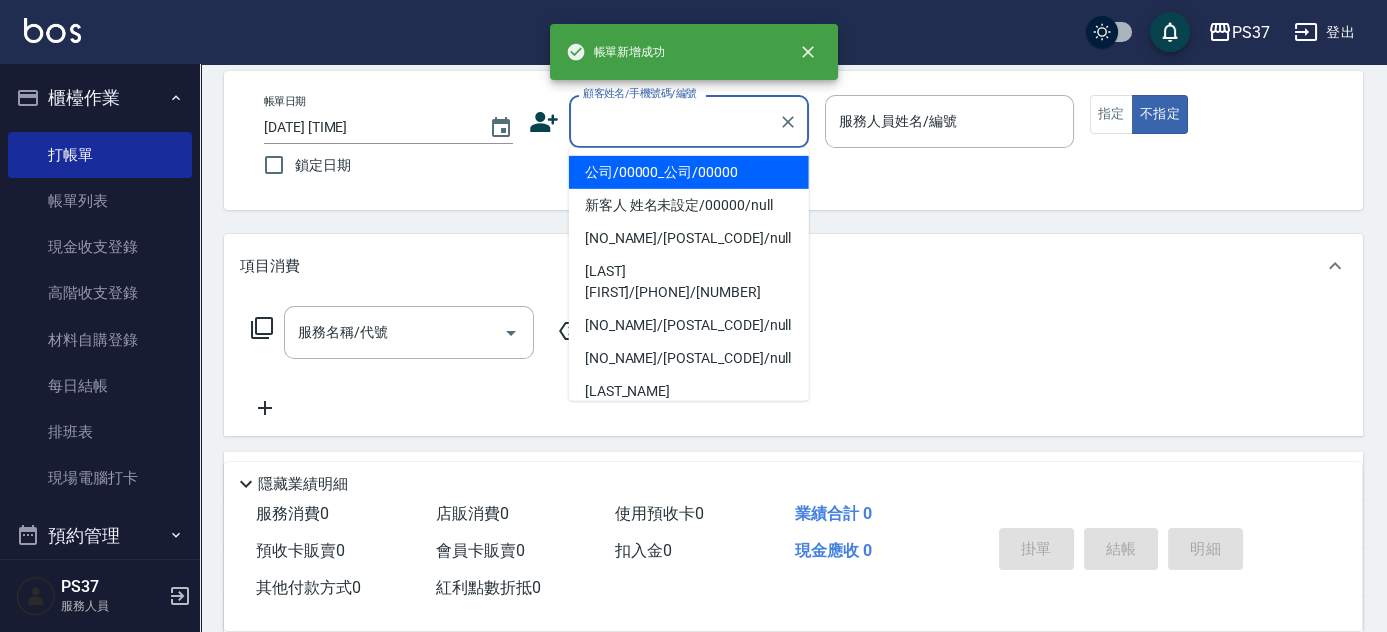 click on "顧客姓名/手機號碼/編號" at bounding box center [674, 121] 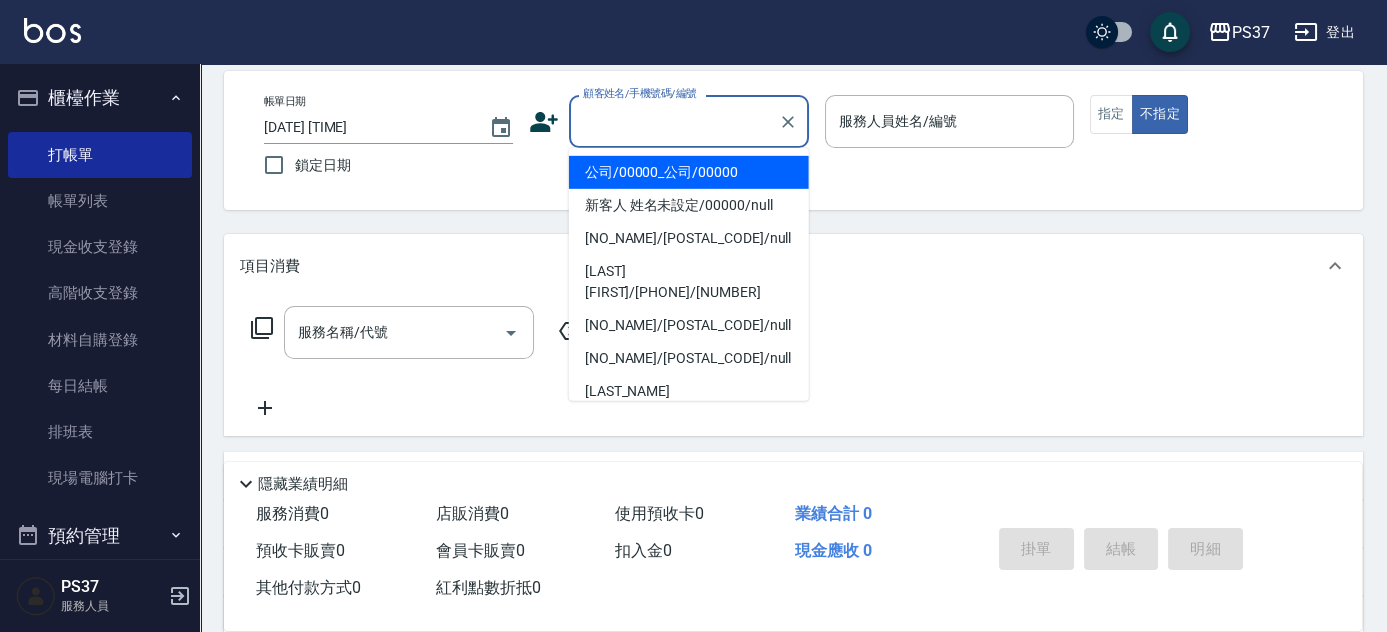 click on "公司/00000_公司/00000" at bounding box center [689, 172] 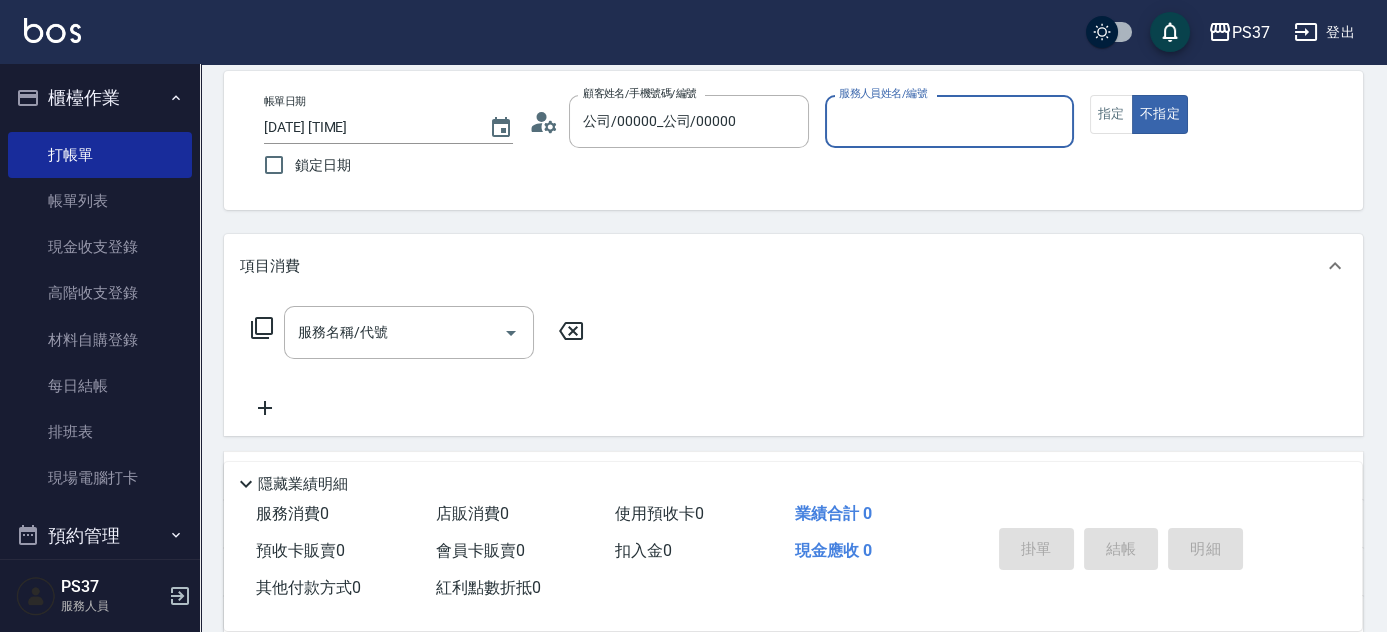 click on "服務人員姓名/編號" at bounding box center (949, 121) 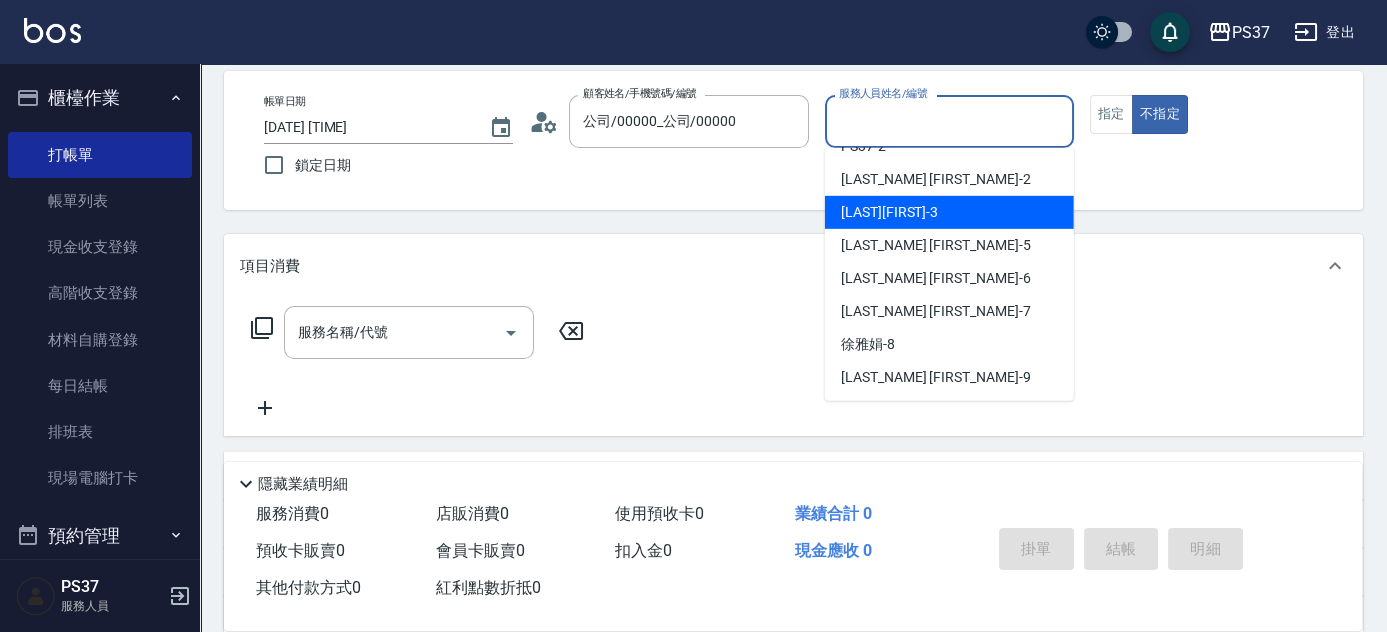 scroll, scrollTop: 90, scrollLeft: 0, axis: vertical 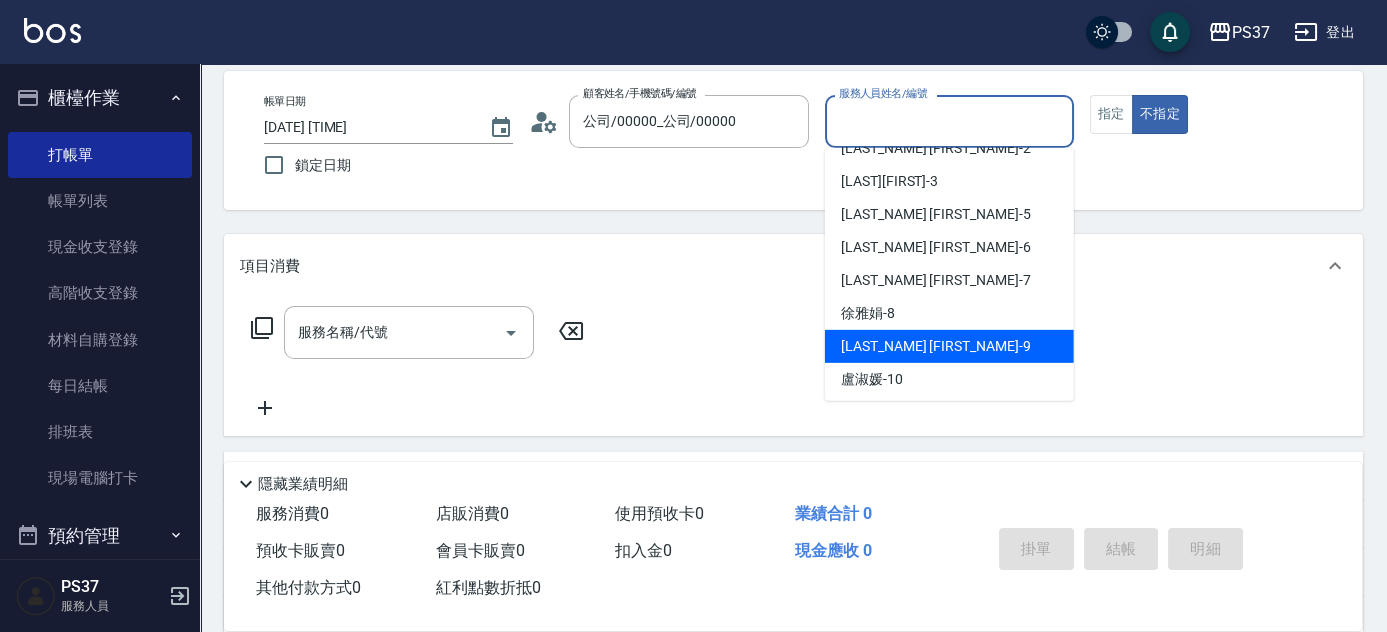 click on "[FIRST] -9" at bounding box center [949, 346] 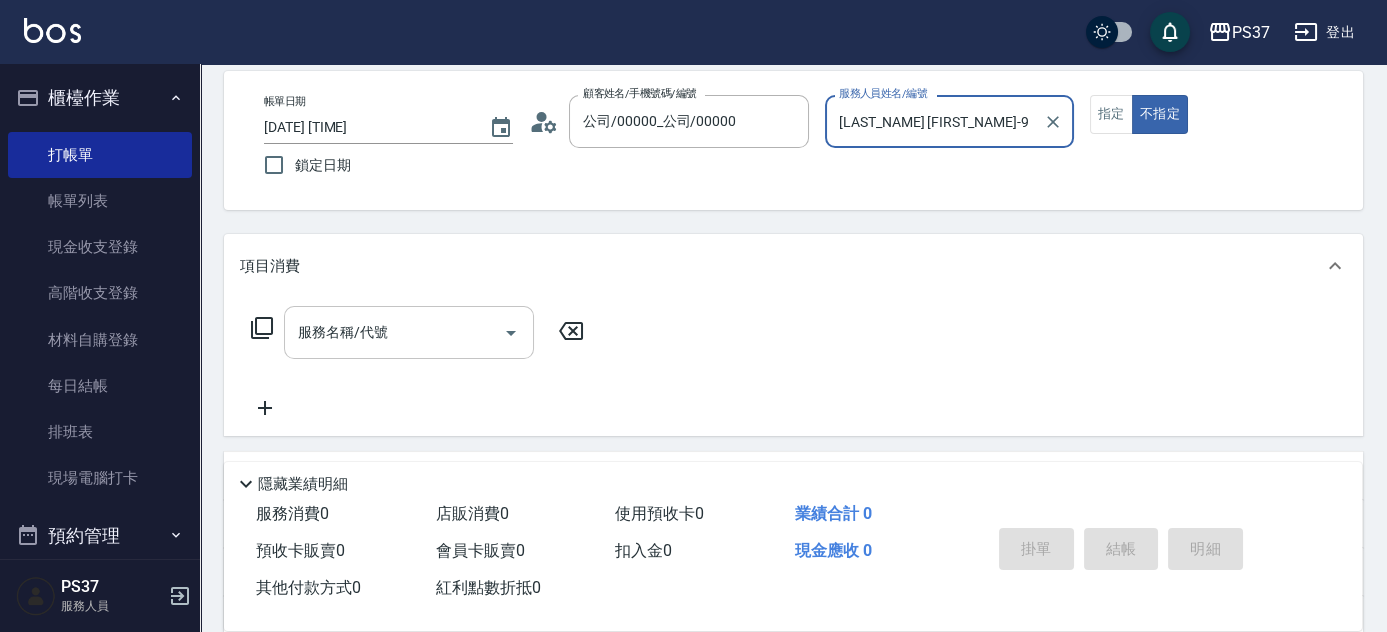 click on "服務名稱/代號" at bounding box center [394, 332] 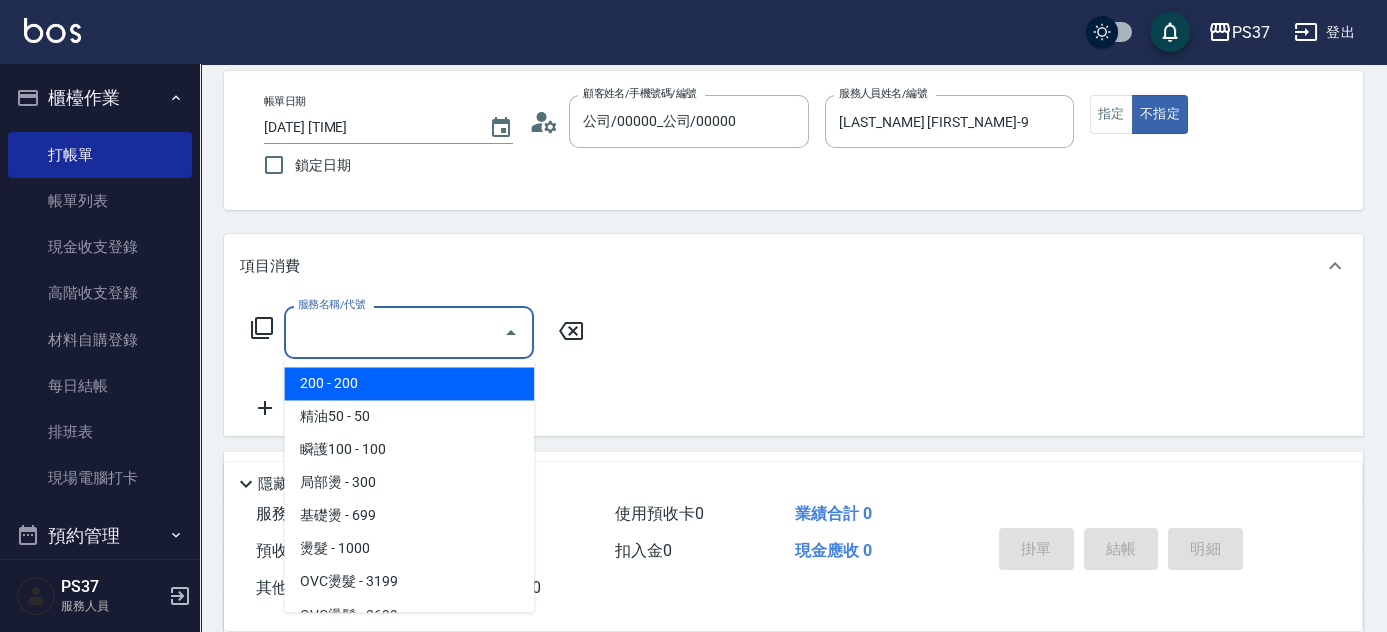 click on "200 - 200" at bounding box center [409, 383] 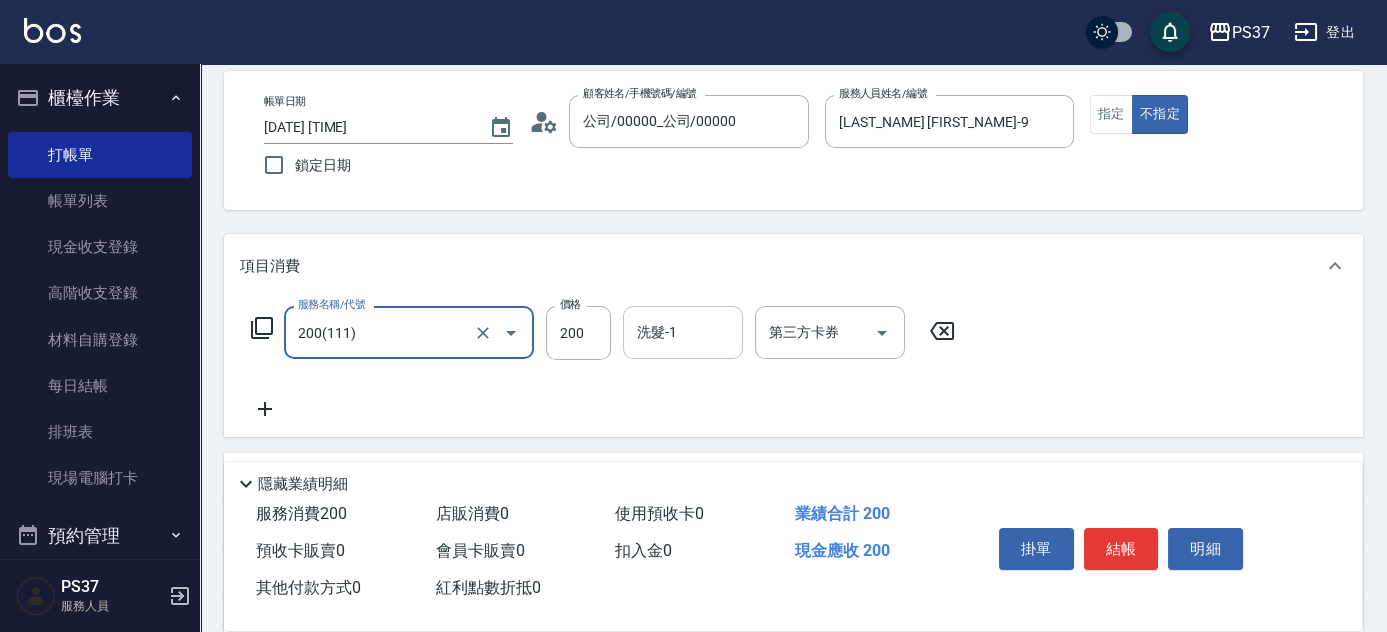 click on "洗髮-1" at bounding box center (683, 332) 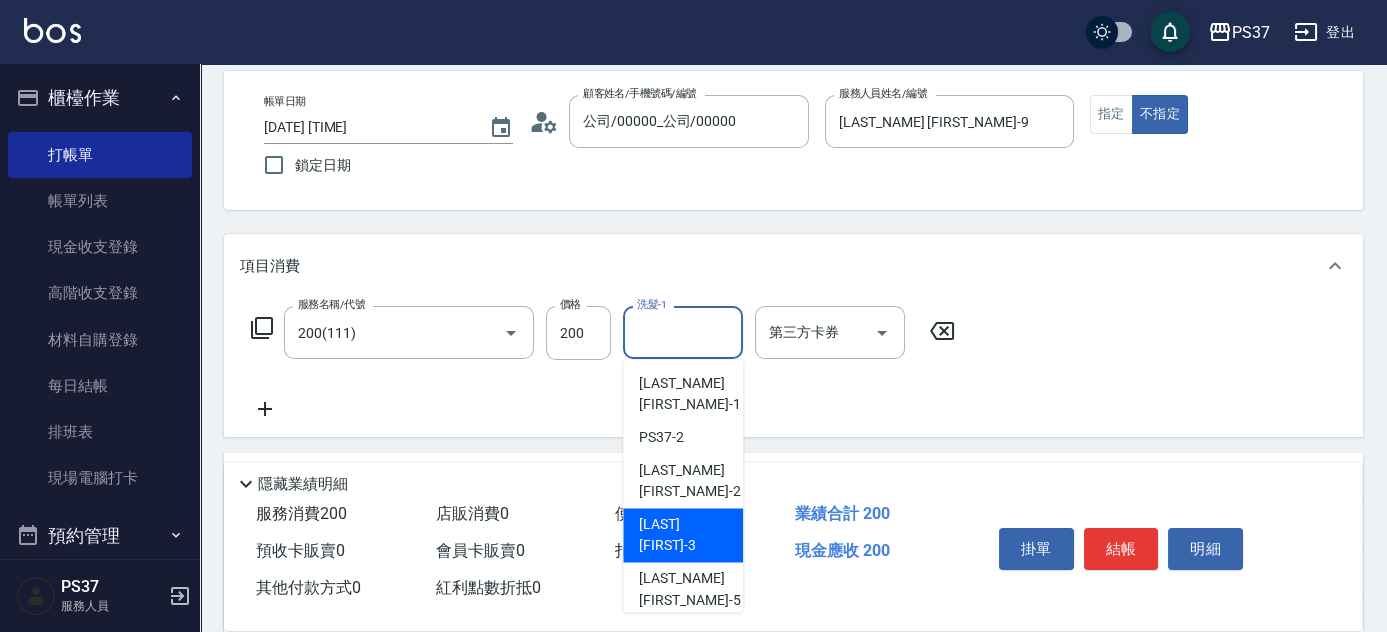 scroll, scrollTop: 90, scrollLeft: 0, axis: vertical 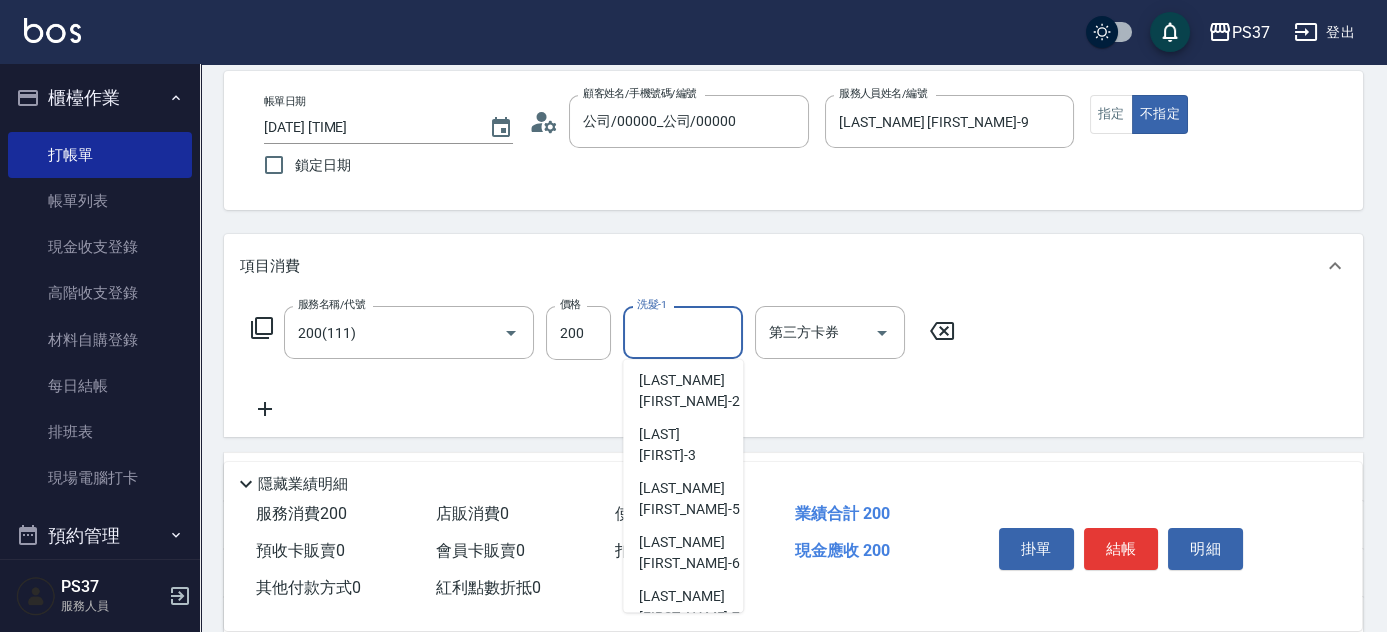 click on "[FIRST] -9" at bounding box center (689, 694) 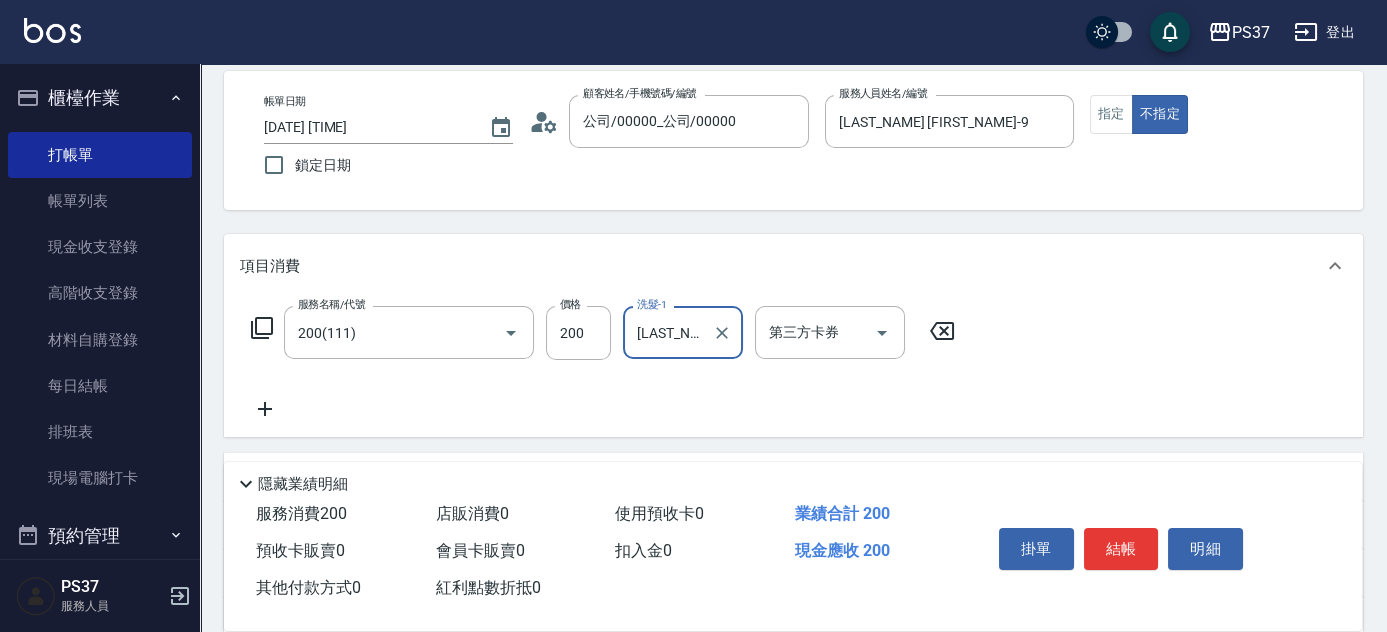 click 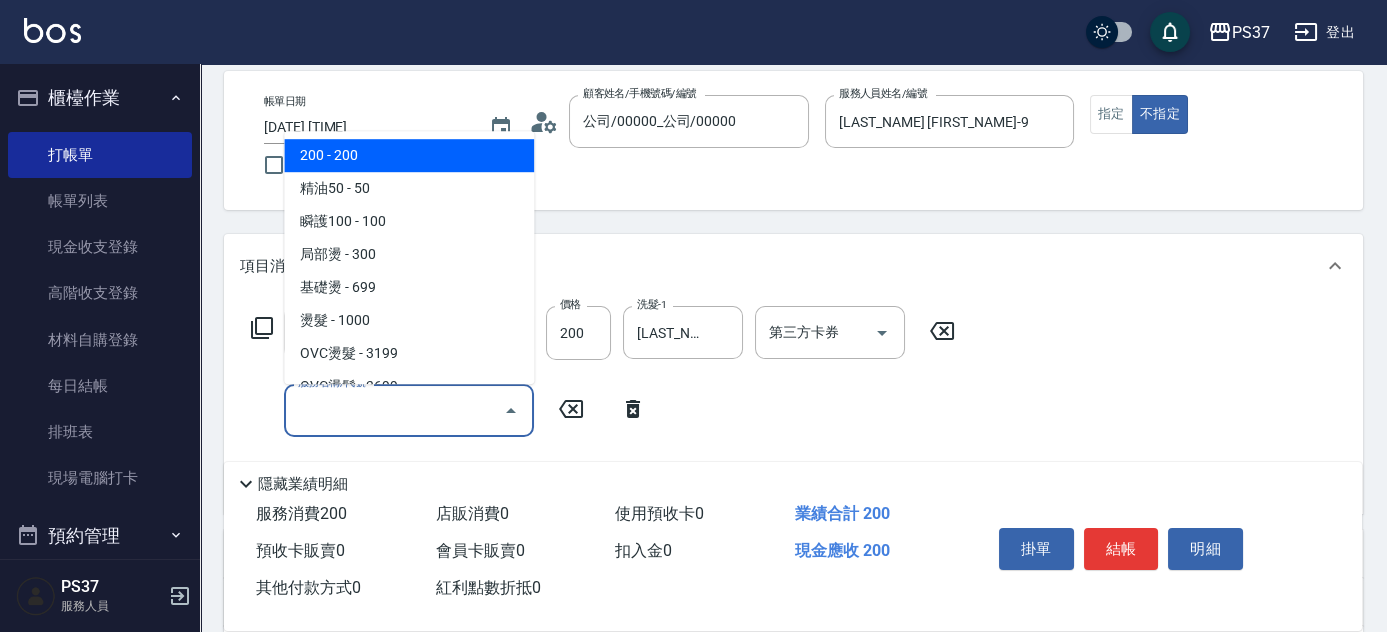 click on "服務名稱/代號" at bounding box center [394, 410] 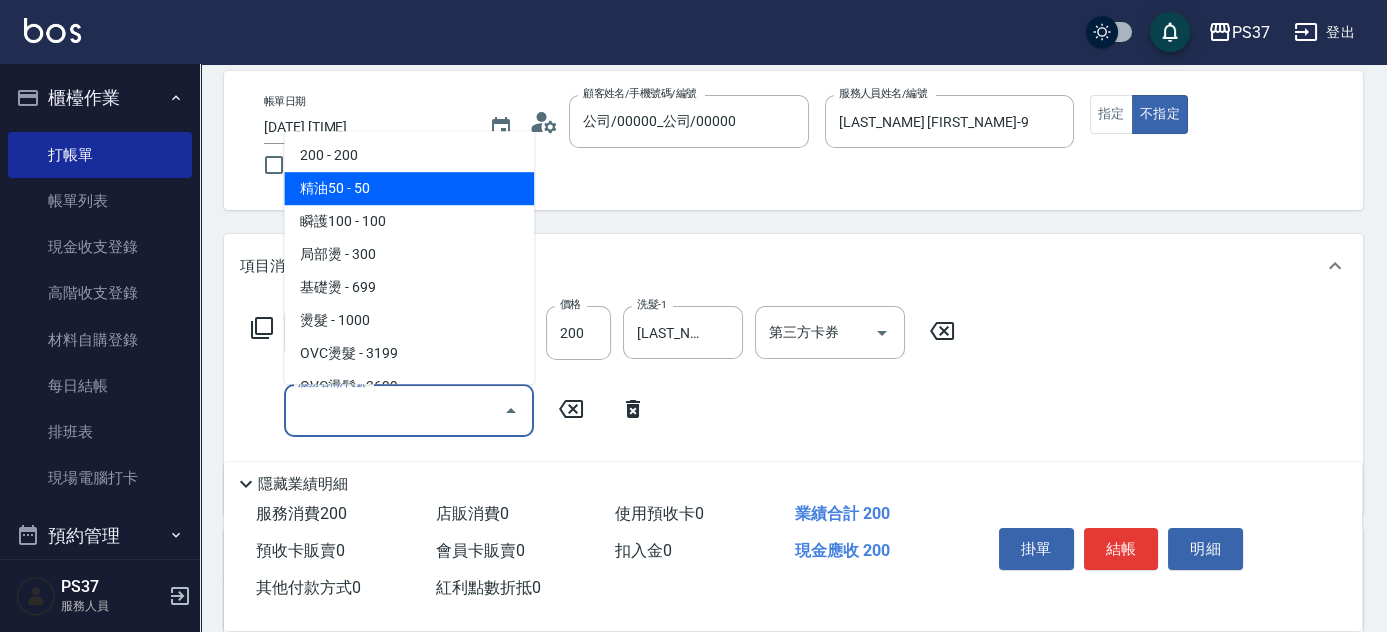 click on "精油50 - 50" at bounding box center [409, 188] 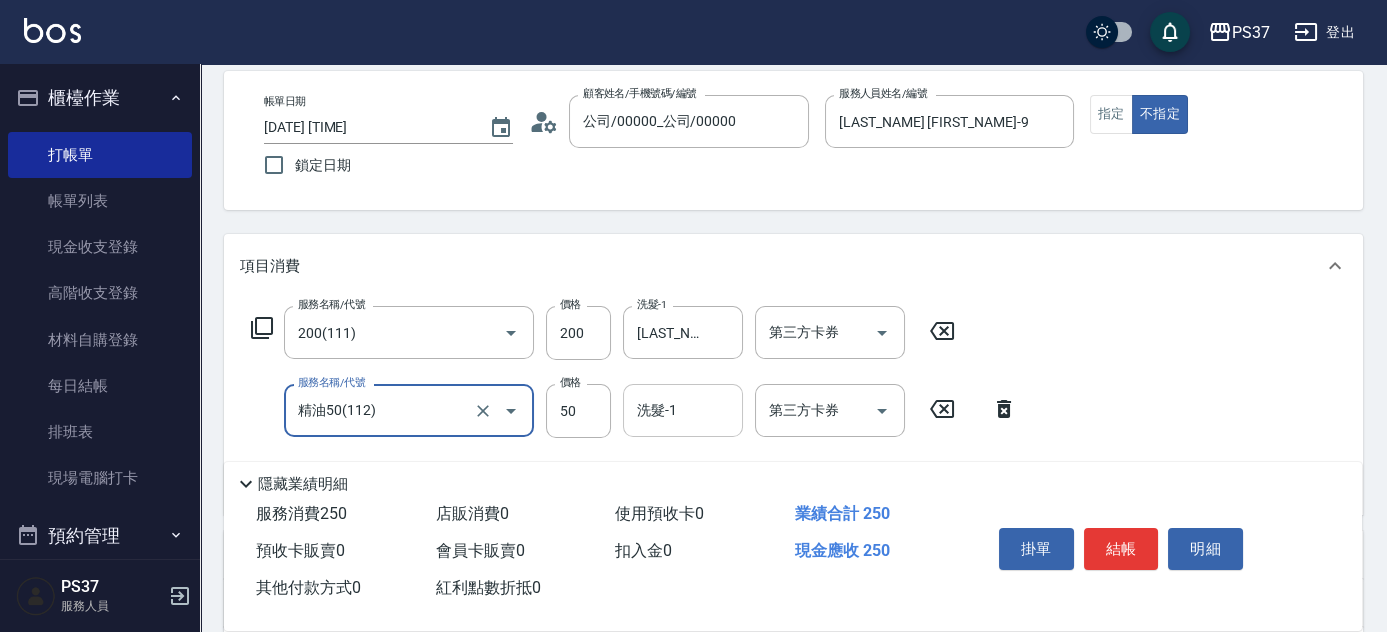 click on "洗髮-1" at bounding box center [683, 410] 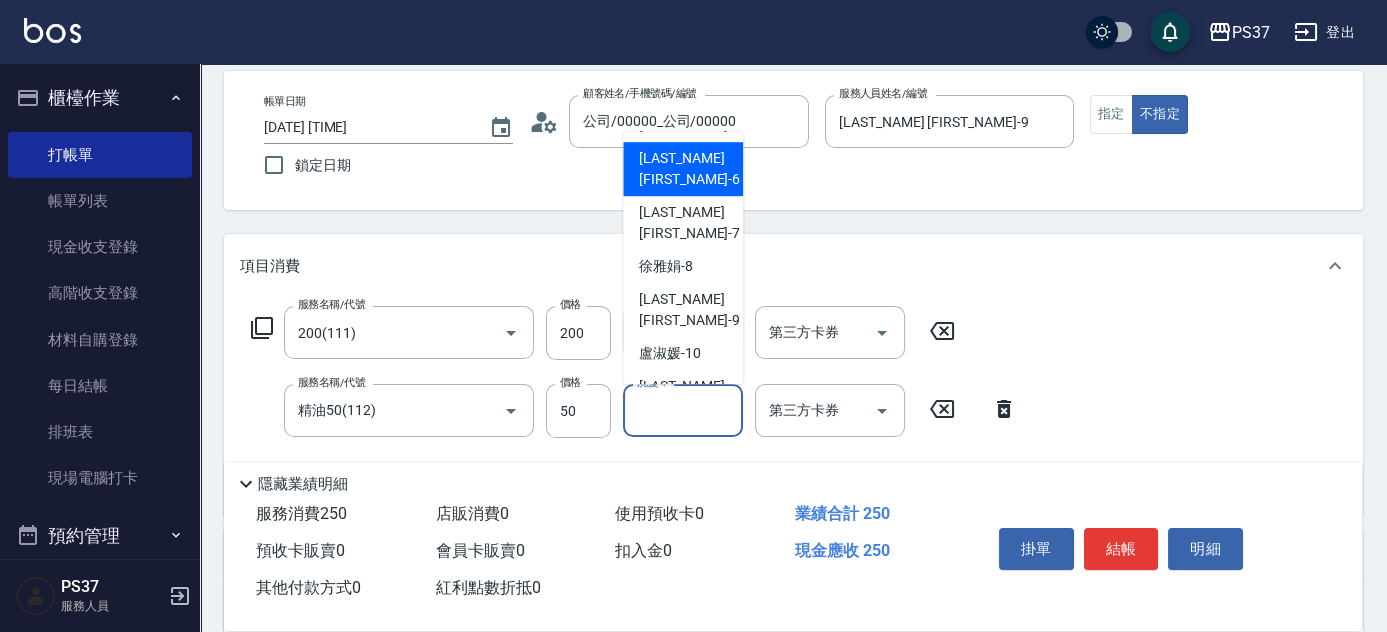 scroll, scrollTop: 272, scrollLeft: 0, axis: vertical 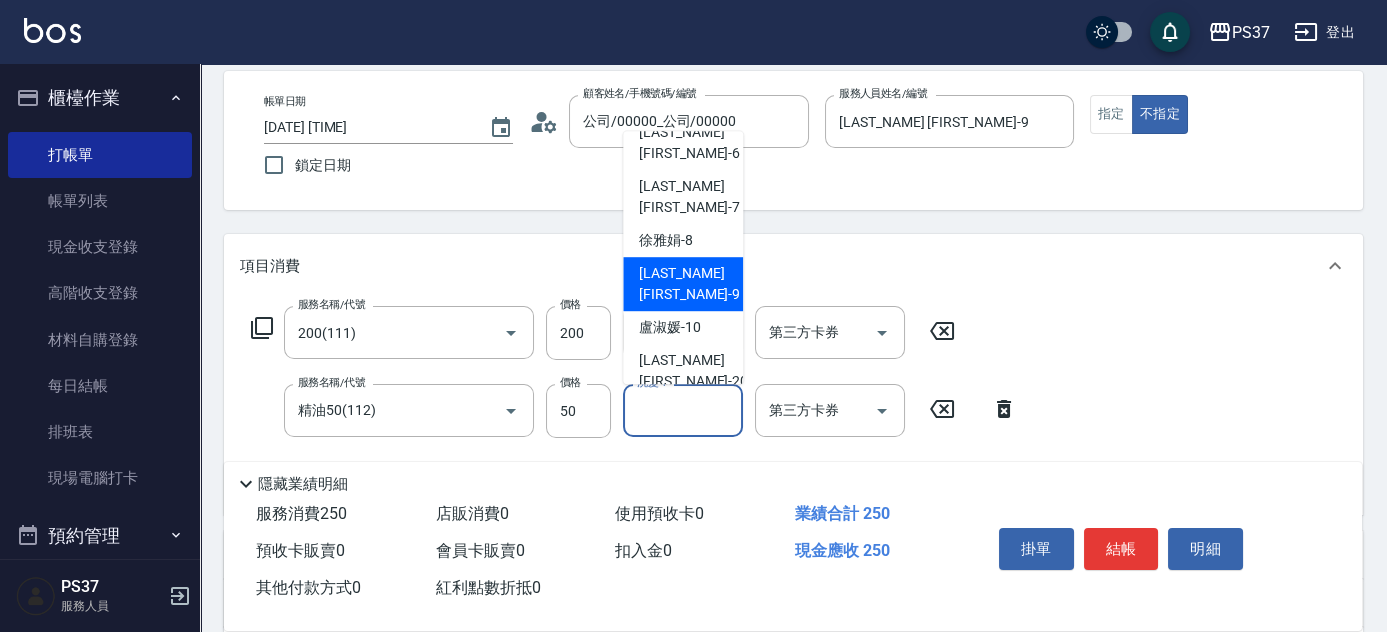click on "[FIRST] -9" at bounding box center [683, 284] 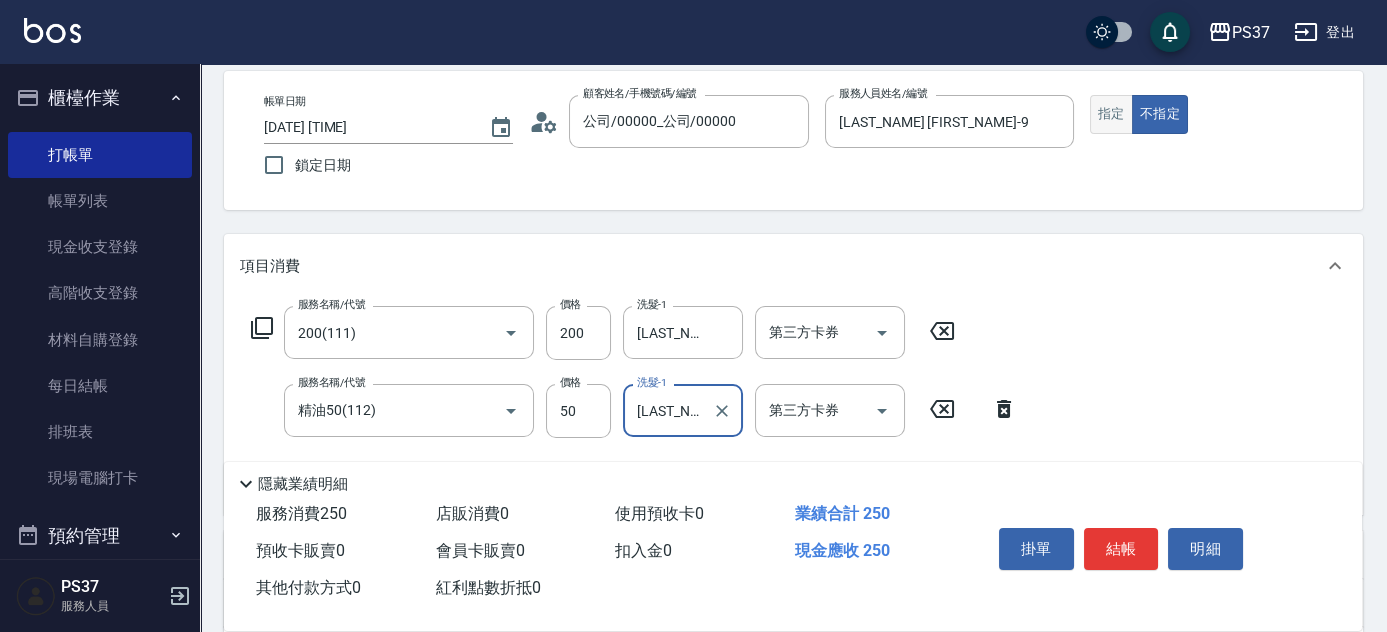 click on "指定" at bounding box center [1111, 114] 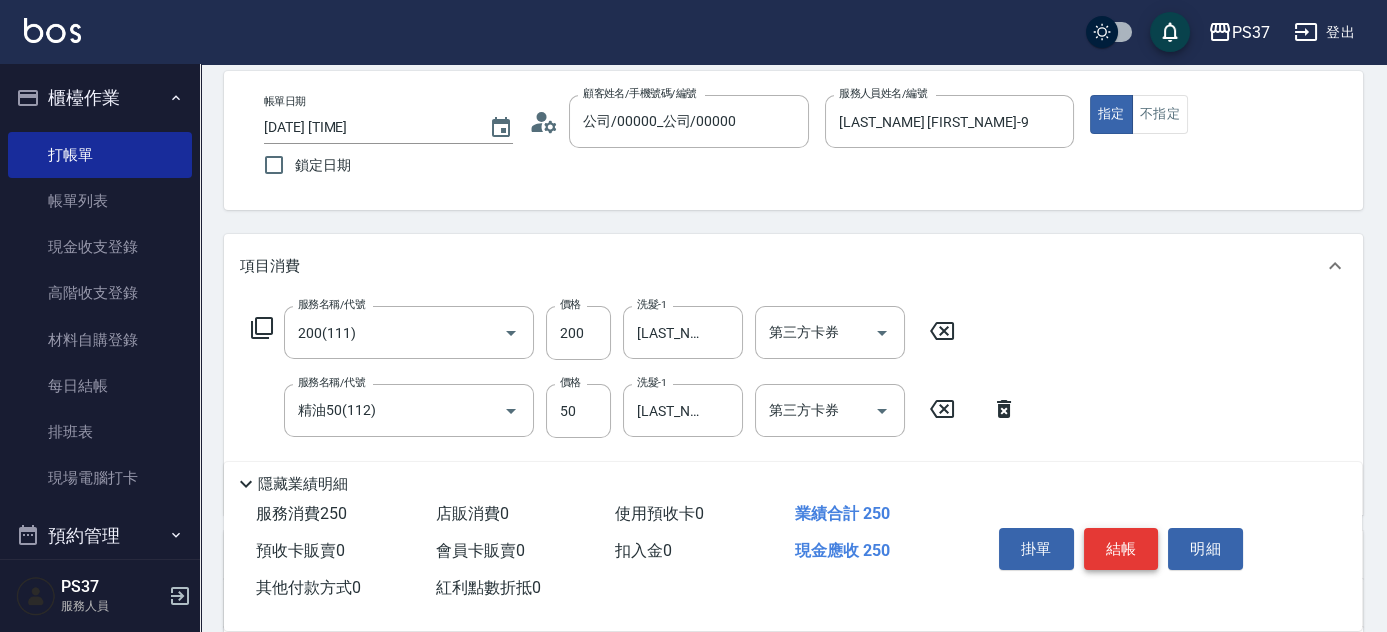 click on "結帳" at bounding box center (1121, 549) 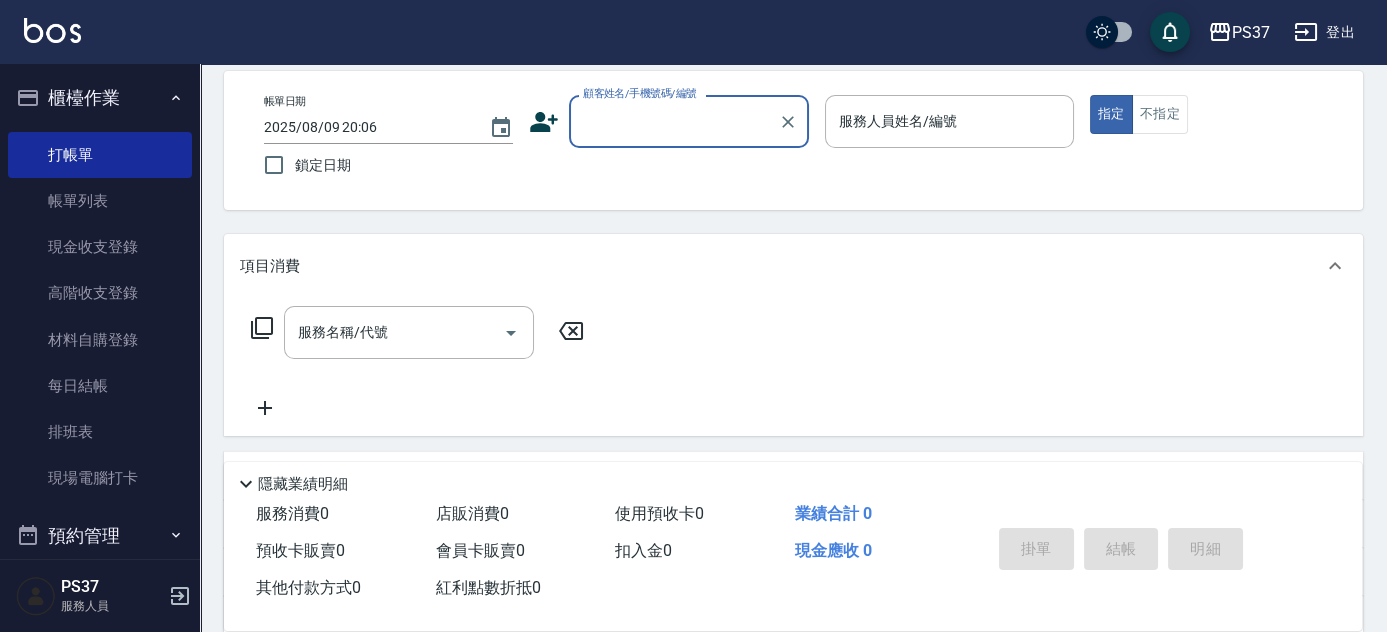 click on "顧客姓名/手機號碼/編號" at bounding box center [674, 121] 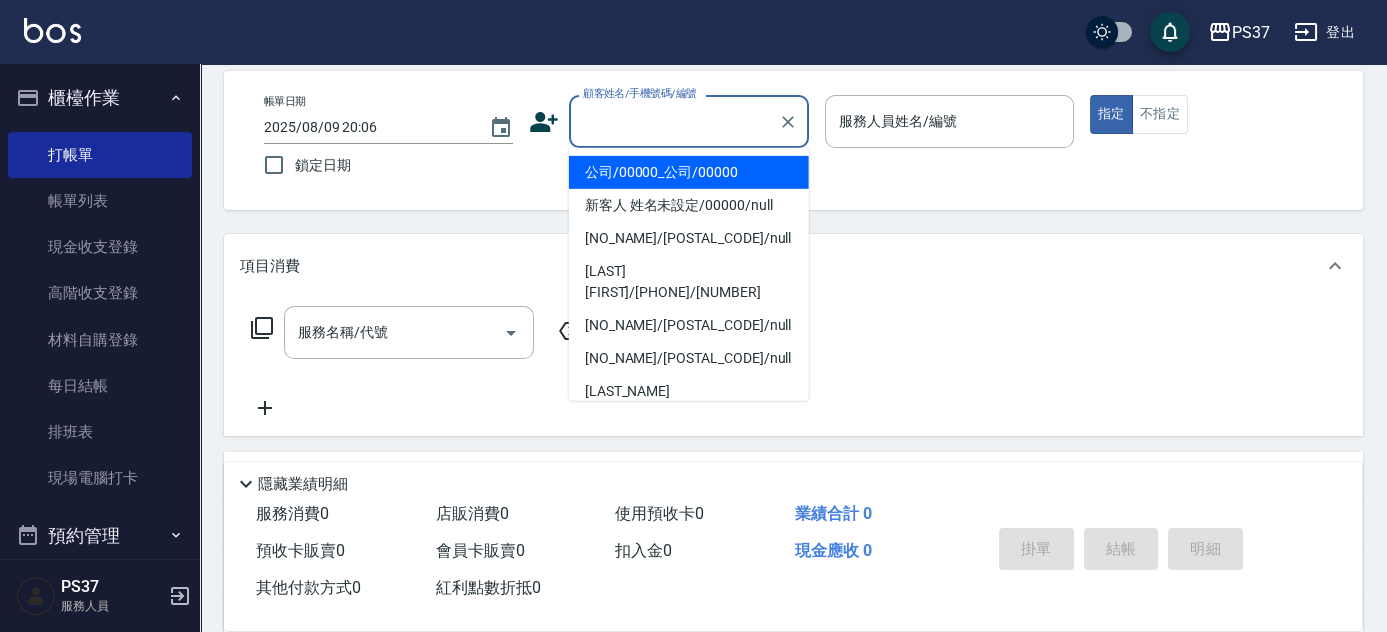 click on "公司/00000_公司/00000" at bounding box center (689, 172) 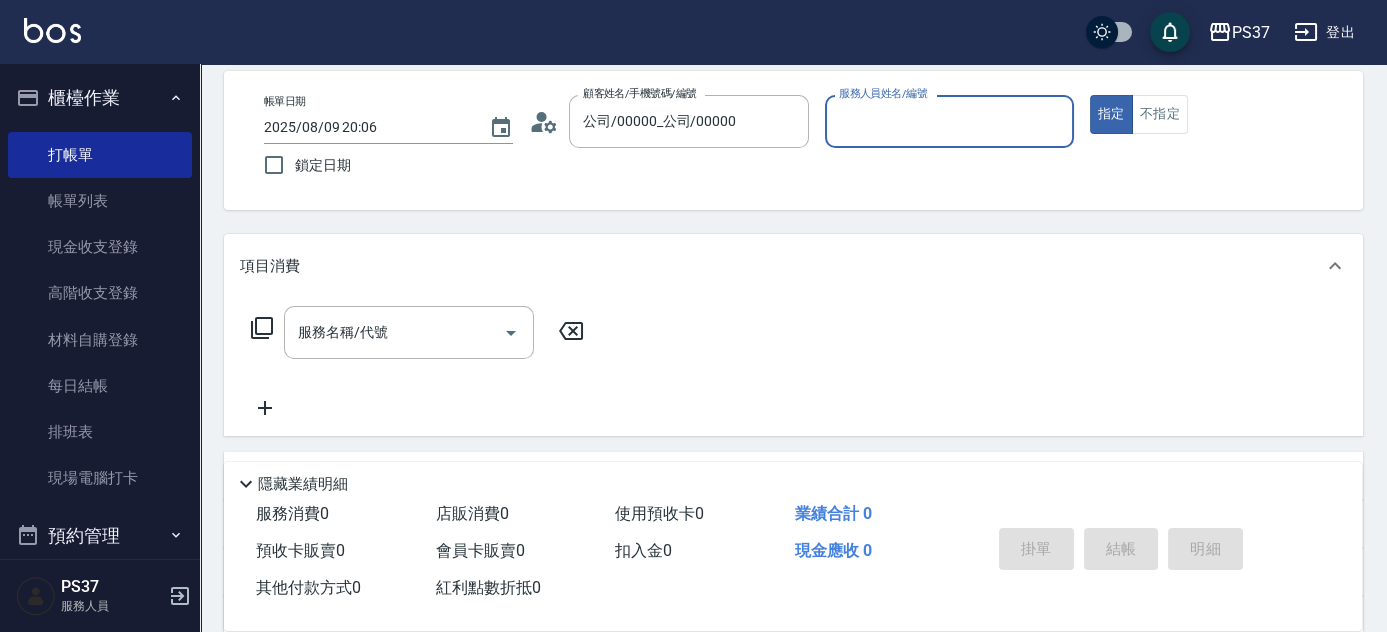 click at bounding box center [949, 158] 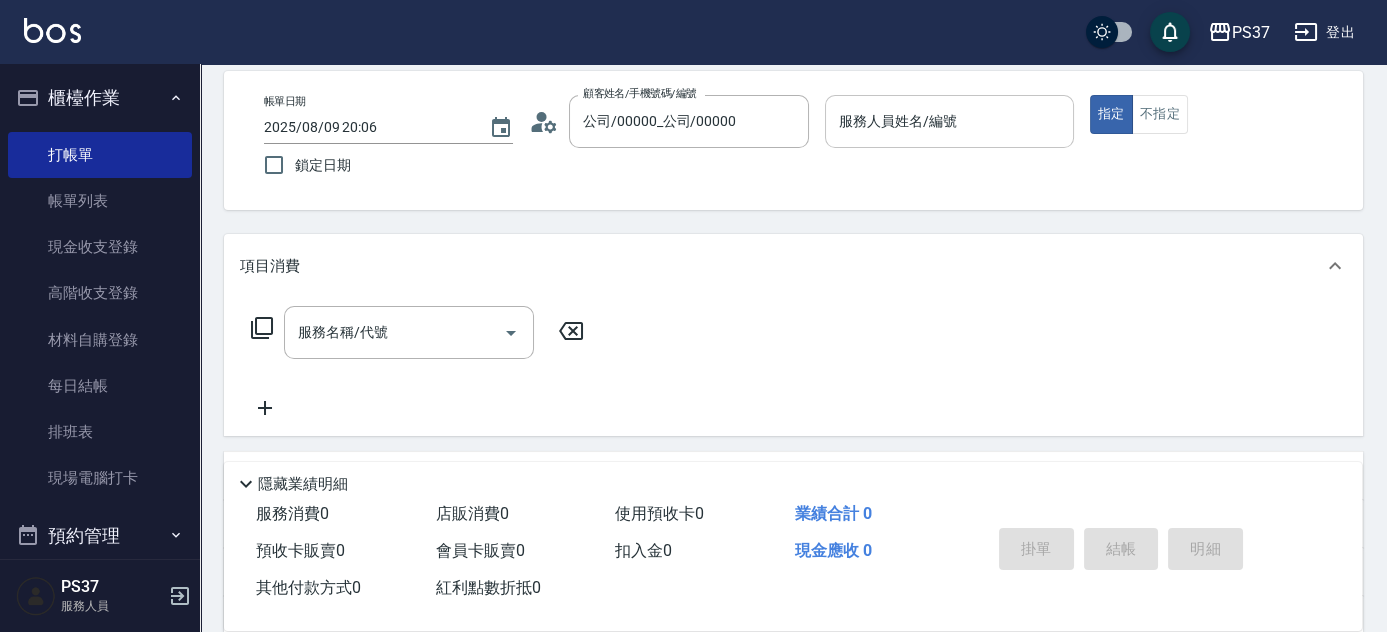 click on "服務人員姓名/編號" at bounding box center (949, 121) 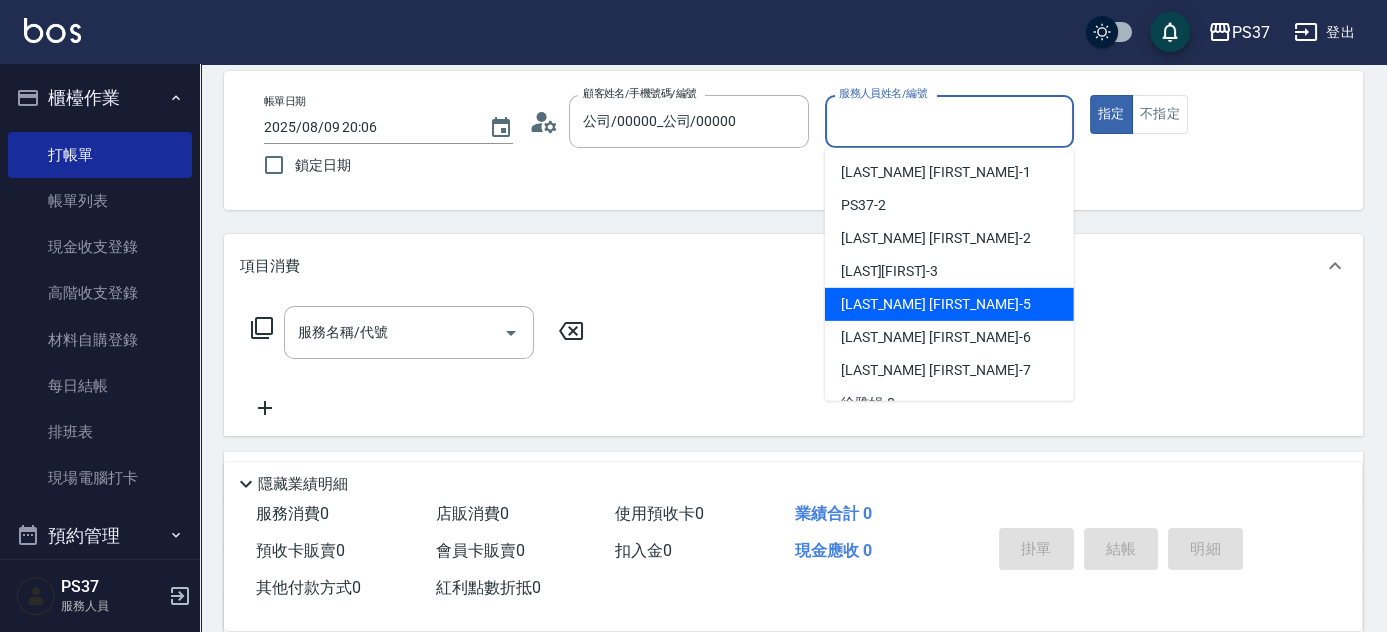 click on "鄧卉芸 -5" at bounding box center [949, 304] 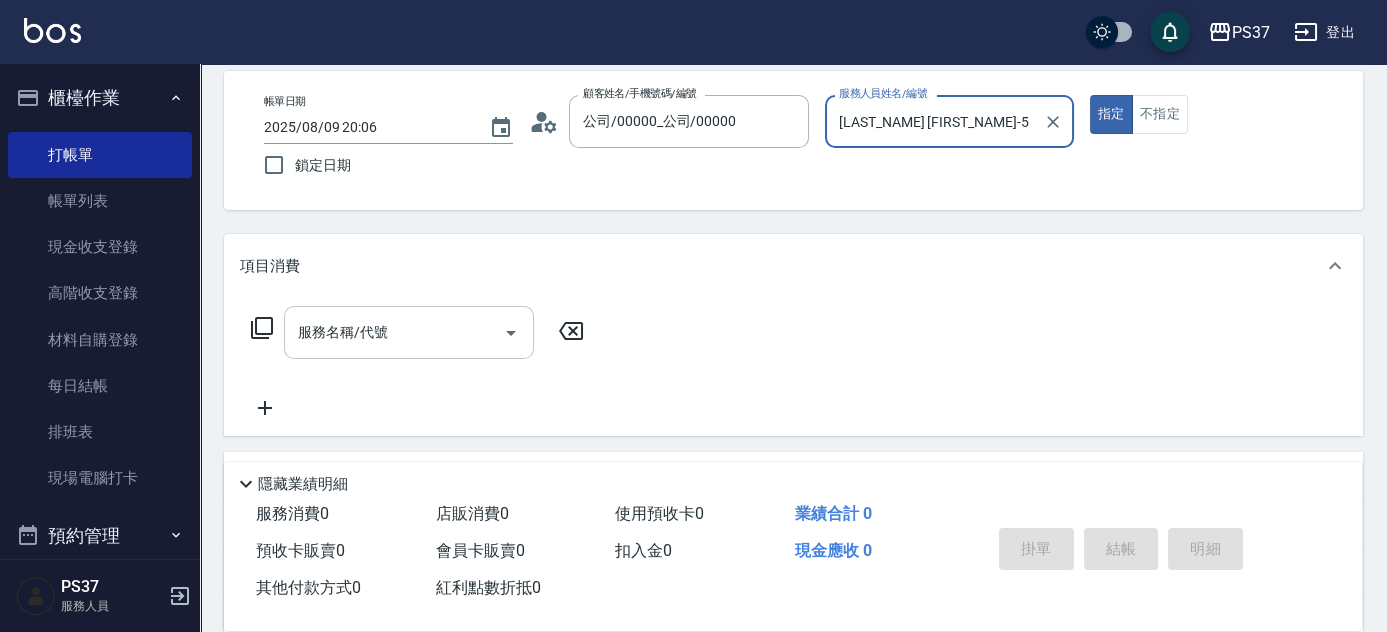 click on "服務名稱/代號" at bounding box center [394, 332] 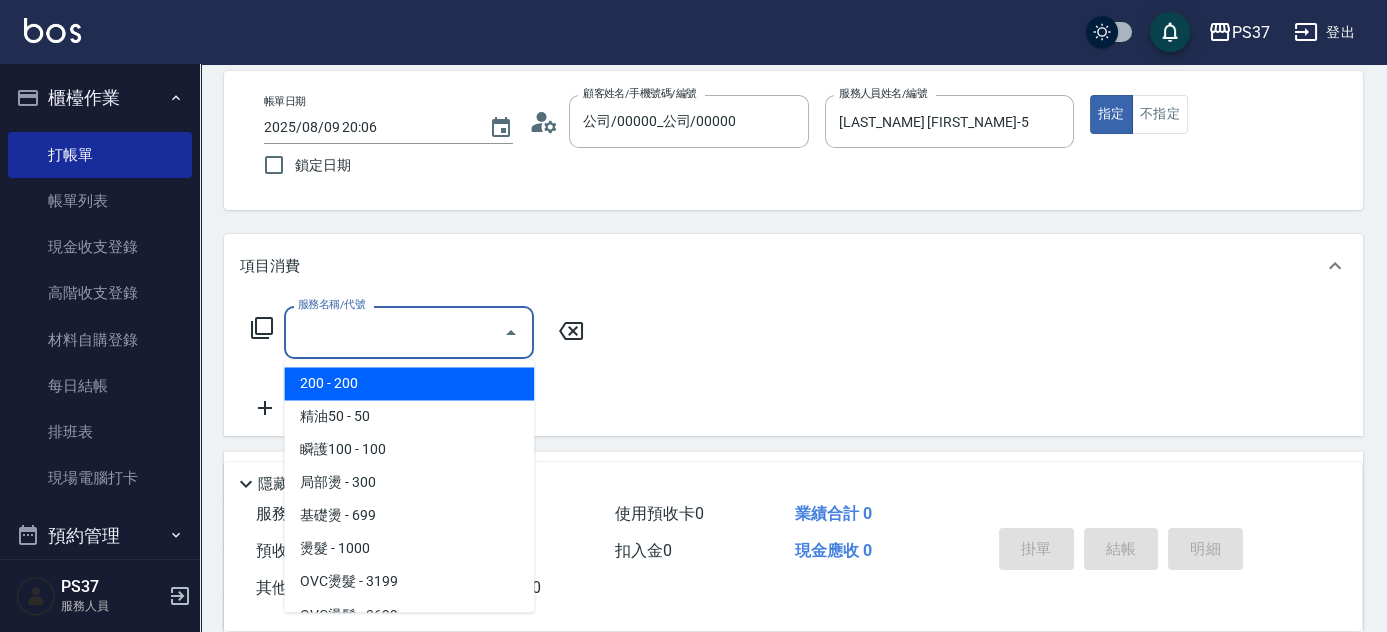 click on "200 - 200" at bounding box center (409, 383) 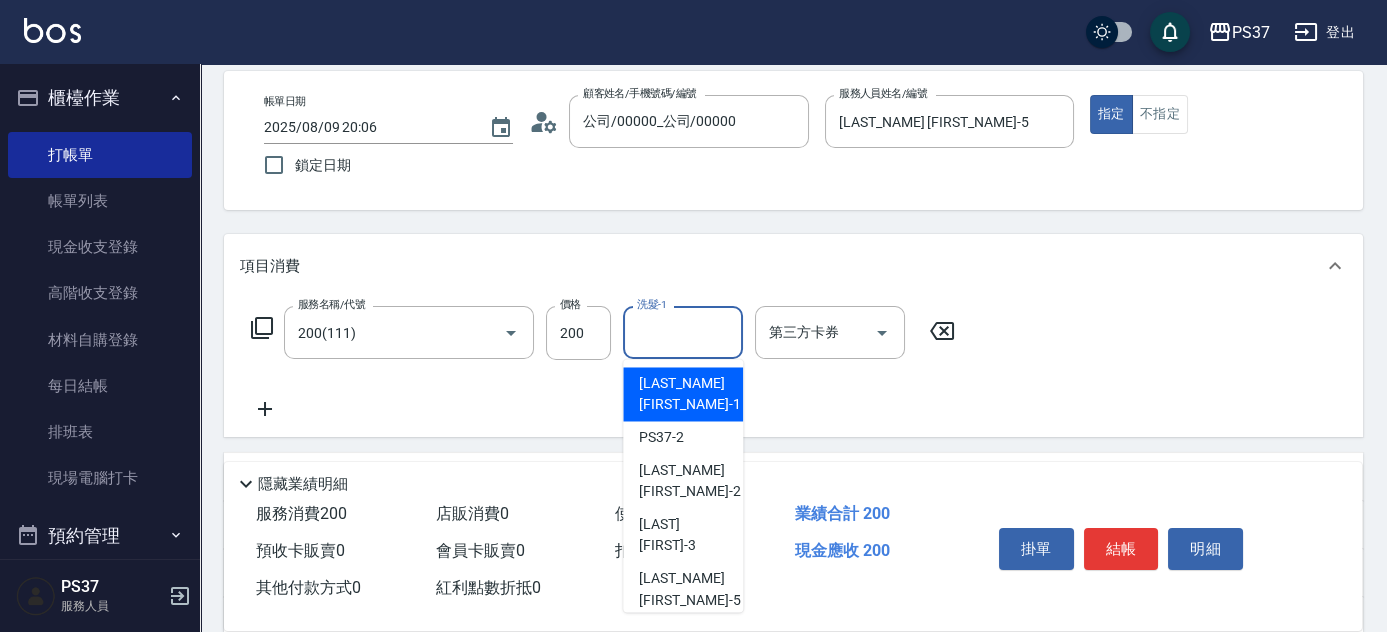 click on "洗髮-1" at bounding box center (683, 332) 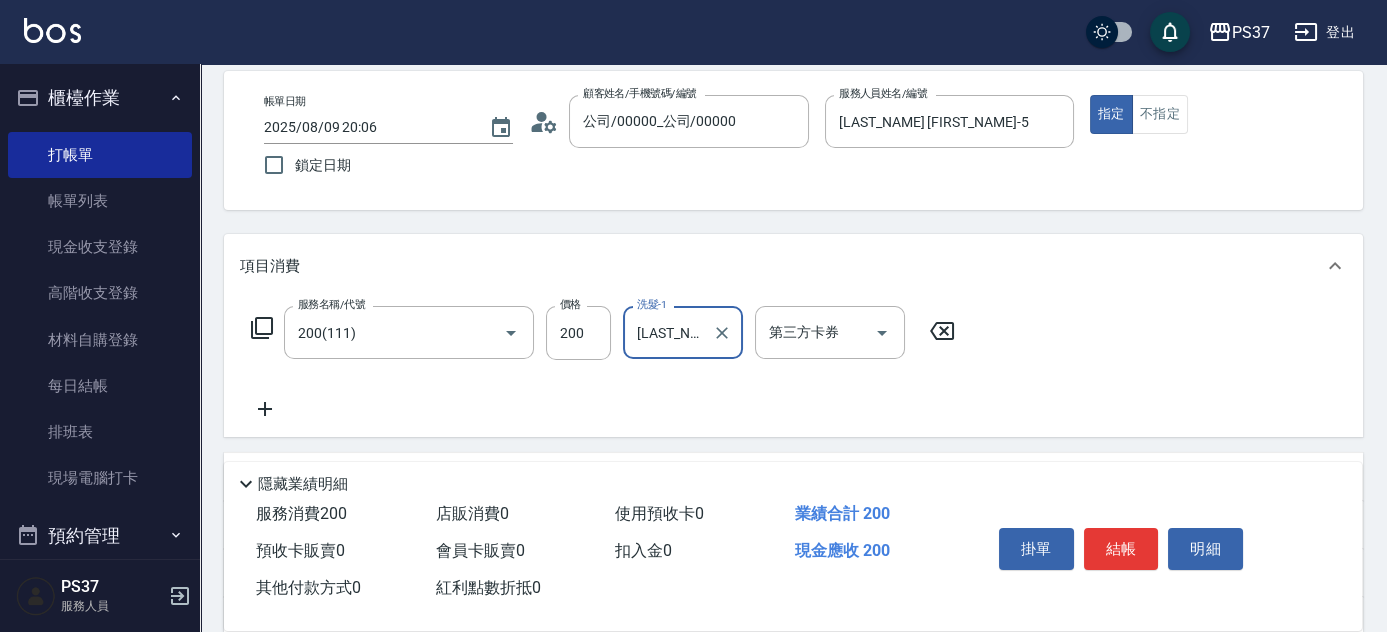 click 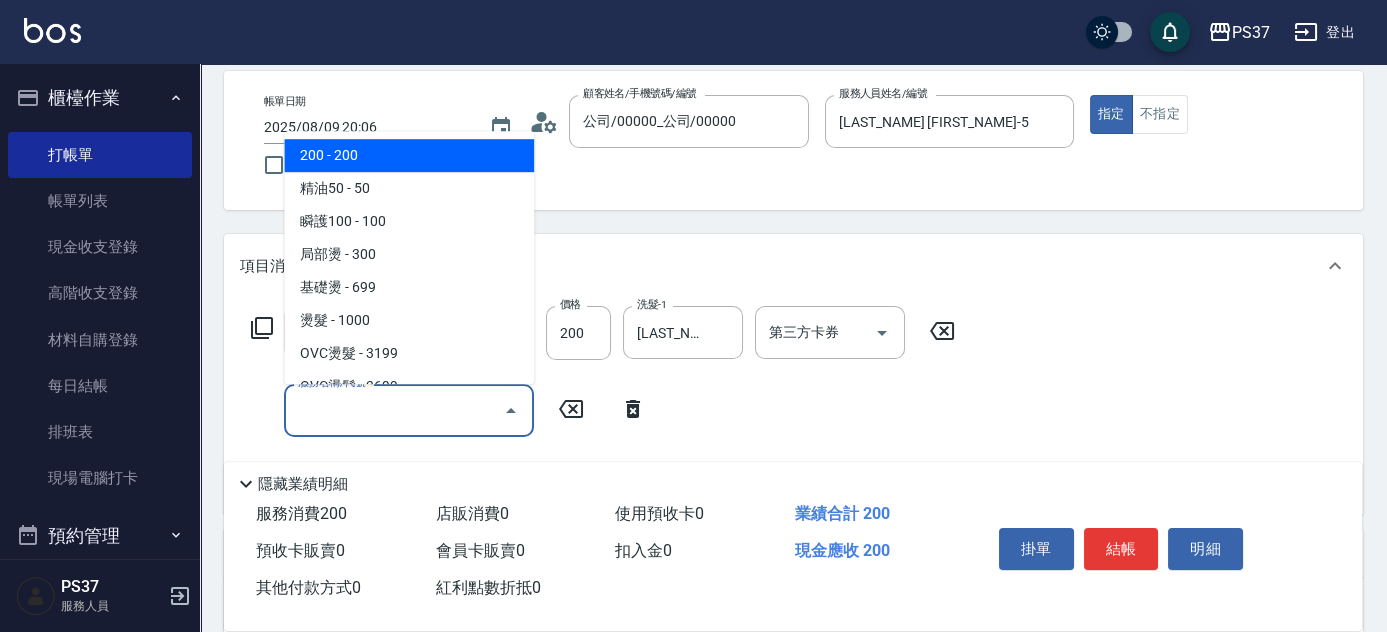 click on "服務名稱/代號" at bounding box center [394, 410] 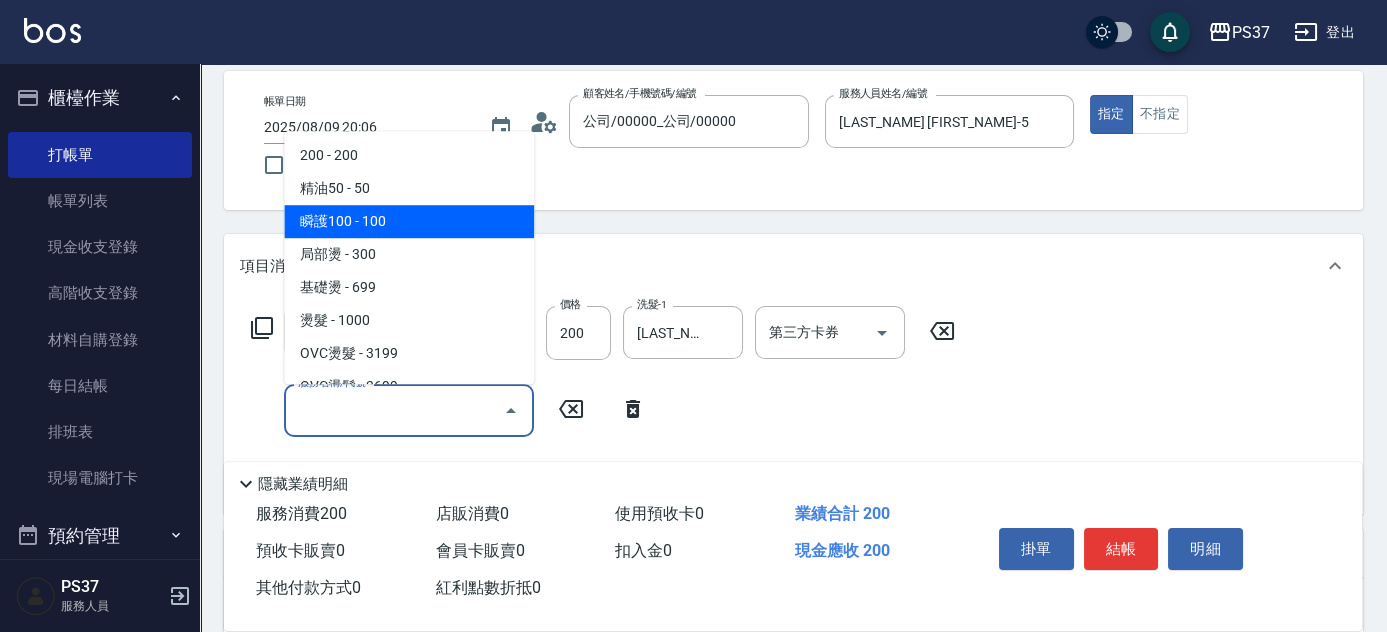 click on "瞬護100 - 100" at bounding box center (409, 221) 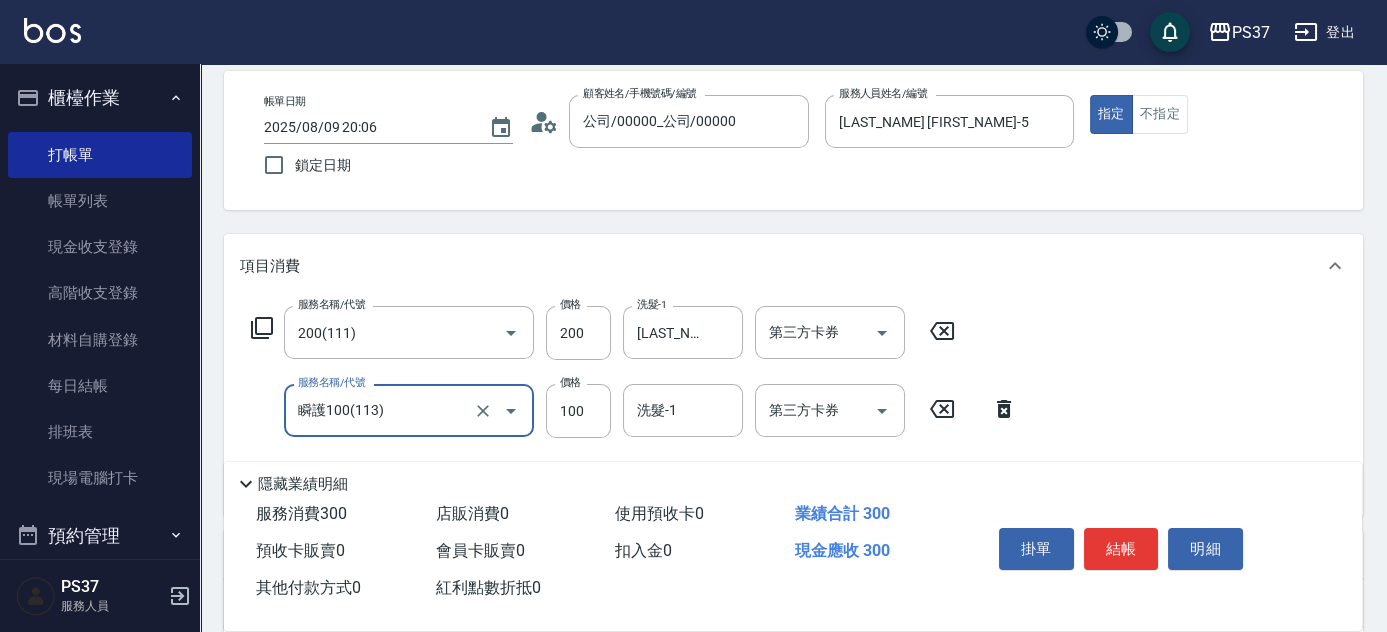 click on "洗髮-1" at bounding box center (683, 410) 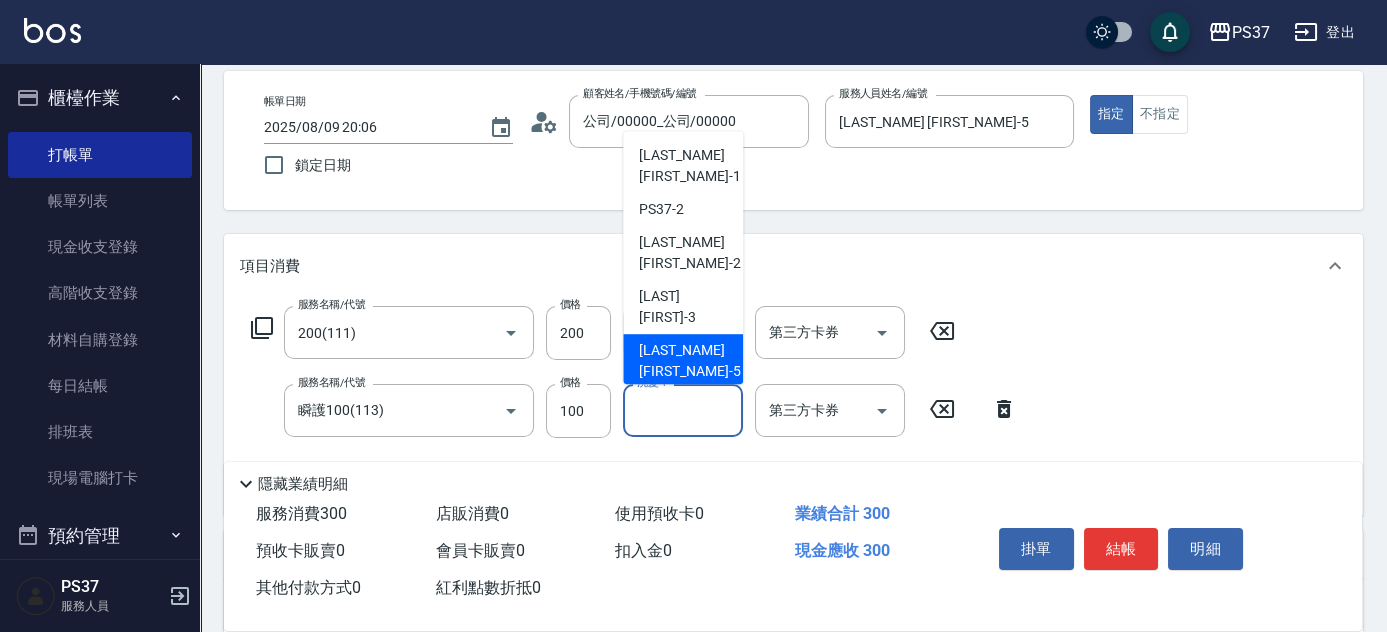 click on "鄧卉芸 -5" at bounding box center (689, 361) 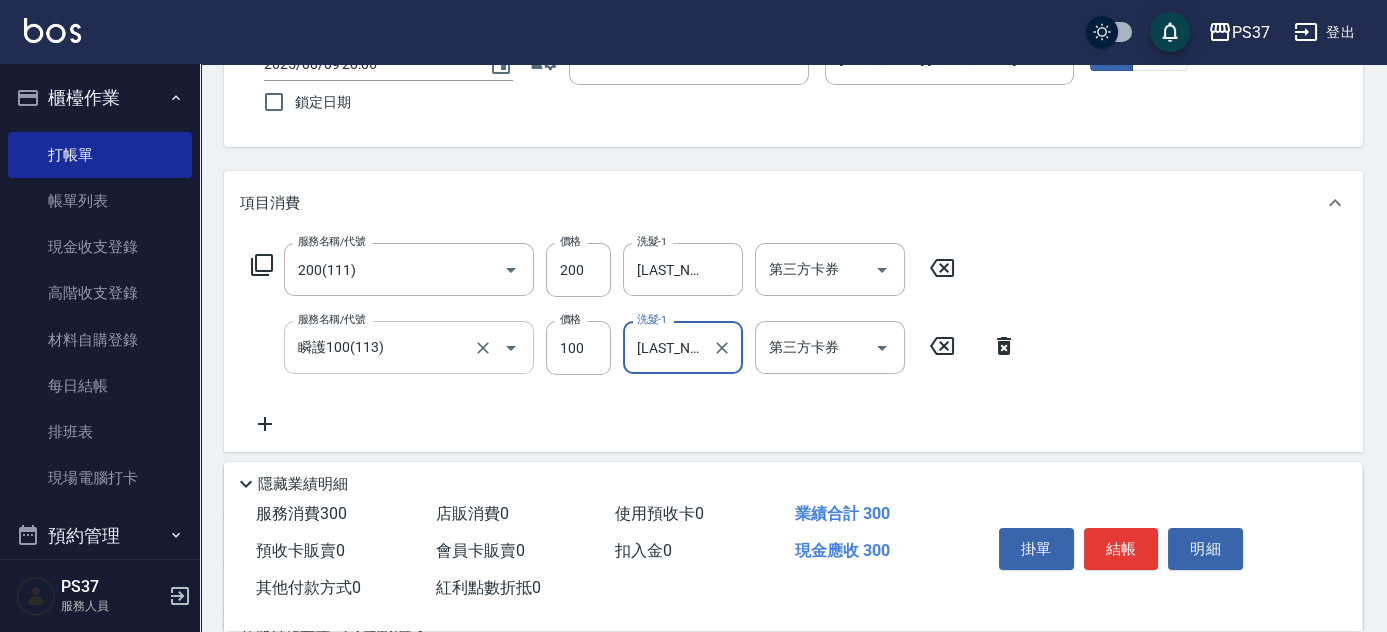 scroll, scrollTop: 181, scrollLeft: 0, axis: vertical 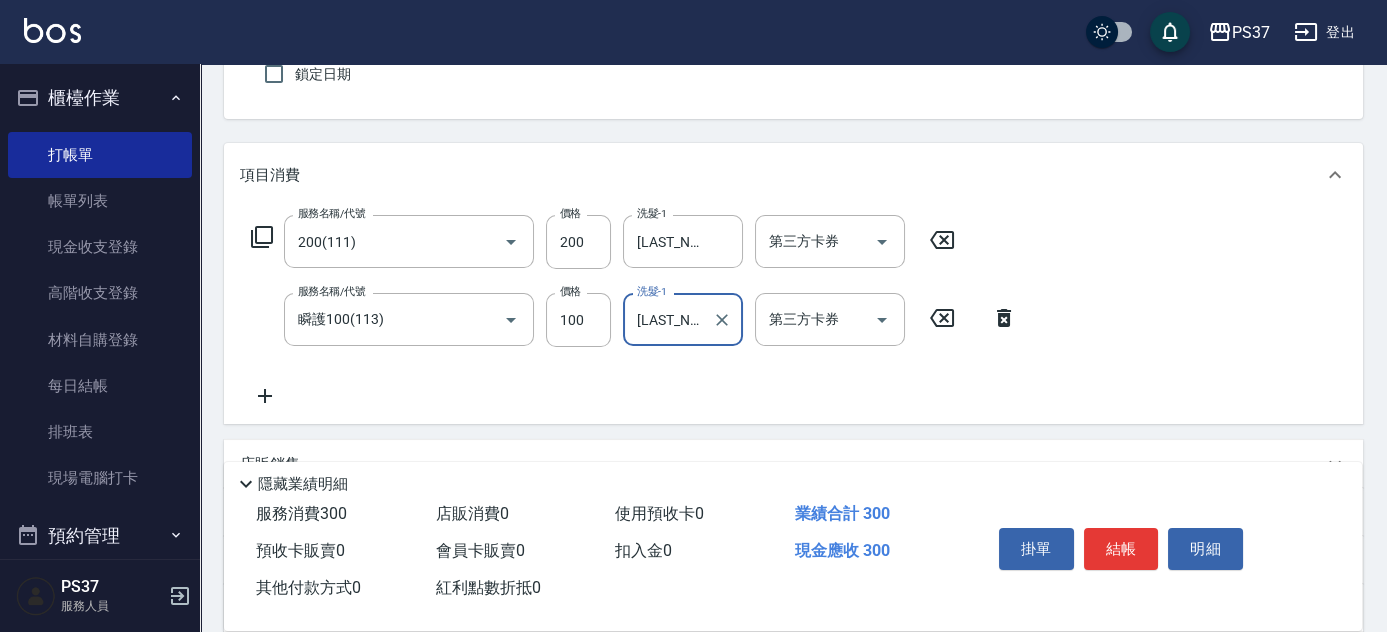 click 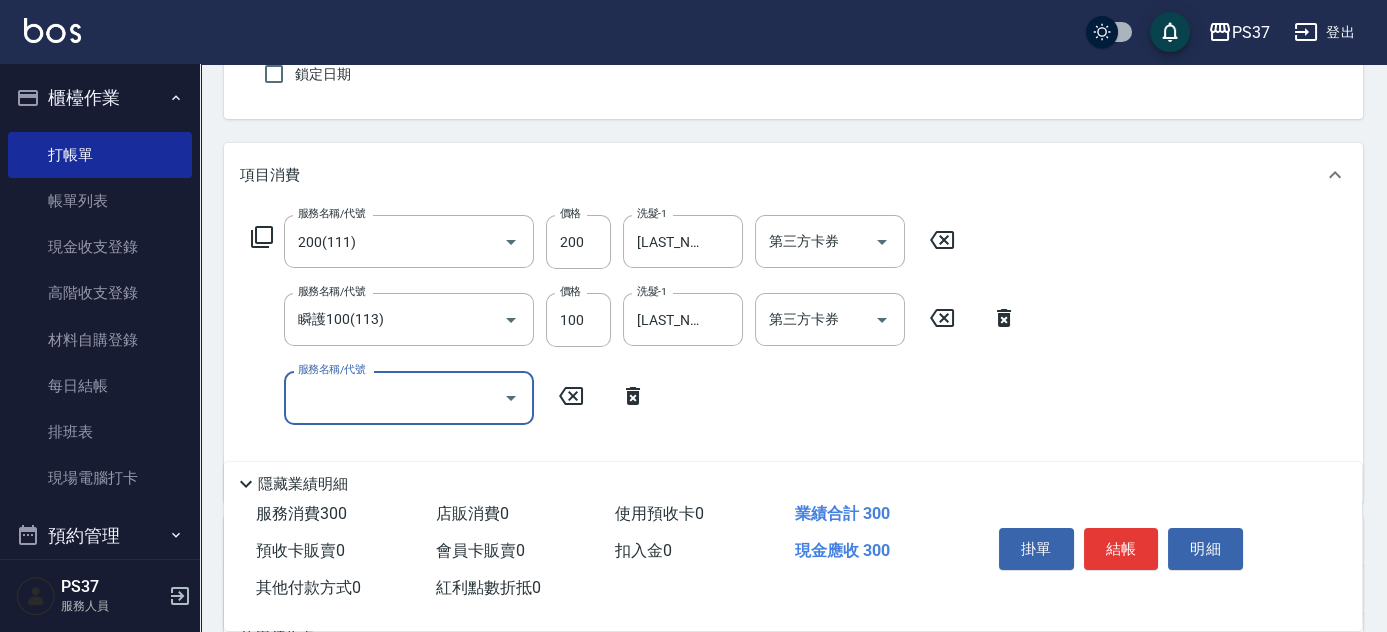 click on "服務名稱/代號" at bounding box center (394, 397) 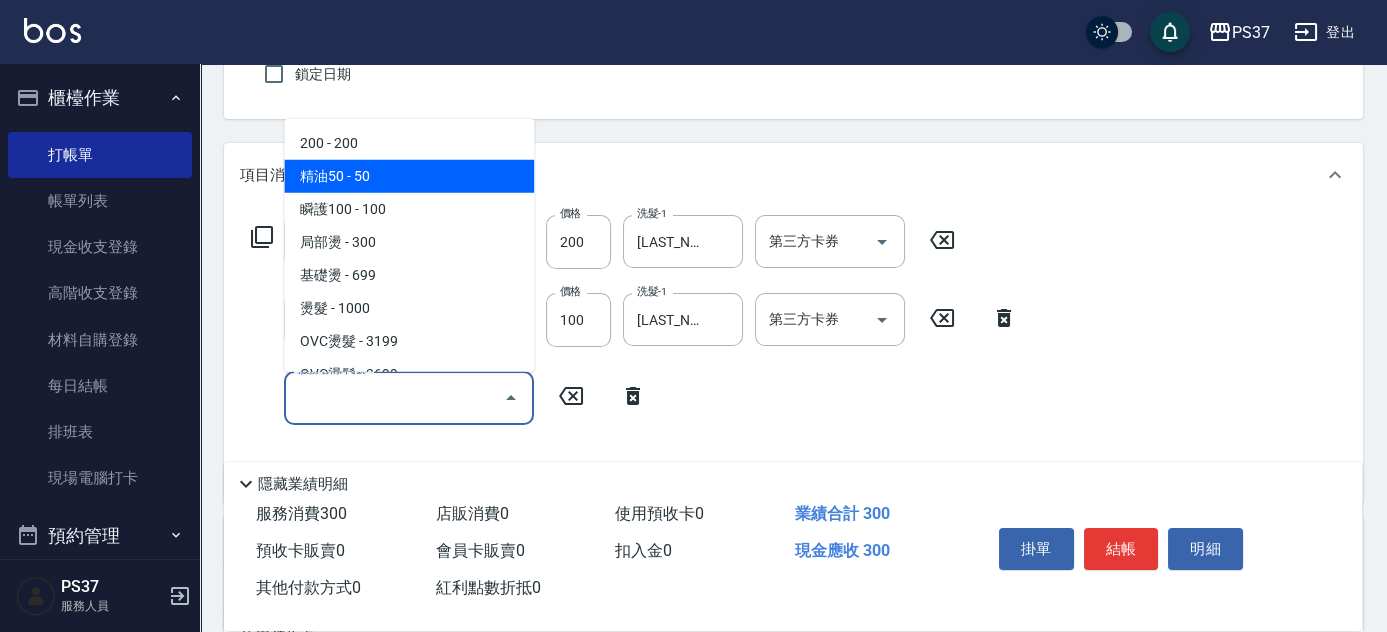 click on "精油50 - 50" at bounding box center (409, 176) 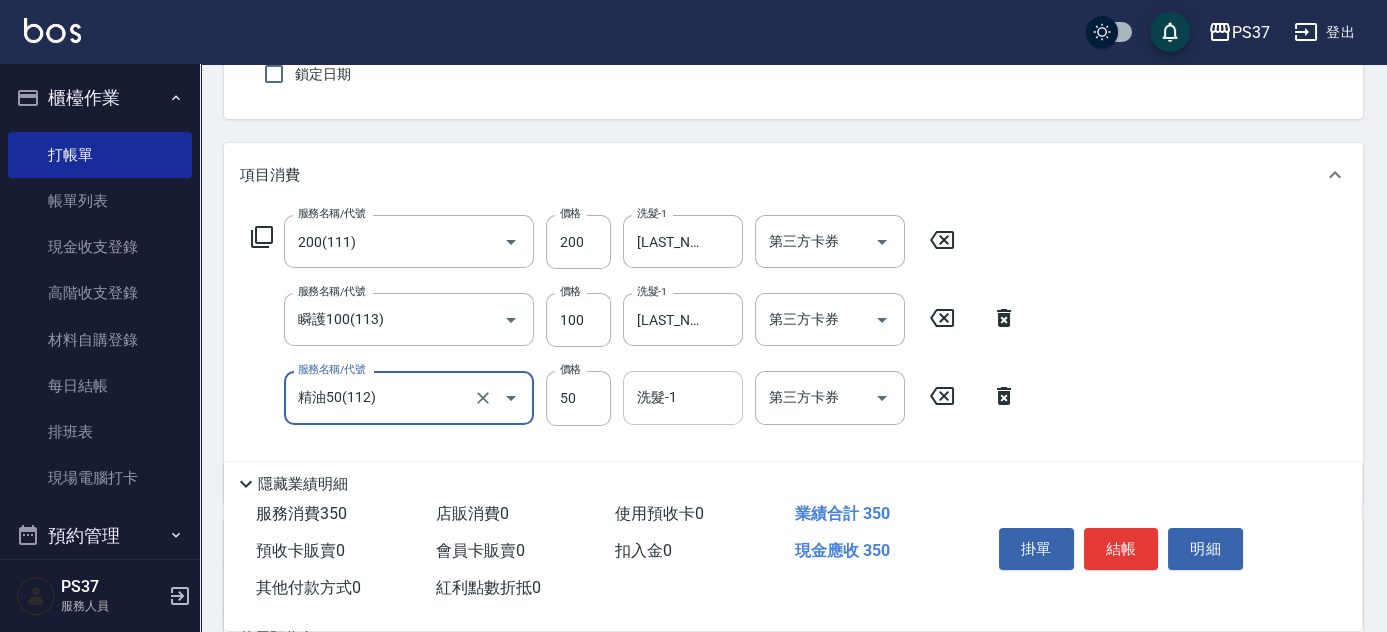 click on "洗髮-1" at bounding box center (683, 397) 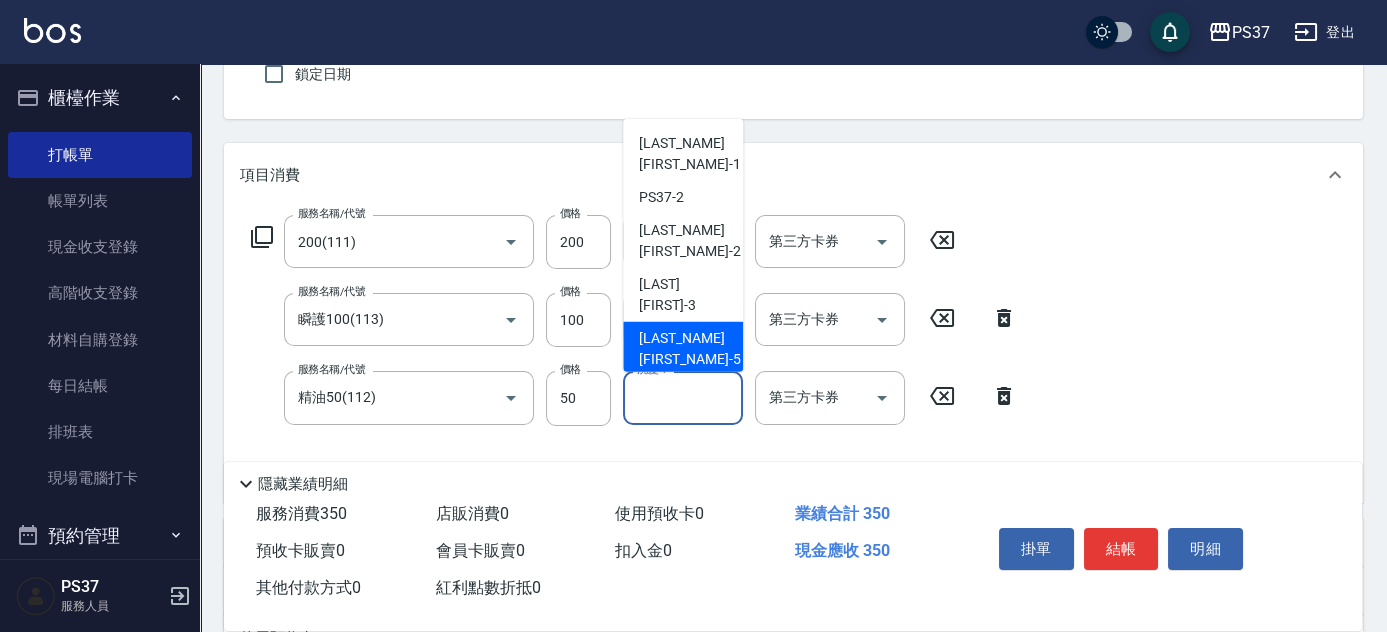 click on "鄧卉芸 -5" at bounding box center (689, 349) 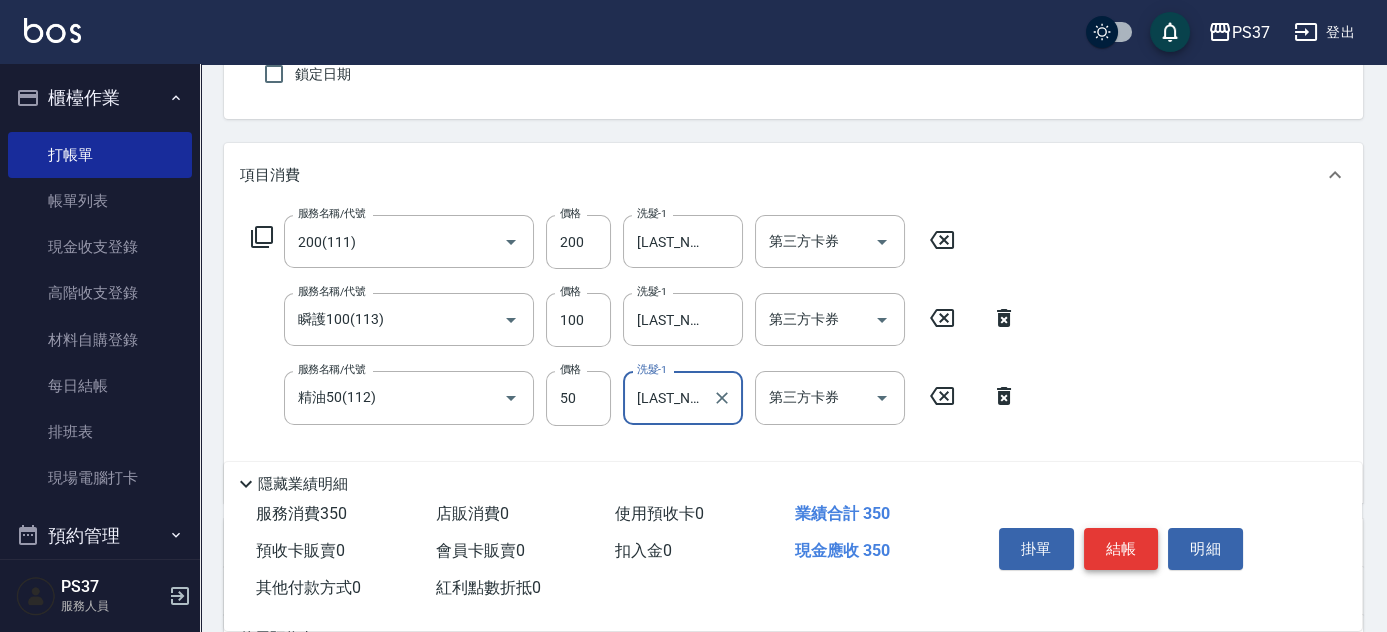 click on "結帳" at bounding box center (1121, 549) 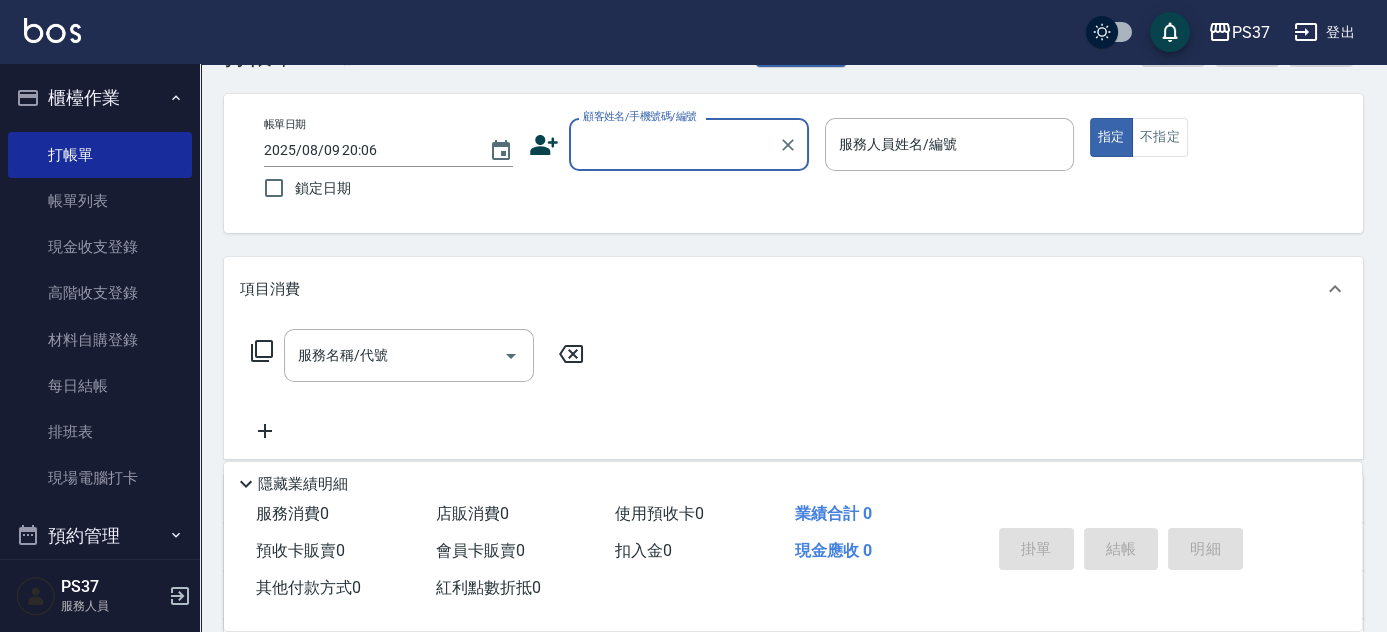scroll, scrollTop: 0, scrollLeft: 0, axis: both 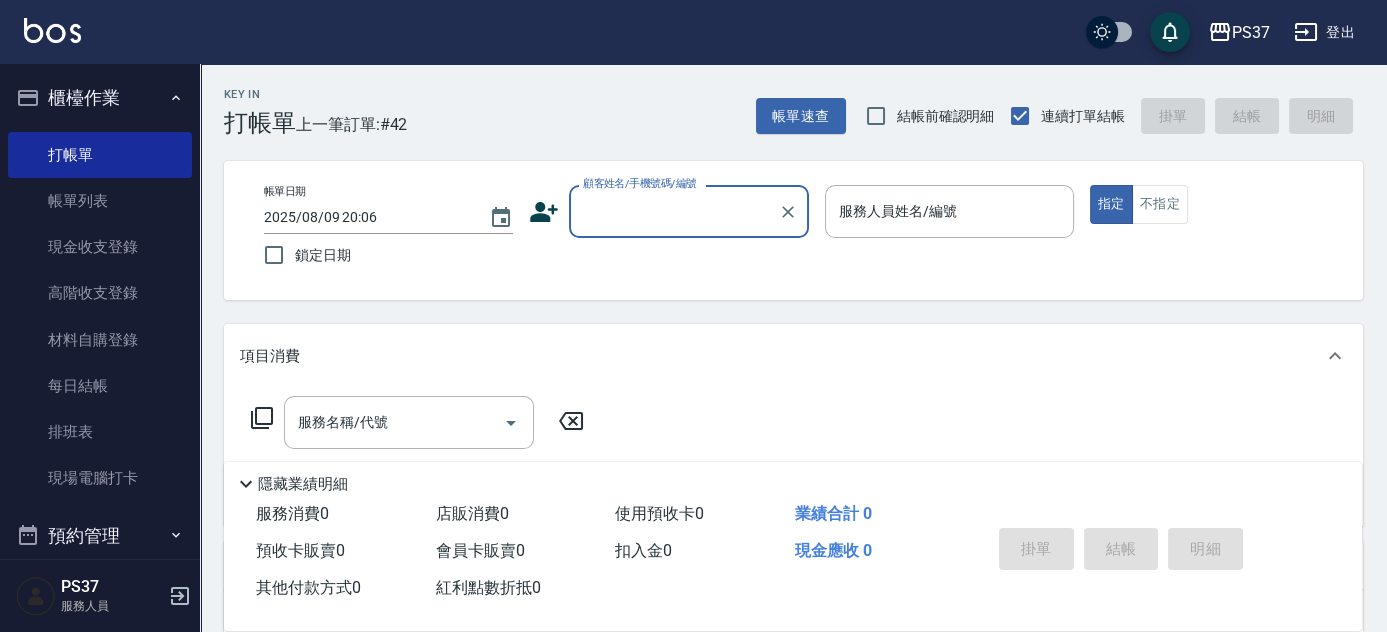 click on "顧客姓名/手機號碼/編號" at bounding box center [674, 211] 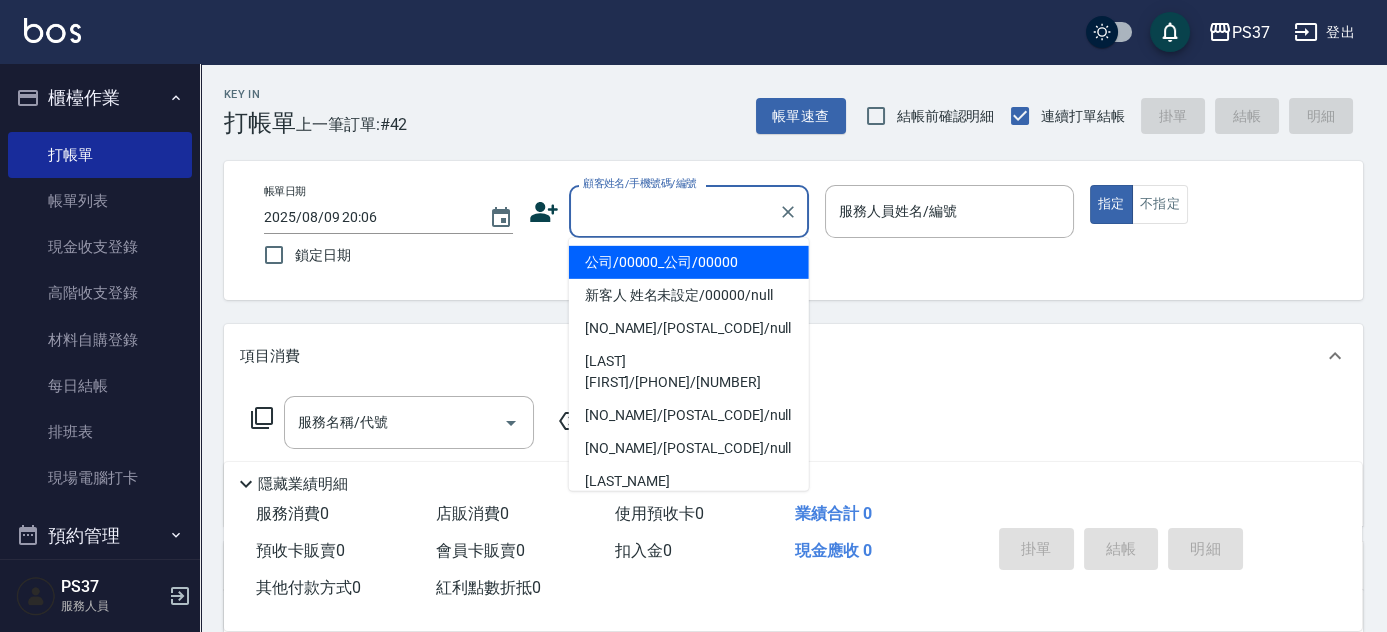 click on "公司/00000_公司/00000" at bounding box center (689, 262) 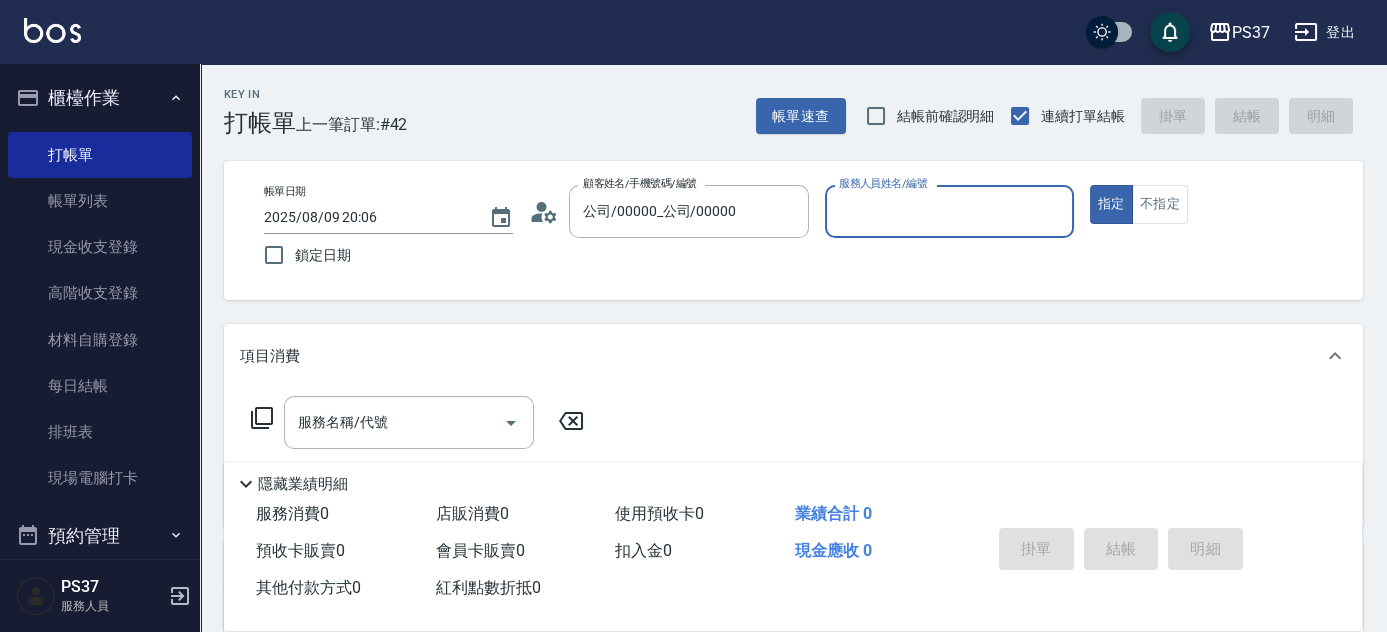 click on "服務人員姓名/編號" at bounding box center (949, 211) 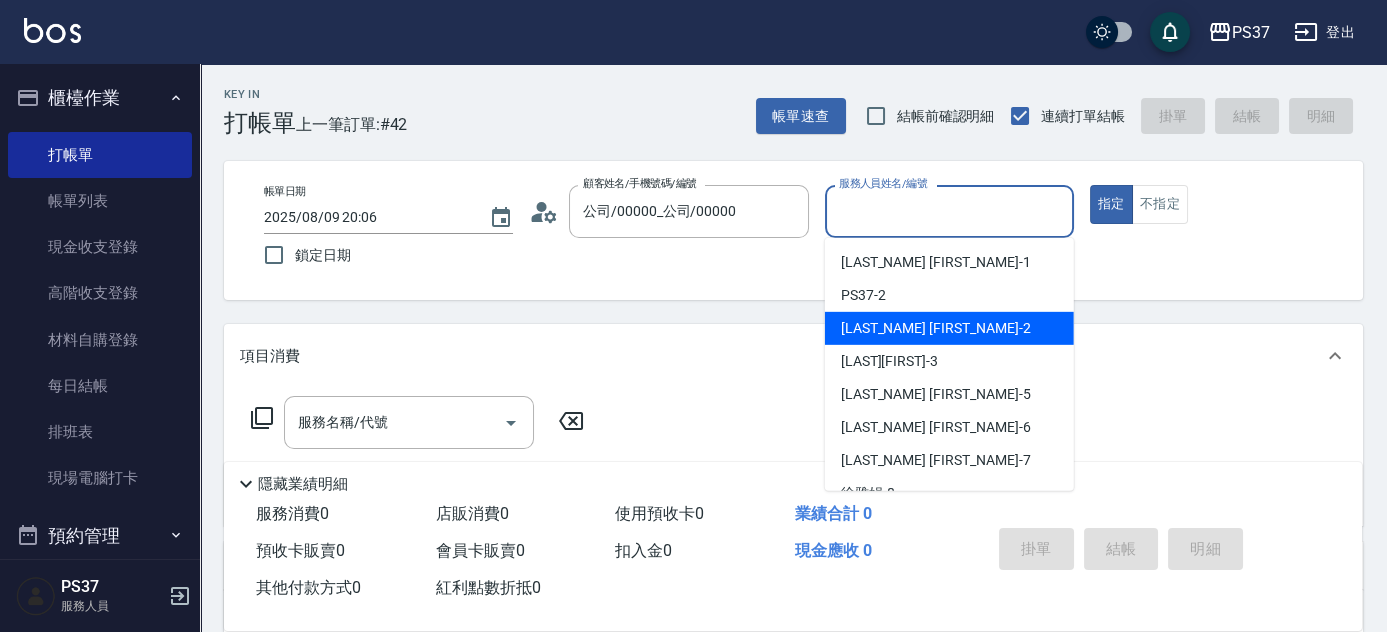 click on "劉晨志 -2" at bounding box center [949, 328] 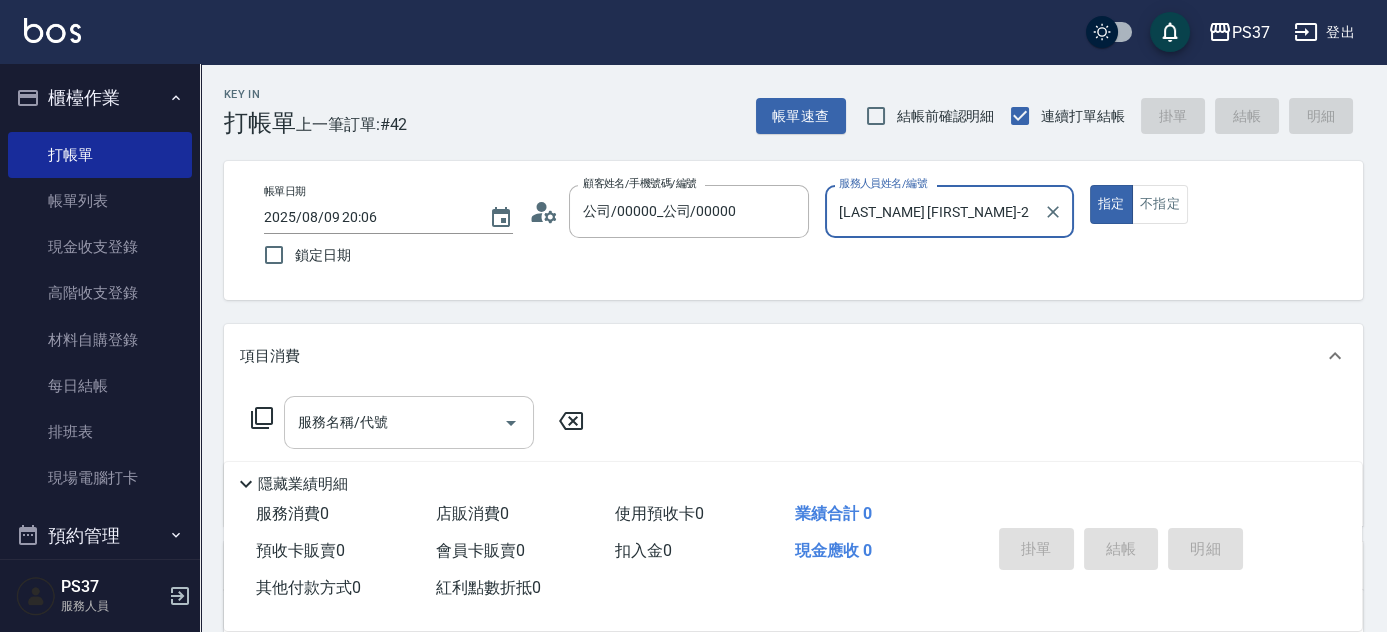 click on "服務名稱/代號" at bounding box center (394, 422) 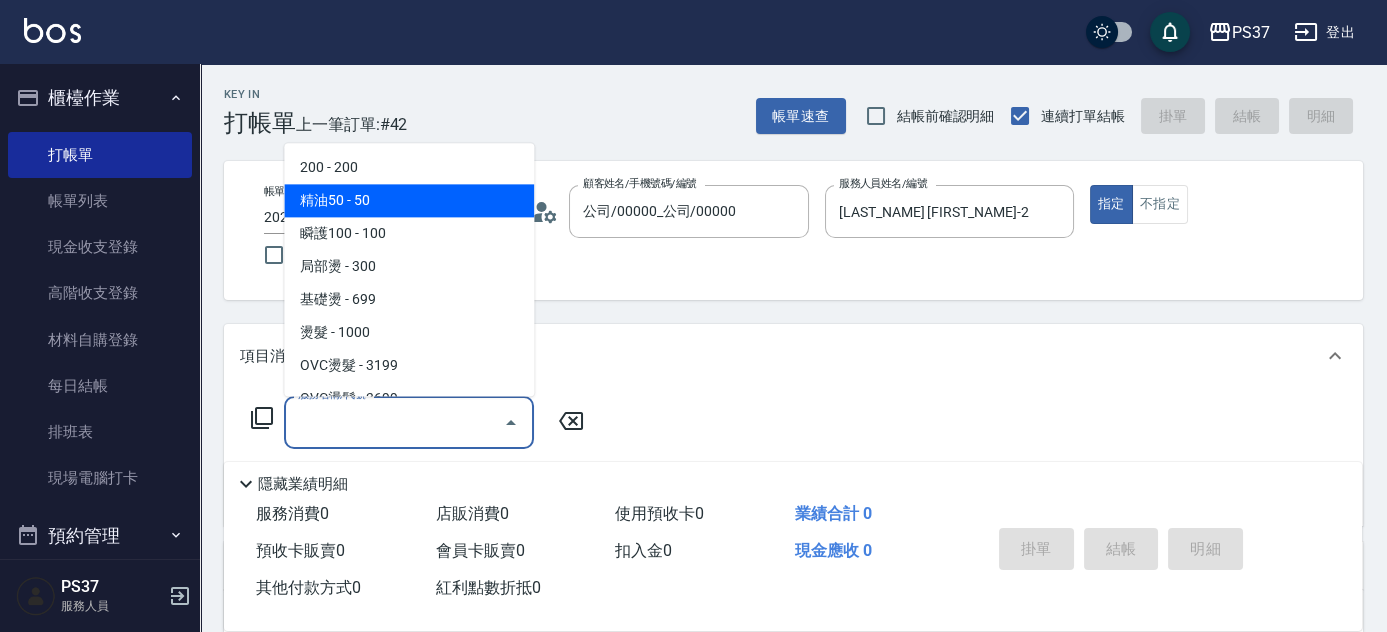 click on "200 - 200" at bounding box center (409, 168) 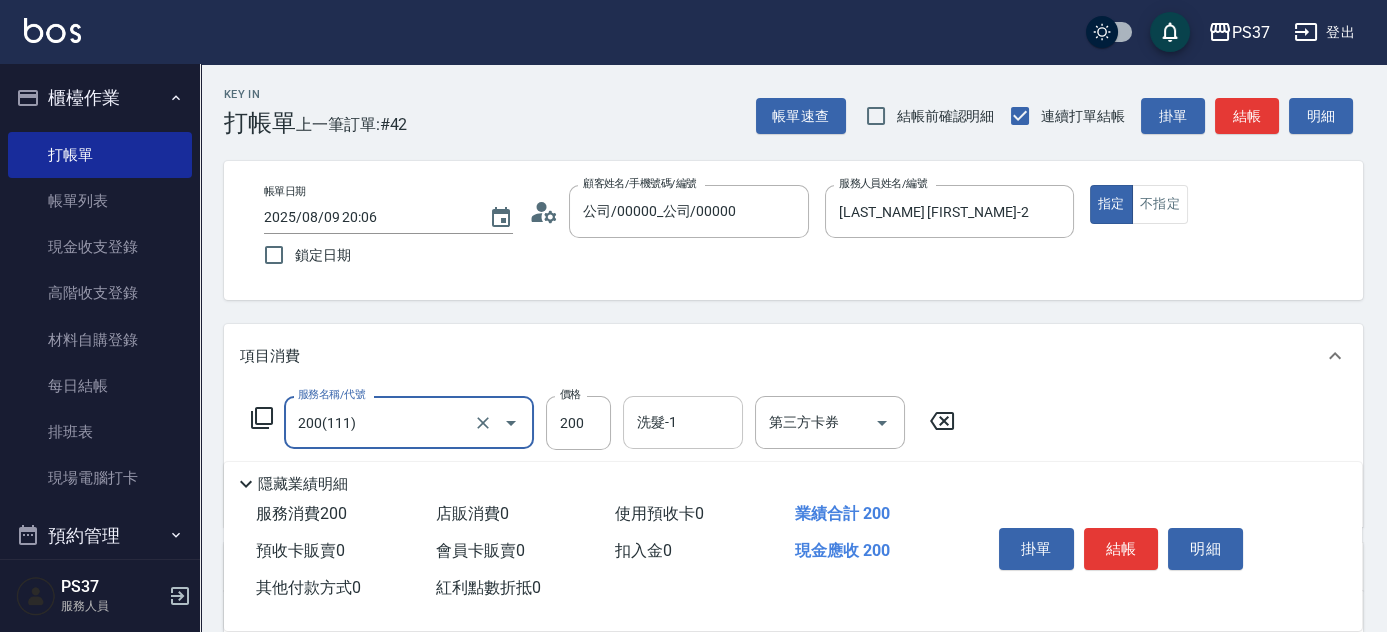 drag, startPoint x: 681, startPoint y: 444, endPoint x: 681, endPoint y: 427, distance: 17 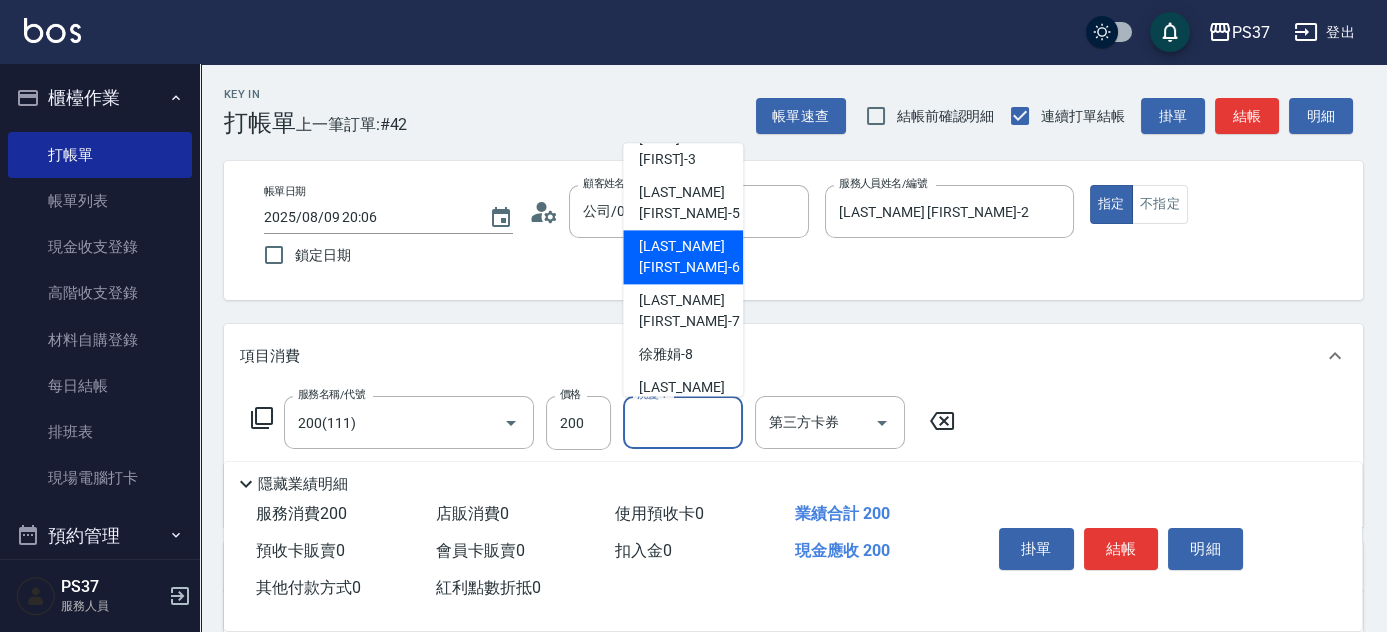scroll, scrollTop: 323, scrollLeft: 0, axis: vertical 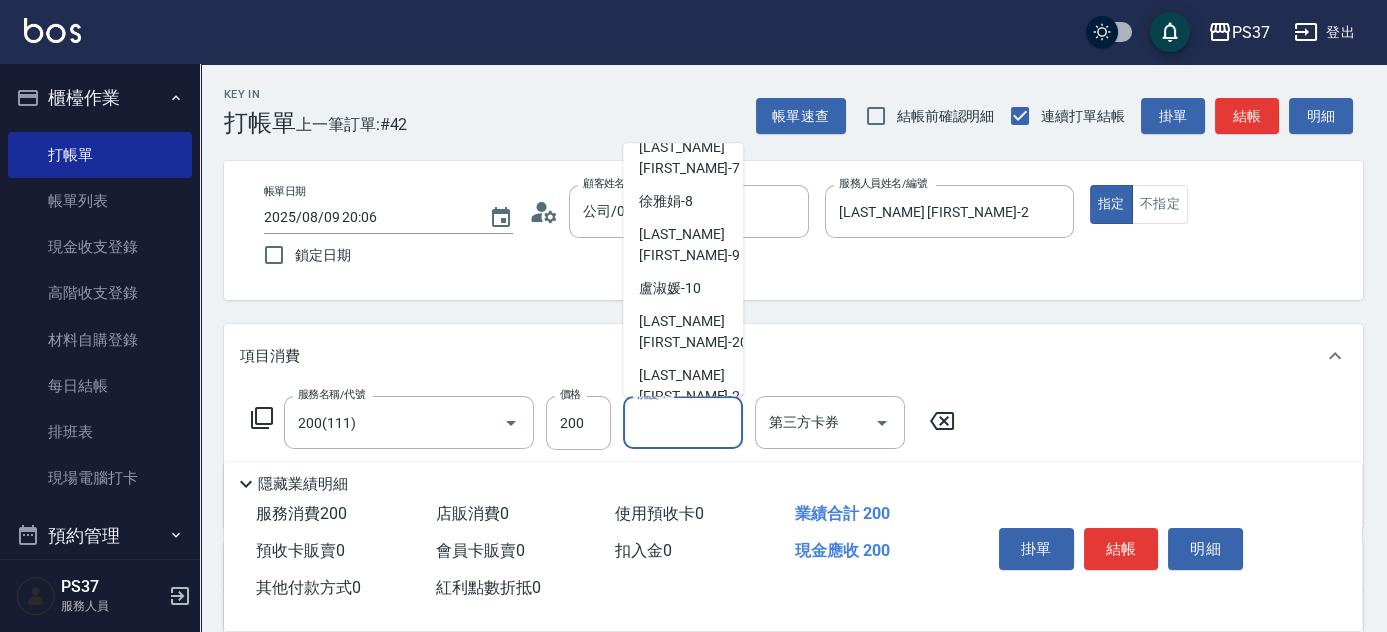 click on "林琇琪 -29" at bounding box center [683, 507] 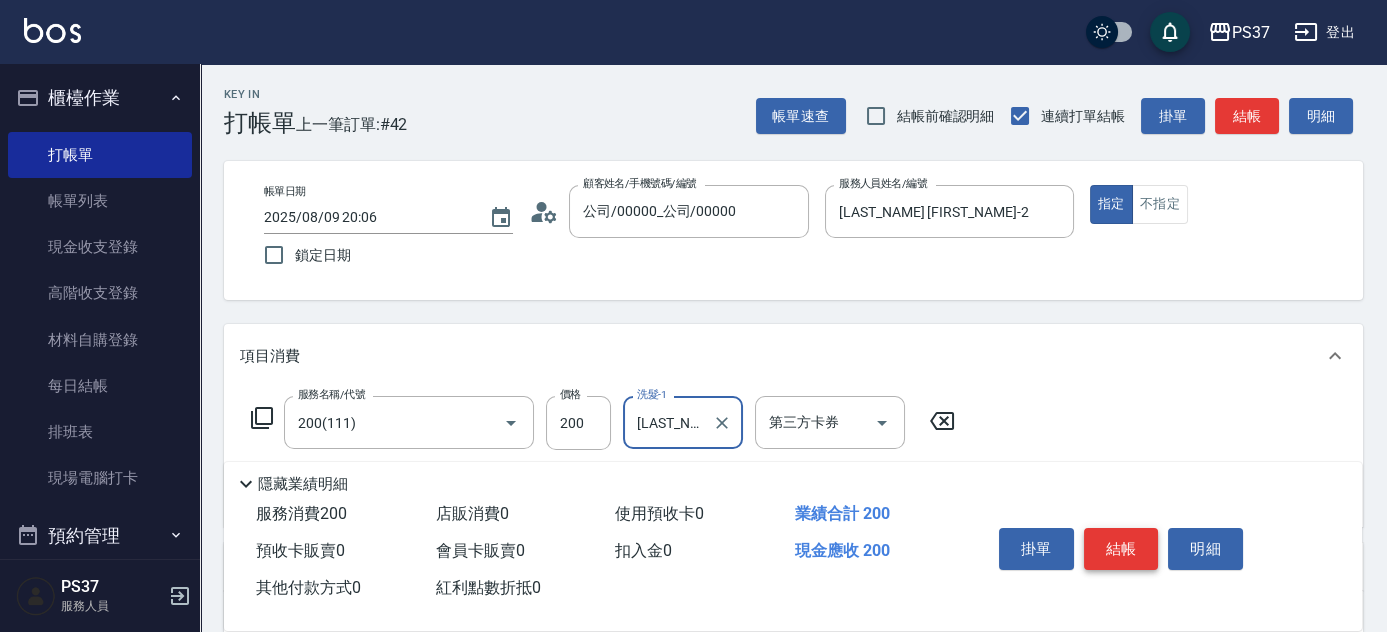 click on "結帳" at bounding box center (1121, 549) 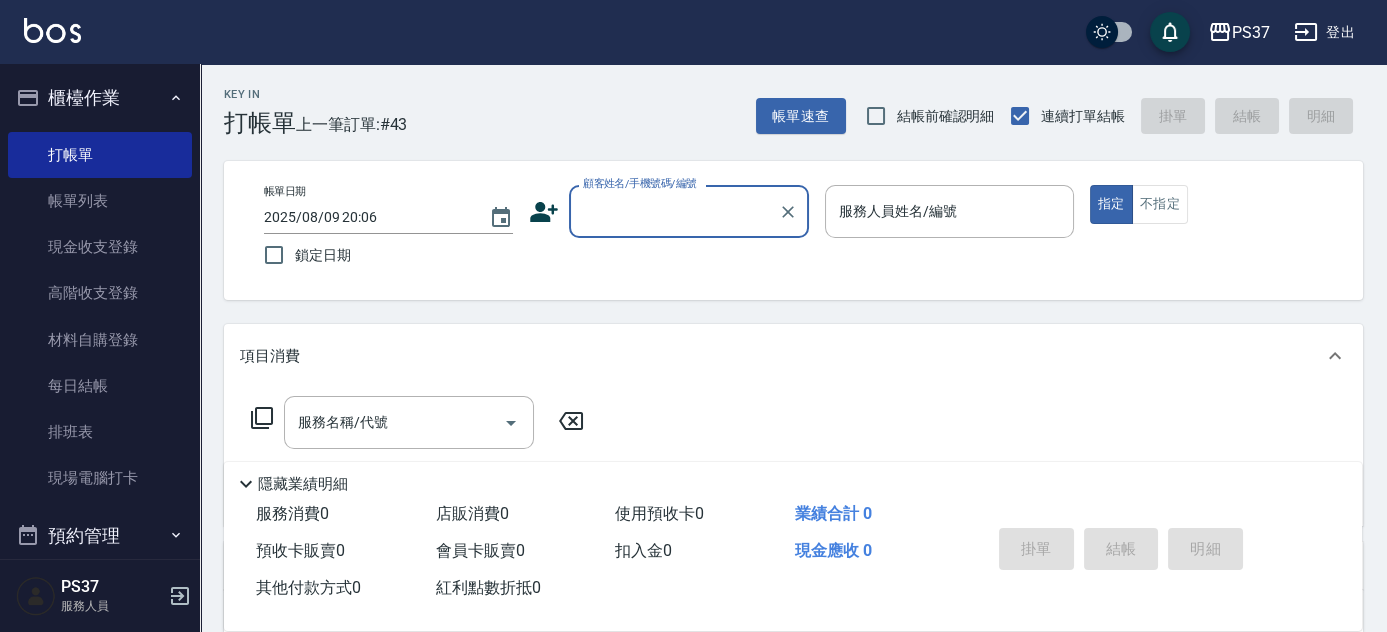 click on "顧客姓名/手機號碼/編號" at bounding box center (674, 211) 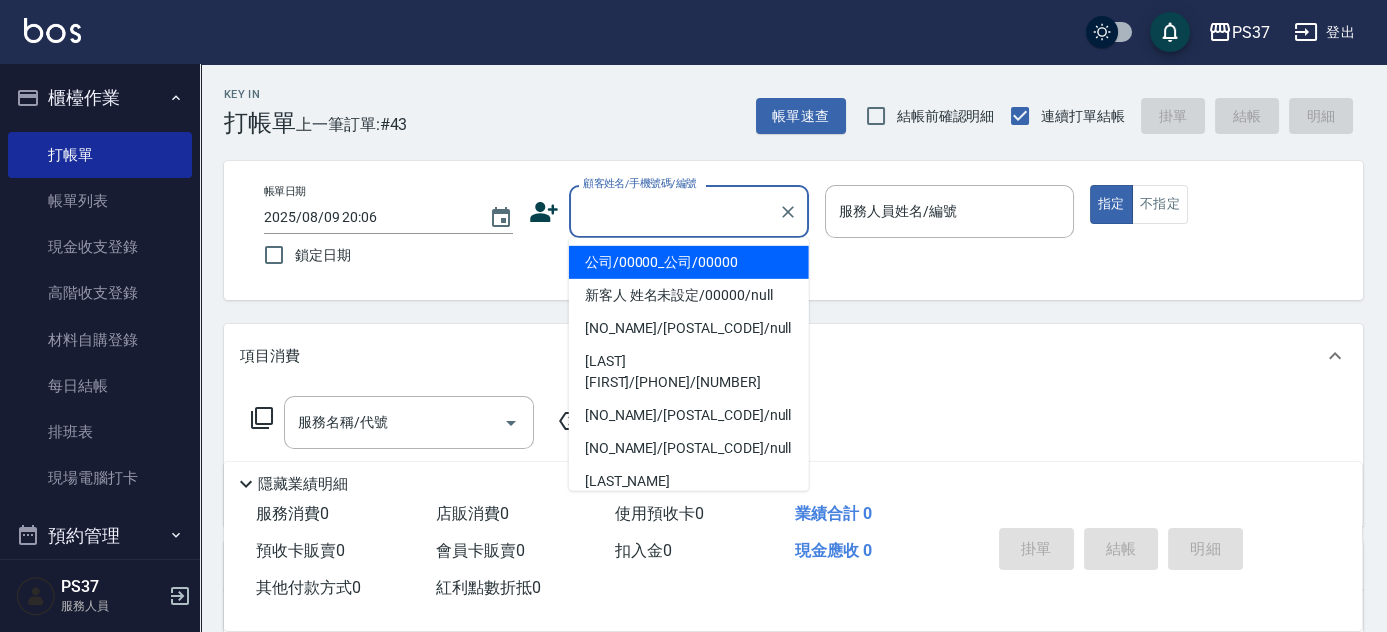 click on "公司/00000_公司/00000" at bounding box center (689, 262) 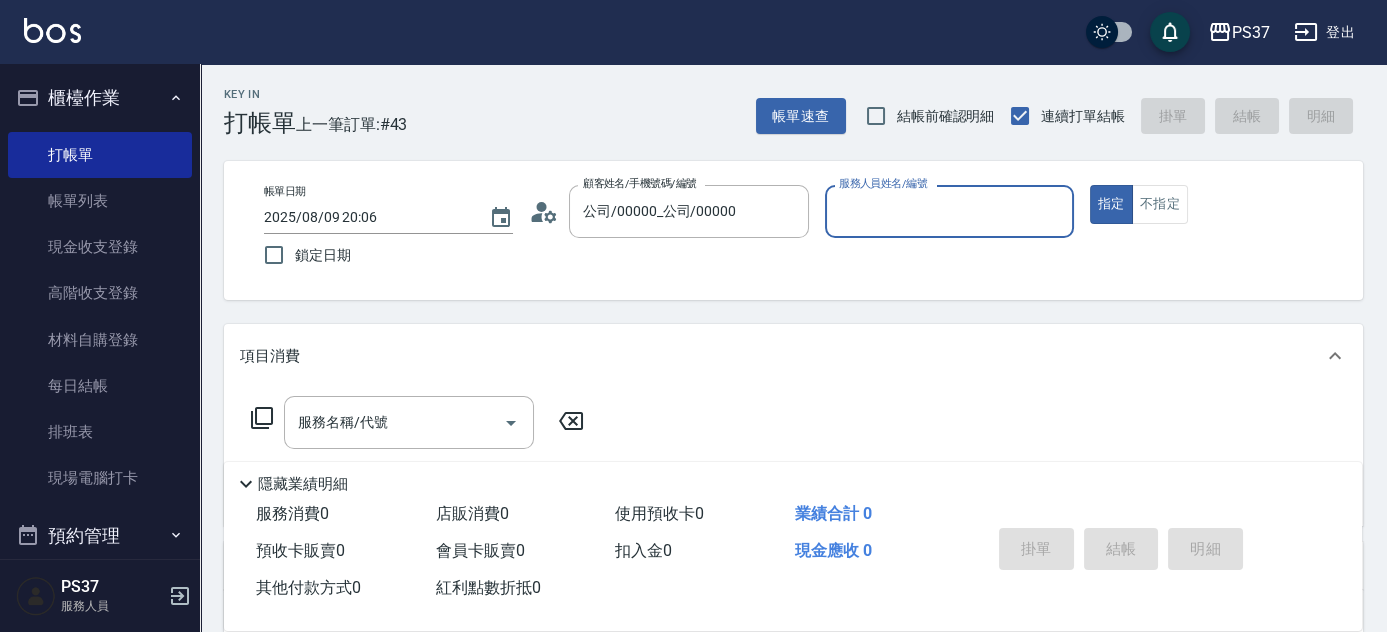 click on "服務人員姓名/編號" at bounding box center (949, 211) 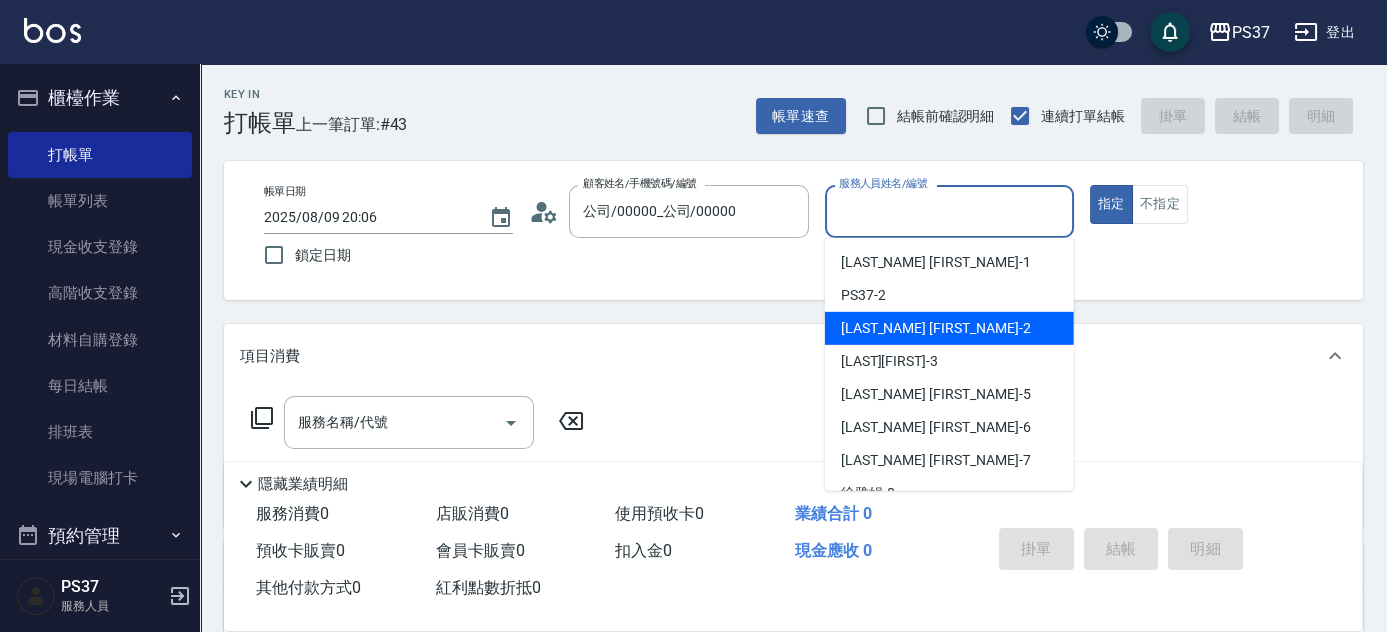 click on "劉晨志 -2" at bounding box center [949, 328] 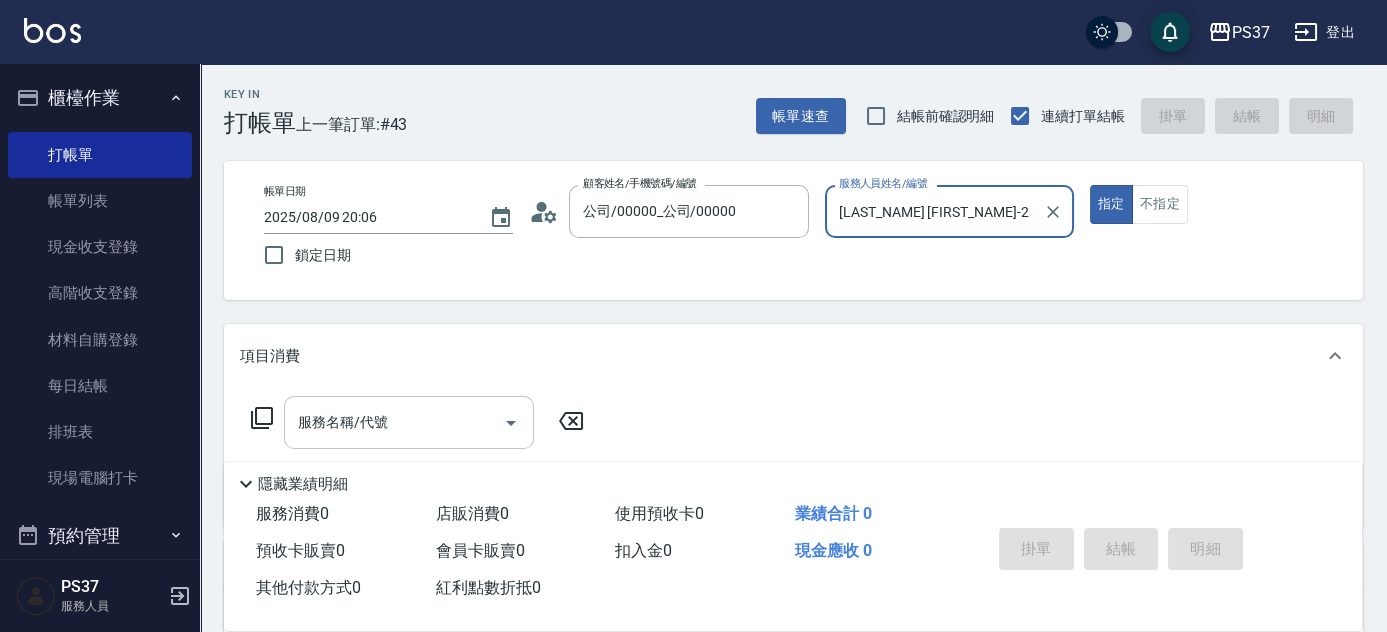 click on "服務名稱/代號" at bounding box center (409, 422) 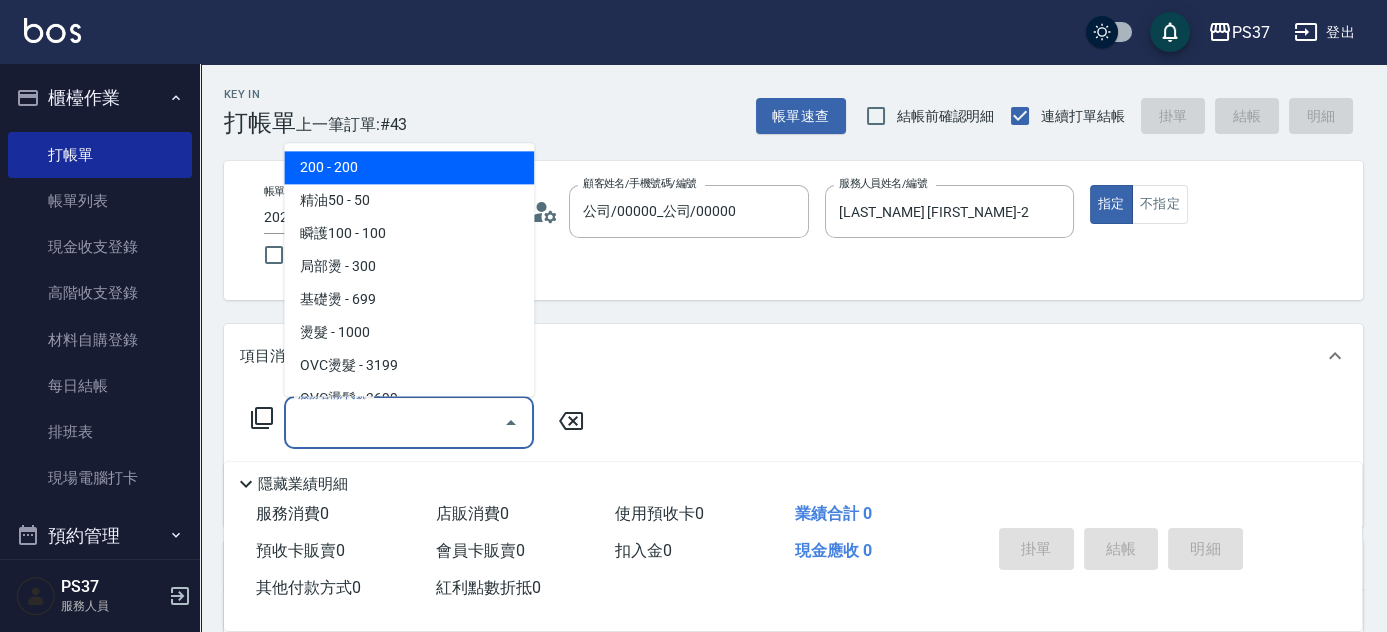 click on "200 - 200" at bounding box center (409, 168) 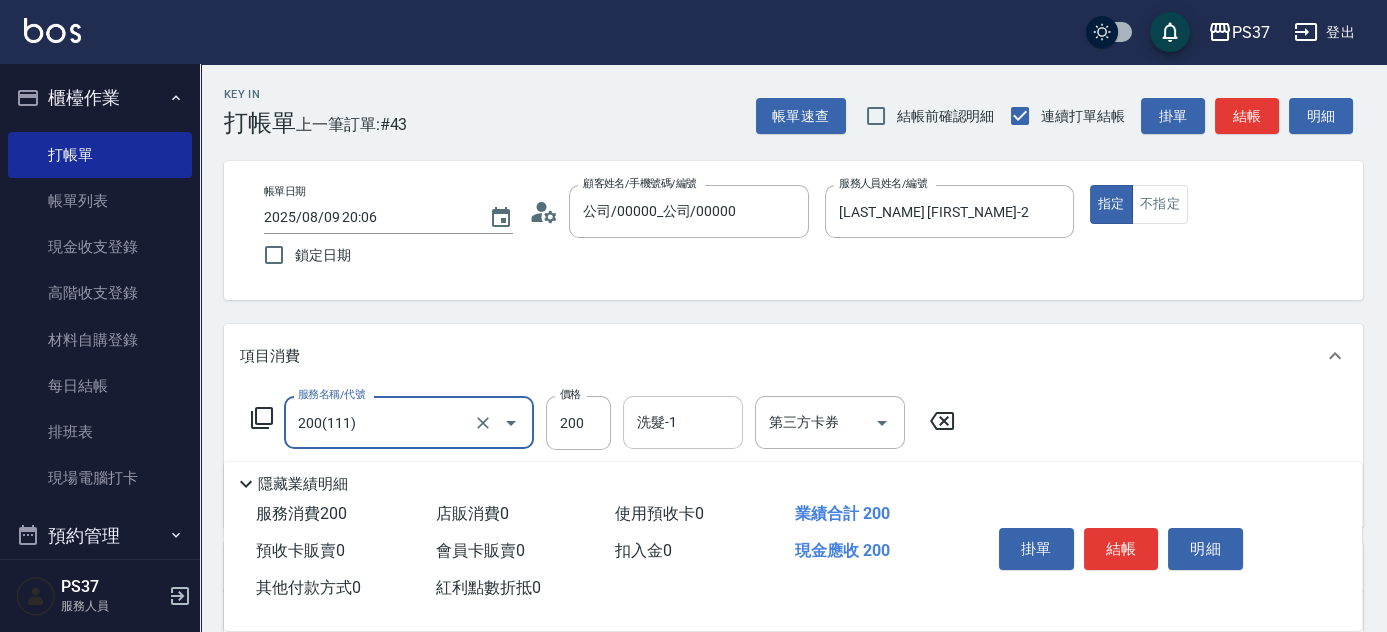 click on "洗髮-1" at bounding box center [683, 422] 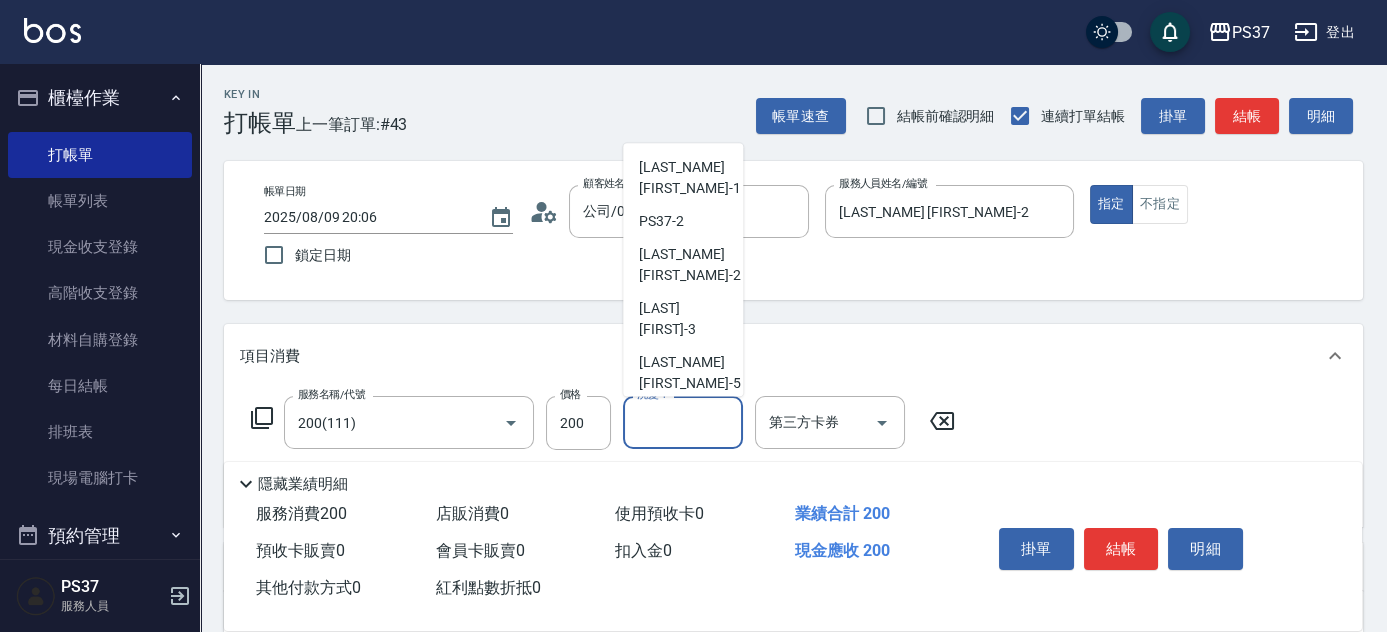 scroll, scrollTop: 323, scrollLeft: 0, axis: vertical 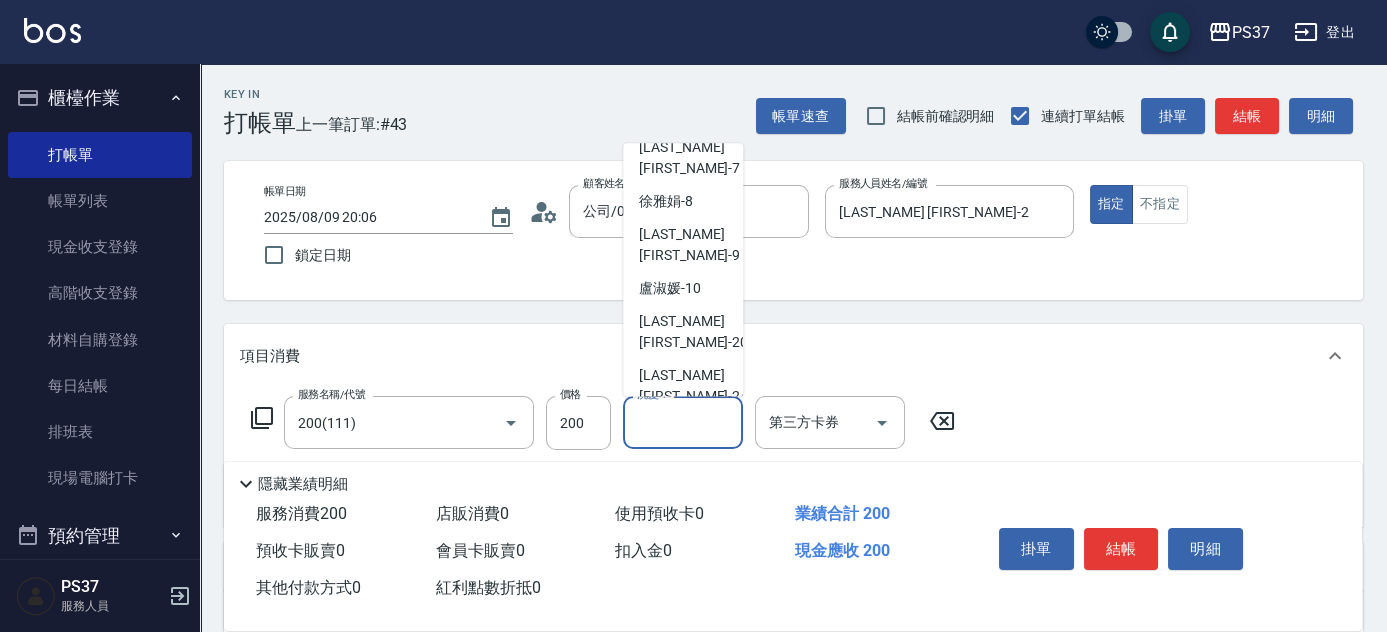 click on "林琇琪 -29" at bounding box center [693, 507] 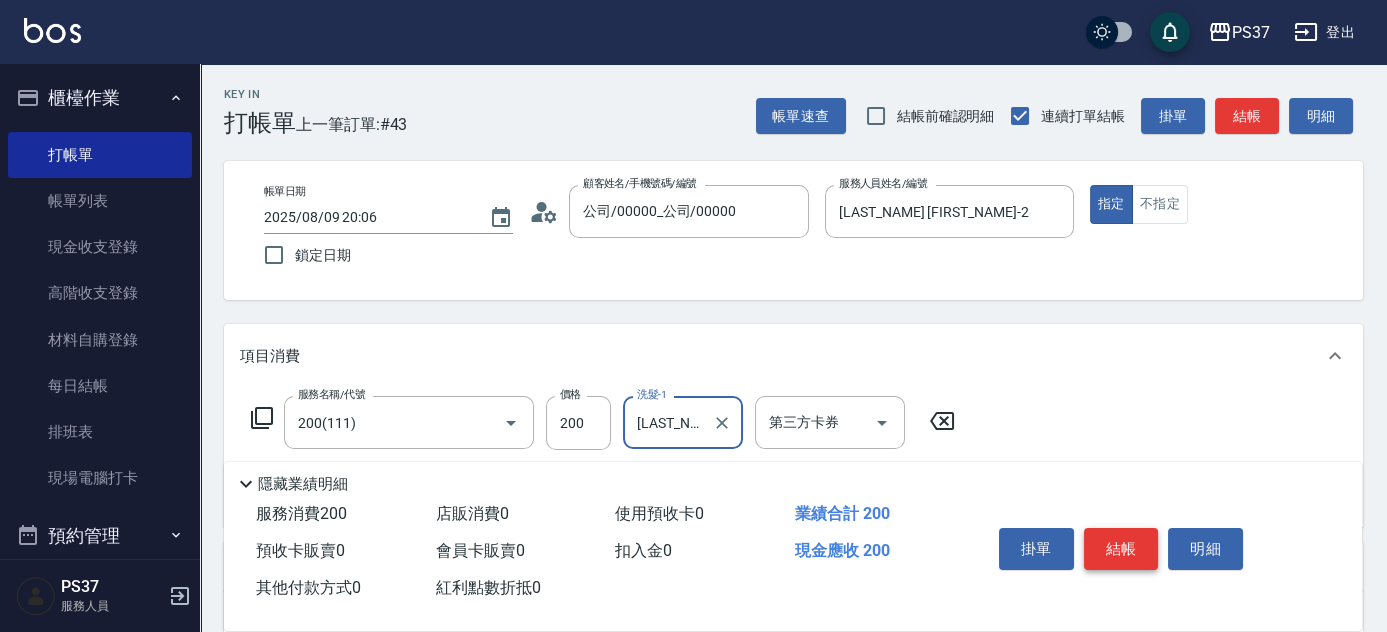 click on "結帳" at bounding box center [1121, 549] 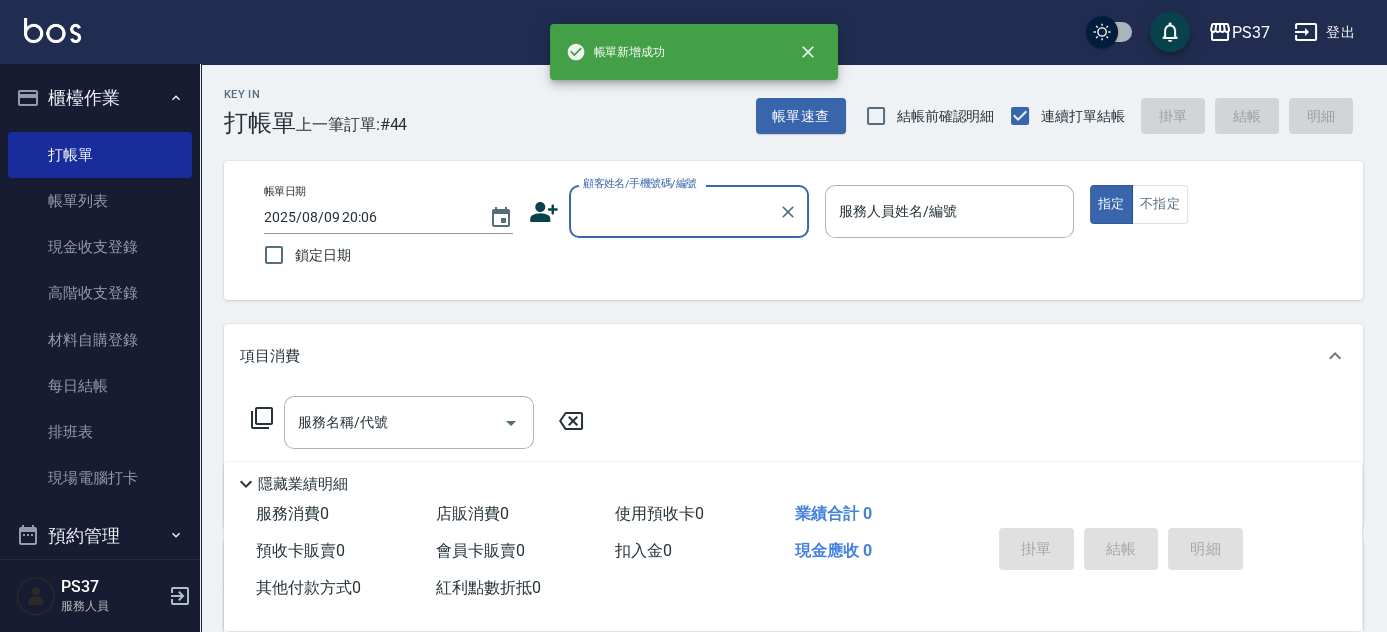 click on "顧客姓名/手機號碼/編號" at bounding box center [674, 211] 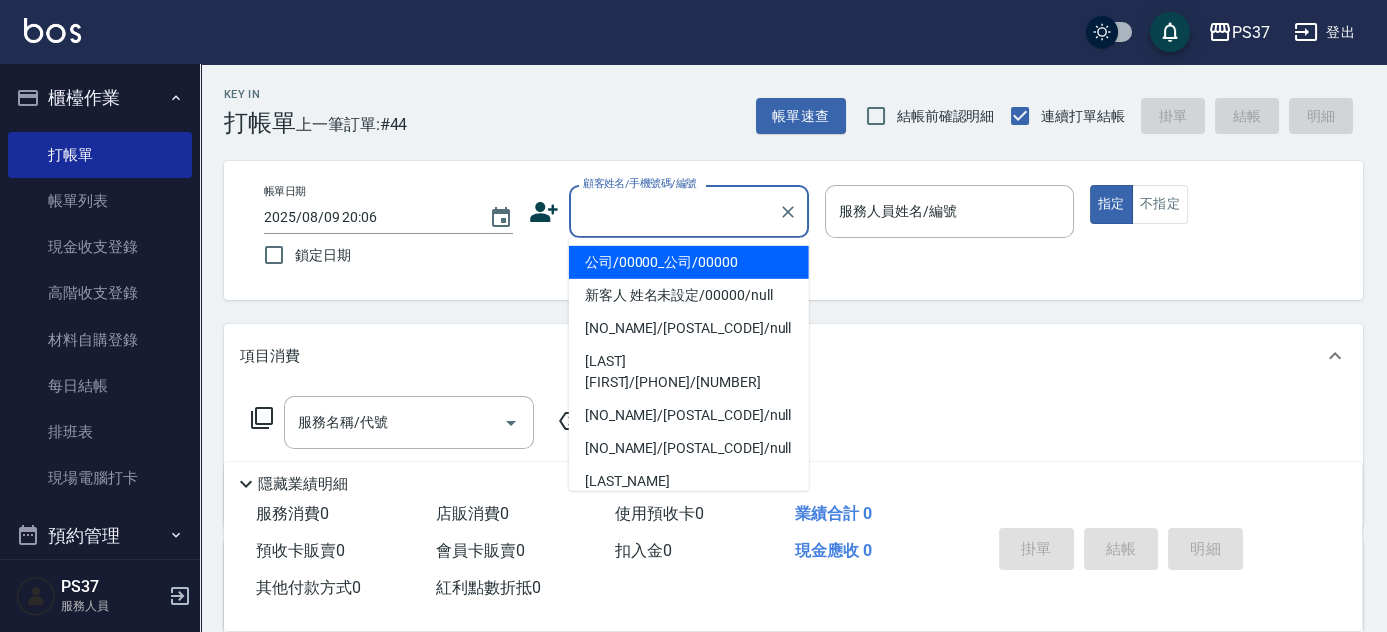 click on "公司/00000_公司/00000" at bounding box center (689, 262) 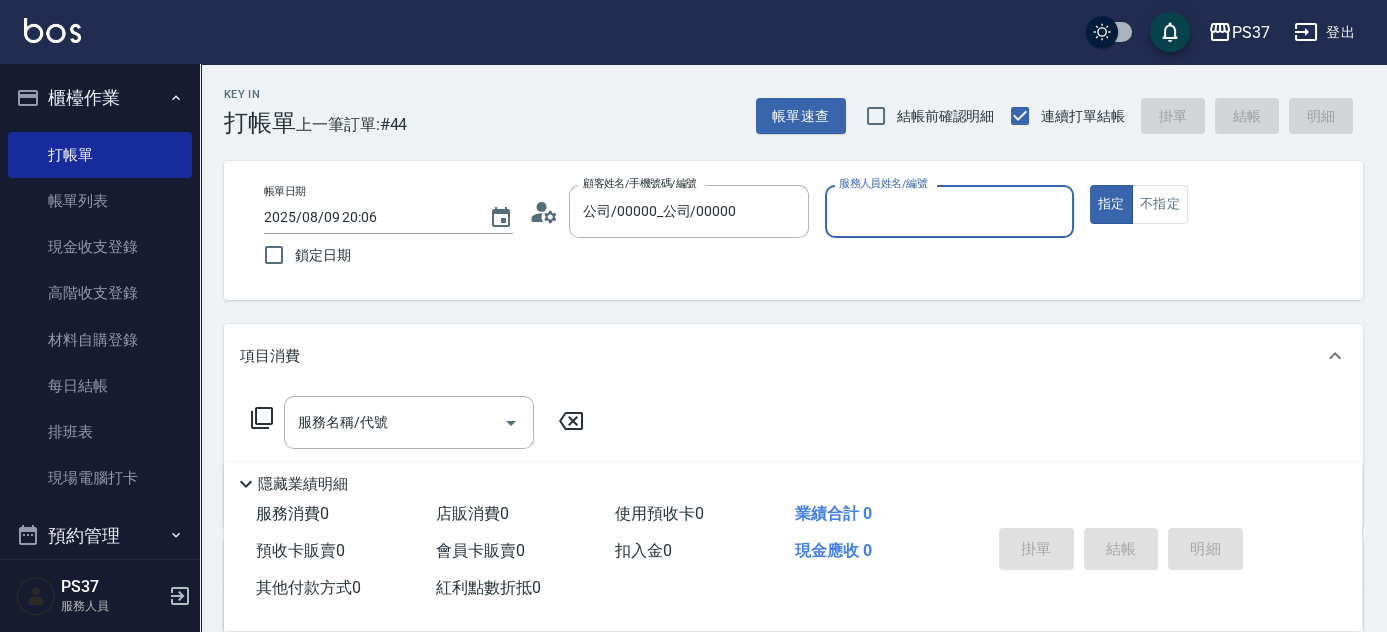 click on "服務人員姓名/編號" at bounding box center [949, 211] 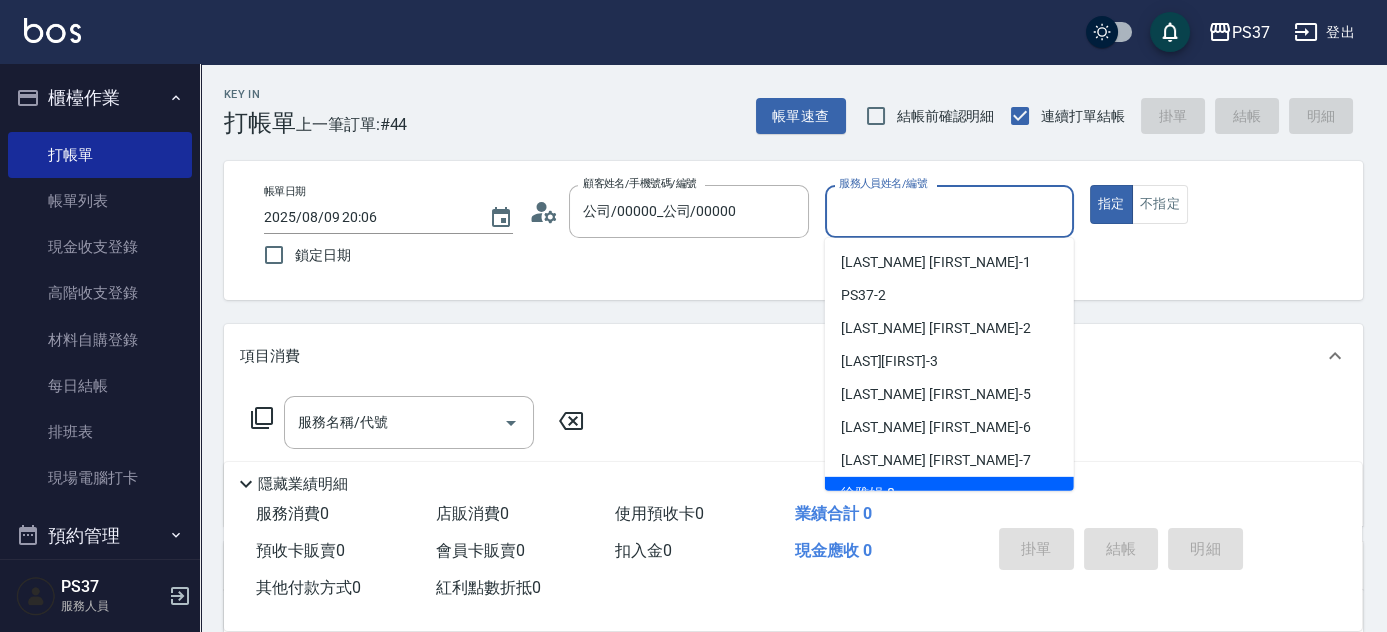 click on "徐雅娟 -8" at bounding box center [949, 493] 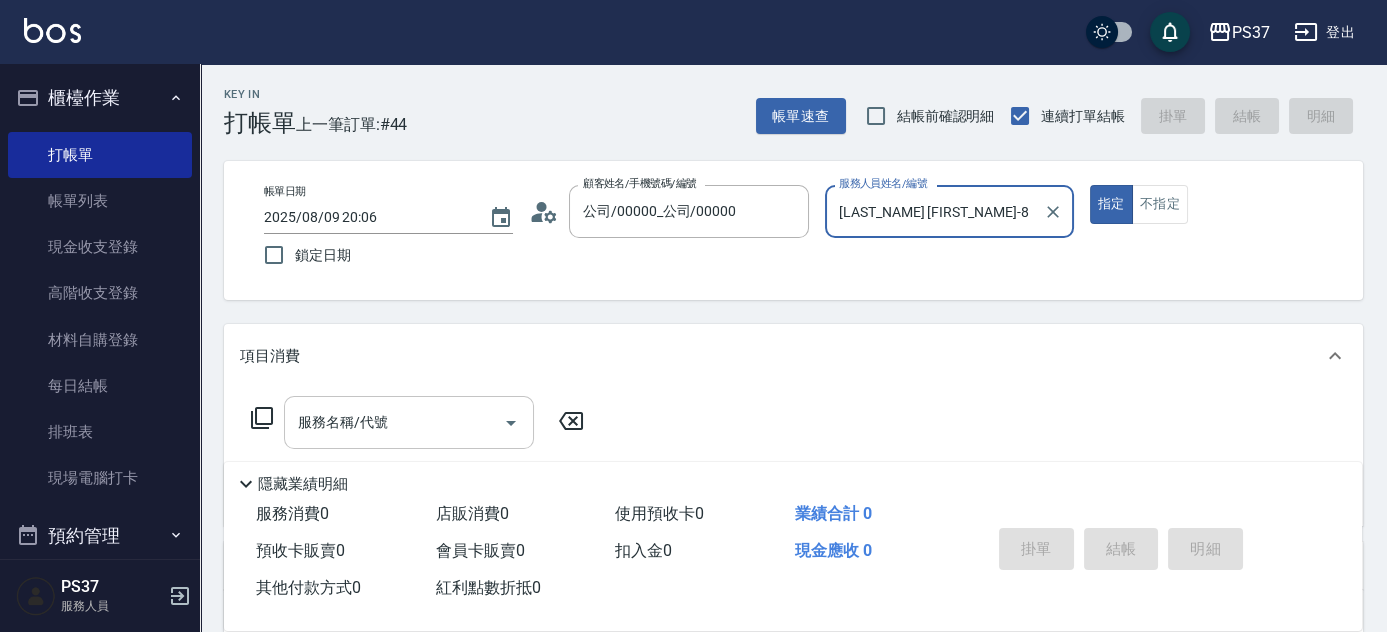 drag, startPoint x: 366, startPoint y: 428, endPoint x: 368, endPoint y: 410, distance: 18.110771 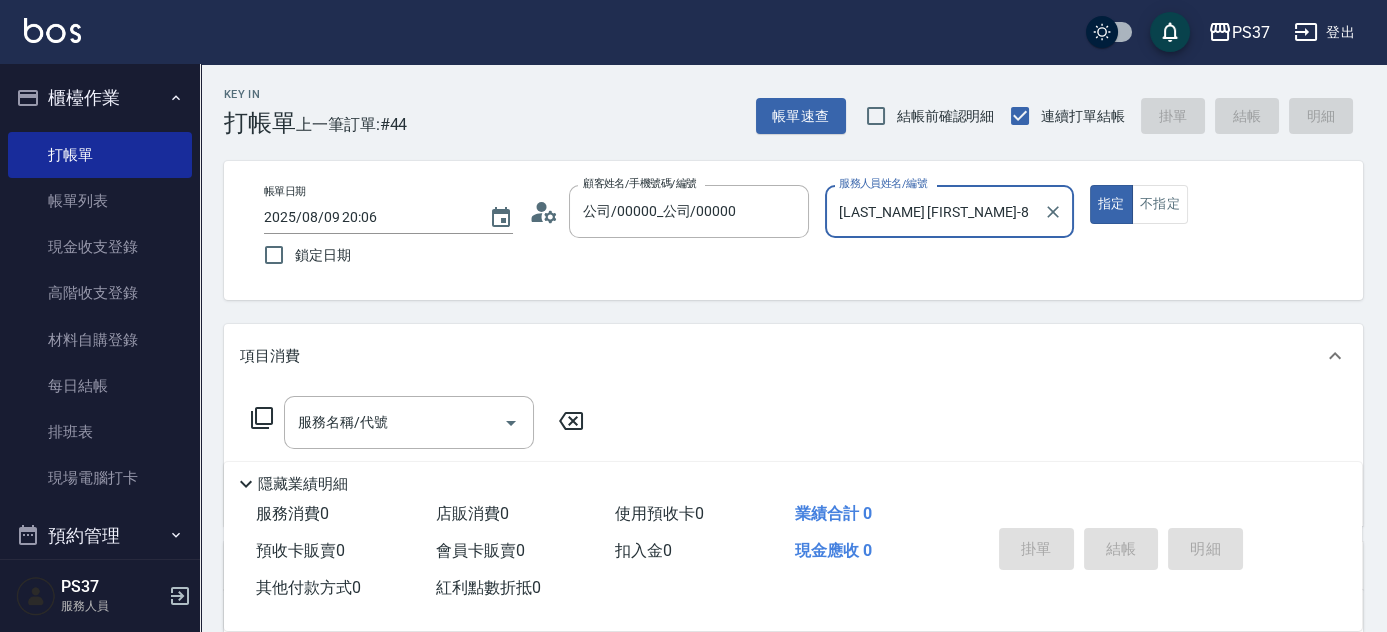 click on "服務名稱/代號" at bounding box center [394, 422] 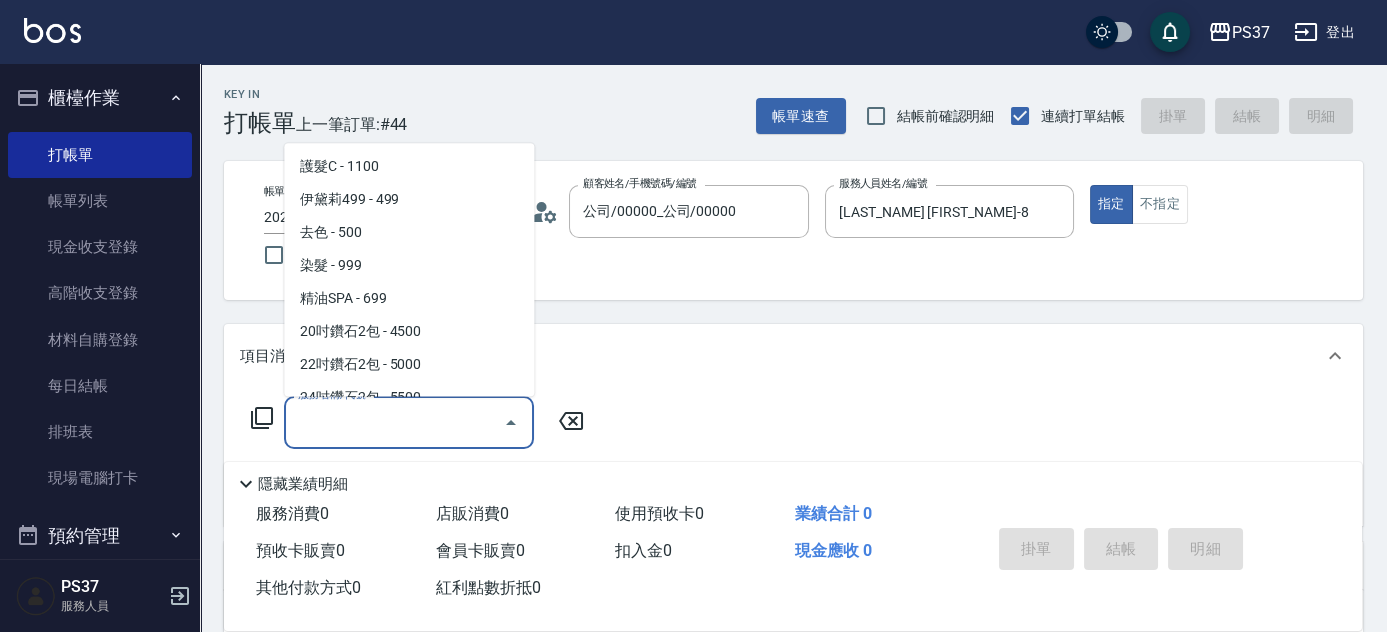 scroll, scrollTop: 1090, scrollLeft: 0, axis: vertical 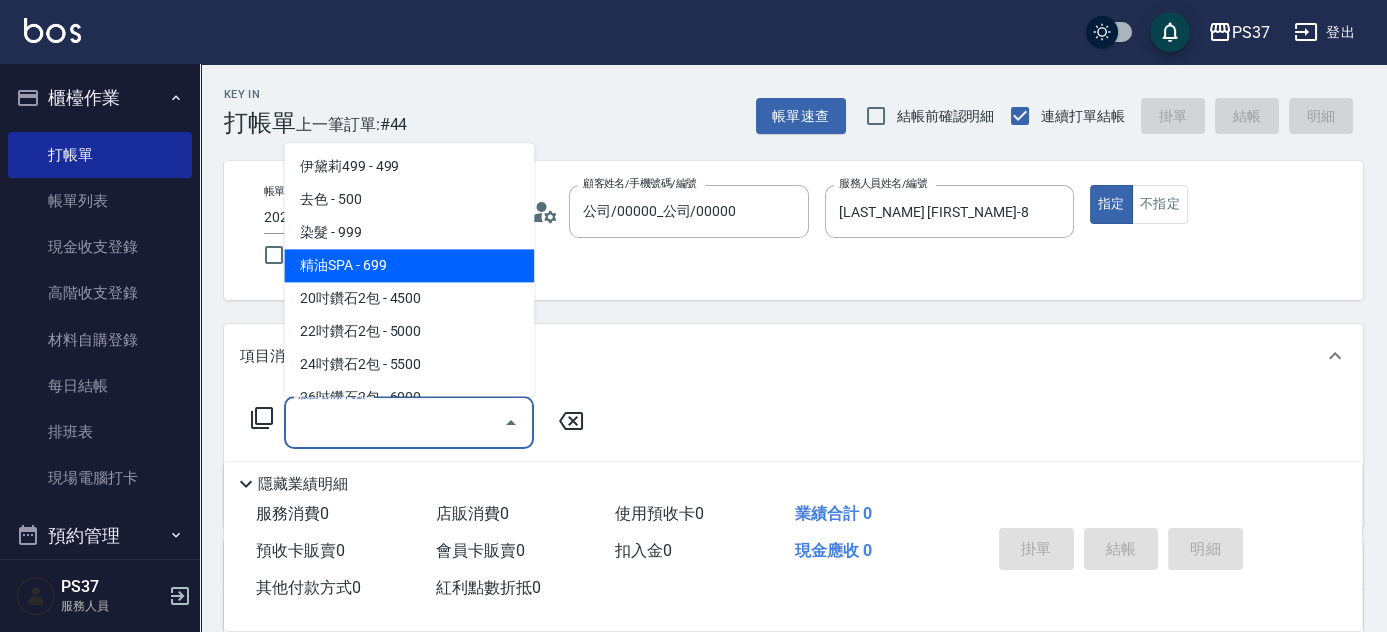 click on "精油SPA - 699" at bounding box center (409, 266) 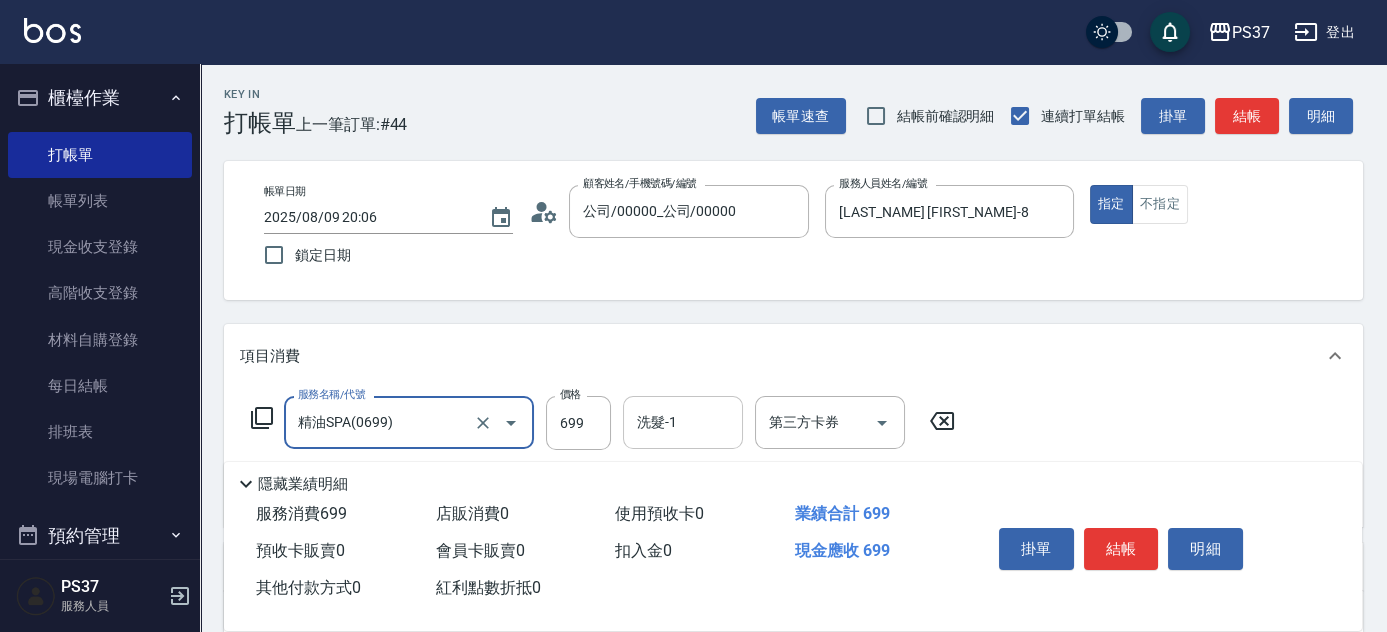 click on "洗髮-1" at bounding box center [683, 422] 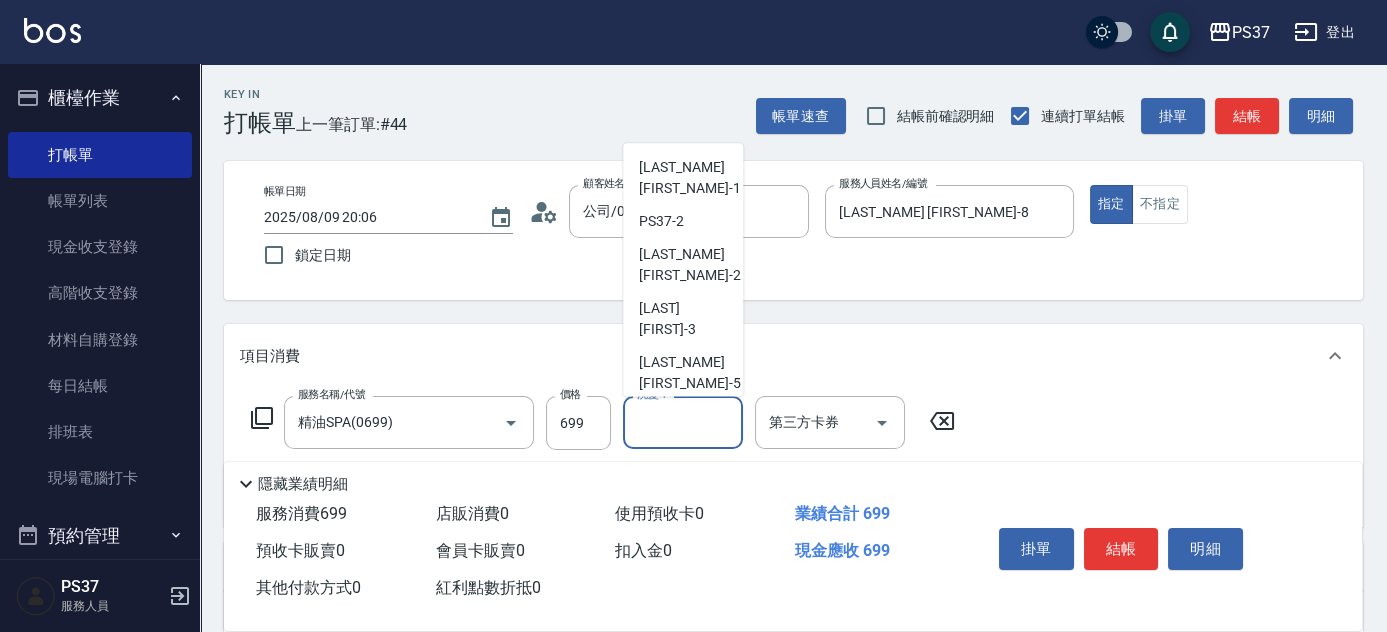click on "徐雅娟 -8" at bounding box center [683, 525] 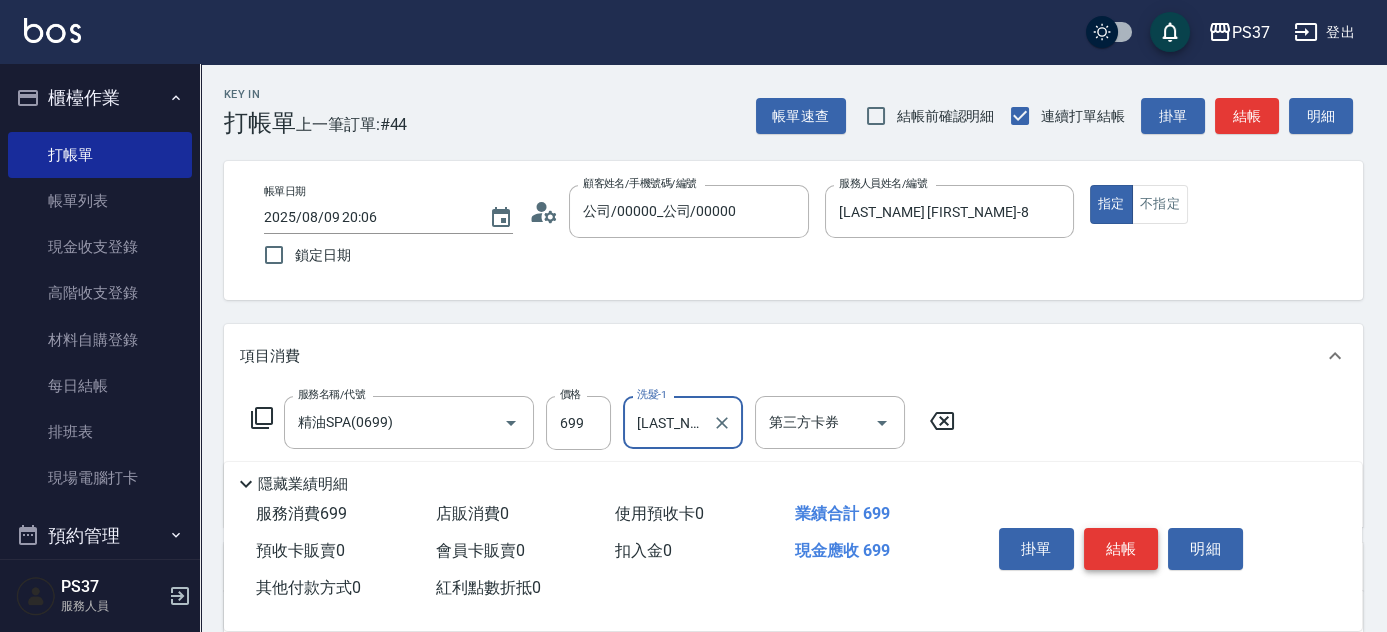 click on "結帳" at bounding box center [1121, 549] 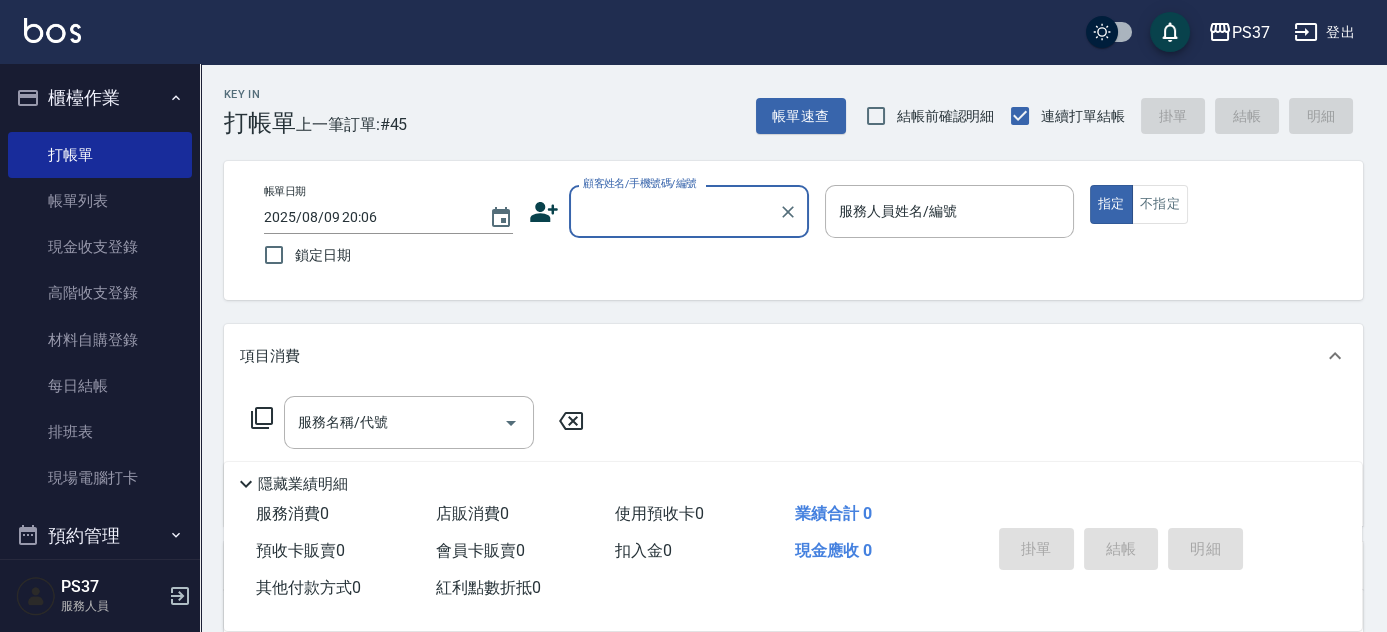 click on "顧客姓名/手機號碼/編號" at bounding box center (674, 211) 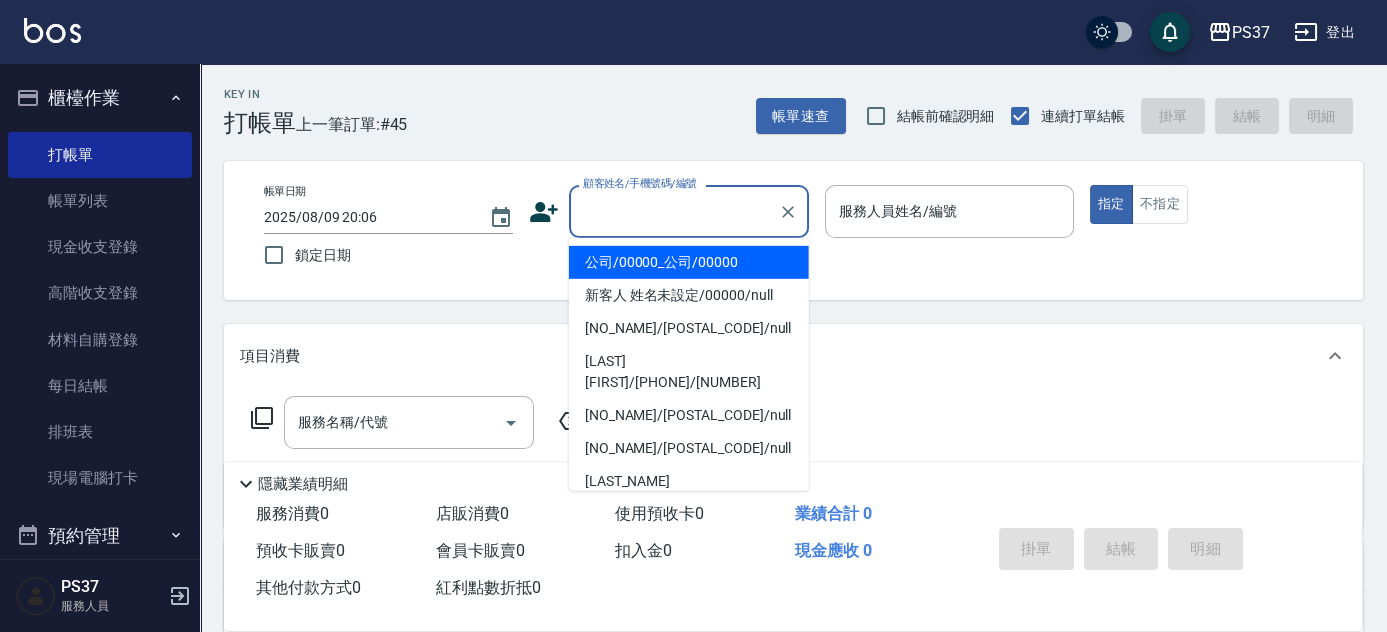 click on "公司/00000_公司/00000" at bounding box center [689, 262] 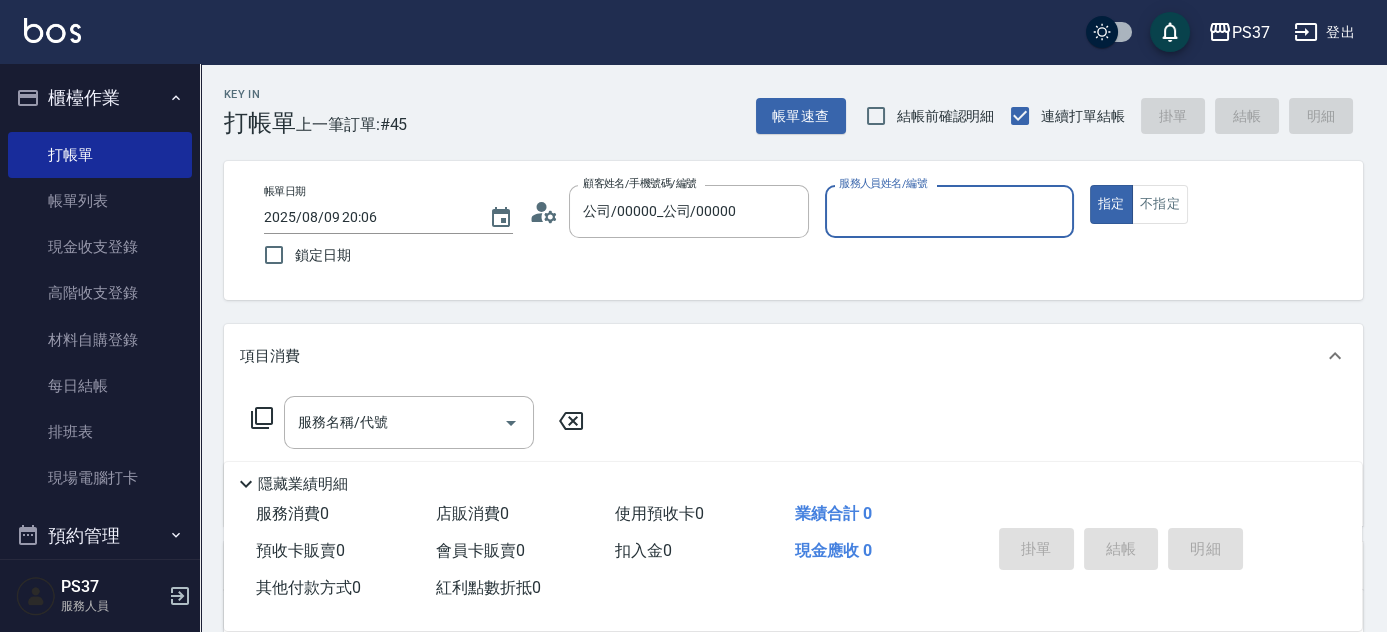 click on "服務人員姓名/編號" at bounding box center (949, 211) 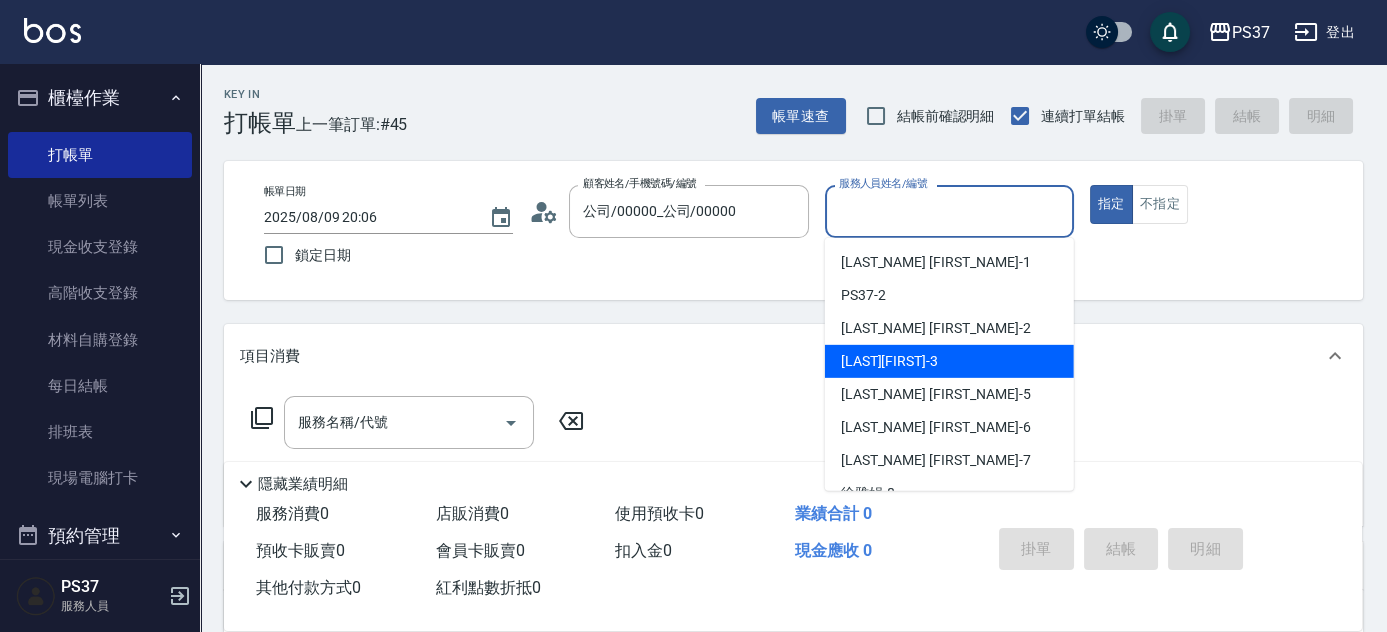 scroll, scrollTop: 90, scrollLeft: 0, axis: vertical 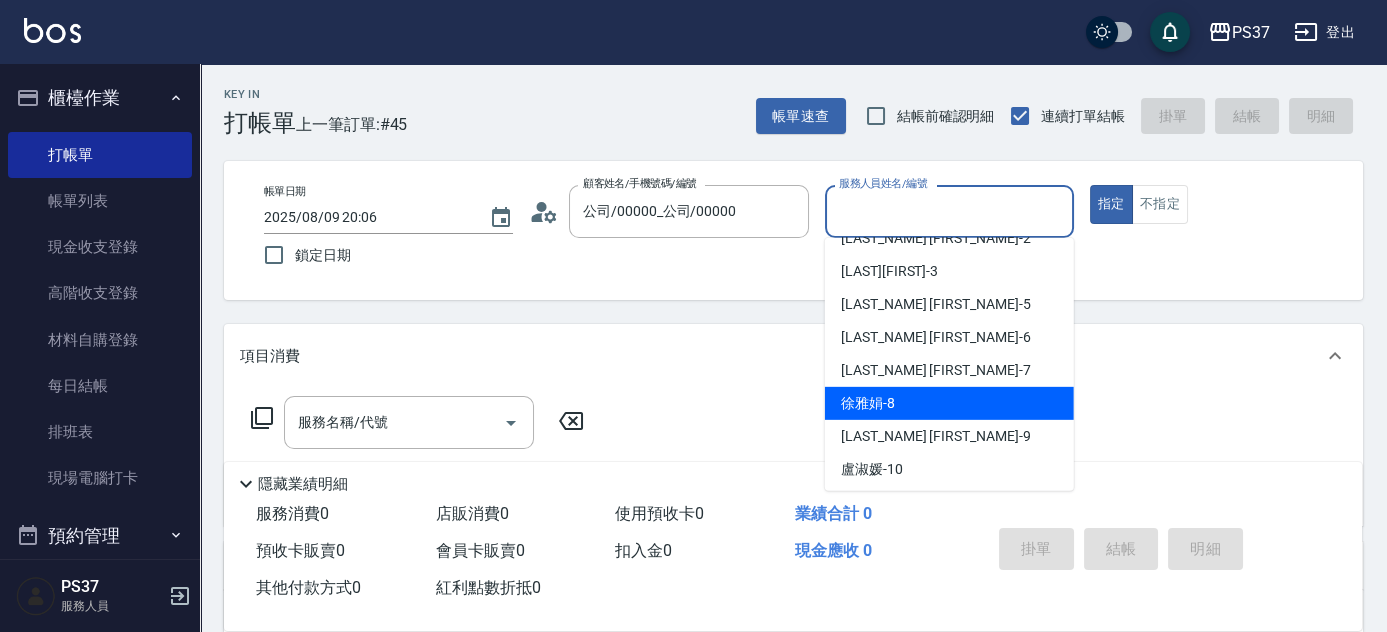 click on "徐雅娟 -8" at bounding box center [949, 403] 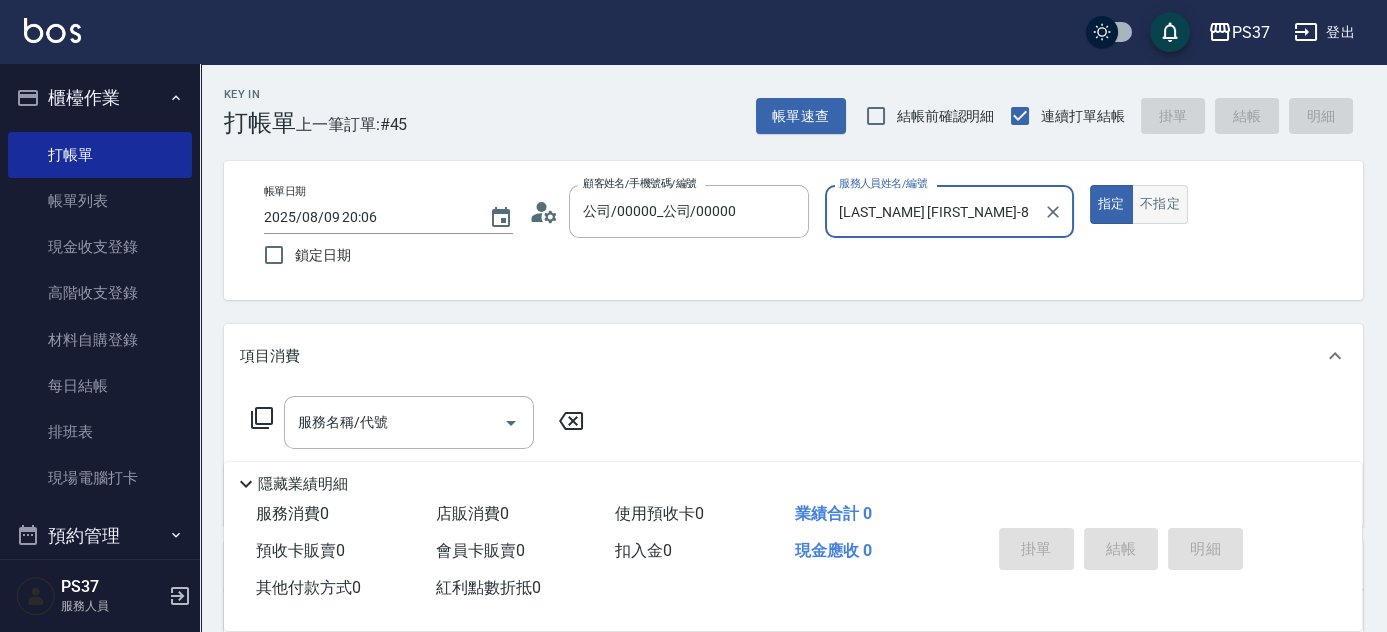 click on "不指定" at bounding box center (1160, 204) 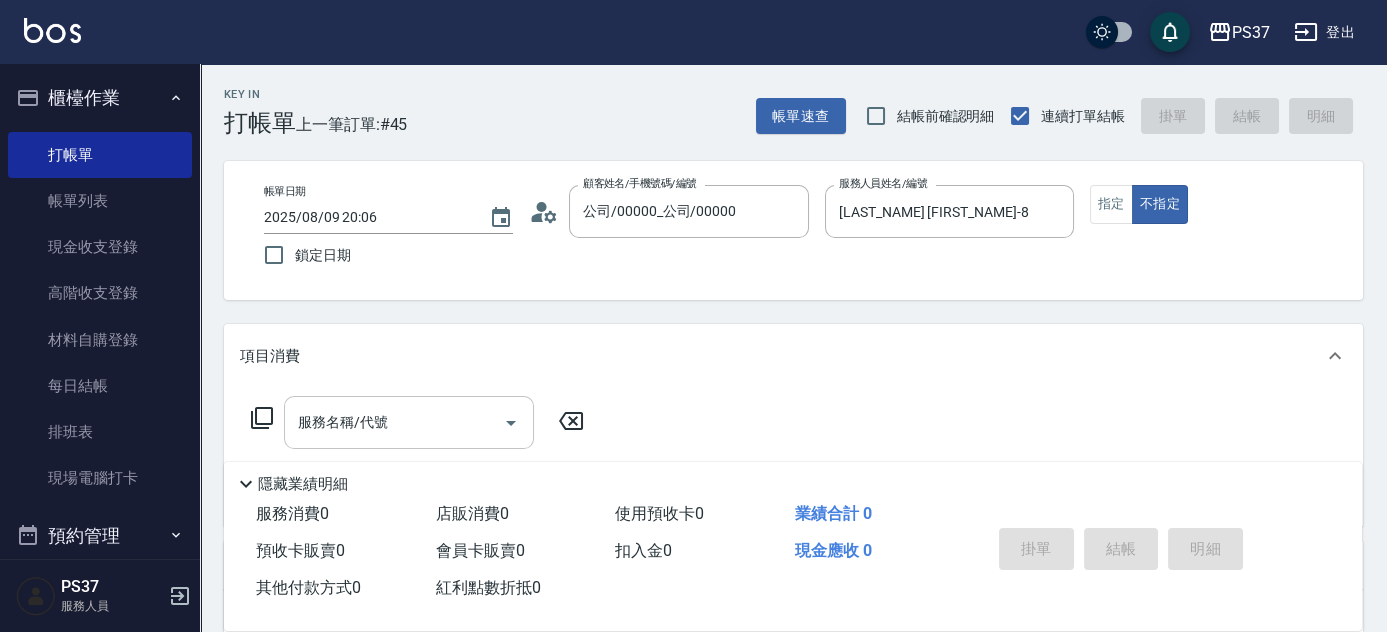 click on "服務名稱/代號" at bounding box center (394, 422) 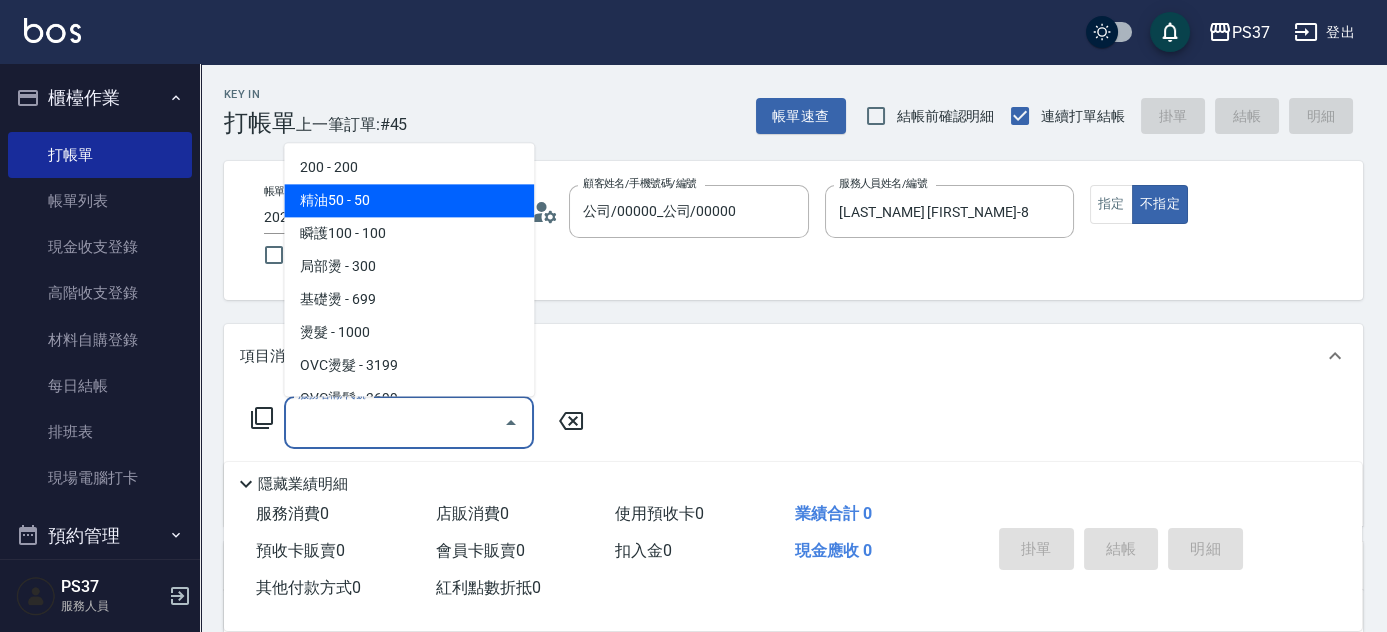 click on "200 - 200" at bounding box center (409, 168) 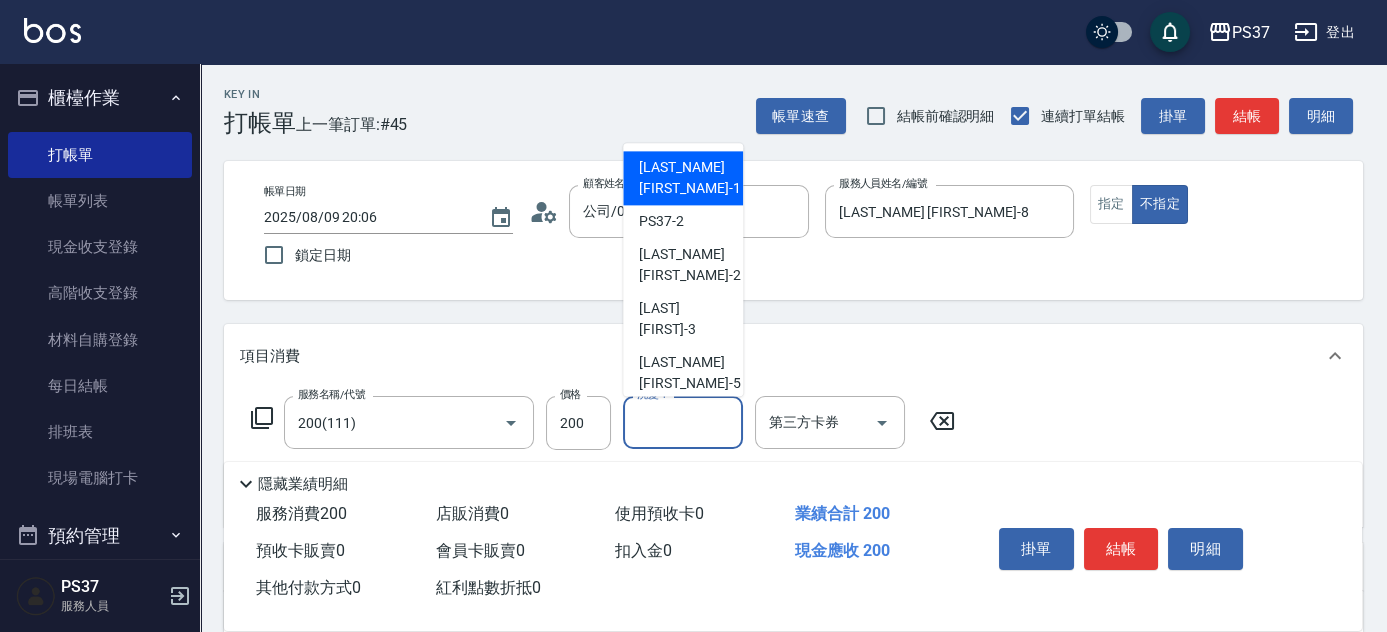 click on "洗髮-1" at bounding box center [683, 422] 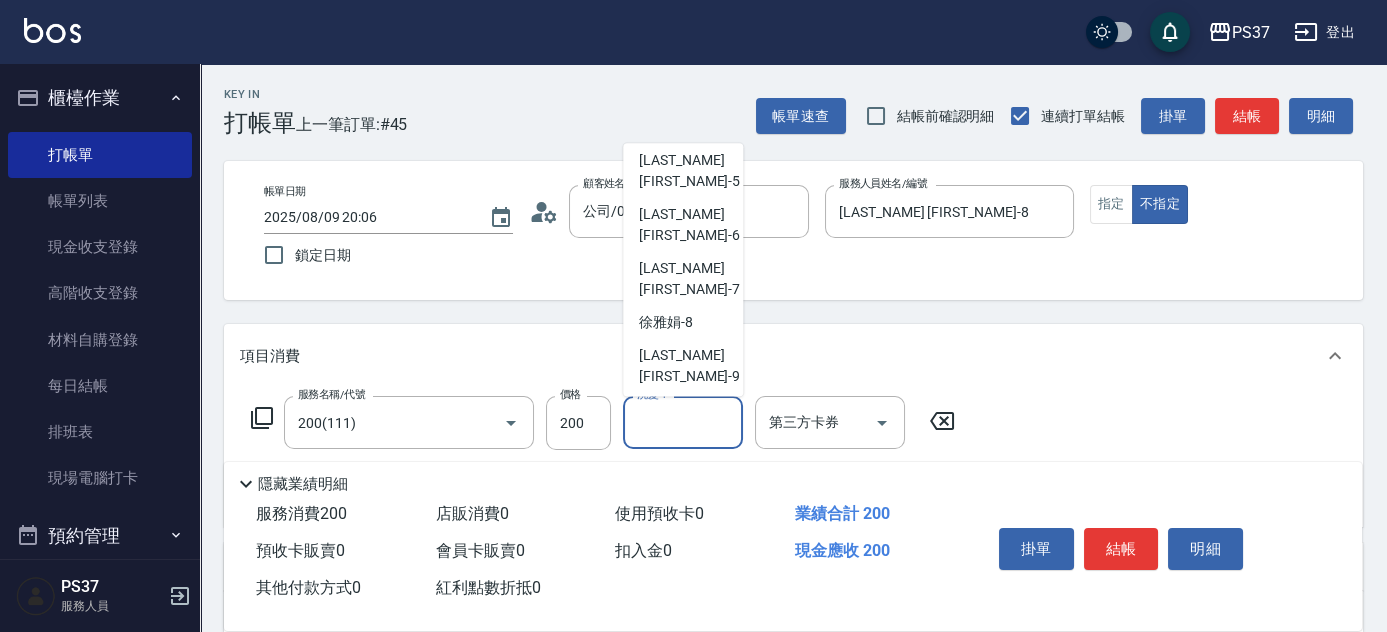 scroll, scrollTop: 323, scrollLeft: 0, axis: vertical 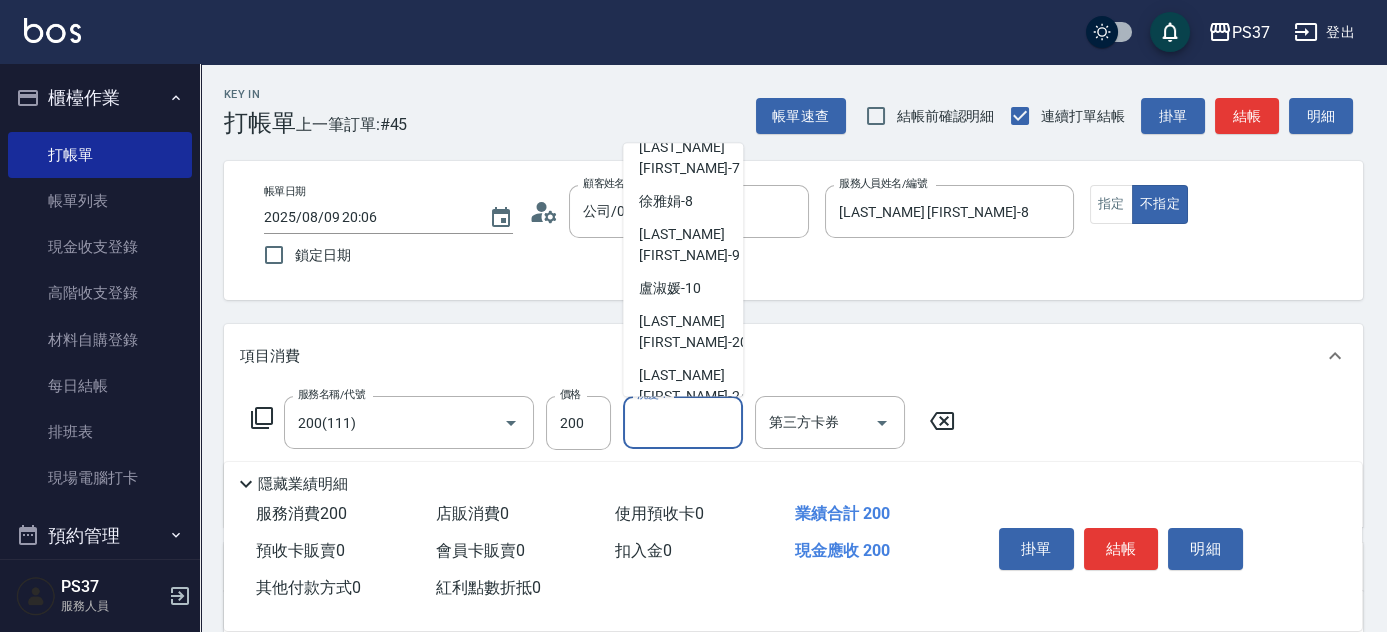 click on "林琇琪 -29" at bounding box center [693, 507] 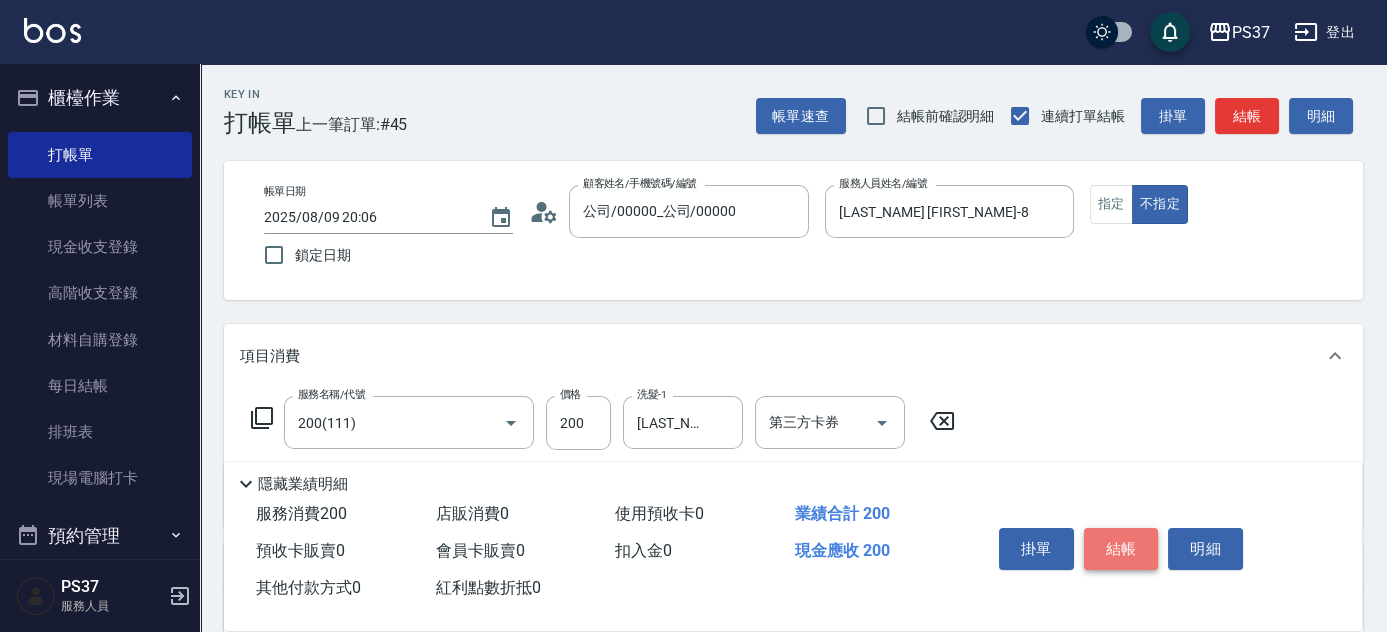 click on "結帳" at bounding box center [1121, 549] 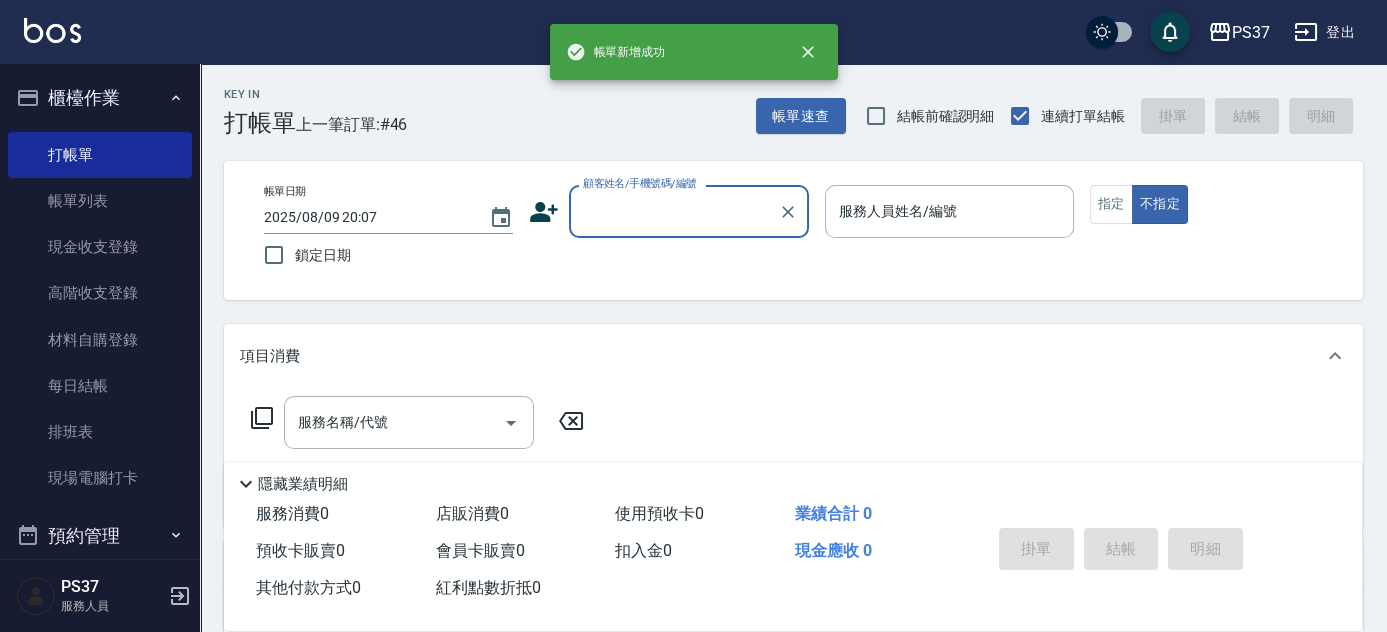 click on "顧客姓名/手機號碼/編號" at bounding box center [674, 211] 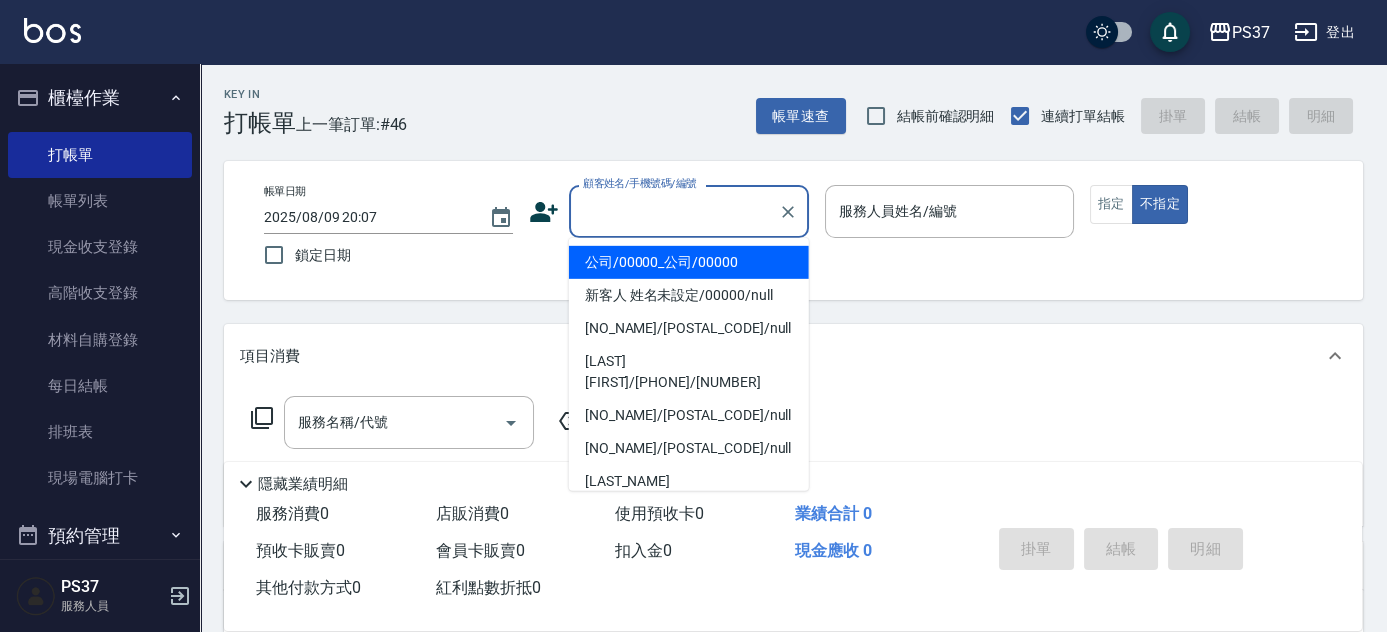click on "公司/00000_公司/00000" at bounding box center (689, 262) 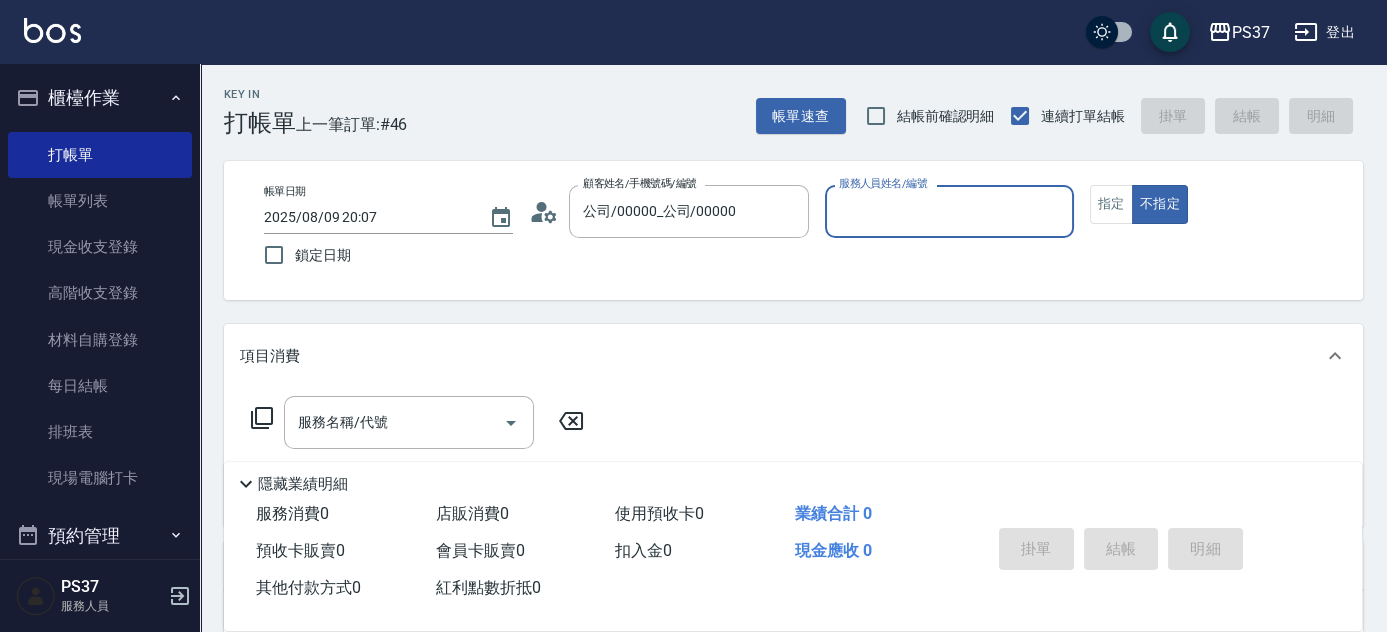 click on "服務人員姓名/編號" at bounding box center (949, 211) 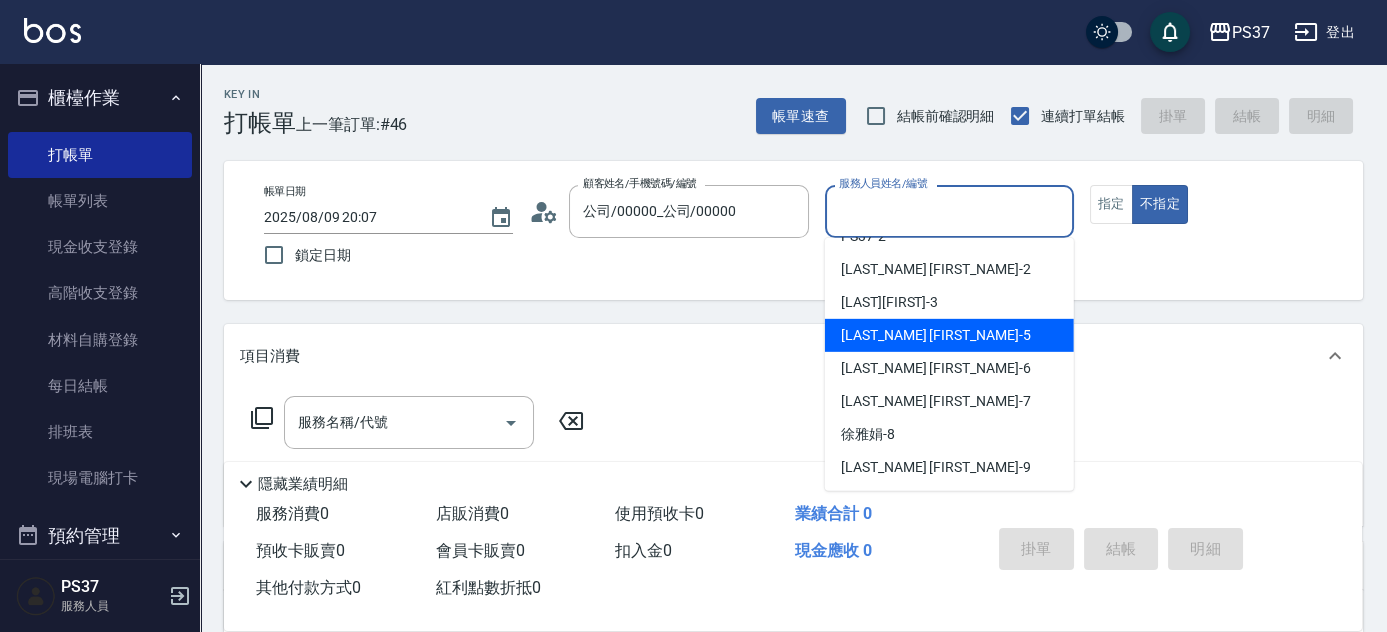 scroll, scrollTop: 90, scrollLeft: 0, axis: vertical 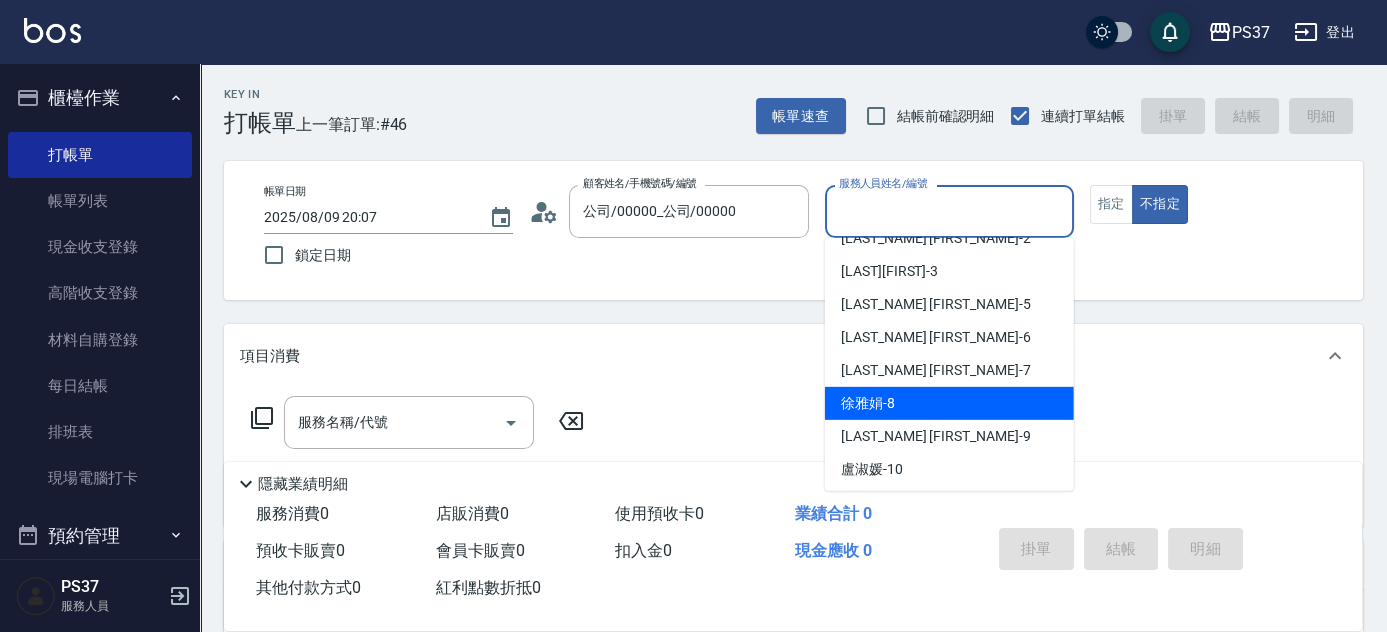 click on "徐雅娟 -8" at bounding box center [949, 403] 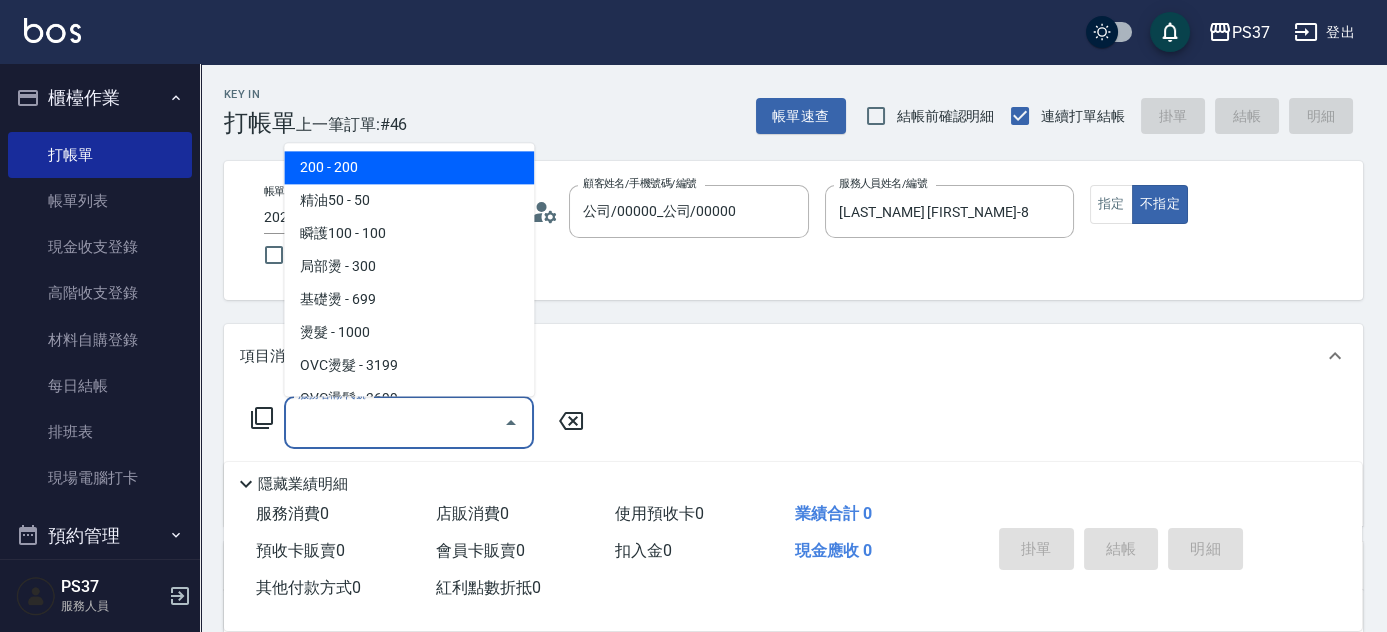 click on "服務名稱/代號" at bounding box center [394, 422] 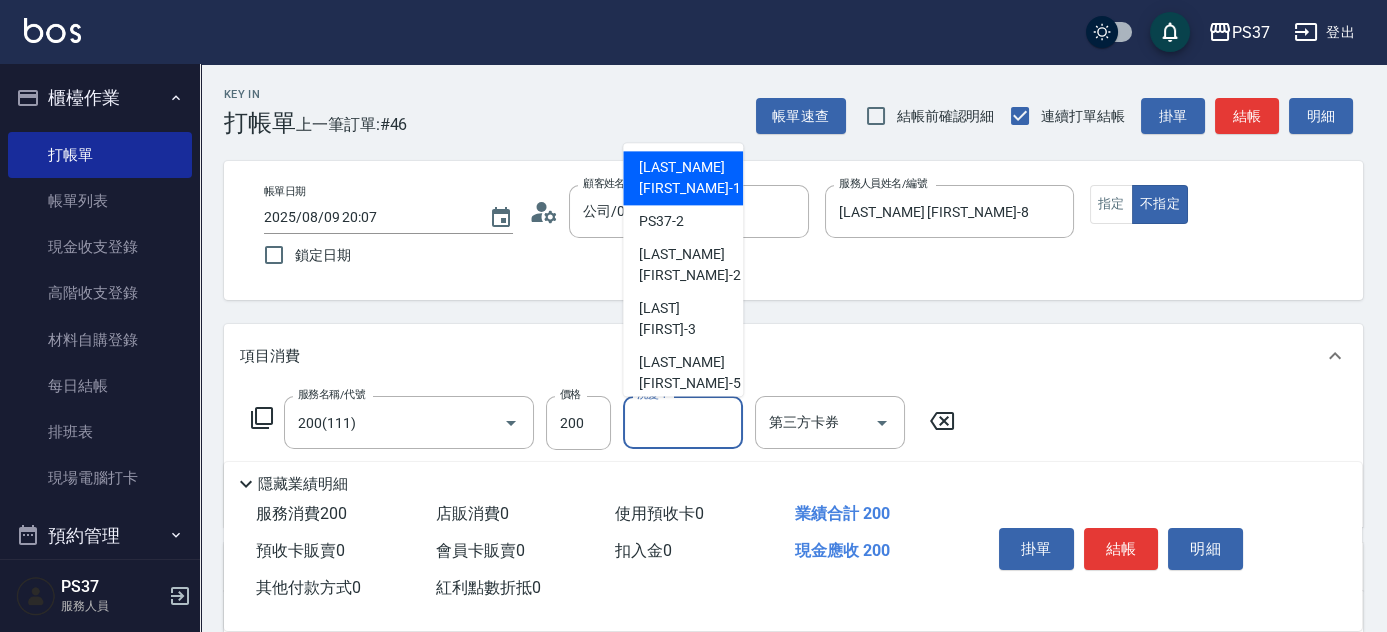 drag, startPoint x: 671, startPoint y: 434, endPoint x: 688, endPoint y: 349, distance: 86.683334 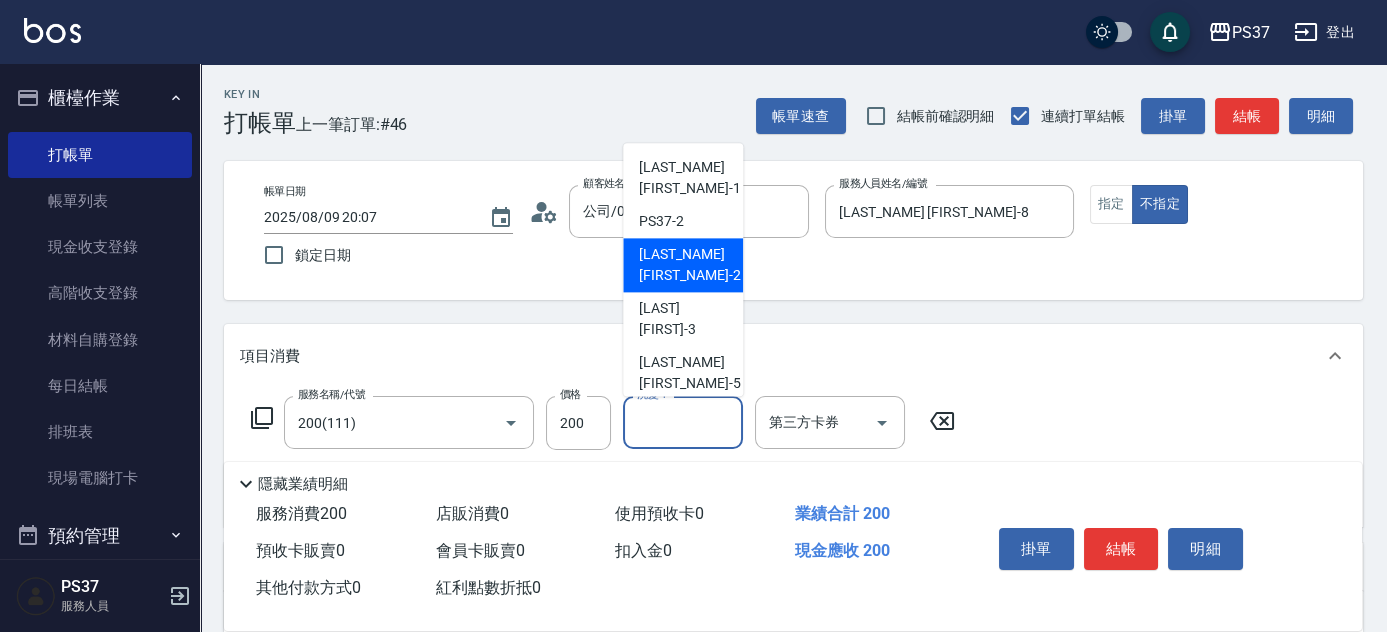 click on "劉晨志 -2" at bounding box center (689, 266) 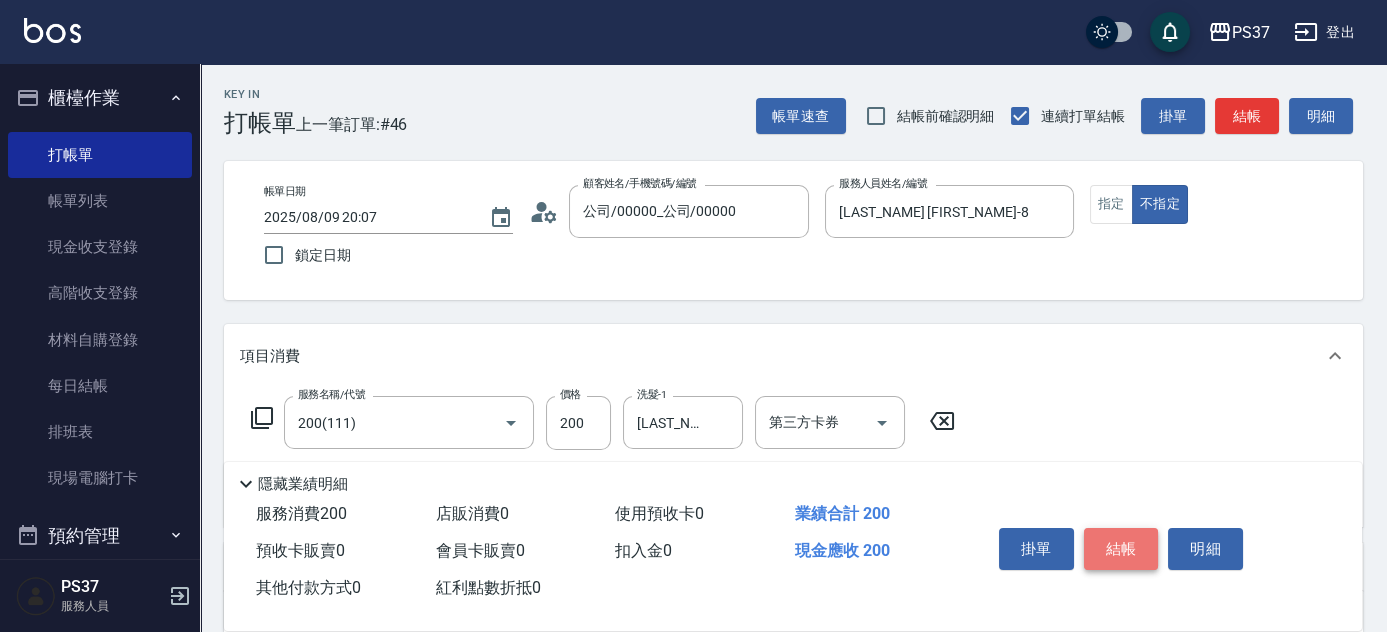 click on "結帳" at bounding box center (1121, 549) 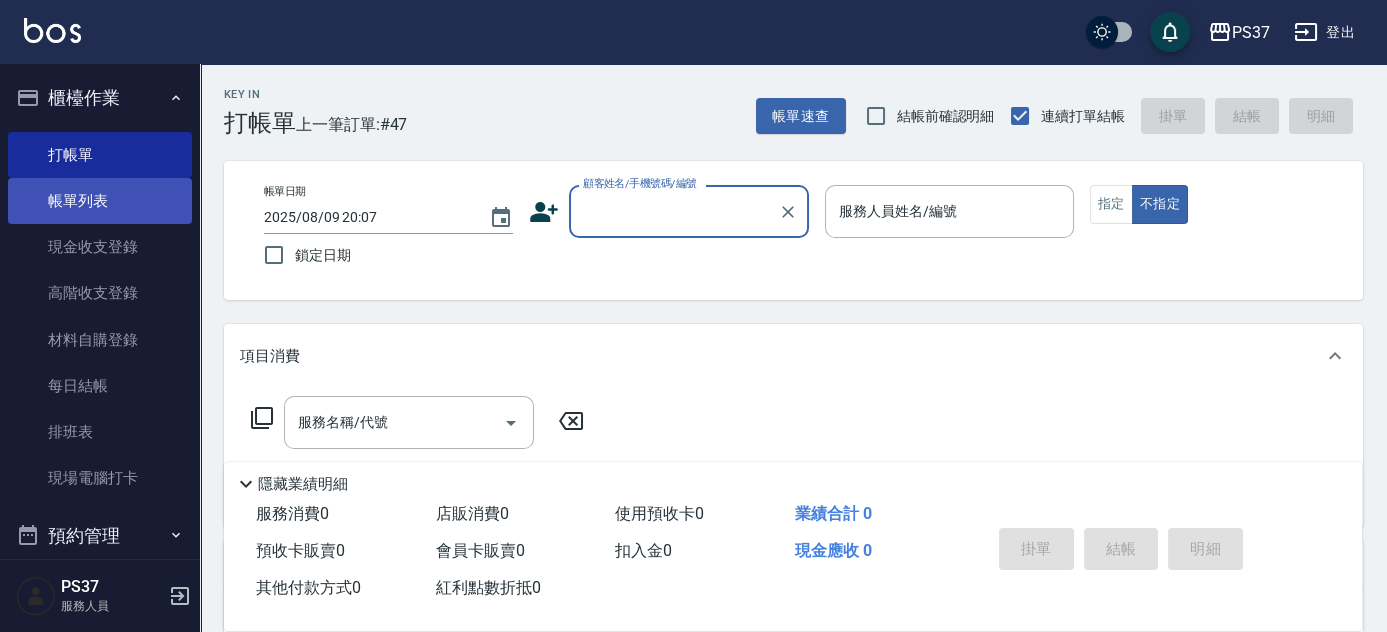 click on "帳單列表" at bounding box center [100, 201] 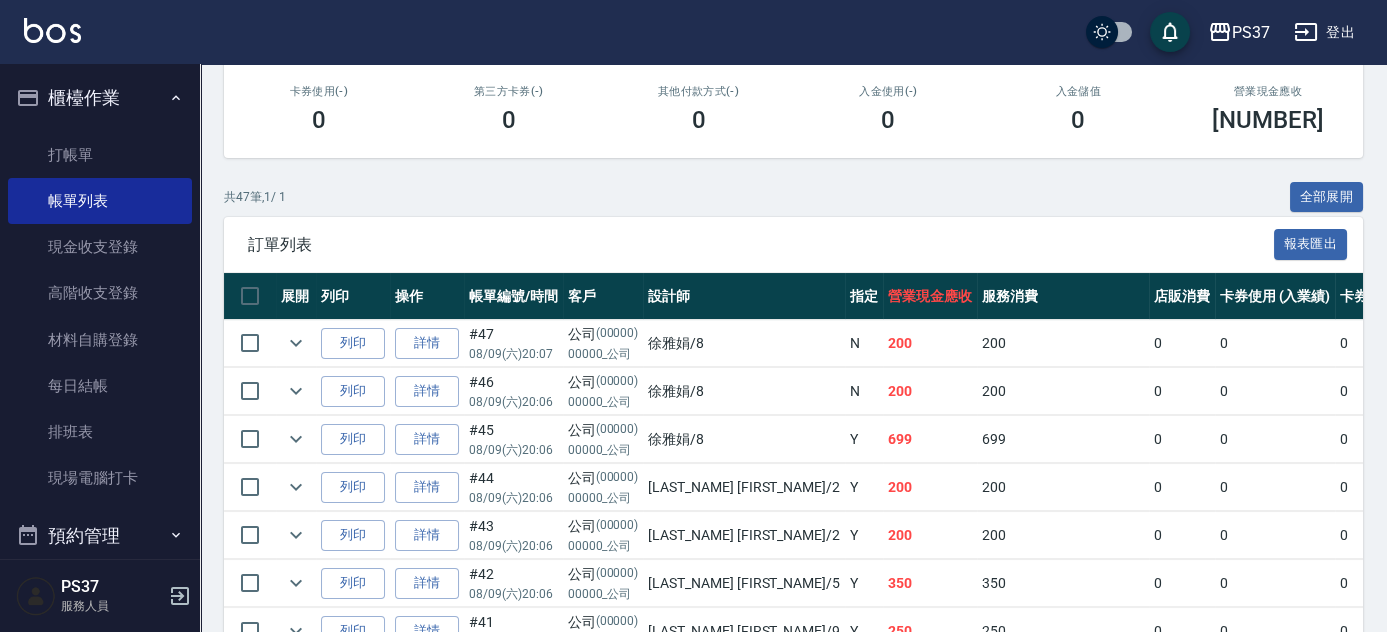 scroll, scrollTop: 363, scrollLeft: 0, axis: vertical 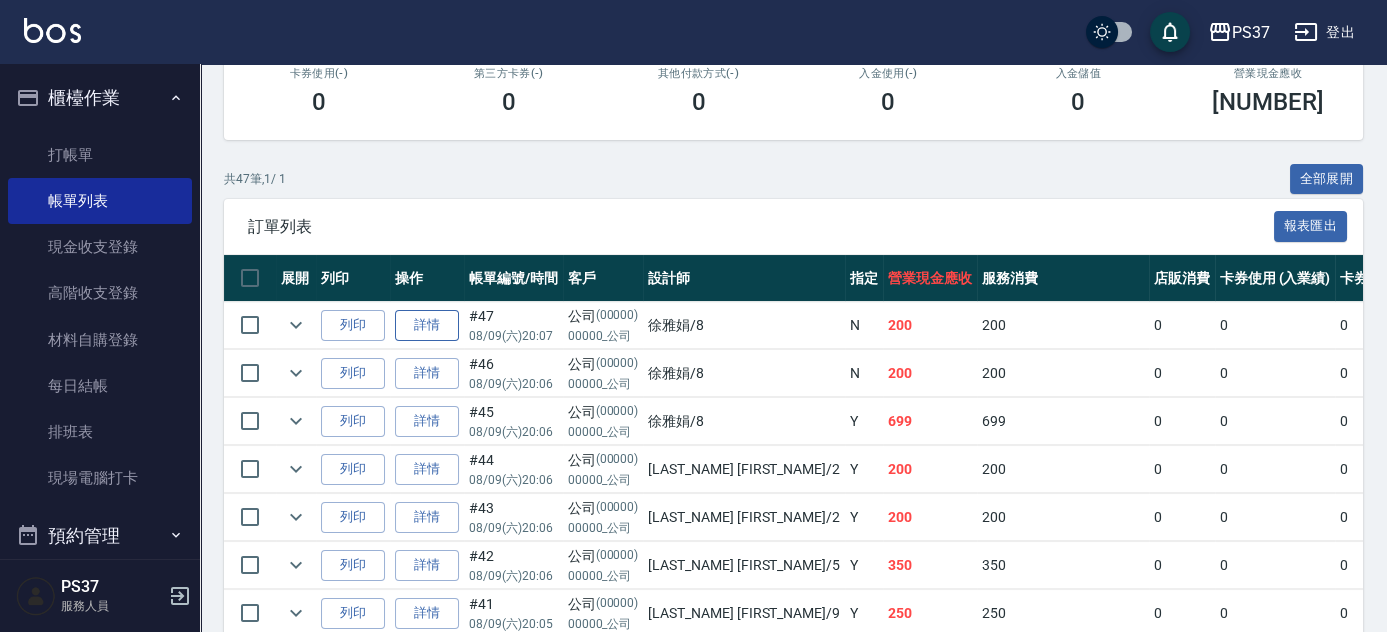 click on "詳情" at bounding box center [427, 325] 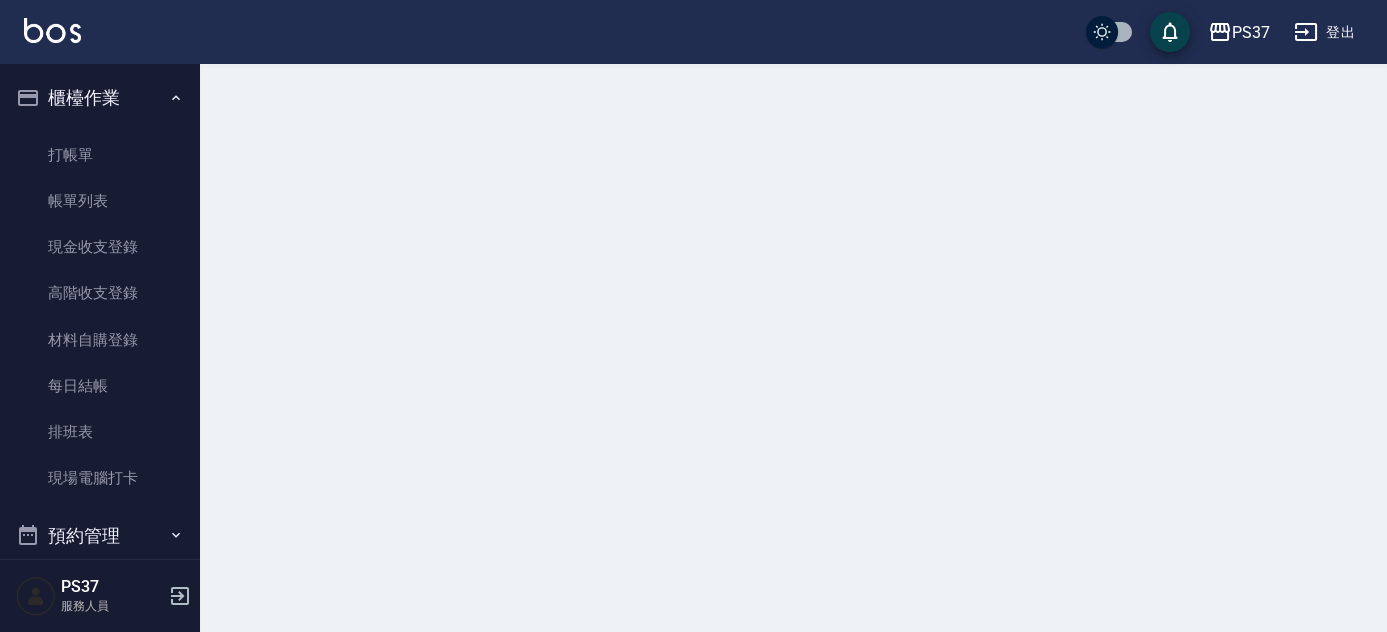 scroll, scrollTop: 0, scrollLeft: 0, axis: both 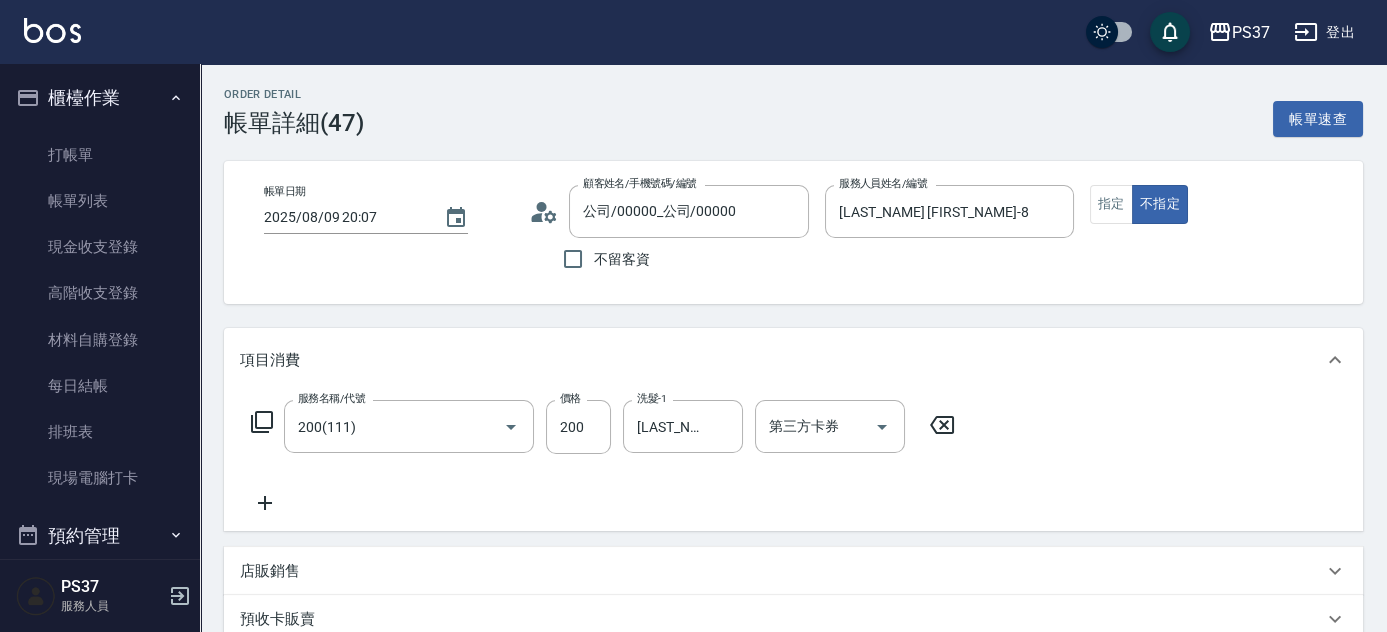 click 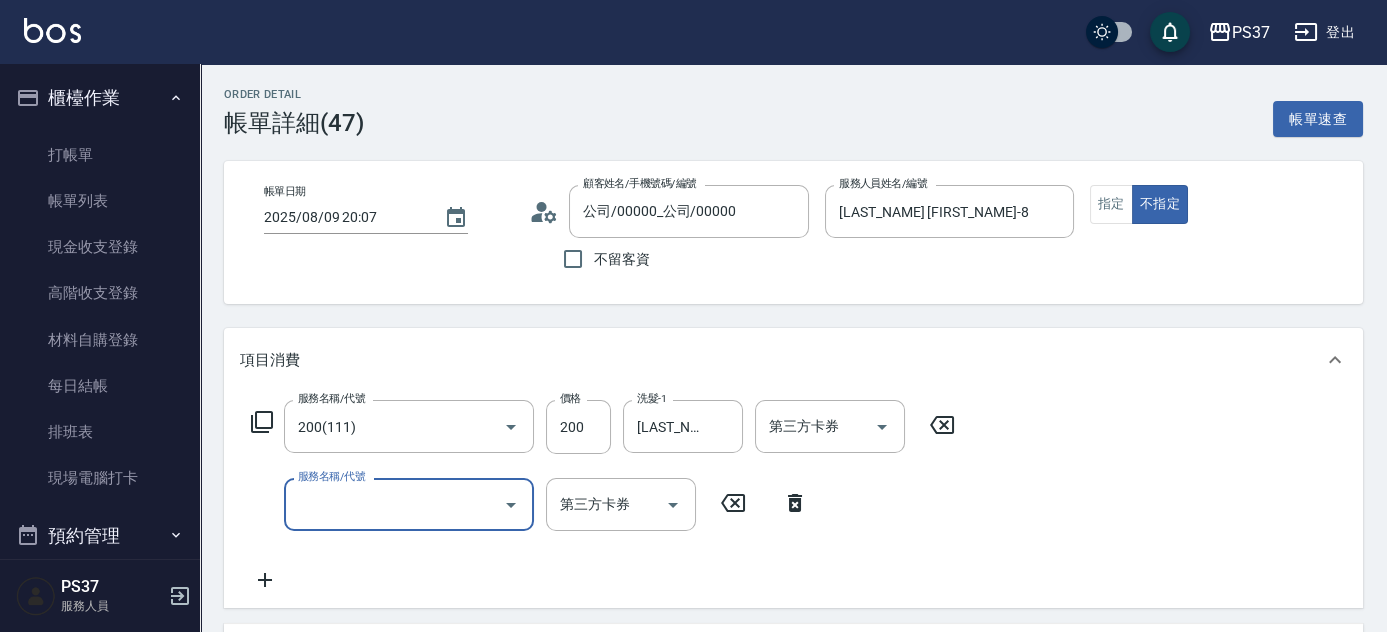 click on "服務名稱/代號" at bounding box center (394, 504) 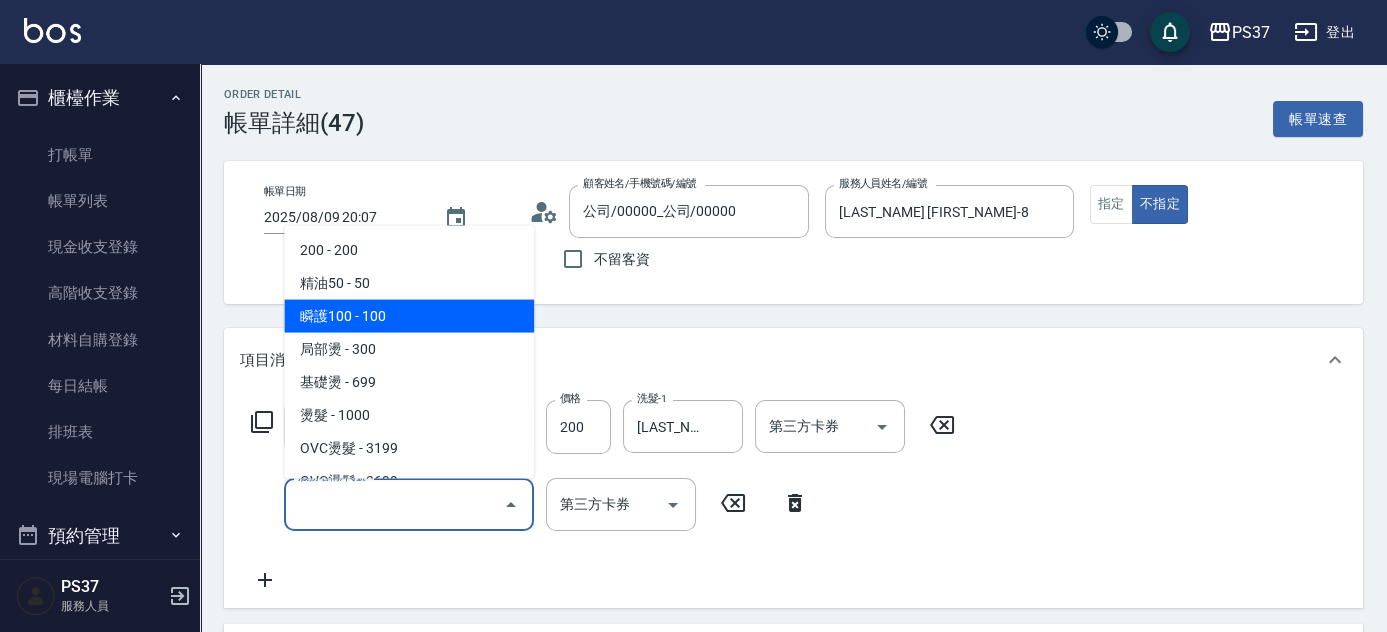 click on "瞬護100 - 100" at bounding box center (409, 316) 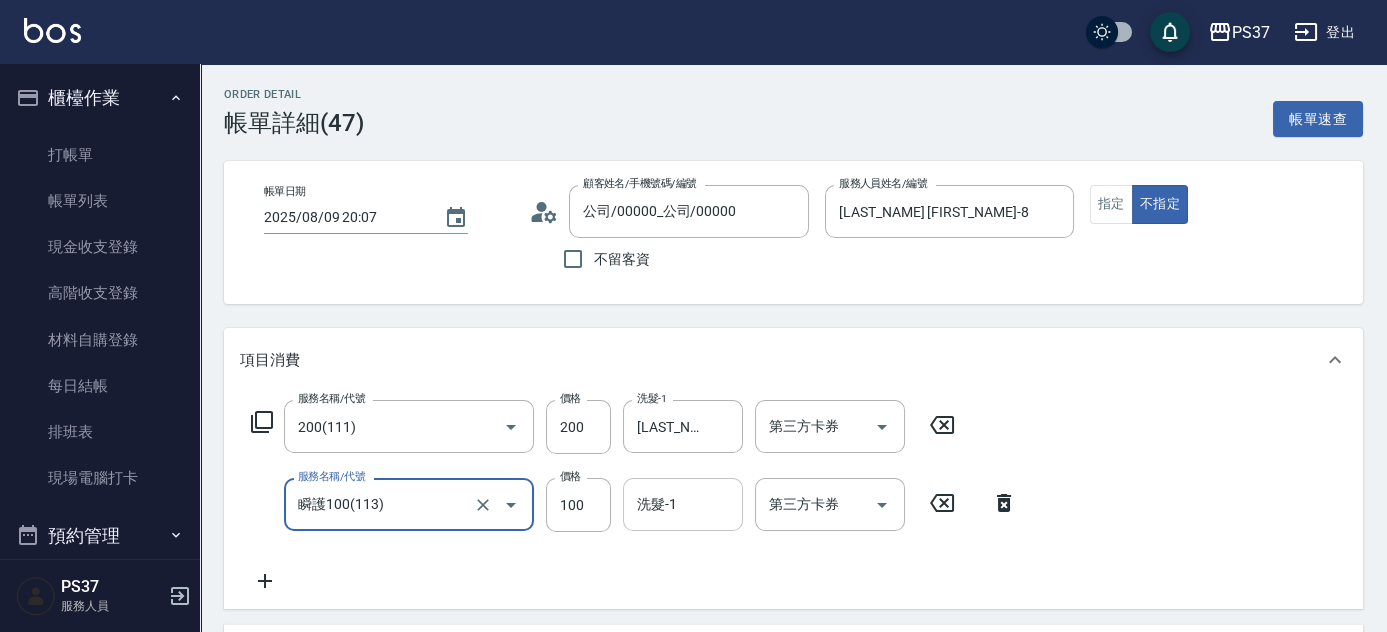 click on "洗髮-1" at bounding box center [683, 504] 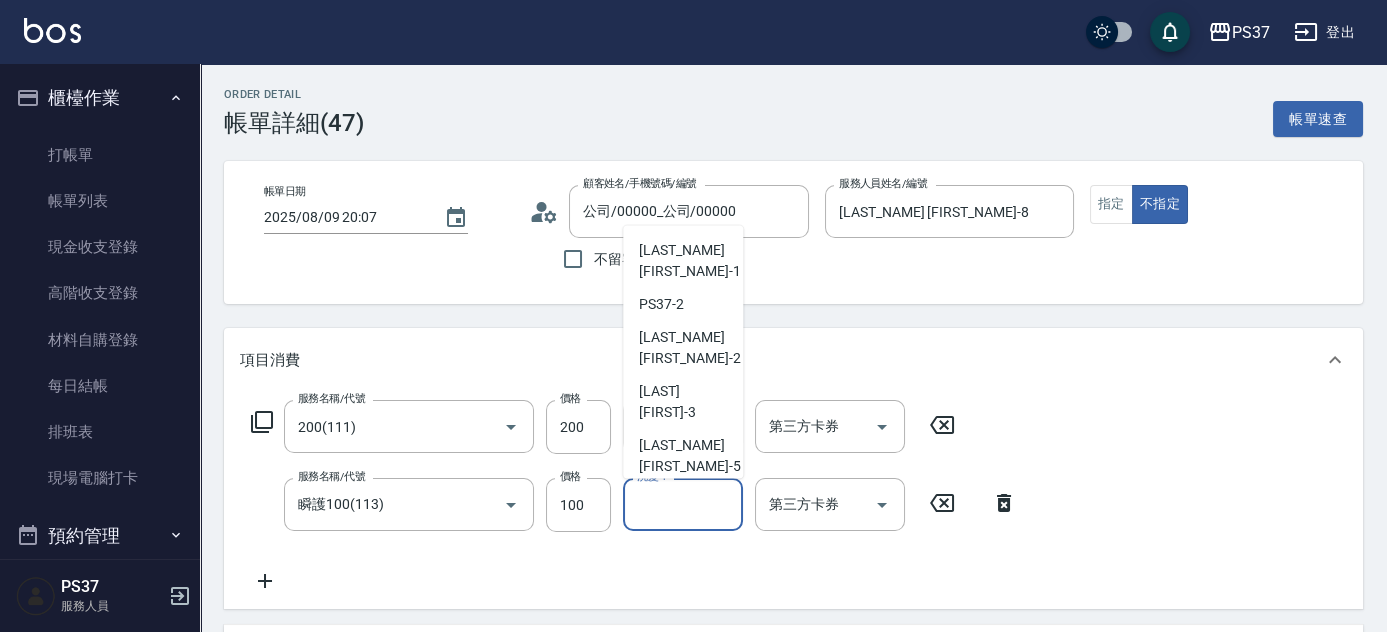 drag, startPoint x: 674, startPoint y: 474, endPoint x: 642, endPoint y: 466, distance: 32.984844 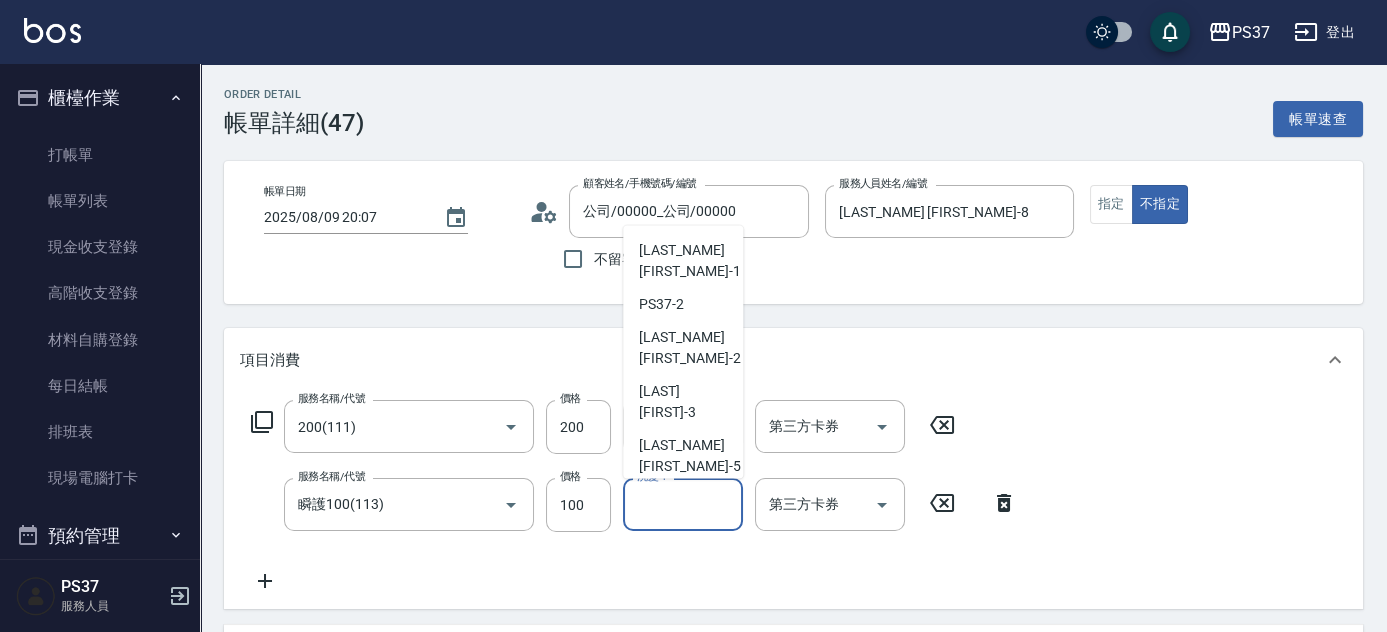 click on "徐雅娟 -8" at bounding box center (666, 607) 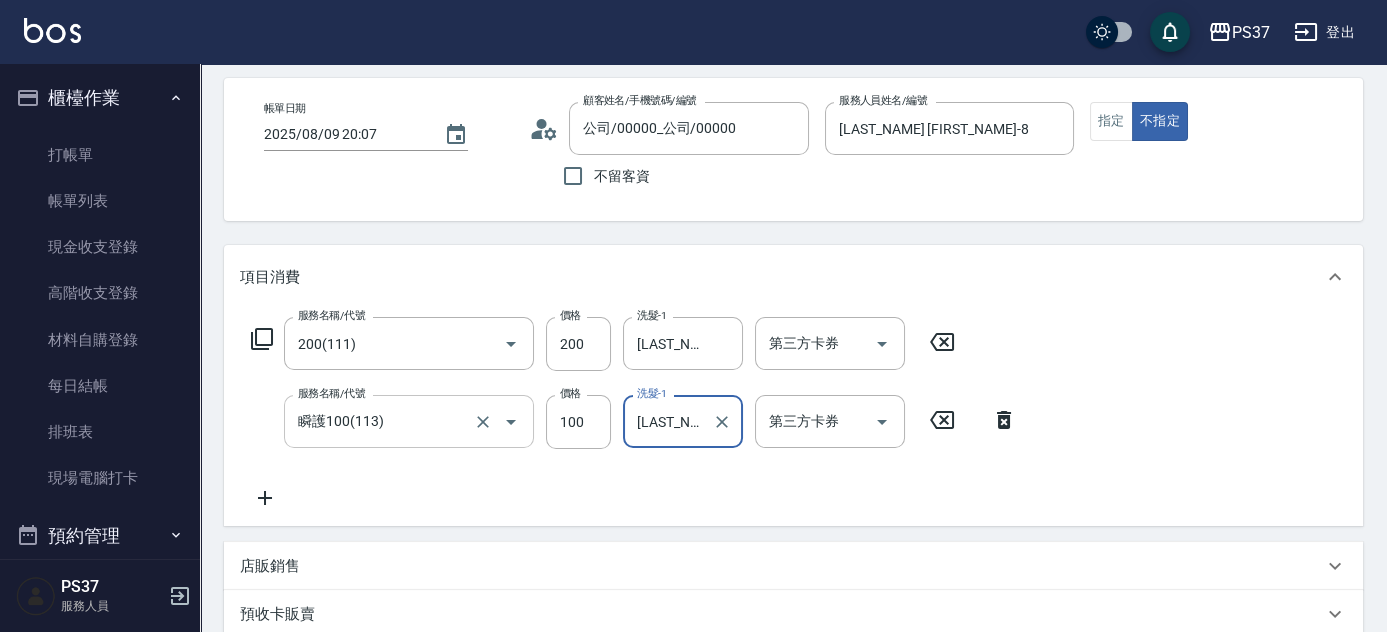 scroll, scrollTop: 90, scrollLeft: 0, axis: vertical 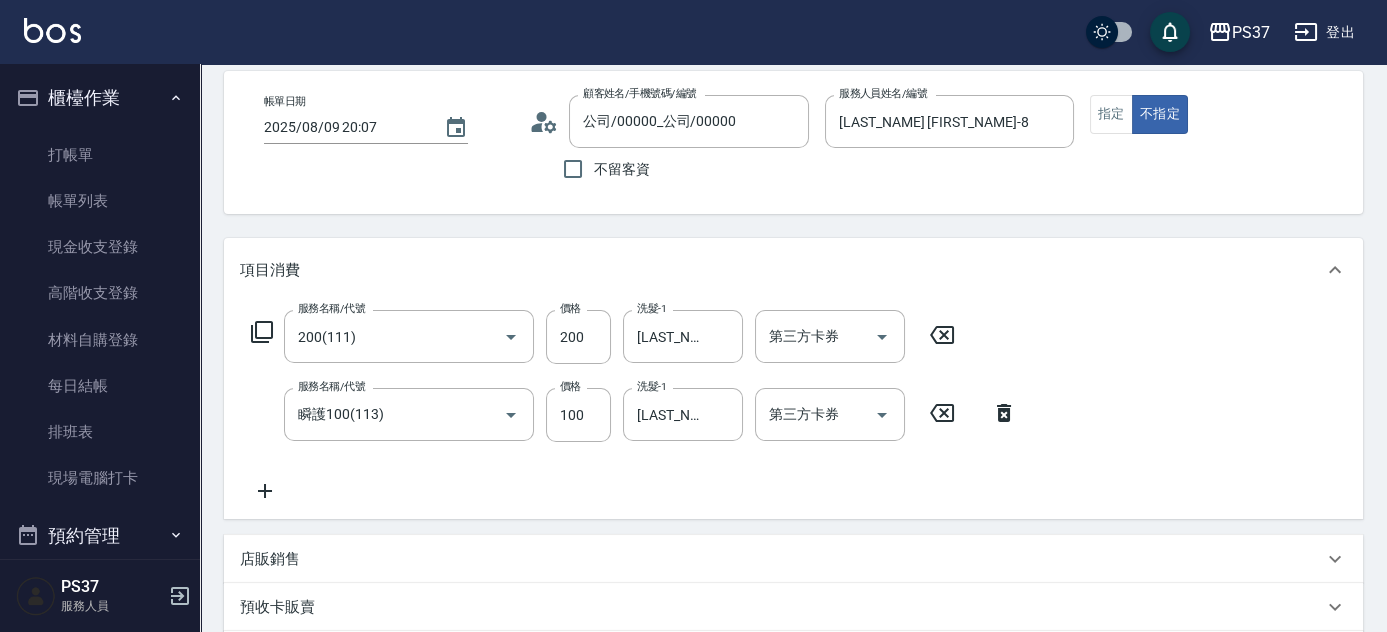 click 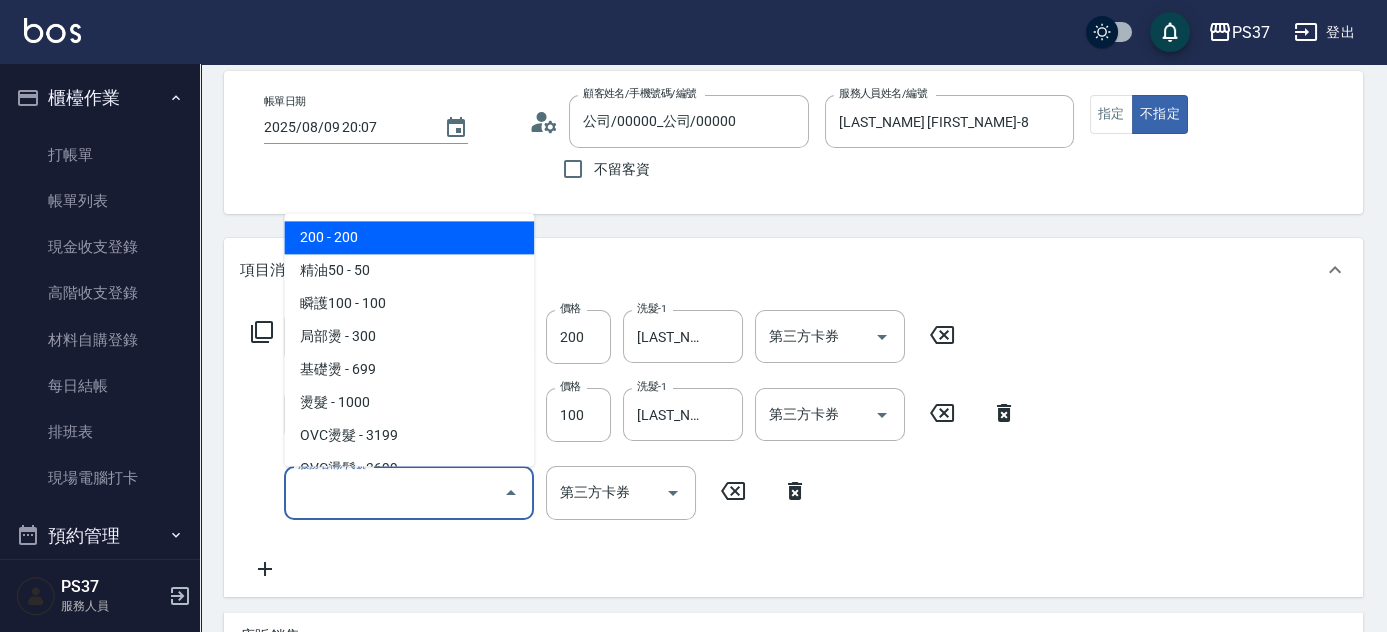 click on "服務名稱/代號" at bounding box center [394, 492] 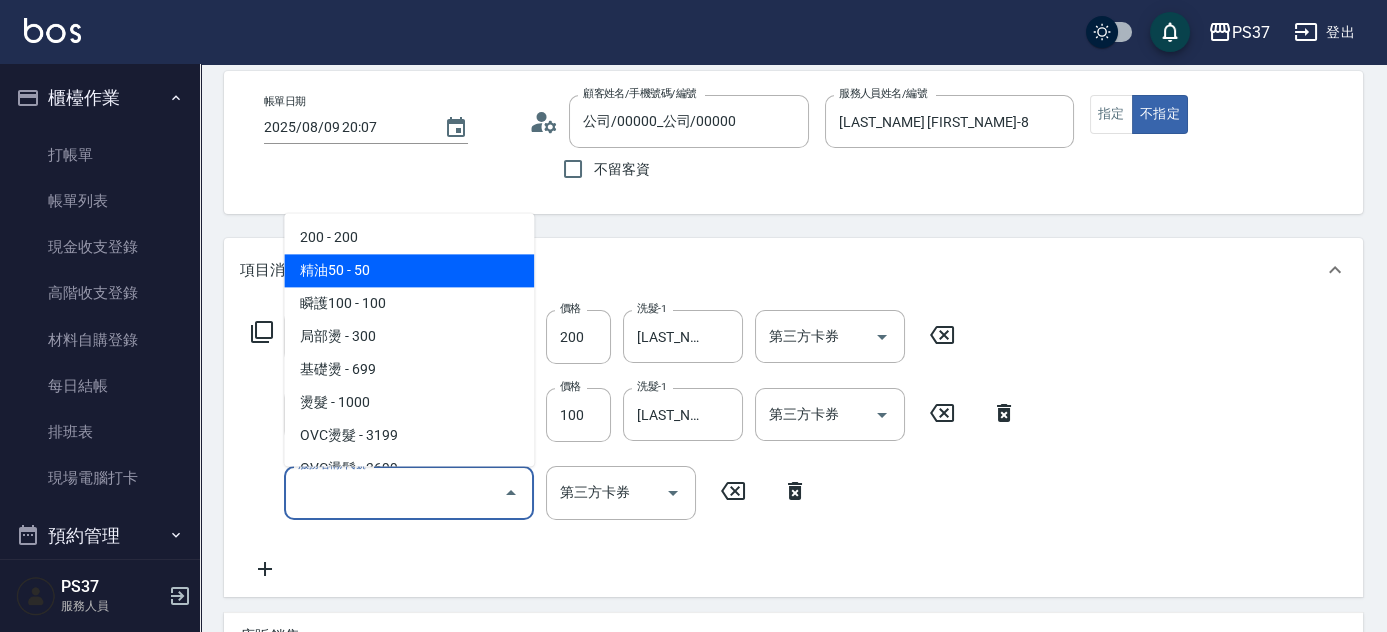 click on "精油50 - 50" at bounding box center (409, 271) 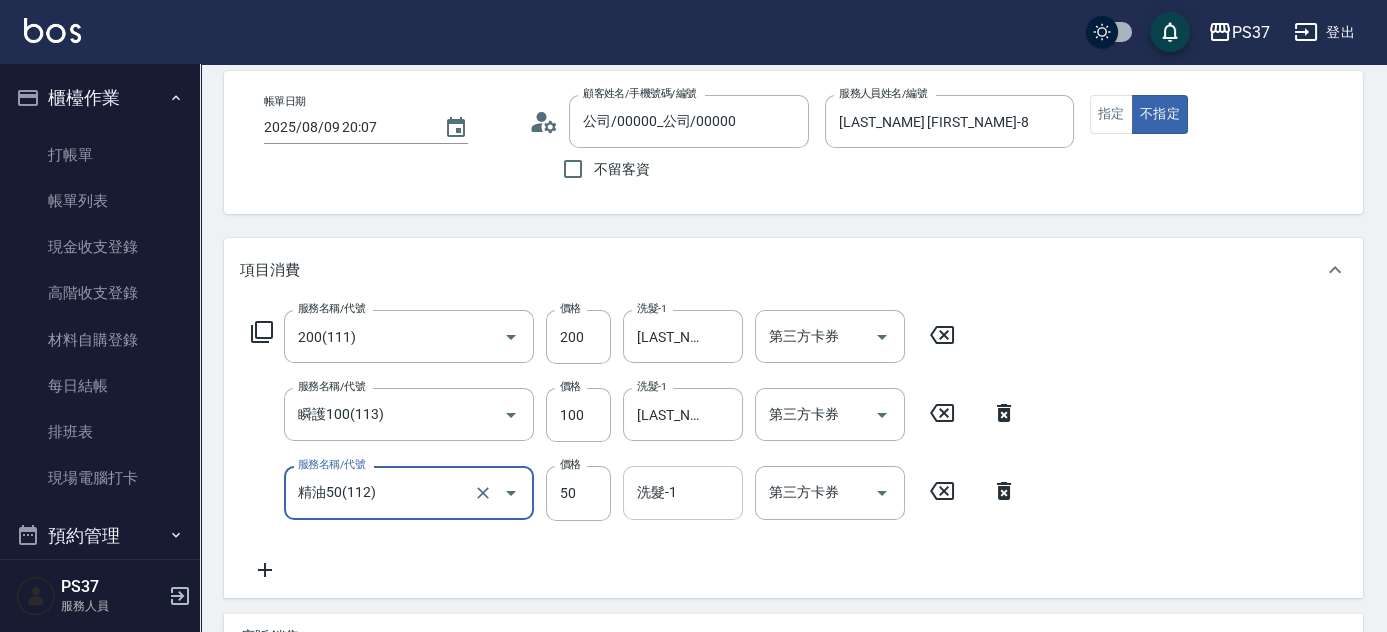 click on "洗髮-1" at bounding box center [683, 492] 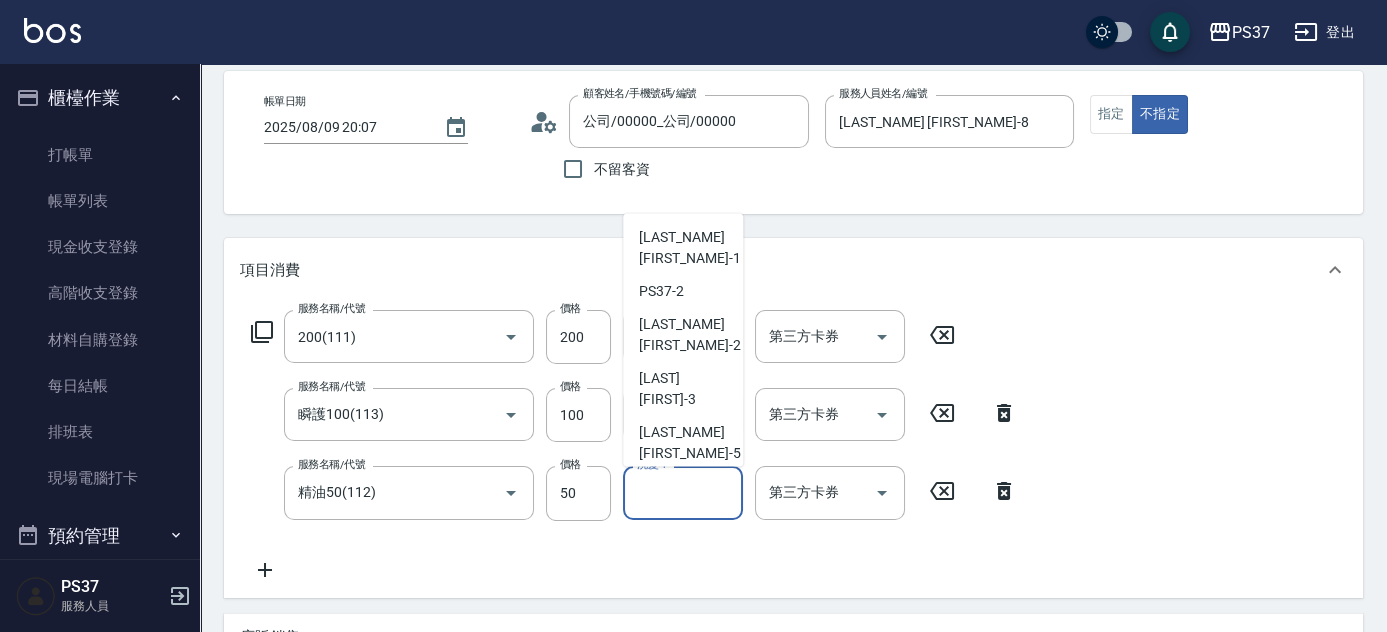 click on "徐雅娟 -8" at bounding box center [666, 595] 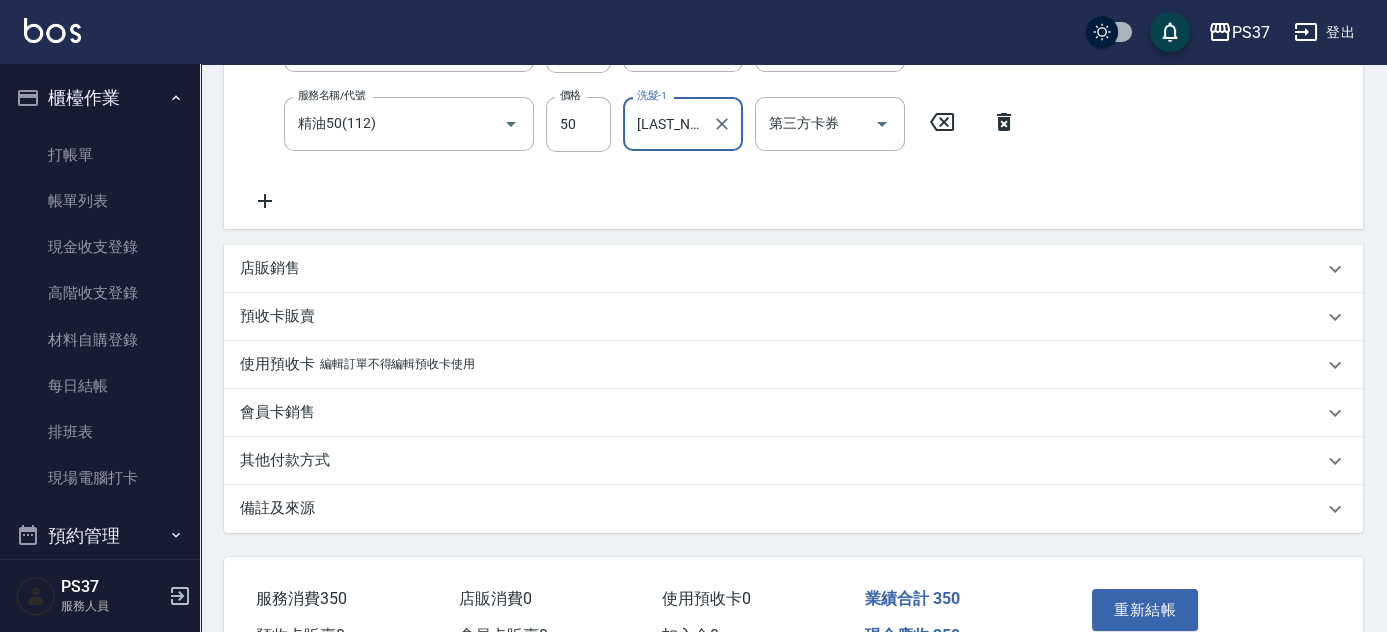 scroll, scrollTop: 545, scrollLeft: 0, axis: vertical 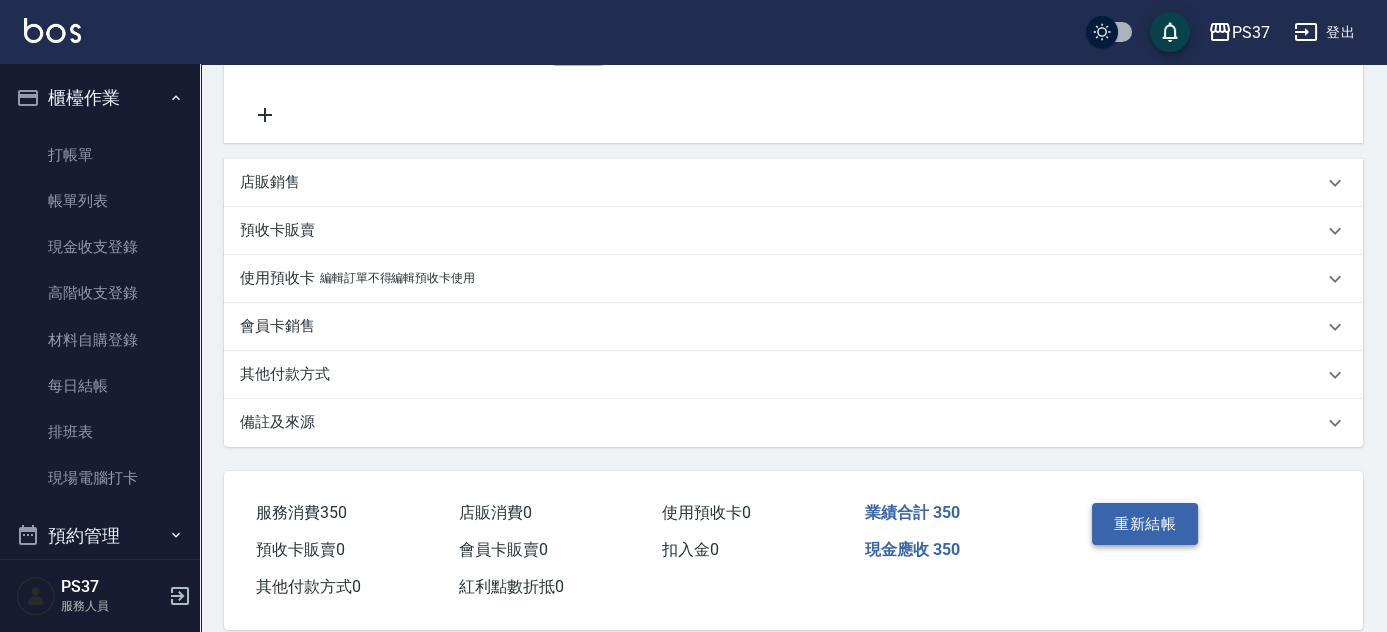 click on "重新結帳" at bounding box center [1145, 524] 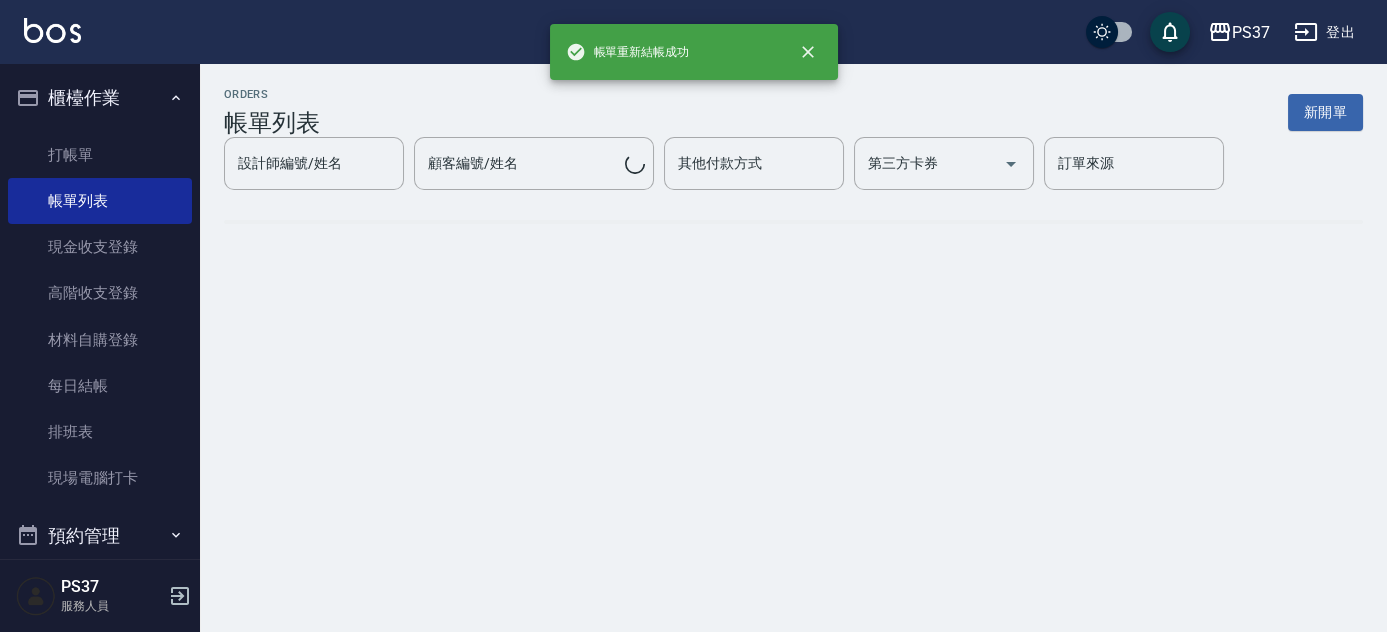 scroll, scrollTop: 0, scrollLeft: 0, axis: both 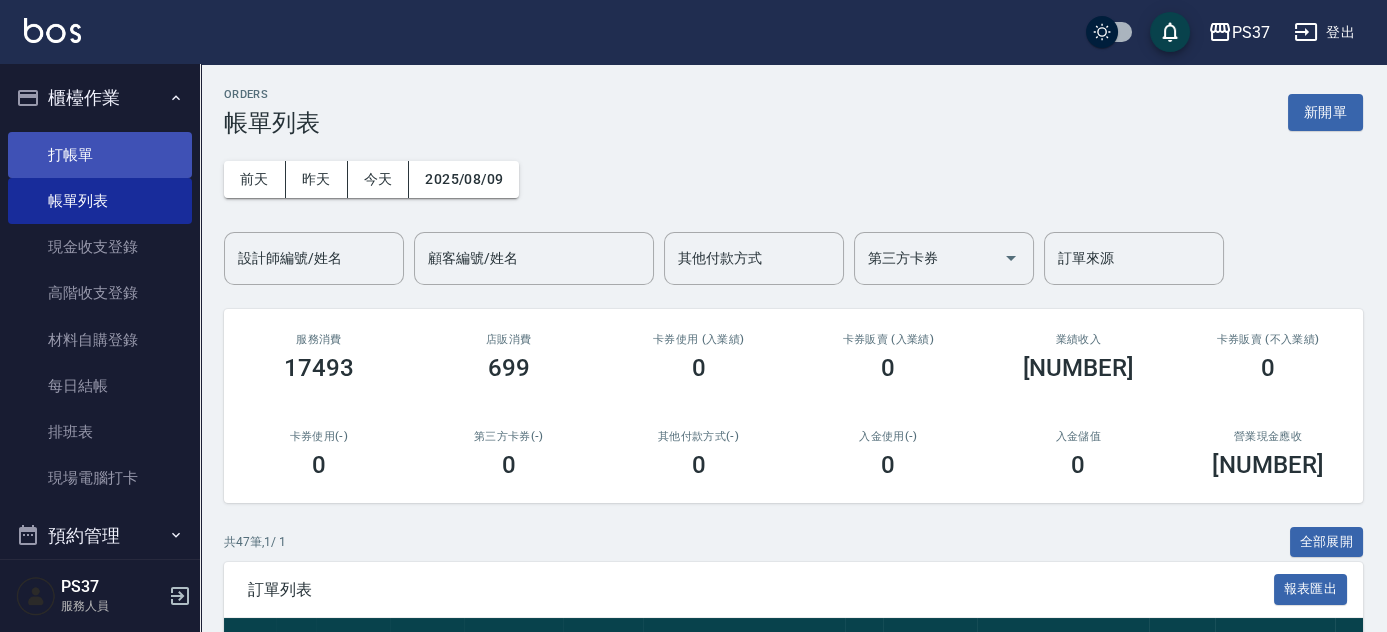 click on "打帳單" at bounding box center (100, 155) 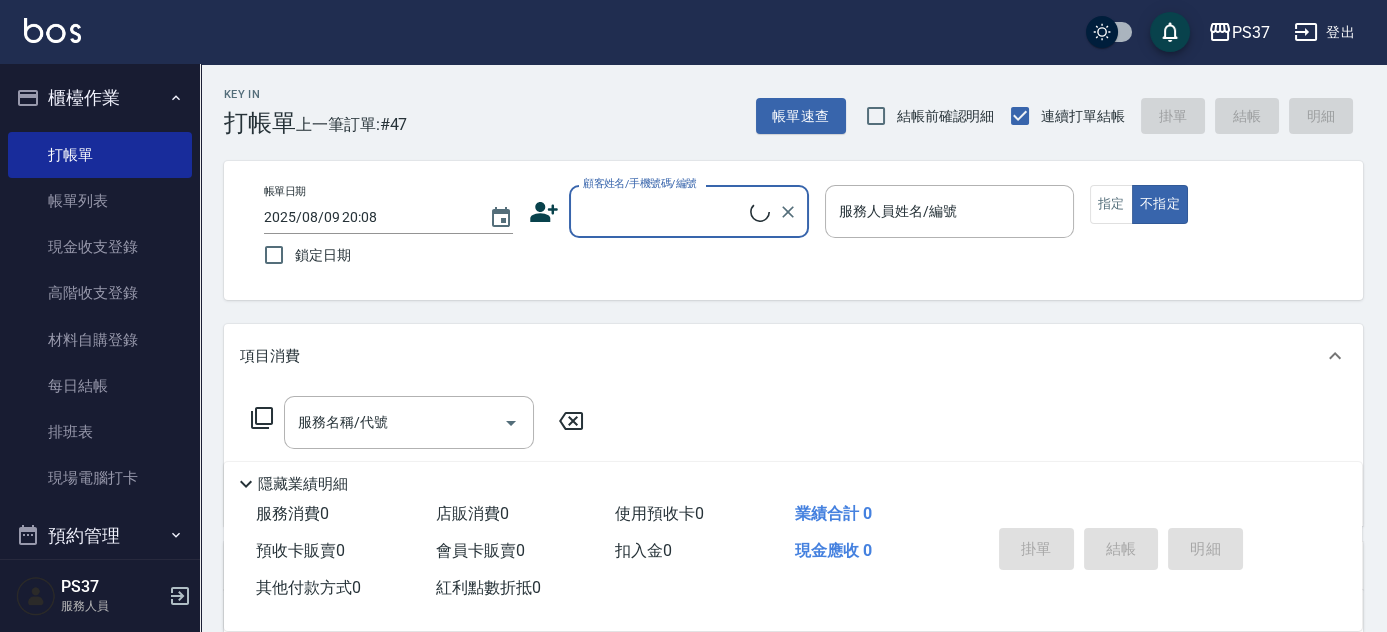 click on "顧客姓名/手機號碼/編號" at bounding box center (664, 211) 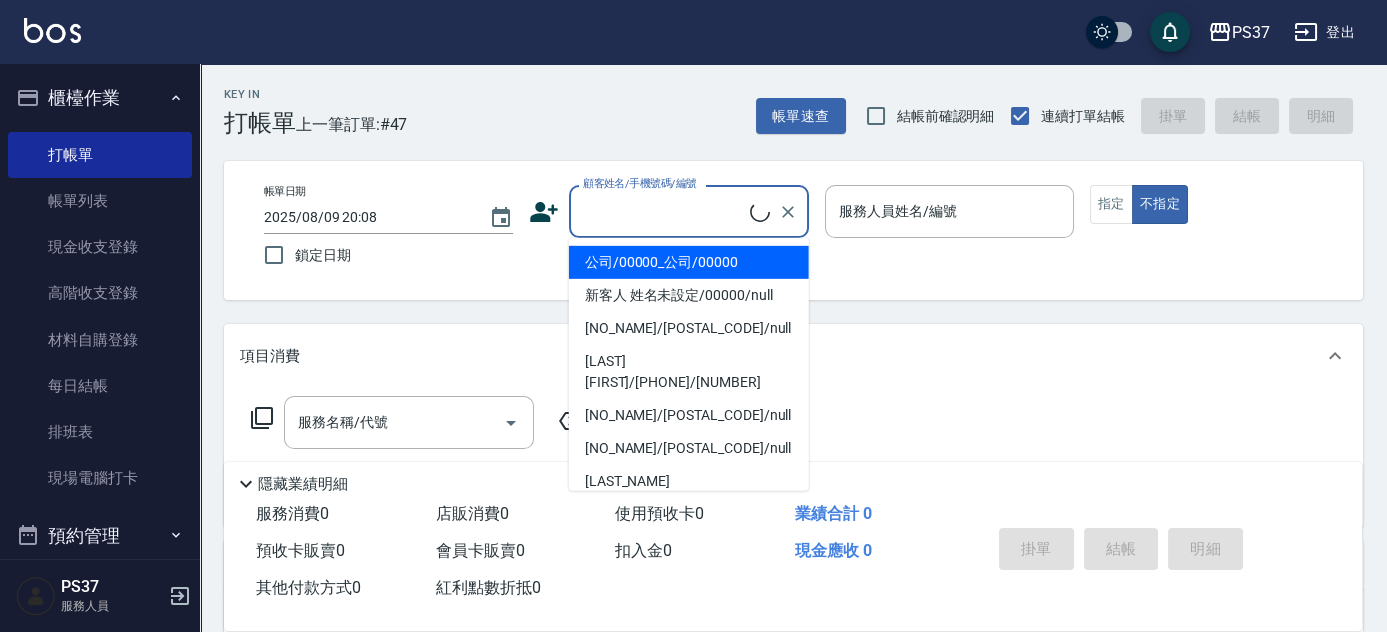 click on "公司/00000_公司/00000" at bounding box center [689, 262] 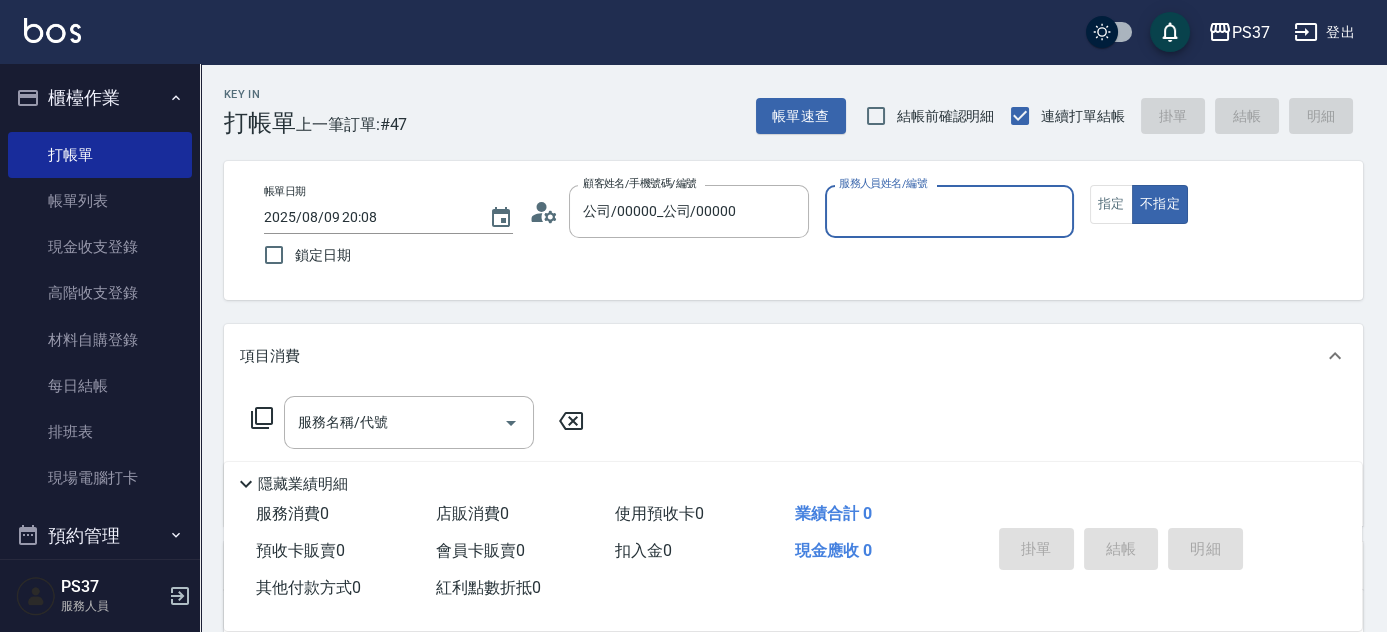 click on "服務人員姓名/編號" at bounding box center [949, 211] 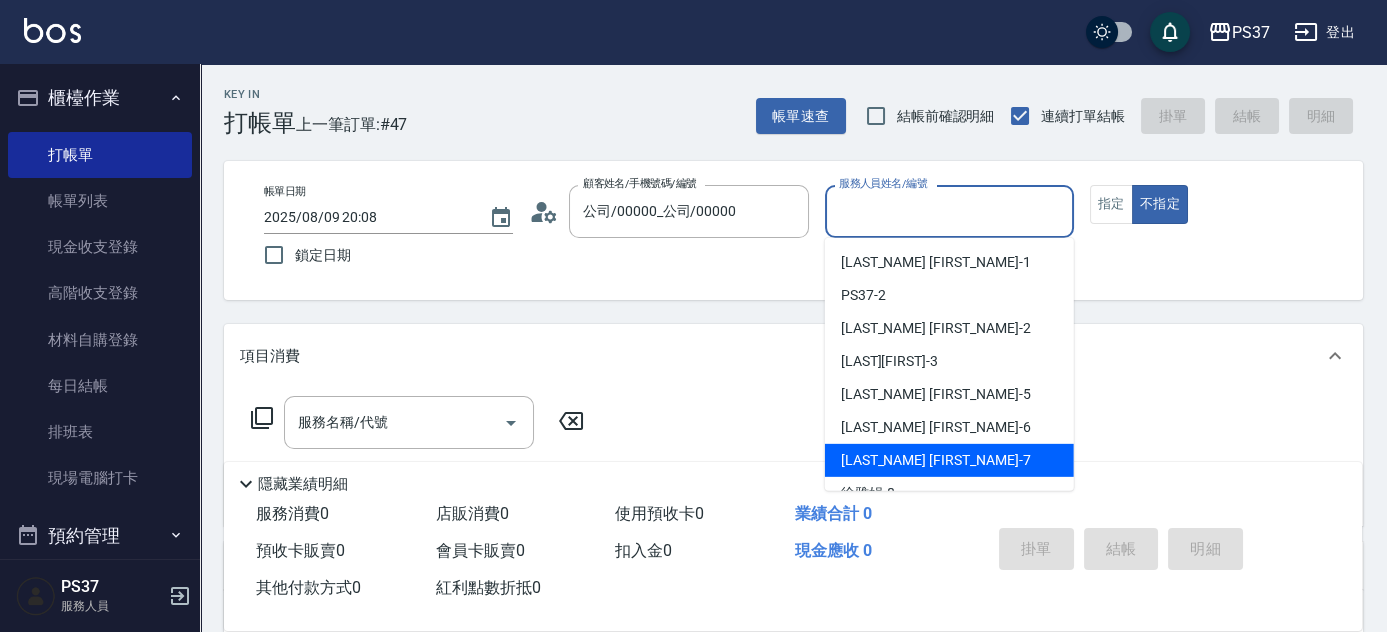 click on "黎氏萍 -7" at bounding box center [949, 460] 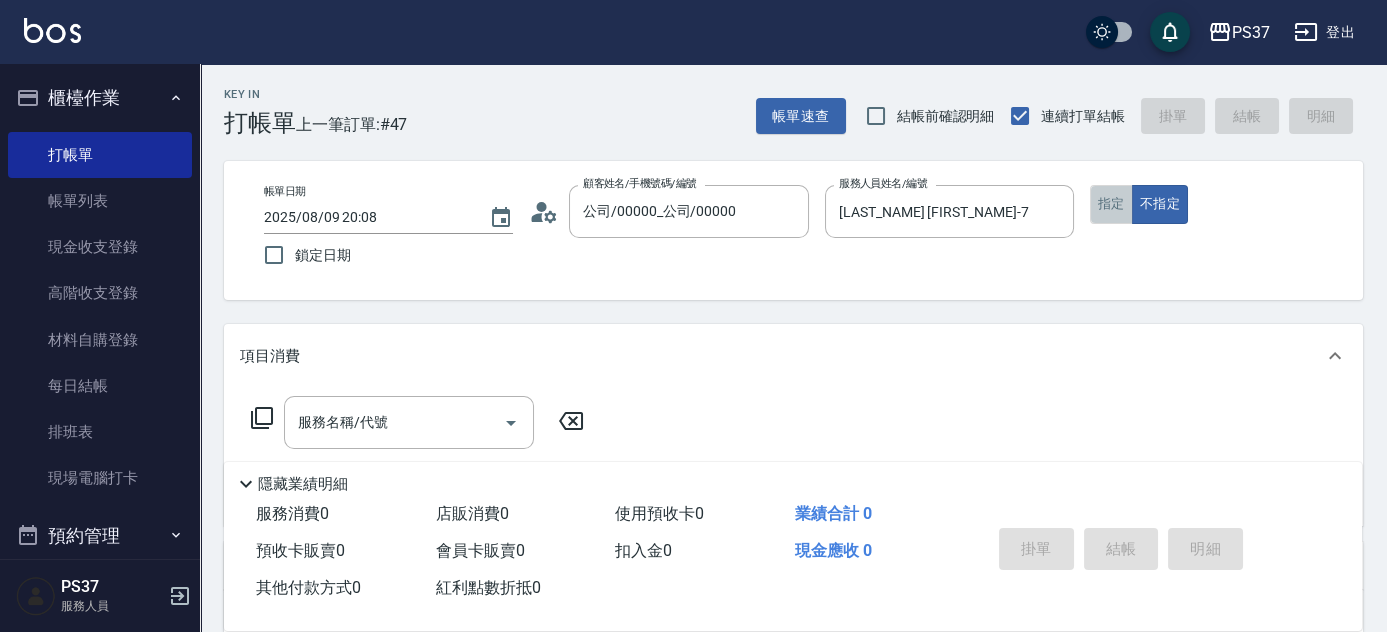 click on "指定" at bounding box center (1111, 204) 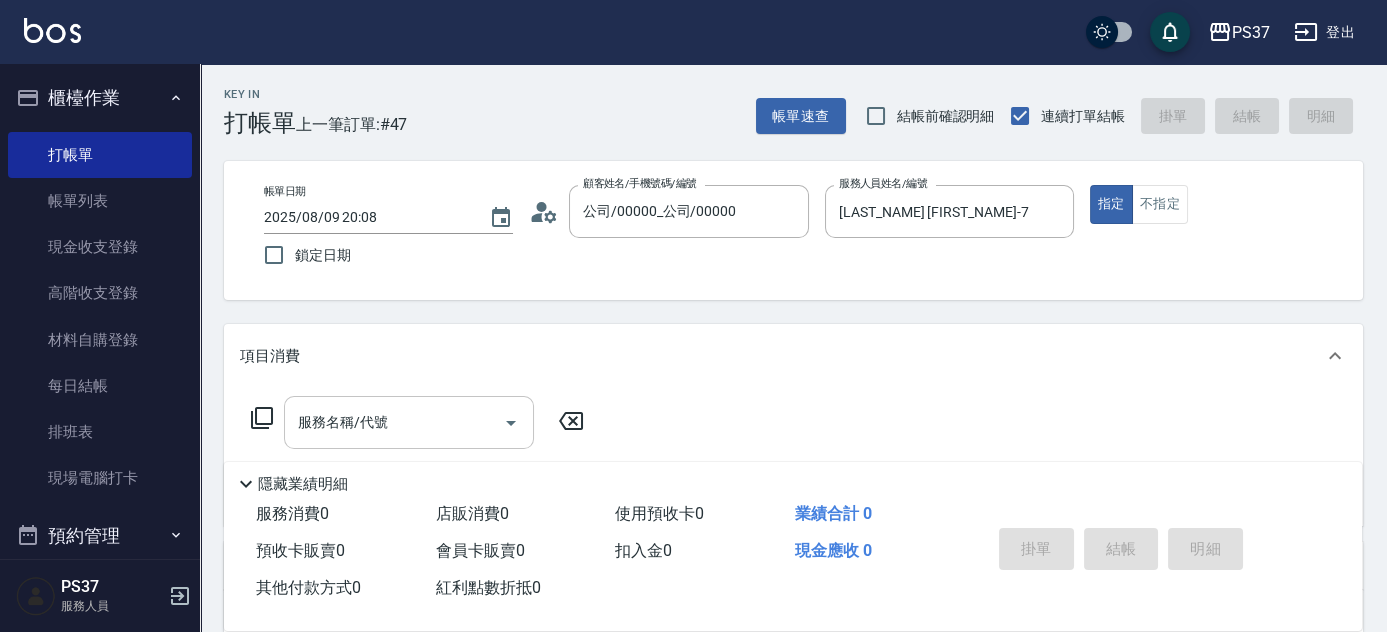 click on "服務名稱/代號" at bounding box center [394, 422] 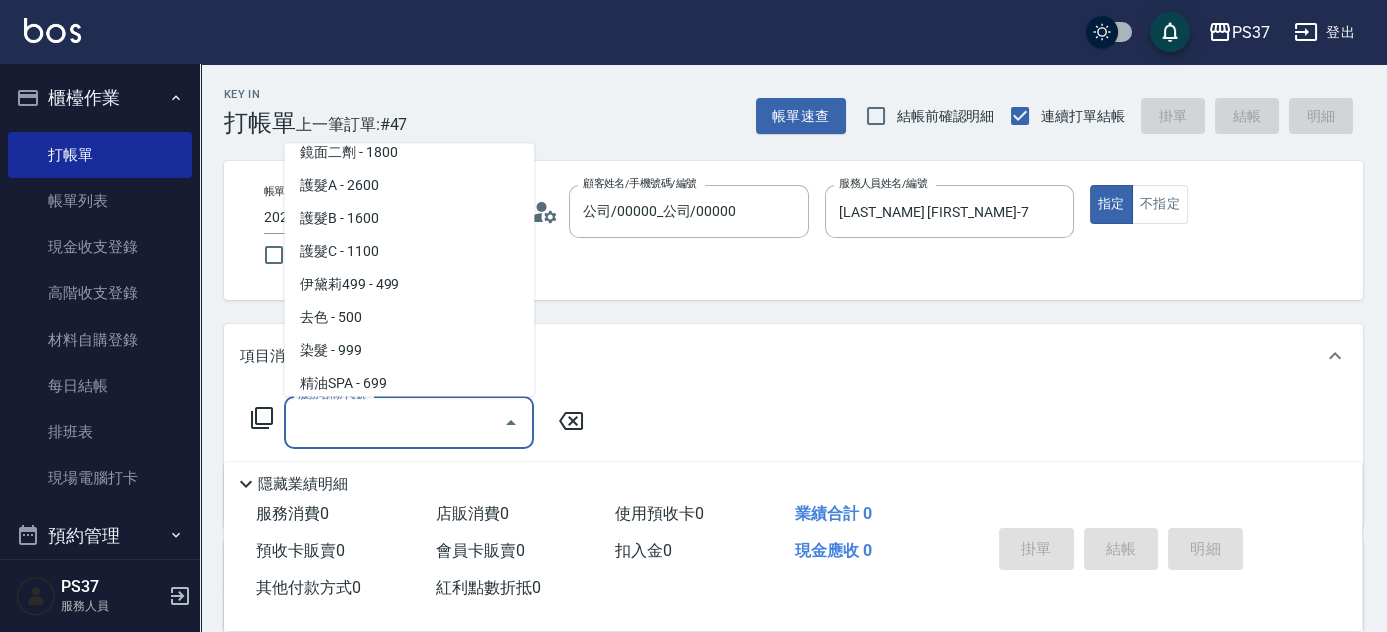 scroll, scrollTop: 1090, scrollLeft: 0, axis: vertical 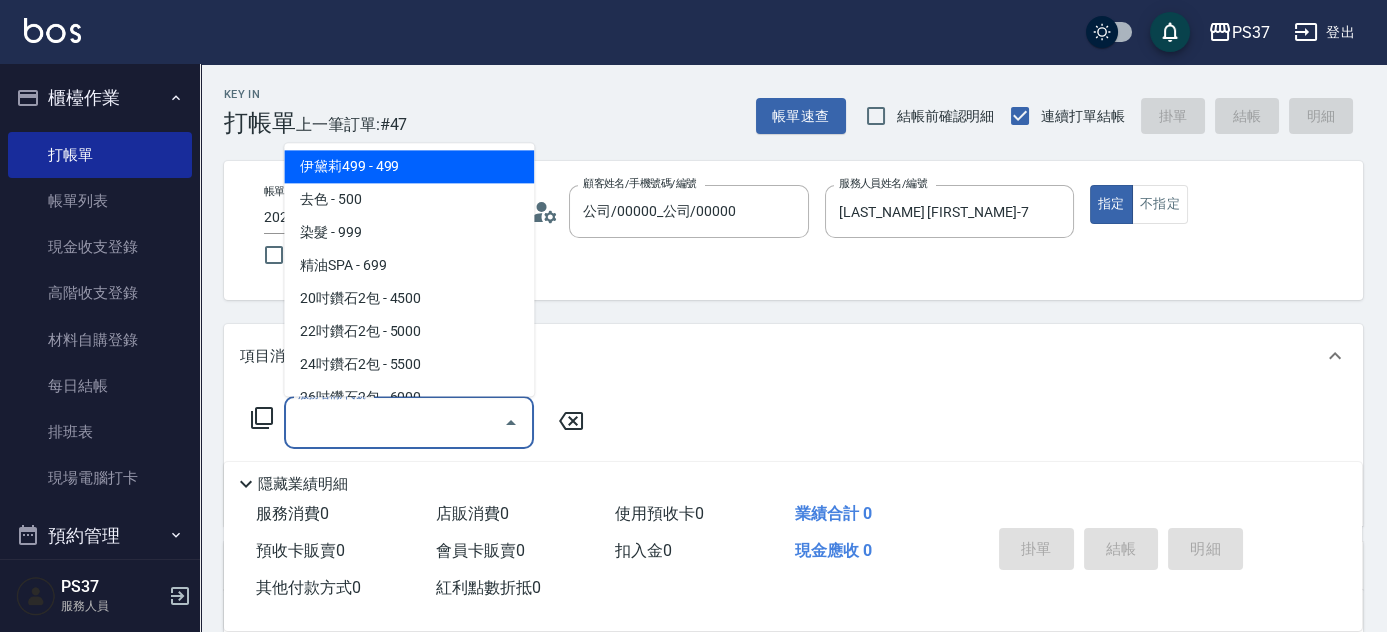 click on "伊黛莉499 - 499" at bounding box center (409, 167) 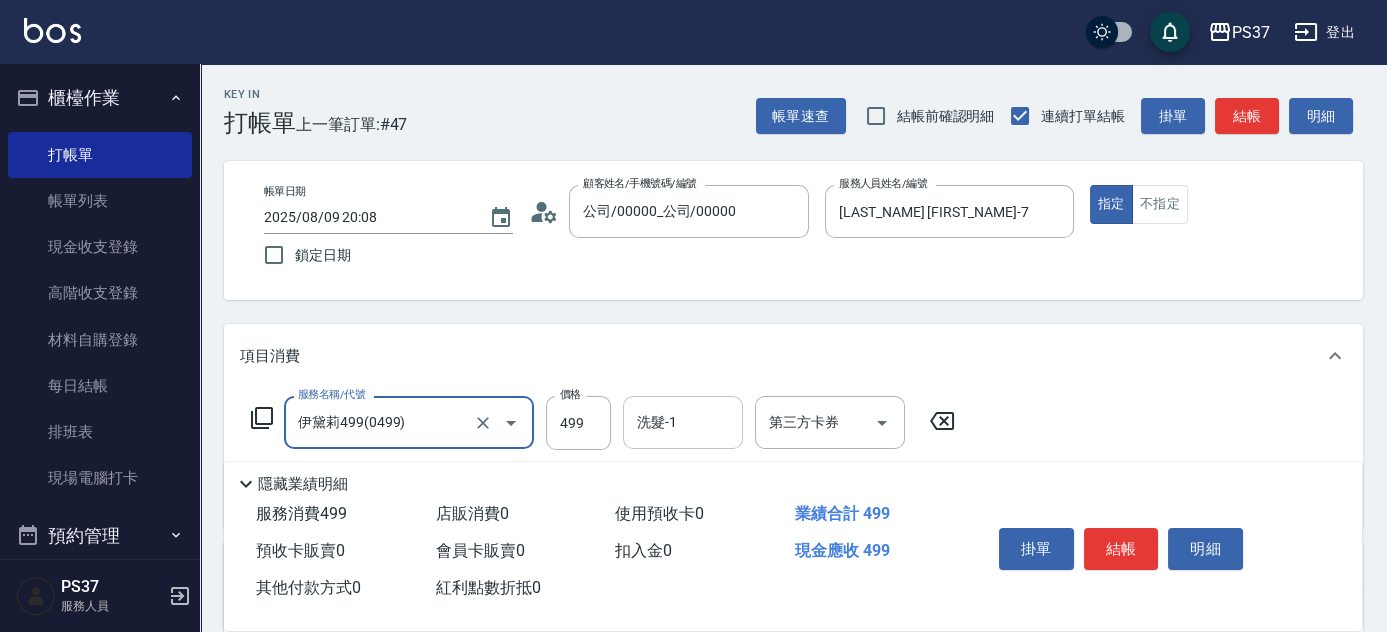 click on "洗髮-1" at bounding box center (683, 422) 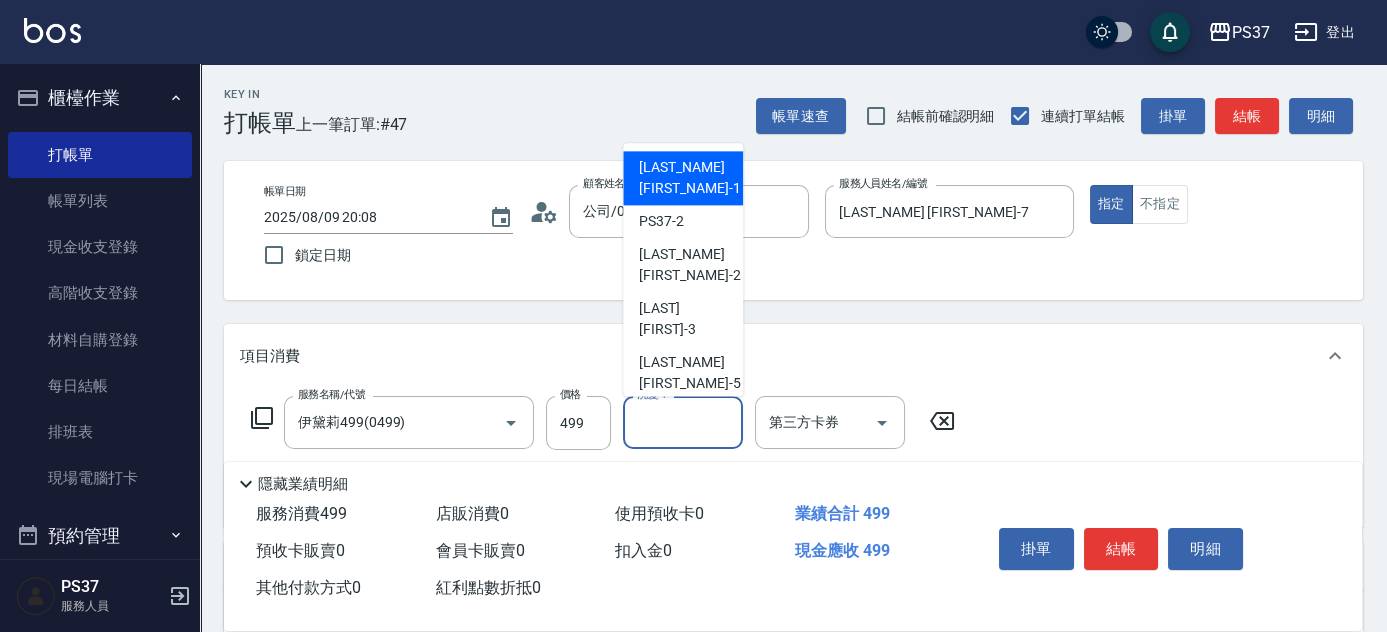 click on "[FIRST] -1" at bounding box center [683, 179] 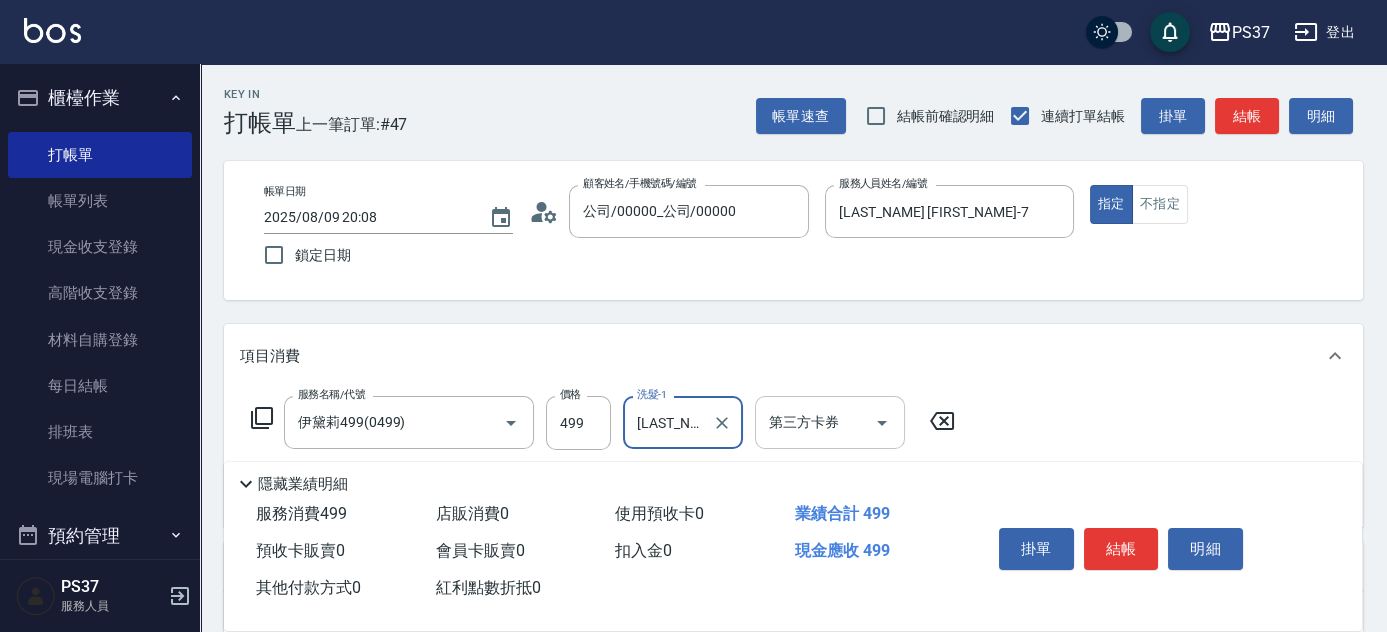 click 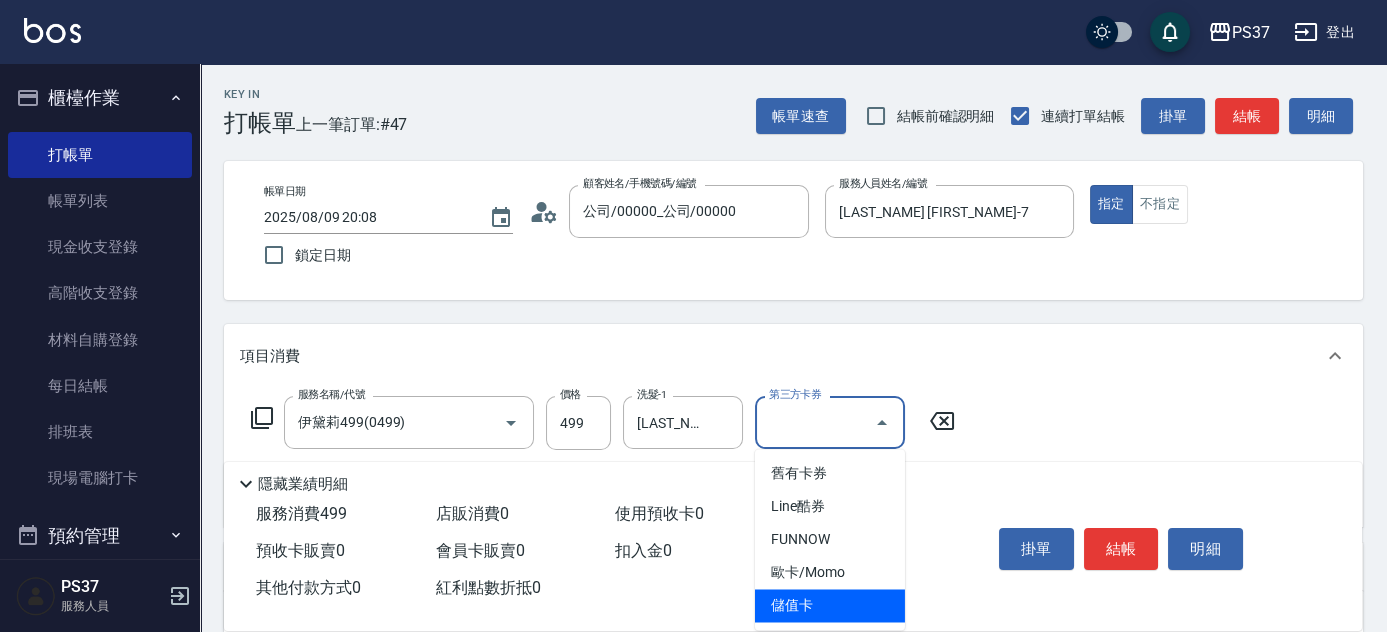 click on "儲值卡" at bounding box center [830, 605] 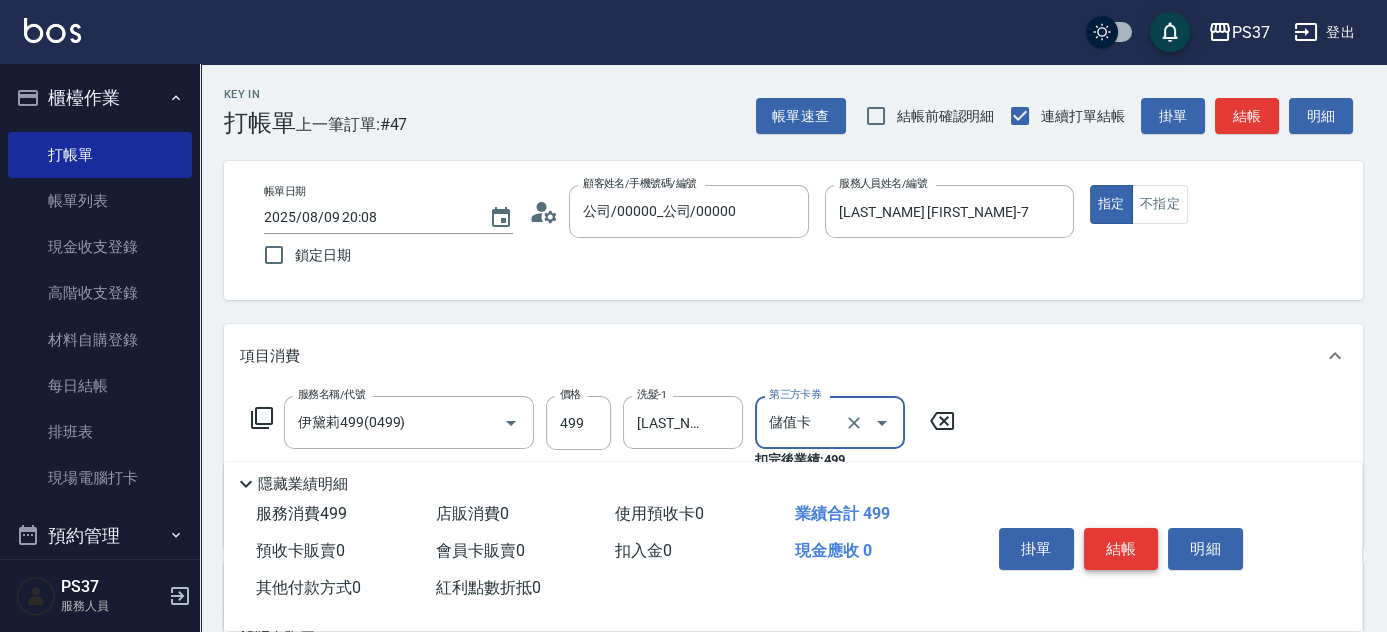 click on "結帳" at bounding box center (1121, 549) 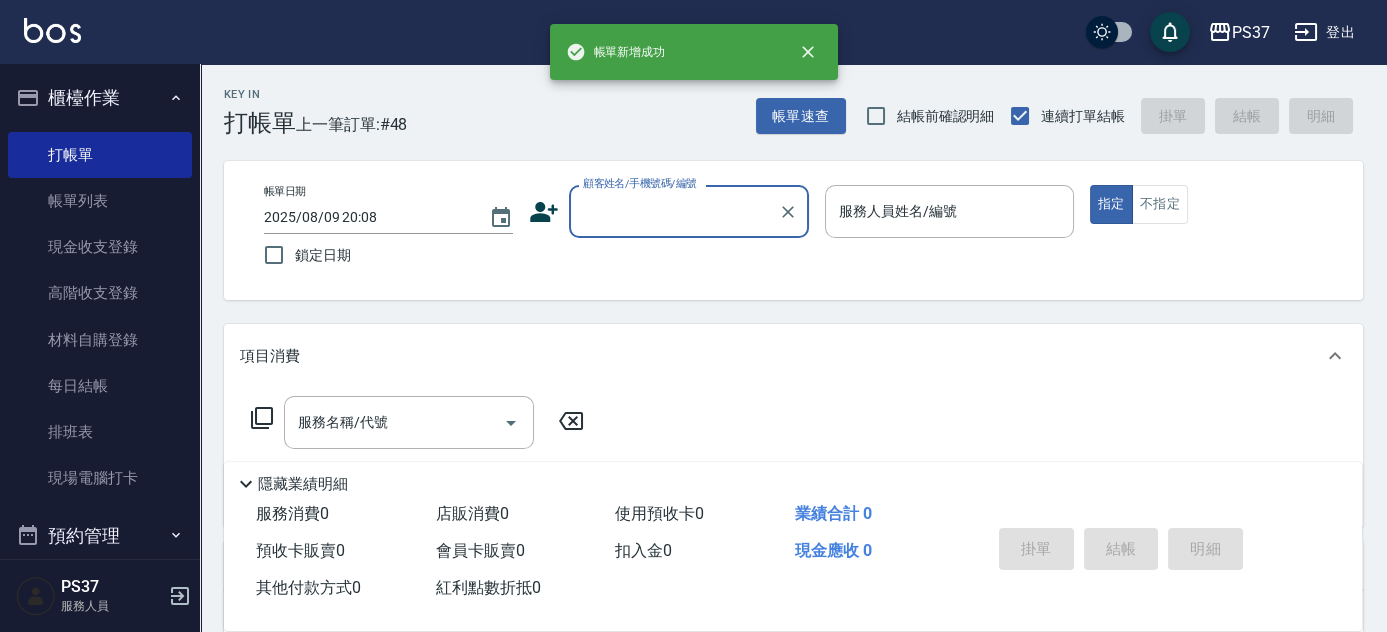 click on "顧客姓名/手機號碼/編號" at bounding box center (674, 211) 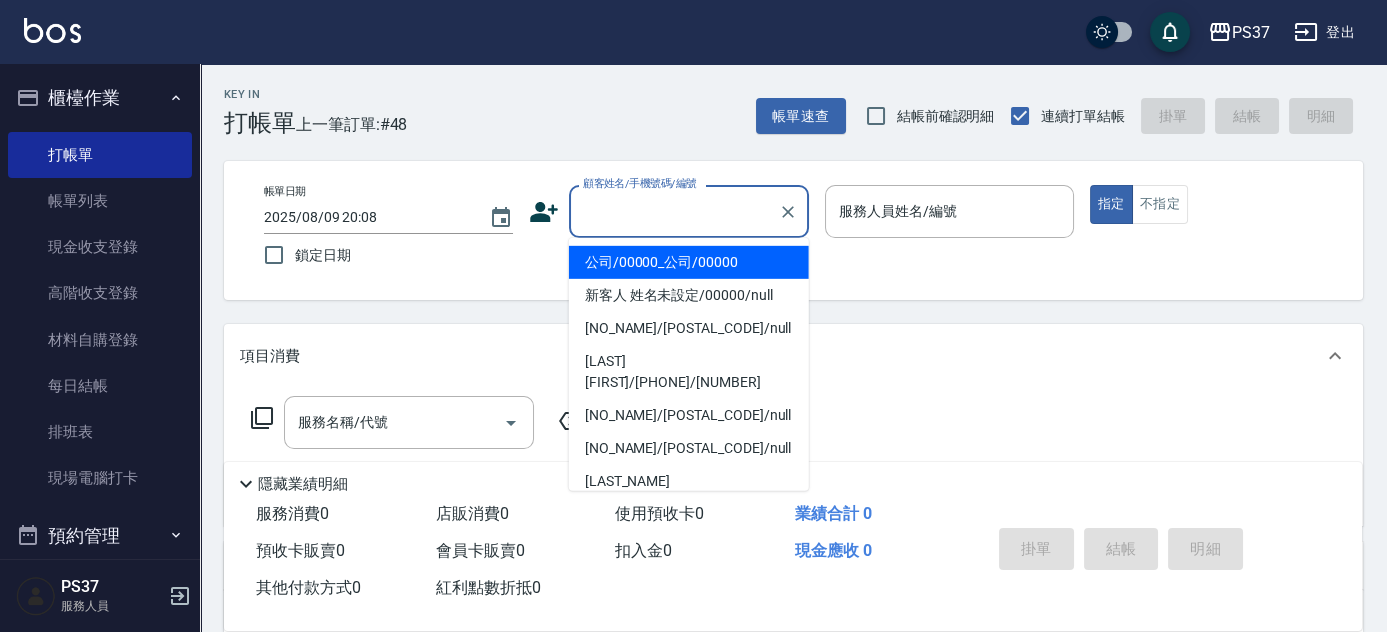 drag, startPoint x: 662, startPoint y: 253, endPoint x: 753, endPoint y: 242, distance: 91.66242 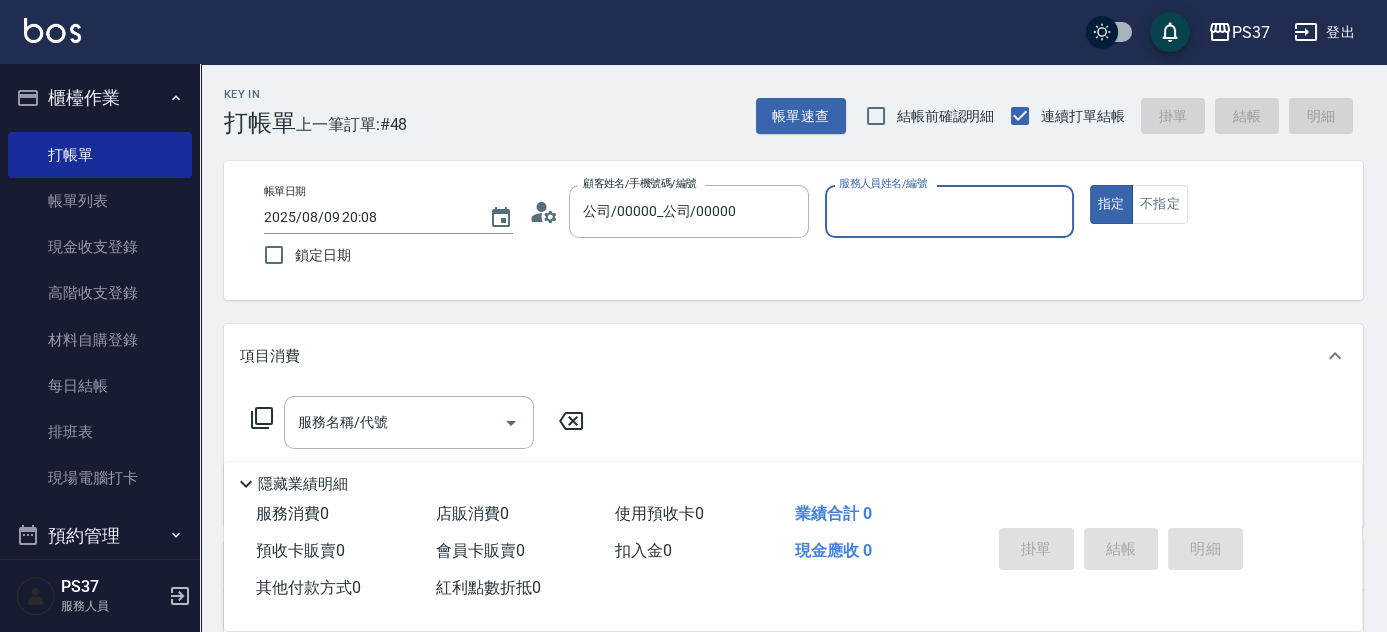 click on "服務人員姓名/編號" at bounding box center [949, 211] 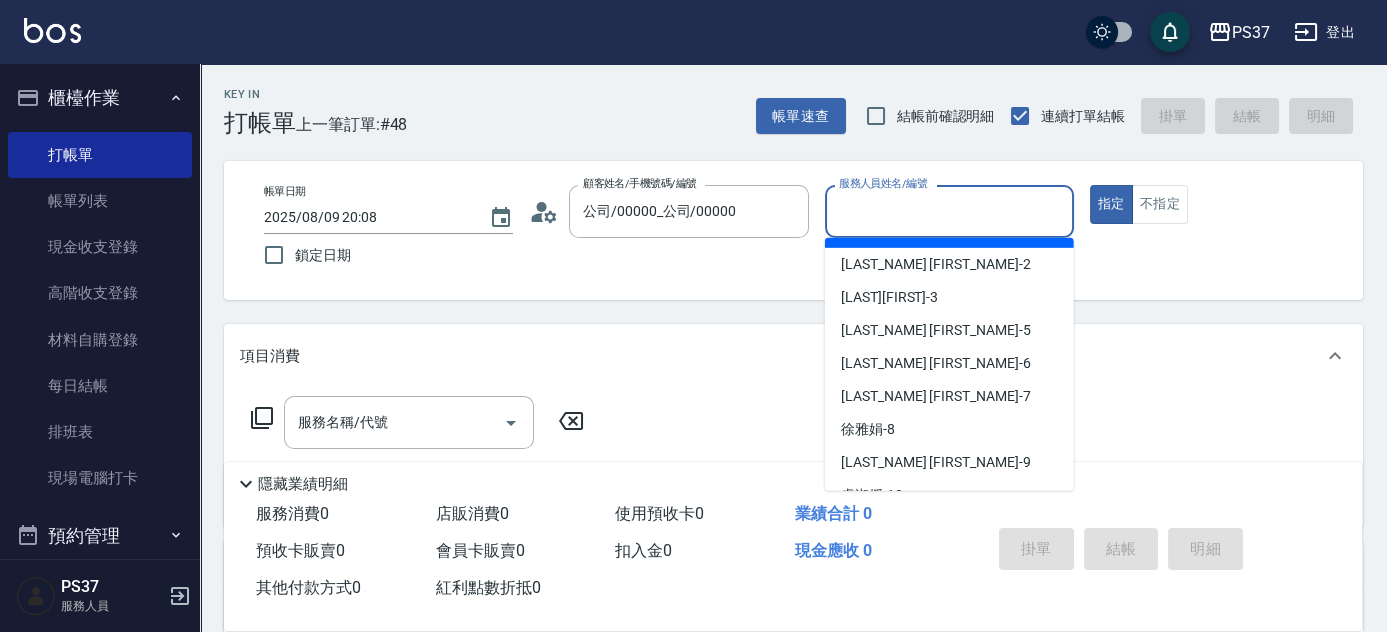 scroll, scrollTop: 181, scrollLeft: 0, axis: vertical 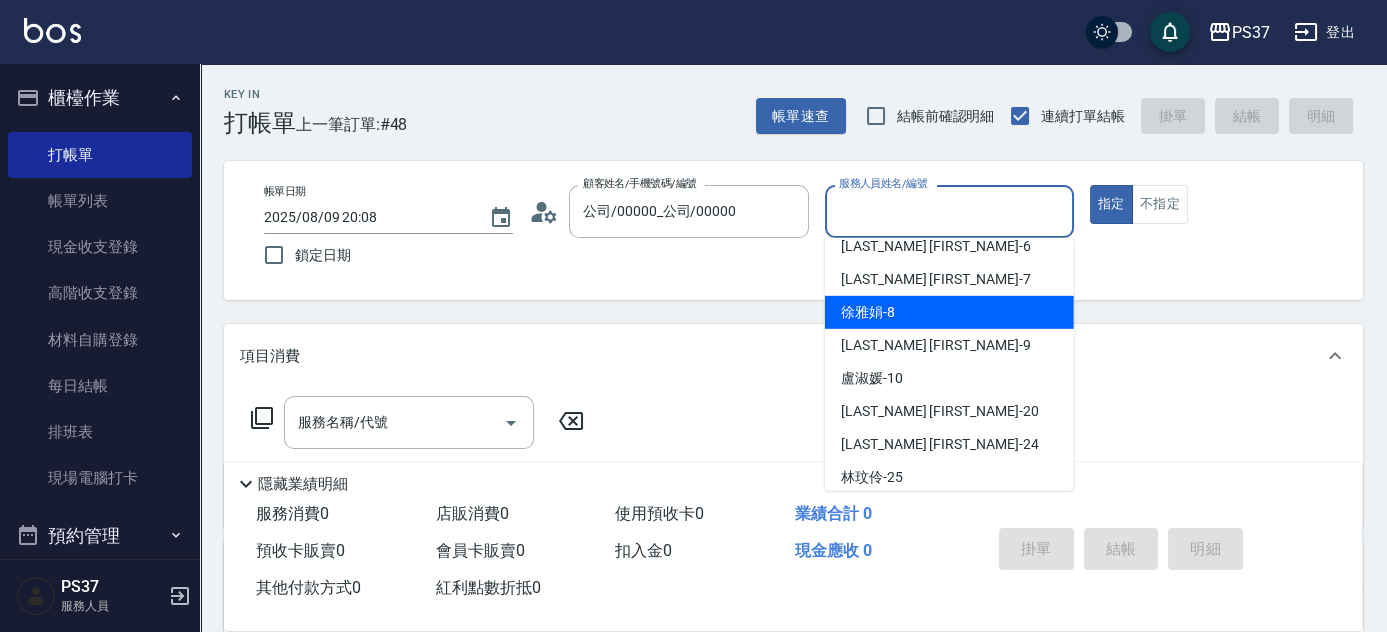 click on "徐雅娟 -8" at bounding box center [949, 312] 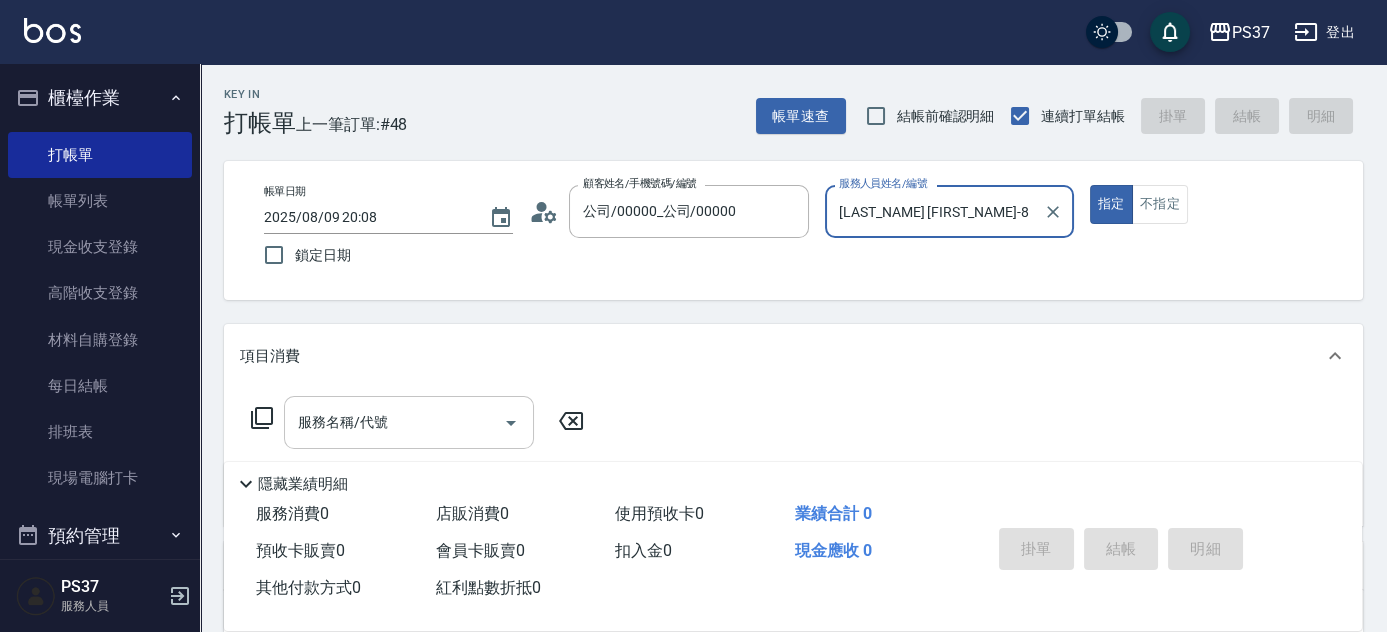 click on "服務名稱/代號" at bounding box center (394, 422) 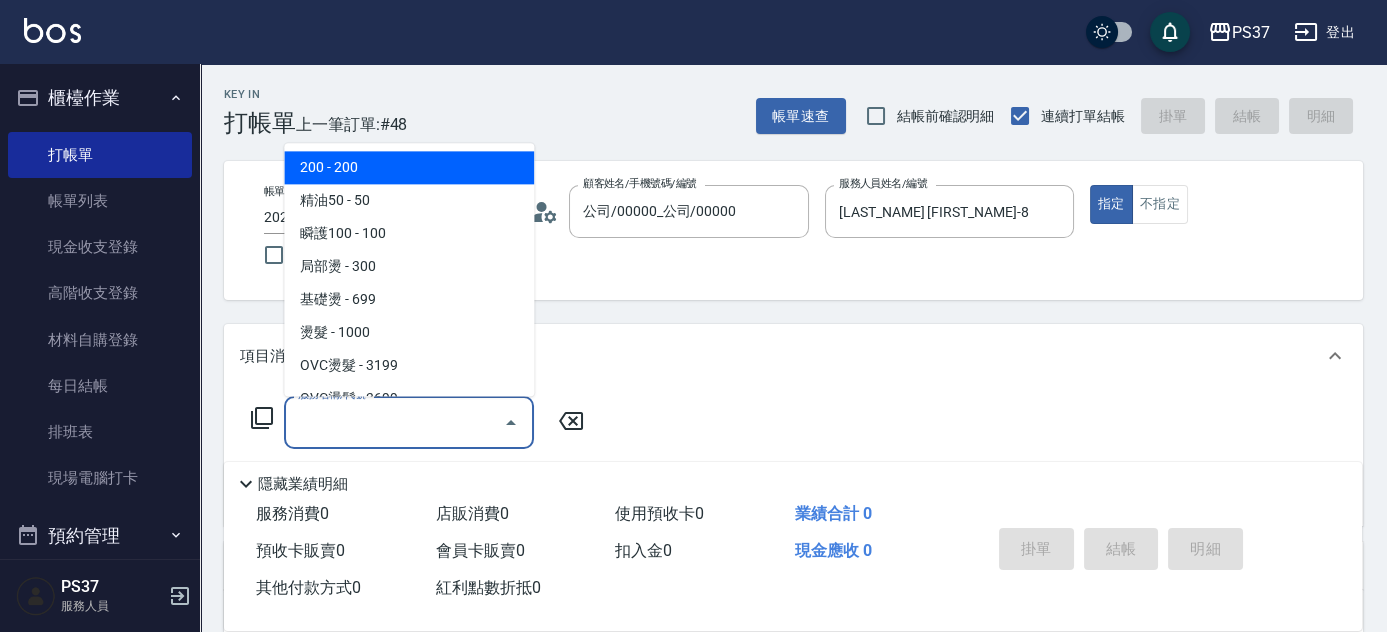 click on "200 - 200" at bounding box center [409, 168] 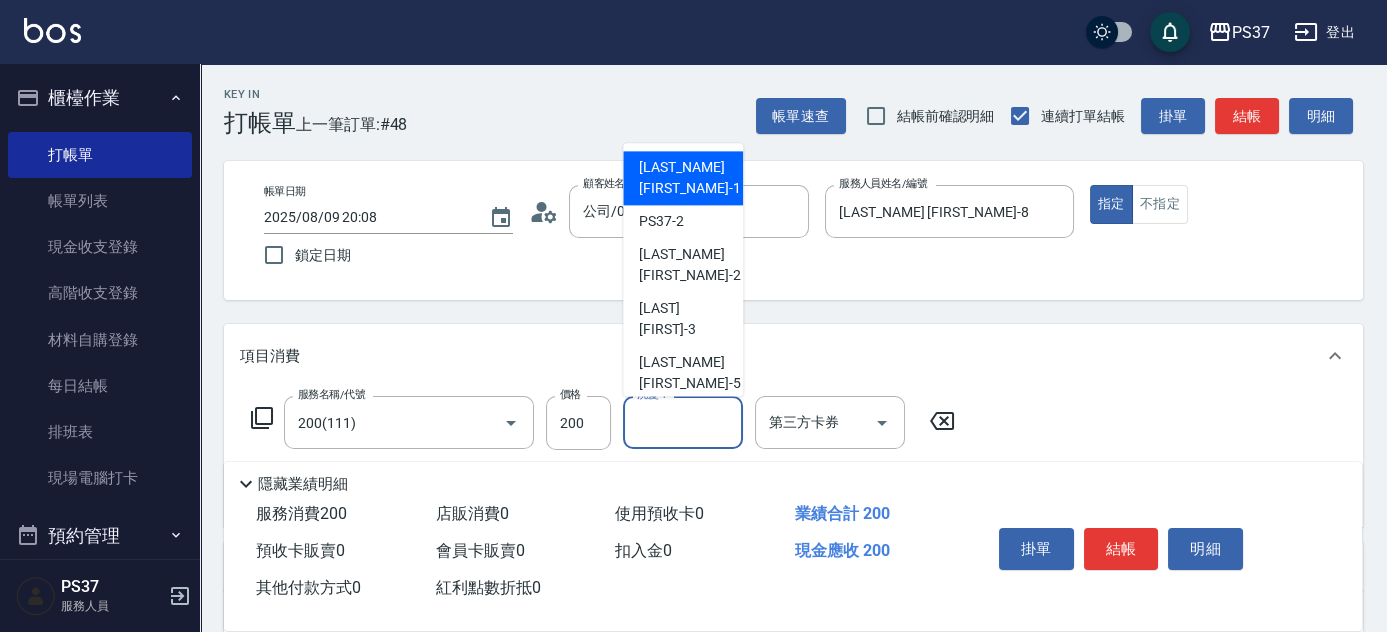 click on "洗髮-1" at bounding box center [683, 422] 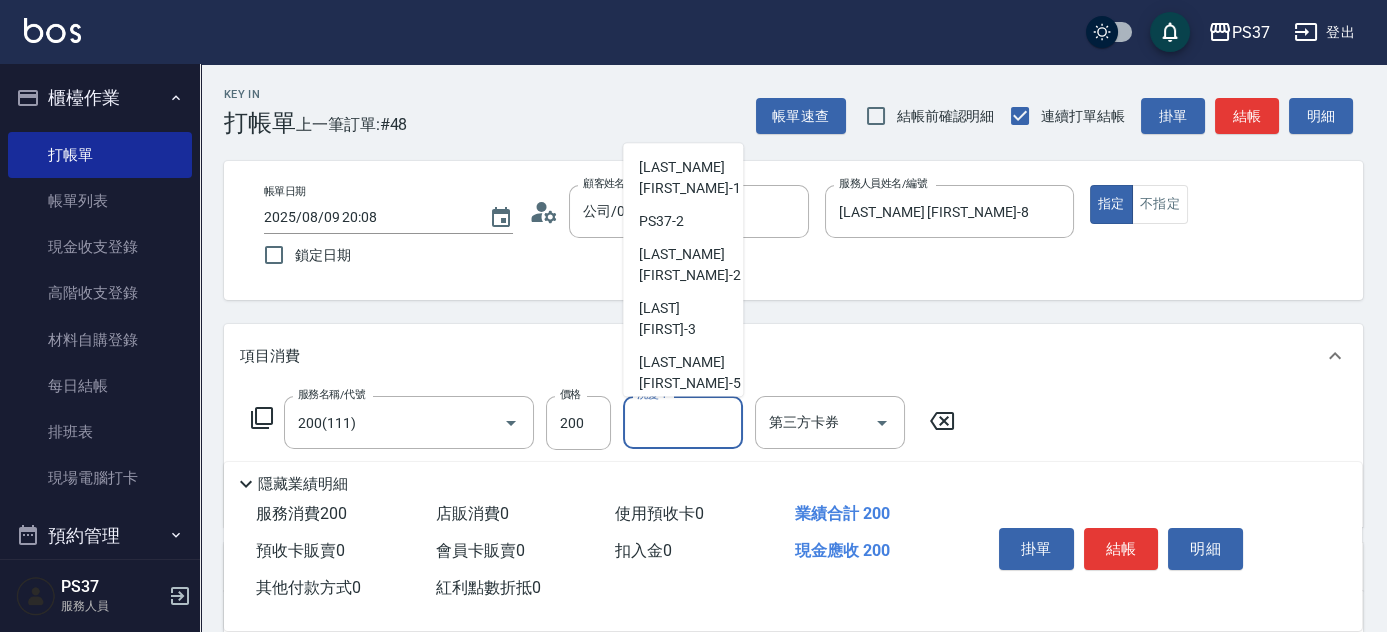 click on "徐雅娟 -8" at bounding box center (683, 525) 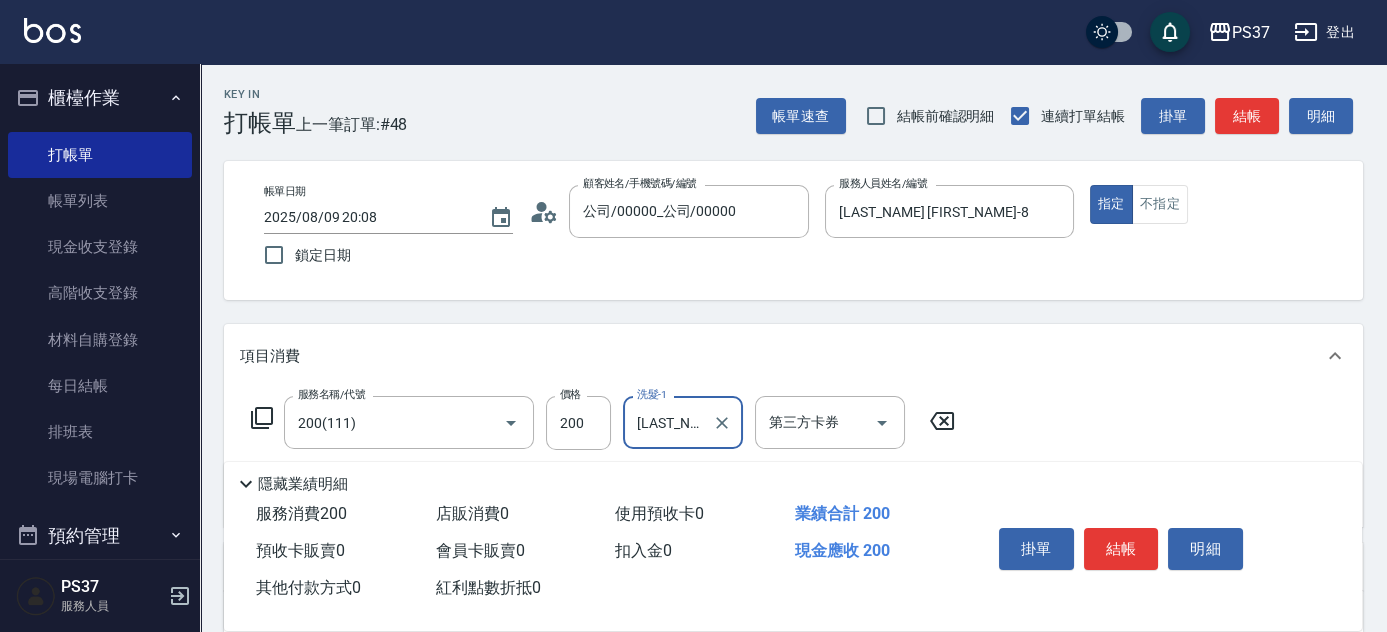 scroll, scrollTop: 181, scrollLeft: 0, axis: vertical 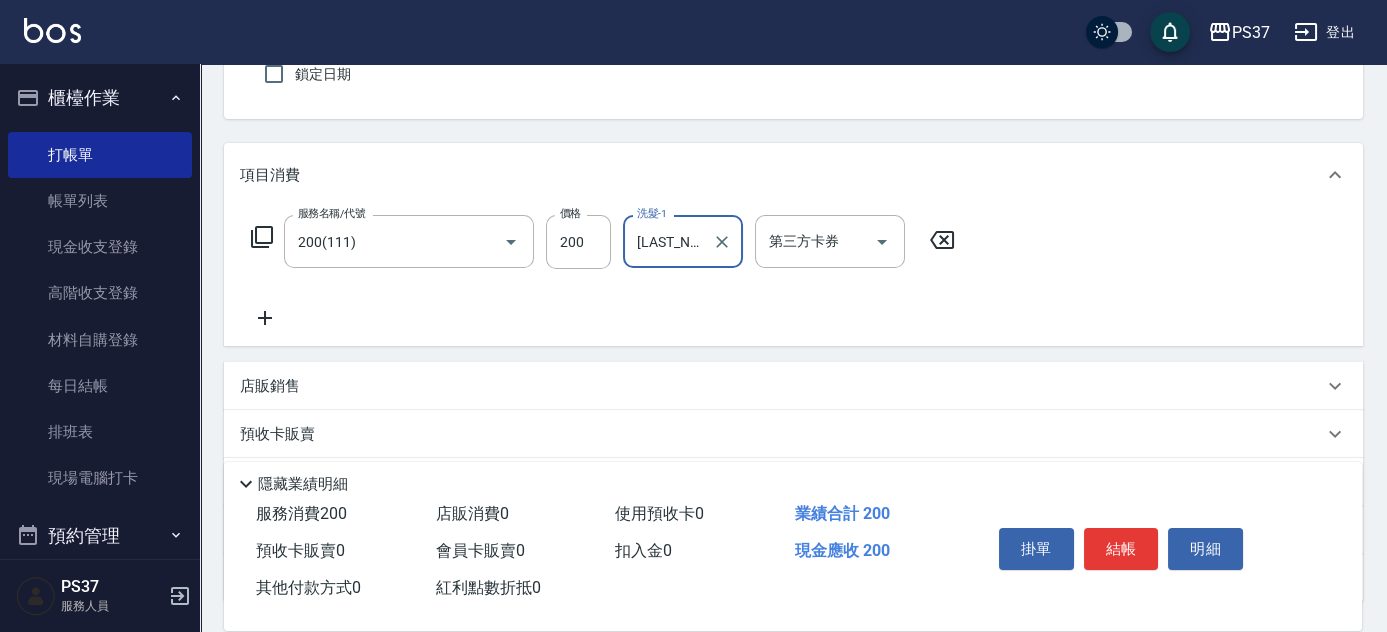 click 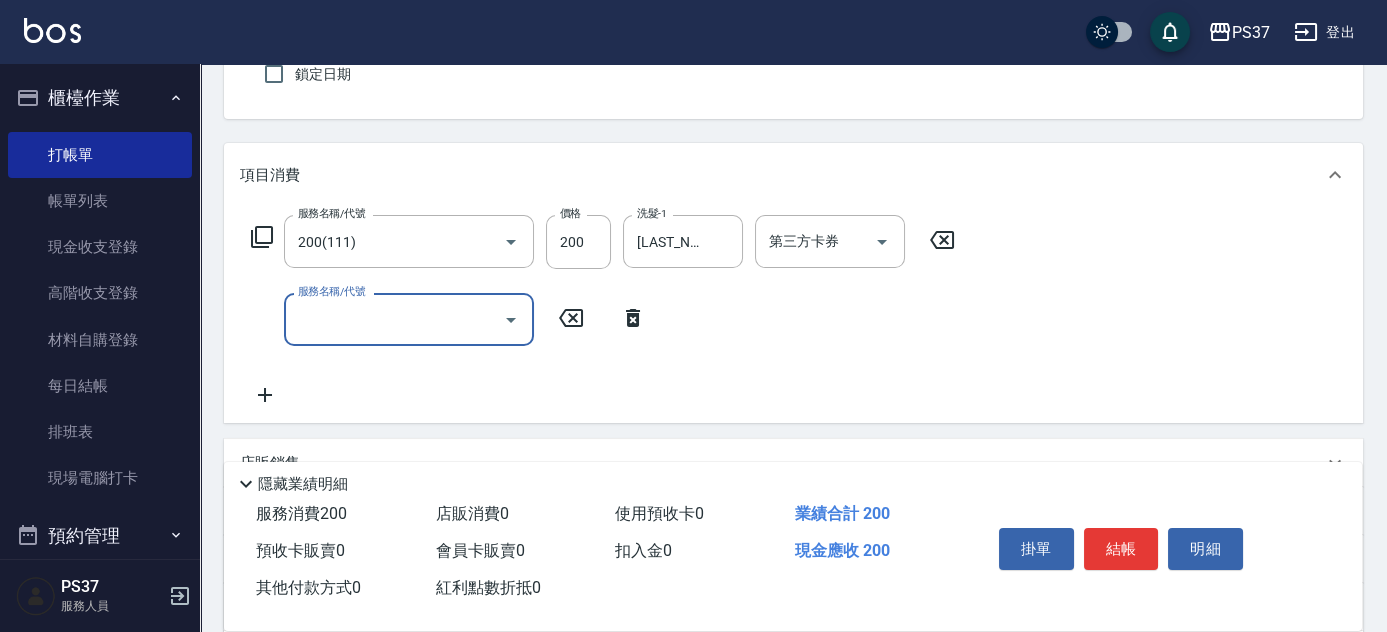 click on "服務名稱/代號" at bounding box center [394, 319] 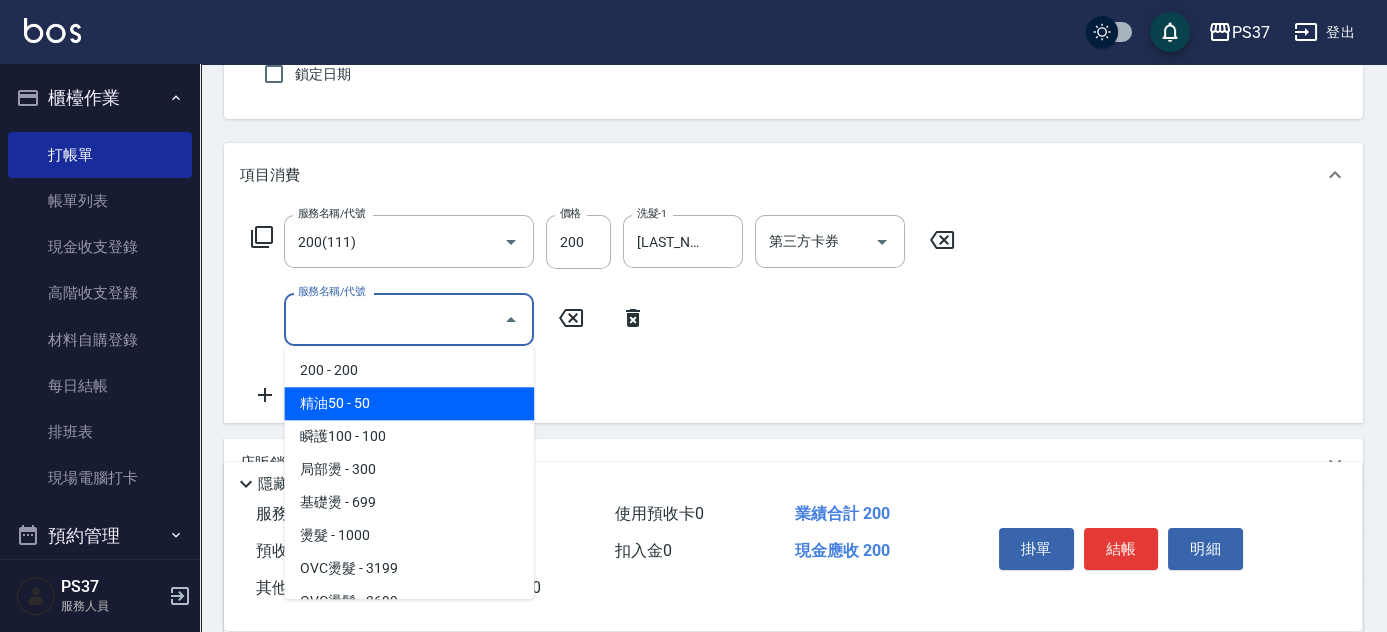 click on "精油50 - 50" at bounding box center (409, 403) 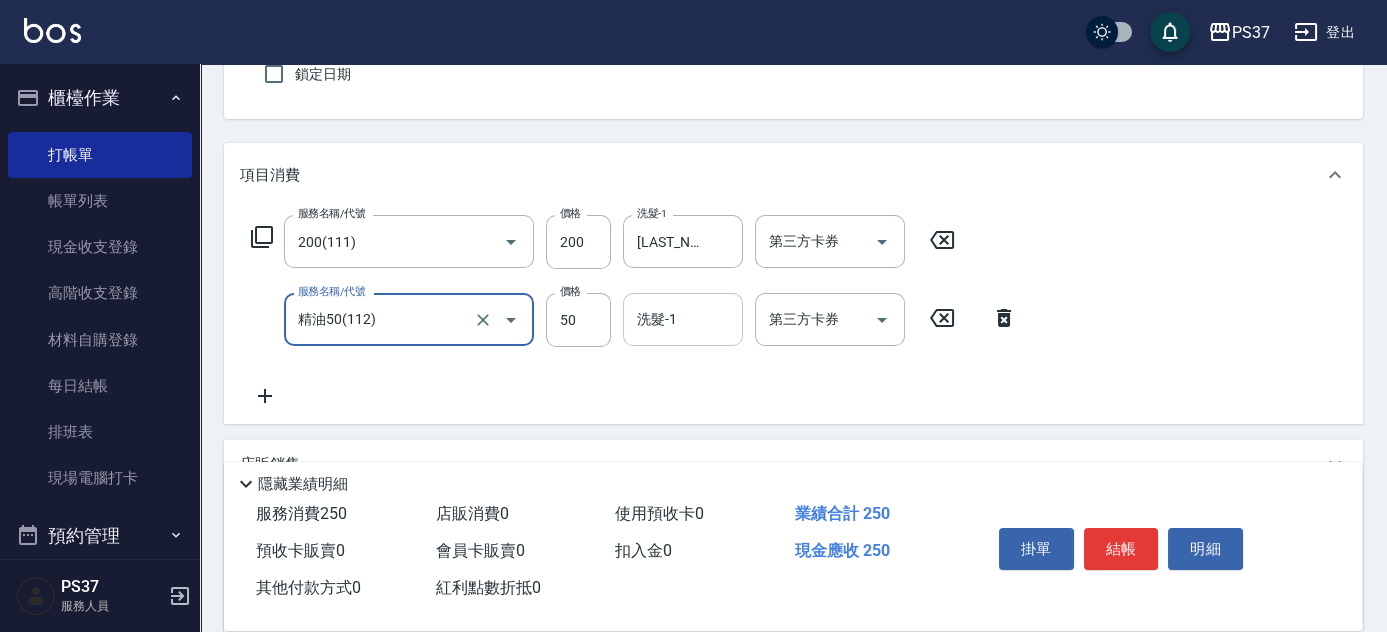 click on "洗髮-1" at bounding box center (683, 319) 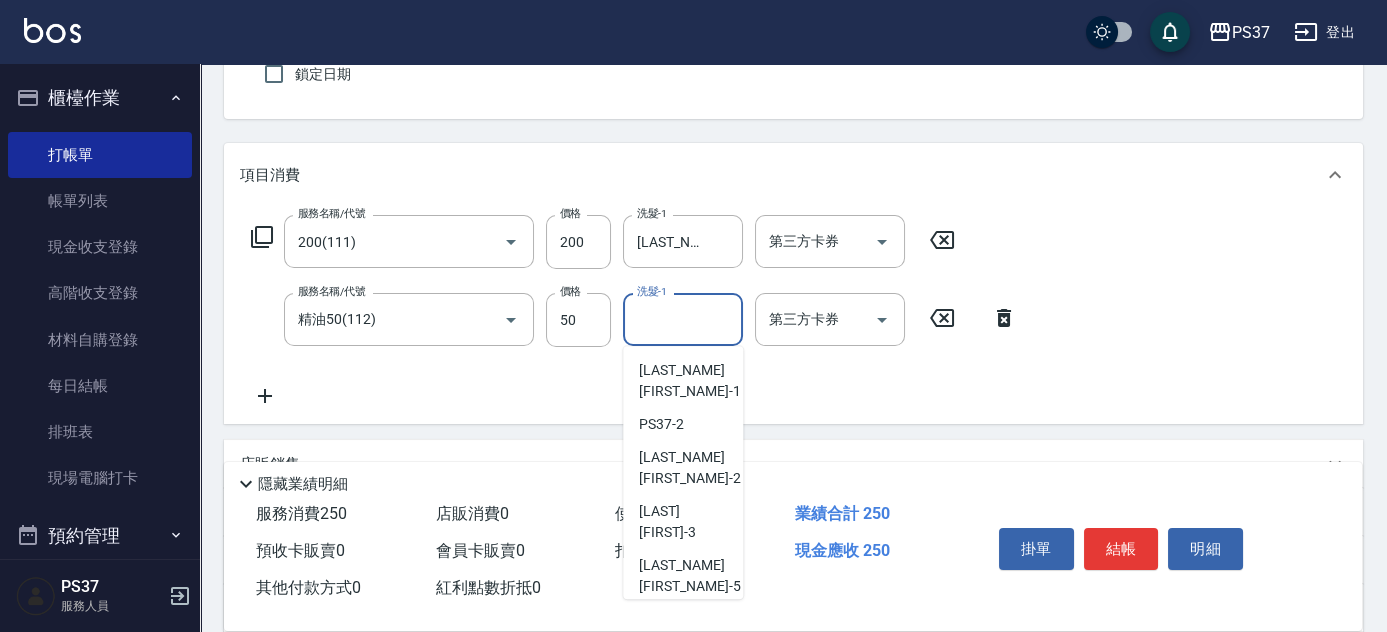 click on "徐雅娟 -8" at bounding box center (683, 727) 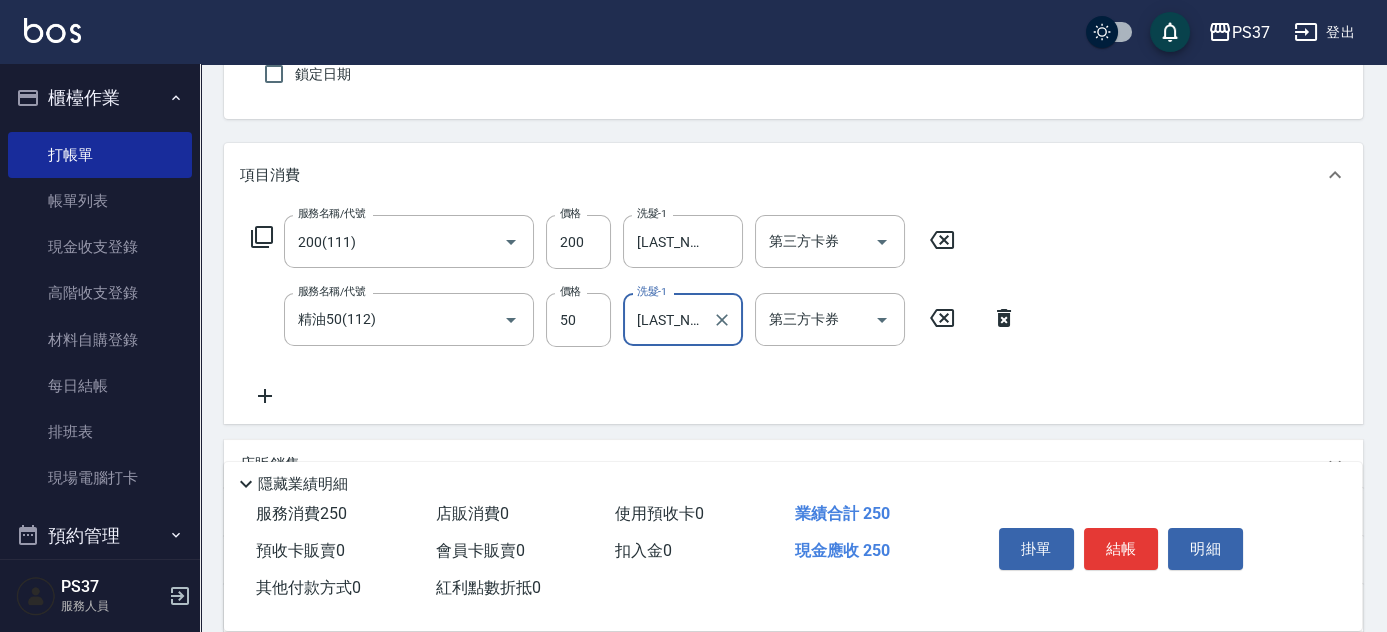 click on "結帳" at bounding box center [1121, 549] 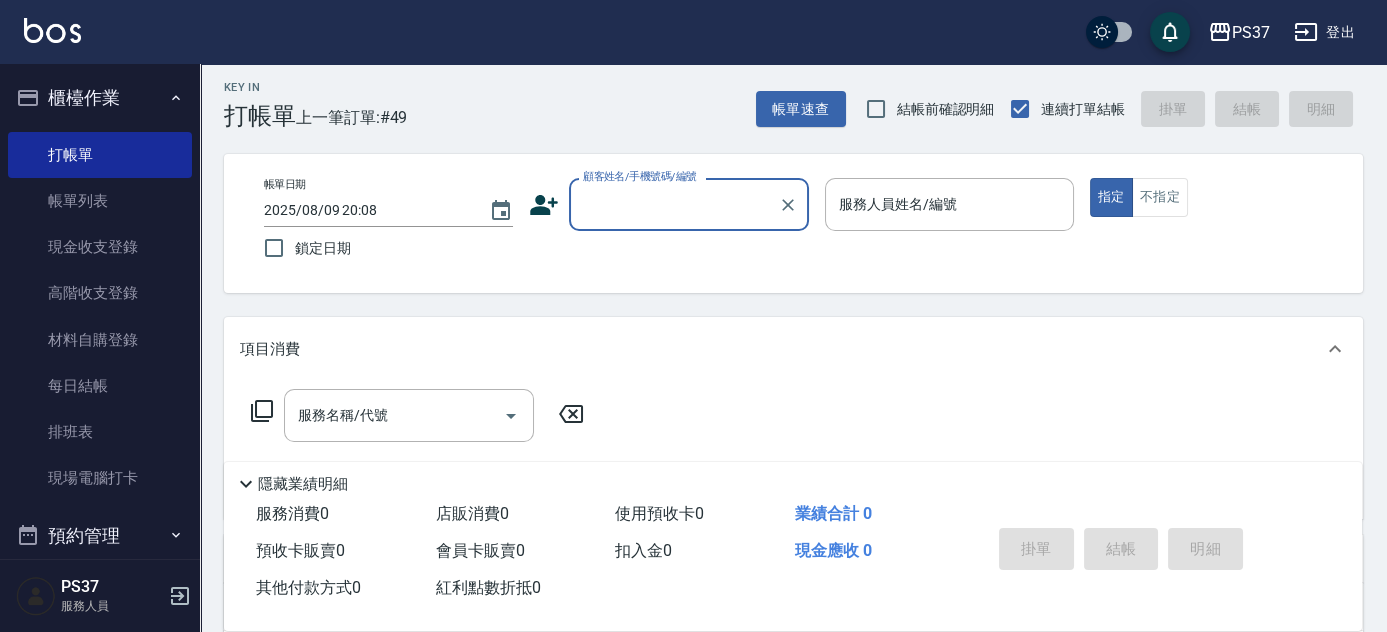 scroll, scrollTop: 0, scrollLeft: 0, axis: both 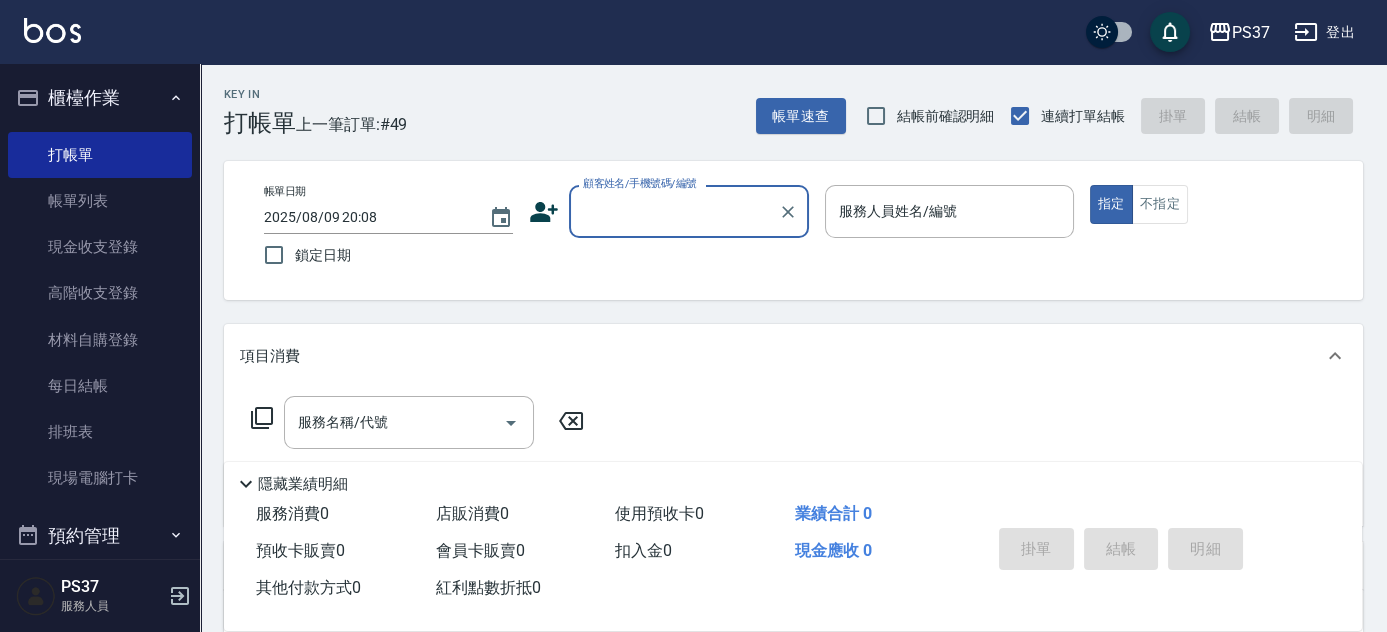 click on "顧客姓名/手機號碼/編號" at bounding box center [674, 211] 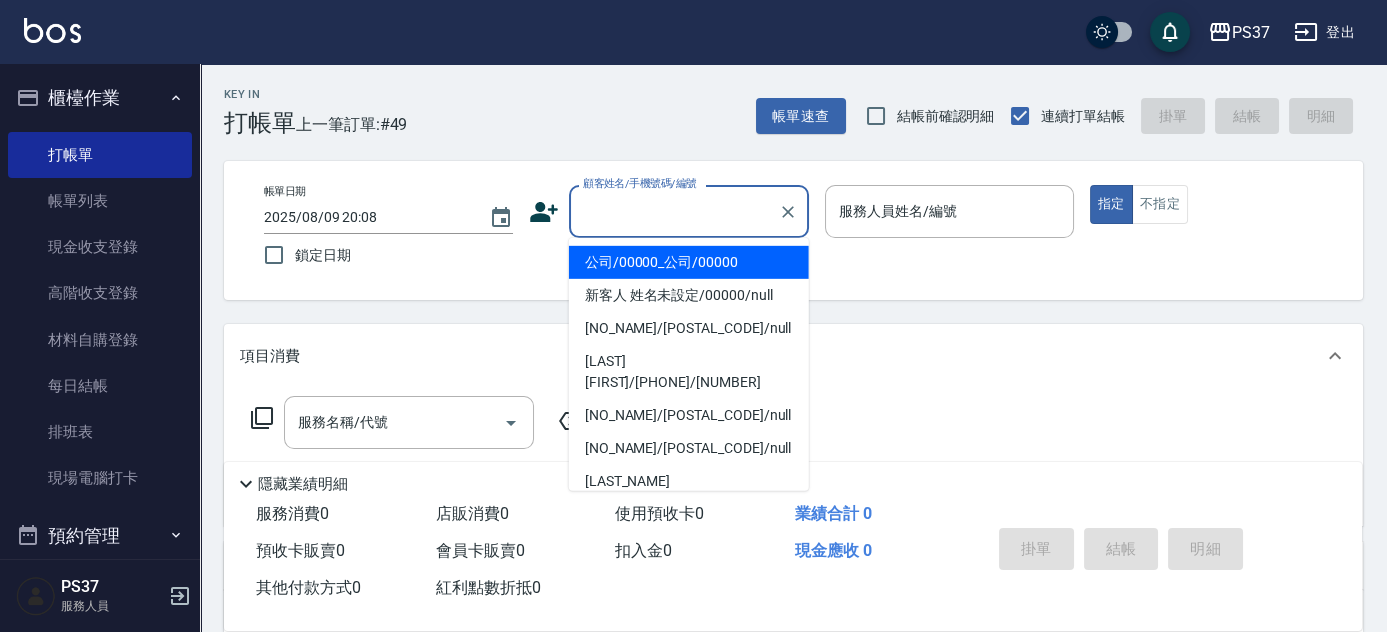 click on "公司/00000_公司/00000" at bounding box center (689, 262) 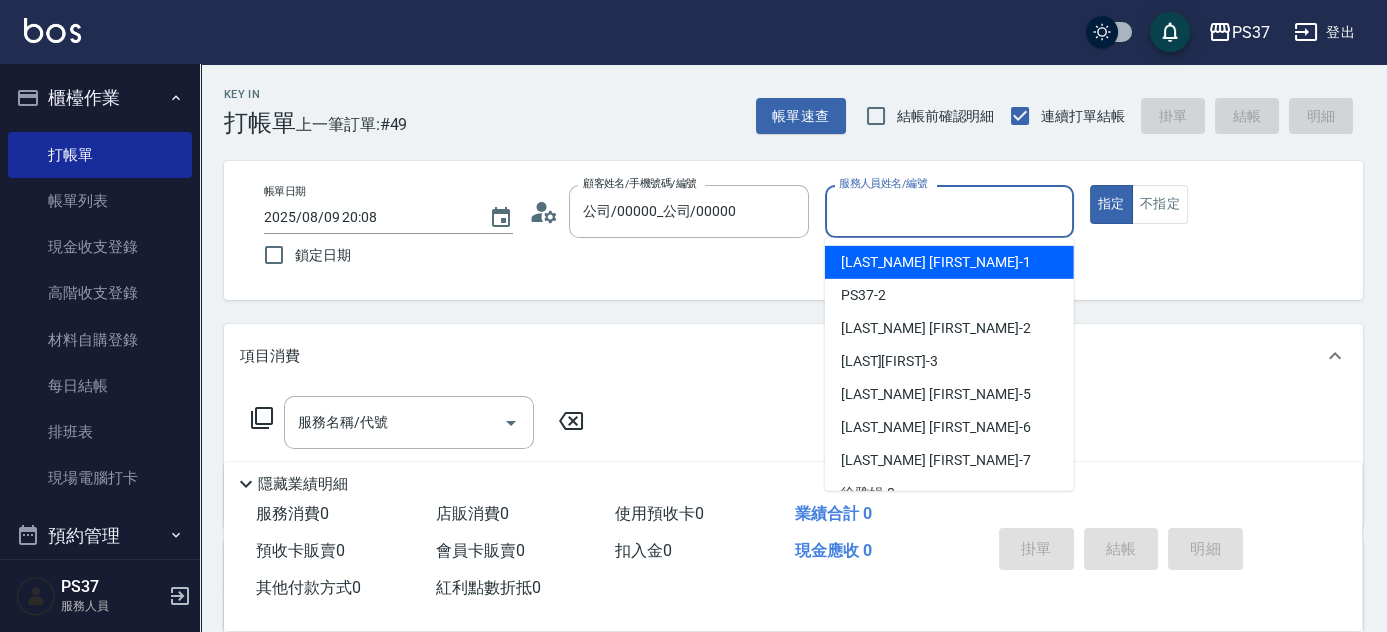 click on "服務人員姓名/編號" at bounding box center [949, 211] 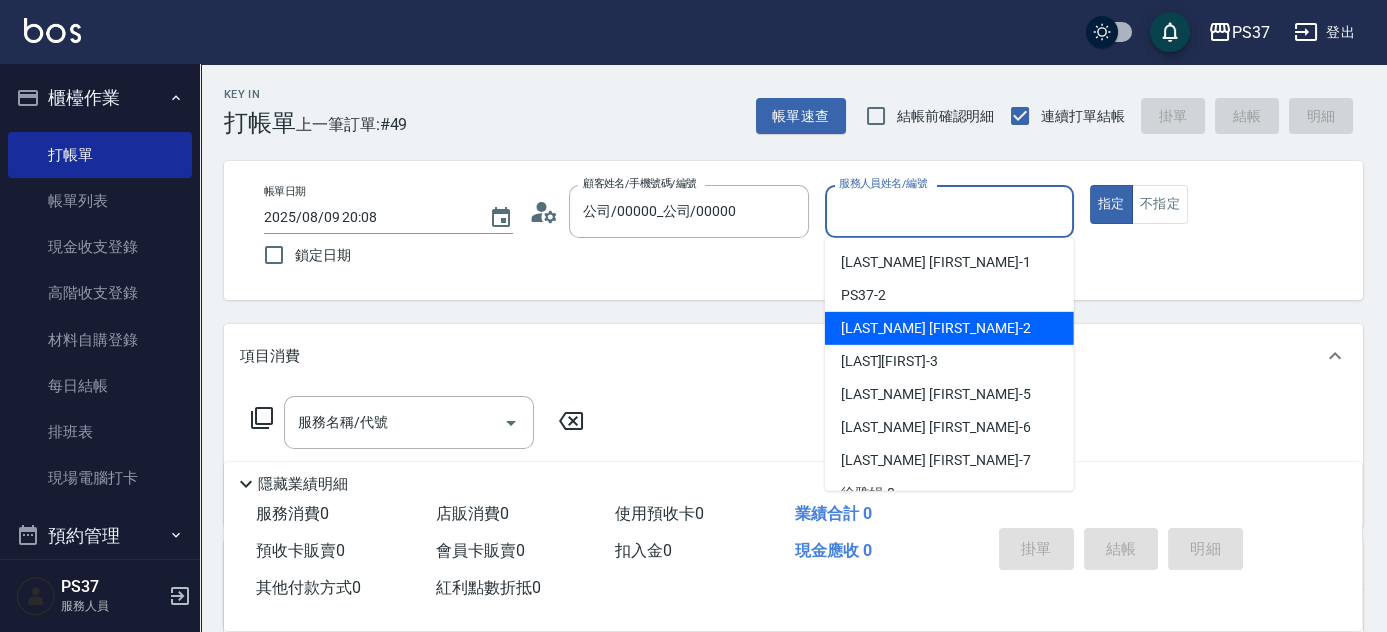 click on "劉晨志 -2" at bounding box center [936, 328] 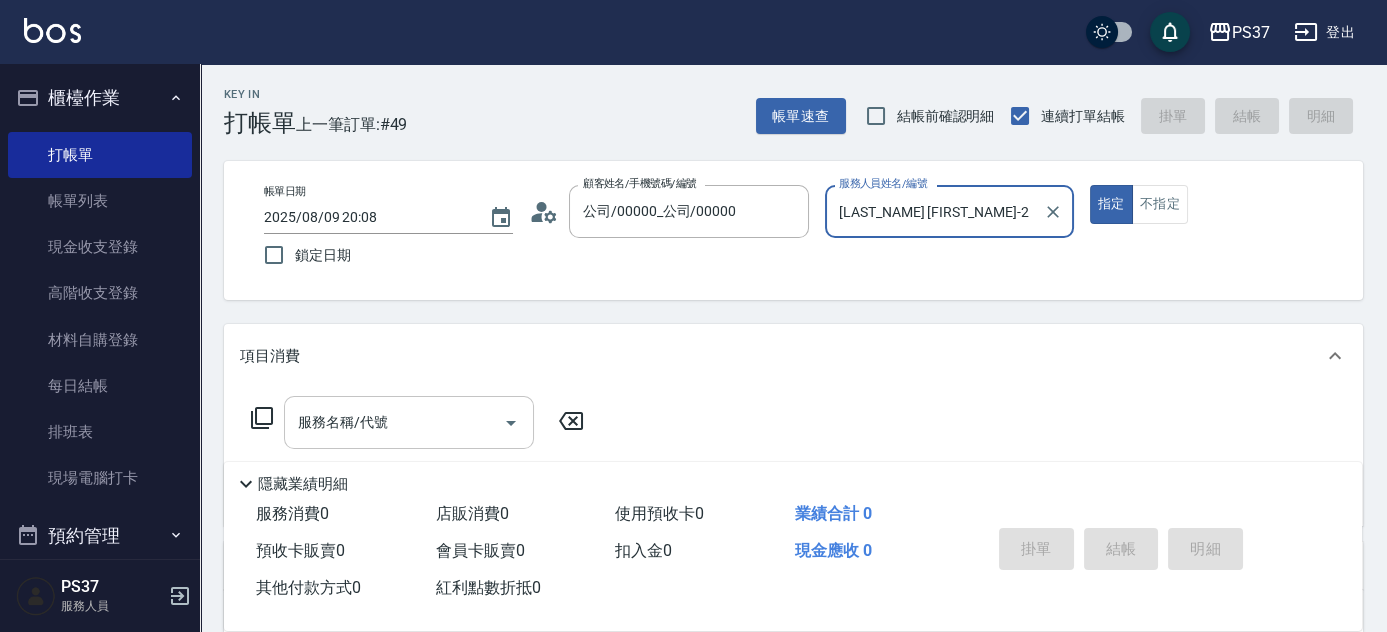 click on "服務名稱/代號" at bounding box center (409, 422) 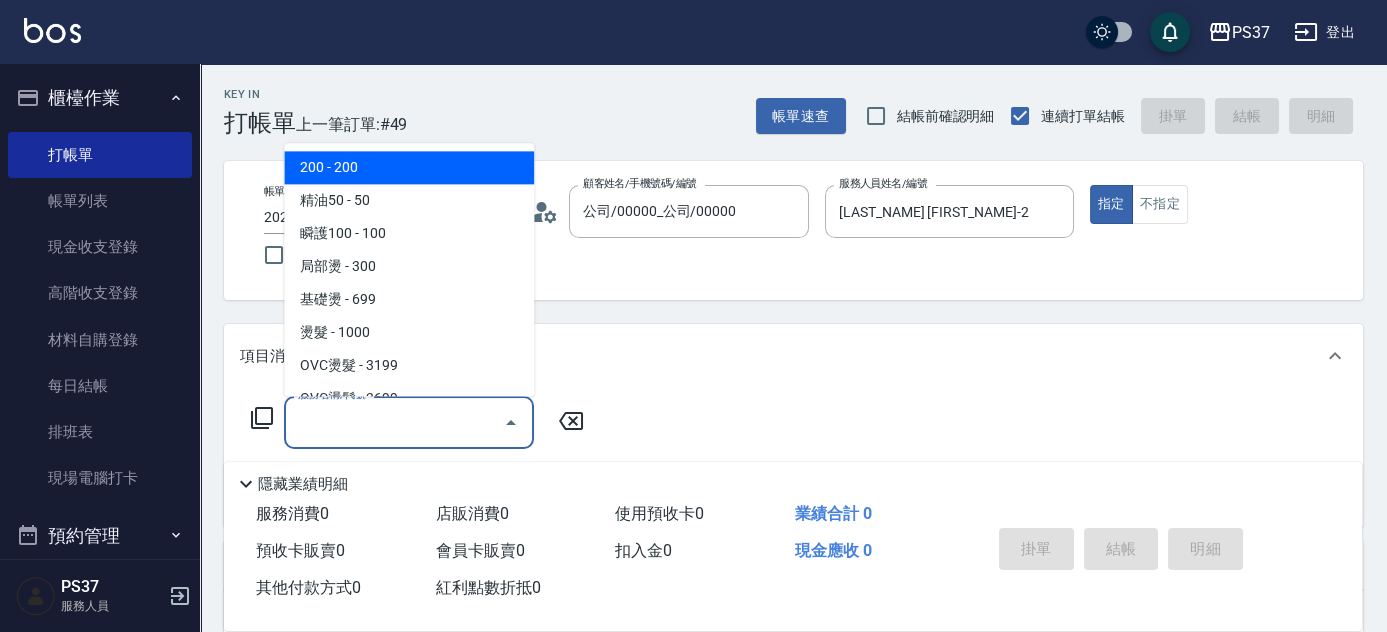 click on "200 - 200" at bounding box center [409, 168] 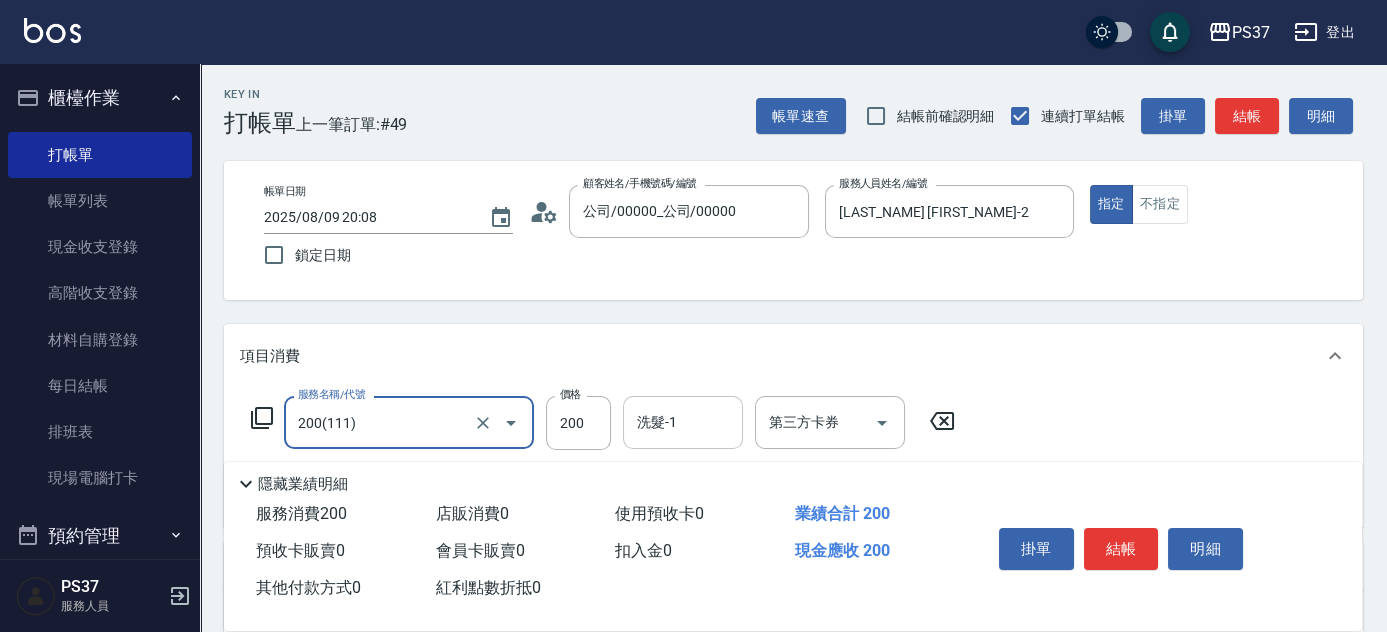 click on "洗髮-1" at bounding box center [683, 422] 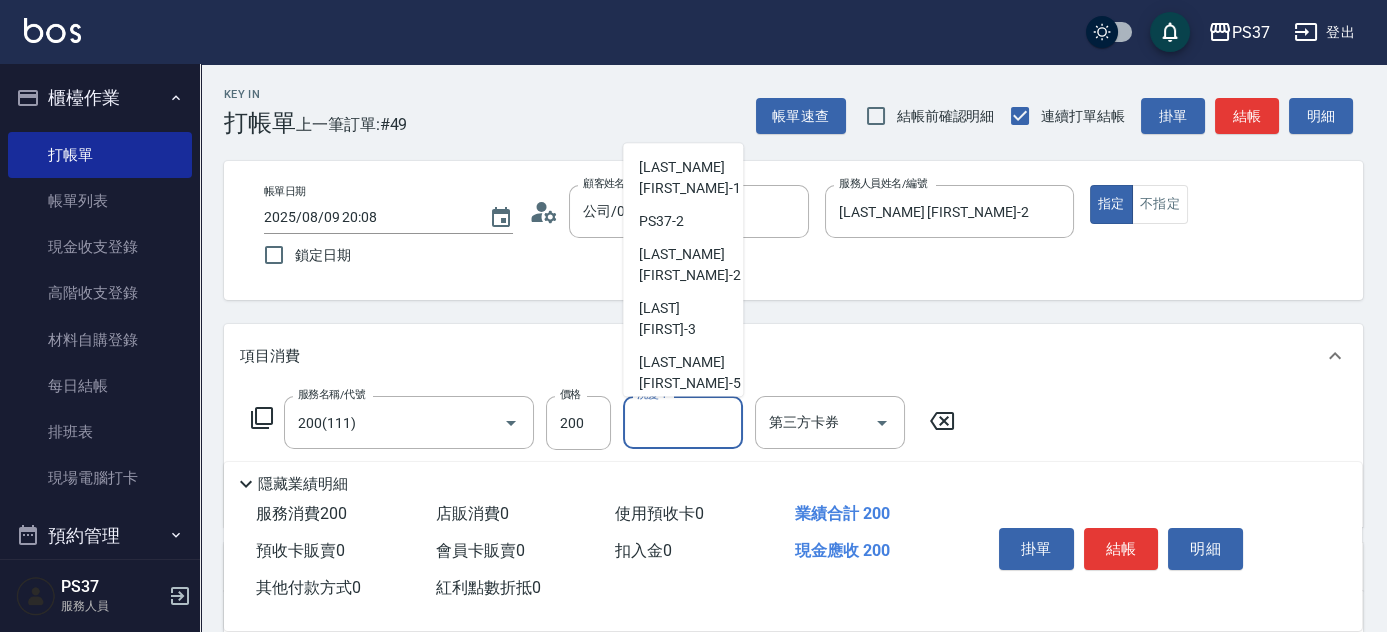 scroll, scrollTop: 272, scrollLeft: 0, axis: vertical 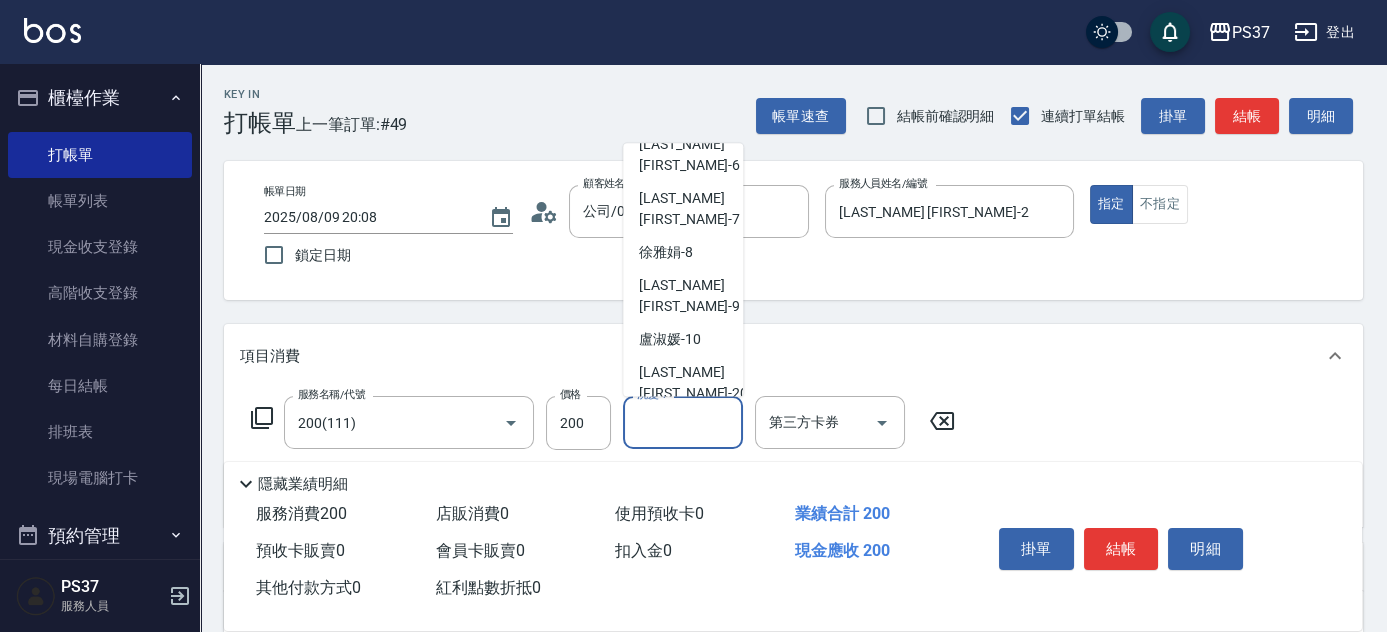 click on "林琇琪 -29" at bounding box center (693, 558) 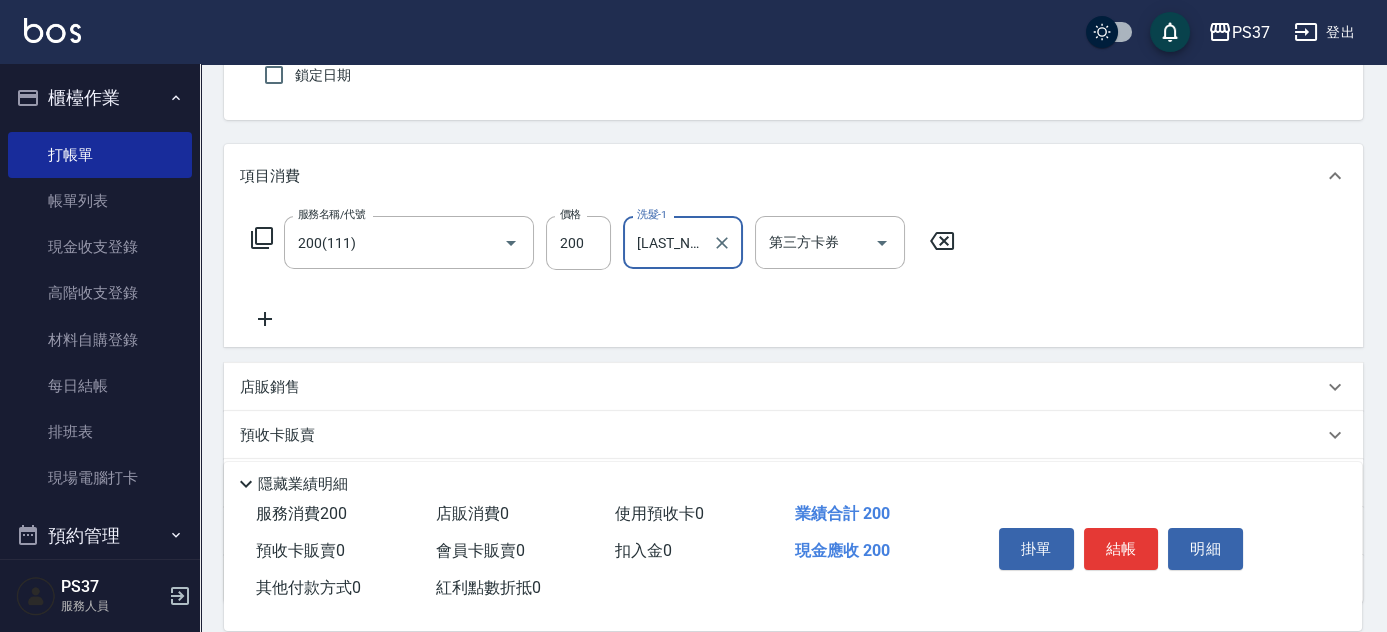 scroll, scrollTop: 181, scrollLeft: 0, axis: vertical 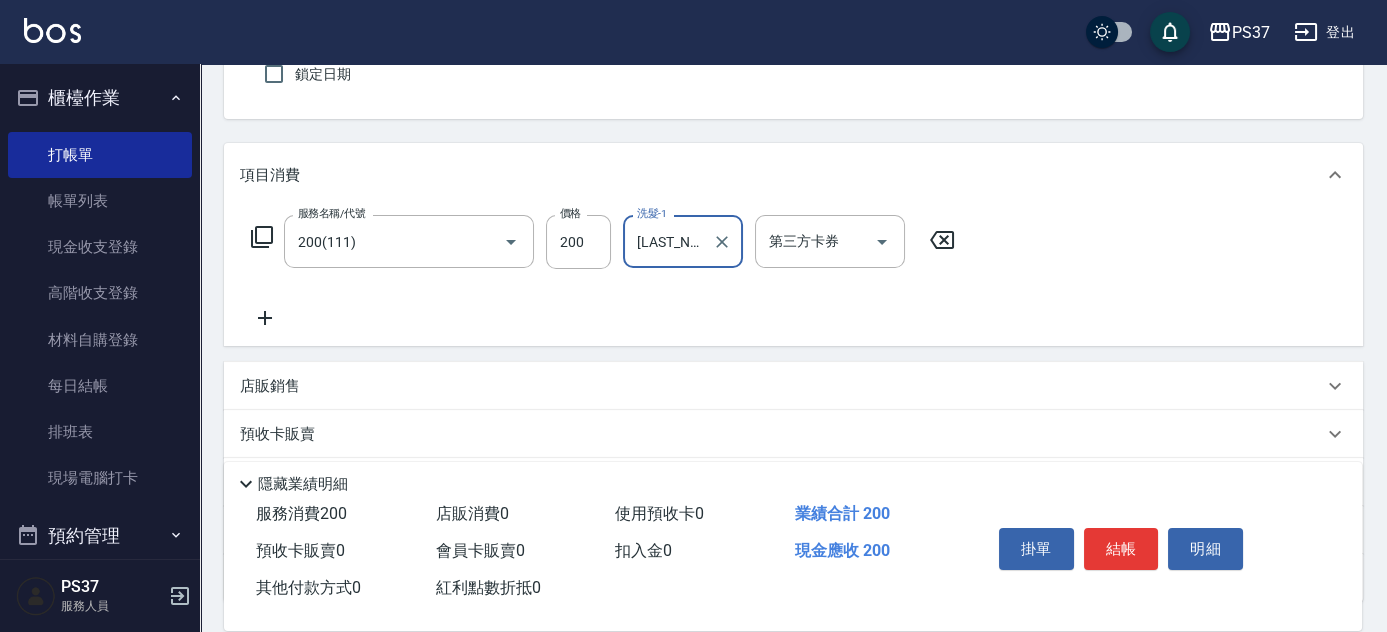 click 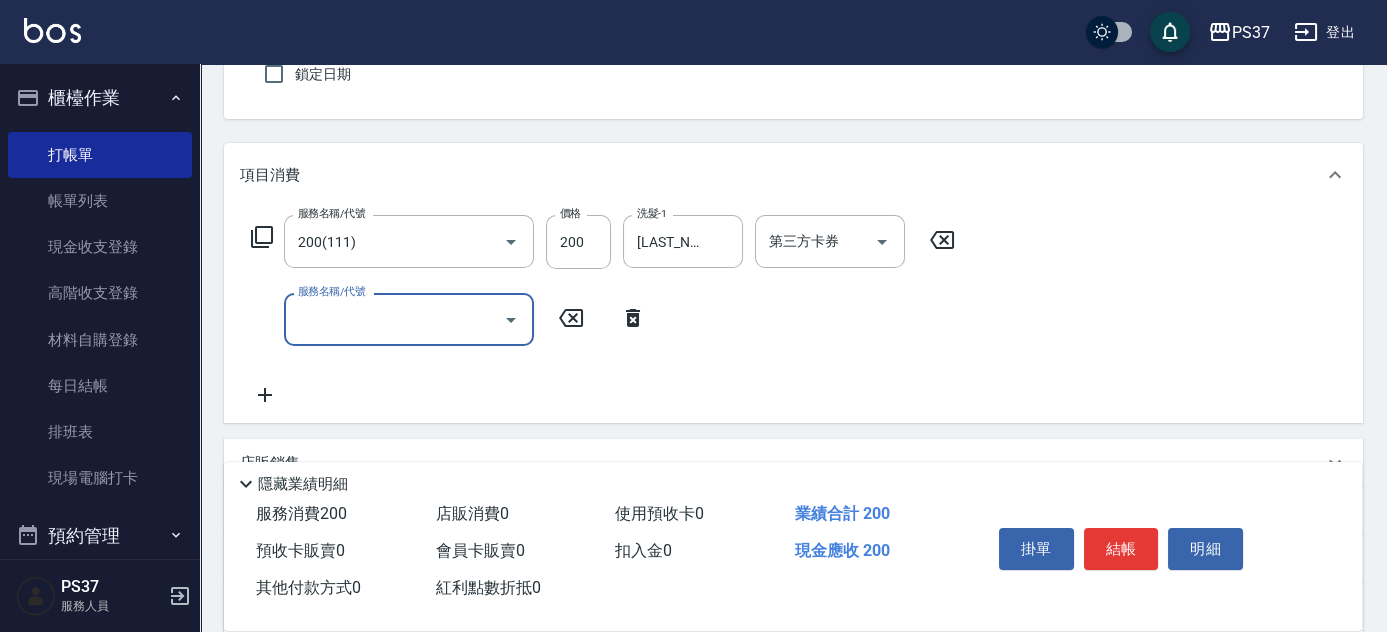 click on "服務名稱/代號" at bounding box center [394, 319] 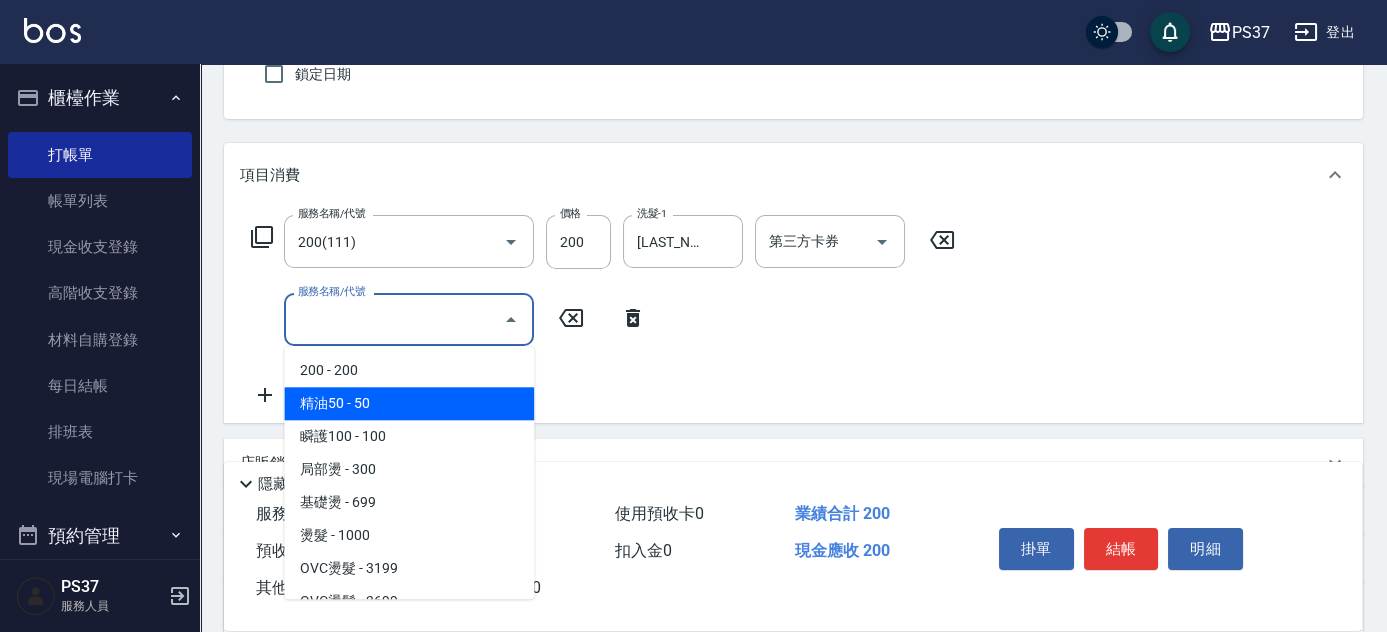 drag, startPoint x: 394, startPoint y: 411, endPoint x: 410, endPoint y: 406, distance: 16.763054 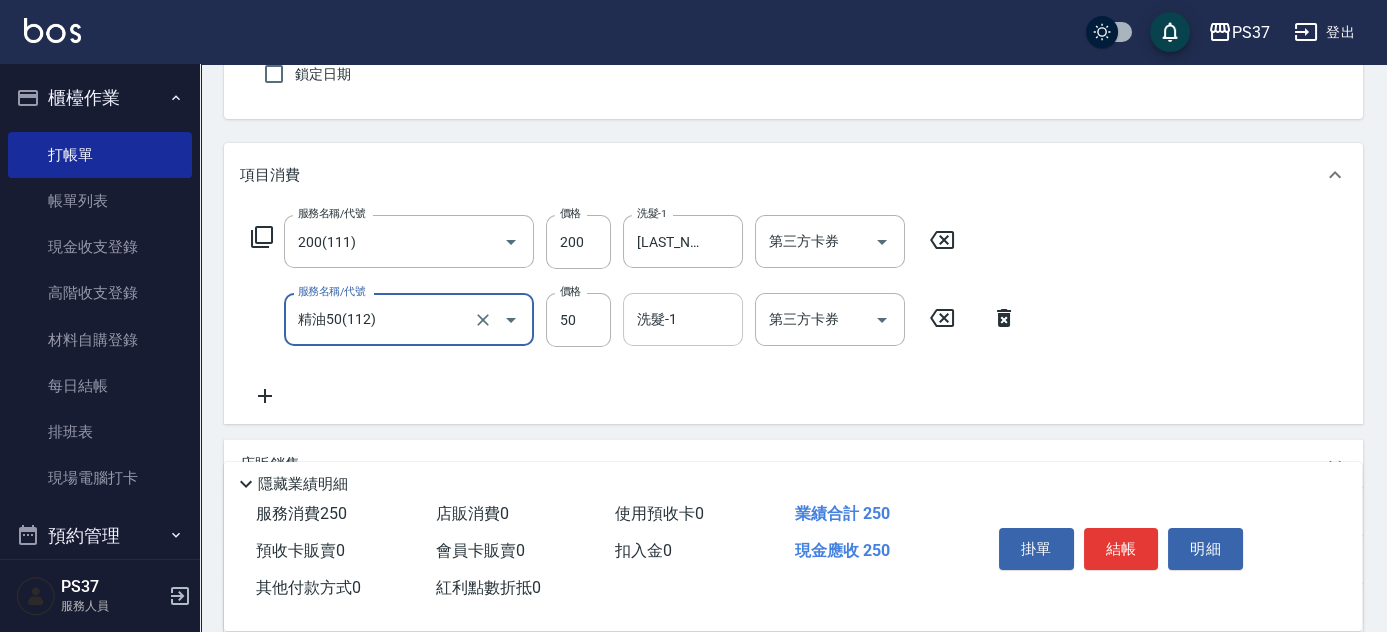click on "洗髮-1" at bounding box center (683, 319) 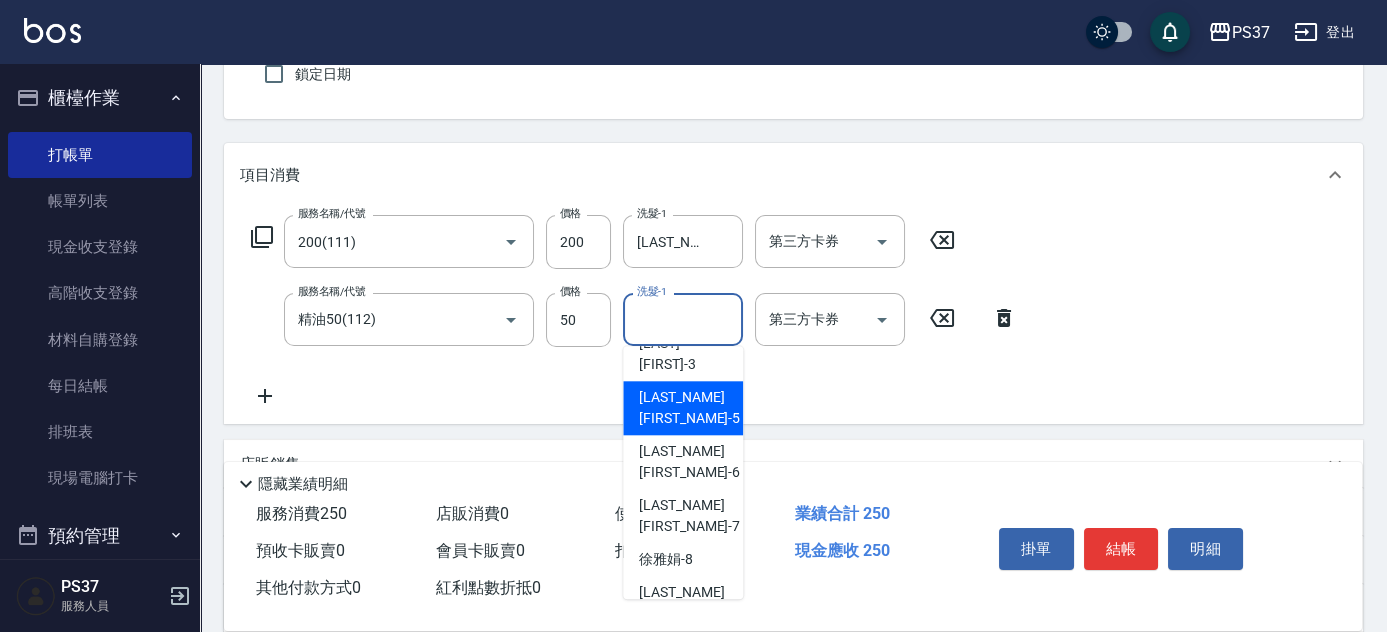 scroll, scrollTop: 272, scrollLeft: 0, axis: vertical 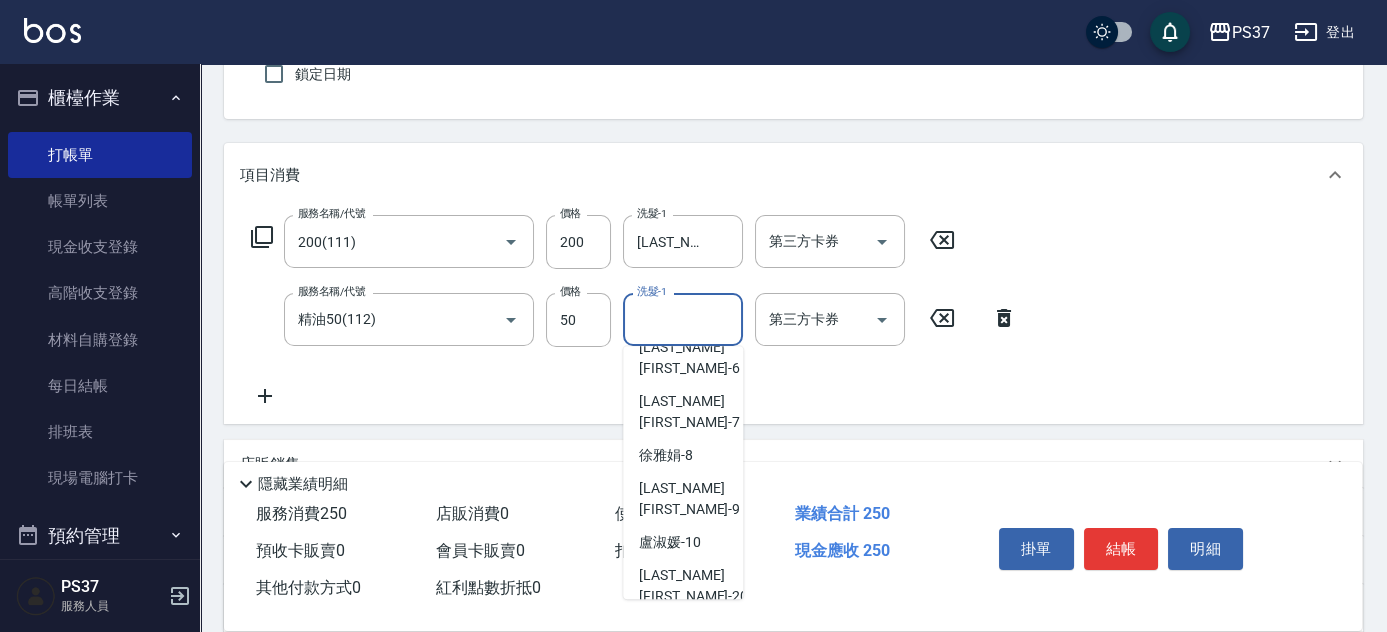 click on "林琇琪 -29" at bounding box center [693, 760] 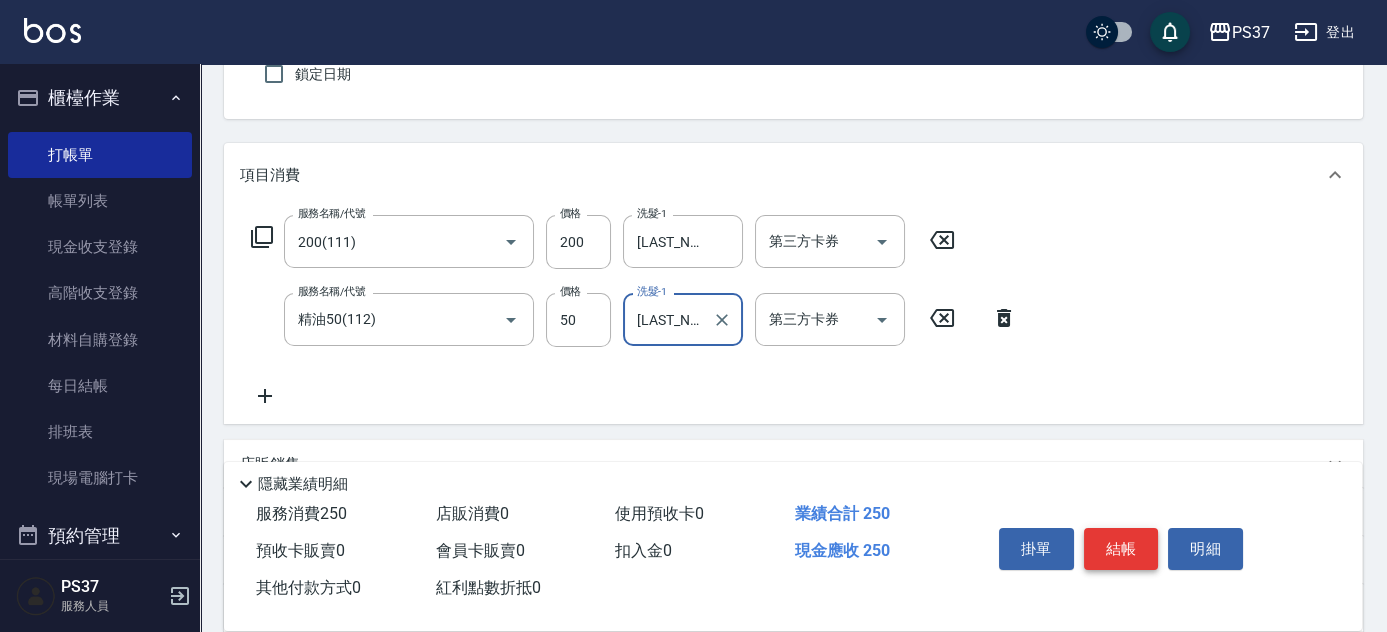 click on "結帳" at bounding box center (1121, 549) 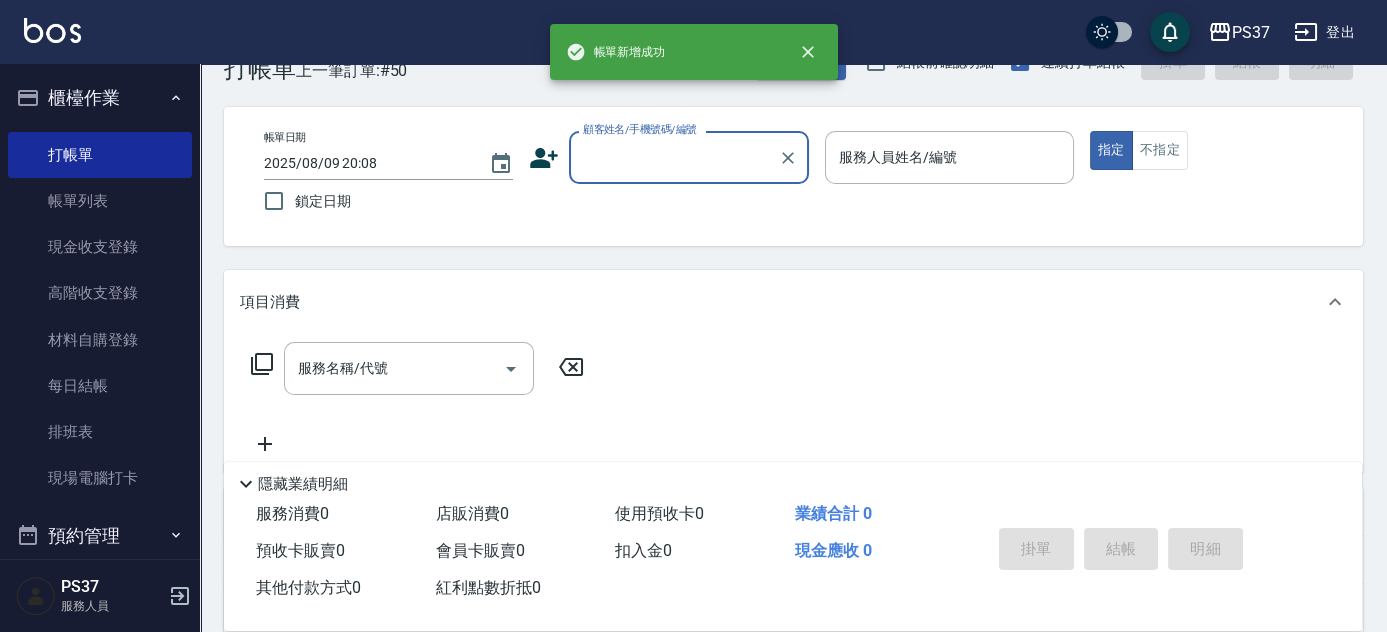 scroll, scrollTop: 0, scrollLeft: 0, axis: both 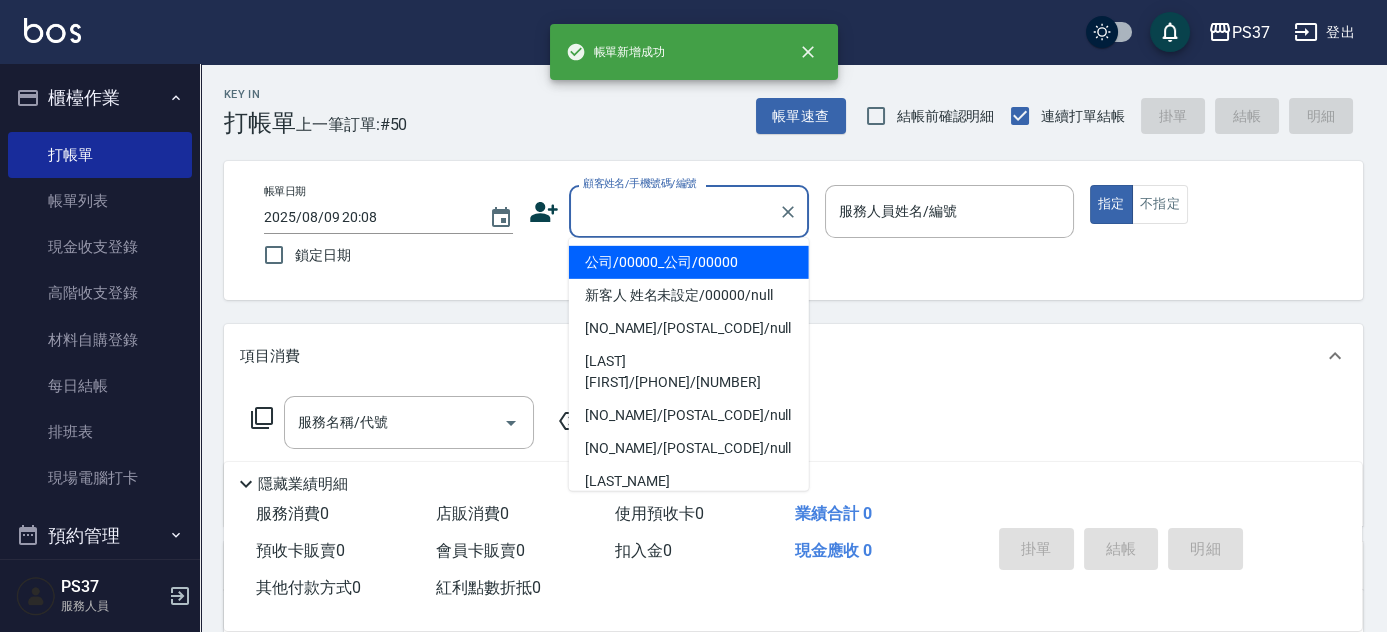 click on "顧客姓名/手機號碼/編號" at bounding box center [674, 211] 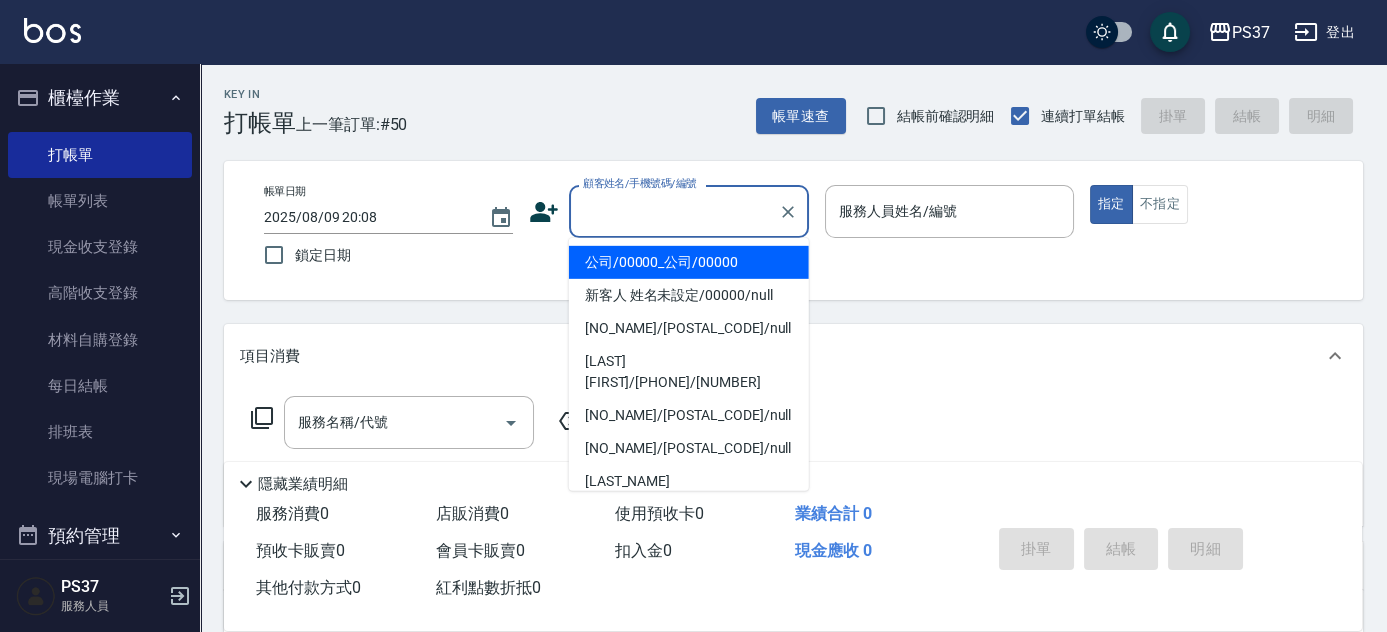 click on "公司/00000_公司/00000" at bounding box center [689, 262] 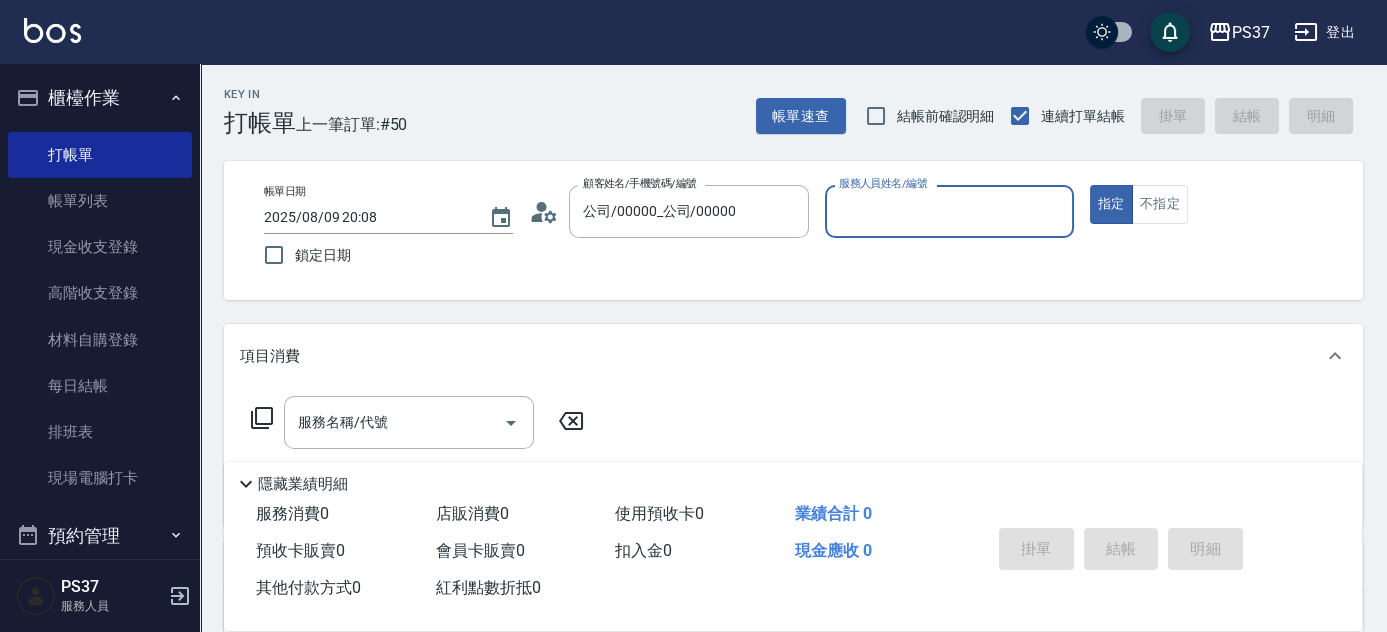 click at bounding box center (949, 248) 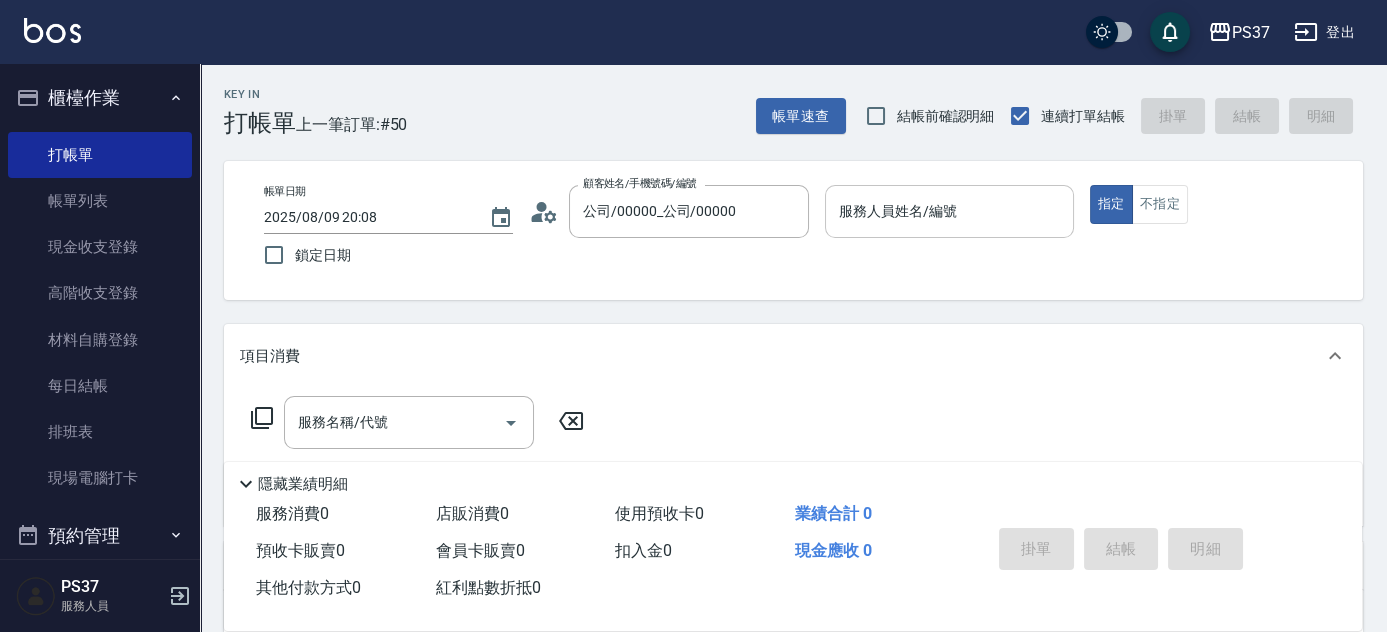 click on "服務人員姓名/編號" at bounding box center (949, 211) 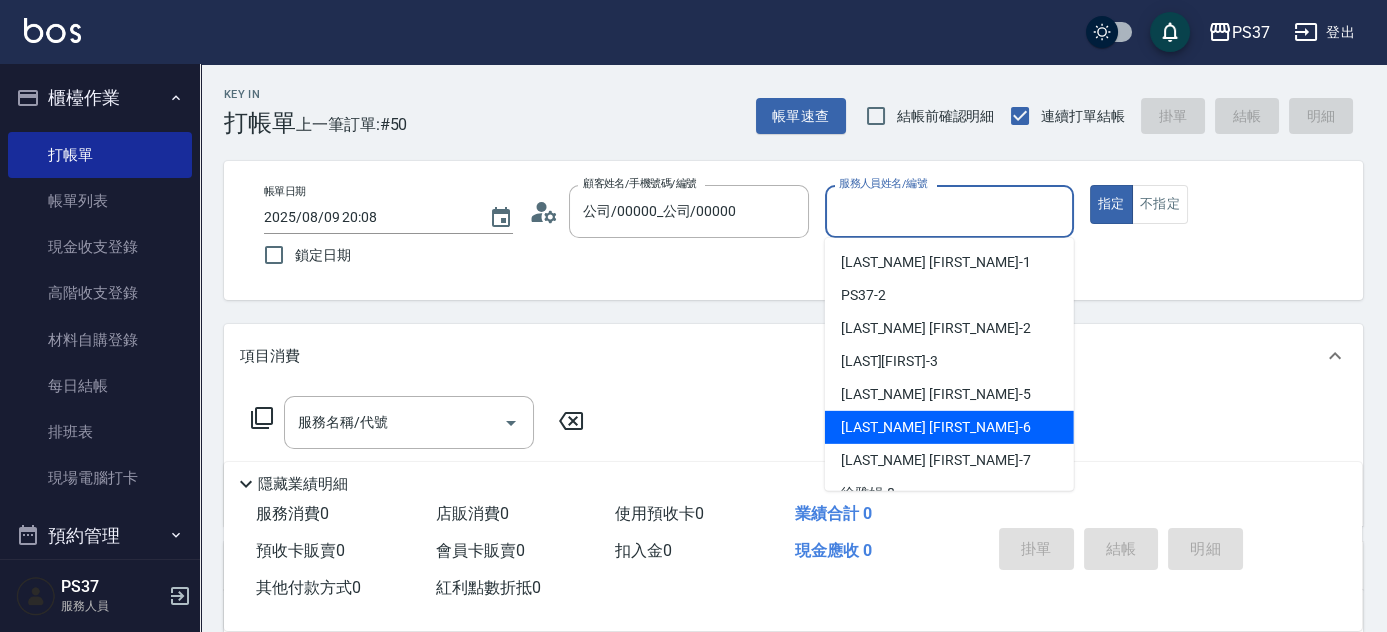 click on "黎氏萍 -7" at bounding box center (949, 460) 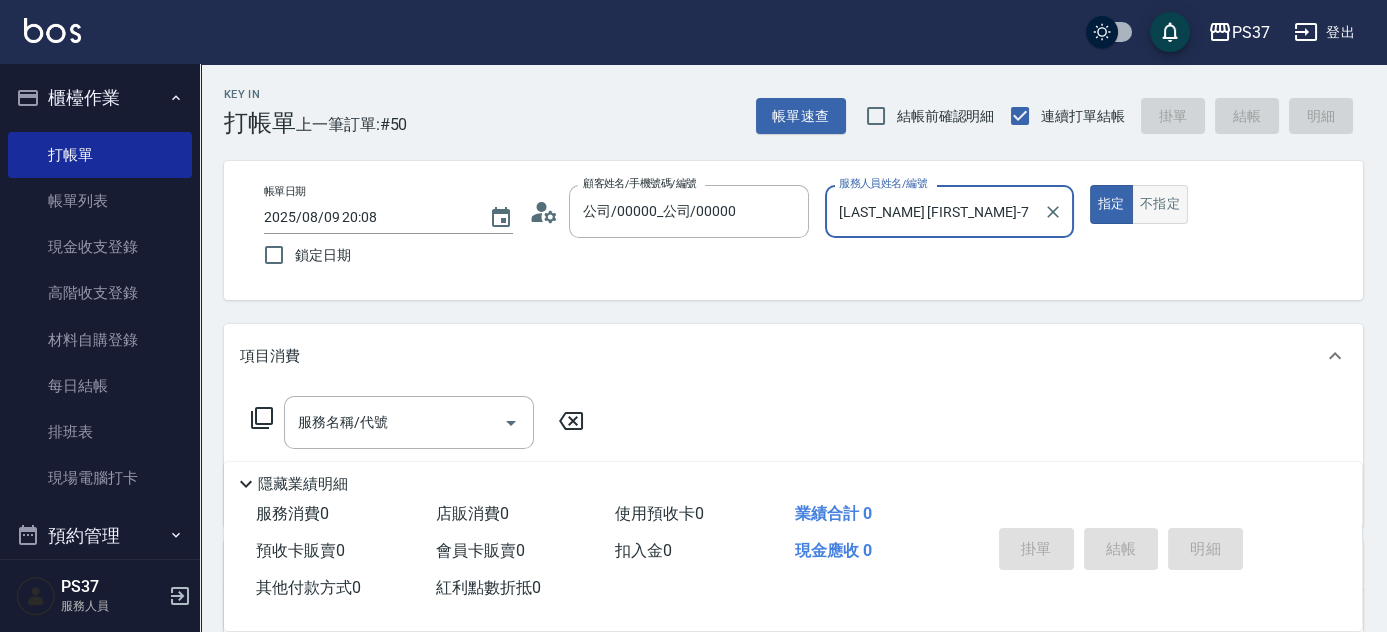 click on "不指定" at bounding box center [1160, 204] 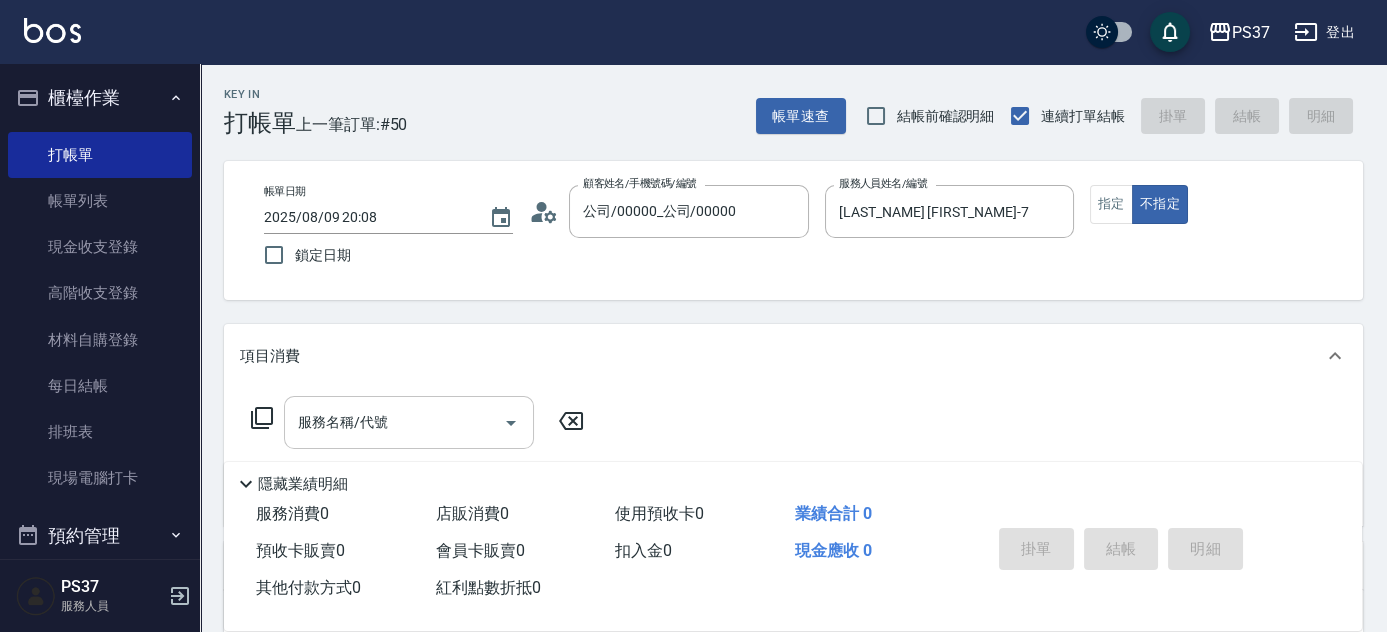 click on "服務名稱/代號" at bounding box center [394, 422] 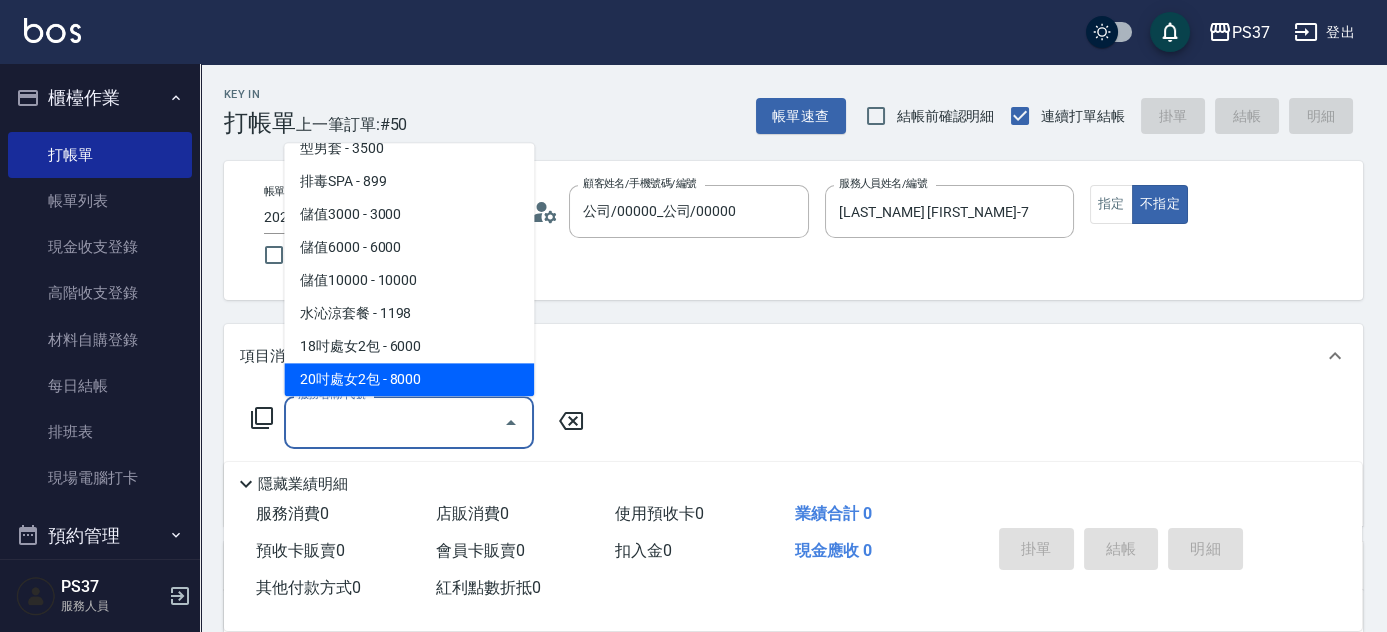 scroll, scrollTop: 2090, scrollLeft: 0, axis: vertical 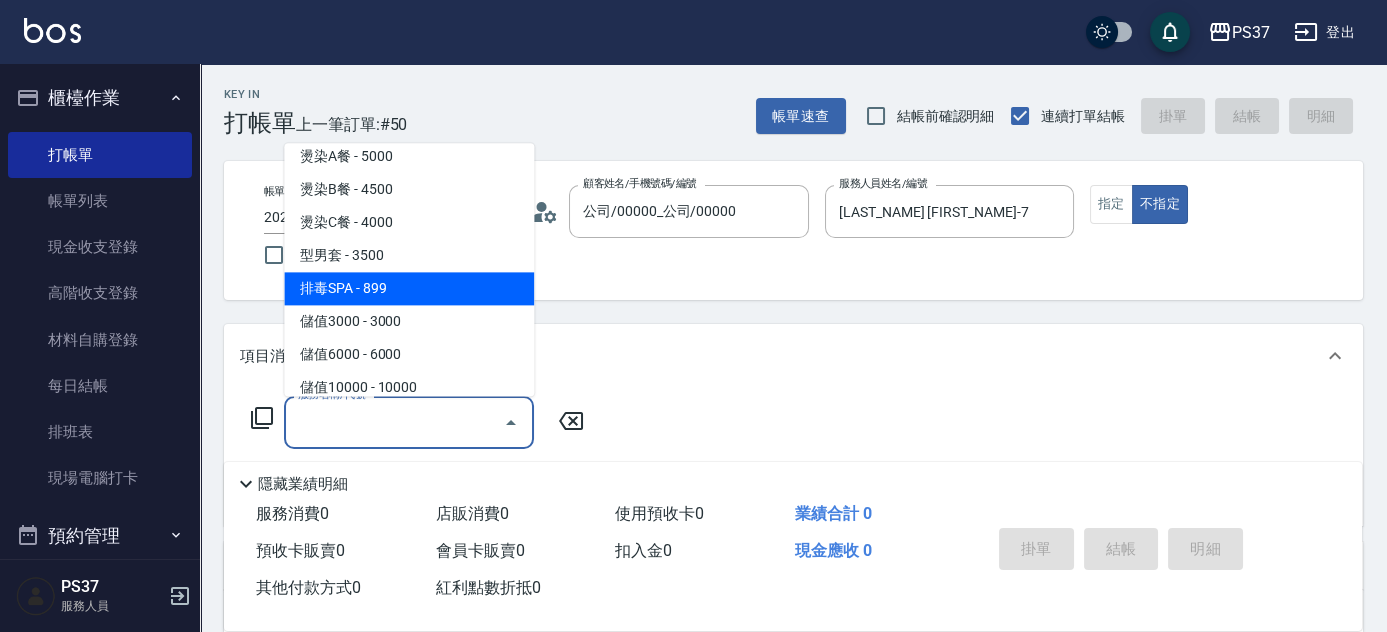 click on "排毒SPA - 899" at bounding box center [409, 289] 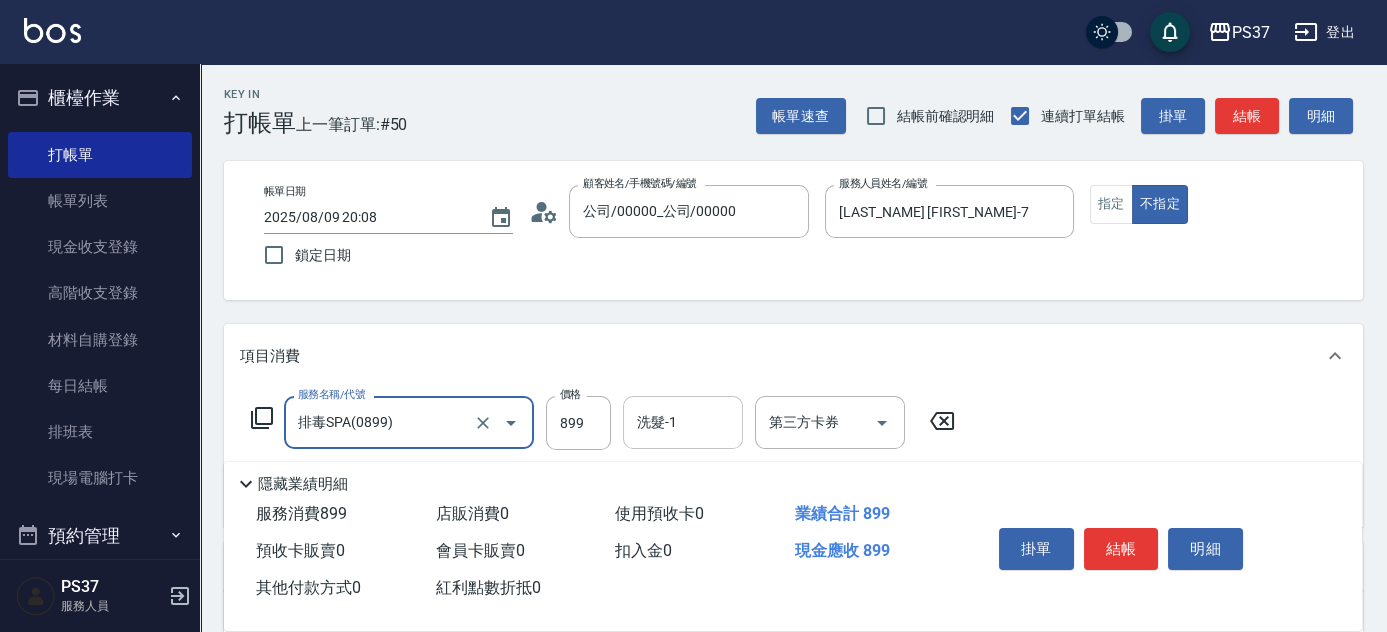 drag, startPoint x: 681, startPoint y: 427, endPoint x: 692, endPoint y: 403, distance: 26.400757 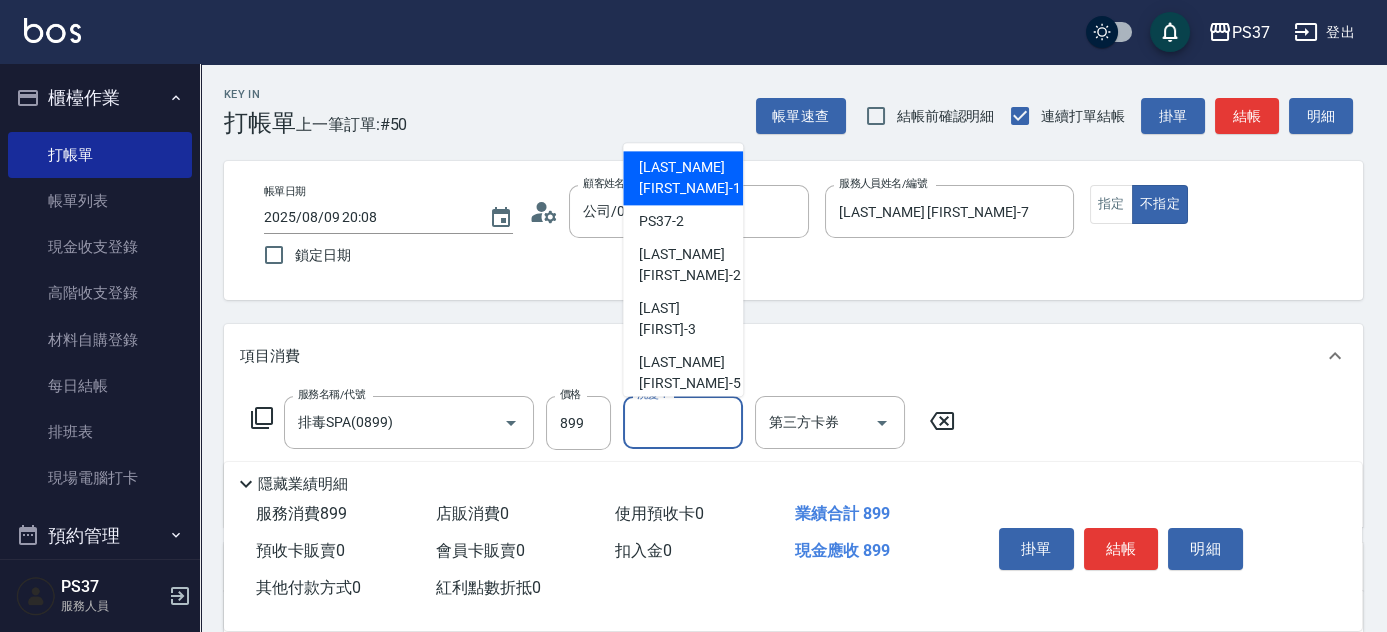 click on "[FIRST] -1" at bounding box center [689, 179] 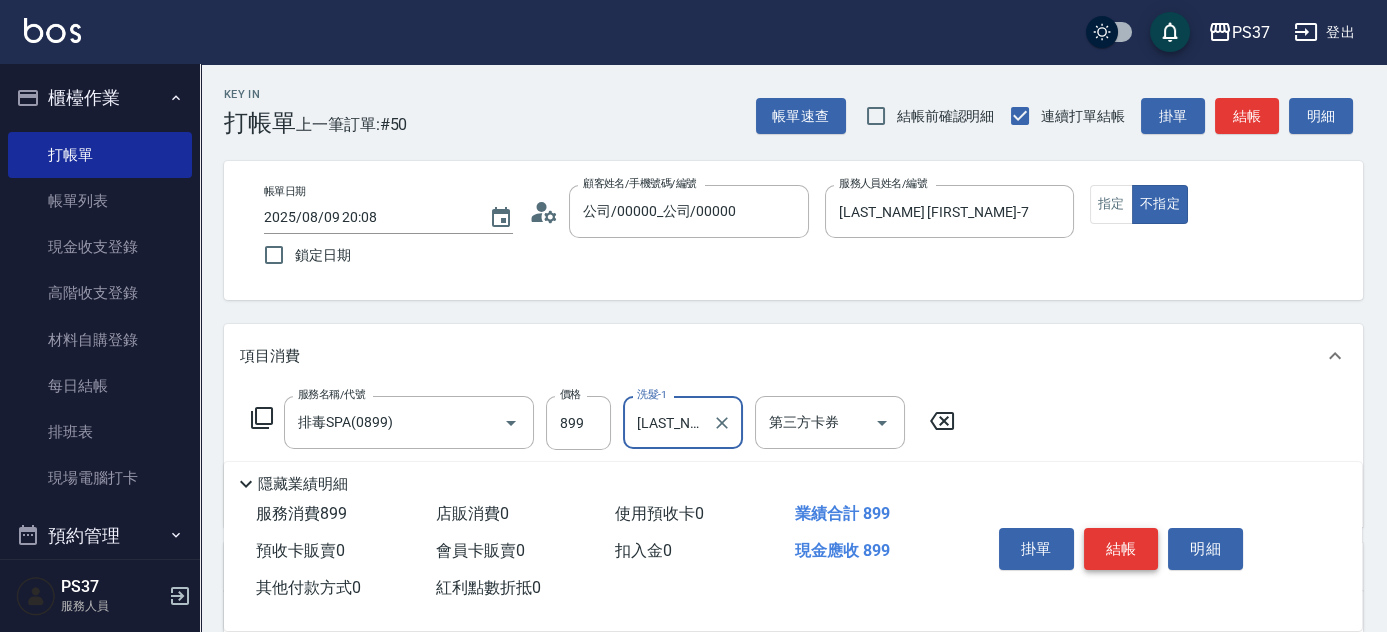 click on "結帳" at bounding box center (1121, 549) 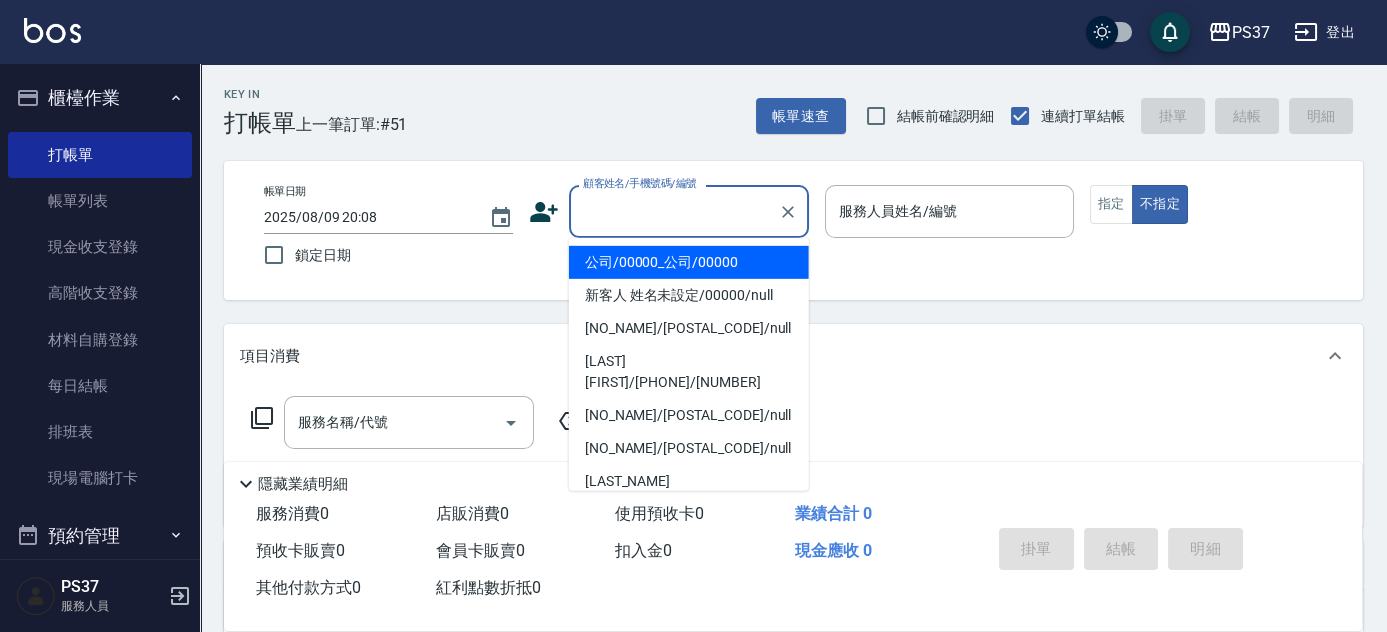 click on "顧客姓名/手機號碼/編號" at bounding box center [674, 211] 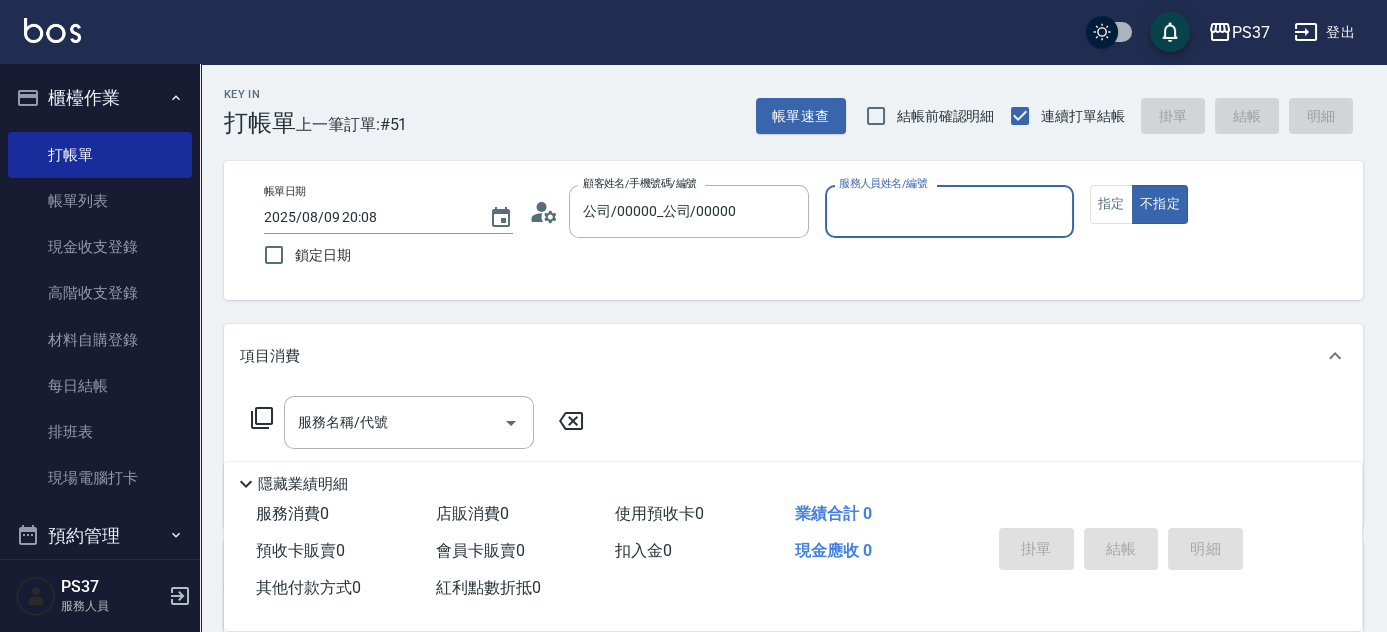 click at bounding box center (949, 248) 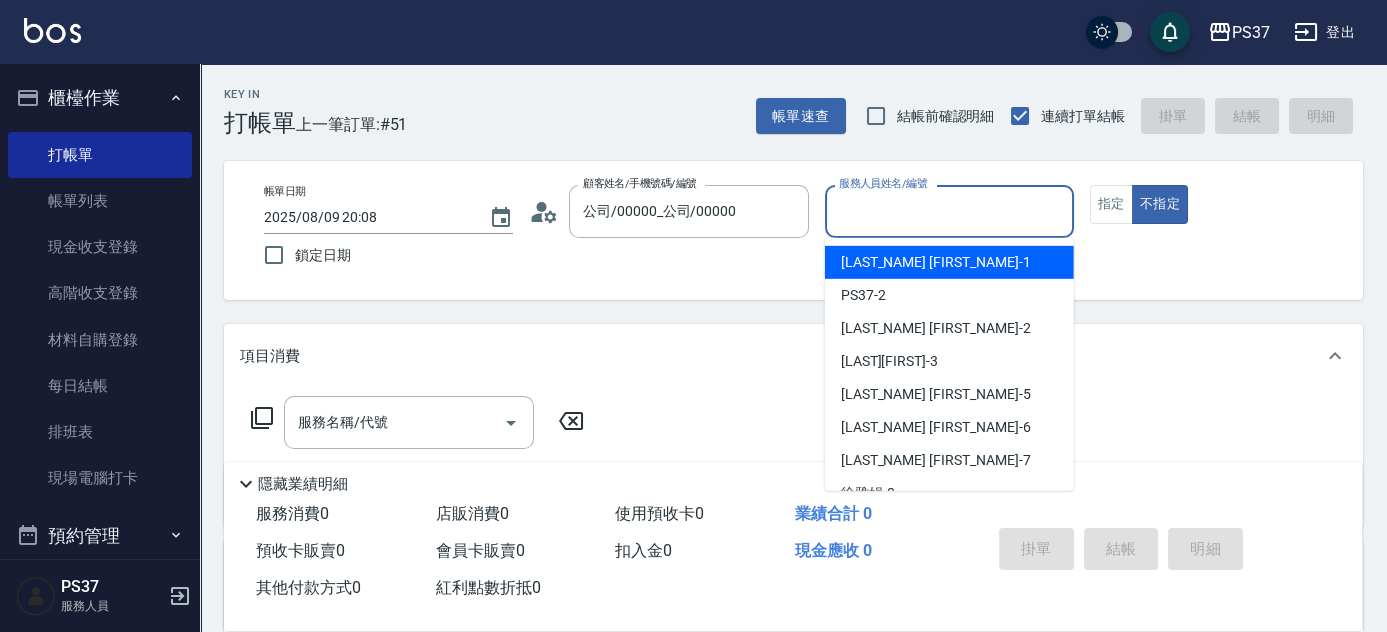 click on "服務人員姓名/編號" at bounding box center (949, 211) 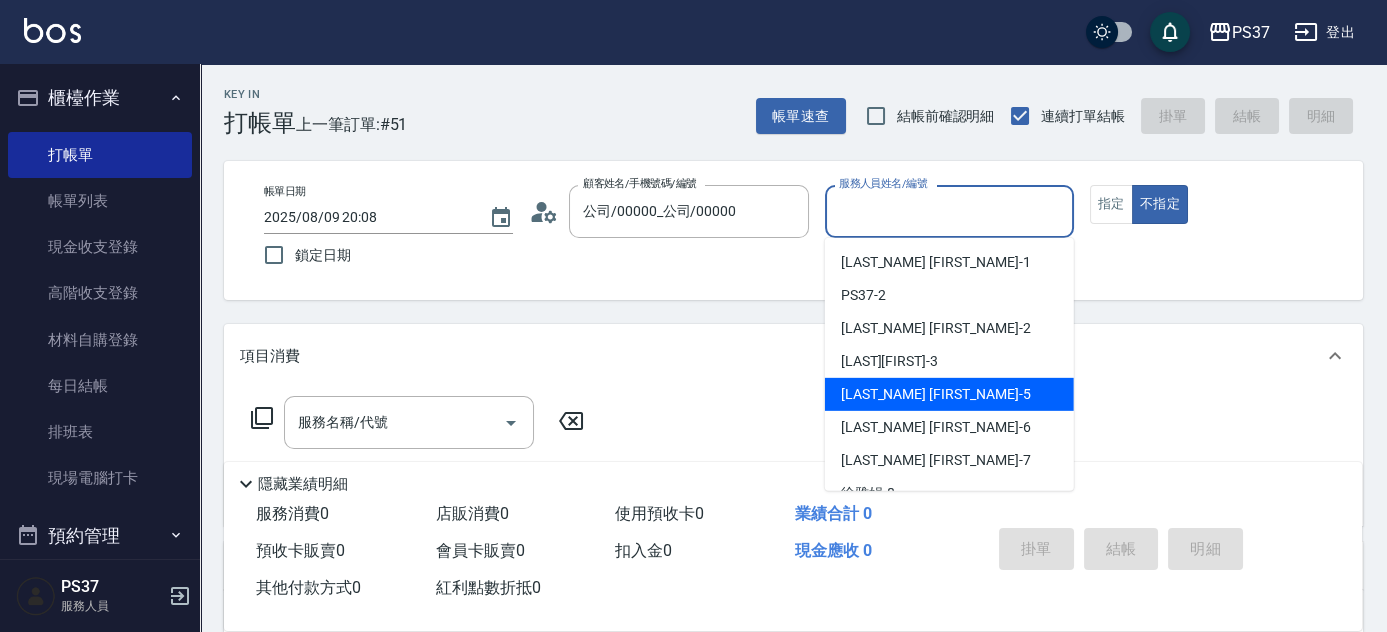 click on "鄧卉芸 -5" at bounding box center (949, 394) 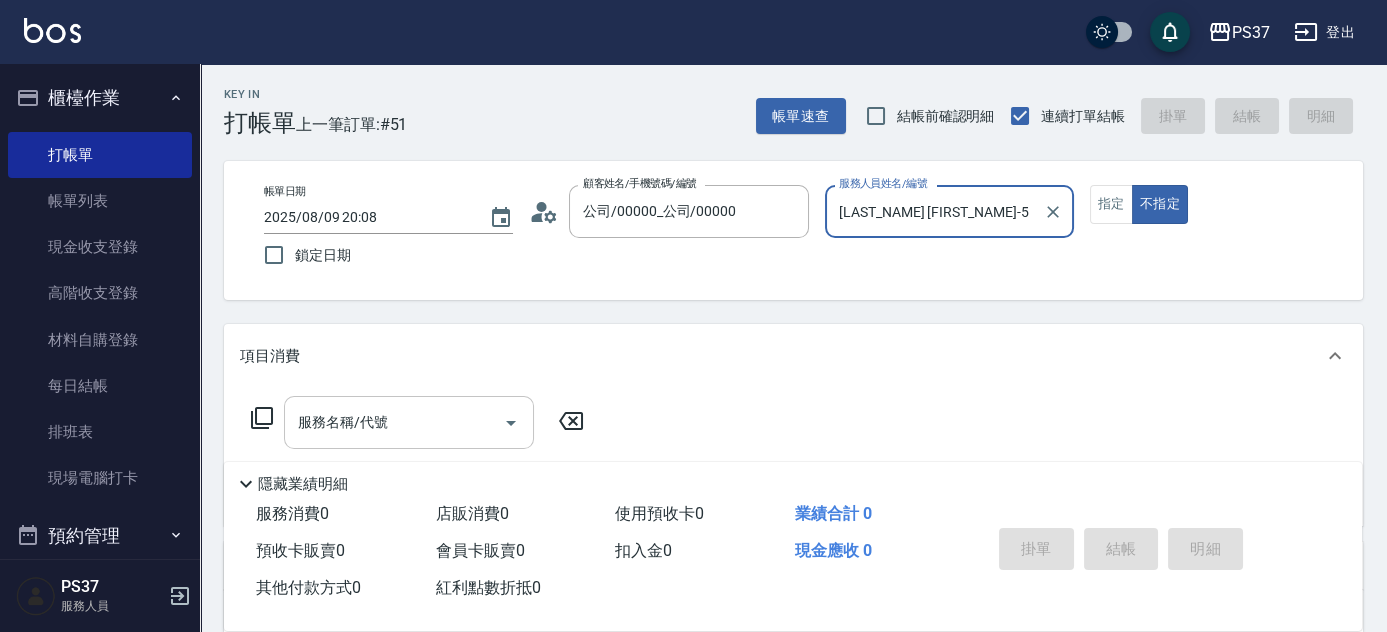 click on "服務名稱/代號" at bounding box center [394, 422] 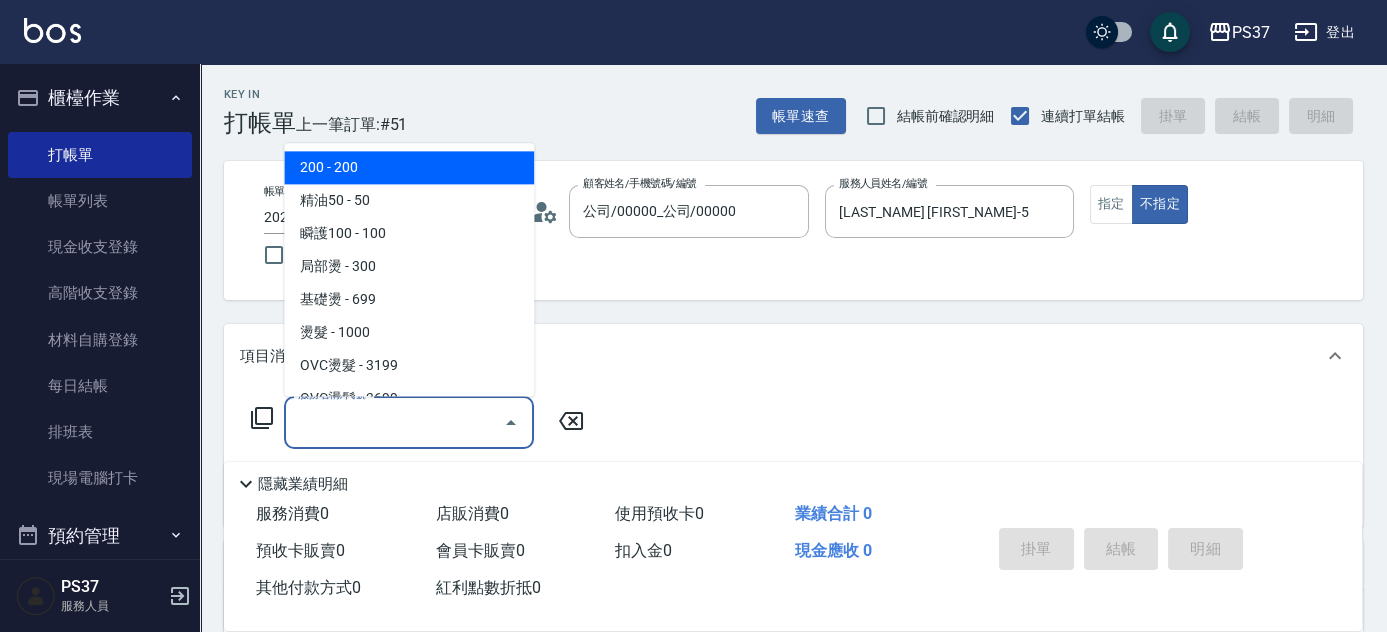 click on "200 - 200" at bounding box center [409, 168] 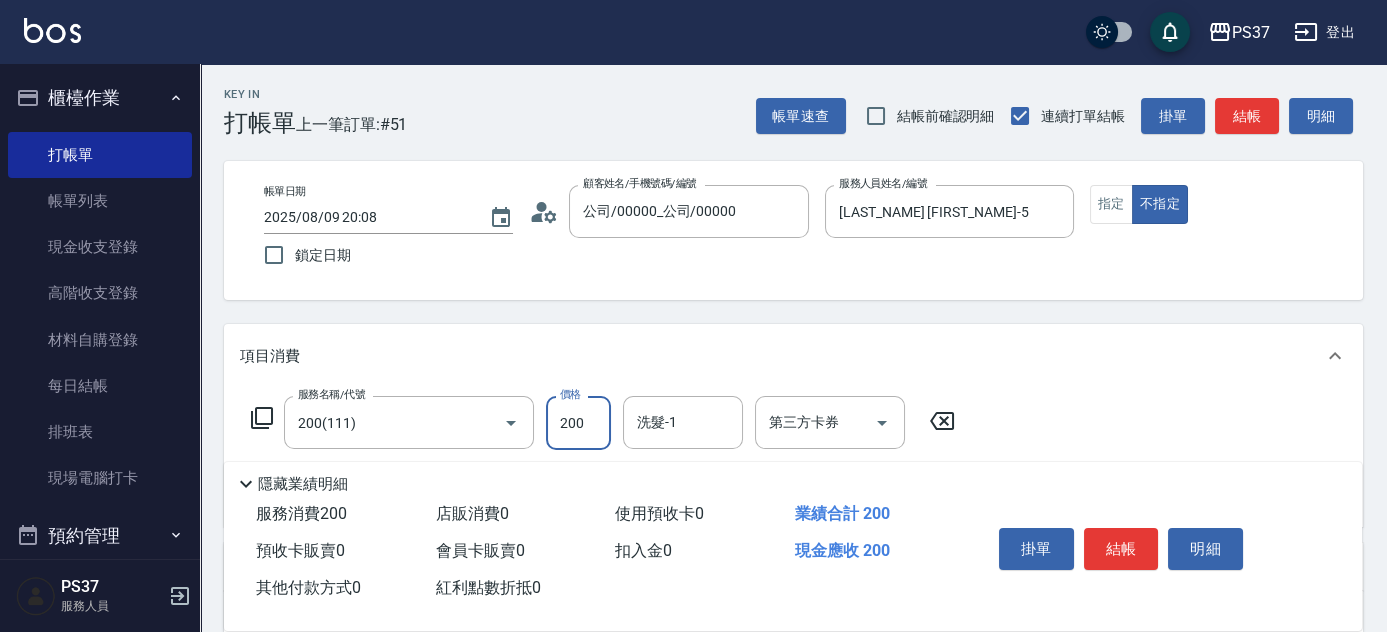 click on "200" at bounding box center (578, 423) 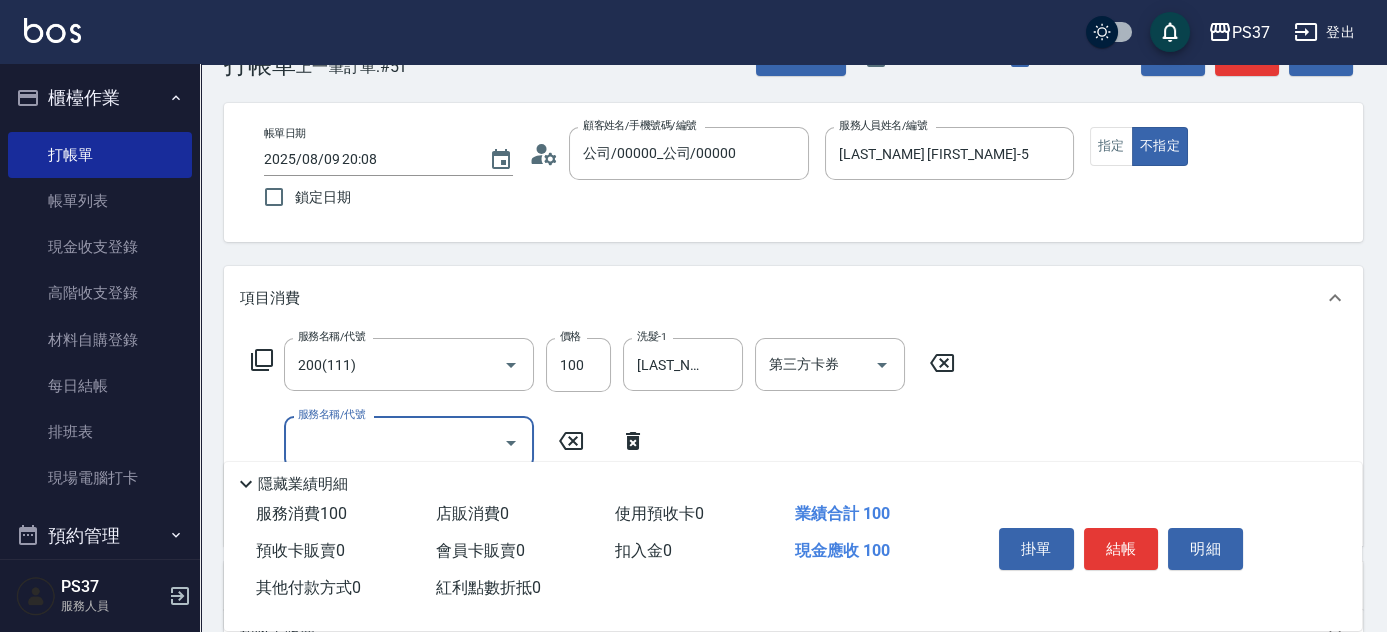 scroll, scrollTop: 90, scrollLeft: 0, axis: vertical 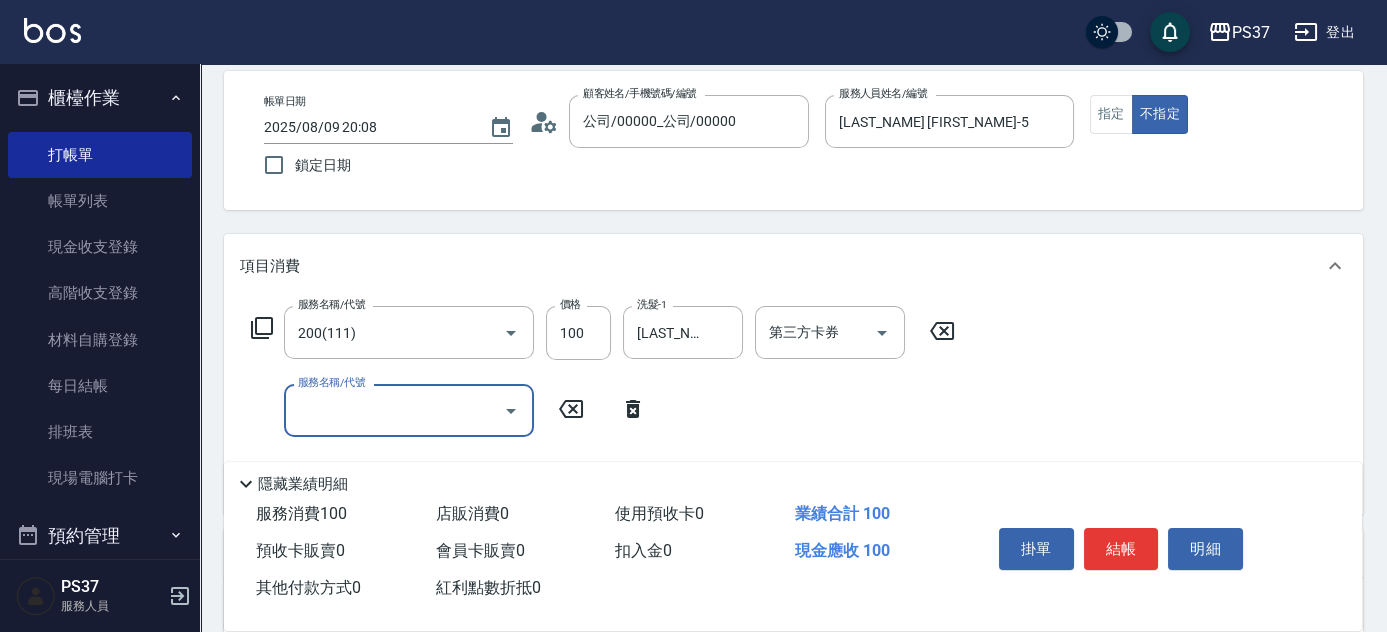 click on "服務名稱/代號" at bounding box center (394, 410) 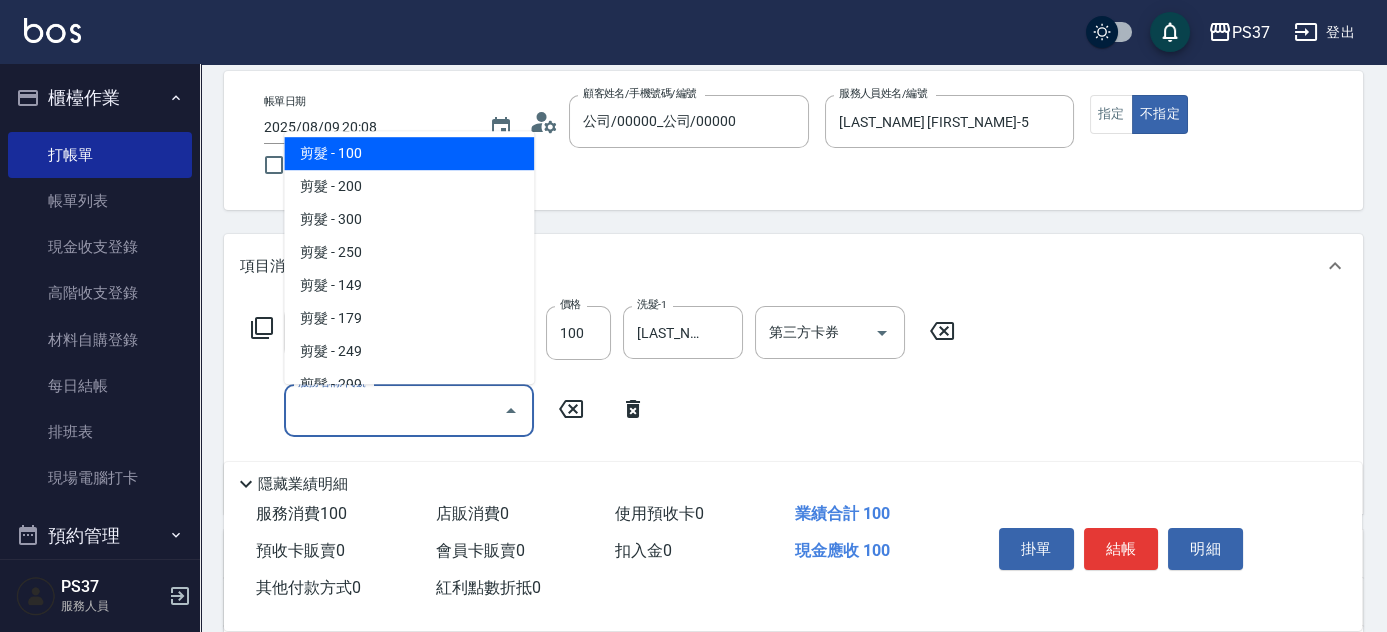 scroll, scrollTop: 363, scrollLeft: 0, axis: vertical 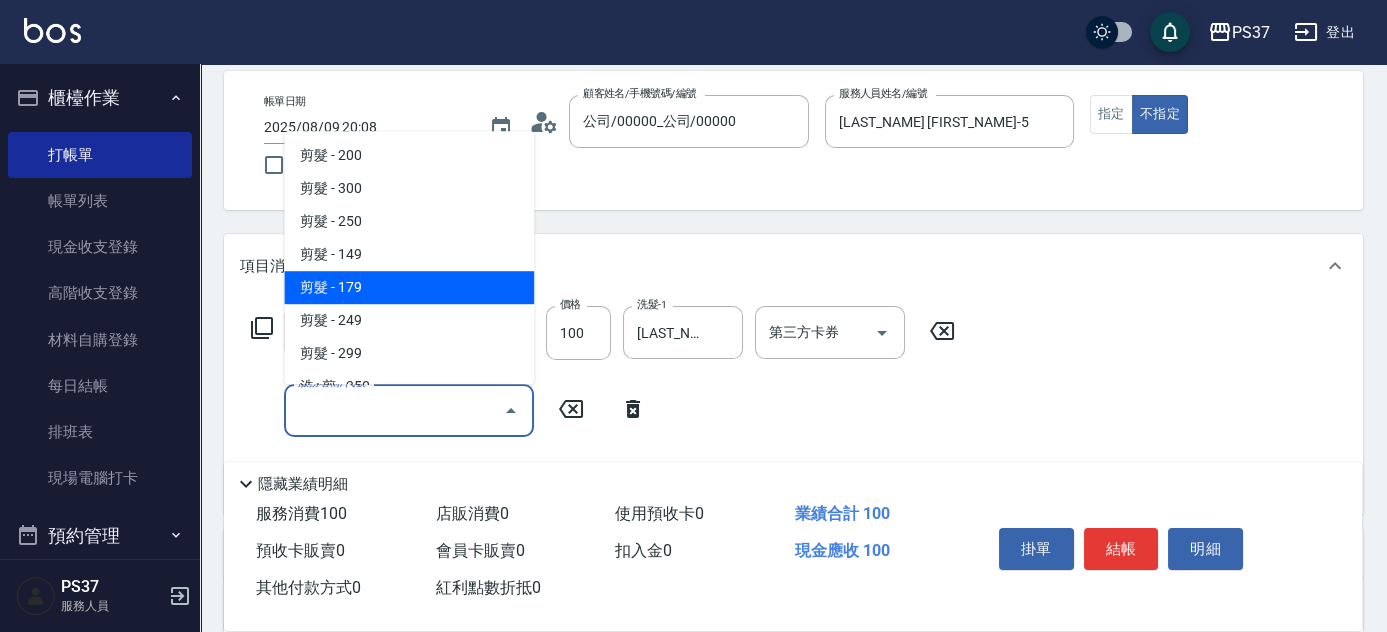 click on "剪髮 - 179" at bounding box center [409, 287] 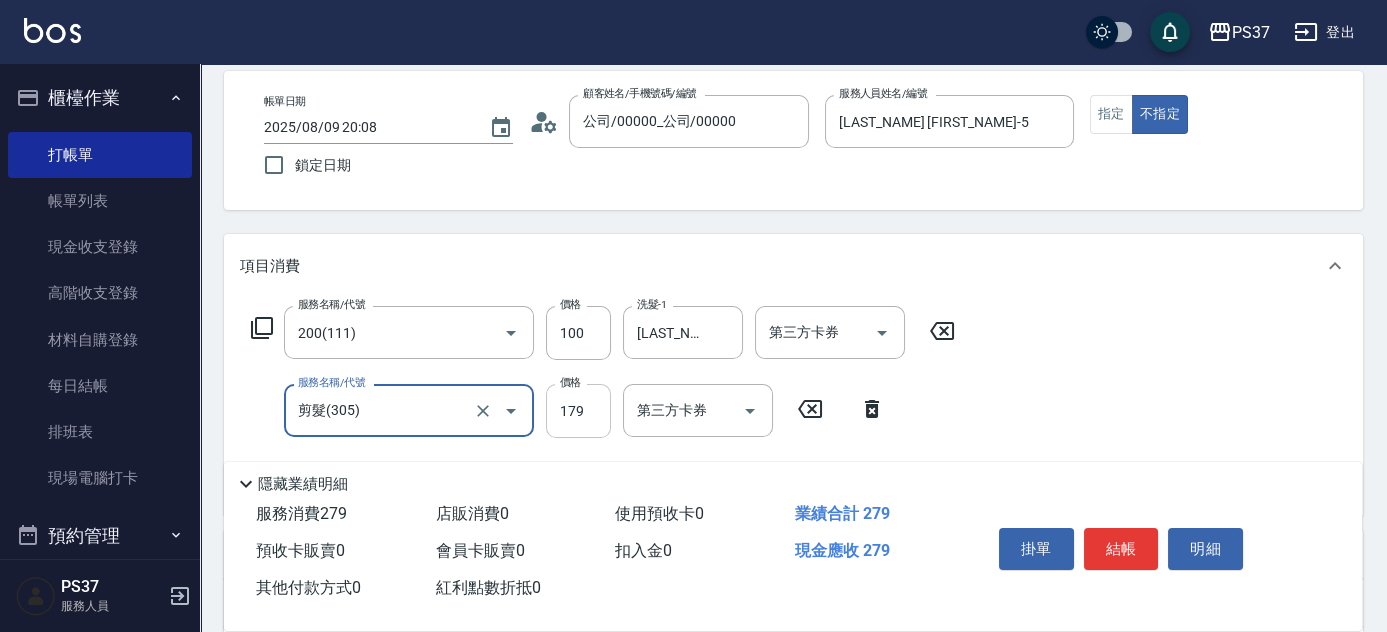 click on "179" at bounding box center (578, 411) 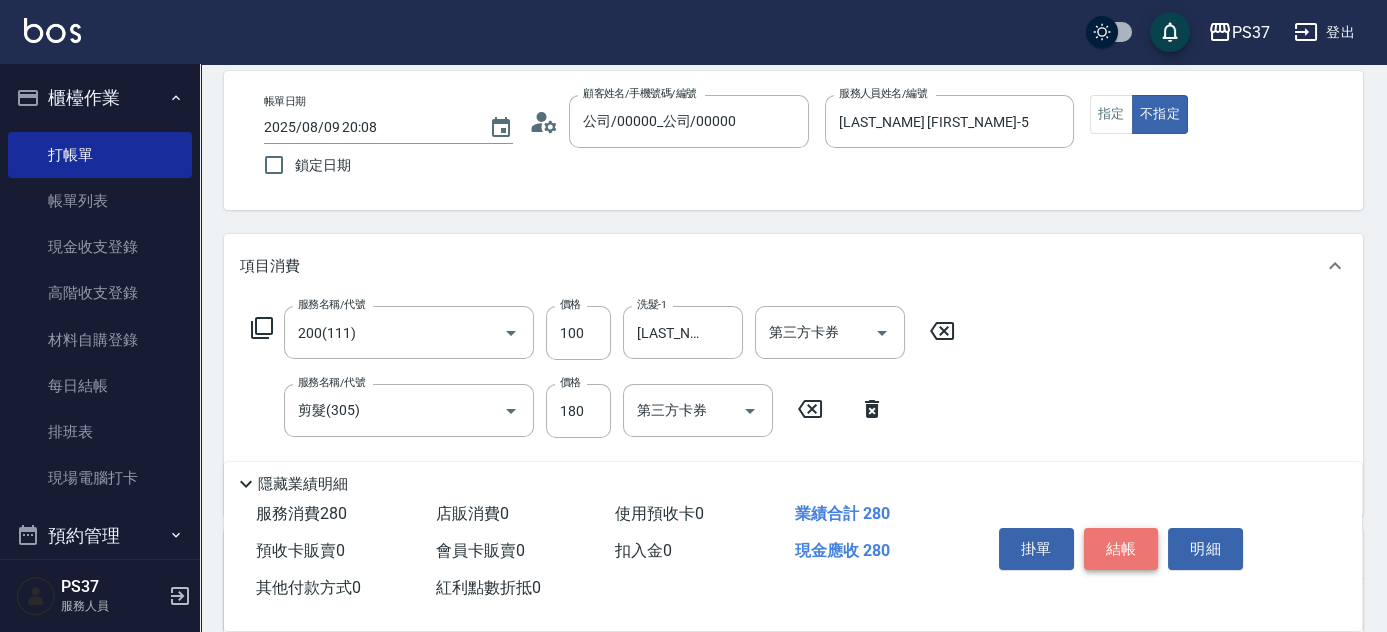 click on "結帳" at bounding box center [1121, 549] 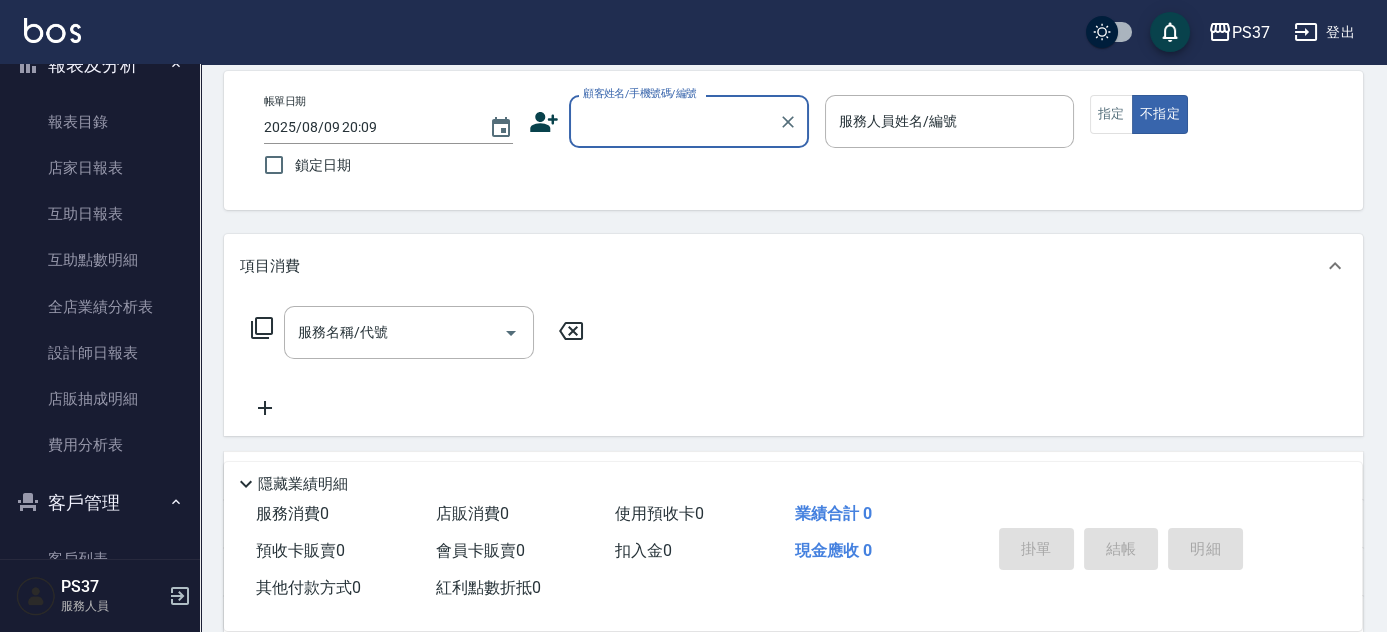scroll, scrollTop: 545, scrollLeft: 0, axis: vertical 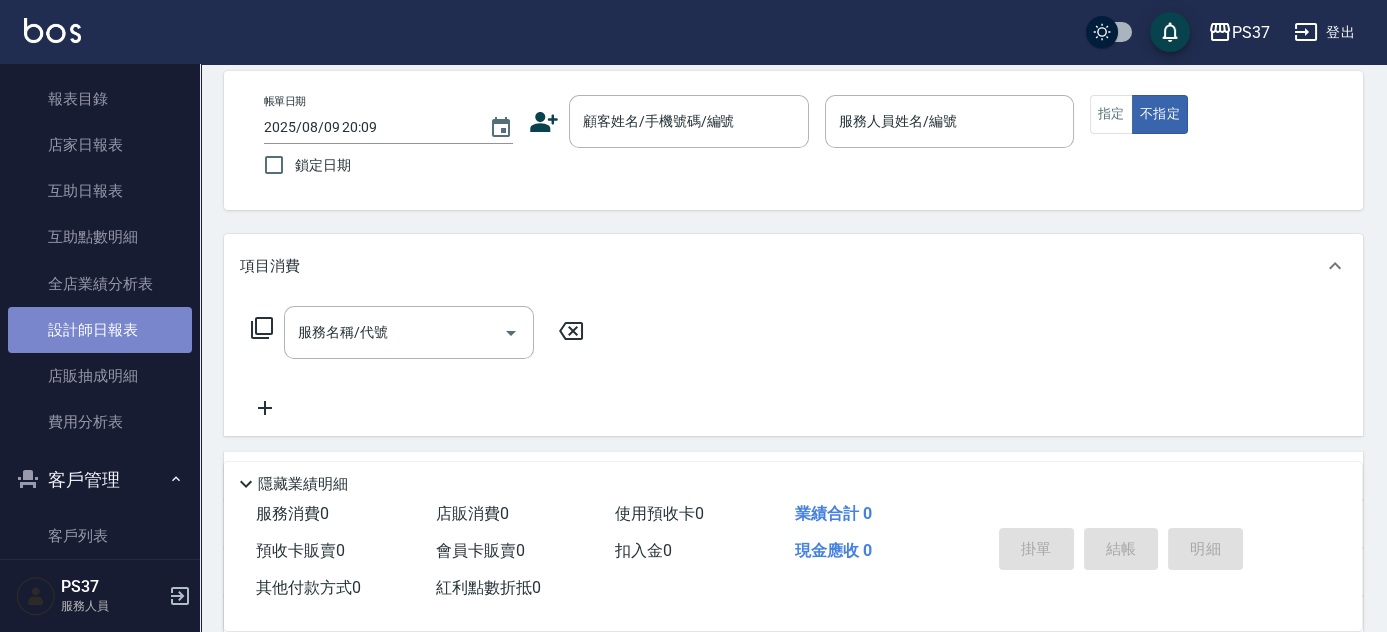 click on "設計師日報表" at bounding box center (100, 330) 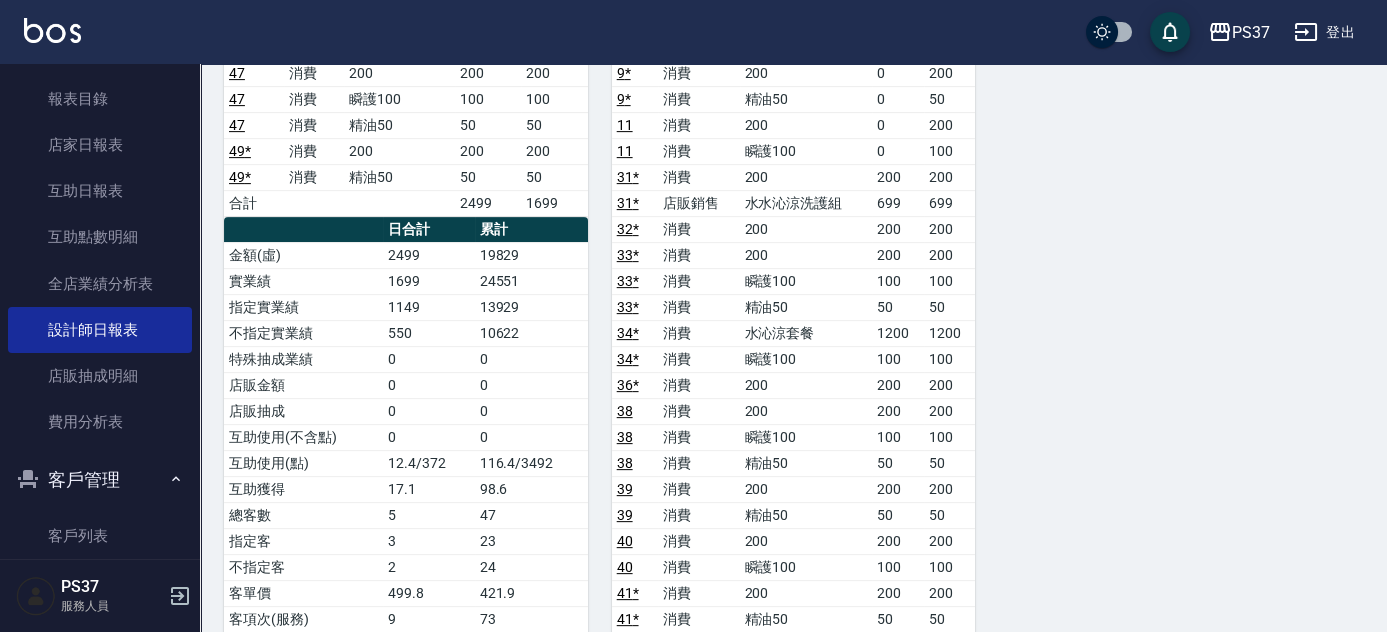 scroll, scrollTop: 1727, scrollLeft: 0, axis: vertical 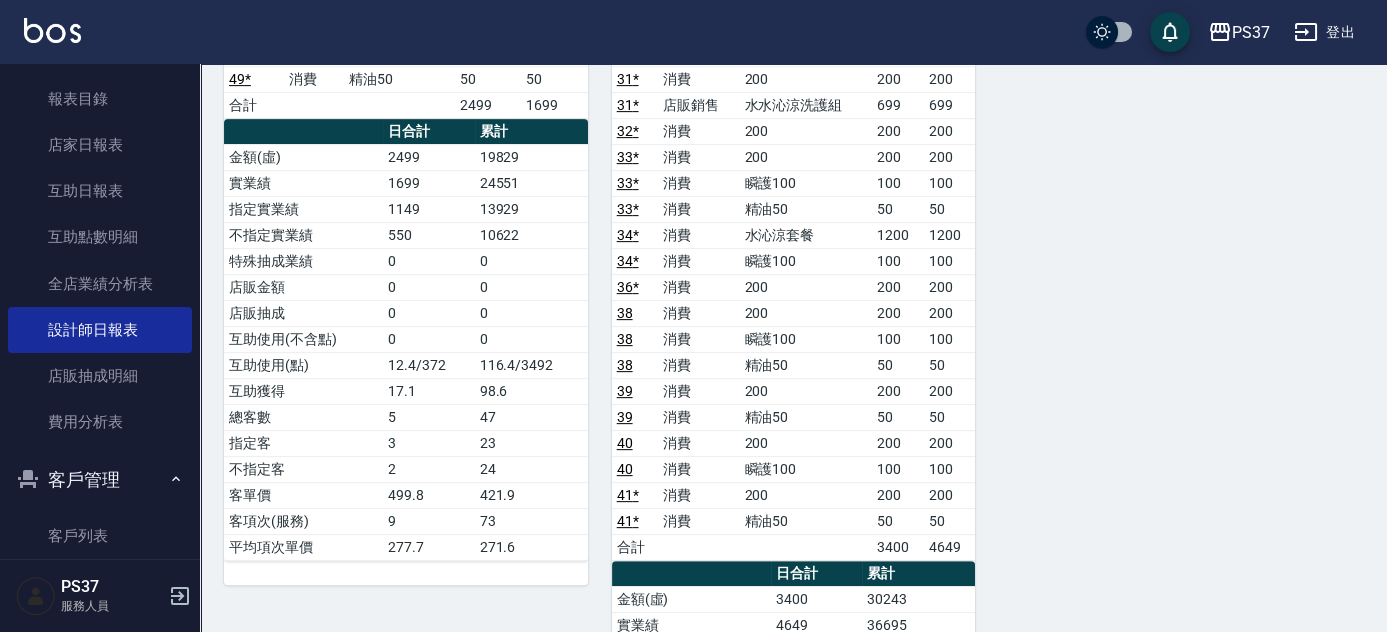click on "8  徐雅娟 08/09/2025 日報表  單號 類別 項目 金額 業績 1 * 消費 200 0 200 1 * 消費 儲值3000 1000 0 45 * 消費 精油SPA 699 699 46 消費 200 200 200 47 消費 200 200 200 47 消費 瞬護100 100 100 47 消費 精油50 50 50 49 * 消費 200 200 200 49 * 消費 精油50 50 50 合計 2499 1699 日合計 累計 金額(虛) 2499 19829 實業績 1699 24551 指定實業績 1149 13929 不指定實業績 550 10622 特殊抽成業績 0 0 店販金額 0 0 店販抽成 0 0 互助使用(不含點) 0 0 互助使用(點) 12.4/372 116.4/3492 互助獲得 17.1 98.6 總客數 5 47 指定客 3 23 不指定客 2 24 客單價 499.8 421.9 客項次(服務) 9 73 平均項次單價 277.7 271.6" at bounding box center (394, 381) 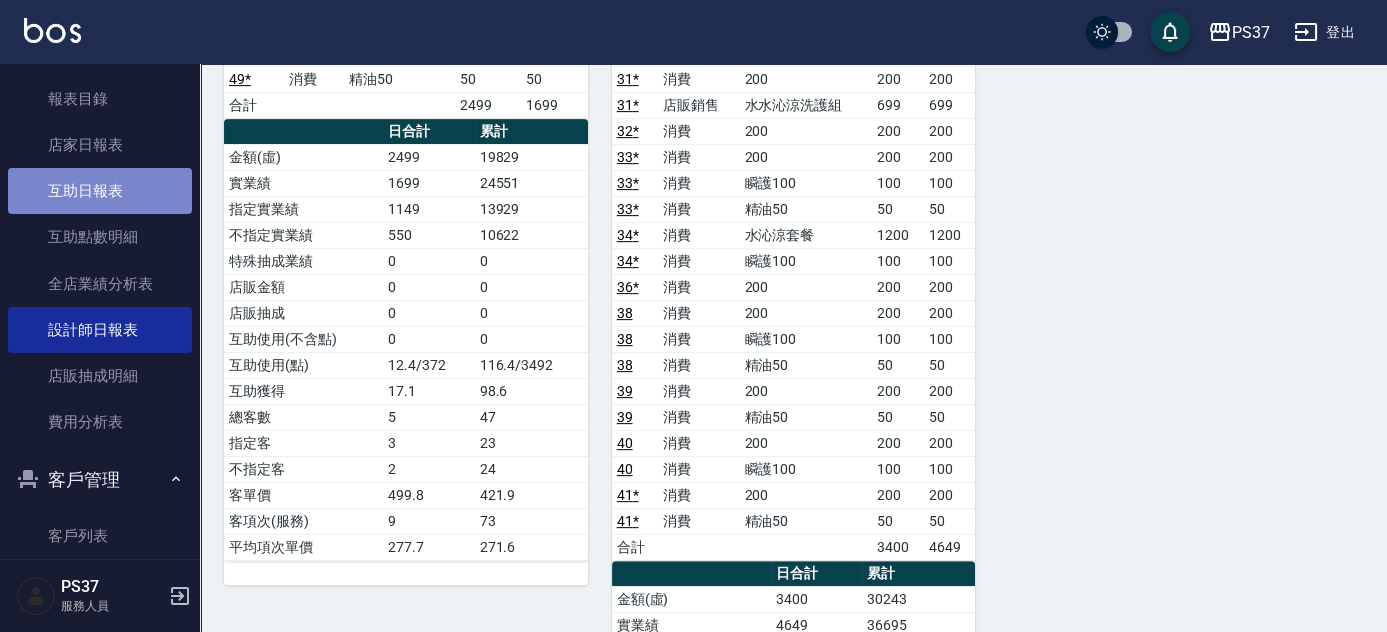 click on "互助日報表" at bounding box center [100, 191] 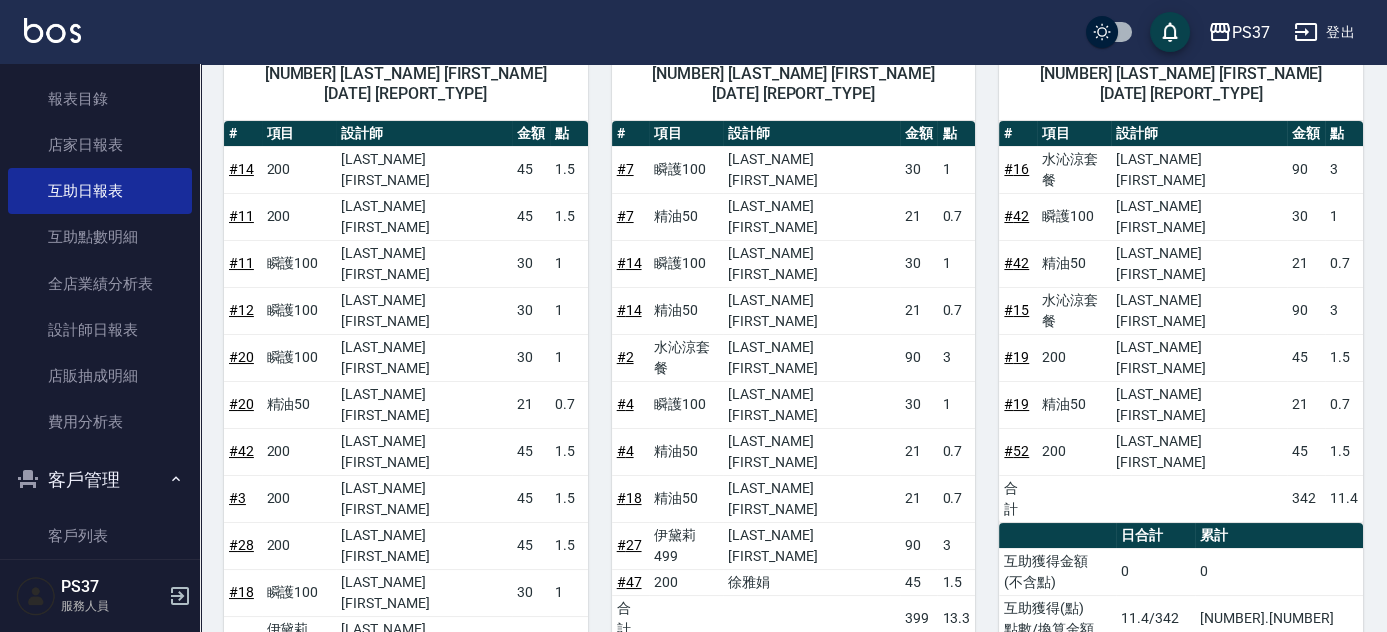 scroll, scrollTop: 181, scrollLeft: 0, axis: vertical 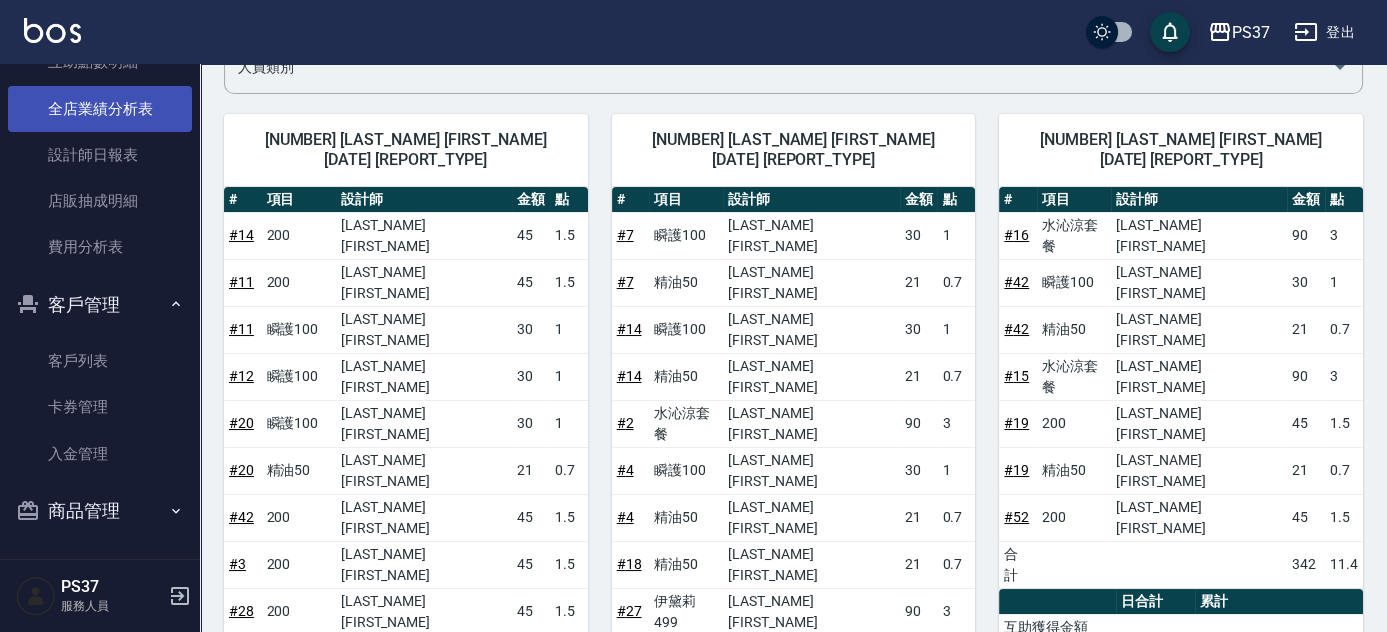 click on "全店業績分析表" at bounding box center [100, 109] 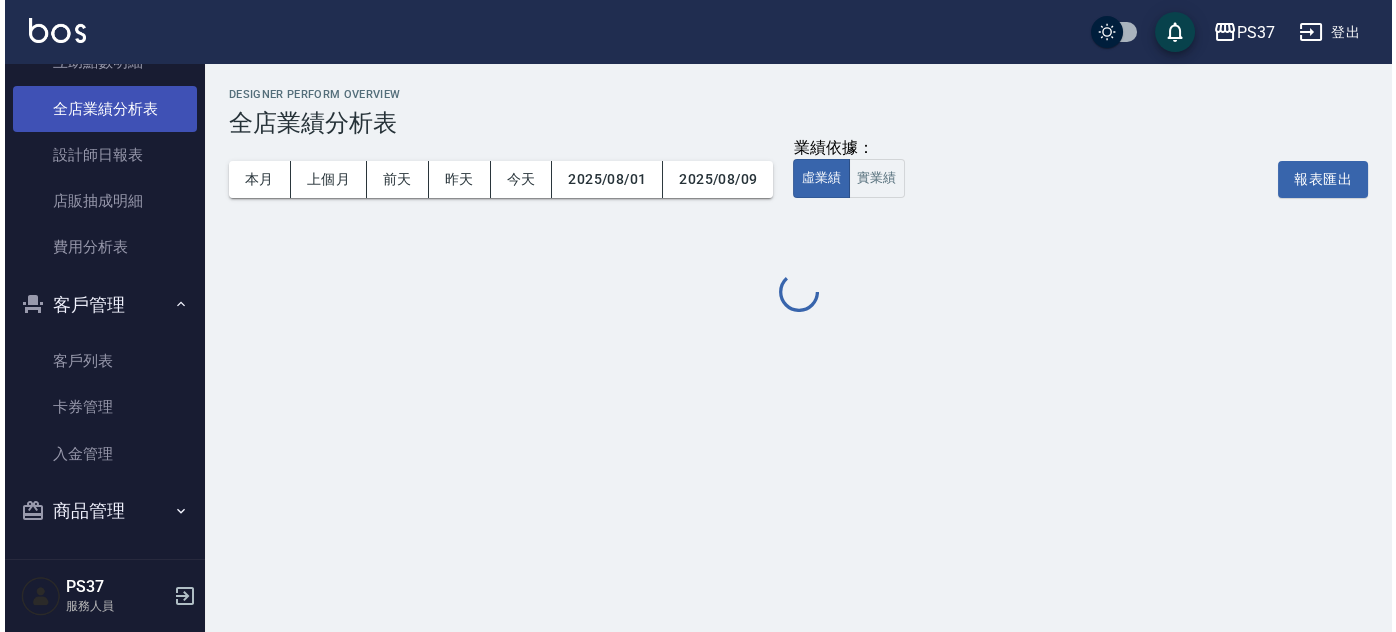 scroll, scrollTop: 0, scrollLeft: 0, axis: both 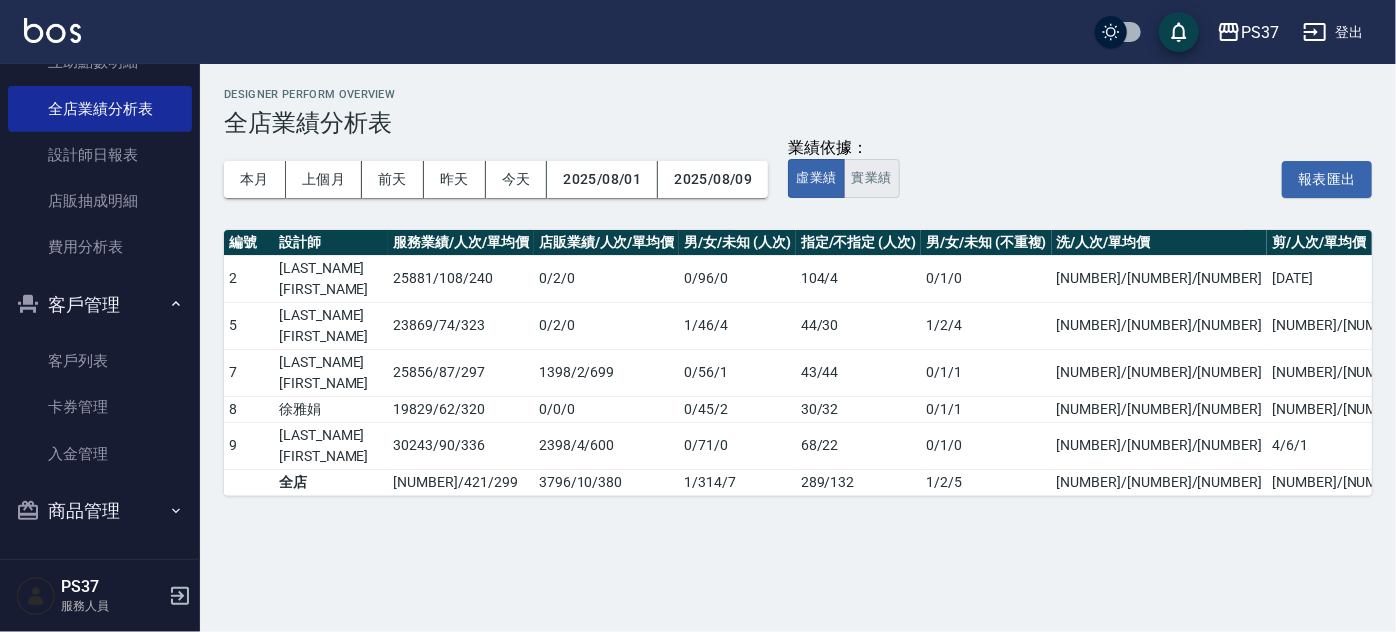 click on "實業績" at bounding box center (872, 178) 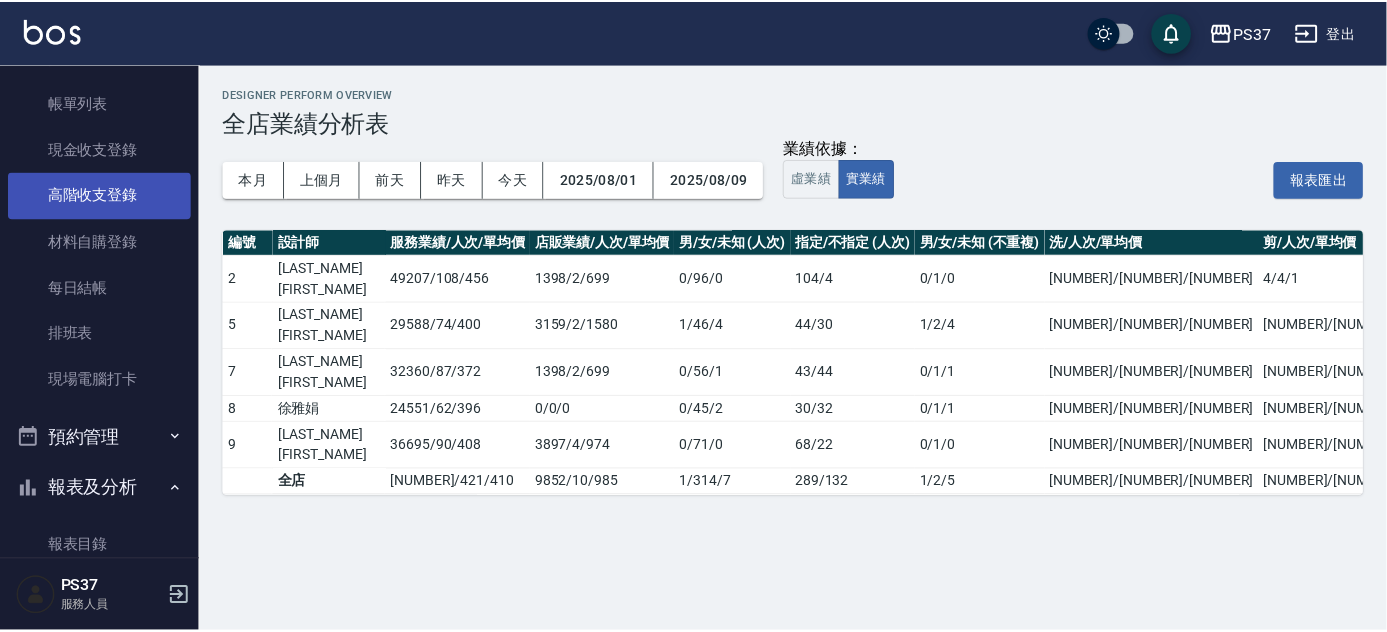 scroll, scrollTop: 0, scrollLeft: 0, axis: both 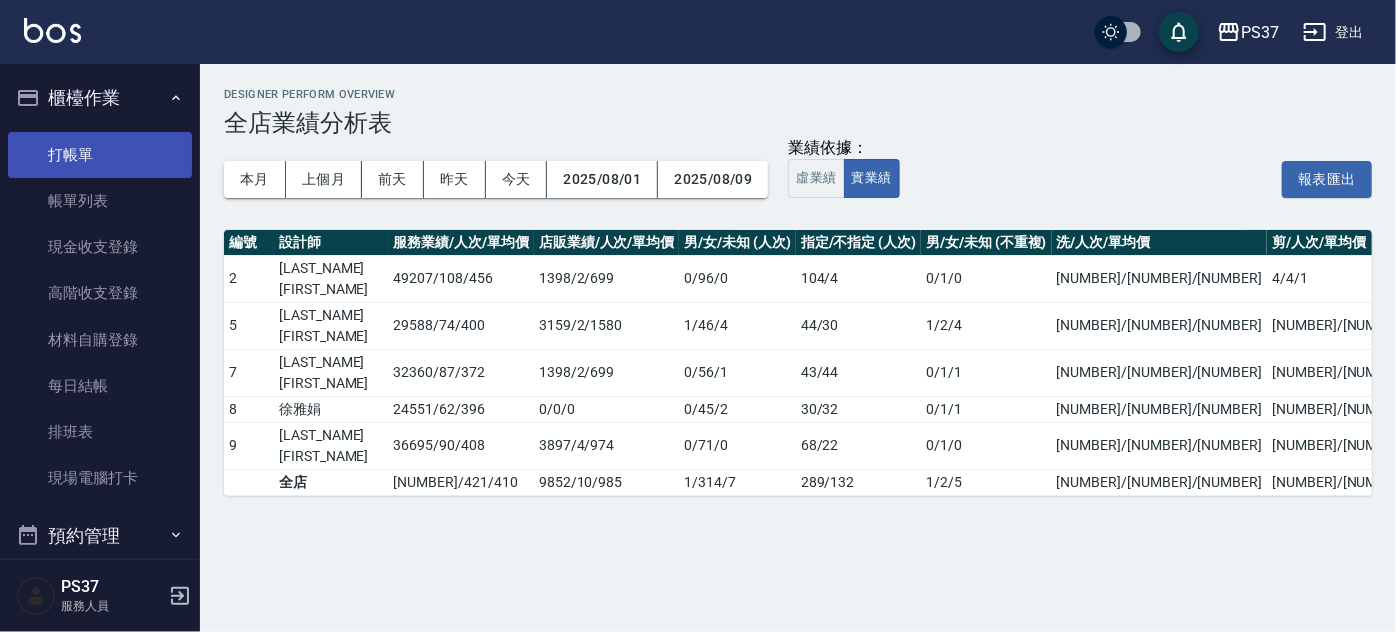click on "打帳單" at bounding box center (100, 155) 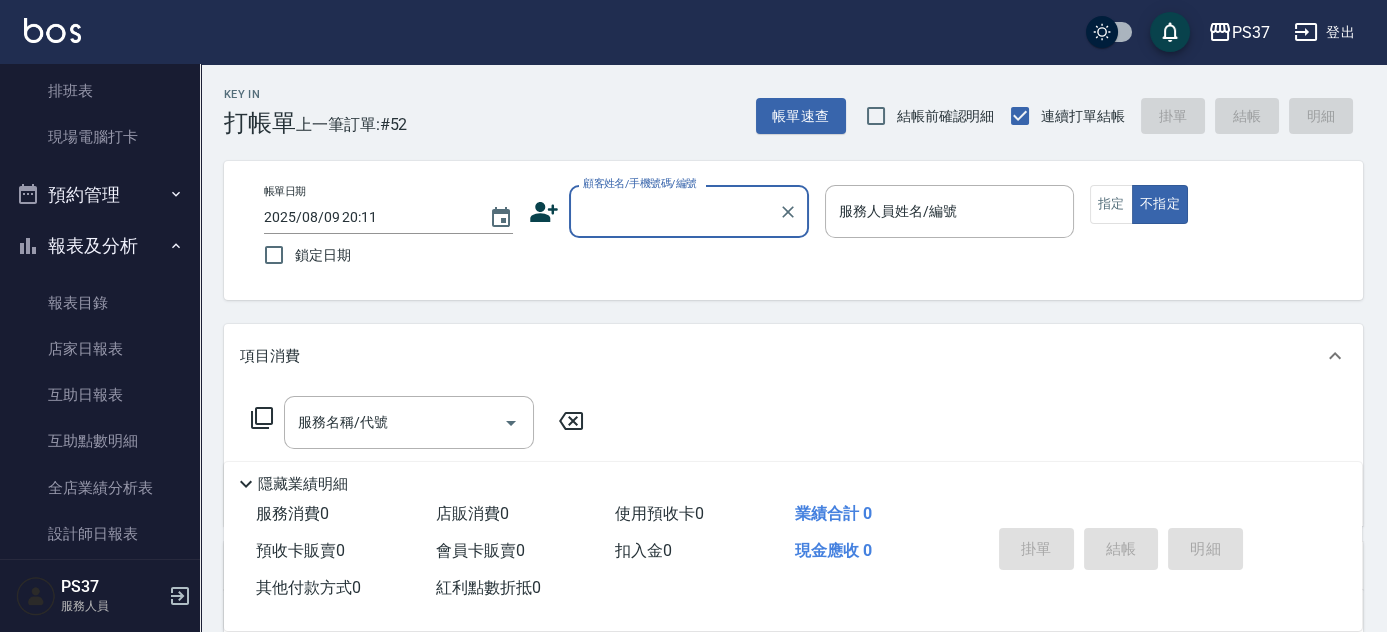 scroll, scrollTop: 545, scrollLeft: 0, axis: vertical 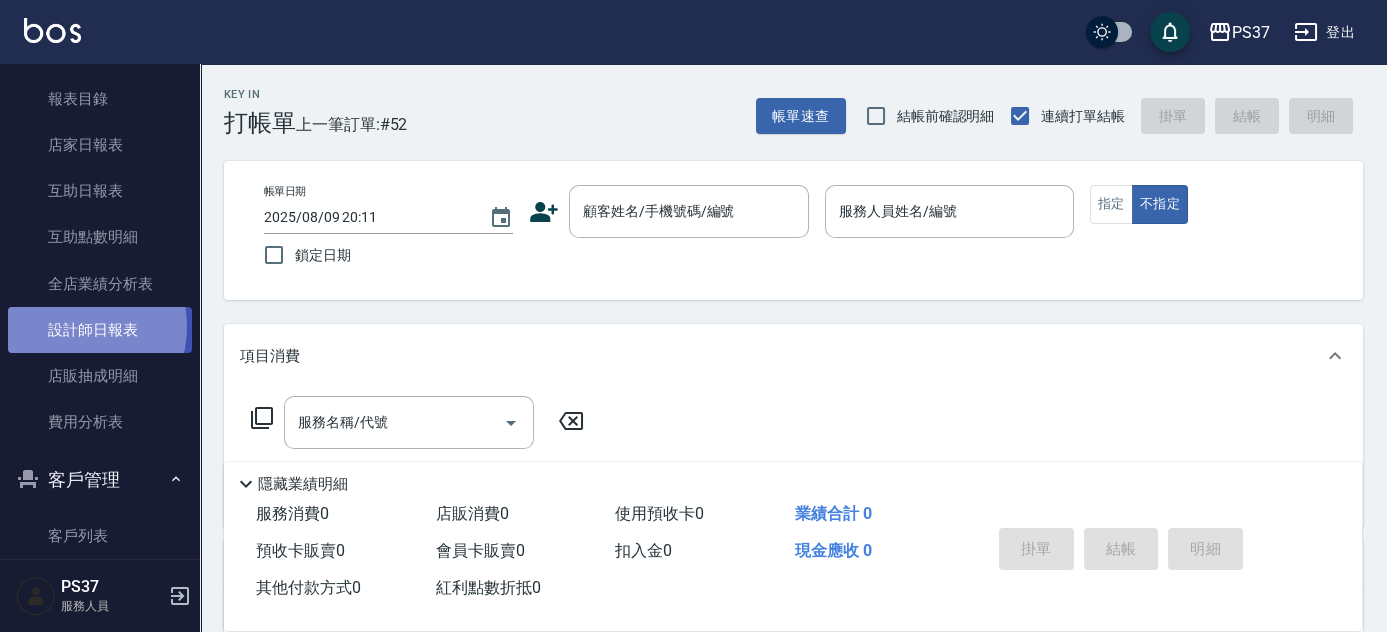 click on "設計師日報表" at bounding box center [100, 330] 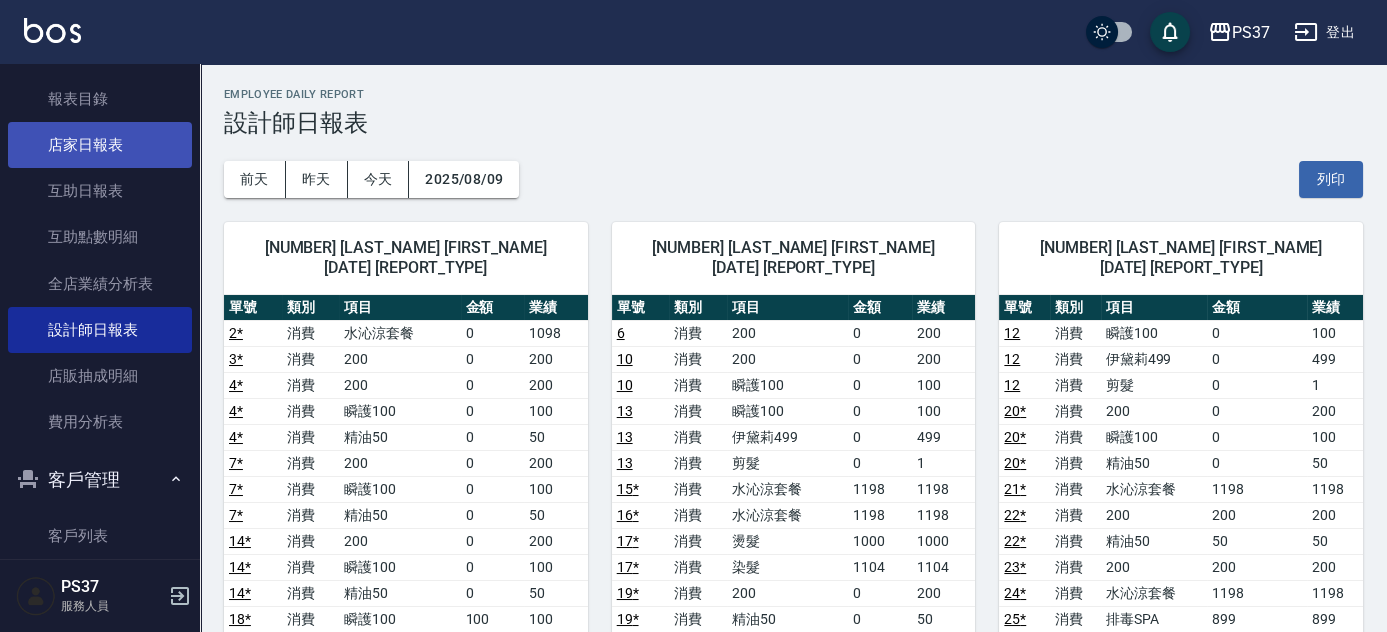 click on "店家日報表" at bounding box center [100, 145] 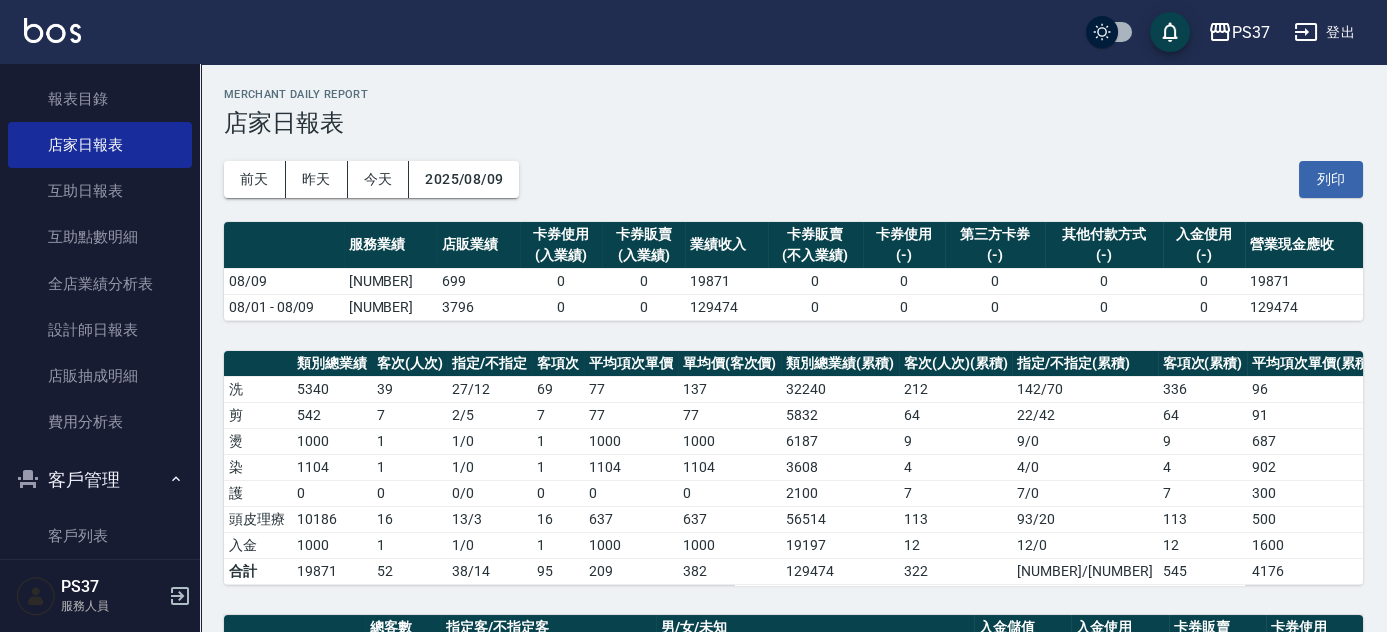 click on "前天 昨天 今天 2025/08/09 列印" at bounding box center [793, 179] 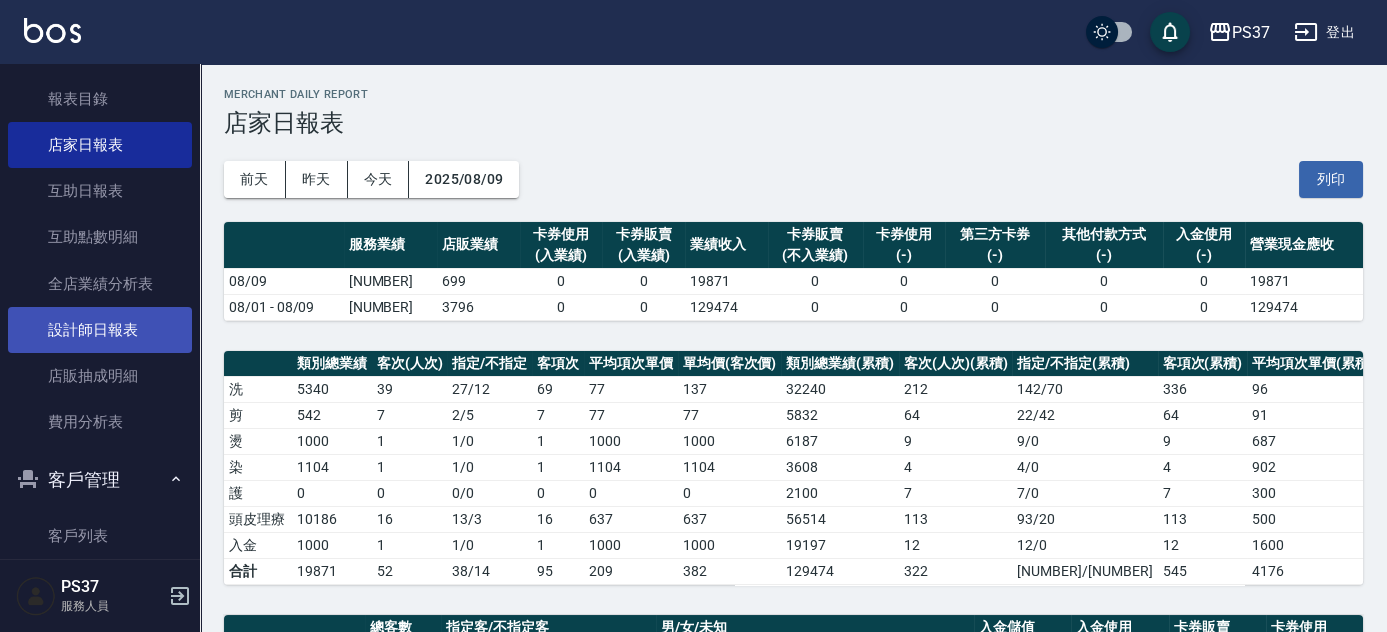 click on "設計師日報表" at bounding box center (100, 330) 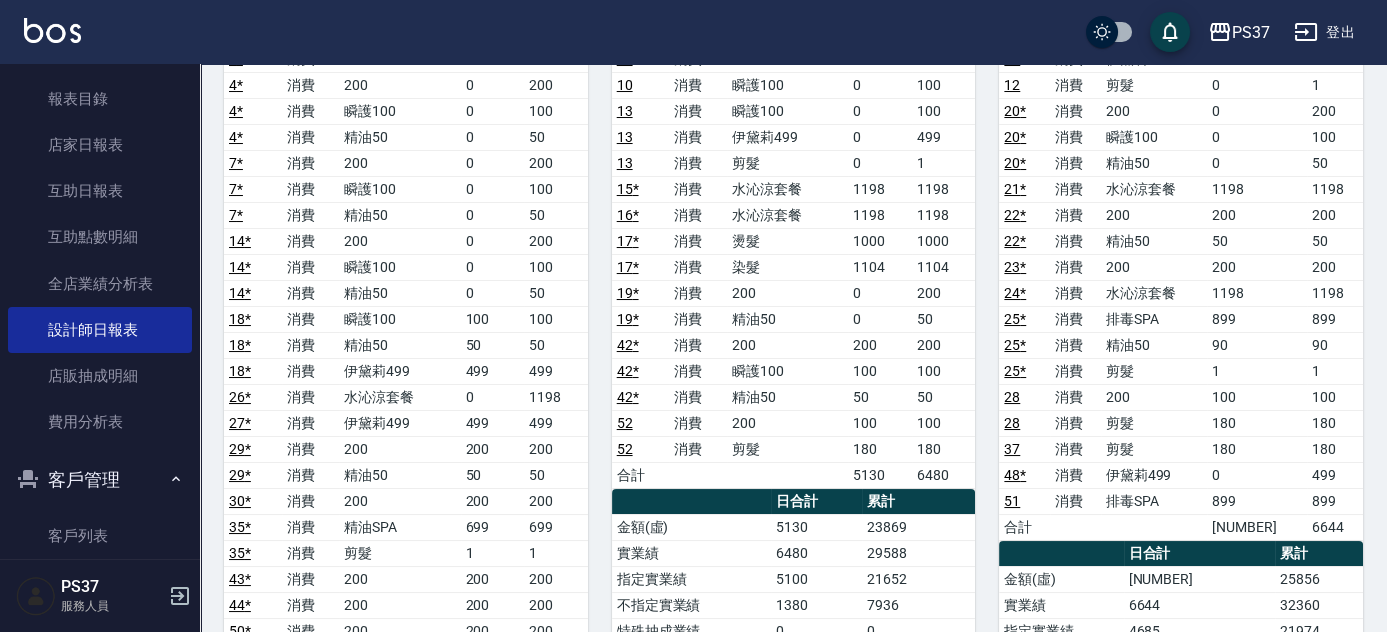 scroll, scrollTop: 272, scrollLeft: 0, axis: vertical 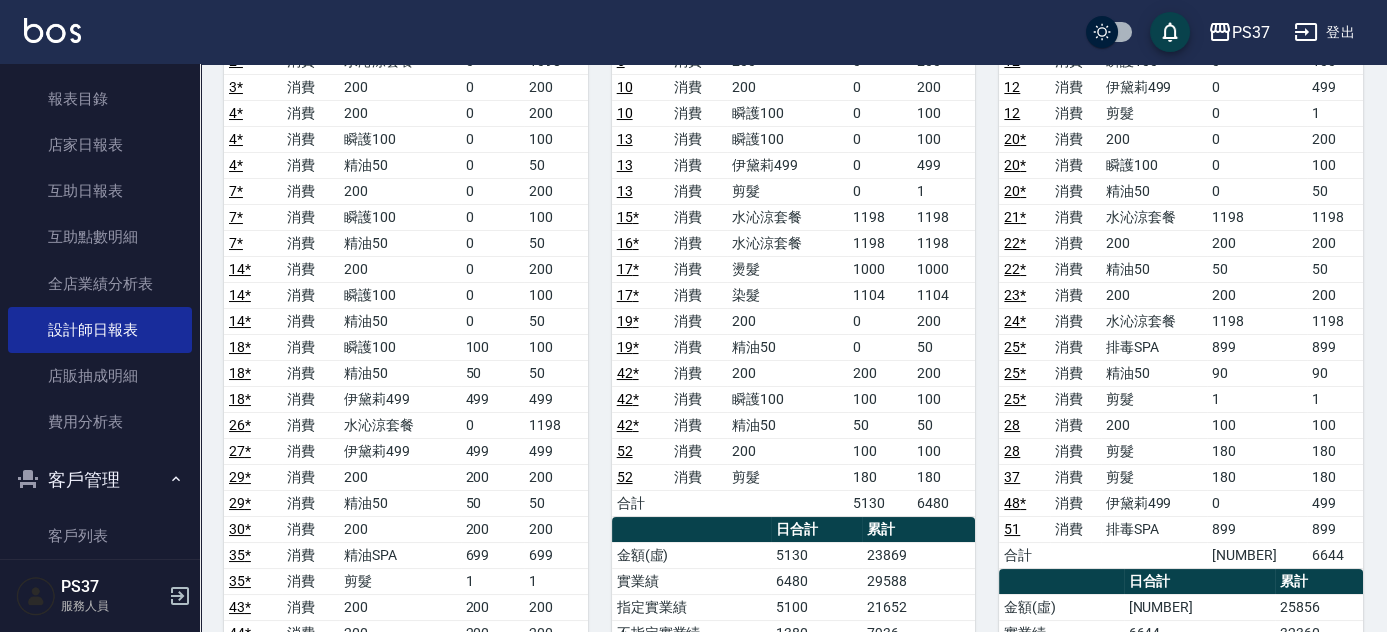 click on "51" at bounding box center (1012, 529) 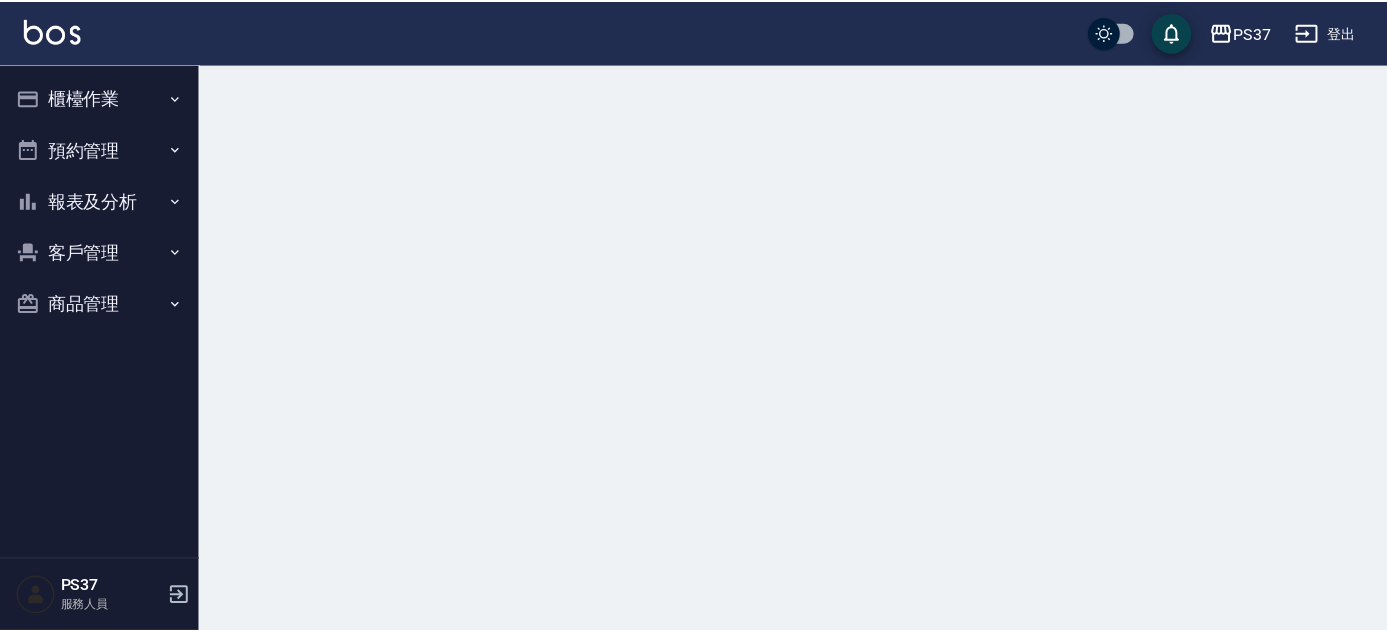 scroll, scrollTop: 0, scrollLeft: 0, axis: both 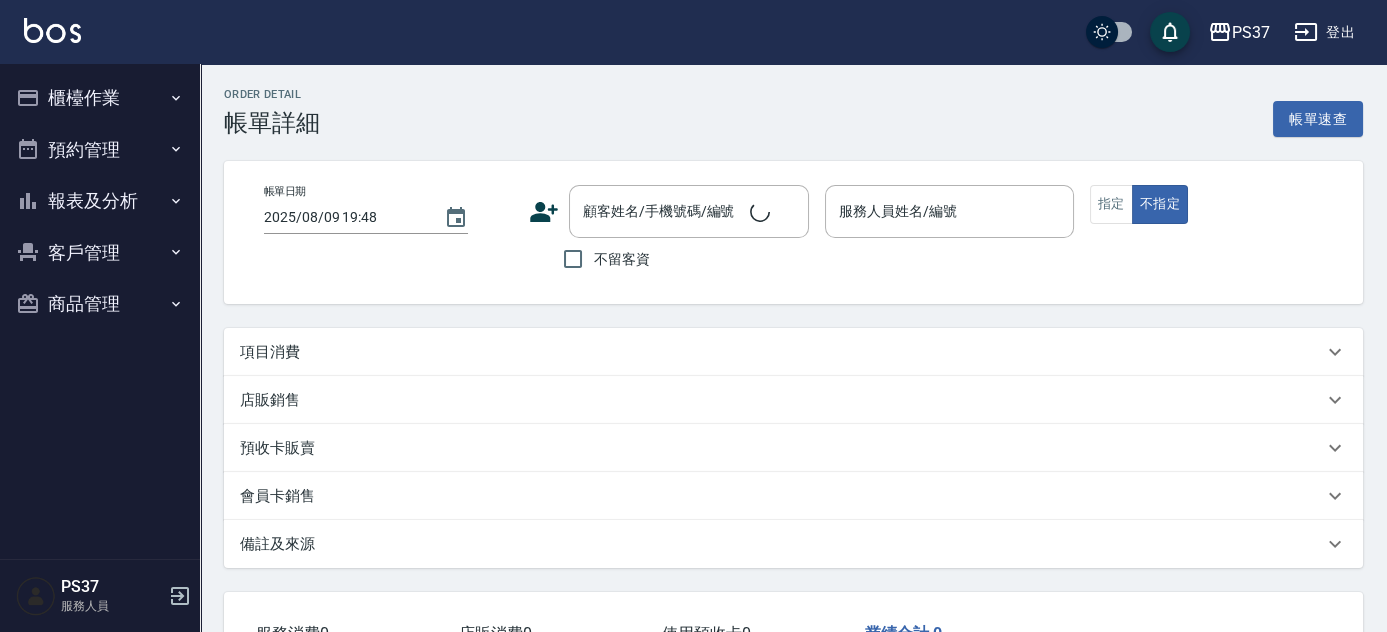 type on "2025/08/09 19:04" 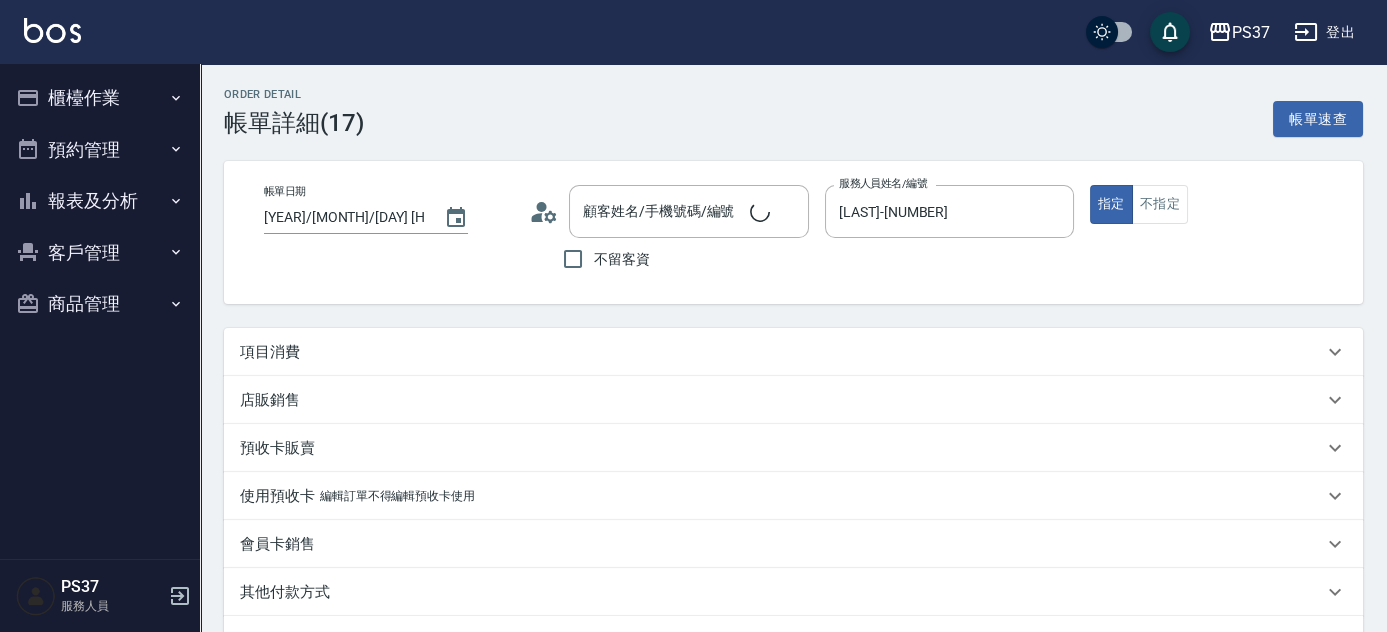 type on "公司/00000_公司/00000" 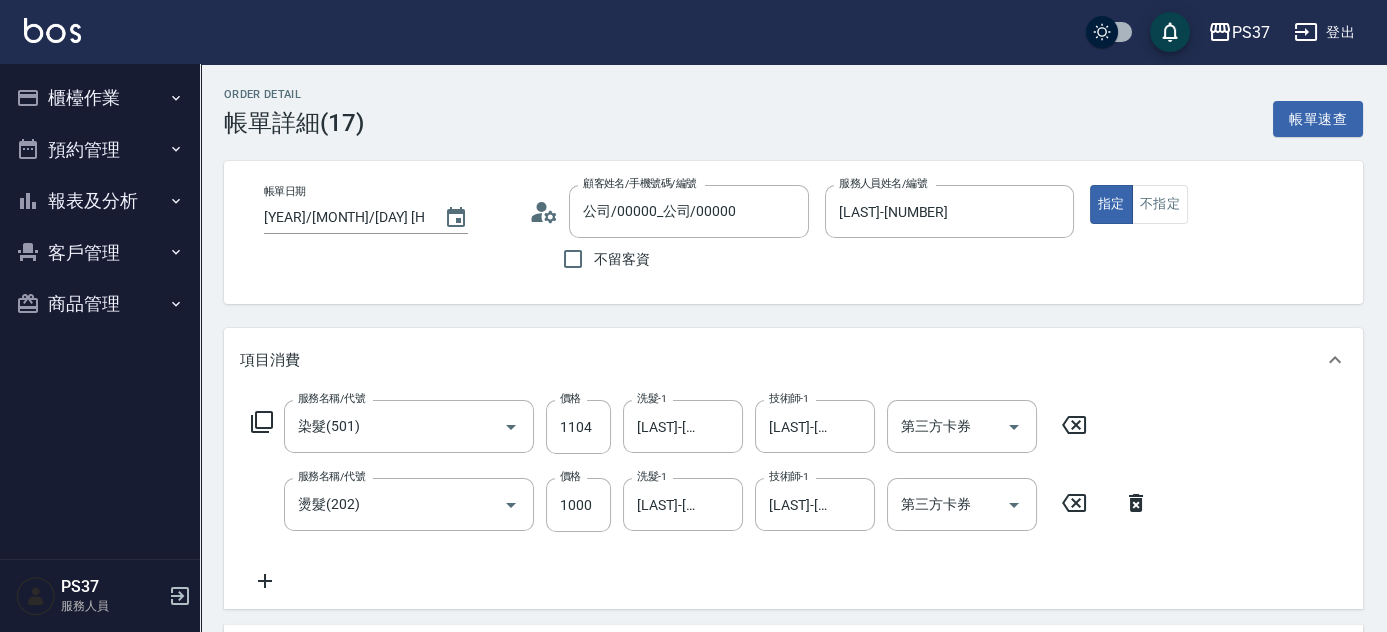 type on "染髮(501)" 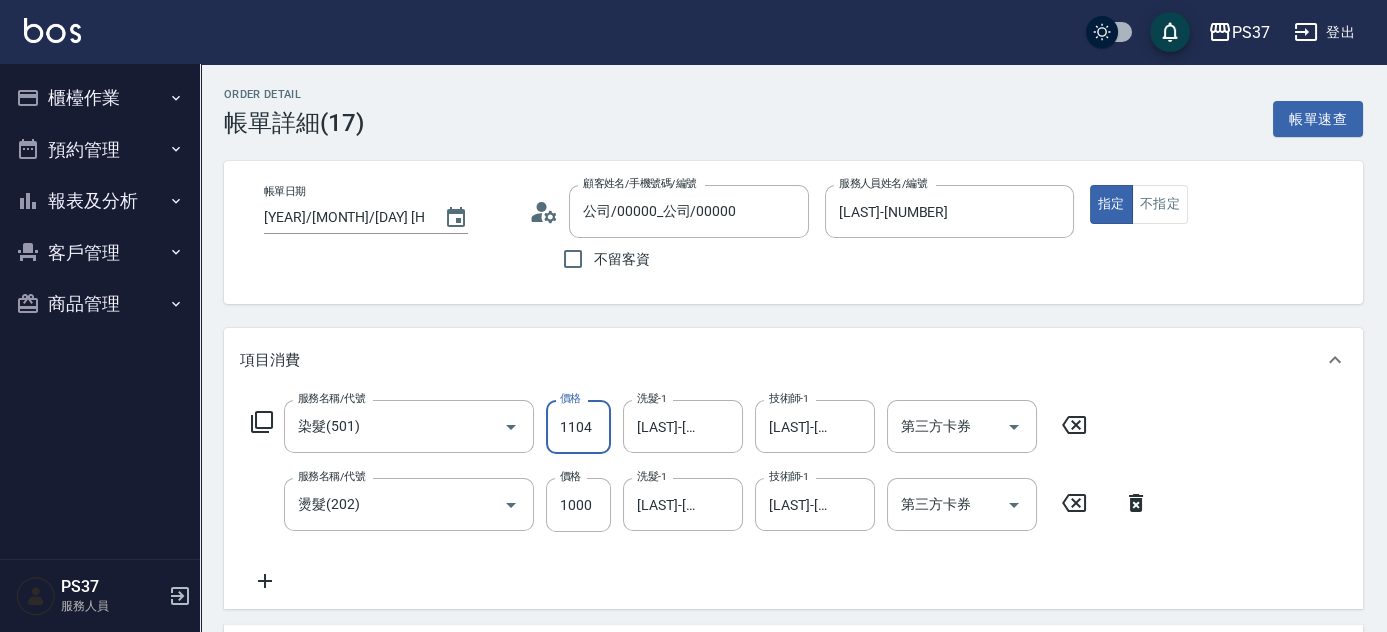 click on "1104" at bounding box center [578, 427] 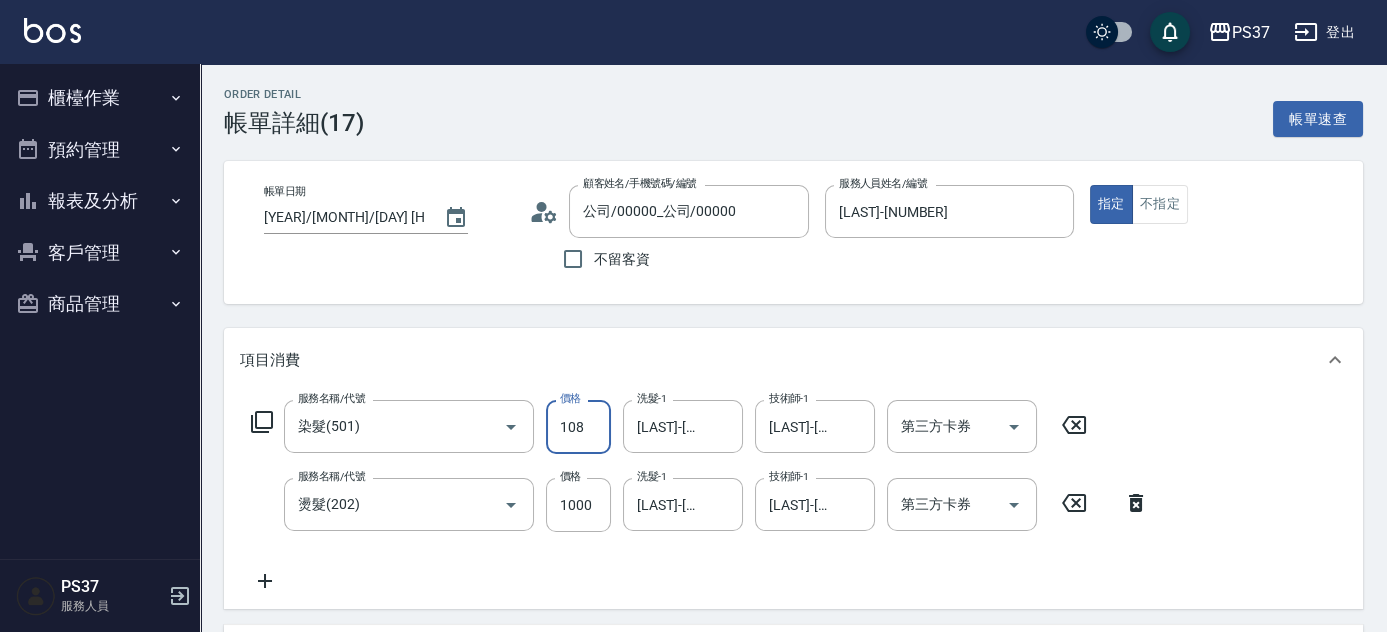 type on "1084" 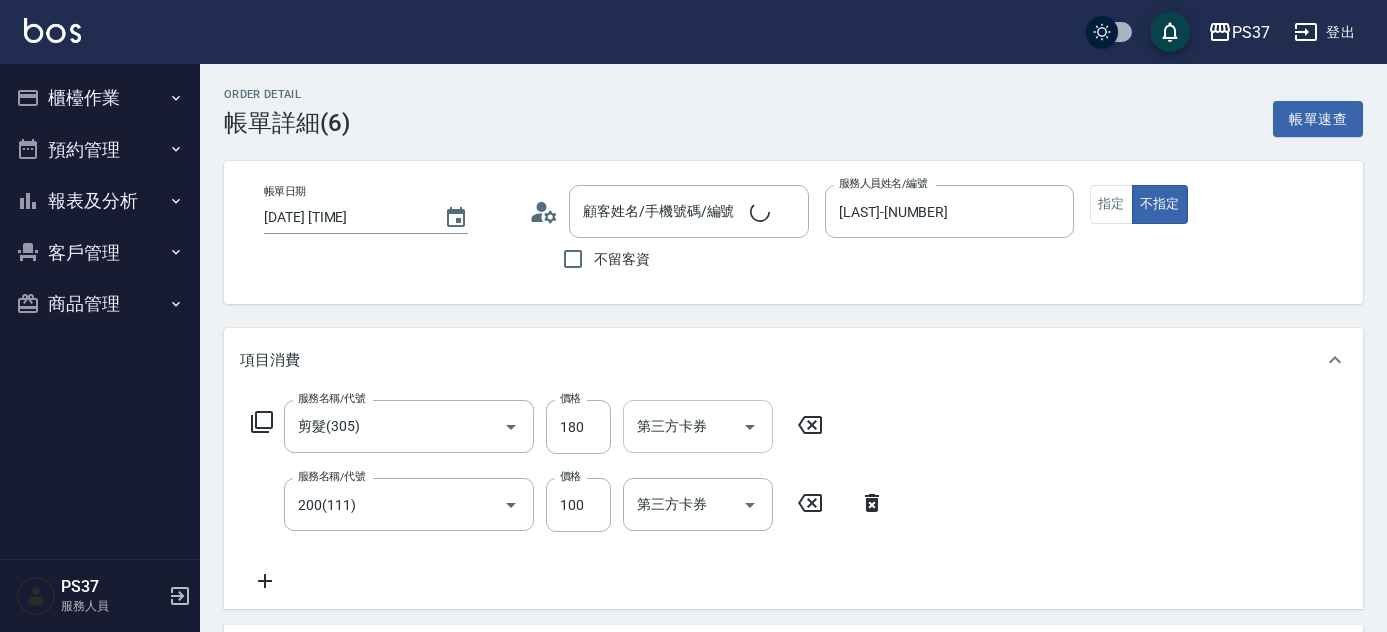scroll, scrollTop: 0, scrollLeft: 0, axis: both 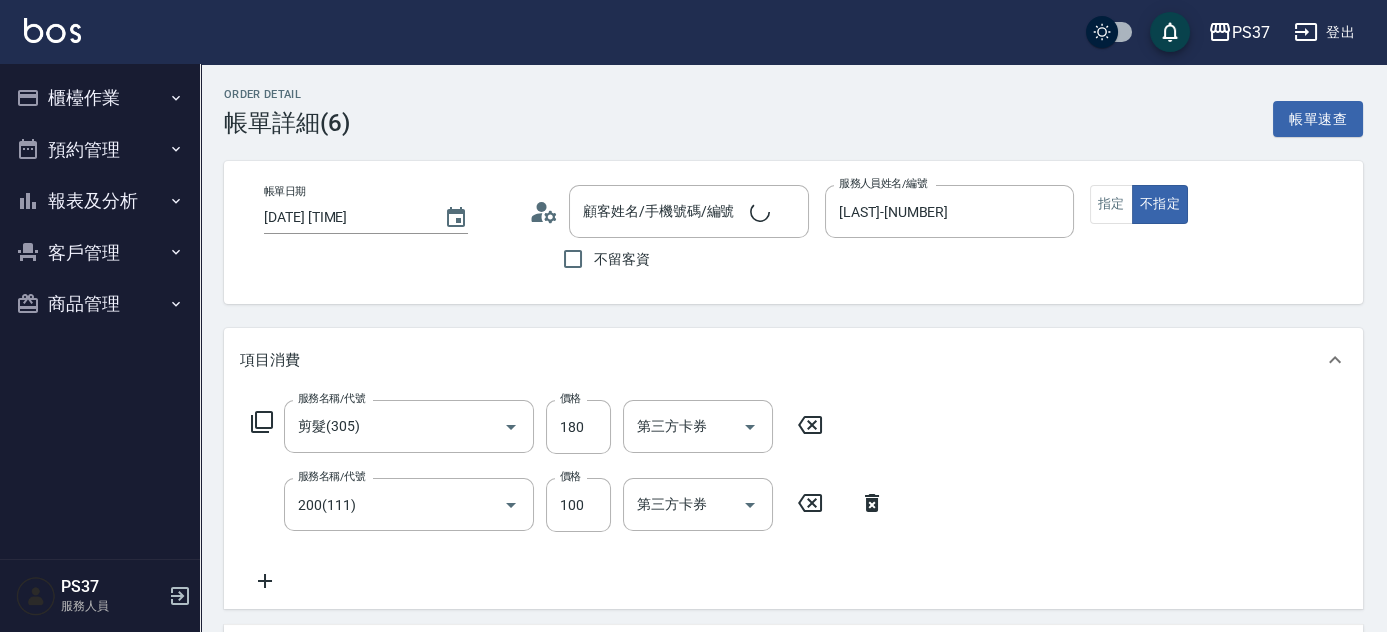 type on "儲值卡" 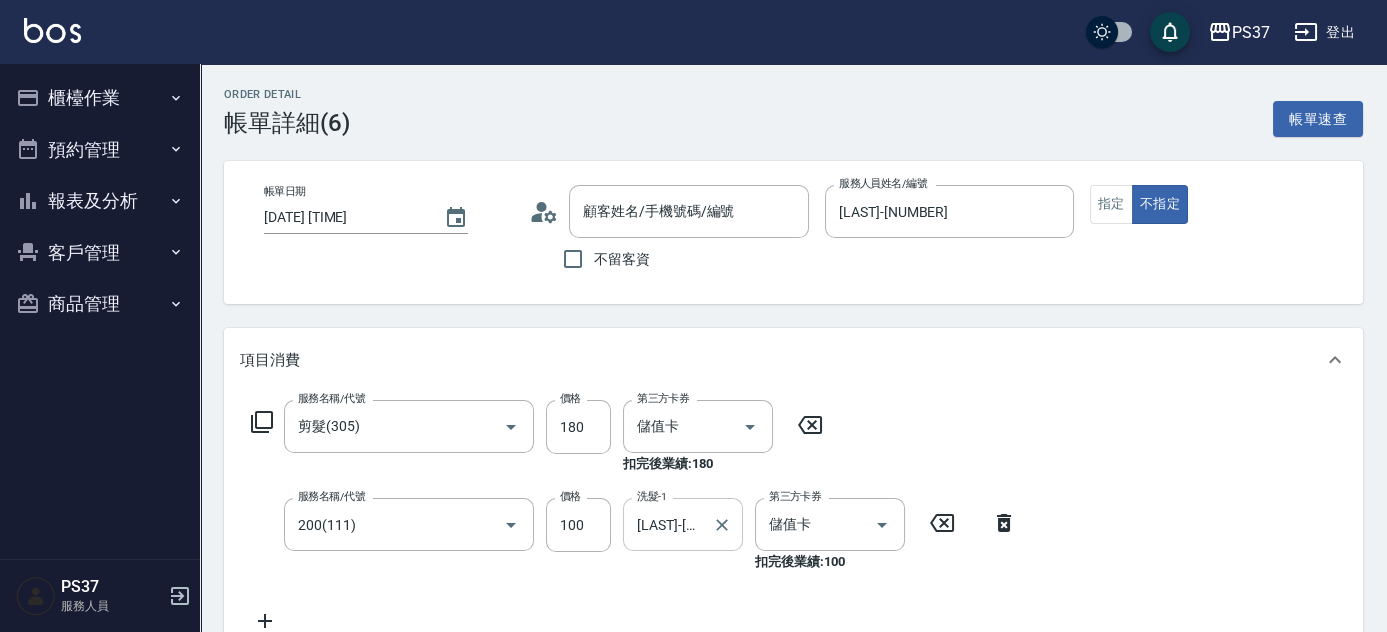 type on "公司/00000_公司/00000" 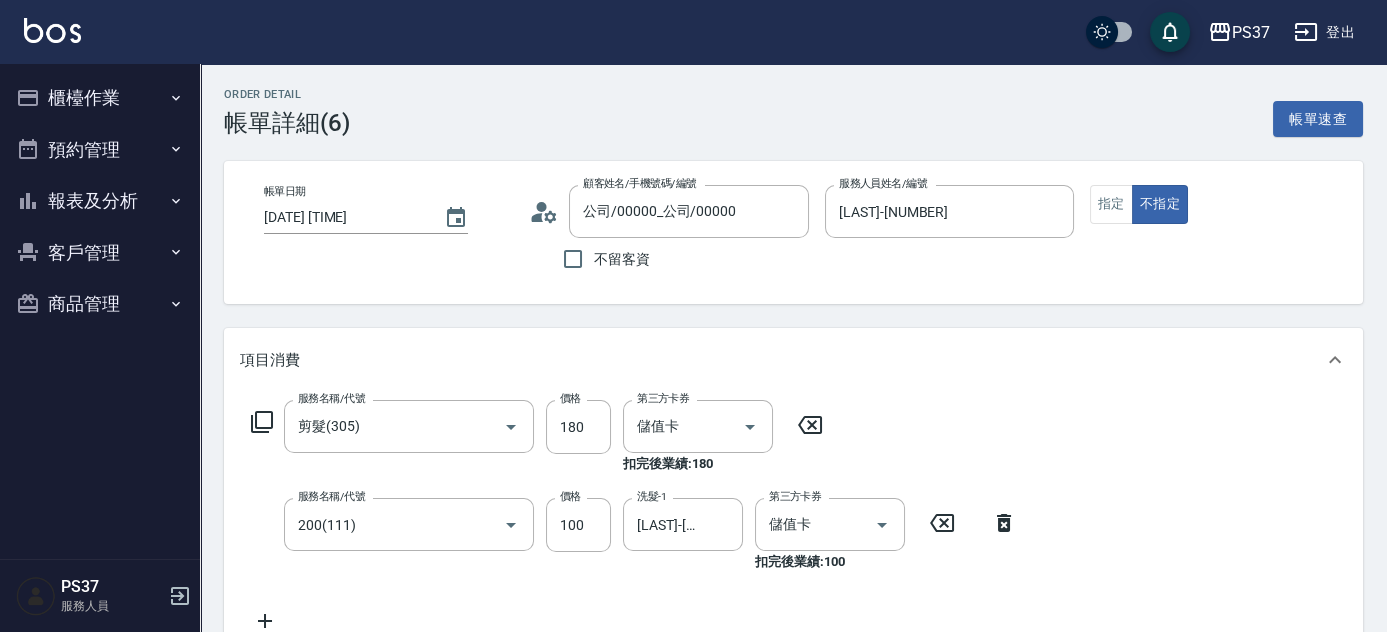 click 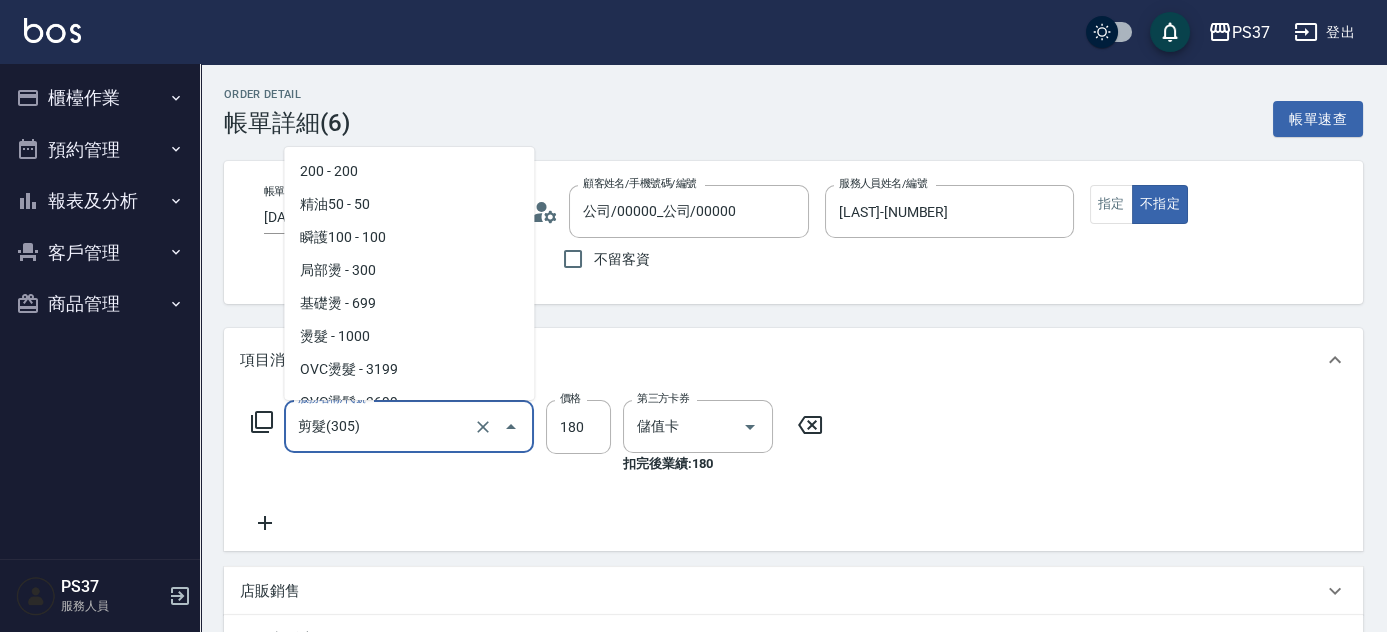 click on "剪髮(305)" at bounding box center [381, 426] 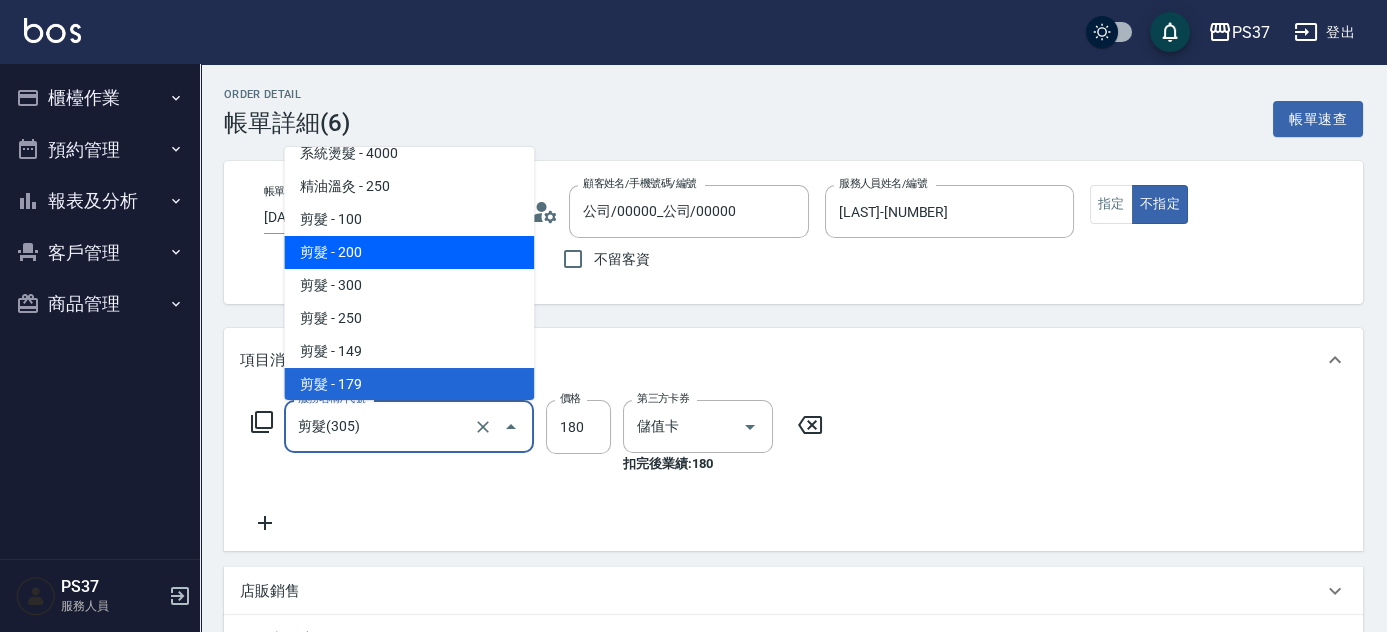 scroll, scrollTop: 0, scrollLeft: 0, axis: both 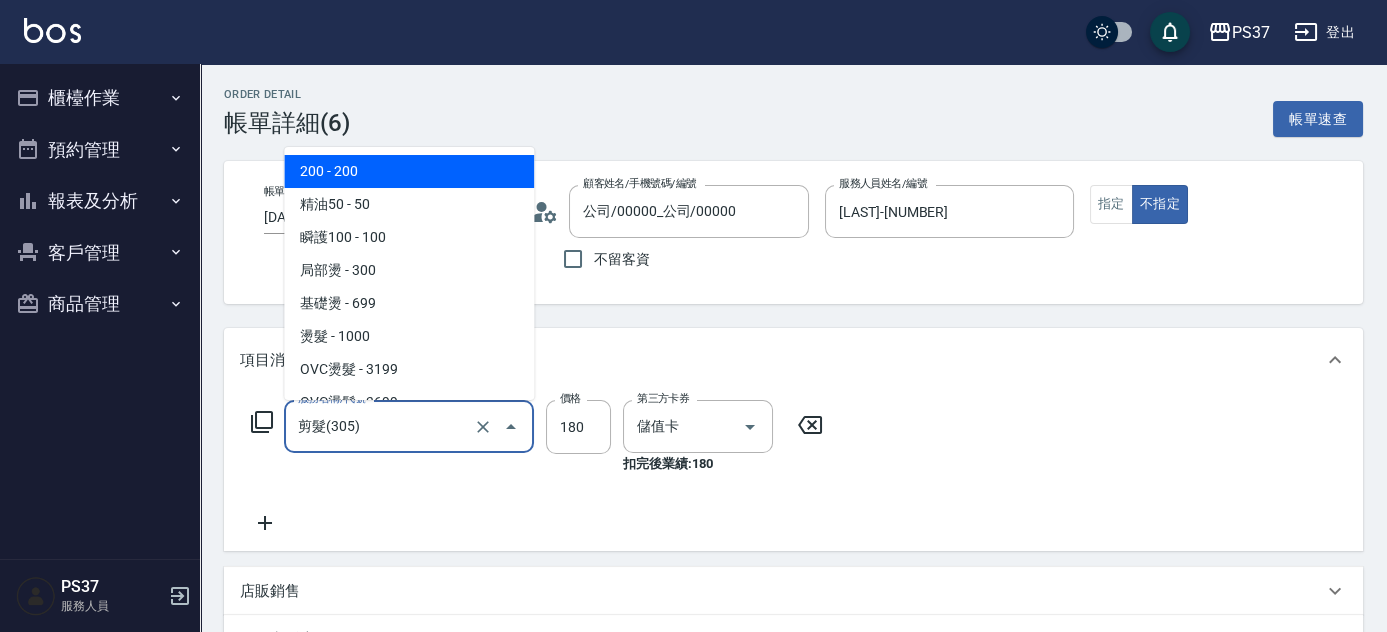click on "200 - 200" at bounding box center (409, 171) 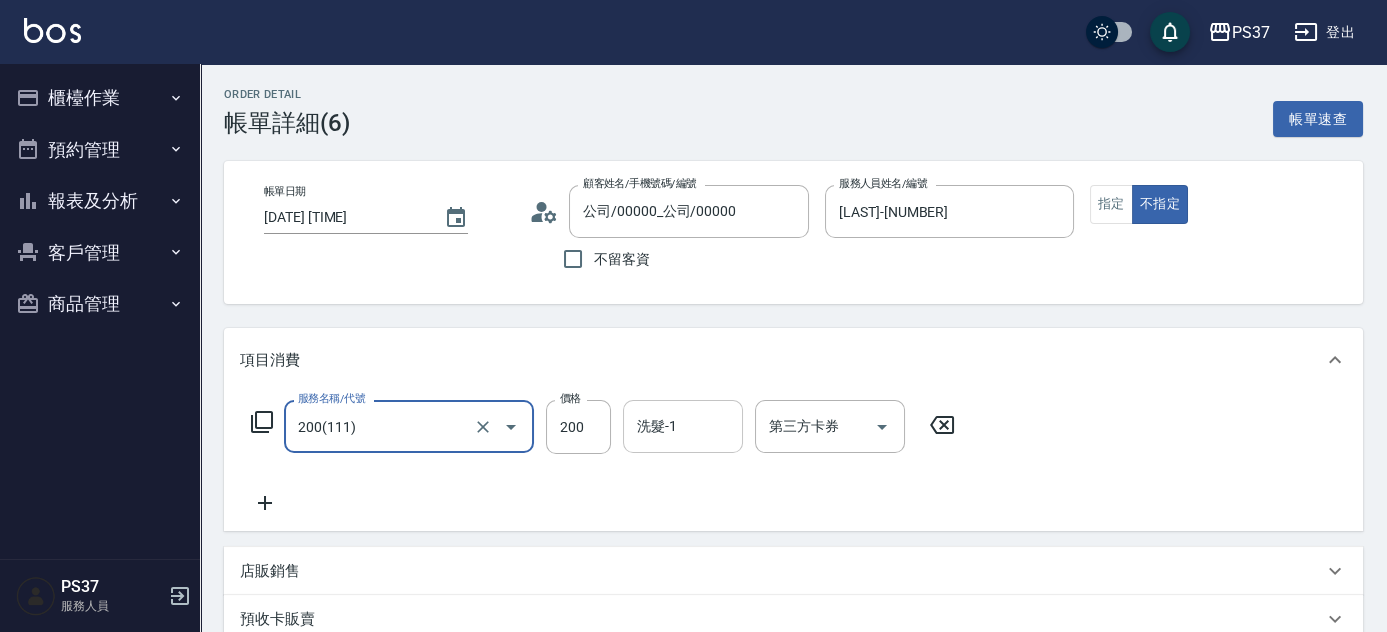 click on "洗髮-1" at bounding box center (683, 426) 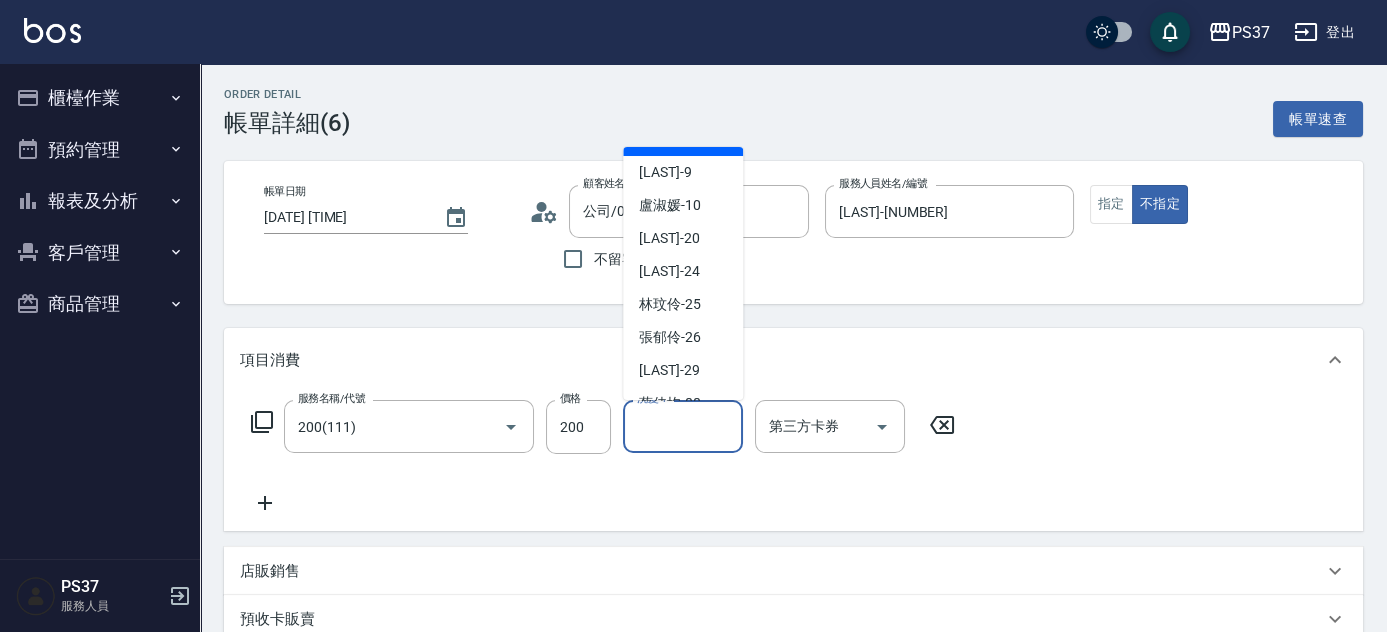 scroll, scrollTop: 323, scrollLeft: 0, axis: vertical 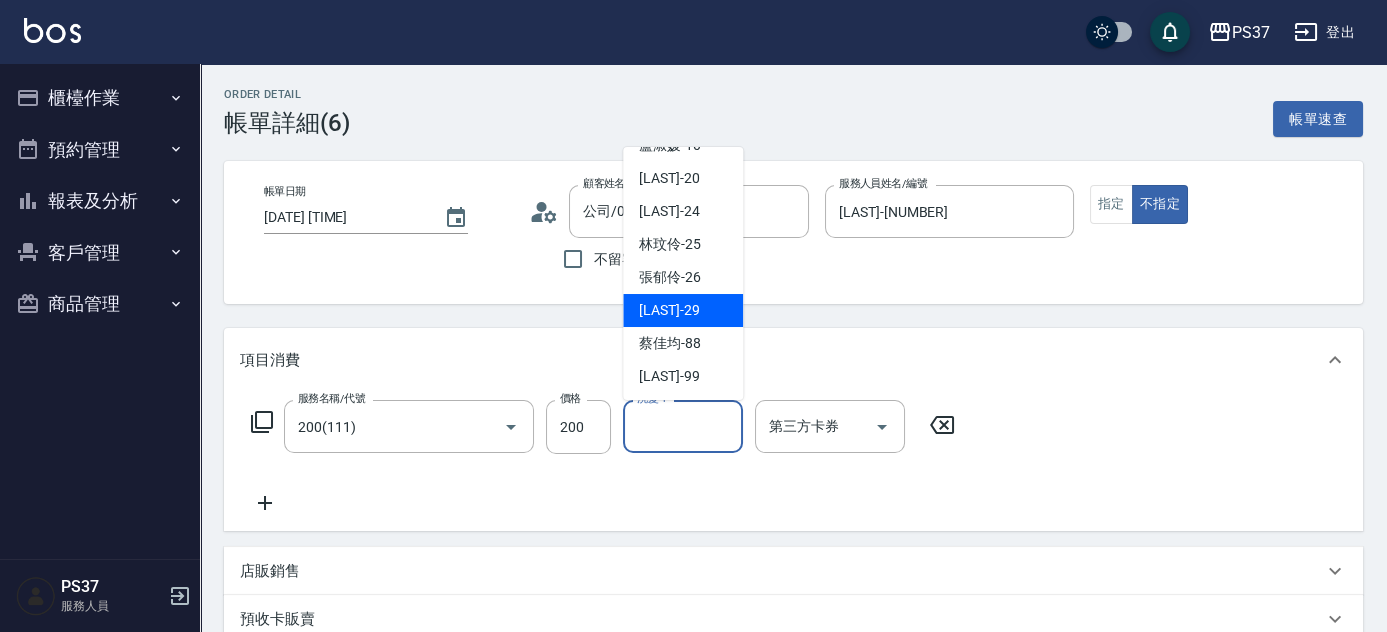 click on "[LAST] -[NUMBER]" at bounding box center (669, 310) 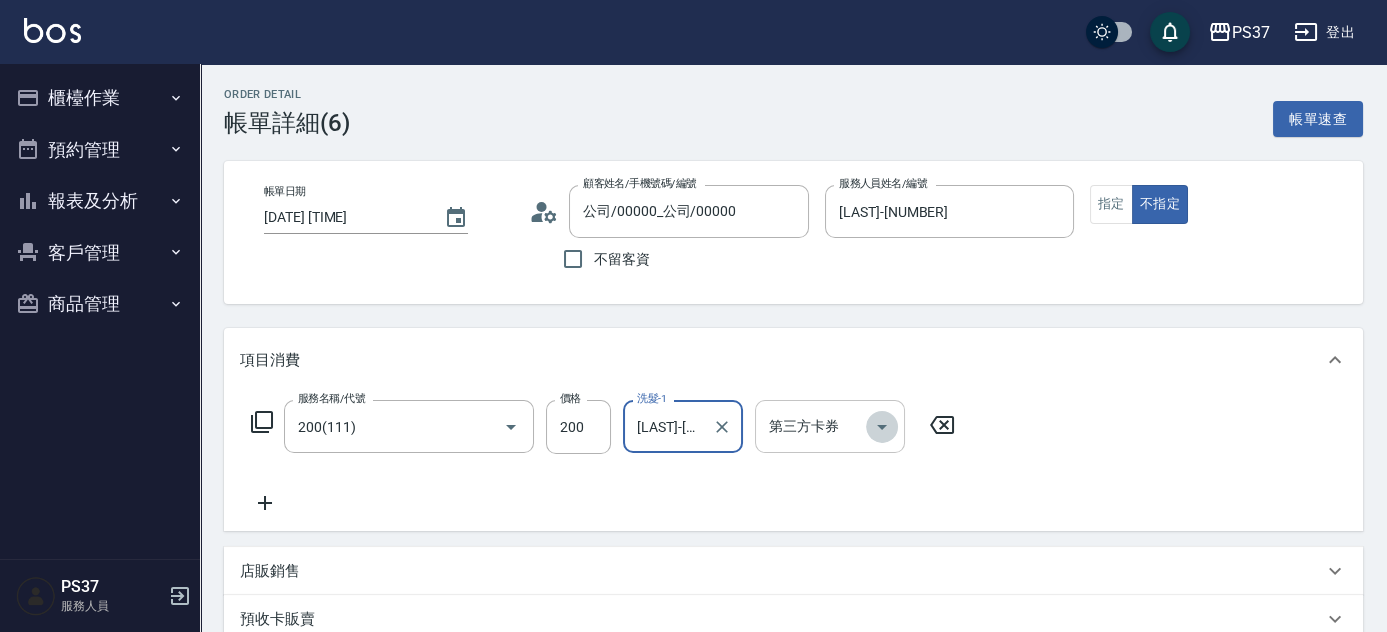 click 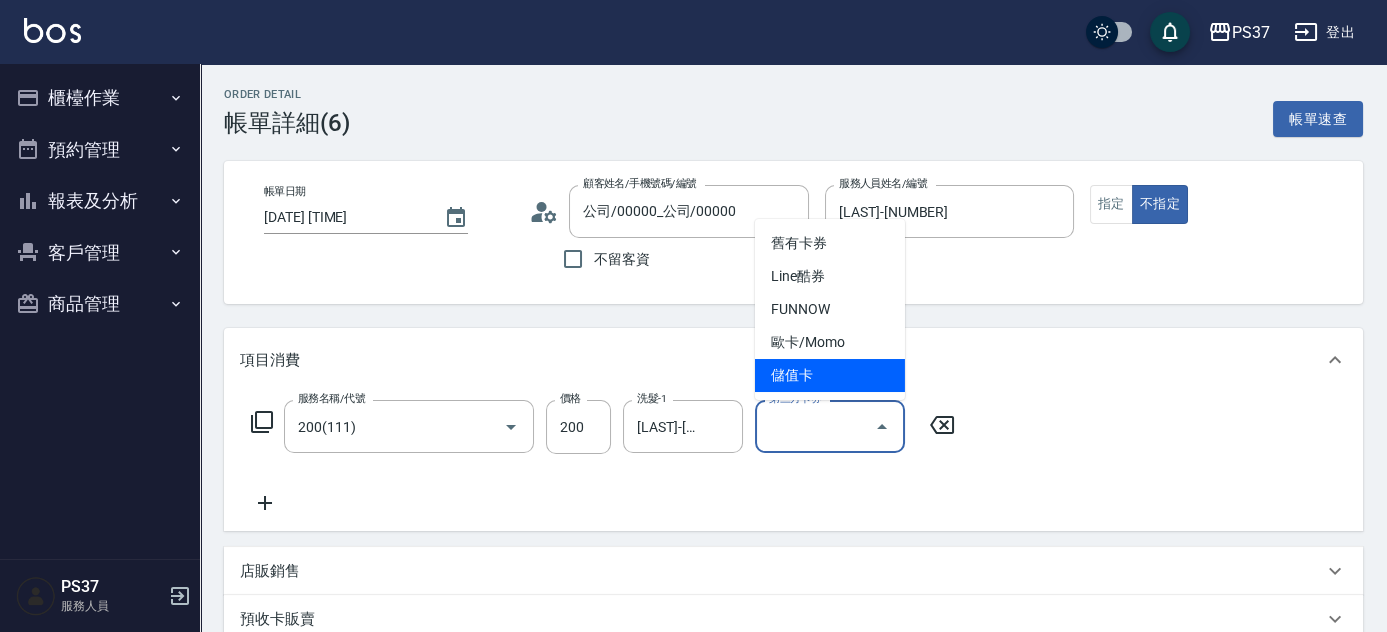 click on "儲值卡" at bounding box center [830, 375] 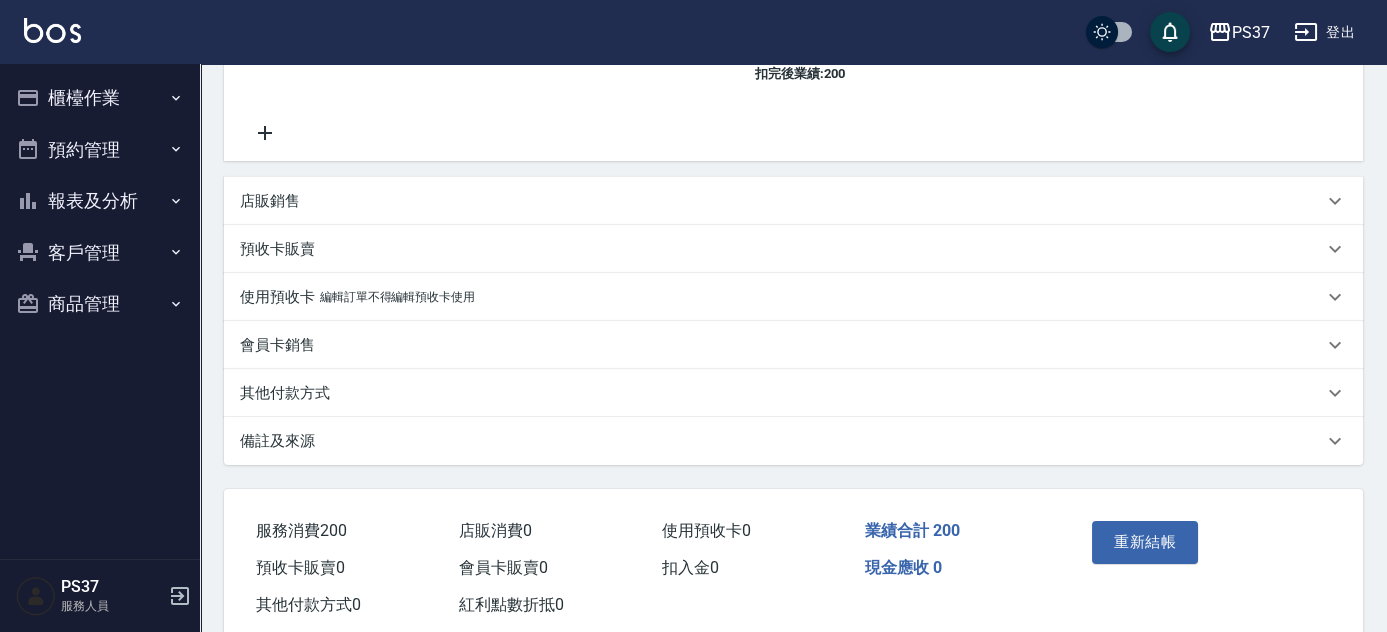 scroll, scrollTop: 437, scrollLeft: 0, axis: vertical 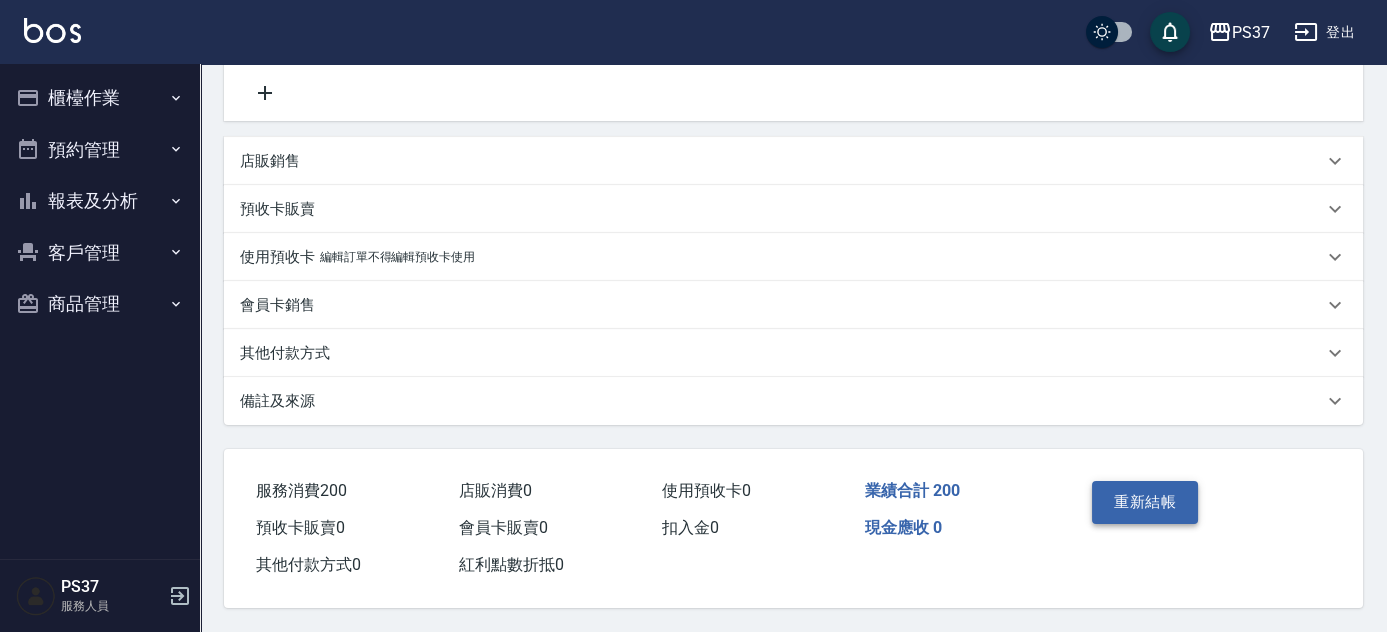 click on "重新結帳" at bounding box center (1145, 502) 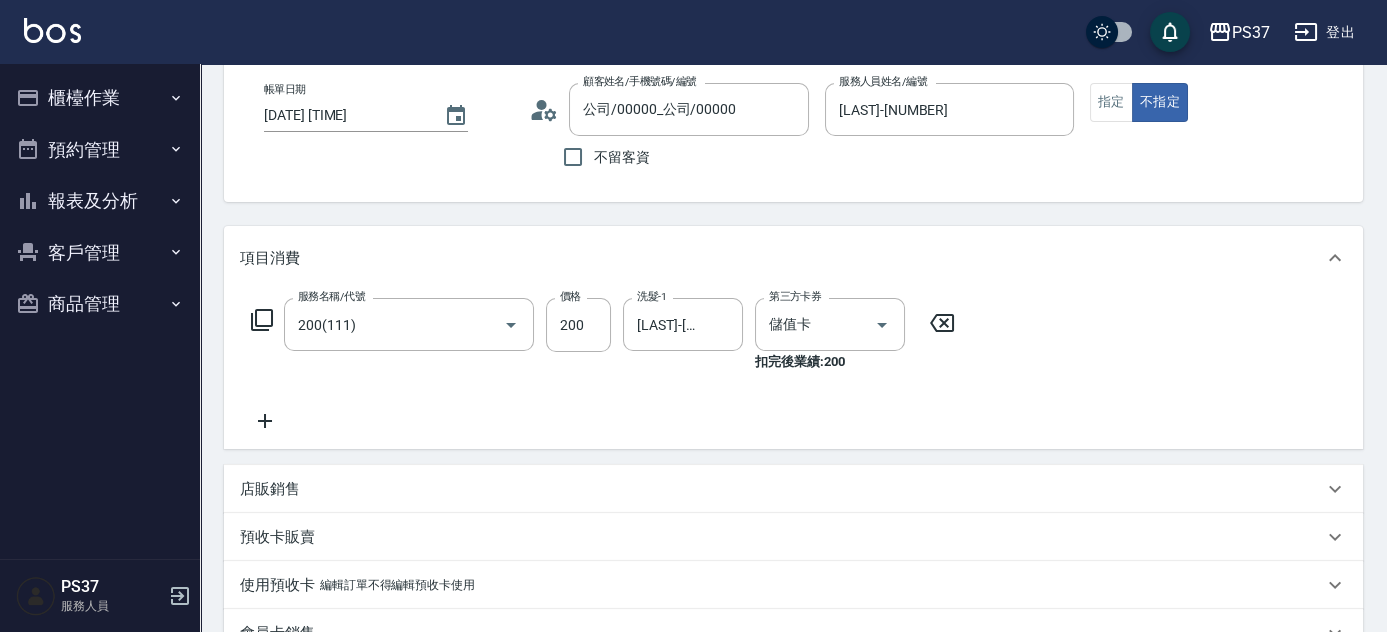 scroll, scrollTop: 0, scrollLeft: 0, axis: both 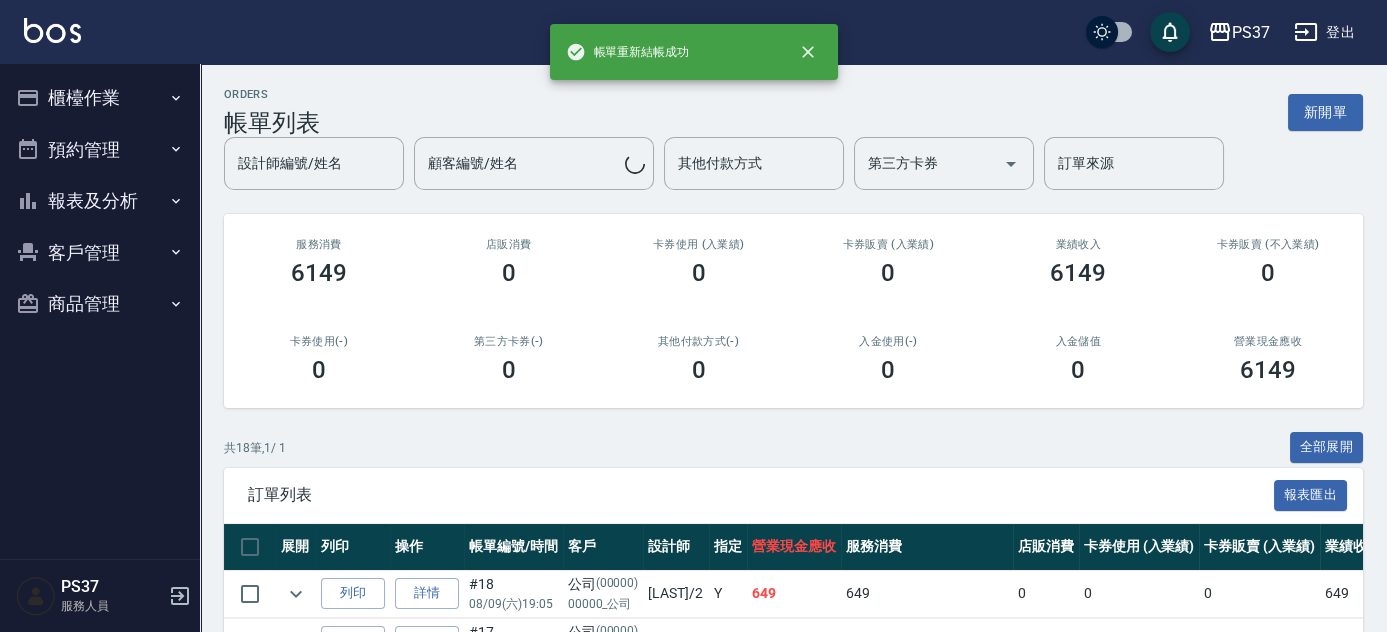 click on "櫃檯作業" at bounding box center (100, 98) 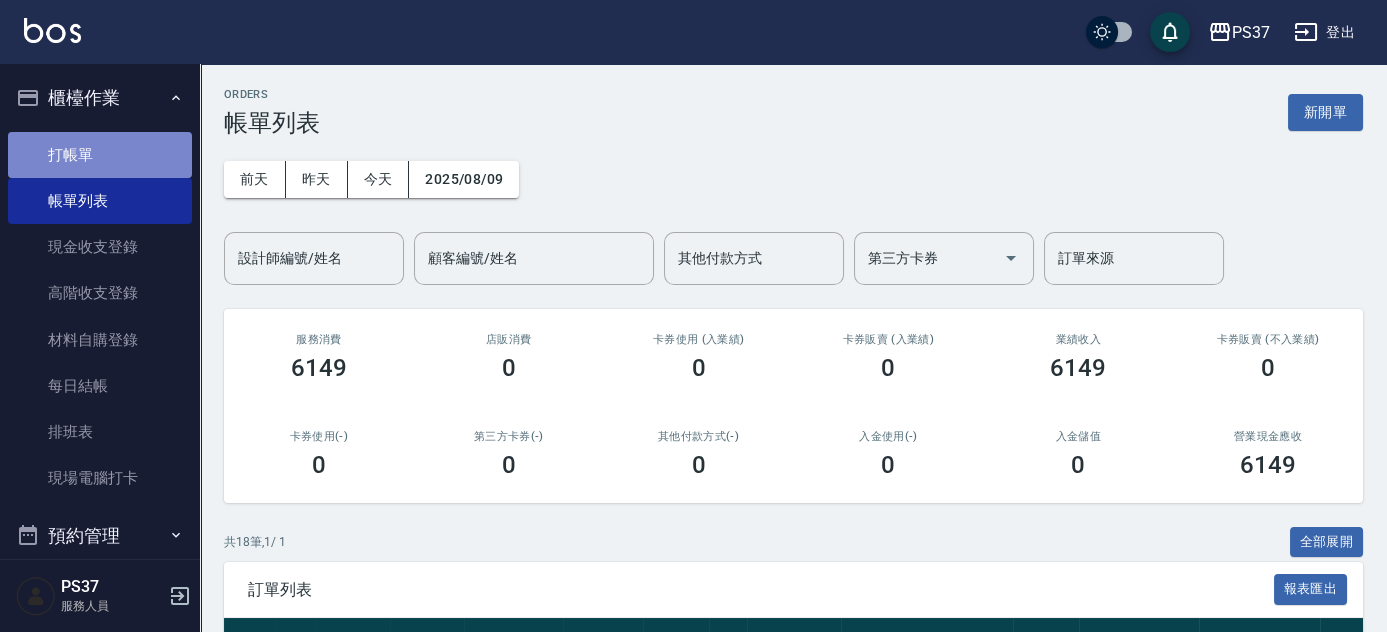 click on "打帳單" at bounding box center (100, 155) 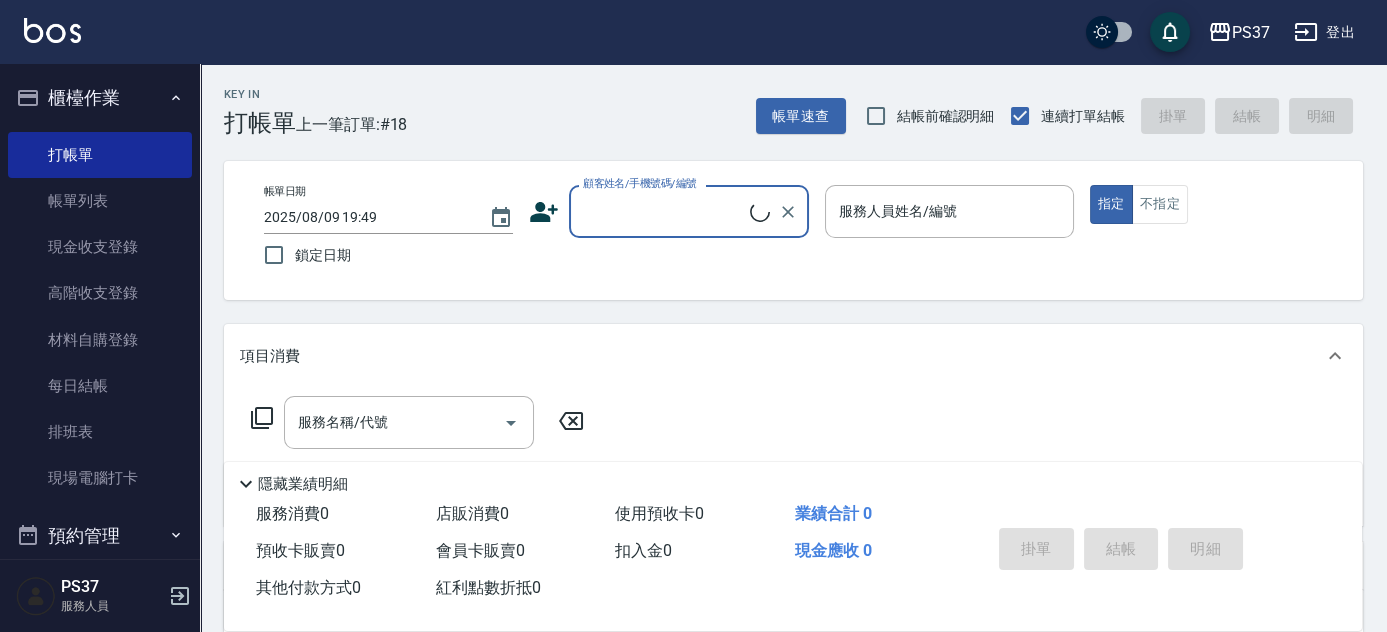 click on "顧客姓名/手機號碼/編號" at bounding box center [664, 211] 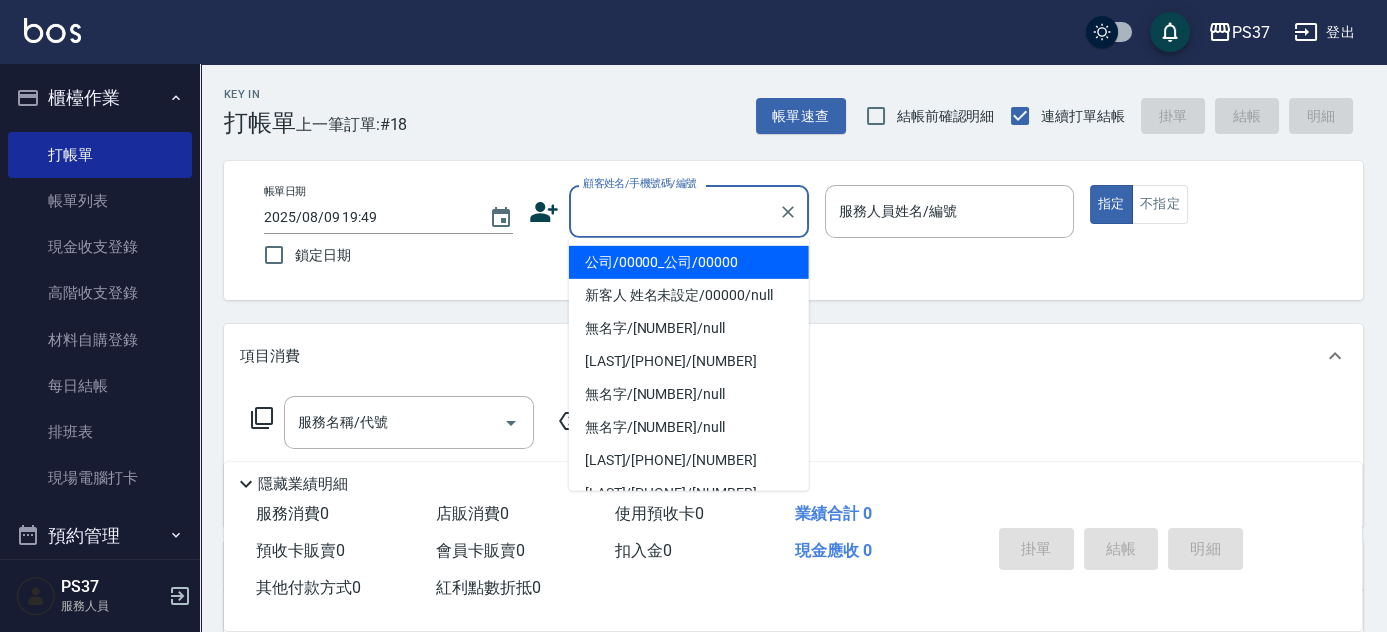 click on "公司/00000_公司/00000" at bounding box center [689, 262] 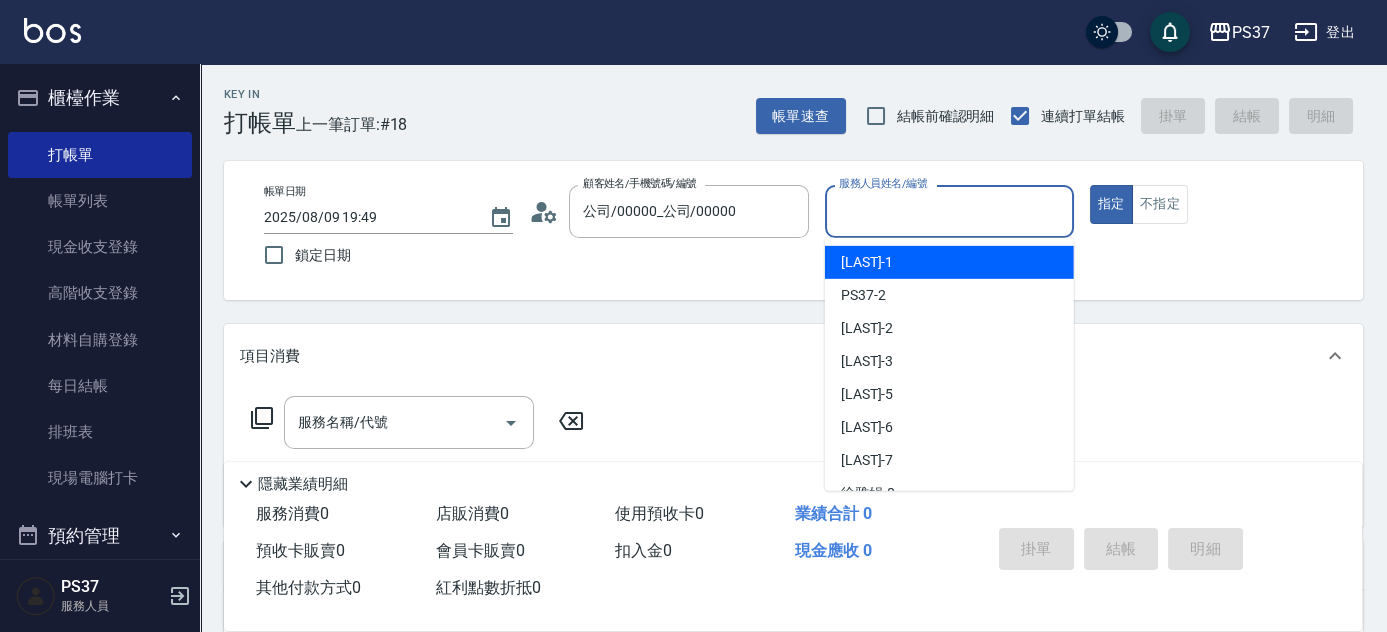 drag, startPoint x: 850, startPoint y: 219, endPoint x: 869, endPoint y: 259, distance: 44.28318 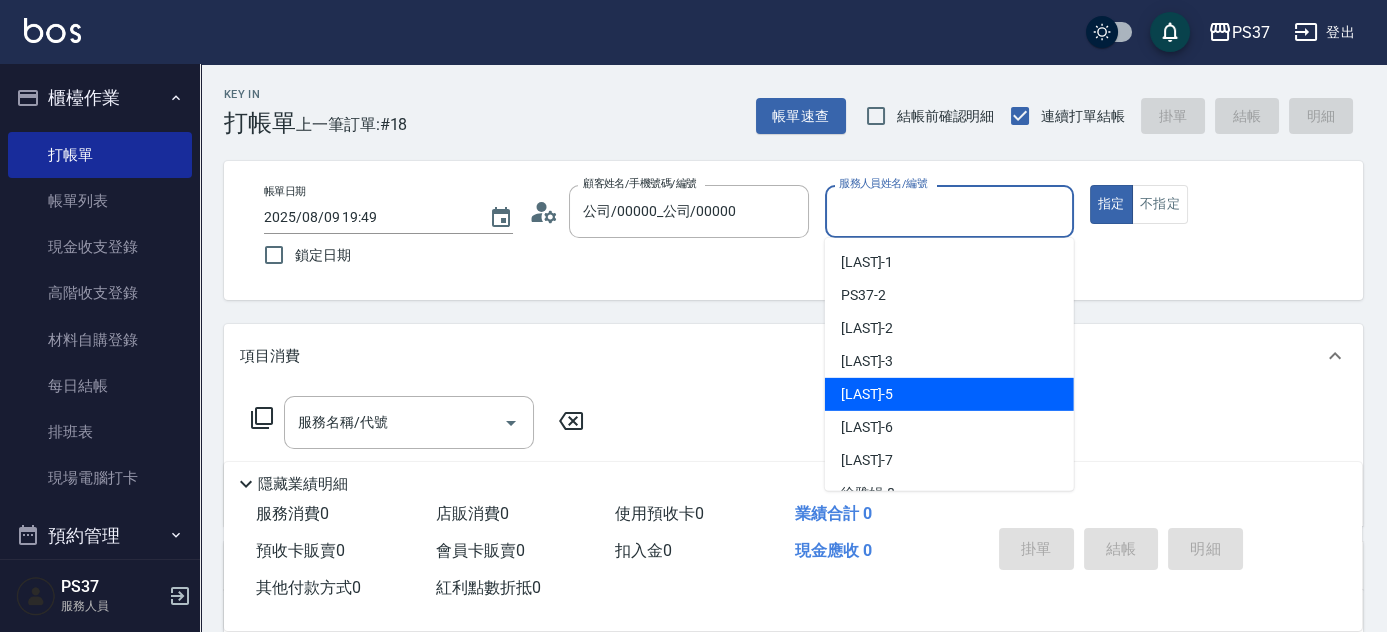 click on "鄧卉芸 -5" at bounding box center [949, 394] 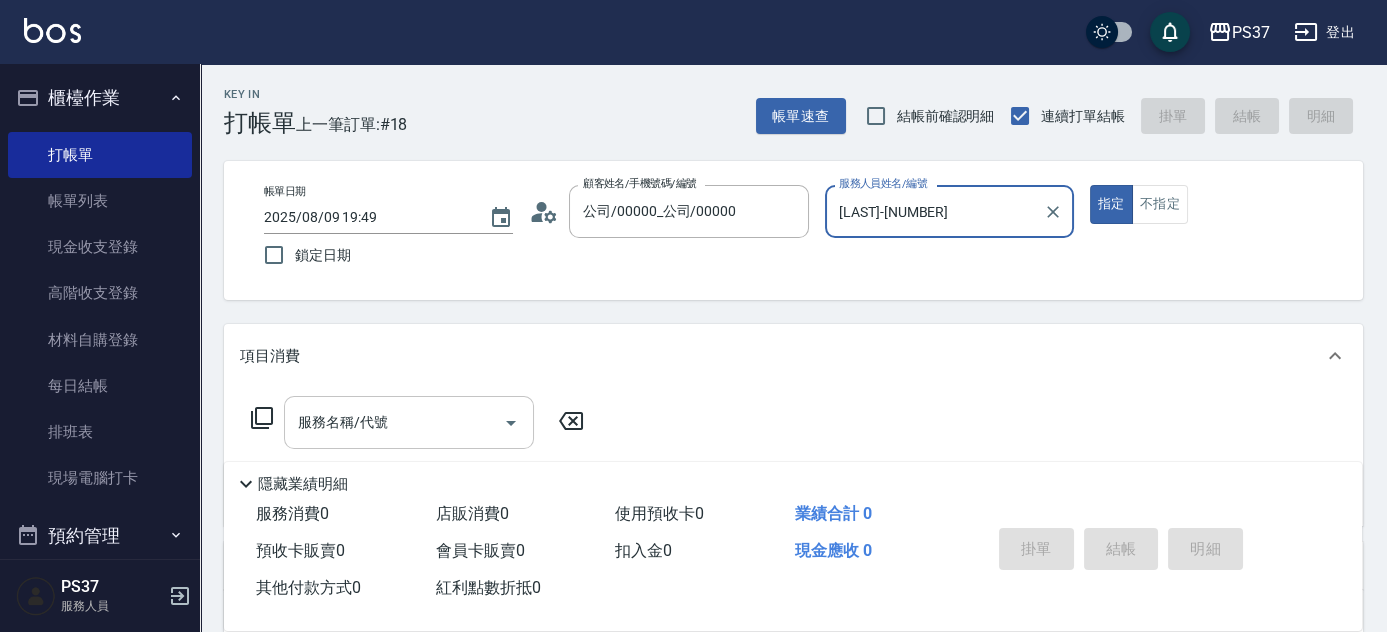 click on "服務名稱/代號" at bounding box center [394, 422] 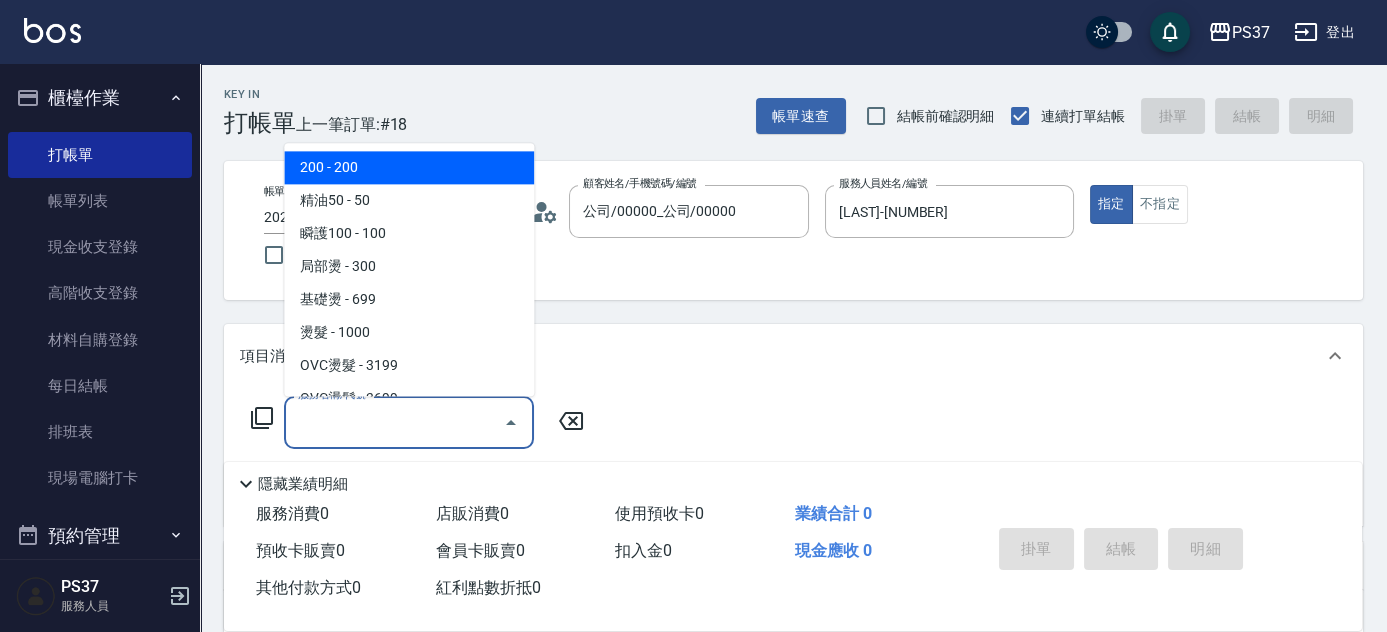click on "200 - 200 精油50 - 50 瞬護100 - 100 局部燙 - 300 基礎燙 - 699 燙髮 - 1000 OVC燙髮 - 3199 OVC燙髮 - 3699 系統燙髮 - 4000 精油溫灸 - 250 剪髮 - 100 剪髮 - 200 剪髮 - 300 剪髮 - 250 剪髮 - 149 剪髮 - 179 剪髮 - 249 剪髮 - 299 洗+剪 - 350 洗+剪 - 450 剪瀏海 - 50 海鹽399 - 399 接髮洗 - 399 自備護髮 - 200 300護 - 300 500護 - 500 750護 - 750 1000護 - 1000 1200護 - 1200 鏡面二劑 - 1800 護髮A - 2600 護髮B - 1600 護髮C - 1100 伊黛莉499 - 499 去色 - 500 染髮 - 999 精油SPA - 699 20吋鑽石2包 - 4500 22吋鑽石2包 - 5000 24吋鑽石2包 - 5500 26吋鑽石2包 - 6000 20-22鑽石一包 - 2999 24-26鑽石一包 - 4999 太空槍 - 15000 增量1000根 - 15000 20吋雙珠零觸感 - 14999 22吋雙珠零觸感 - 15999 24吋雙珠零觸感 - 16999 26吋雙珠零觸感 - 17999   重整 - 3000 單-接卸貼 - 1500 燙染A - 4800 燙染B - 3800 燙A - 3000 燙B - 2200 染A - 2600 染B - 2200 燙髮A餐 - 3500 燙髮B餐 - 3000 燙髮C餐 - 2500" at bounding box center [409, 270] 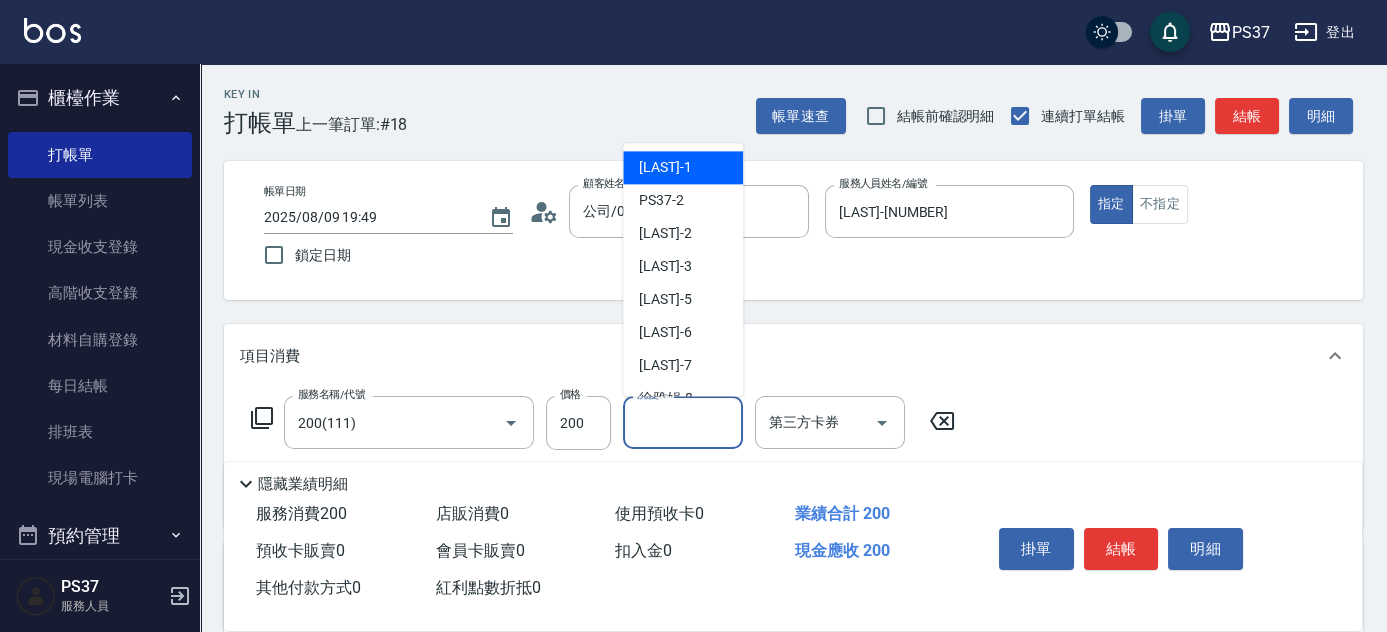 click on "洗髮-1" at bounding box center [683, 422] 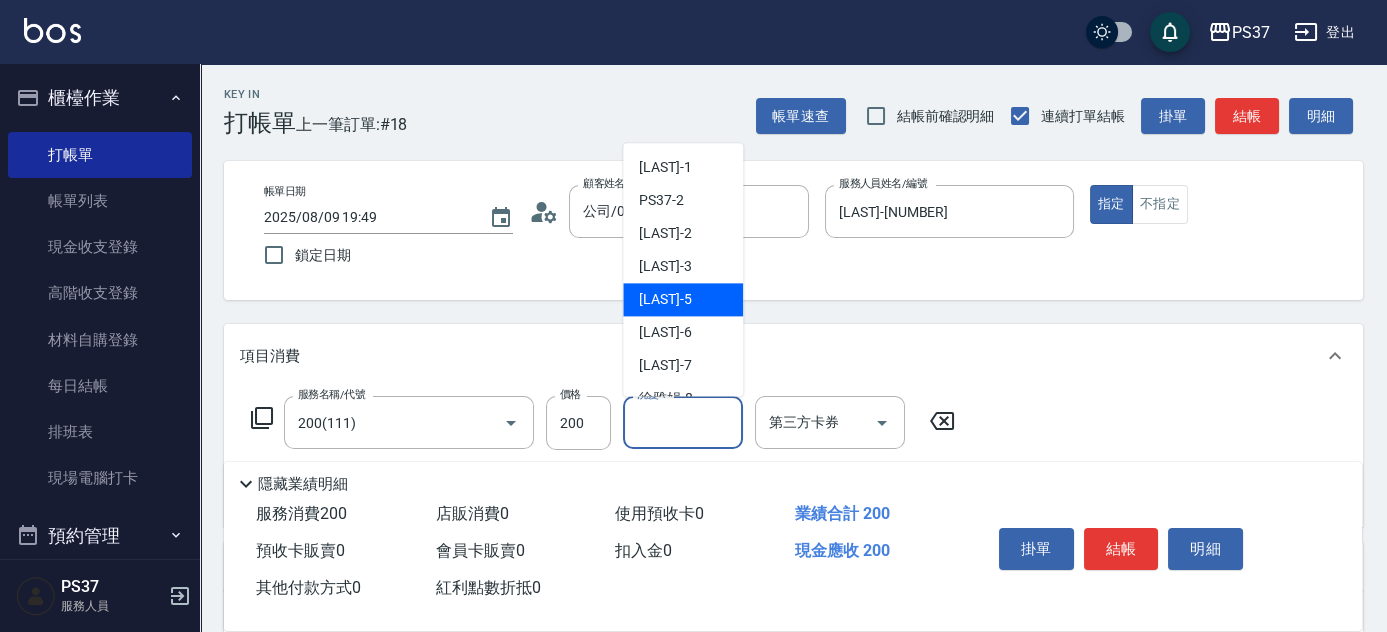 drag, startPoint x: 688, startPoint y: 303, endPoint x: 661, endPoint y: 303, distance: 27 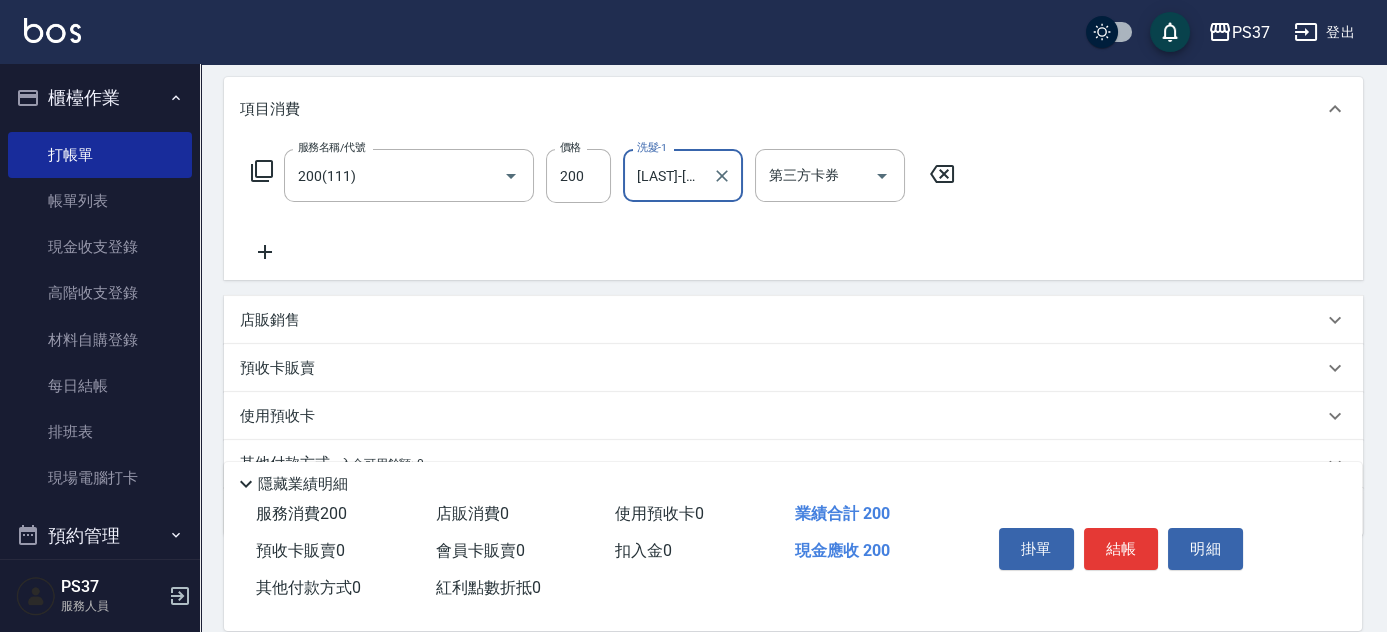 scroll, scrollTop: 341, scrollLeft: 0, axis: vertical 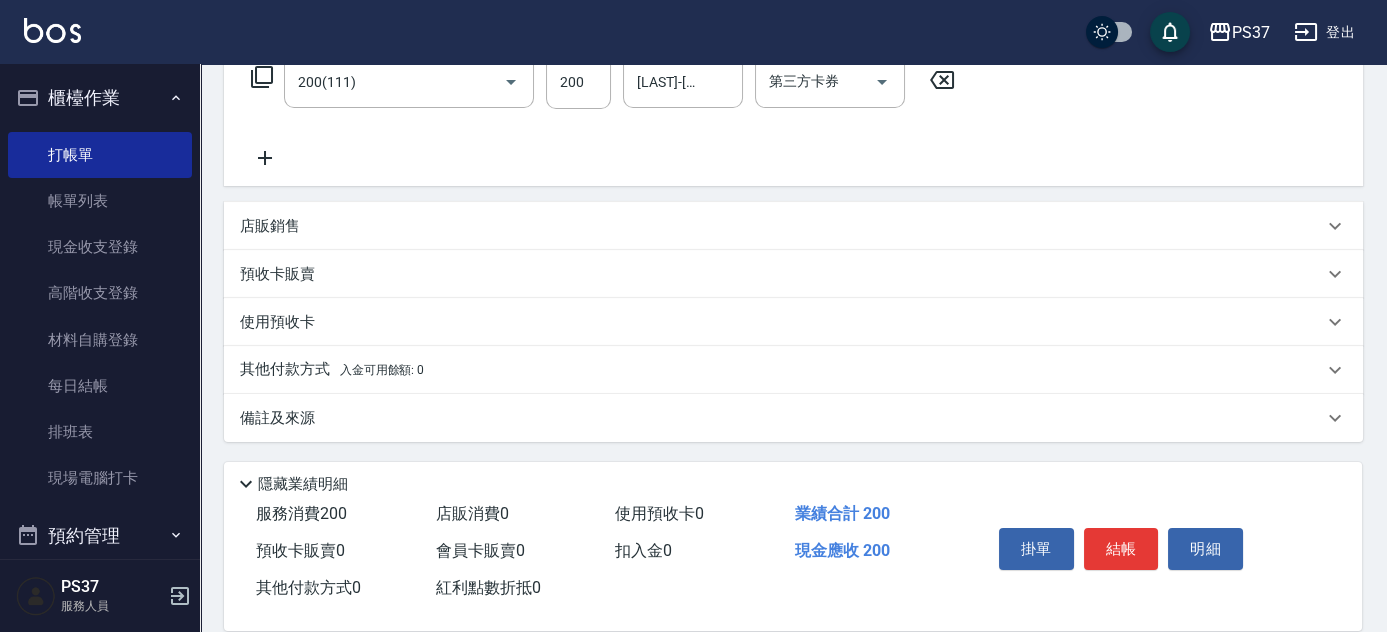 click 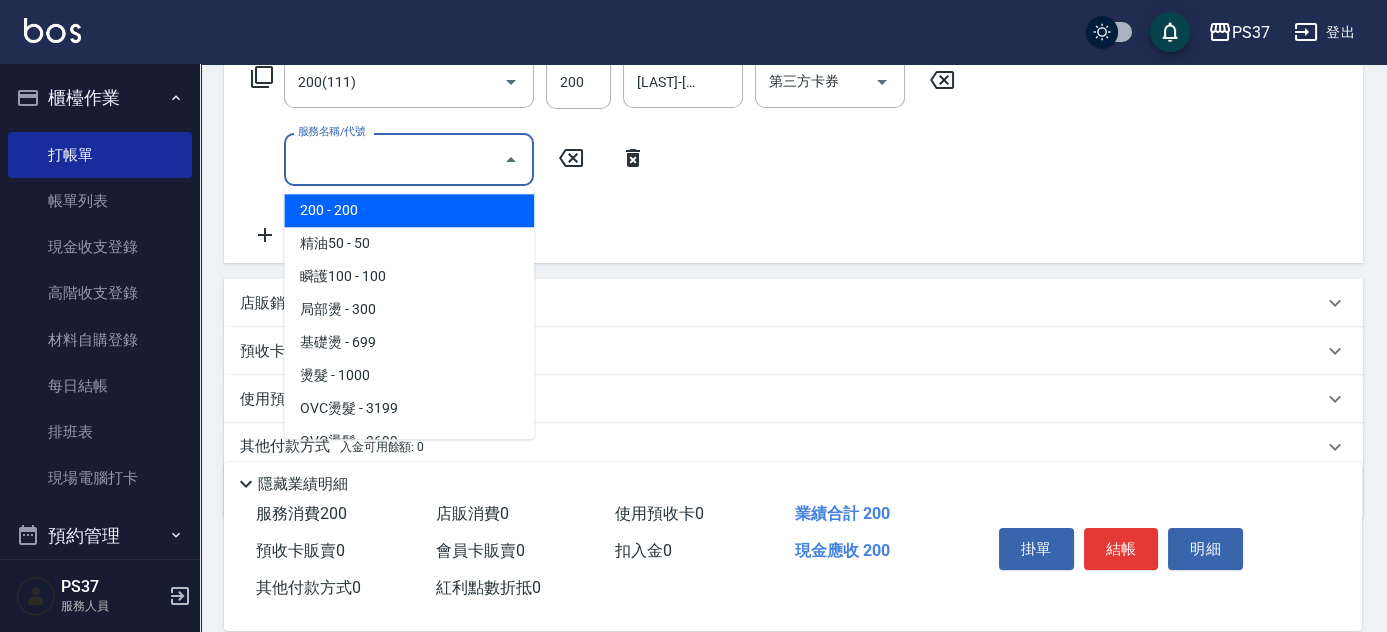 click on "服務名稱/代號" at bounding box center [394, 159] 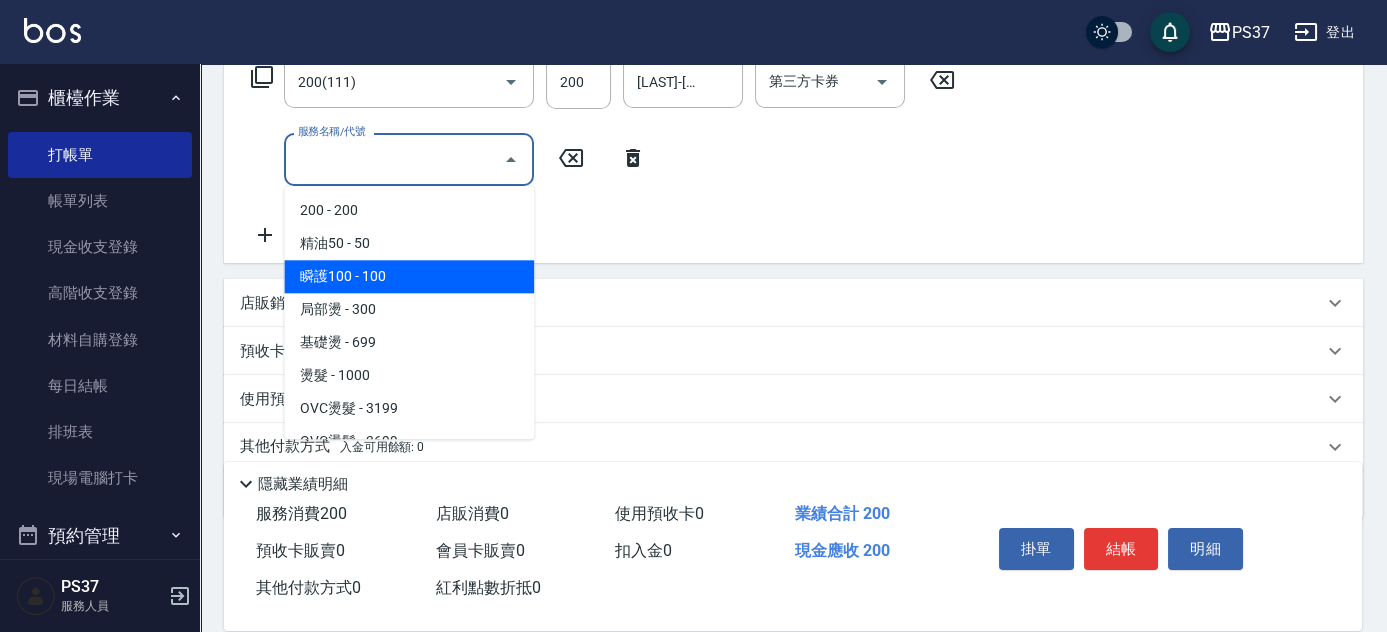 click on "瞬護100 - 100" at bounding box center (409, 276) 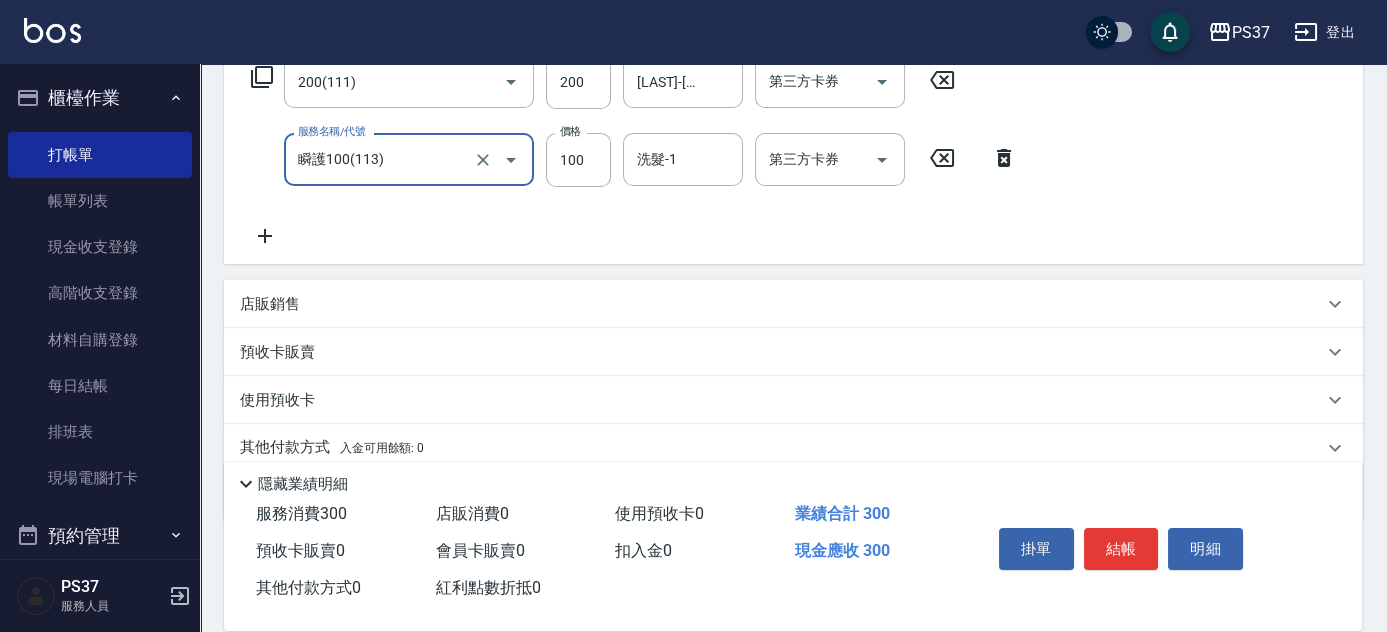 click on "瞬護100(113)" at bounding box center (381, 159) 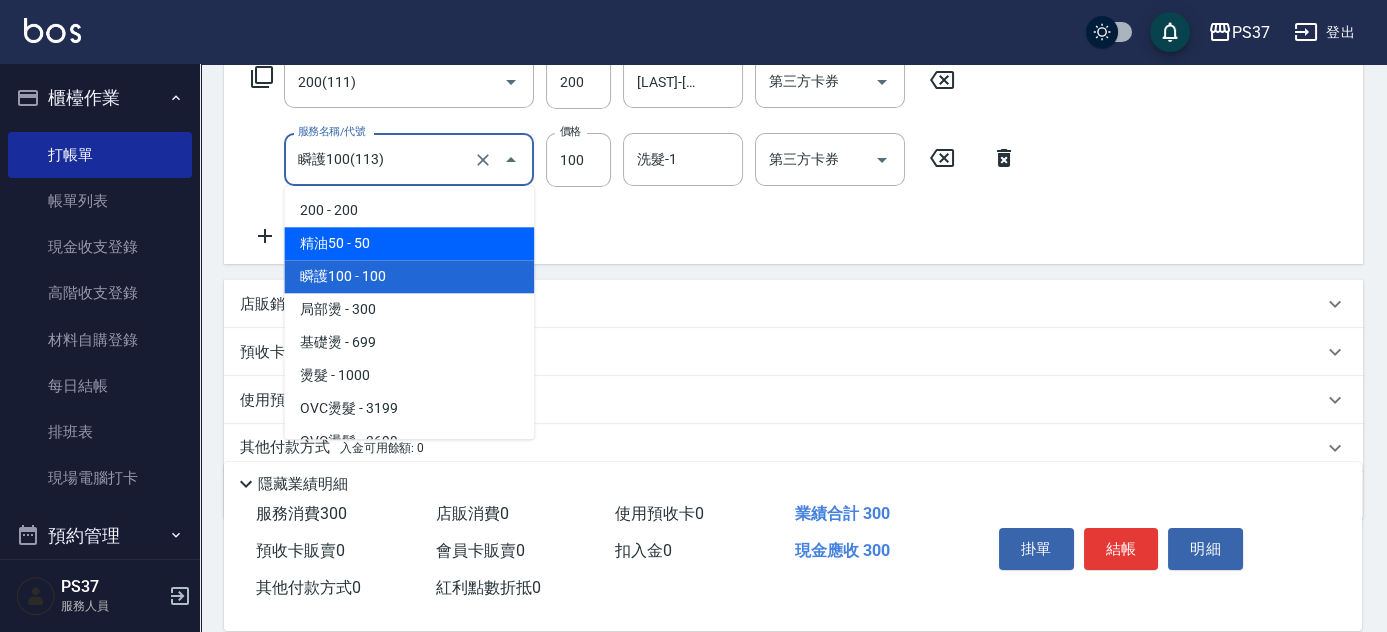 click on "精油50 - 50" at bounding box center [409, 243] 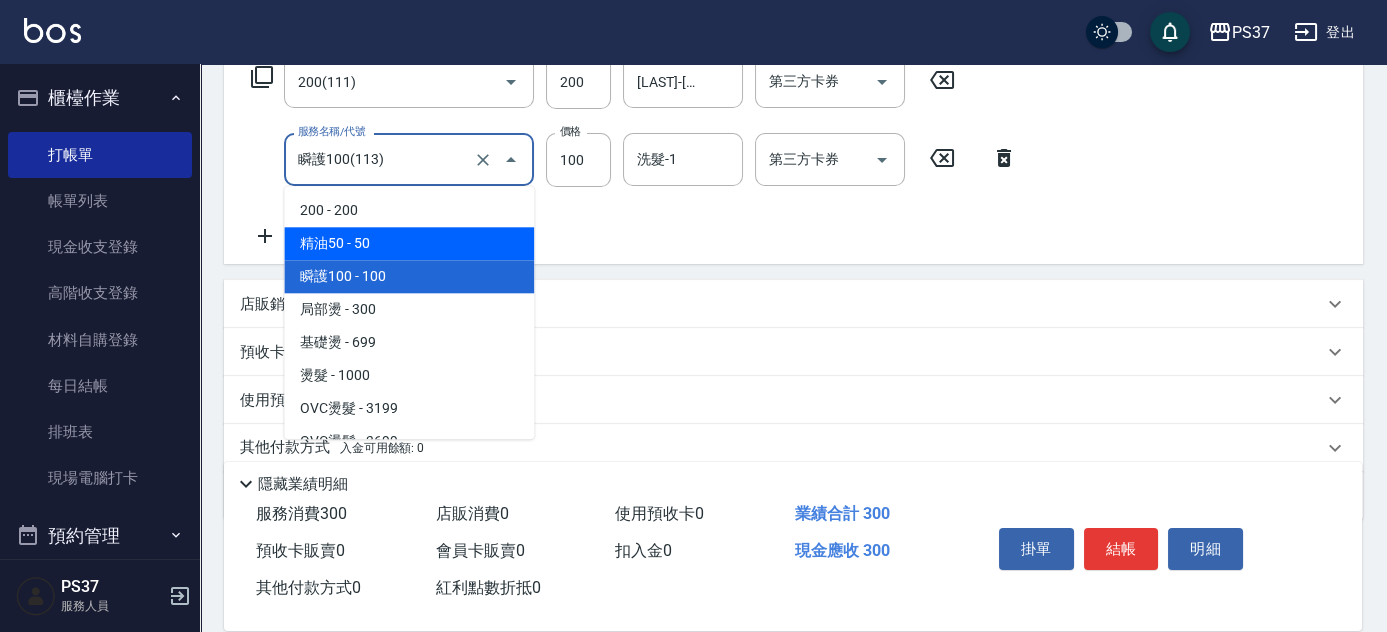 type on "精油50(112)" 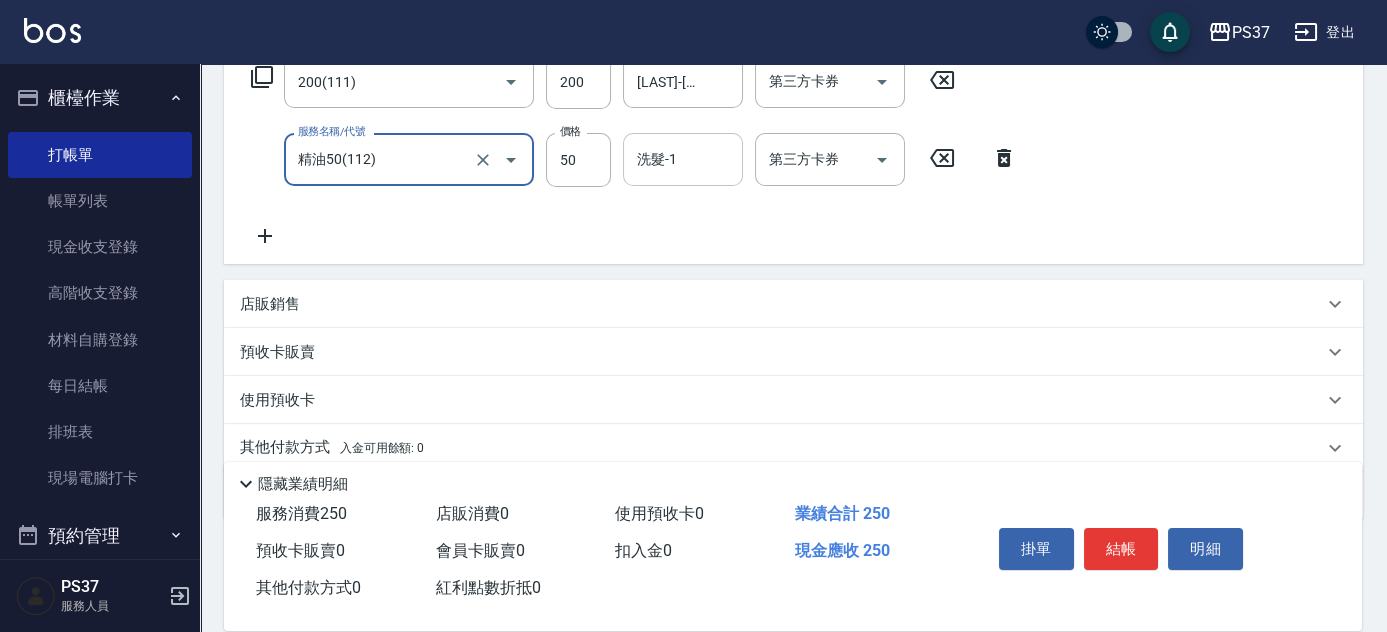 click on "洗髮-1 洗髮-1" at bounding box center (683, 159) 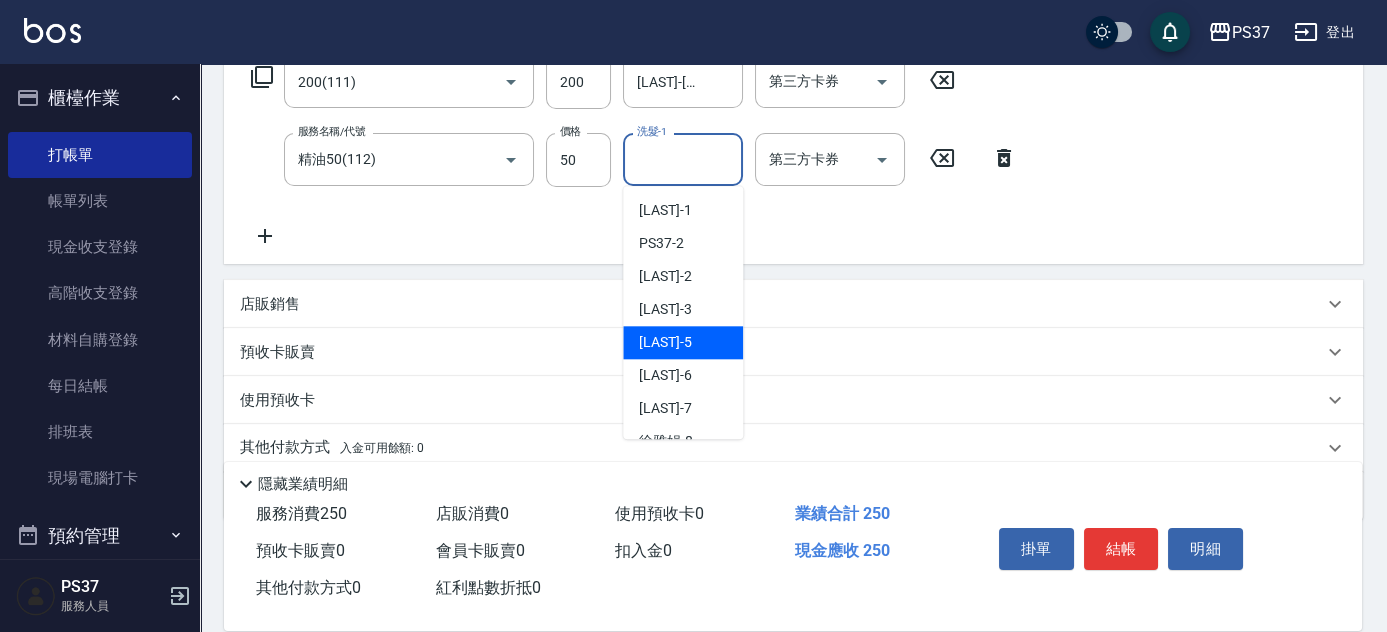 click on "[LAST_NAME] [FIRST_NAME] -5" at bounding box center [683, 342] 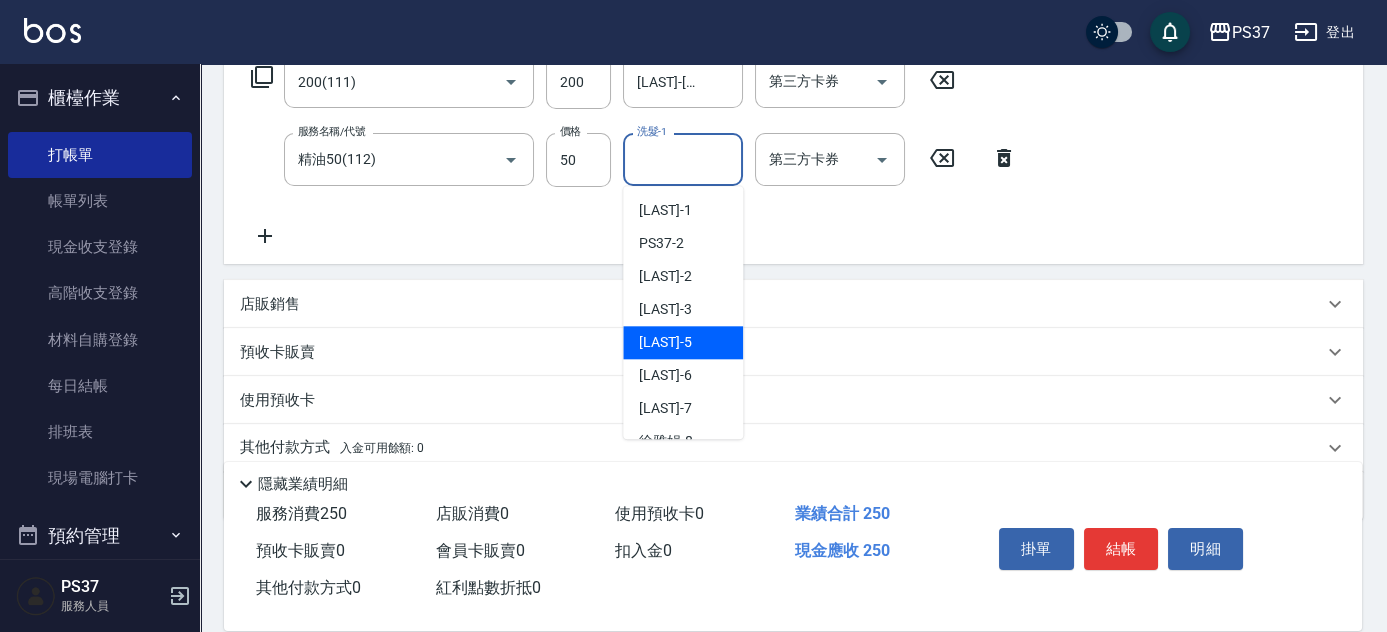 type on "[LAST_NAME] [FIRST_NAME]-5" 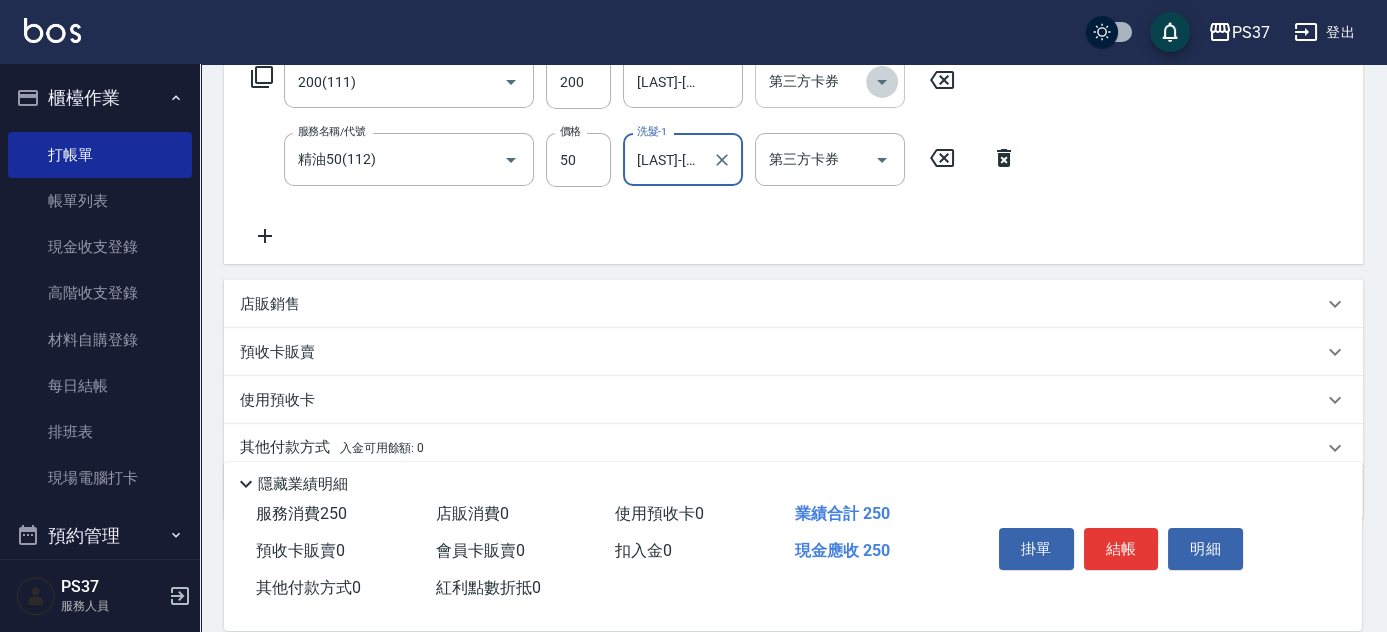 click 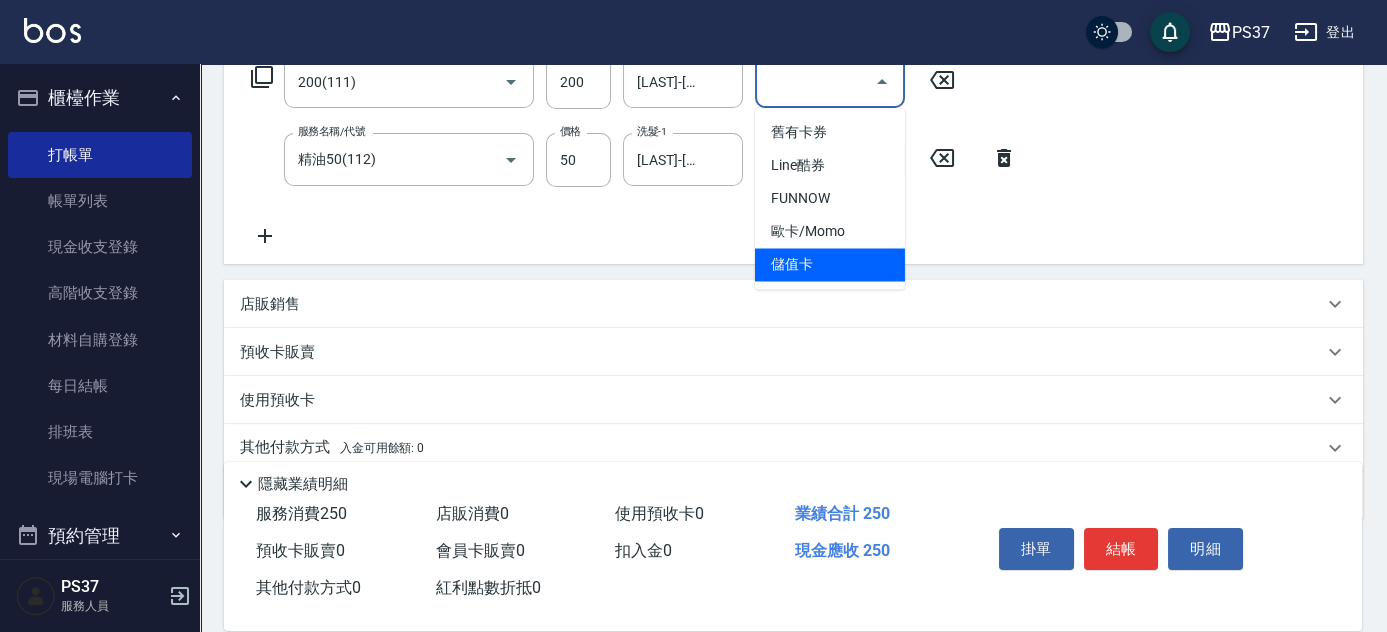 click on "儲值卡" at bounding box center [830, 264] 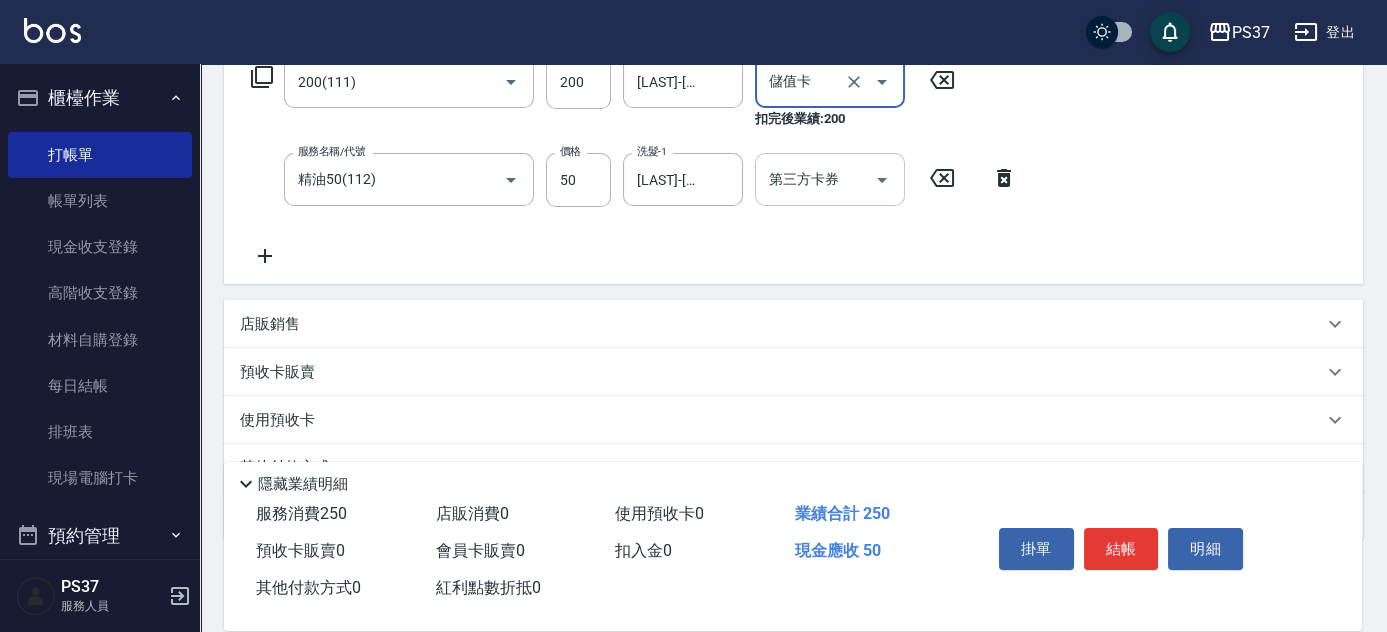 click 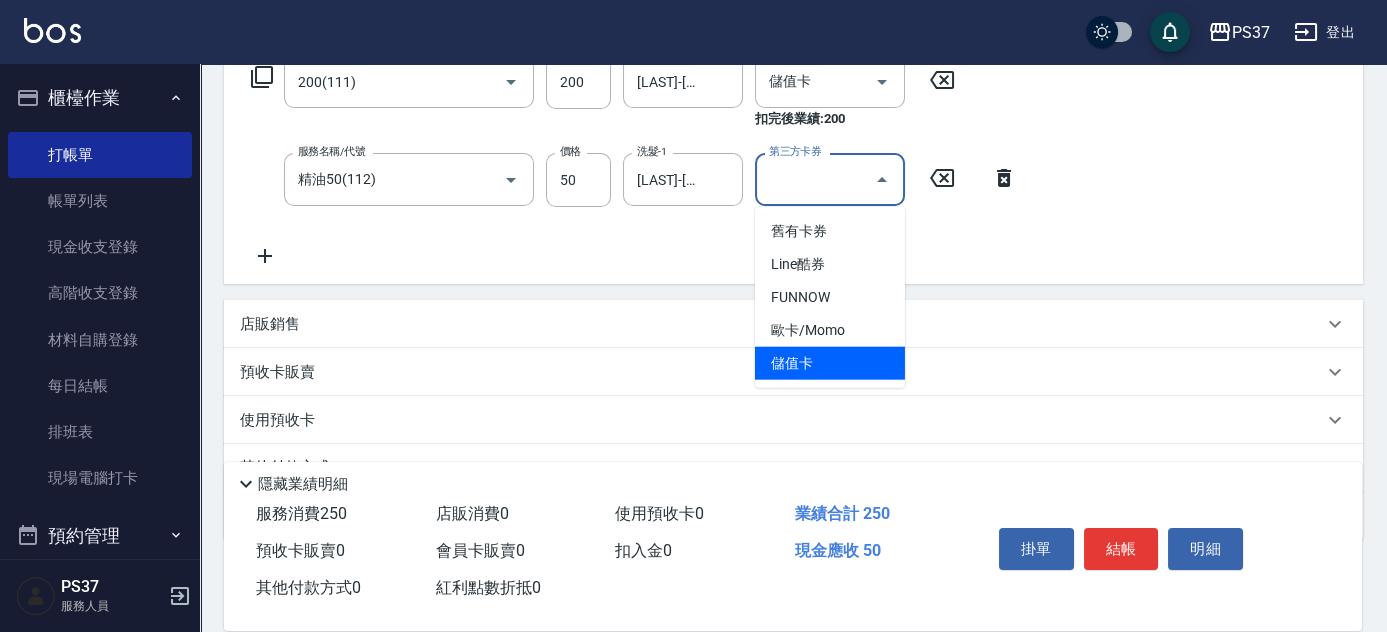 click on "儲值卡" at bounding box center (830, 363) 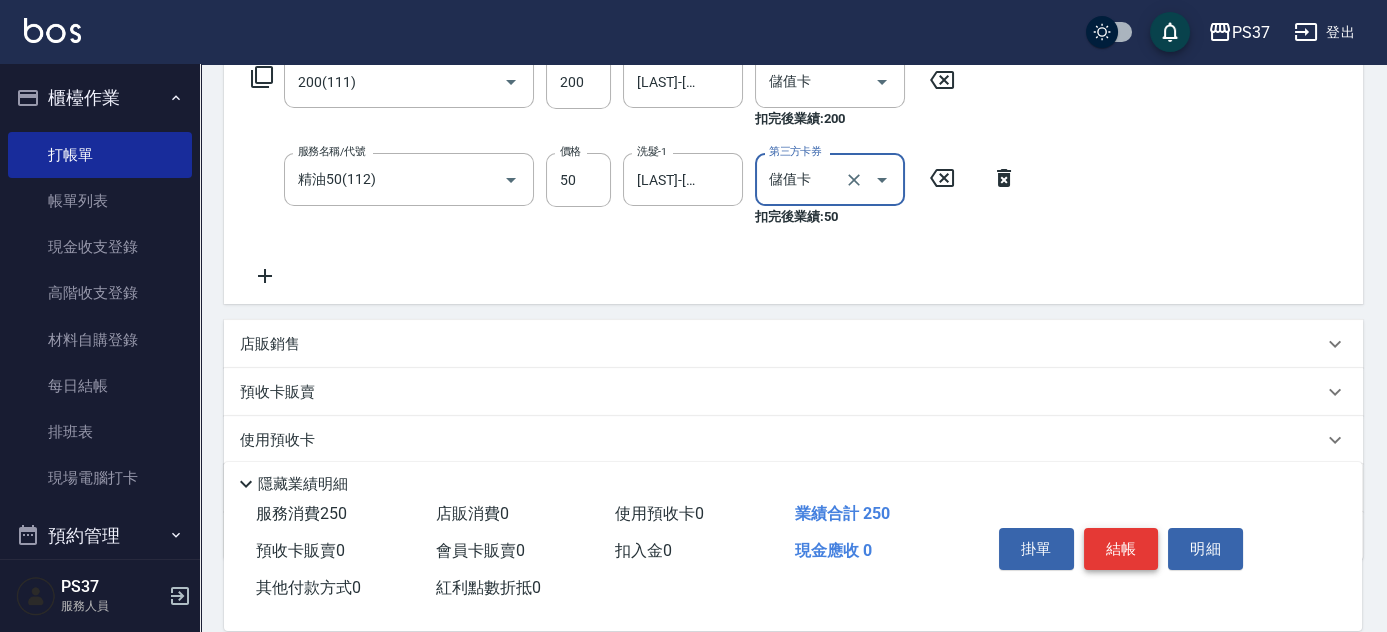 click on "結帳" at bounding box center (1121, 549) 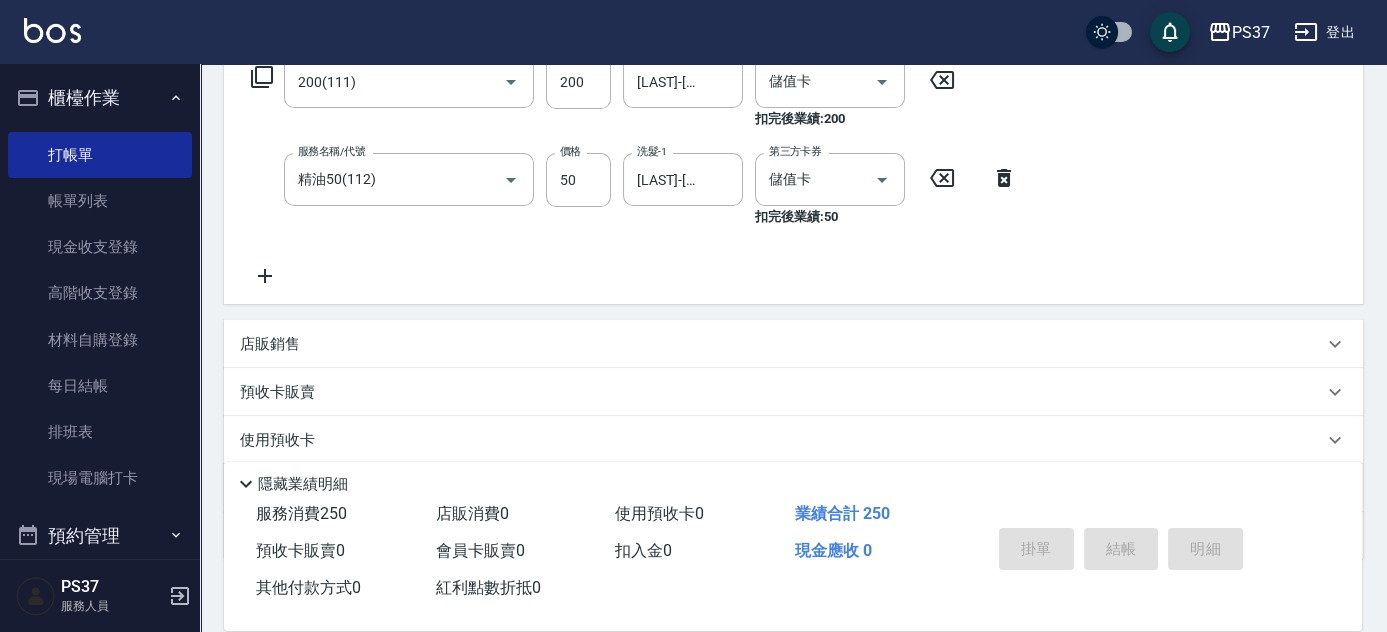 type 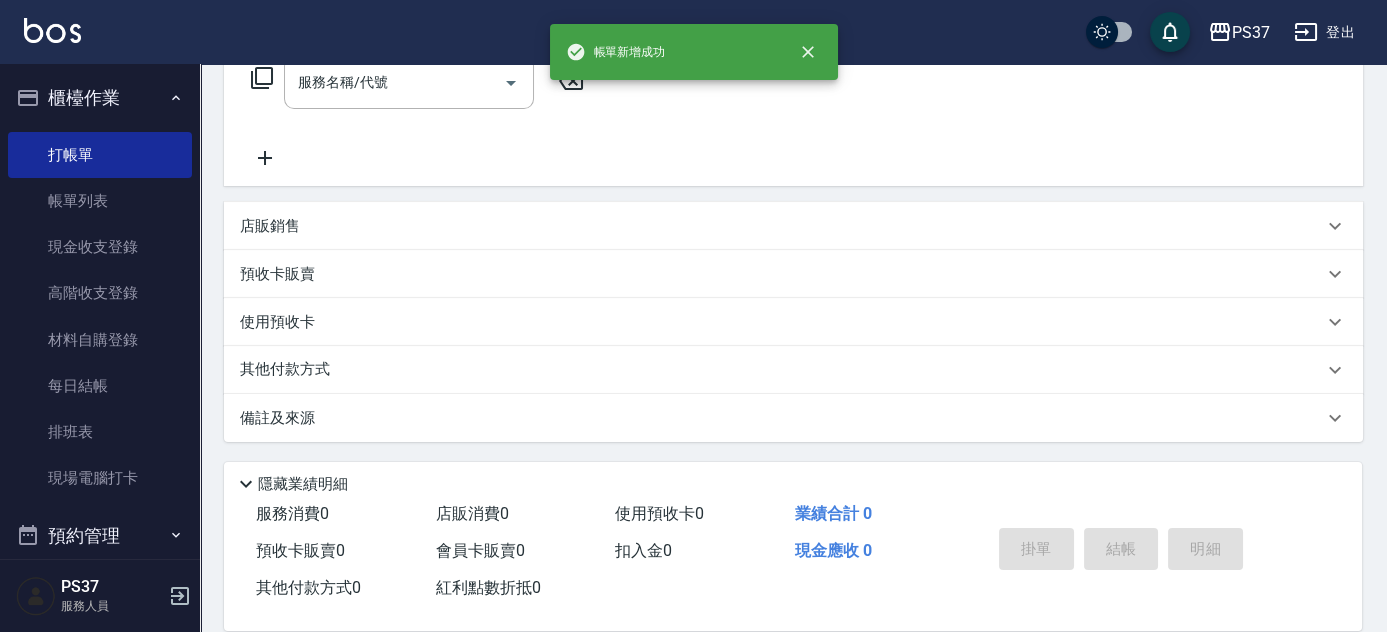 scroll, scrollTop: 0, scrollLeft: 0, axis: both 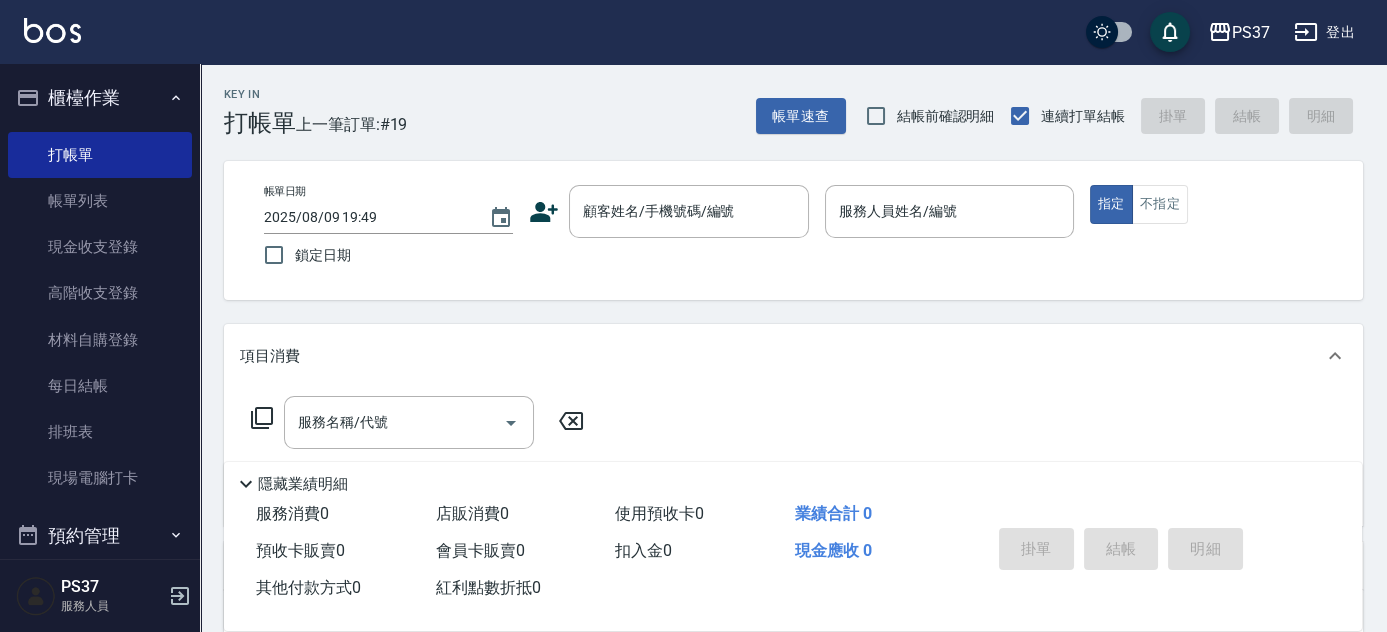 click on "Key In 打帳單 上一筆訂單:#19 帳單速查 結帳前確認明細 連續打單結帳 掛單 結帳 明細 帳單日期 2025/08/09 19:49 鎖定日期 顧客姓名/手機號碼/編號 顧客姓名/手機號碼/編號 服務人員姓名/編號 服務人員姓名/編號 指定 不指定 項目消費 服務名稱/代號 服務名稱/代號 店販銷售 服務人員姓名/編號 服務人員姓名/編號 商品代號/名稱 商品代號/名稱 預收卡販賣 卡券名稱/代號 卡券名稱/代號 使用預收卡 其他付款方式 其他付款方式 其他付款方式 備註及來源 備註 備註 訂單來源 ​ 訂單來源 隱藏業績明細 服務消費  0 店販消費  0 使用預收卡  0 業績合計   0 預收卡販賣  0 會員卡販賣  0 扣入金  0 現金應收   0 其他付款方式  0 紅利點數折抵  0 掛單 結帳 明細" at bounding box center [793, 518] 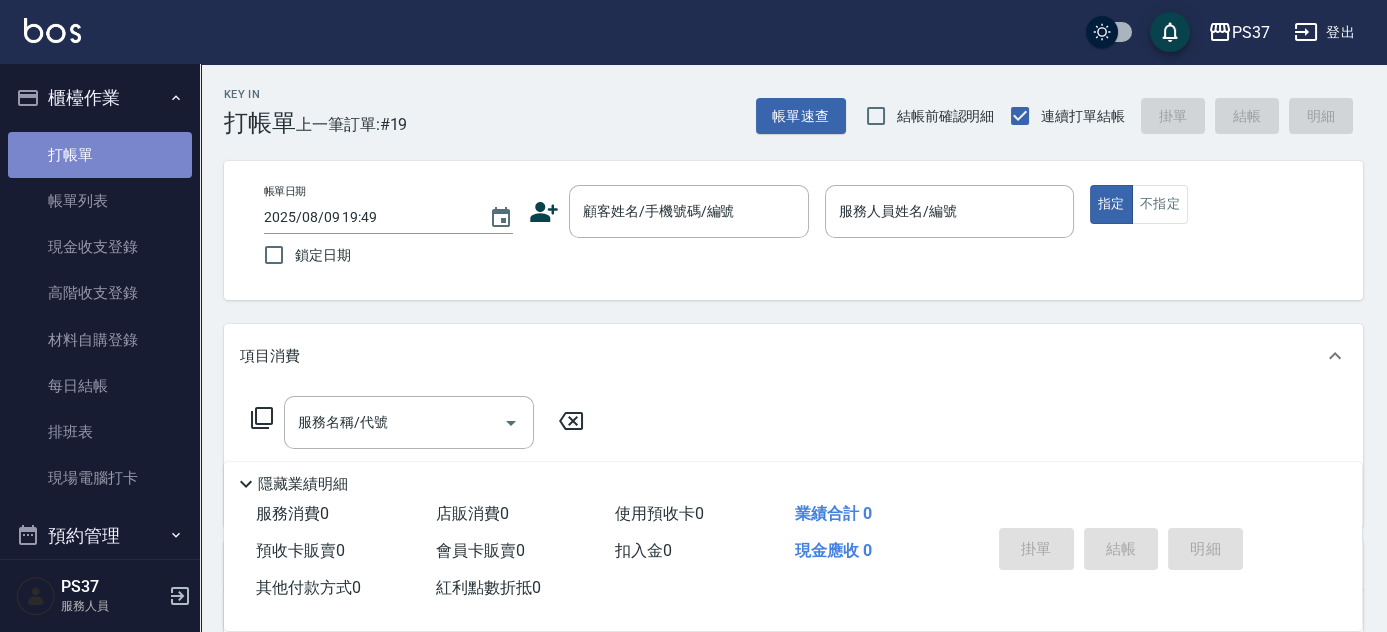 click on "打帳單" at bounding box center (100, 155) 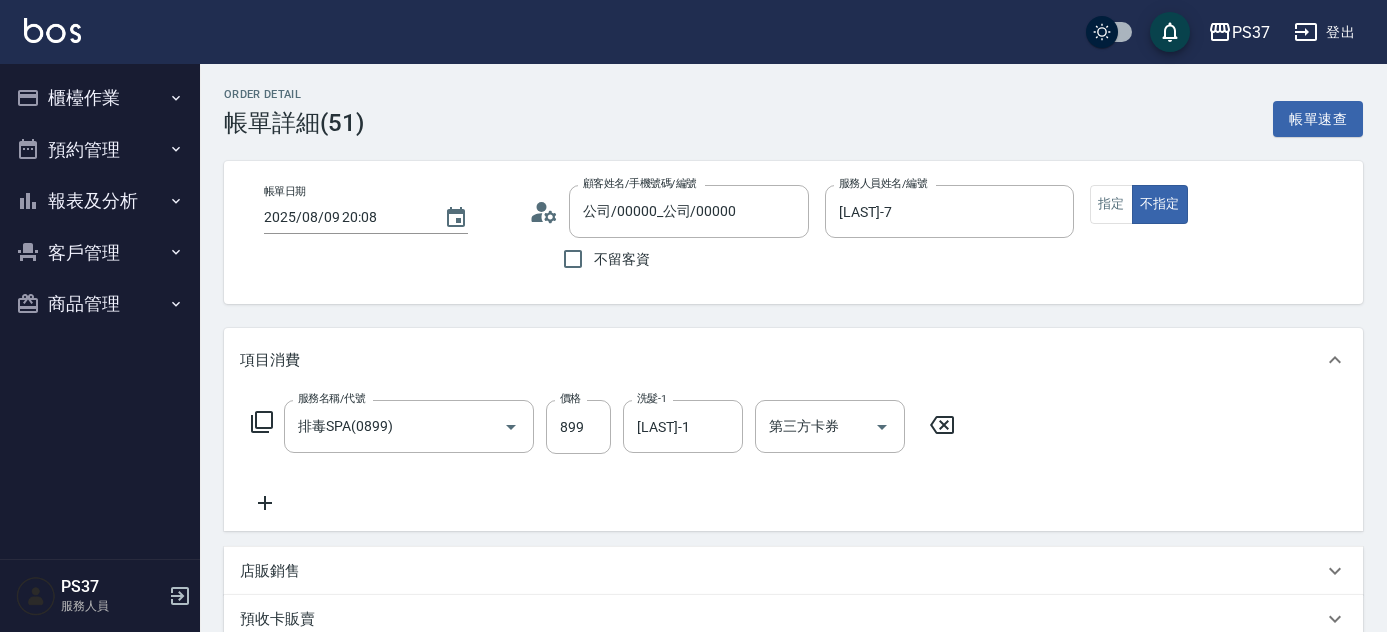 scroll, scrollTop: 0, scrollLeft: 0, axis: both 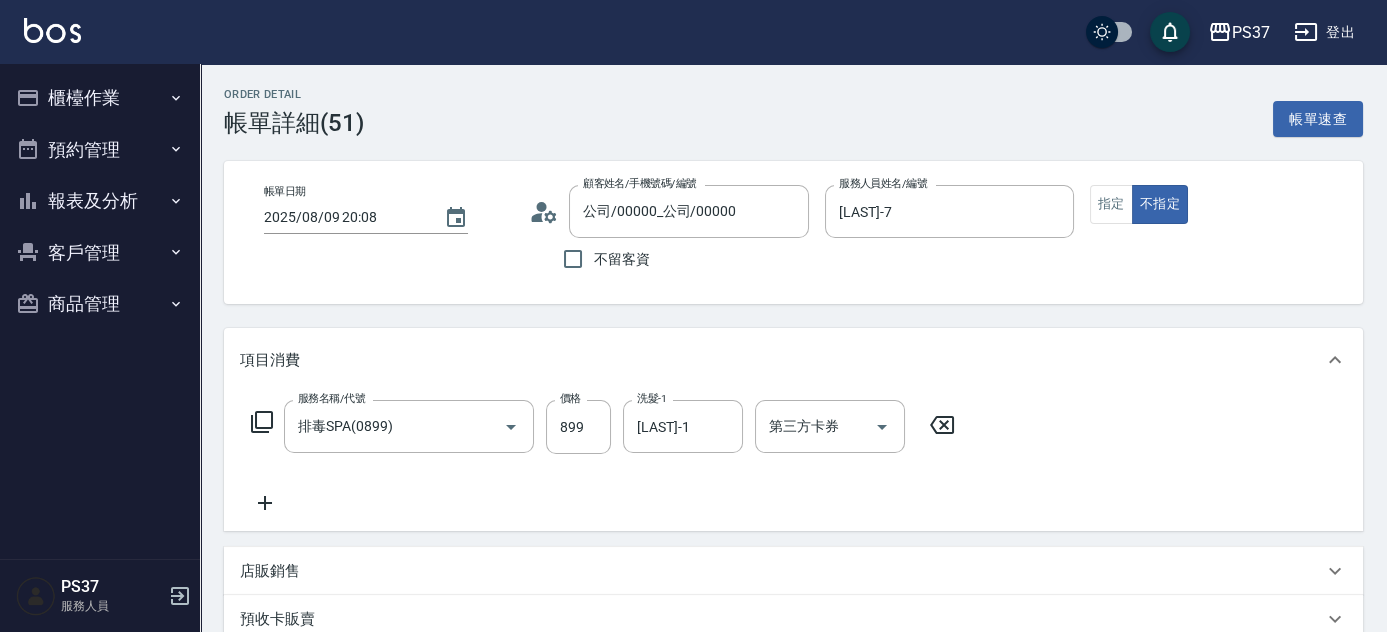 click 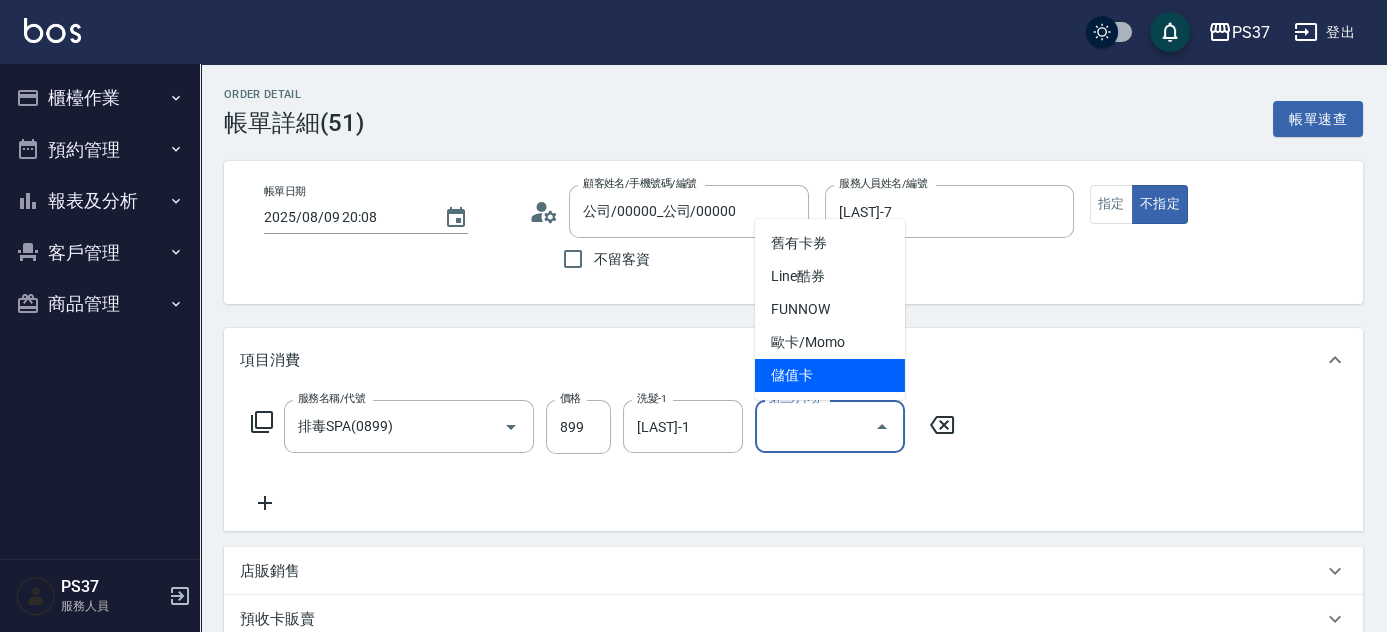 click on "儲值卡" at bounding box center [830, 375] 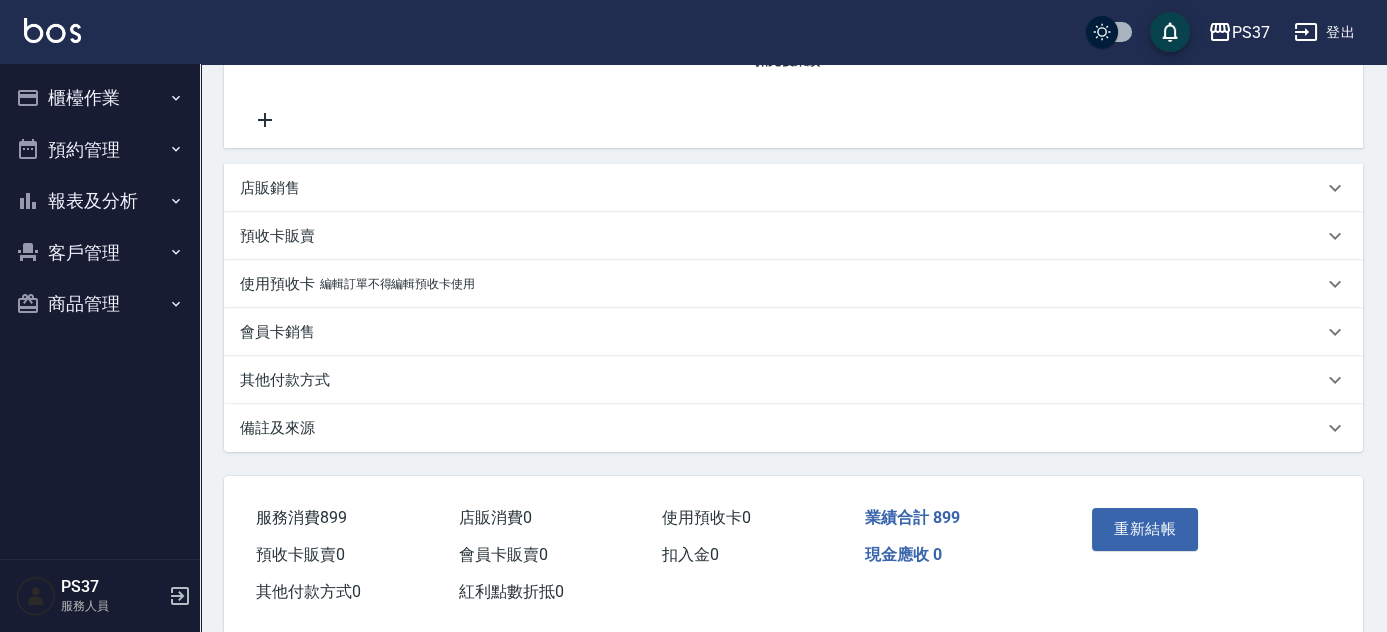 scroll, scrollTop: 437, scrollLeft: 0, axis: vertical 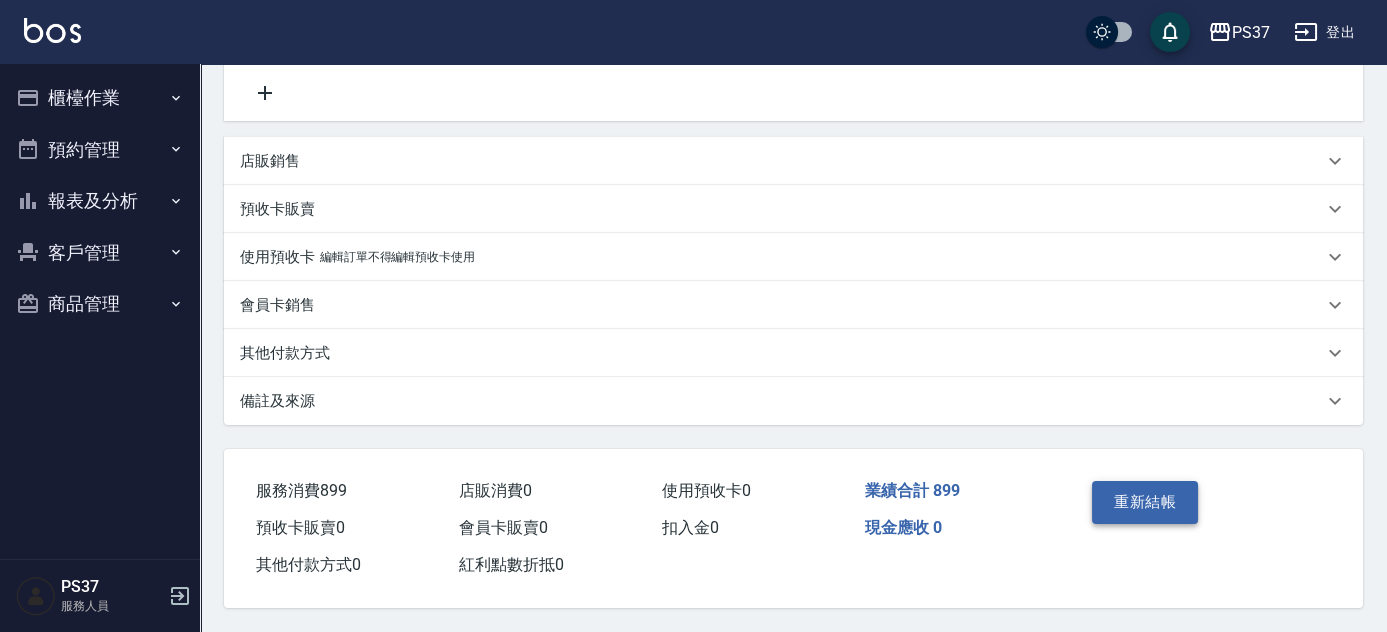 click on "重新結帳" at bounding box center [1145, 502] 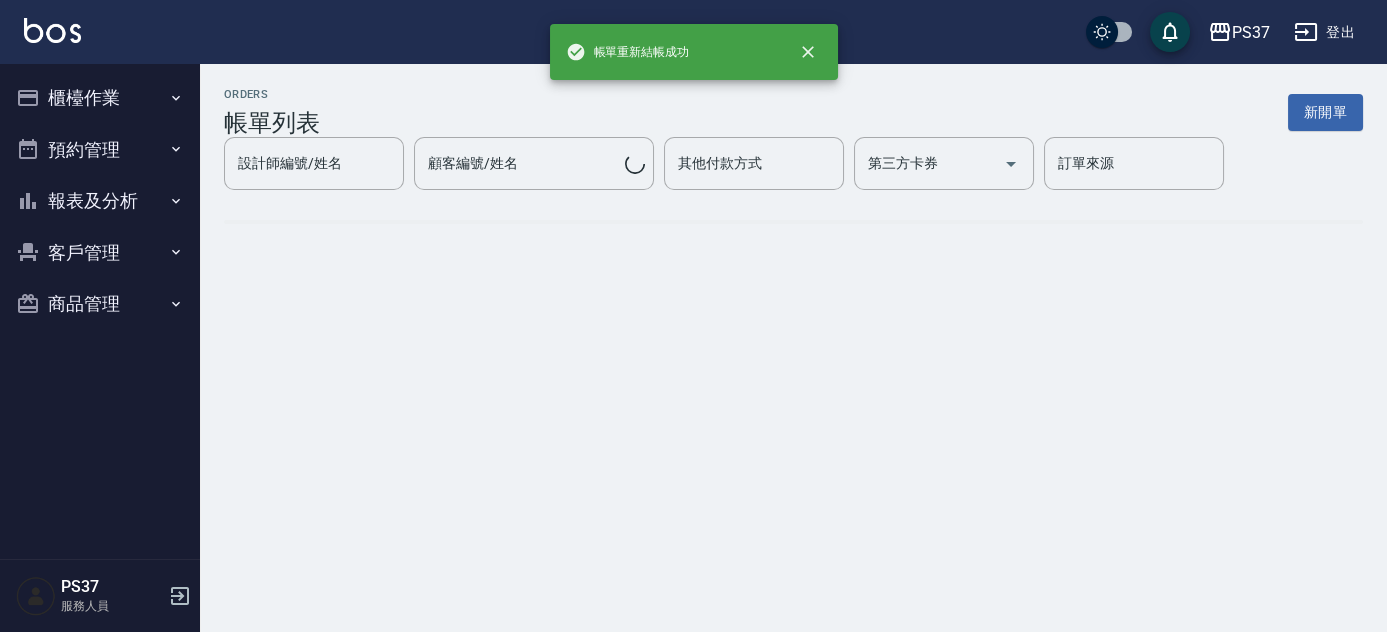 scroll, scrollTop: 0, scrollLeft: 0, axis: both 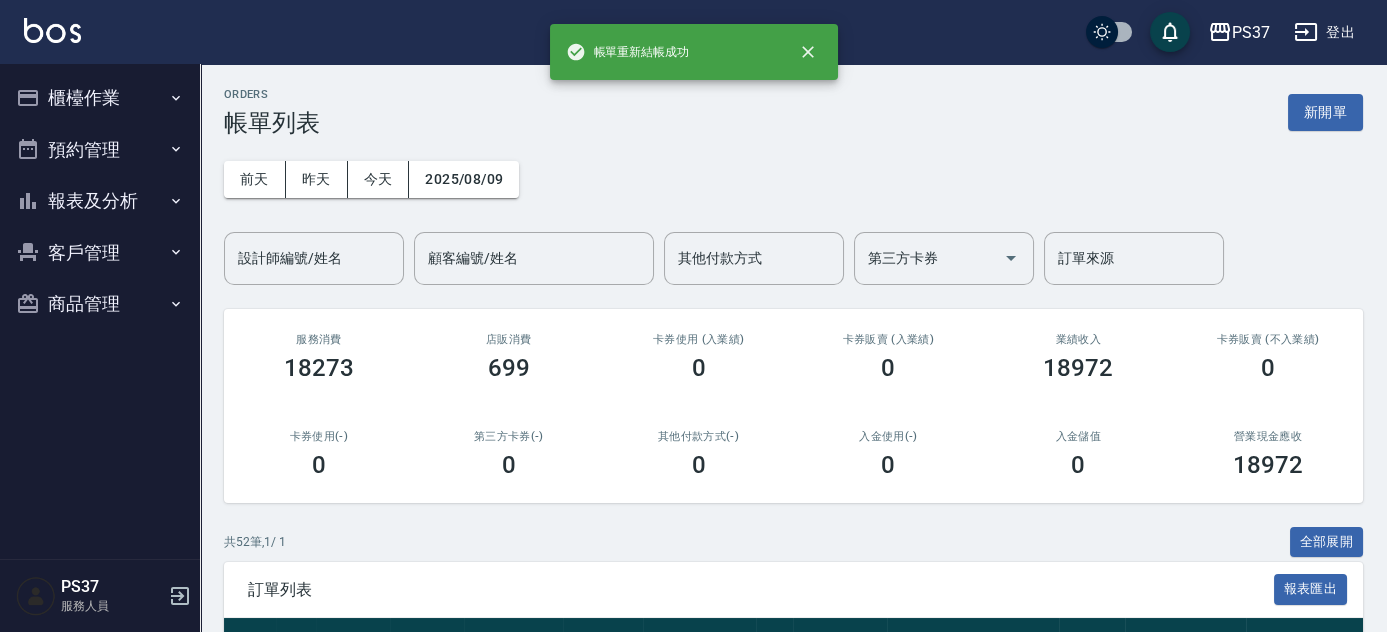 click on "報表及分析" at bounding box center [100, 201] 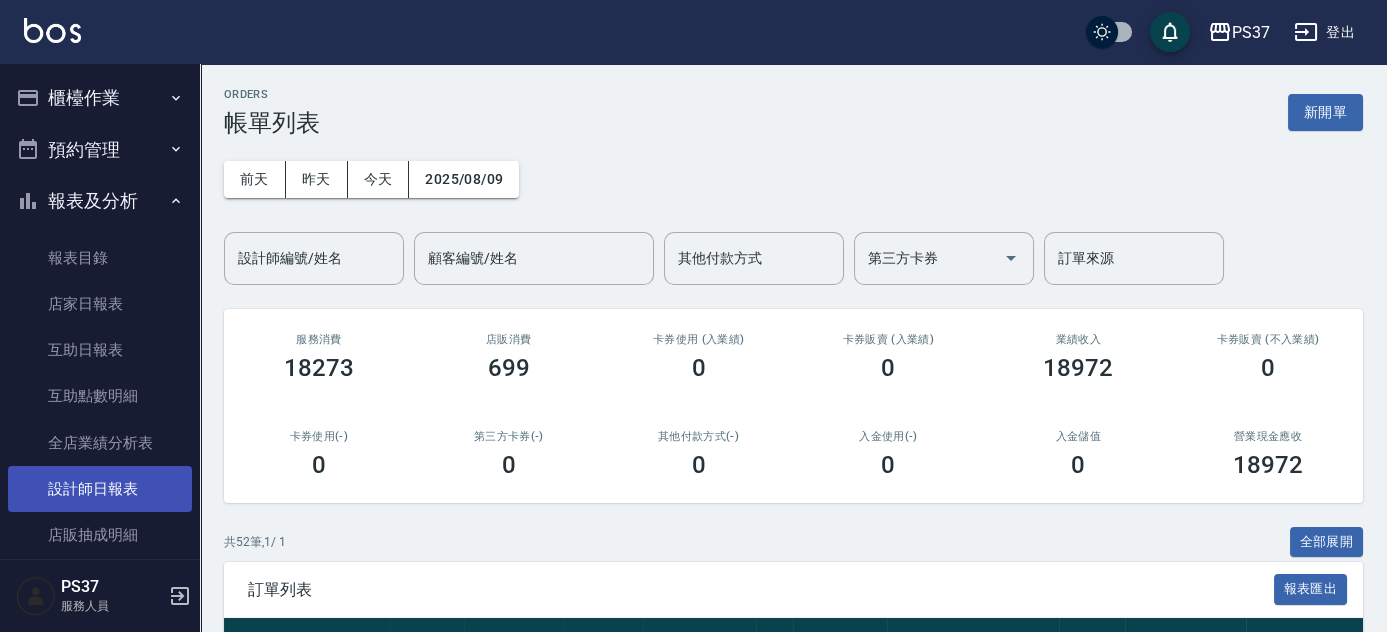 click on "設計師日報表" at bounding box center (100, 489) 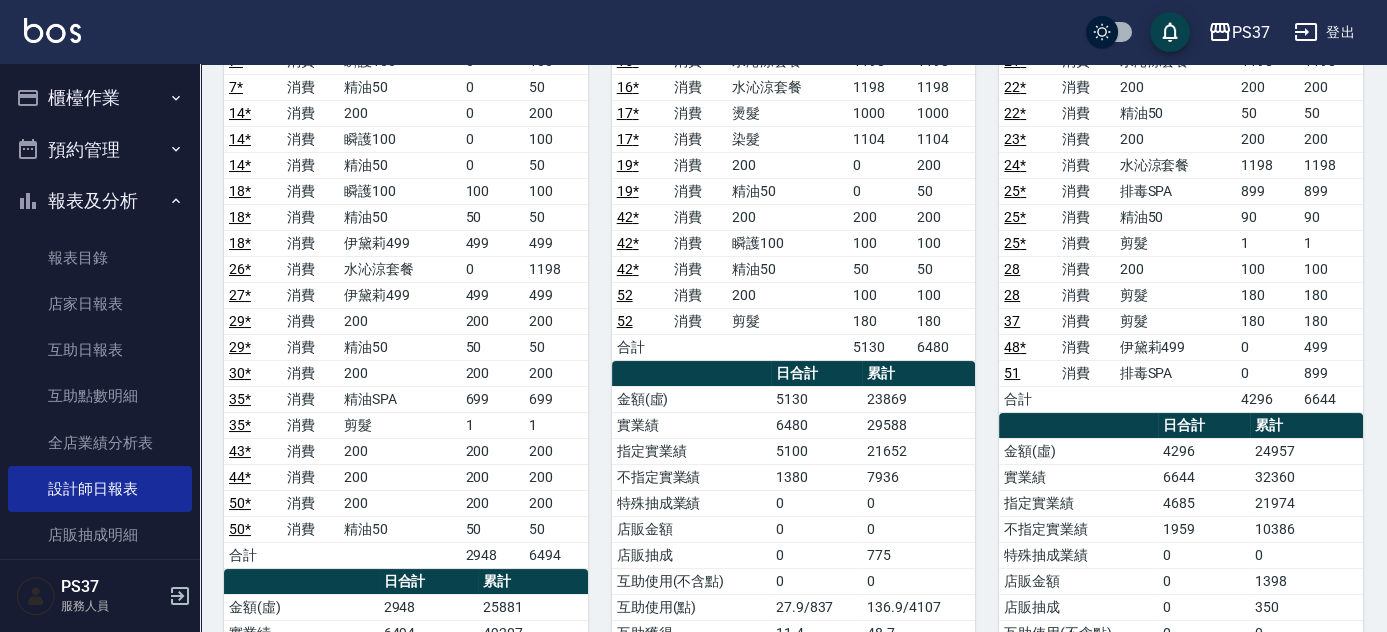scroll, scrollTop: 363, scrollLeft: 0, axis: vertical 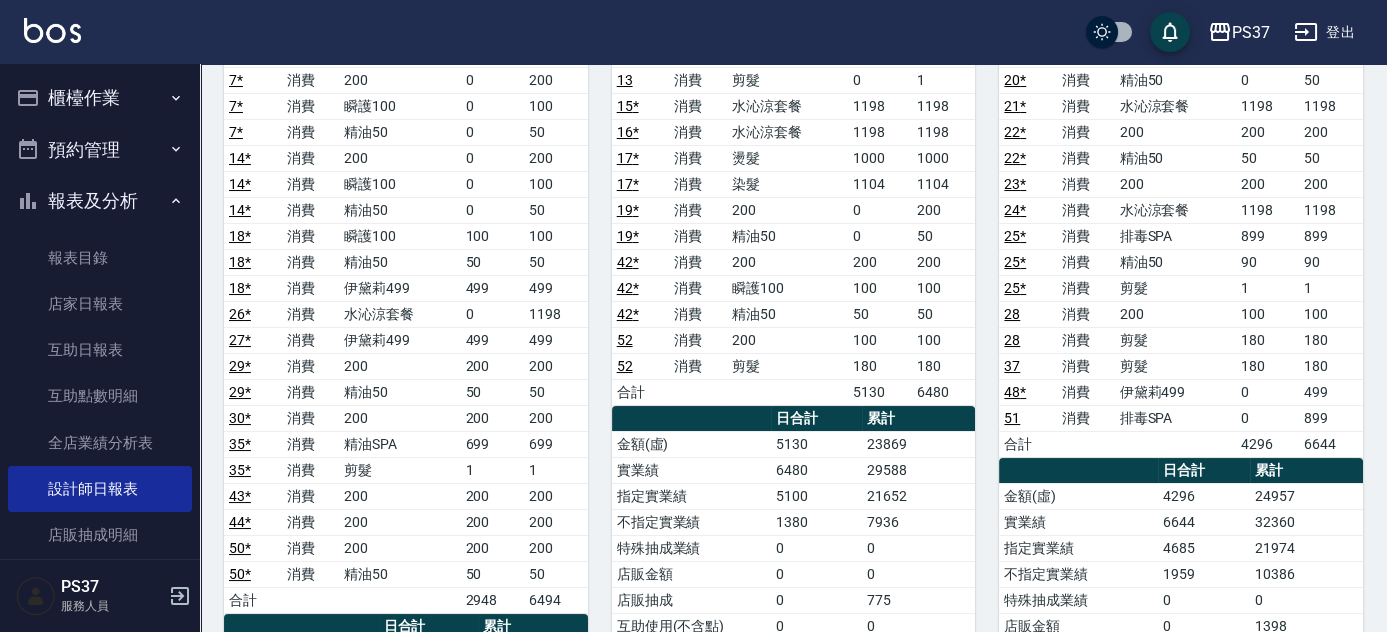 click on "27 *" at bounding box center [240, 340] 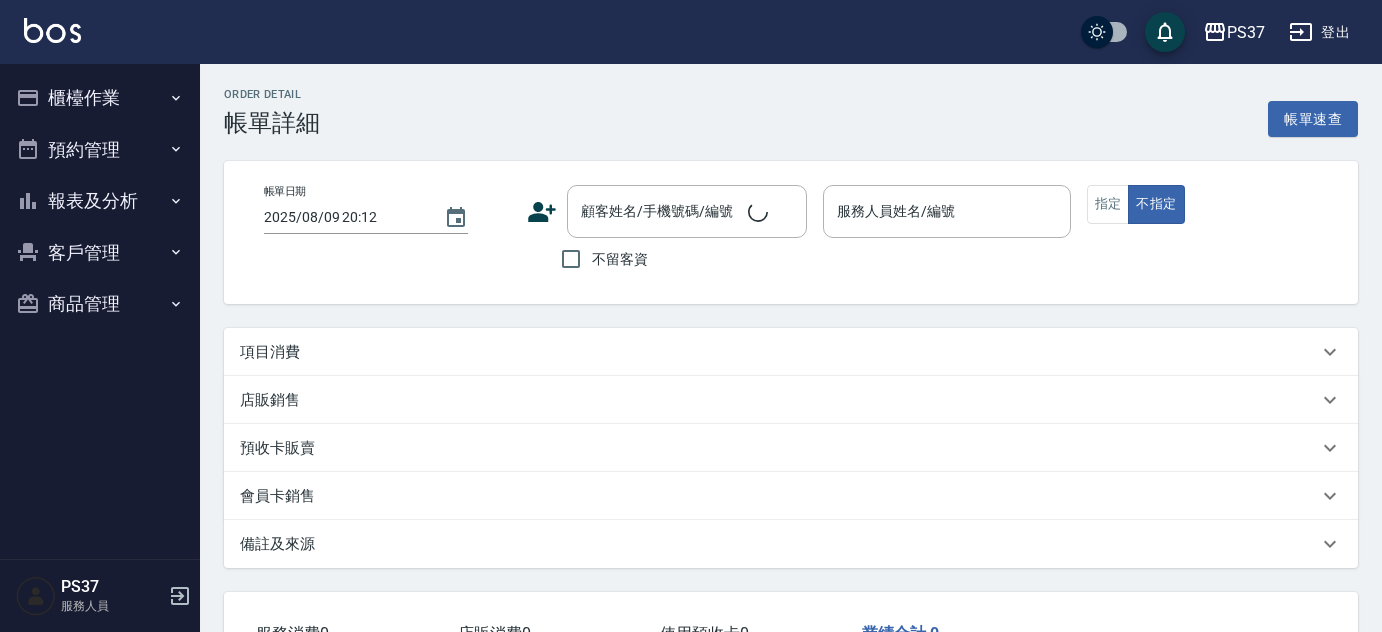 type on "2025/08/09 20:00" 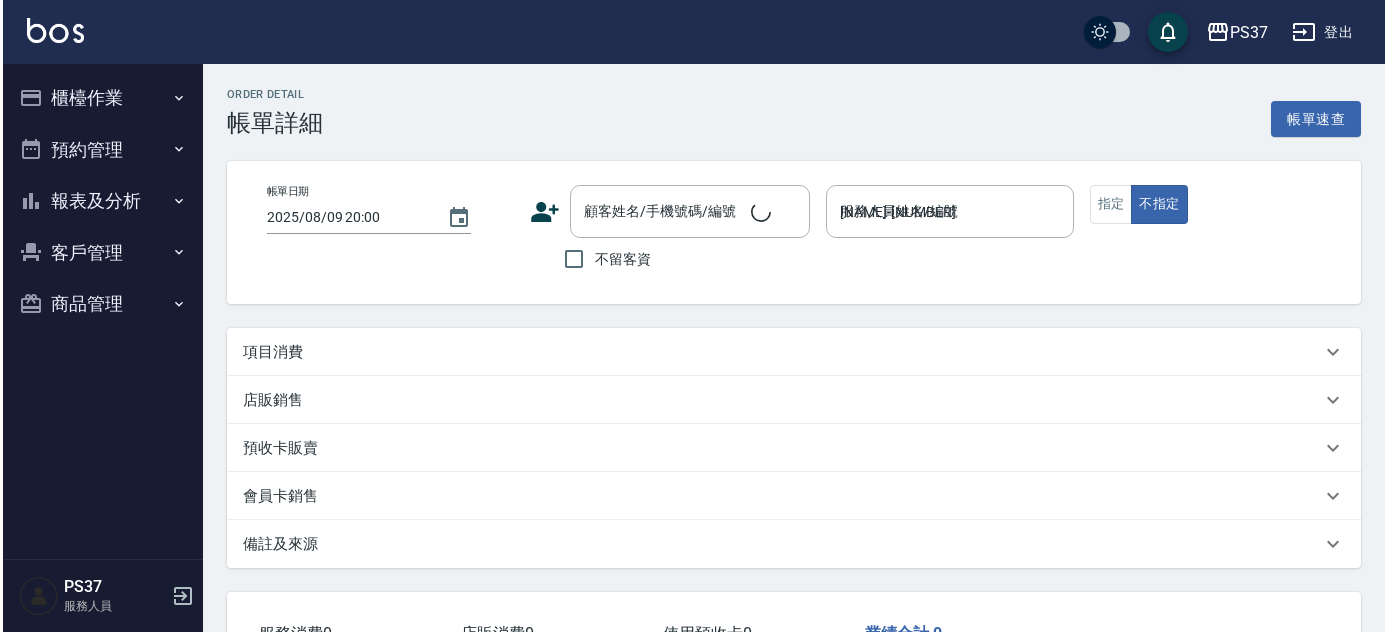 scroll, scrollTop: 0, scrollLeft: 0, axis: both 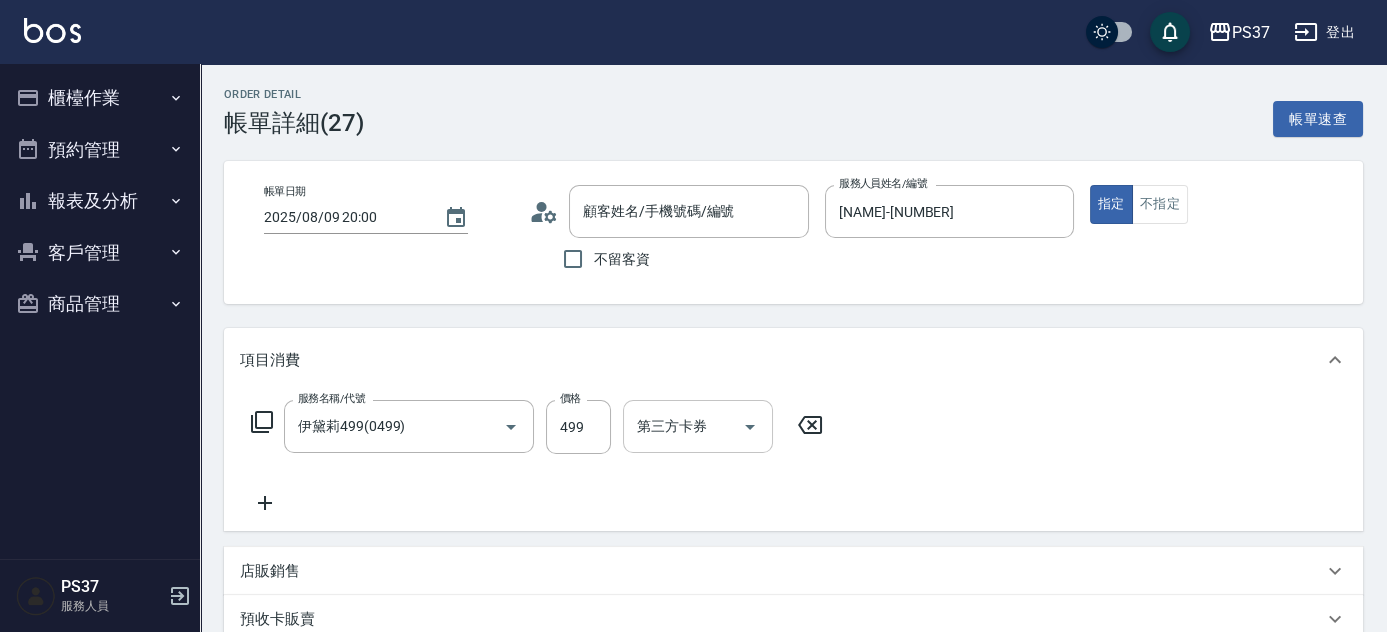 type on "公司/00000_公司/00000" 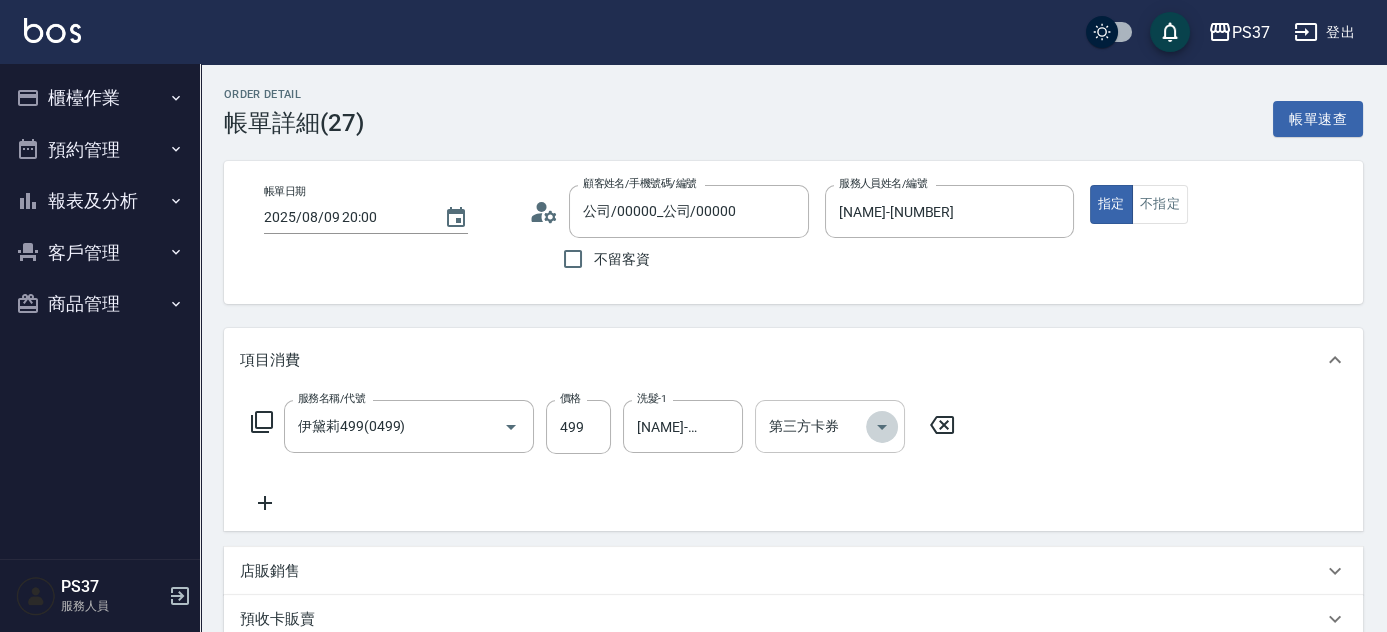 click 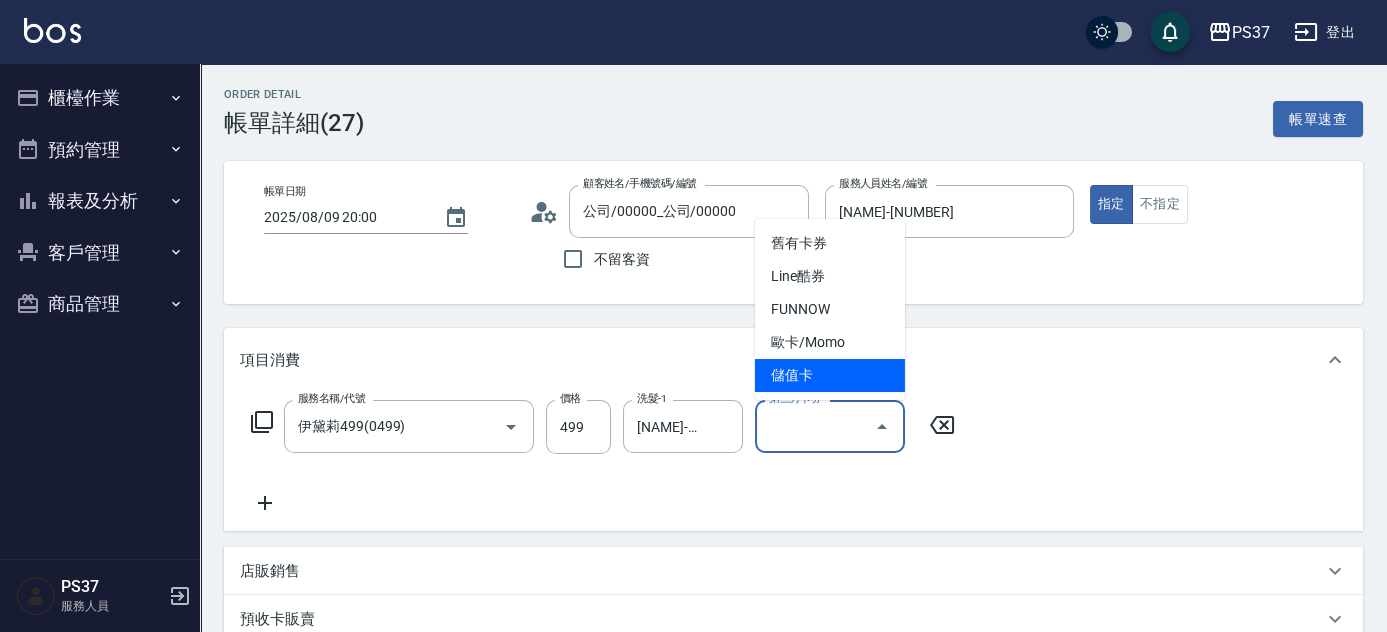 click on "儲值卡" at bounding box center (830, 375) 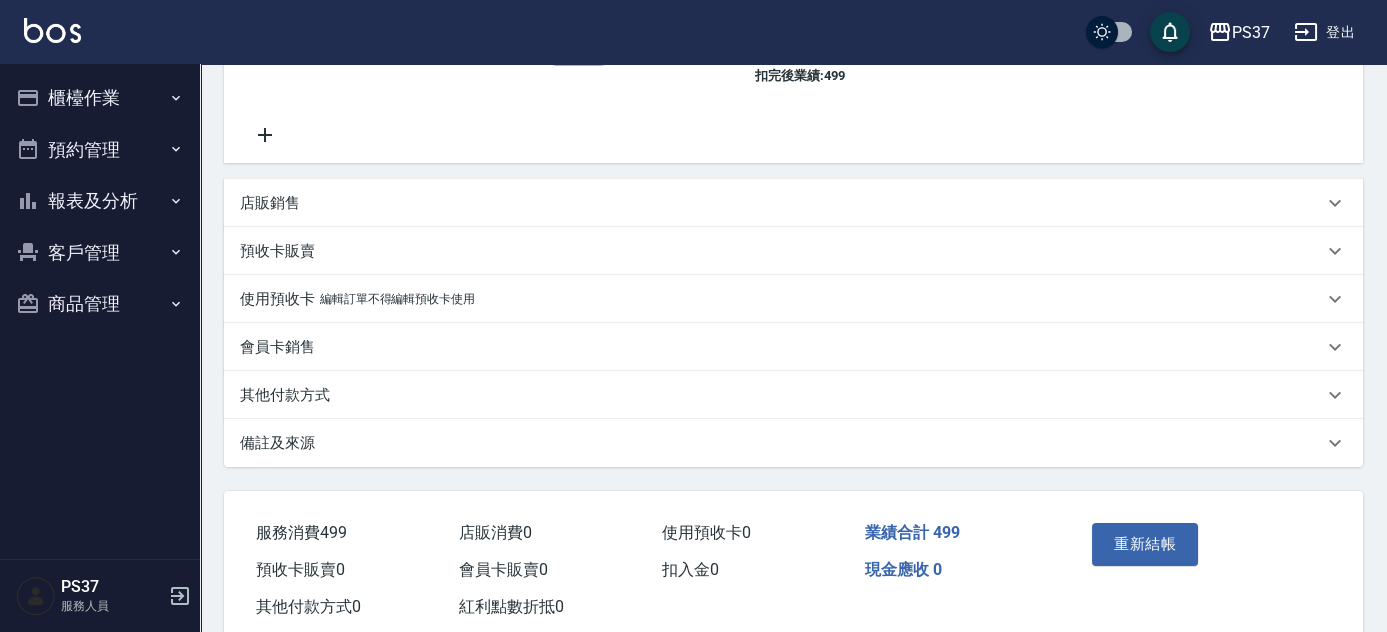 scroll, scrollTop: 437, scrollLeft: 0, axis: vertical 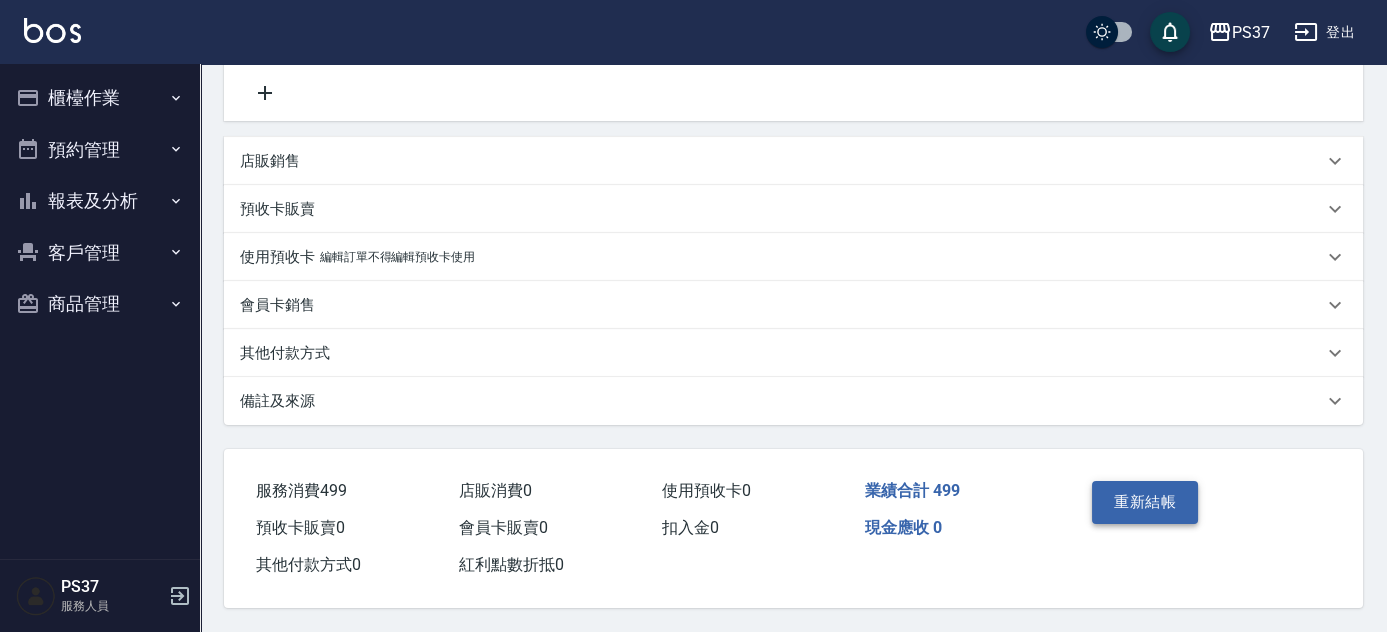 click on "重新結帳" at bounding box center (1145, 502) 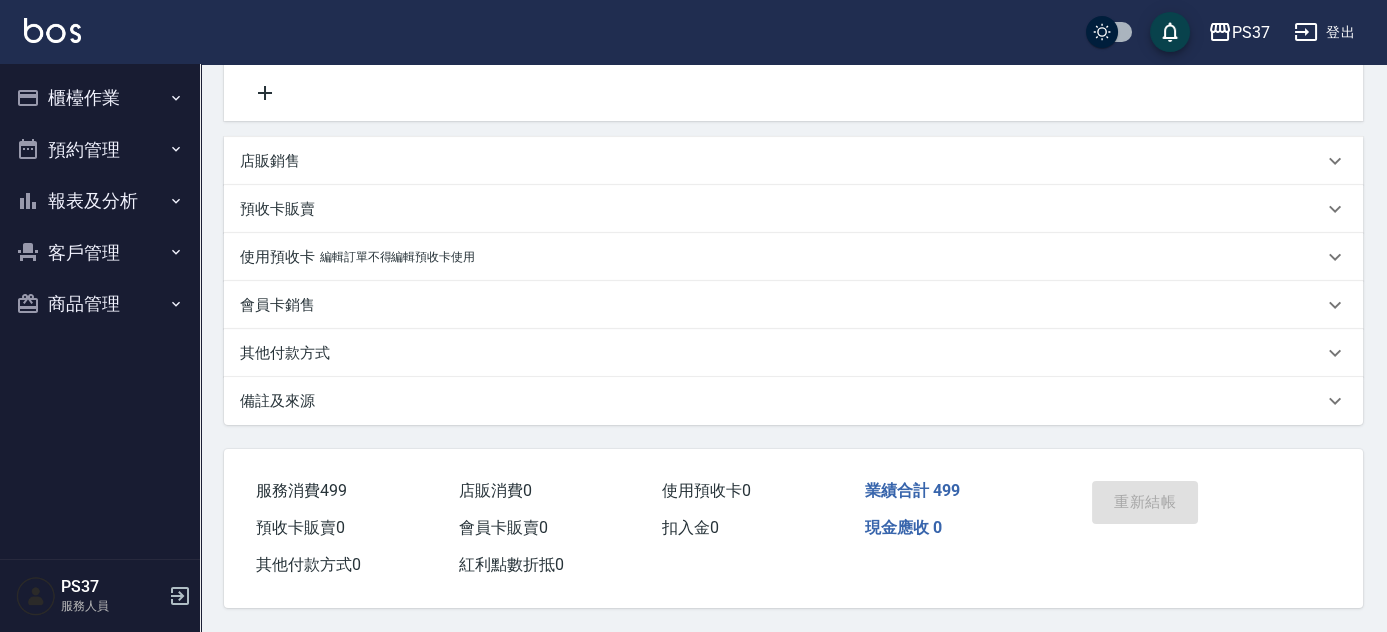 scroll, scrollTop: 0, scrollLeft: 0, axis: both 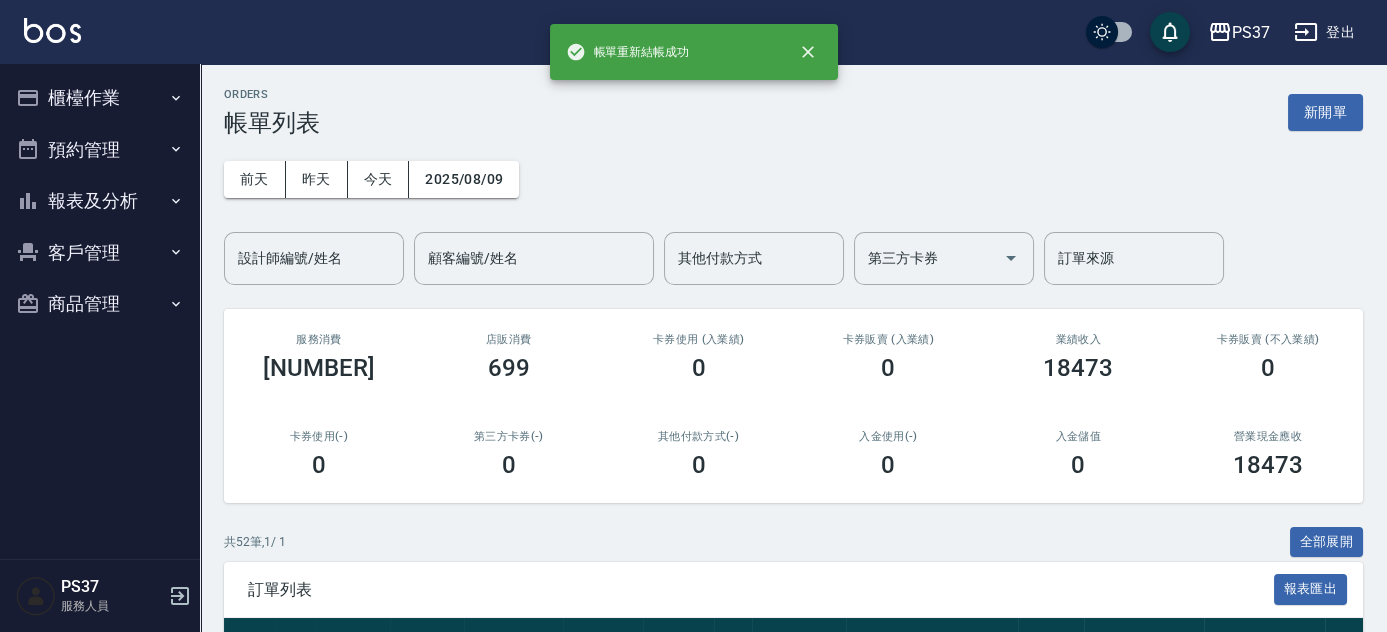 click on "報表及分析" at bounding box center (100, 201) 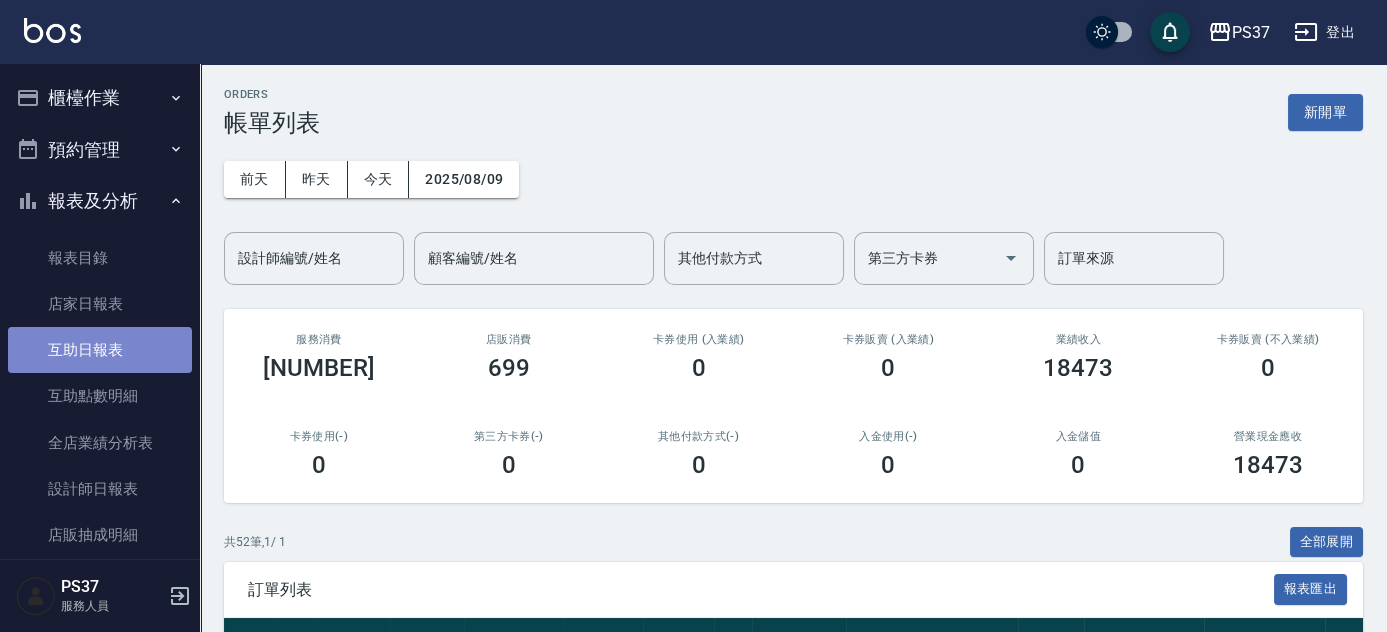 click on "互助日報表" at bounding box center (100, 350) 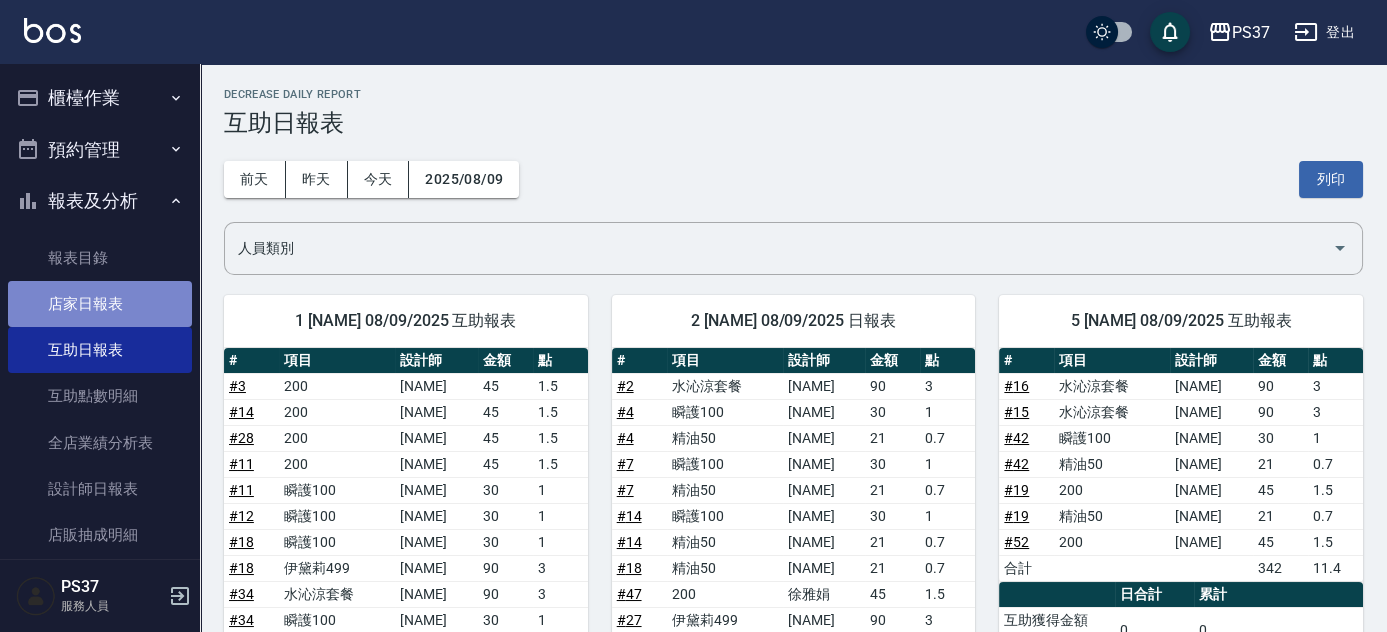 click on "店家日報表" at bounding box center [100, 304] 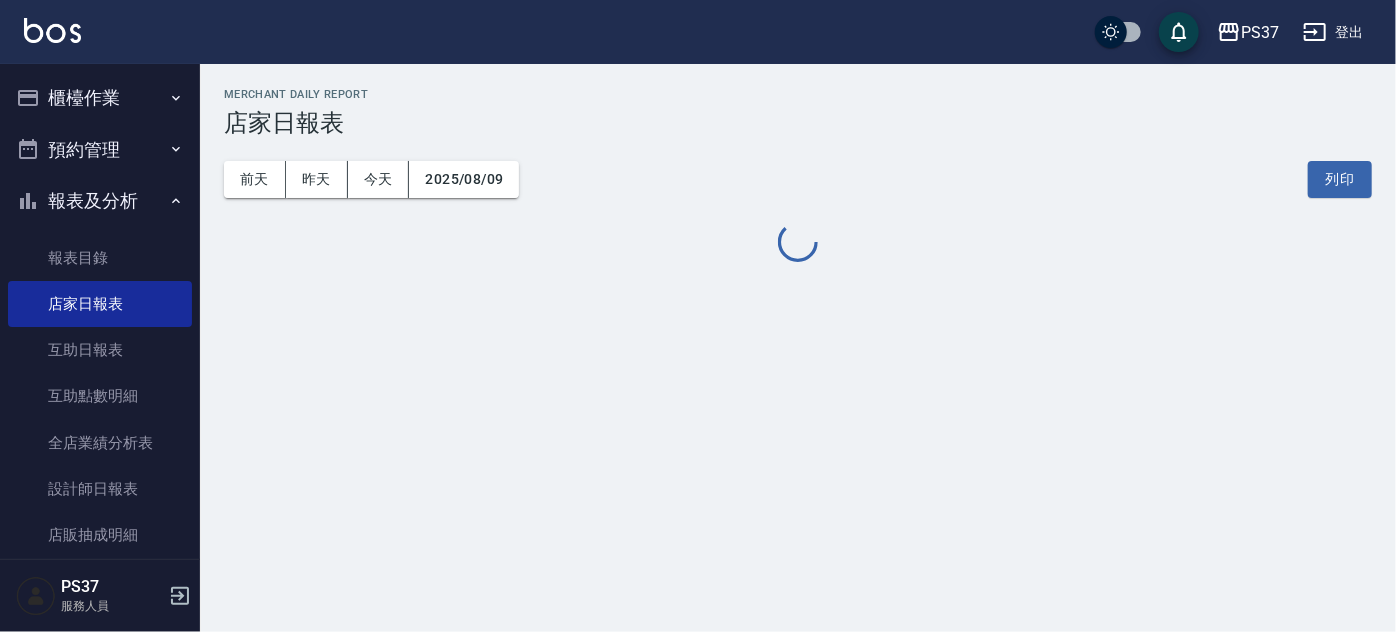 click on "櫃檯作業" at bounding box center (100, 98) 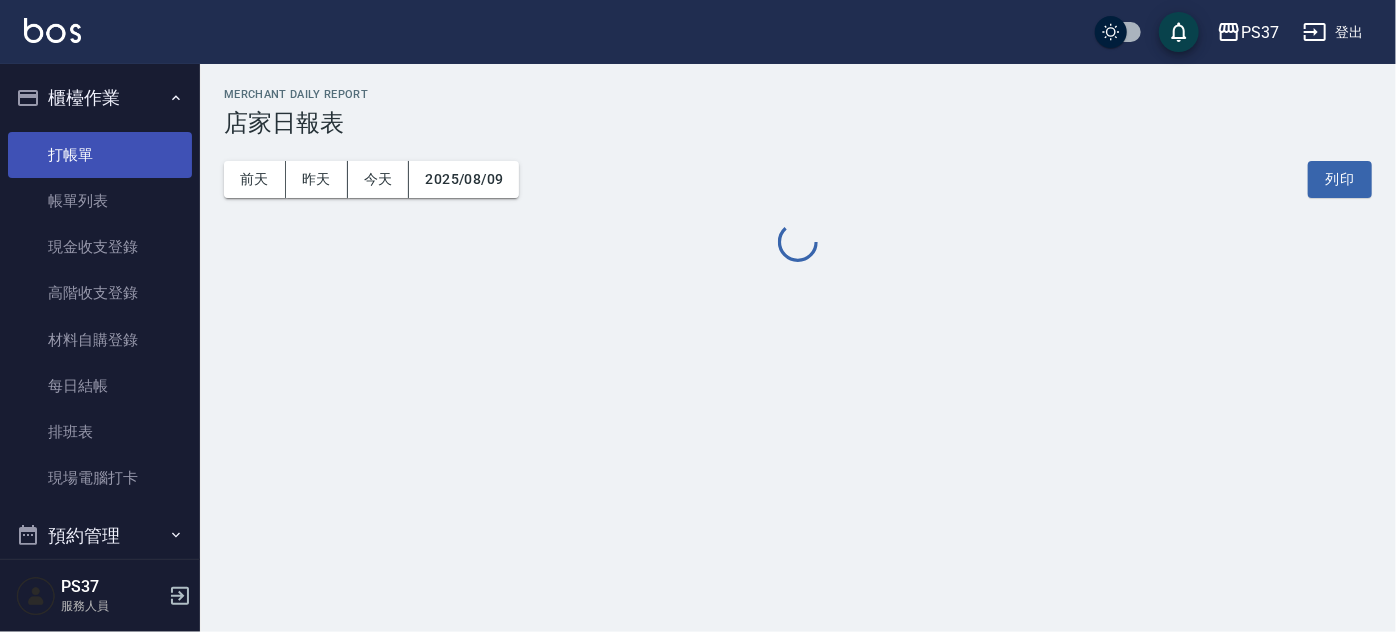click on "打帳單" at bounding box center (100, 155) 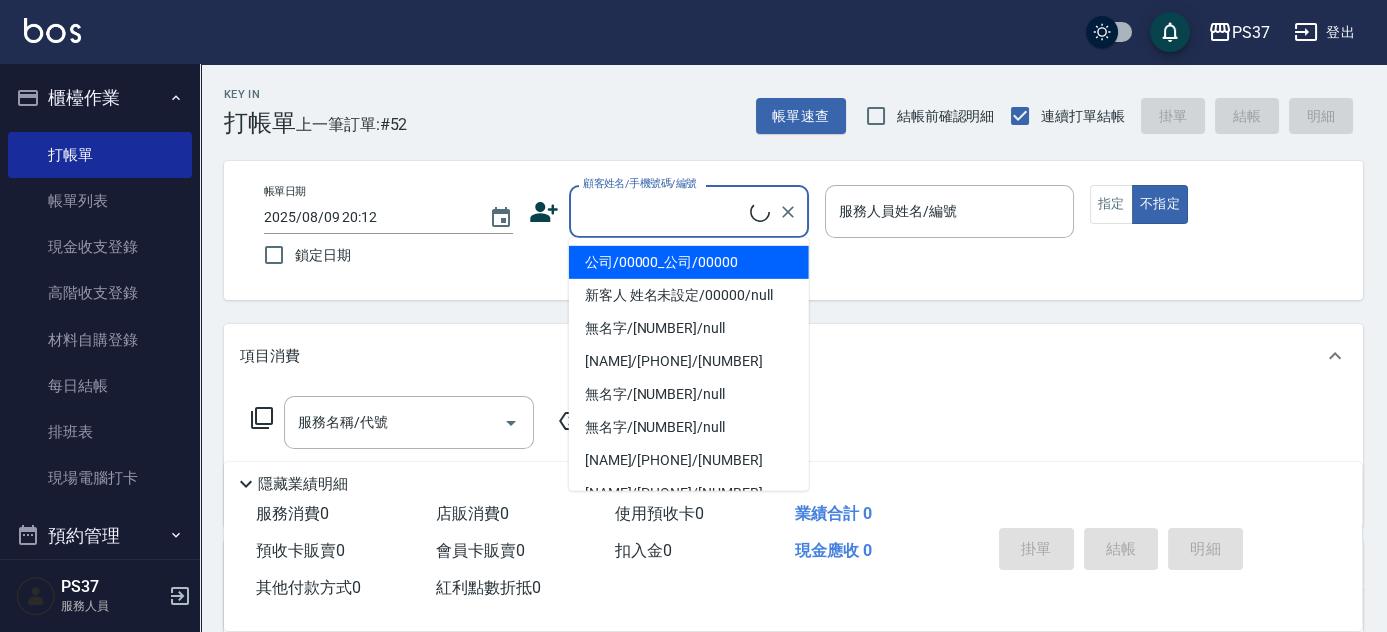 click on "顧客姓名/手機號碼/編號" at bounding box center (664, 211) 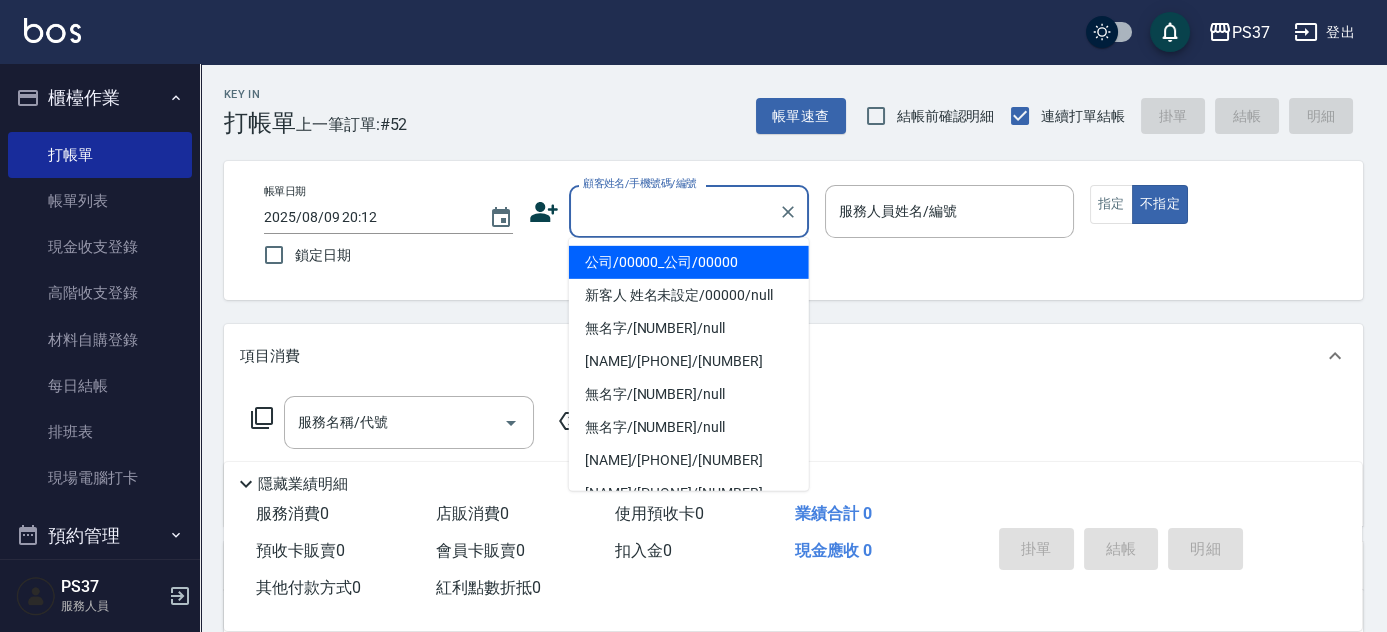 click on "公司/00000_公司/00000" at bounding box center [689, 262] 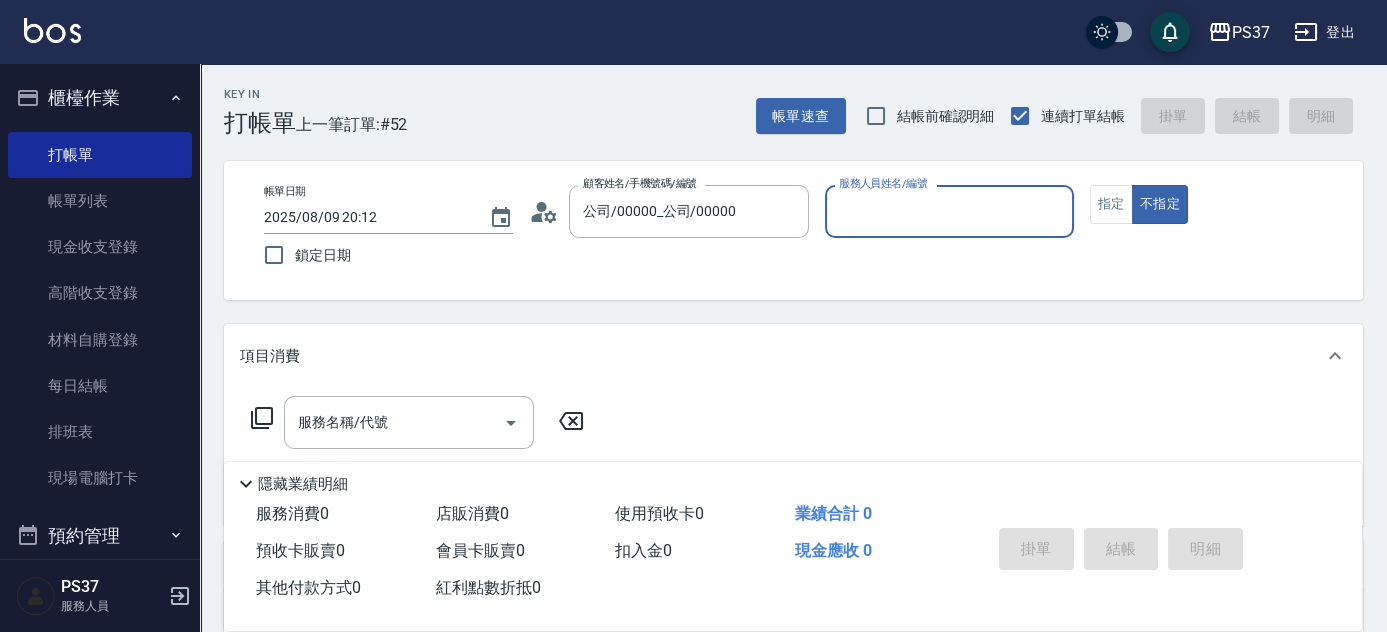 click on "服務人員姓名/編號" at bounding box center (949, 211) 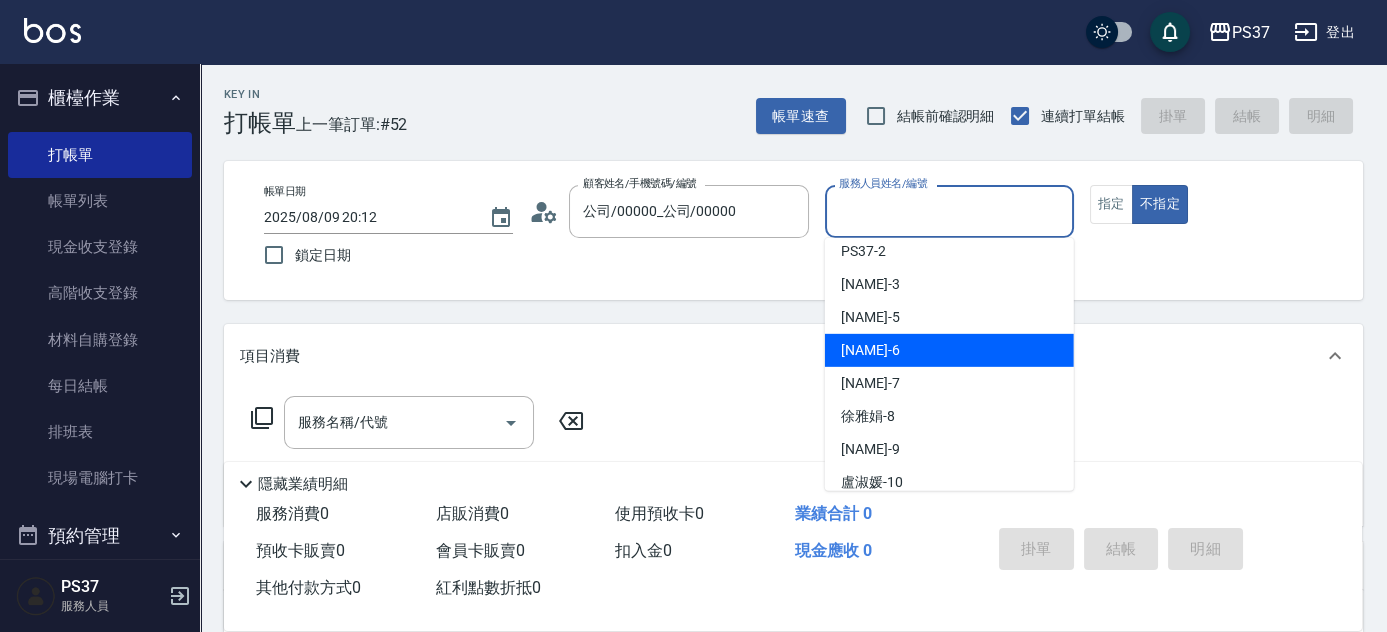 scroll, scrollTop: 181, scrollLeft: 0, axis: vertical 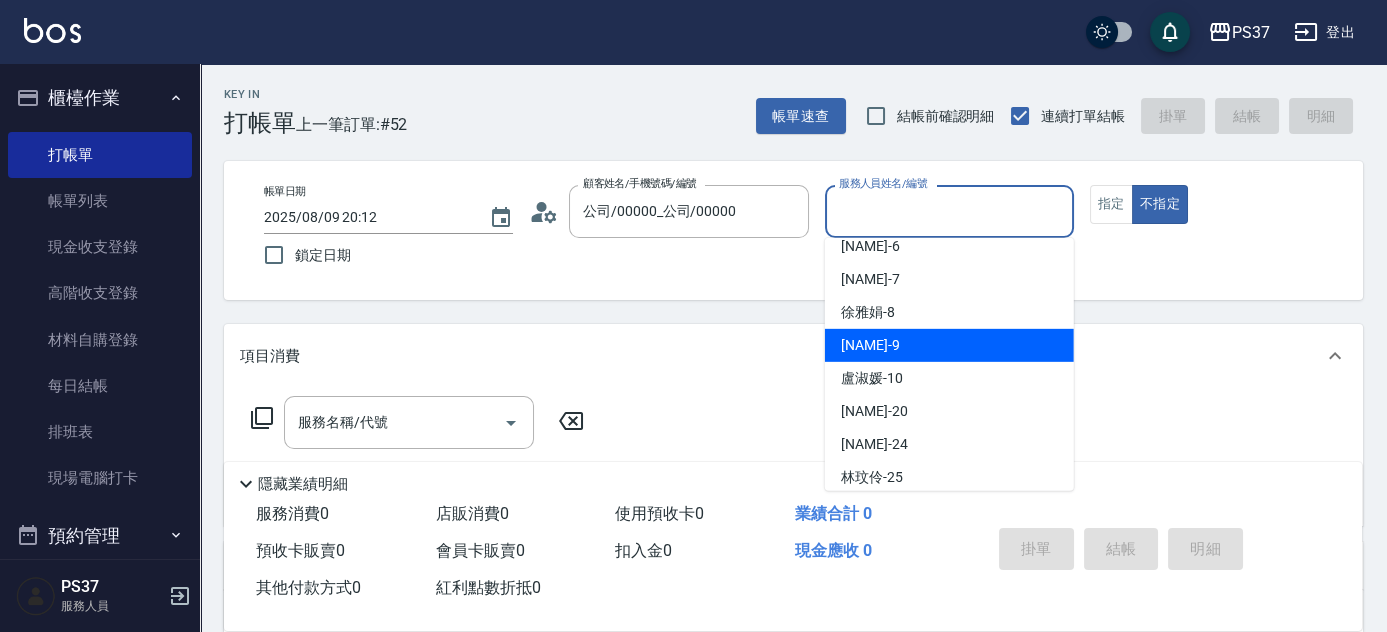 click on "[LAST_NAME] [FIRST_NAME] -9" at bounding box center (949, 345) 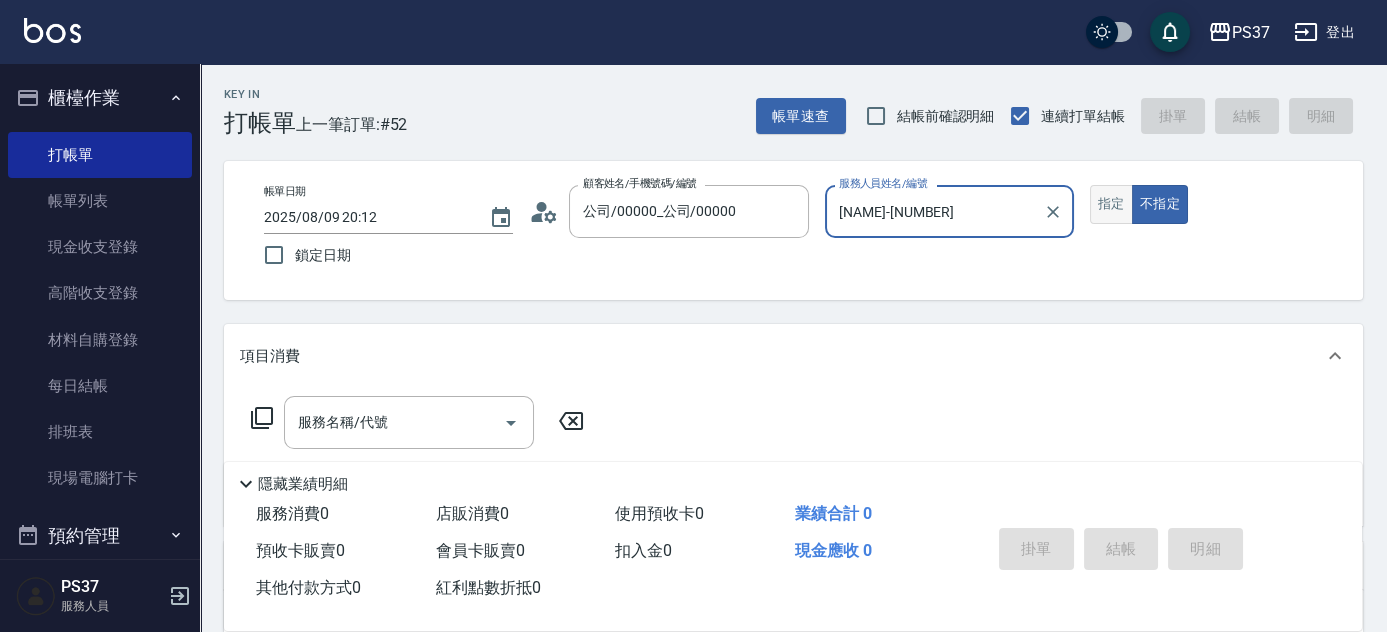 click on "指定" at bounding box center (1111, 204) 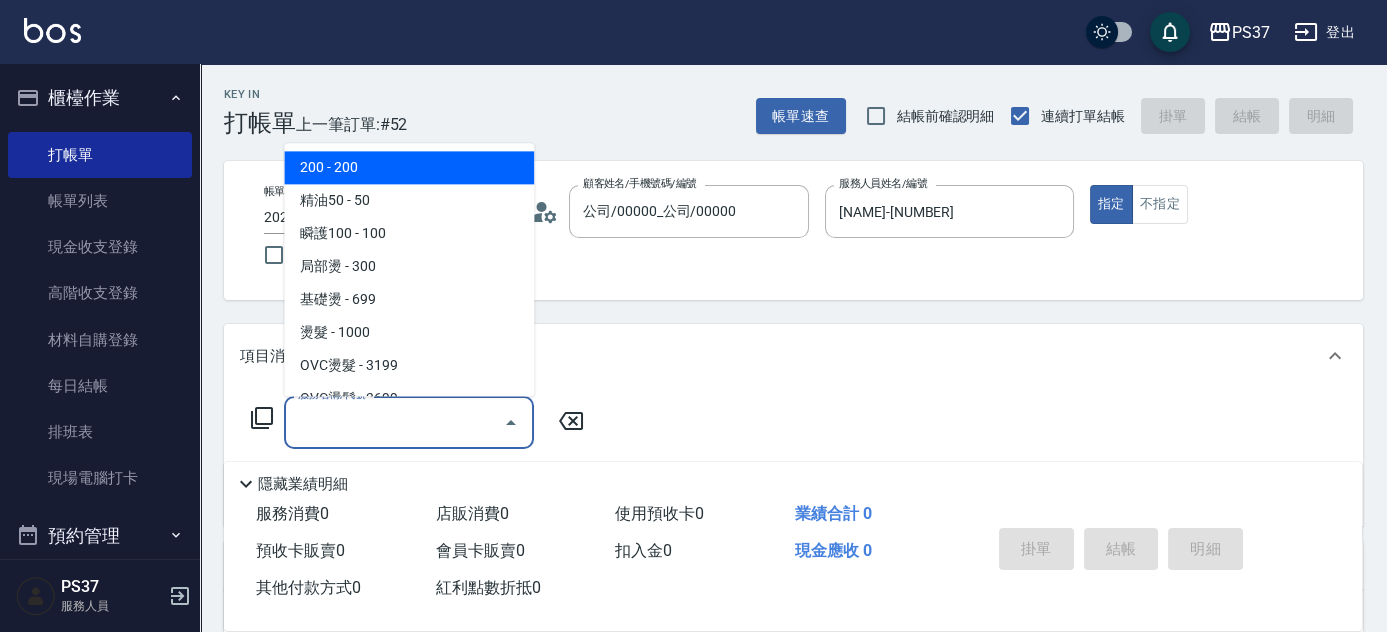 click on "服務名稱/代號" at bounding box center (394, 422) 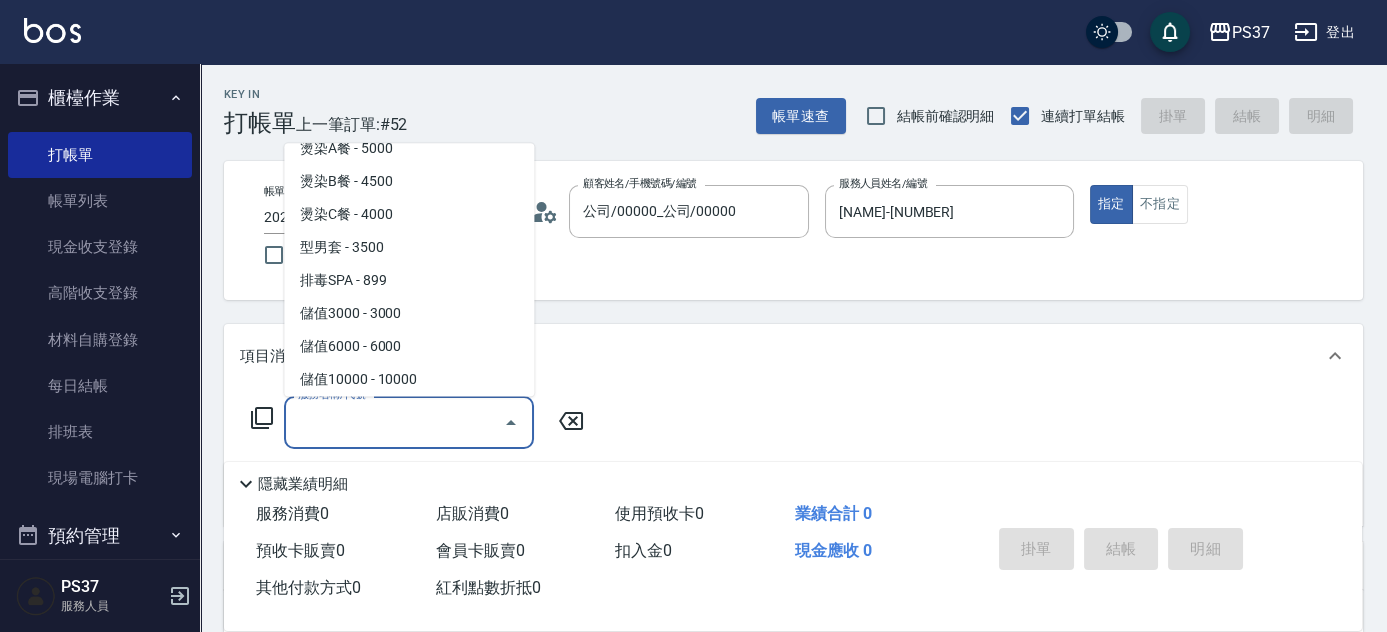 scroll, scrollTop: 2097, scrollLeft: 0, axis: vertical 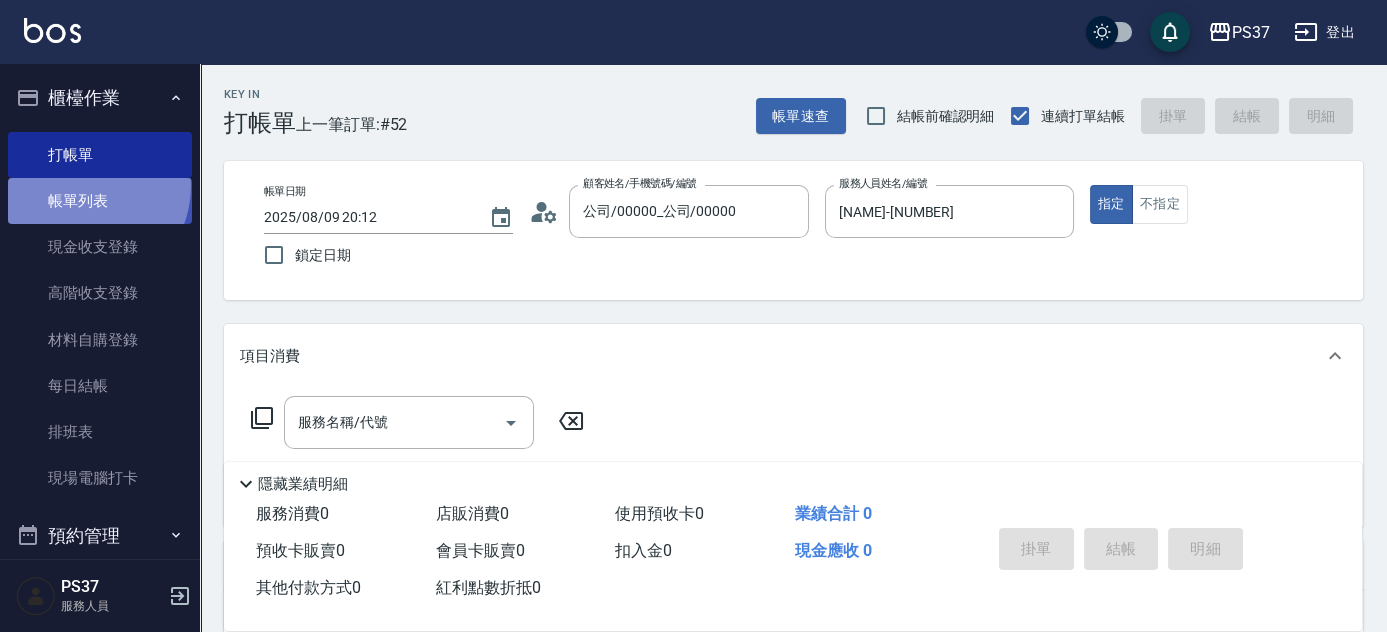 click on "帳單列表" at bounding box center (100, 201) 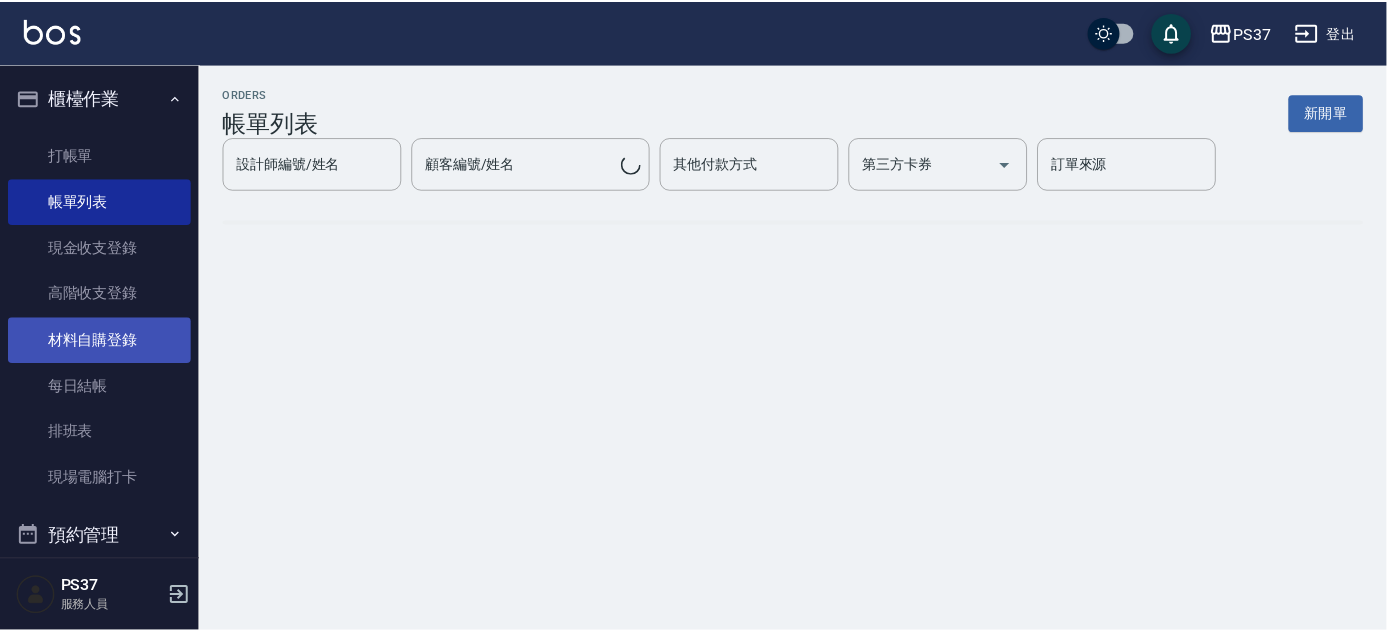 scroll, scrollTop: 454, scrollLeft: 0, axis: vertical 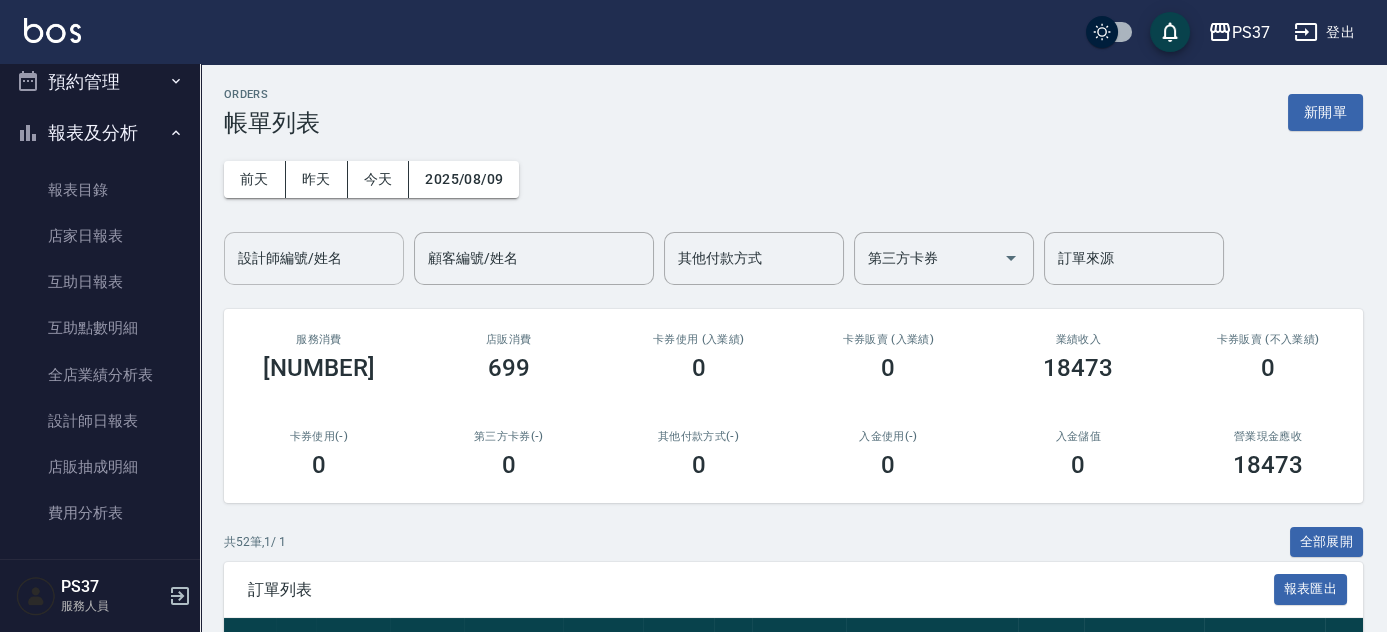 click on "設計師編號/姓名" at bounding box center (314, 258) 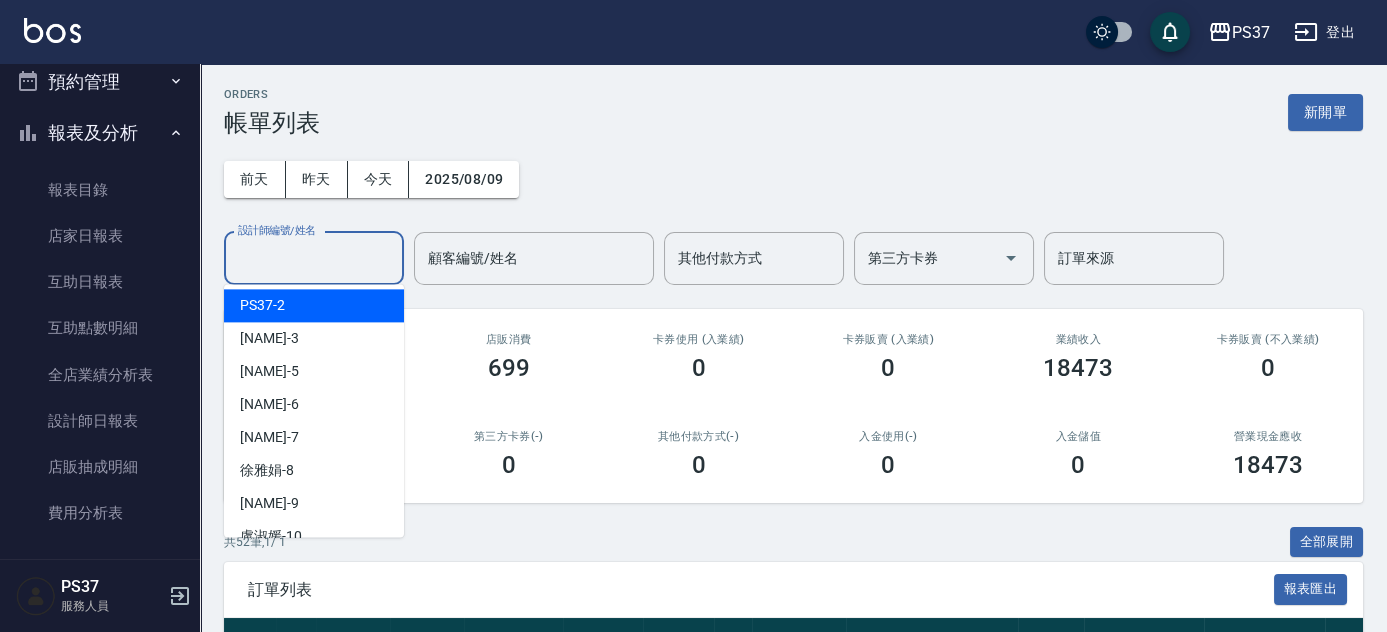 scroll, scrollTop: 181, scrollLeft: 0, axis: vertical 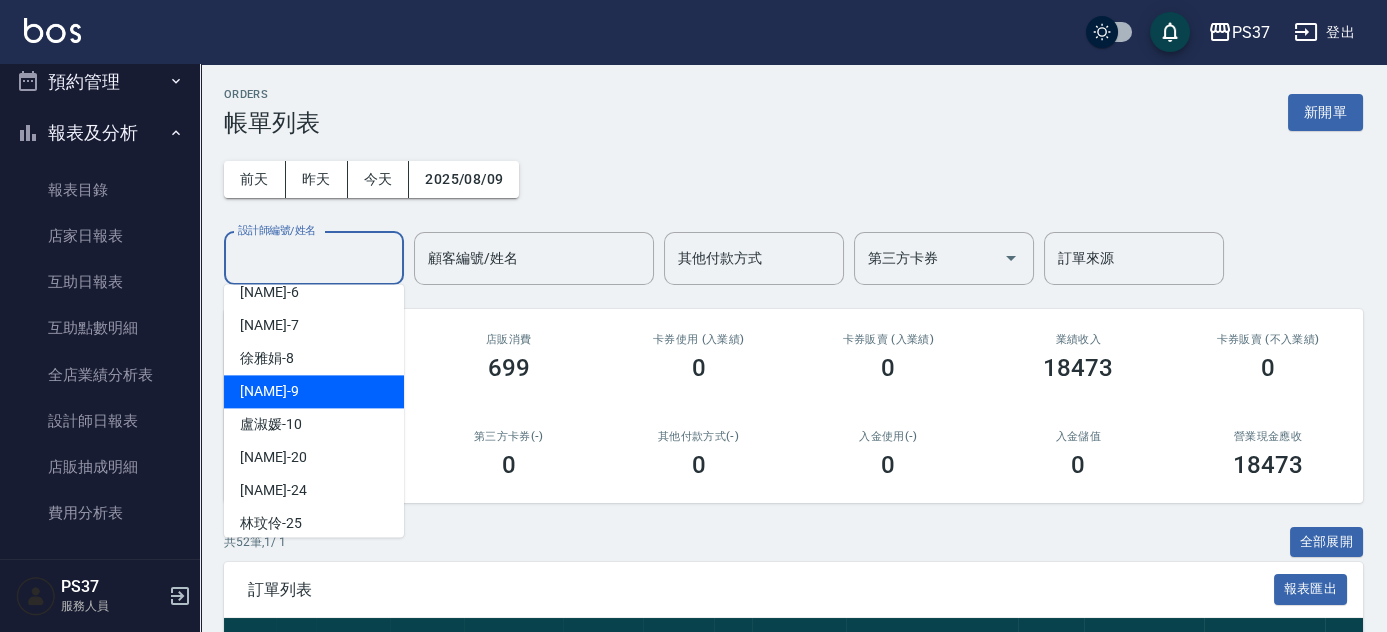 click on "[LAST_NAME] [FIRST_NAME] -9" at bounding box center (314, 391) 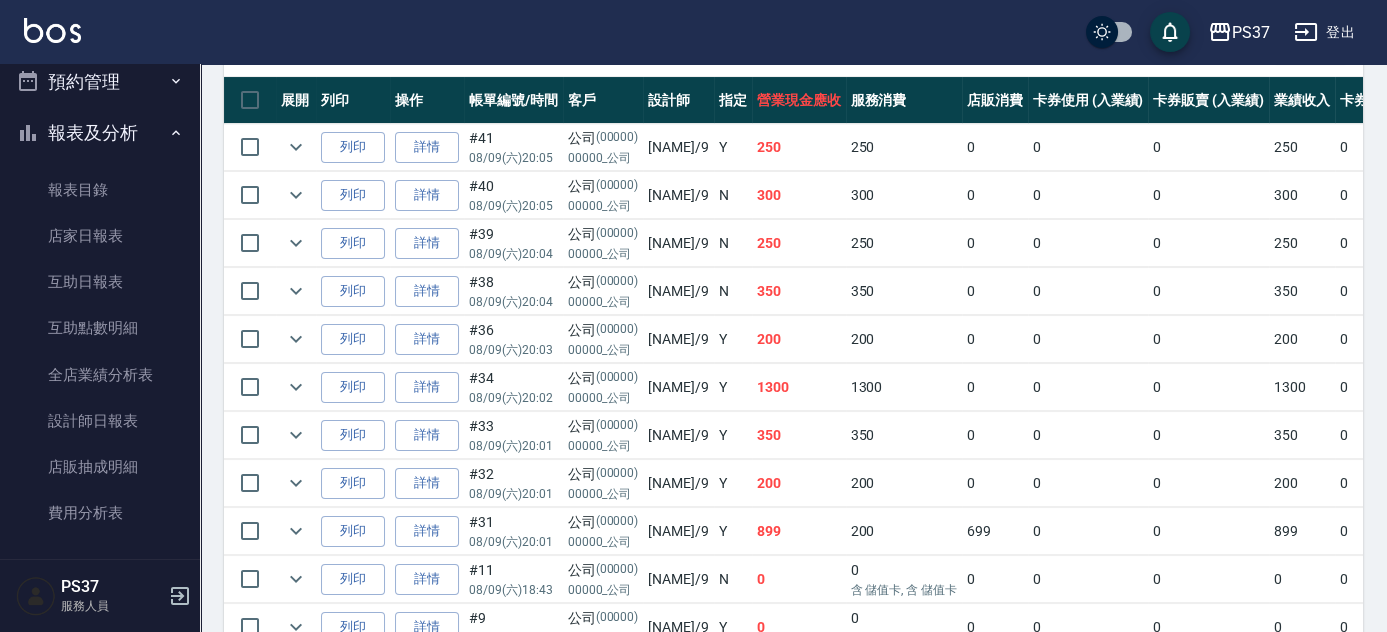 scroll, scrollTop: 727, scrollLeft: 0, axis: vertical 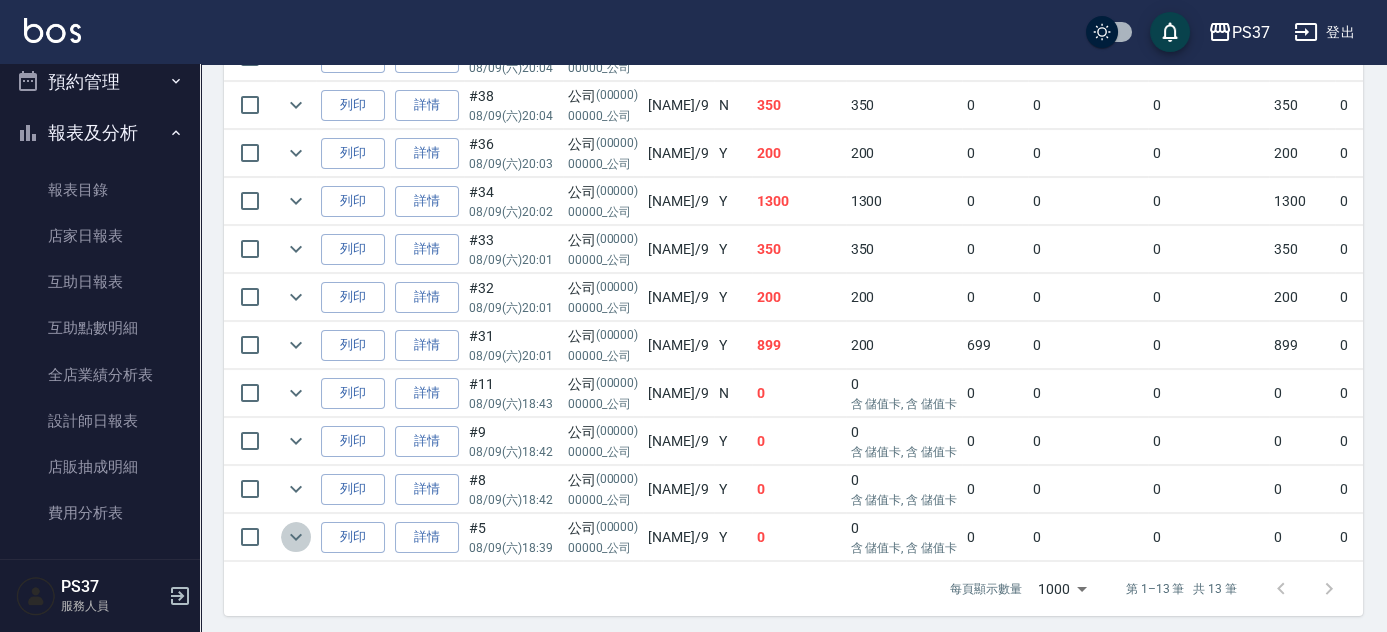 click 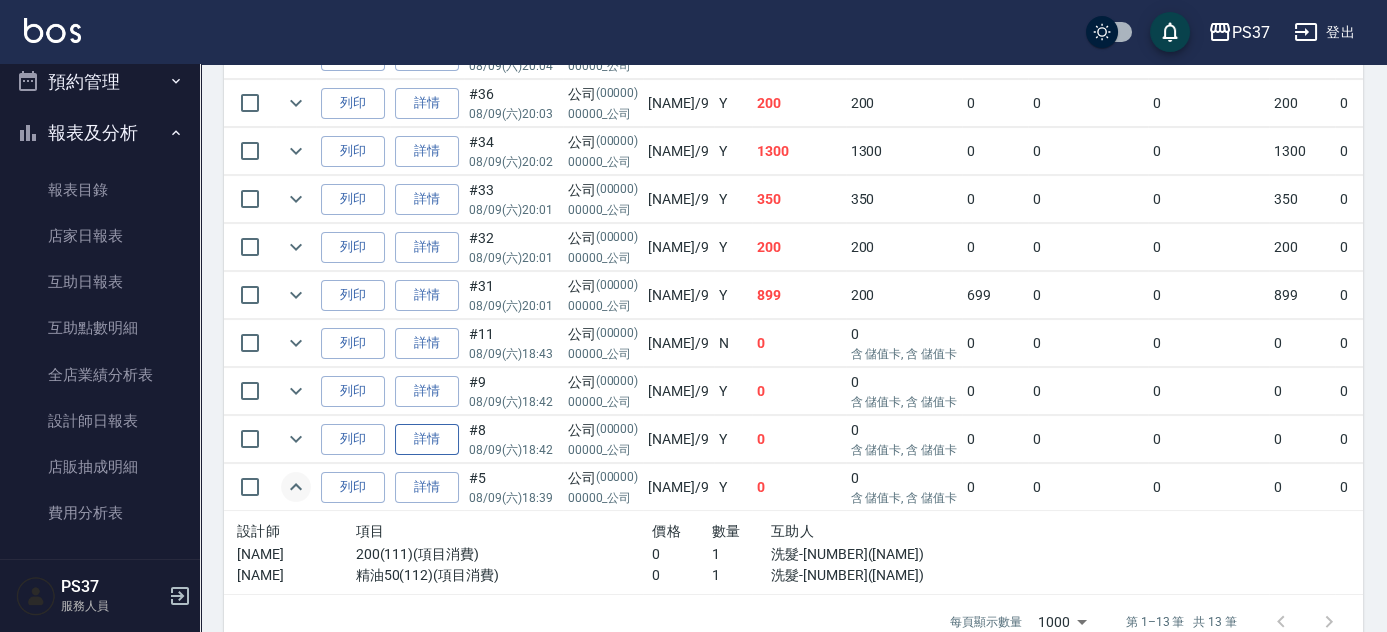 scroll, scrollTop: 818, scrollLeft: 0, axis: vertical 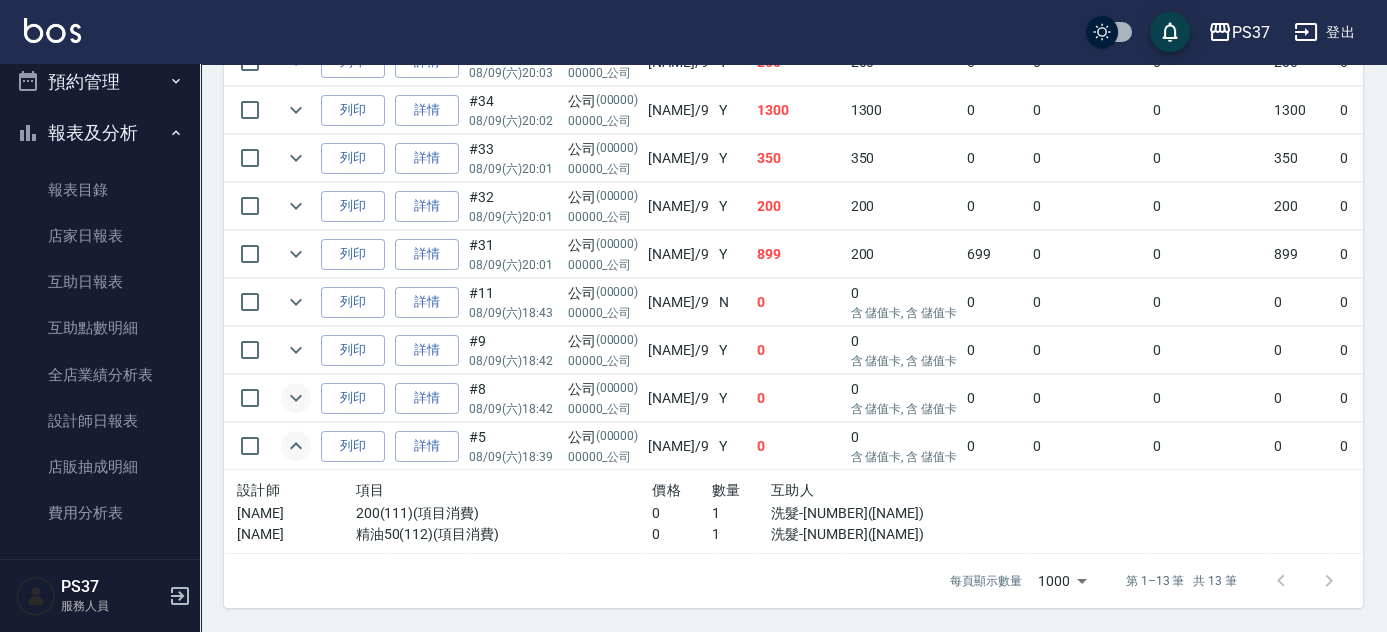 click 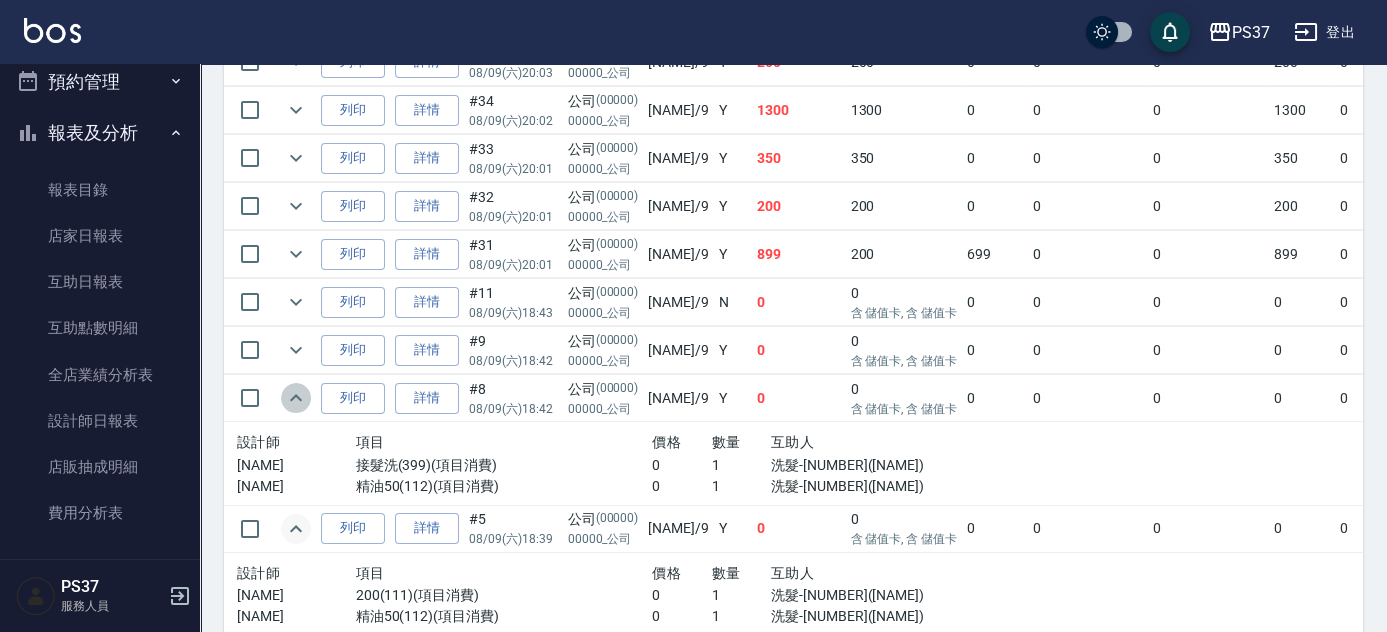 click 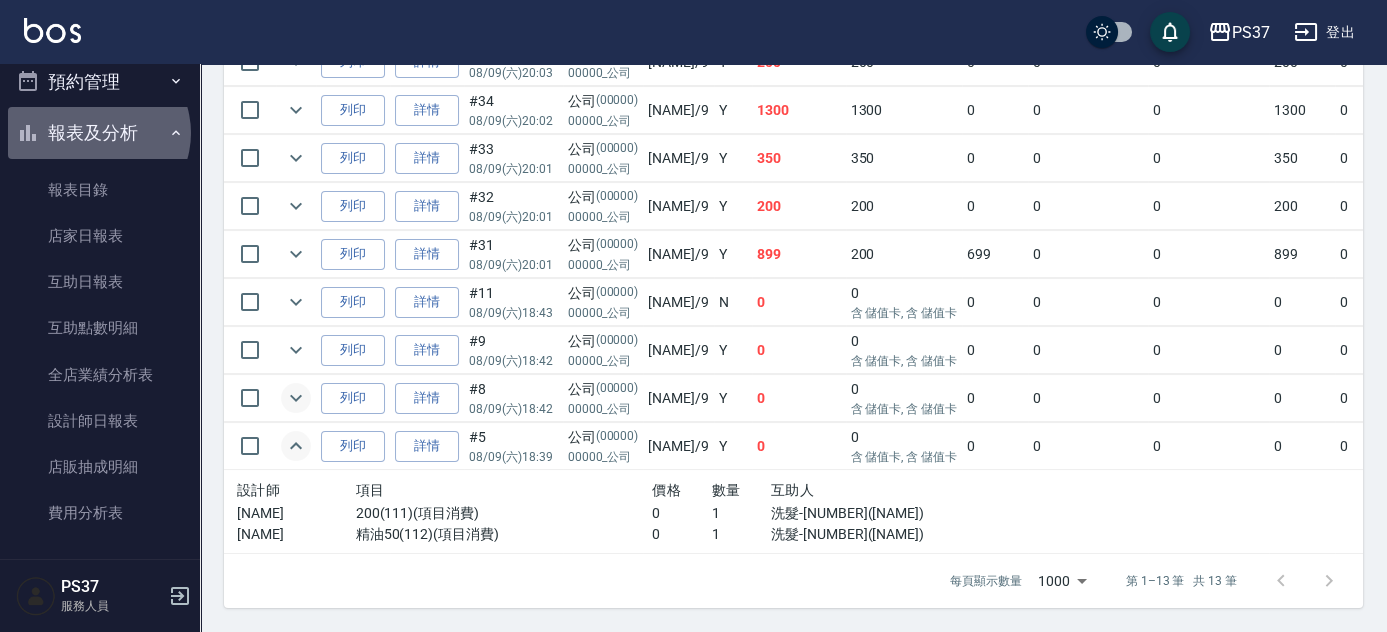 click on "報表及分析" at bounding box center (100, 133) 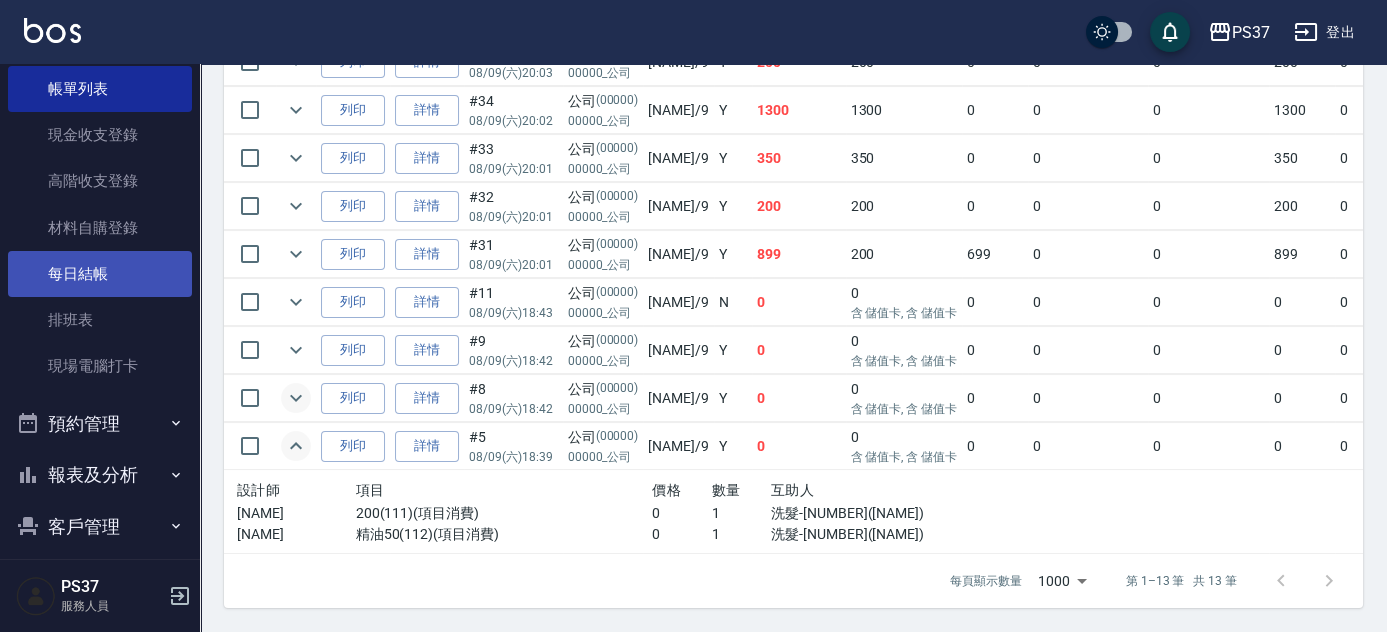 scroll, scrollTop: 0, scrollLeft: 0, axis: both 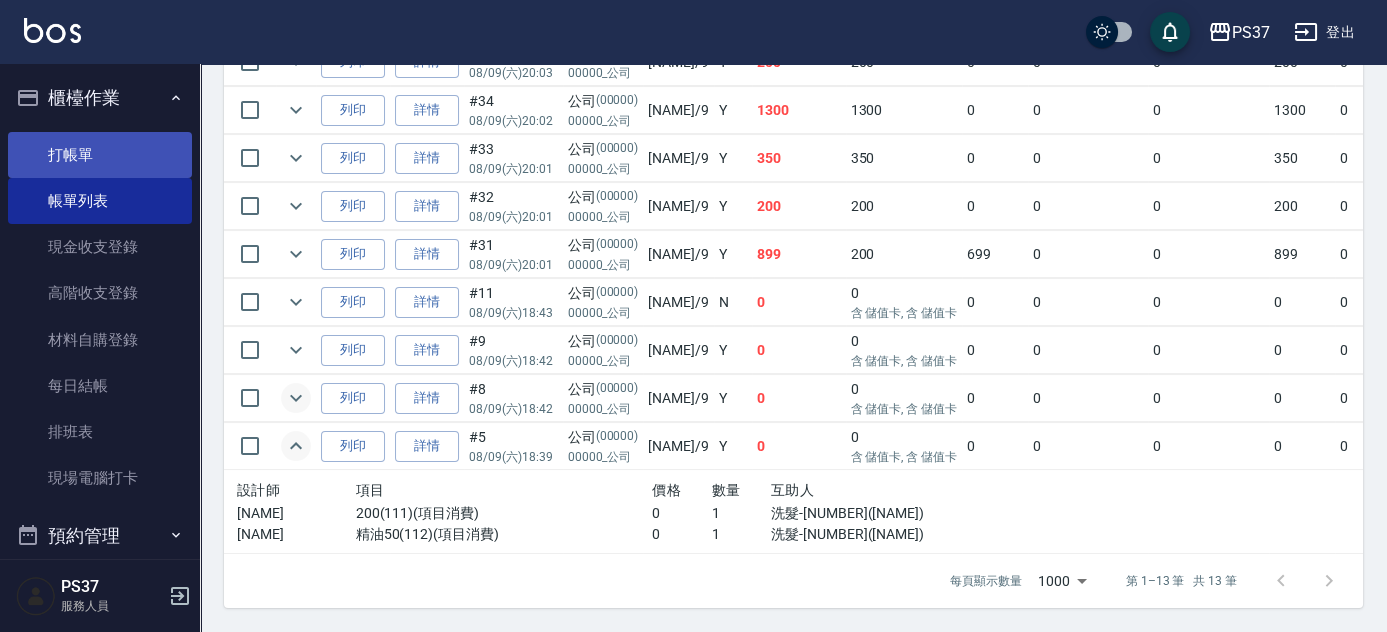 click on "打帳單" at bounding box center [100, 155] 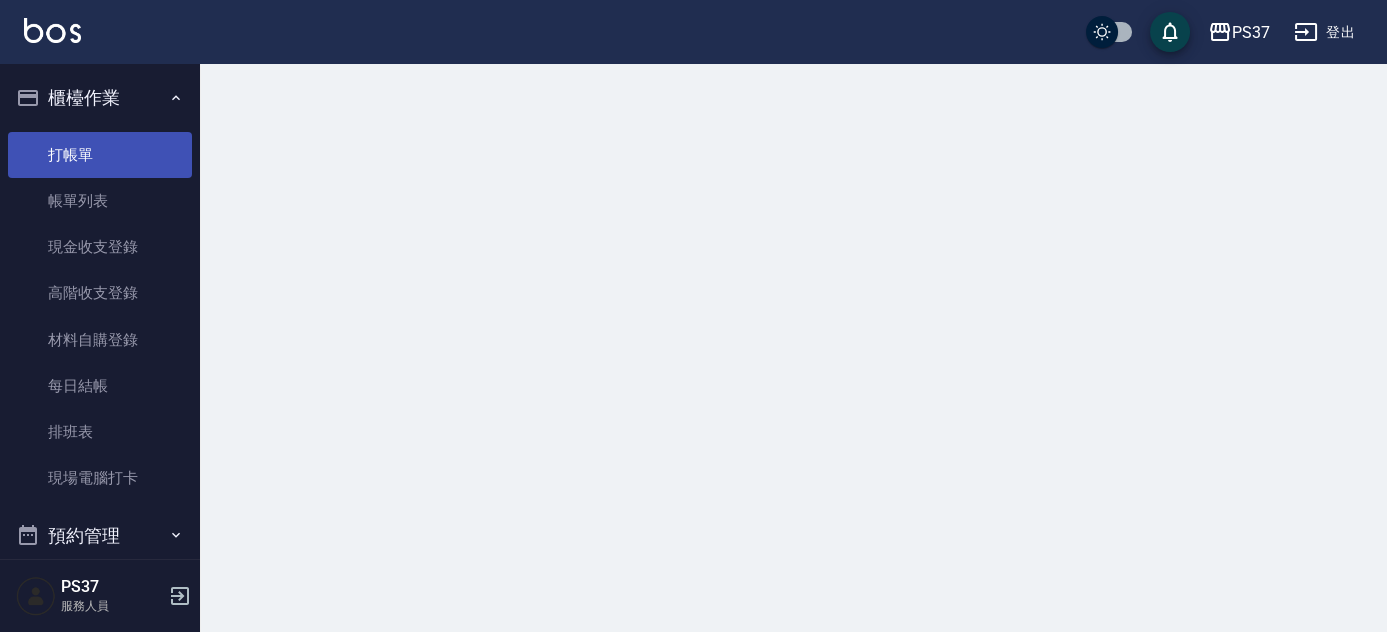 scroll, scrollTop: 0, scrollLeft: 0, axis: both 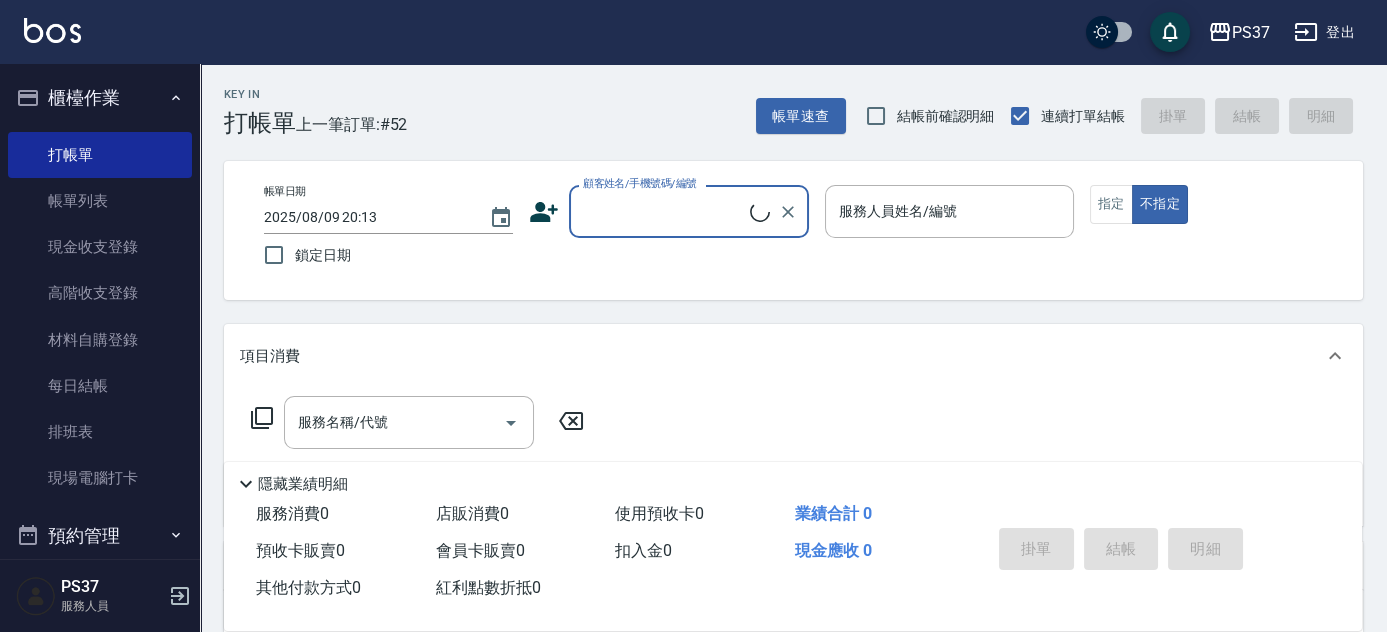 click on "顧客姓名/手機號碼/編號" at bounding box center [664, 211] 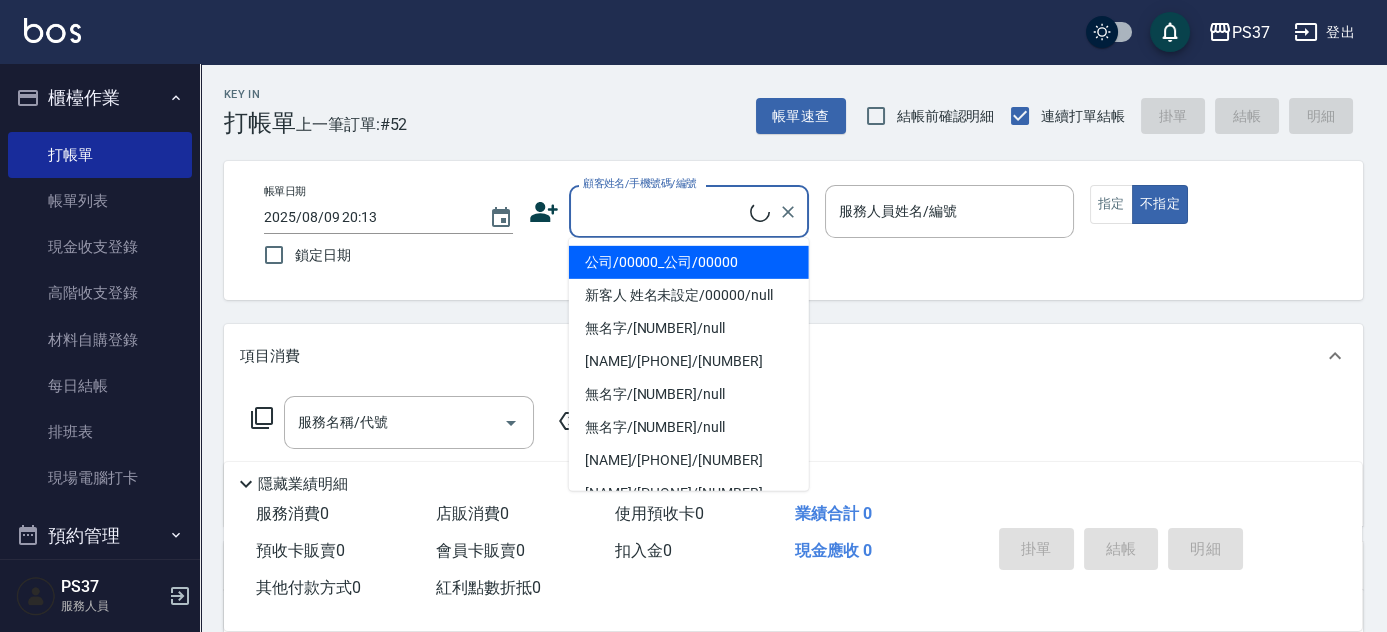 click on "公司/00000_公司/00000" at bounding box center (689, 262) 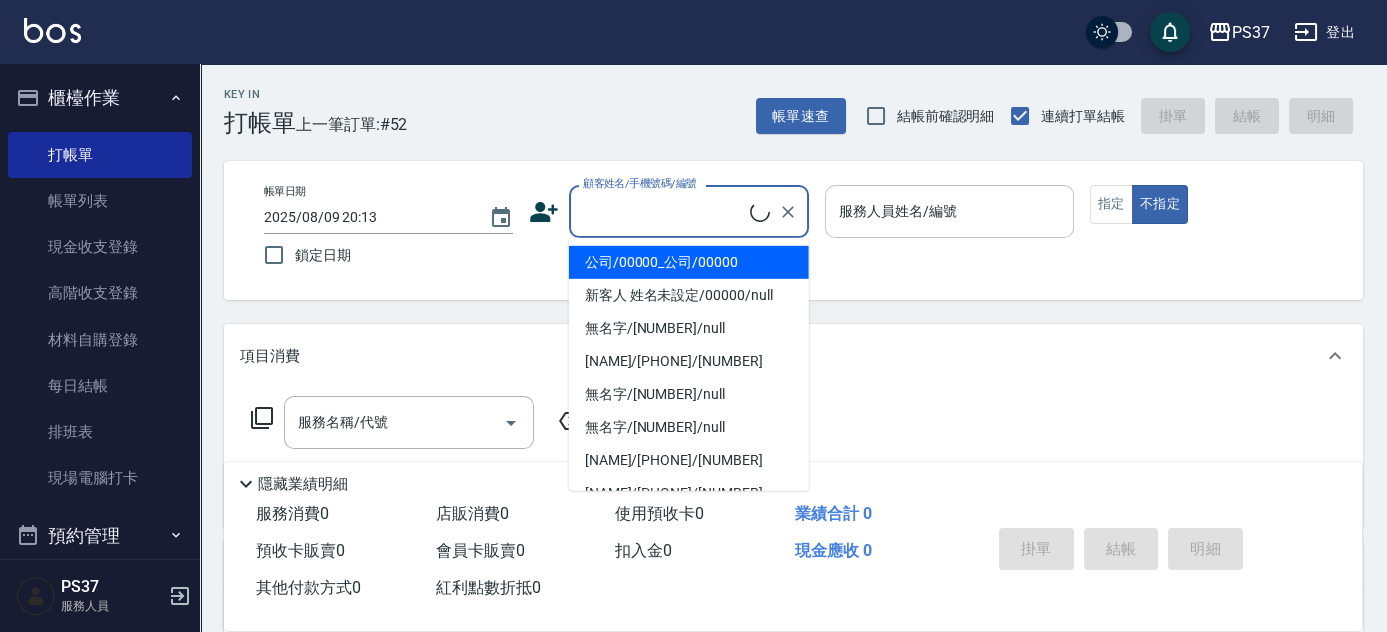 type on "公司/00000_公司/00000" 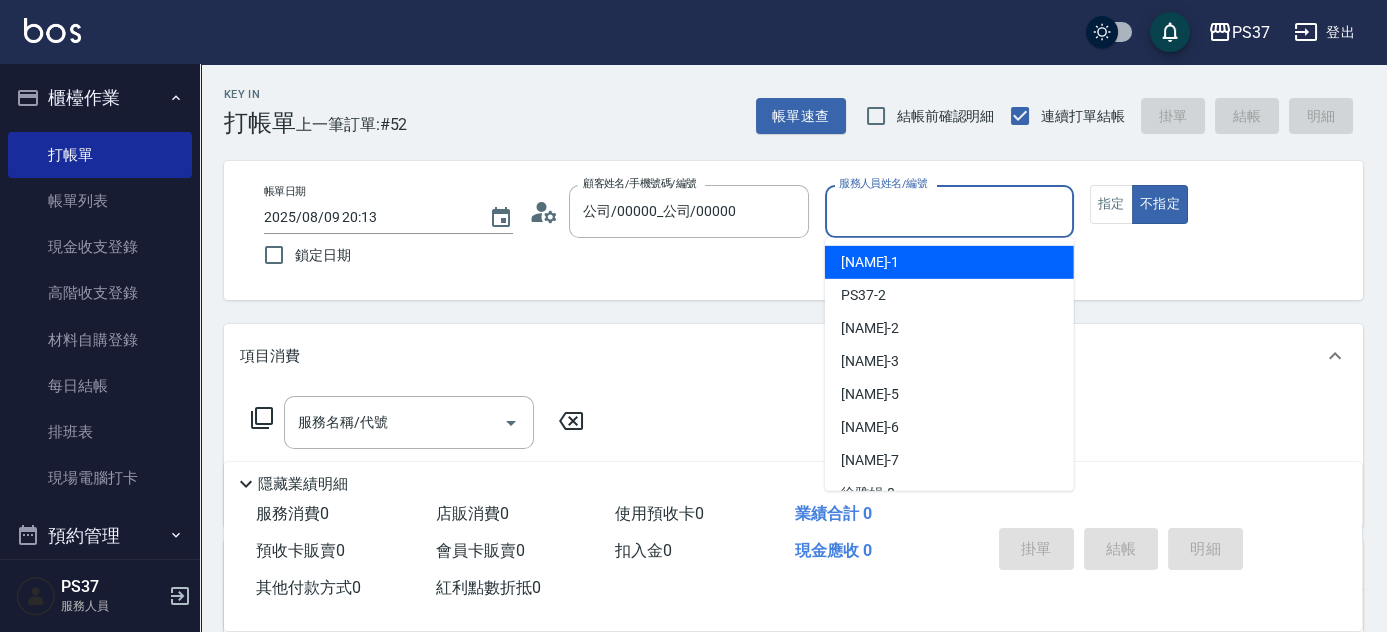 click on "服務人員姓名/編號" at bounding box center (949, 211) 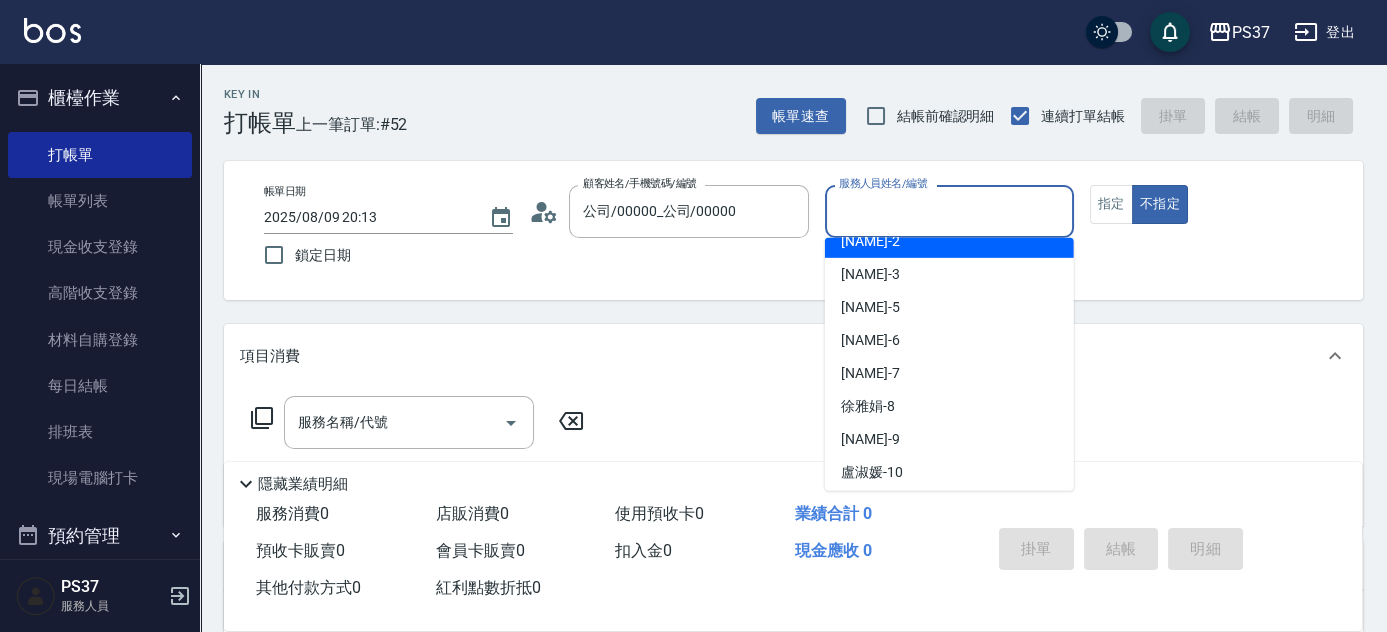 scroll, scrollTop: 181, scrollLeft: 0, axis: vertical 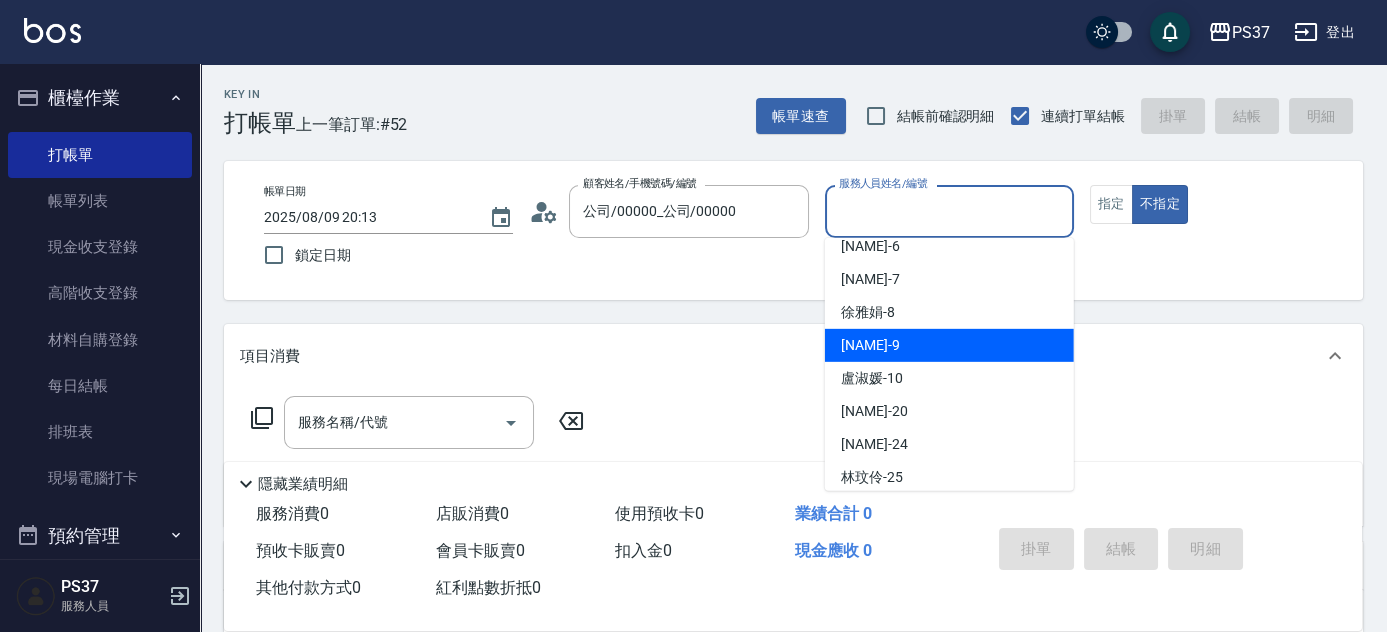 click on "[LAST_NAME] [FIRST_NAME] -9" at bounding box center (949, 345) 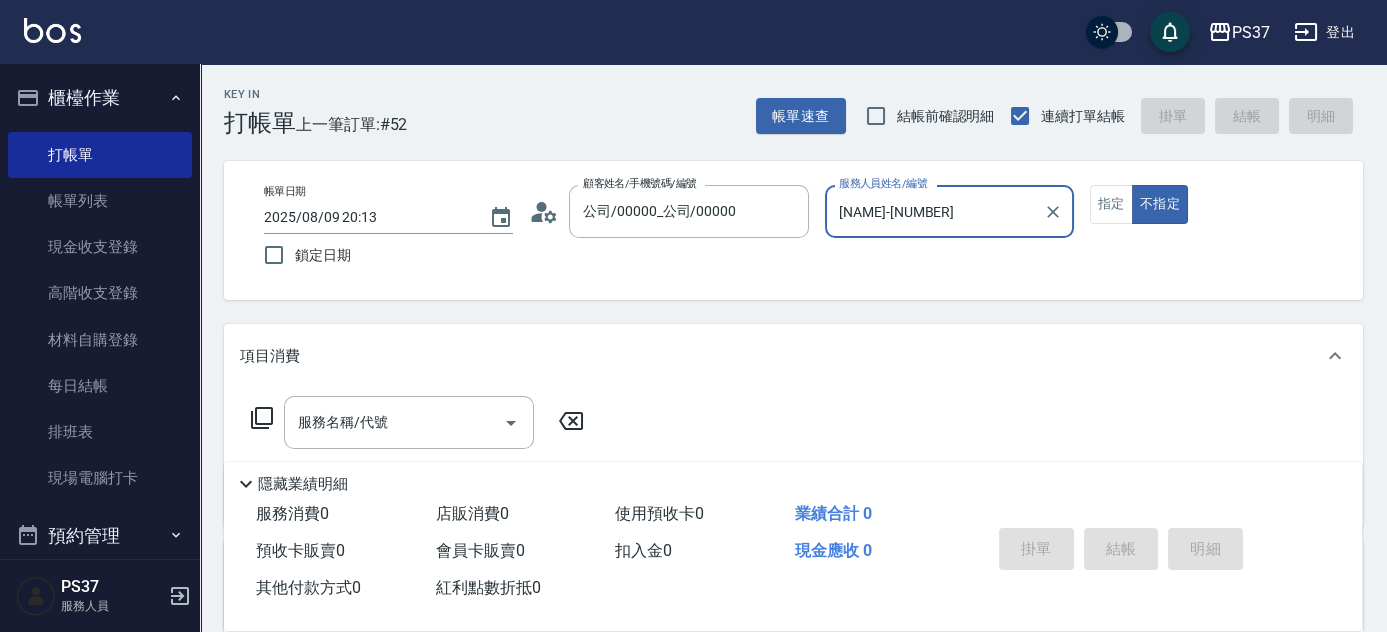 click on "帳單日期 2025/08/09 20:13 鎖定日期 顧客姓名/手機號碼/編號 公司/00000_公司/00000 顧客姓名/手機號碼/編號 服務人員姓名/編號 溫惠婷-9 服務人員姓名/編號 指定 不指定" at bounding box center [793, 230] 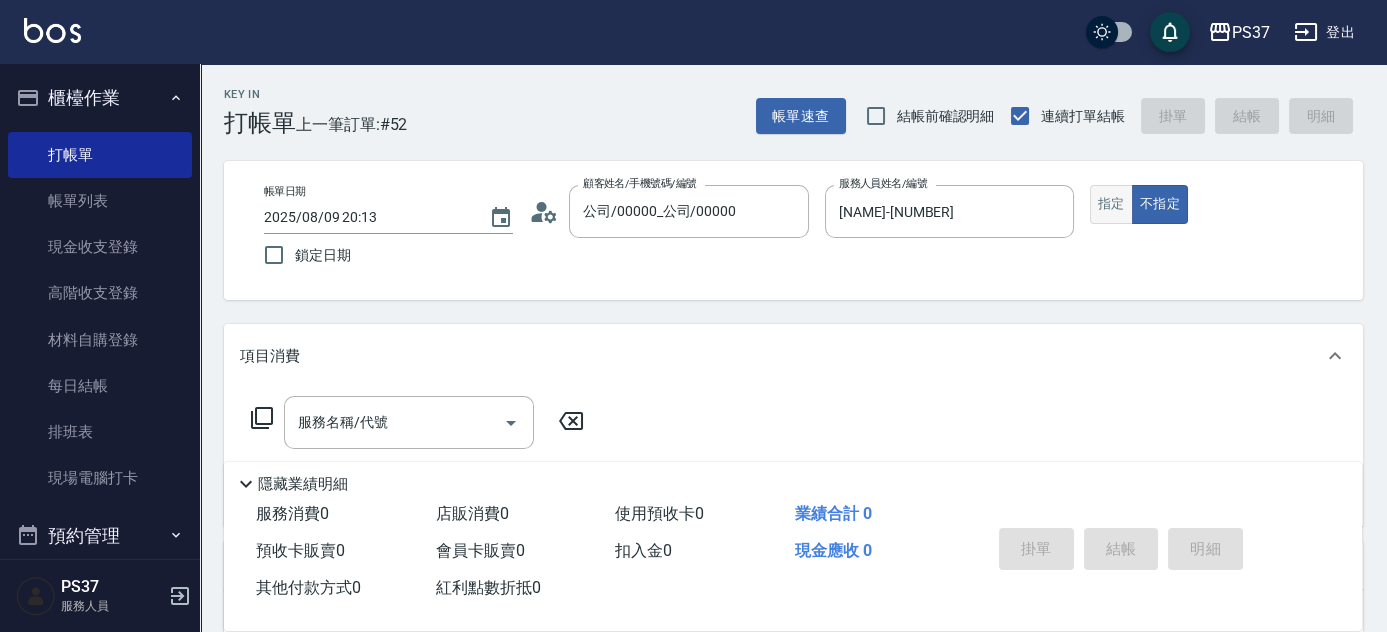 click on "指定" at bounding box center [1111, 204] 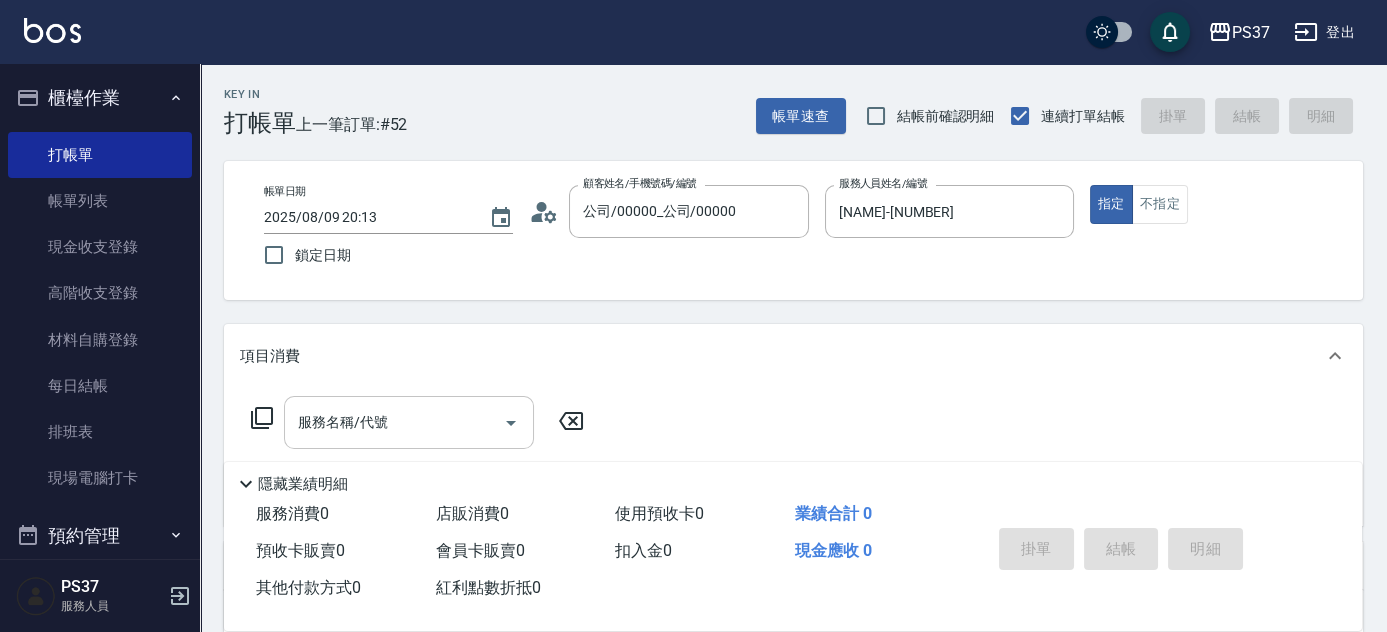 click on "服務名稱/代號" at bounding box center [394, 422] 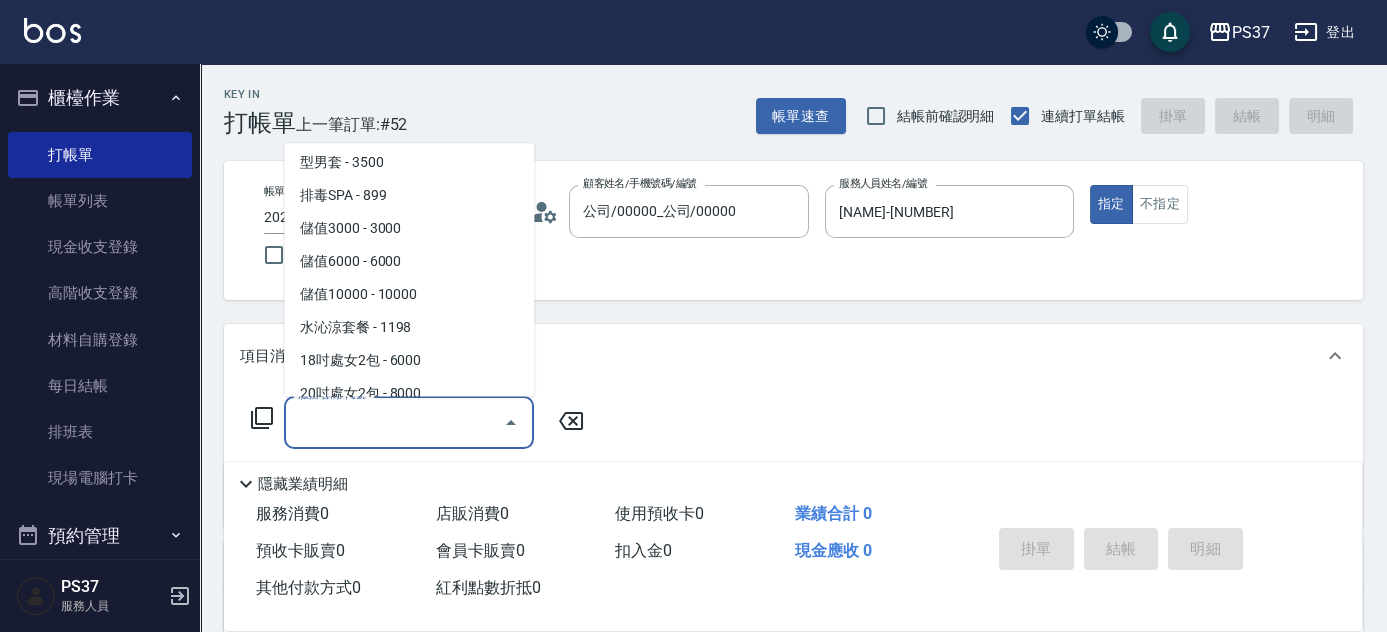 scroll, scrollTop: 2181, scrollLeft: 0, axis: vertical 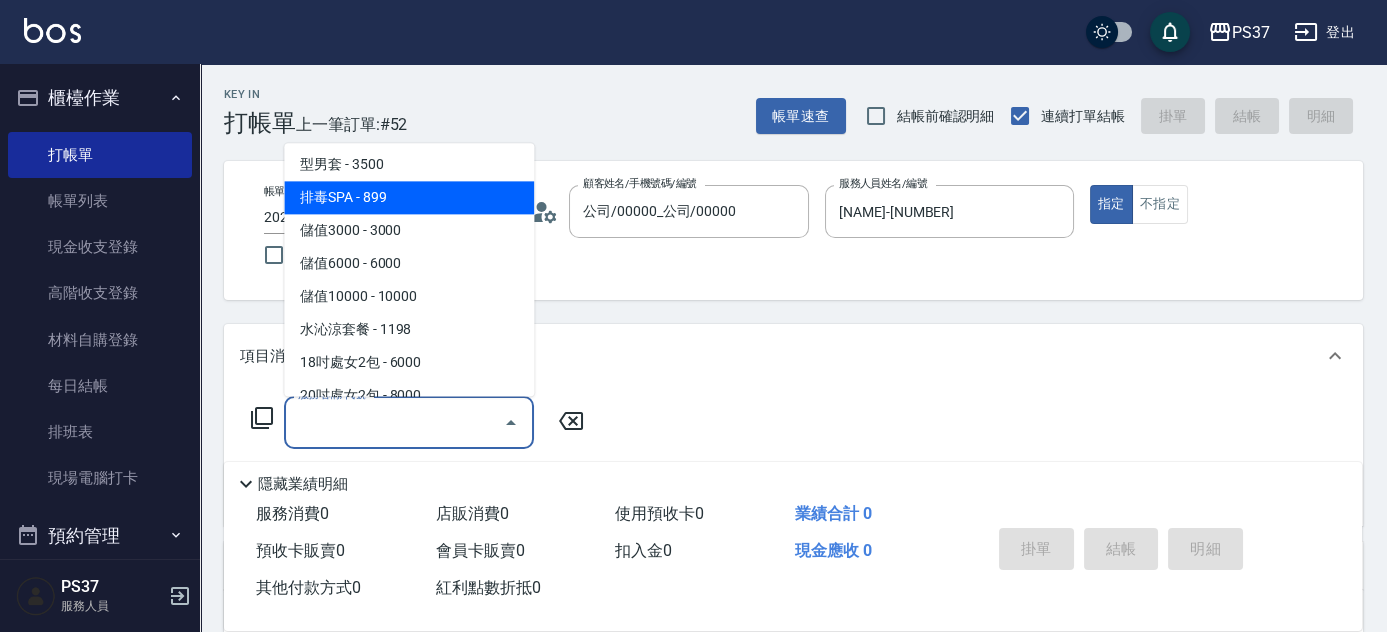 click on "排毒SPA - 899" at bounding box center (409, 198) 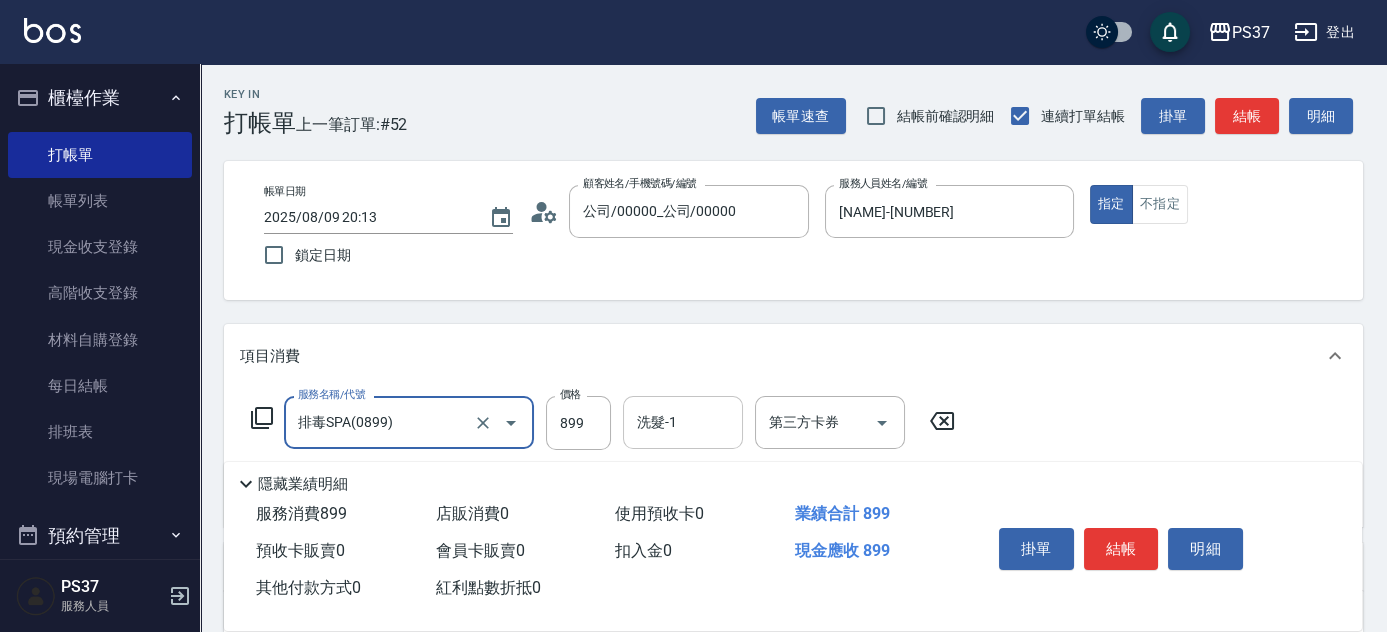 click on "洗髮-1" at bounding box center (683, 422) 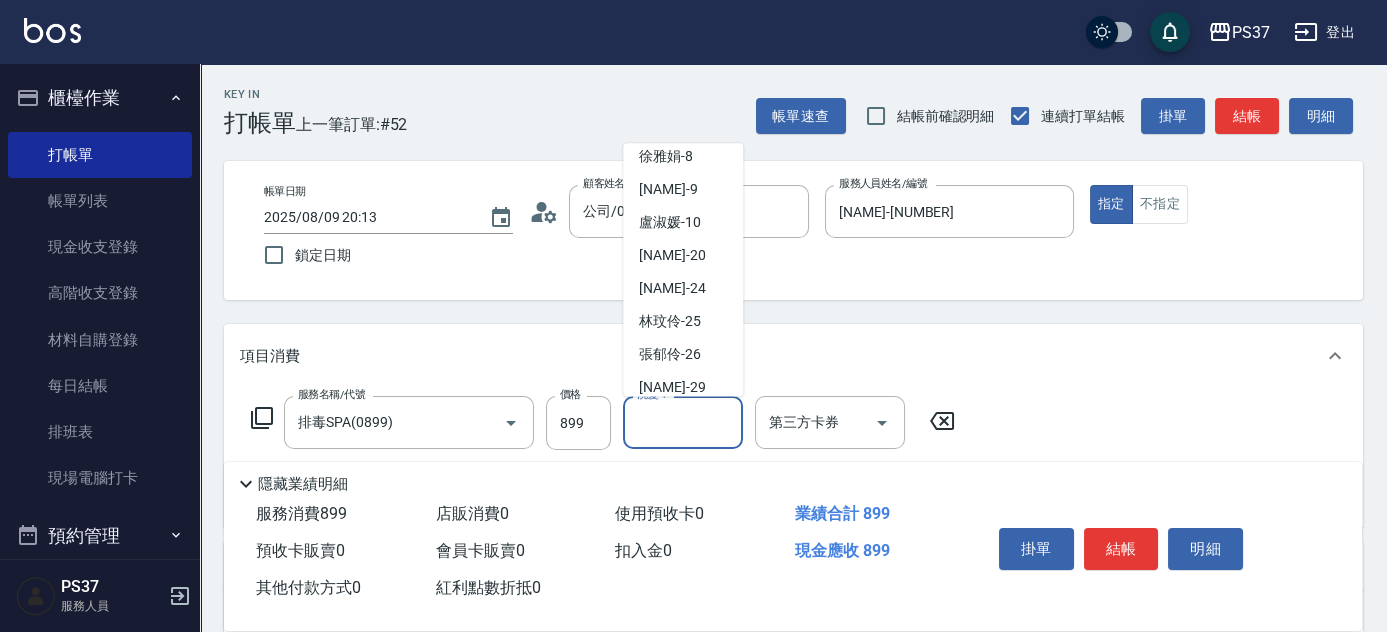 scroll, scrollTop: 323, scrollLeft: 0, axis: vertical 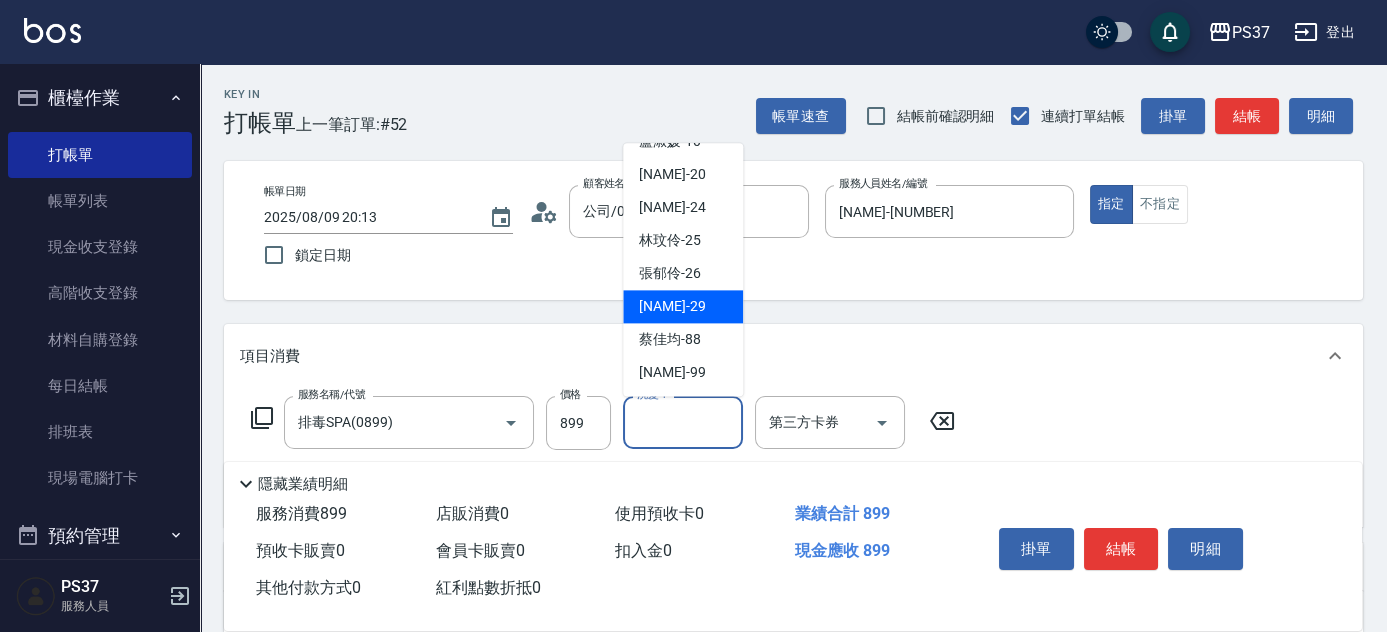 click on "[LAST_NAME] [FIRST_NAME]-29" at bounding box center [672, 307] 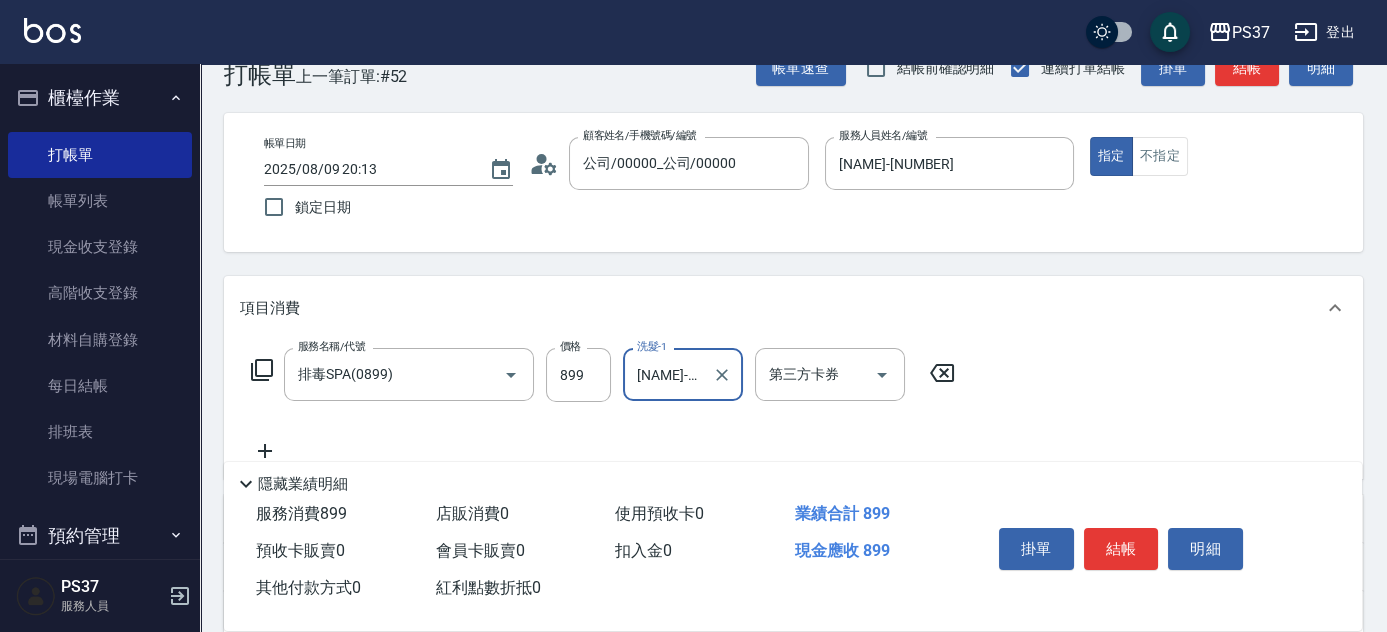 scroll, scrollTop: 90, scrollLeft: 0, axis: vertical 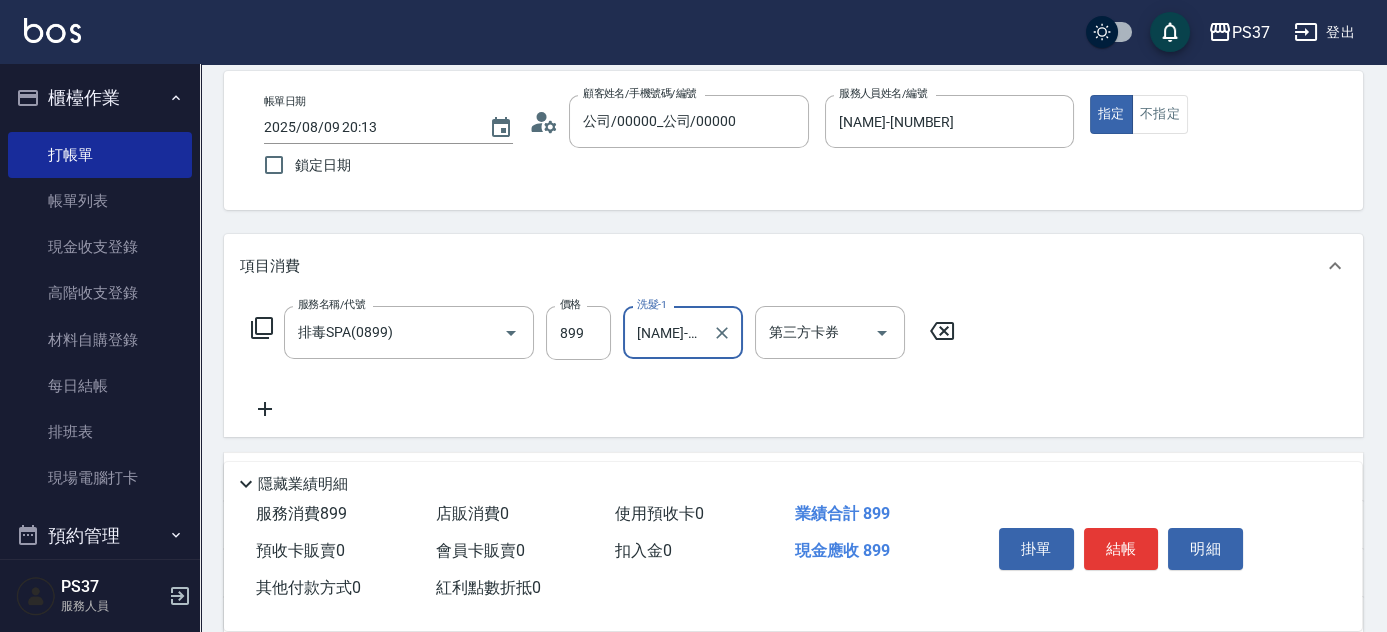 click 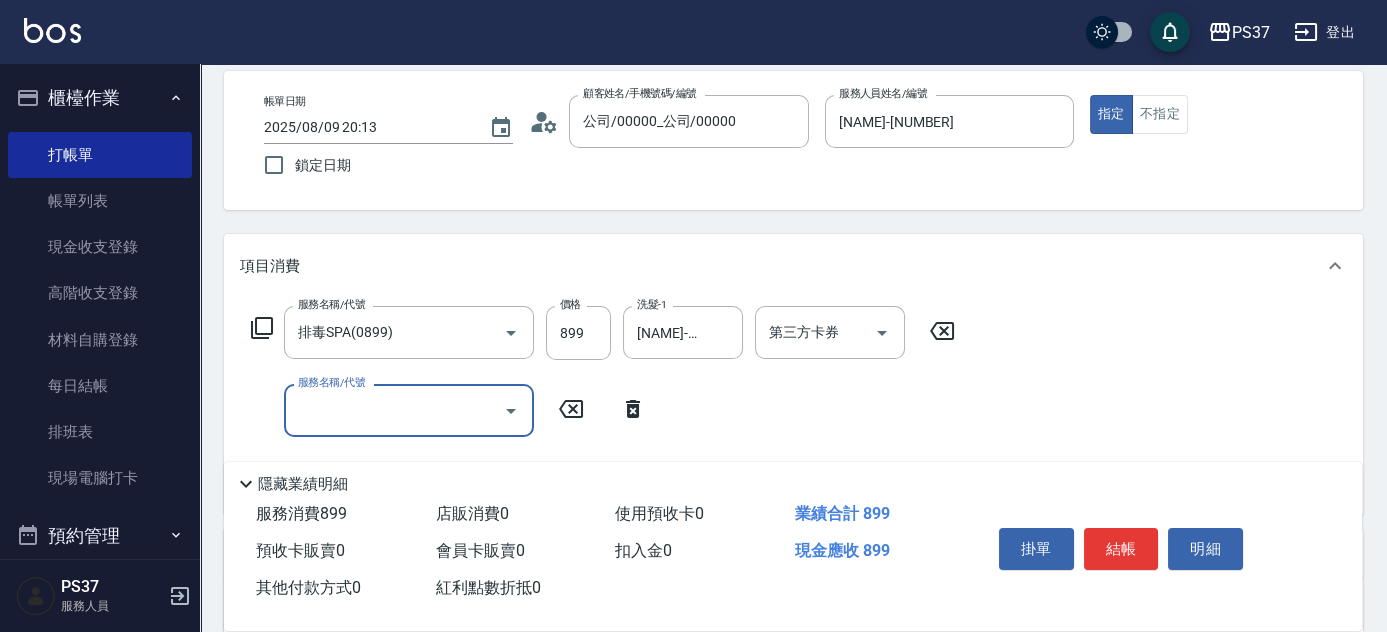 click on "服務名稱/代號" at bounding box center (394, 410) 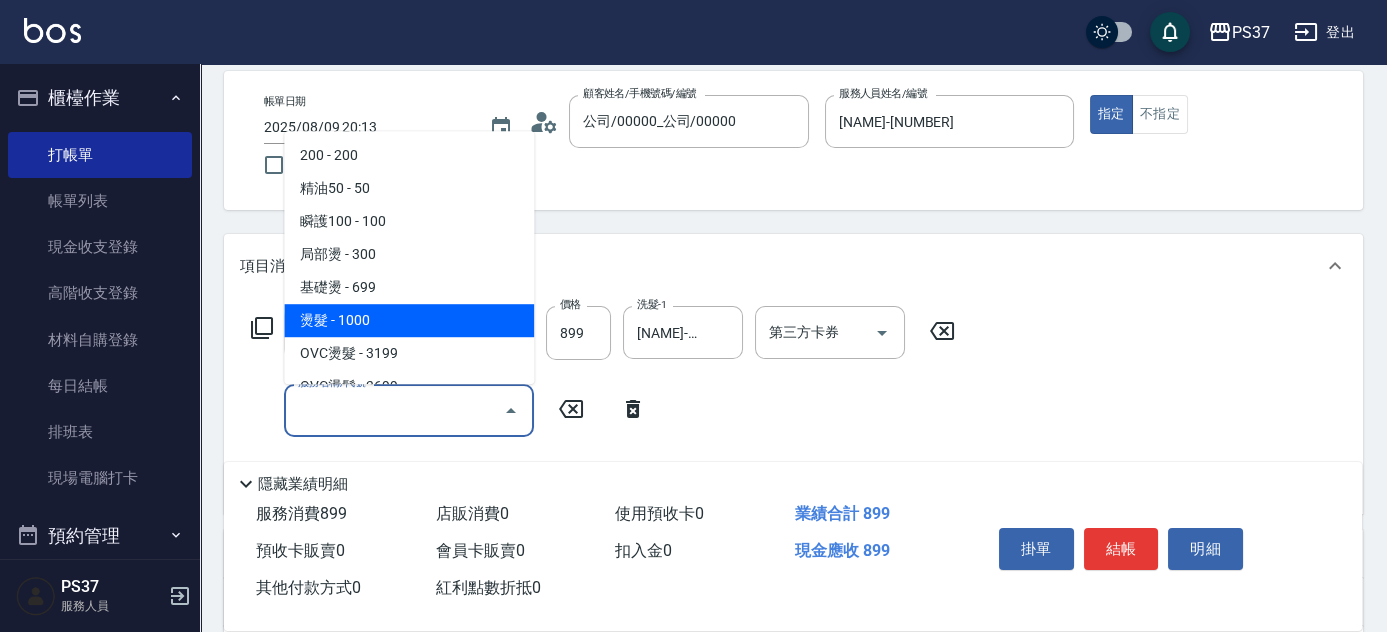 scroll, scrollTop: 272, scrollLeft: 0, axis: vertical 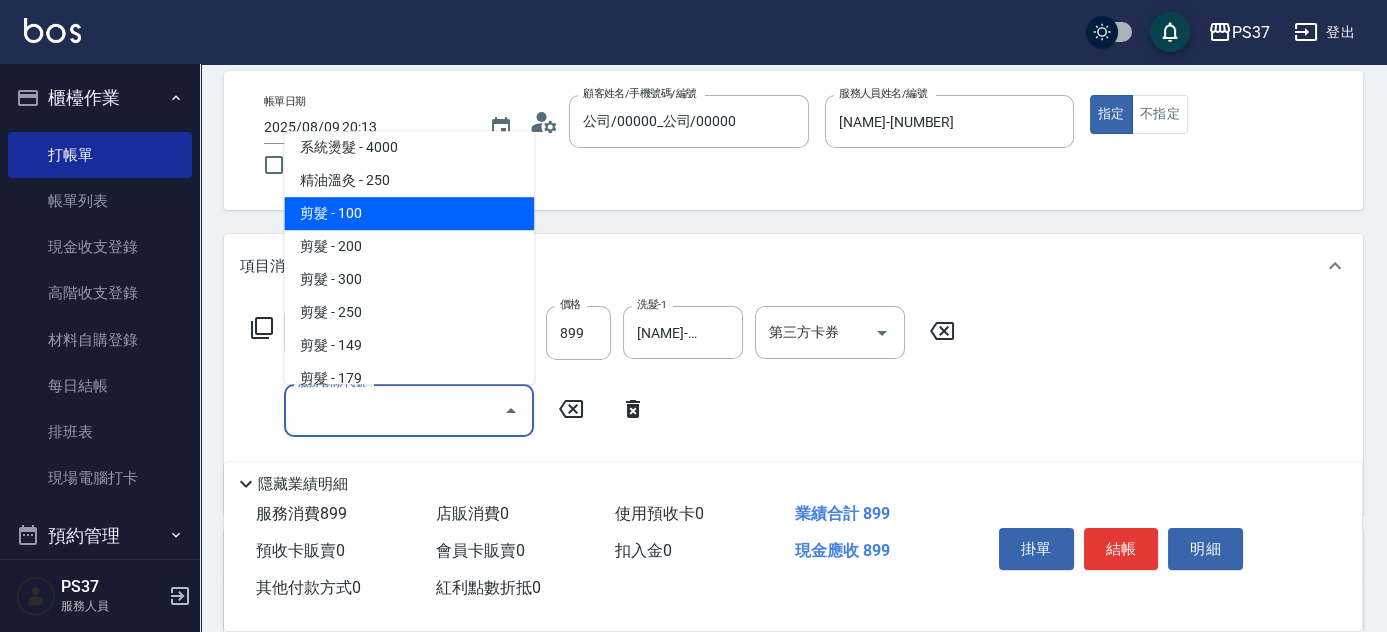 click on "剪髮 - 100" at bounding box center (409, 213) 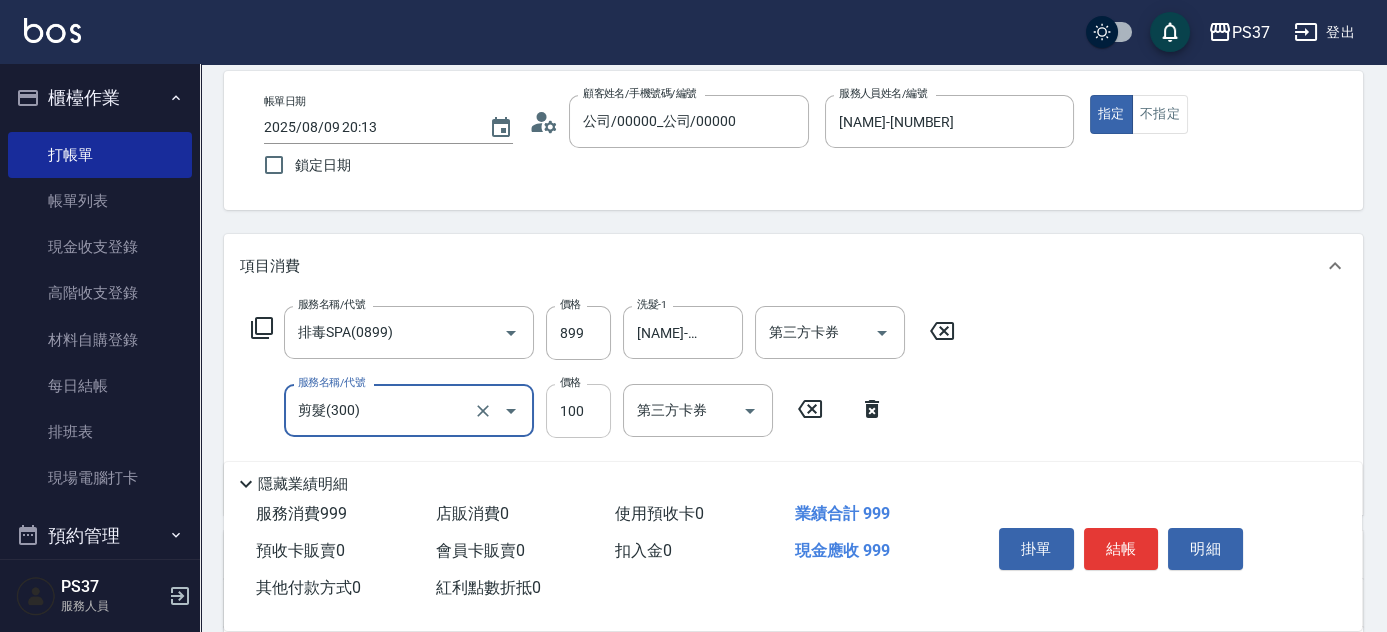 click on "100" at bounding box center (578, 411) 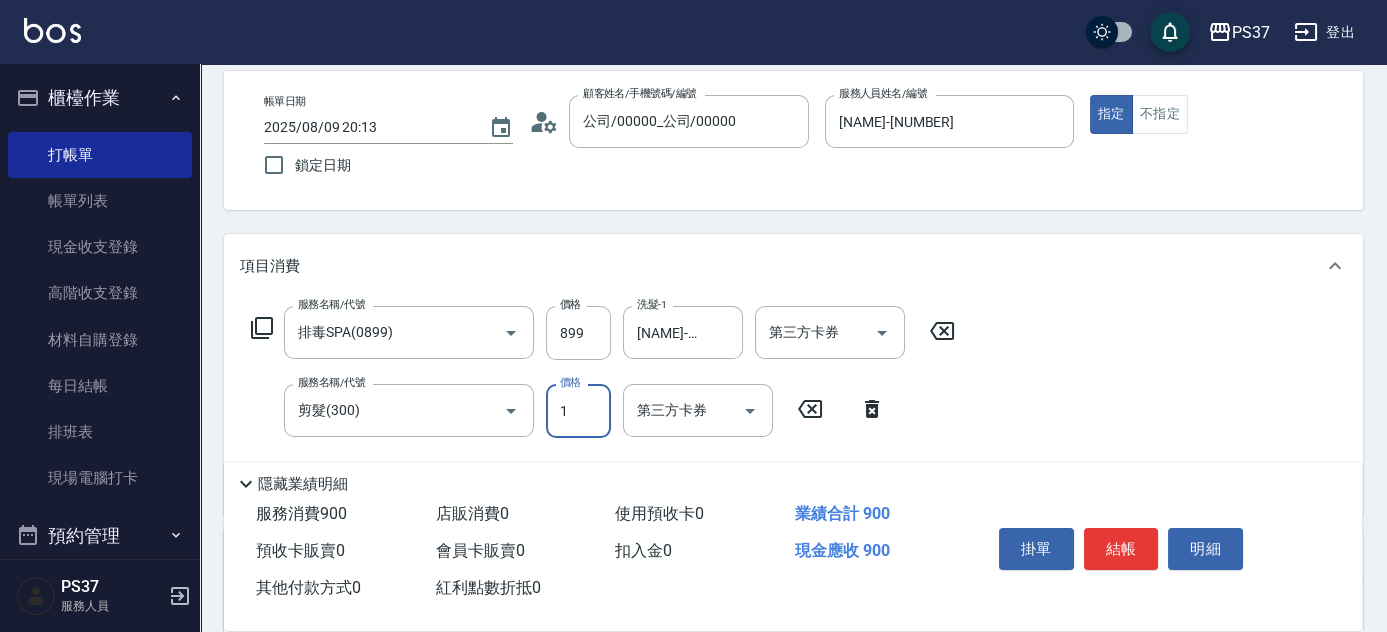 type on "1" 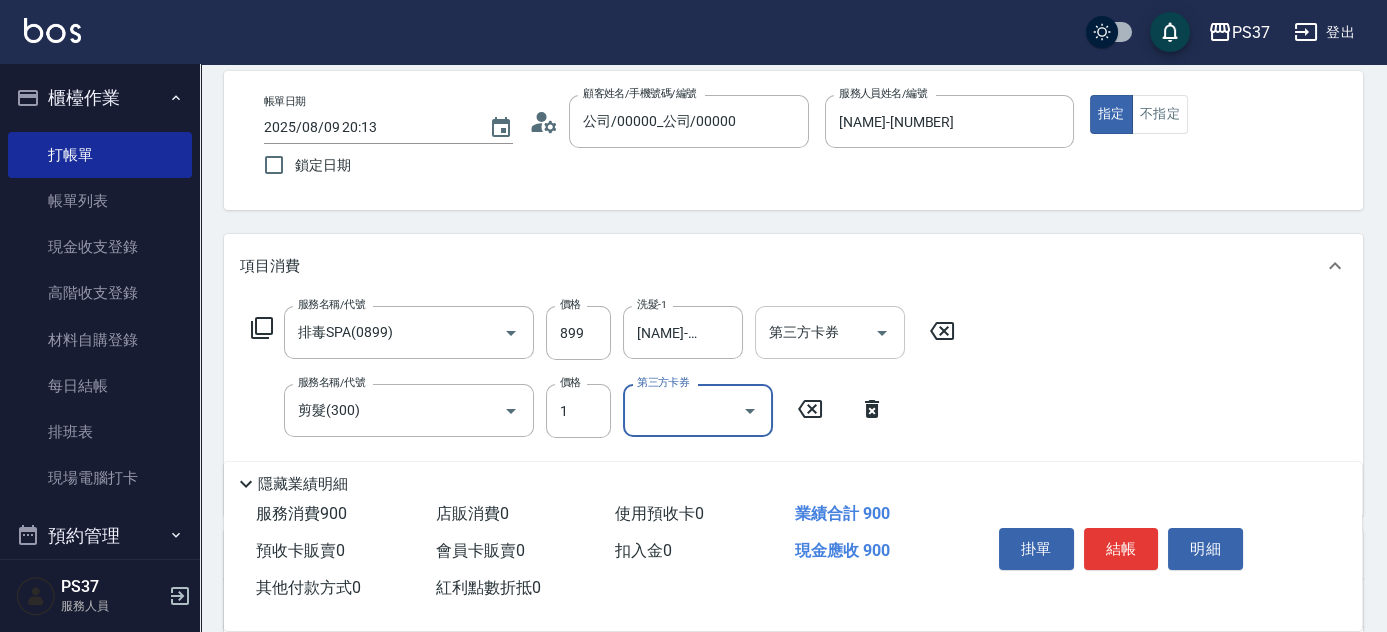 click 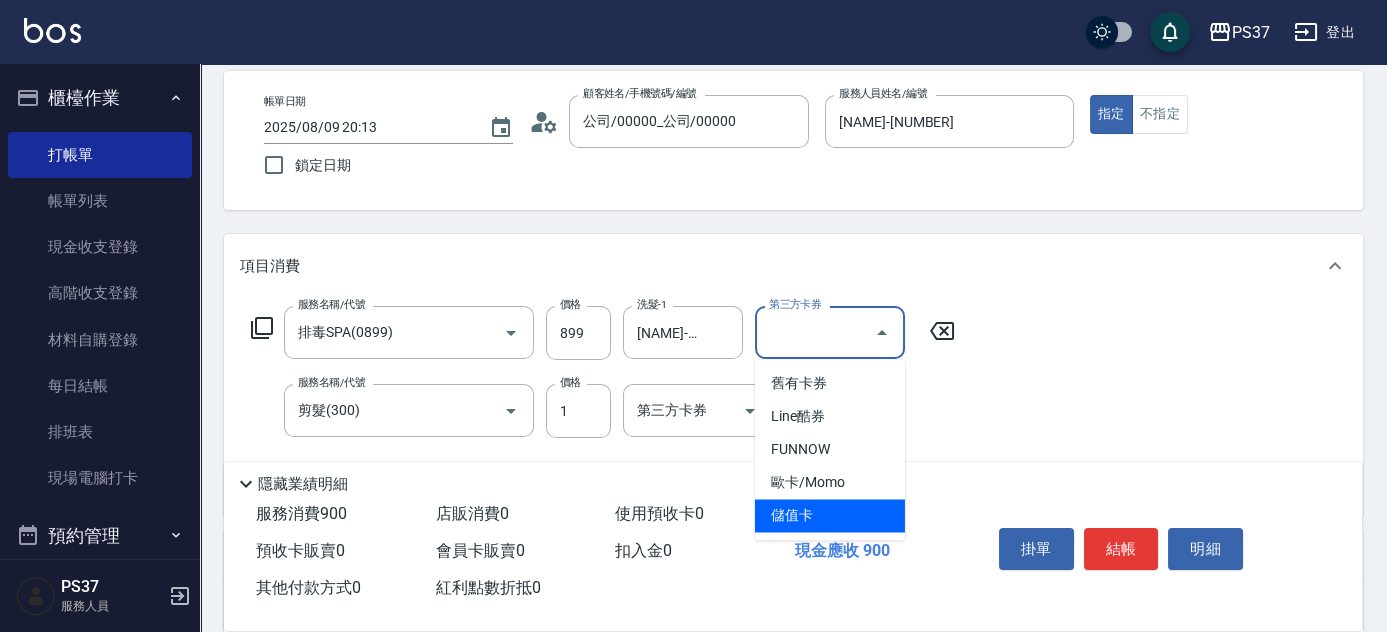 drag, startPoint x: 838, startPoint y: 502, endPoint x: 804, endPoint y: 492, distance: 35.44009 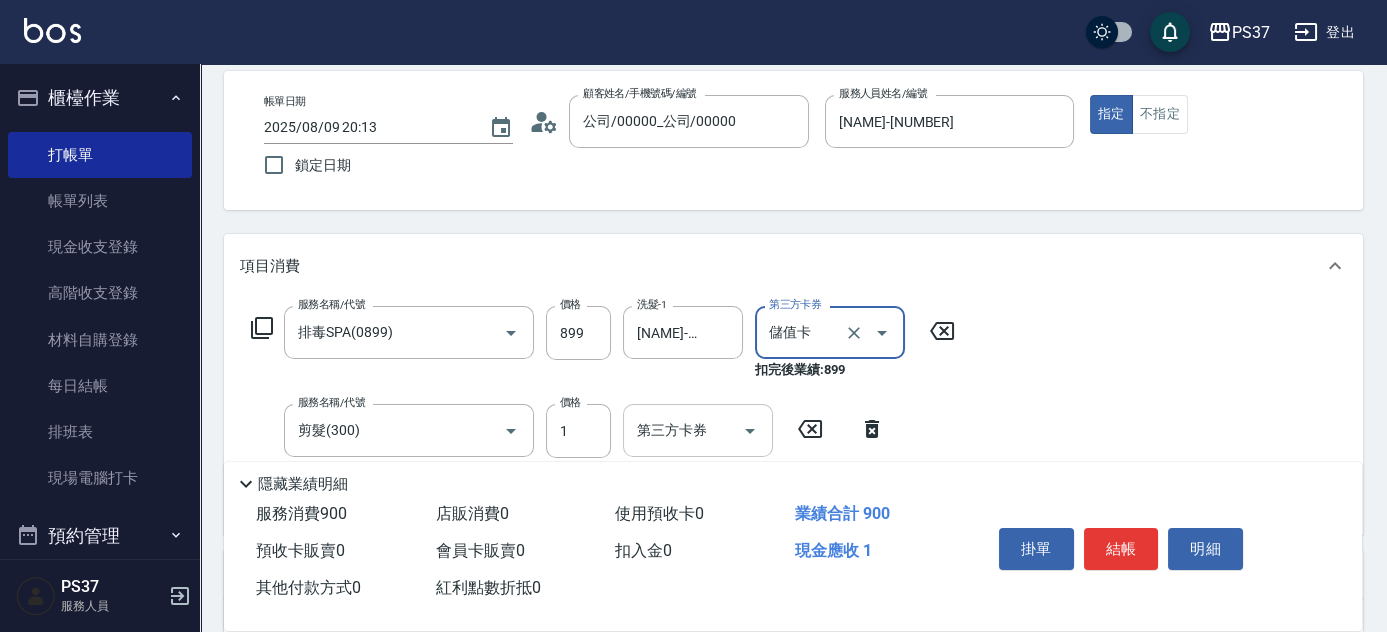 click at bounding box center [750, 431] 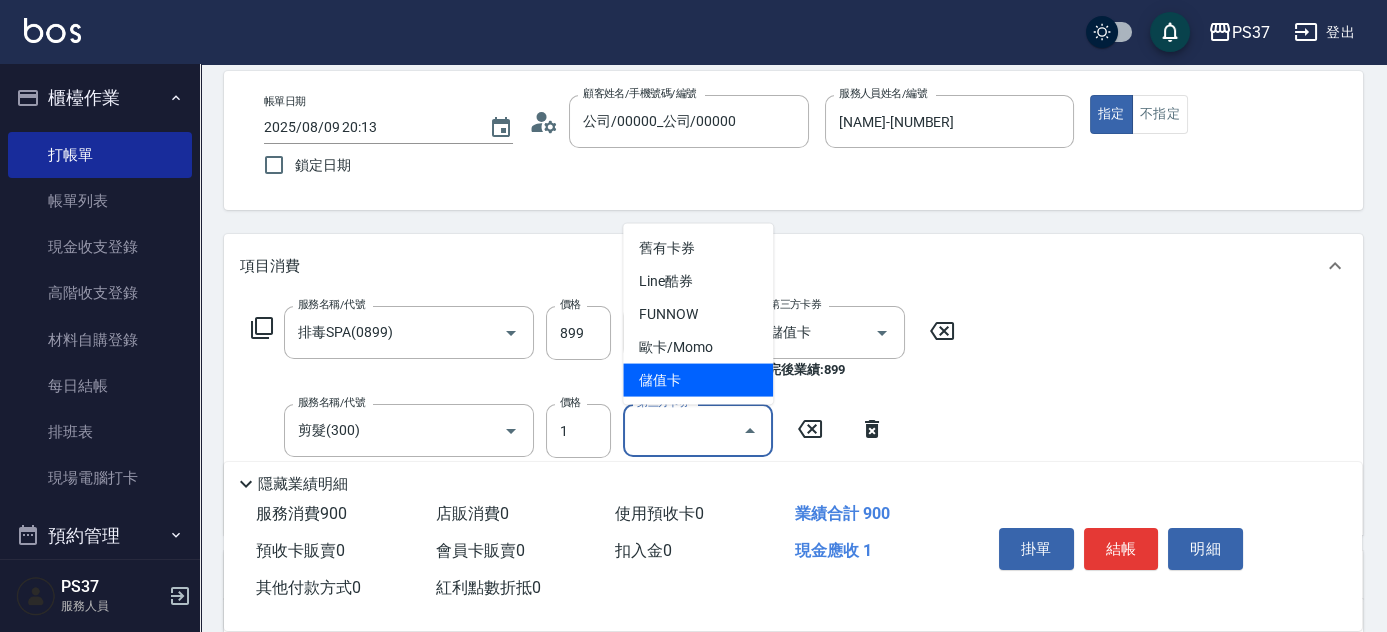 click on "儲值卡" at bounding box center (698, 380) 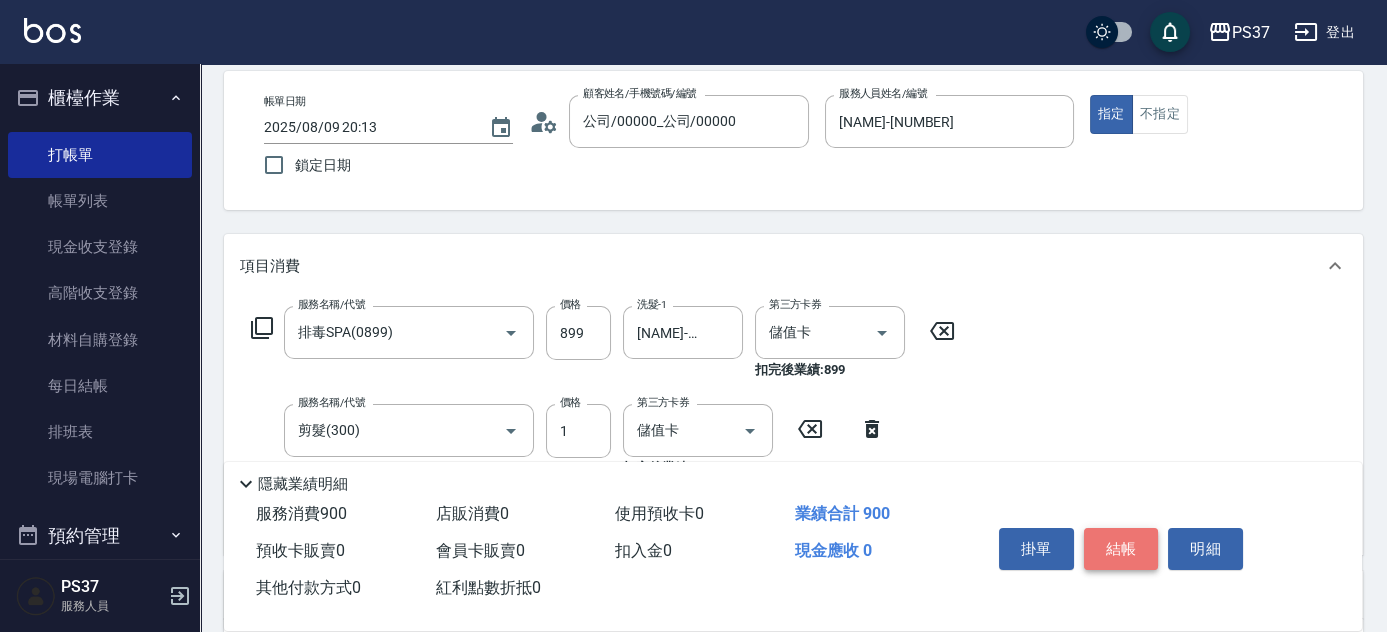 click on "結帳" at bounding box center (1121, 549) 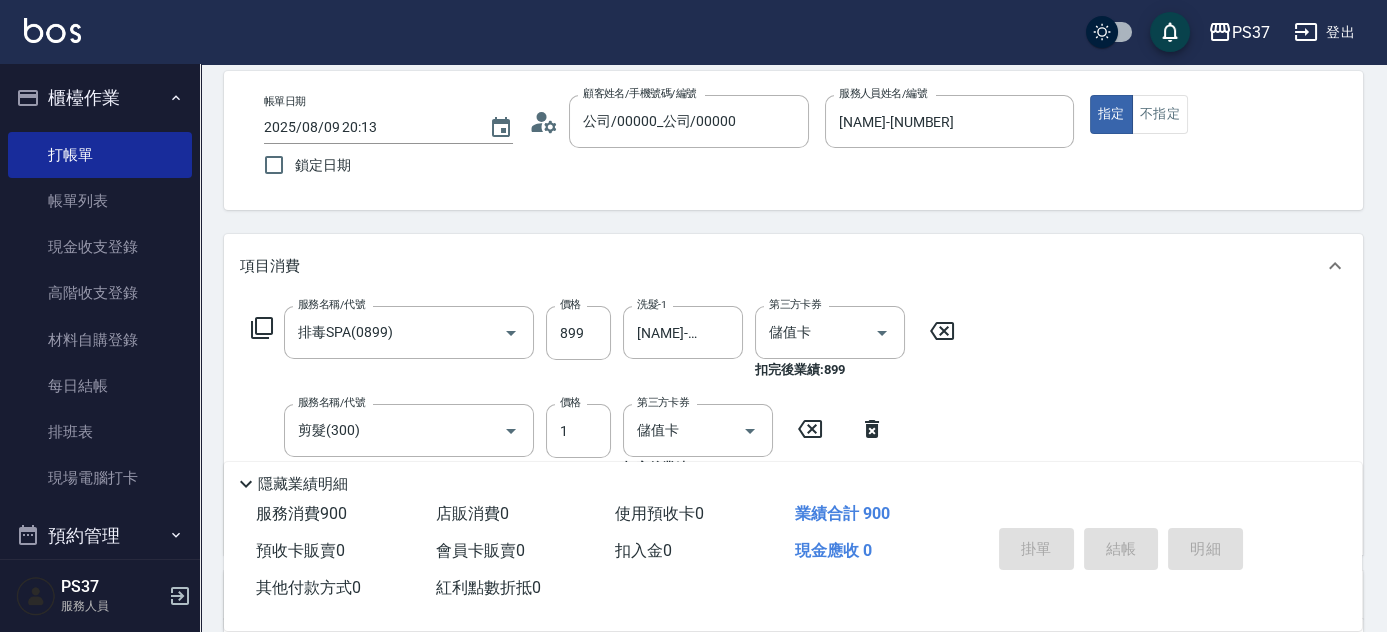 type on "2025/08/09 20:14" 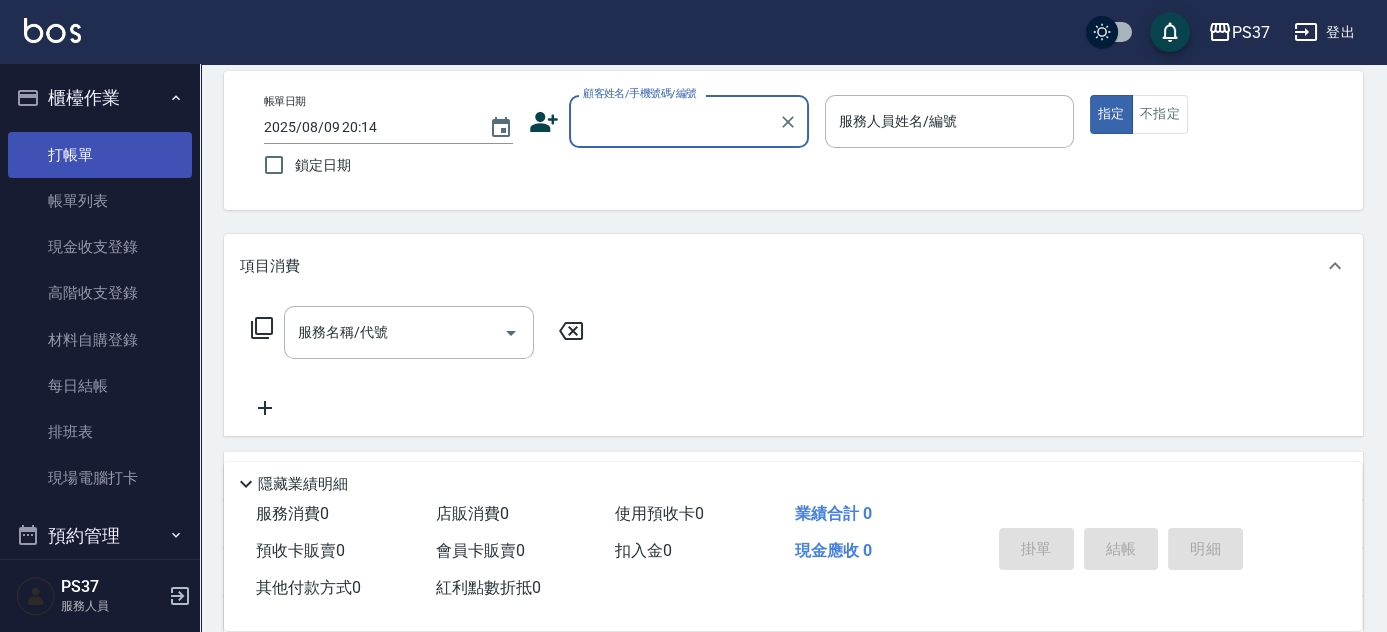 click on "打帳單" at bounding box center (100, 155) 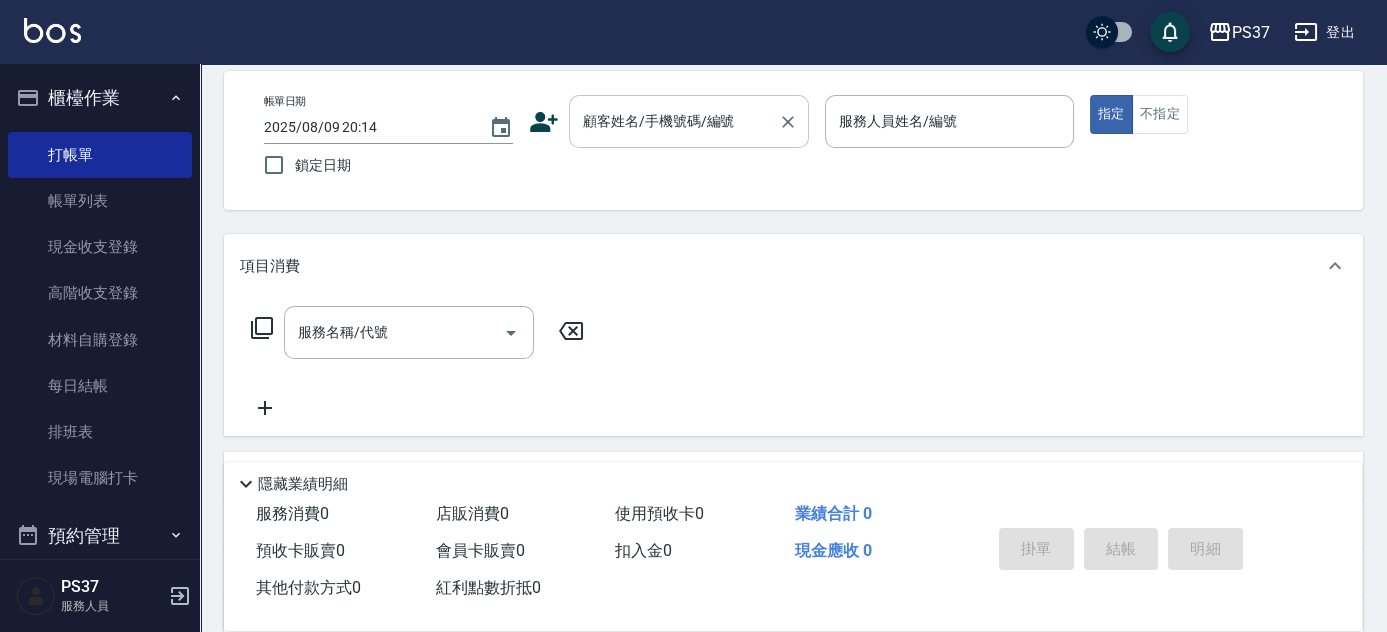 click on "顧客姓名/手機號碼/編號 顧客姓名/手機號碼/編號" at bounding box center [689, 121] 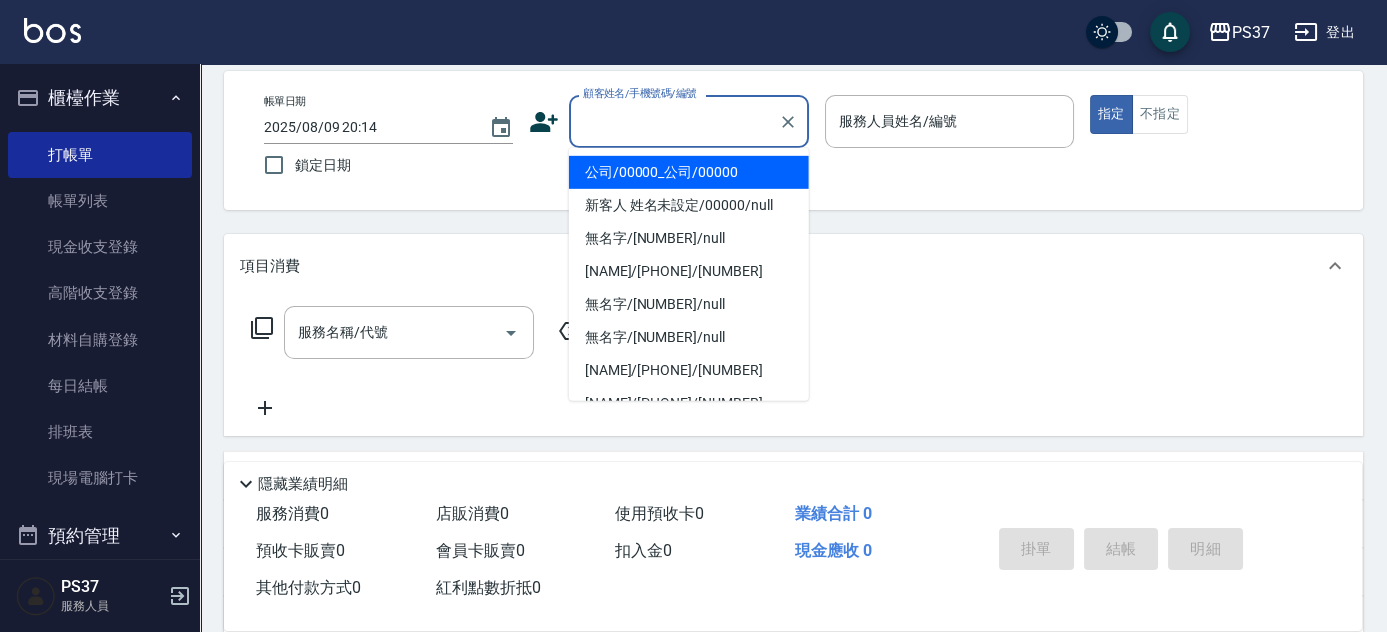 click on "公司/00000_公司/00000" at bounding box center [689, 172] 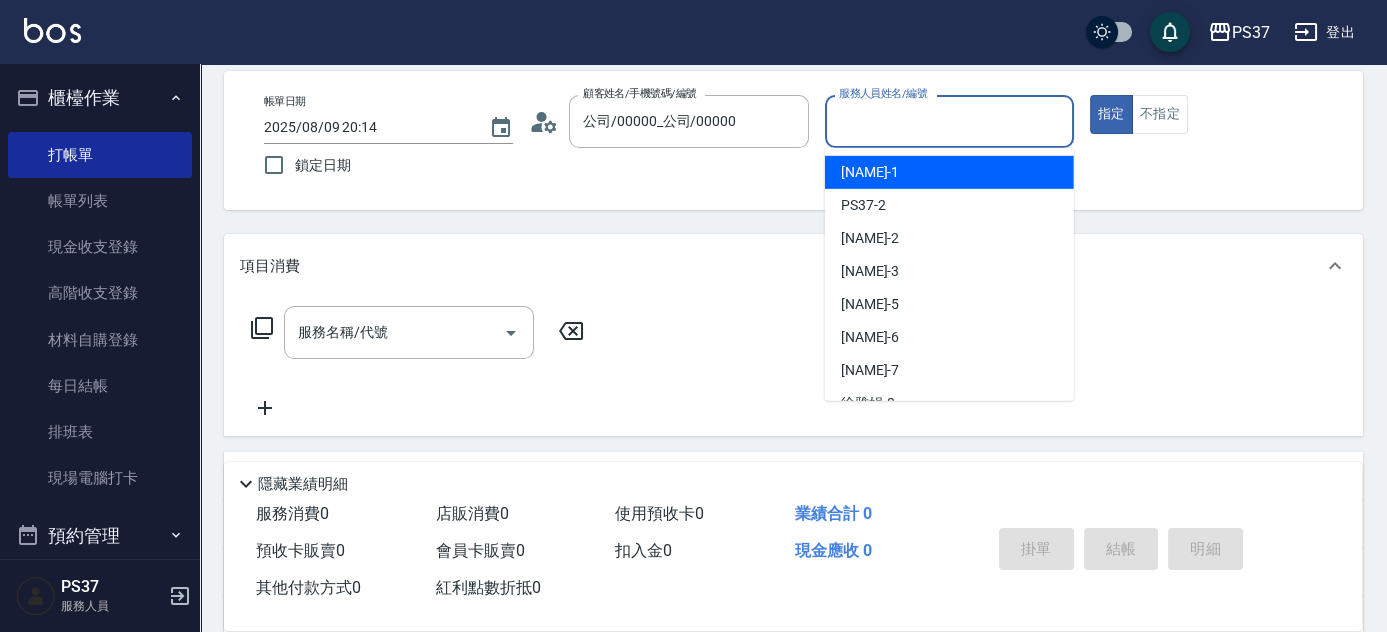 click on "服務人員姓名/編號" at bounding box center [949, 121] 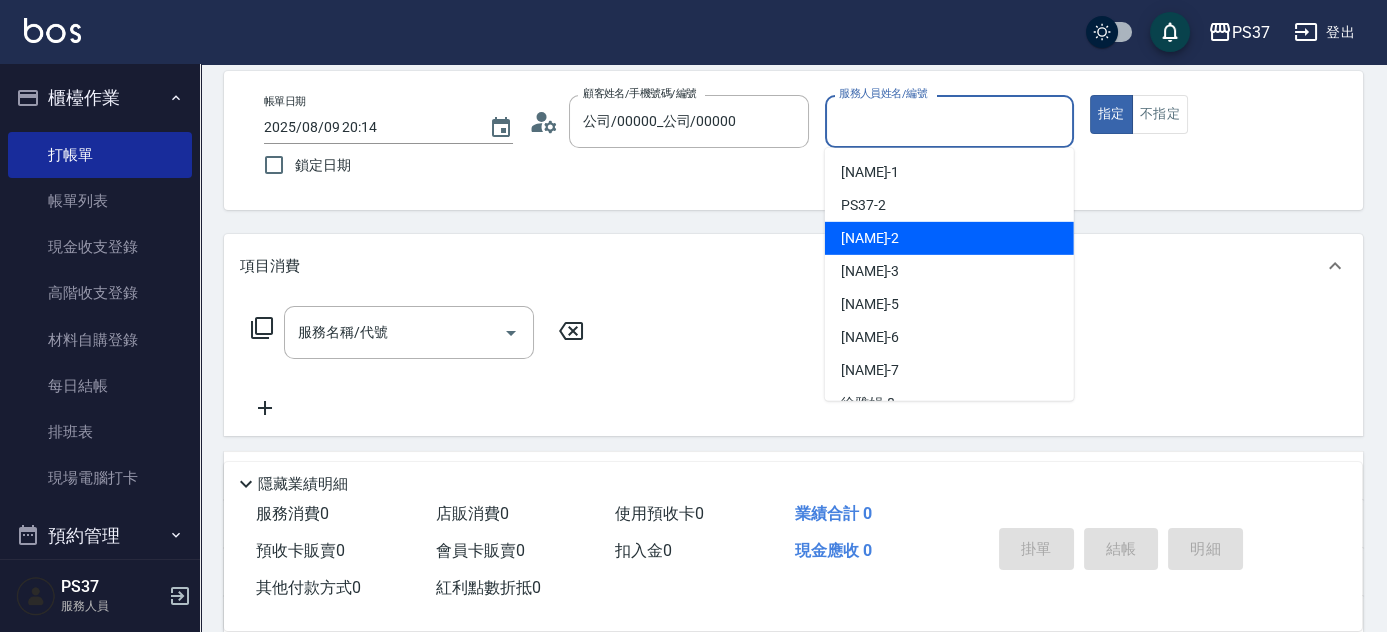 click on "[LAST_NAME] [FIRST_NAME] -2" at bounding box center (949, 238) 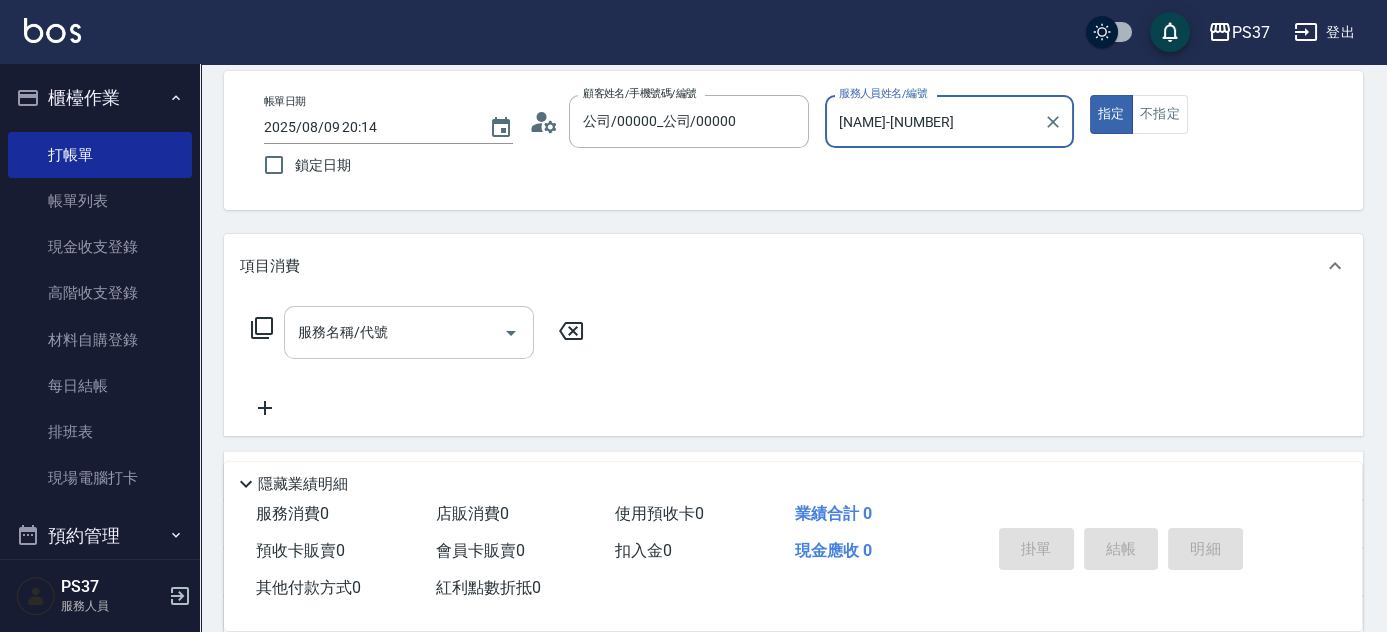 click on "服務名稱/代號" at bounding box center (394, 332) 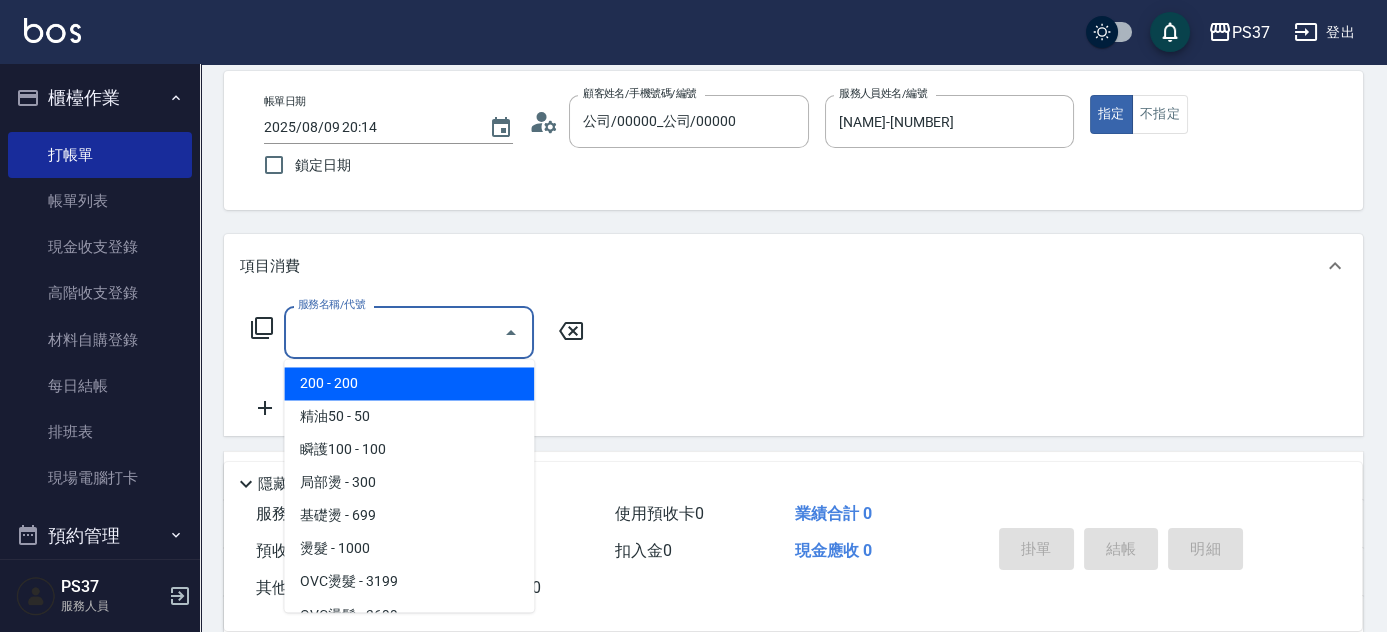 click on "200 - 200" at bounding box center [409, 383] 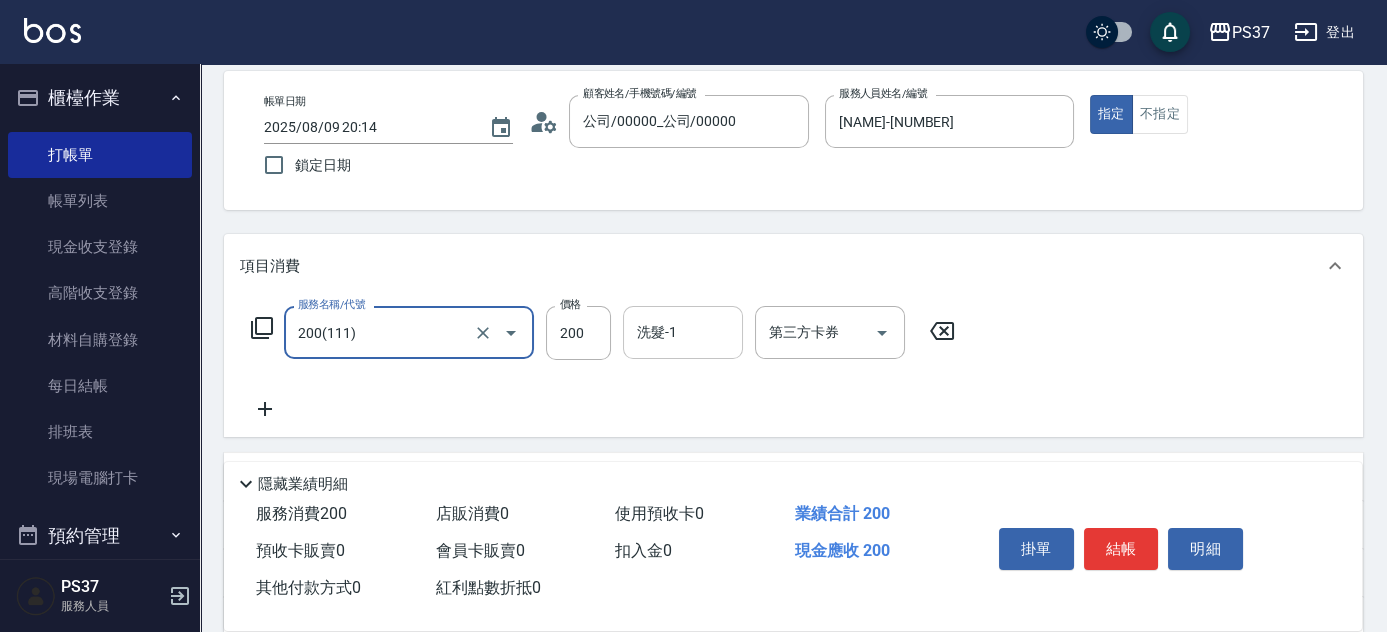 click on "洗髮-1" at bounding box center (683, 332) 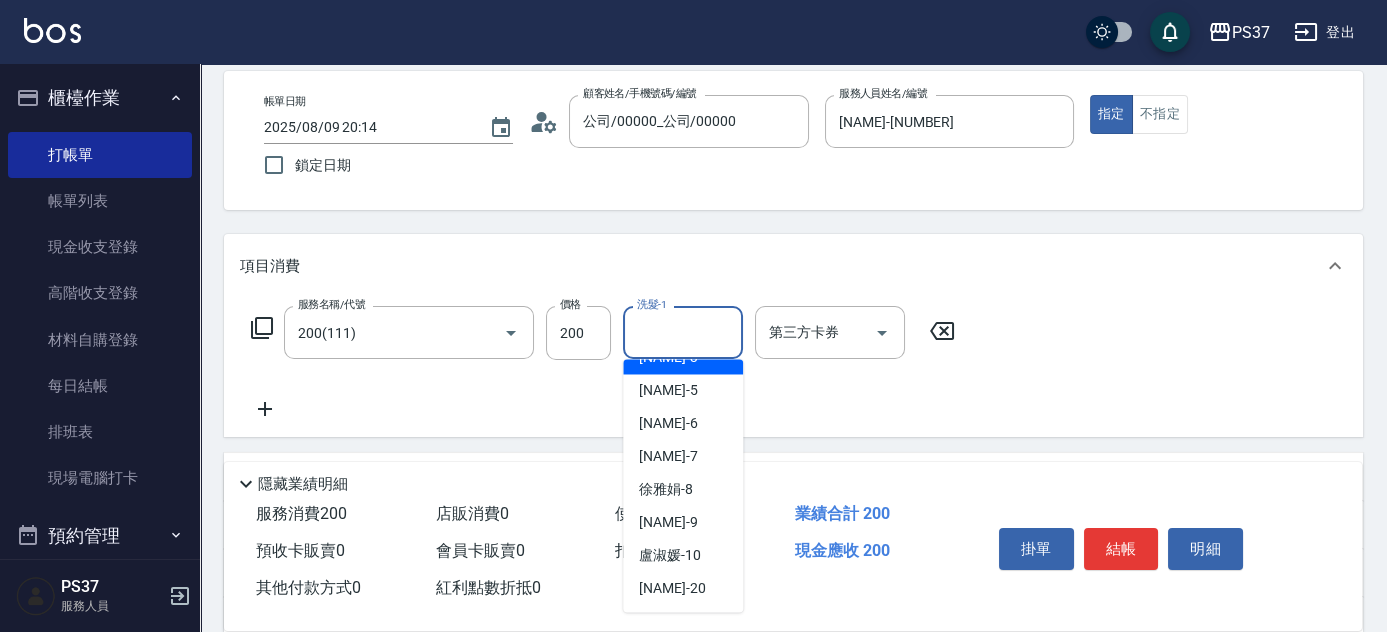 scroll, scrollTop: 272, scrollLeft: 0, axis: vertical 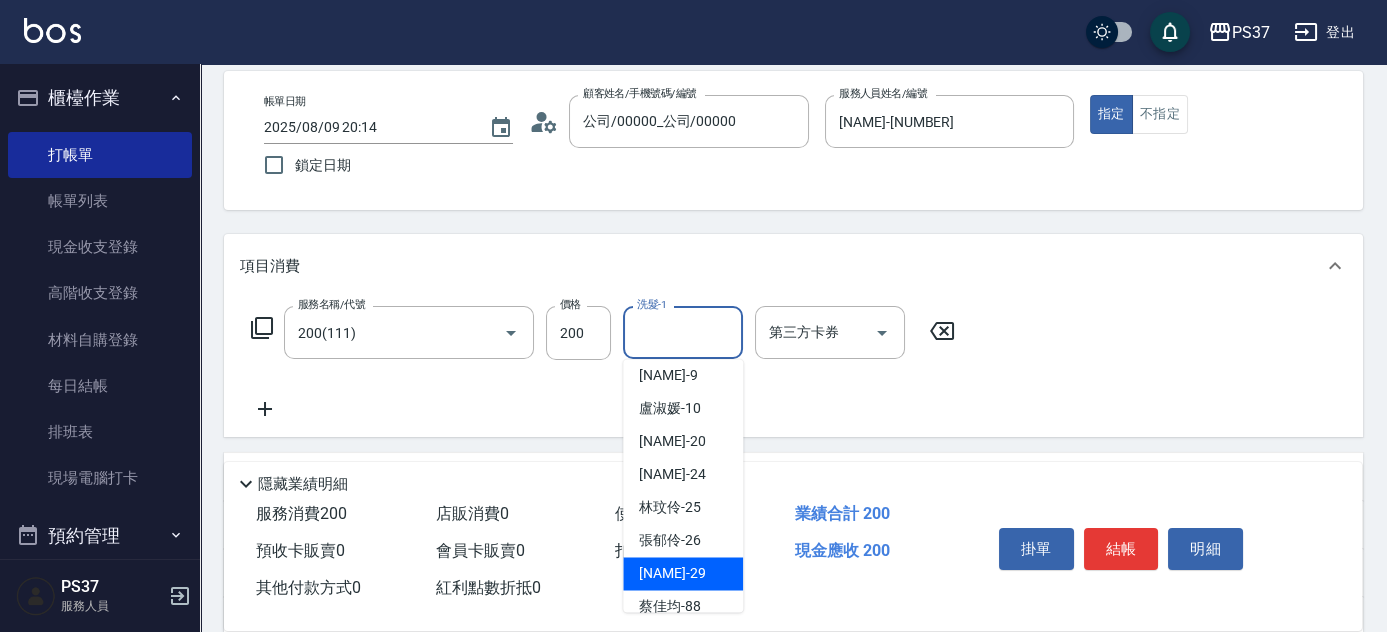 click on "[LAST_NAME] [FIRST_NAME]-29" at bounding box center (672, 573) 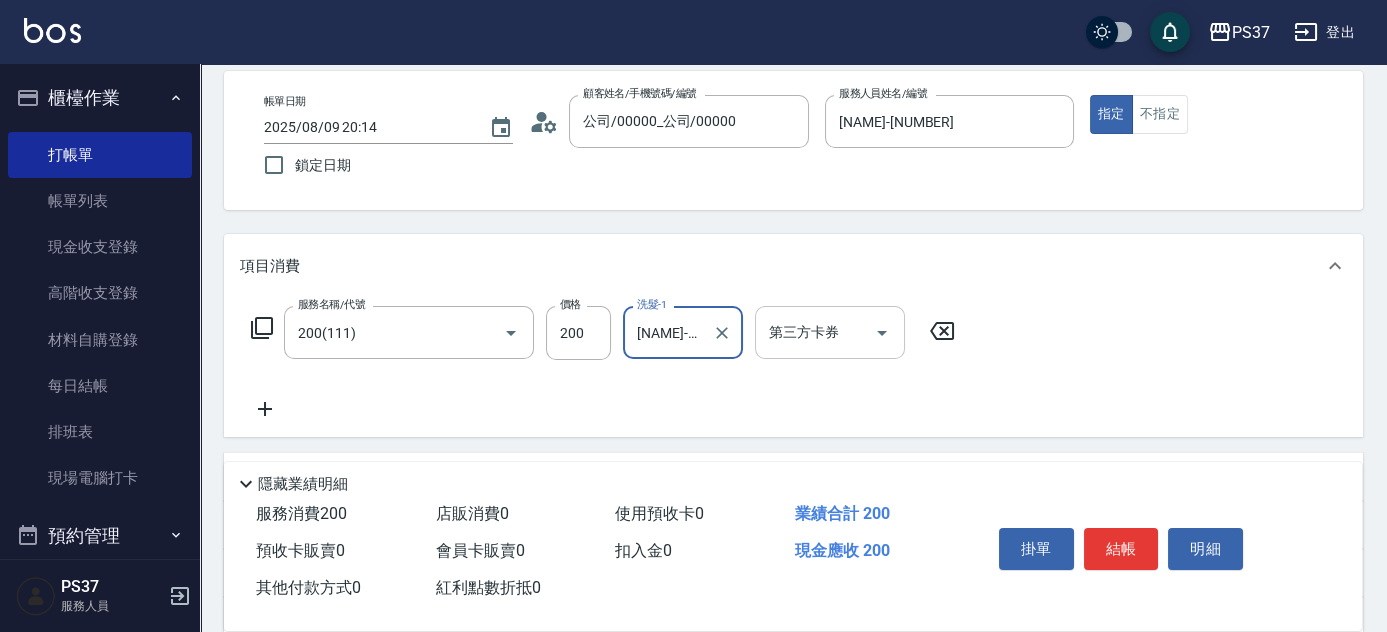 click 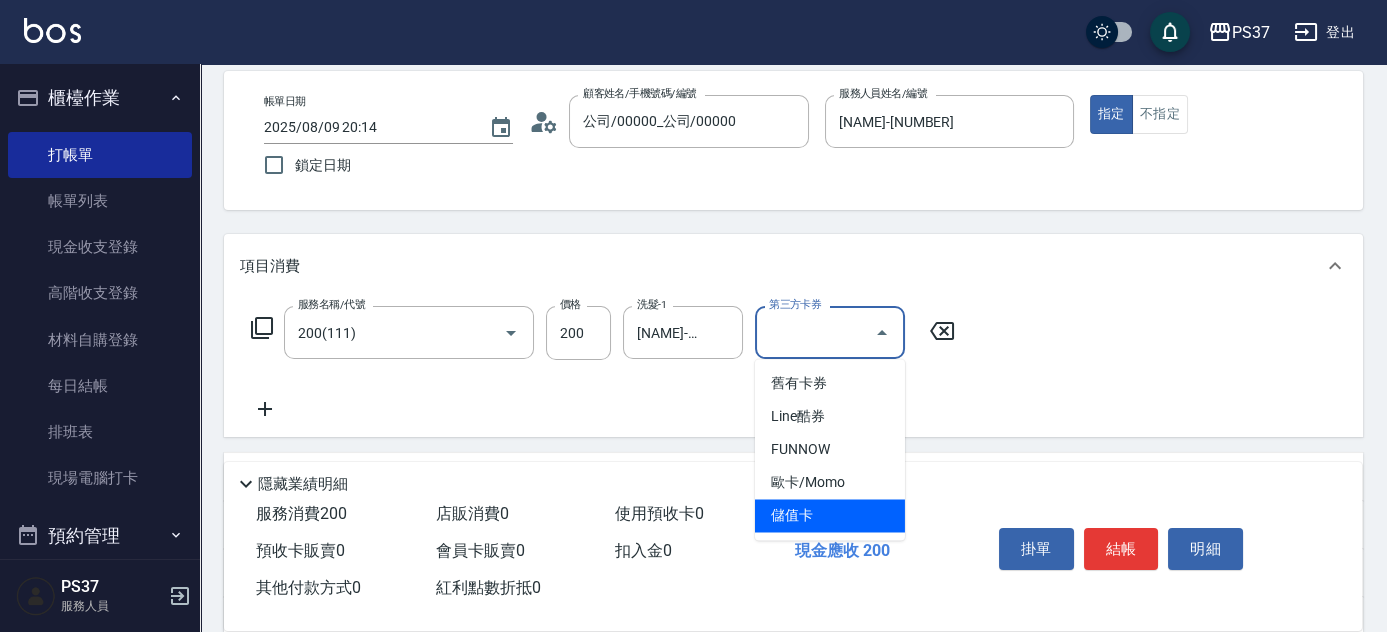 click on "儲值卡" at bounding box center [830, 515] 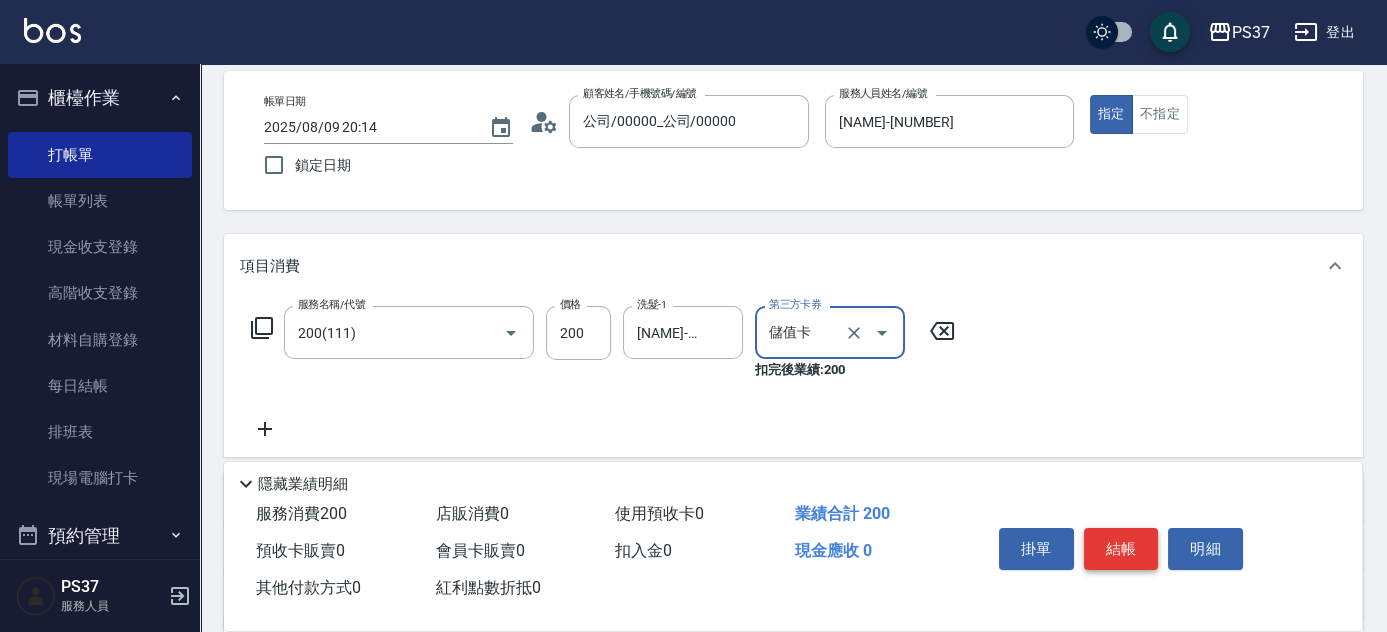 click on "結帳" at bounding box center (1121, 549) 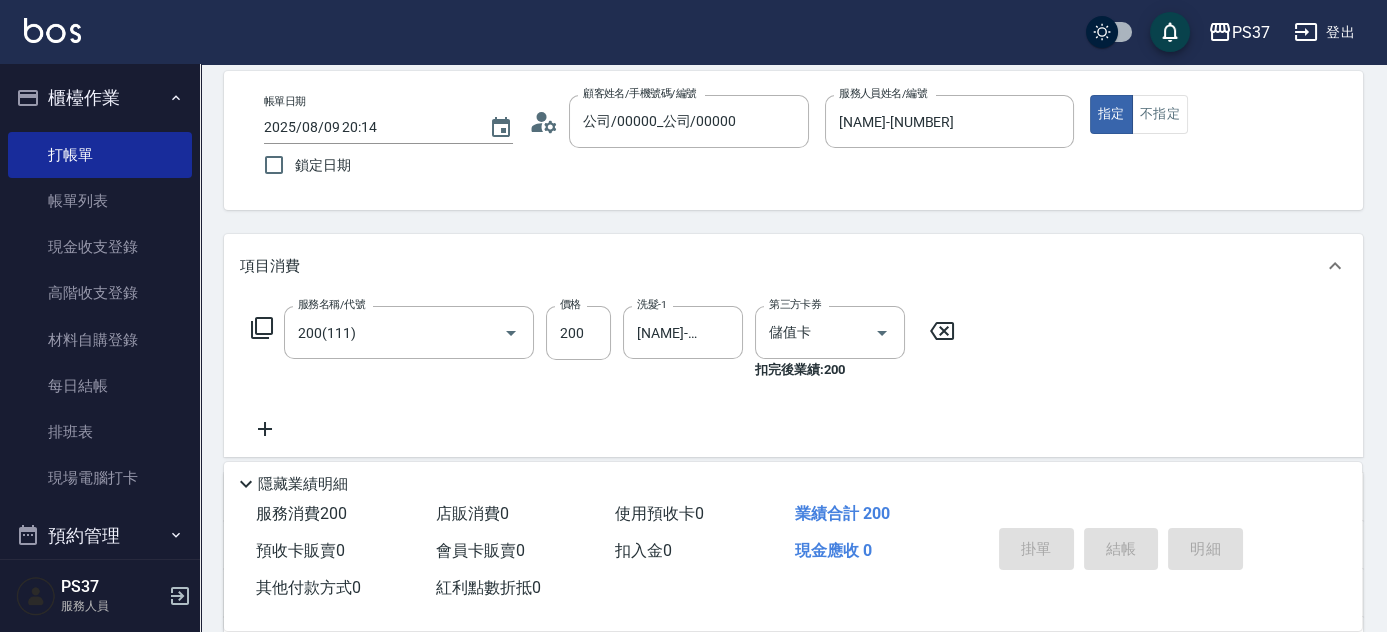 type on "2025/08/09 20:20" 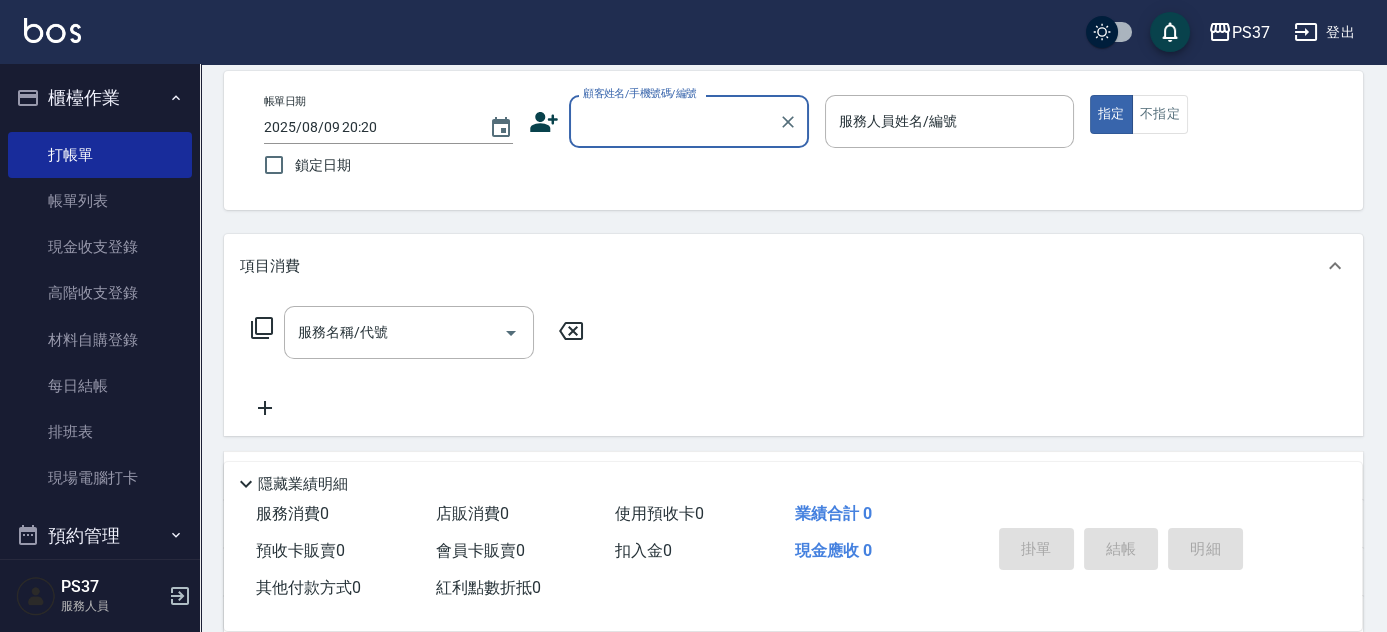 click on "顧客姓名/手機號碼/編號" at bounding box center (674, 121) 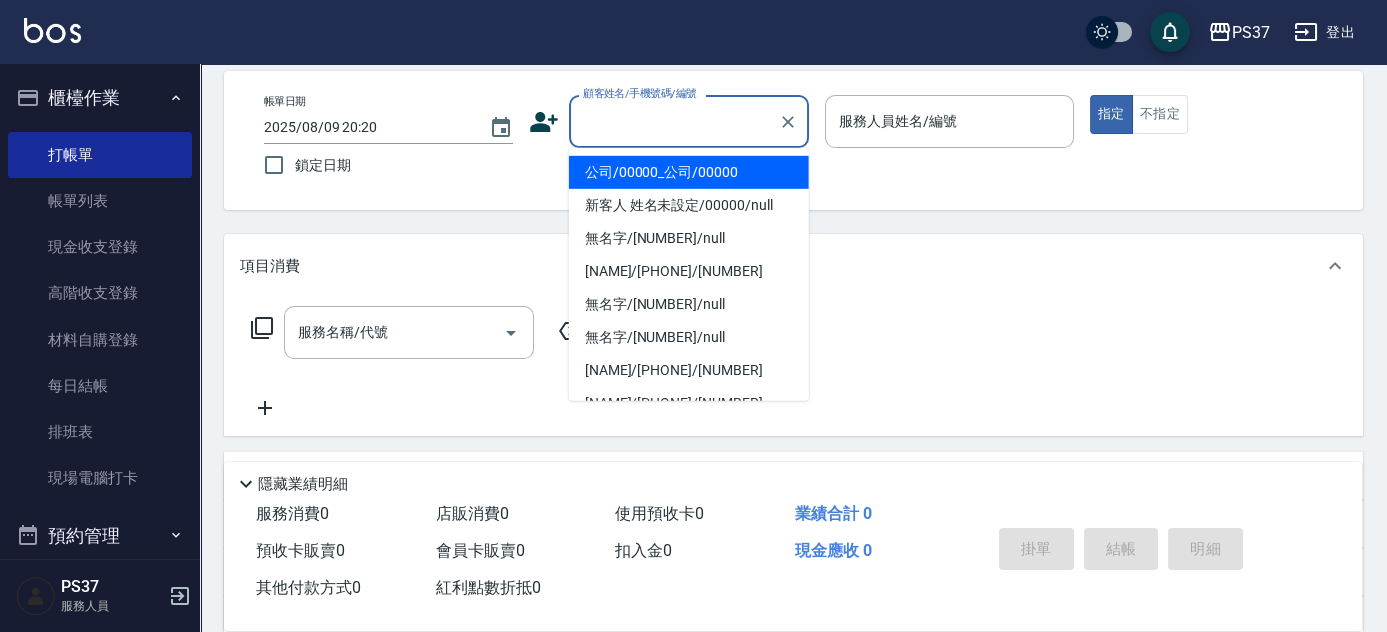 click on "公司/00000_公司/00000" at bounding box center [689, 172] 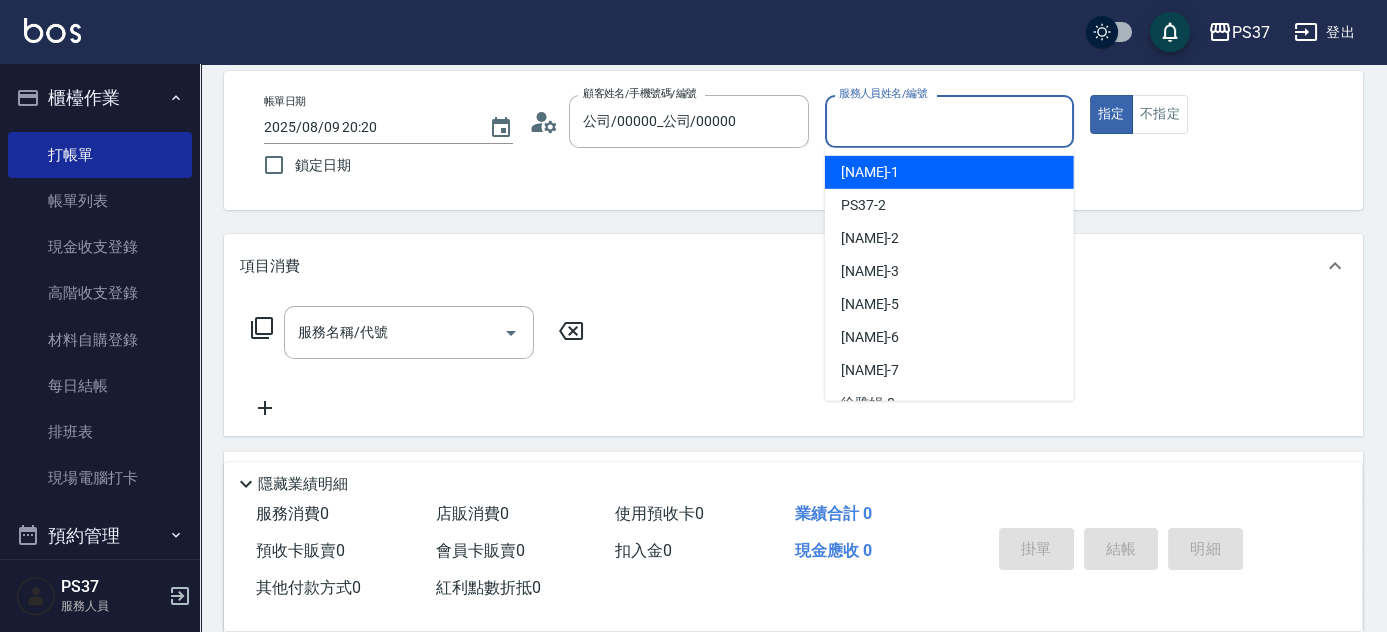 click on "服務人員姓名/編號" at bounding box center (949, 121) 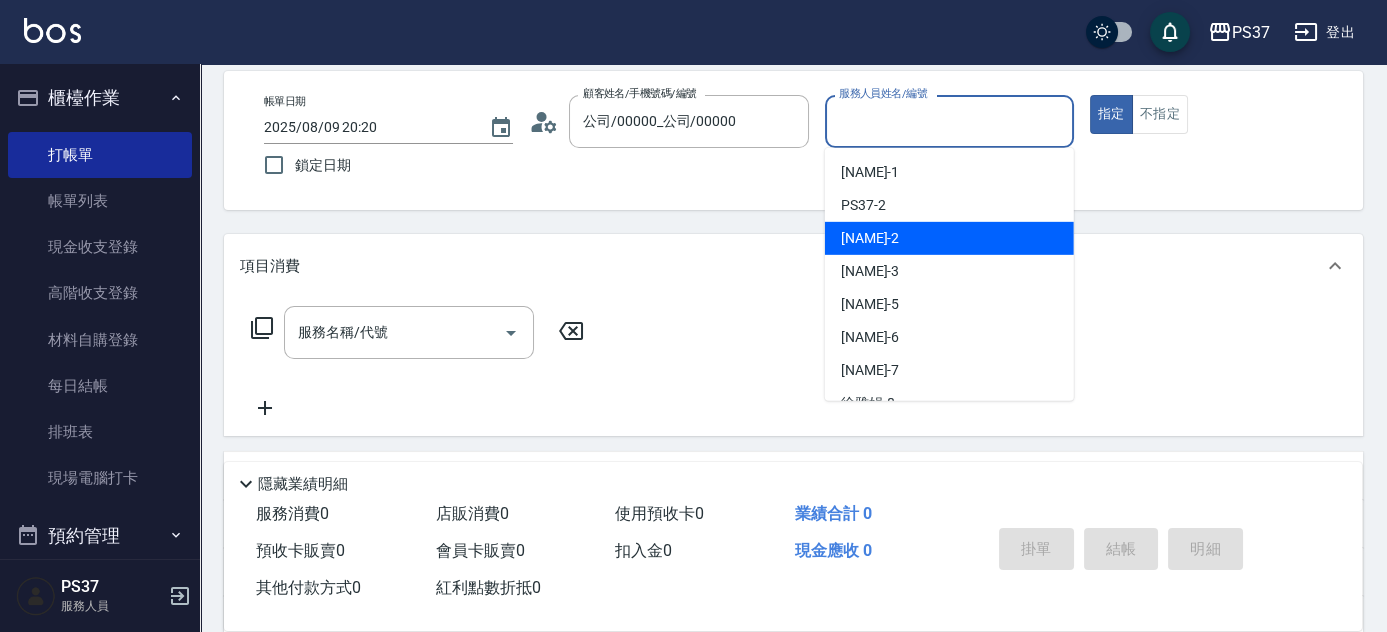 click on "劉晨志 -2" at bounding box center (949, 238) 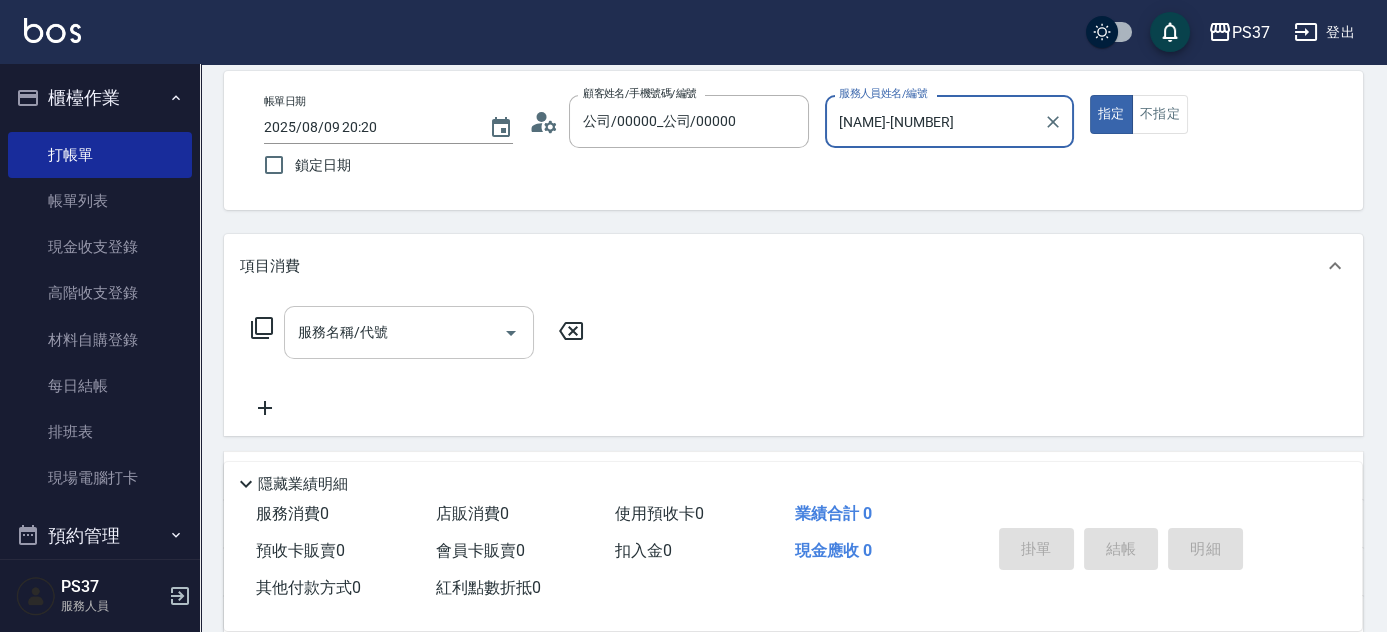 click on "服務名稱/代號" at bounding box center [394, 332] 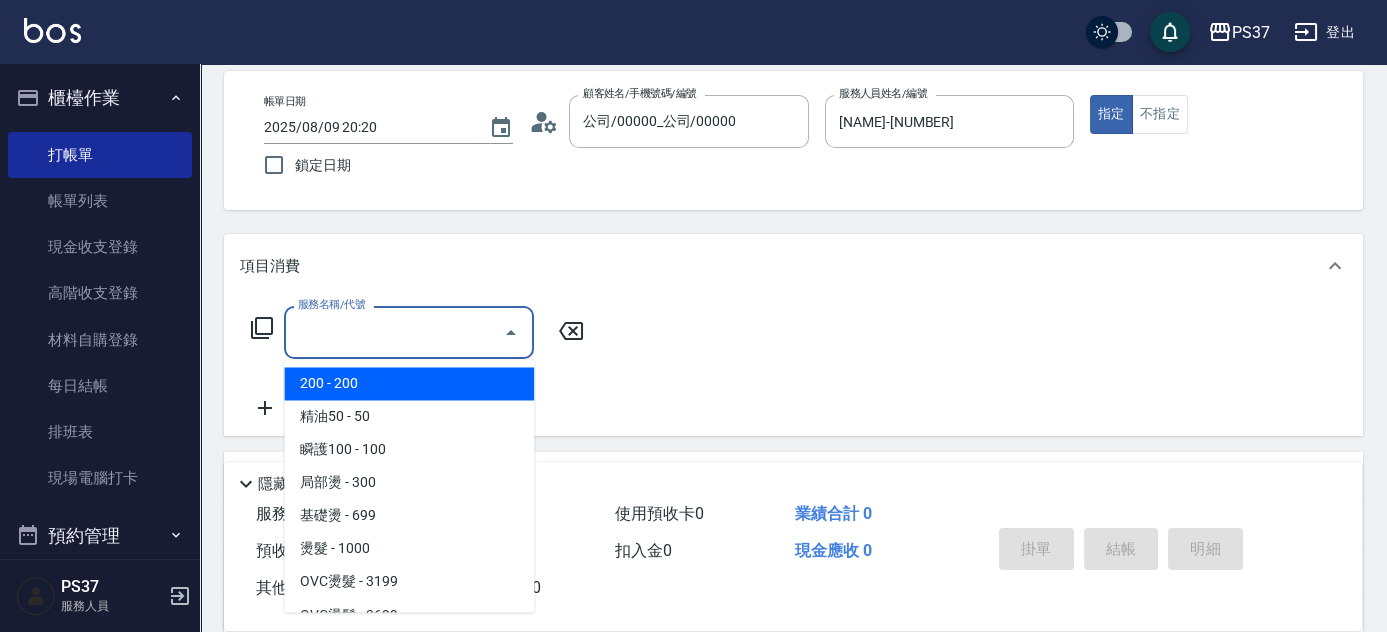 click on "200 - 200" at bounding box center [409, 383] 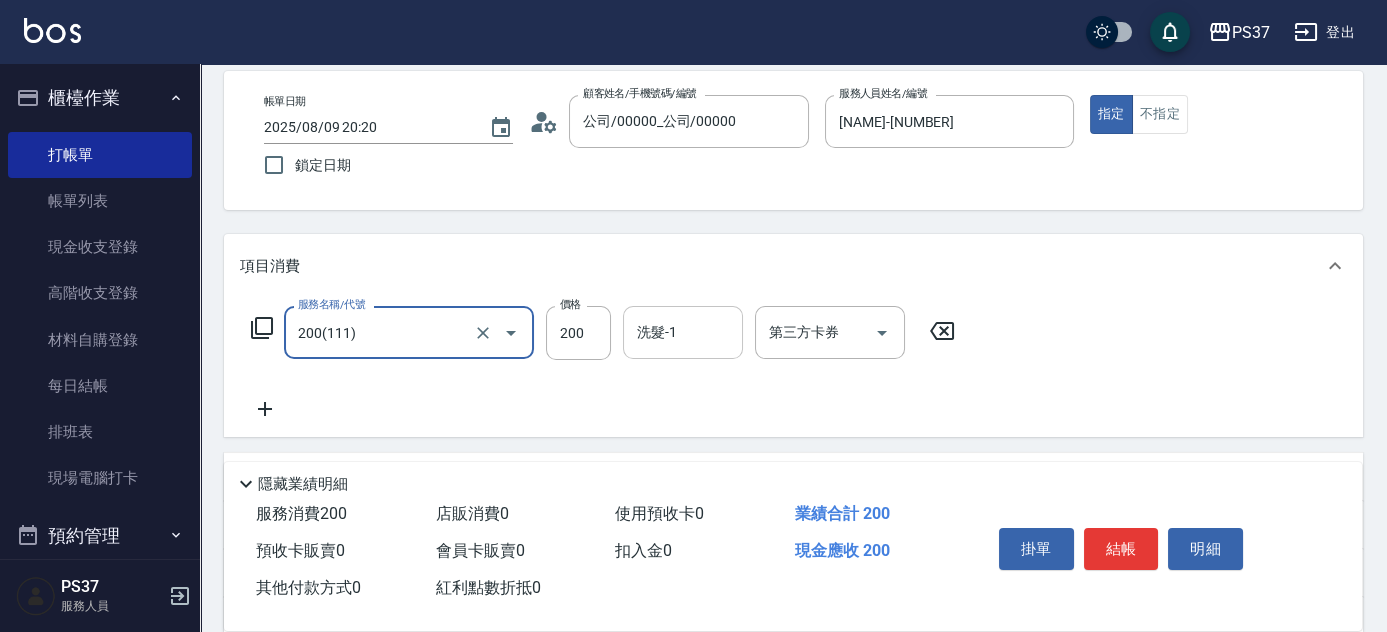 click on "洗髮-1" at bounding box center (683, 332) 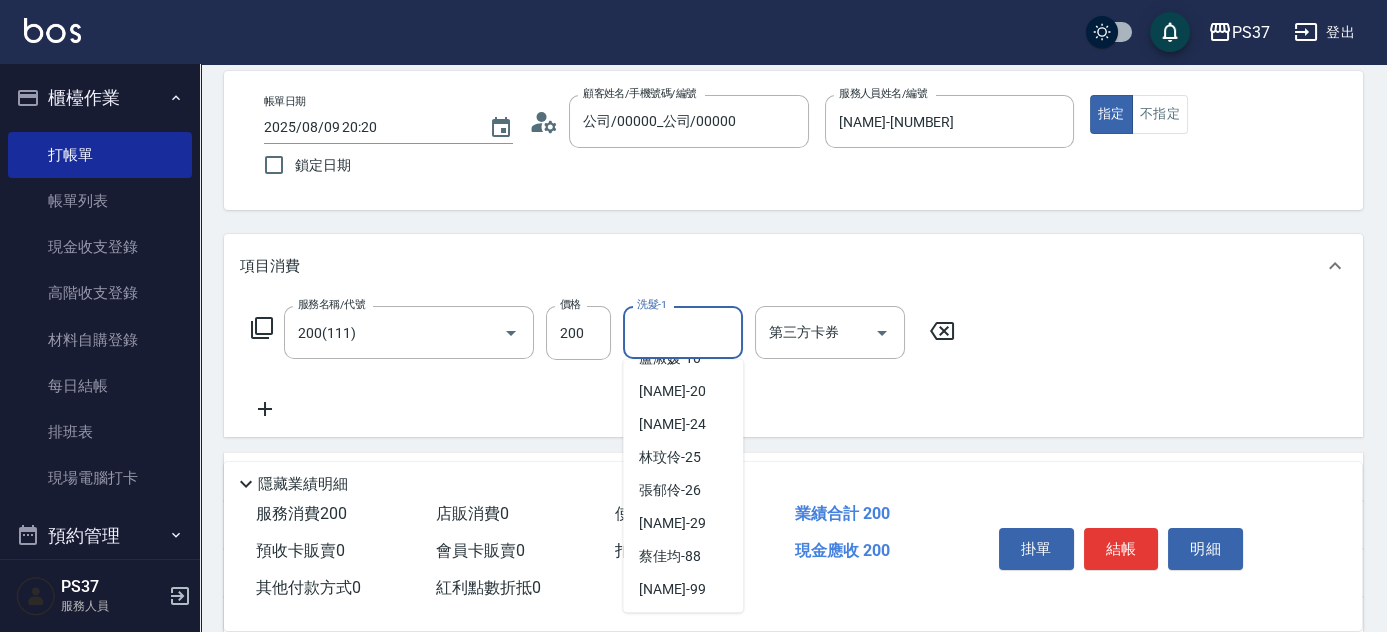 scroll, scrollTop: 323, scrollLeft: 0, axis: vertical 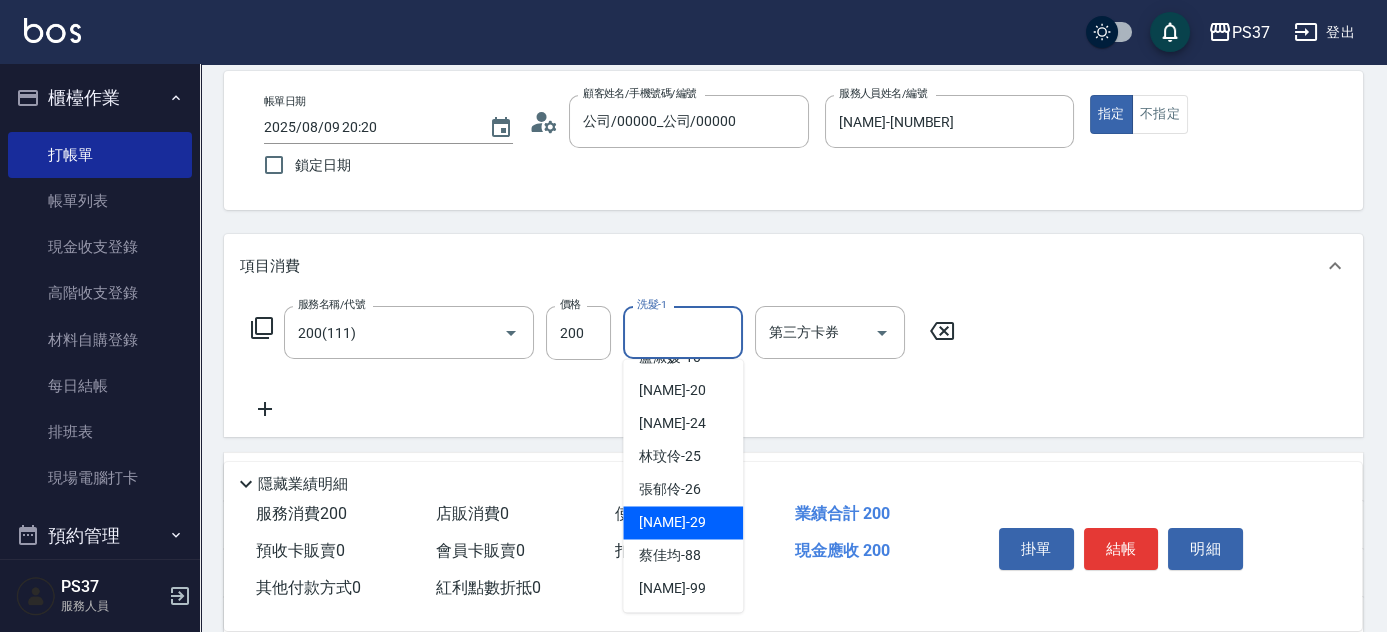 click on "林琇琪 -29" at bounding box center (683, 522) 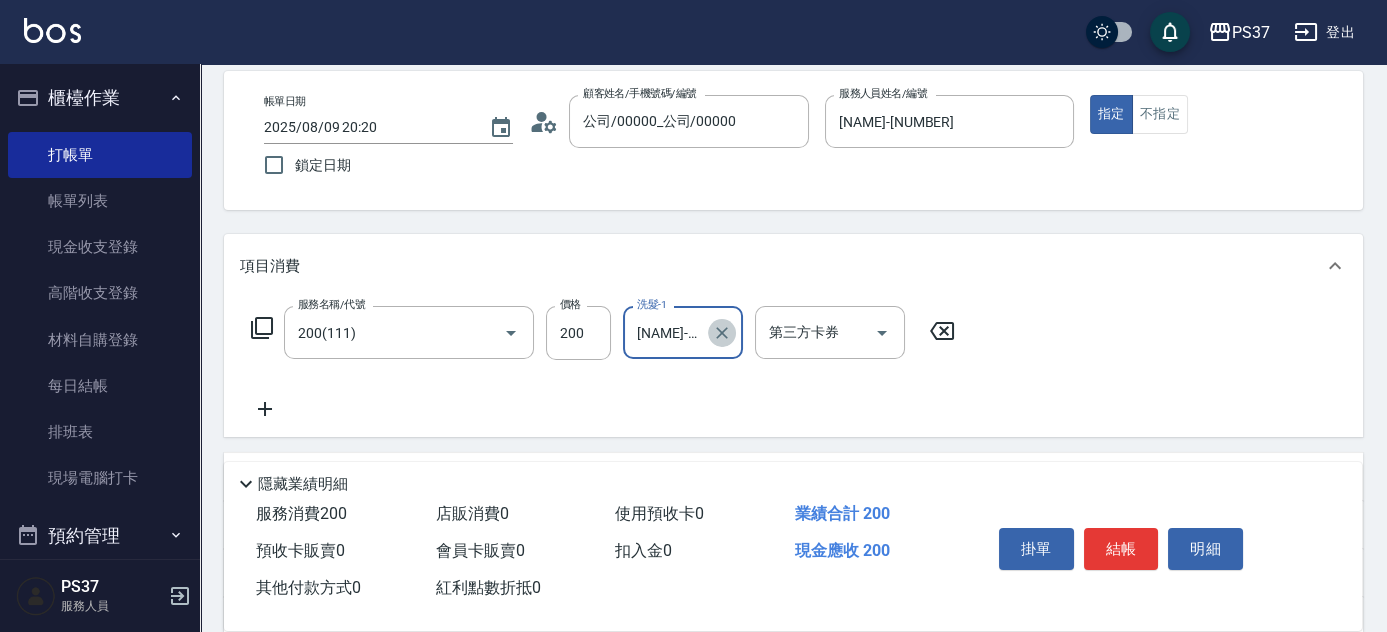 click 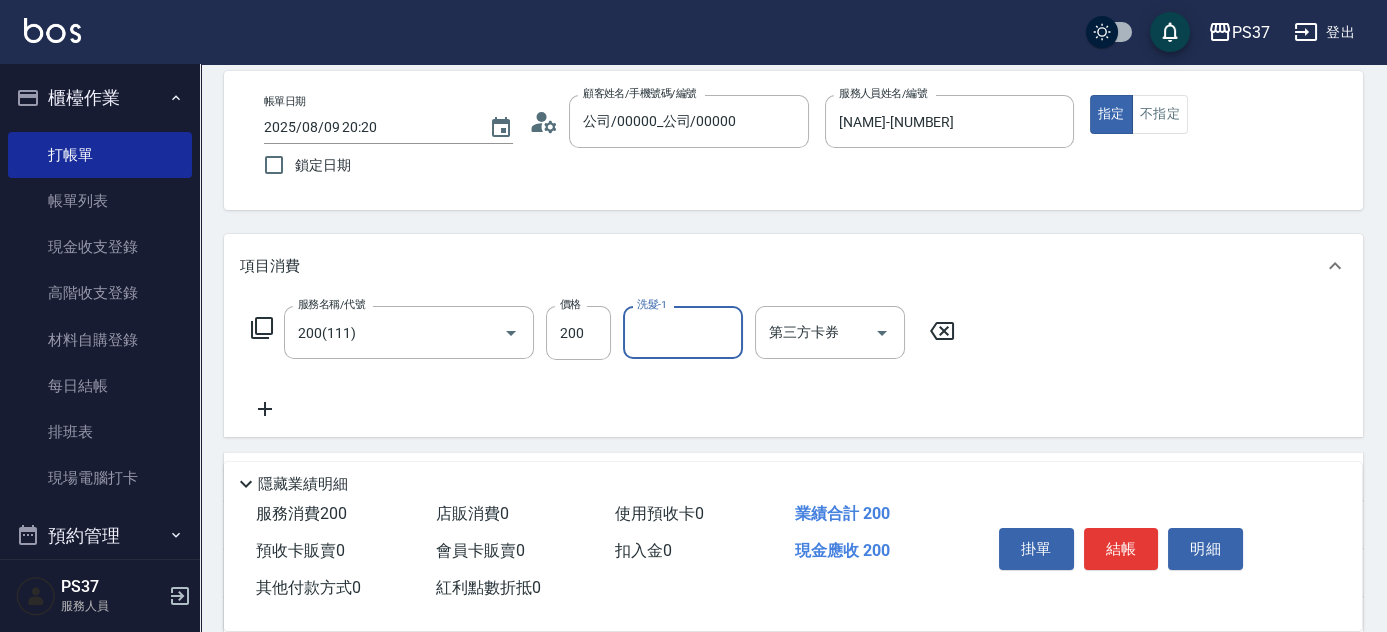click on "洗髮-1" at bounding box center (683, 332) 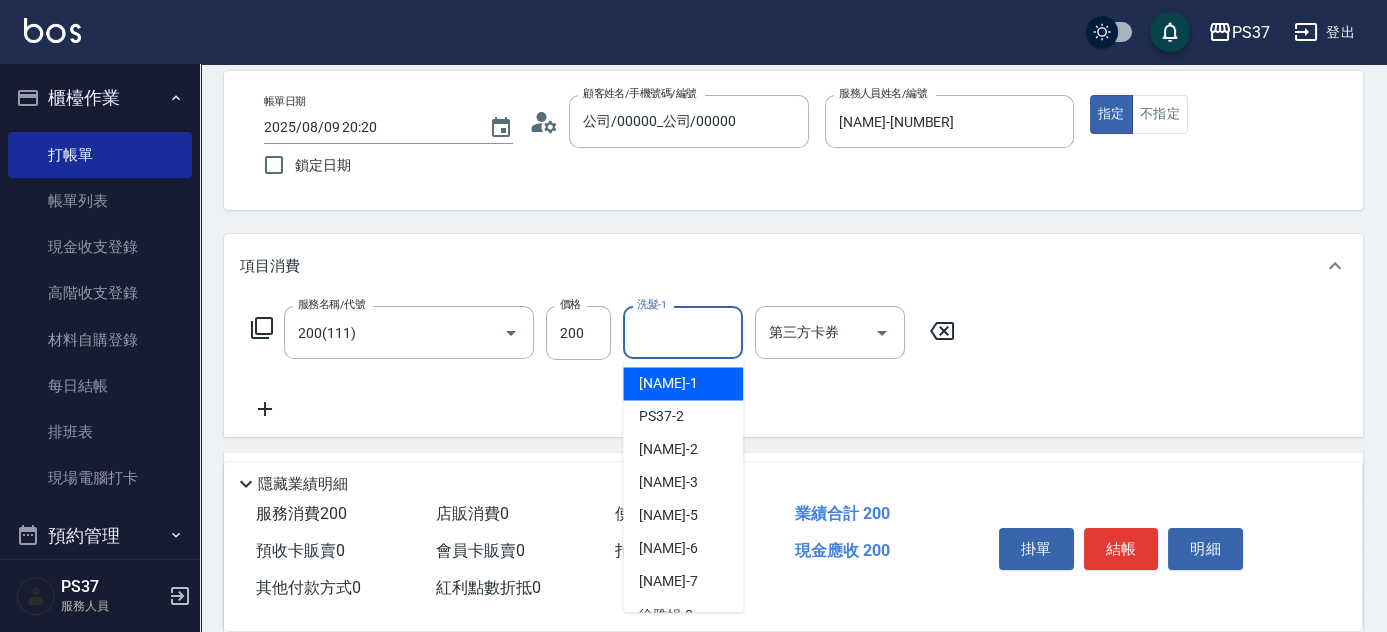 click on "[FIRST] -1" at bounding box center (683, 383) 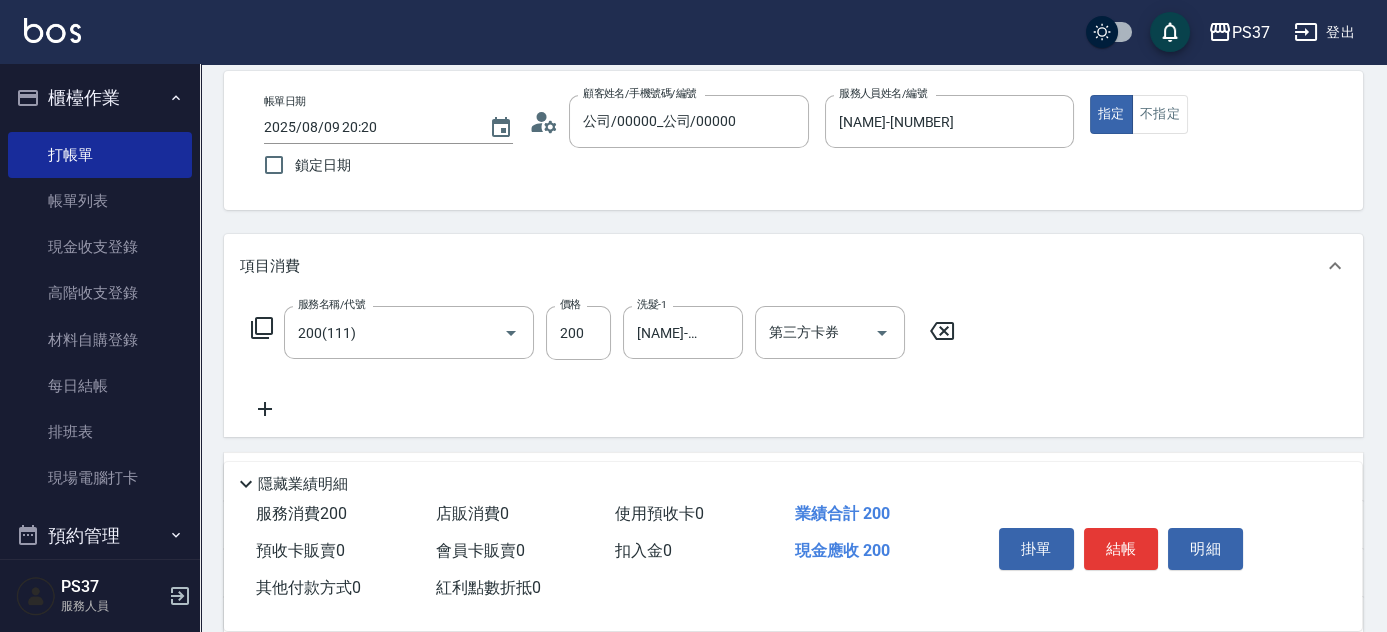 click 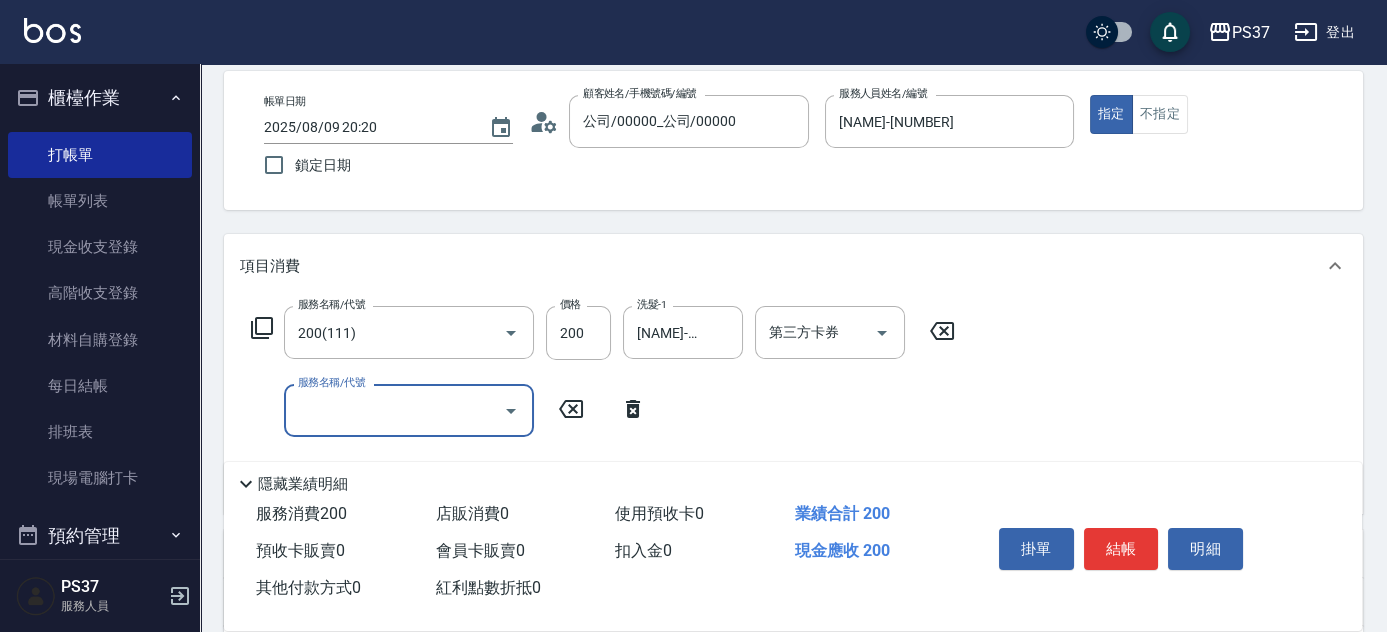 click on "服務名稱/代號" at bounding box center (394, 410) 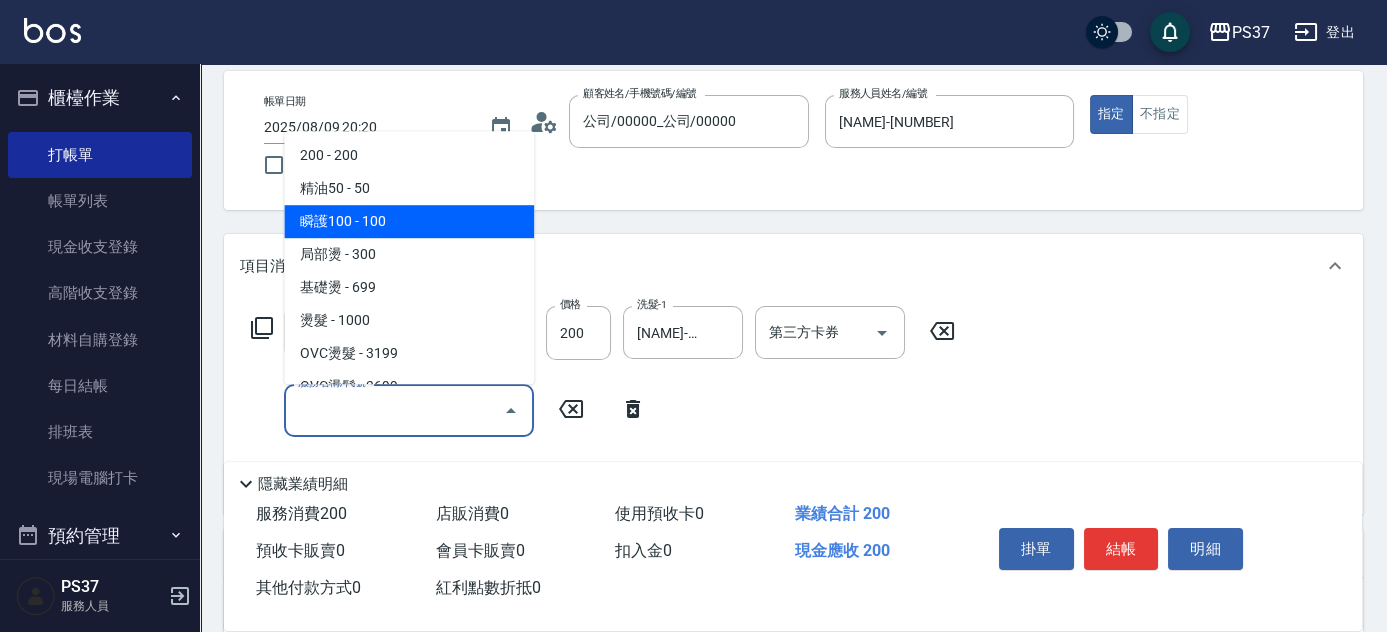 click on "瞬護100 - 100" at bounding box center (409, 221) 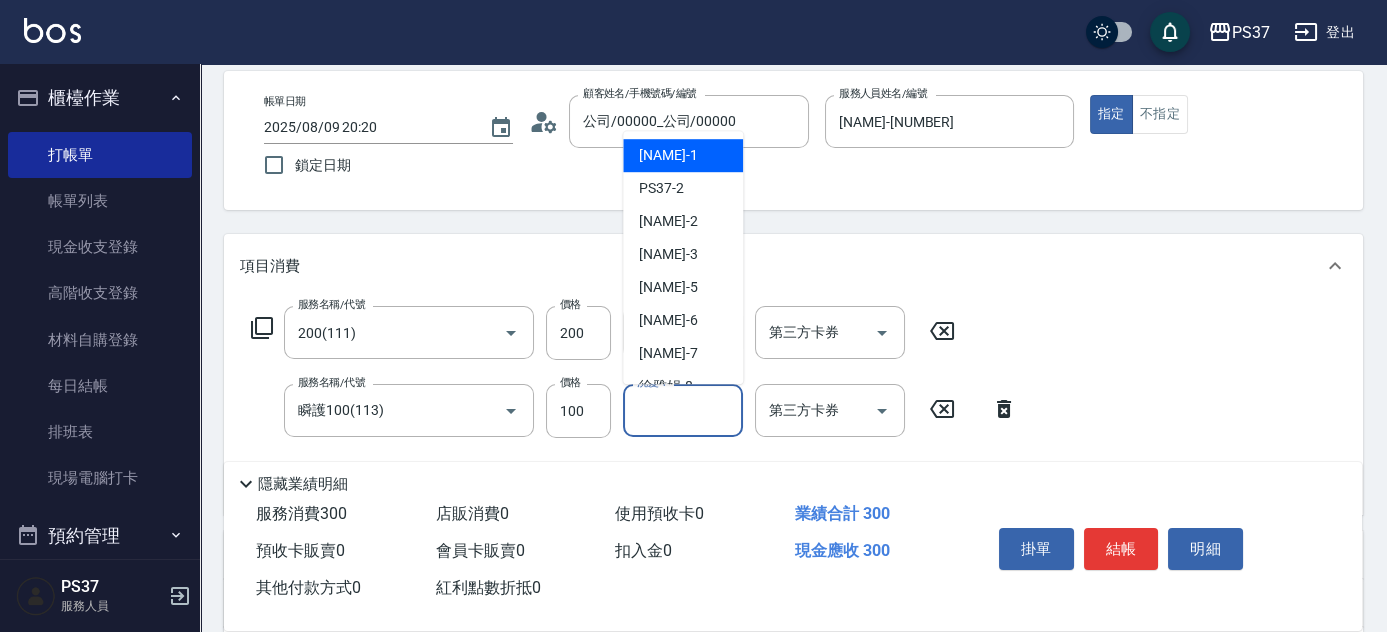 drag, startPoint x: 665, startPoint y: 414, endPoint x: 695, endPoint y: 318, distance: 100.57833 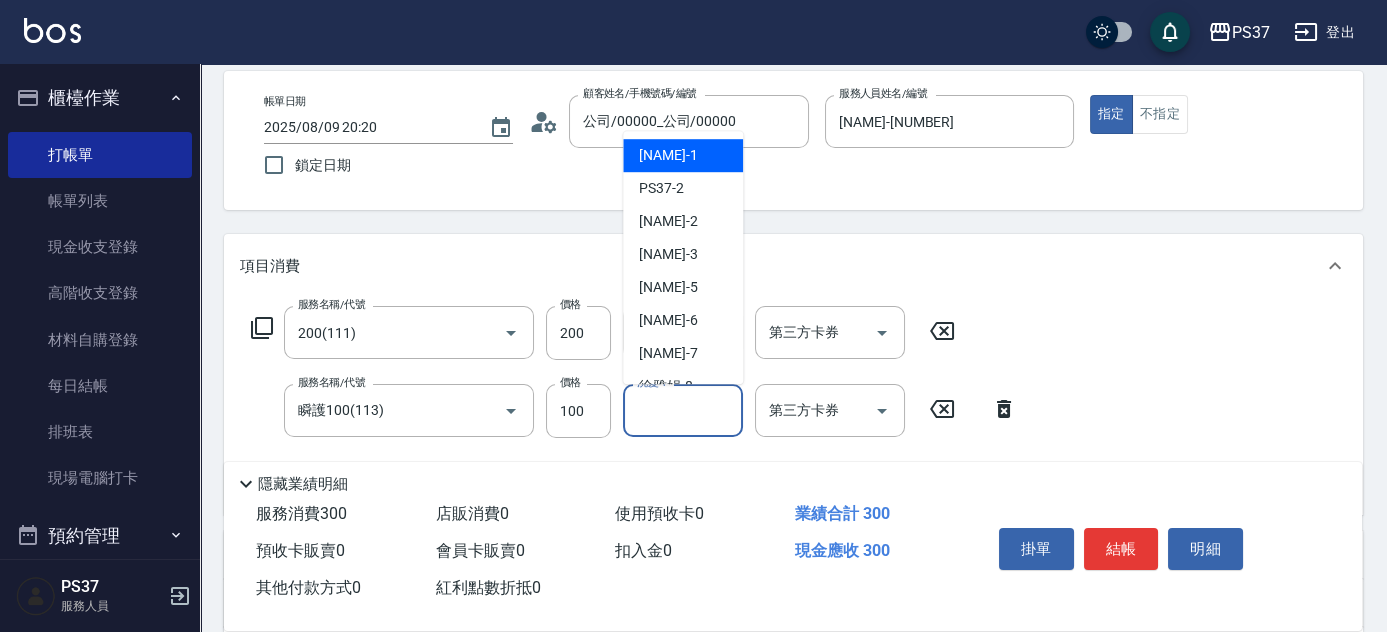 click on "洗髮-1" at bounding box center (683, 410) 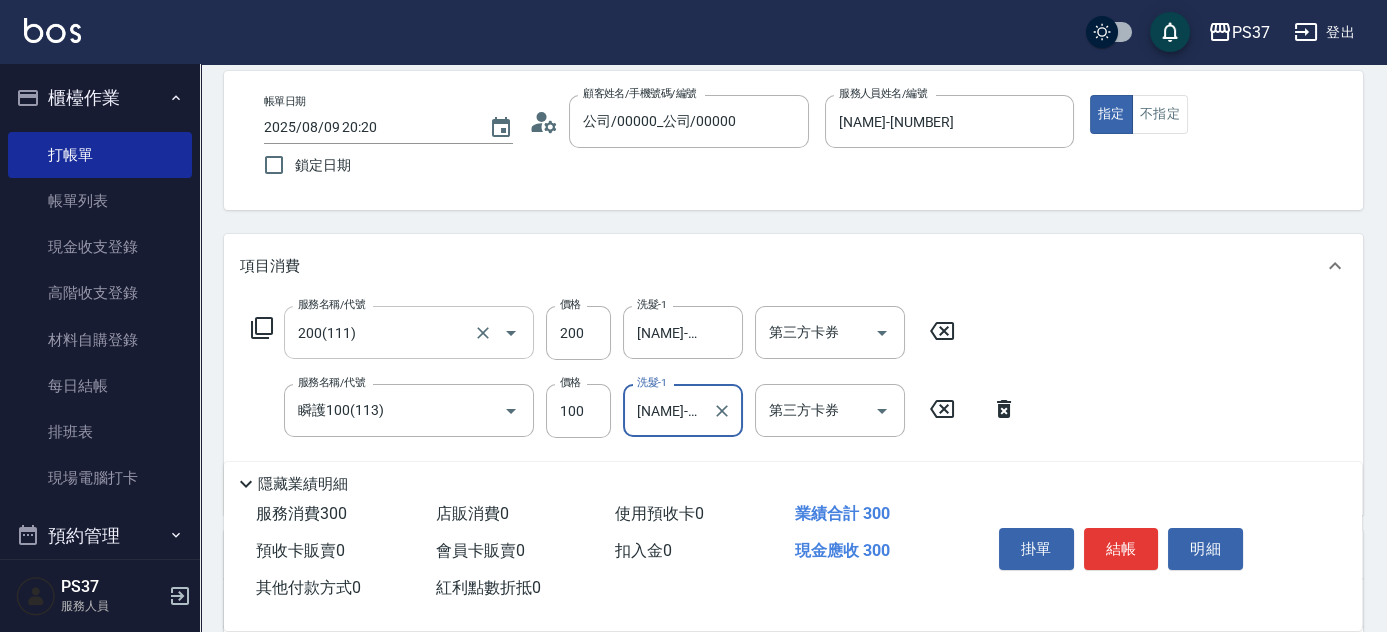 scroll, scrollTop: 363, scrollLeft: 0, axis: vertical 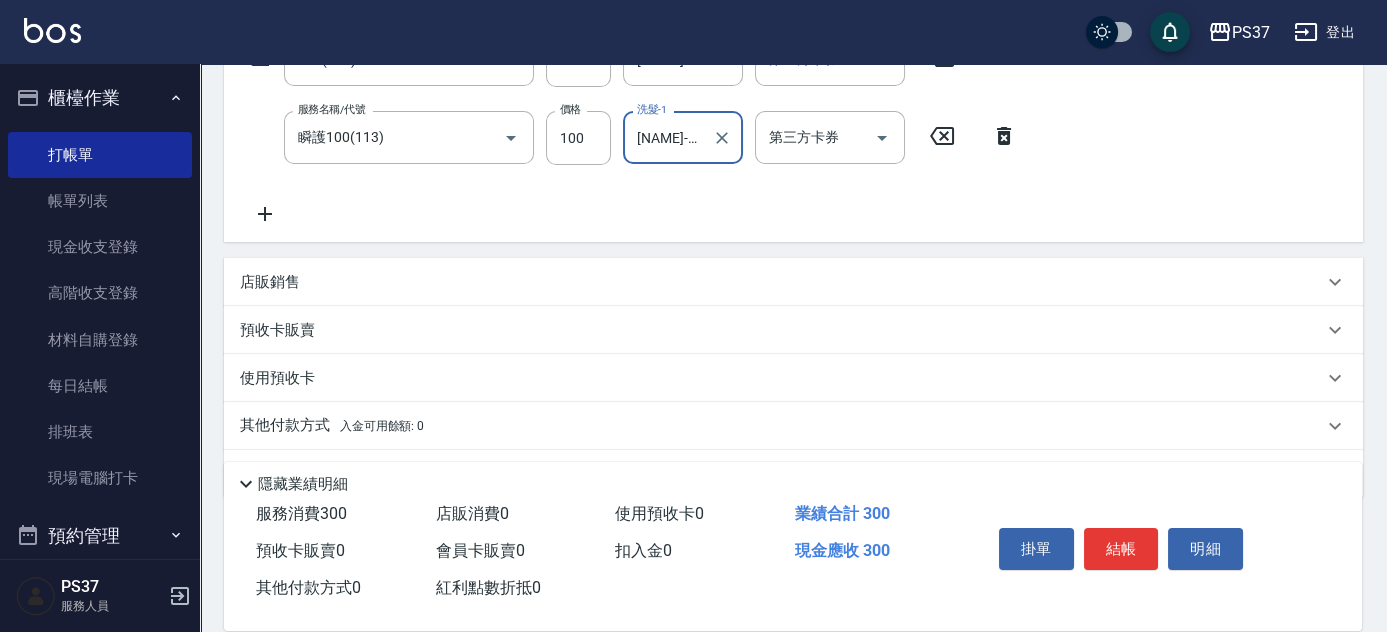 click 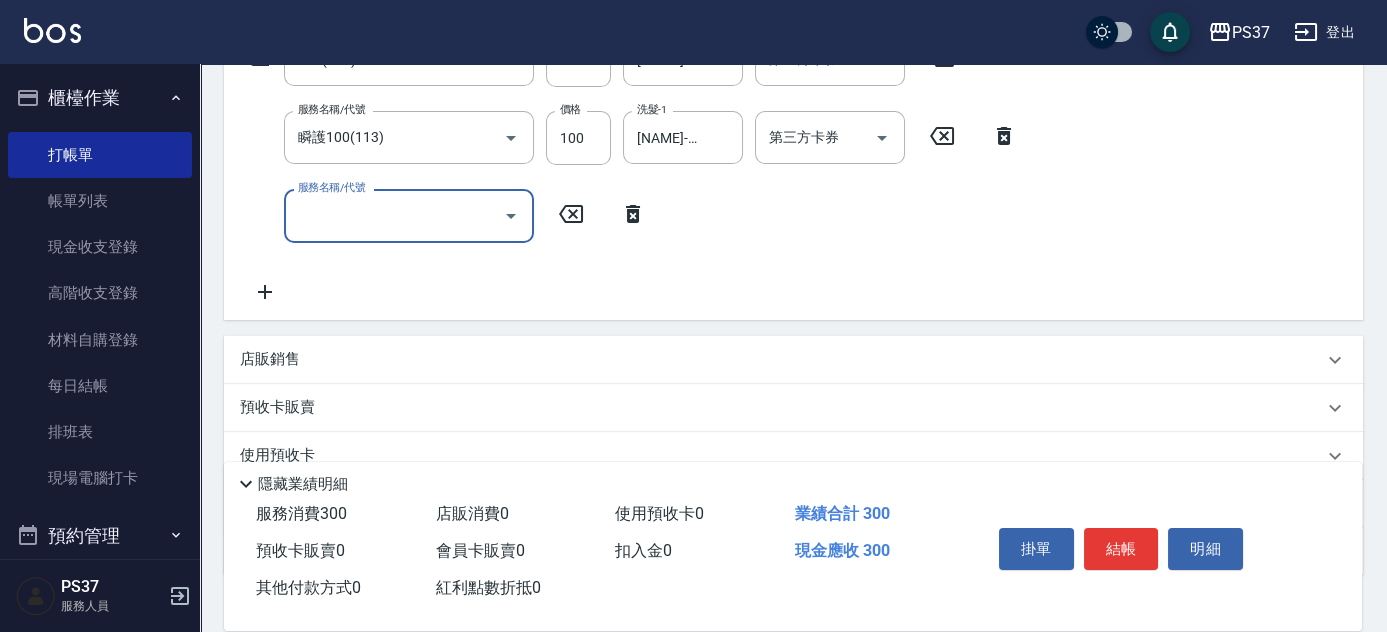 click on "服務名稱/代號" at bounding box center [394, 215] 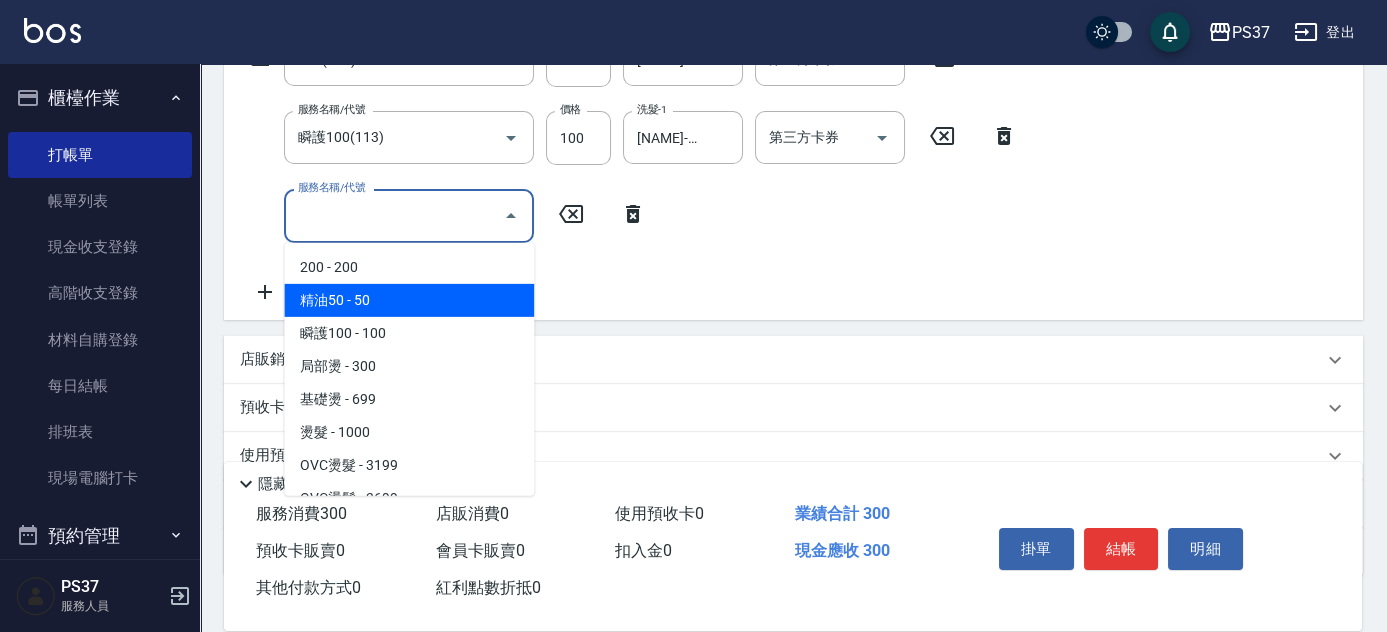 click on "精油50 - 50" at bounding box center [409, 300] 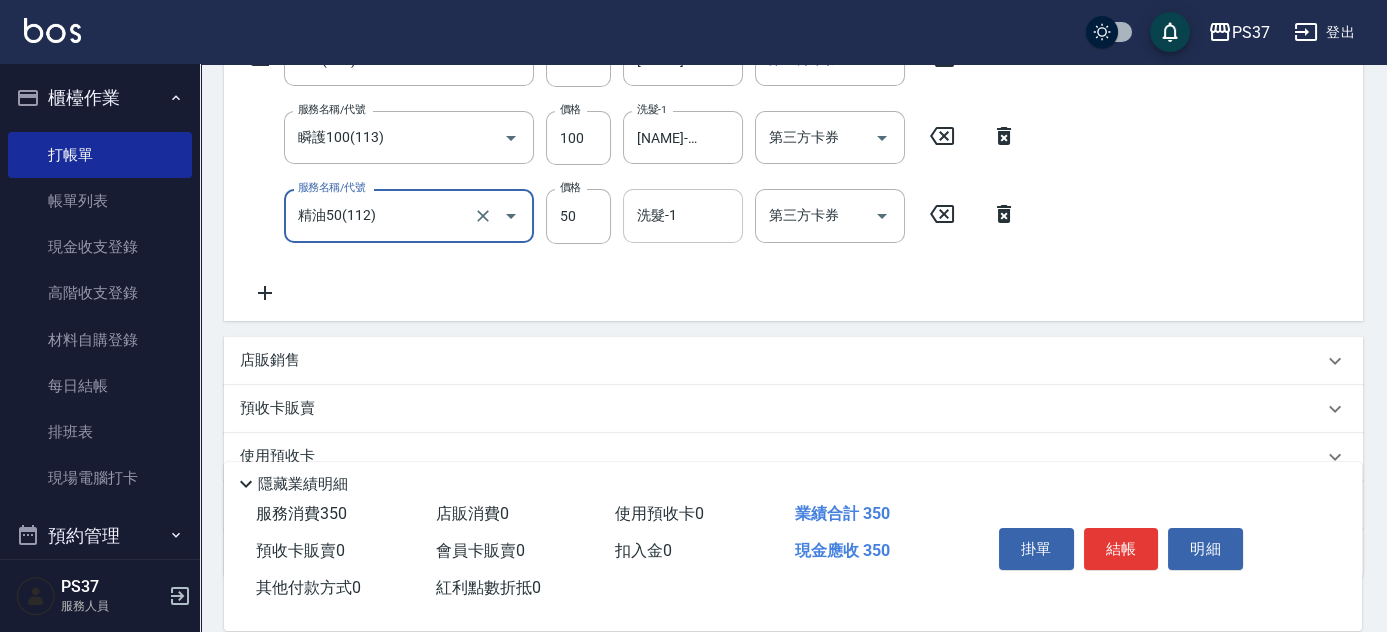 click on "洗髮-1" at bounding box center (683, 215) 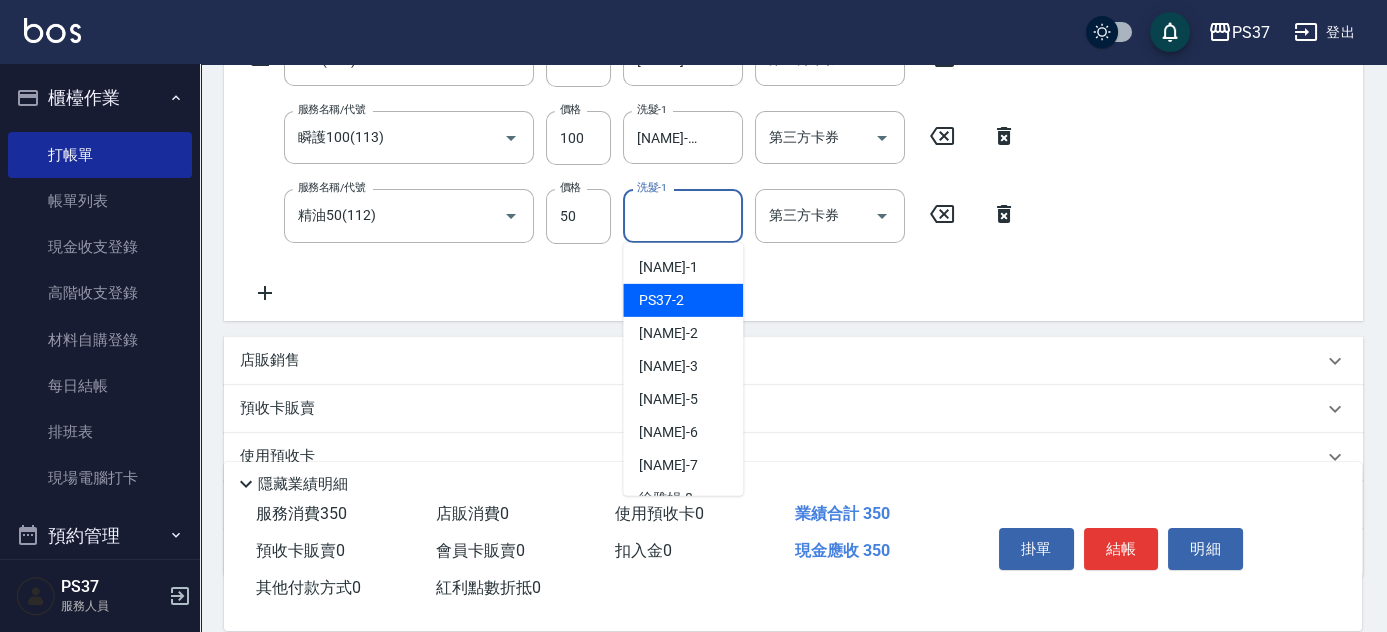 click on "劉晨志 -2" at bounding box center [668, 333] 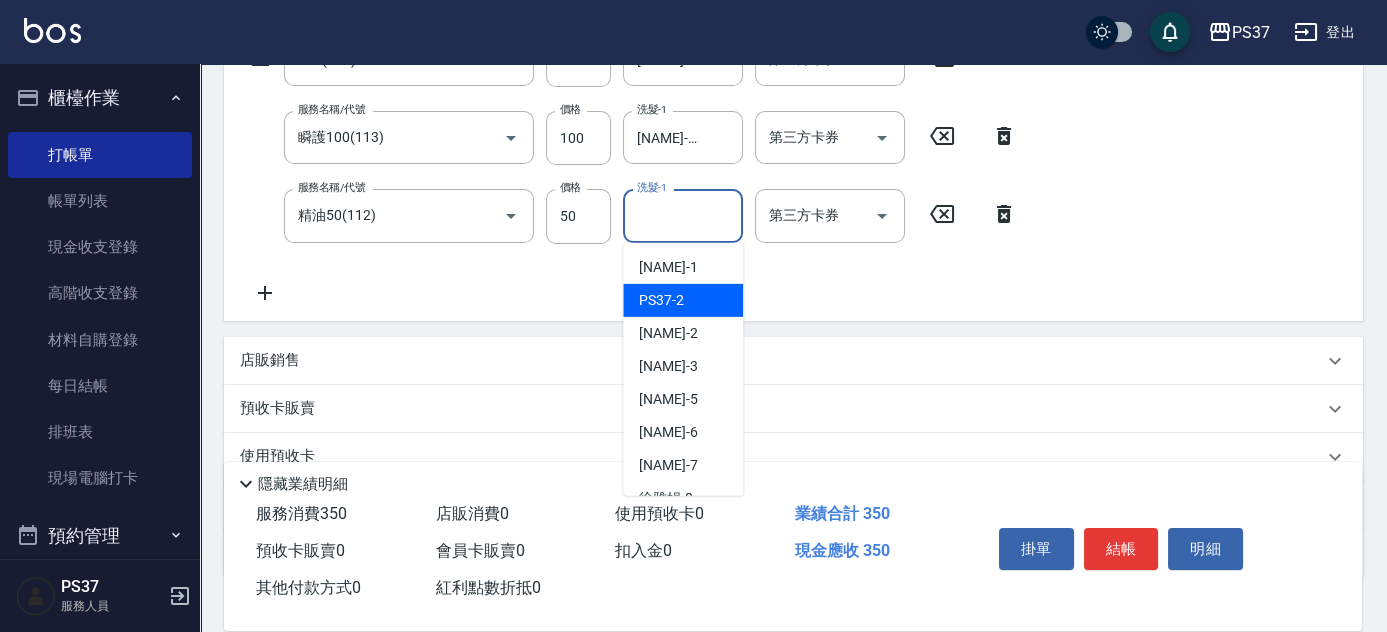 type on "劉晨志-2" 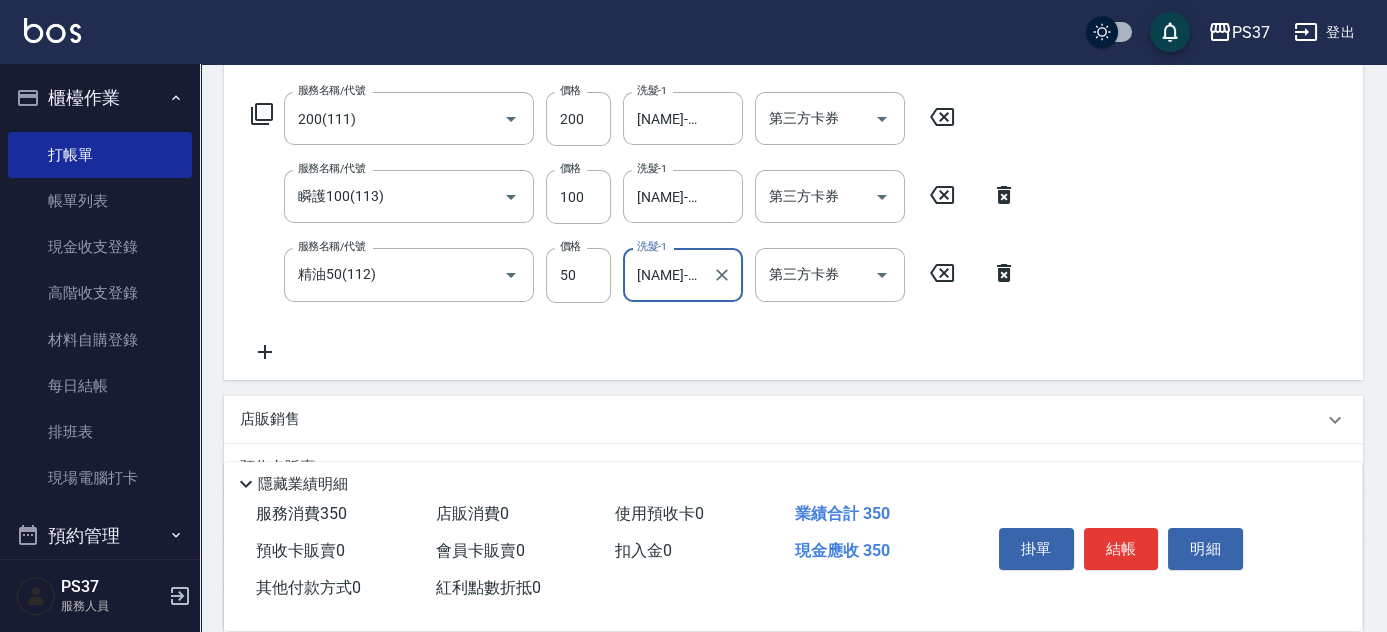scroll, scrollTop: 272, scrollLeft: 0, axis: vertical 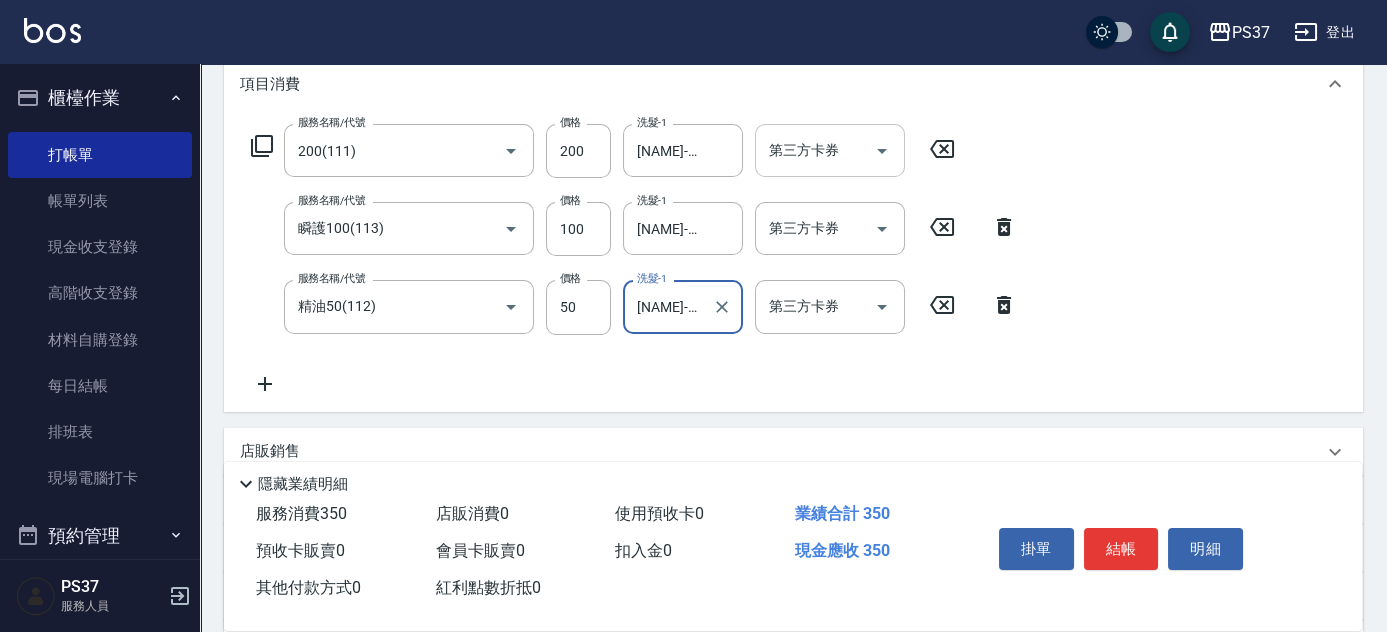 click 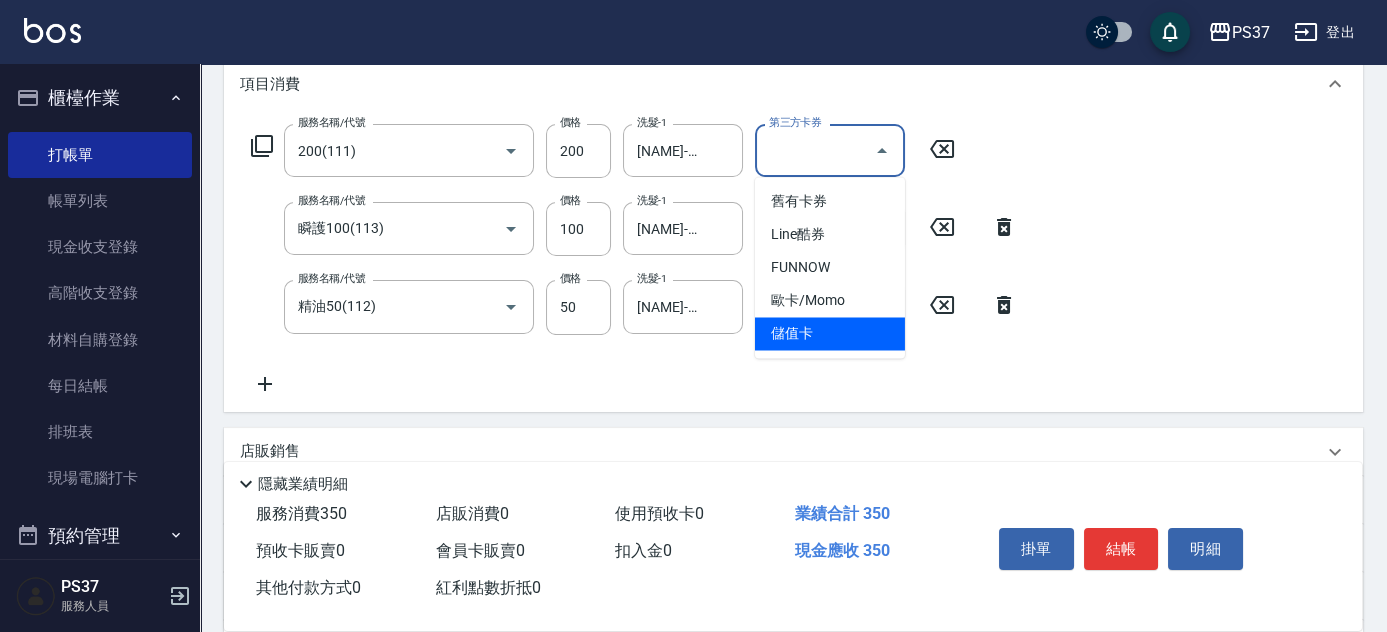 click on "儲值卡" at bounding box center [830, 333] 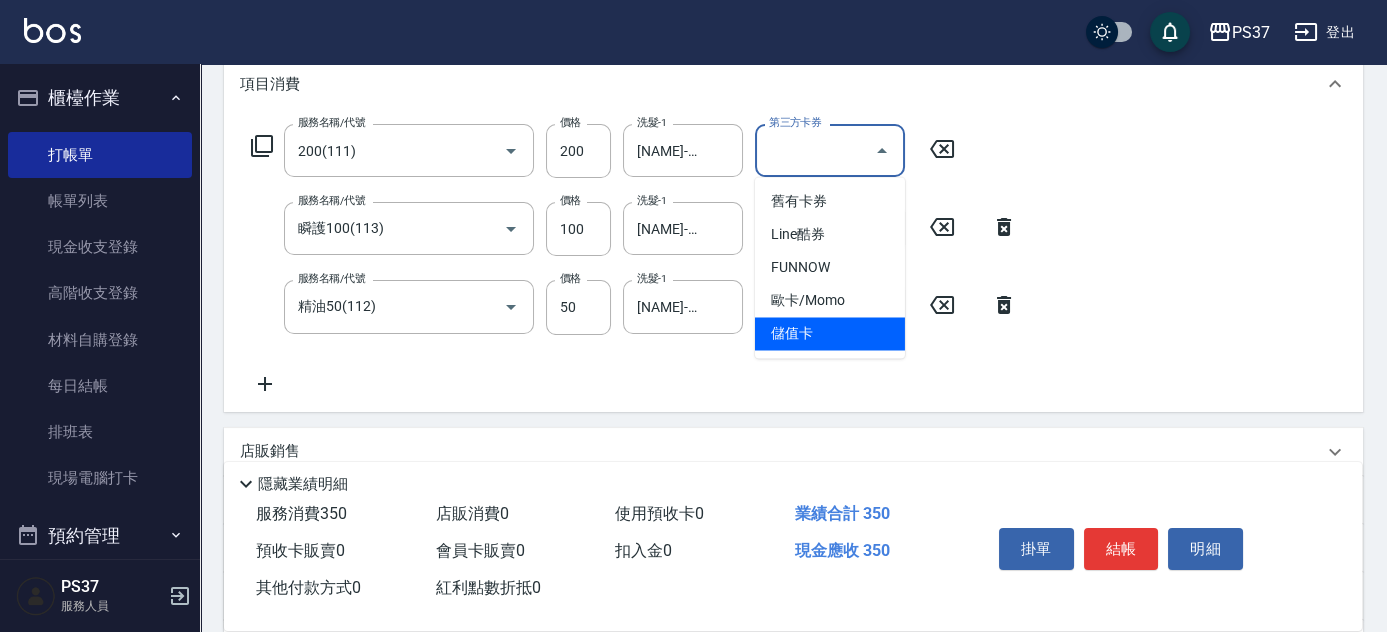 type on "儲值卡" 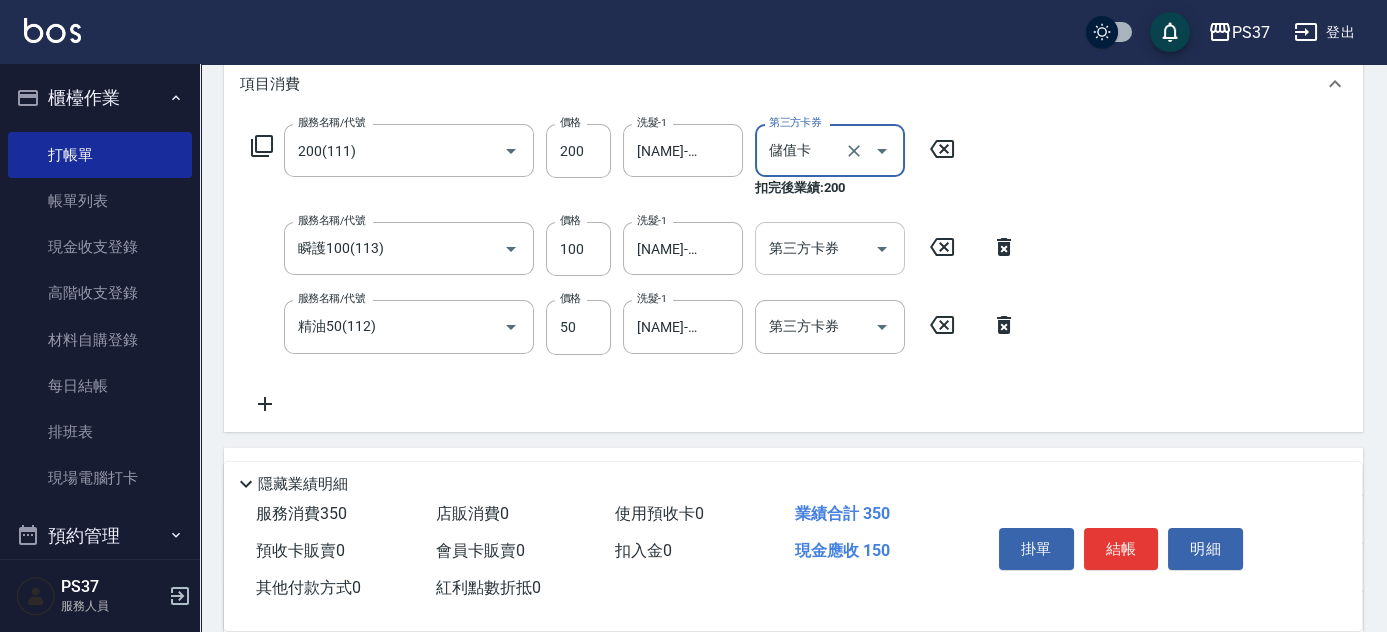 click 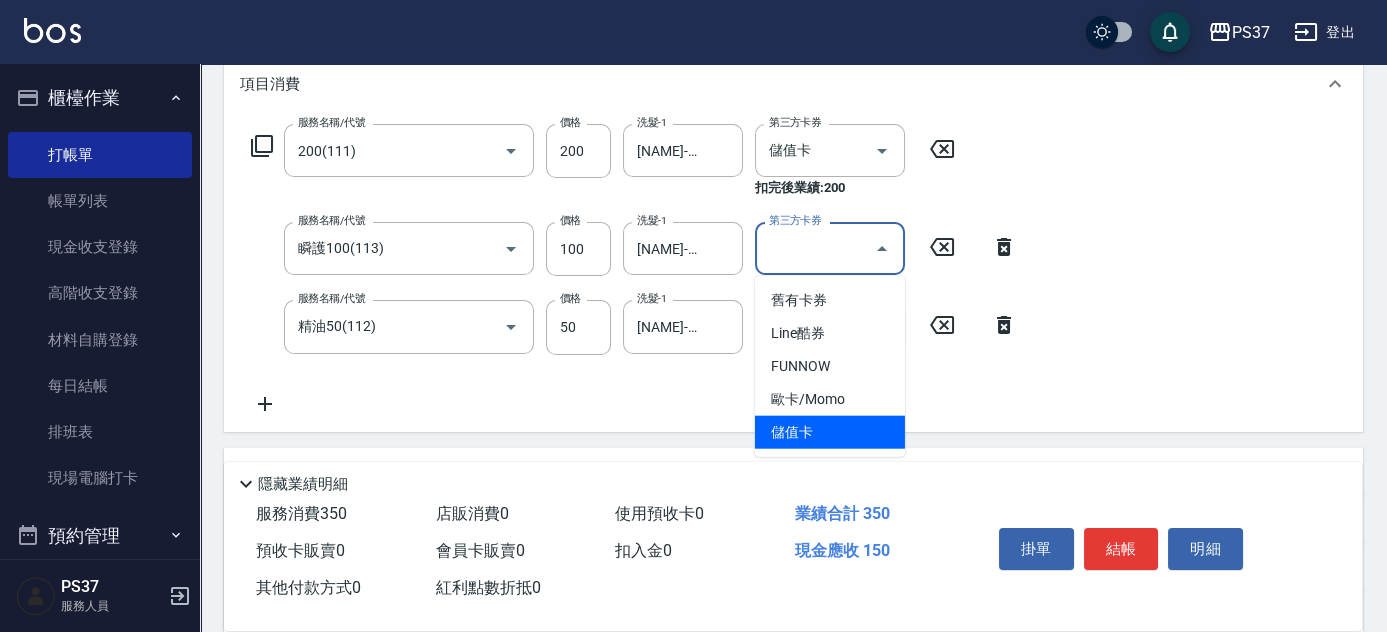 click on "儲值卡" at bounding box center [830, 432] 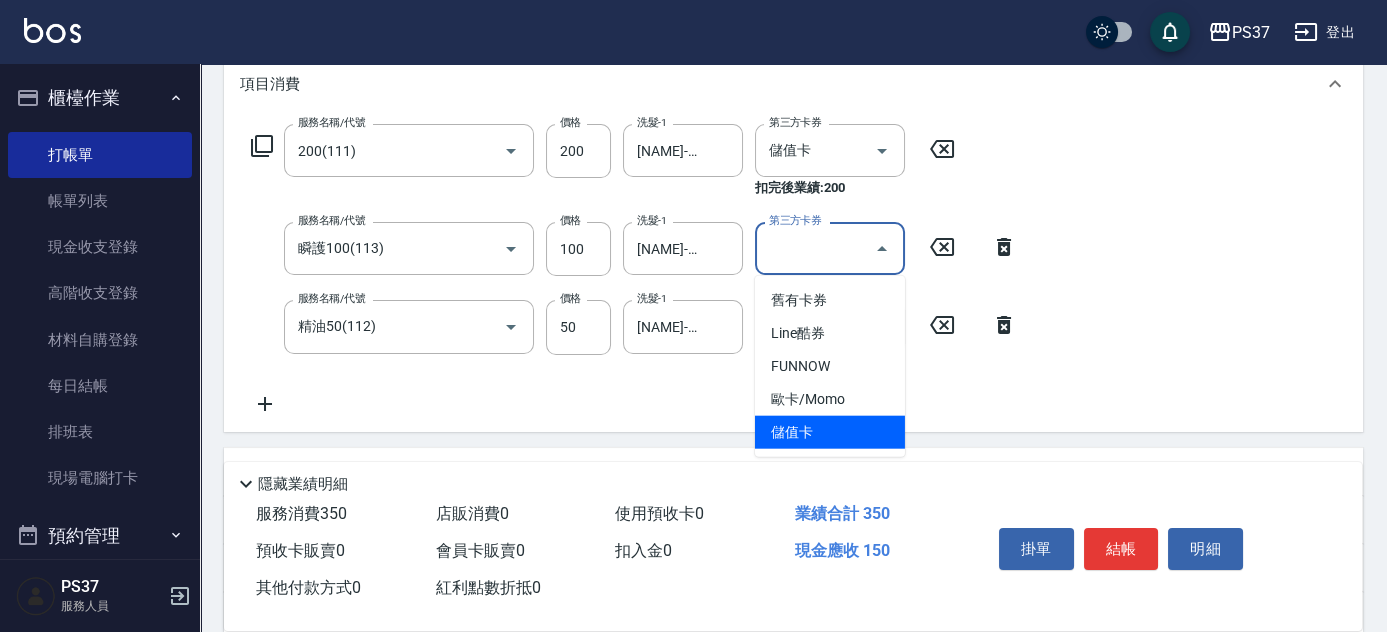 type on "儲值卡" 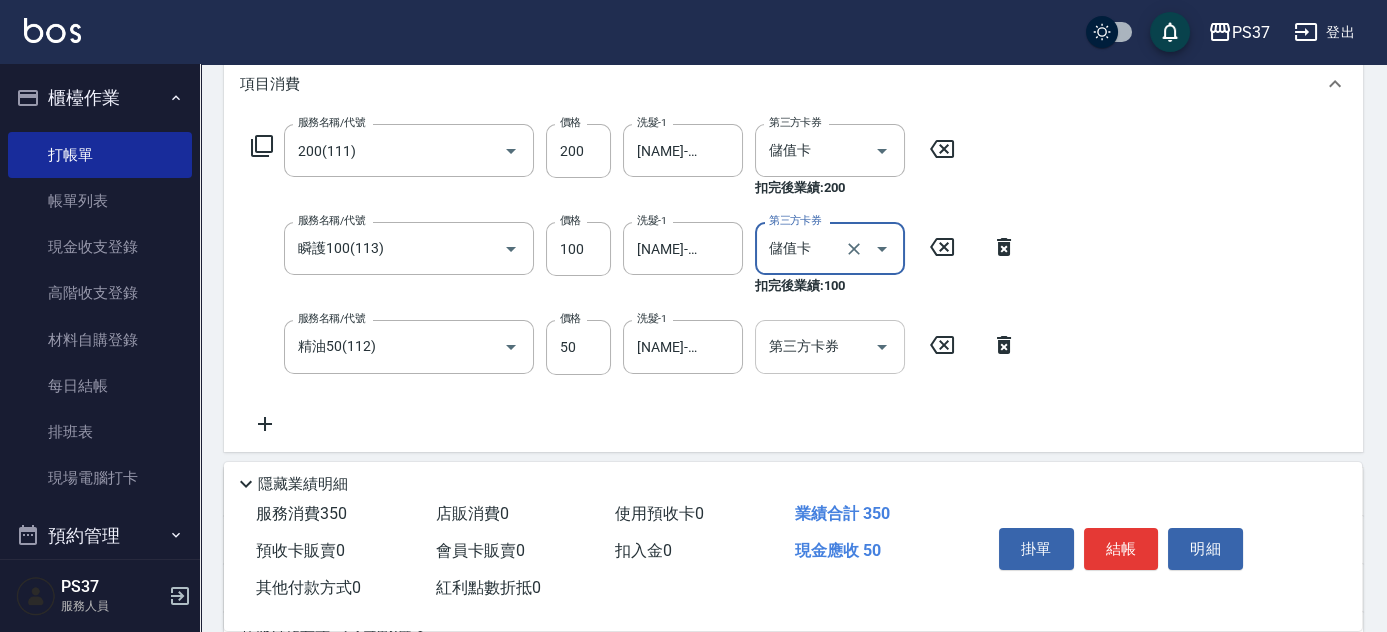 click 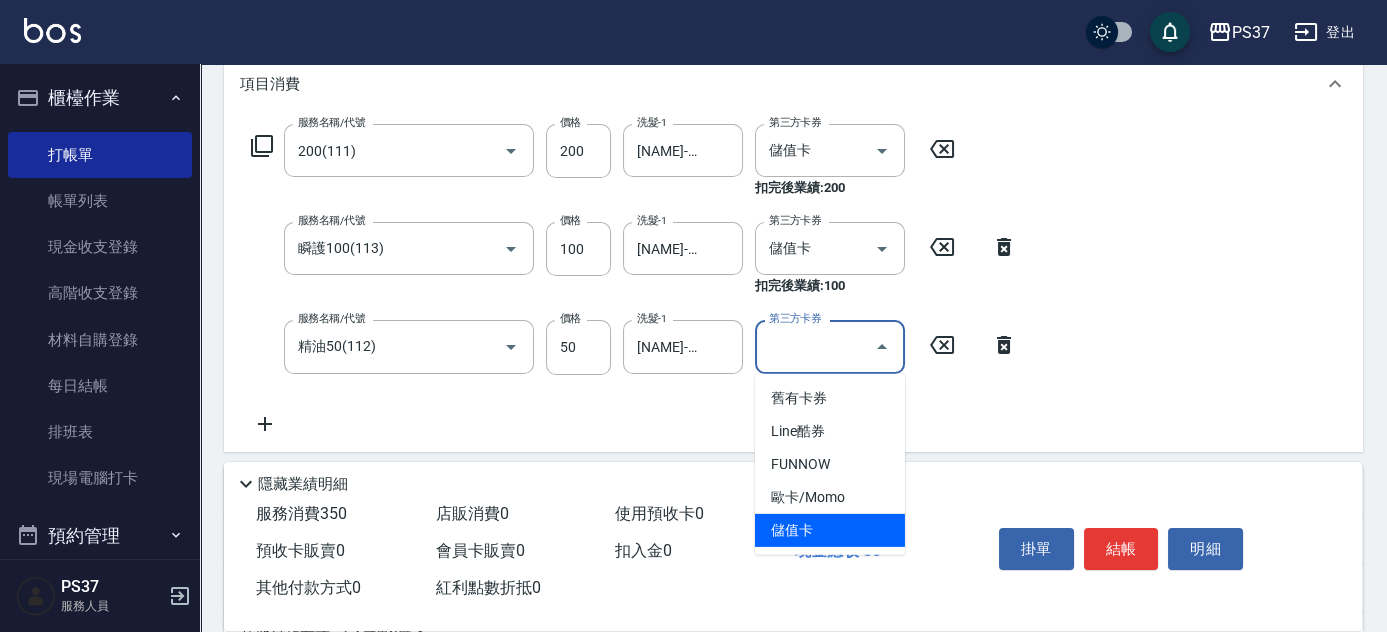 click on "儲值卡" at bounding box center [830, 530] 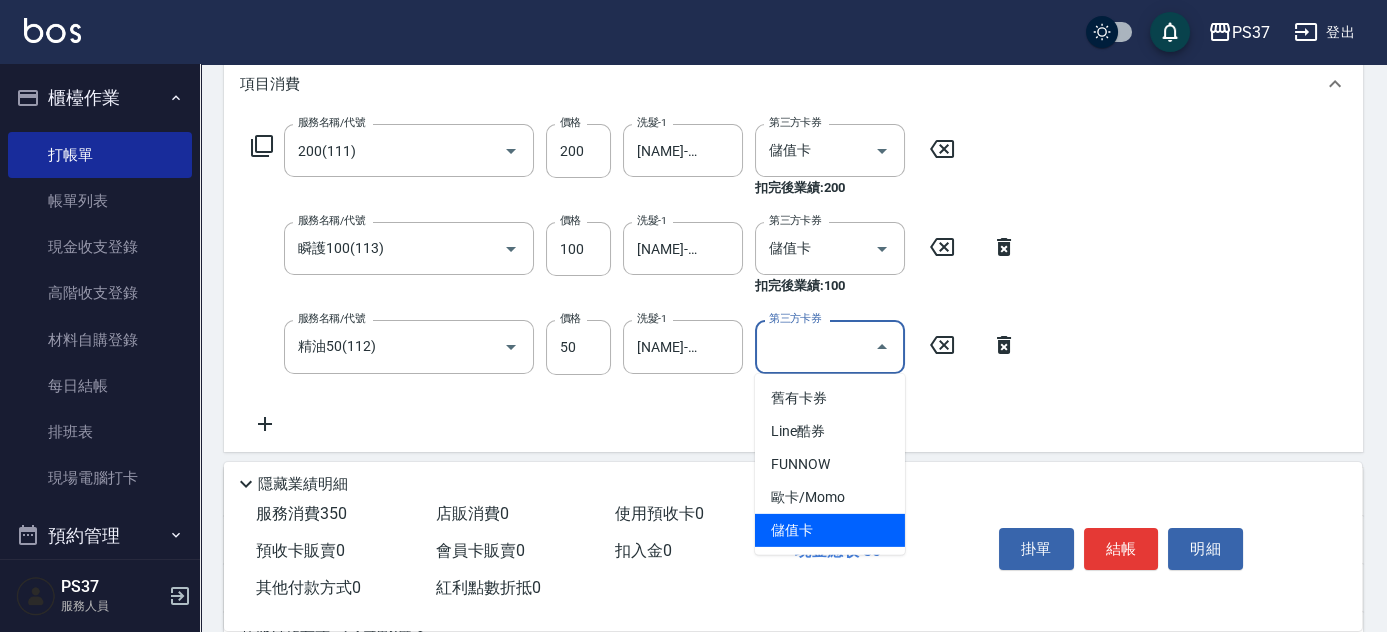 type on "儲值卡" 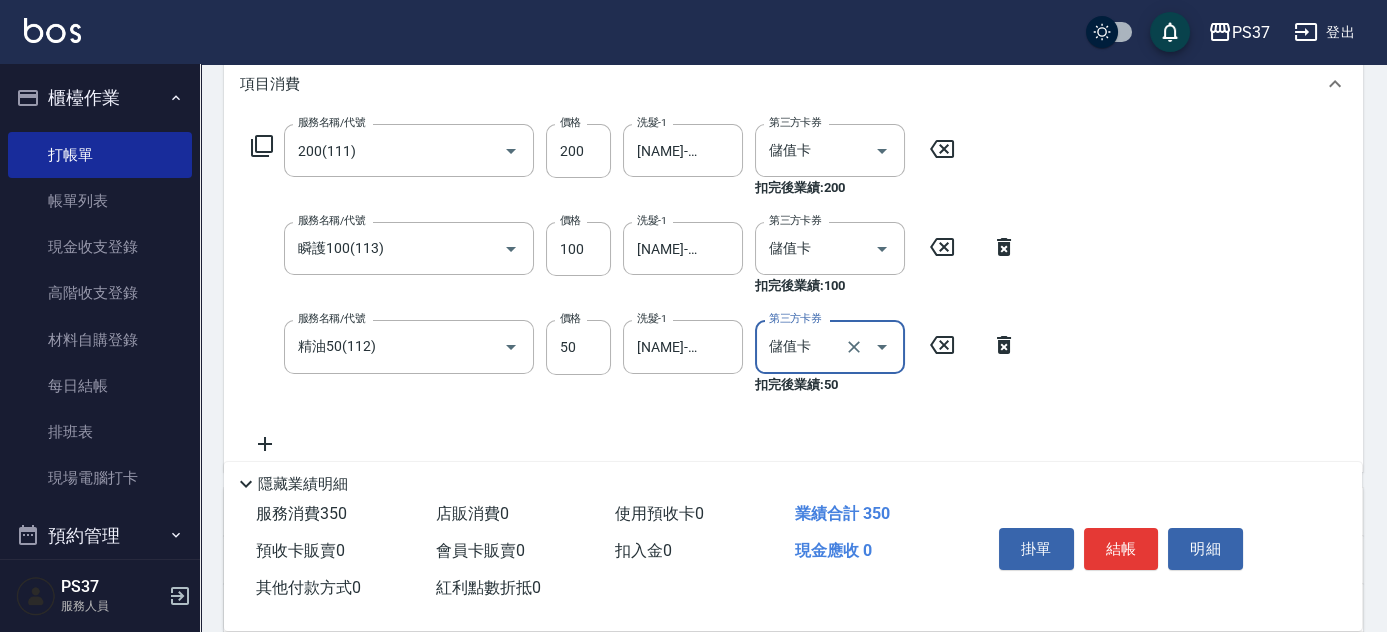 click on "掛單 結帳 明細" at bounding box center [1121, 551] 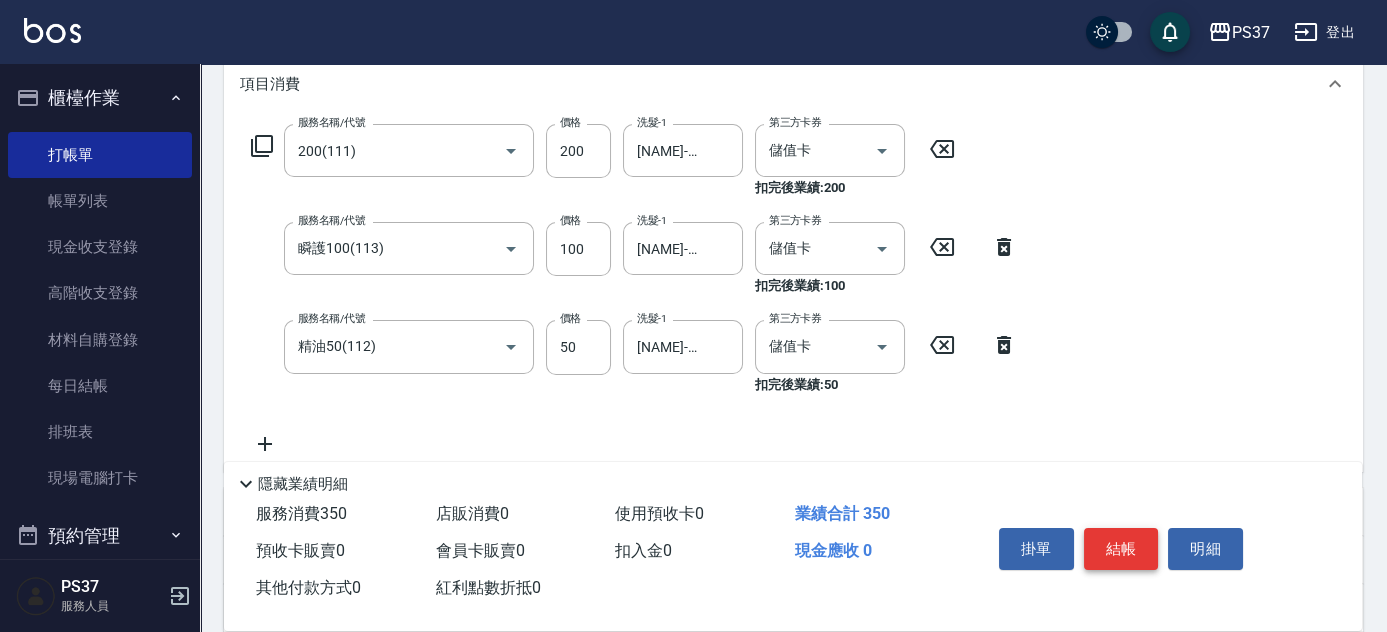 click on "結帳" at bounding box center [1121, 549] 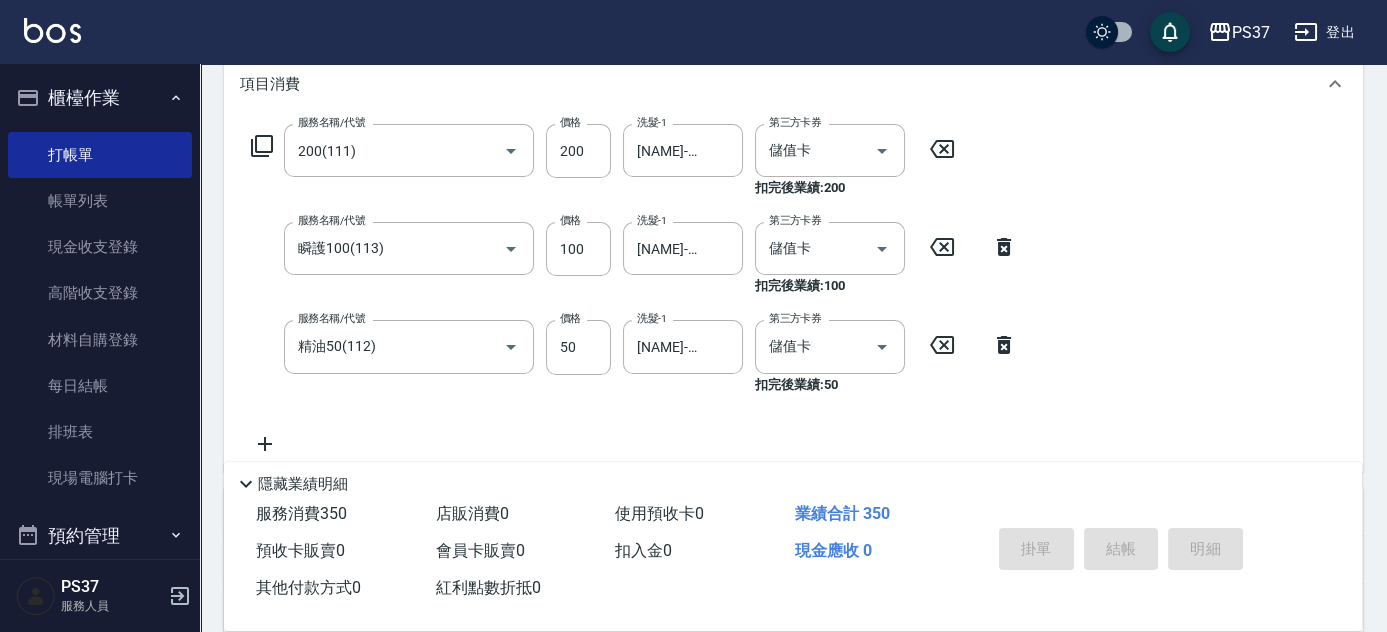 type on "2025/08/09 20:21" 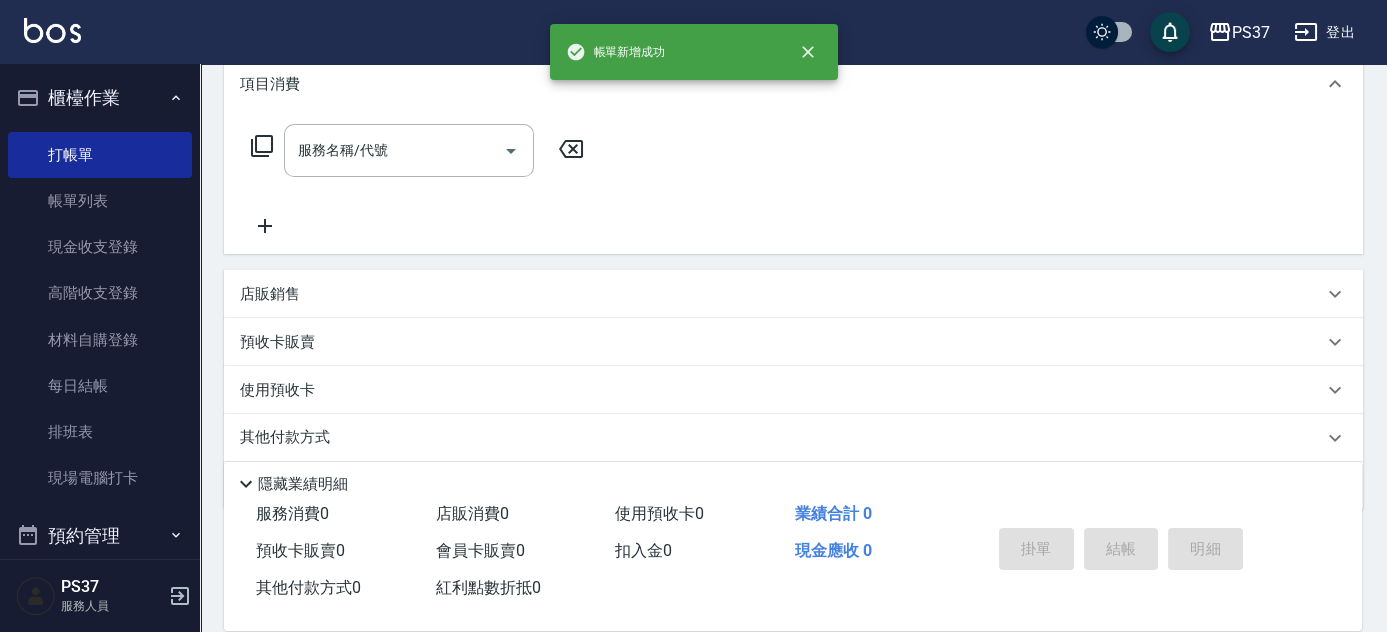 scroll, scrollTop: 0, scrollLeft: 0, axis: both 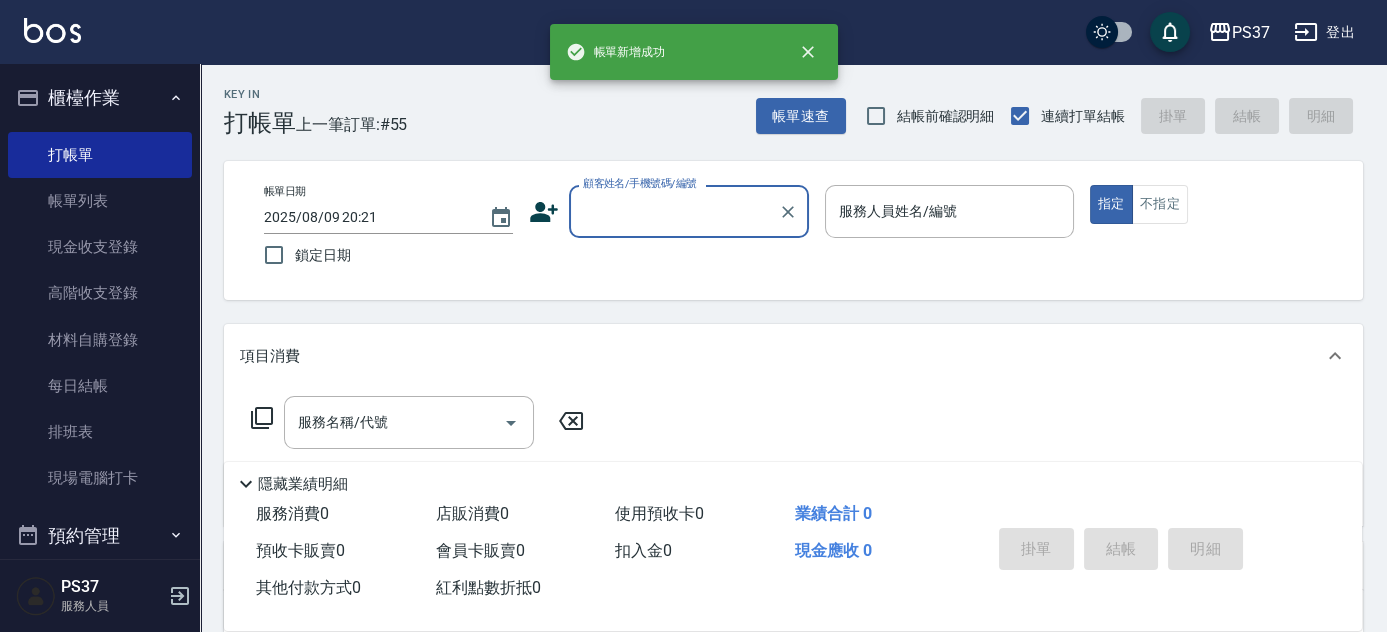 click on "顧客姓名/手機號碼/編號" at bounding box center (674, 211) 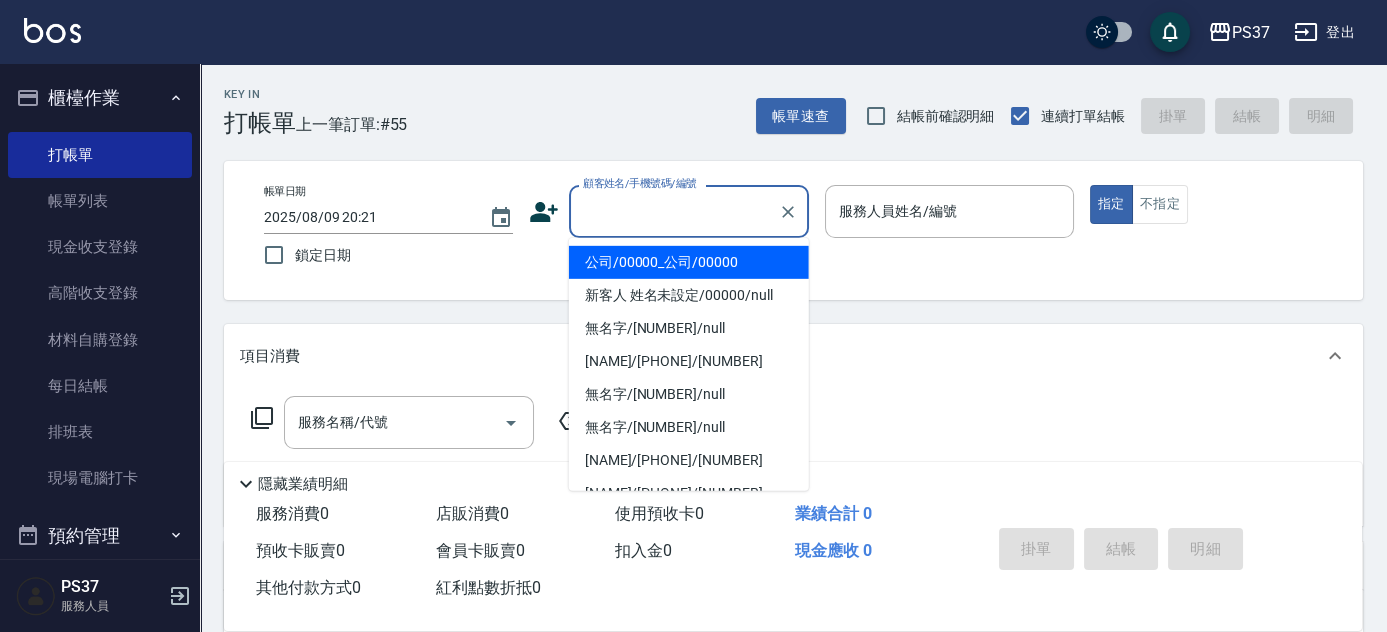 click on "公司/00000_公司/00000" at bounding box center [689, 262] 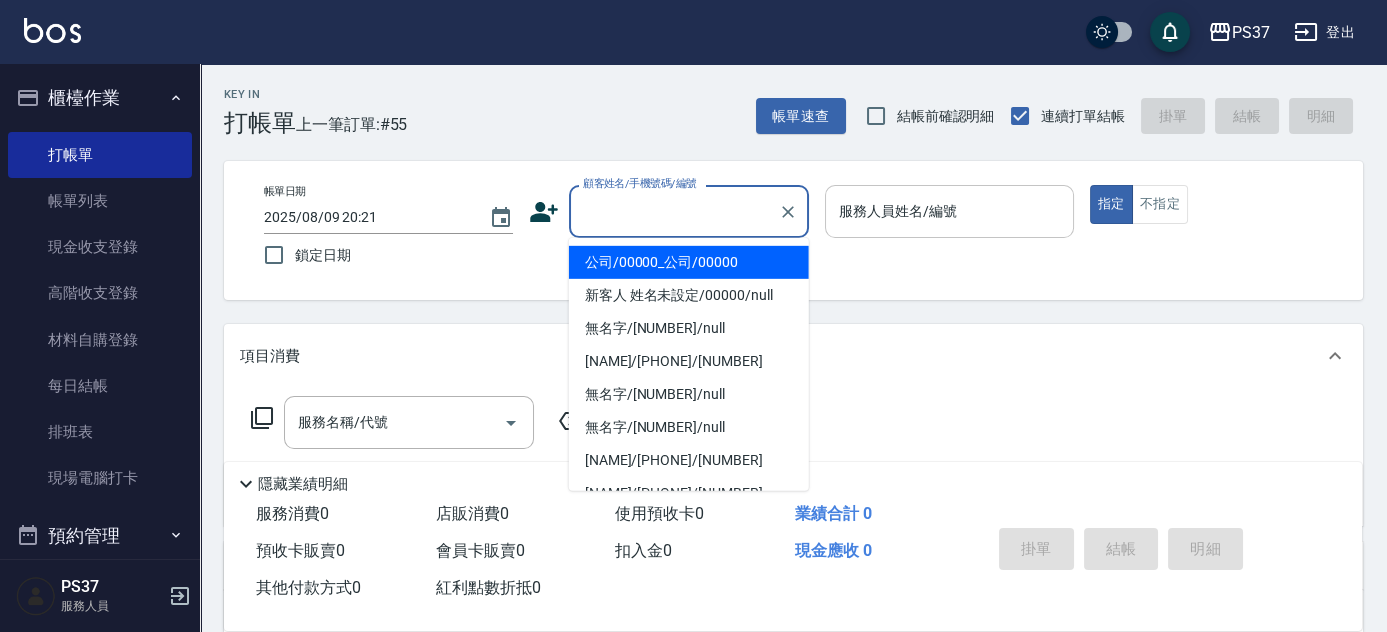 type on "公司/00000_公司/00000" 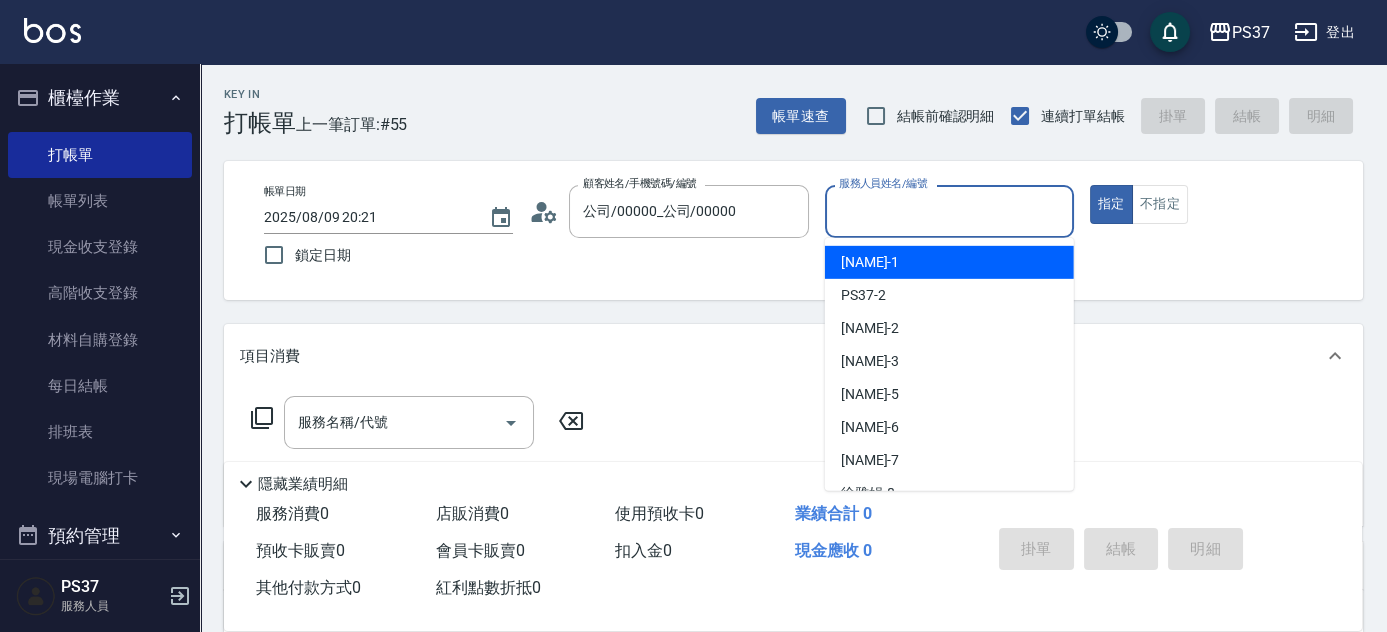 click on "服務人員姓名/編號" at bounding box center (949, 211) 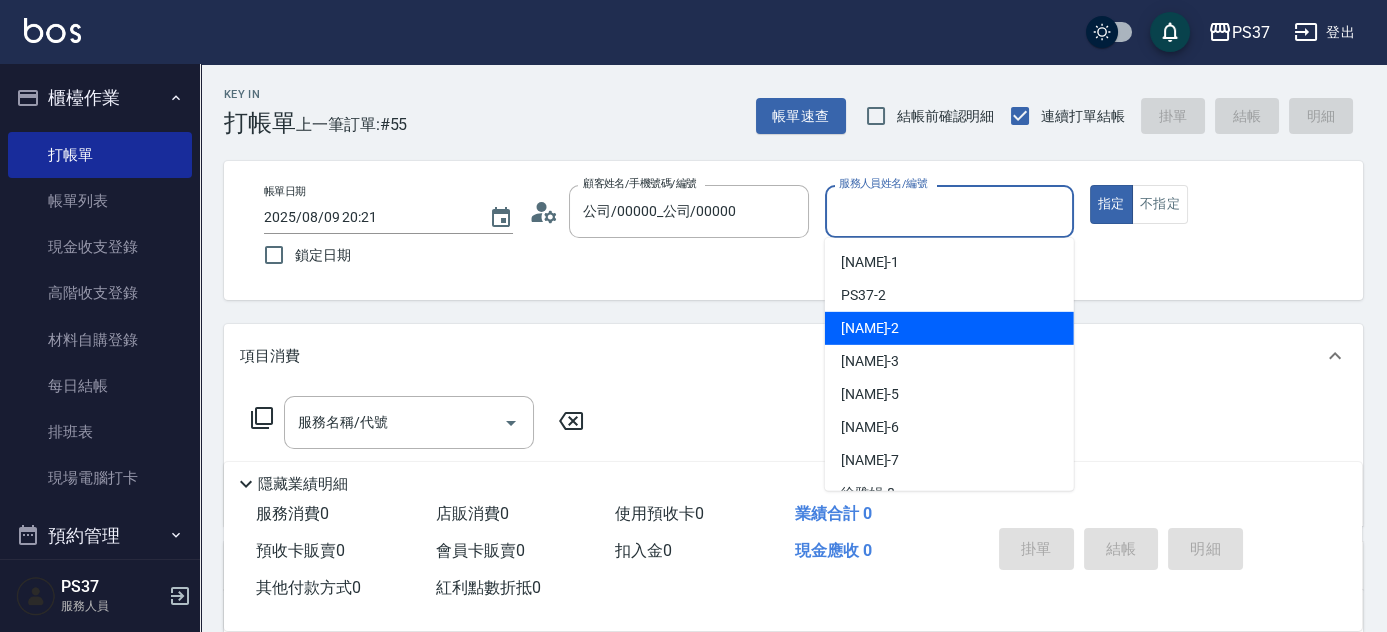 click on "劉晨志 -2" at bounding box center (949, 328) 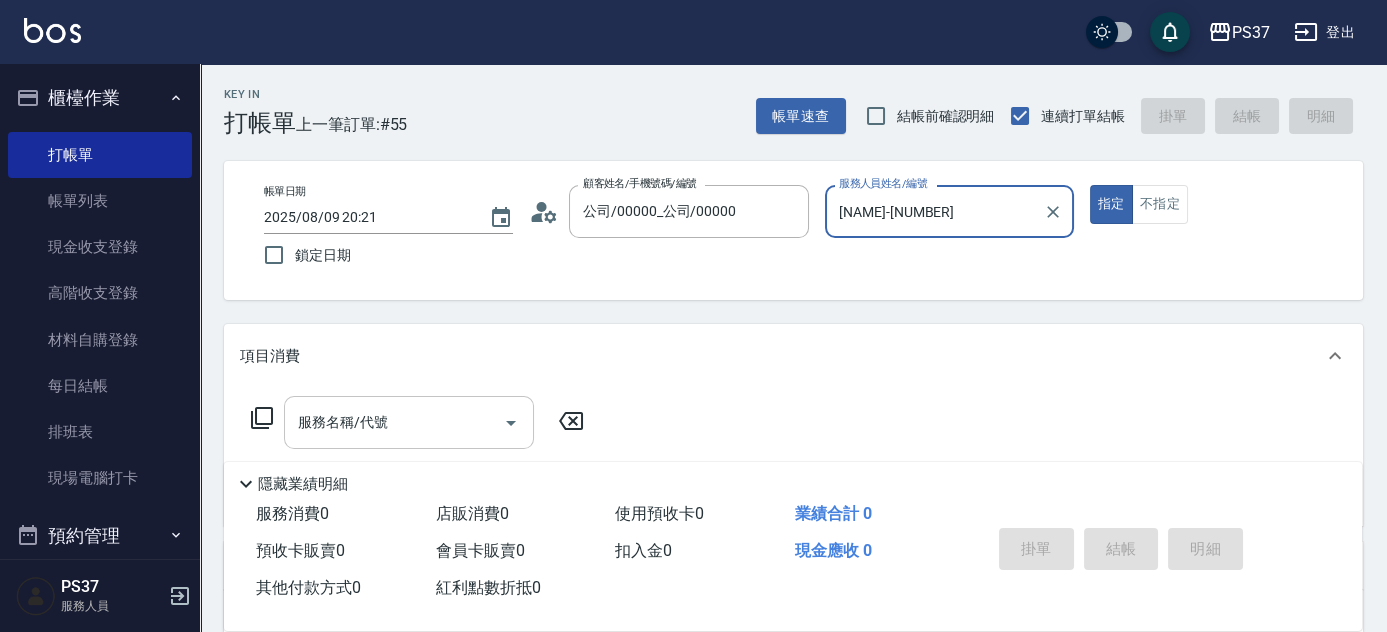 click on "服務名稱/代號" at bounding box center [394, 422] 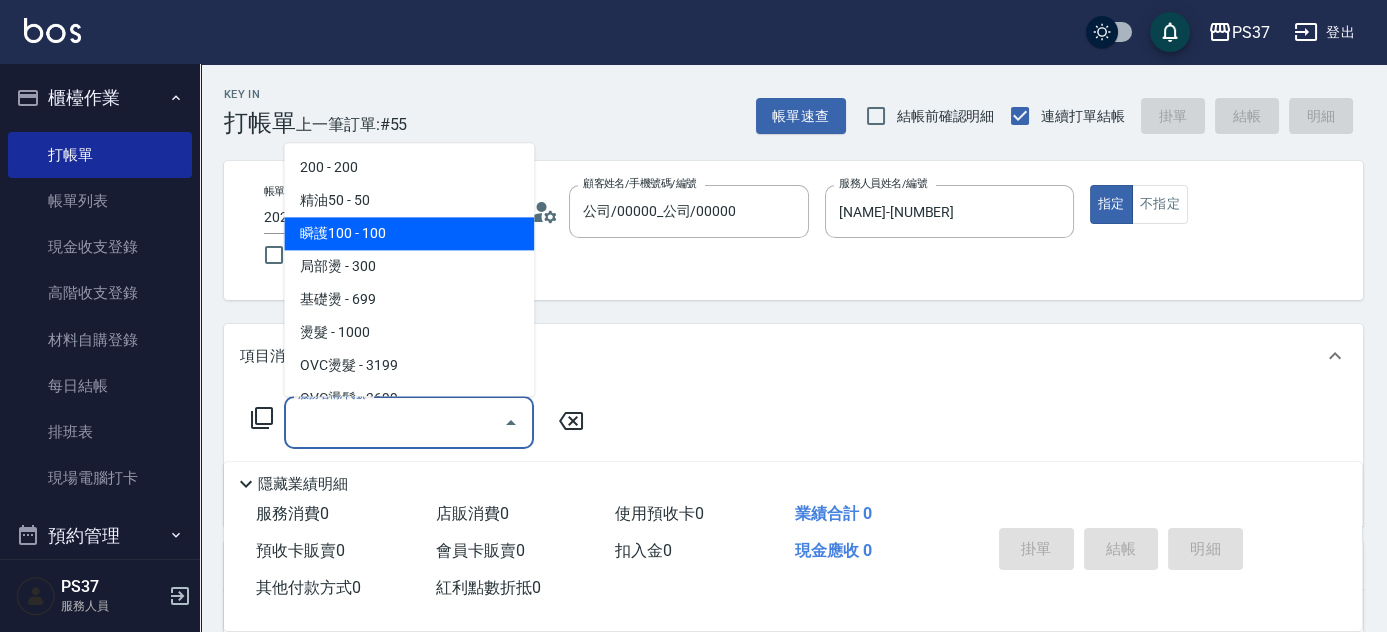 click on "瞬護100 - 100" at bounding box center (409, 234) 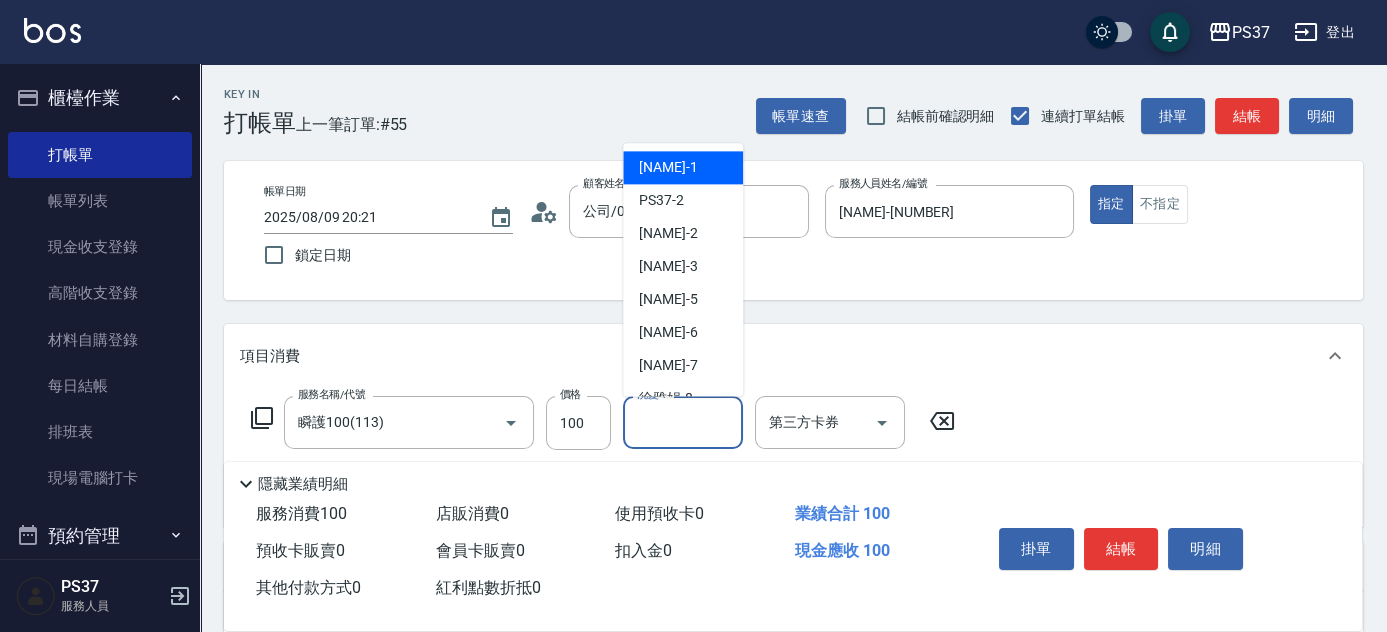 click on "洗髮-1" at bounding box center (683, 422) 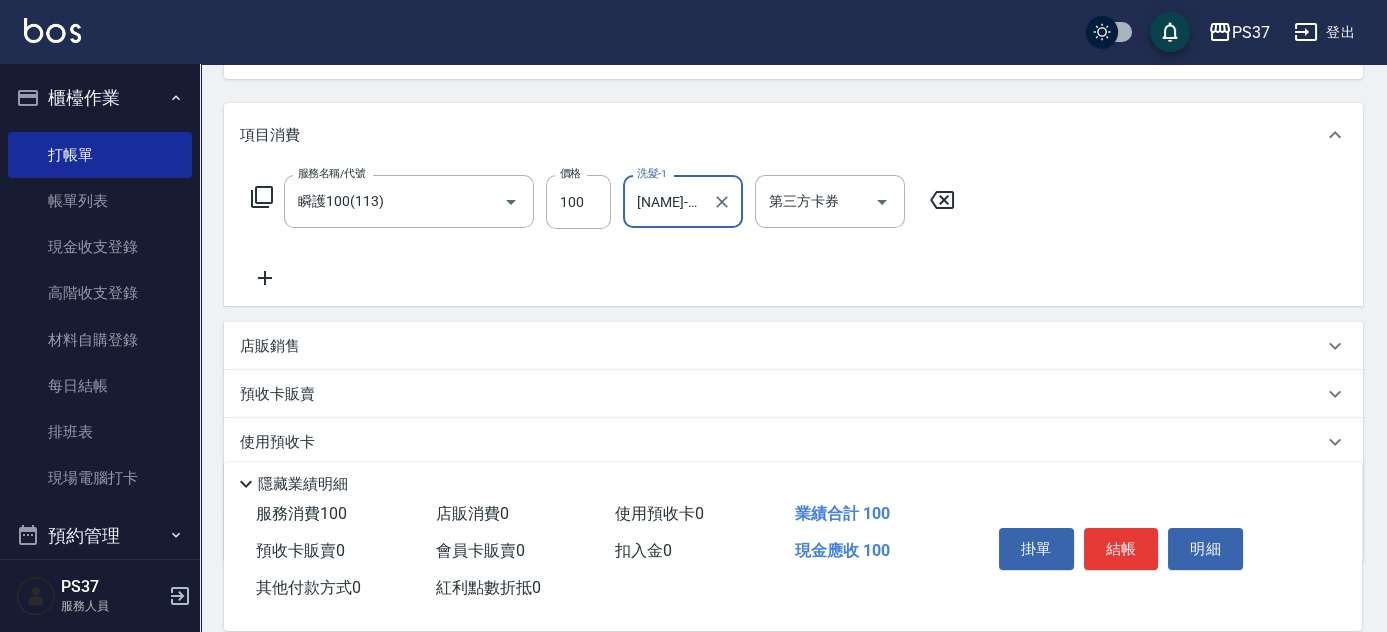 scroll, scrollTop: 272, scrollLeft: 0, axis: vertical 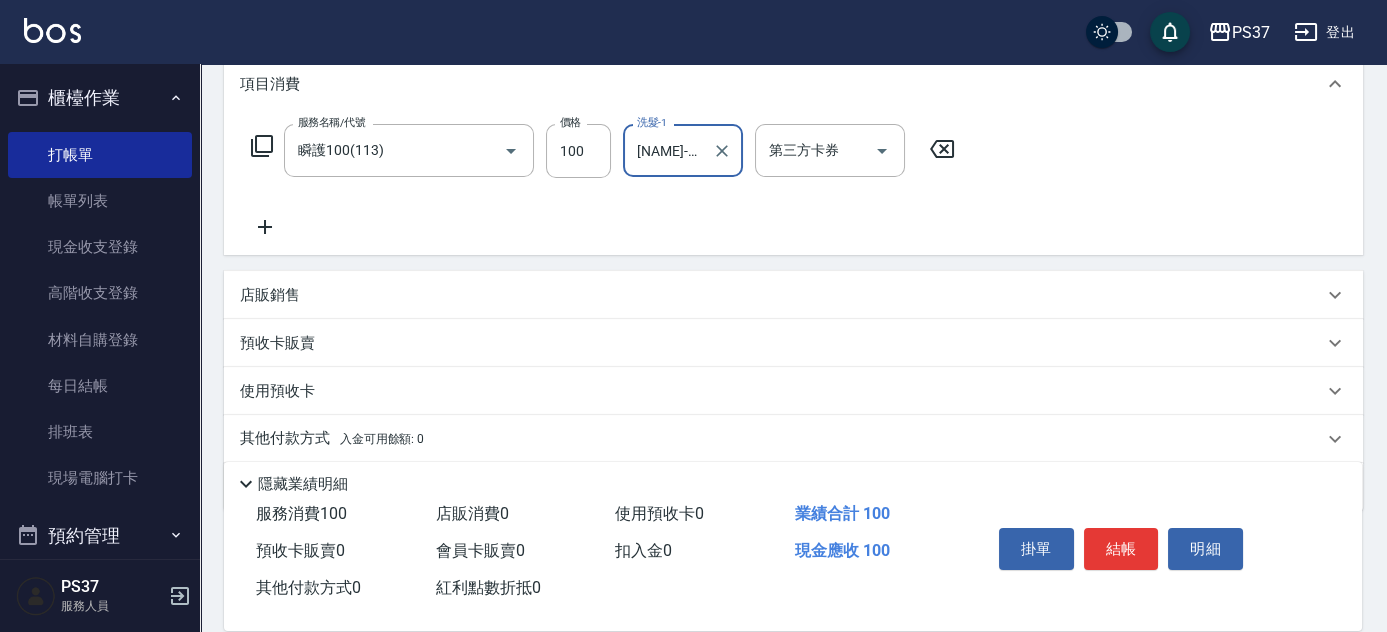 click 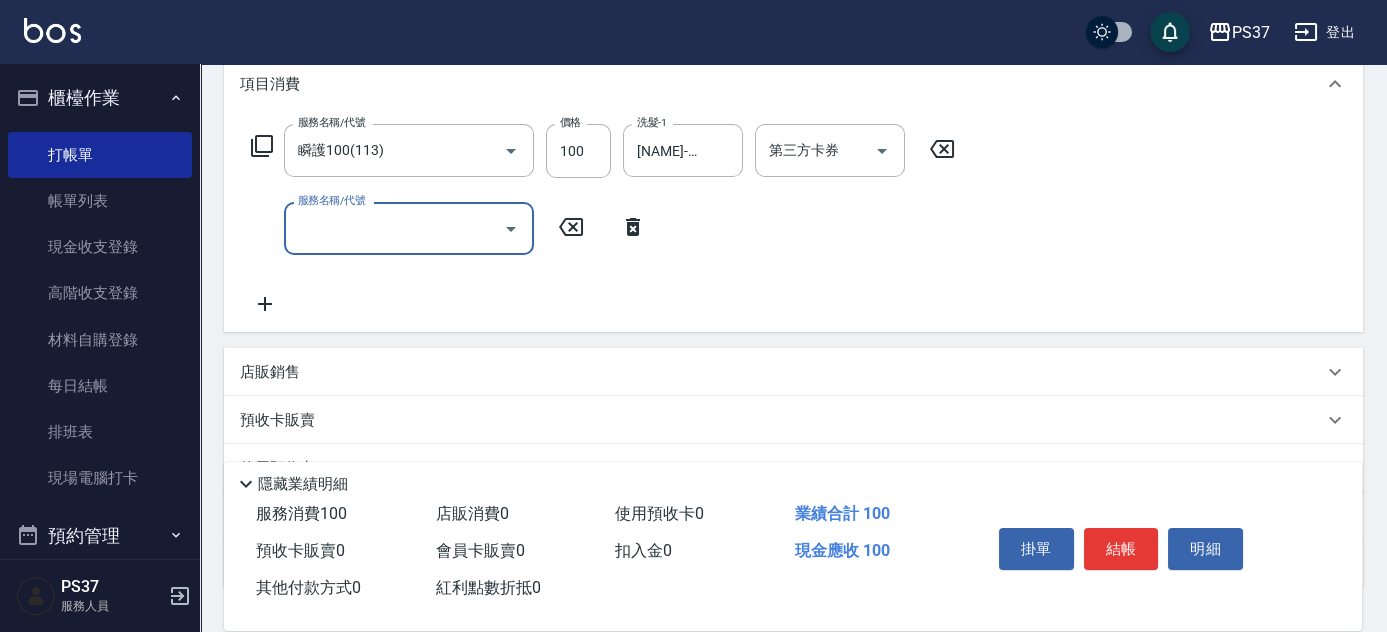 click on "服務名稱/代號" at bounding box center [394, 228] 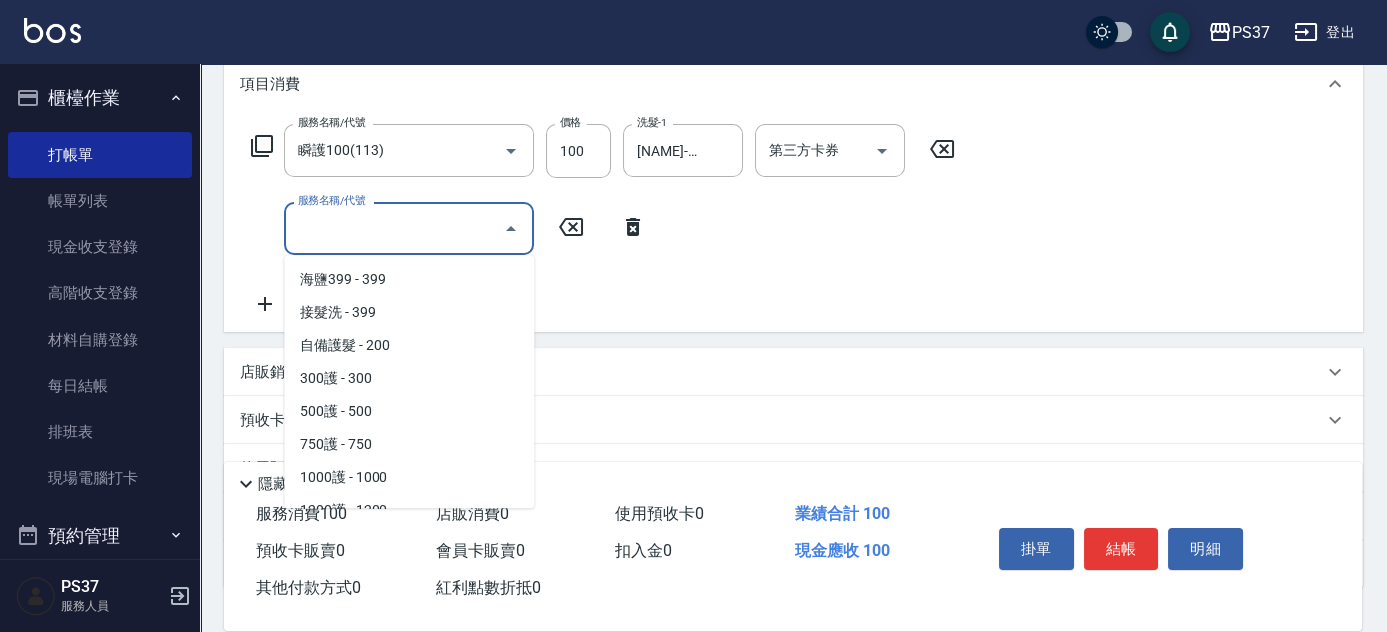 scroll, scrollTop: 909, scrollLeft: 0, axis: vertical 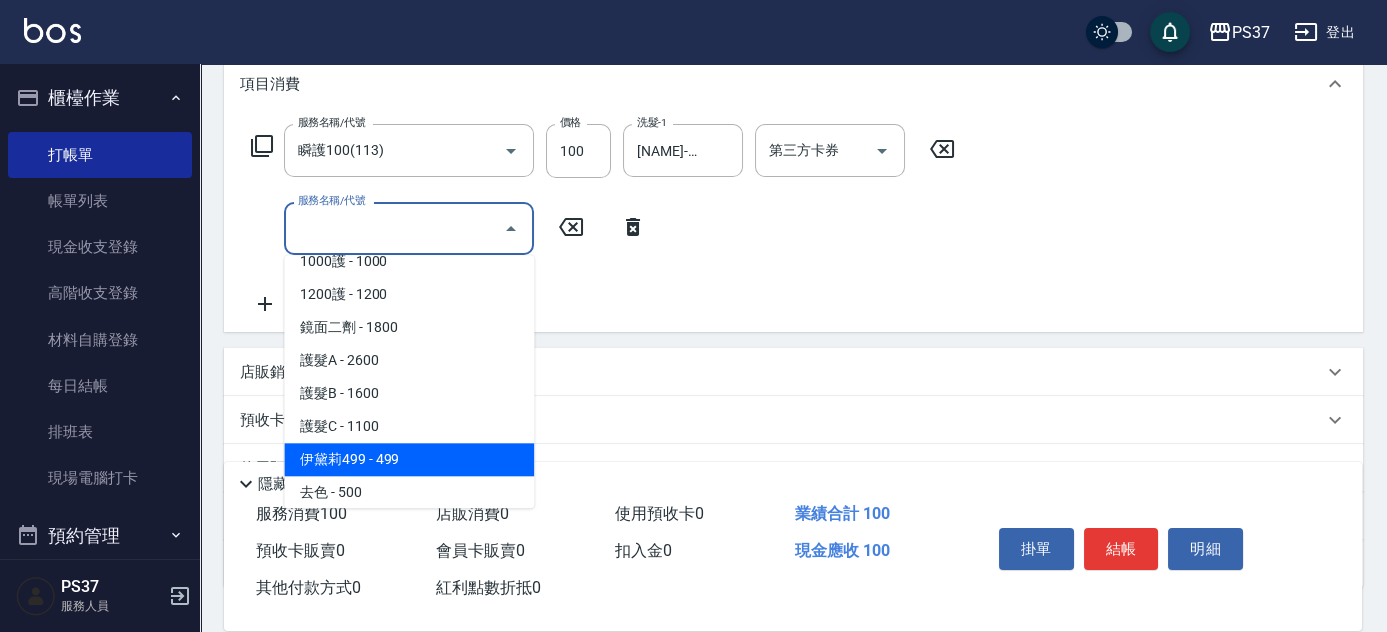 click on "伊黛莉499 - 499" at bounding box center (409, 459) 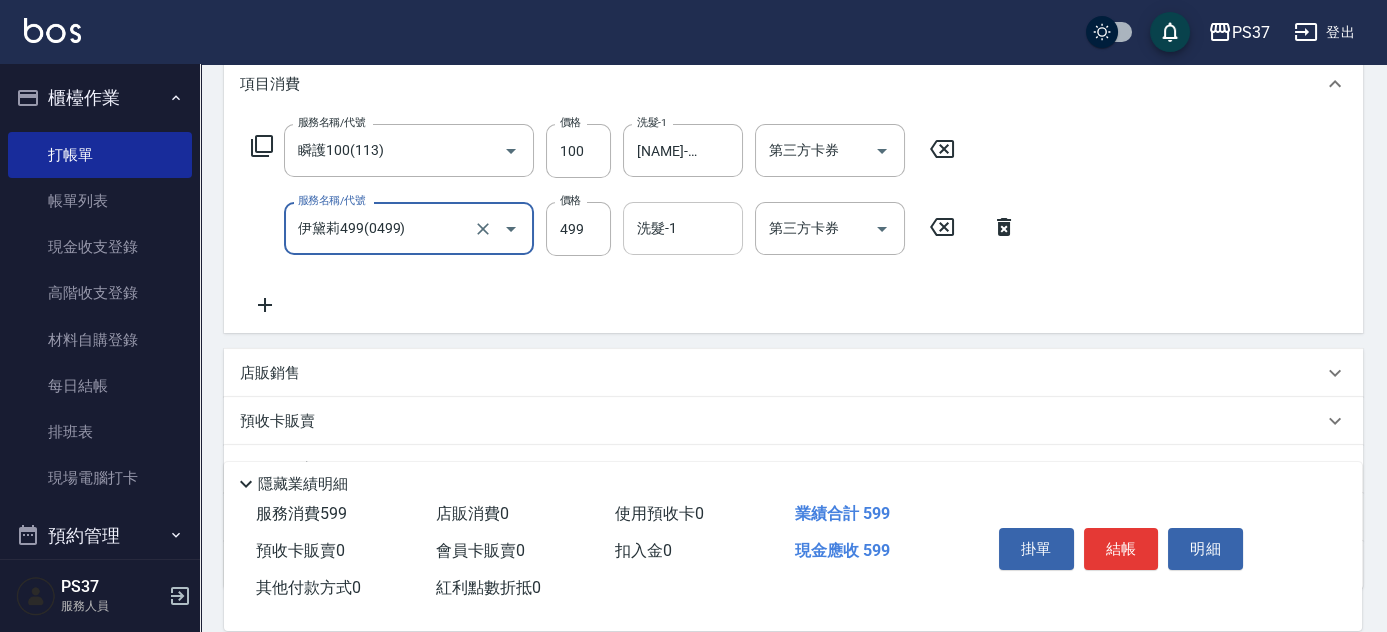 click on "洗髮-1" at bounding box center (683, 228) 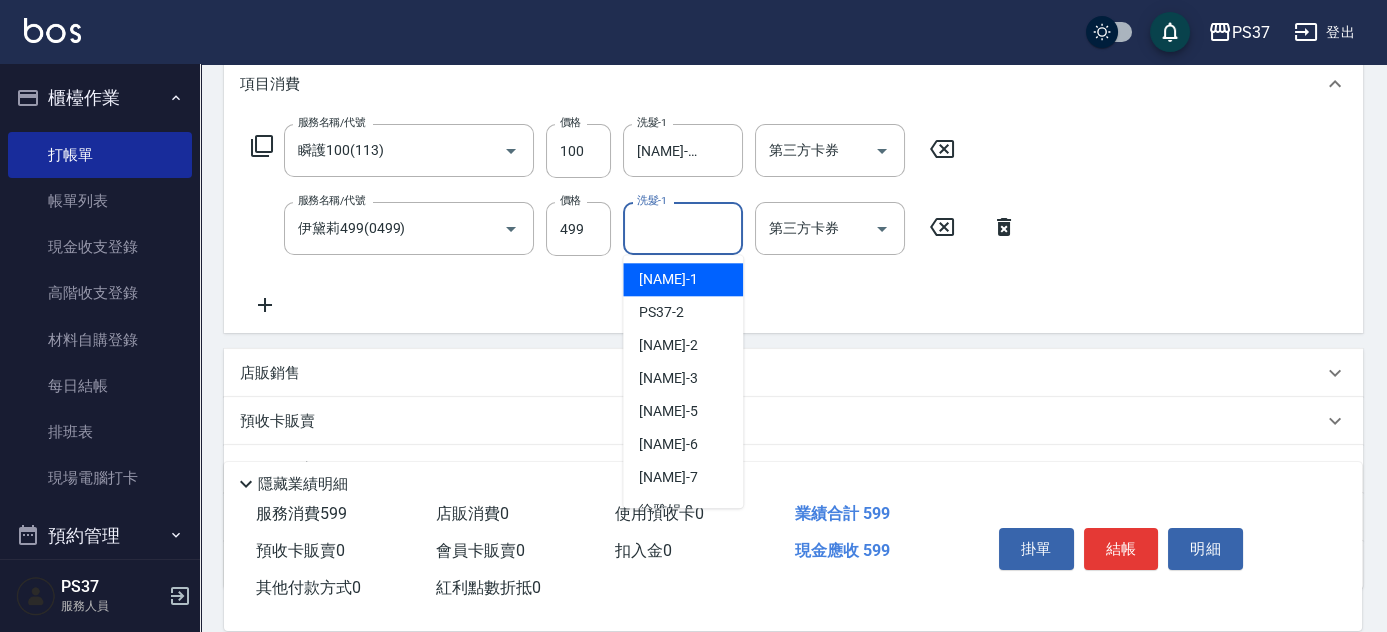 click on "[FIRST] -1" at bounding box center [668, 279] 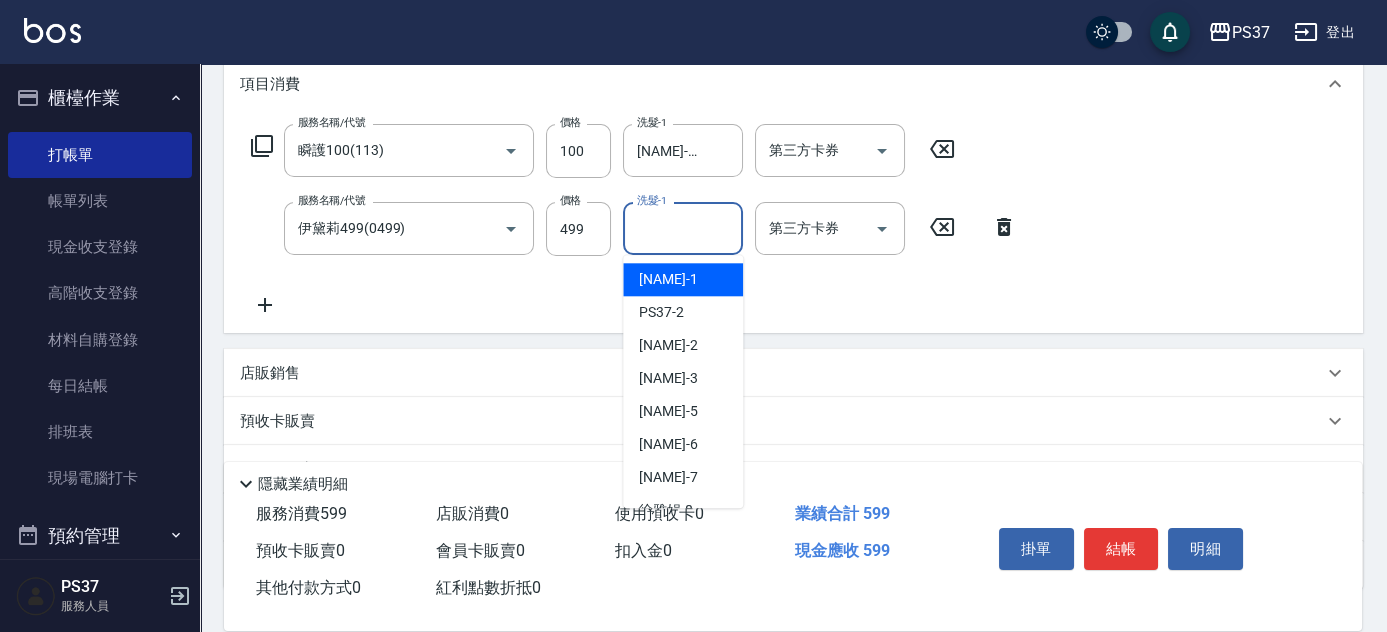 type on "[LAST]" 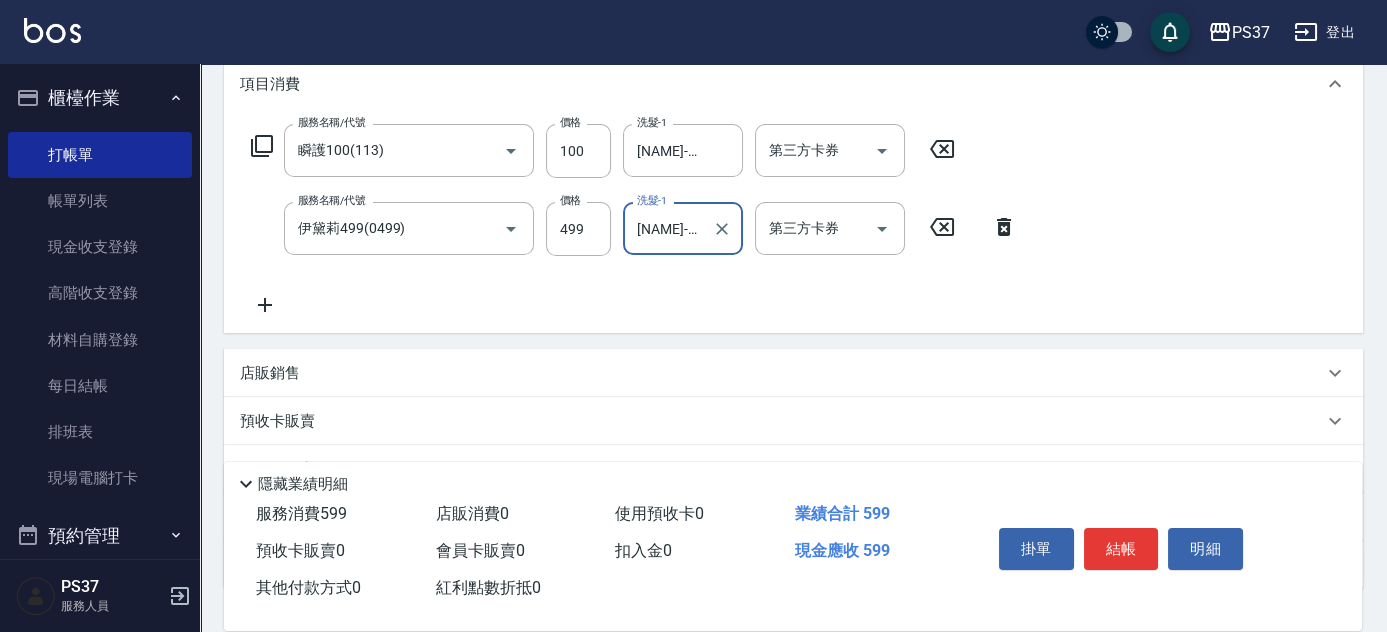 click 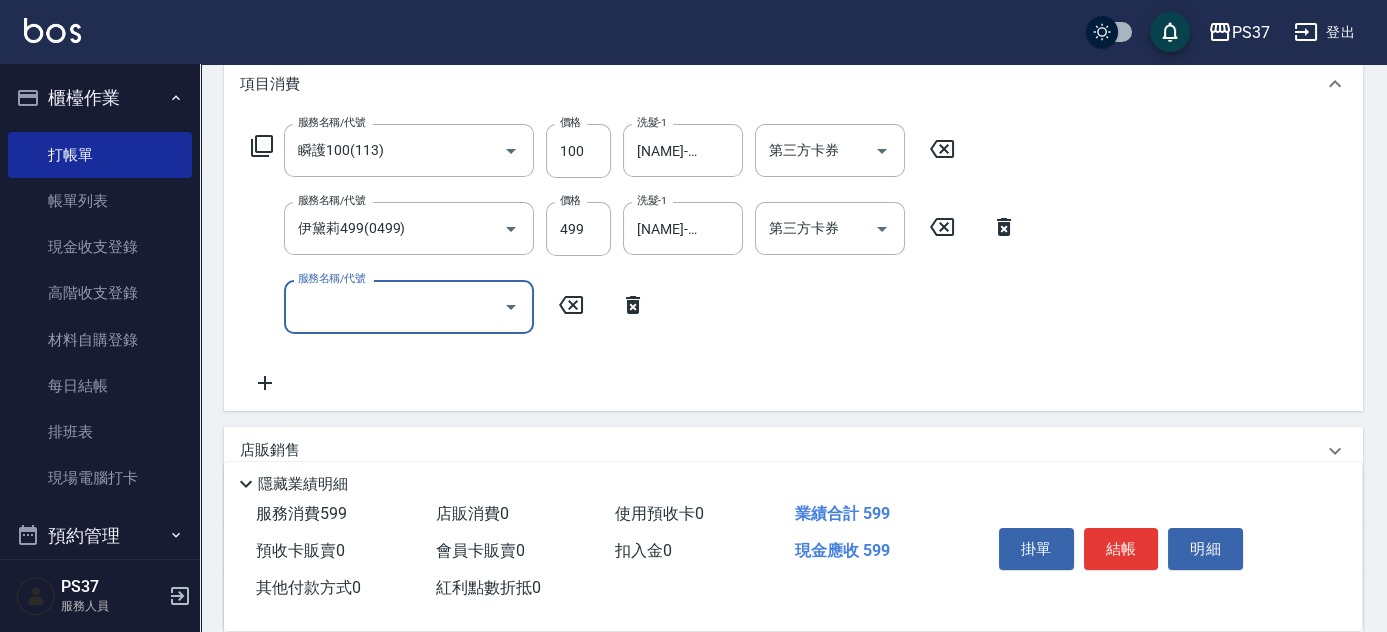 click on "服務名稱/代號" at bounding box center (394, 306) 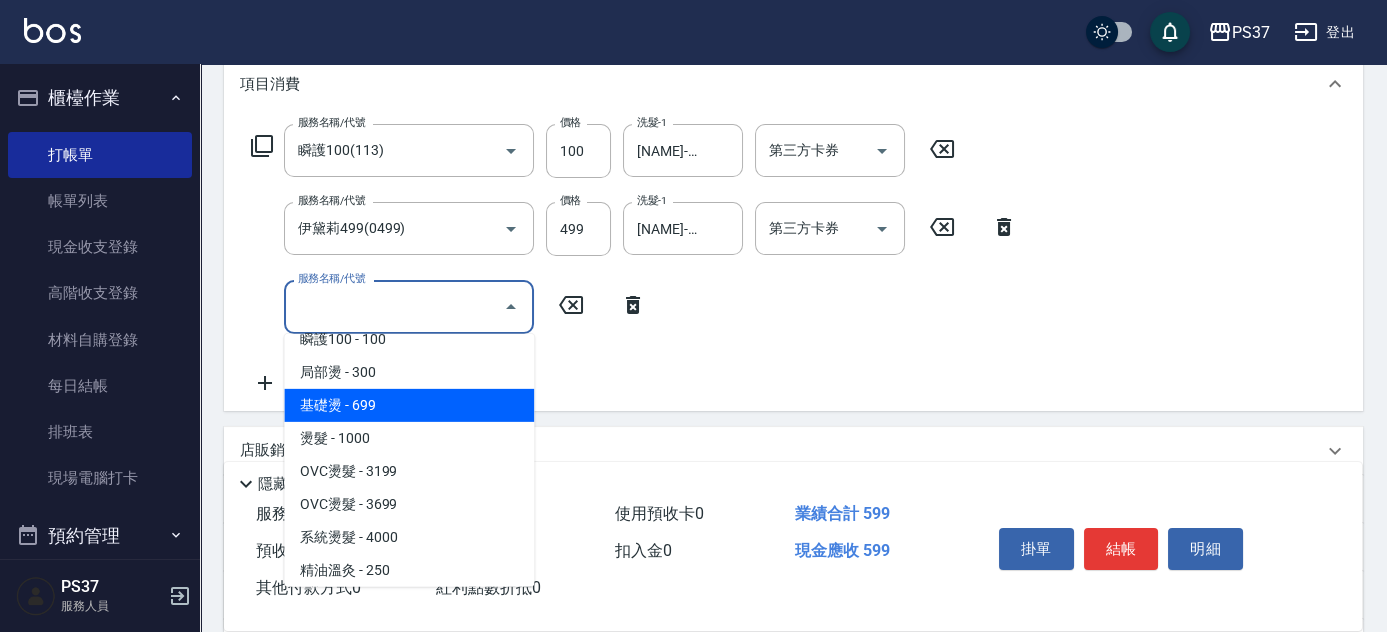 scroll, scrollTop: 272, scrollLeft: 0, axis: vertical 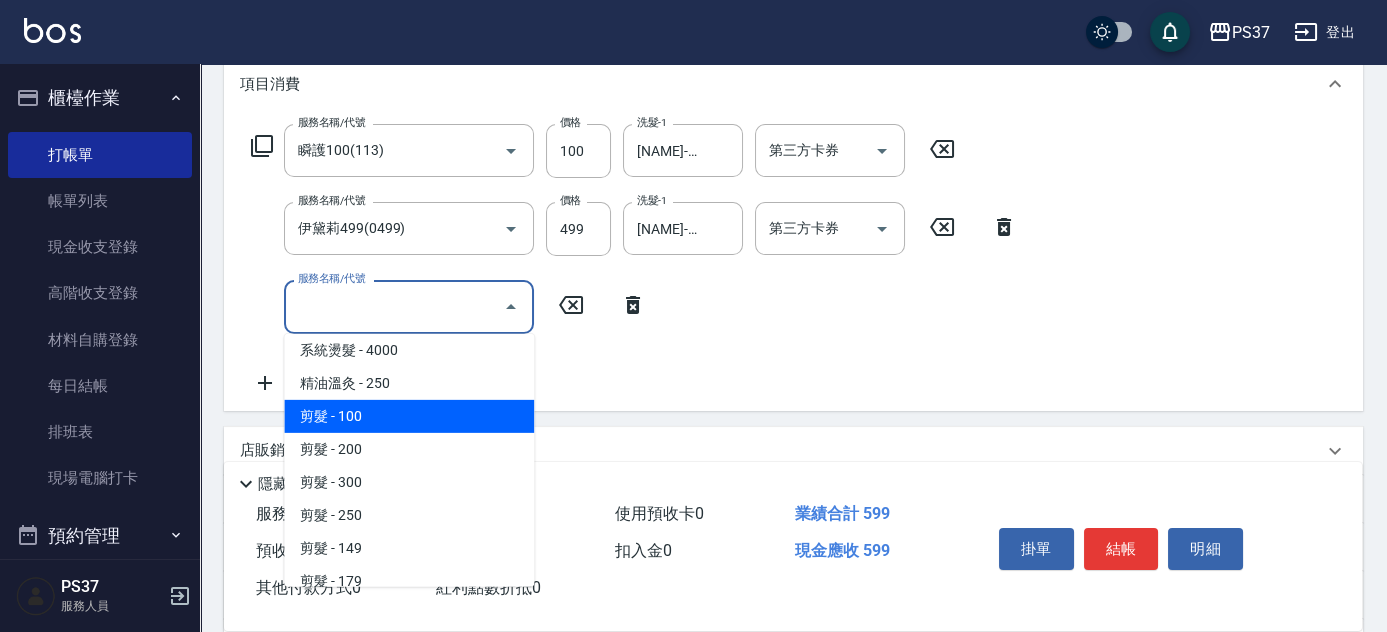 click on "剪髮 - 100" at bounding box center [409, 416] 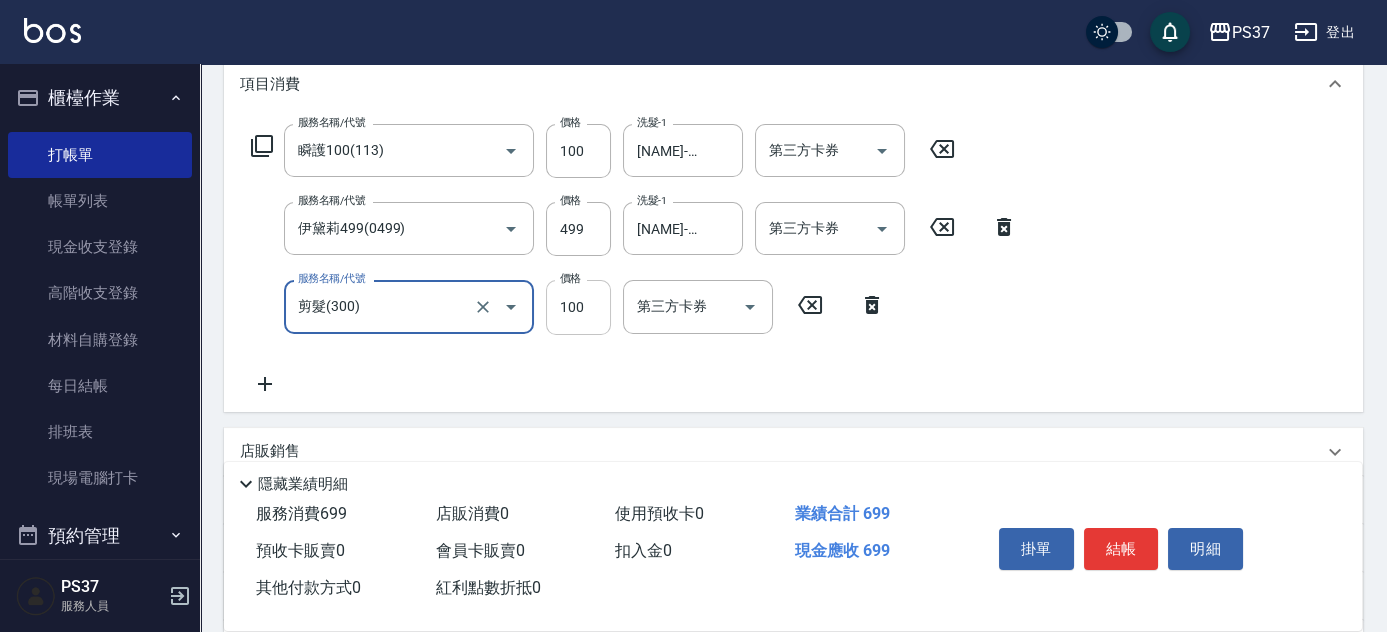 click on "100" at bounding box center [578, 307] 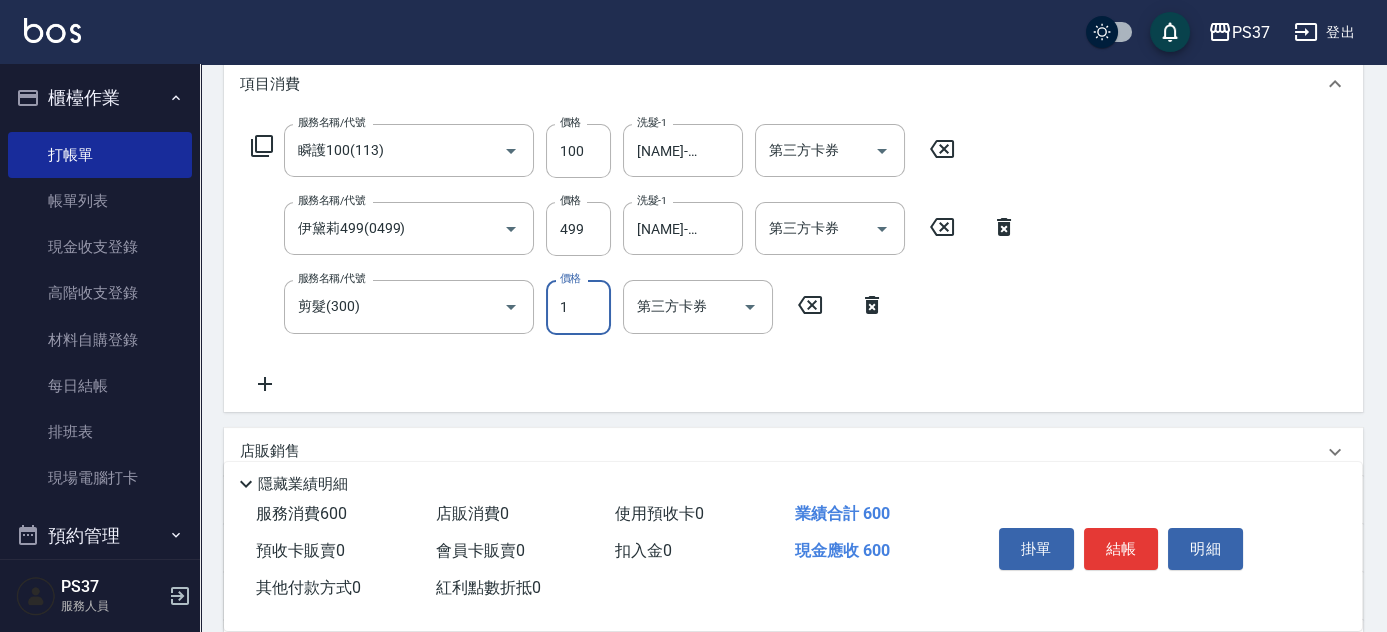 type on "1" 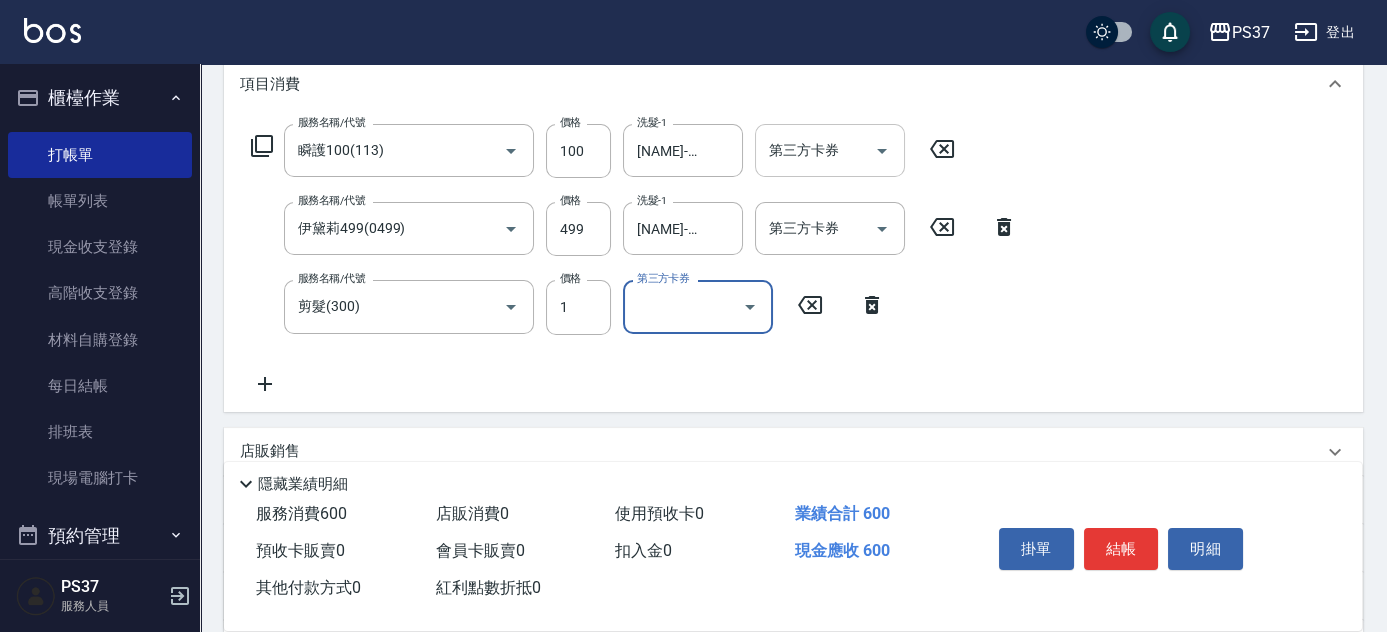 click 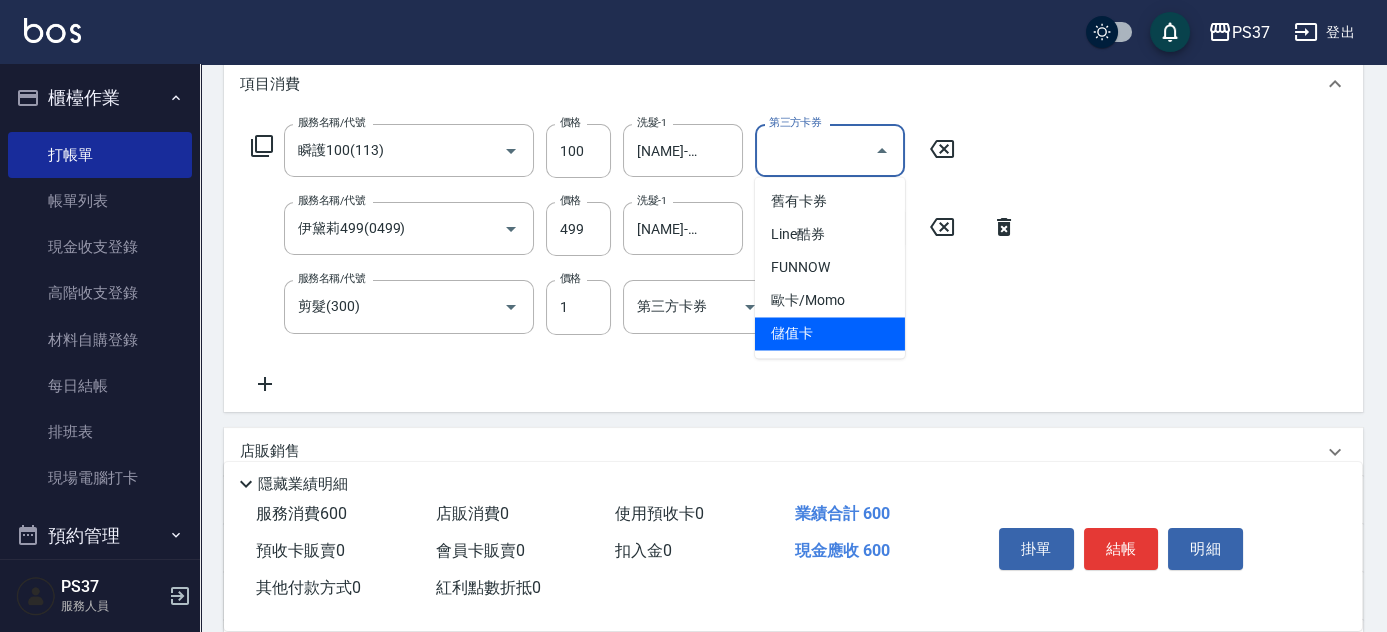 click on "儲值卡" at bounding box center [830, 333] 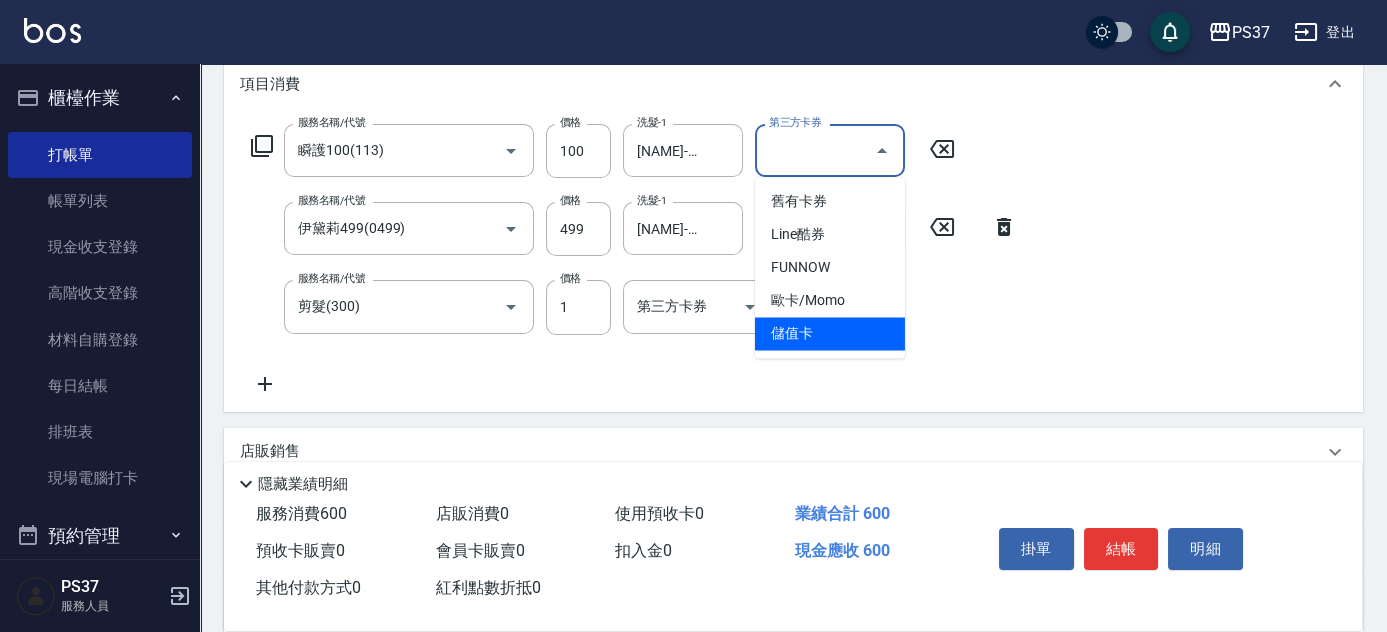 type on "儲值卡" 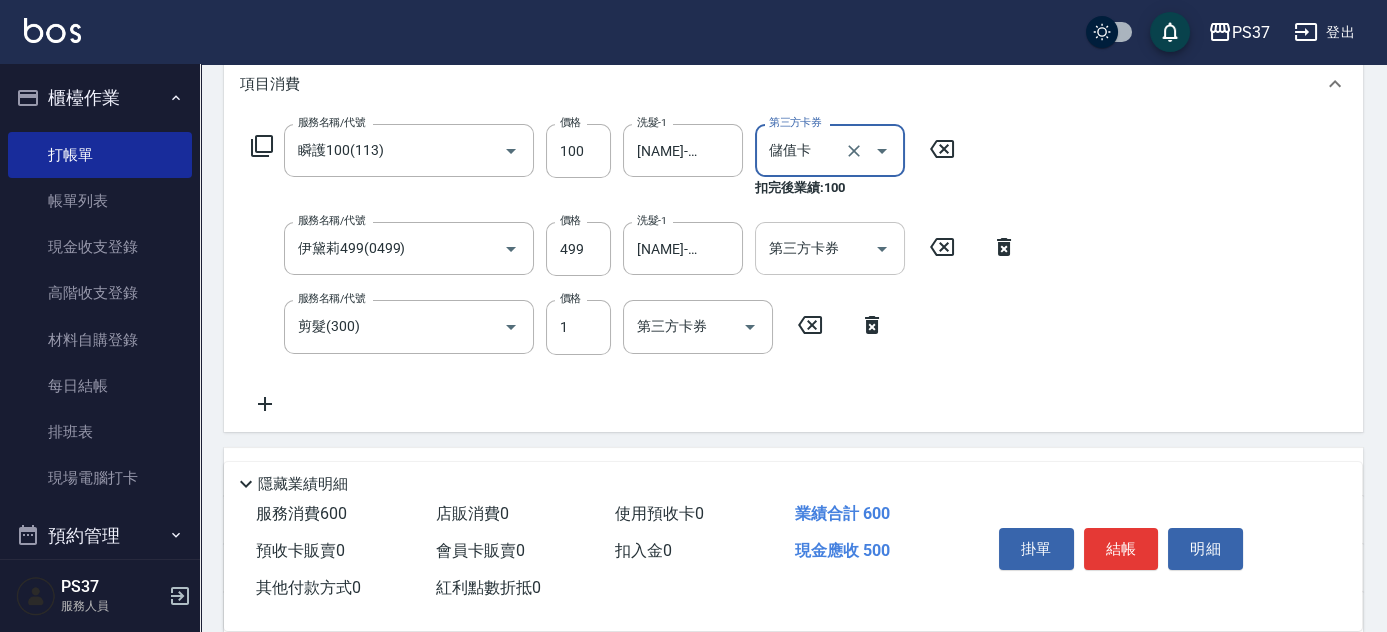 click 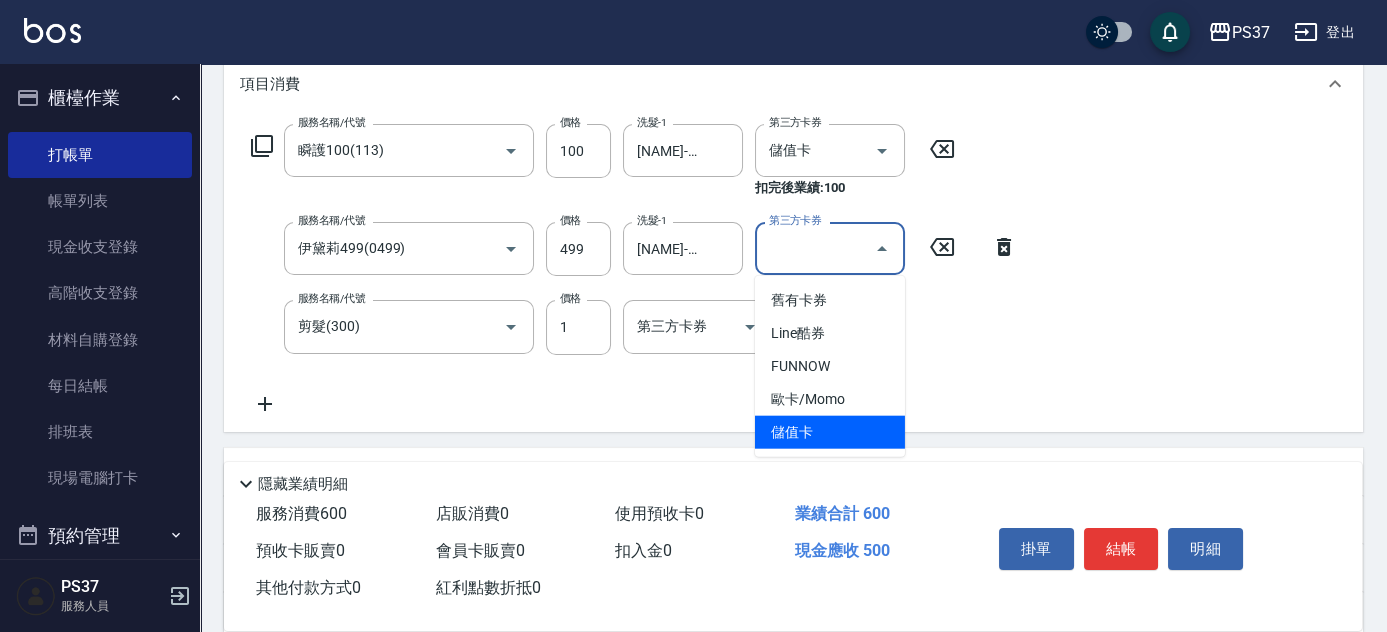 click on "儲值卡" at bounding box center [830, 432] 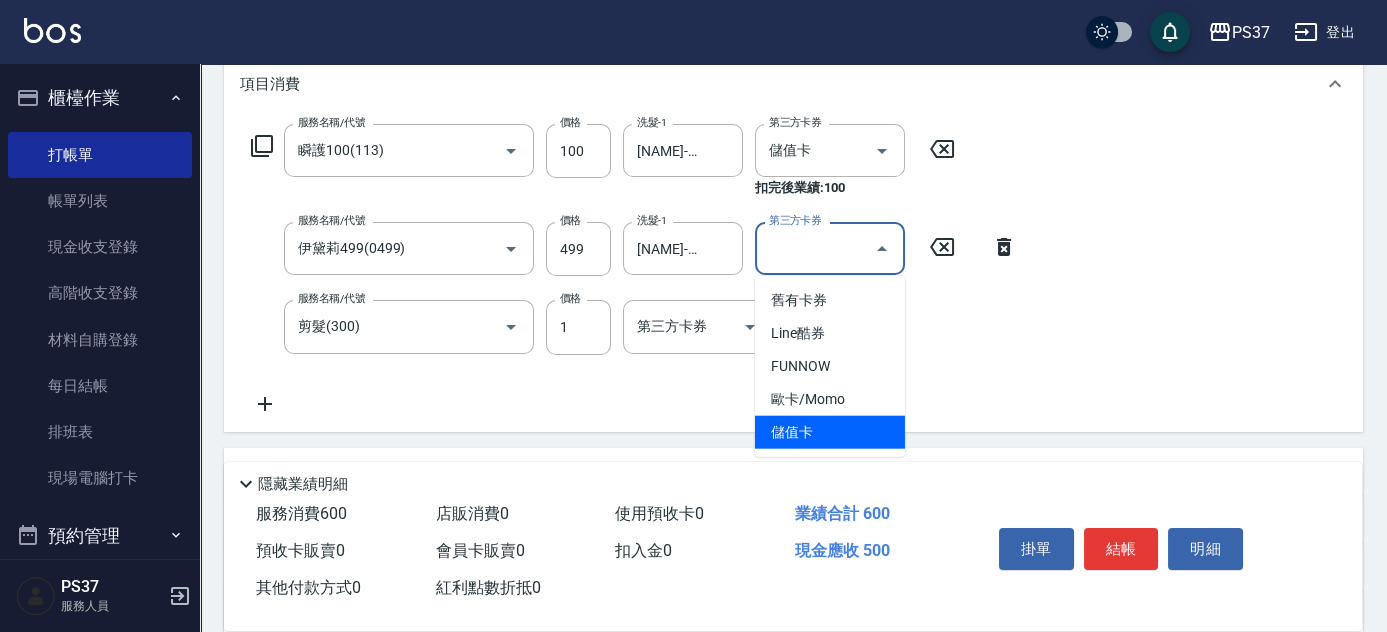 type on "儲值卡" 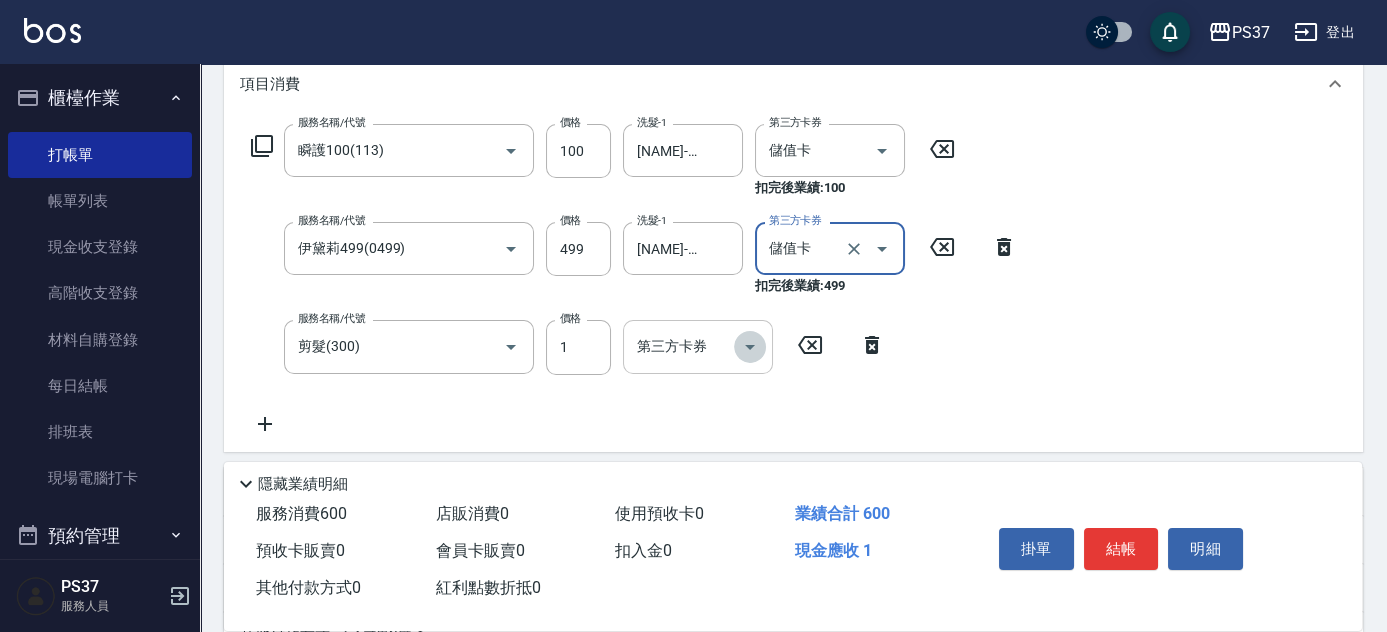 click 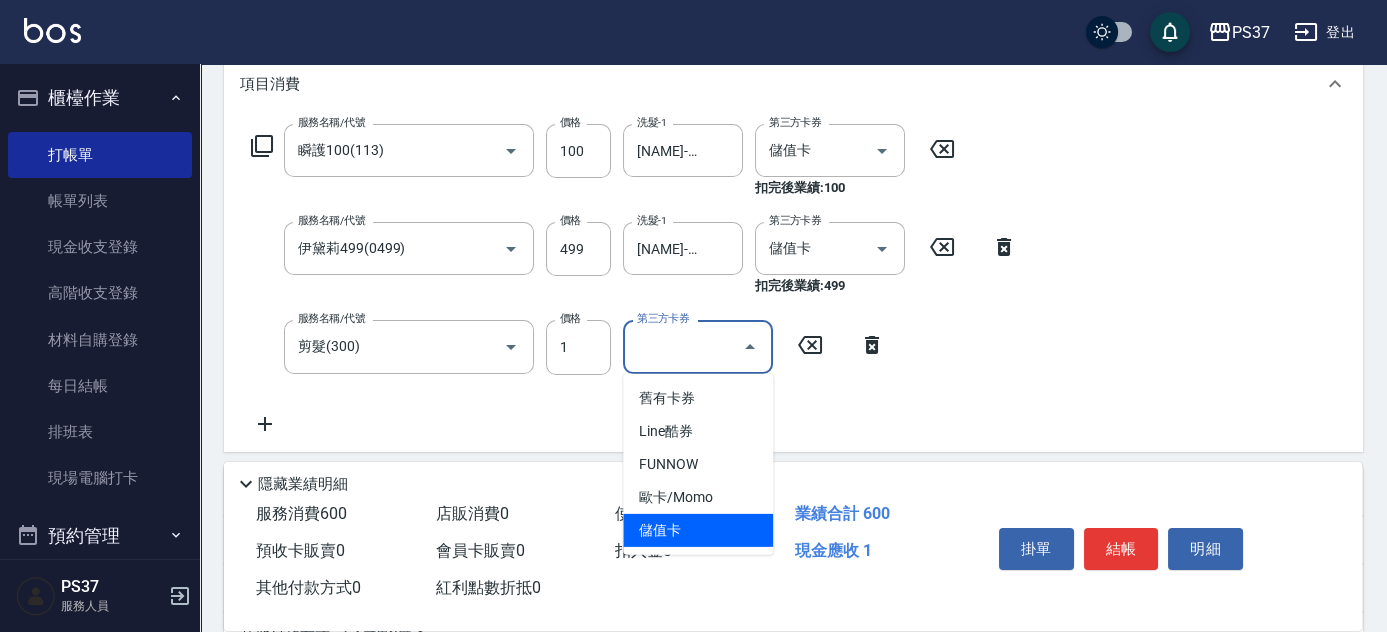 click on "儲值卡" at bounding box center [698, 530] 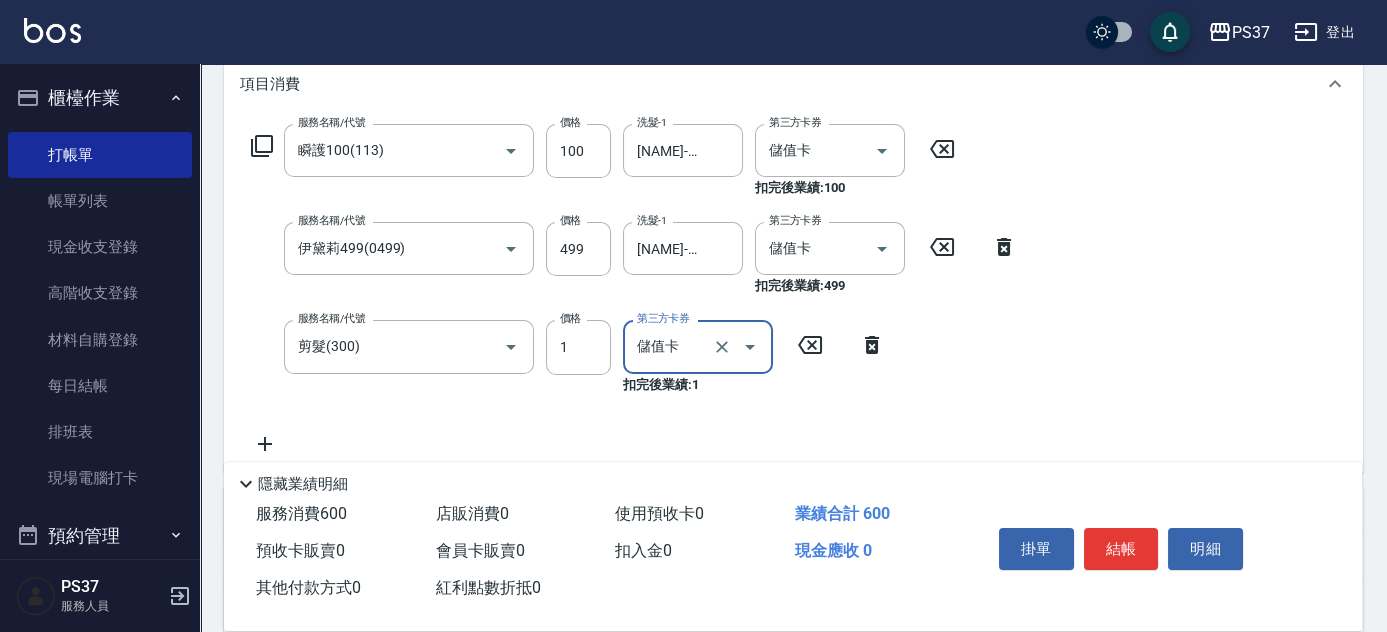 type on "儲值卡" 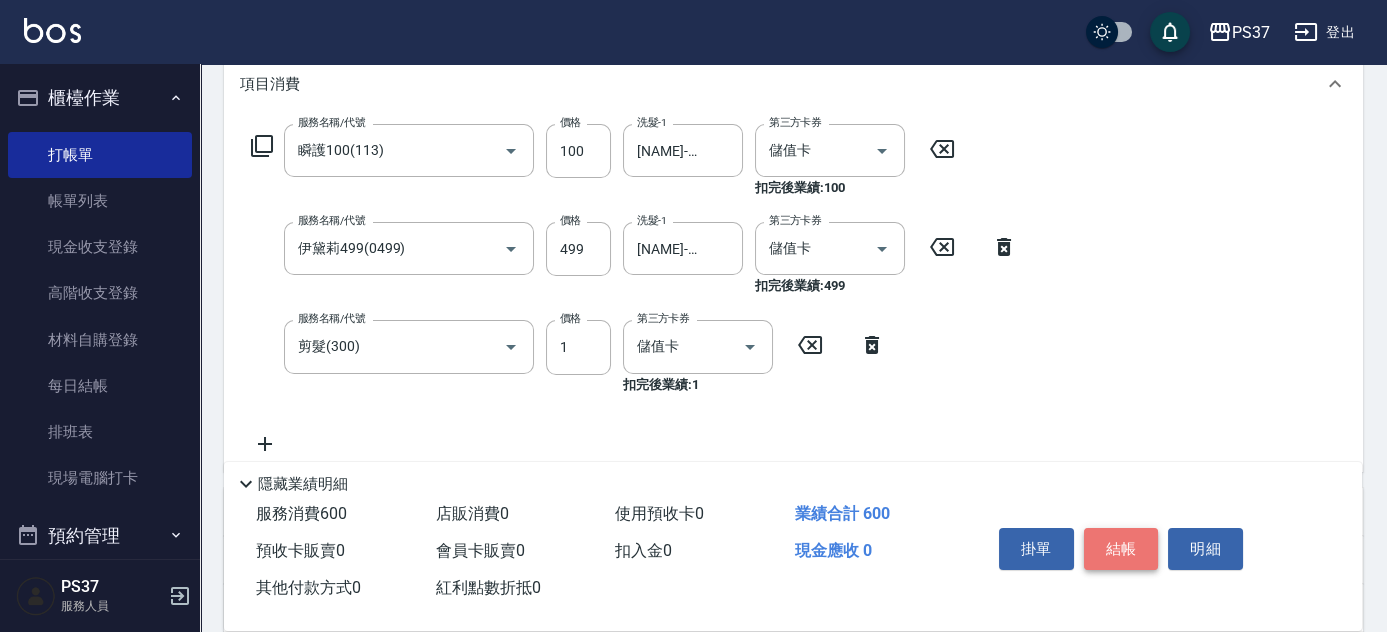 click on "結帳" at bounding box center (1121, 549) 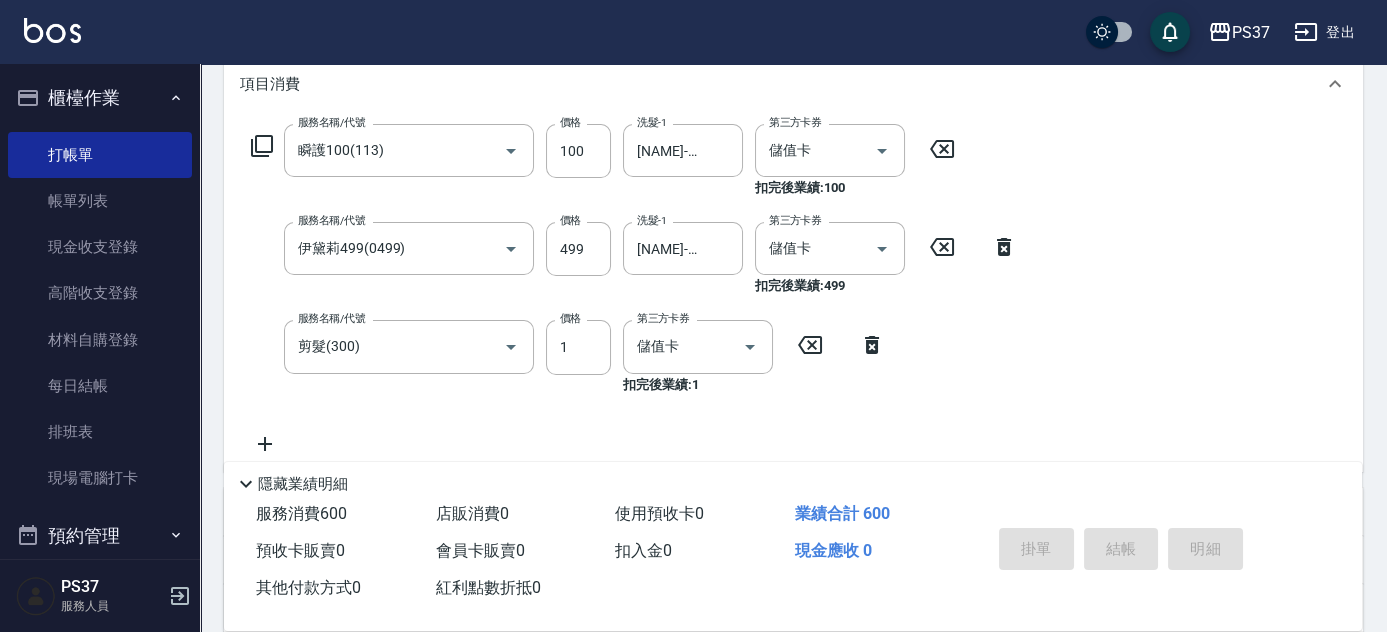 type on "2025/08/09 20:22" 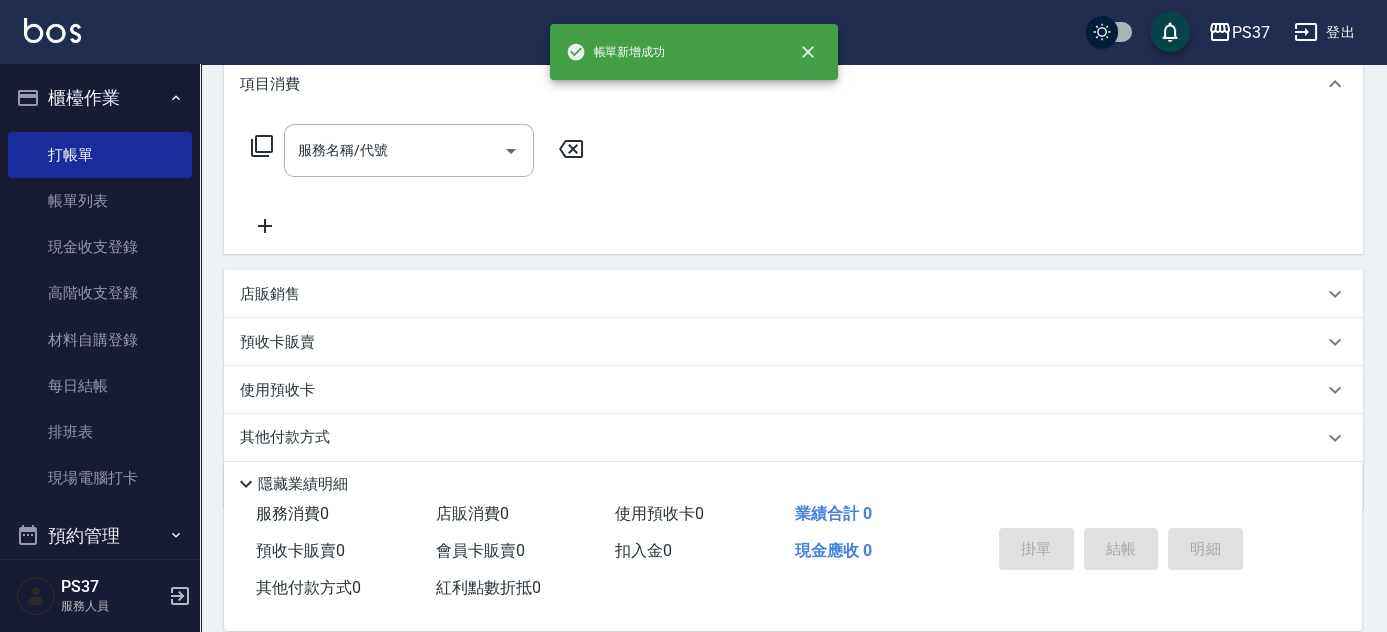 scroll, scrollTop: 0, scrollLeft: 0, axis: both 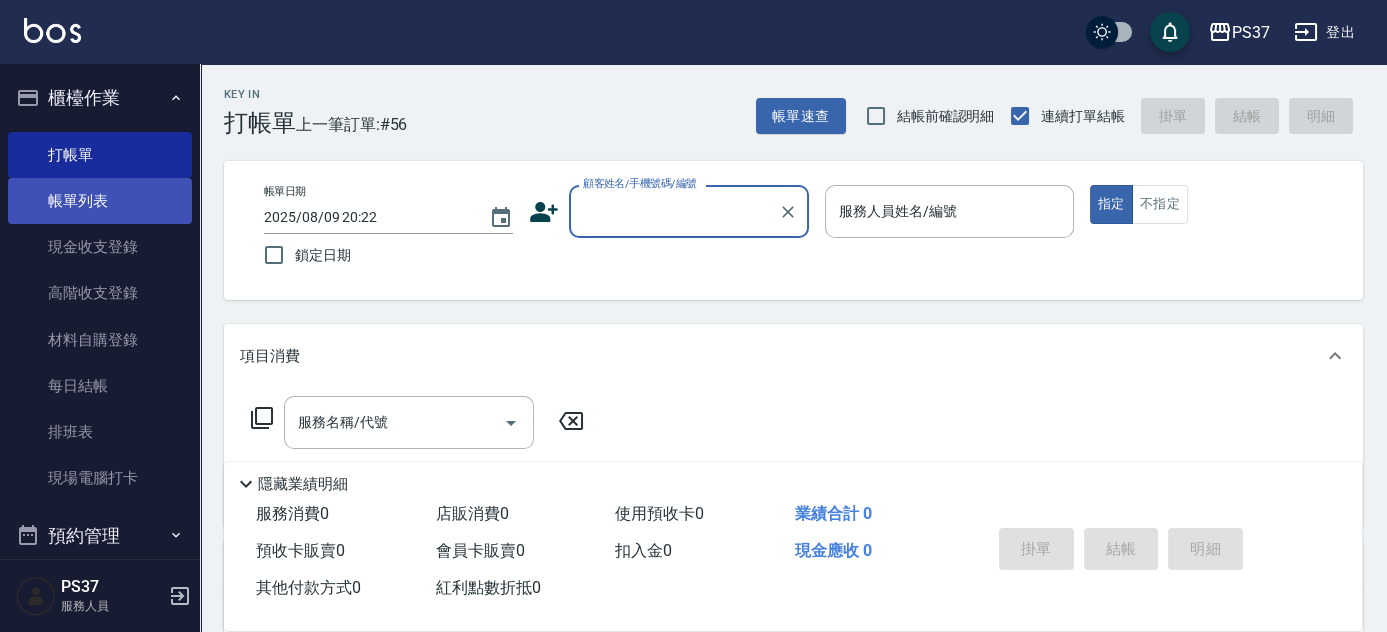 click on "帳單列表" at bounding box center [100, 201] 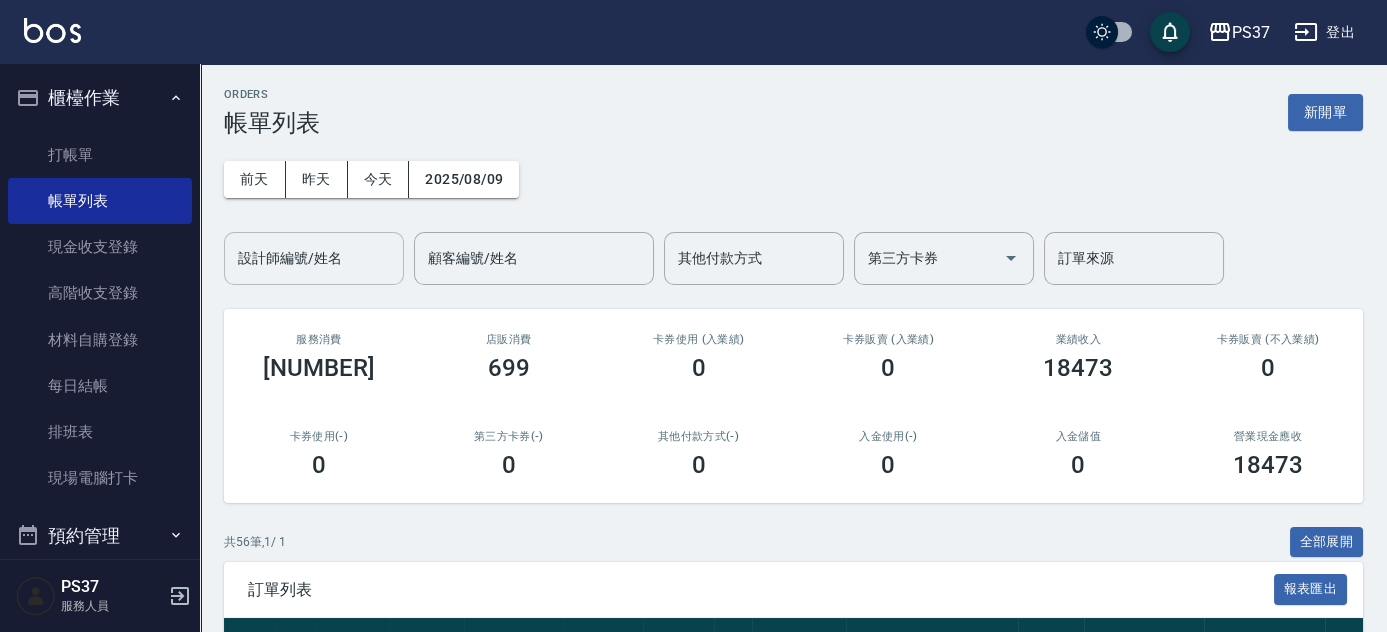 click on "設計師編號/姓名" at bounding box center (314, 258) 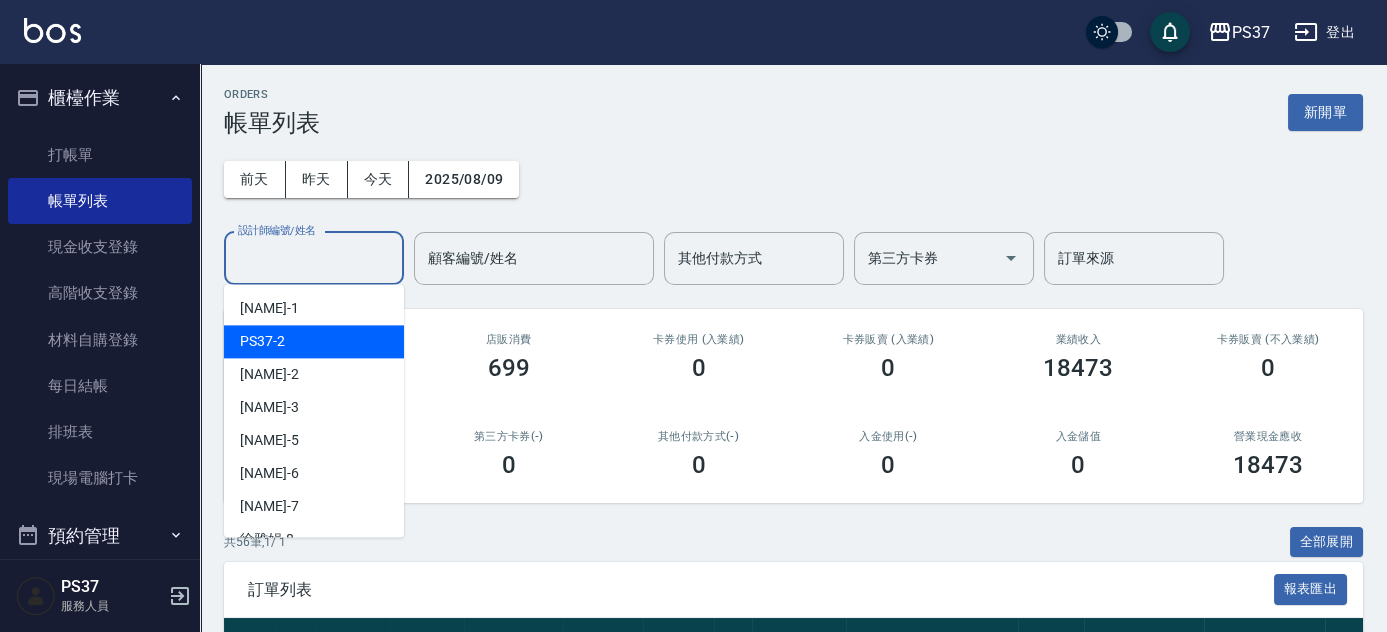 click on "劉晨志 -2" at bounding box center [314, 374] 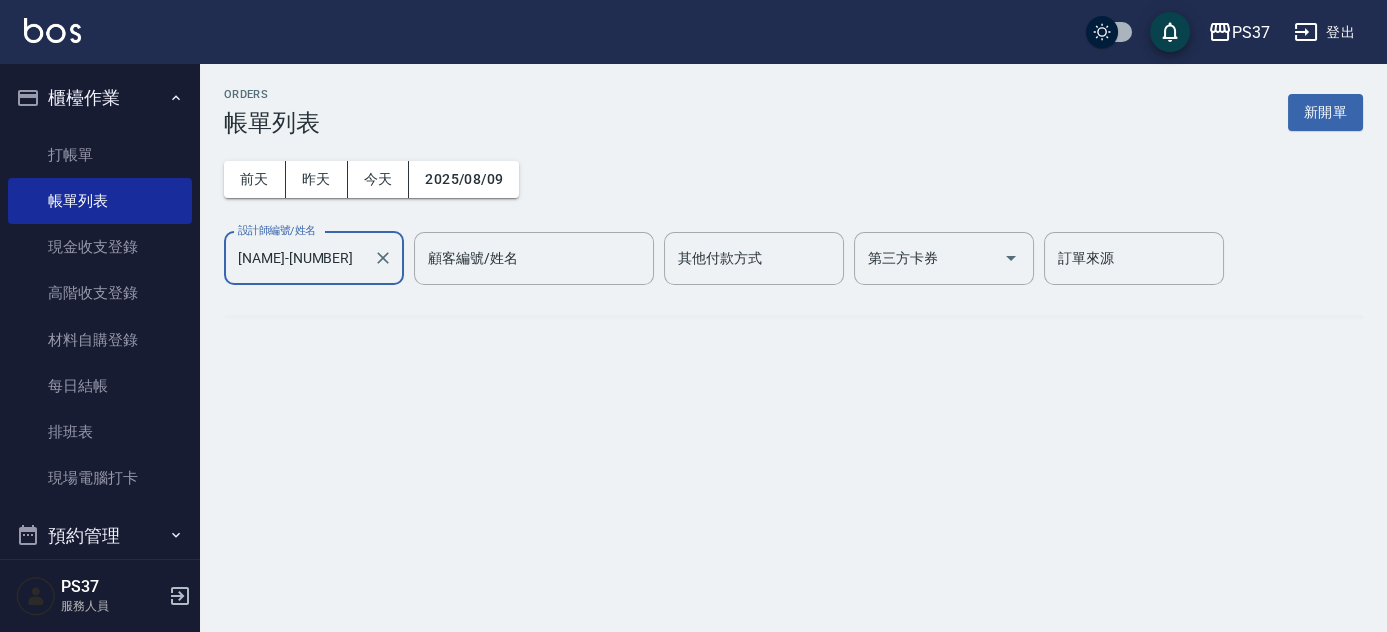 type on "劉晨志-2" 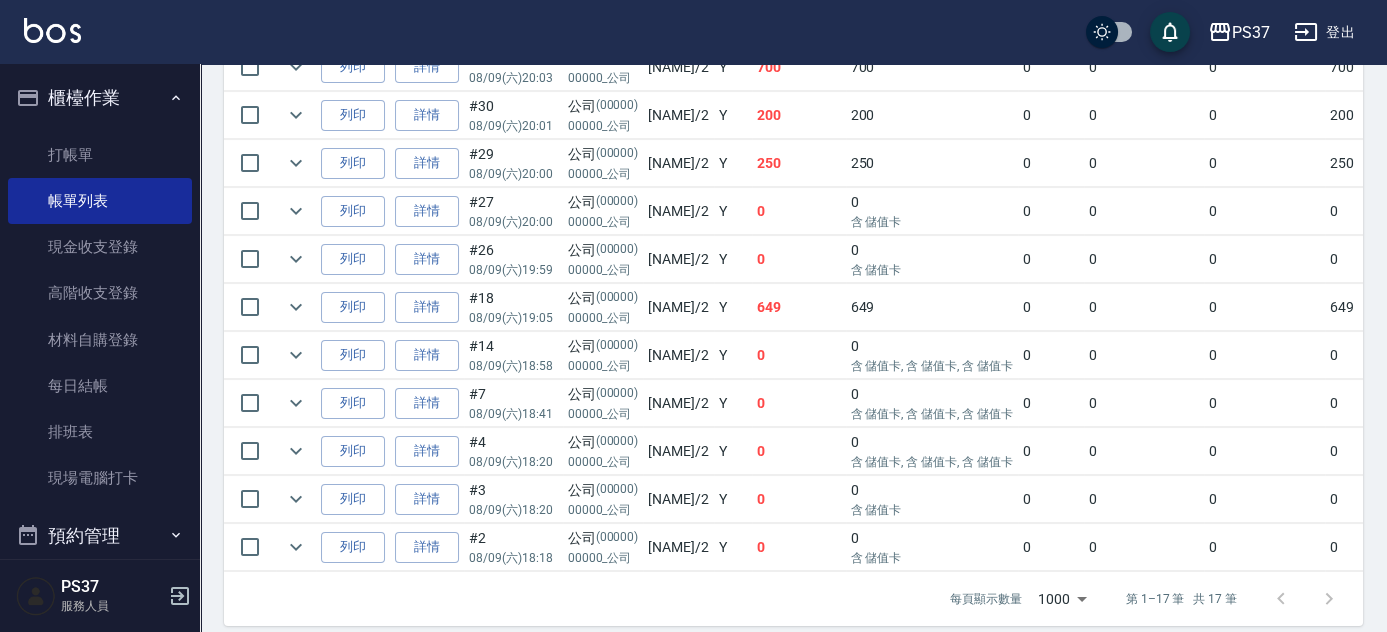 scroll, scrollTop: 930, scrollLeft: 0, axis: vertical 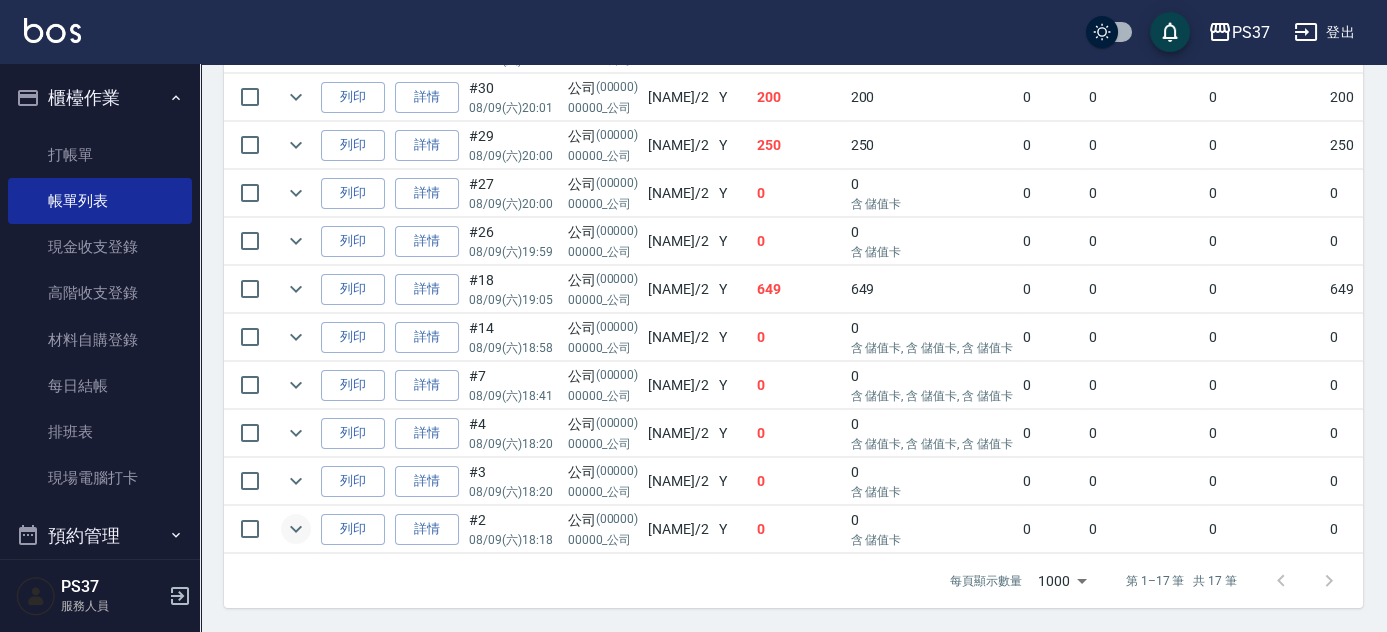 click 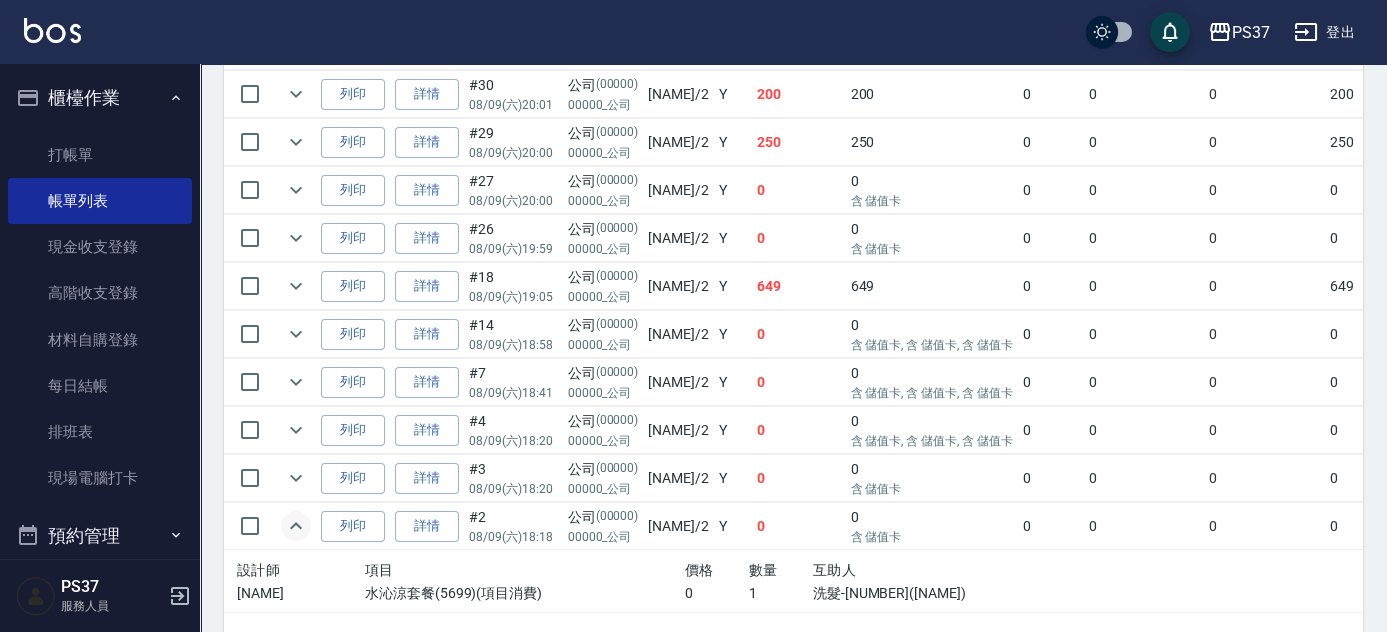 click 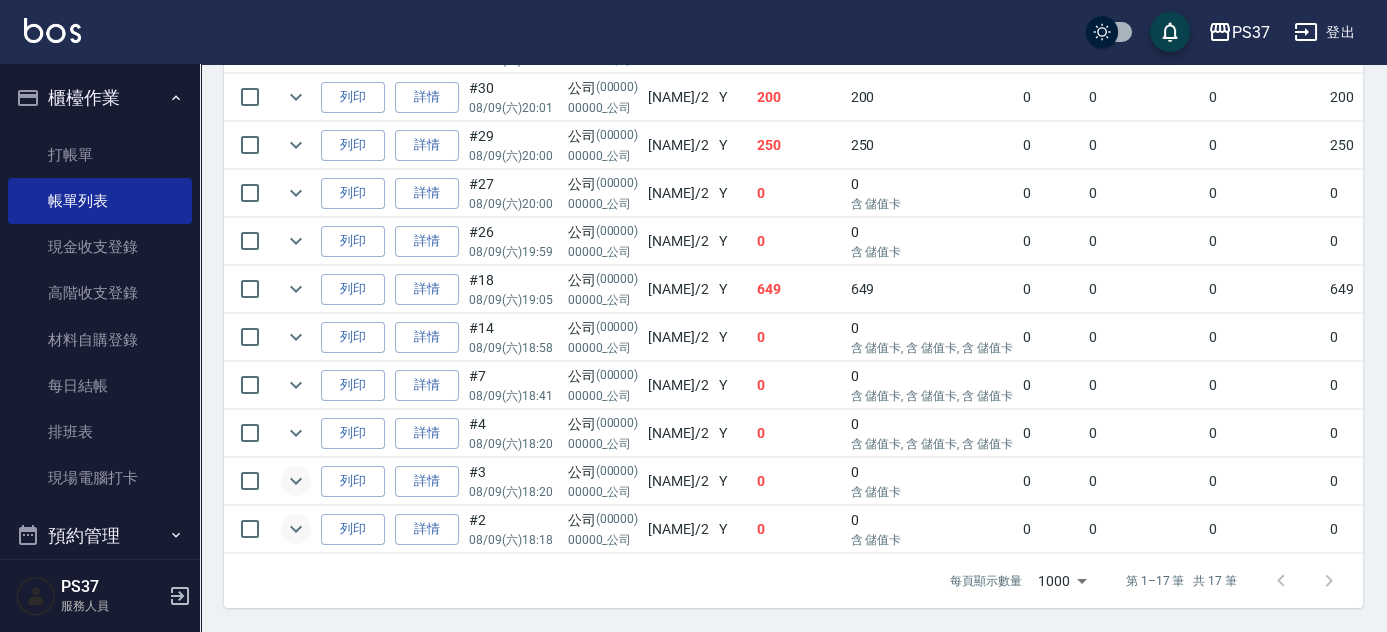 click 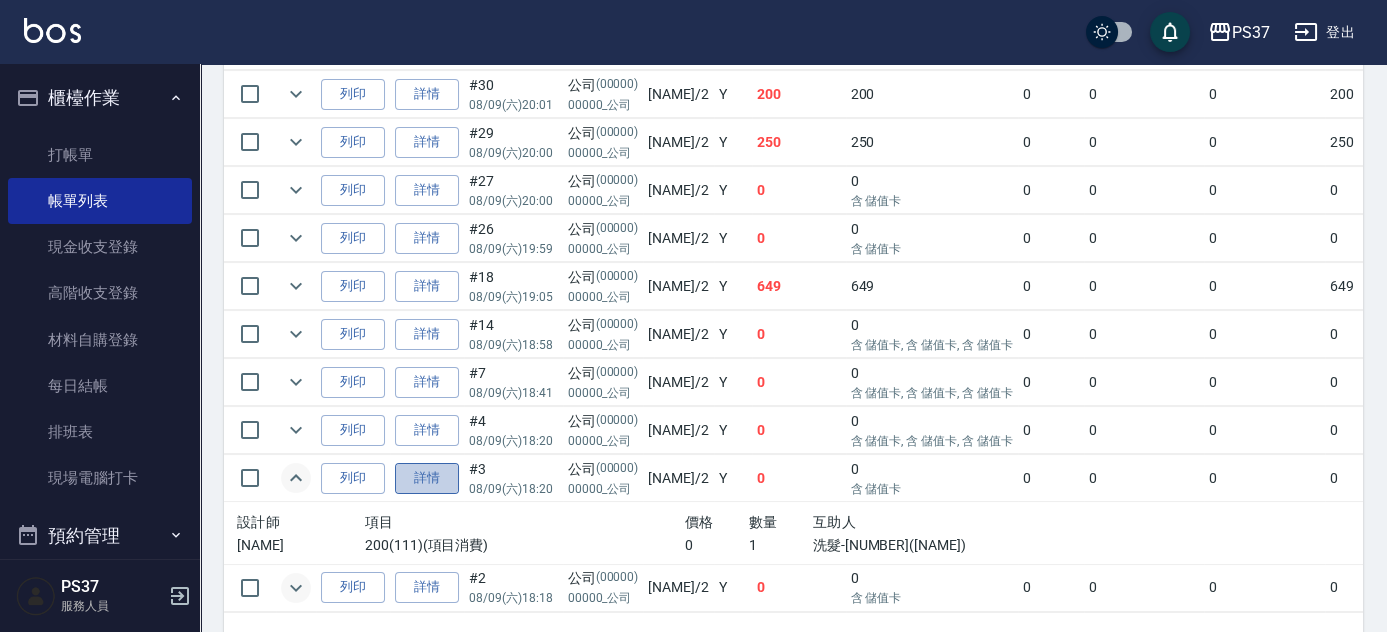click on "詳情" at bounding box center (427, 478) 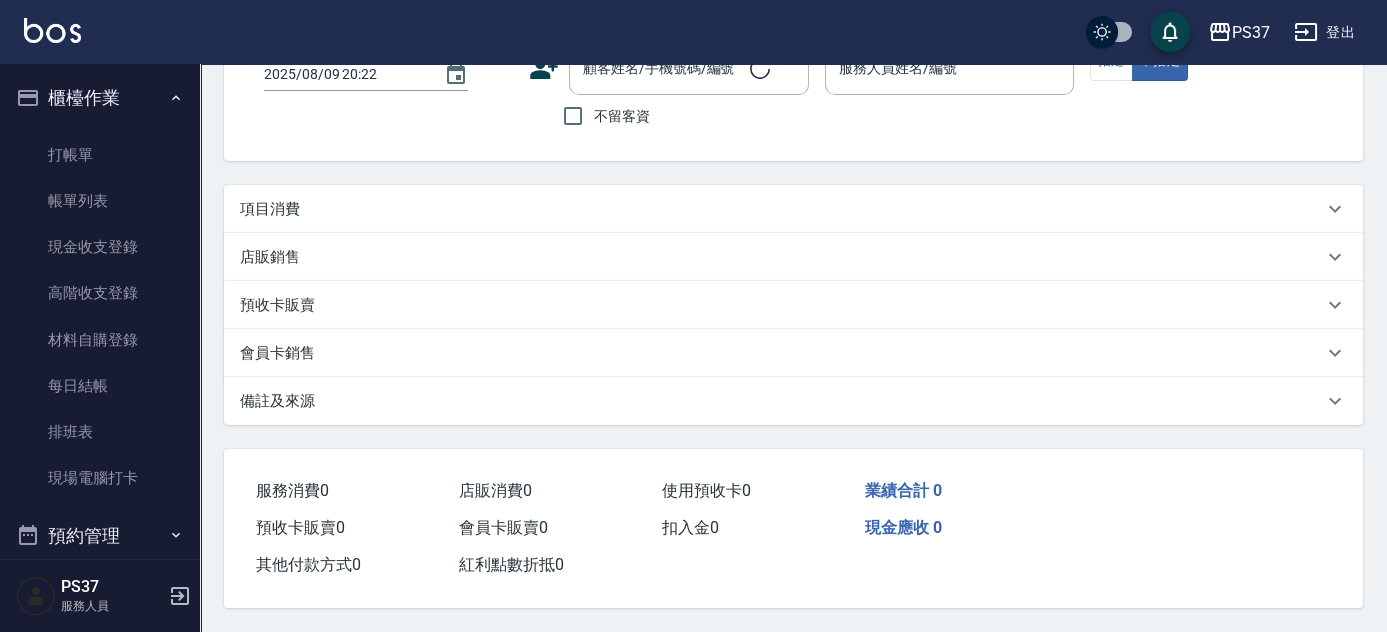 scroll, scrollTop: 0, scrollLeft: 0, axis: both 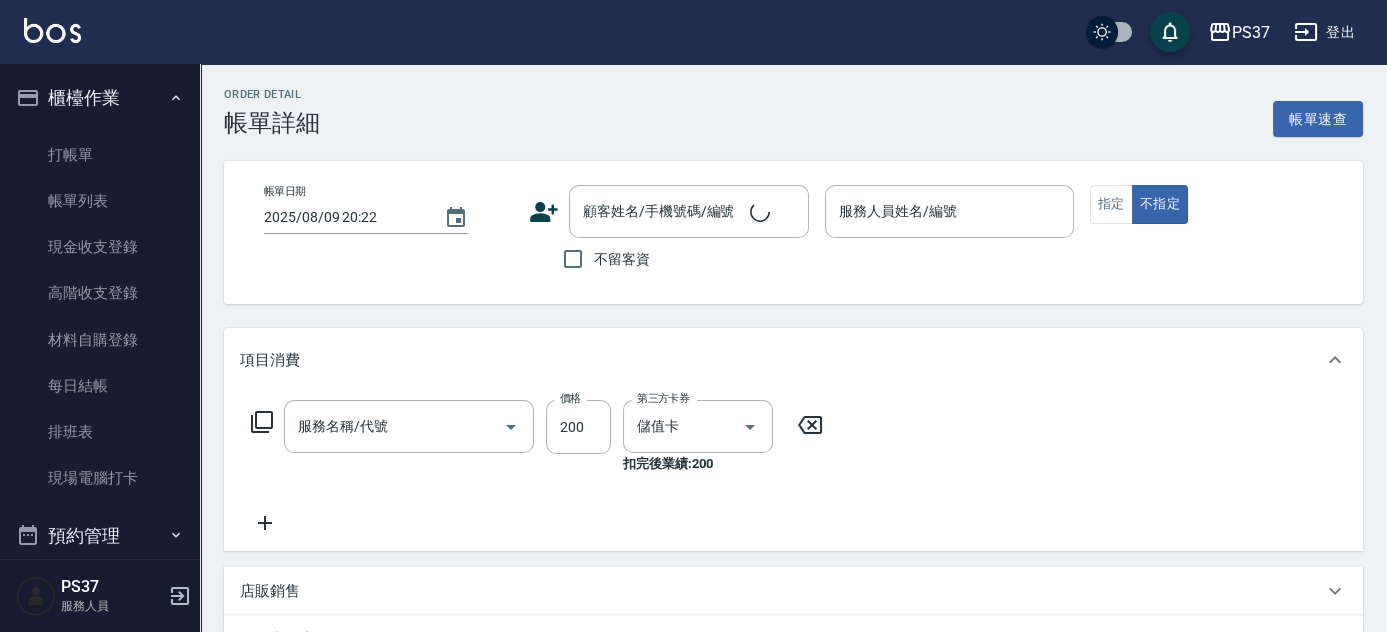 type on "2025/08/09 18:20" 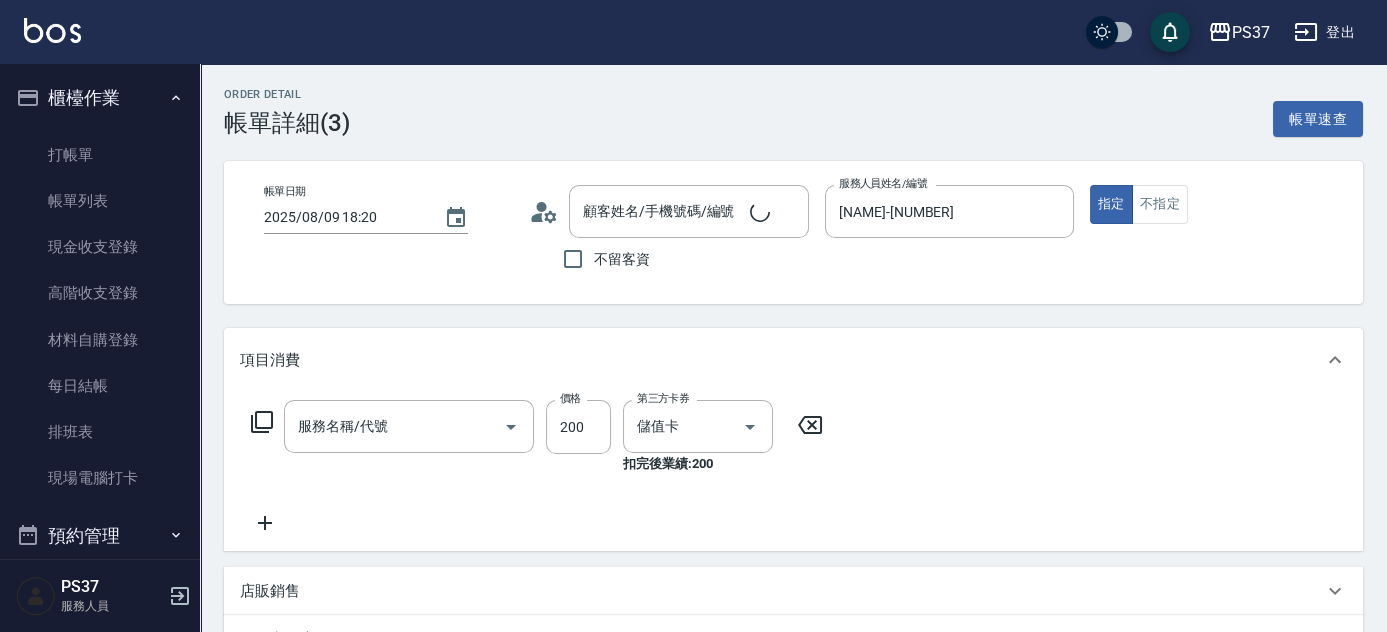 type on "200(111)" 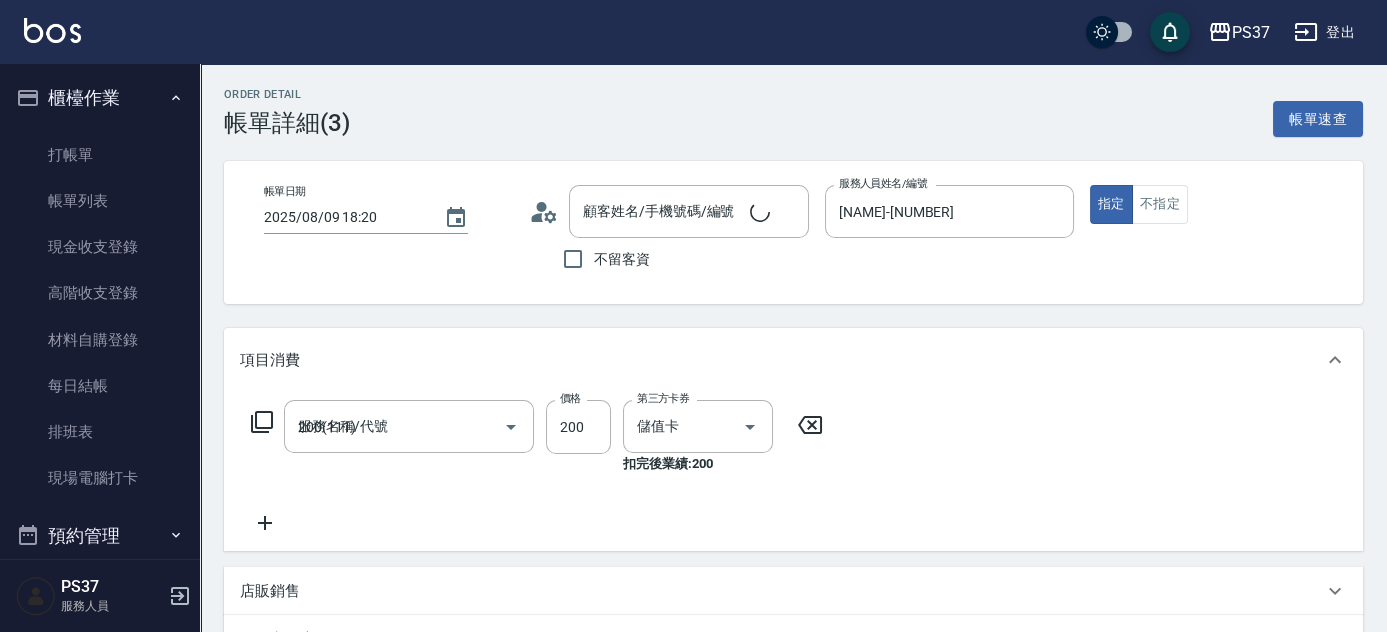 type on "公司/00000_公司/00000" 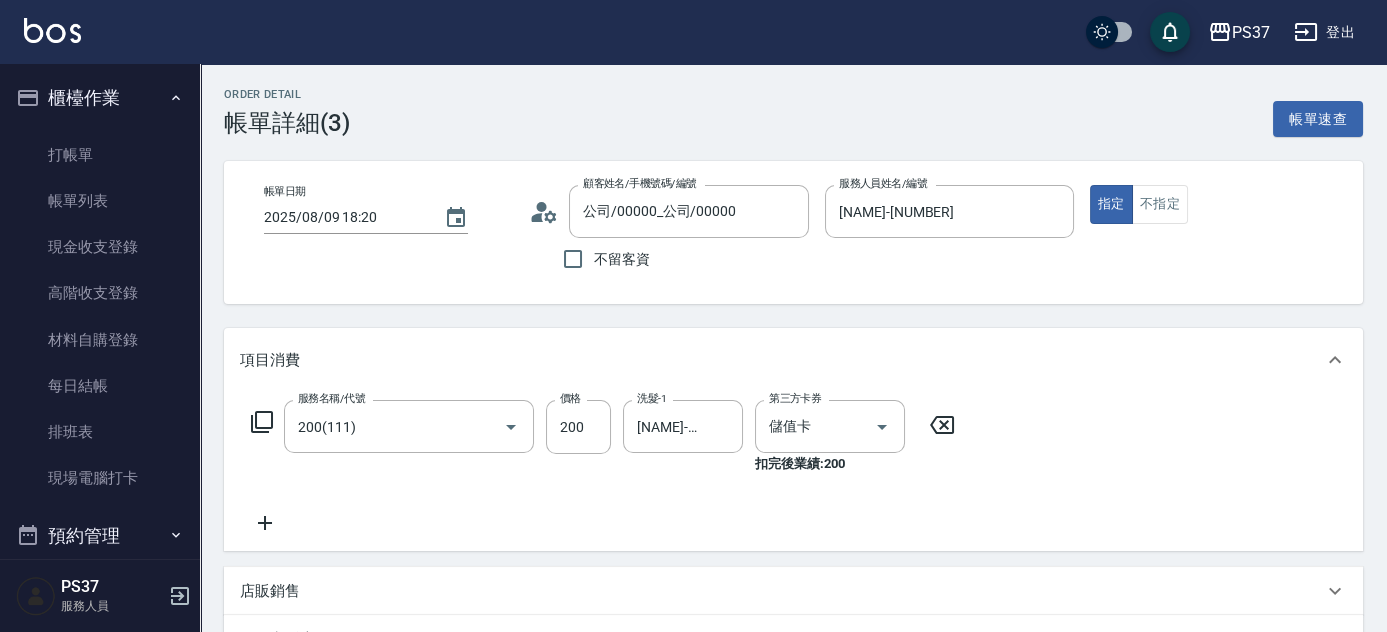 click 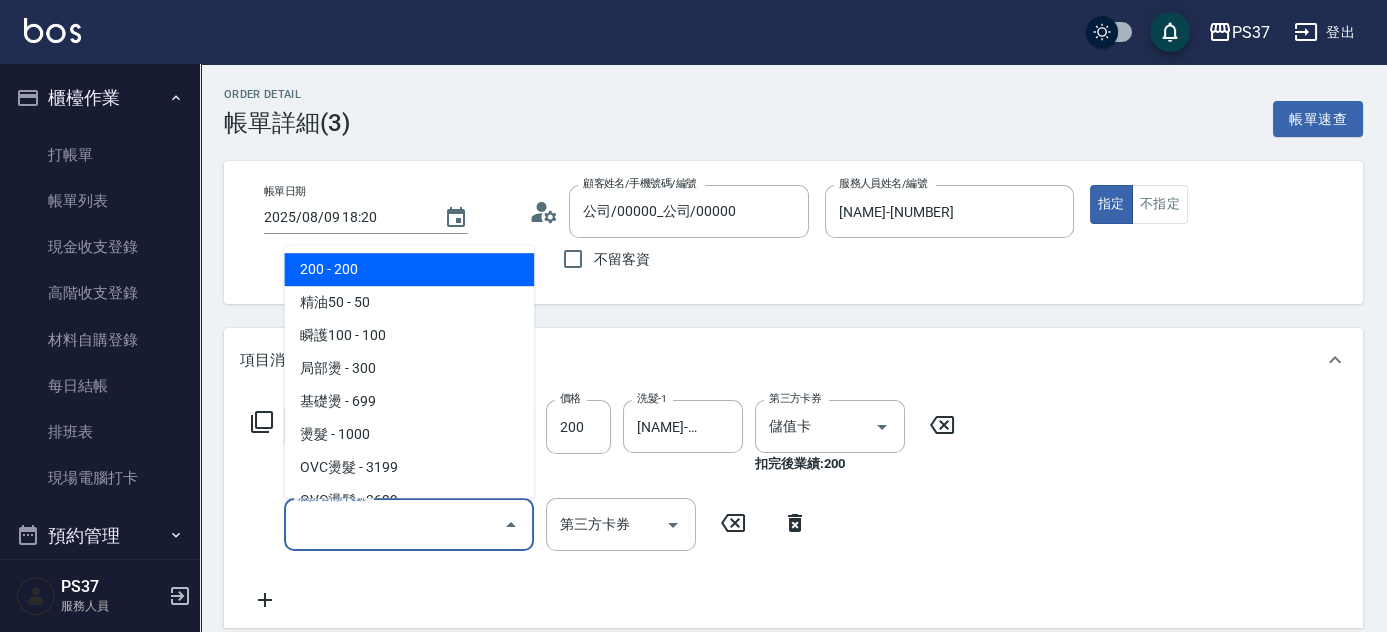 click on "服務名稱/代號" at bounding box center [394, 524] 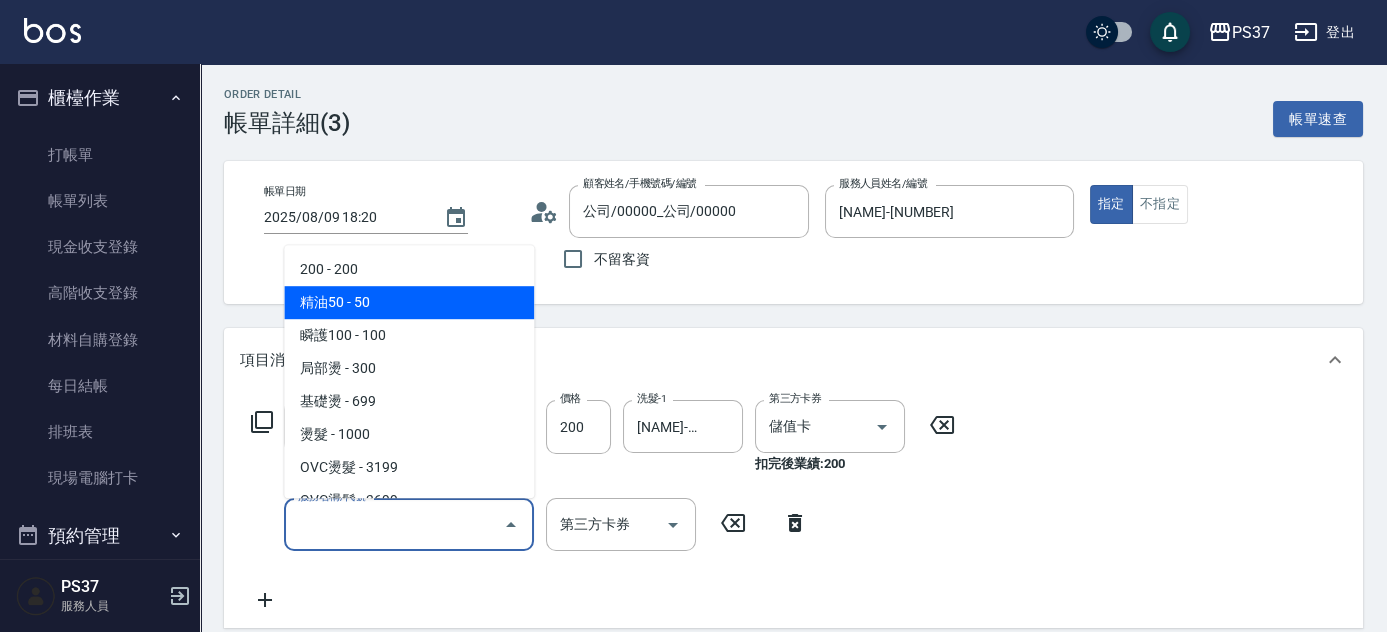 click on "精油50 - 50" at bounding box center (409, 302) 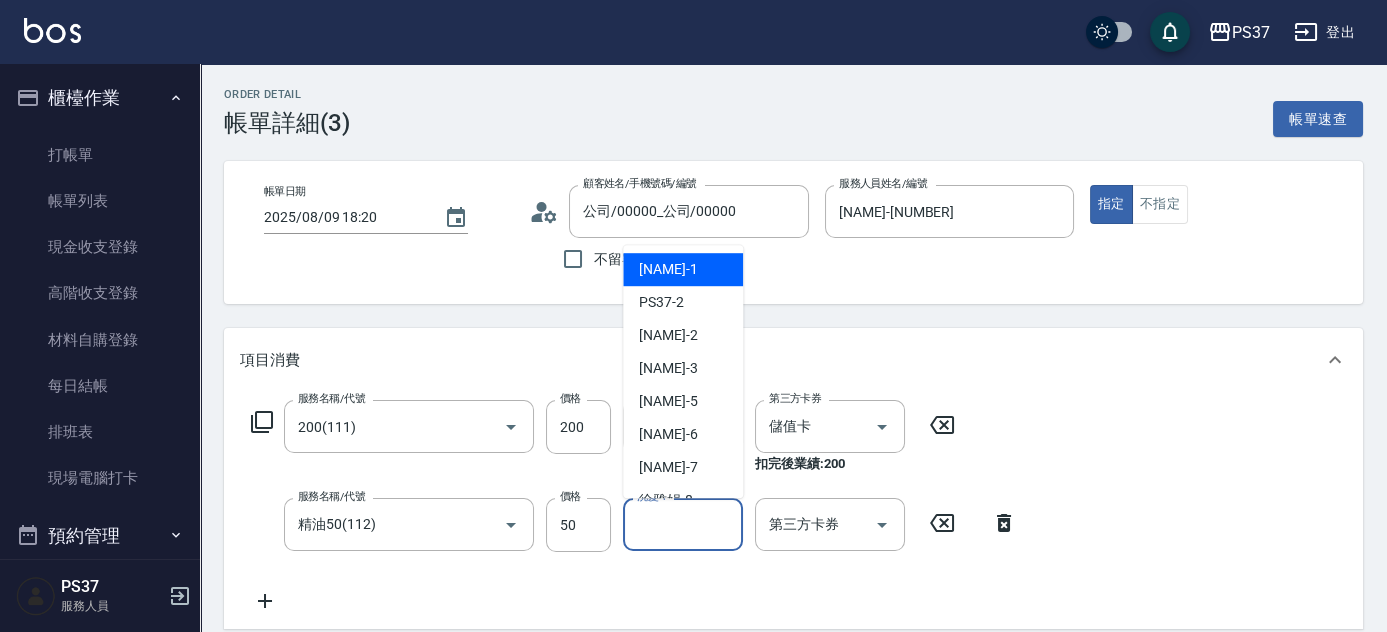 click on "洗髮-1" at bounding box center (683, 524) 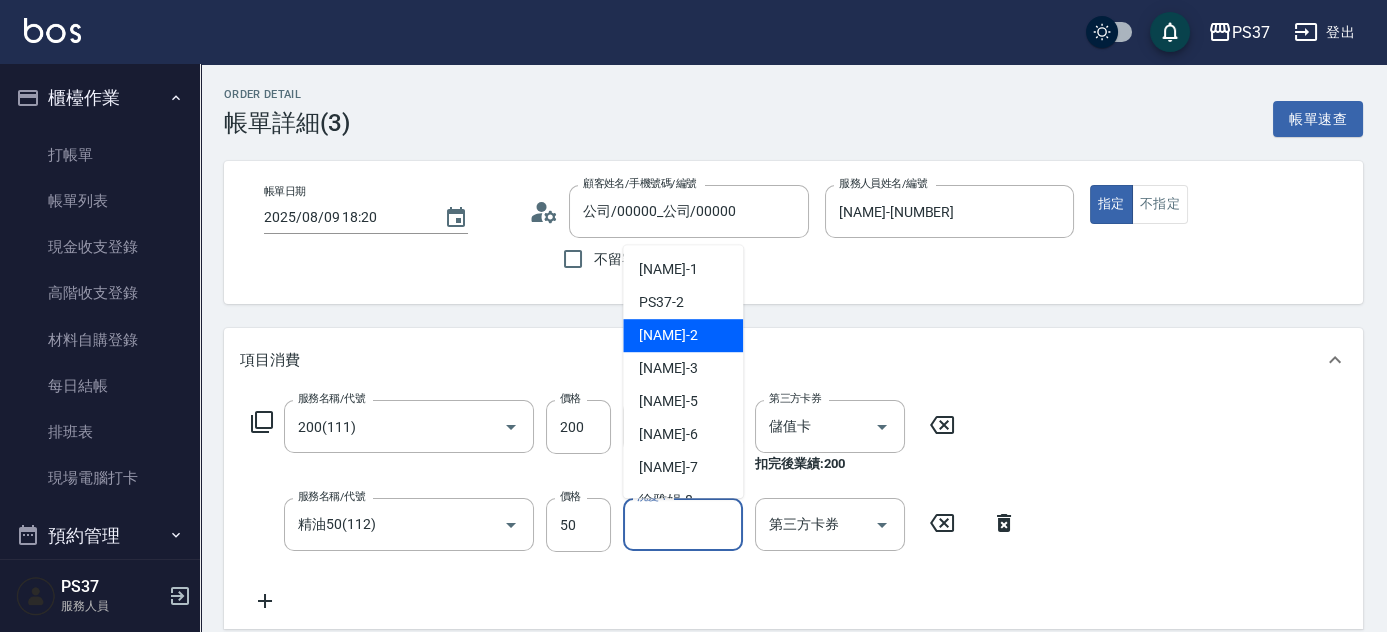 click on "劉晨志 -2" at bounding box center (668, 335) 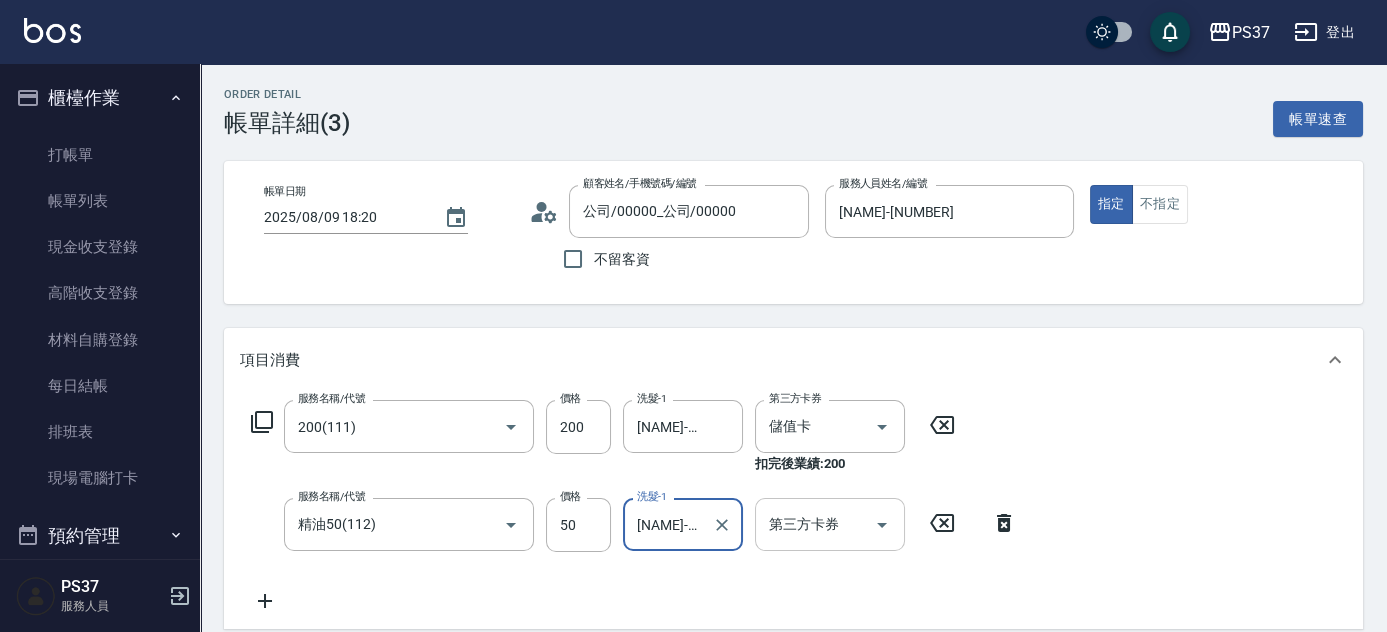 click at bounding box center [882, 525] 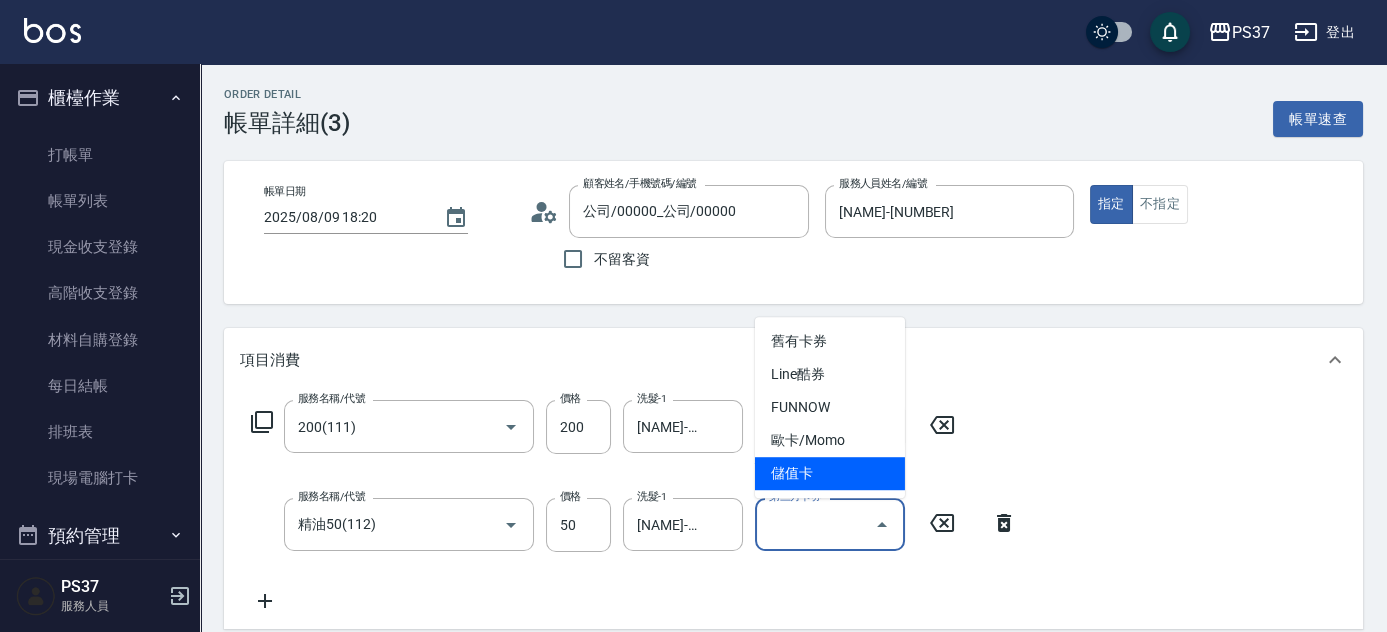 click on "儲值卡" at bounding box center [830, 473] 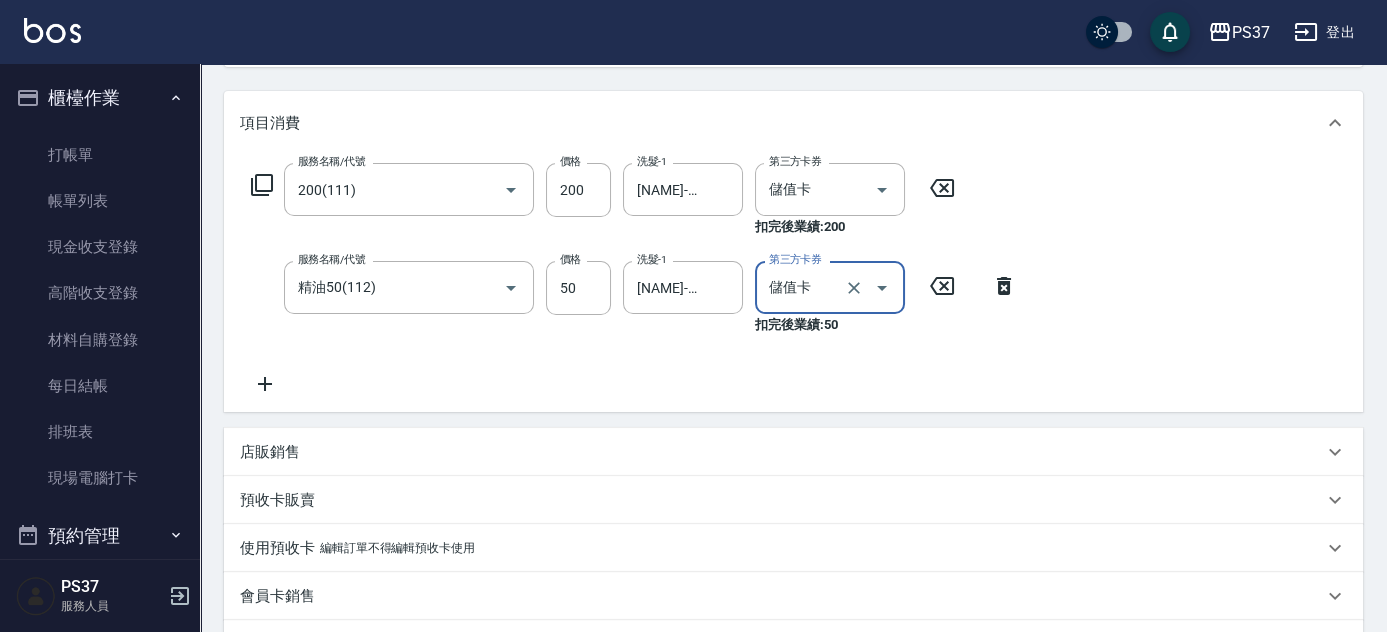 scroll, scrollTop: 535, scrollLeft: 0, axis: vertical 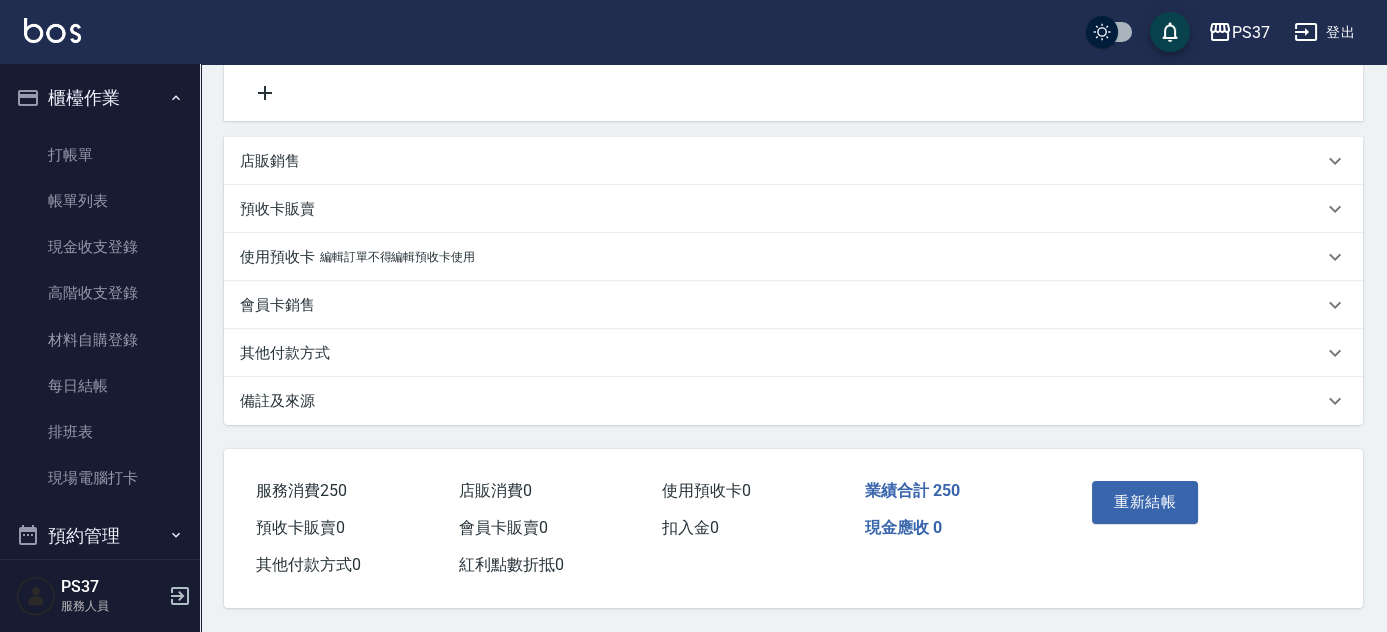 click on "重新結帳" at bounding box center [1145, 502] 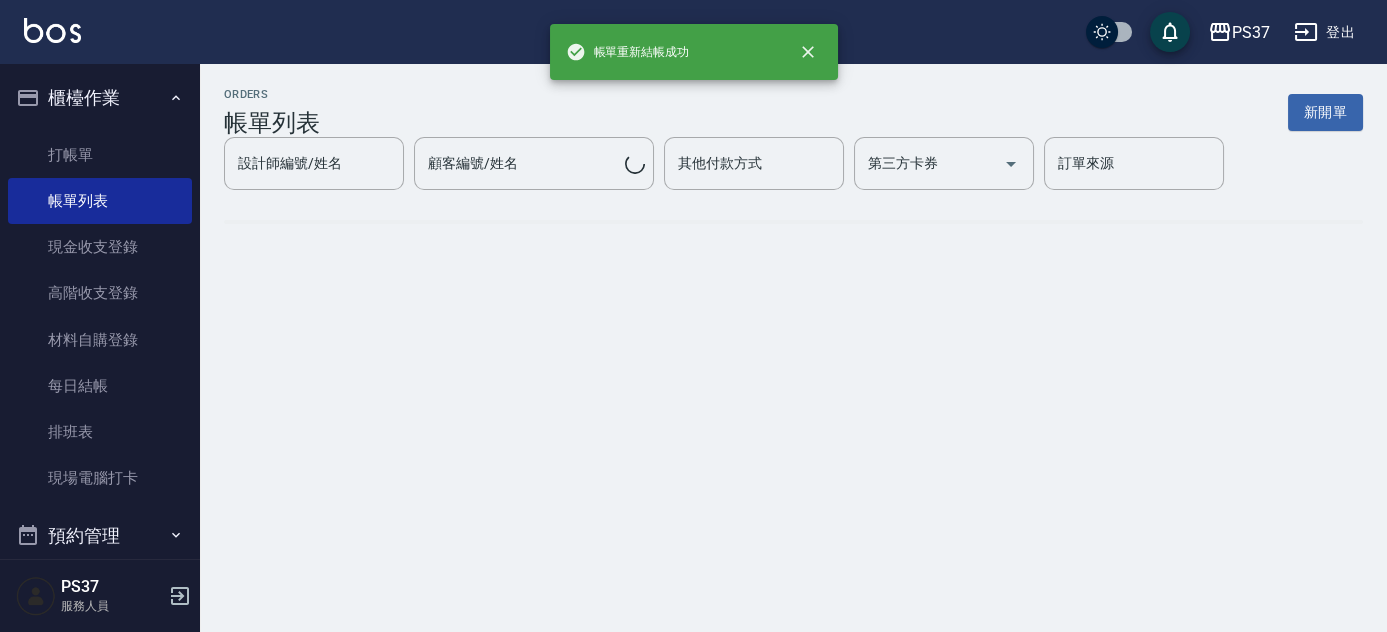 scroll, scrollTop: 0, scrollLeft: 0, axis: both 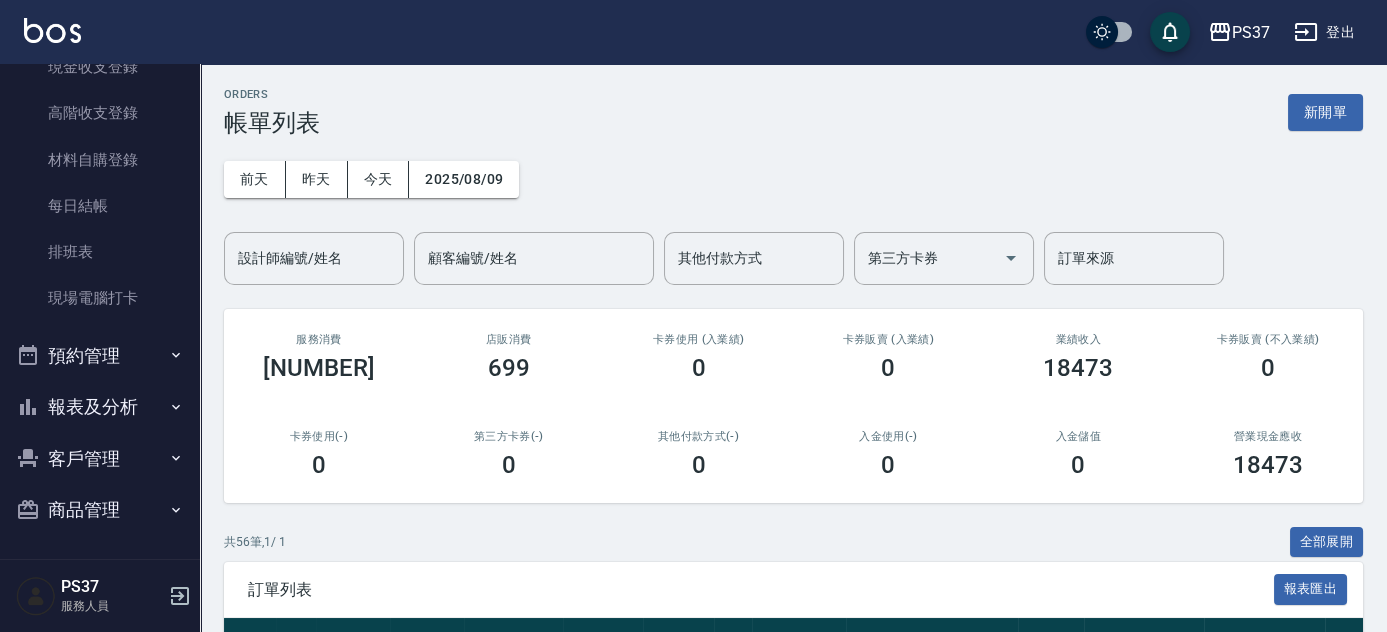 click on "報表及分析" at bounding box center (100, 407) 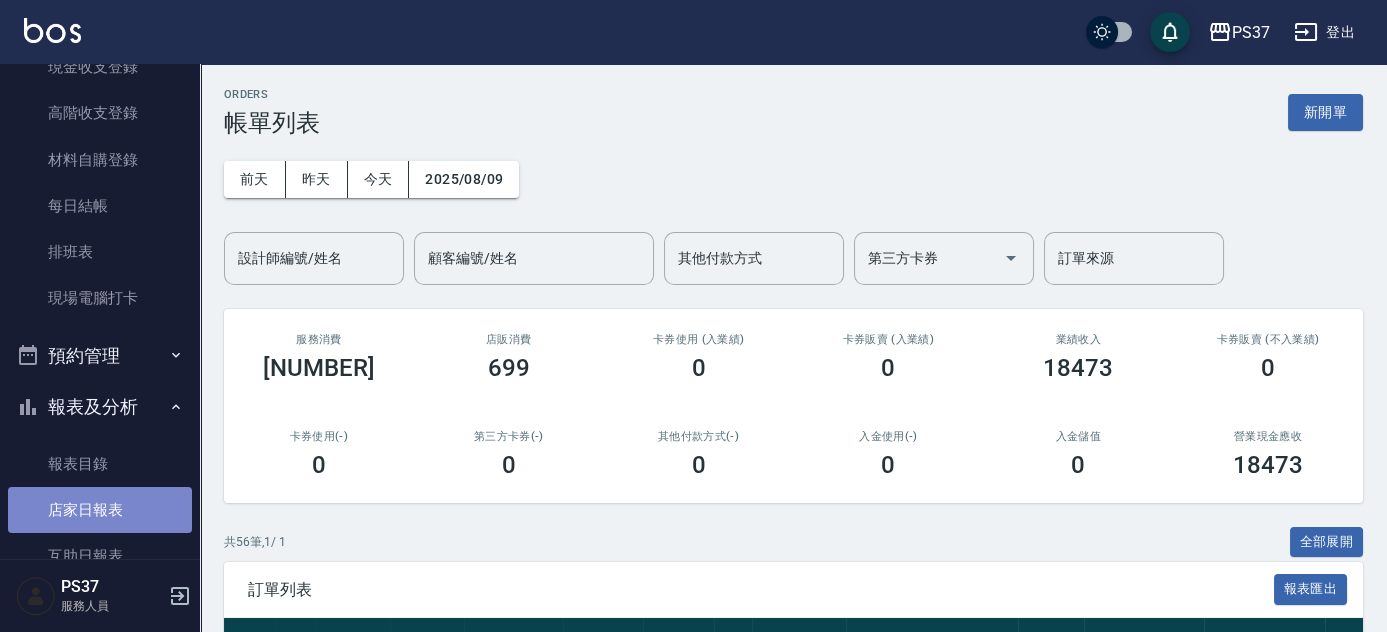 click on "店家日報表" at bounding box center (100, 510) 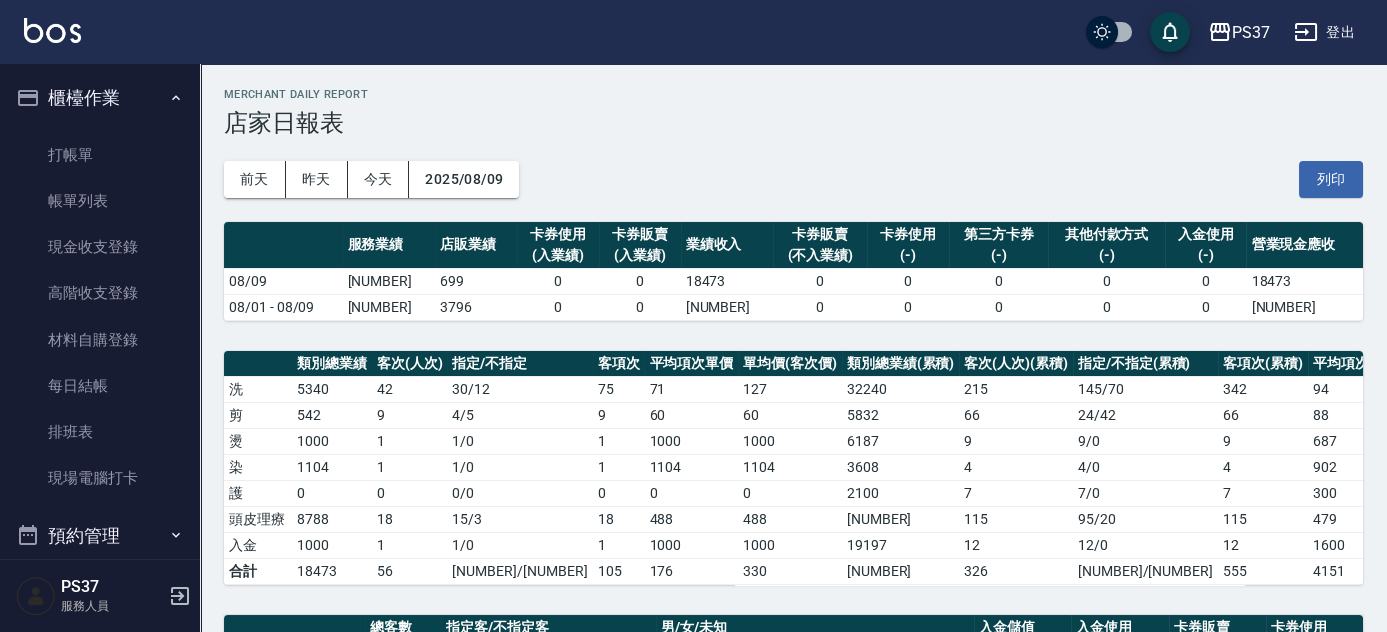 scroll, scrollTop: 363, scrollLeft: 0, axis: vertical 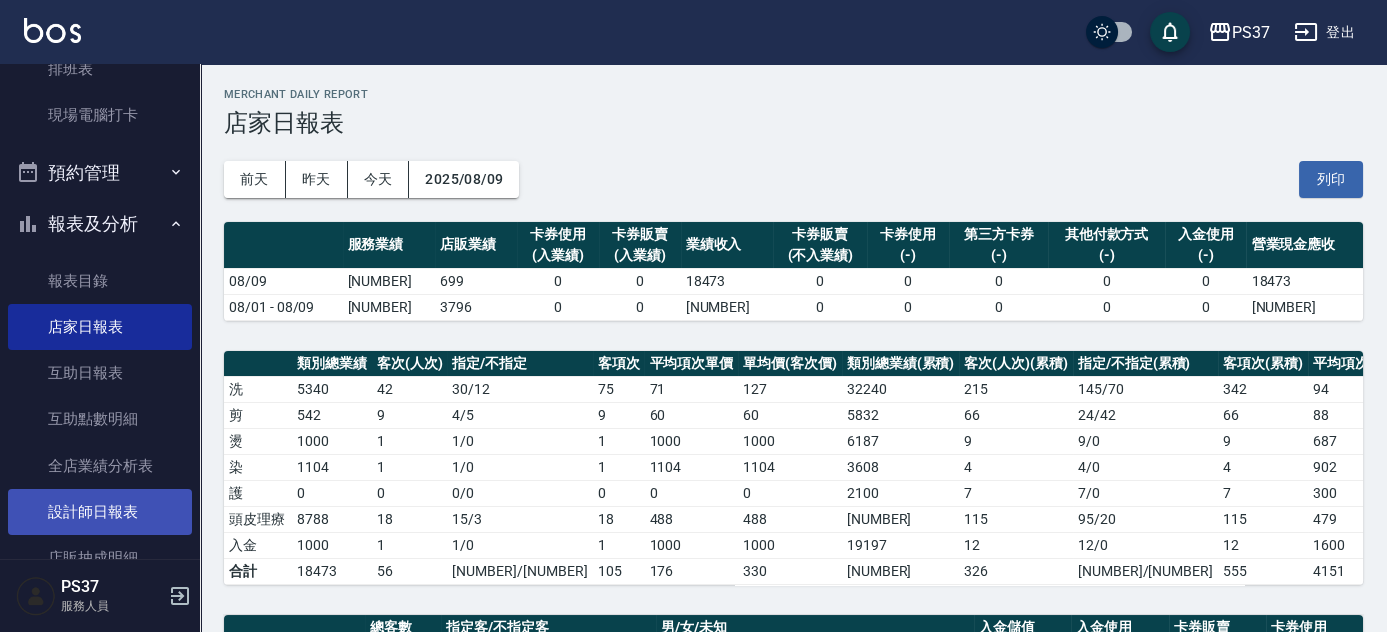 click on "設計師日報表" at bounding box center [100, 512] 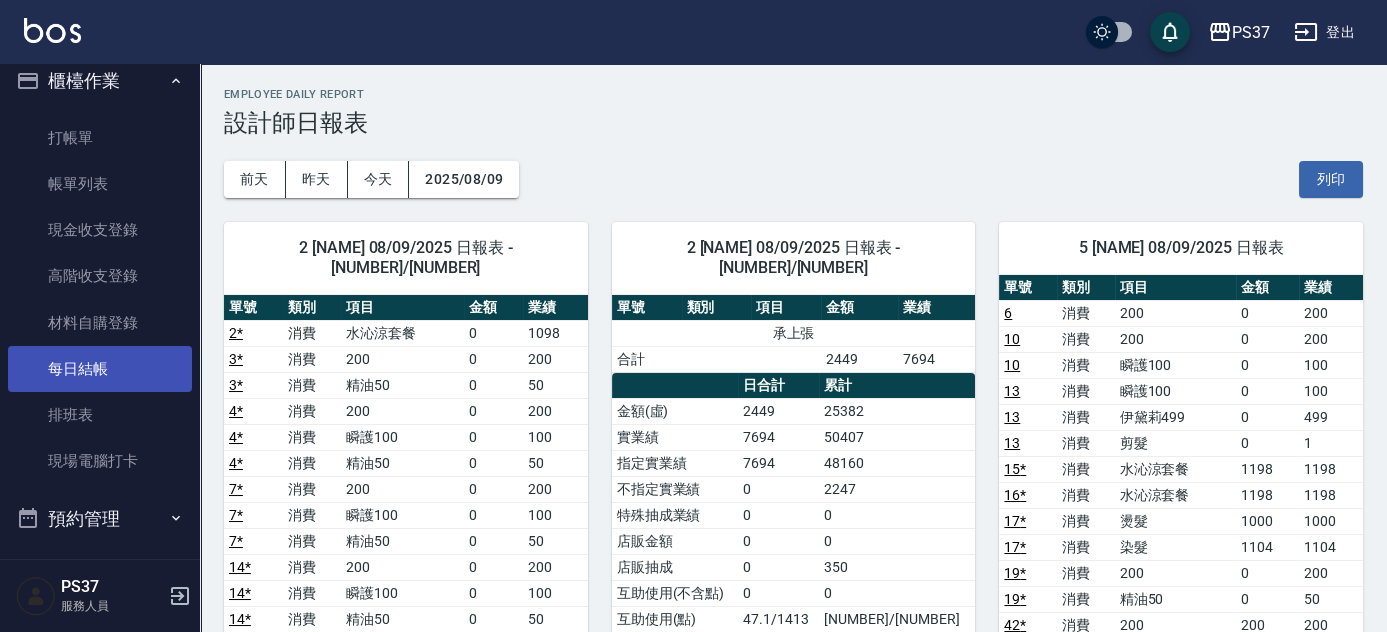 scroll, scrollTop: 0, scrollLeft: 0, axis: both 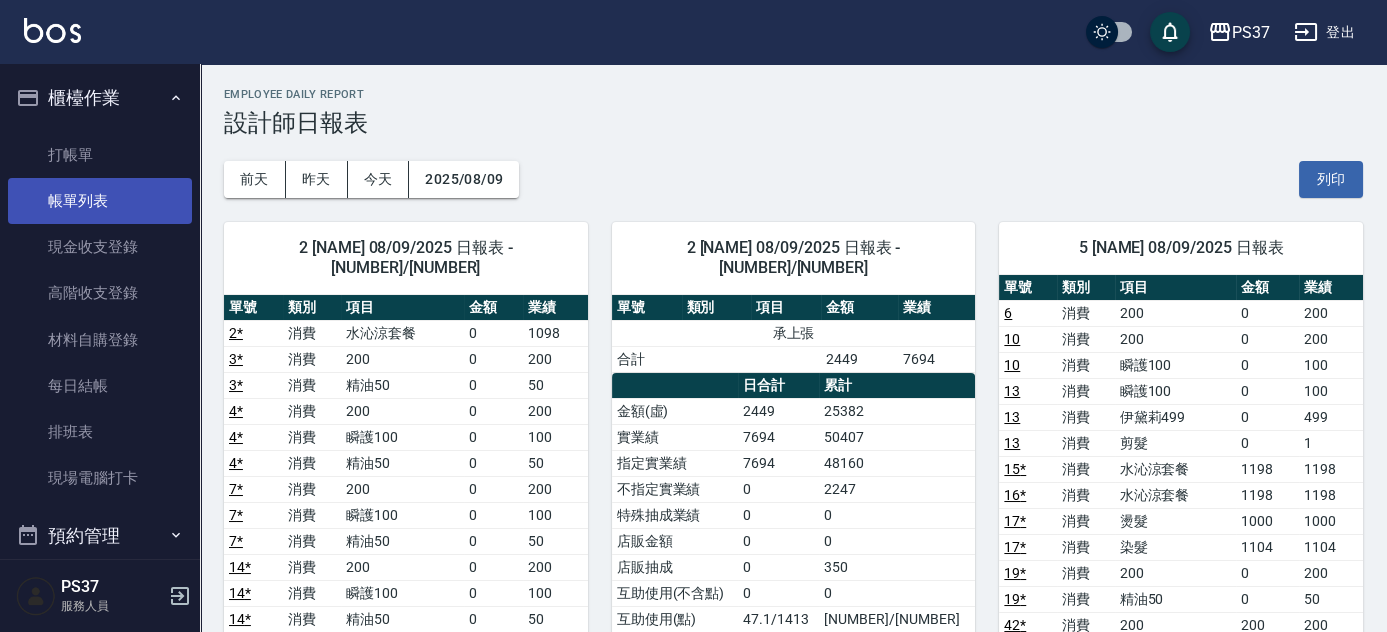 click on "帳單列表" at bounding box center (100, 201) 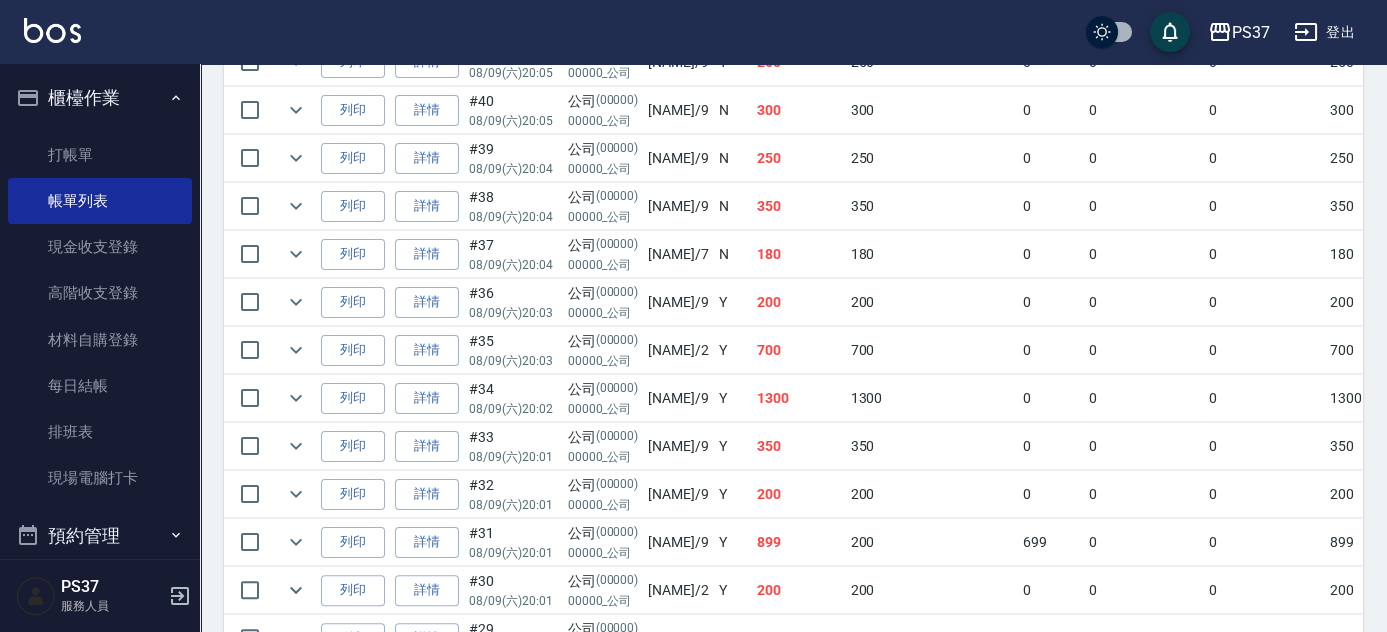 scroll, scrollTop: 1545, scrollLeft: 0, axis: vertical 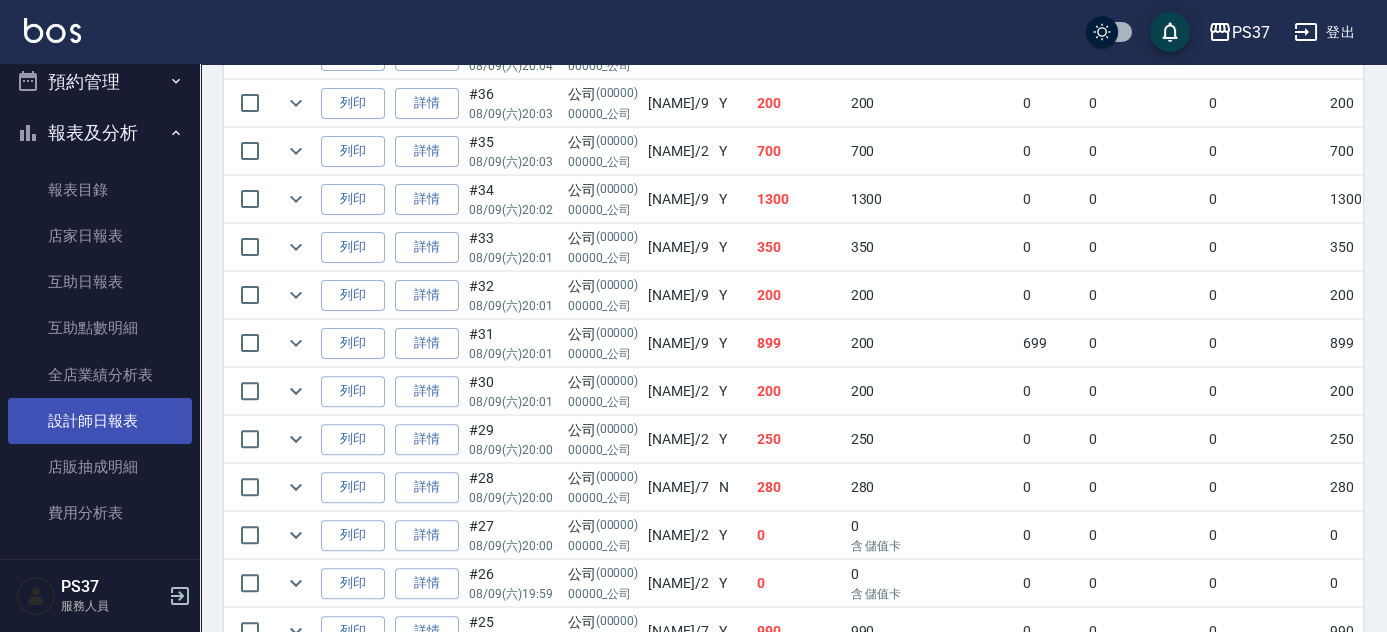 click on "設計師日報表" at bounding box center [100, 421] 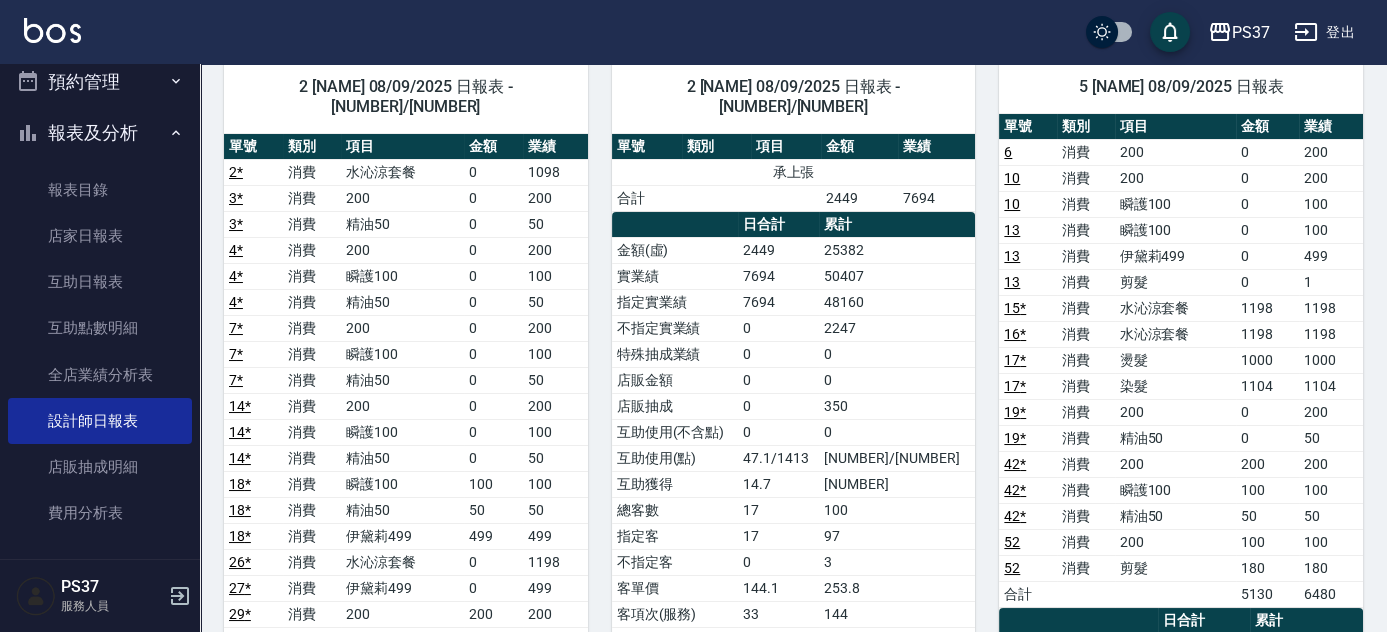scroll, scrollTop: 0, scrollLeft: 0, axis: both 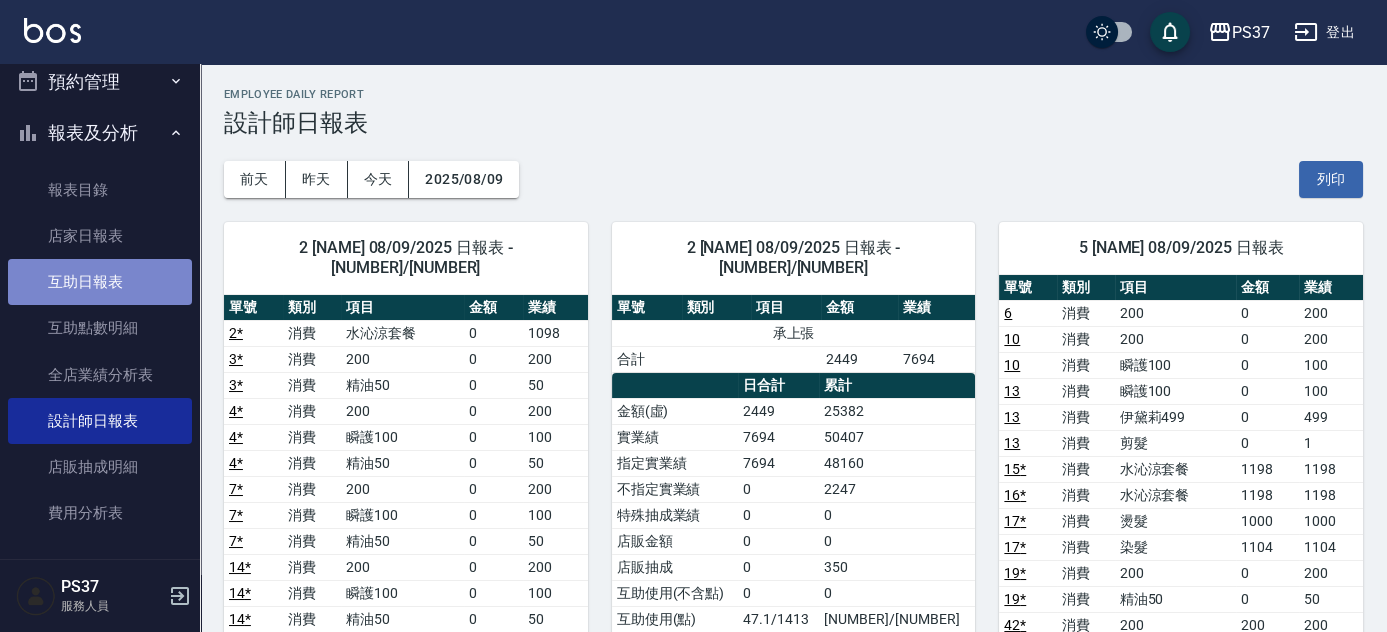 click on "互助日報表" at bounding box center [100, 282] 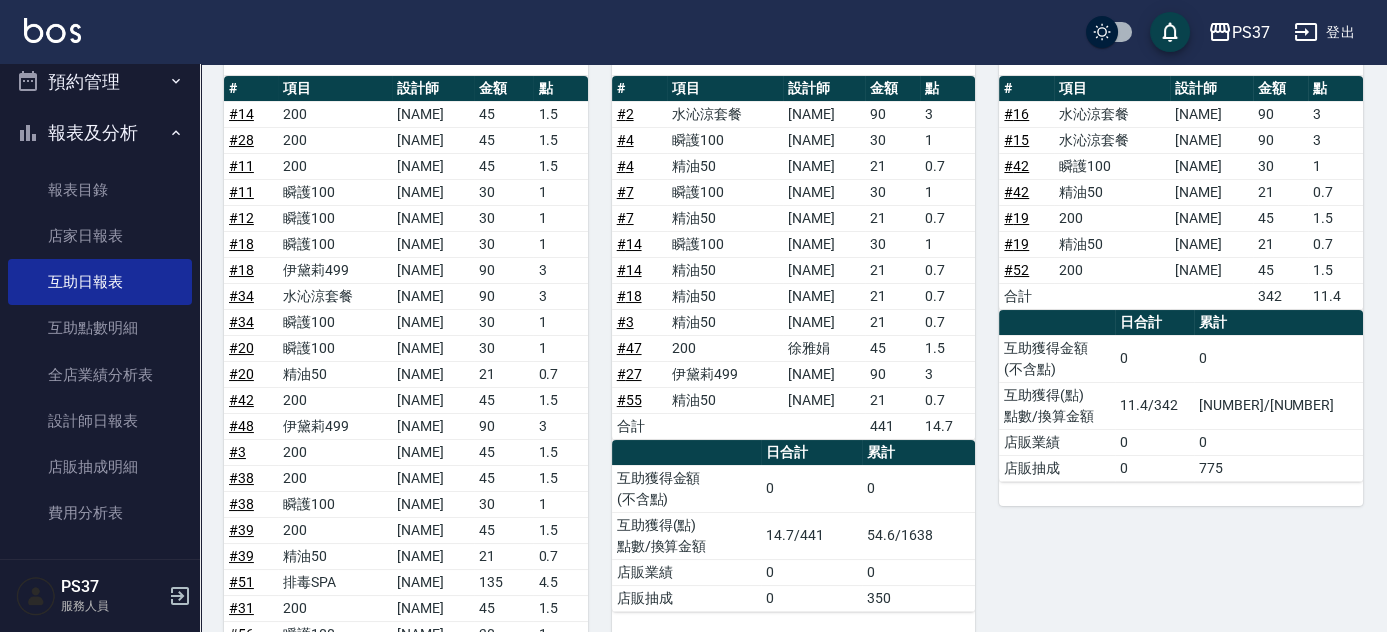 scroll, scrollTop: 727, scrollLeft: 0, axis: vertical 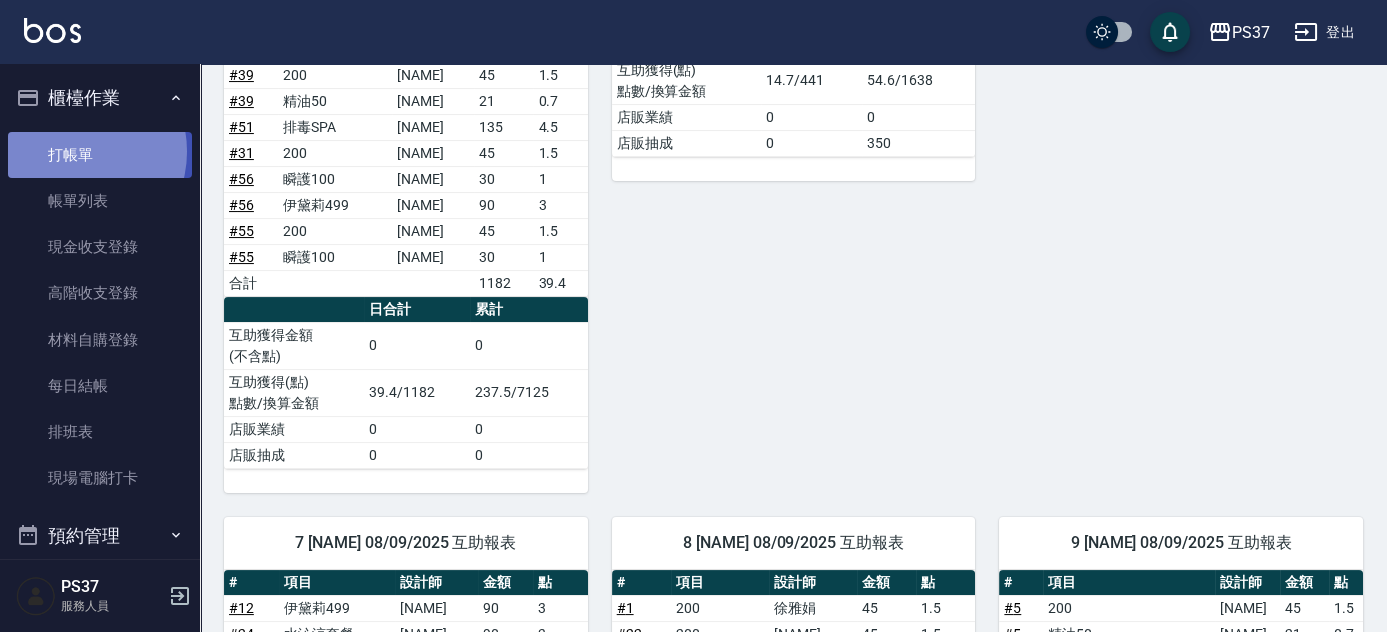 click on "打帳單" at bounding box center [100, 155] 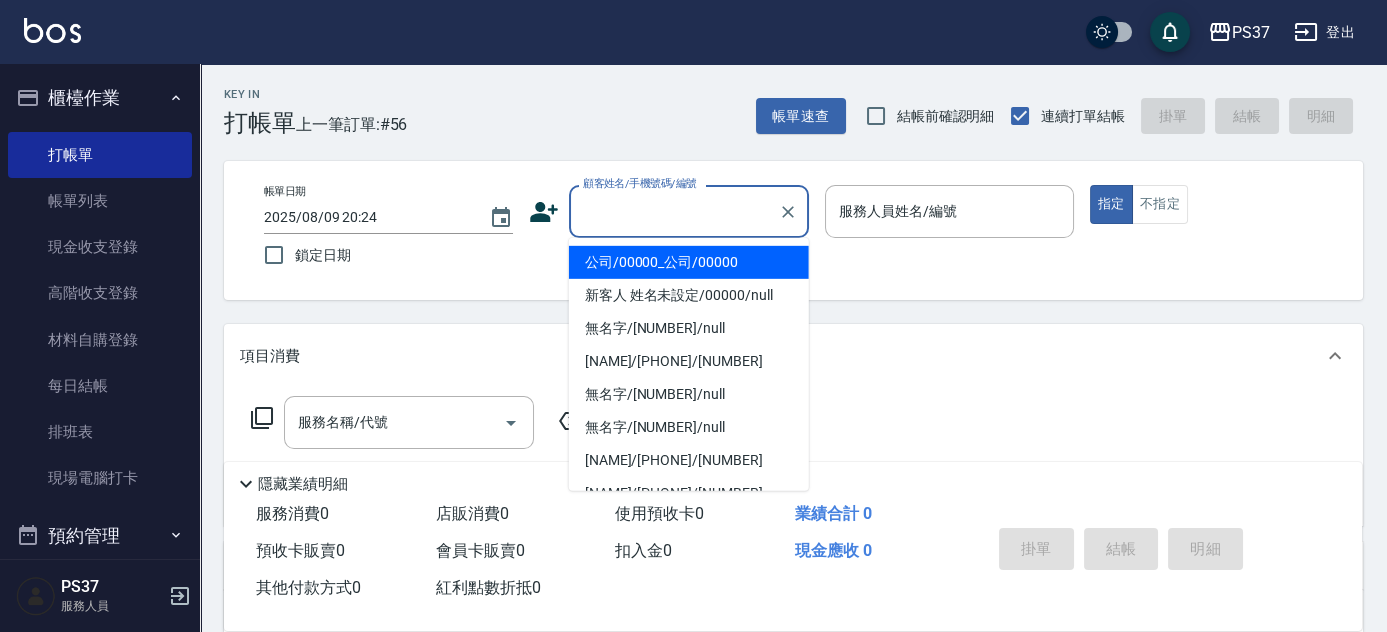 click on "顧客姓名/手機號碼/編號" at bounding box center (674, 211) 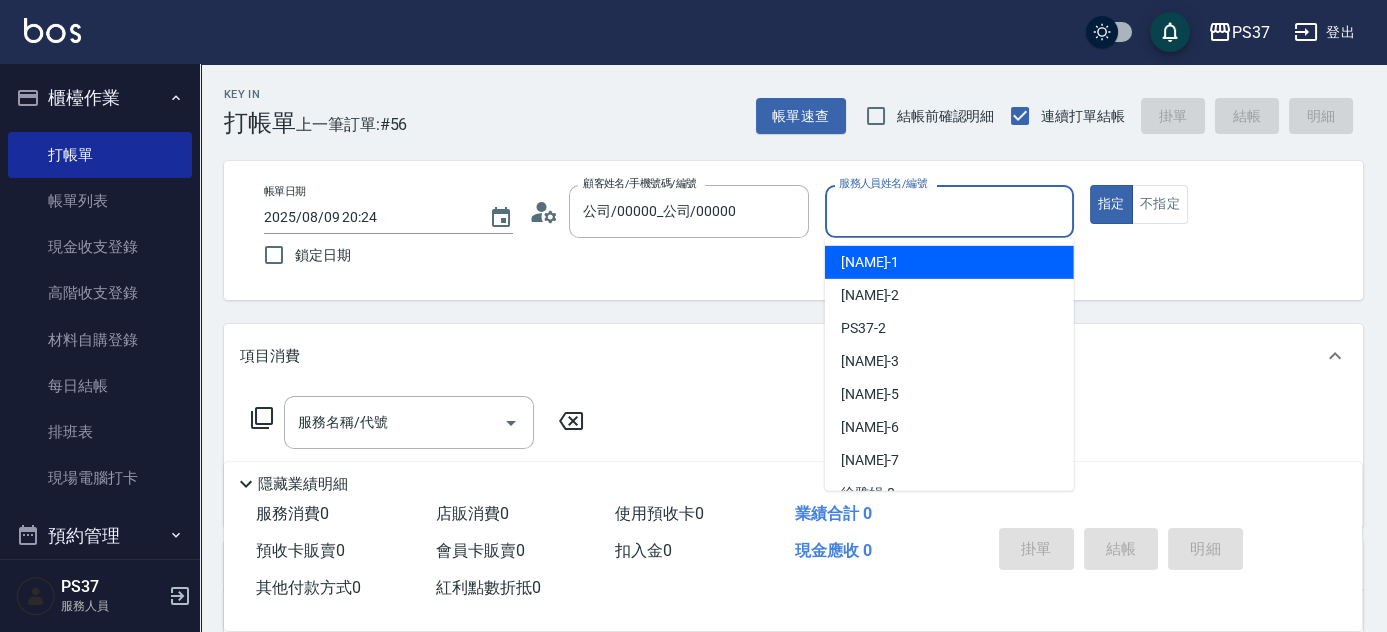click on "服務人員姓名/編號" at bounding box center (949, 211) 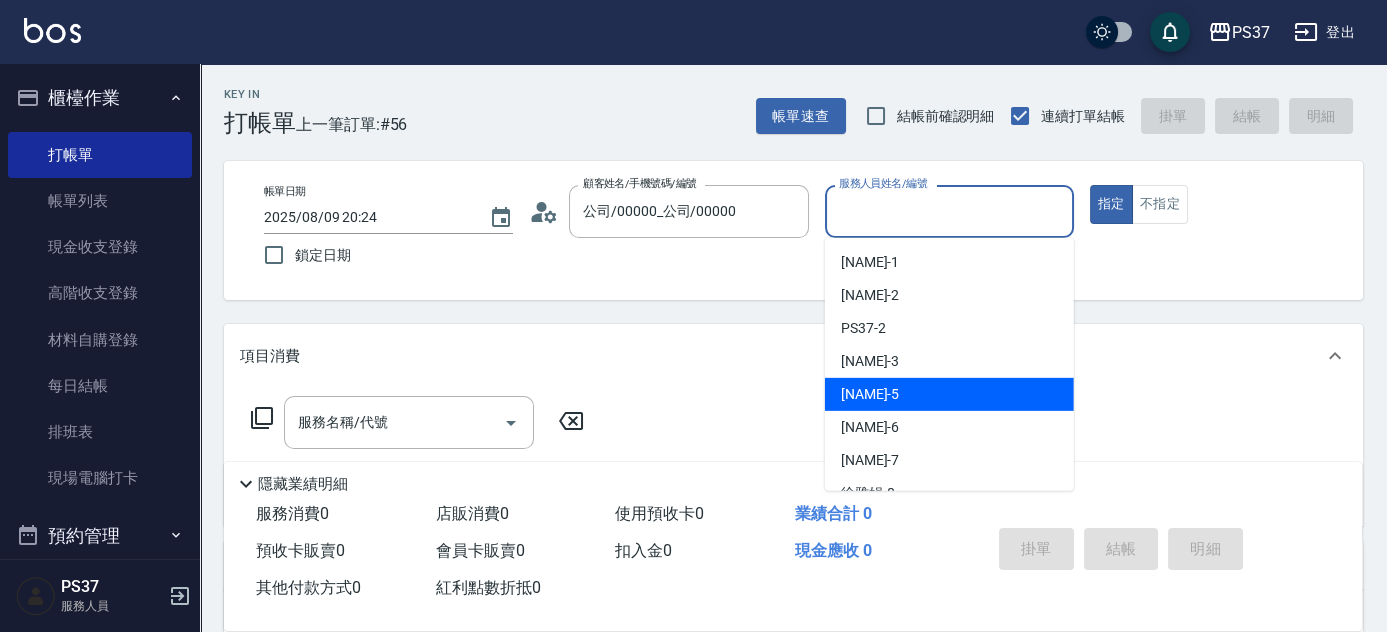 click on "鄧卉芸 -5" at bounding box center (949, 394) 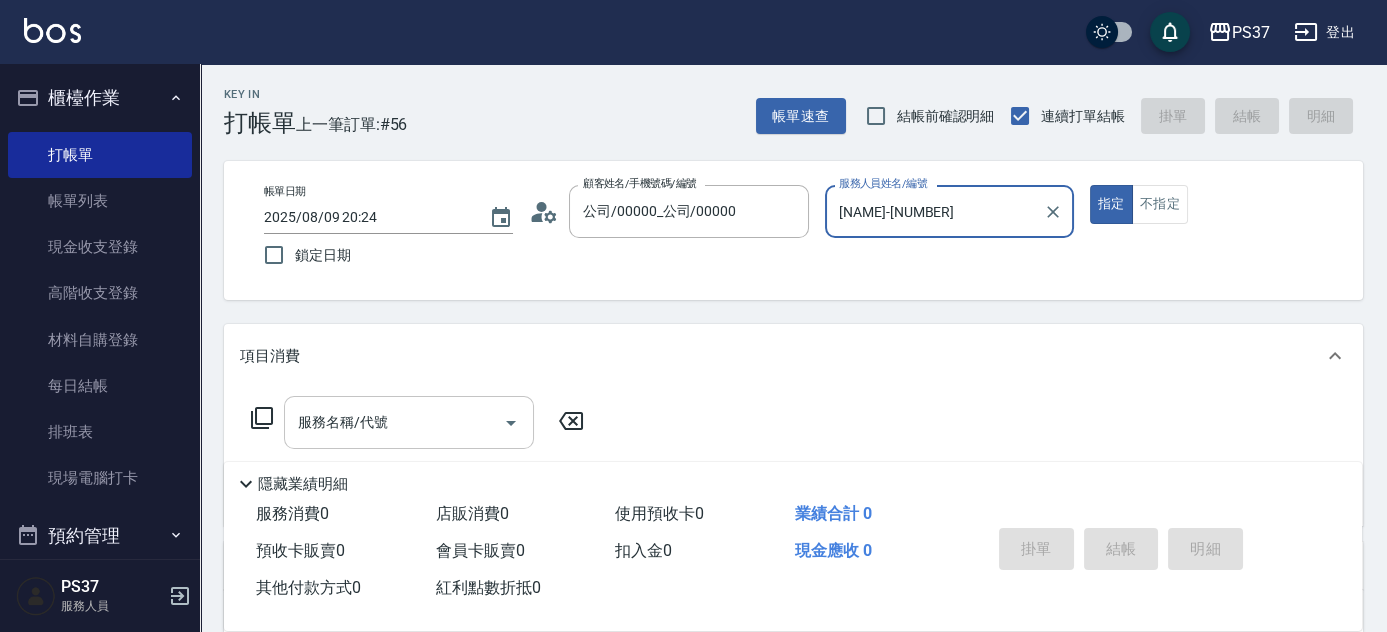 click on "服務名稱/代號" at bounding box center [394, 422] 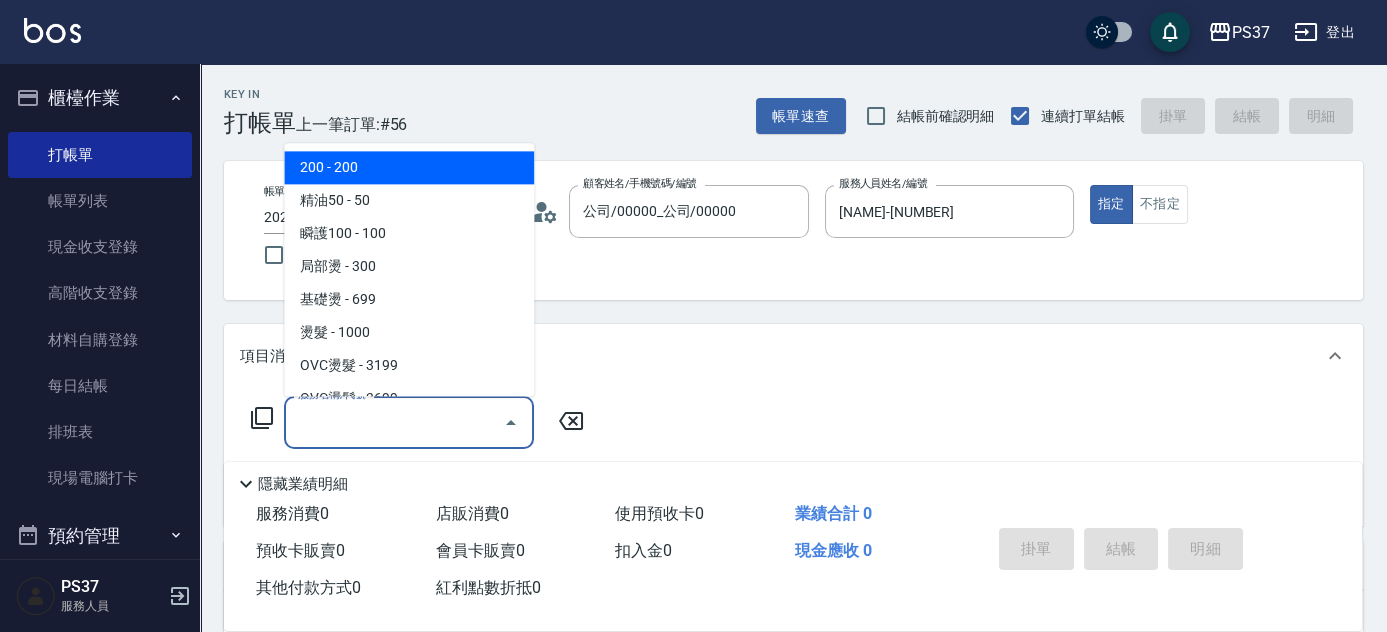click on "200 - 200" at bounding box center (409, 168) 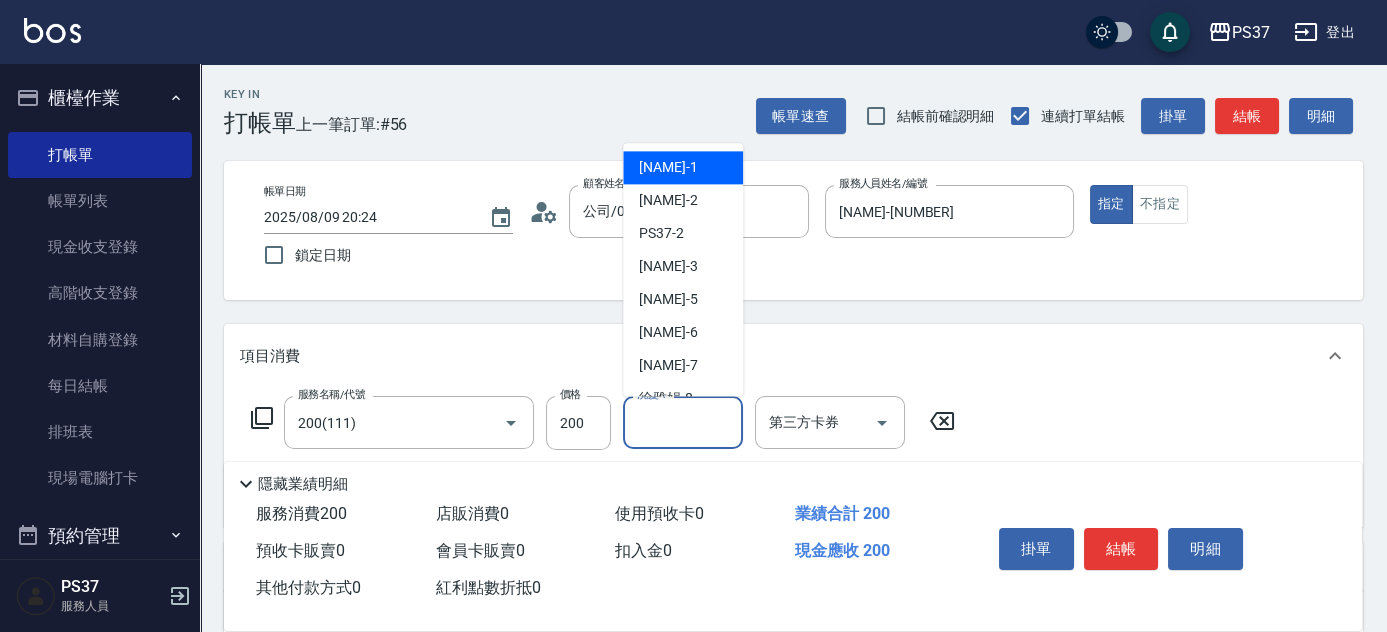 click on "洗髮-1" at bounding box center (683, 422) 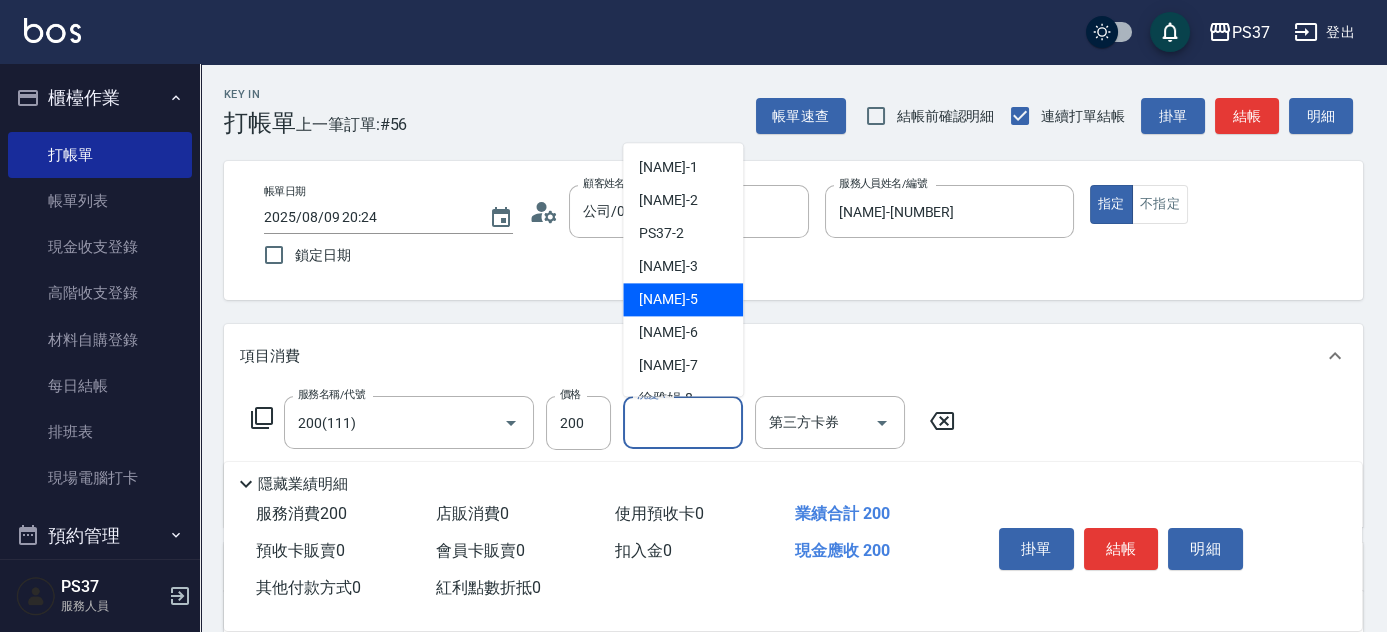 click on "鄧卉芸 -5" at bounding box center [683, 300] 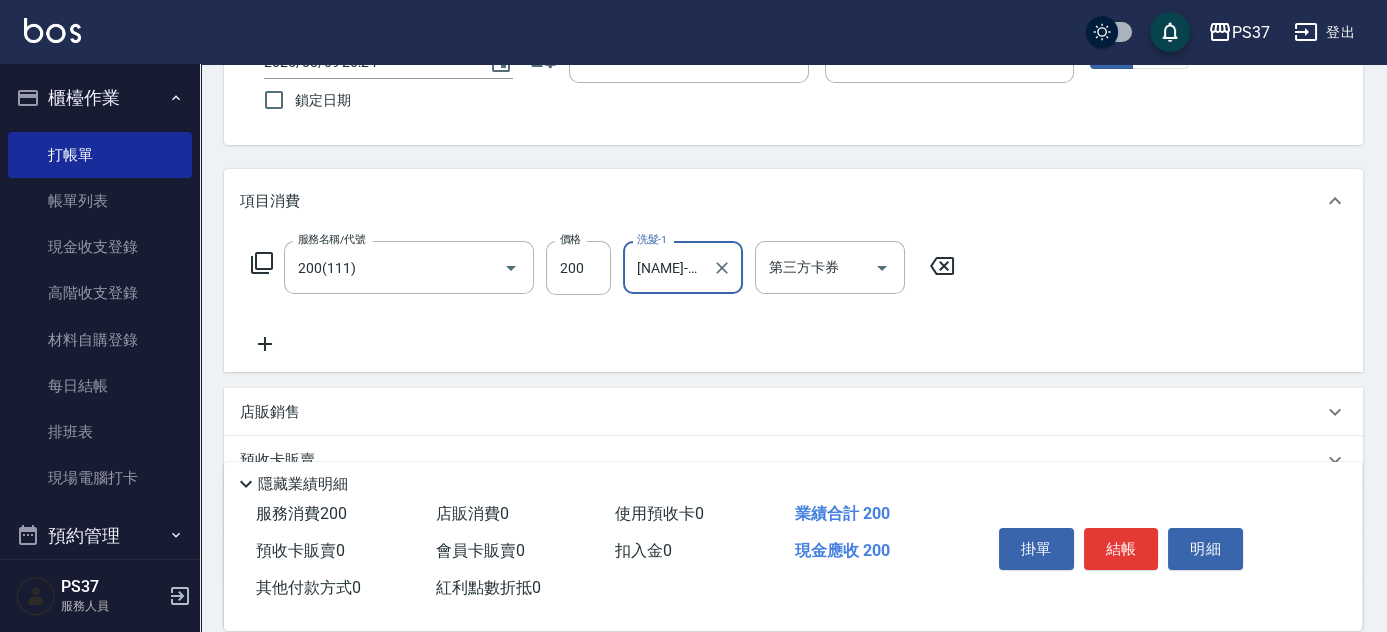 scroll, scrollTop: 181, scrollLeft: 0, axis: vertical 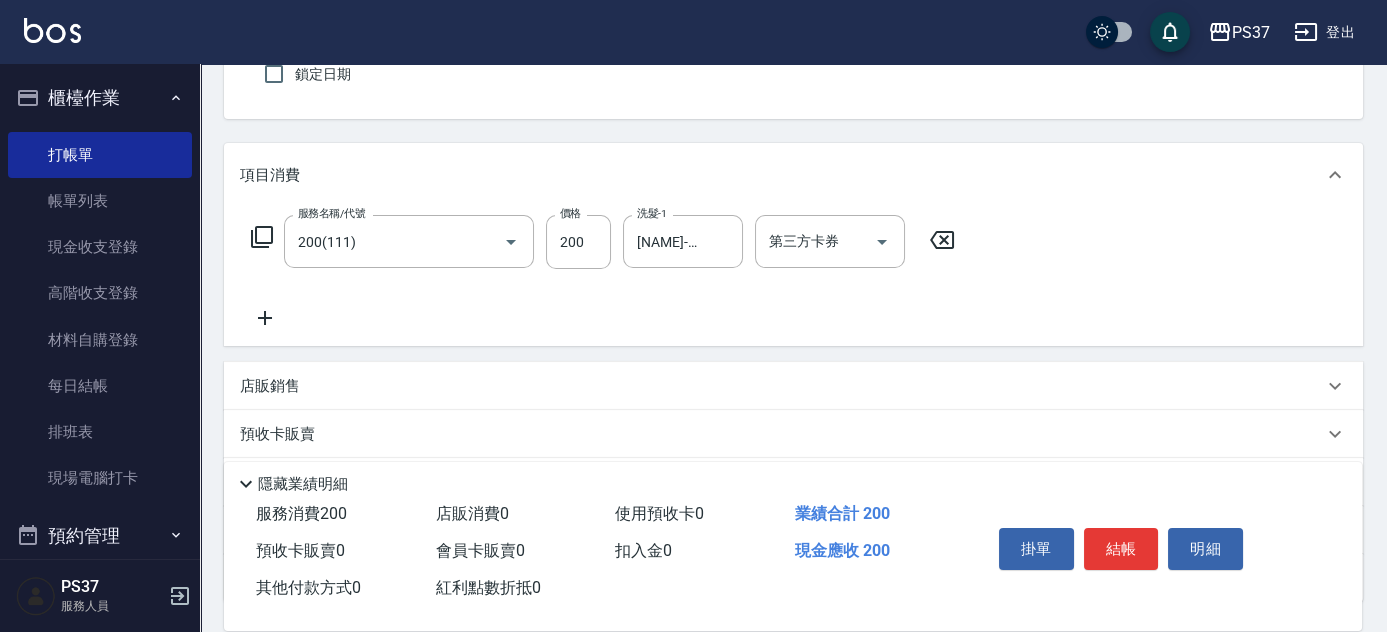 click 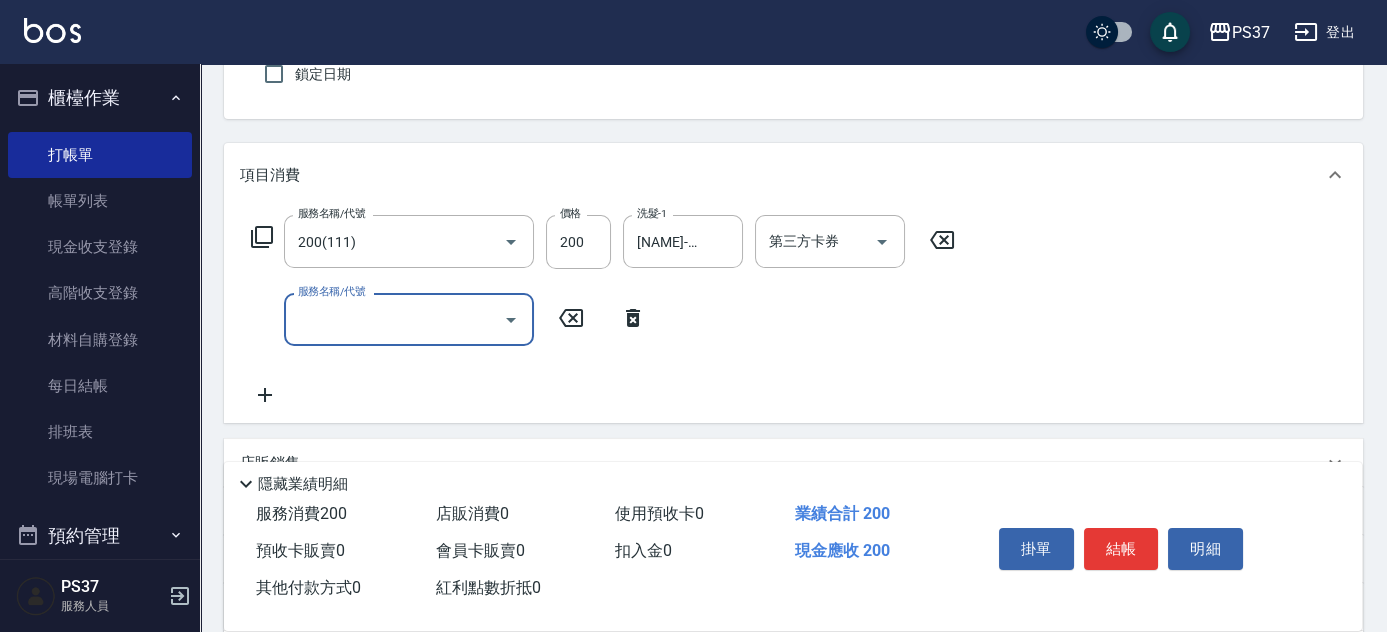 click on "服務名稱/代號" at bounding box center [394, 319] 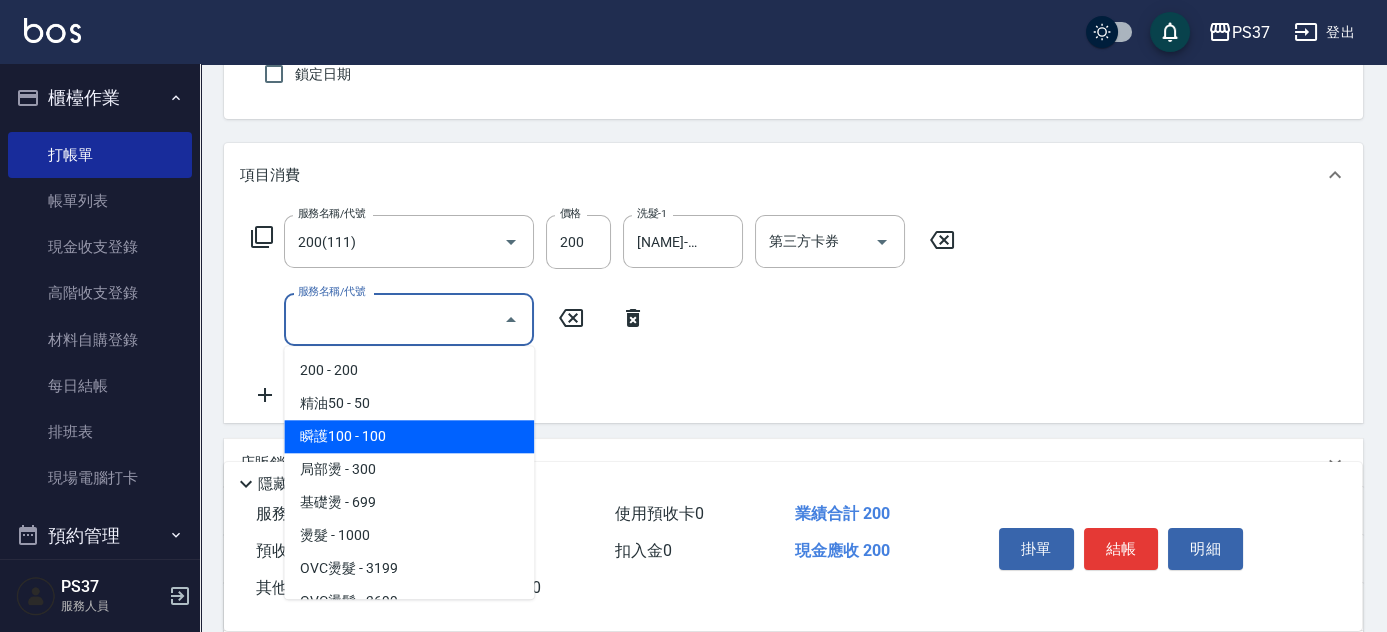 click on "瞬護100 - 100" at bounding box center [409, 436] 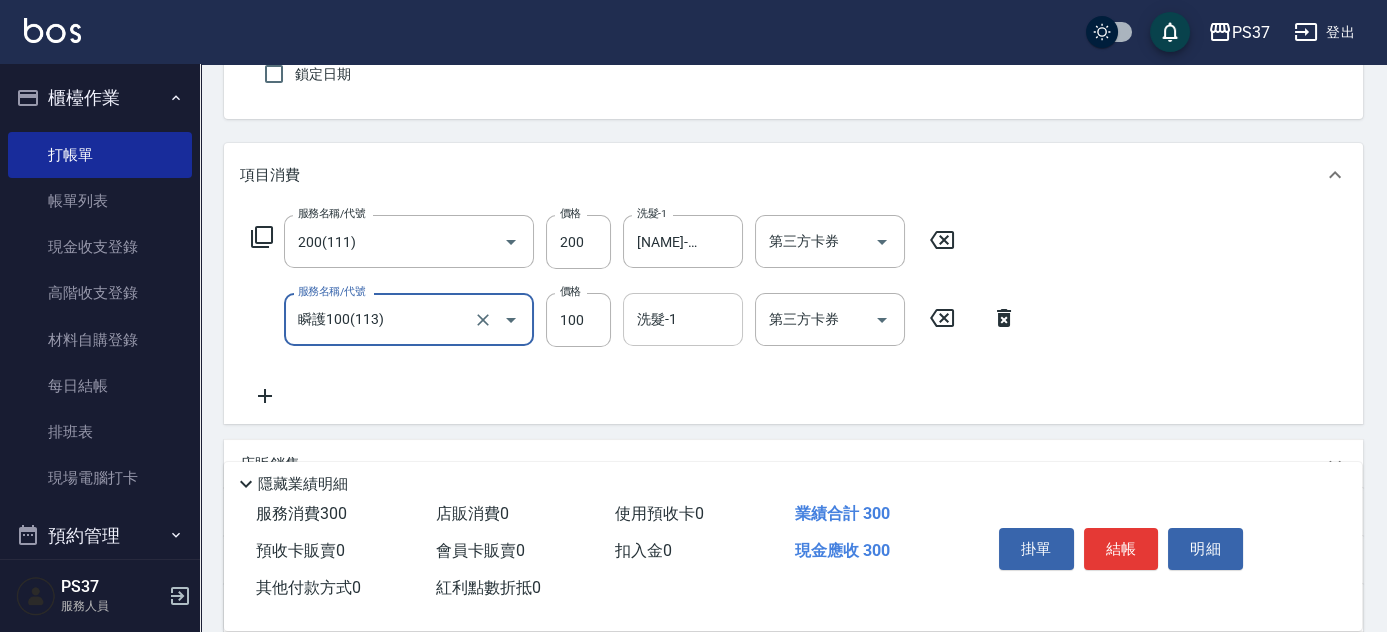 click on "洗髮-1" at bounding box center (683, 319) 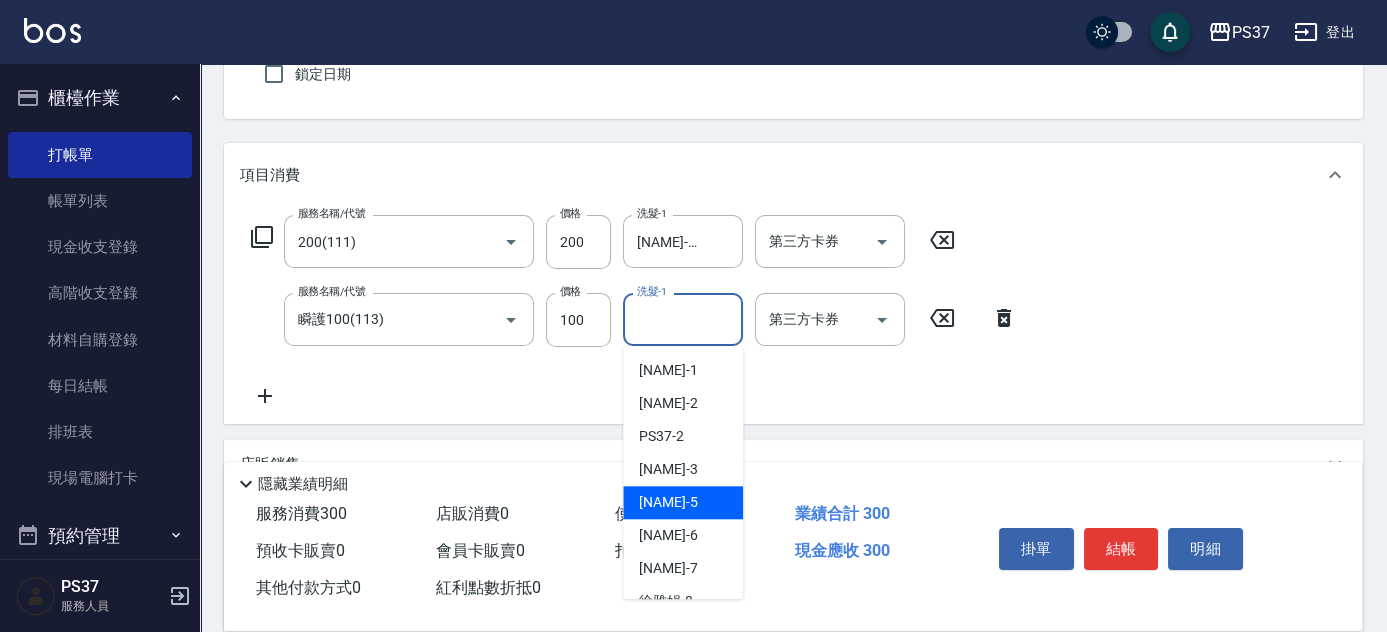 click on "鄧卉芸 -5" at bounding box center [668, 502] 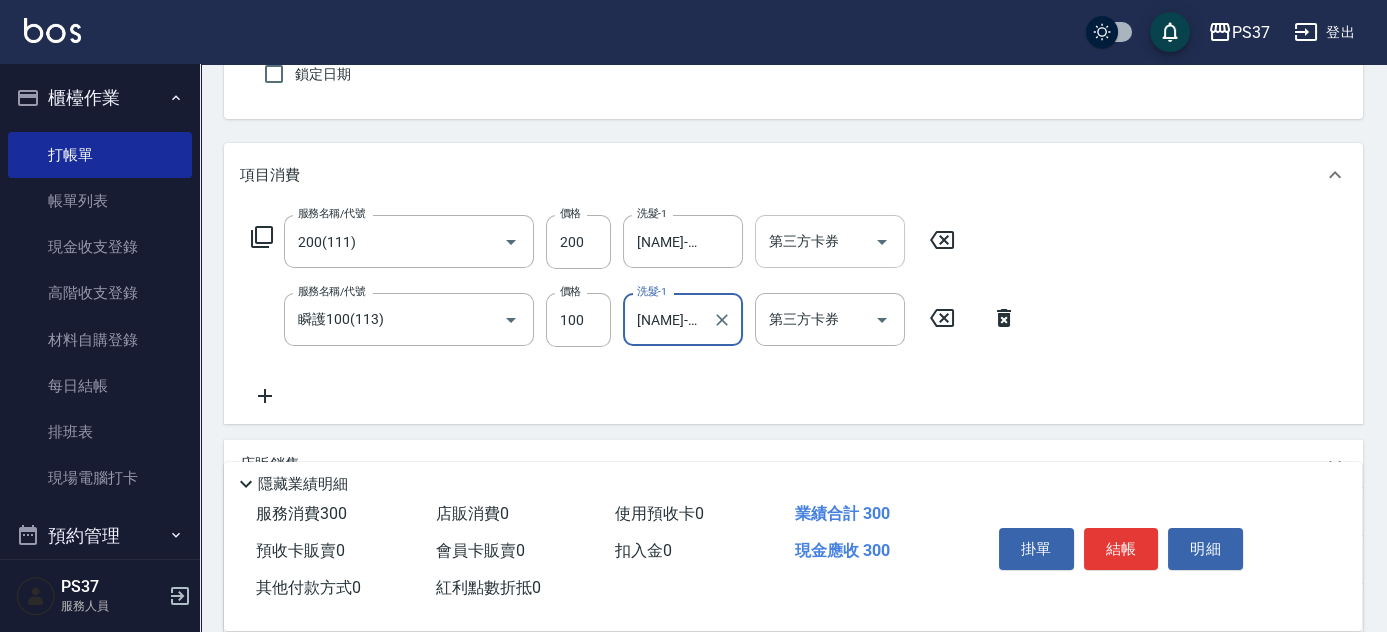 click 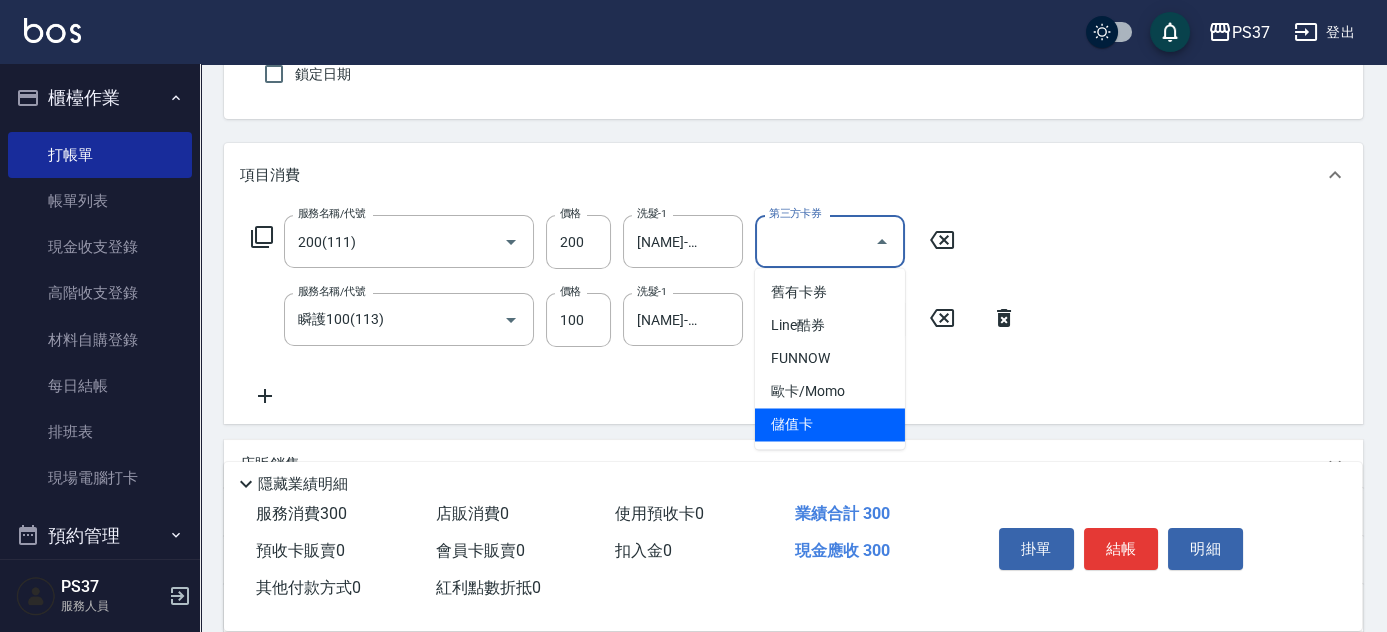 click on "儲值卡" at bounding box center (830, 424) 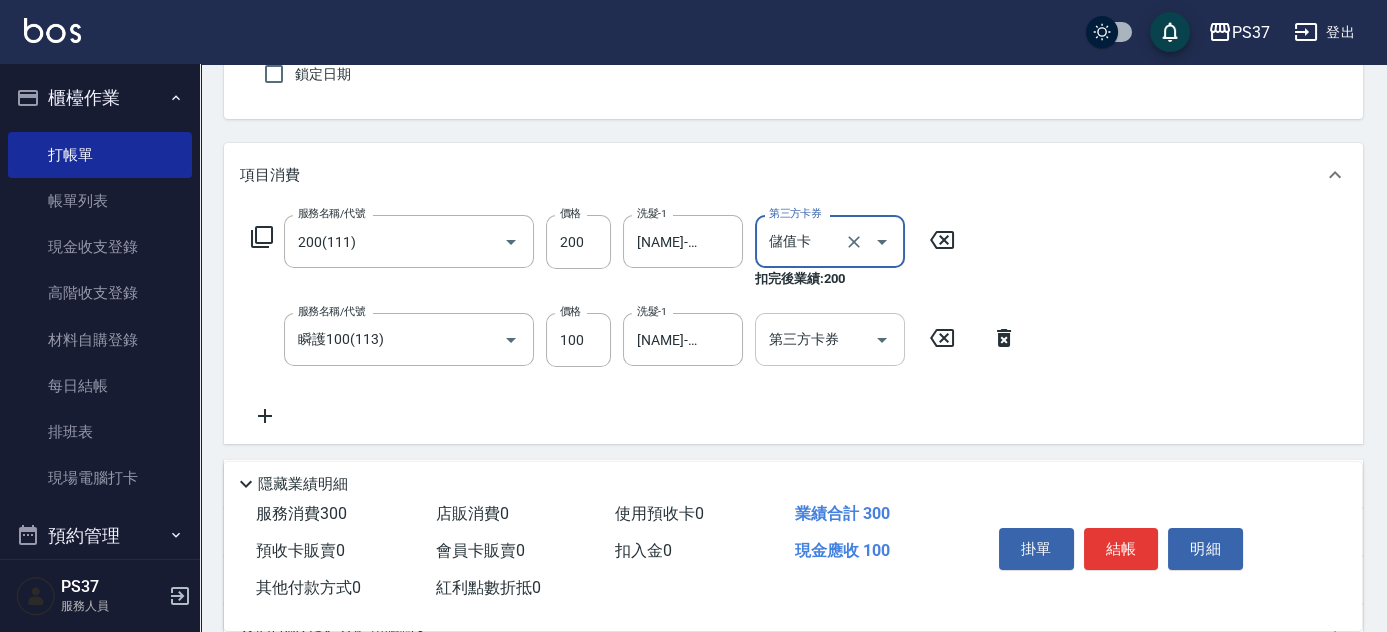 click 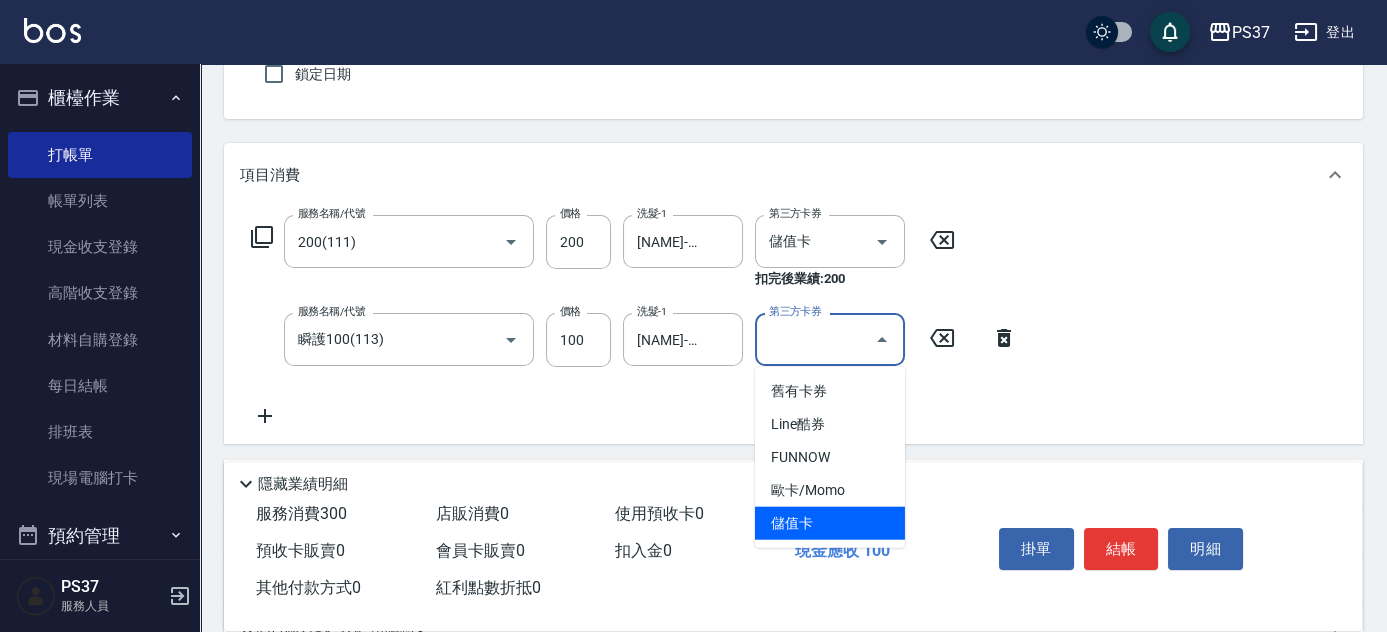 click on "儲值卡" at bounding box center (830, 523) 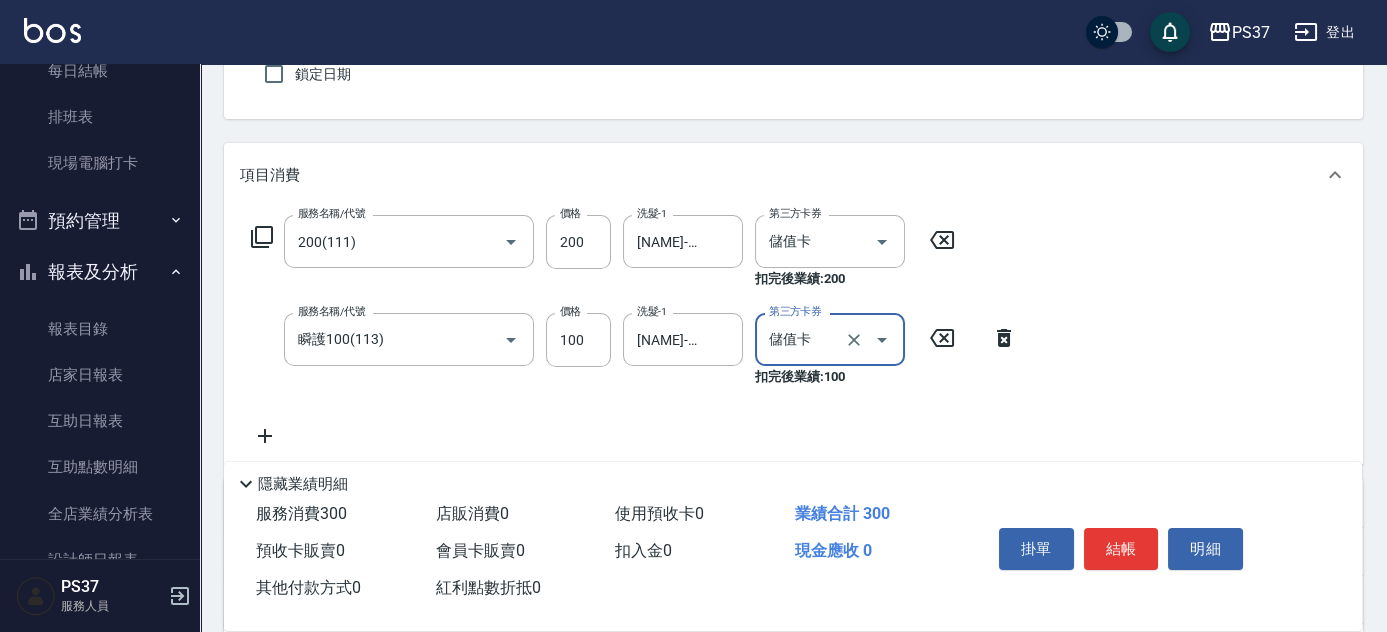 scroll, scrollTop: 363, scrollLeft: 0, axis: vertical 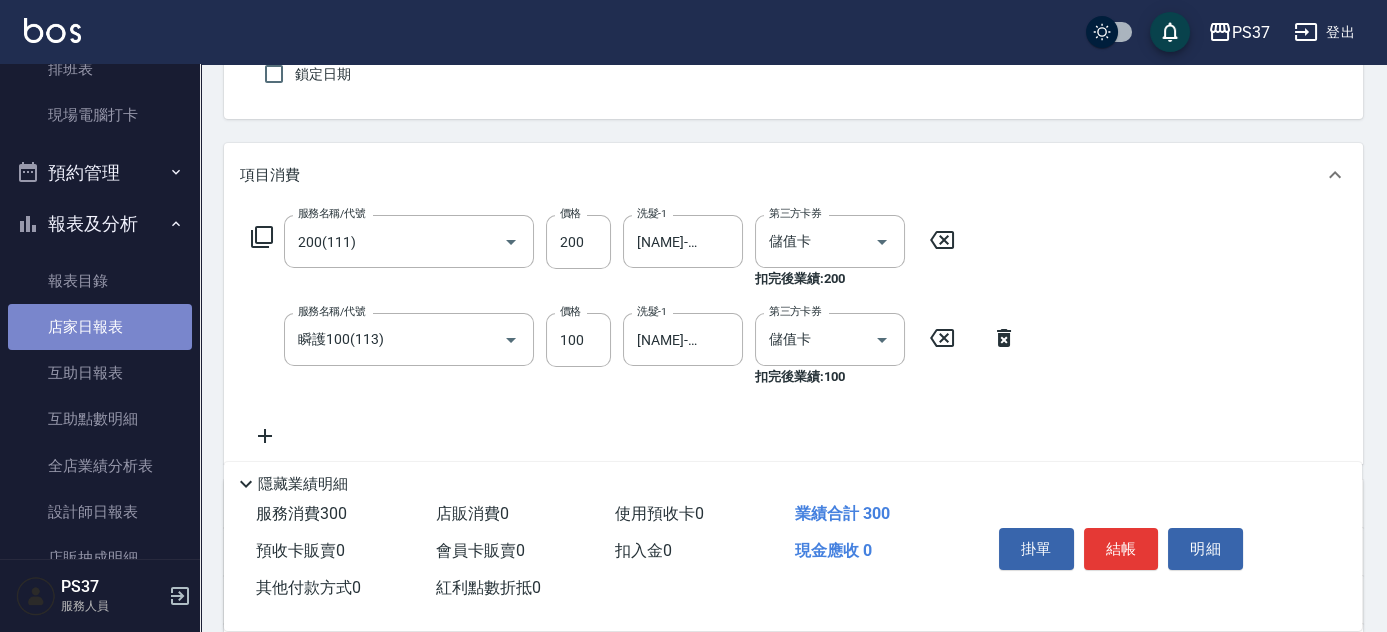 click on "店家日報表" at bounding box center [100, 327] 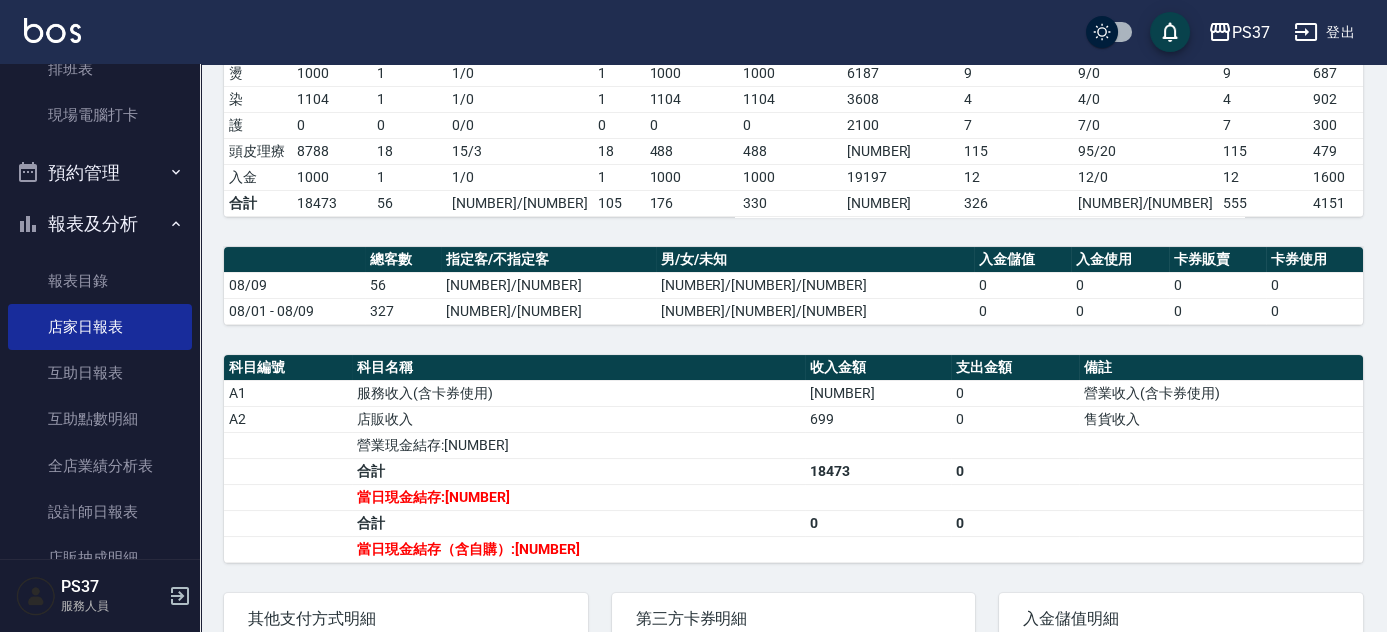 scroll, scrollTop: 454, scrollLeft: 0, axis: vertical 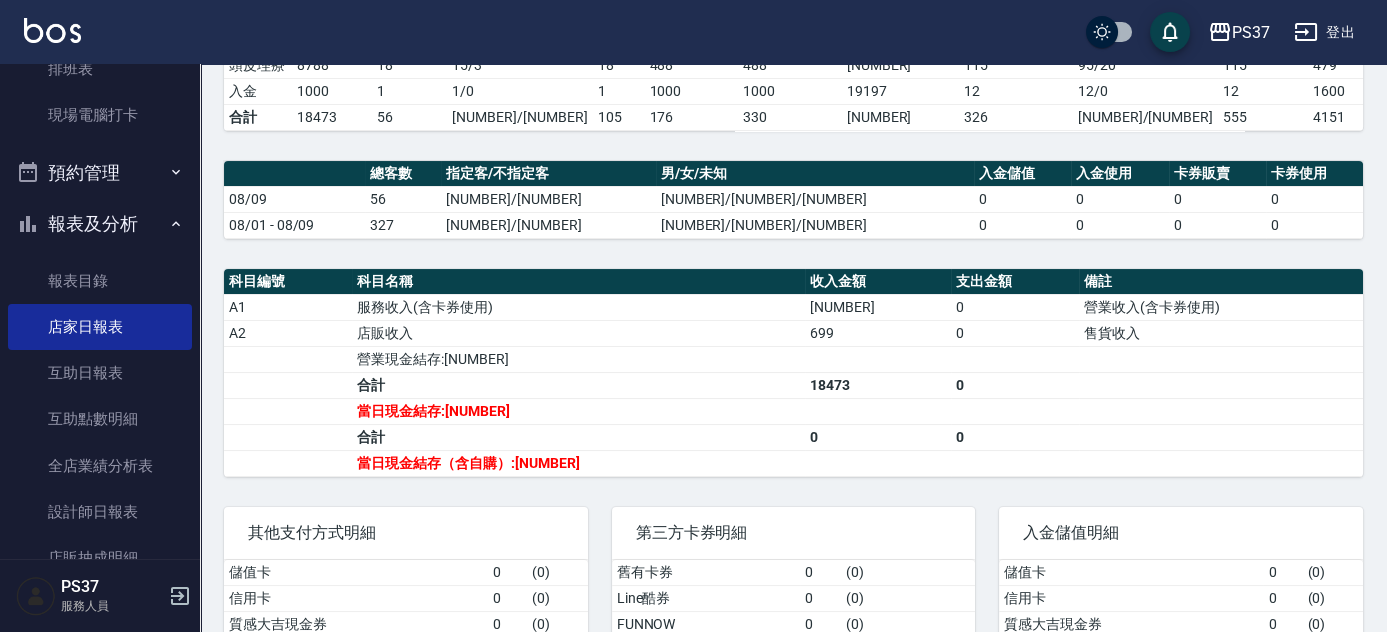 click on "第三方卡券明細 舊有卡券 0 ( 0 ) Line酷券 0 ( 0 ) FUNNOW 0 ( 0 ) 歐卡/Momo 0 ( 0 ) 儲值卡 0 ( 11292 )" at bounding box center (782, 598) 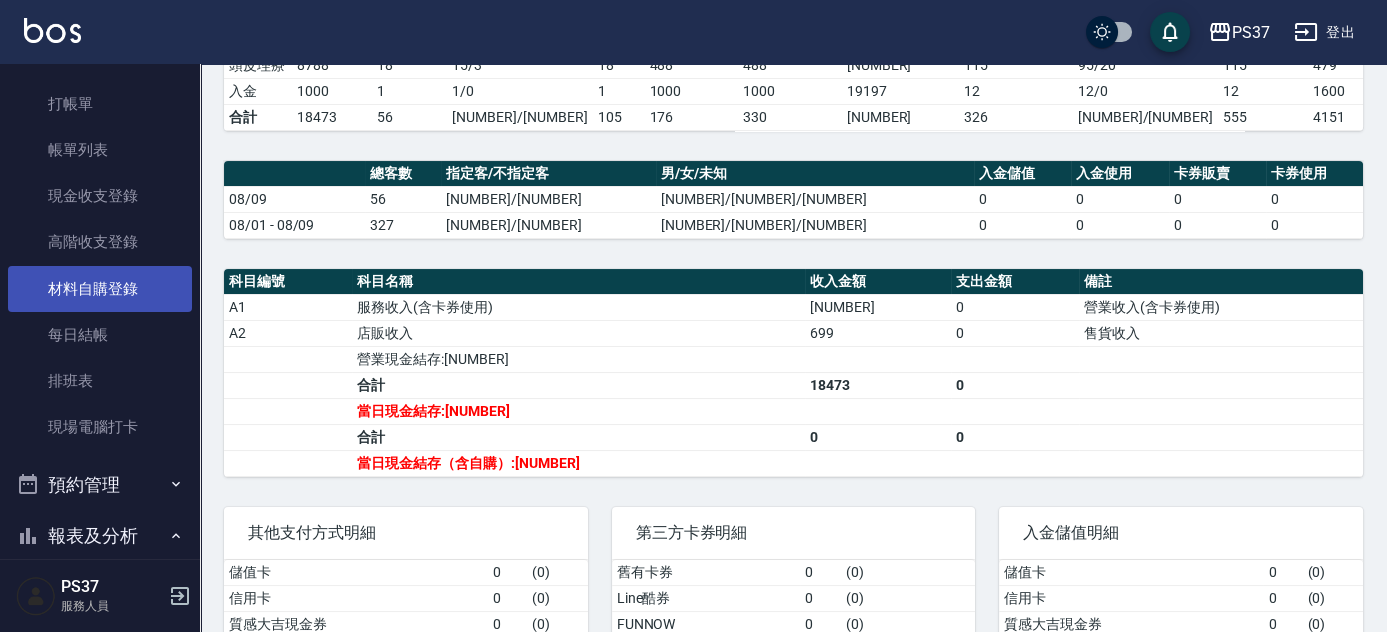 scroll, scrollTop: 0, scrollLeft: 0, axis: both 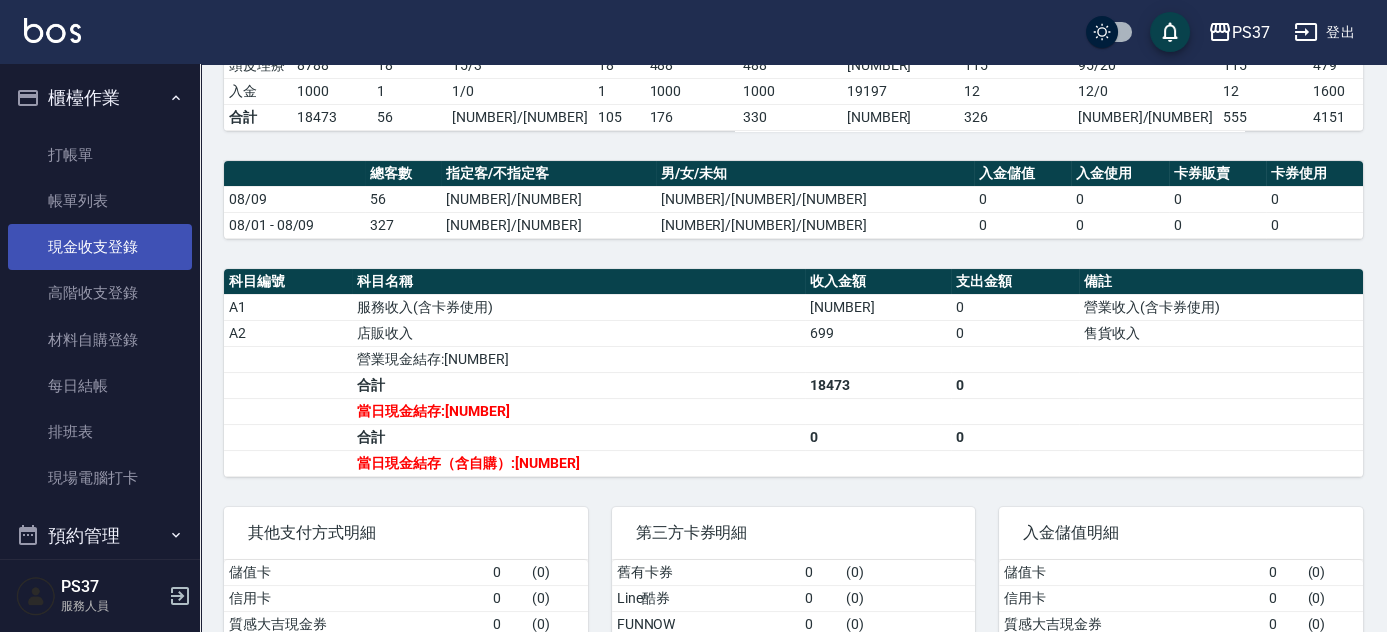 click on "現金收支登錄" at bounding box center [100, 247] 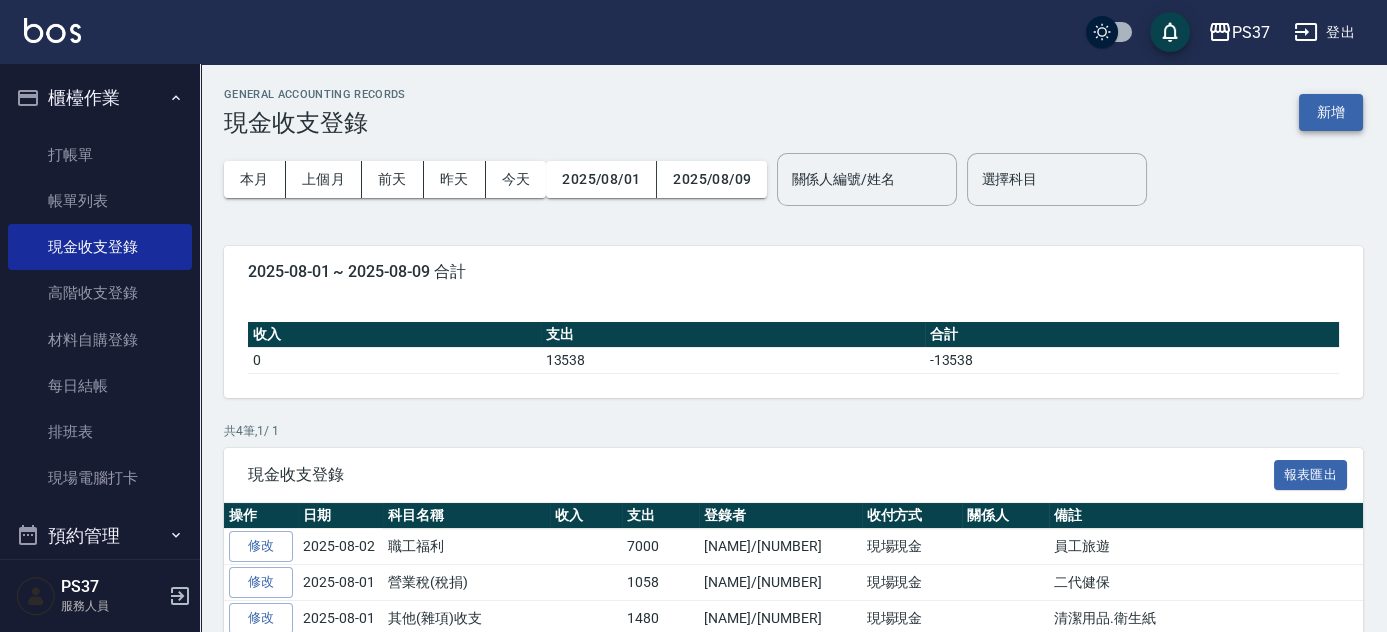 click on "新增" at bounding box center [1331, 112] 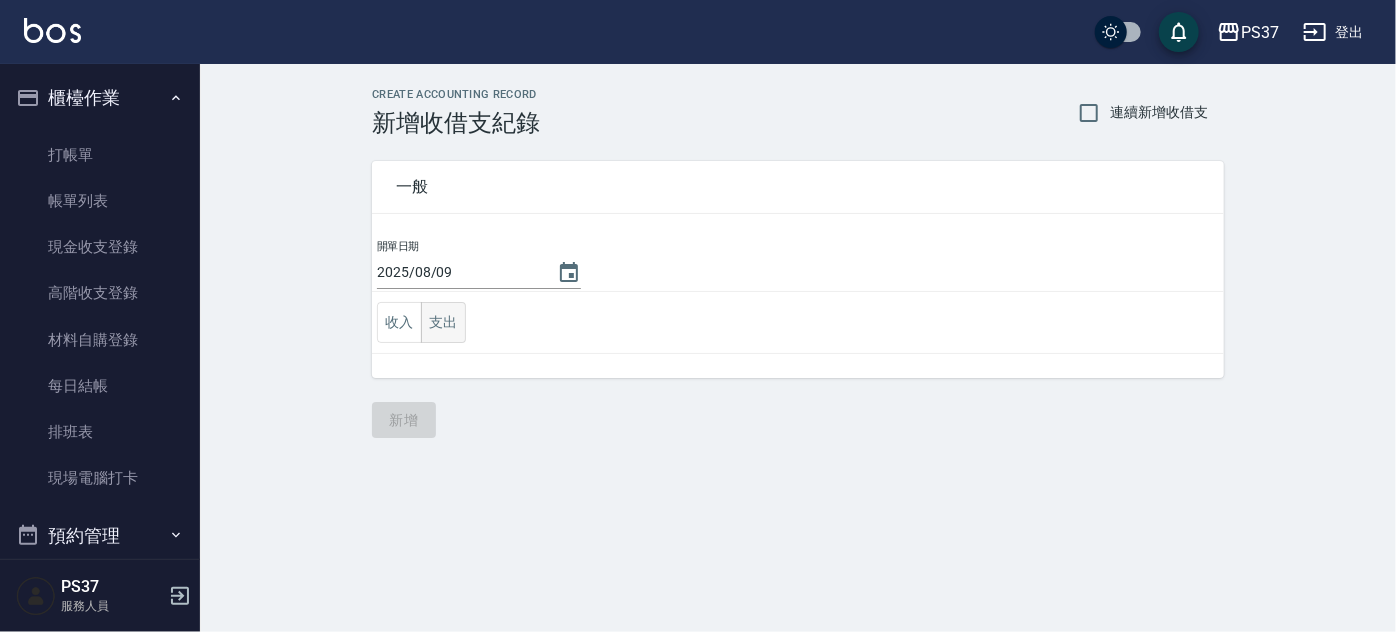 click on "支出" at bounding box center [443, 322] 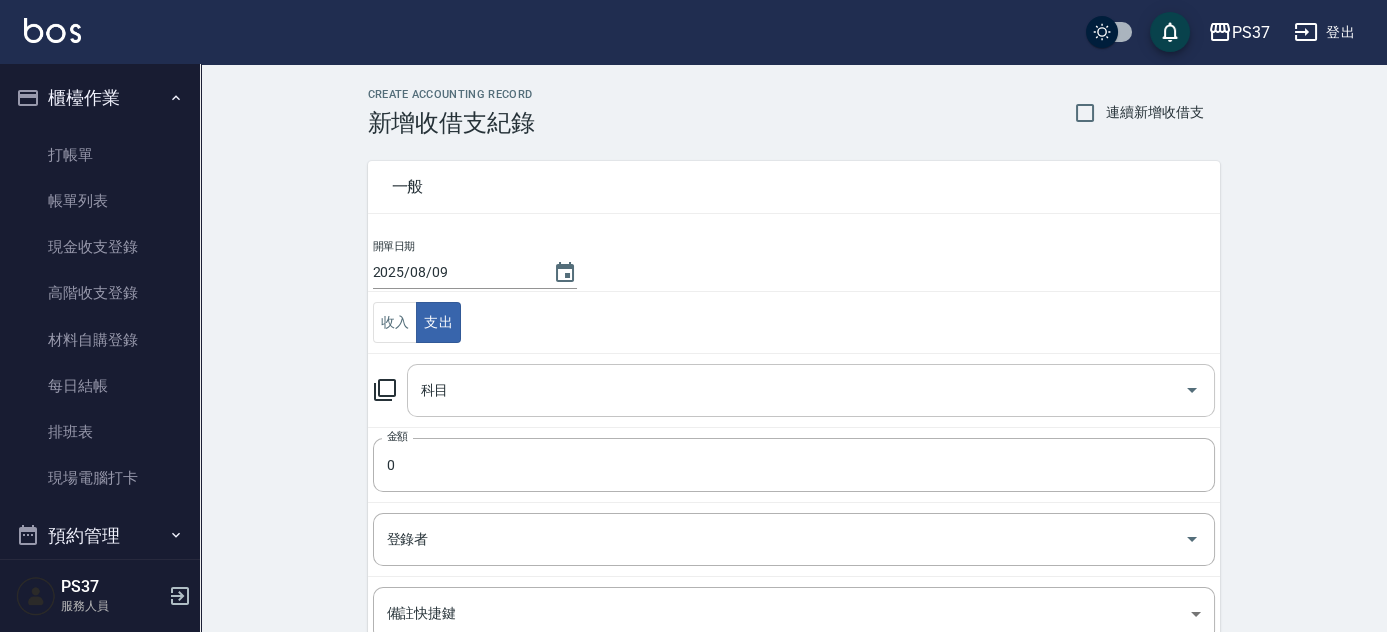 click on "科目" at bounding box center (796, 390) 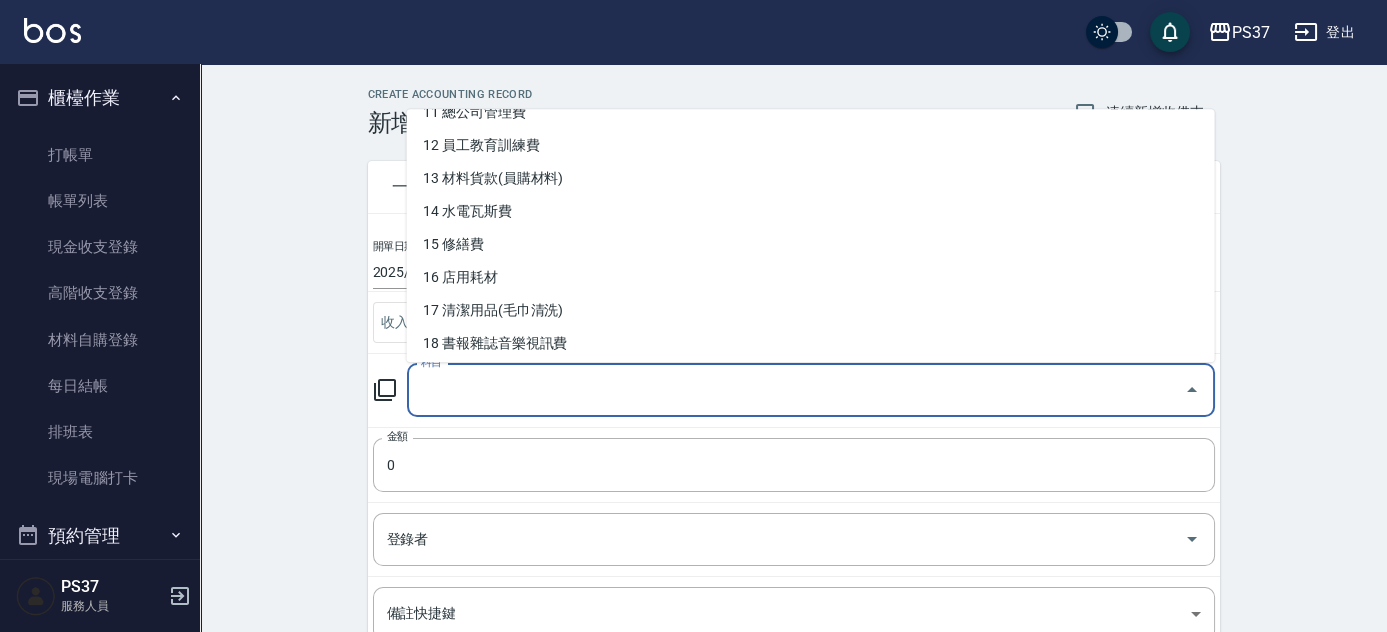 scroll, scrollTop: 545, scrollLeft: 0, axis: vertical 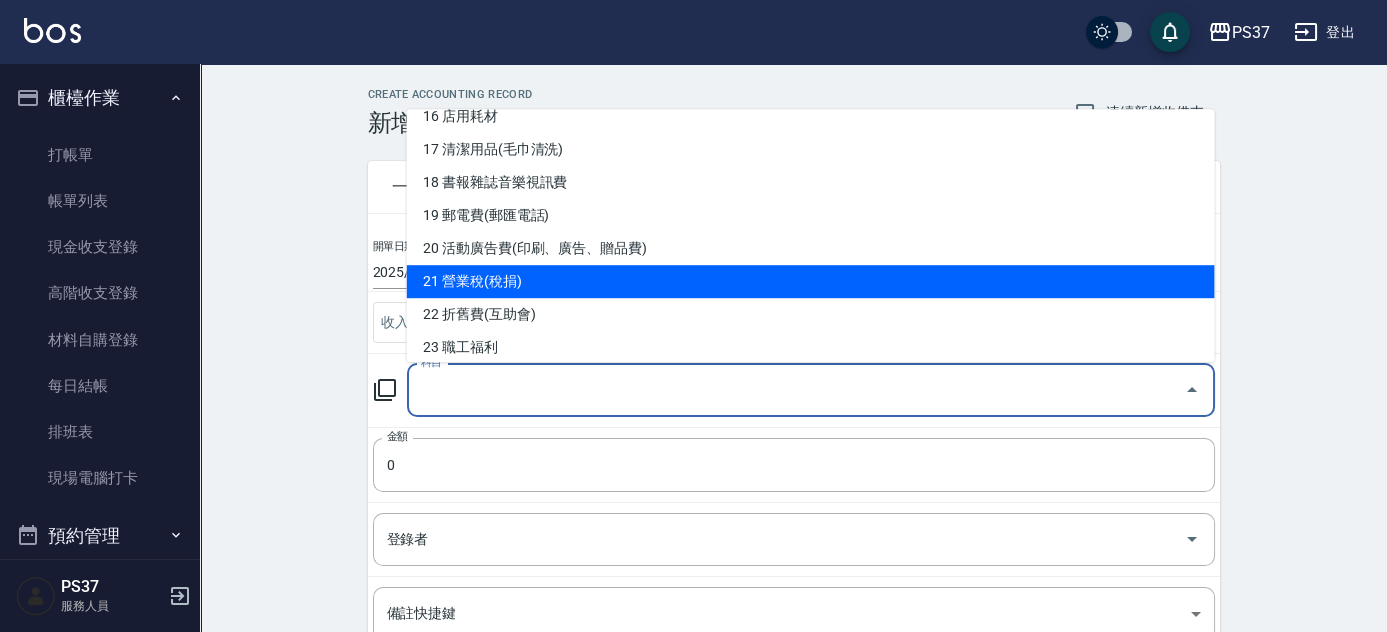 click on "21 營業稅(稅捐)" at bounding box center [811, 281] 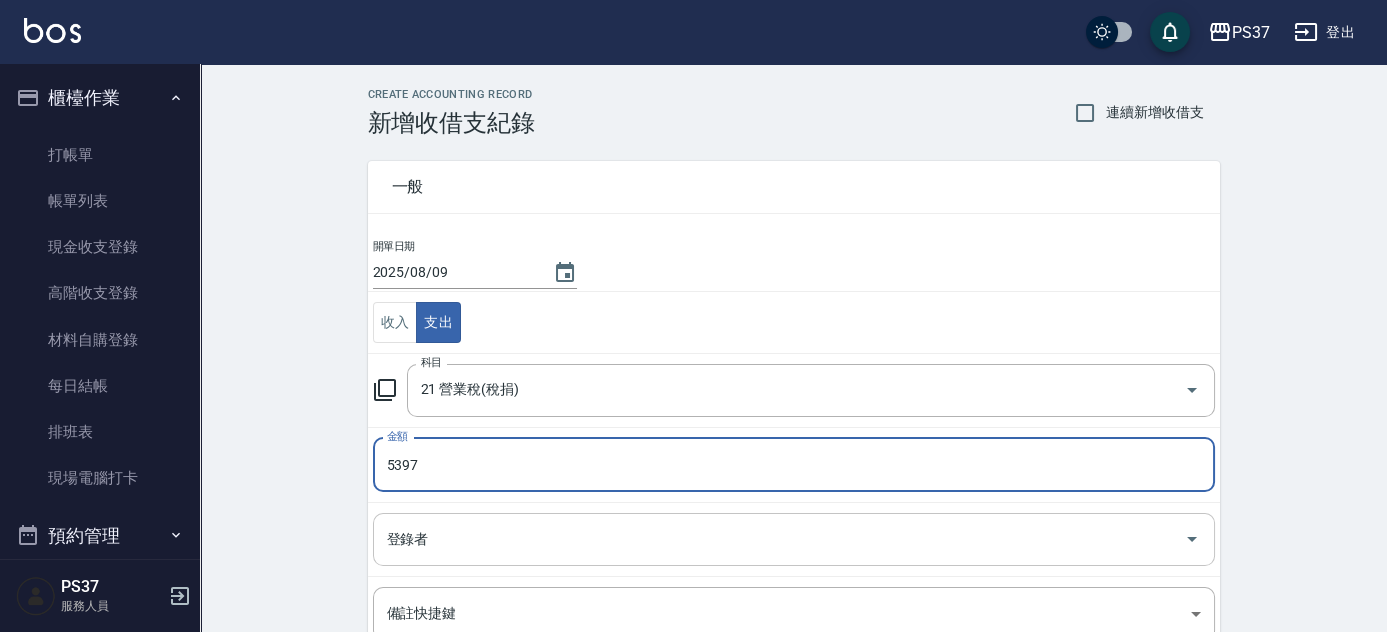 type on "5397" 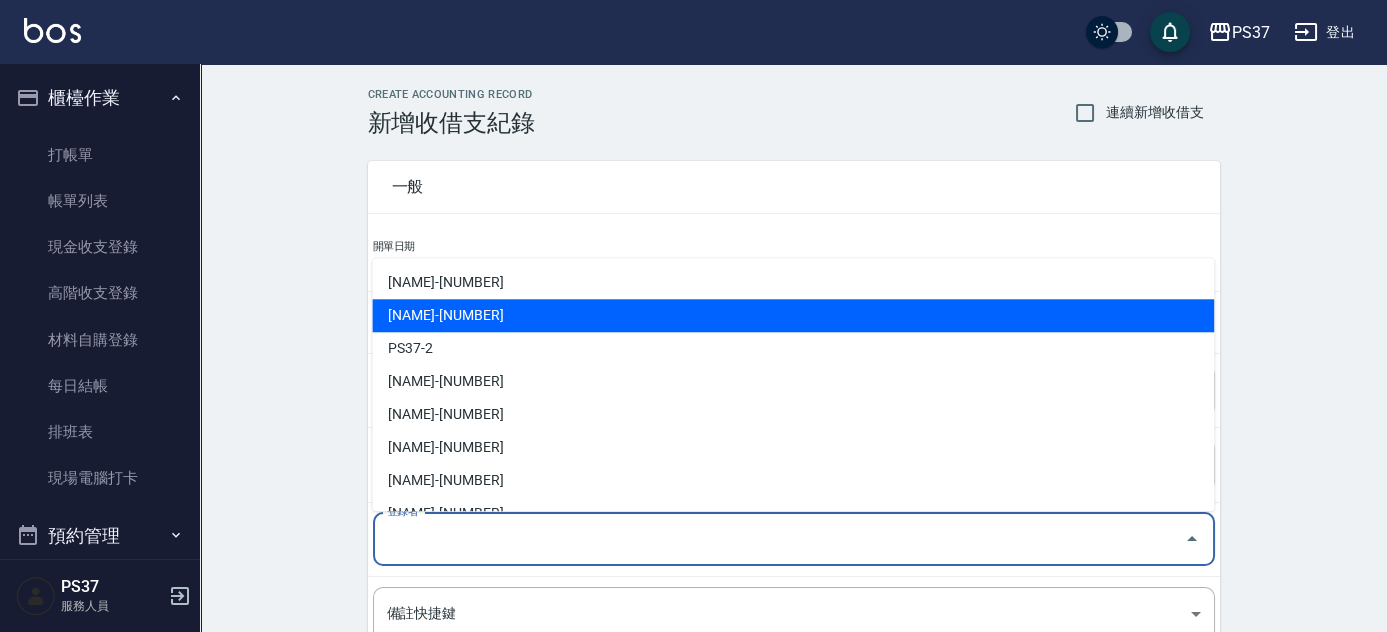 click on "劉晨志-2" at bounding box center [793, 315] 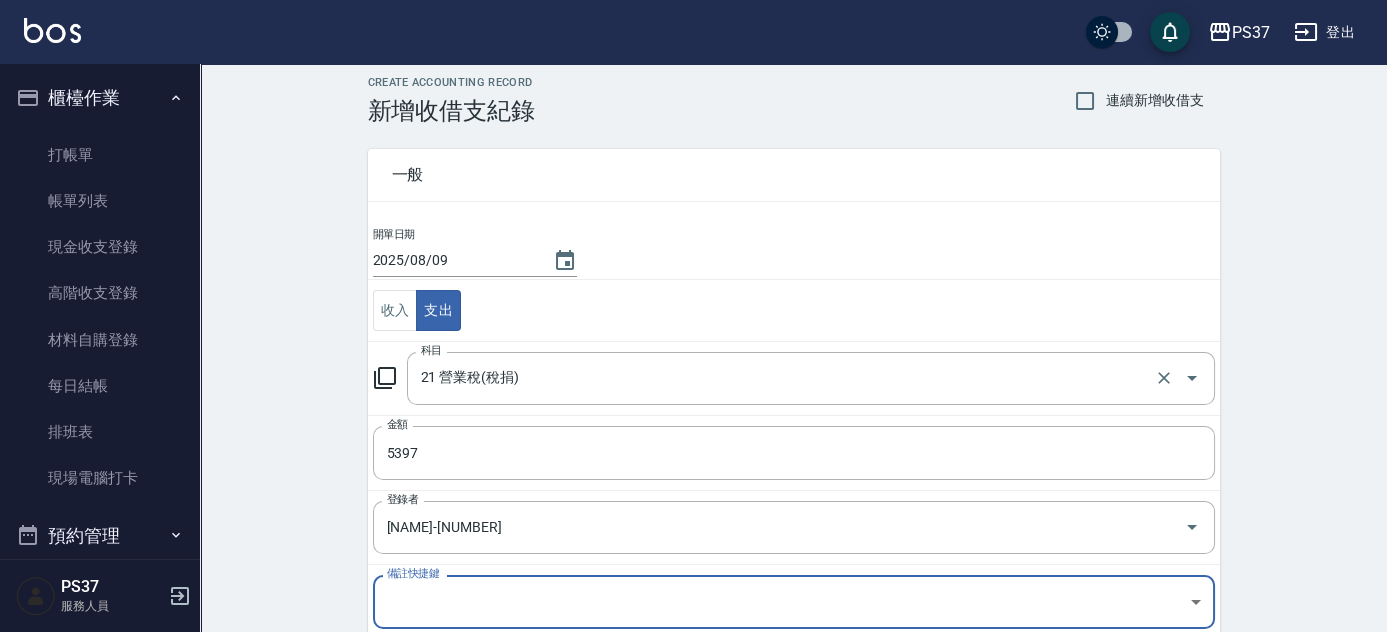 scroll, scrollTop: 189, scrollLeft: 0, axis: vertical 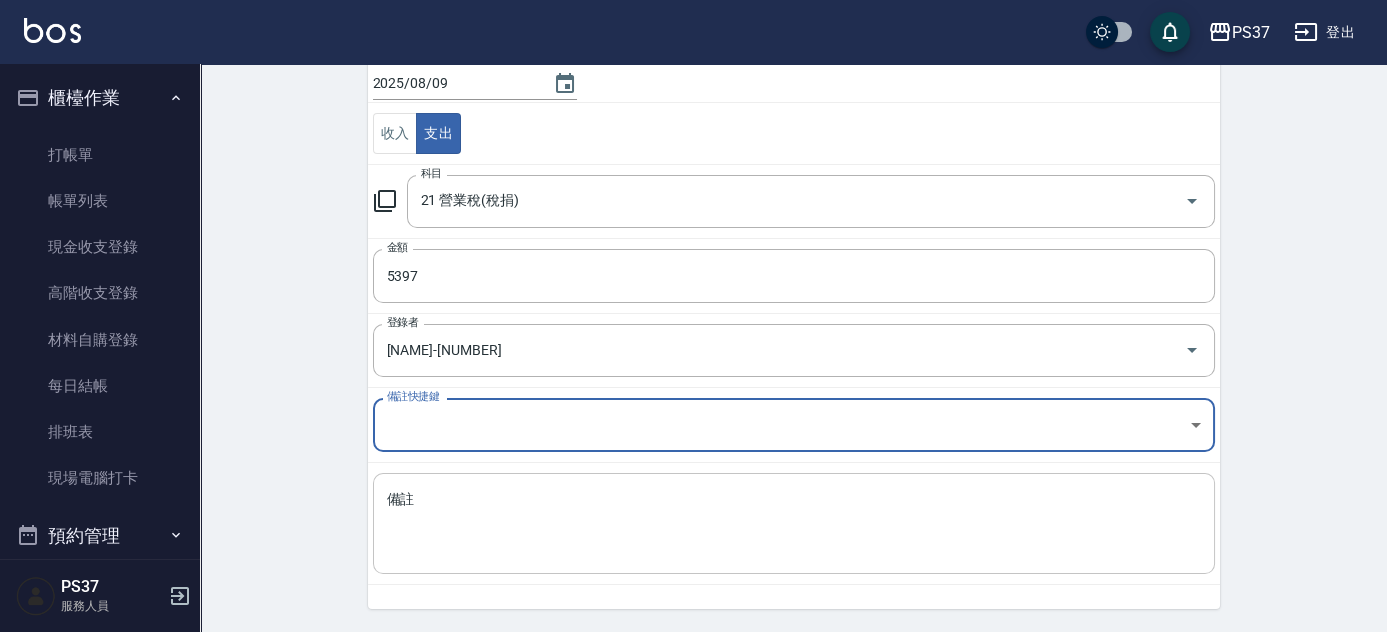 click on "備註" at bounding box center (794, 524) 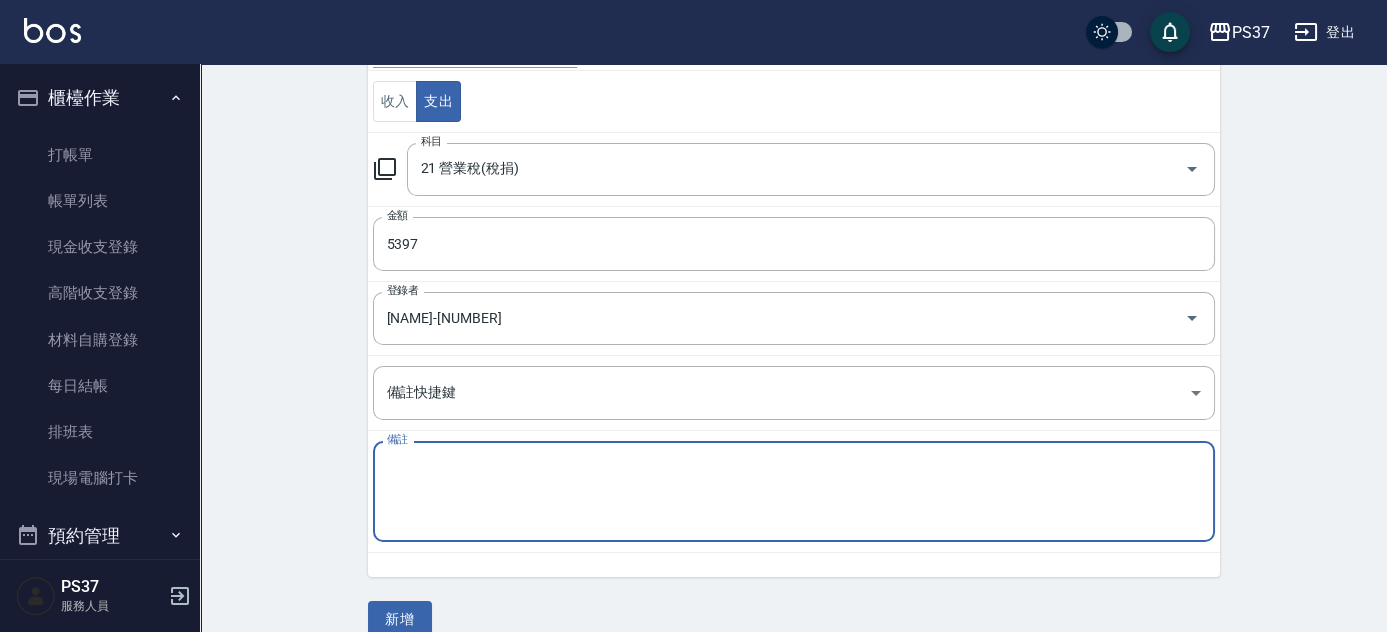 scroll, scrollTop: 248, scrollLeft: 0, axis: vertical 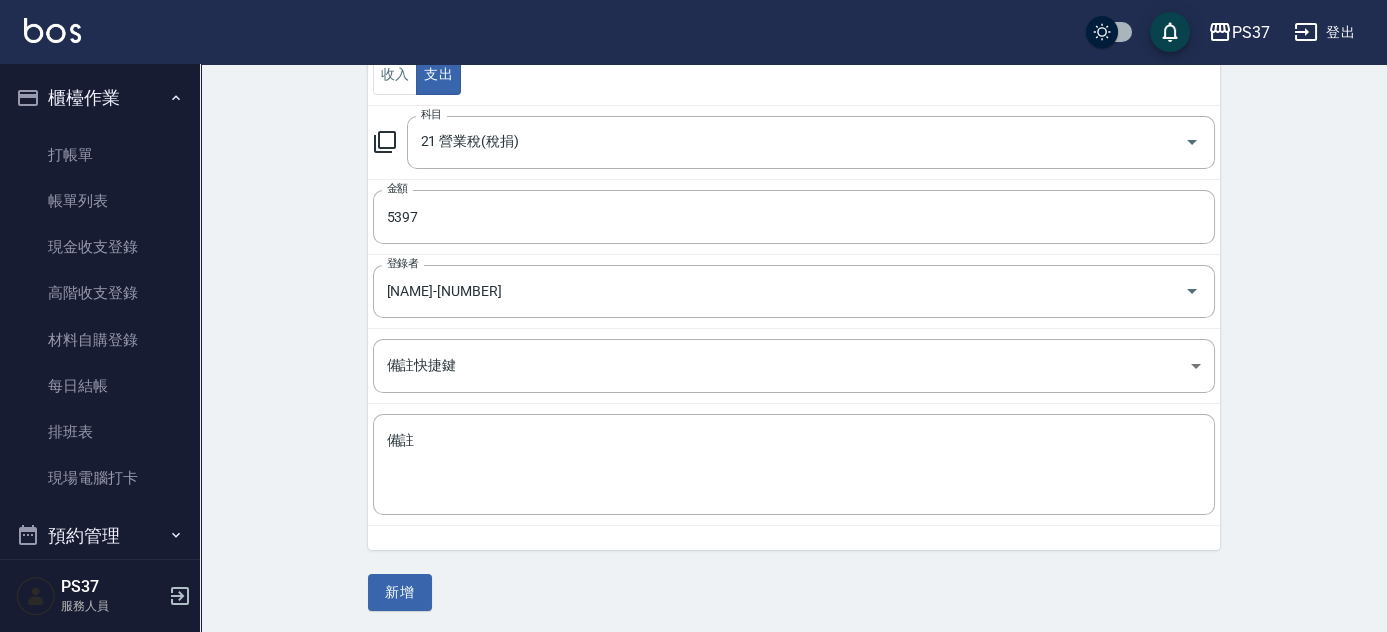 click on "一般 開單日期 2025/08/09 收入 支出 科目 21 營業稅(稅捐) 科目 金額 5397 金額 登錄者 劉晨志-2 登錄者 備註快捷鍵 ​ 備註快捷鍵 備註 x 備註 新增" at bounding box center [794, 250] 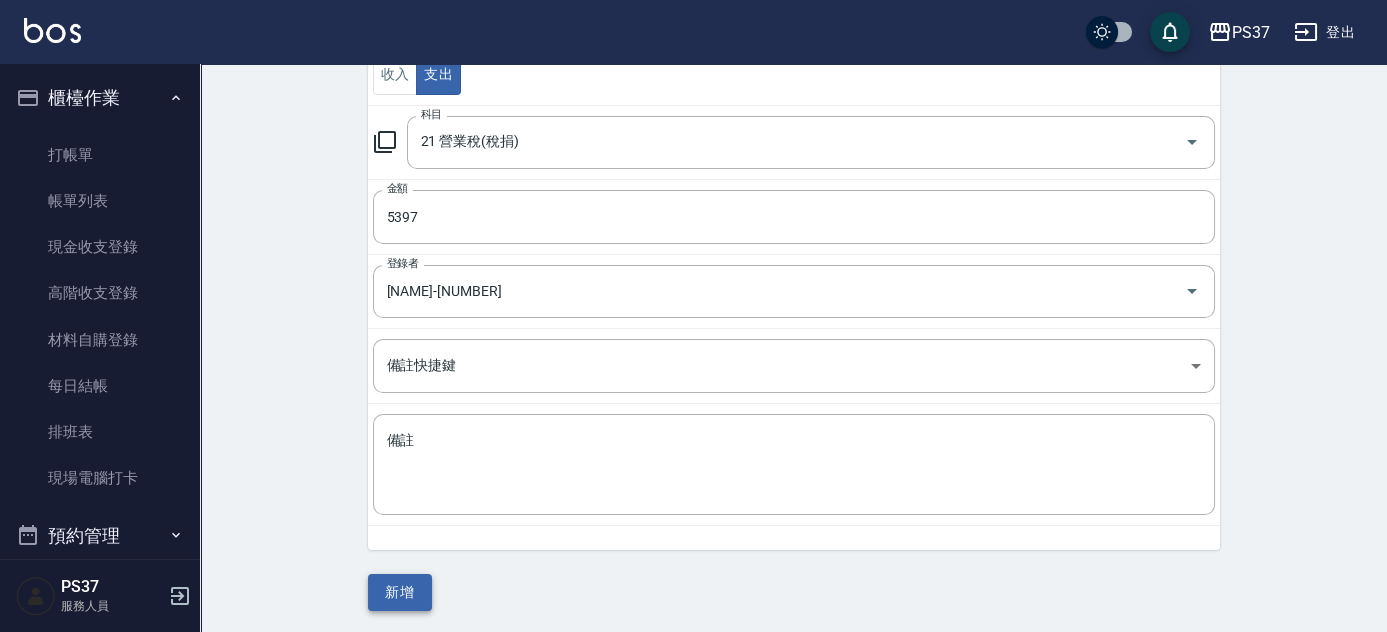 click on "新增" at bounding box center [400, 592] 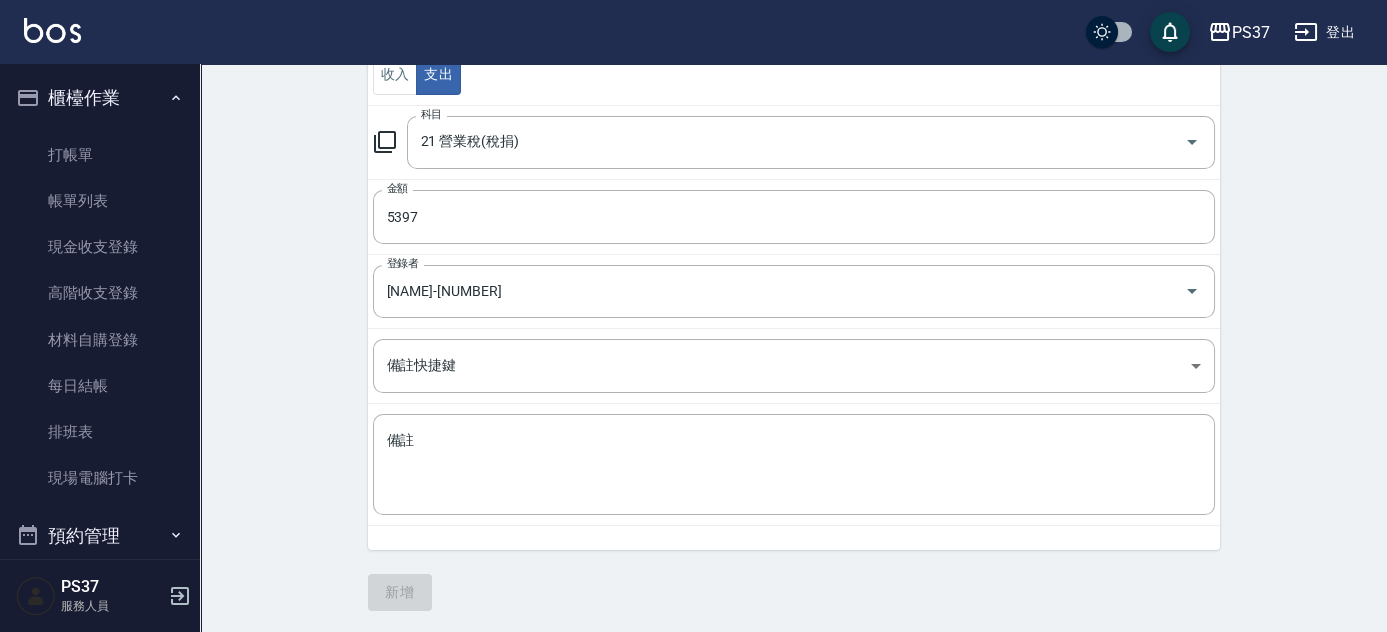 scroll, scrollTop: 0, scrollLeft: 0, axis: both 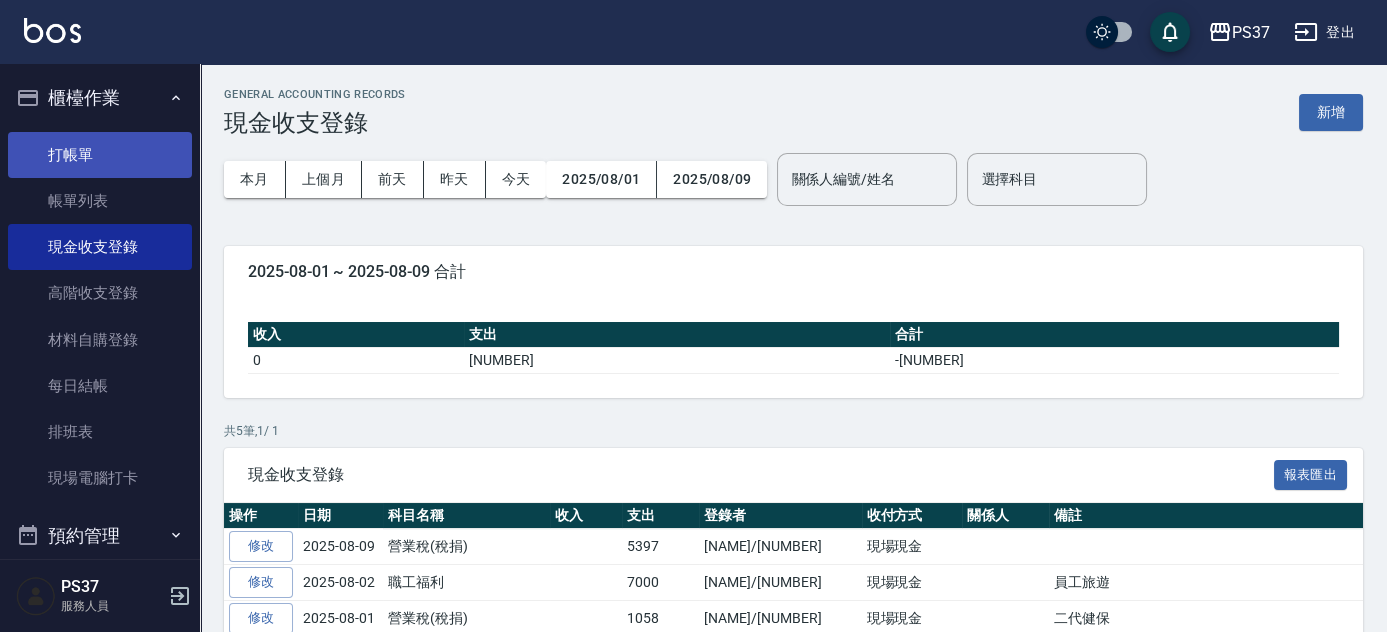 click on "打帳單" at bounding box center (100, 155) 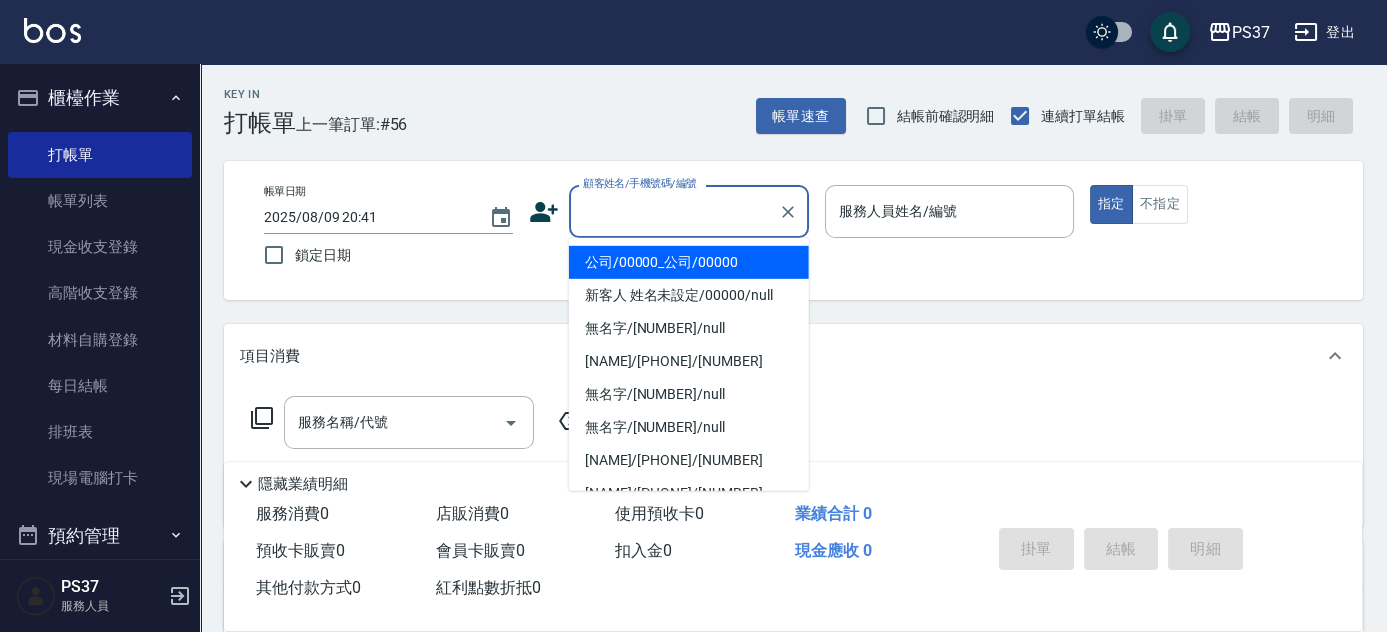 click on "顧客姓名/手機號碼/編號" at bounding box center (674, 211) 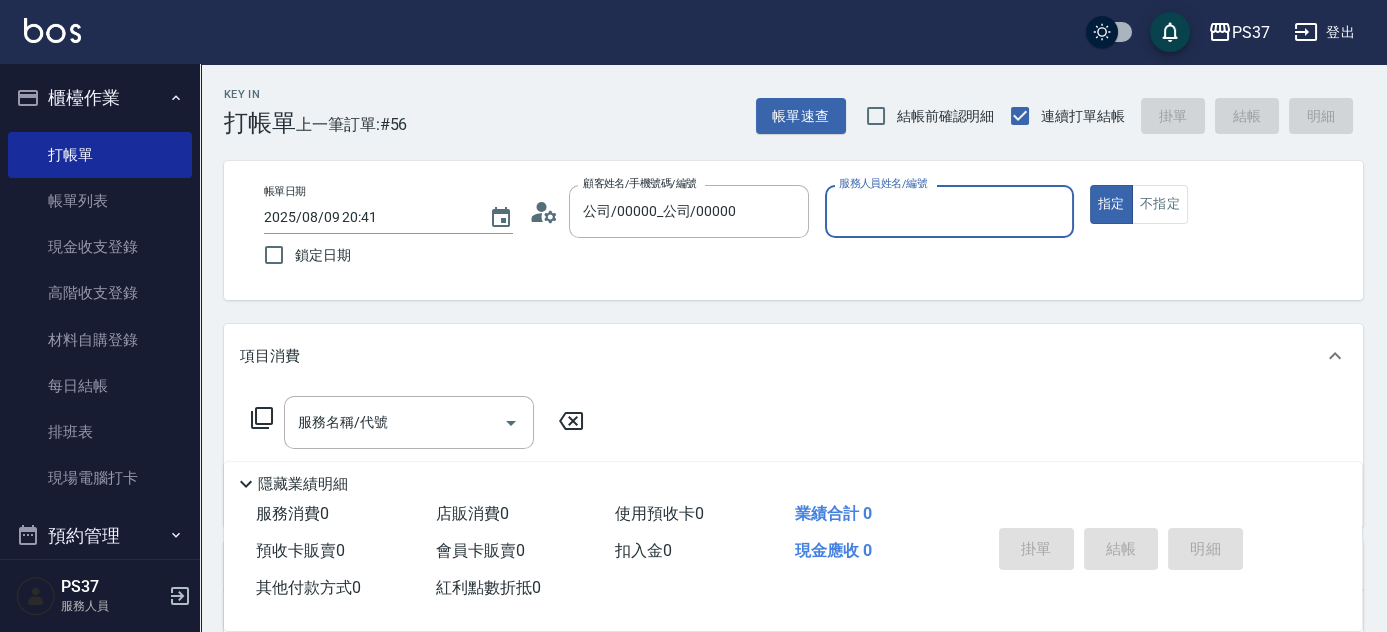 click on "服務人員姓名/編號" at bounding box center (949, 211) 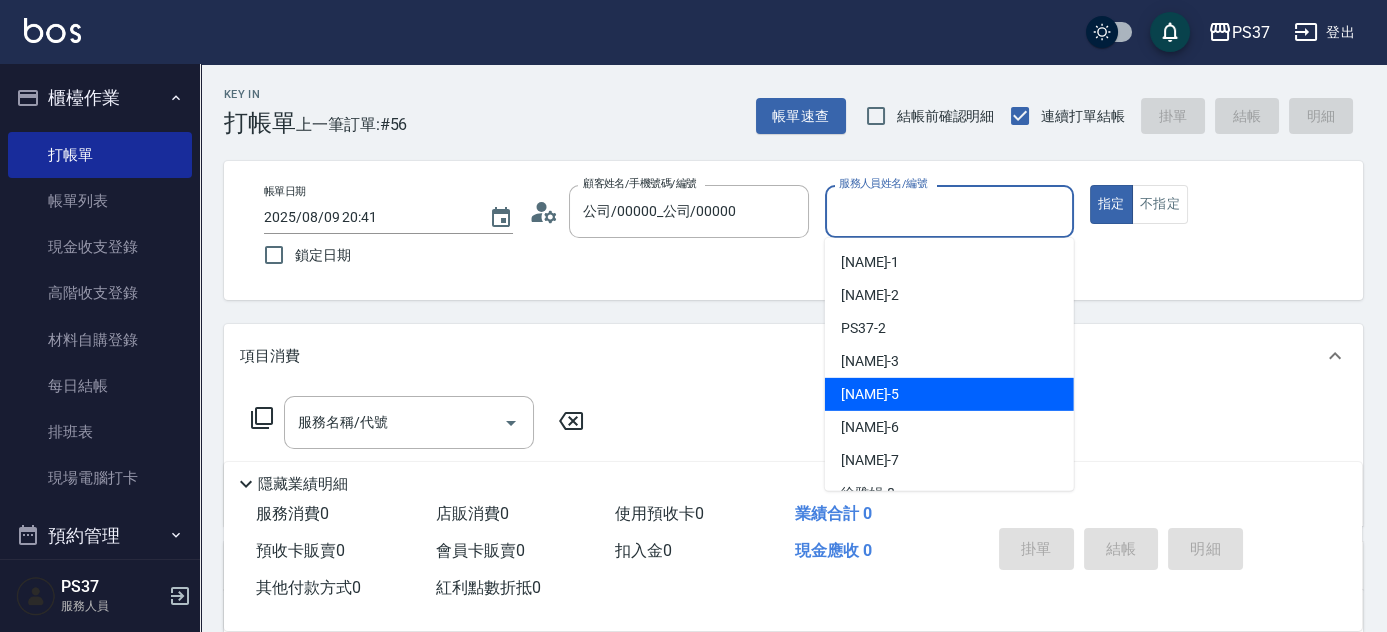 click on "鄧卉芸 -5" at bounding box center [949, 394] 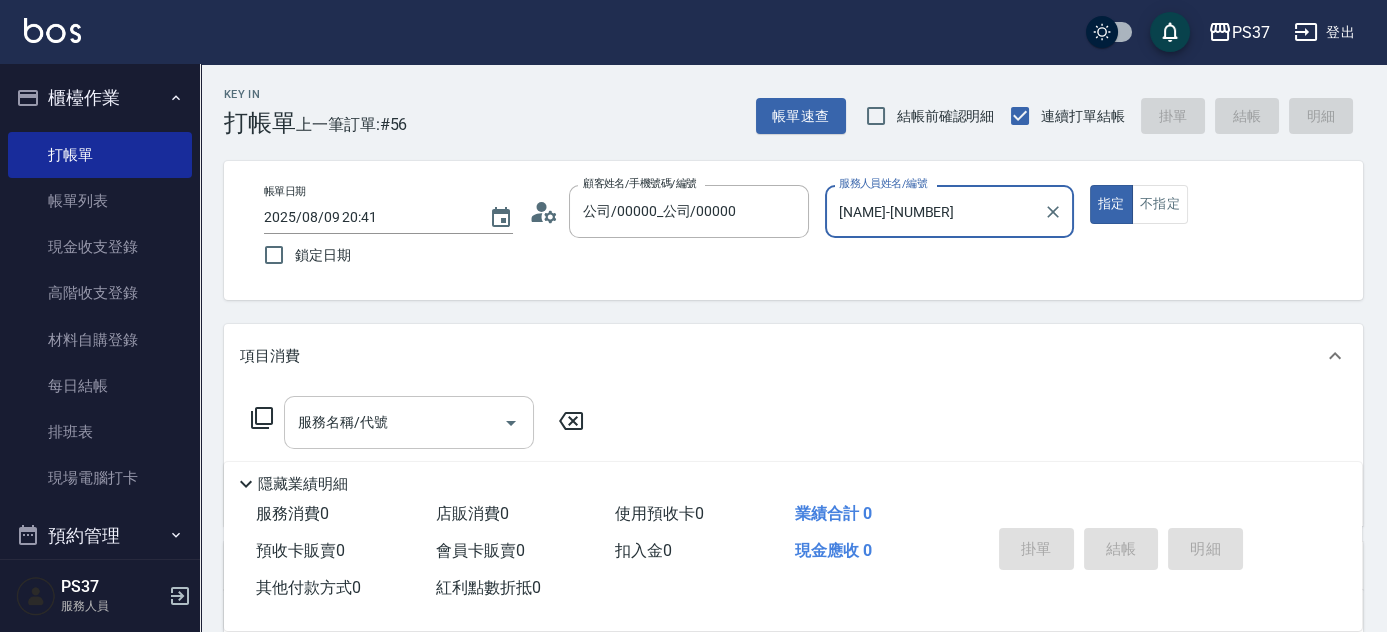 click on "服務名稱/代號" at bounding box center (394, 422) 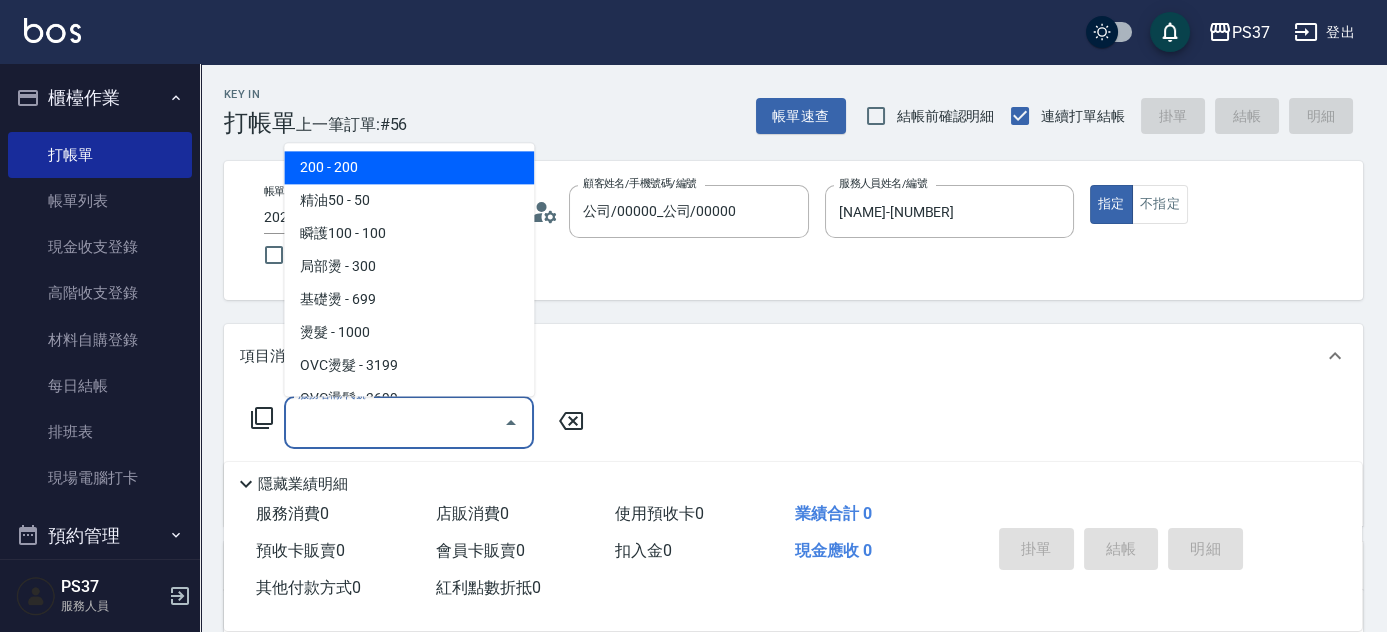 click on "200 - 200" at bounding box center [409, 168] 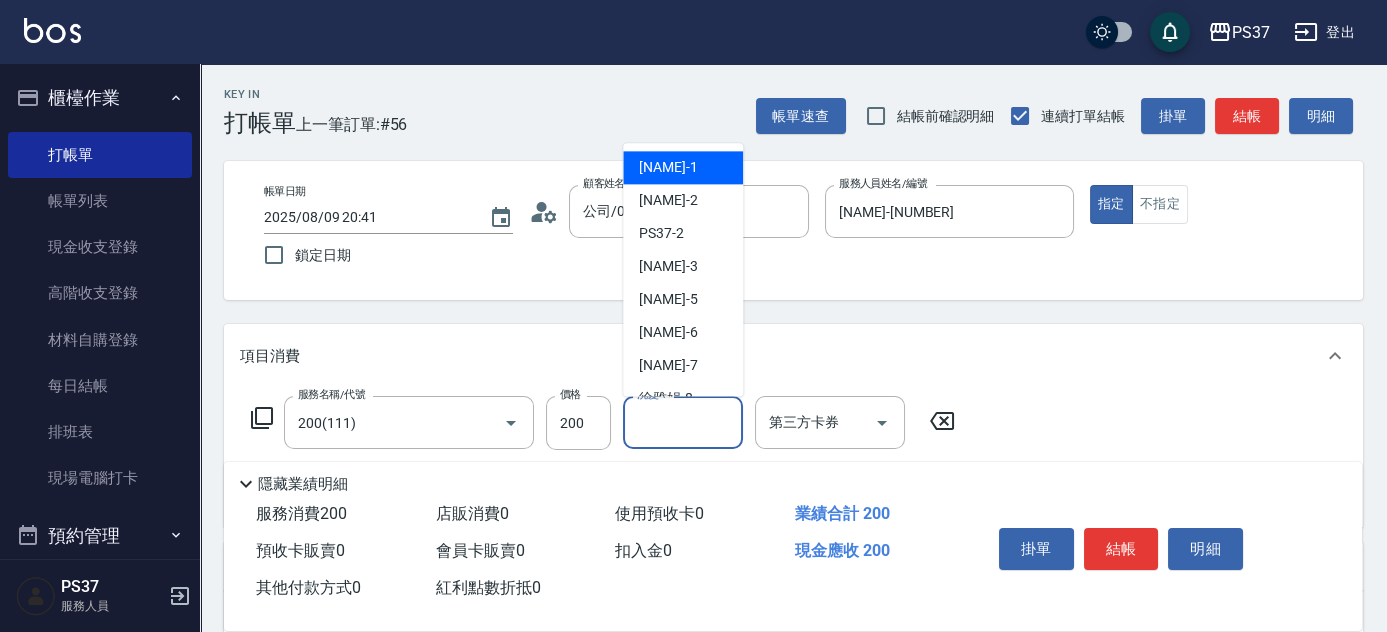 click on "洗髮-1" at bounding box center (683, 422) 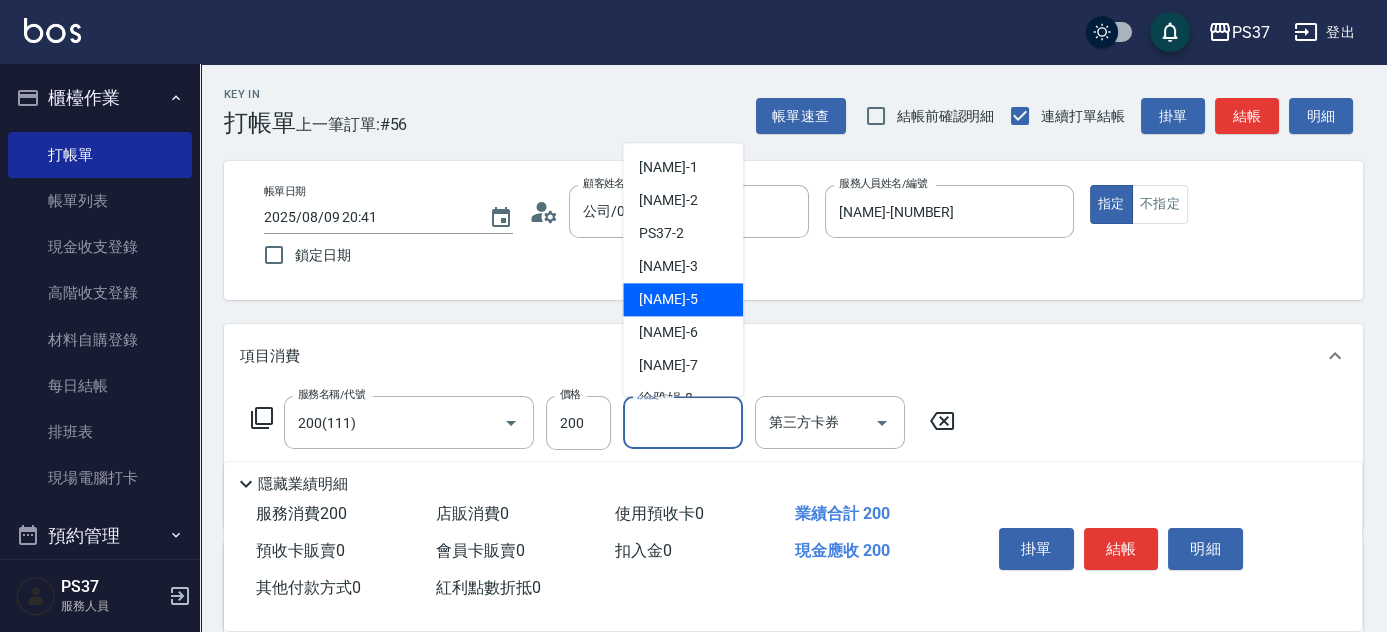 click on "鄧卉芸 -5" at bounding box center (668, 300) 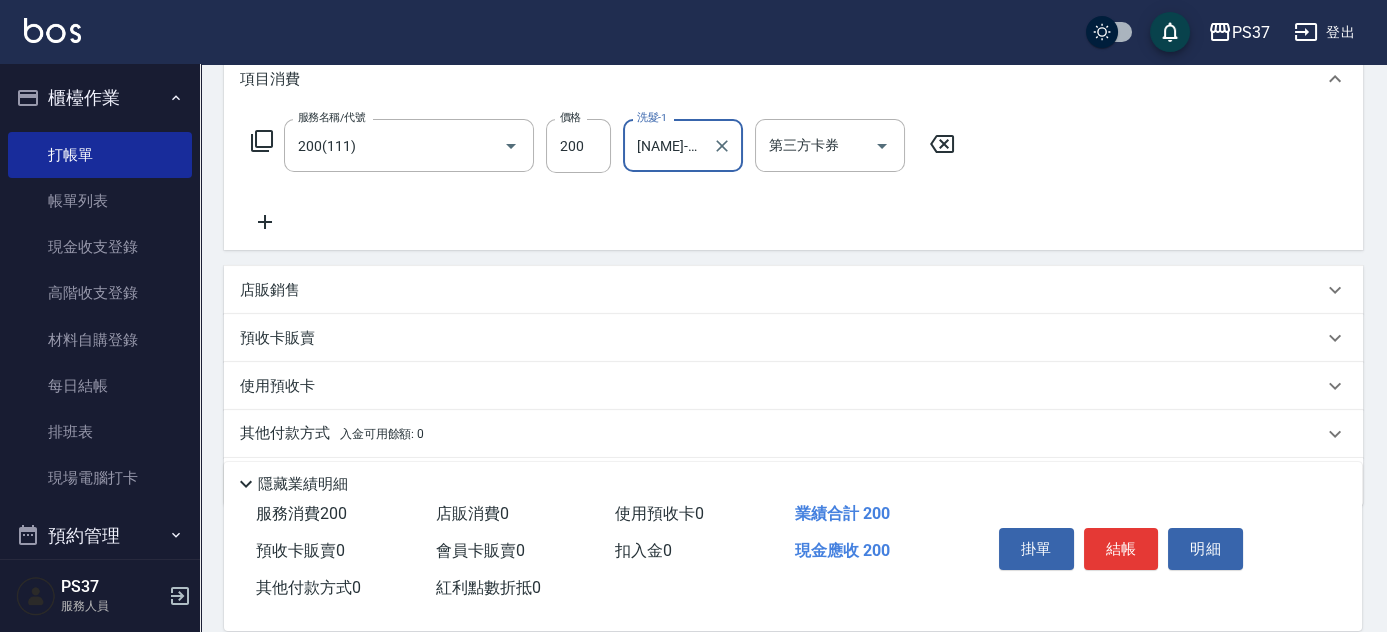 scroll, scrollTop: 341, scrollLeft: 0, axis: vertical 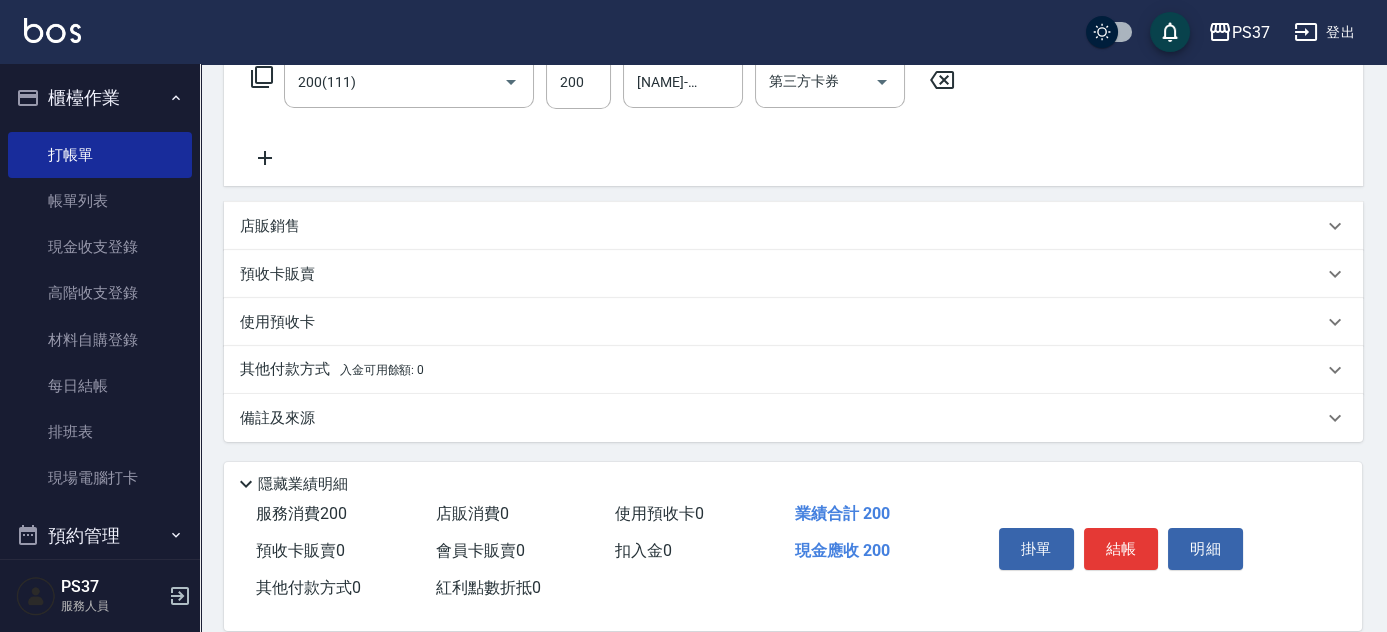 click 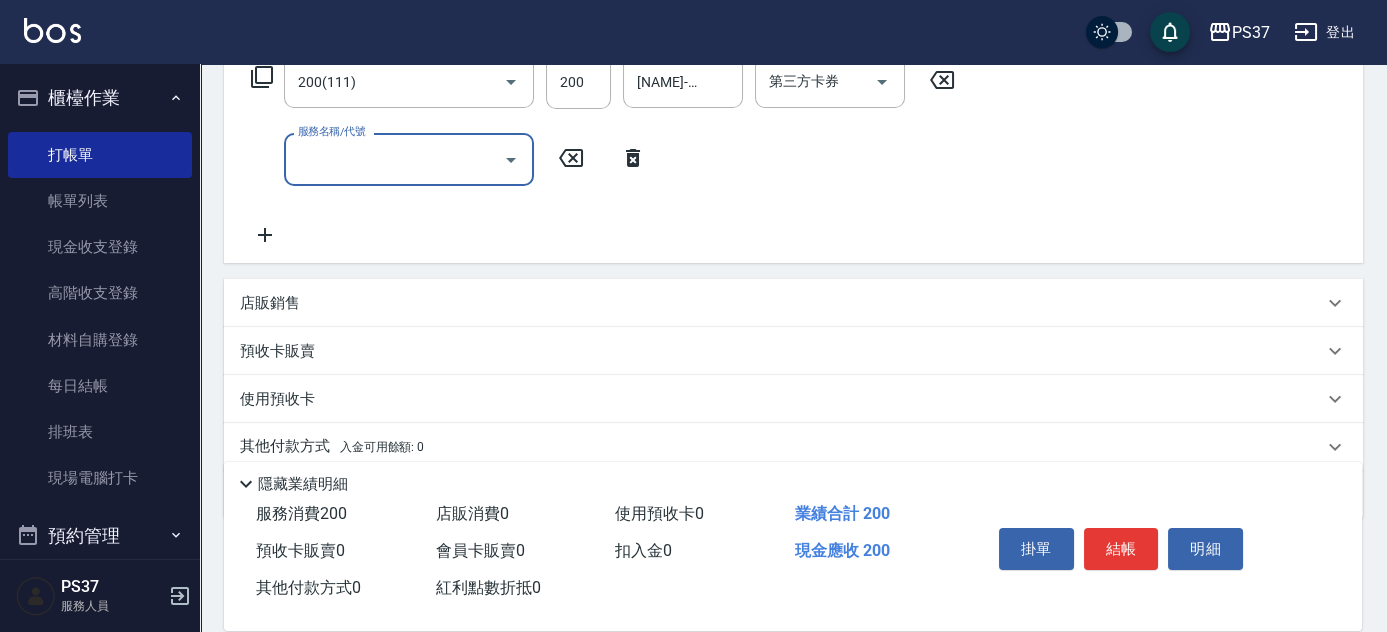 click on "服務名稱/代號" at bounding box center (394, 159) 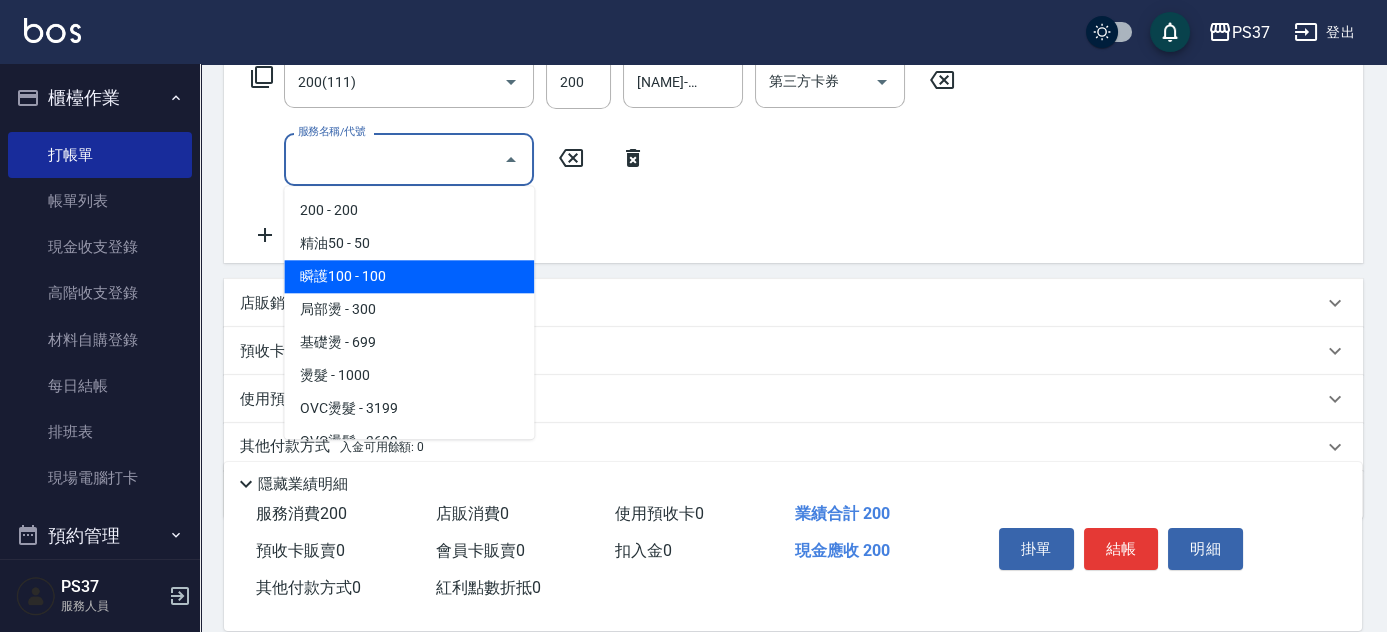 click on "瞬護100 - 100" at bounding box center (409, 276) 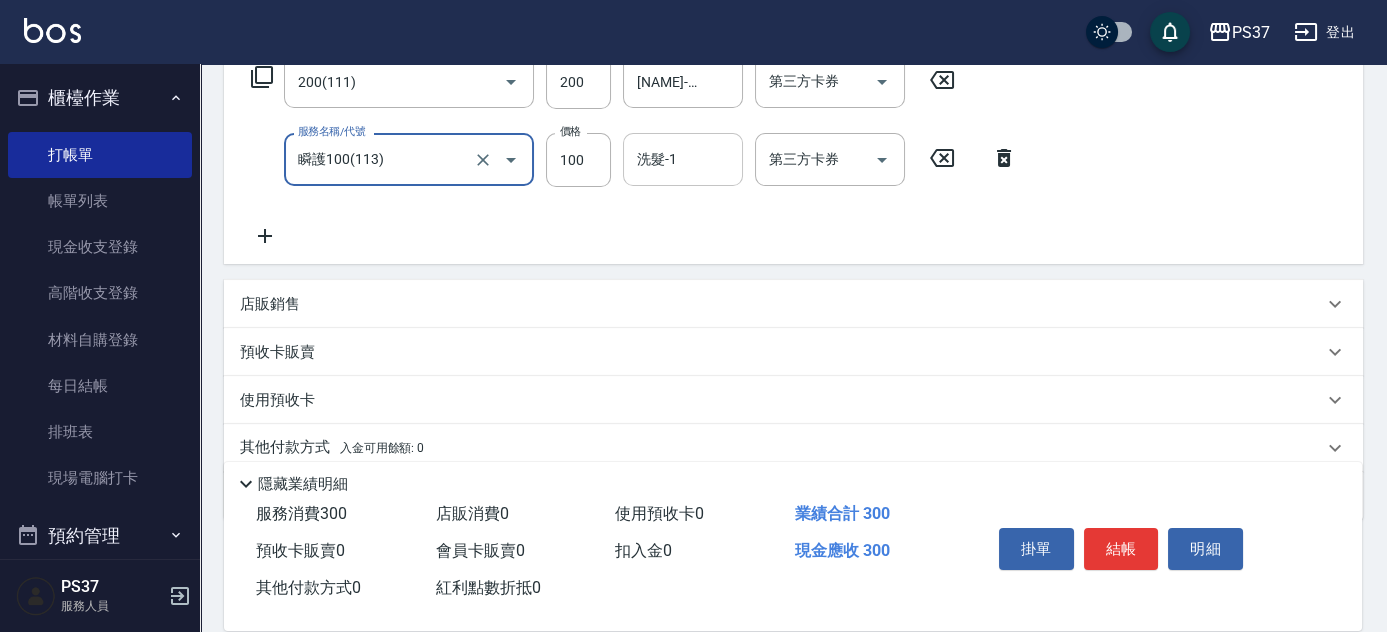 click on "洗髮-1 洗髮-1" at bounding box center (683, 159) 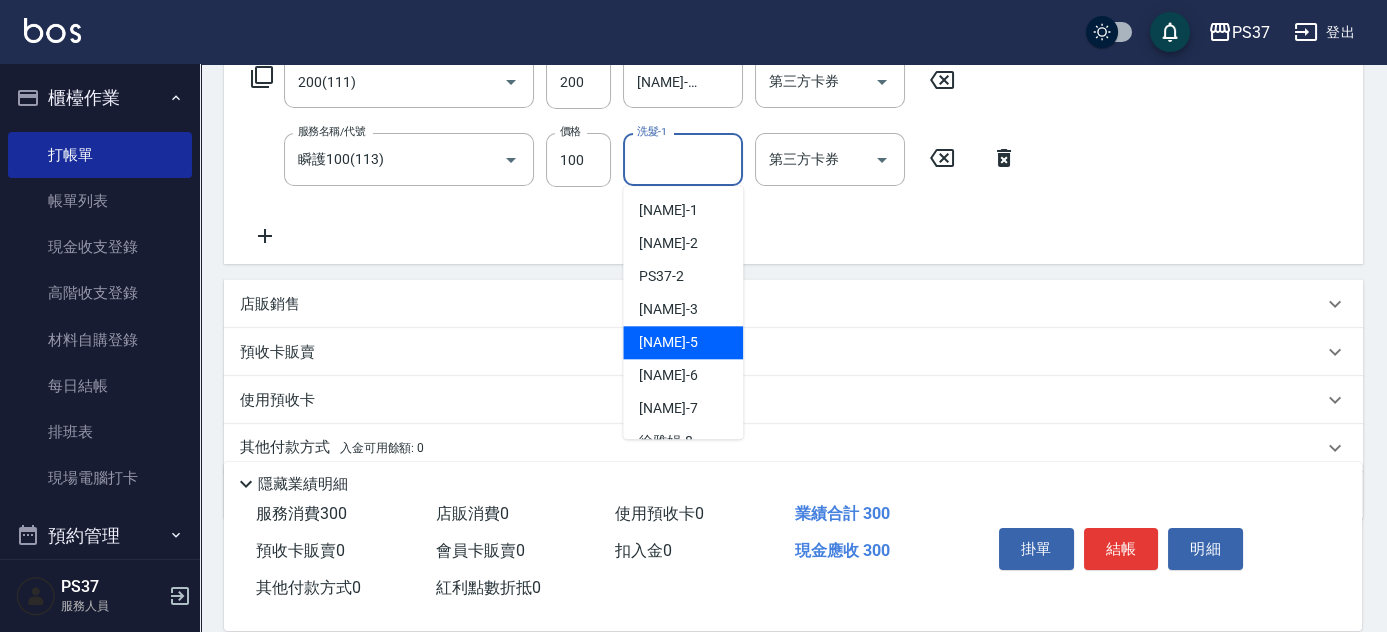 click on "鄧卉芸 -5" at bounding box center (668, 342) 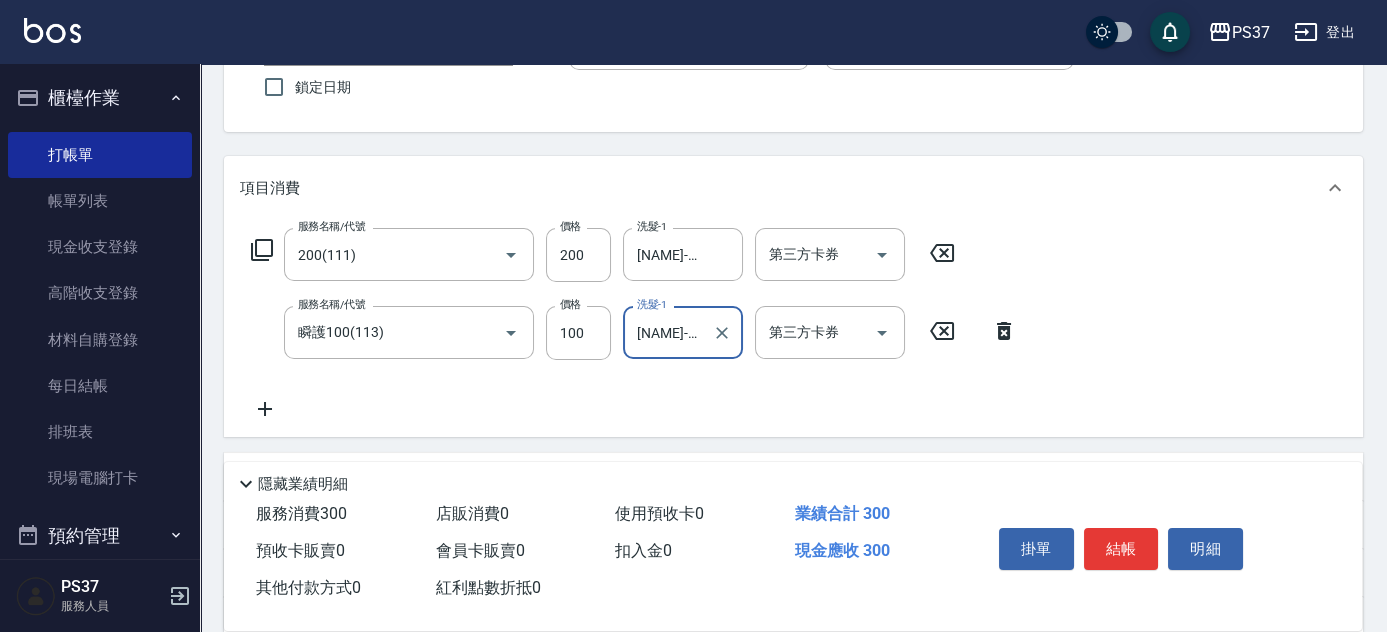 scroll, scrollTop: 159, scrollLeft: 0, axis: vertical 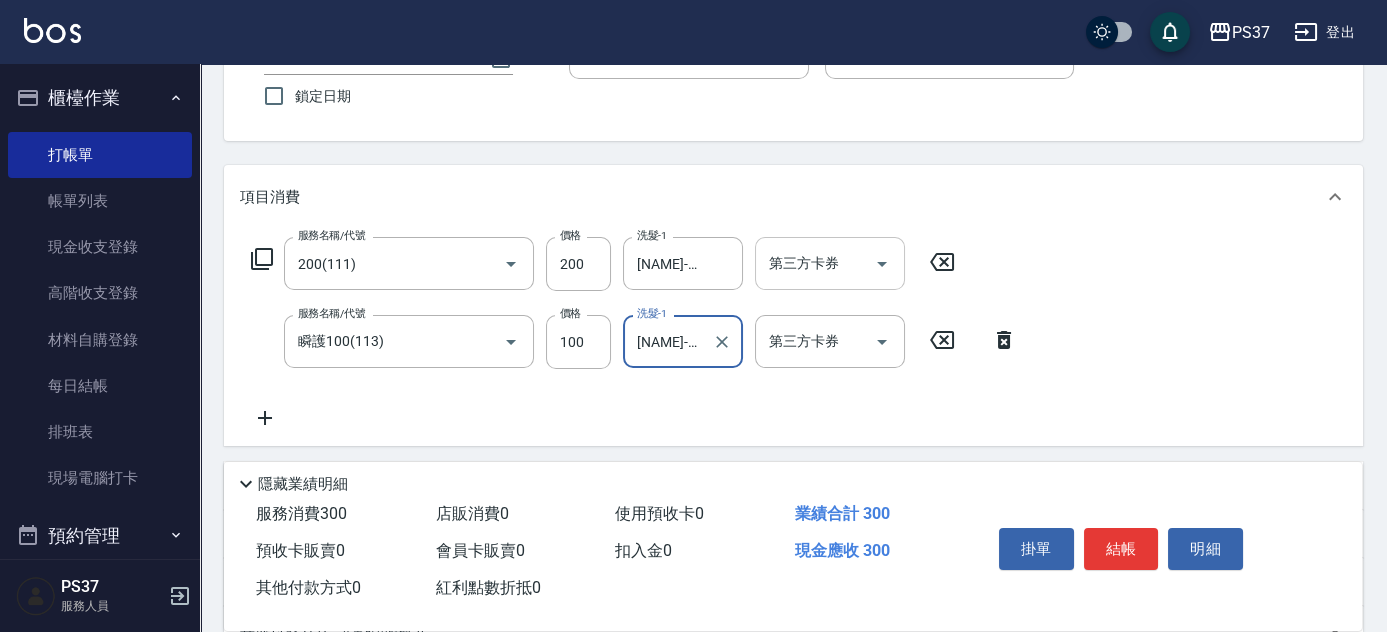 click 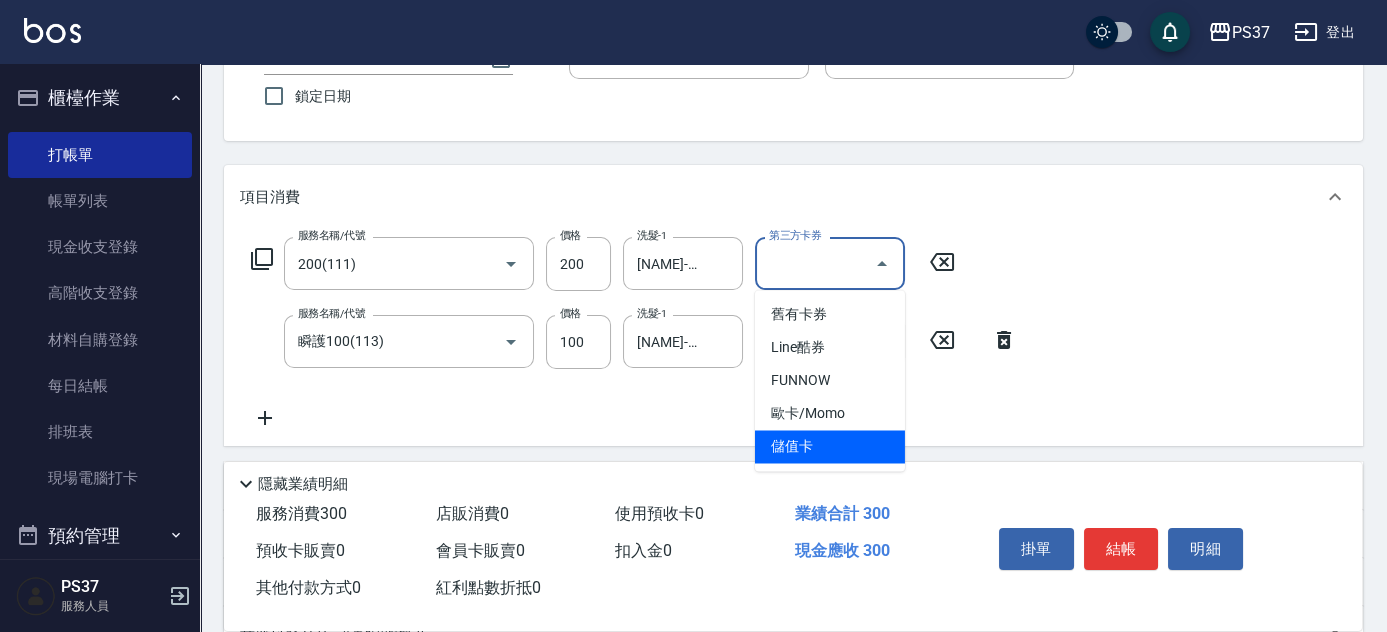 click on "儲值卡" at bounding box center (830, 446) 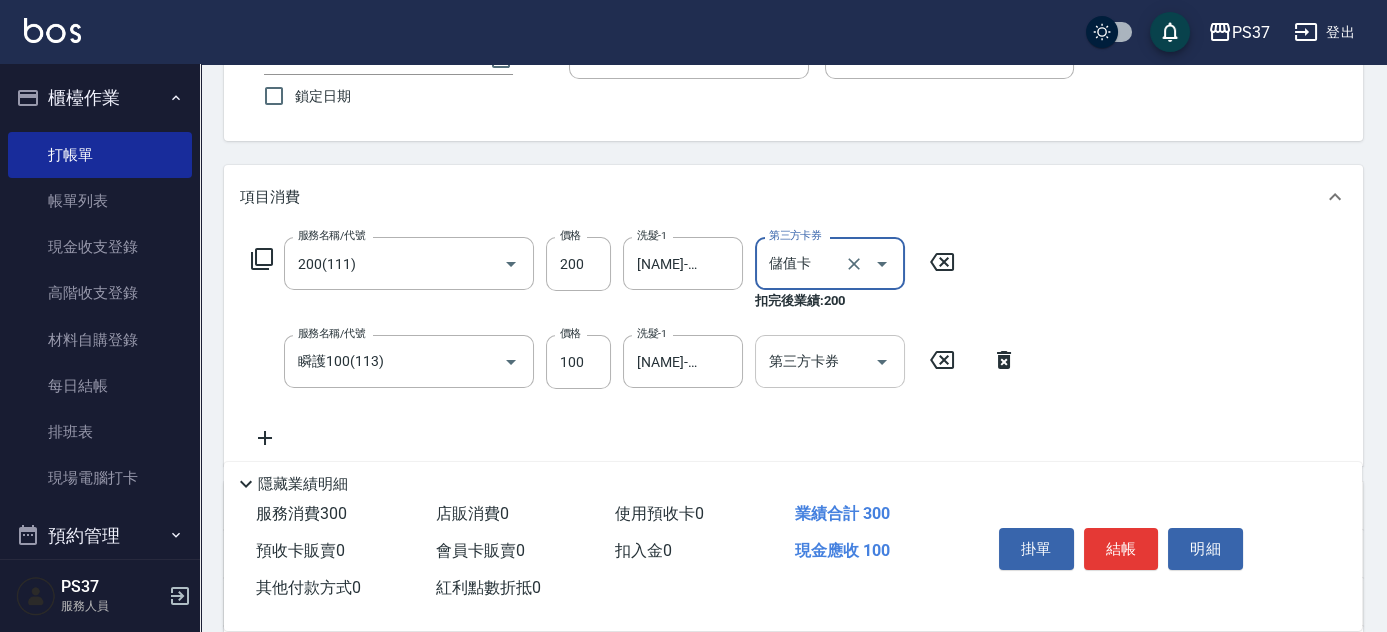 click 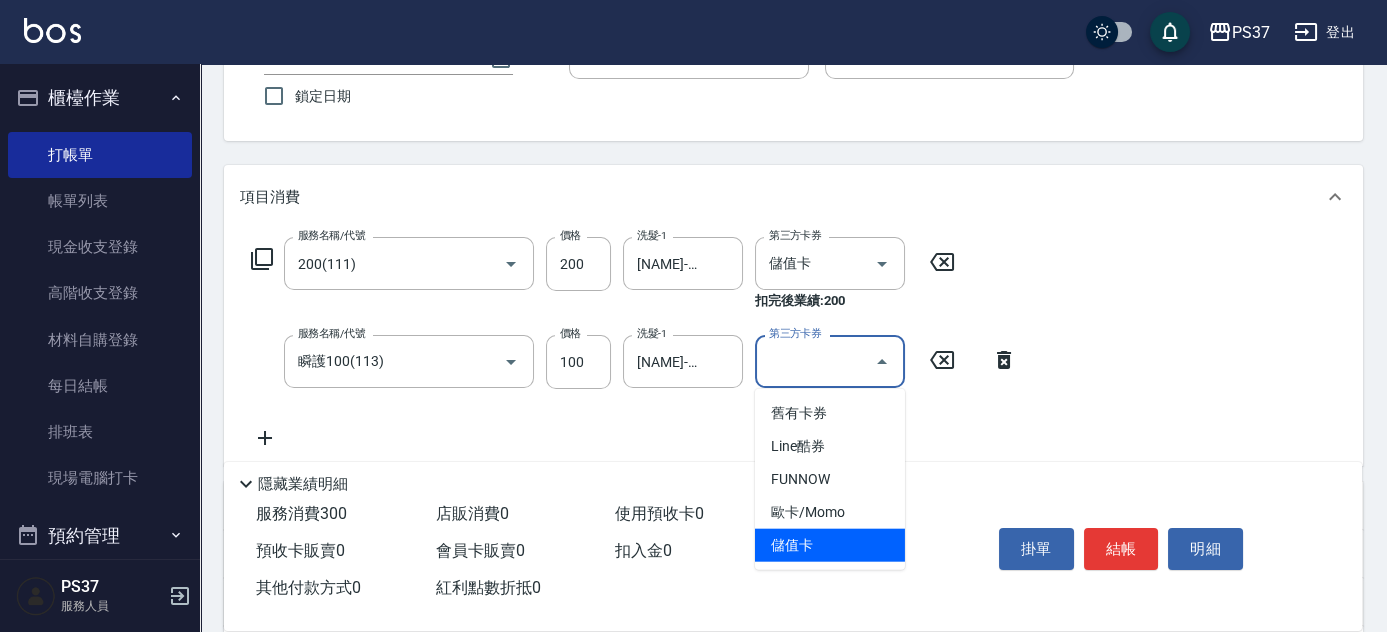 click on "儲值卡" at bounding box center (830, 545) 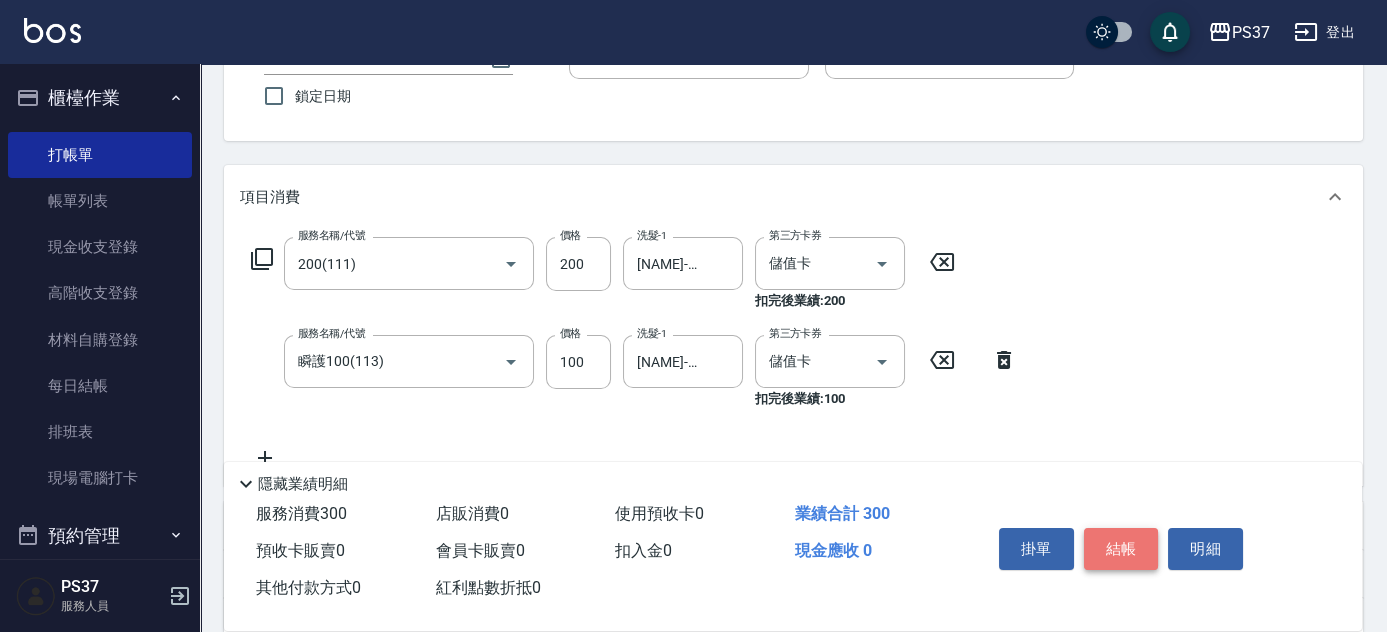 click on "結帳" at bounding box center (1121, 549) 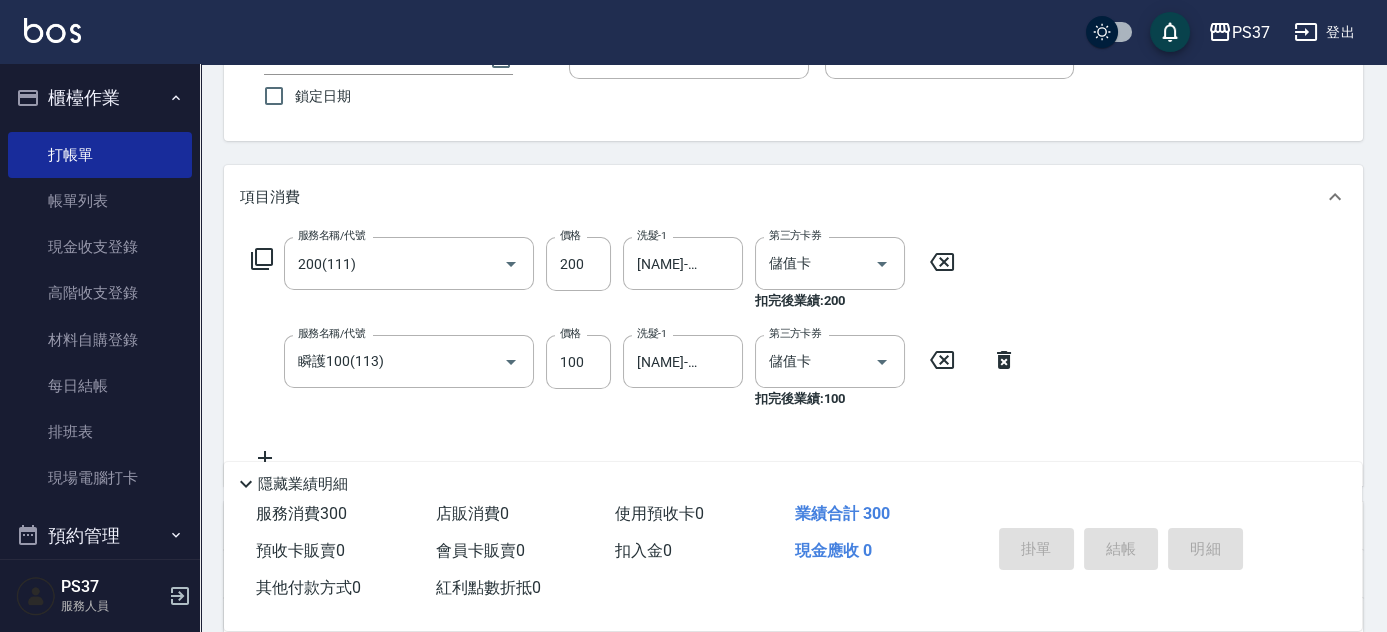 type 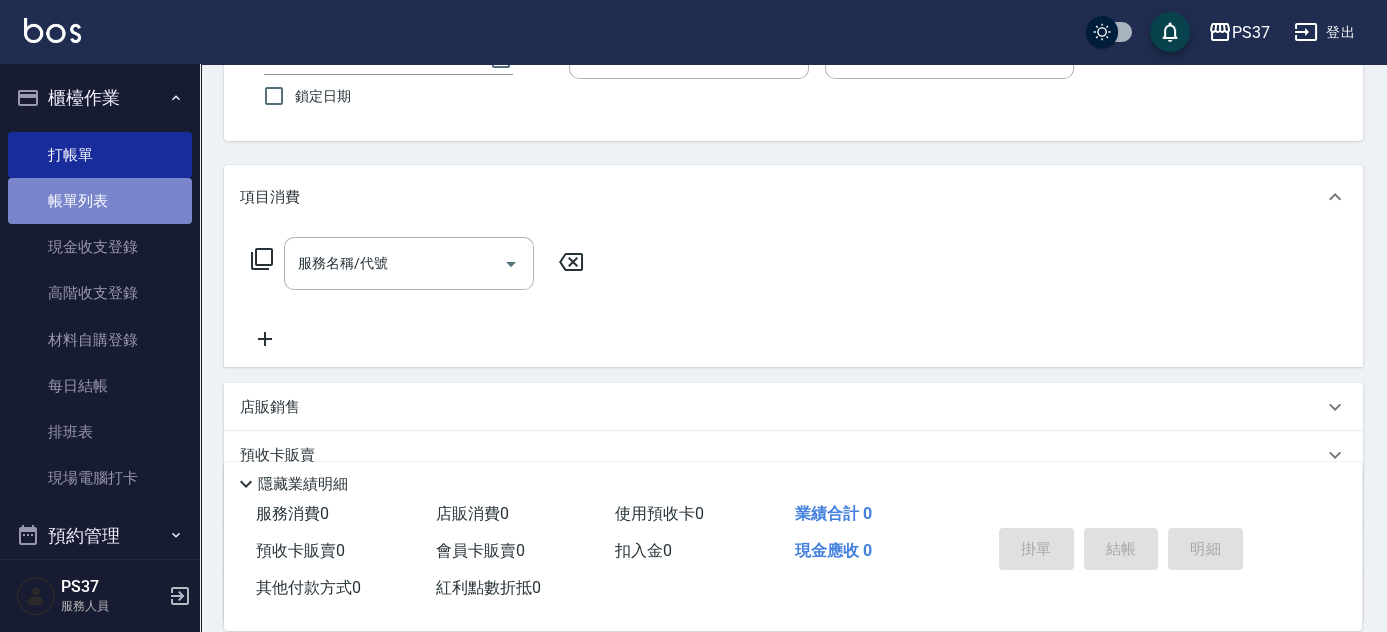 click on "帳單列表" at bounding box center [100, 201] 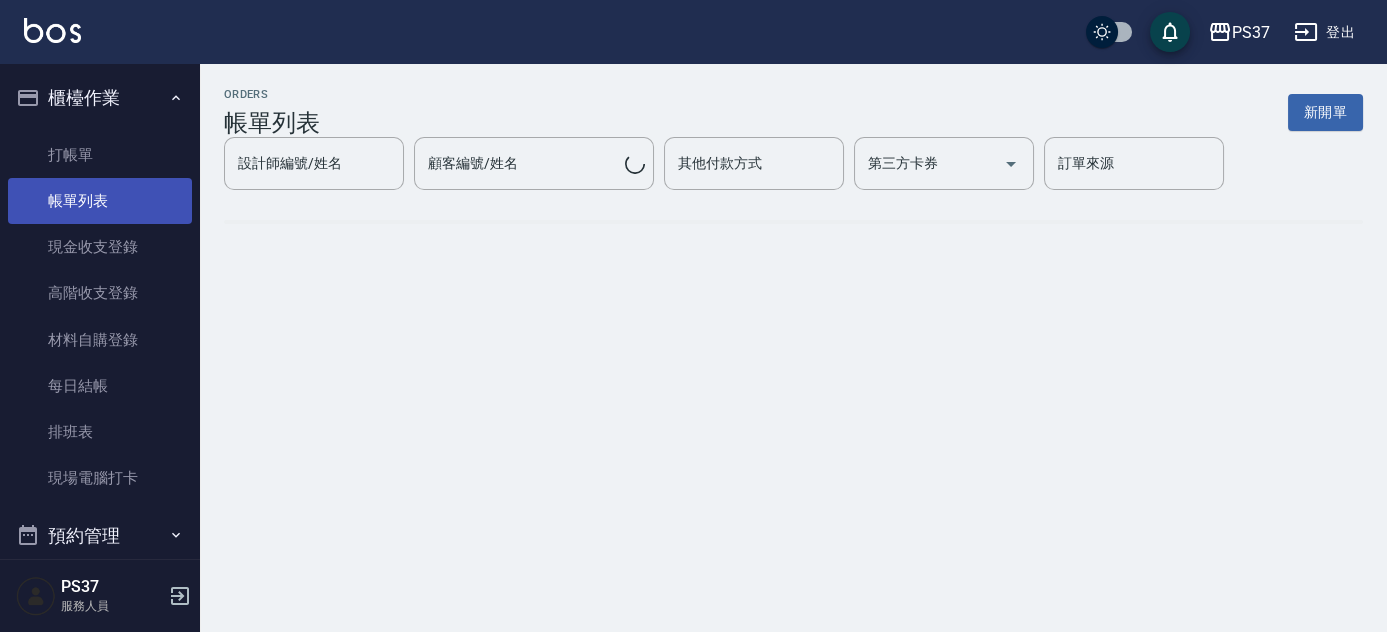 scroll, scrollTop: 0, scrollLeft: 0, axis: both 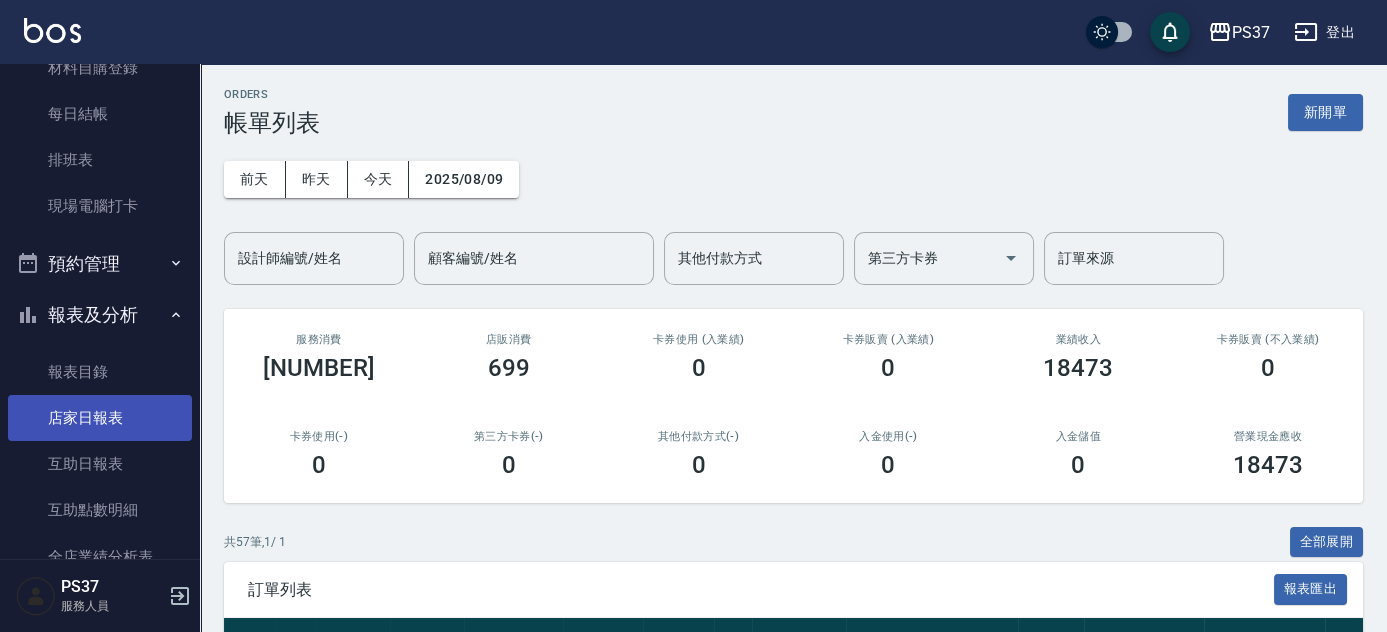 click on "店家日報表" at bounding box center [100, 418] 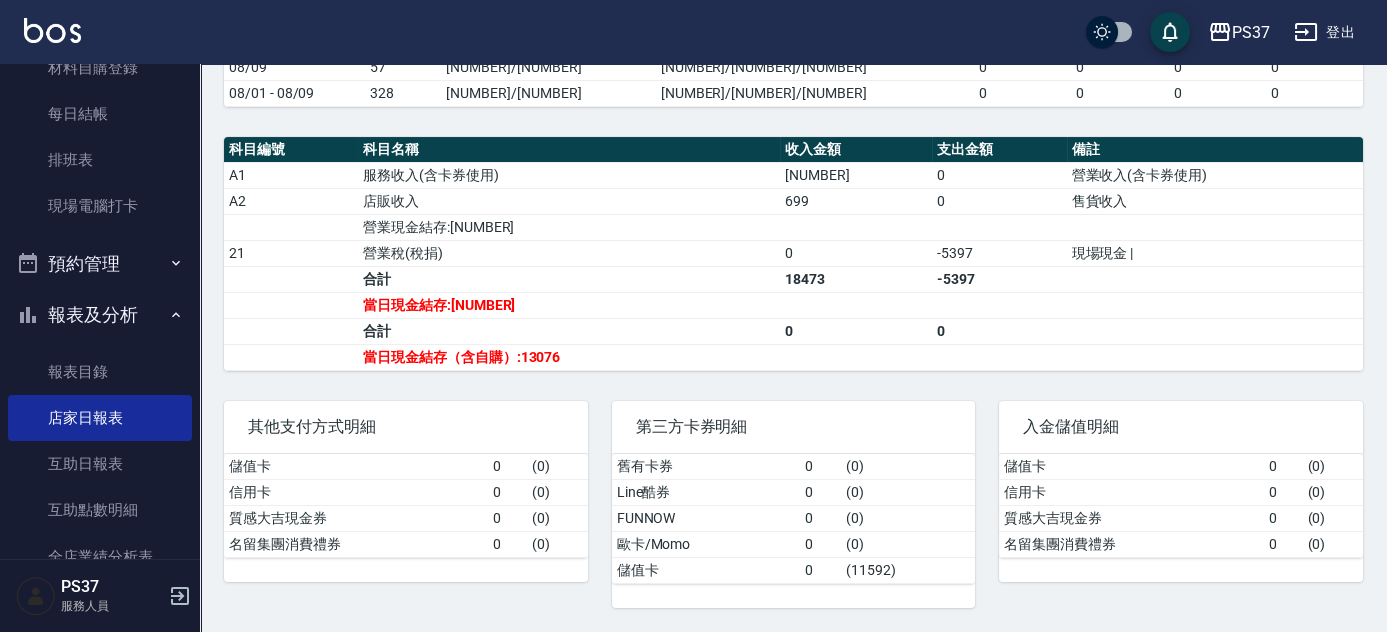 scroll, scrollTop: 591, scrollLeft: 0, axis: vertical 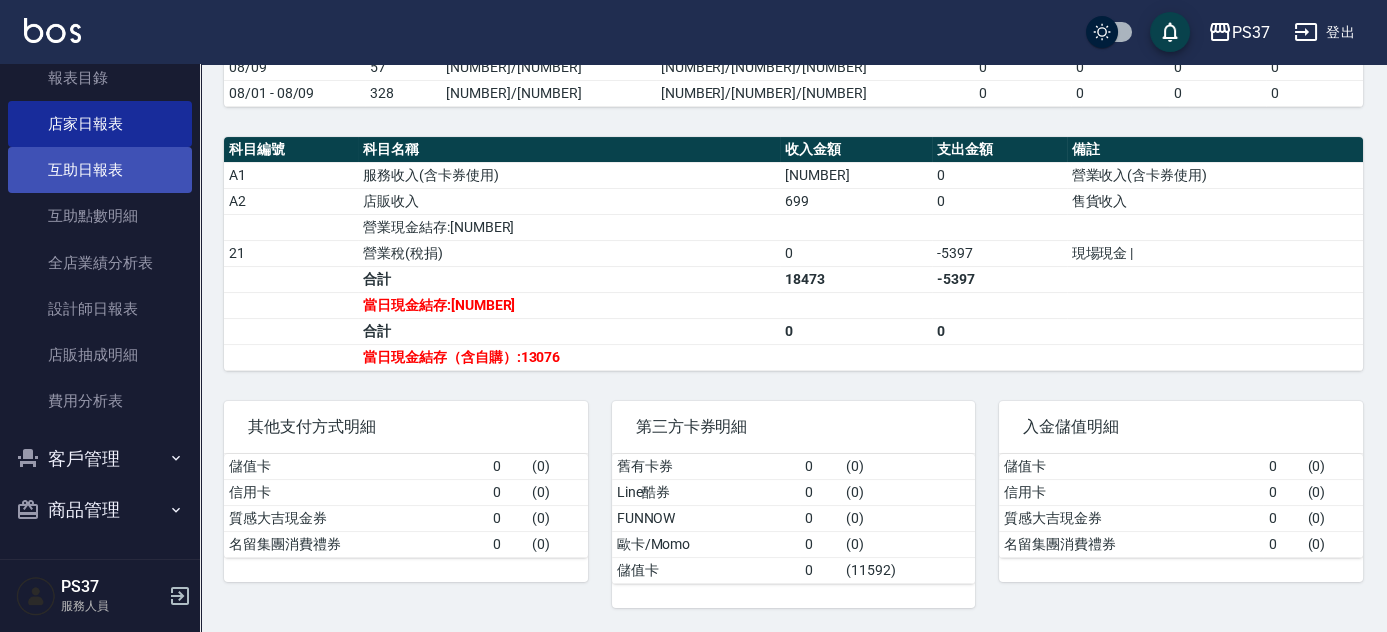 click on "互助日報表" at bounding box center [100, 170] 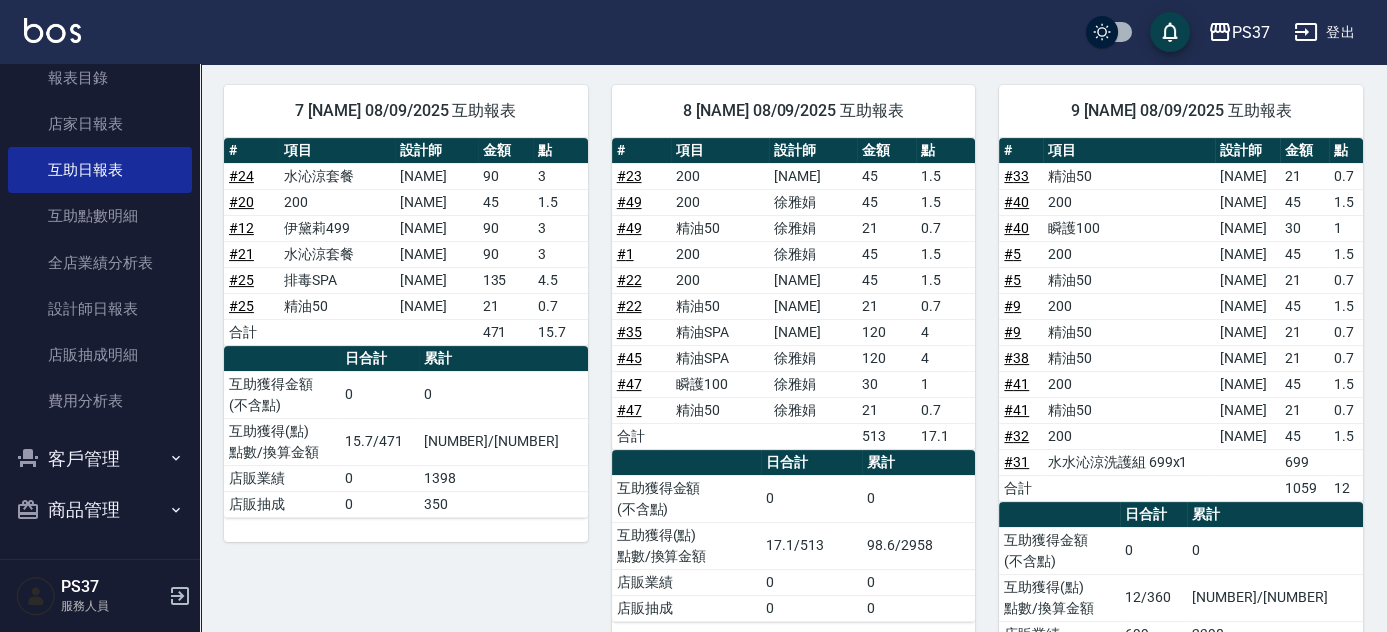 scroll, scrollTop: 797, scrollLeft: 0, axis: vertical 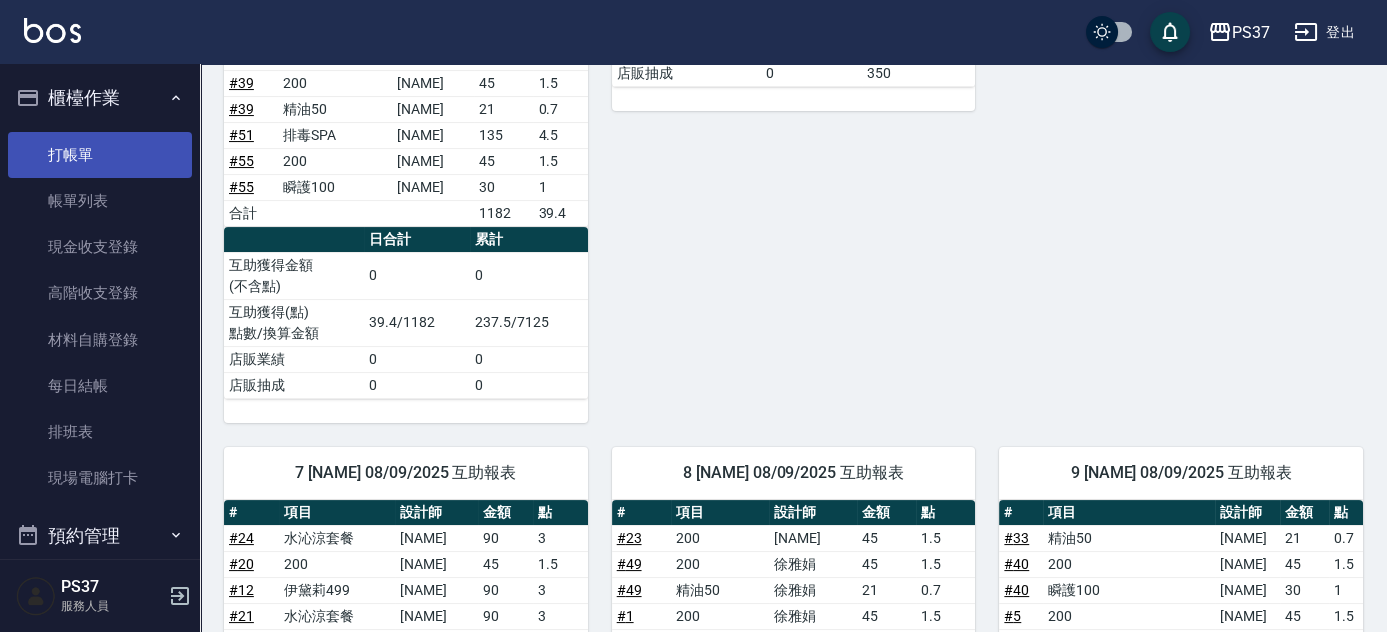 click on "打帳單" at bounding box center [100, 155] 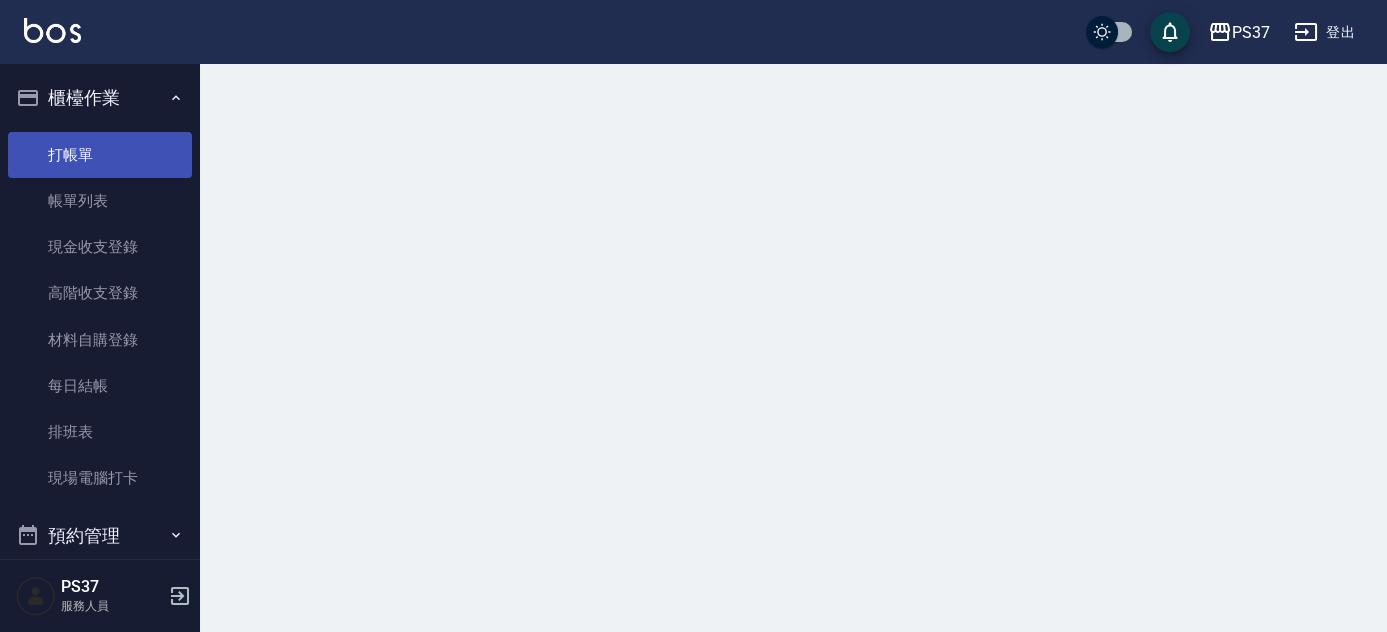 scroll, scrollTop: 0, scrollLeft: 0, axis: both 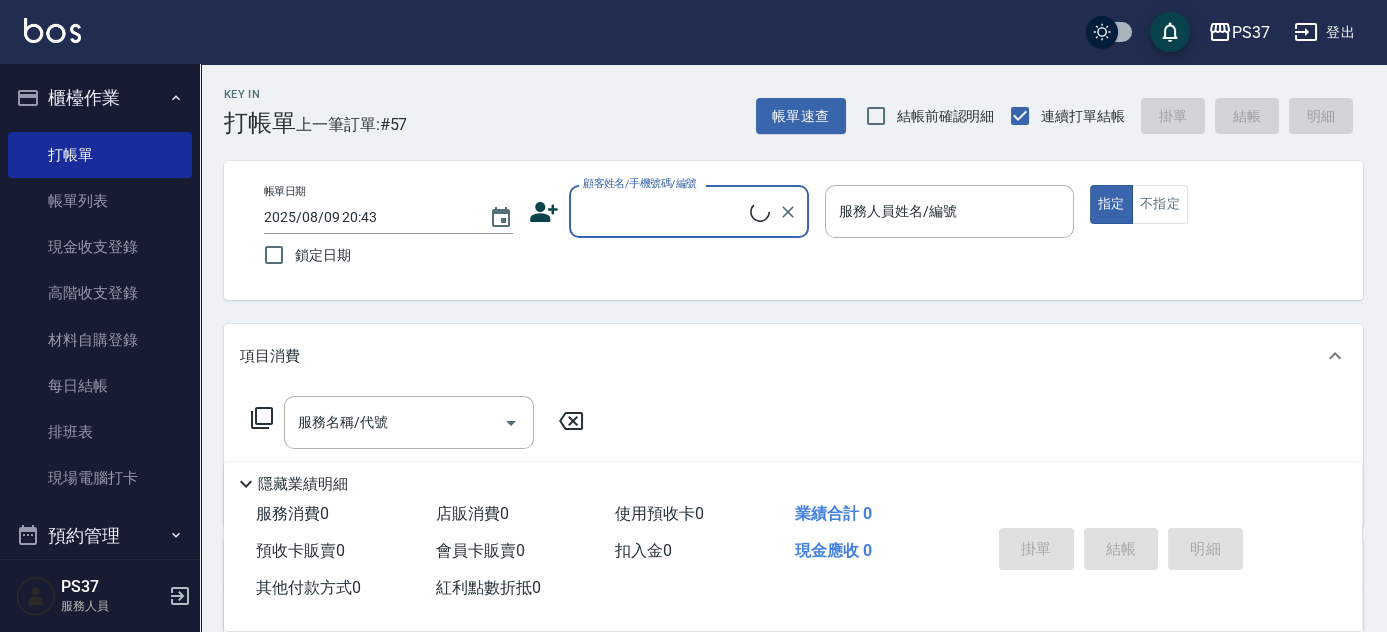 click on "顧客姓名/手機號碼/編號" at bounding box center [664, 211] 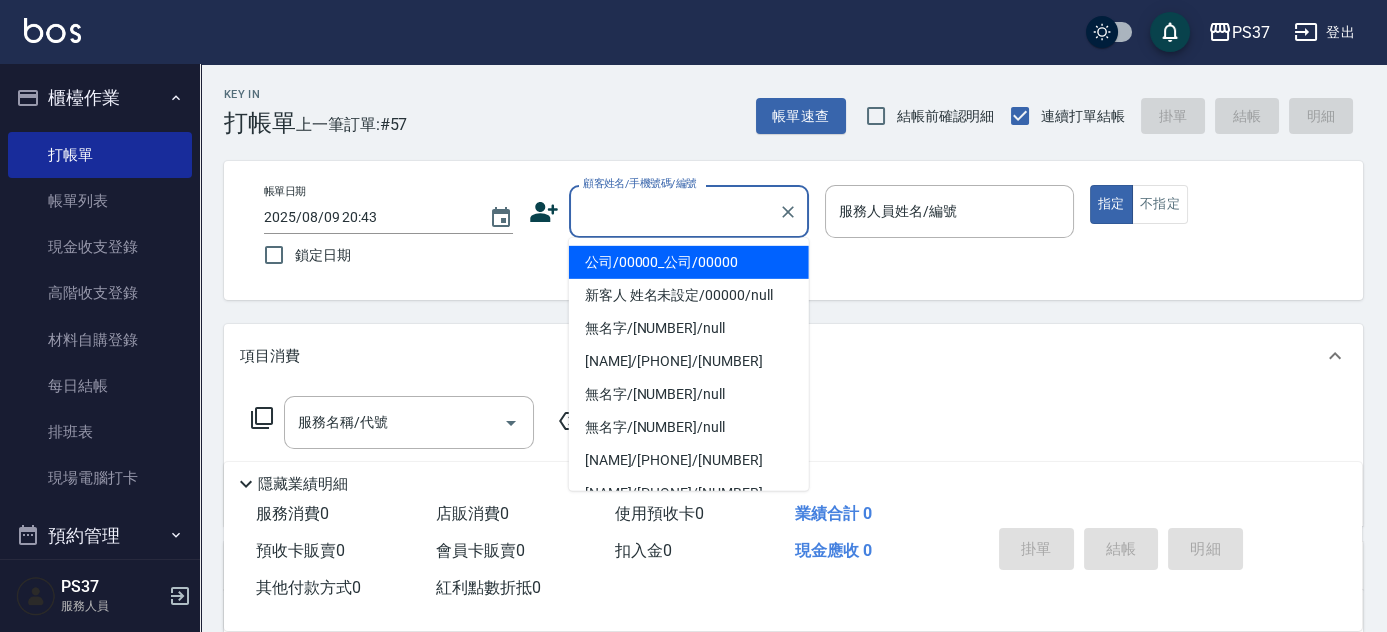 click on "公司/00000_公司/00000" at bounding box center [689, 262] 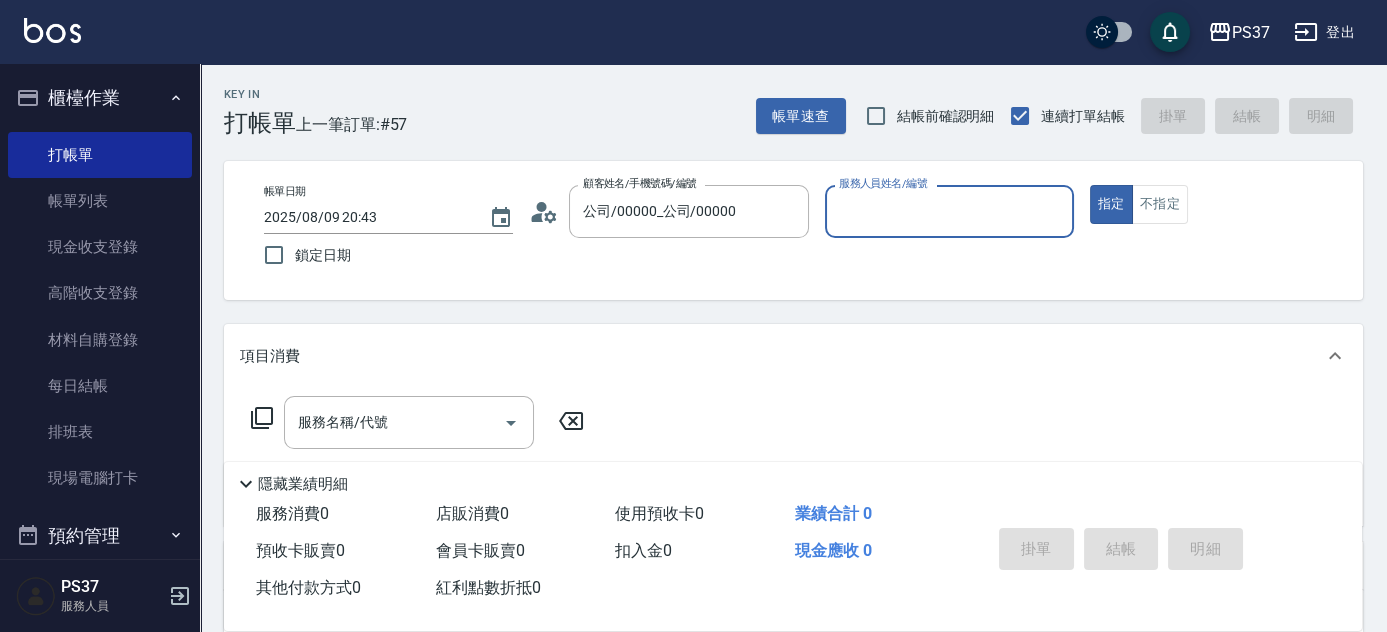 type on "公司/00000_公司/00000" 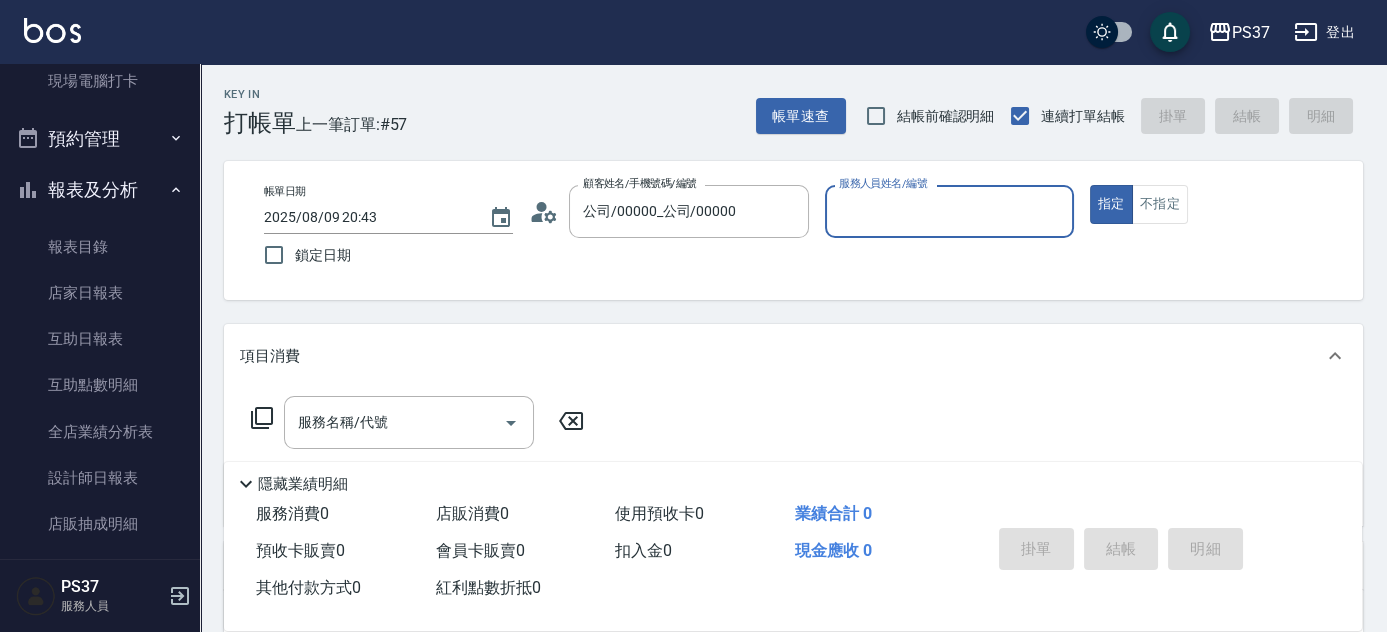scroll, scrollTop: 454, scrollLeft: 0, axis: vertical 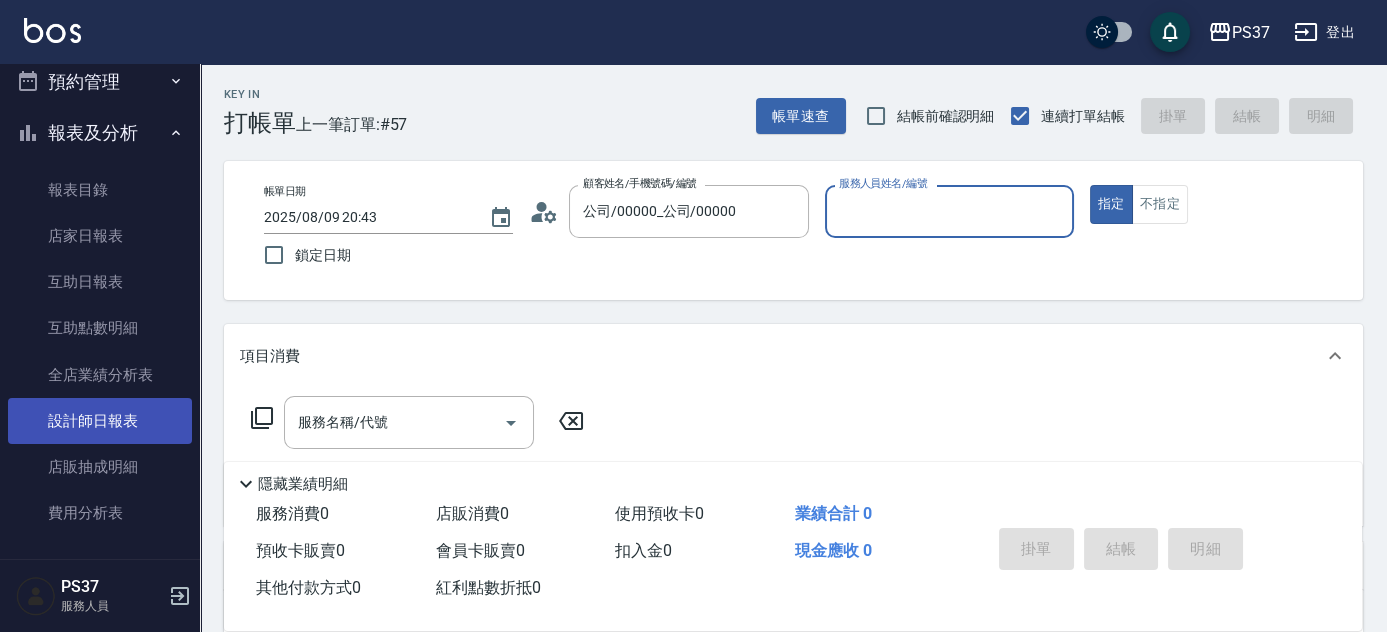 click on "設計師日報表" at bounding box center [100, 421] 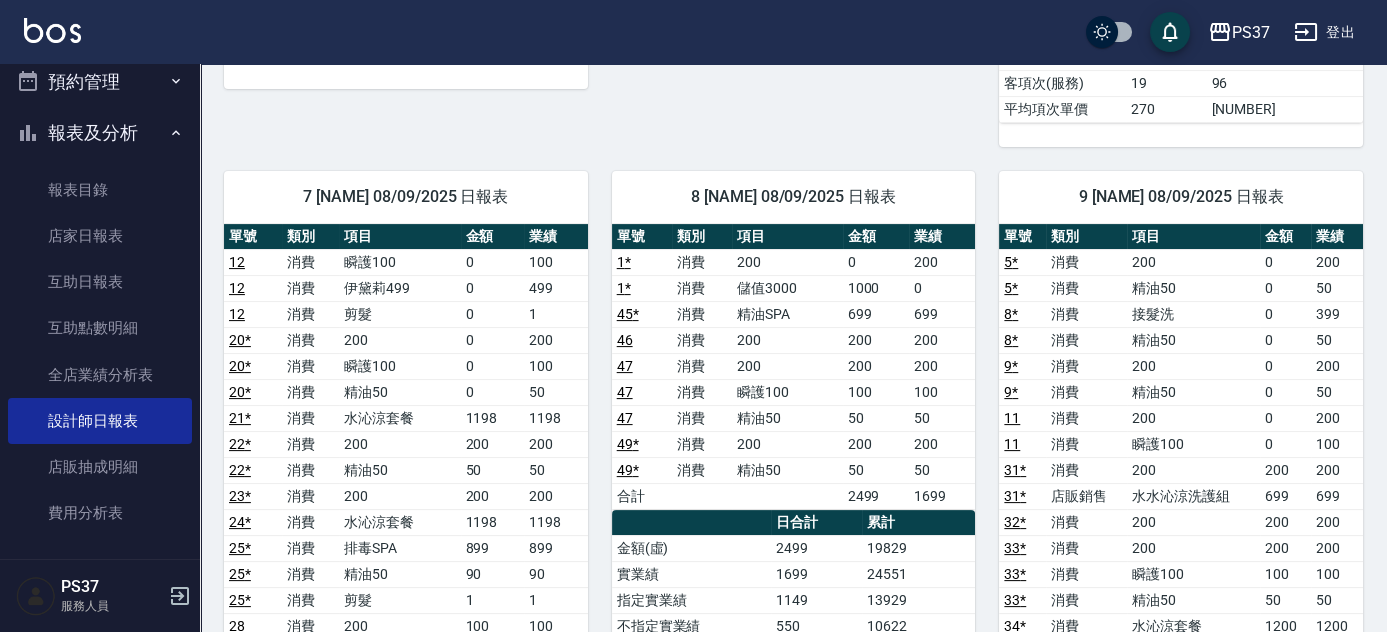 scroll, scrollTop: 1181, scrollLeft: 0, axis: vertical 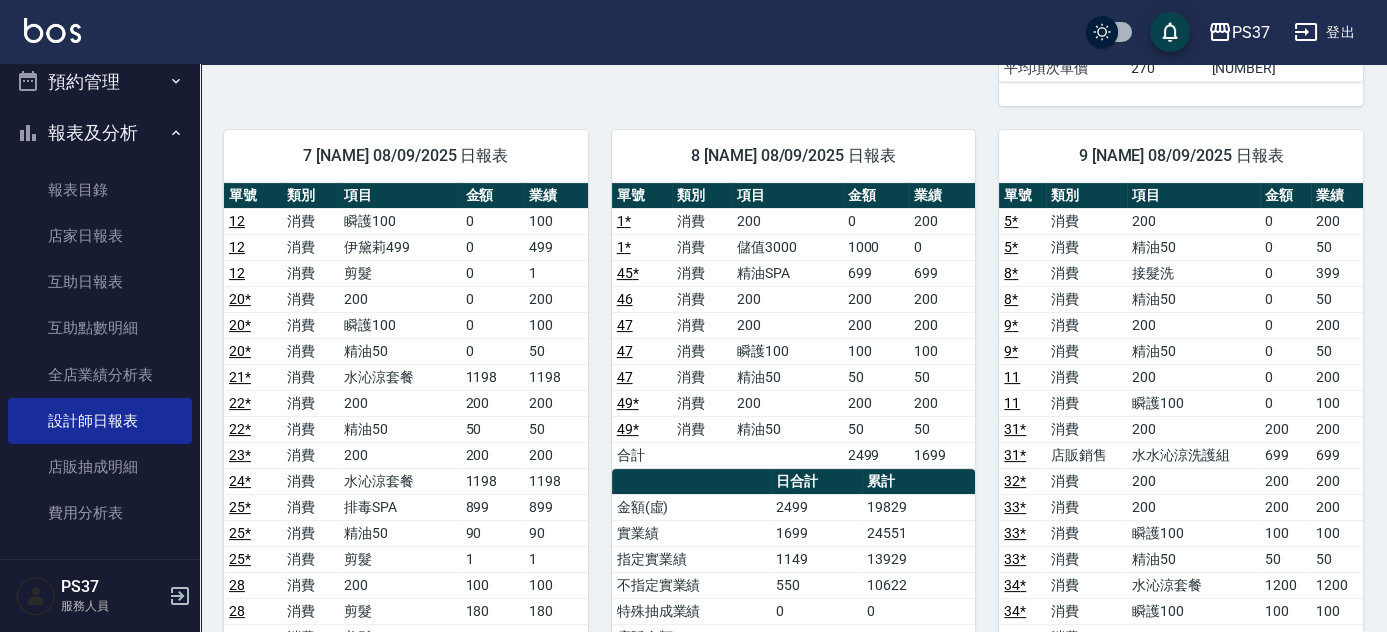 click on "8  徐雅娟 08/09/2025 日報表  單號 類別 項目 金額 業績 1 * 消費 200 0 200 1 * 消費 儲值3000 1000 0 45 * 消費 精油SPA 699 699 46 消費 200 200 200 47 消費 200 200 200 47 消費 瞬護100 100 100 47 消費 精油50 50 50 49 * 消費 200 200 200 49 * 消費 精油50 50 50 合計 2499 1699 日合計 累計 金額(虛) 2499 19829 實業績 1699 24551 指定實業績 1149 13929 不指定實業績 550 10622 特殊抽成業績 0 0 店販金額 0 0 店販抽成 0 0 互助使用(不含點) 0 0 互助使用(點) 12.4/372 116.4/3492 互助獲得 17.1 98.6 總客數 5 47 指定客 3 23 不指定客 2 24 客單價 499.8 421.9 客項次(服務) 9 73 平均項次單價 277.7 271.6" at bounding box center (782, 767) 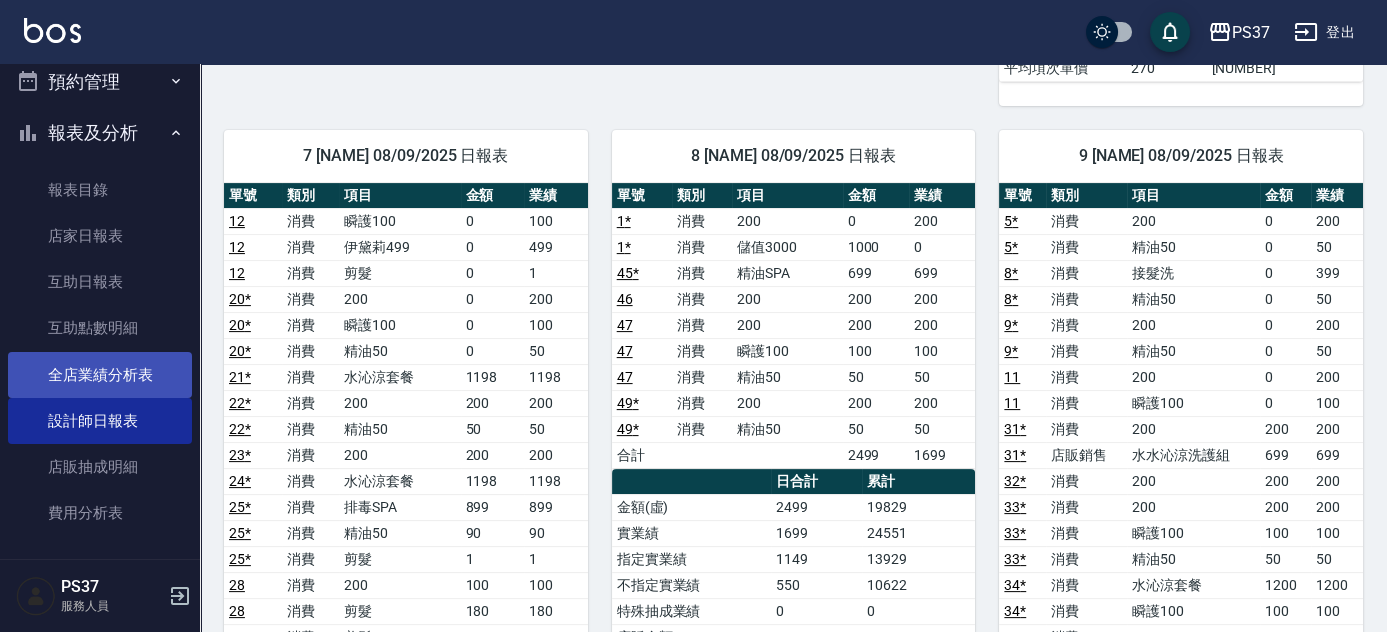 click on "全店業績分析表" at bounding box center [100, 375] 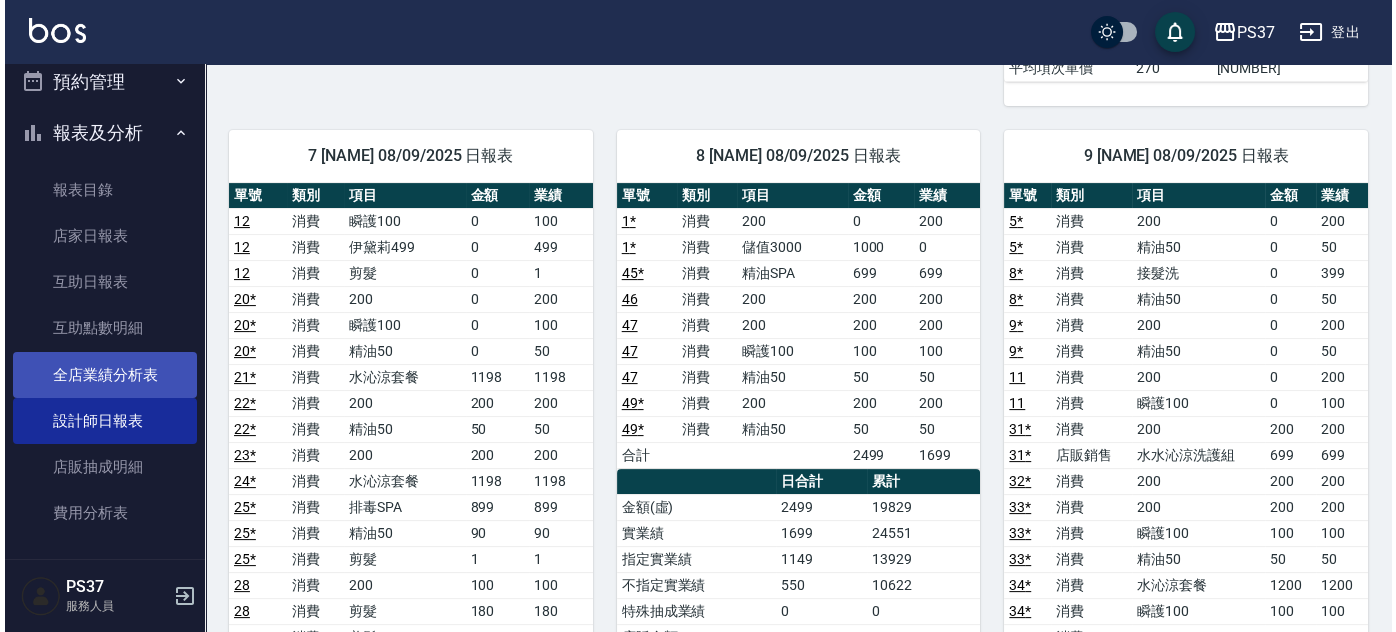 scroll, scrollTop: 0, scrollLeft: 0, axis: both 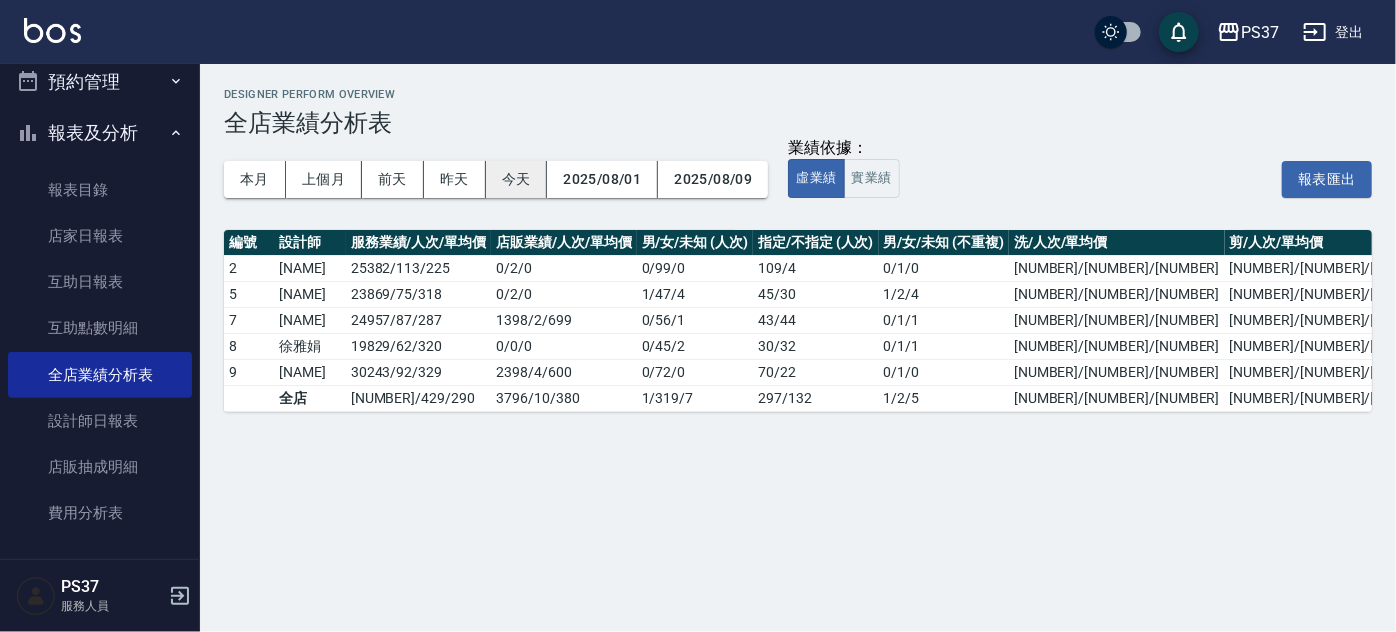 click on "今天" at bounding box center [517, 179] 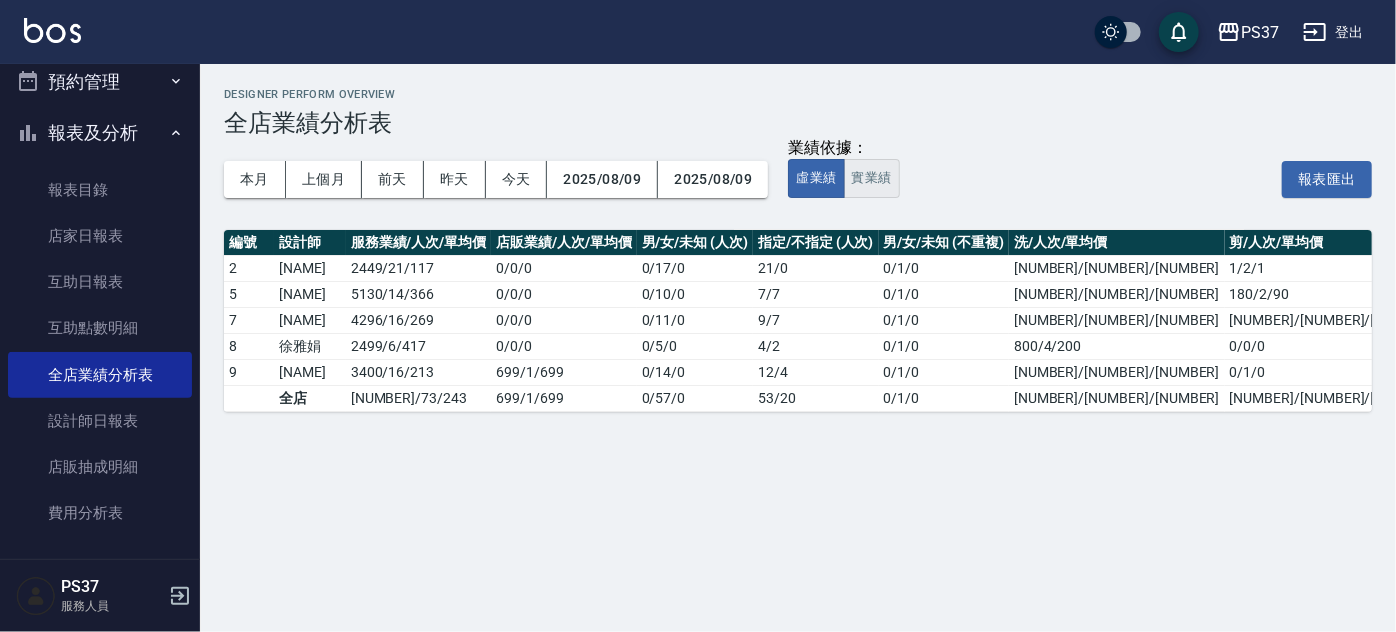 click on "實業績" at bounding box center [872, 178] 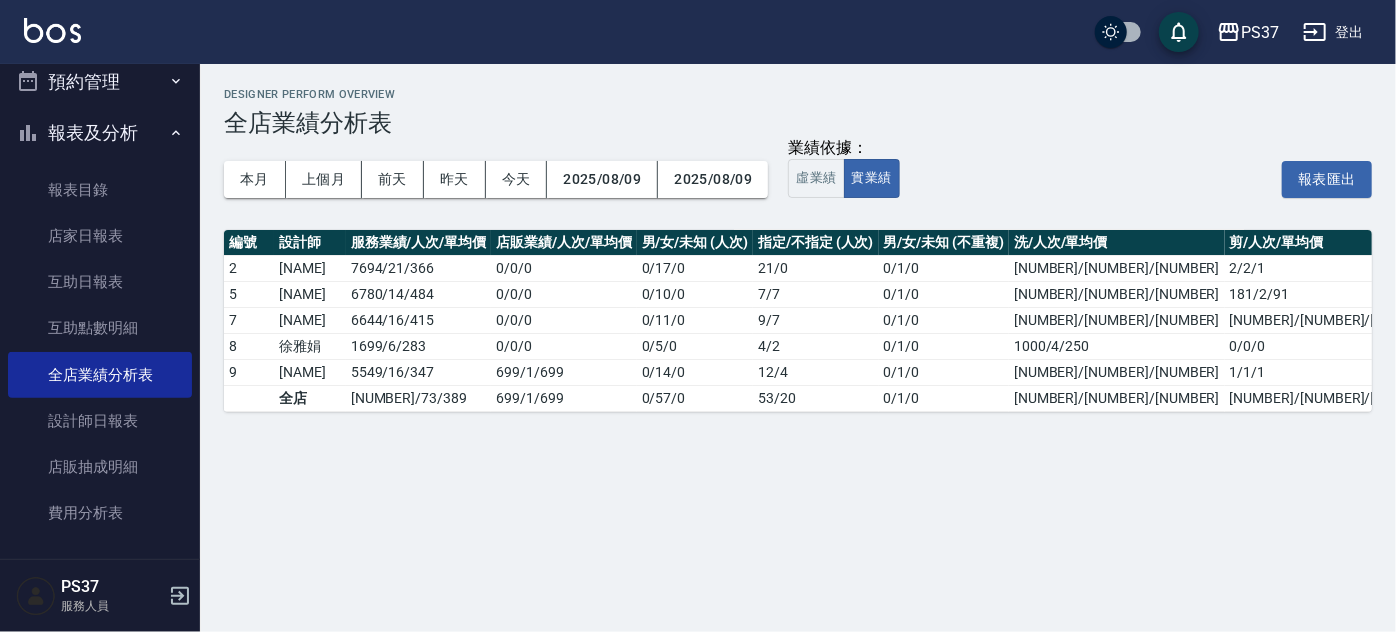 scroll, scrollTop: 0, scrollLeft: 314, axis: horizontal 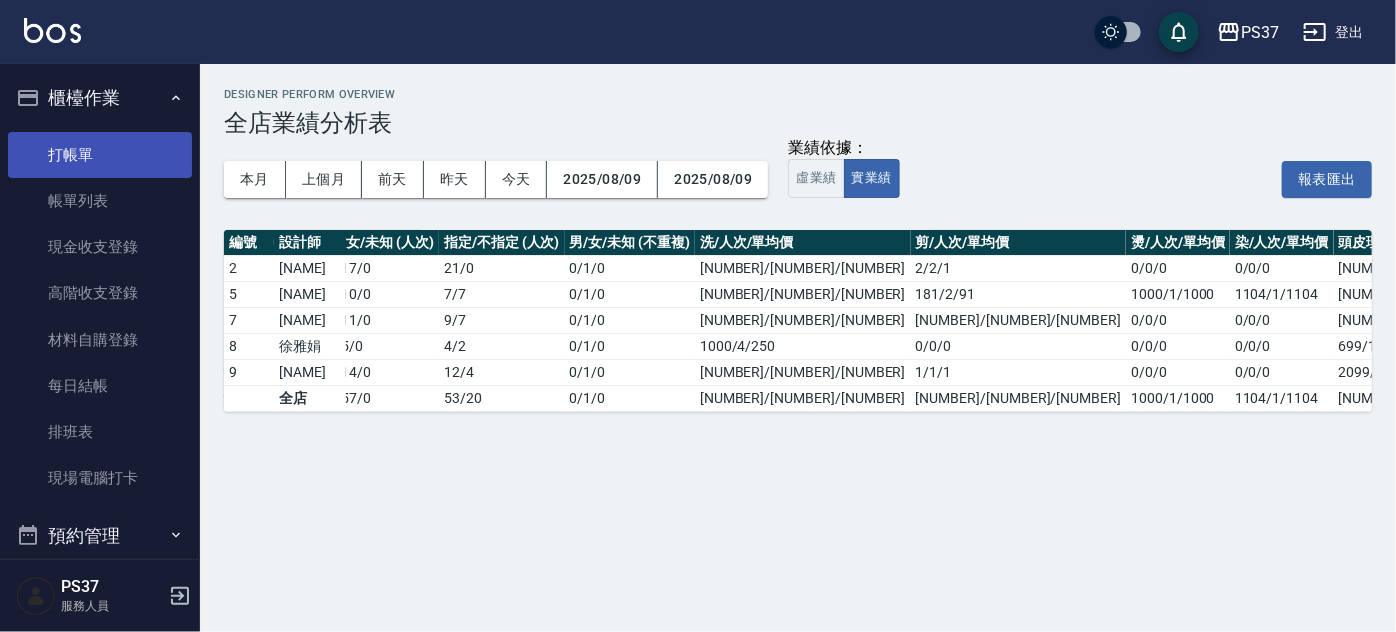 click on "打帳單" at bounding box center (100, 155) 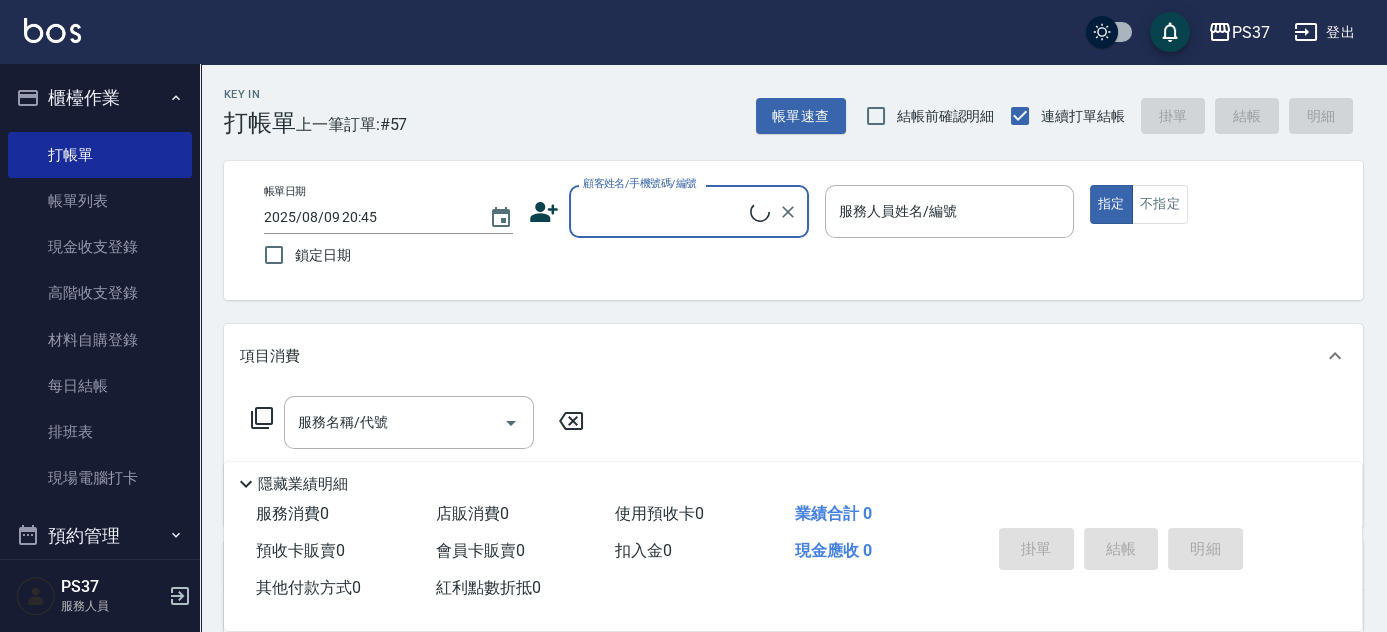 click on "顧客姓名/手機號碼/編號" at bounding box center [664, 211] 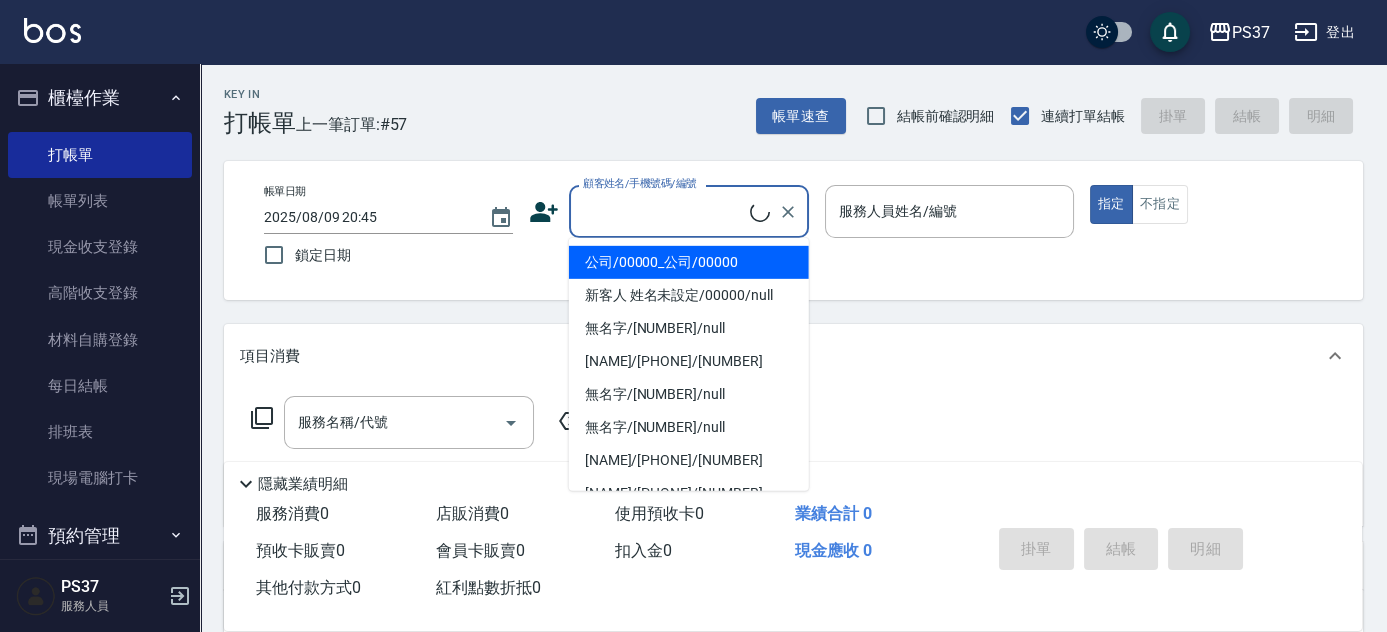 click on "公司/00000_公司/00000" at bounding box center (689, 262) 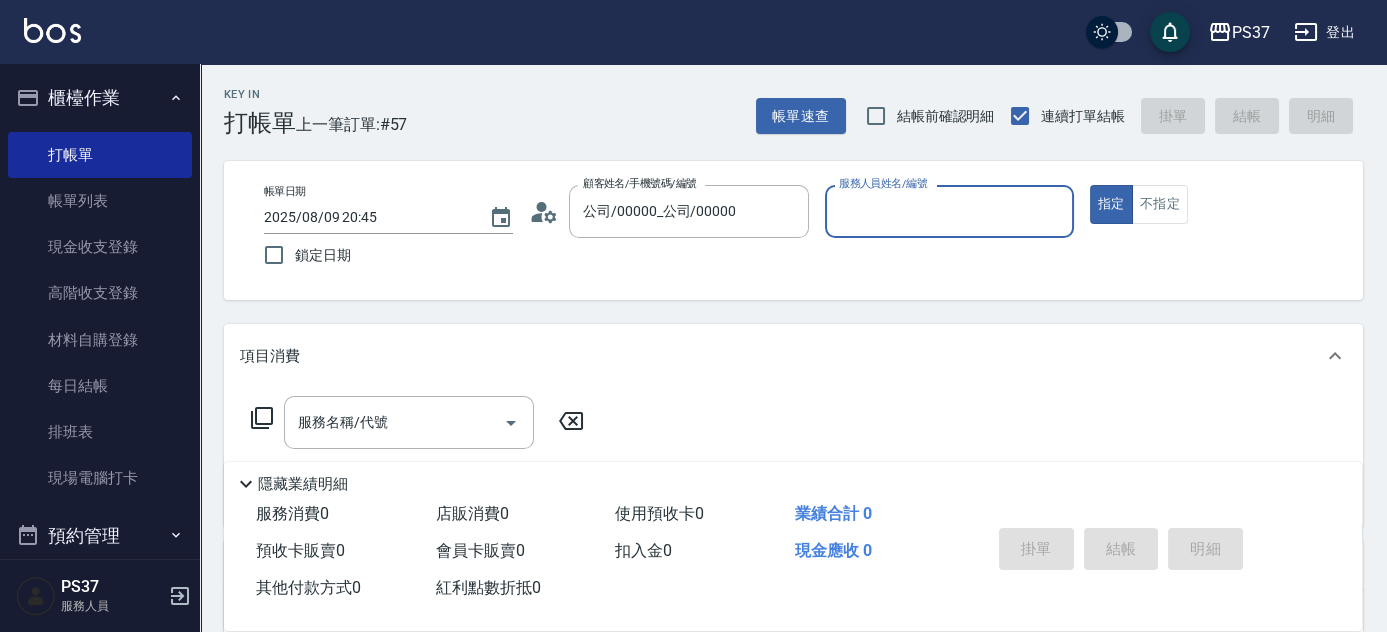 click on "服務人員姓名/編號" at bounding box center [949, 211] 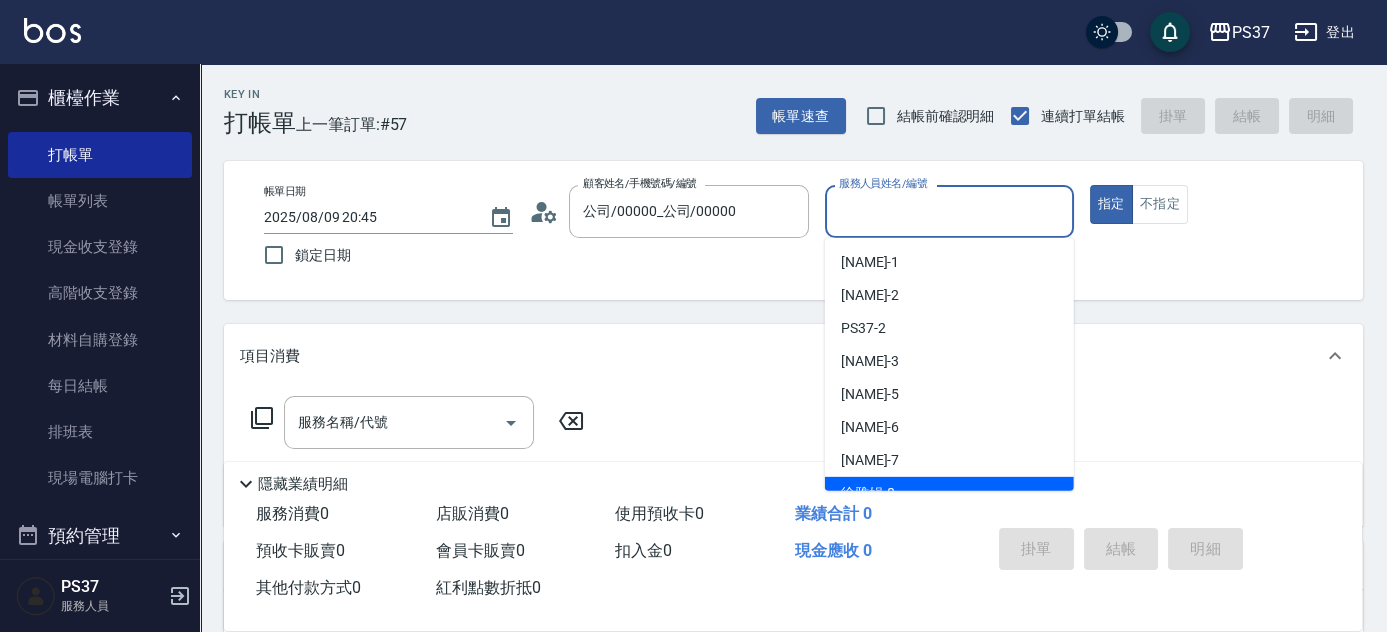 click on "徐雅娟 -8" at bounding box center (949, 493) 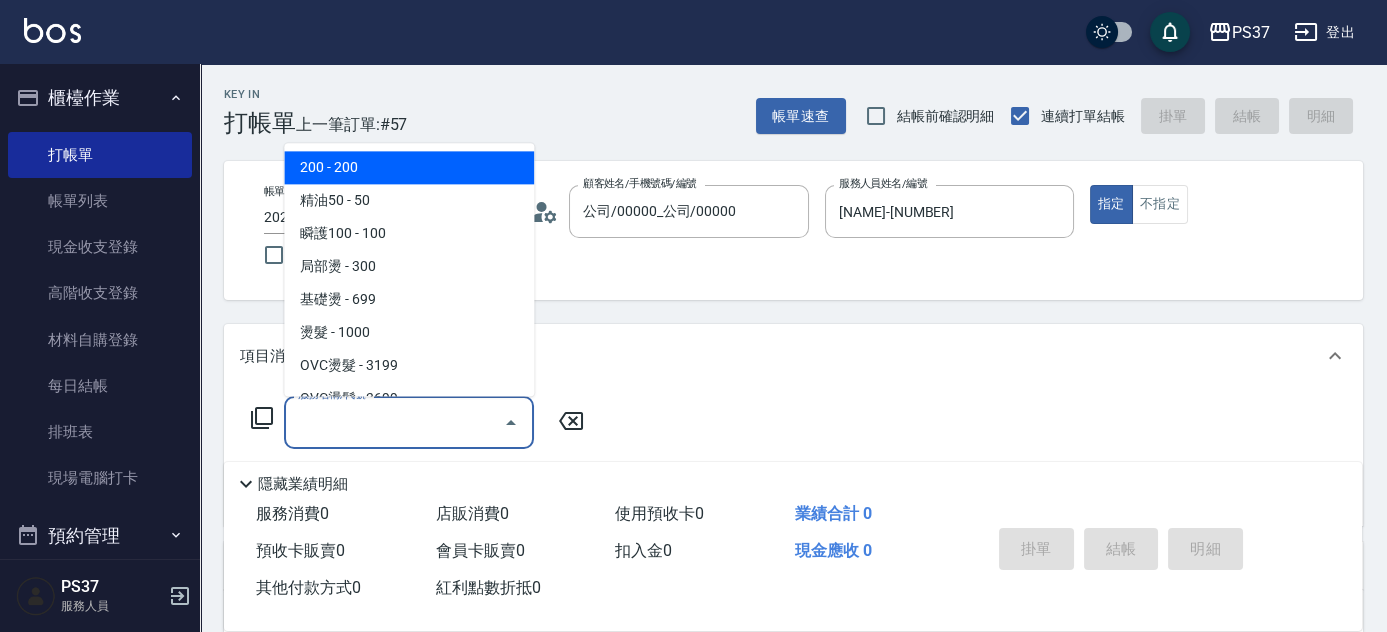click on "服務名稱/代號" at bounding box center [394, 422] 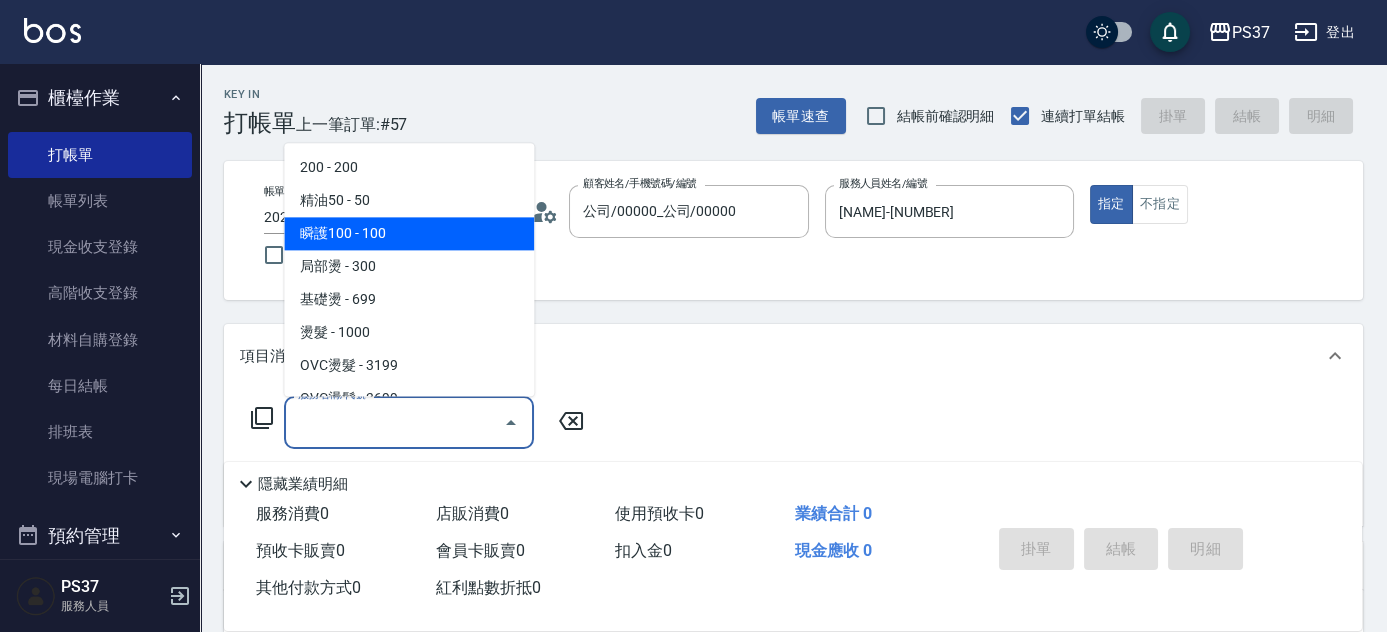 click on "瞬護100 - 100" at bounding box center [409, 234] 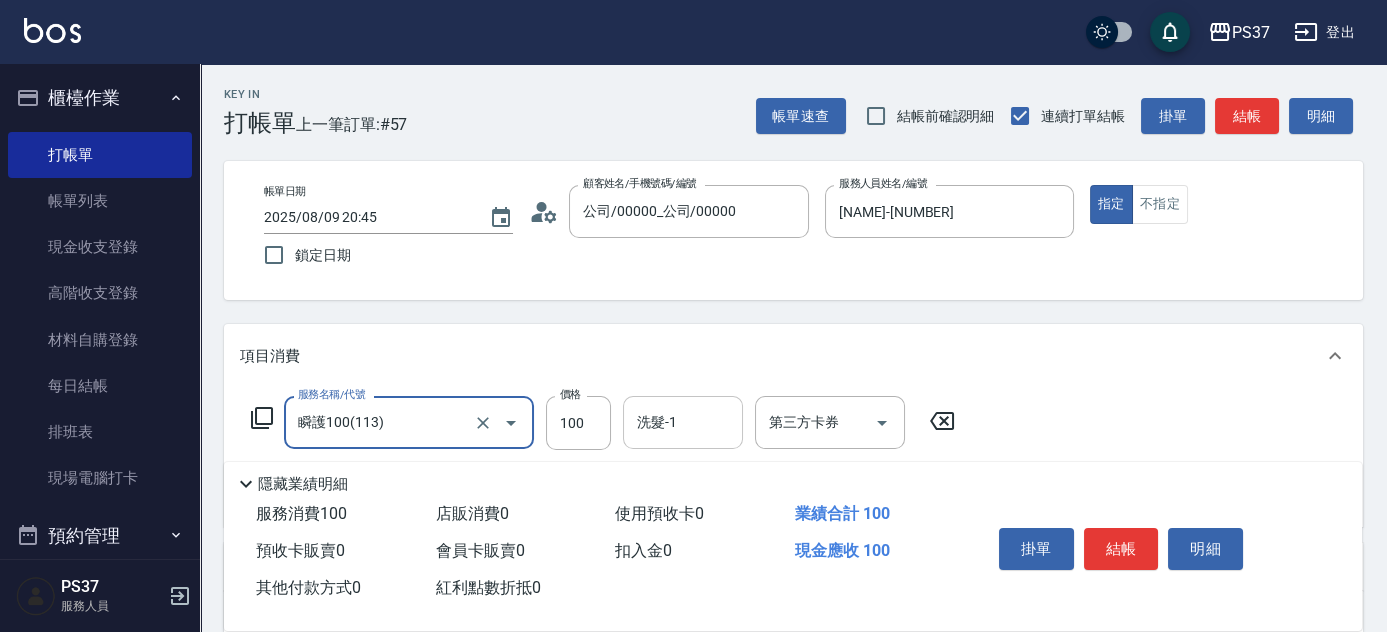 click on "洗髮-1" at bounding box center (683, 422) 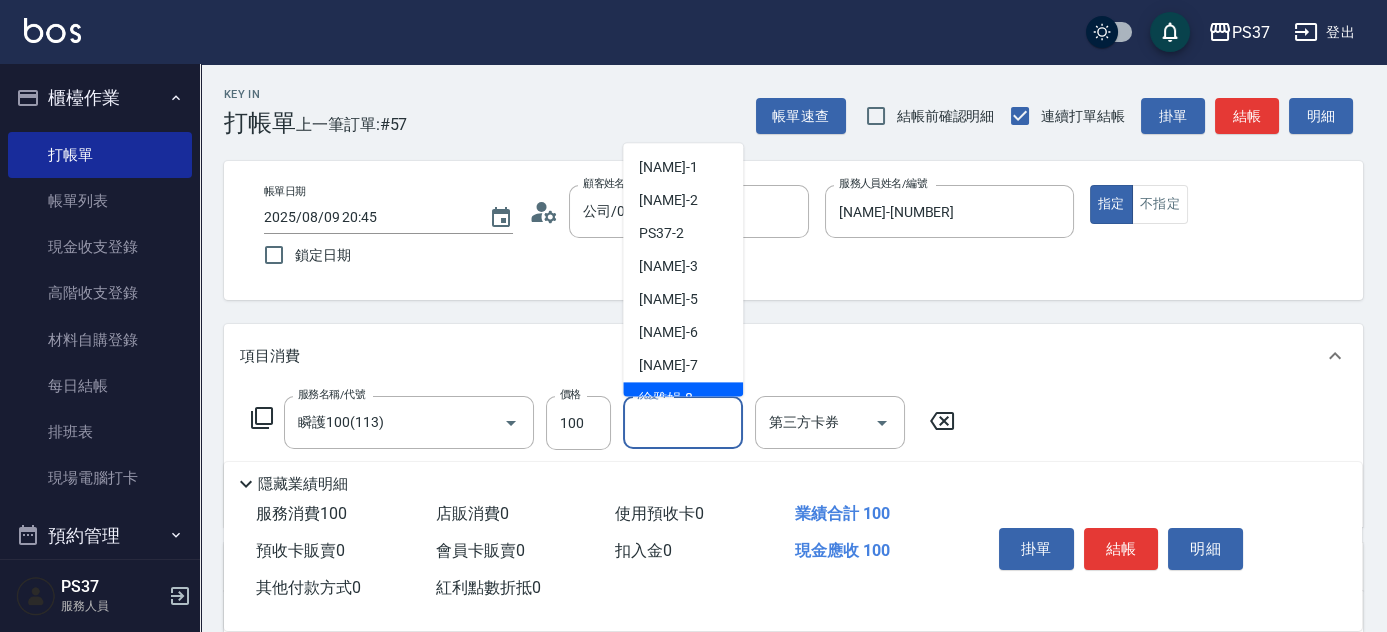 click on "徐雅娟 -8" at bounding box center (683, 399) 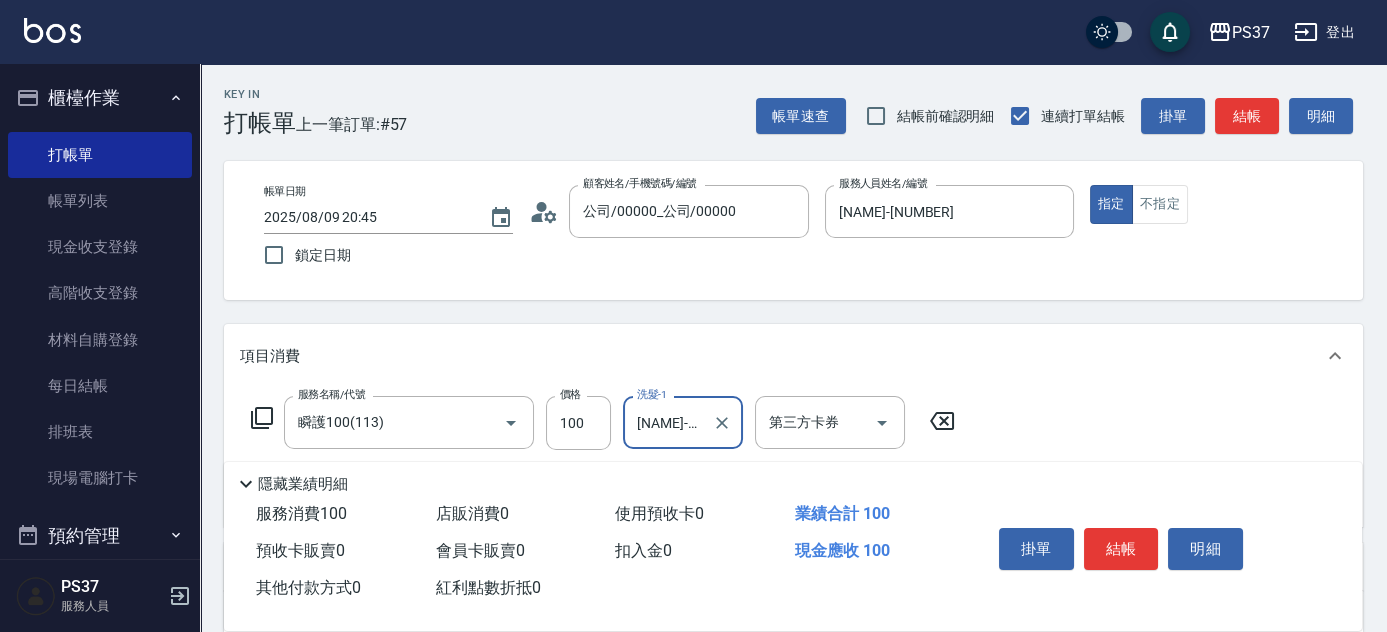 scroll, scrollTop: 181, scrollLeft: 0, axis: vertical 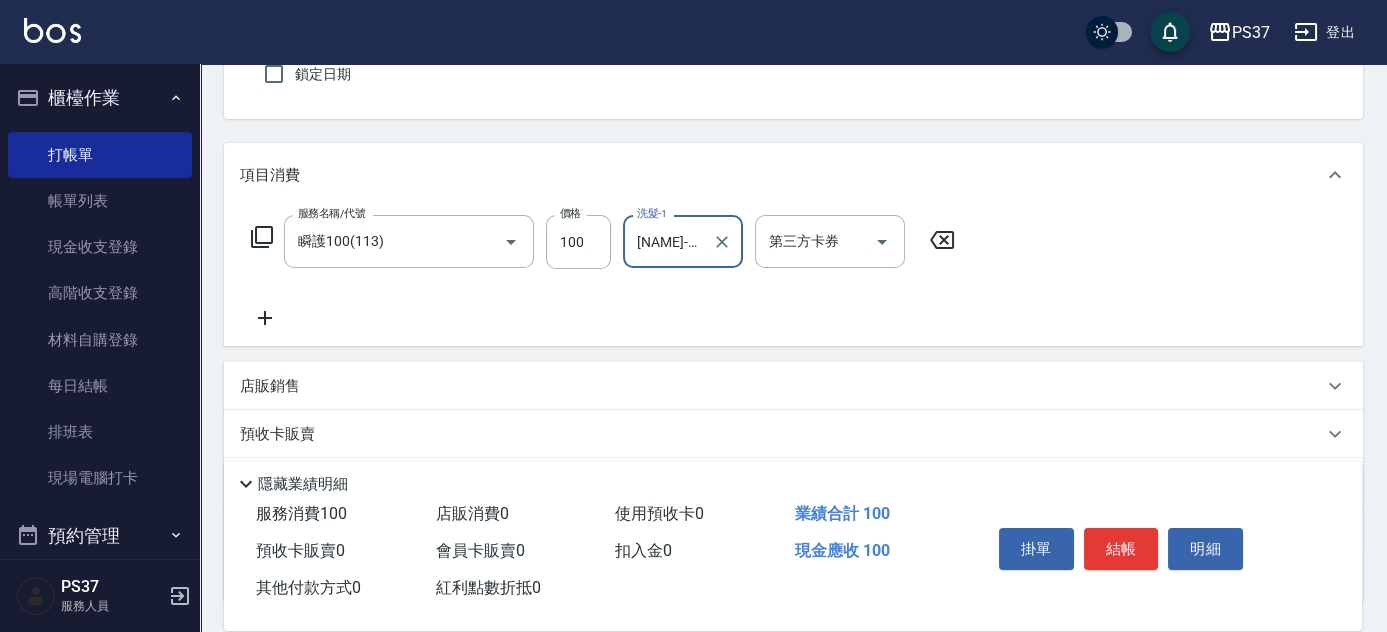 click 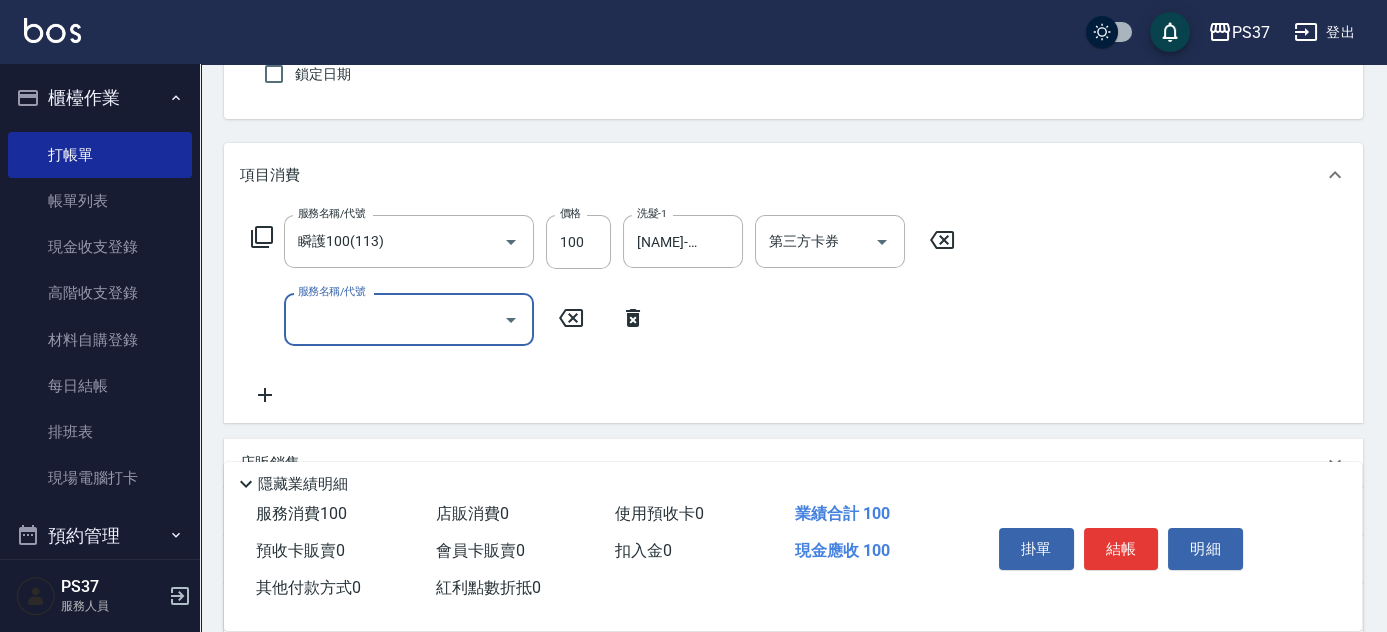 click on "服務名稱/代號" at bounding box center (394, 319) 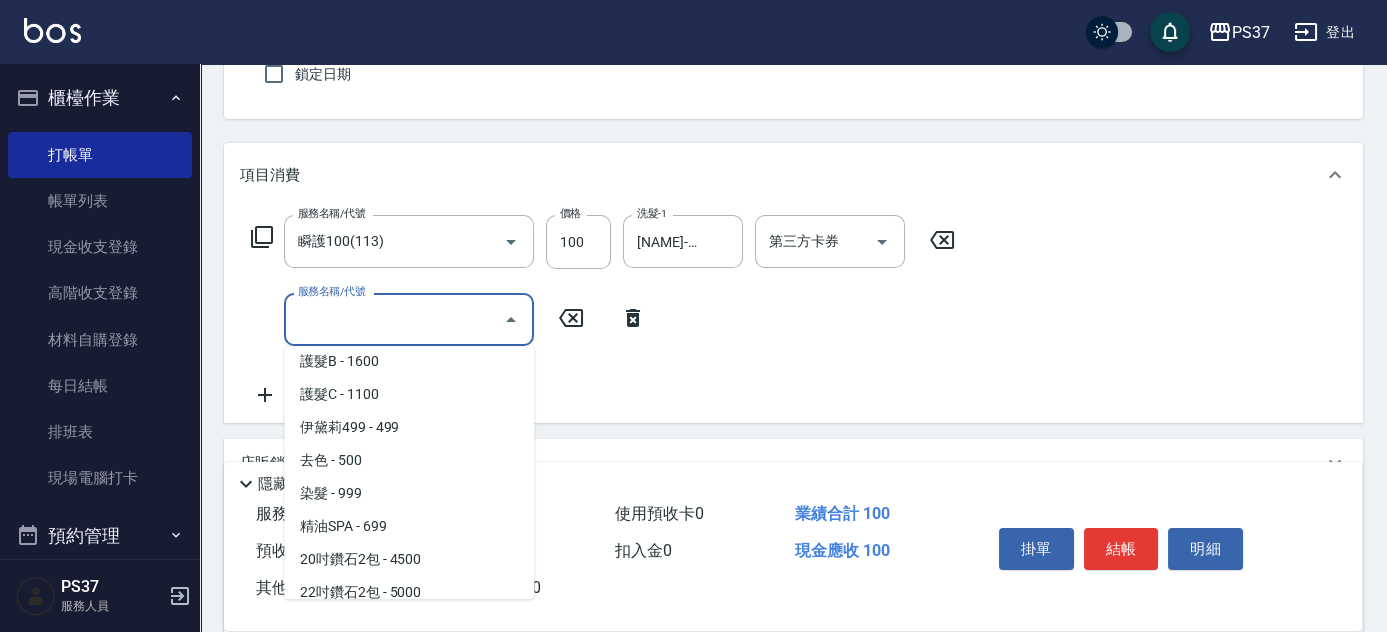 scroll, scrollTop: 1090, scrollLeft: 0, axis: vertical 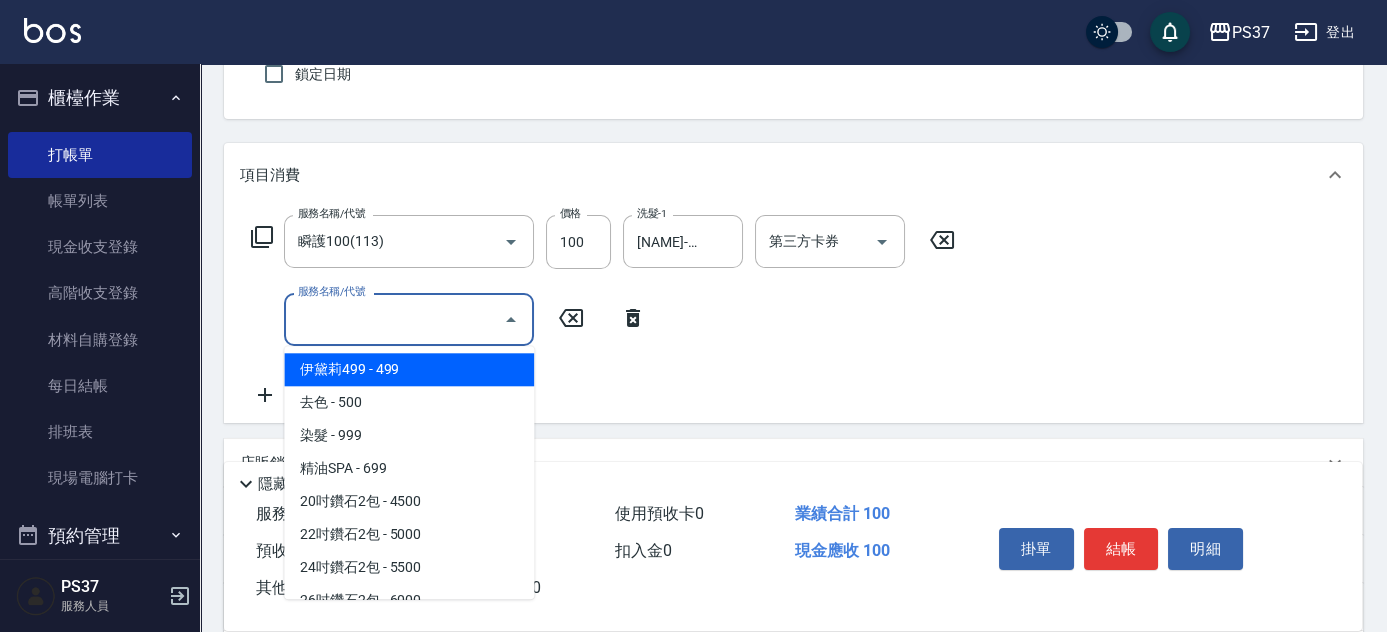 click on "伊黛莉499 - 499" at bounding box center (409, 369) 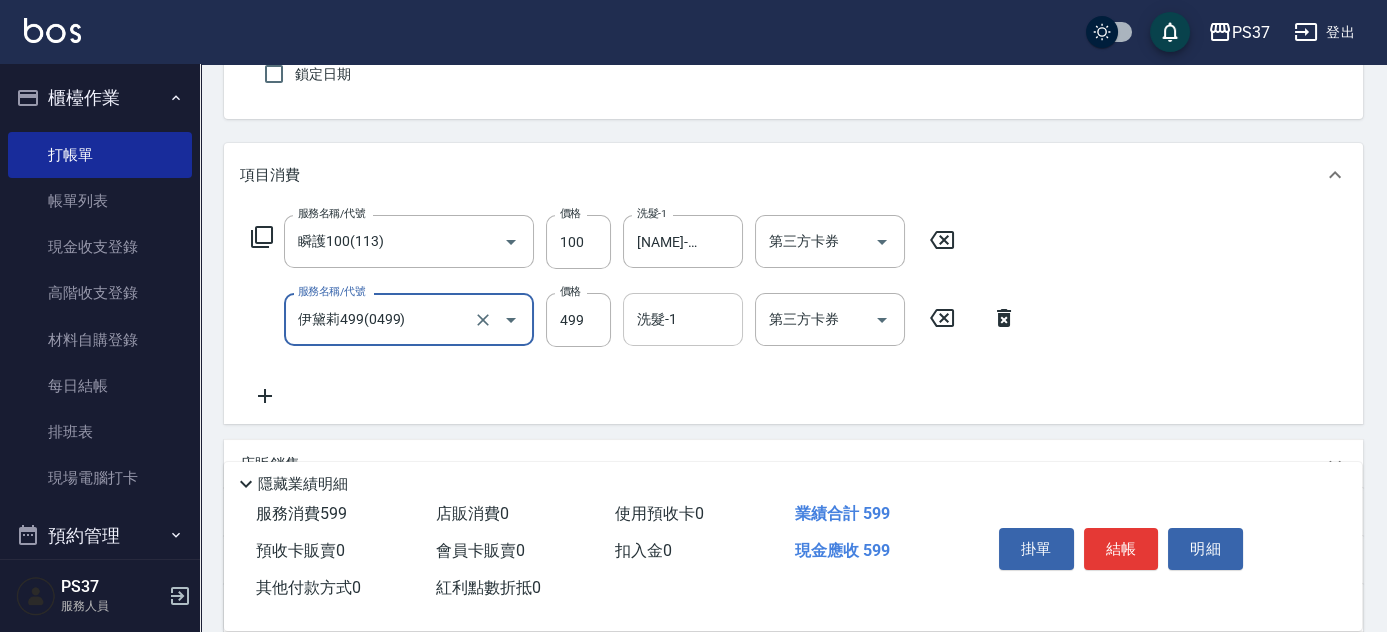 click on "洗髮-1" at bounding box center (683, 319) 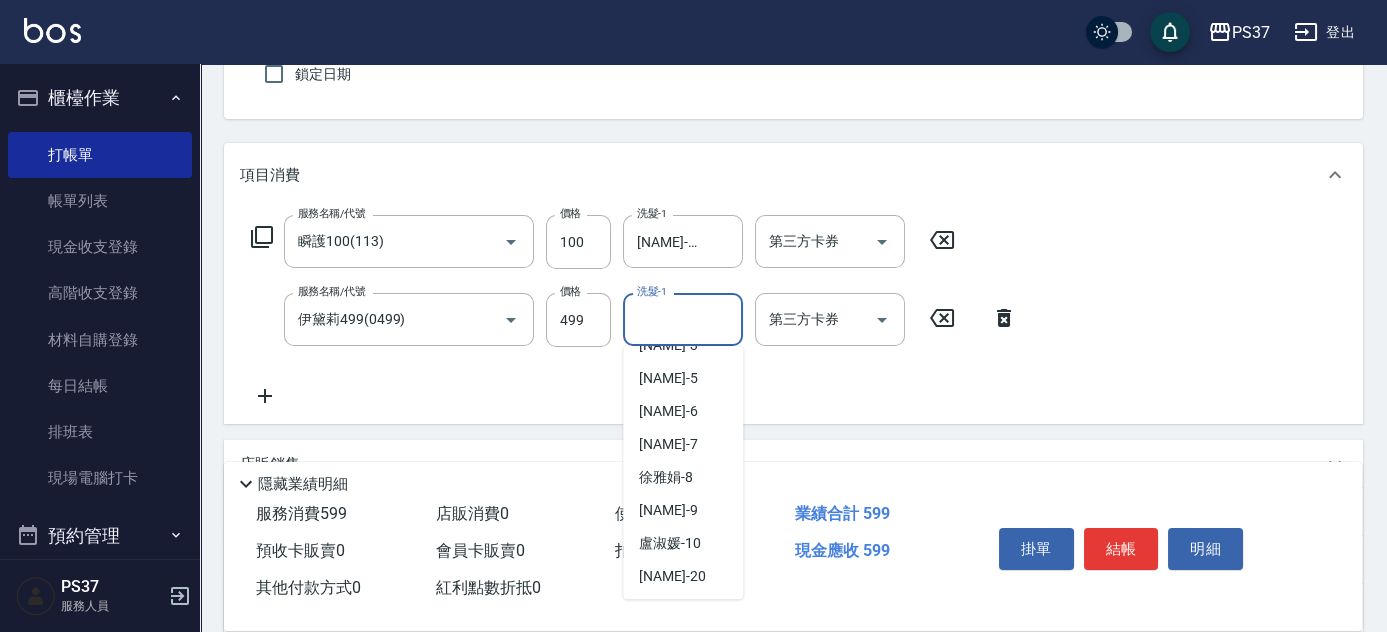 scroll, scrollTop: 181, scrollLeft: 0, axis: vertical 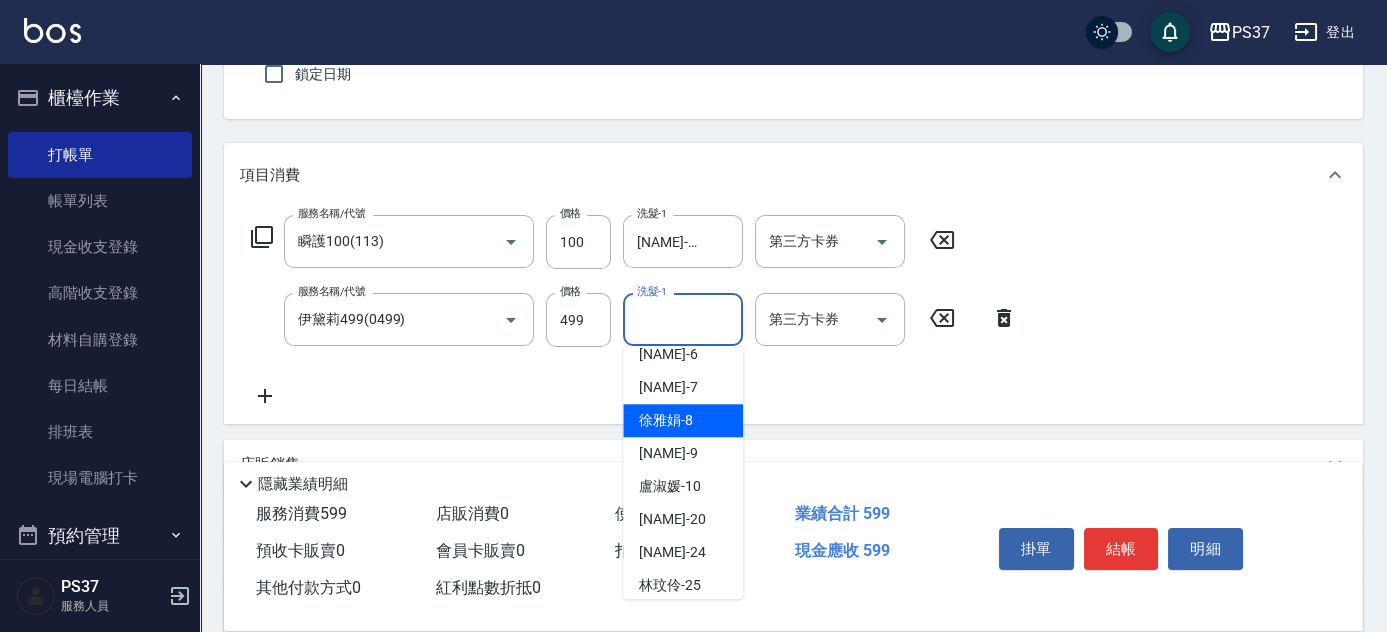 click on "徐雅娟 -8" at bounding box center [683, 420] 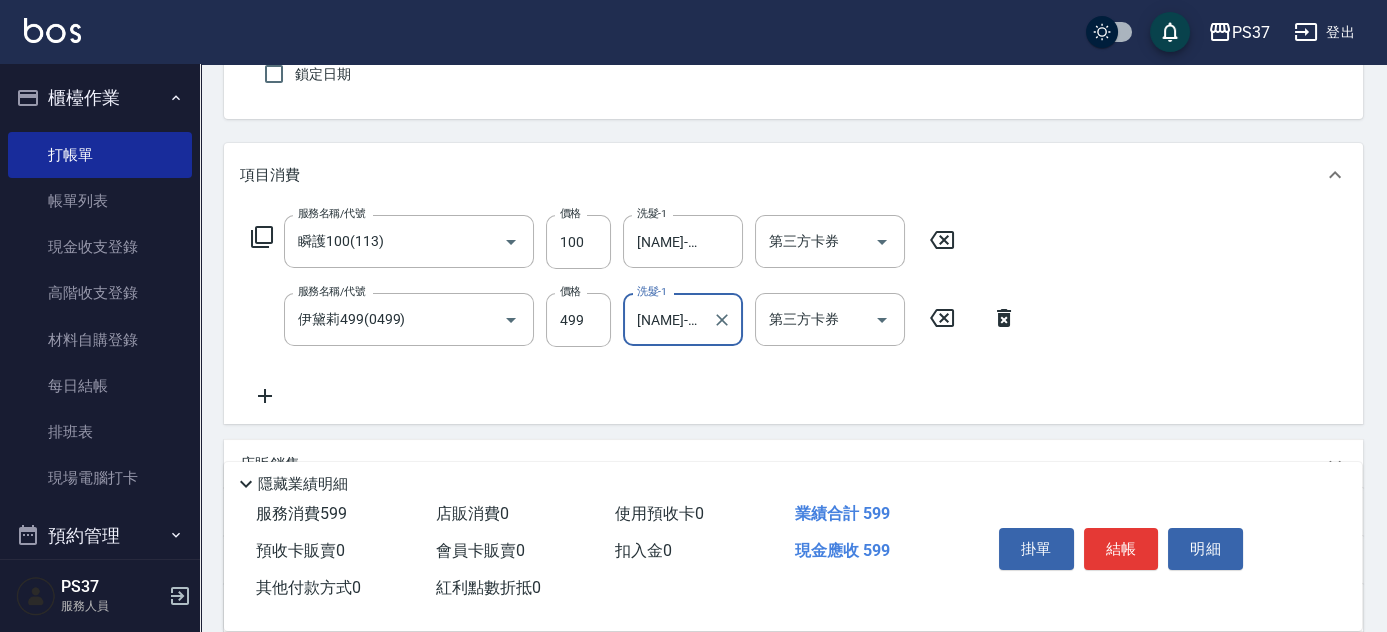 click 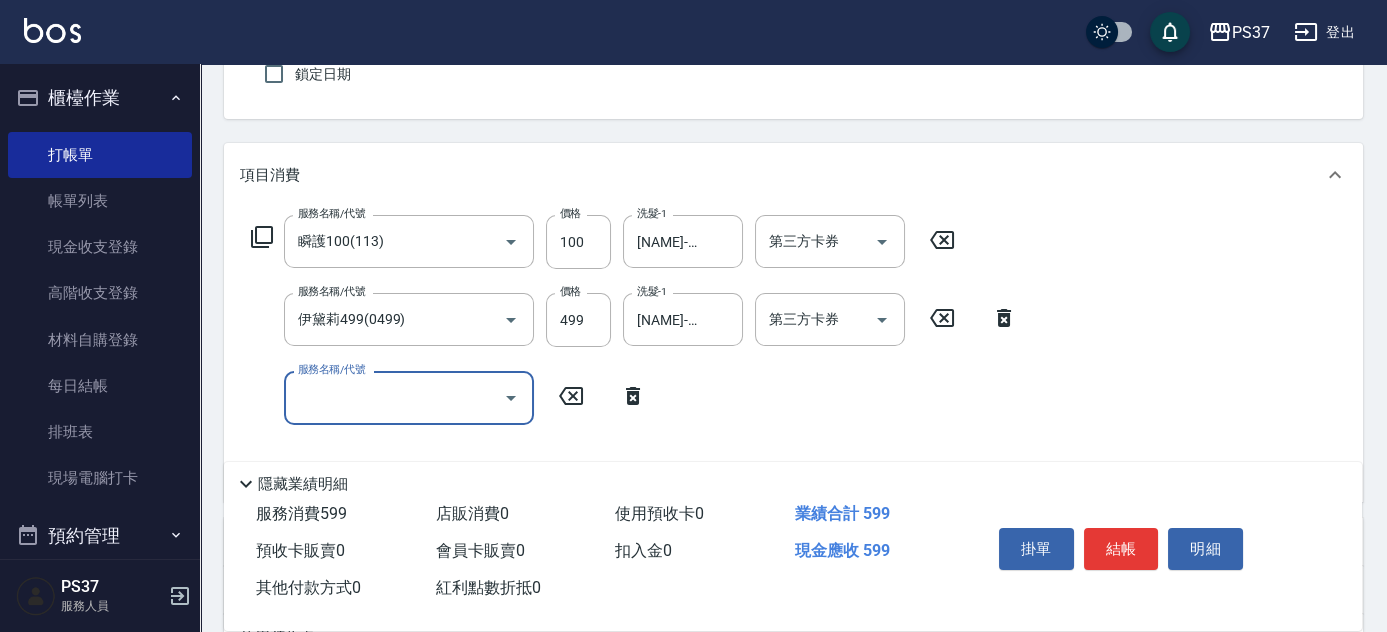 click 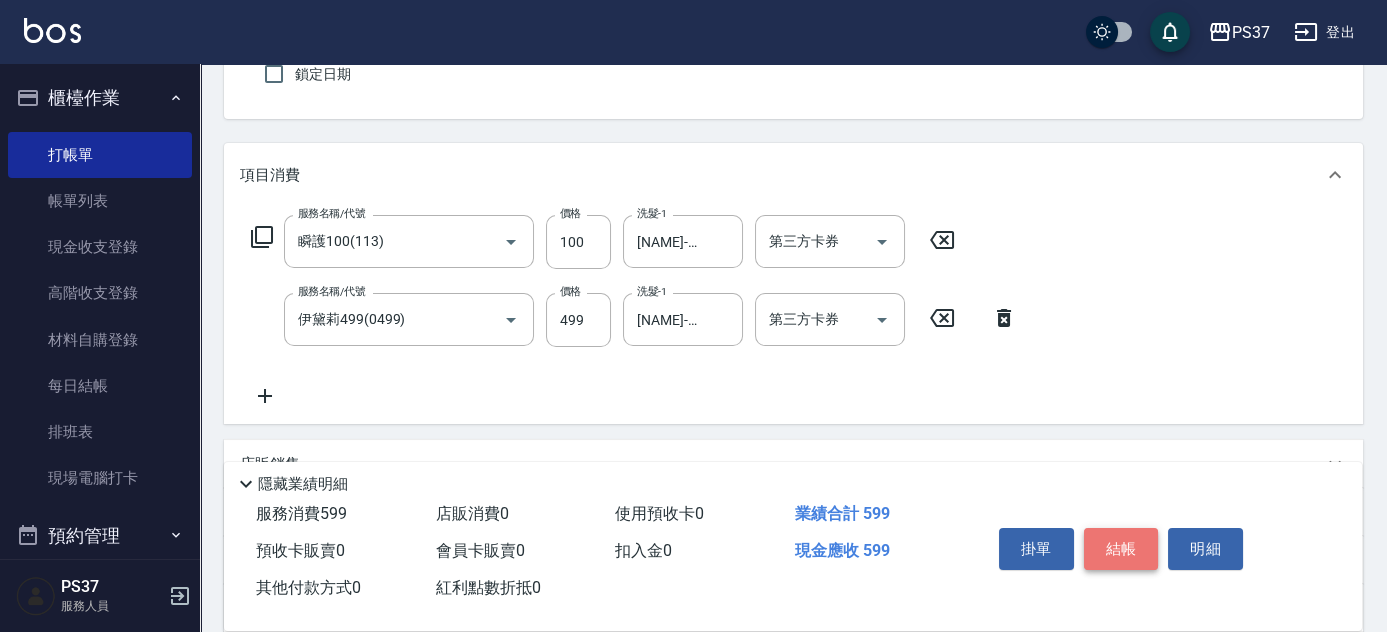 click on "結帳" at bounding box center [1121, 549] 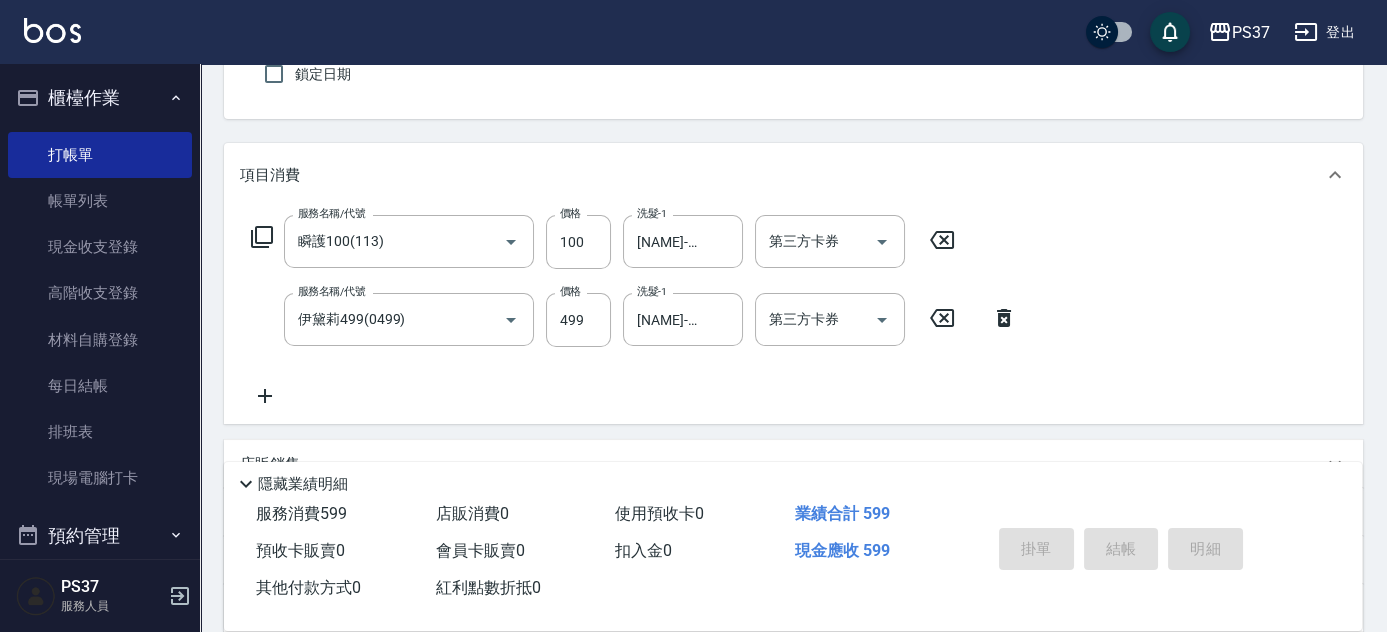type 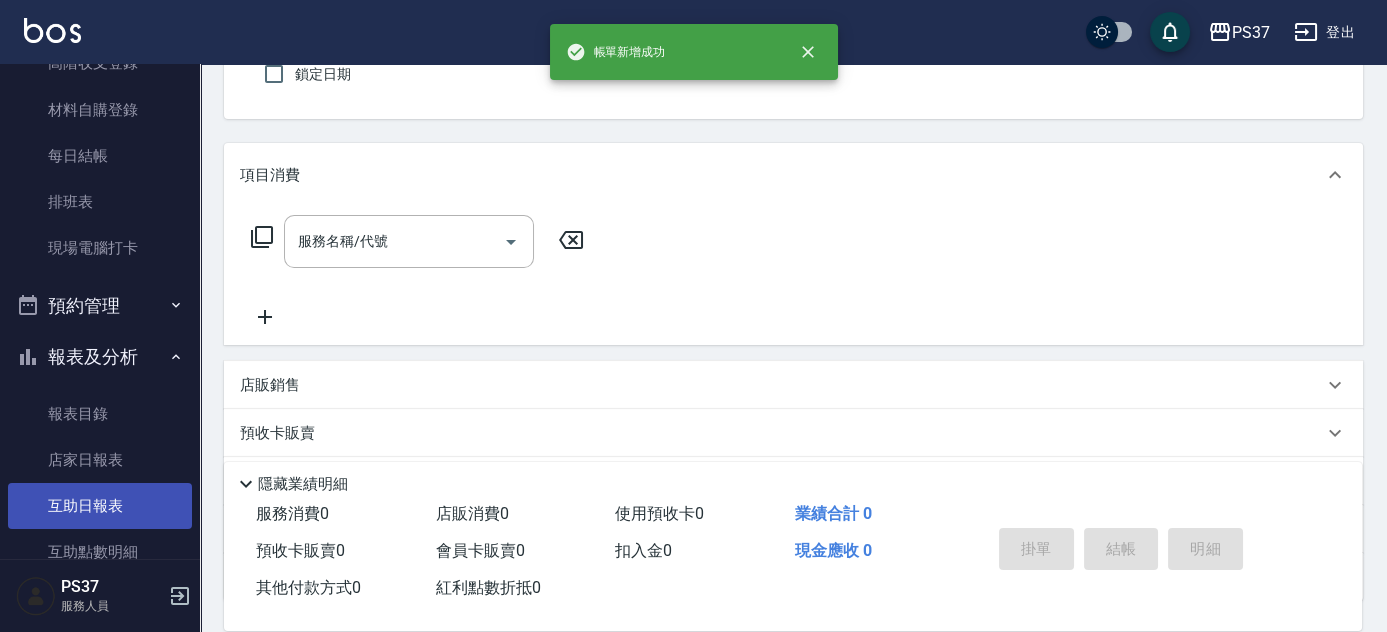 scroll, scrollTop: 454, scrollLeft: 0, axis: vertical 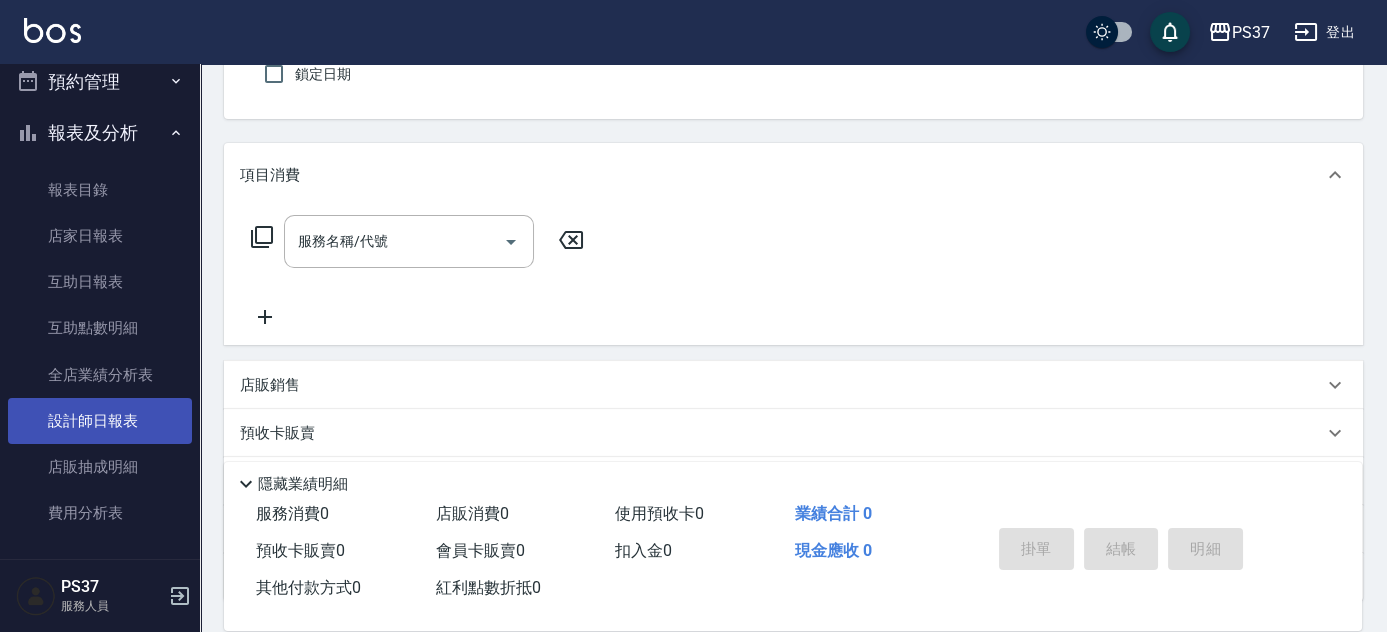 click on "設計師日報表" at bounding box center (100, 421) 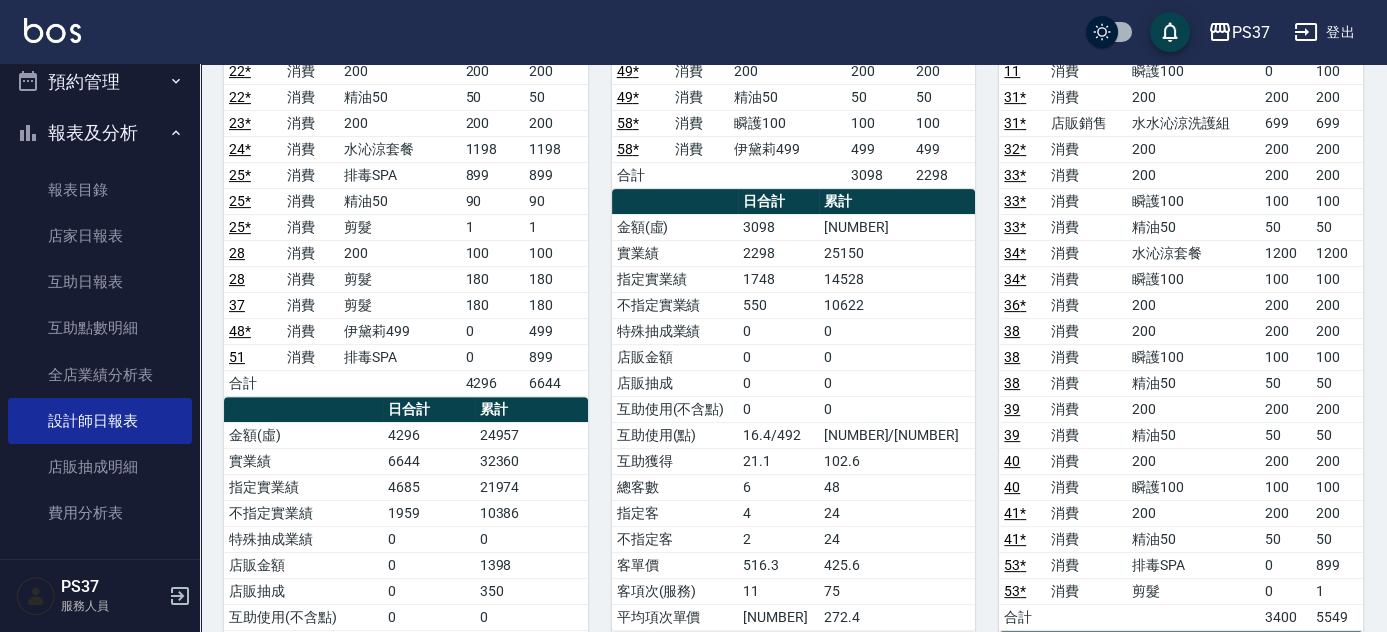 scroll, scrollTop: 1636, scrollLeft: 0, axis: vertical 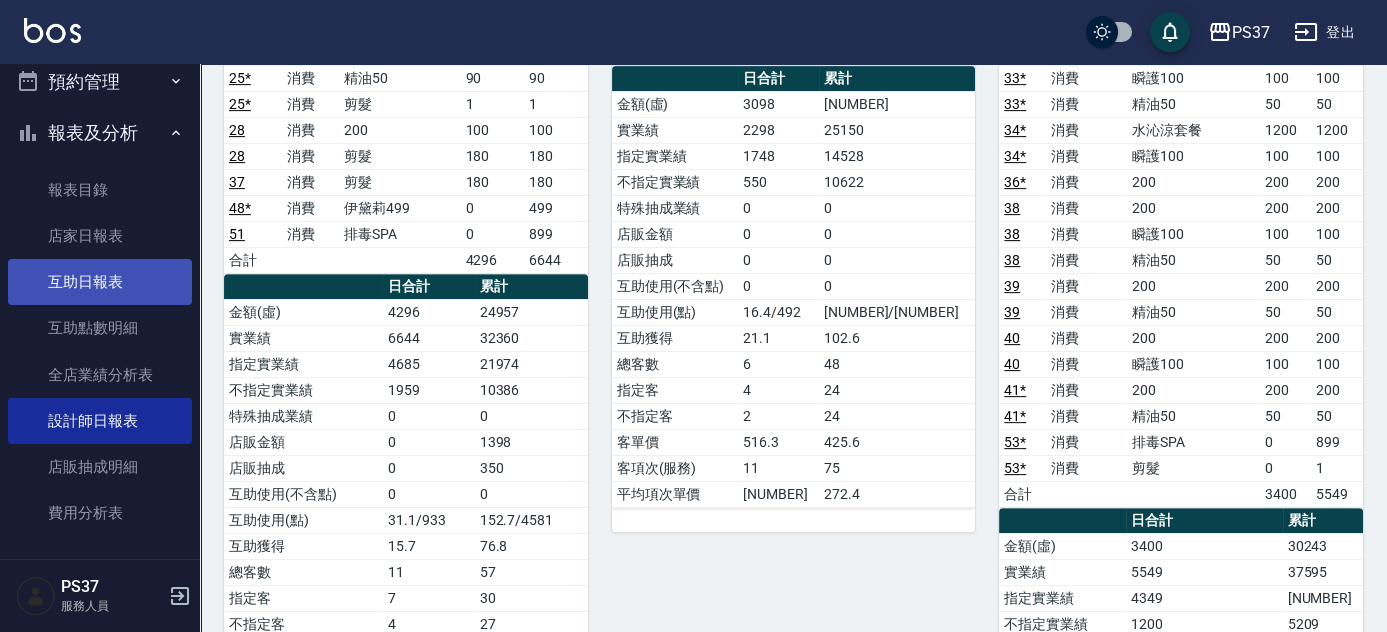 click on "互助日報表" at bounding box center (100, 282) 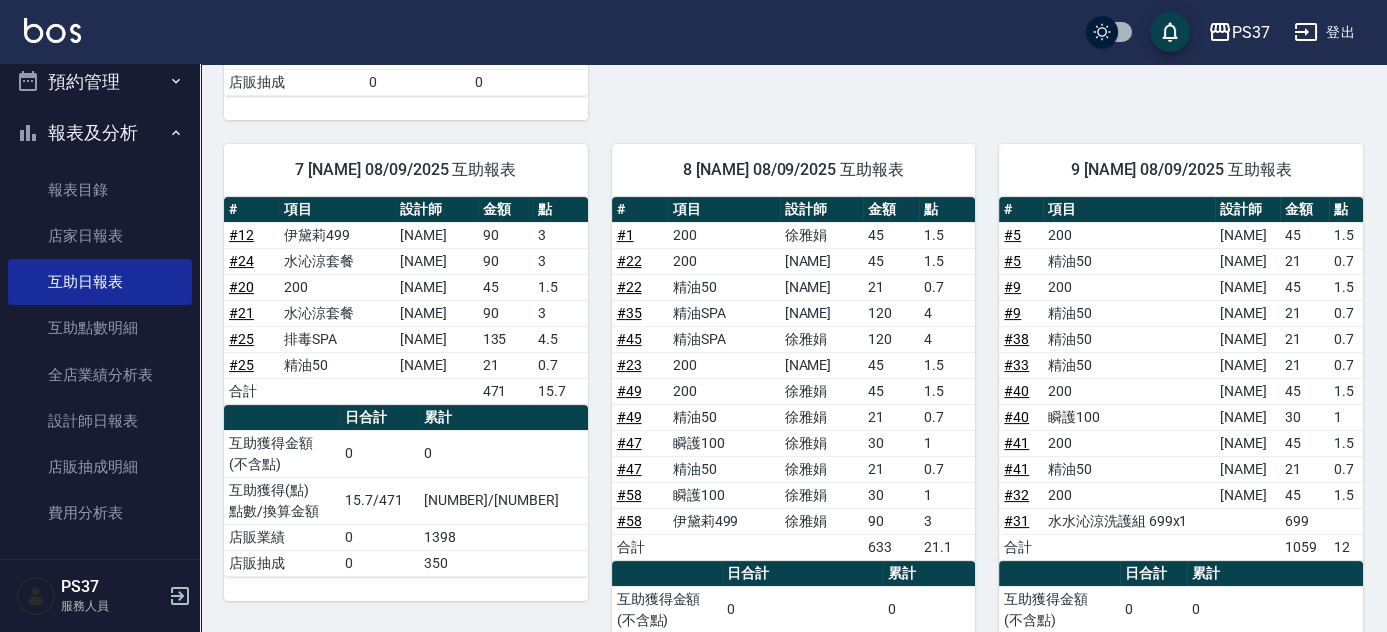 scroll, scrollTop: 1181, scrollLeft: 0, axis: vertical 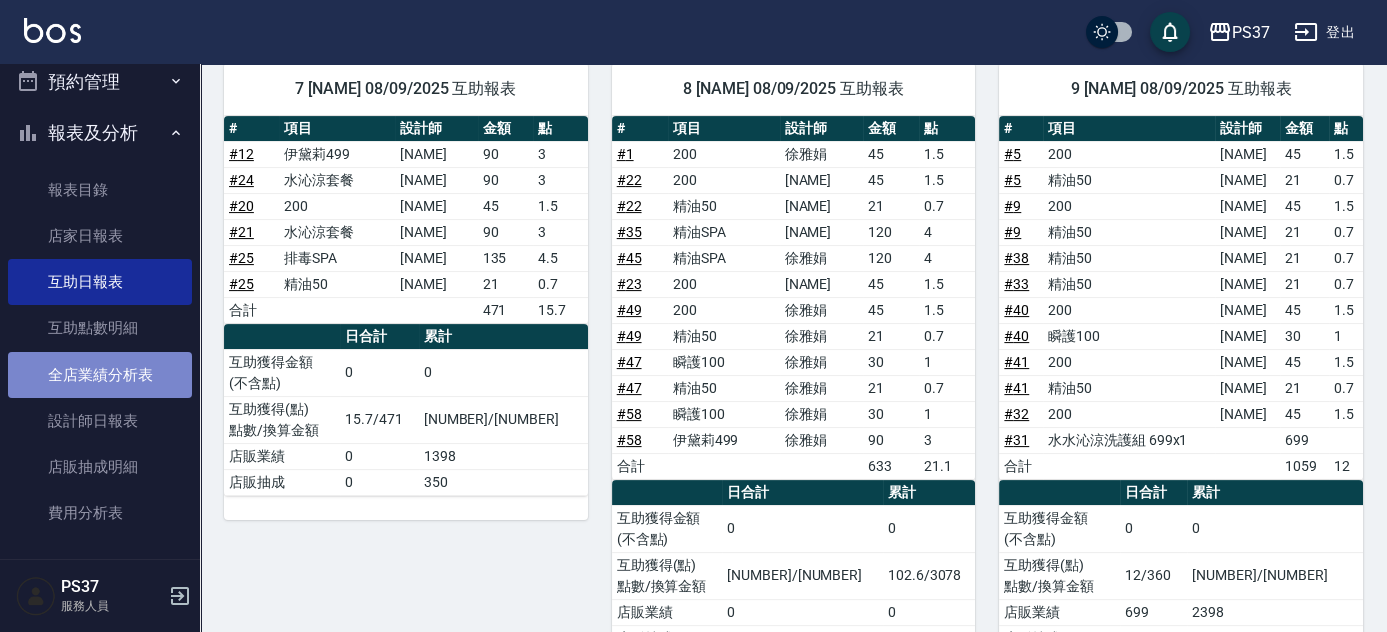 click on "全店業績分析表" at bounding box center [100, 375] 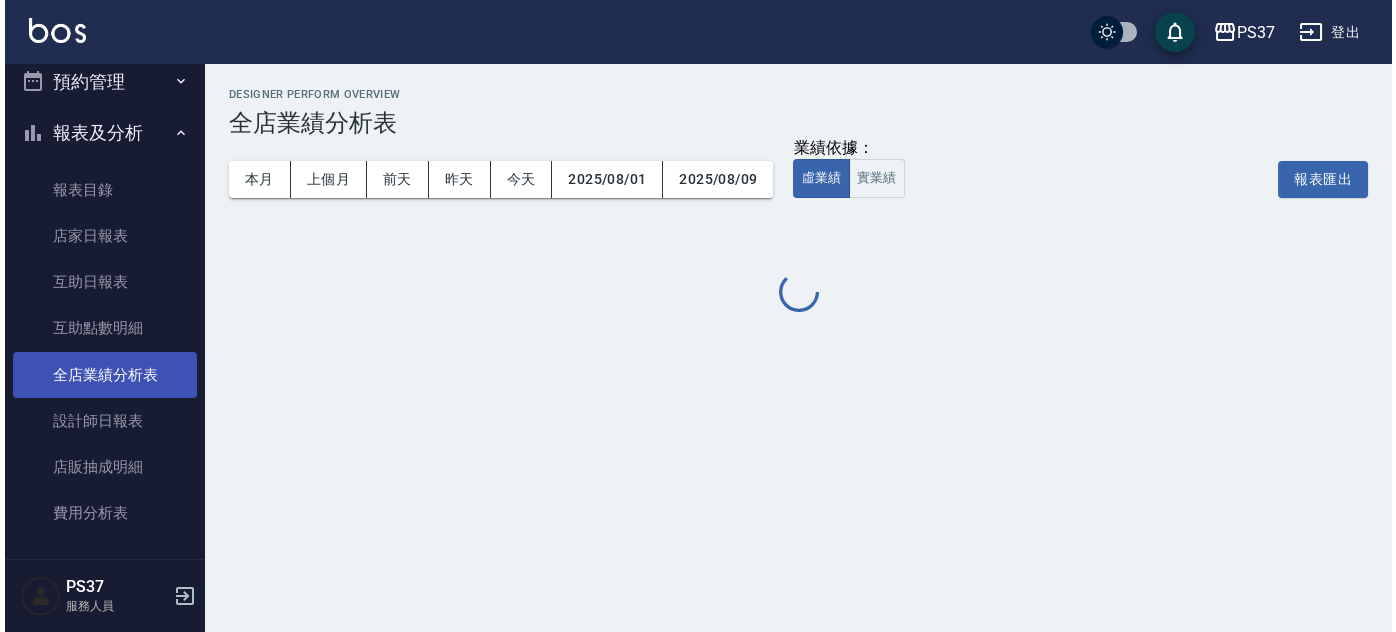 scroll, scrollTop: 0, scrollLeft: 0, axis: both 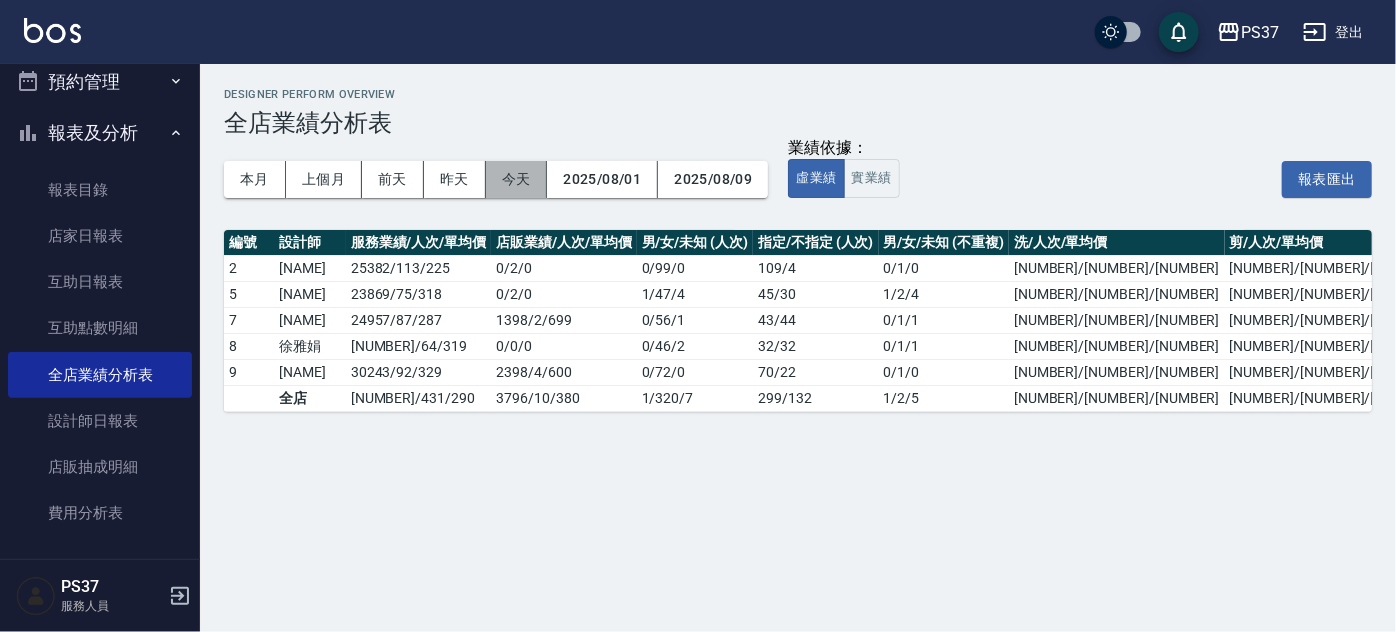 click on "今天" at bounding box center (517, 179) 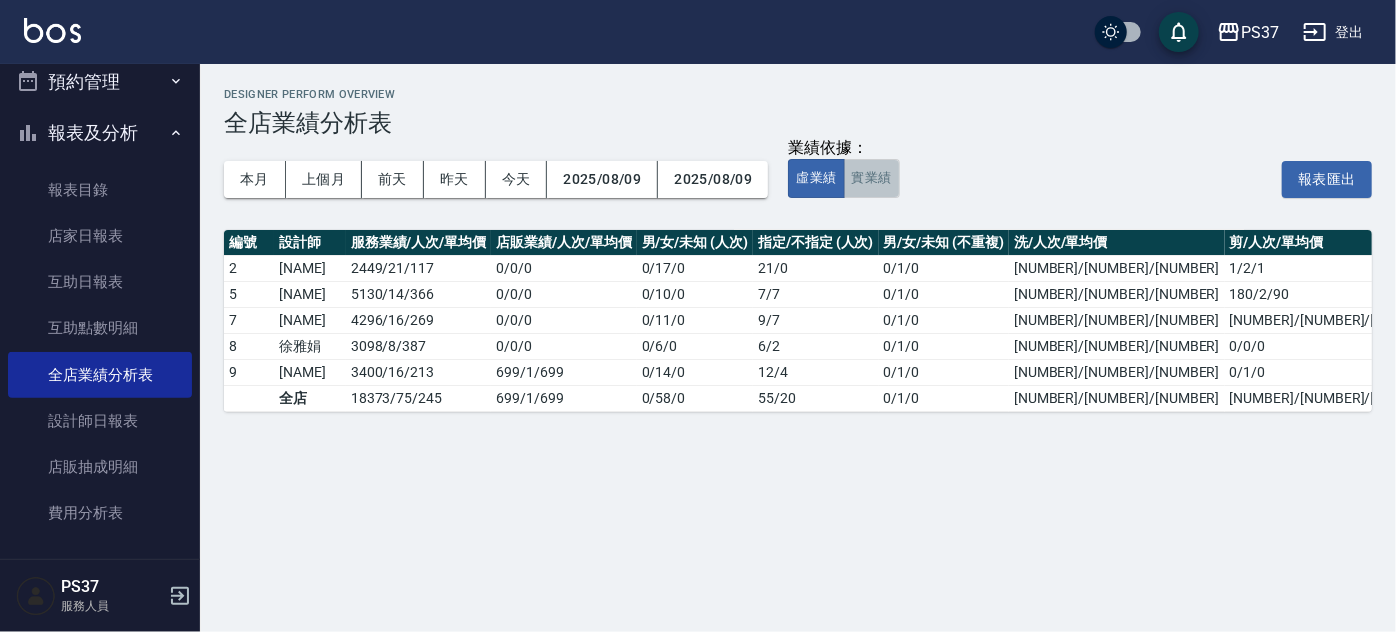 click on "實業績" at bounding box center (872, 178) 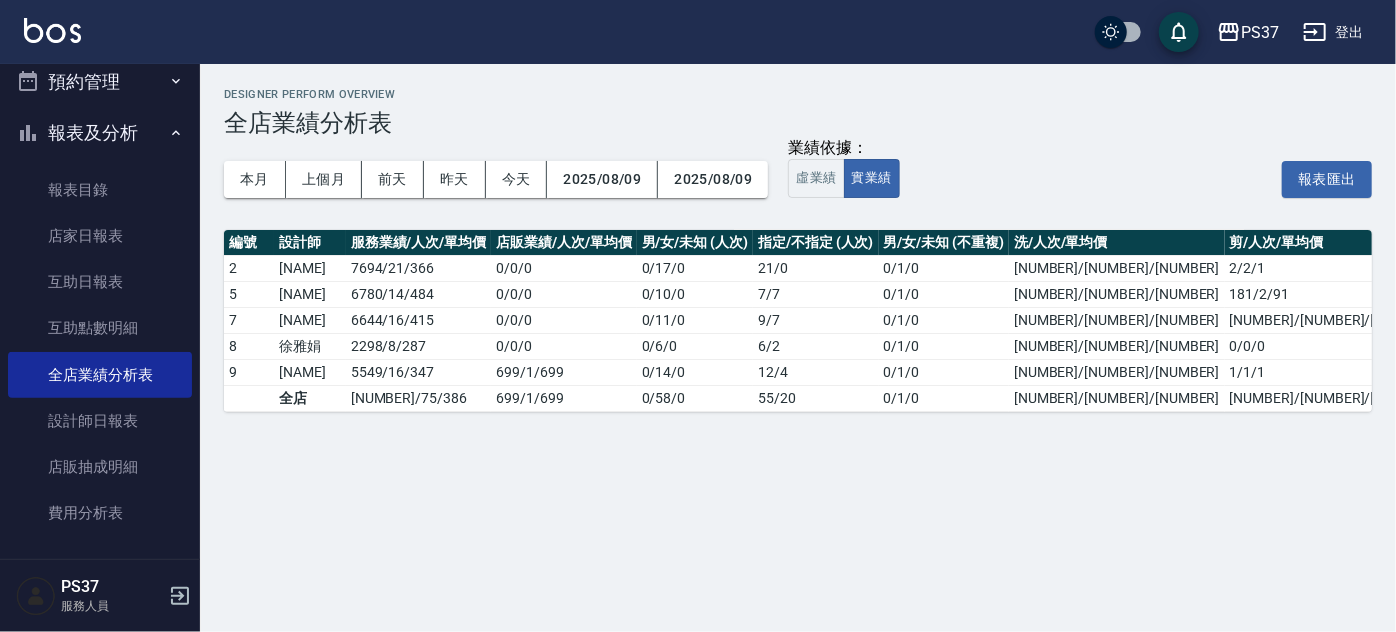 scroll, scrollTop: 0, scrollLeft: 314, axis: horizontal 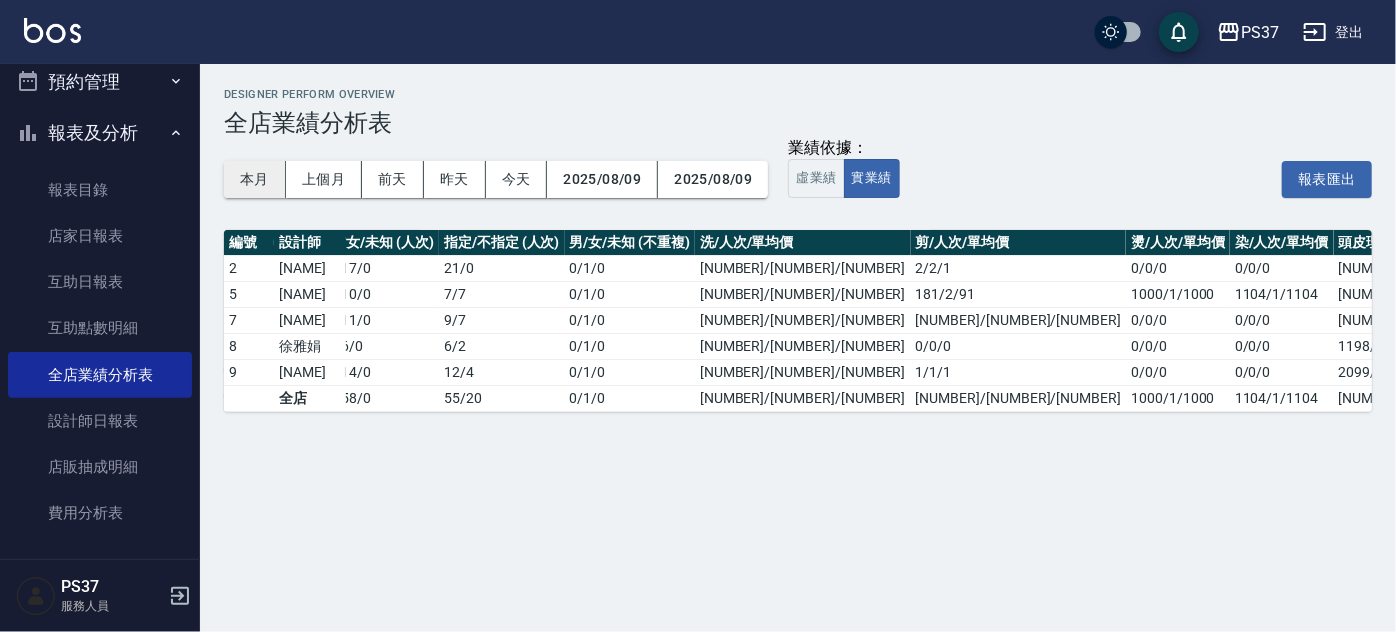 click on "本月" at bounding box center (255, 179) 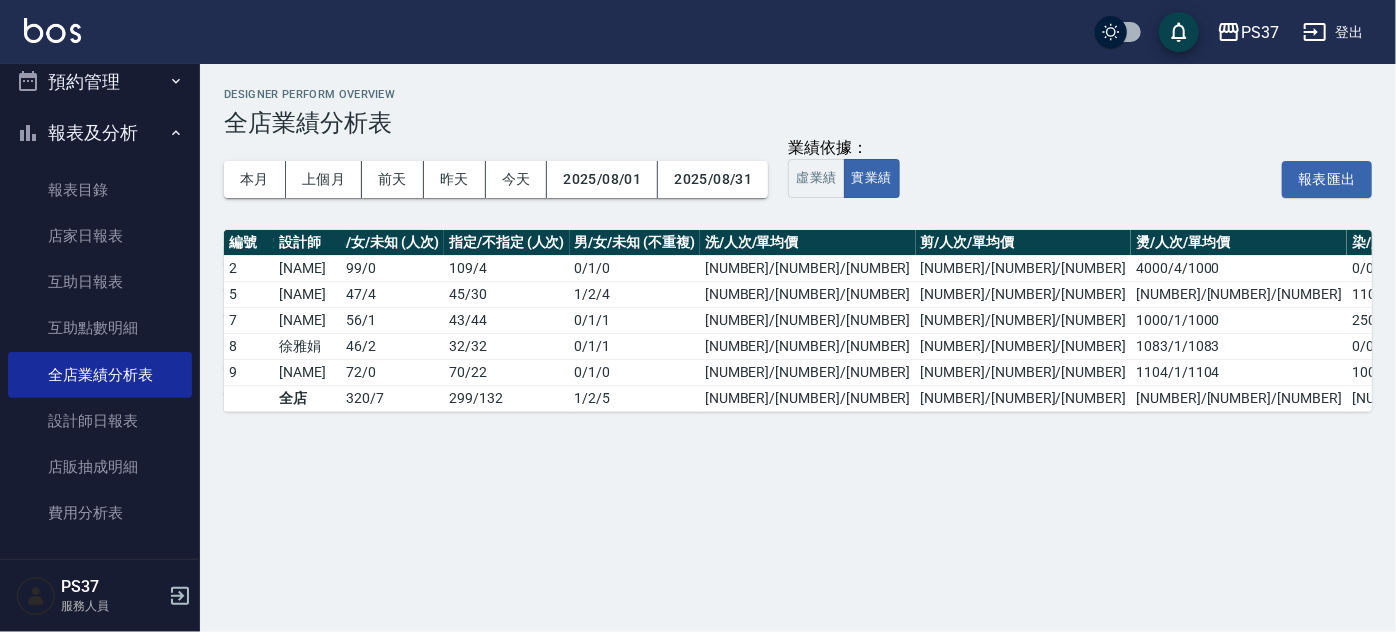 scroll, scrollTop: 0, scrollLeft: 421, axis: horizontal 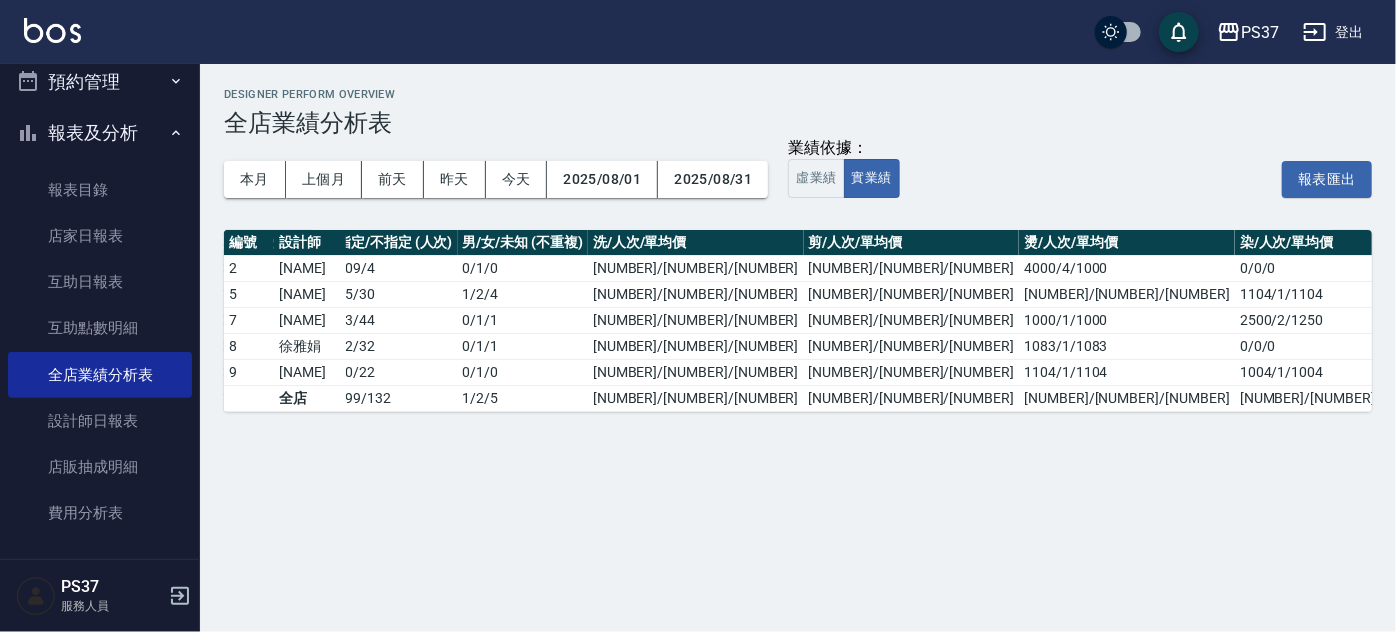 click on "登出" at bounding box center [1333, 32] 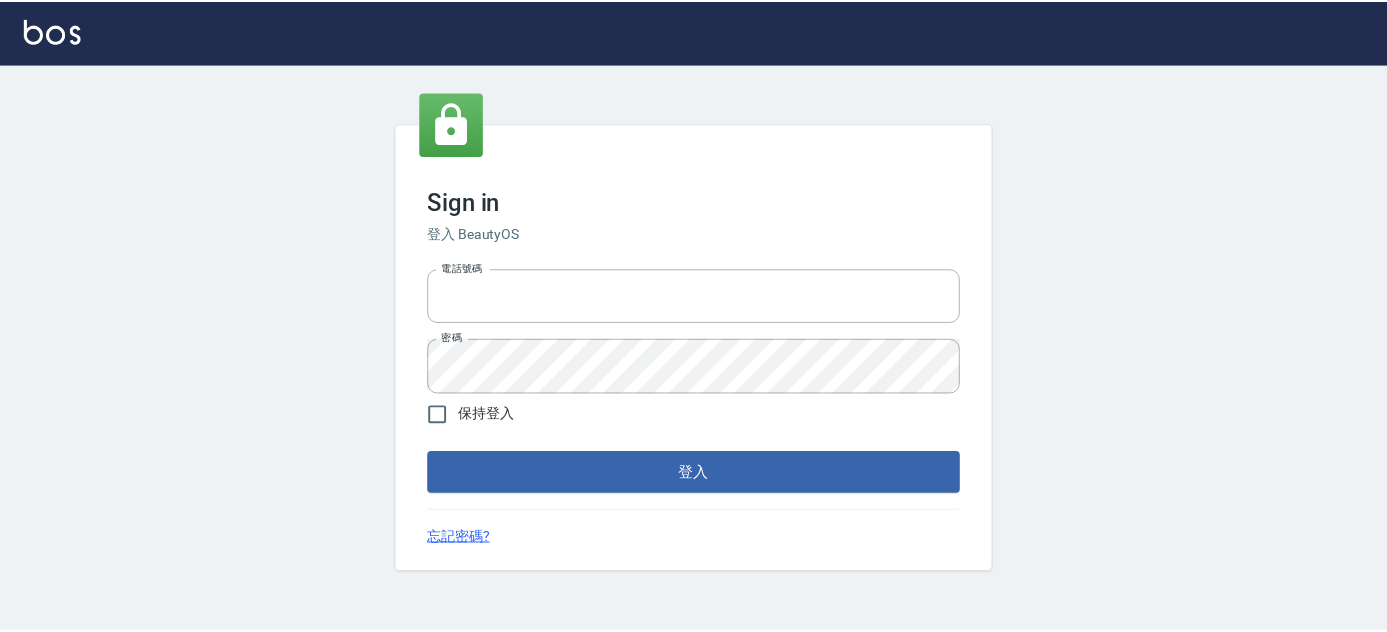 scroll, scrollTop: 0, scrollLeft: 0, axis: both 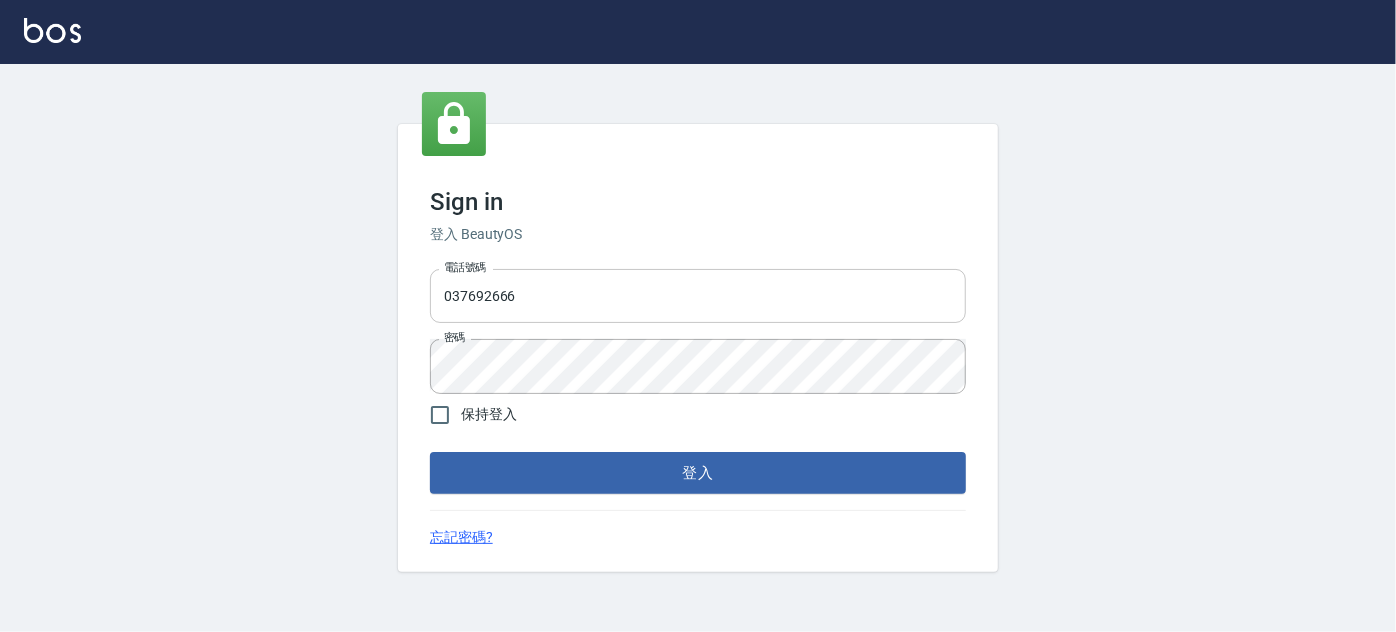 click on "037692666" at bounding box center [698, 296] 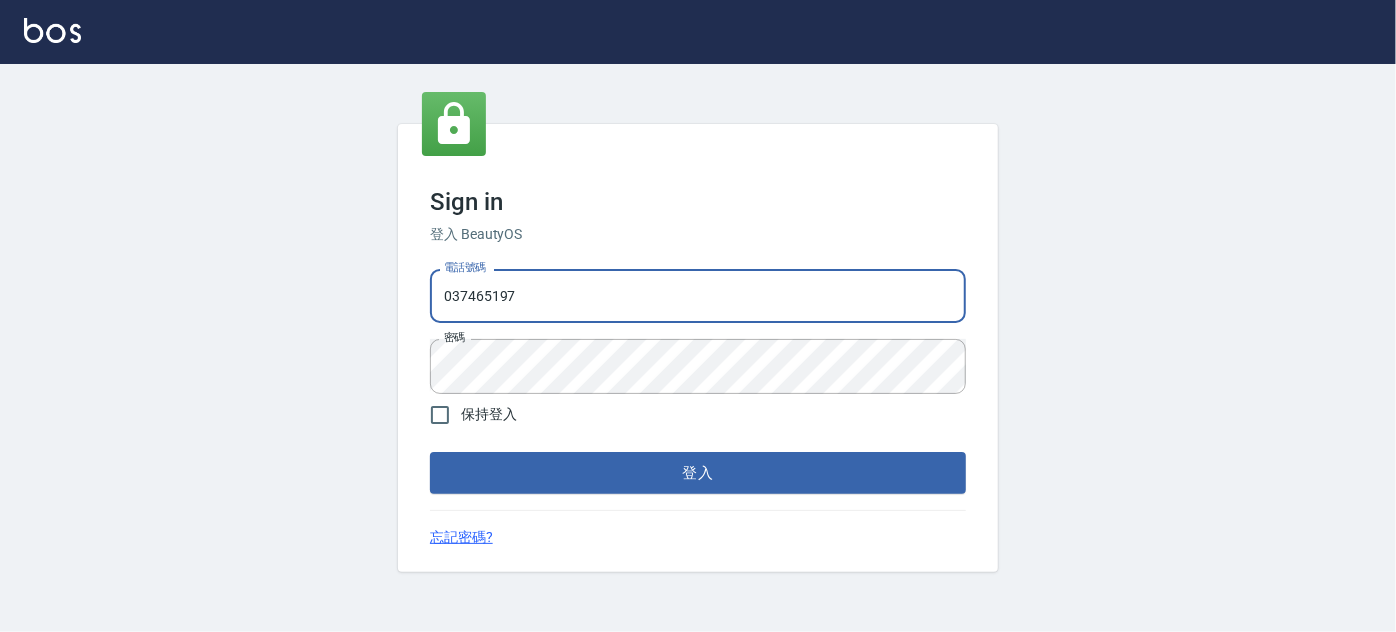 type on "037465197" 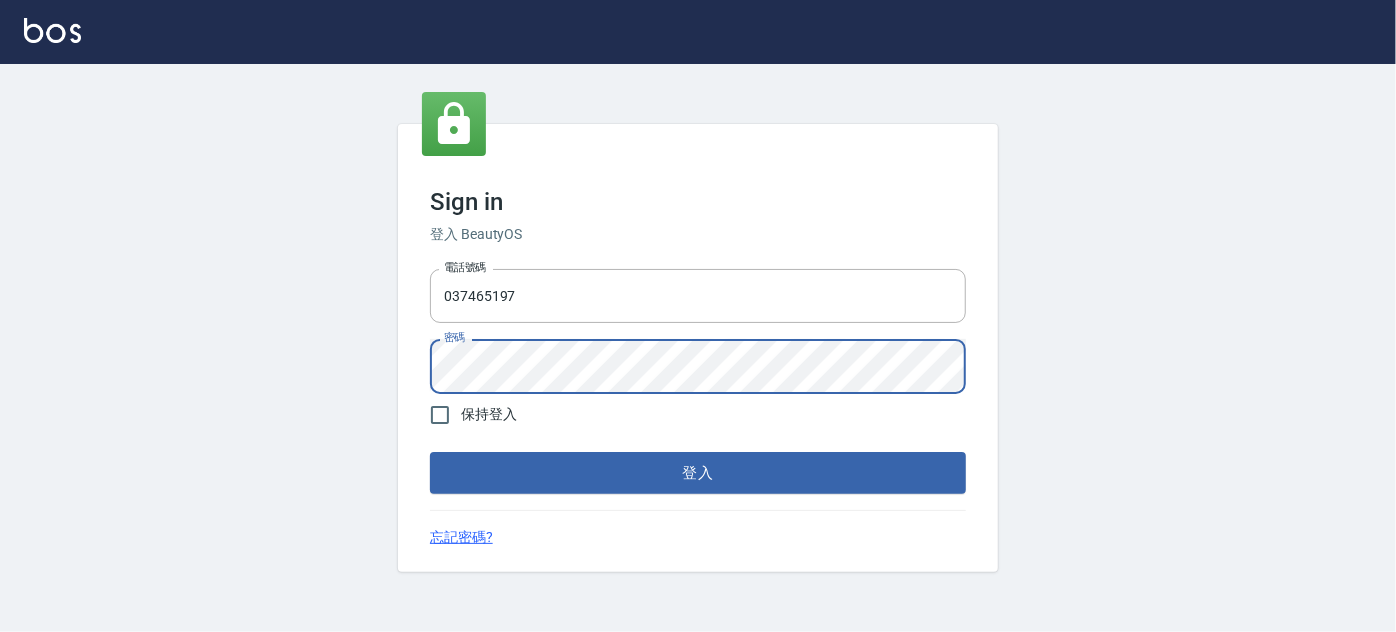 click on "登入" at bounding box center [698, 473] 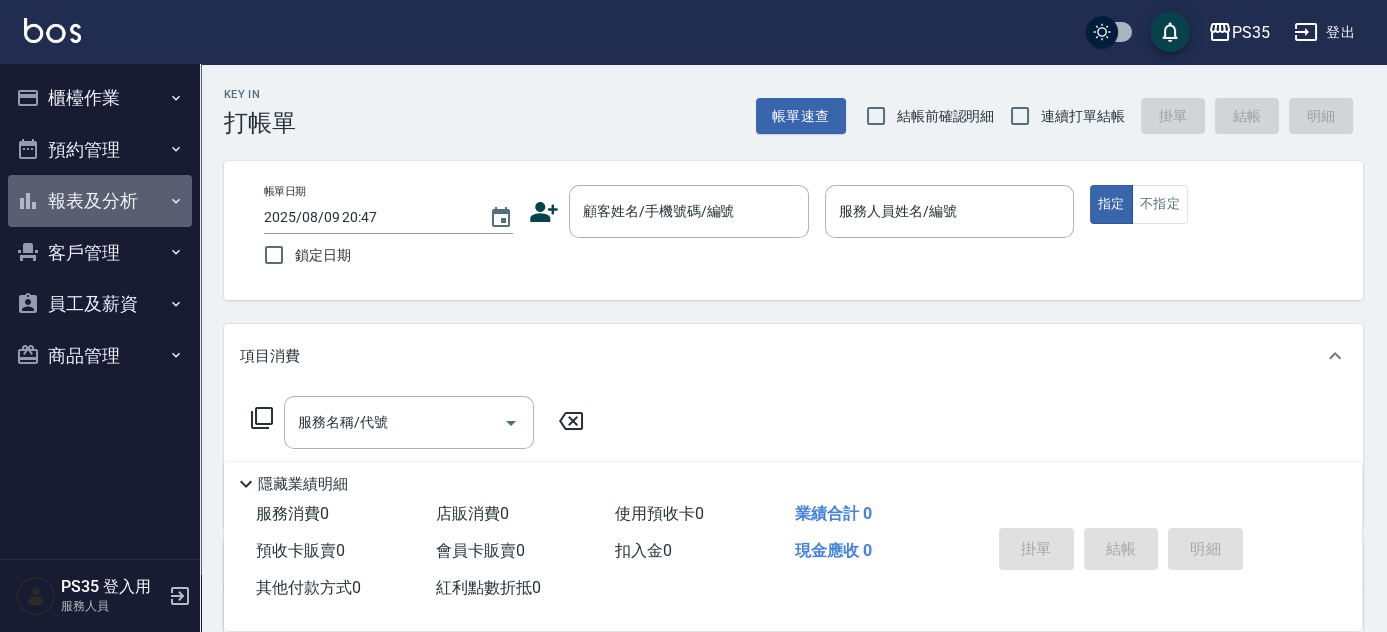 click on "報表及分析" at bounding box center (100, 201) 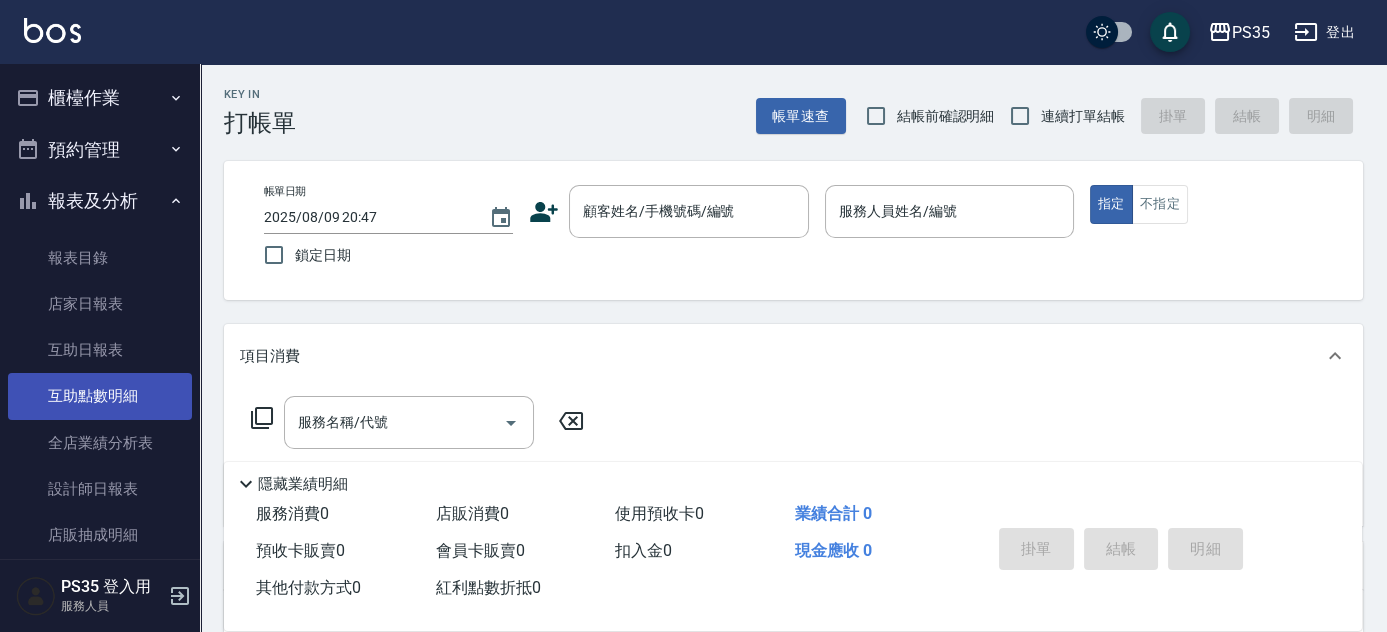 click on "互助點數明細" at bounding box center (100, 396) 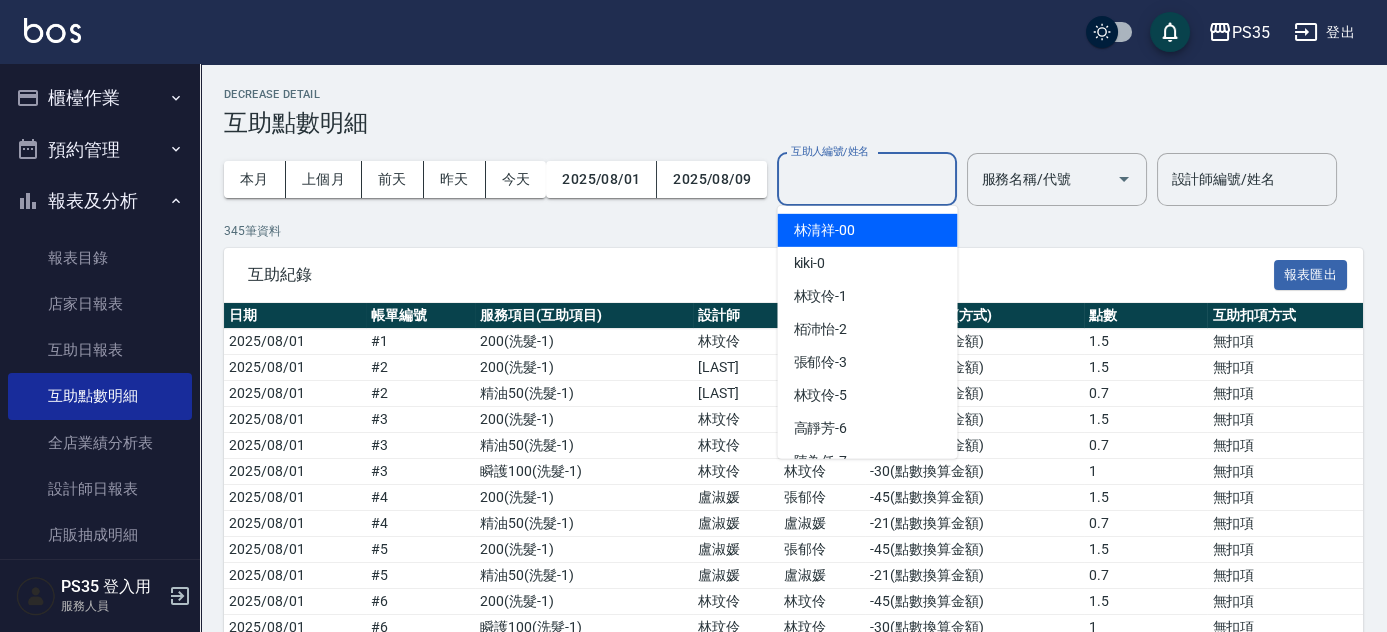 click on "互助人編號/姓名" at bounding box center [867, 179] 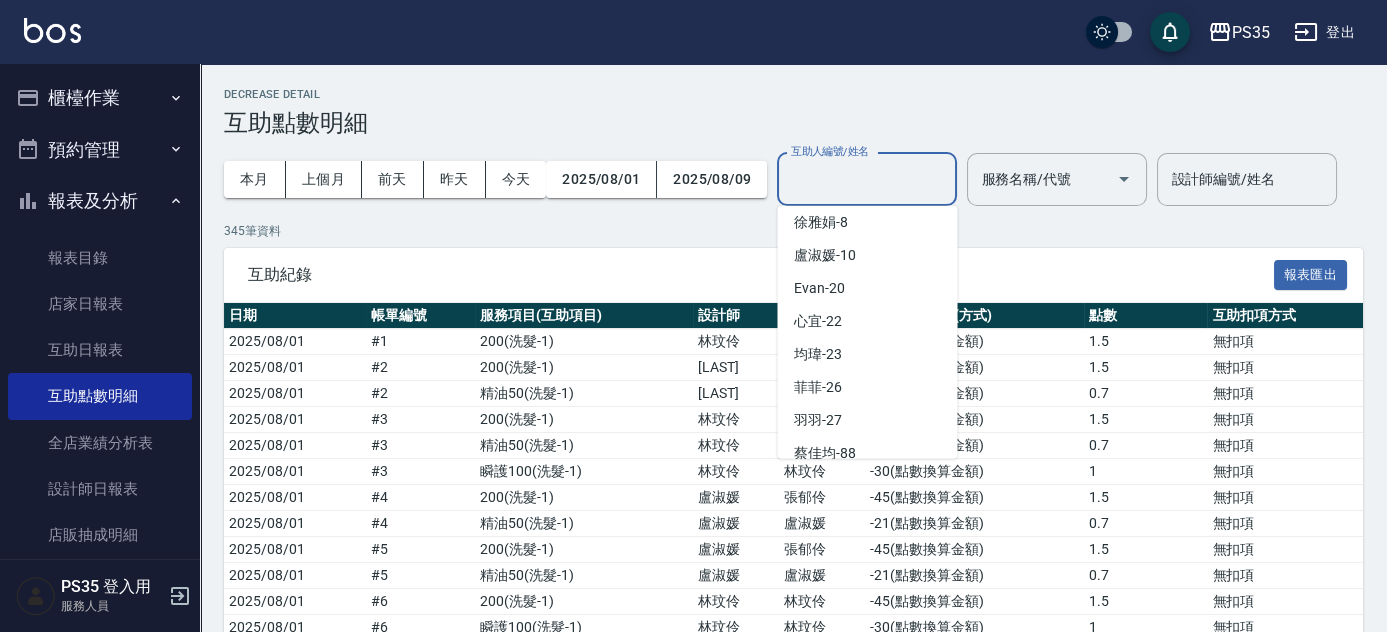 scroll, scrollTop: 323, scrollLeft: 0, axis: vertical 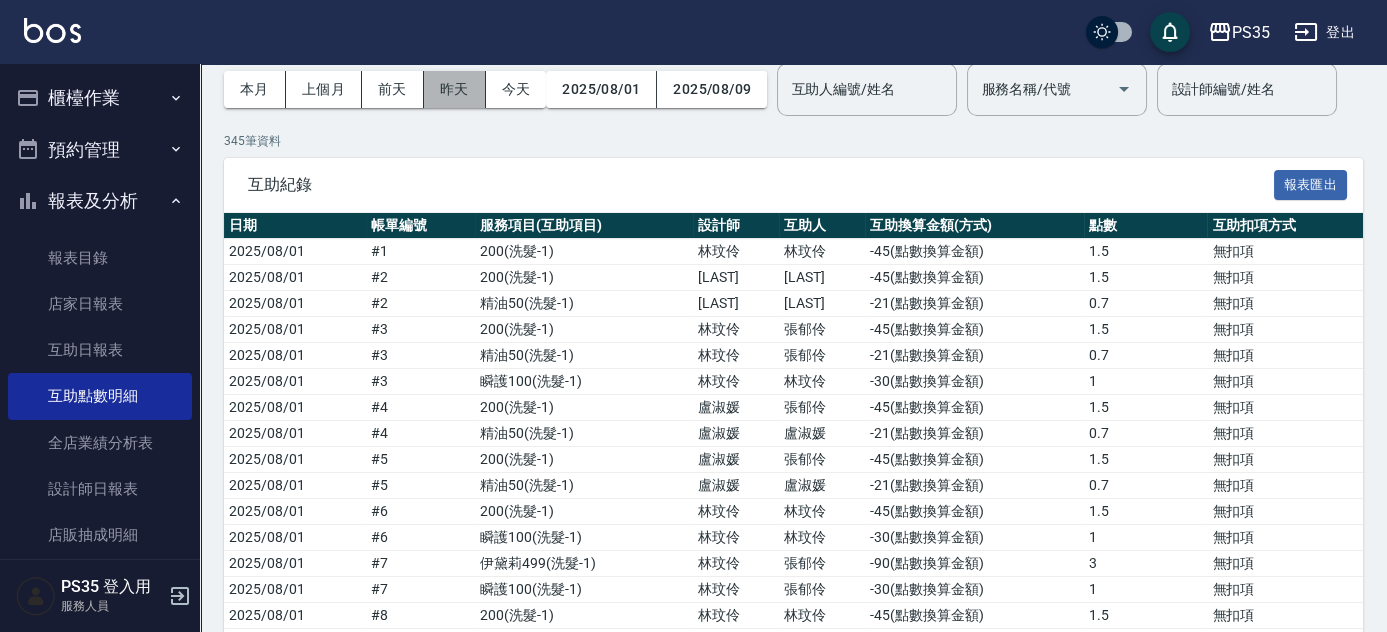 click on "昨天" at bounding box center [455, 89] 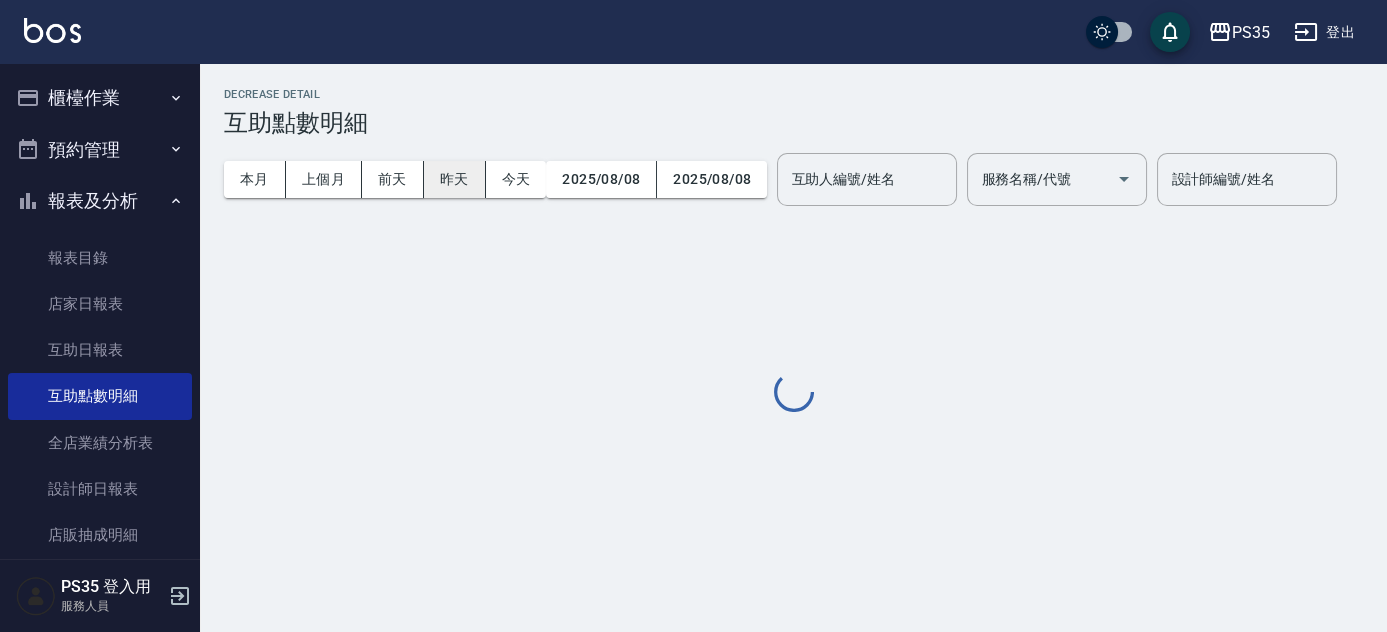 scroll, scrollTop: 0, scrollLeft: 0, axis: both 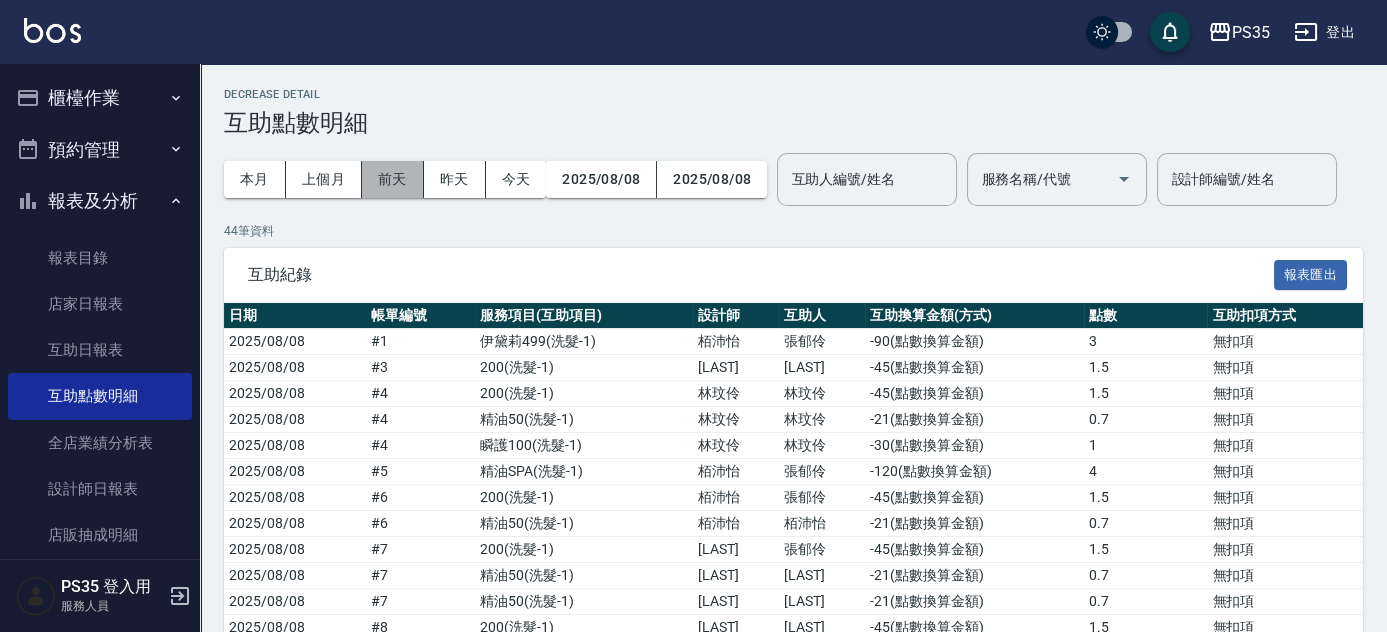 click on "前天" at bounding box center (393, 179) 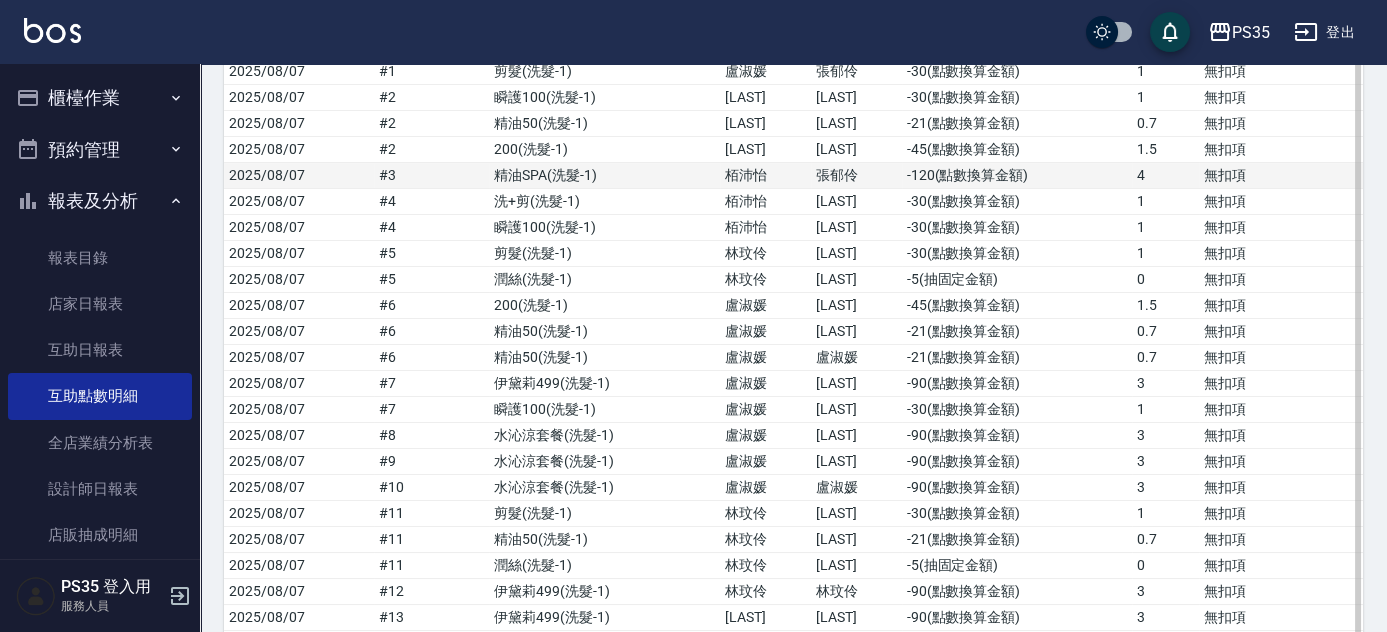 scroll, scrollTop: 0, scrollLeft: 0, axis: both 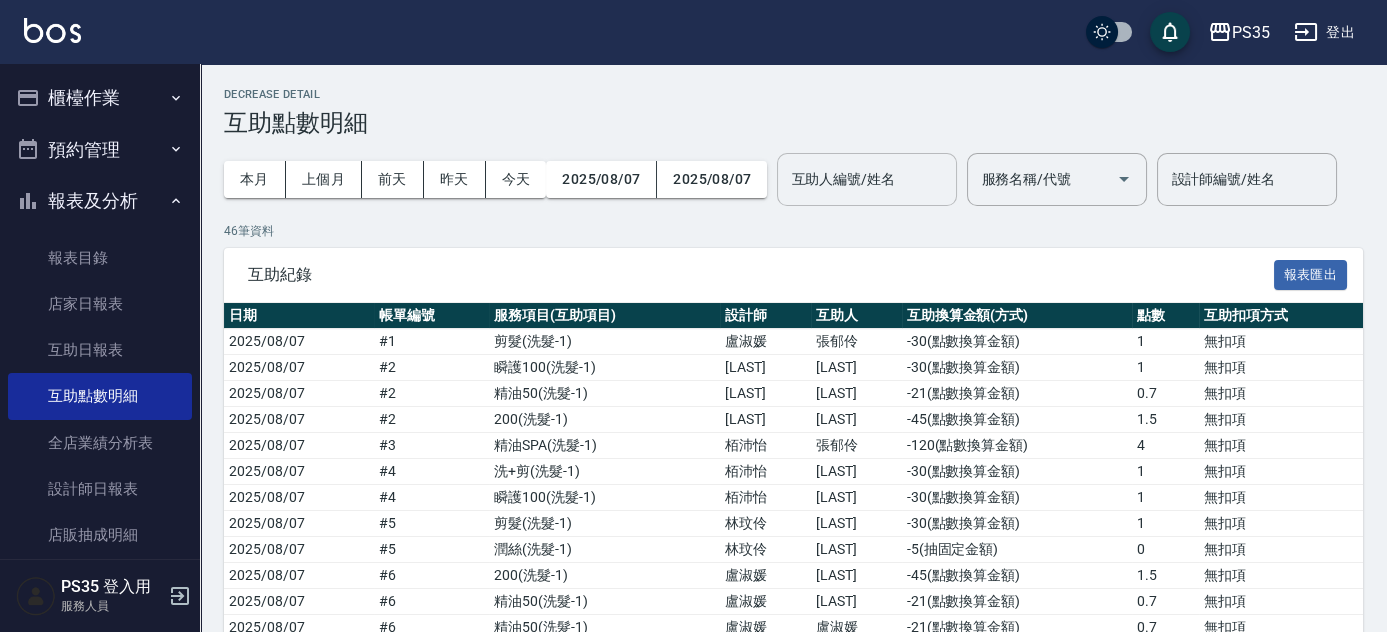 click on "互助人編號/姓名 互助人編號/姓名" at bounding box center [867, 179] 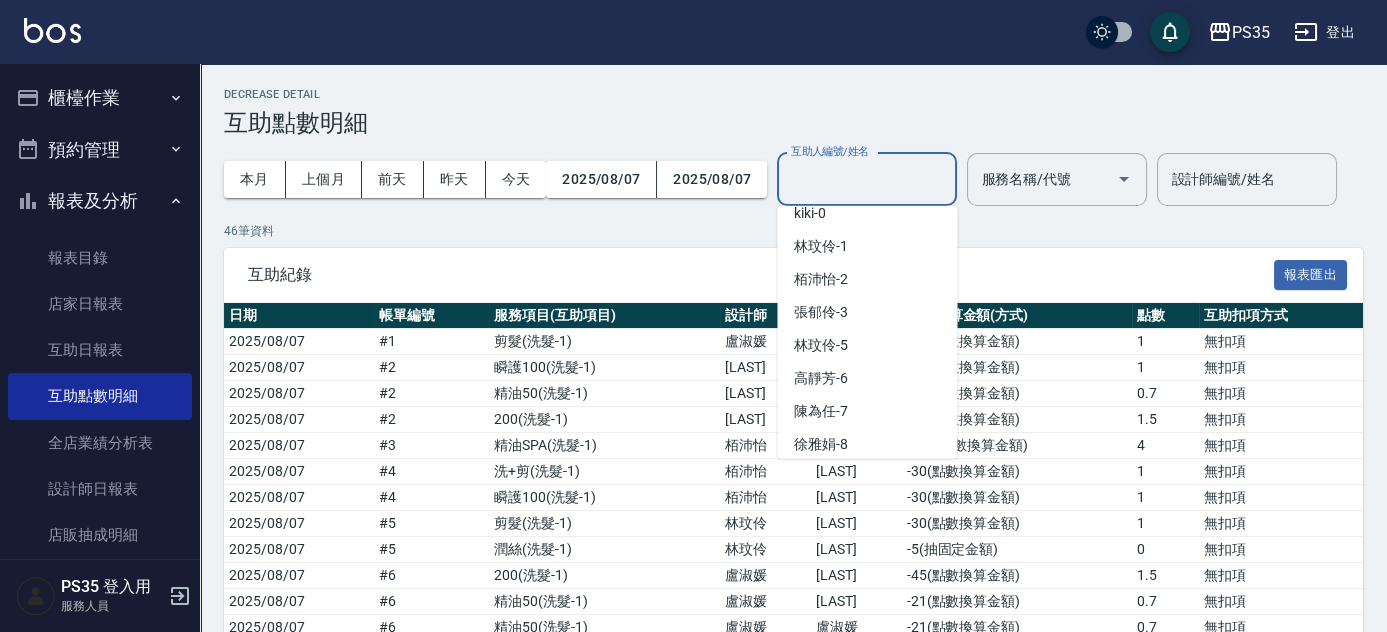 scroll, scrollTop: 323, scrollLeft: 0, axis: vertical 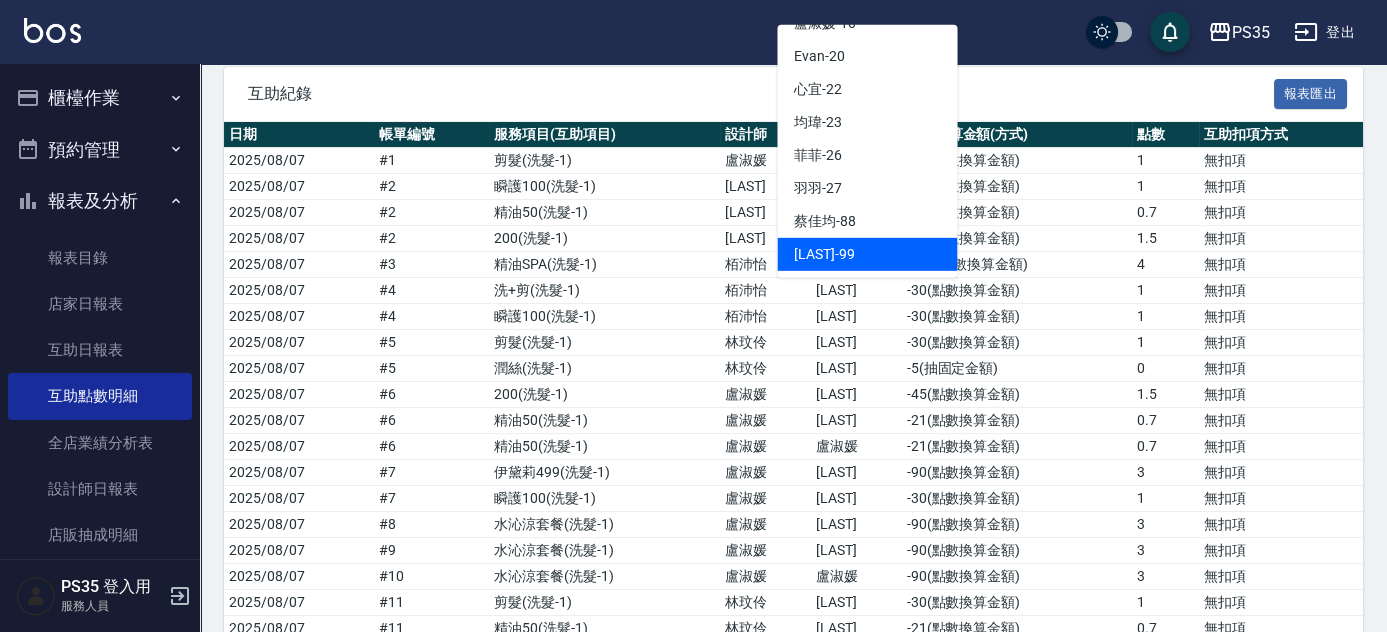 click on "詹明達 -99" at bounding box center [867, 254] 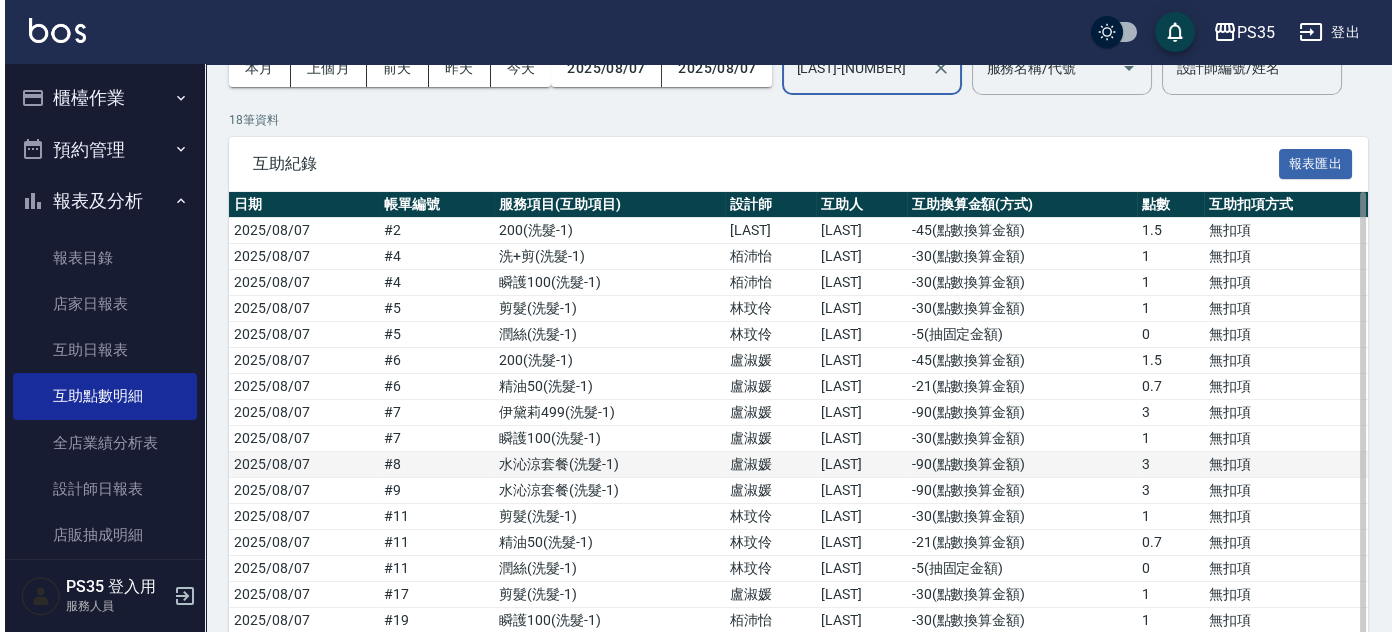 scroll, scrollTop: 0, scrollLeft: 0, axis: both 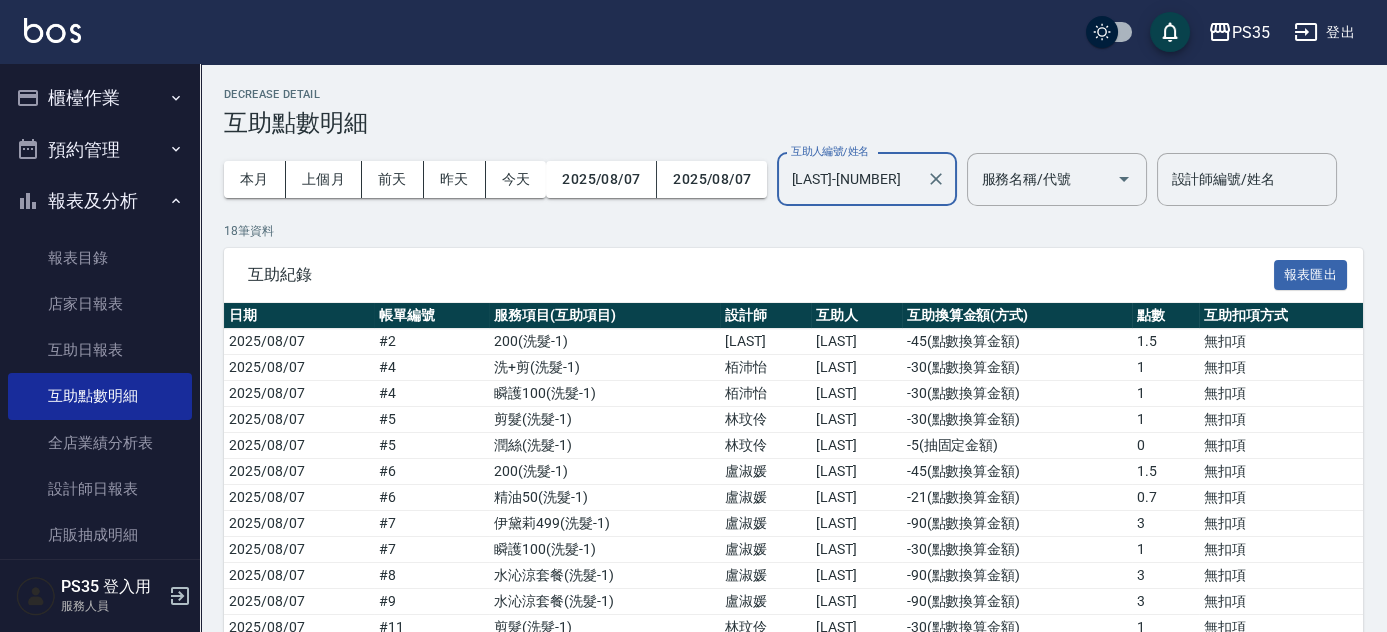 click on "18  筆資料" at bounding box center [793, 231] 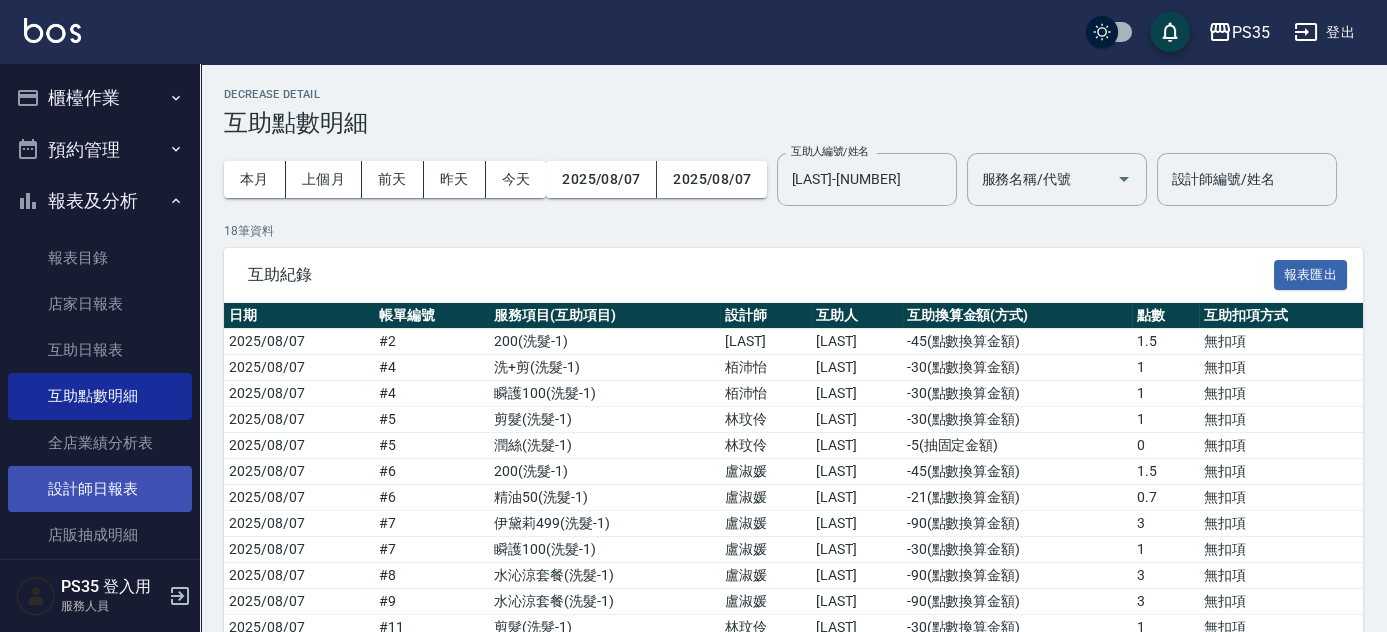 click on "設計師日報表" at bounding box center [100, 489] 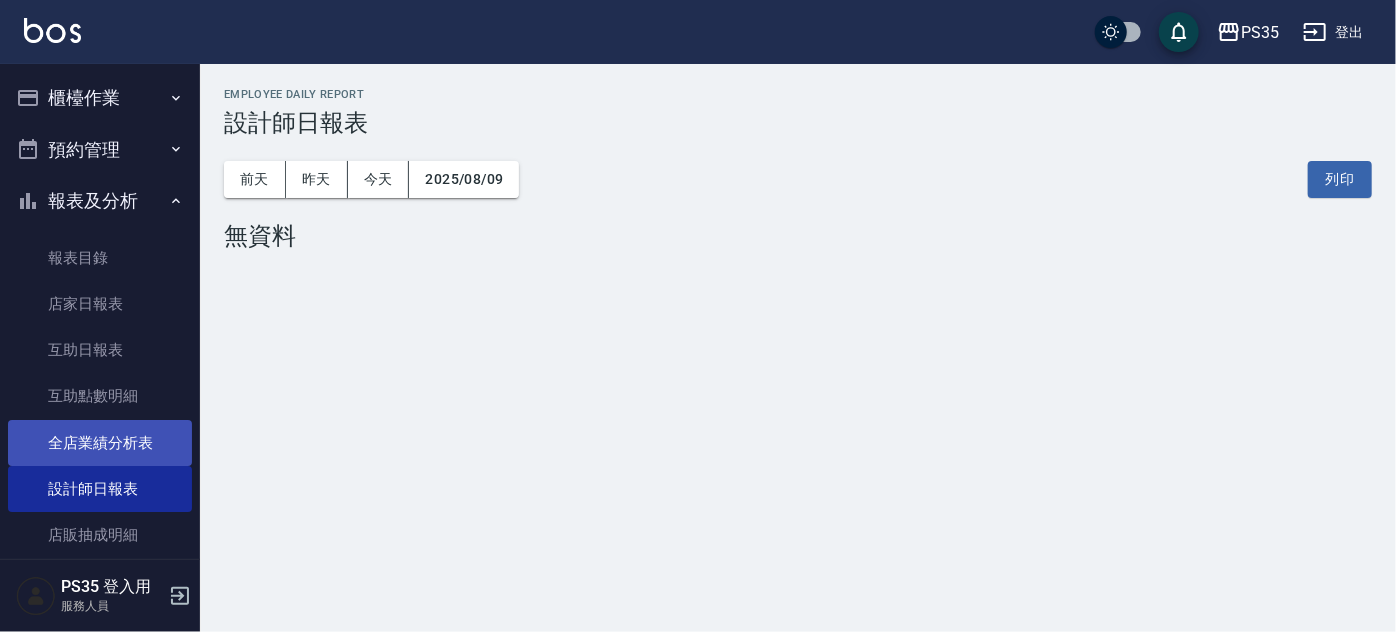 click on "全店業績分析表" at bounding box center (100, 443) 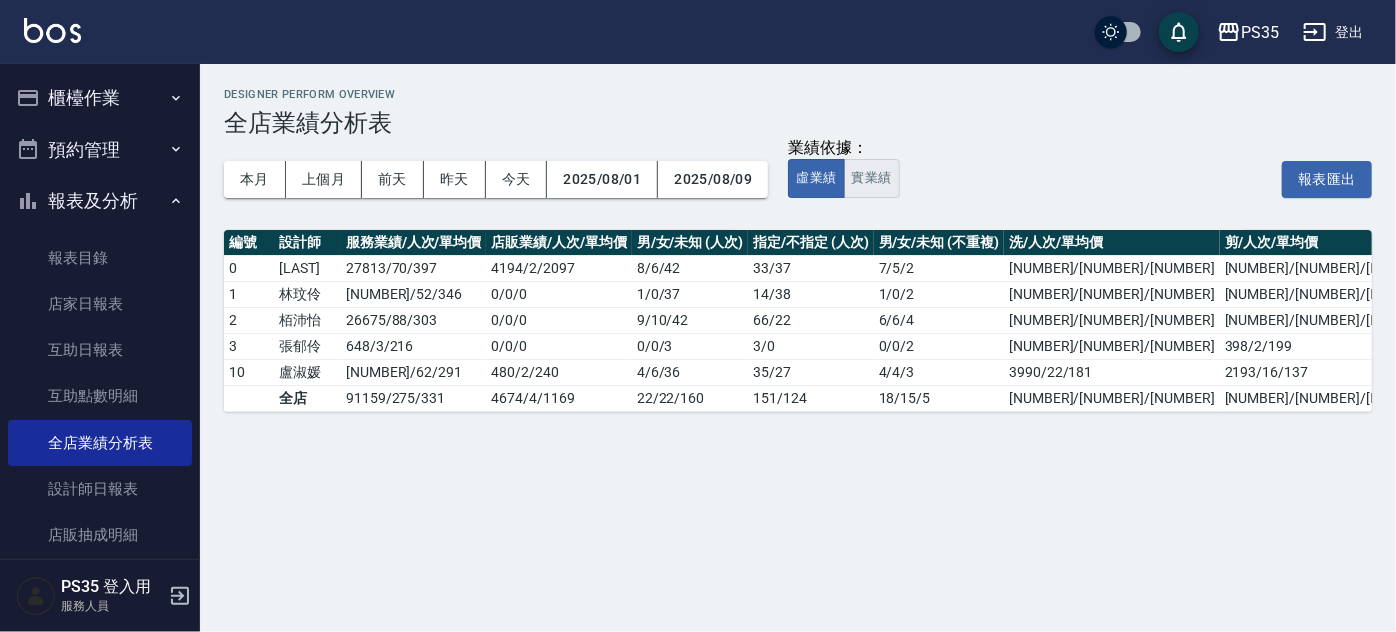 click on "實業績" at bounding box center (872, 178) 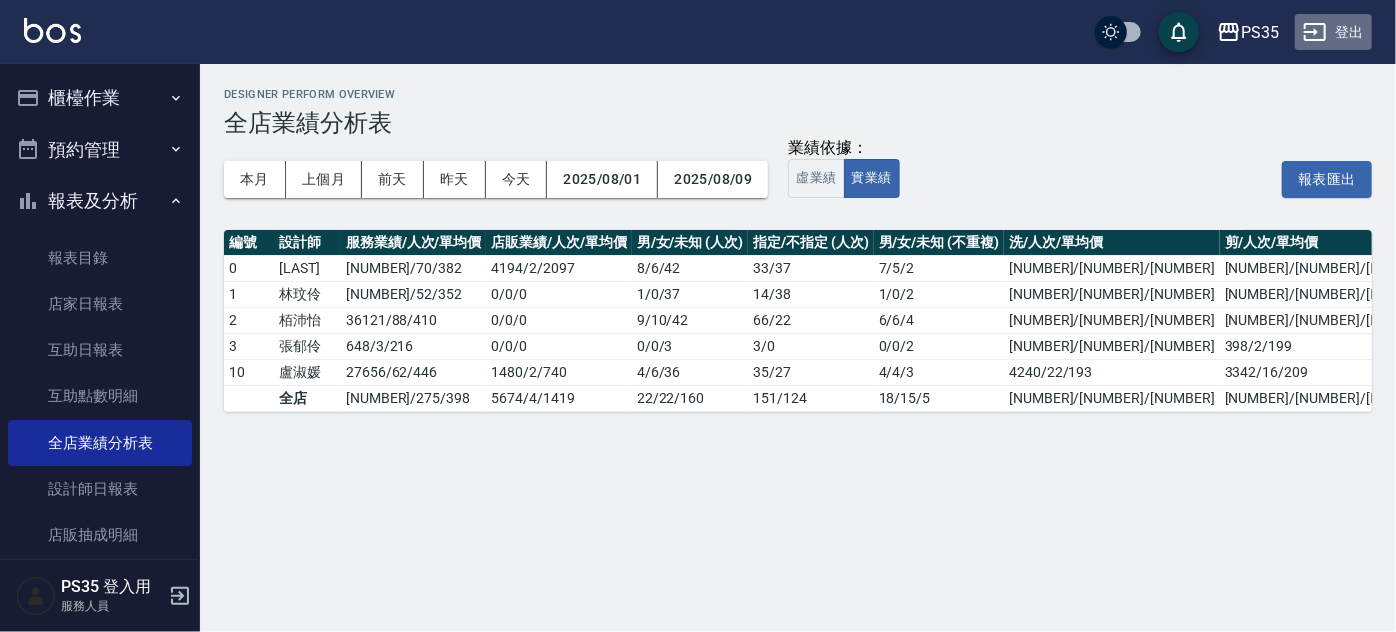 click on "登出" at bounding box center (1333, 32) 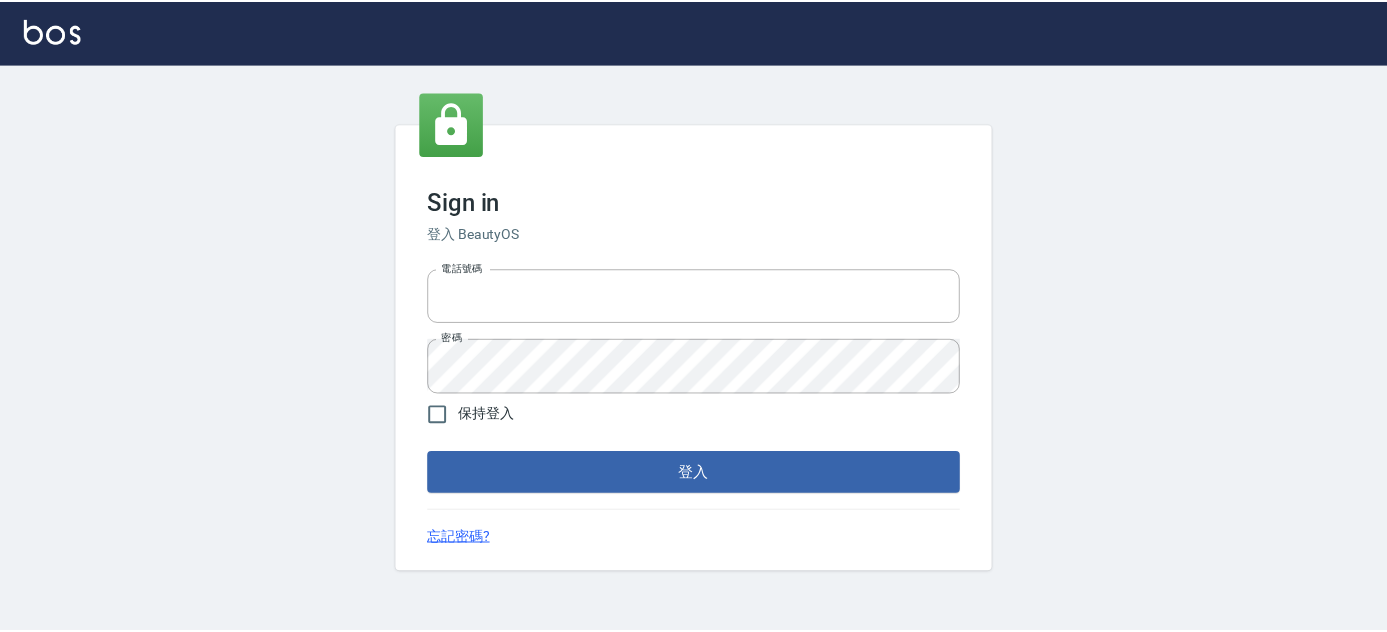 scroll, scrollTop: 0, scrollLeft: 0, axis: both 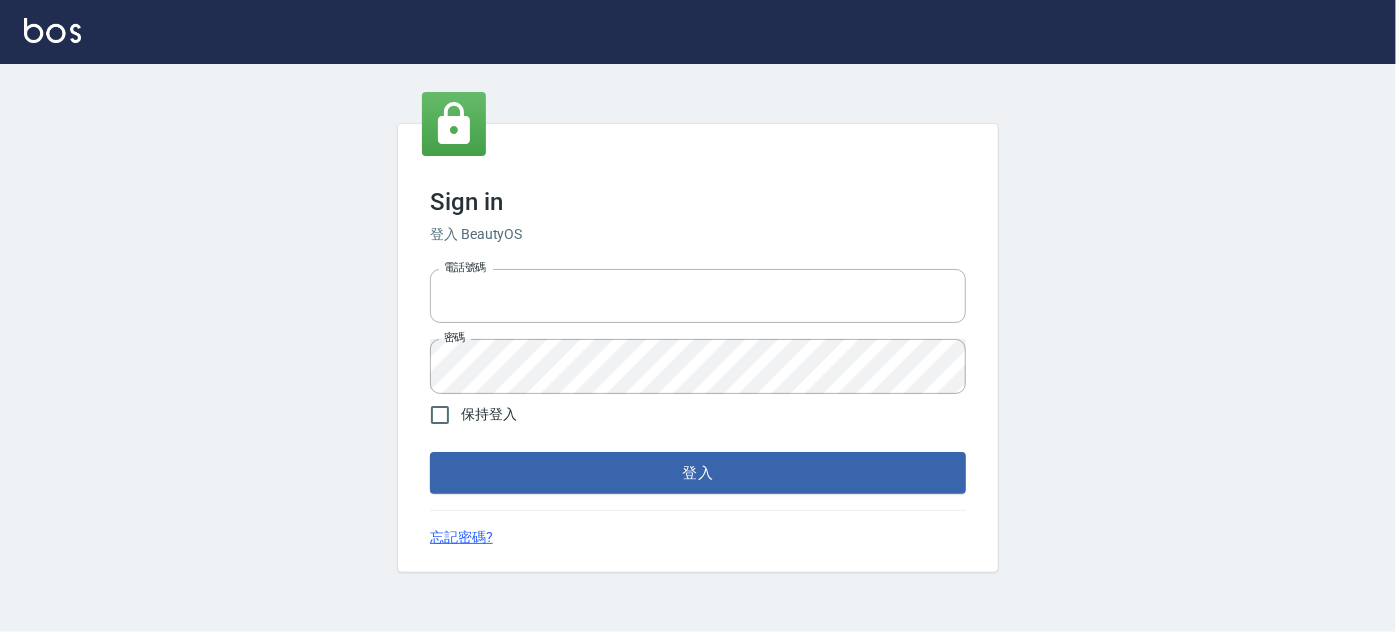 type on "037692666" 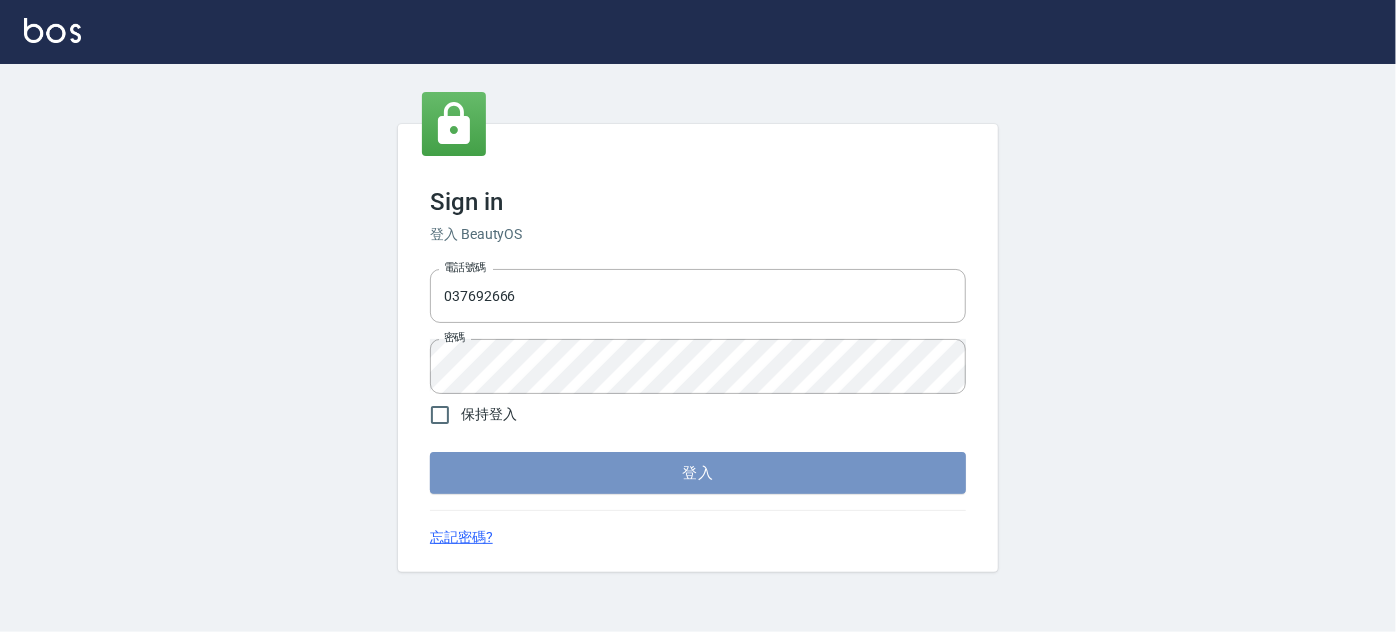 click on "登入" at bounding box center (698, 473) 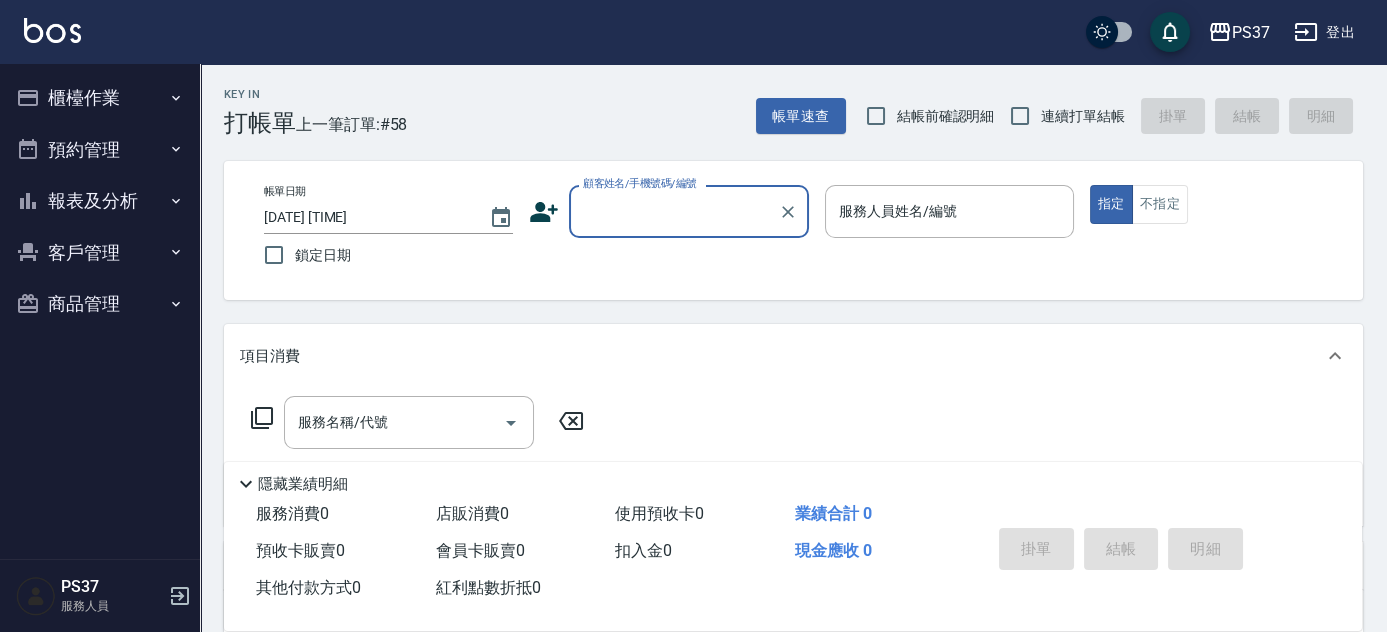 click on "項目消費" at bounding box center (793, 356) 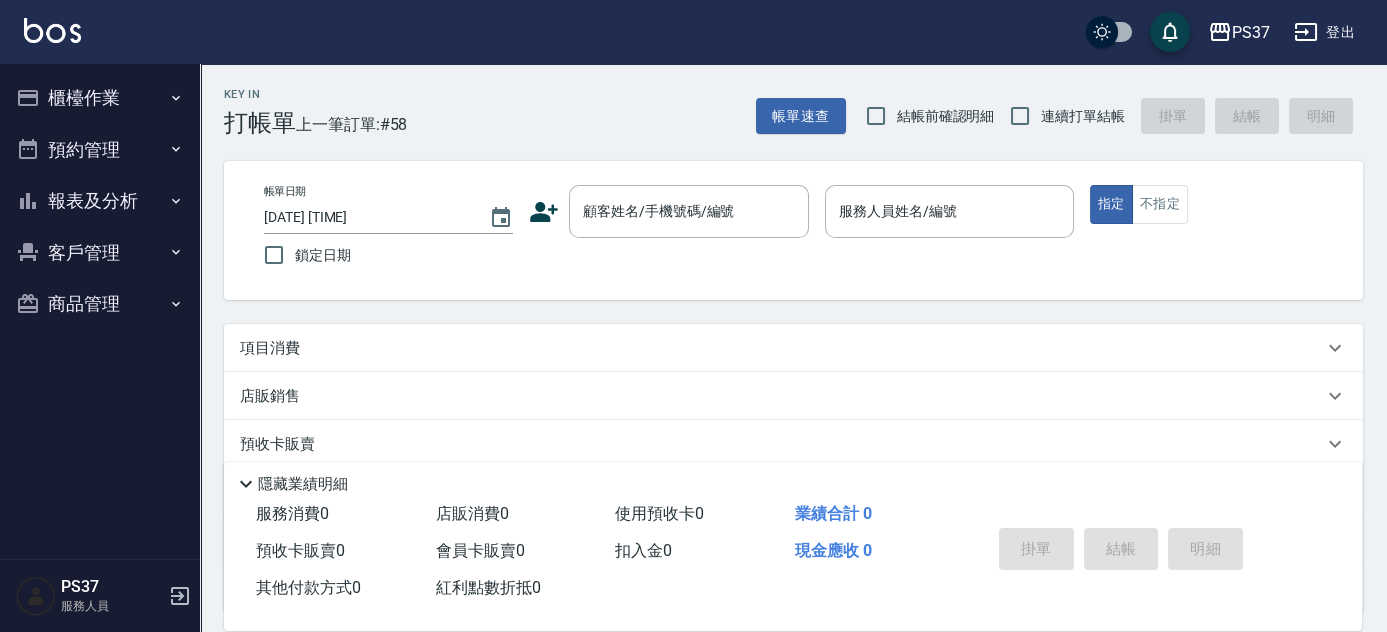click on "項目消費" at bounding box center (793, 348) 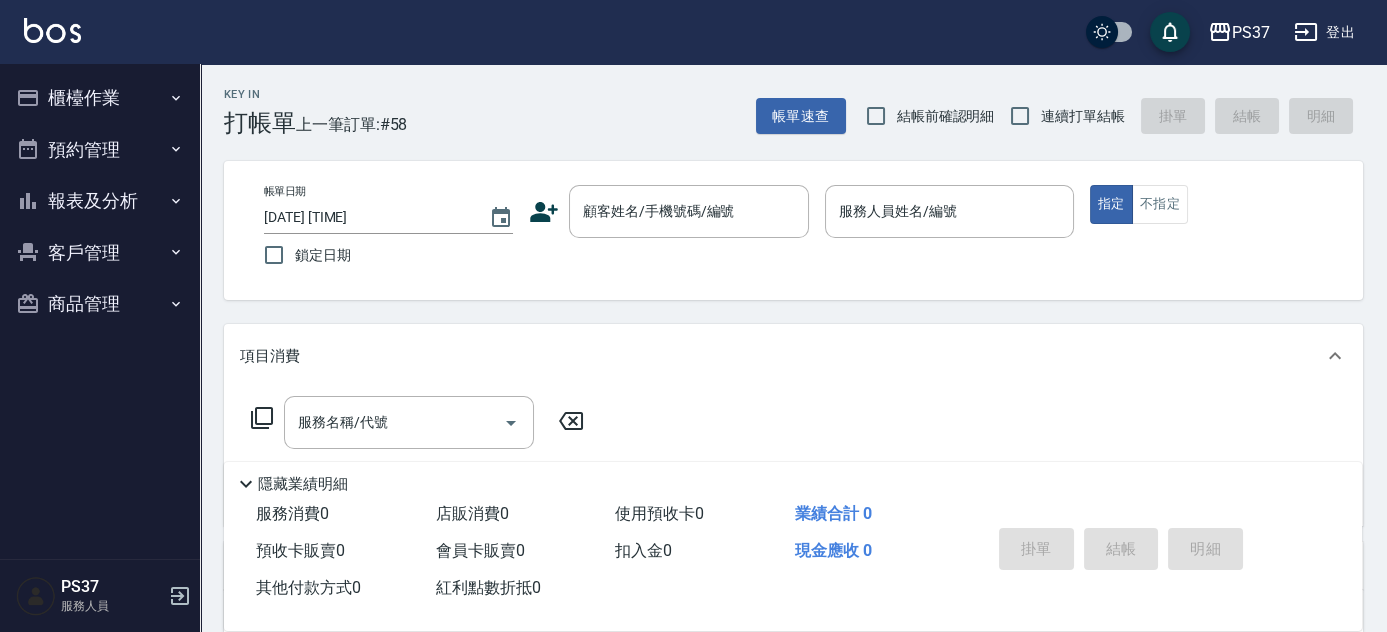 click on "報表及分析" at bounding box center [100, 201] 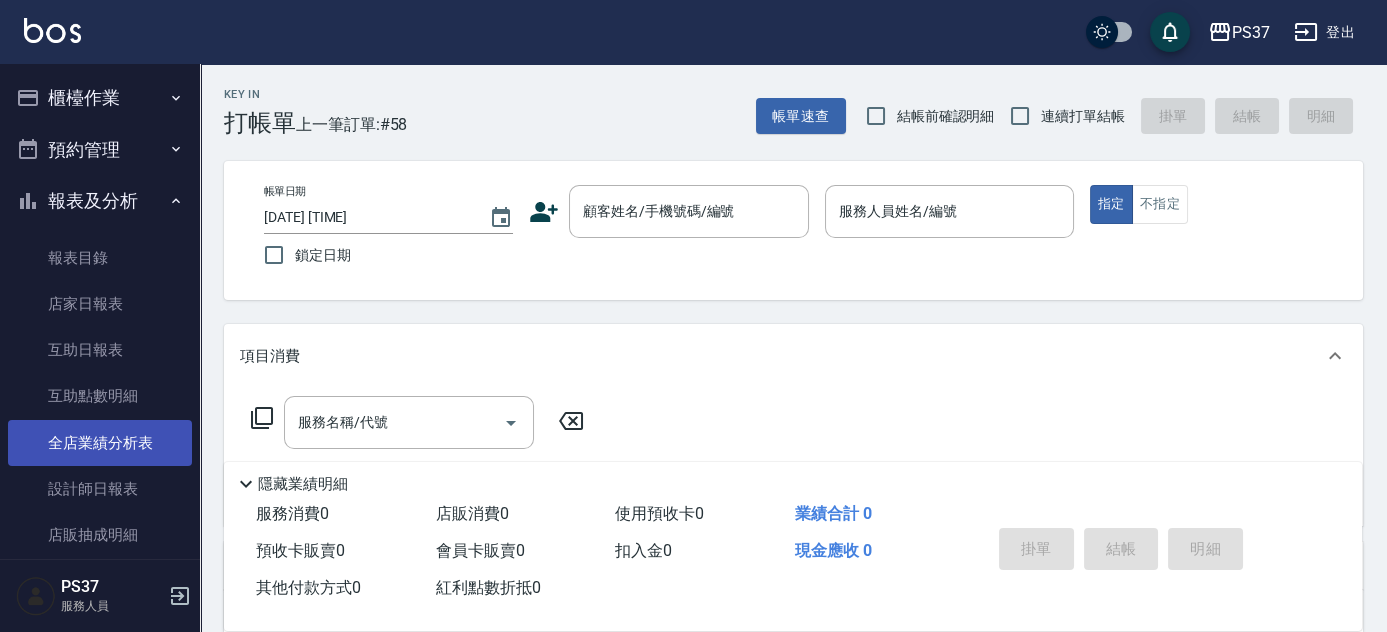click on "全店業績分析表" at bounding box center (100, 443) 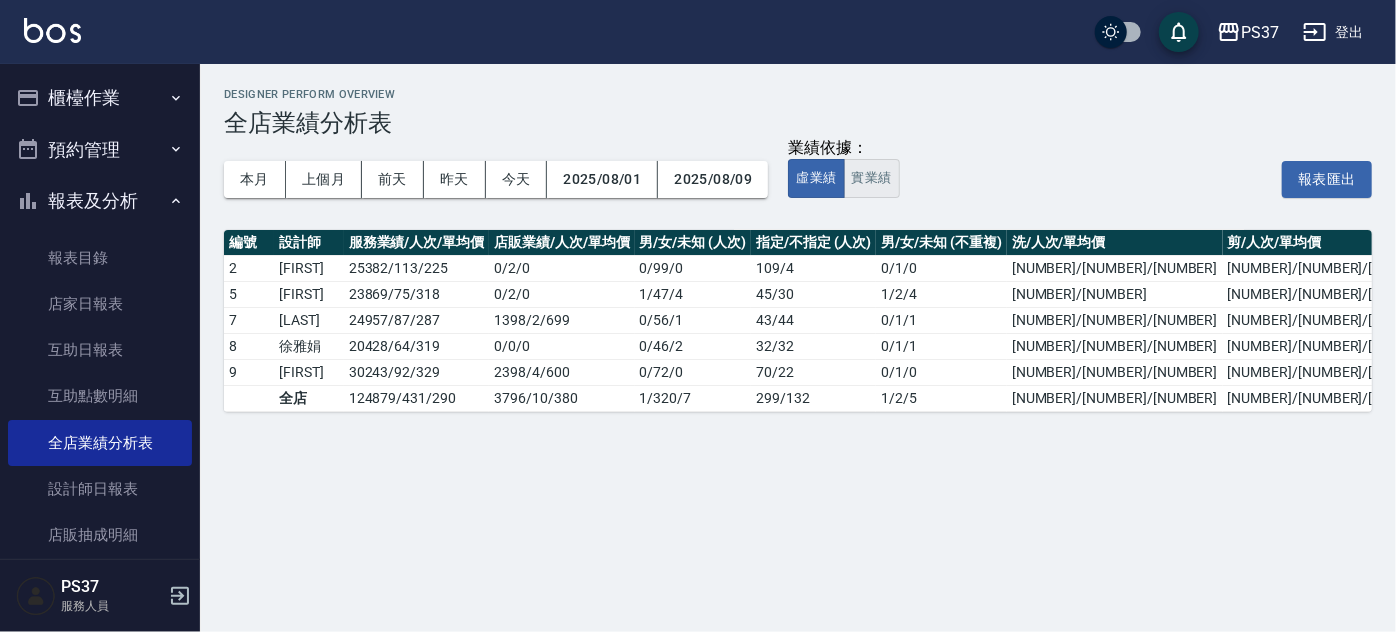 click on "實業績" at bounding box center [872, 178] 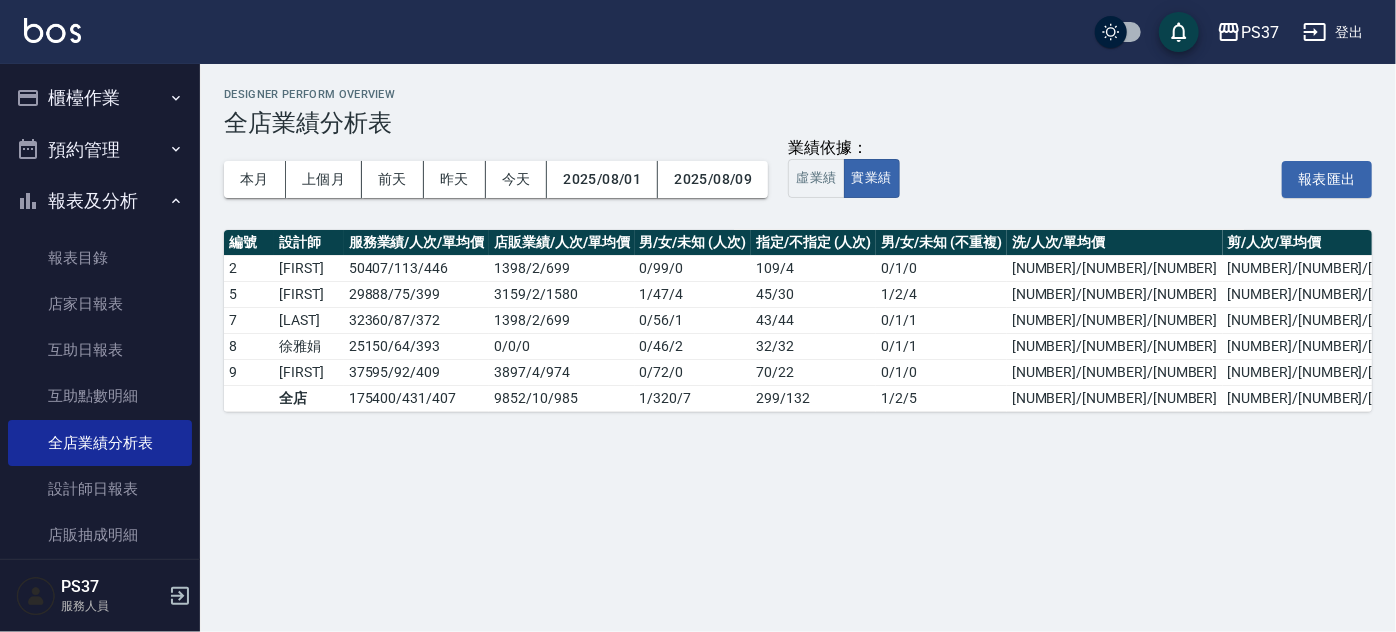click on "Designer Perform Overview 全店業績分析表 本月 上個月 前天 昨天 今天 2025/08/01 2025/08/09 業績依據： 虛業績 實業績 報表匯出 編號 設計師 服務業績/人次/單均價 店販業績/人次/單均價 男/女/未知 (人次) 指定/不指定 (人次) 男/女/未知 (不重複) 洗/人次/單均價 剪/人次/單均價 燙/人次/單均價 染/人次/單均價 護/人次/單均價 頭皮理療/人次/單均價 入金/人次/單均價 2 [FIRST] 50407 / 113 / 446 1398 / 2 / 699 0 / 99 / 0 109 / 4 0 / 1 / 0 15650/68/230 5/5/1 4000/4/1000 0/0/0 902/3/301 29850/32/933 0/1/0 5 [FIRST] 29888 / 75 / 399 3159 / 2 / 1580 1 / 47 / 4 45 / 30 1 / 2 / 4 6599/30/220 2310/19/122 2103/2/1052 1104/1/1104 0/0/0 17772/20/889 0/3/0 7 [FIRST] 32360 / 87 / 372 1398 / 2 / 699 0 / 56 / 1 43 / 44 0 / 1 / 1 7240/34/213 3345/24/139 1000/1/1000 2500/2/1250 900/2/450 17375/21/827 0/3/0 8 [FIRST] 25150 / 64 / 393 0 / 0 / 0 0 / 46 / 2 32 / 32 0 / 1 / 1 5450/29/188 1445/11/131 1083/1/1083 0/0/0 0/1/0 9" at bounding box center [798, 250] 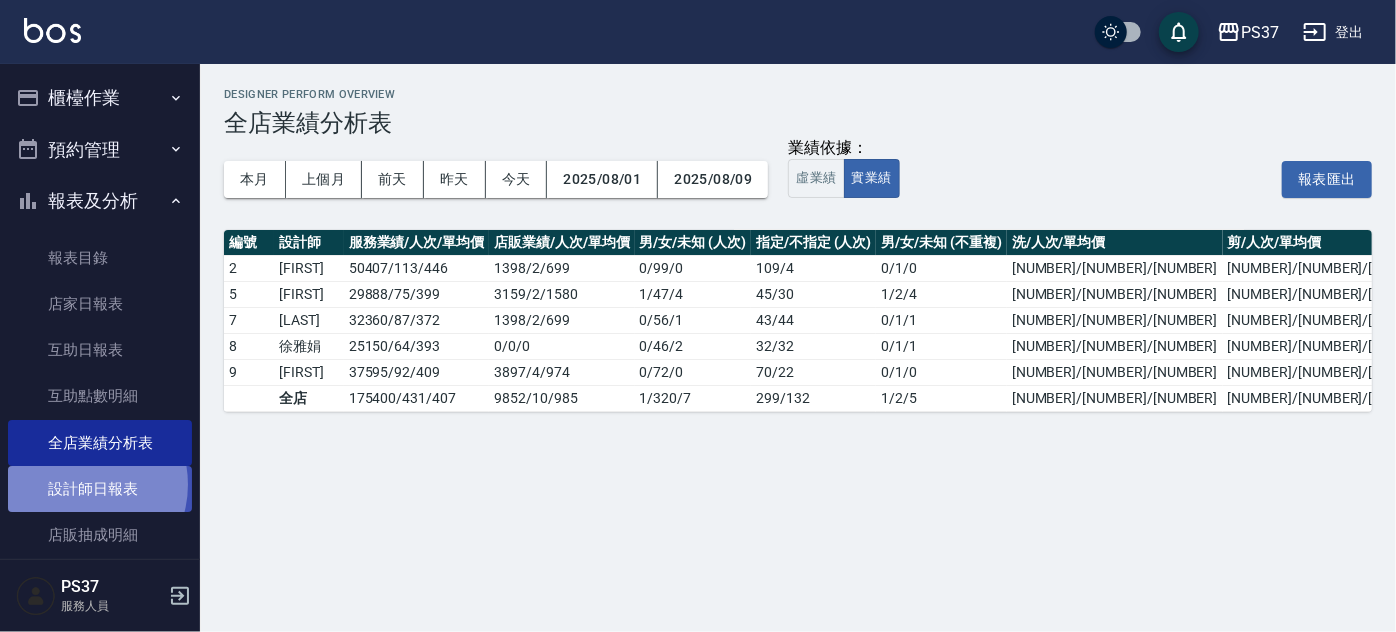 click on "設計師日報表" at bounding box center [100, 489] 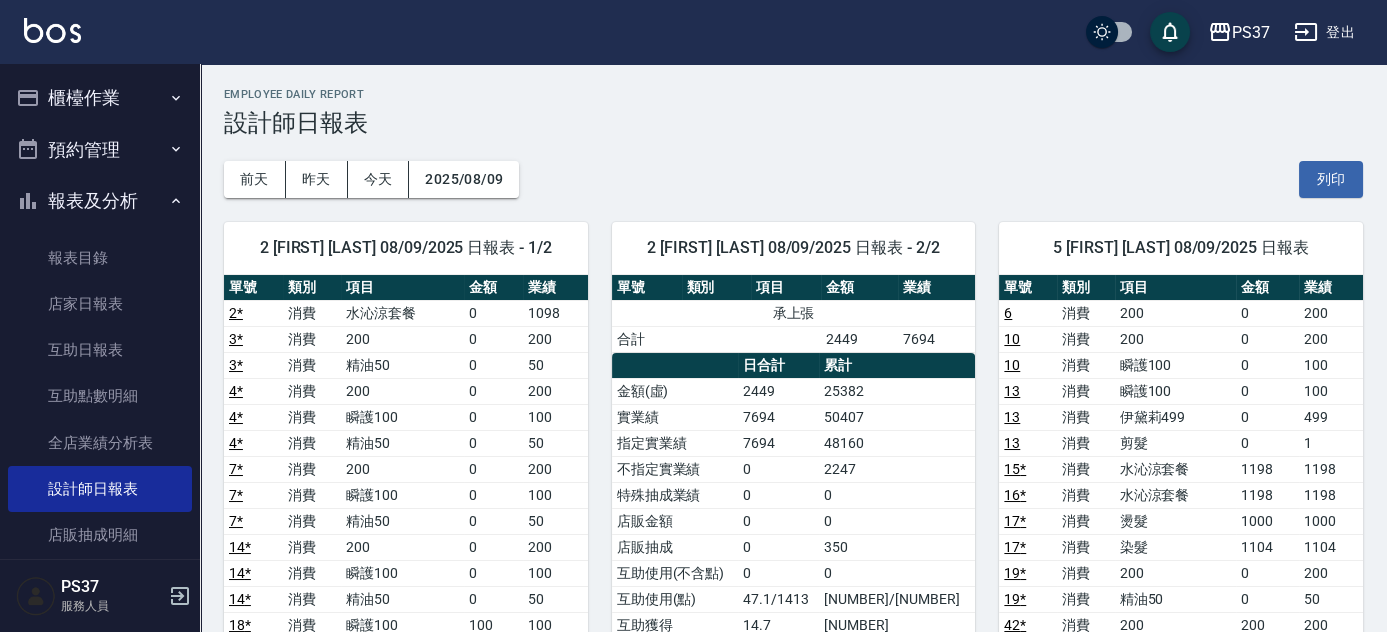 click on "櫃檯作業" at bounding box center [100, 98] 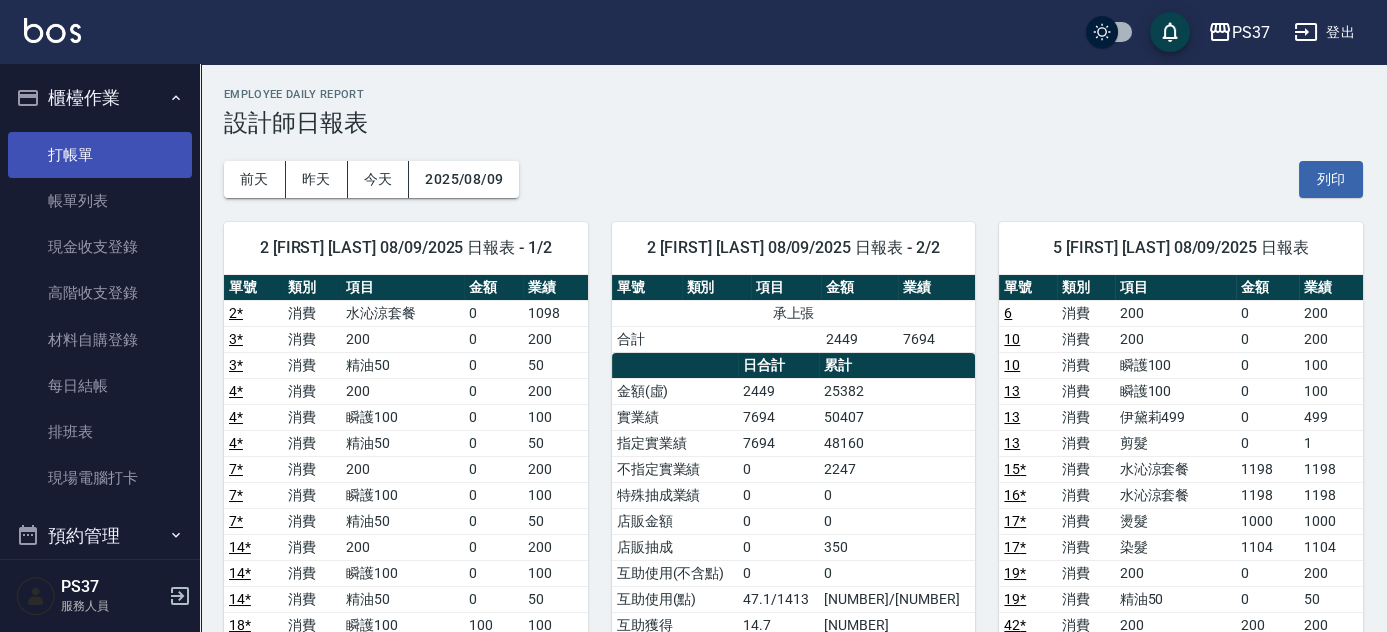click on "打帳單" at bounding box center (100, 155) 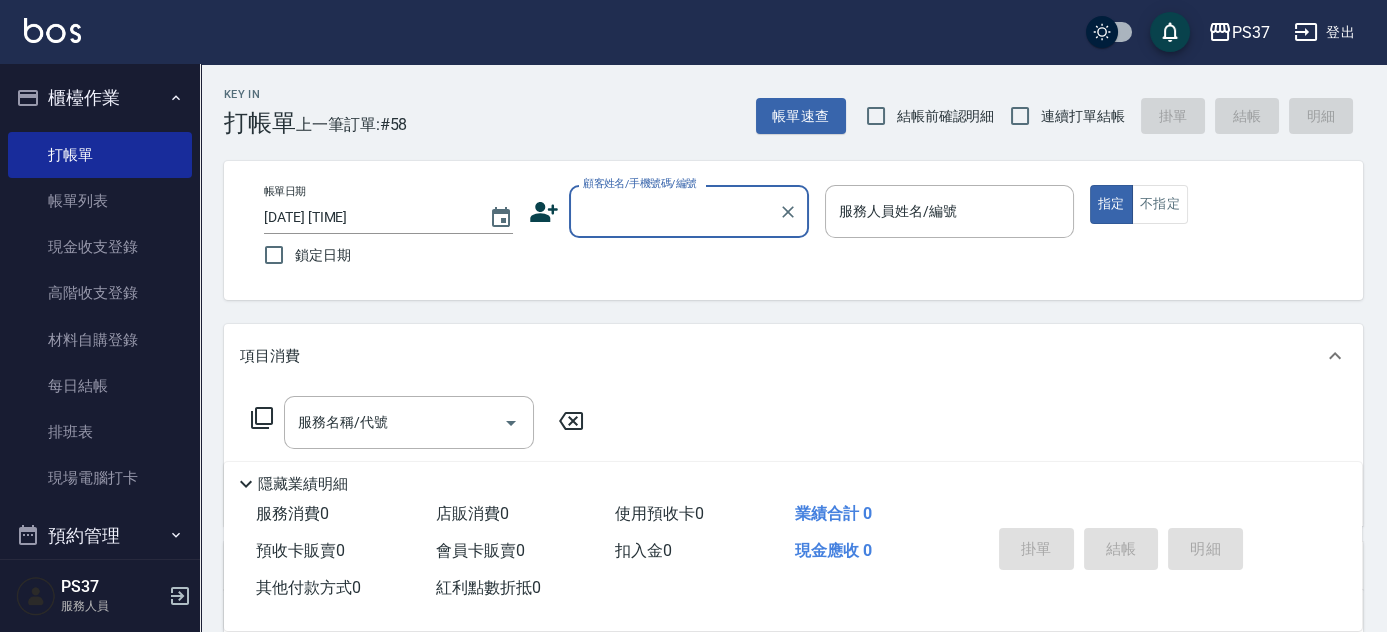 click on "顧客姓名/手機號碼/編號" at bounding box center (674, 211) 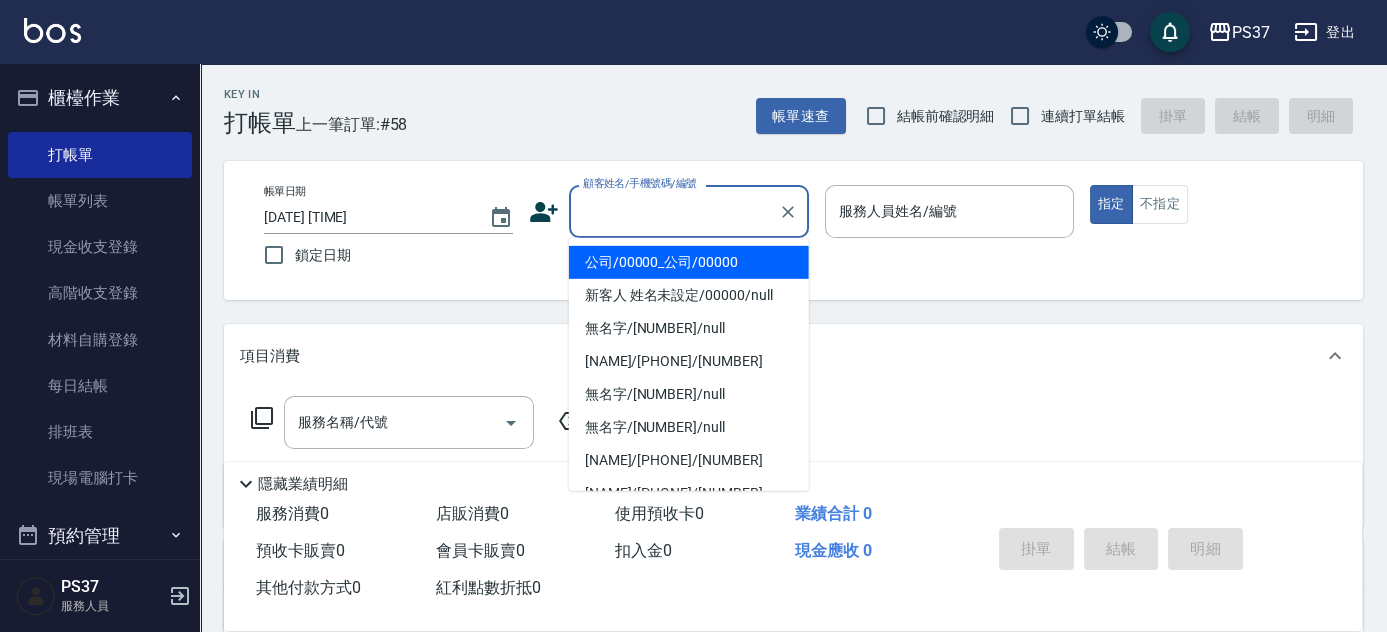 click on "公司/00000_公司/00000" at bounding box center (689, 262) 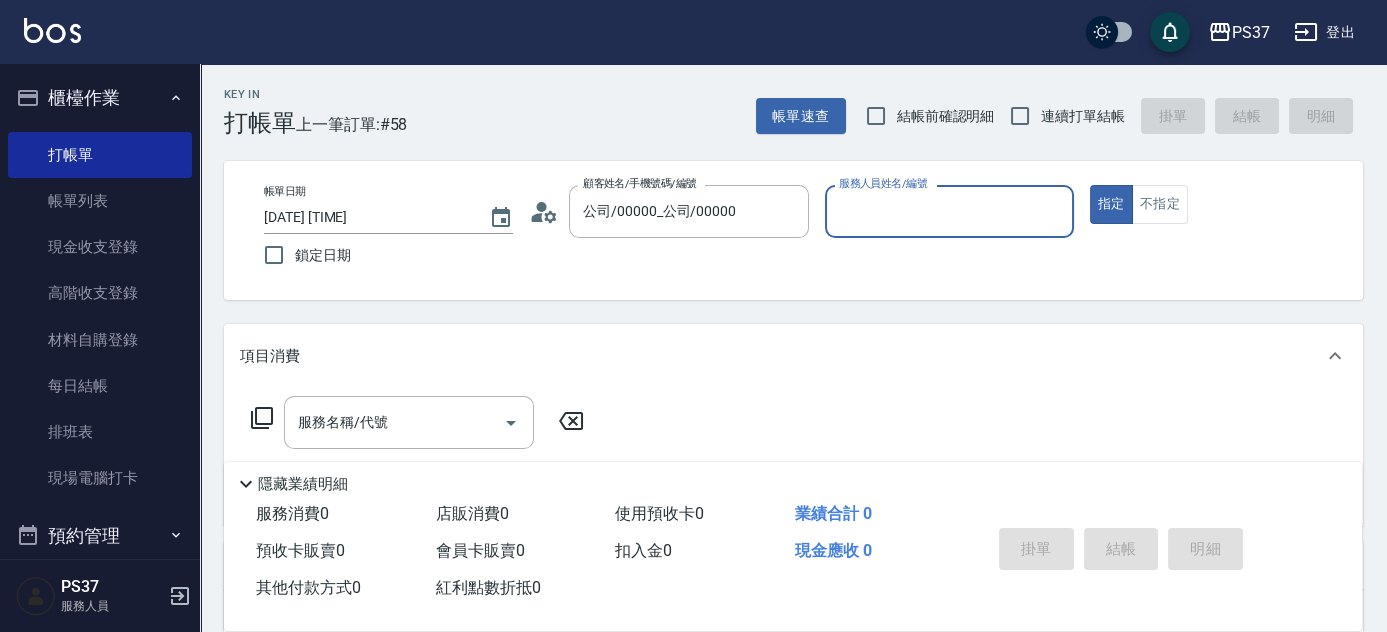 click on "服務人員姓名/編號" at bounding box center [949, 211] 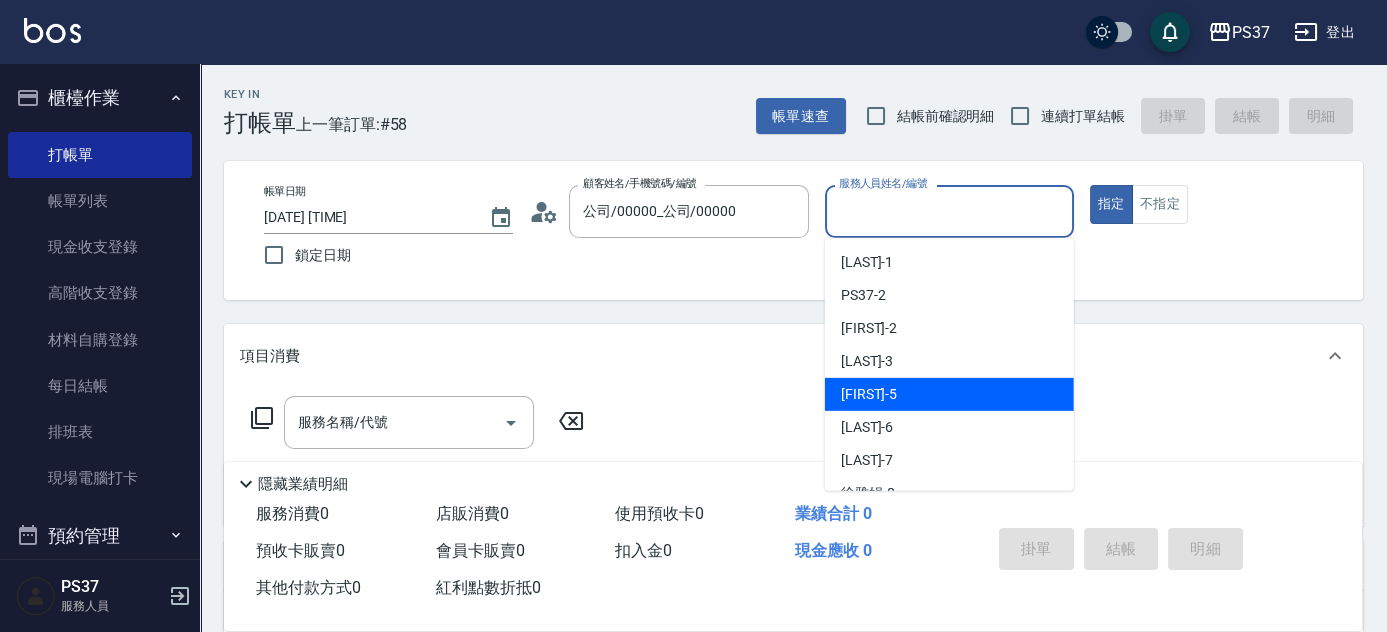 scroll, scrollTop: 90, scrollLeft: 0, axis: vertical 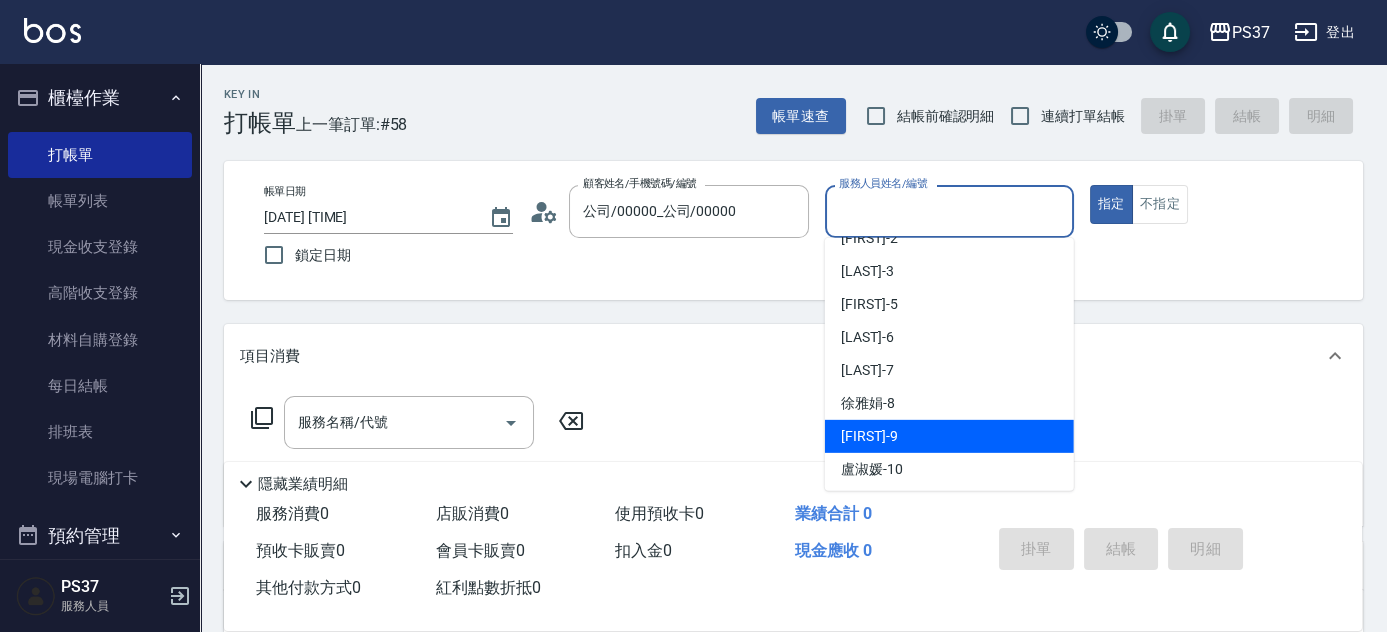 click on "[FIRST] -9" at bounding box center [949, 436] 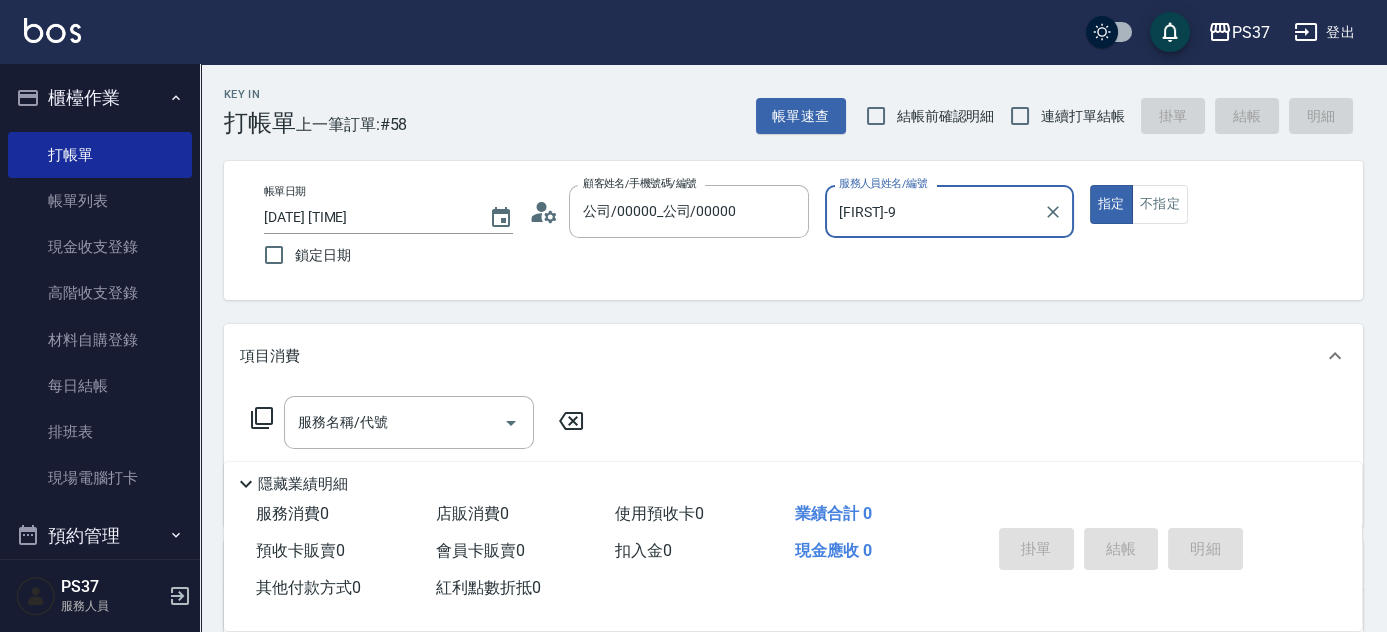 click on "服務名稱/代號 服務名稱/代號" at bounding box center (793, 457) 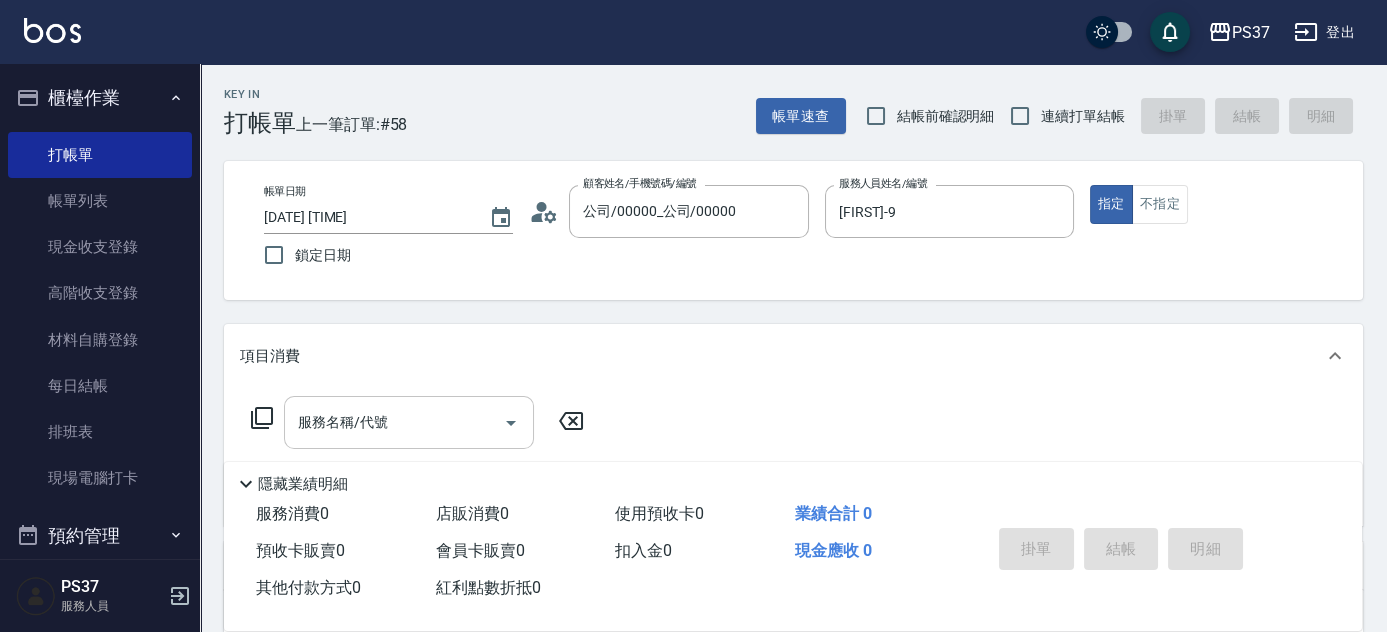 click on "服務名稱/代號" at bounding box center (394, 422) 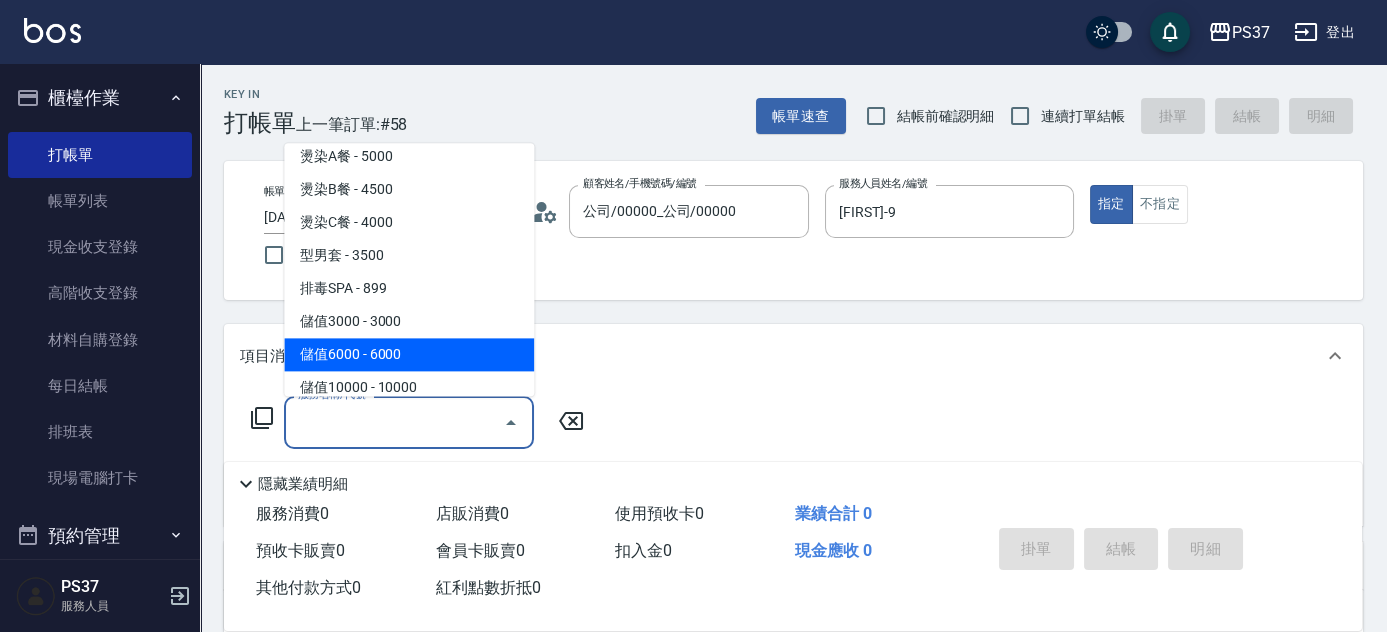 scroll, scrollTop: 2272, scrollLeft: 0, axis: vertical 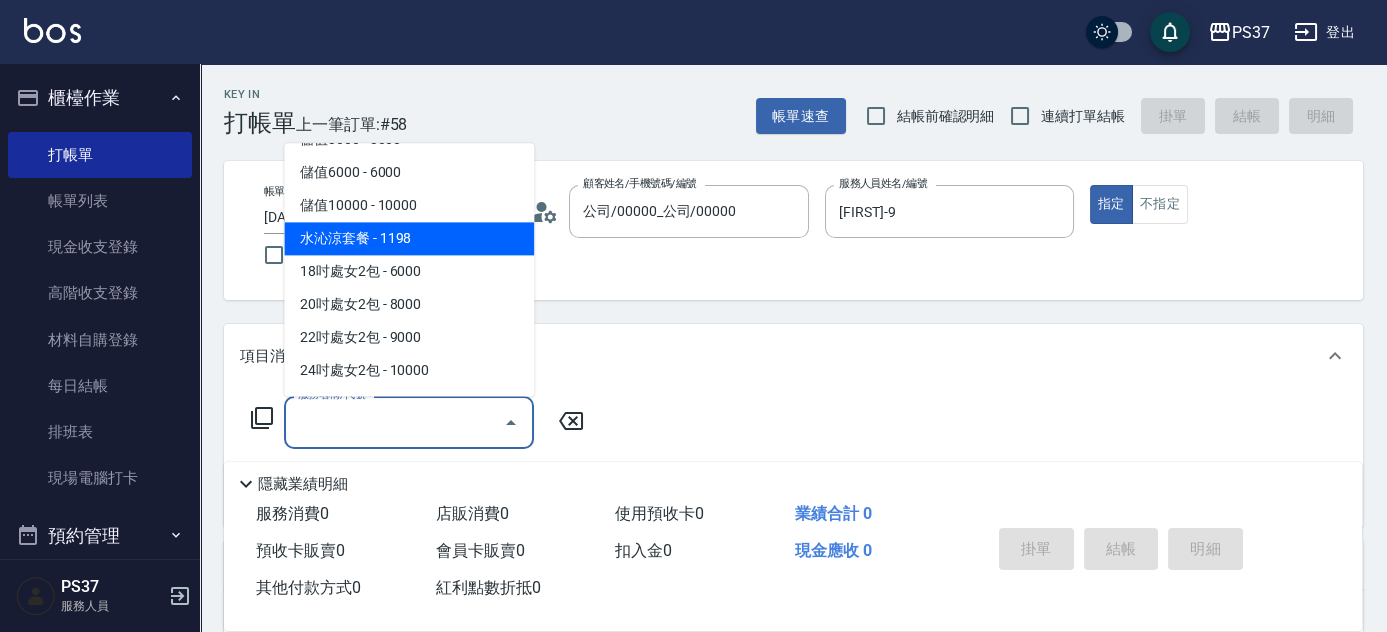 click on "水沁涼套餐 - 1198" at bounding box center [409, 239] 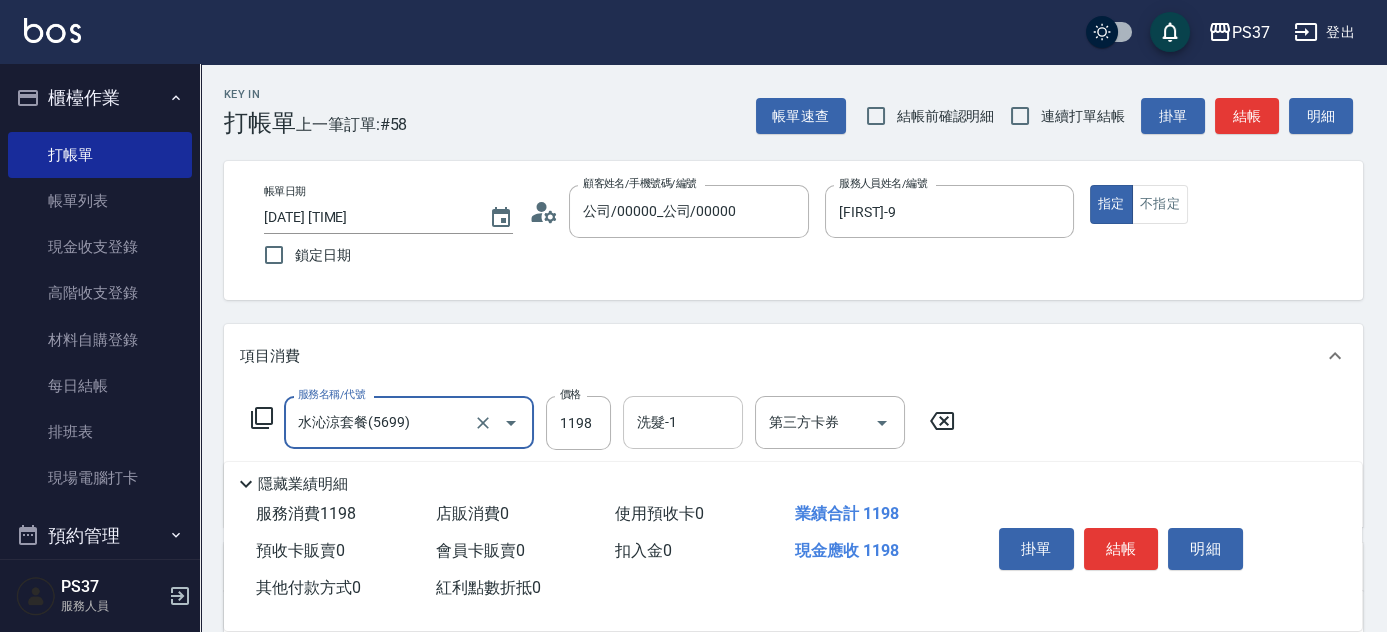click on "洗髮-1" at bounding box center [683, 422] 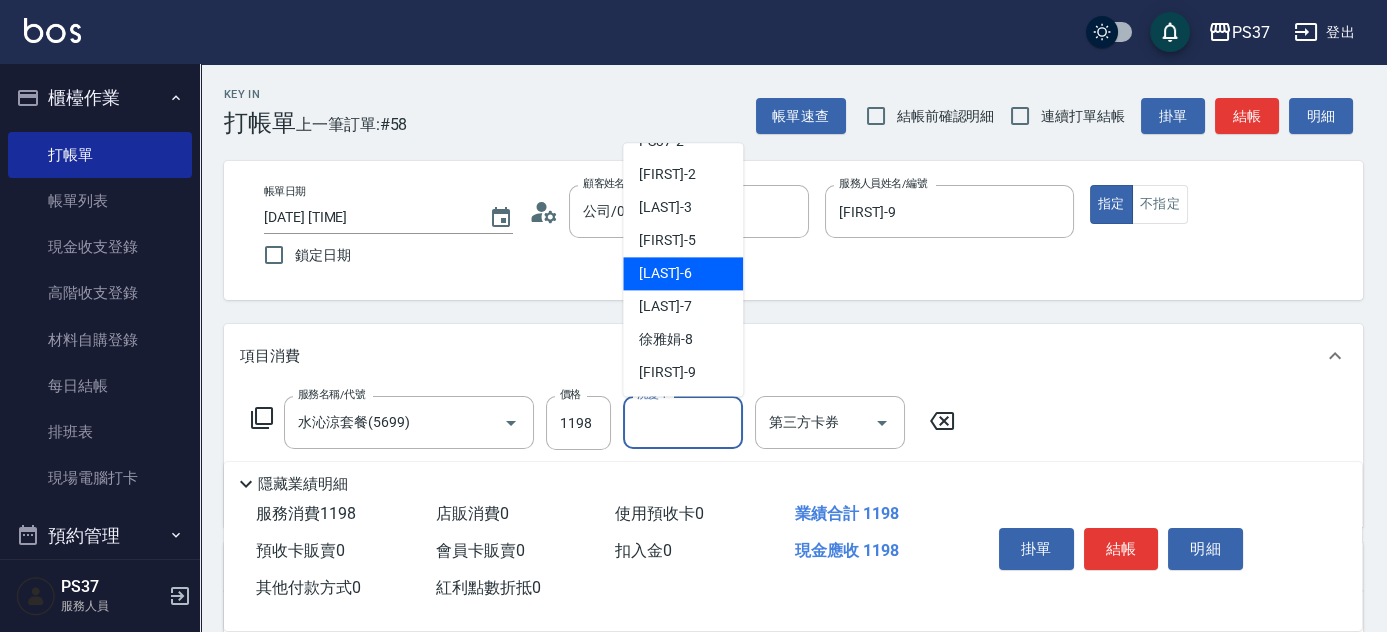 scroll, scrollTop: 90, scrollLeft: 0, axis: vertical 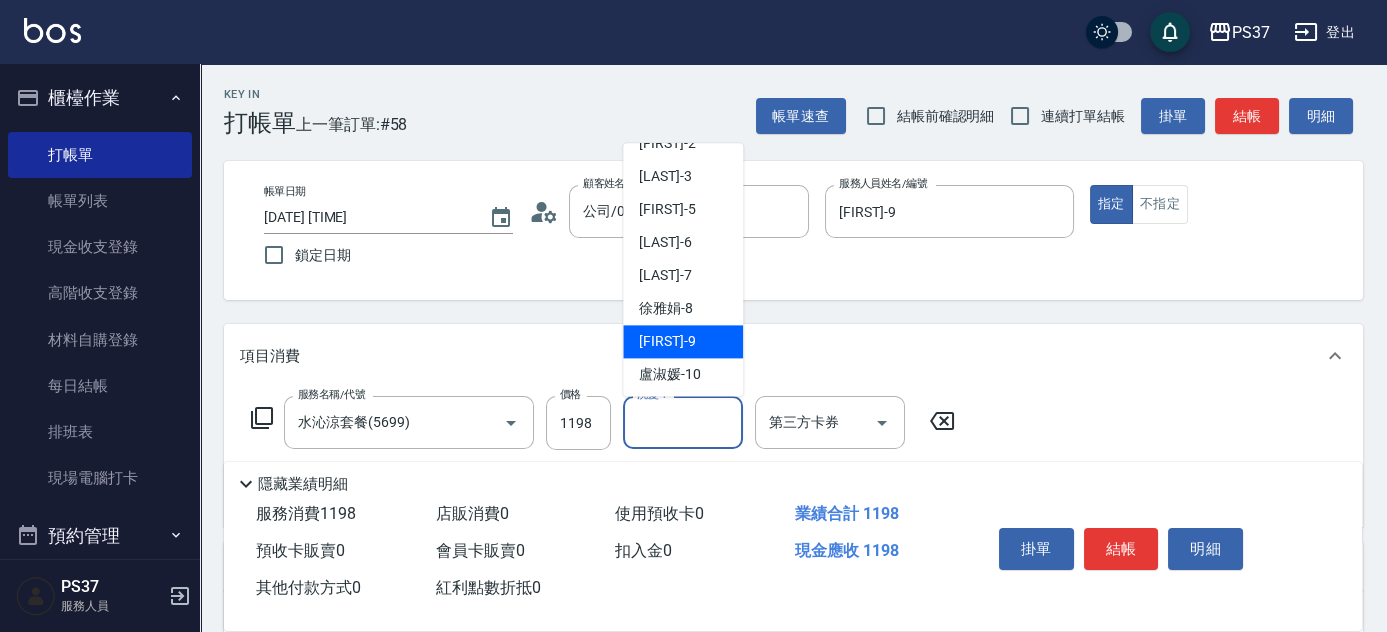 click on "[FIRST] -9" at bounding box center (667, 342) 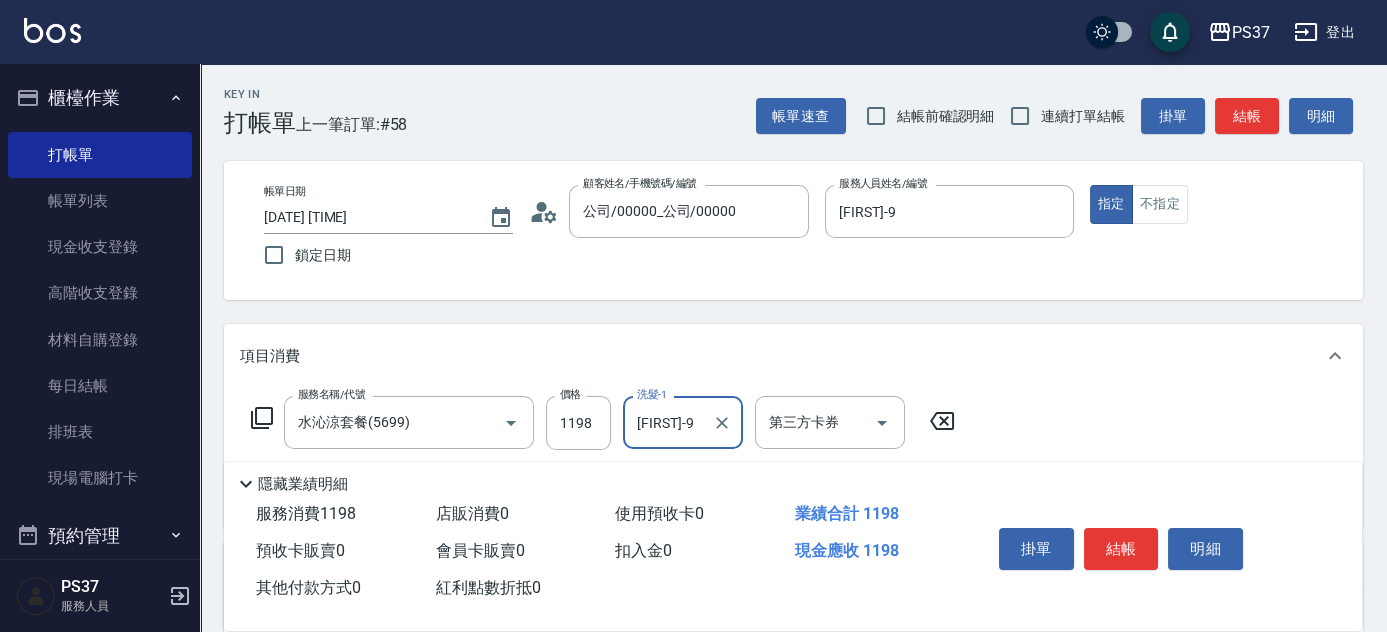 click on "結帳" at bounding box center [1121, 549] 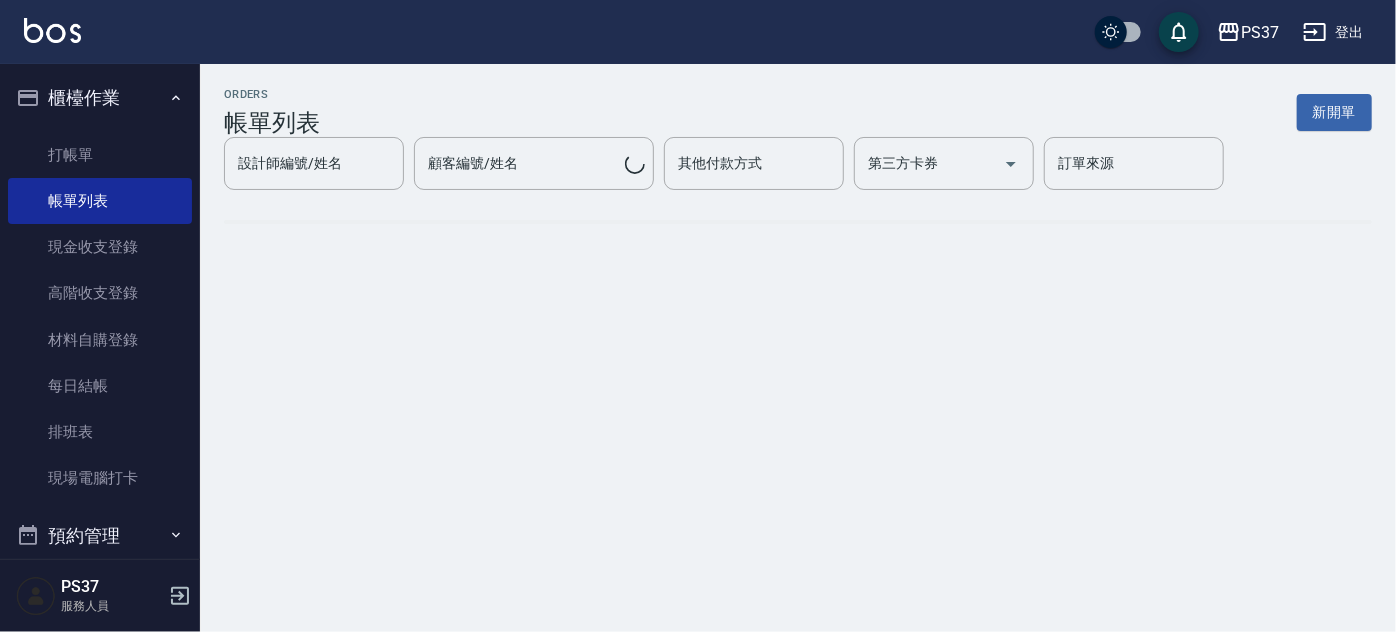 click at bounding box center [798, 222] 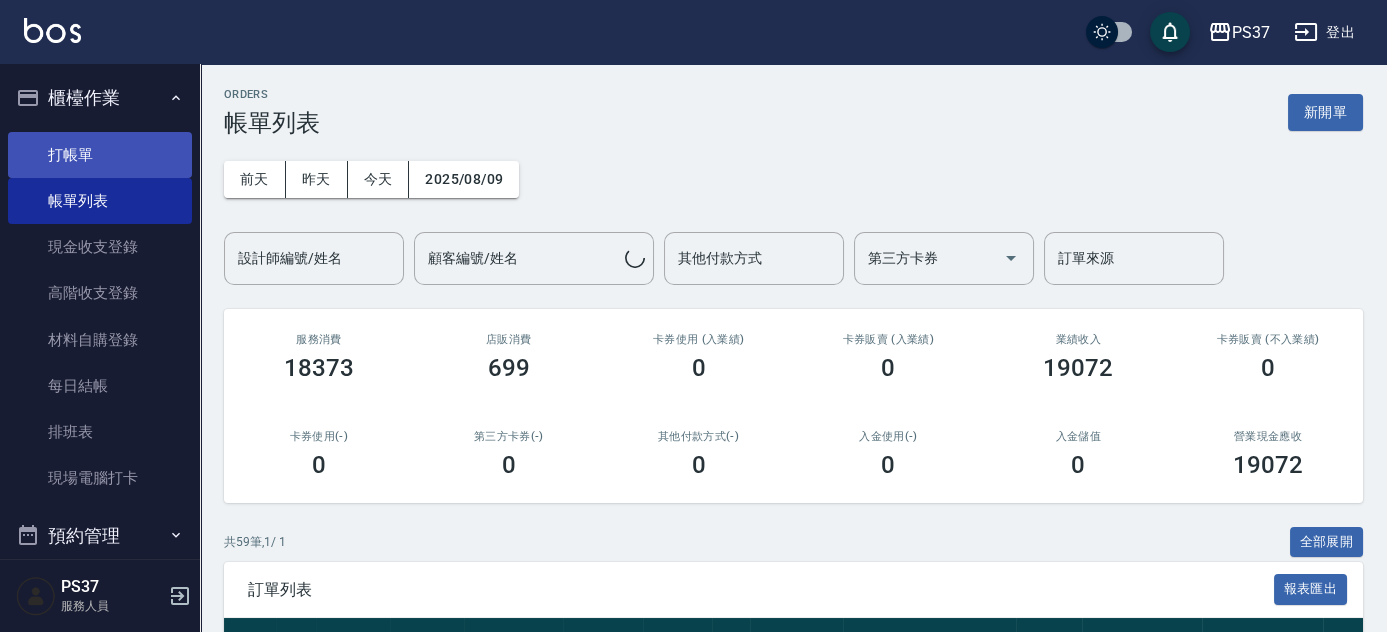 click on "打帳單" at bounding box center [100, 155] 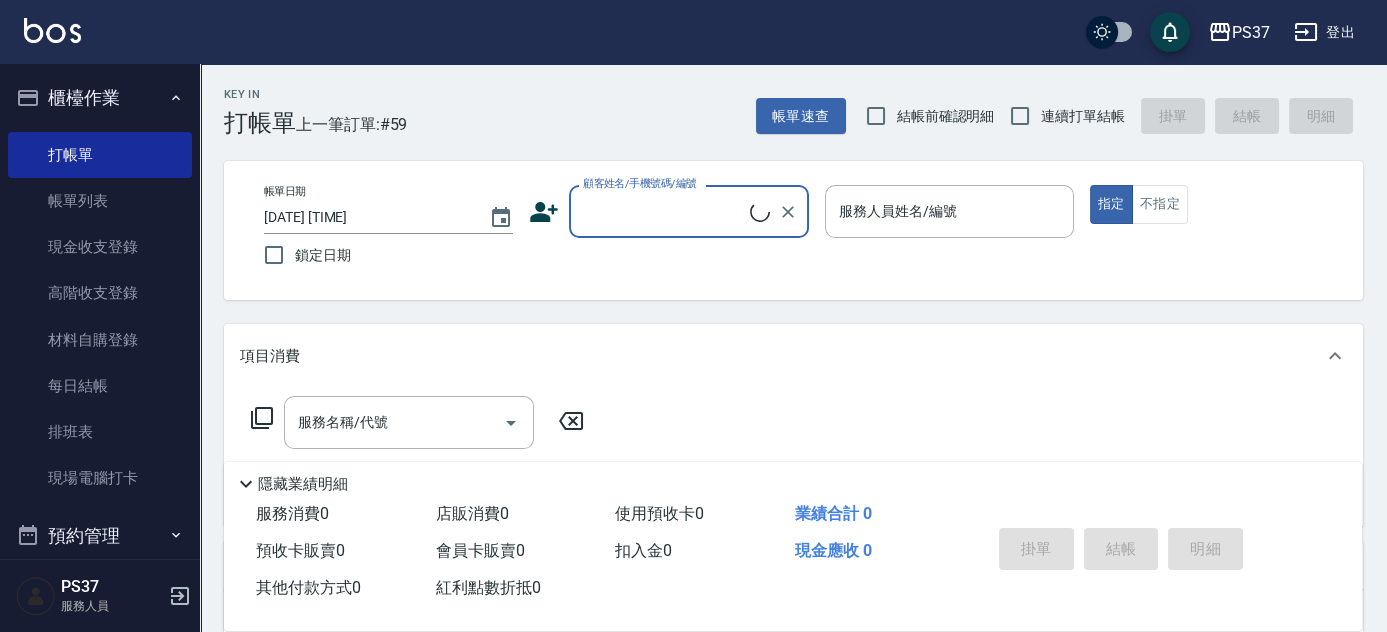 click on "顧客姓名/手機號碼/編號" at bounding box center [640, 183] 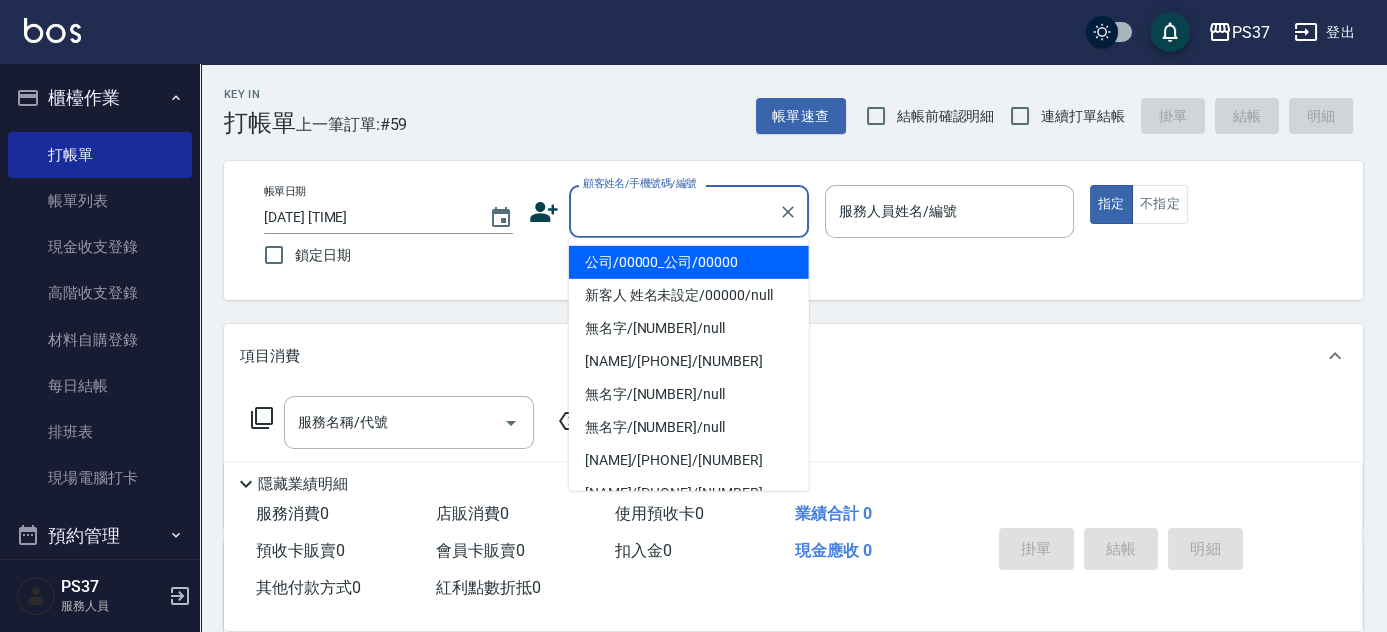 click on "公司/00000_公司/00000" at bounding box center [689, 262] 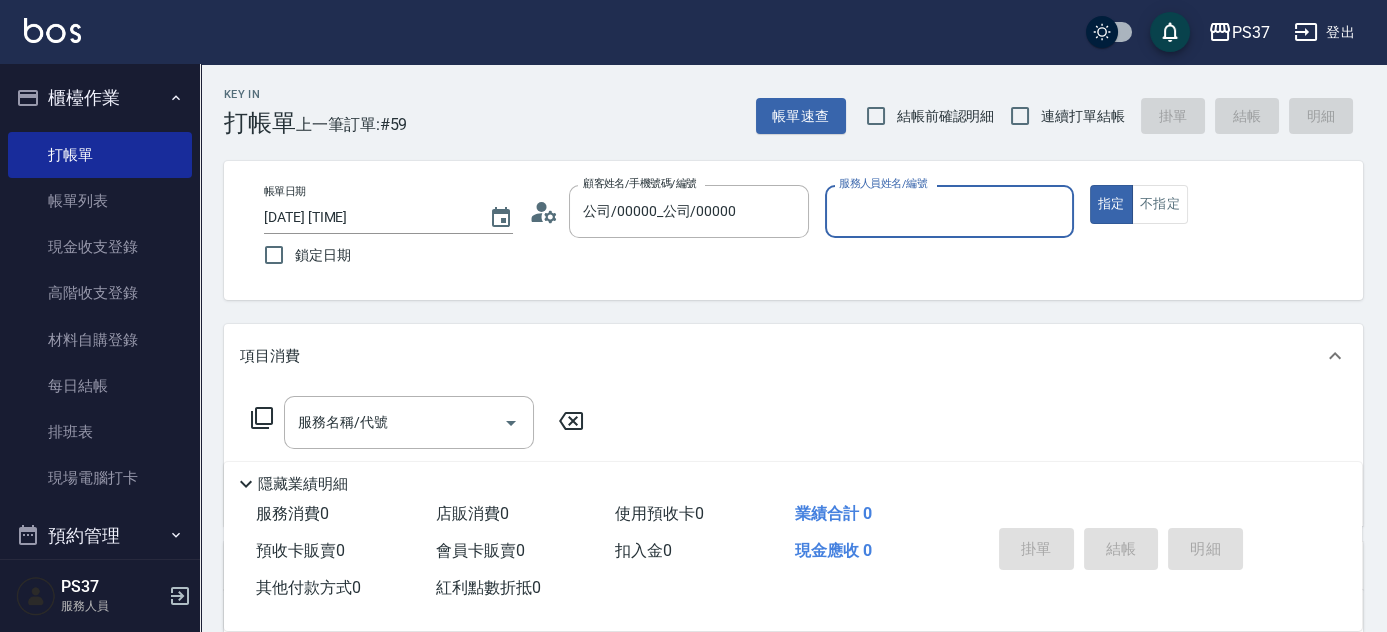 click on "服務人員姓名/編號" at bounding box center [949, 211] 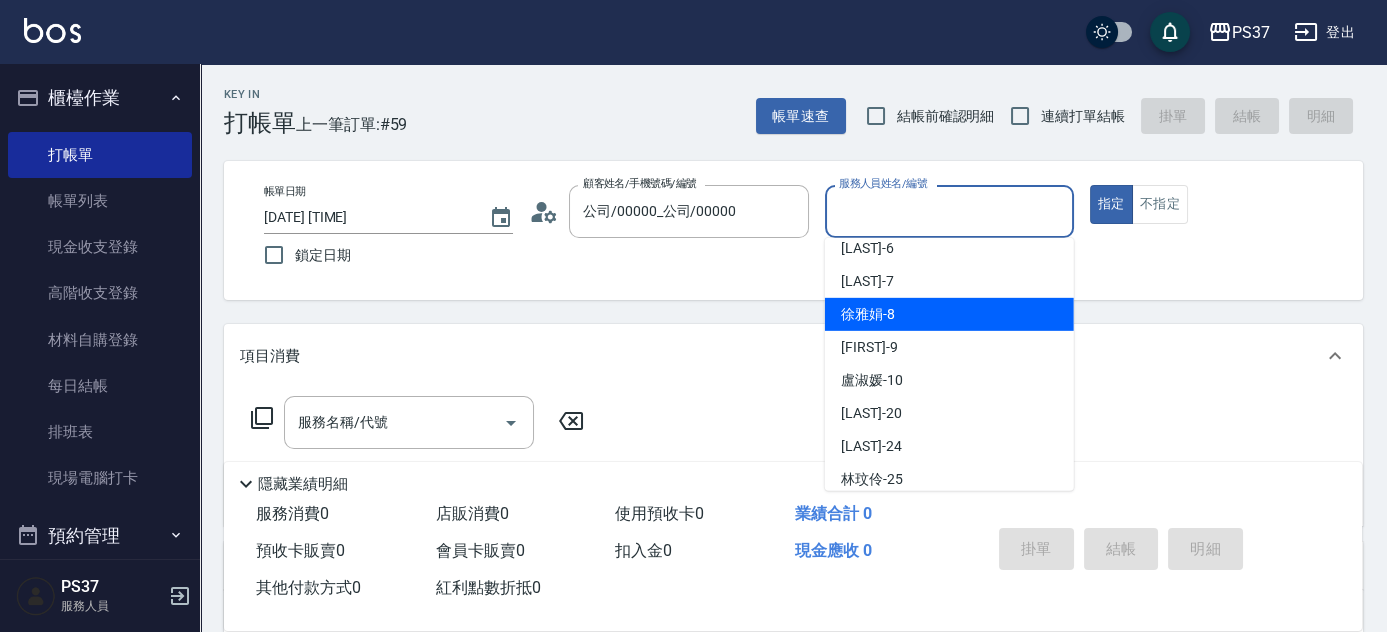 scroll, scrollTop: 181, scrollLeft: 0, axis: vertical 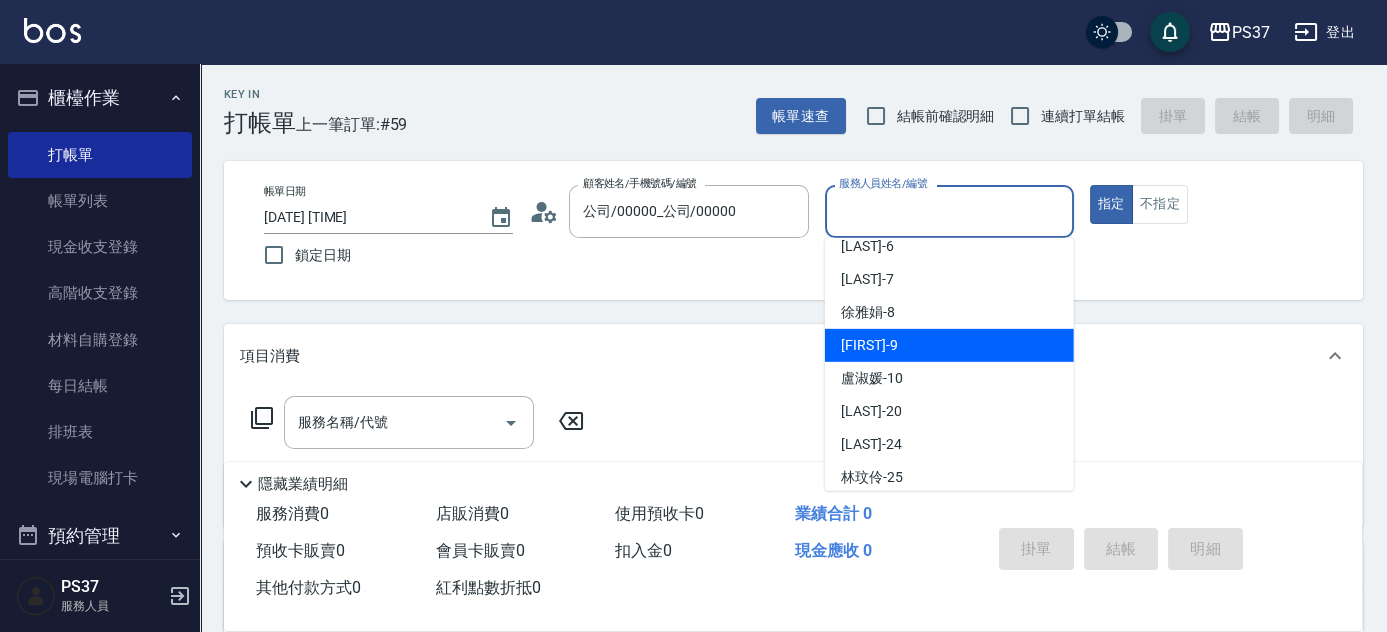 click on "[FIRST] -9" at bounding box center [949, 345] 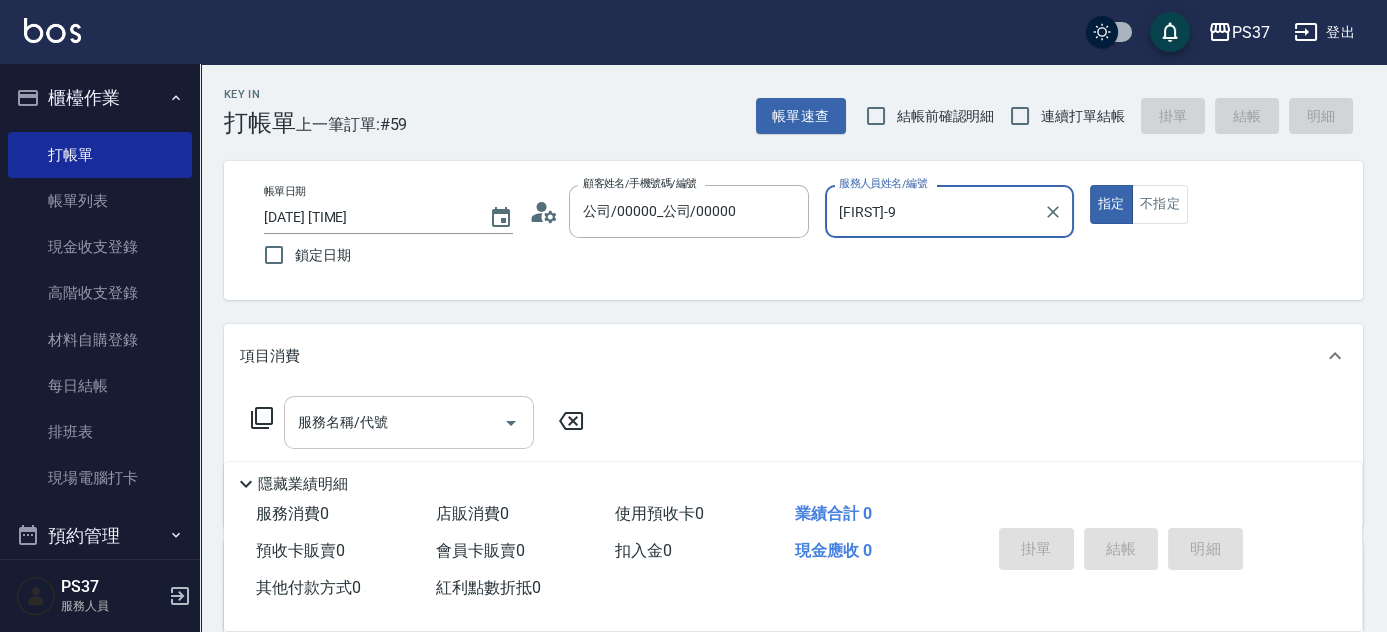 click on "服務名稱/代號" at bounding box center [409, 422] 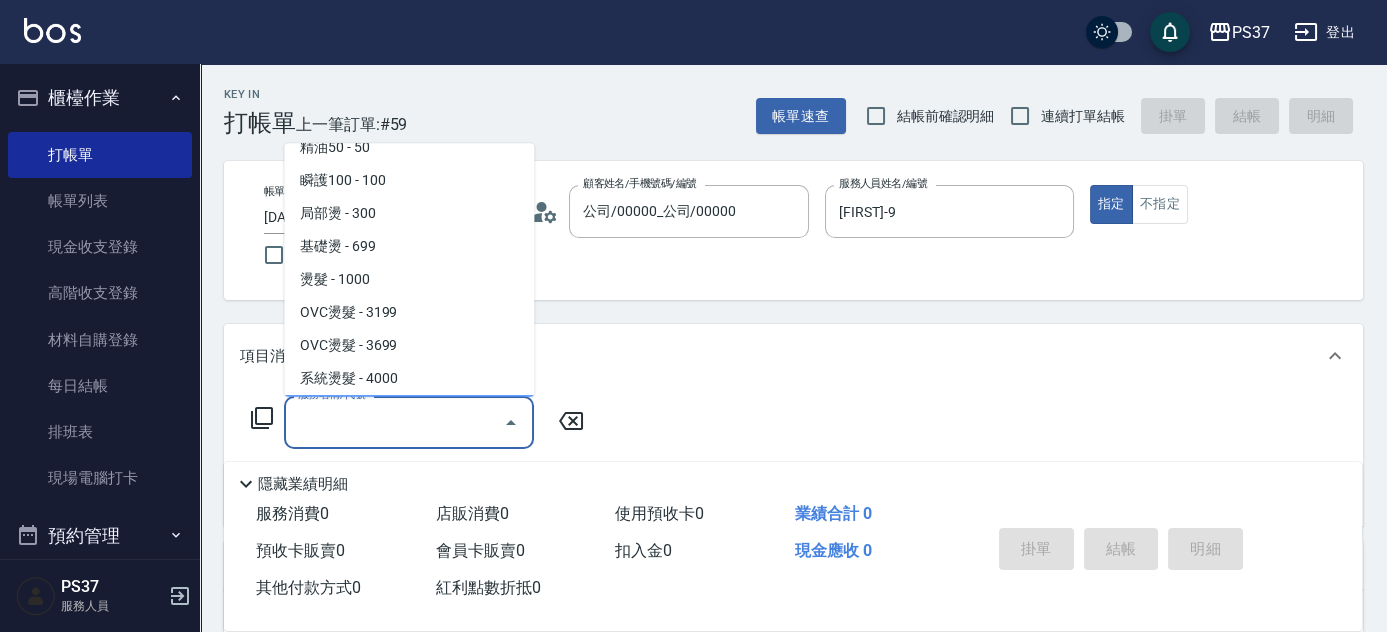 scroll, scrollTop: 0, scrollLeft: 0, axis: both 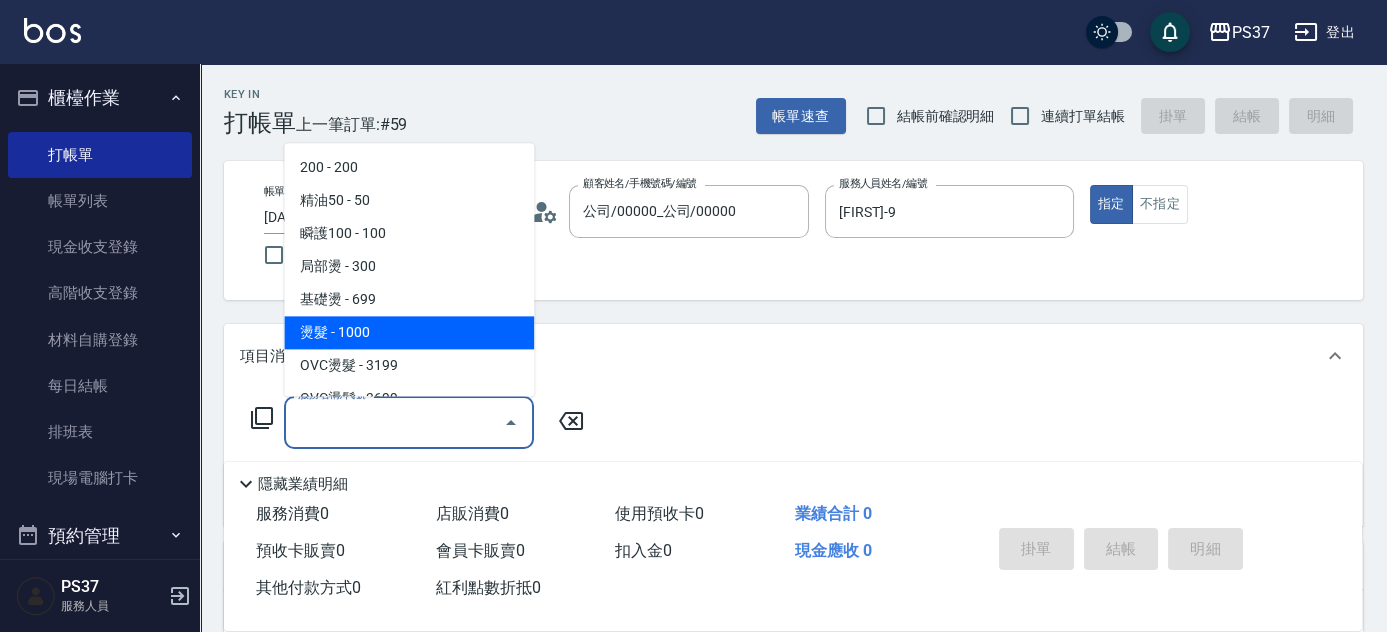 click on "燙髮 - 1000" at bounding box center [409, 333] 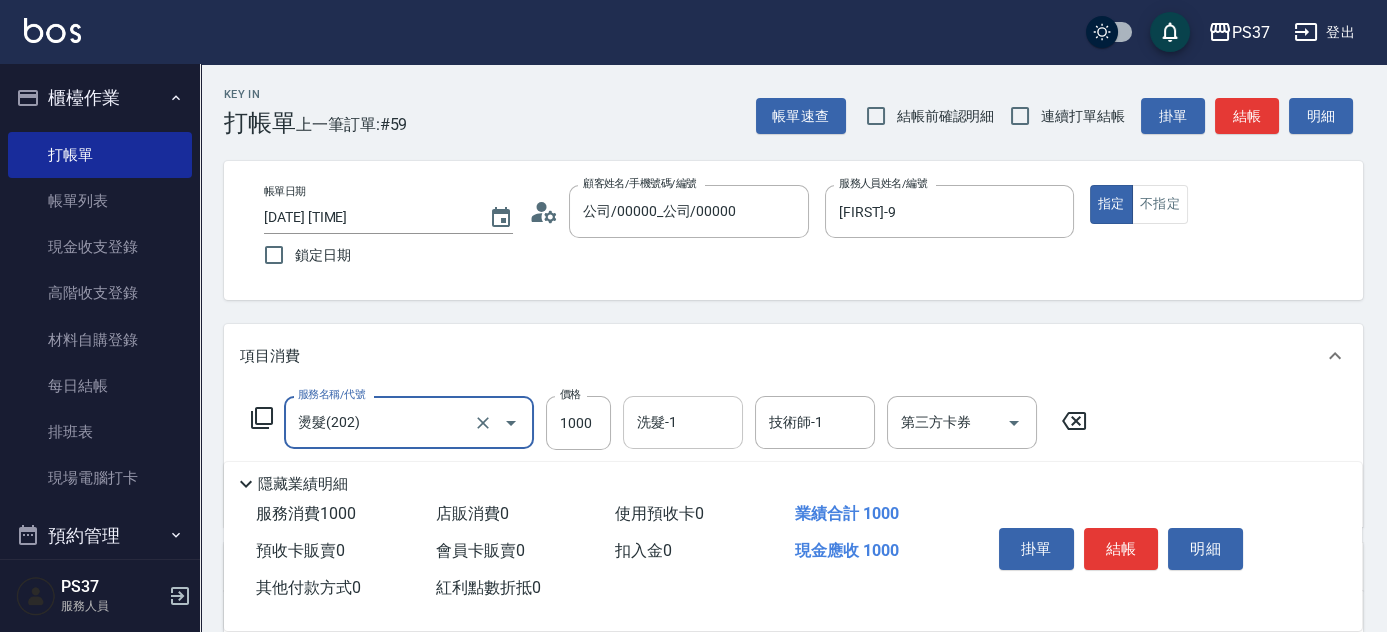 click on "洗髮-1" at bounding box center (683, 422) 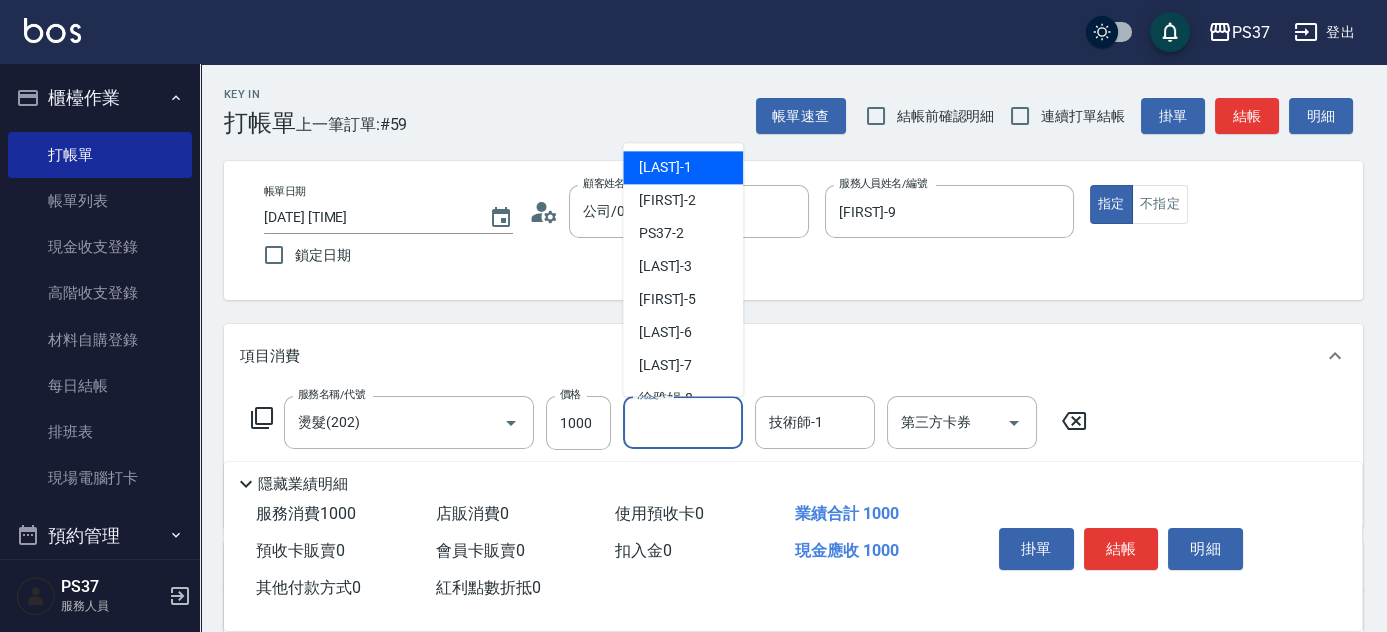 click on "[FIRST] -1" at bounding box center [665, 168] 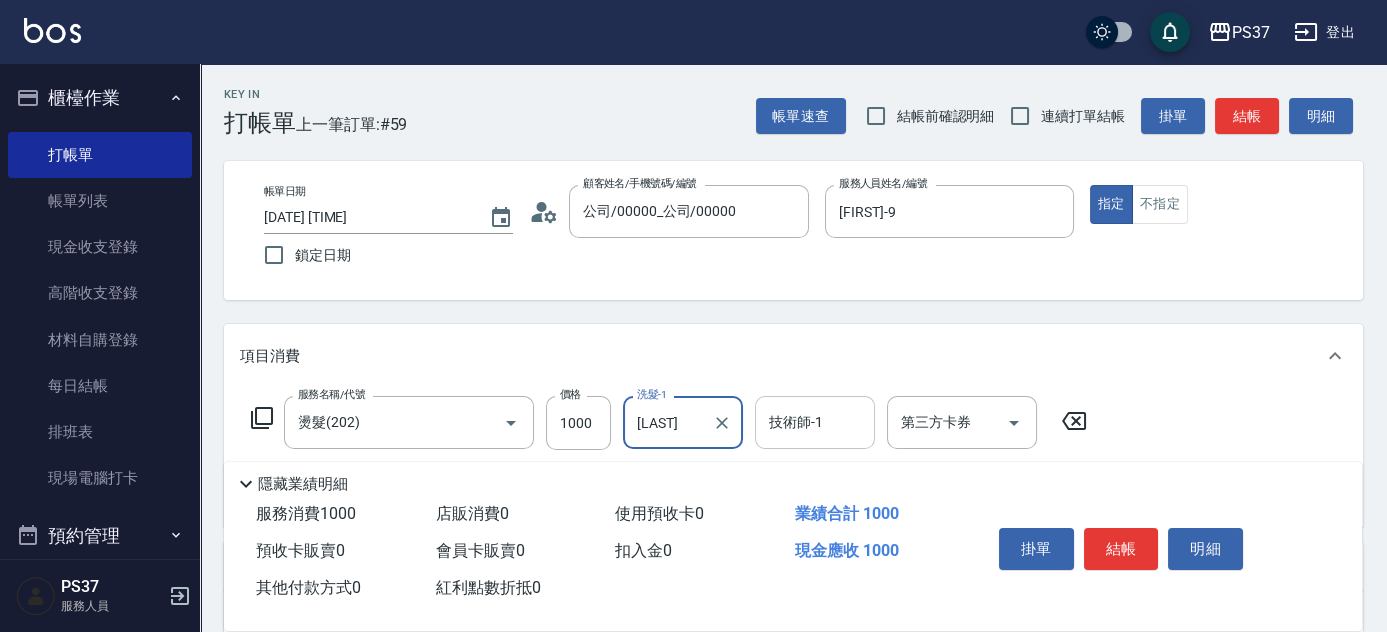 click on "技術師-1" at bounding box center [815, 422] 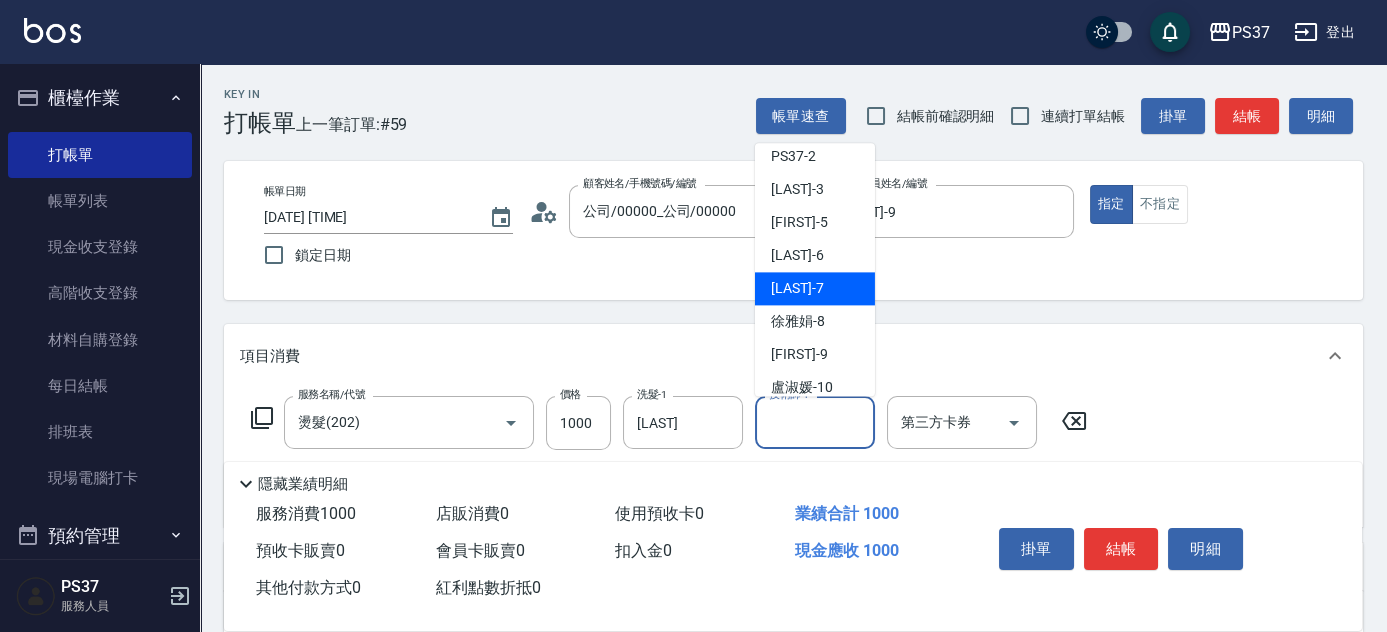 scroll, scrollTop: 181, scrollLeft: 0, axis: vertical 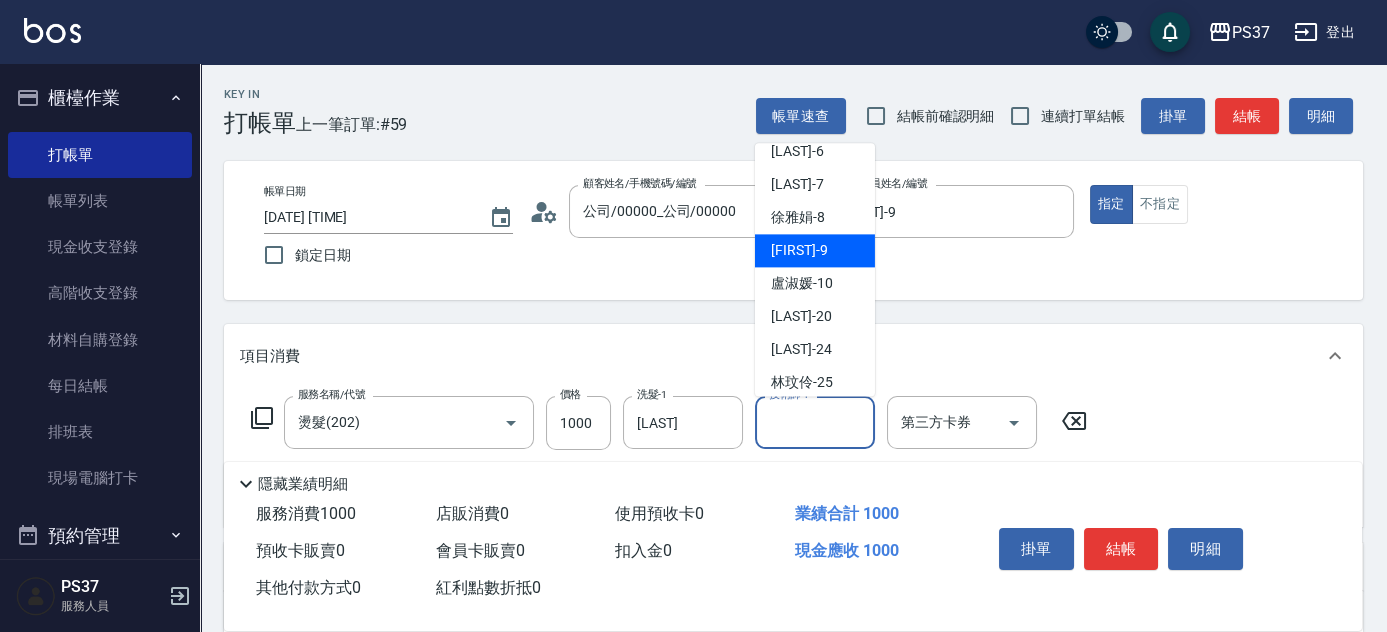 click on "[FIRST] -9" at bounding box center [799, 251] 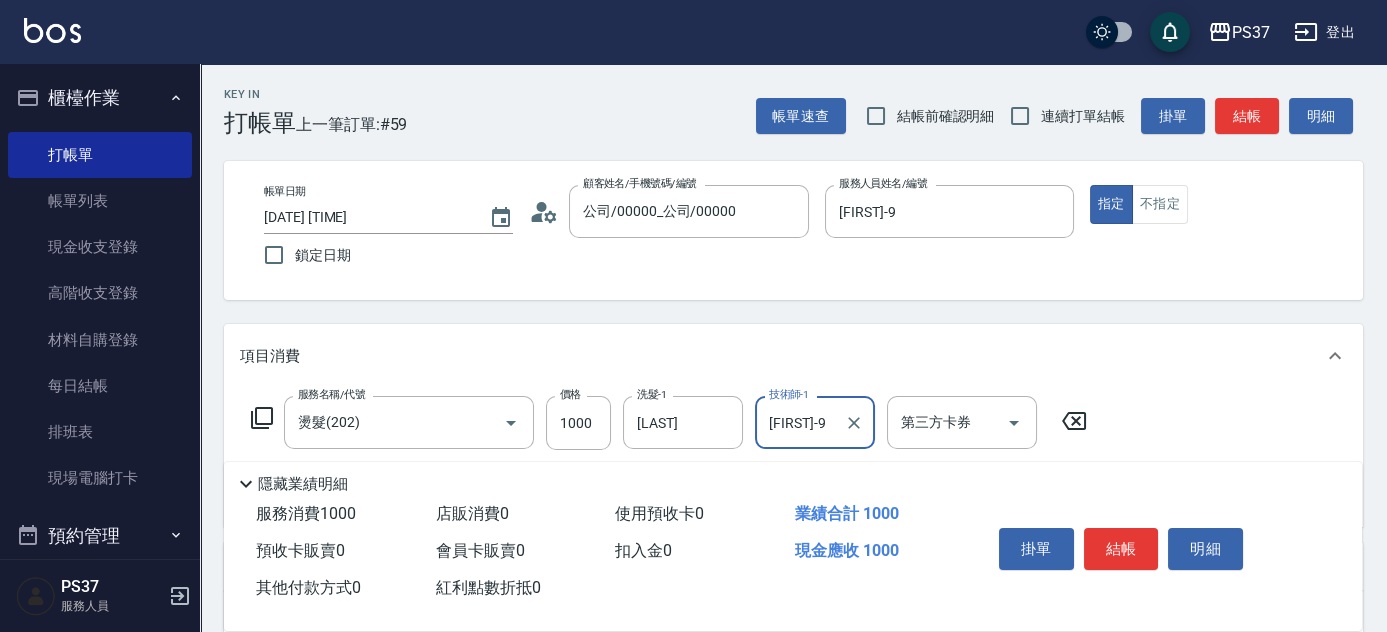 scroll, scrollTop: 272, scrollLeft: 0, axis: vertical 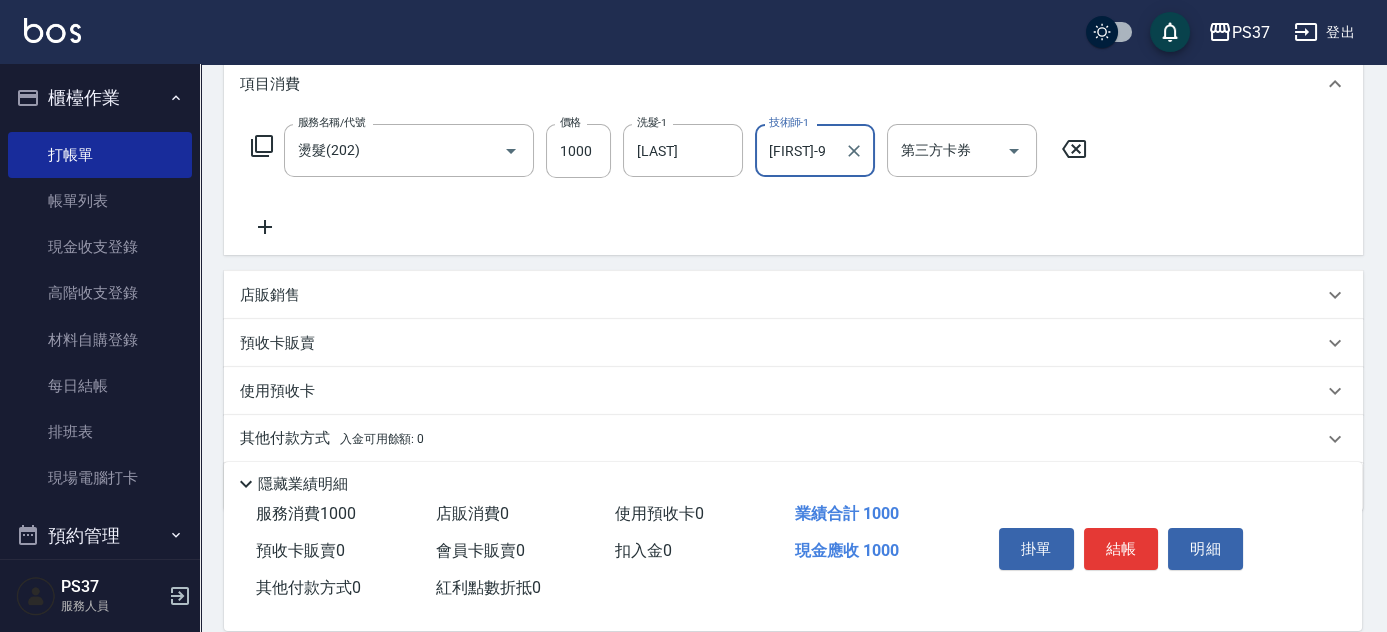 click 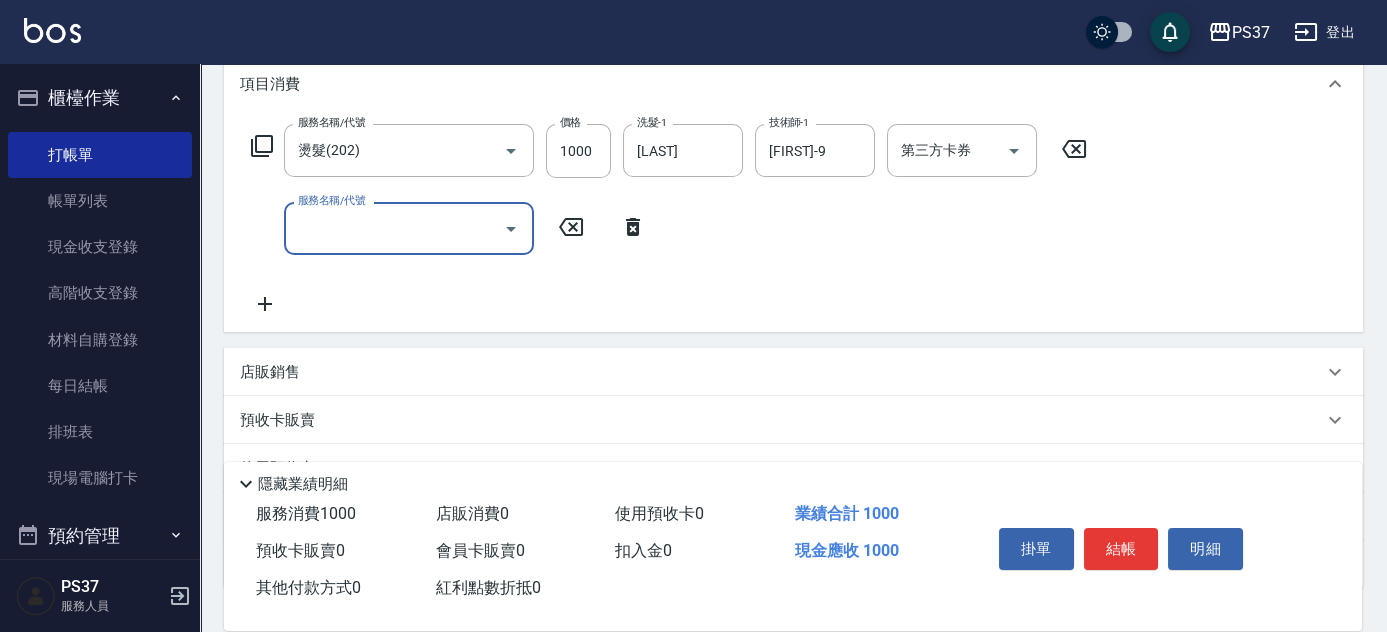 click on "服務名稱/代號" at bounding box center (394, 228) 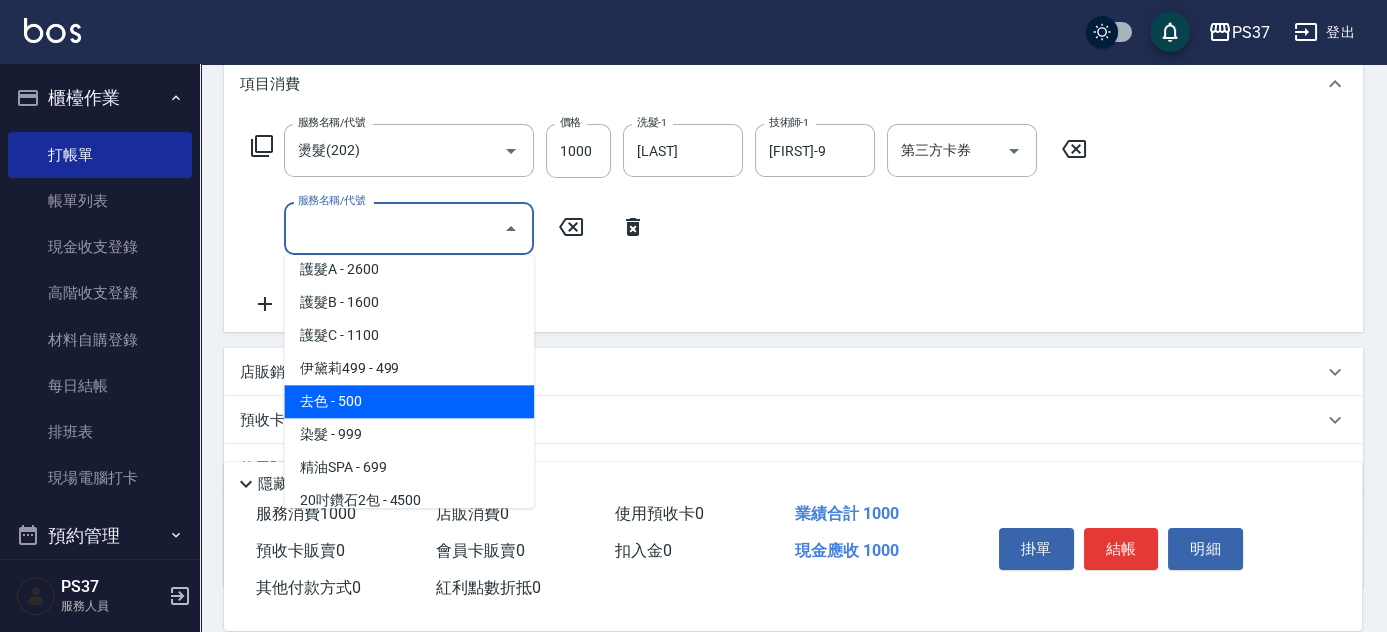 scroll, scrollTop: 818, scrollLeft: 0, axis: vertical 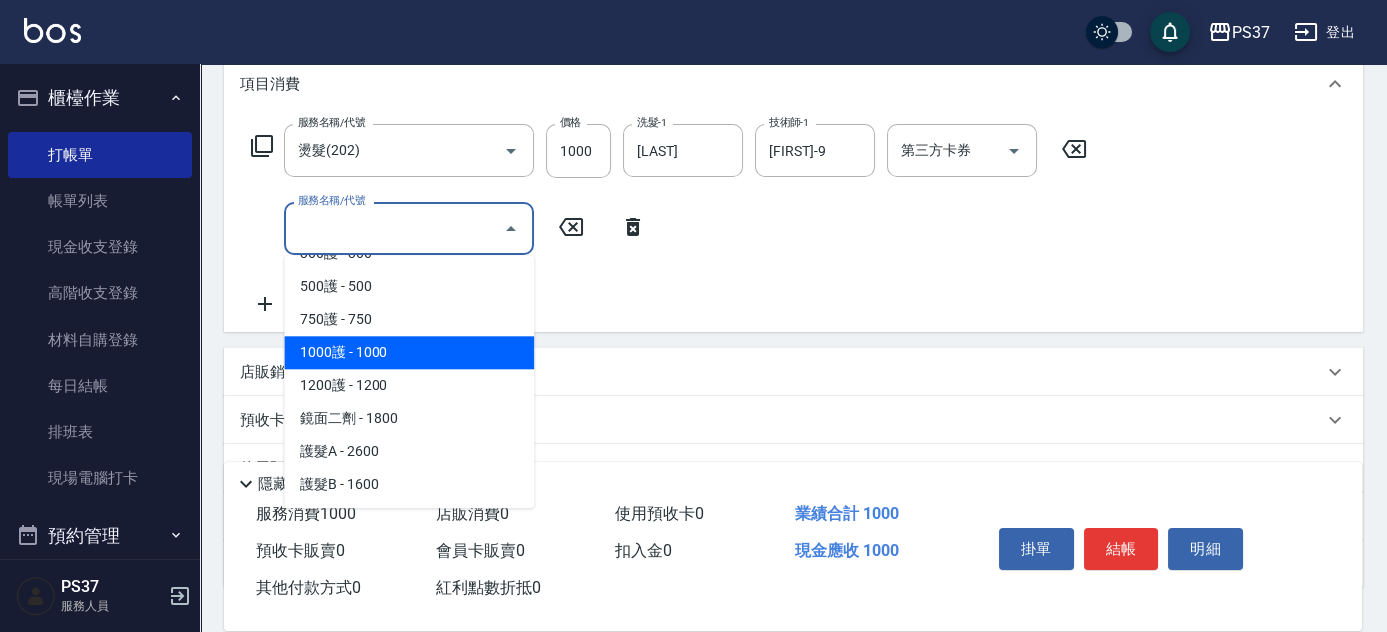 click on "1000護 - 1000" at bounding box center (409, 352) 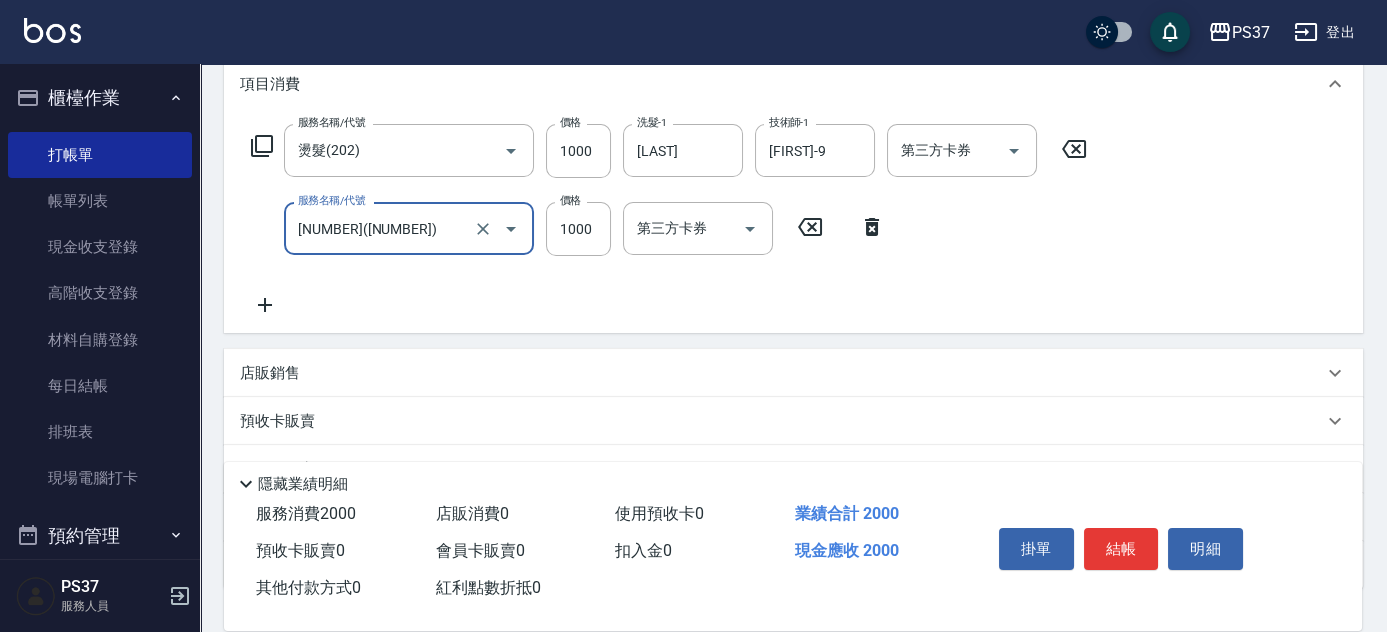 type on "[NUMBER]([NUMBER])" 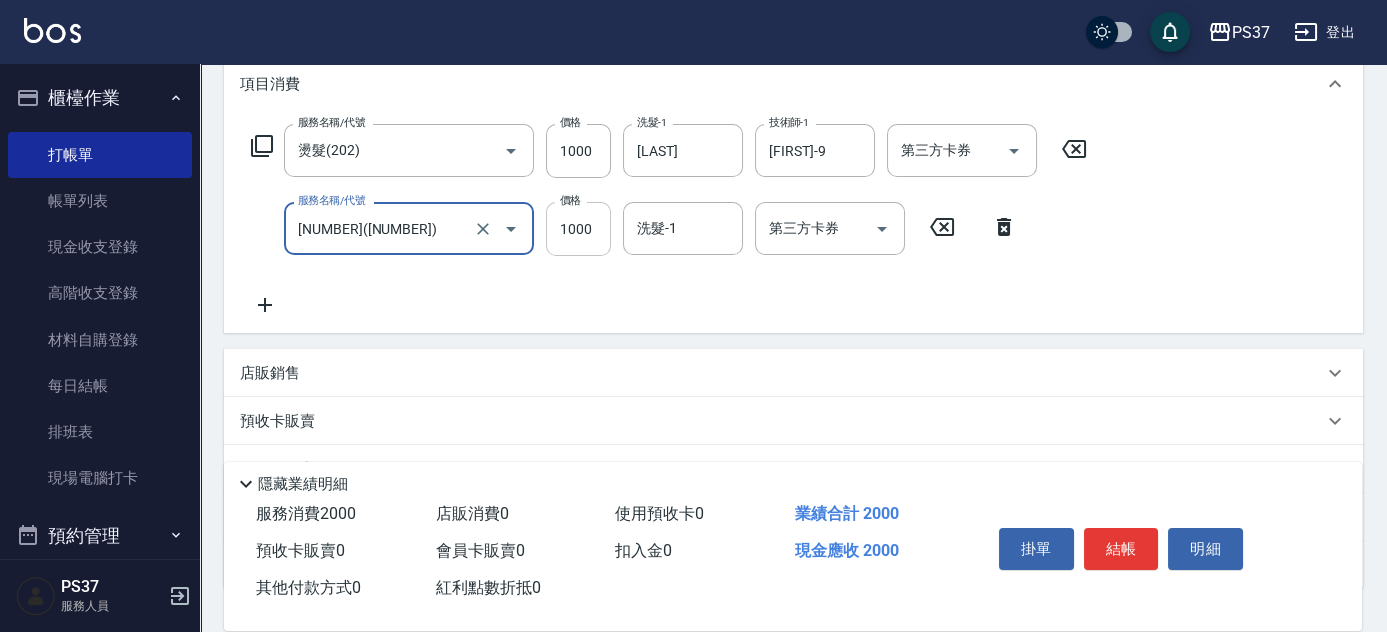 click on "1000" at bounding box center [578, 229] 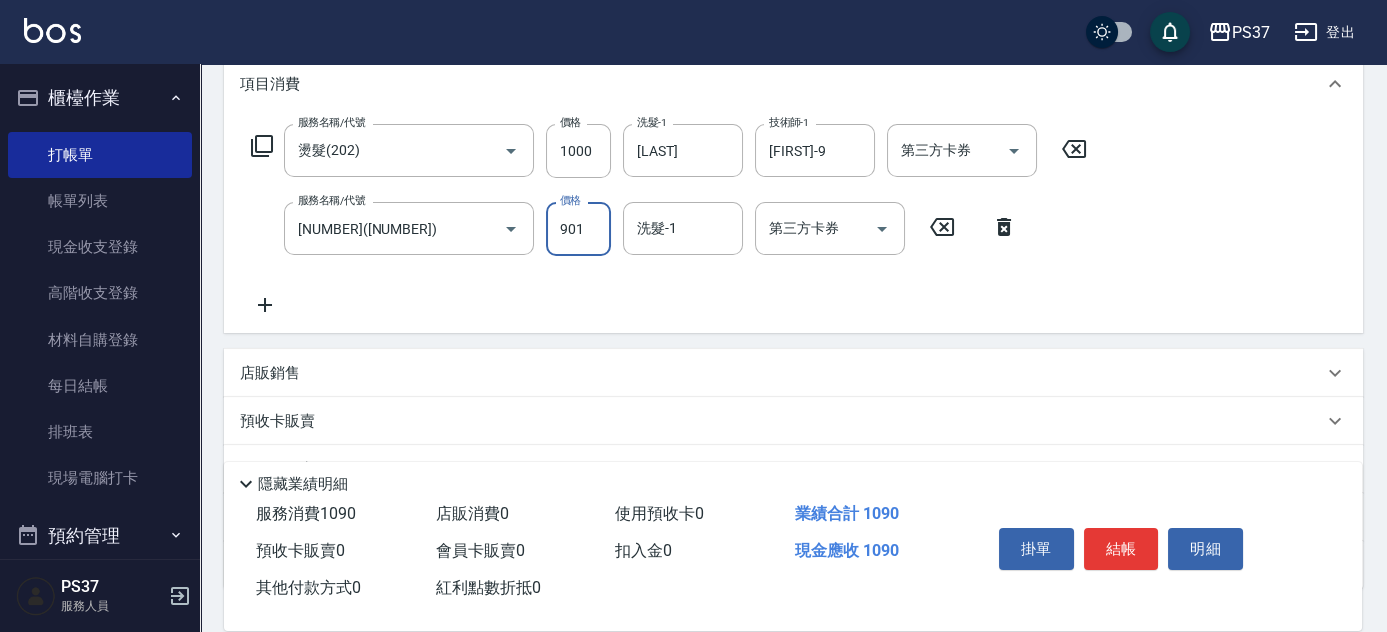 type on "901" 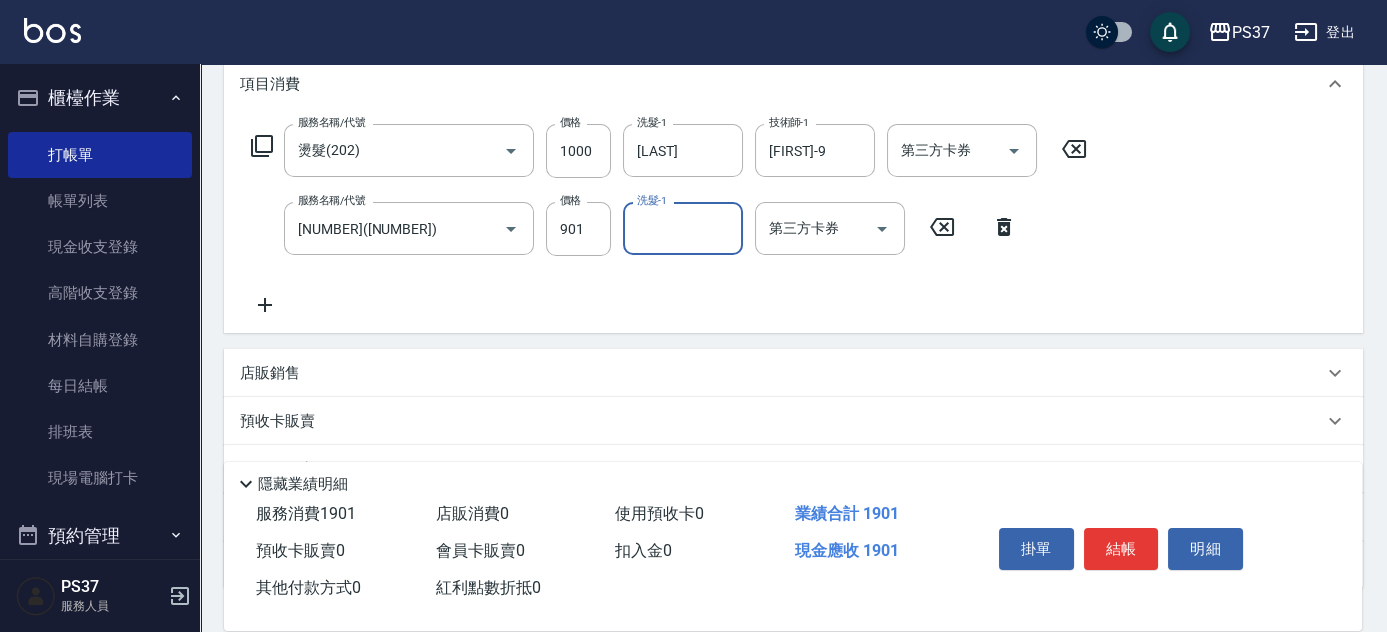click on "洗髮-1" at bounding box center (683, 228) 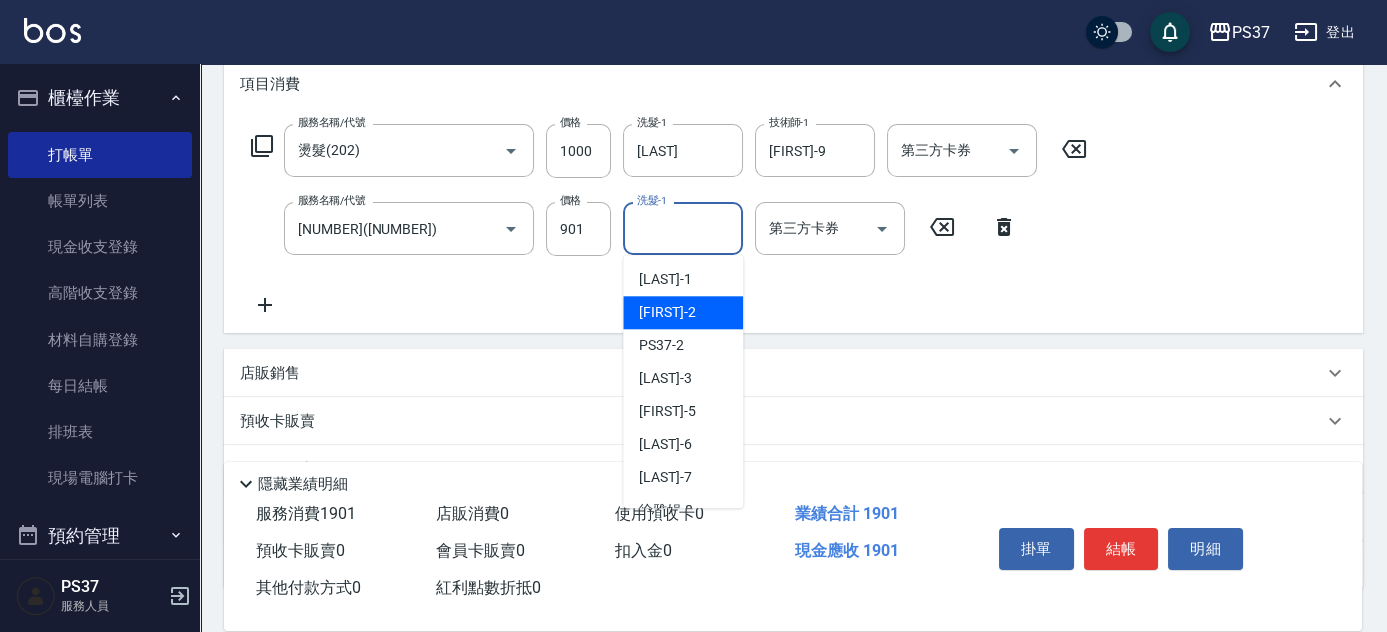 click on "[FIRST] -1" at bounding box center (665, 279) 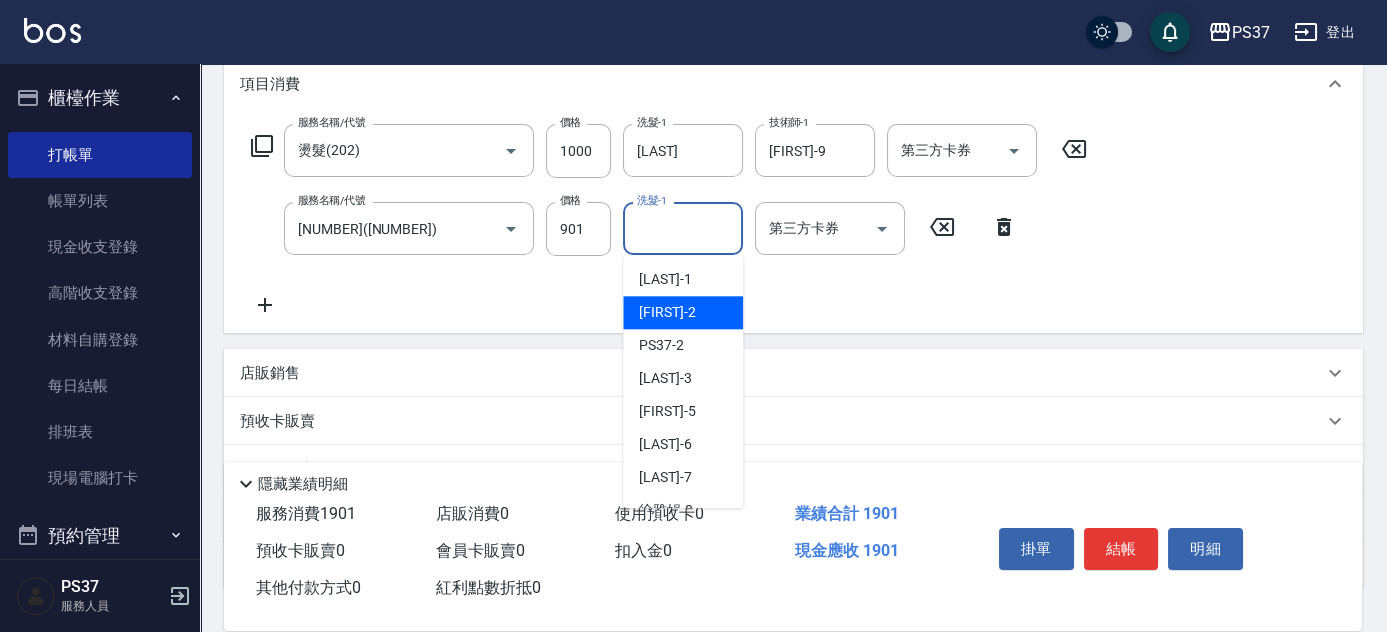 type on "[LAST]" 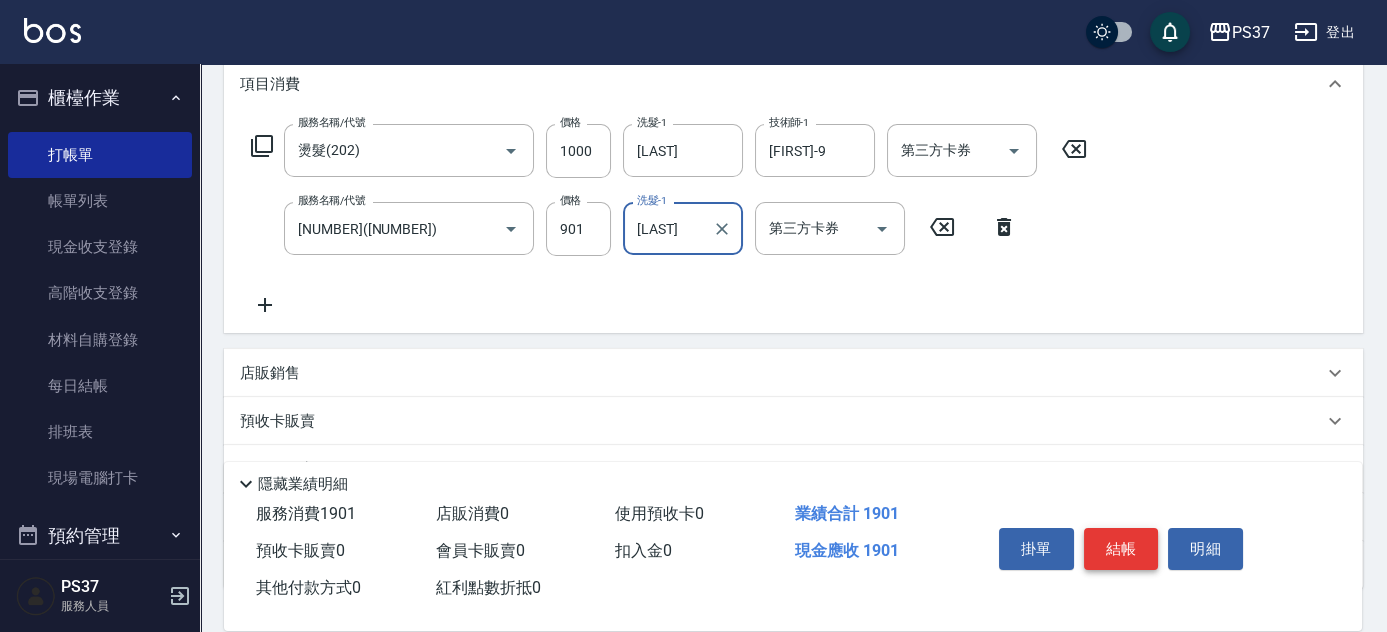 click on "結帳" at bounding box center [1121, 549] 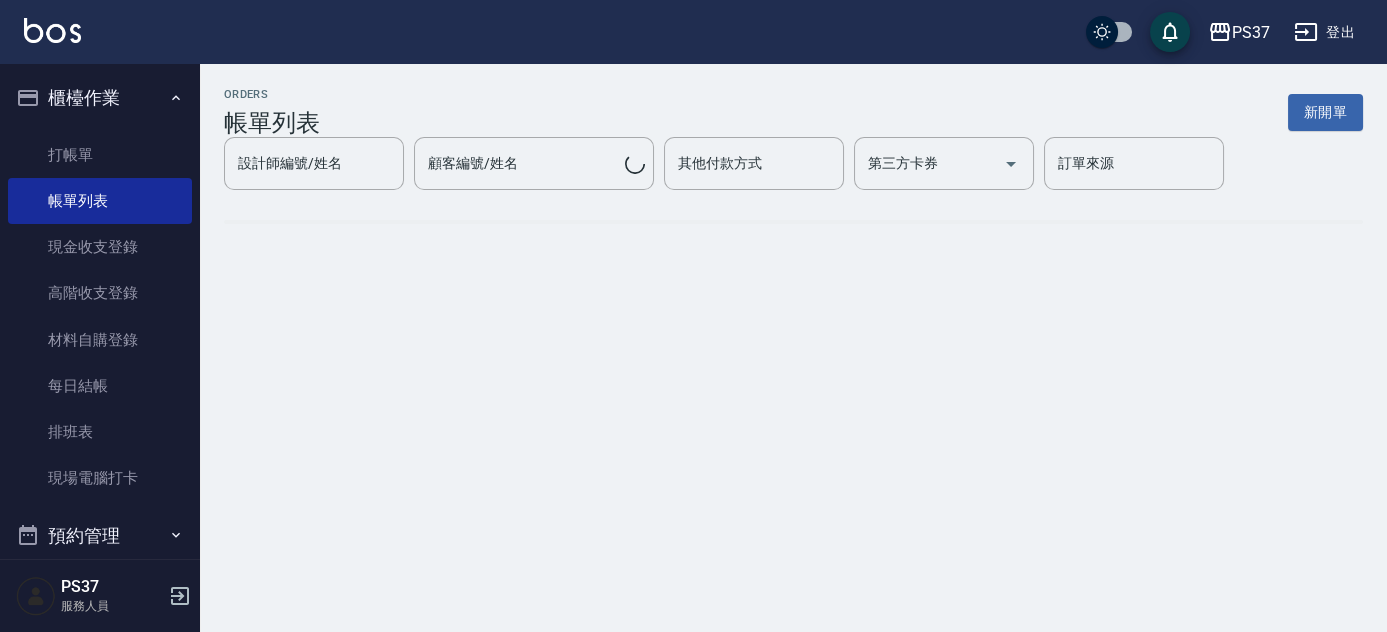 scroll, scrollTop: 0, scrollLeft: 0, axis: both 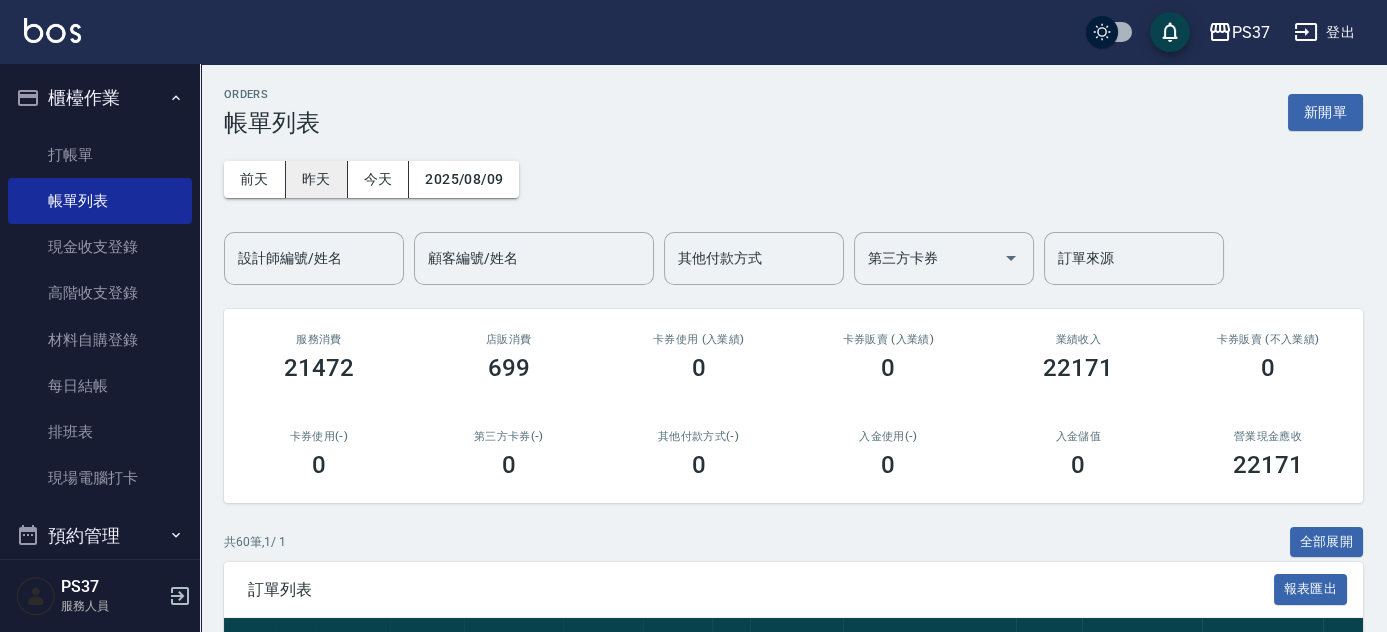 click on "昨天" at bounding box center (317, 179) 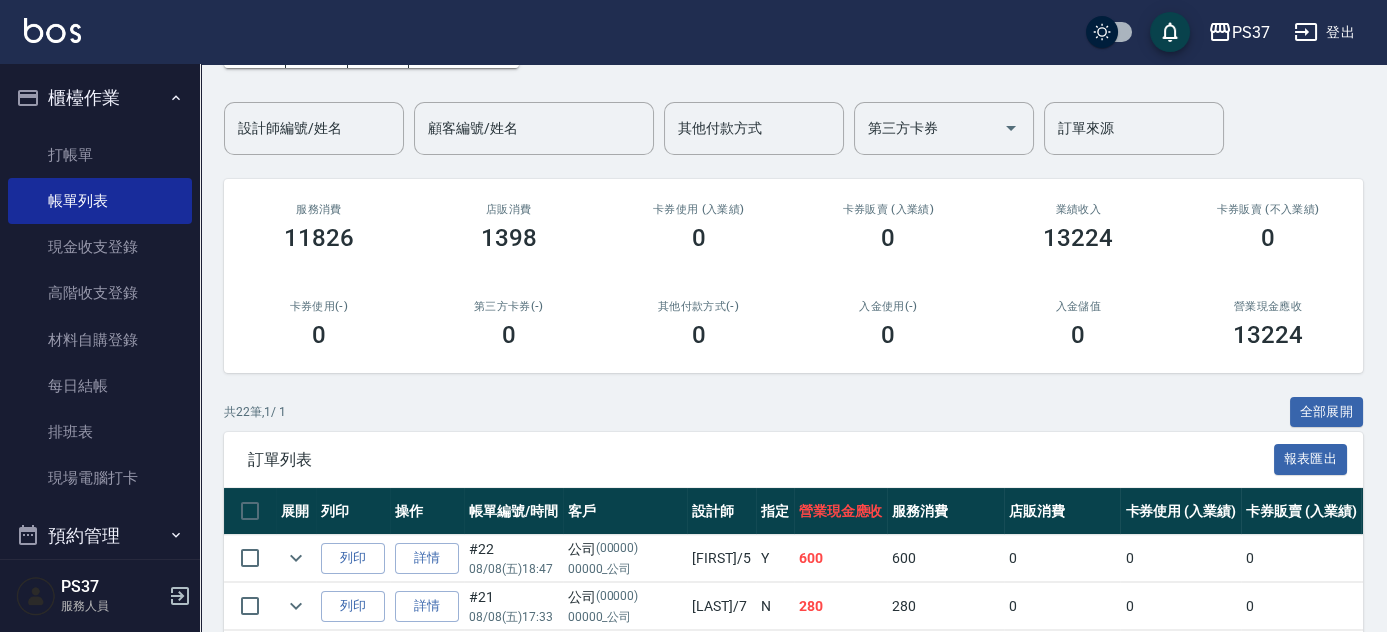 scroll, scrollTop: 77, scrollLeft: 0, axis: vertical 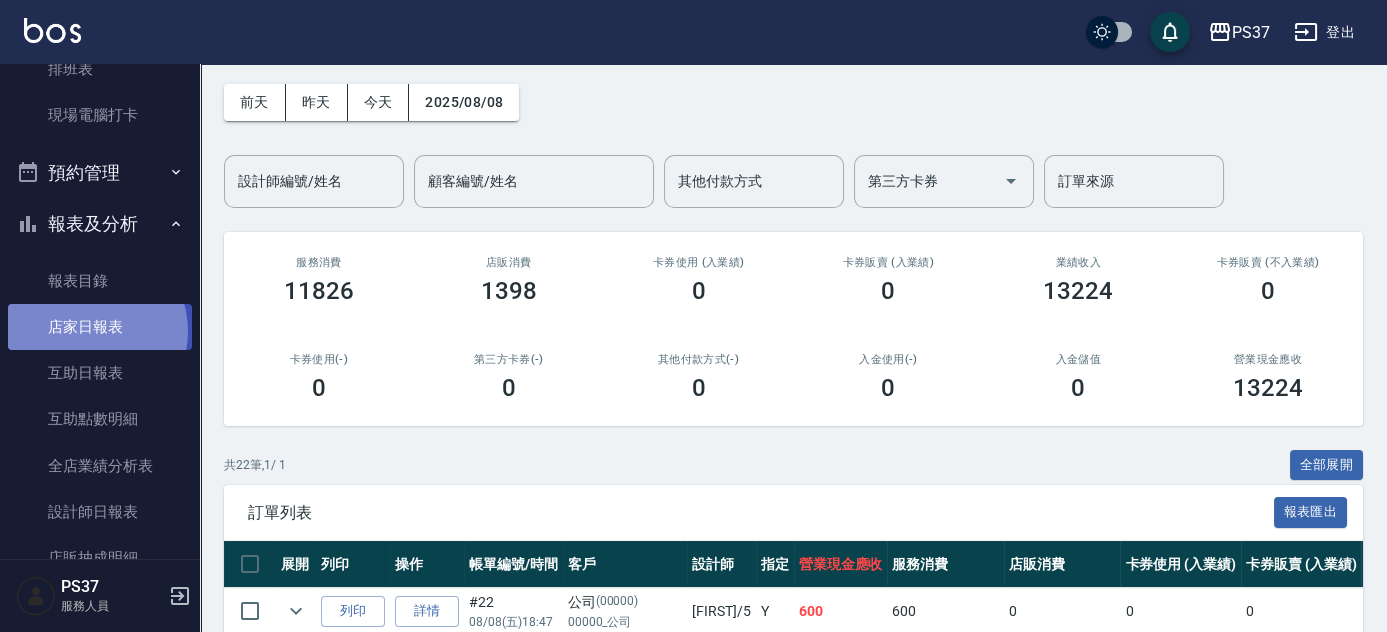 click on "店家日報表" at bounding box center (100, 327) 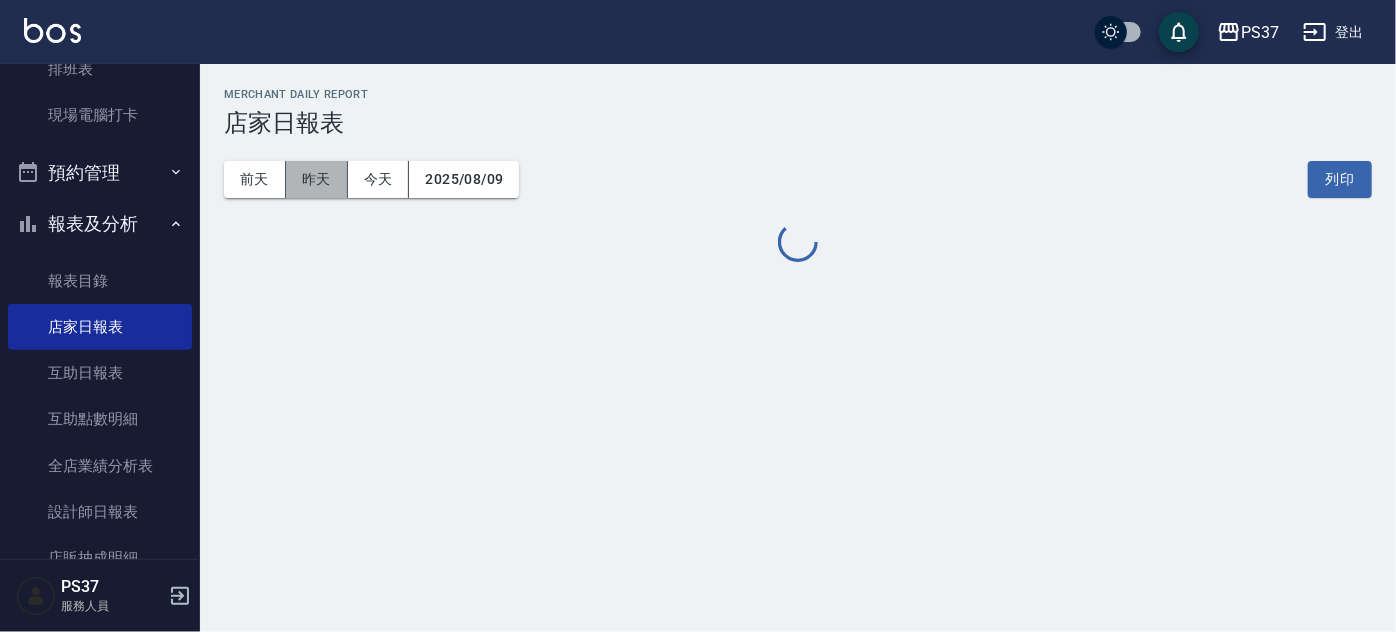 click on "昨天" at bounding box center [317, 179] 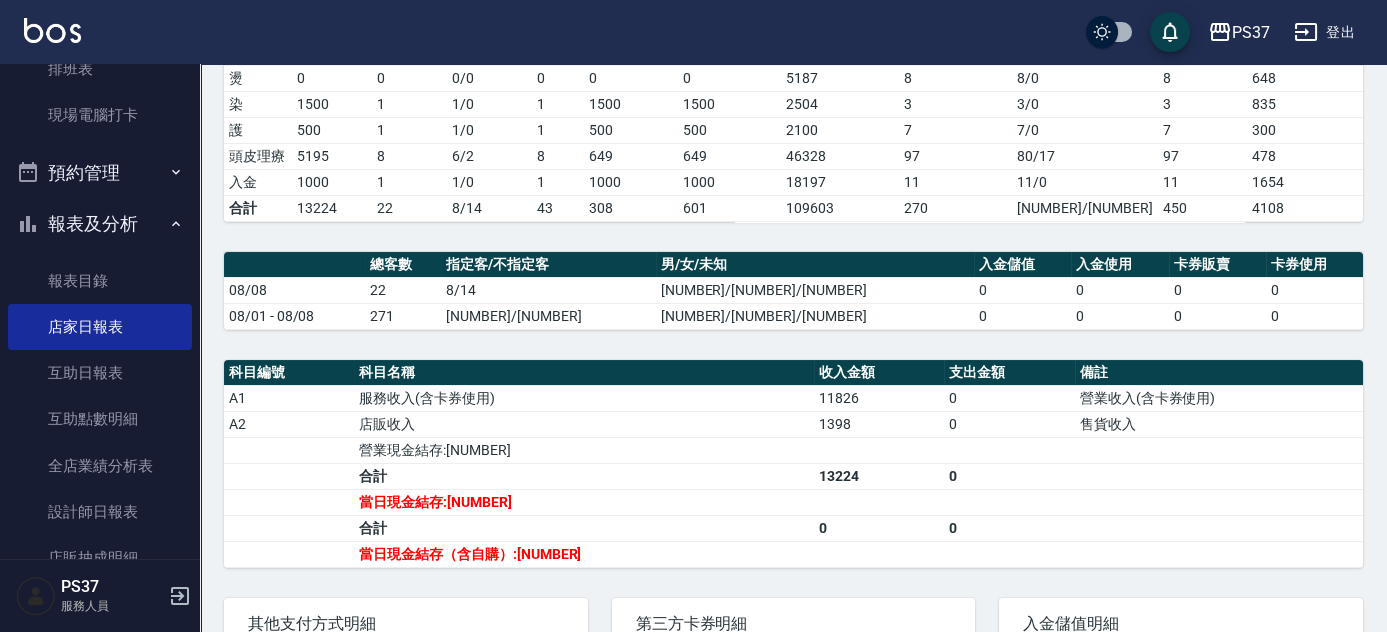 scroll, scrollTop: 272, scrollLeft: 0, axis: vertical 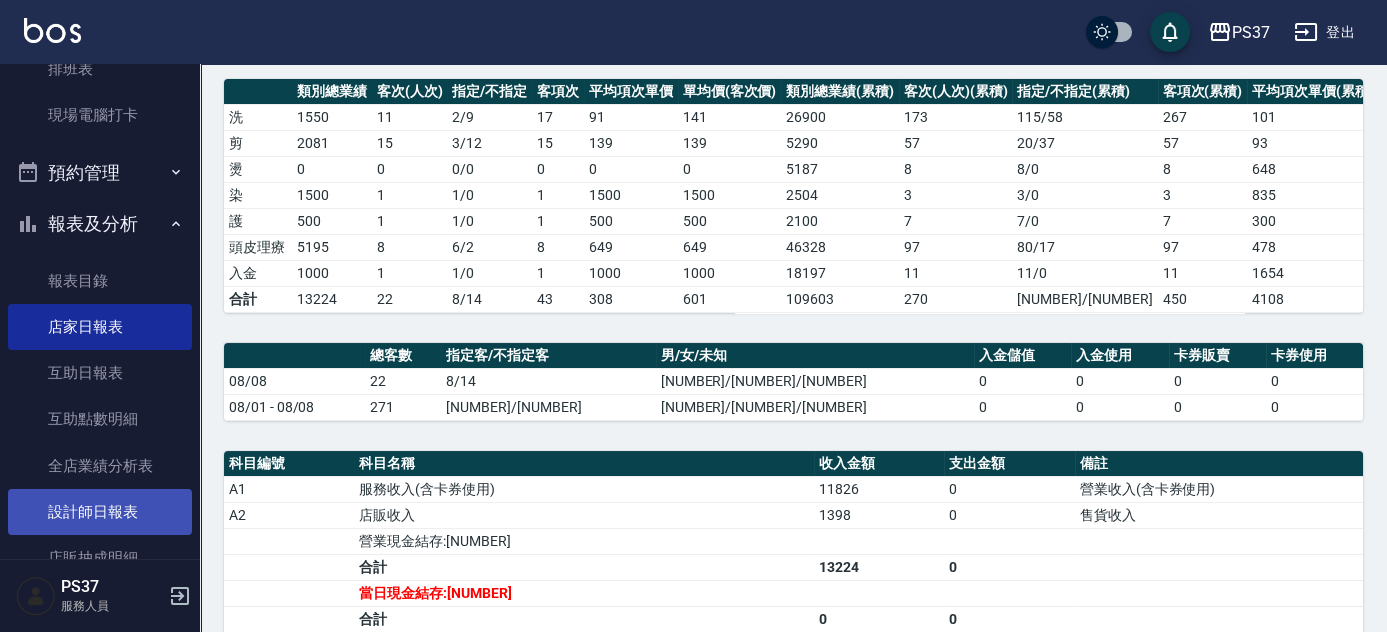 click on "設計師日報表" at bounding box center (100, 512) 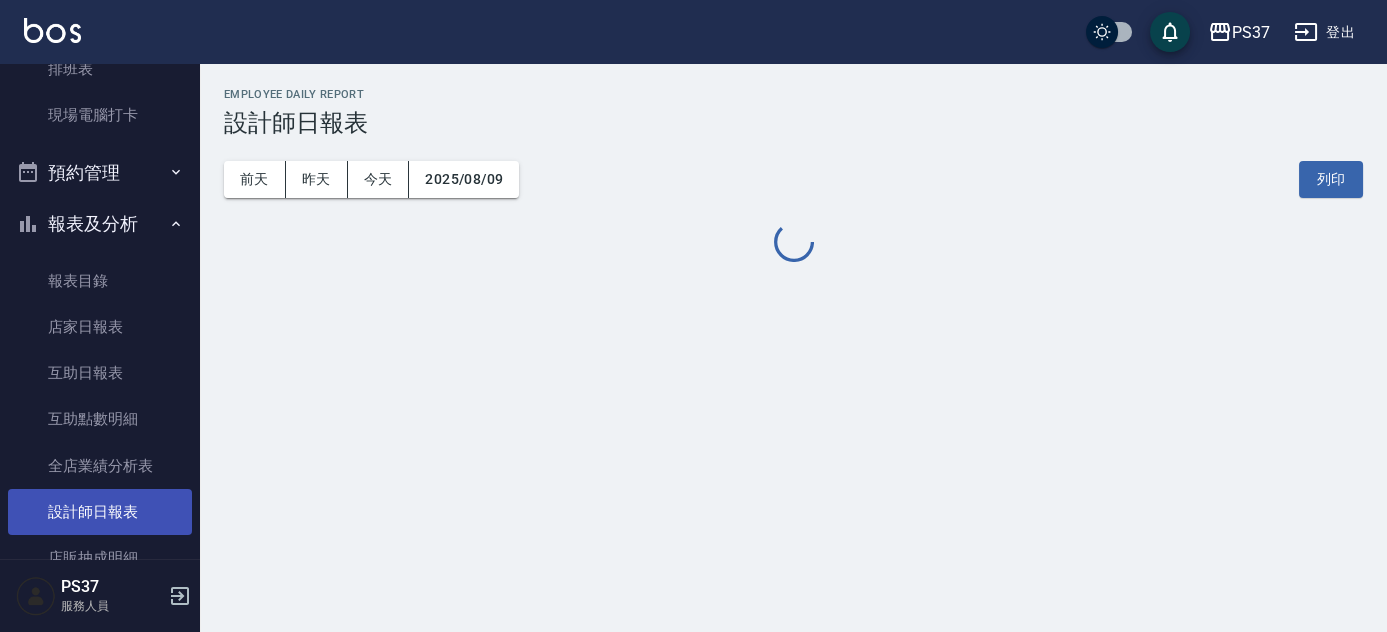 scroll, scrollTop: 0, scrollLeft: 0, axis: both 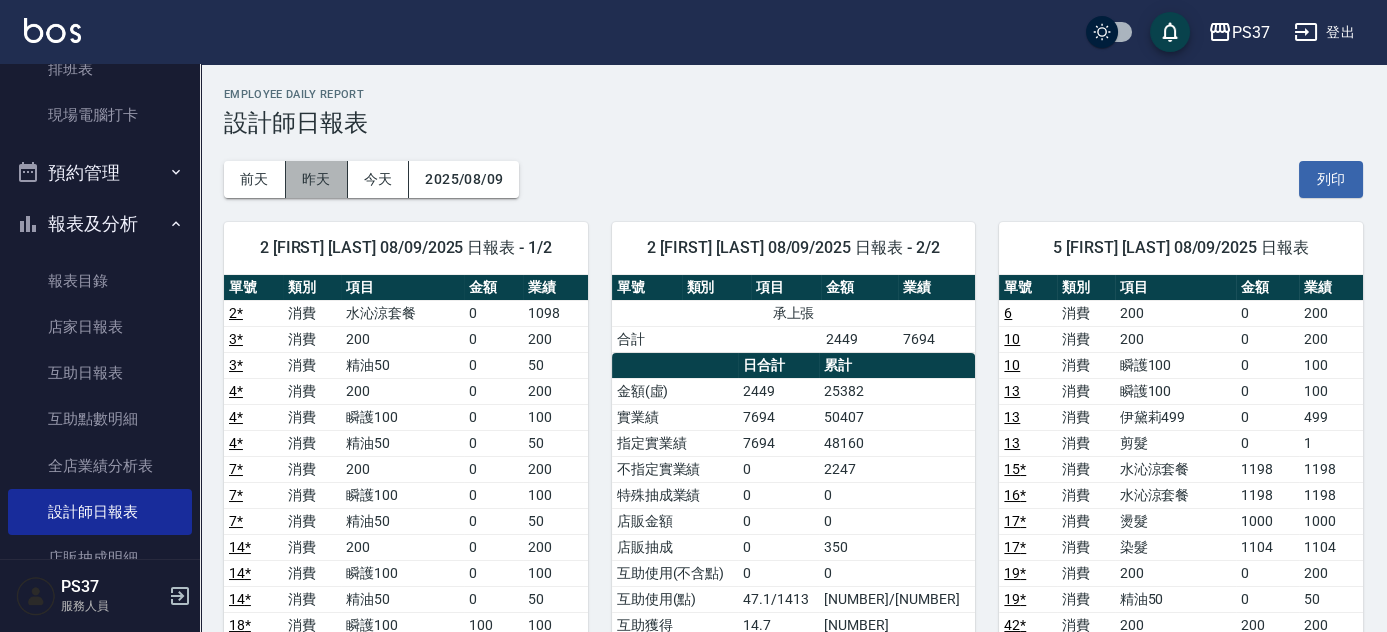click on "昨天" at bounding box center (317, 179) 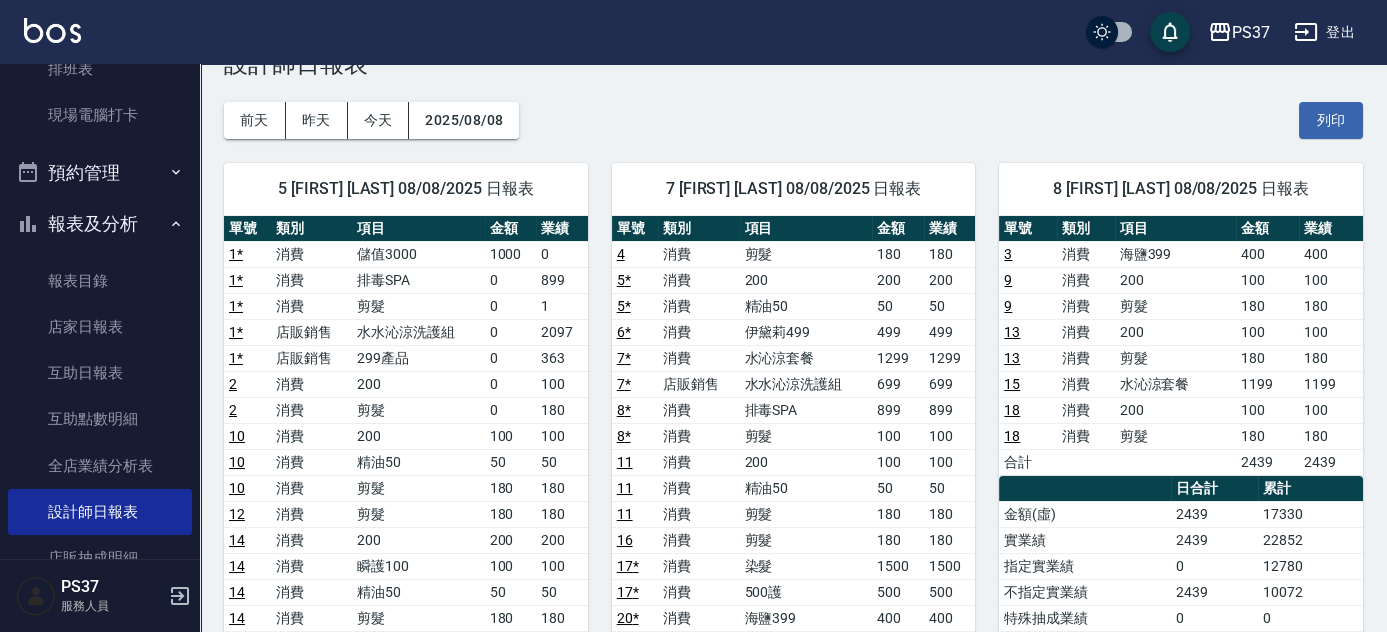scroll, scrollTop: 181, scrollLeft: 0, axis: vertical 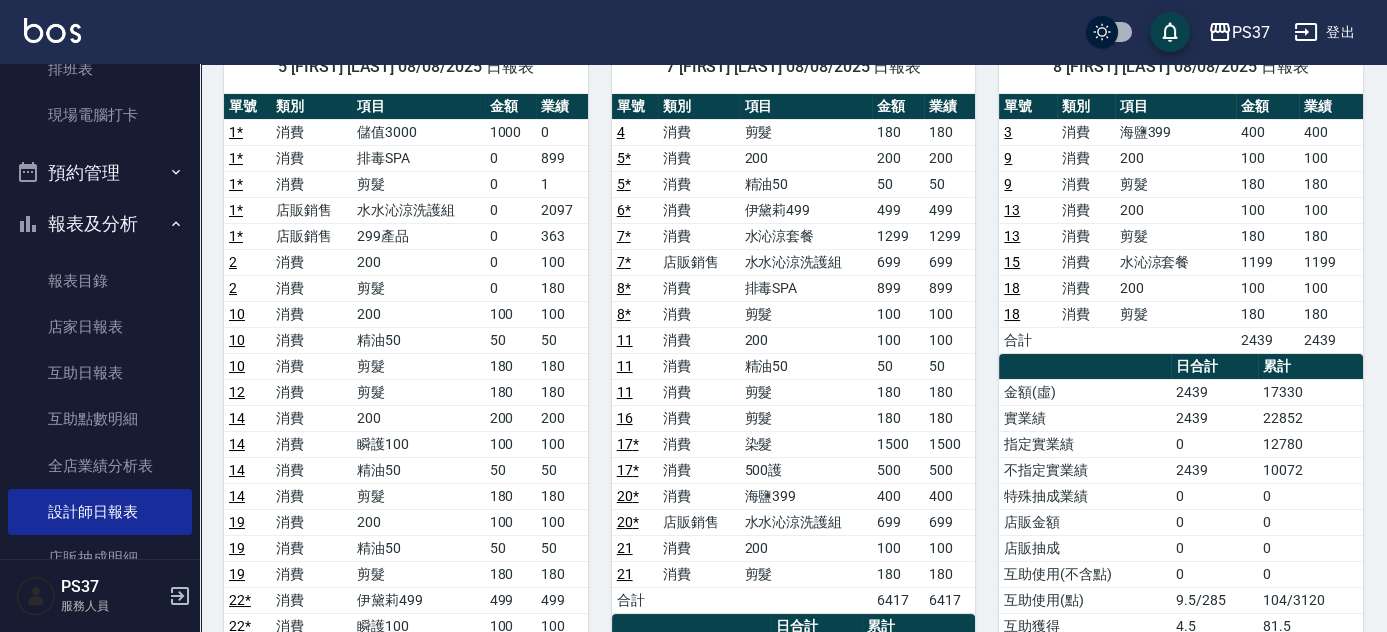 drag, startPoint x: 541, startPoint y: 372, endPoint x: 600, endPoint y: 550, distance: 187.52333 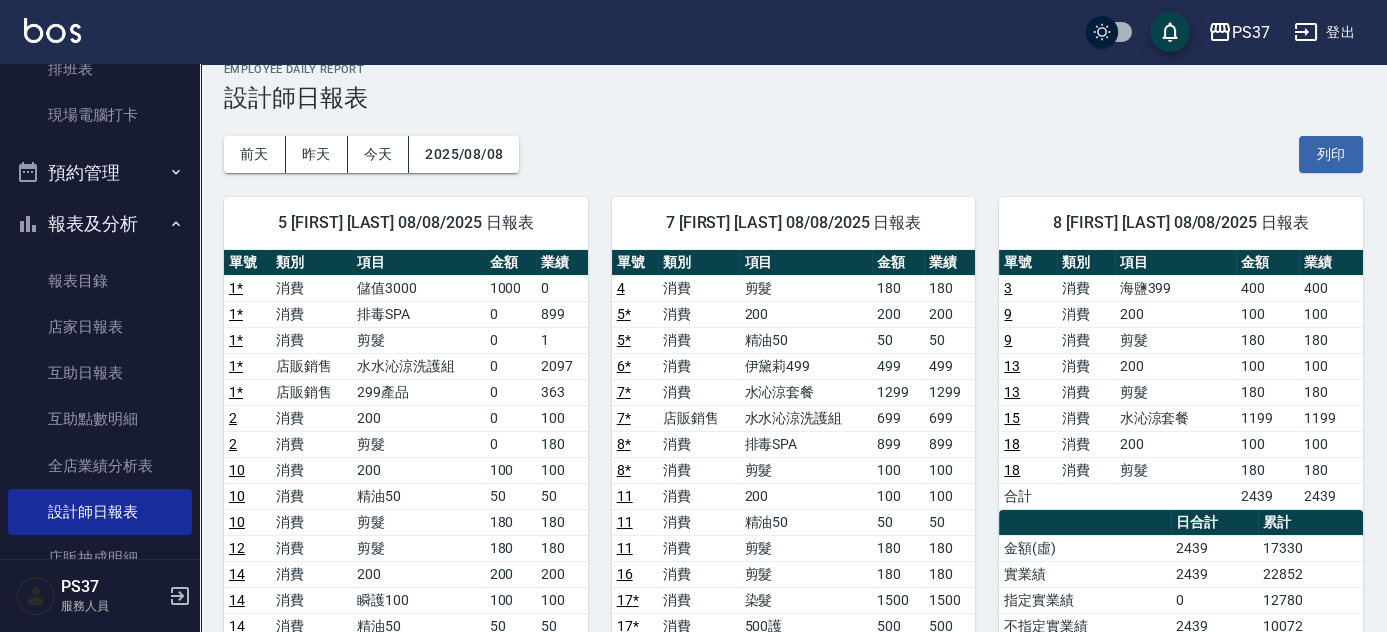 scroll, scrollTop: 0, scrollLeft: 0, axis: both 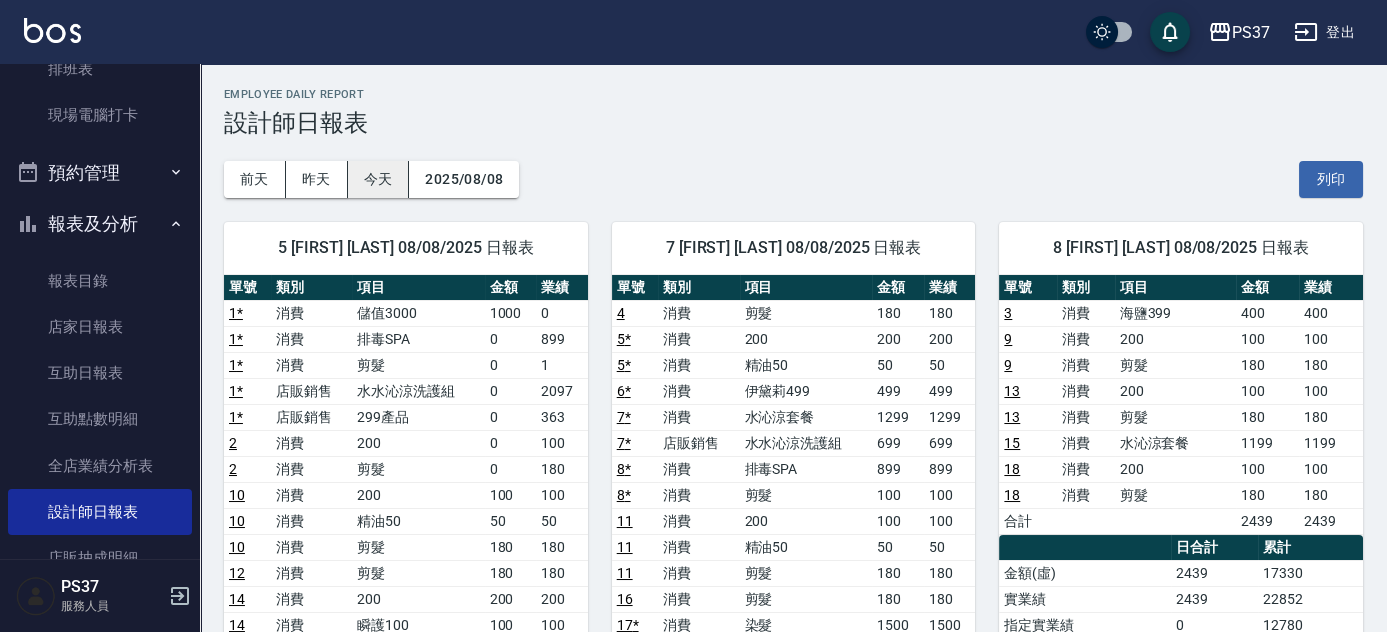 click on "今天" at bounding box center (379, 179) 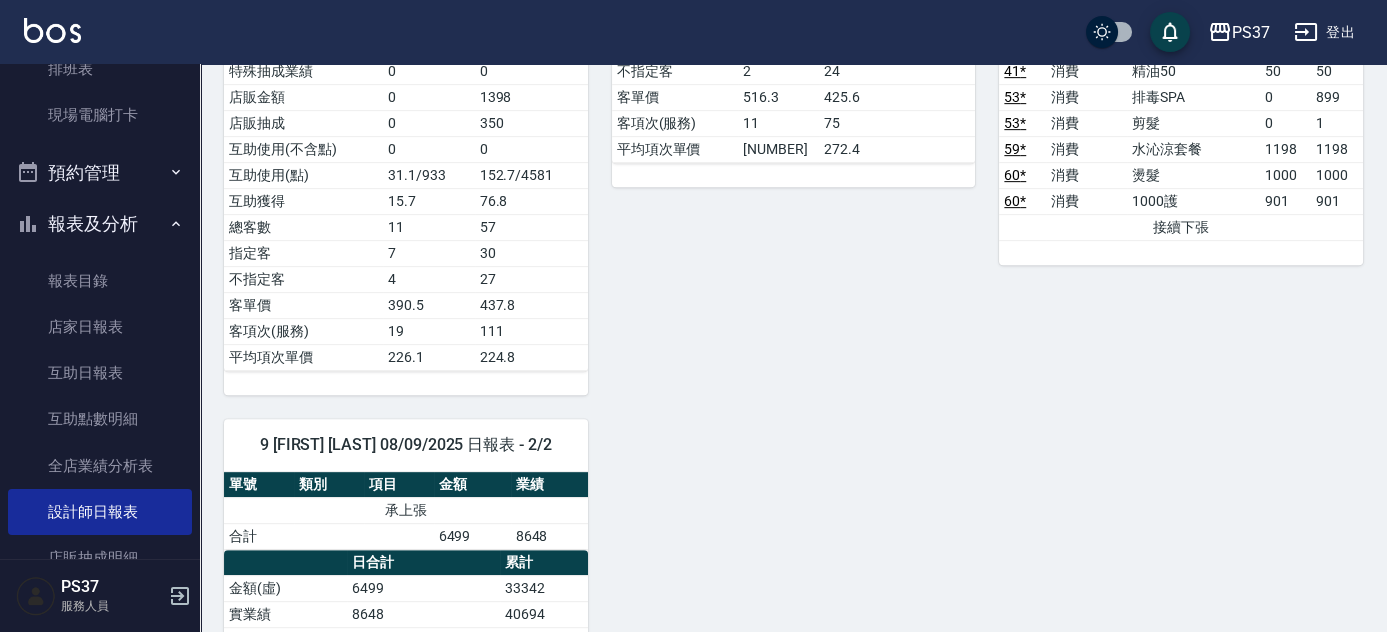 scroll, scrollTop: 1818, scrollLeft: 0, axis: vertical 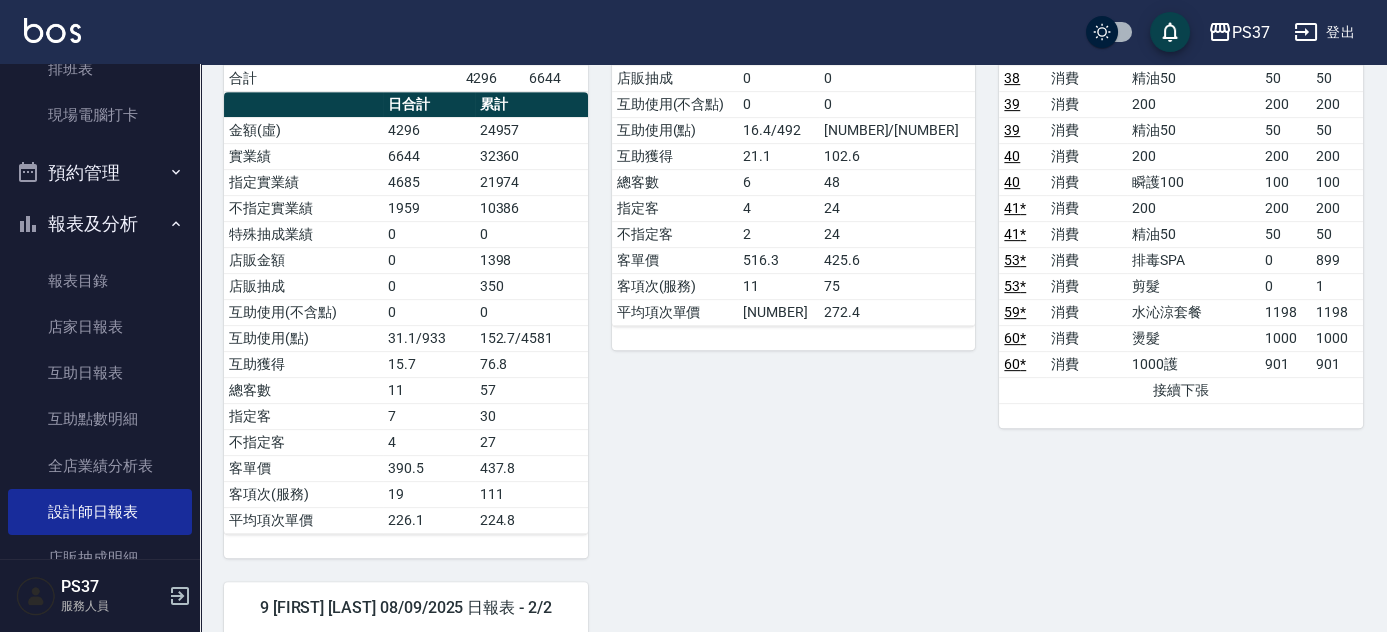 click on "8  [FIRST] [LAST] 08/09/2025 日報表  單號 類別 項目 金額 業績 1 * 消費 200 0 200 1 * 消費 儲值3000 1000 0 45 * 消費 精油SPA 699 699 46 消費 200 200 200 47 消費 200 200 200 47 消費 瞬護100 100 100 47 消費 精油50 50 50 49 * 消費 200 200 200 49 * 消費 精油50 50 50 58 * 消費 瞬護100 100 100 58 * 消費 伊黛莉499 499 499 合計 3098 2298 日合計 累計 金額(虛) 3098 20428 實業績 2298 25150 指定實業績 1748 14528 不指定實業績 550 10622 特殊抽成業績 0 0 店販金額 0 0 店販抽成 0 0 互助使用(不含點) 0 0 互助使用(點) 16.4/[NUMBER] [NUMBER]/[NUMBER] 互助獲得 21.1 102.6 總客數 6 48 指定客 4 24 不指定客 2 24 客單價 516.3 425.6 客項次(服務) 11 75 平均項次單價 281.6 272.4" at bounding box center [782, 13] 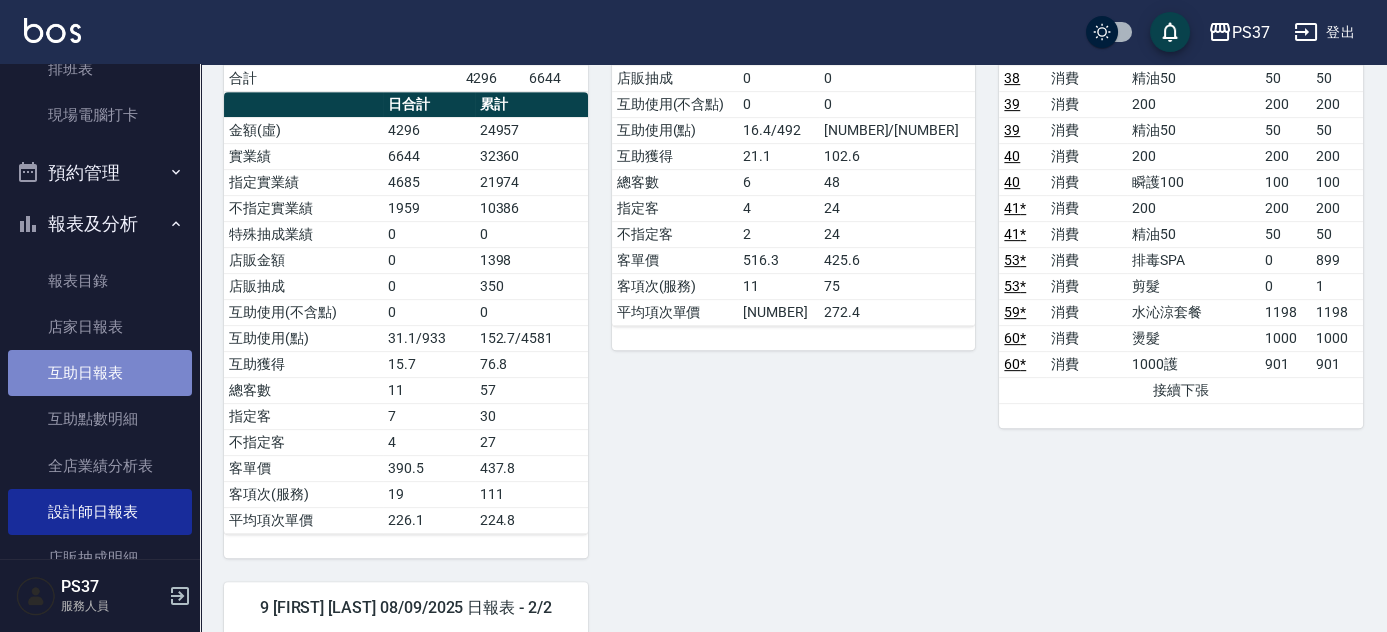 click on "互助日報表" at bounding box center (100, 373) 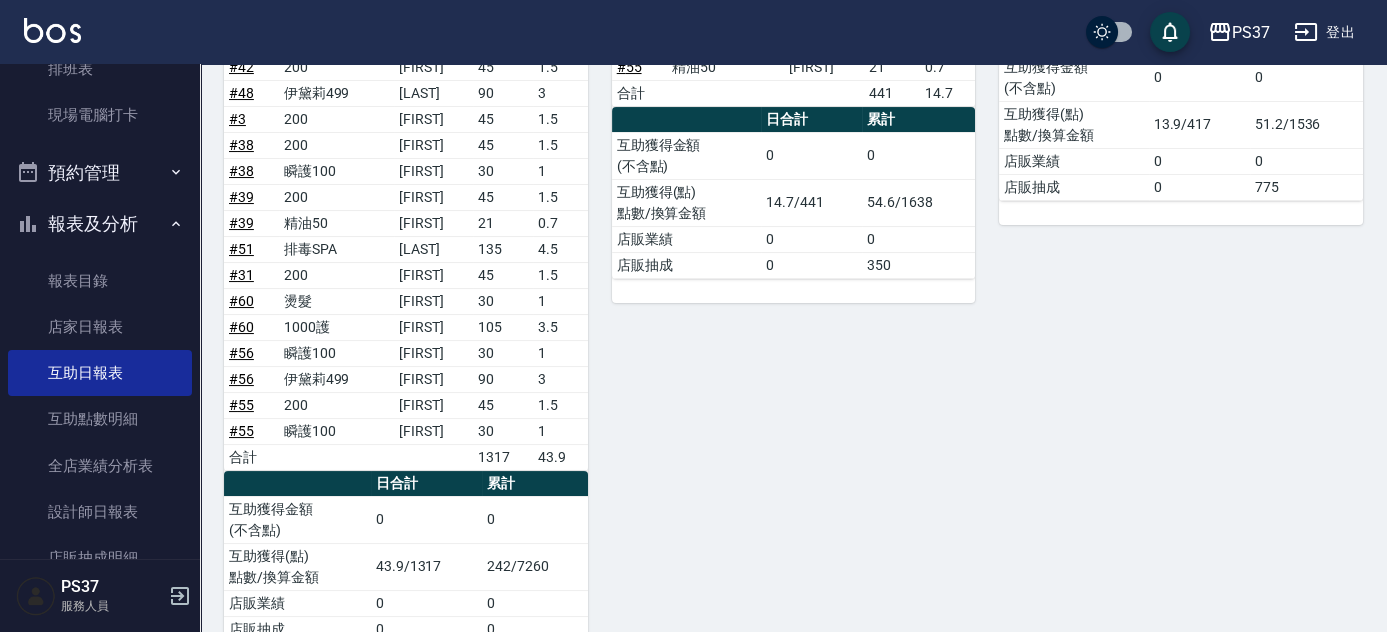 scroll, scrollTop: 636, scrollLeft: 0, axis: vertical 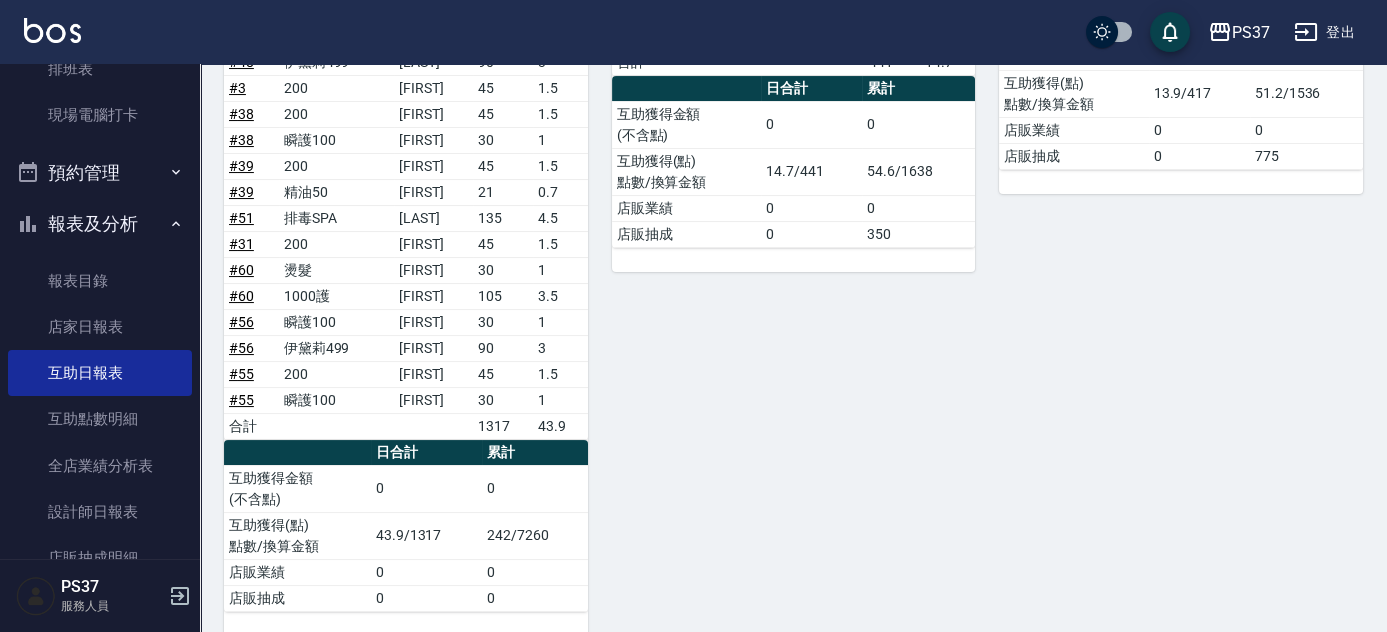 click on "2  [FIRST] [LAST] 08/09/2025 互助報表 # 項目 設計師 金額 點 # 2 水沁涼套餐 [FIRST] 90 3 # 4 瞬護100 [FIRST] 30 1 # 4 精油50 [FIRST] 21 0.7 # 7 瞬護100 [FIRST] 30 1 # 7 精油50 [FIRST] 21 0.7 # 14 瞬護100 [FIRST] 30 1 # 14 精油50 [FIRST] 21 0.7 # 18 精油50 [FIRST] 21 0.7 # 3 精油50 [FIRST] 21 0.7 # 47 200 [FIRST] 45 1.5 # 27 伊黛莉499 [FIRST] 90 3 # 55 精油50 [FIRST] 21 0.7 合計 441 14.7 日合計 累計 互助獲得金額 (不含點) 0 0 互助獲得(點) 點數/[NUMBER] [NUMBER]/[NUMBER] 店販業績 0 0 店販抽成 0 350" at bounding box center [782, 135] 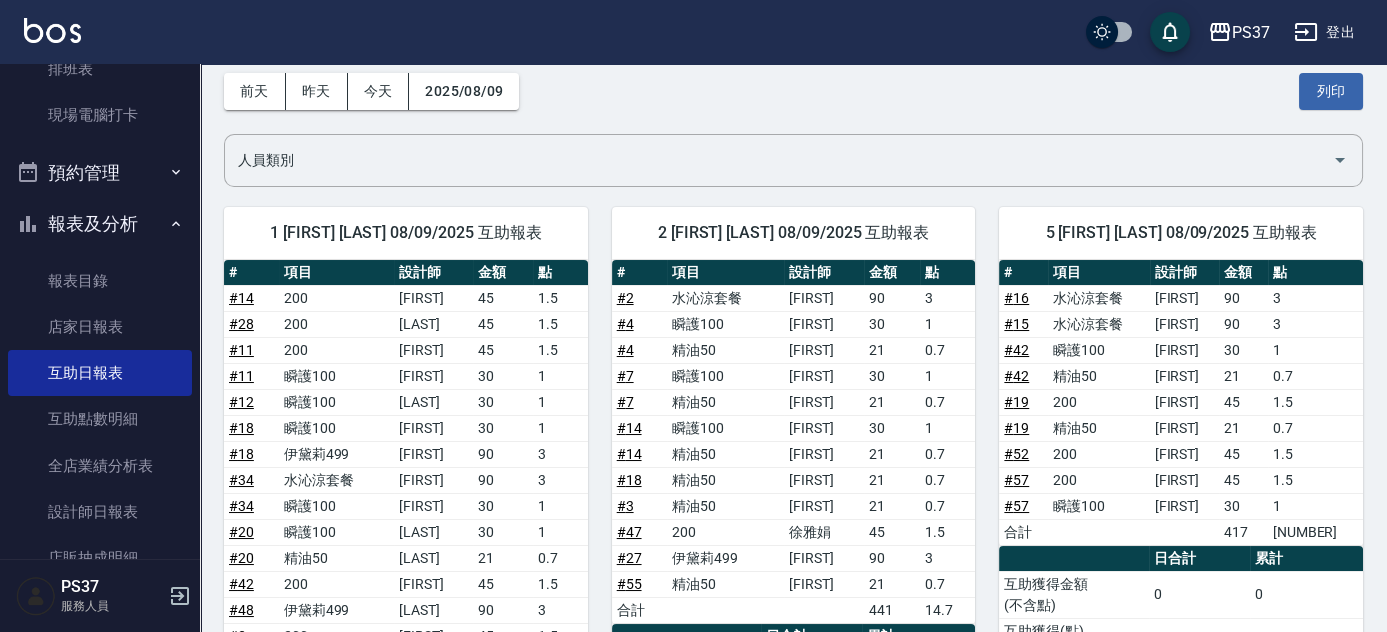 scroll, scrollTop: 0, scrollLeft: 0, axis: both 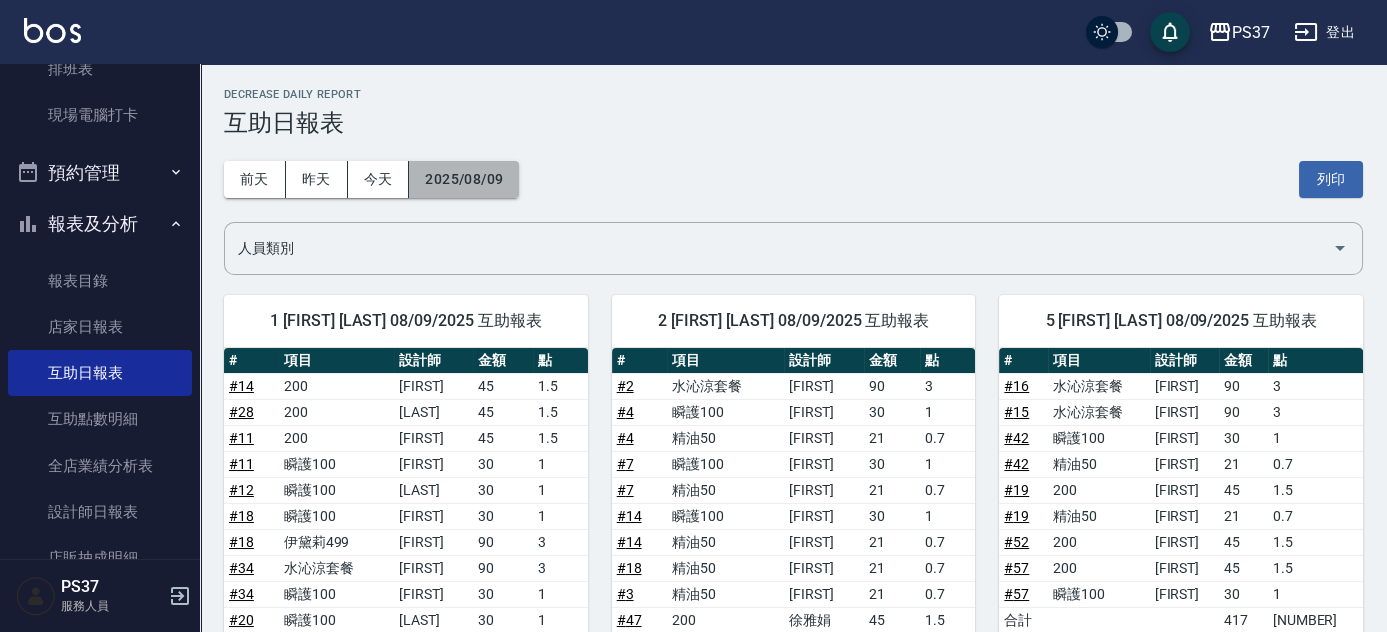 click on "2025/08/09" at bounding box center [464, 179] 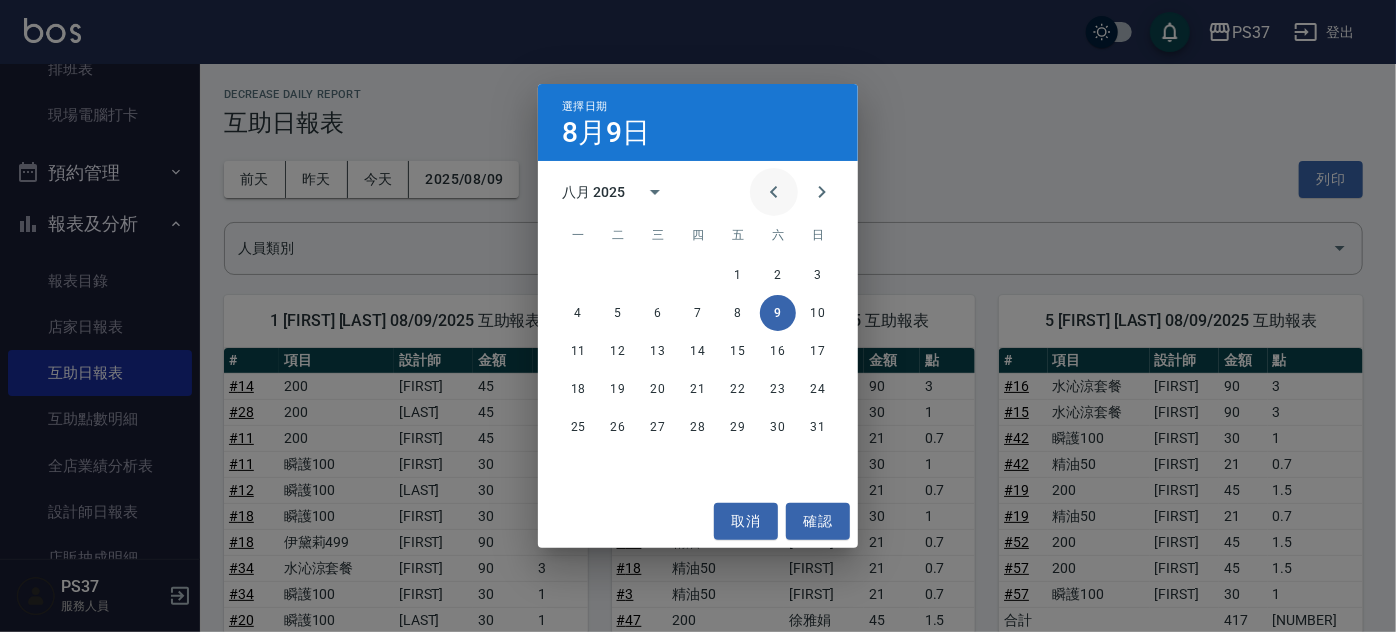 click 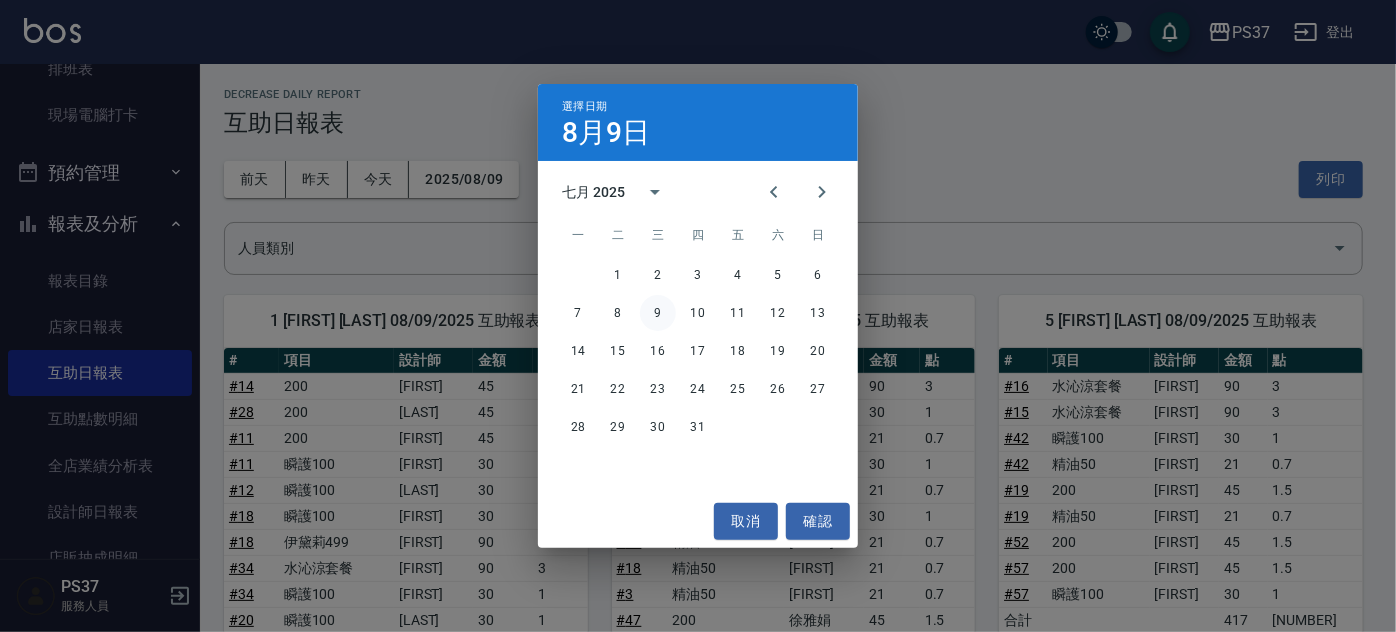 click on "9" at bounding box center [658, 313] 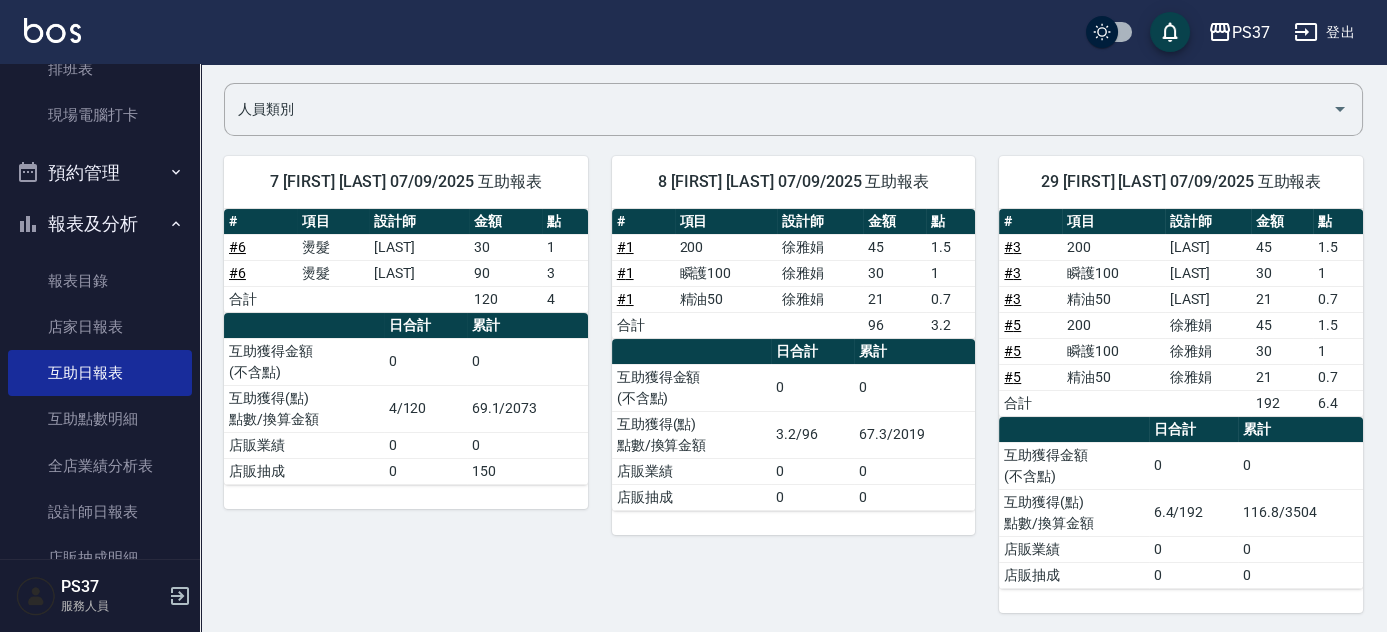 scroll, scrollTop: 0, scrollLeft: 0, axis: both 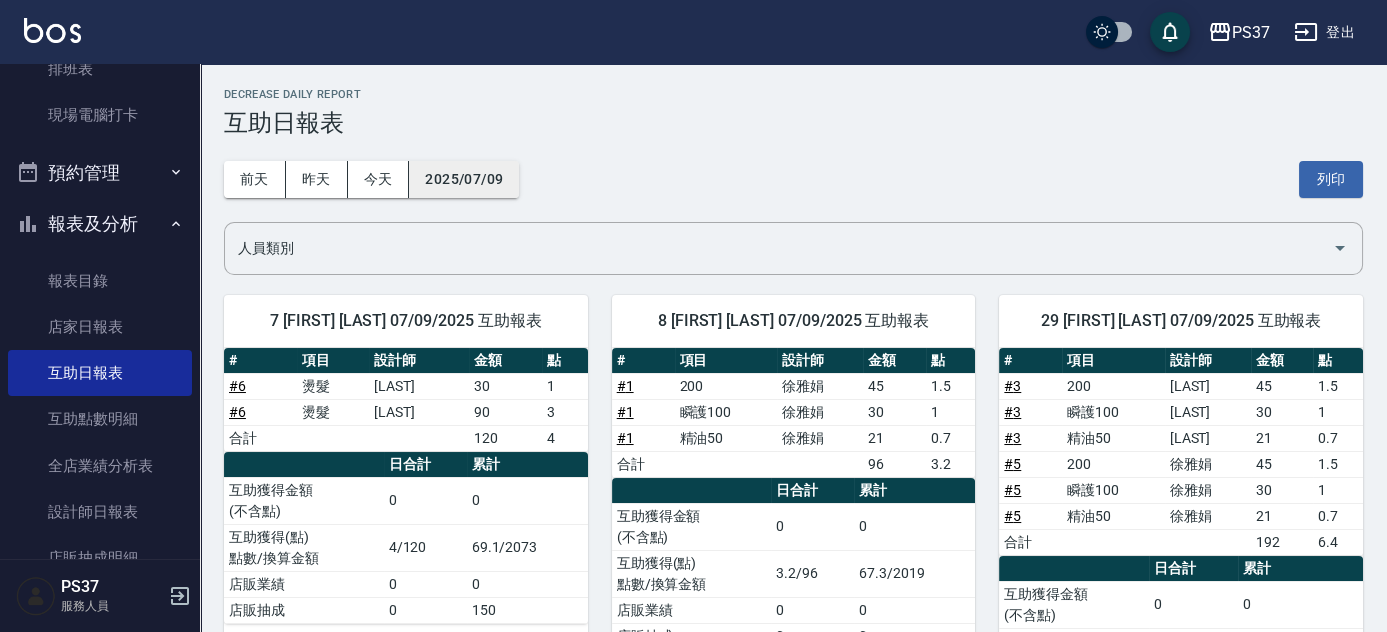 click on "2025/07/09" at bounding box center (464, 179) 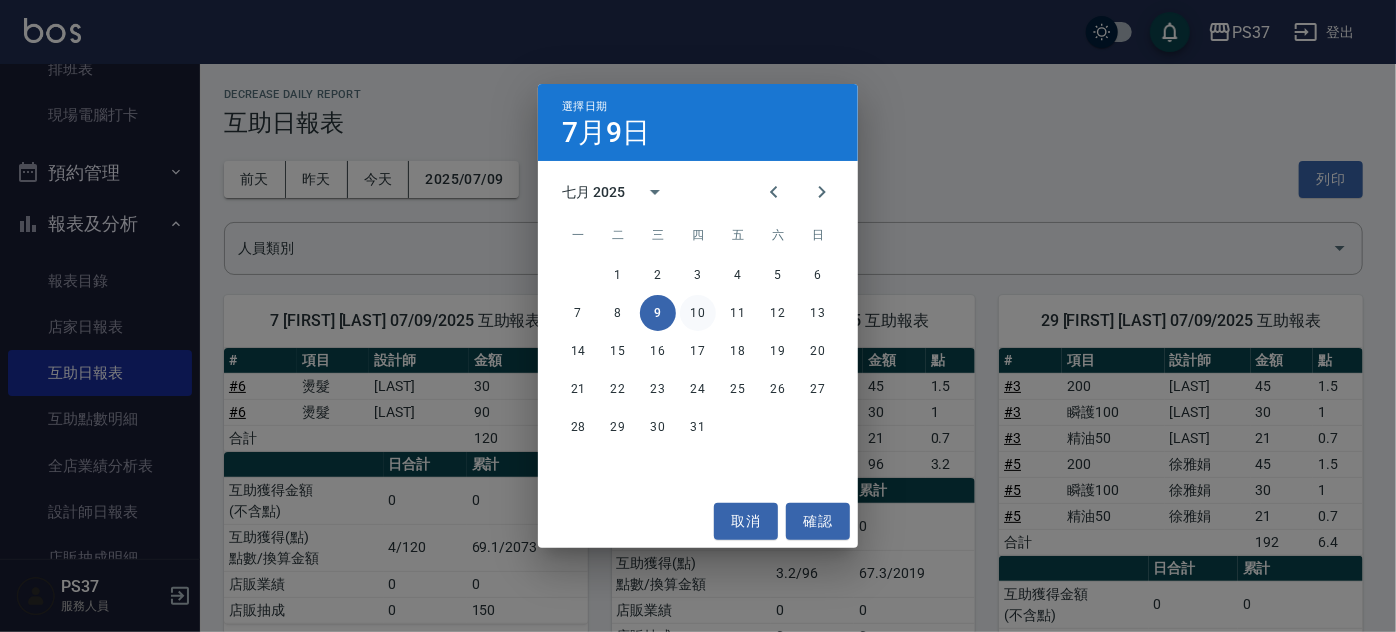 click on "10" at bounding box center (698, 313) 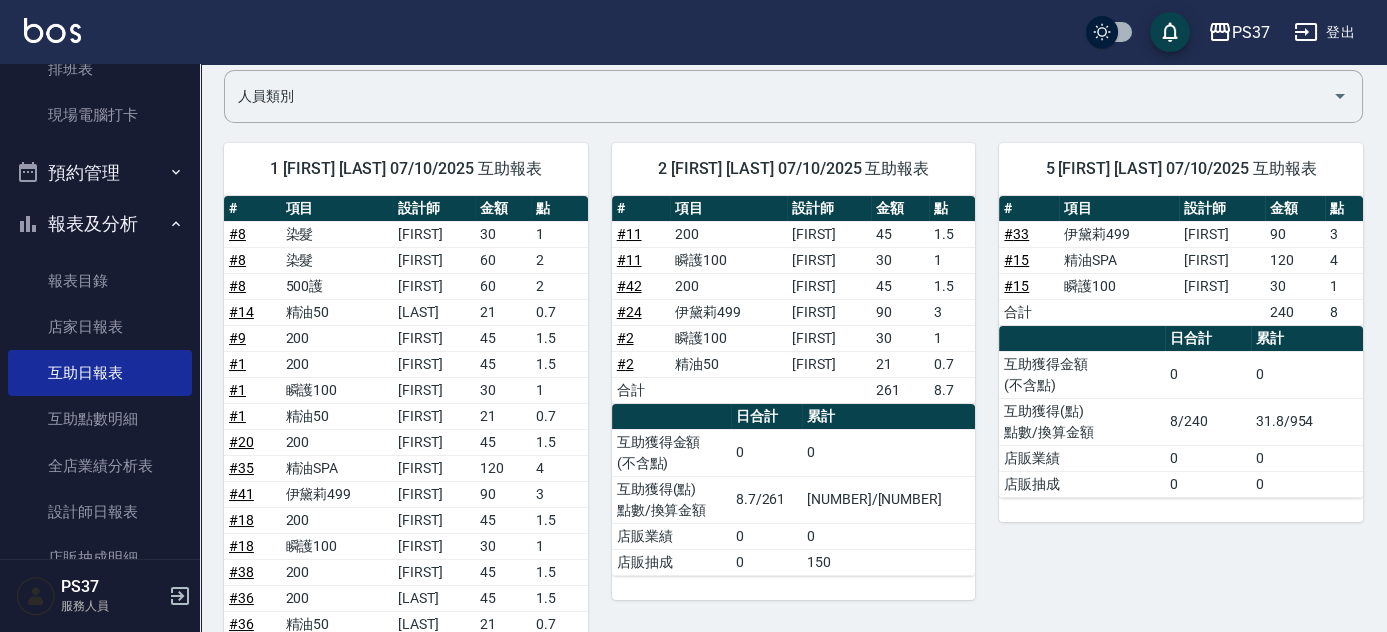scroll, scrollTop: 0, scrollLeft: 0, axis: both 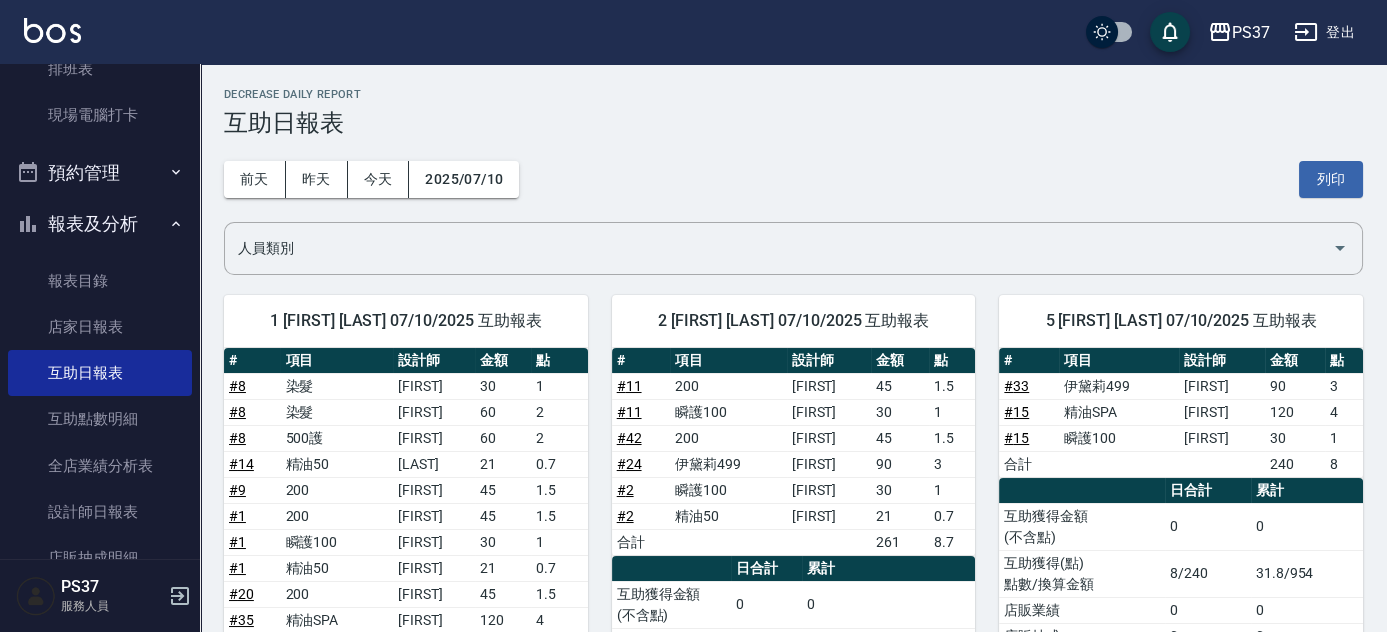 click on "前天 昨天 今天 2025/07/10 列印" at bounding box center (793, 179) 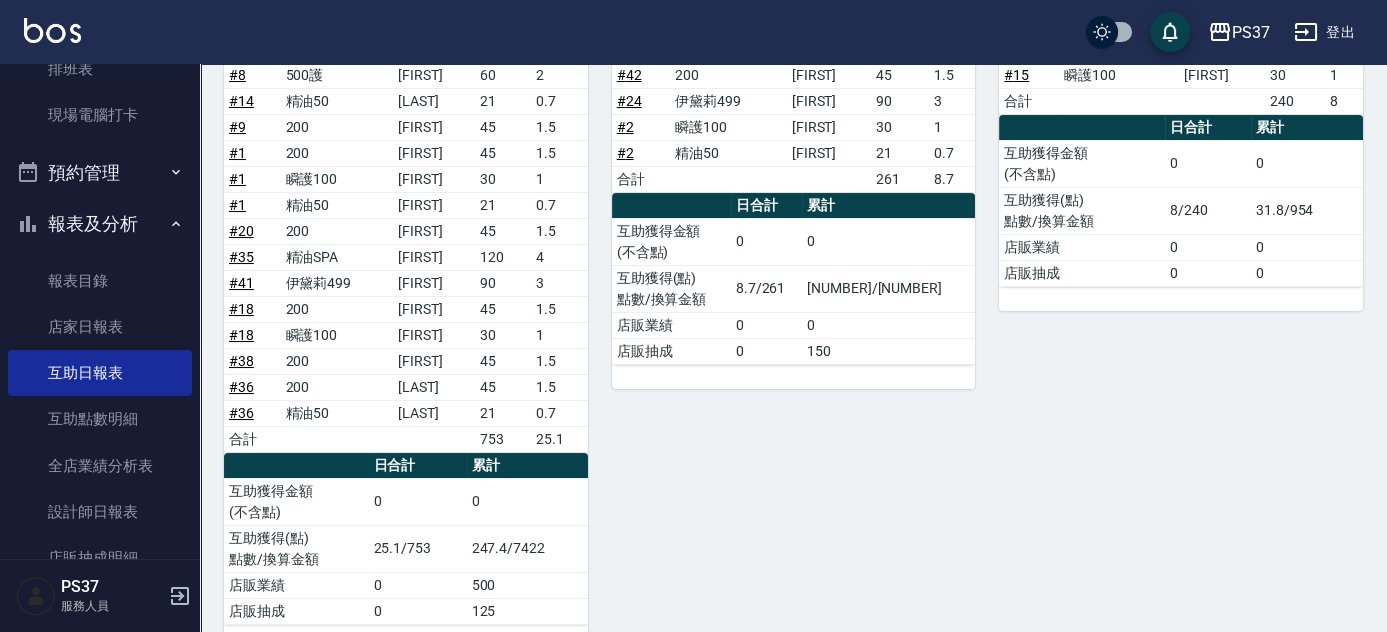 scroll, scrollTop: 0, scrollLeft: 0, axis: both 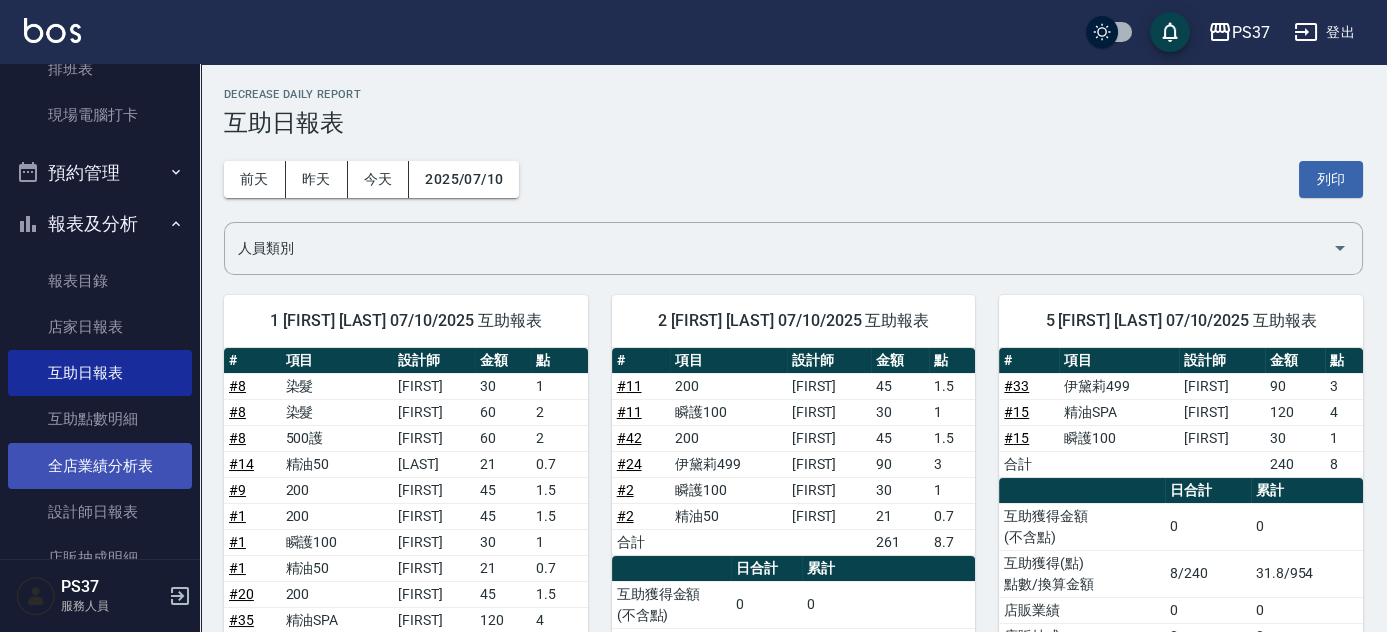 click on "全店業績分析表" at bounding box center (100, 466) 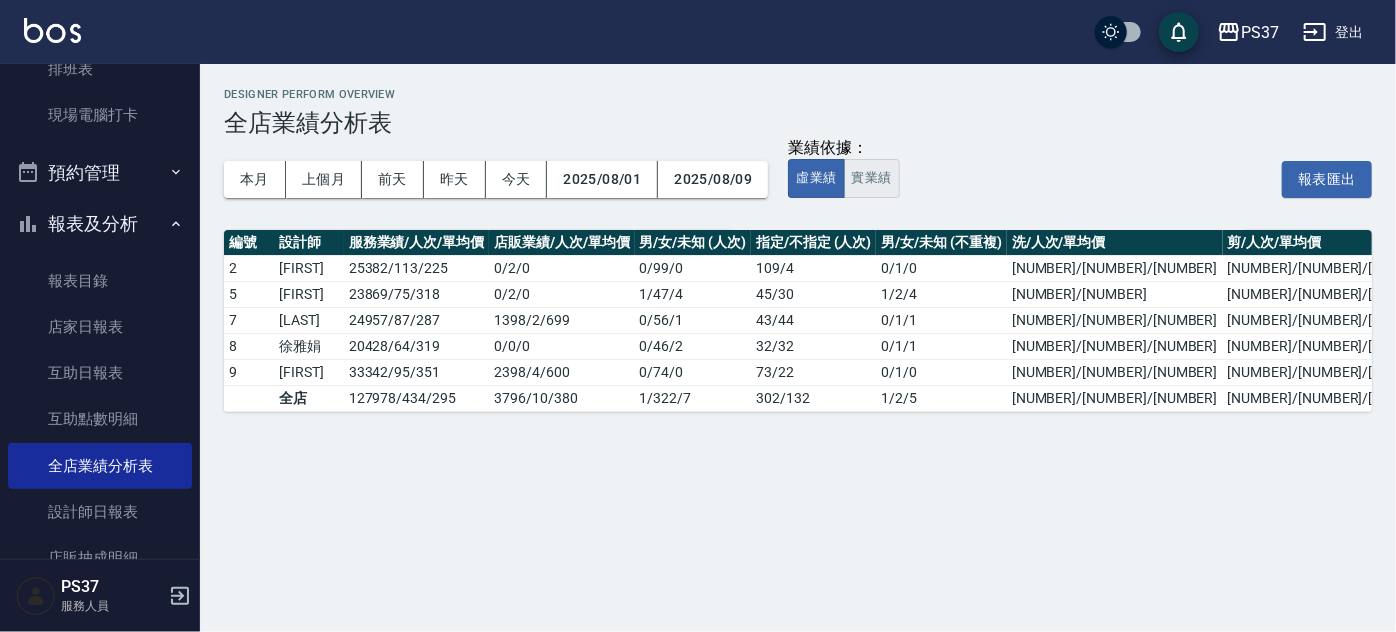 click on "實業績" at bounding box center [872, 178] 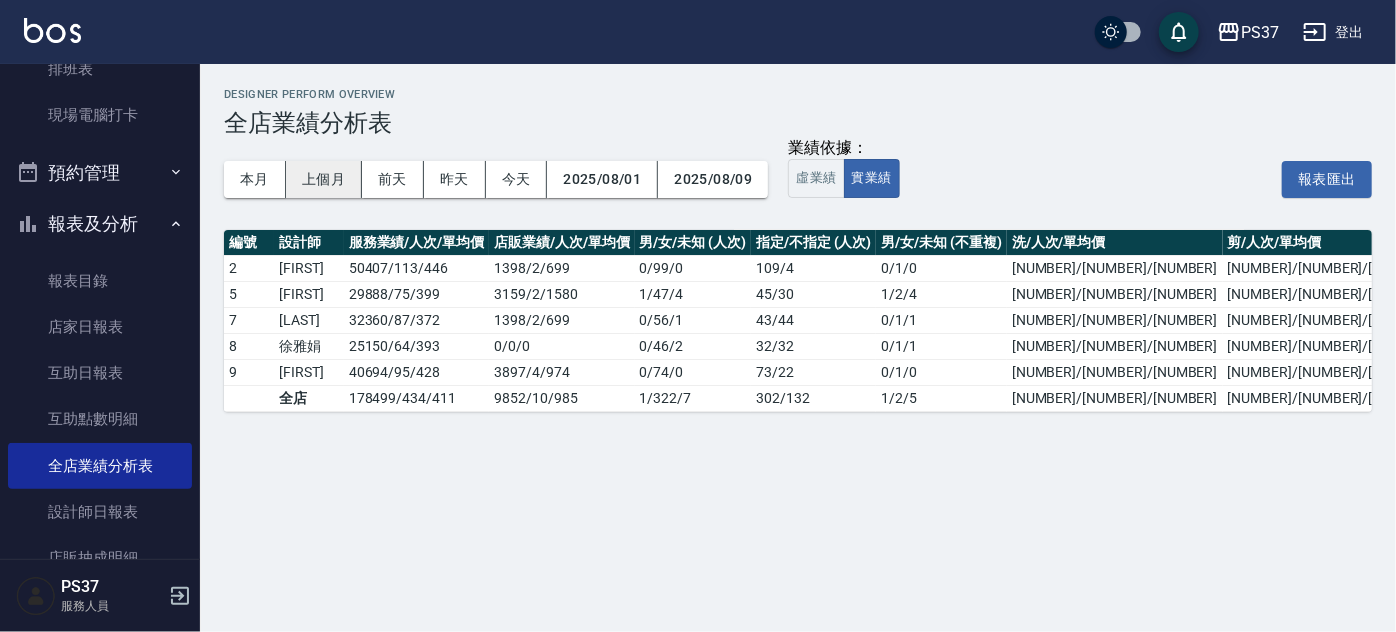 click on "上個月" at bounding box center (324, 179) 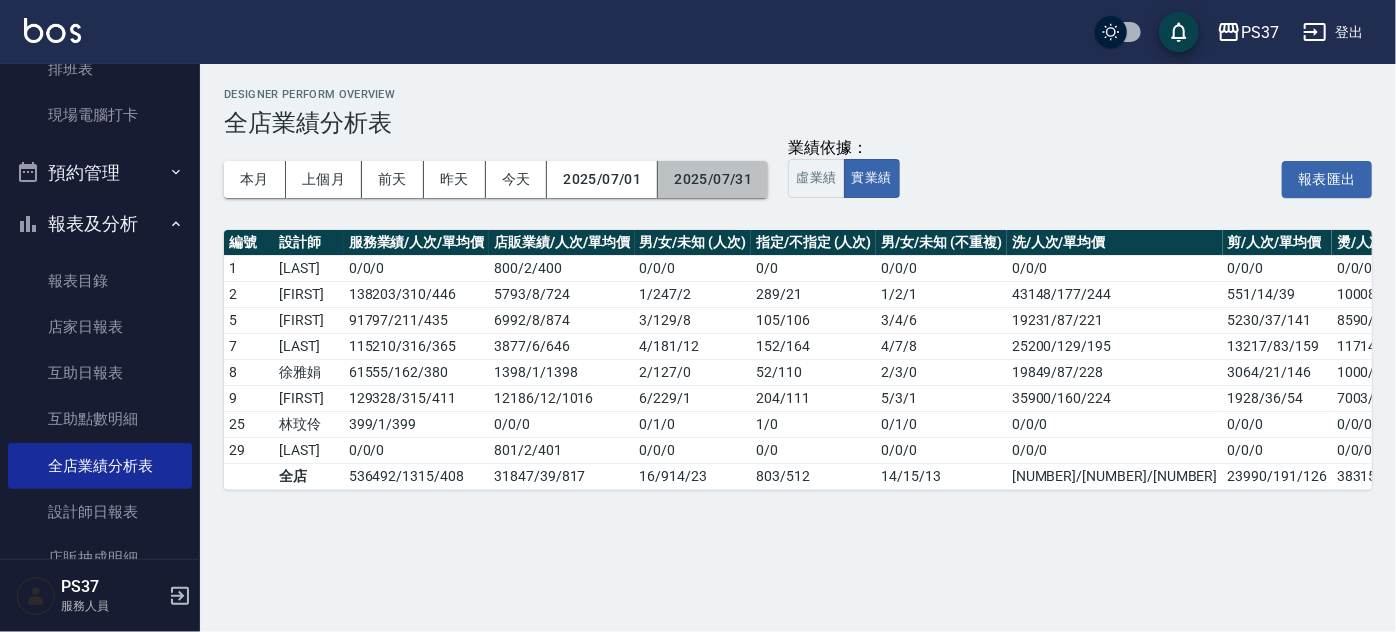 click on "2025/07/31" at bounding box center [713, 179] 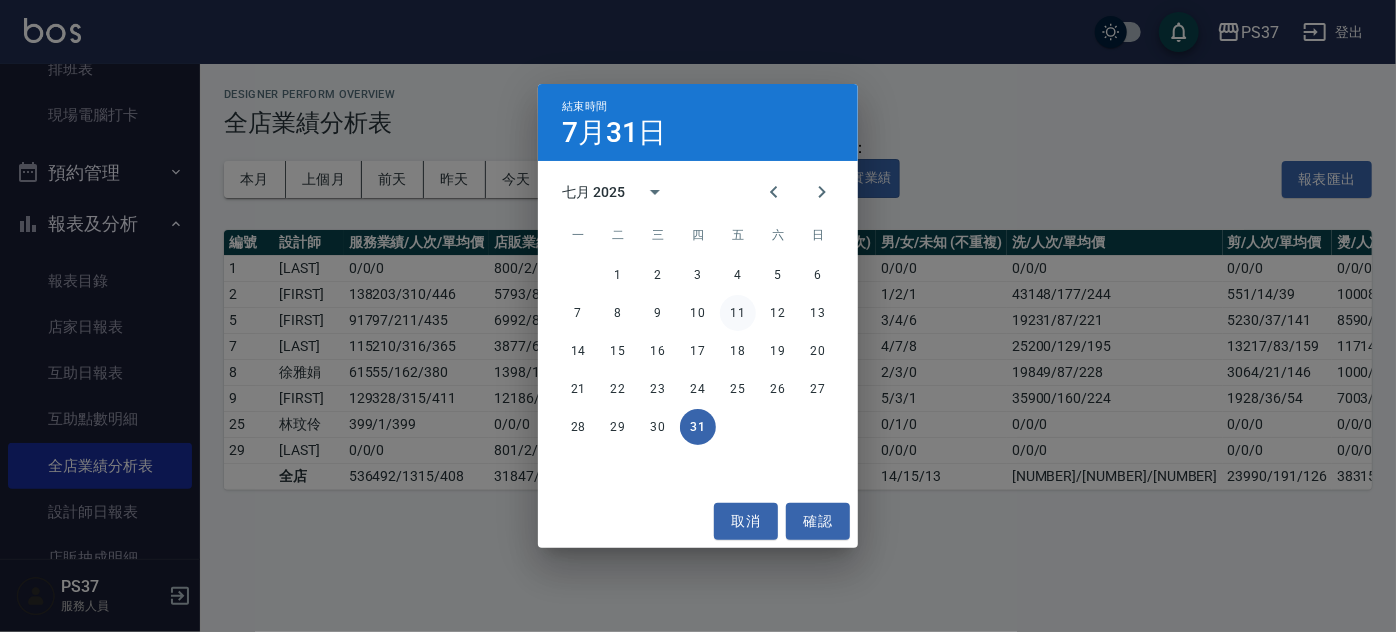 click on "11" at bounding box center [738, 313] 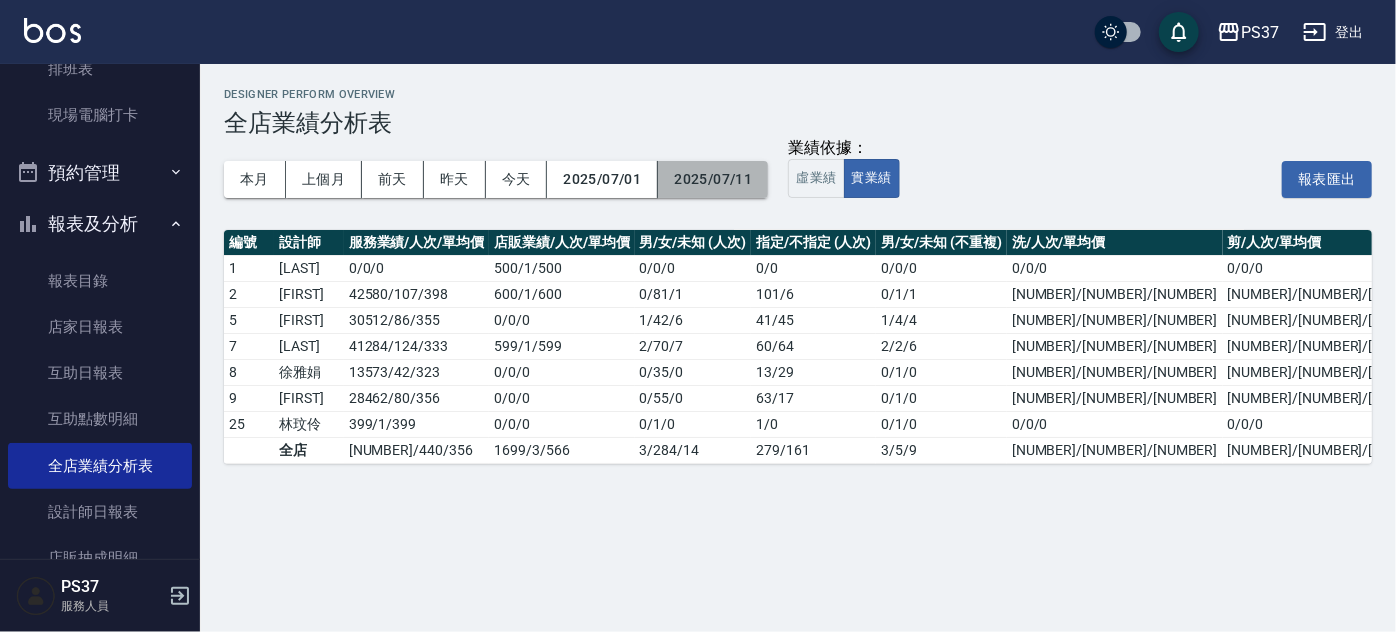 click on "2025/07/11" at bounding box center (713, 179) 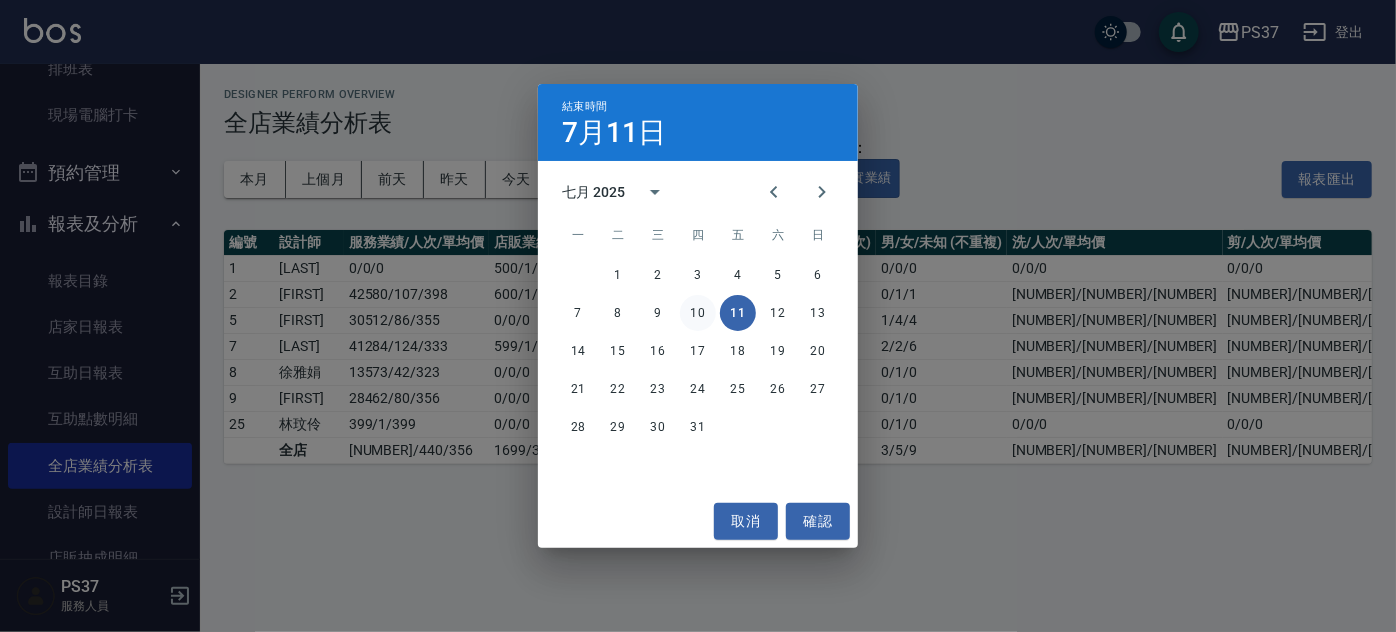 click on "10" at bounding box center (698, 313) 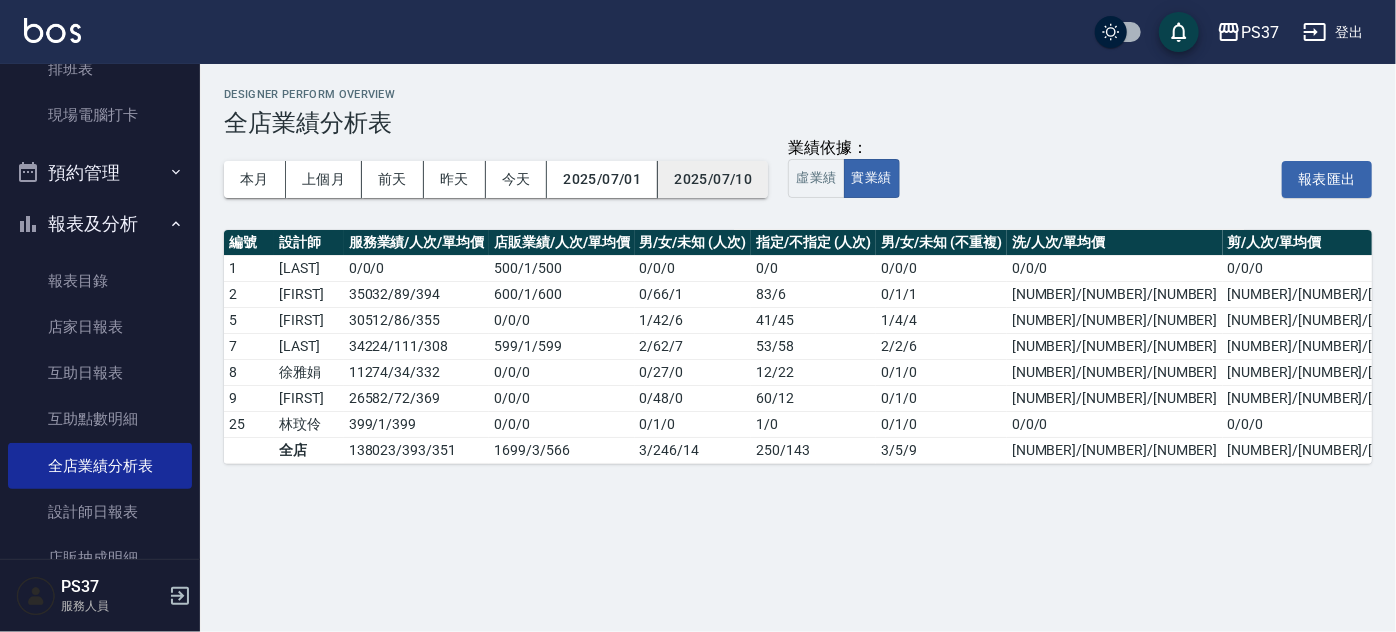 click on "2025/07/10" at bounding box center [713, 179] 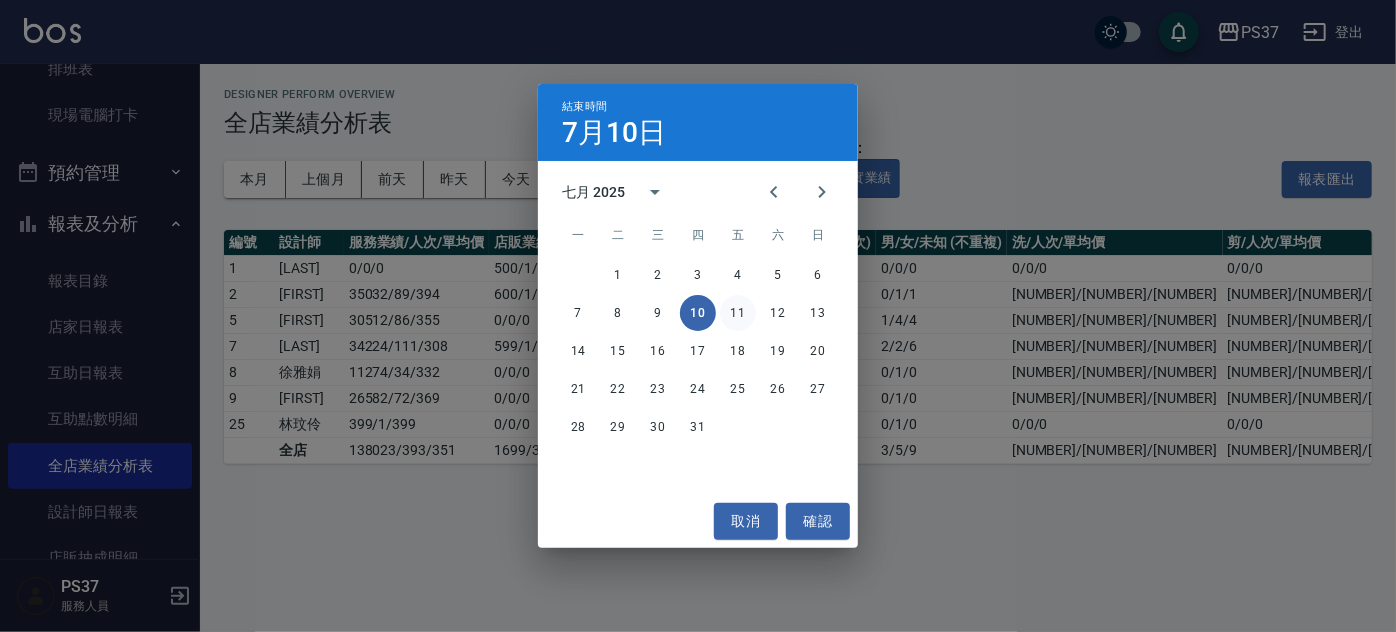 click on "11" at bounding box center [738, 313] 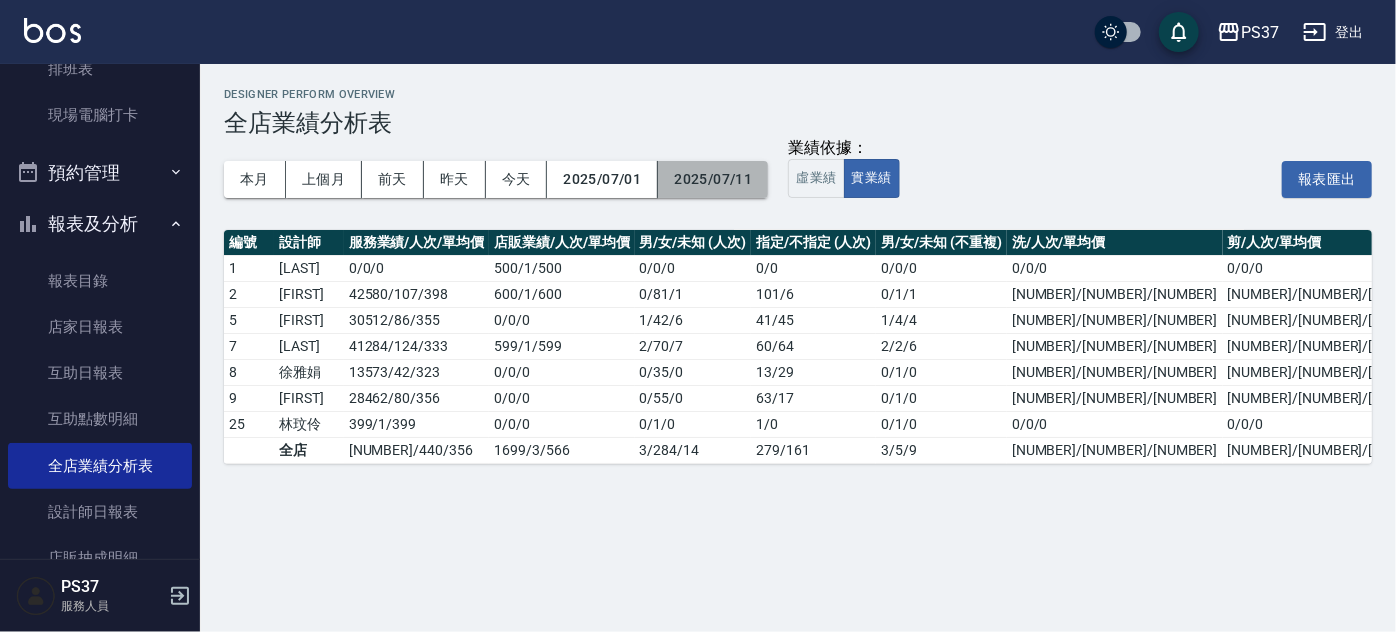 click on "2025/07/11" at bounding box center (713, 179) 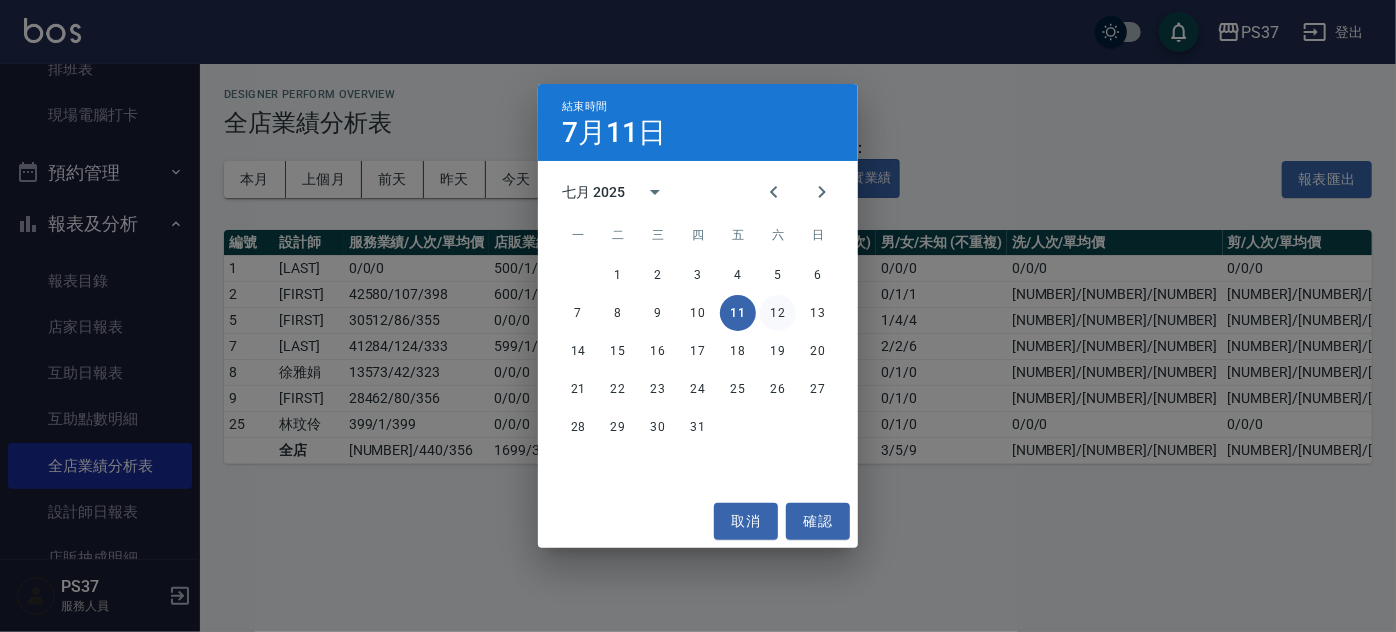 click on "12" at bounding box center [778, 313] 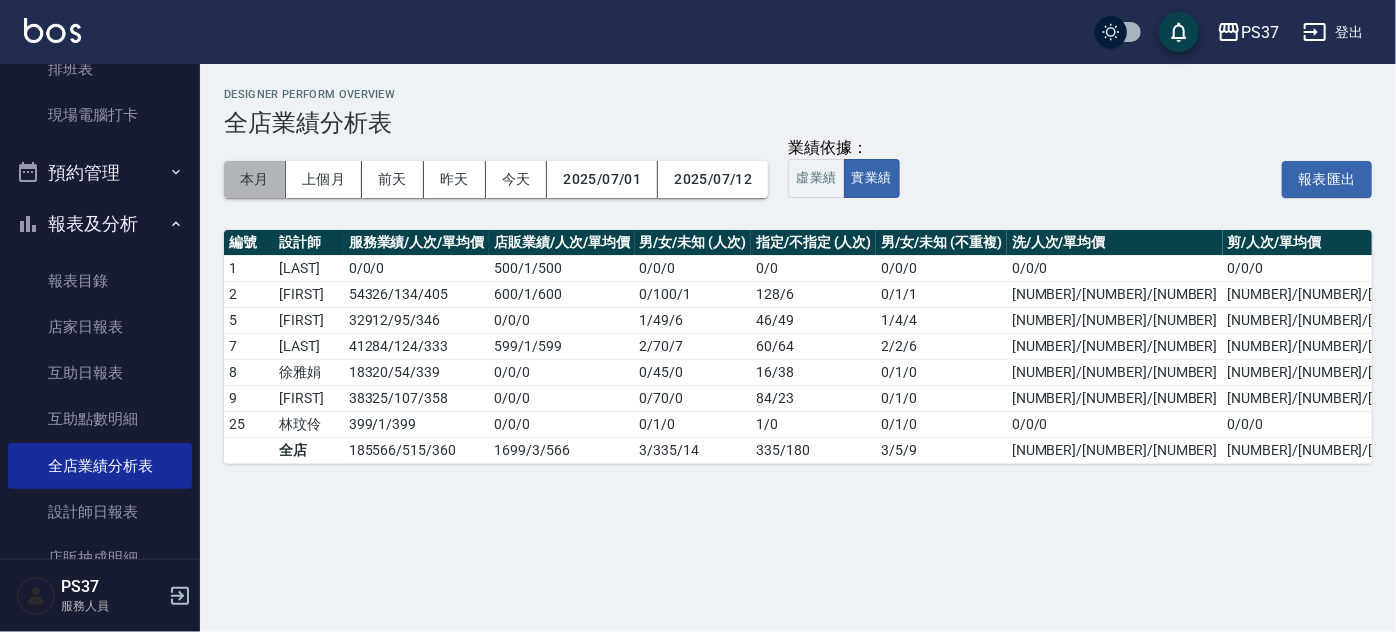 click on "本月" at bounding box center [255, 179] 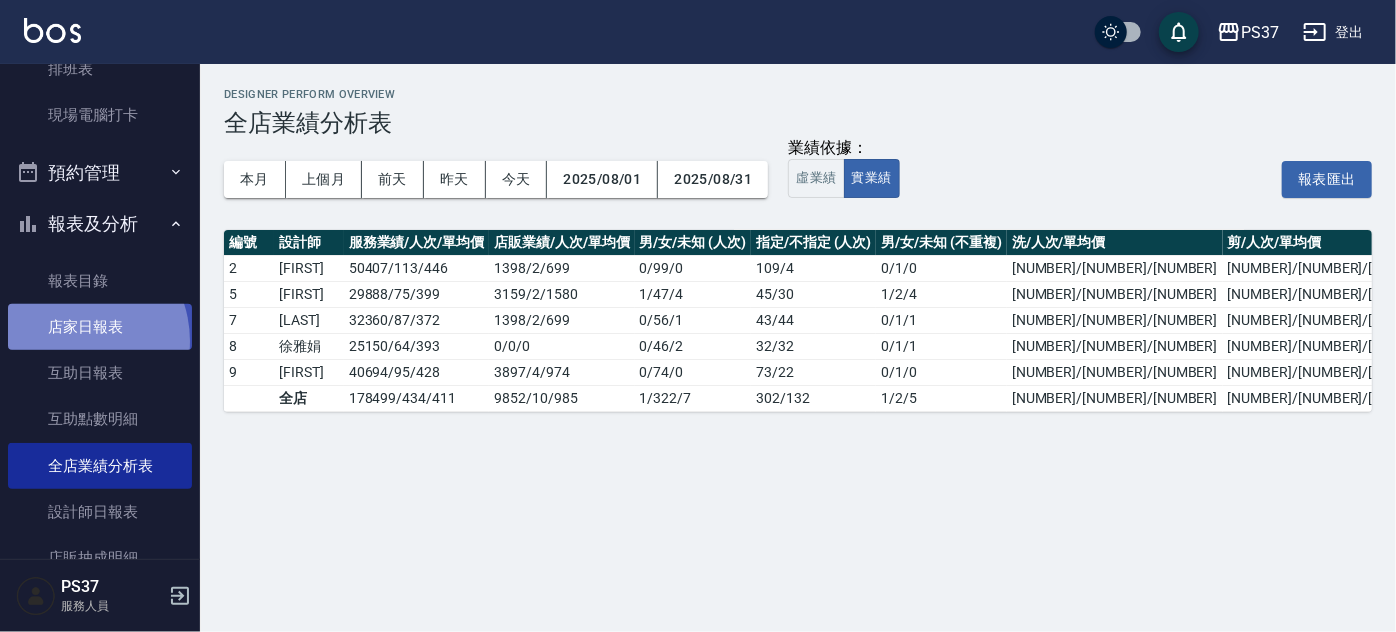 click on "店家日報表" at bounding box center [100, 327] 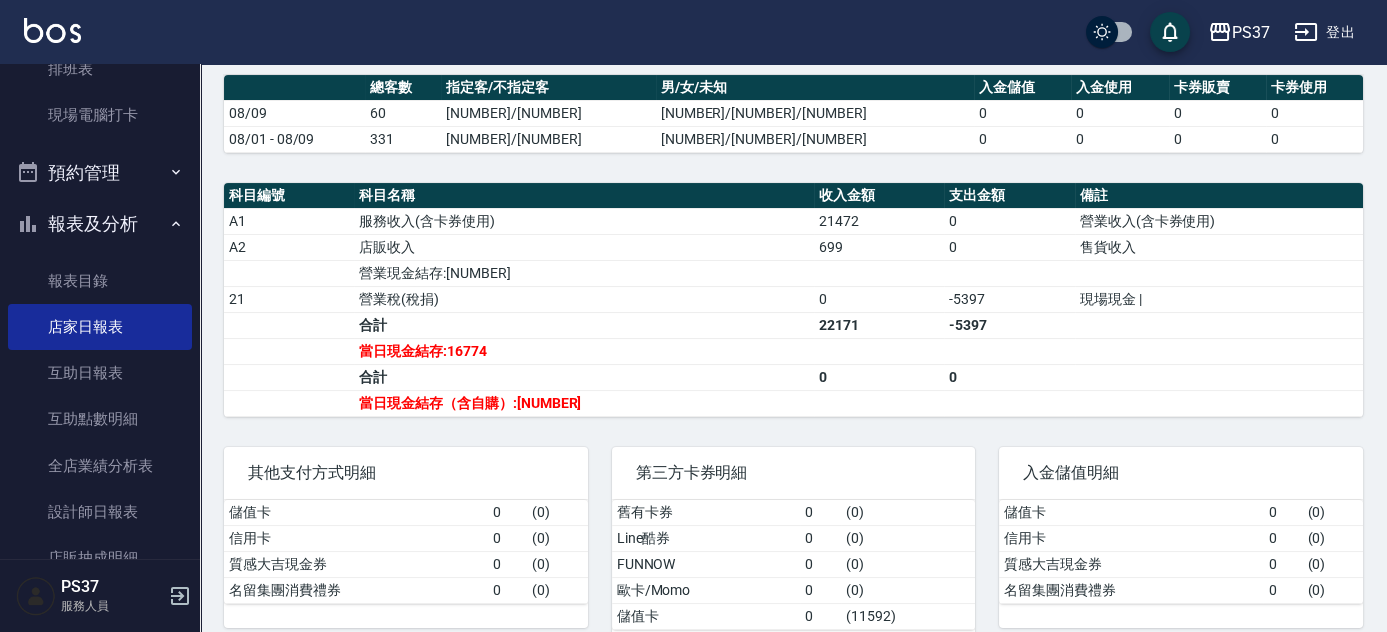 scroll, scrollTop: 591, scrollLeft: 0, axis: vertical 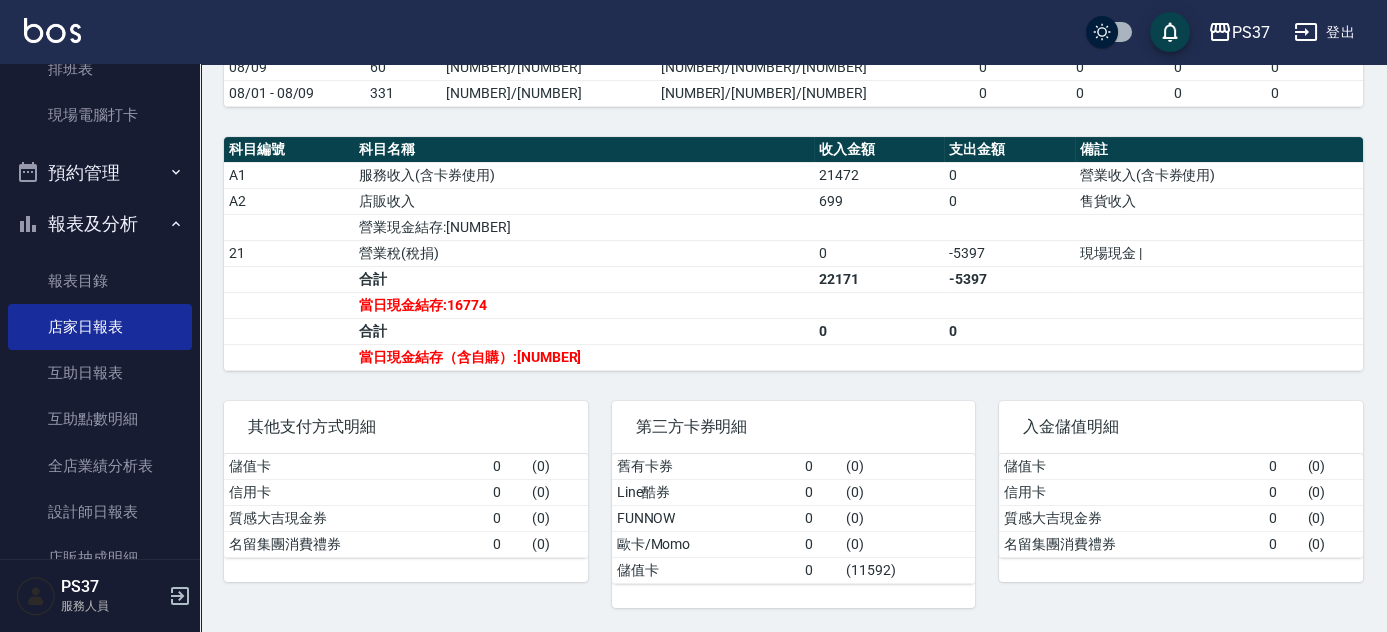 click on "第三方卡券明細 舊有卡券 0 ( 0 ) Line酷券 0 ( 0 ) FUNNOW 0 ( 0 ) 歐卡/Momo 0 ( 0 ) 儲值卡 0 ( [NUMBER] )" at bounding box center (782, 492) 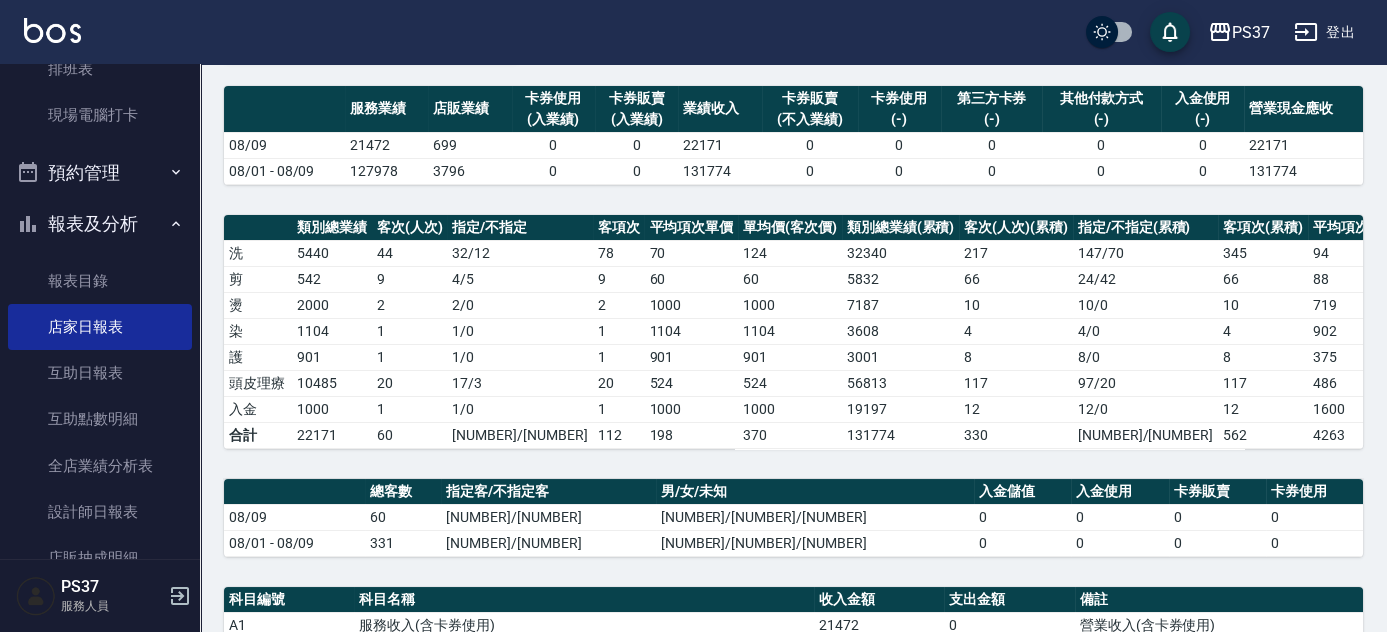 scroll, scrollTop: 591, scrollLeft: 0, axis: vertical 